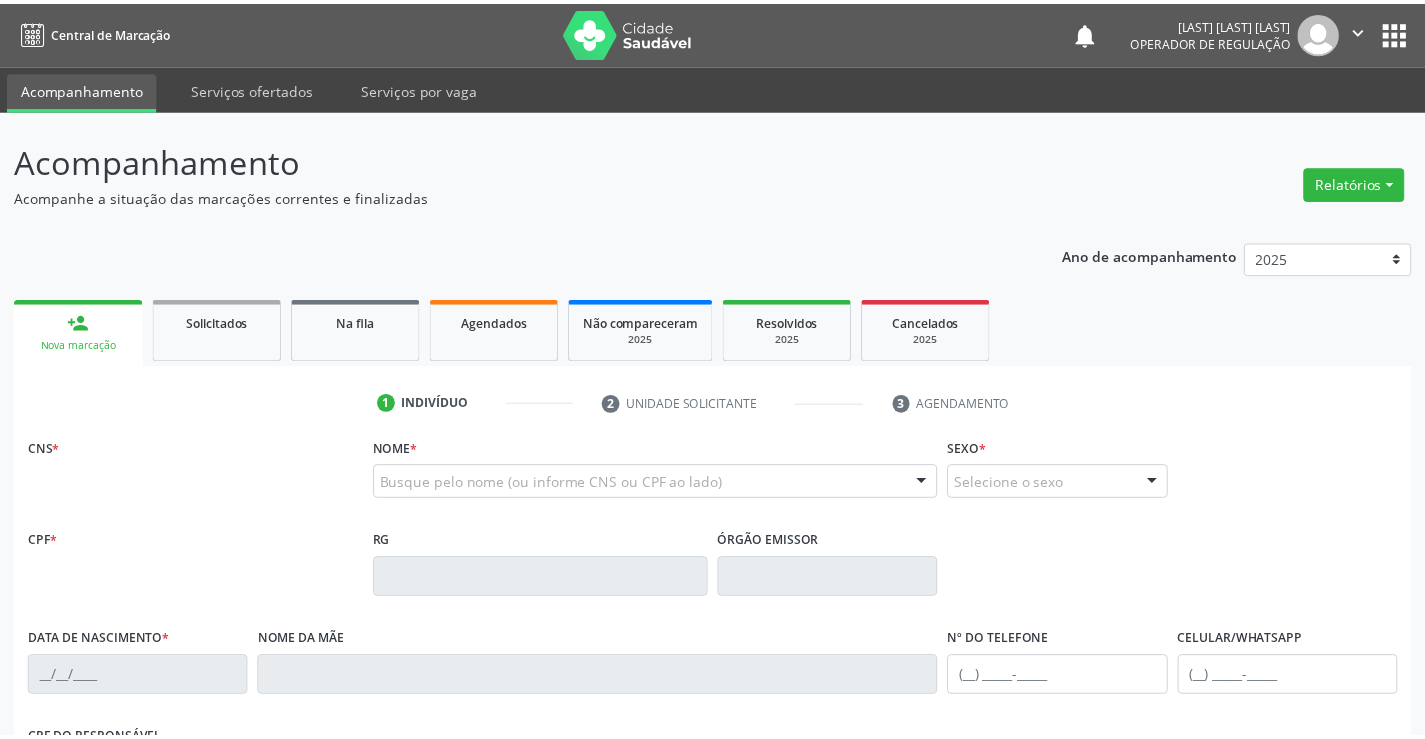 scroll, scrollTop: 0, scrollLeft: 0, axis: both 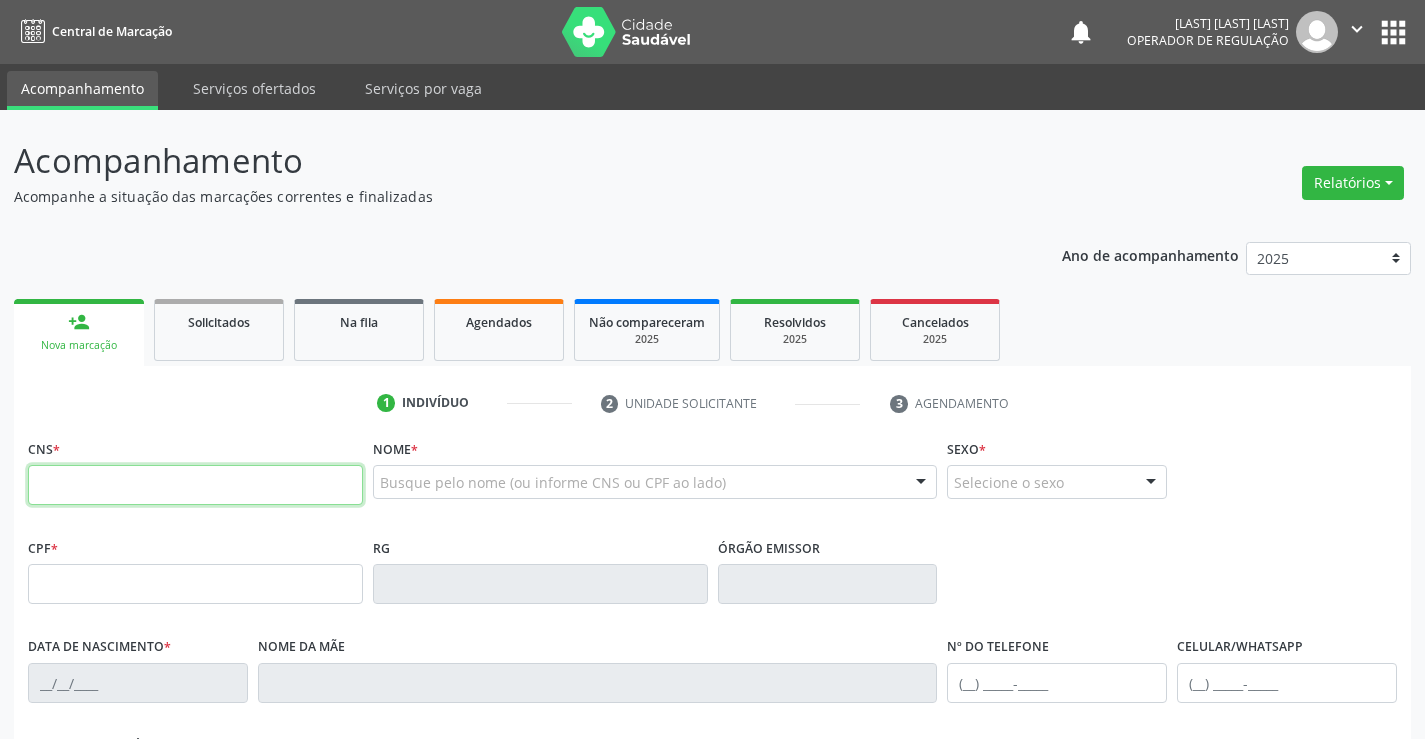 click at bounding box center [195, 485] 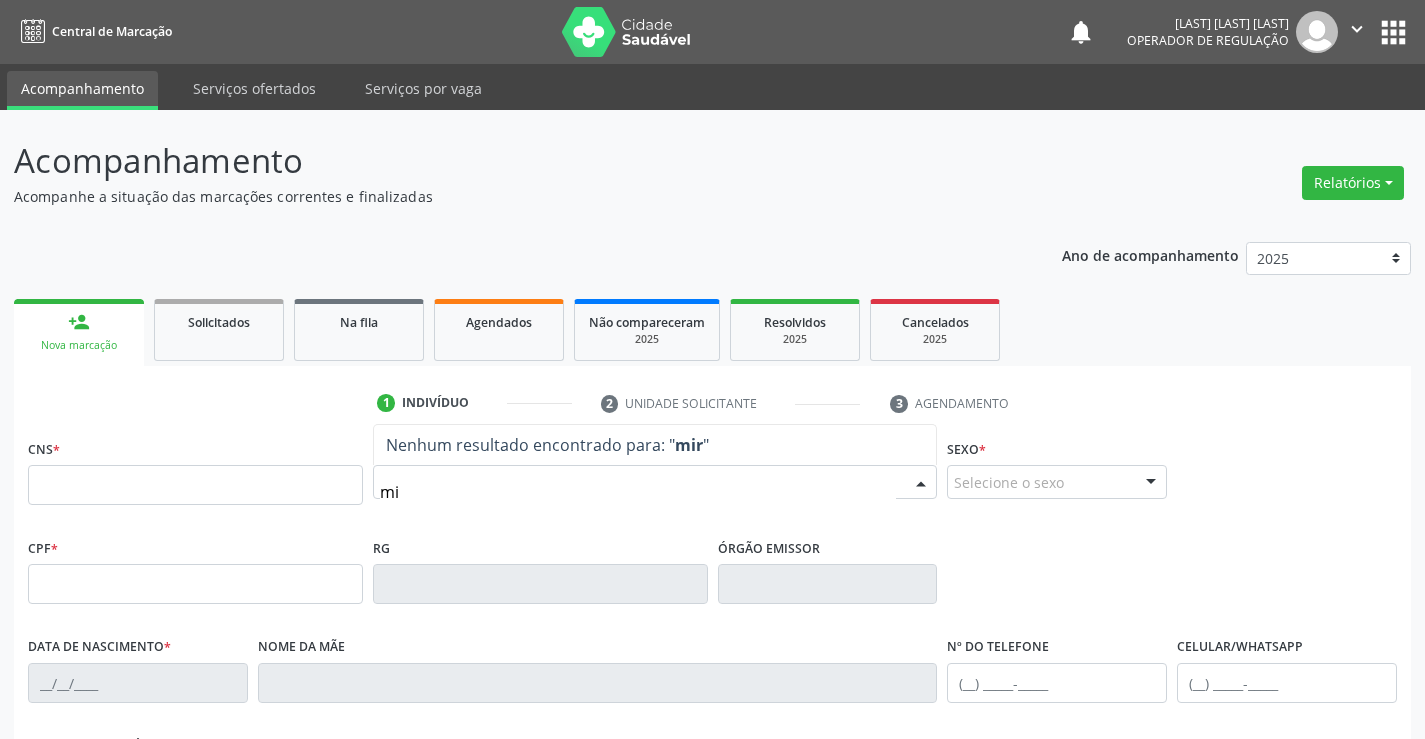 type on "m" 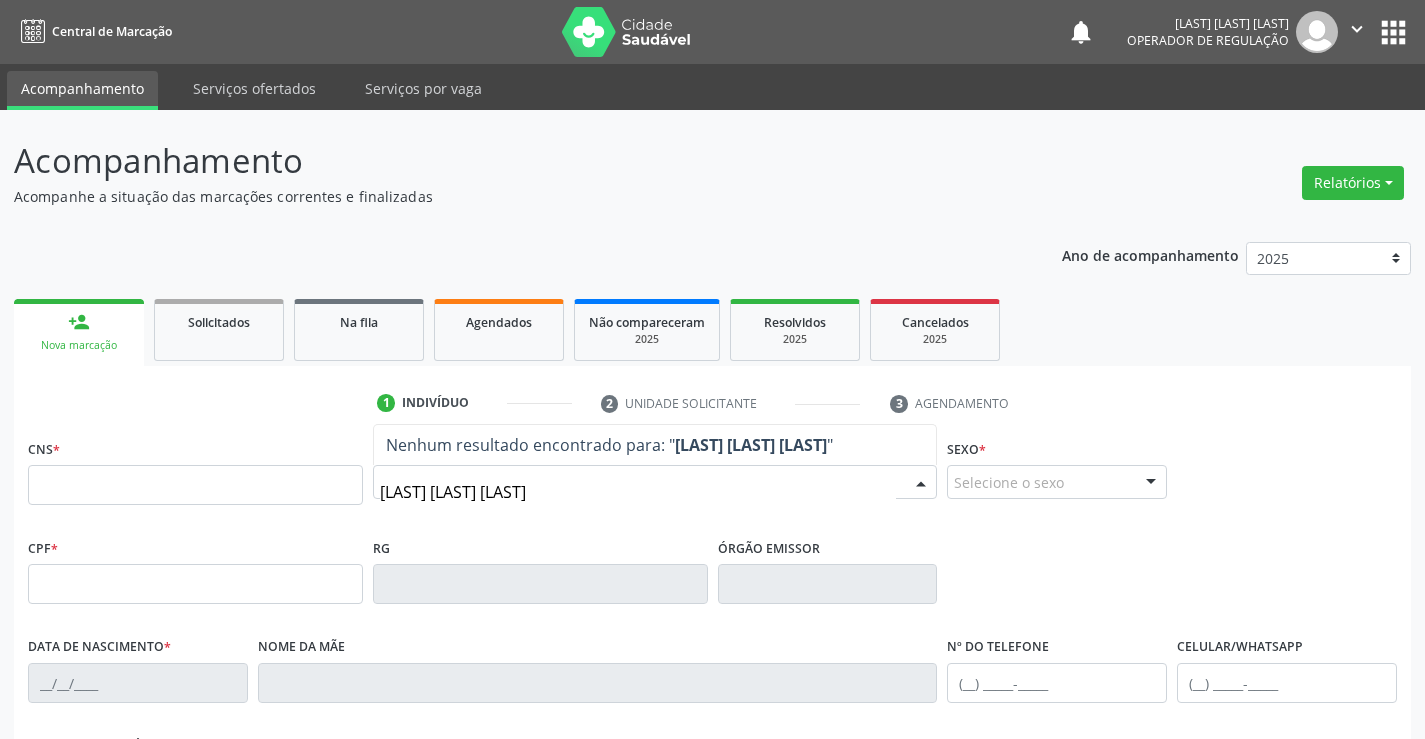 type on "MIRAILDE SATYRA DE SOUSA" 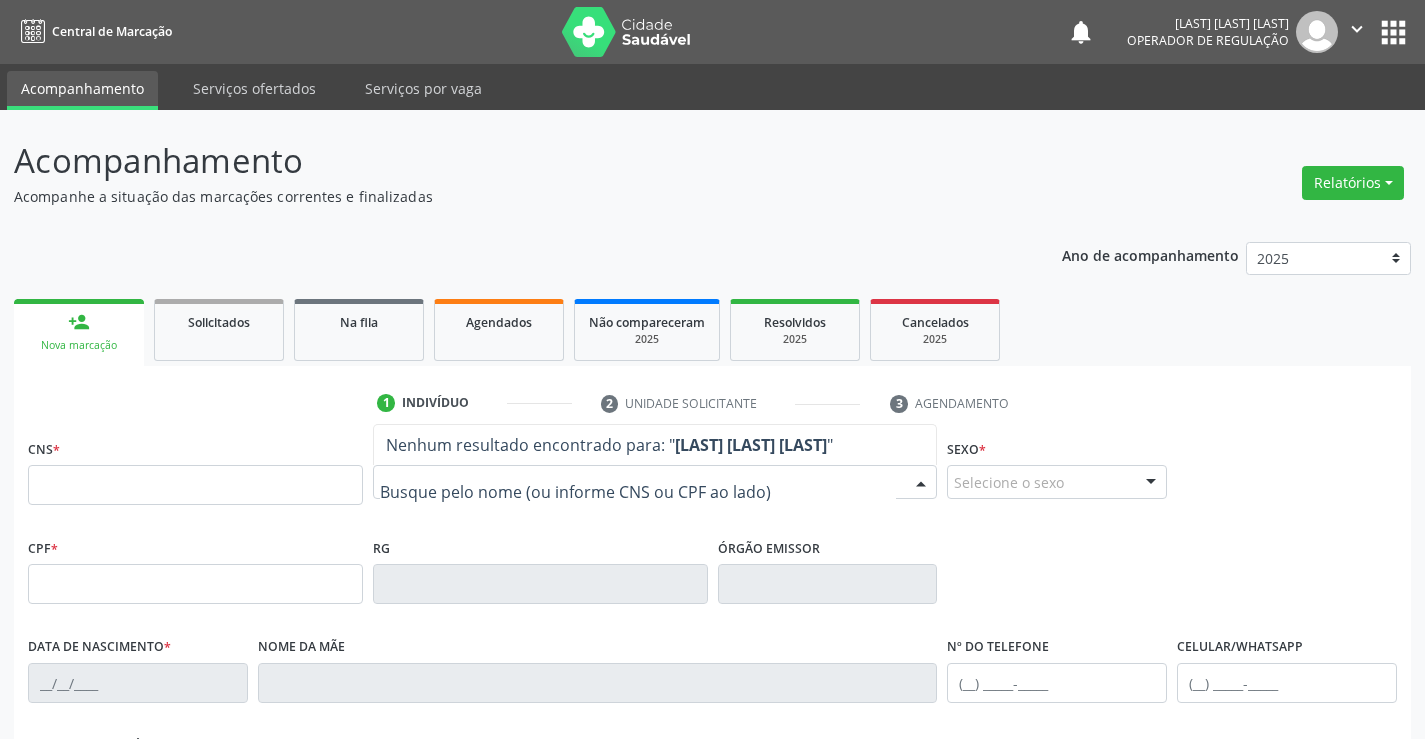 click on "Nome
*
Nenhum resultado encontrado para: " MIRAILDE SATYRA DE SOUSA  "
Não há nenhuma opção para ser exibida." at bounding box center [655, 483] 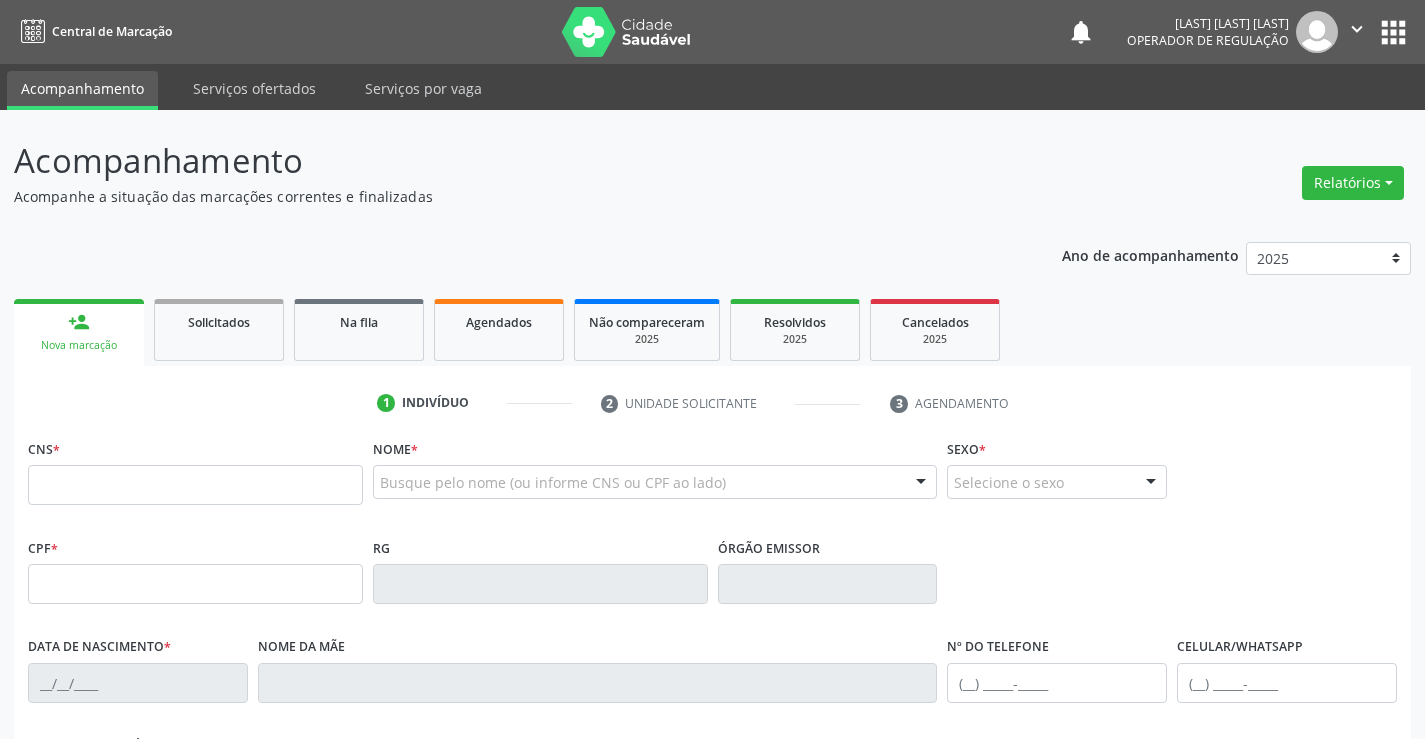 click on "Nome
*
Busque pelo nome (ou informe CNS ou CPF ao lado)
Nenhum resultado encontrado para: "   "
Digite o nome" at bounding box center (655, 483) 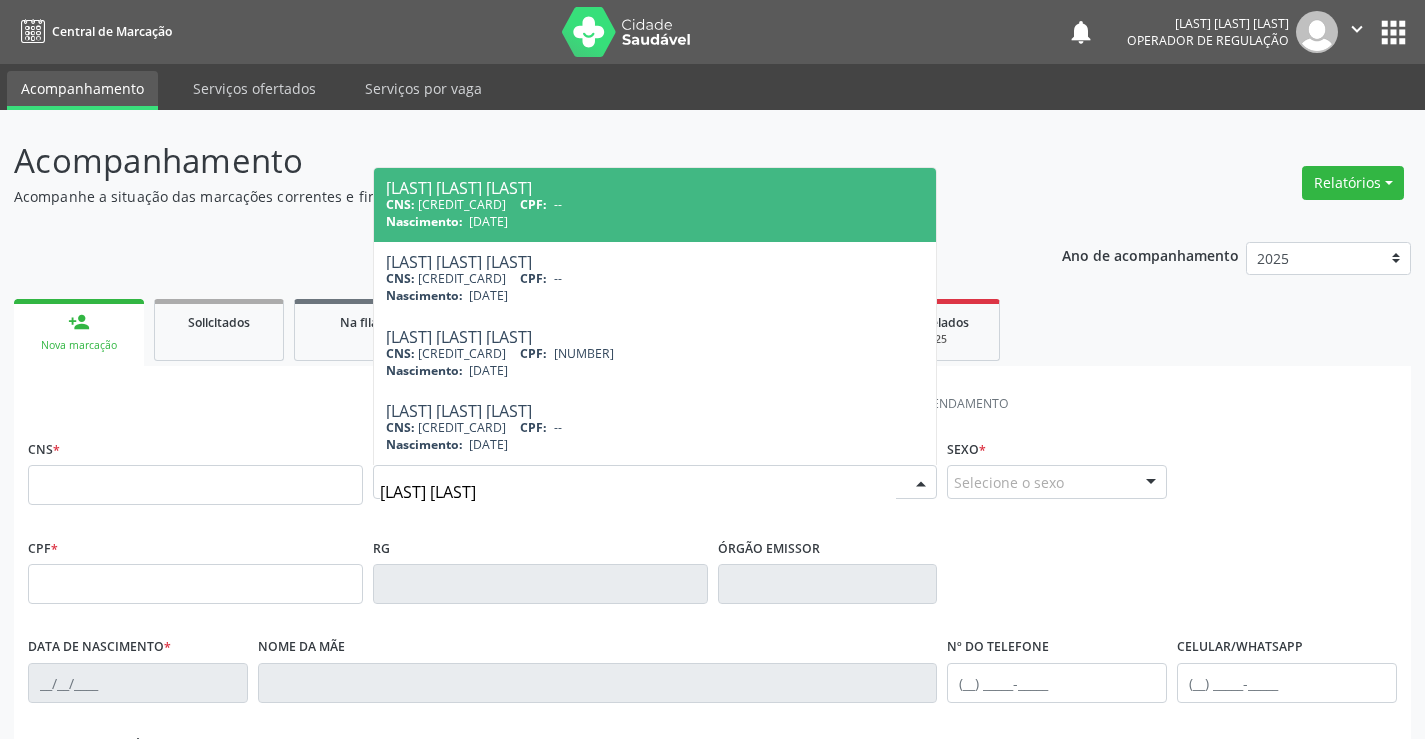 type on "MIRAILDE SAT" 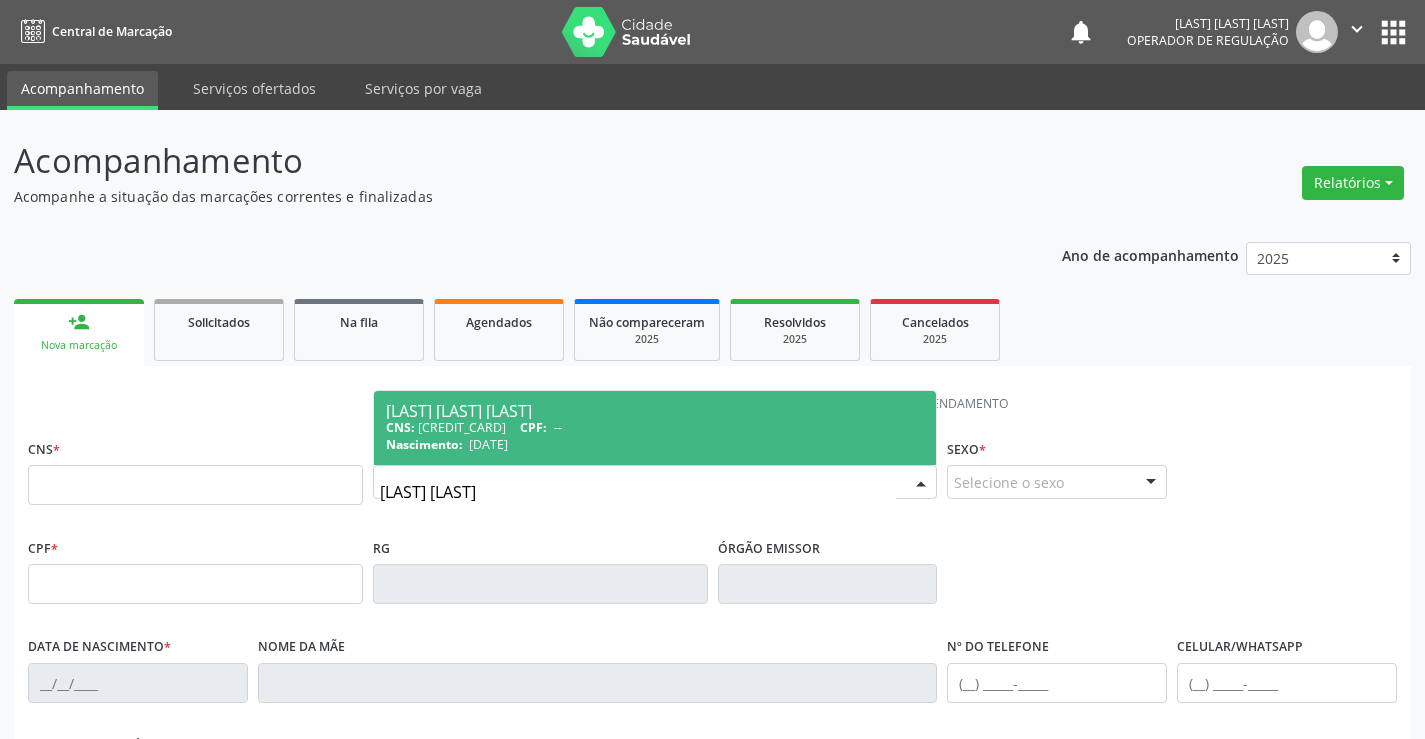 click on "CNS:
708 0075 4716 3130
CPF:    --" at bounding box center (655, 427) 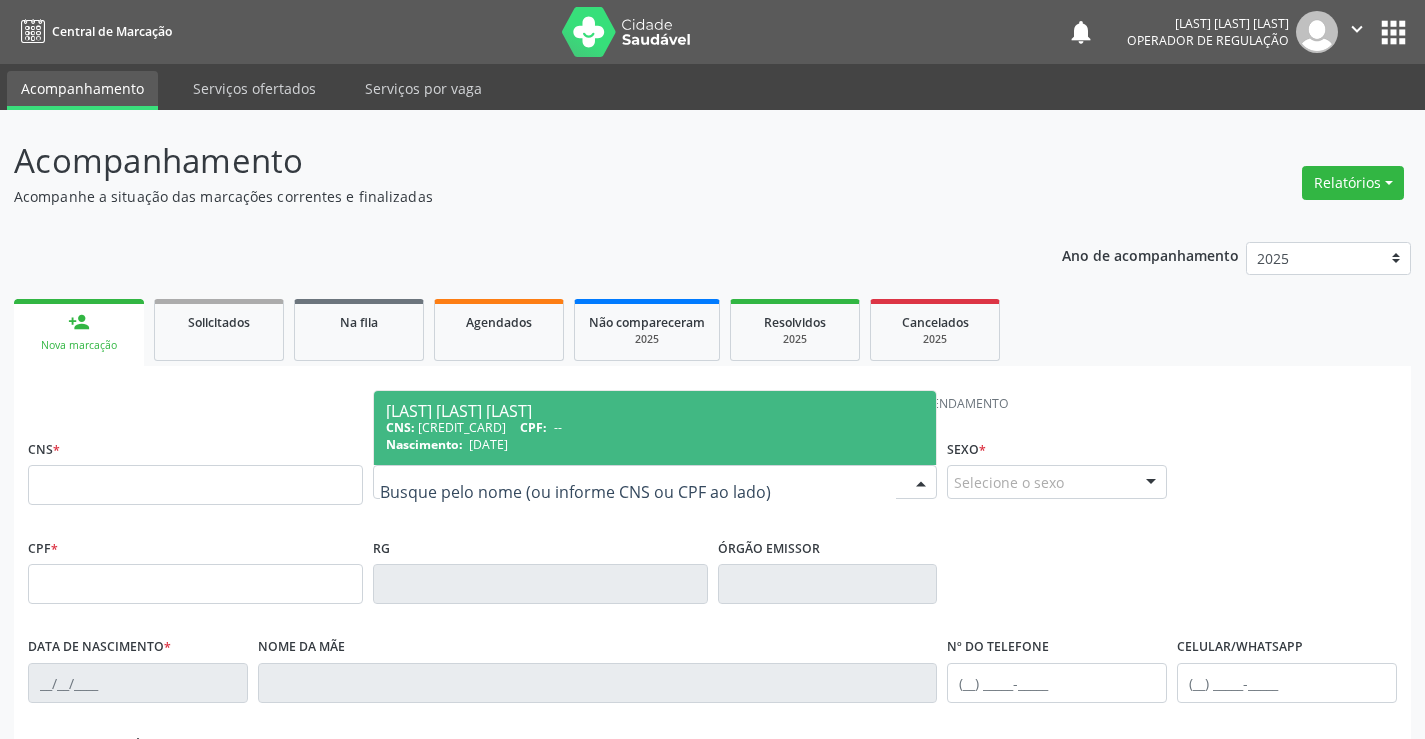 type on "708 0075 4716 3130" 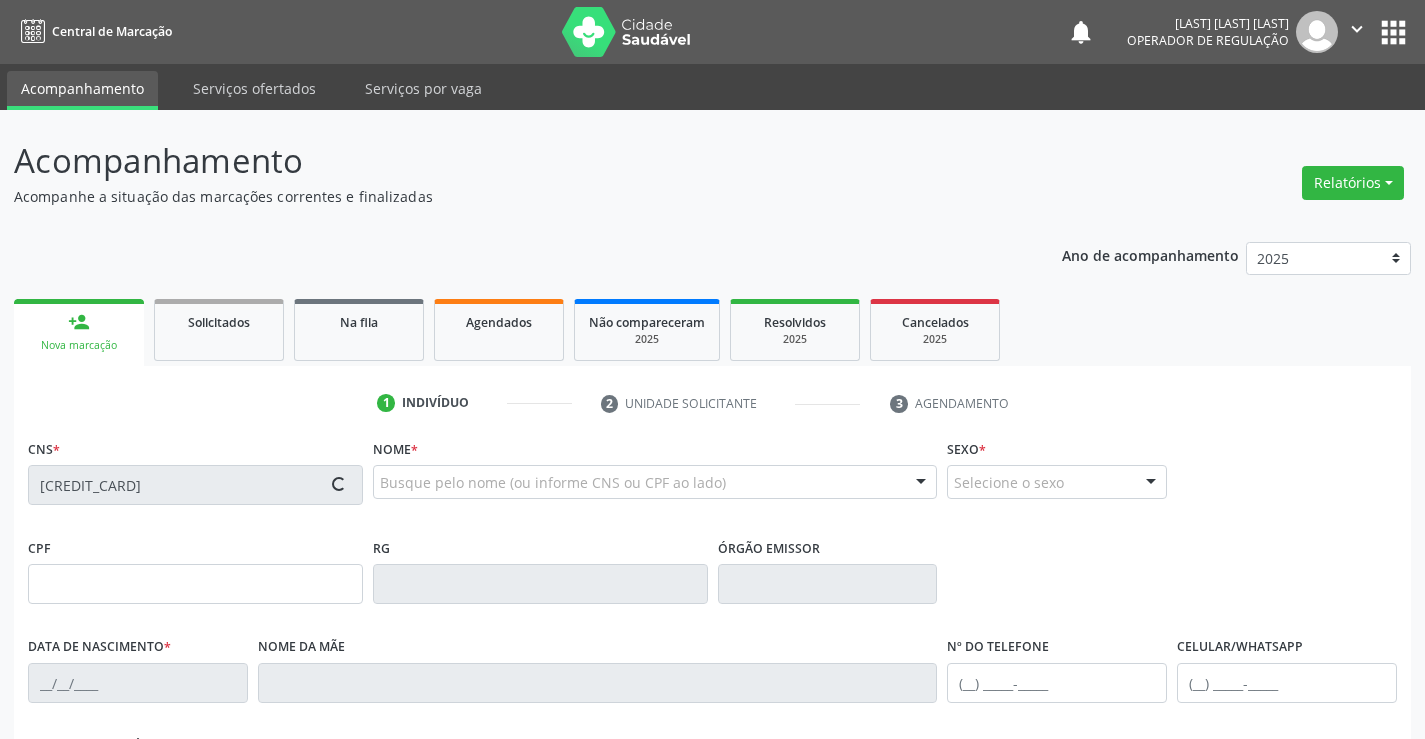 type on "1311499970" 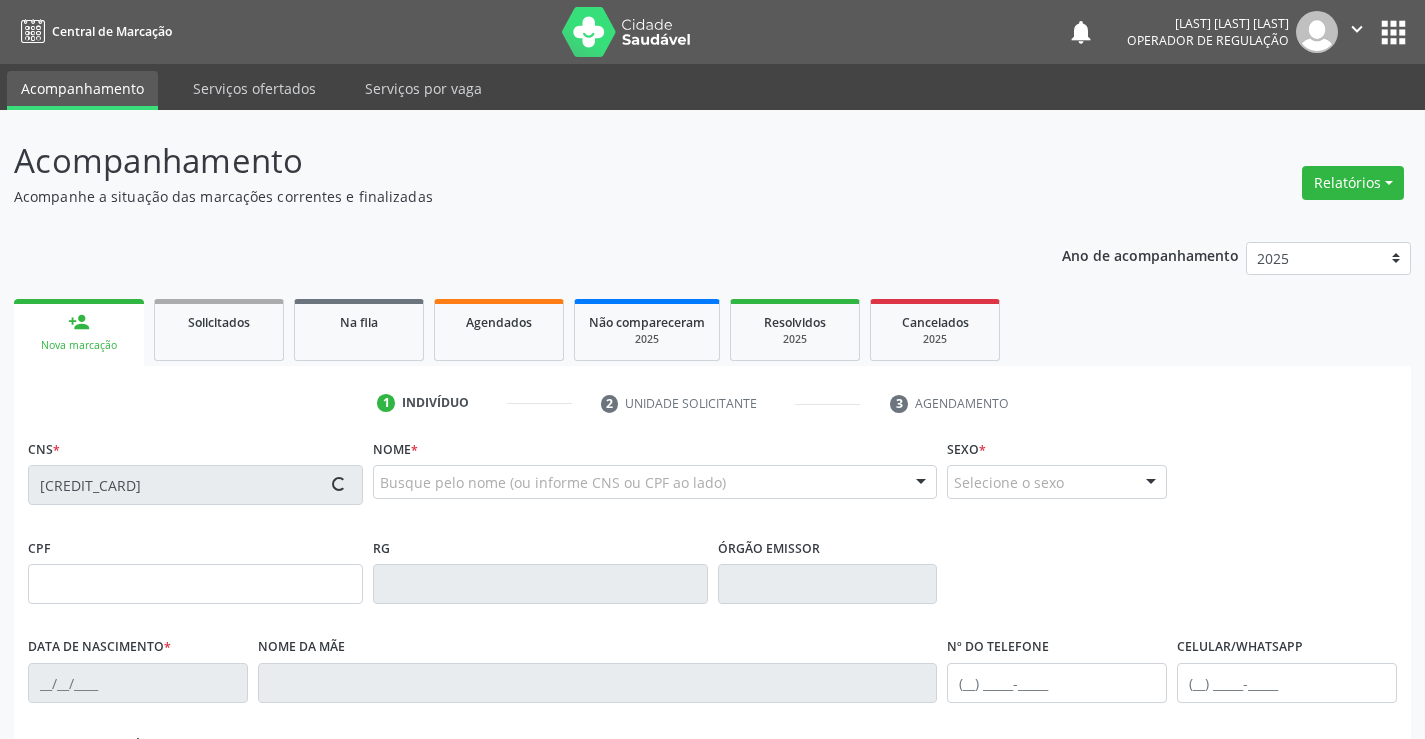 type on "21/05/1982" 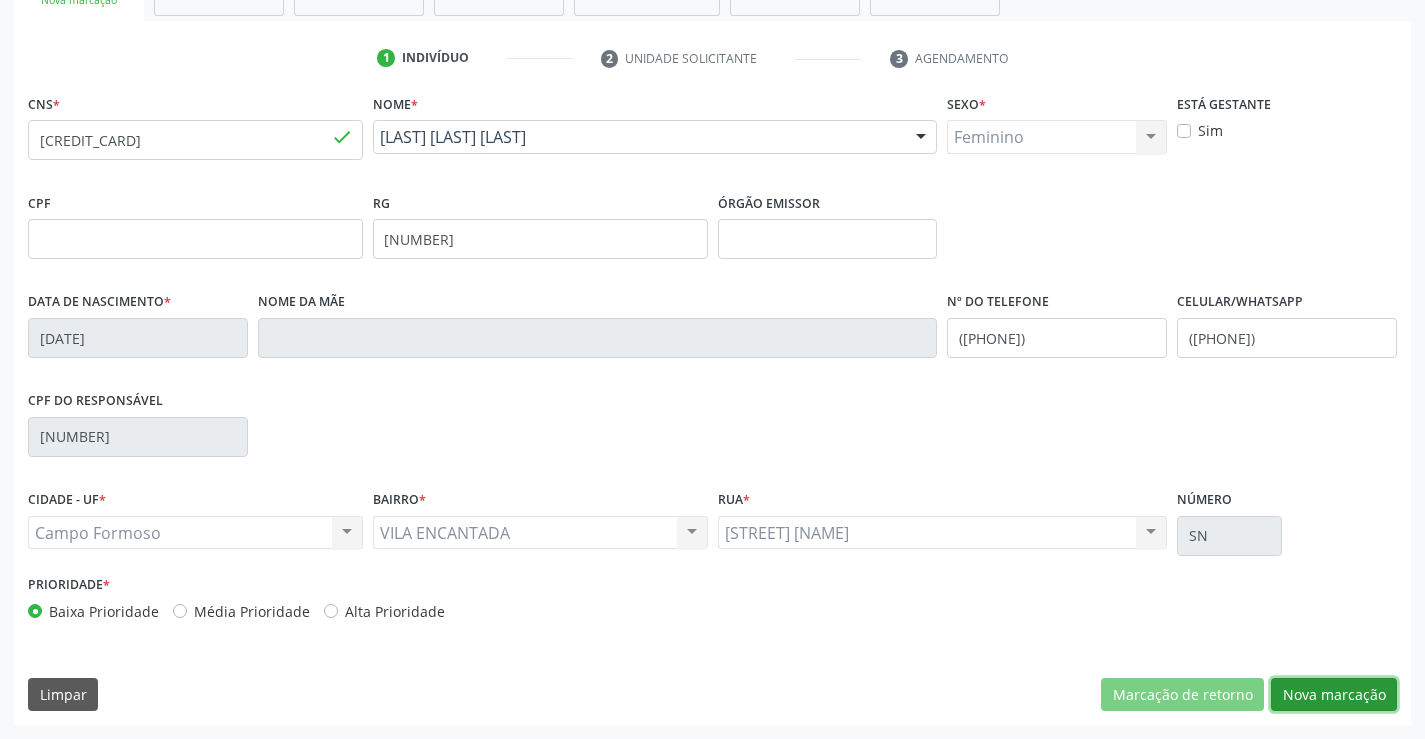 click on "Nova marcação" at bounding box center [1334, 695] 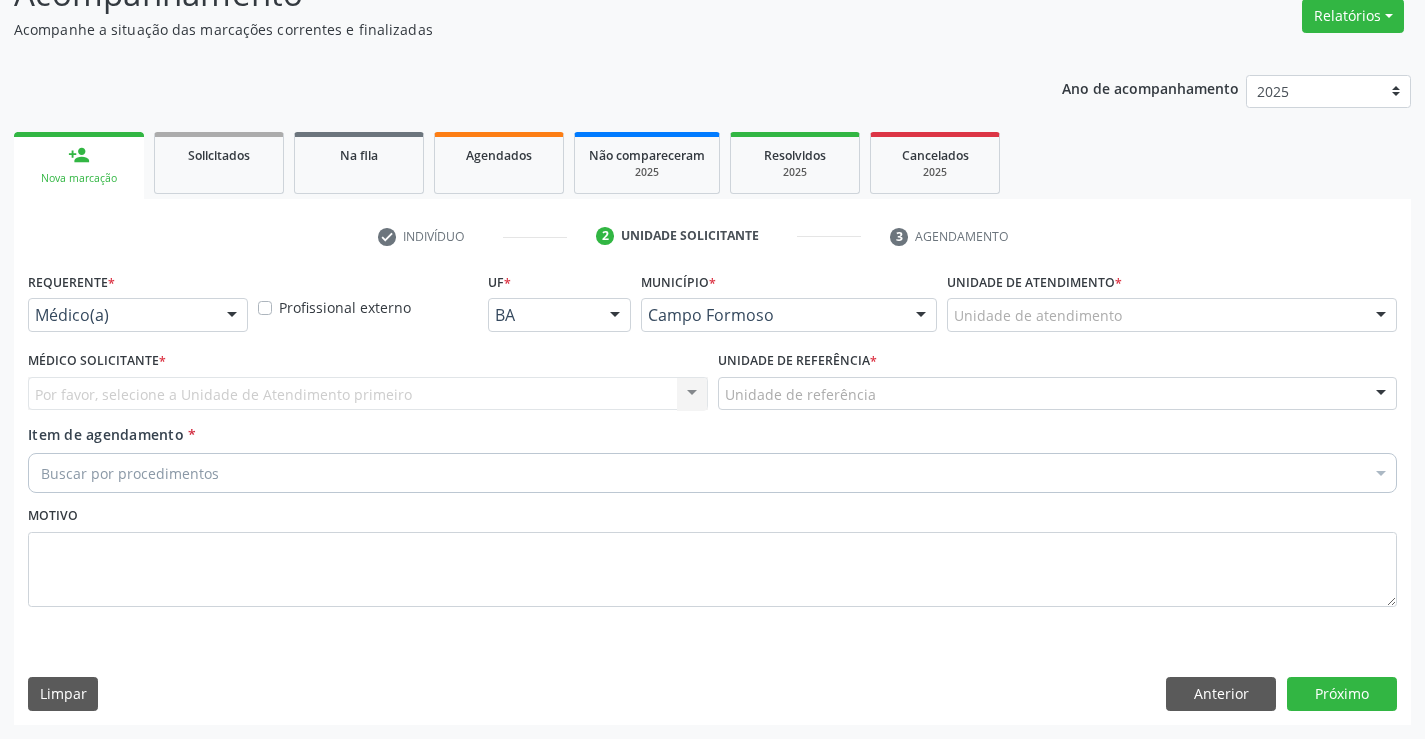 scroll, scrollTop: 167, scrollLeft: 0, axis: vertical 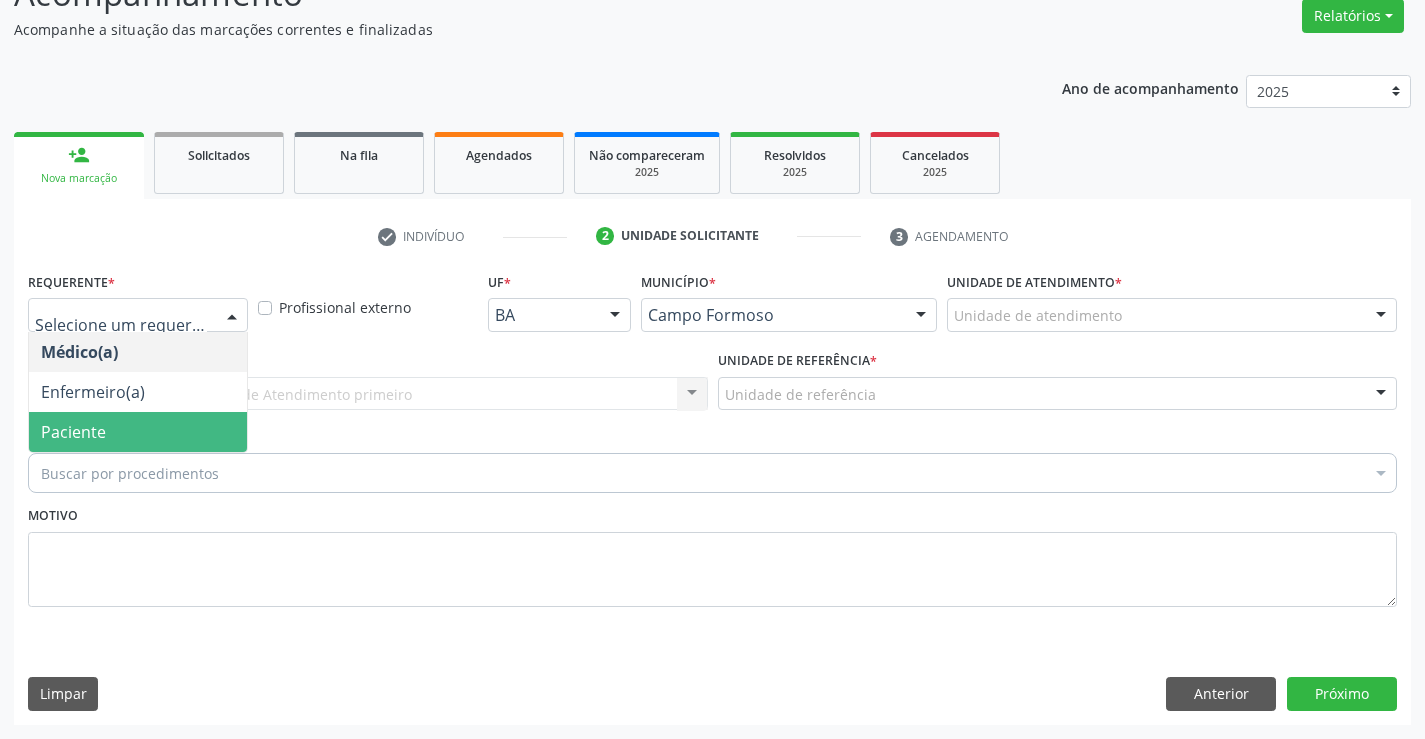 click on "Paciente" at bounding box center (138, 432) 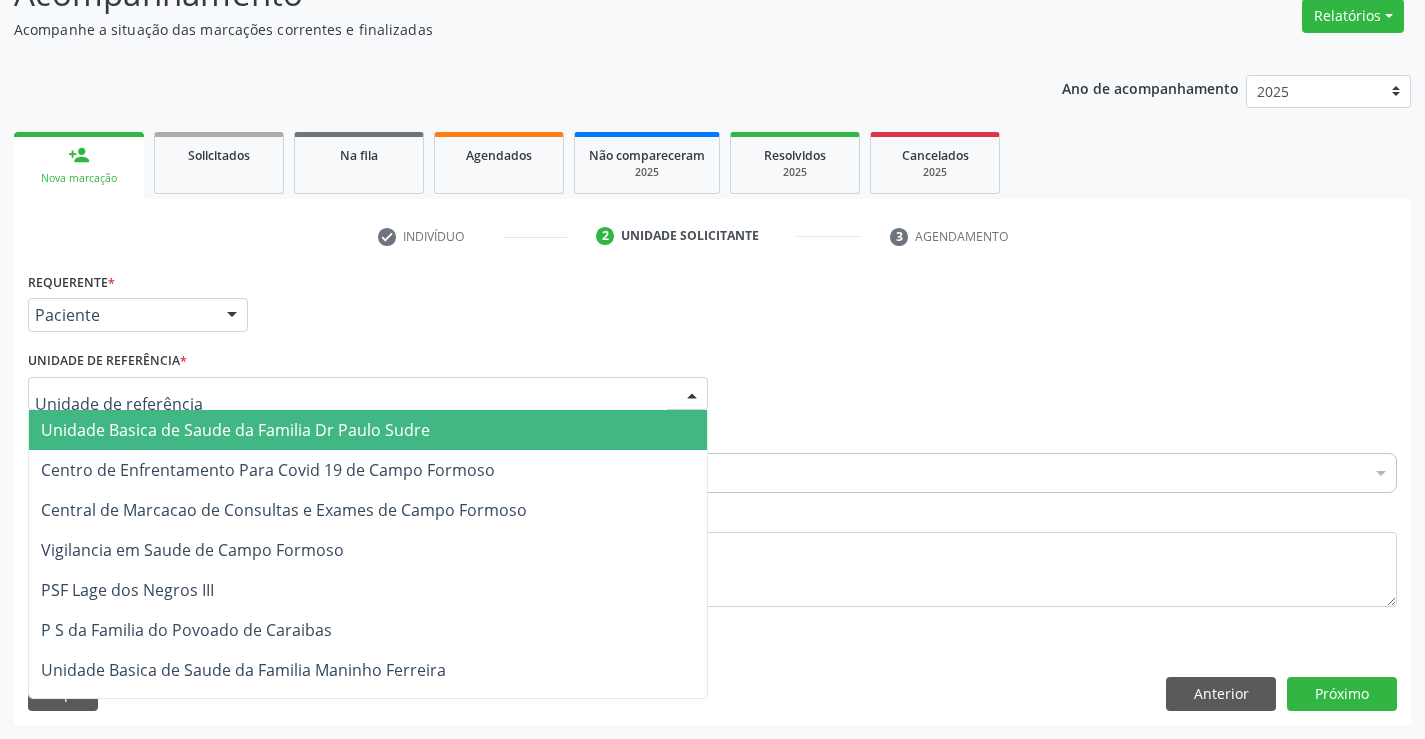 click at bounding box center (368, 394) 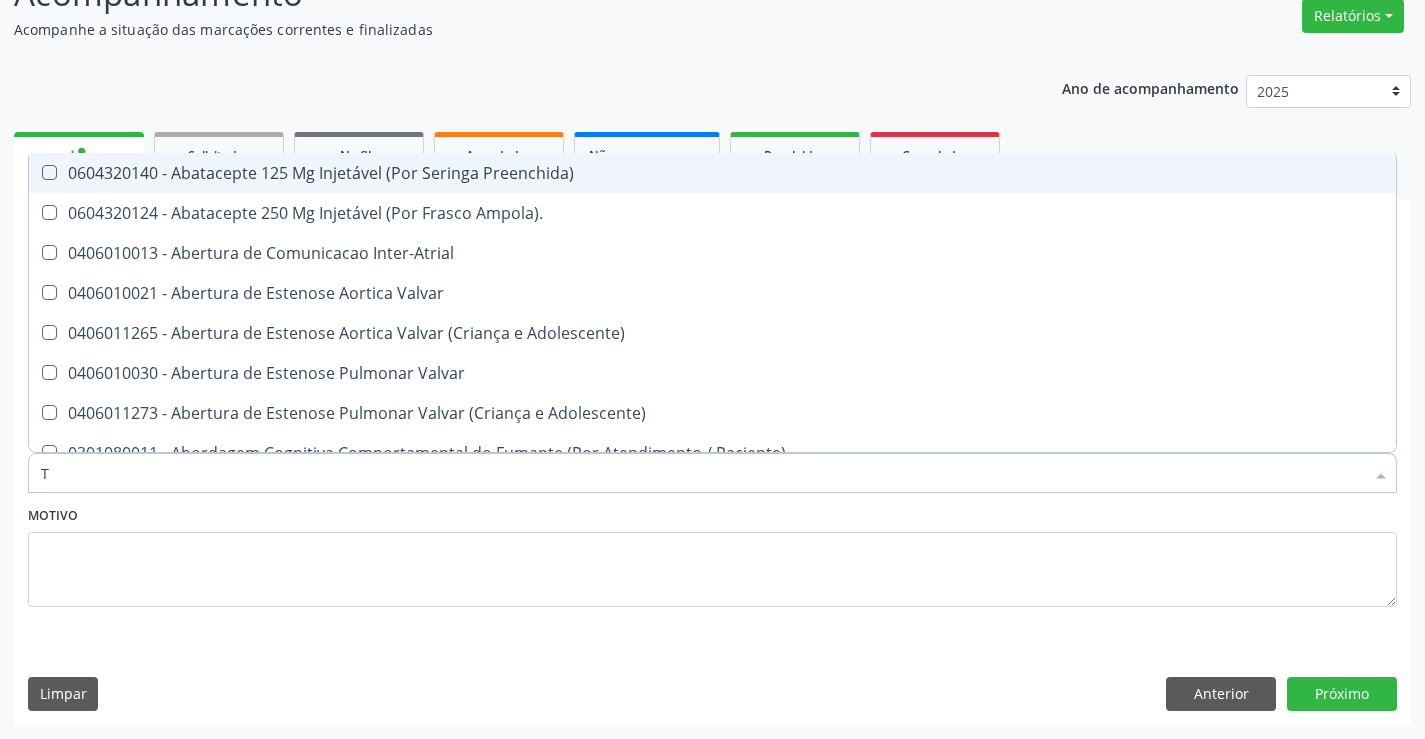 type on "TG" 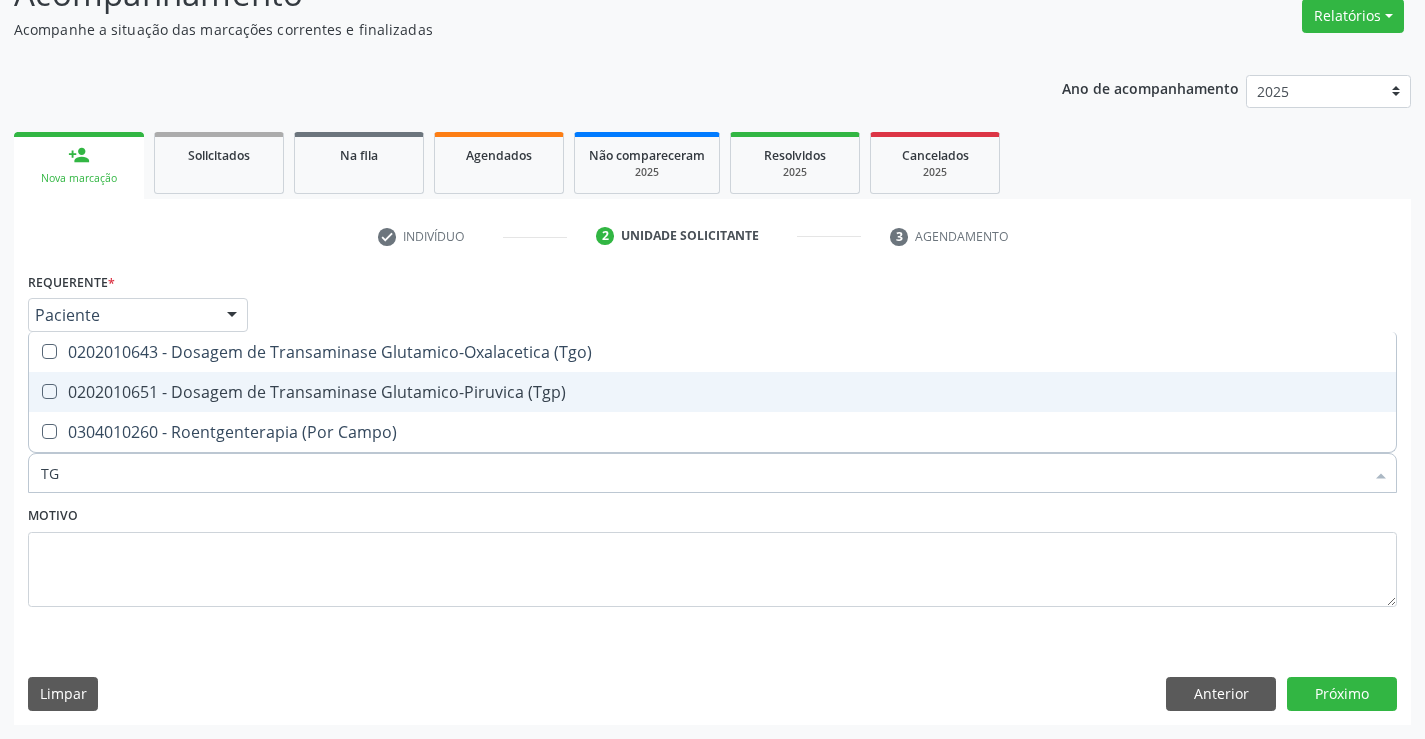 click on "0202010651 - Dosagem de Transaminase Glutamico-Piruvica (Tgp)" at bounding box center (712, 392) 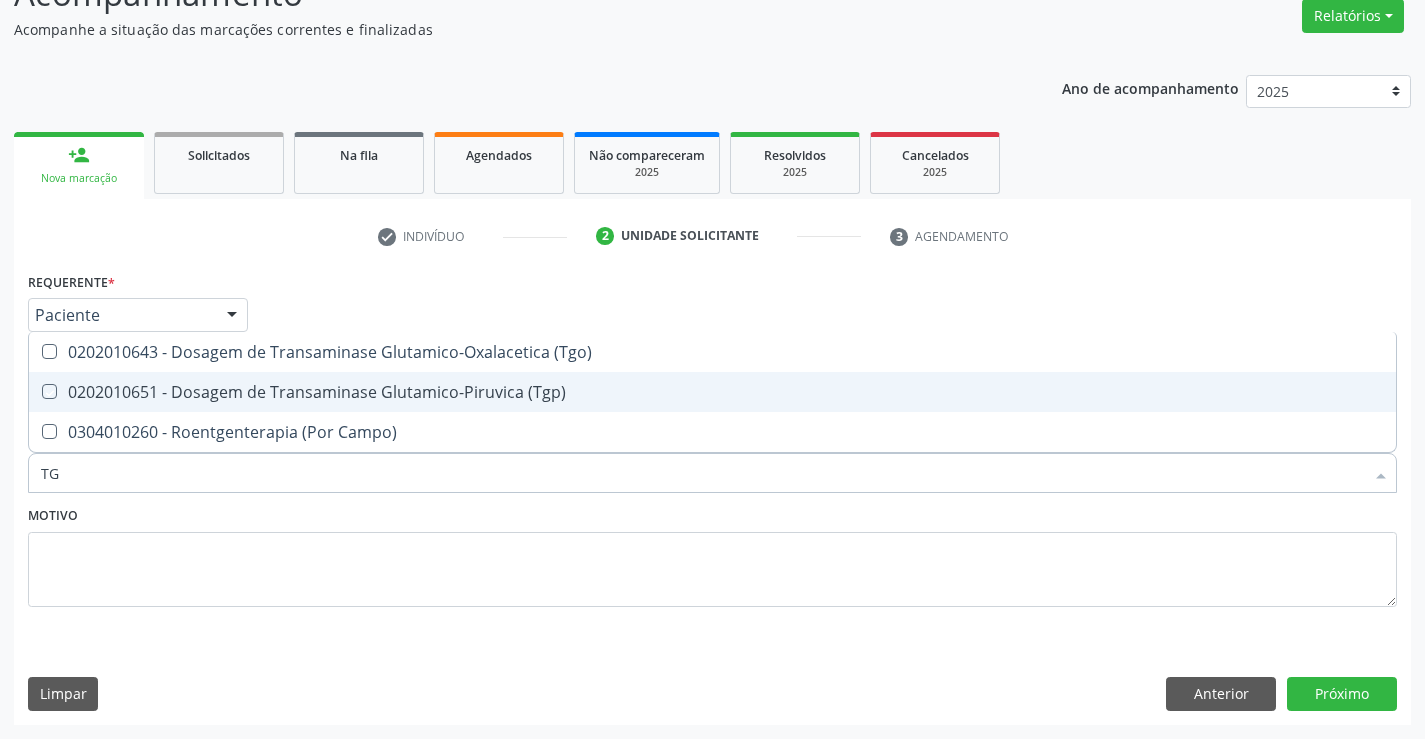checkbox on "true" 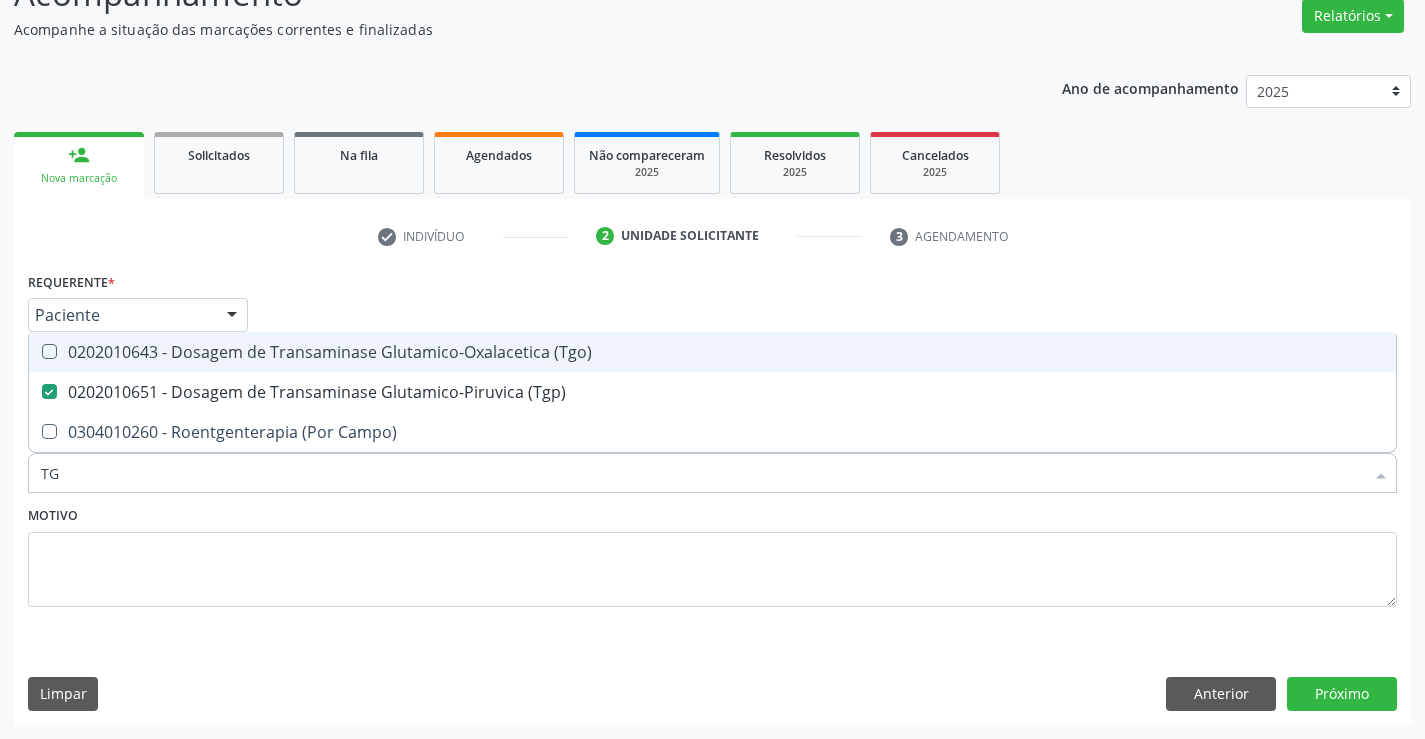 click on "0202010643 - Dosagem de Transaminase Glutamico-Oxalacetica (Tgo)" at bounding box center (712, 352) 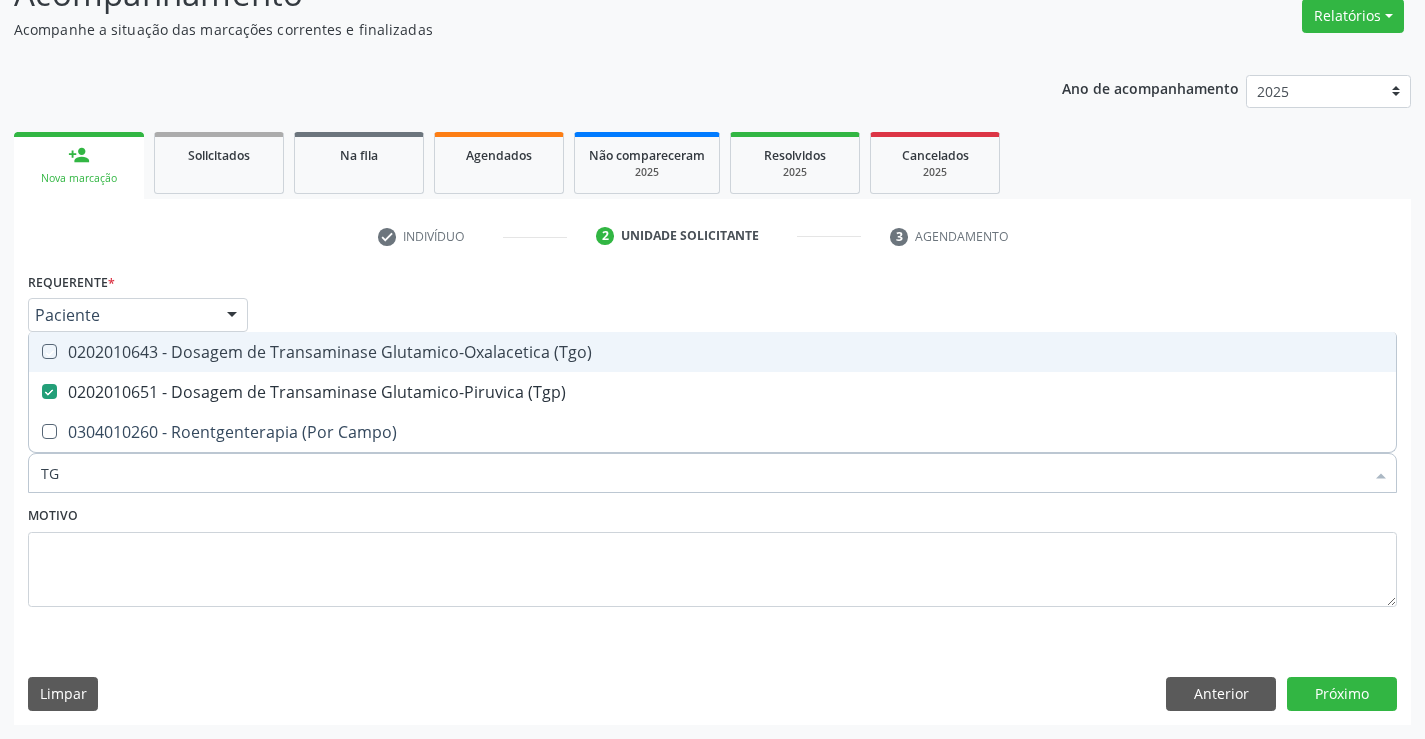 checkbox on "true" 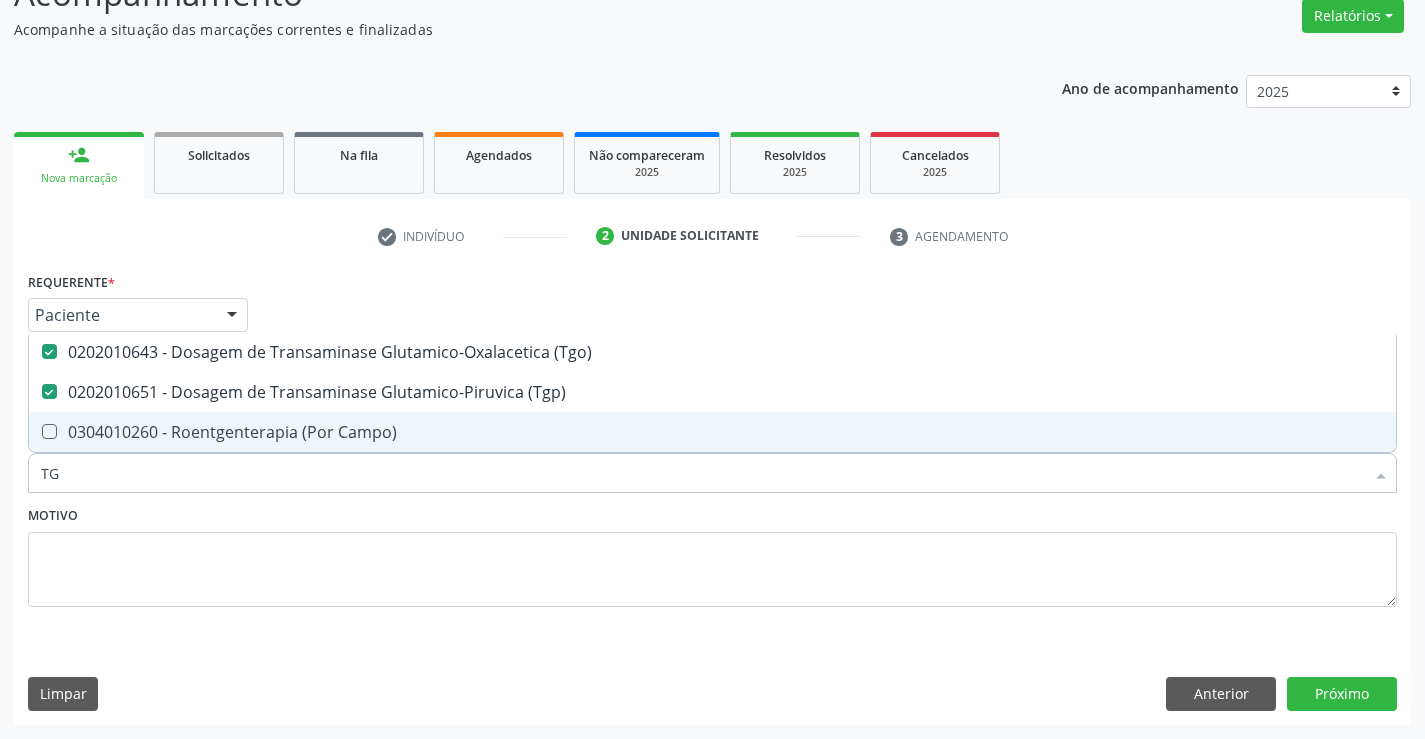 type on "TG" 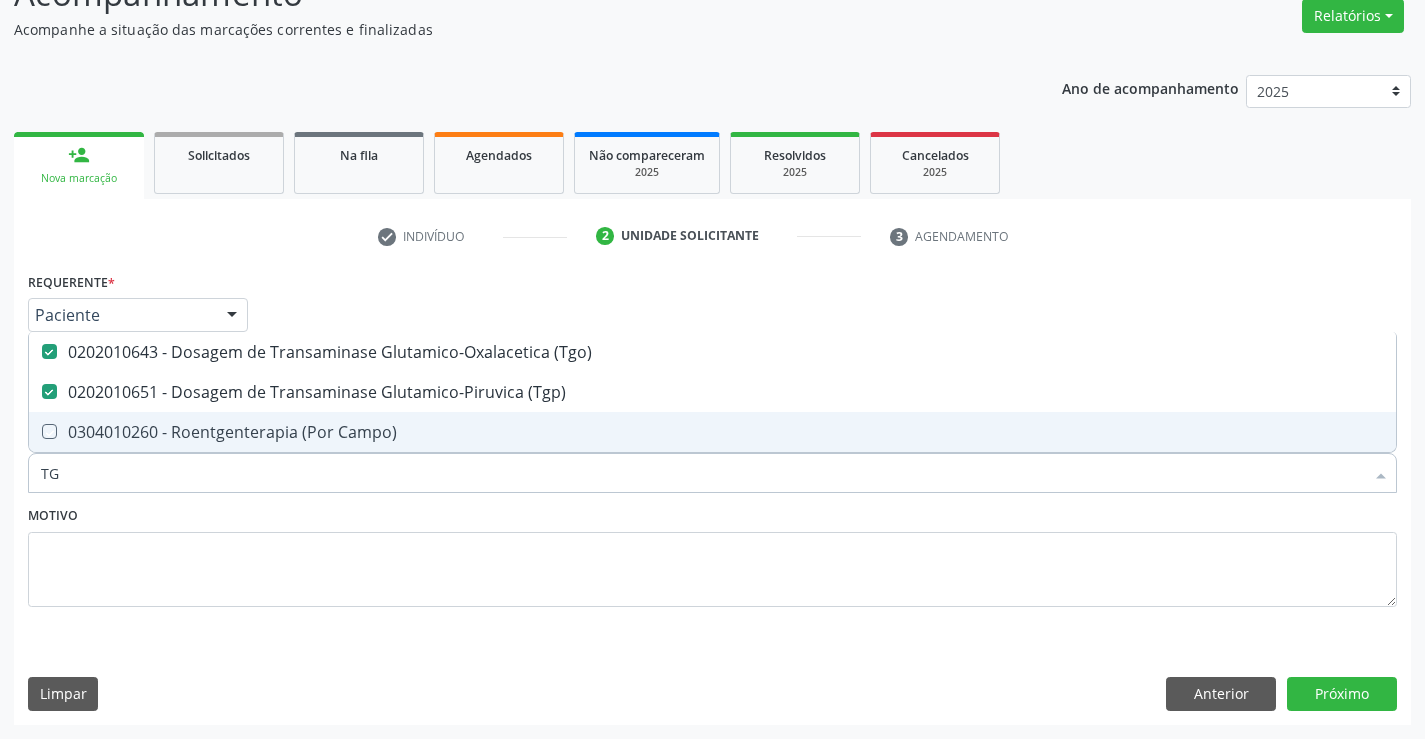 click on "Motivo" at bounding box center [712, 554] 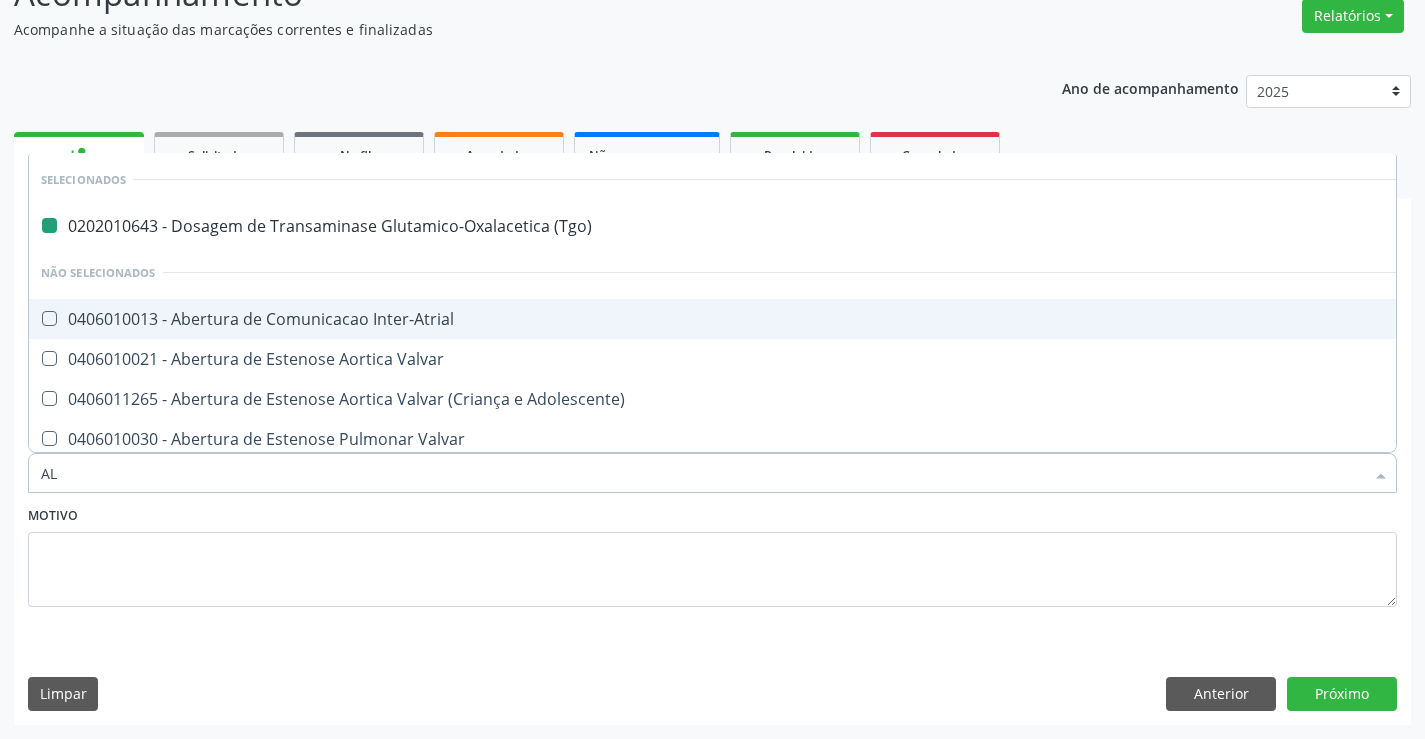 type on "ALC" 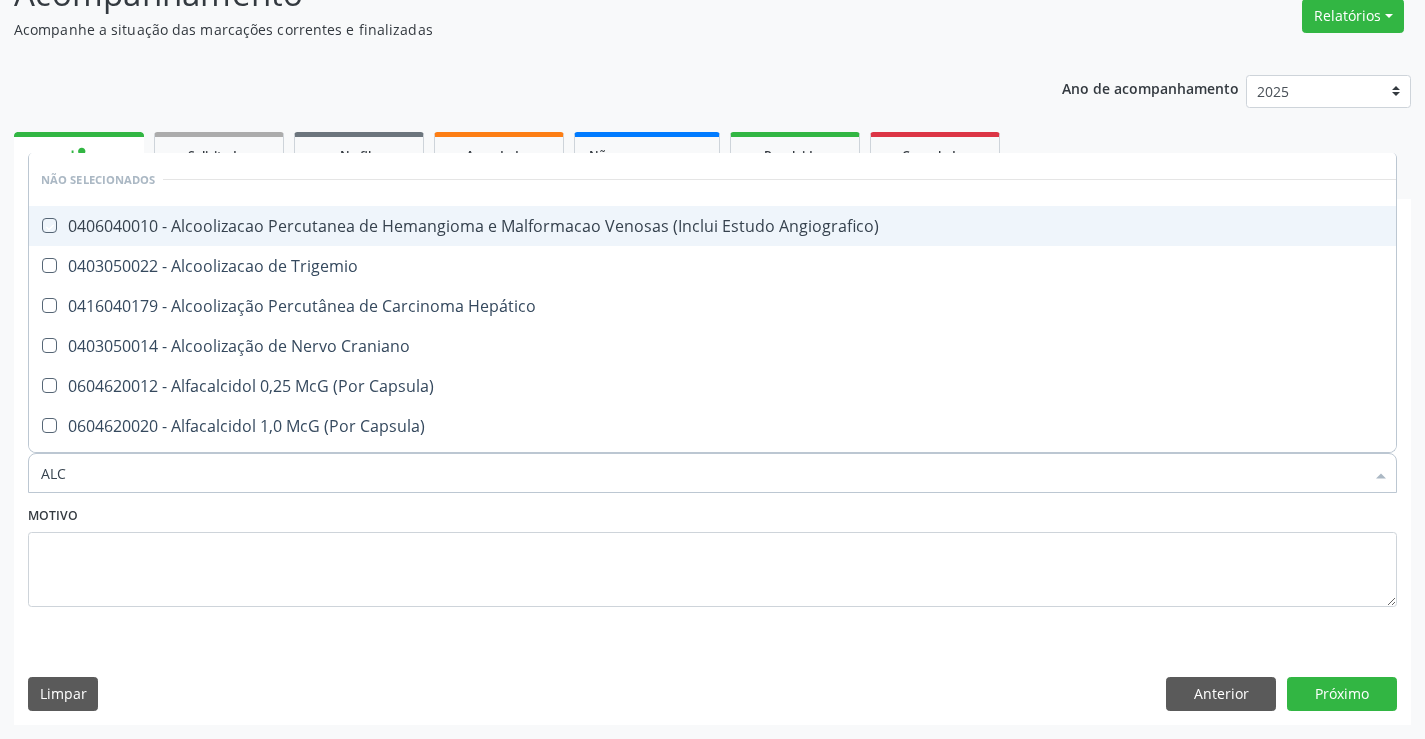 type on "AL" 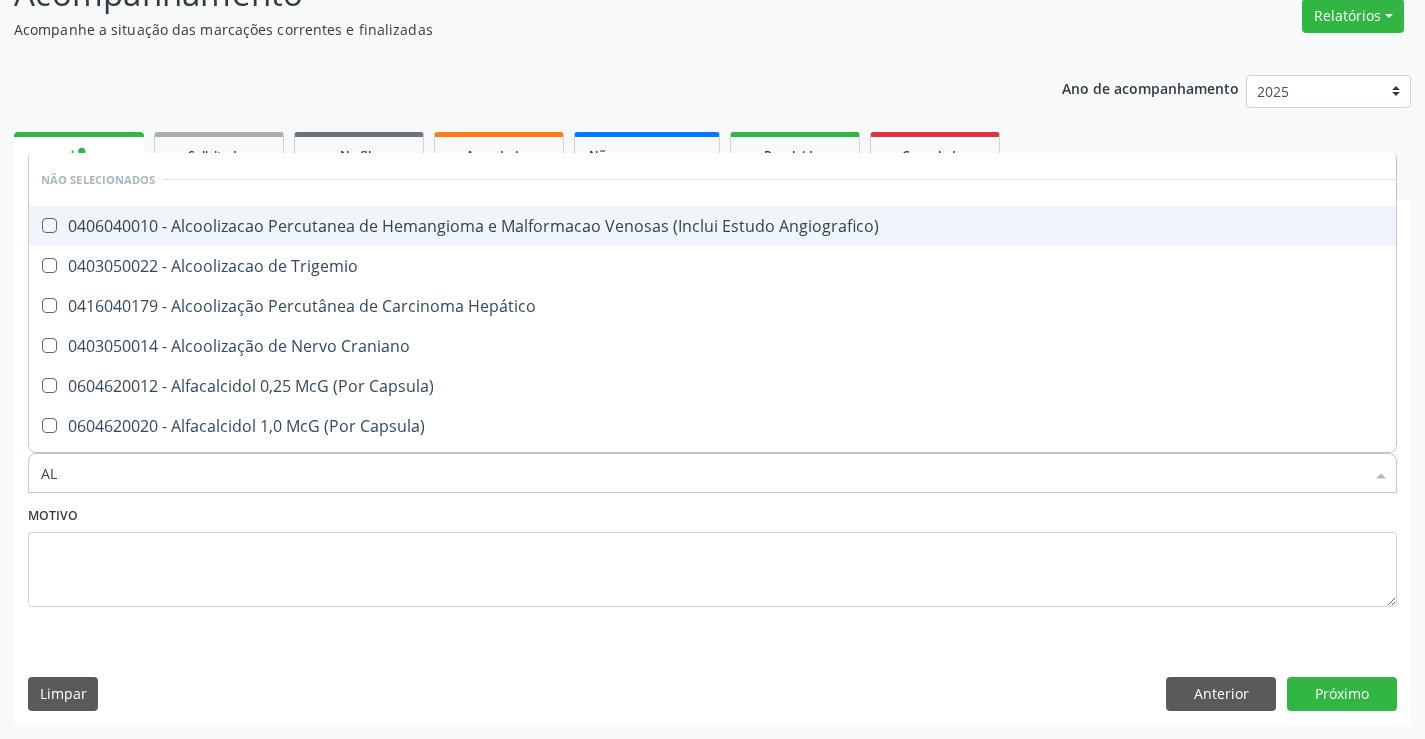checkbox on "true" 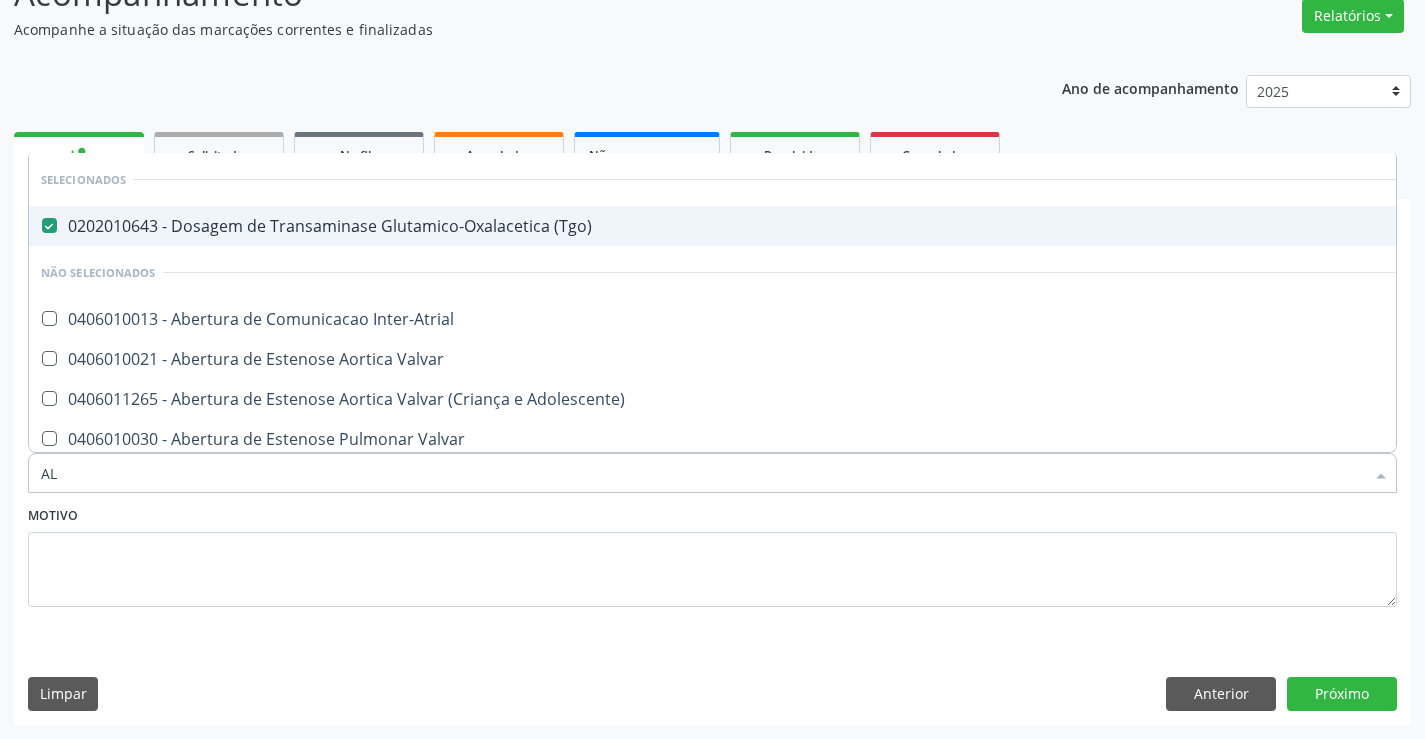 type on "A" 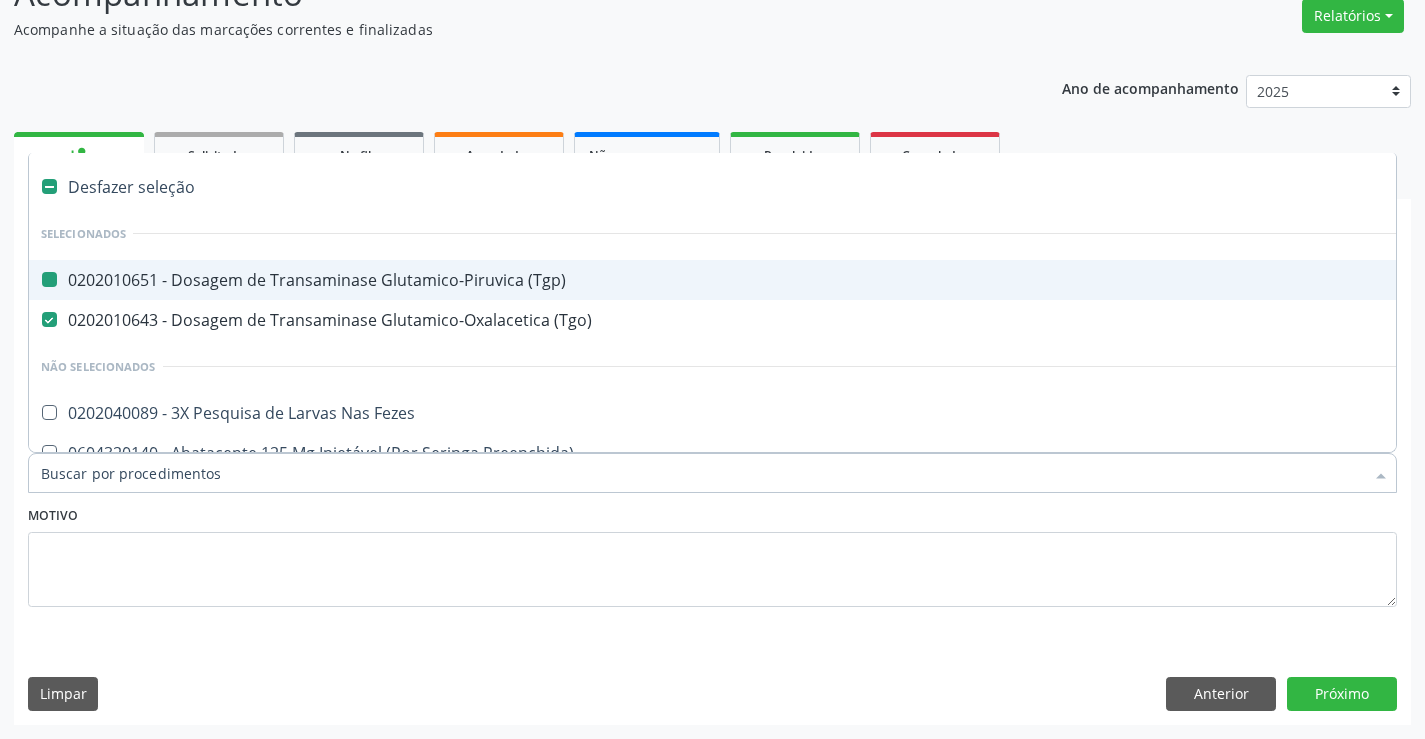 type on "F" 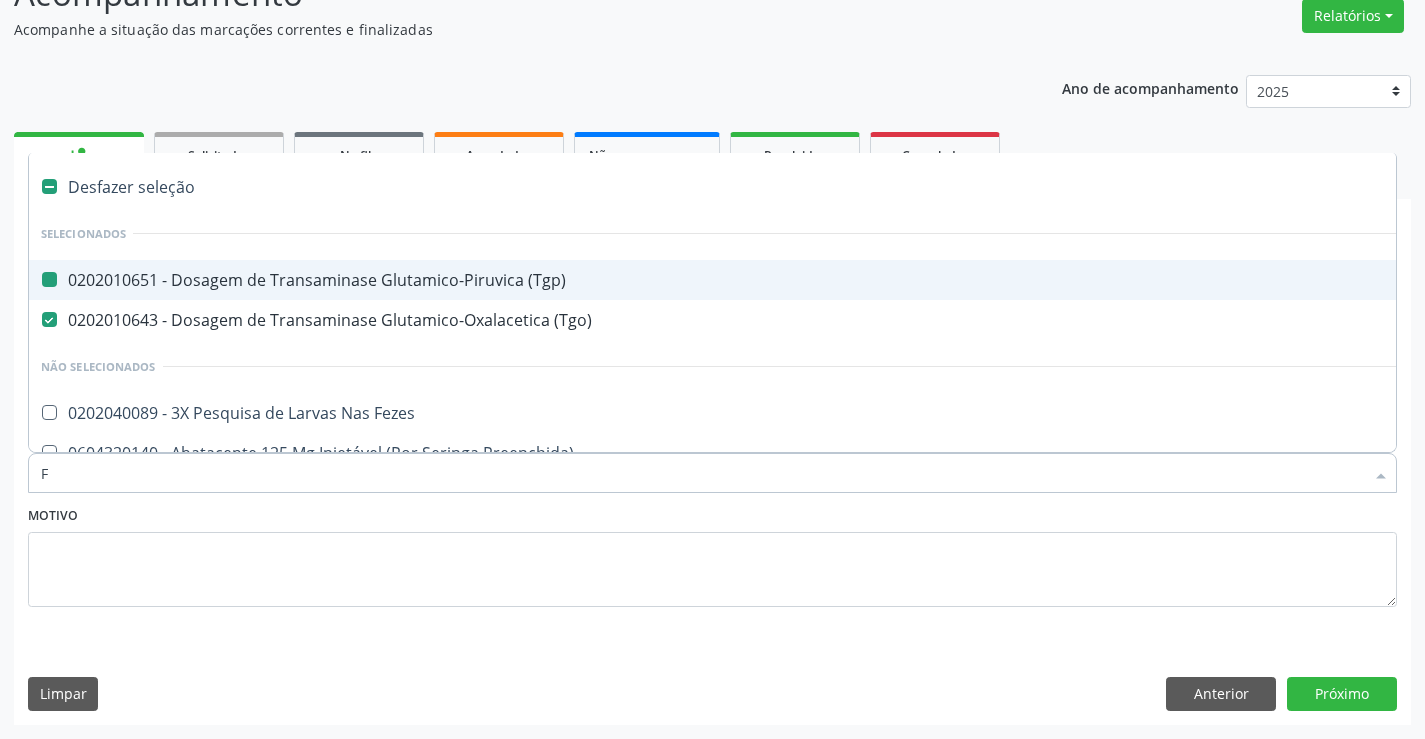 checkbox on "false" 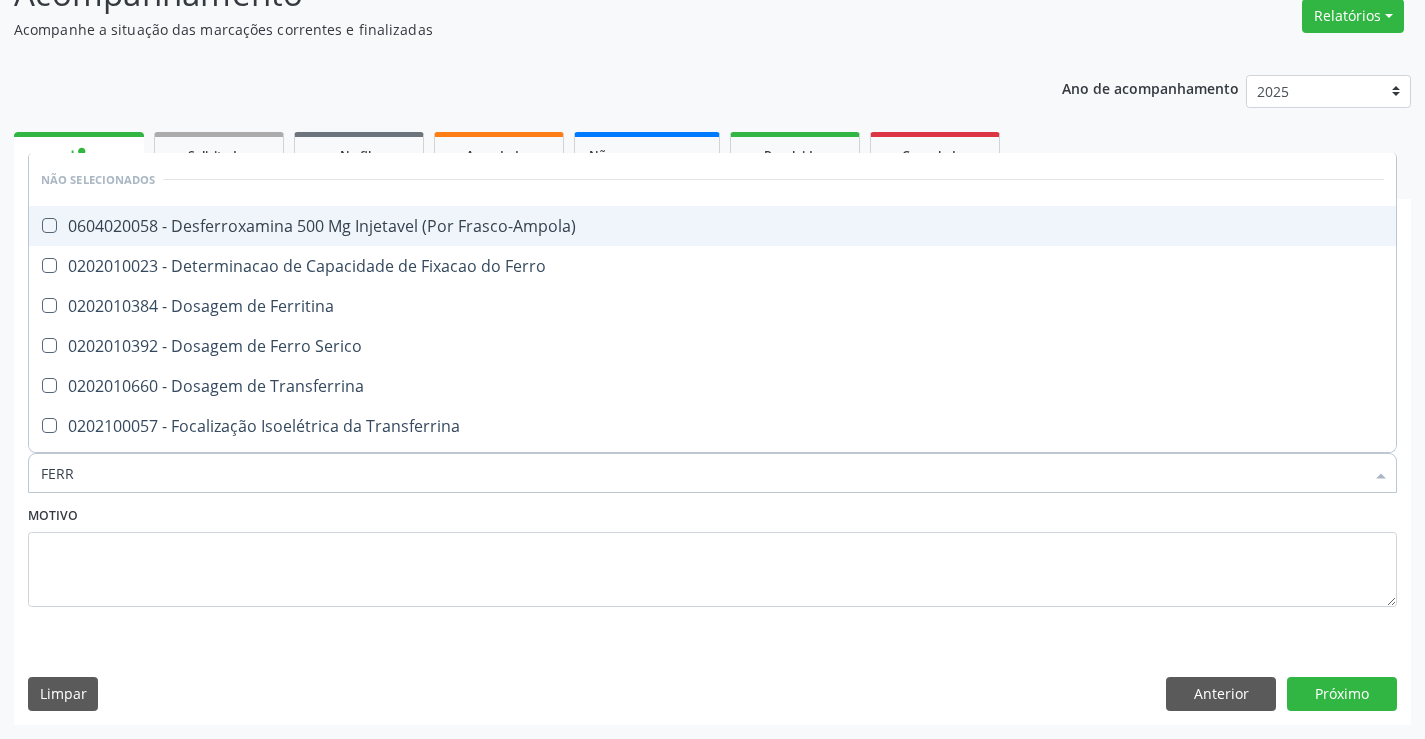 type on "FERRO" 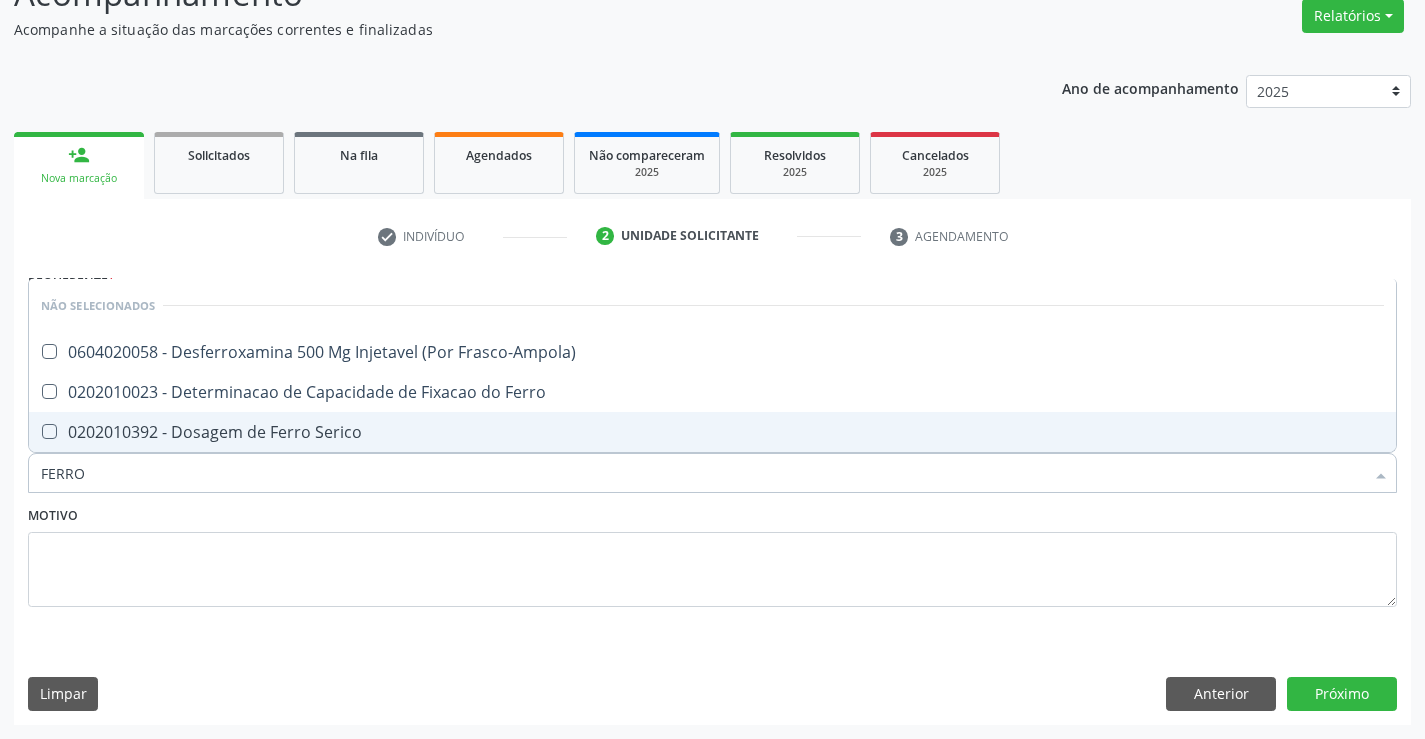 click on "0202010392 - Dosagem de Ferro Serico" at bounding box center [712, 432] 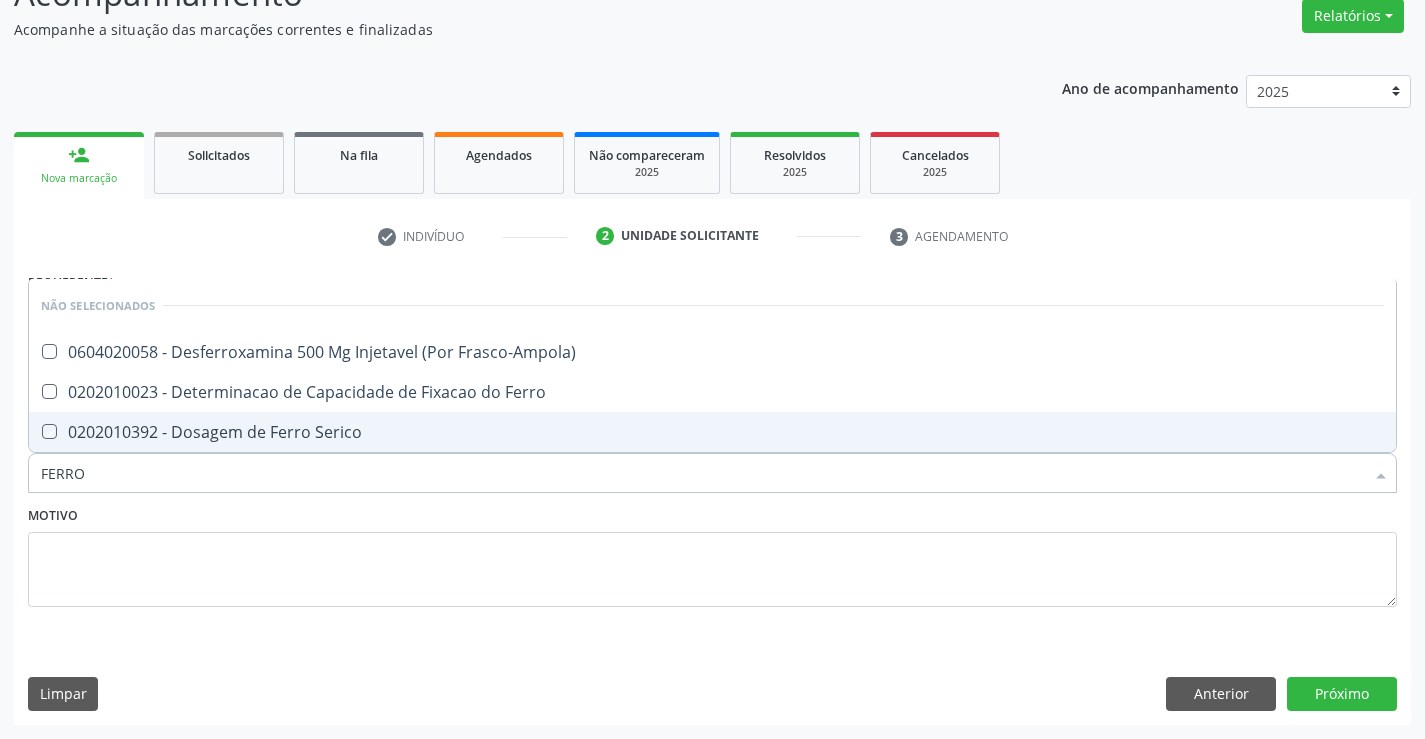 checkbox on "true" 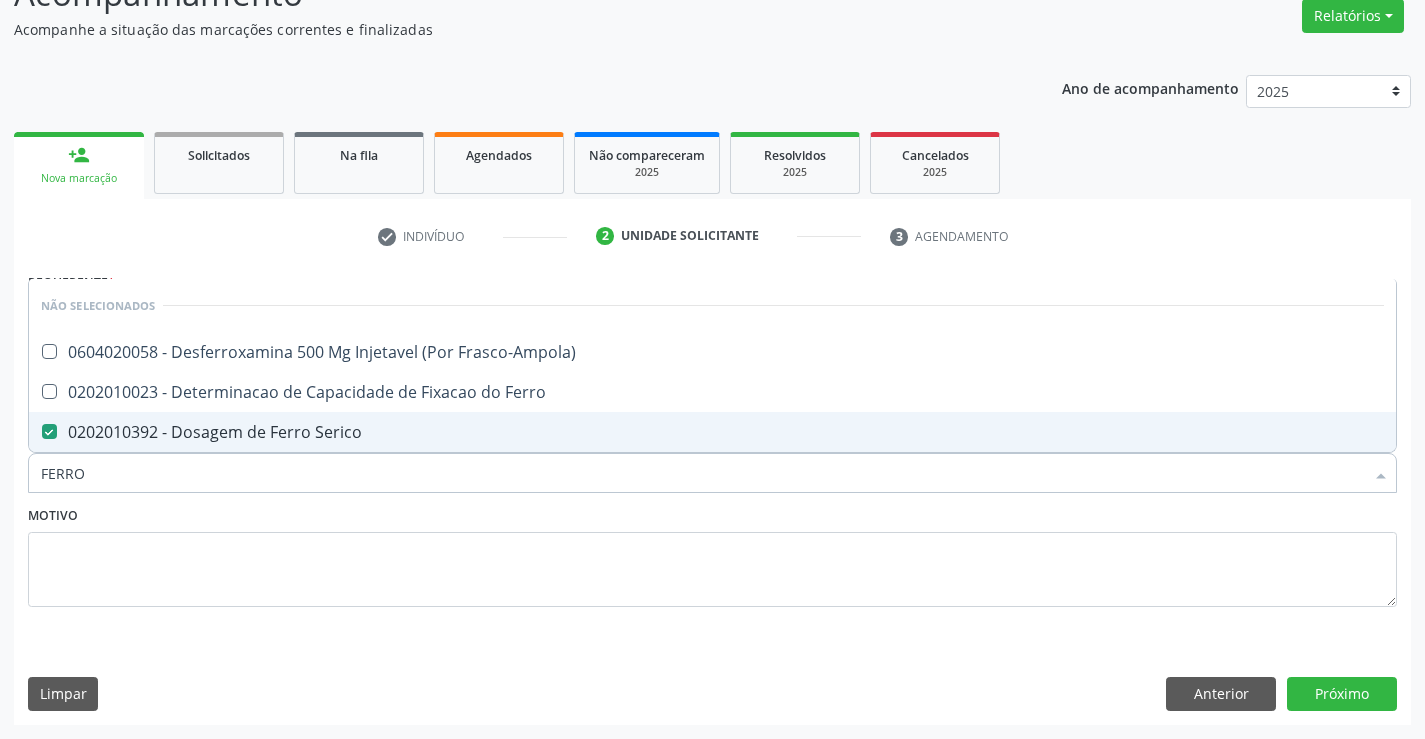 type on "FERRO" 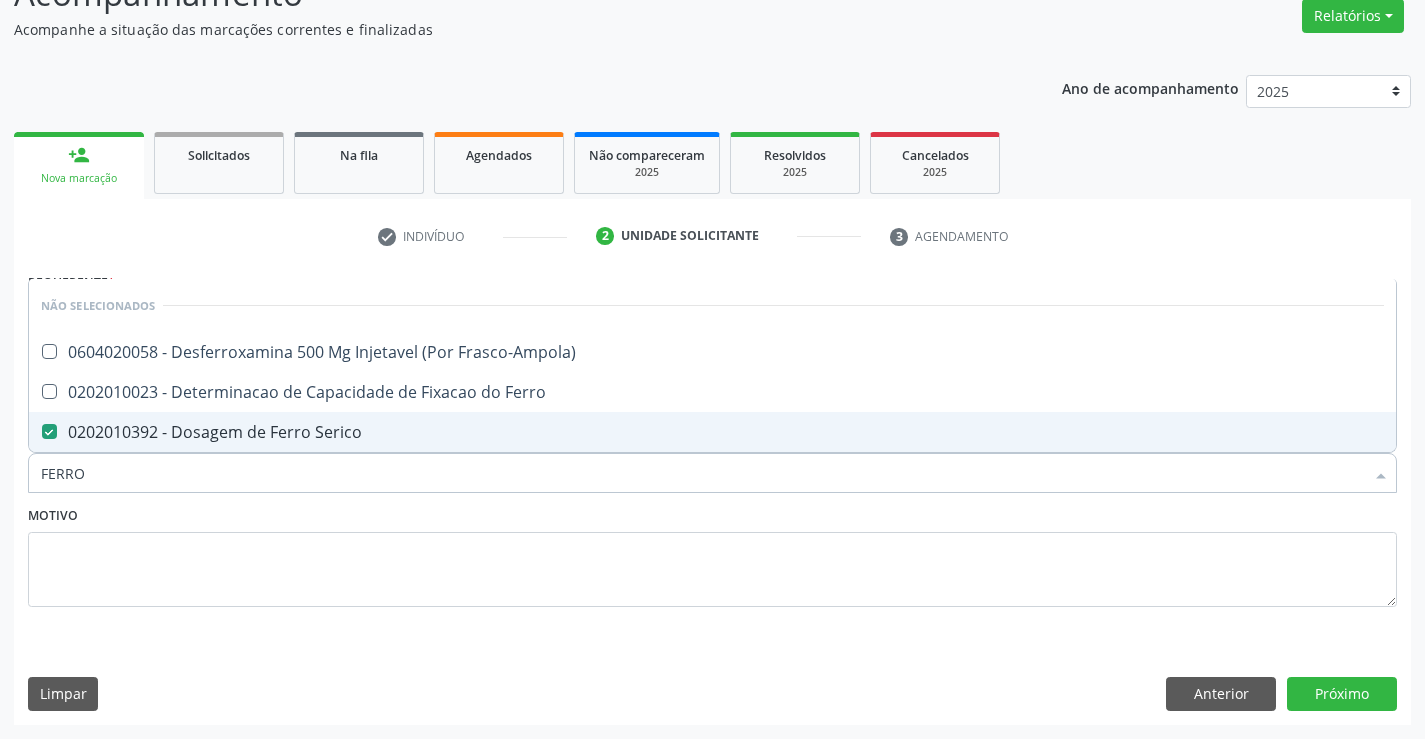 click on "Motivo" at bounding box center (712, 554) 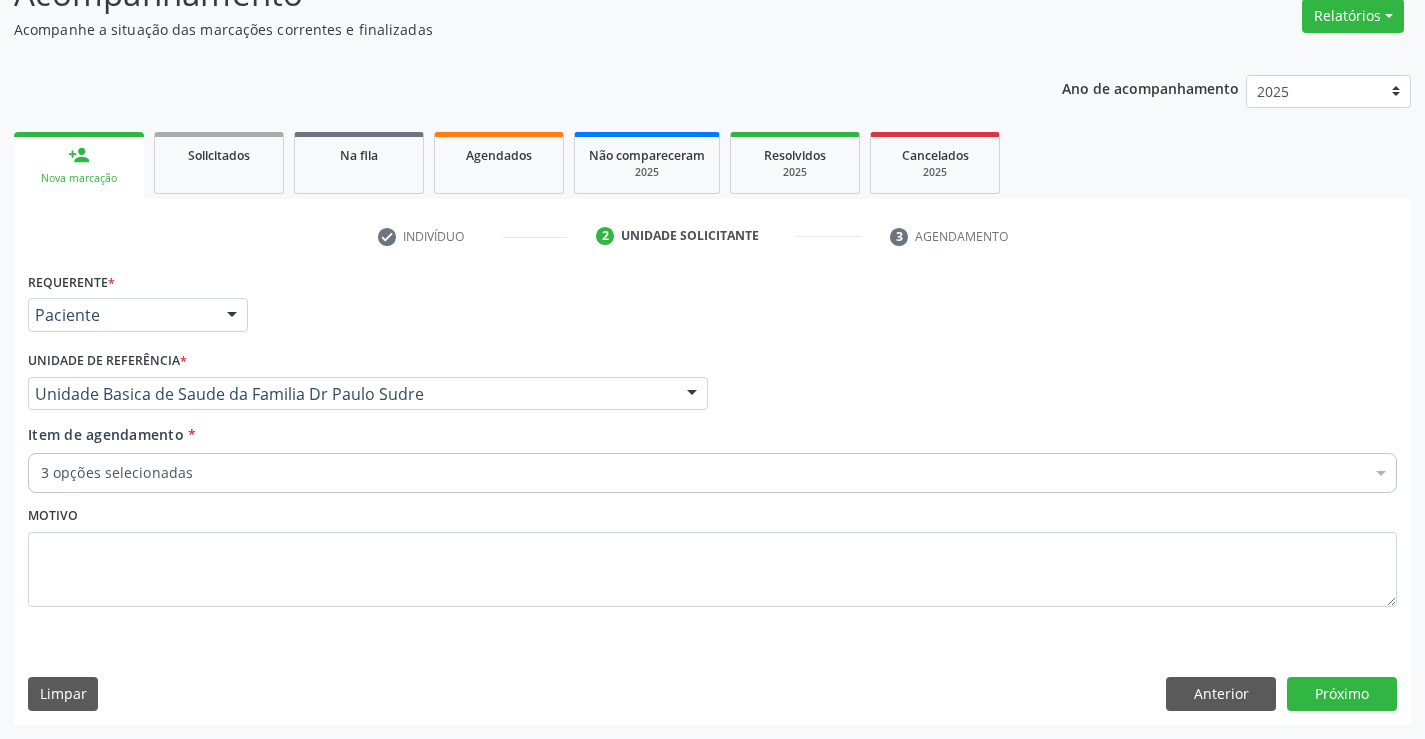 checkbox on "true" 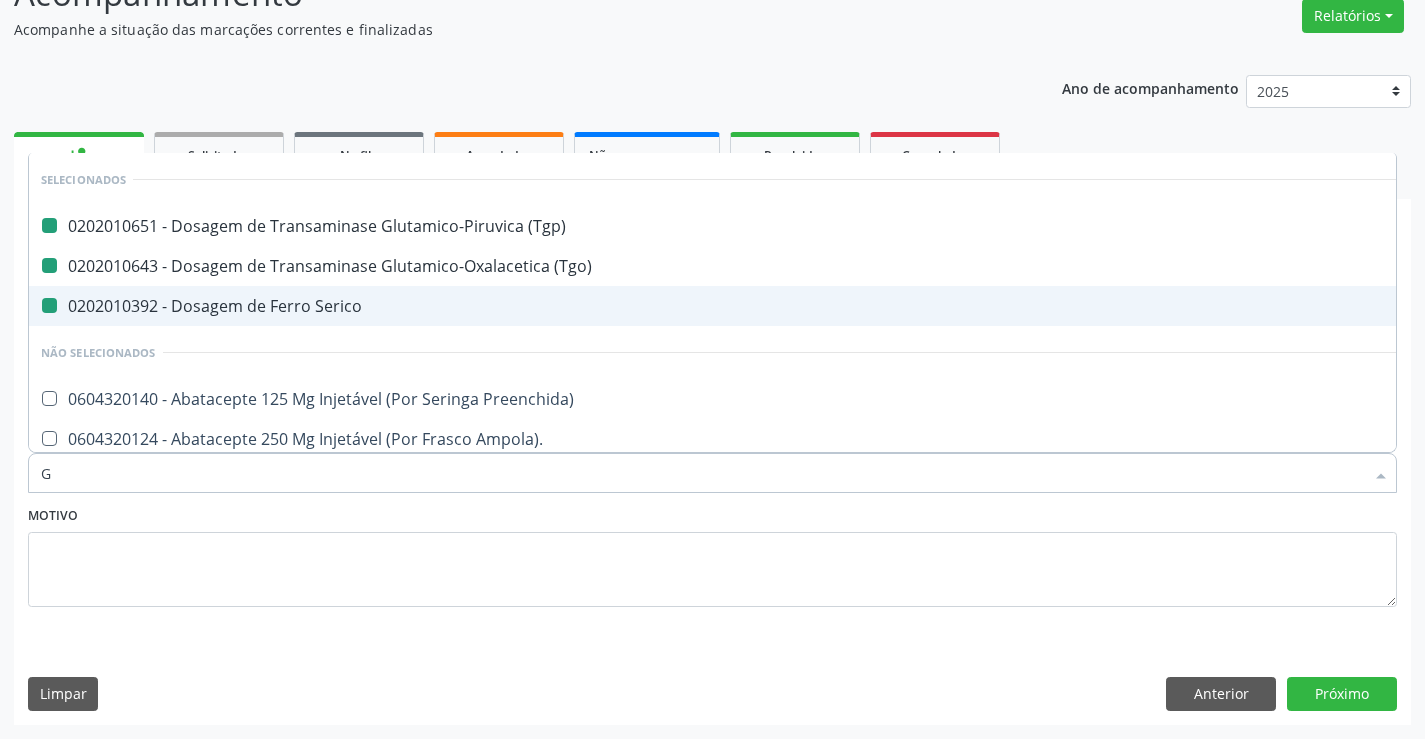 type on "GA" 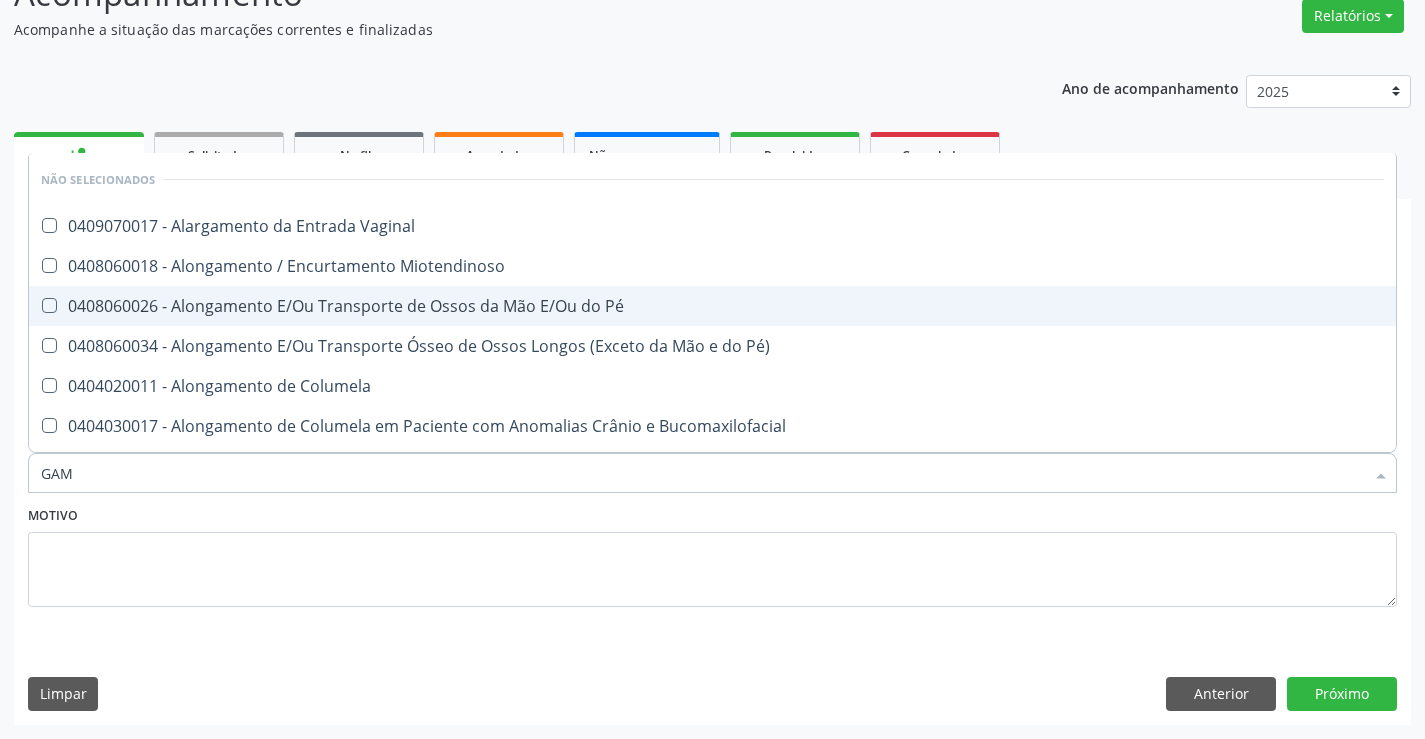 type on "GAMA" 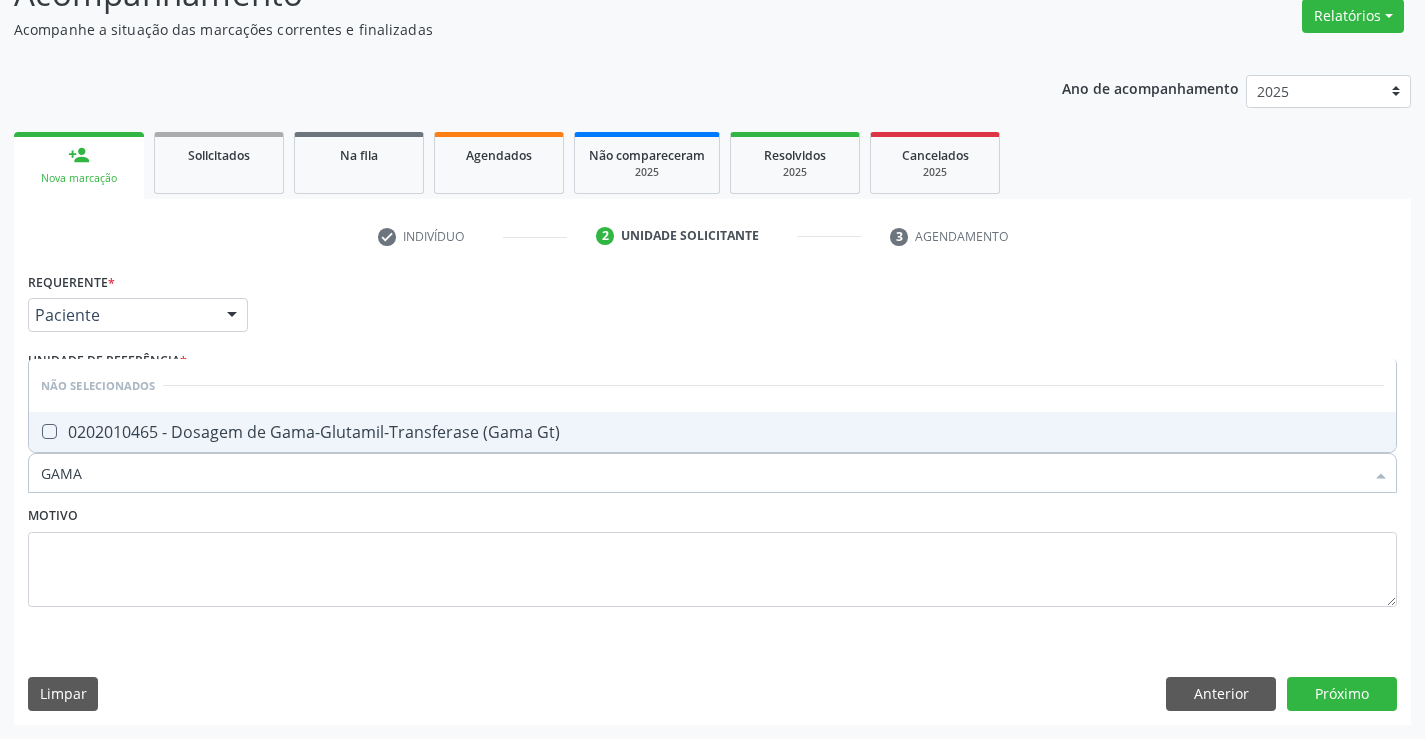 click on "0202010465 - Dosagem de Gama-Glutamil-Transferase (Gama Gt)" at bounding box center (712, 432) 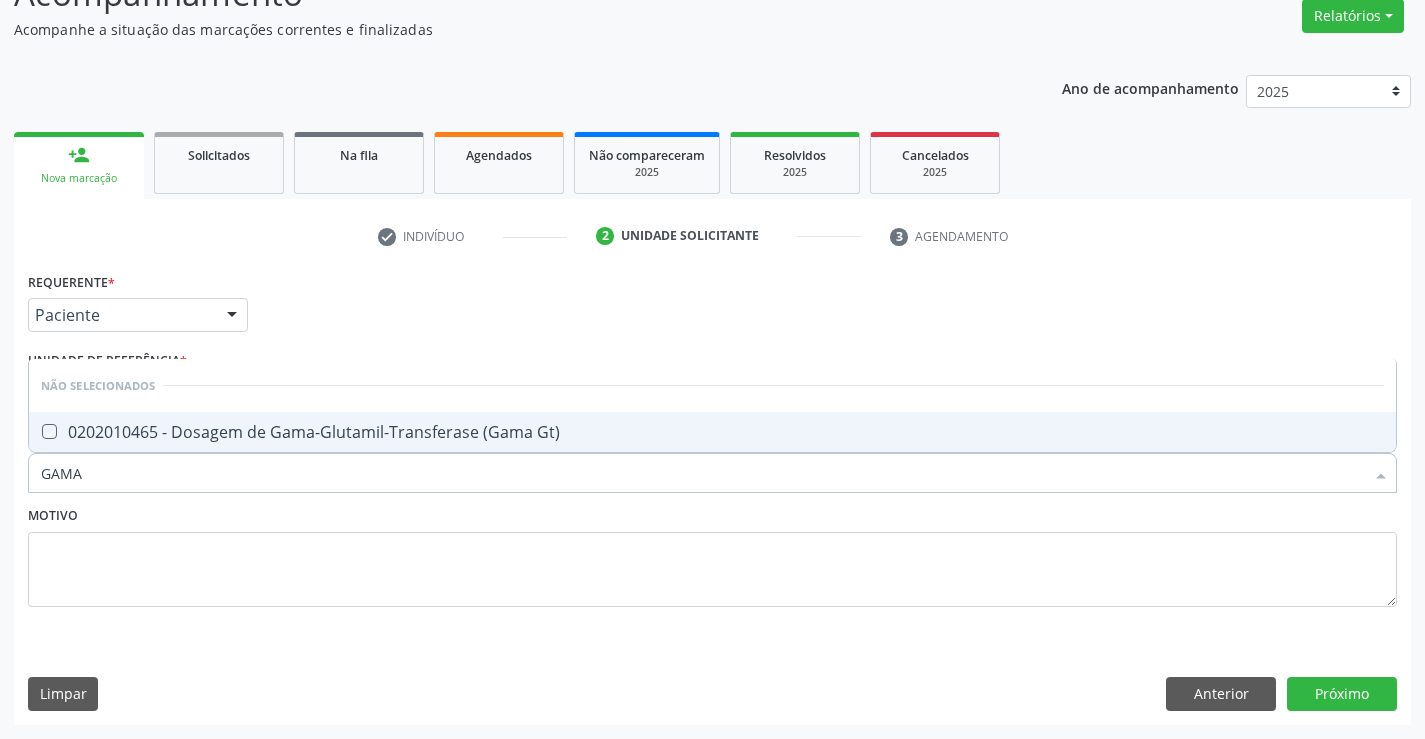 checkbox on "true" 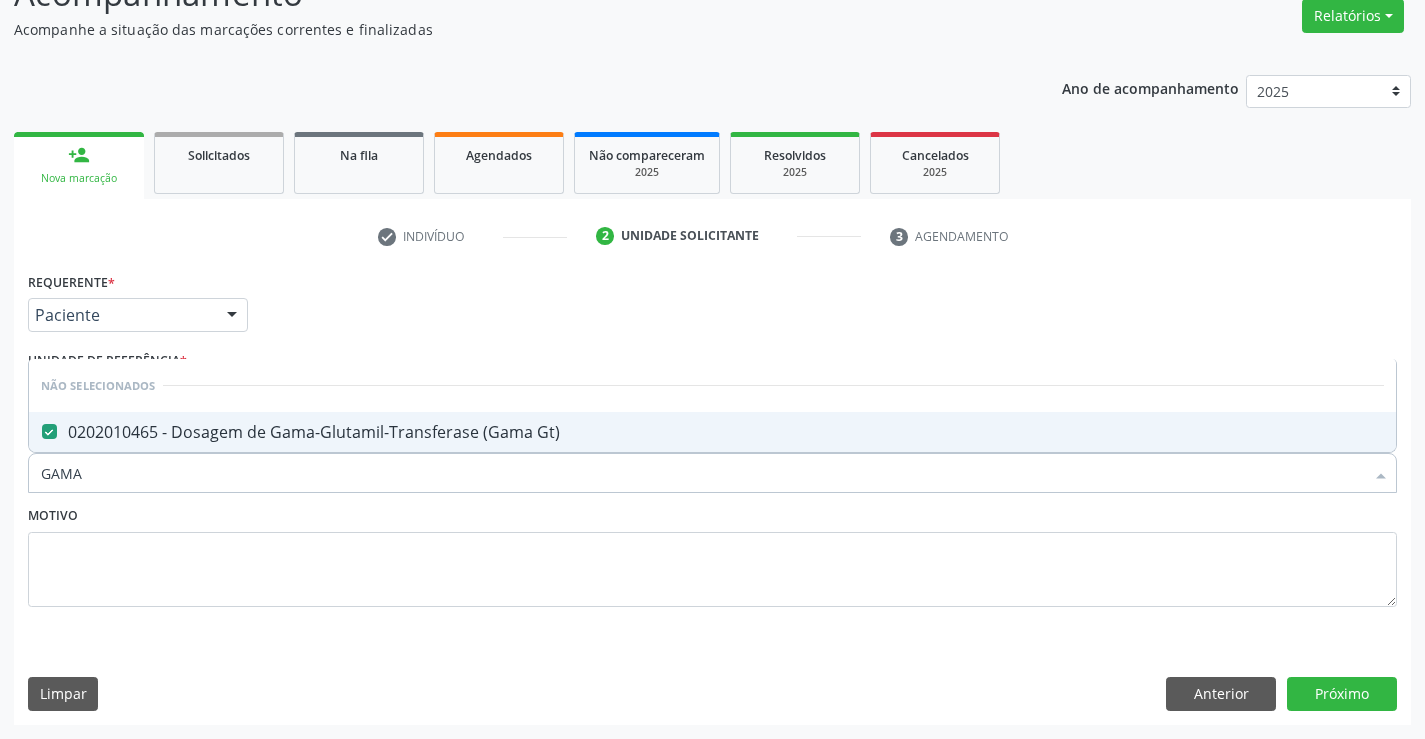 type on "GAMA" 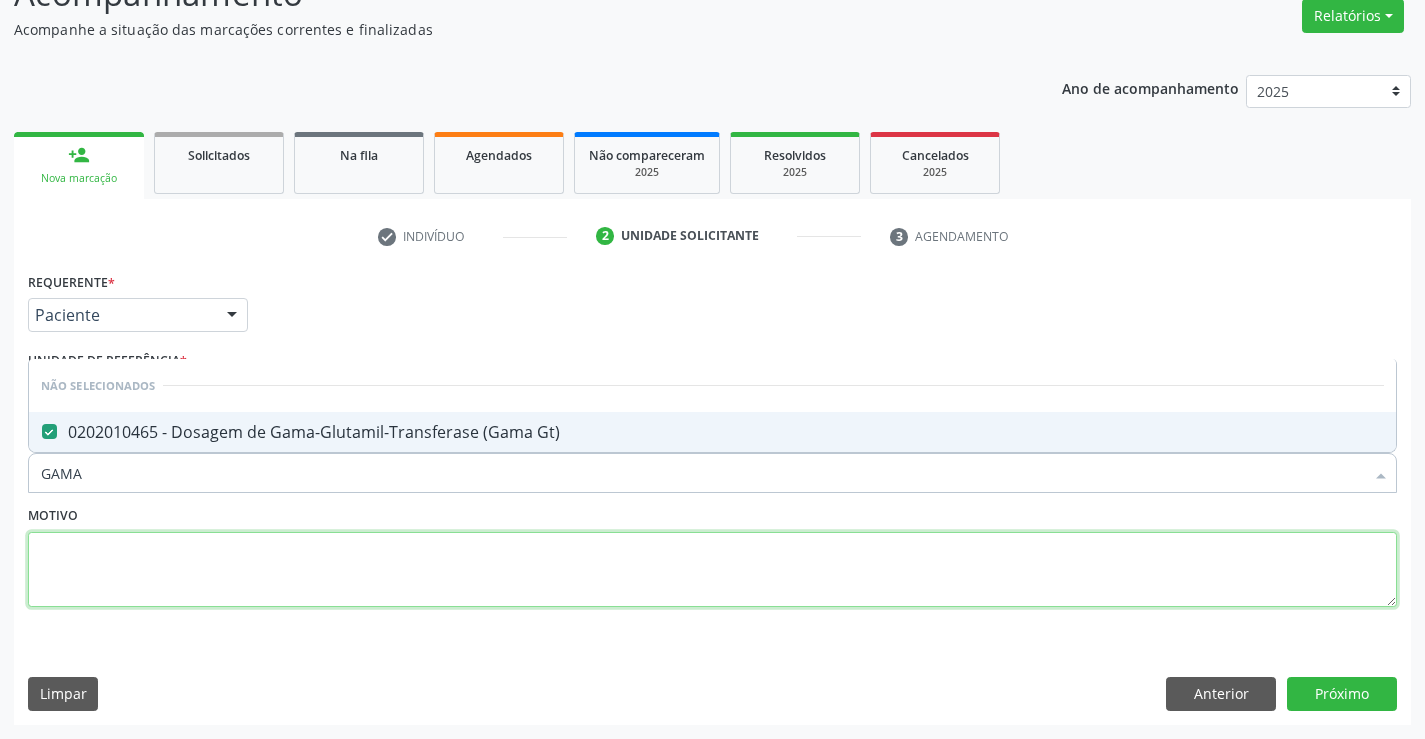 click at bounding box center (712, 570) 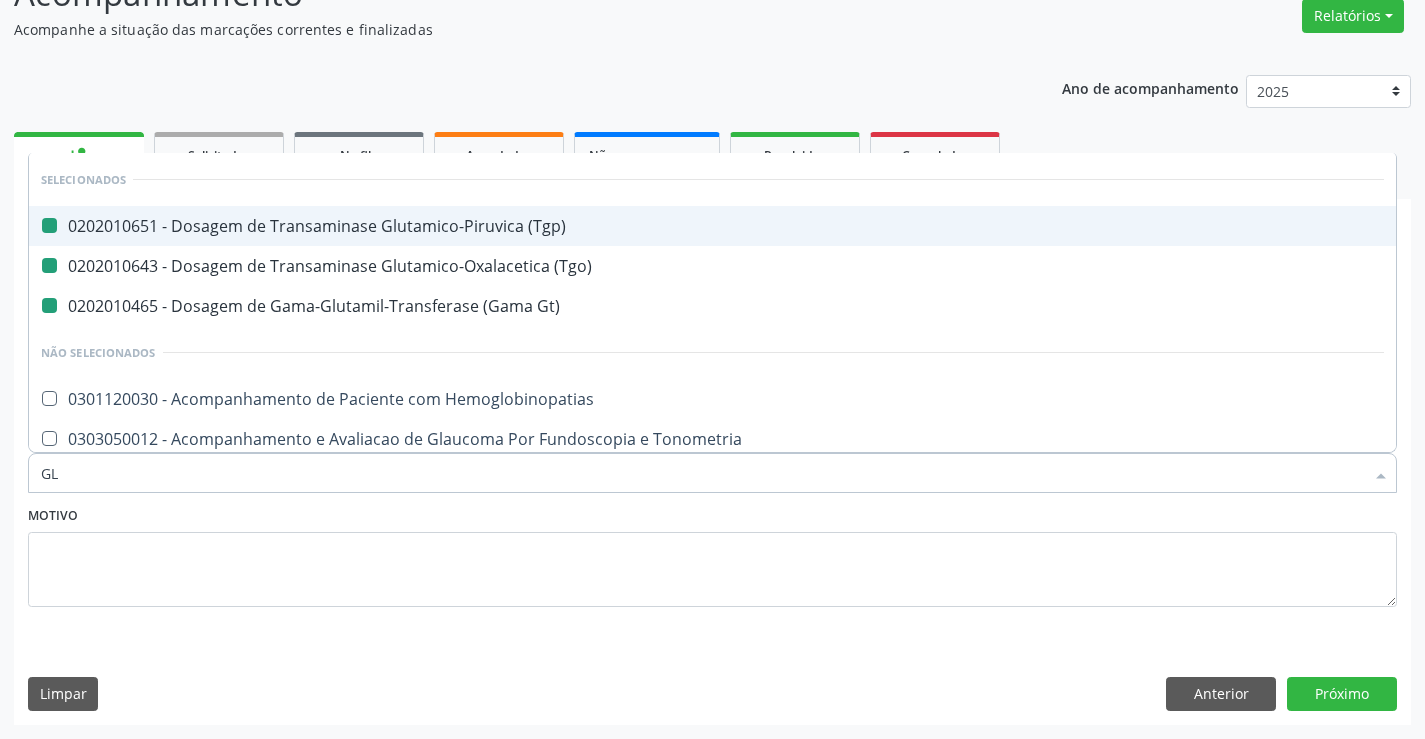 type on "GLI" 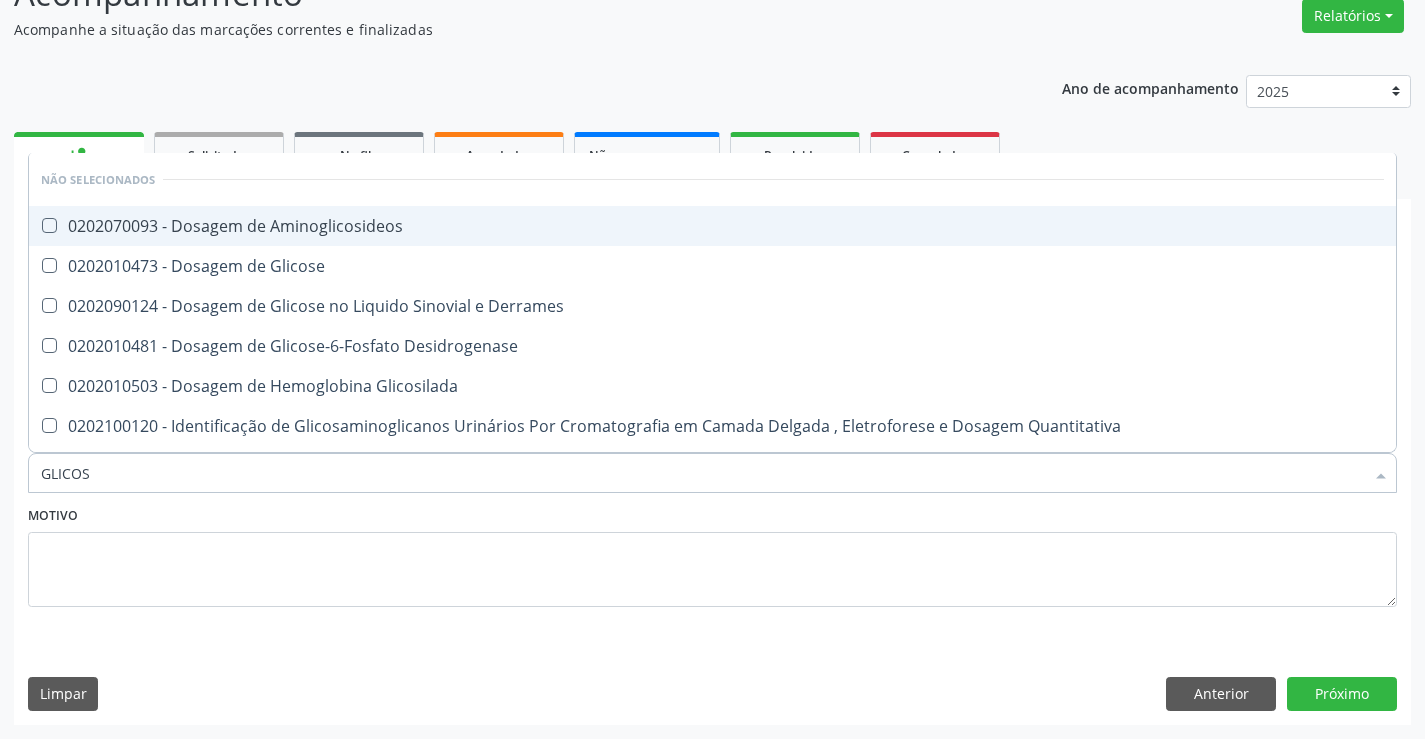 type on "GLICOSE" 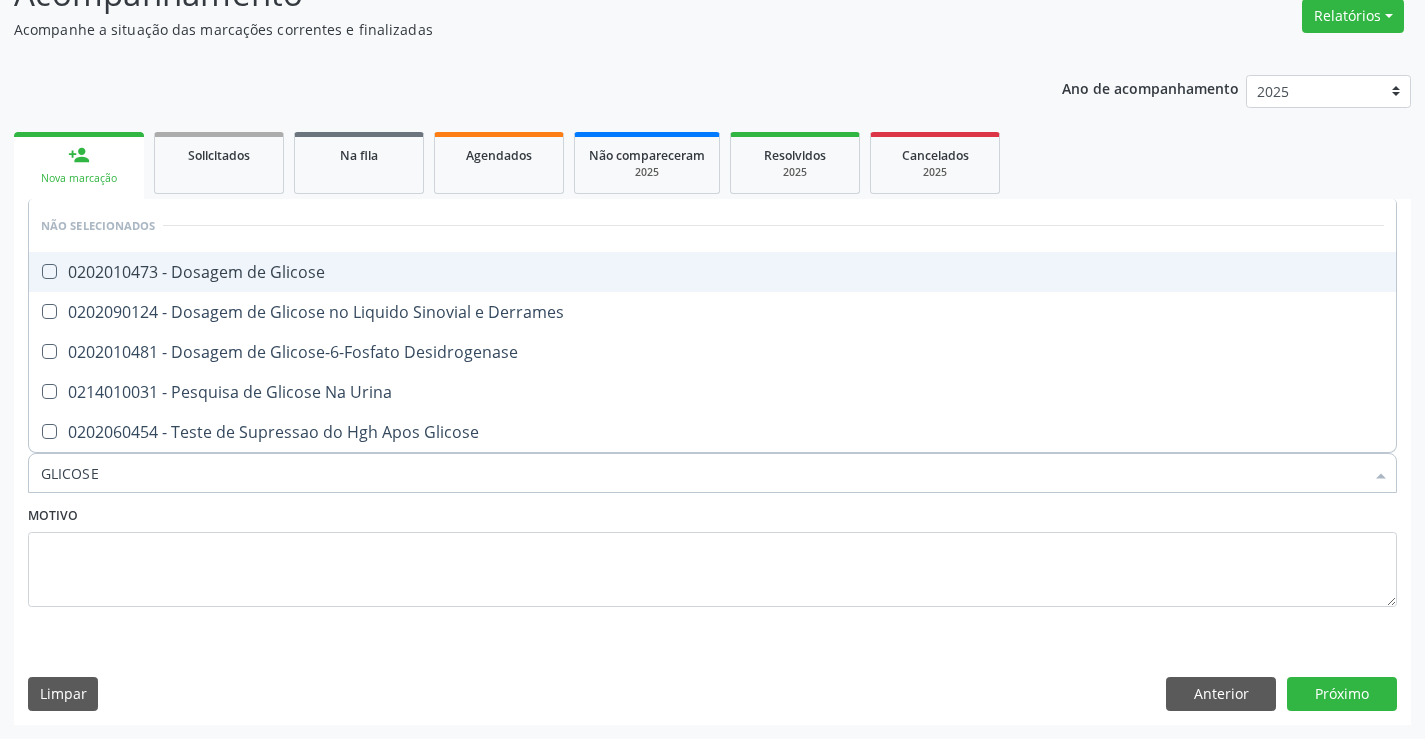 click on "0202010473 - Dosagem de Glicose" at bounding box center [712, 272] 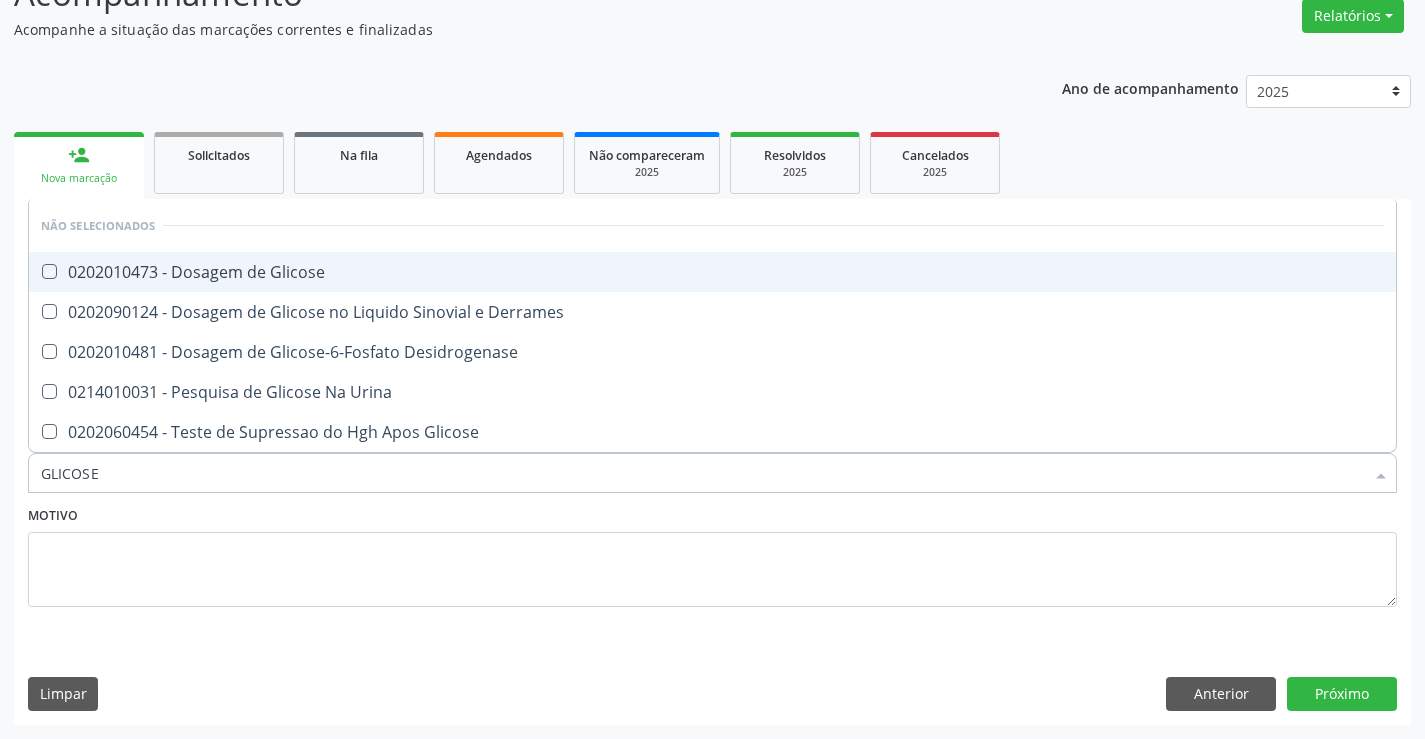 checkbox on "true" 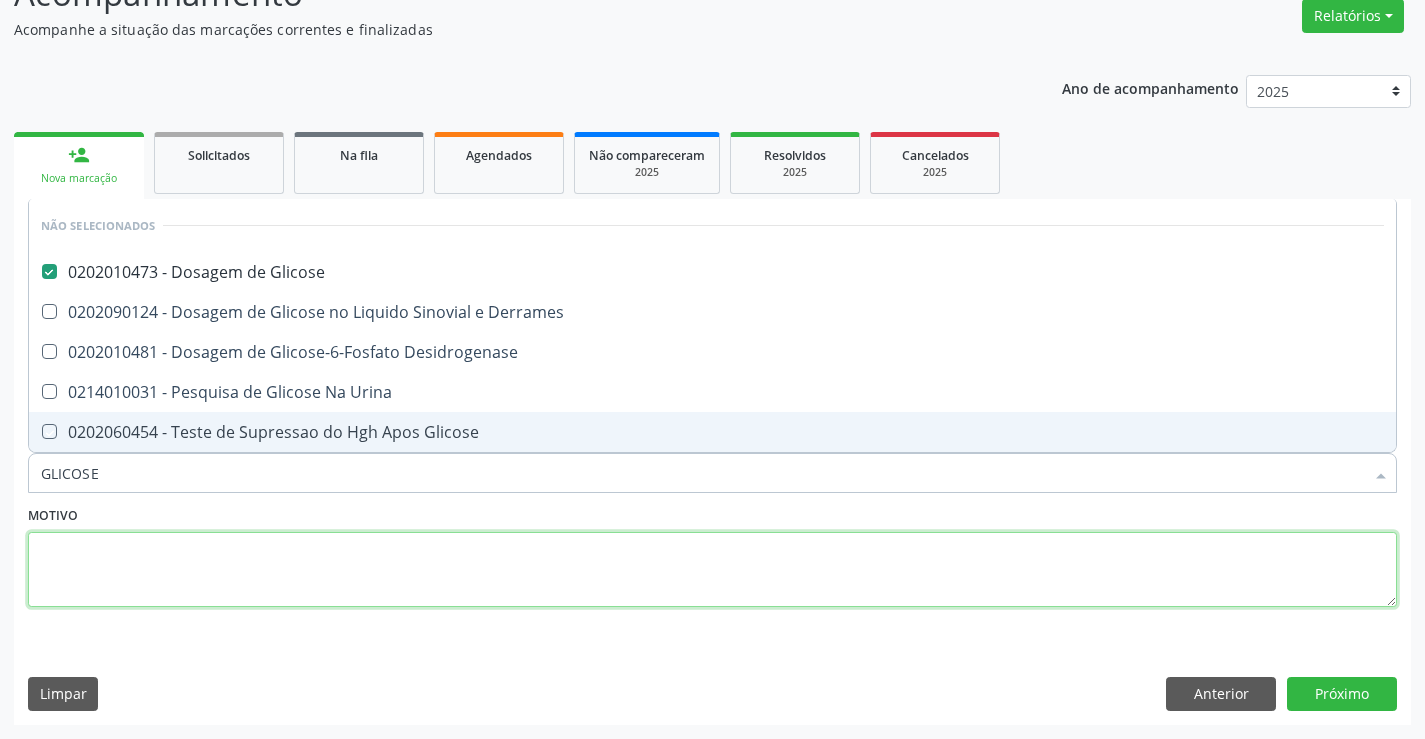 click at bounding box center (712, 570) 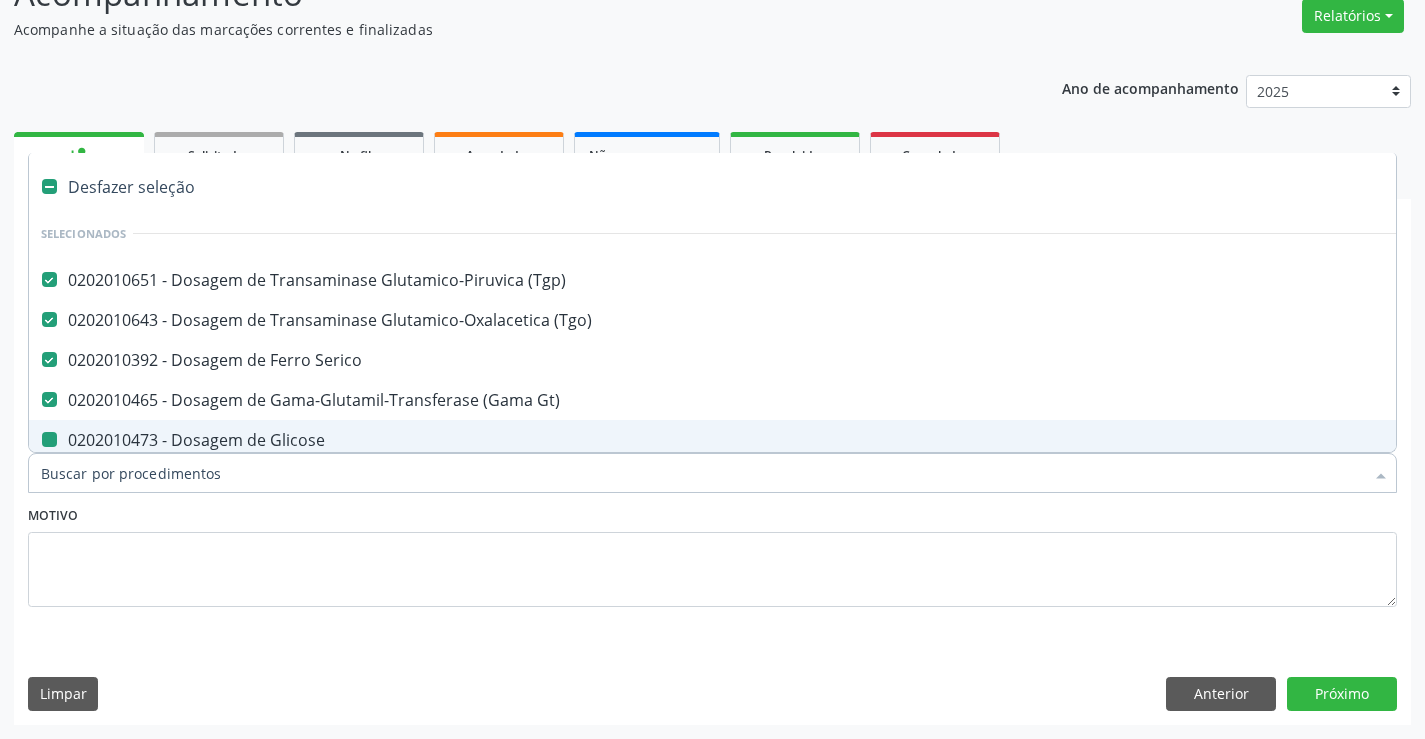 type on "U" 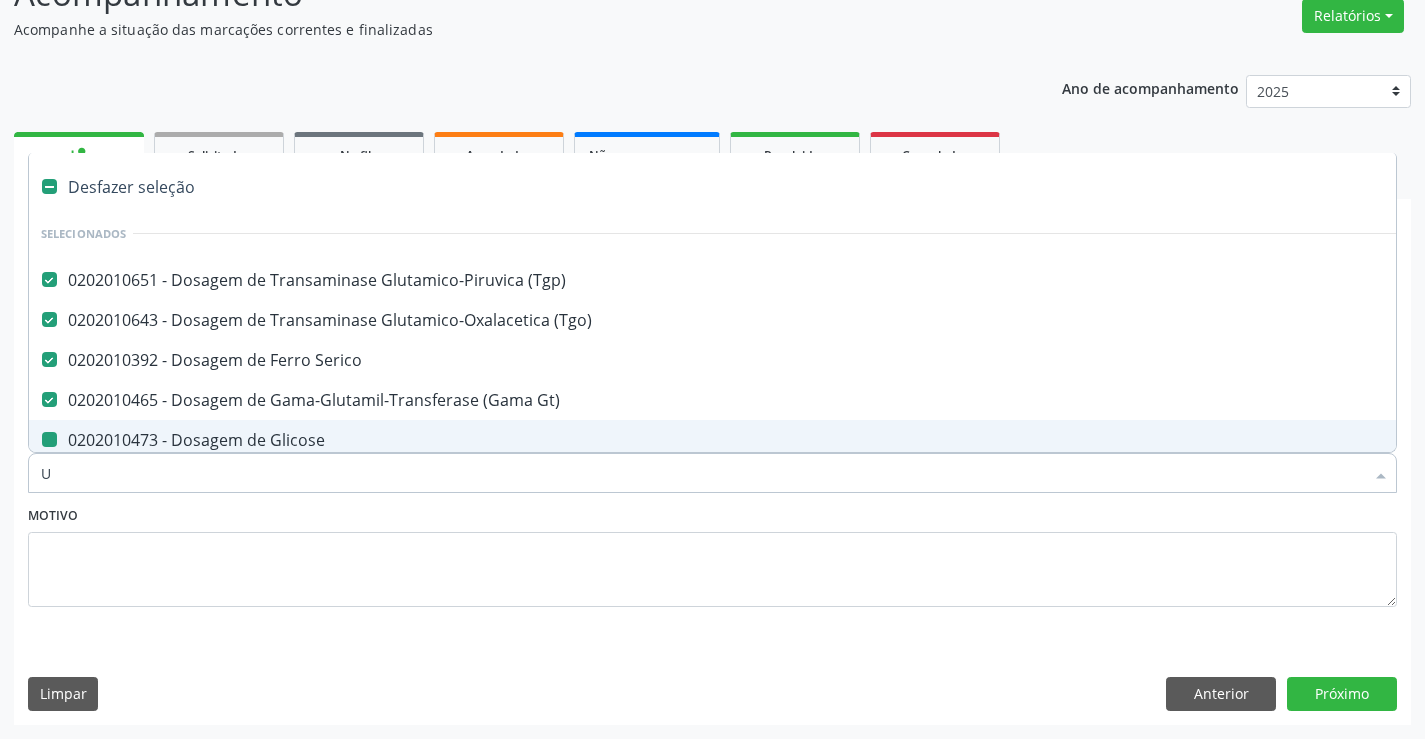 checkbox on "false" 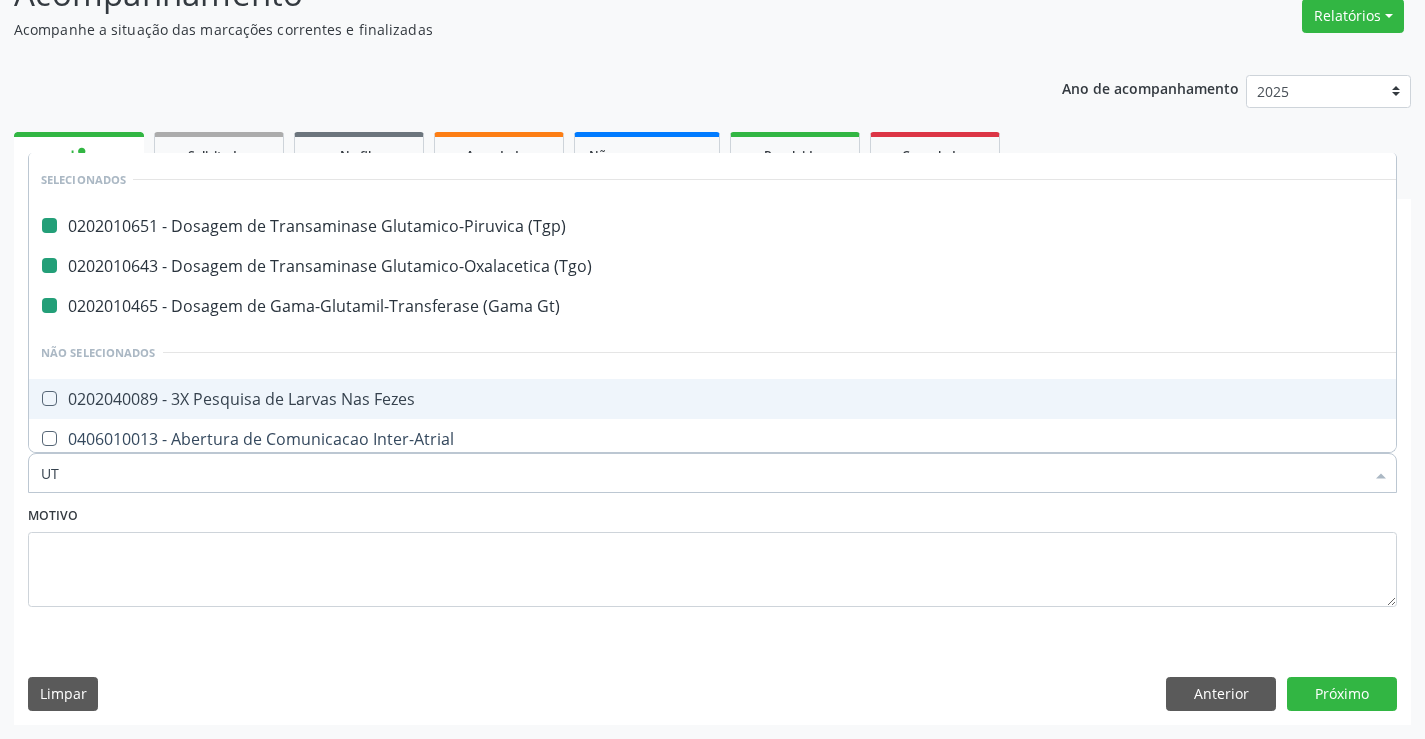 type on "UTR" 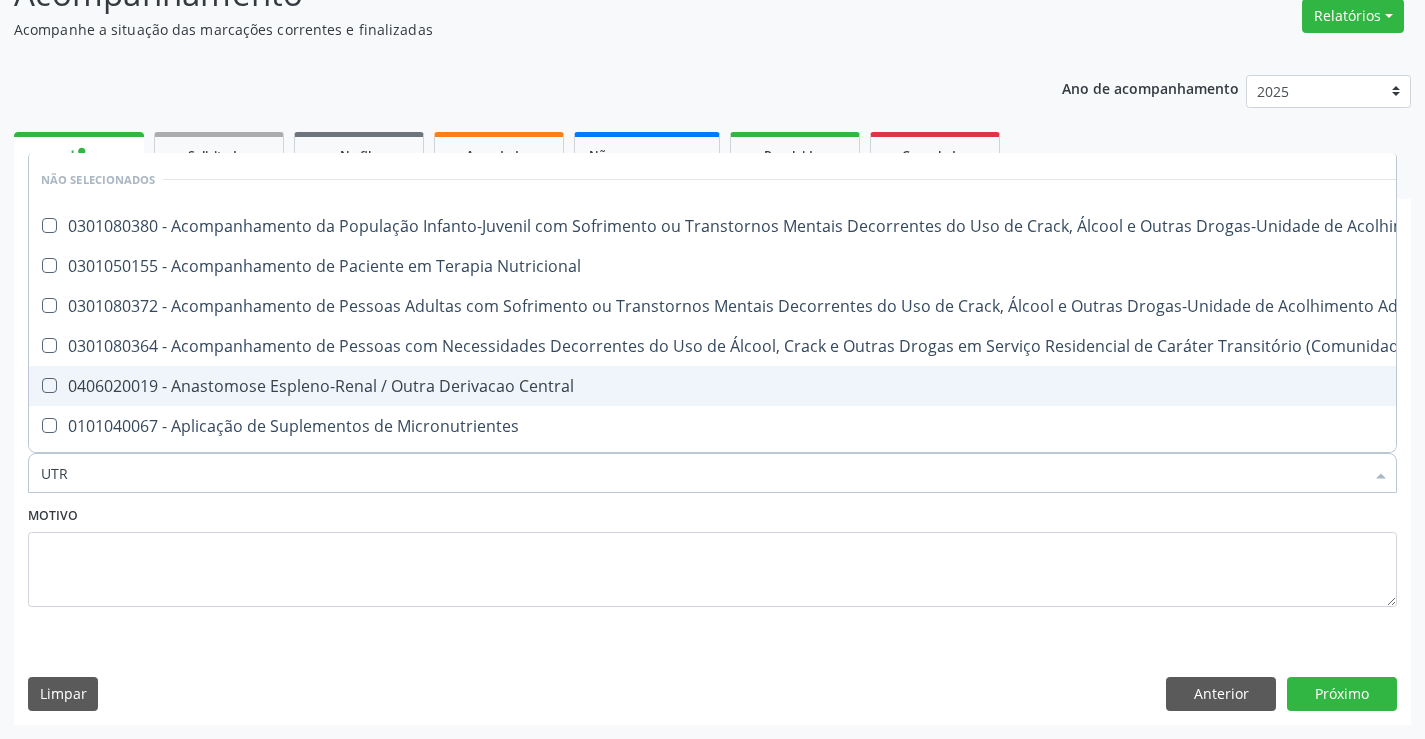 type on "UT" 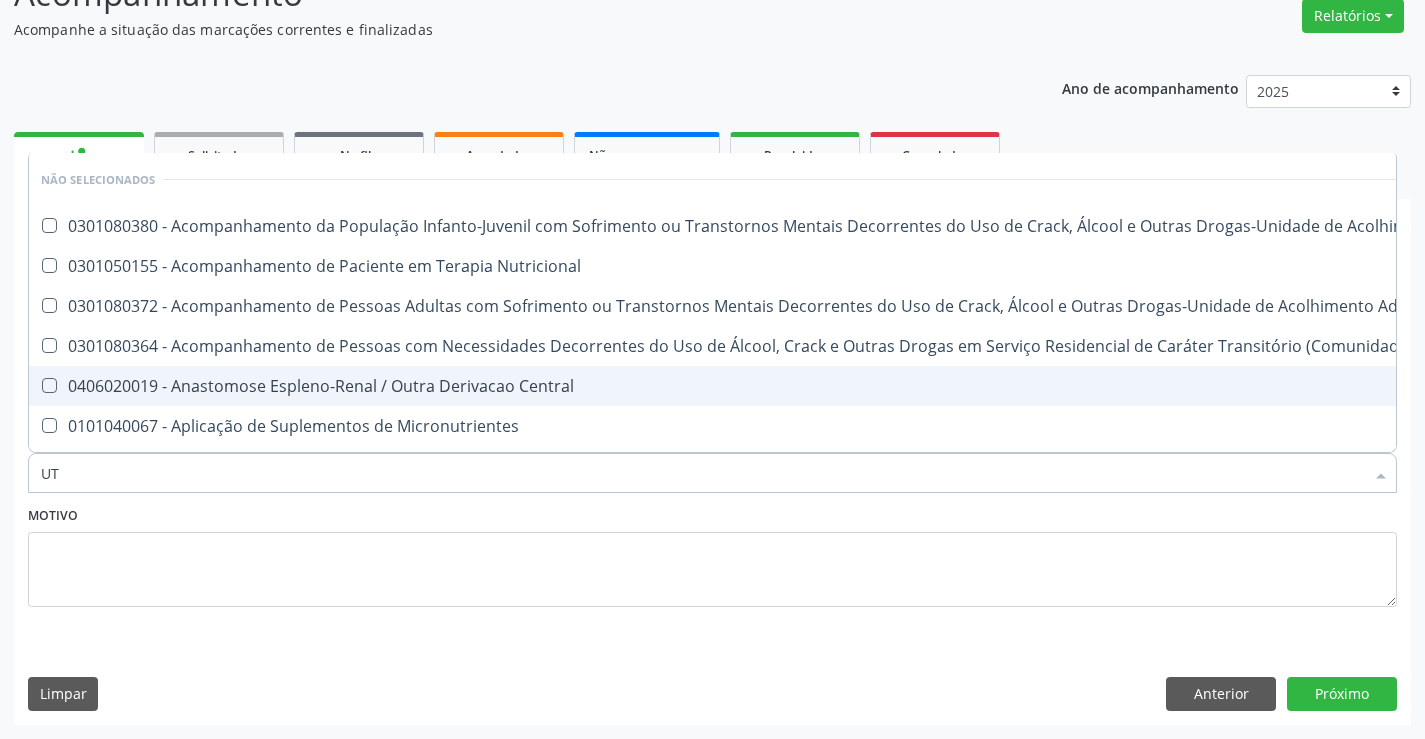 checkbox on "true" 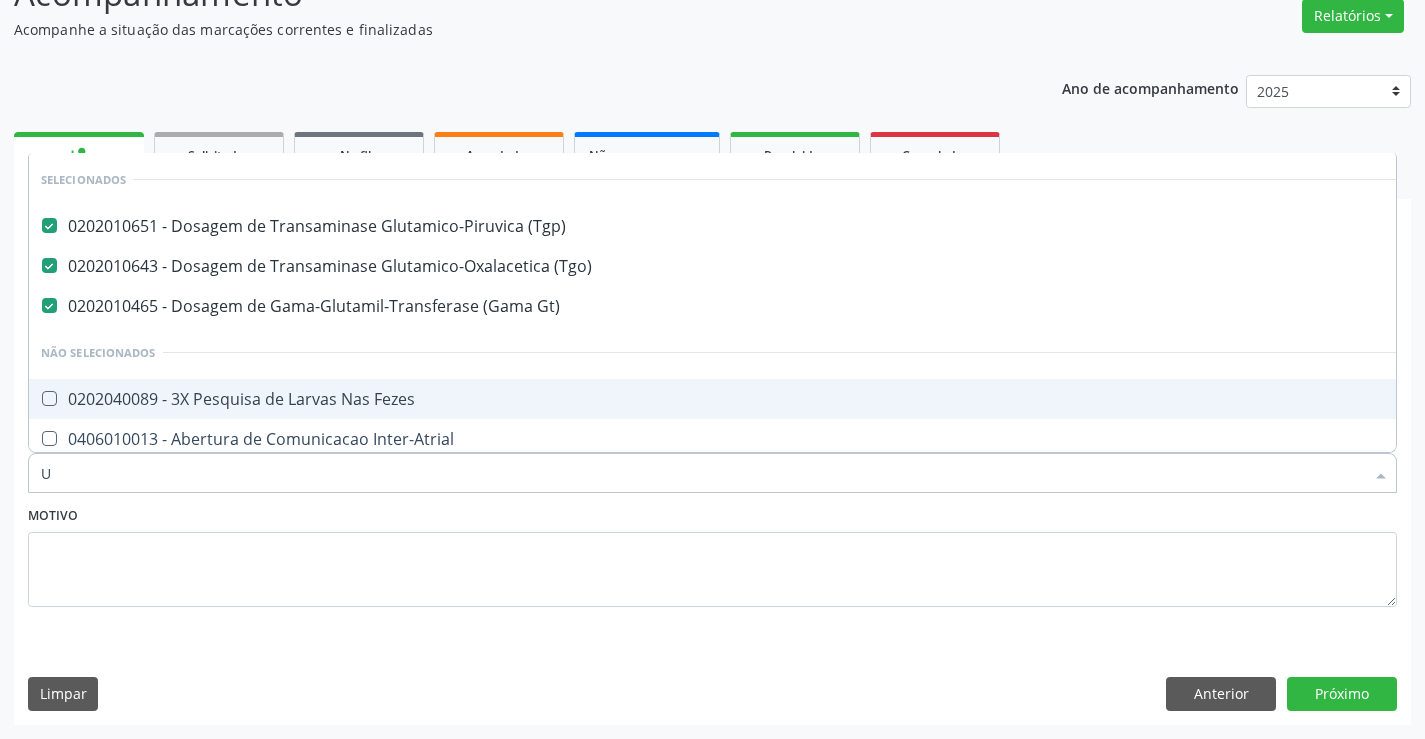 type on "UR" 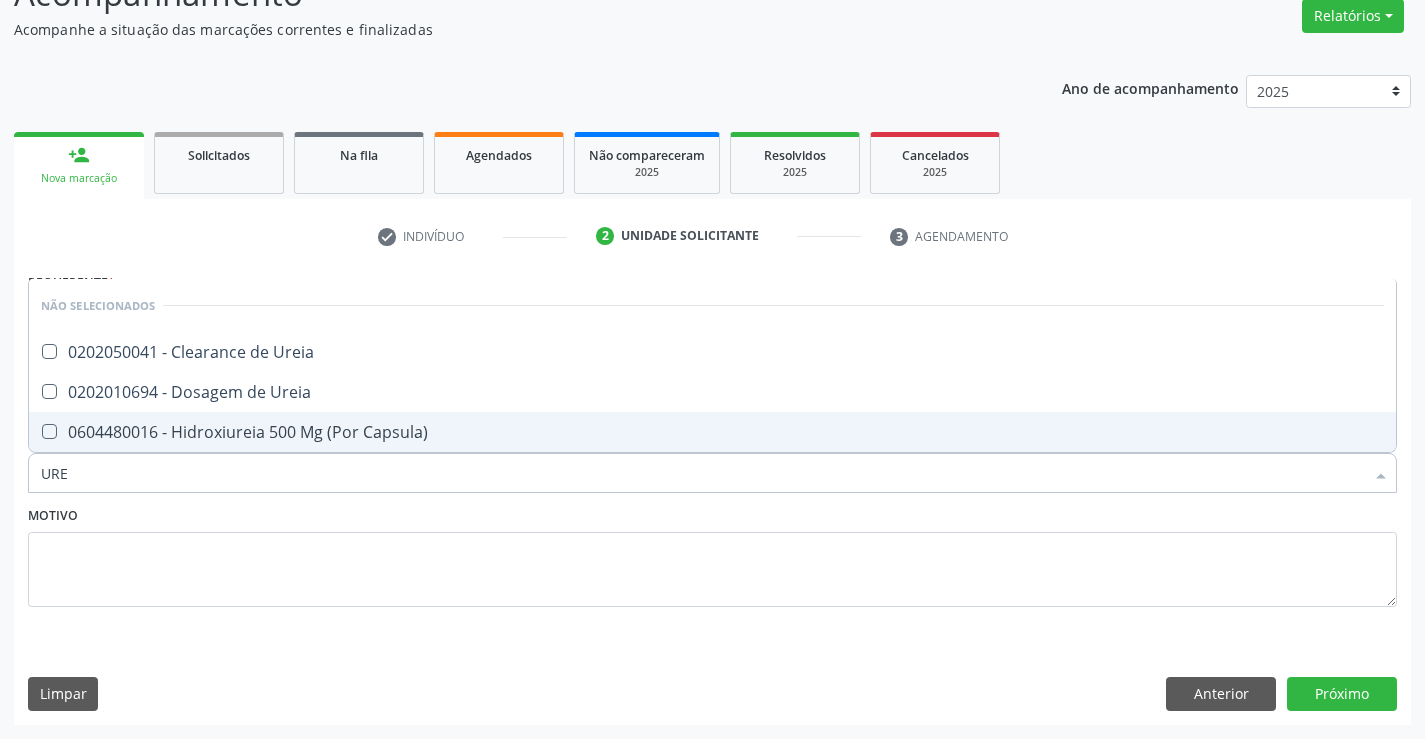 type on "UREI" 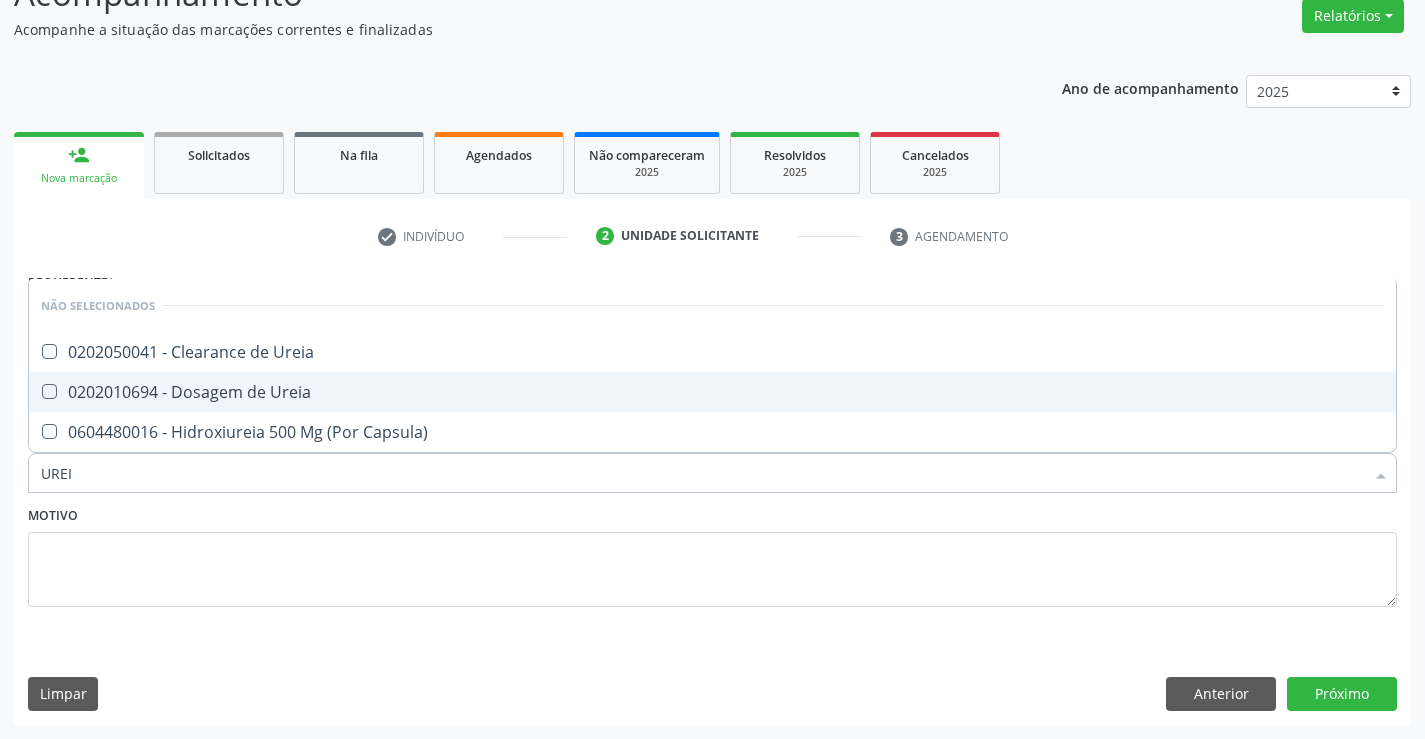 click on "0202010694 - Dosagem de Ureia" at bounding box center (712, 392) 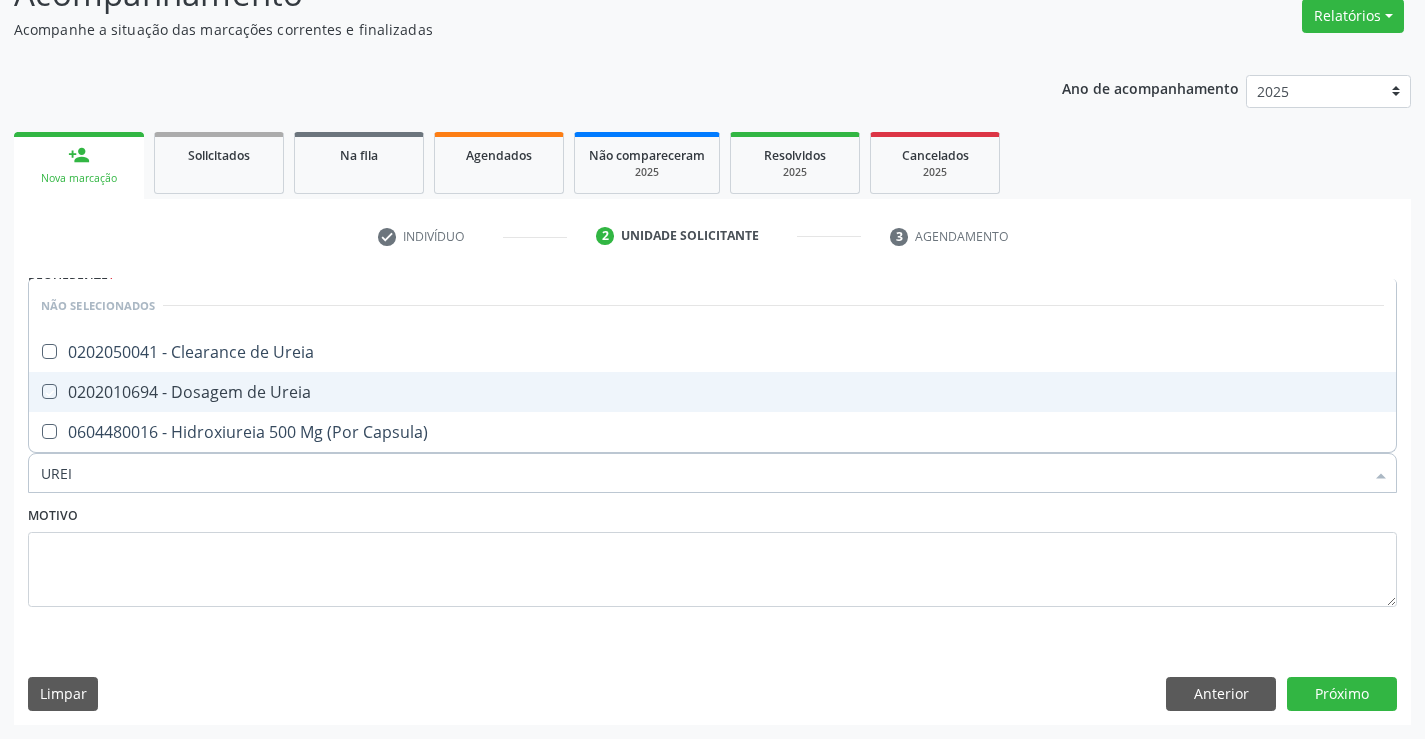 checkbox on "true" 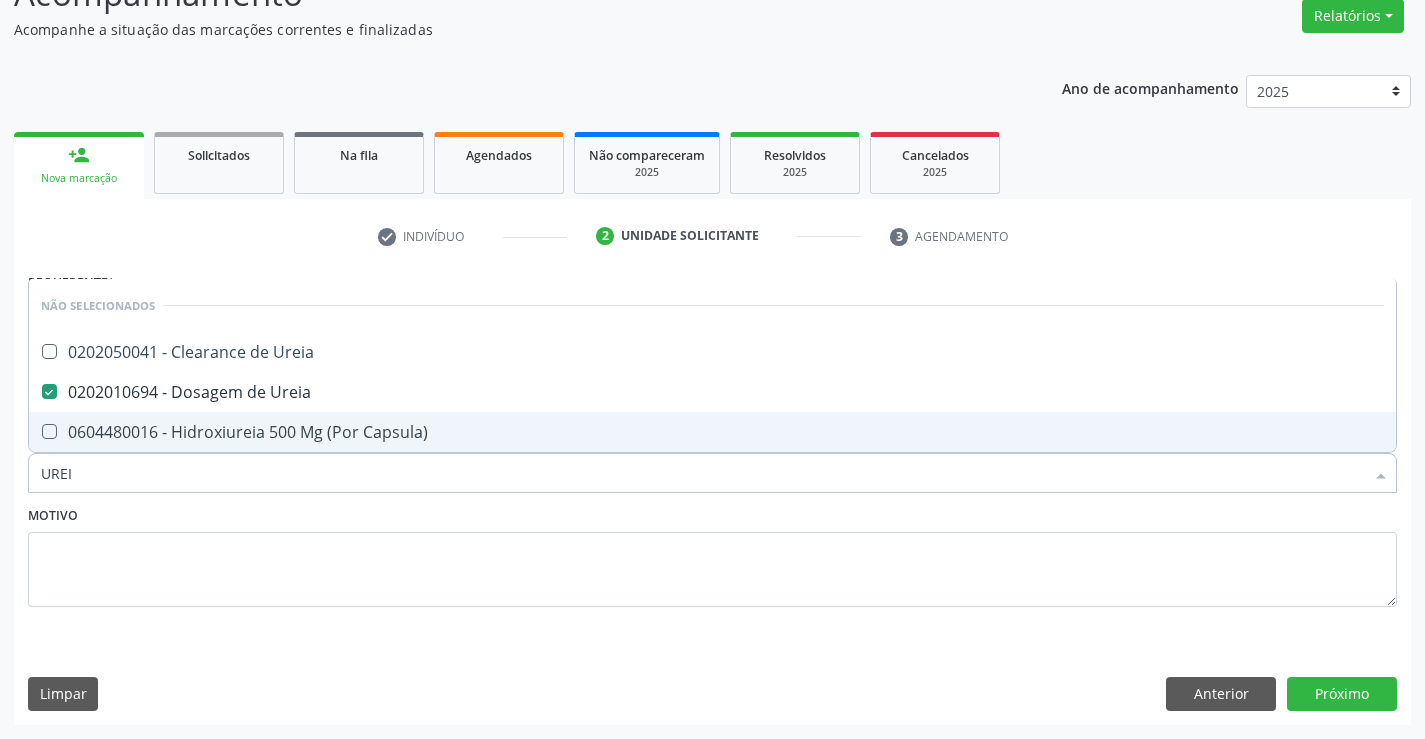 type on "UREI" 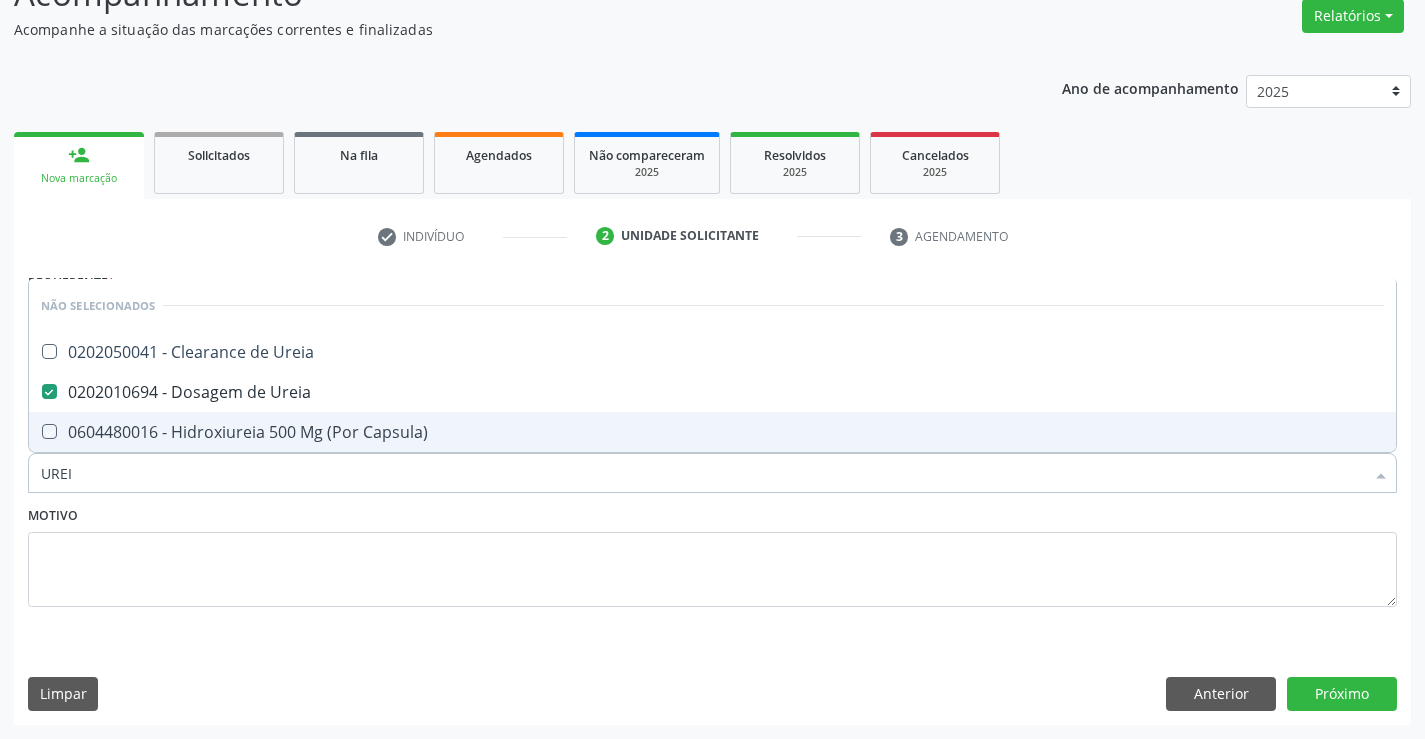 click on "Motivo" at bounding box center [712, 554] 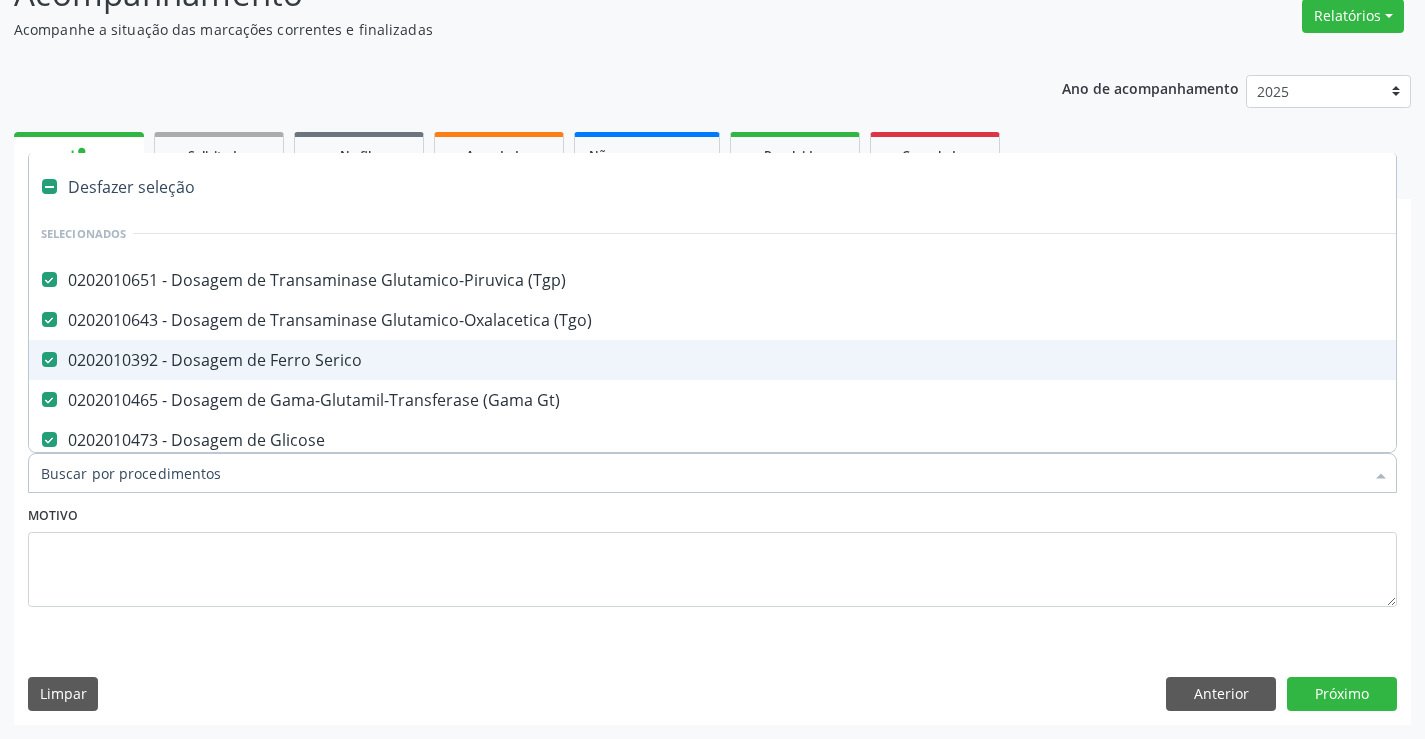 type on "C" 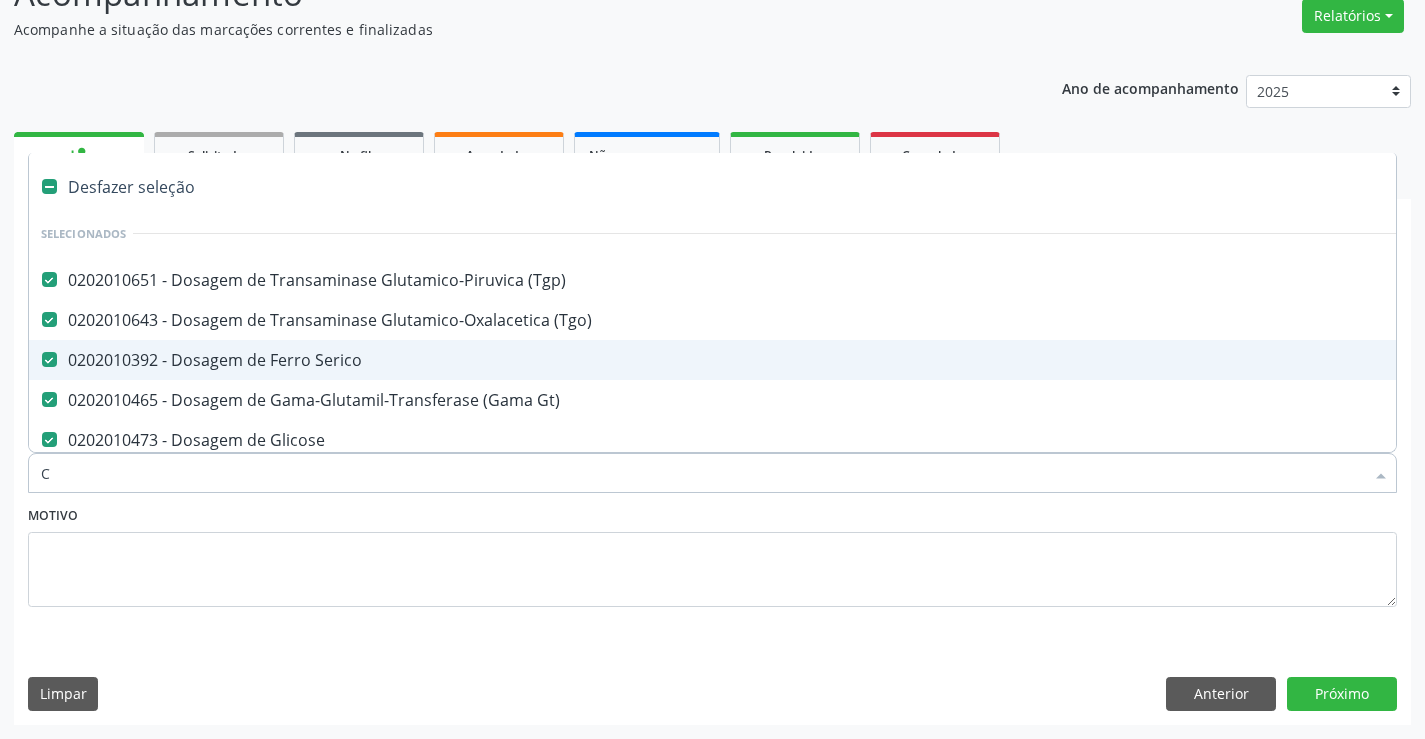 checkbox on "false" 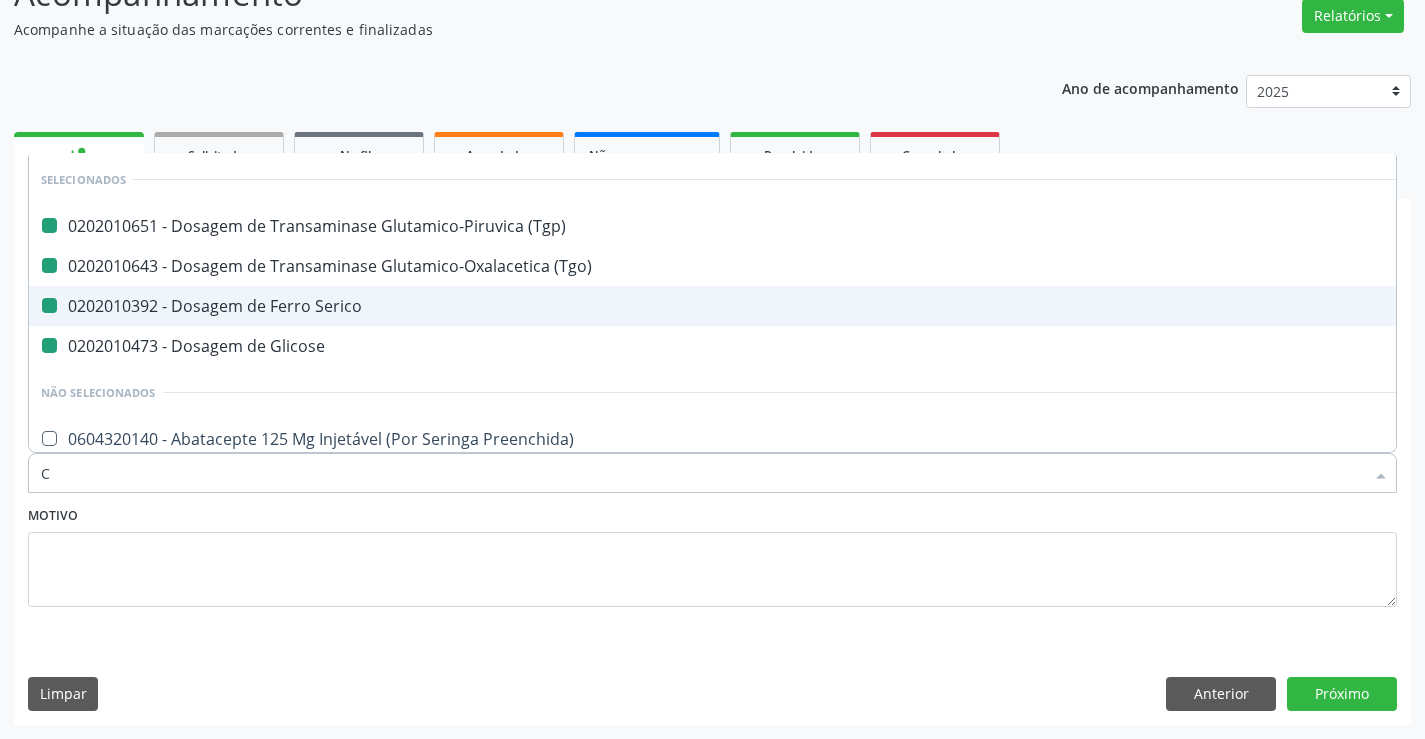 type on "CR" 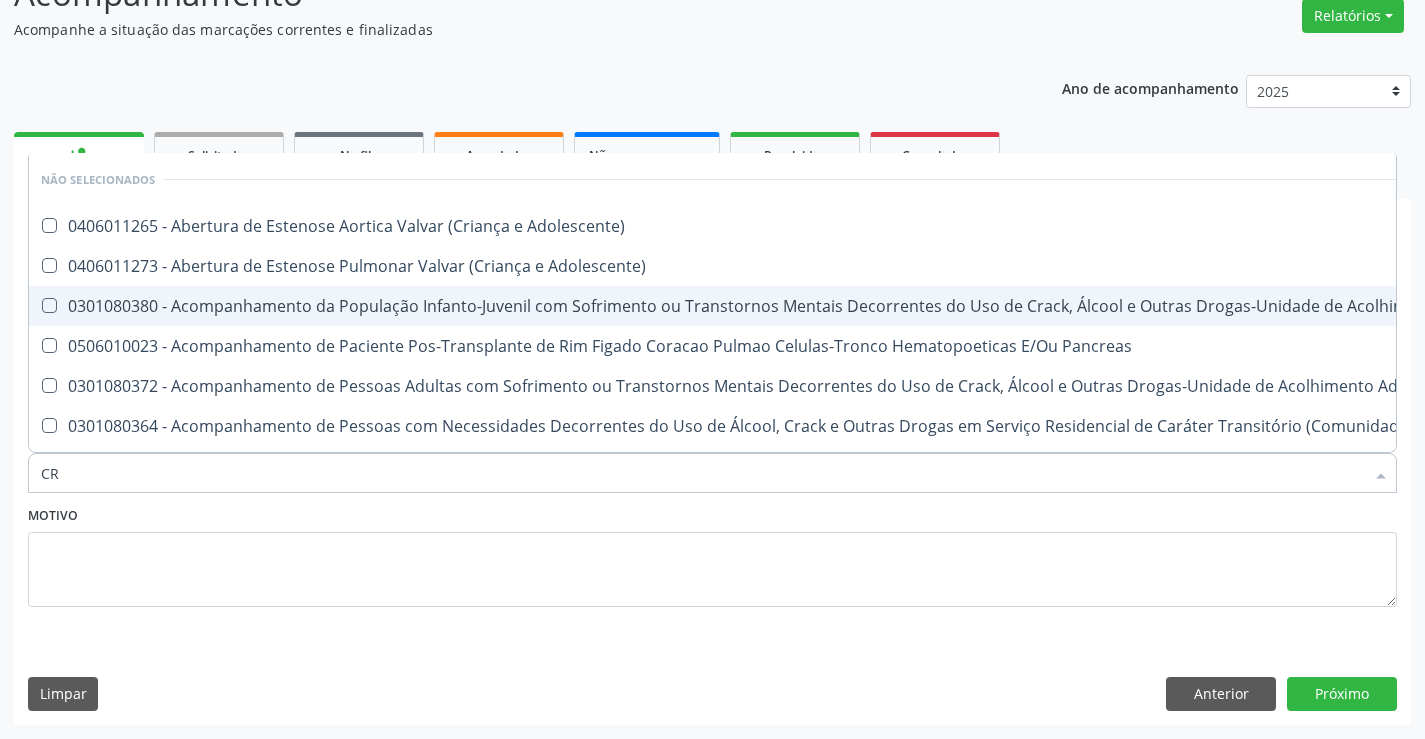 checkbox on "false" 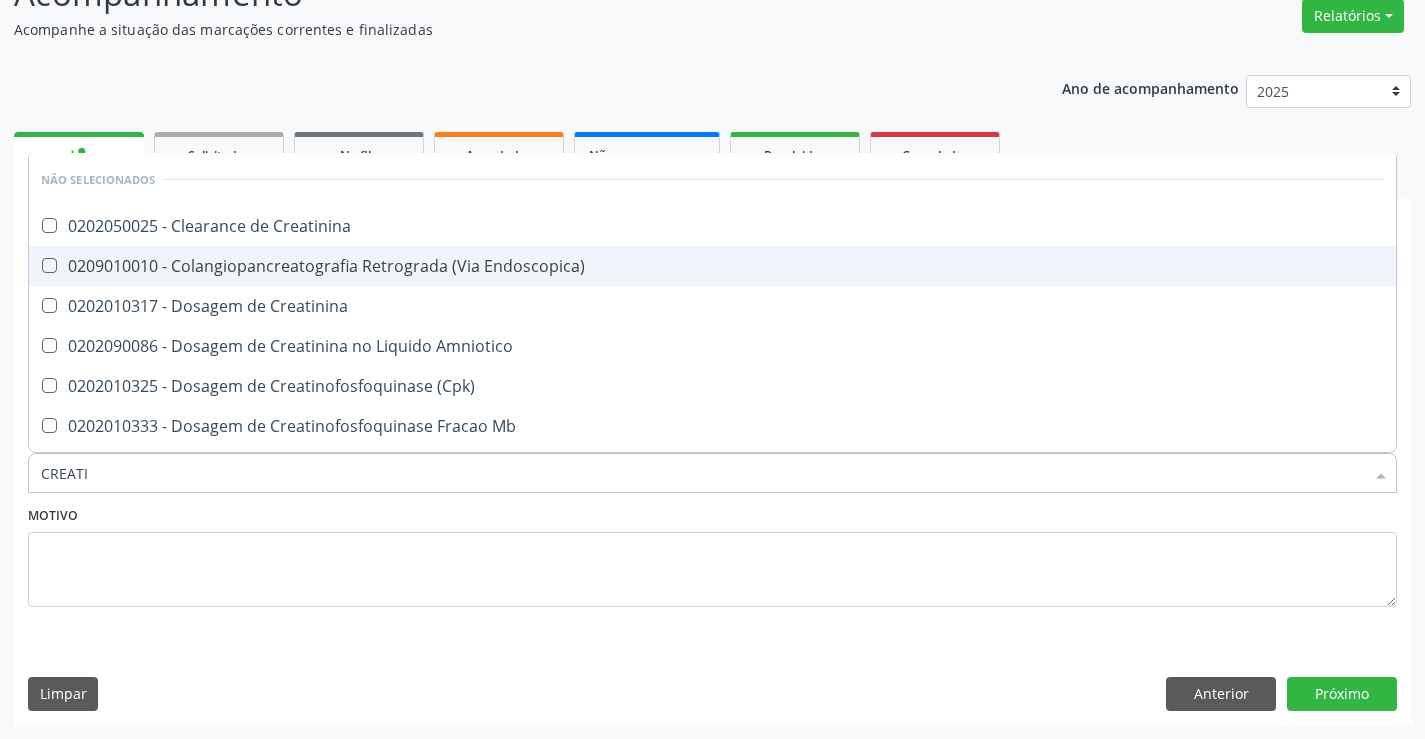 type on "CREAT" 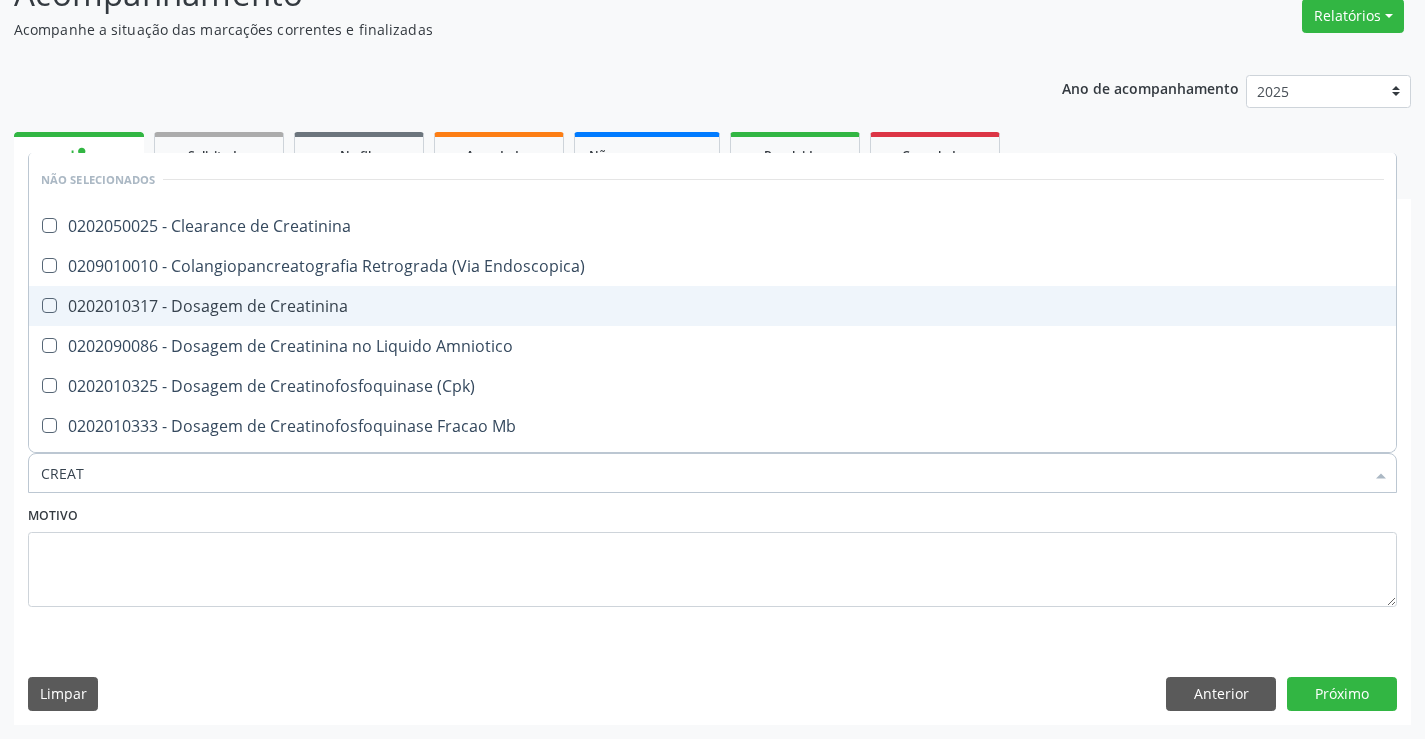 click on "0202010317 - Dosagem de Creatinina" at bounding box center [712, 306] 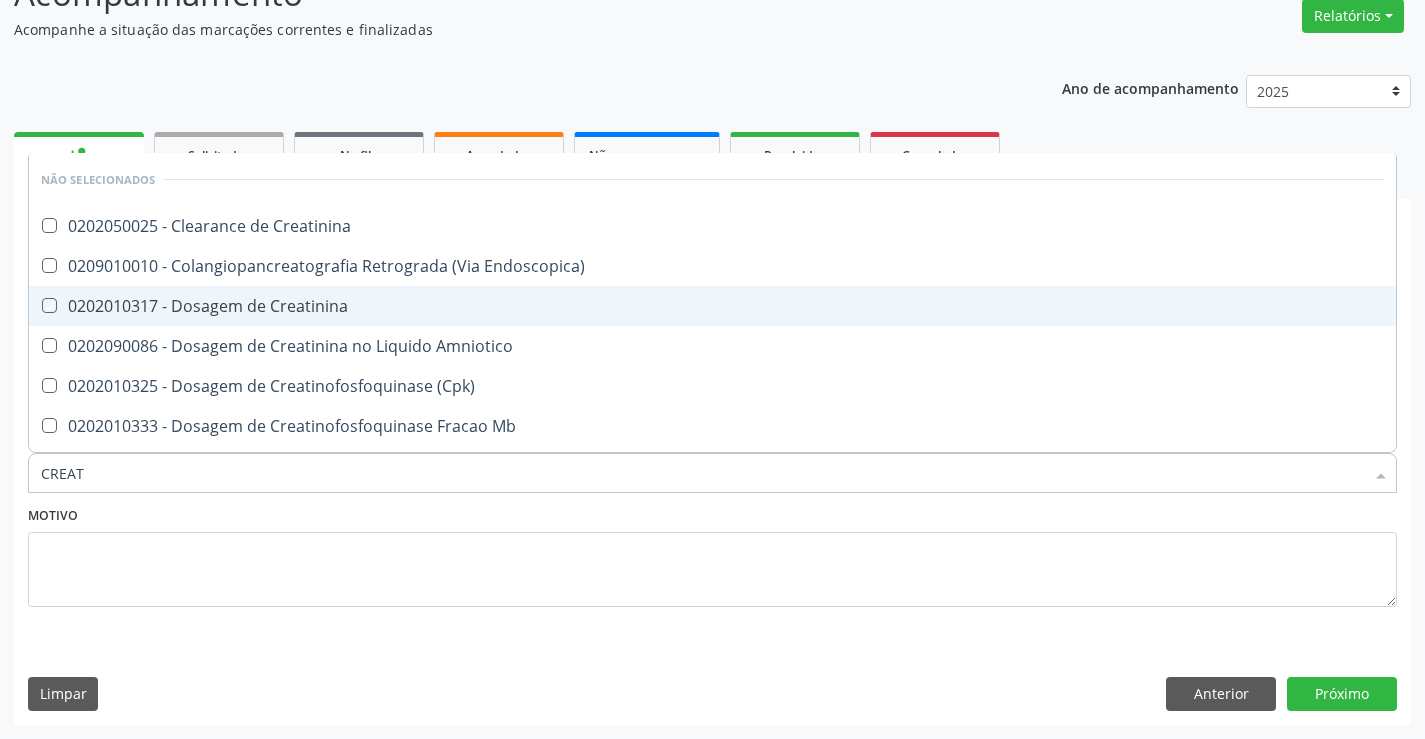 checkbox on "true" 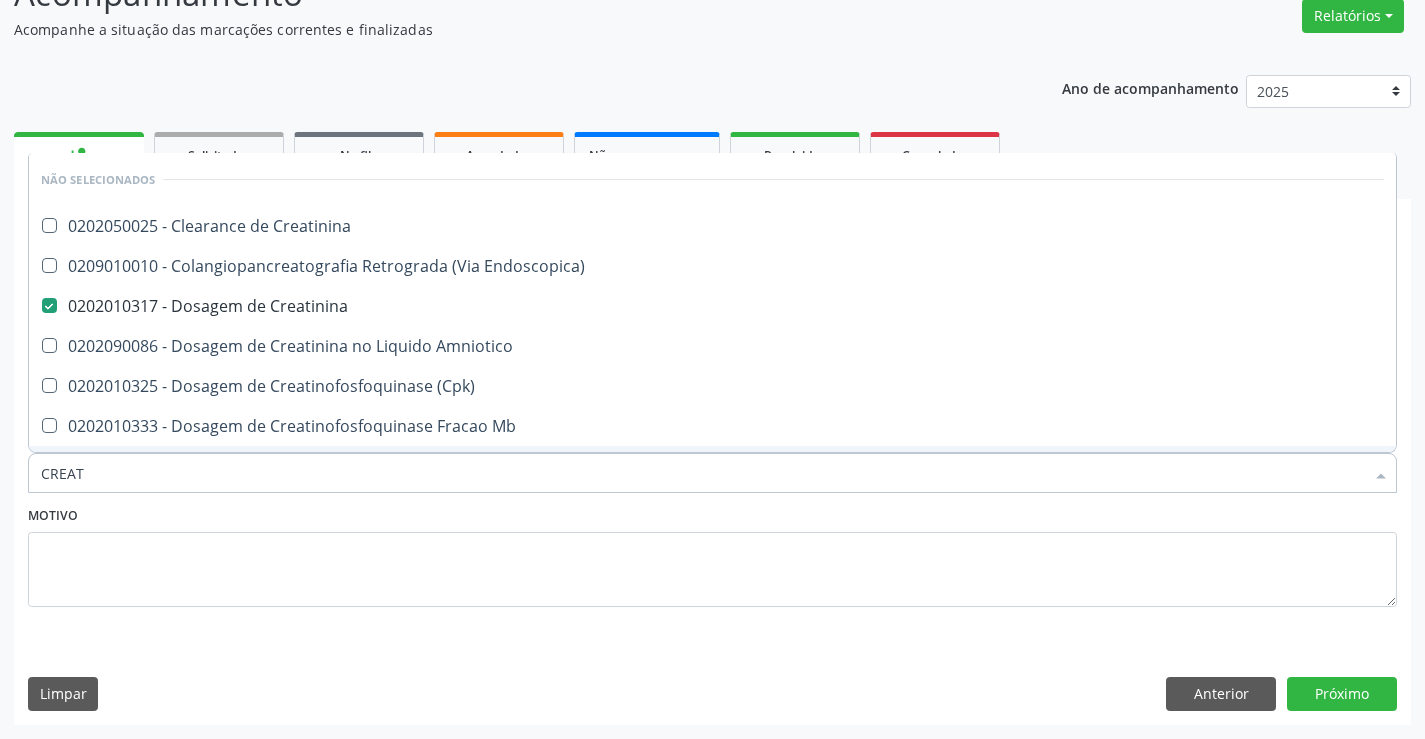 click on "Motivo" at bounding box center (712, 554) 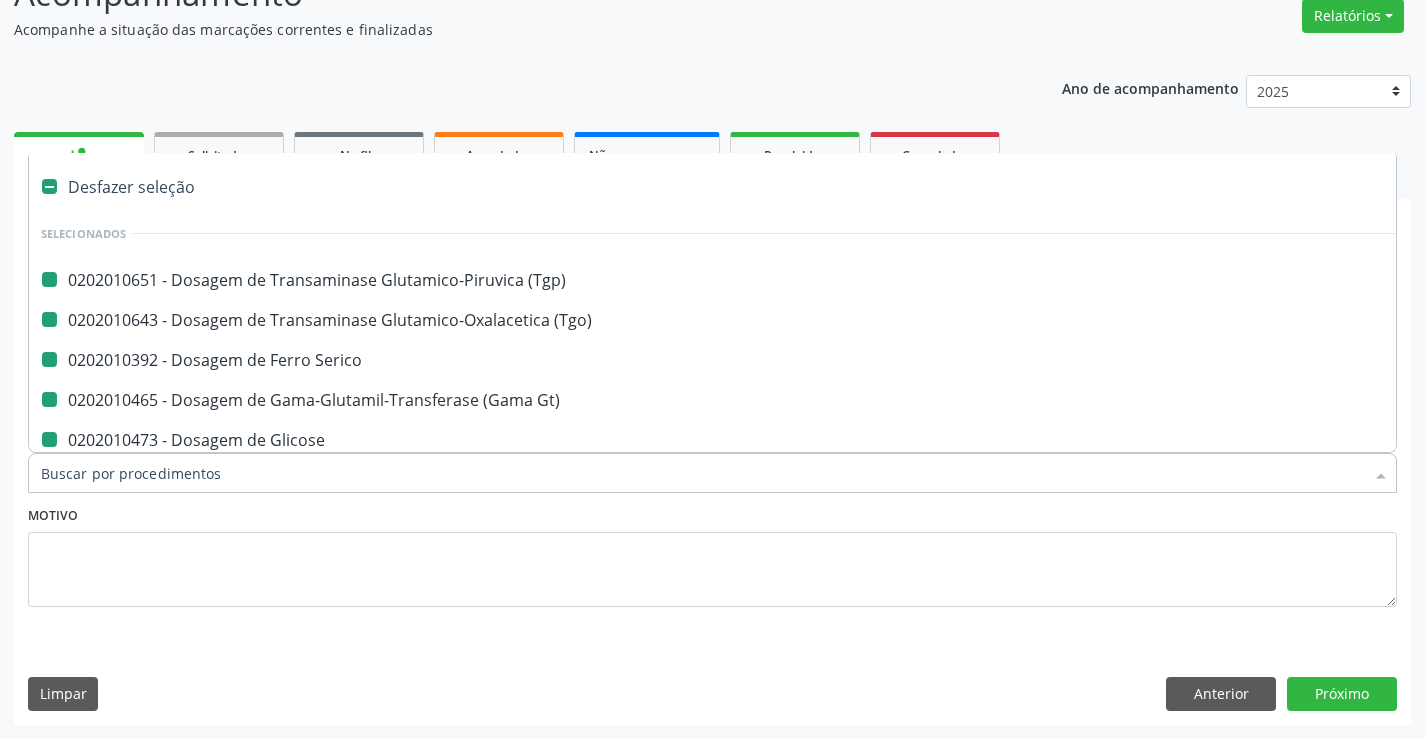 type on "H" 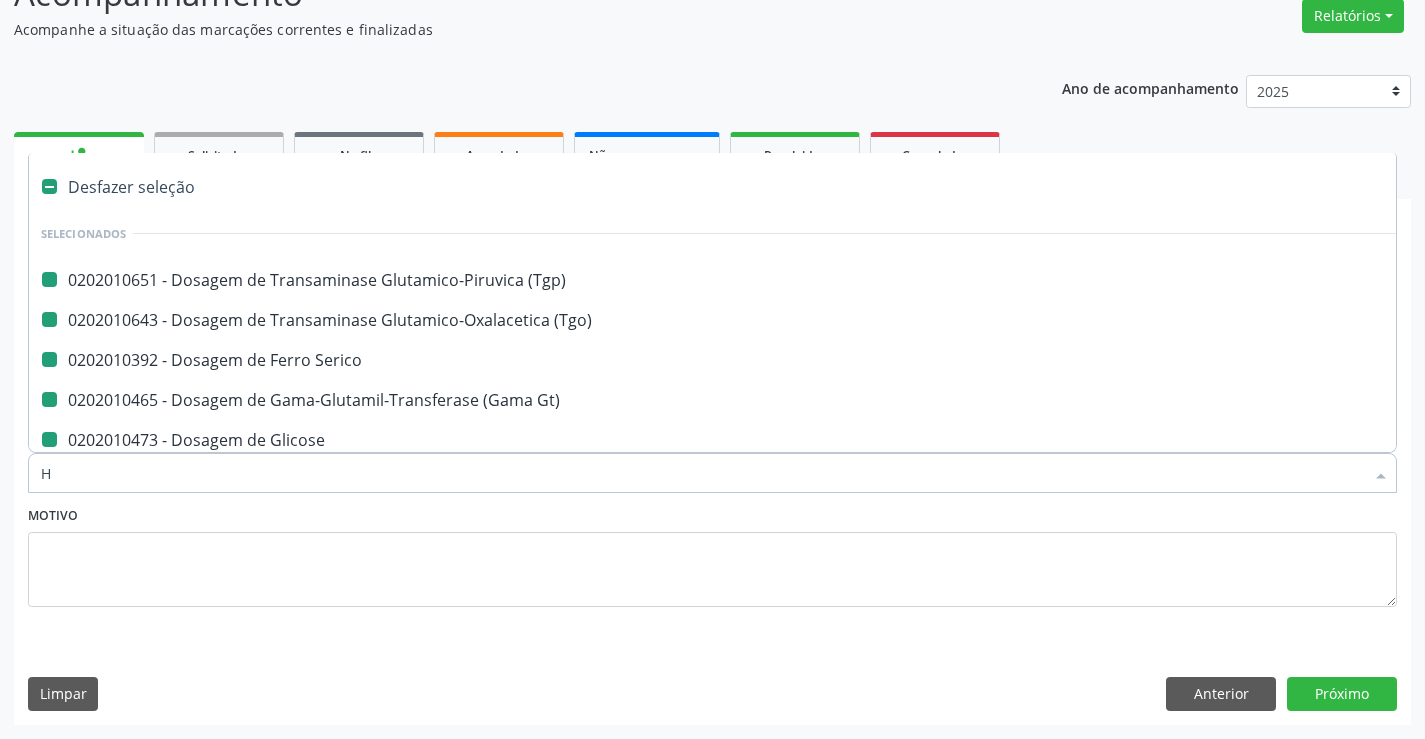 checkbox on "false" 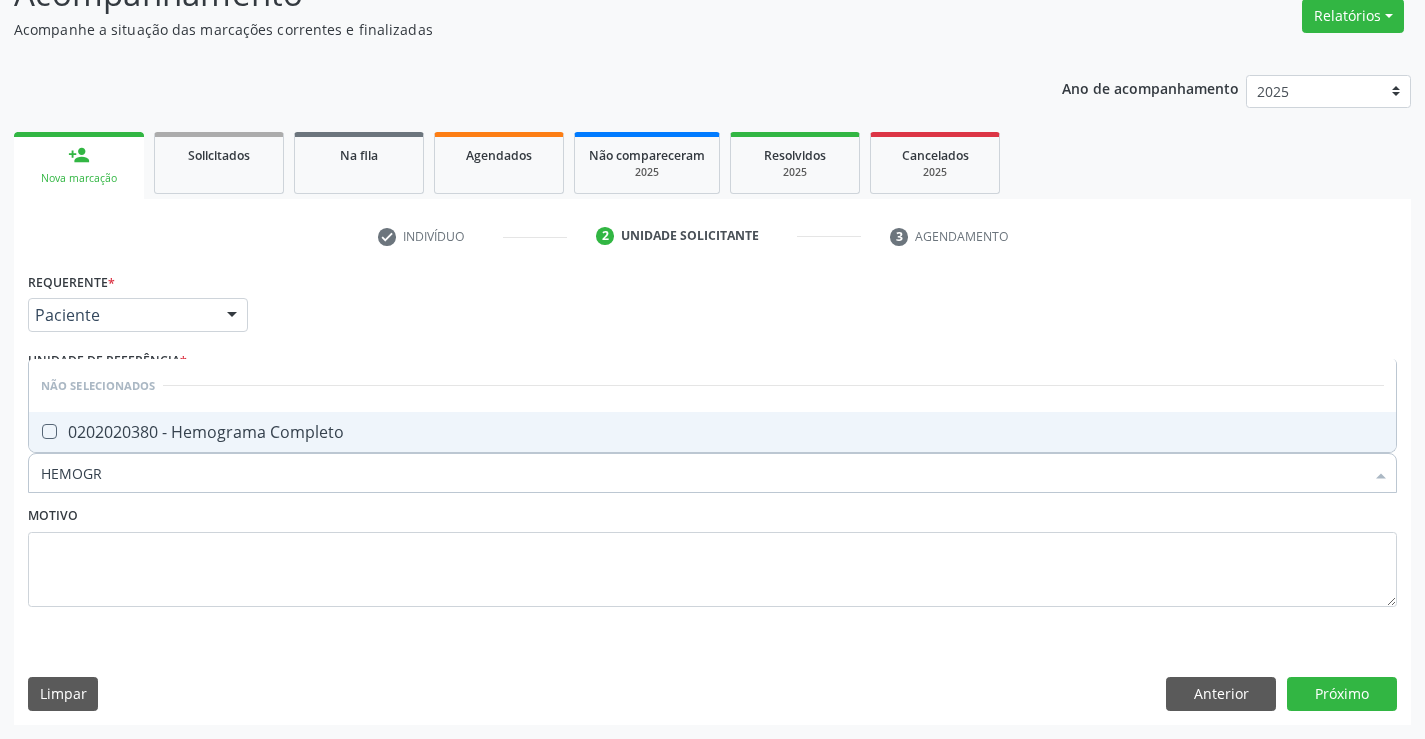 type on "HEMOGRA" 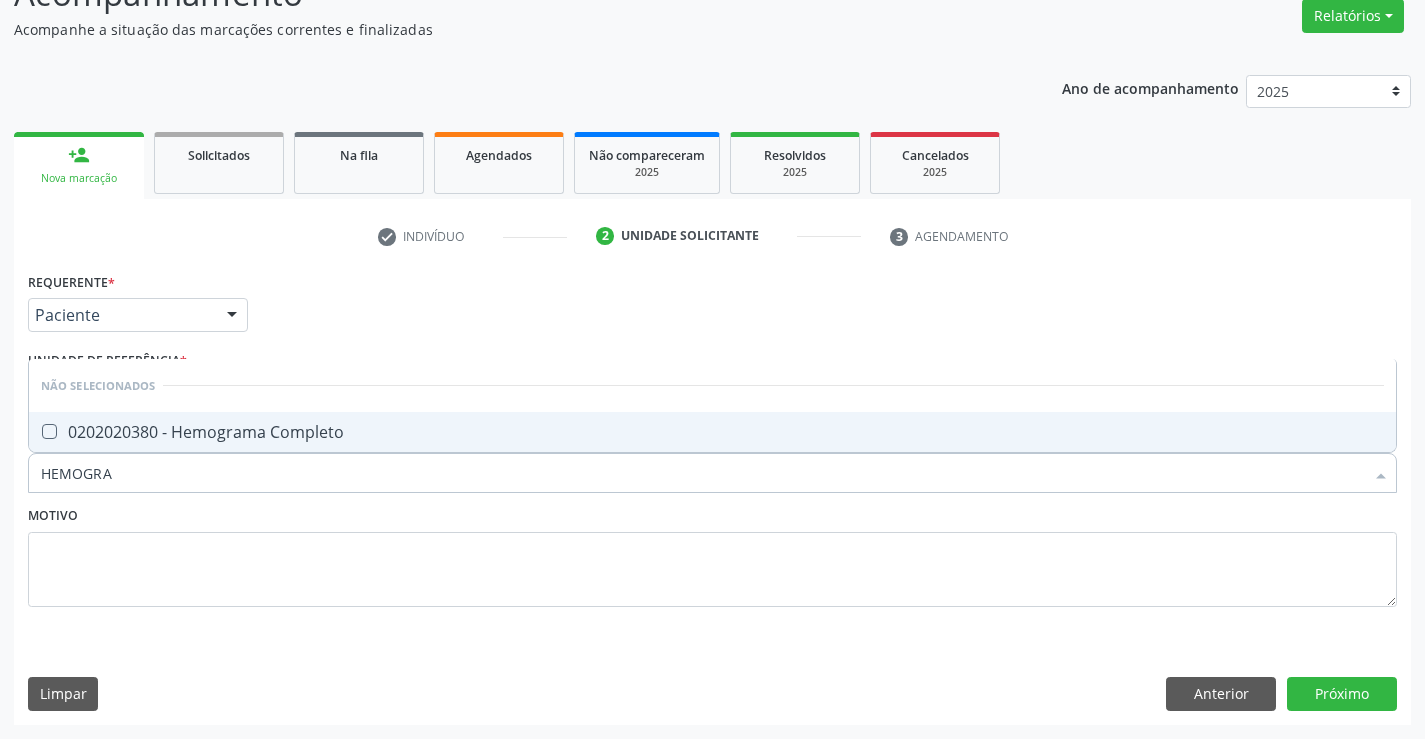 click on "0202020380 - Hemograma Completo" at bounding box center (712, 432) 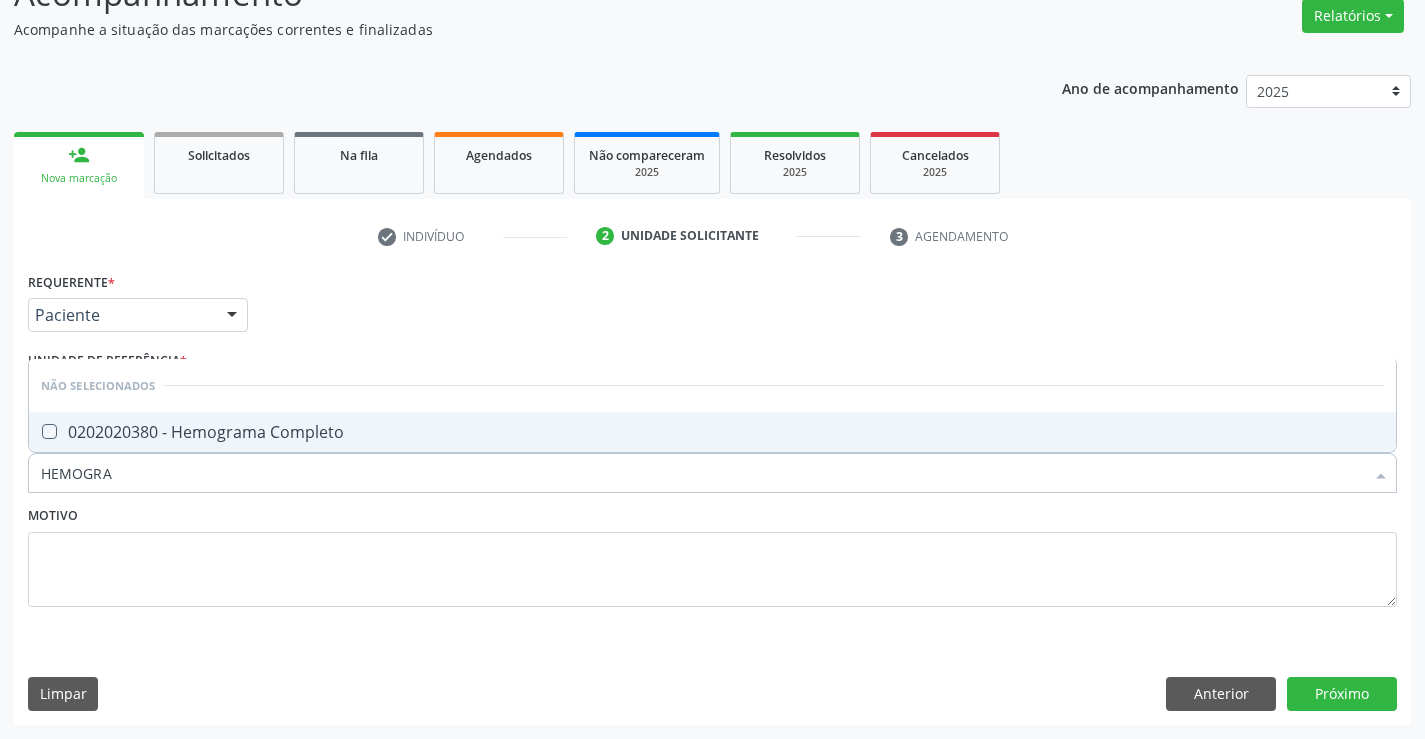 checkbox on "true" 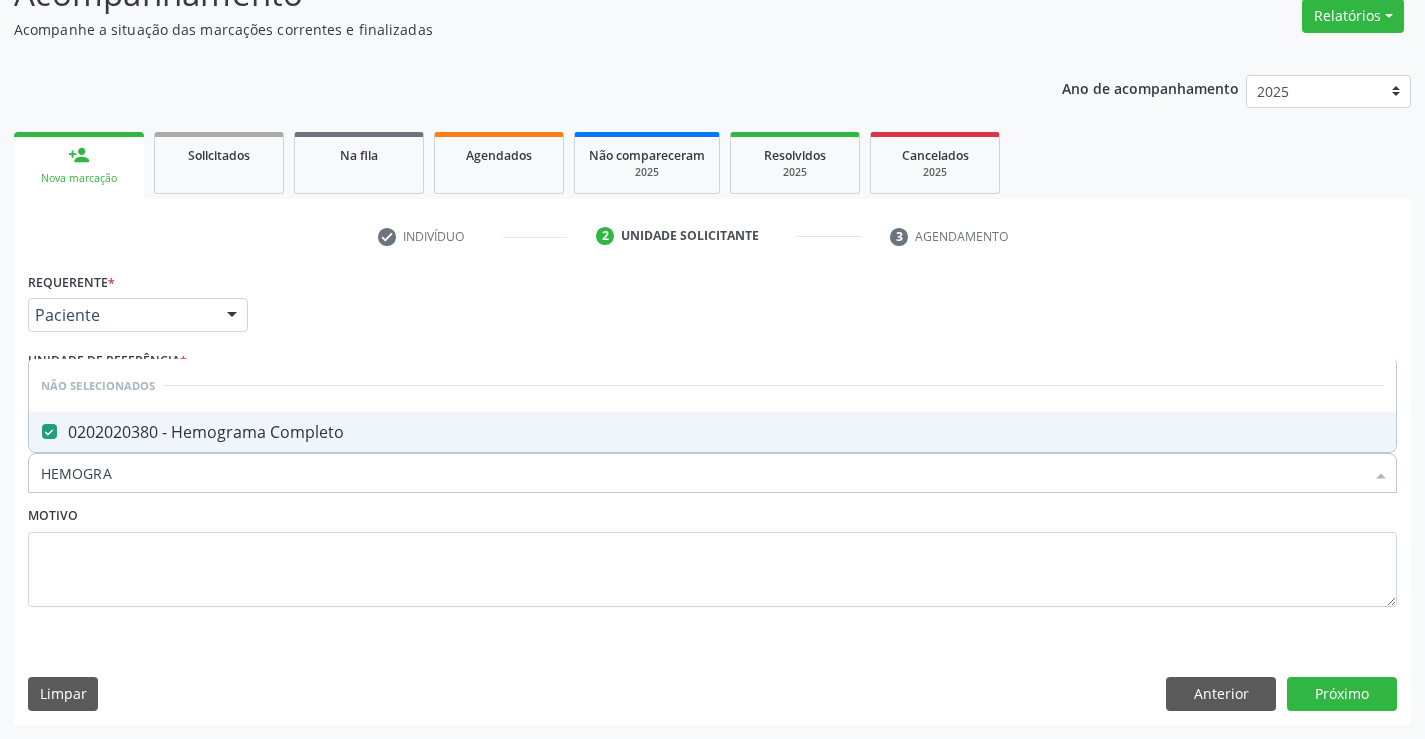 click on "Motivo" at bounding box center (712, 554) 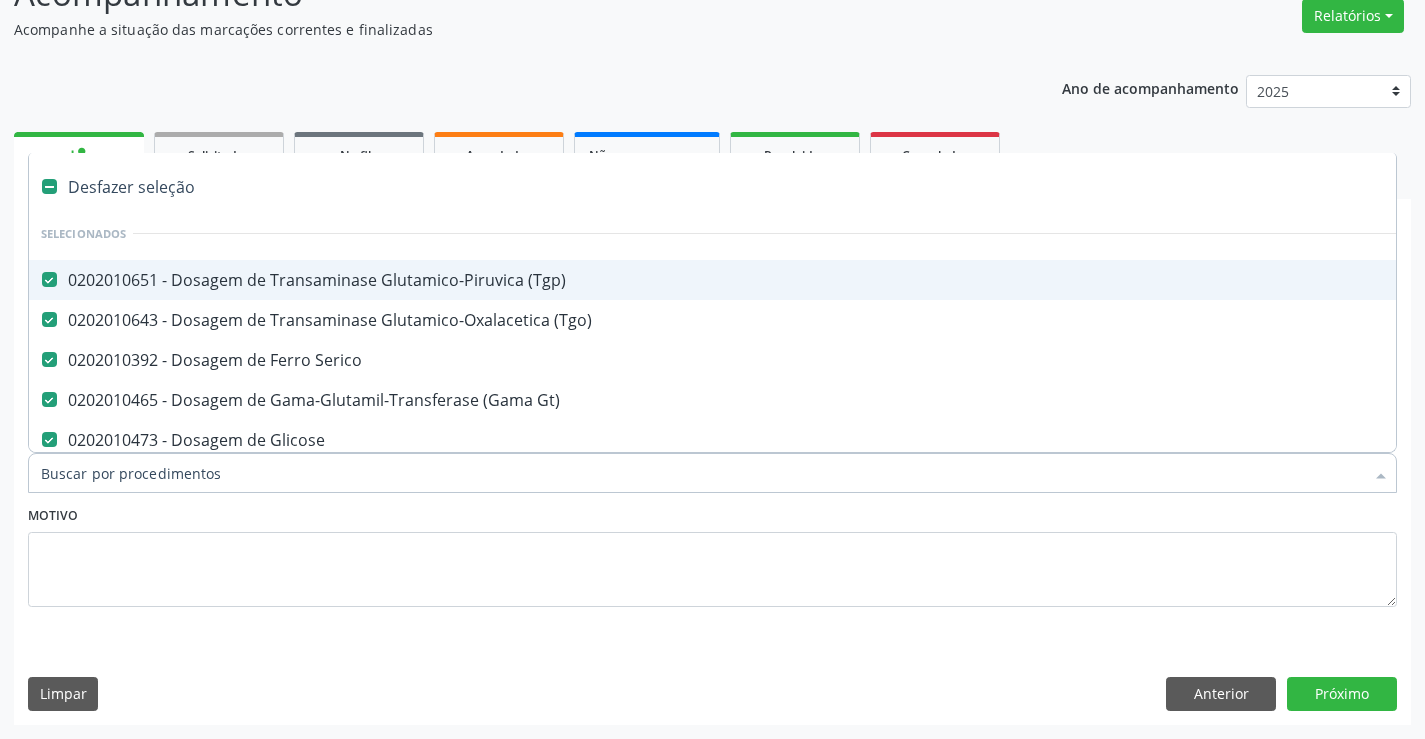 type on "T" 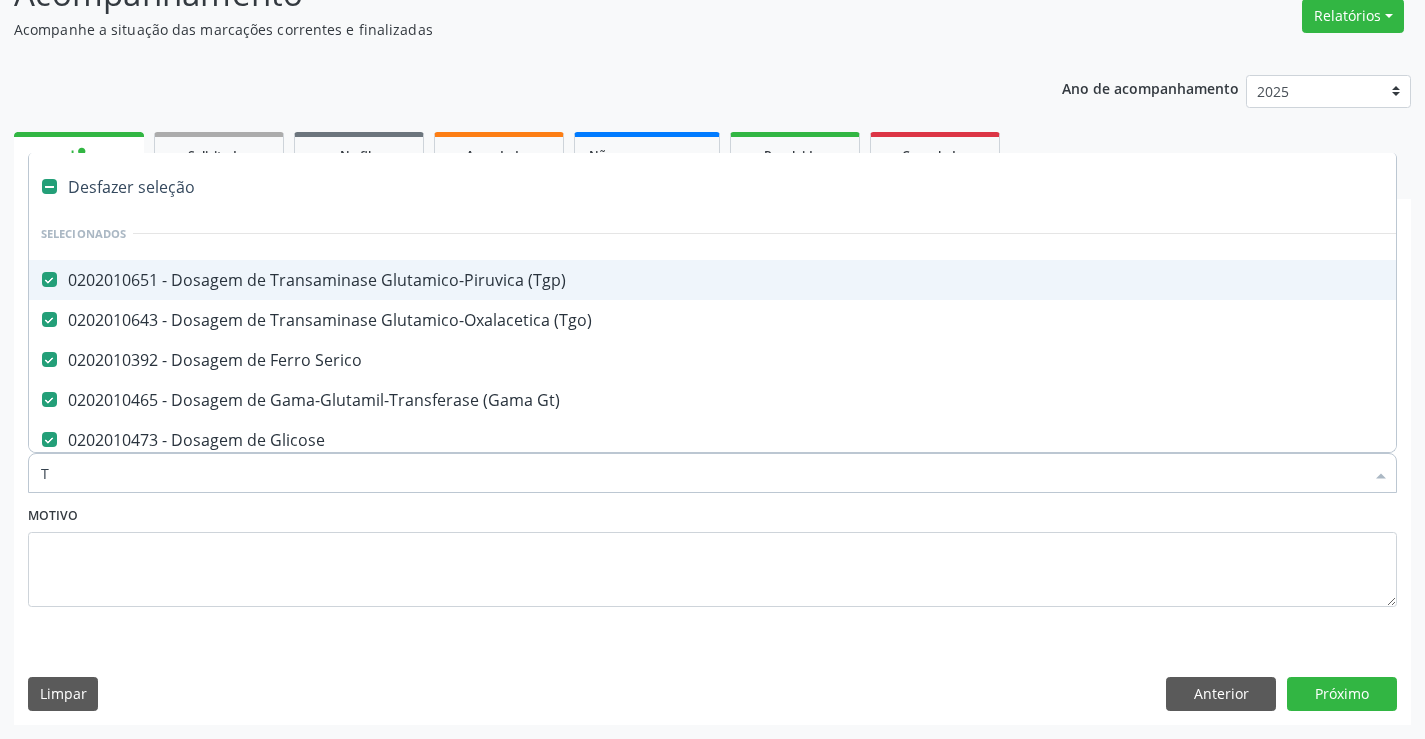 checkbox on "false" 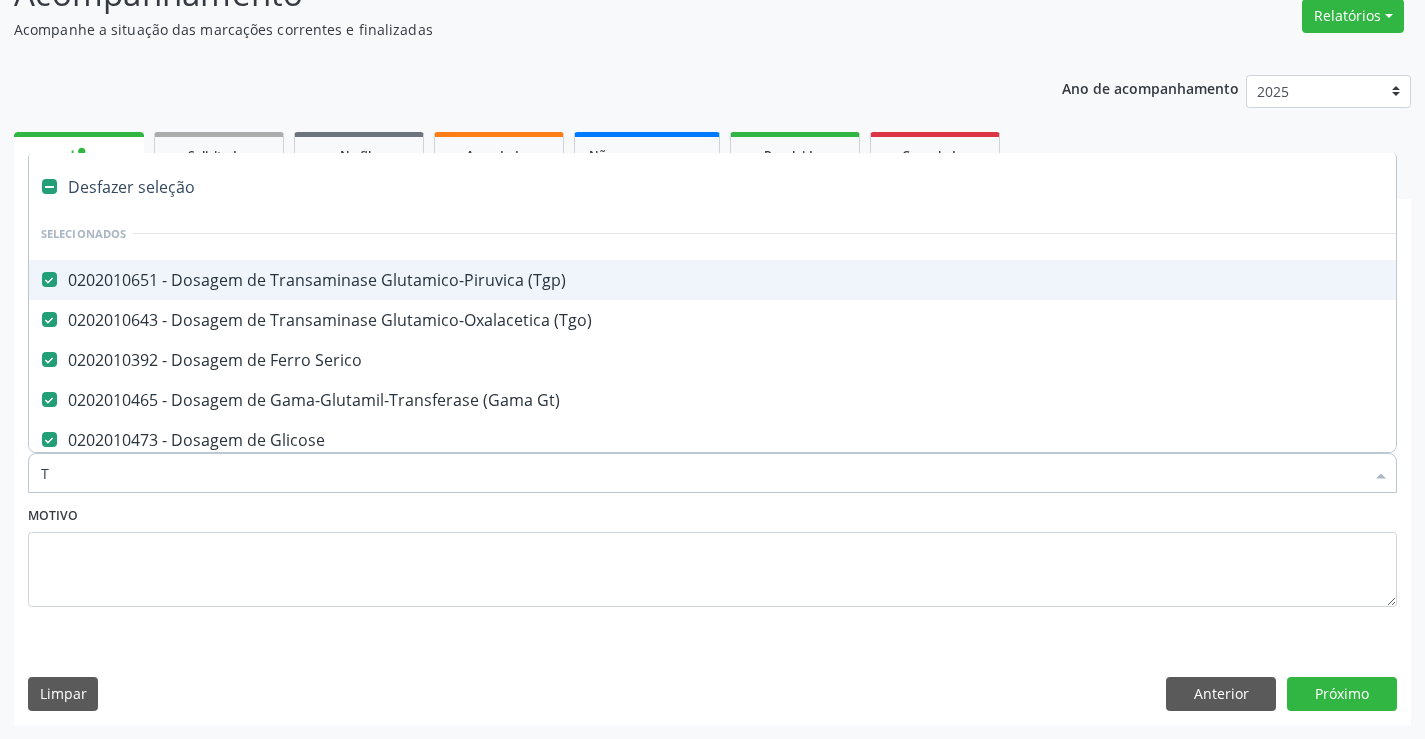 checkbox on "false" 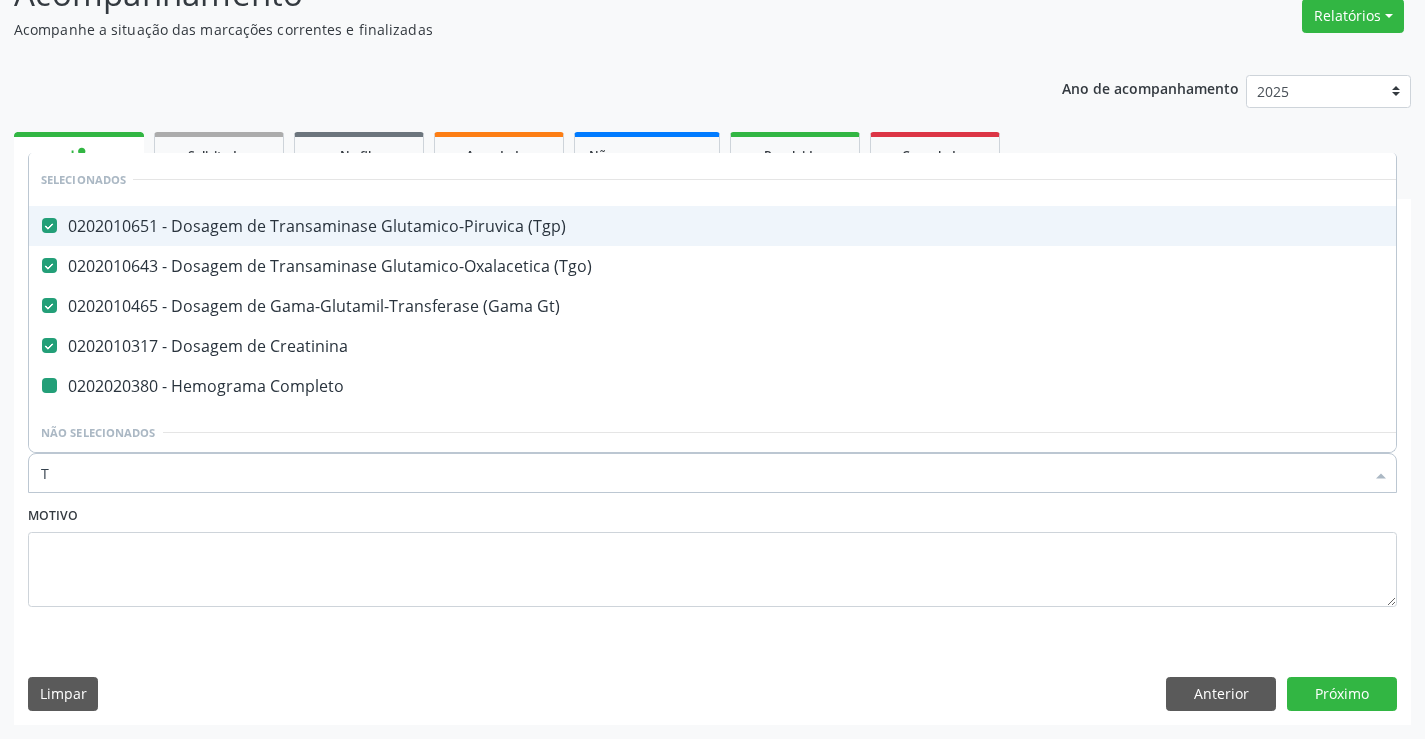type on "TR" 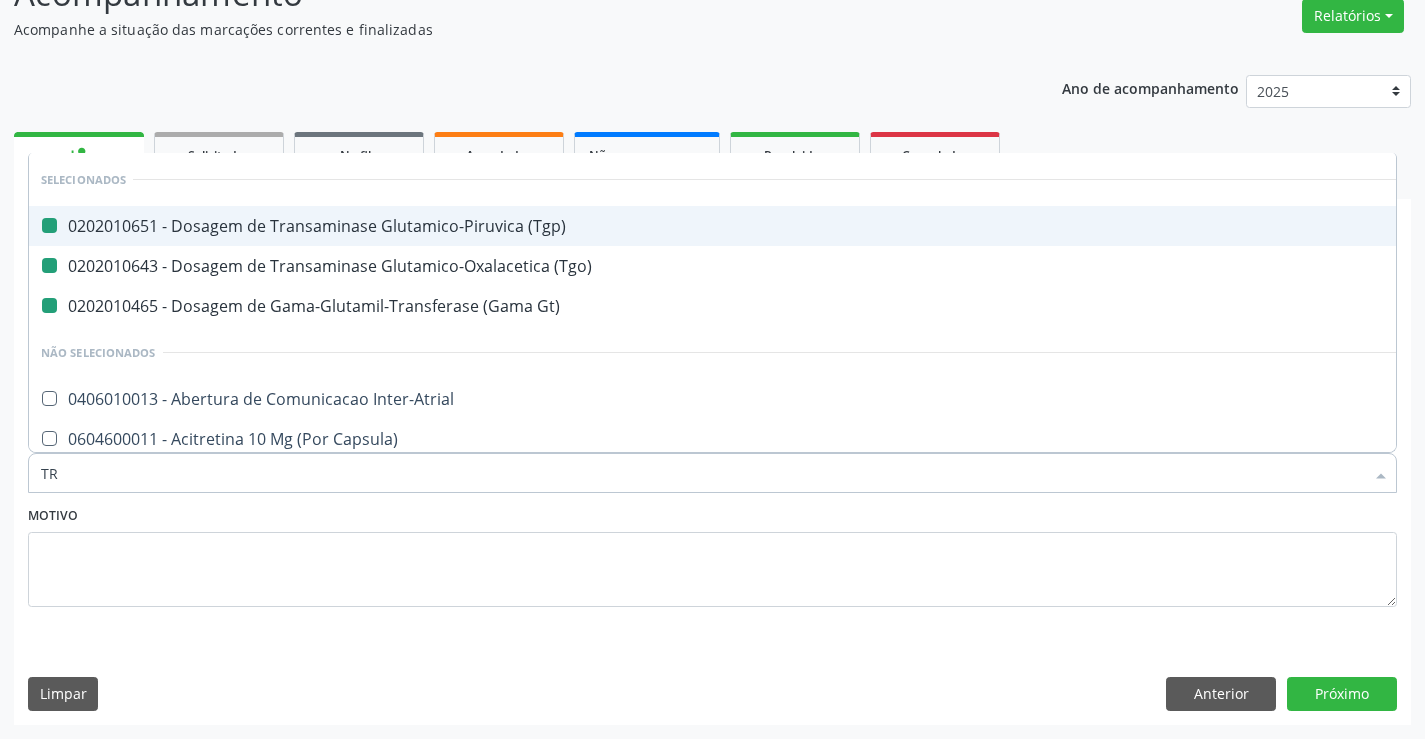 type on "TRI" 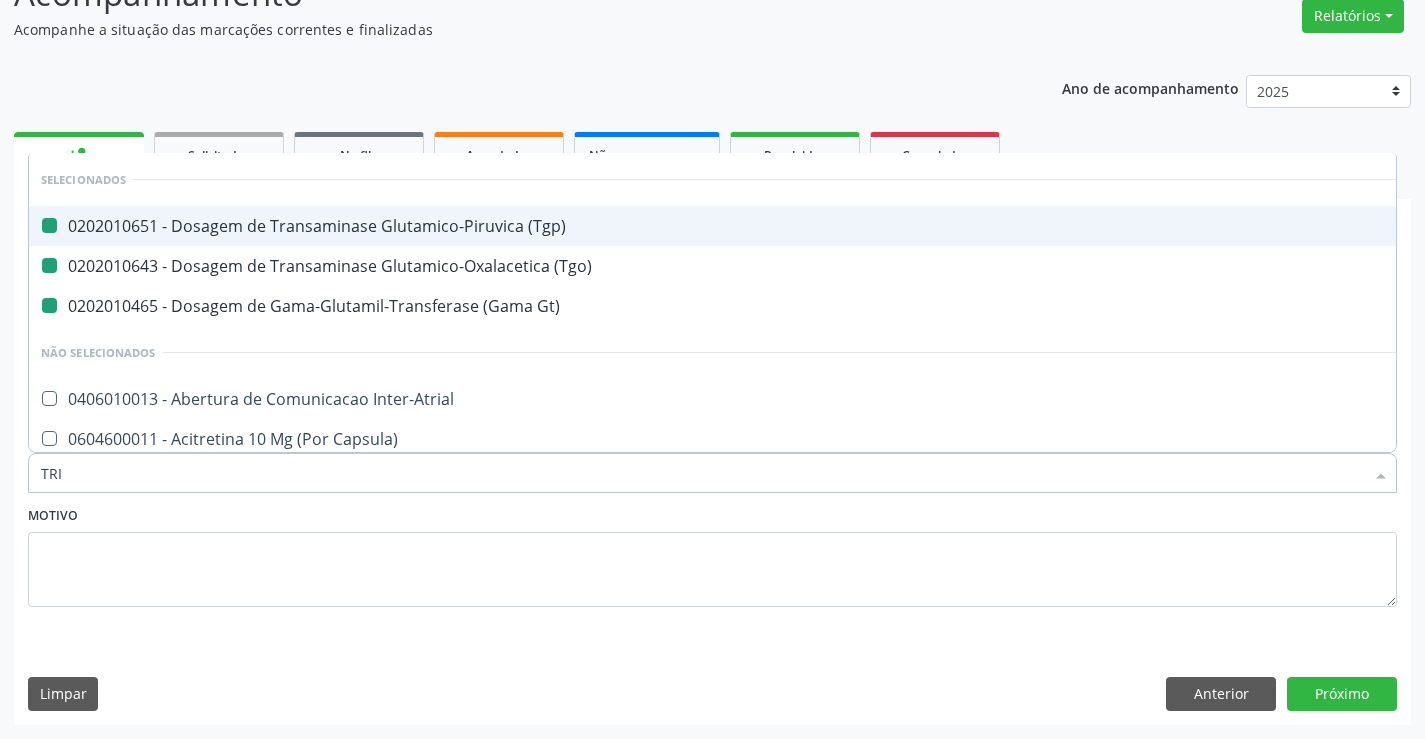 checkbox on "false" 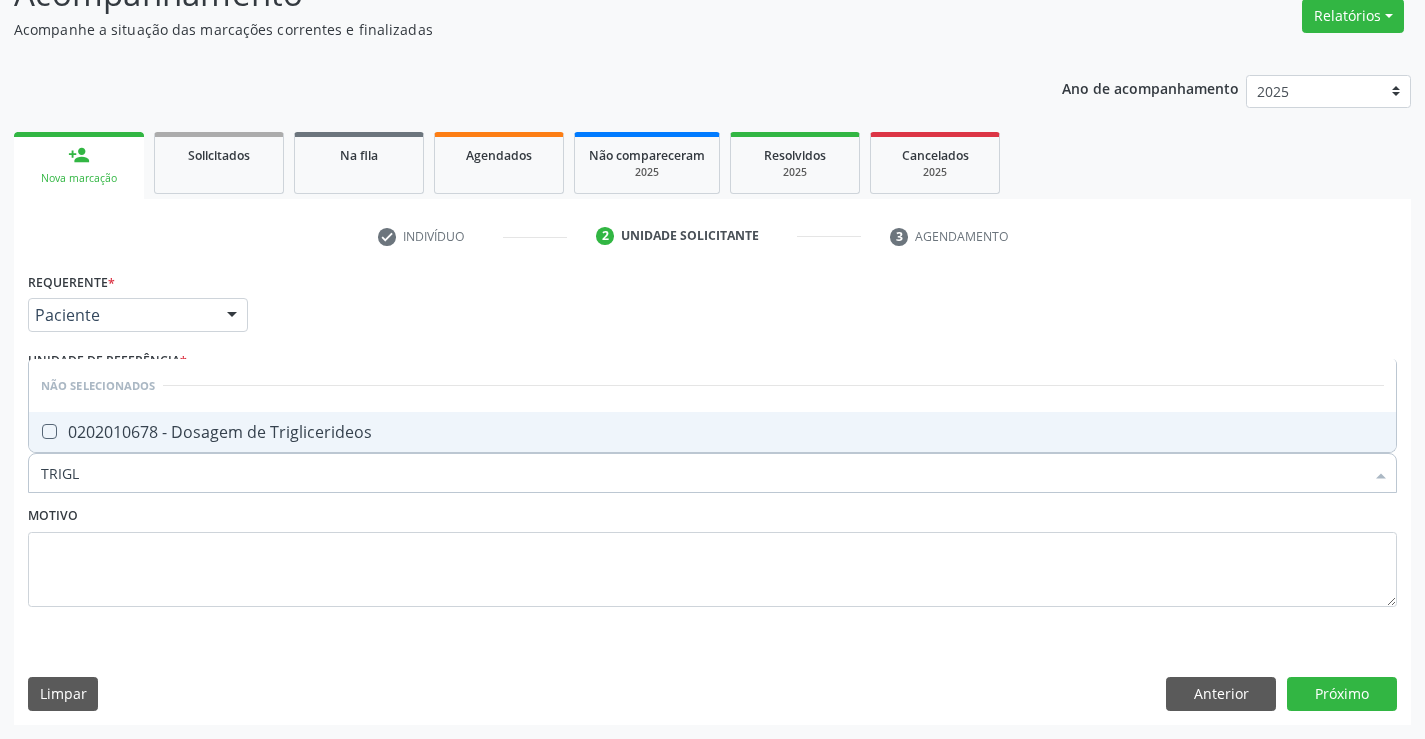 type on "TRIGLI" 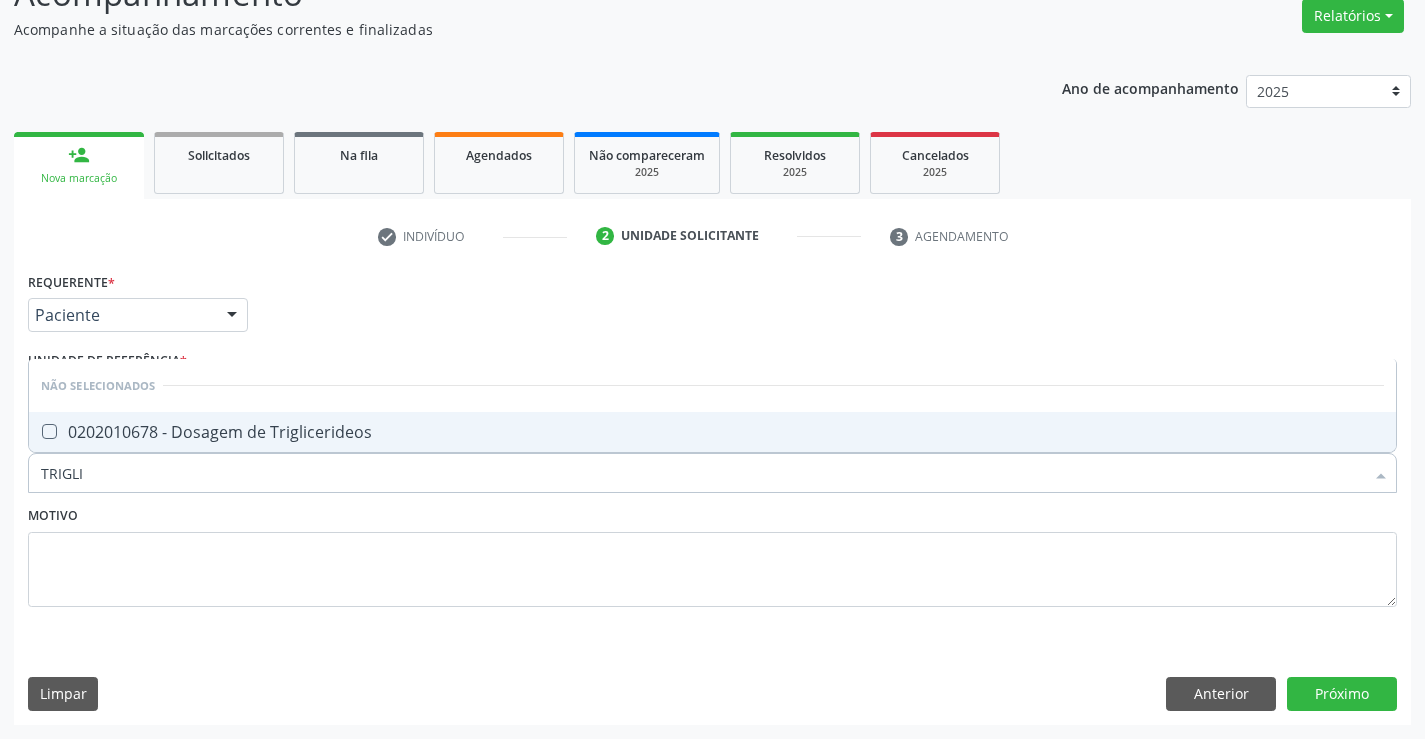 click on "0202010678 - Dosagem de Triglicerideos" at bounding box center (712, 432) 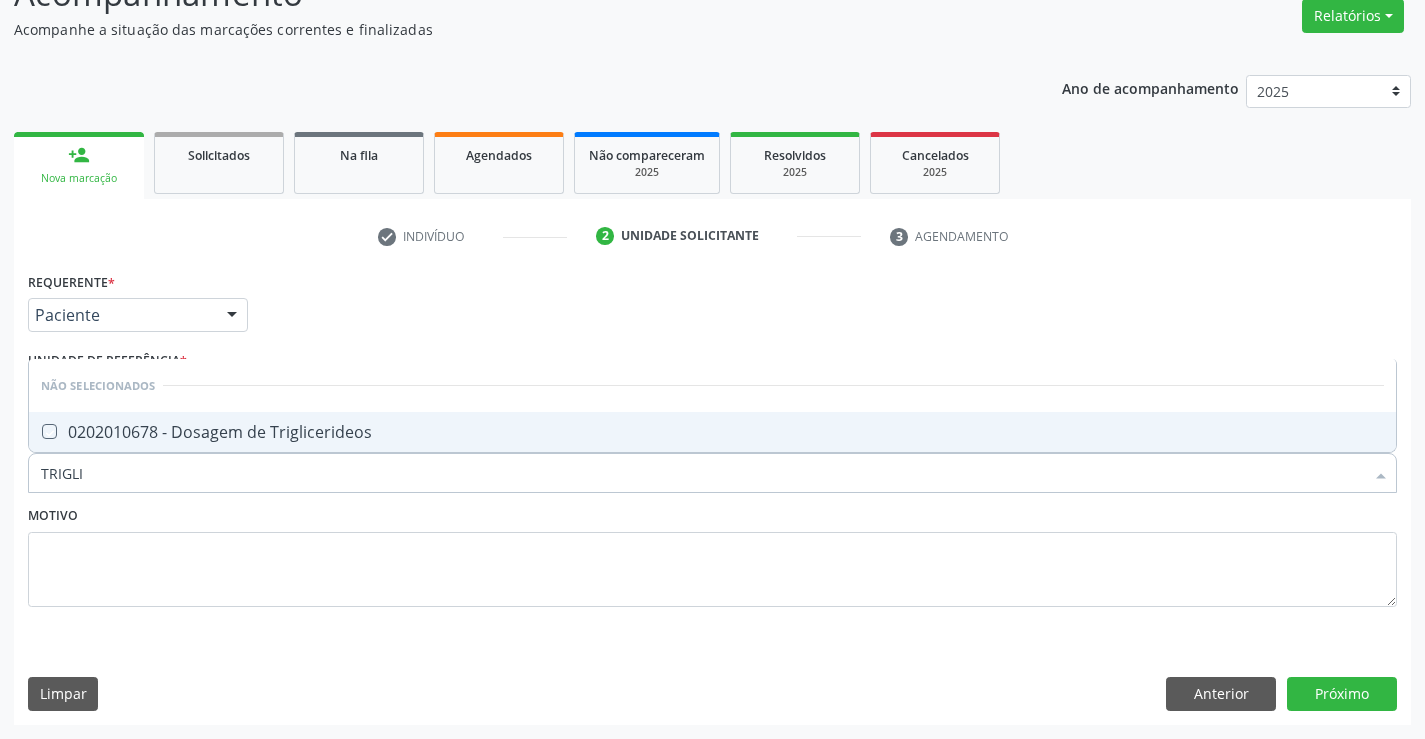 checkbox on "true" 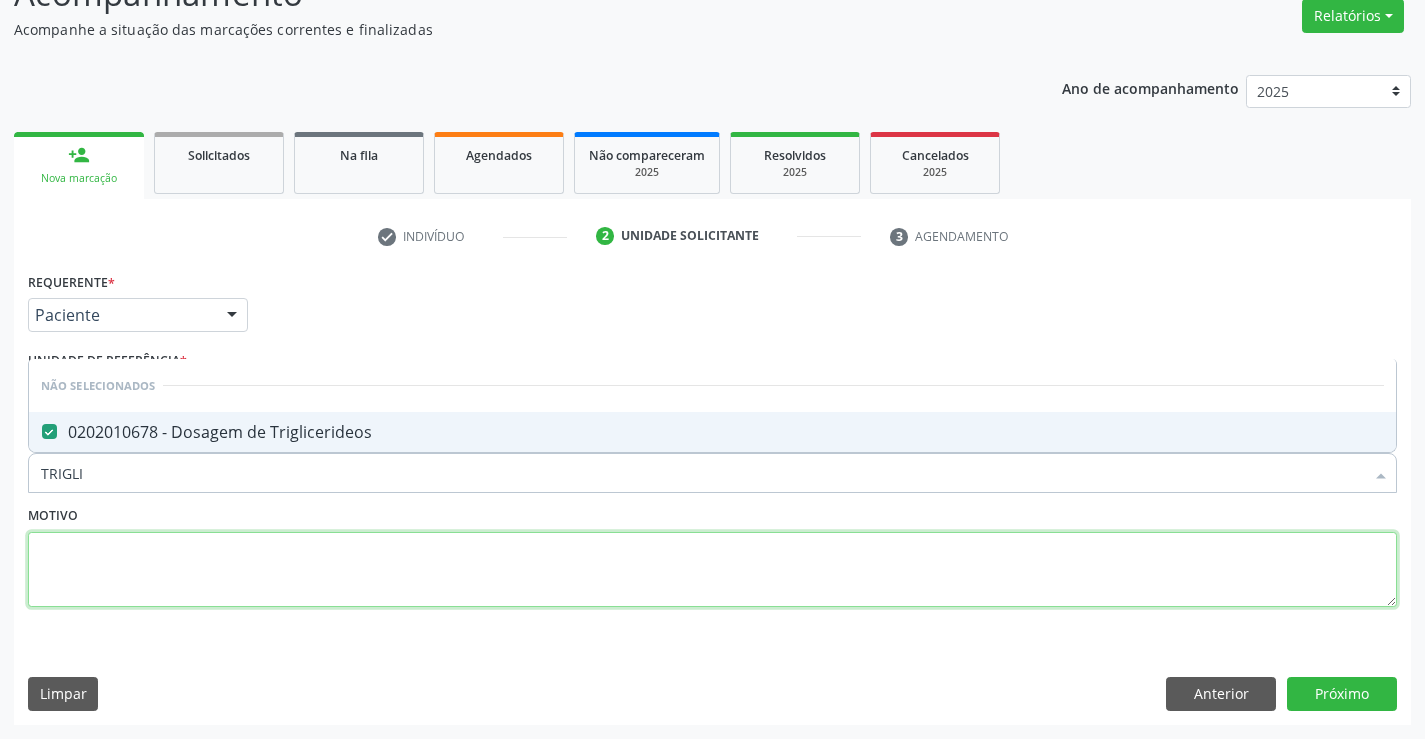 click at bounding box center (712, 570) 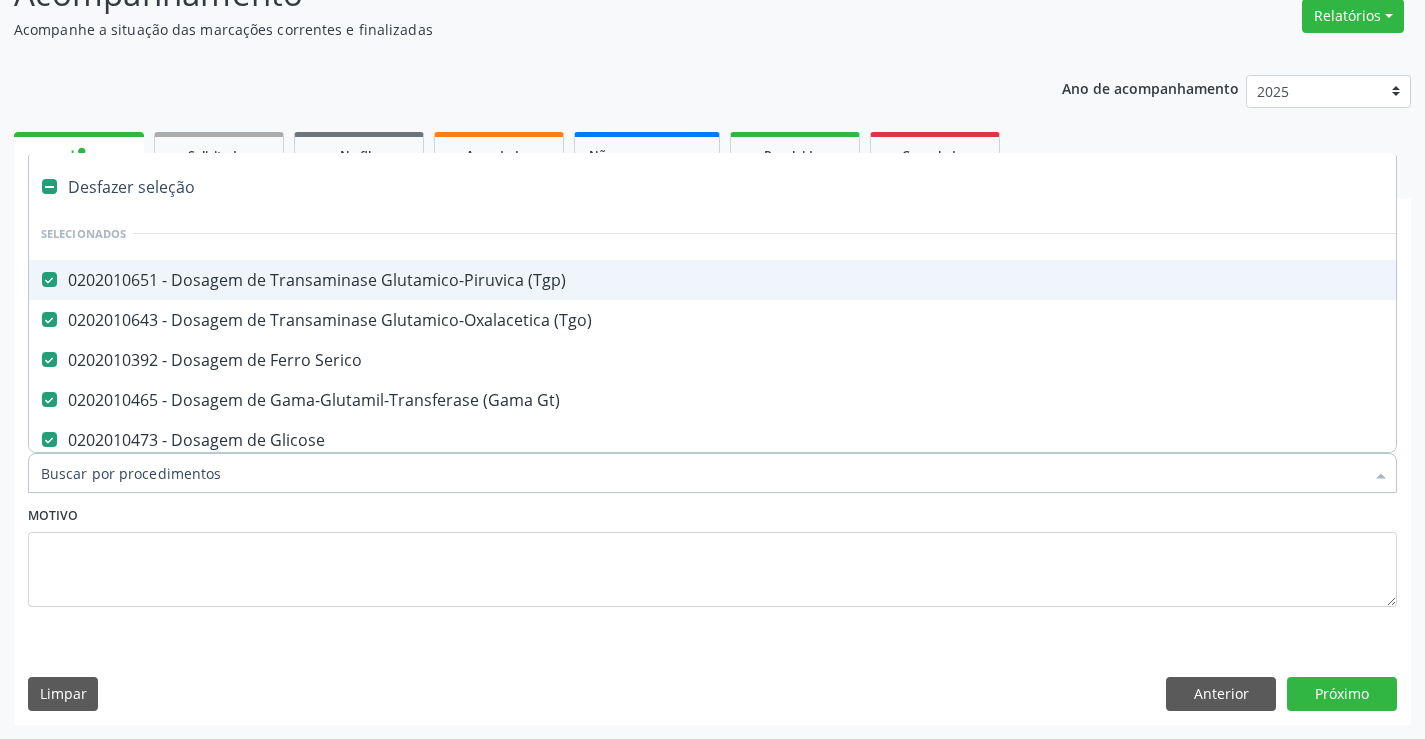 type on "C" 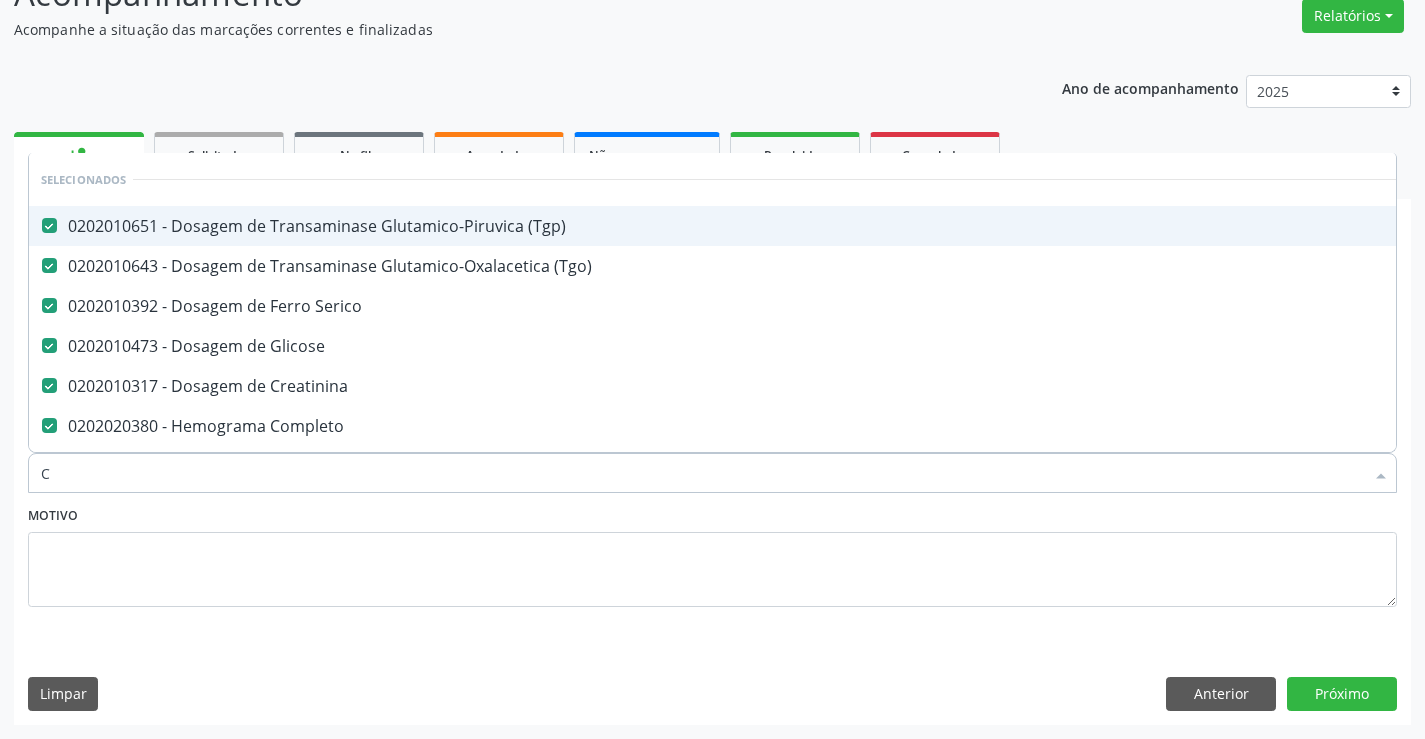 type on "CO" 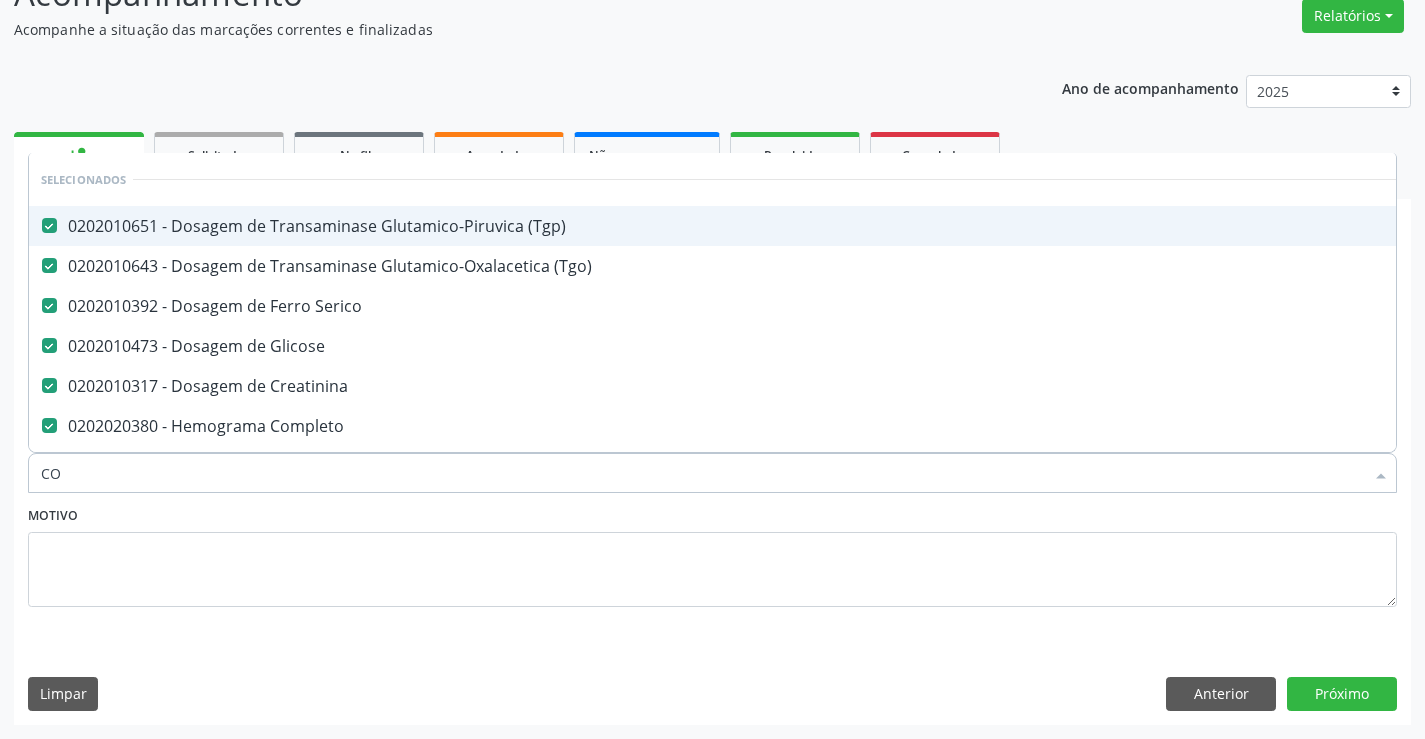 checkbox on "false" 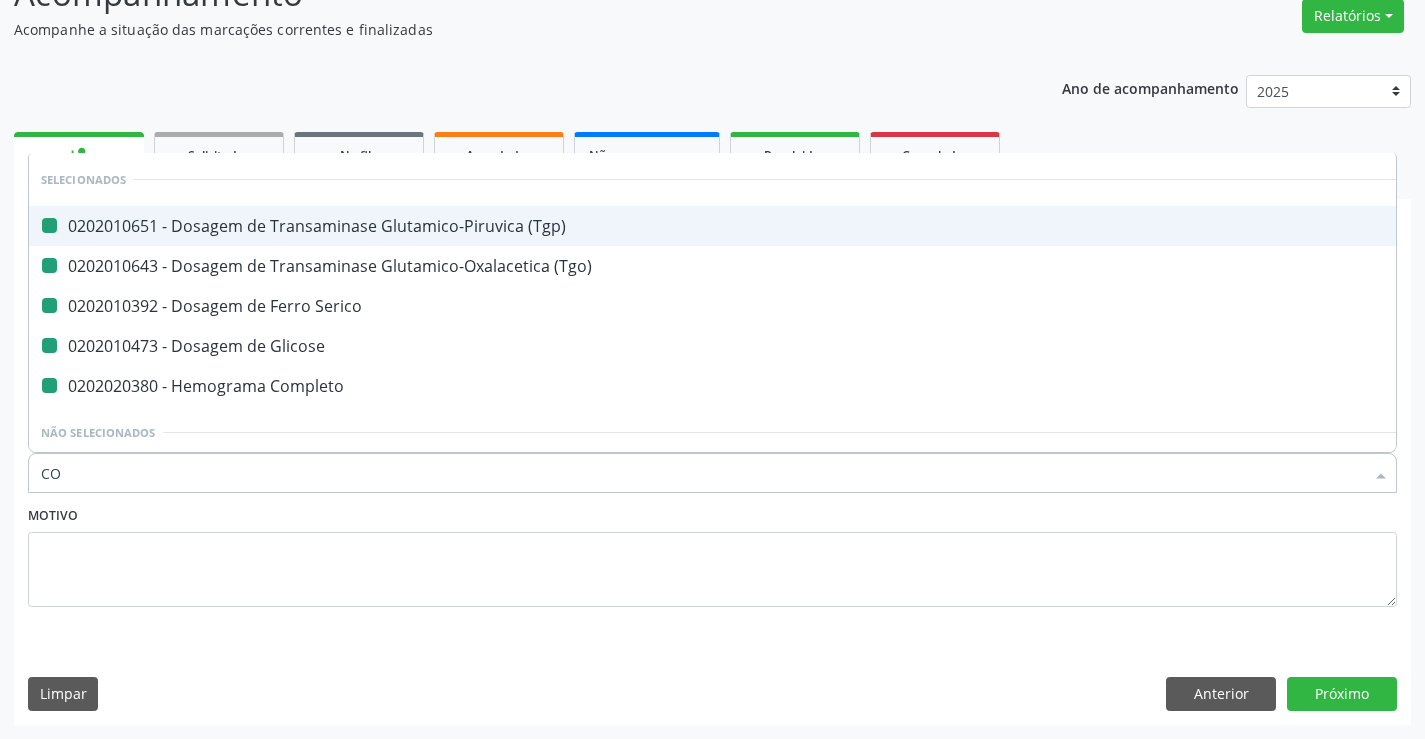 type on "COL" 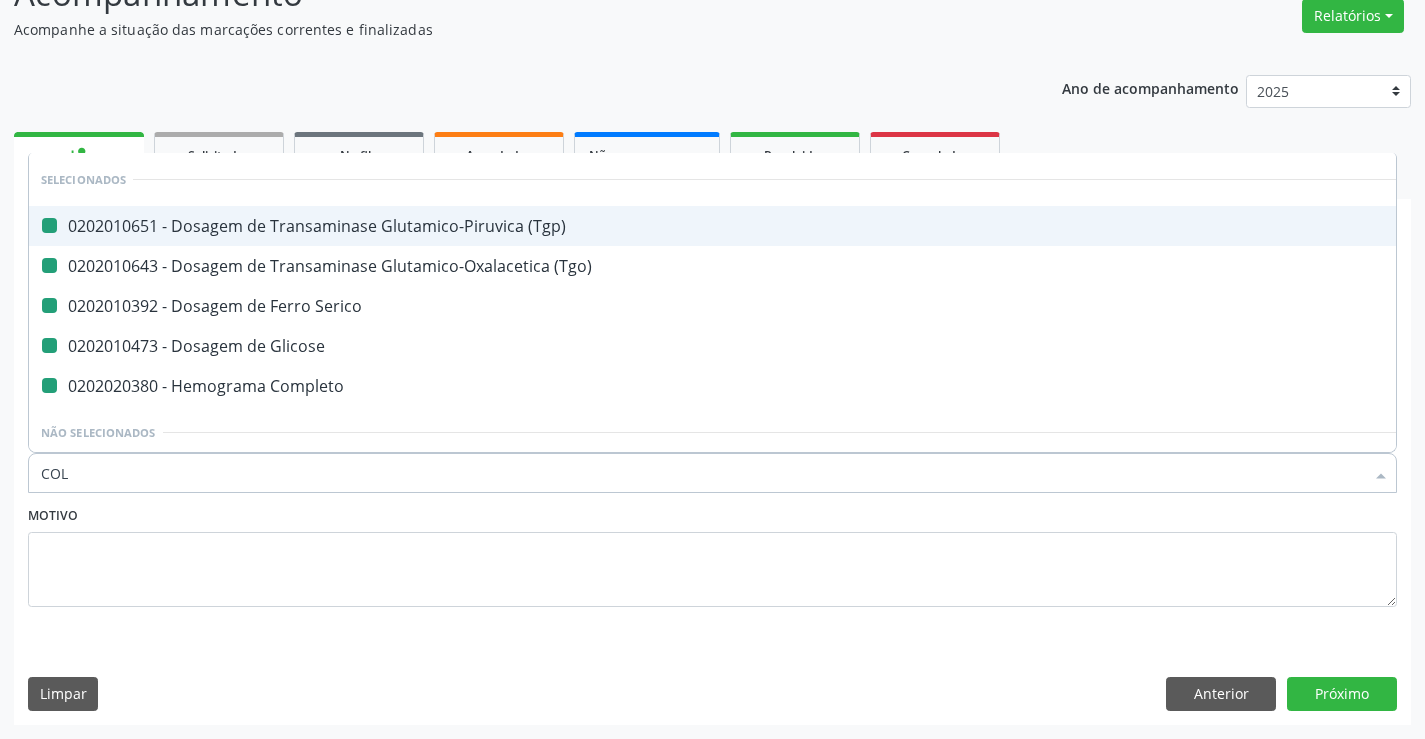 checkbox on "false" 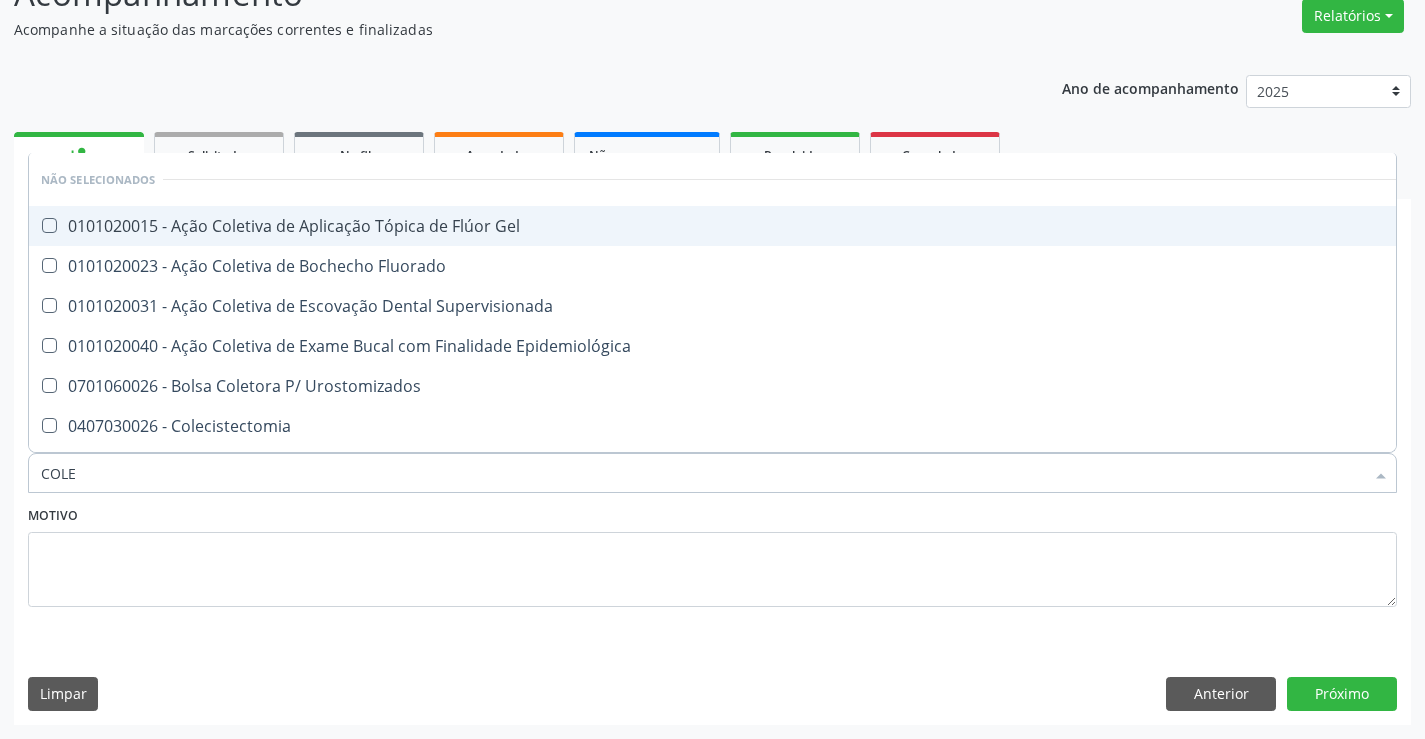 type on "COLES" 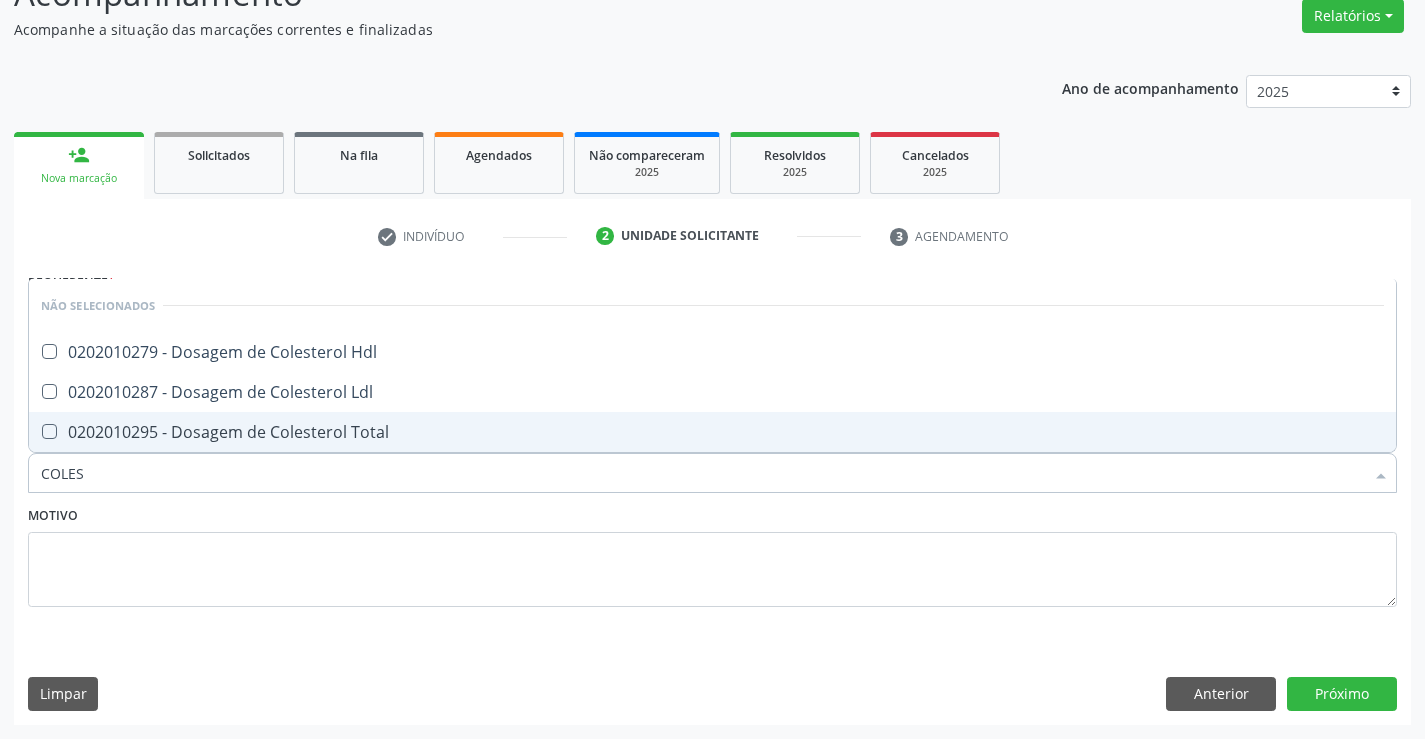 click on "0202010295 - Dosagem de Colesterol Total" at bounding box center [712, 432] 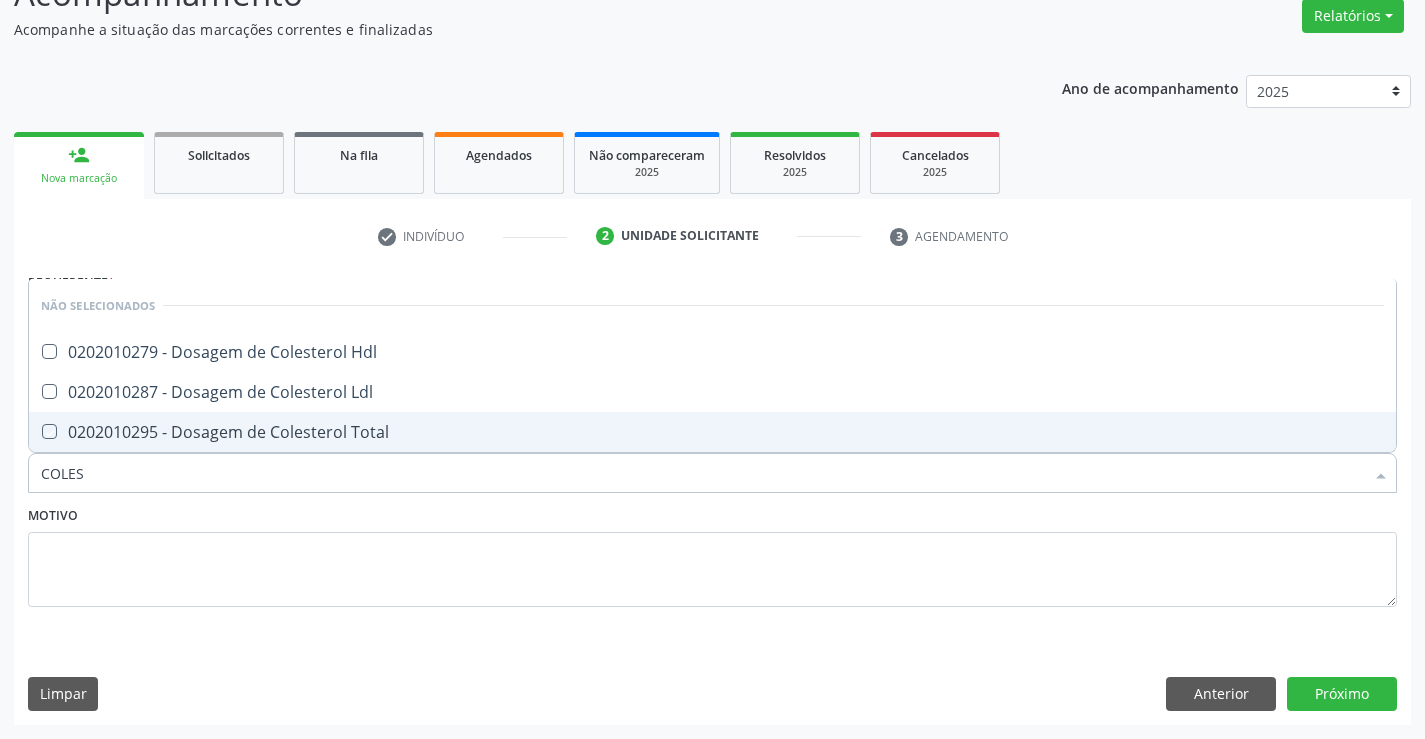 checkbox on "true" 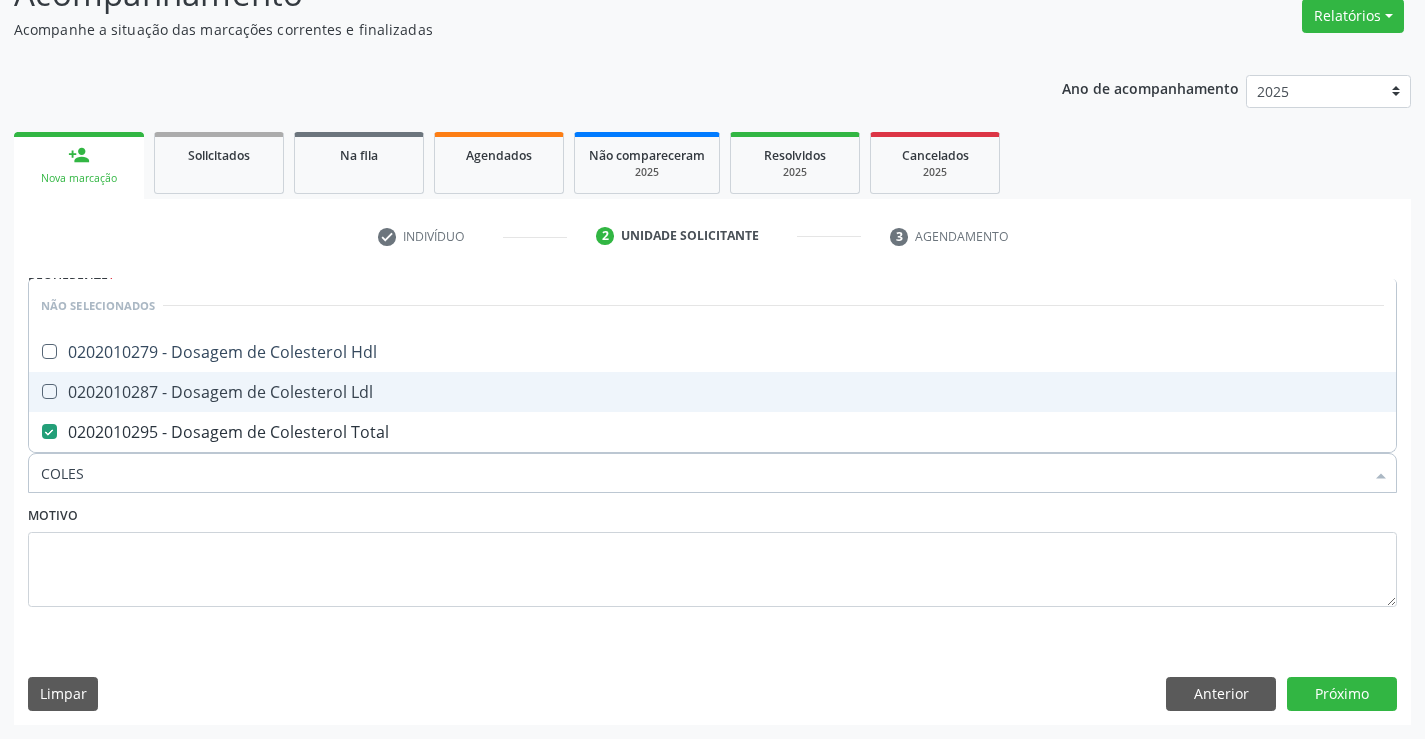 click on "0202010287 - Dosagem de Colesterol Ldl" at bounding box center (712, 392) 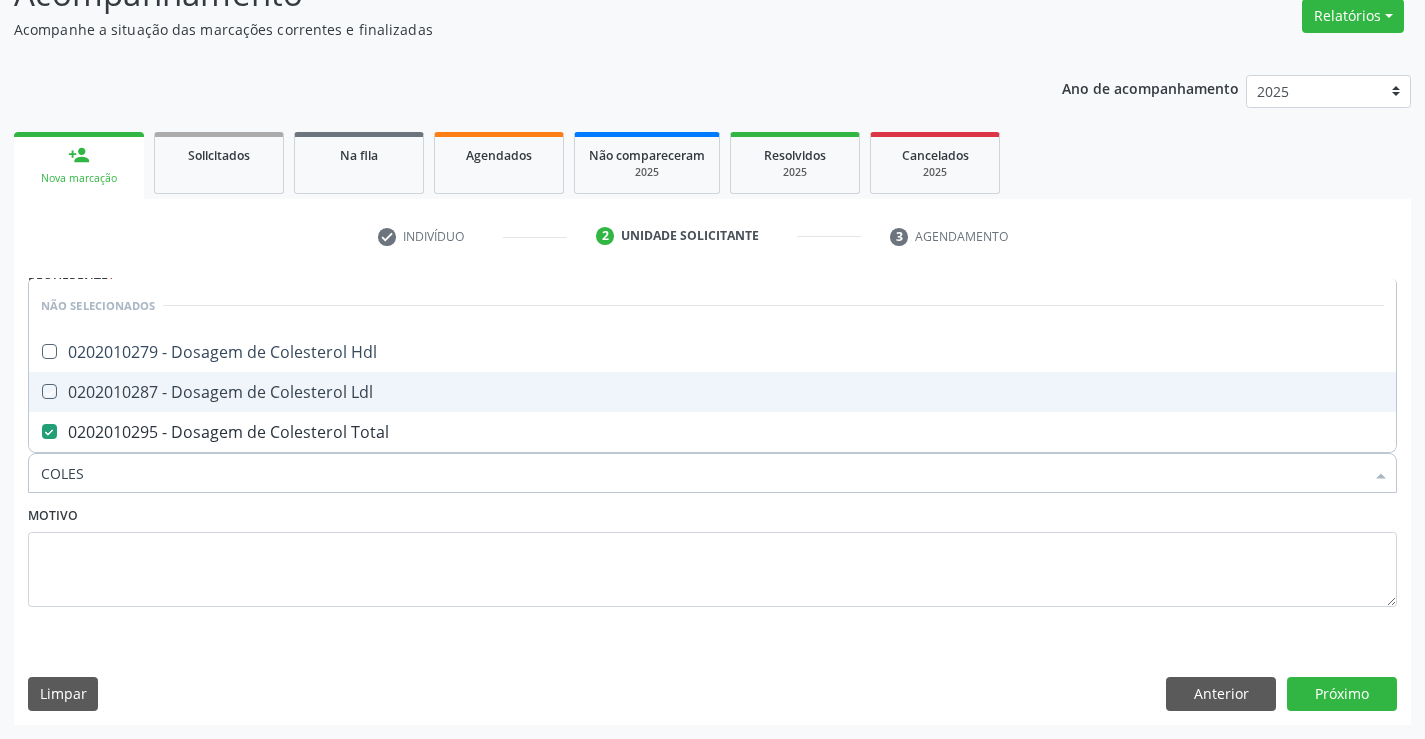 checkbox on "true" 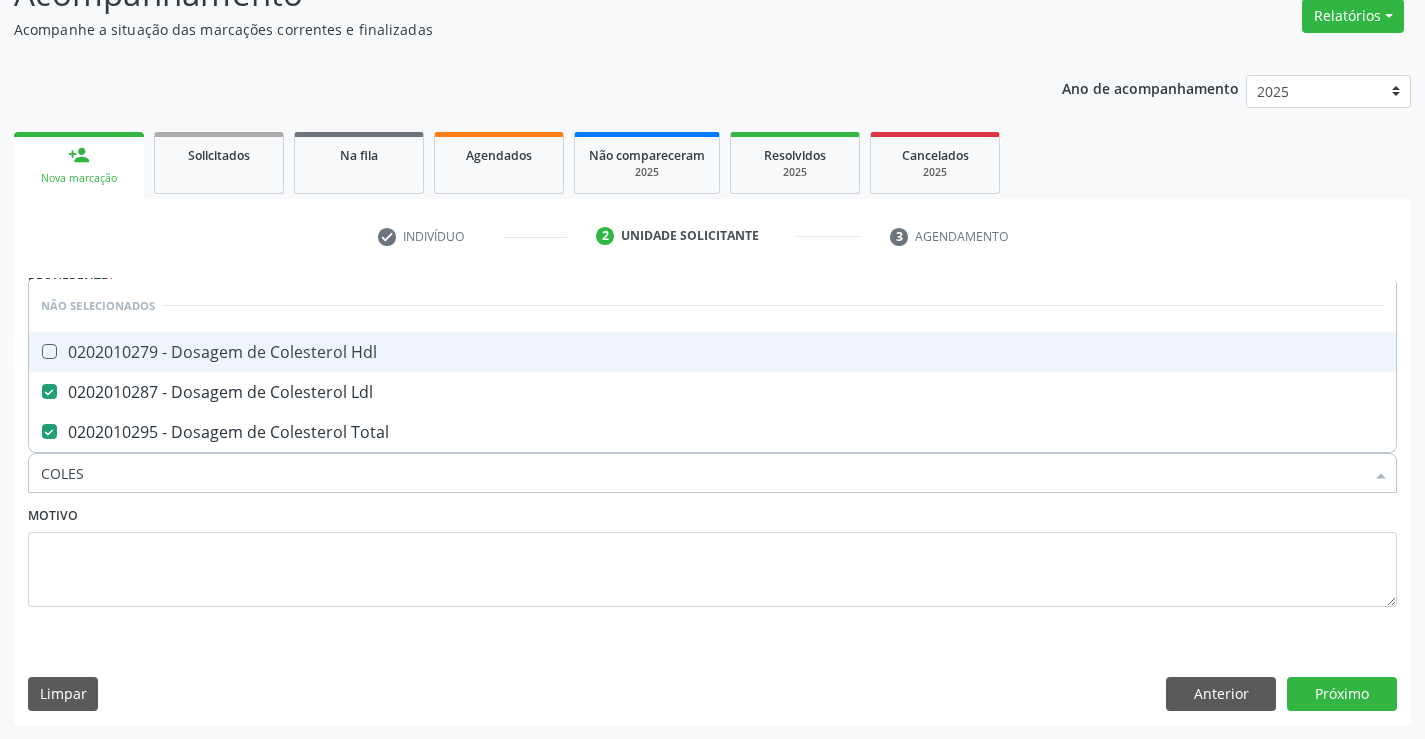 click on "0202010279 - Dosagem de Colesterol Hdl" at bounding box center (712, 352) 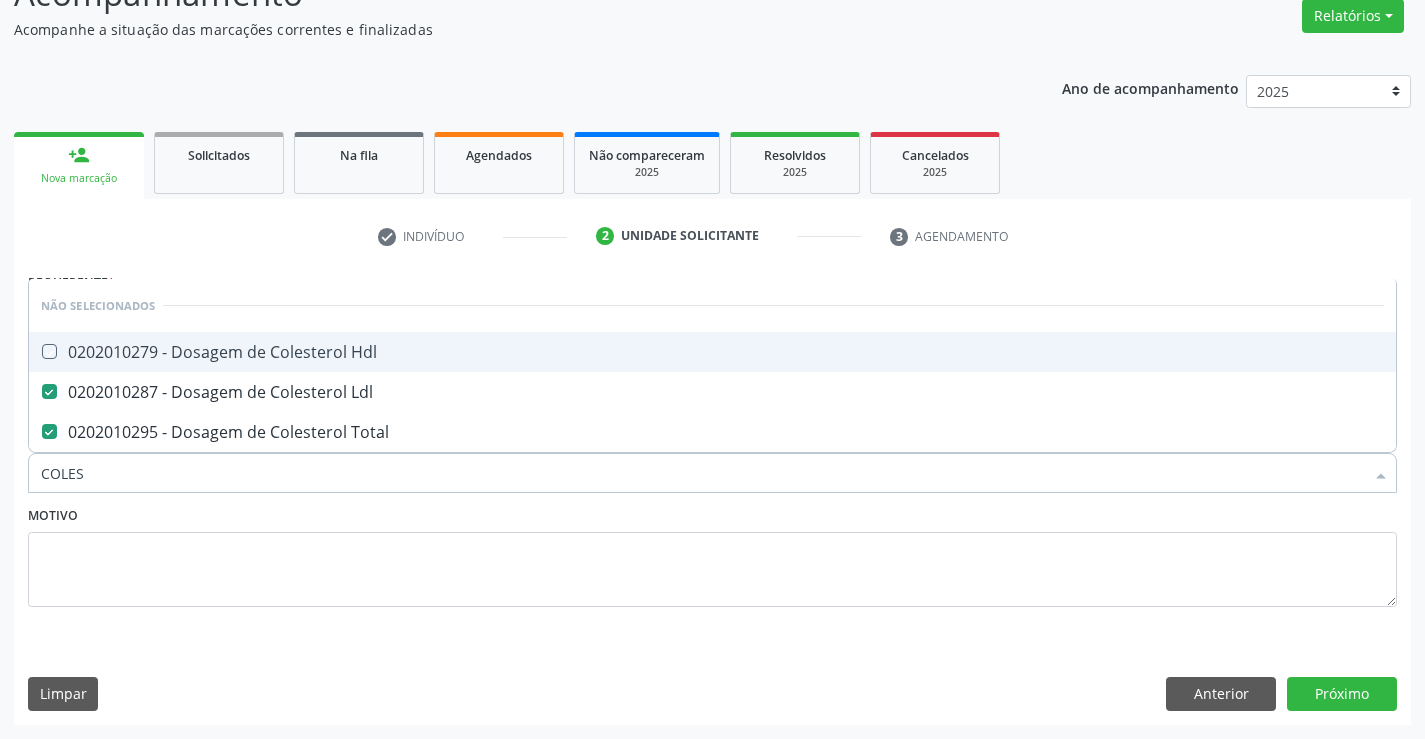 checkbox on "true" 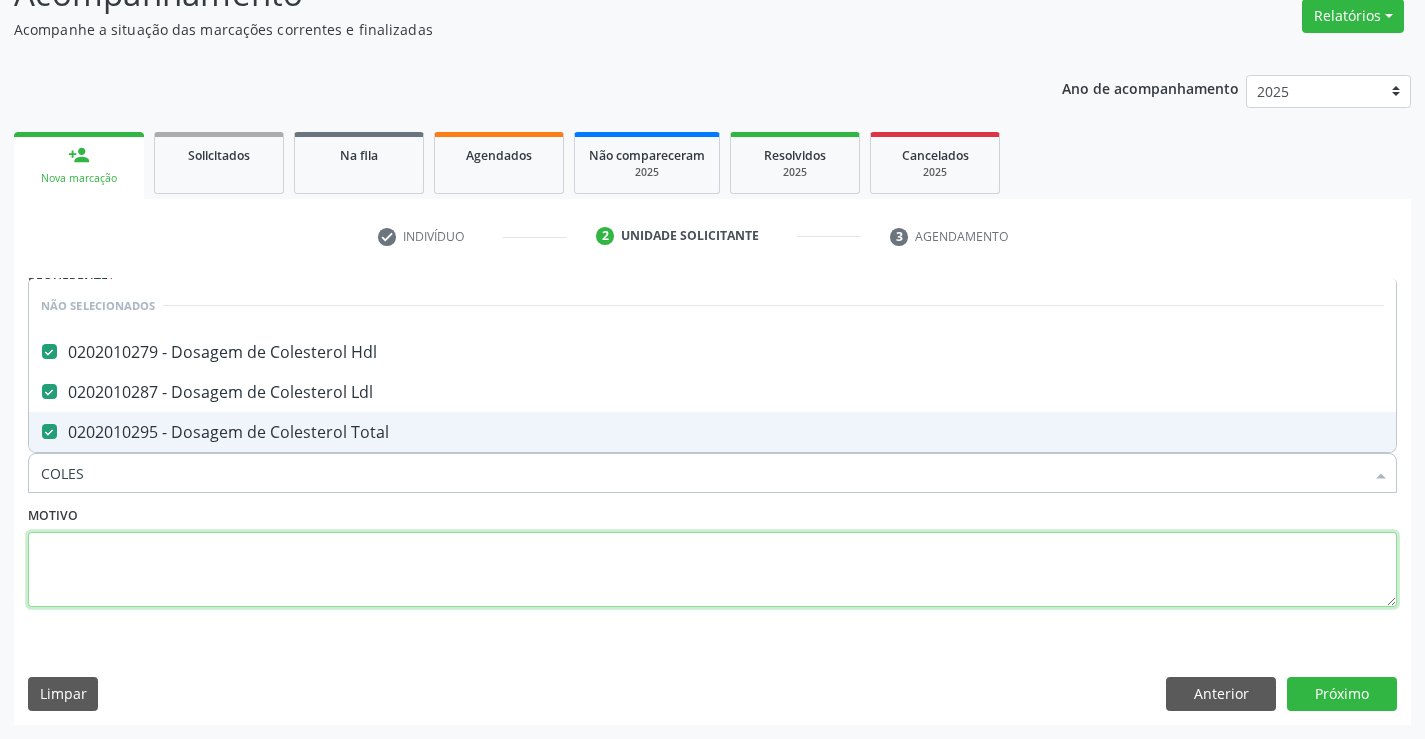 click at bounding box center [712, 570] 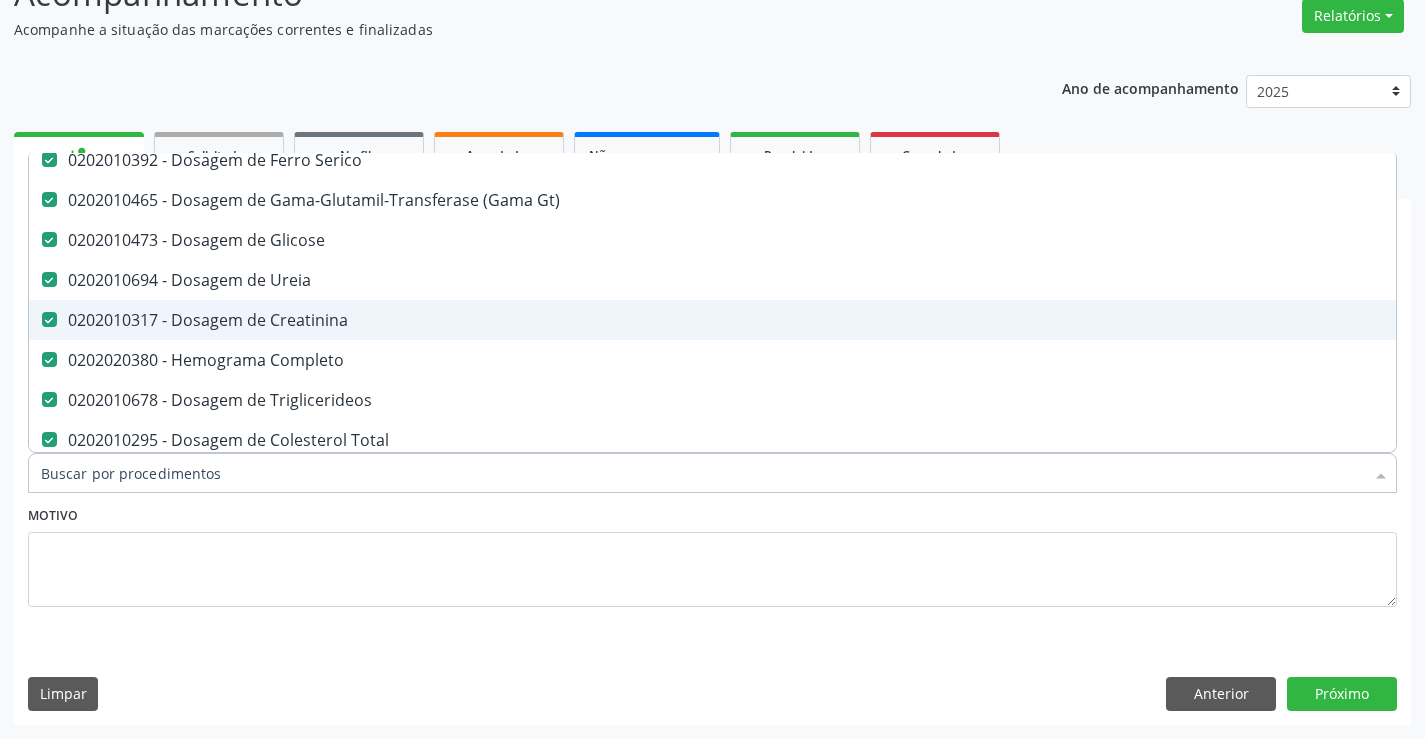 scroll, scrollTop: 300, scrollLeft: 0, axis: vertical 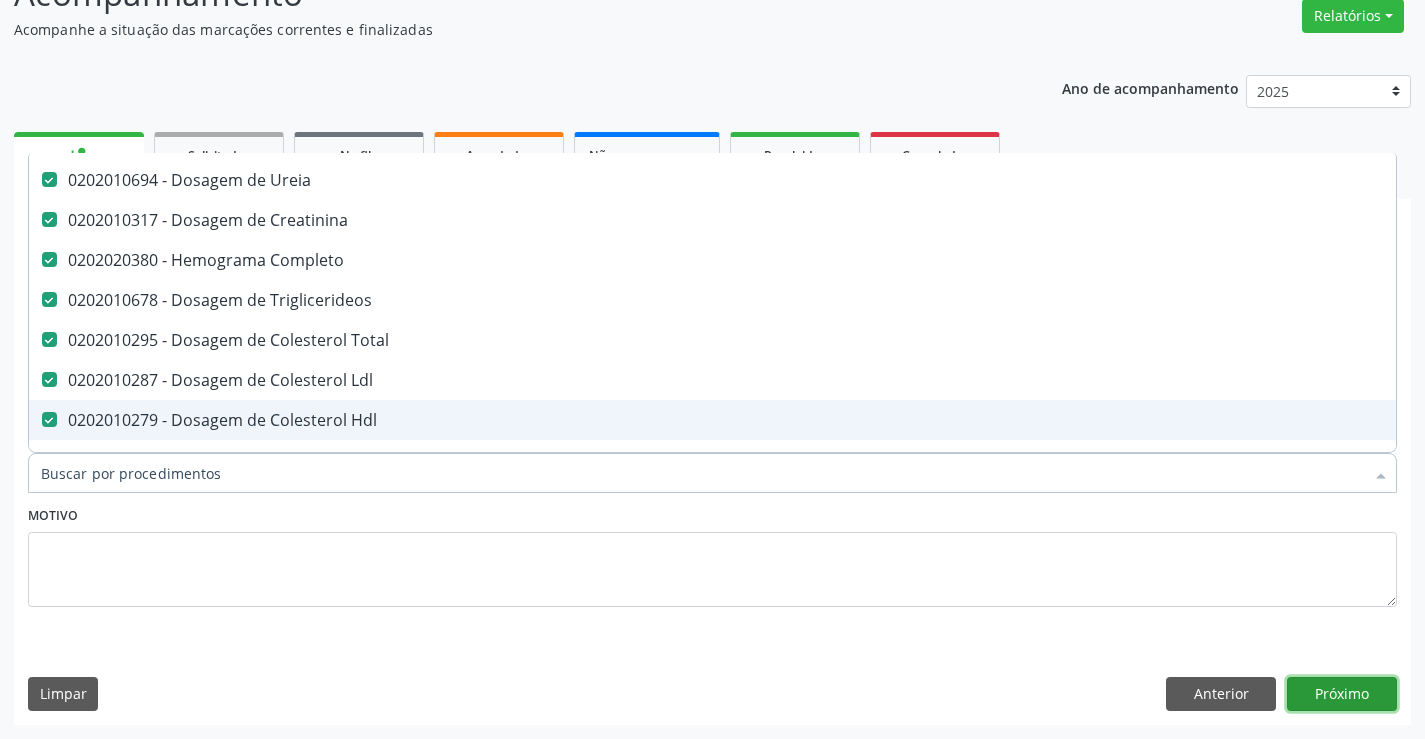 click on "Próximo" at bounding box center (1342, 694) 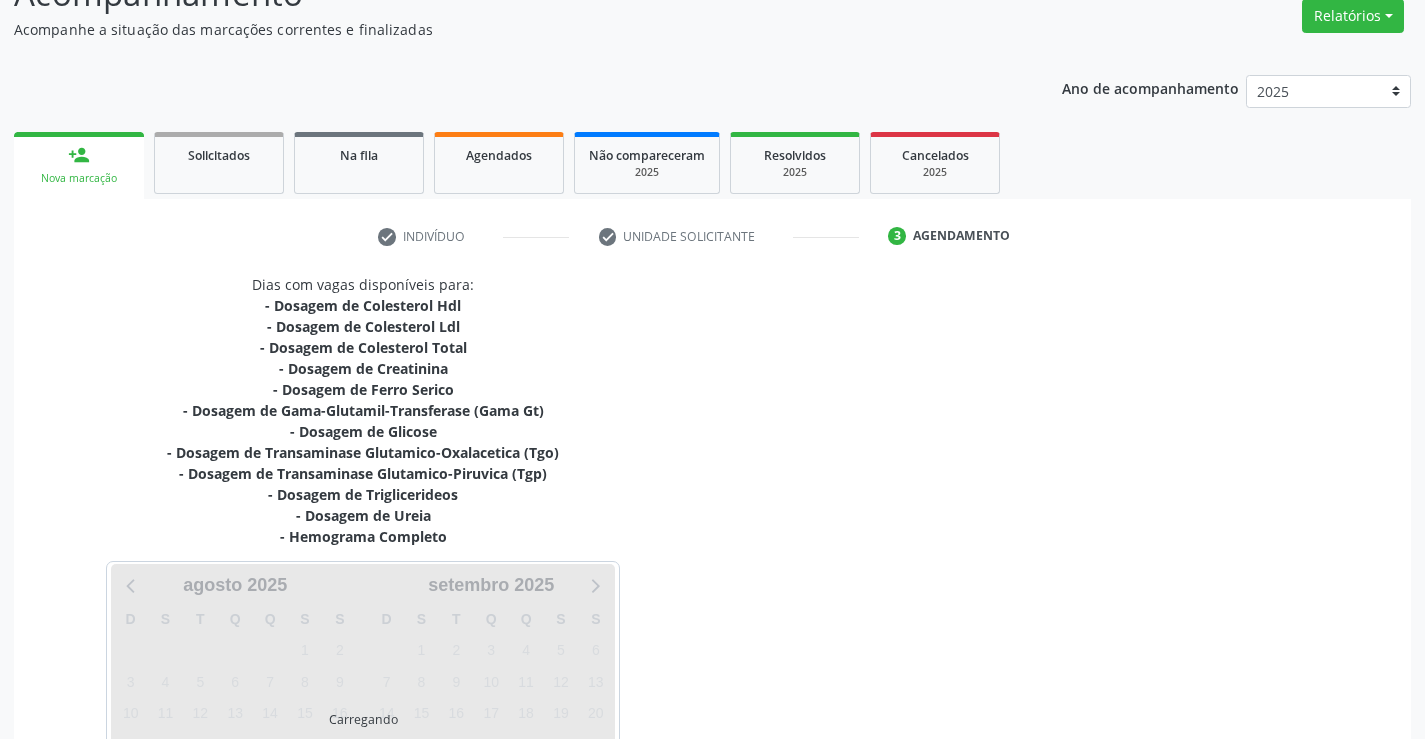 scroll, scrollTop: 0, scrollLeft: 0, axis: both 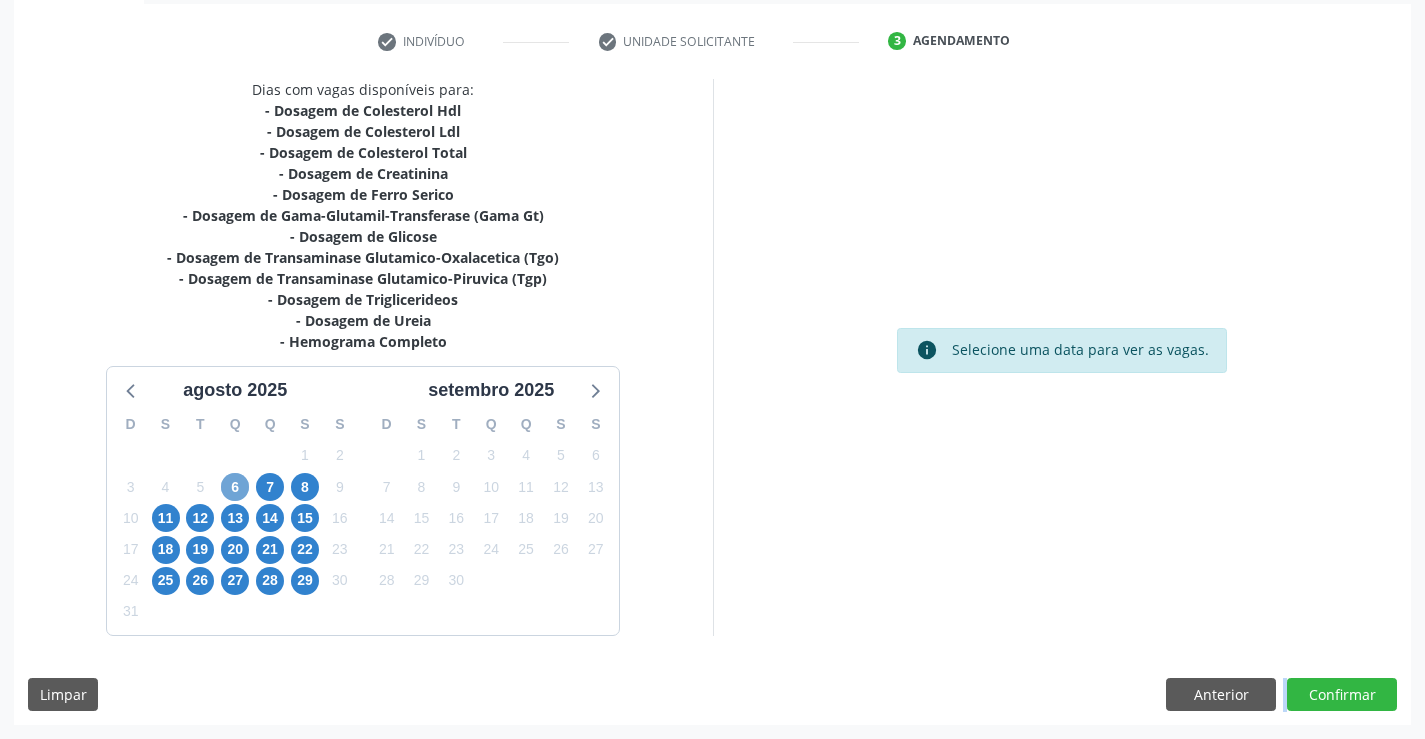 click on "6" at bounding box center [235, 487] 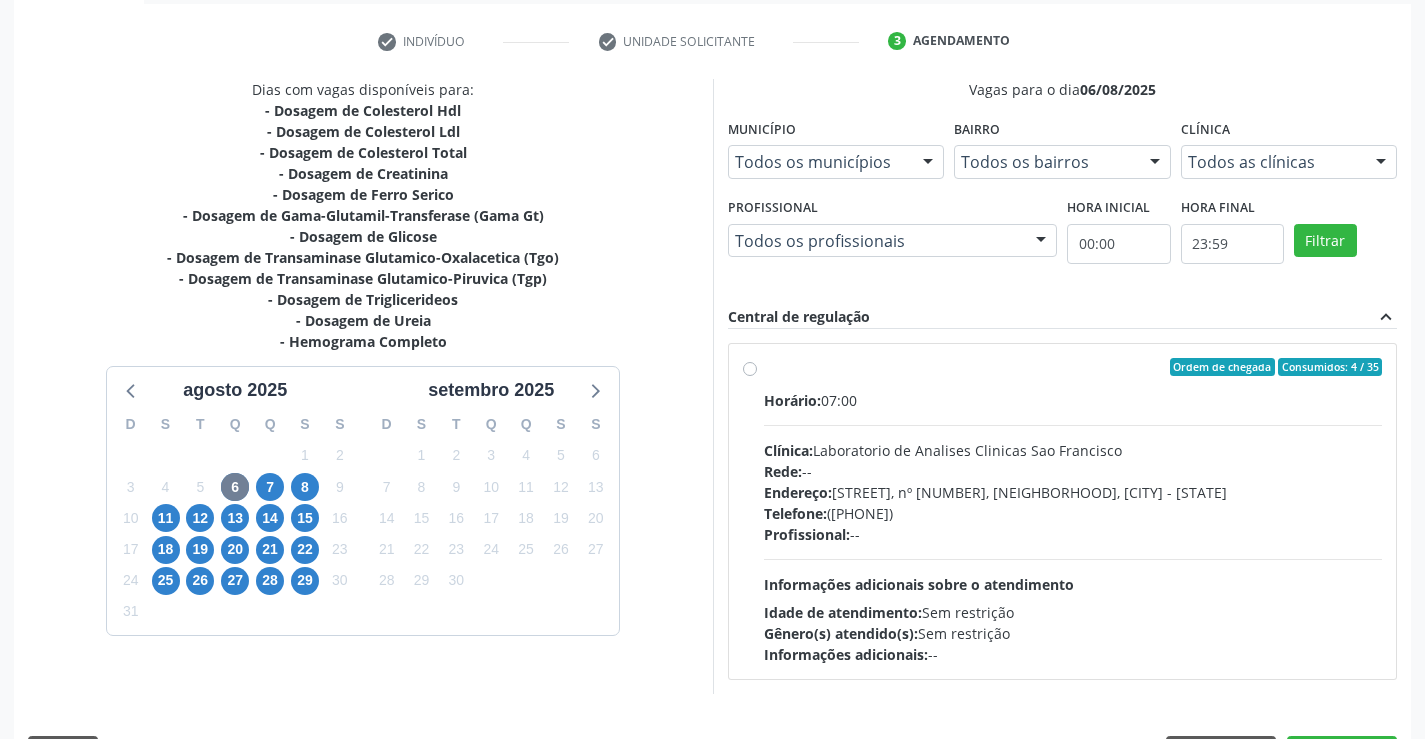 click on "Ordem de chegada
Consumidos: 4 / 35
Horário:   07:00
Clínica:  Laboratorio de Analises Clinicas Sao Francisco
Rede:
--
Endereço:   Terreo, nº 258, Centro, Campo Formoso - BA
Telefone:   (74) 36453588
Profissional:
--
Informações adicionais sobre o atendimento
Idade de atendimento:
Sem restrição
Gênero(s) atendido(s):
Sem restrição
Informações adicionais:
--" at bounding box center (1073, 511) 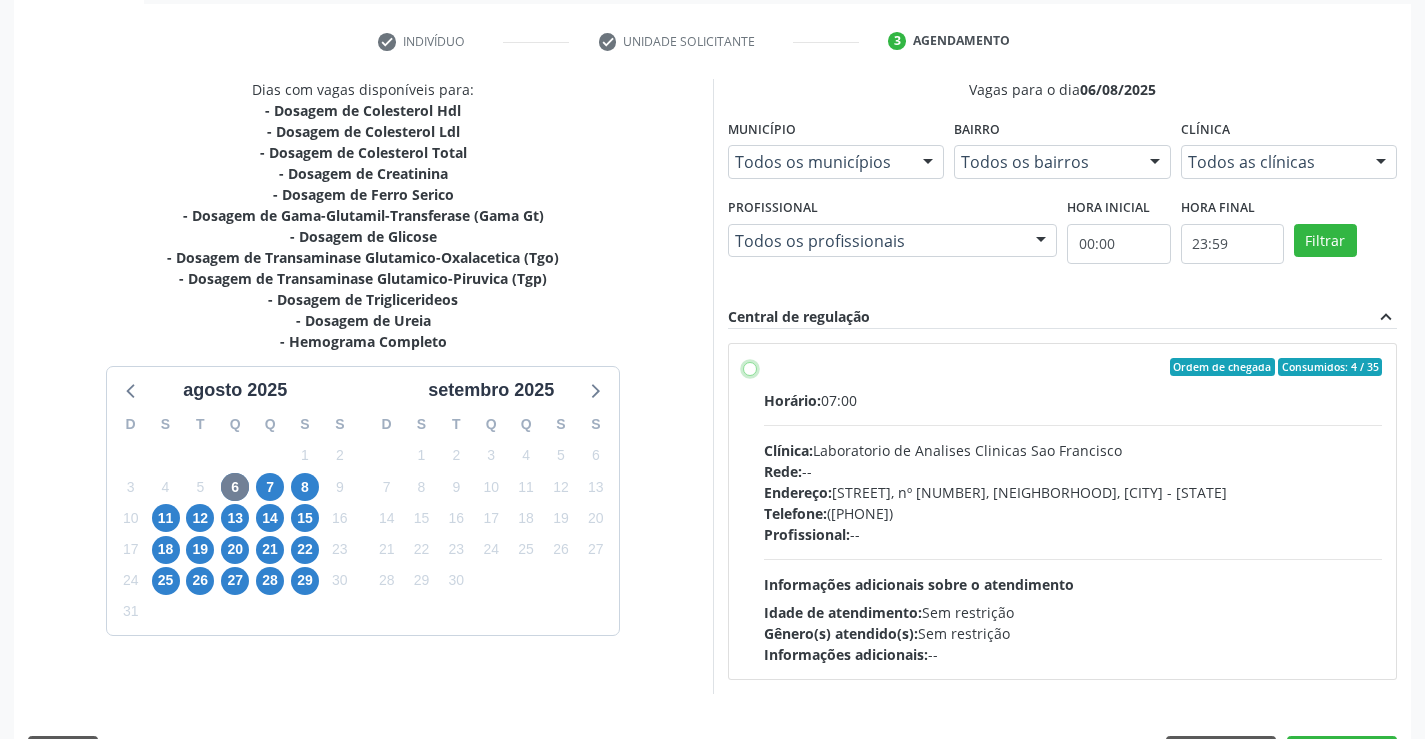 radio on "true" 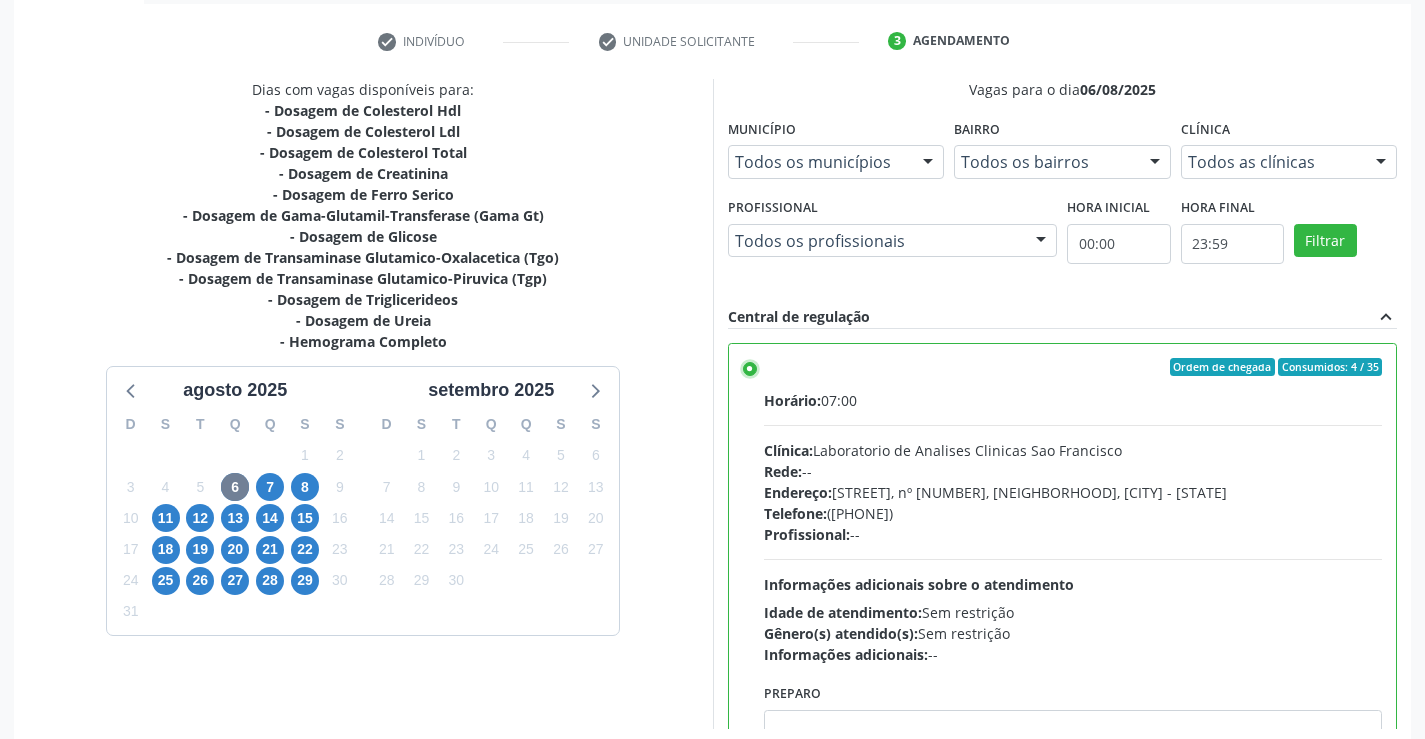 scroll, scrollTop: 456, scrollLeft: 0, axis: vertical 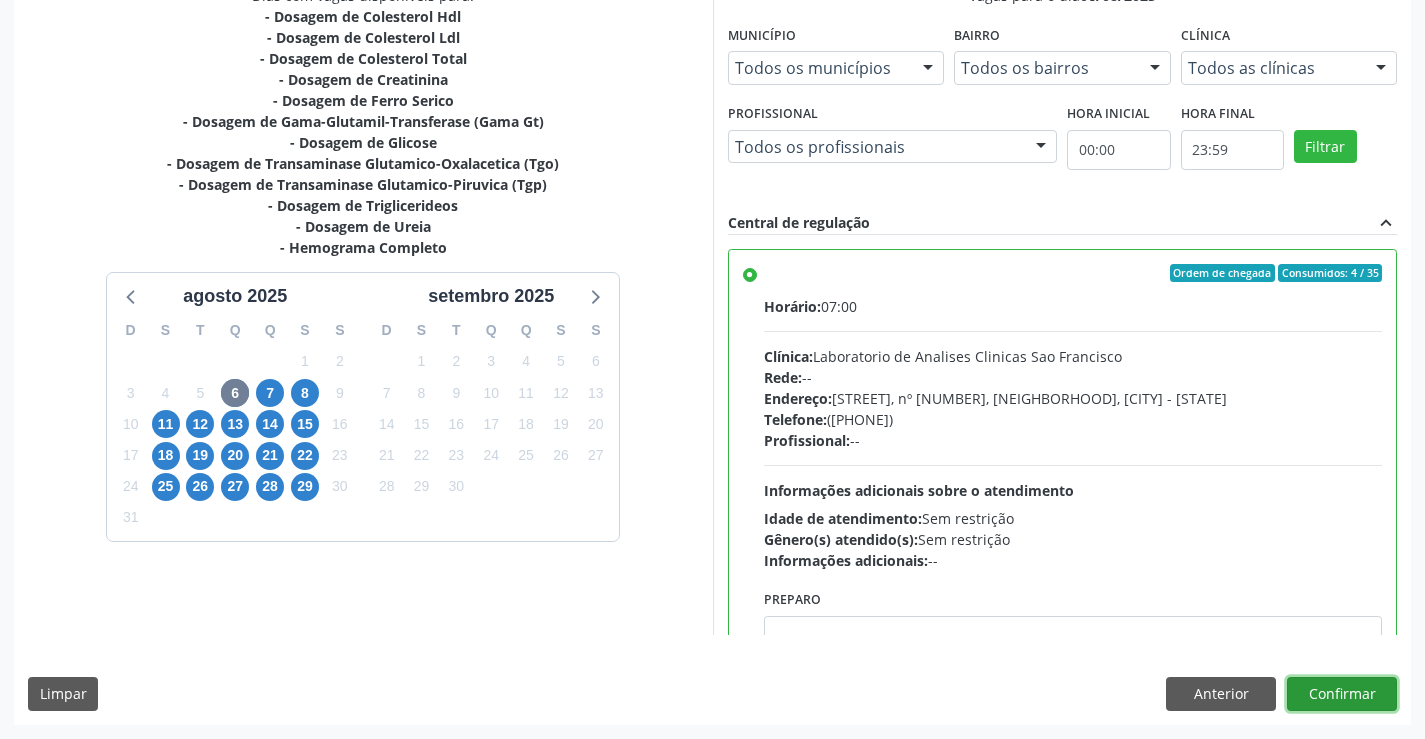 click on "Confirmar" at bounding box center [1342, 694] 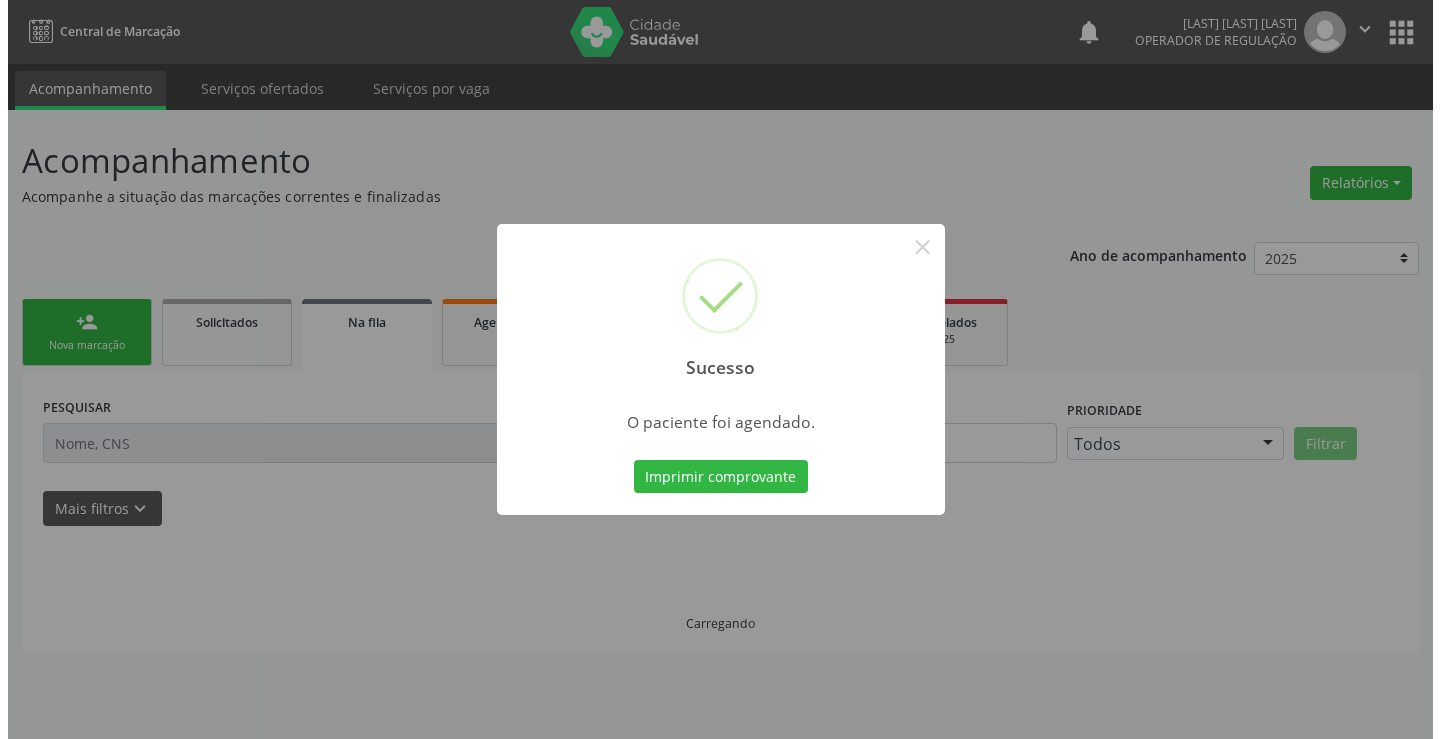 scroll, scrollTop: 0, scrollLeft: 0, axis: both 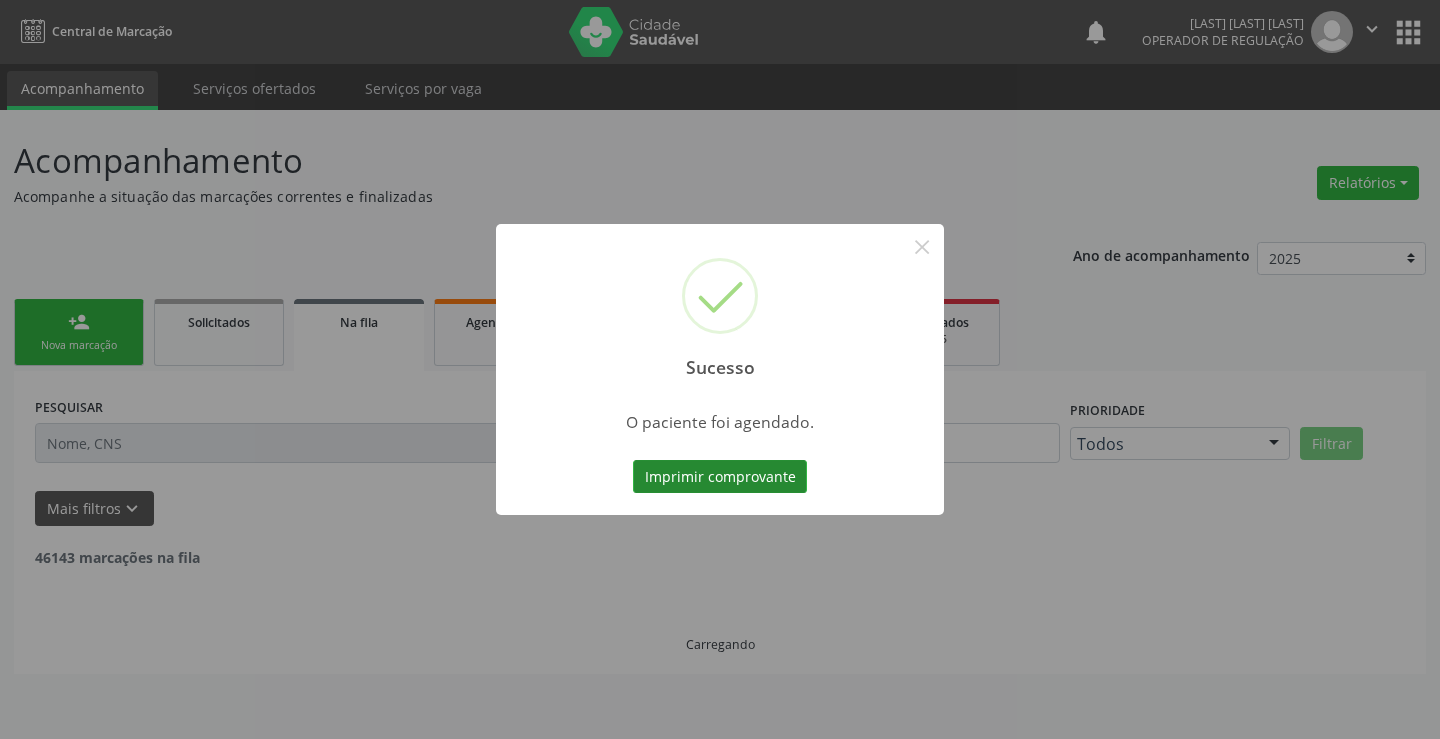 click on "Imprimir comprovante" at bounding box center [720, 477] 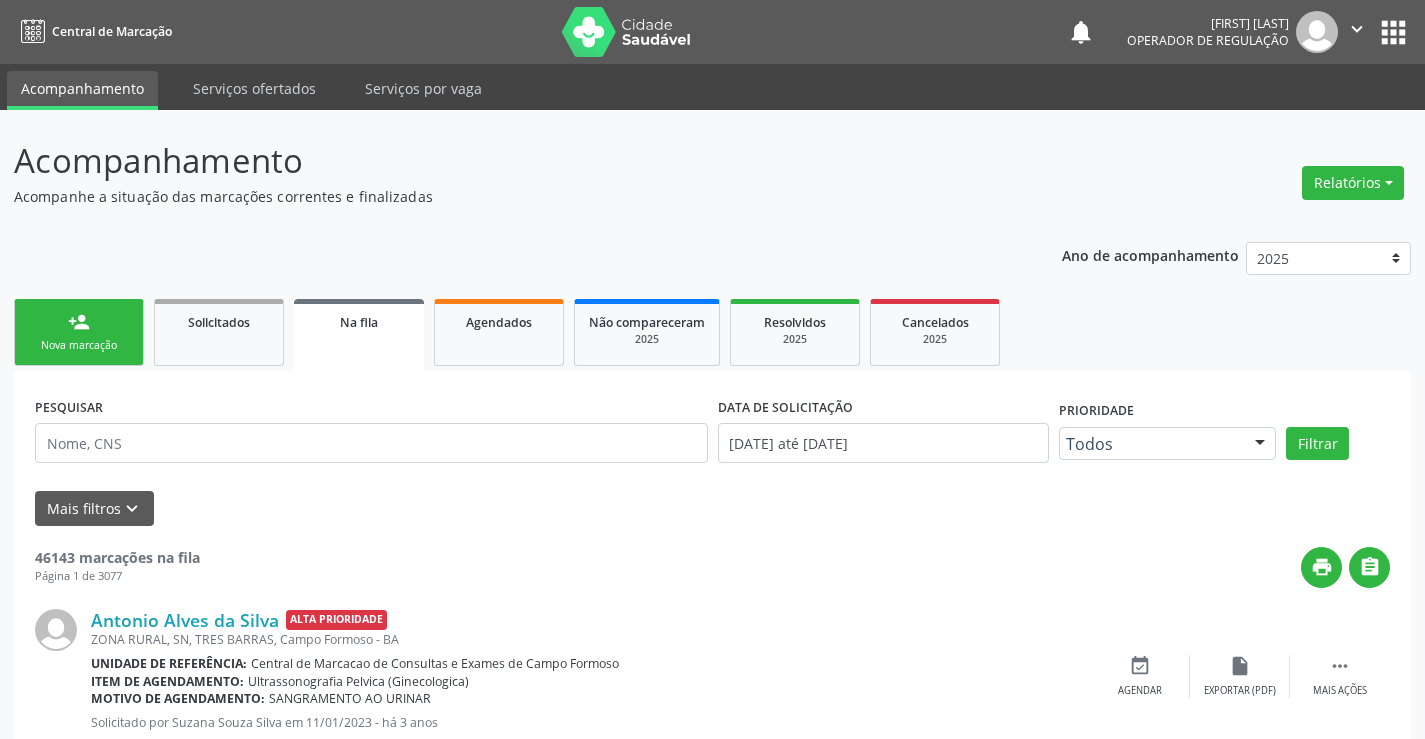 scroll, scrollTop: 0, scrollLeft: 0, axis: both 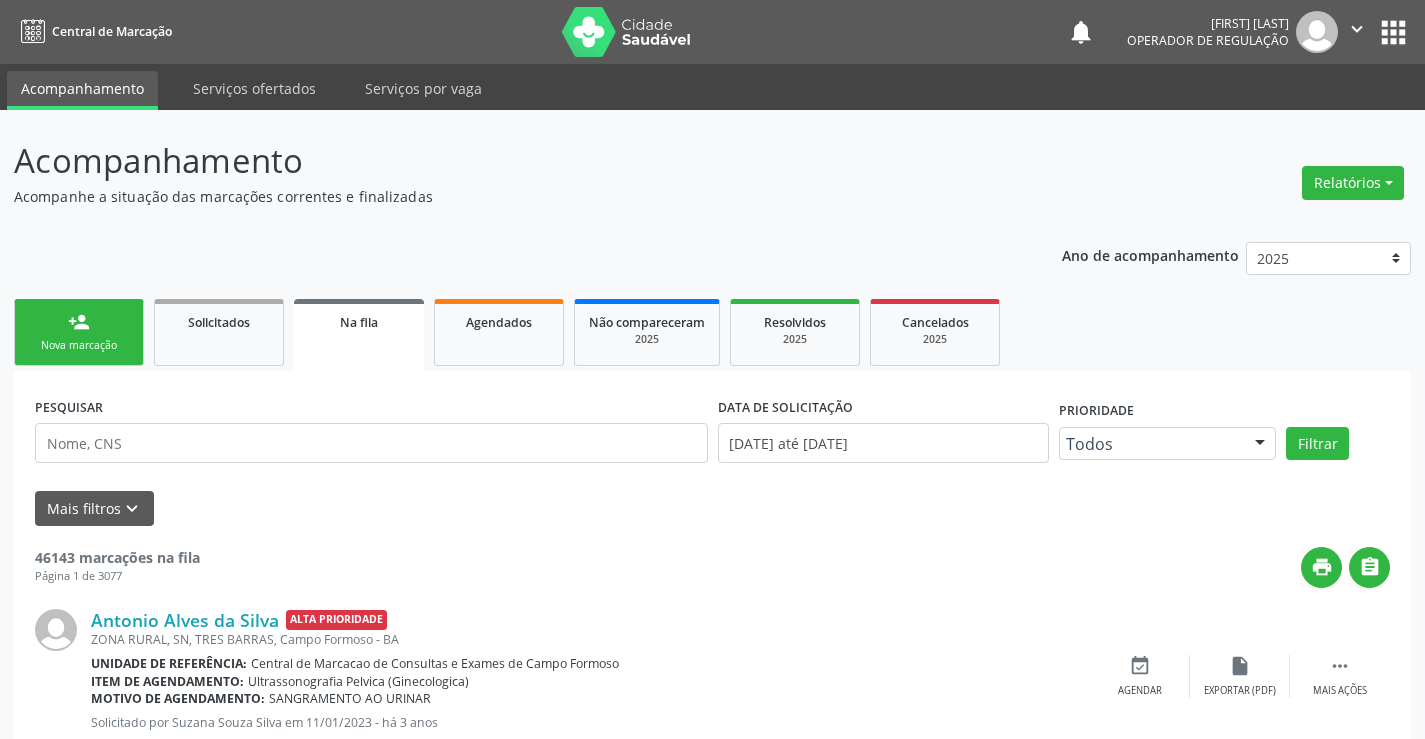 click on "Nova marcação" at bounding box center (79, 345) 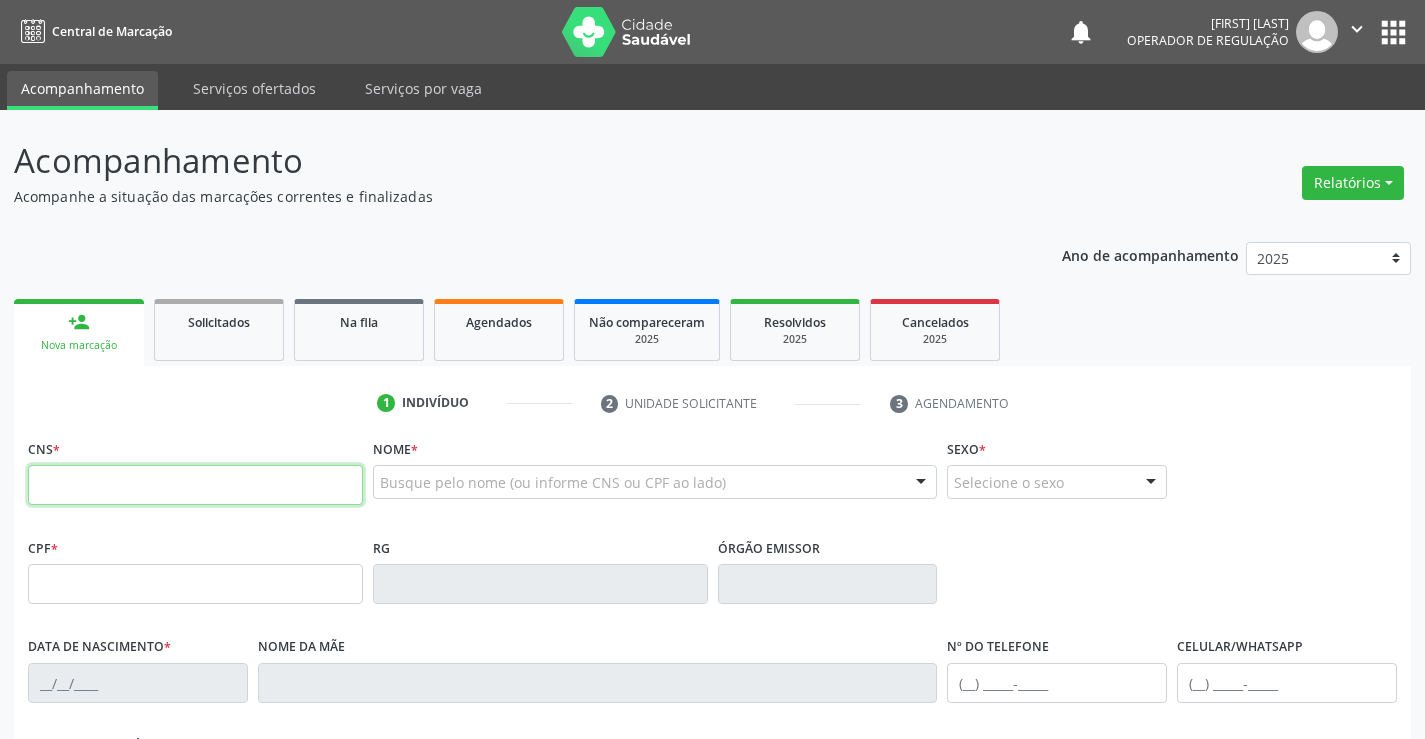 click at bounding box center (195, 485) 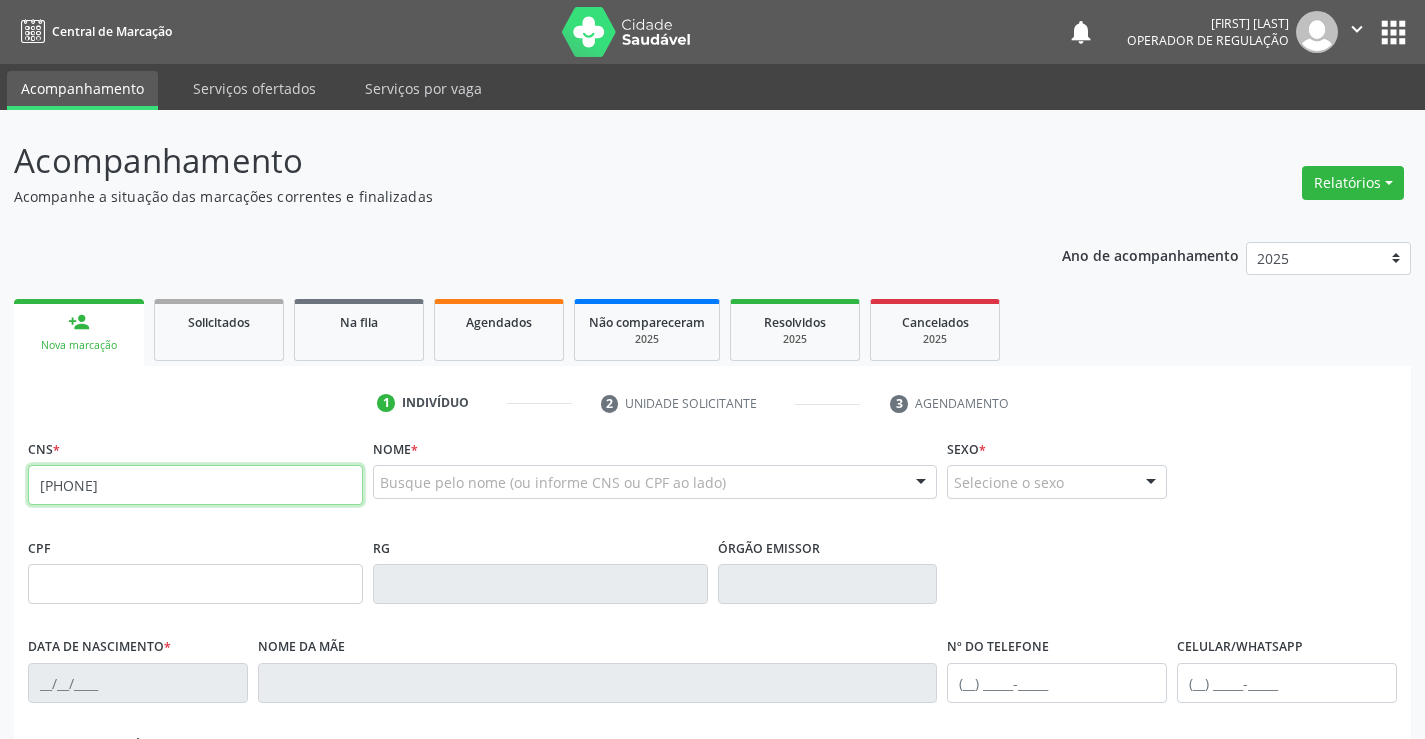 type on "700 5029 1865 8855" 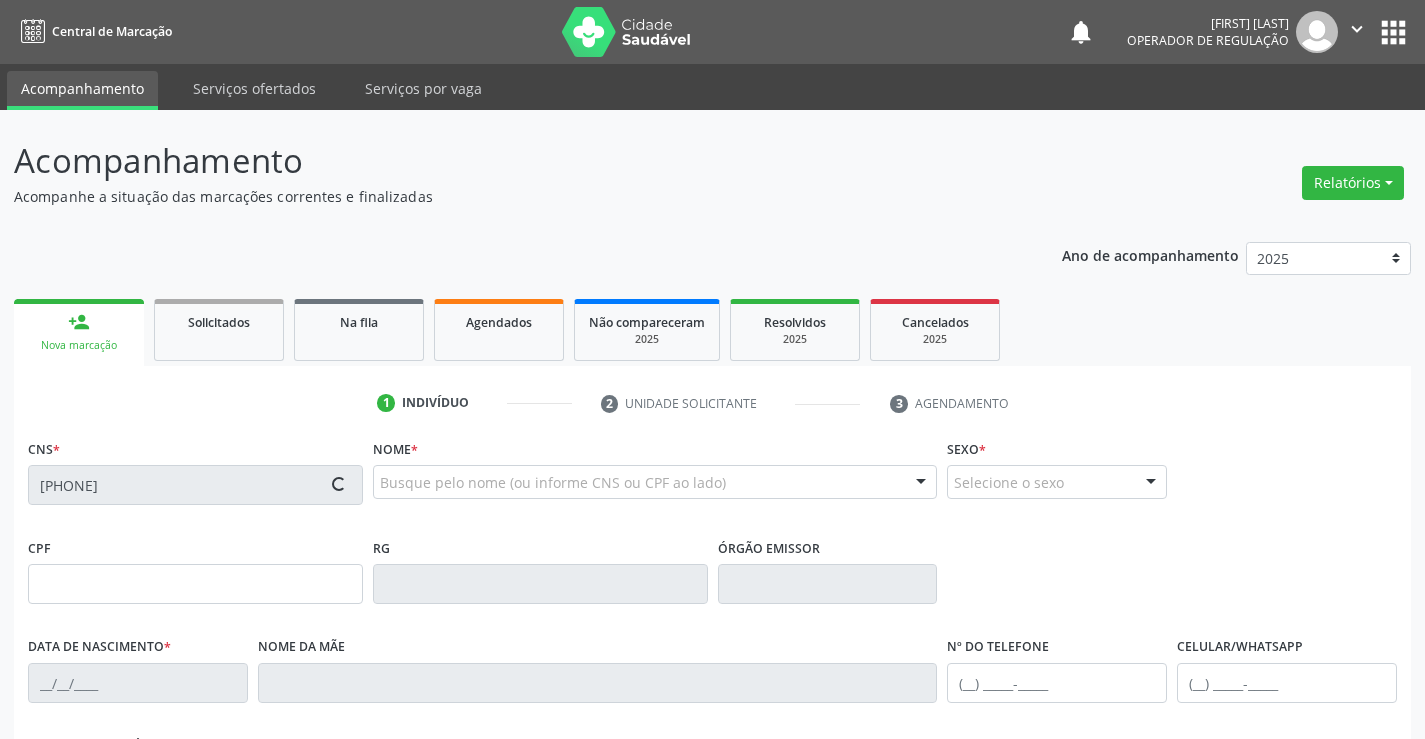 type on "4274347" 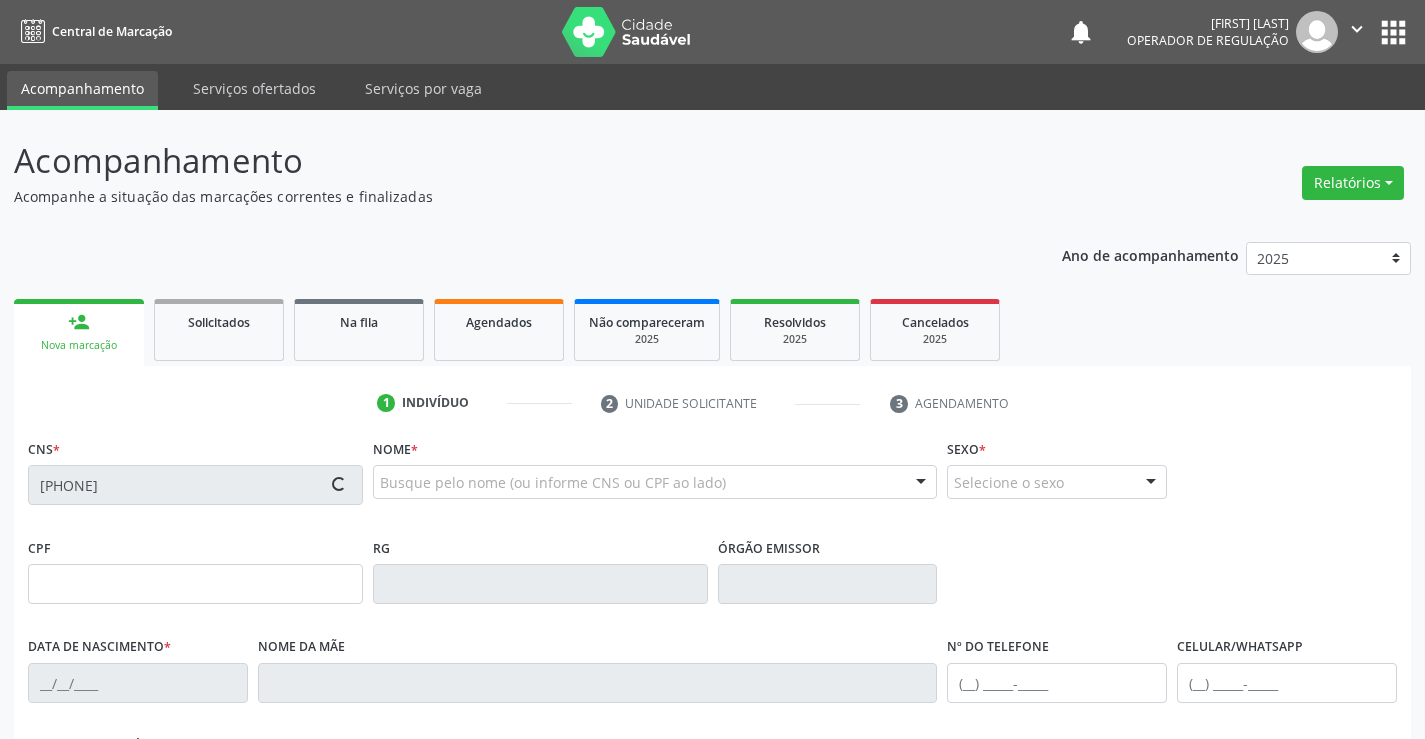 type on "13/03/1967" 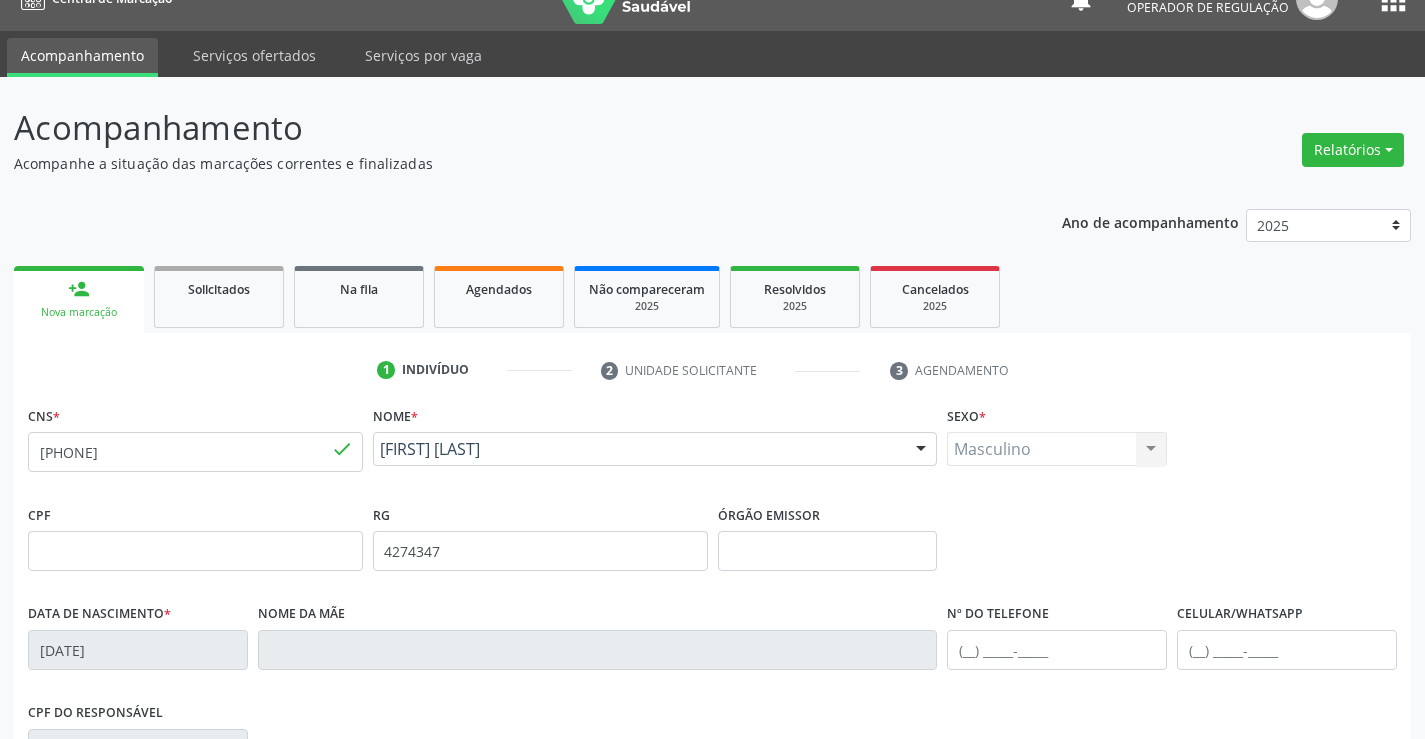 scroll, scrollTop: 345, scrollLeft: 0, axis: vertical 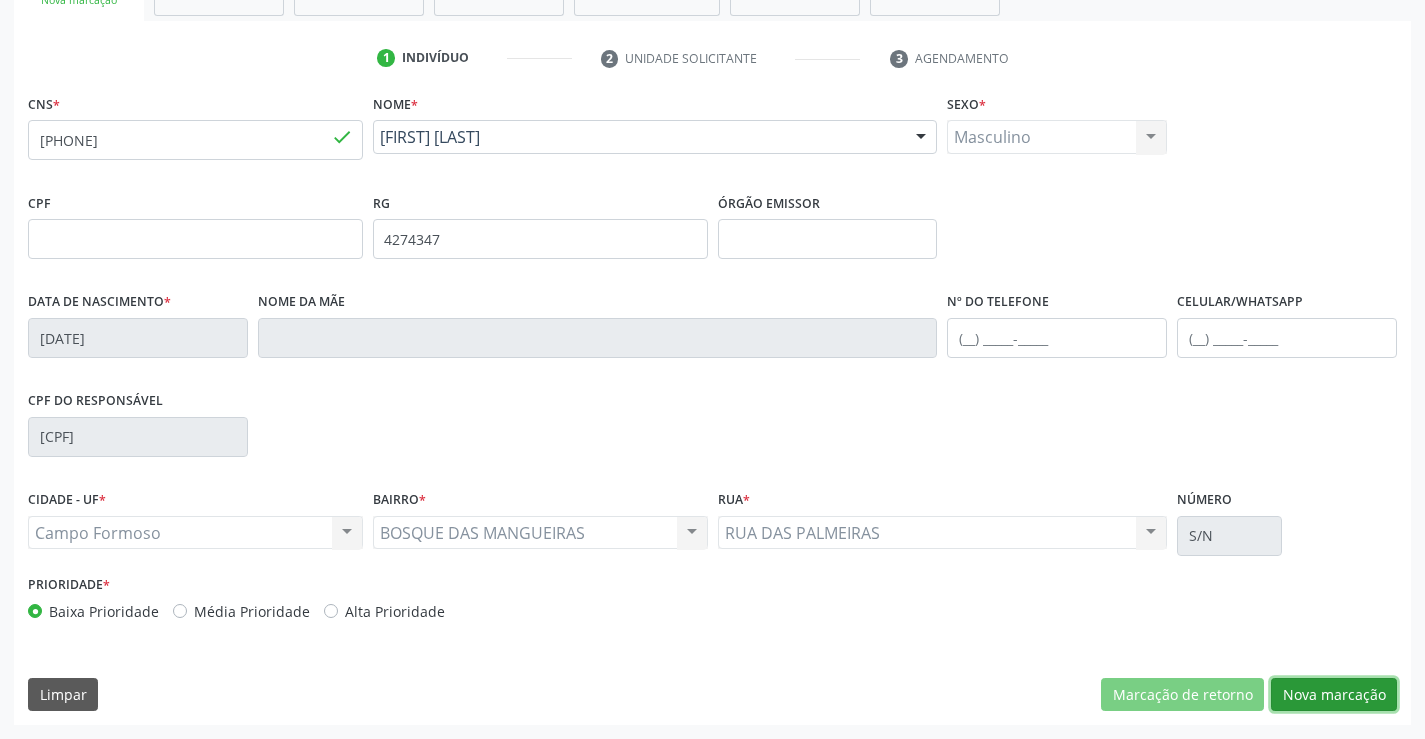 click on "Nova marcação" at bounding box center [1334, 695] 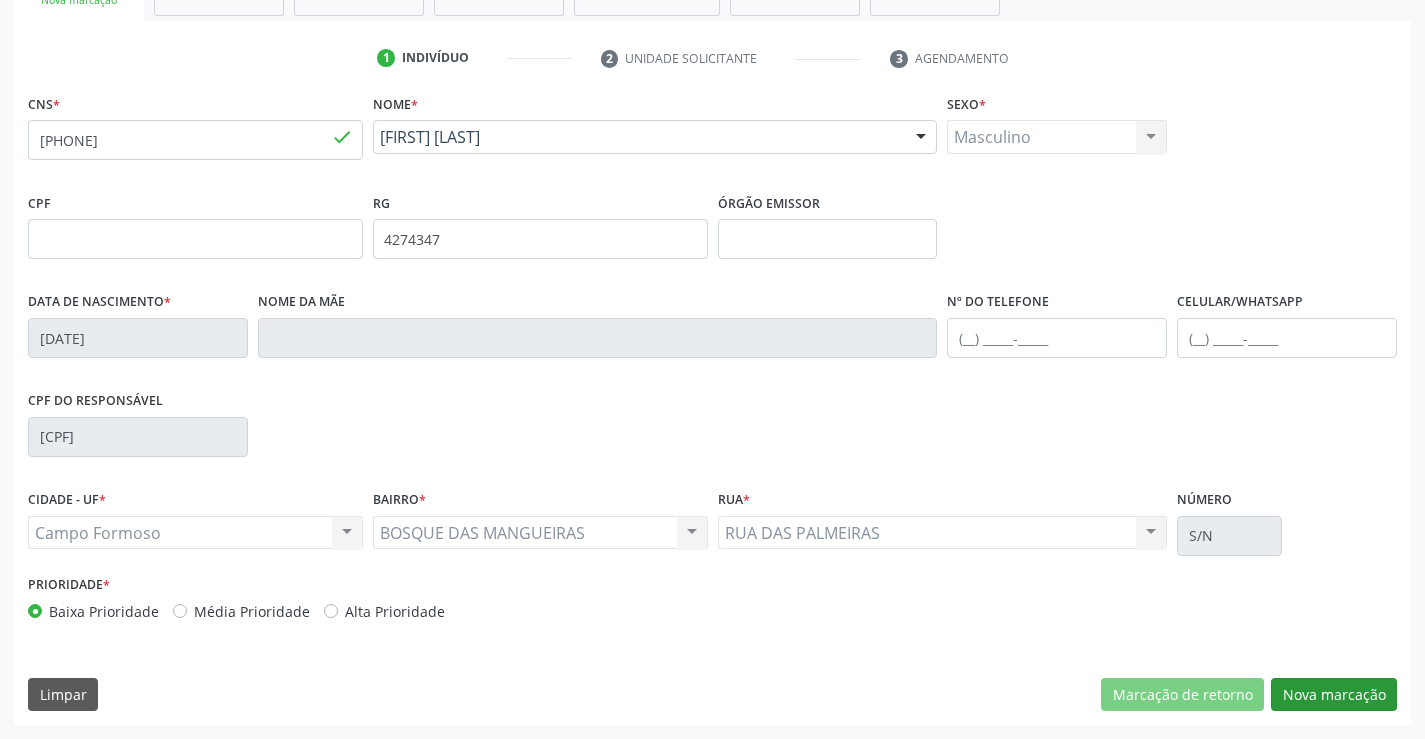 scroll, scrollTop: 167, scrollLeft: 0, axis: vertical 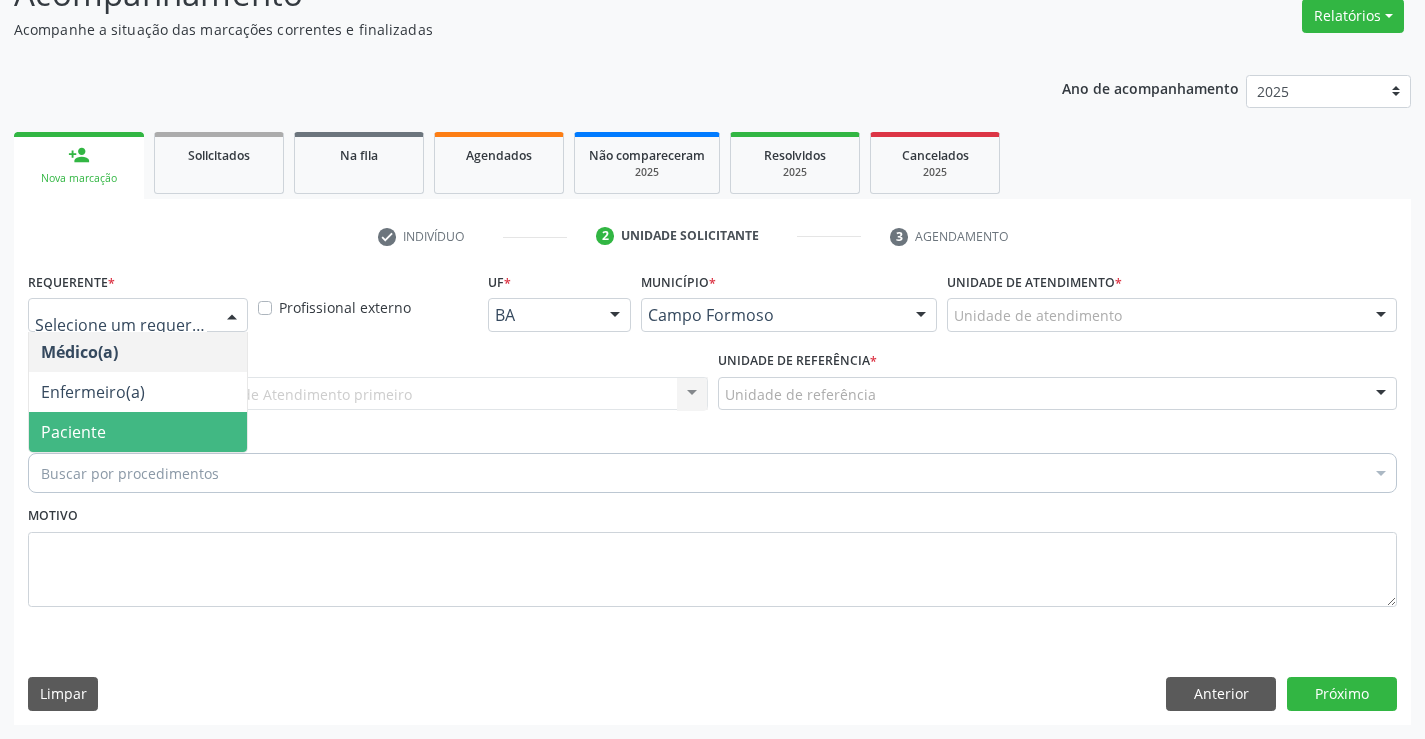 click on "Paciente" at bounding box center (138, 432) 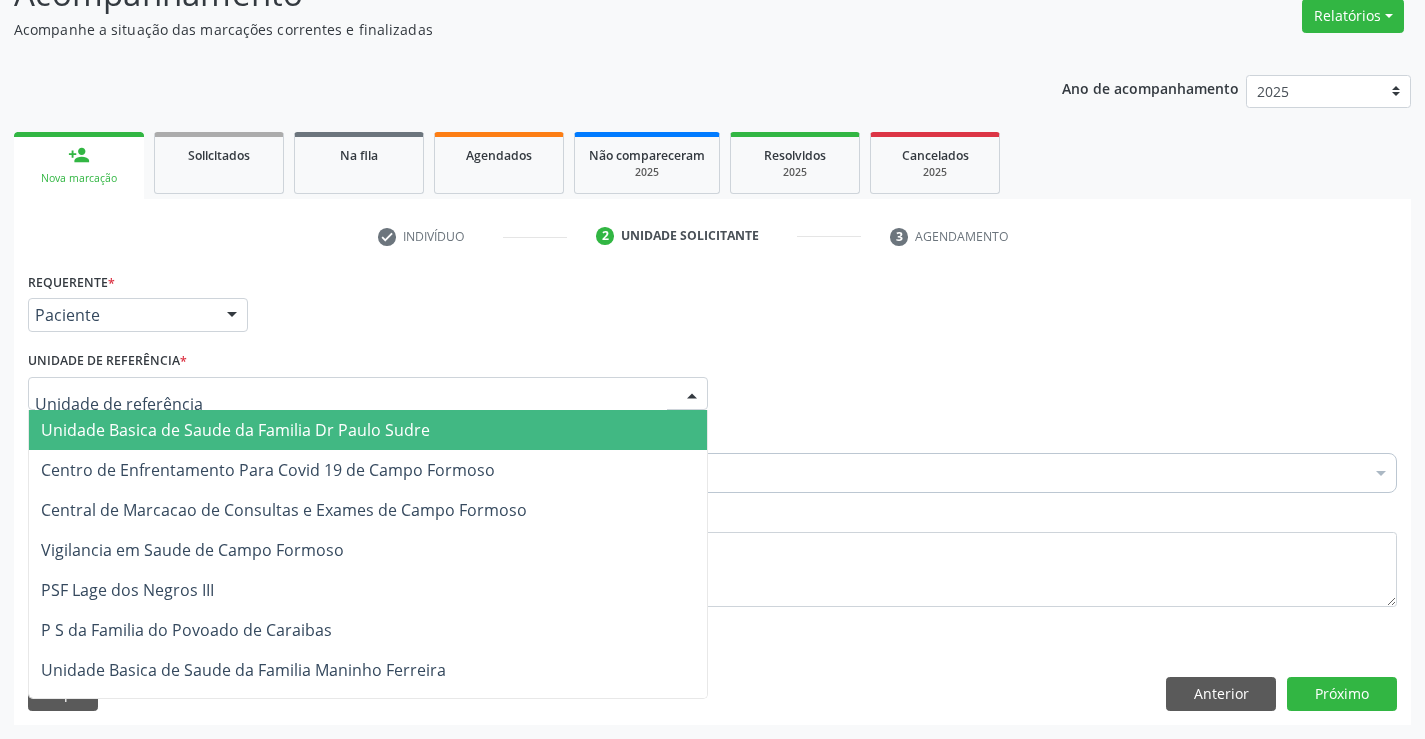 click at bounding box center [368, 394] 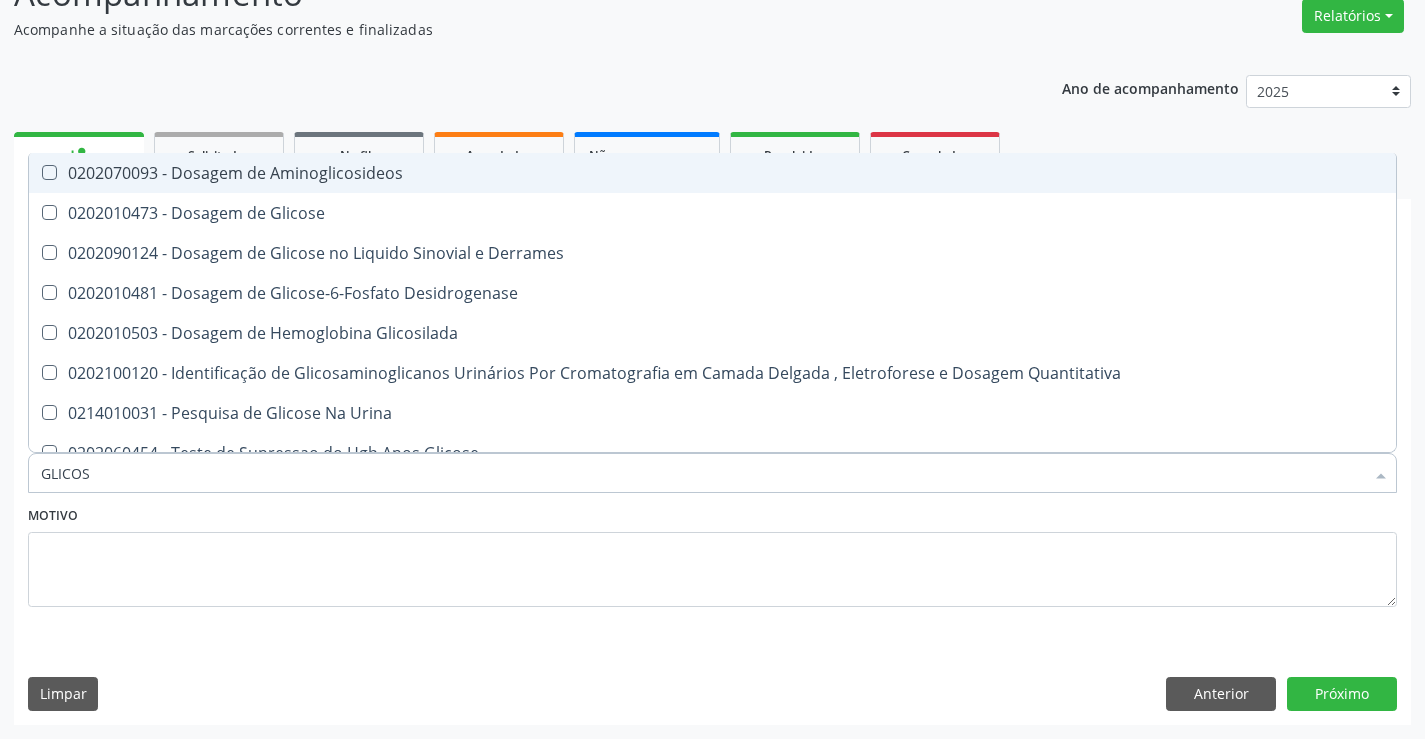type on "GLICOSE" 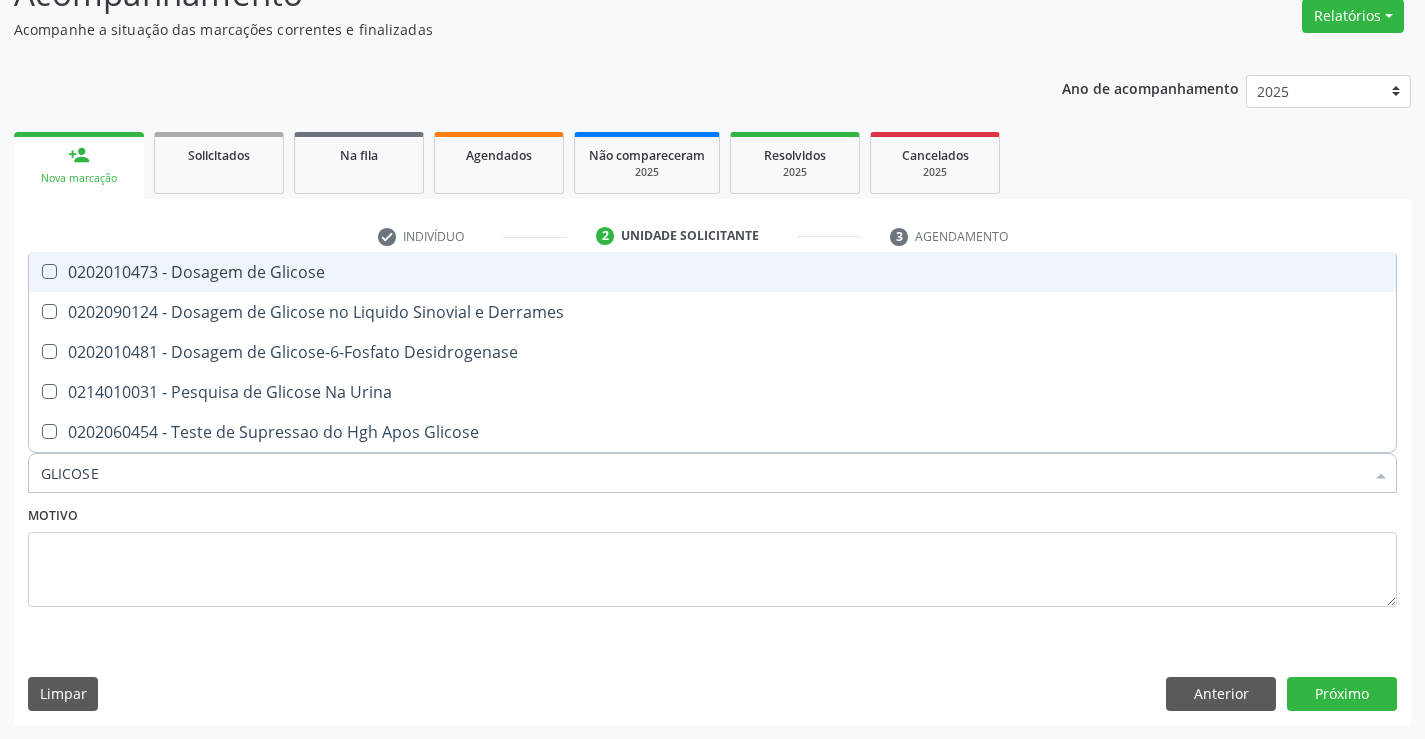 click on "0202010473 - Dosagem de Glicose" at bounding box center [712, 272] 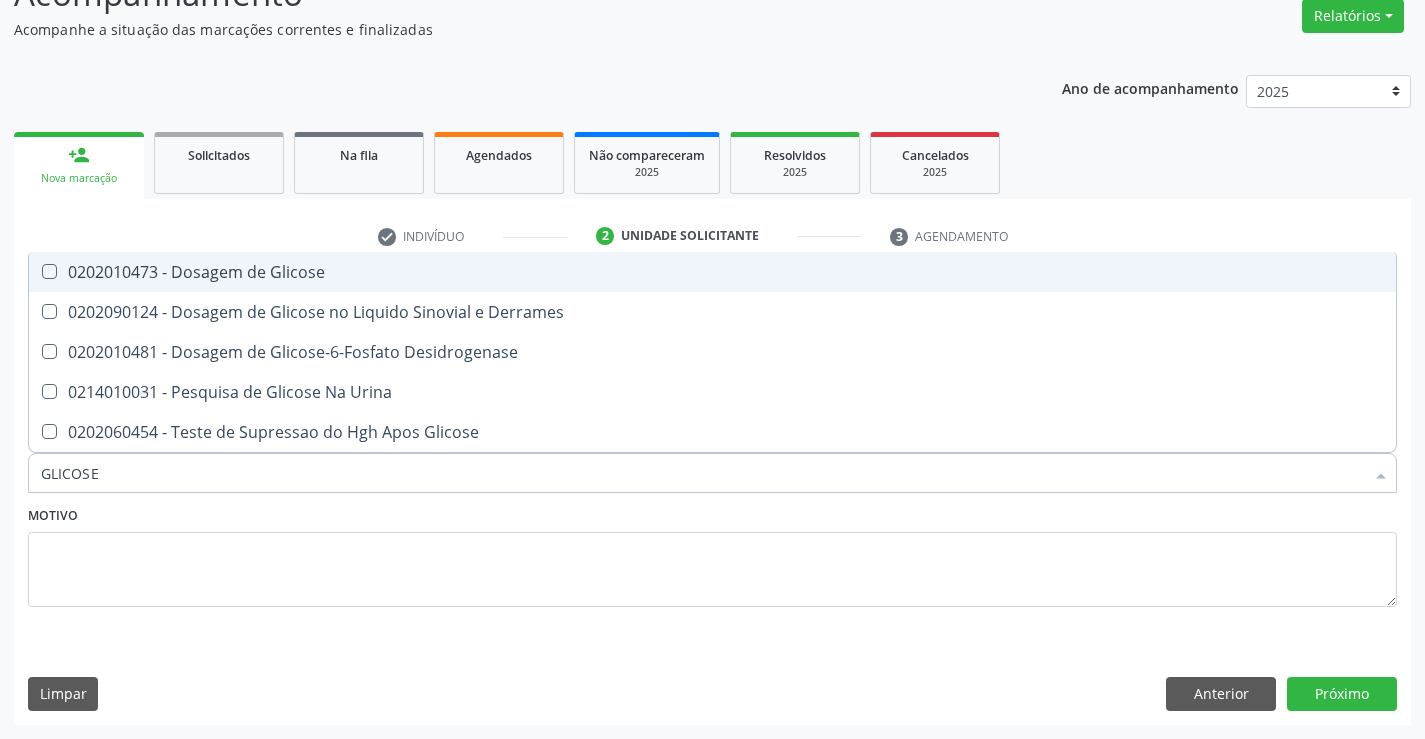 click on "0202010473 - Dosagem de Glicose" at bounding box center (712, 272) 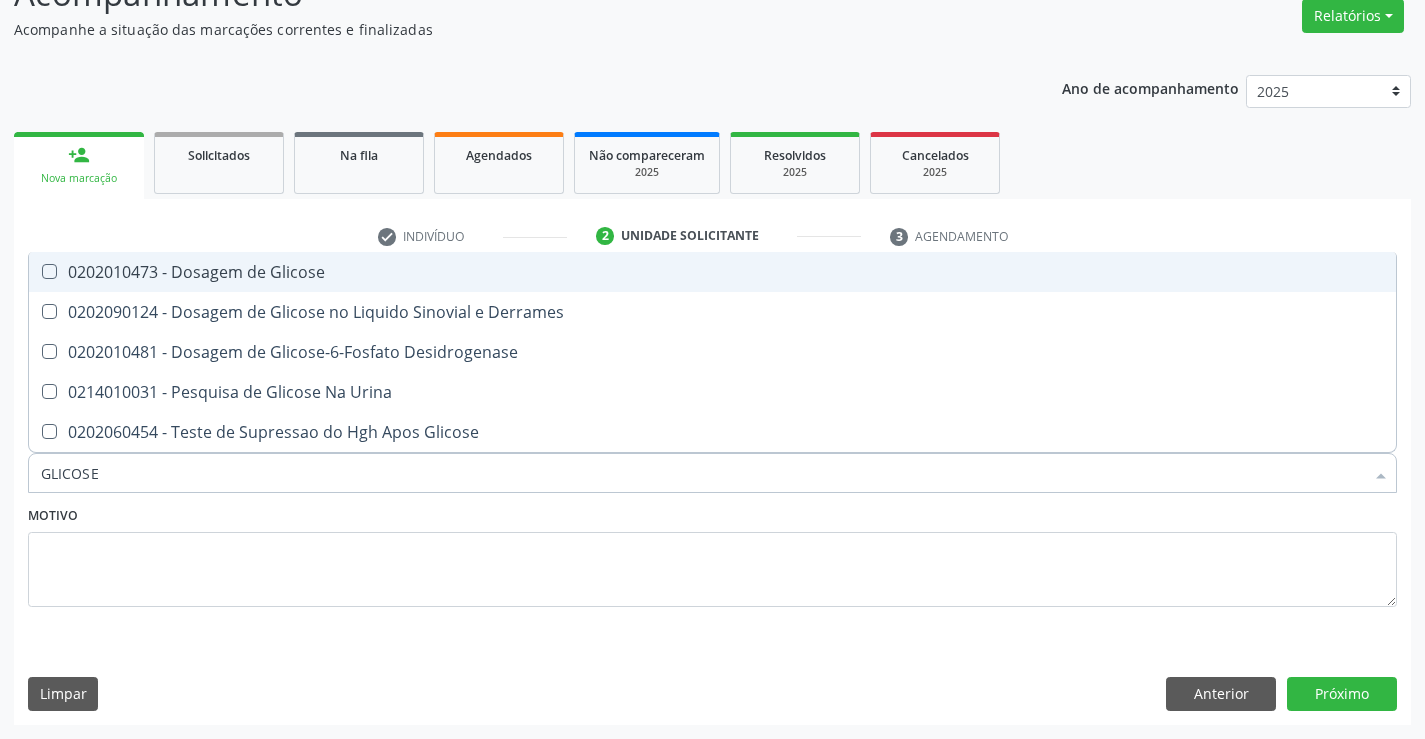 checkbox on "false" 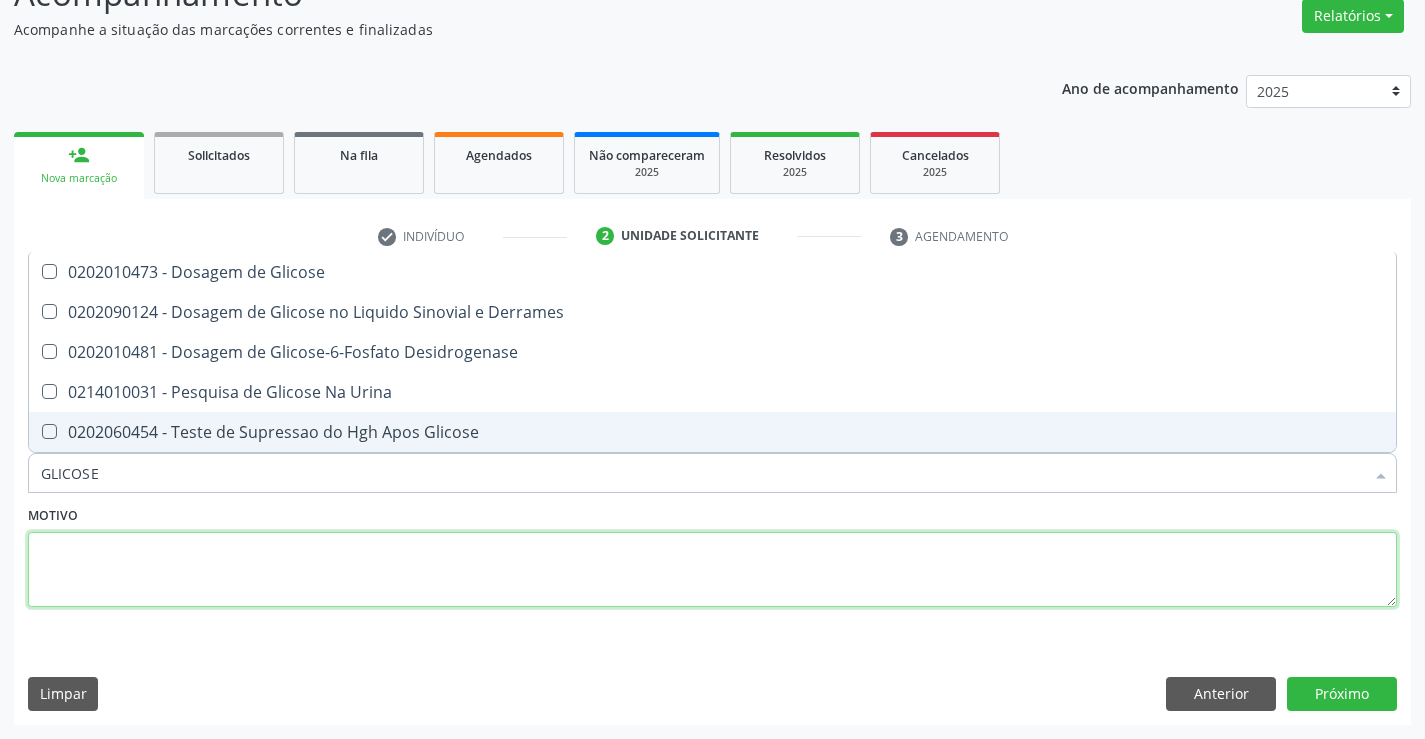click at bounding box center (712, 570) 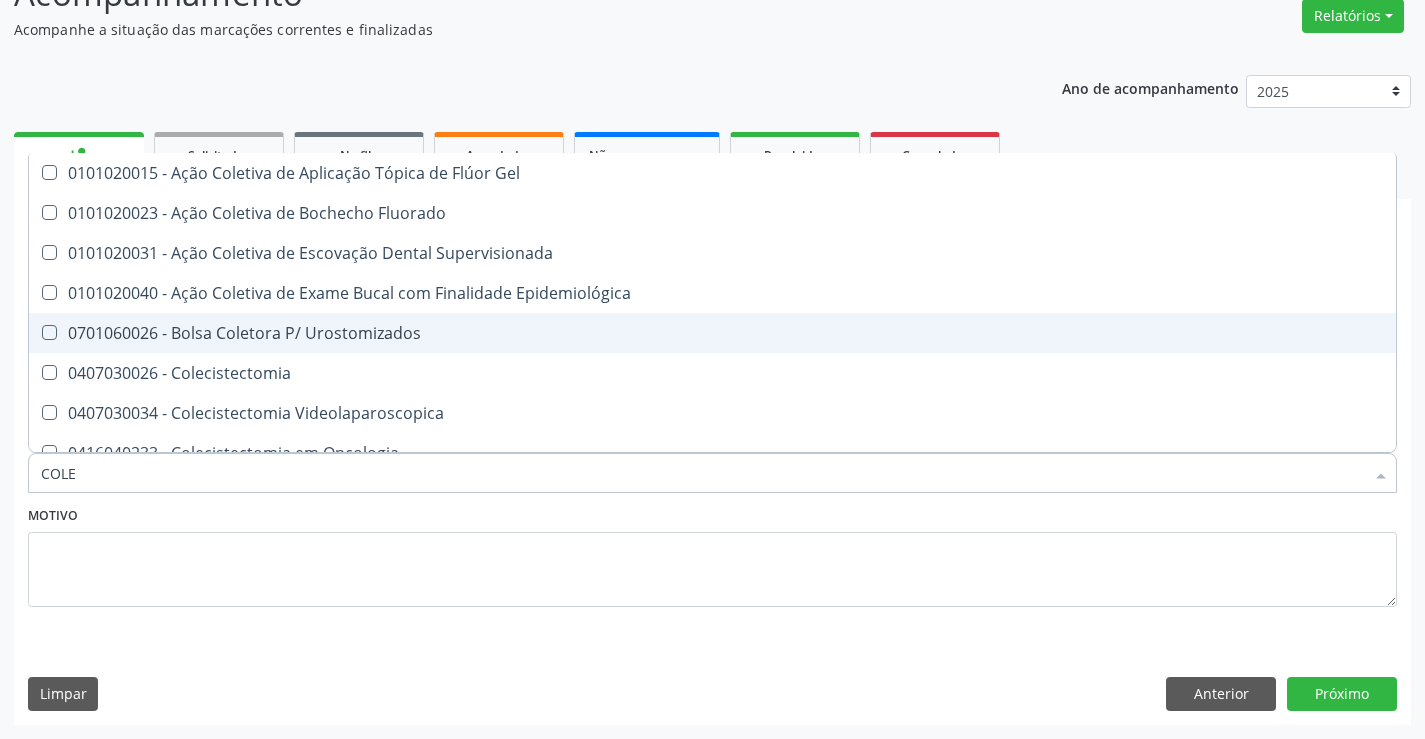 type on "COLES" 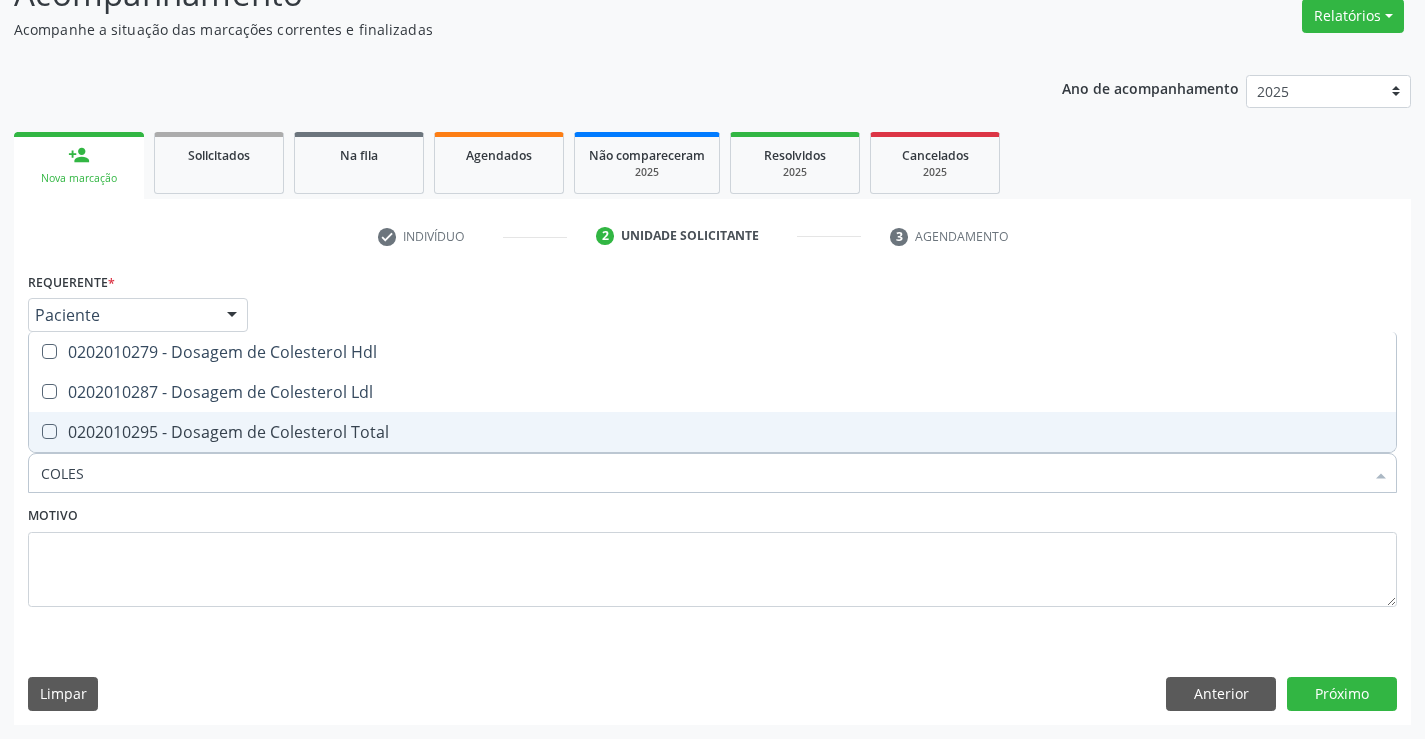 click on "0202010295 - Dosagem de Colesterol Total" at bounding box center [712, 432] 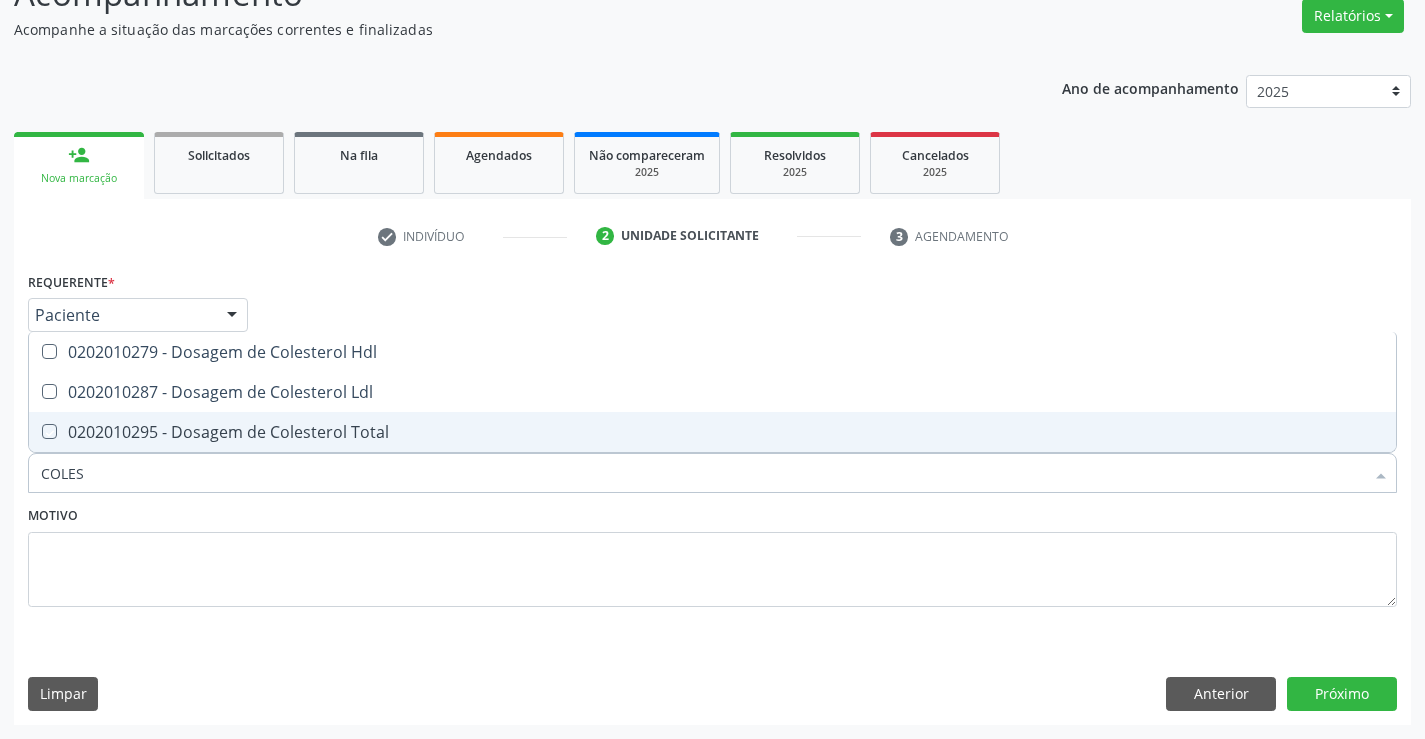 checkbox on "true" 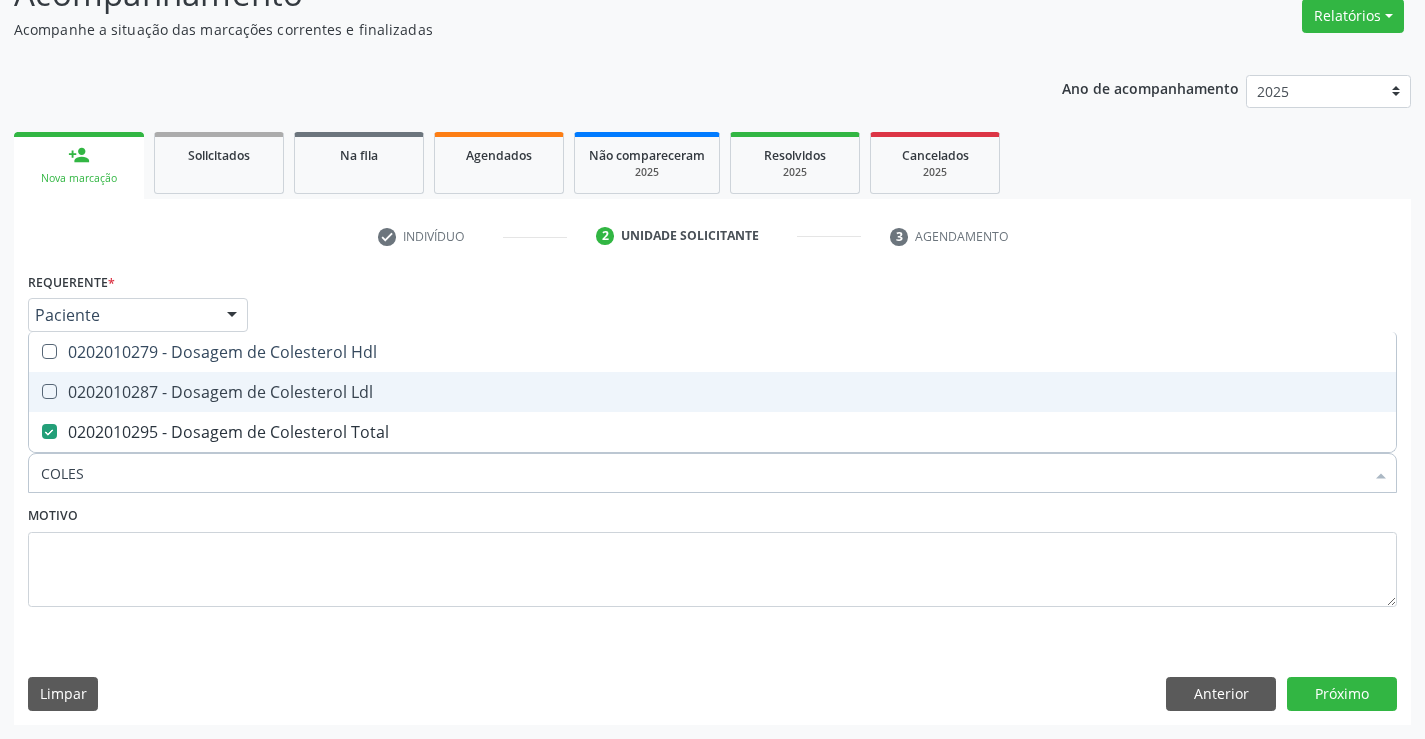 click on "0202010287 - Dosagem de Colesterol Ldl" at bounding box center (712, 392) 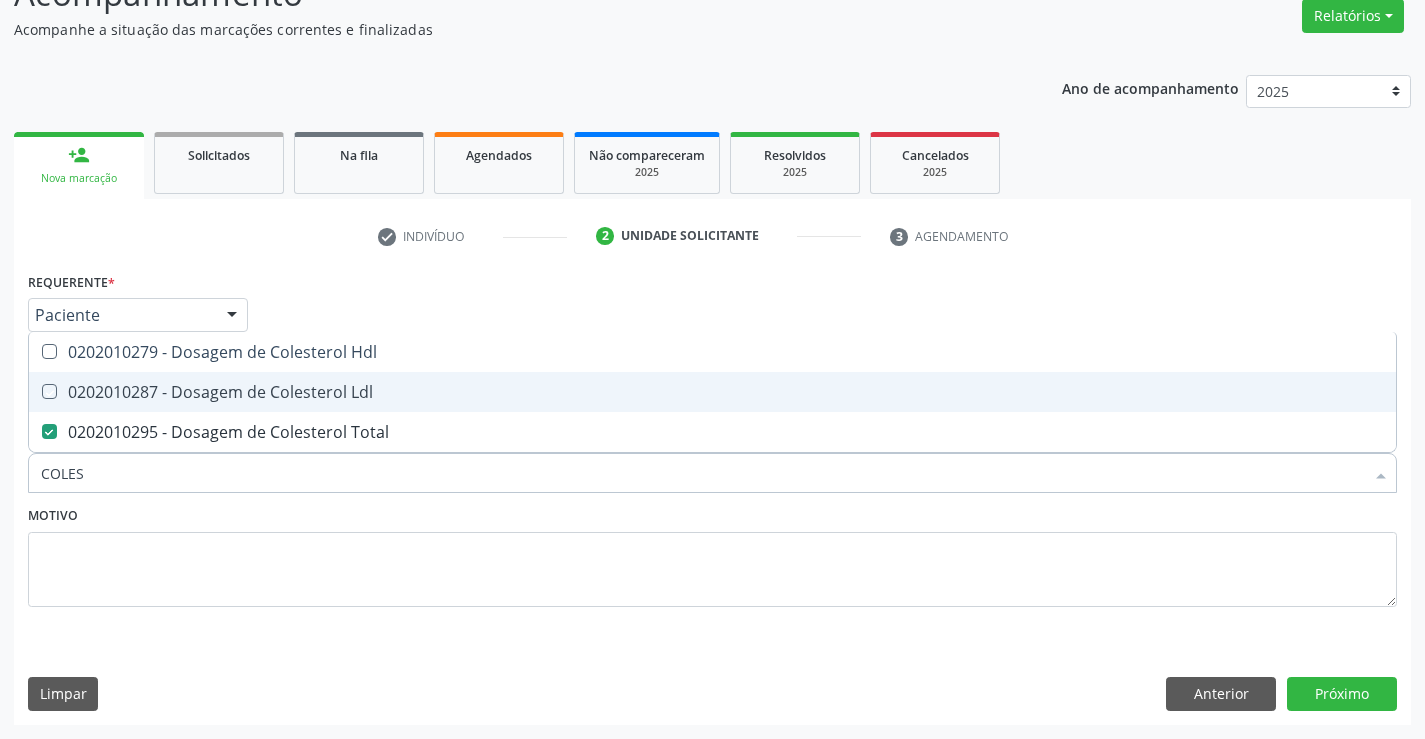 checkbox on "true" 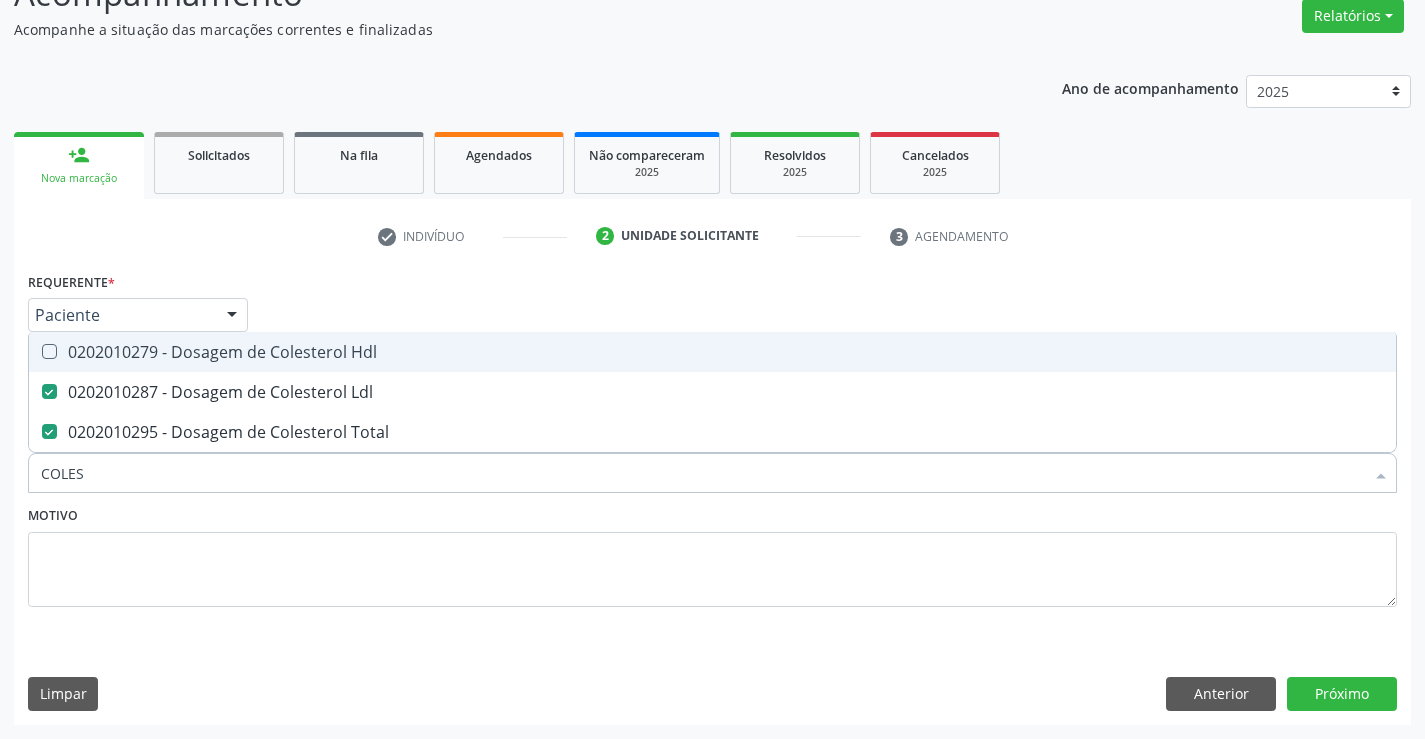 click on "0202010279 - Dosagem de Colesterol Hdl" at bounding box center [712, 352] 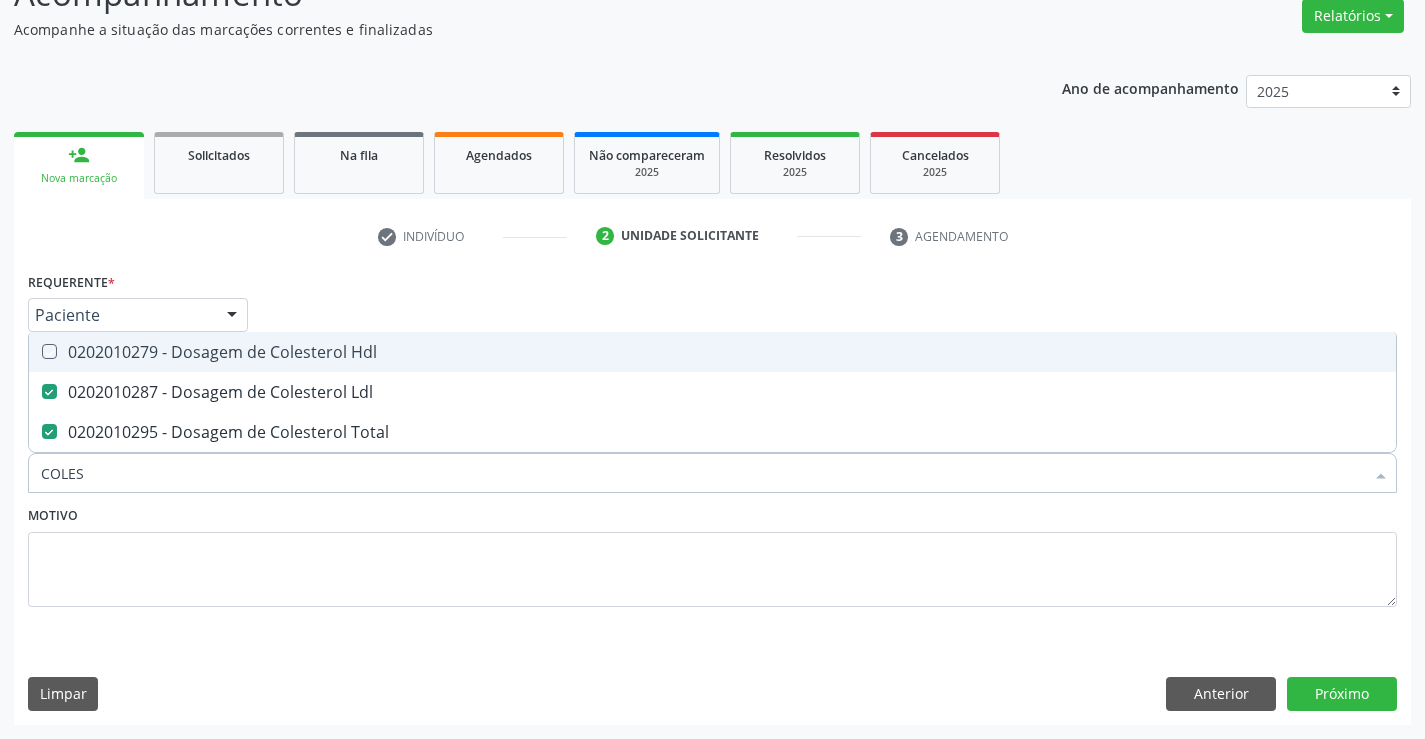 checkbox on "true" 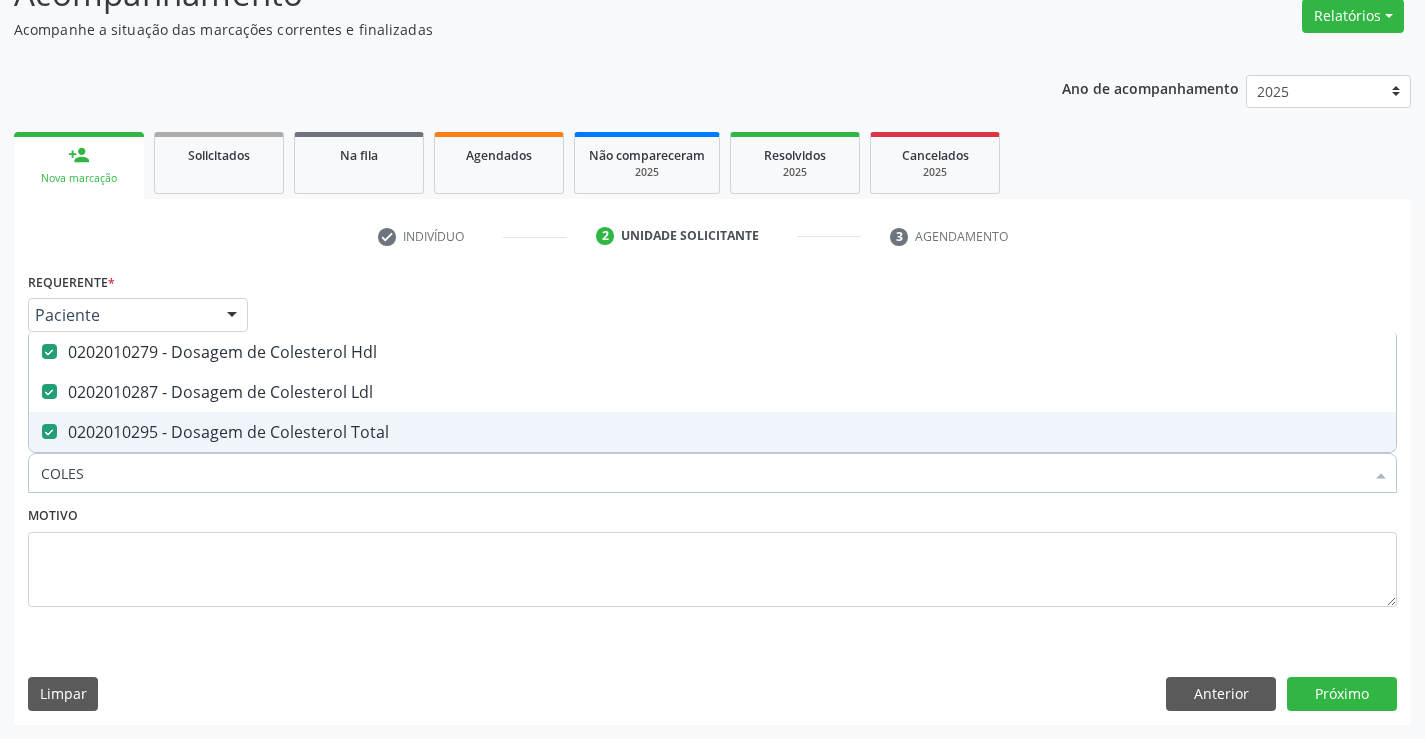 type on "COLES" 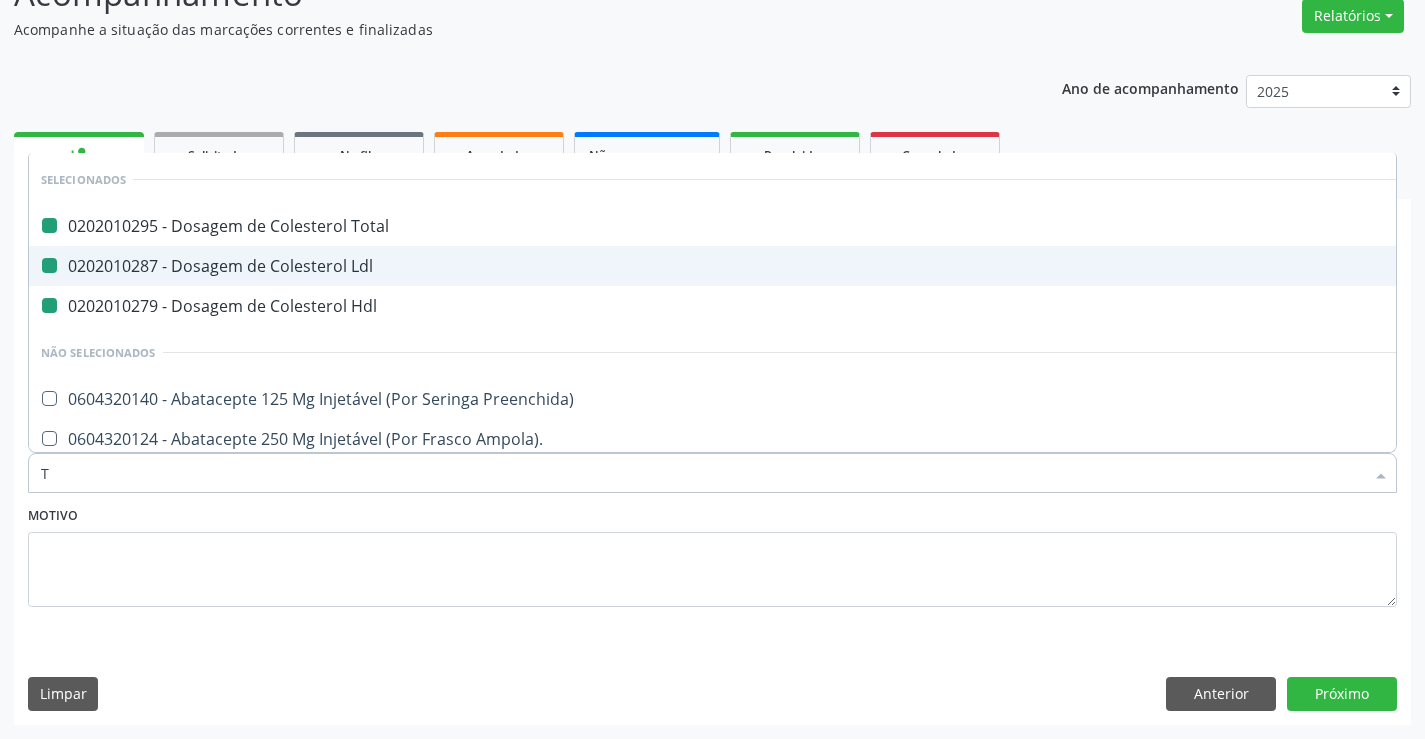 type on "TG" 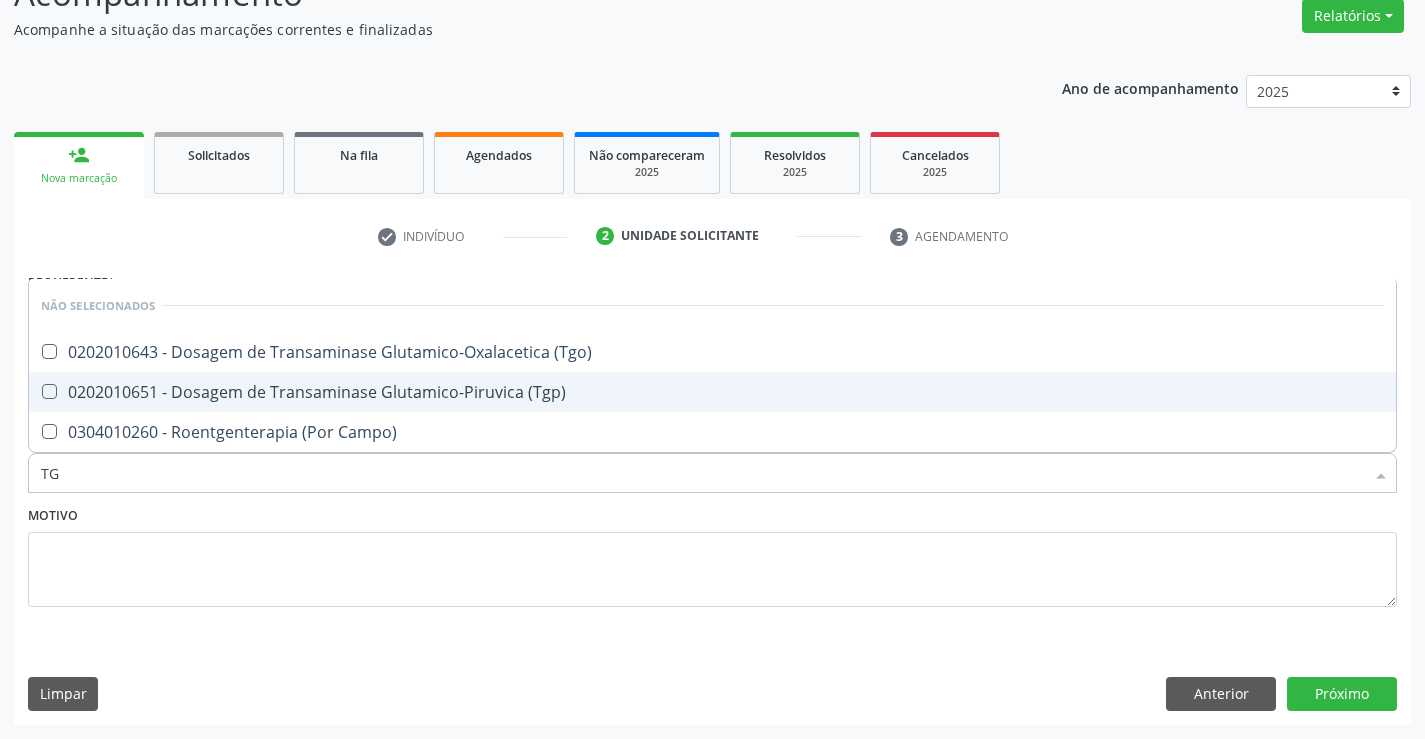 click on "0202010651 - Dosagem de Transaminase Glutamico-Piruvica (Tgp)" at bounding box center [712, 392] 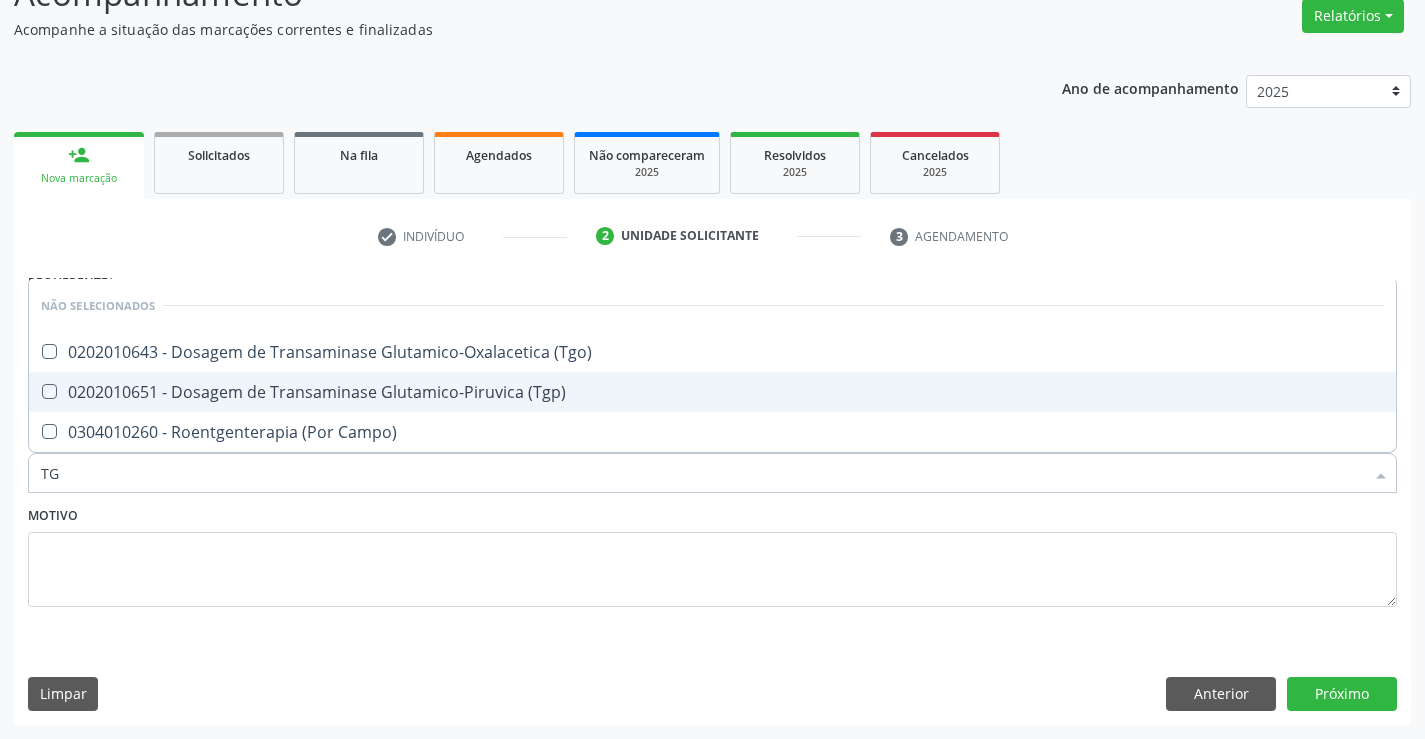 checkbox on "true" 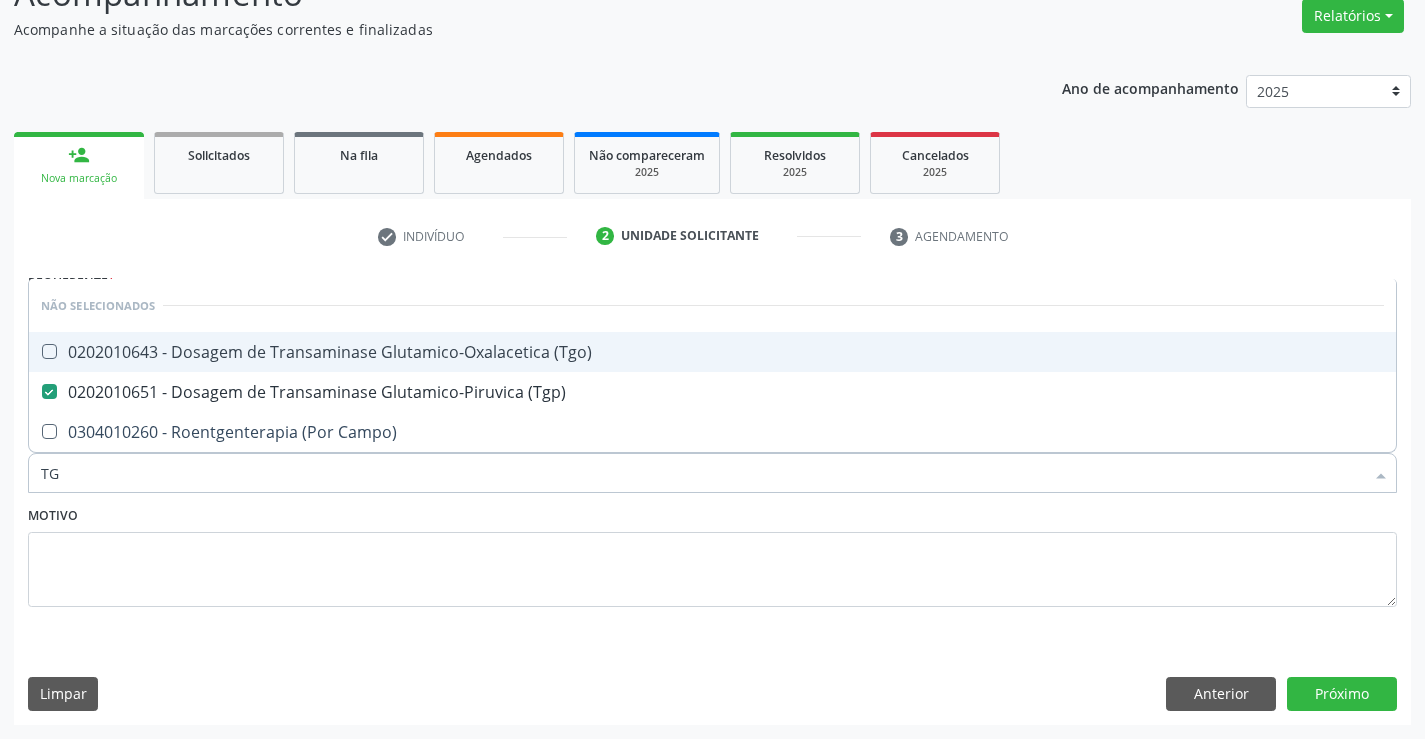 click on "0202010643 - Dosagem de Transaminase Glutamico-Oxalacetica (Tgo)" at bounding box center (712, 352) 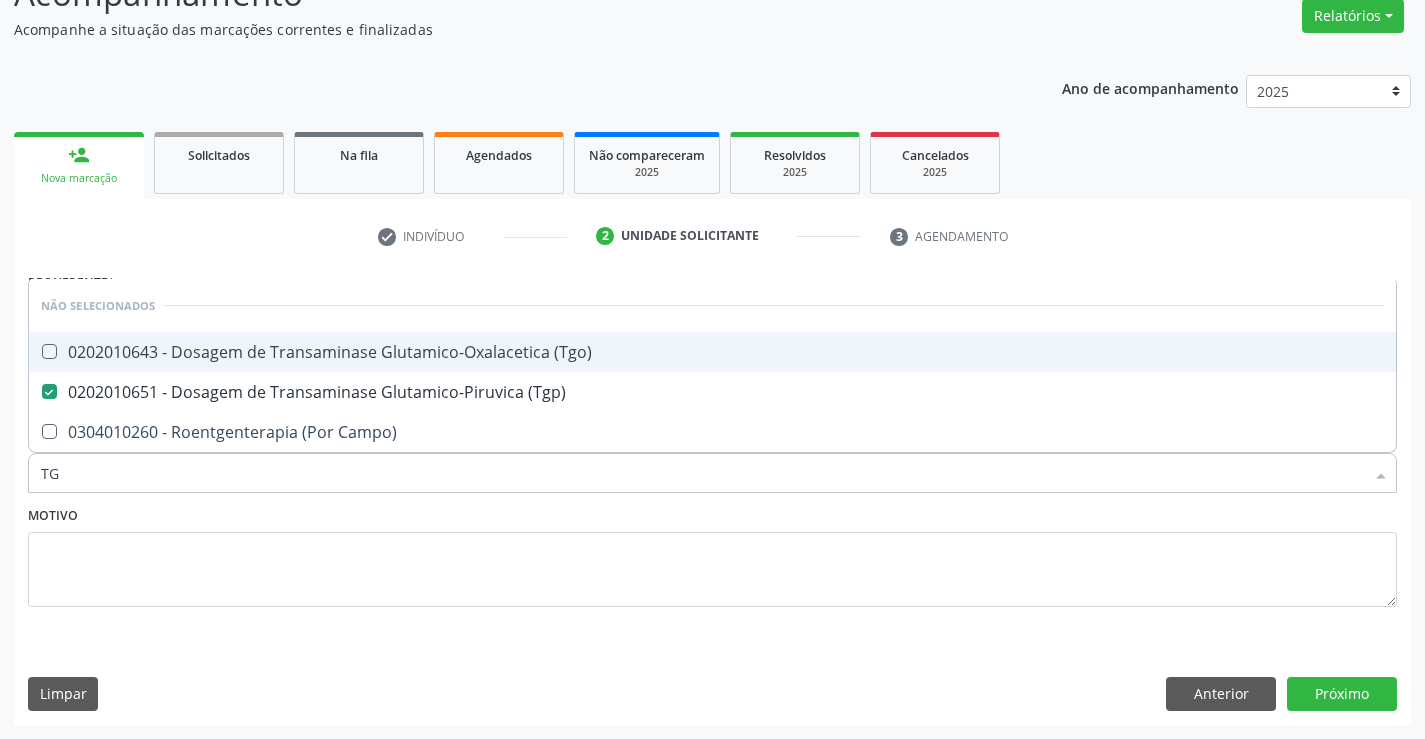 checkbox on "true" 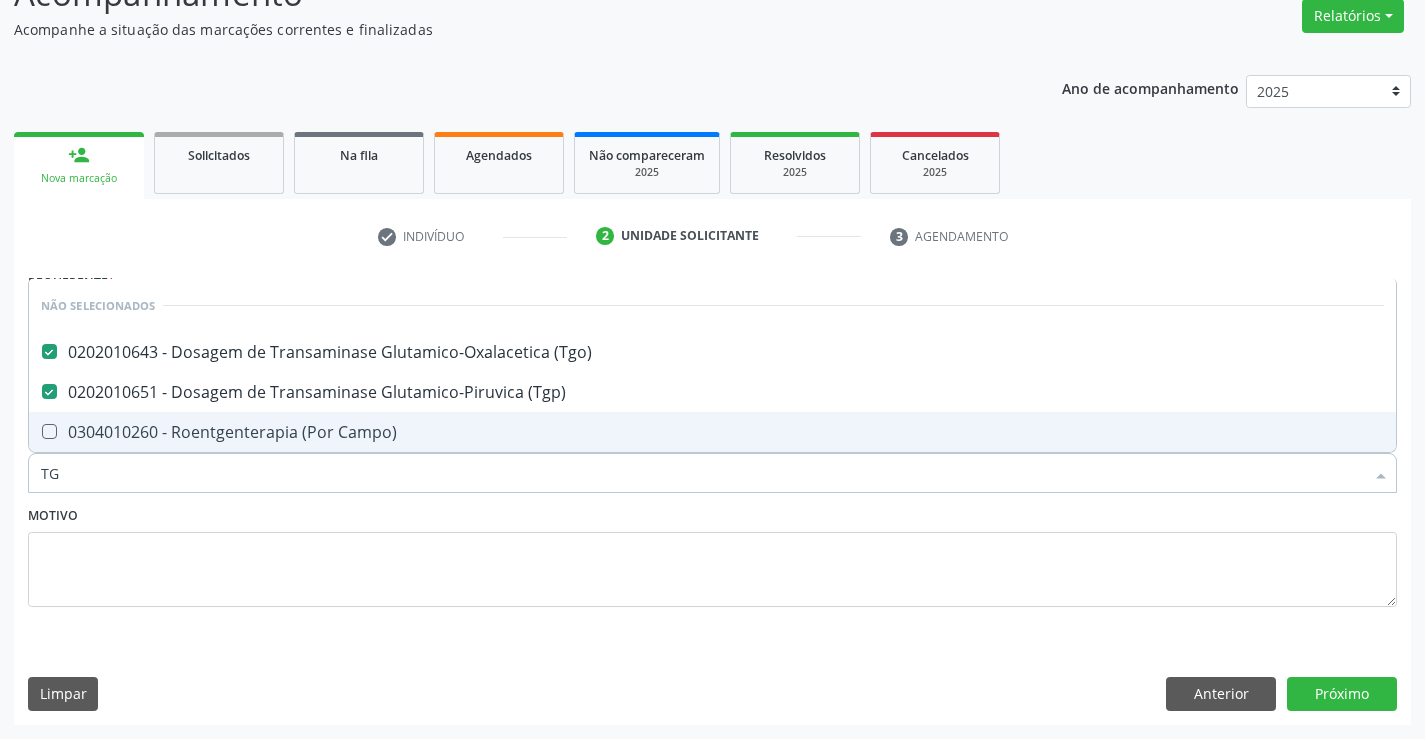 type on "TG" 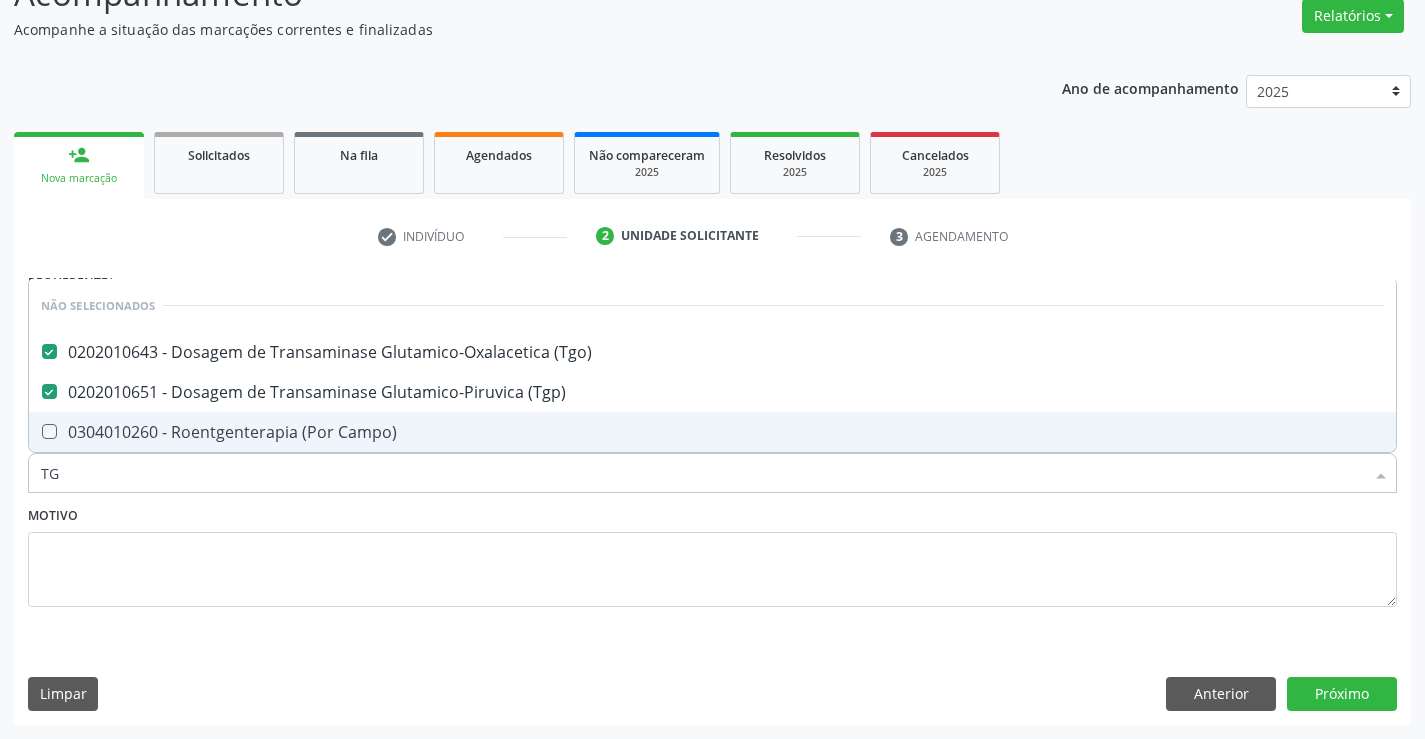 click on "Motivo" at bounding box center (712, 554) 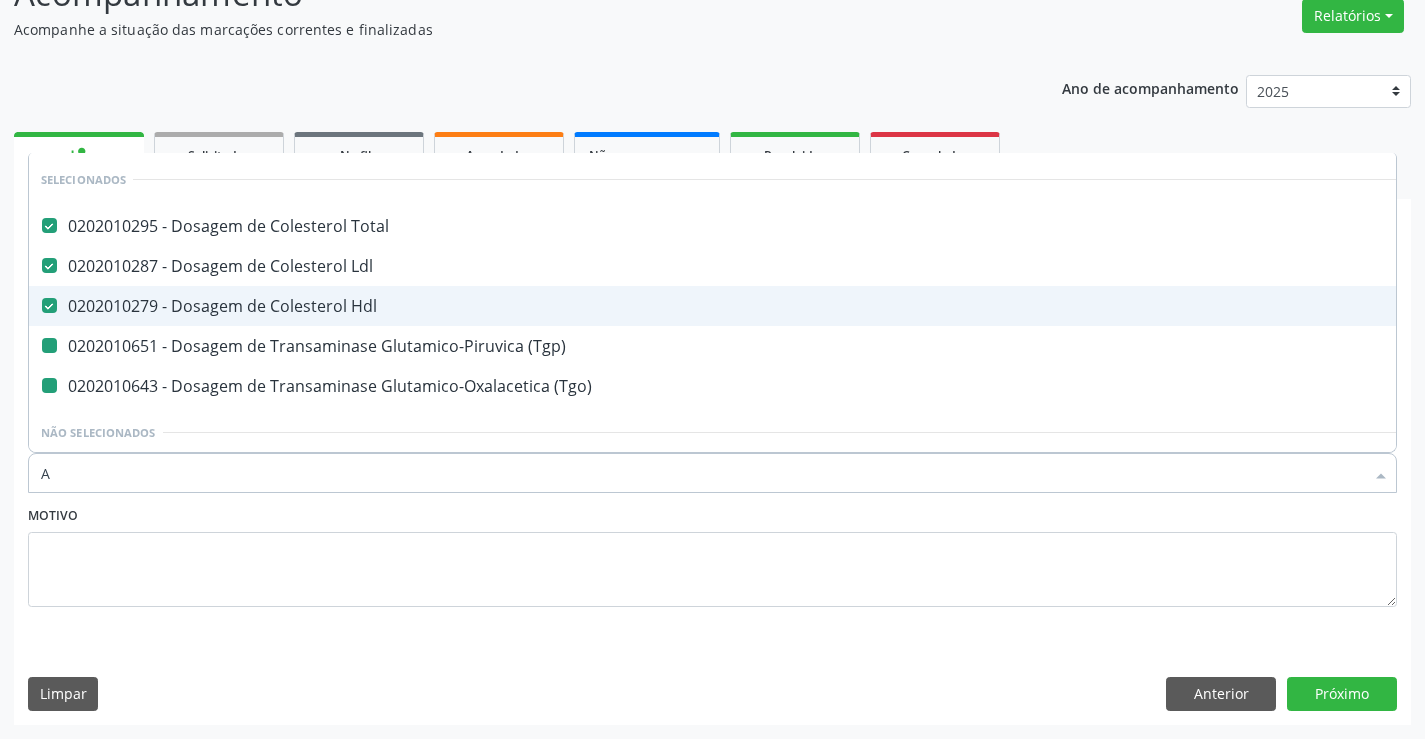 type on "AL" 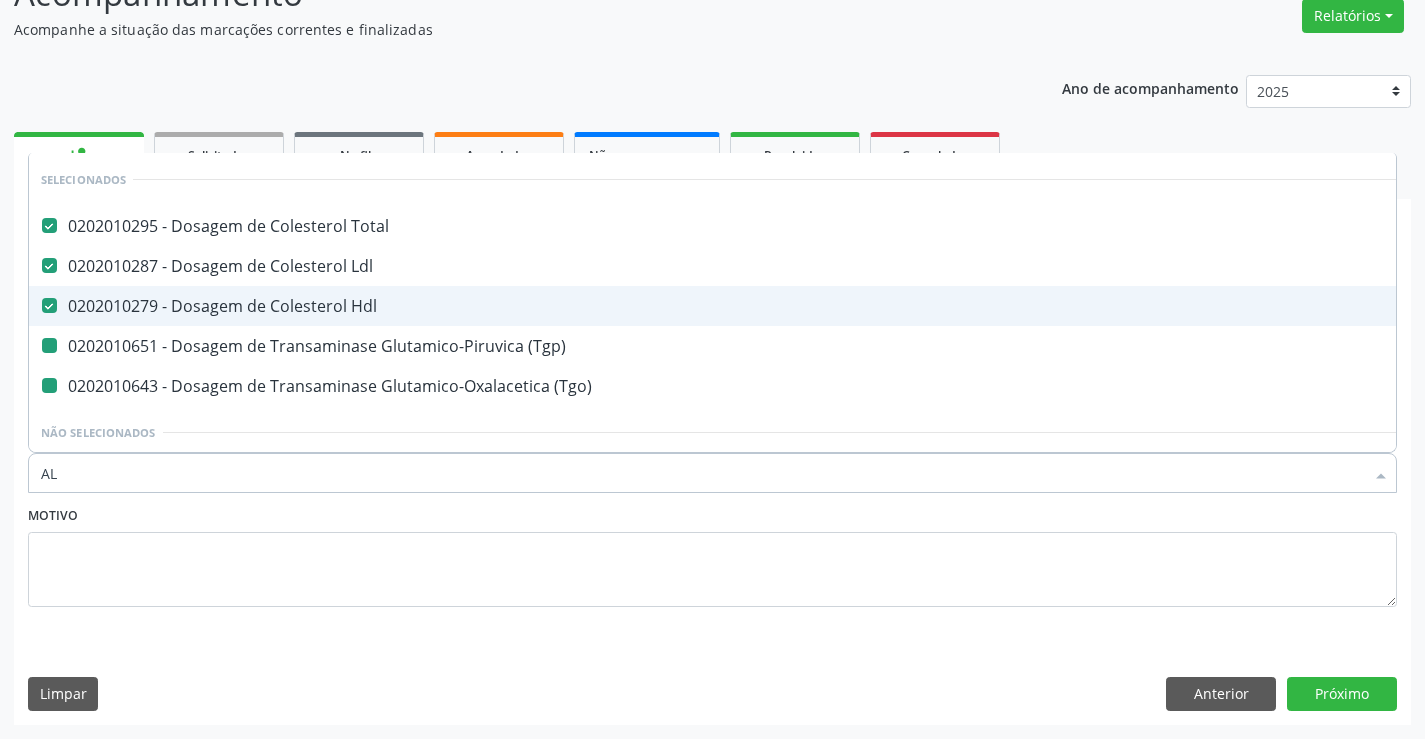 checkbox on "false" 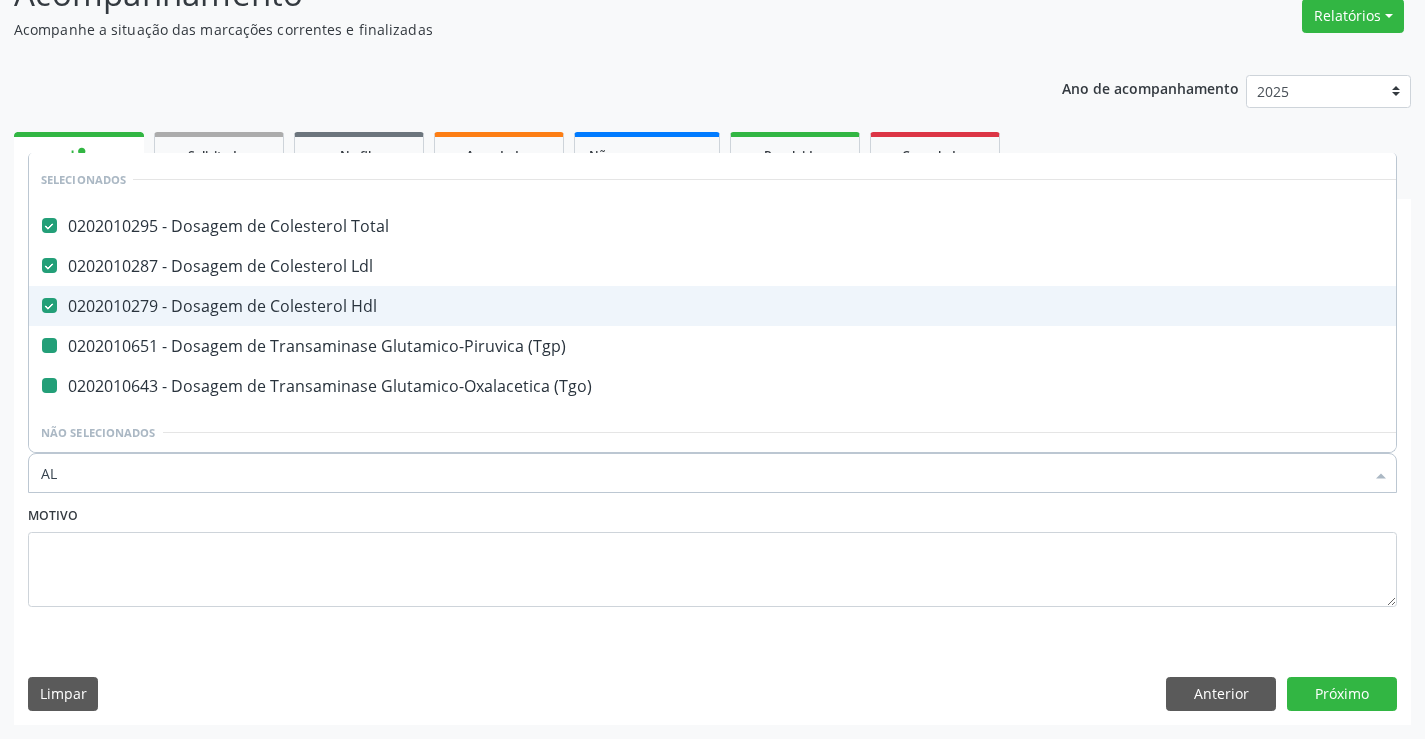 checkbox on "false" 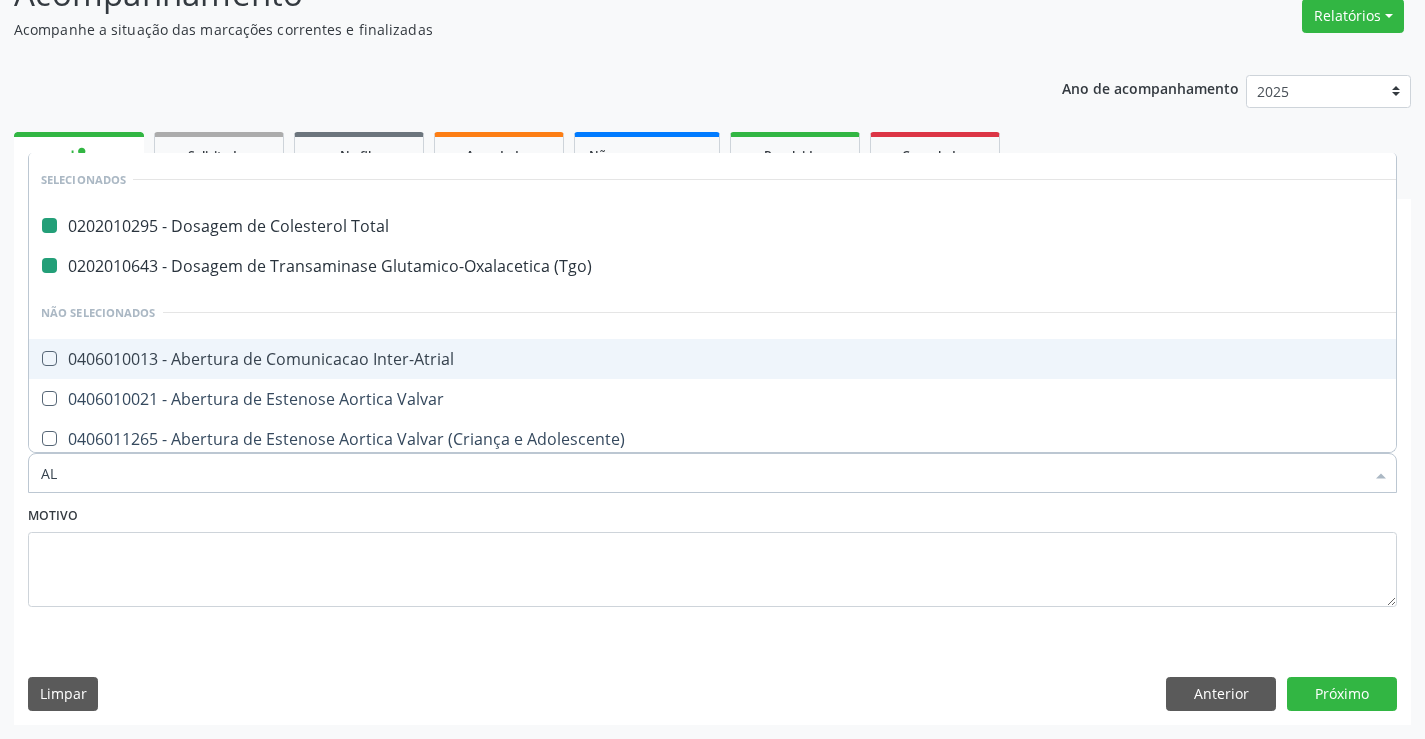 type on "ALC" 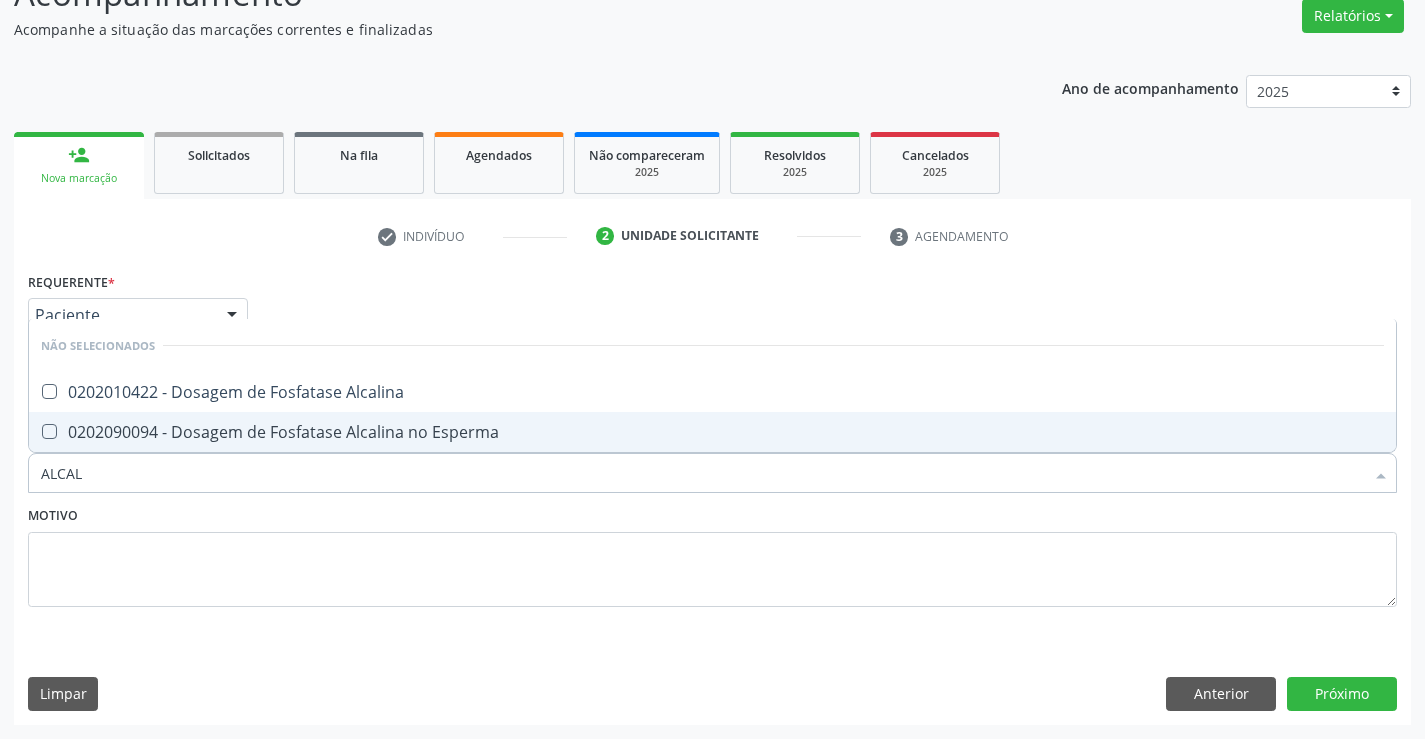 type on "ALCALI" 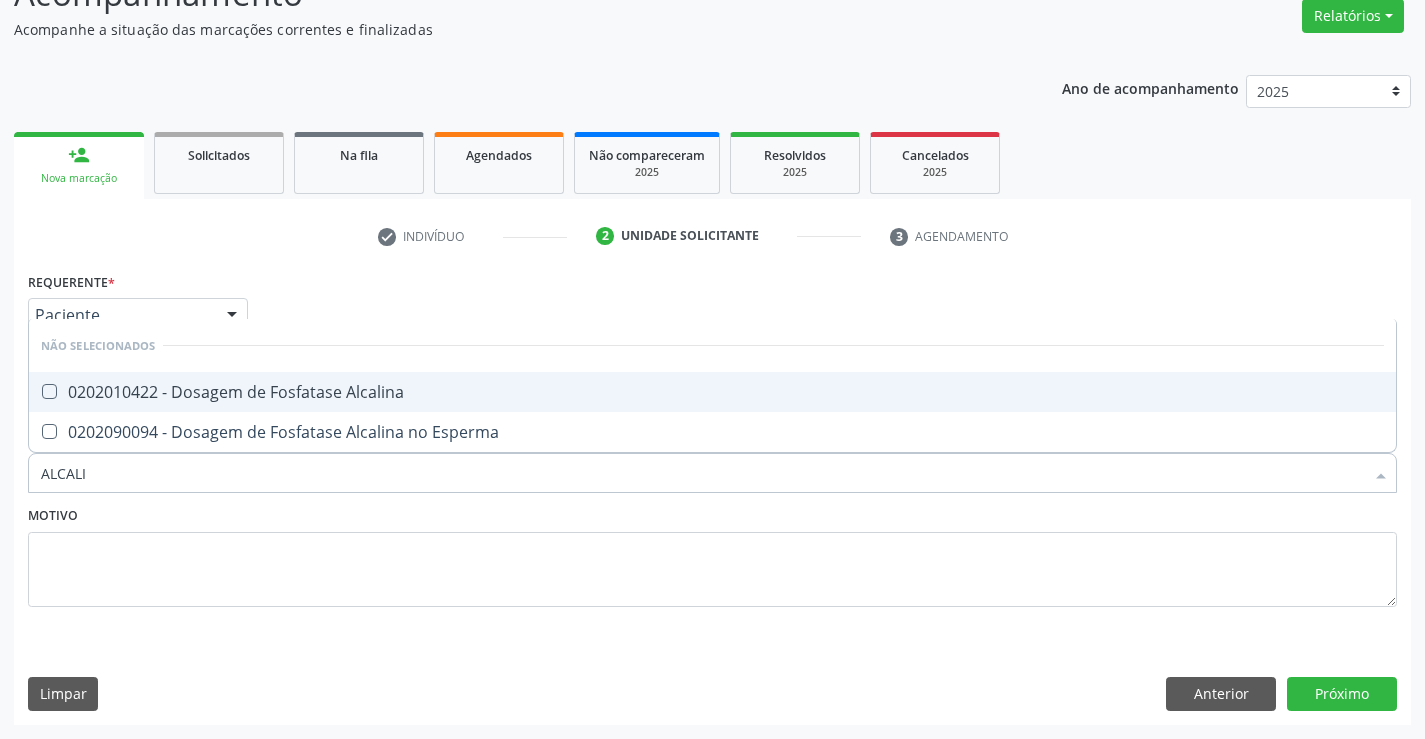 click on "0202010422 - Dosagem de Fosfatase Alcalina" at bounding box center (712, 392) 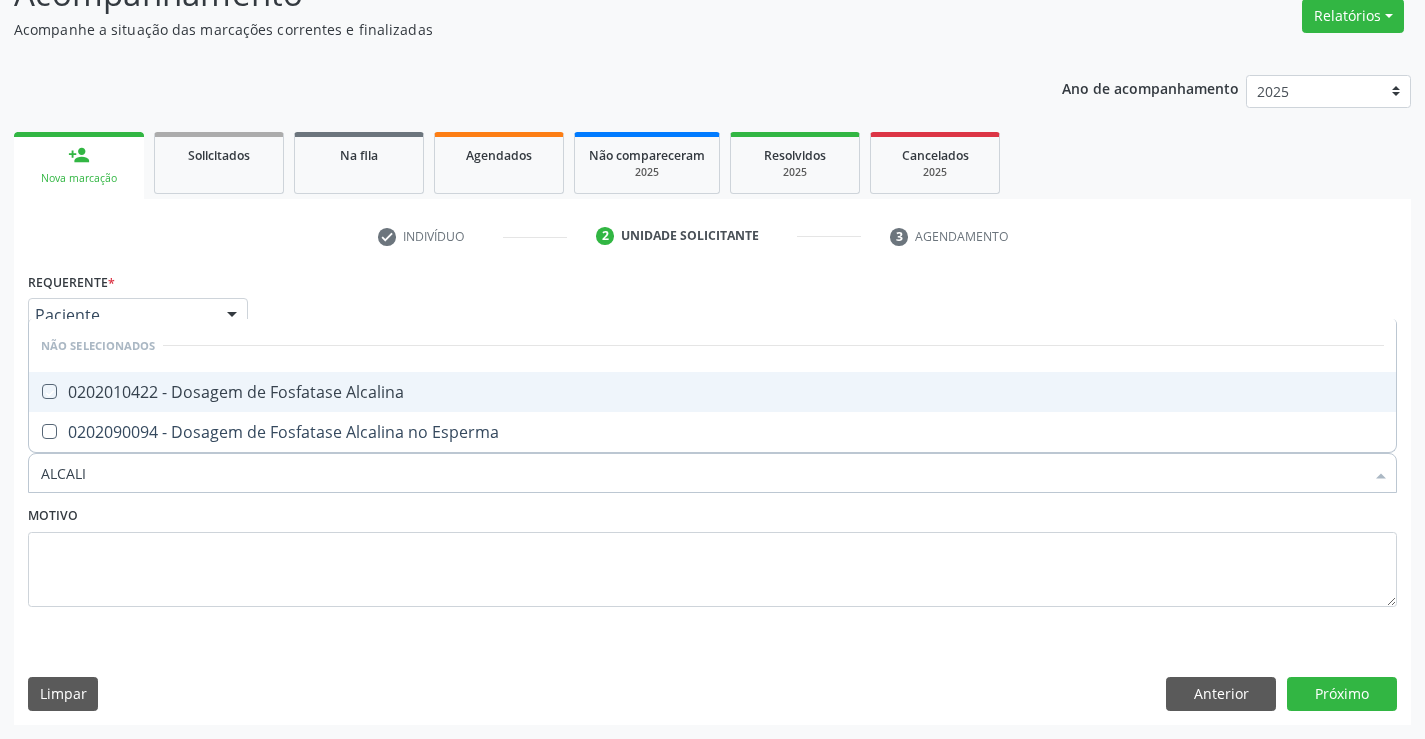 checkbox on "true" 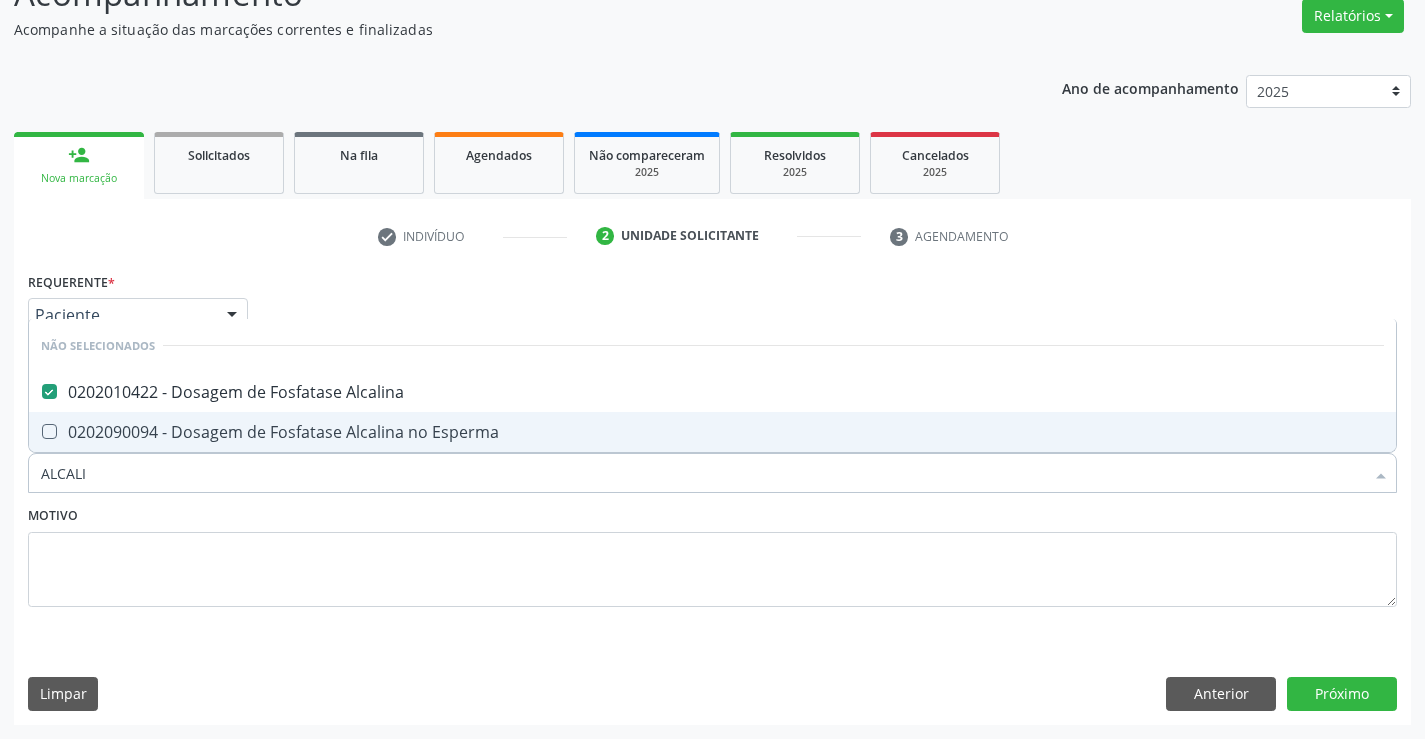 type on "ALCALI" 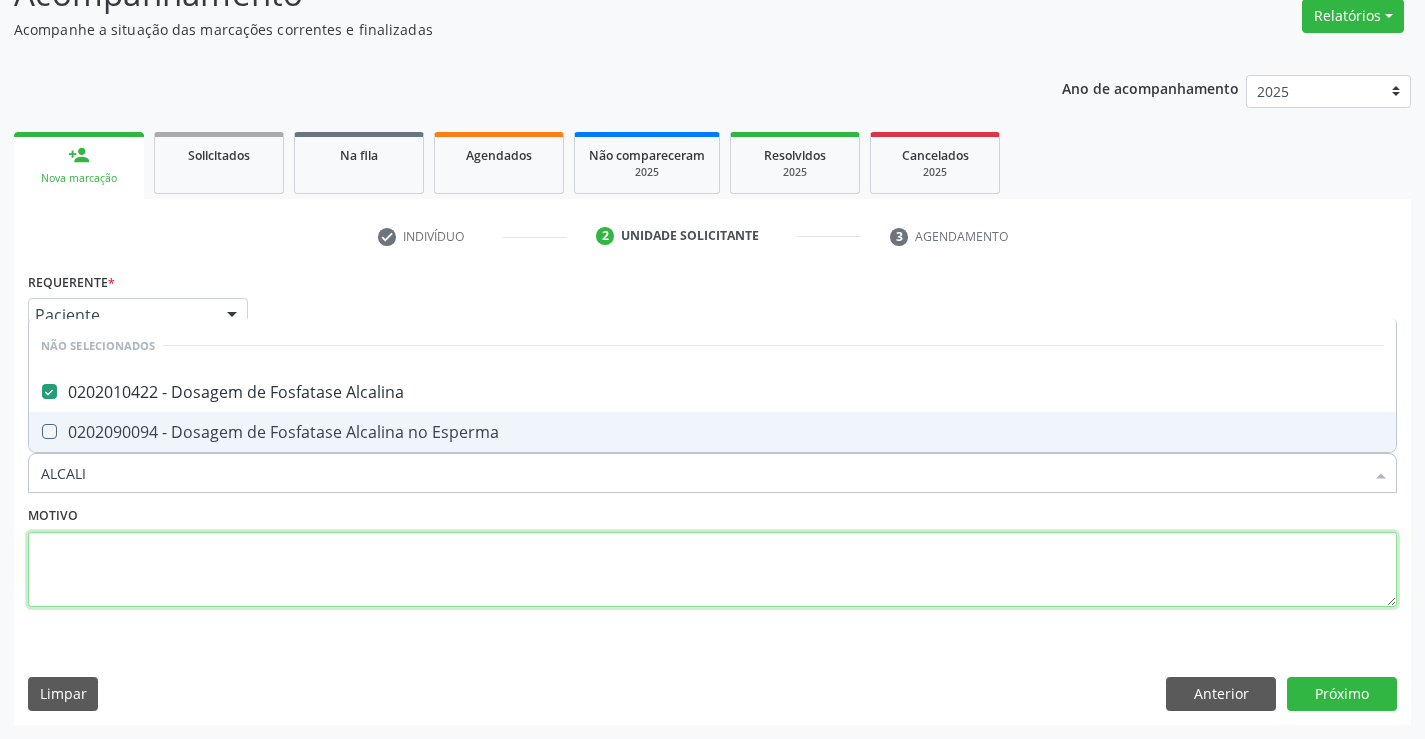 click at bounding box center [712, 570] 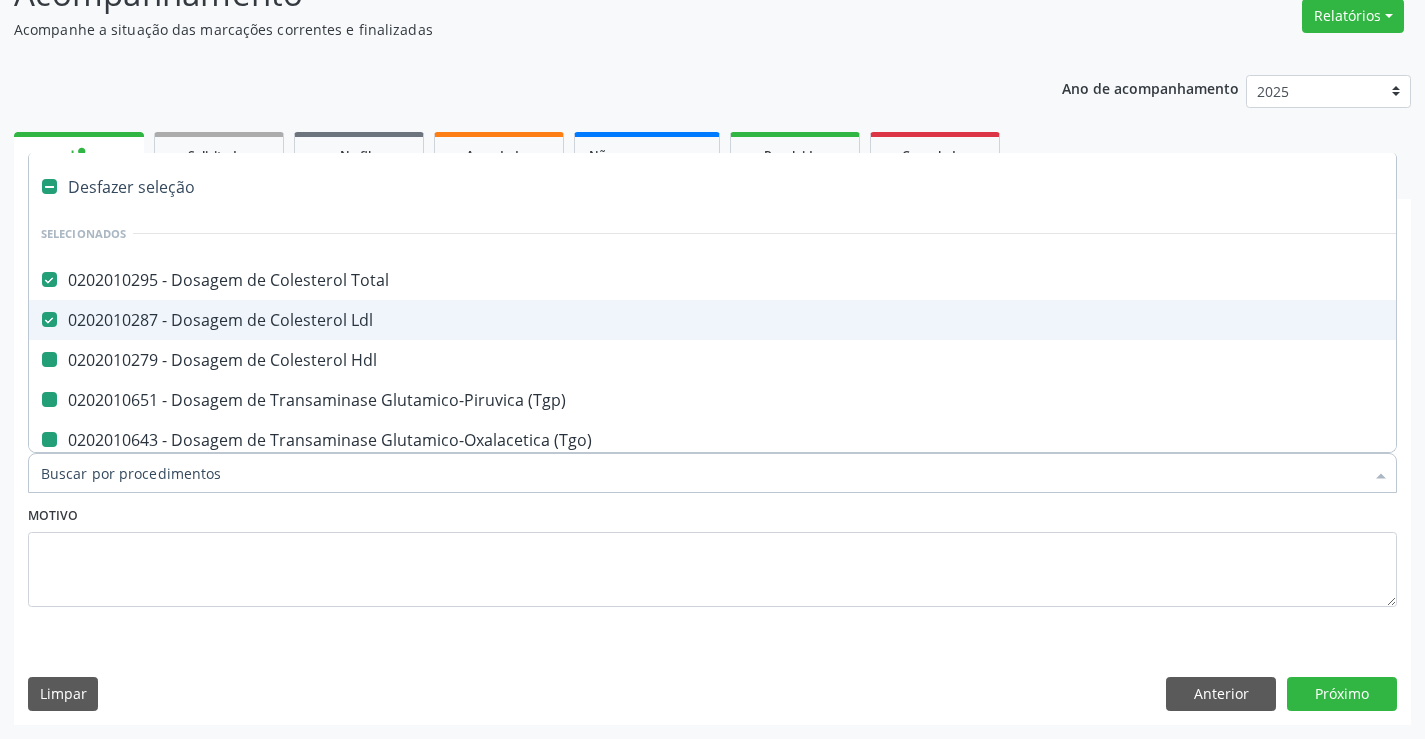 type on "F" 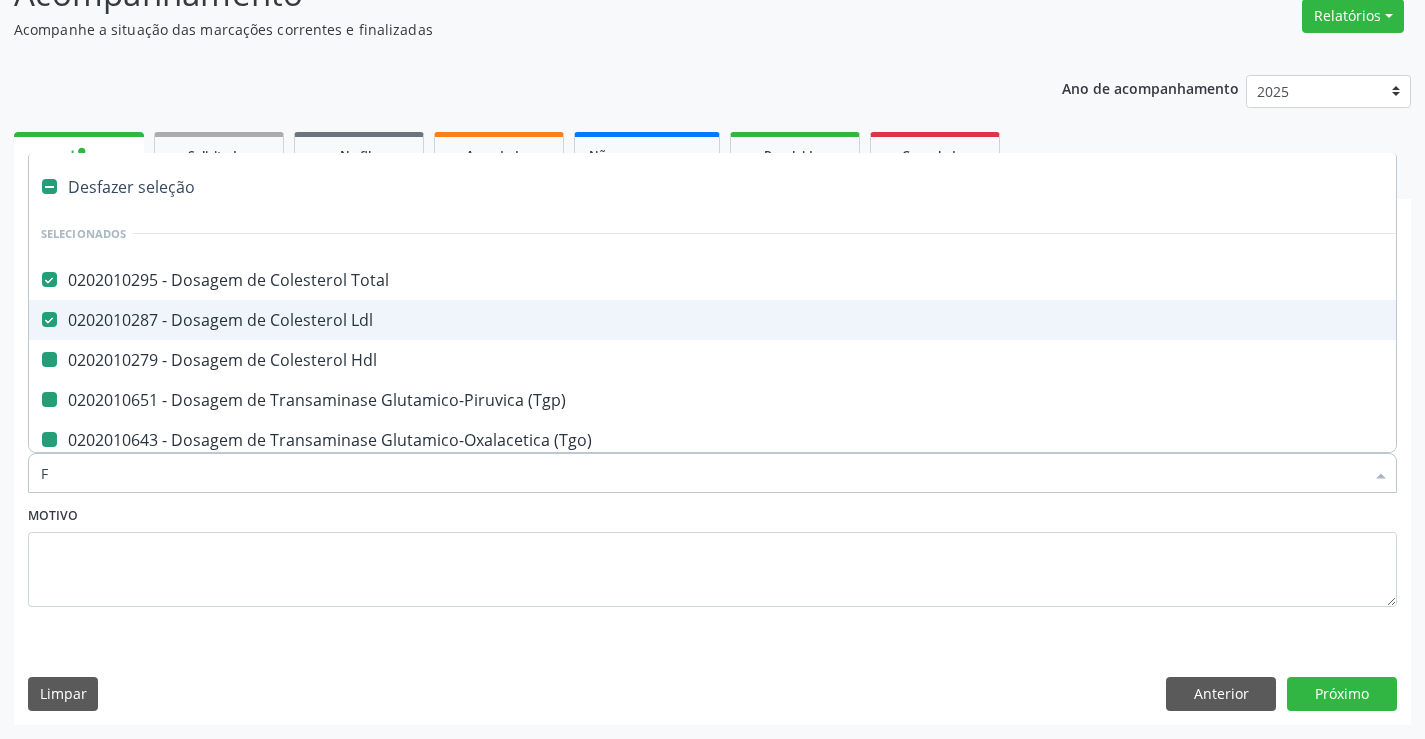 checkbox on "false" 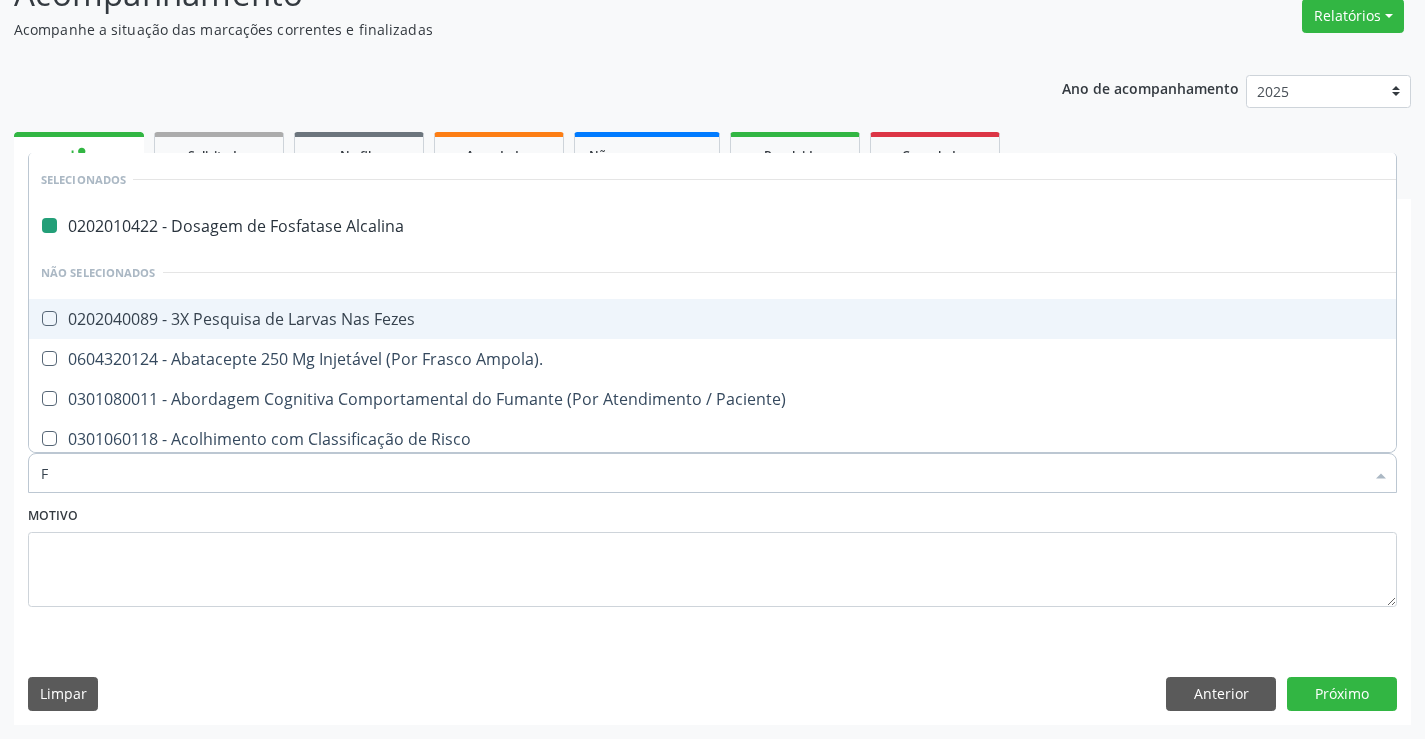 type on "FE" 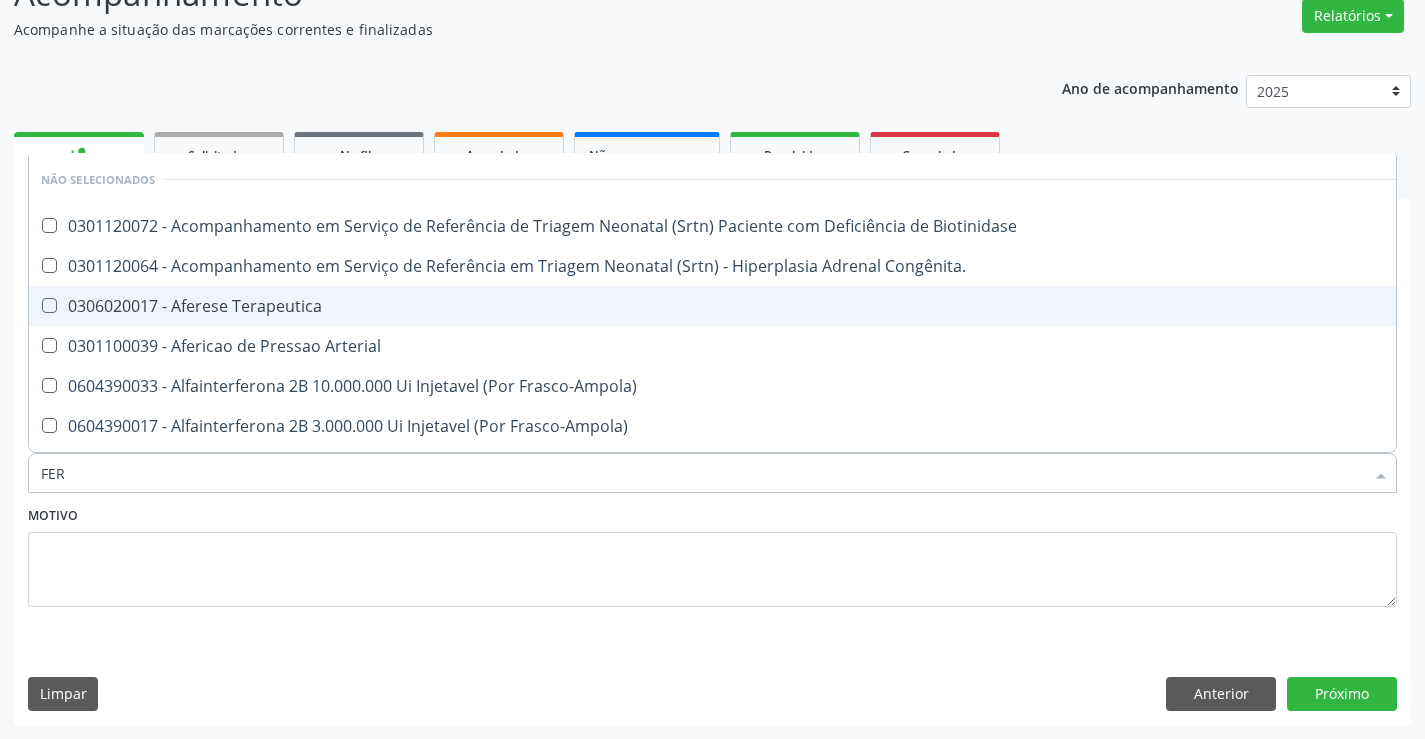 type on "FERR" 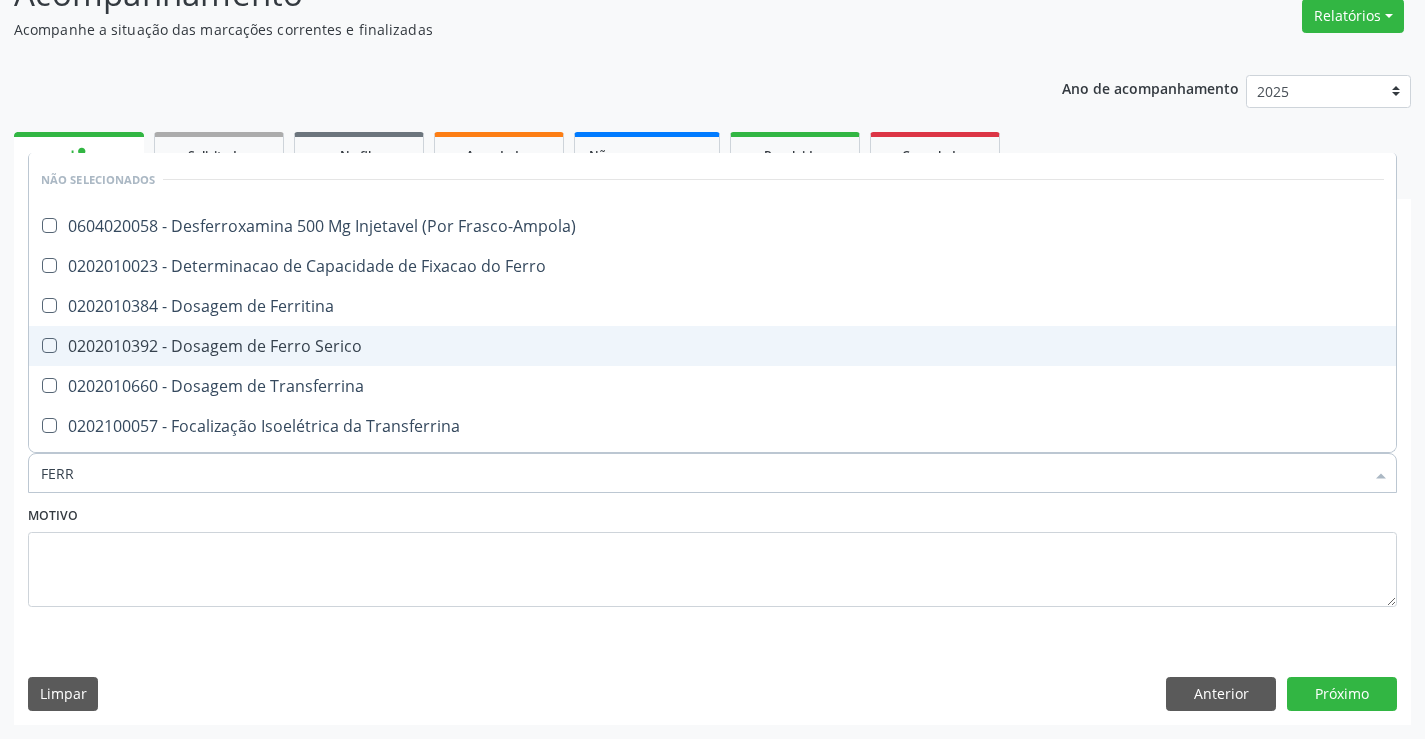 click on "0202010392 - Dosagem de Ferro Serico" at bounding box center [712, 346] 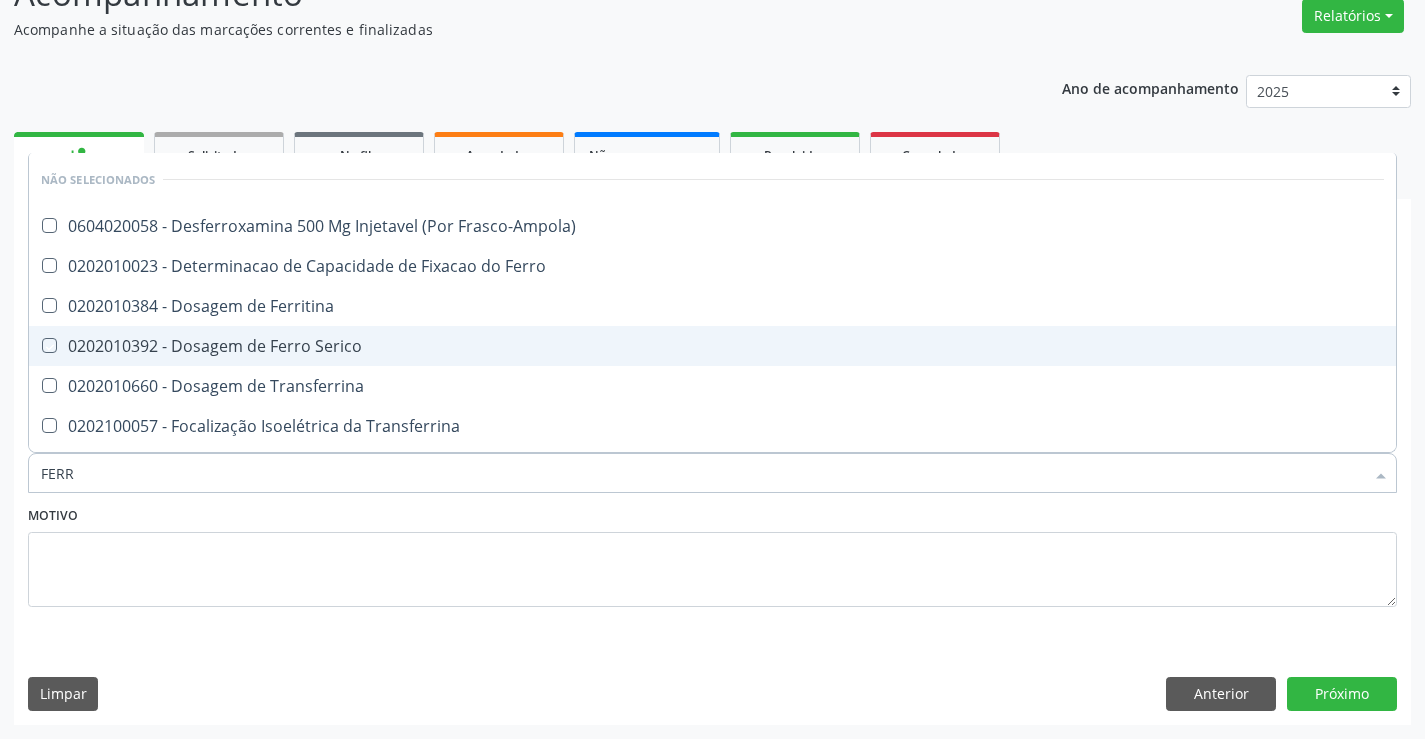checkbox on "true" 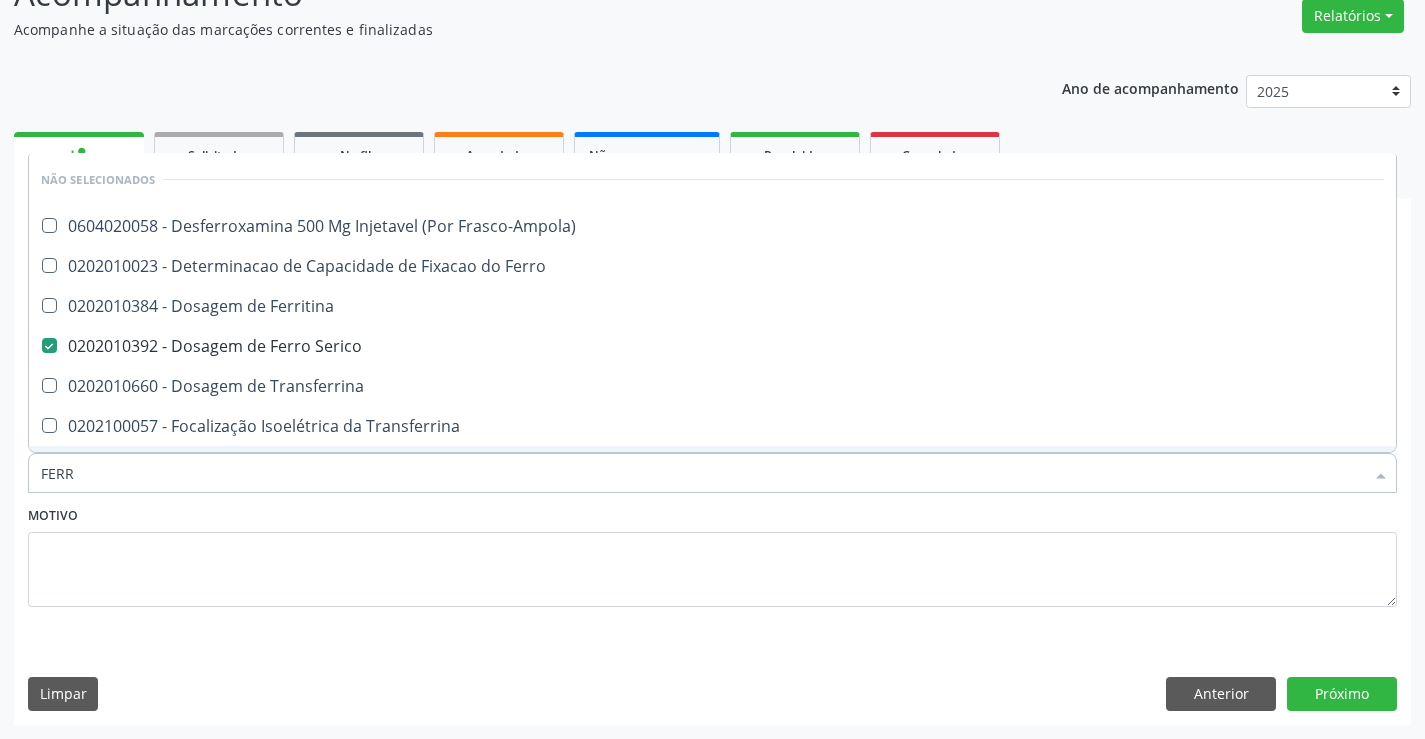 type on "FERR" 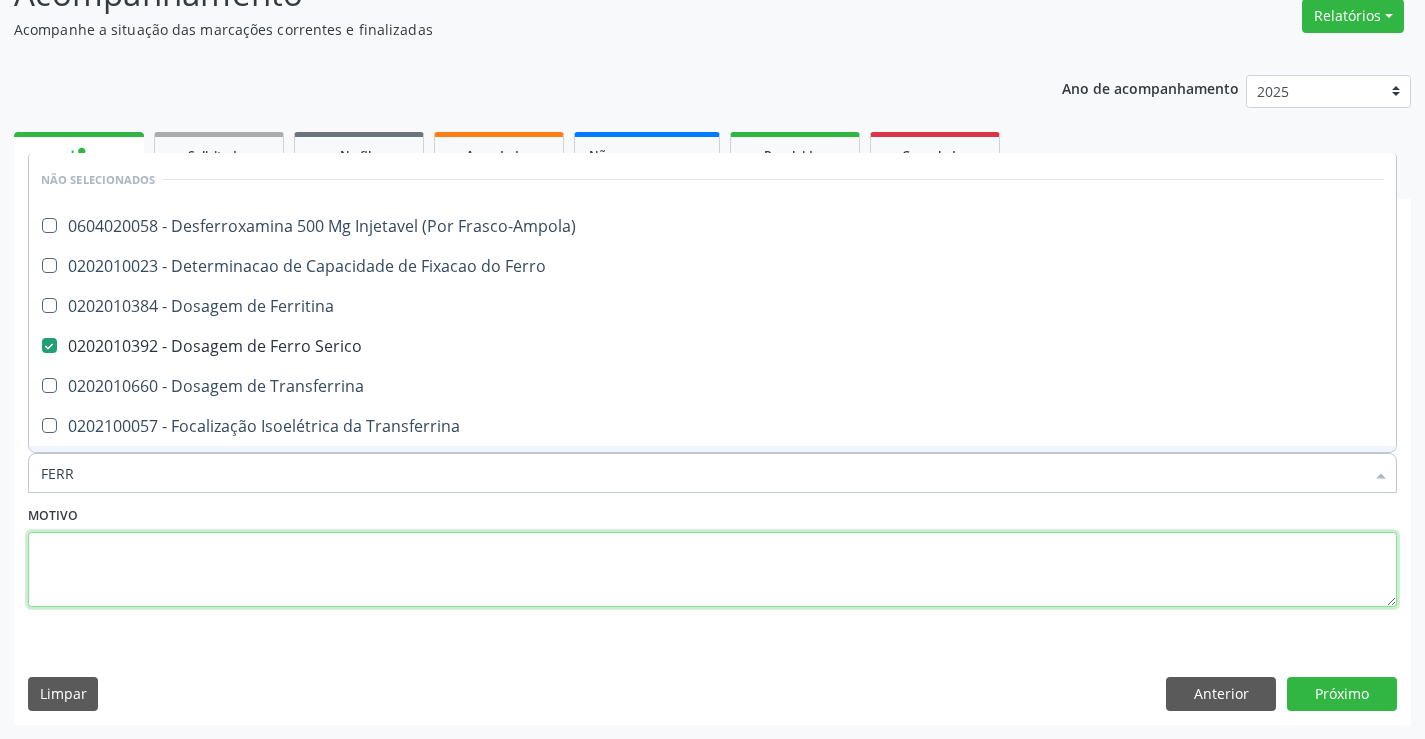click at bounding box center [712, 570] 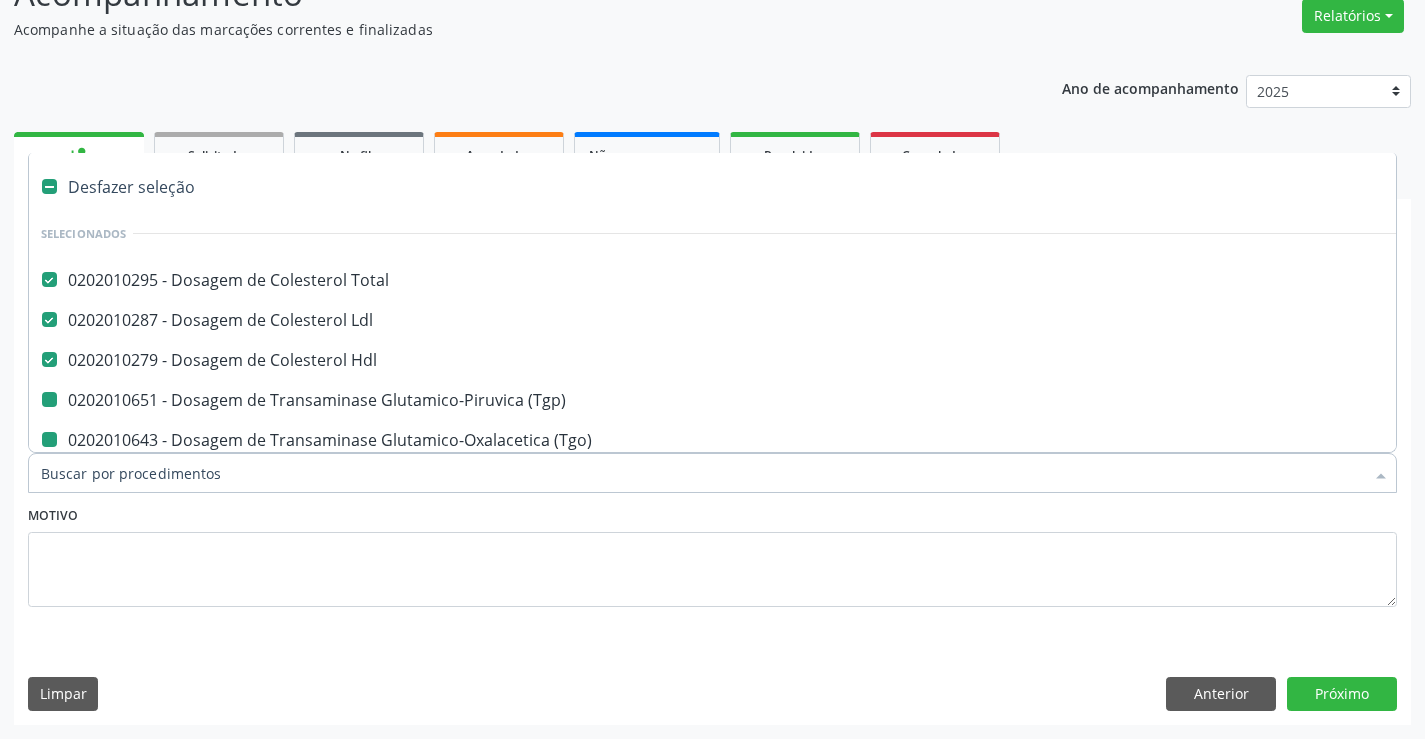 type on "U" 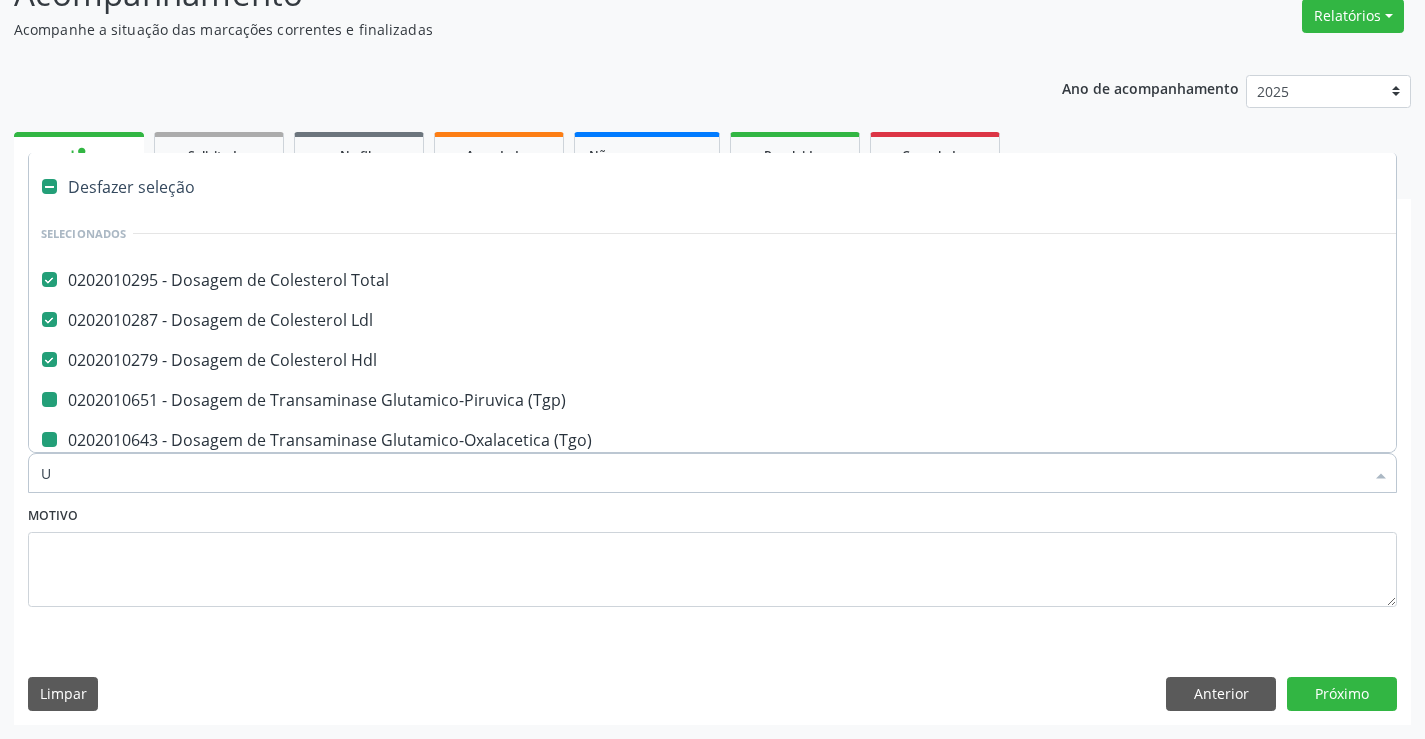 checkbox on "false" 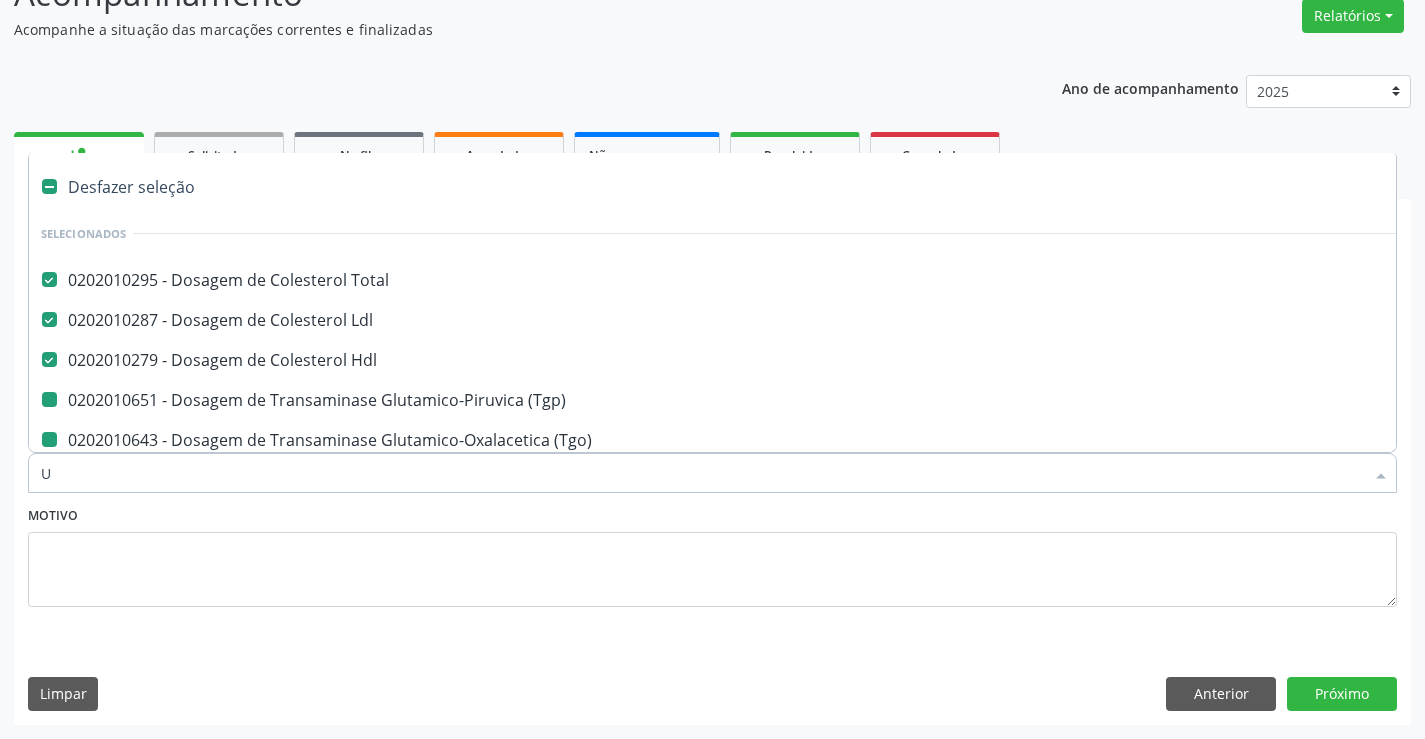 checkbox on "false" 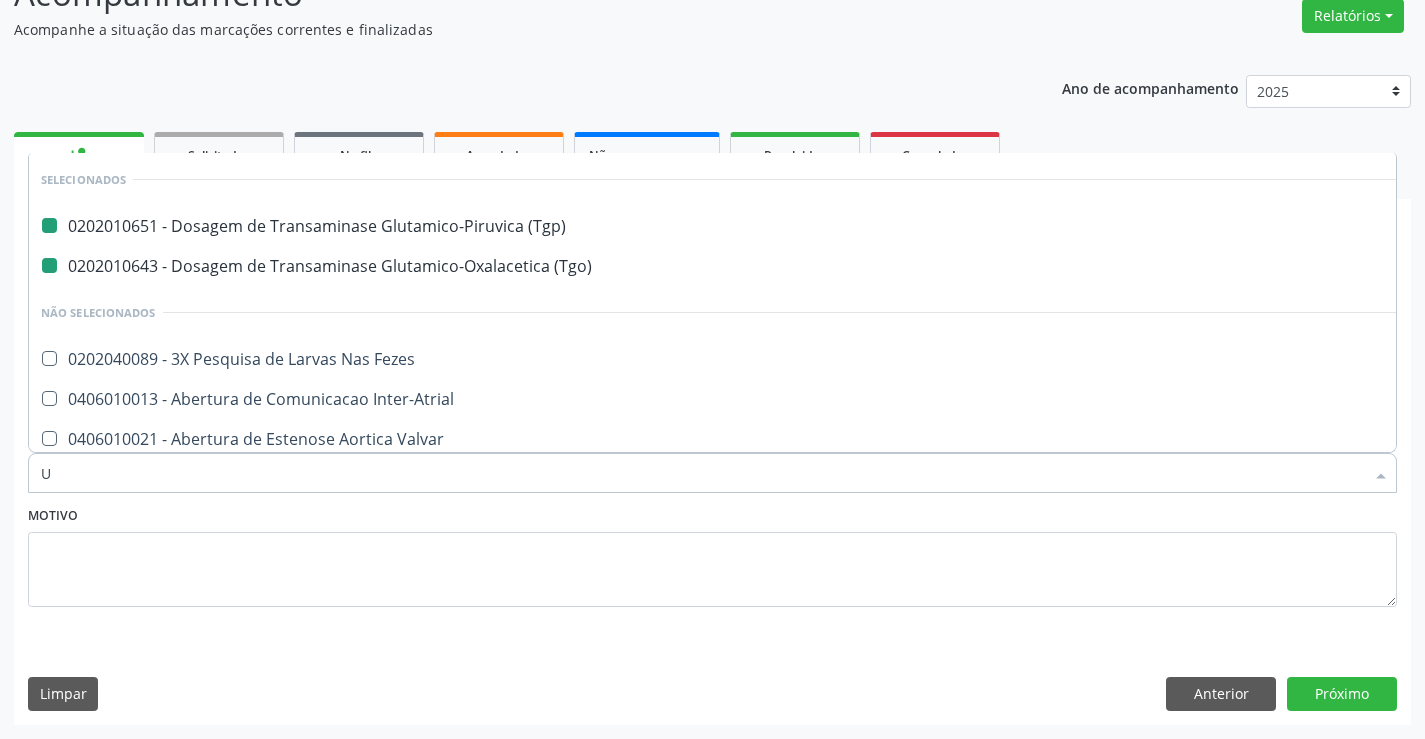 type on "UR" 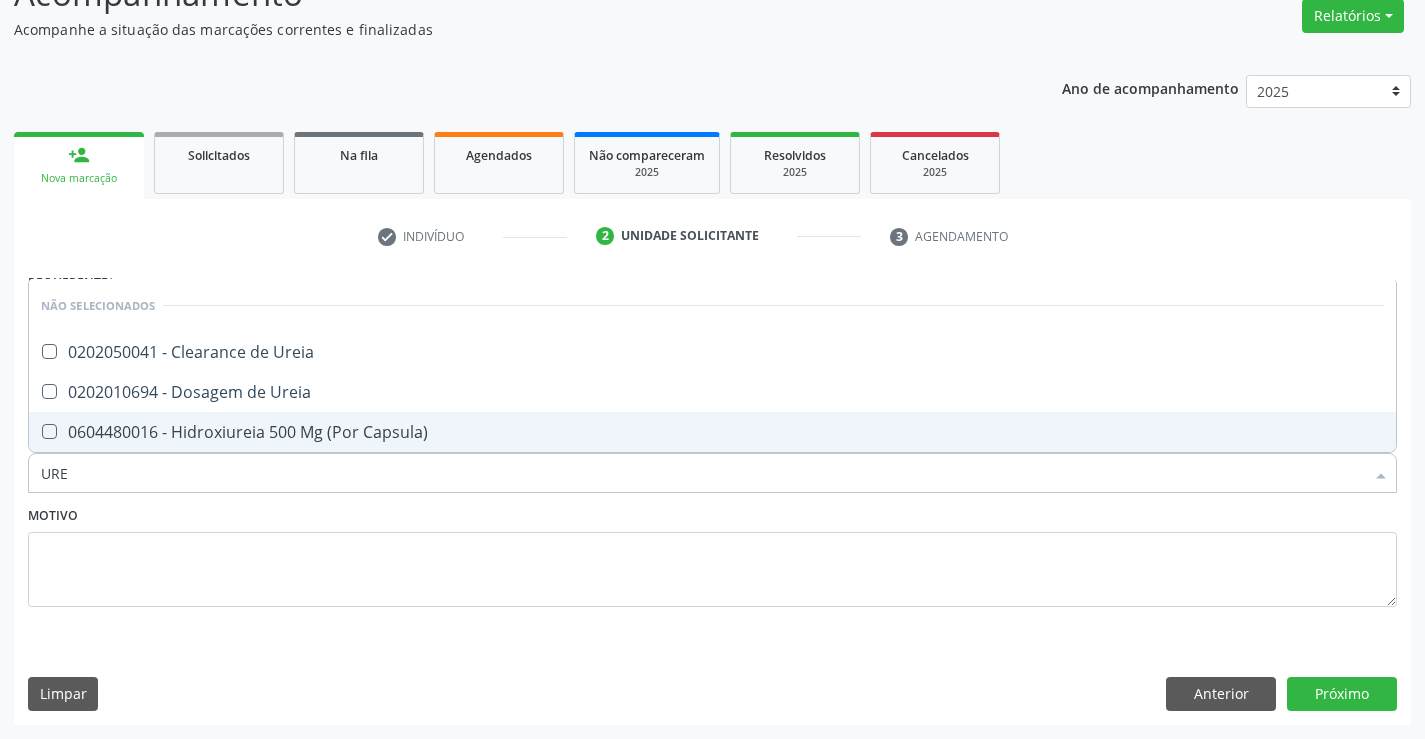 type on "UREI" 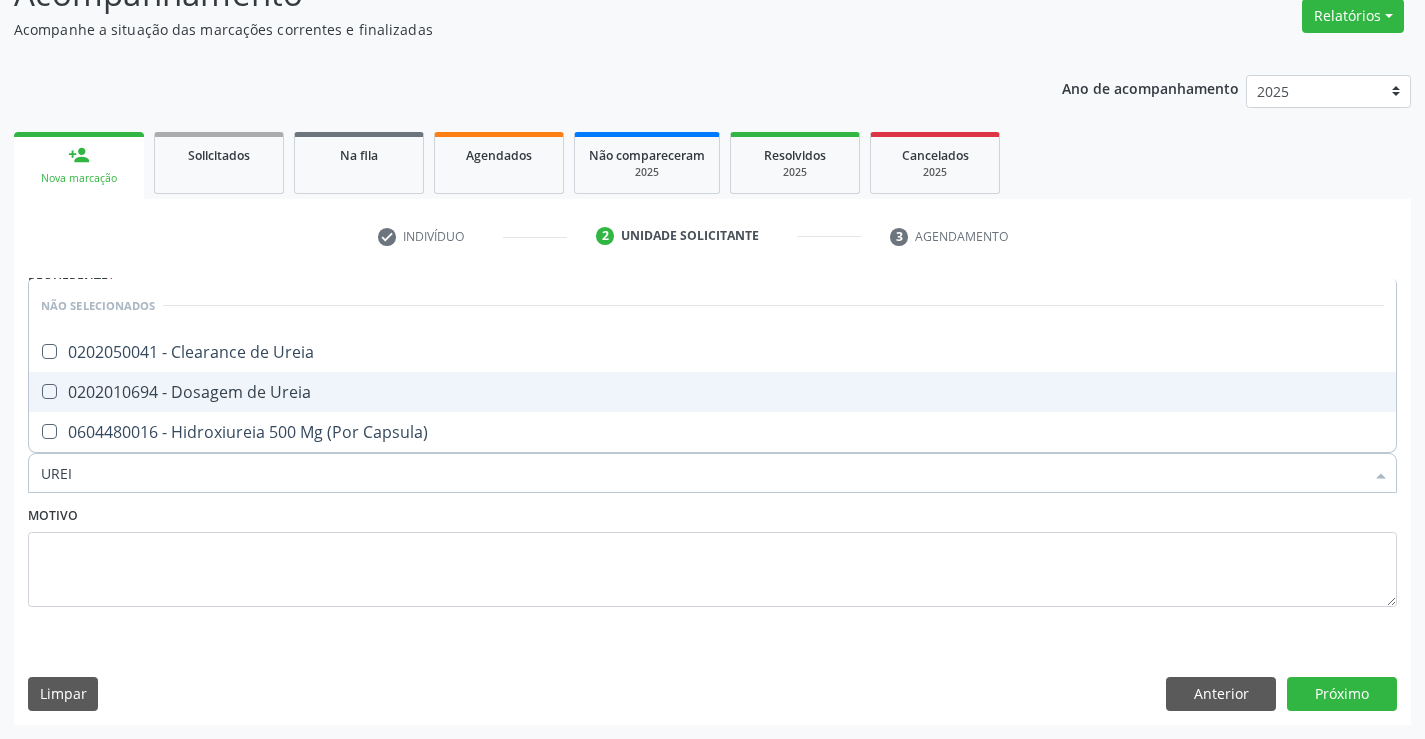 click on "0202010694 - Dosagem de Ureia" at bounding box center (712, 392) 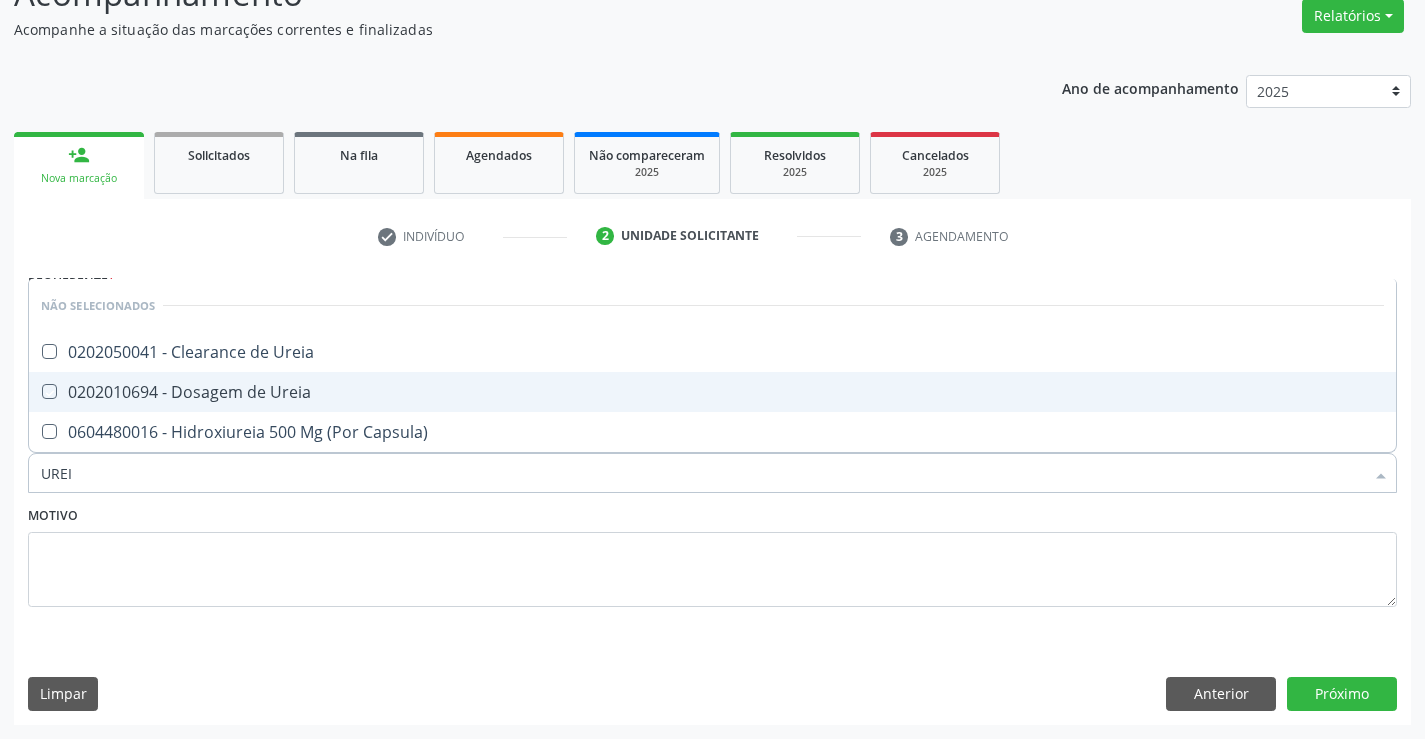 checkbox on "true" 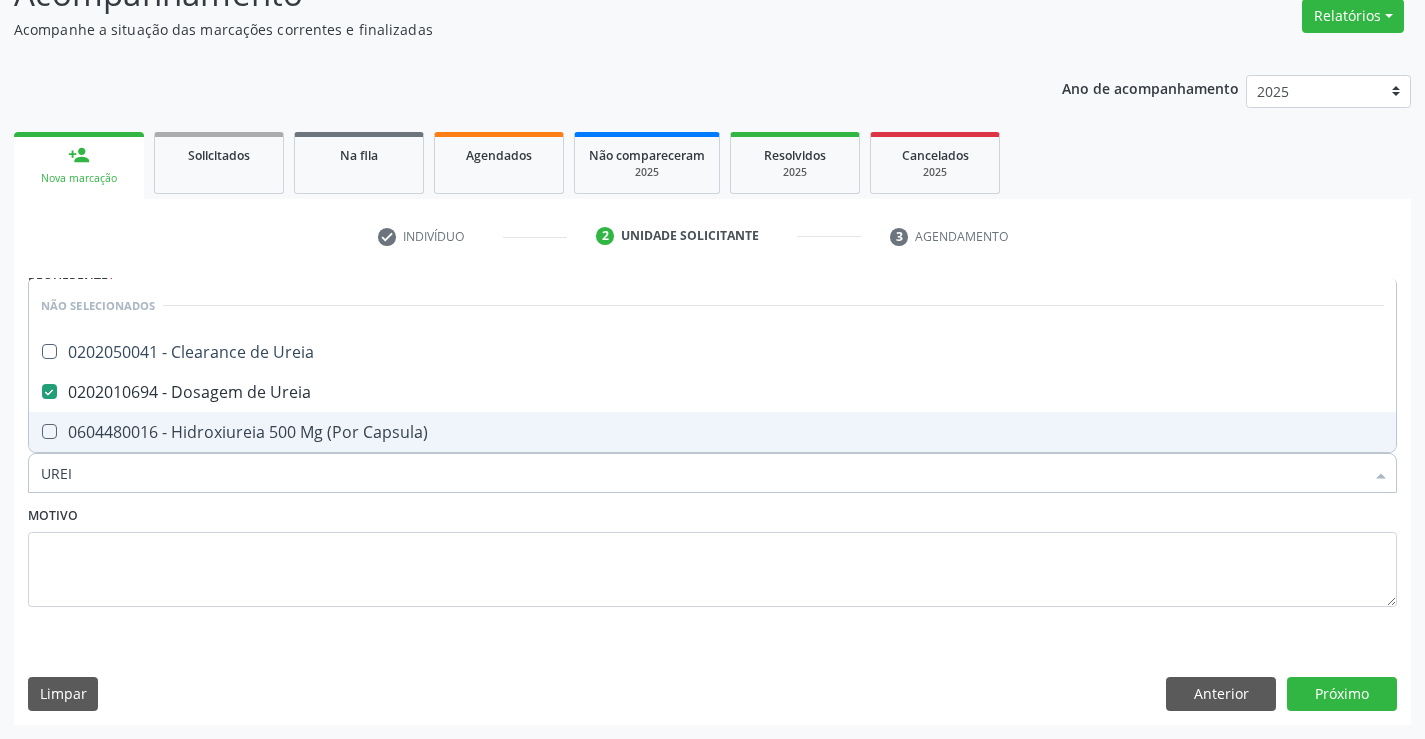 type on "UREI" 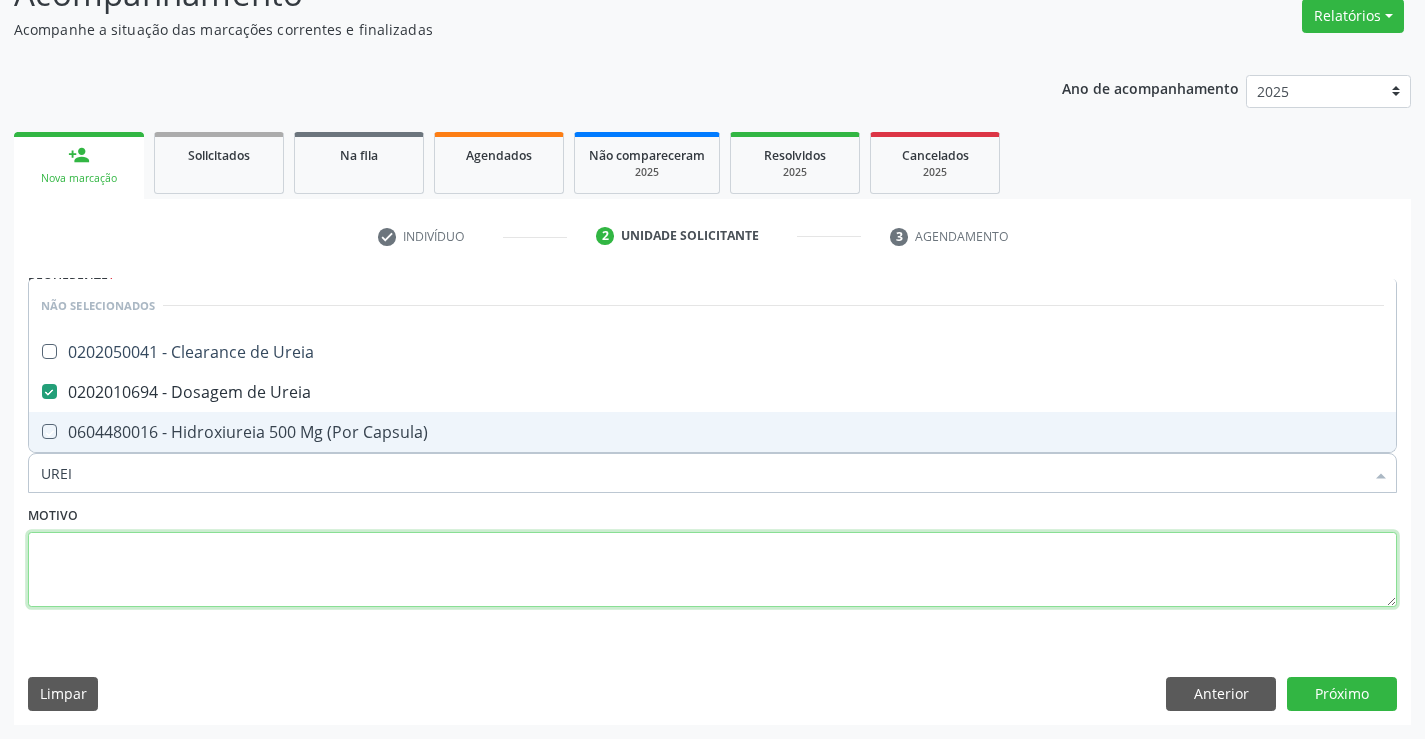 click at bounding box center [712, 570] 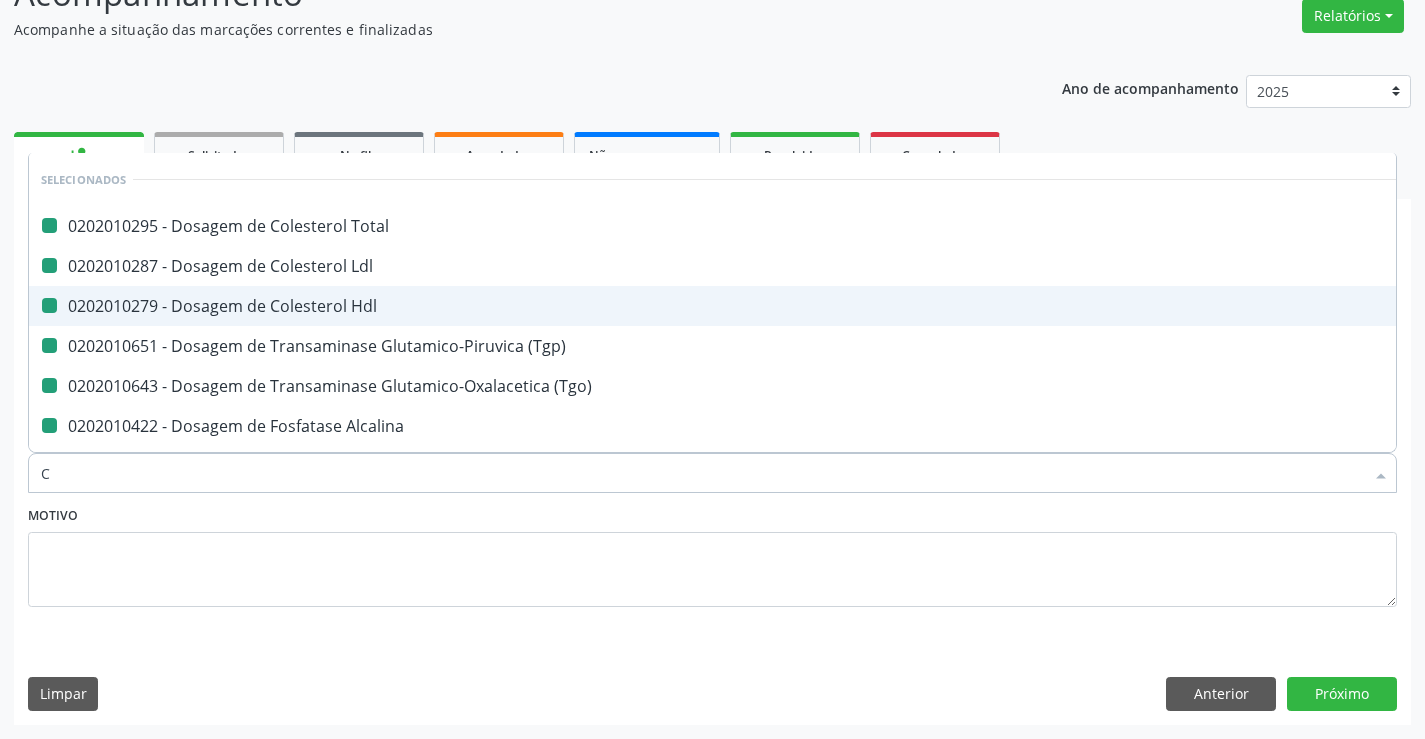 type on "CR" 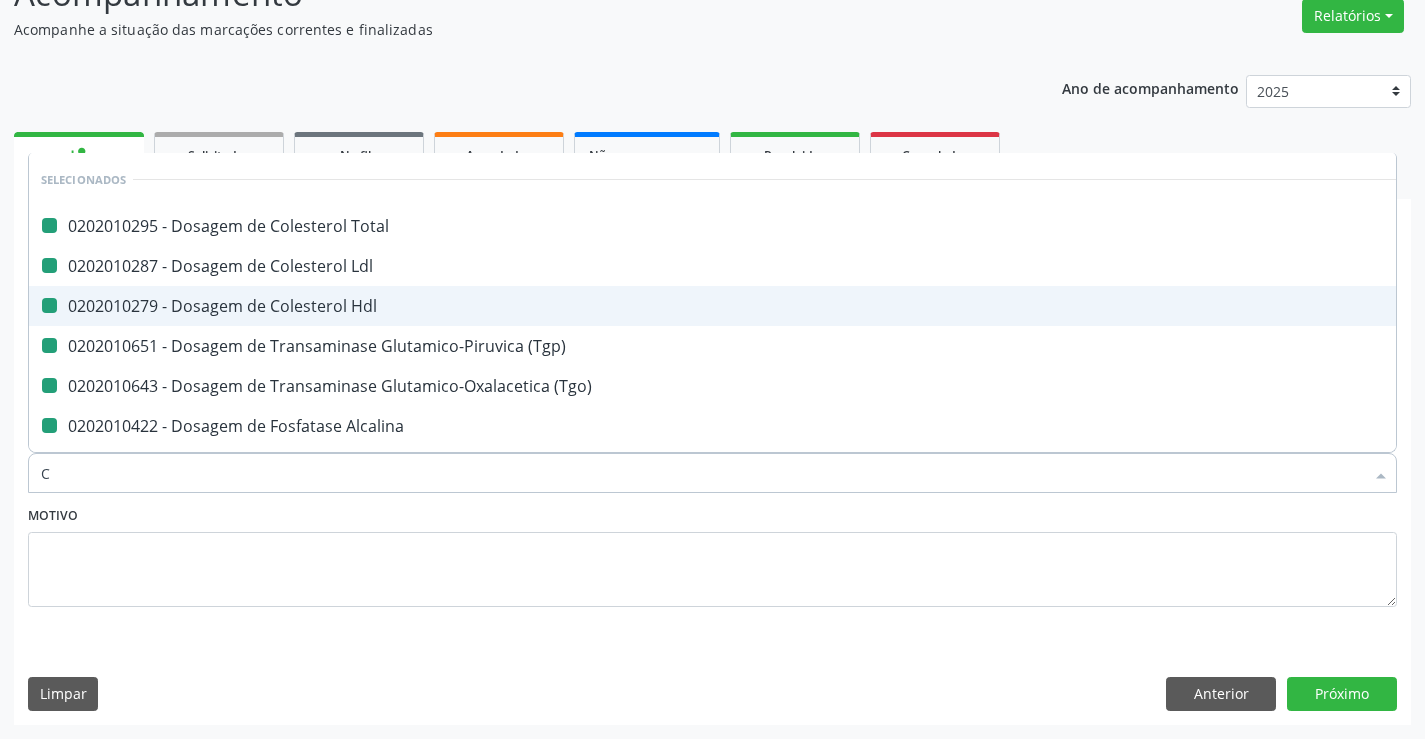 checkbox on "false" 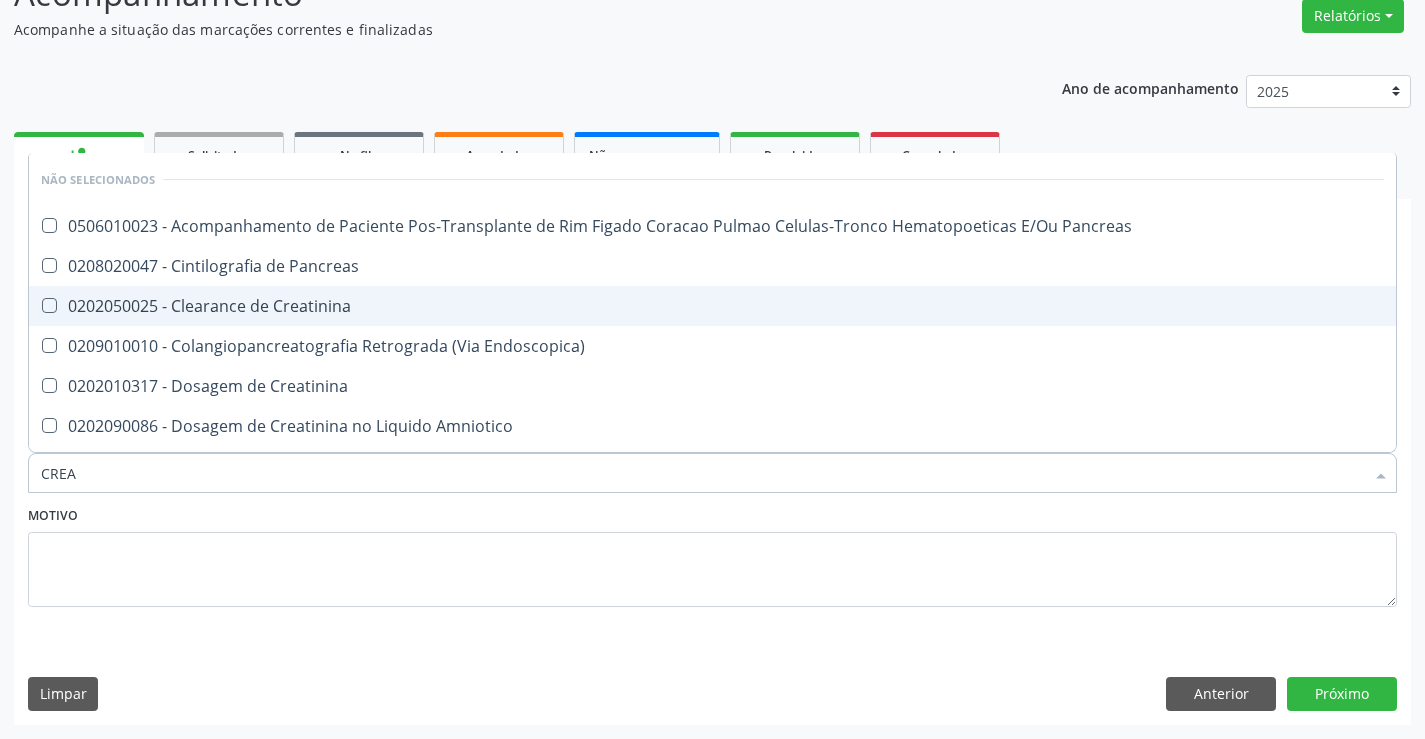 type on "CREAT" 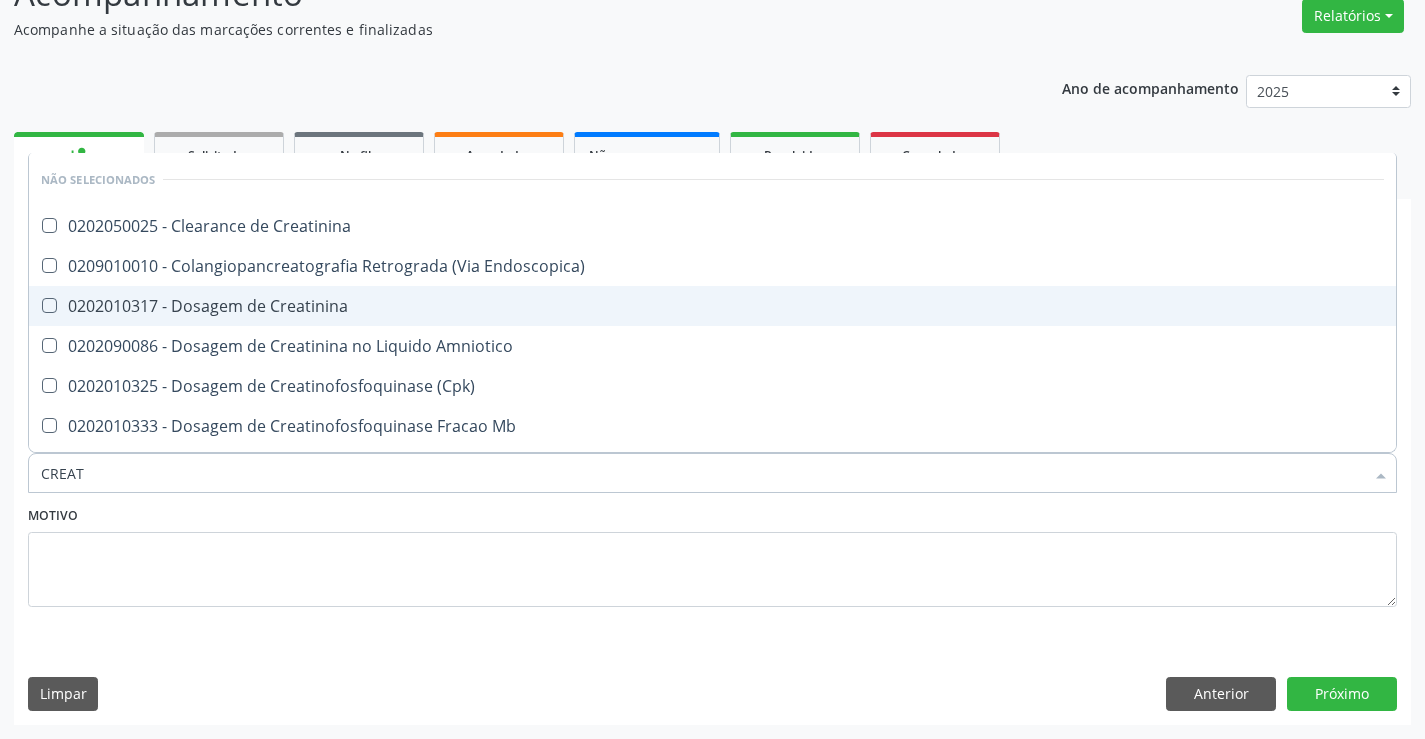 click on "0202010317 - Dosagem de Creatinina" at bounding box center (712, 306) 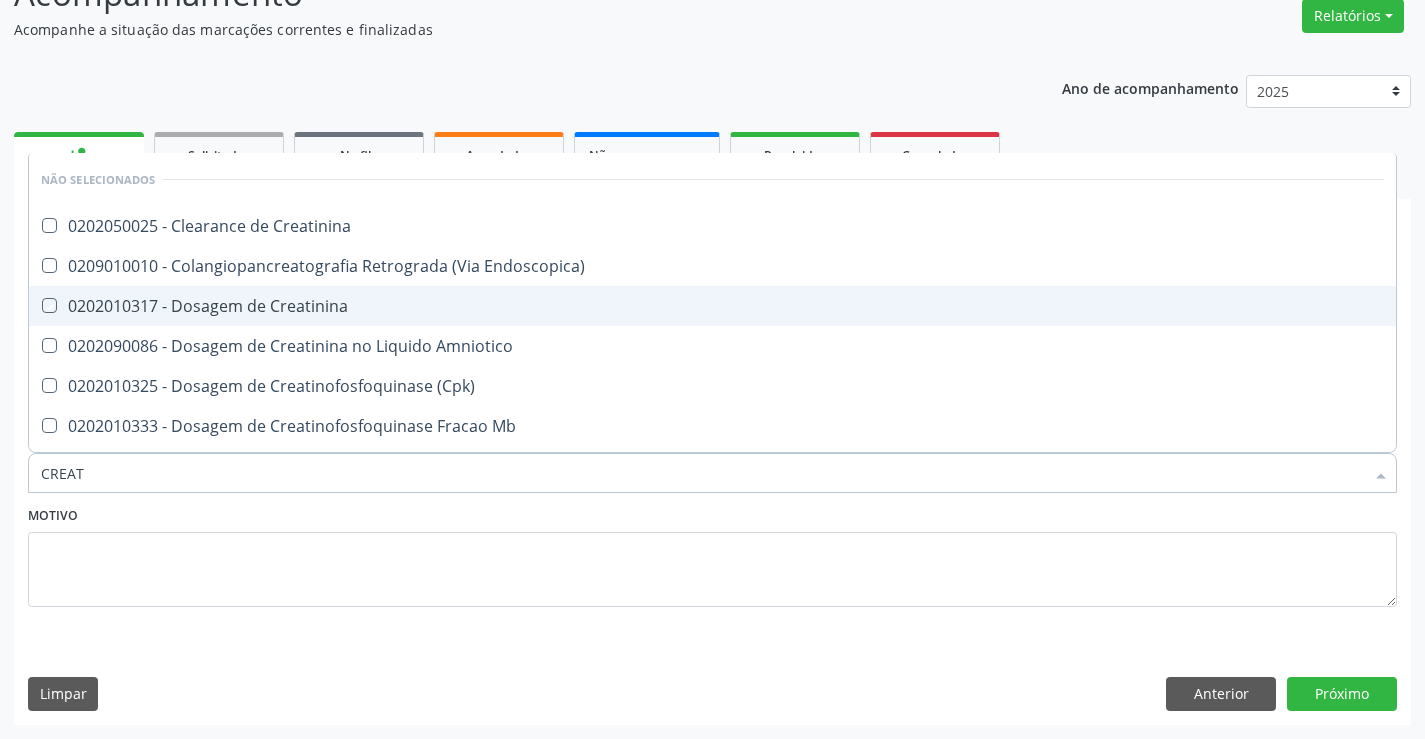 checkbox on "true" 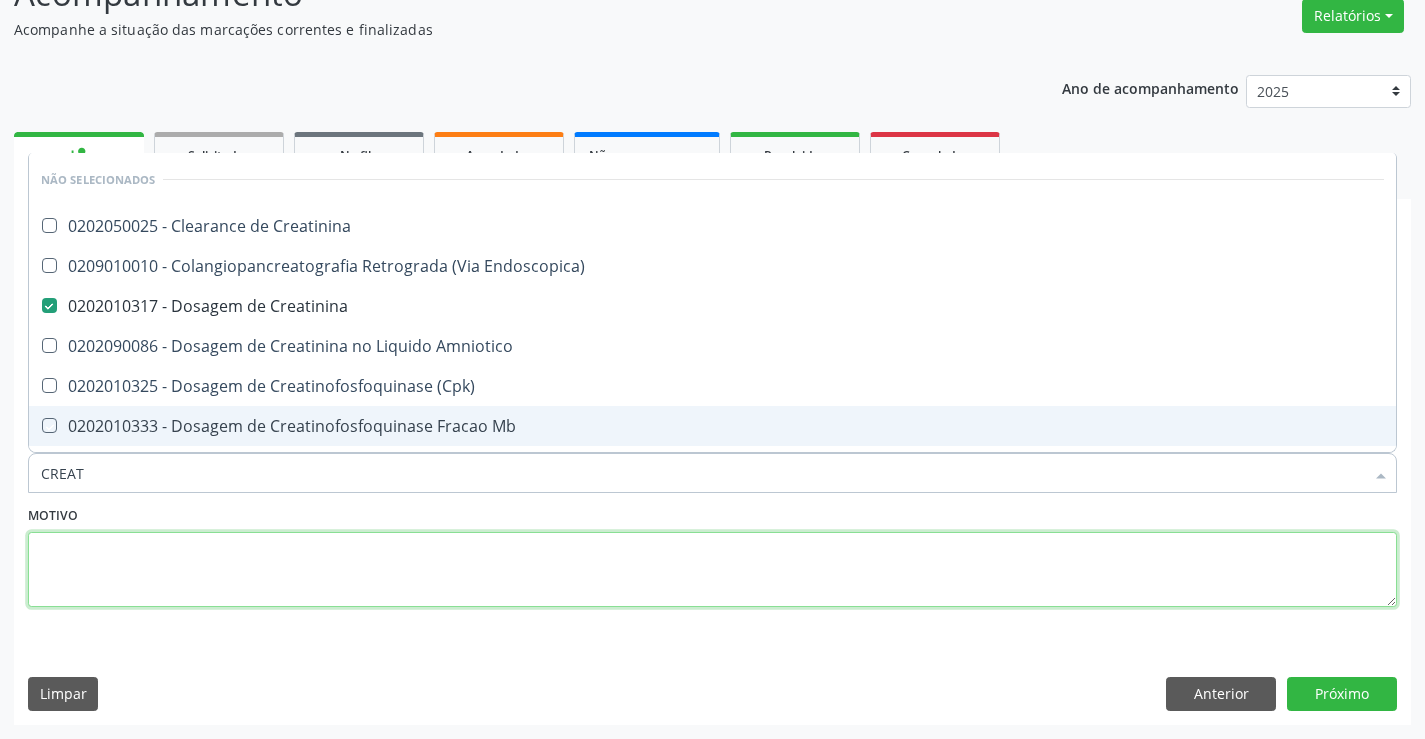 click at bounding box center [712, 570] 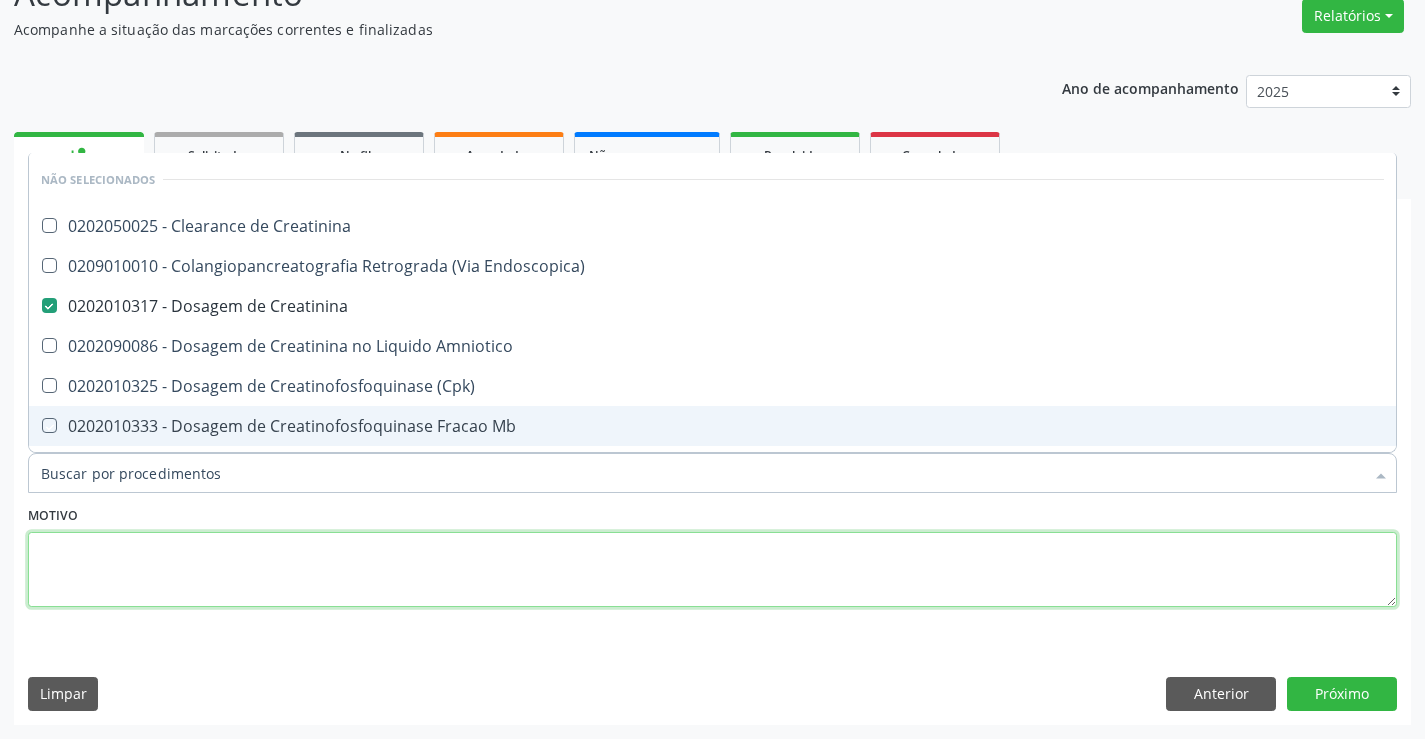 checkbox on "true" 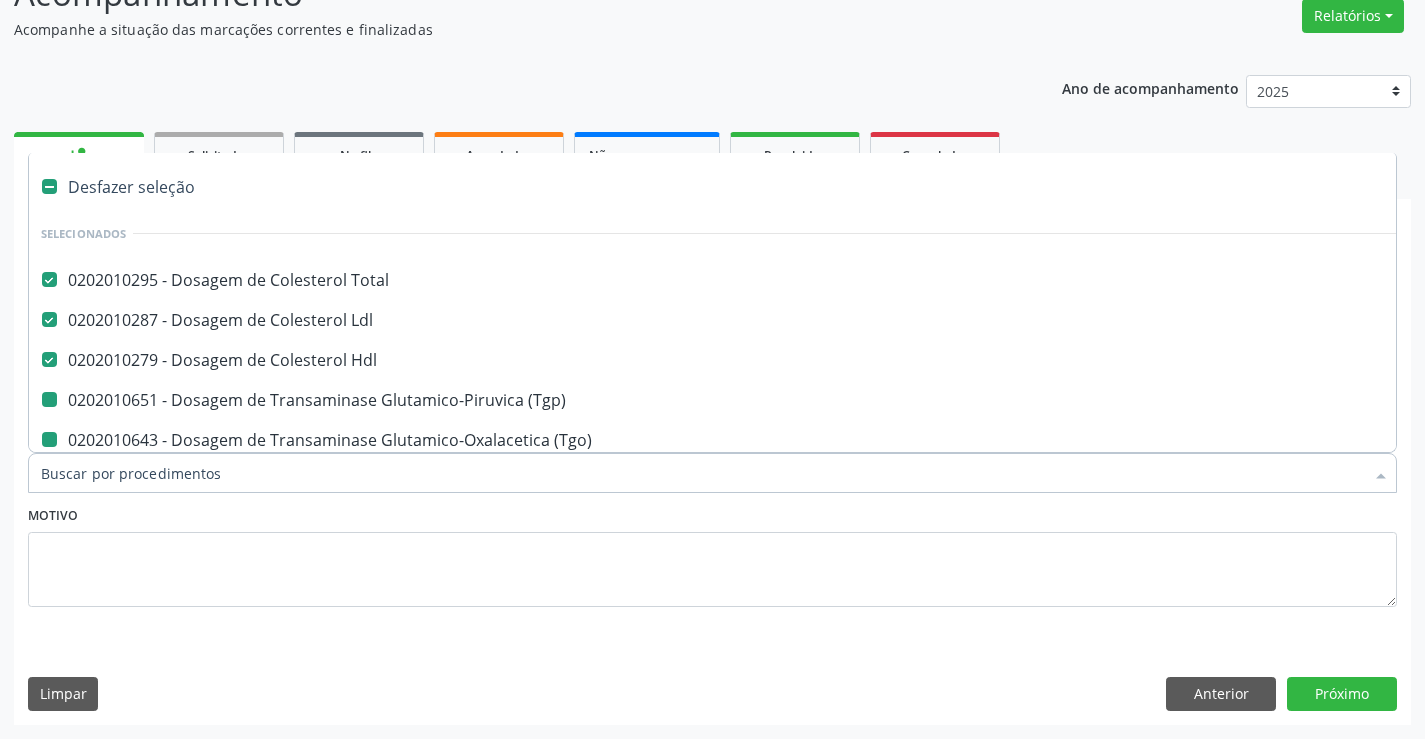 type on "F" 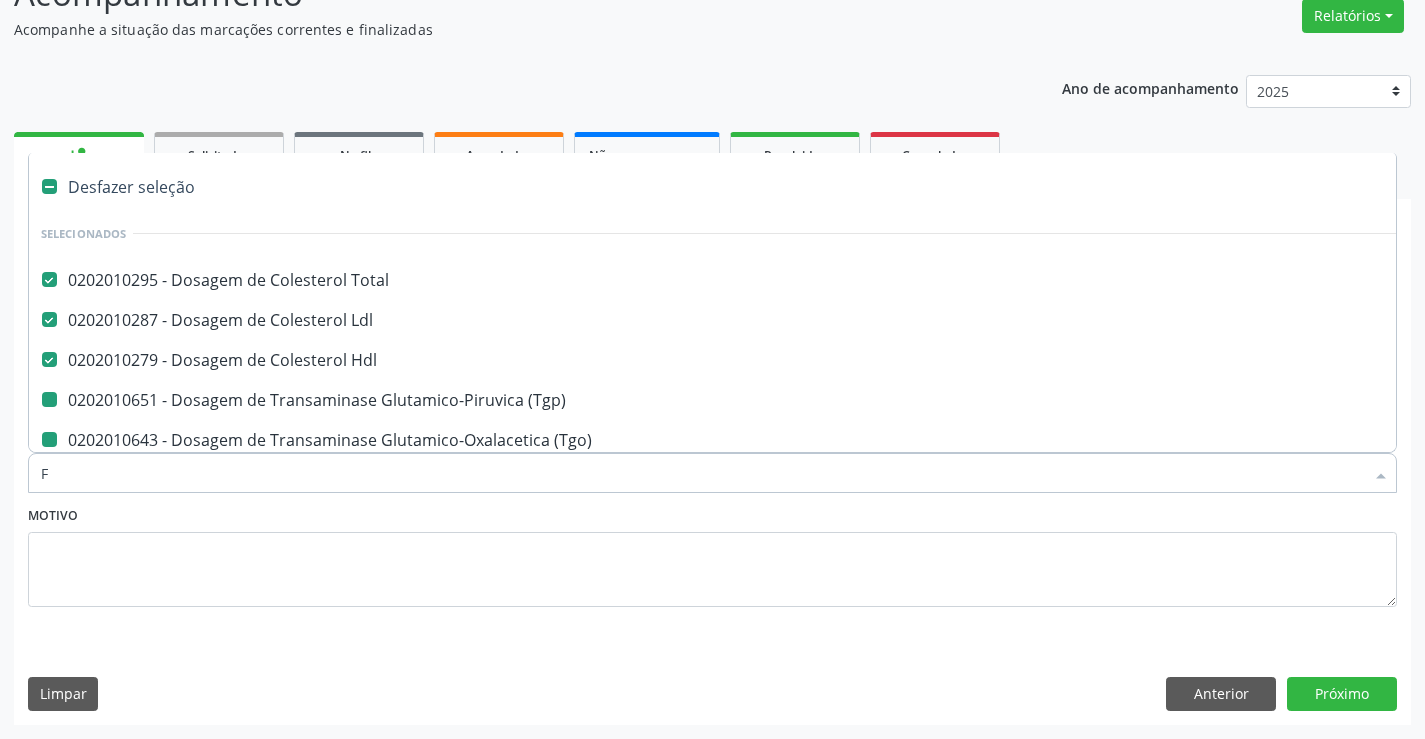 checkbox on "false" 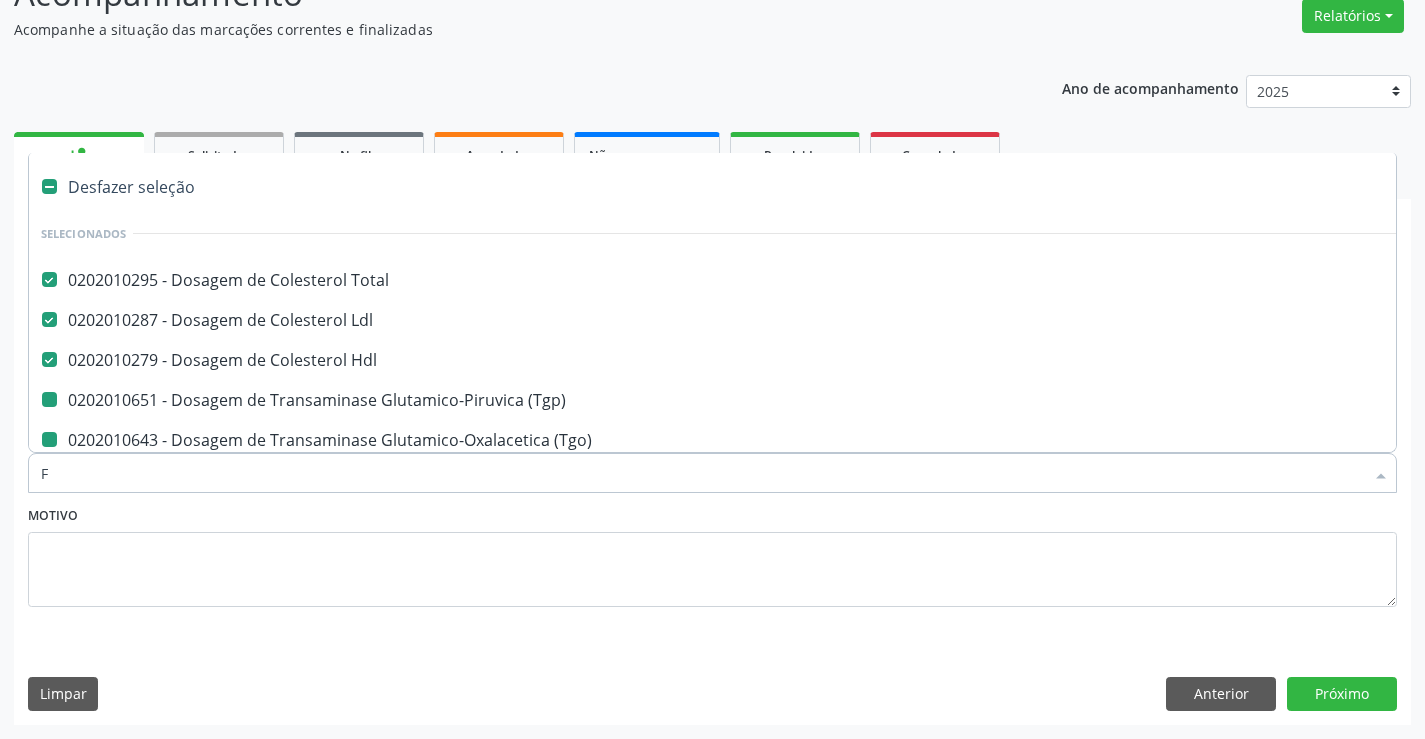 checkbox on "false" 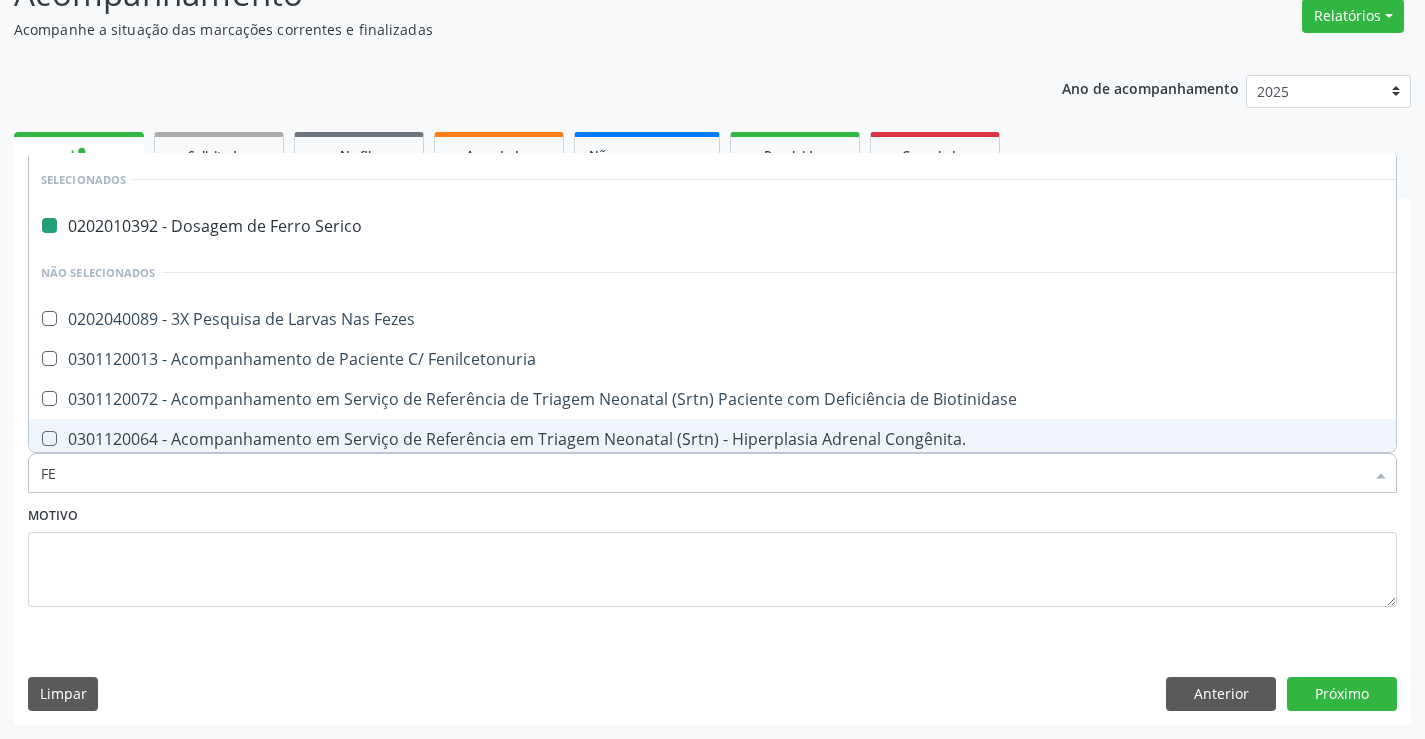 type on "FEZ" 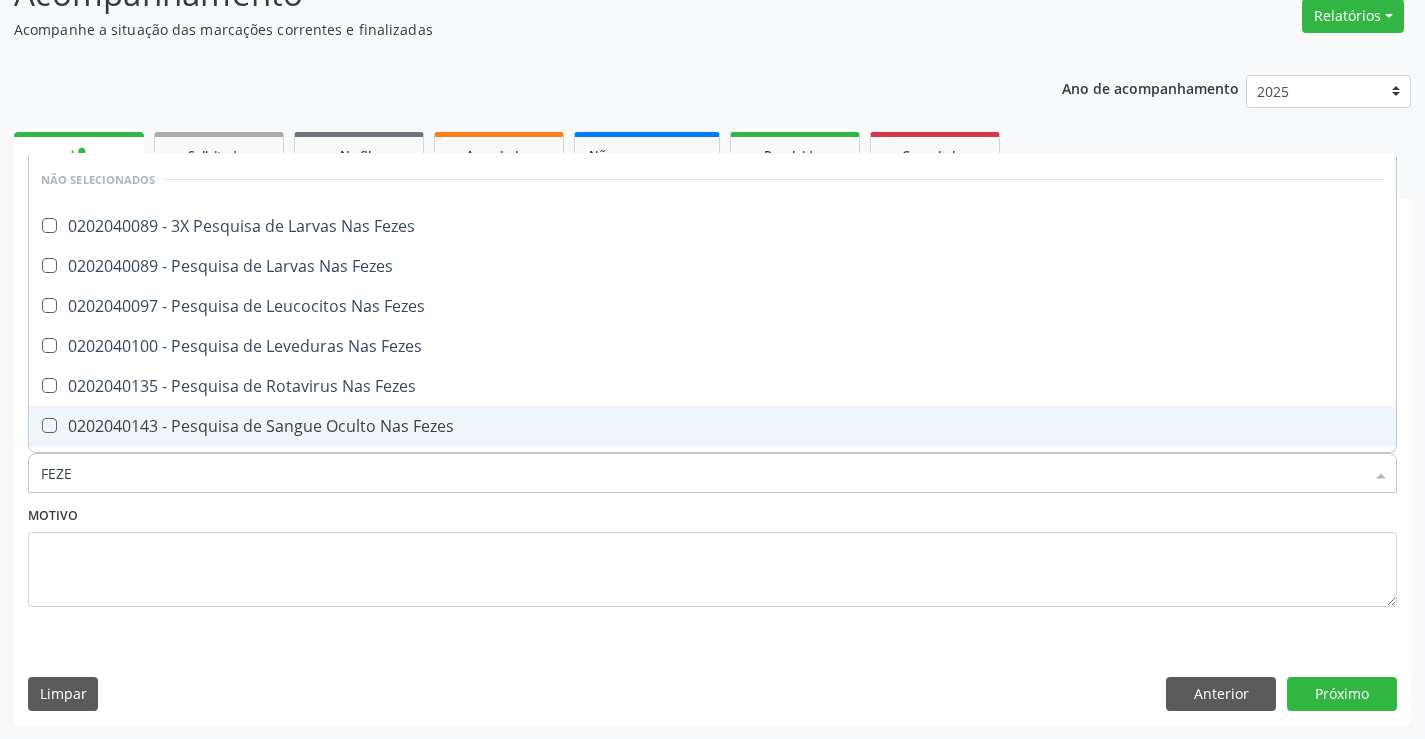 type on "FEZES" 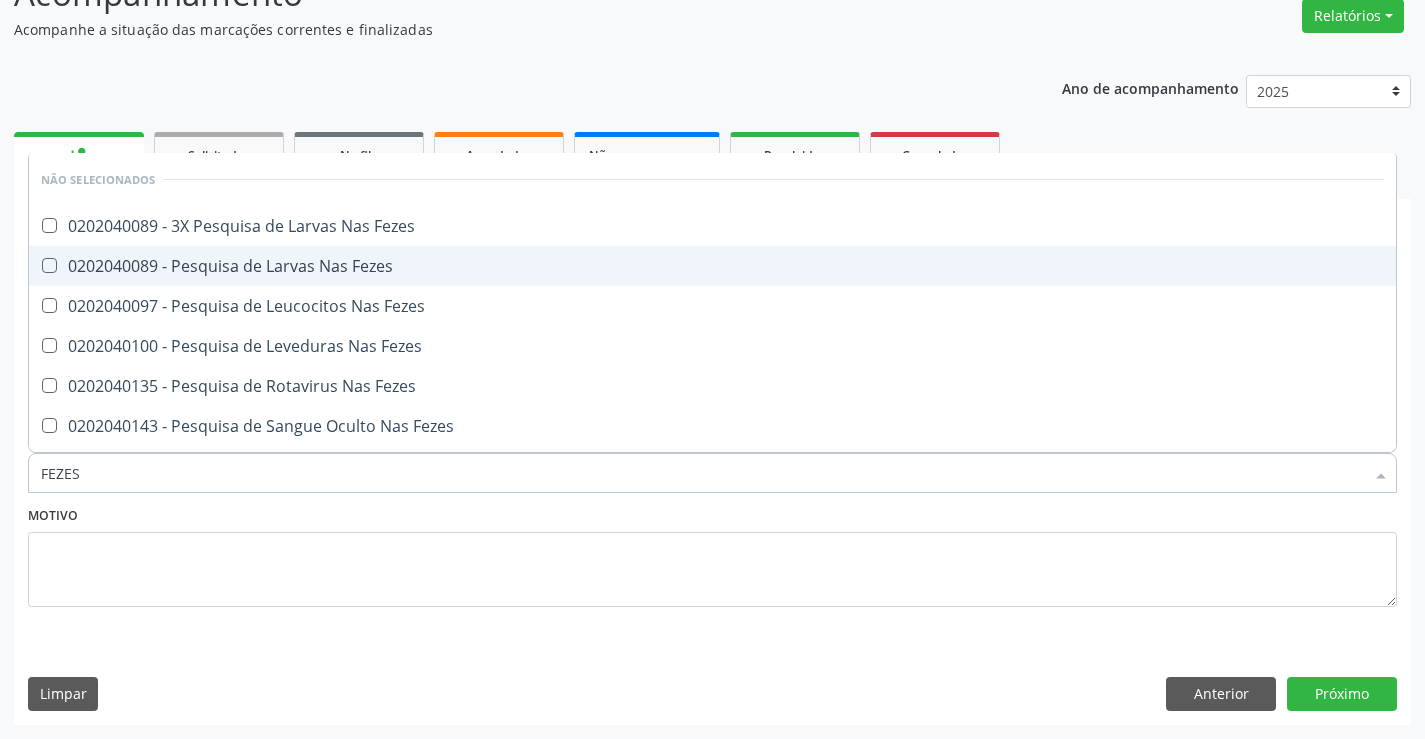 click on "0202040089 - Pesquisa de Larvas Nas Fezes" at bounding box center [712, 266] 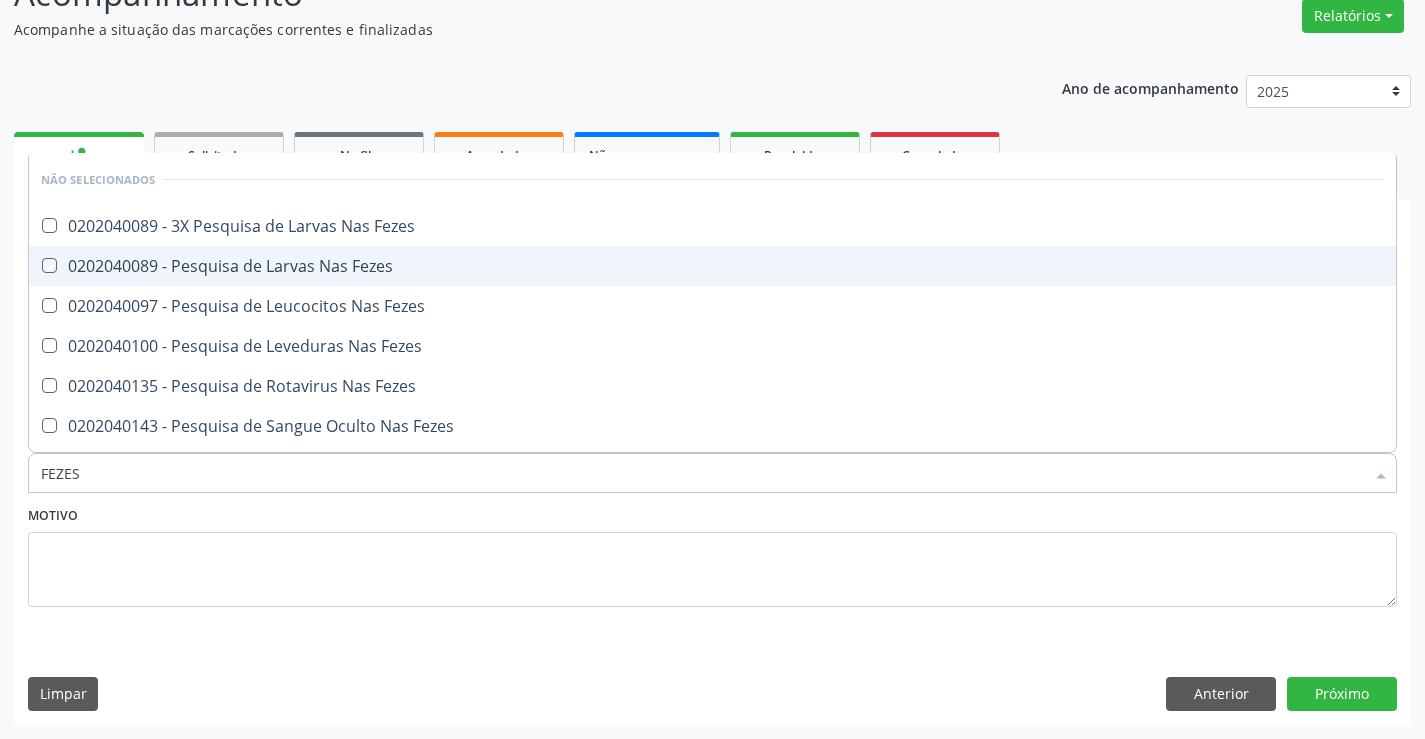 checkbox on "true" 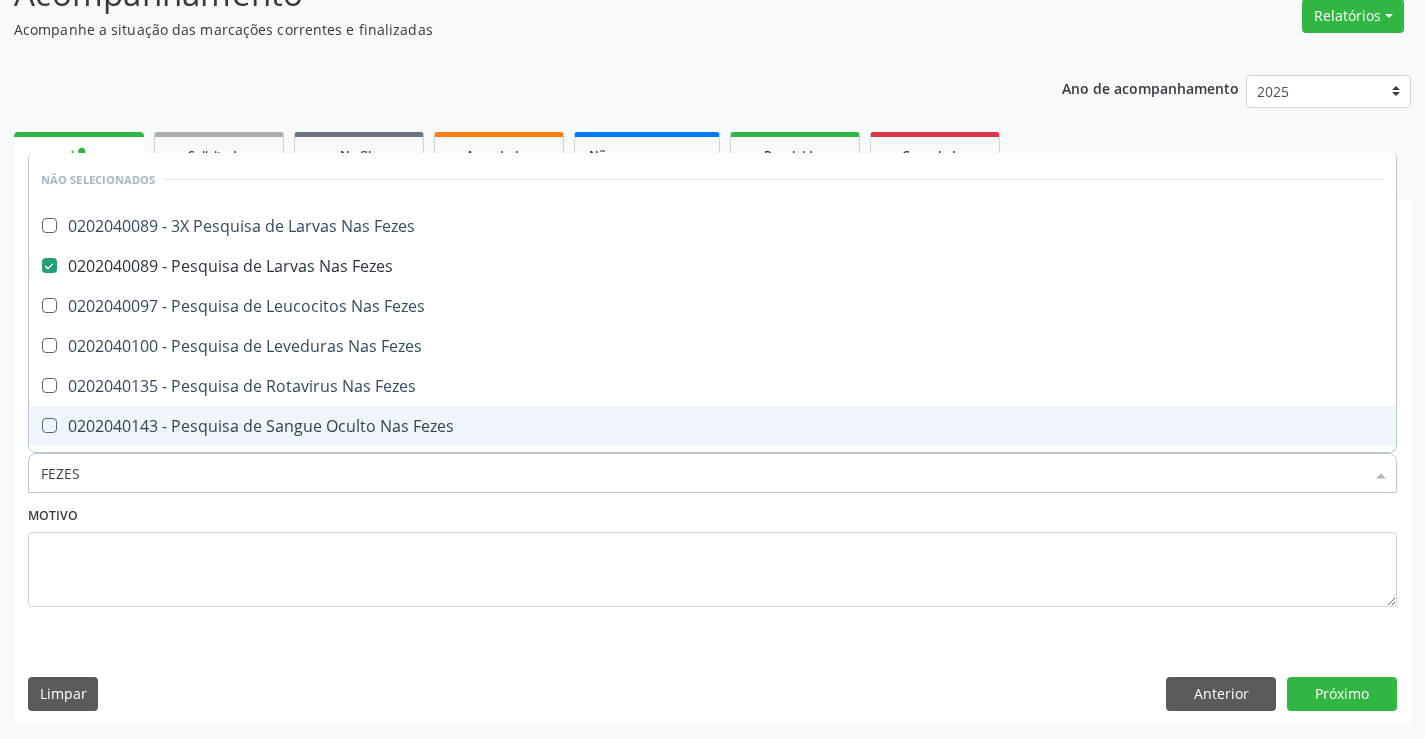 type on "FEZES" 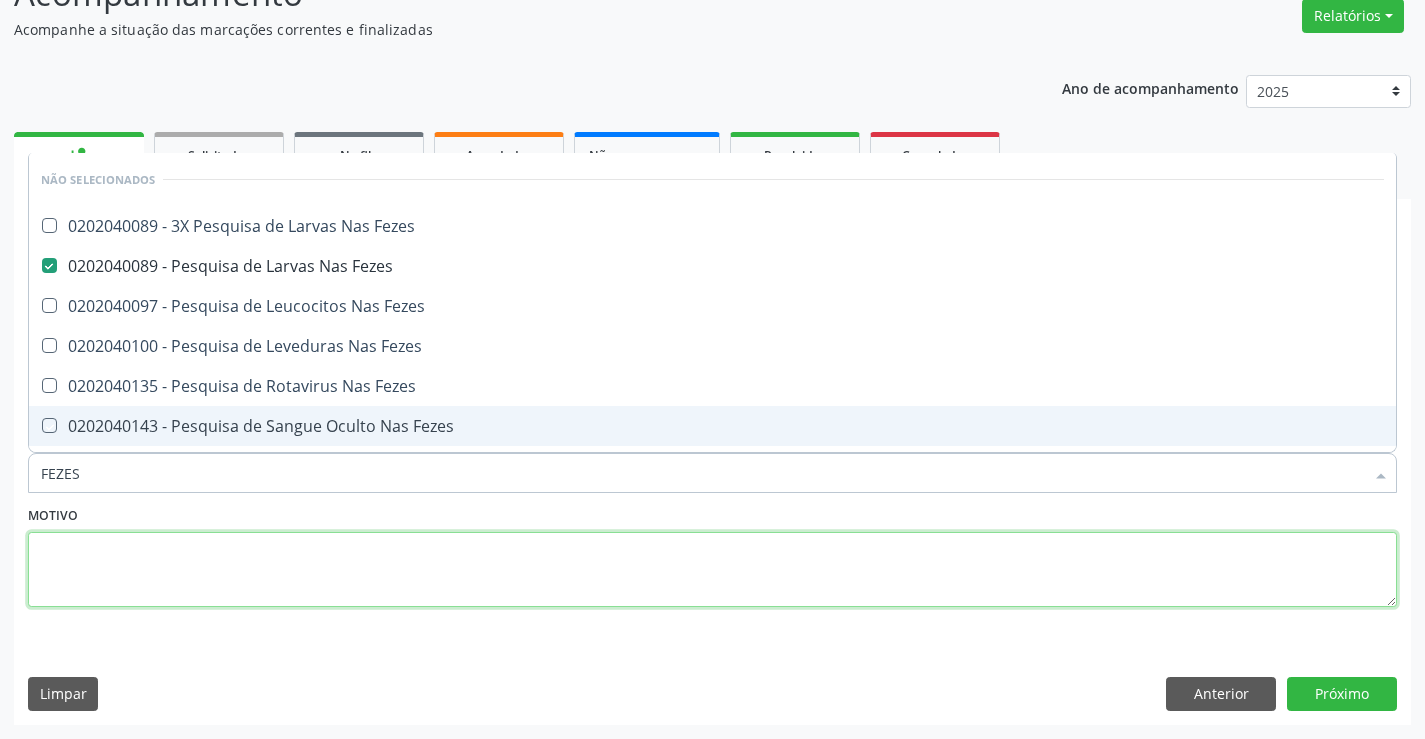 click at bounding box center [712, 570] 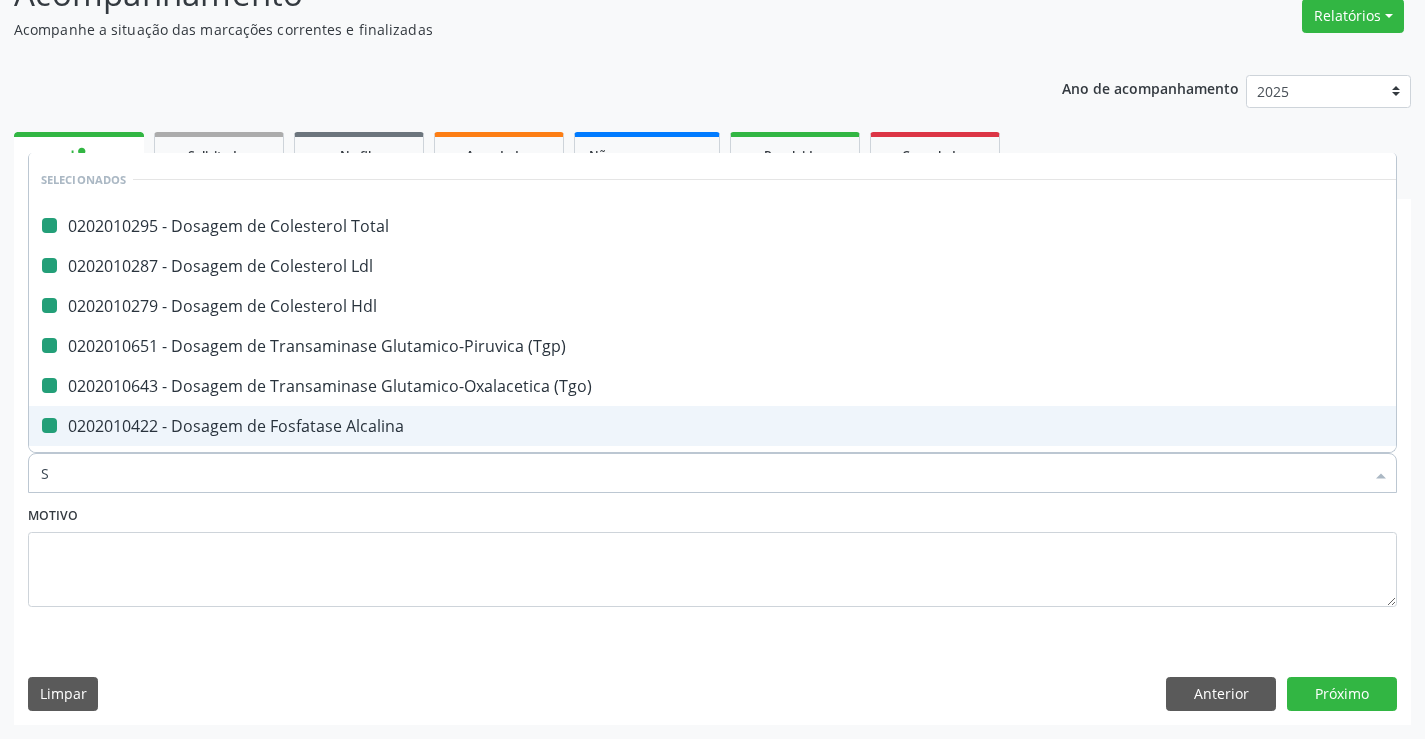 type on "SU" 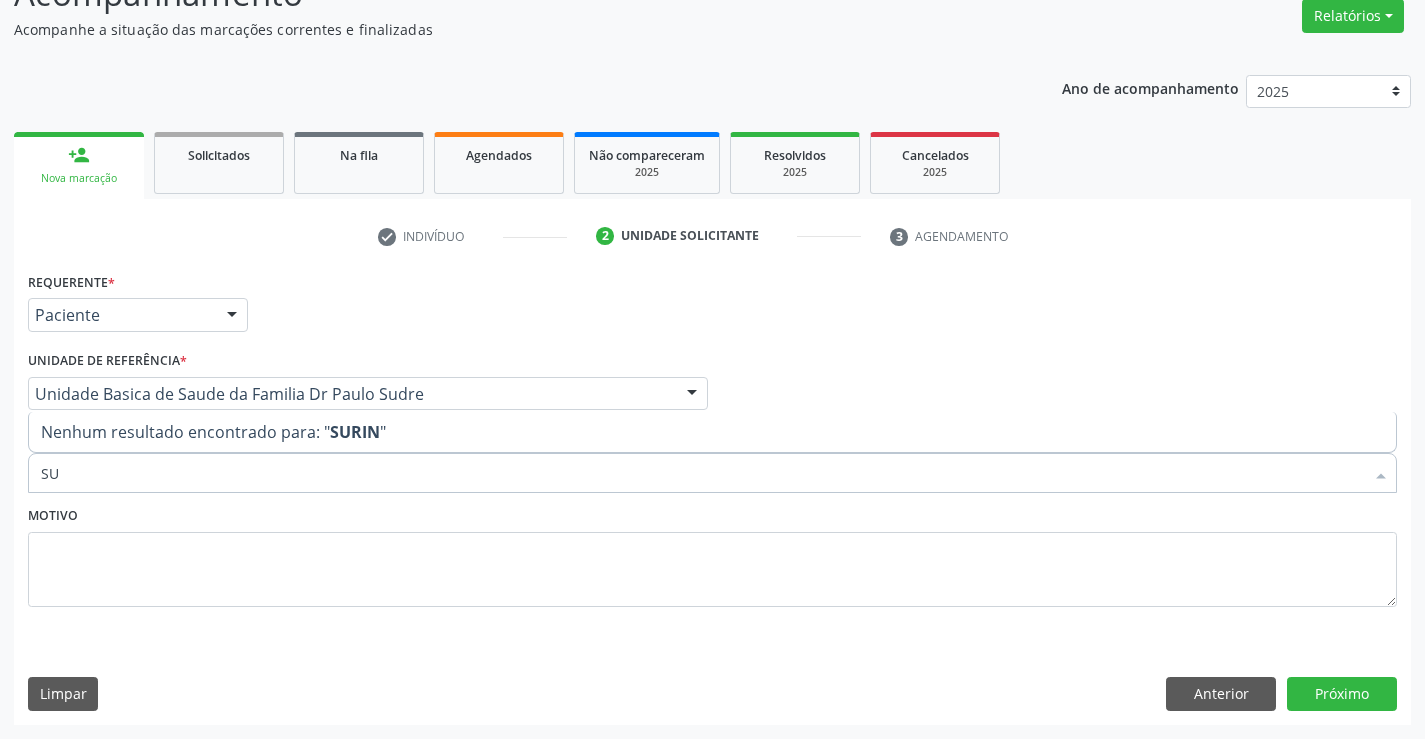 type on "S" 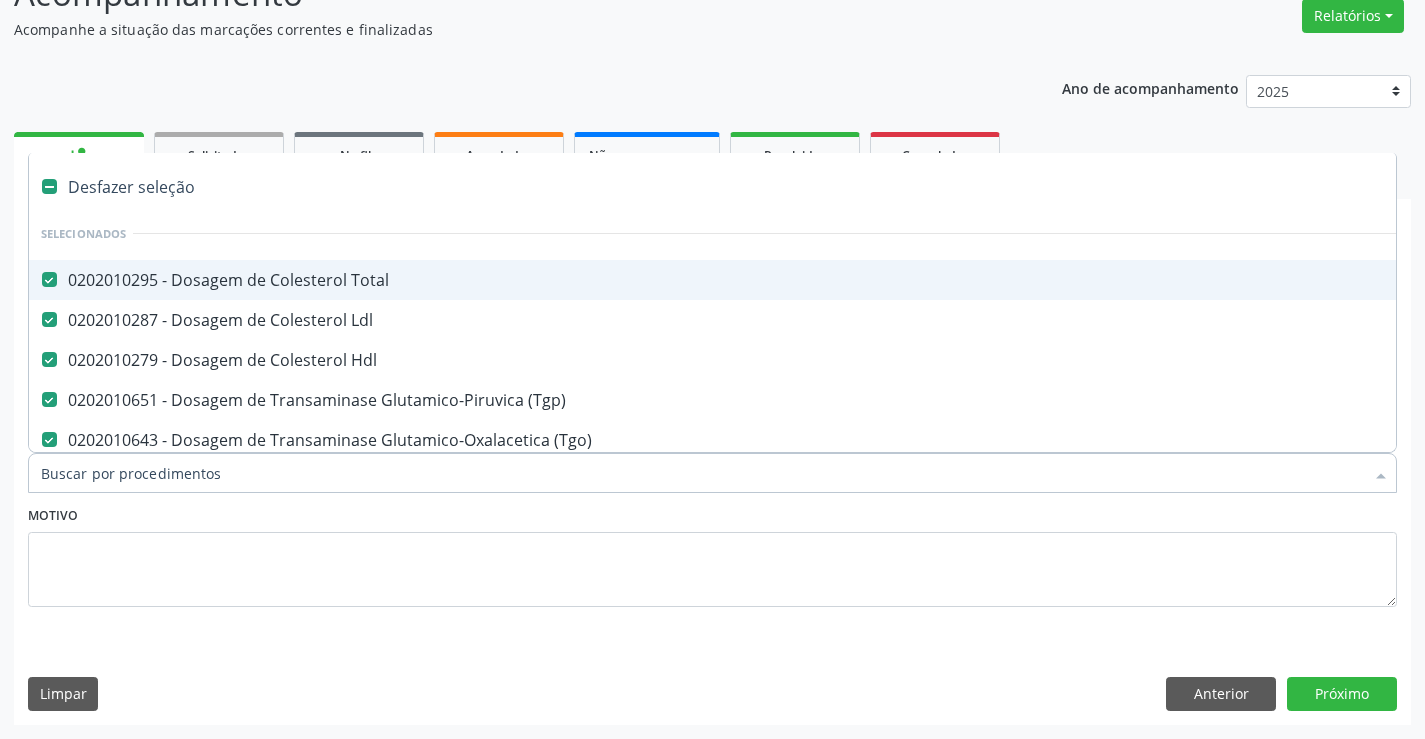 type on "U" 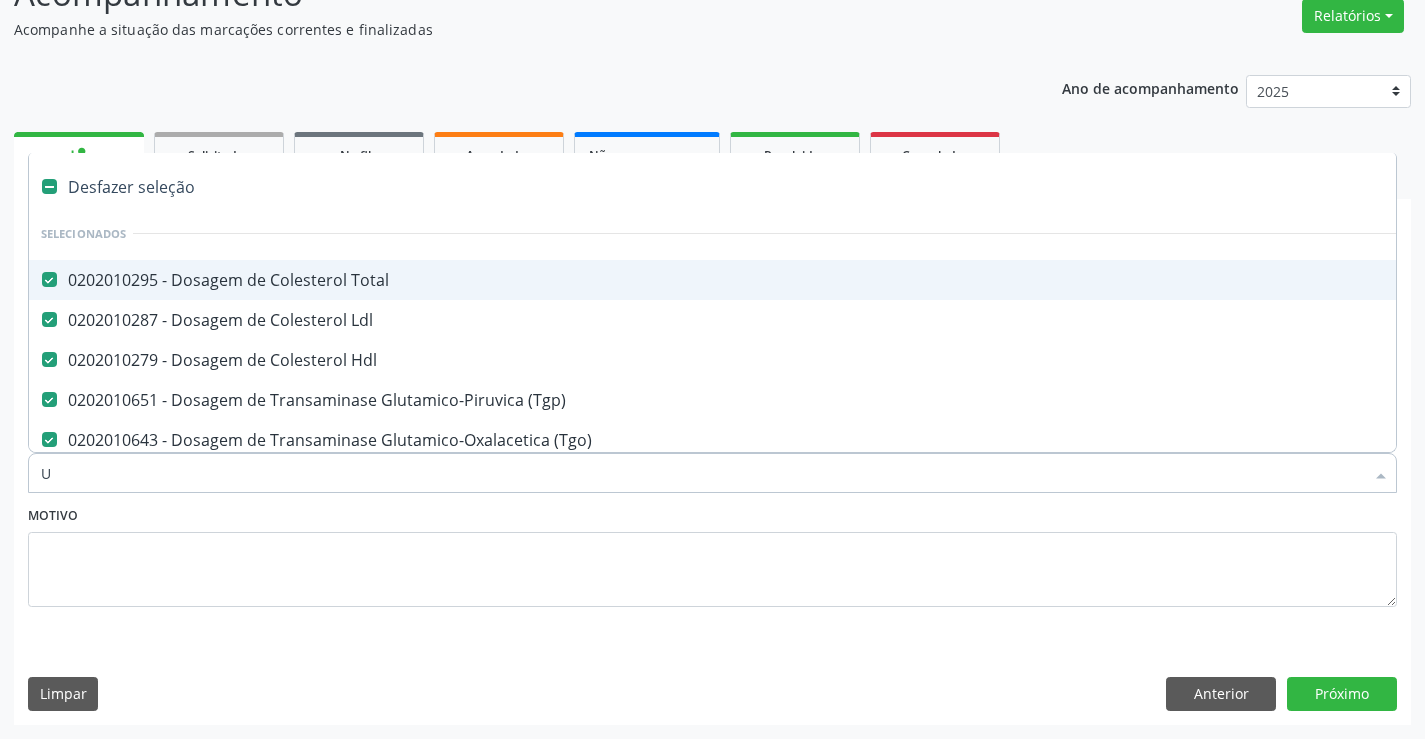 checkbox on "false" 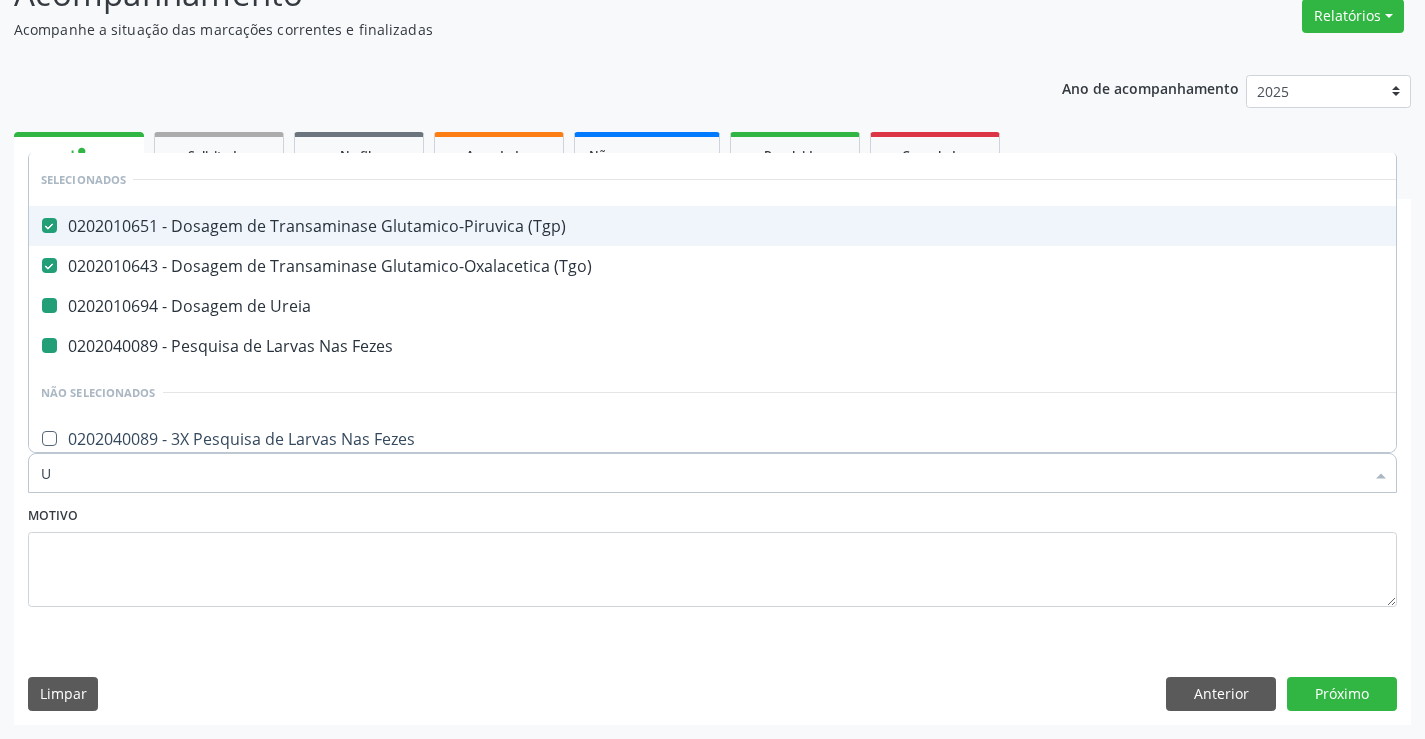 type on "UR" 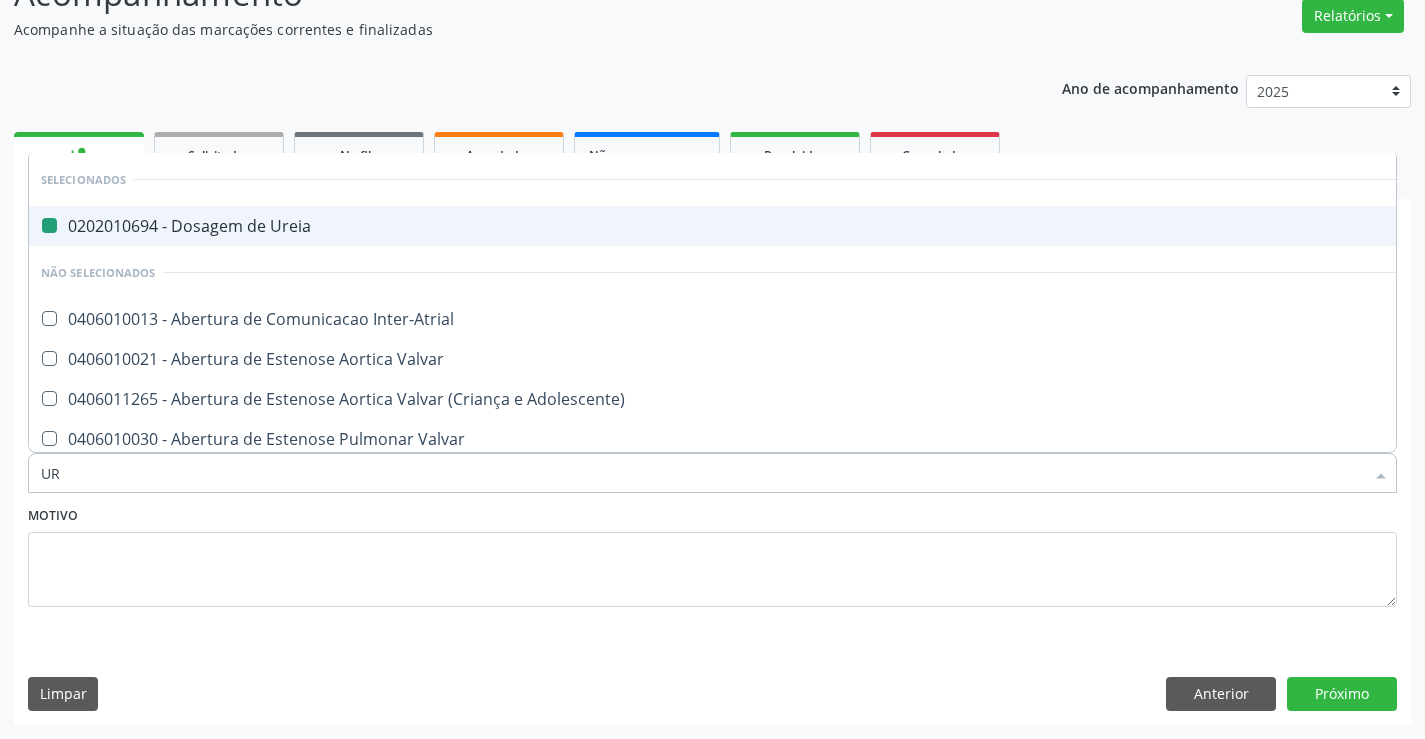 type on "URI" 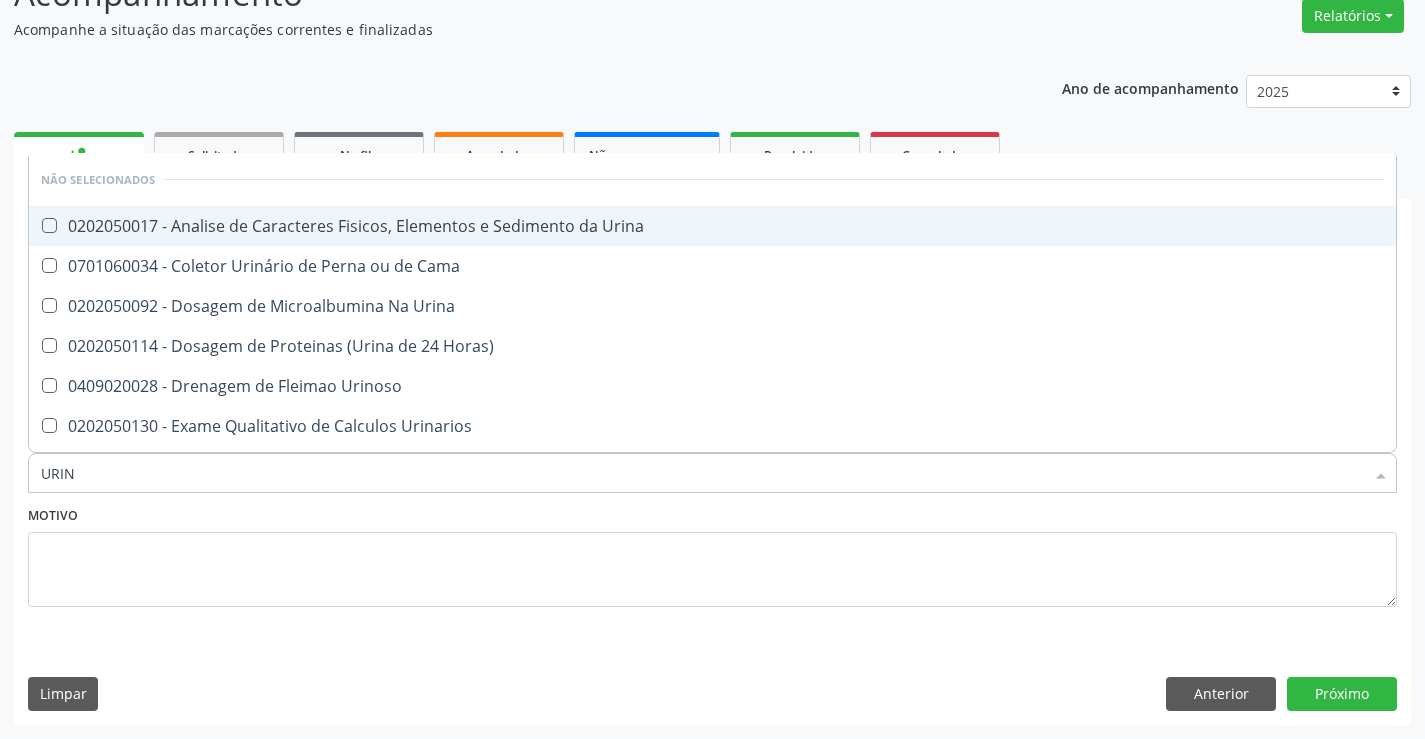 type on "URINA" 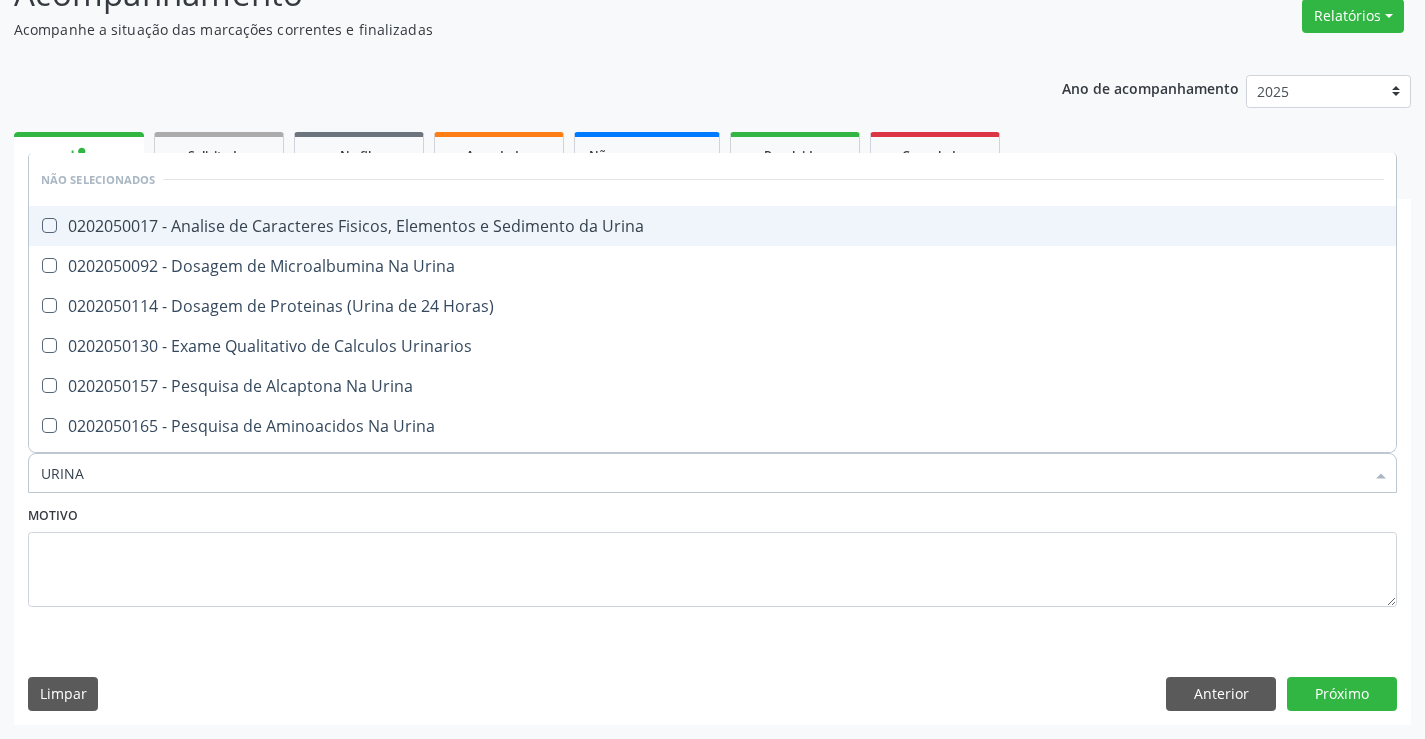 click on "0202050017 - Analise de Caracteres Fisicos, Elementos e Sedimento da Urina" at bounding box center (712, 226) 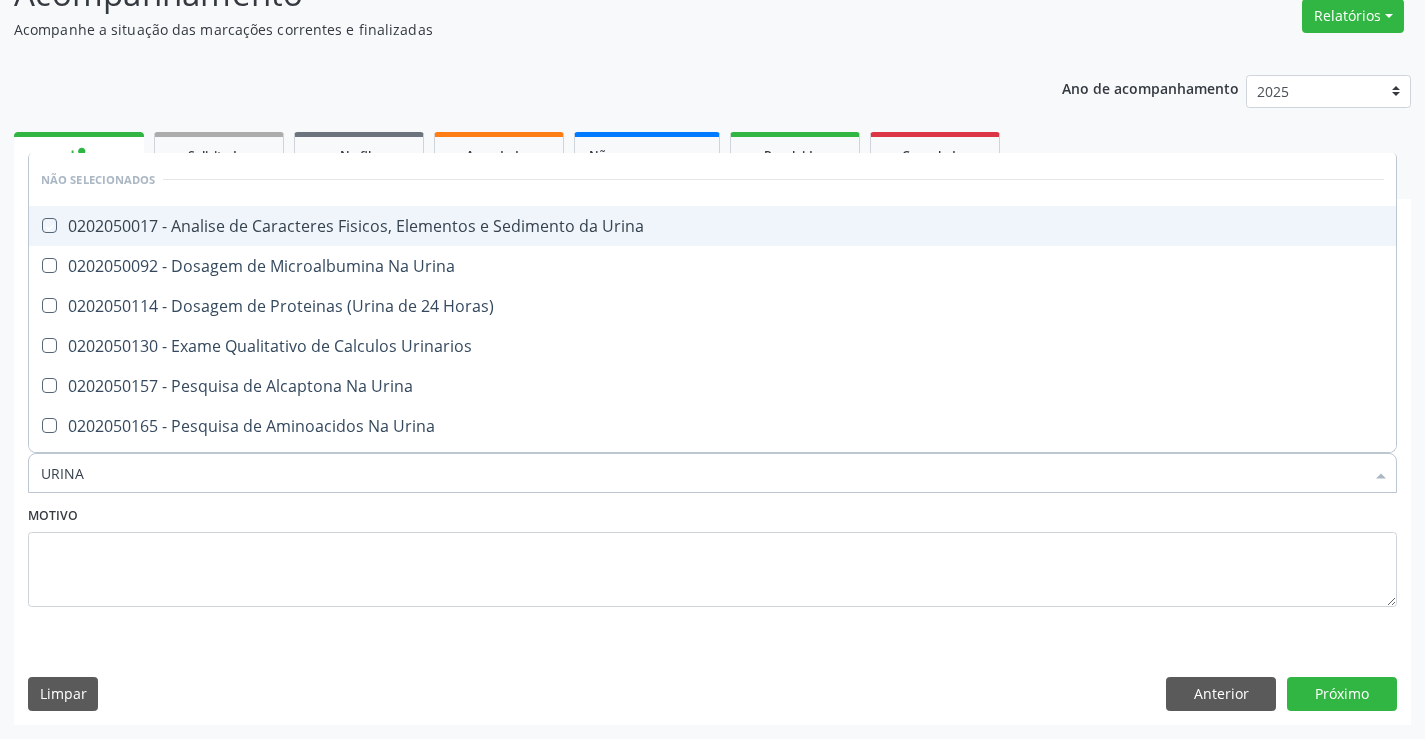 checkbox on "true" 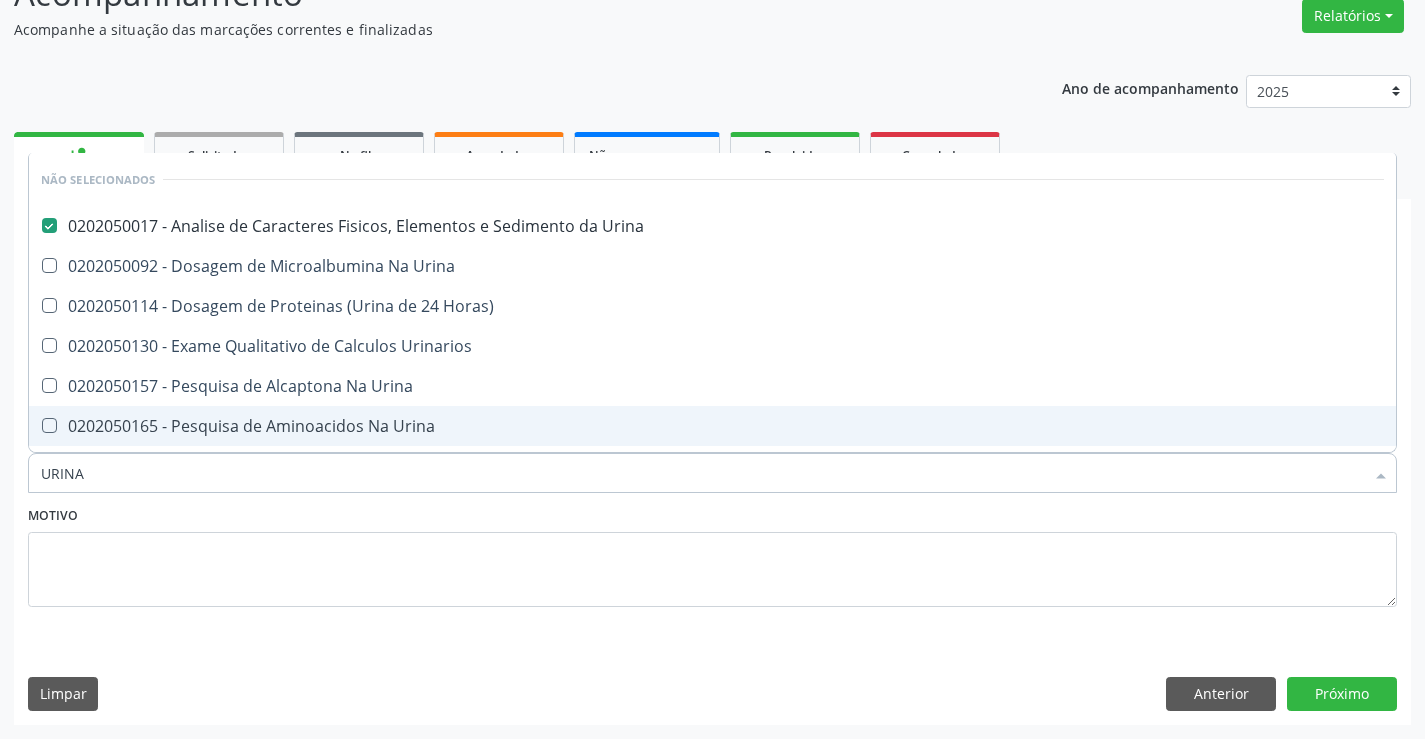 type on "URINA" 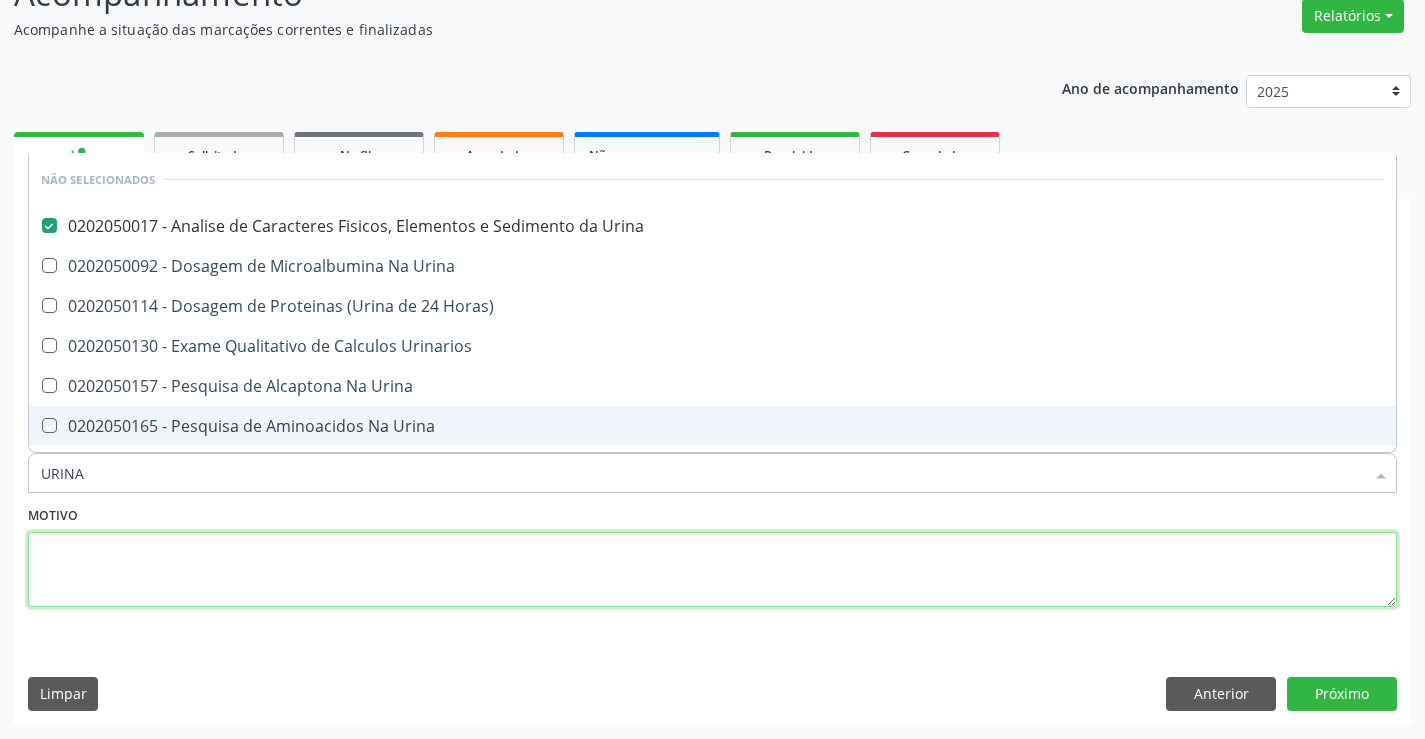 click at bounding box center (712, 570) 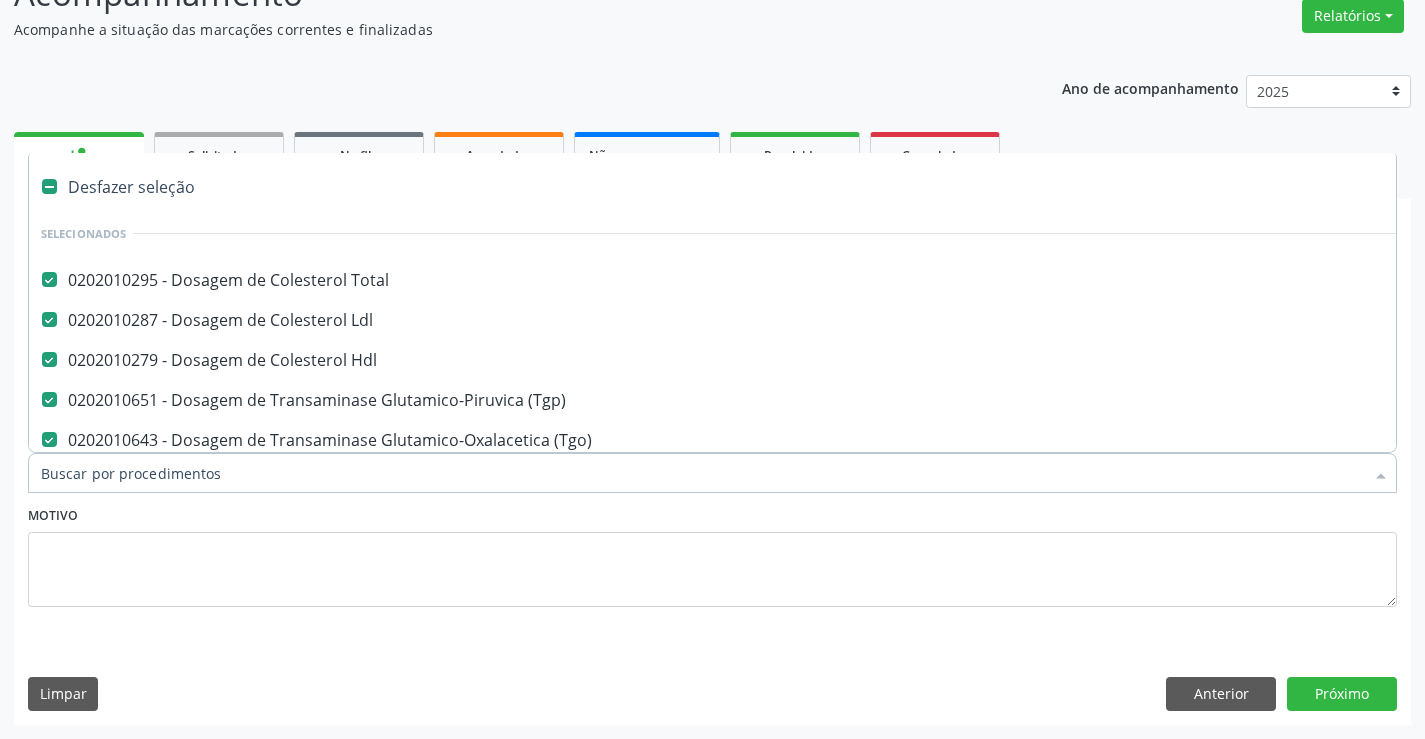 click on "Item de agendamento
*" at bounding box center (702, 473) 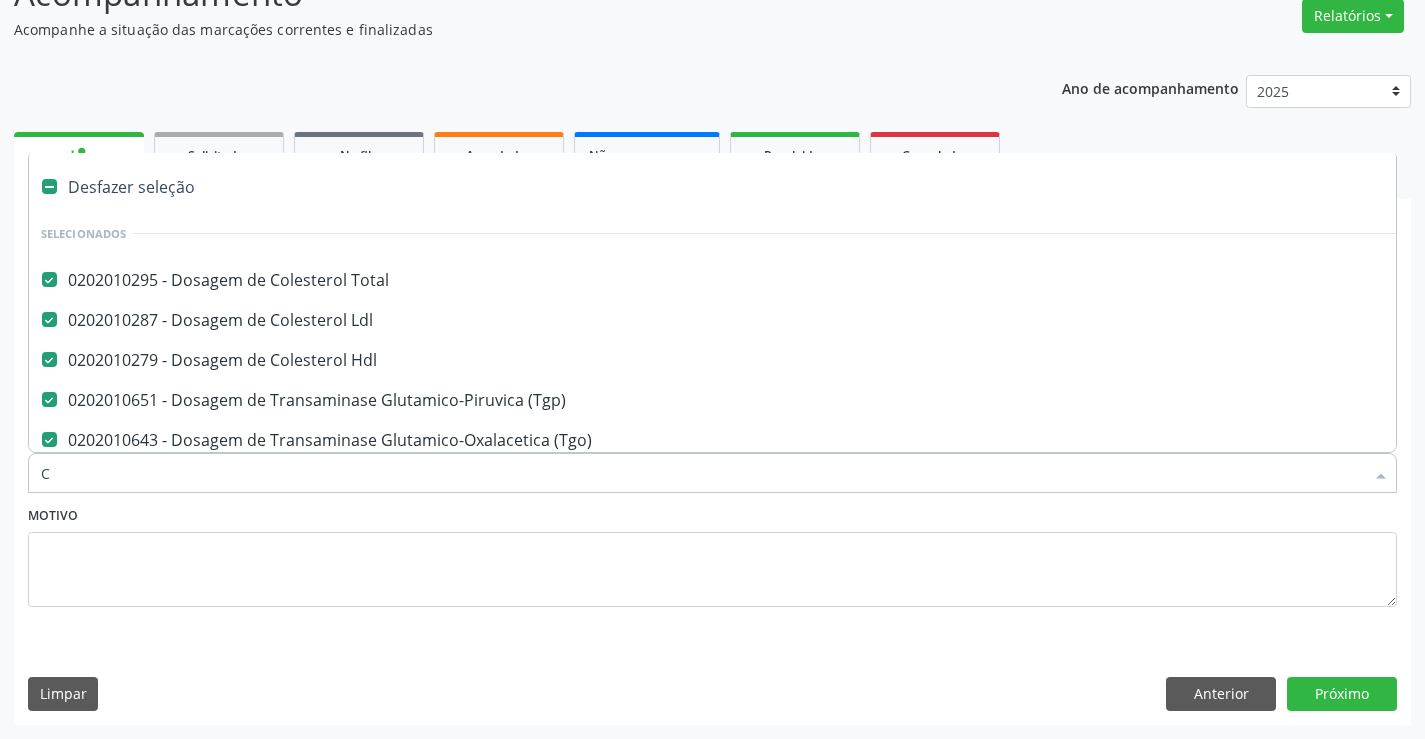 checkbox on "false" 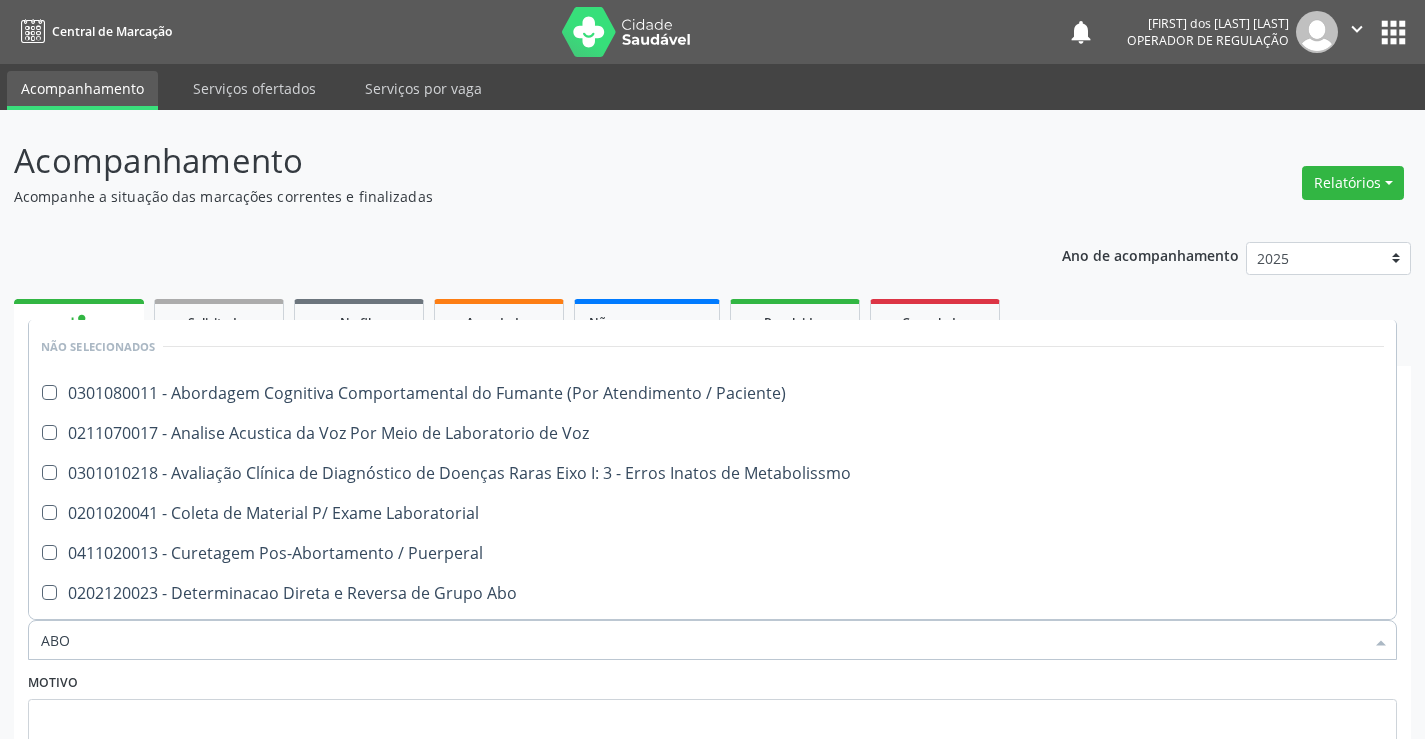 scroll, scrollTop: 167, scrollLeft: 0, axis: vertical 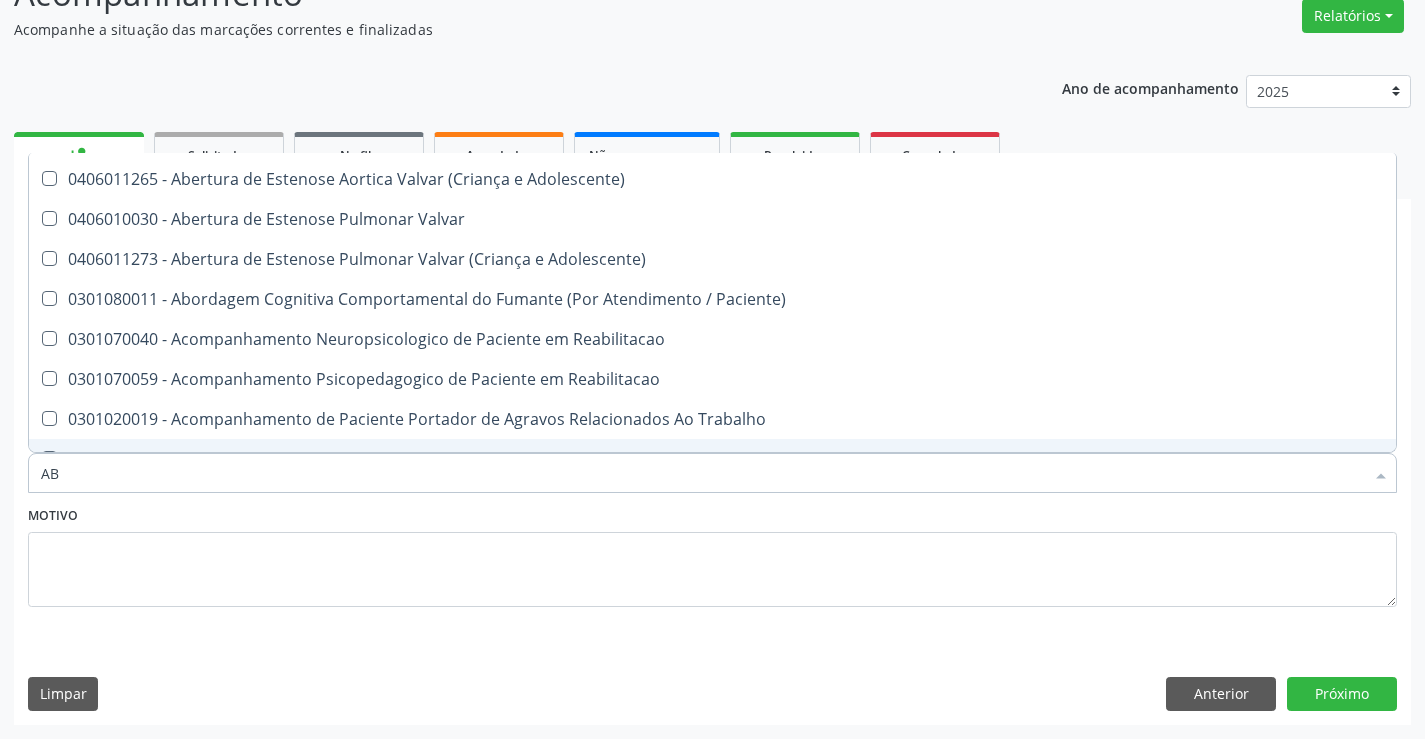 type on "A" 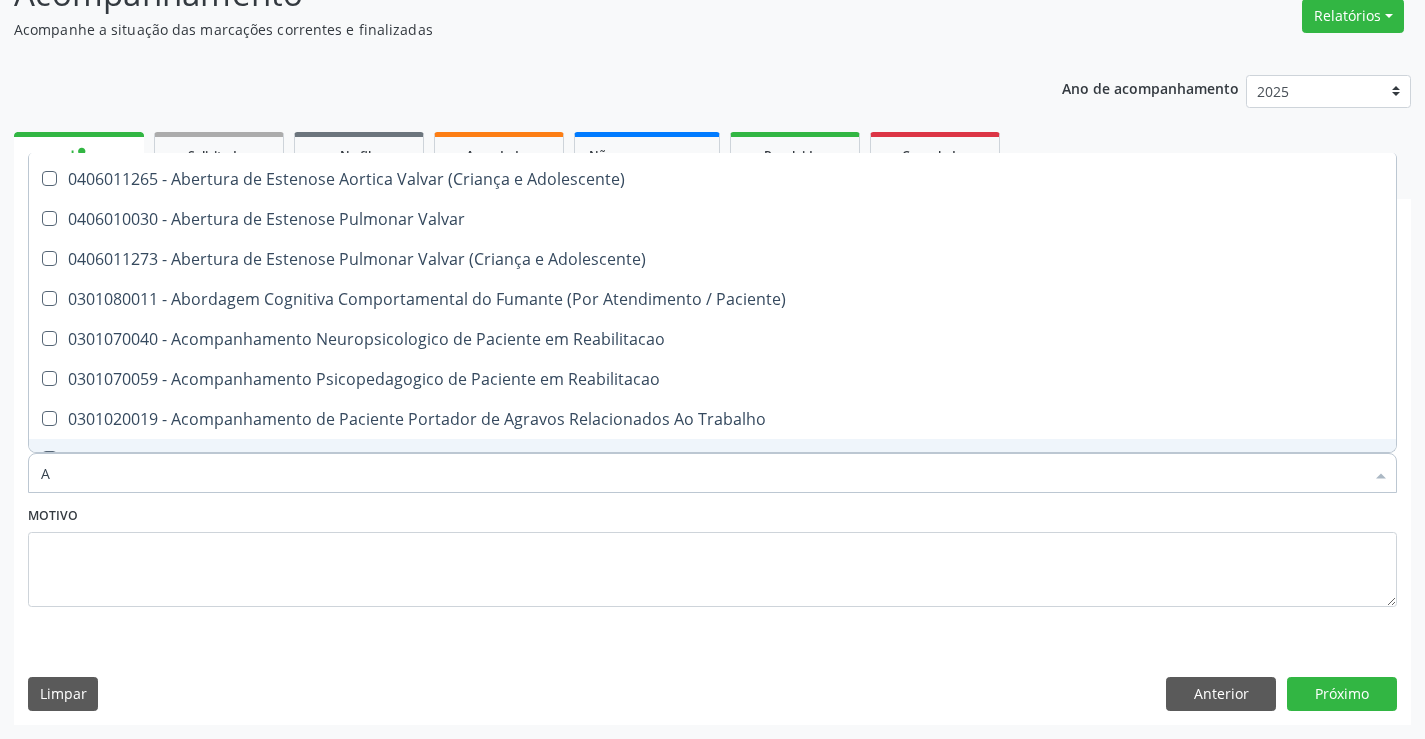 type 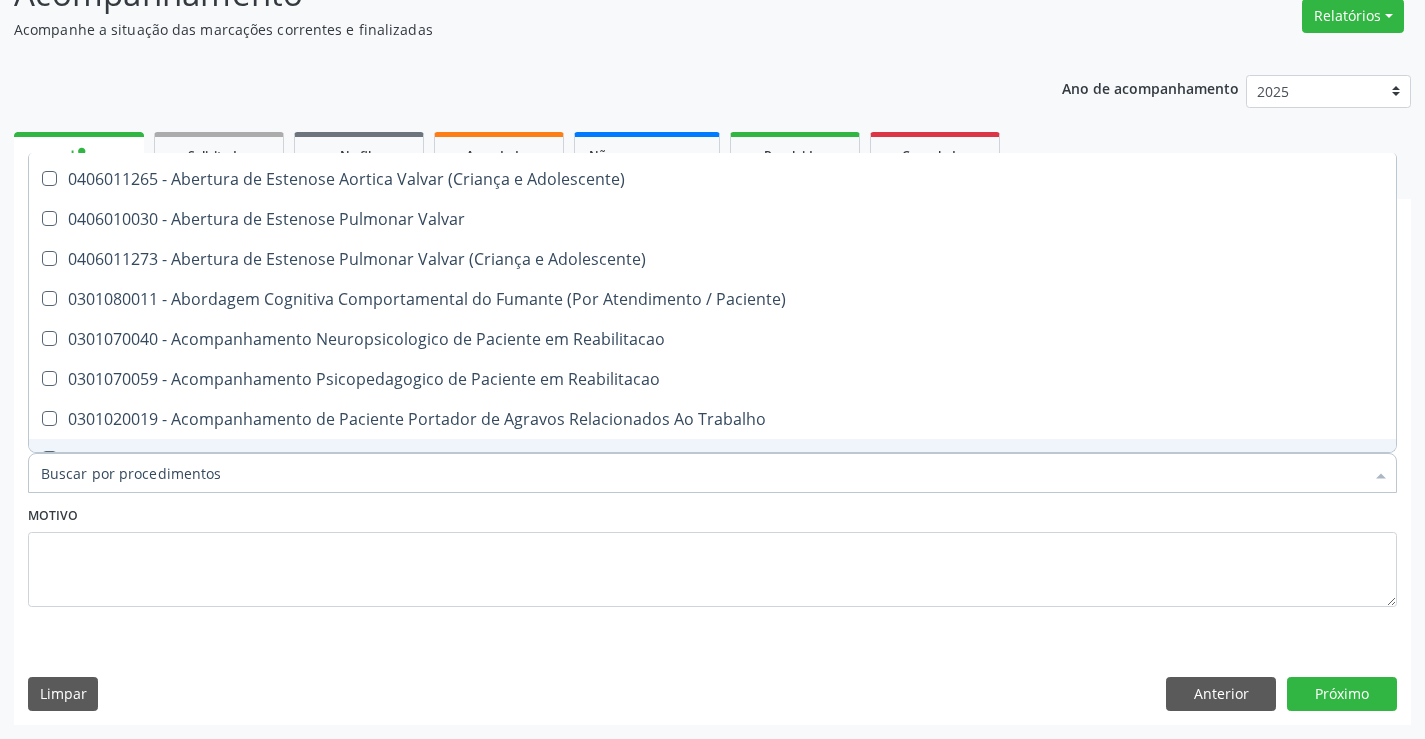 checkbox on "true" 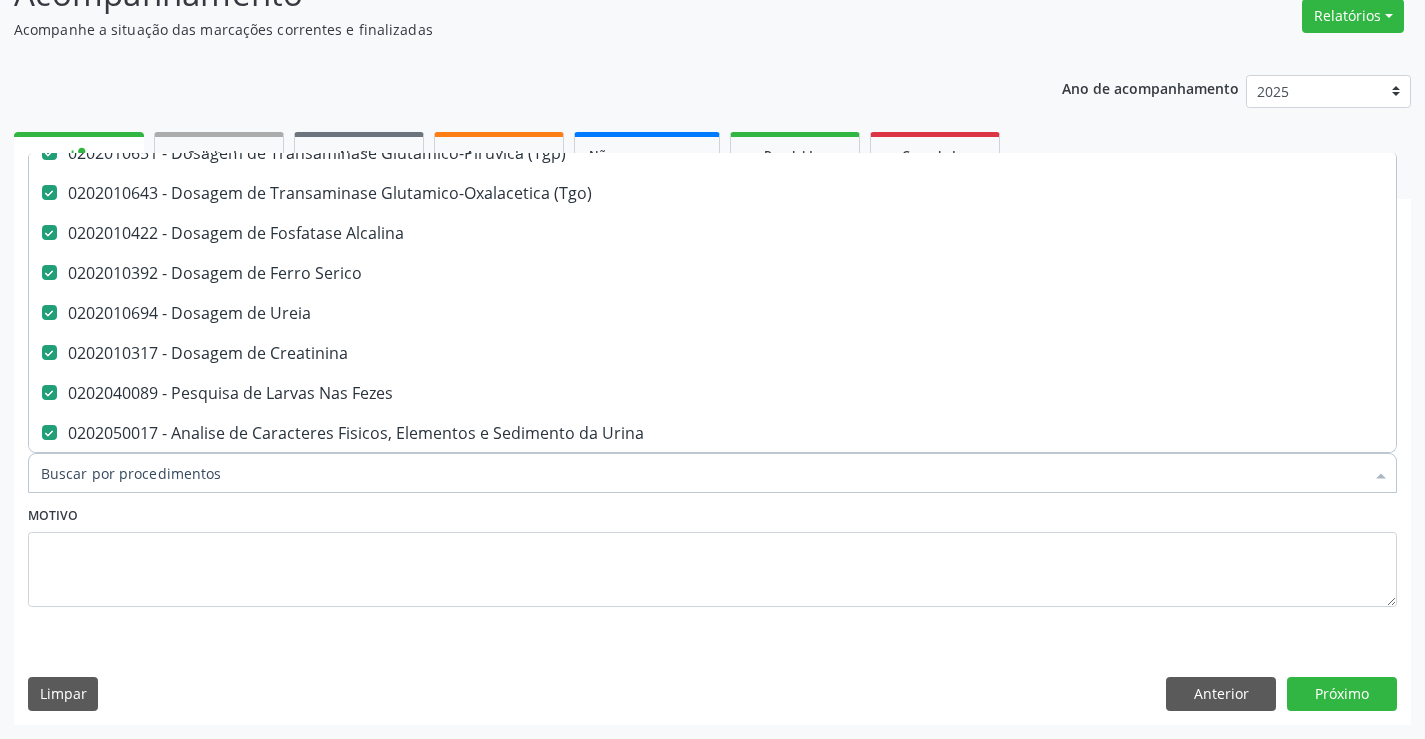 scroll, scrollTop: 301, scrollLeft: 0, axis: vertical 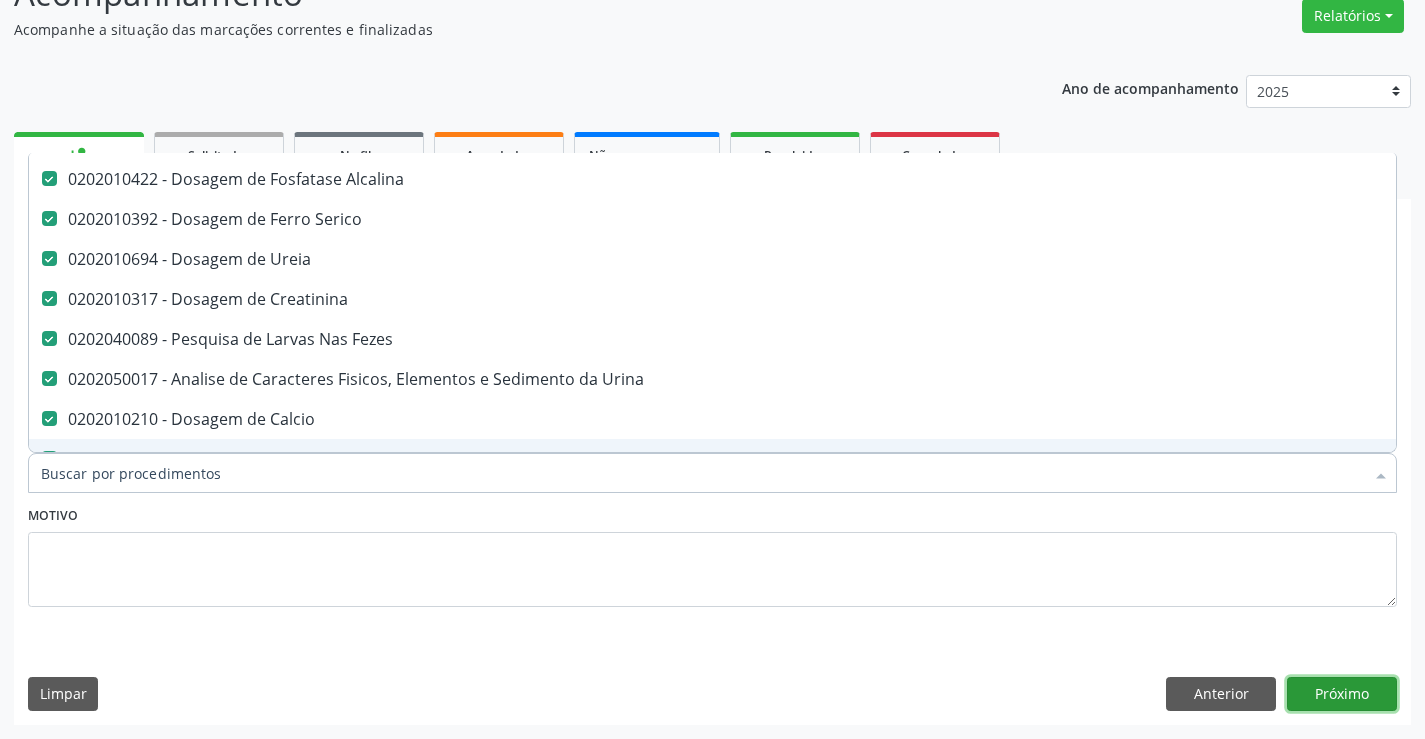 click on "Próximo" at bounding box center (1342, 694) 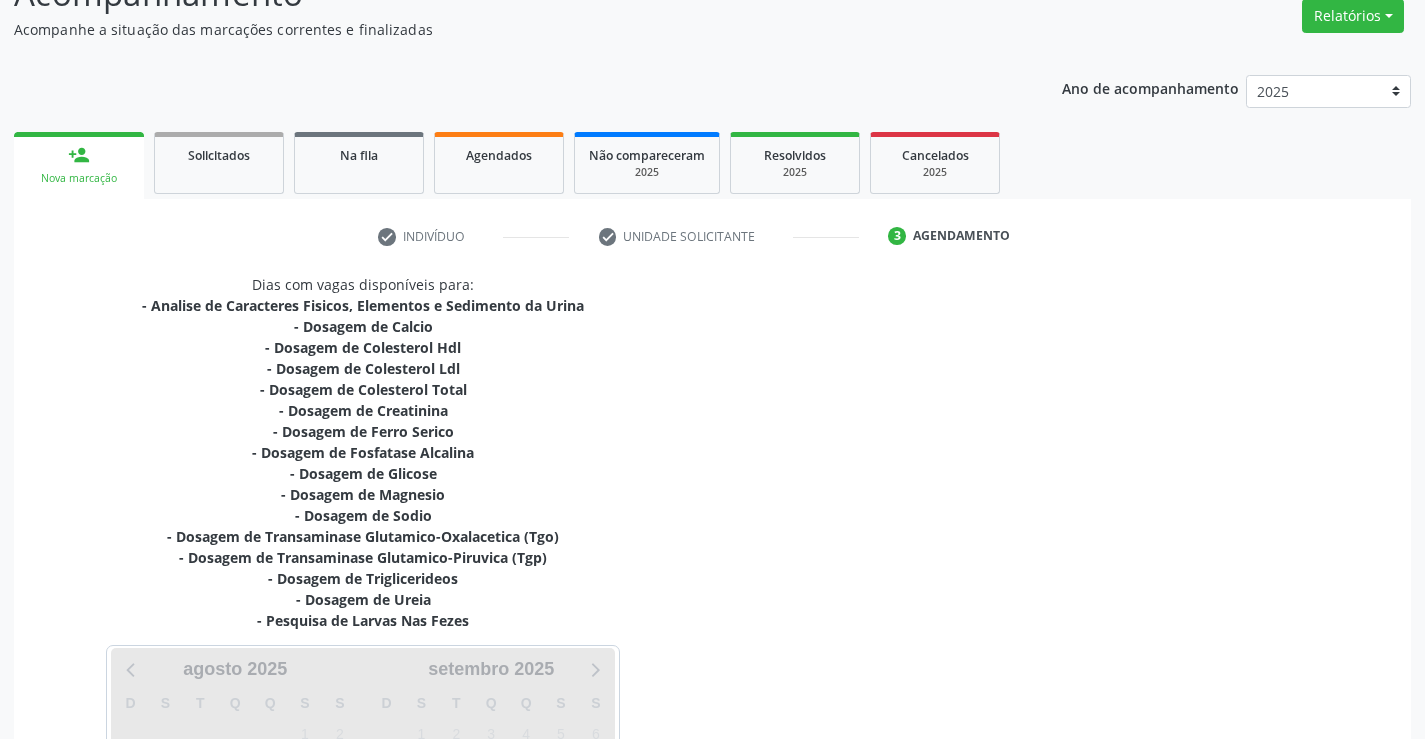 scroll, scrollTop: 0, scrollLeft: 0, axis: both 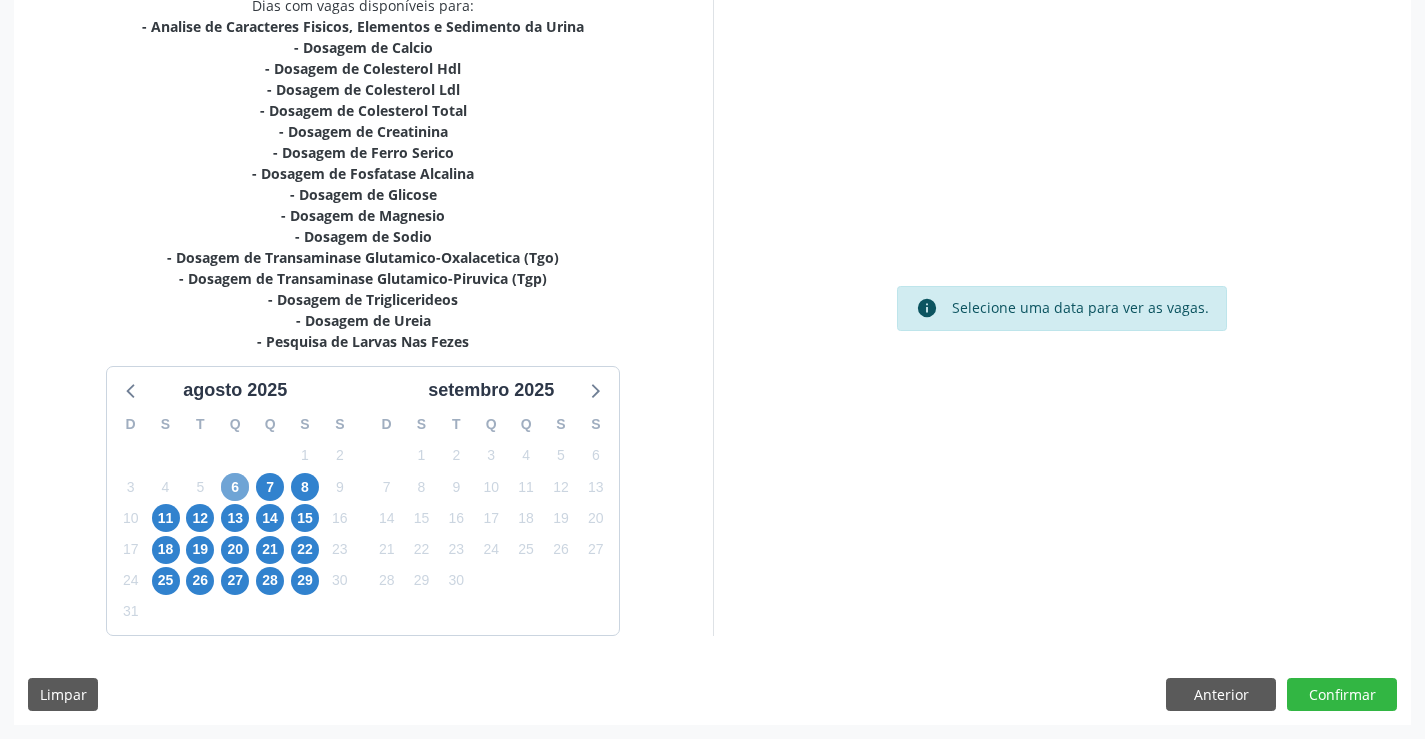 click on "6" at bounding box center (235, 487) 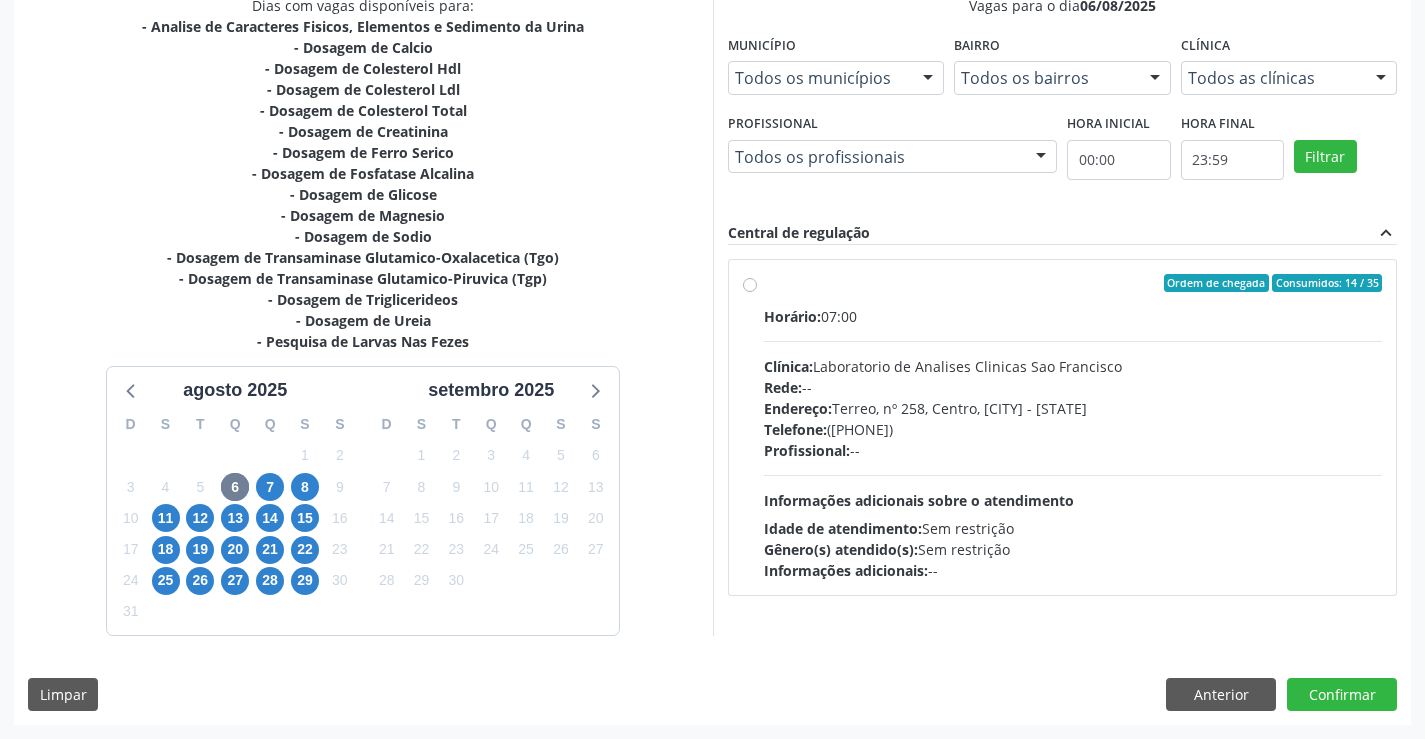 click on "Ordem de chegada
Consumidos: 14 / 35
Horário:   07:00
Clínica:  Laboratorio de Analises Clinicas Sao Francisco
Rede:
--
Endereço:   Terreo, nº 258, Centro, Campo Formoso - BA
Telefone:   (74) 36453588
Profissional:
--
Informações adicionais sobre o atendimento
Idade de atendimento:
Sem restrição
Gênero(s) atendido(s):
Sem restrição
Informações adicionais:
--" at bounding box center (1073, 427) 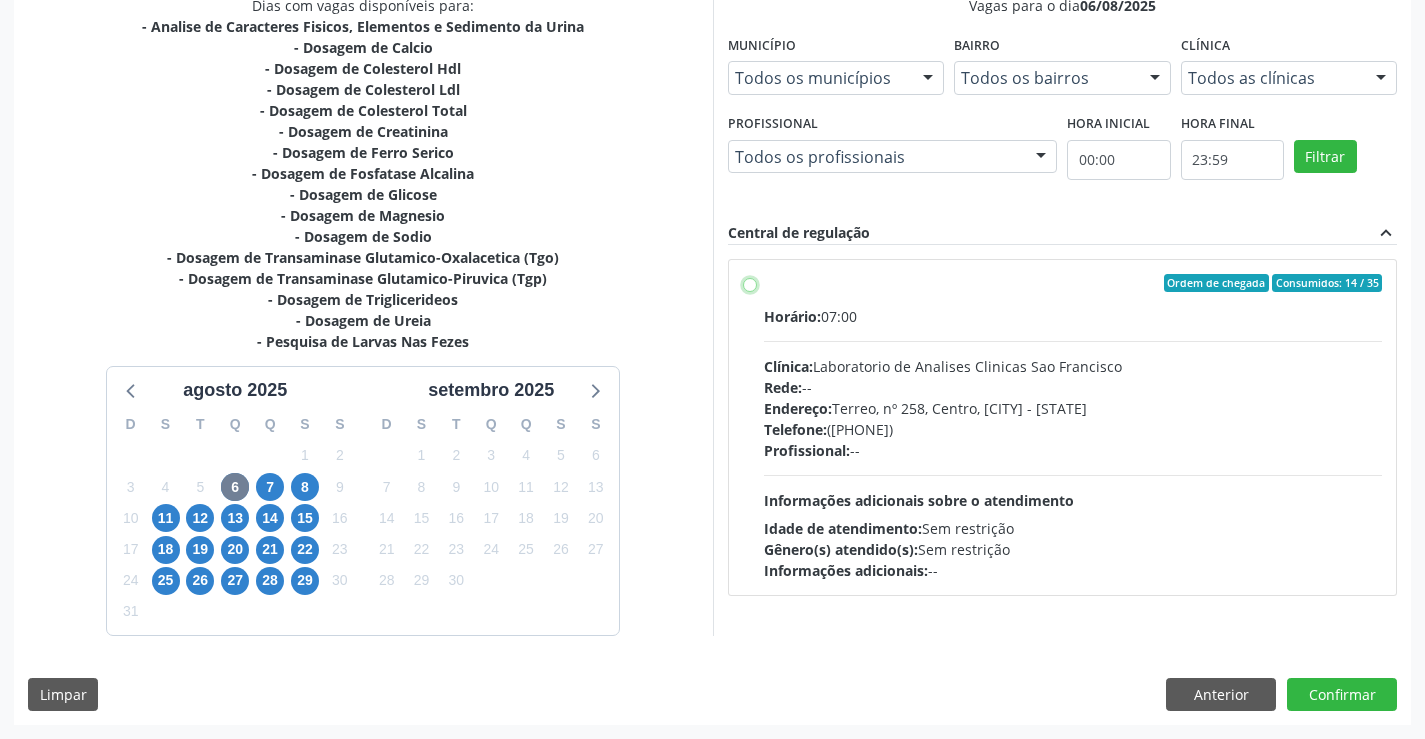 click on "Ordem de chegada
Consumidos: 14 / 35
Horário:   07:00
Clínica:  Laboratorio de Analises Clinicas Sao Francisco
Rede:
--
Endereço:   Terreo, nº 258, Centro, Campo Formoso - BA
Telefone:   (74) 36453588
Profissional:
--
Informações adicionais sobre o atendimento
Idade de atendimento:
Sem restrição
Gênero(s) atendido(s):
Sem restrição
Informações adicionais:
--" at bounding box center (750, 283) 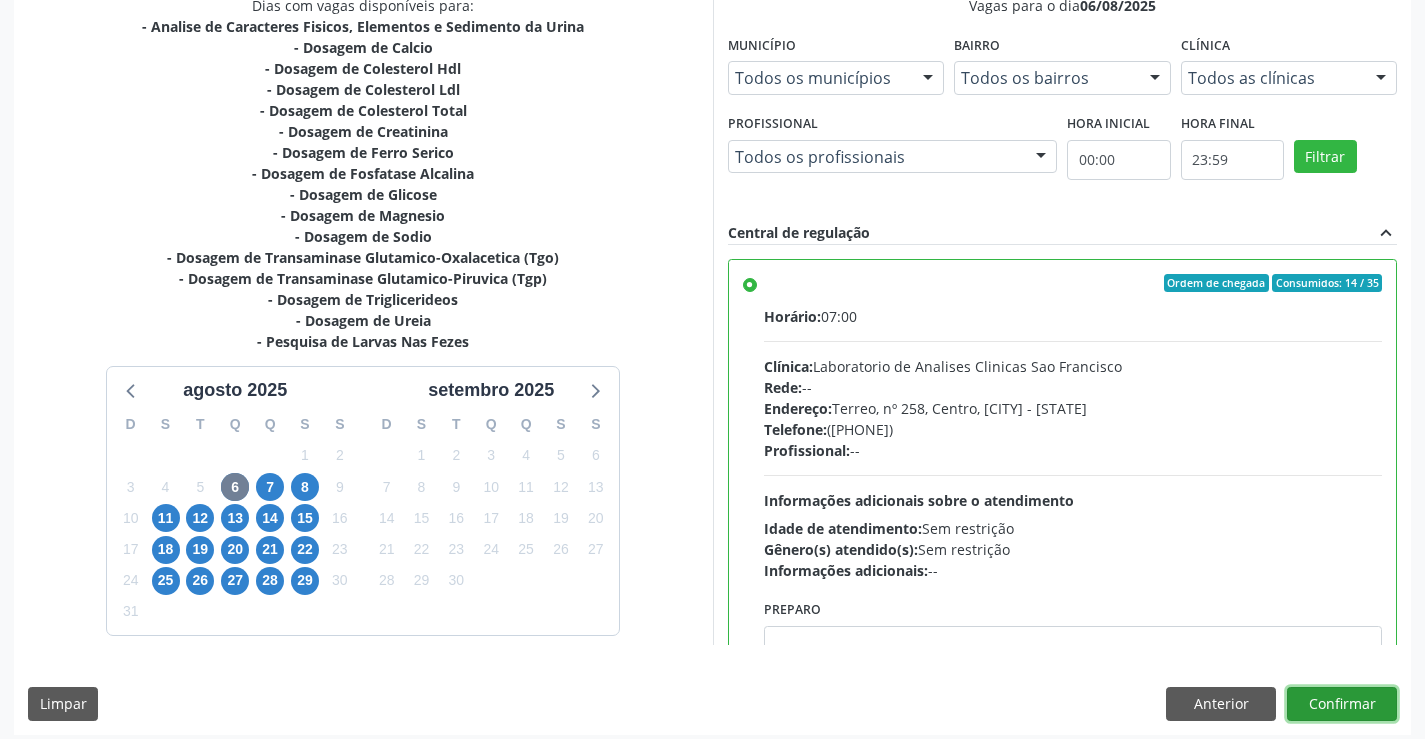 click on "Confirmar" at bounding box center [1342, 704] 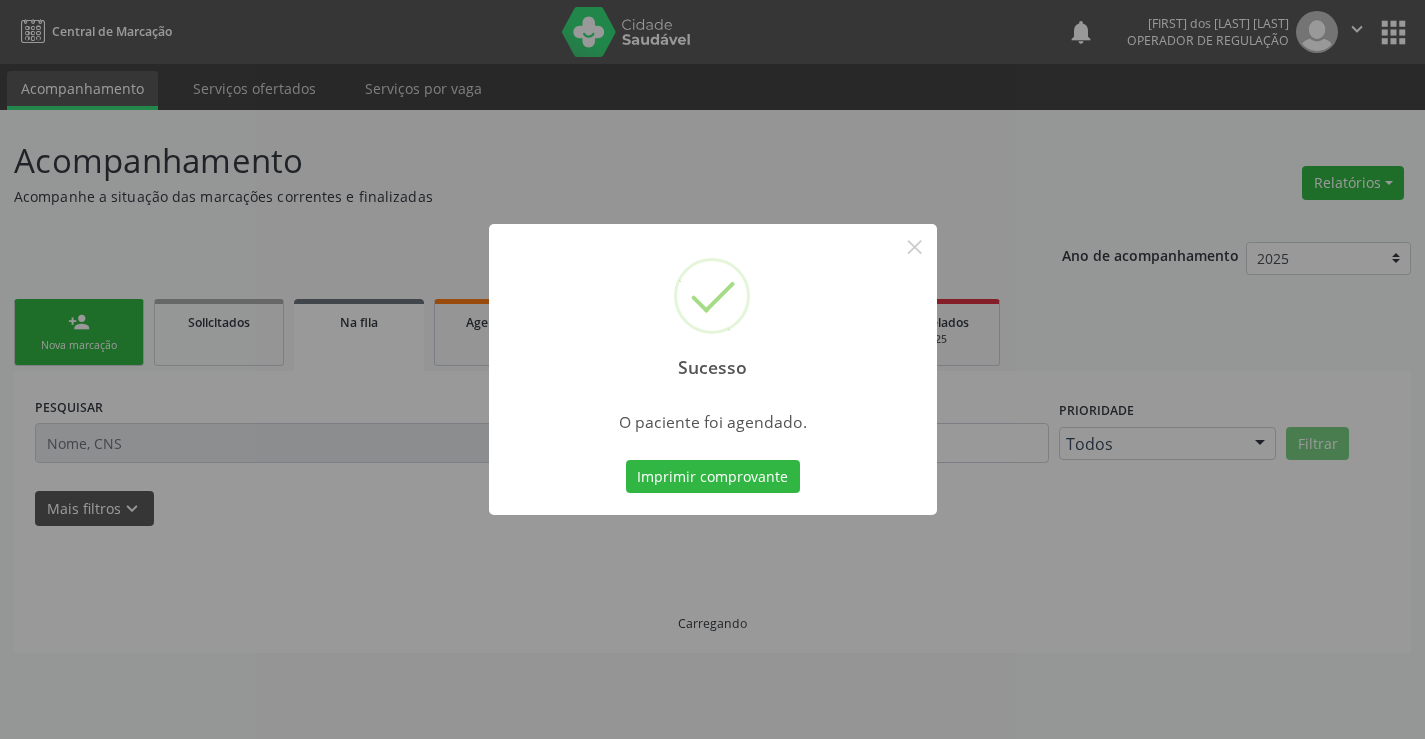 scroll, scrollTop: 0, scrollLeft: 0, axis: both 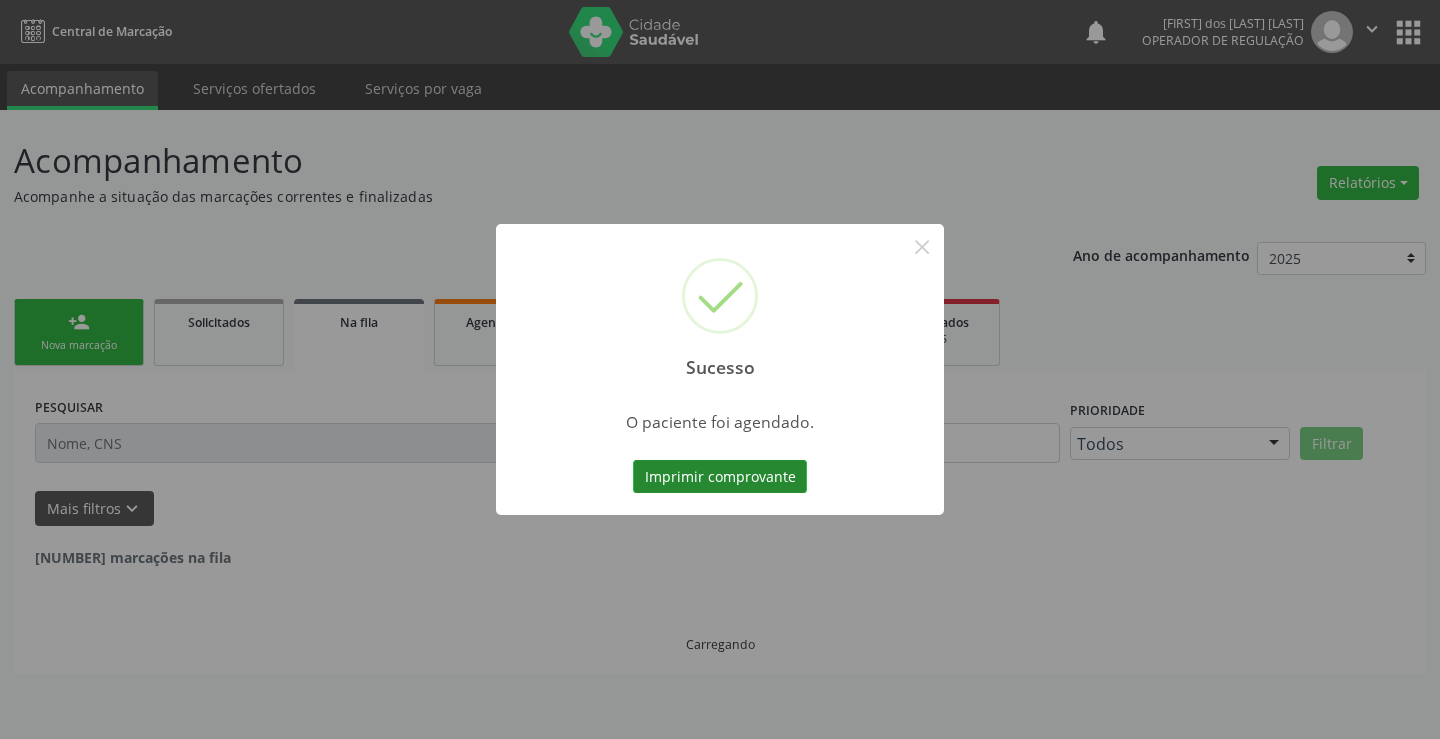 click on "Imprimir comprovante" at bounding box center (720, 477) 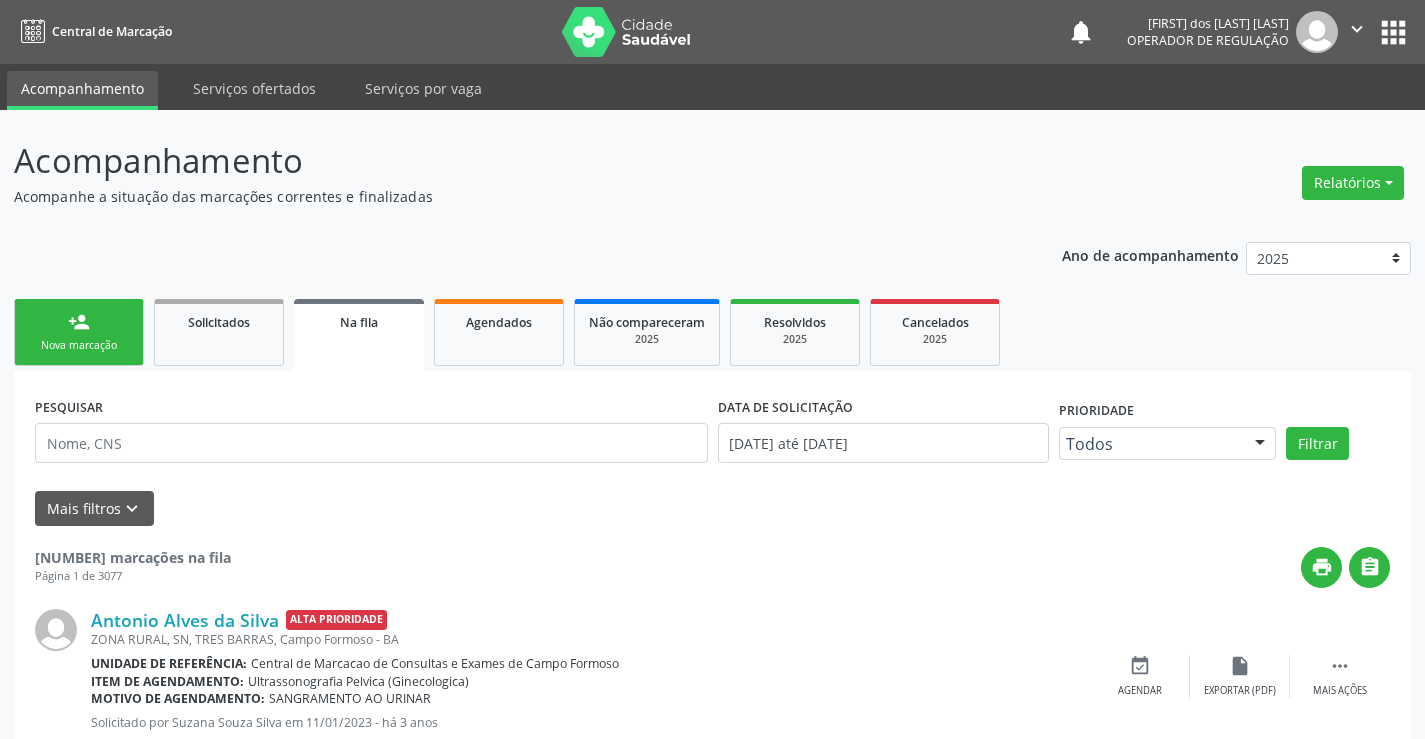click on "Nova marcação" at bounding box center (79, 345) 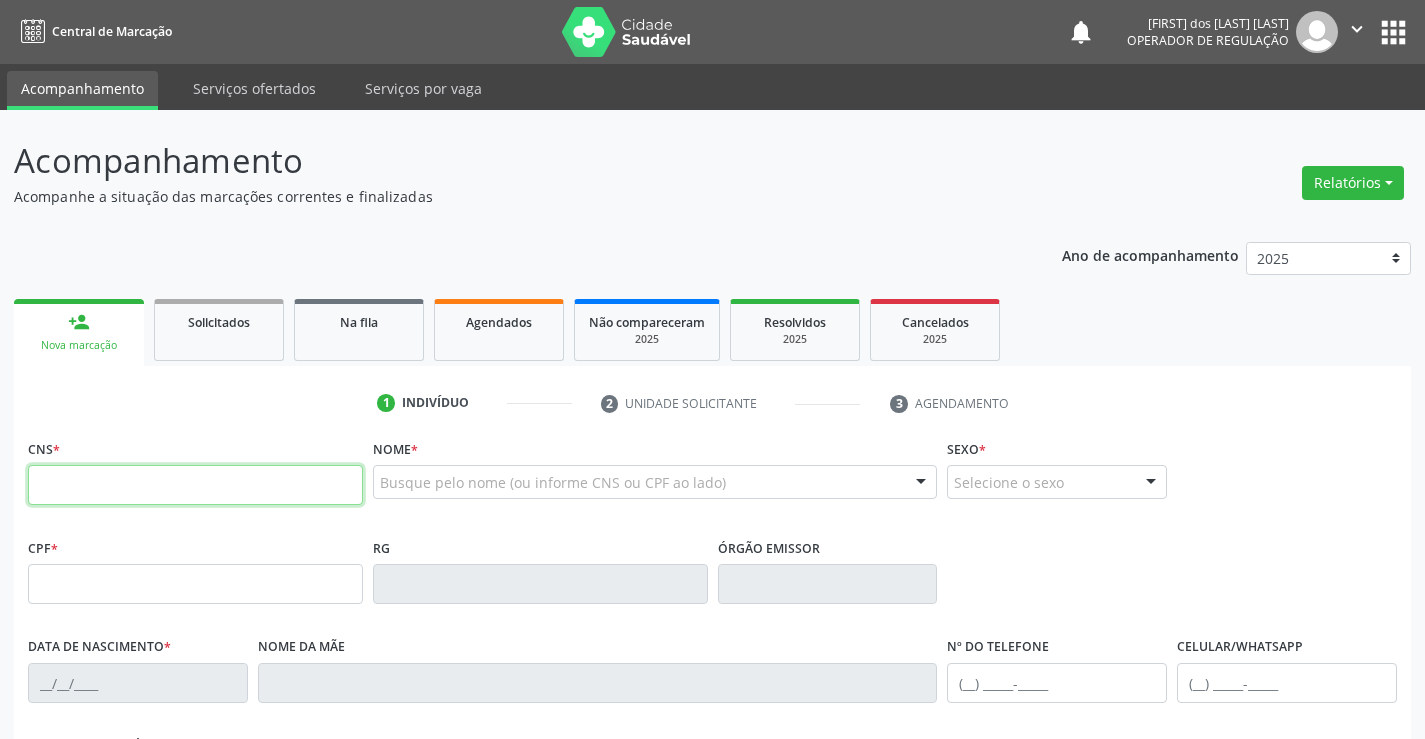 click at bounding box center [195, 485] 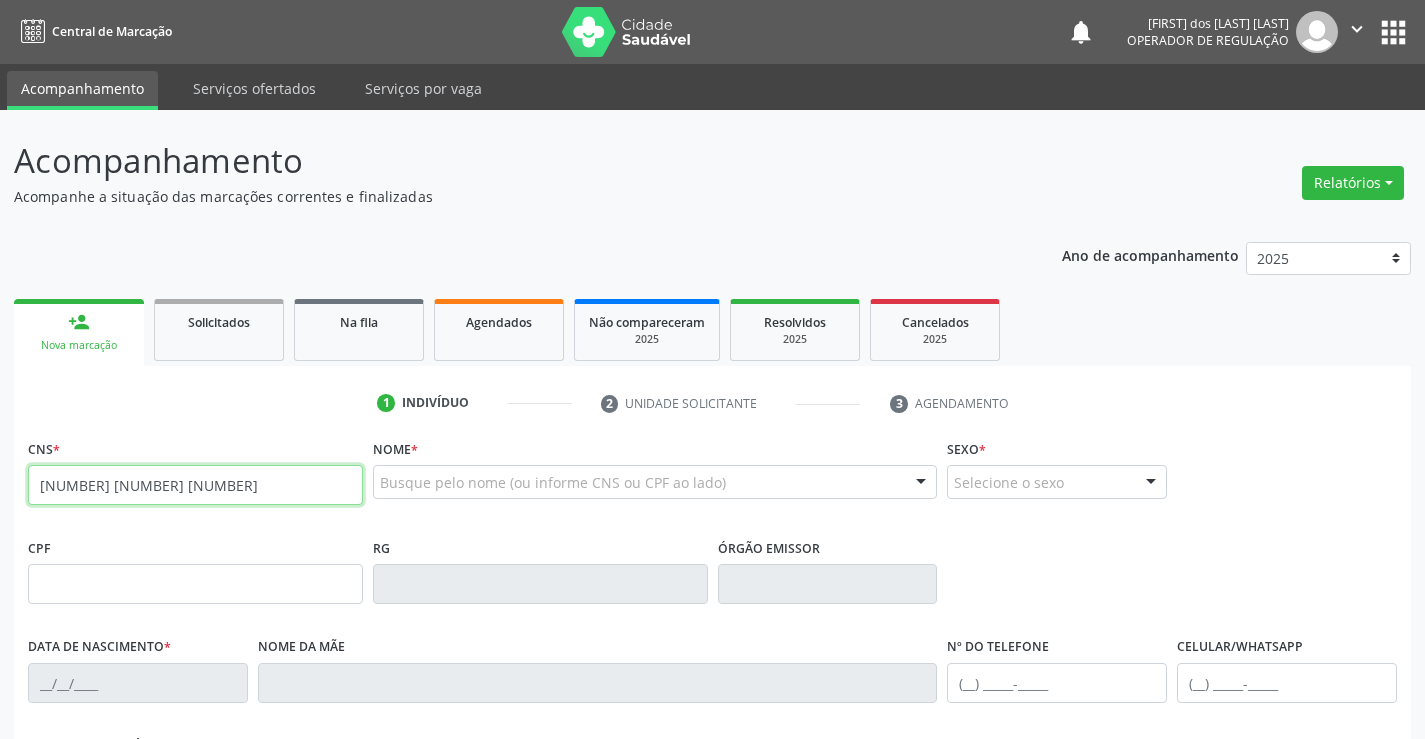 type on "703 6060 6330 1333" 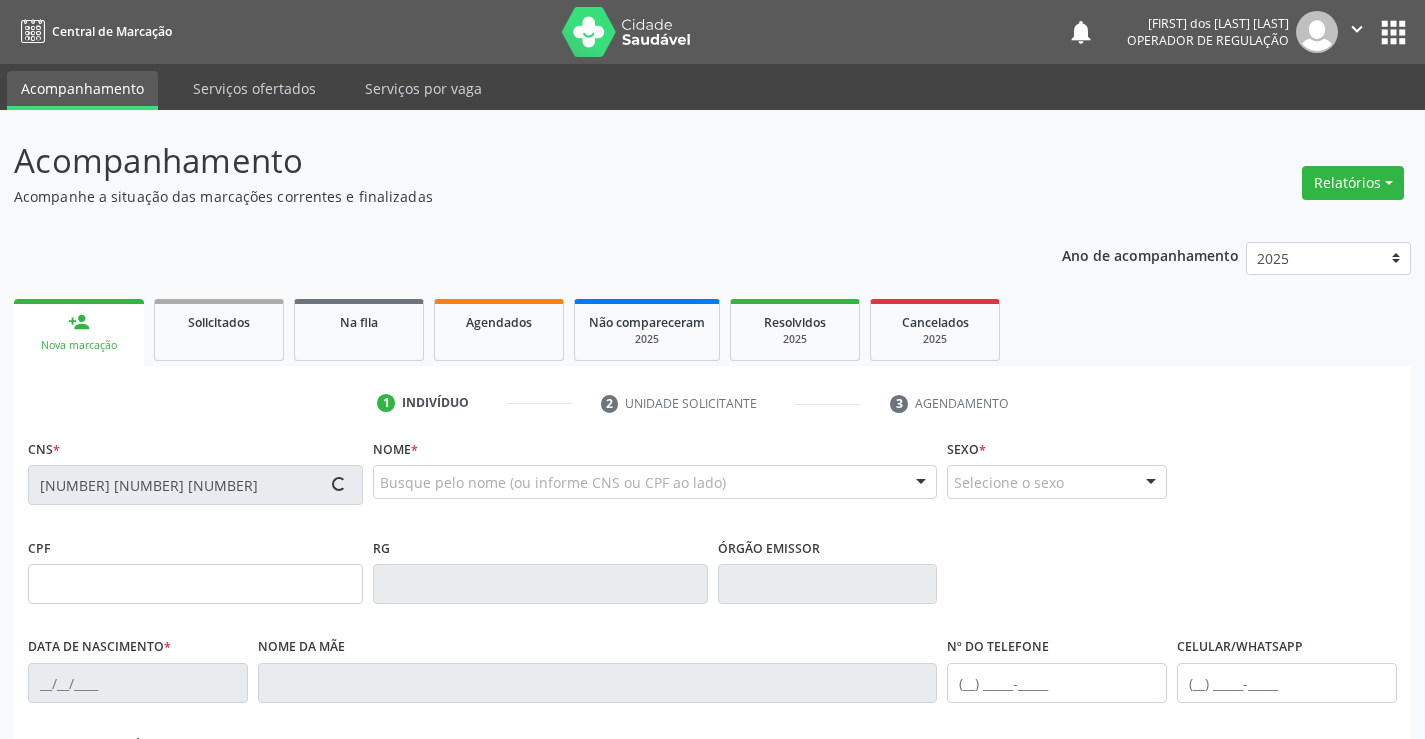 type on "0746851987" 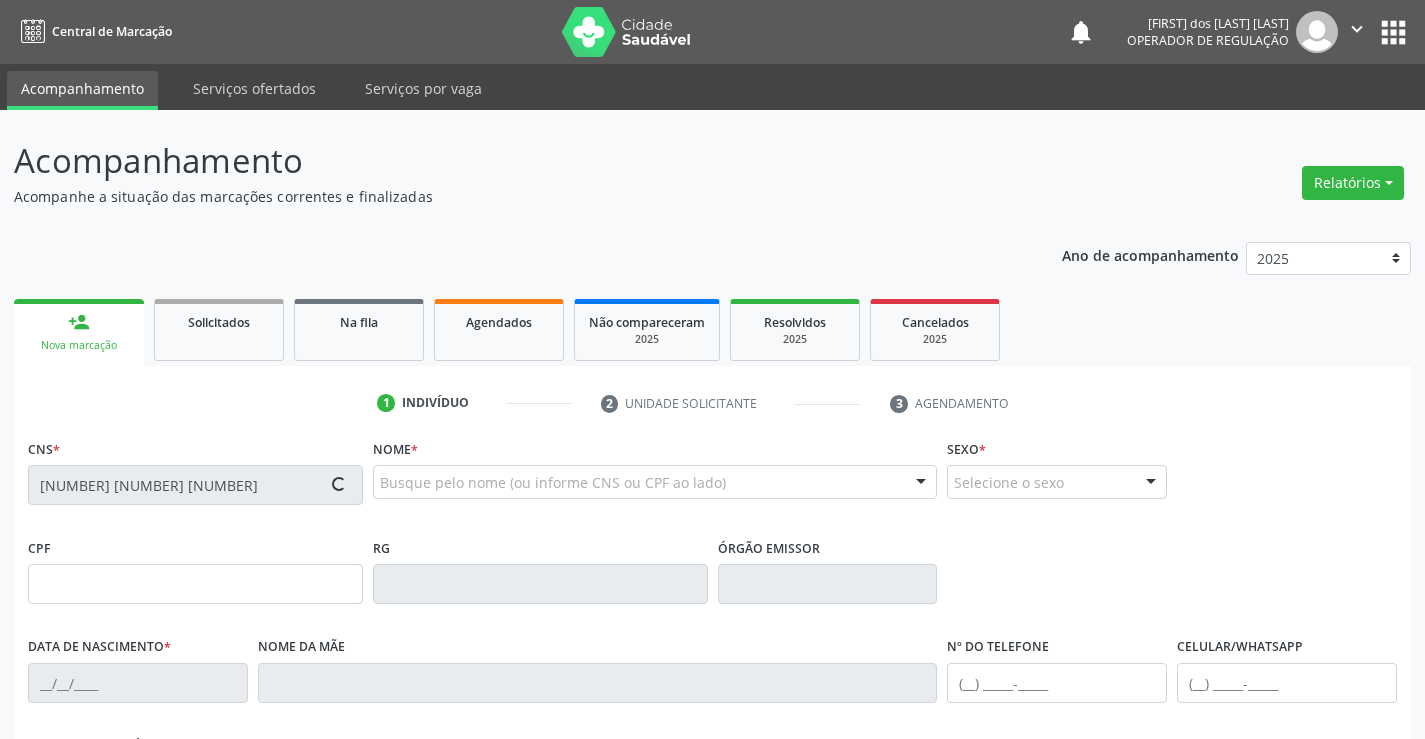 type on "08/01/1971" 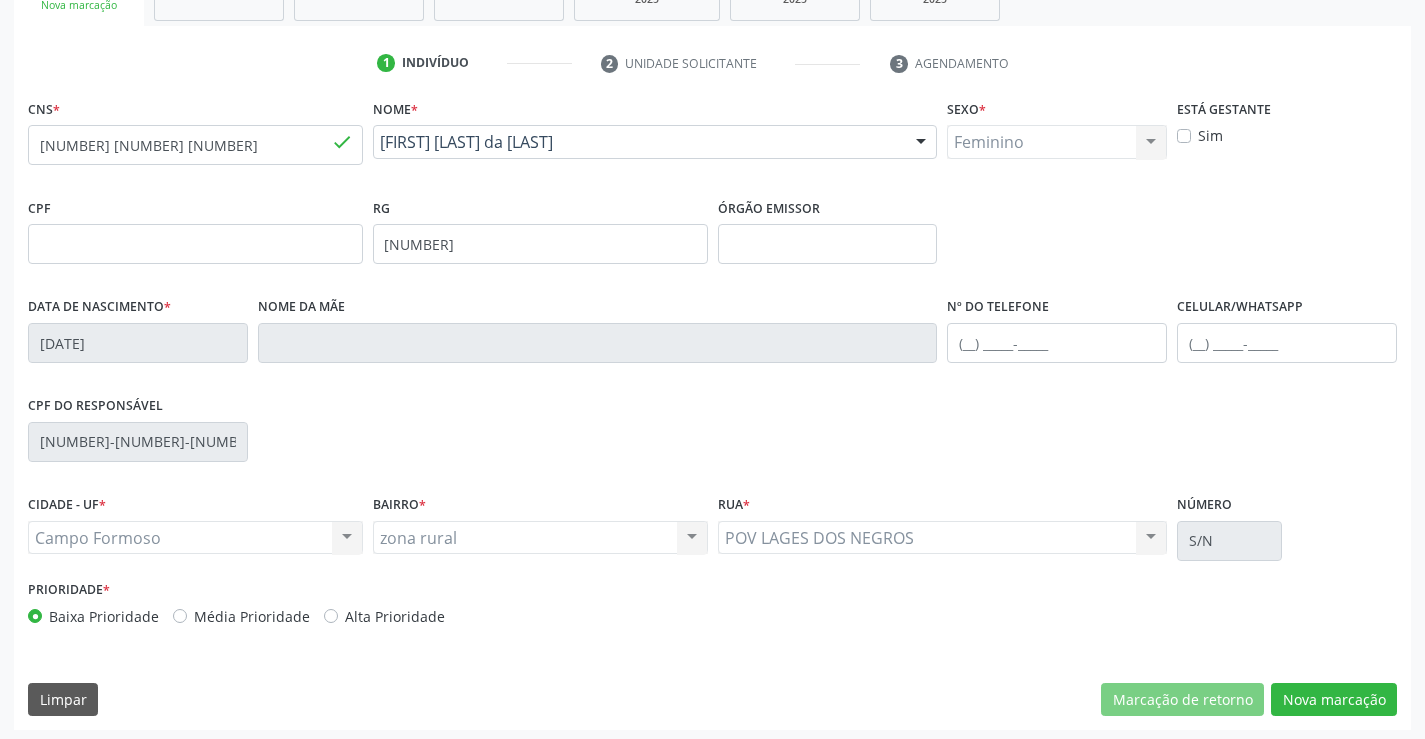 scroll, scrollTop: 345, scrollLeft: 0, axis: vertical 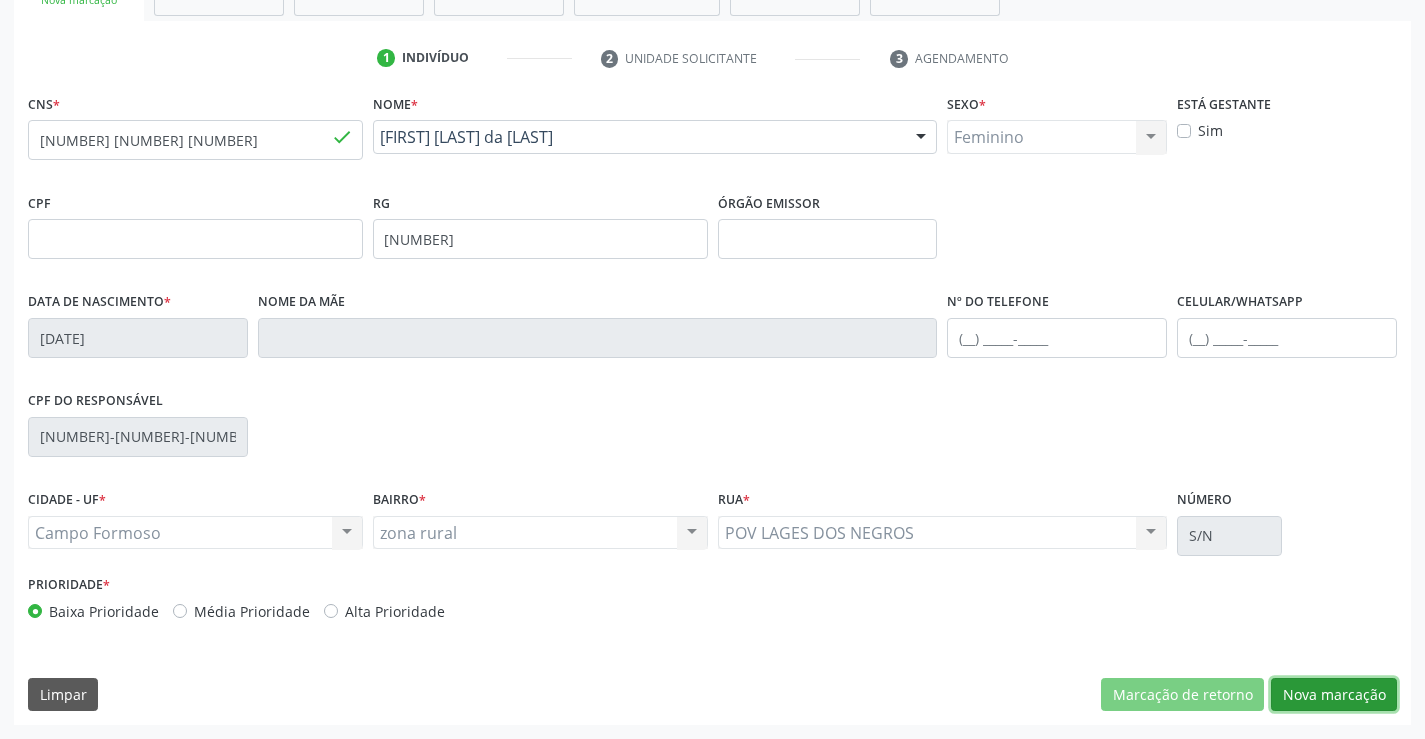 click on "Nova marcação" at bounding box center [1334, 695] 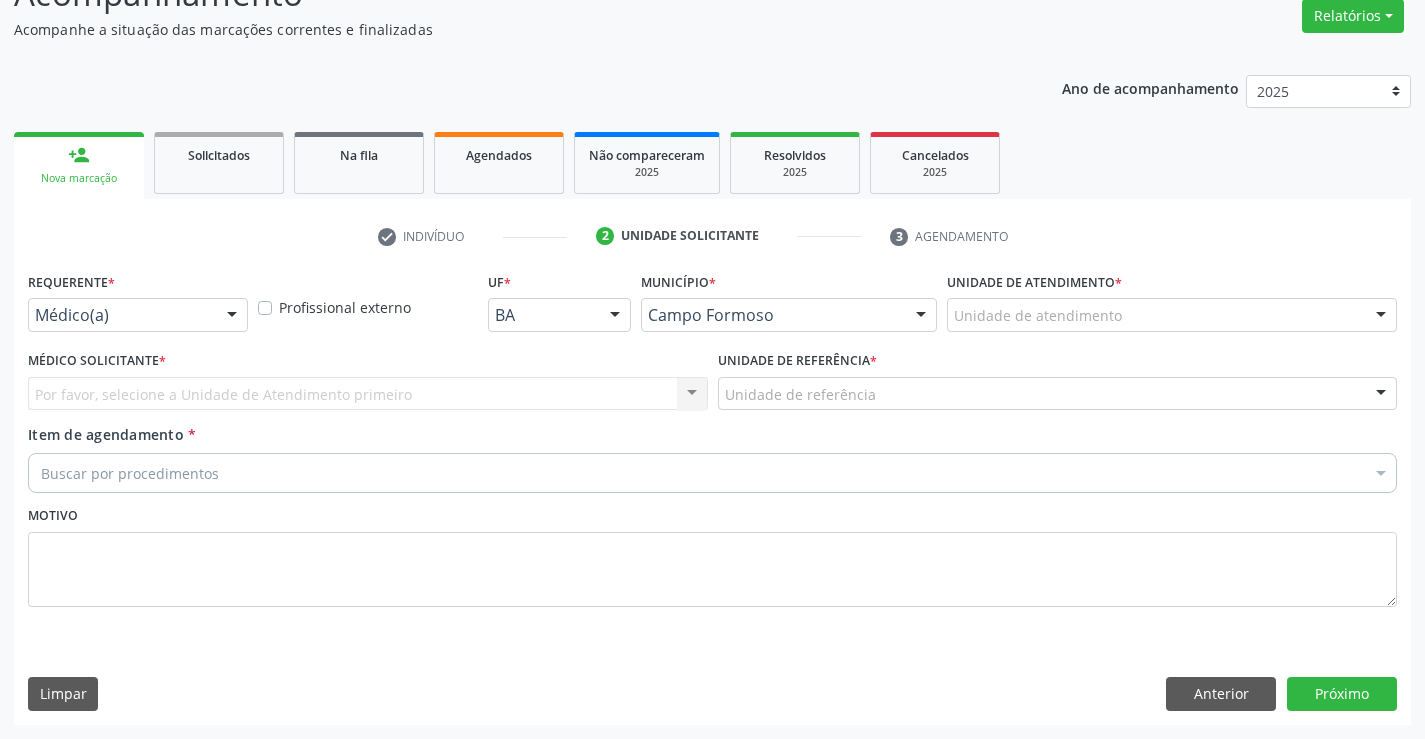 scroll, scrollTop: 167, scrollLeft: 0, axis: vertical 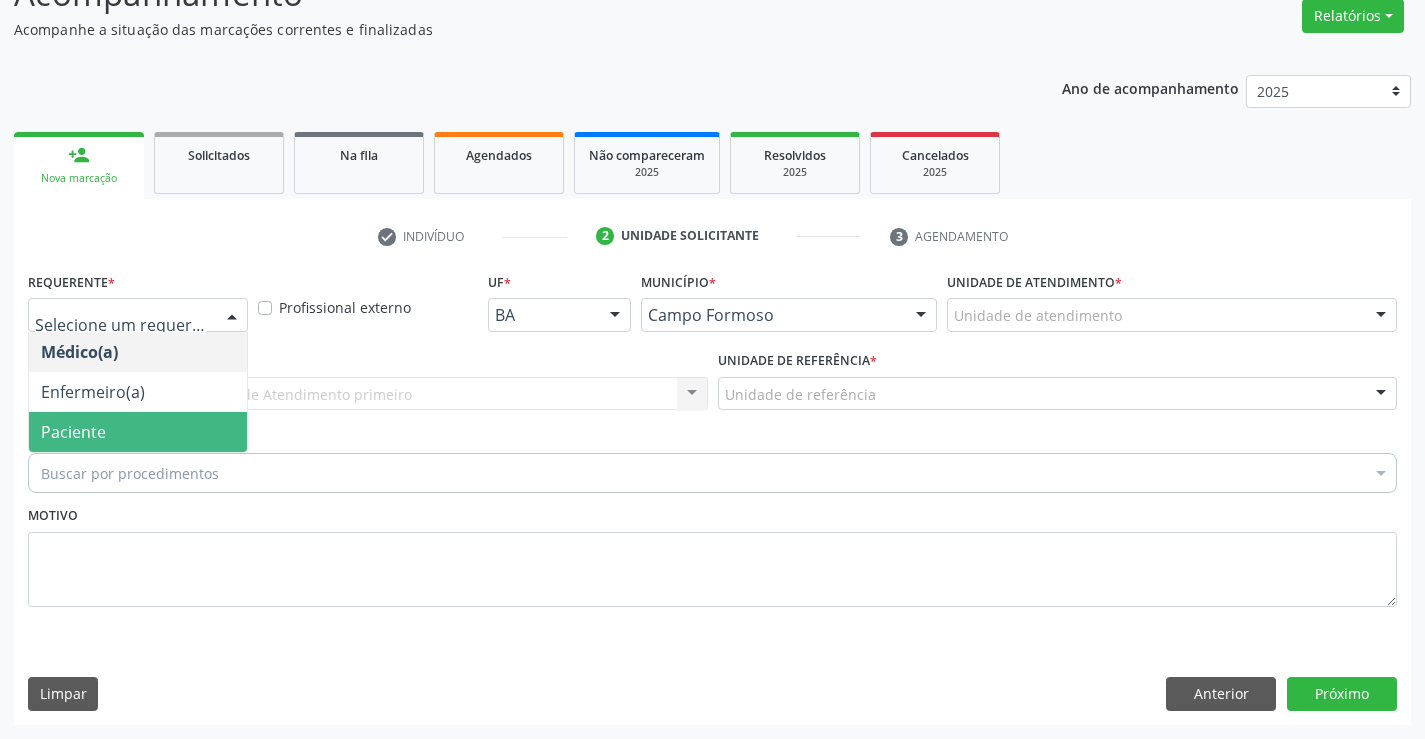 click on "Paciente" at bounding box center (138, 432) 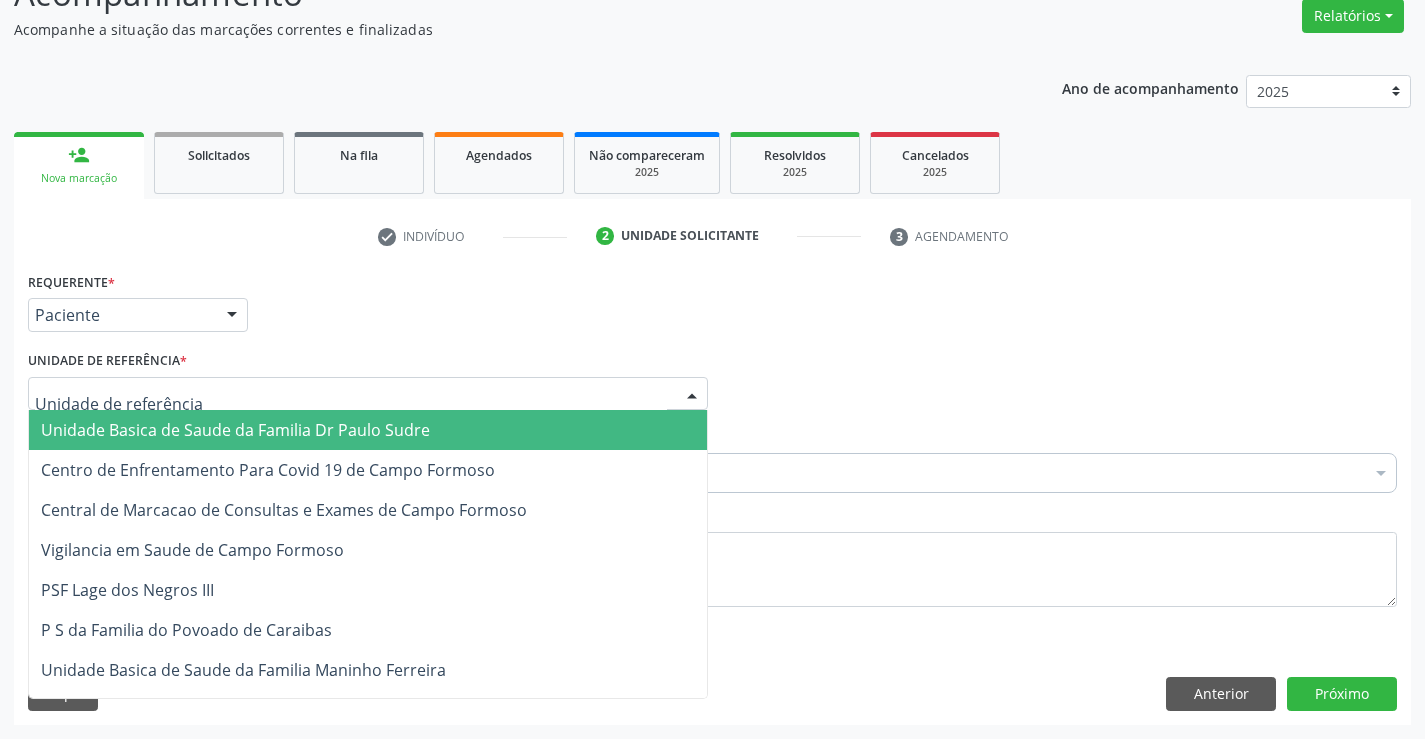 click on "Unidade Basica de Saude da Familia Dr Paulo Sudre" at bounding box center [235, 430] 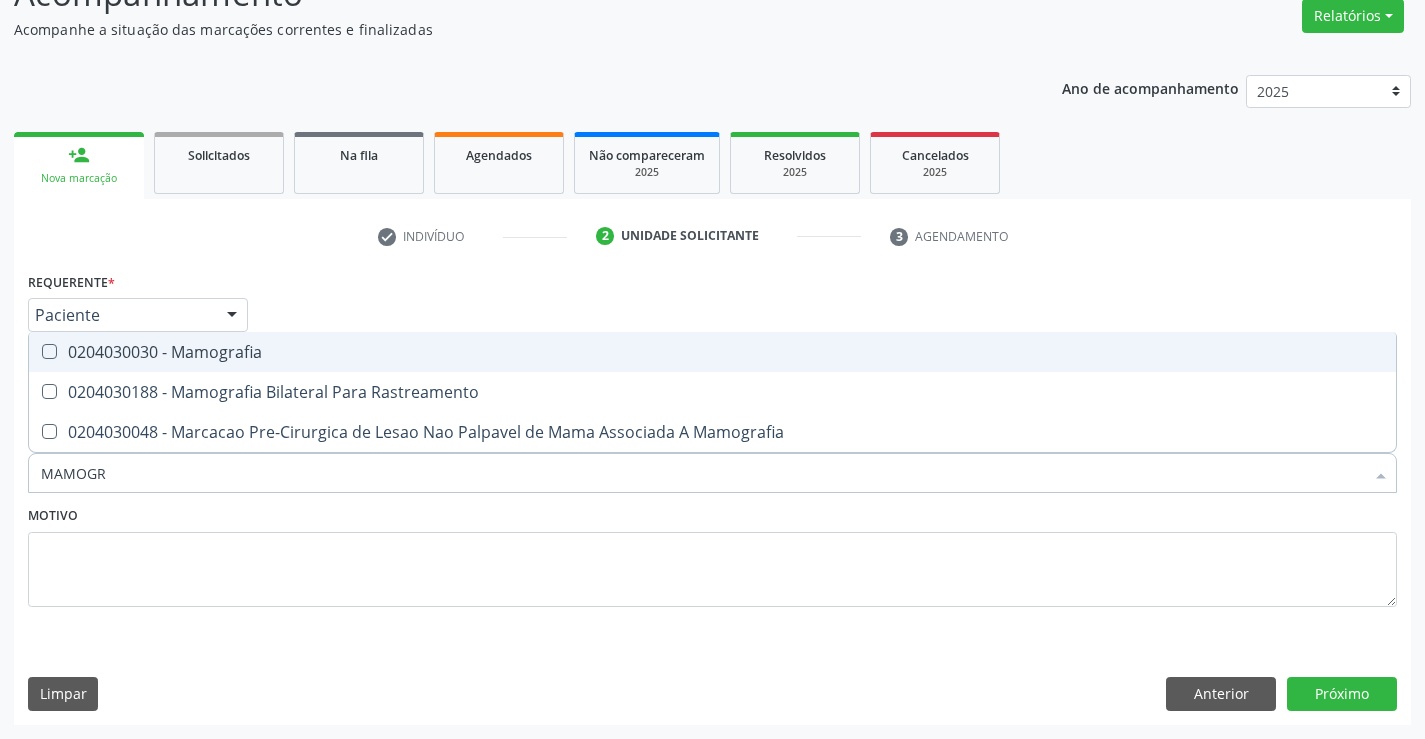 type on "MAMOGRA" 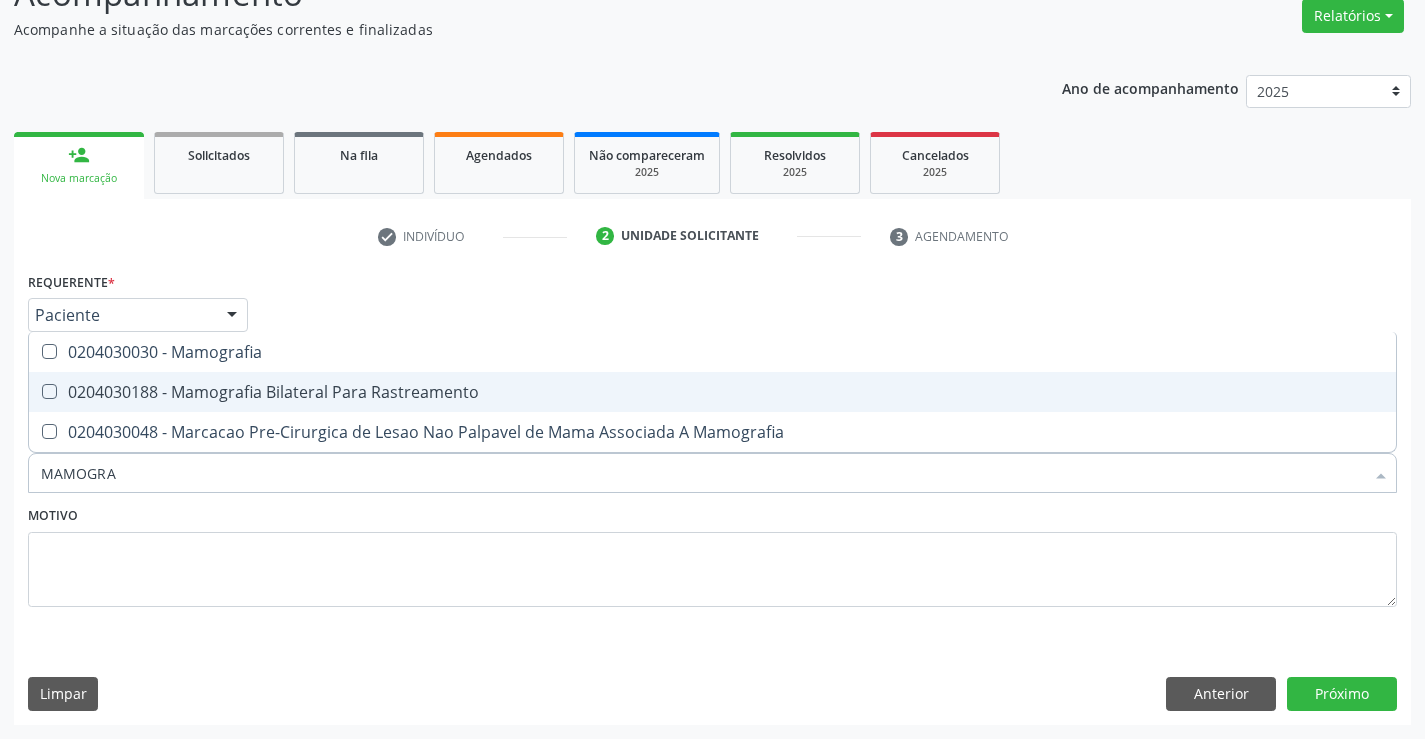 click on "0204030188 - Mamografia Bilateral Para Rastreamento" at bounding box center (712, 392) 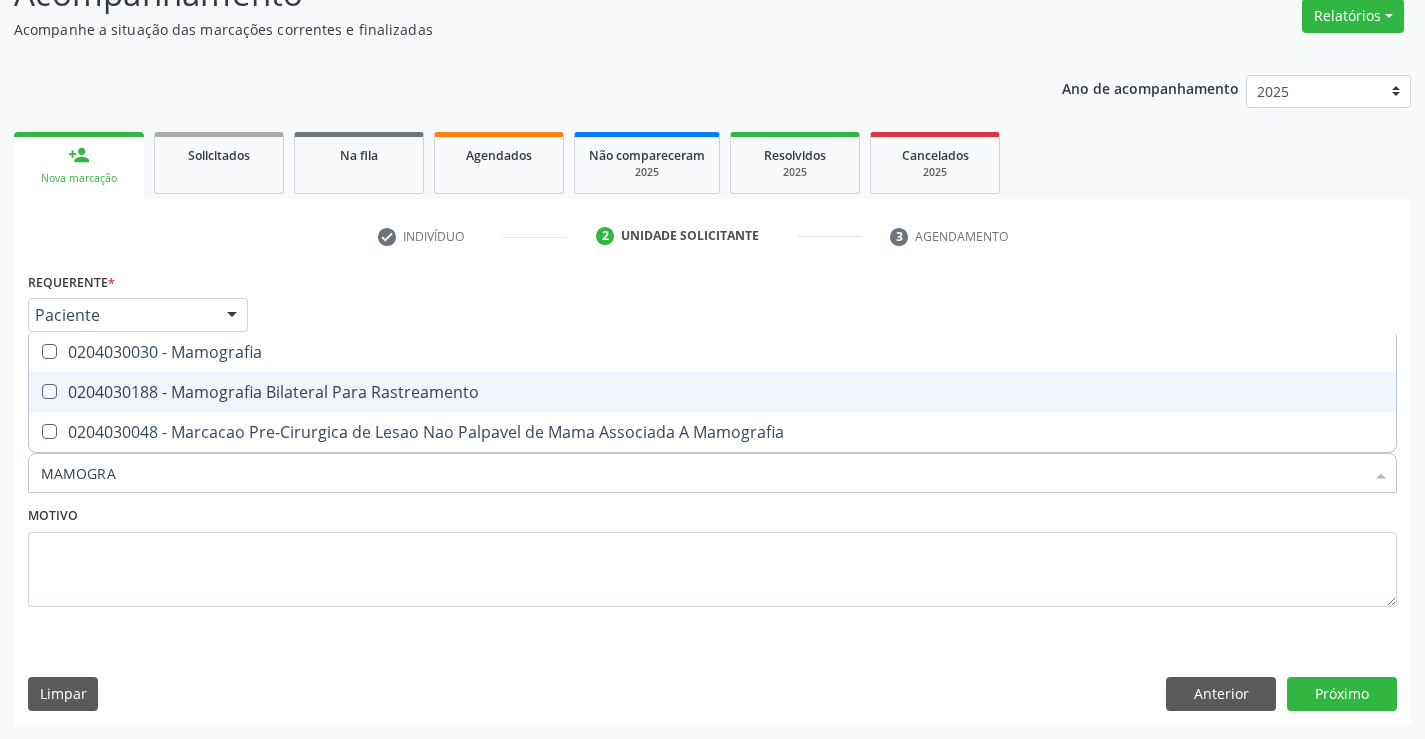 checkbox on "true" 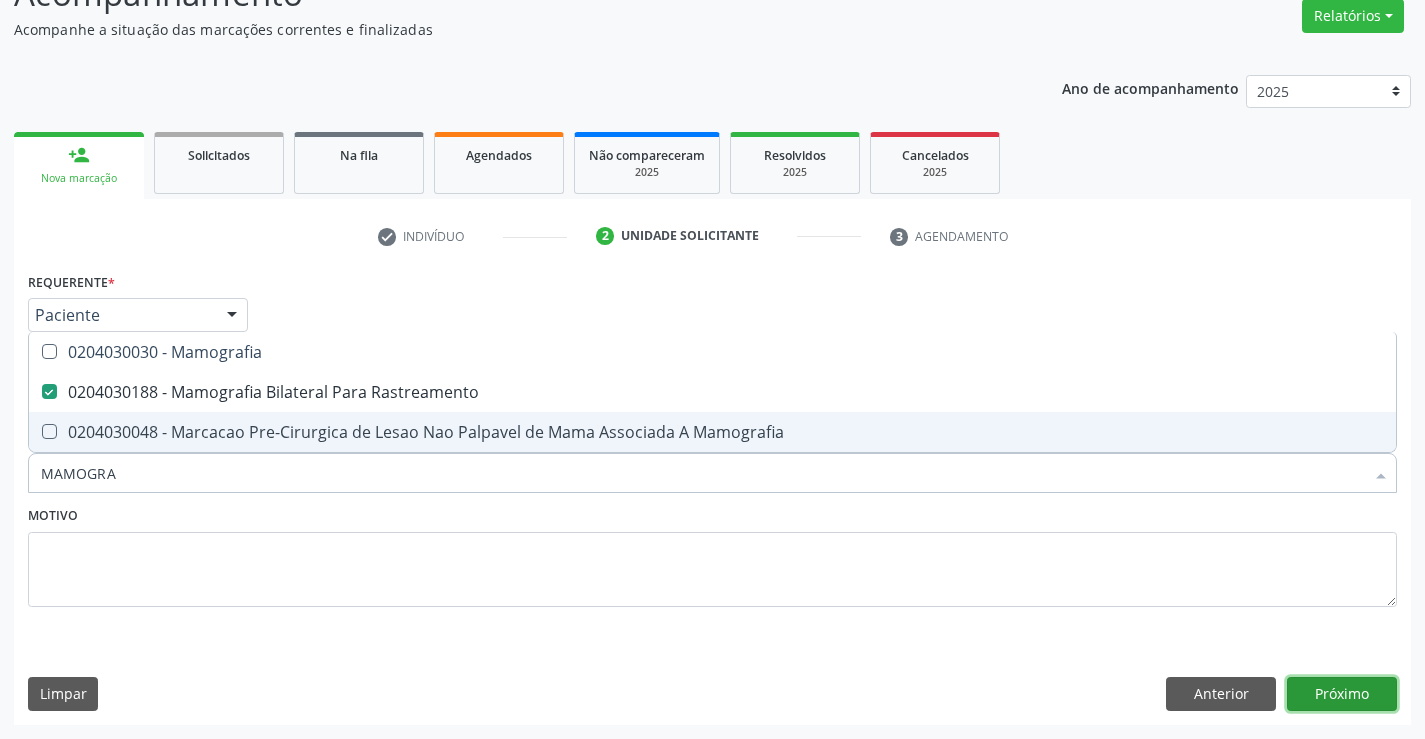 click on "Próximo" at bounding box center [1342, 694] 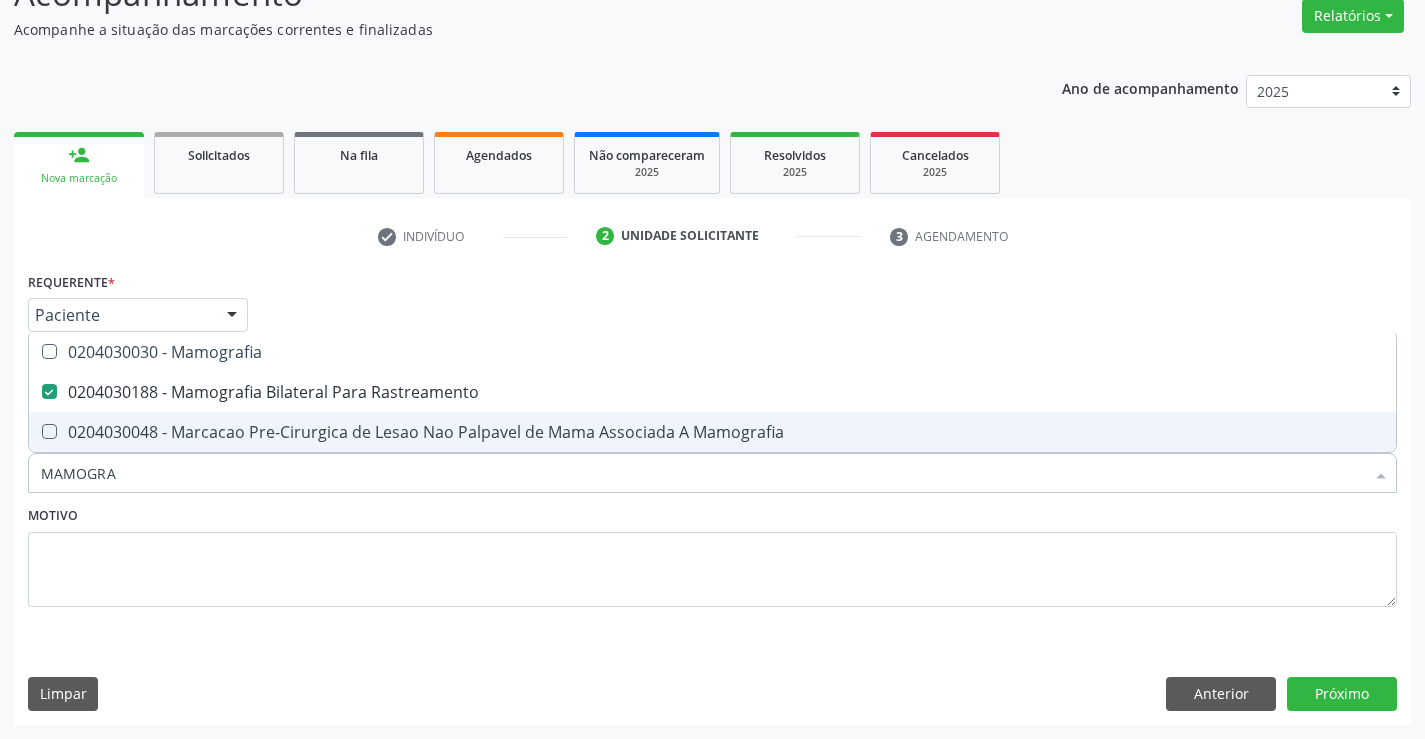 scroll, scrollTop: 131, scrollLeft: 0, axis: vertical 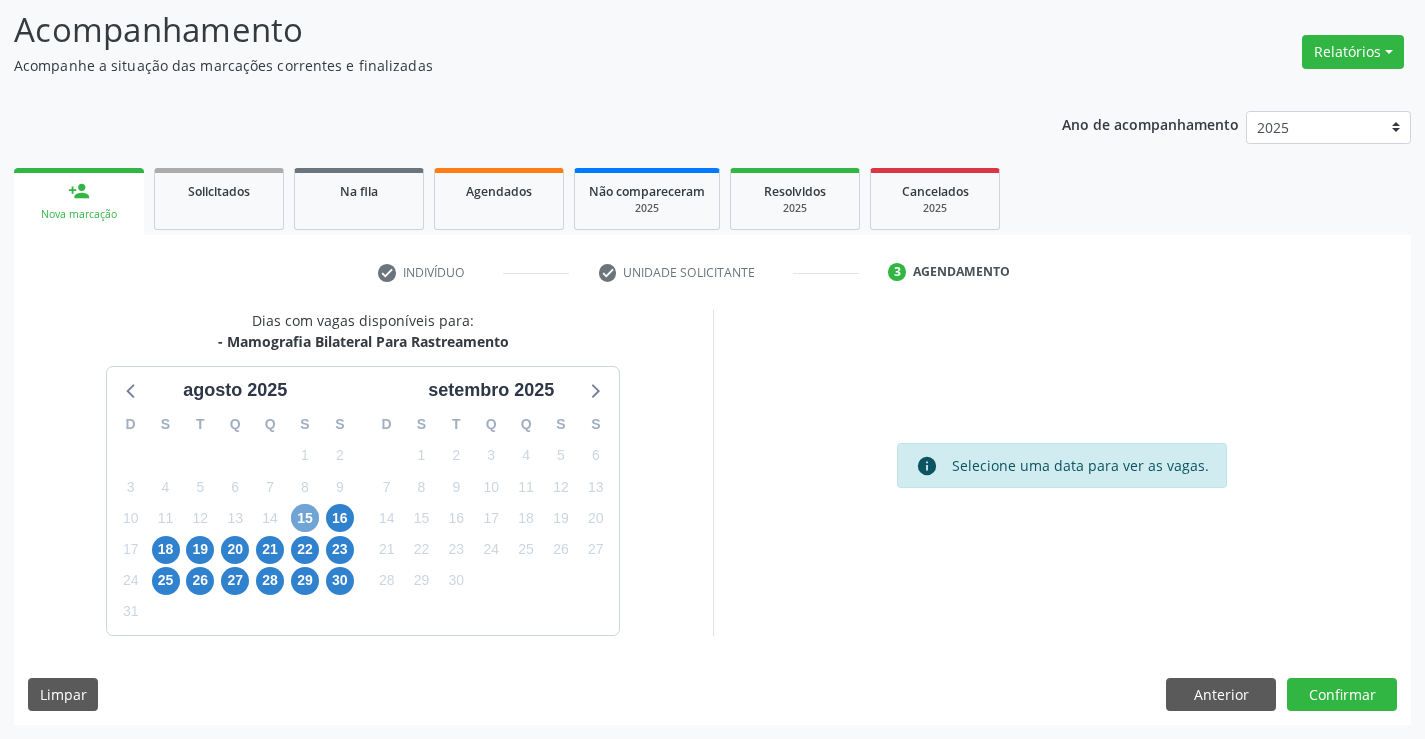click on "15" at bounding box center (305, 518) 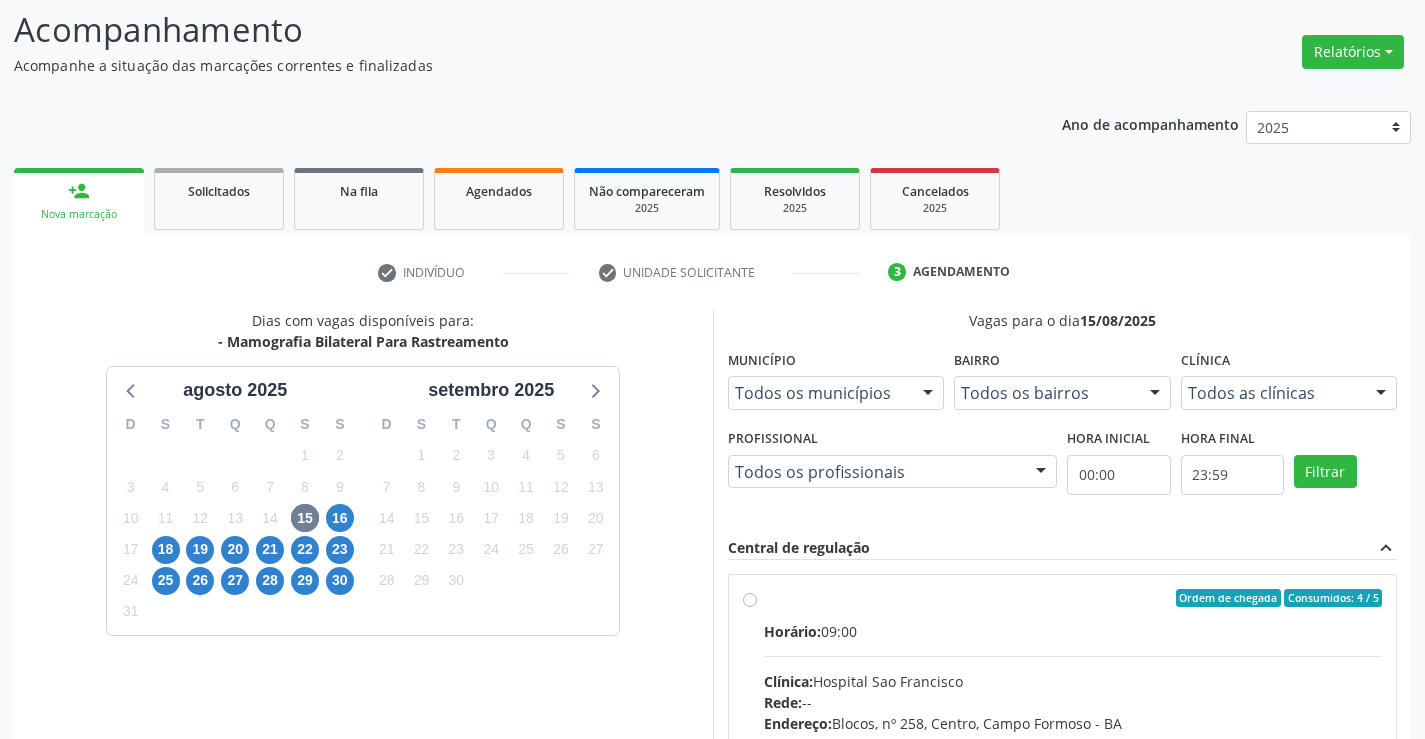 click on "Ordem de chegada
Consumidos: 4 / 5
Horário:   09:00
Clínica:  Hospital Sao Francisco
Rede:
--
Endereço:   Blocos, nº 258, Centro, Campo Formoso - BA
Telefone:   (74) 36451217
Profissional:
Joel da Rocha Almeida
Informações adicionais sobre o atendimento
Idade de atendimento:
de 0 a 120 anos
Gênero(s) atendido(s):
Masculino e Feminino
Informações adicionais:
--" at bounding box center [1073, 742] 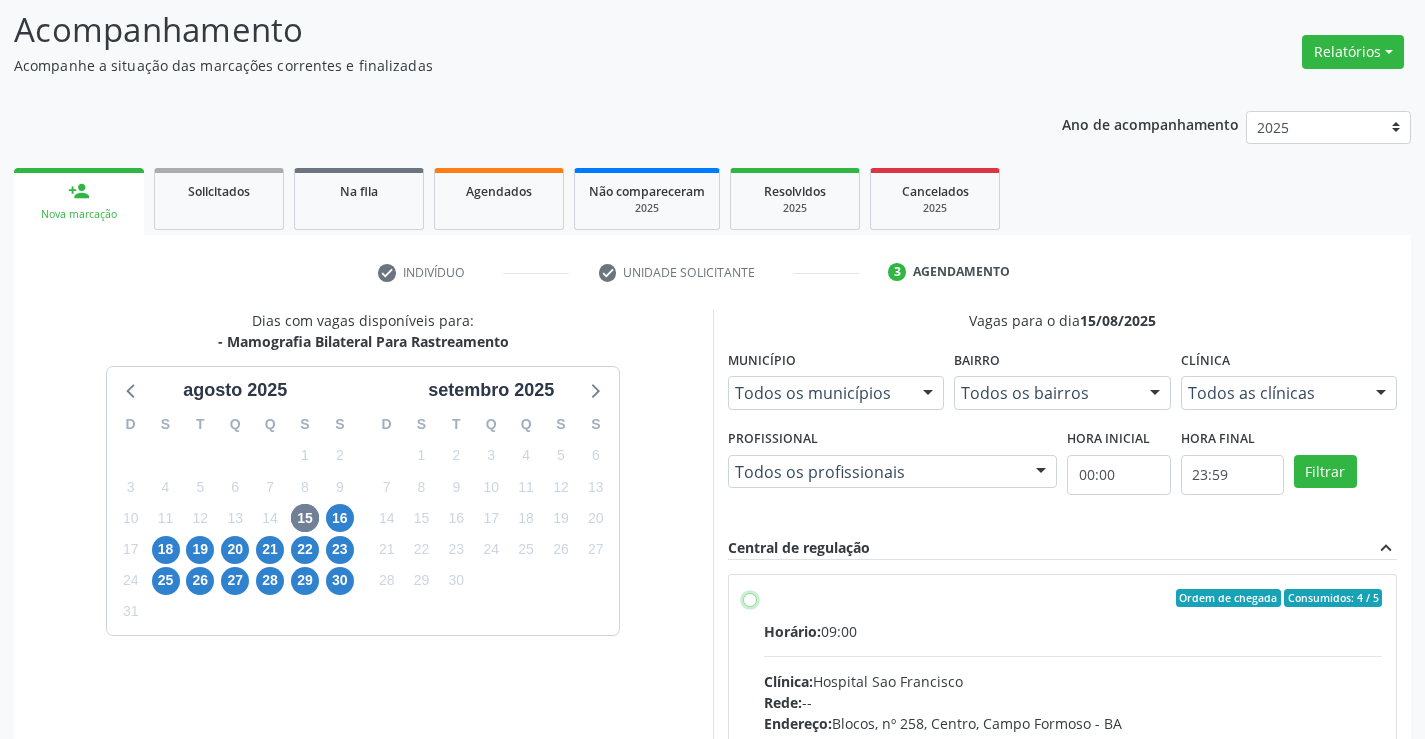 radio on "true" 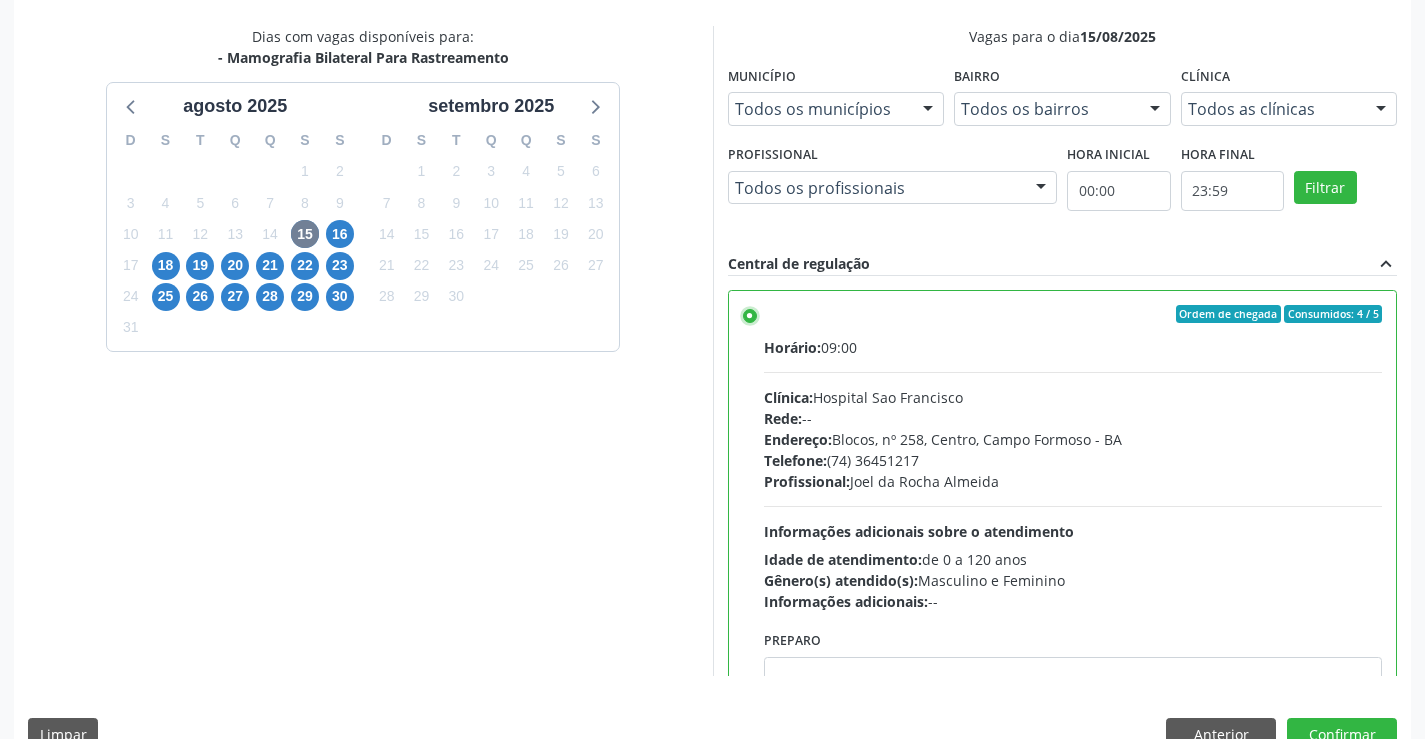scroll, scrollTop: 419, scrollLeft: 0, axis: vertical 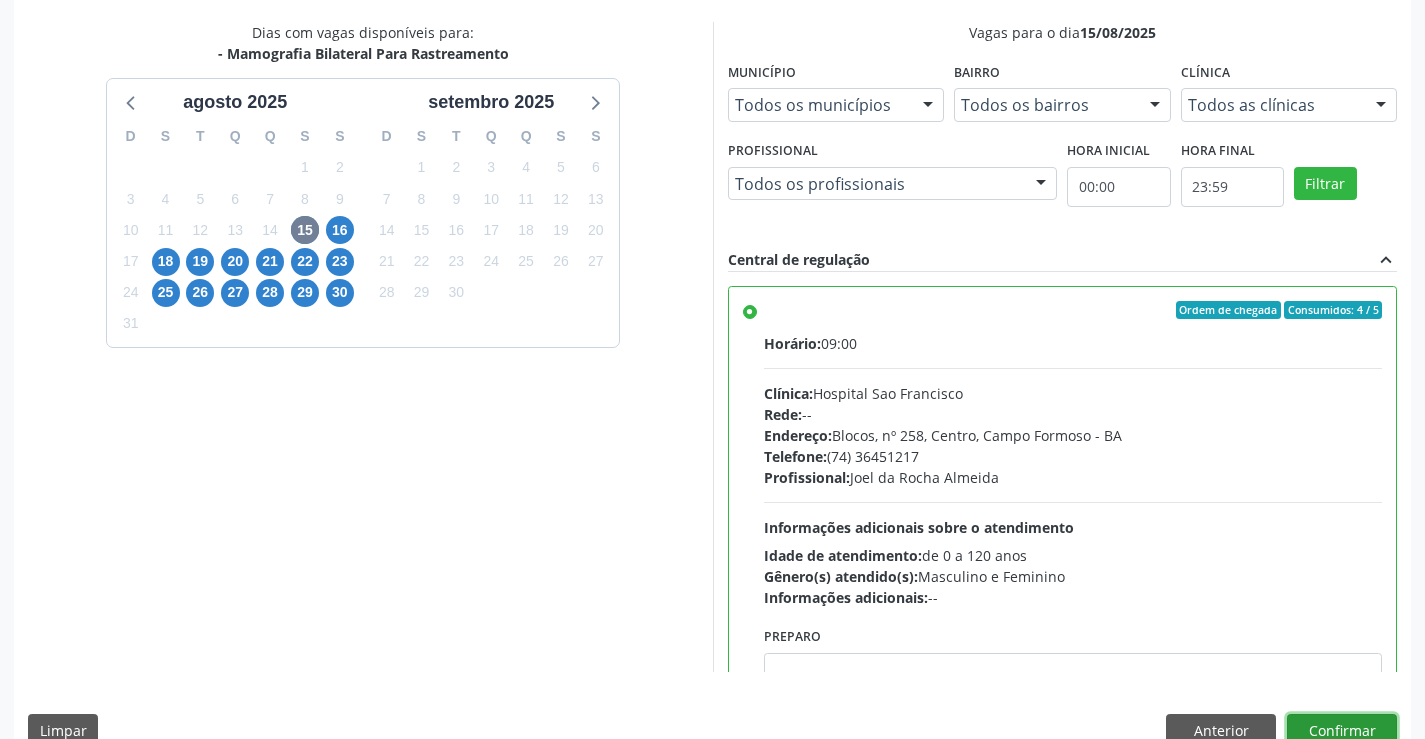 click on "Confirmar" at bounding box center (1342, 731) 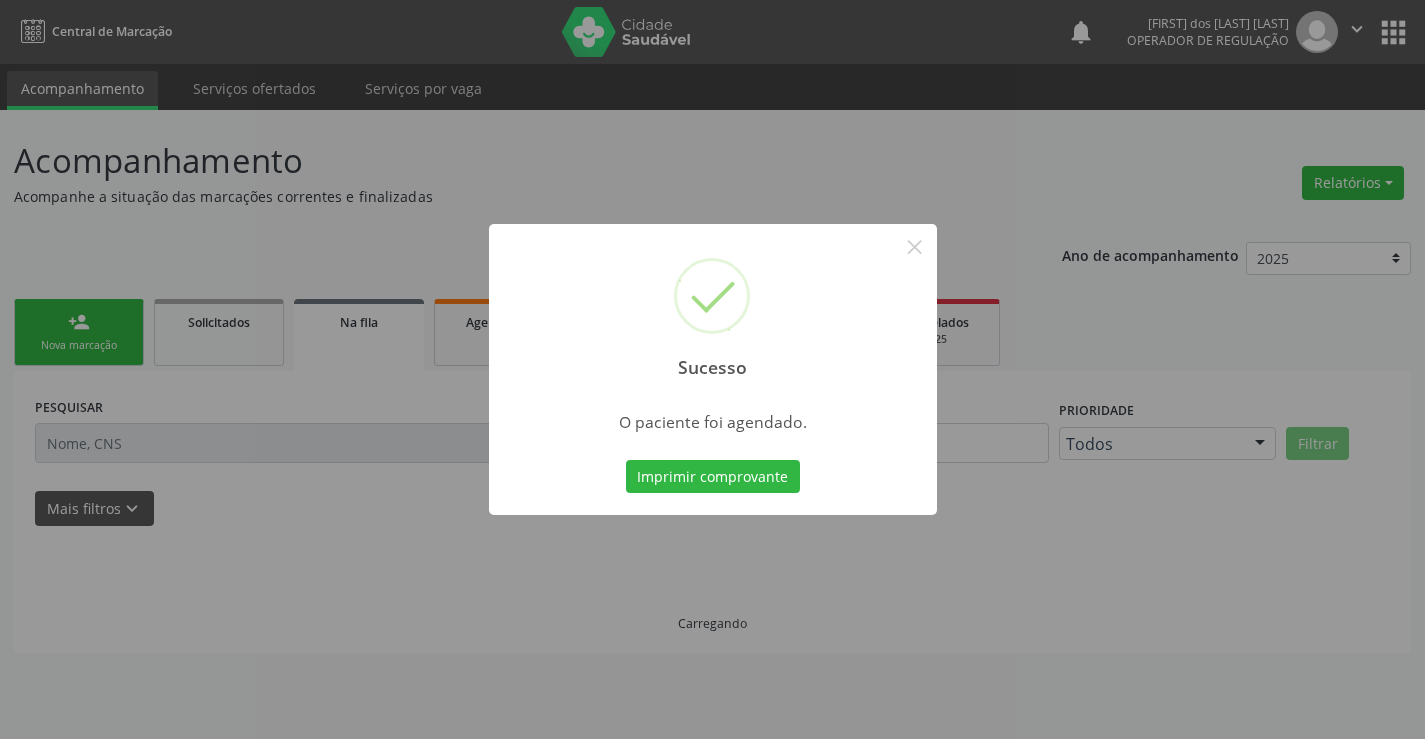 scroll, scrollTop: 0, scrollLeft: 0, axis: both 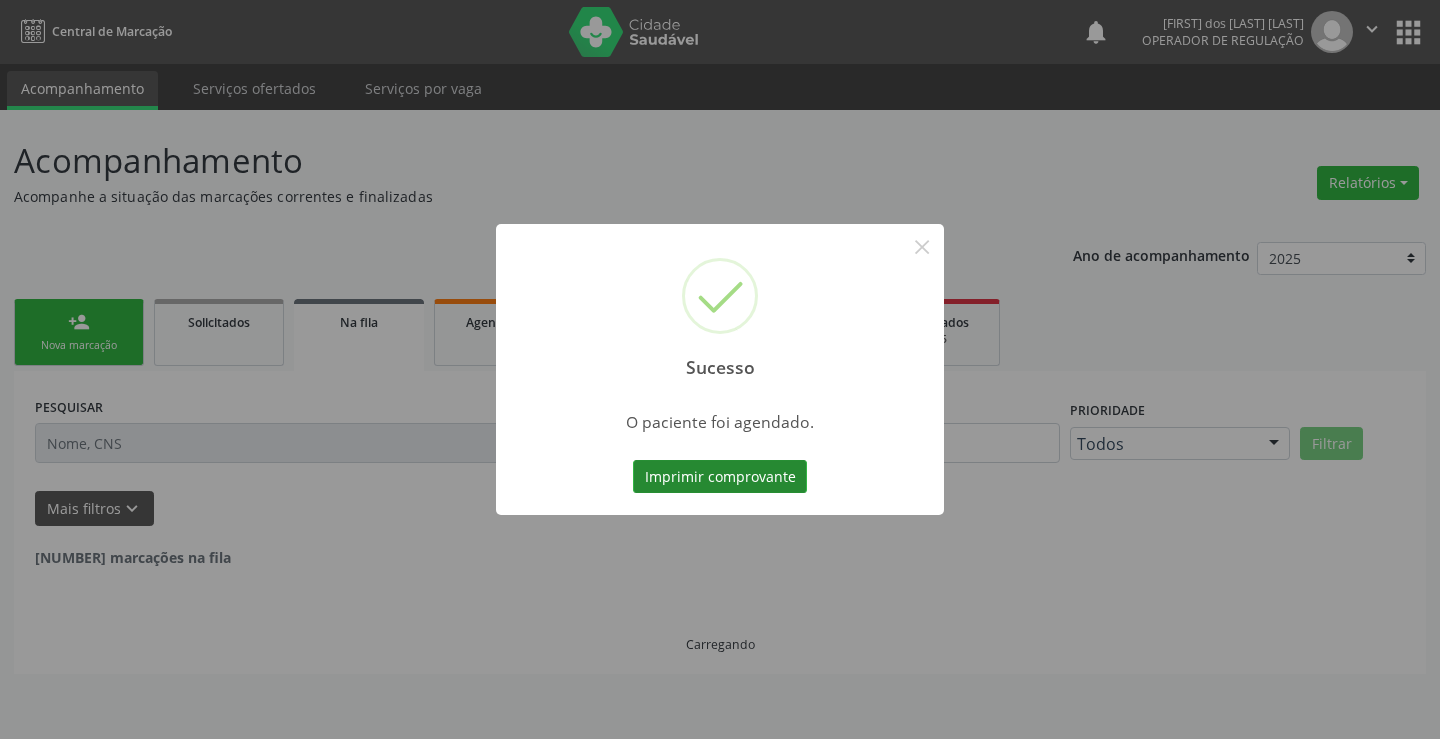 click on "Imprimir comprovante" at bounding box center [720, 477] 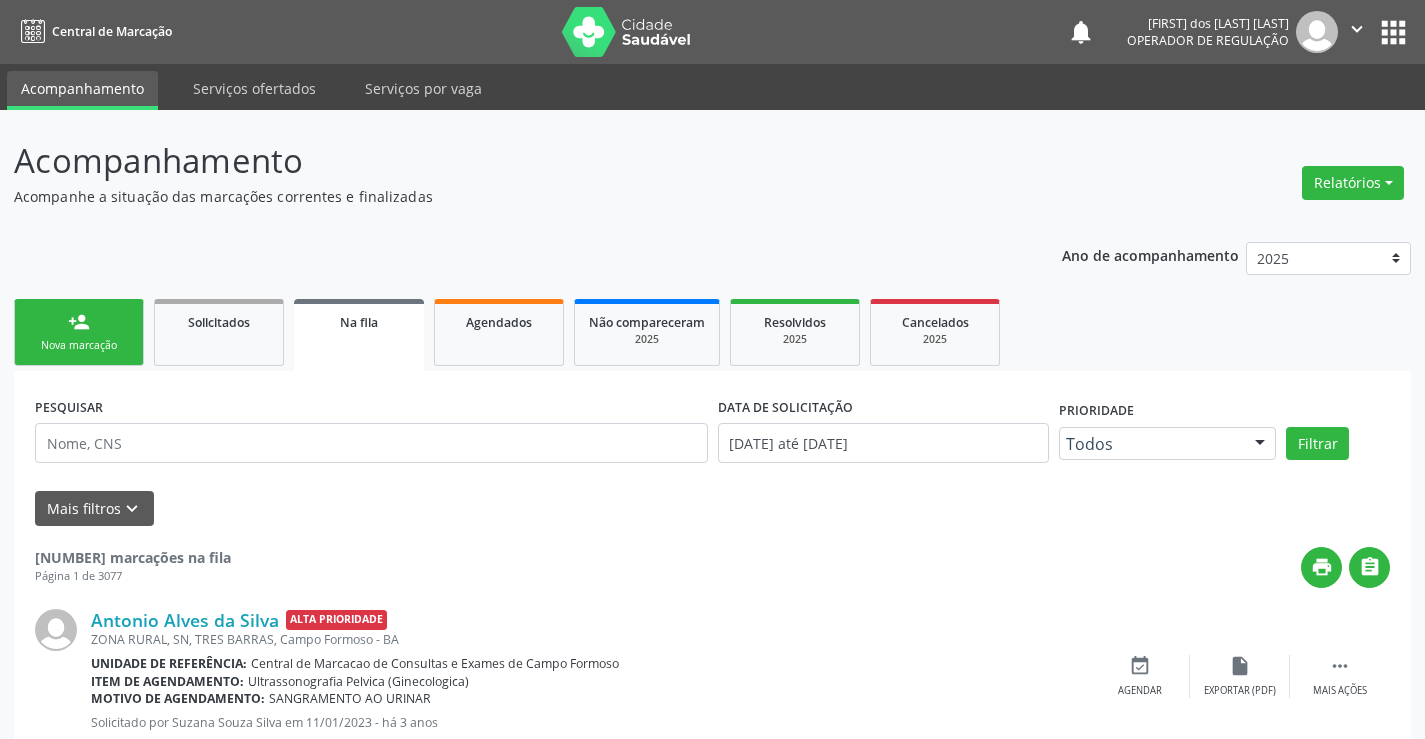 click on "person_add" at bounding box center [79, 322] 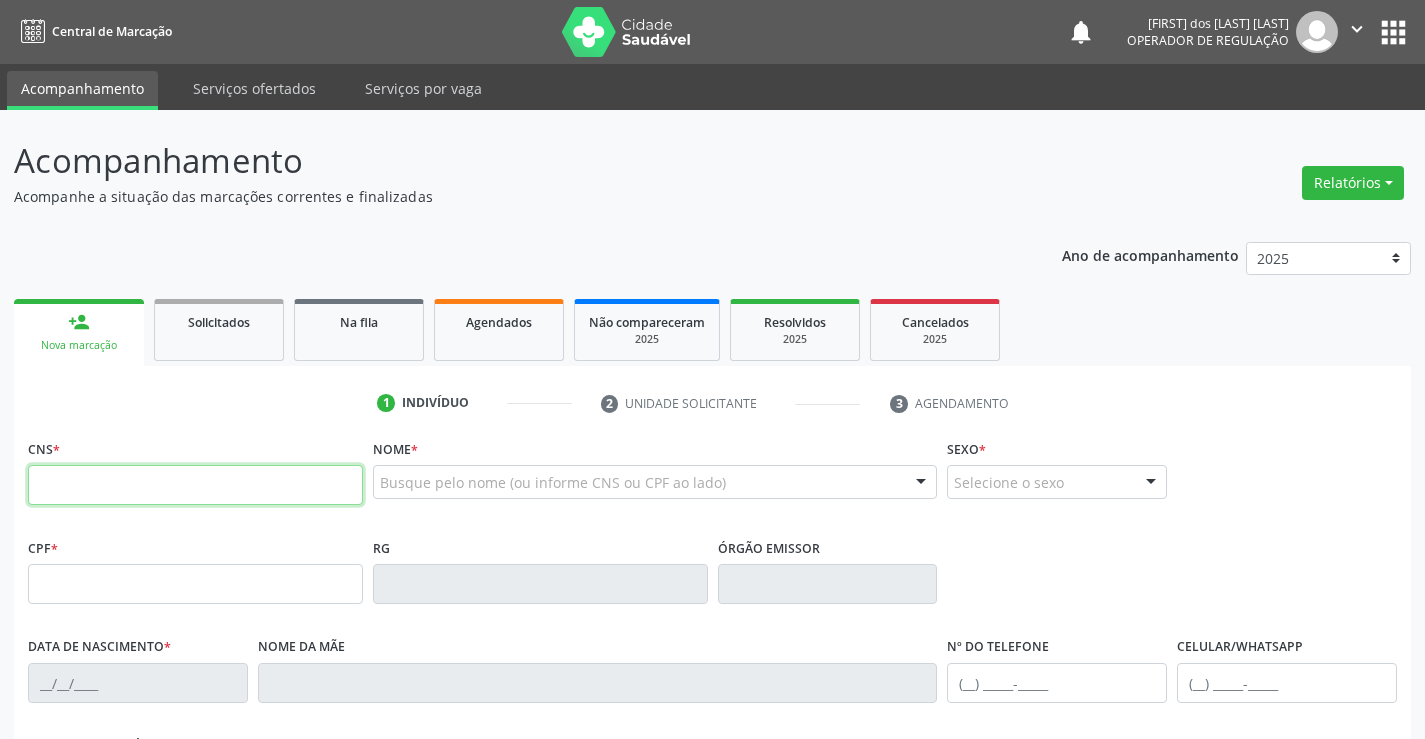 click at bounding box center [195, 485] 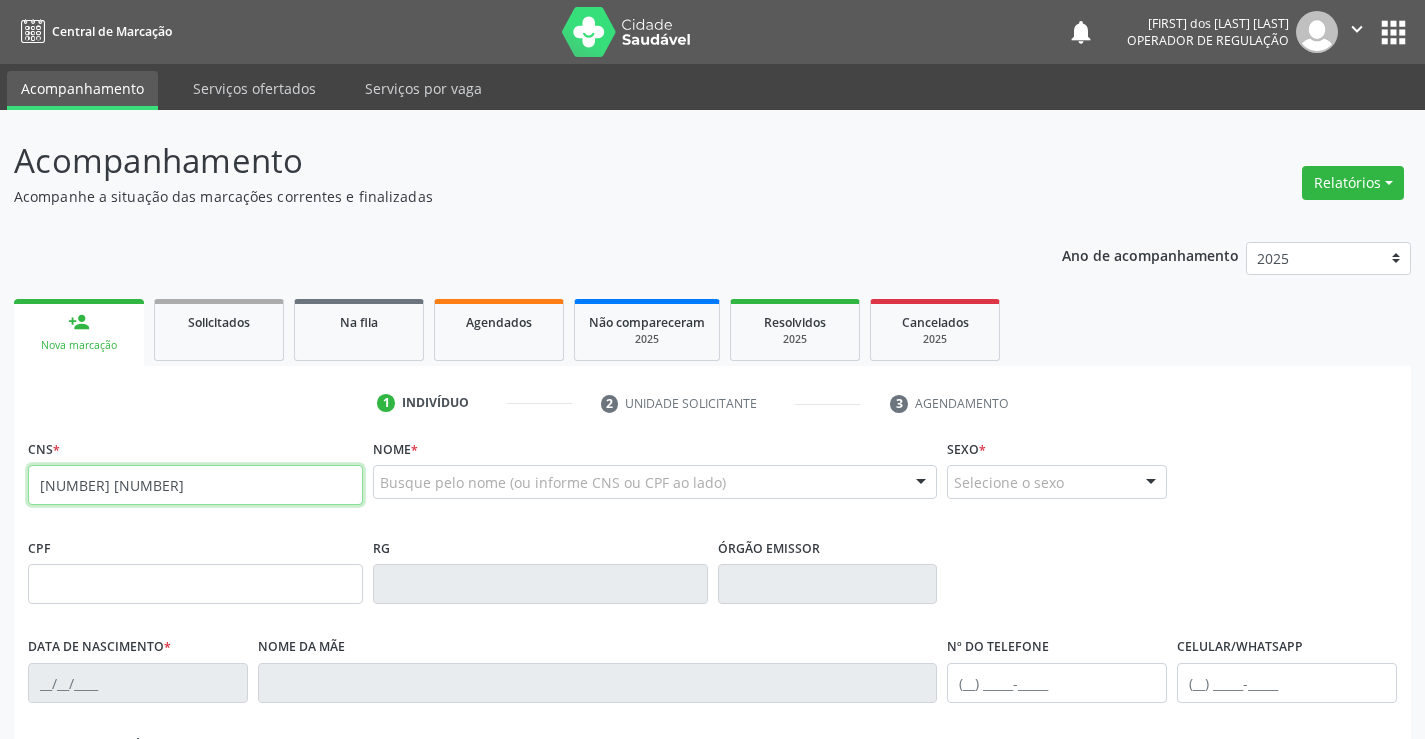 type on "700 5061 9802 6353" 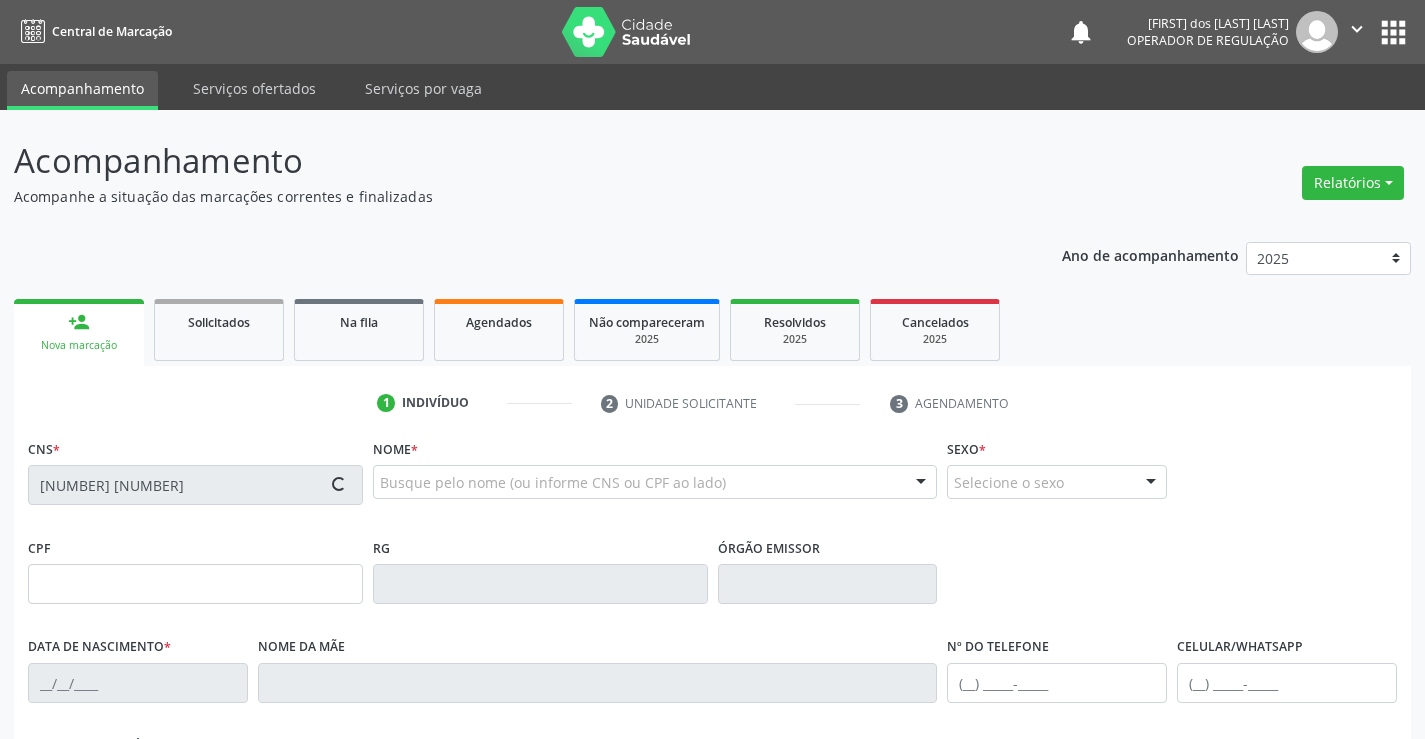 type on "1153010380" 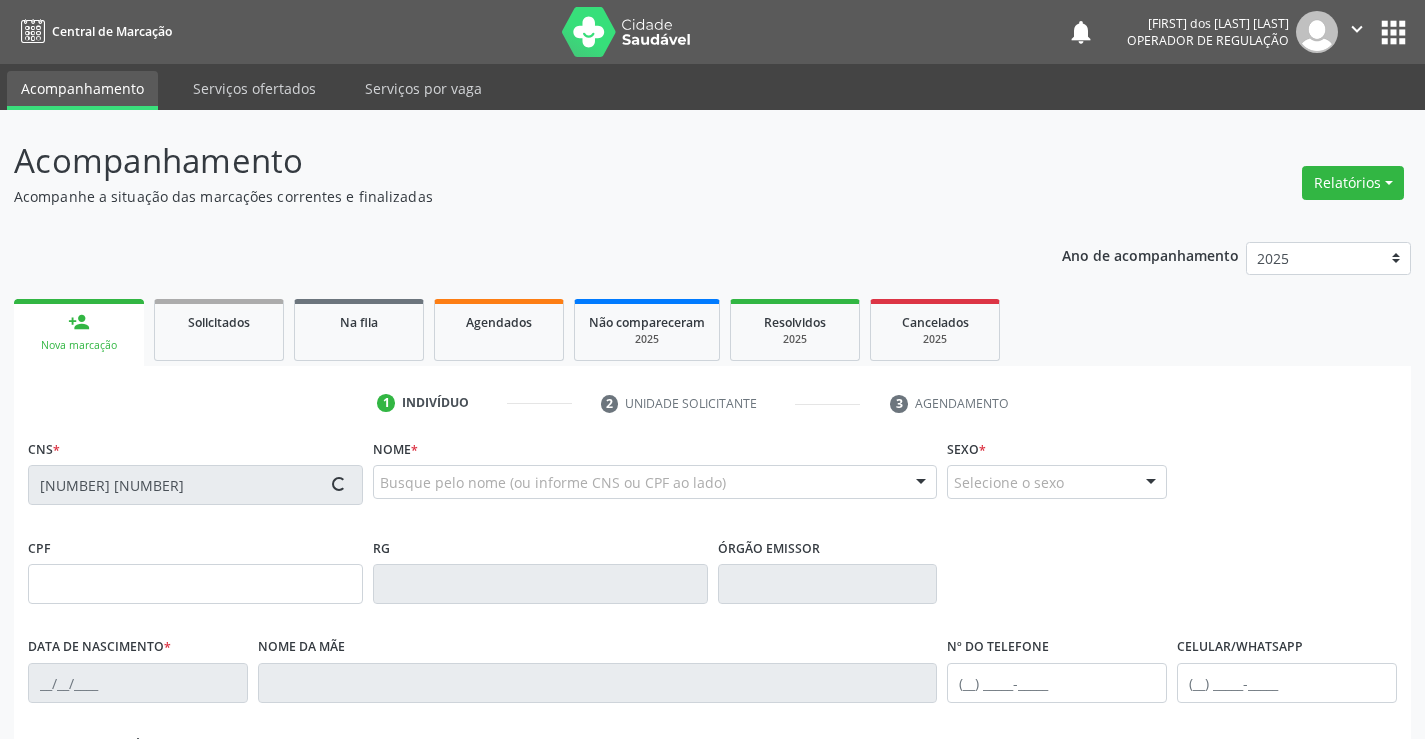 type on "S/N" 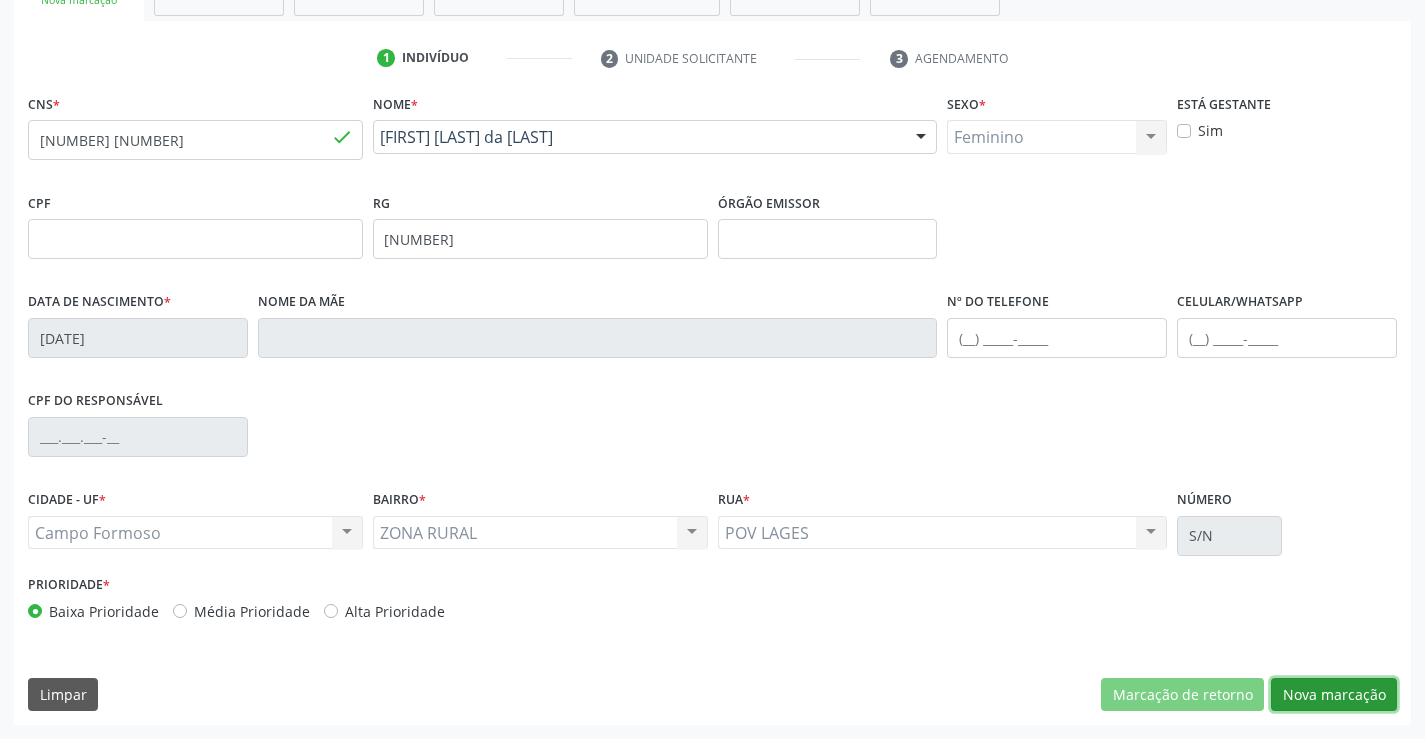 click on "Nova marcação" at bounding box center [1334, 695] 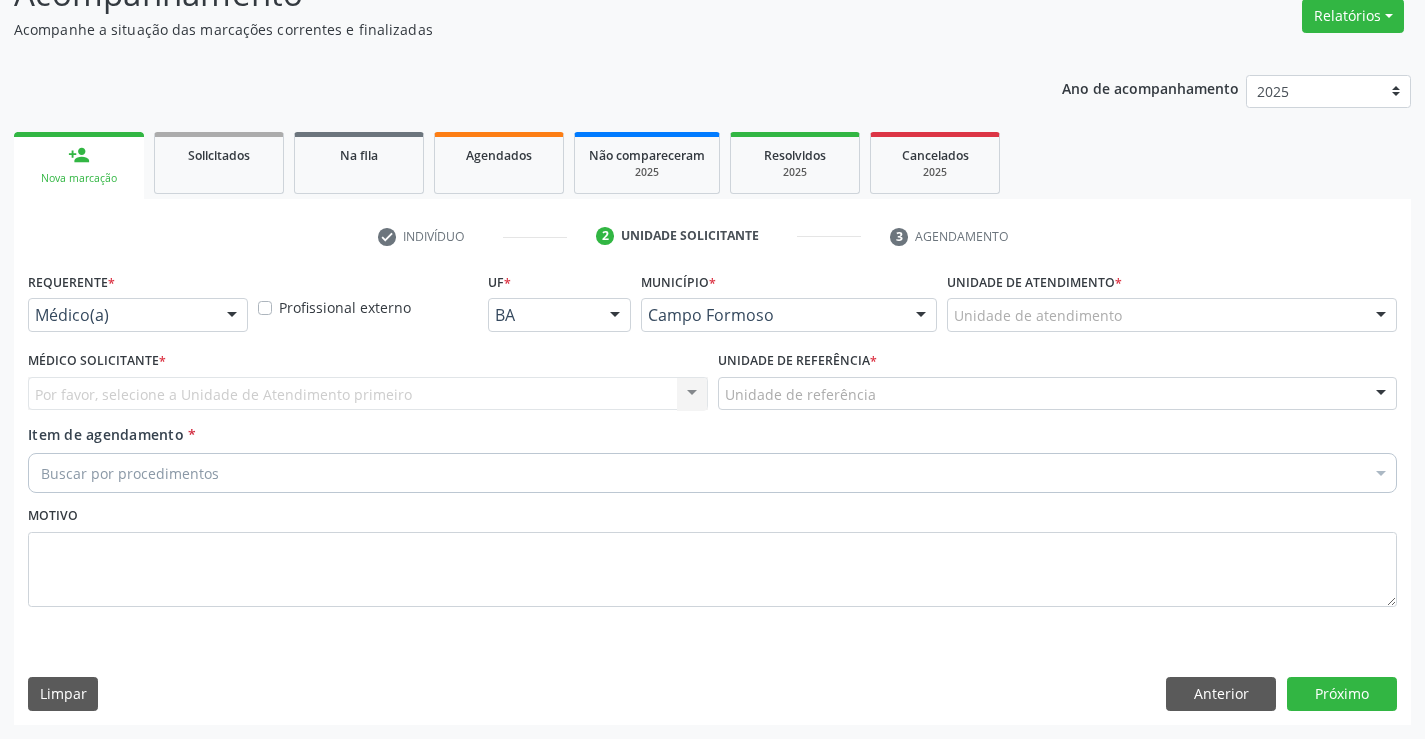 scroll, scrollTop: 167, scrollLeft: 0, axis: vertical 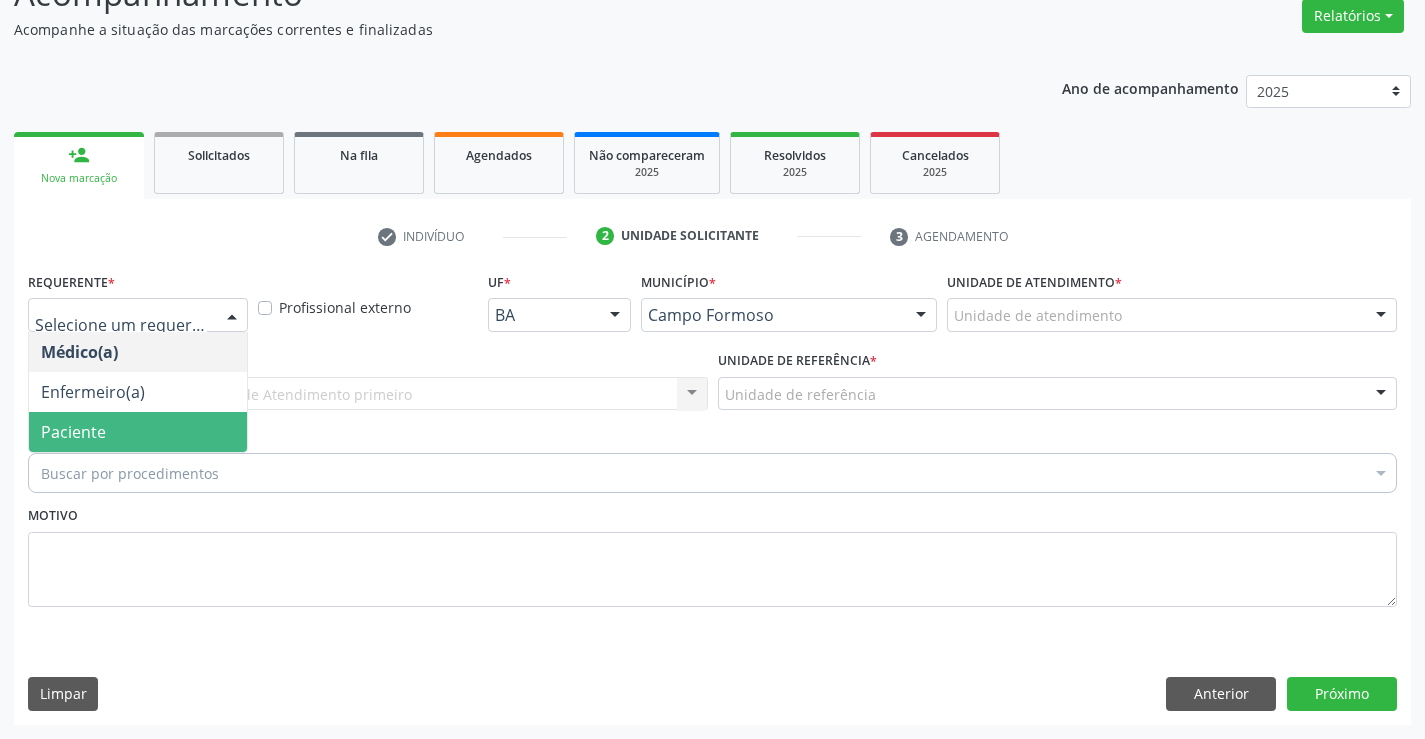 click on "Paciente" at bounding box center (138, 432) 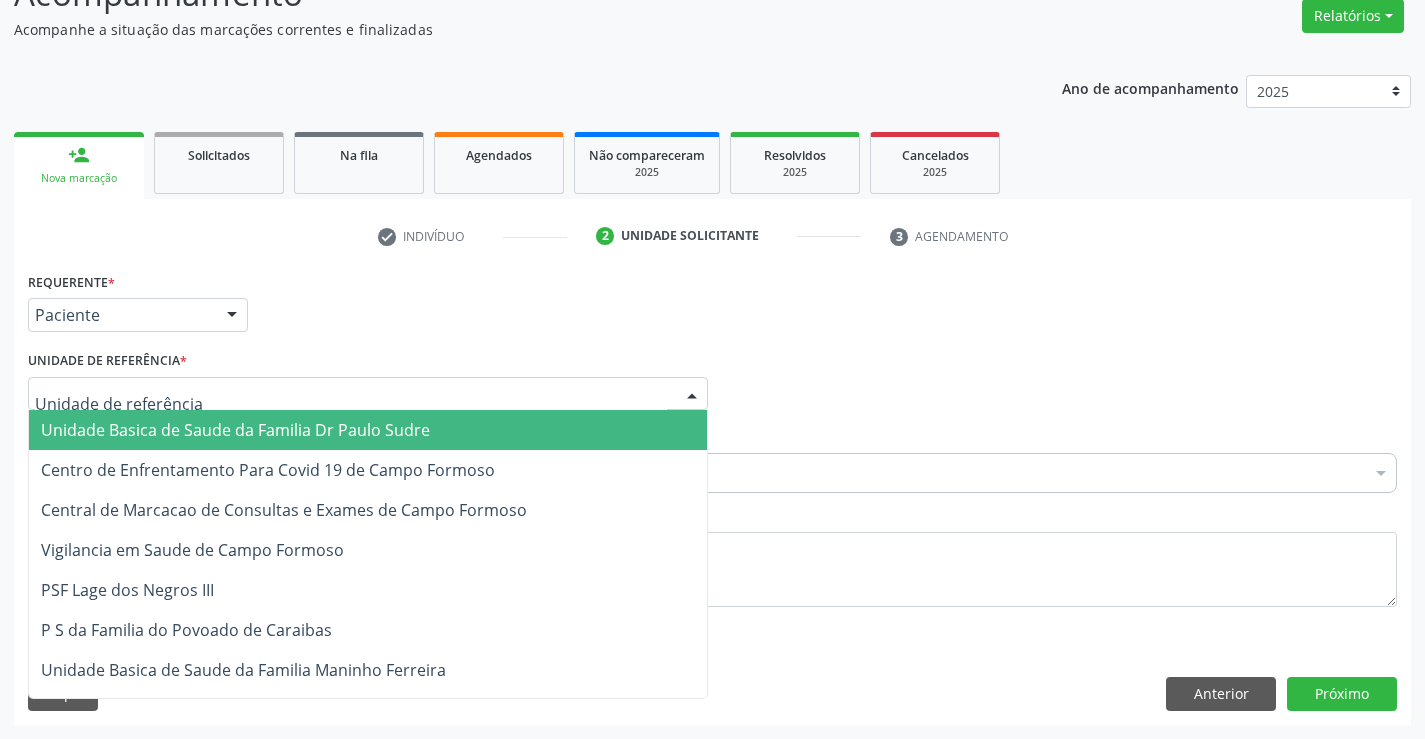 drag, startPoint x: 120, startPoint y: 391, endPoint x: 136, endPoint y: 446, distance: 57.280014 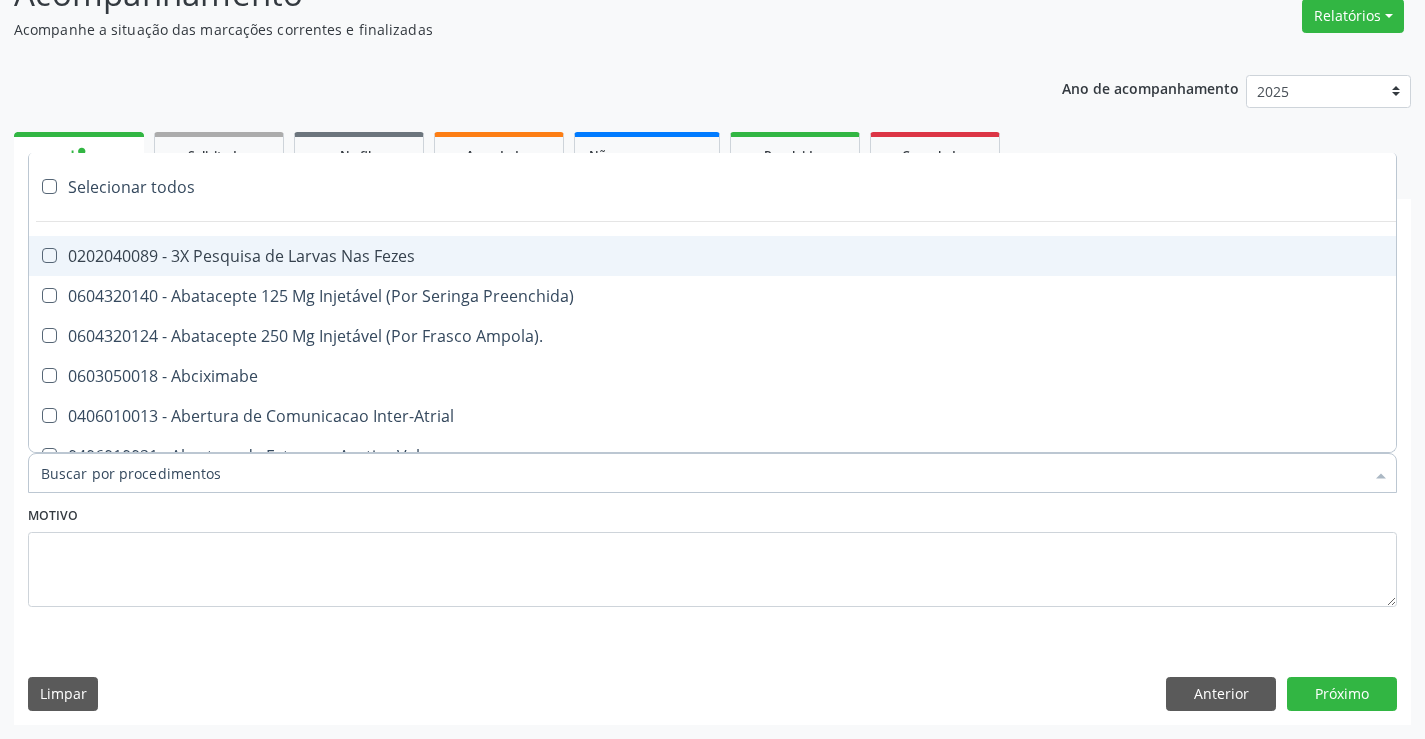 click at bounding box center (712, 473) 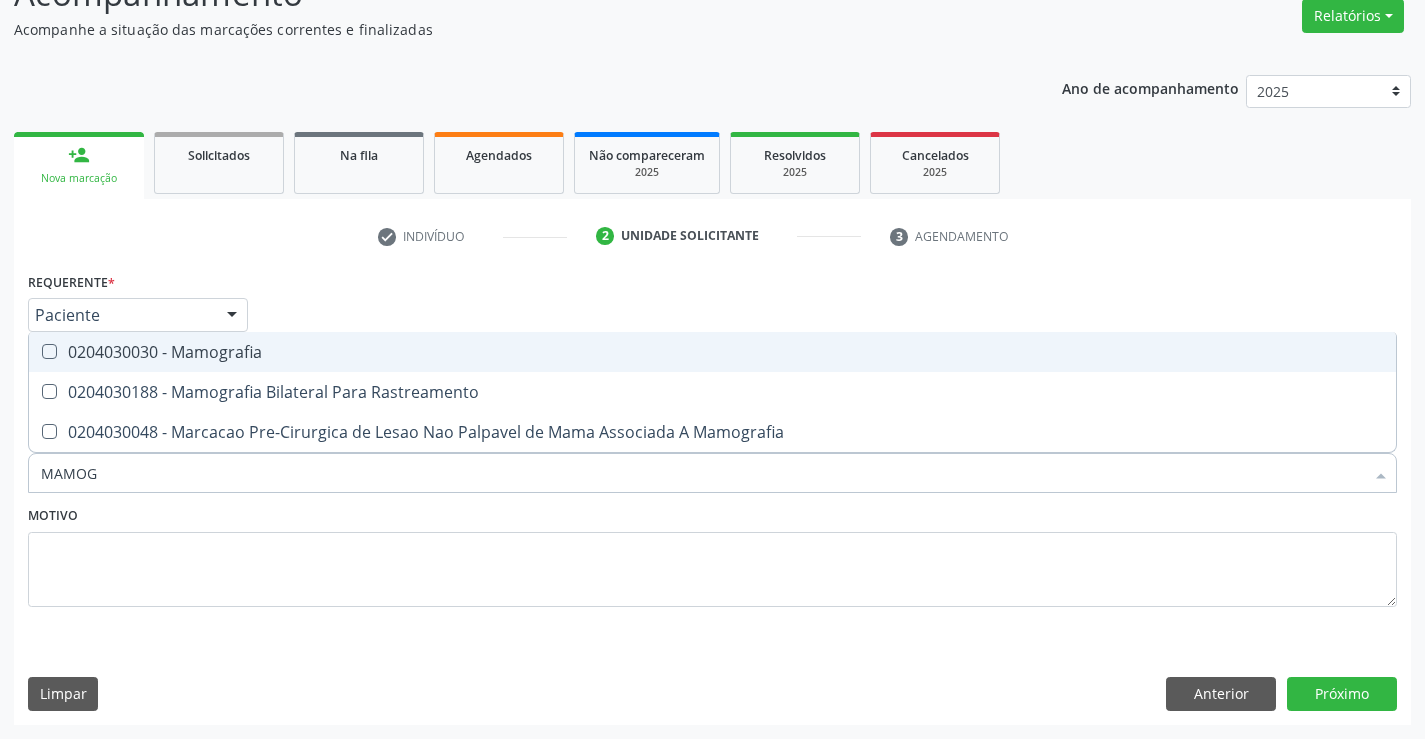 type on "MAMOGR" 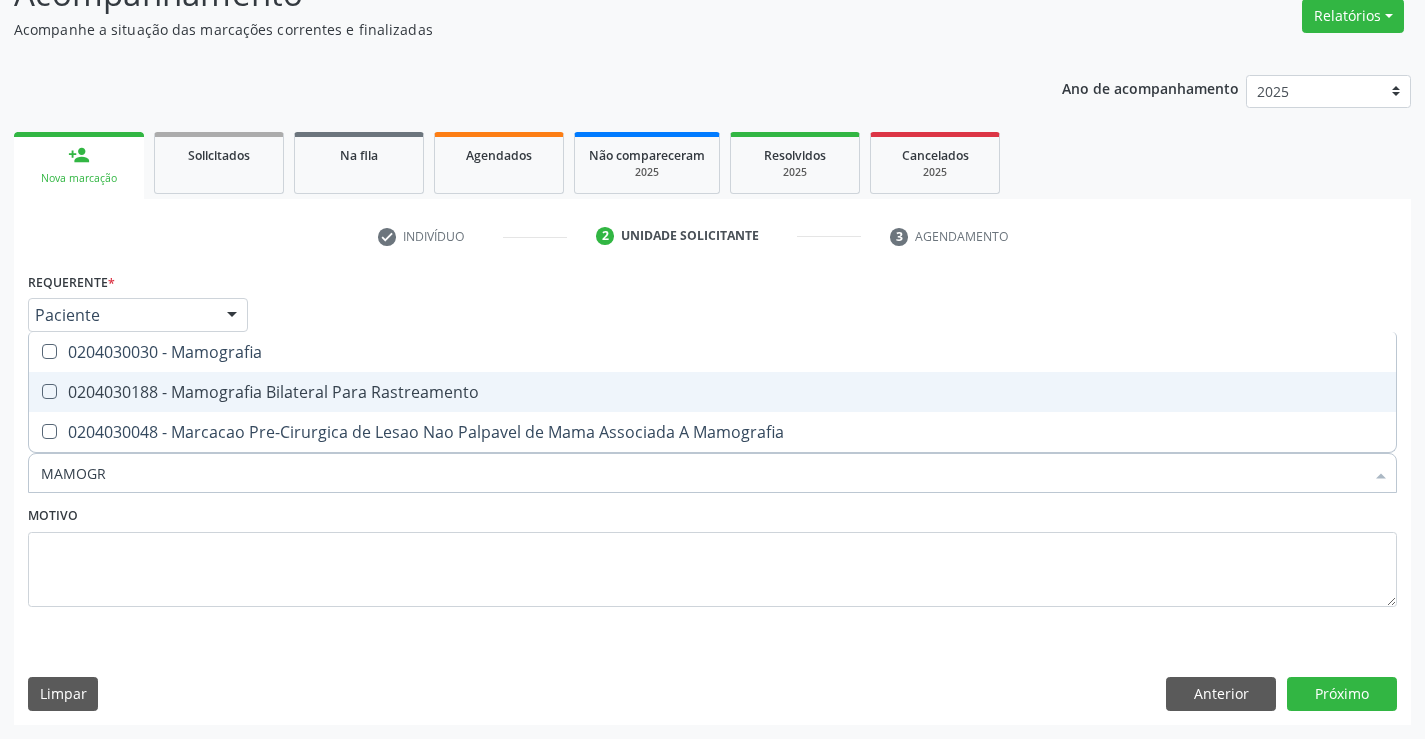 click on "0204030188 - Mamografia Bilateral Para Rastreamento" at bounding box center [712, 392] 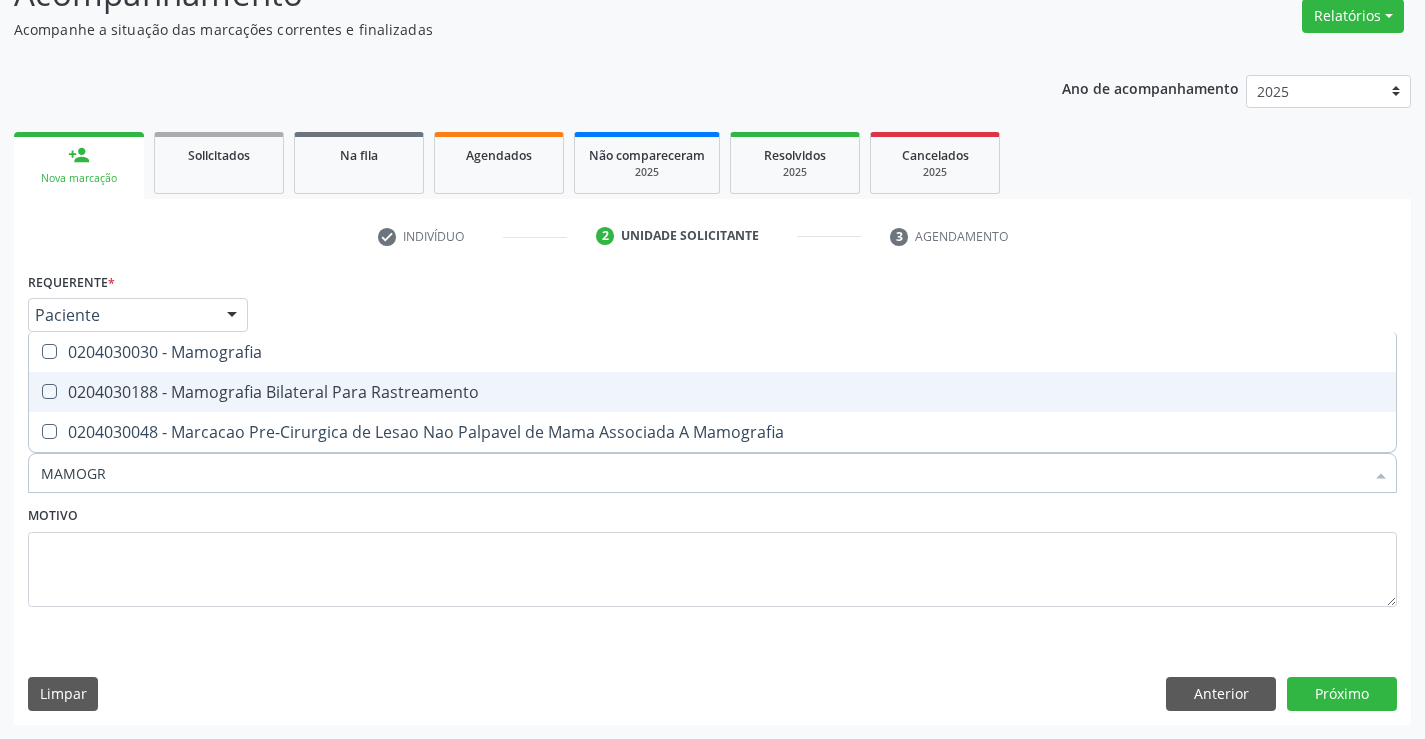 checkbox on "true" 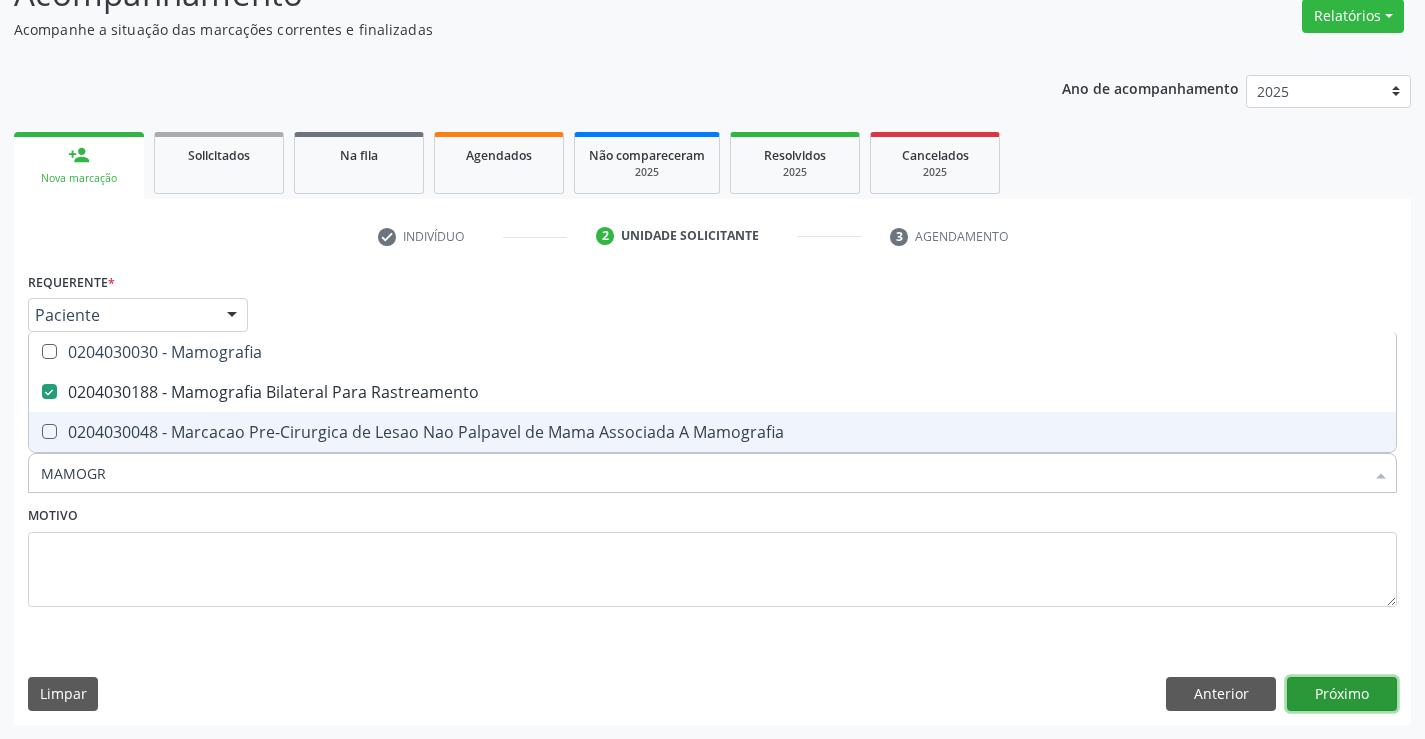 click on "Próximo" at bounding box center [1342, 694] 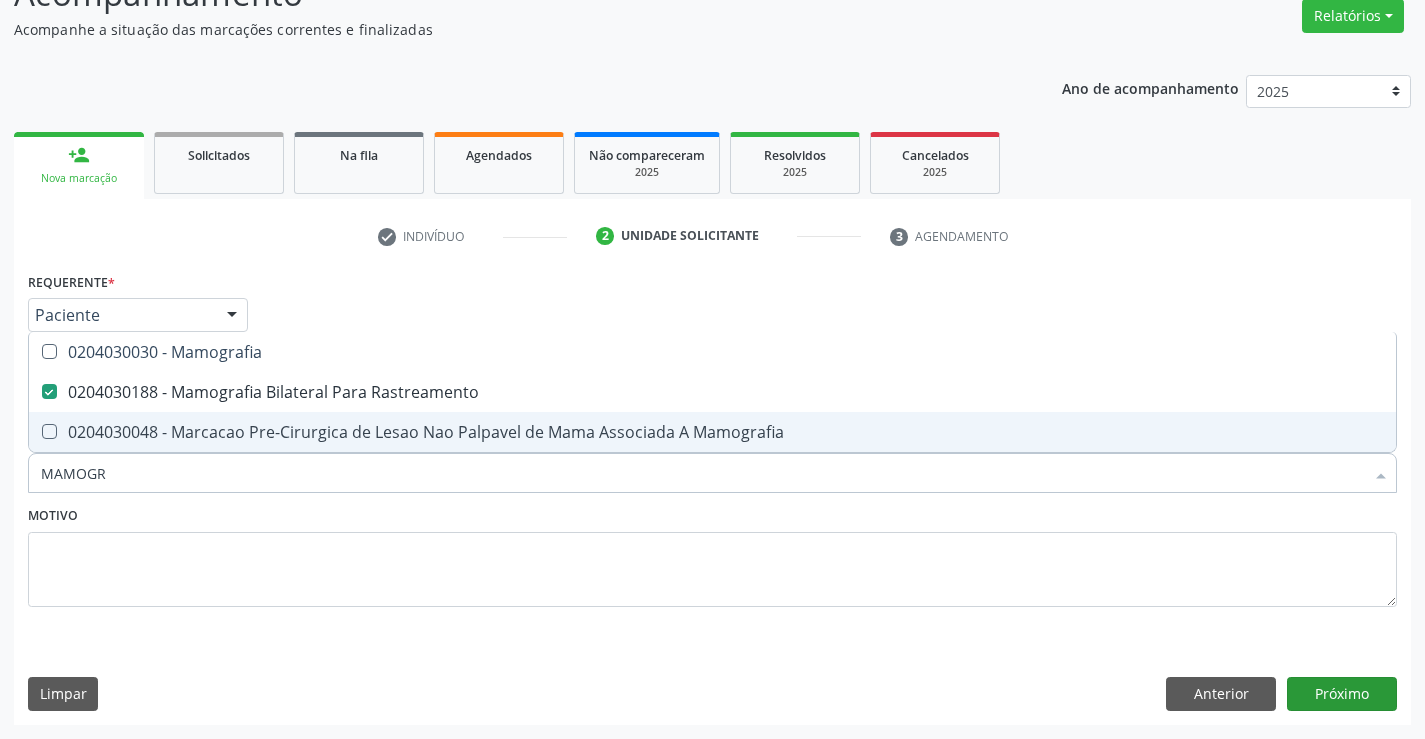 scroll, scrollTop: 131, scrollLeft: 0, axis: vertical 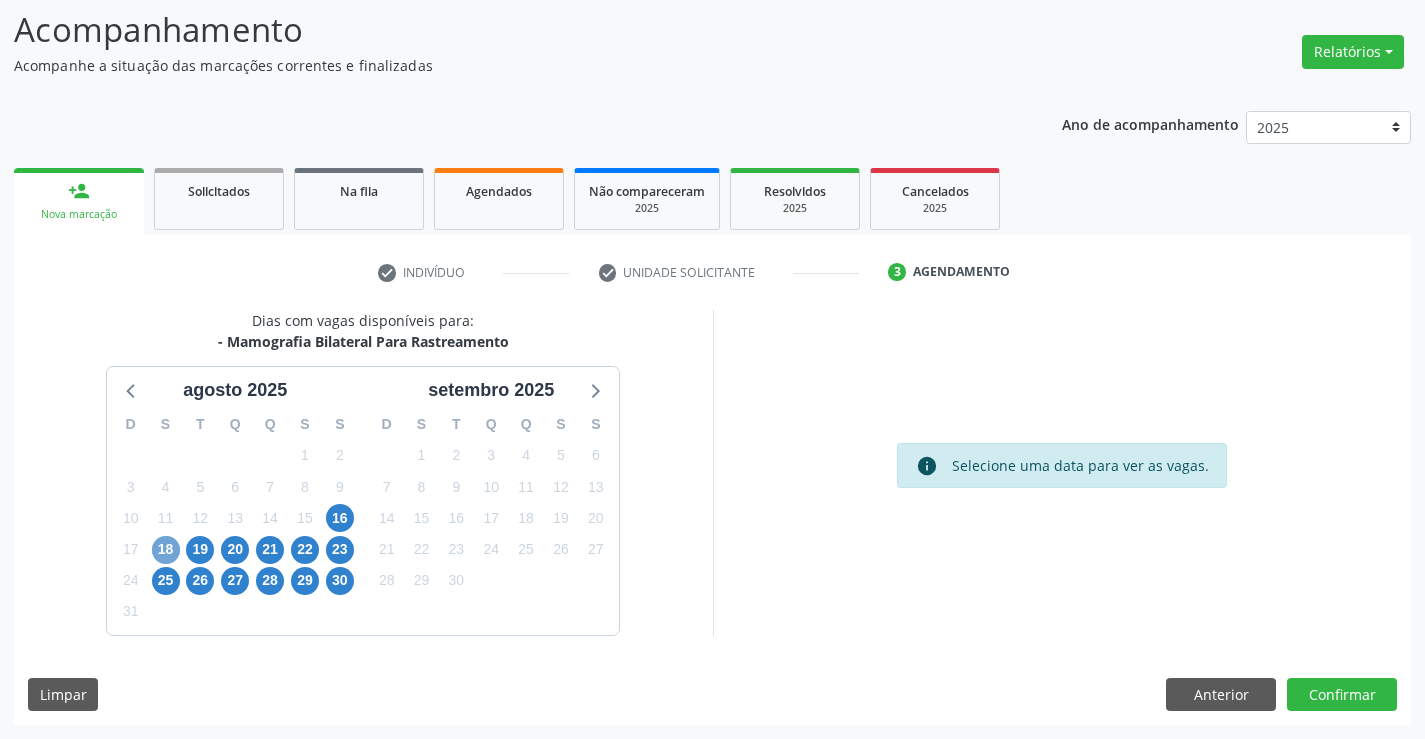 click on "18" at bounding box center [166, 550] 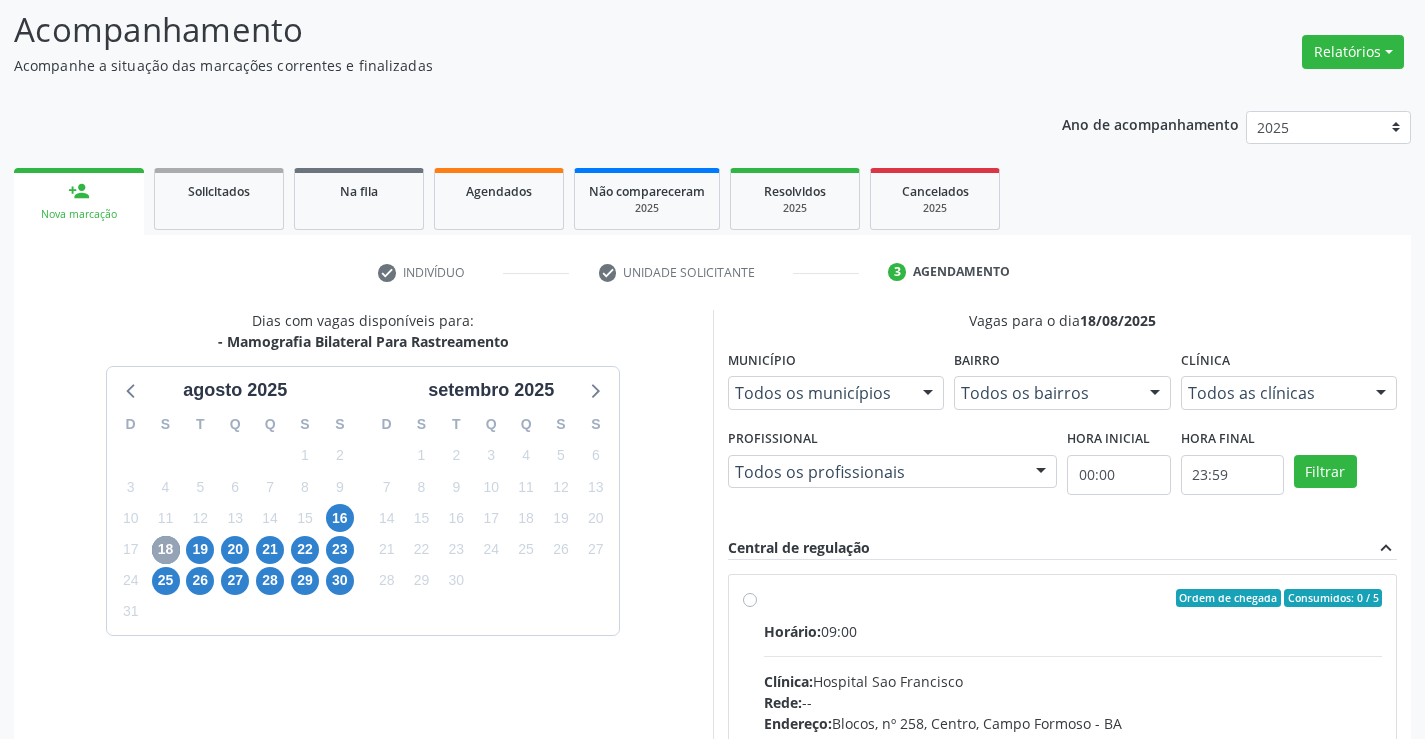 scroll, scrollTop: 411, scrollLeft: 0, axis: vertical 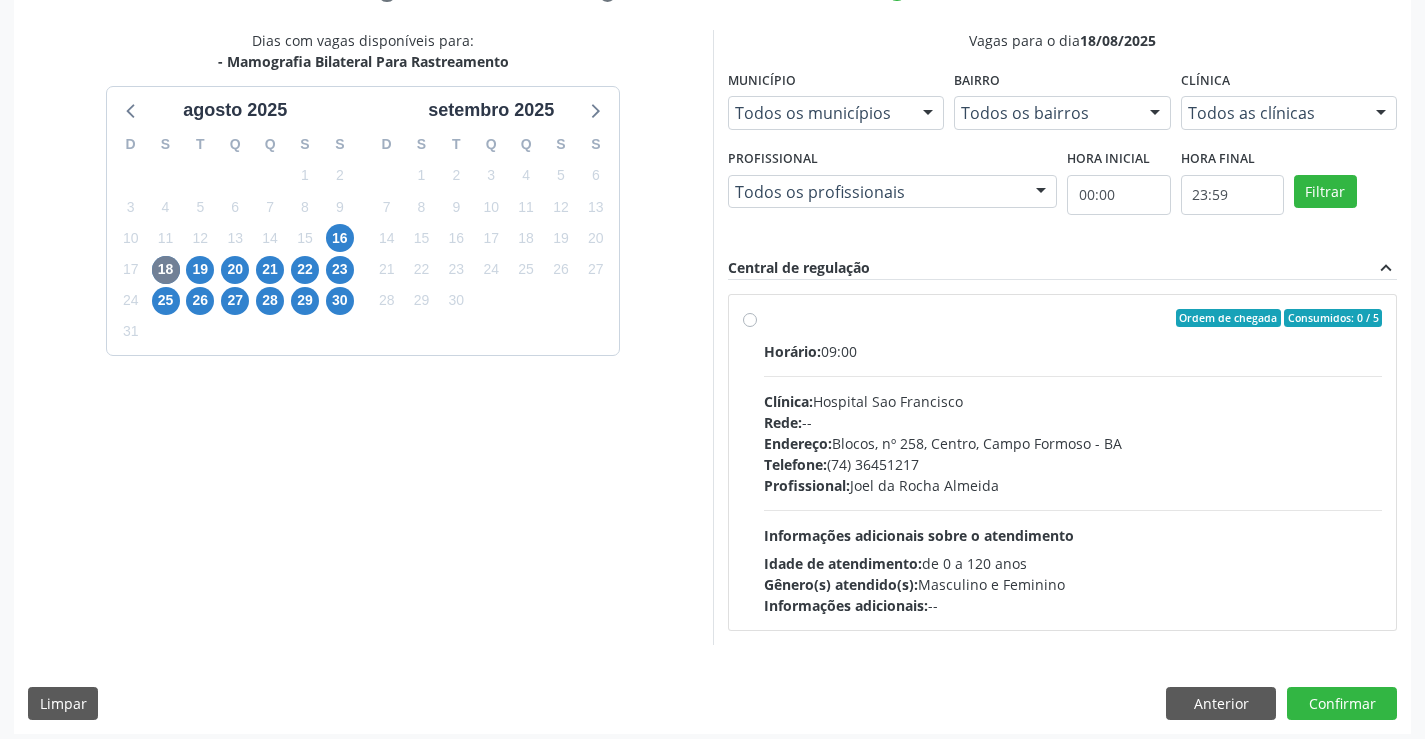 click on "Ordem de chegada
Consumidos: 0 / 5
Horário:   09:00
Clínica:  Hospital Sao Francisco
Rede:
--
Endereço:   Blocos, nº 258, Centro, Campo Formoso - BA
Telefone:   (74) 36451217
Profissional:
Joel da Rocha Almeida
Informações adicionais sobre o atendimento
Idade de atendimento:
de 0 a 120 anos
Gênero(s) atendido(s):
Masculino e Feminino
Informações adicionais:
--" at bounding box center (1073, 462) 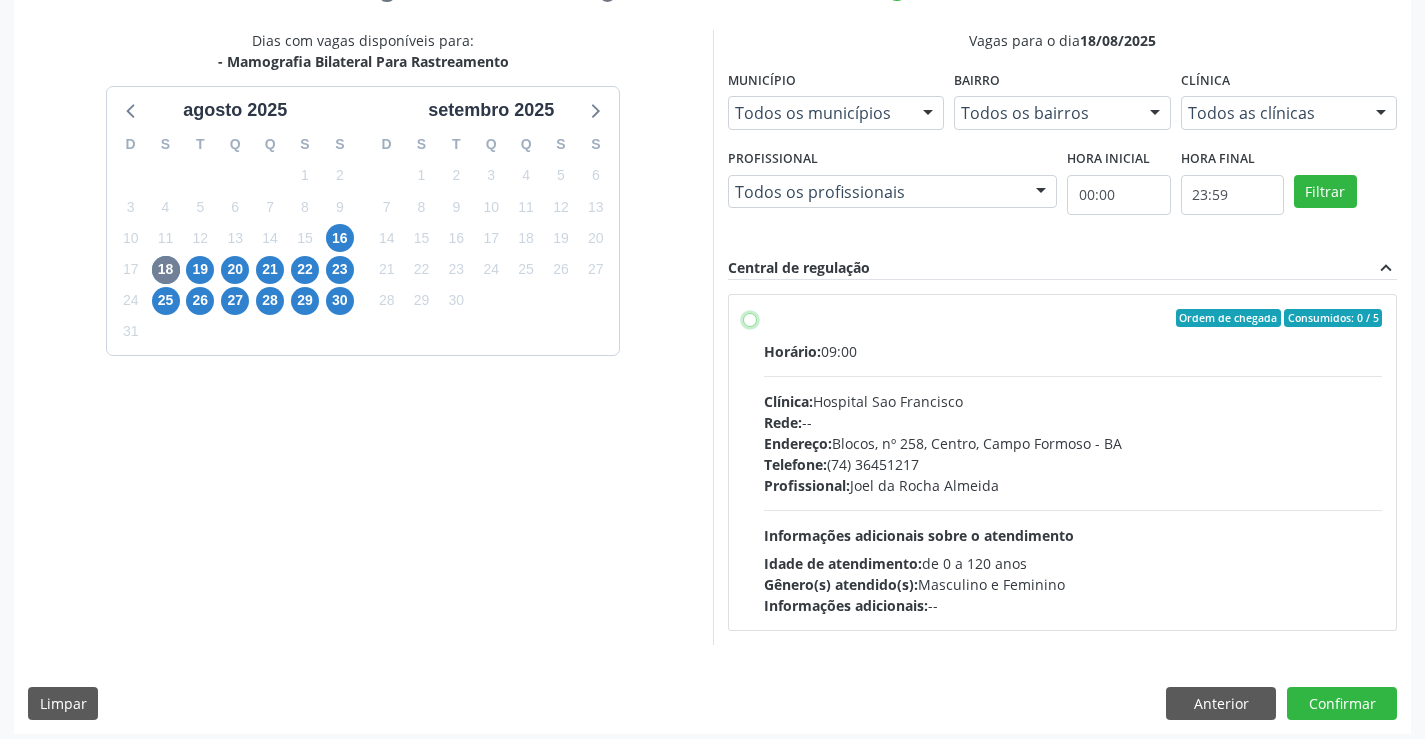 click on "Ordem de chegada
Consumidos: 0 / 5
Horário:   09:00
Clínica:  Hospital Sao Francisco
Rede:
--
Endereço:   Blocos, nº 258, Centro, Campo Formoso - BA
Telefone:   (74) 36451217
Profissional:
Joel da Rocha Almeida
Informações adicionais sobre o atendimento
Idade de atendimento:
de 0 a 120 anos
Gênero(s) atendido(s):
Masculino e Feminino
Informações adicionais:
--" at bounding box center (750, 318) 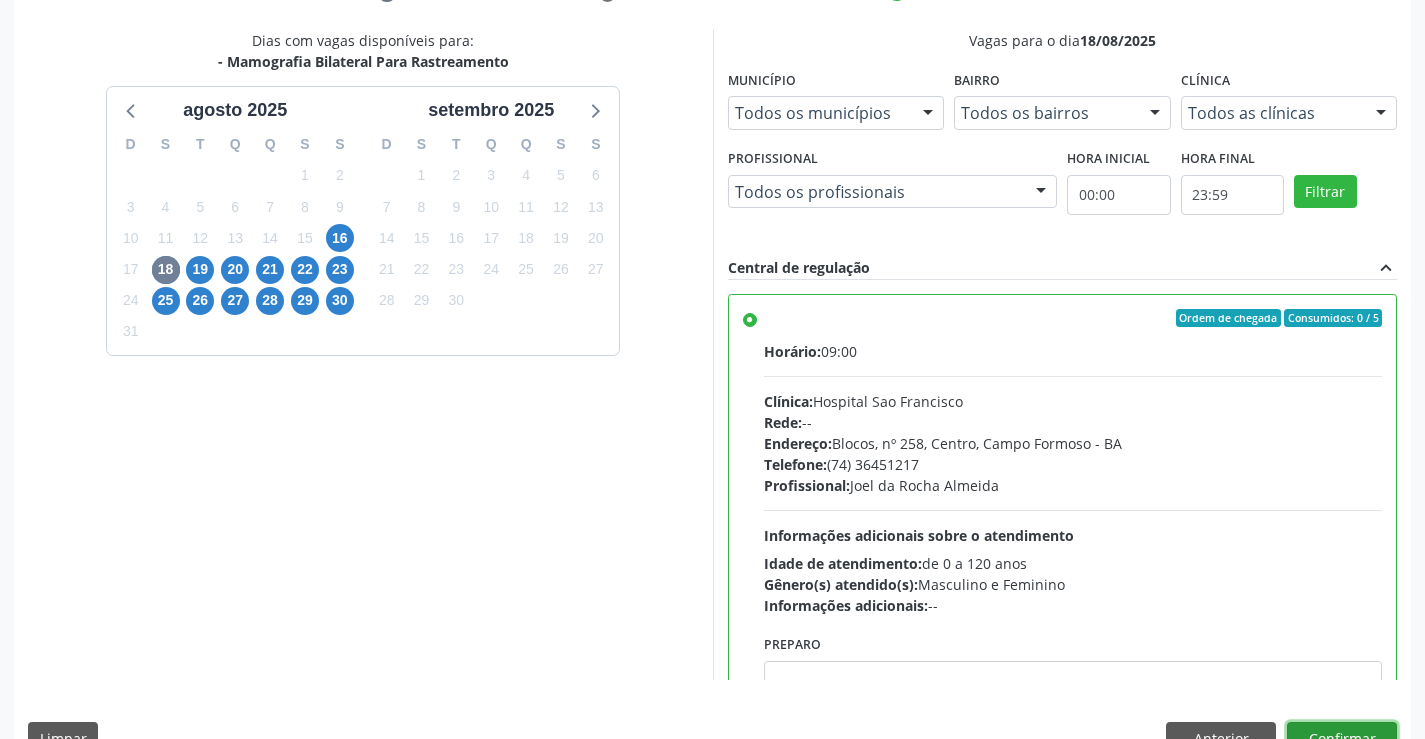 click on "Confirmar" at bounding box center (1342, 739) 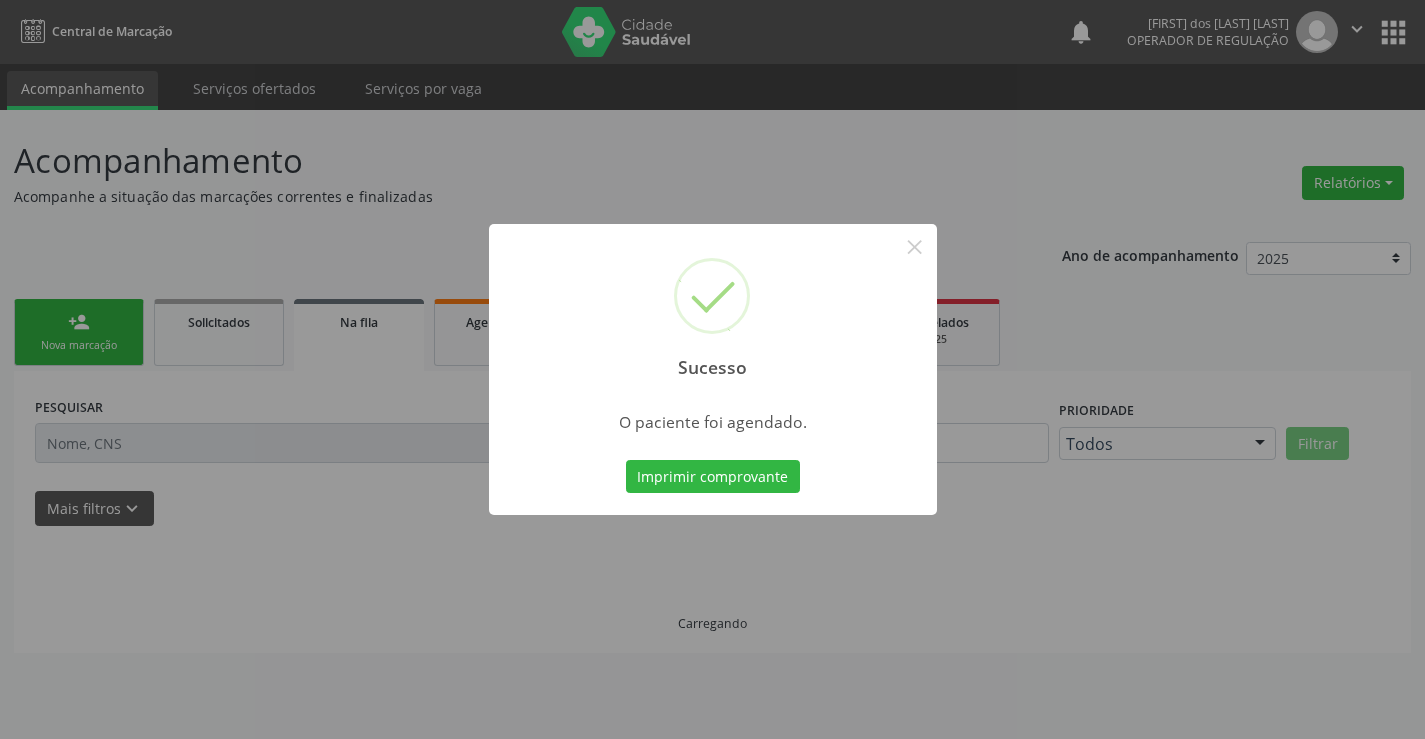 scroll, scrollTop: 0, scrollLeft: 0, axis: both 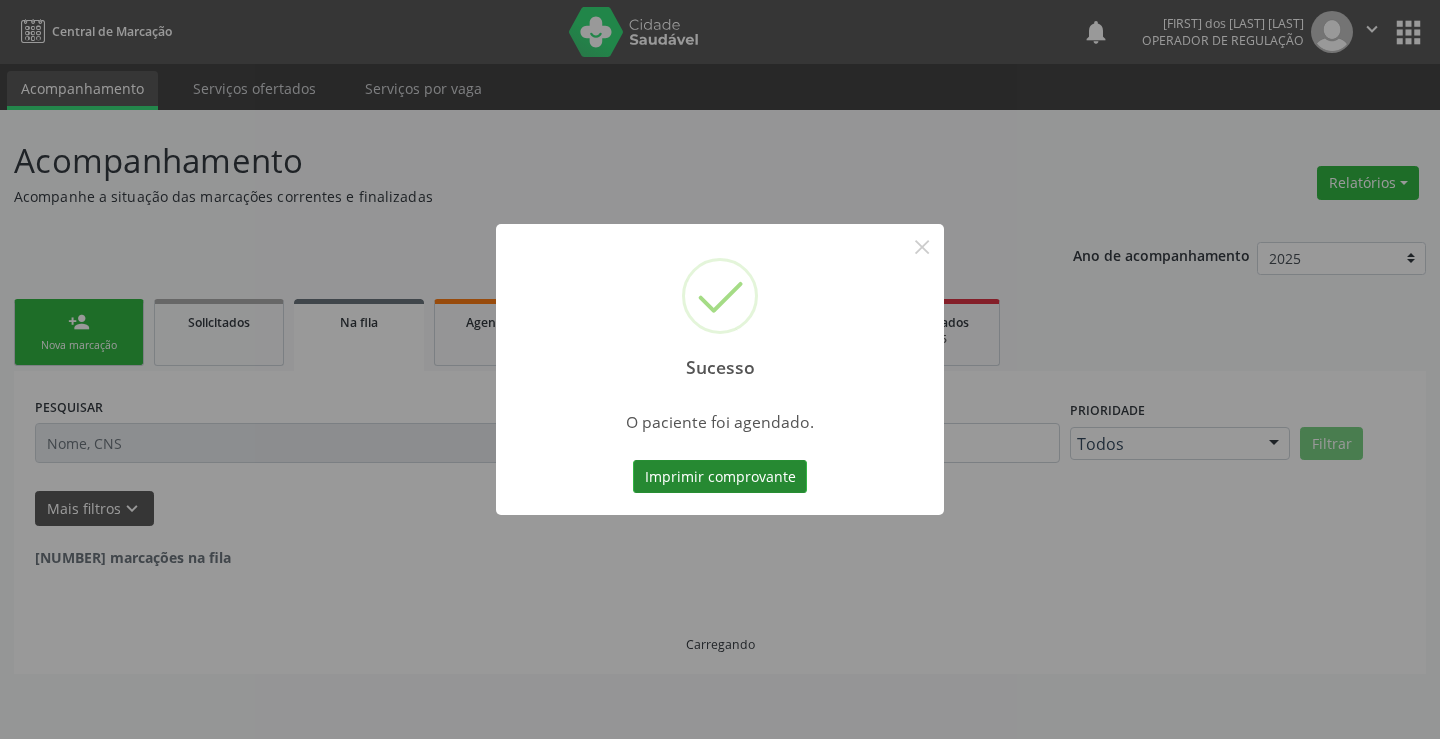 click on "Imprimir comprovante" at bounding box center (720, 477) 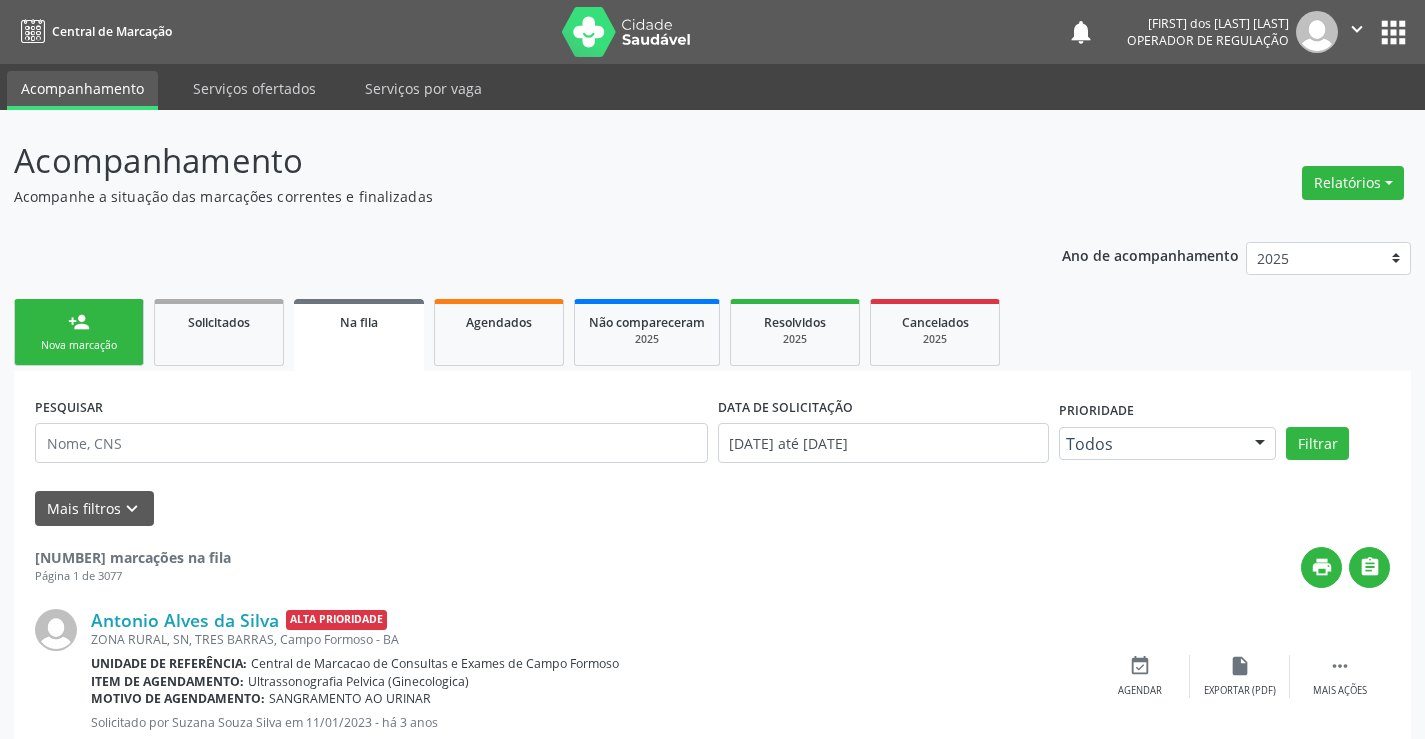 click on "Nova marcação" at bounding box center (79, 345) 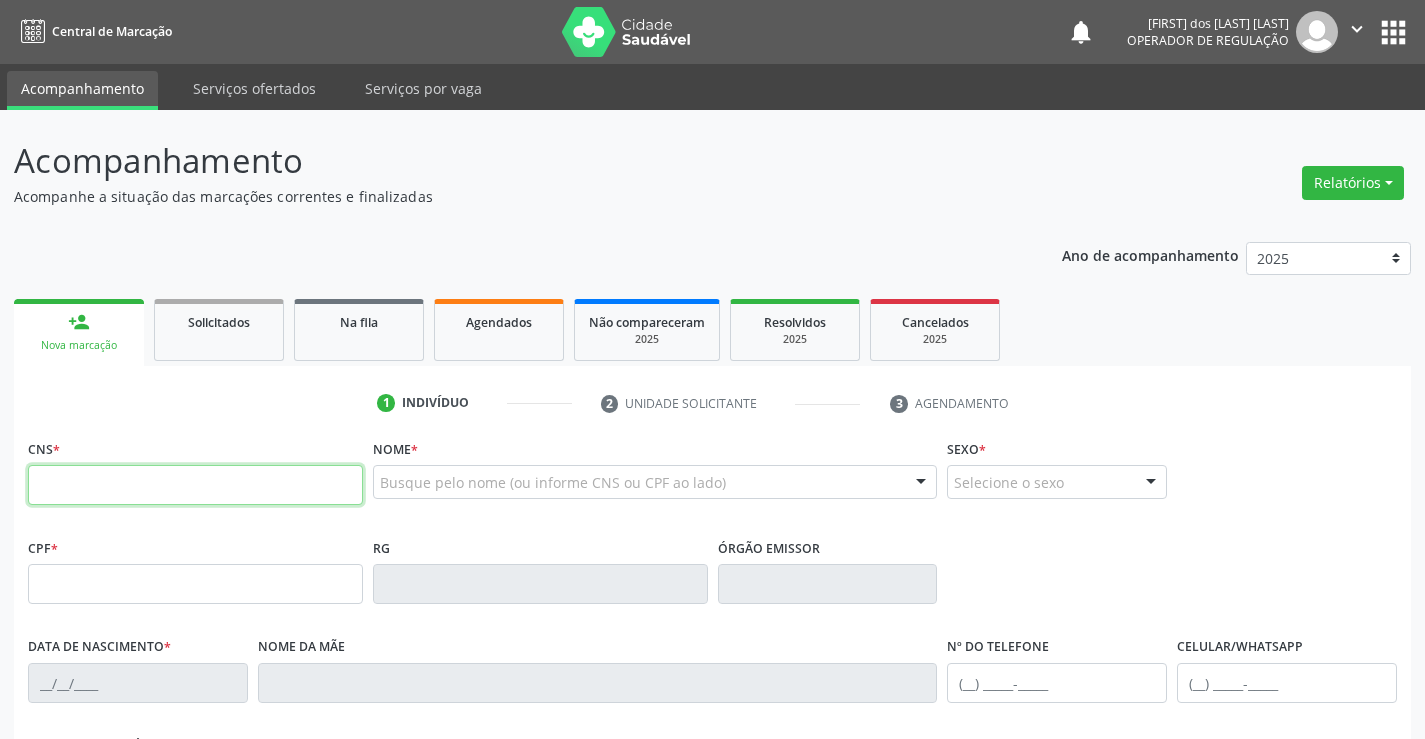 click at bounding box center [195, 485] 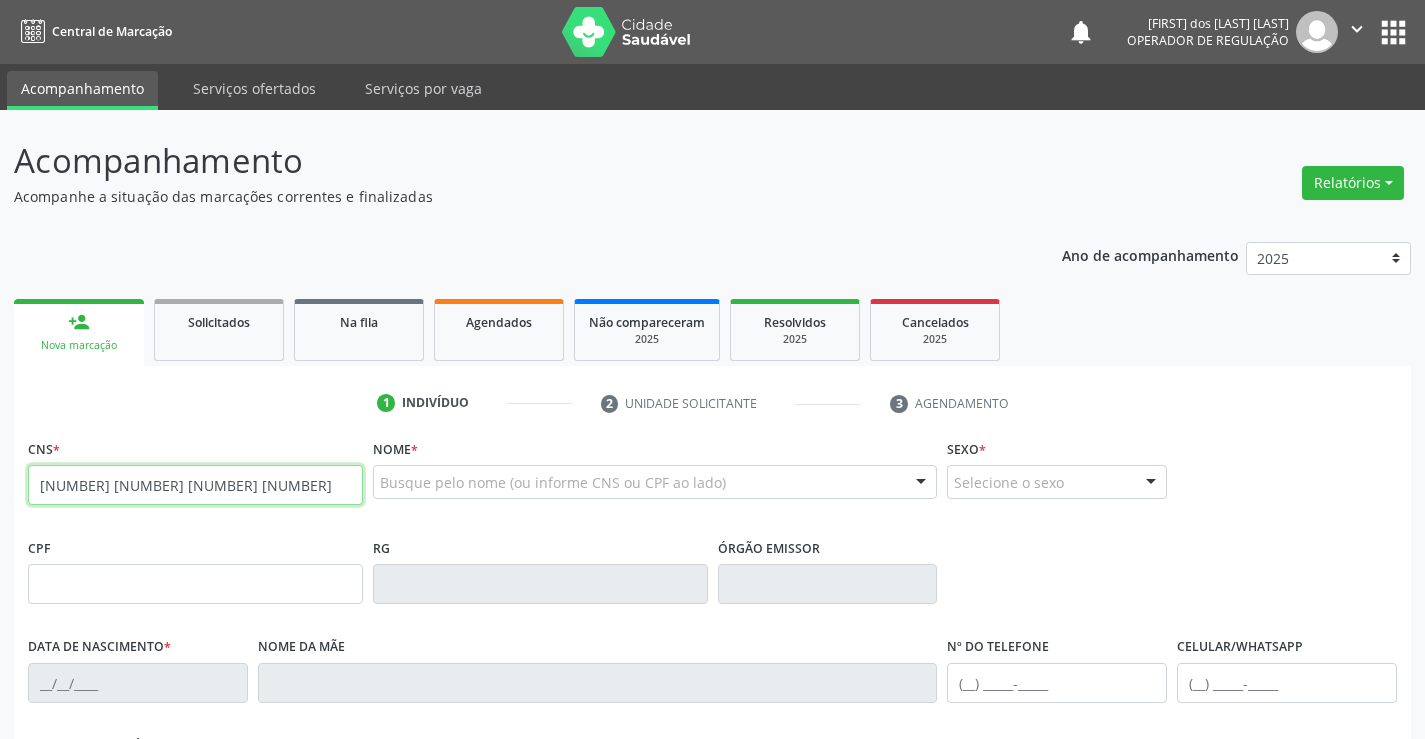 type on "700 0052 0735 5605" 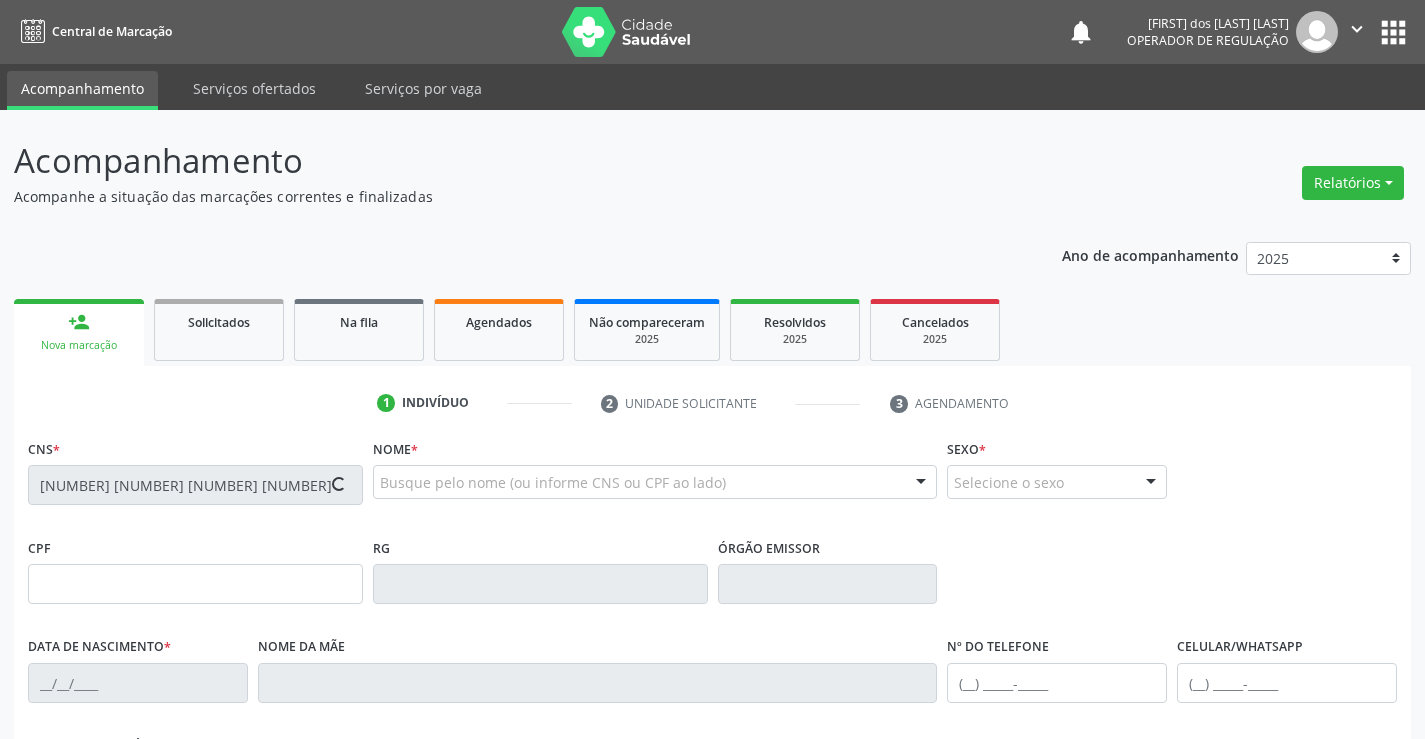 type on "1425311466" 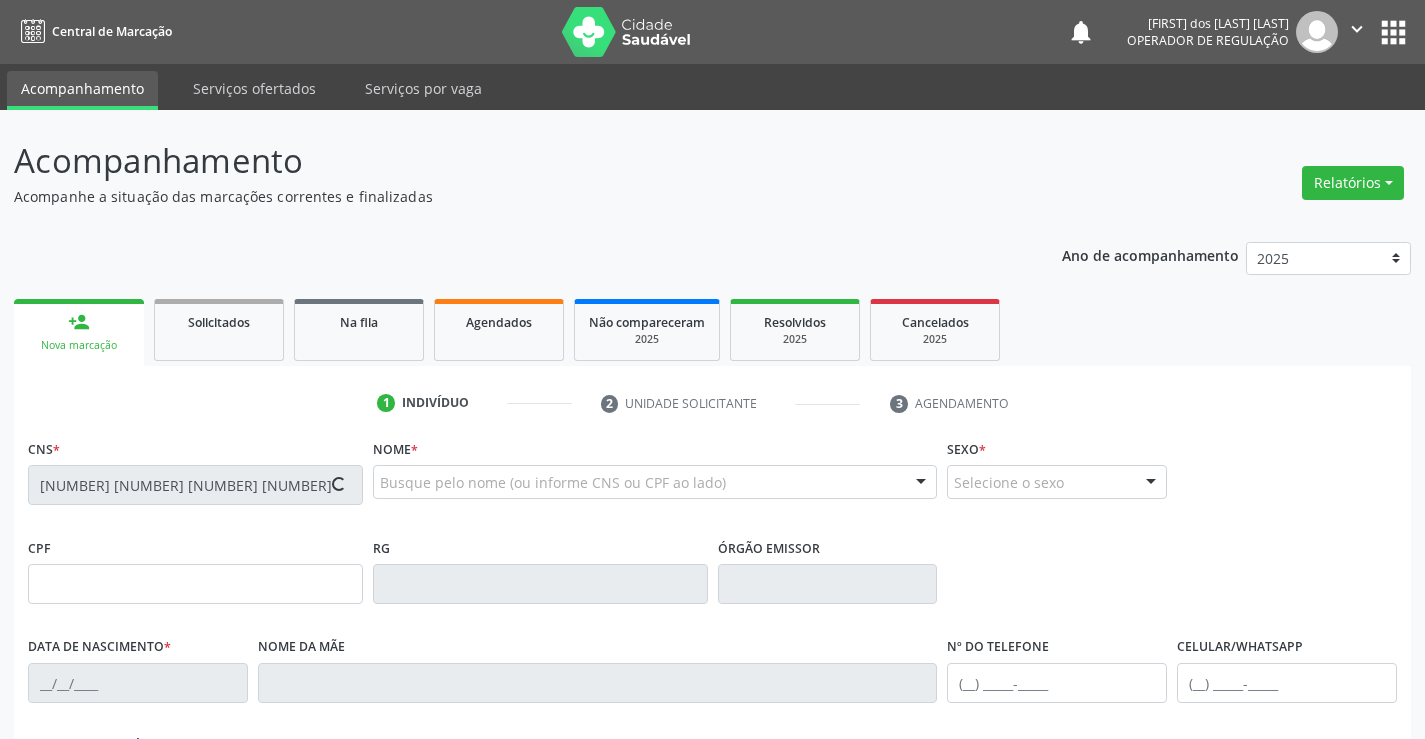 type on "05/12/1987" 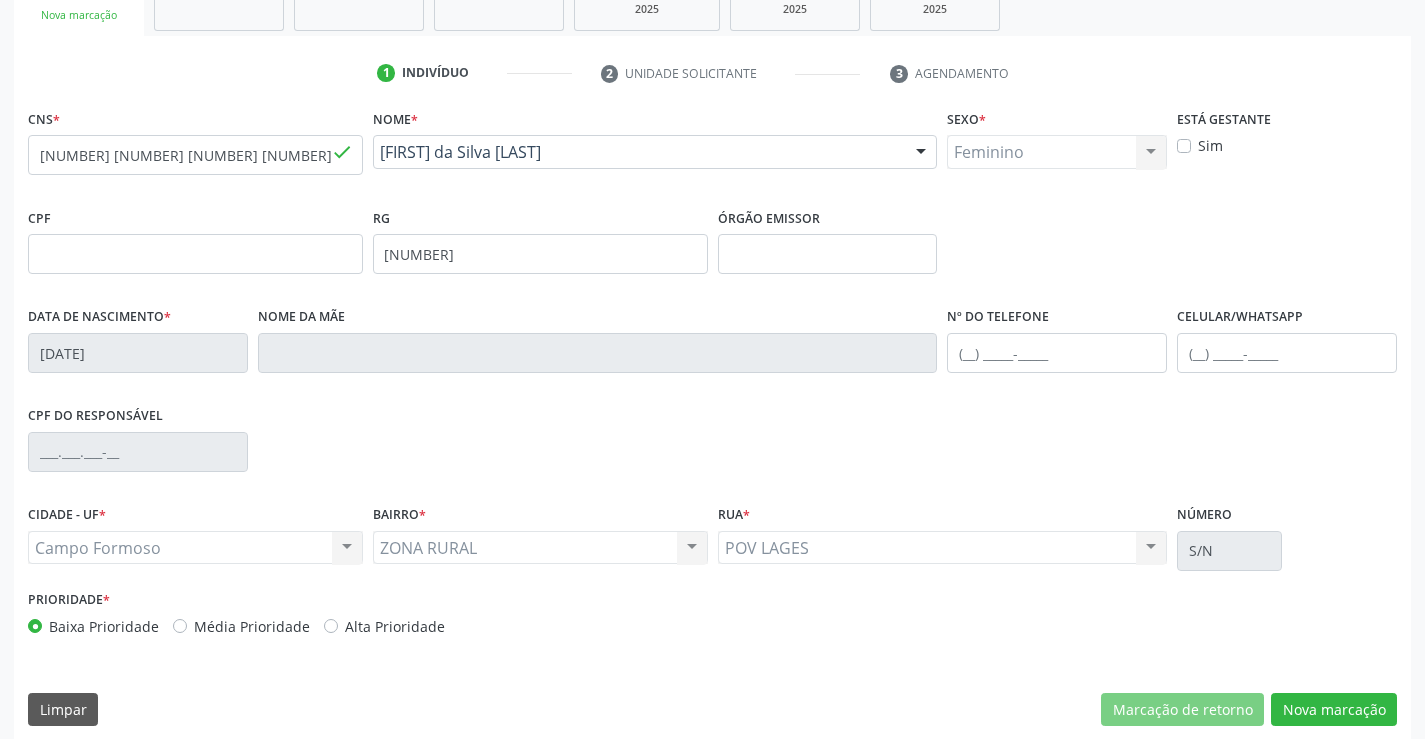 scroll, scrollTop: 345, scrollLeft: 0, axis: vertical 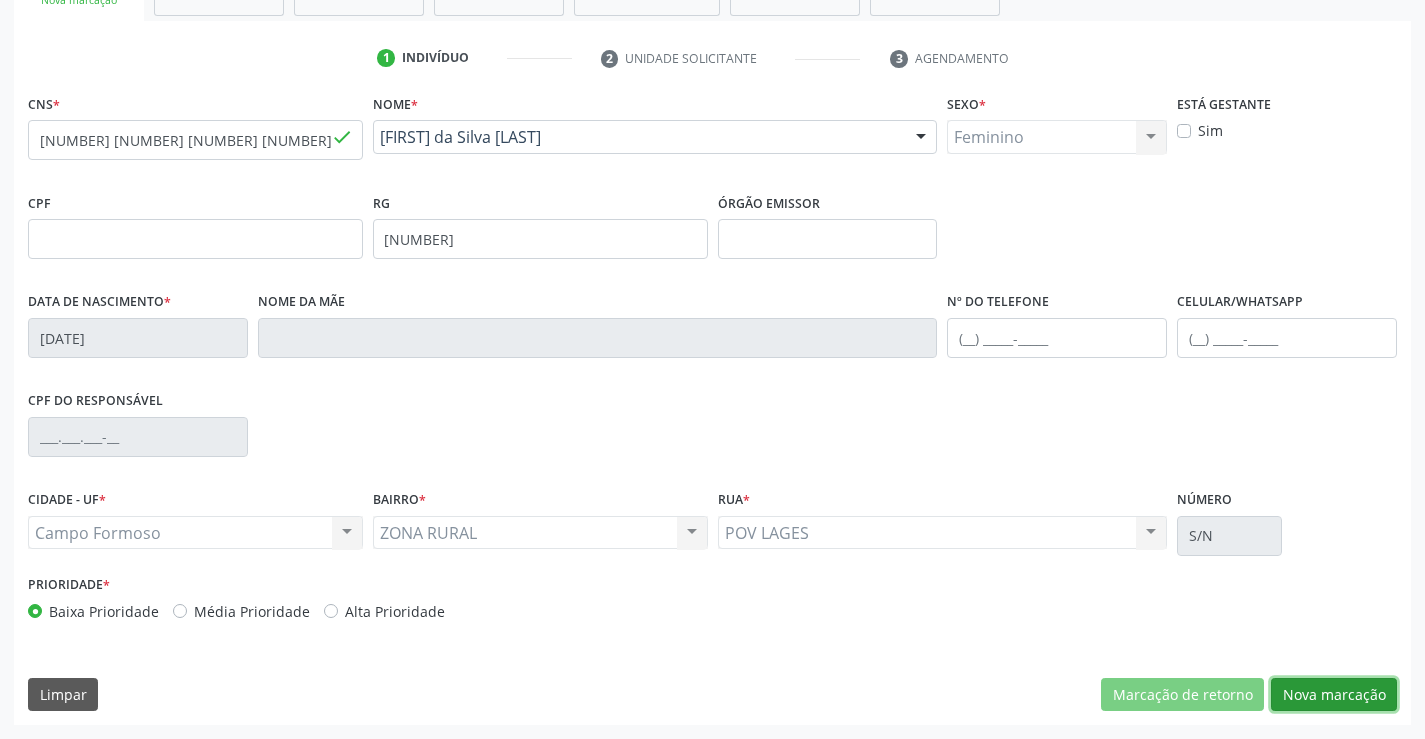 click on "Nova marcação" at bounding box center (1334, 695) 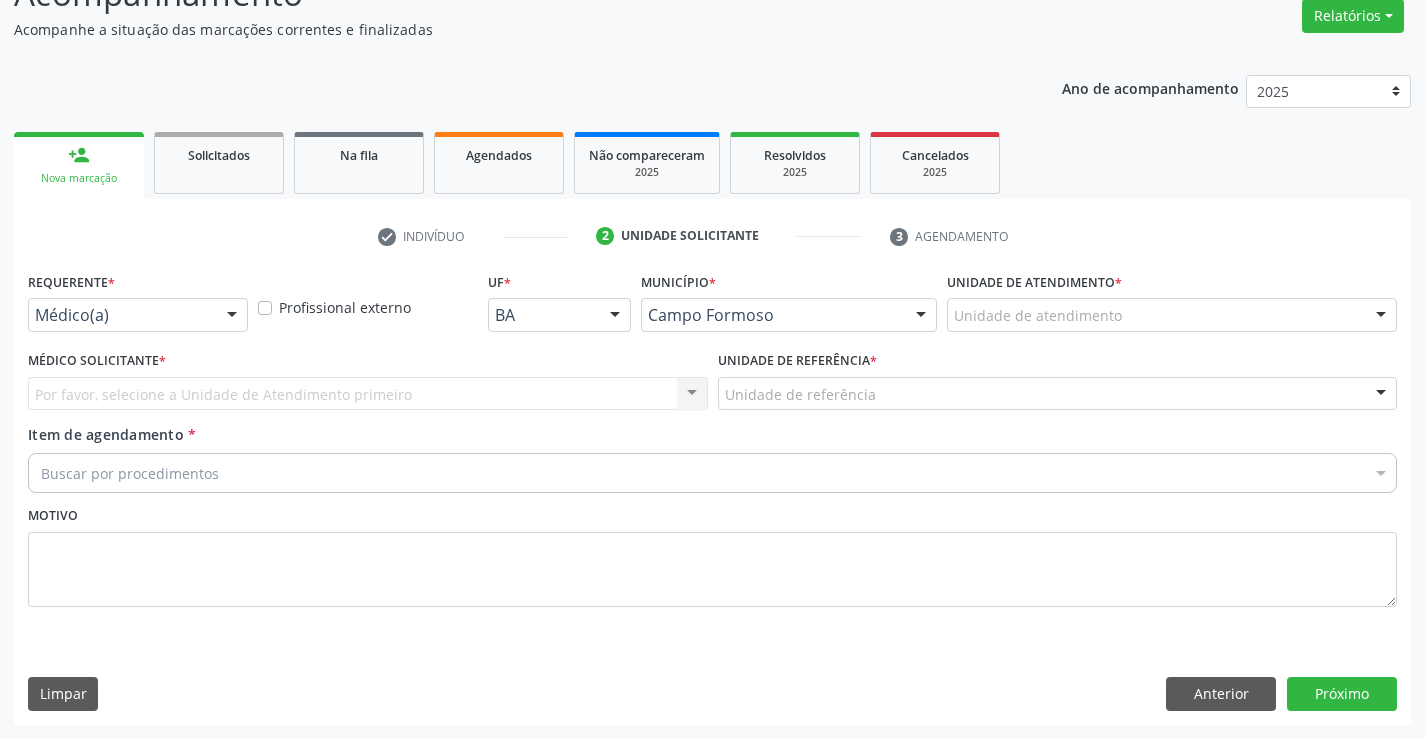 scroll, scrollTop: 167, scrollLeft: 0, axis: vertical 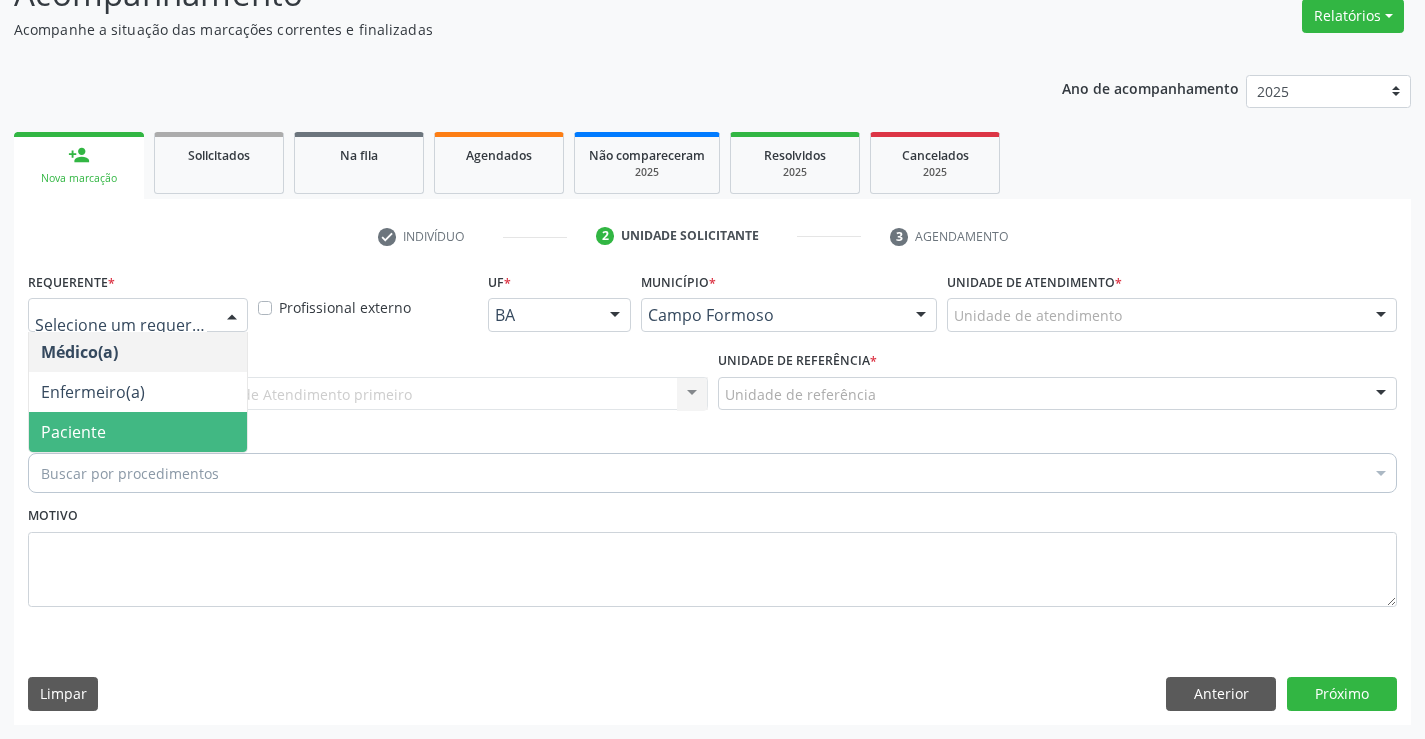 click on "Paciente" at bounding box center (138, 432) 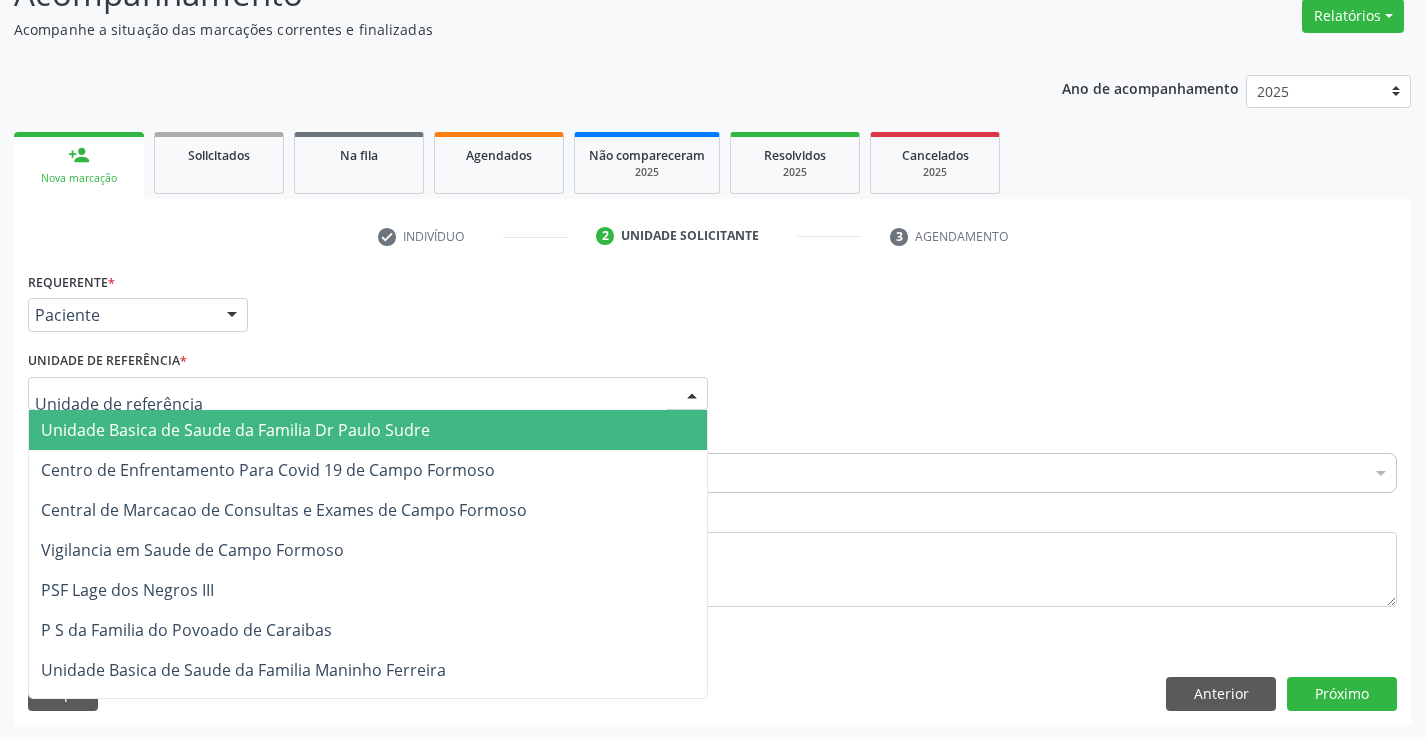 click at bounding box center [368, 394] 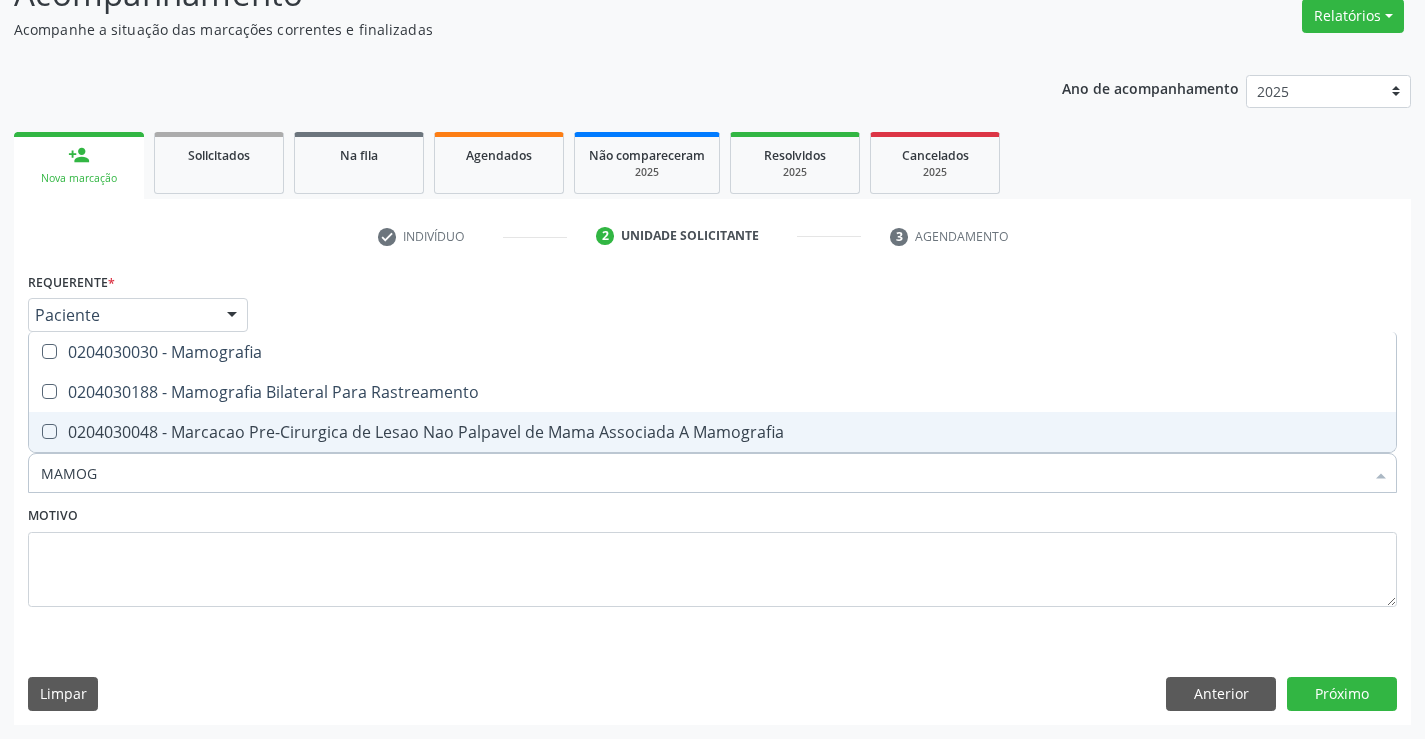 type on "MAMOGR" 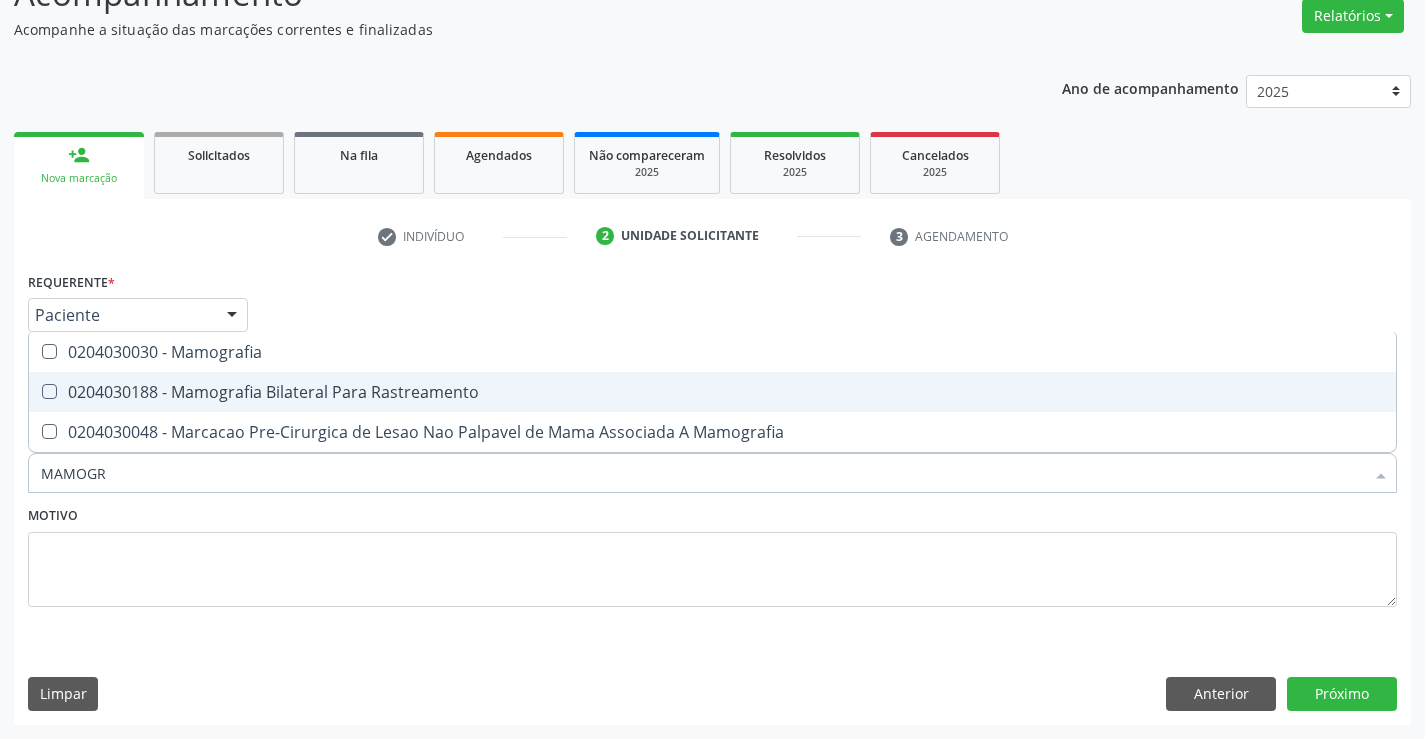 click on "0204030188 - Mamografia Bilateral Para Rastreamento" at bounding box center [712, 392] 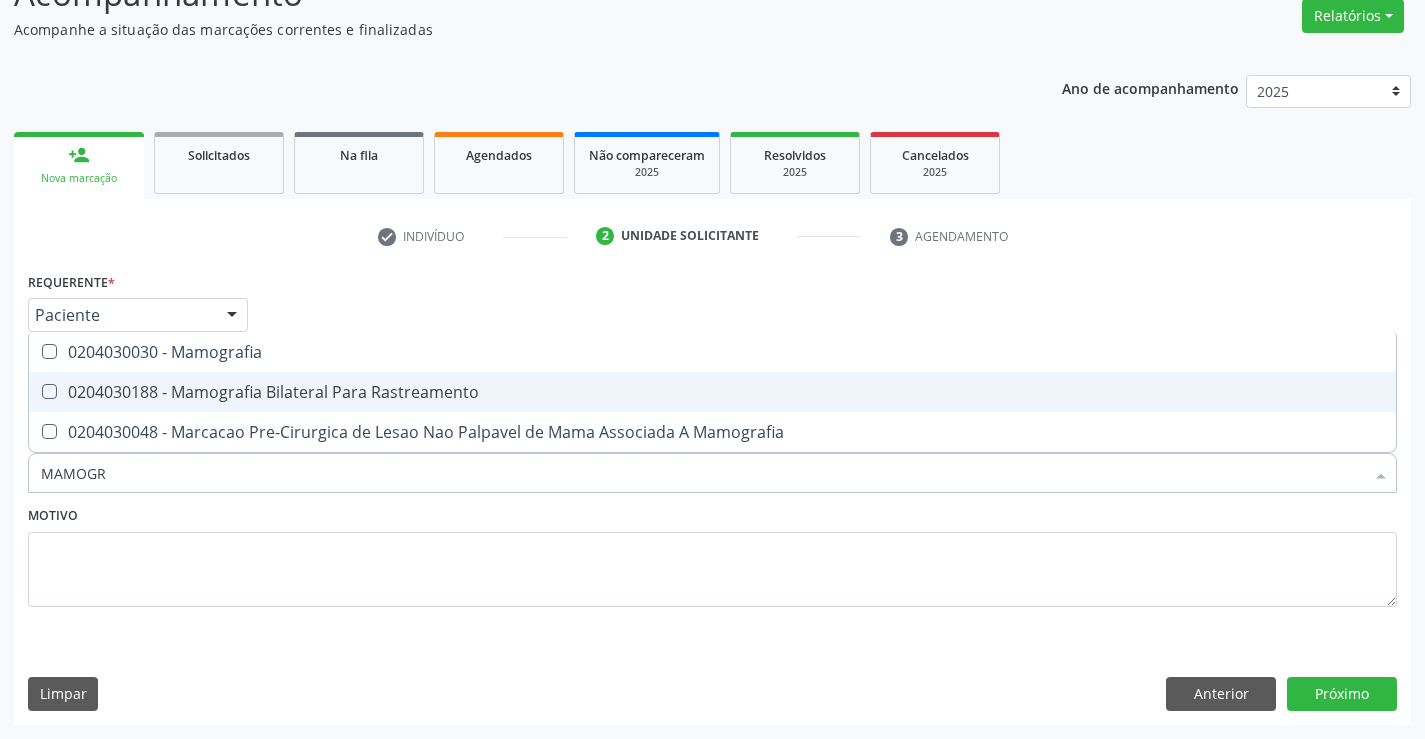 checkbox on "true" 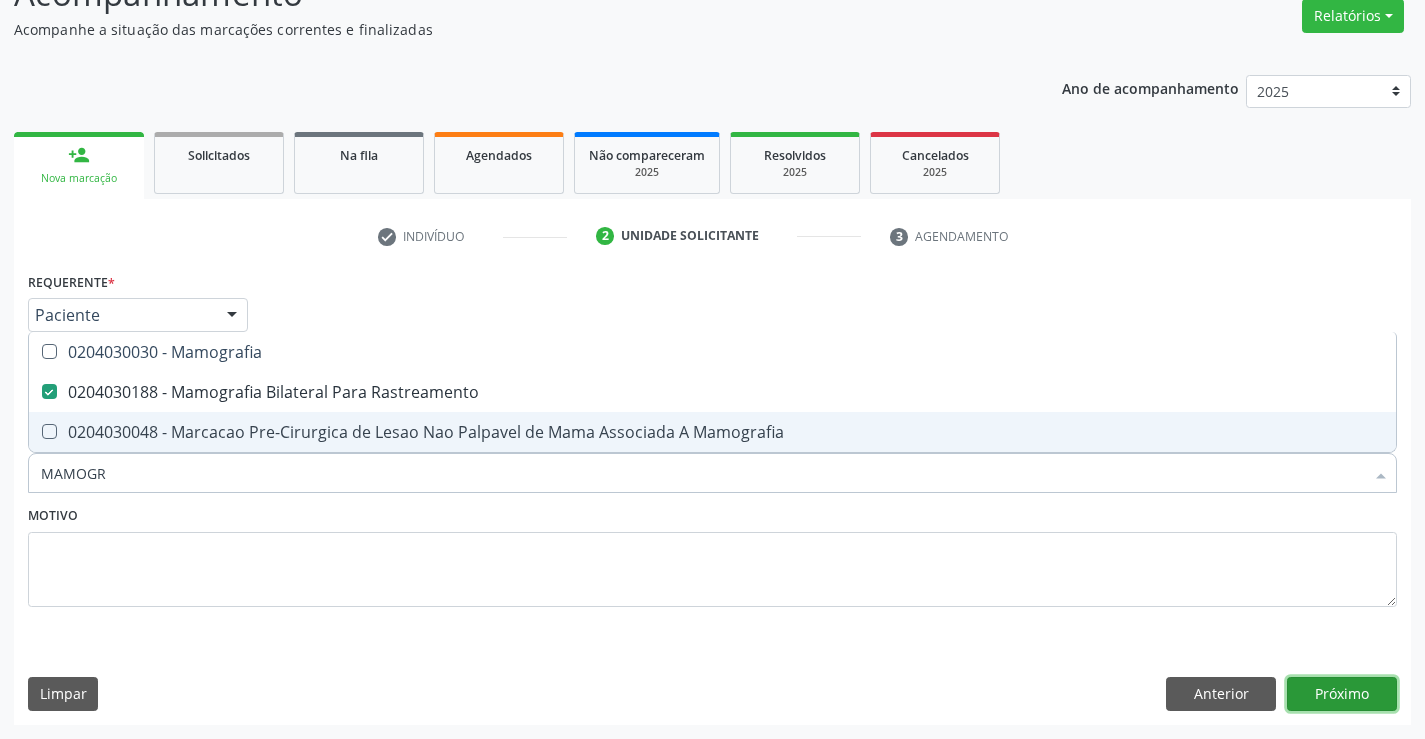click on "Próximo" at bounding box center (1342, 694) 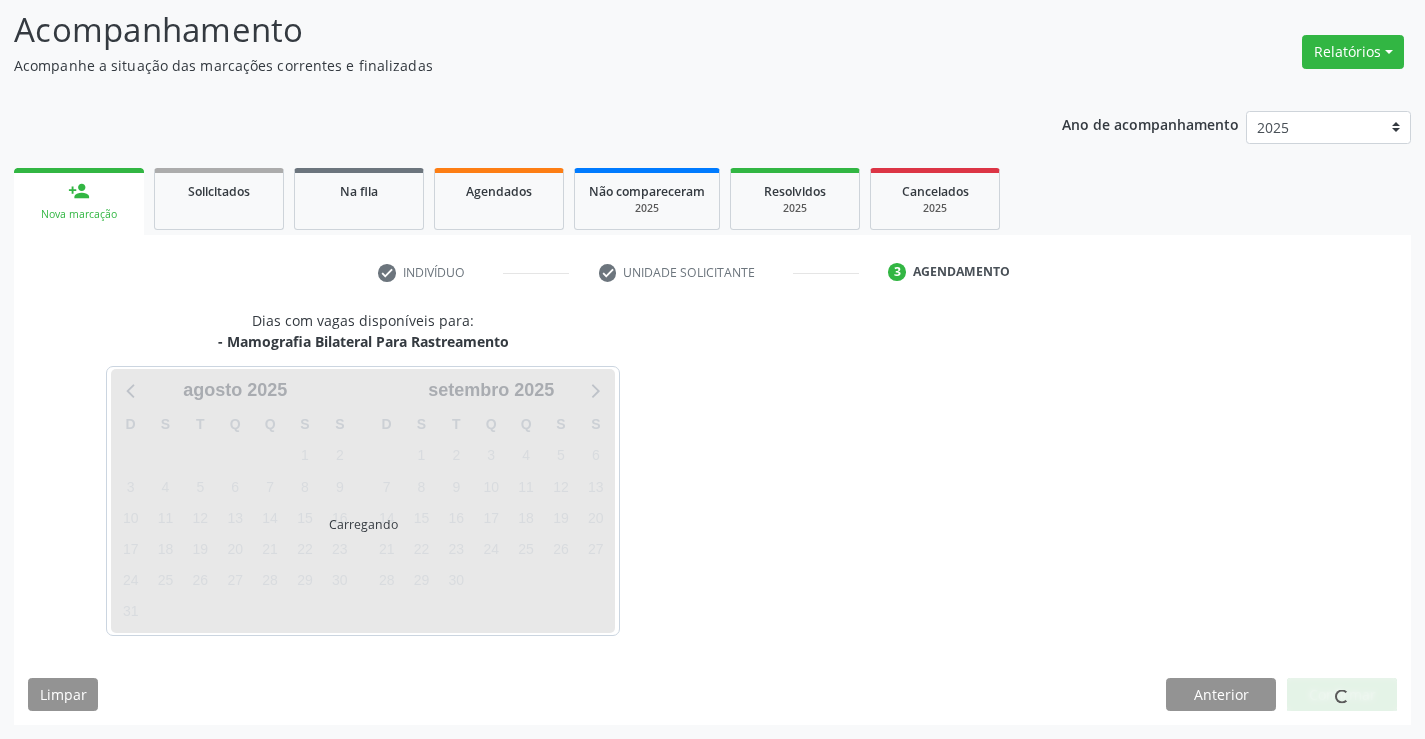 scroll, scrollTop: 131, scrollLeft: 0, axis: vertical 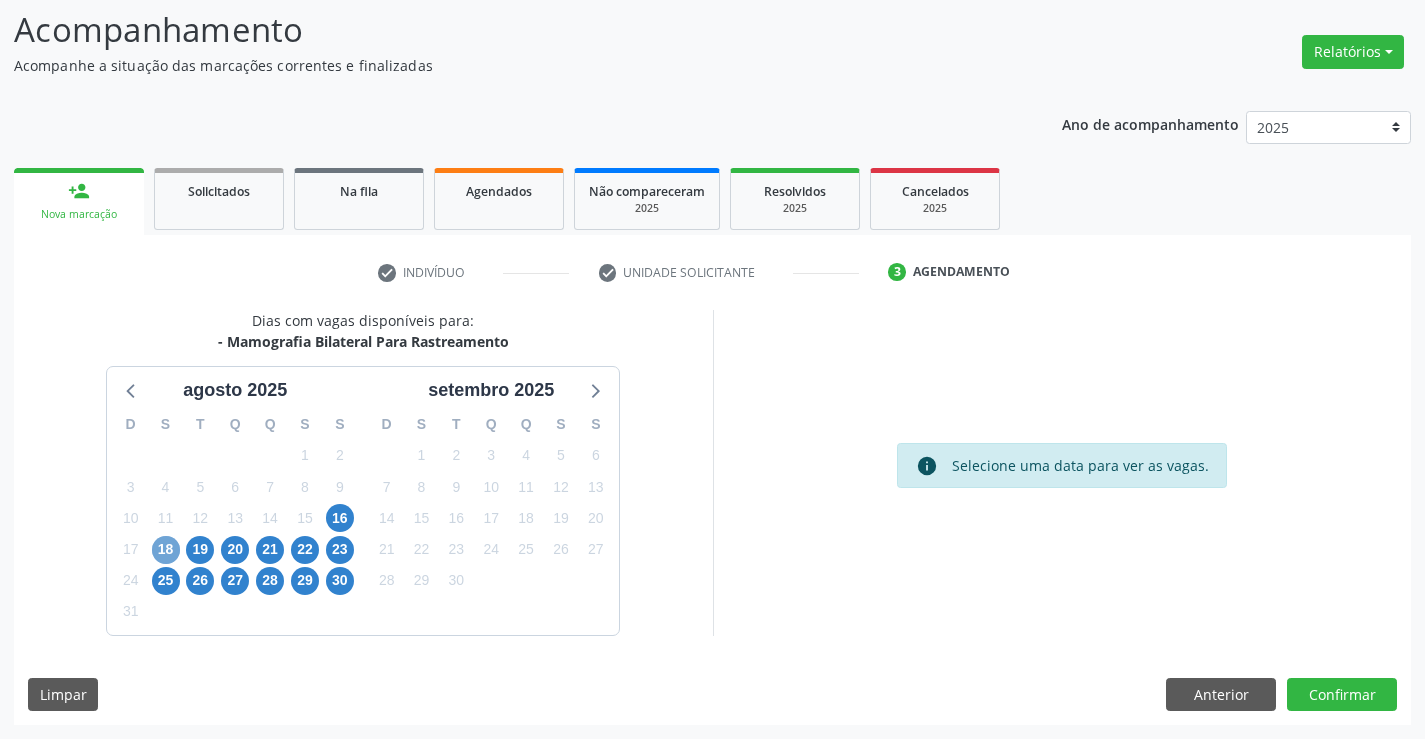 click on "18" at bounding box center [166, 550] 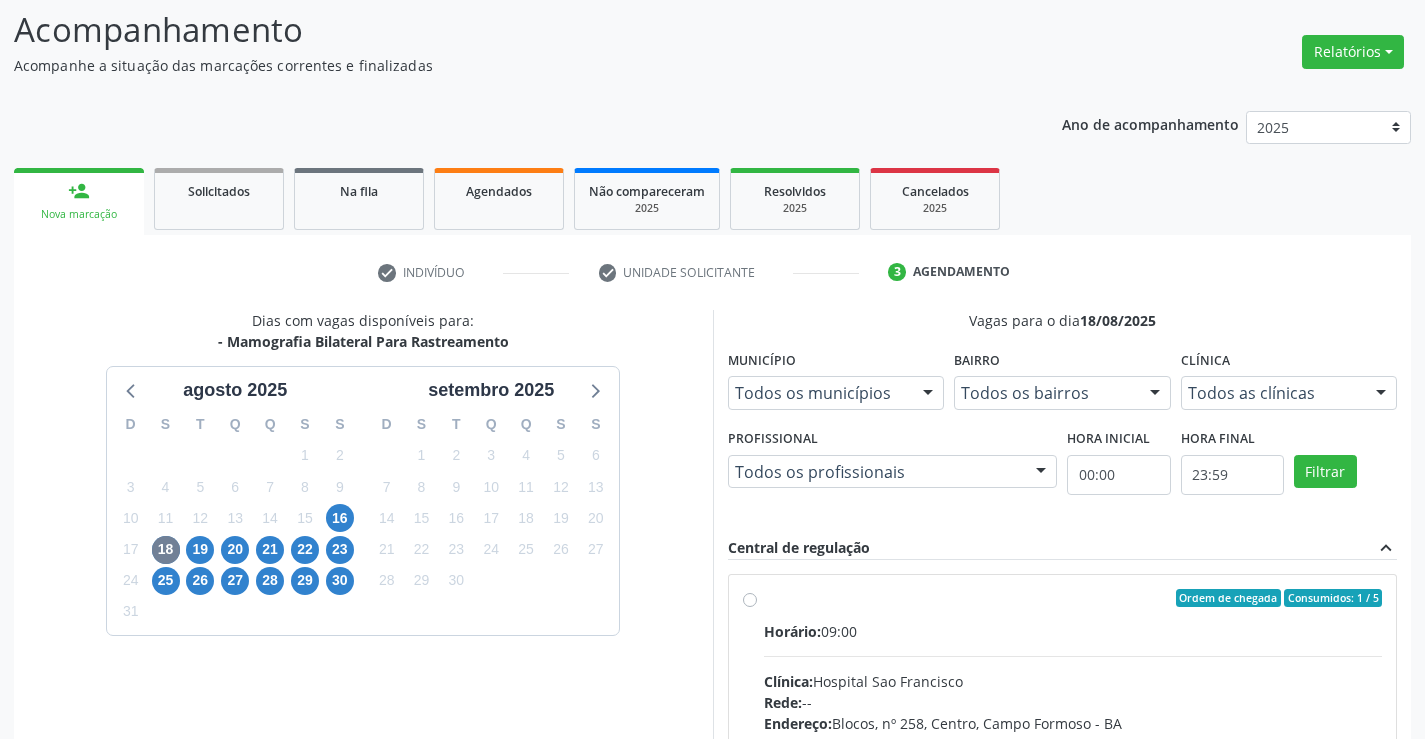 click on "Ordem de chegada
Consumidos: 1 / 5
Horário:   09:00
Clínica:  Hospital Sao Francisco
Rede:
--
Endereço:   Blocos, nº 258, Centro, Campo Formoso - BA
Telefone:   (74) 36451217
Profissional:
Joel da Rocha Almeida
Informações adicionais sobre o atendimento
Idade de atendimento:
de 0 a 120 anos
Gênero(s) atendido(s):
Masculino e Feminino
Informações adicionais:
--" at bounding box center (1073, 742) 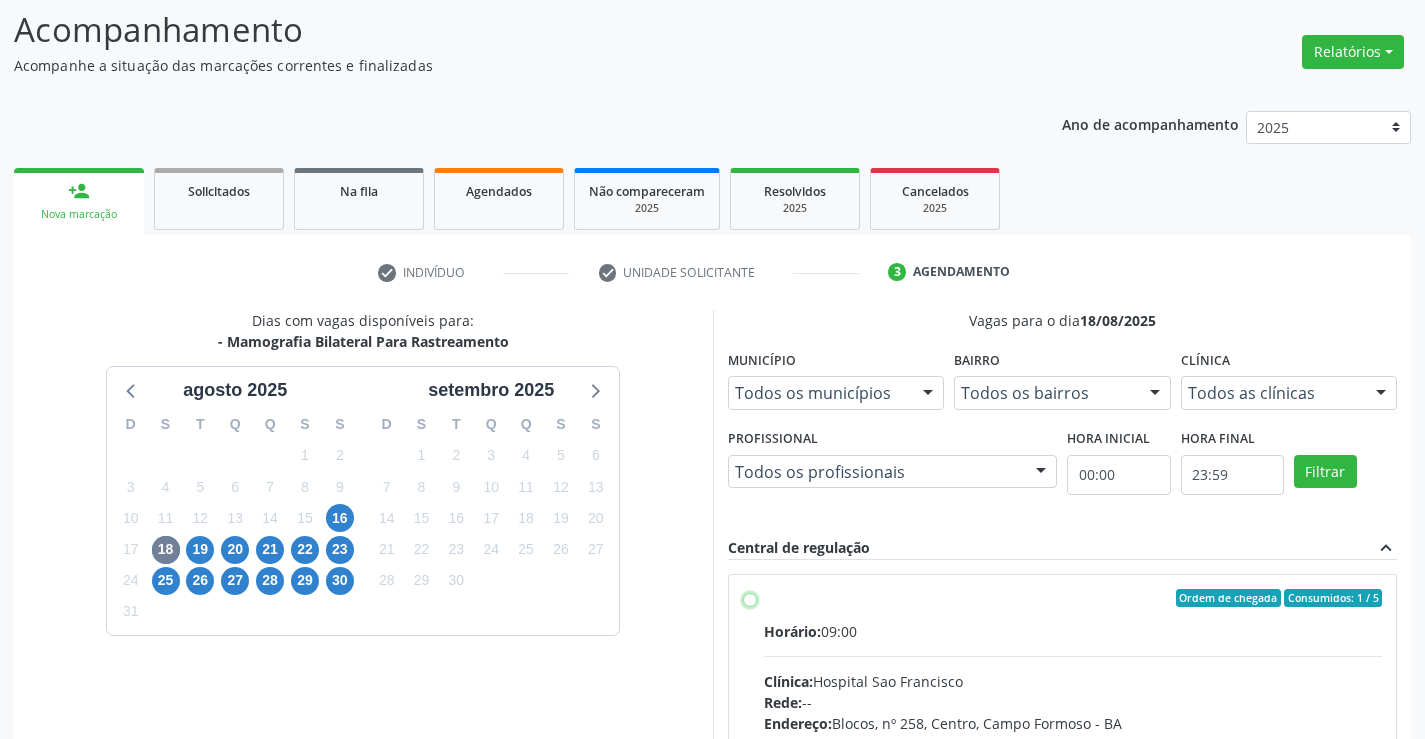 click on "Ordem de chegada
Consumidos: 1 / 5
Horário:   09:00
Clínica:  Hospital Sao Francisco
Rede:
--
Endereço:   Blocos, nº 258, Centro, Campo Formoso - BA
Telefone:   (74) 36451217
Profissional:
Joel da Rocha Almeida
Informações adicionais sobre o atendimento
Idade de atendimento:
de 0 a 120 anos
Gênero(s) atendido(s):
Masculino e Feminino
Informações adicionais:
--" at bounding box center [750, 598] 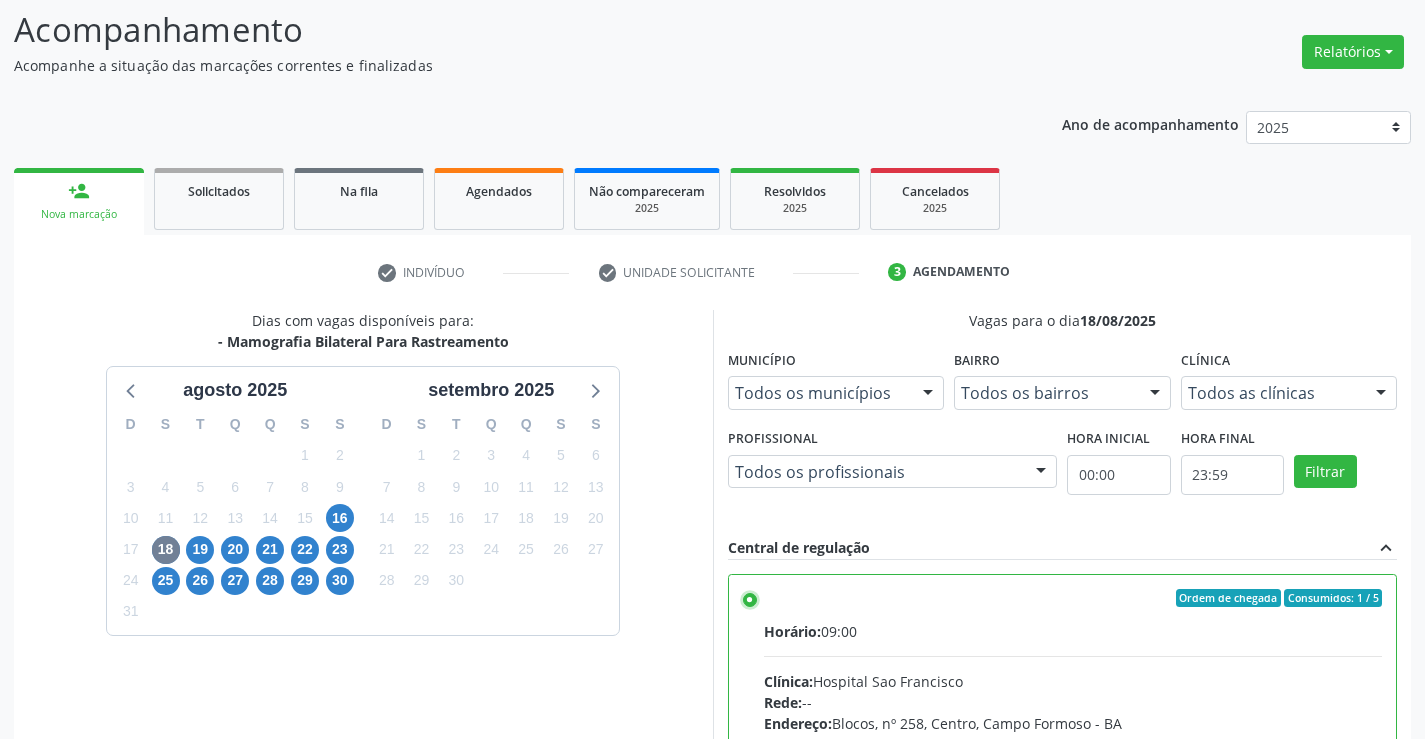 scroll, scrollTop: 456, scrollLeft: 0, axis: vertical 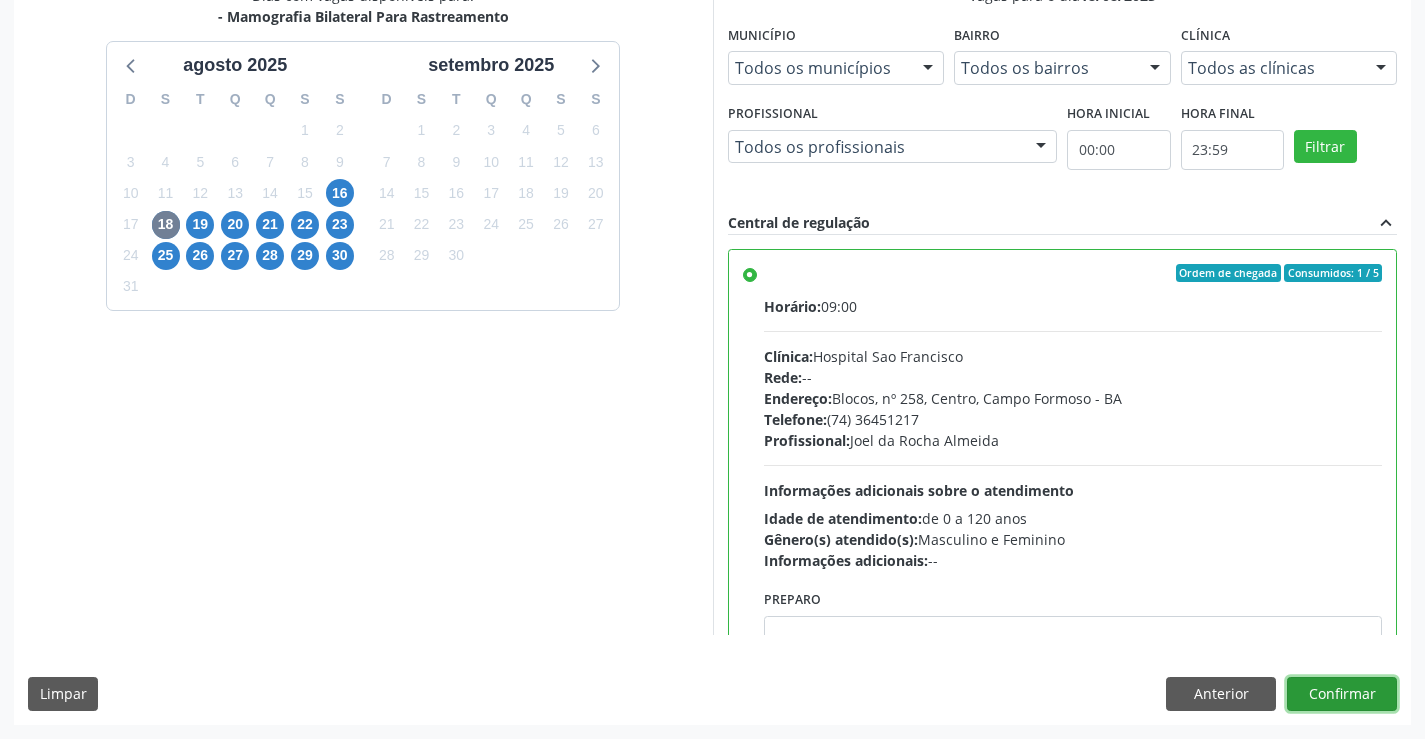 click on "Confirmar" at bounding box center (1342, 694) 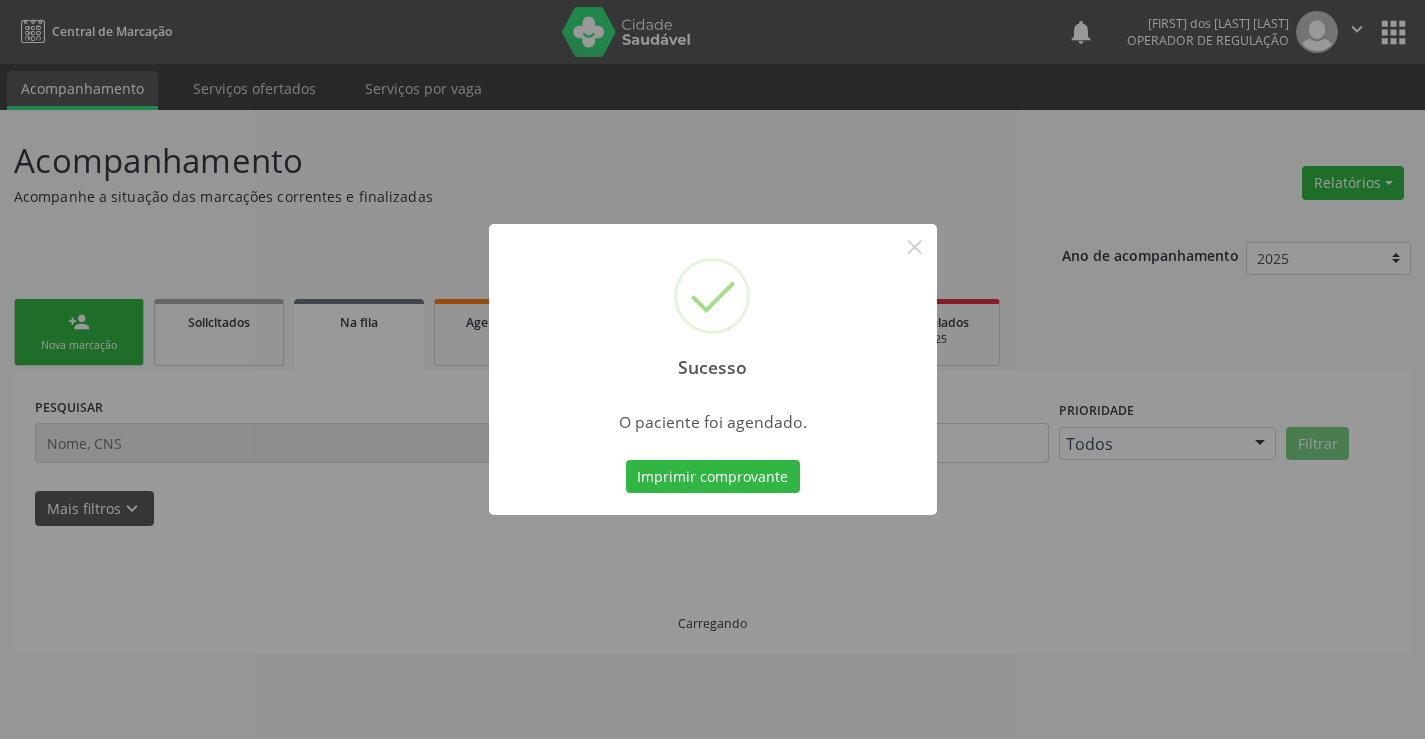 scroll, scrollTop: 0, scrollLeft: 0, axis: both 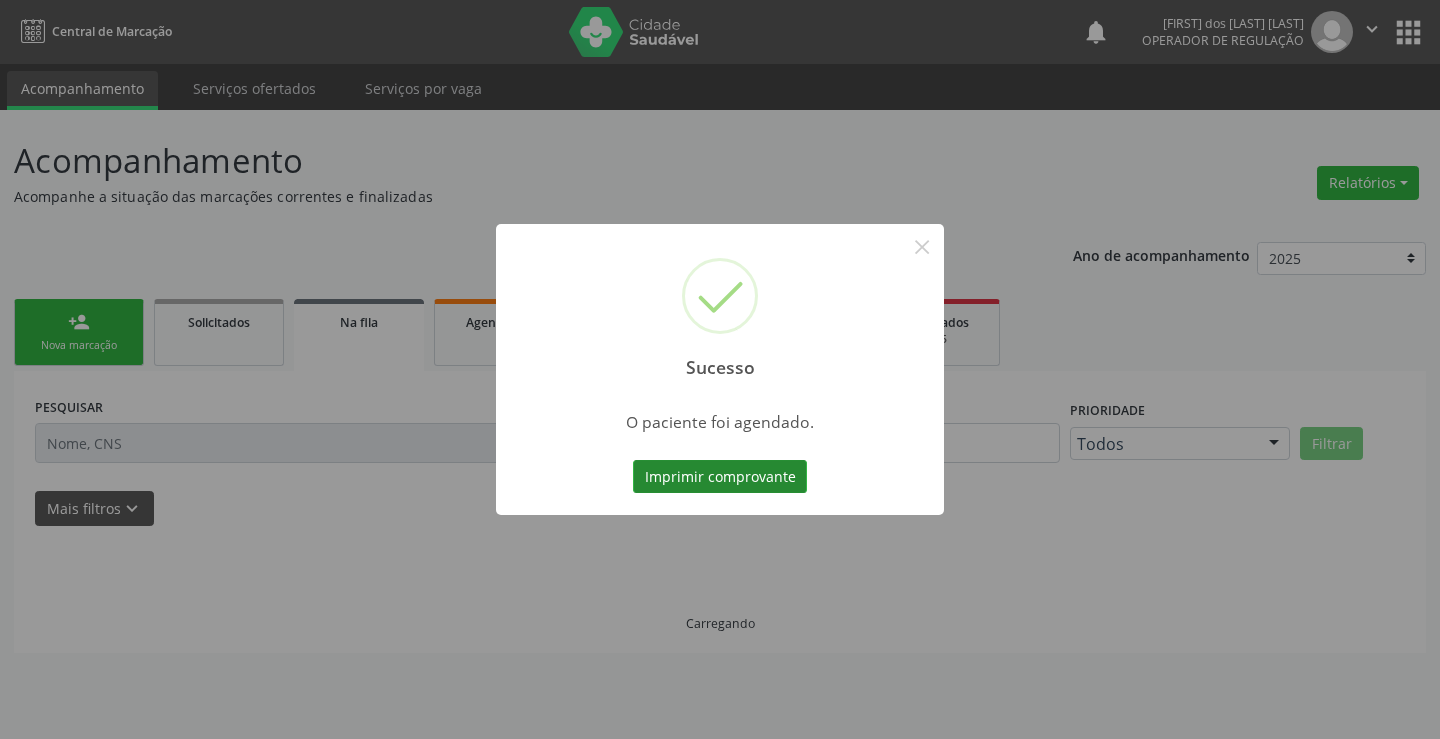 click on "Imprimir comprovante" at bounding box center [720, 477] 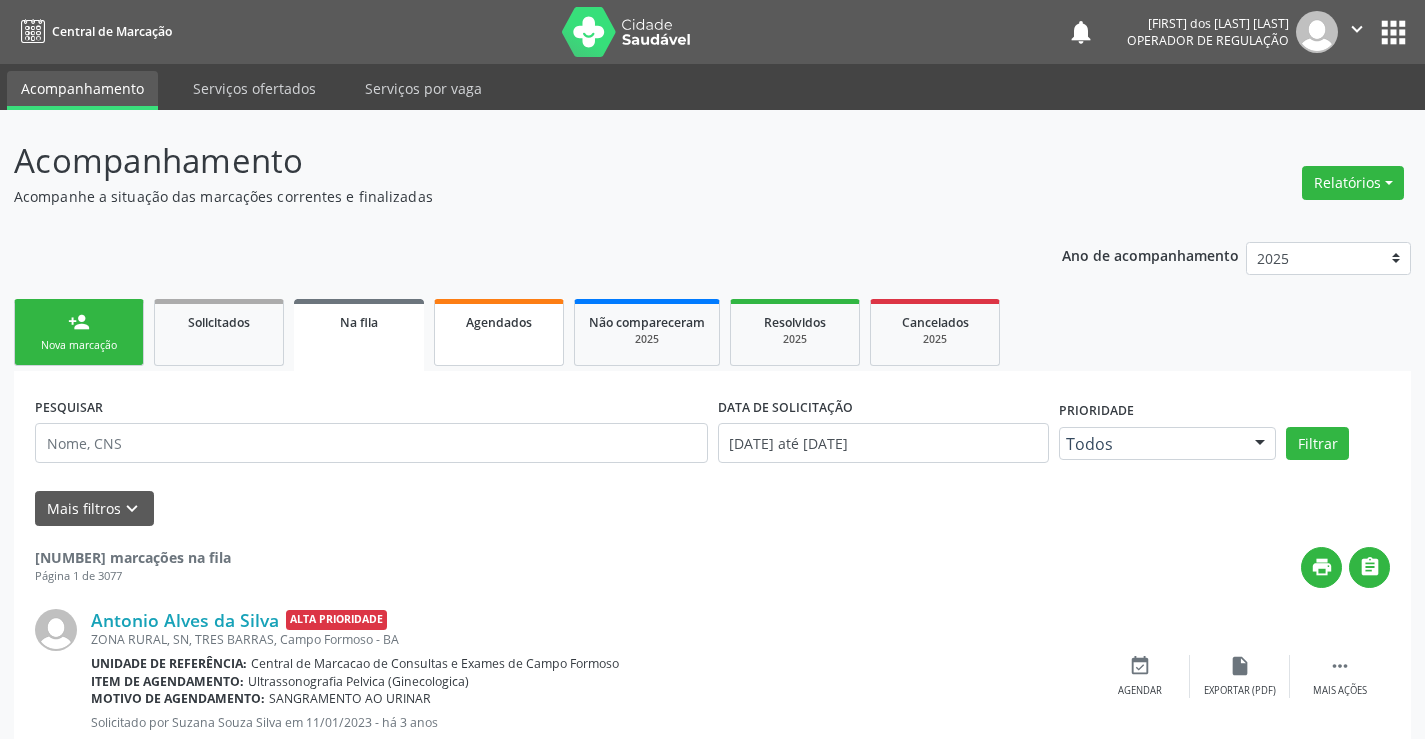 click on "Agendados" at bounding box center [499, 332] 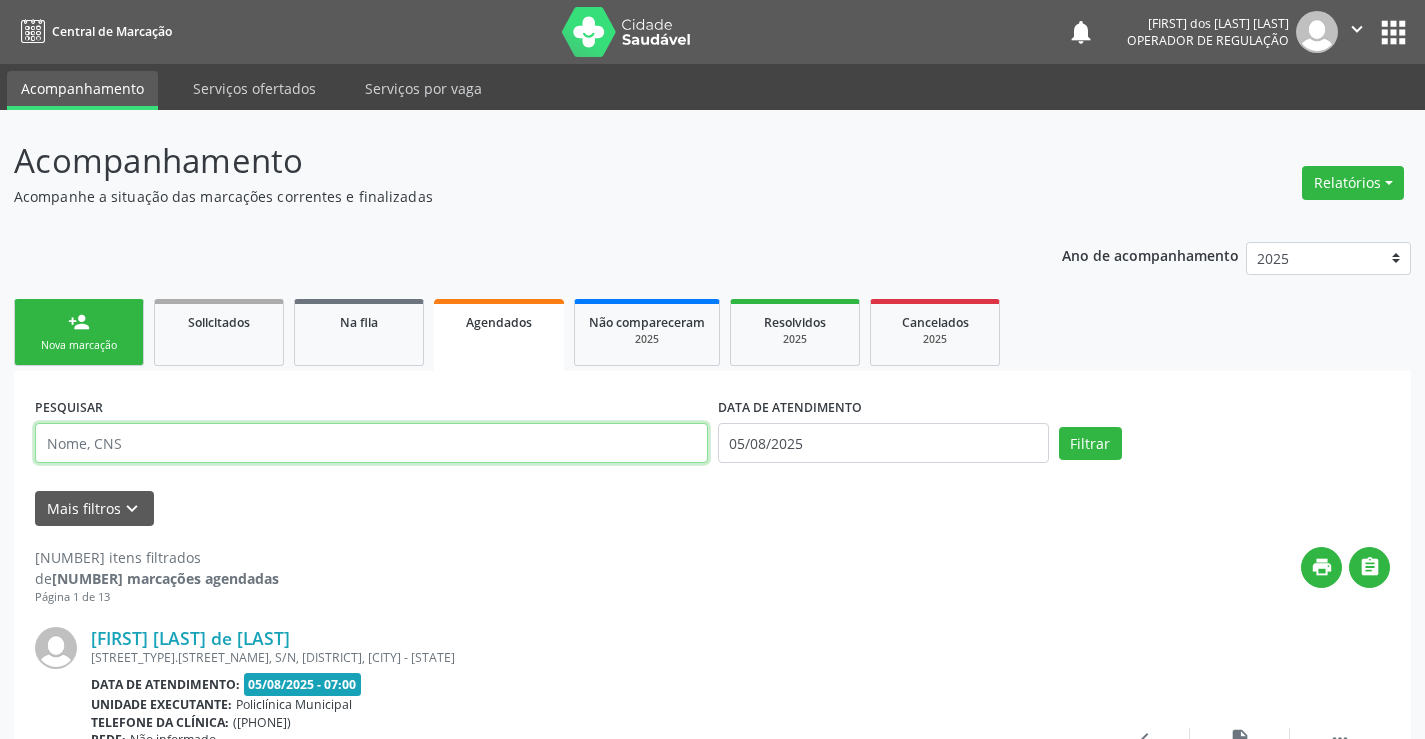 click at bounding box center (371, 443) 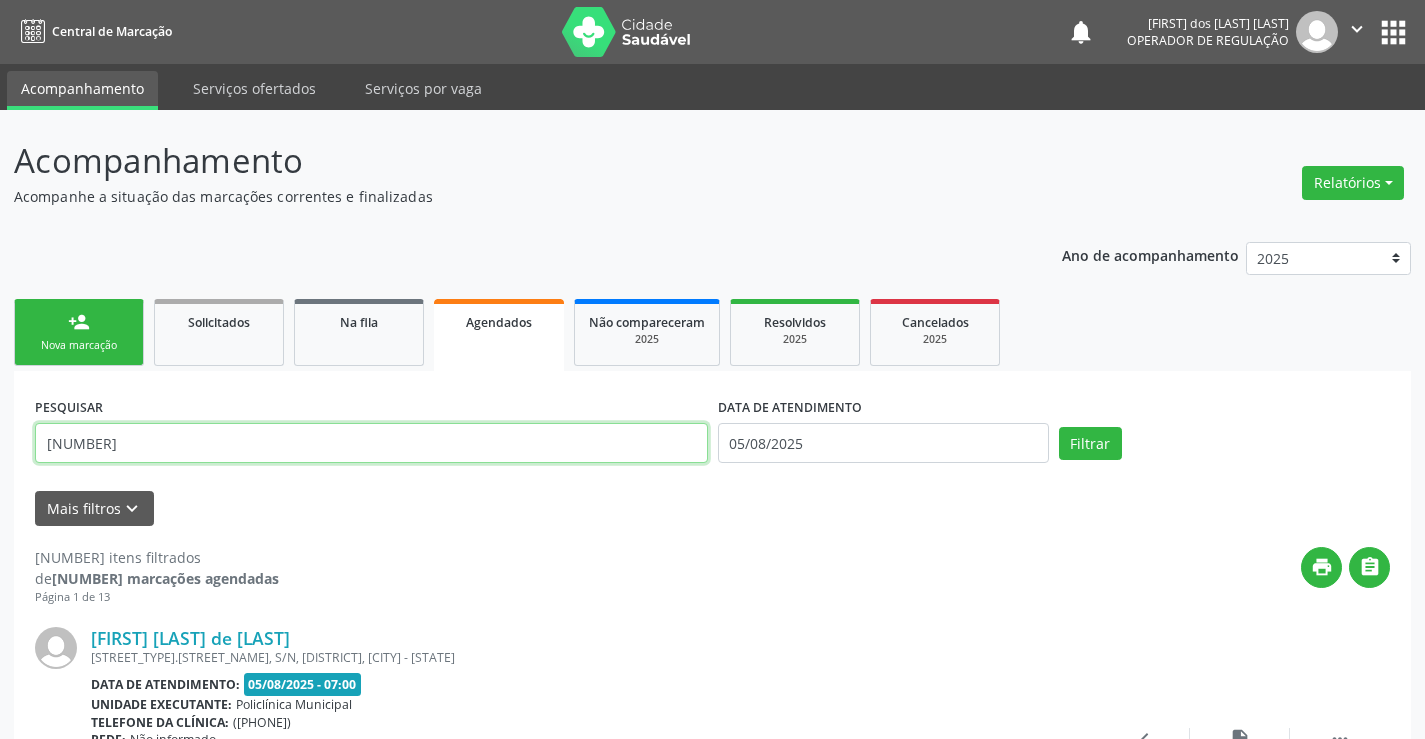 type on "703606063301333" 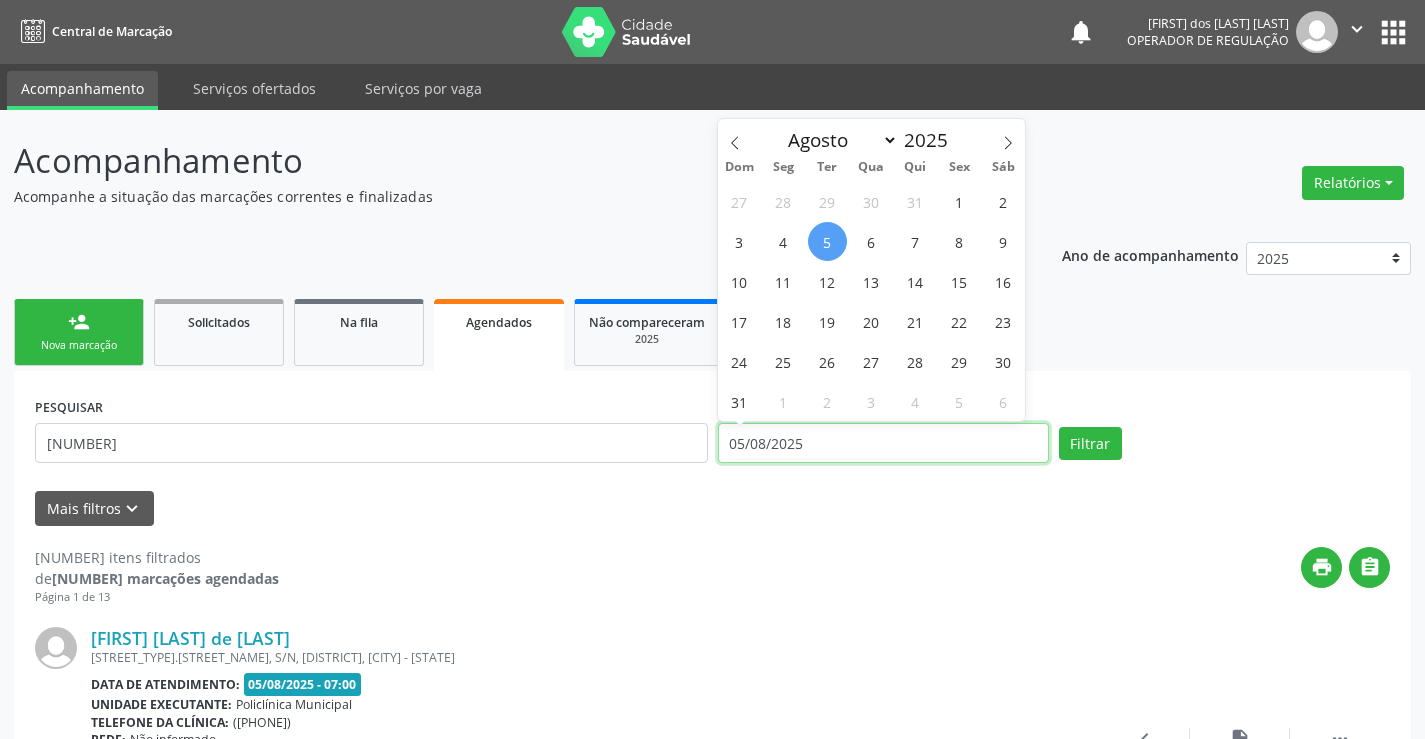 click on "05/08/2025" at bounding box center (883, 443) 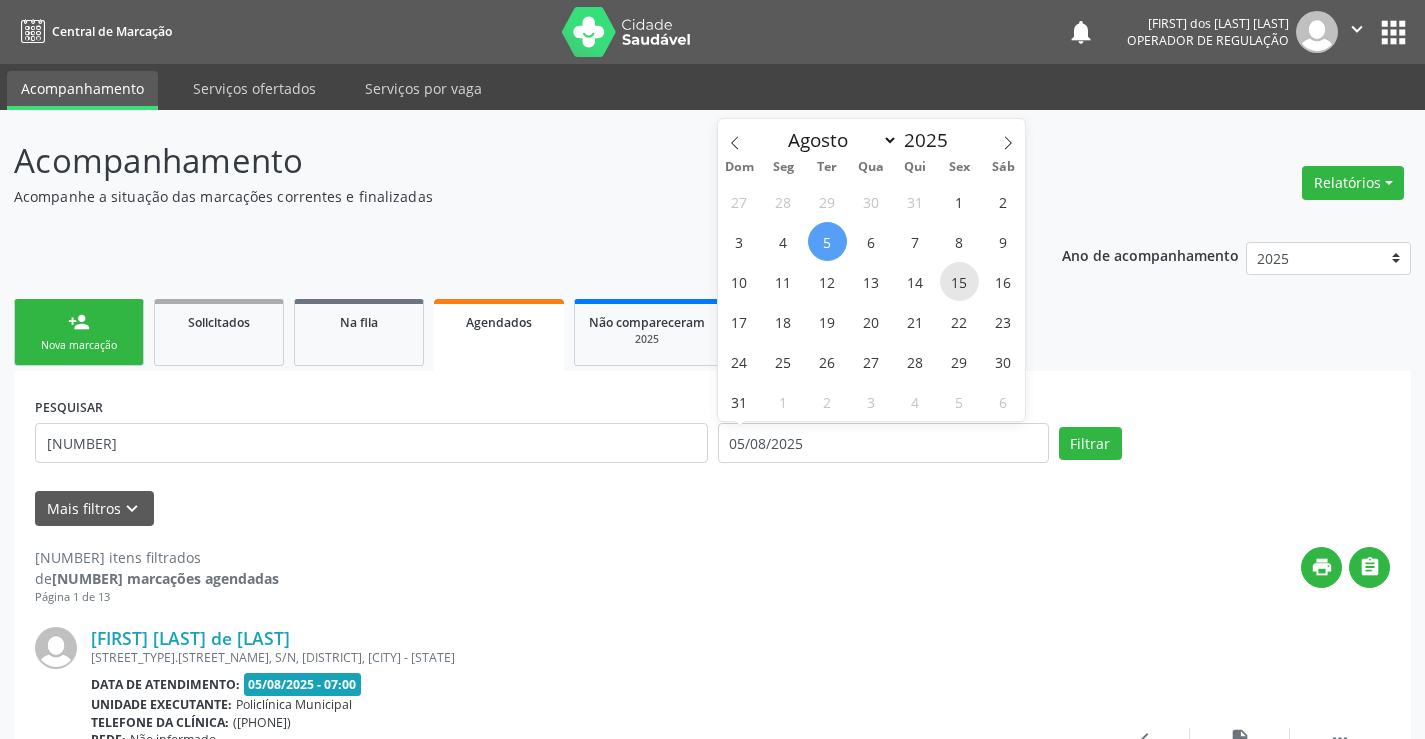 click on "15" at bounding box center [959, 281] 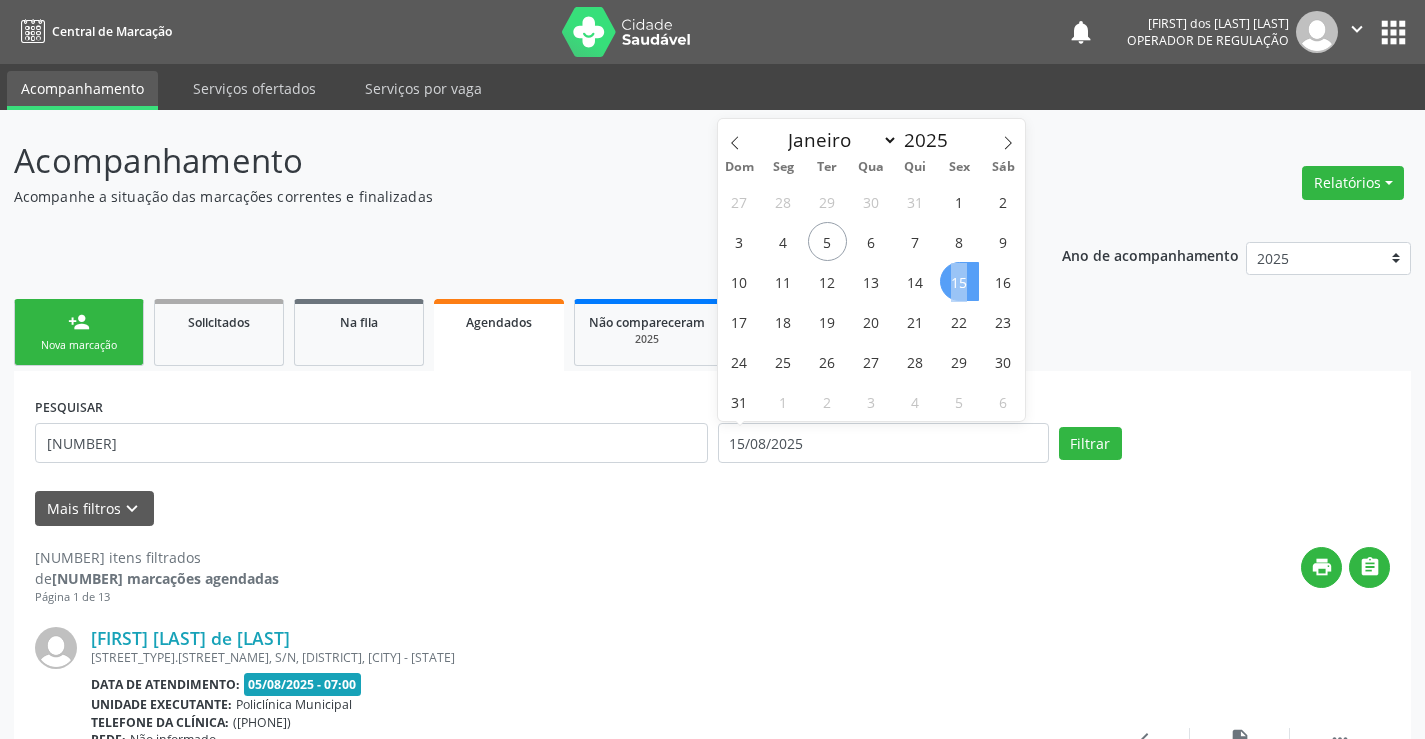 click on "15" at bounding box center (959, 281) 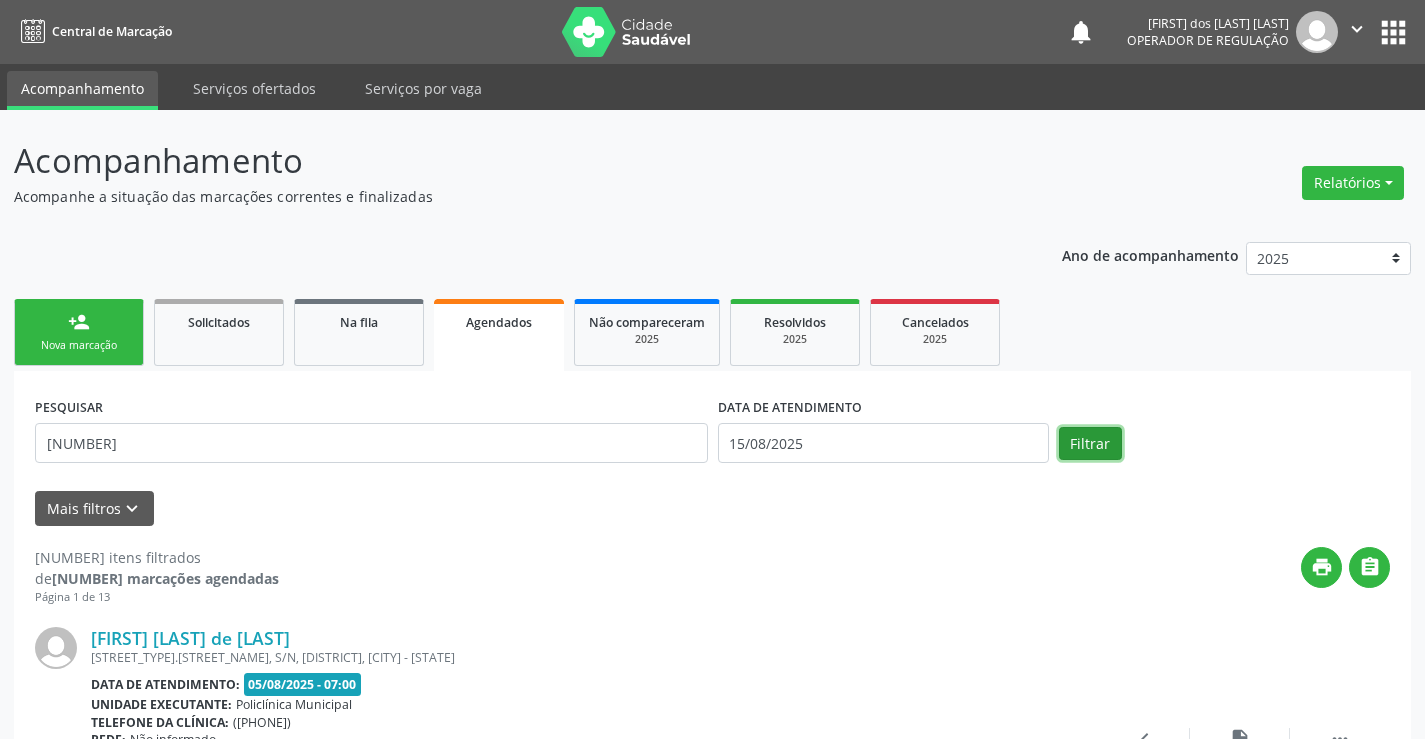 click on "Filtrar" at bounding box center (1090, 444) 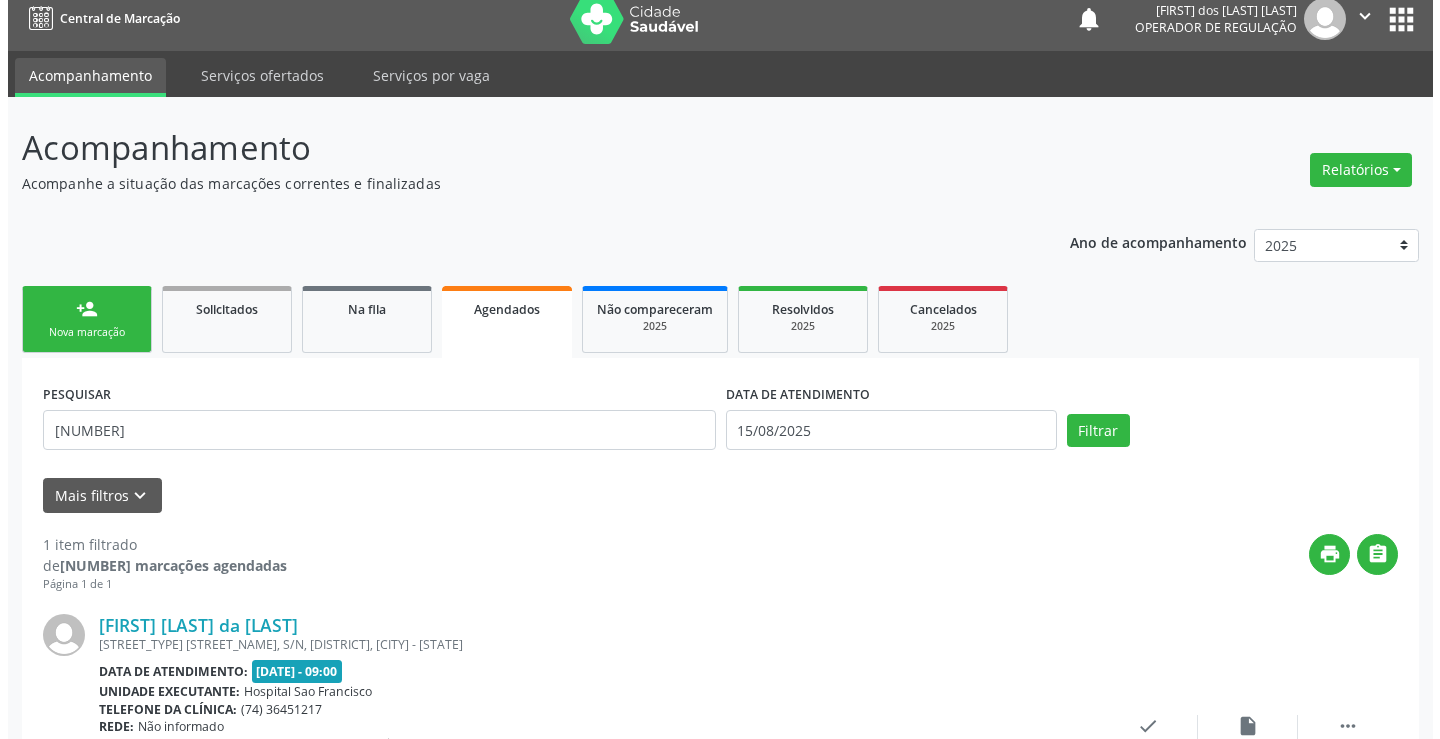 scroll, scrollTop: 189, scrollLeft: 0, axis: vertical 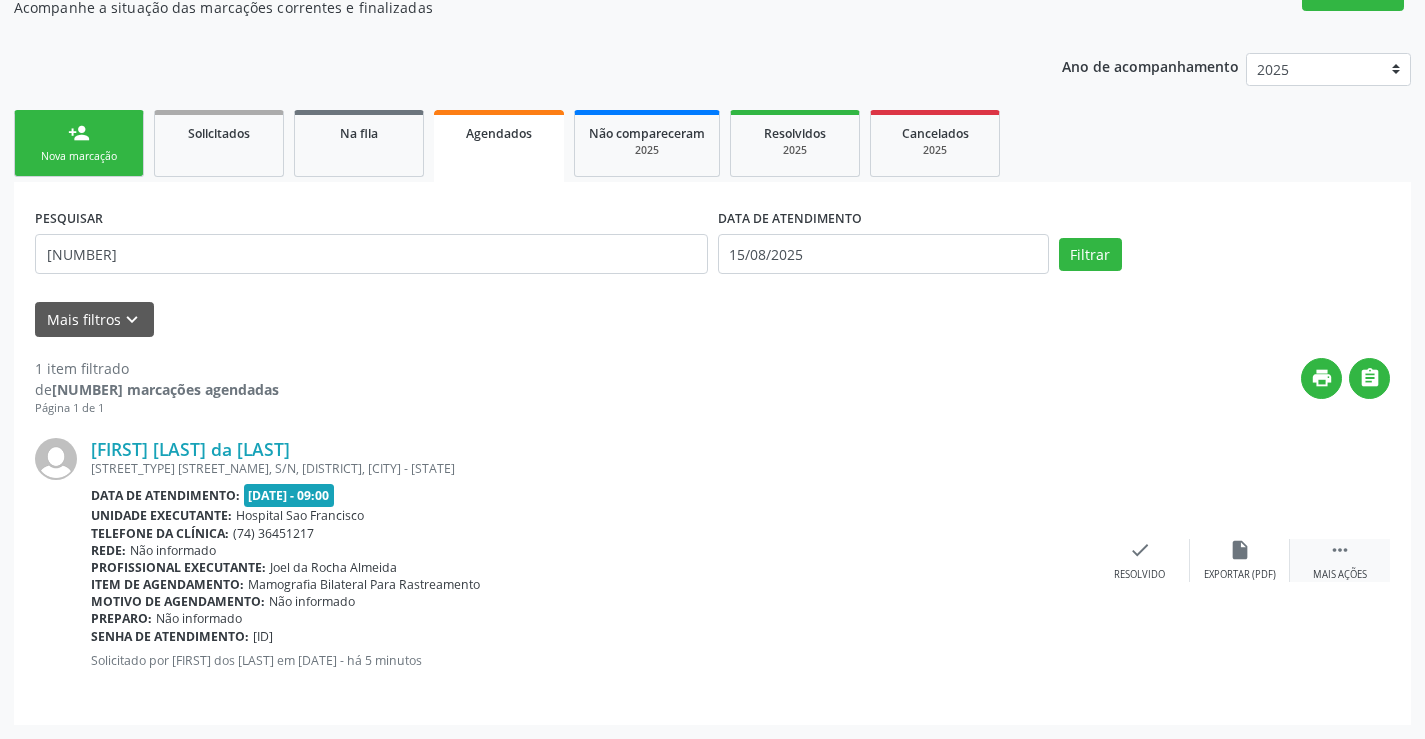 click on "" at bounding box center (1340, 550) 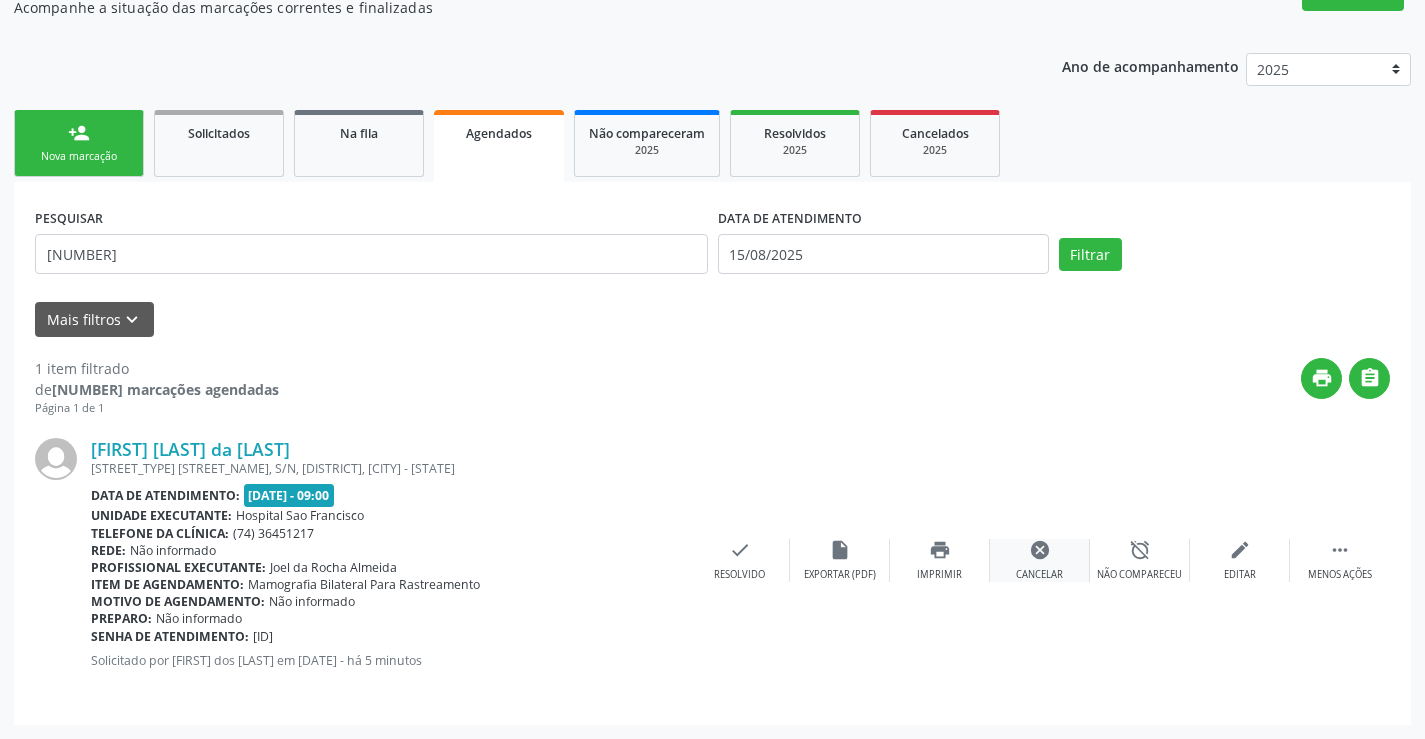 click on "cancel
Cancelar" at bounding box center [1040, 560] 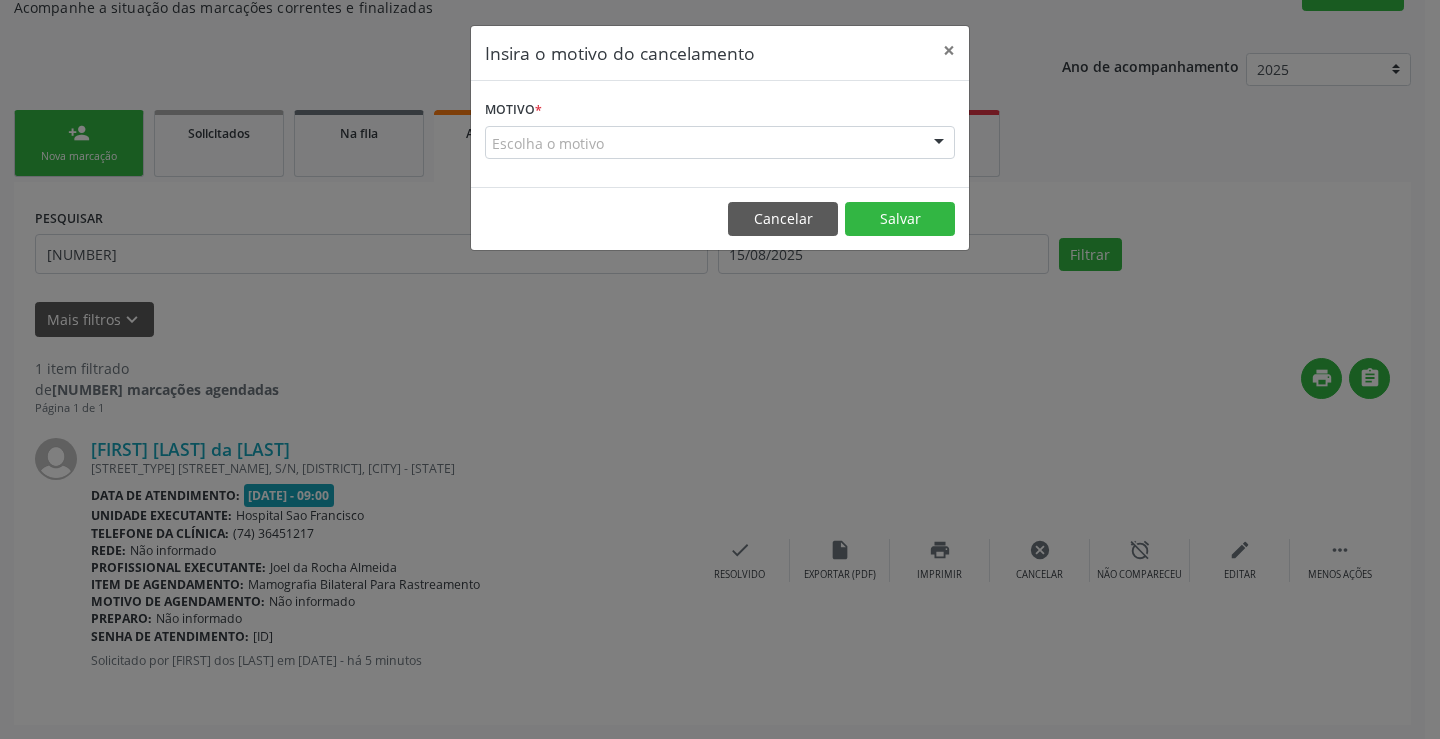 click on "Escolha o motivo" at bounding box center [720, 143] 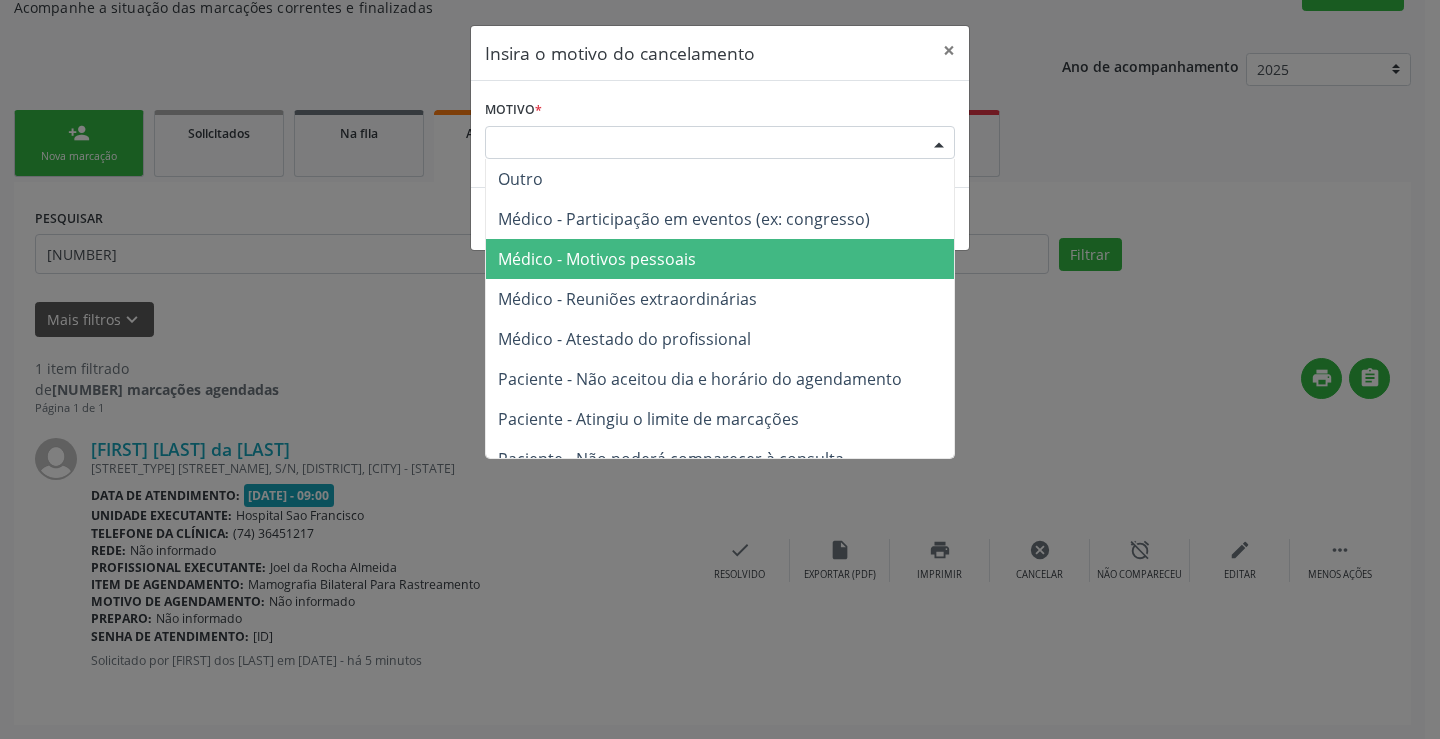 click on "Médico - Motivos pessoais" at bounding box center (597, 259) 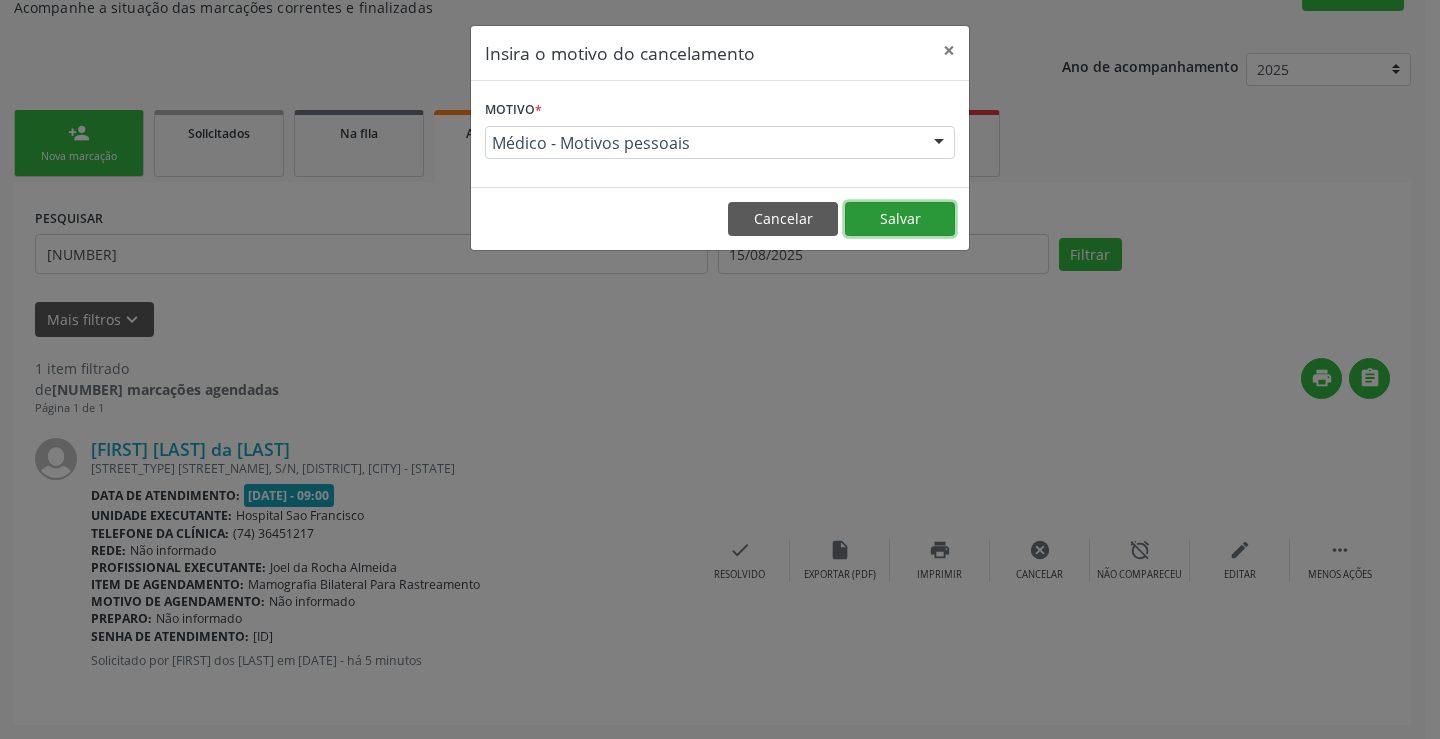 click on "Salvar" at bounding box center [900, 219] 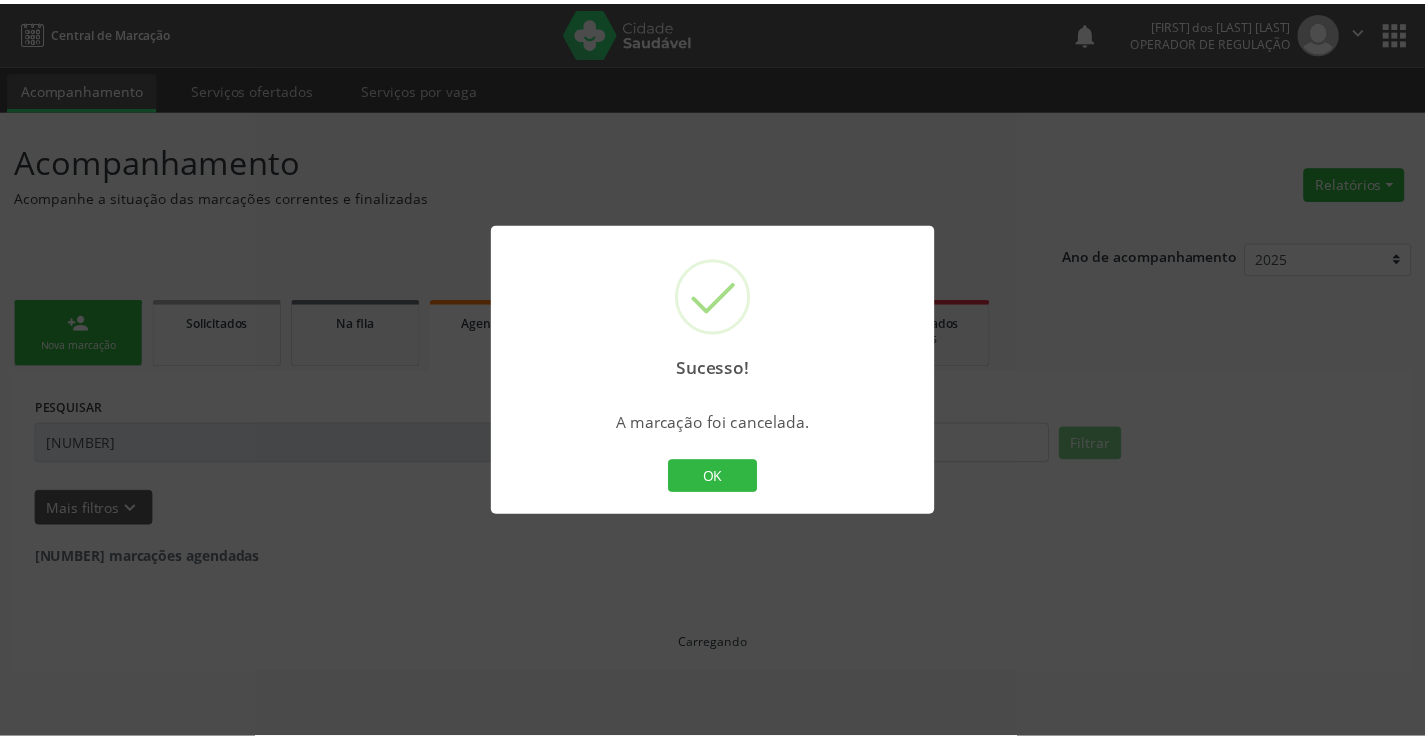 scroll, scrollTop: 0, scrollLeft: 0, axis: both 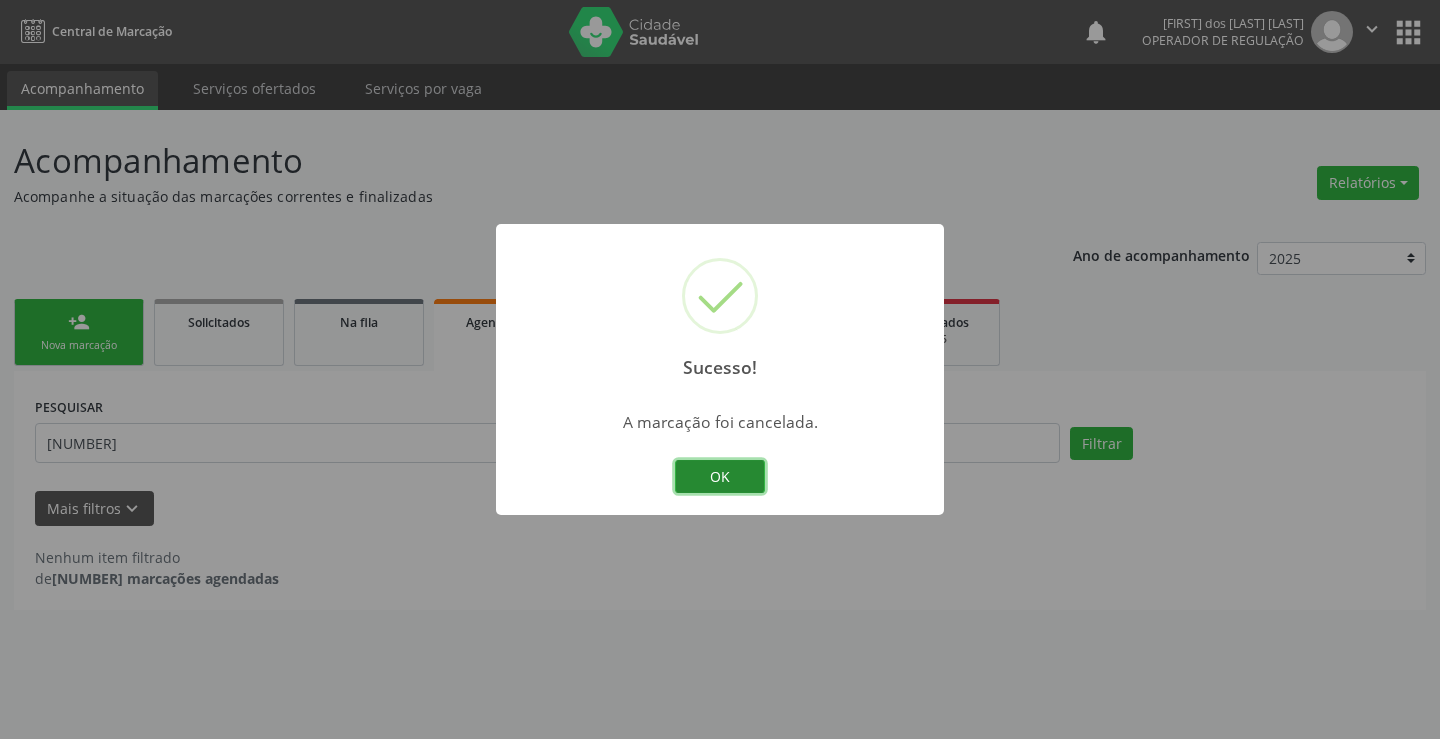click on "OK" at bounding box center [720, 477] 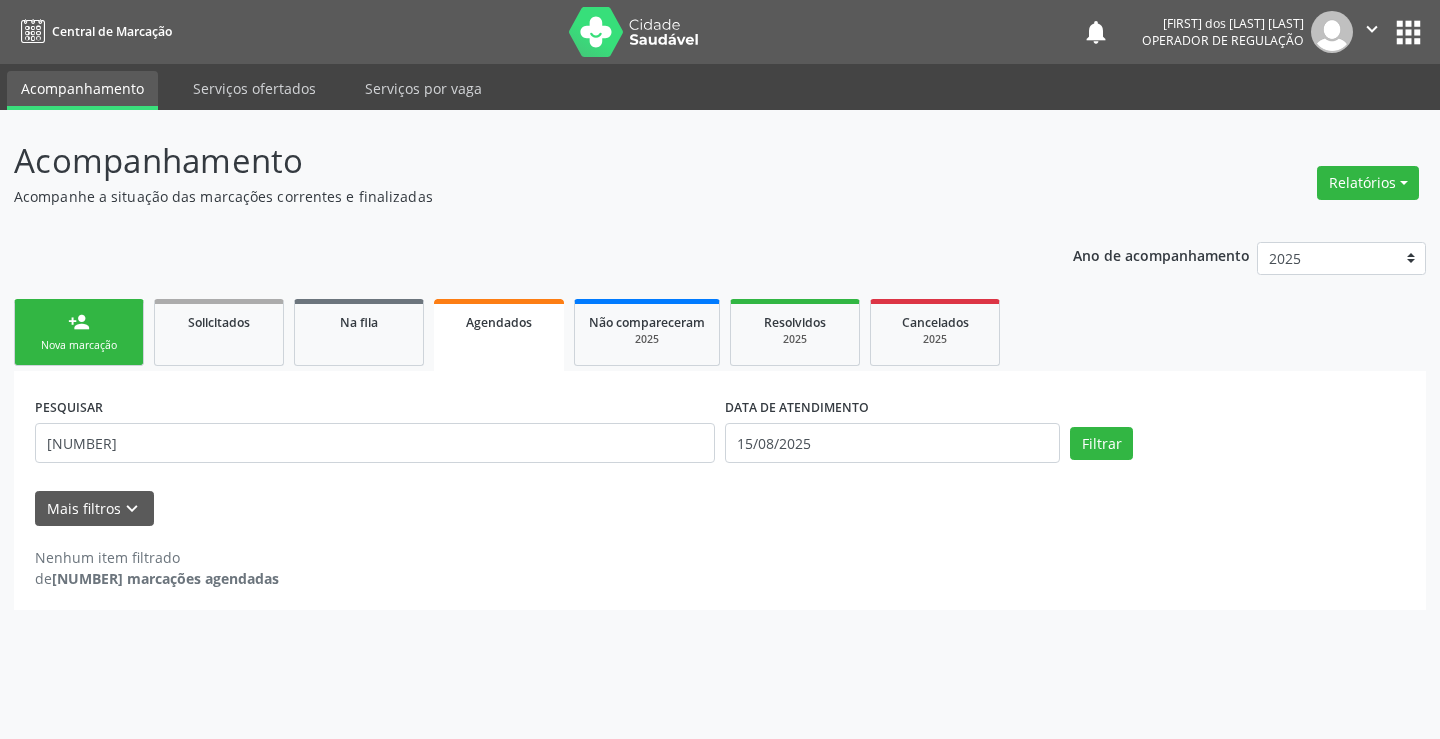 click on "Nova marcação" at bounding box center (79, 345) 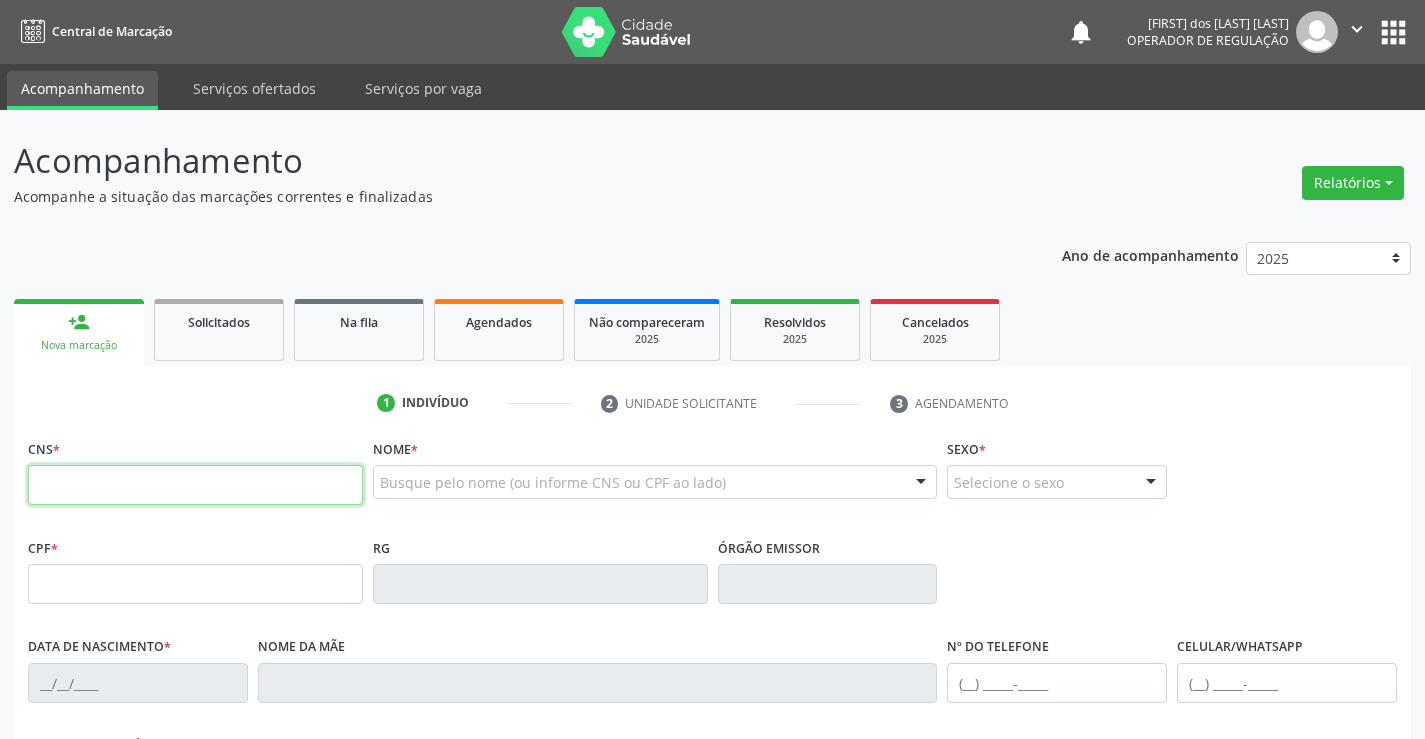 click at bounding box center [195, 485] 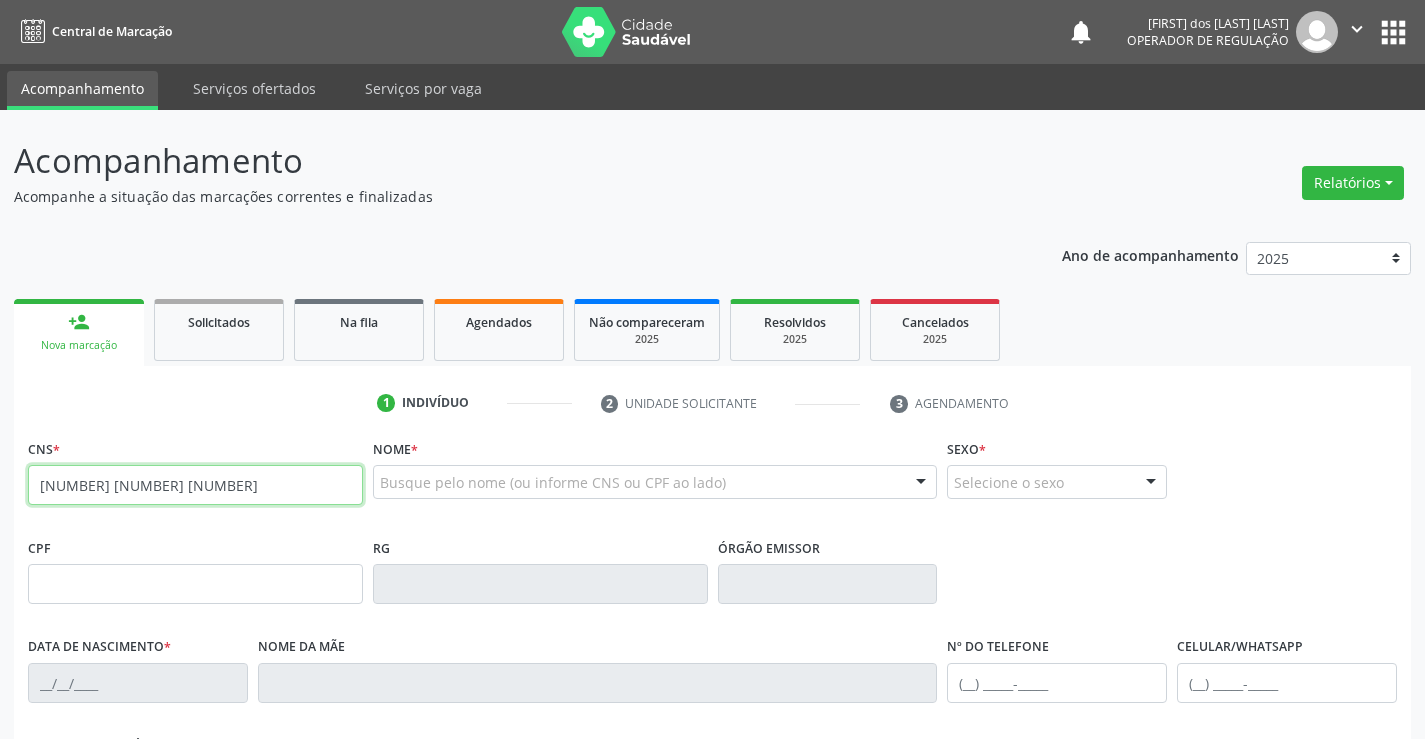 type on "703 6060 6330 1333" 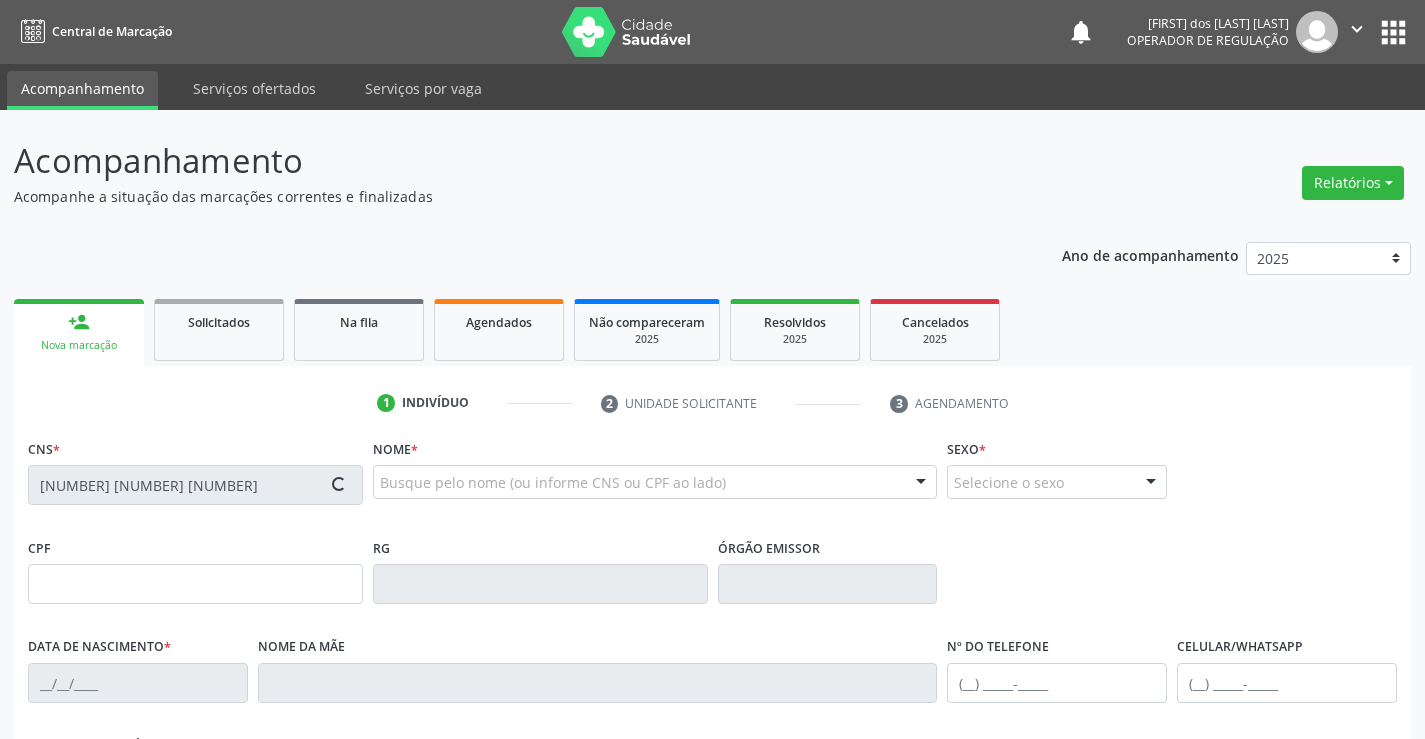 type on "0746851987" 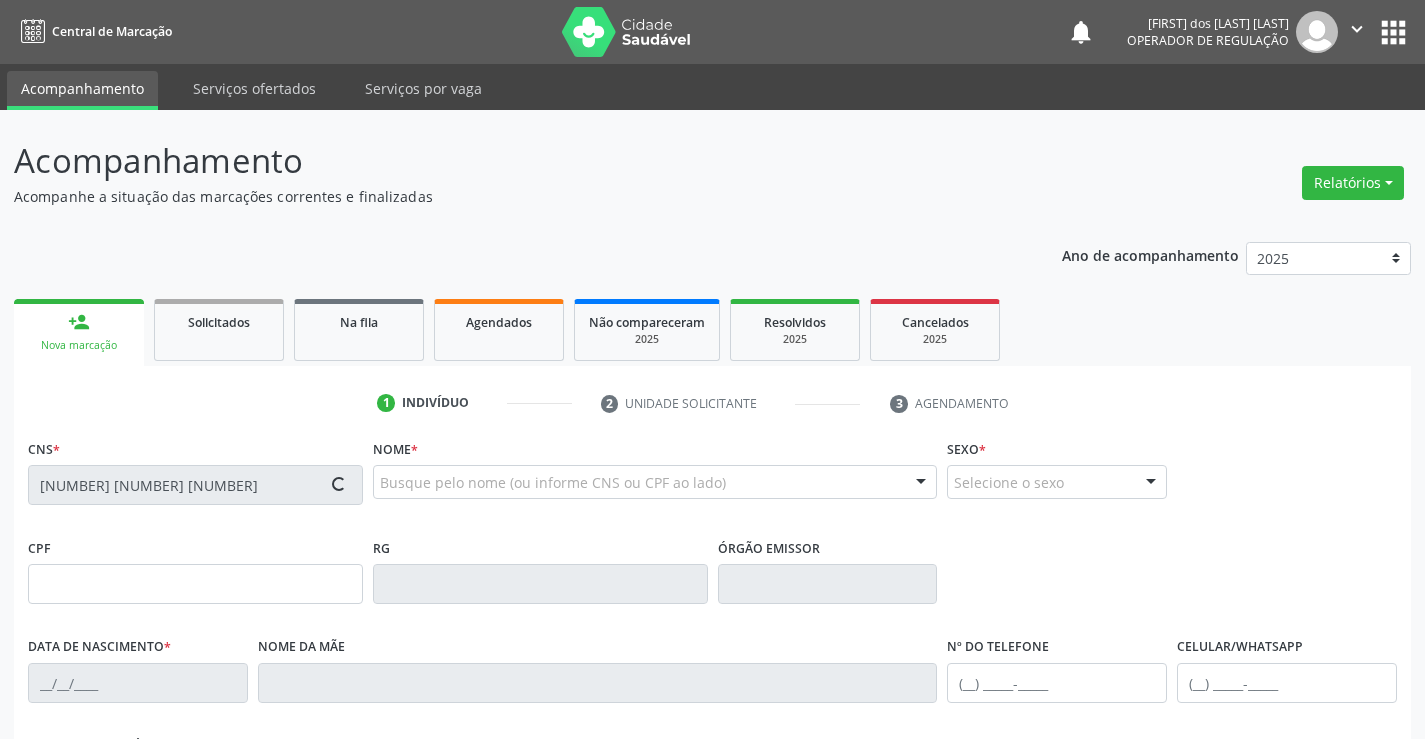 type on "08/01/1971" 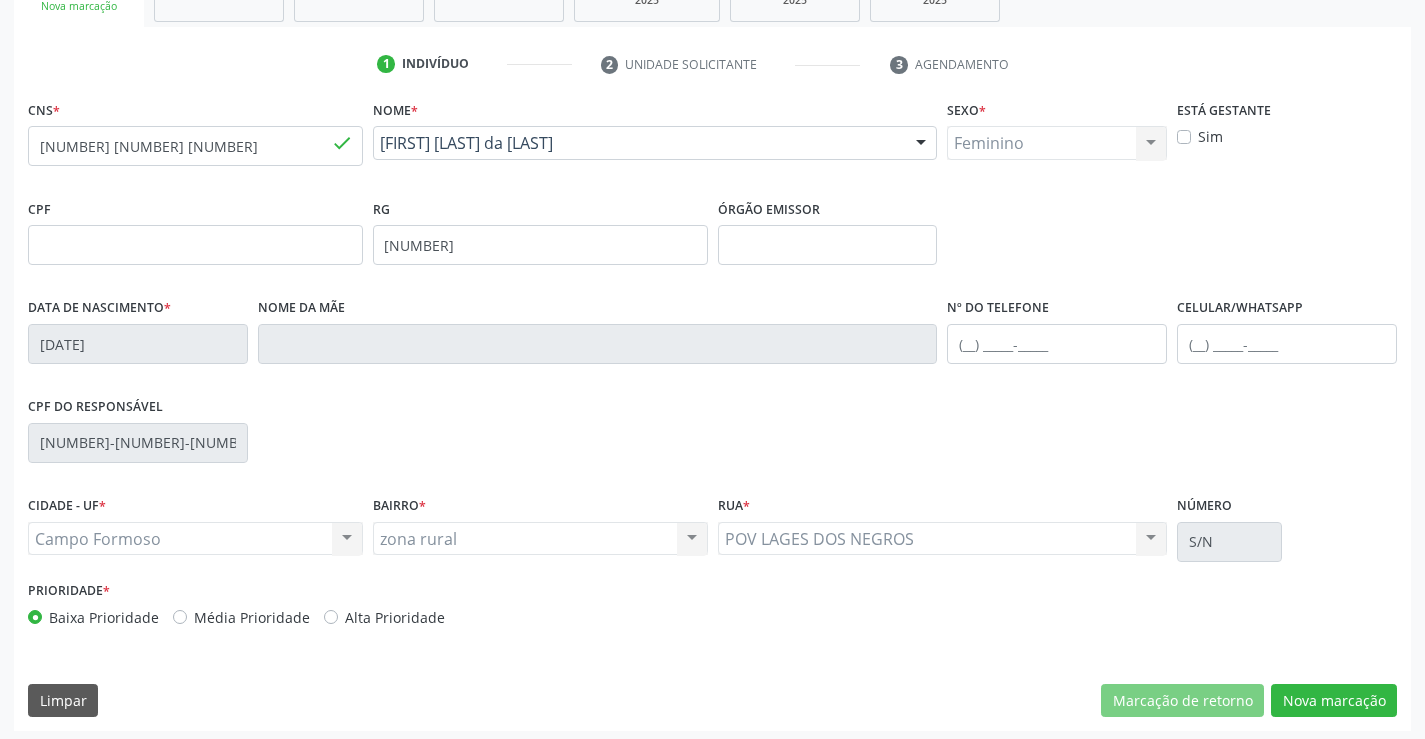 scroll, scrollTop: 345, scrollLeft: 0, axis: vertical 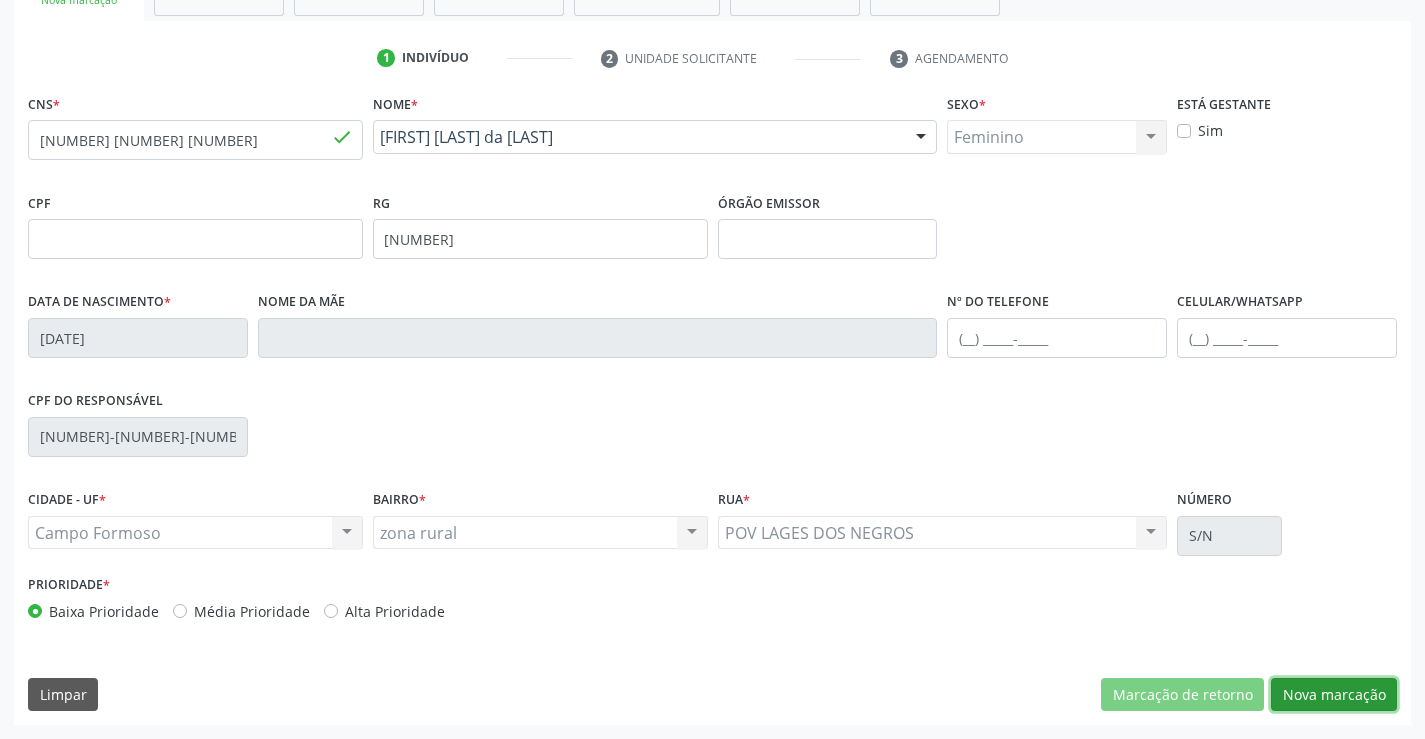 click on "Nova marcação" at bounding box center (1334, 695) 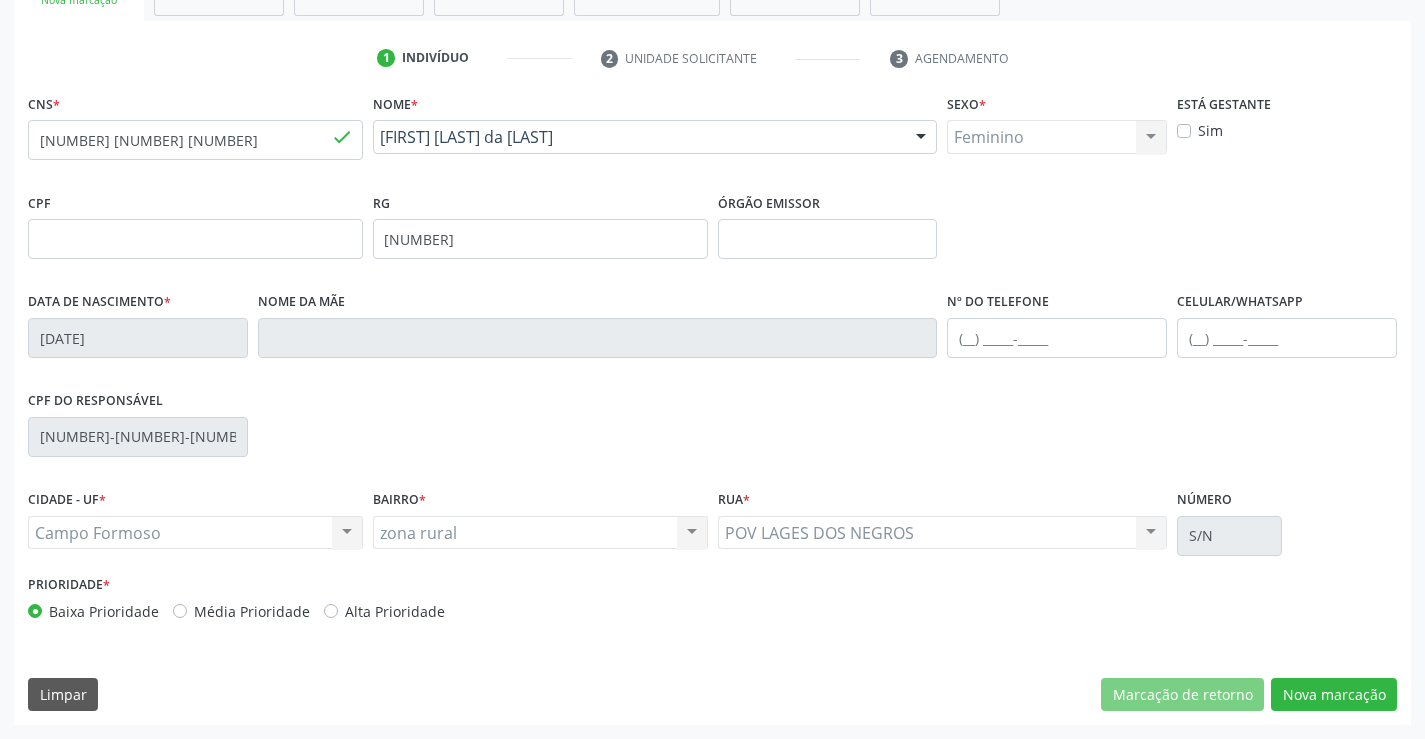 scroll, scrollTop: 167, scrollLeft: 0, axis: vertical 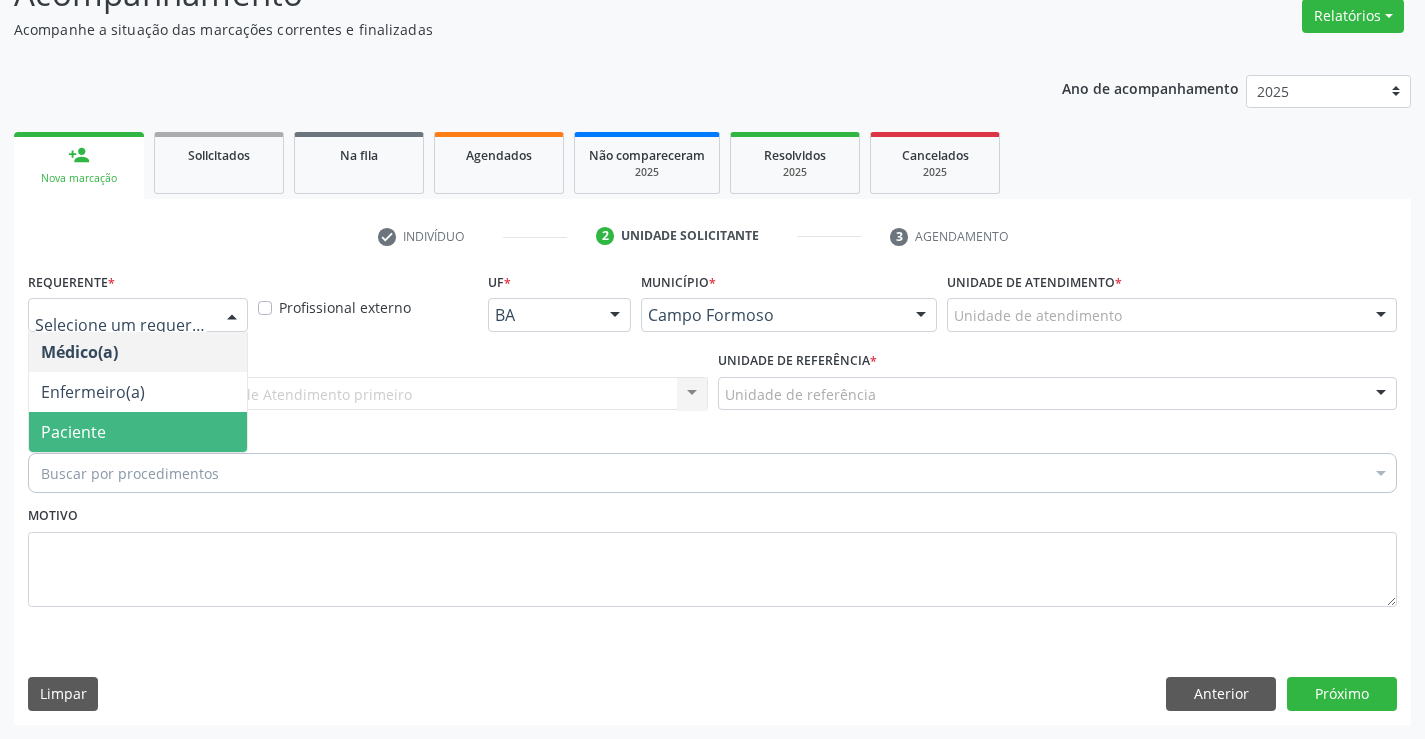 click on "Paciente" at bounding box center [138, 432] 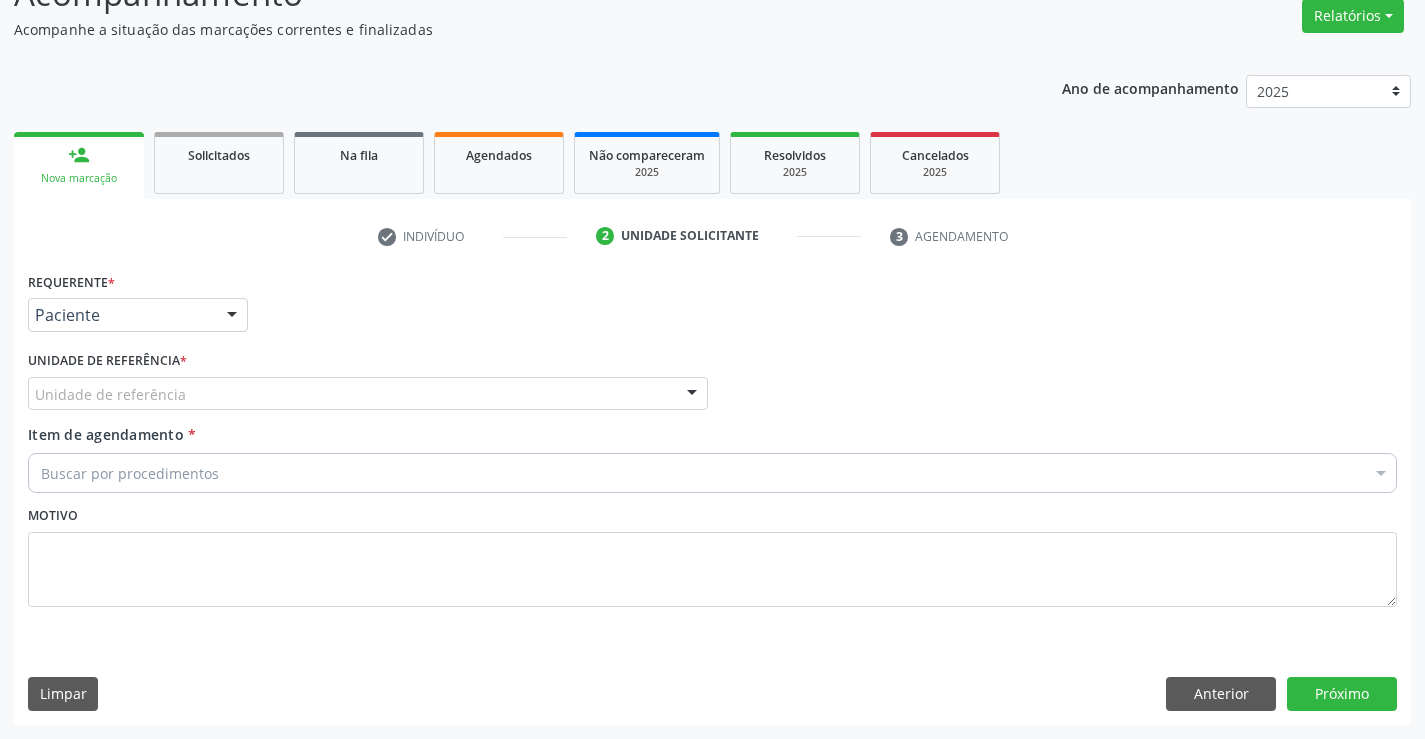 click on "Unidade de referência" at bounding box center (368, 394) 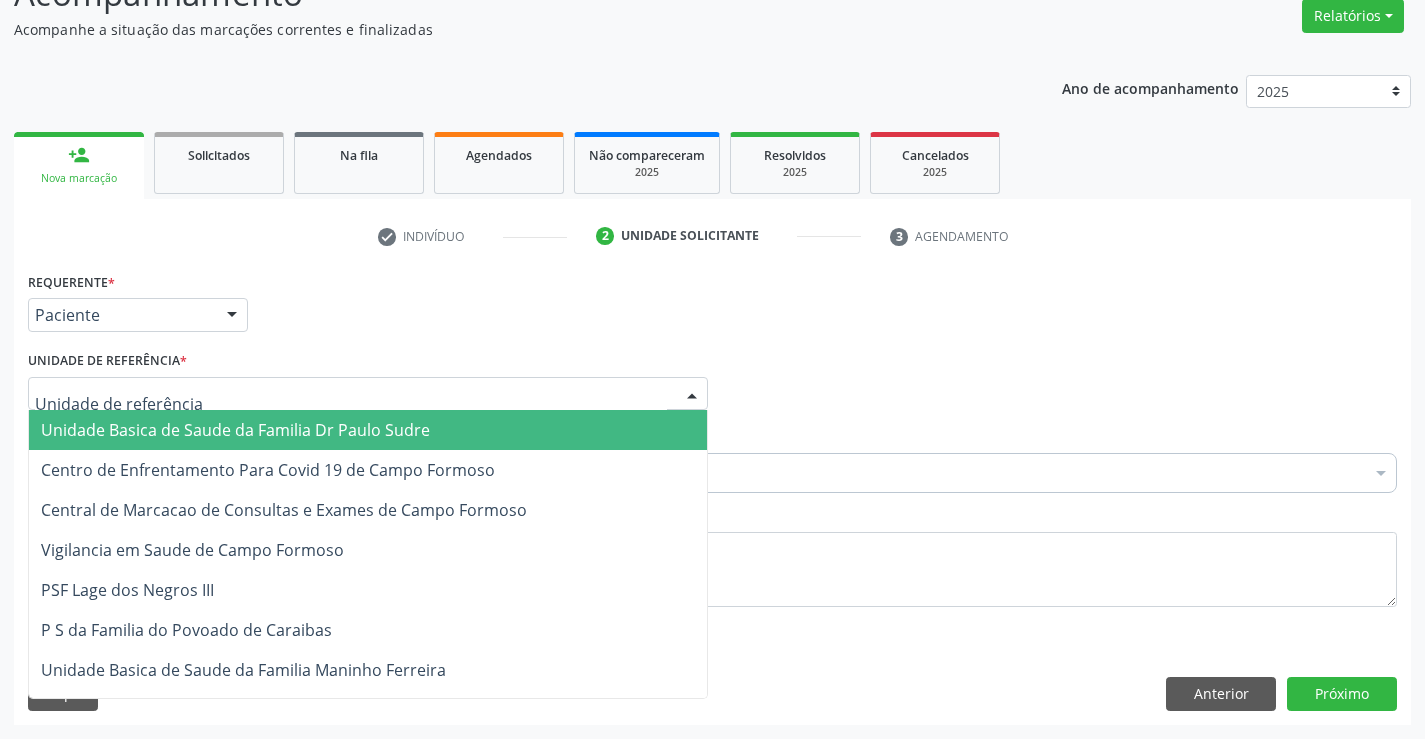 click on "Unidade Basica de Saude da Familia Dr Paulo Sudre" at bounding box center (235, 430) 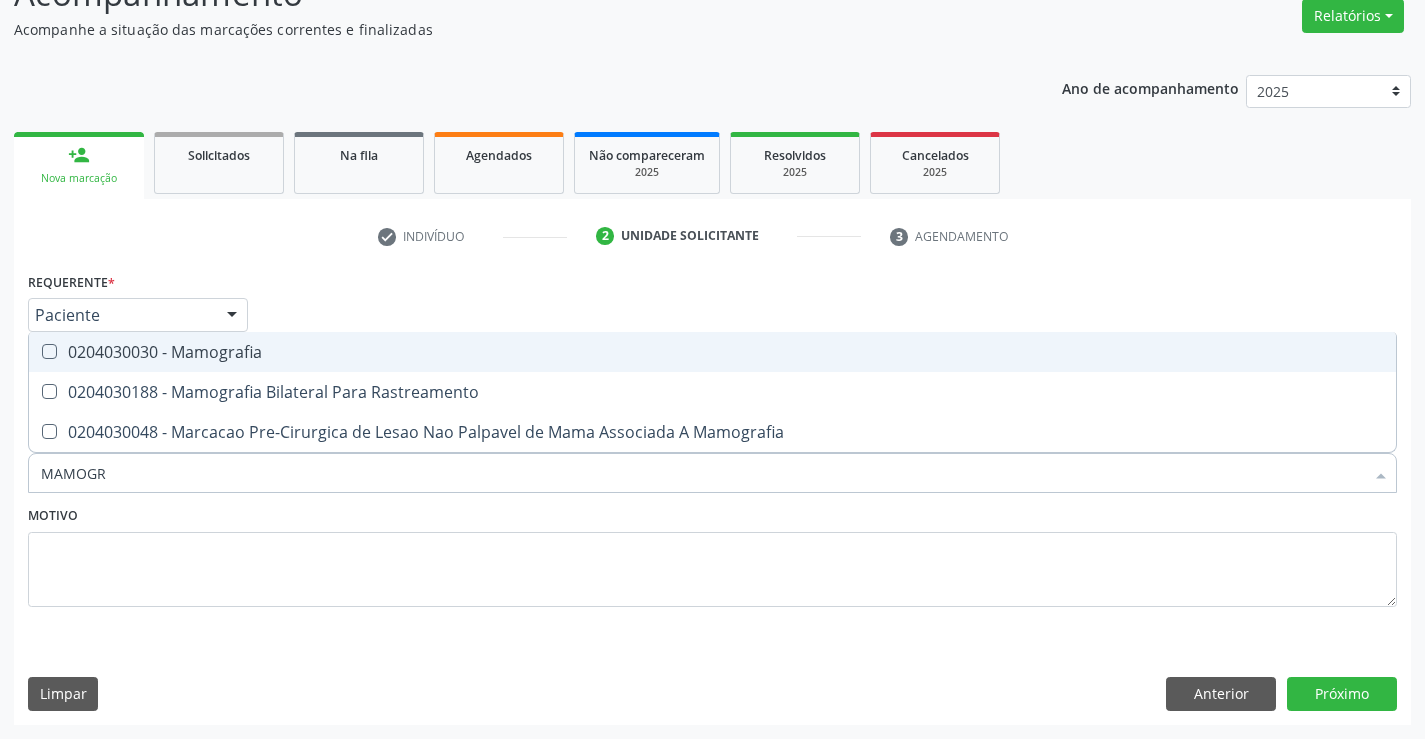 type on "MAMOGRA" 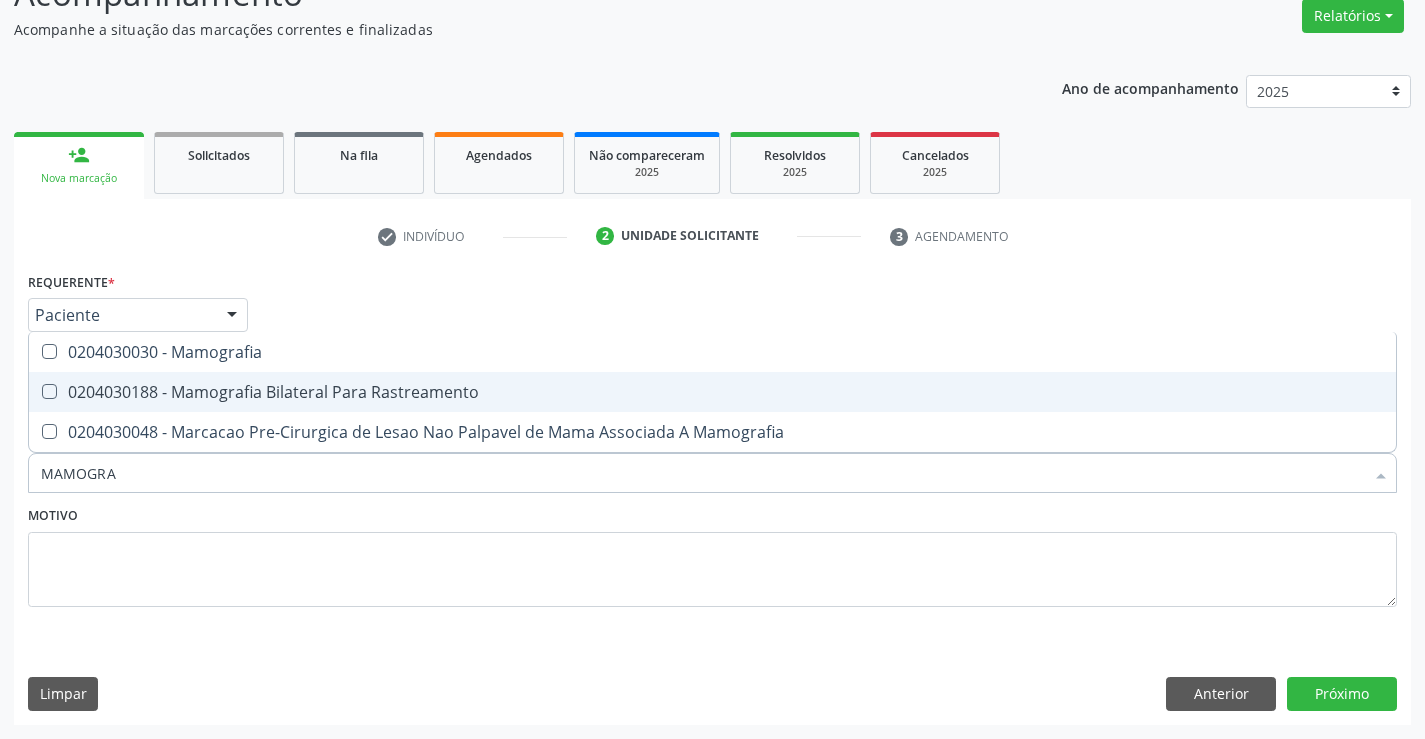 click on "0204030188 - Mamografia Bilateral Para Rastreamento" at bounding box center (712, 392) 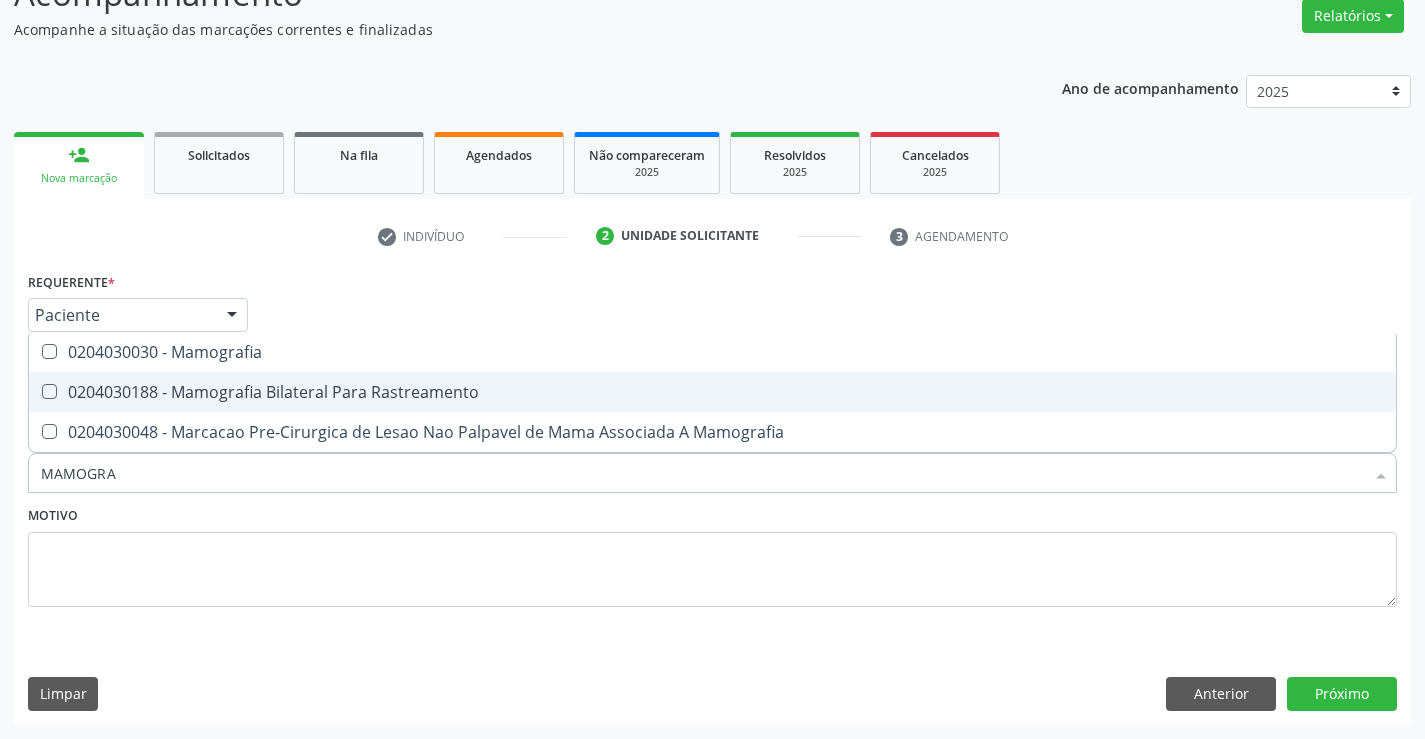 checkbox on "true" 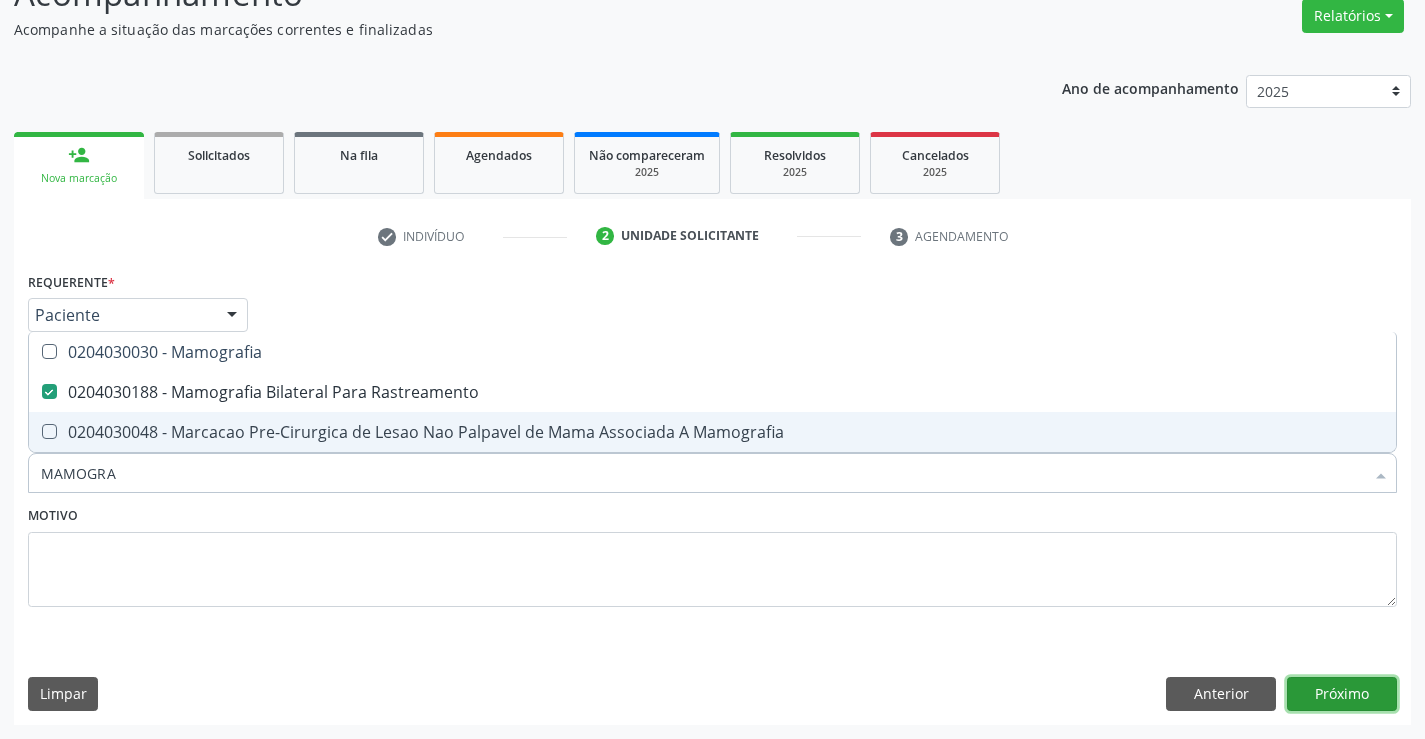 click on "Próximo" at bounding box center (1342, 694) 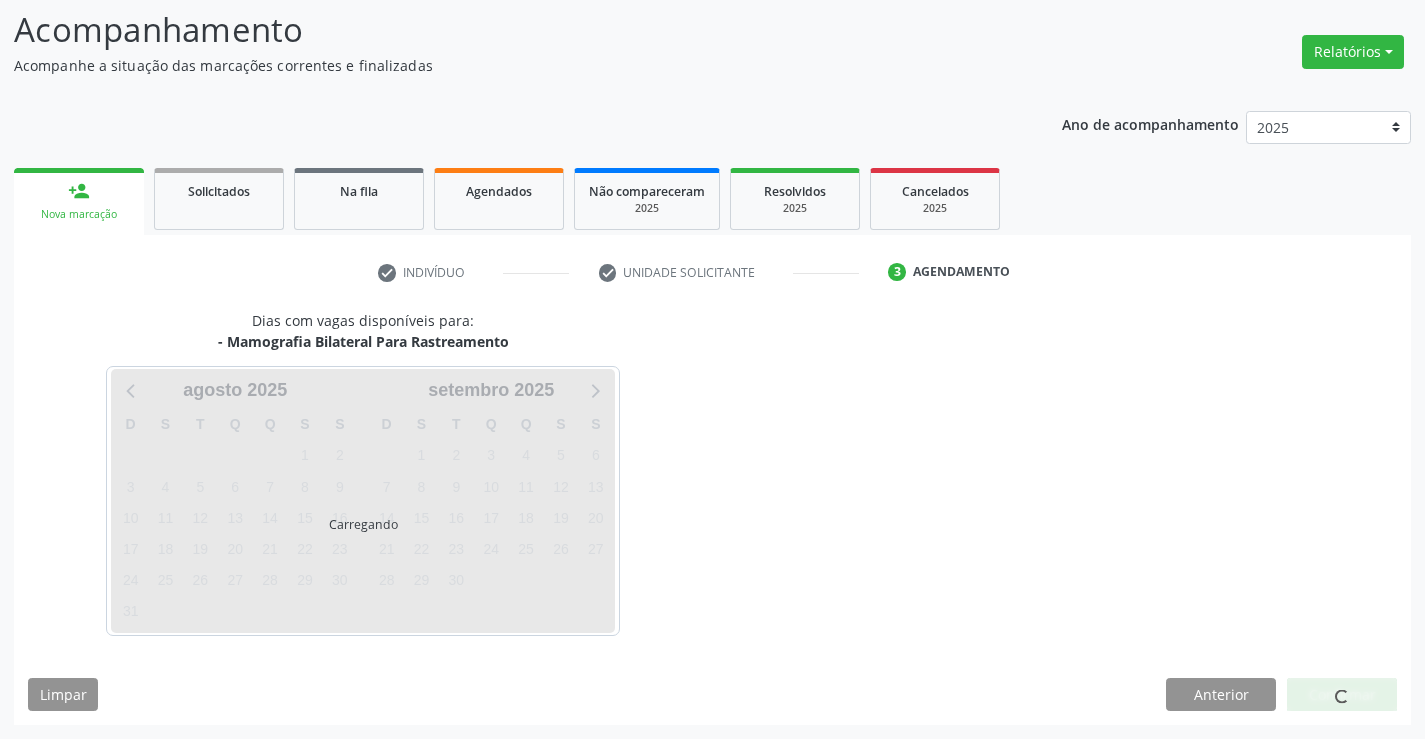 scroll, scrollTop: 131, scrollLeft: 0, axis: vertical 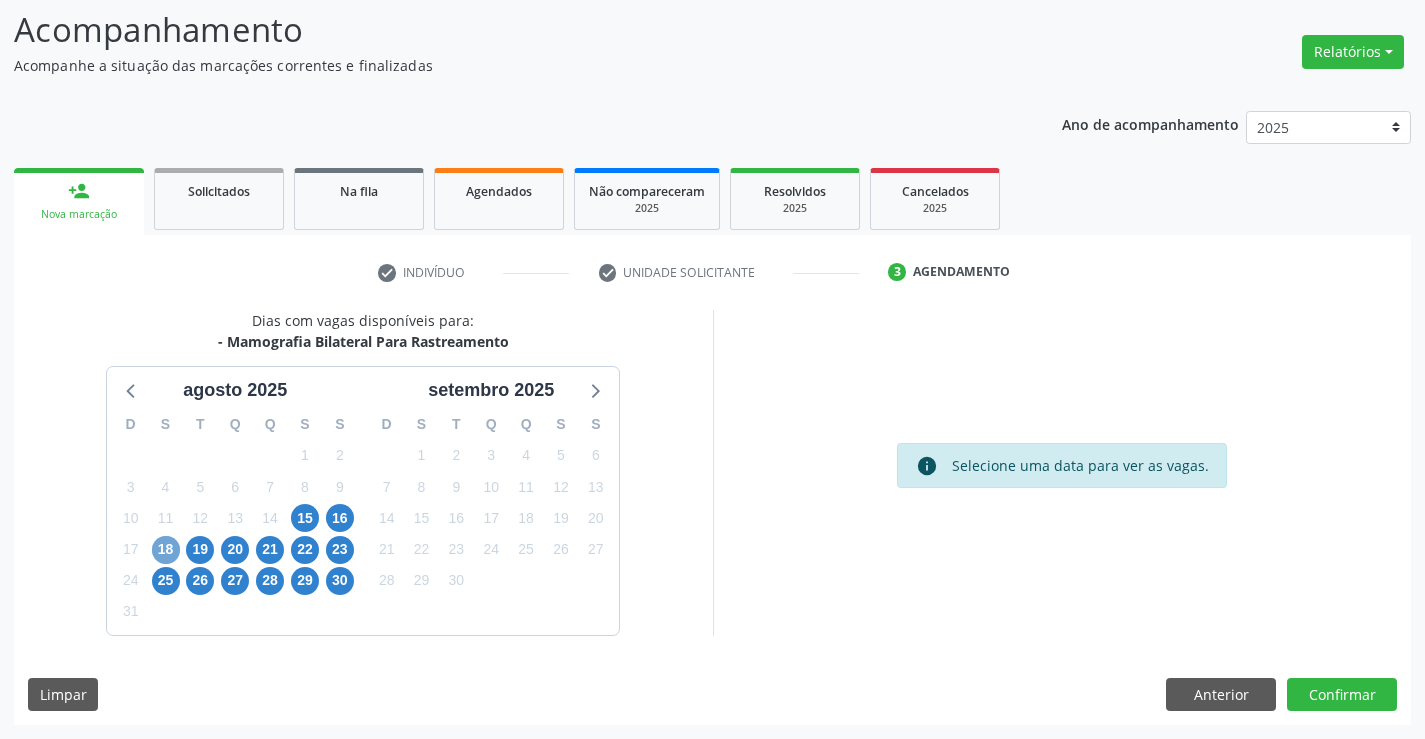 click on "18" at bounding box center (166, 550) 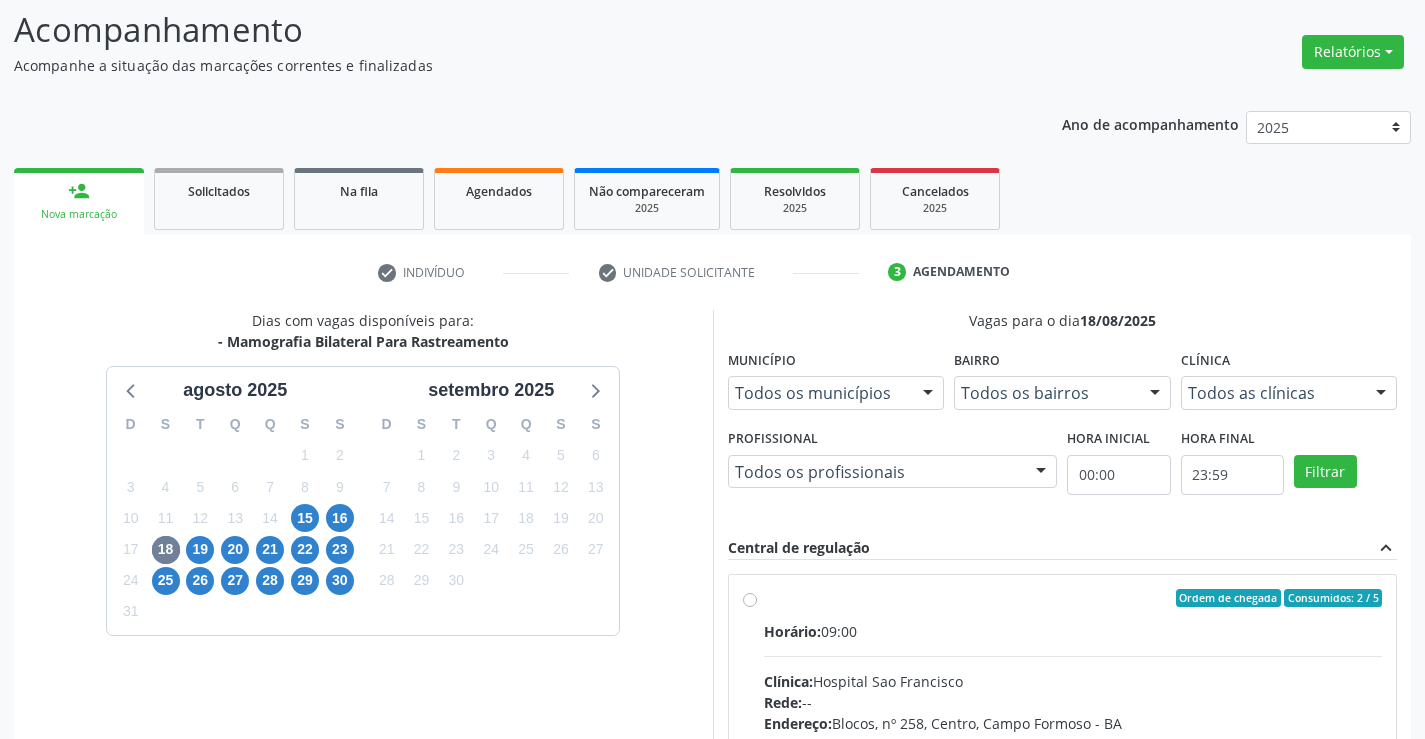 click on "Ordem de chegada
Consumidos: 2 / 5
Horário:   09:00
Clínica:  Hospital Sao Francisco
Rede:
--
Endereço:   Blocos, nº 258, Centro, Campo Formoso - BA
Telefone:   (74) 36451217
Profissional:
Joel da Rocha Almeida
Informações adicionais sobre o atendimento
Idade de atendimento:
de 0 a 120 anos
Gênero(s) atendido(s):
Masculino e Feminino
Informações adicionais:
--" at bounding box center [1073, 742] 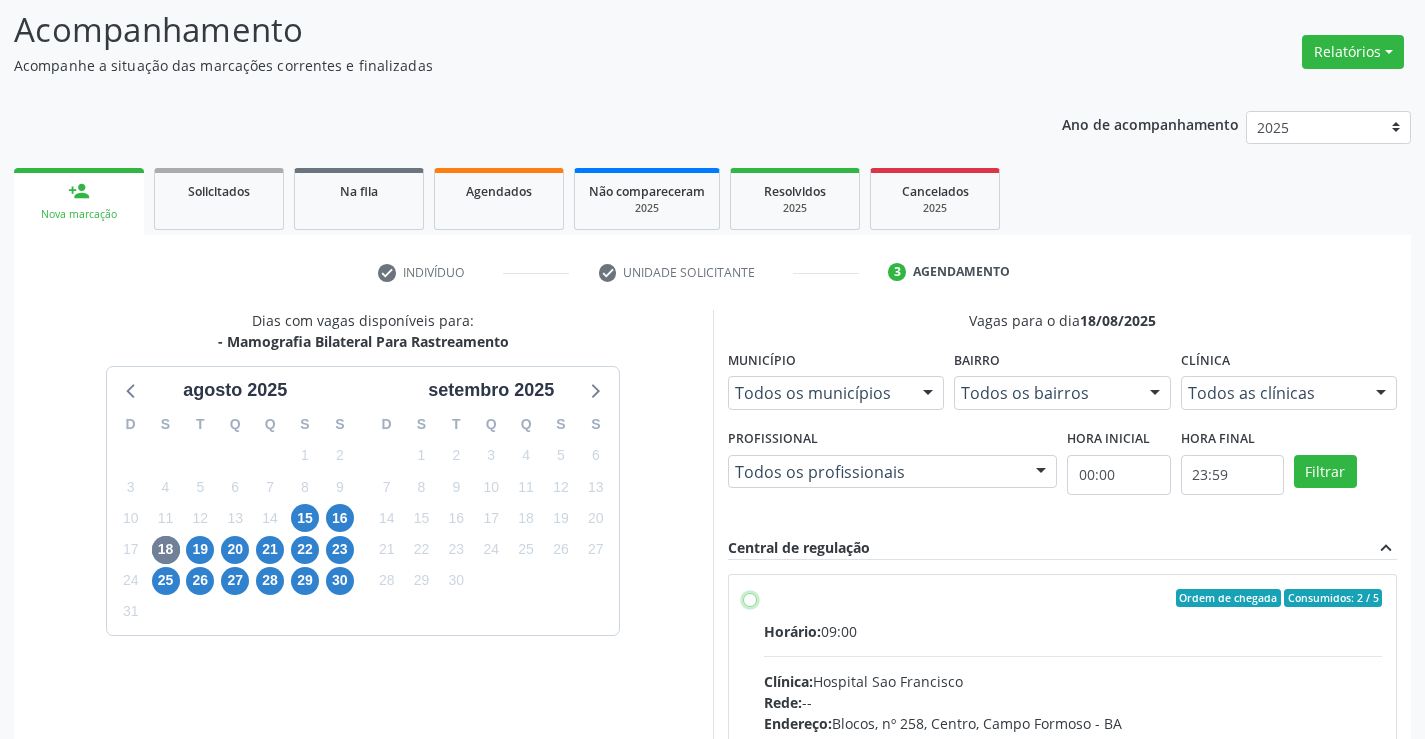 click on "Ordem de chegada
Consumidos: 2 / 5
Horário:   09:00
Clínica:  Hospital Sao Francisco
Rede:
--
Endereço:   Blocos, nº 258, Centro, Campo Formoso - BA
Telefone:   (74) 36451217
Profissional:
Joel da Rocha Almeida
Informações adicionais sobre o atendimento
Idade de atendimento:
de 0 a 120 anos
Gênero(s) atendido(s):
Masculino e Feminino
Informações adicionais:
--" at bounding box center [750, 598] 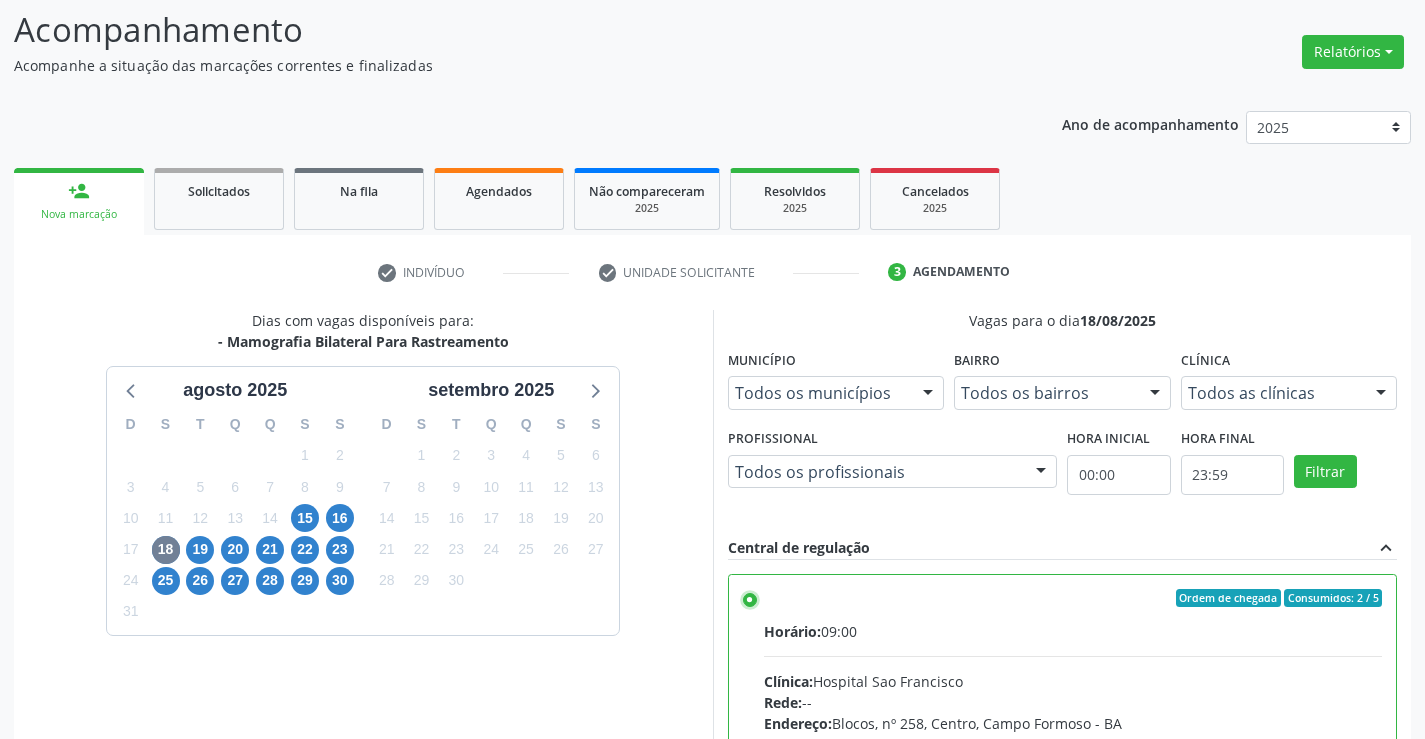 scroll, scrollTop: 456, scrollLeft: 0, axis: vertical 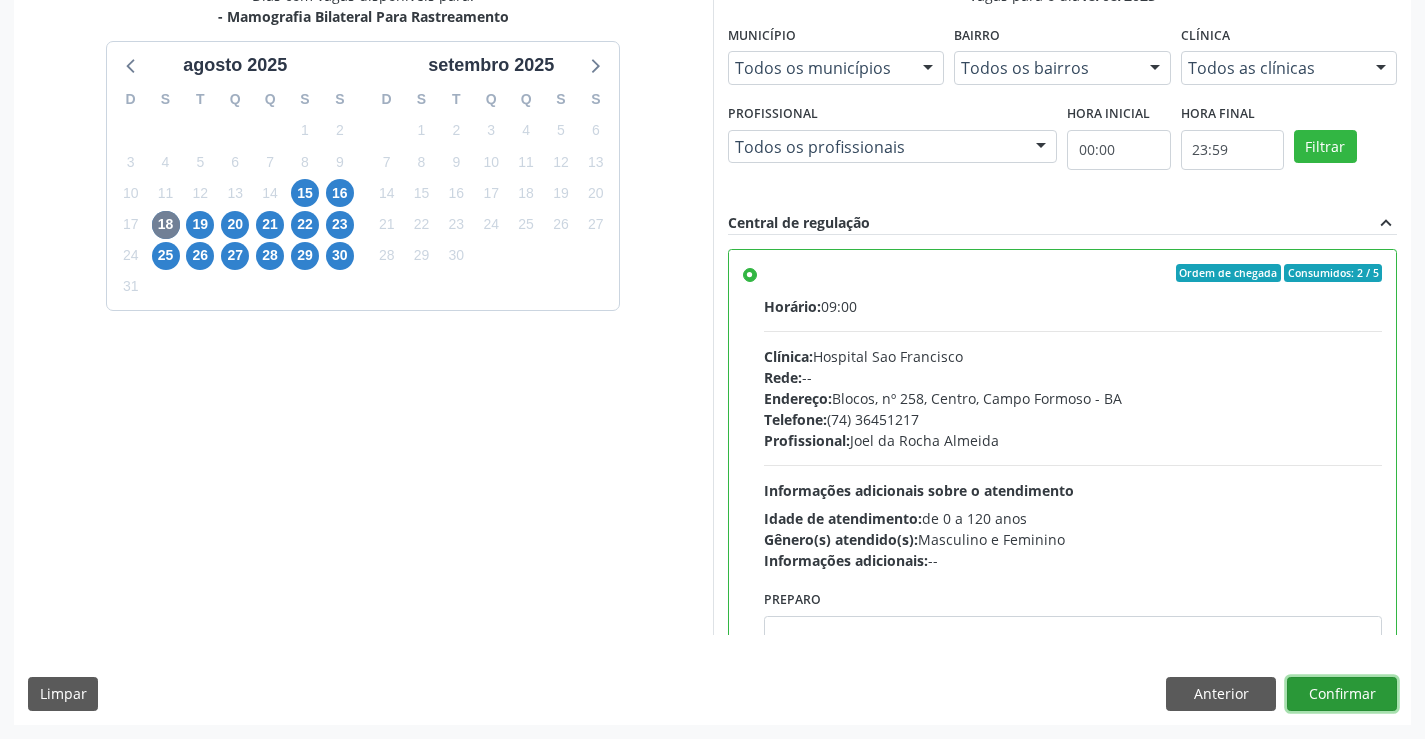 click on "Confirmar" at bounding box center (1342, 694) 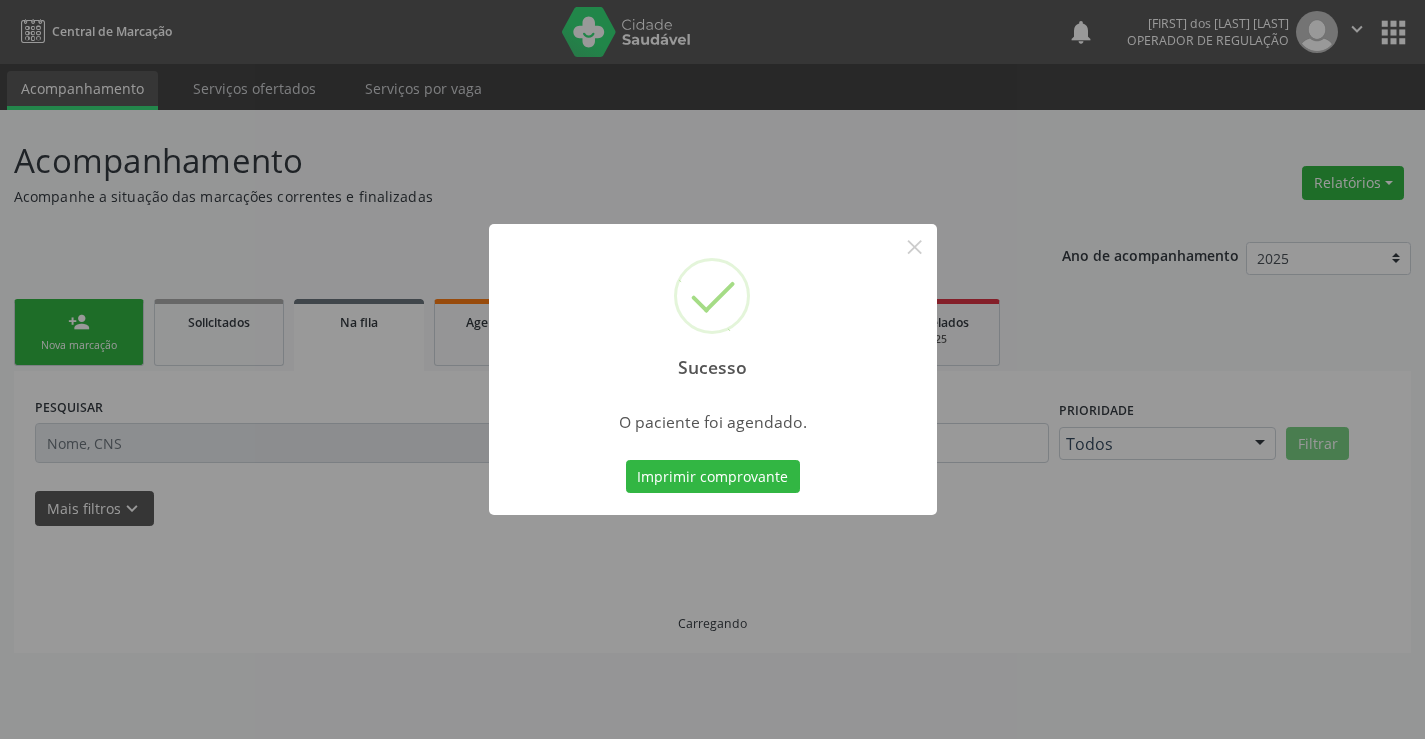 scroll, scrollTop: 0, scrollLeft: 0, axis: both 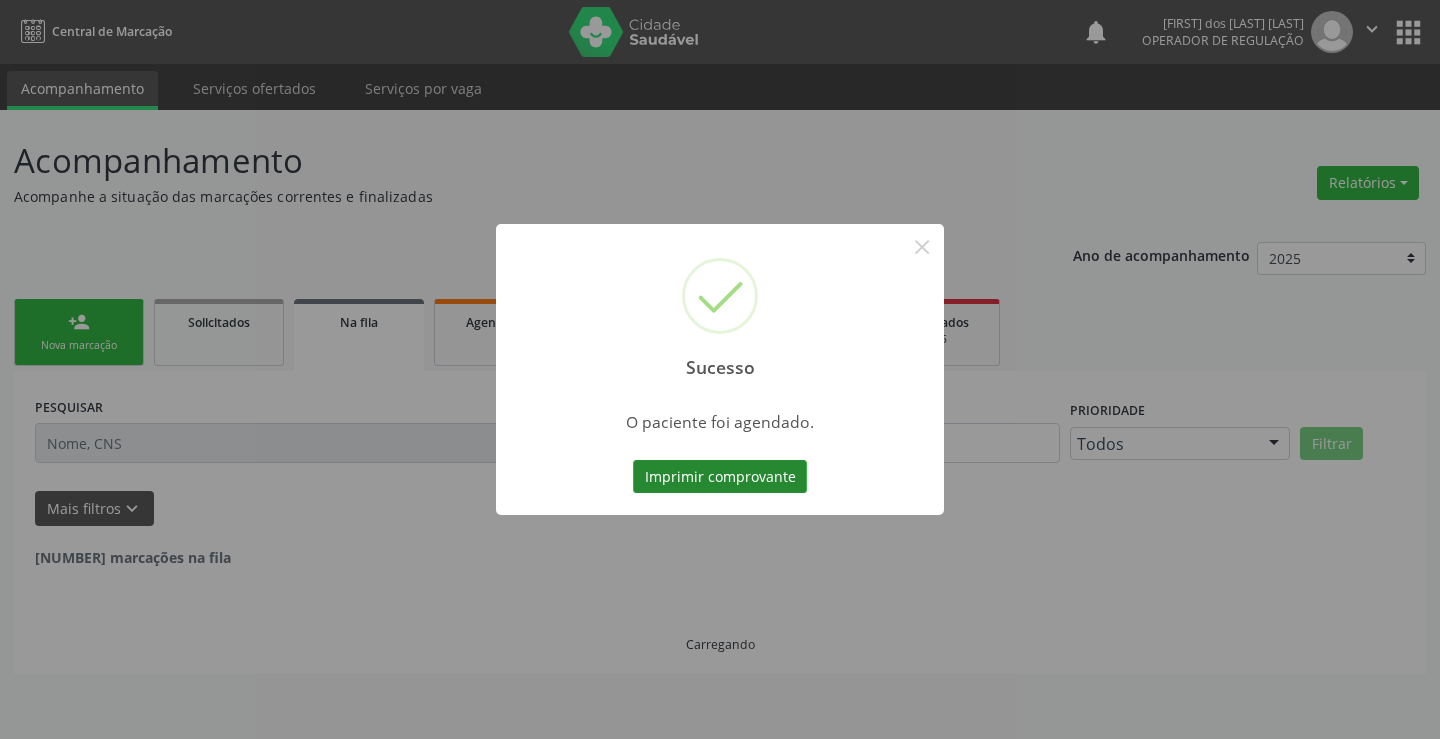 click on "Imprimir comprovante" at bounding box center [720, 477] 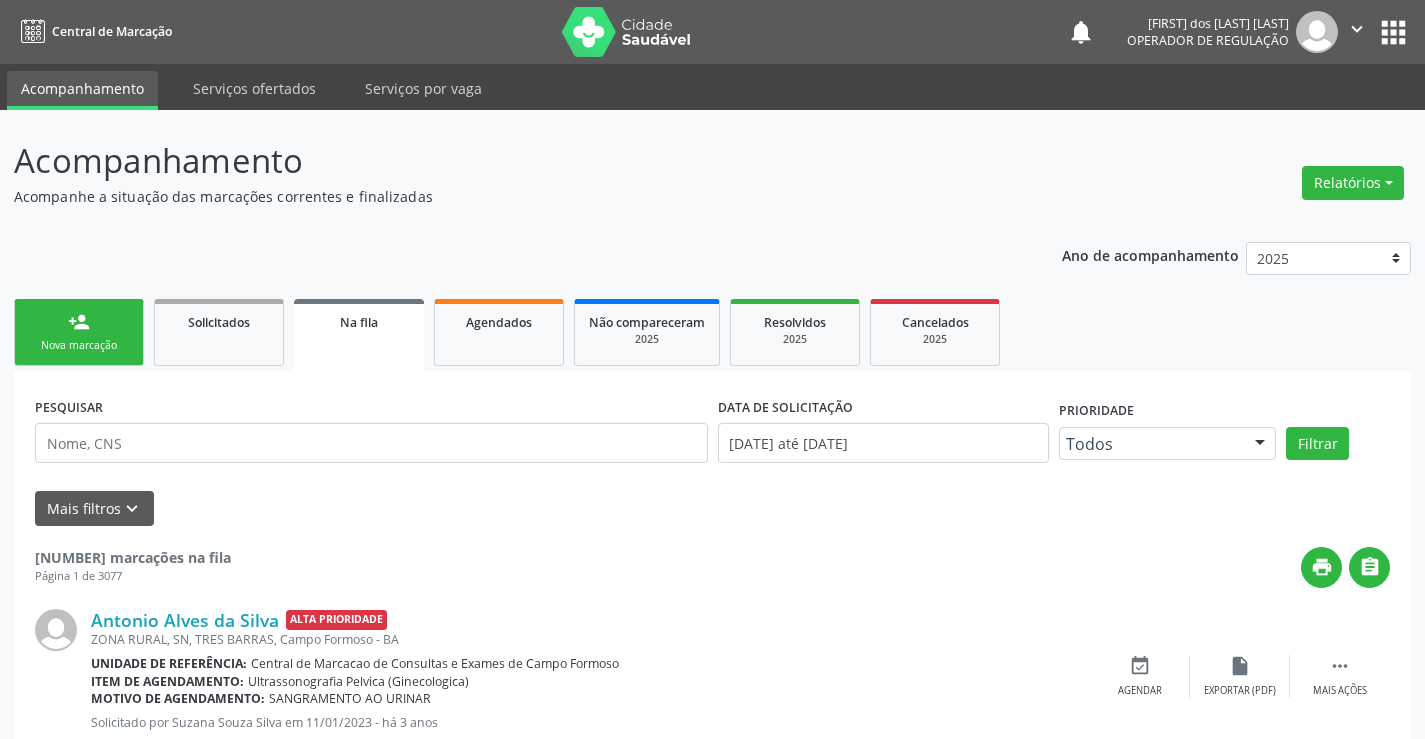click on "person_add
Nova marcação" at bounding box center [79, 332] 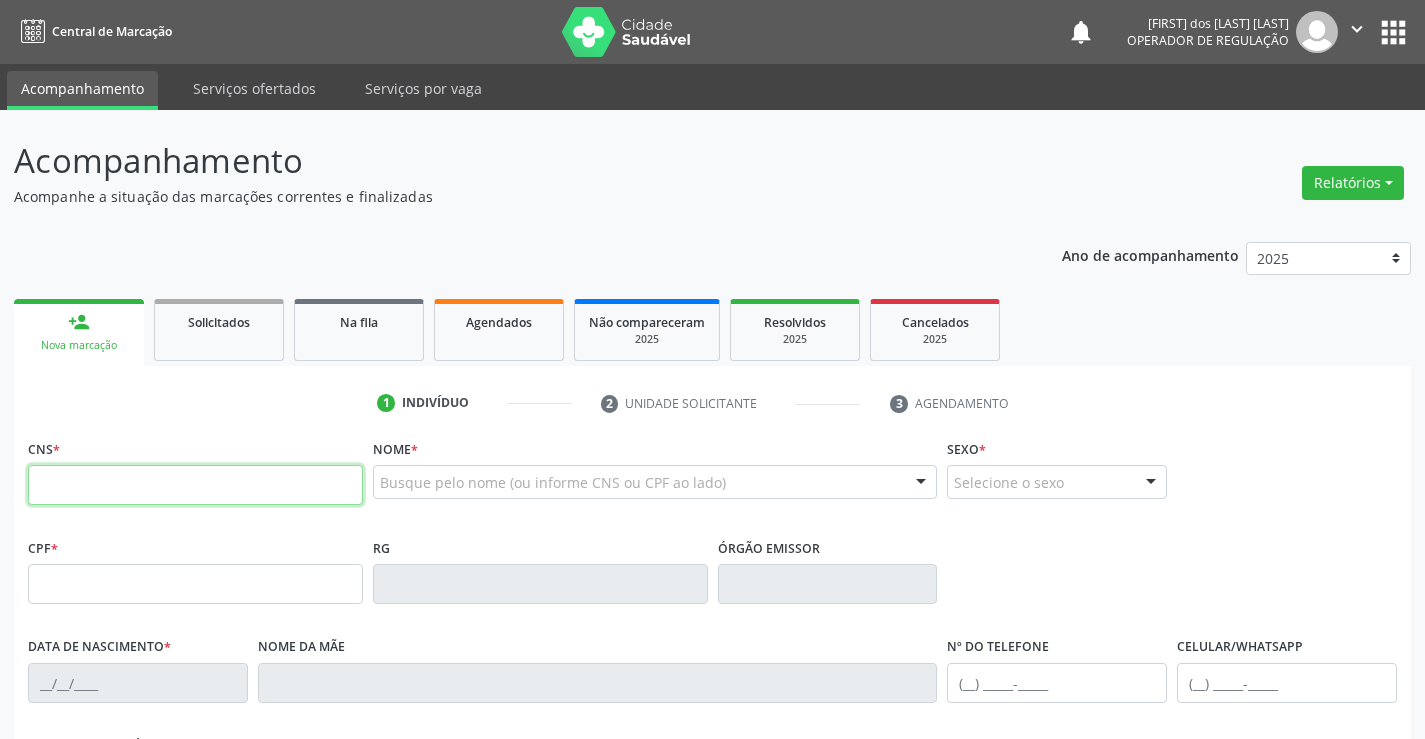 click at bounding box center (195, 485) 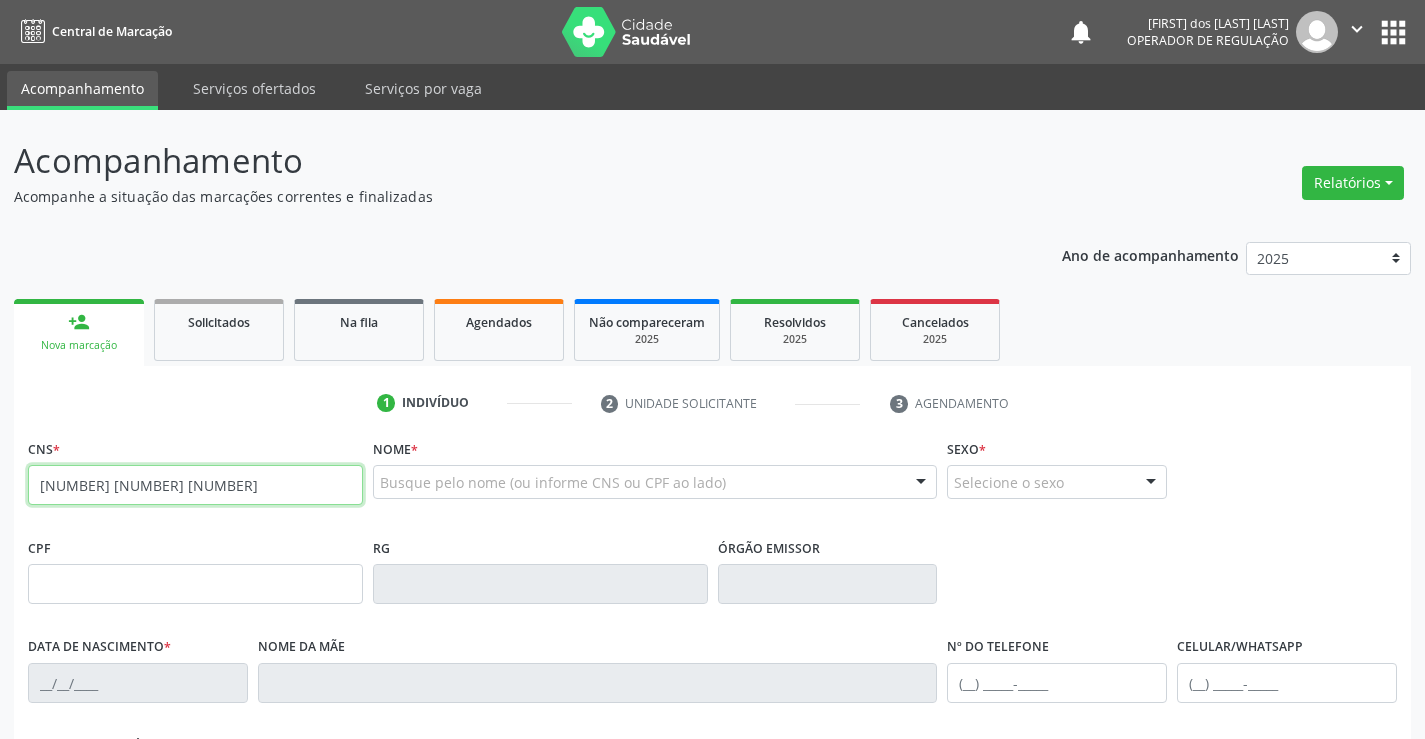 type on "[PHONE]" 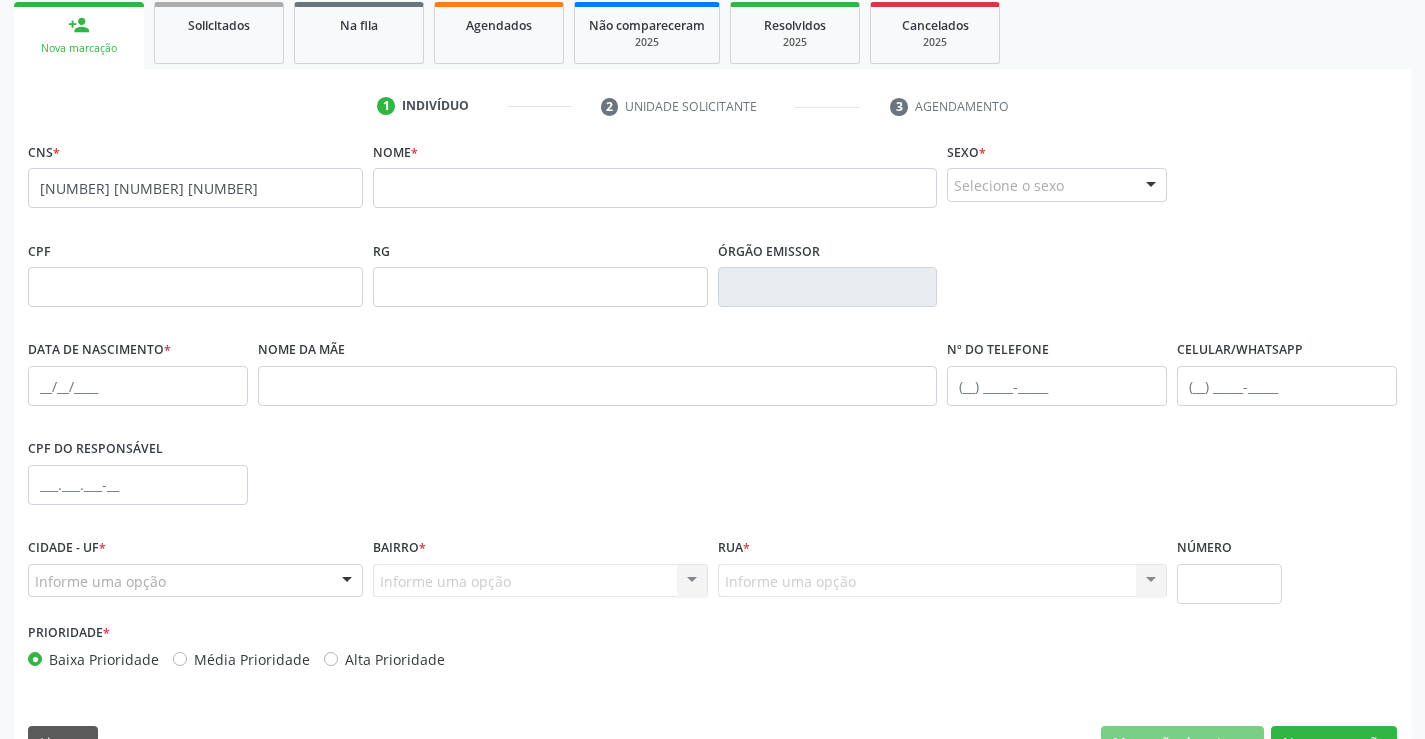 scroll, scrollTop: 345, scrollLeft: 0, axis: vertical 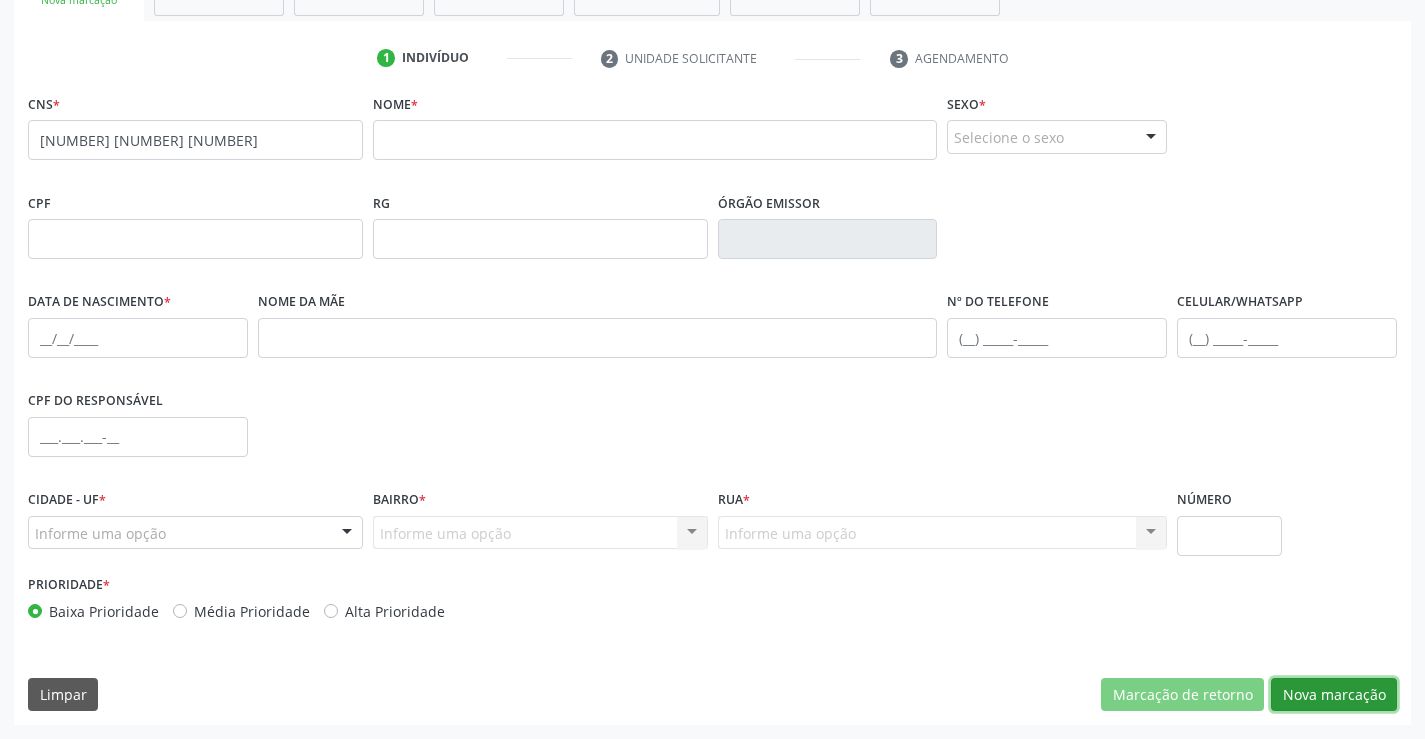 click on "Nova marcação" at bounding box center [1334, 695] 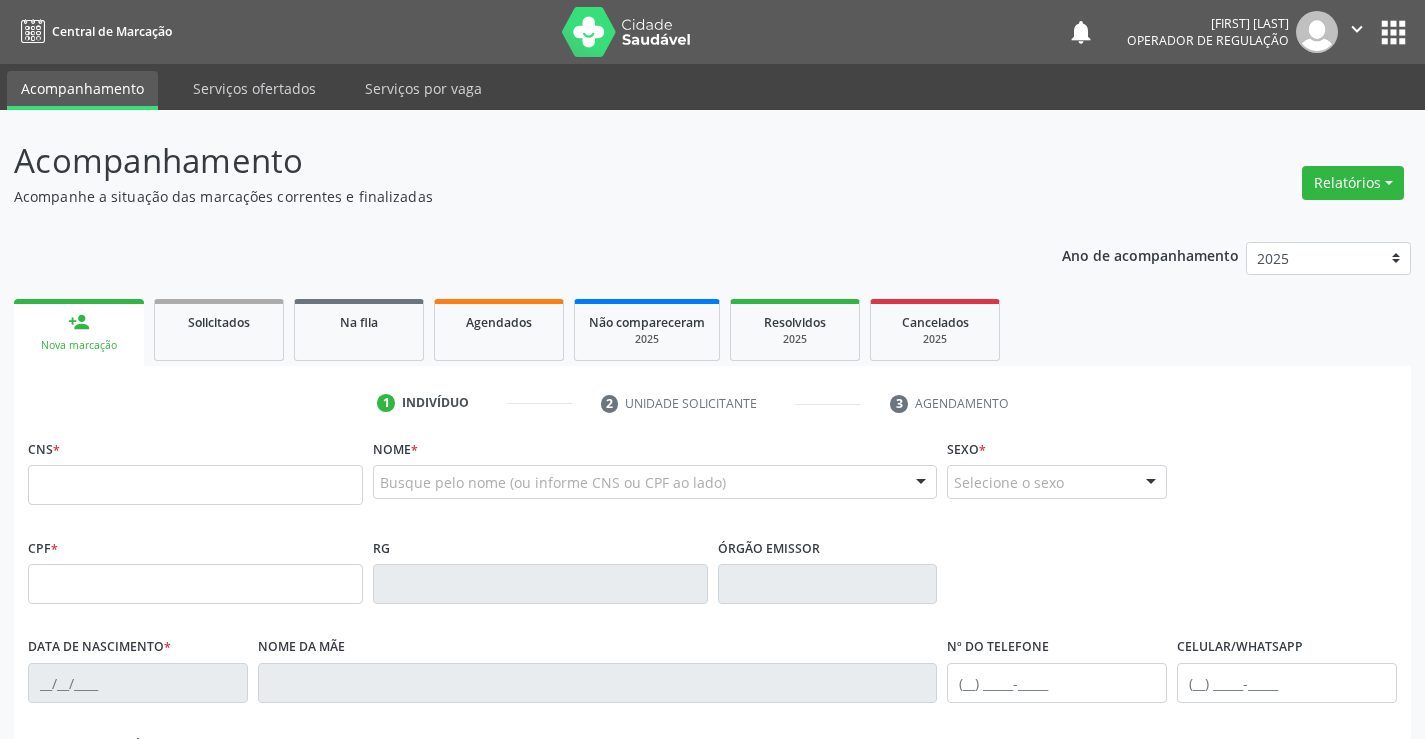 scroll, scrollTop: 0, scrollLeft: 0, axis: both 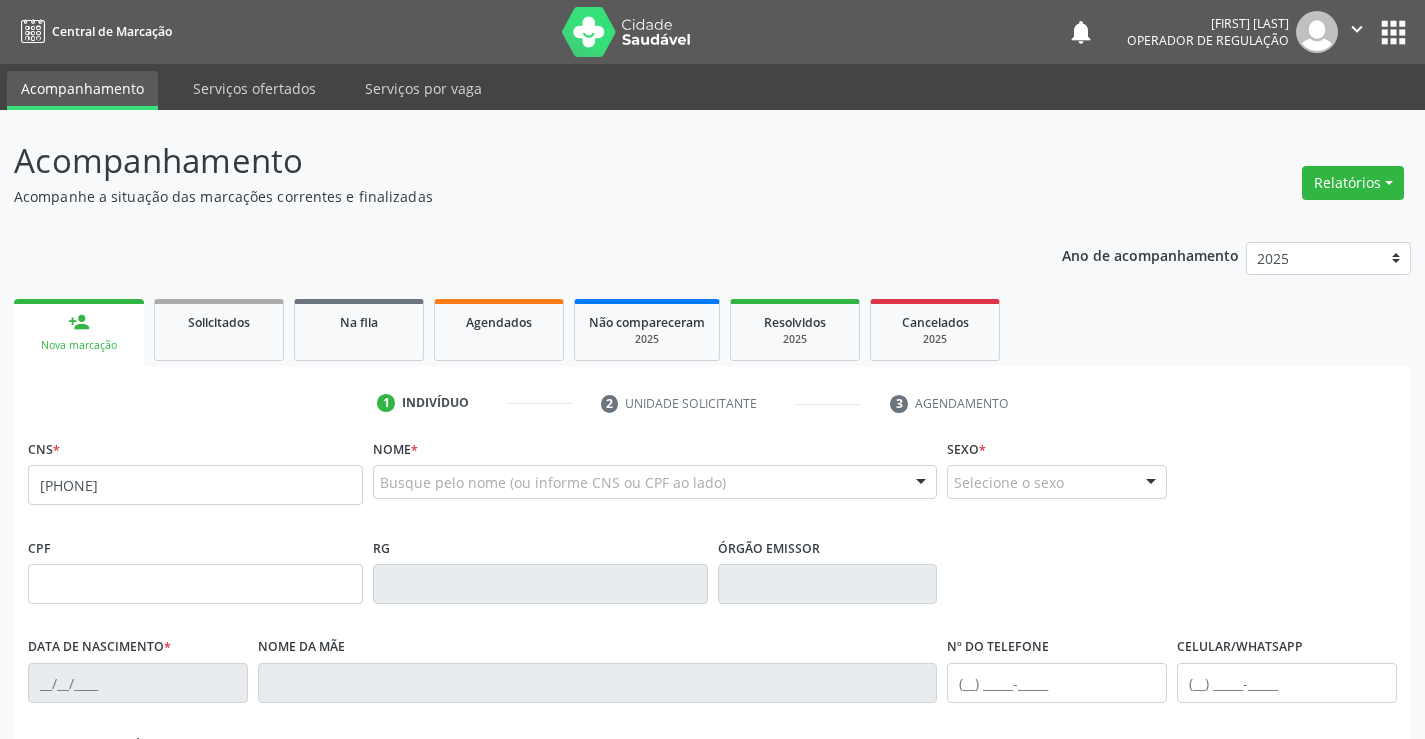 type on "[PHONE]" 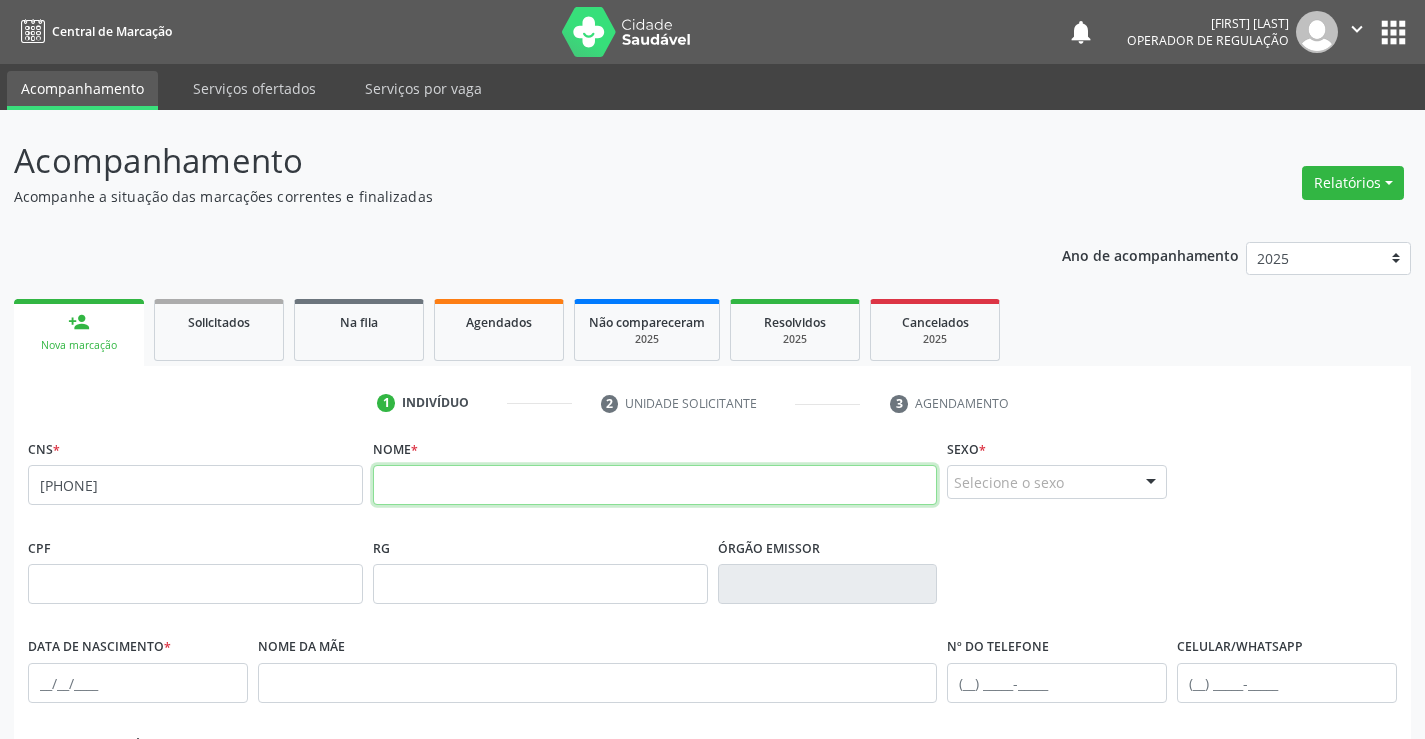 click at bounding box center (655, 485) 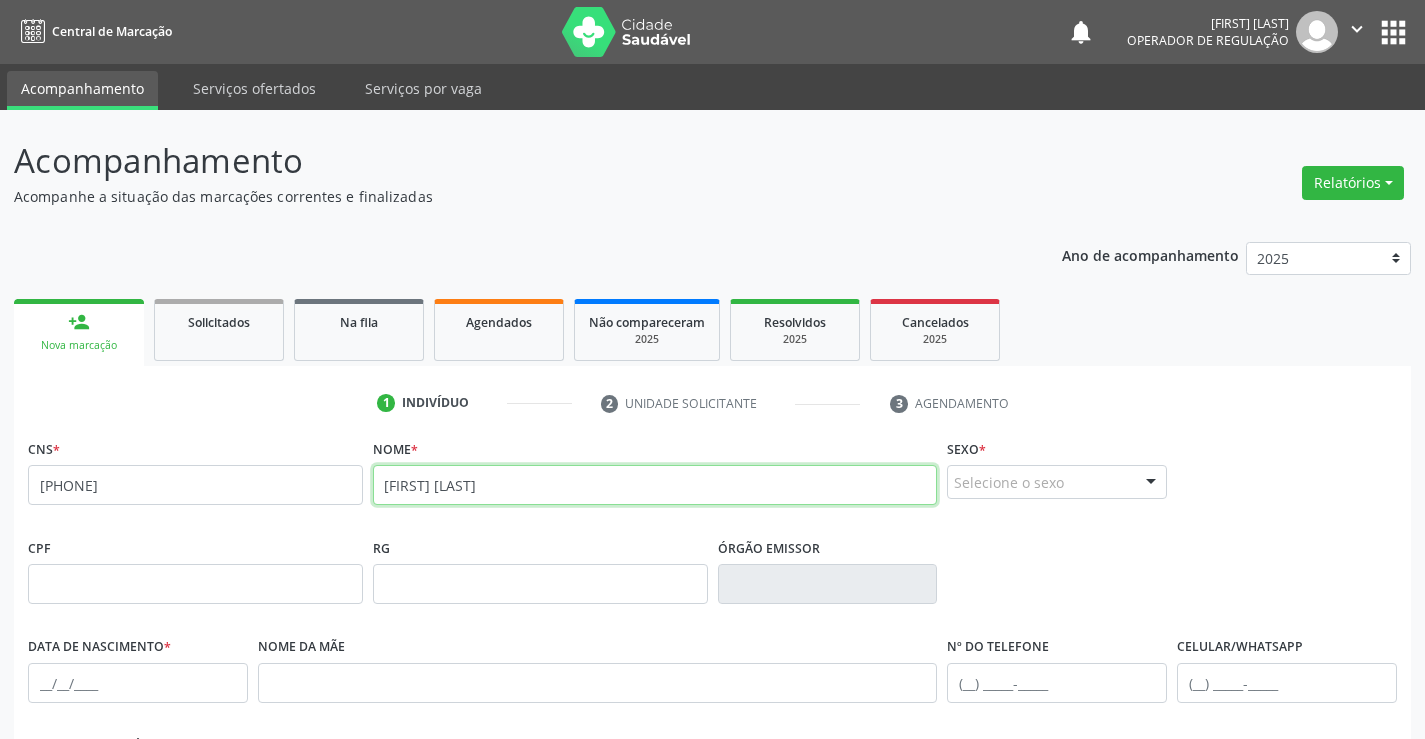 type on "[FIRST] [LAST]" 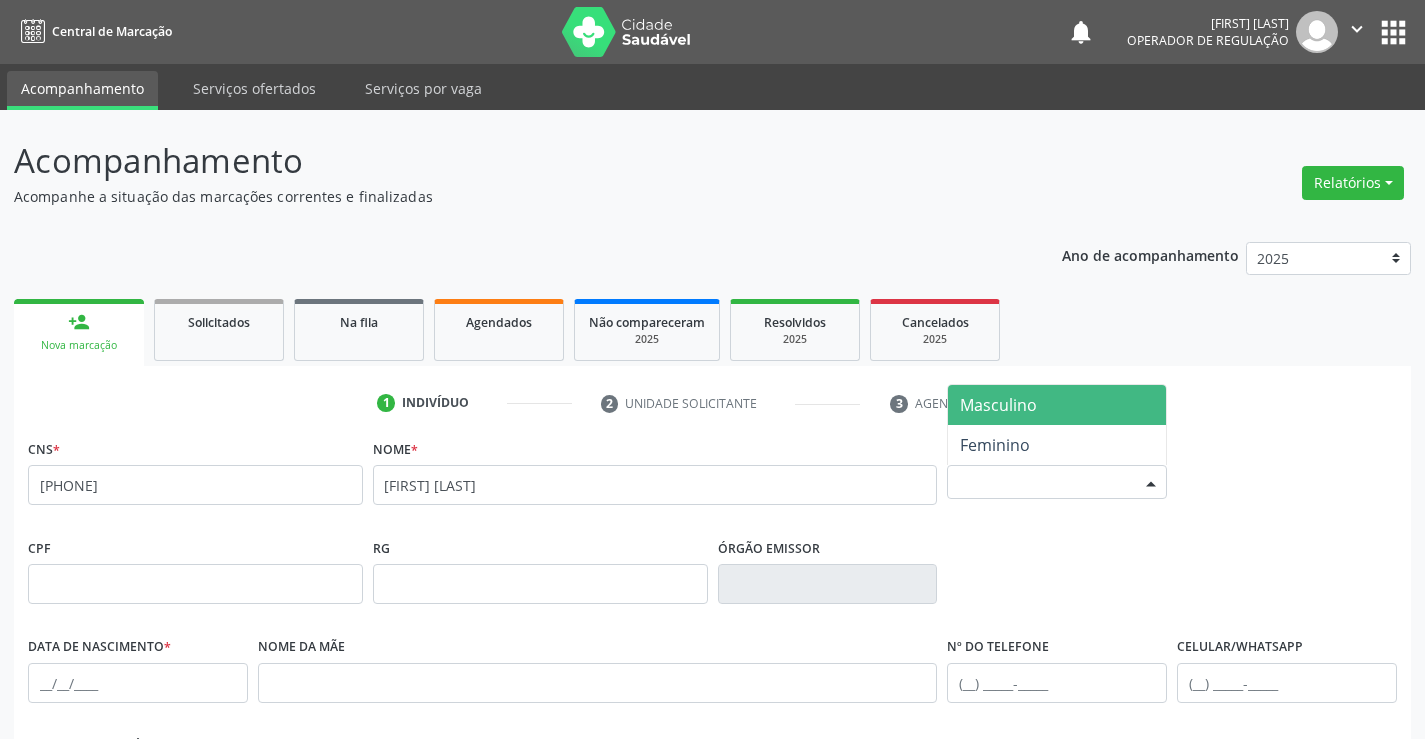 click on "Selecione o sexo" at bounding box center [1057, 482] 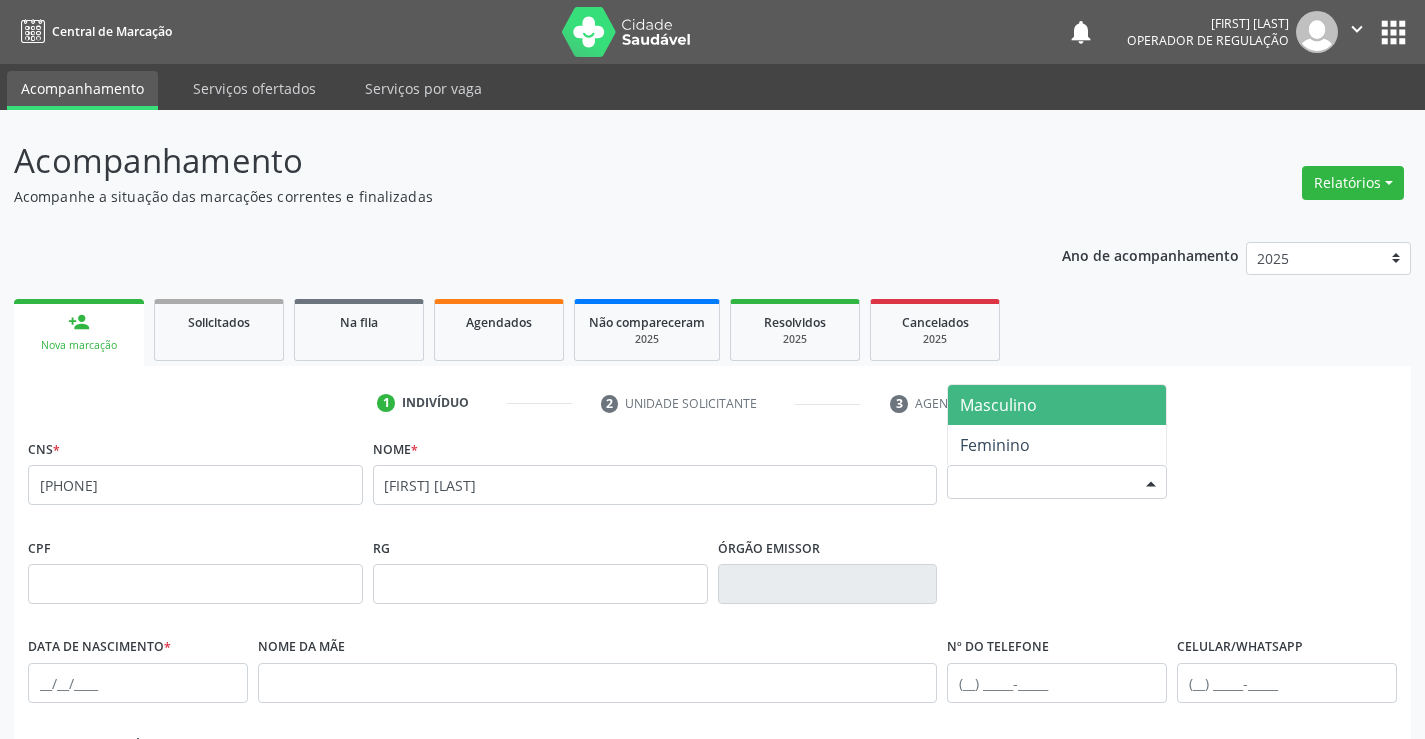 click on "Masculino" at bounding box center [1057, 405] 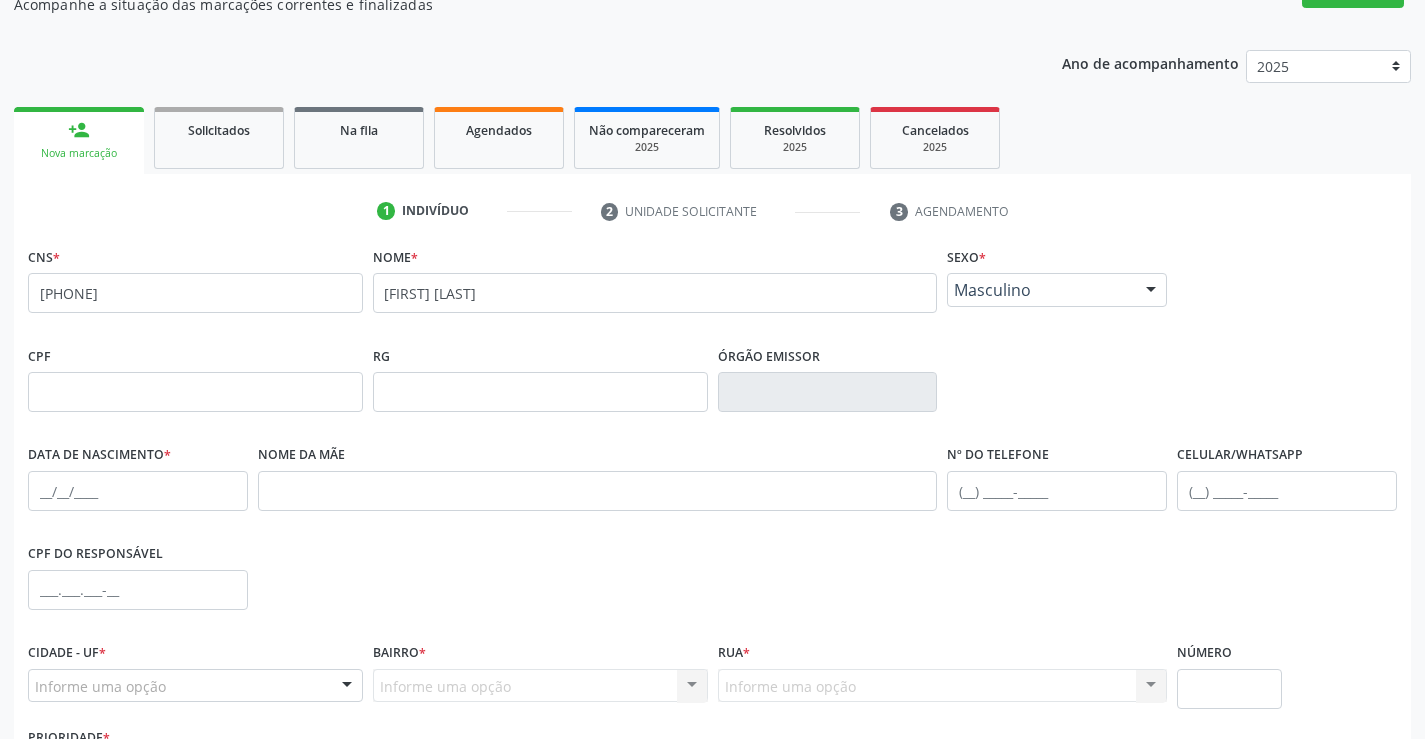 scroll, scrollTop: 200, scrollLeft: 0, axis: vertical 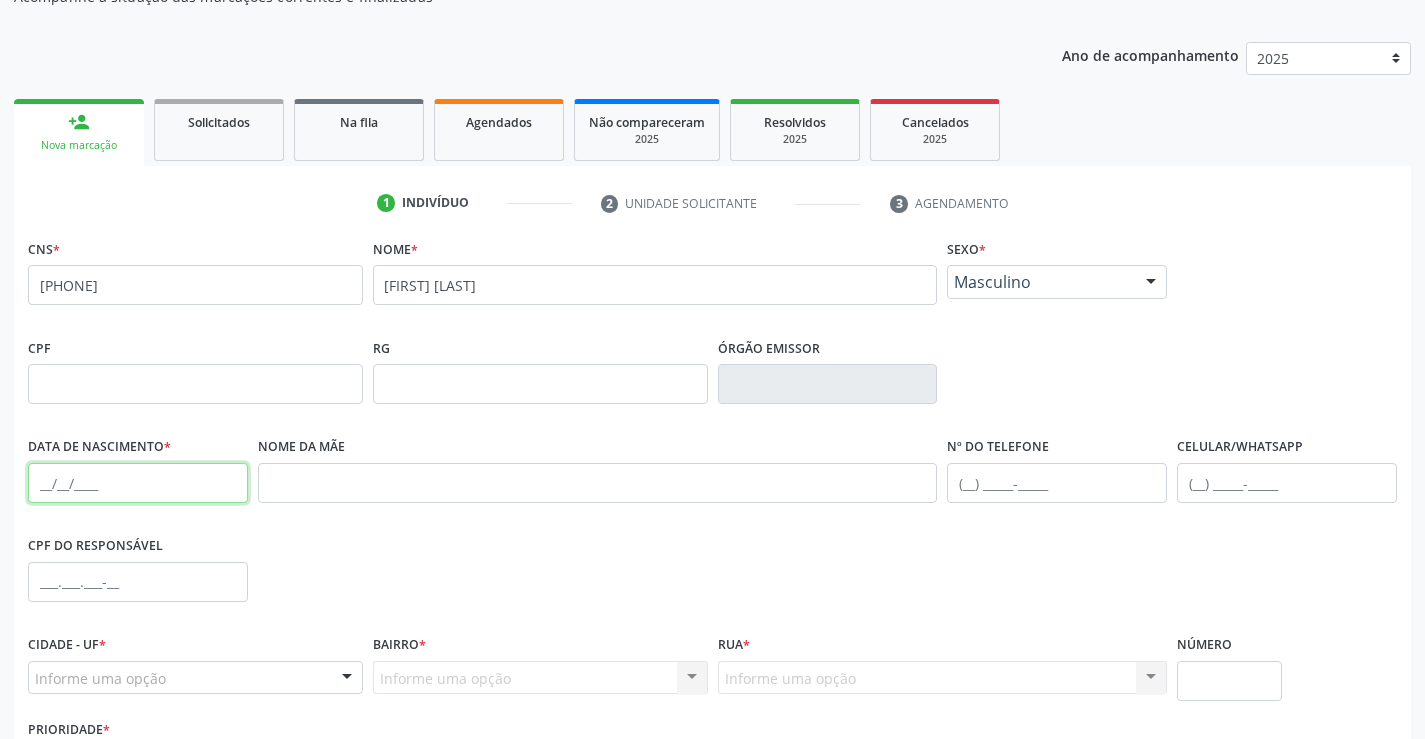 click at bounding box center (138, 483) 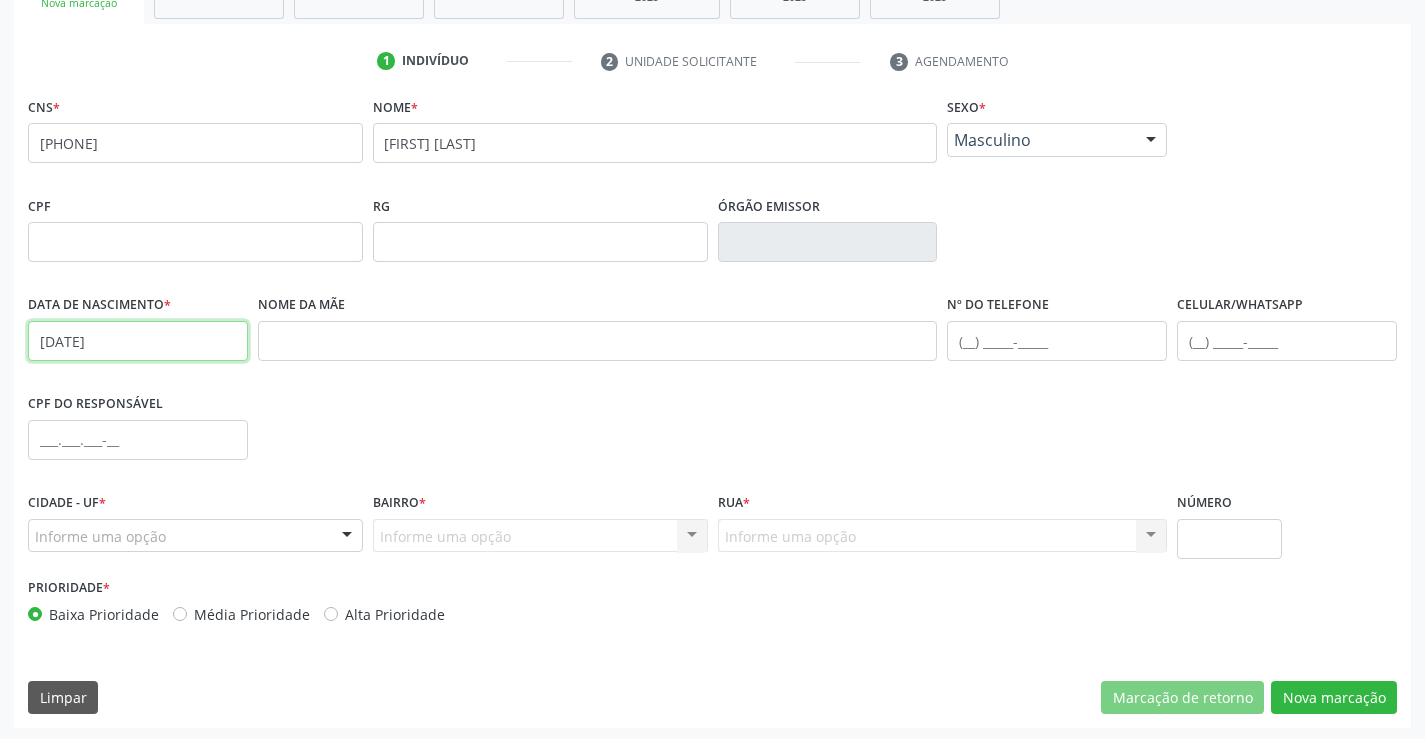 scroll, scrollTop: 345, scrollLeft: 0, axis: vertical 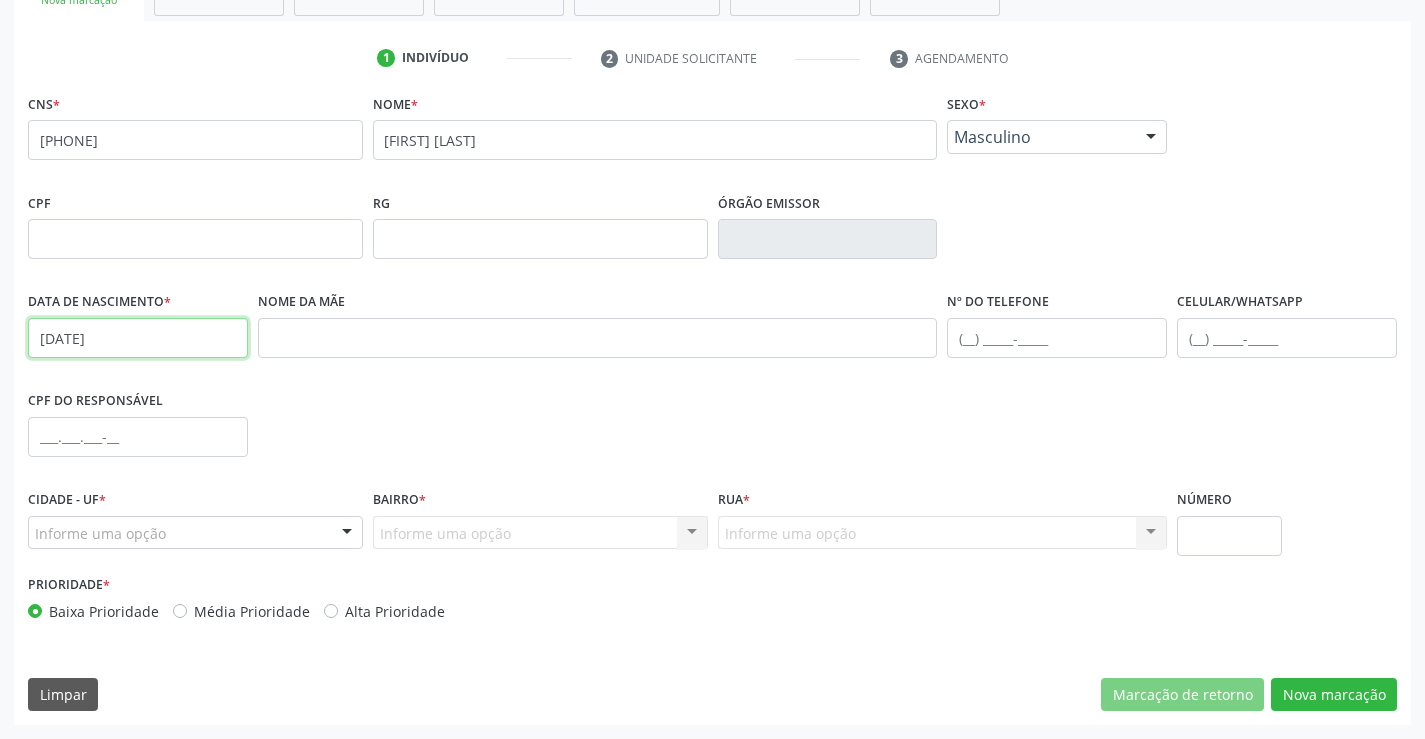 type on "[DATE]" 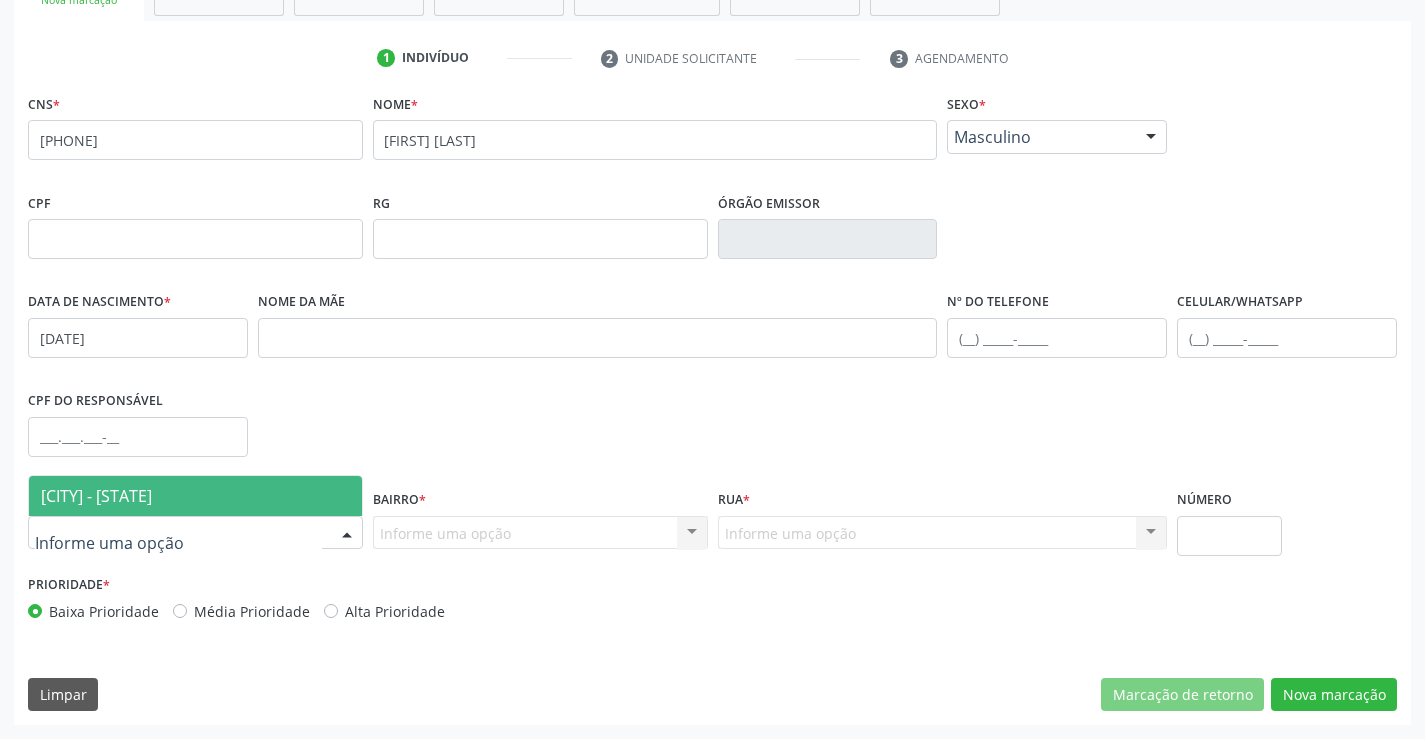 click at bounding box center (195, 533) 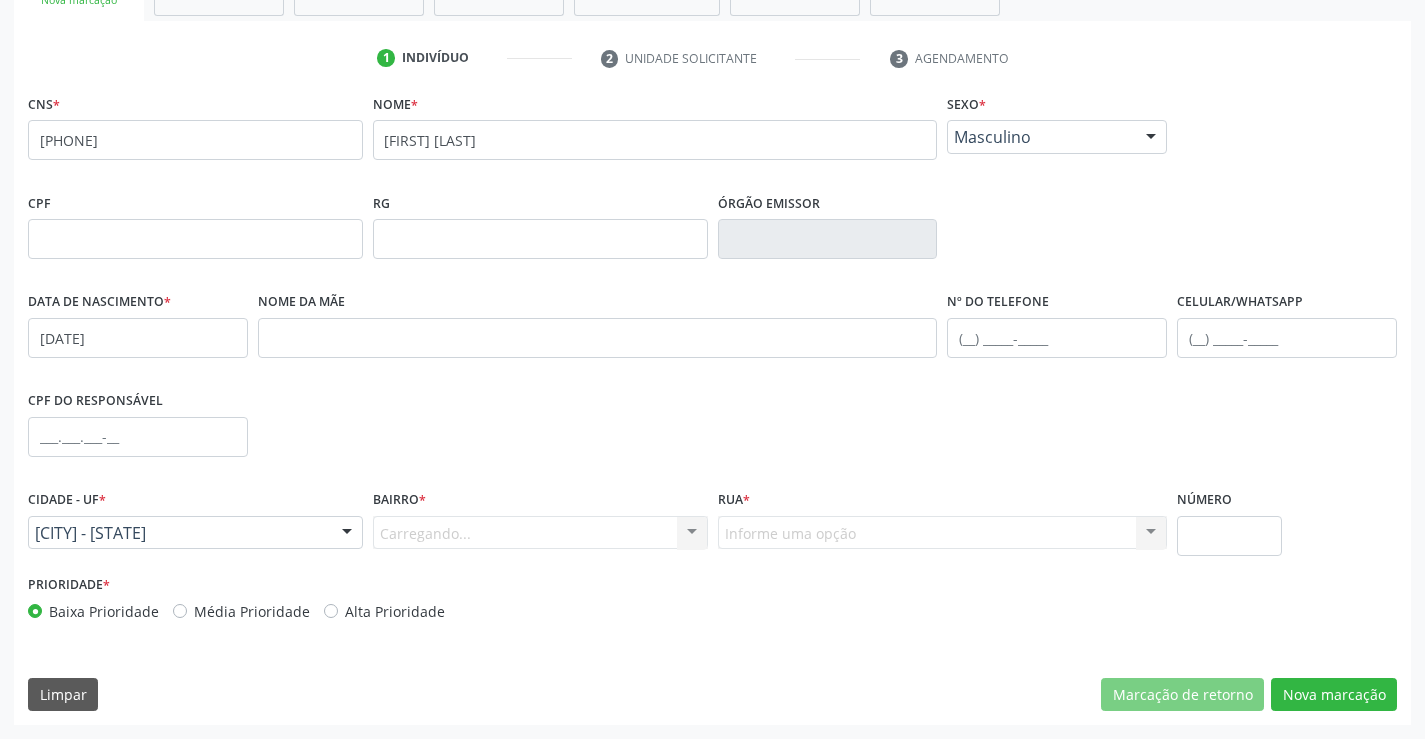 click on "Carregando...
Nenhum resultado encontrado para: "   "
Nenhuma opção encontrada. Digite para adicionar." at bounding box center [540, 533] 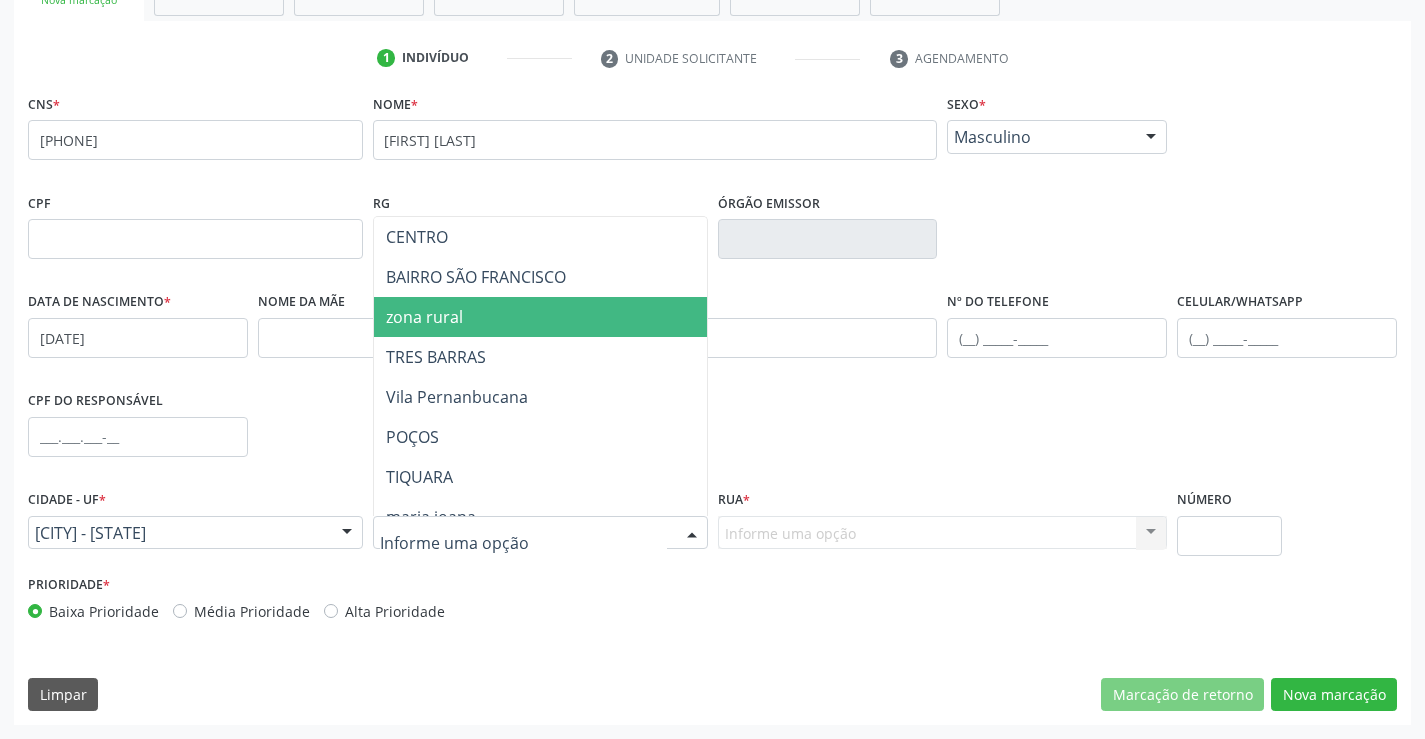 click on "zona rural" at bounding box center [578, 317] 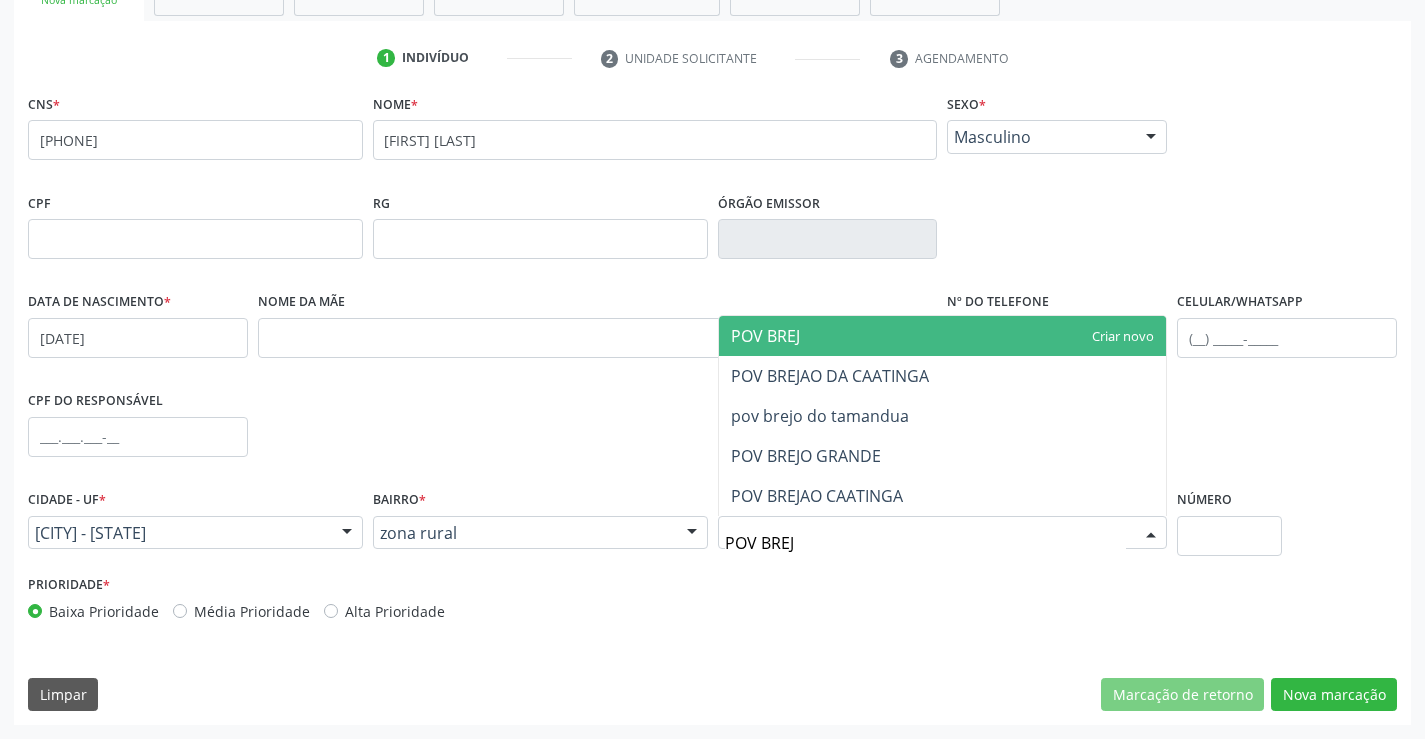 type on "POV BREJO" 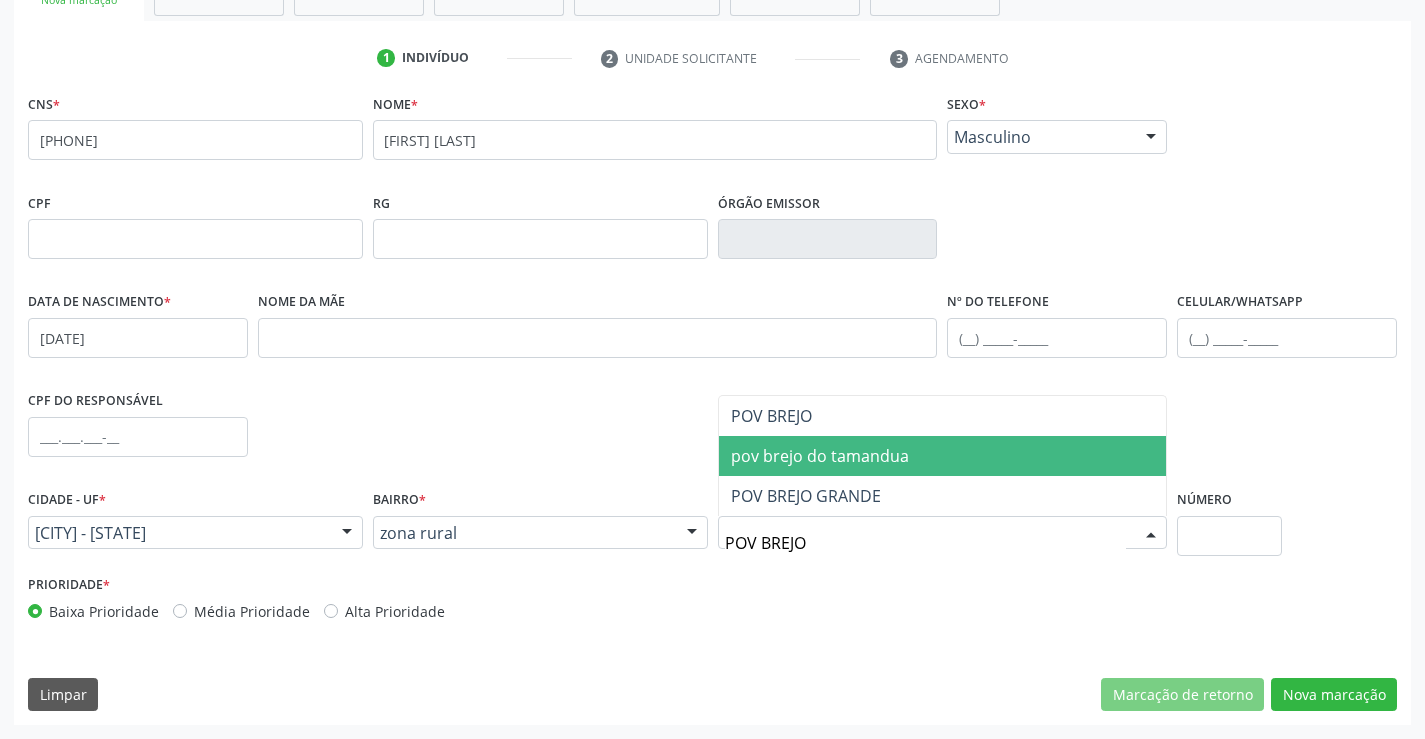 click on "pov brejo do tamandua" at bounding box center [820, 456] 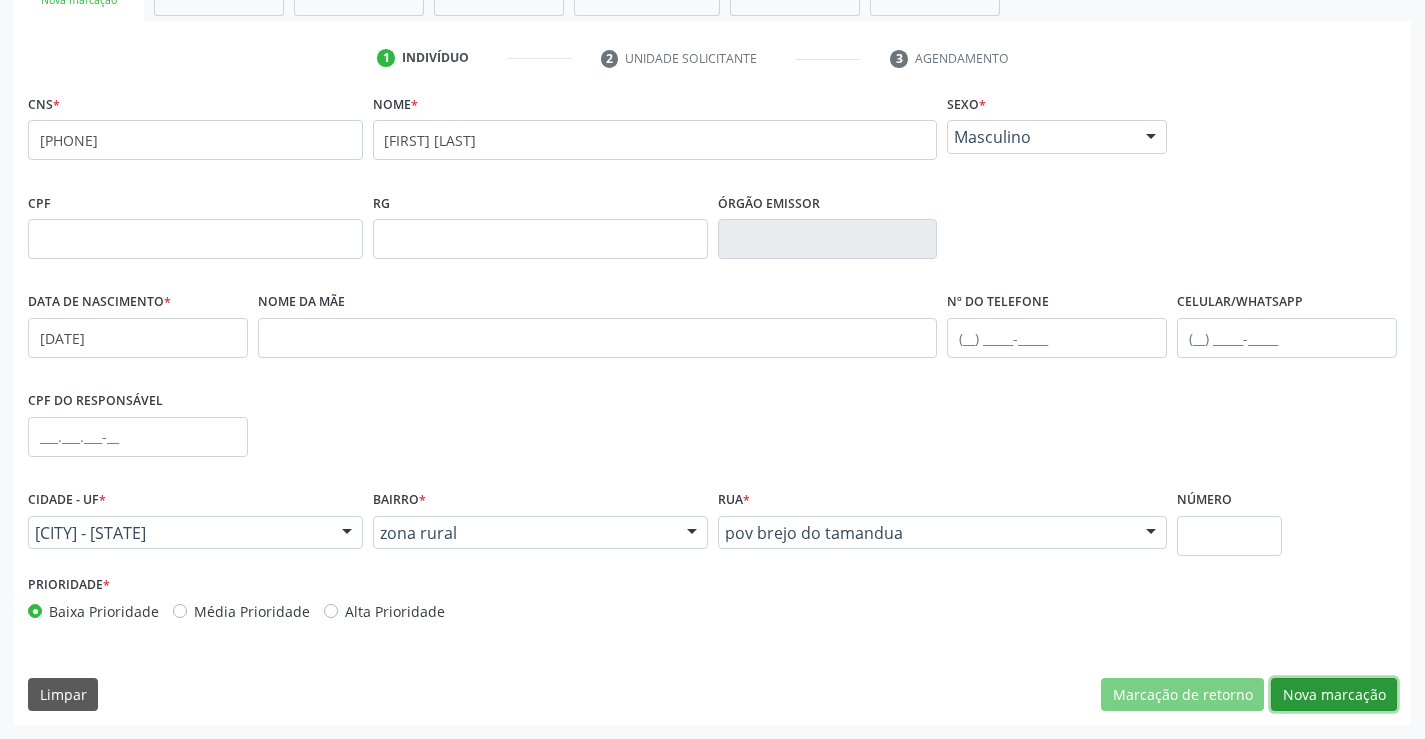 click on "Nova marcação" at bounding box center (1334, 695) 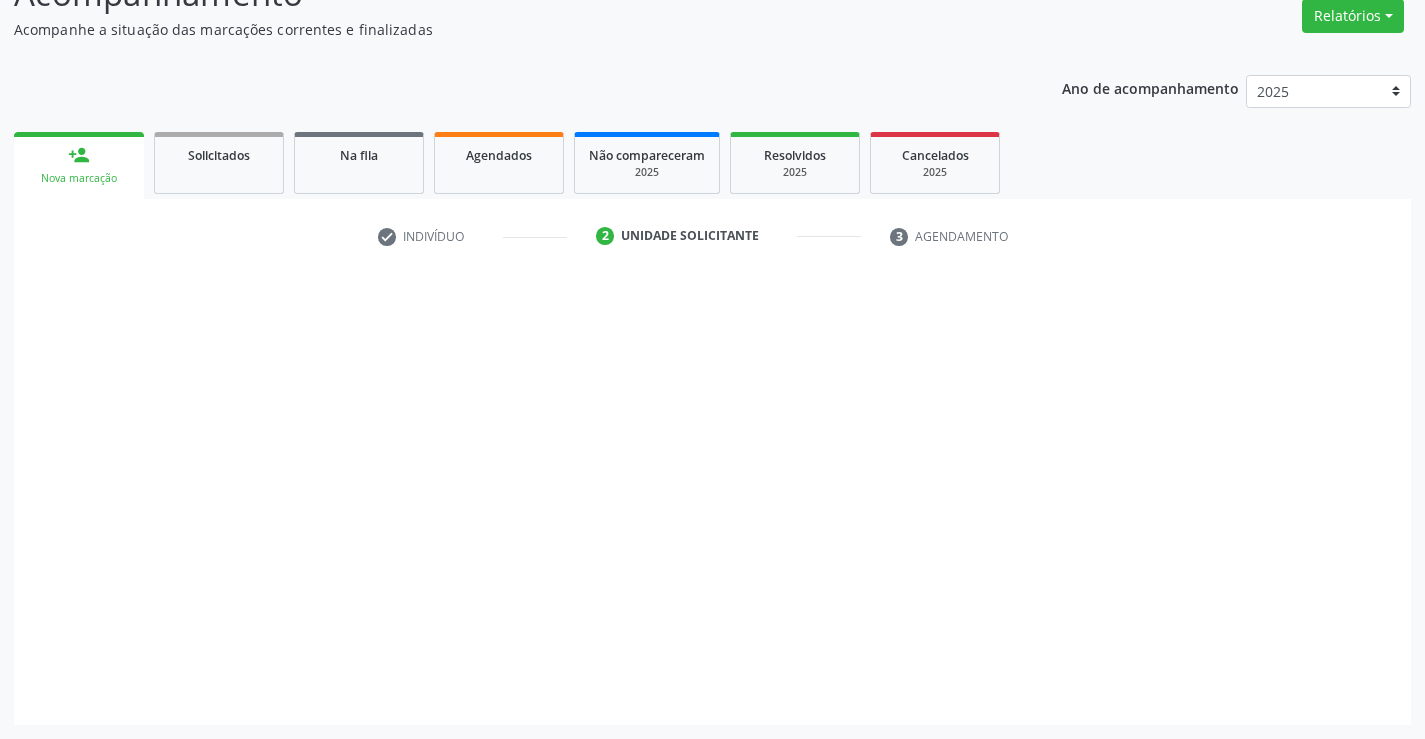 scroll, scrollTop: 167, scrollLeft: 0, axis: vertical 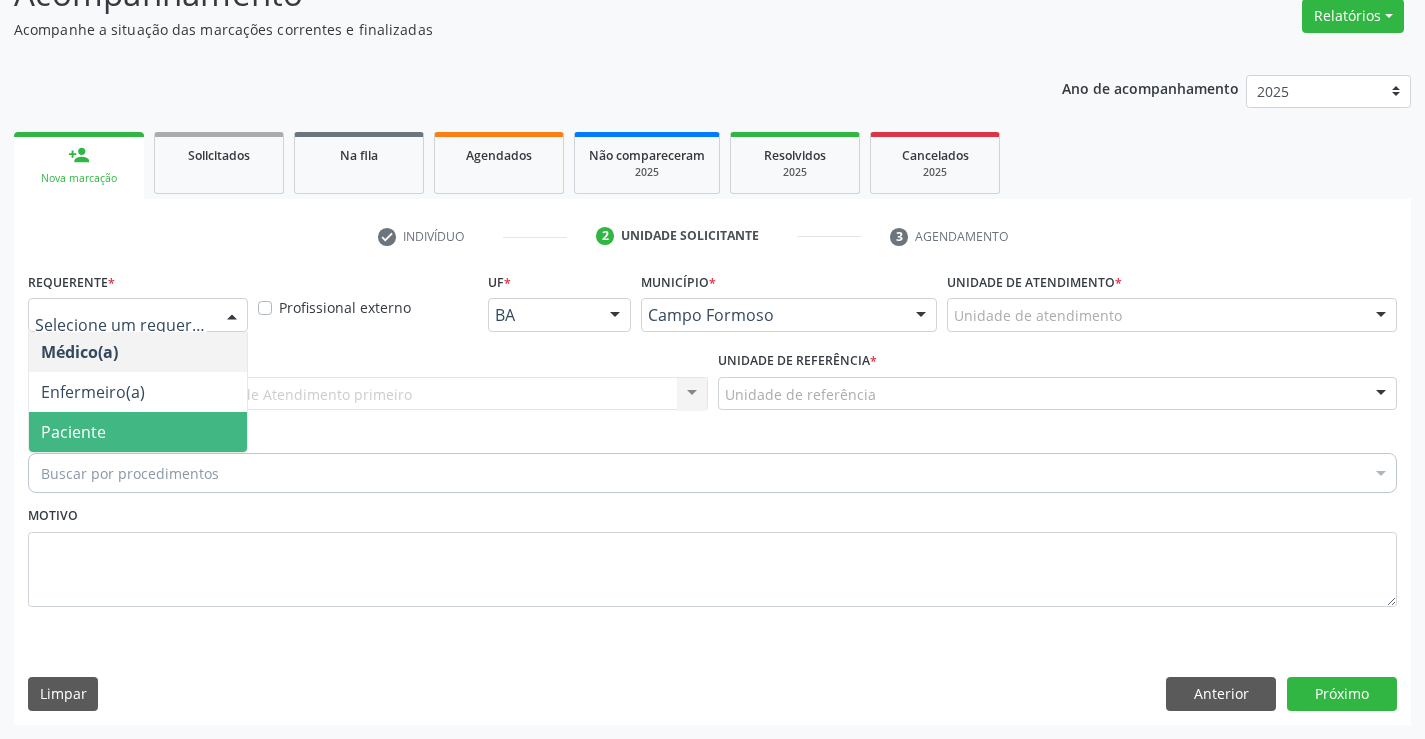 click on "Paciente" at bounding box center [138, 432] 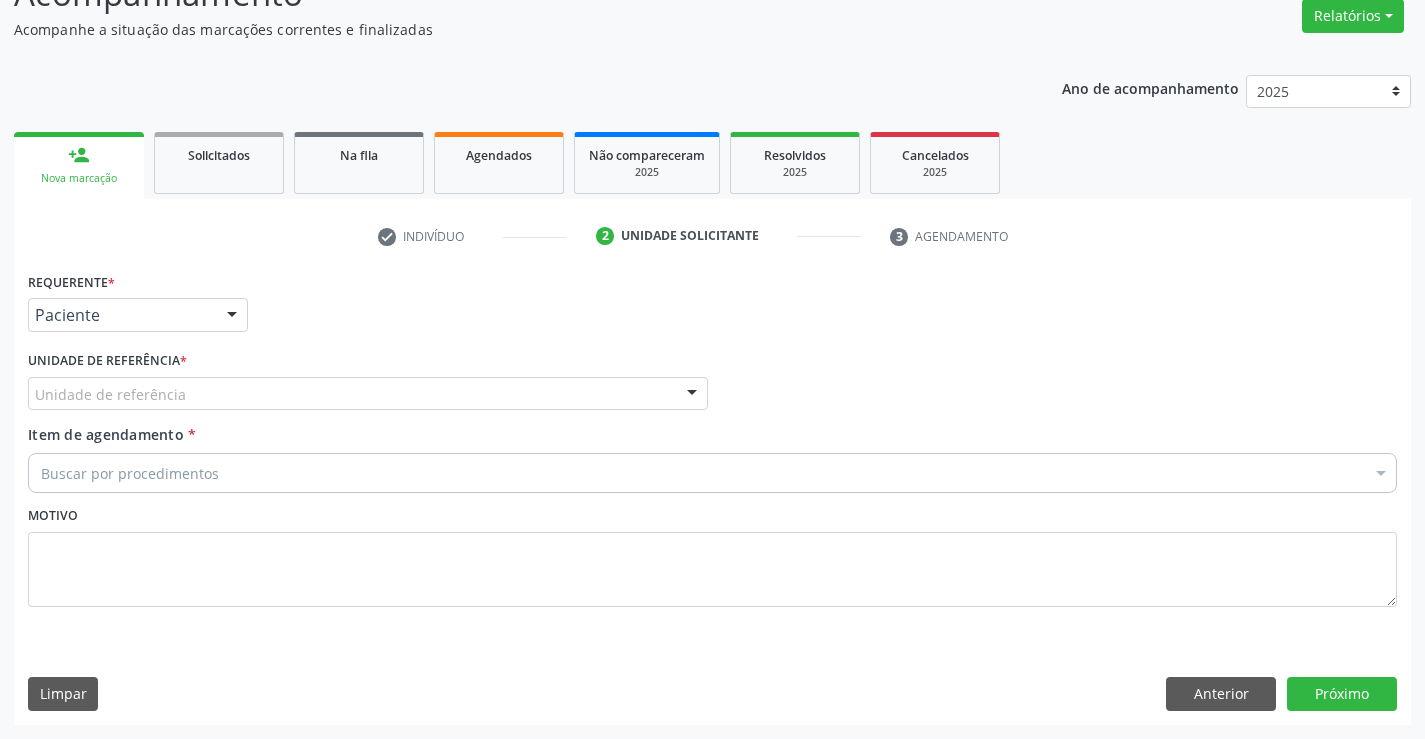 drag, startPoint x: 155, startPoint y: 387, endPoint x: 151, endPoint y: 411, distance: 24.33105 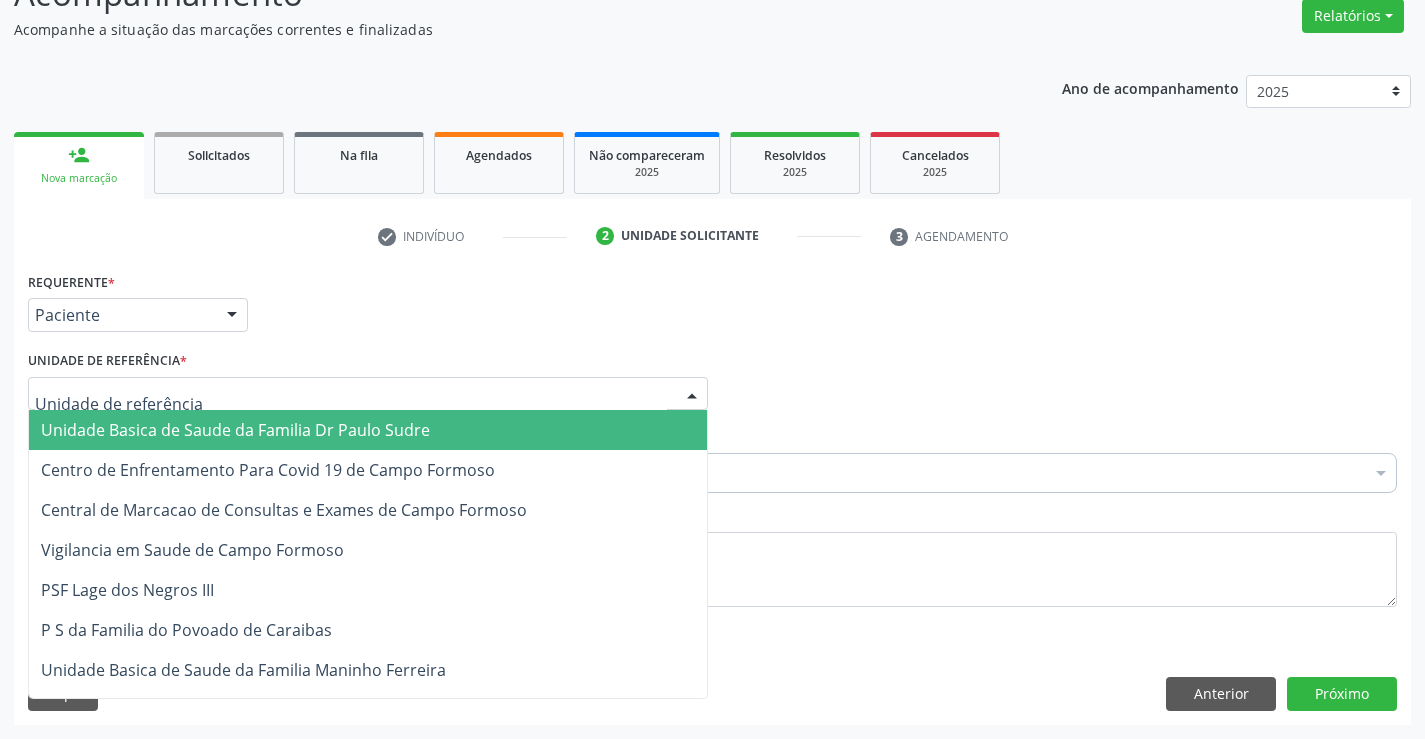 click on "Unidade Basica de Saude da Familia Dr Paulo Sudre" at bounding box center (235, 430) 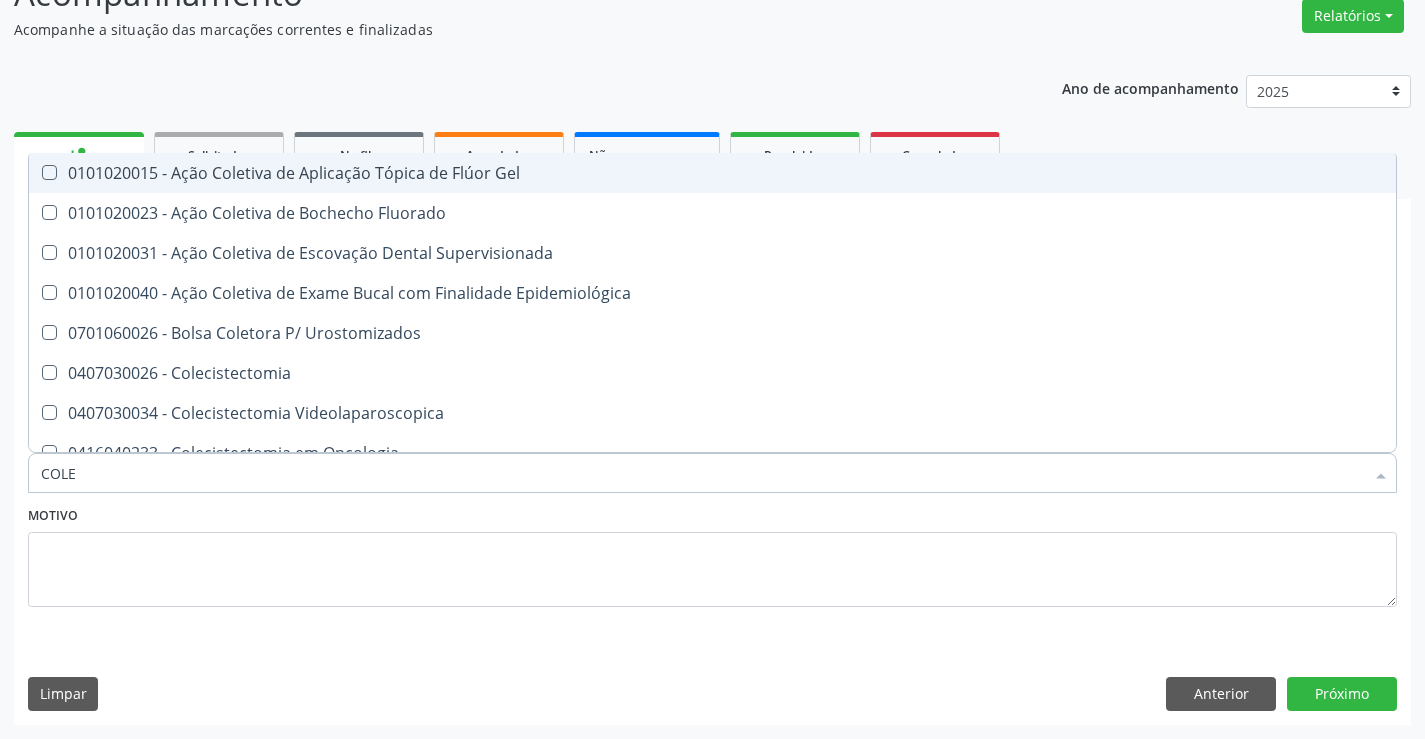 type on "COLES" 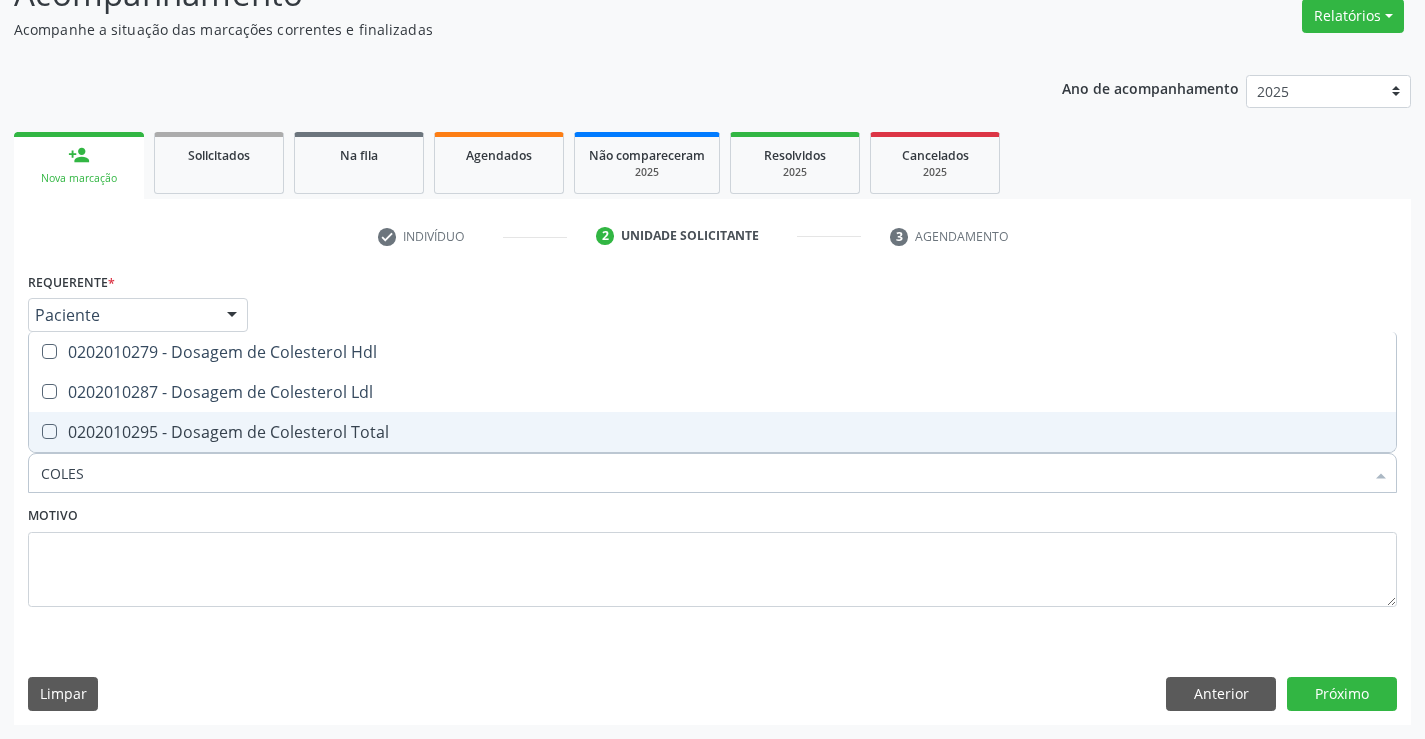 click on "0202010295 - Dosagem de Colesterol Total" at bounding box center [712, 432] 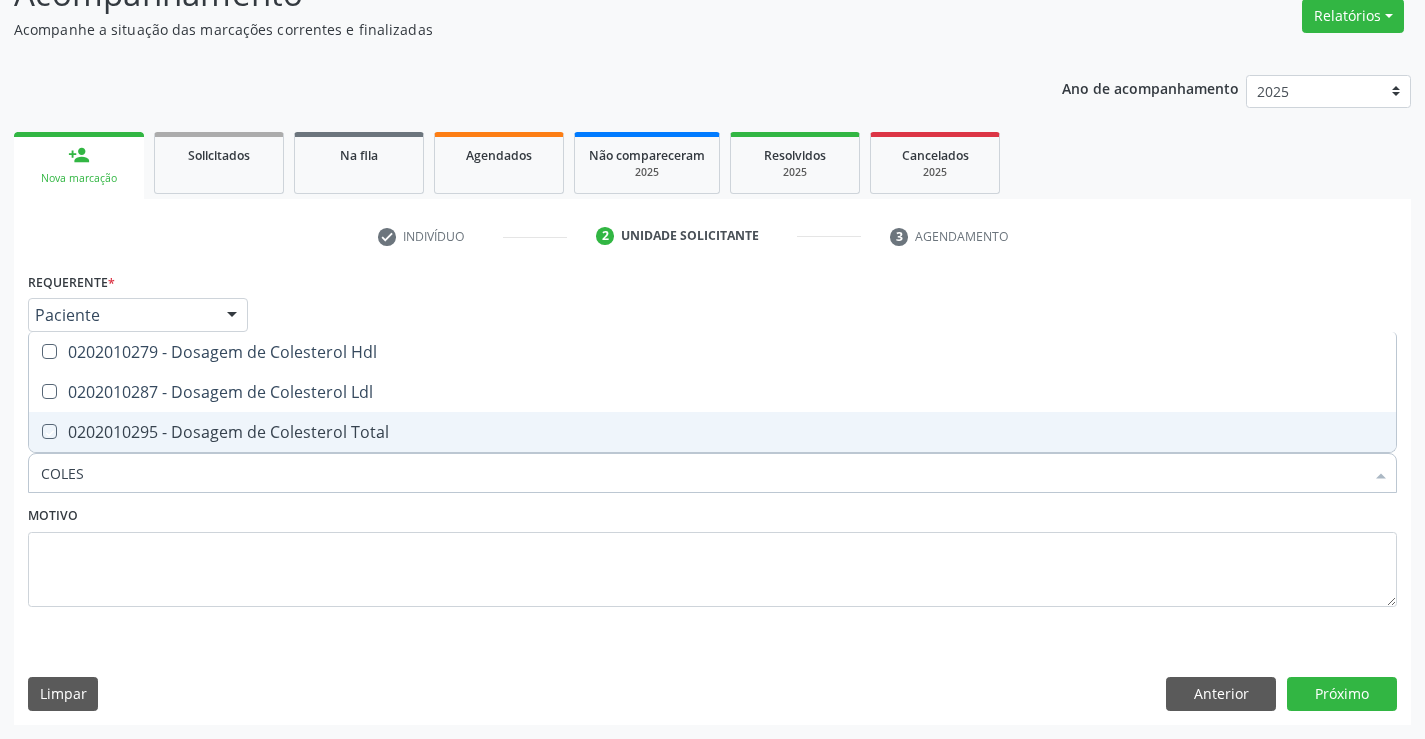 checkbox on "true" 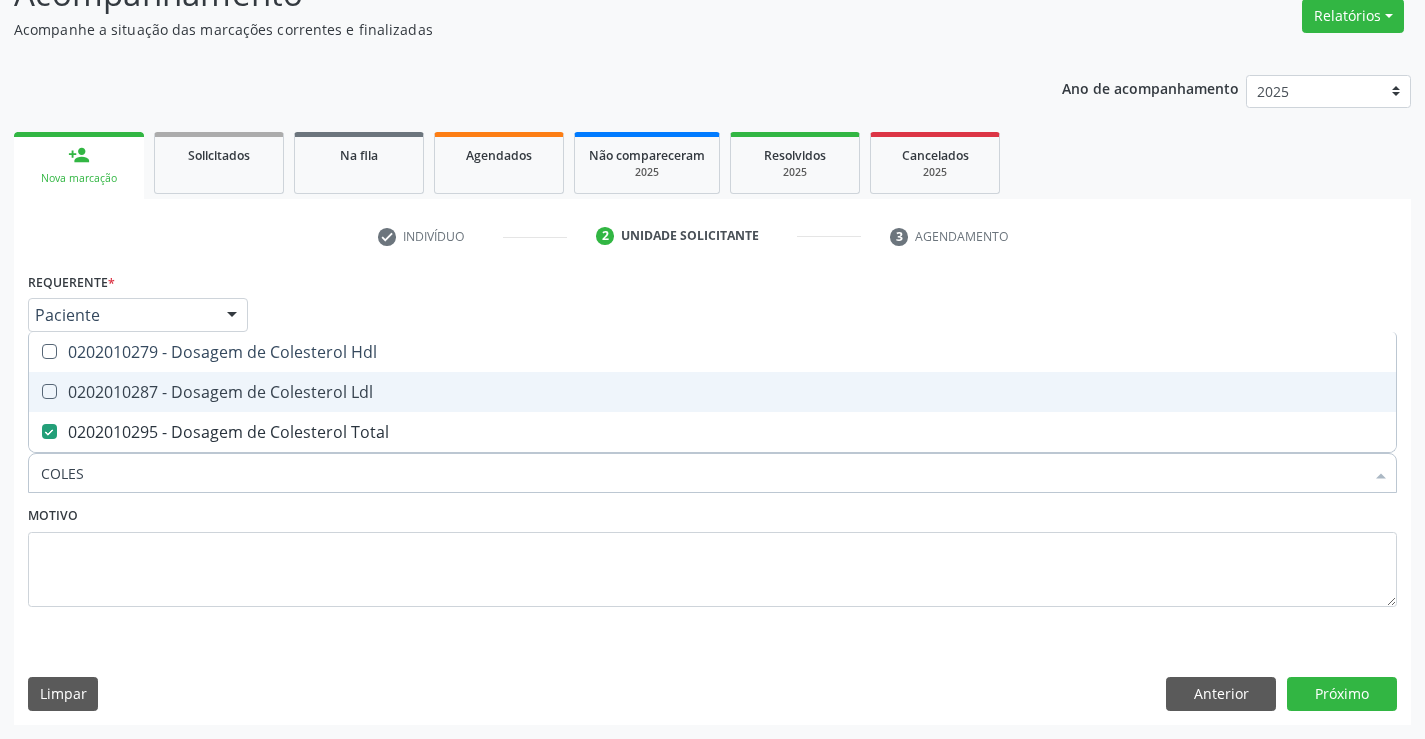 drag, startPoint x: 228, startPoint y: 394, endPoint x: 233, endPoint y: 382, distance: 13 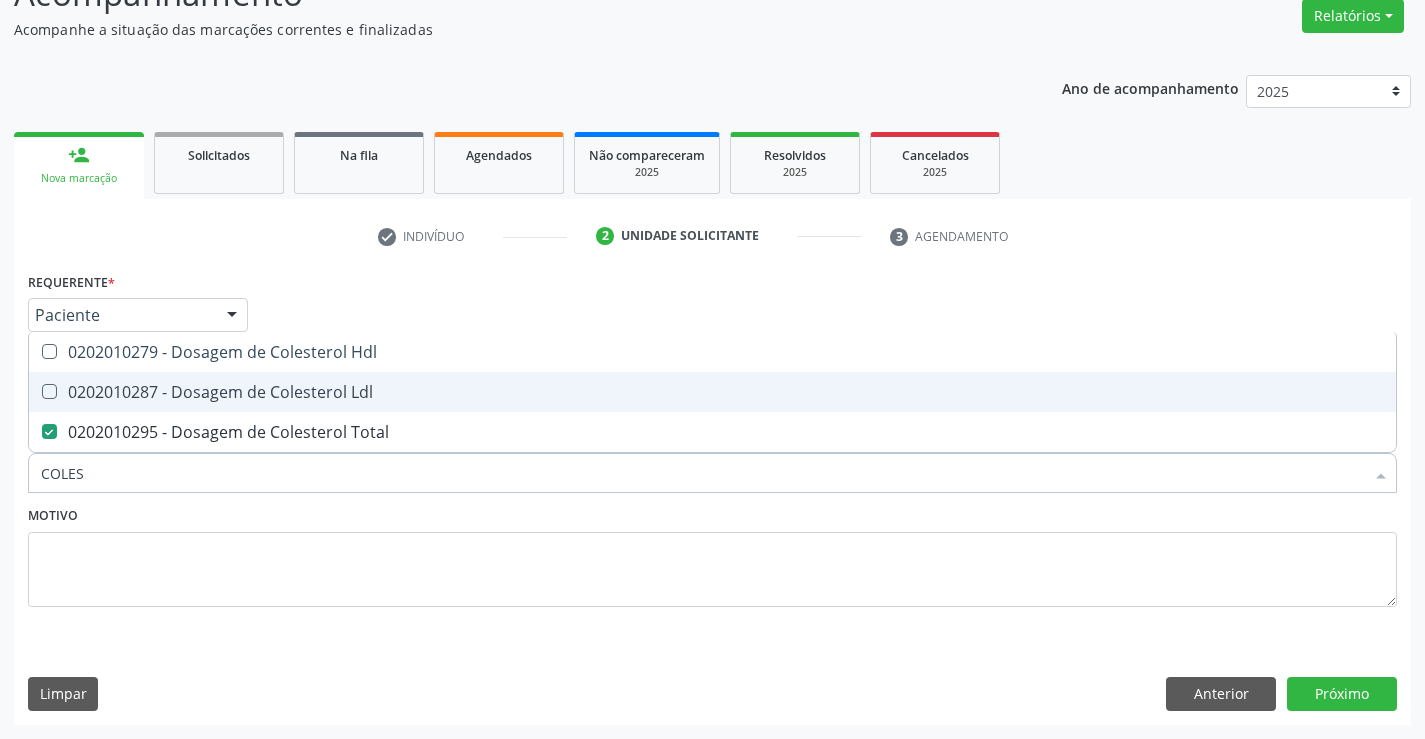 click on "0202010287 - Dosagem de Colesterol Ldl" at bounding box center (712, 392) 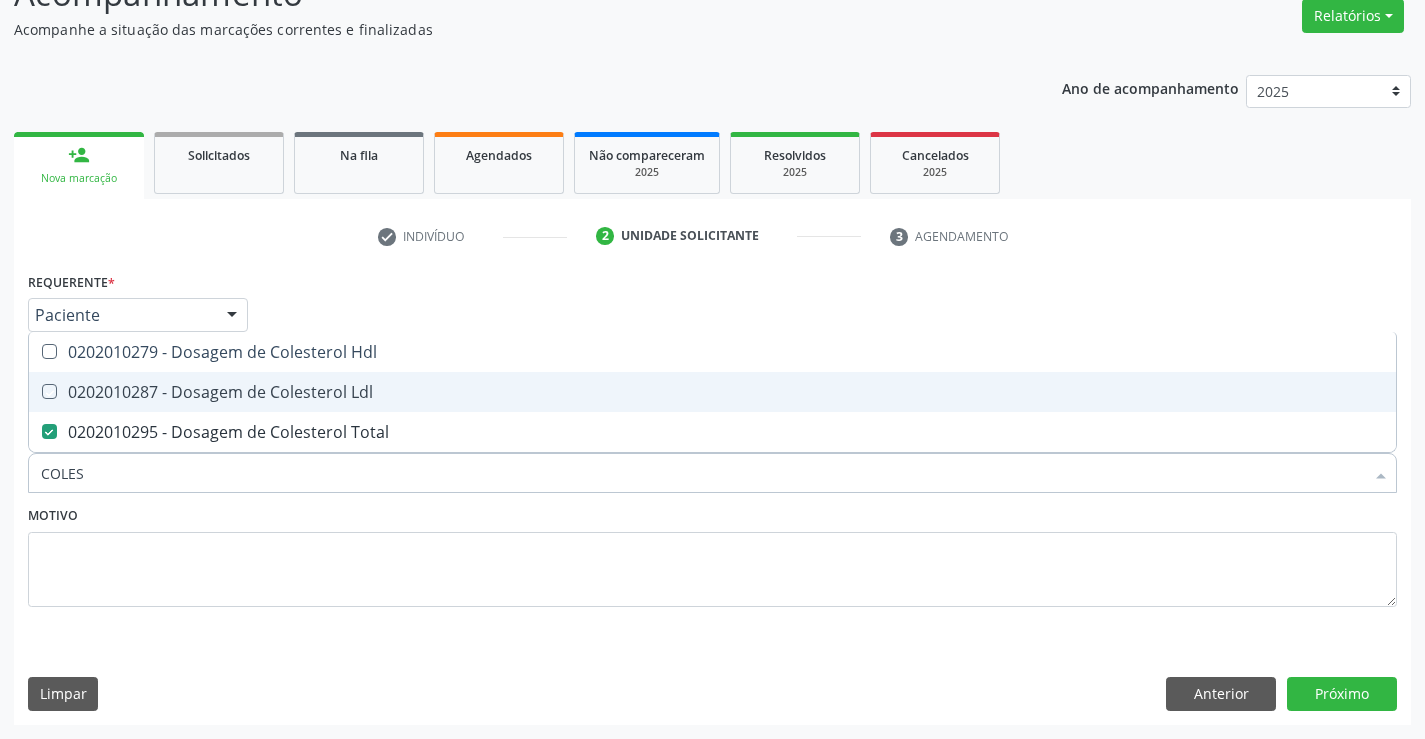 checkbox on "true" 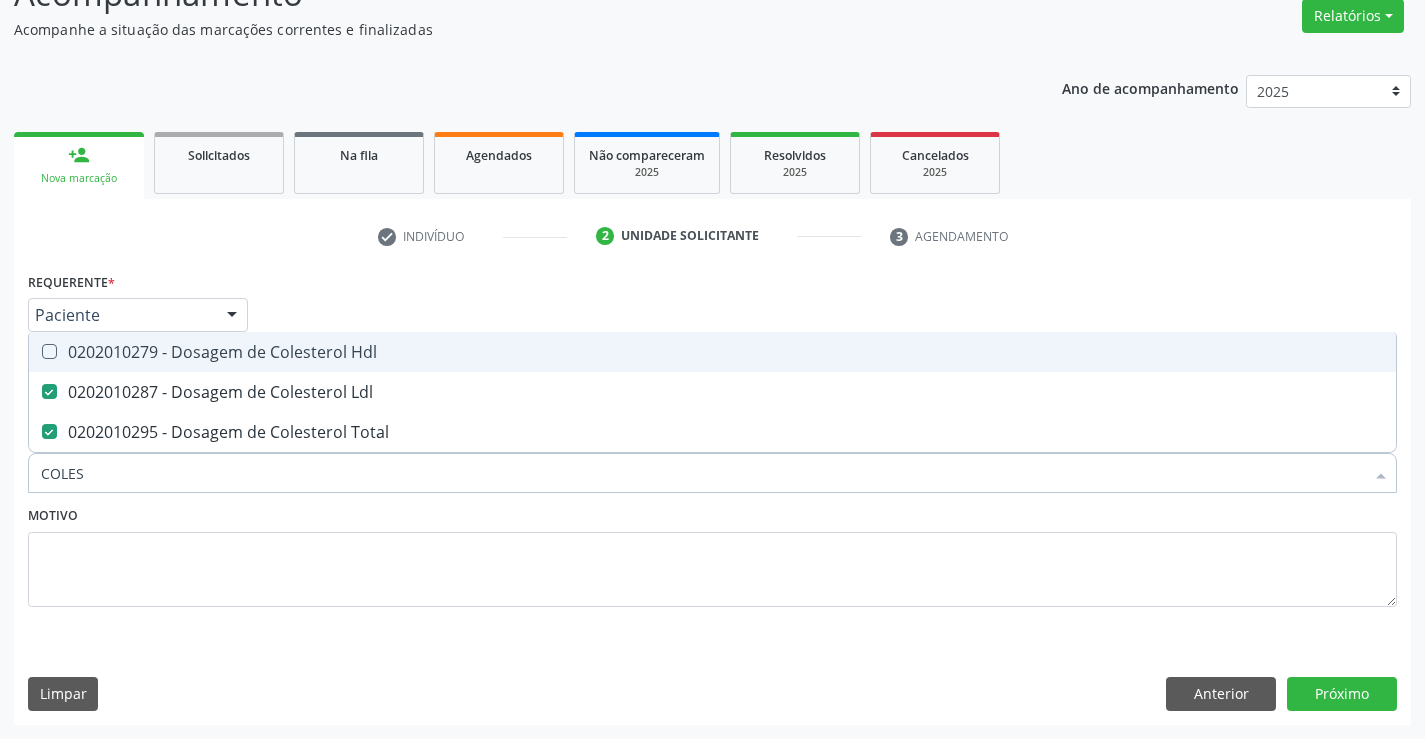click on "0202010279 - Dosagem de Colesterol Hdl" at bounding box center (712, 352) 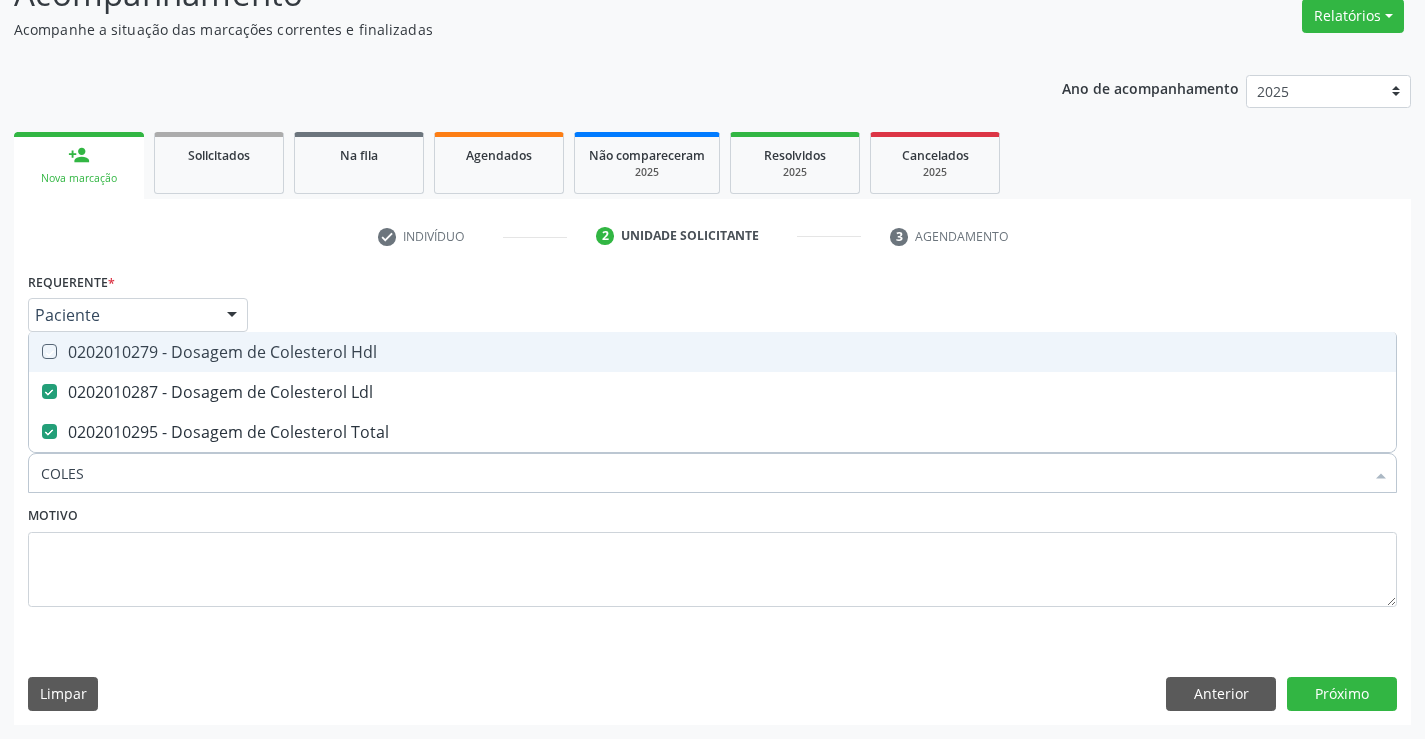 checkbox on "true" 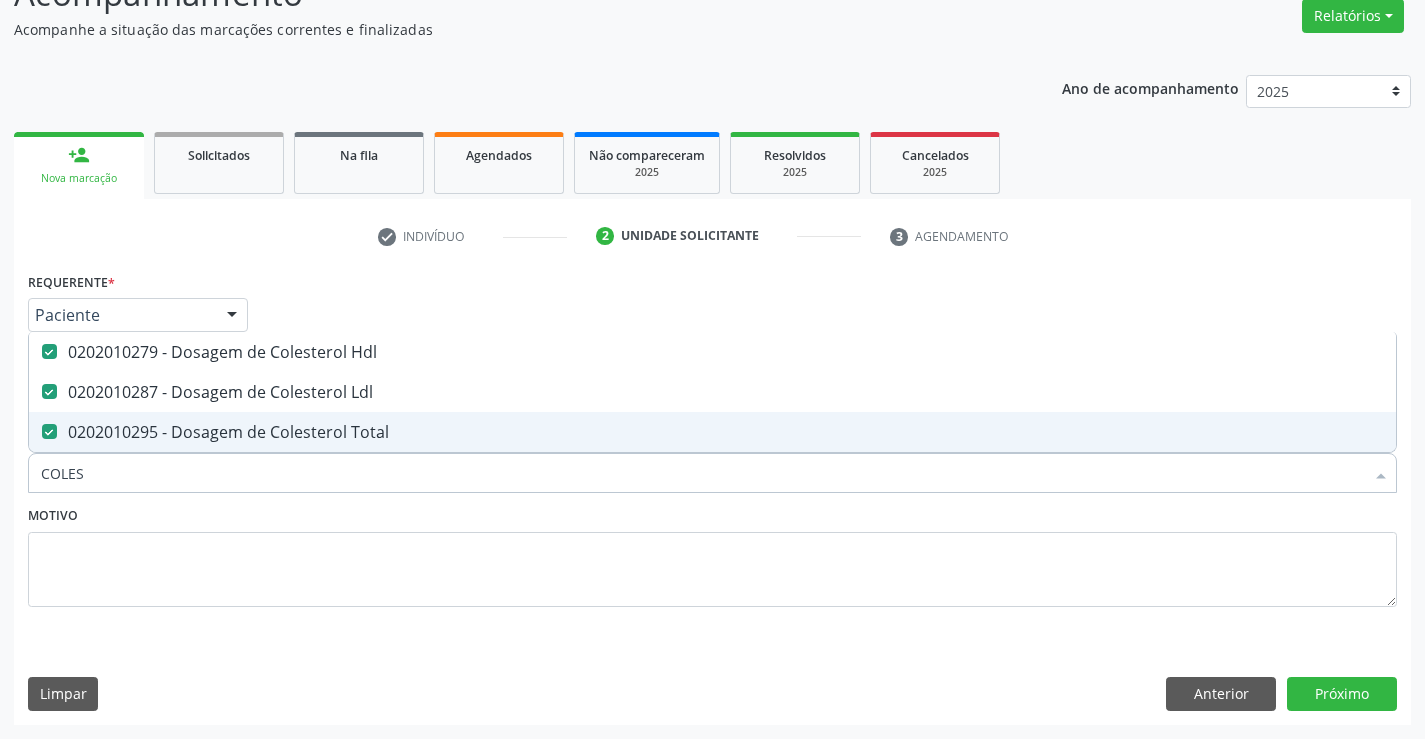type on "COLES" 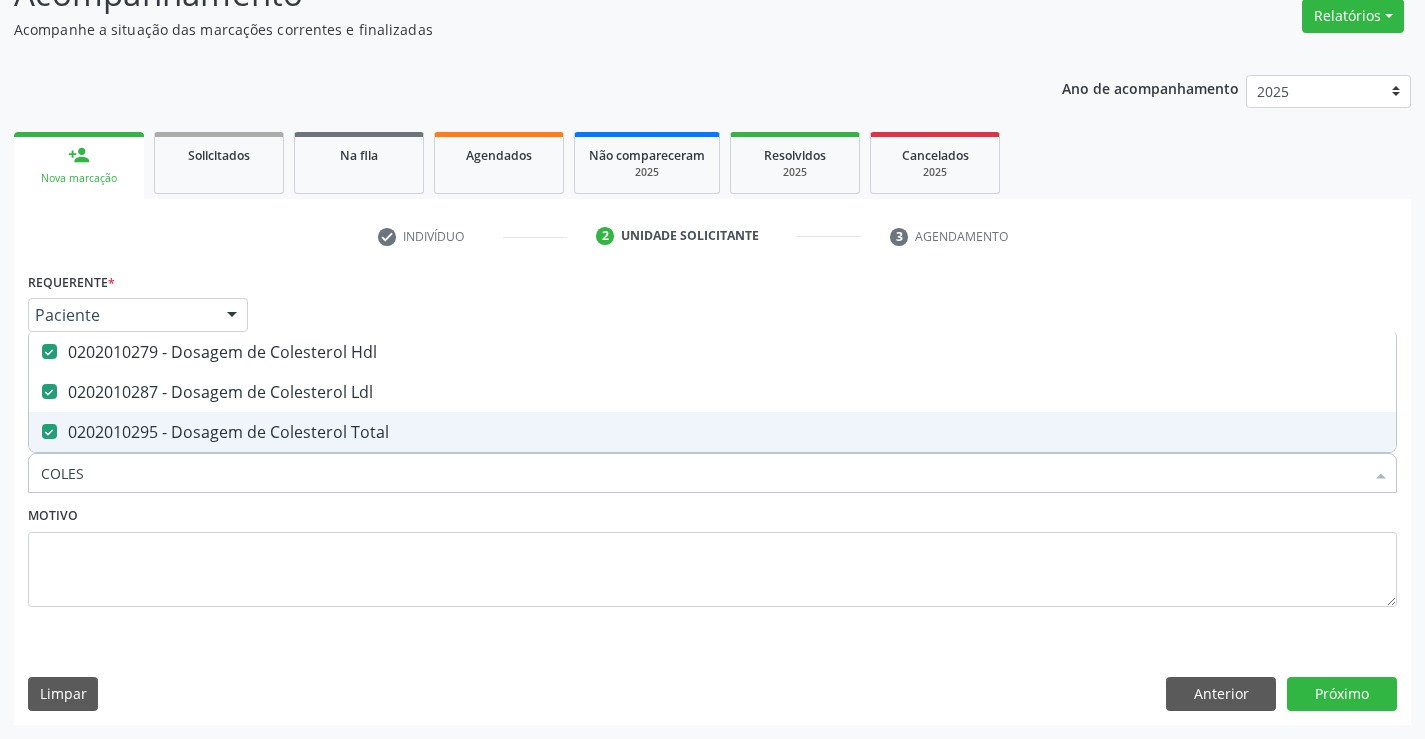 click on "Motivo" at bounding box center (712, 554) 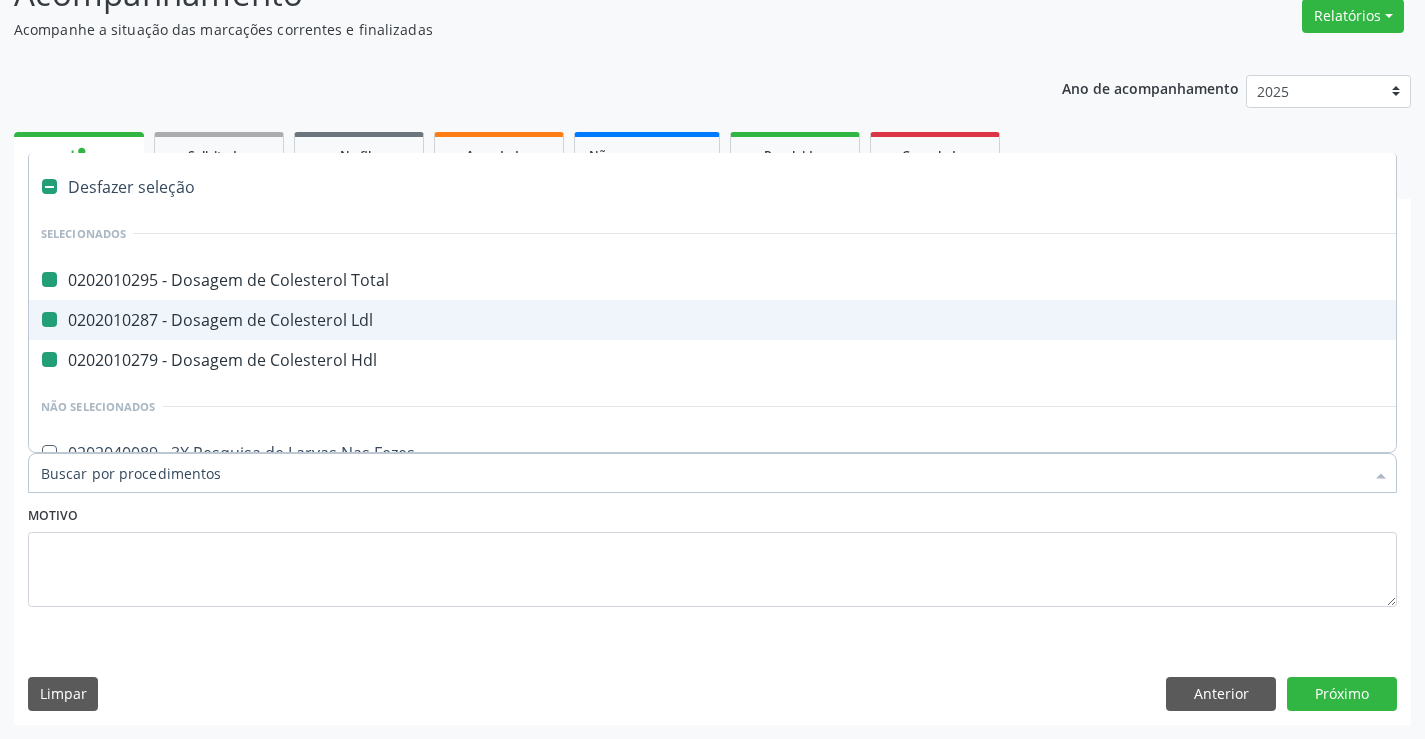 type on "U" 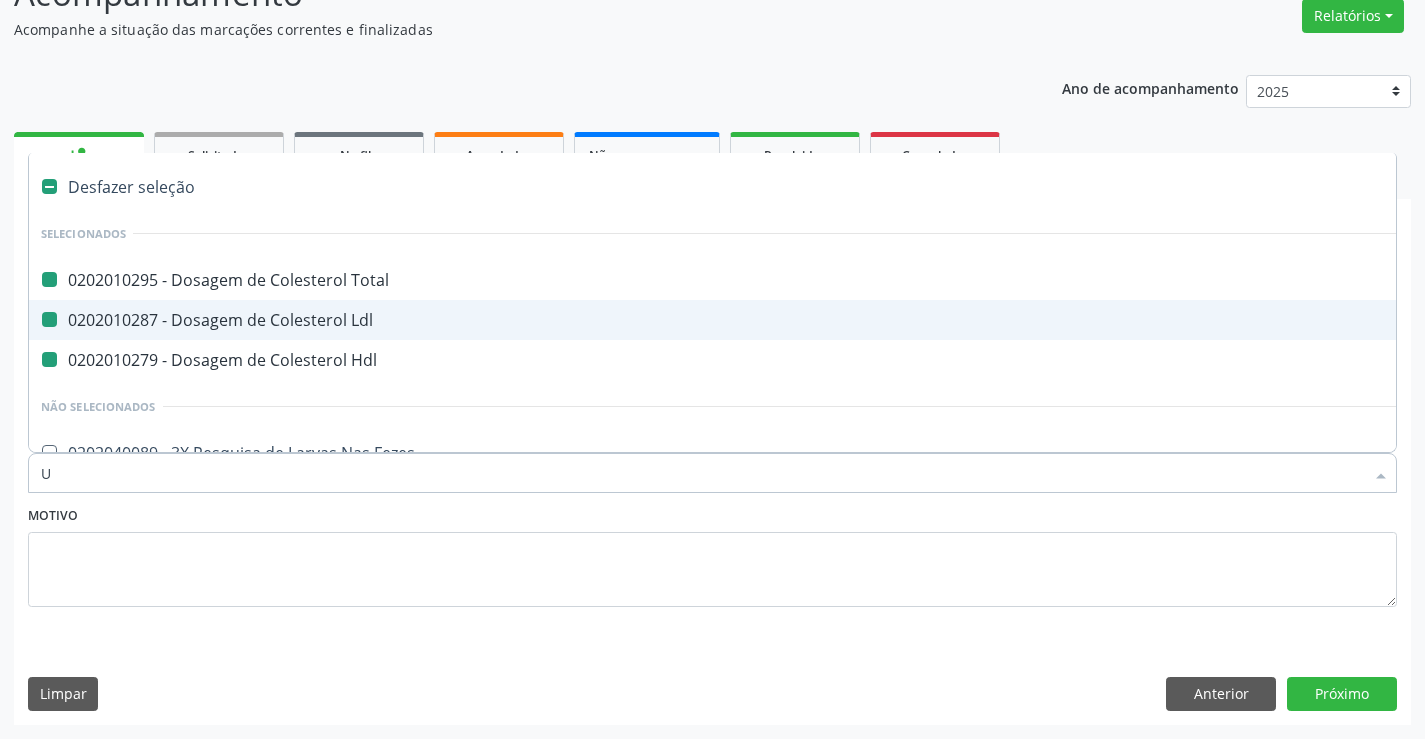 checkbox on "false" 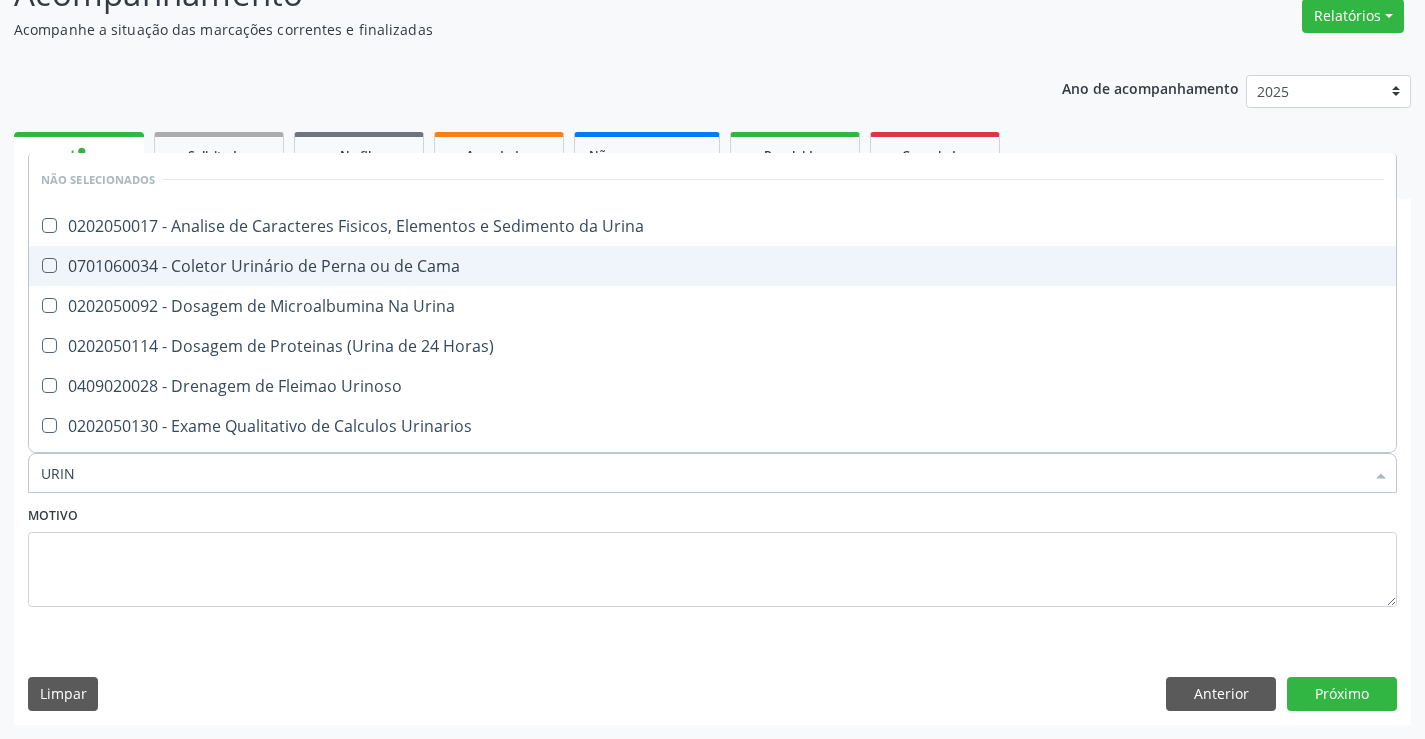 type on "URINA" 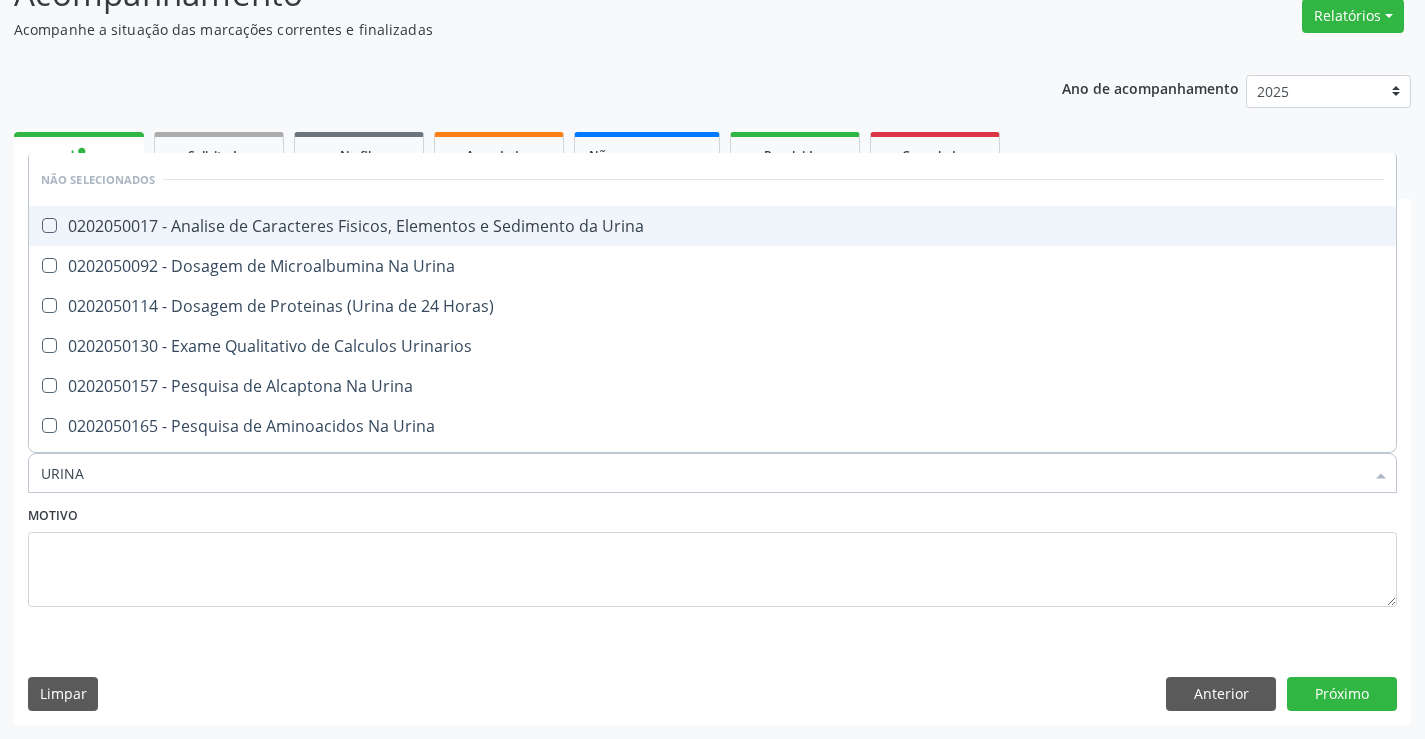click on "0202050017 - Analise de Caracteres Fisicos, Elementos e Sedimento da Urina" at bounding box center (712, 226) 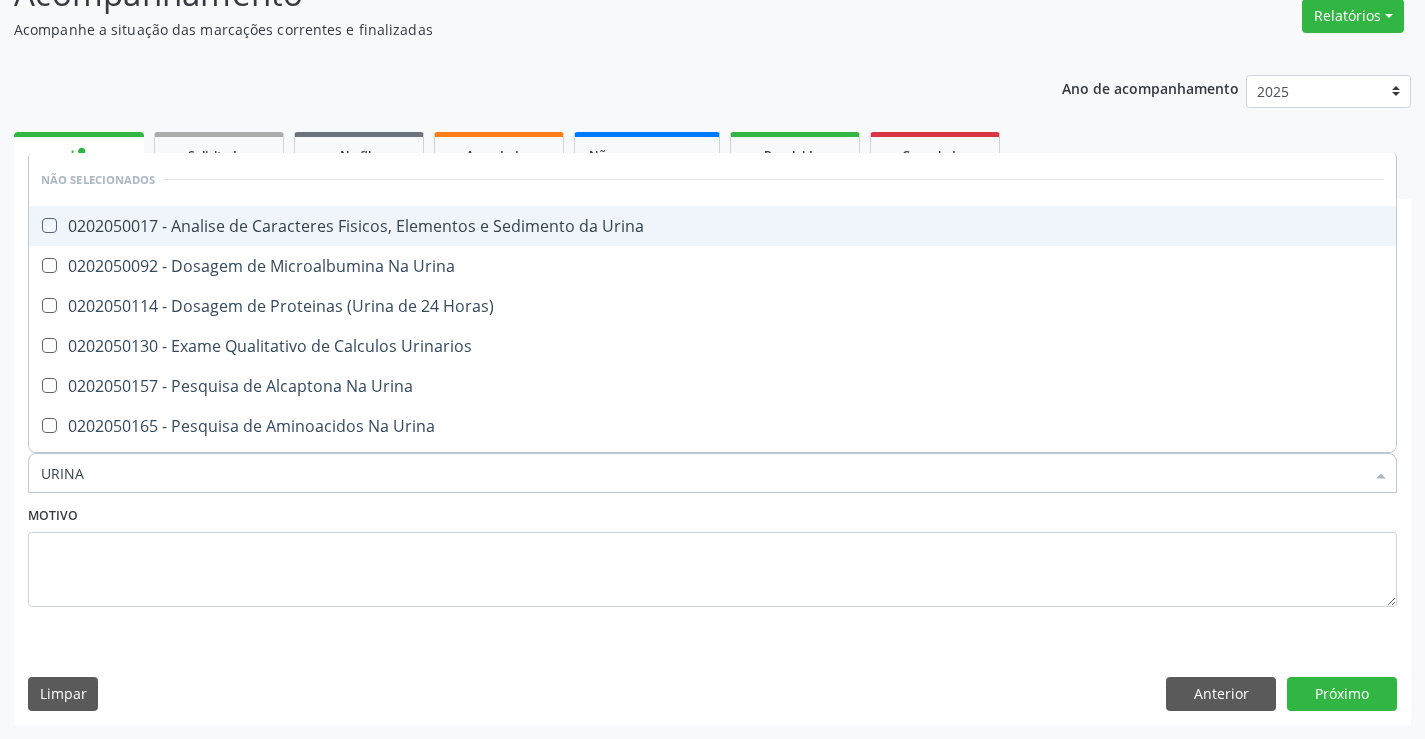 checkbox on "true" 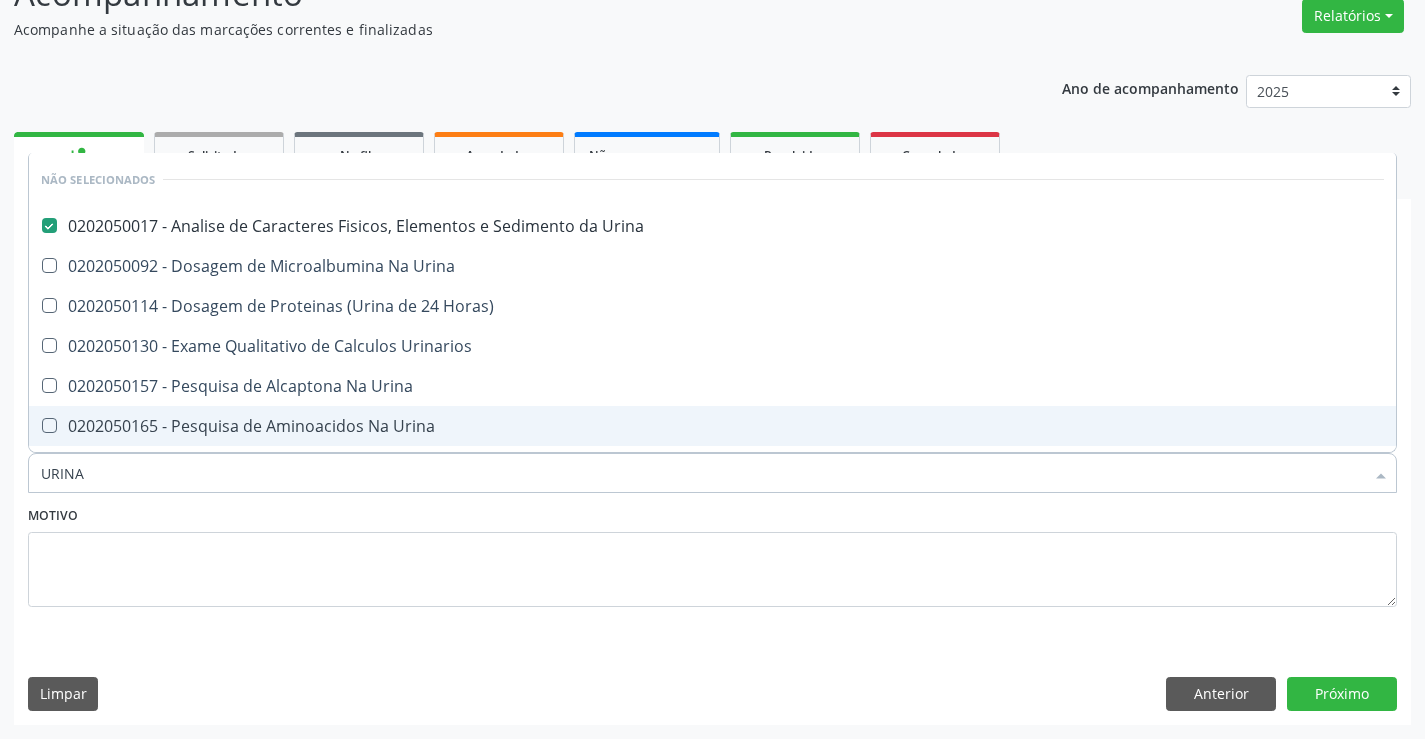 type on "URINA" 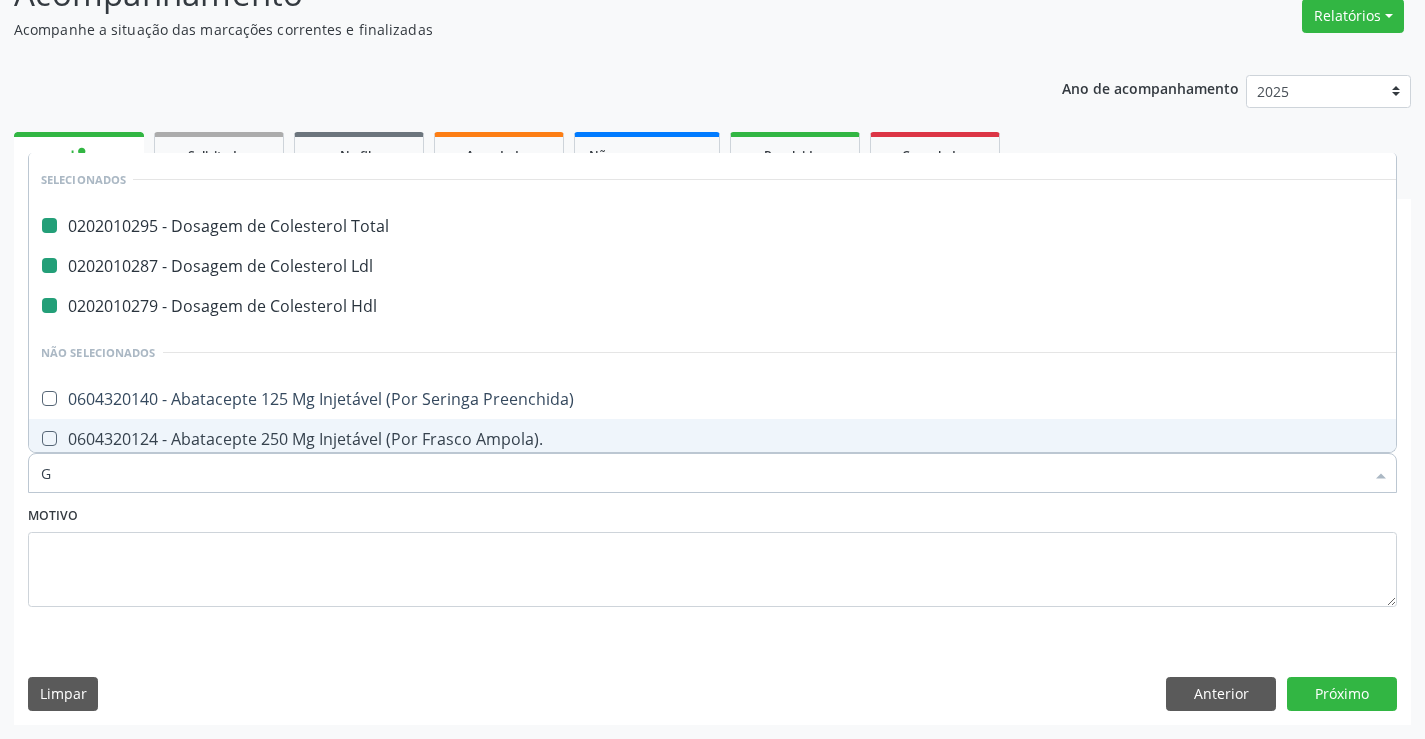 type on "GL" 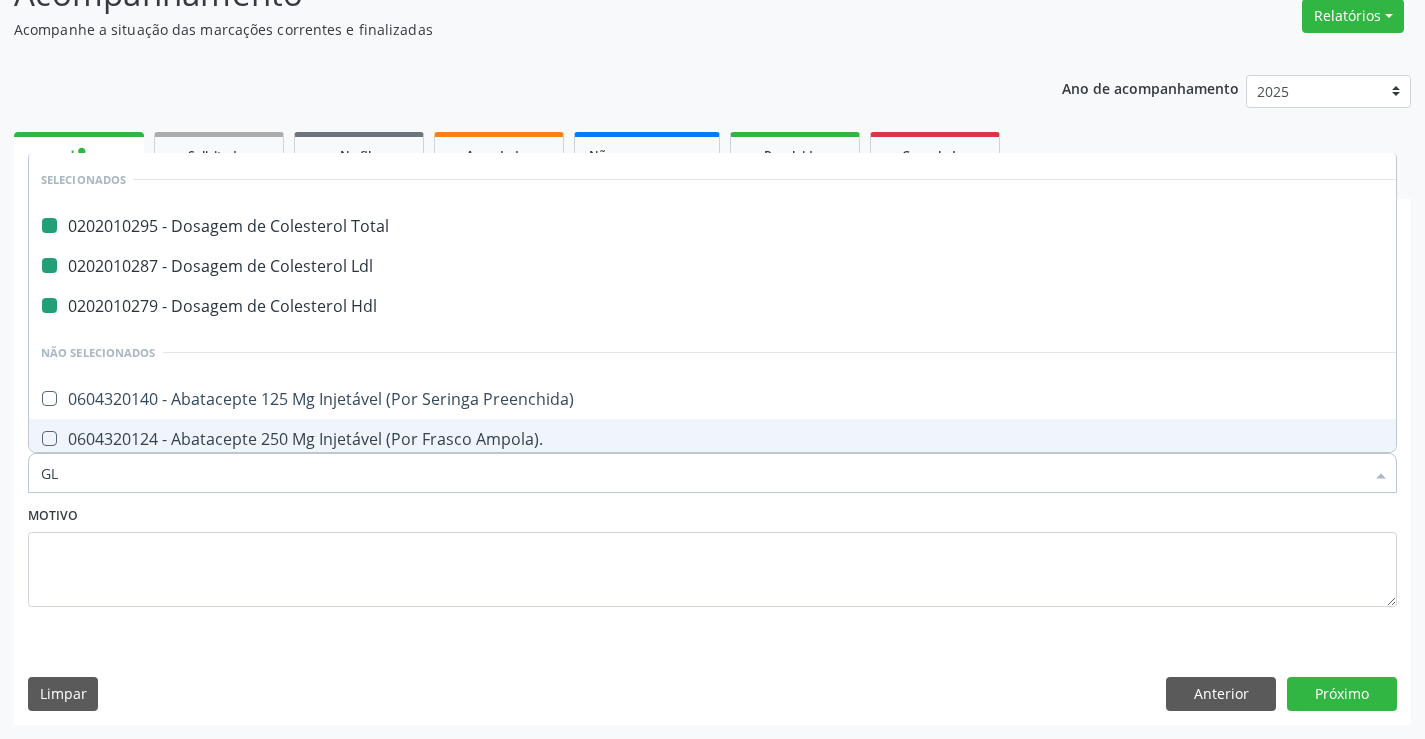 checkbox on "false" 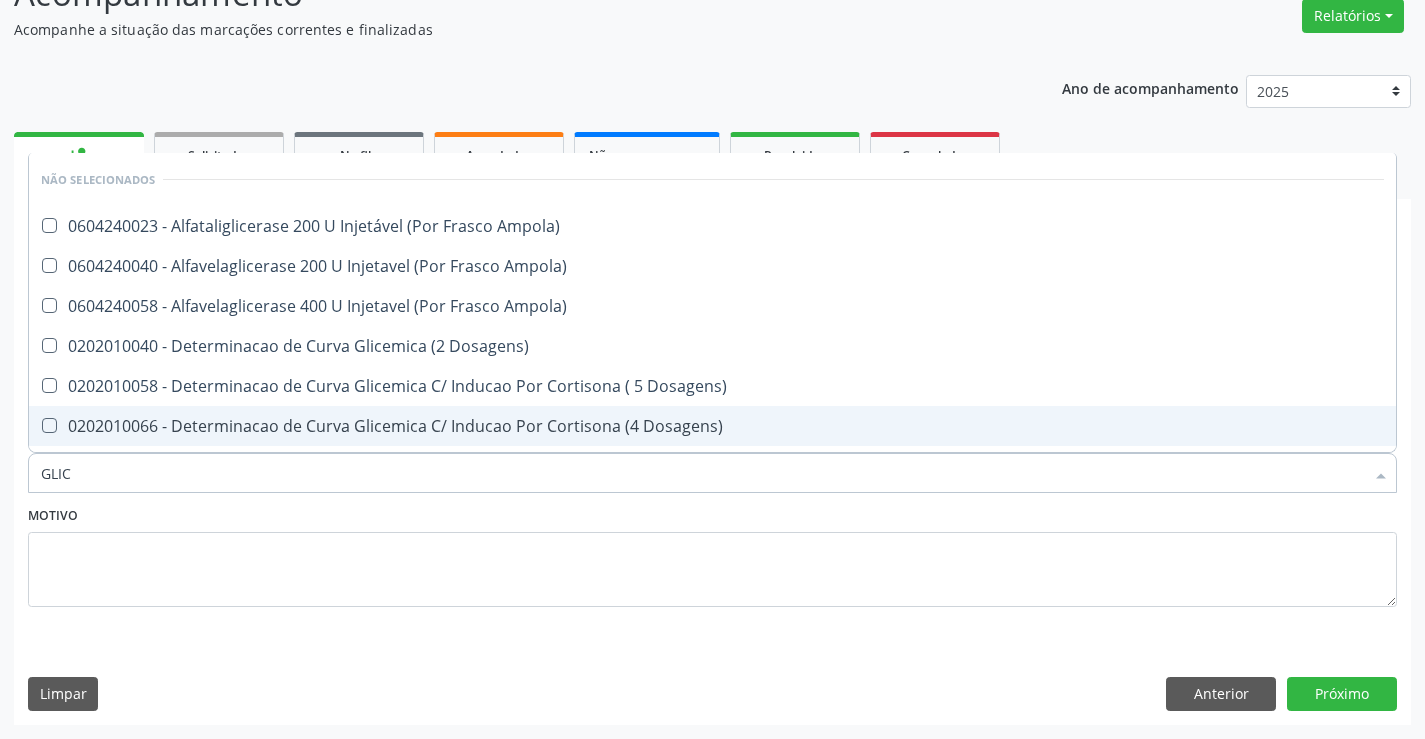 type on "GLICO" 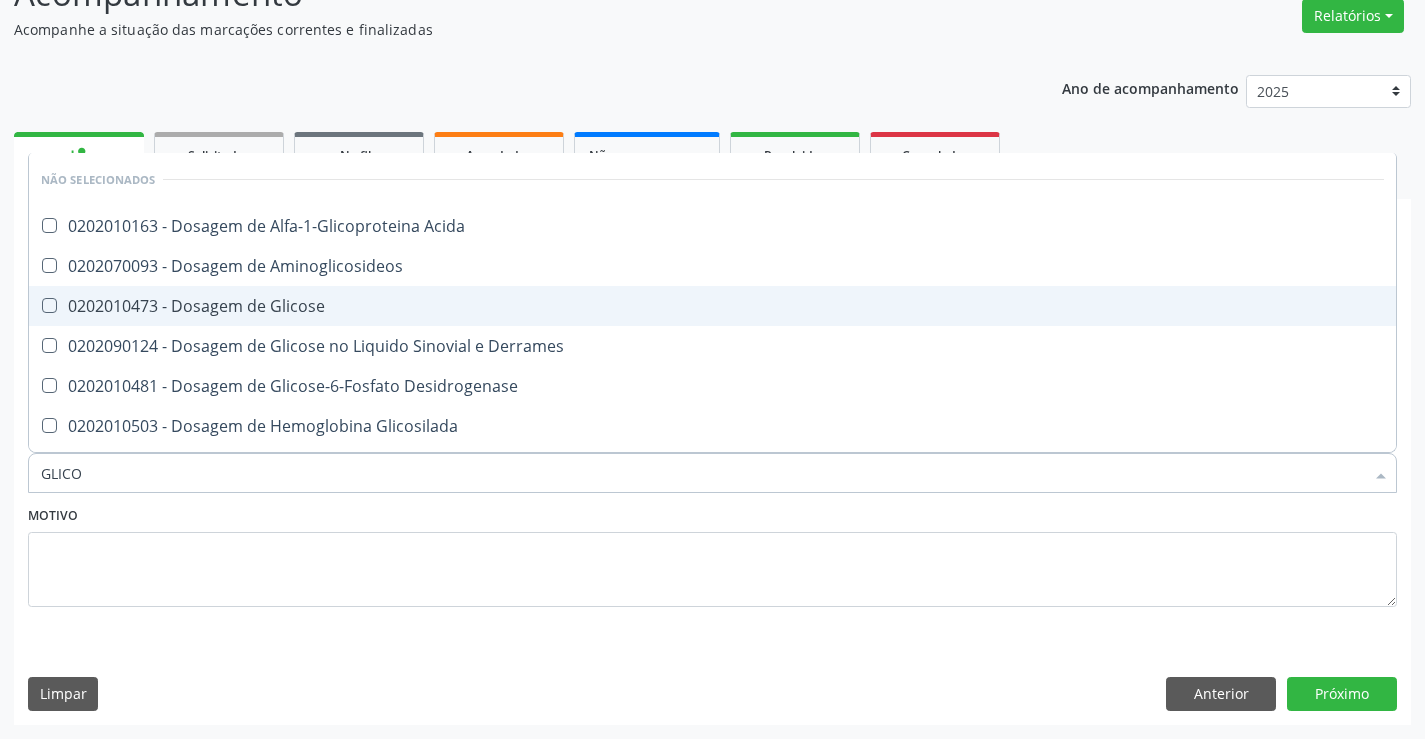 click on "0202010473 - Dosagem de Glicose" at bounding box center (712, 306) 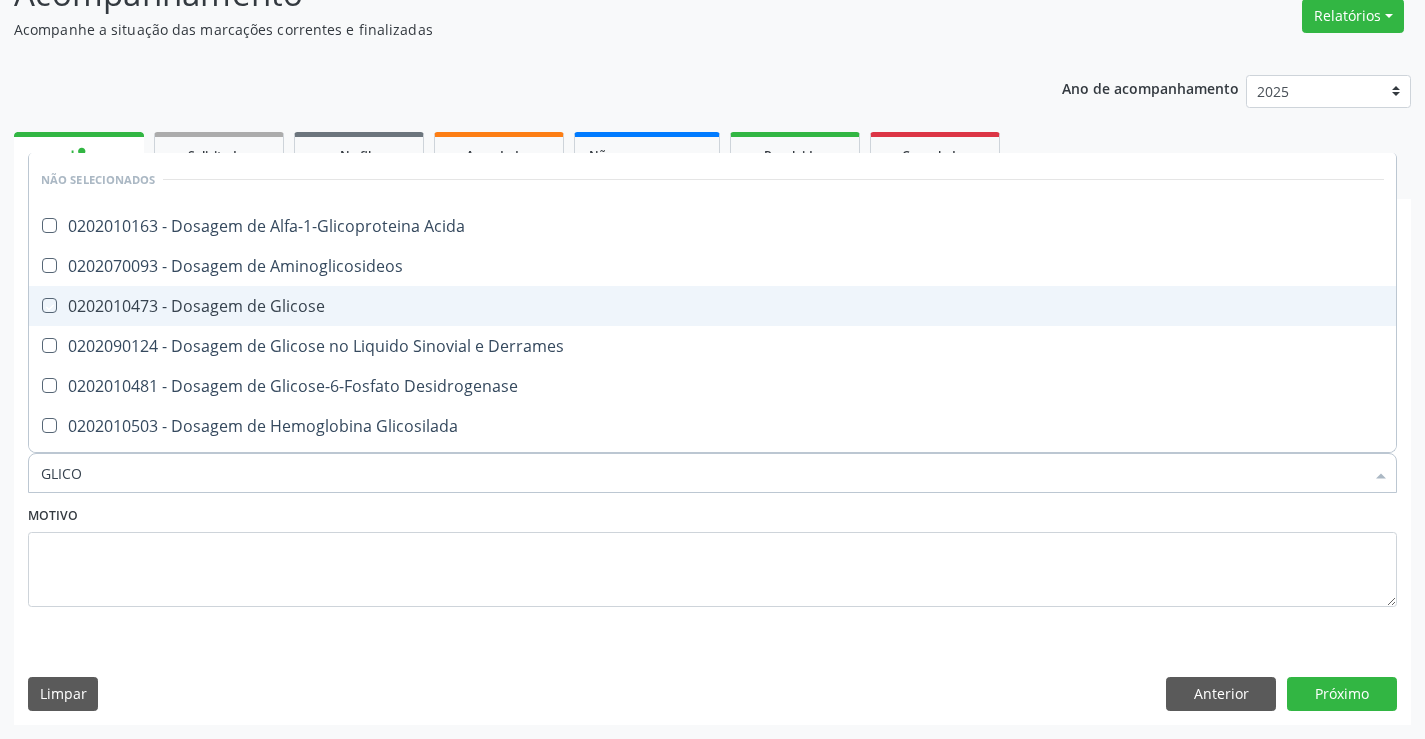 checkbox on "true" 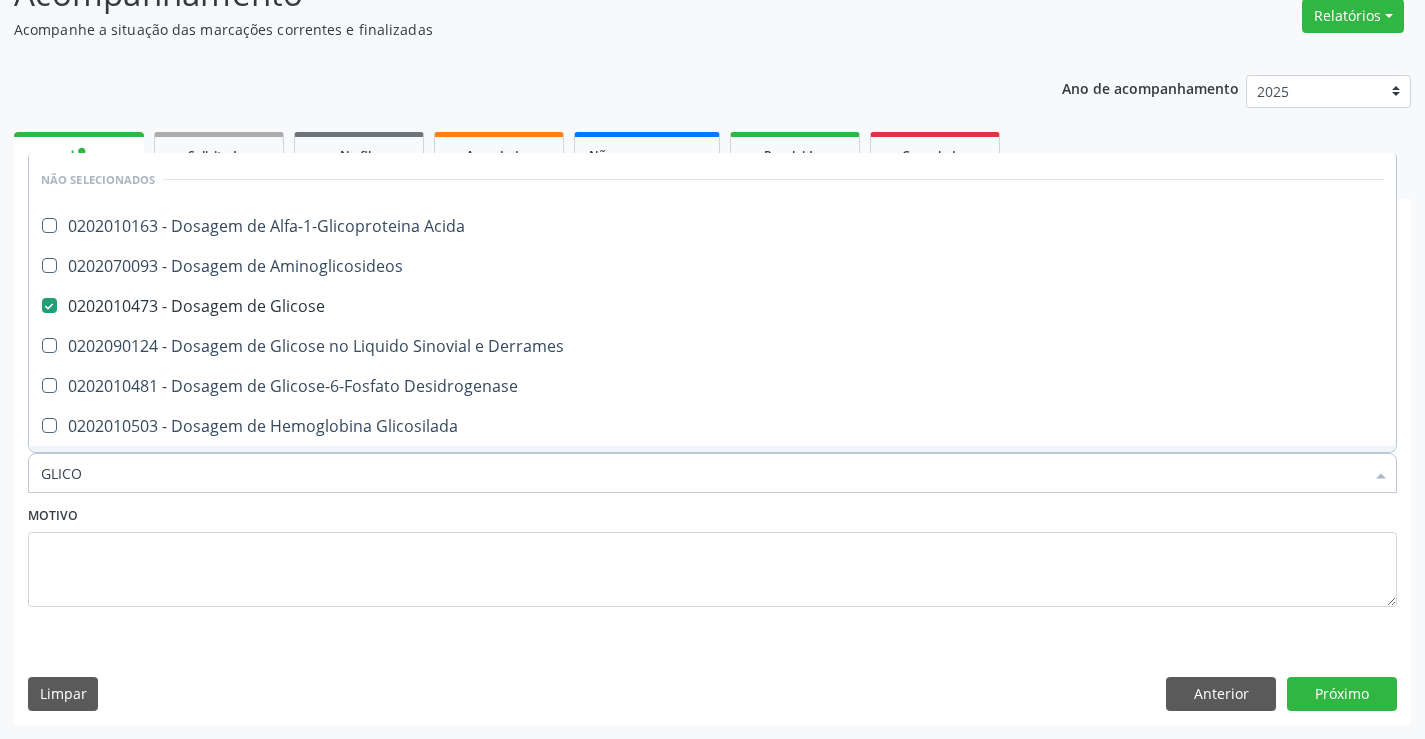 click on "Motivo" at bounding box center [712, 554] 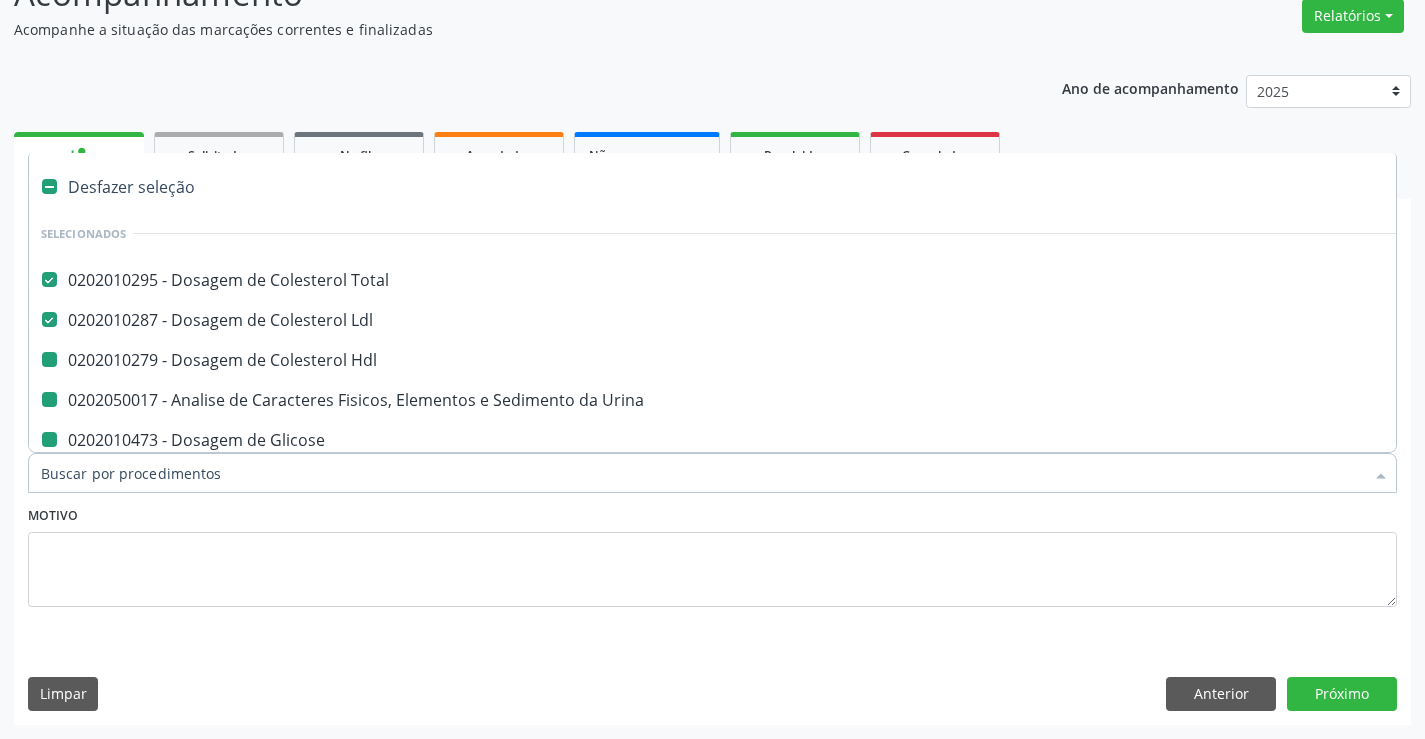 type on "H" 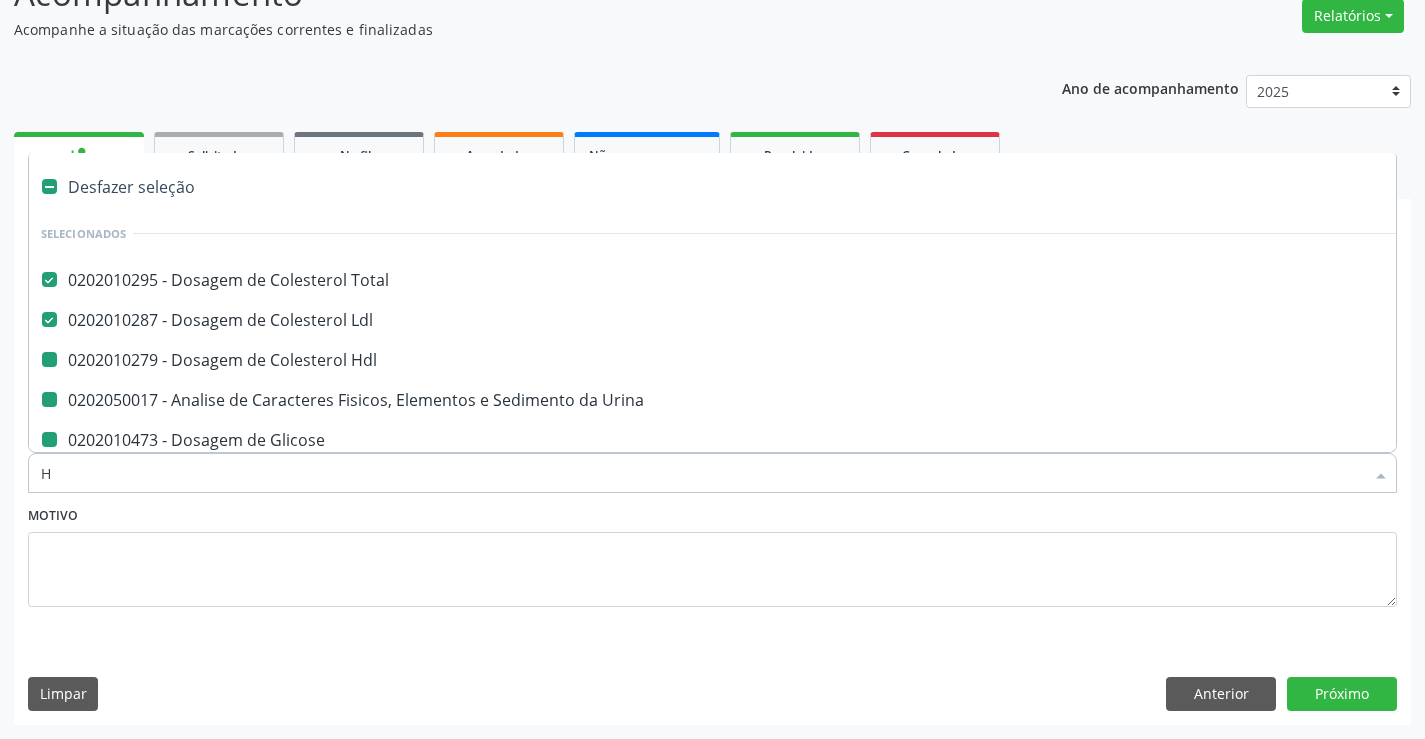 checkbox on "false" 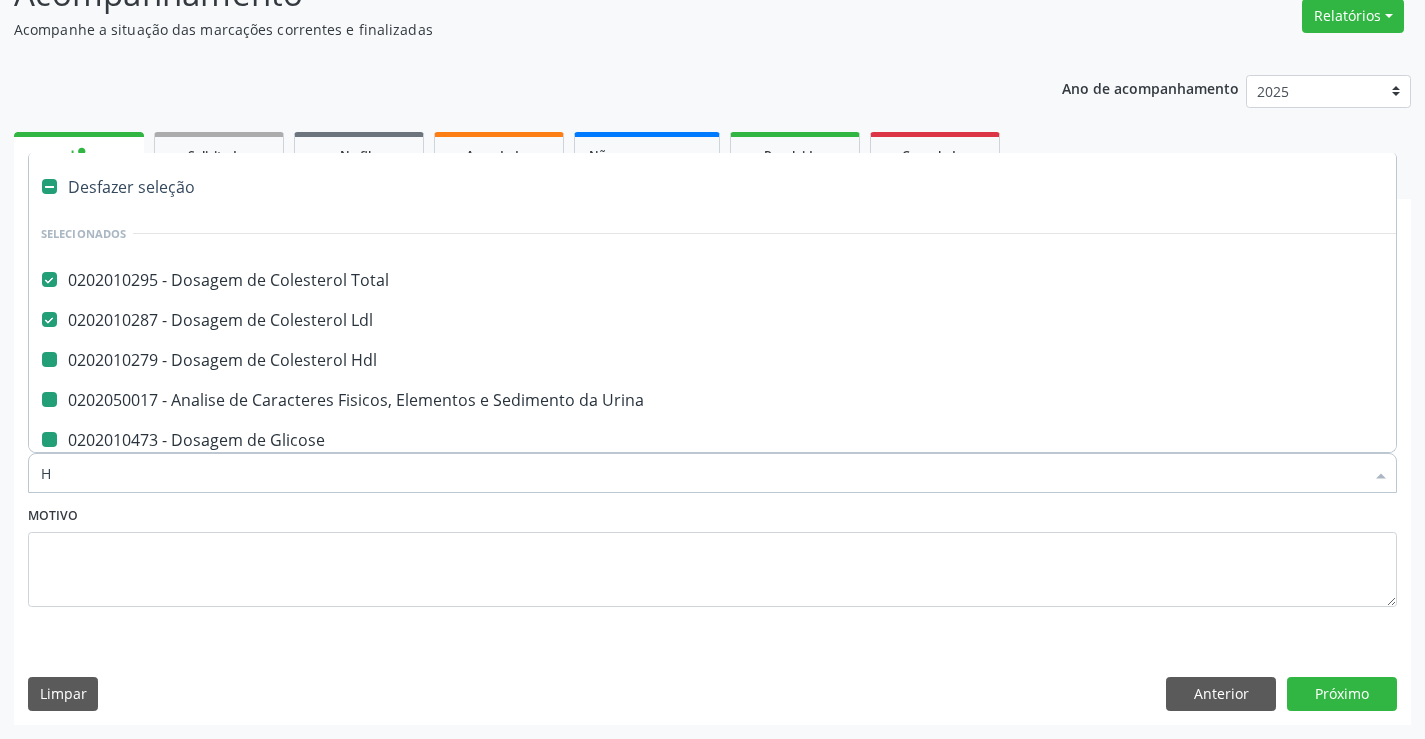 checkbox on "false" 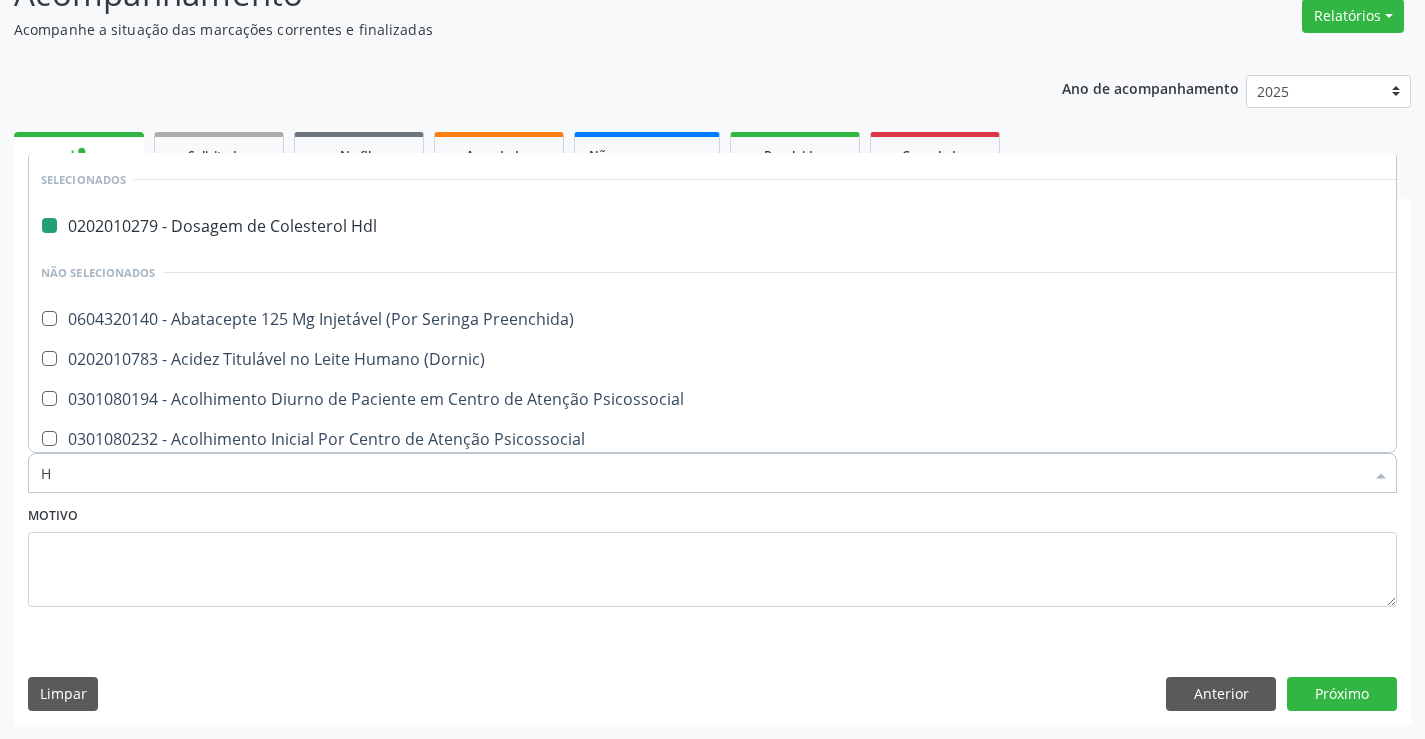 type on "HE" 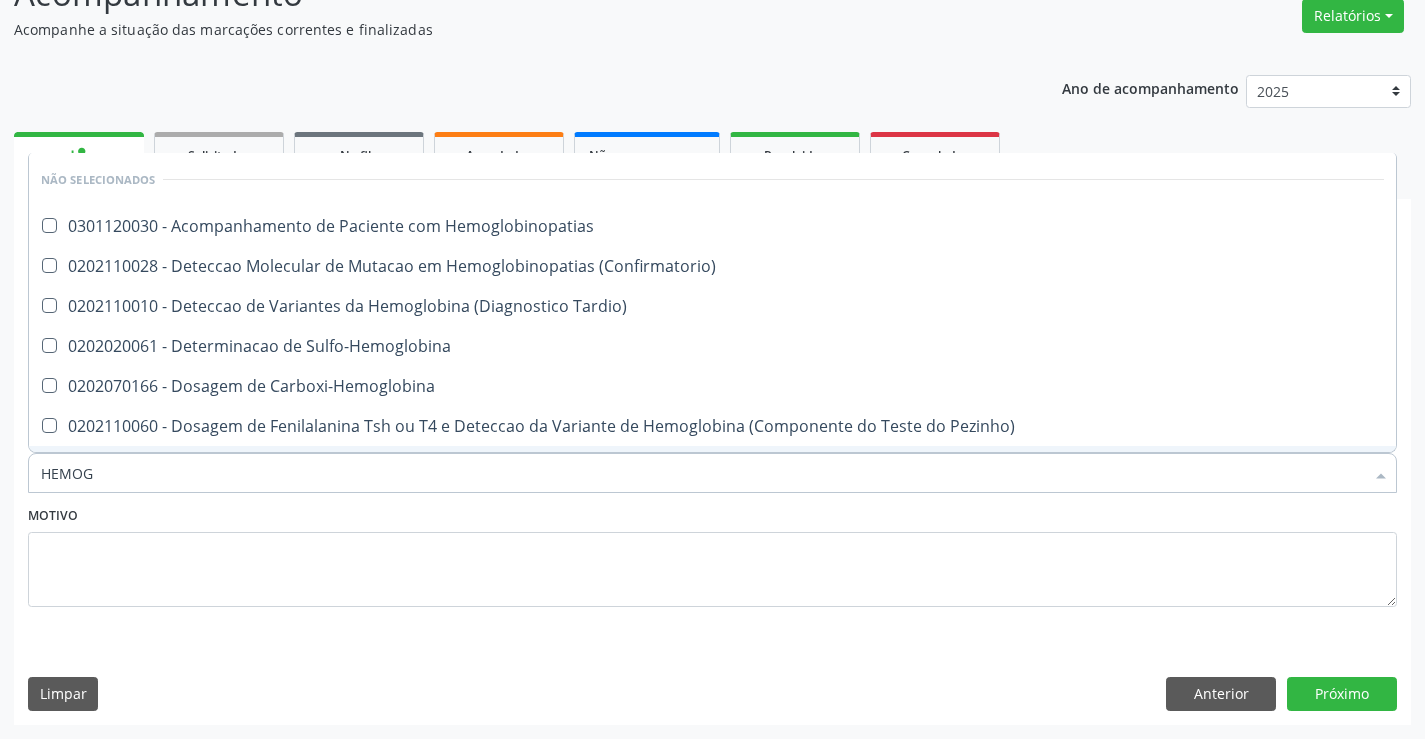 type on "HEMOGR" 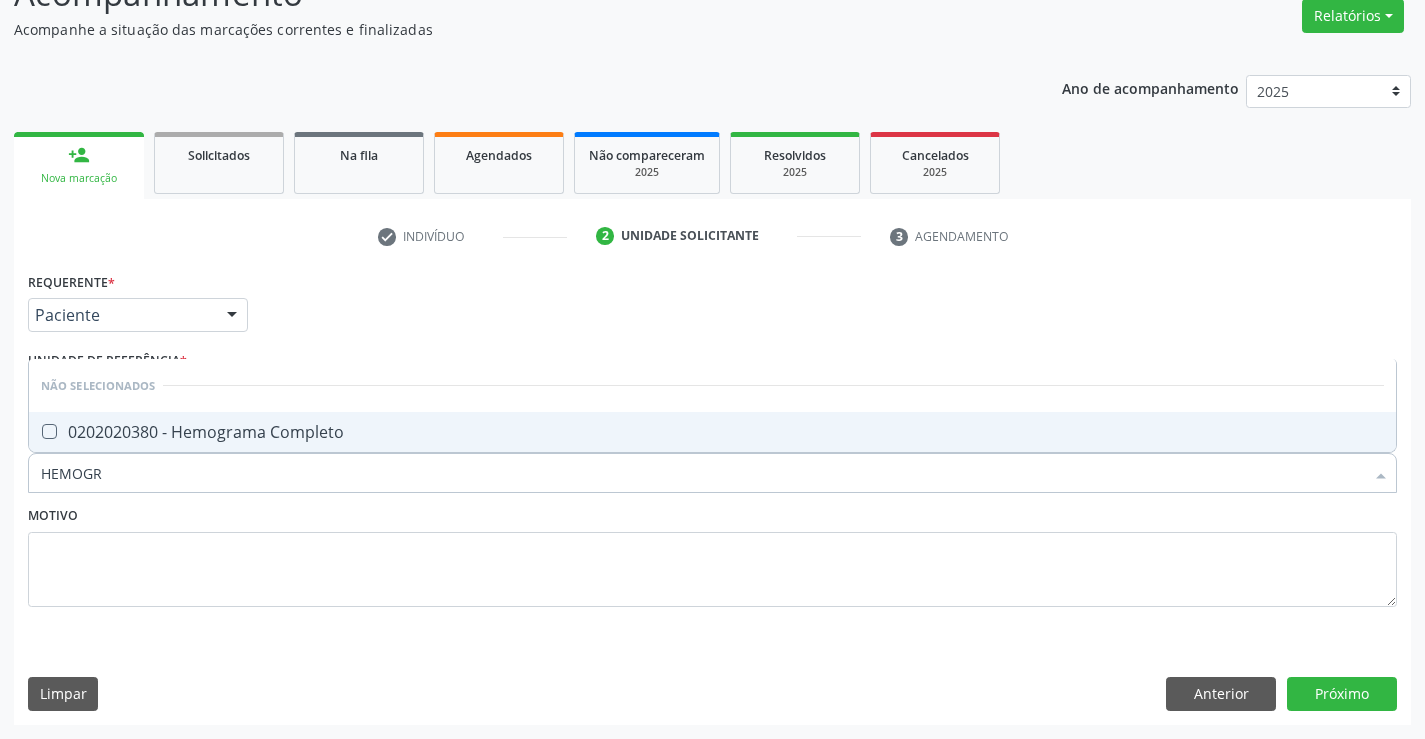 click on "0202020380 - Hemograma Completo" at bounding box center [712, 432] 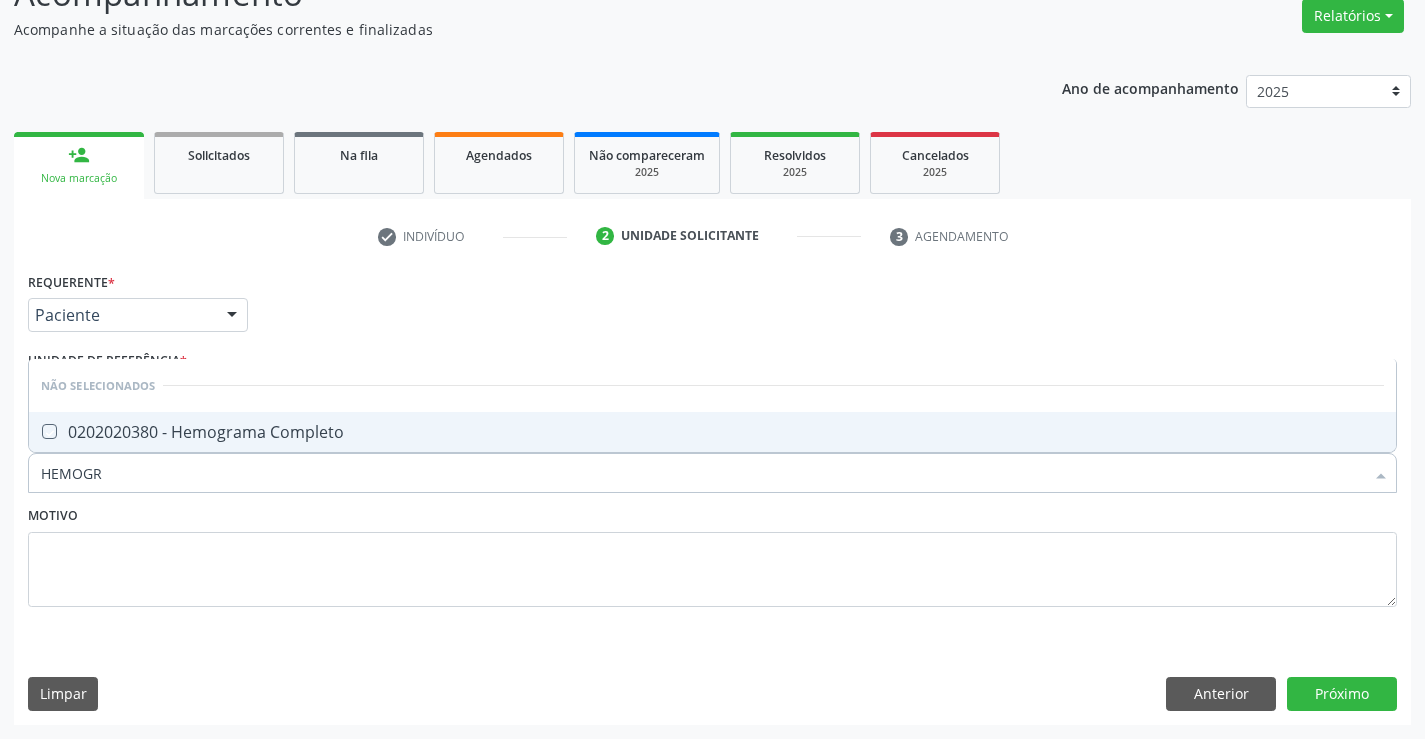 checkbox on "true" 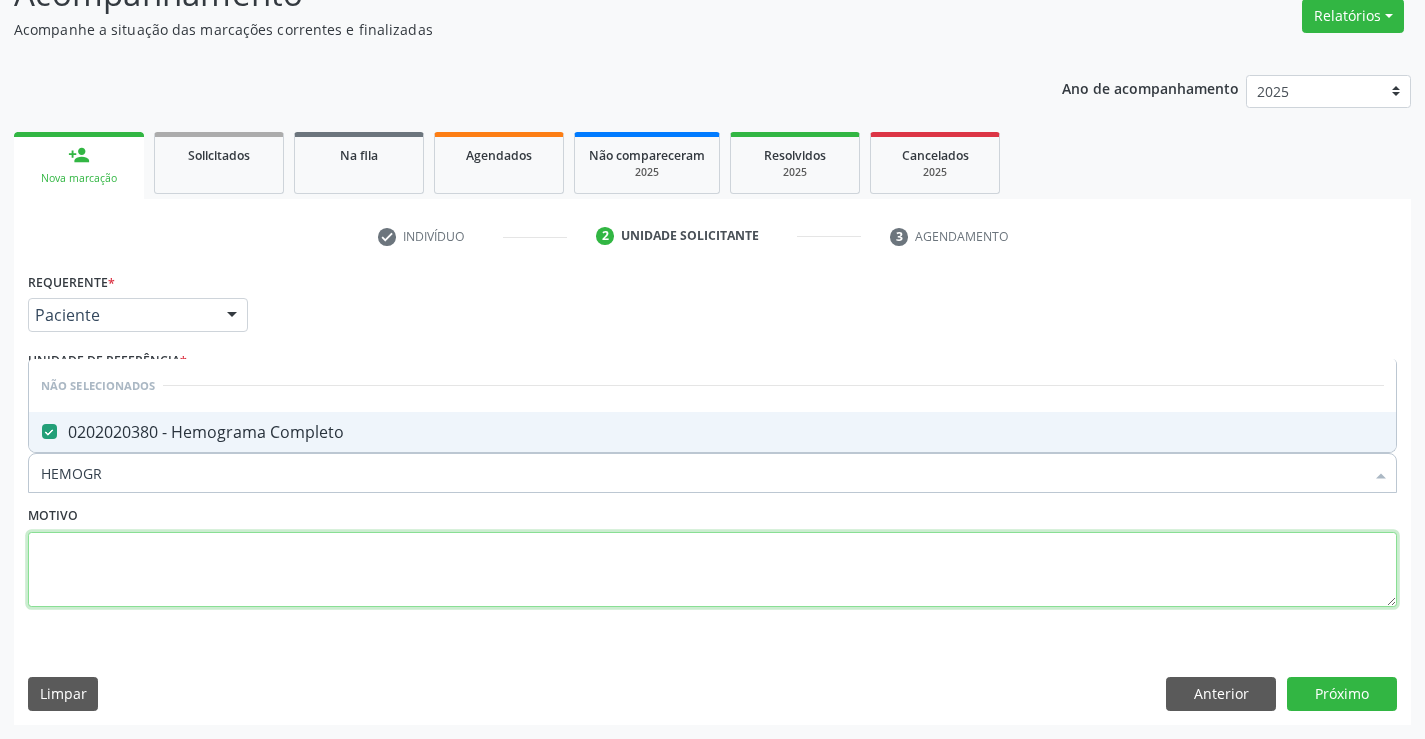 click at bounding box center (712, 570) 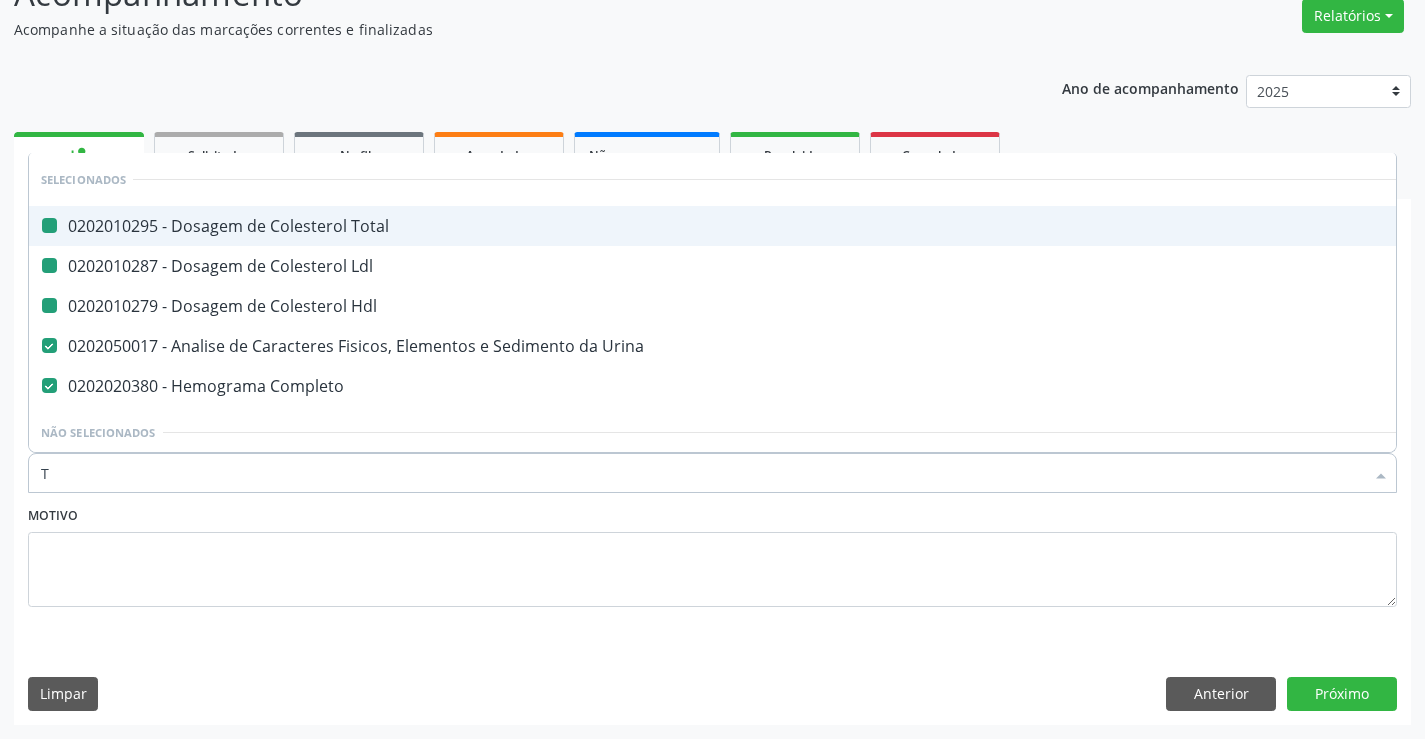 type on "TG" 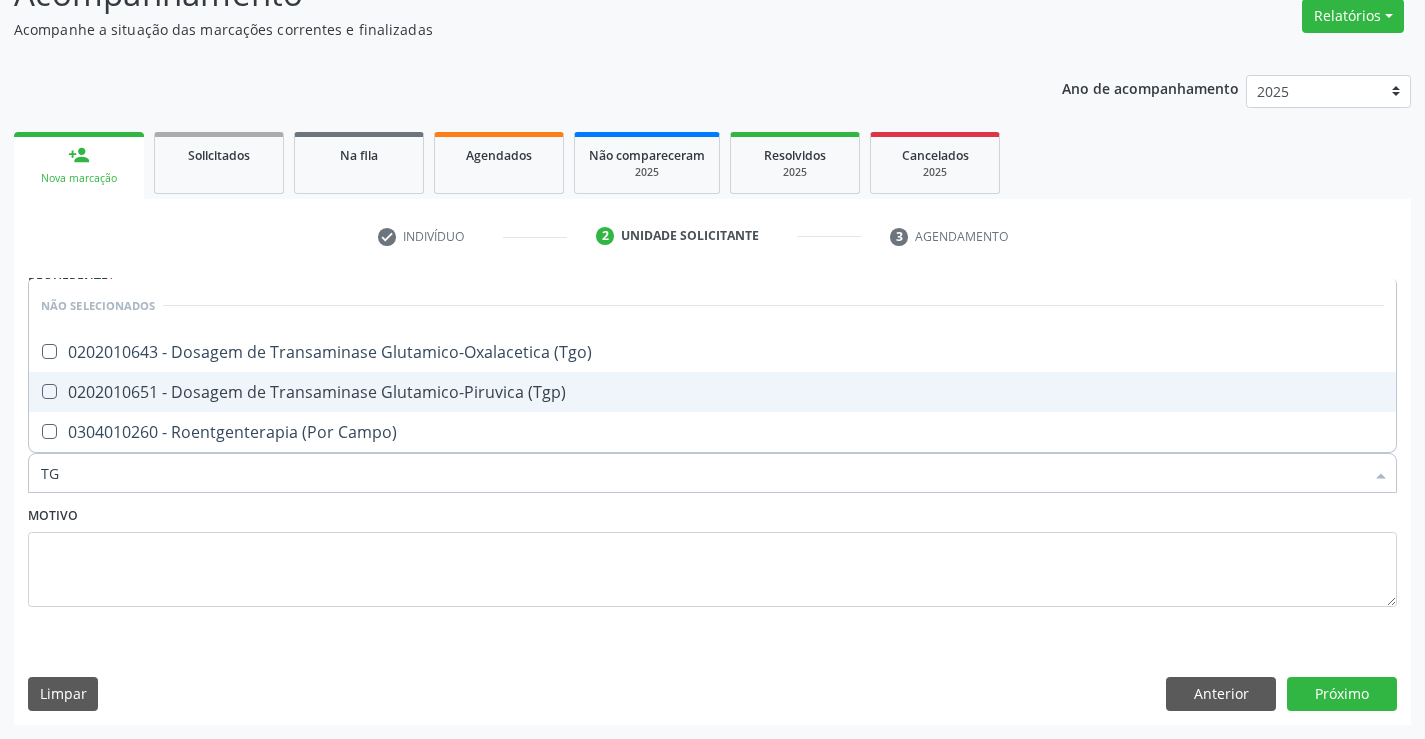 click on "0202010651 - Dosagem de Transaminase Glutamico-Piruvica (Tgp)" at bounding box center (712, 392) 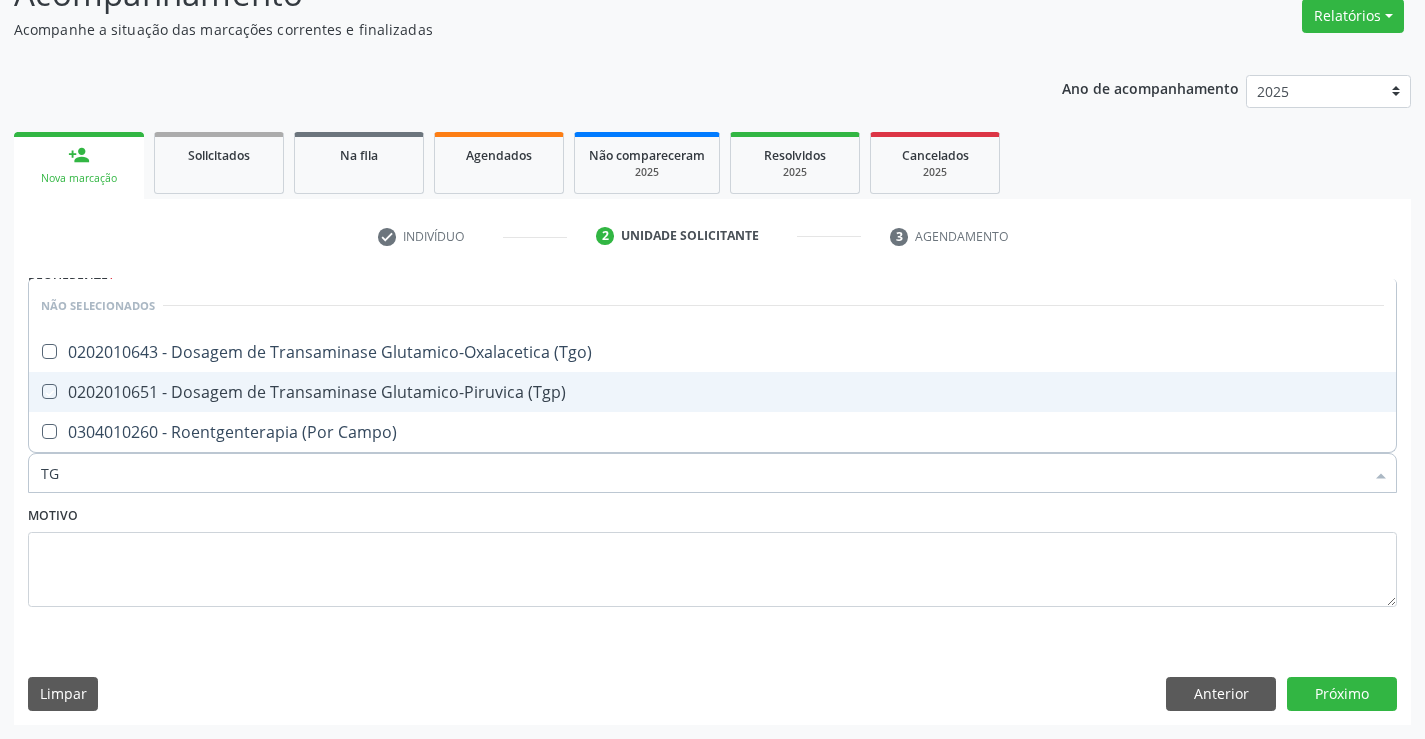 checkbox on "true" 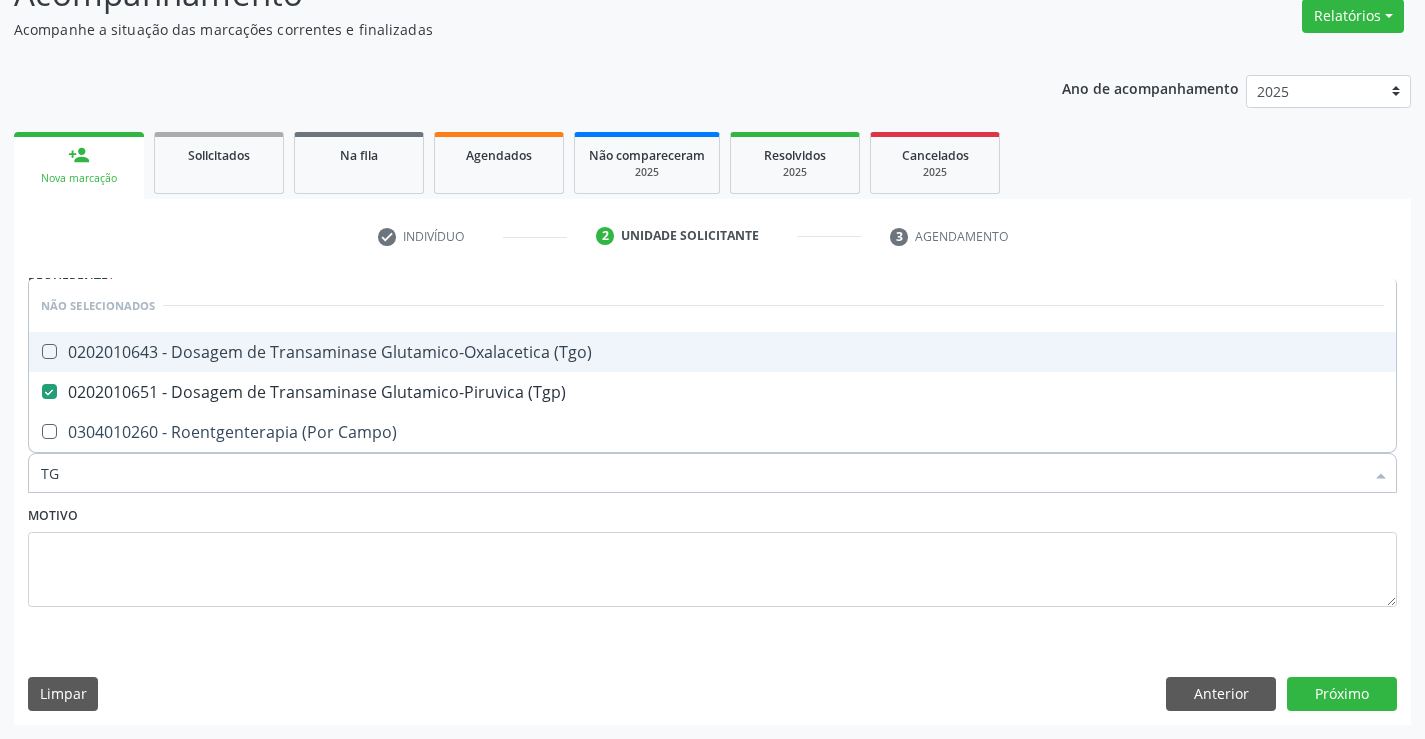 click on "0202010643 - Dosagem de Transaminase Glutamico-Oxalacetica (Tgo)" at bounding box center [712, 352] 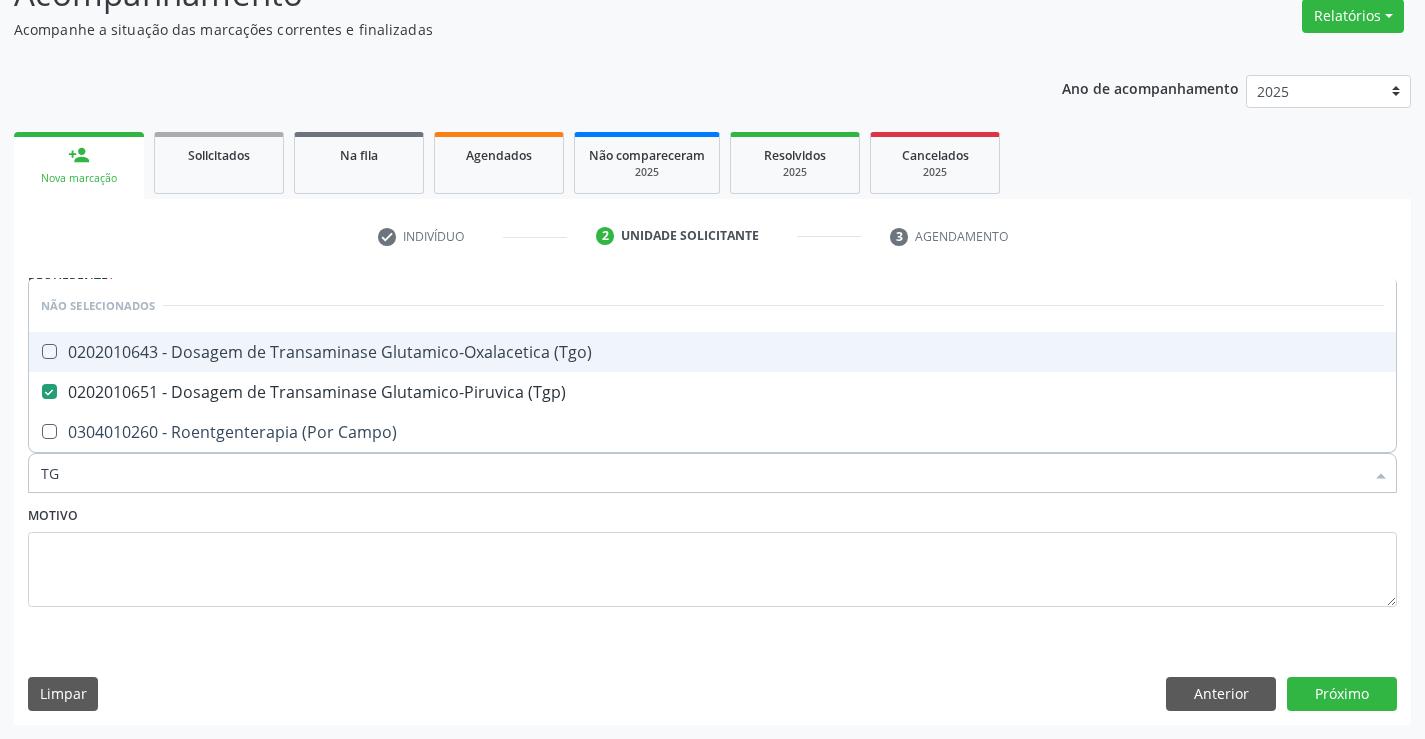 checkbox on "true" 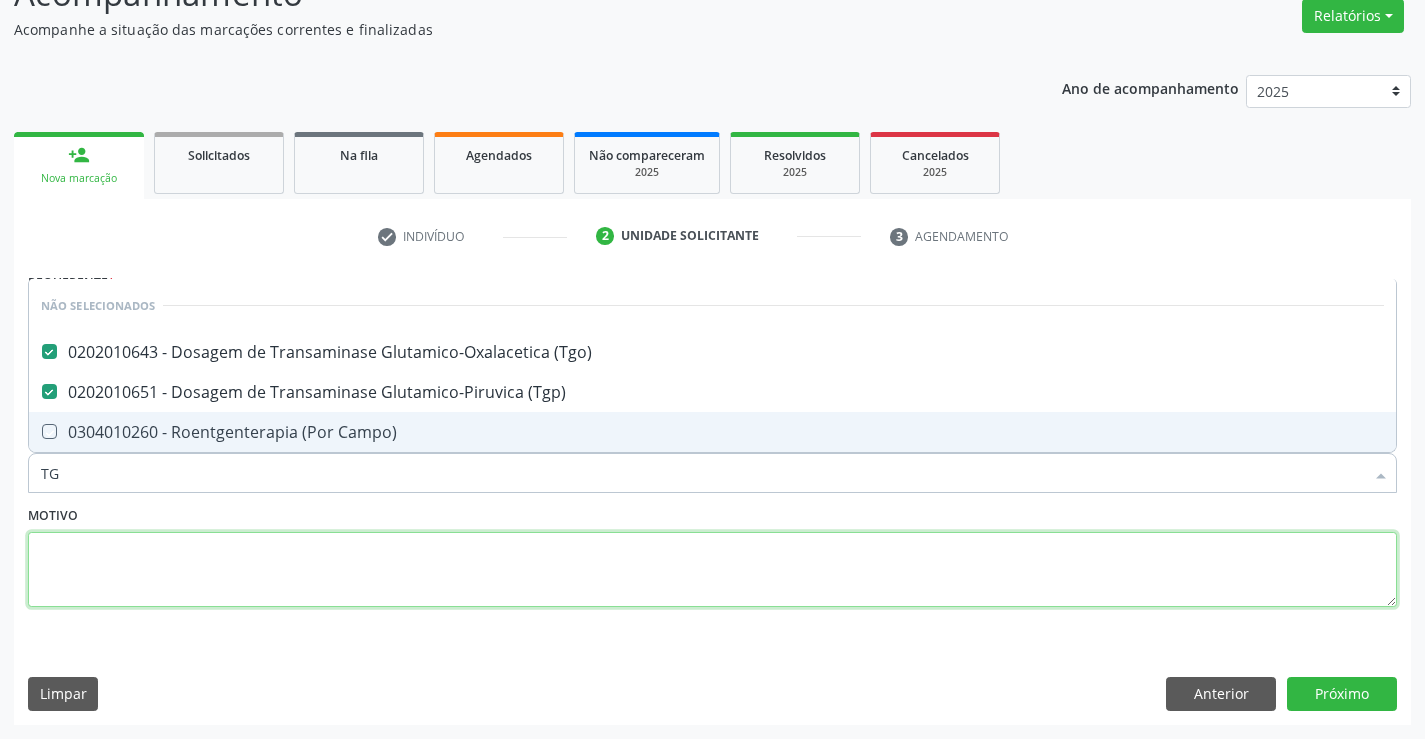 click at bounding box center (712, 570) 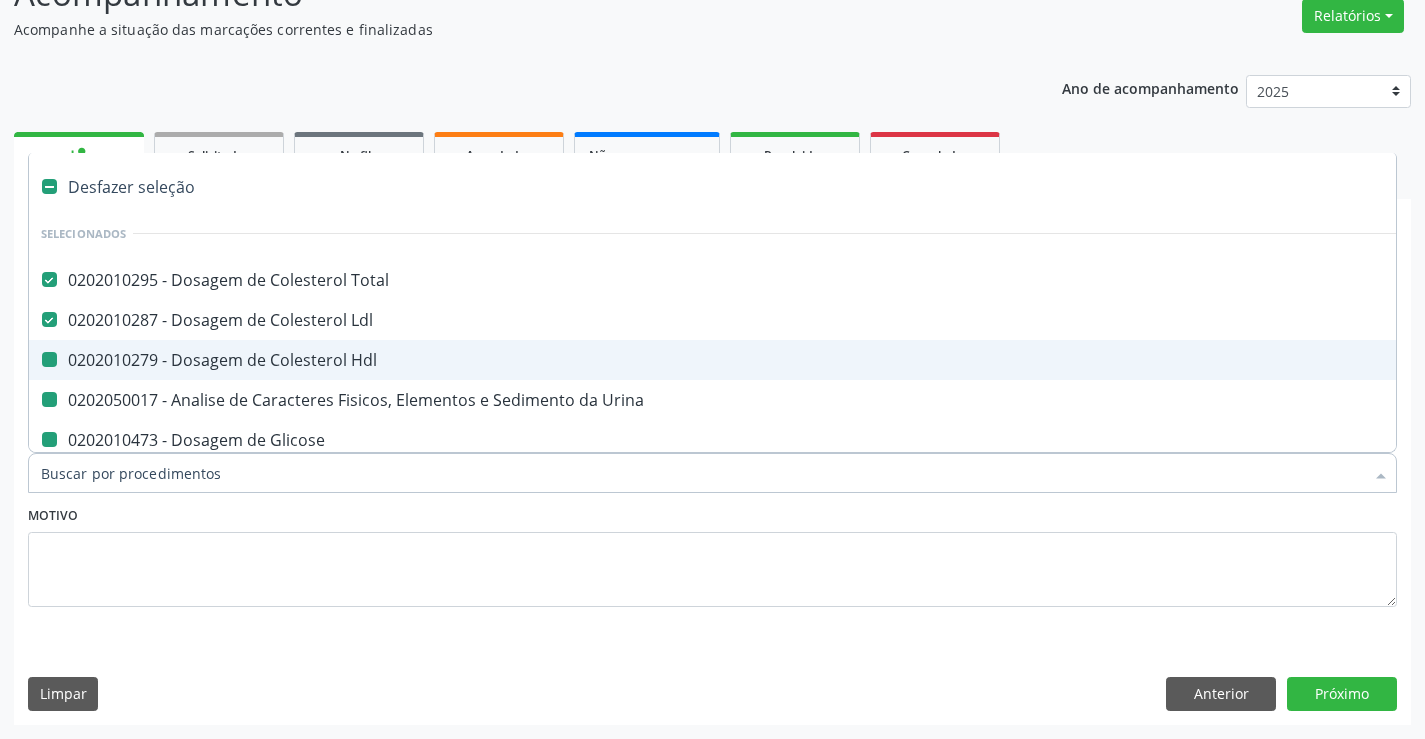type on "F" 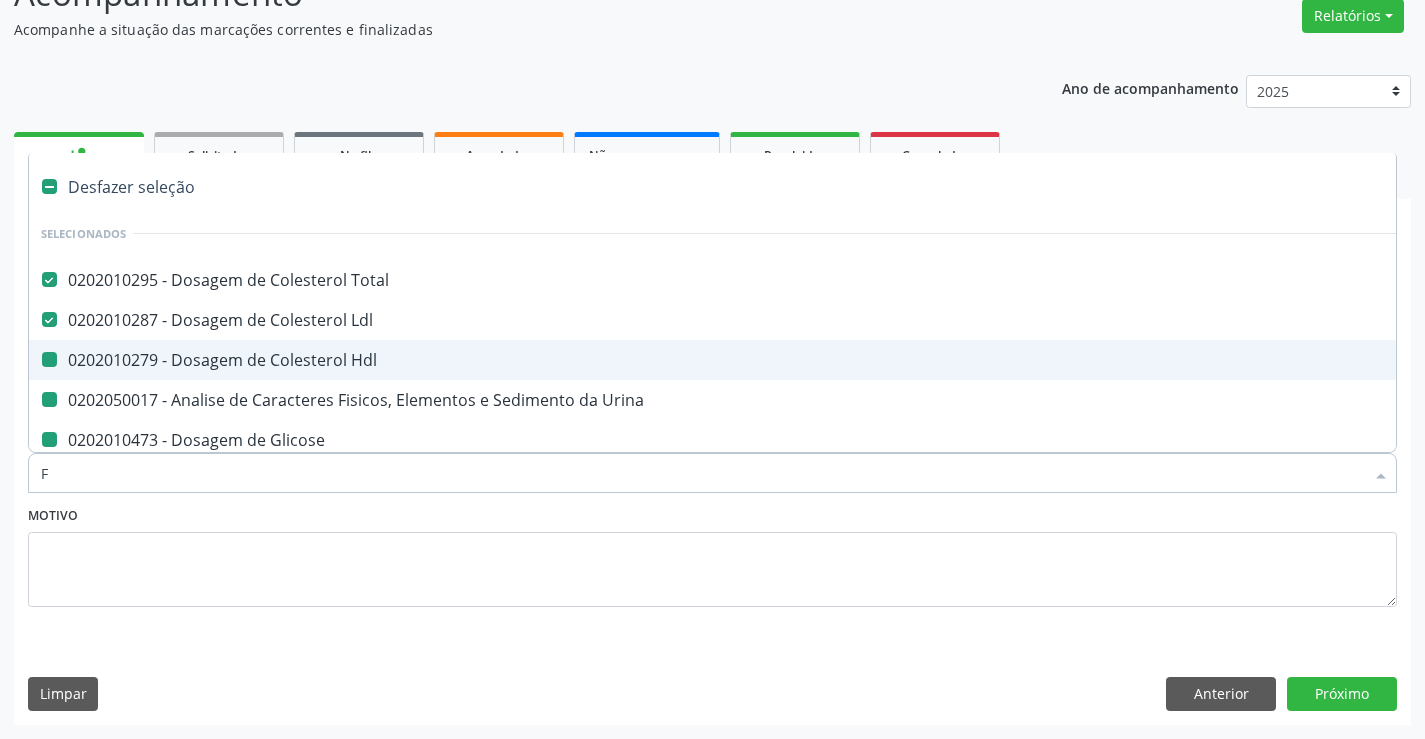 checkbox on "false" 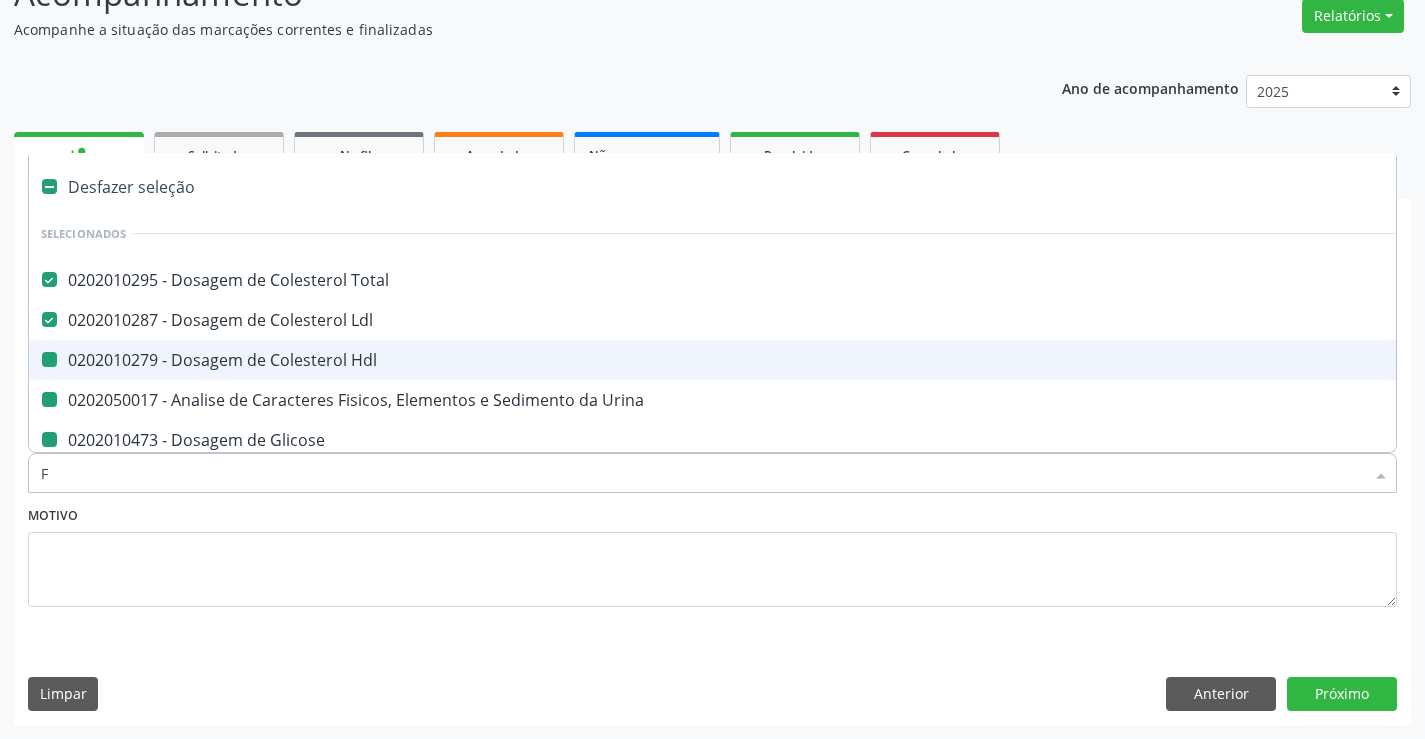 checkbox on "false" 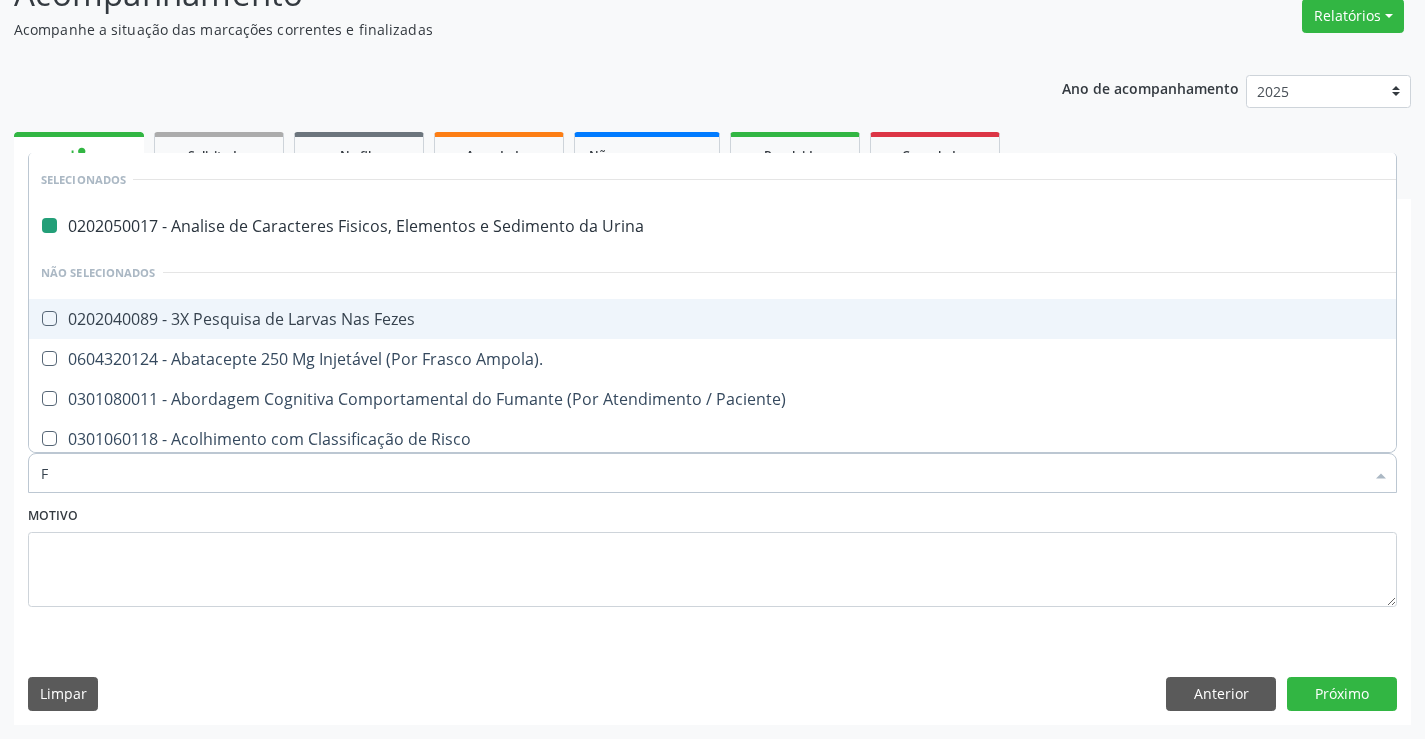 type on "FE" 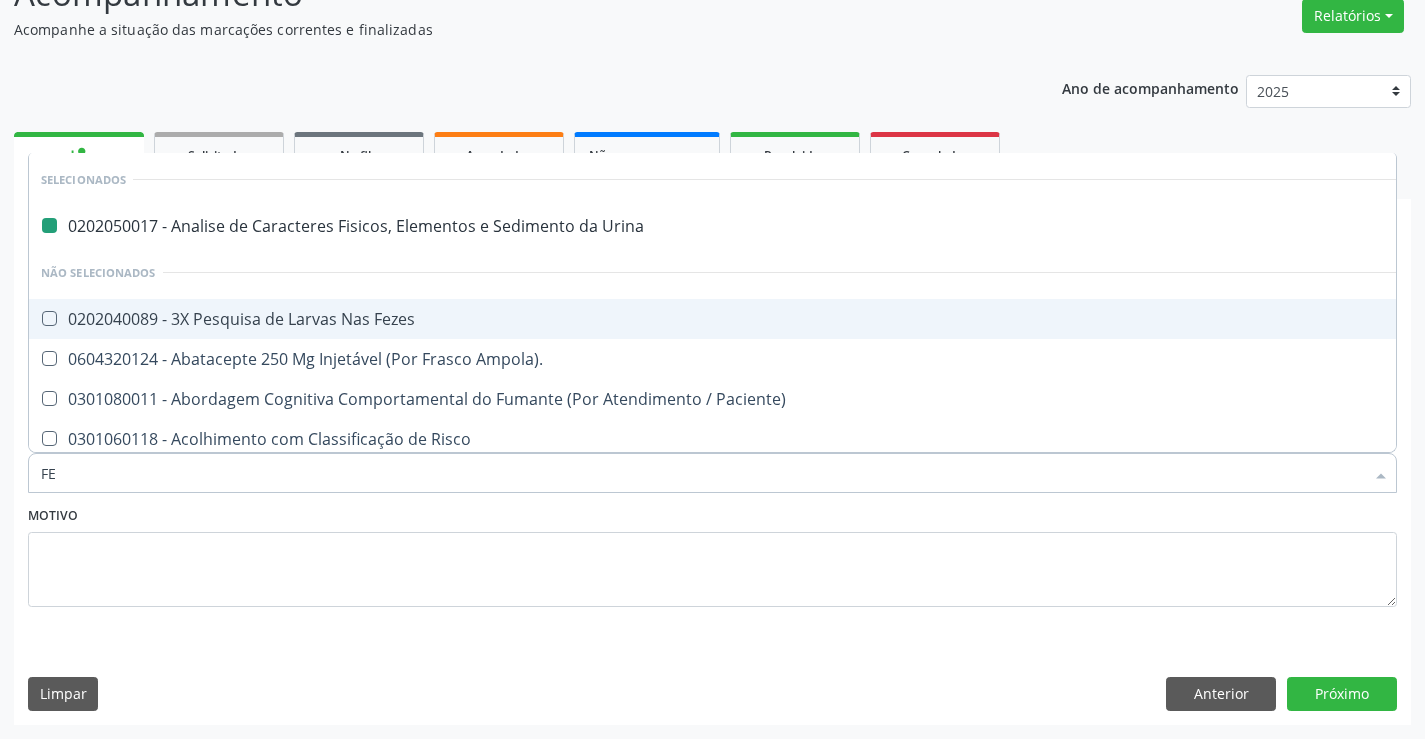 checkbox on "false" 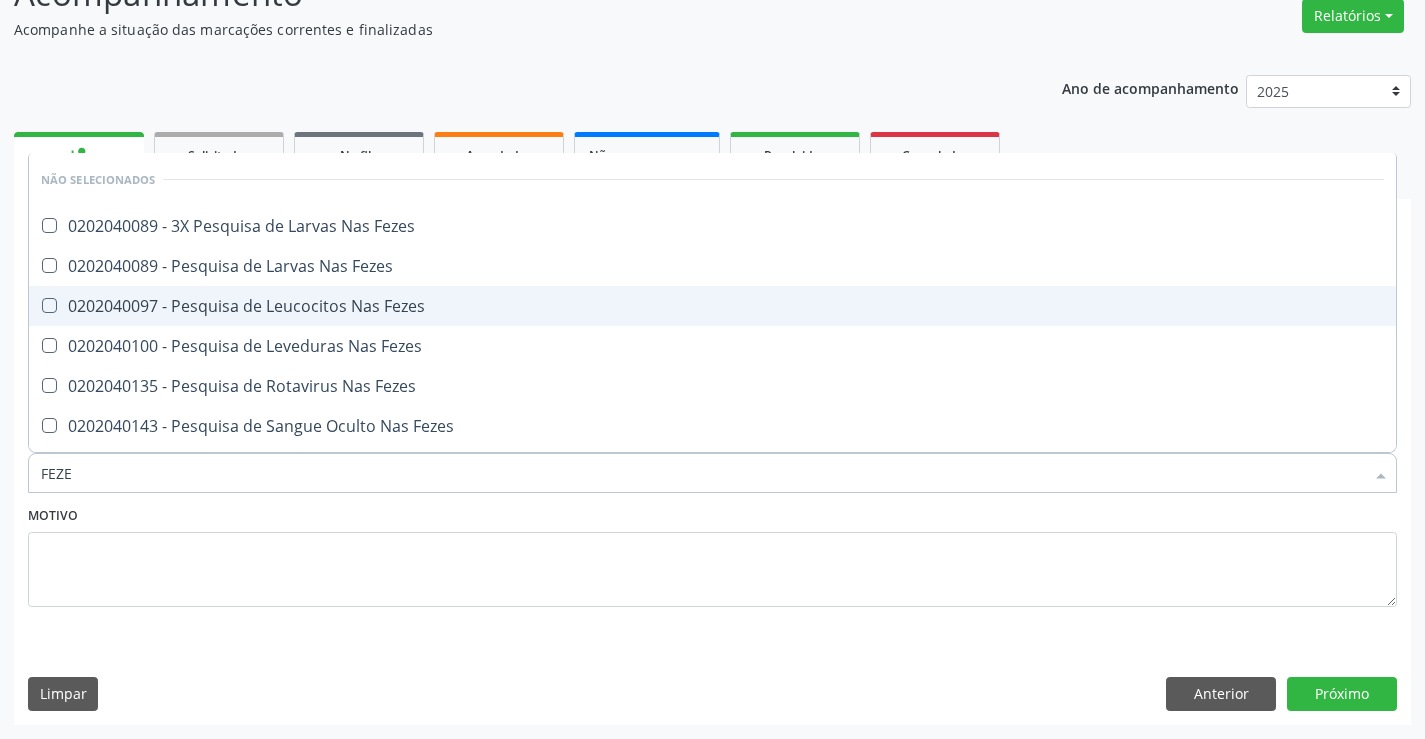 type on "FEZES" 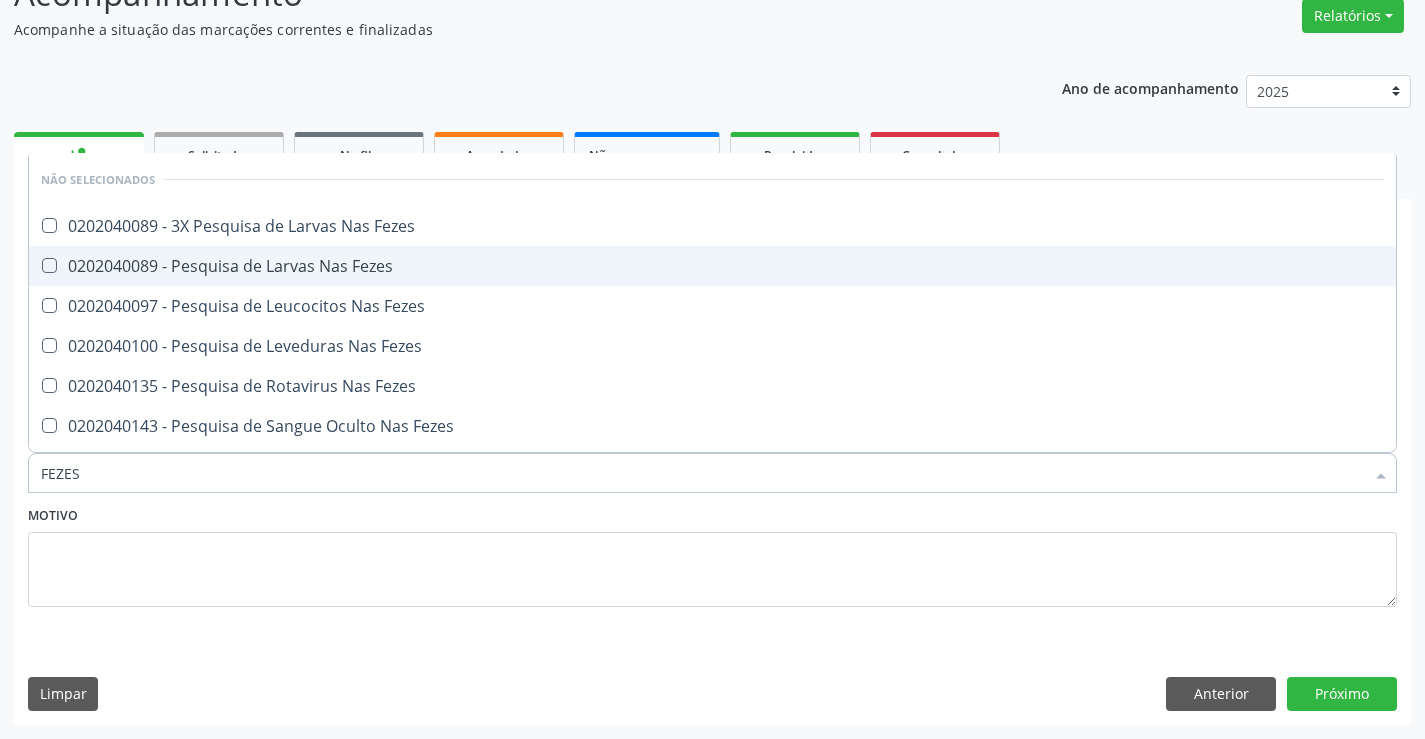 click on "0202040089 - Pesquisa de Larvas Nas Fezes" at bounding box center (712, 266) 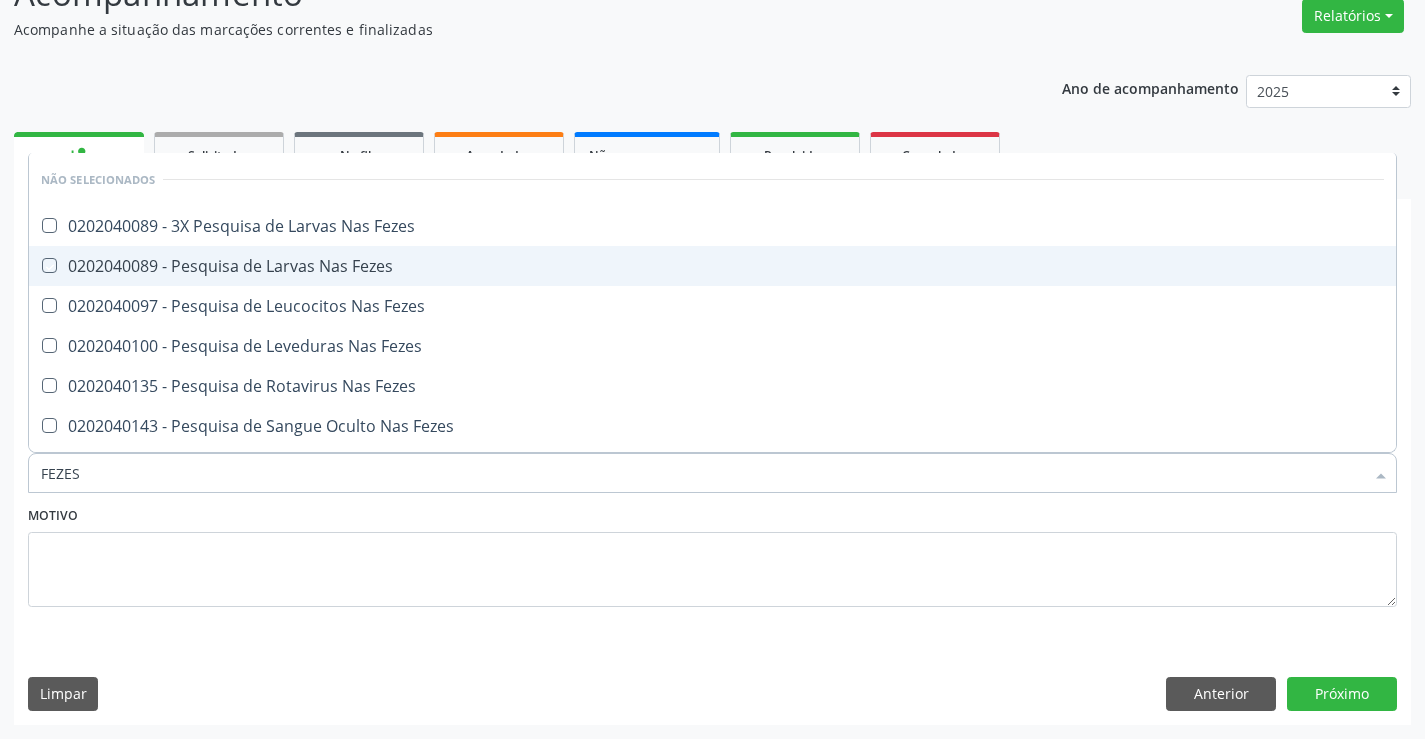 checkbox on "true" 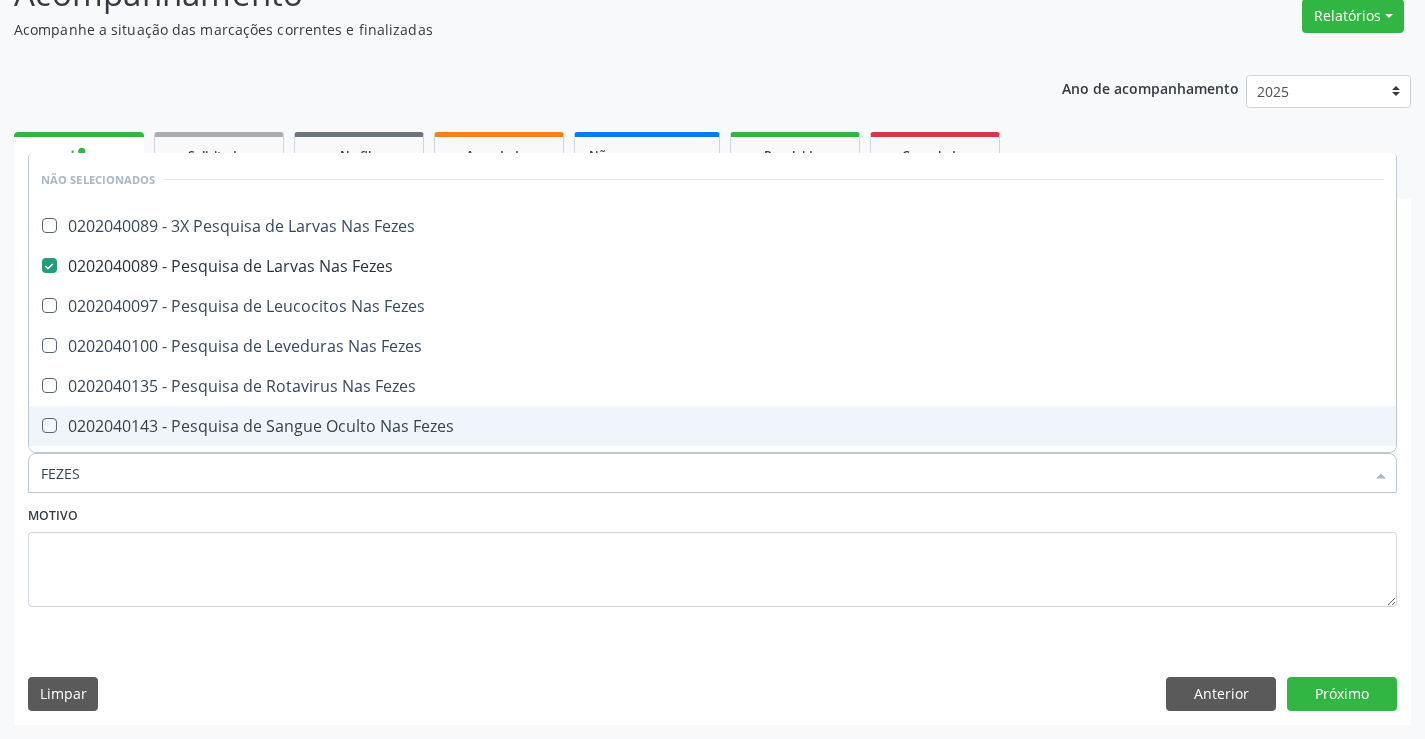 click on "Motivo" at bounding box center [712, 554] 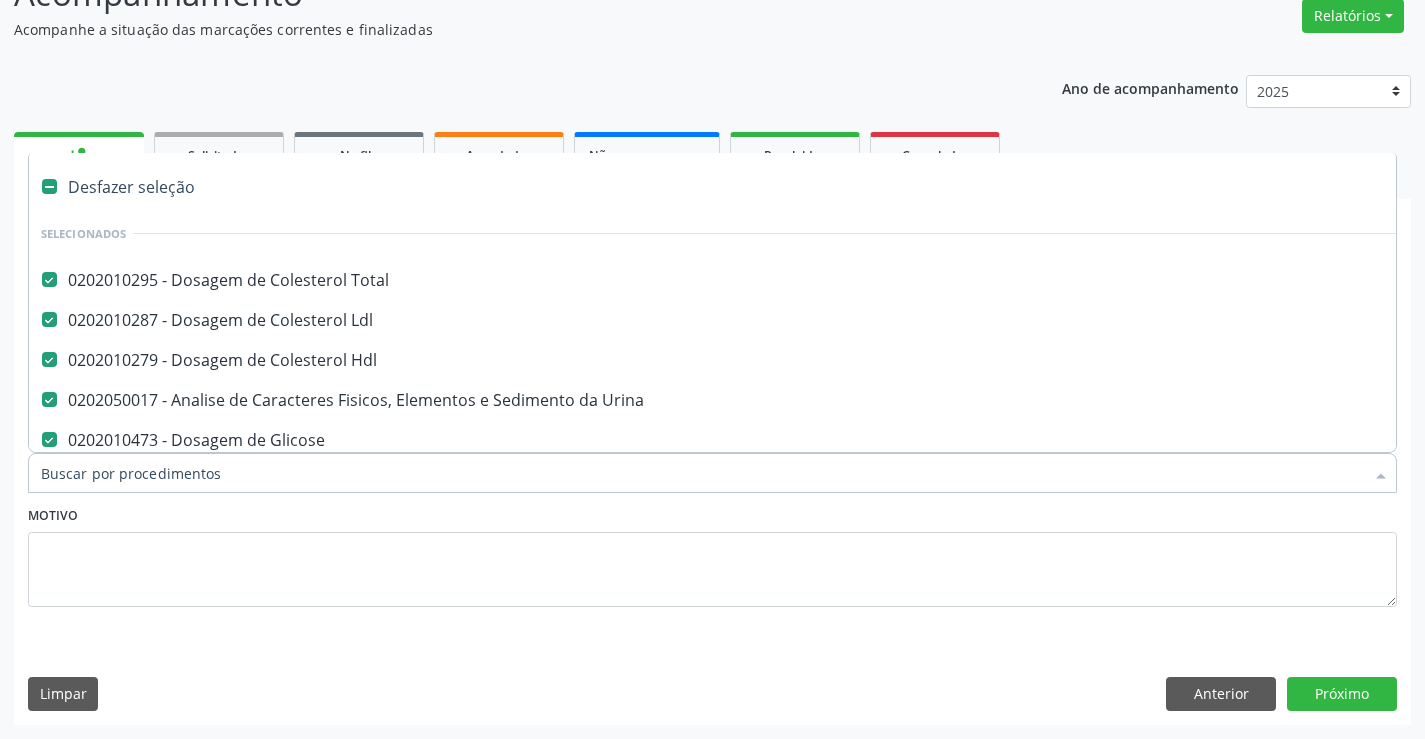 click on "Item de agendamento
*" at bounding box center [702, 473] 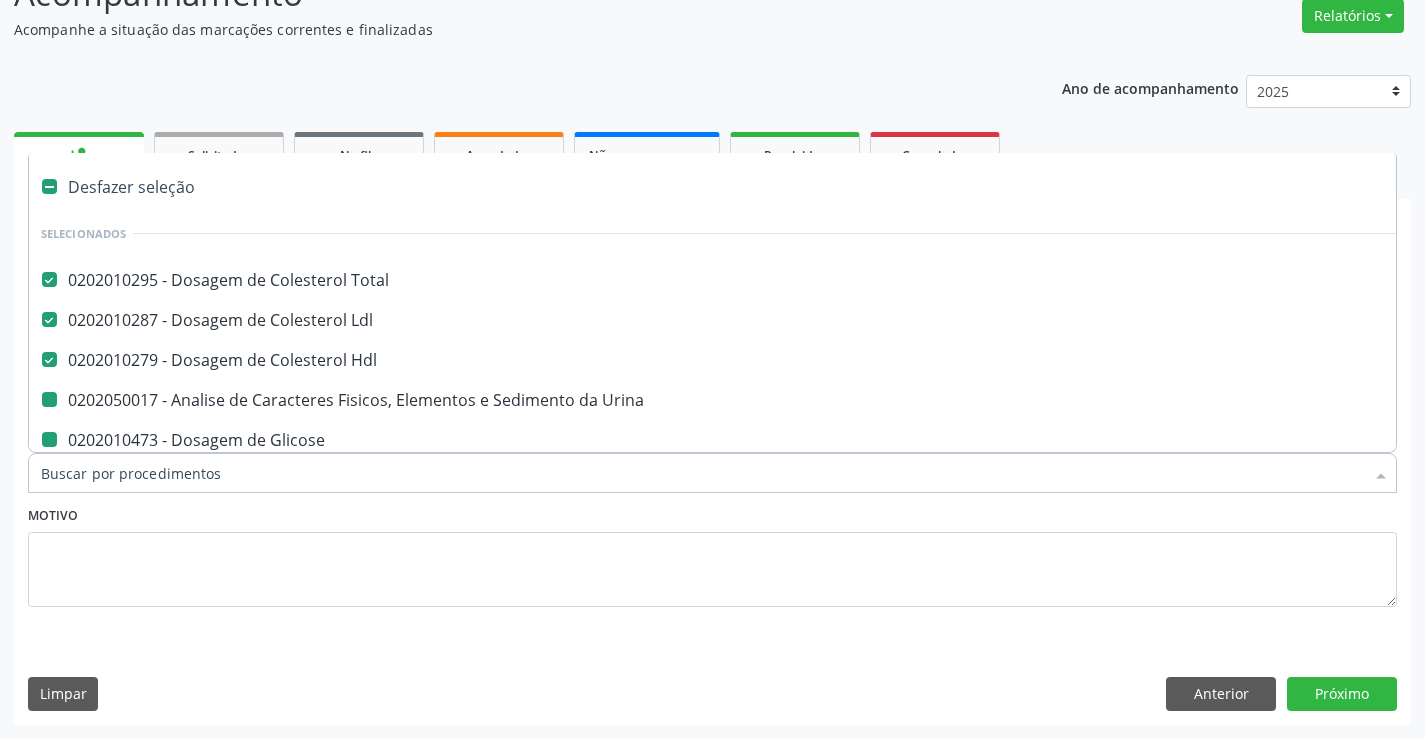 type on "F" 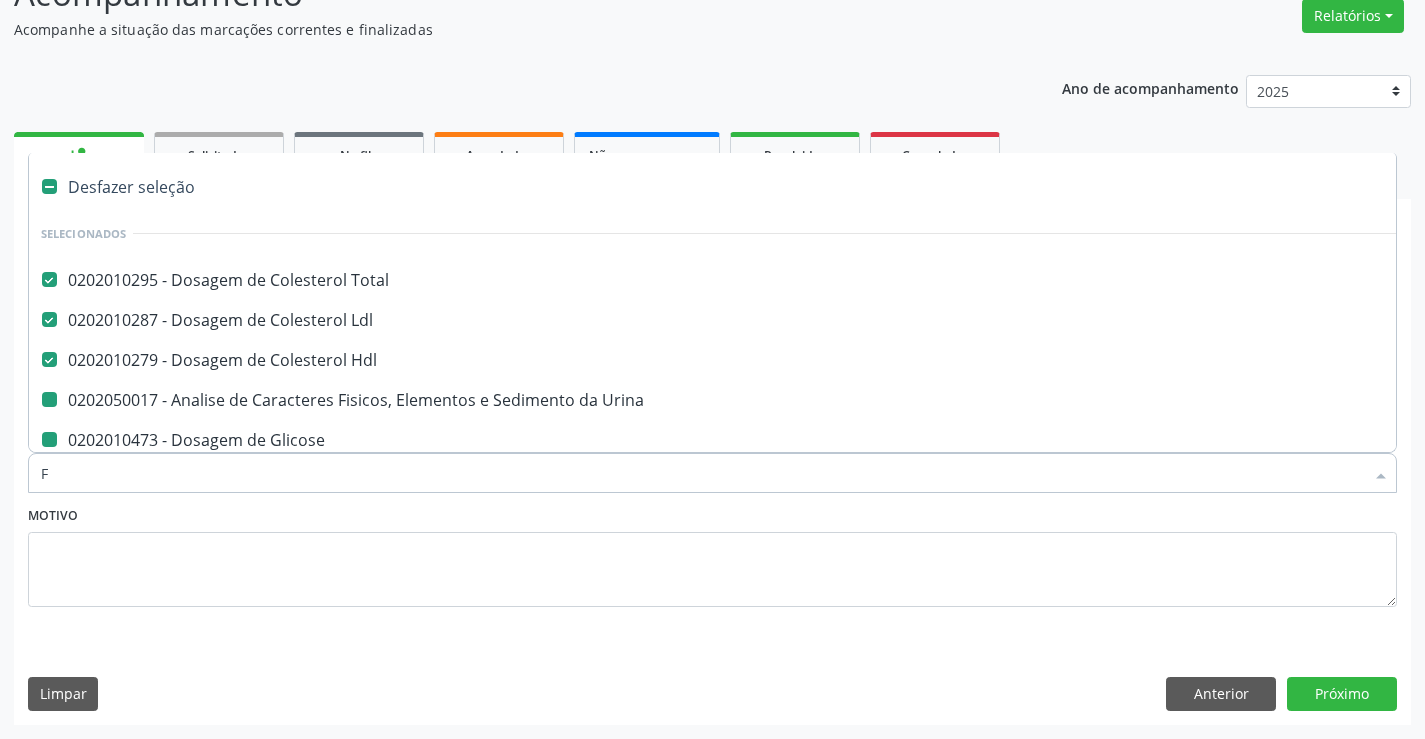 checkbox on "false" 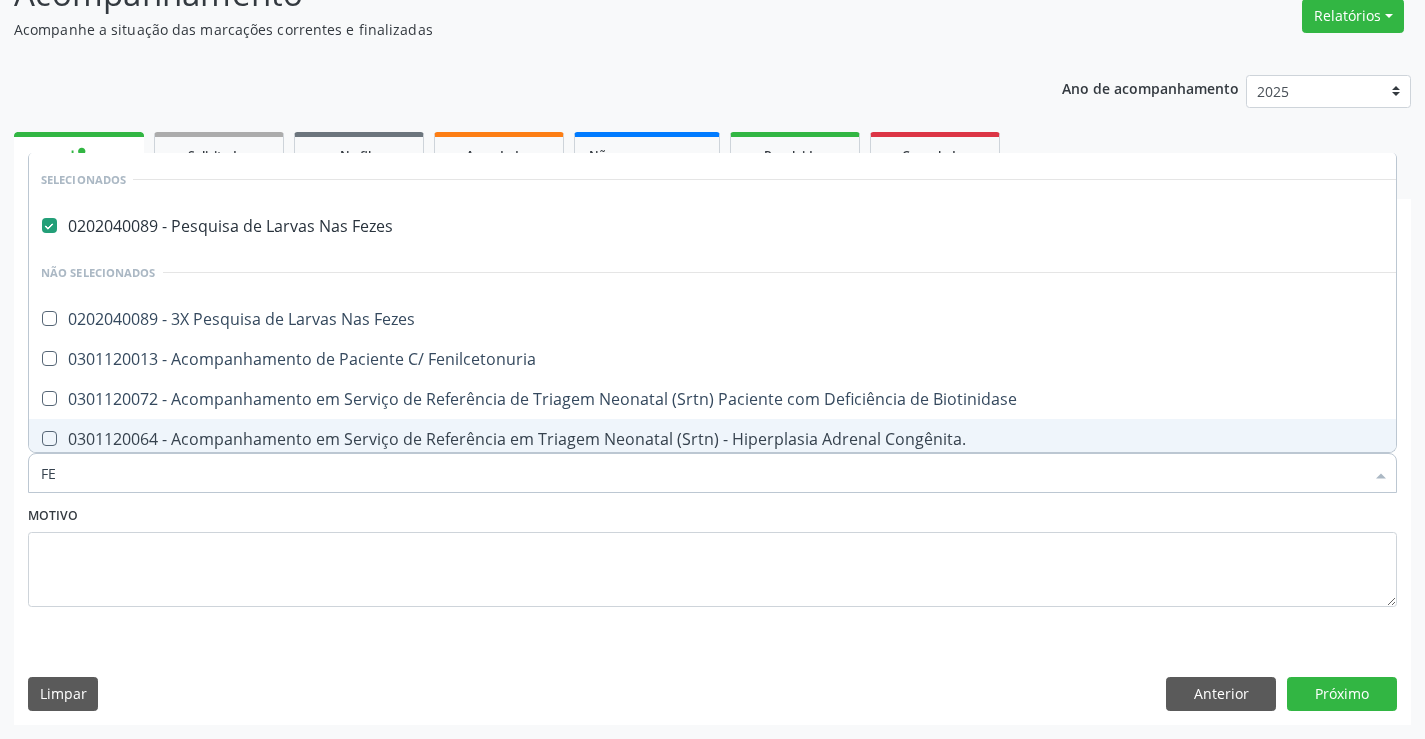 type on "FEZ" 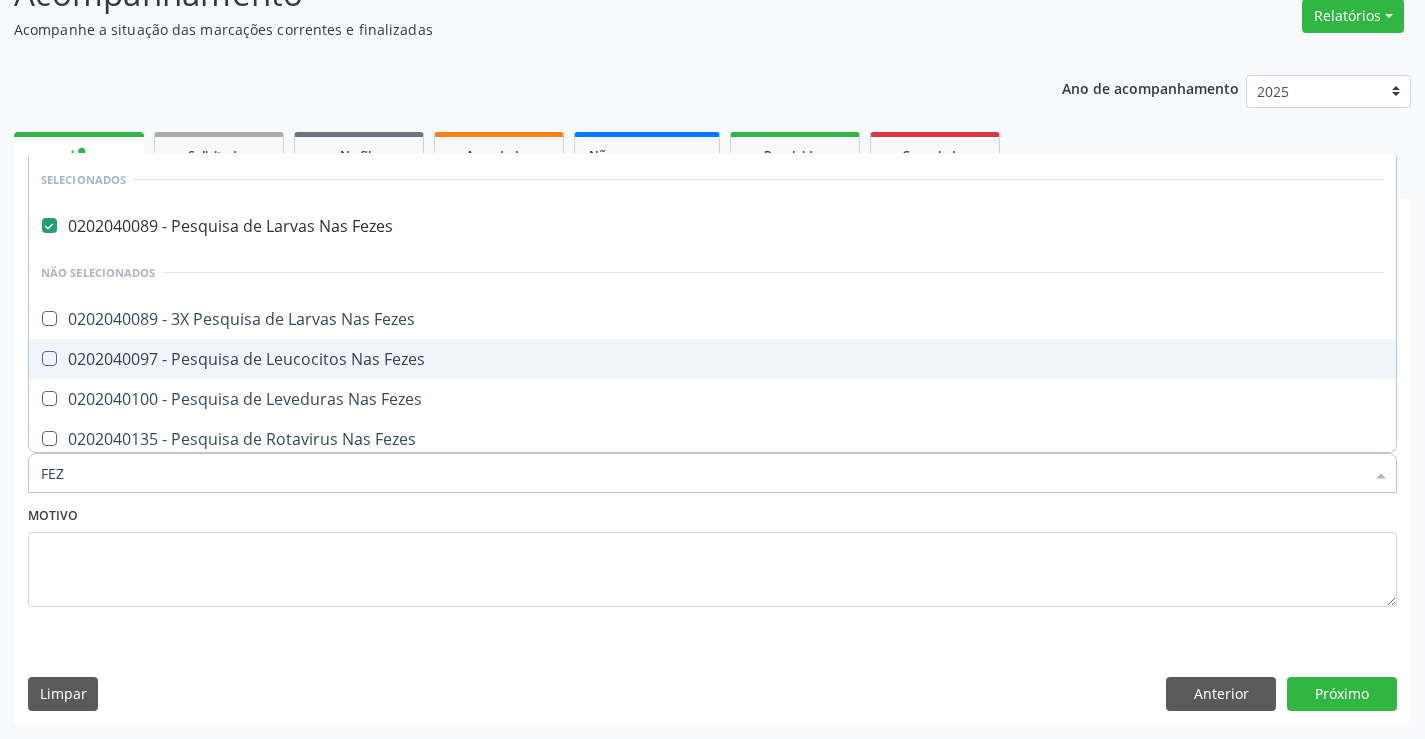 click on "0202040097 - Pesquisa de Leucocitos Nas Fezes" at bounding box center (712, 359) 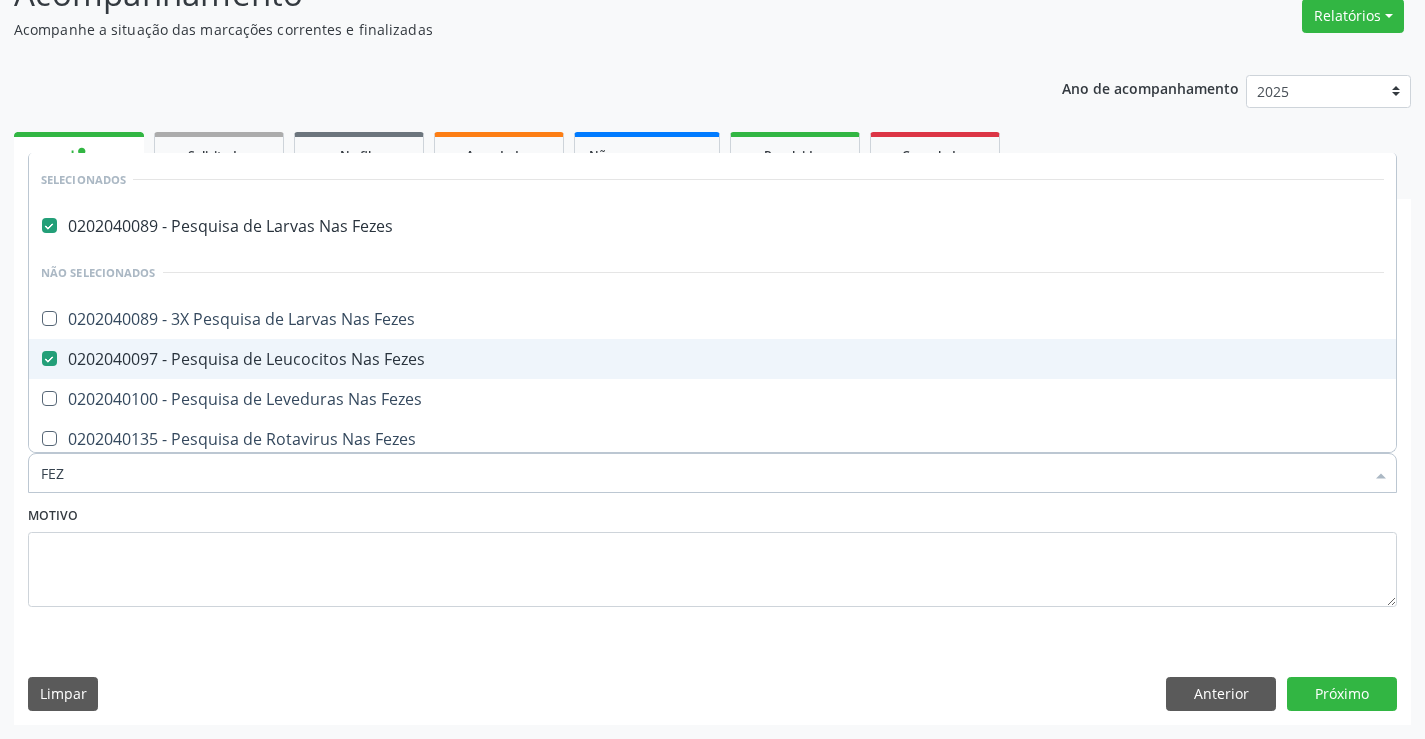 click on "0202040097 - Pesquisa de Leucocitos Nas Fezes" at bounding box center (712, 359) 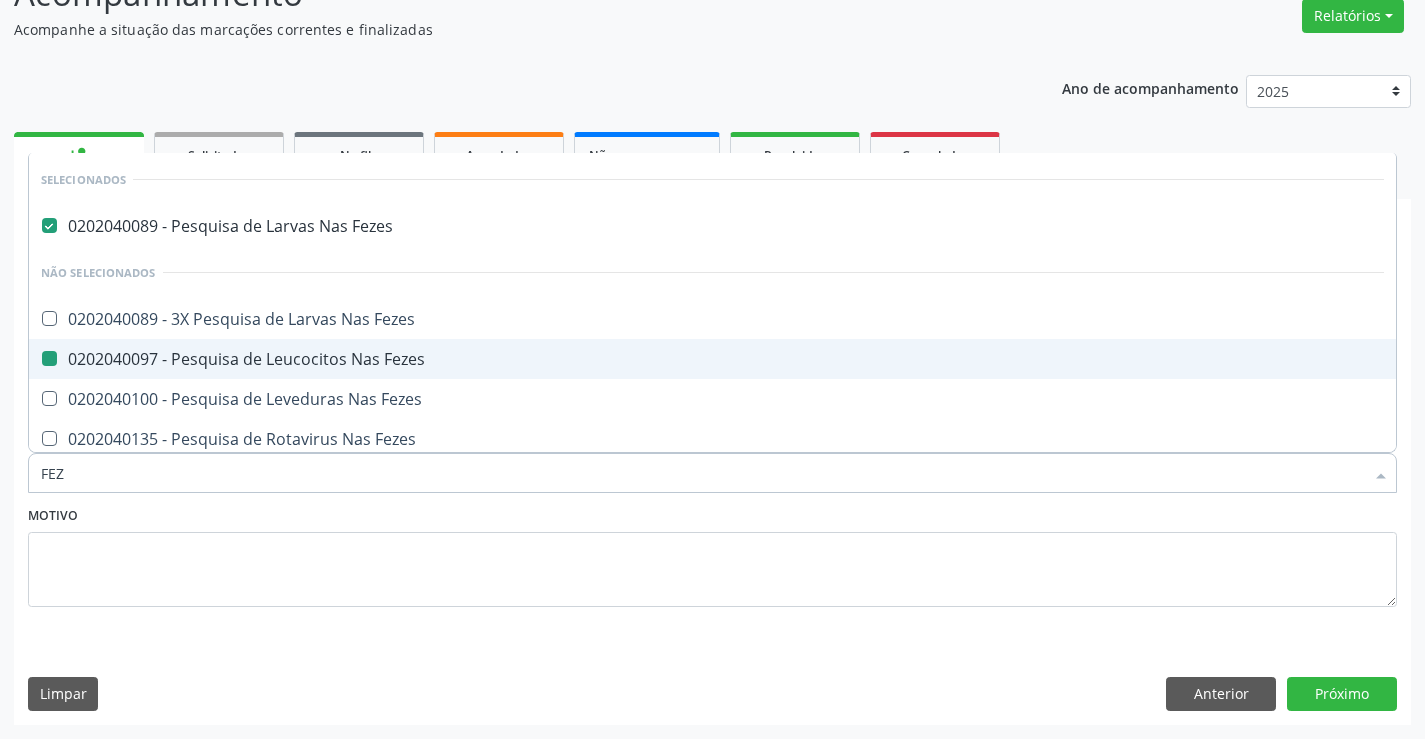 checkbox on "false" 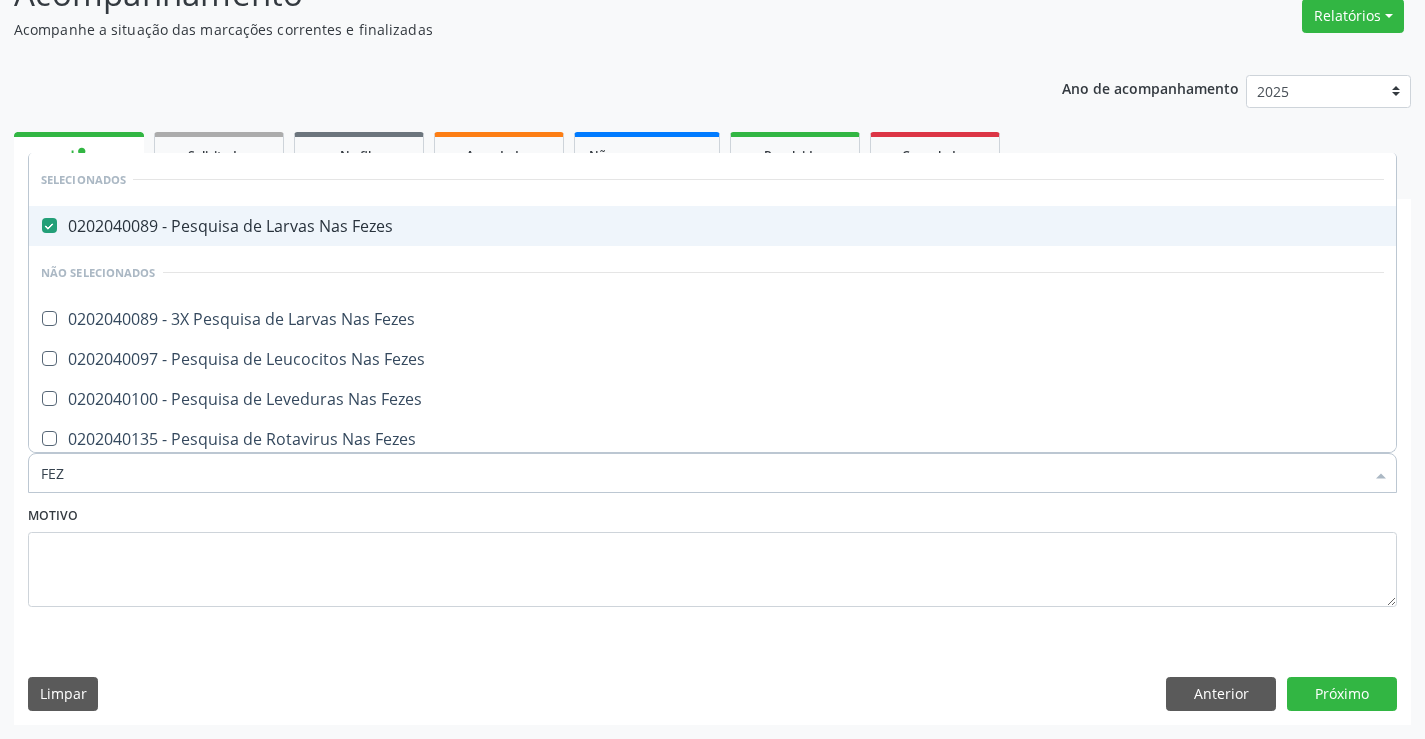 click on "0202040089 - Pesquisa de Larvas Nas Fezes" at bounding box center (712, 226) 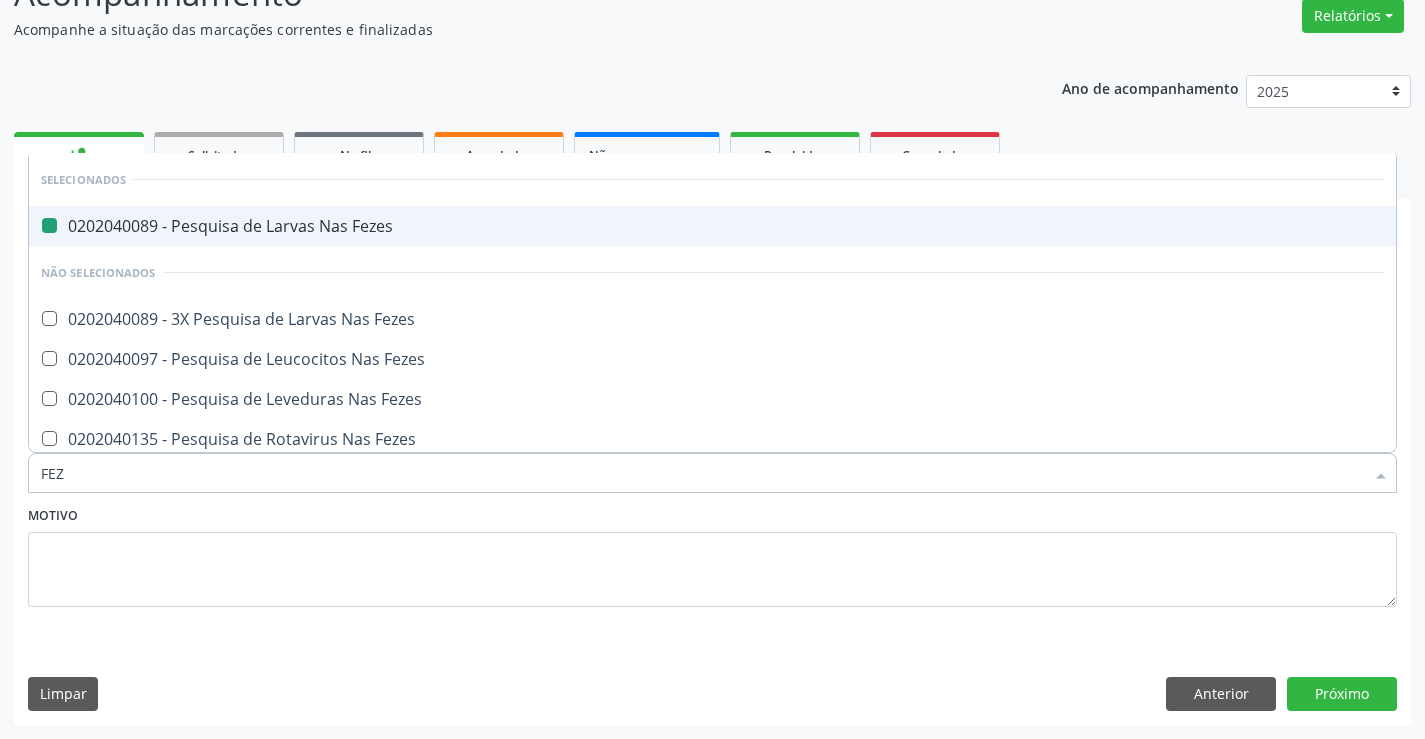 checkbox on "false" 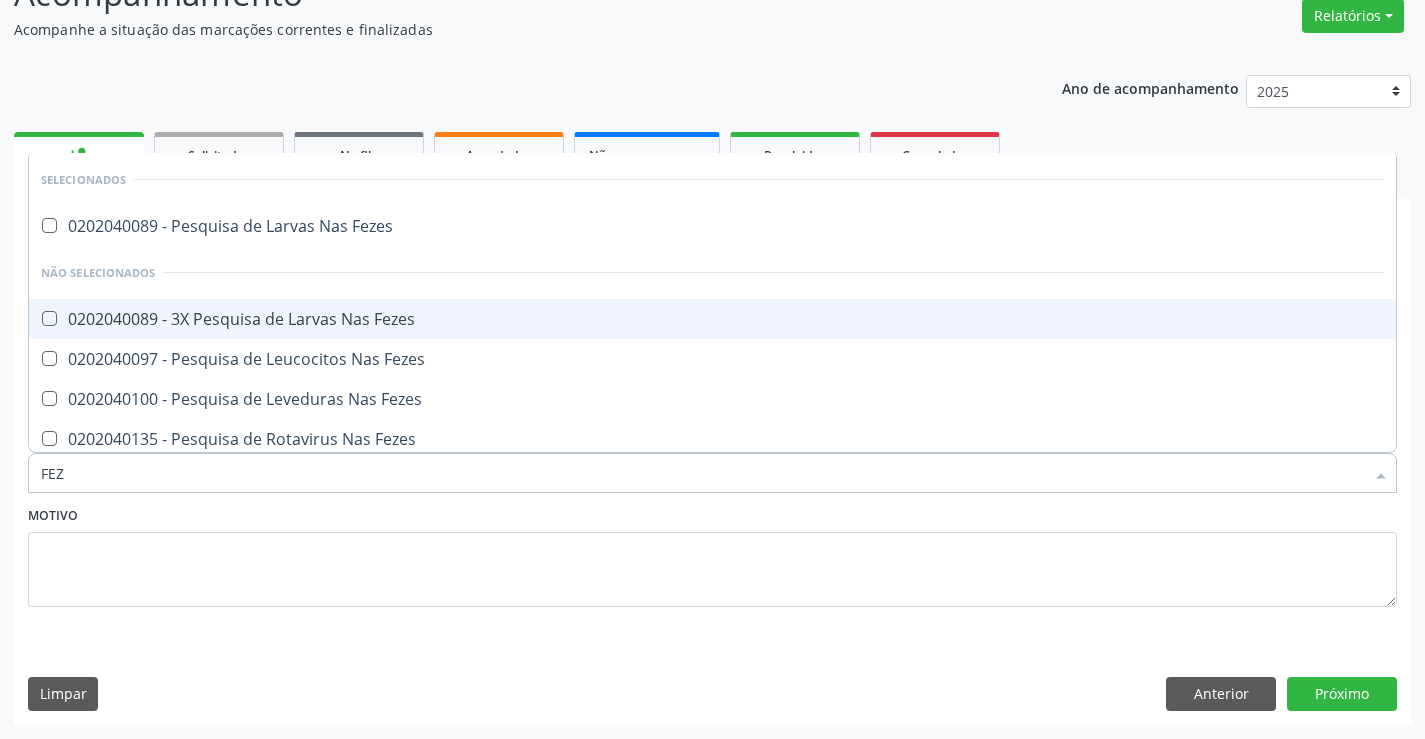 click on "0202040089 - 3X Pesquisa de Larvas Nas Fezes" at bounding box center [712, 319] 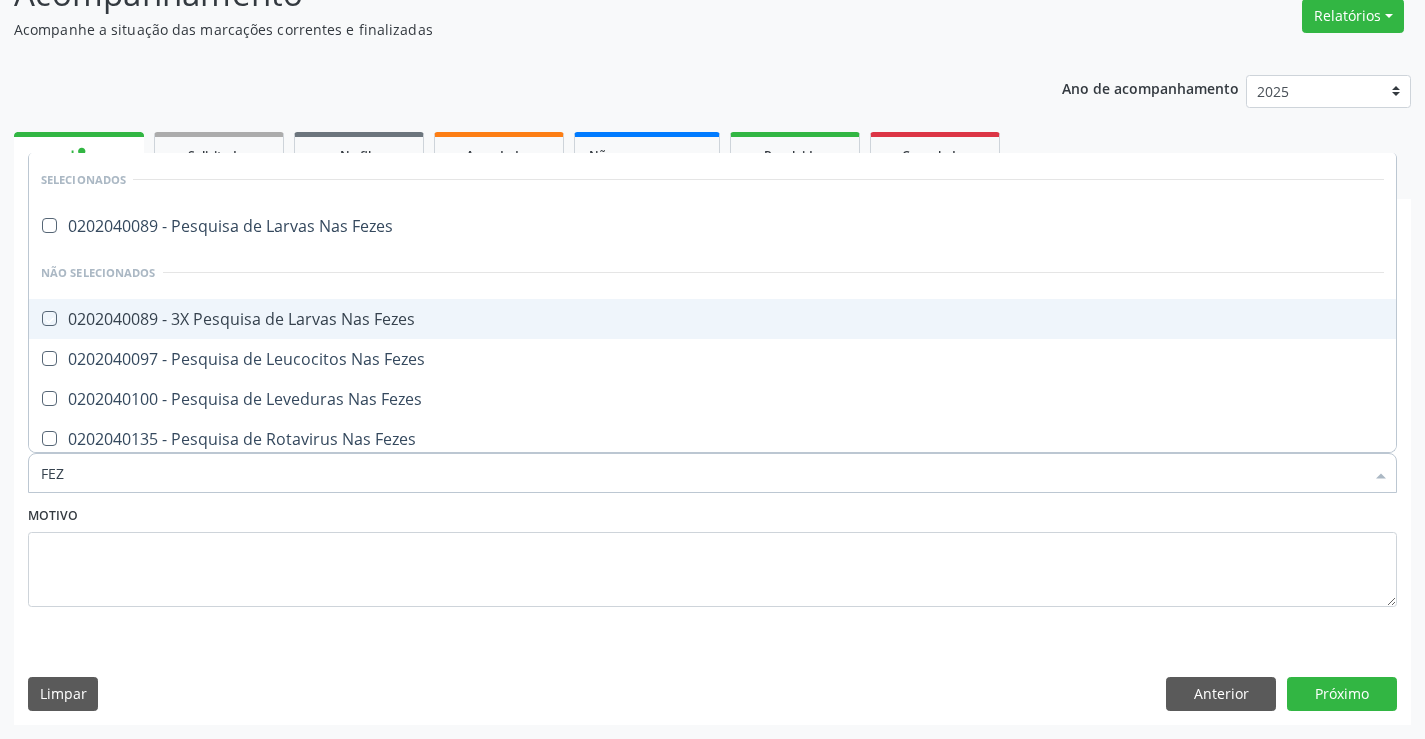 checkbox on "true" 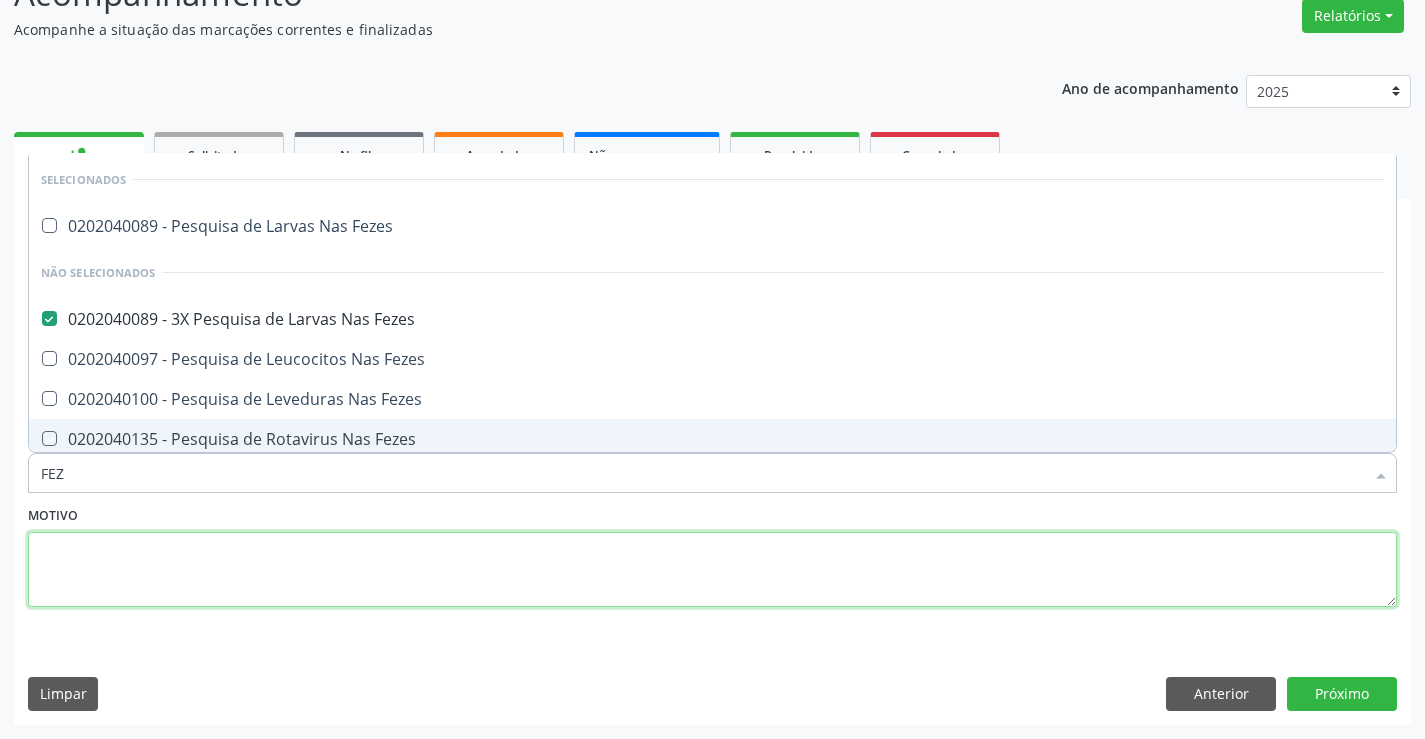 click at bounding box center (712, 570) 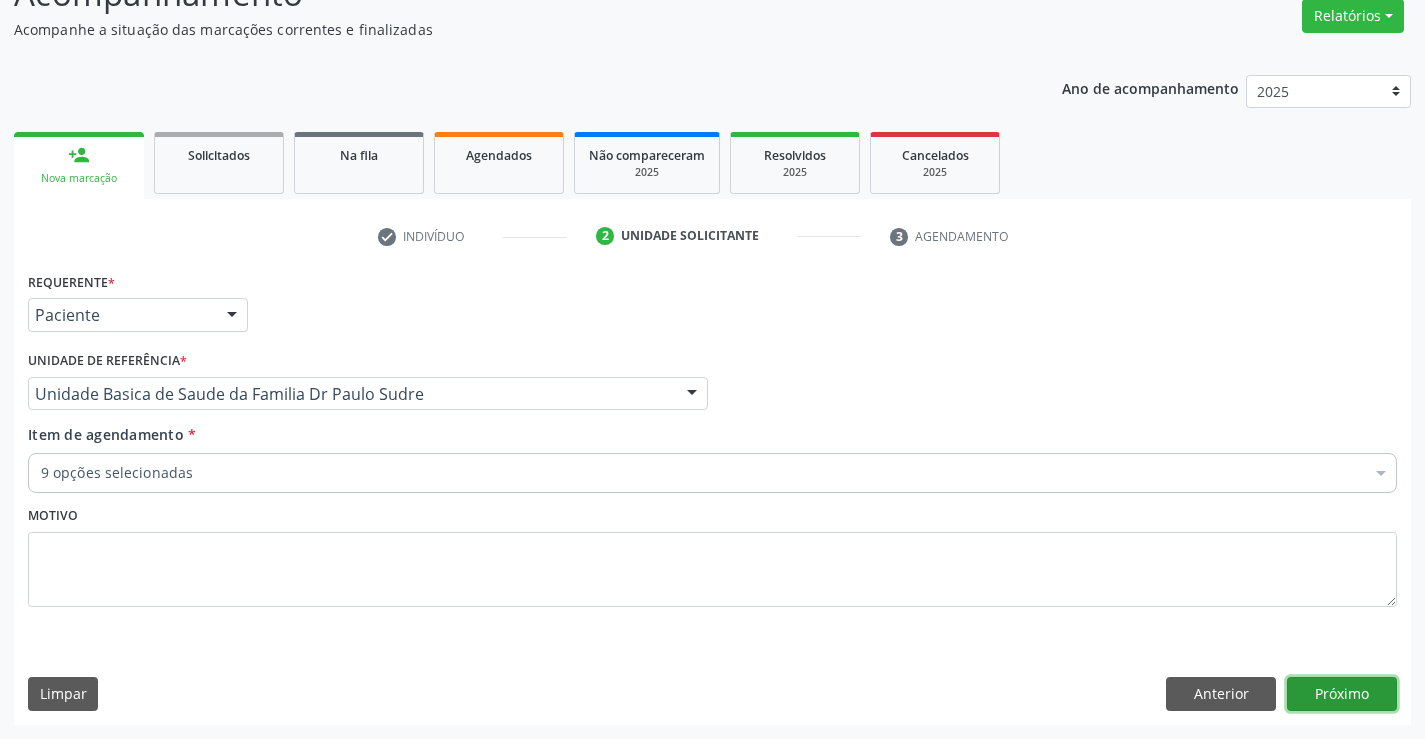 click on "Próximo" at bounding box center (1342, 694) 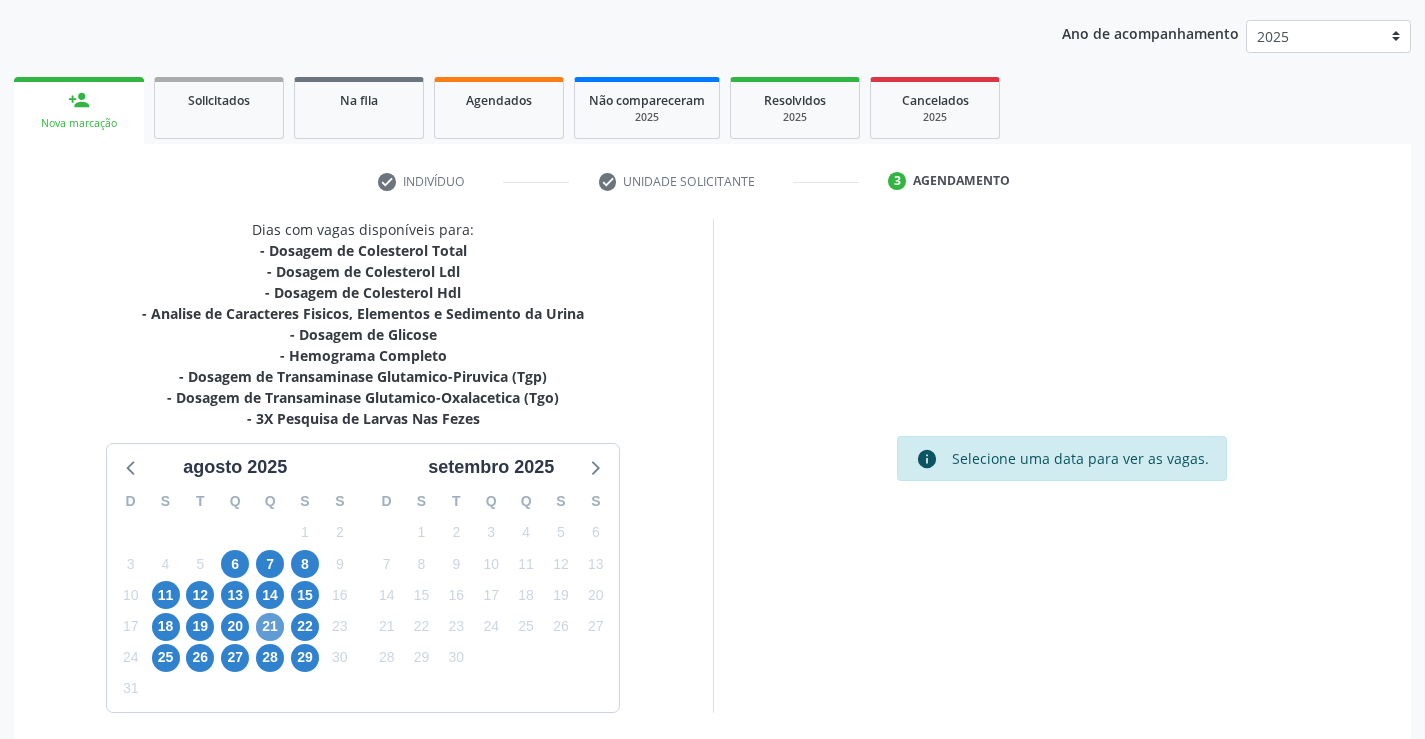 scroll, scrollTop: 267, scrollLeft: 0, axis: vertical 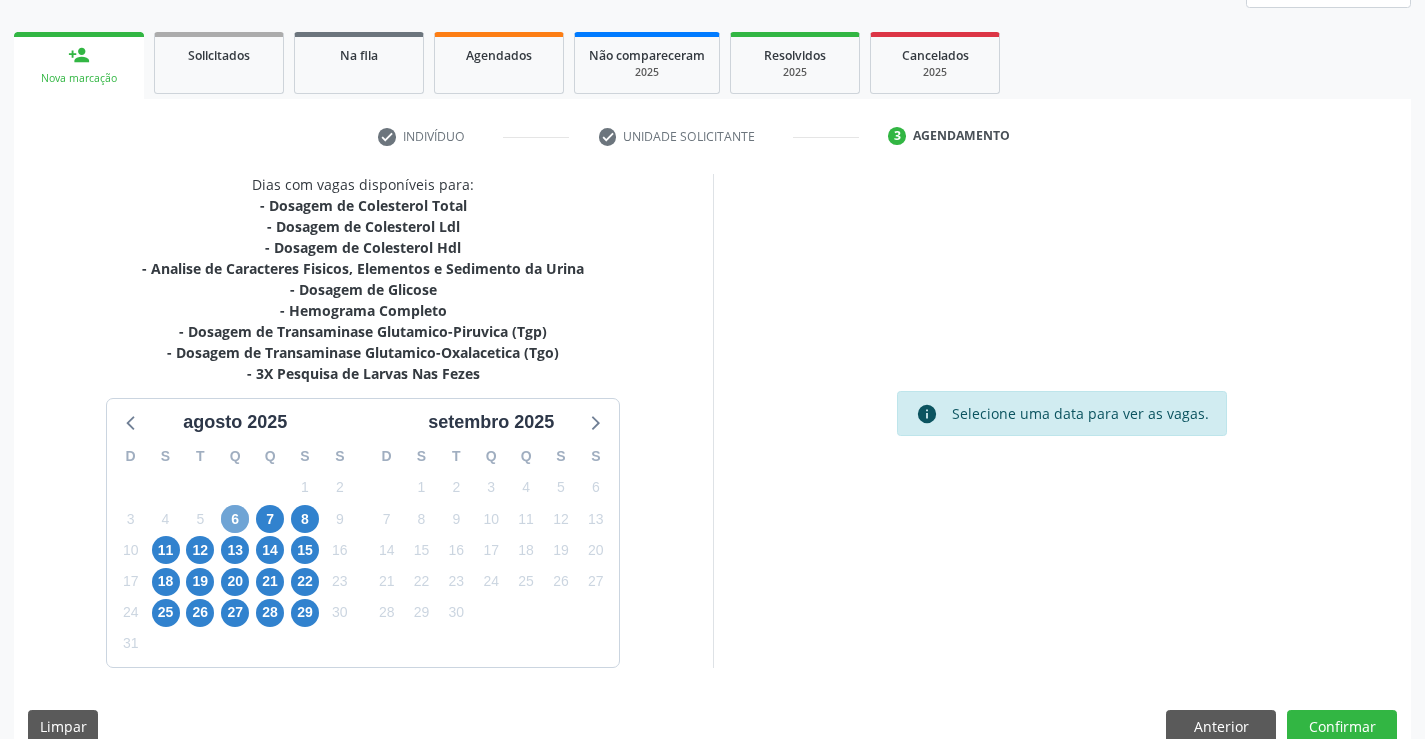 click on "6" at bounding box center [235, 519] 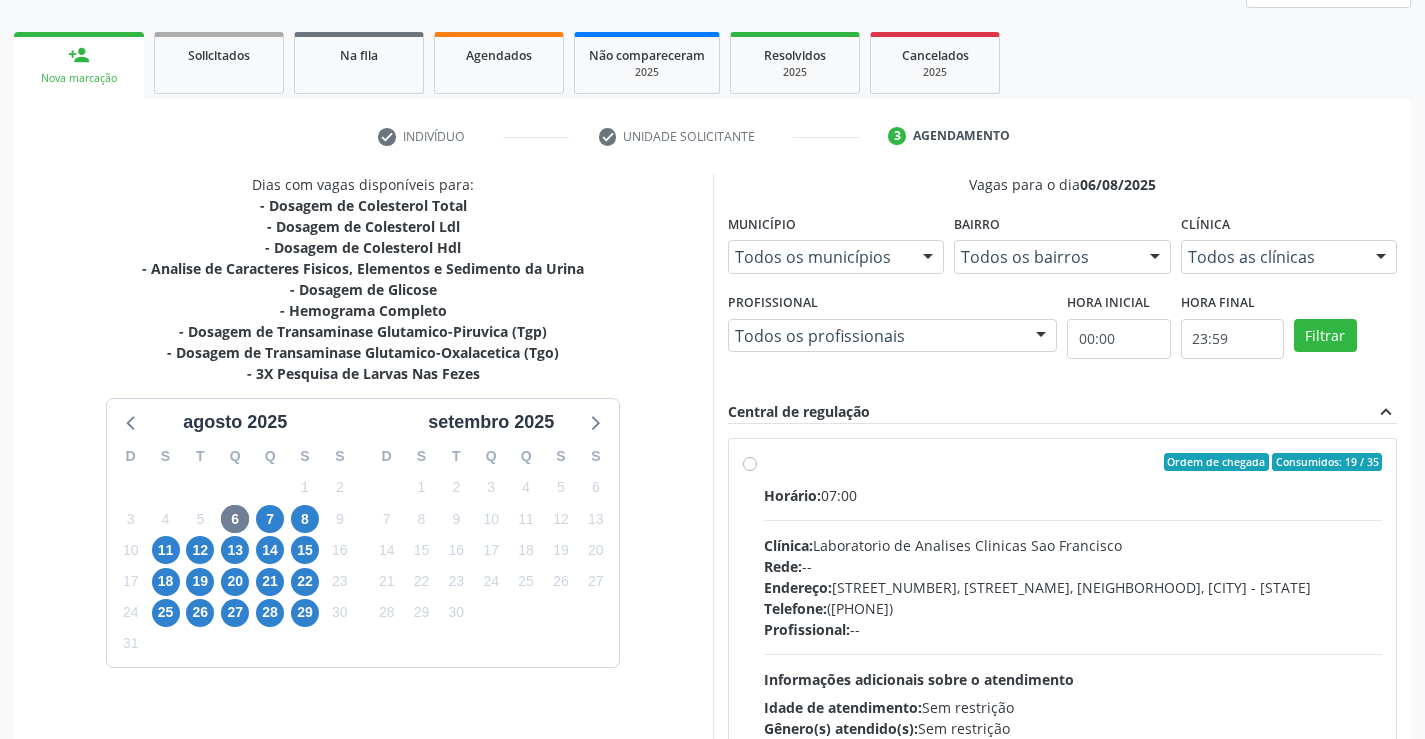 click on "Ordem de chegada
Consumidos: 19 / 35
Horário:   07:00
Clínica:  Laboratorio de Analises Clinicas Sao Francisco
Rede:
--
Endereço:   Terreo, nº 258, Centro, Campo Formoso - BA
Telefone:   (74) 36453588
Profissional:
--
Informações adicionais sobre o atendimento
Idade de atendimento:
Sem restrição
Gênero(s) atendido(s):
Sem restrição
Informações adicionais:
--" at bounding box center (1073, 606) 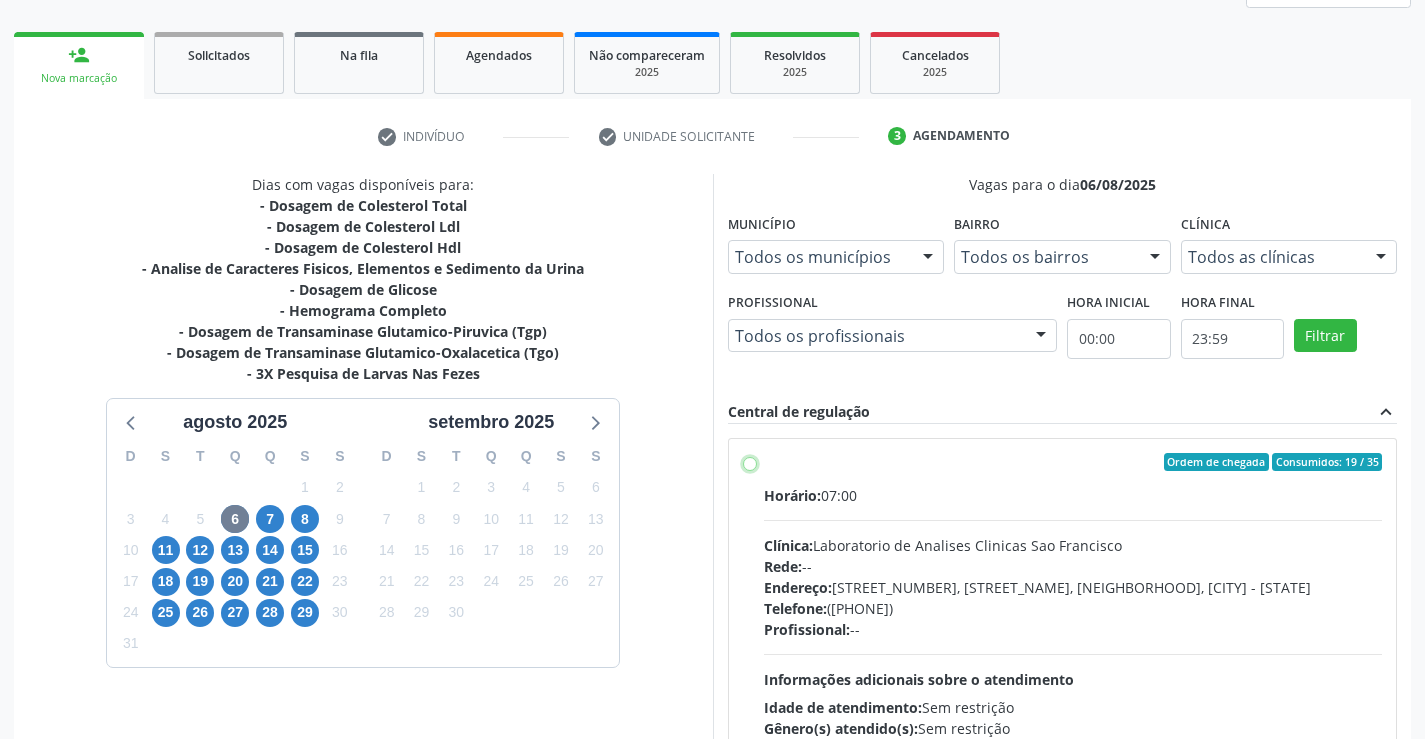 click on "Ordem de chegada
Consumidos: 19 / 35
Horário:   07:00
Clínica:  Laboratorio de Analises Clinicas Sao Francisco
Rede:
--
Endereço:   Terreo, nº 258, Centro, Campo Formoso - BA
Telefone:   (74) 36453588
Profissional:
--
Informações adicionais sobre o atendimento
Idade de atendimento:
Sem restrição
Gênero(s) atendido(s):
Sem restrição
Informações adicionais:
--" at bounding box center (750, 462) 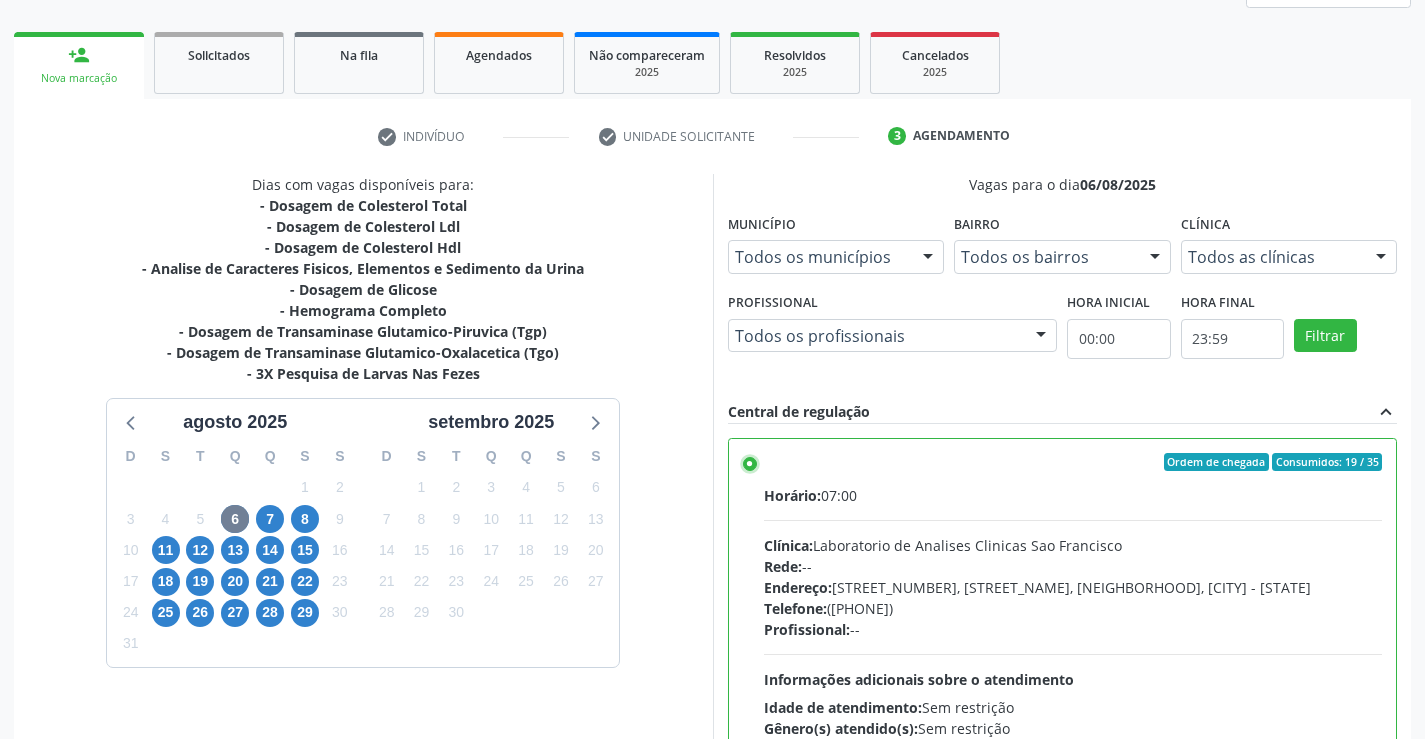 scroll, scrollTop: 456, scrollLeft: 0, axis: vertical 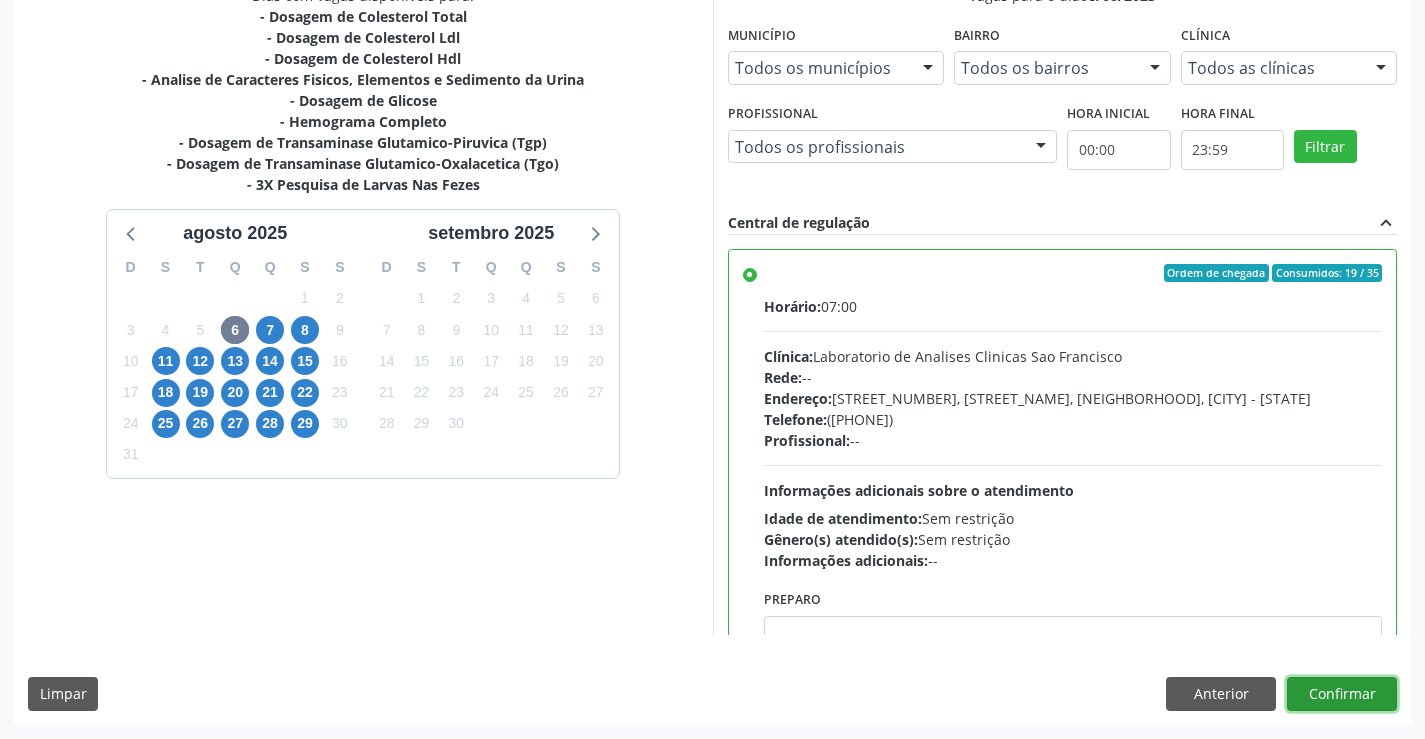 click on "Confirmar" at bounding box center [1342, 694] 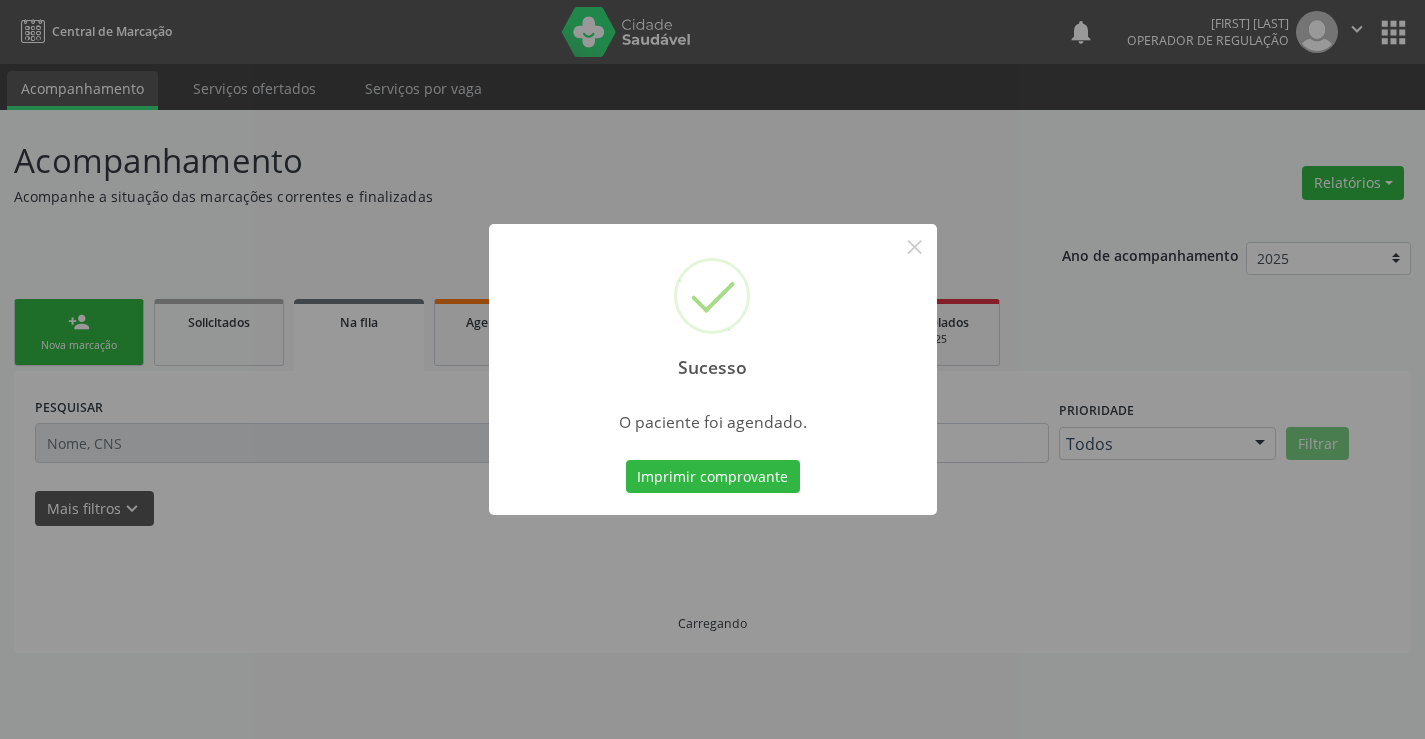 scroll, scrollTop: 0, scrollLeft: 0, axis: both 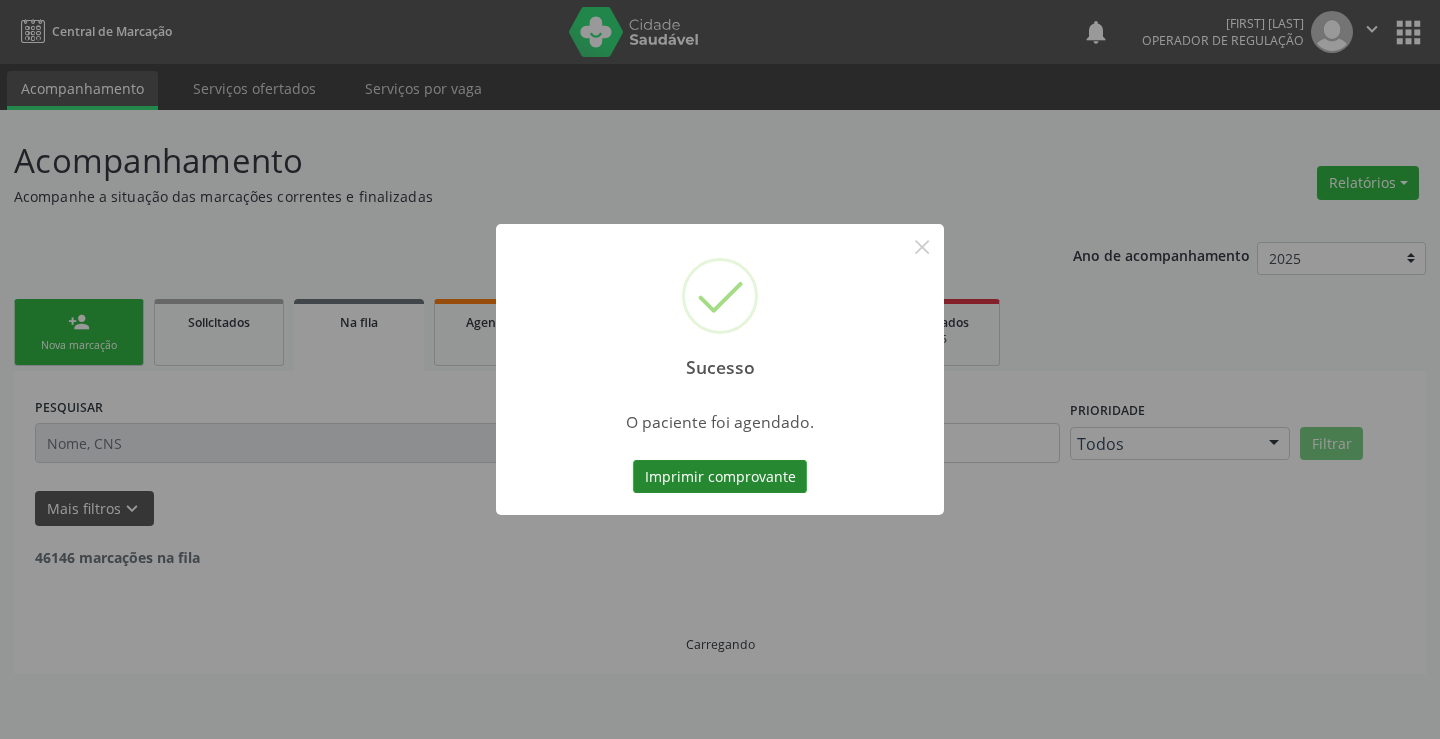 click on "Imprimir comprovante" at bounding box center [720, 477] 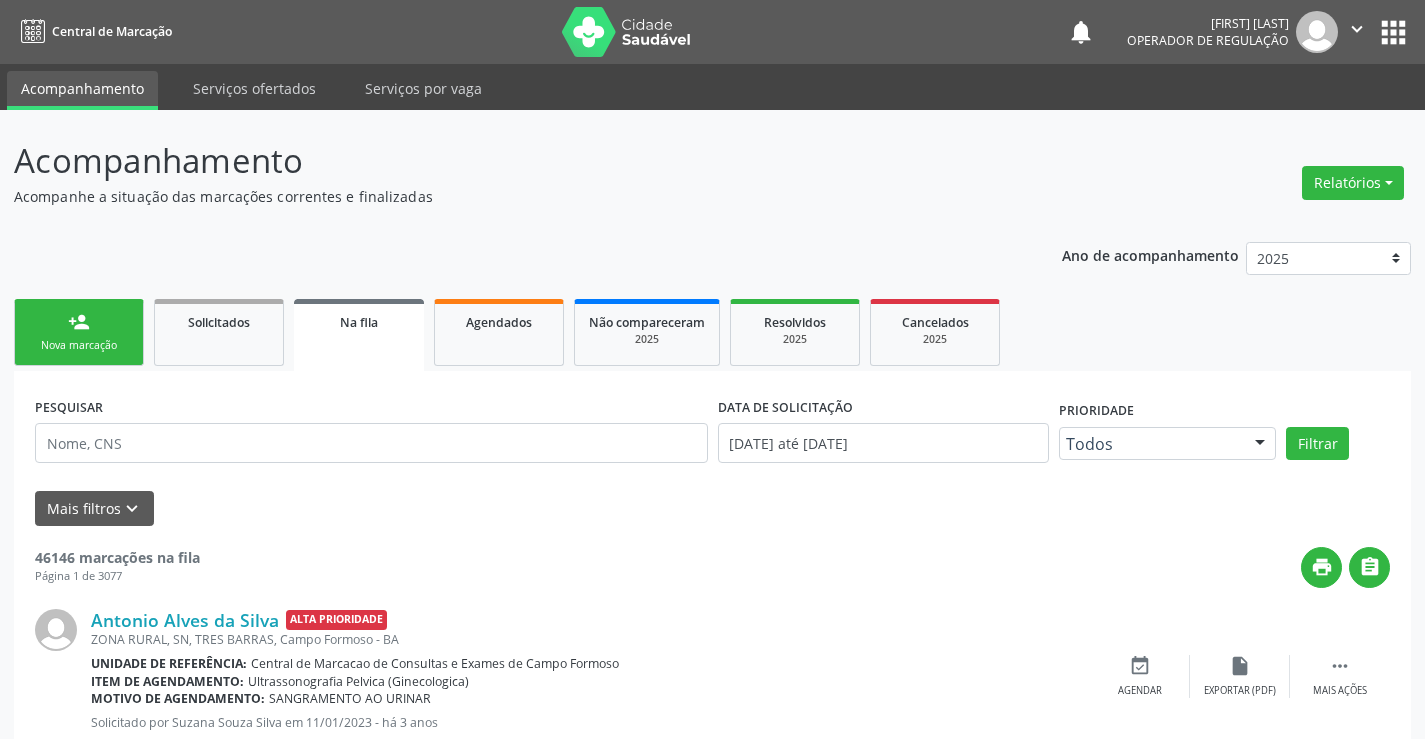 click on "person_add
Nova marcação" at bounding box center [79, 332] 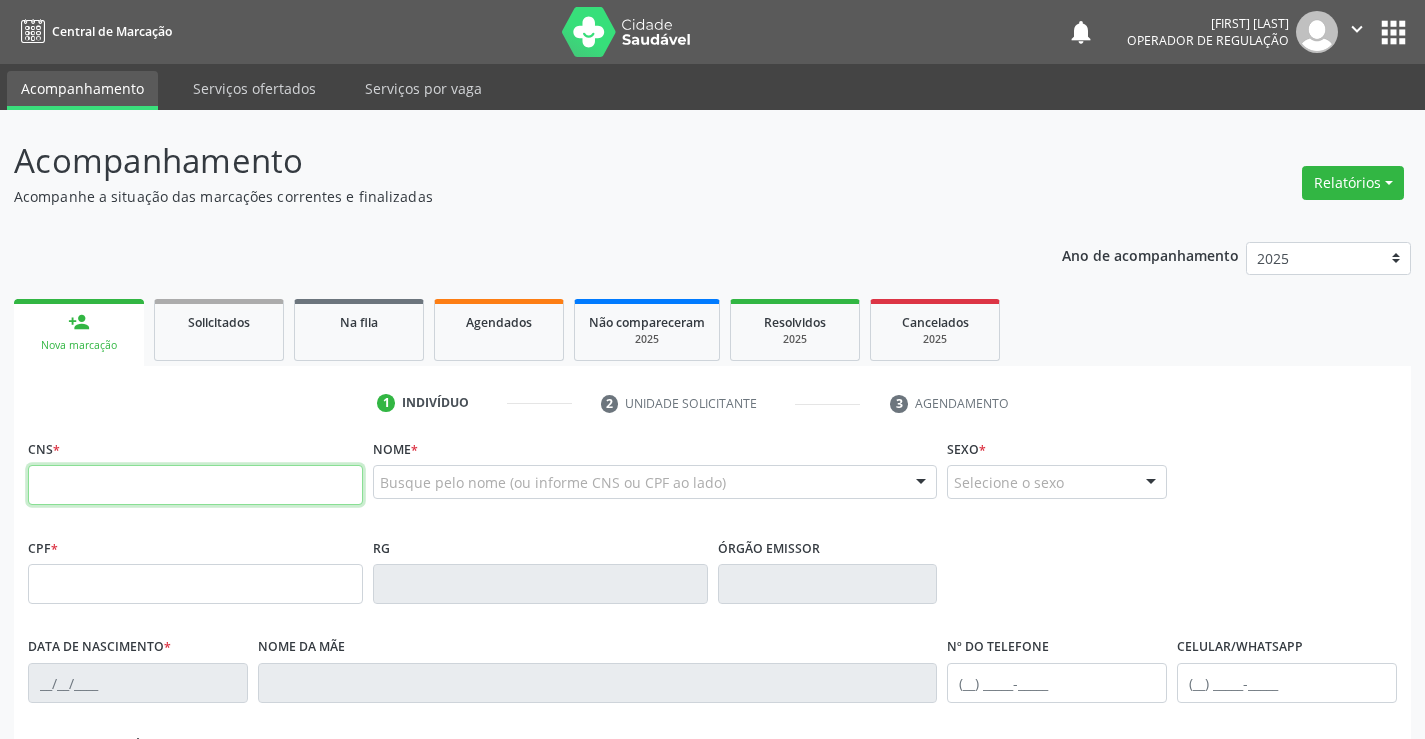 click at bounding box center [195, 485] 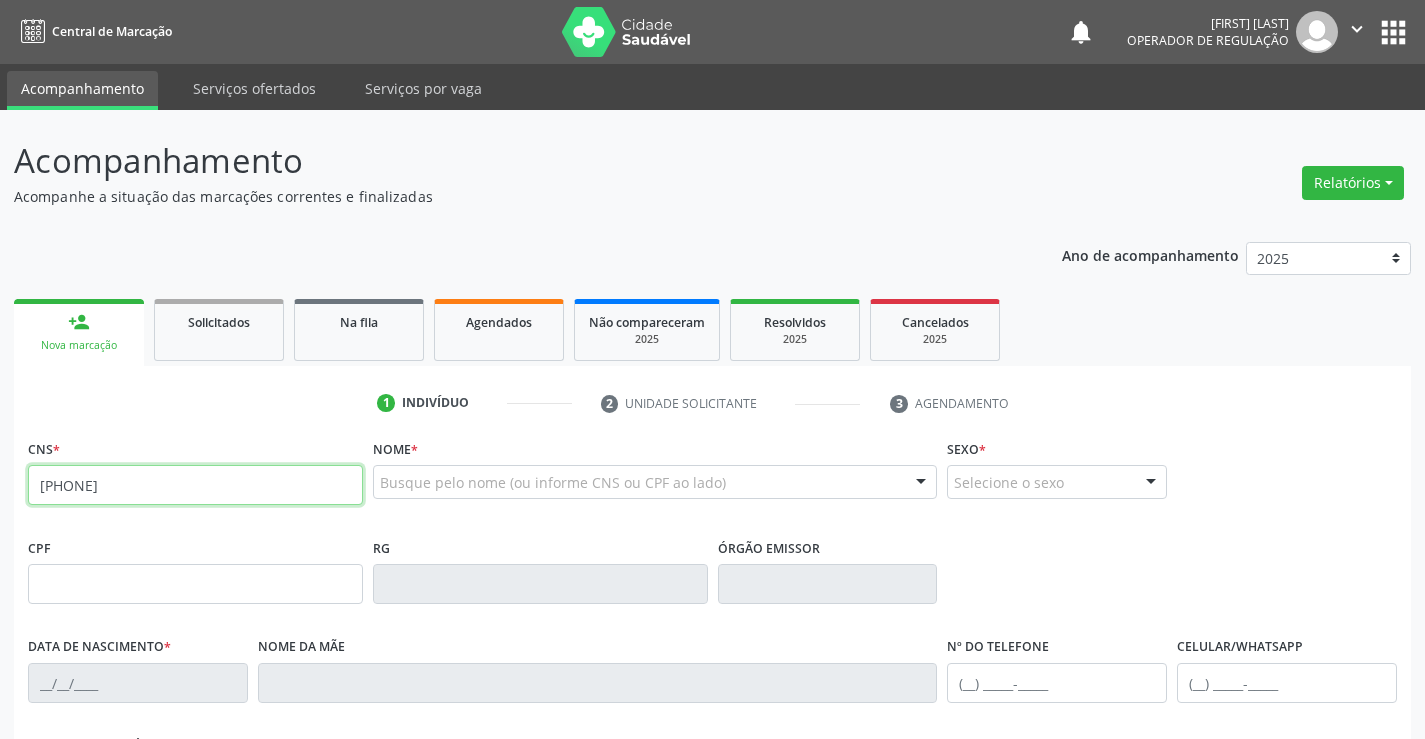 type on "706 7025 5917 3716" 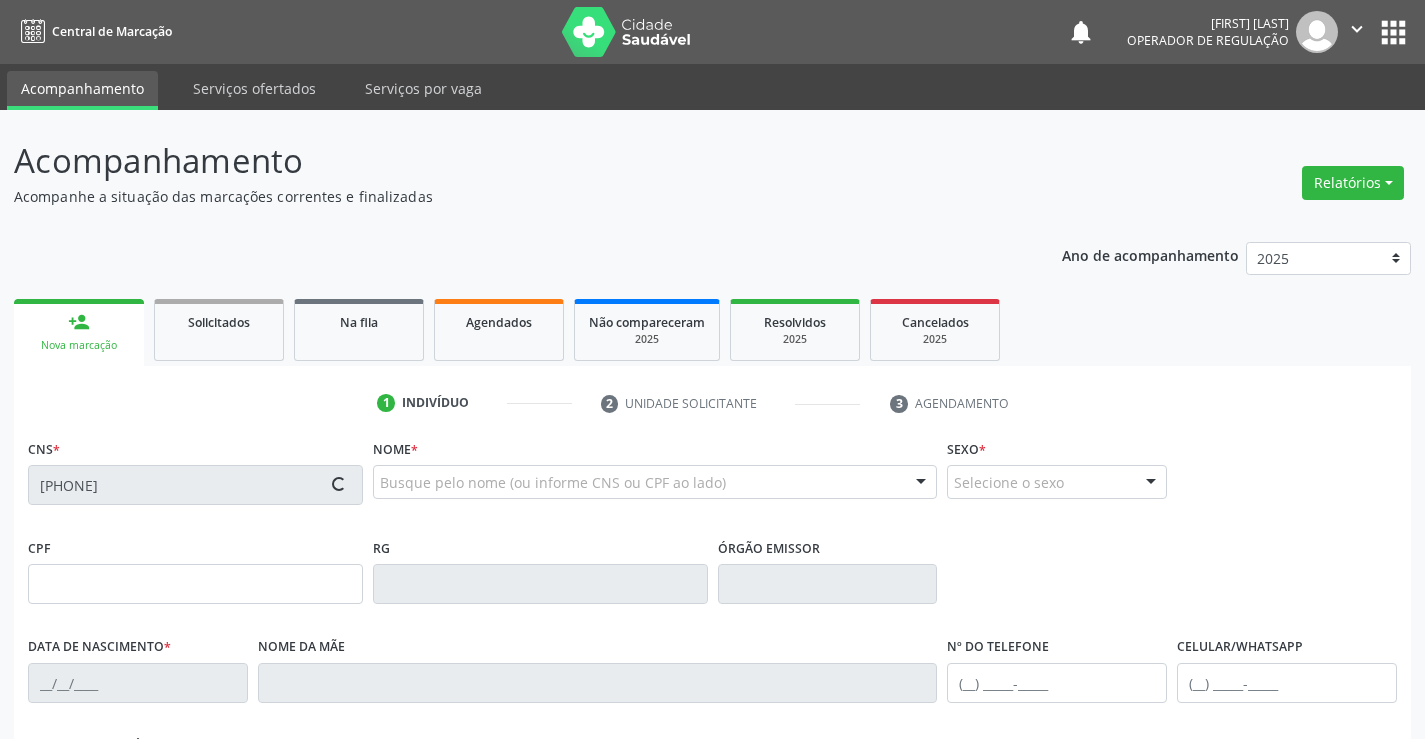 type on "16/03/1972" 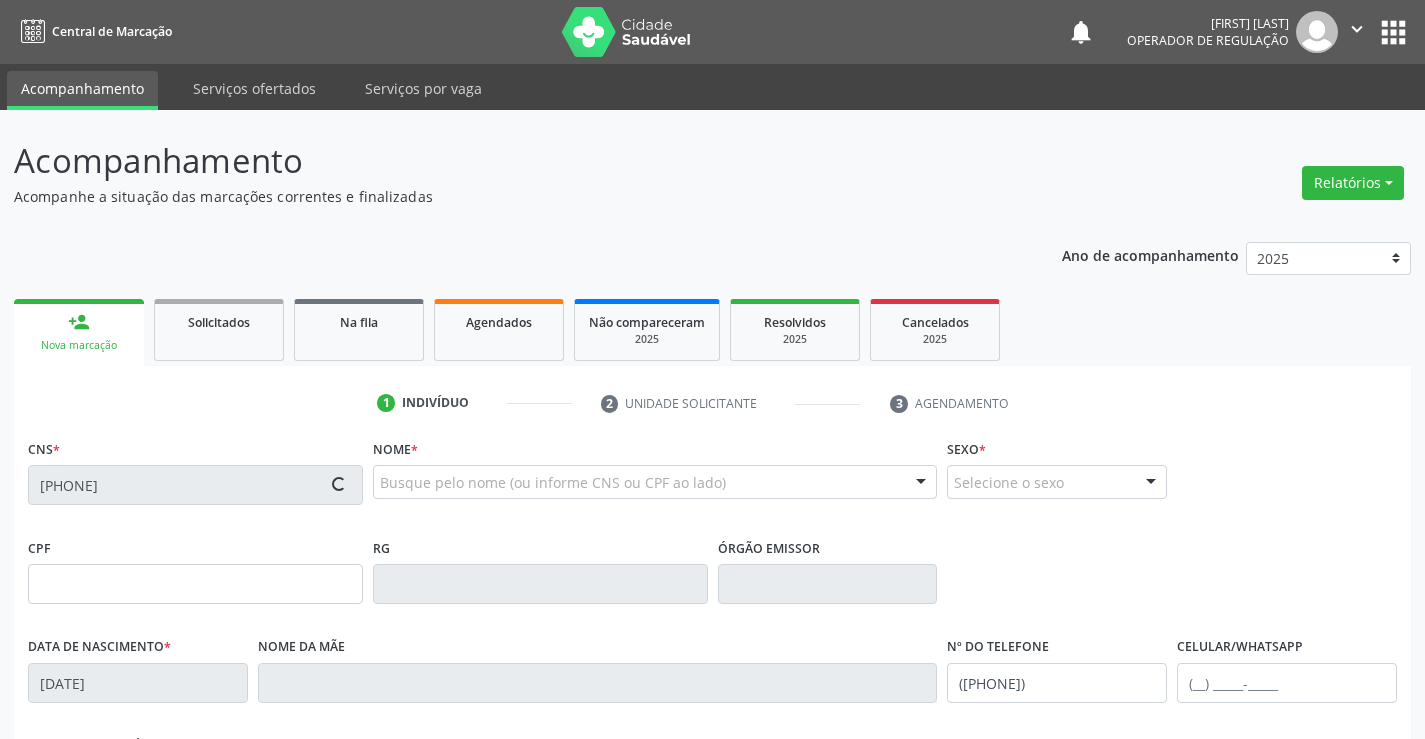 type on "(74) 99189-4961" 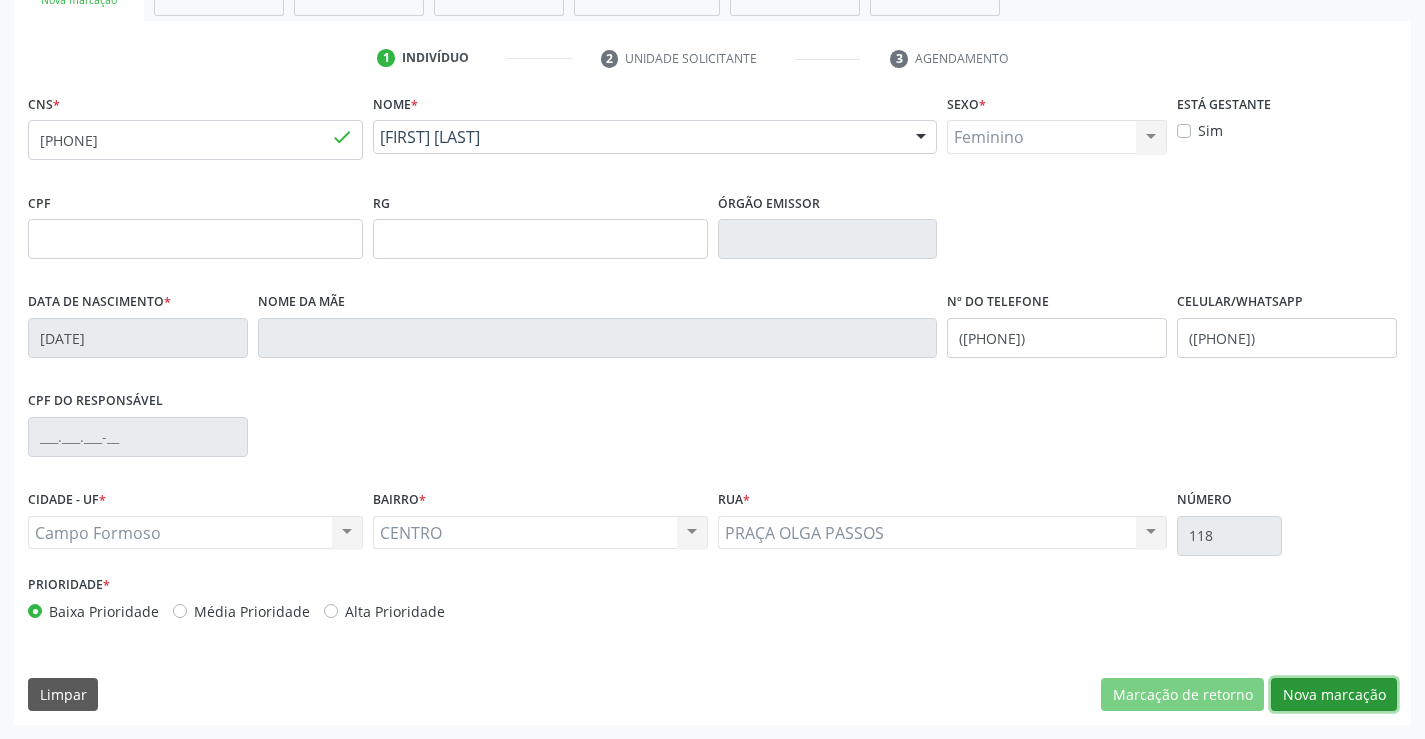 click on "Nova marcação" at bounding box center (1334, 695) 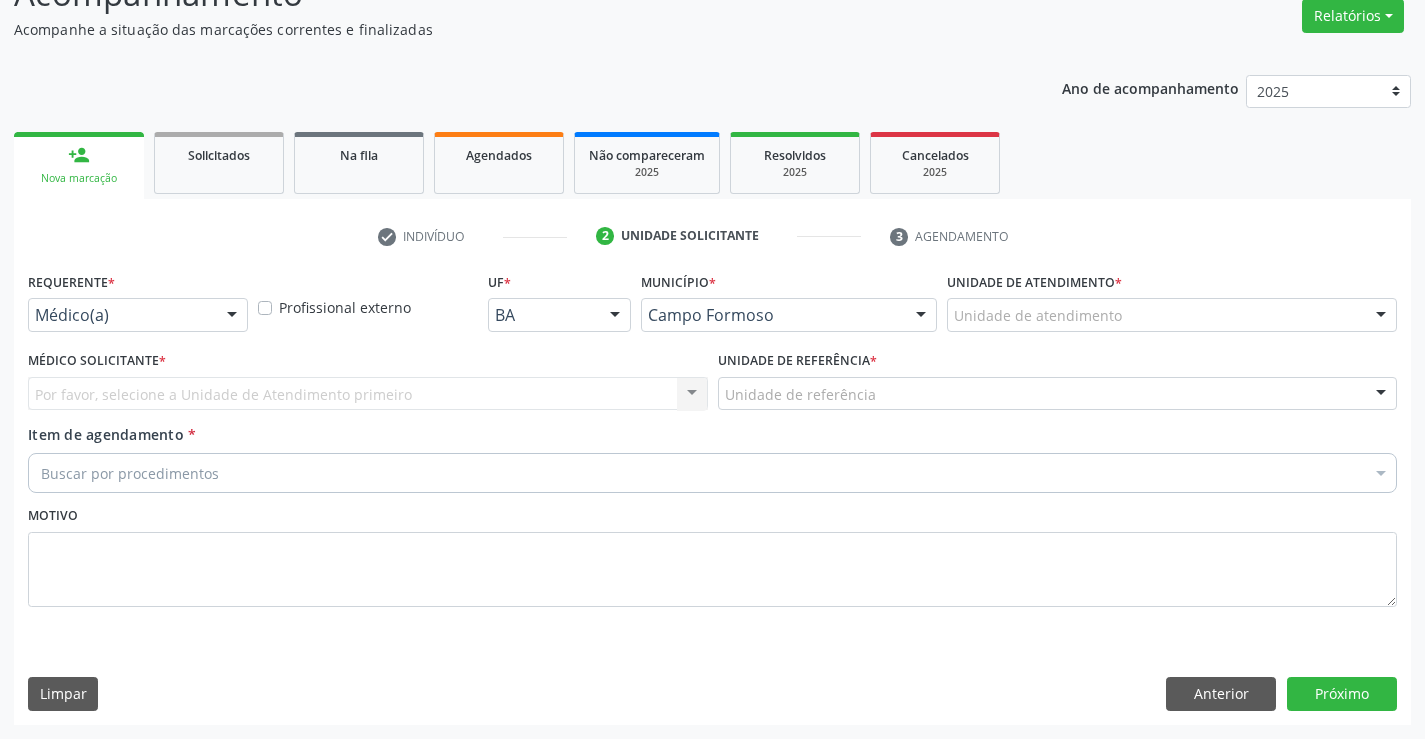 scroll, scrollTop: 167, scrollLeft: 0, axis: vertical 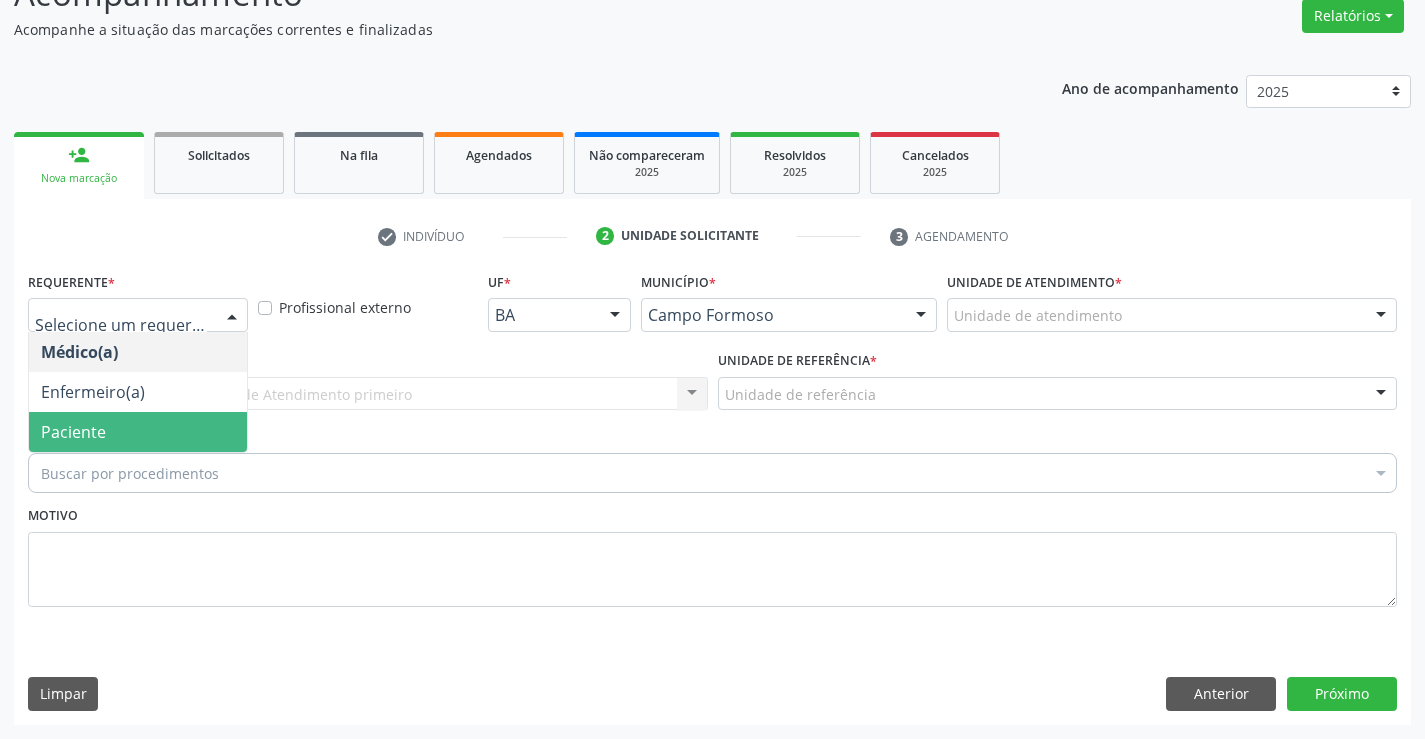 click on "Paciente" at bounding box center [138, 432] 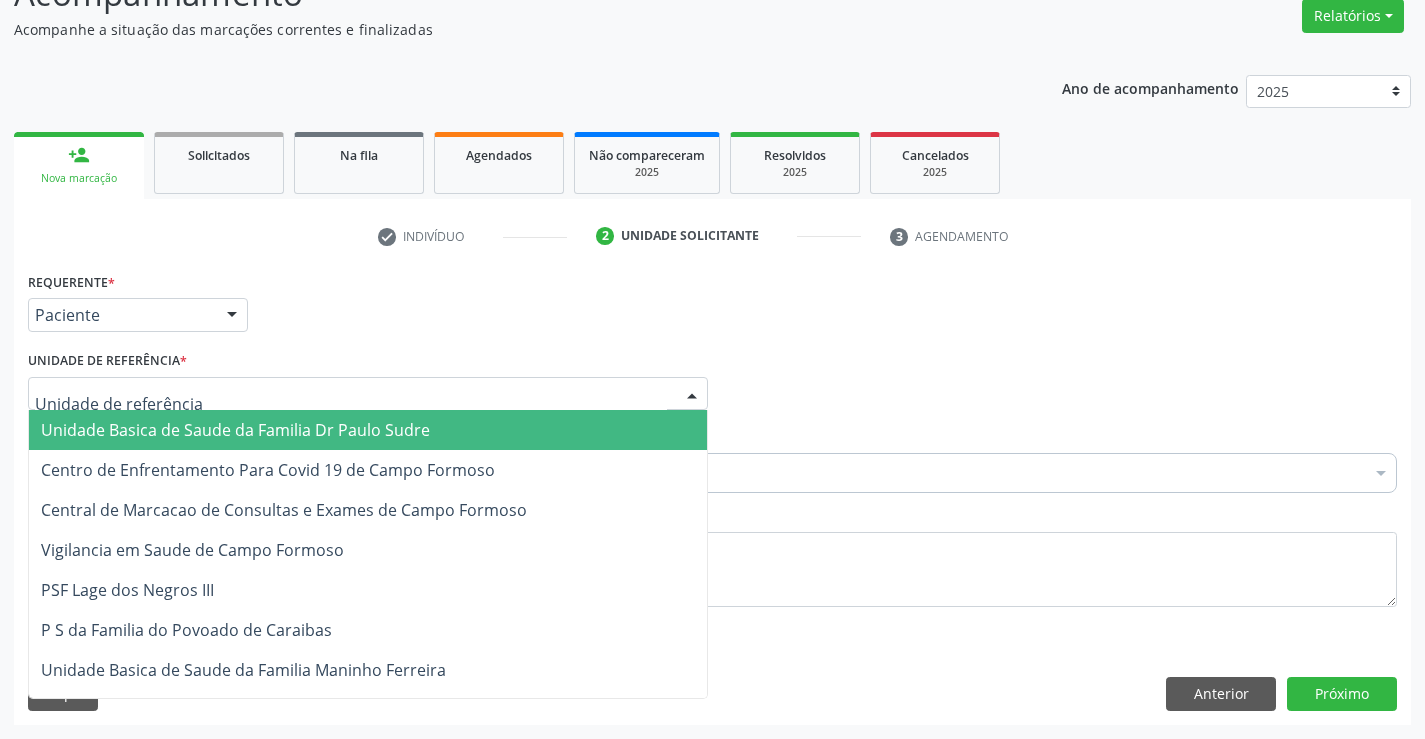 click on "Unidade Basica de Saude da Familia Dr Paulo Sudre" at bounding box center (235, 430) 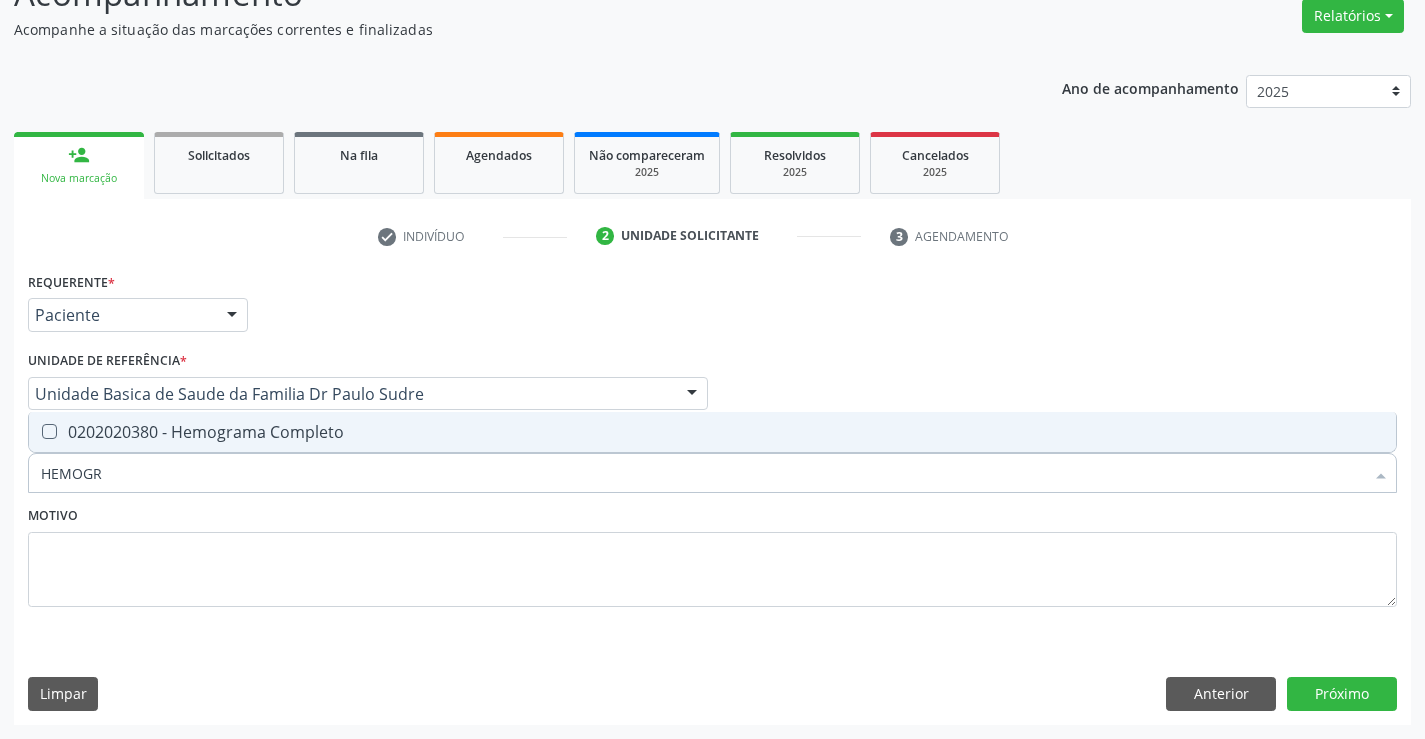 type on "HEMOGRA" 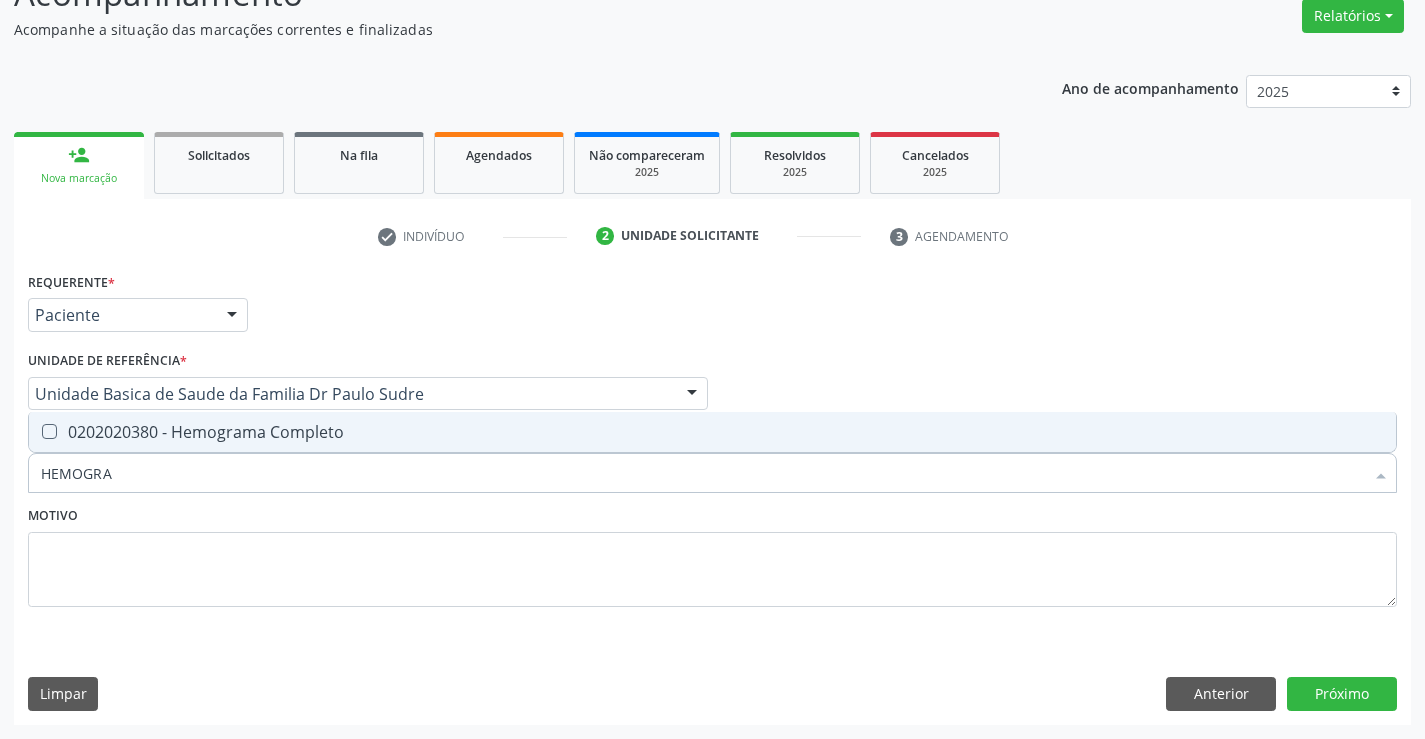 click on "0202020380 - Hemograma Completo" at bounding box center [712, 432] 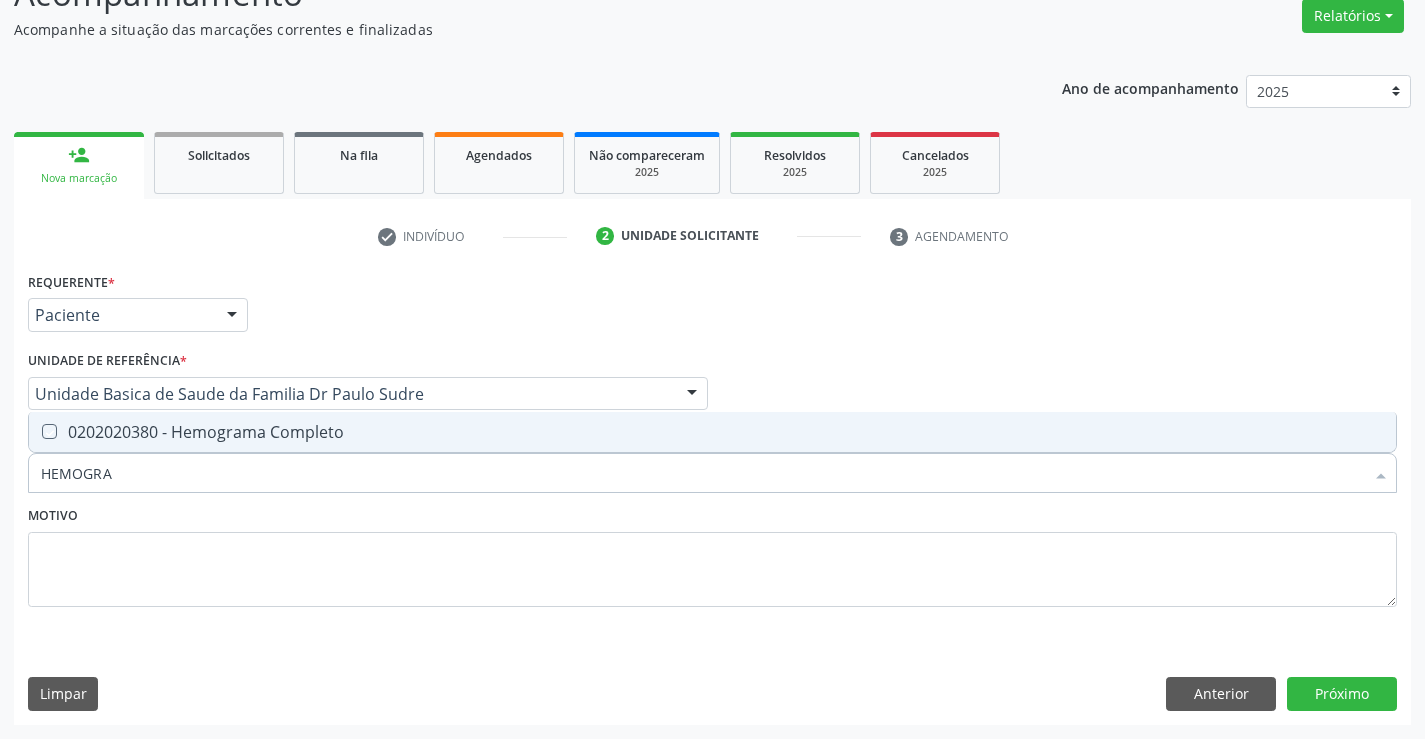 checkbox on "true" 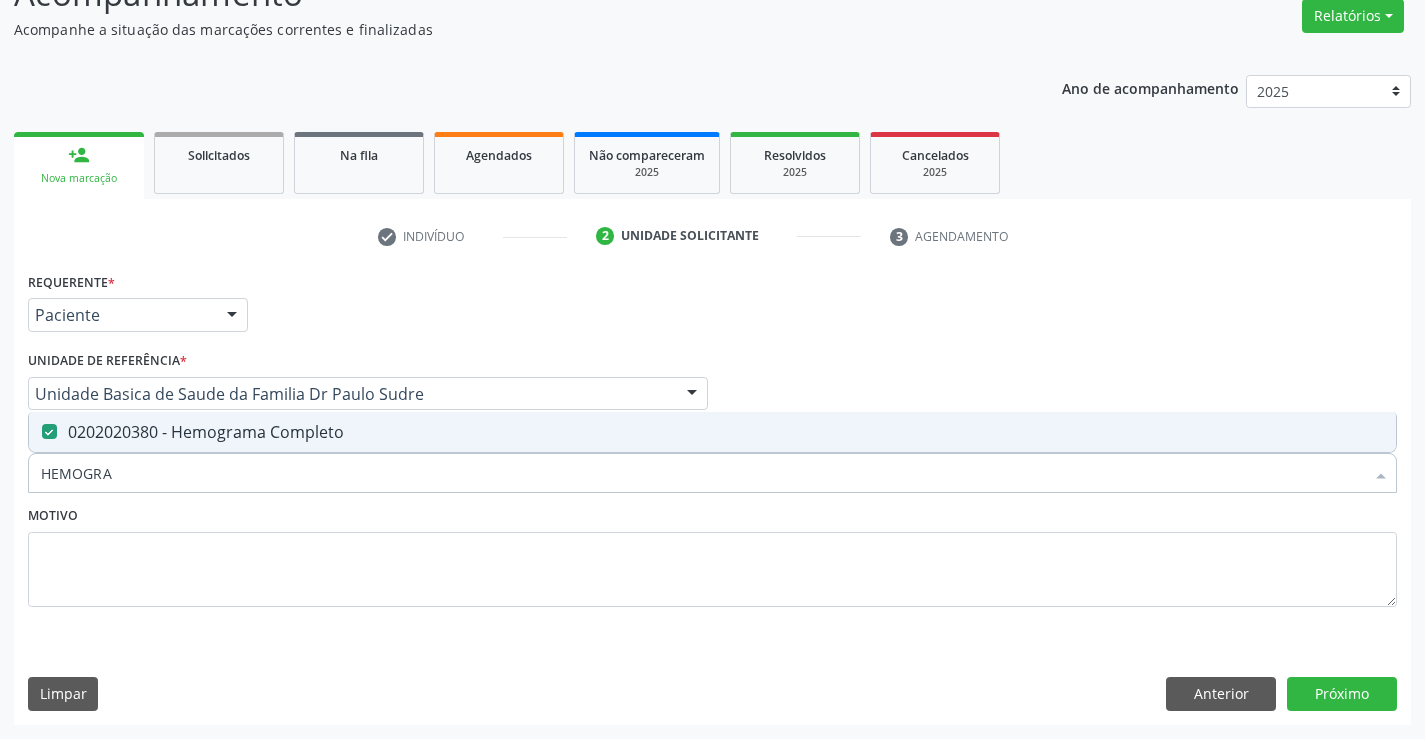 type on "HEMOGRA" 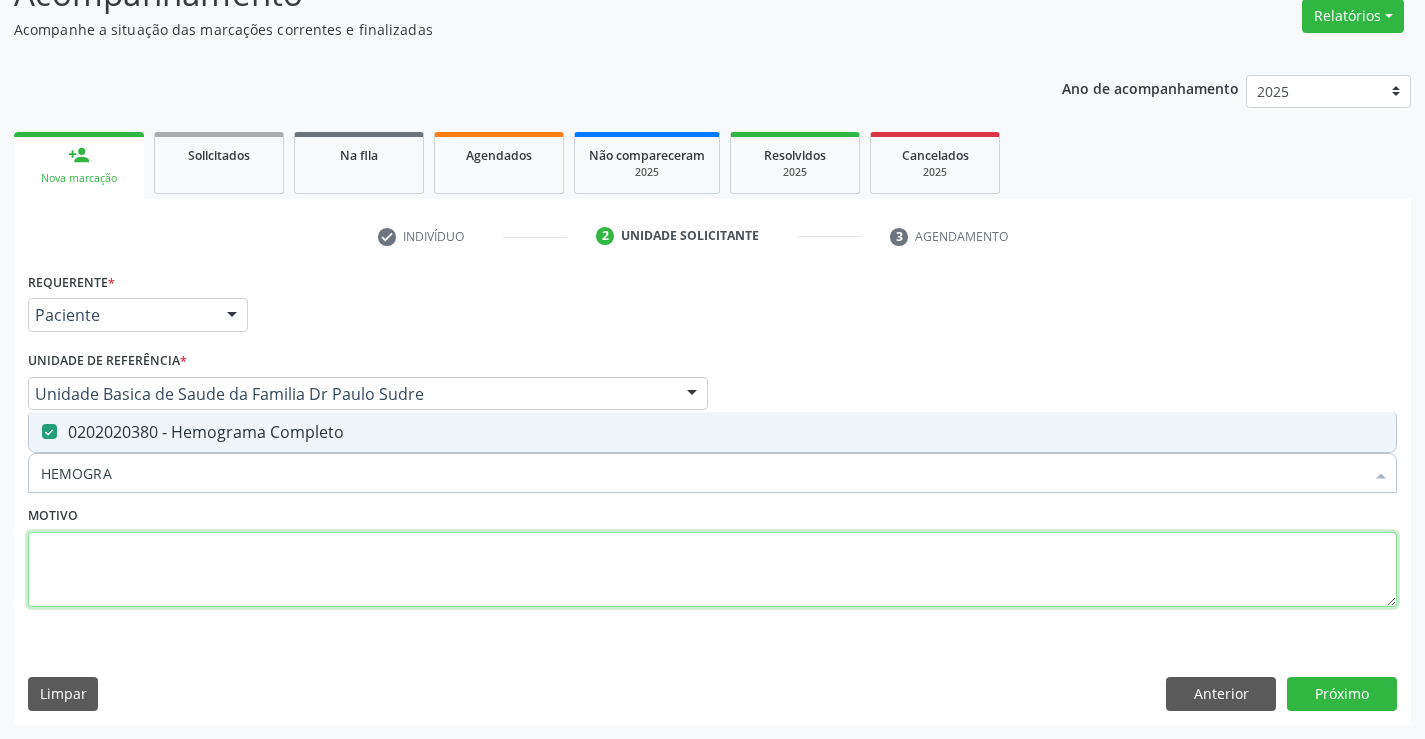 click at bounding box center (712, 570) 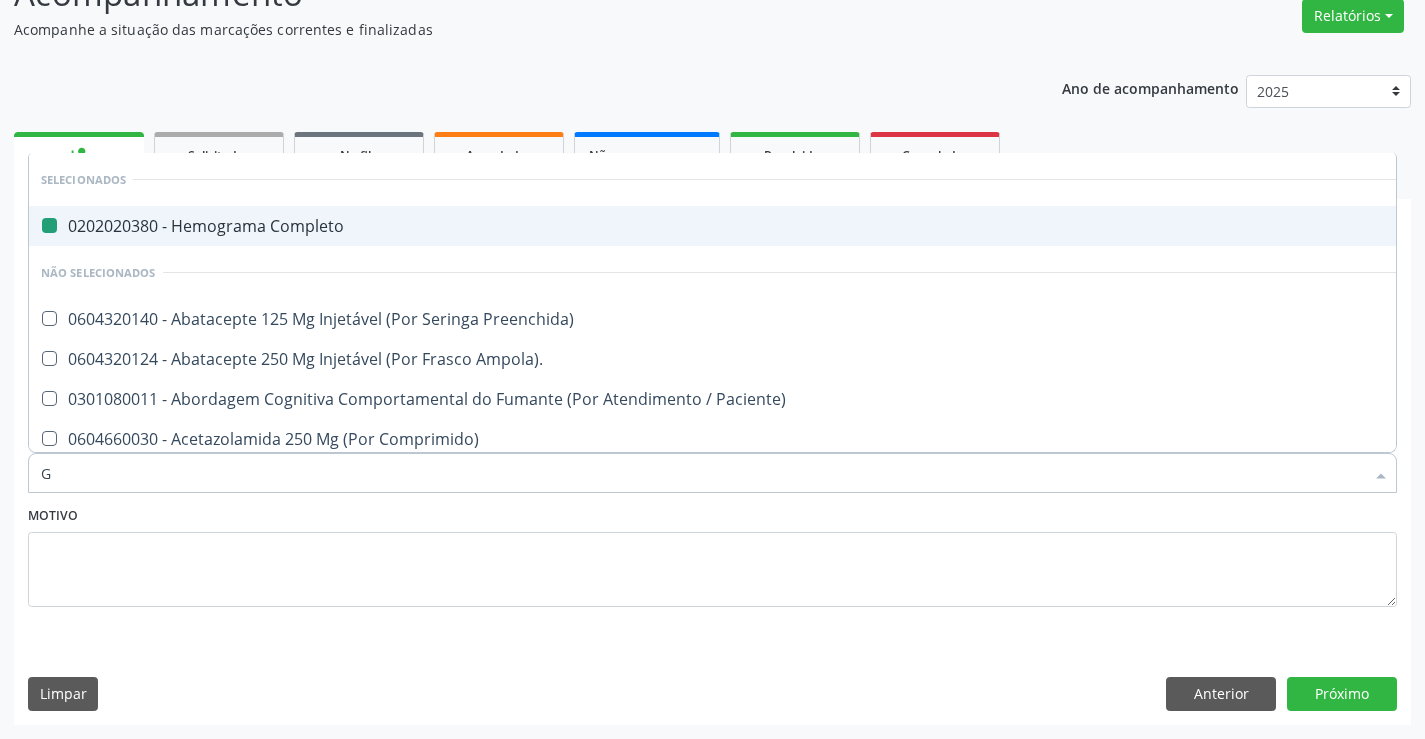 type on "GL" 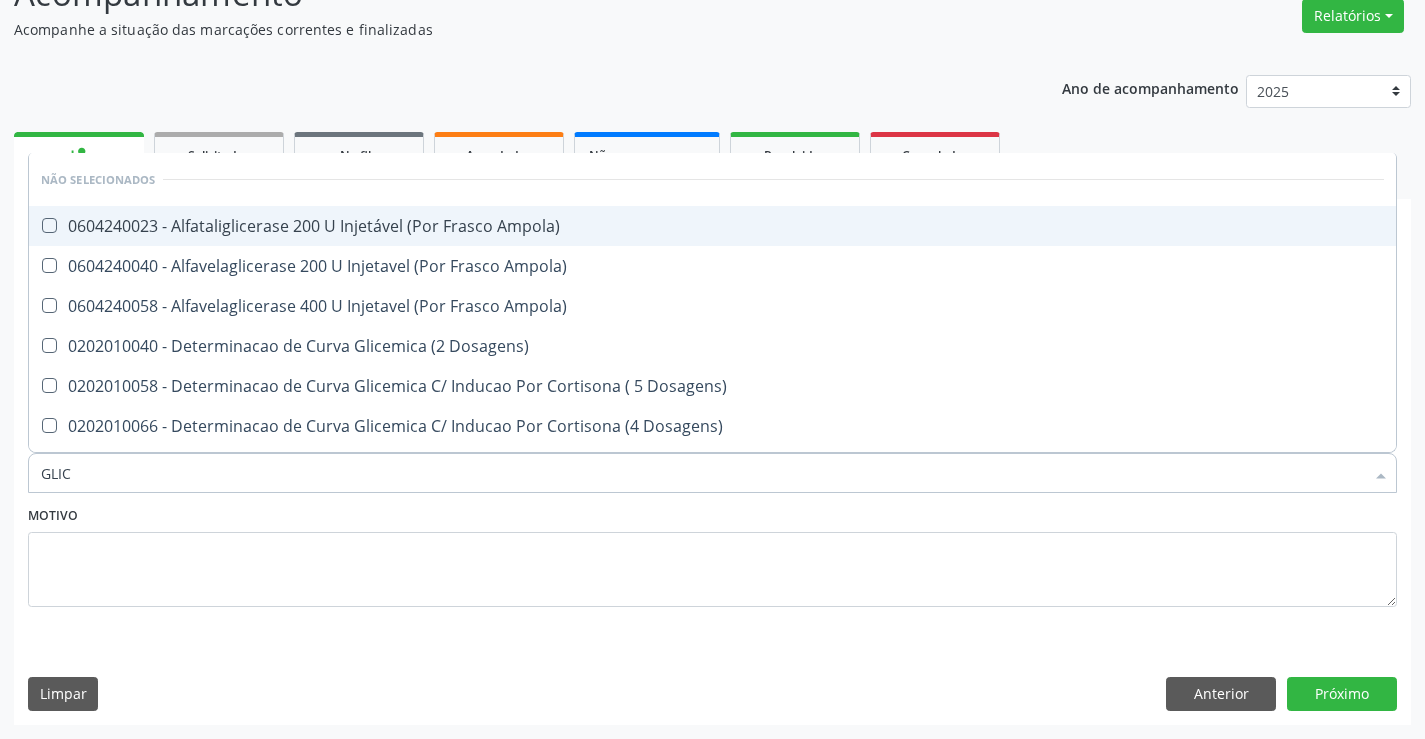 type on "GLICO" 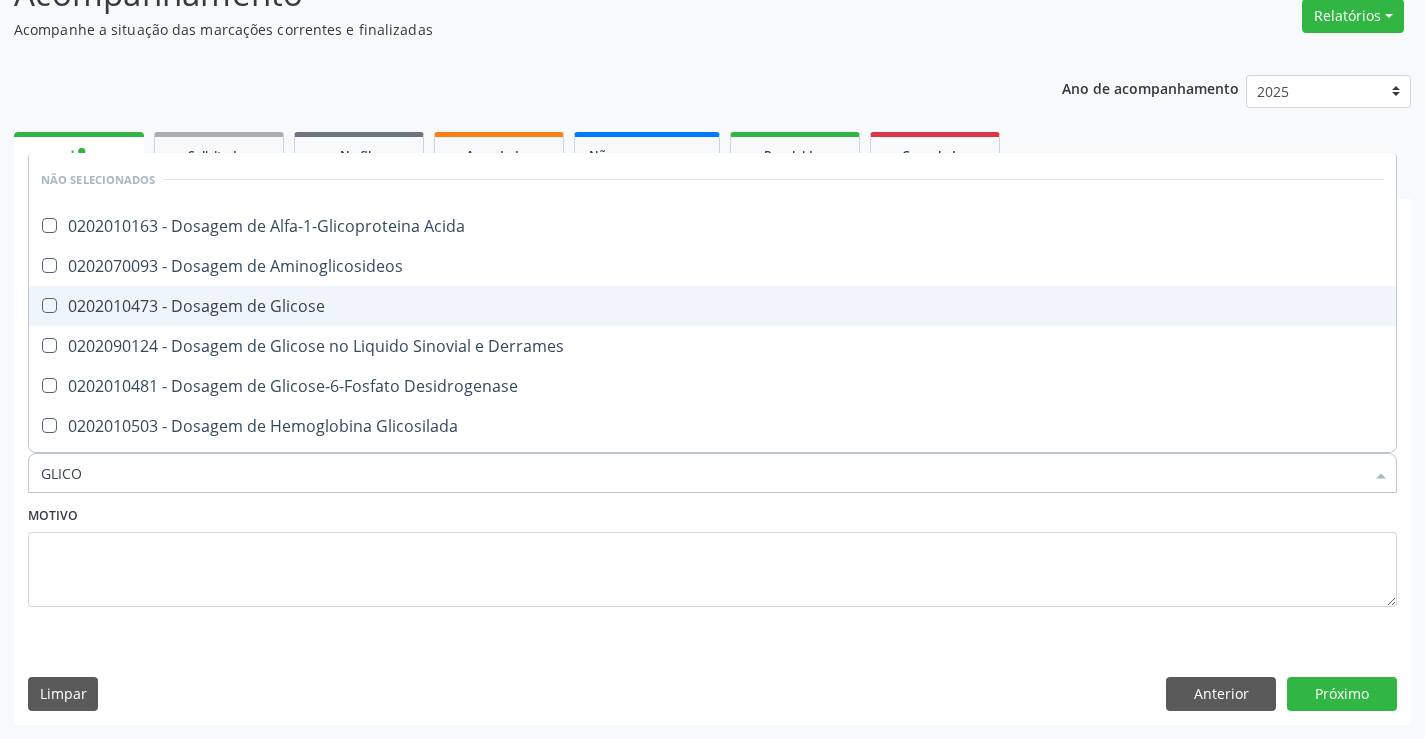 click on "0202010473 - Dosagem de Glicose" at bounding box center [712, 306] 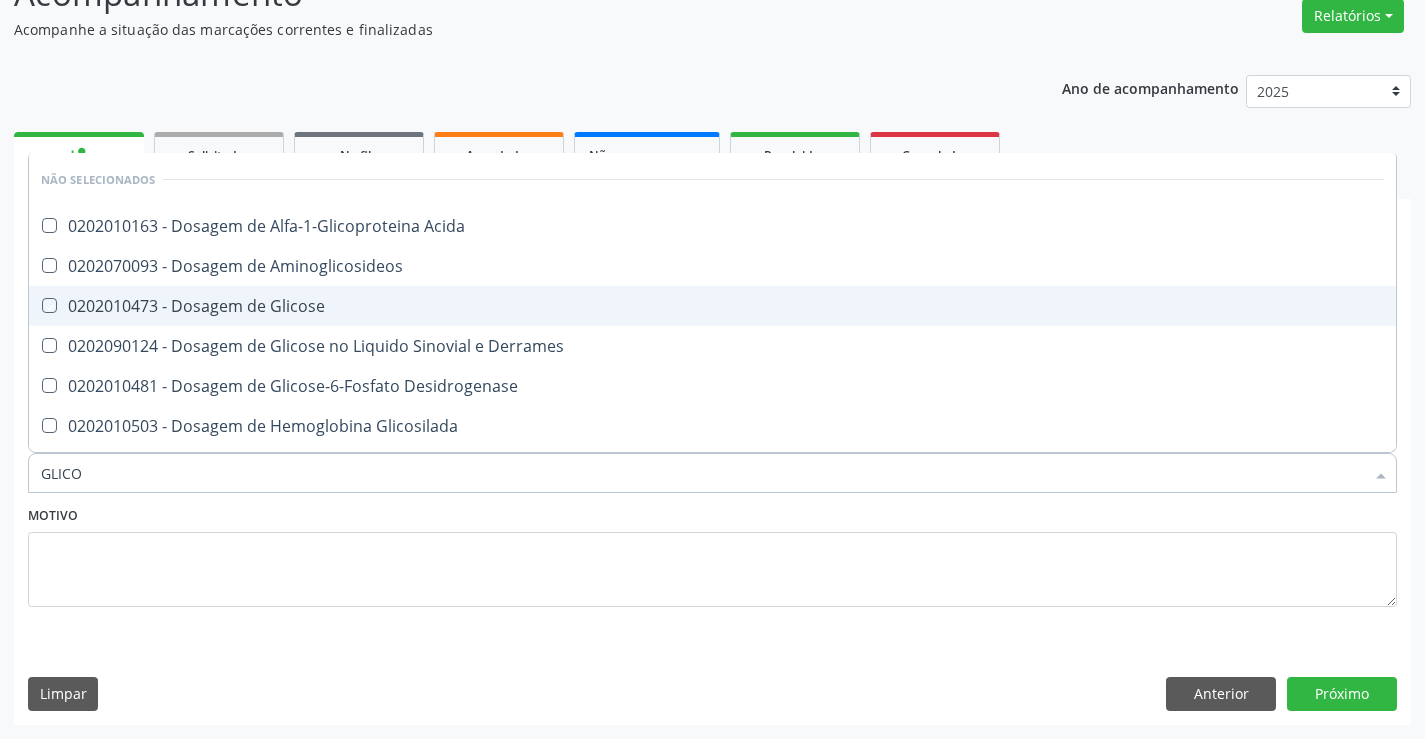 checkbox on "true" 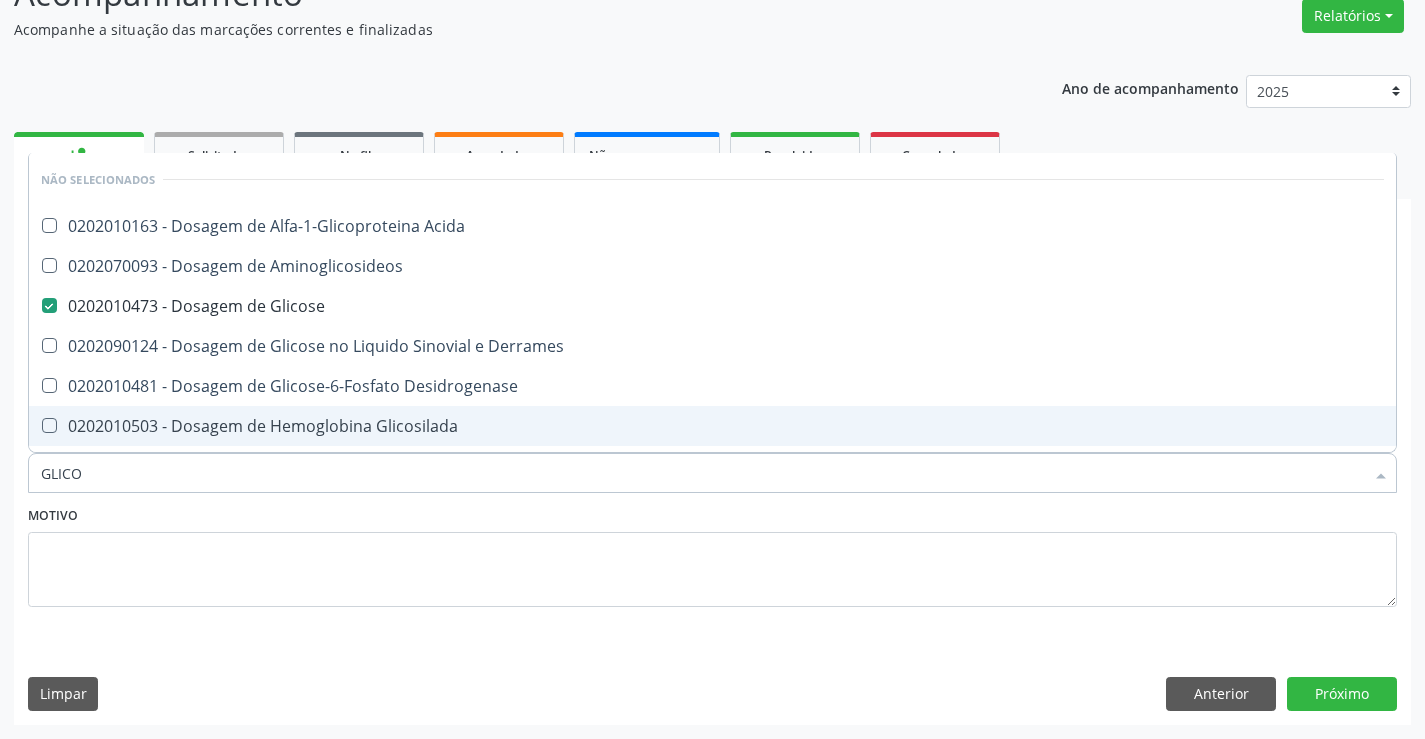 type on "GLICO" 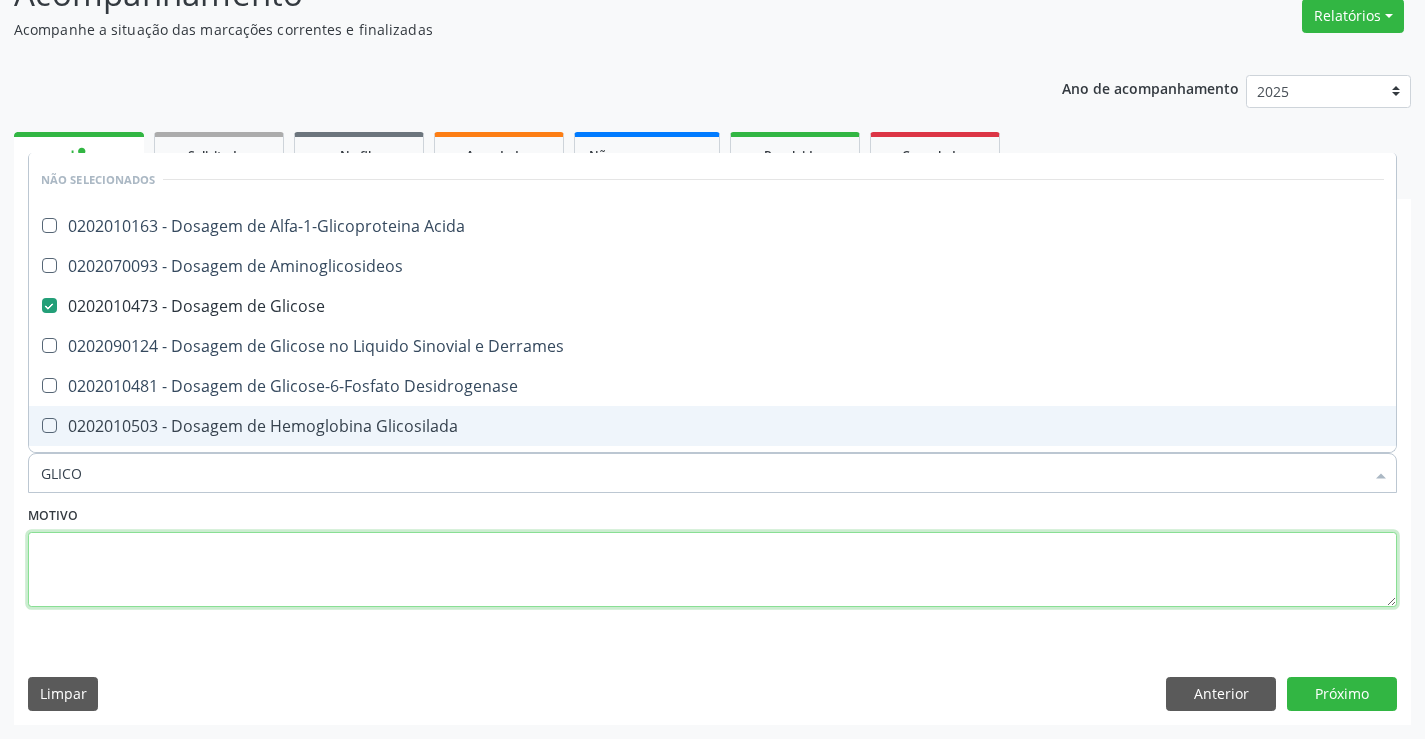 click at bounding box center (712, 570) 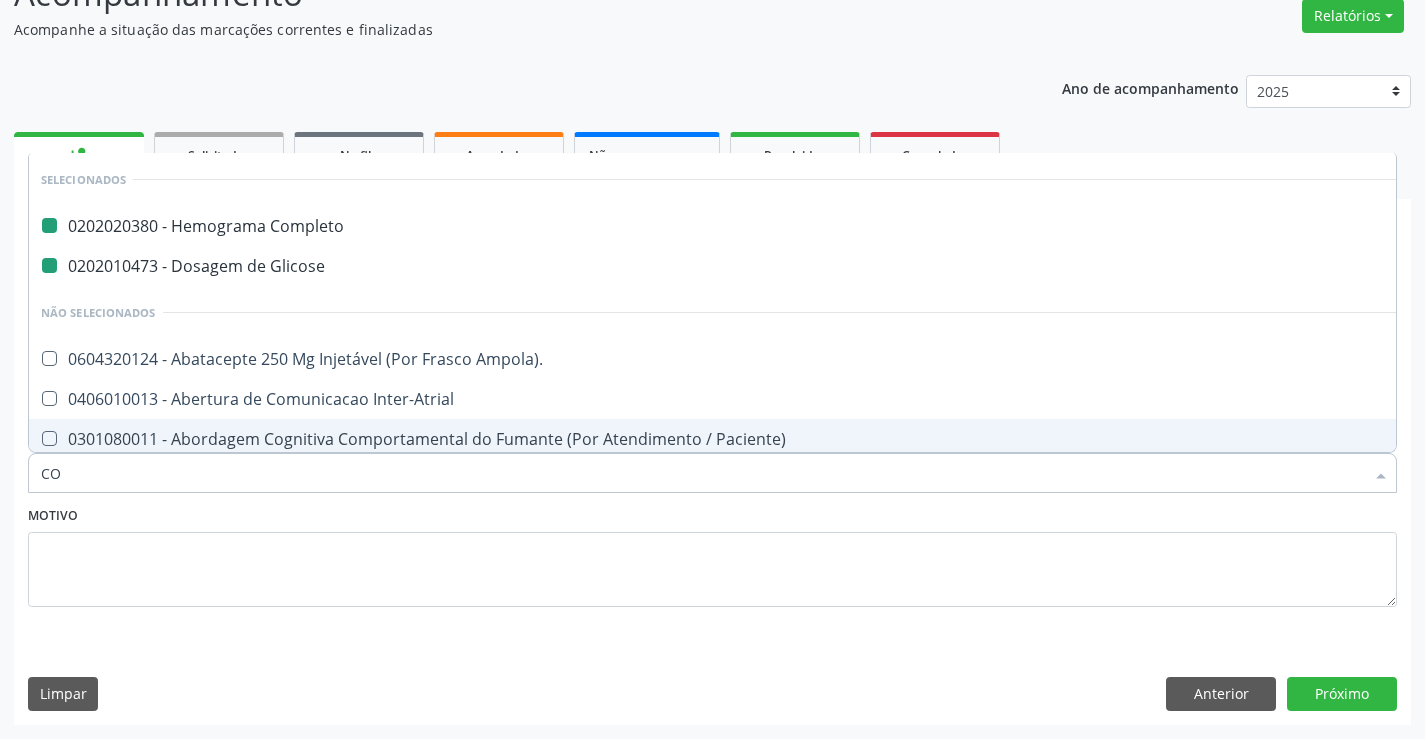 type on "COL" 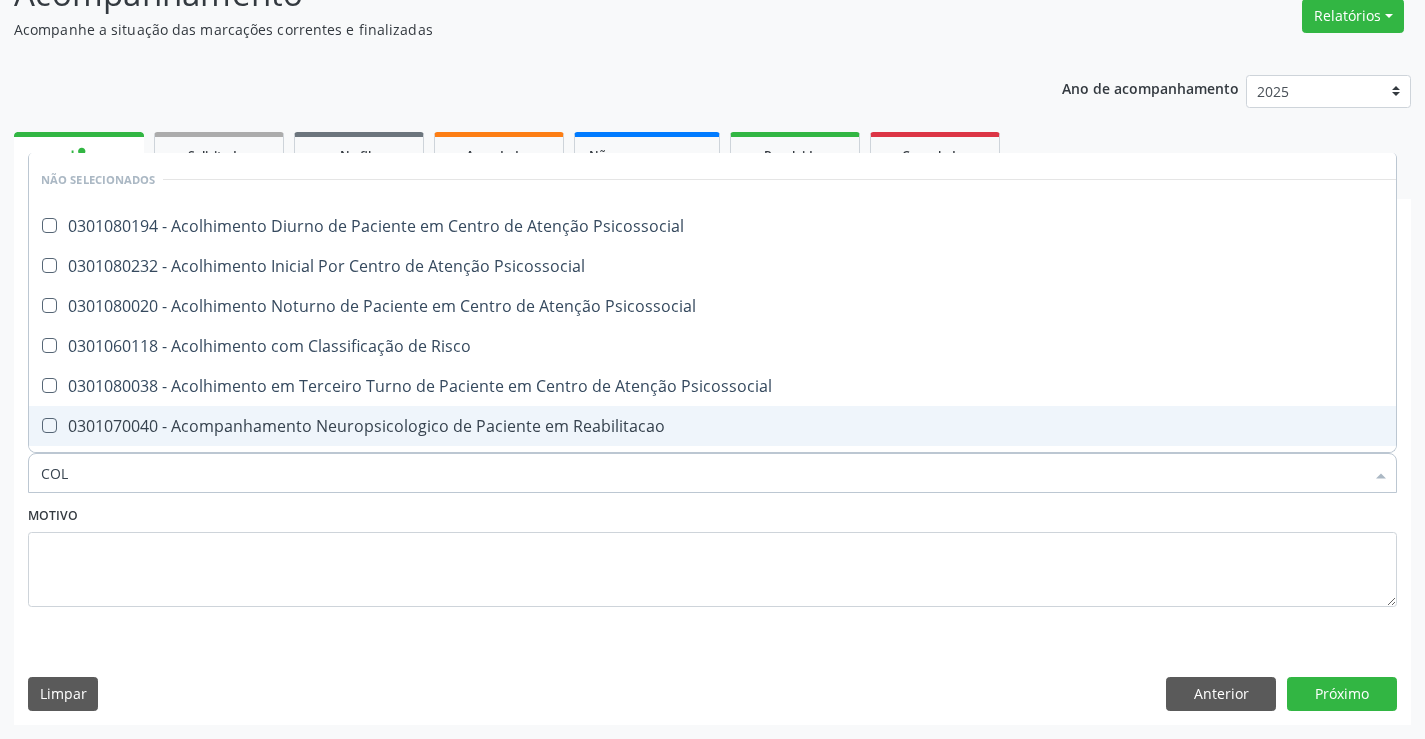 checkbox on "false" 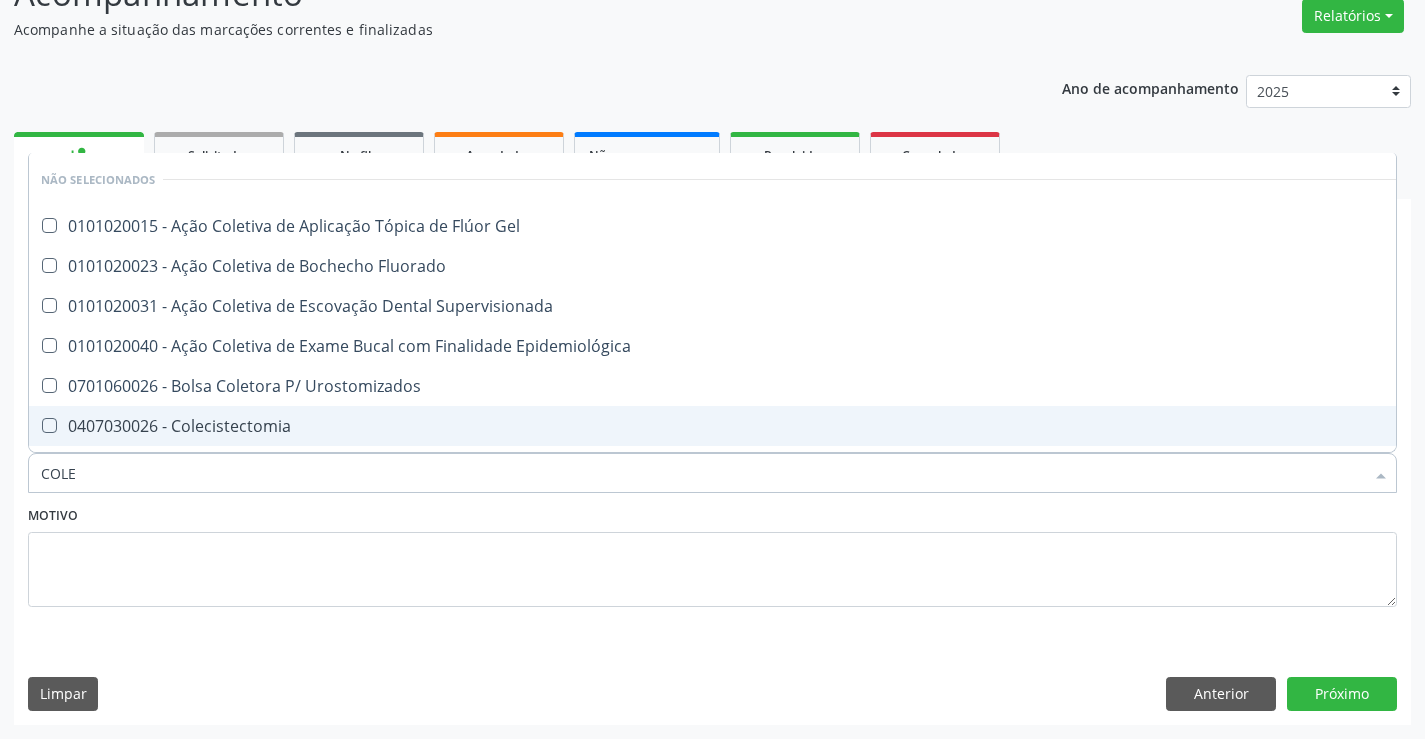 type on "COLES" 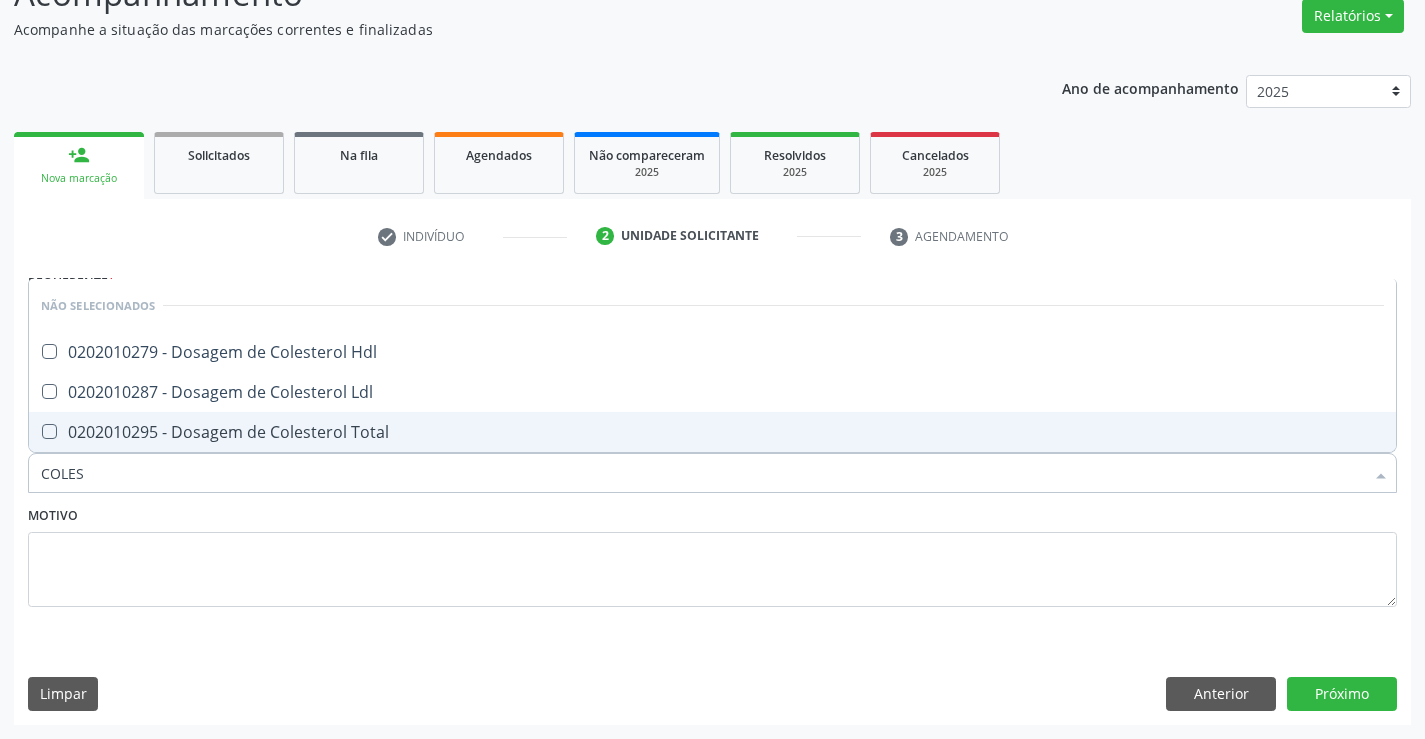 click on "0202010295 - Dosagem de Colesterol Total" at bounding box center [712, 432] 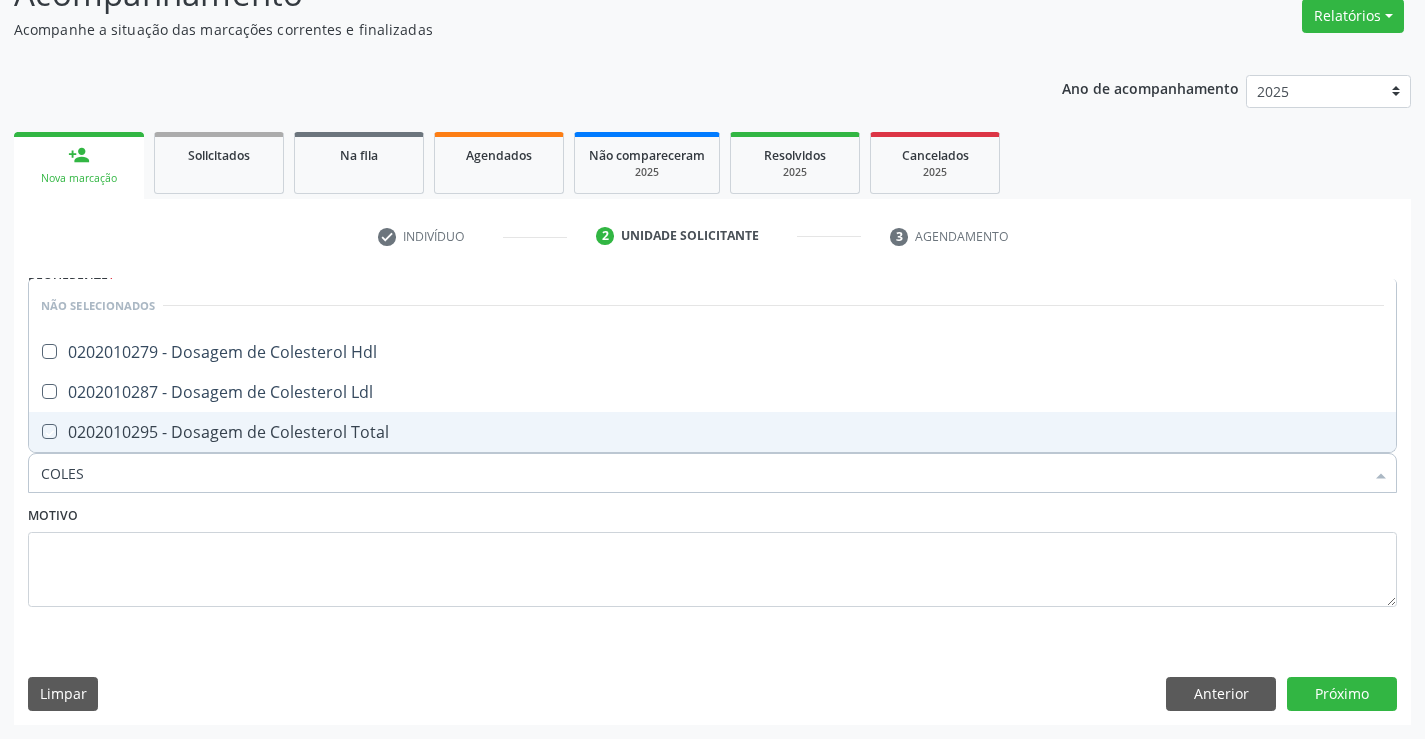 checkbox on "true" 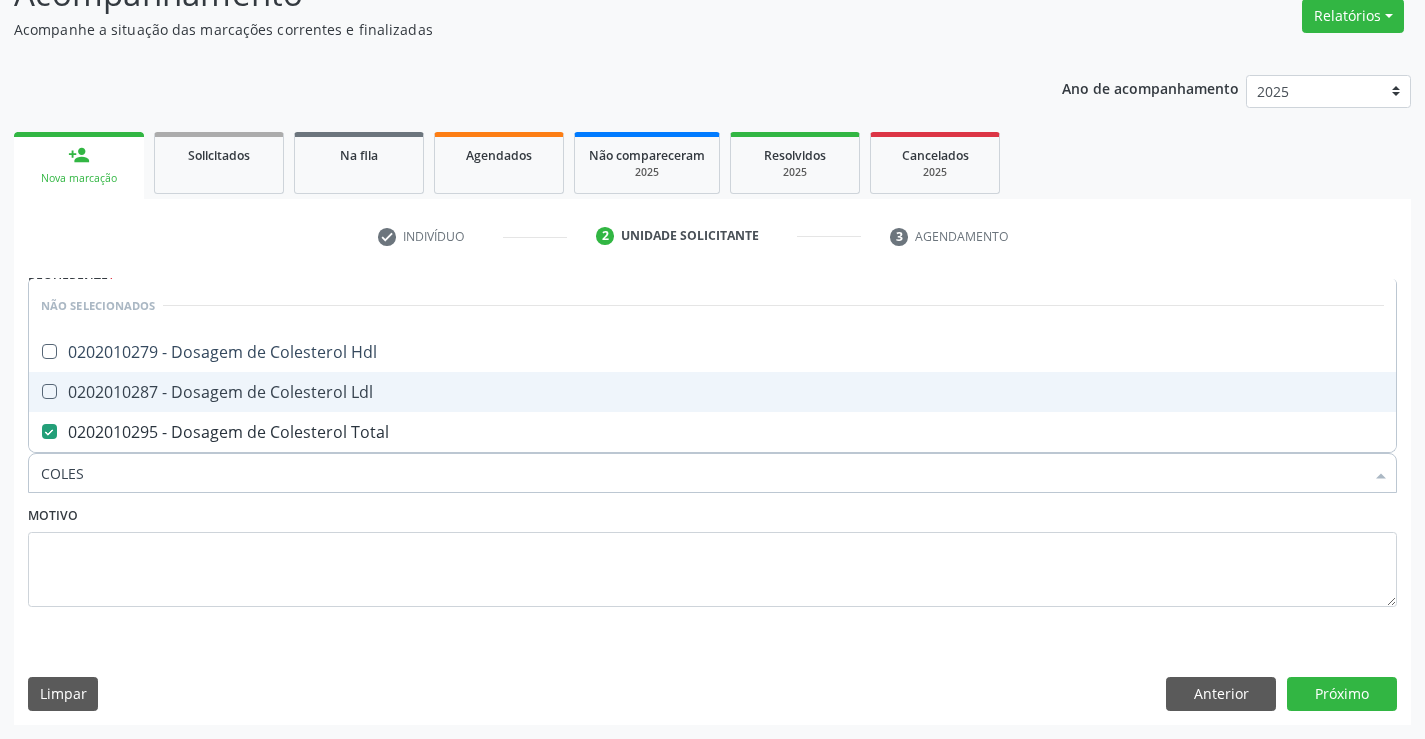 click on "0202010287 - Dosagem de Colesterol Ldl" at bounding box center [712, 392] 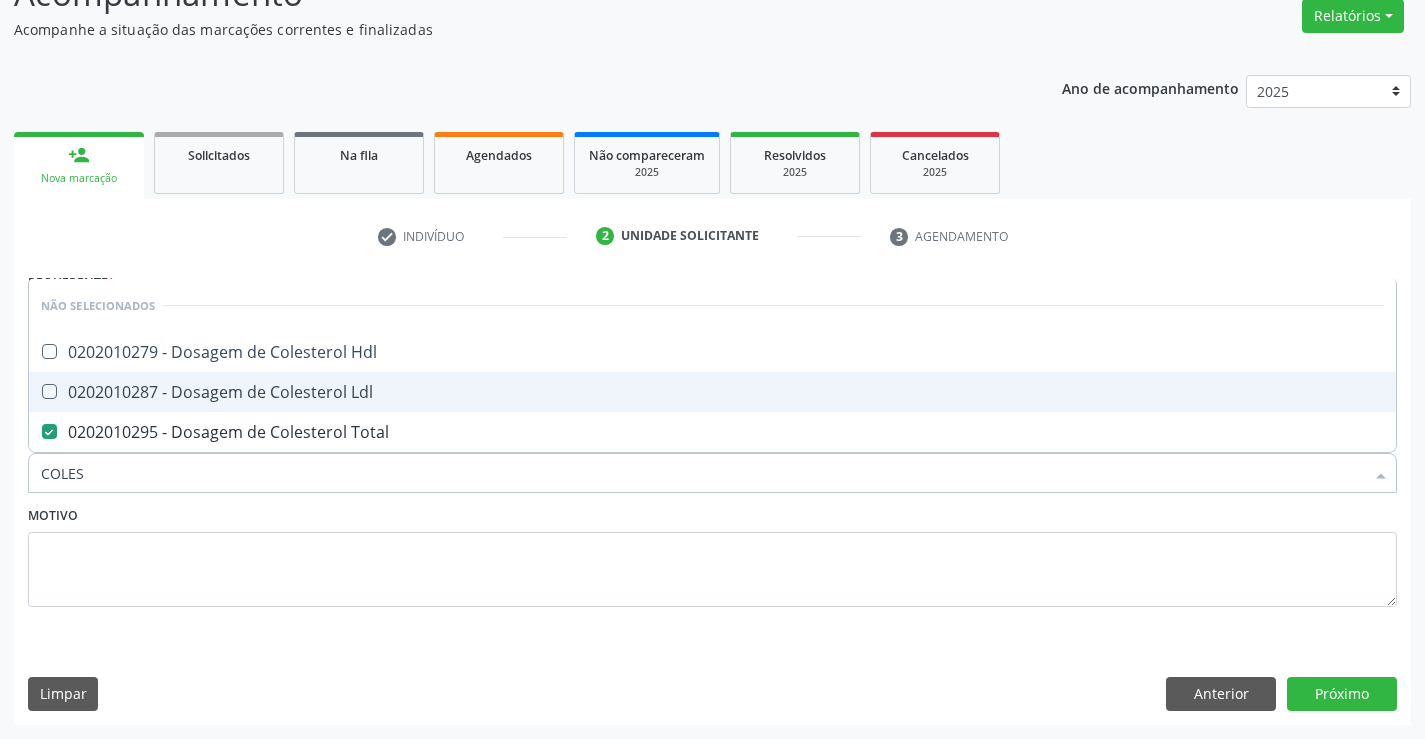 checkbox on "true" 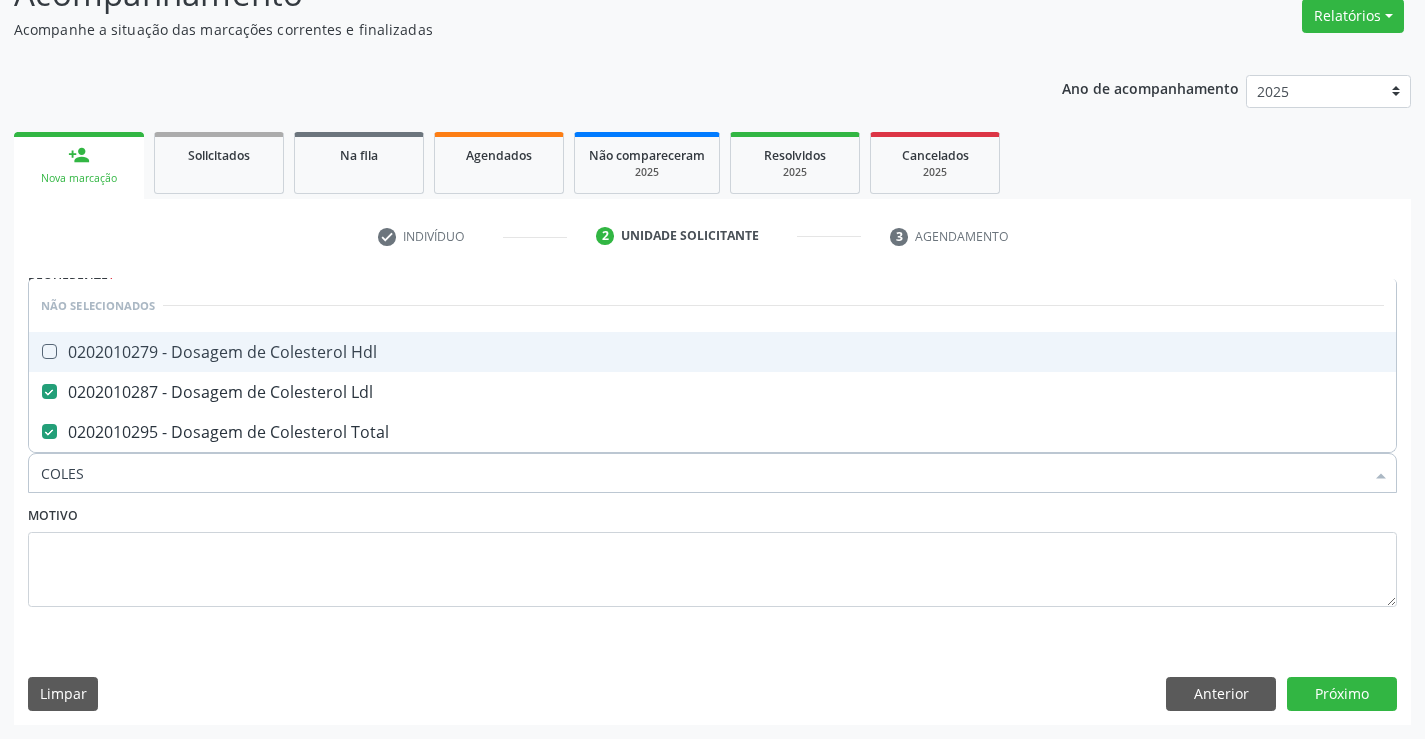 click on "0202010279 - Dosagem de Colesterol Hdl" at bounding box center [712, 352] 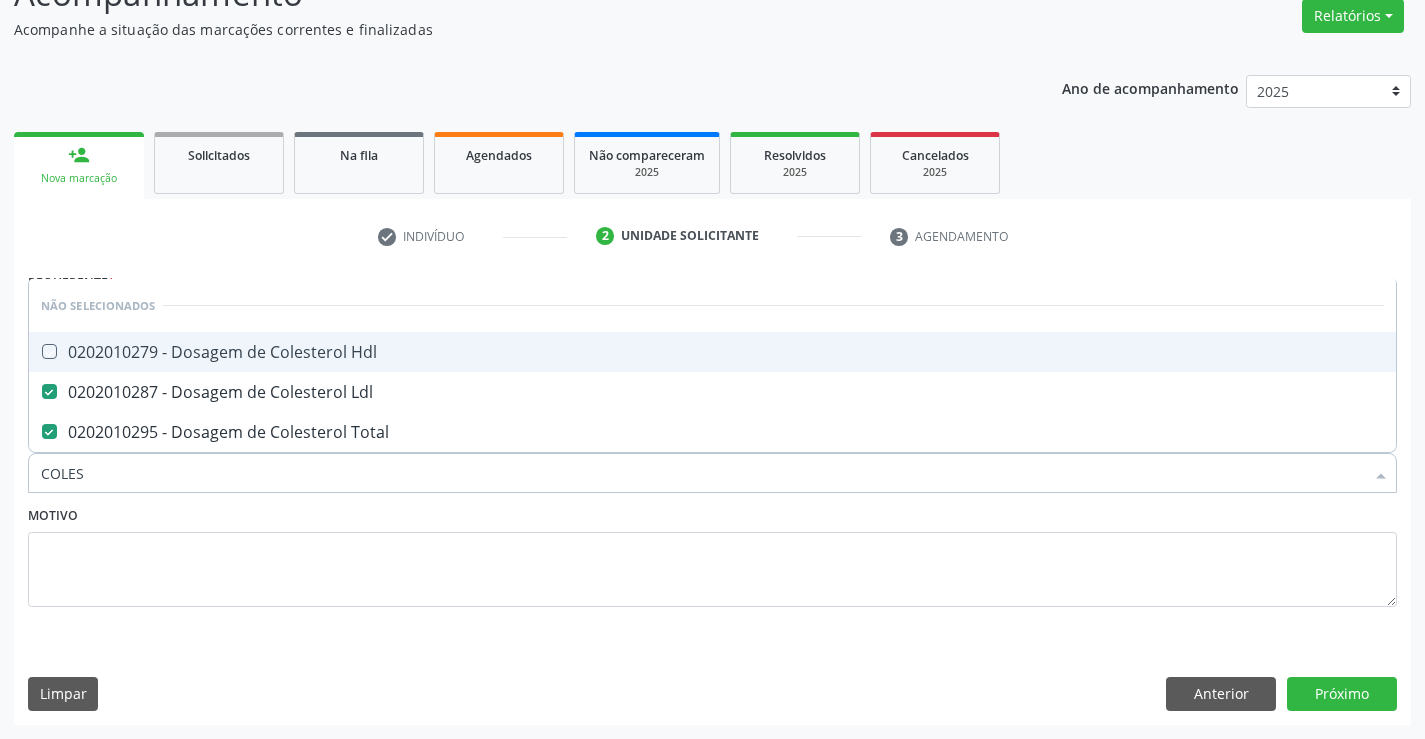 checkbox on "true" 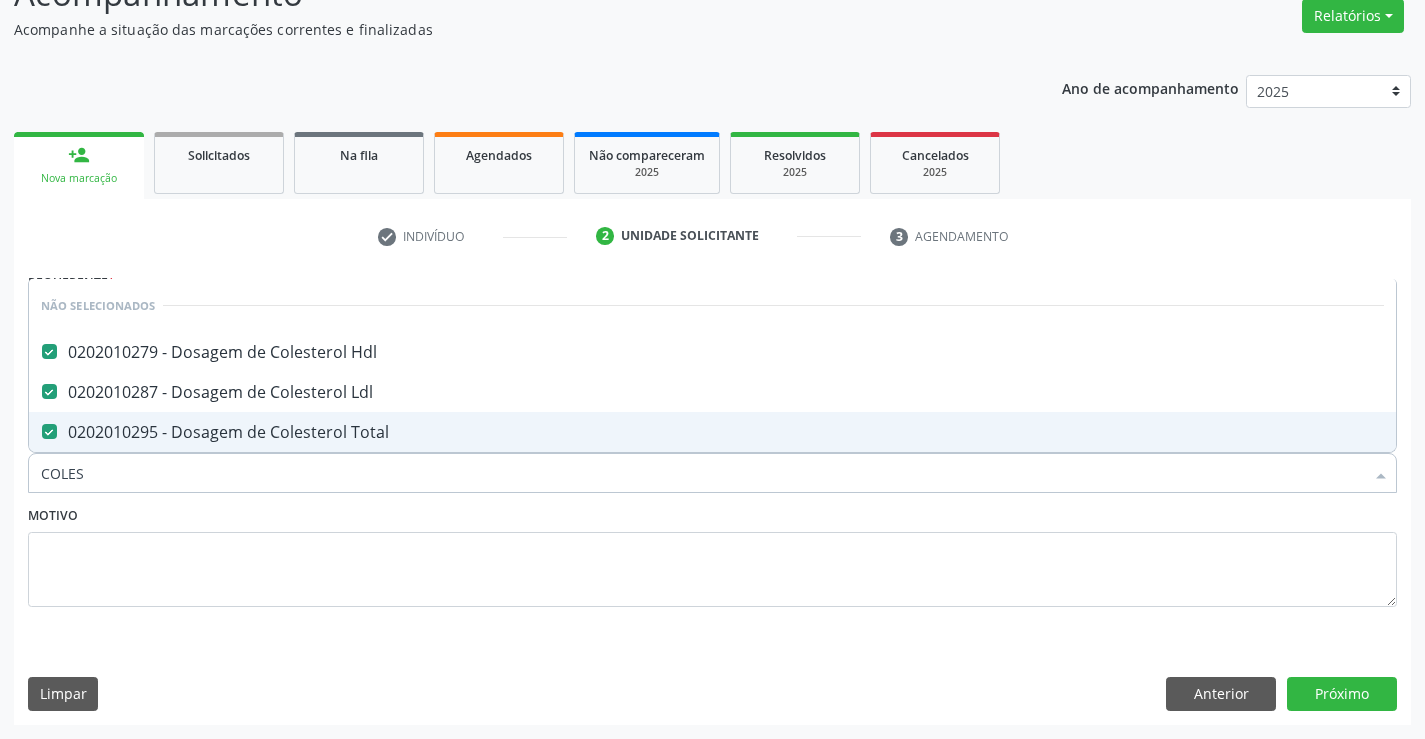 type on "COLES" 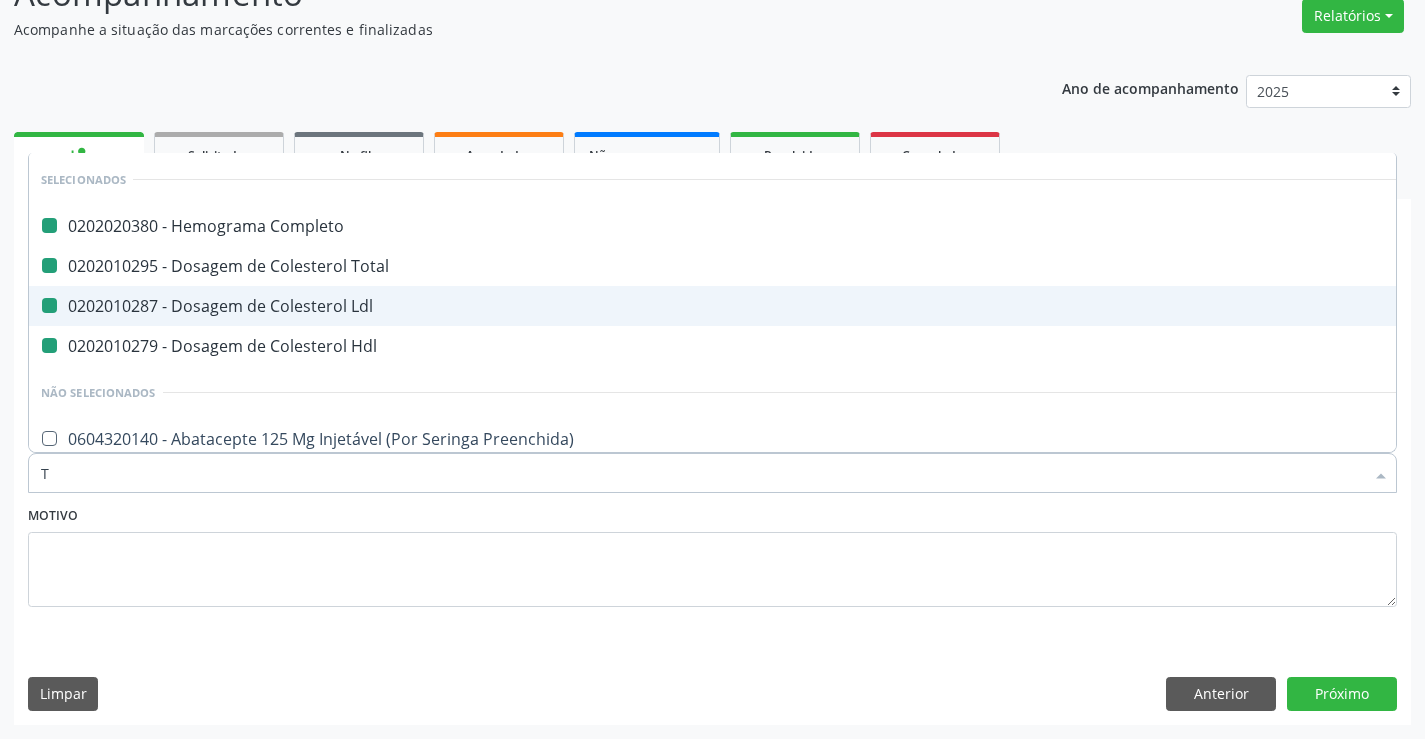 type on "TR" 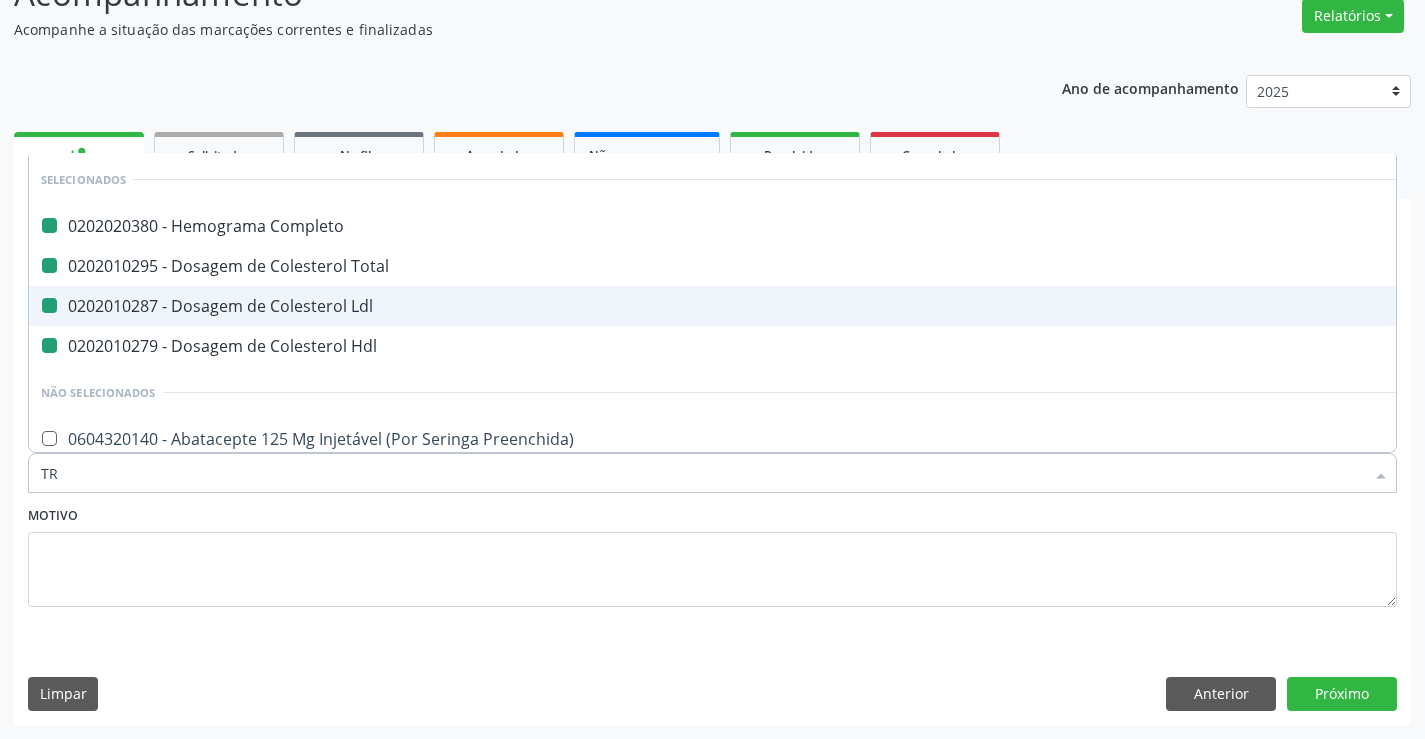 checkbox on "false" 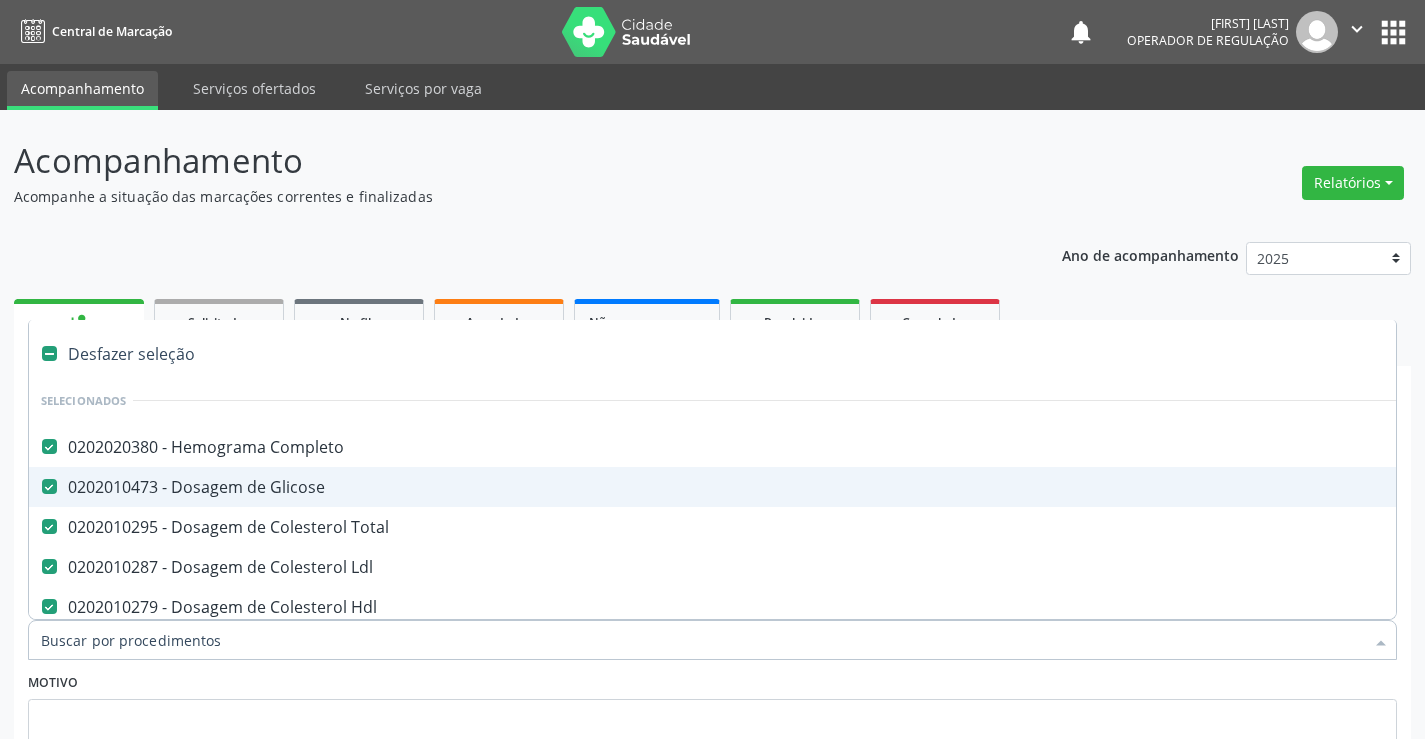 scroll, scrollTop: 167, scrollLeft: 0, axis: vertical 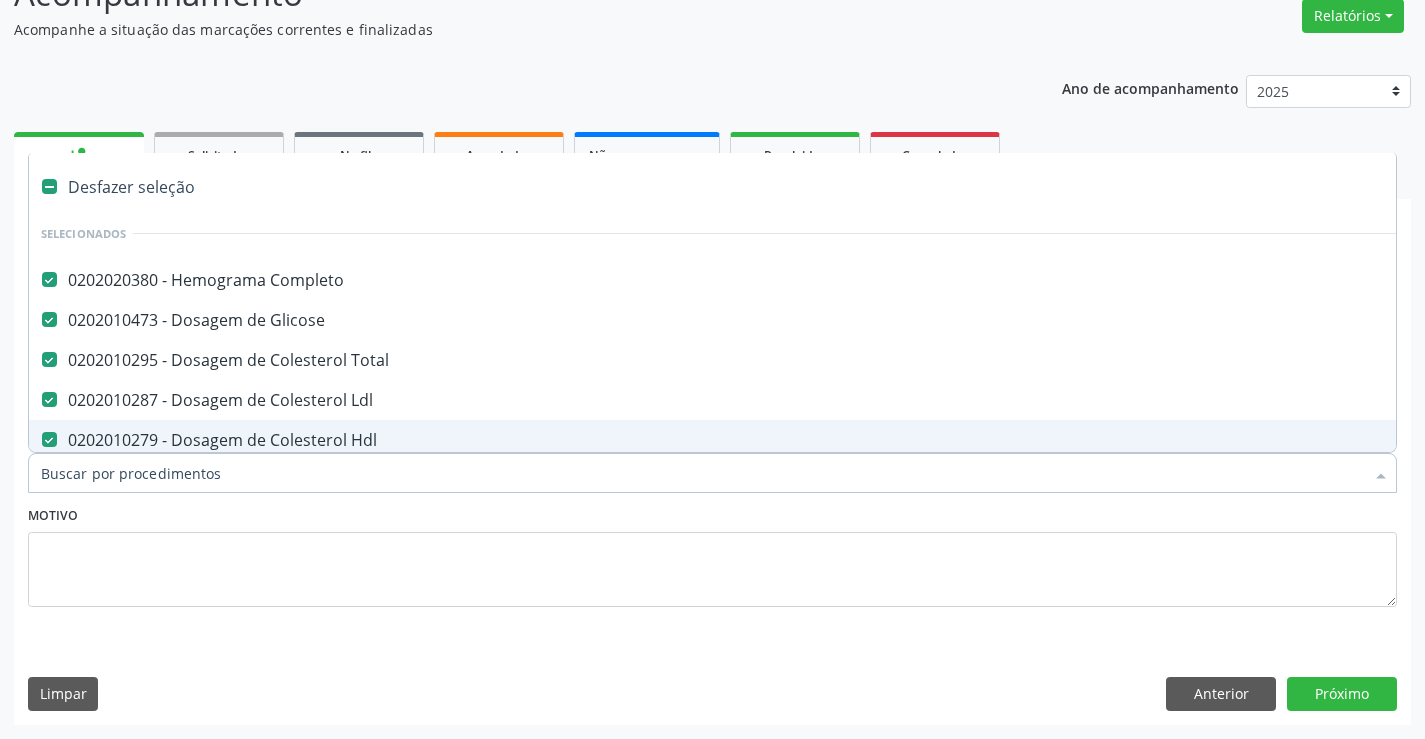 click on "Item de agendamento
*" at bounding box center (702, 473) 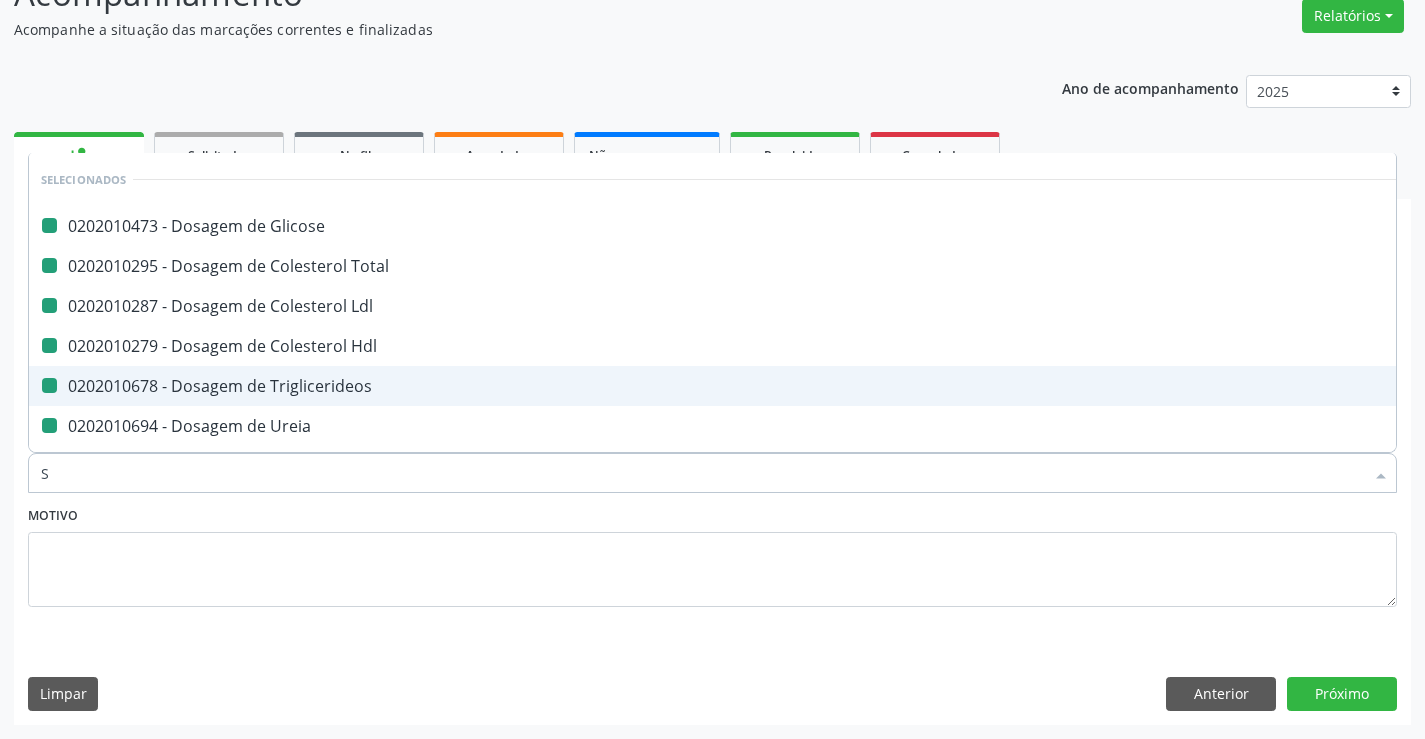 type on "SI" 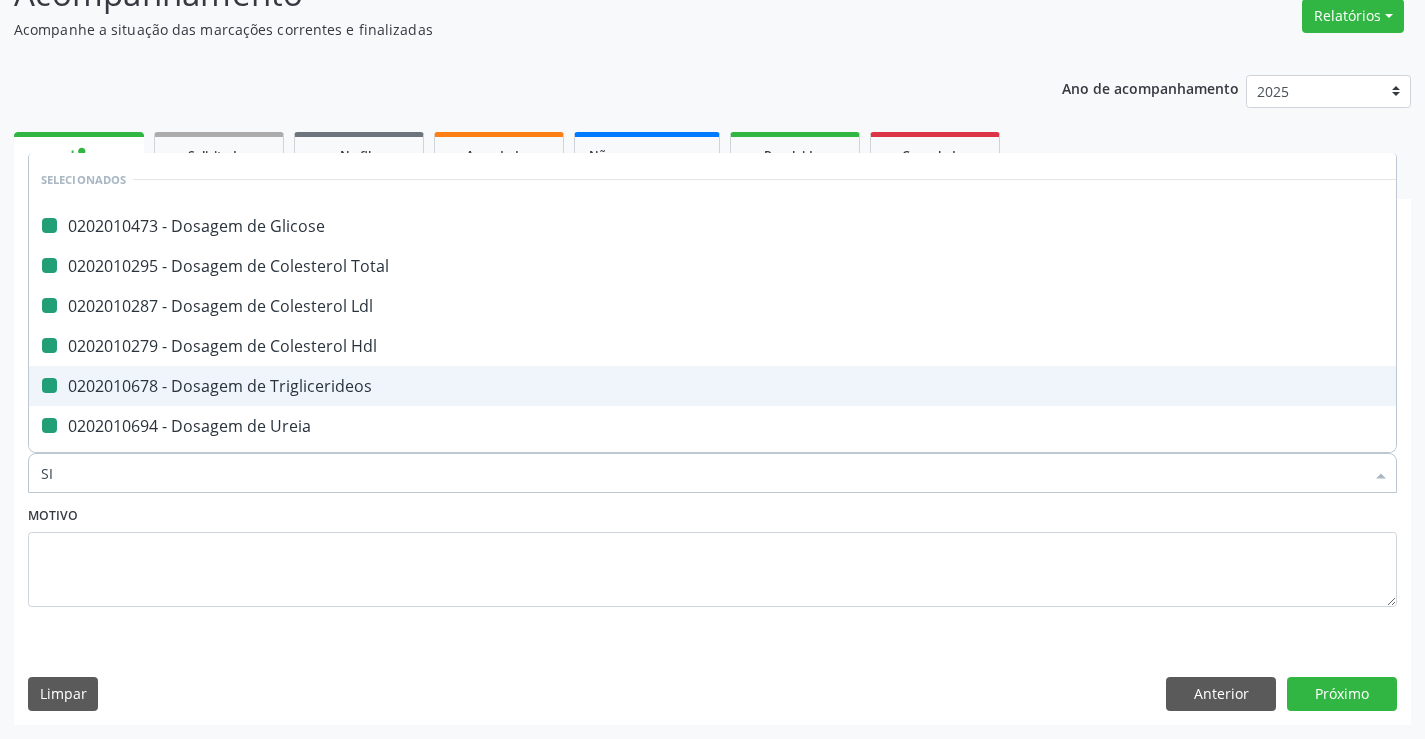 checkbox on "false" 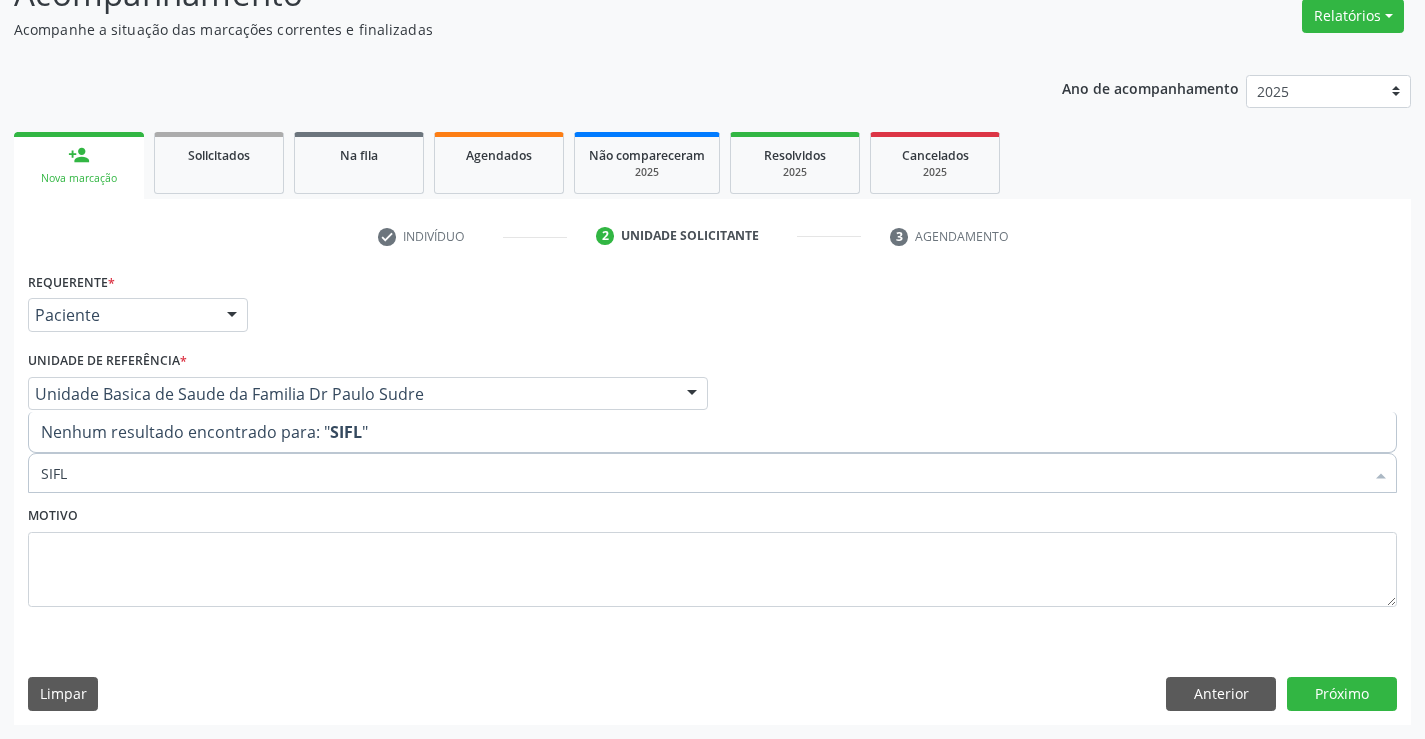 type on "SIF" 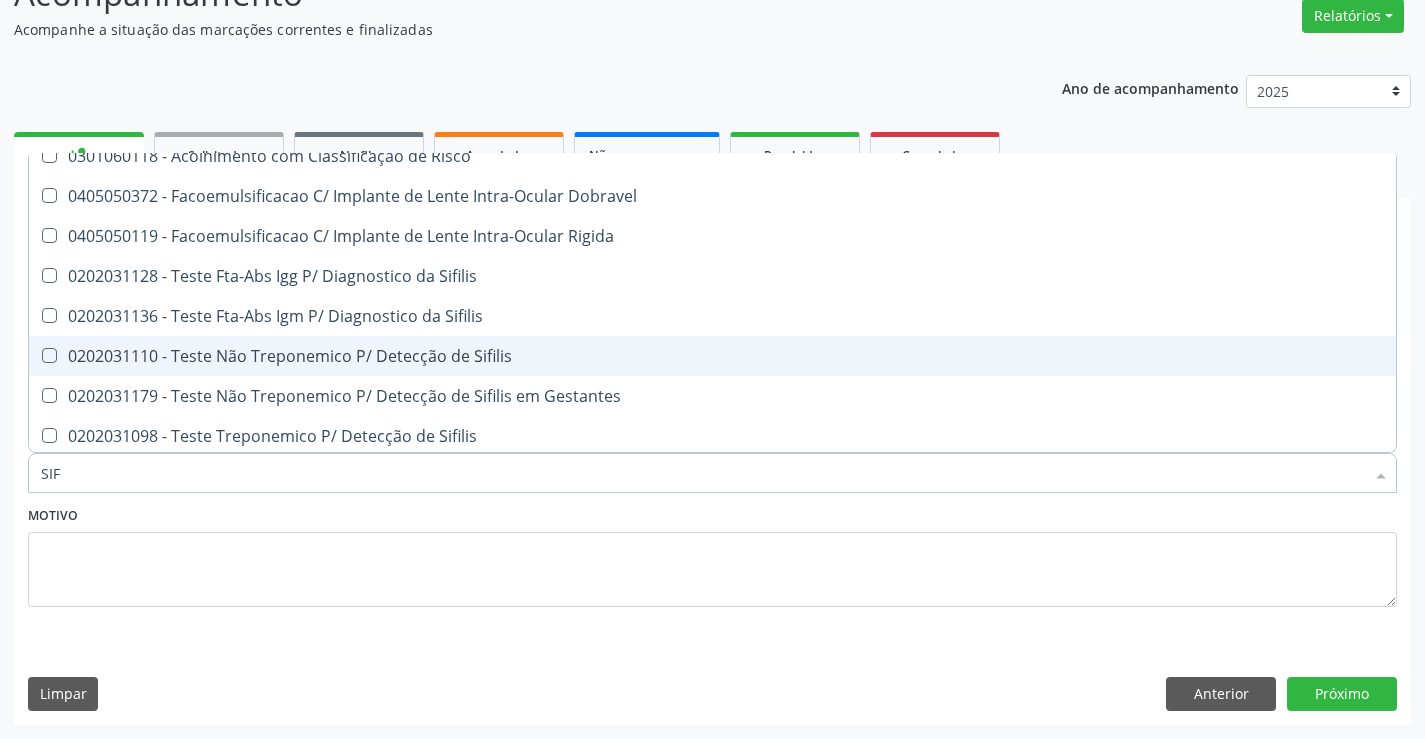 scroll, scrollTop: 100, scrollLeft: 0, axis: vertical 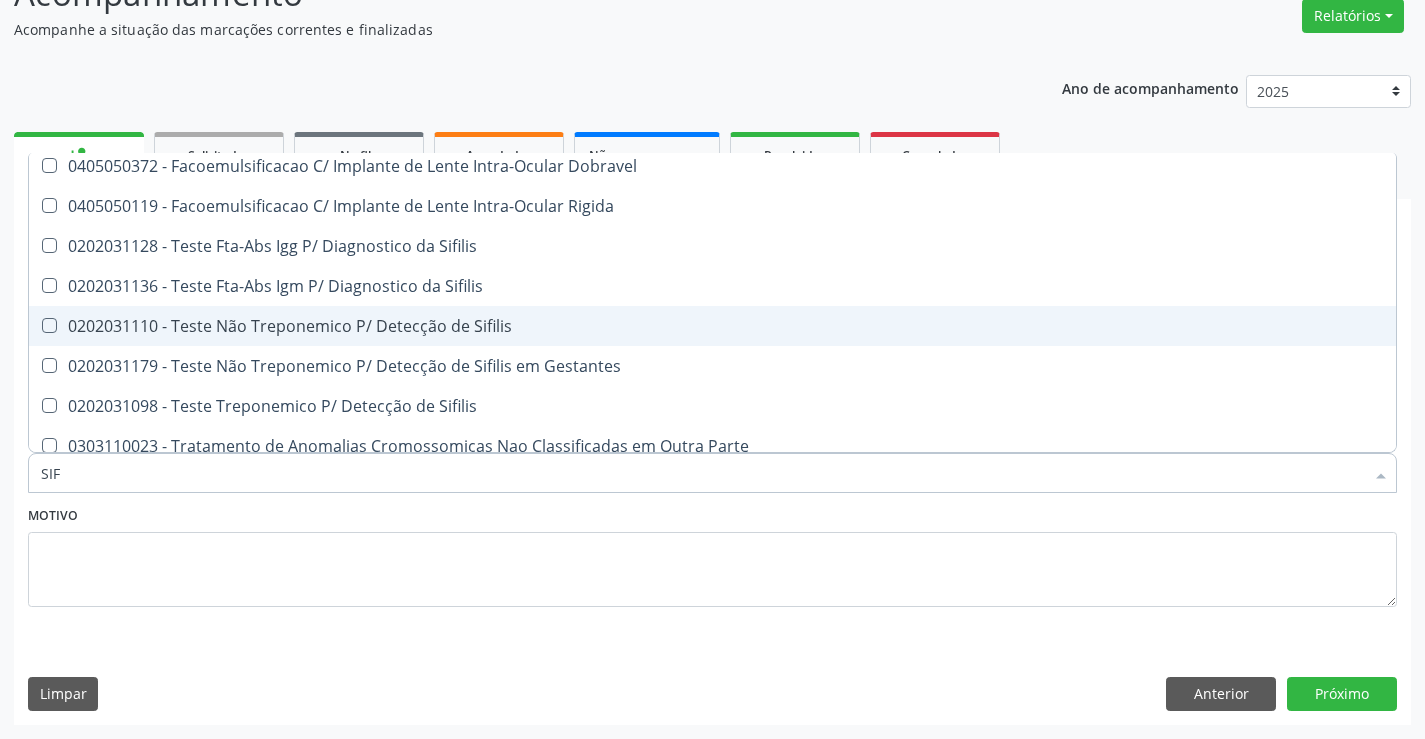 click on "0202031110 - Teste Não Treponemico P/ Detecção de Sifilis" at bounding box center (712, 326) 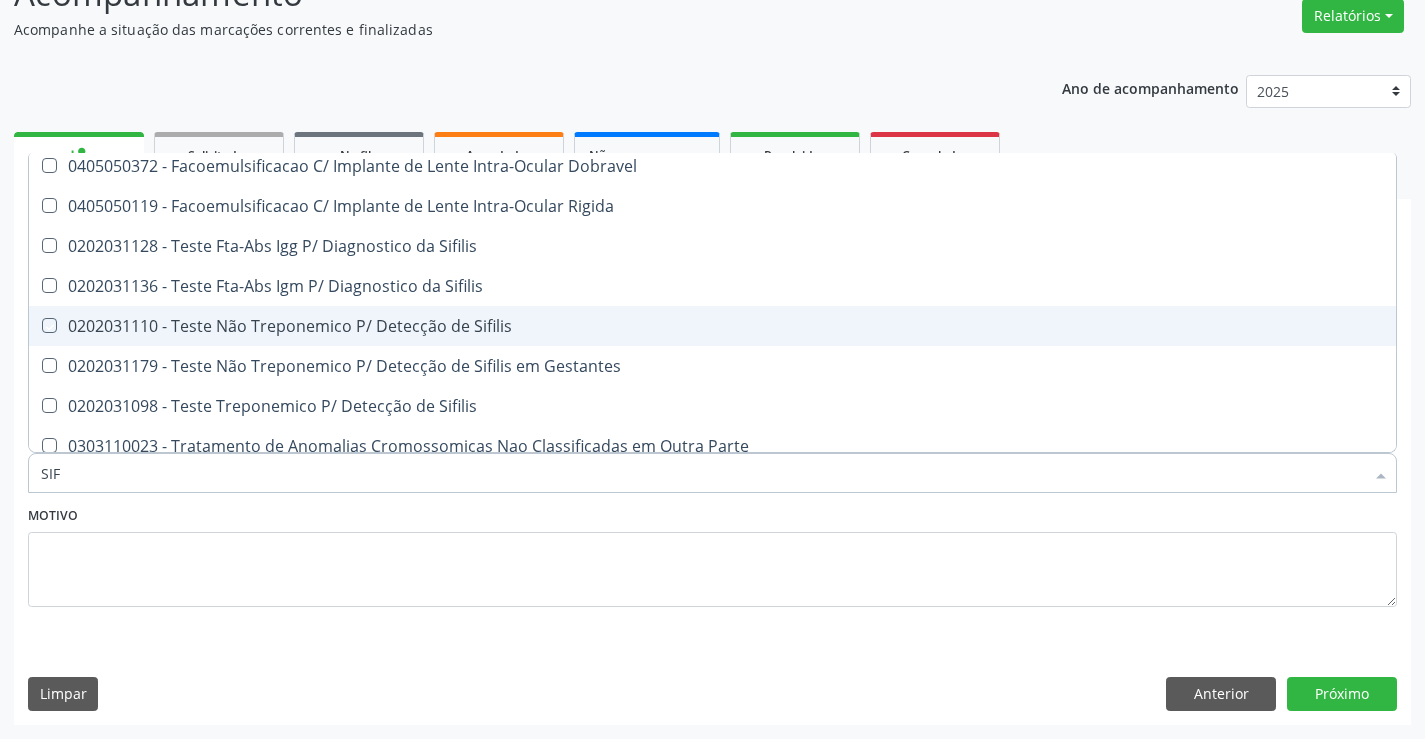 checkbox on "true" 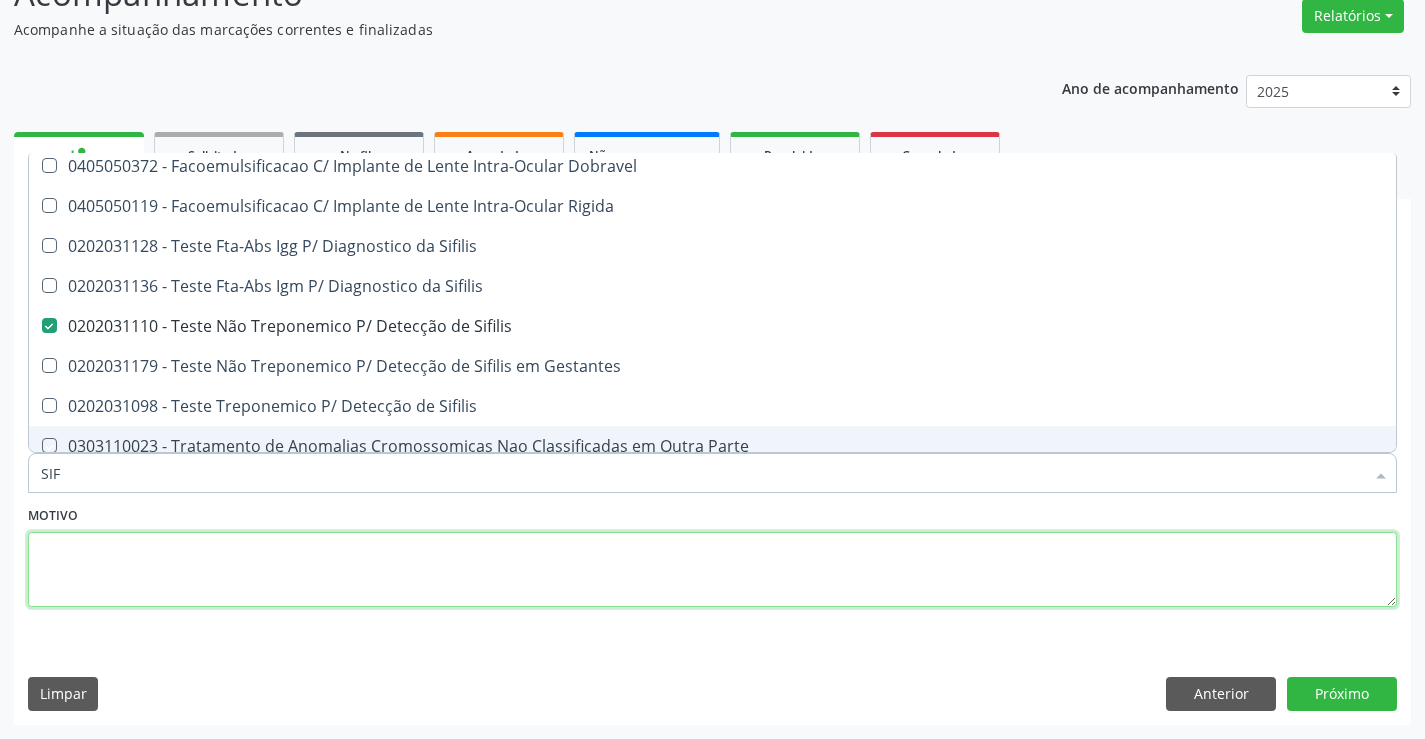 click at bounding box center (712, 570) 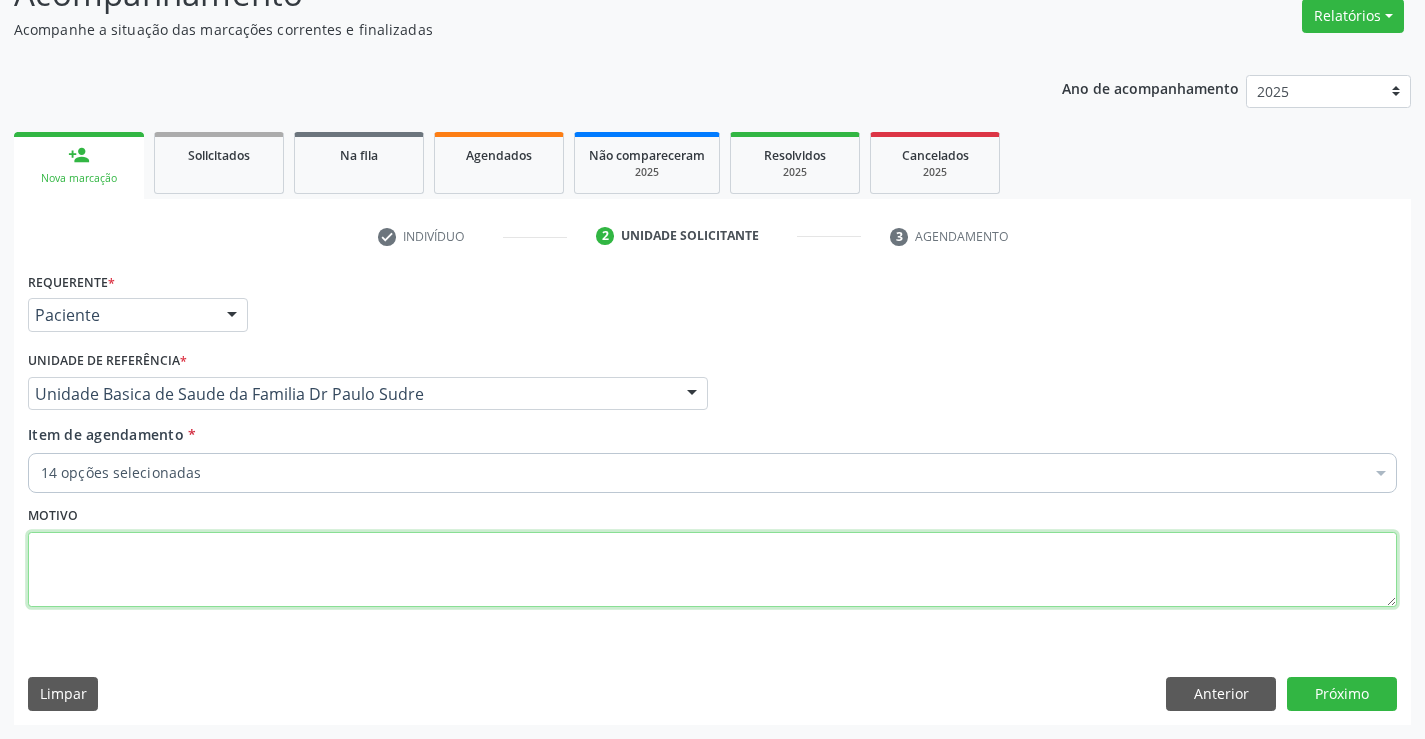 scroll, scrollTop: 0, scrollLeft: 0, axis: both 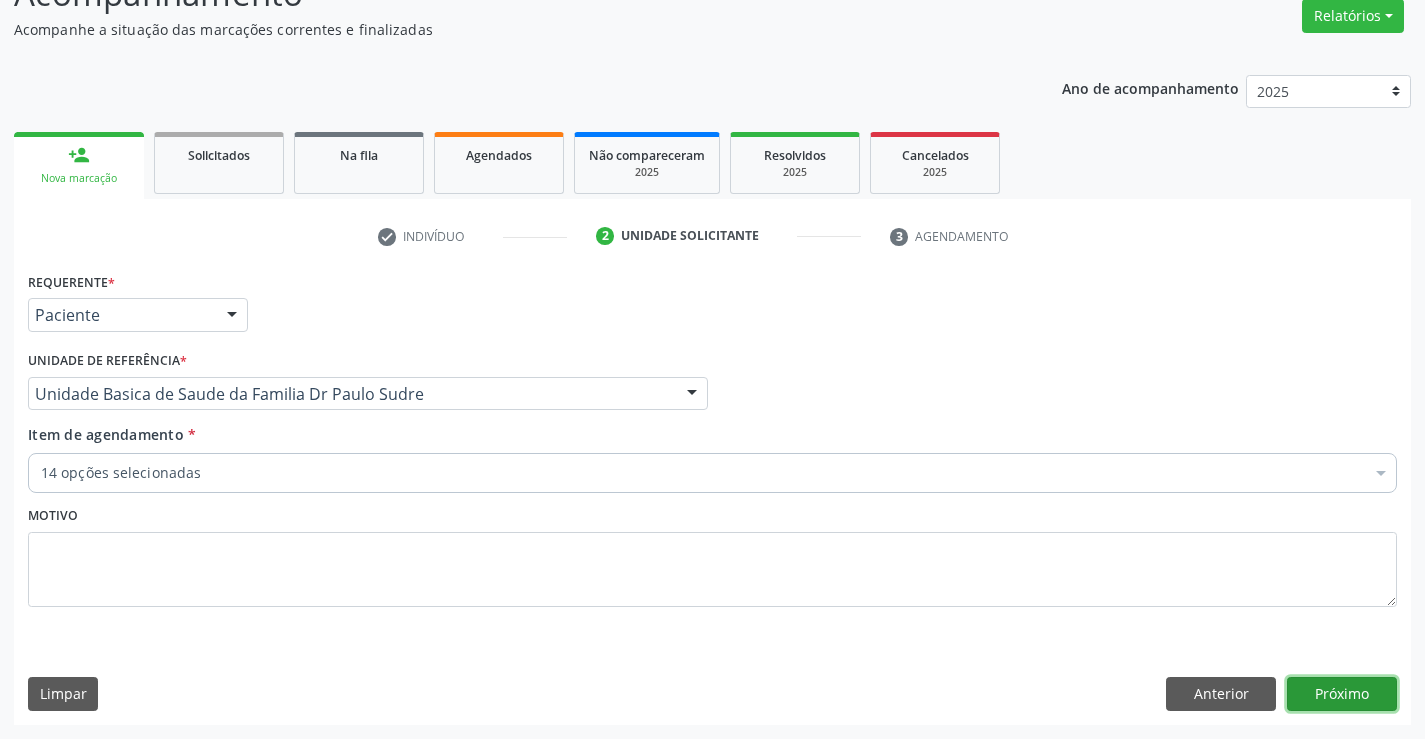 click on "Próximo" at bounding box center [1342, 694] 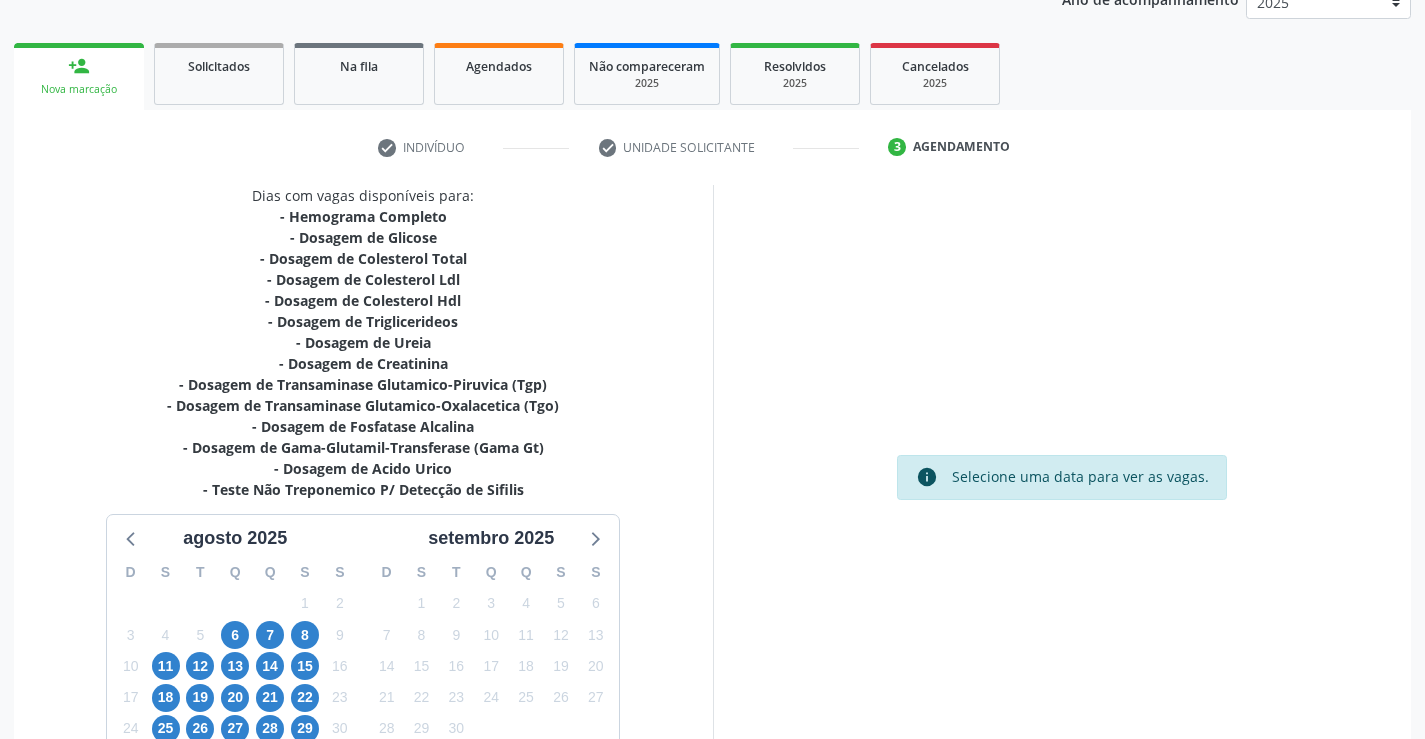 scroll, scrollTop: 367, scrollLeft: 0, axis: vertical 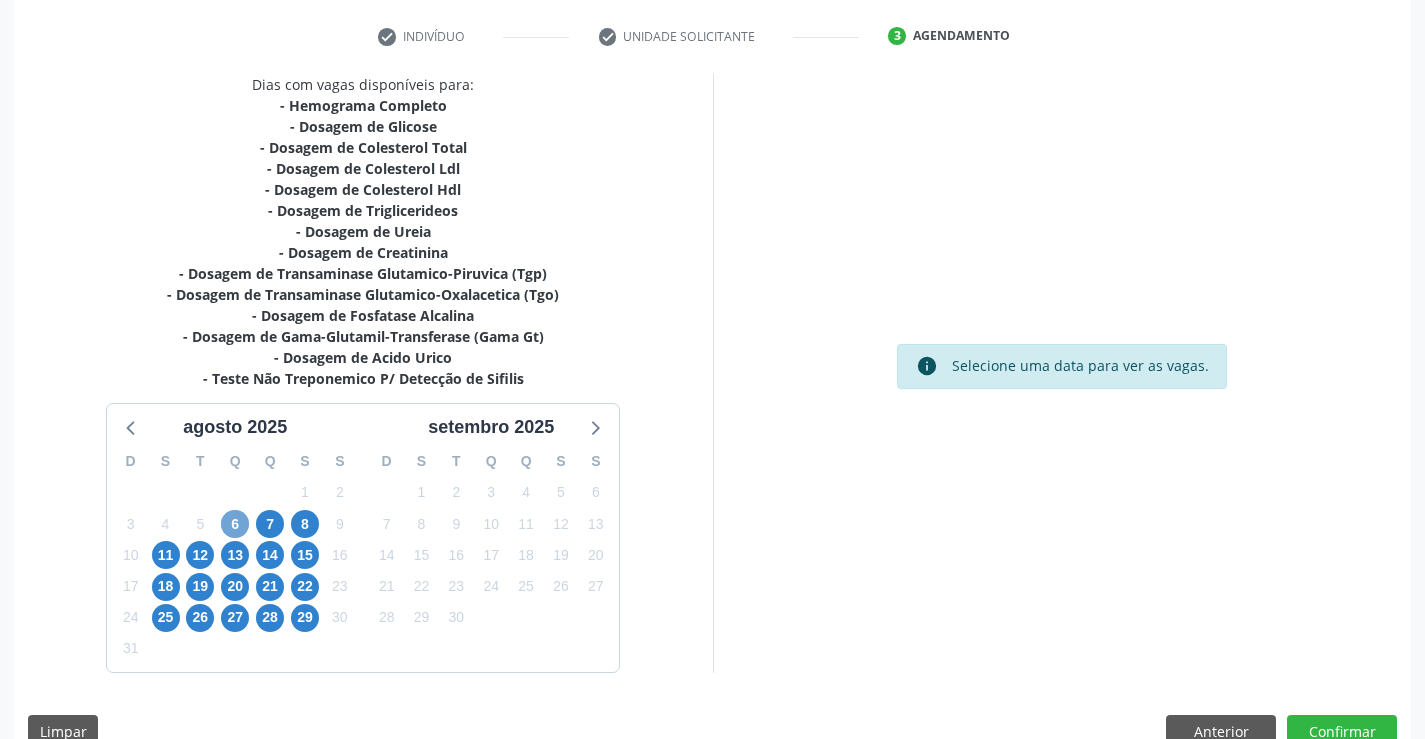 click on "6" at bounding box center (235, 524) 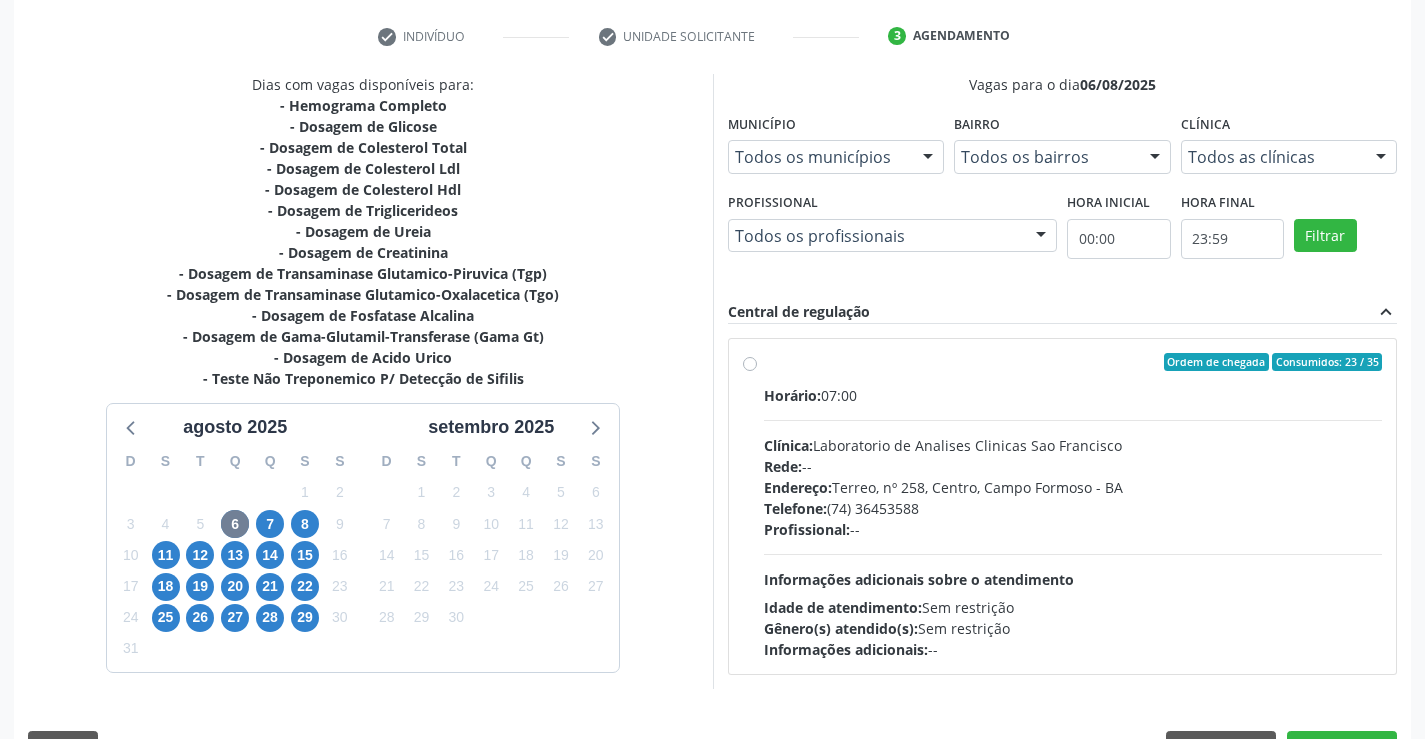click on "Ordem de chegada
Consumidos: 23 / 35
Horário:   07:00
Clínica:  Laboratorio de Analises Clinicas Sao Francisco
Rede:
--
Endereço:   Terreo, nº 258, Centro, Campo Formoso - BA
Telefone:   (74) 36453588
Profissional:
--
Informações adicionais sobre o atendimento
Idade de atendimento:
Sem restrição
Gênero(s) atendido(s):
Sem restrição
Informações adicionais:
--" at bounding box center (1073, 506) 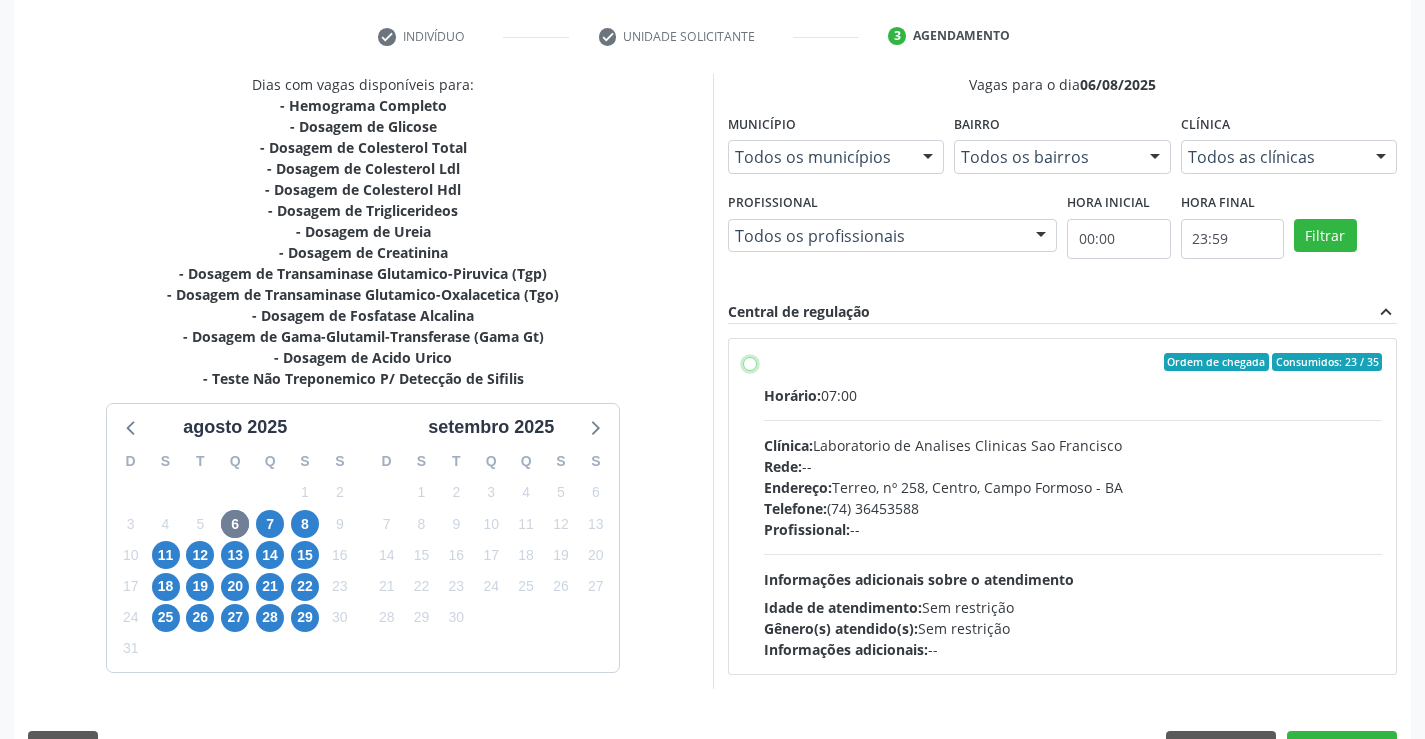 click on "Ordem de chegada
Consumidos: 23 / 35
Horário:   07:00
Clínica:  Laboratorio de Analises Clinicas Sao Francisco
Rede:
--
Endereço:   Terreo, nº 258, Centro, Campo Formoso - BA
Telefone:   (74) 36453588
Profissional:
--
Informações adicionais sobre o atendimento
Idade de atendimento:
Sem restrição
Gênero(s) atendido(s):
Sem restrição
Informações adicionais:
--" at bounding box center [750, 362] 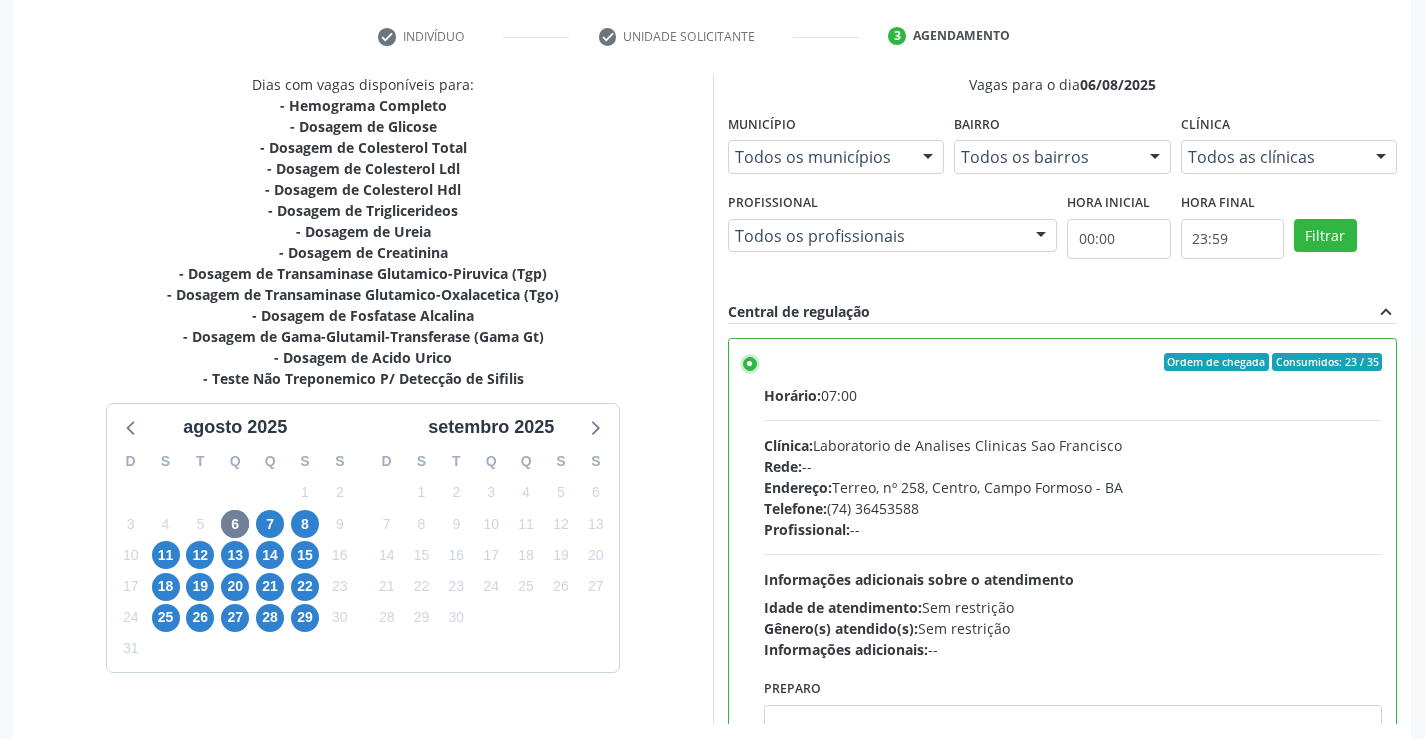 scroll, scrollTop: 456, scrollLeft: 0, axis: vertical 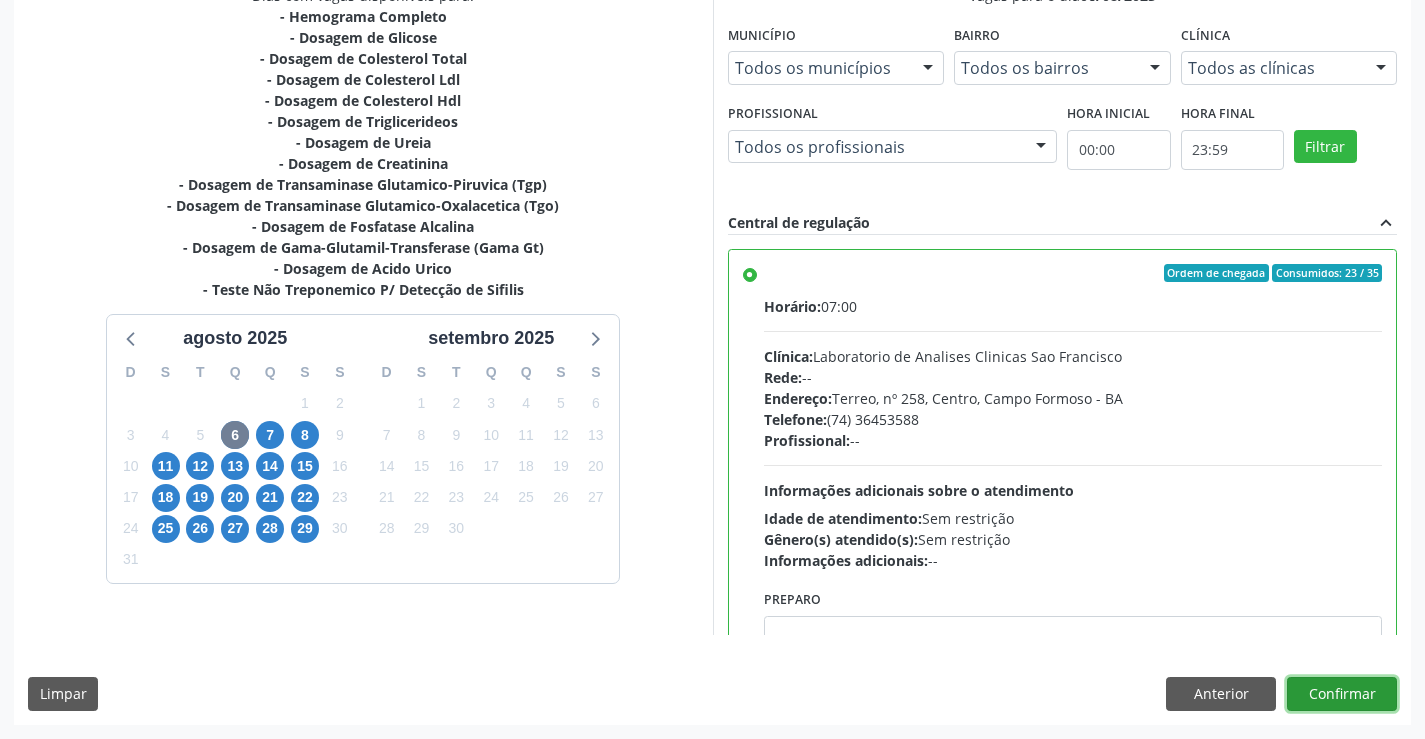 click on "Confirmar" at bounding box center [1342, 694] 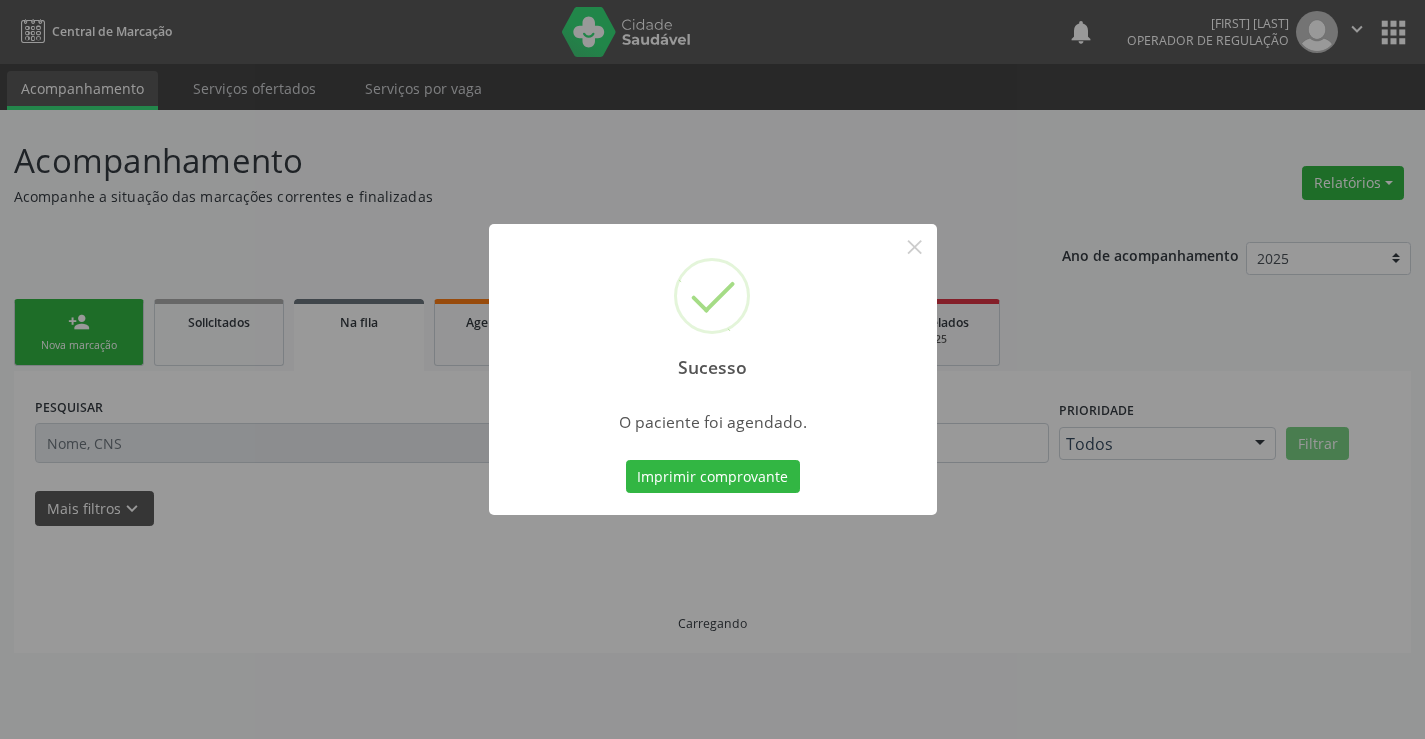 scroll, scrollTop: 0, scrollLeft: 0, axis: both 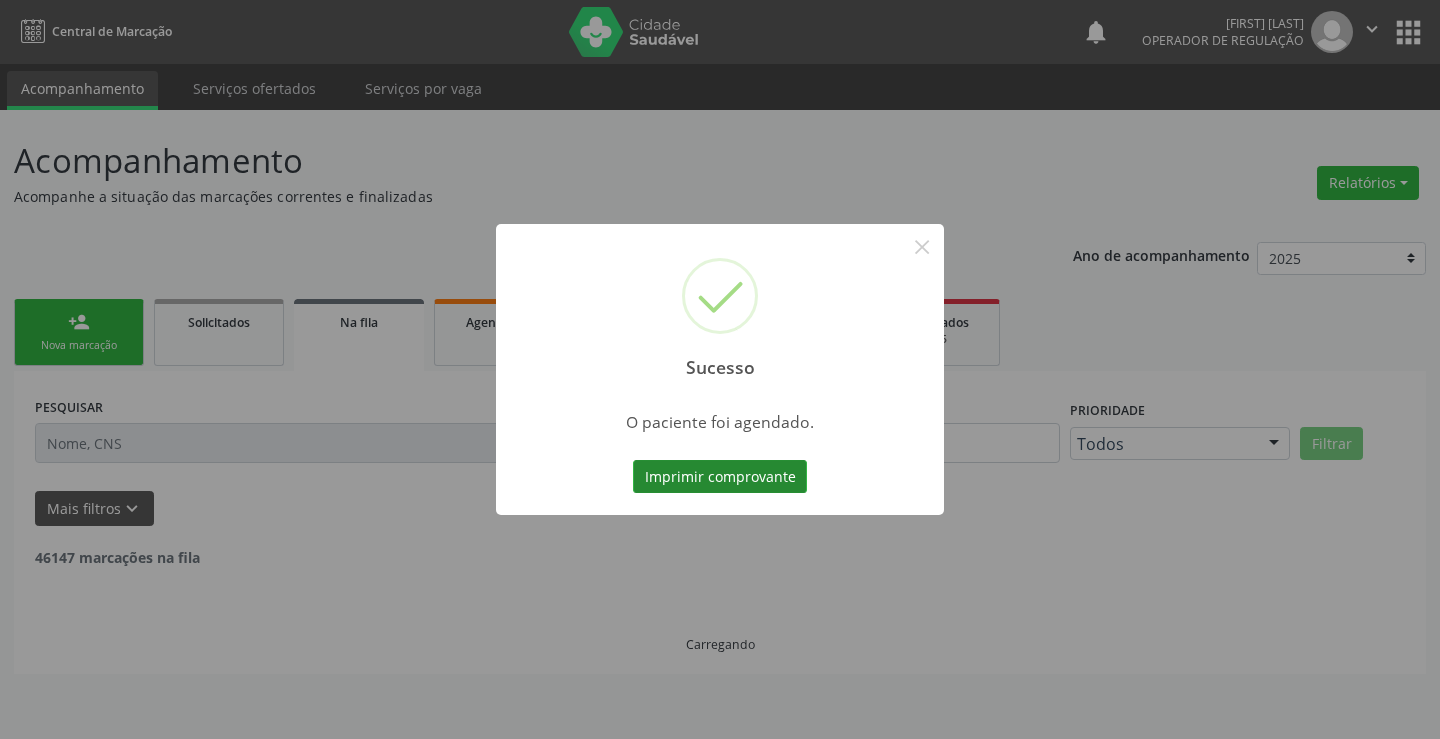 click on "Imprimir comprovante" at bounding box center (720, 477) 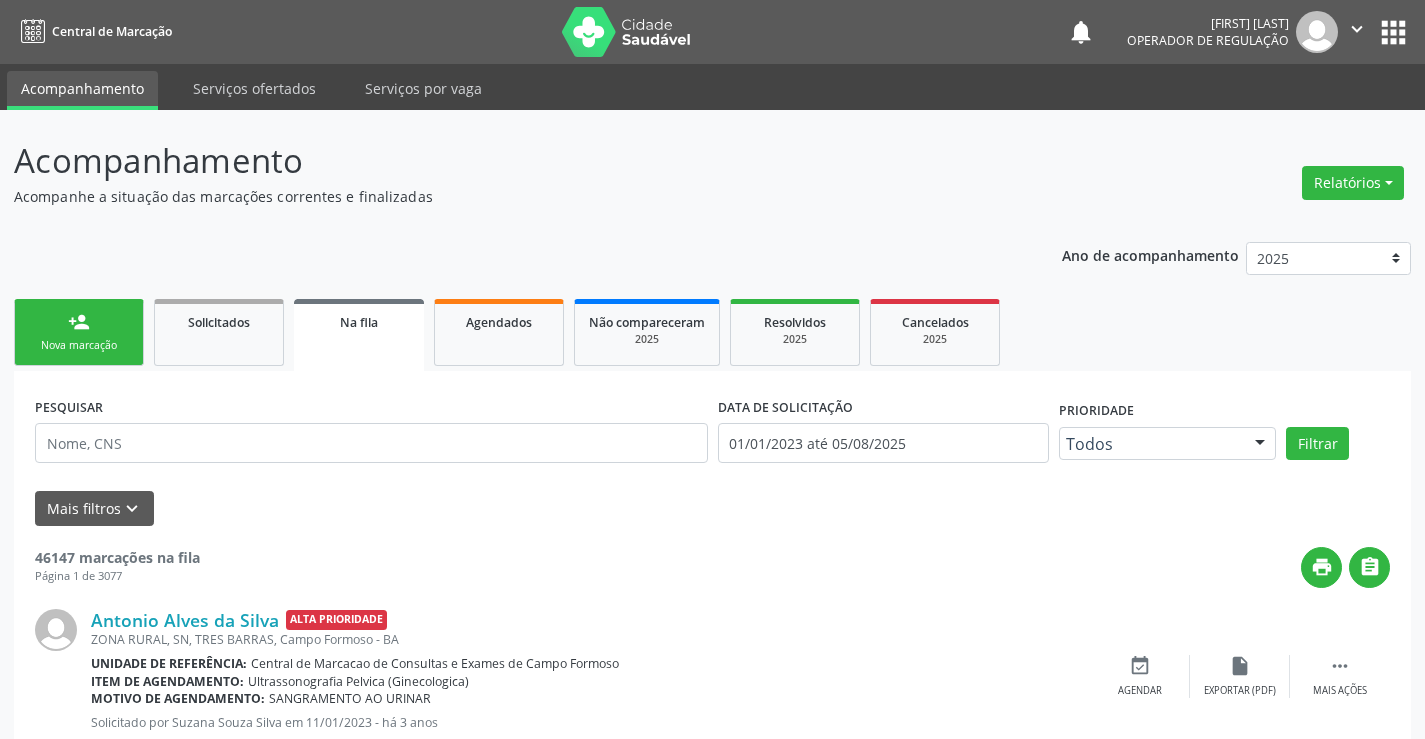 click on "Nova marcação" at bounding box center (79, 345) 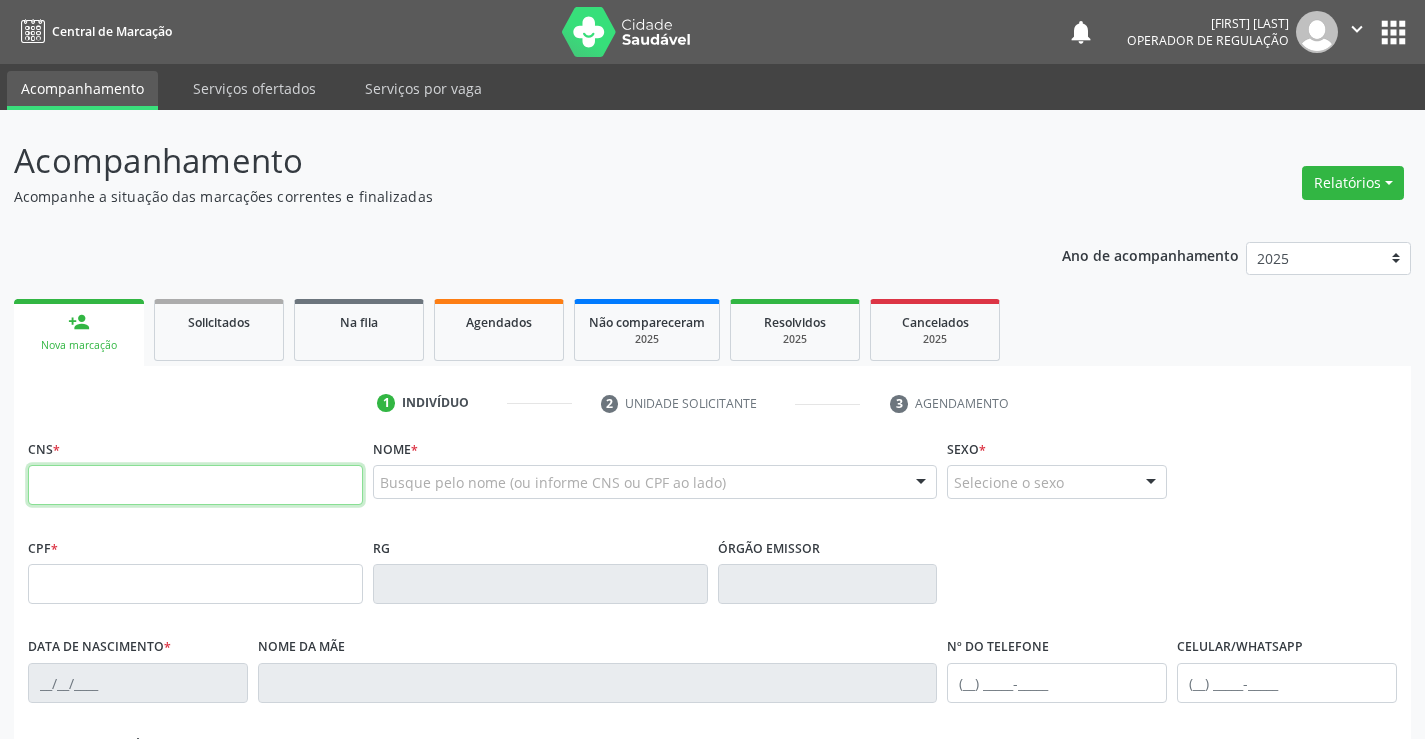 click at bounding box center [195, 485] 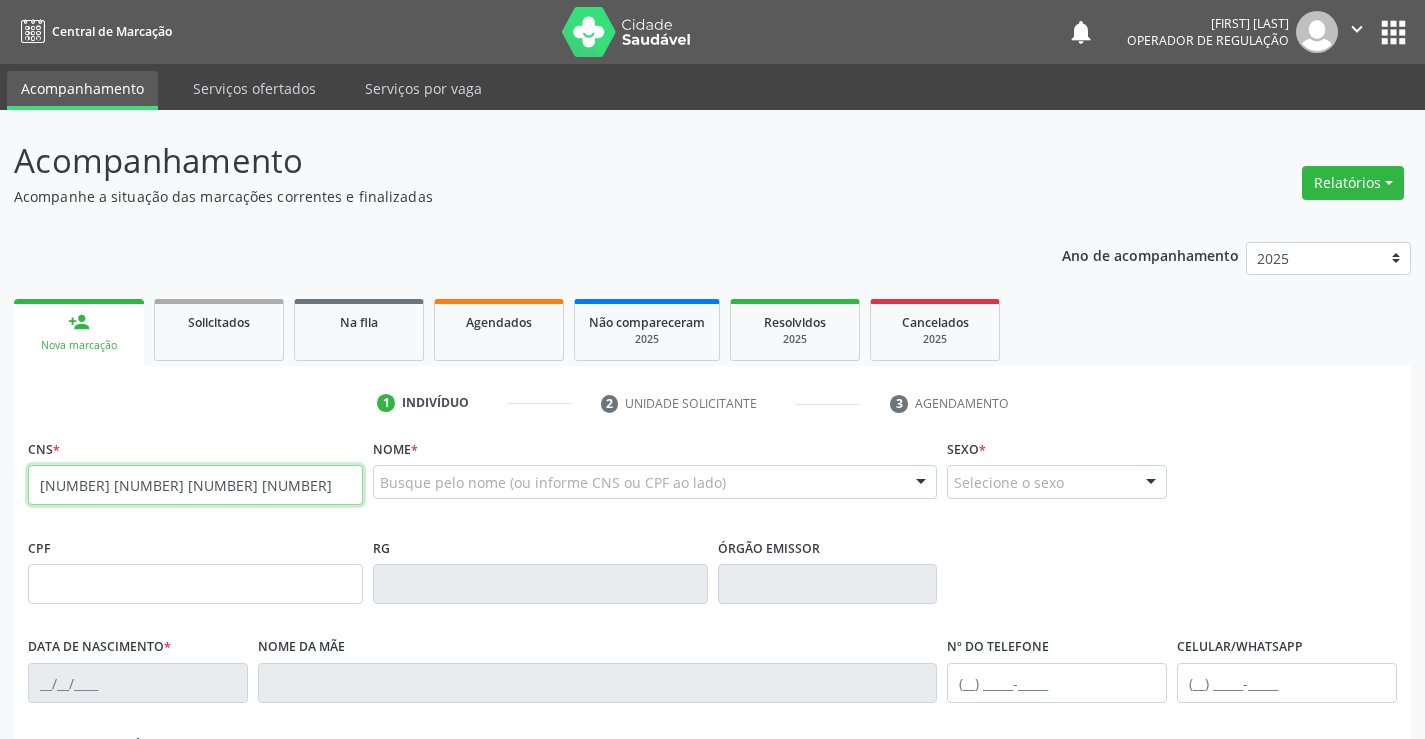 type on "706 7025 5917 3716" 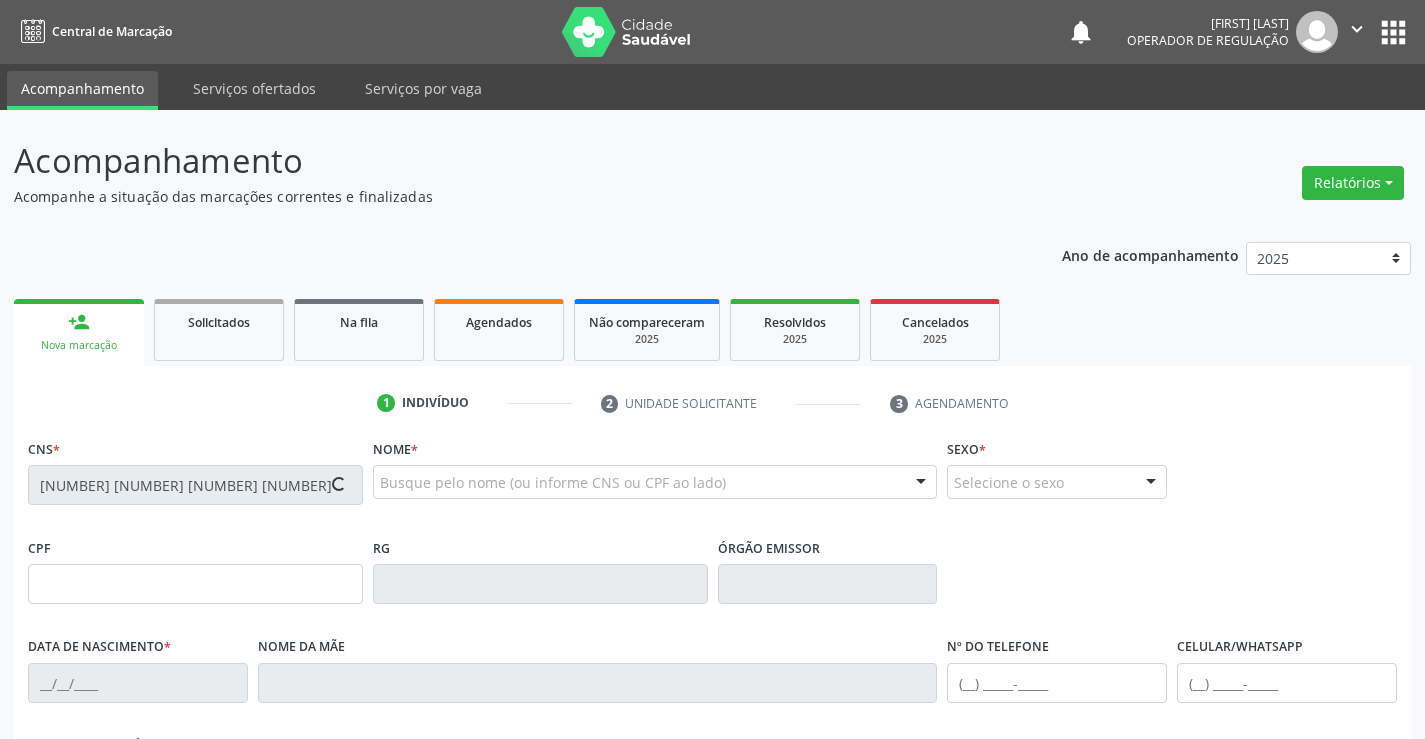 type on "16/03/1972" 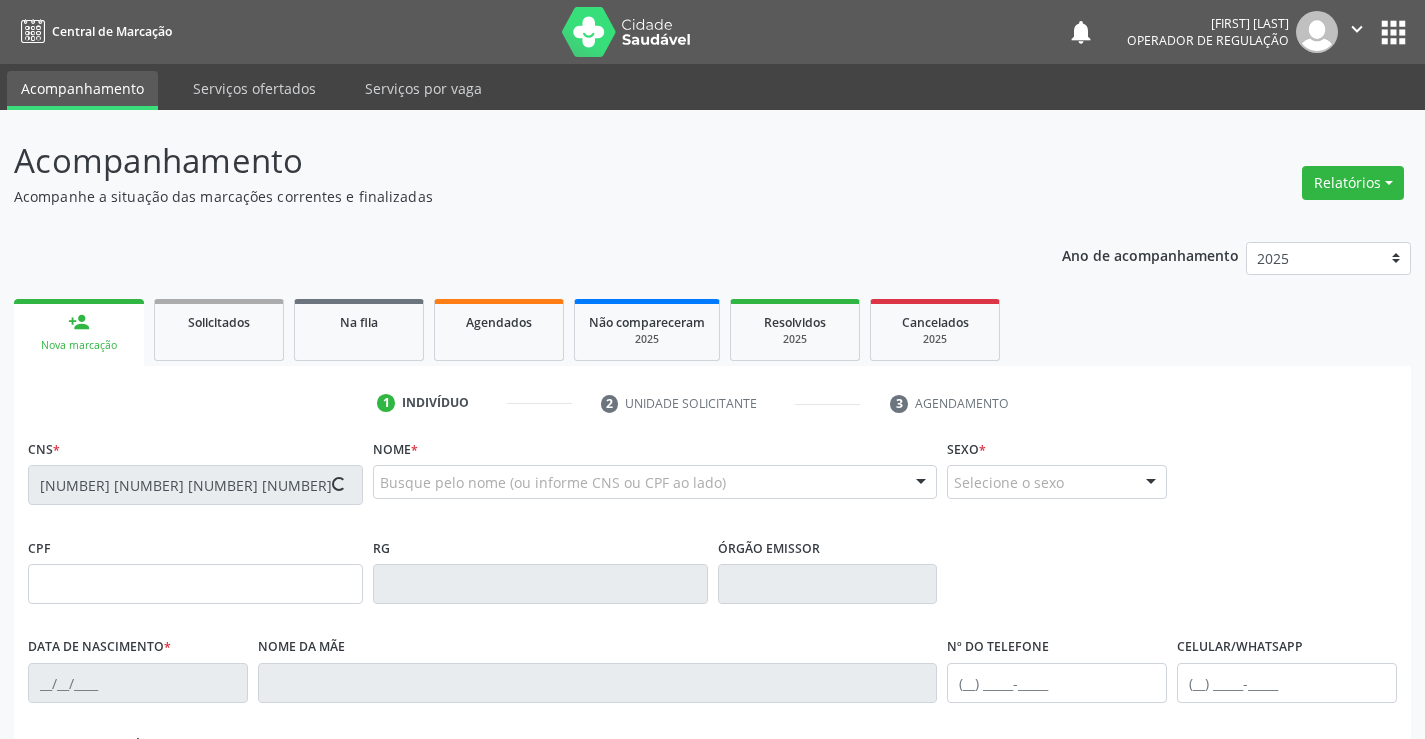type on "(74) 99189-4961" 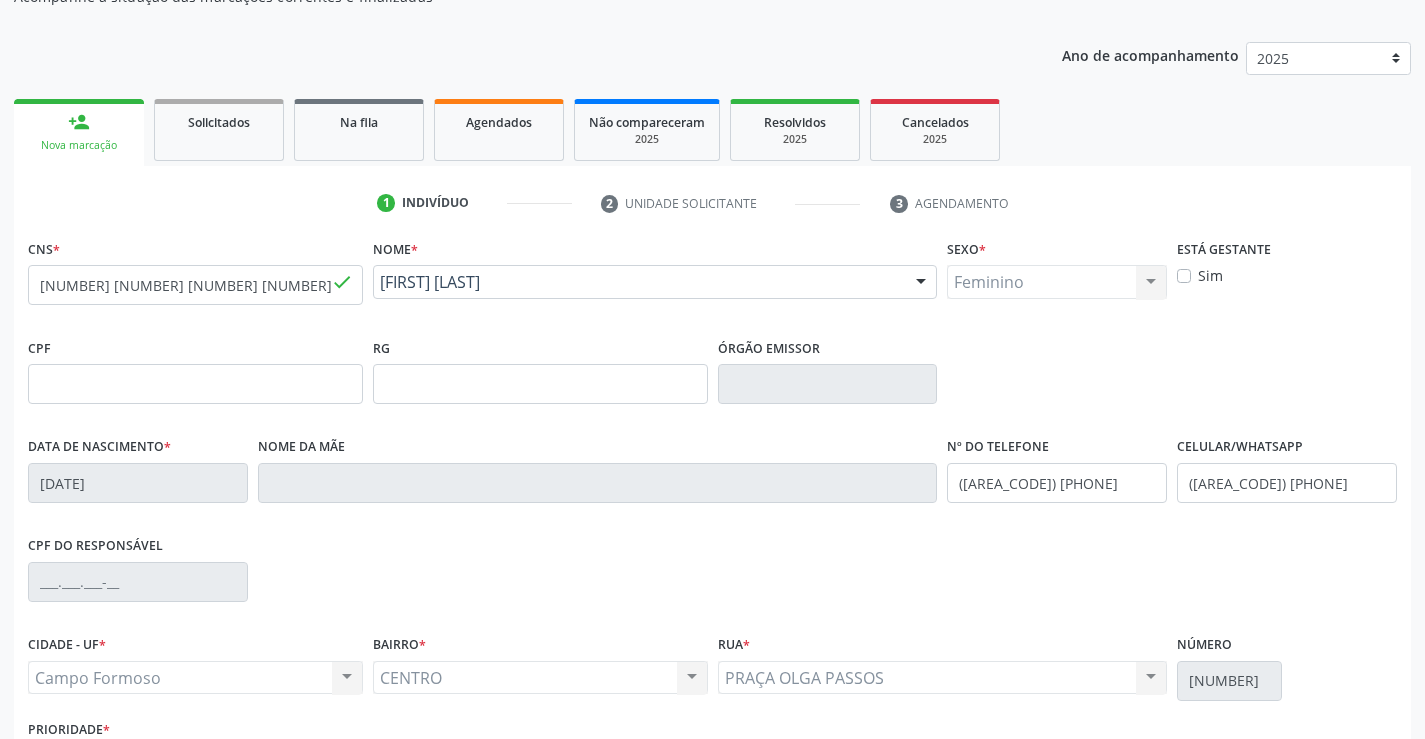 scroll, scrollTop: 345, scrollLeft: 0, axis: vertical 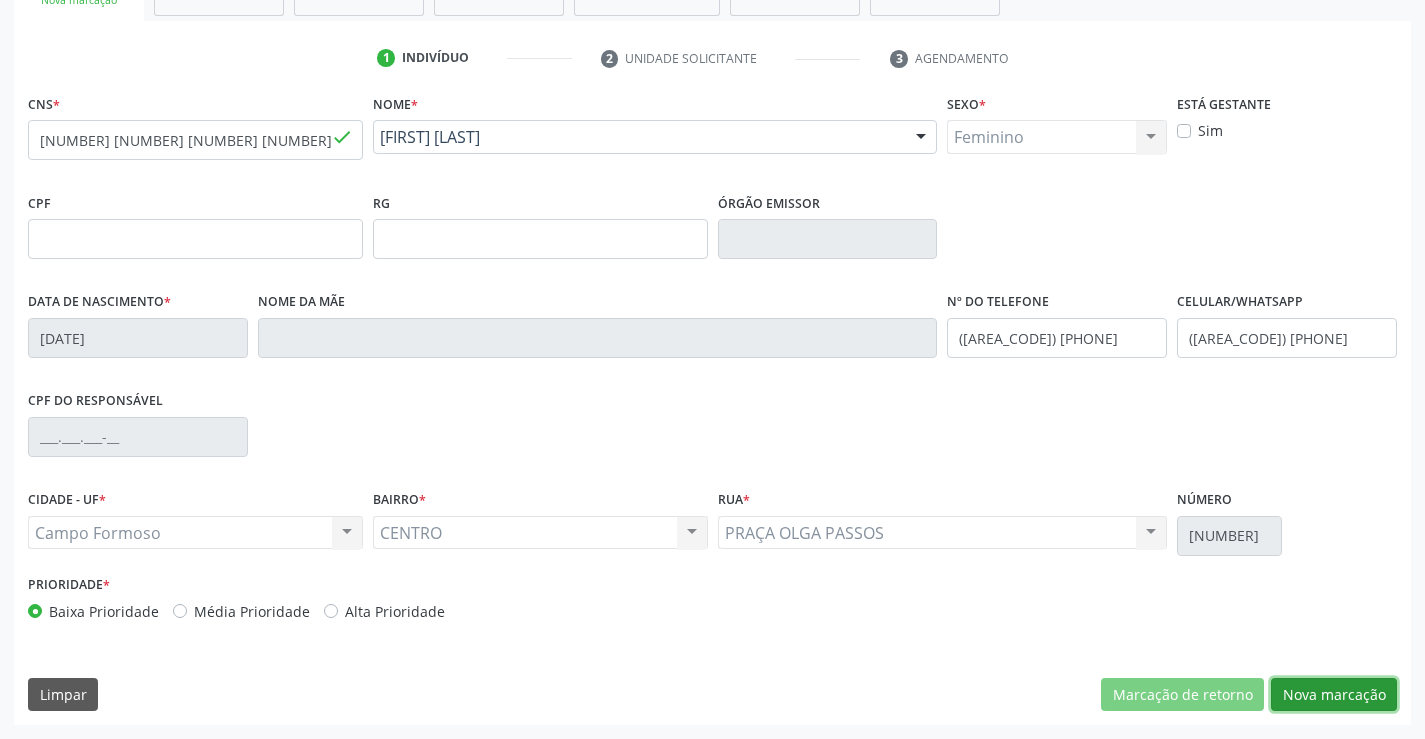 click on "Nova marcação" at bounding box center [1334, 695] 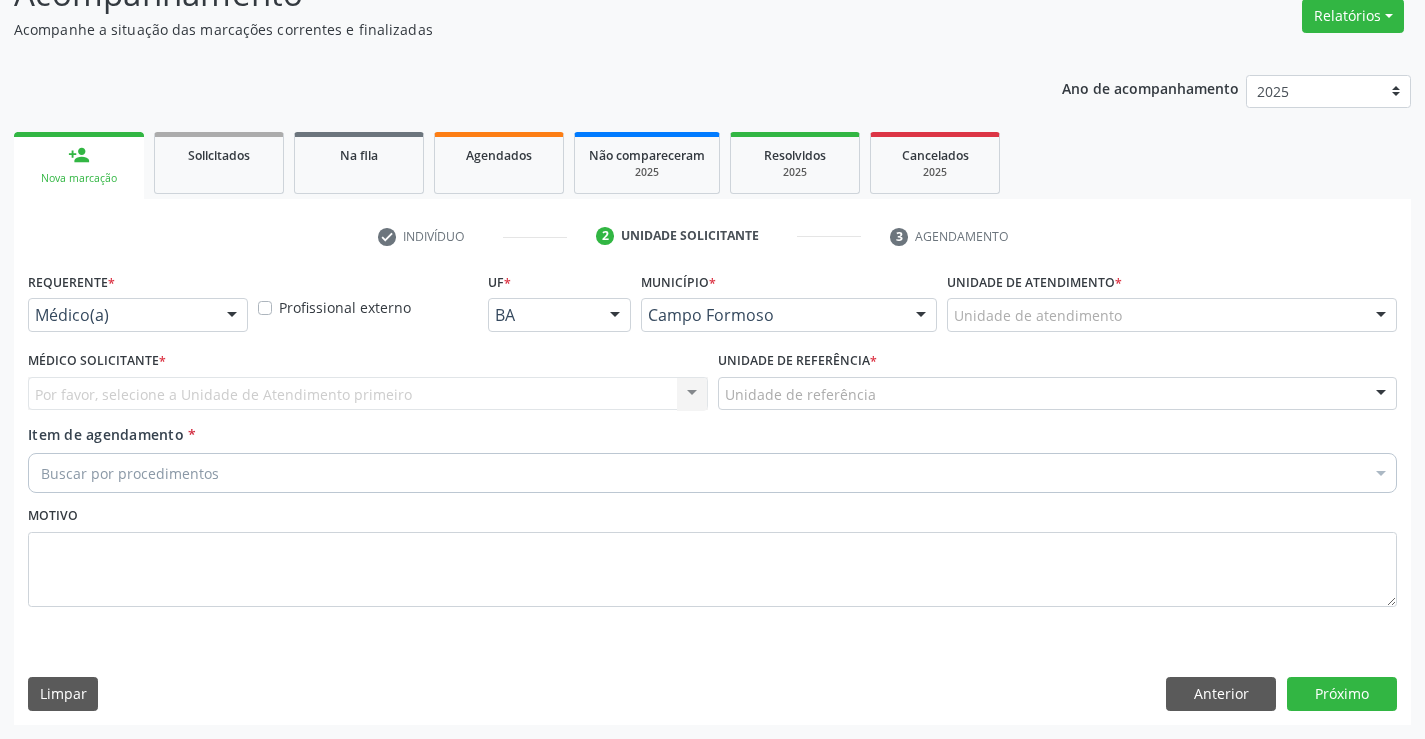 scroll, scrollTop: 167, scrollLeft: 0, axis: vertical 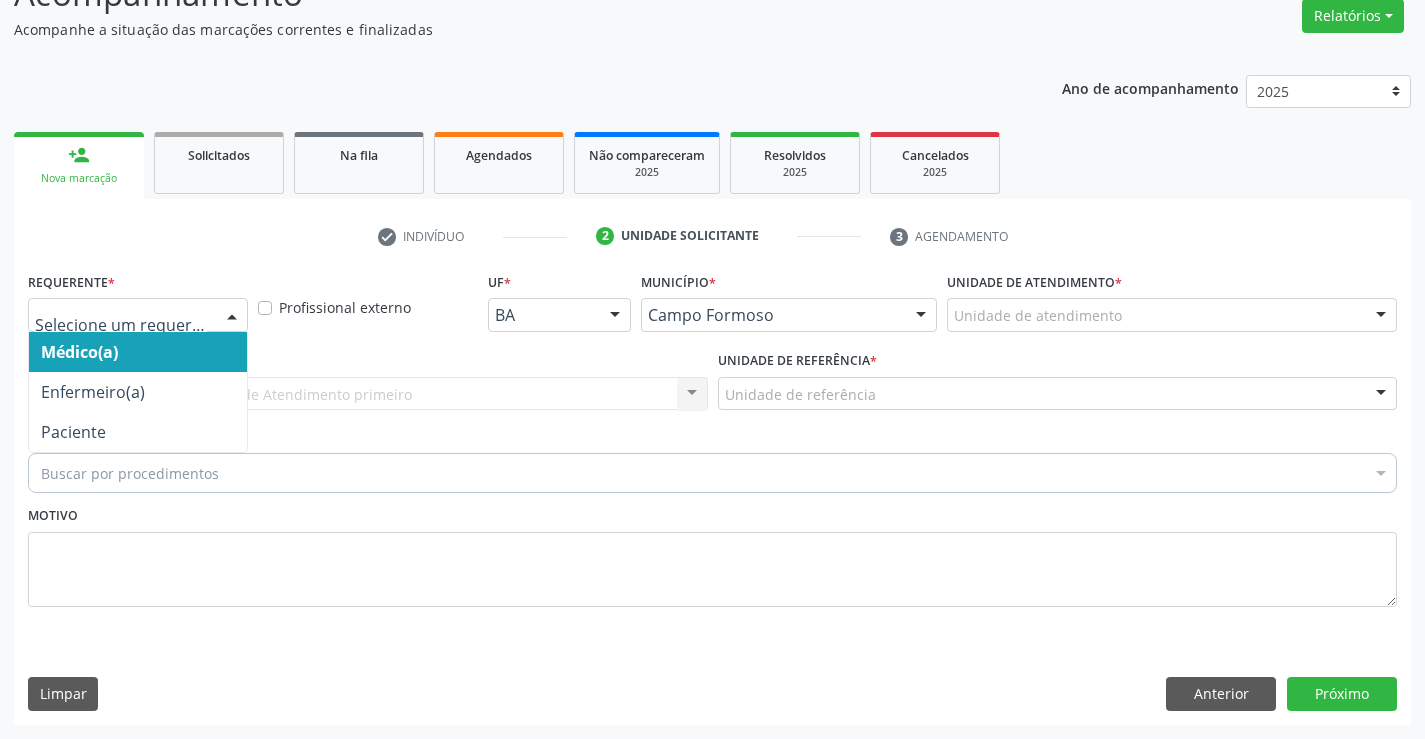click at bounding box center [138, 315] 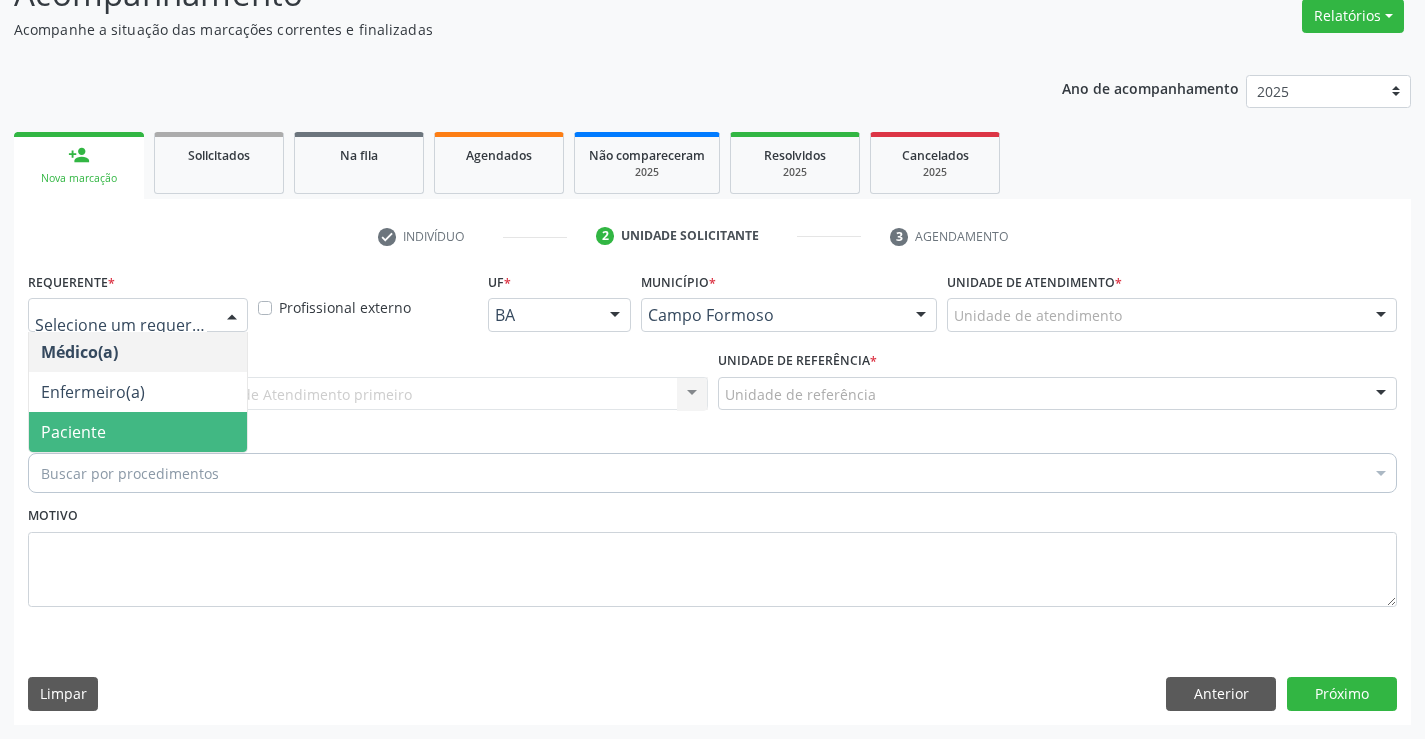click on "Paciente" at bounding box center [138, 432] 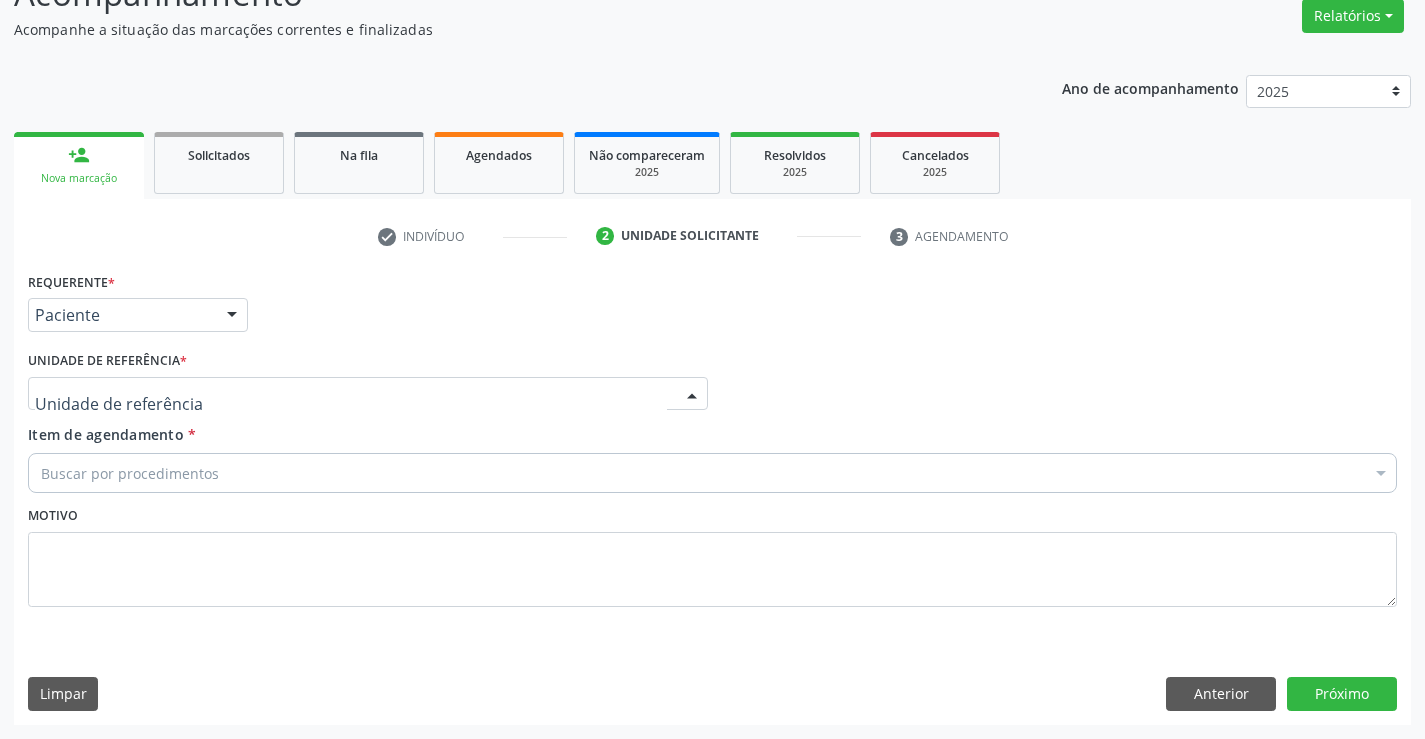 drag, startPoint x: 159, startPoint y: 386, endPoint x: 164, endPoint y: 410, distance: 24.5153 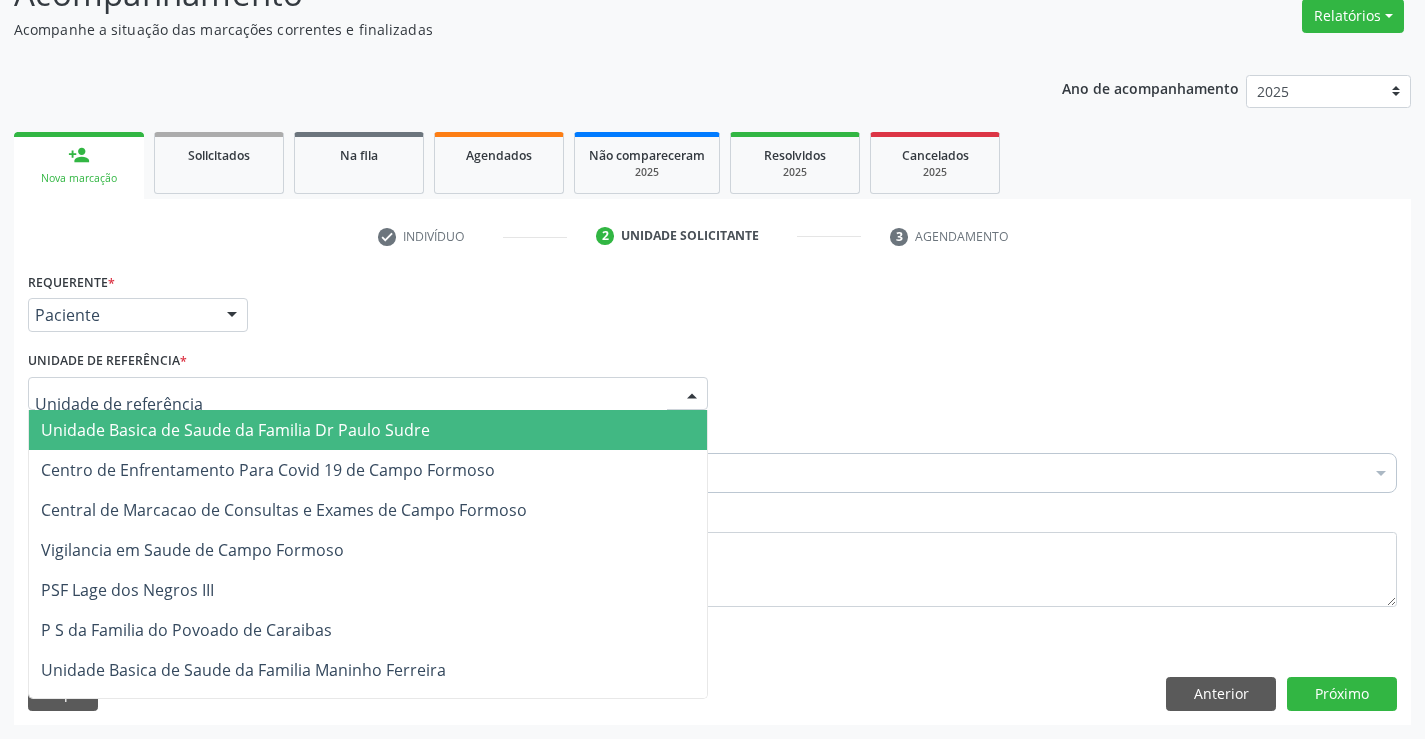 drag, startPoint x: 166, startPoint y: 427, endPoint x: 121, endPoint y: 429, distance: 45.044422 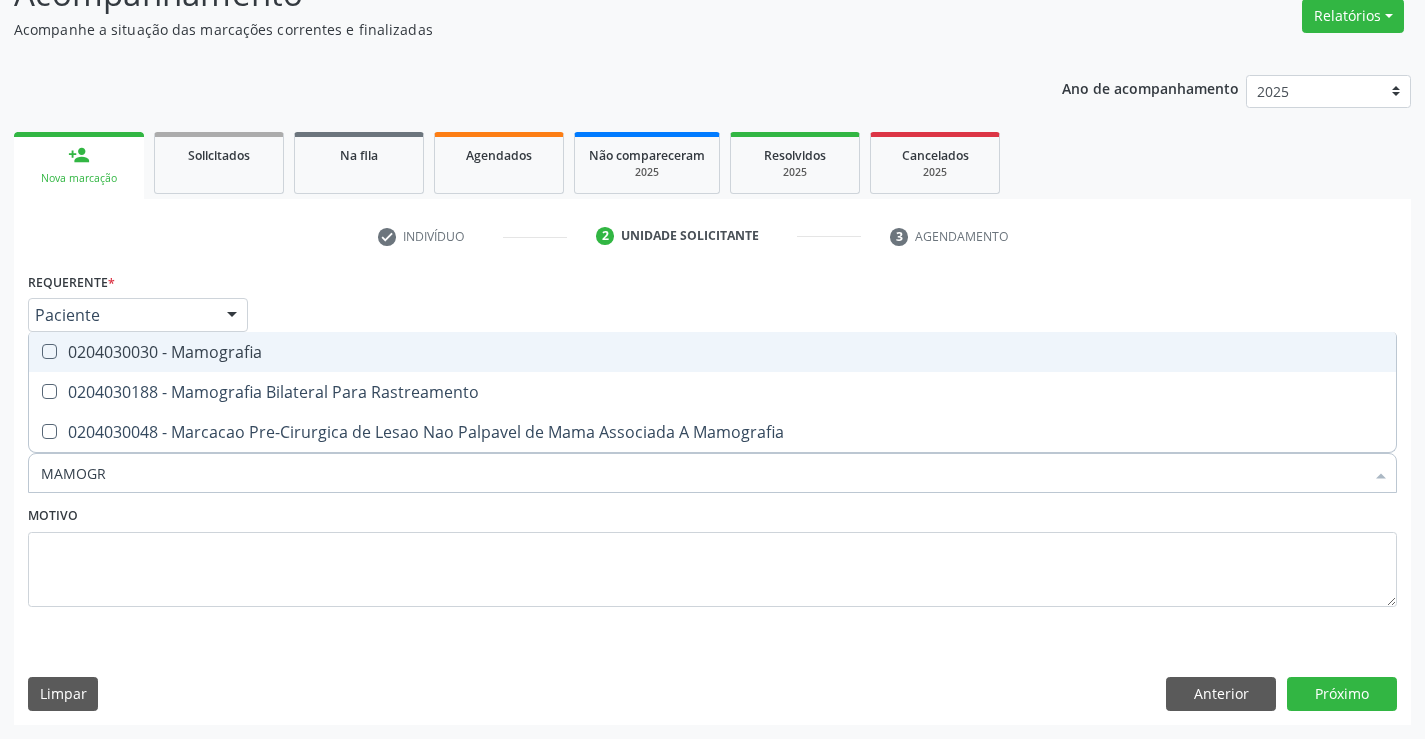 type on "MAMOGRA" 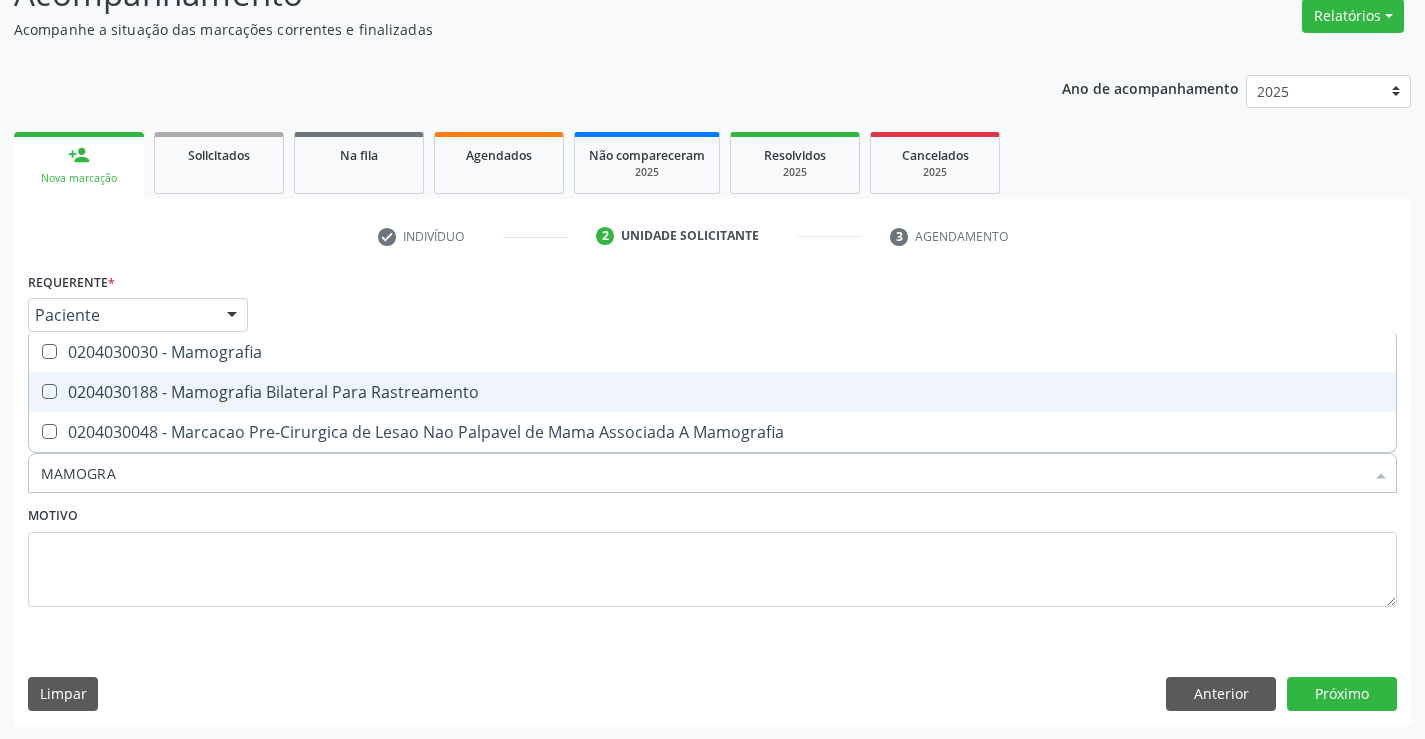 click on "0204030188 - Mamografia Bilateral Para Rastreamento" at bounding box center (712, 392) 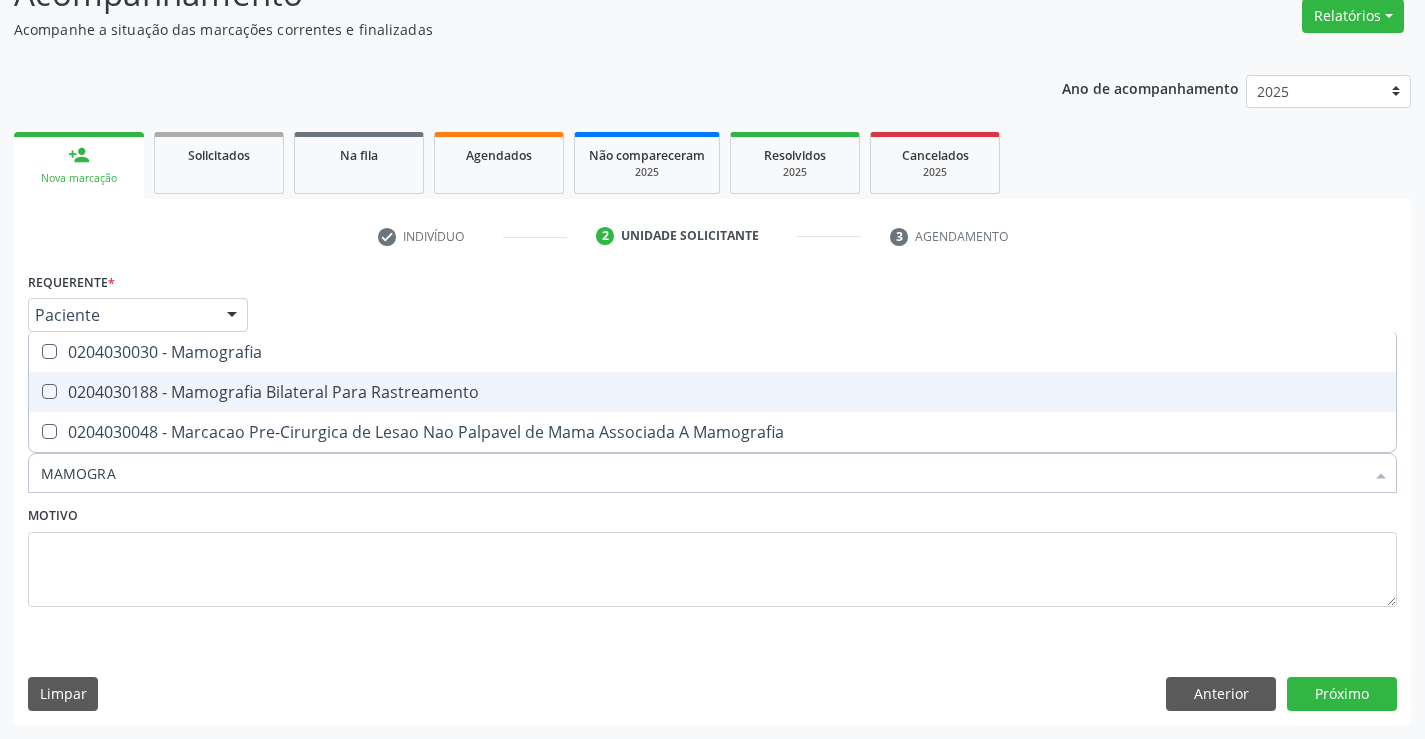checkbox on "true" 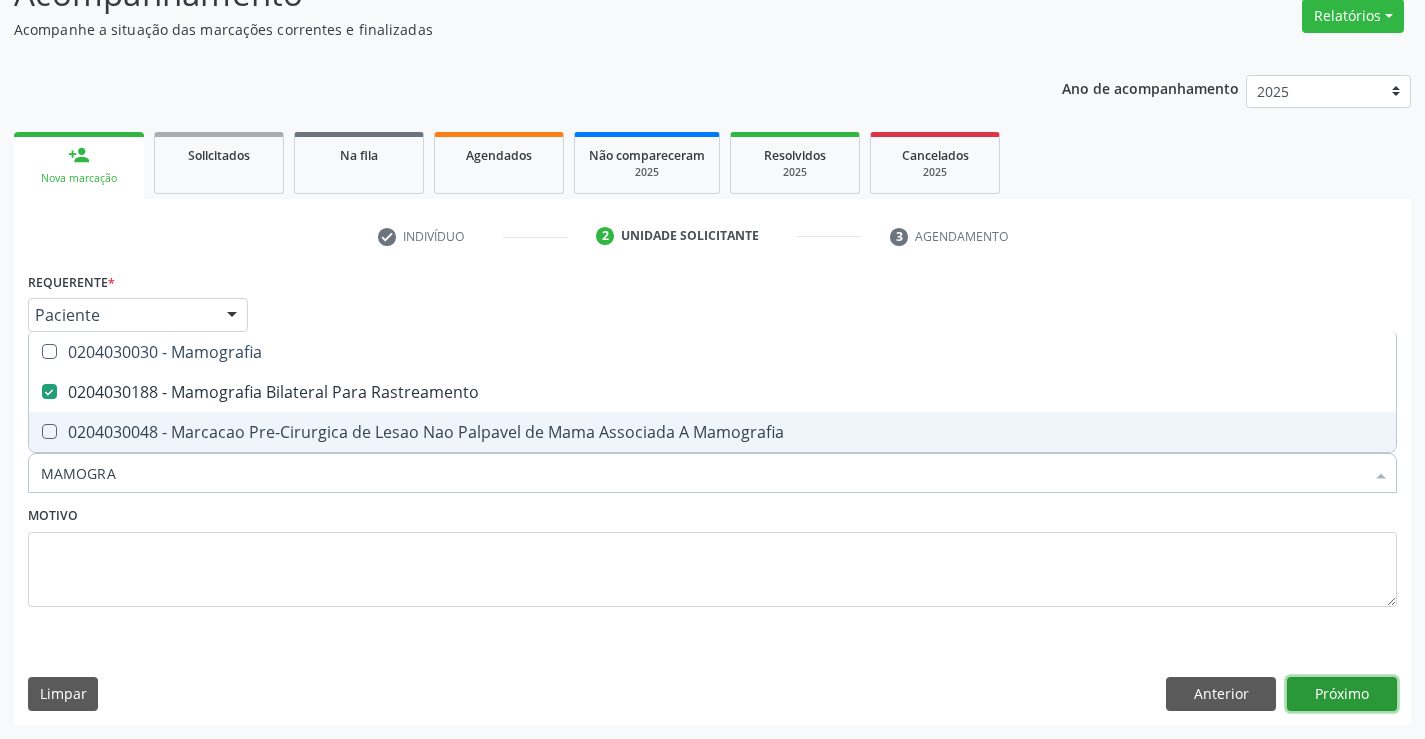click on "Próximo" at bounding box center (1342, 694) 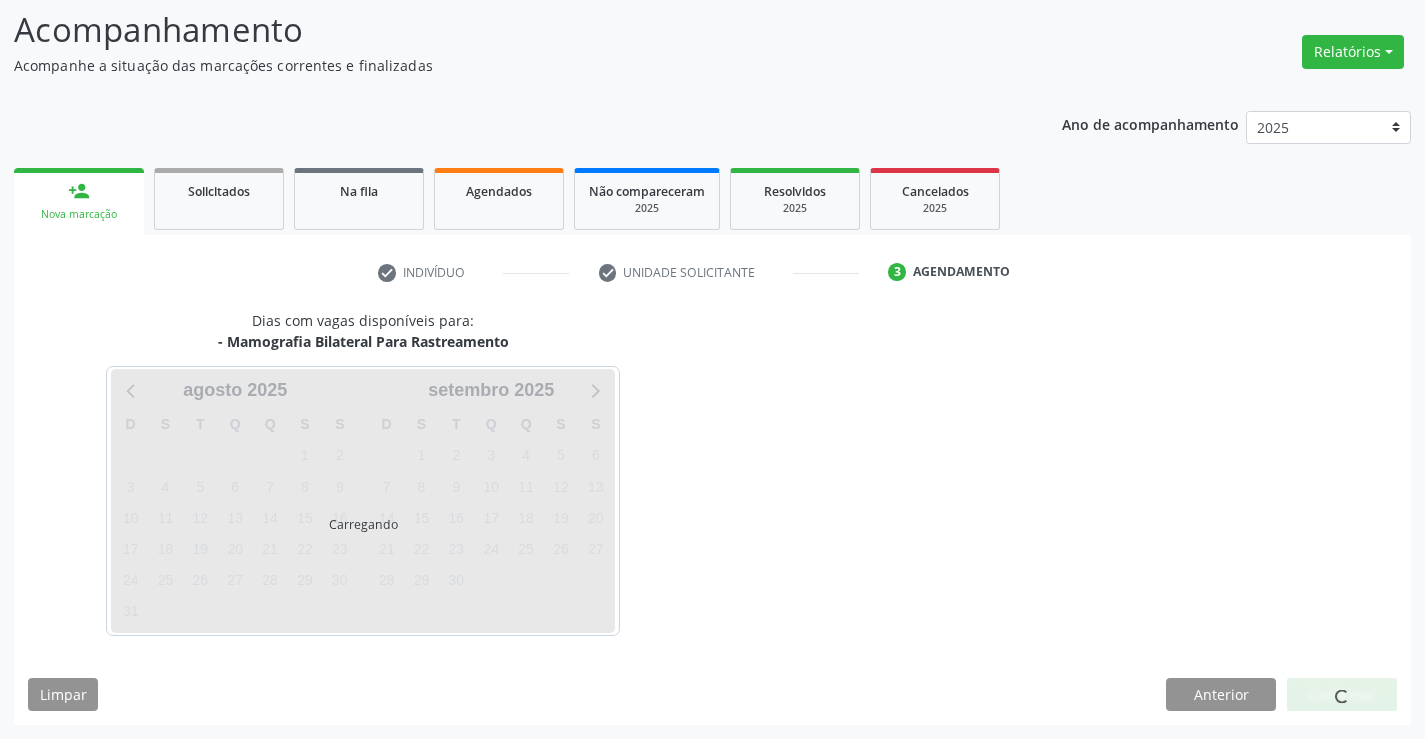 scroll, scrollTop: 131, scrollLeft: 0, axis: vertical 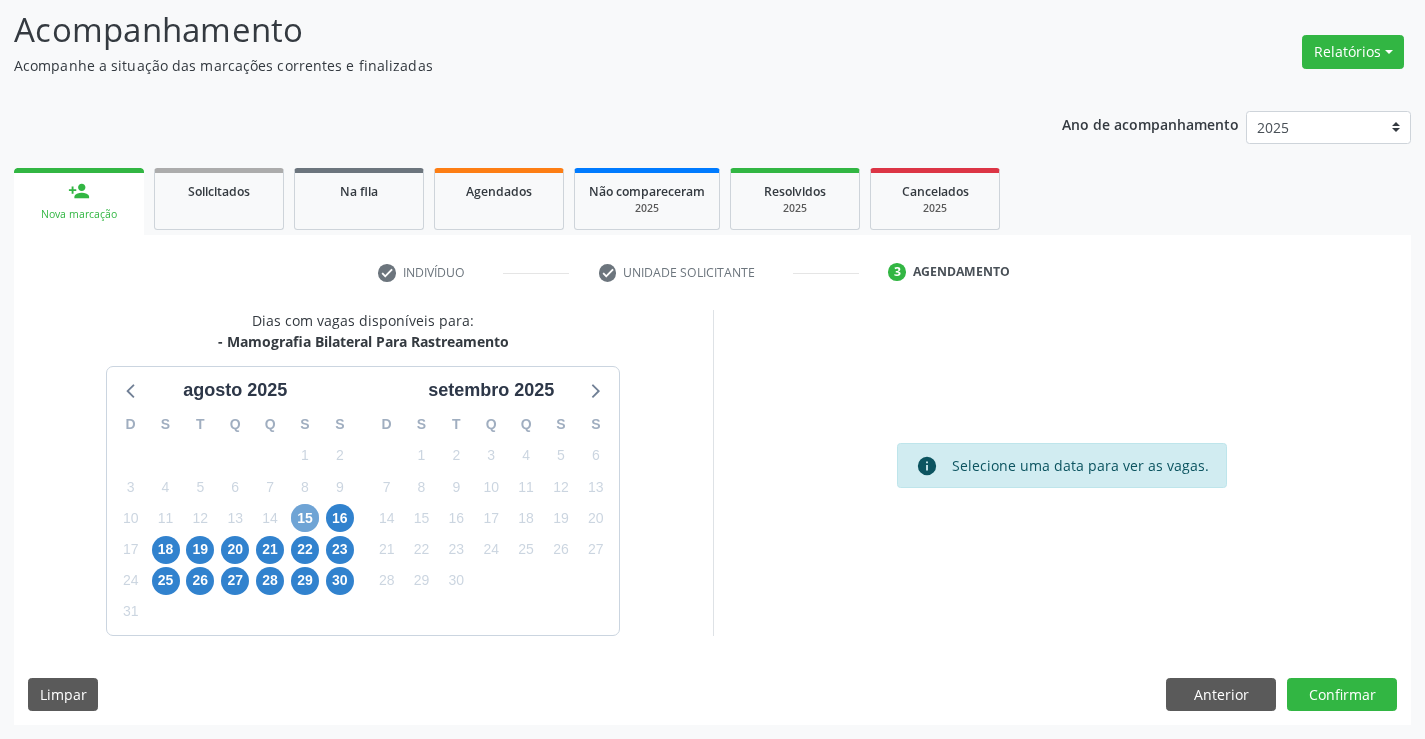 click on "15" at bounding box center (305, 518) 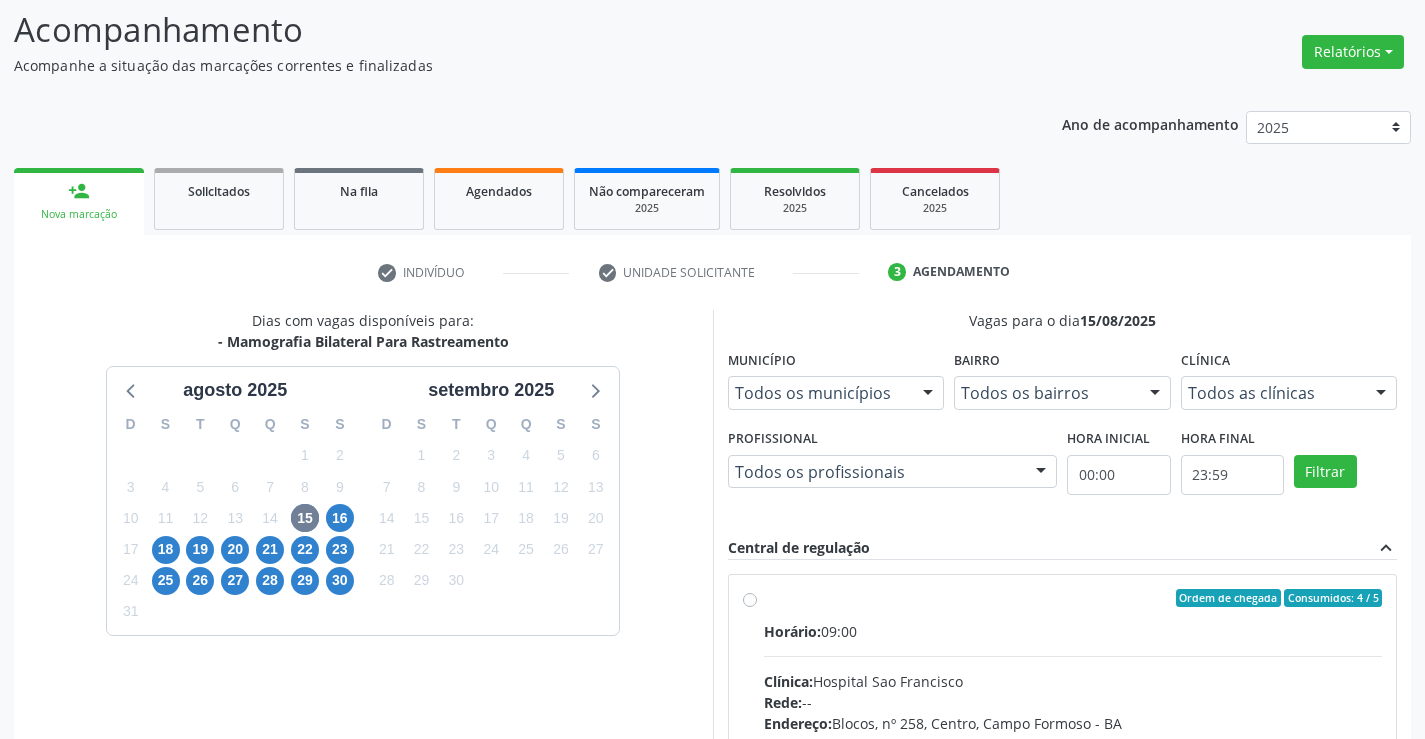 click on "Ordem de chegada
Consumidos: 4 / 5
Horário:   09:00
Clínica:  Hospital Sao Francisco
Rede:
--
Endereço:   Blocos, nº 258, Centro, Campo Formoso - BA
Telefone:   (74) 36451217
Profissional:
Joel da Rocha Almeida
Informações adicionais sobre o atendimento
Idade de atendimento:
de 0 a 120 anos
Gênero(s) atendido(s):
Masculino e Feminino
Informações adicionais:
--" at bounding box center [1073, 742] 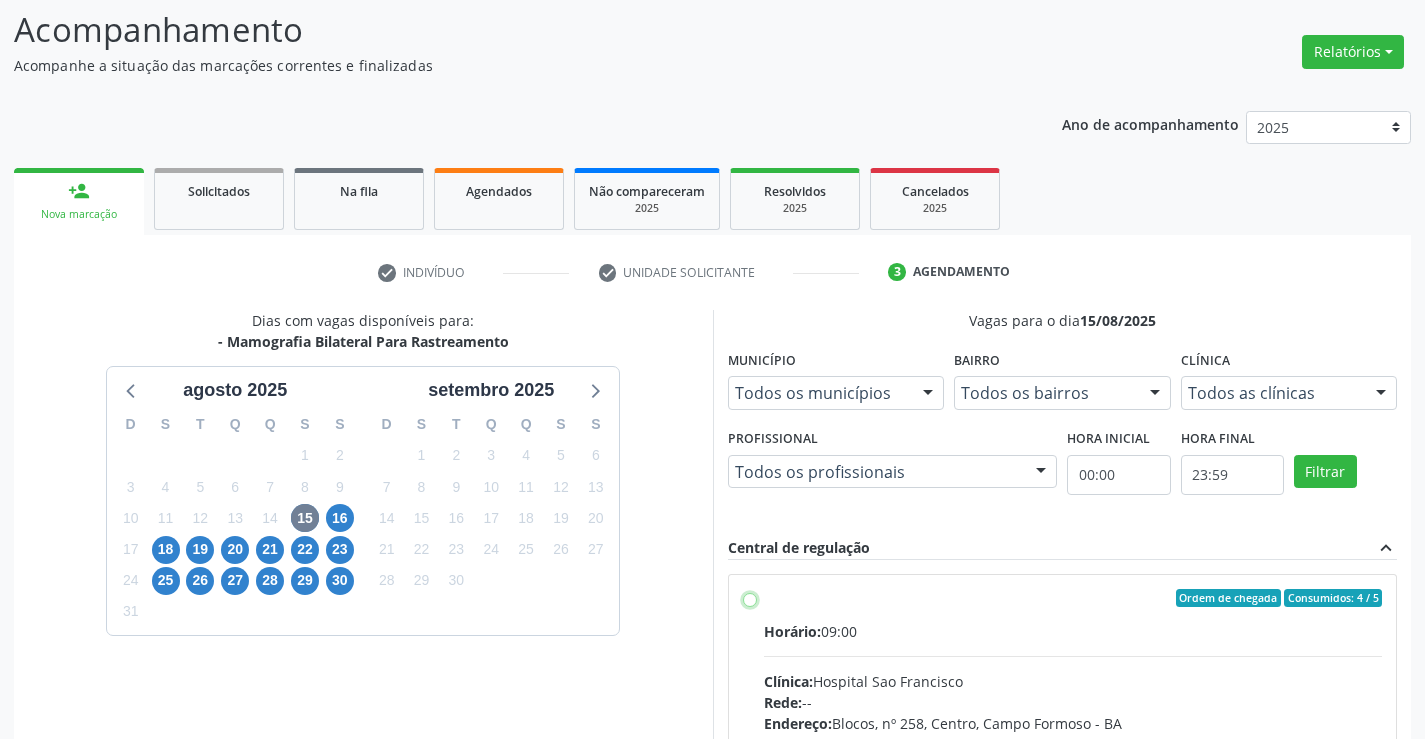 radio on "true" 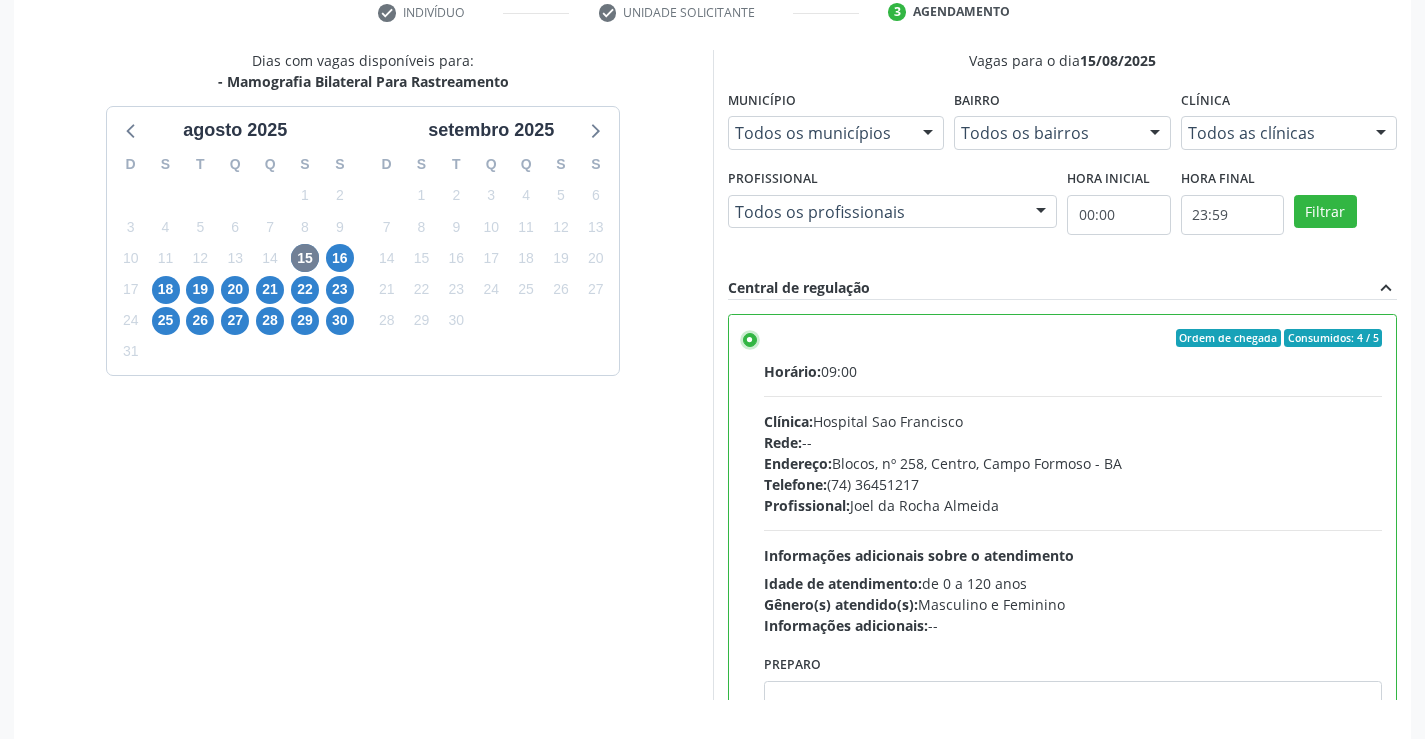 scroll, scrollTop: 439, scrollLeft: 0, axis: vertical 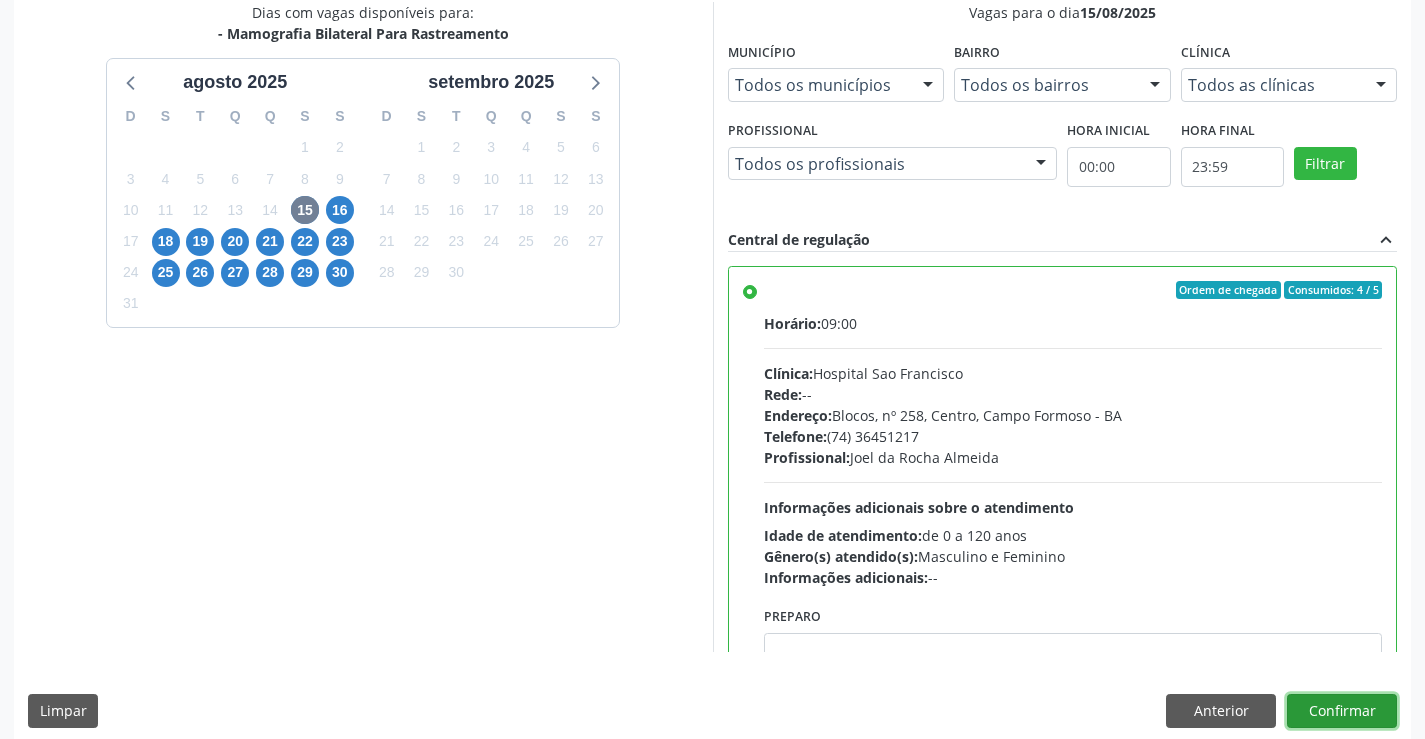 click on "Confirmar" at bounding box center (1342, 711) 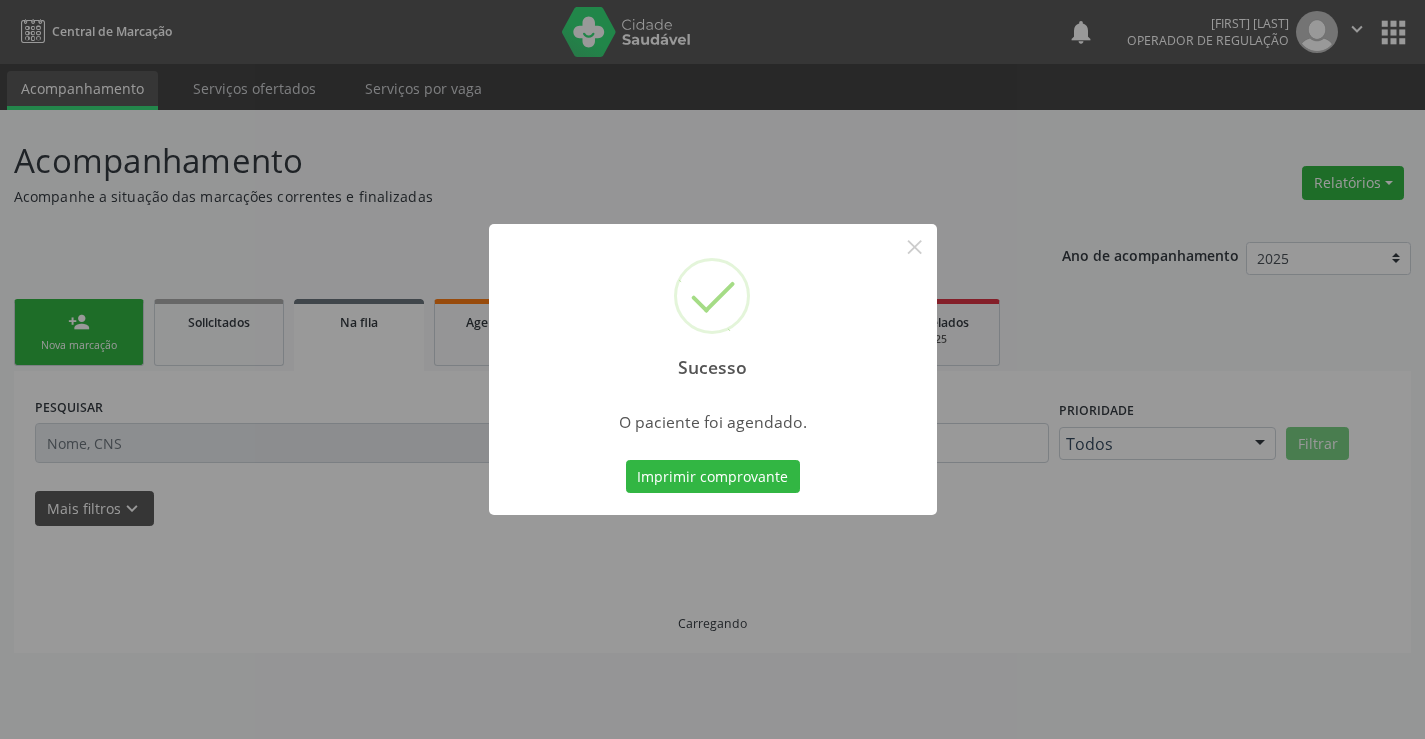 scroll, scrollTop: 0, scrollLeft: 0, axis: both 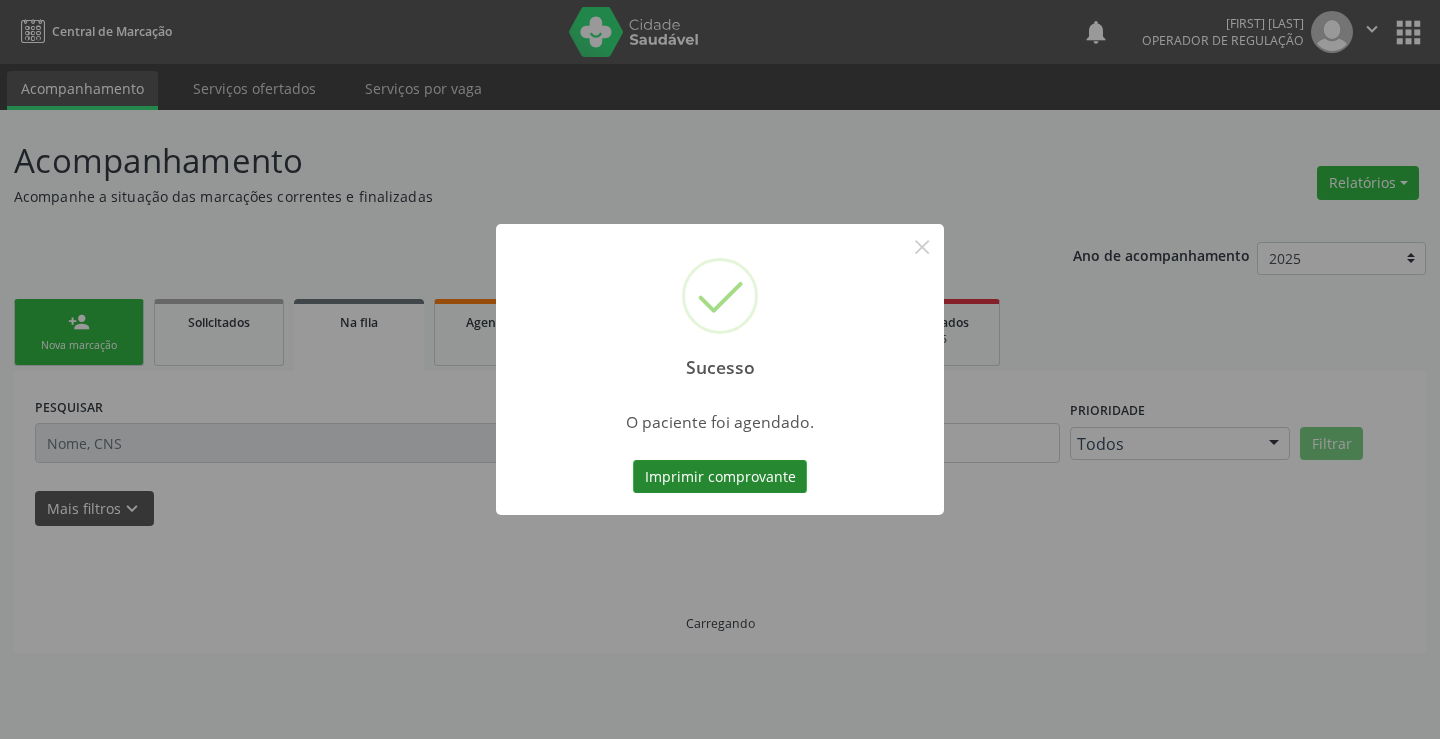 click on "Imprimir comprovante" at bounding box center [720, 477] 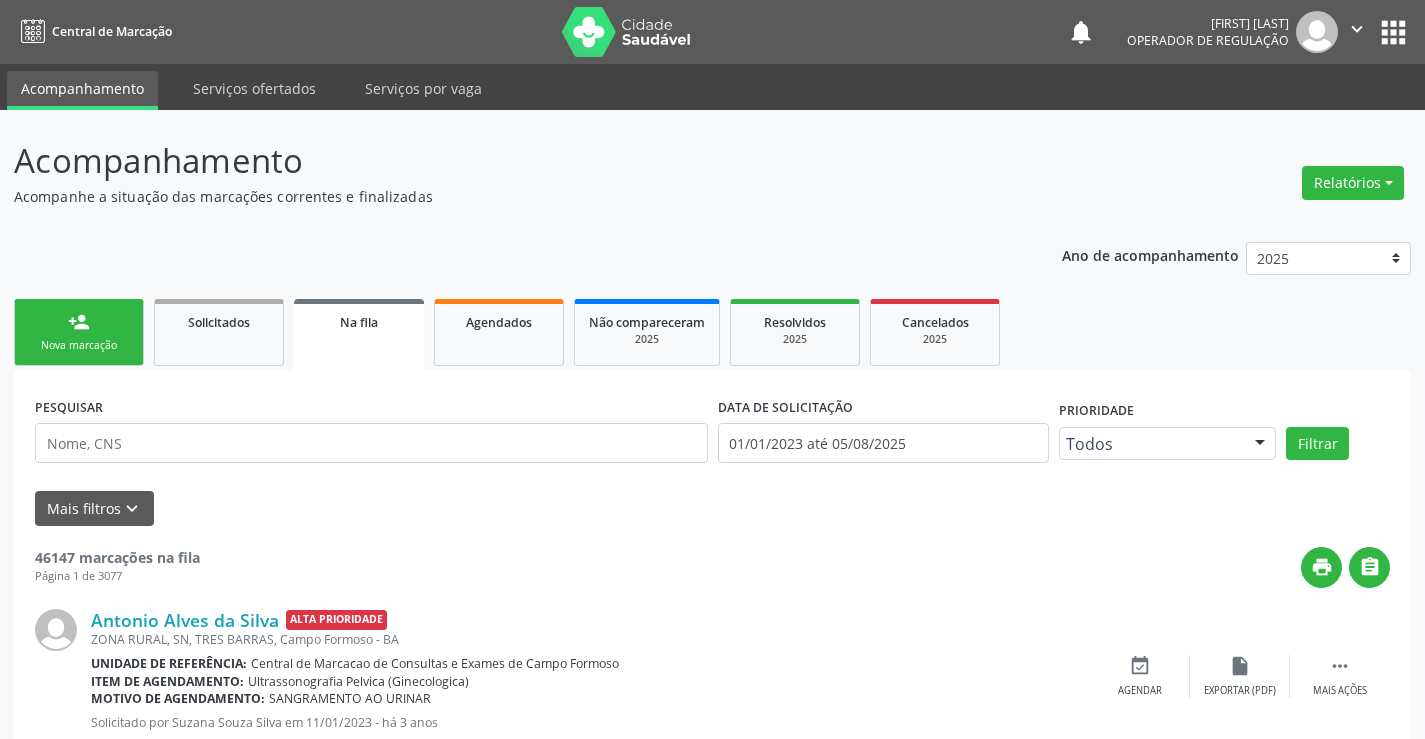 click on "person_add" at bounding box center [79, 322] 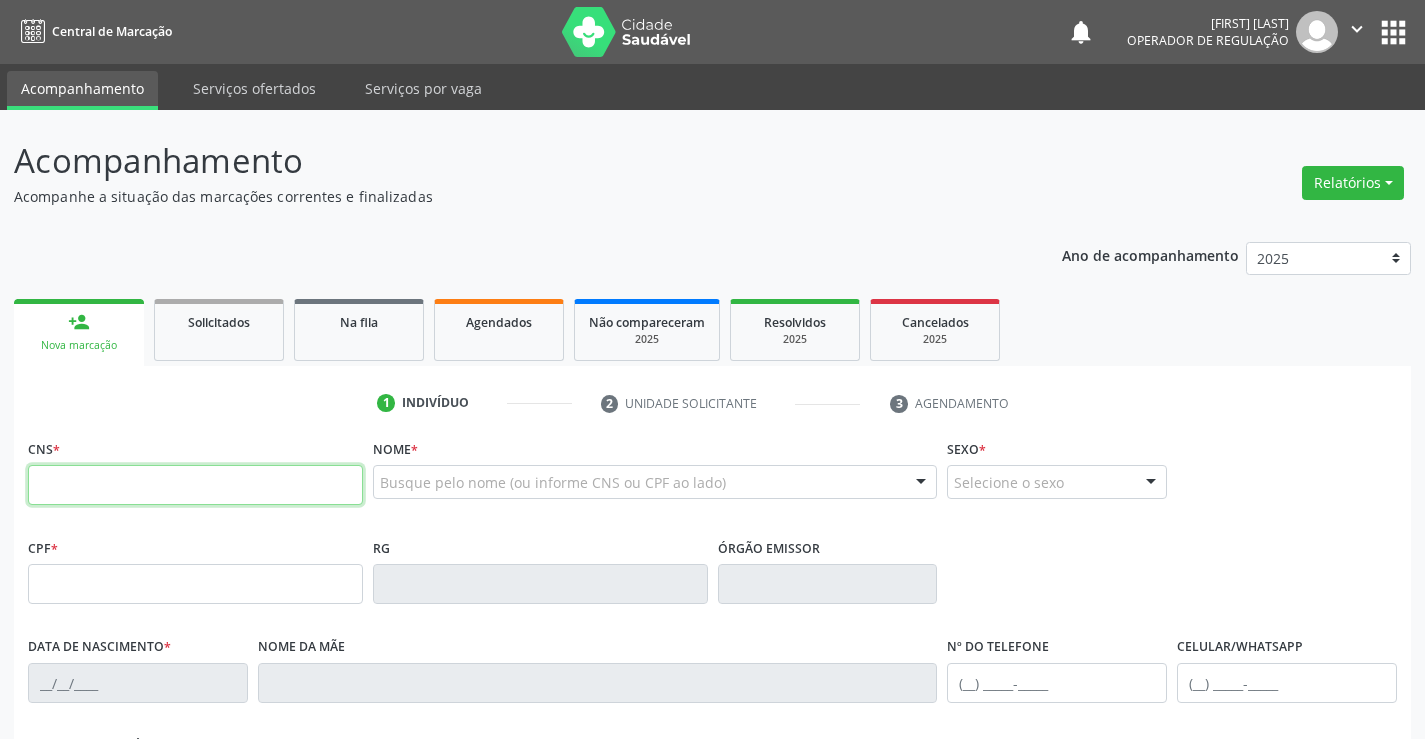 click at bounding box center (195, 485) 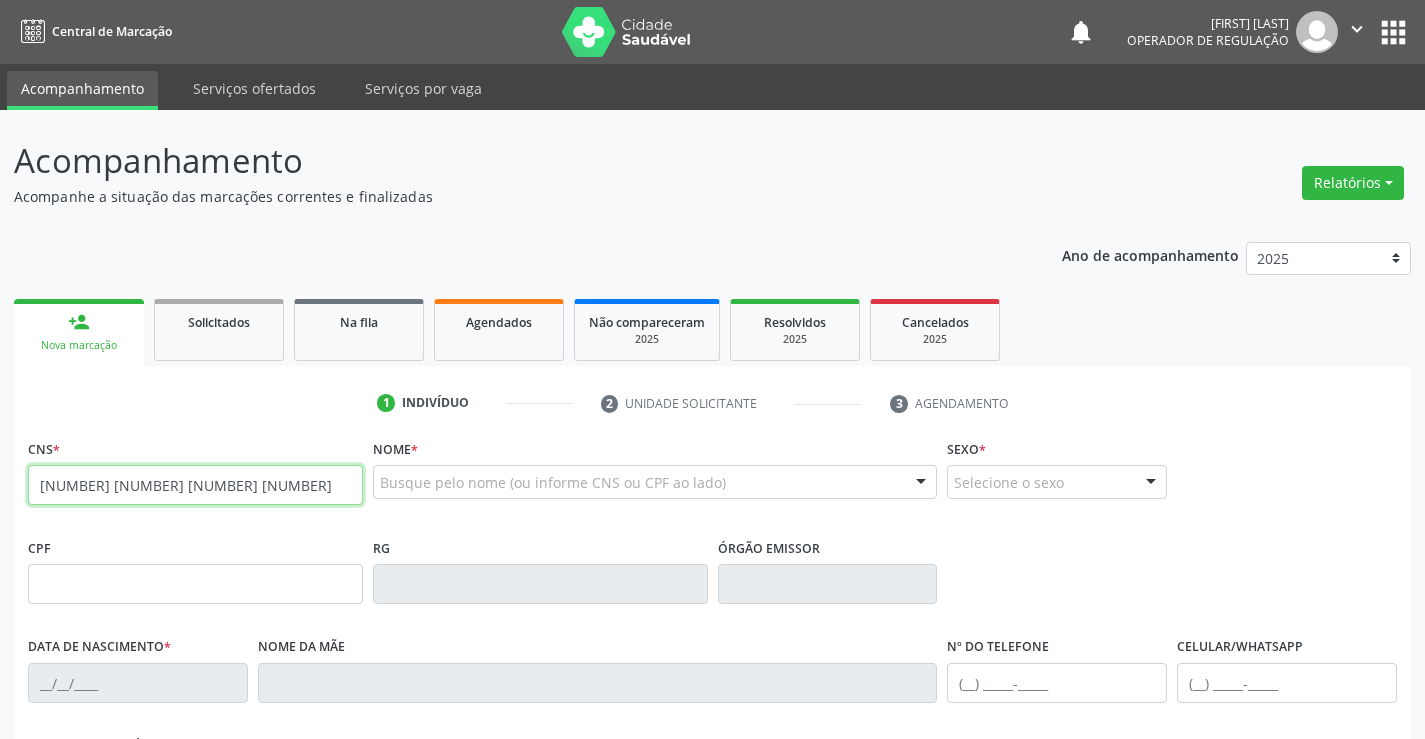 type on "706 7025 5917 3716" 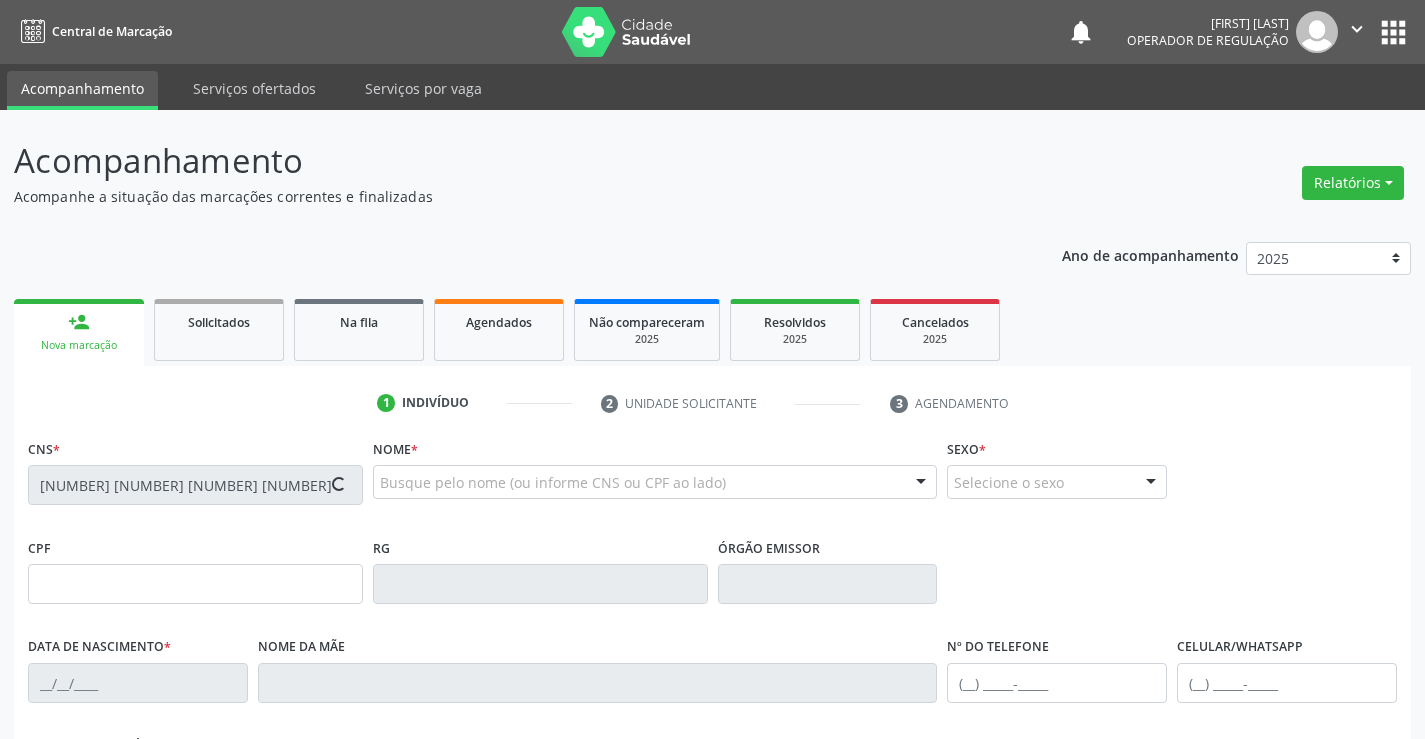 type on "16/03/1972" 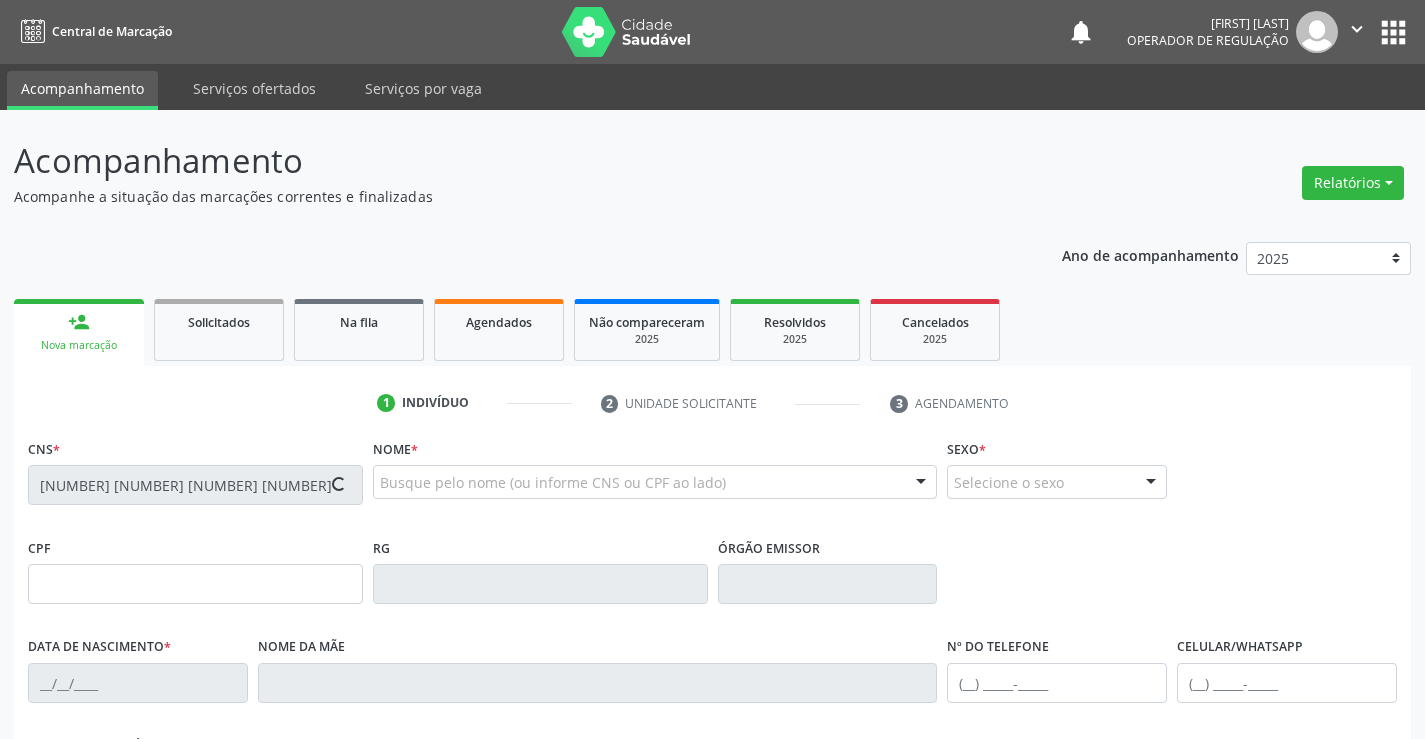 type on "(74) 99189-4961" 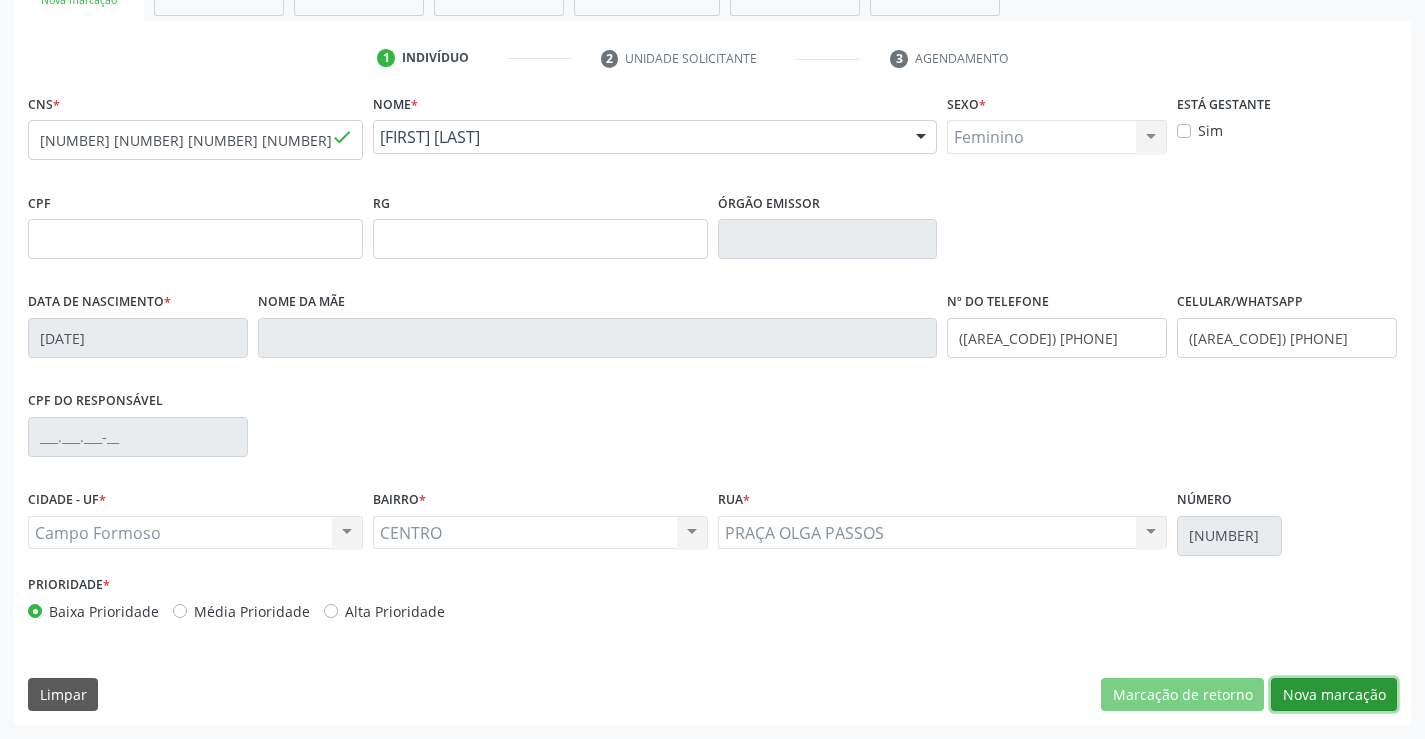 click on "Nova marcação" at bounding box center (1334, 695) 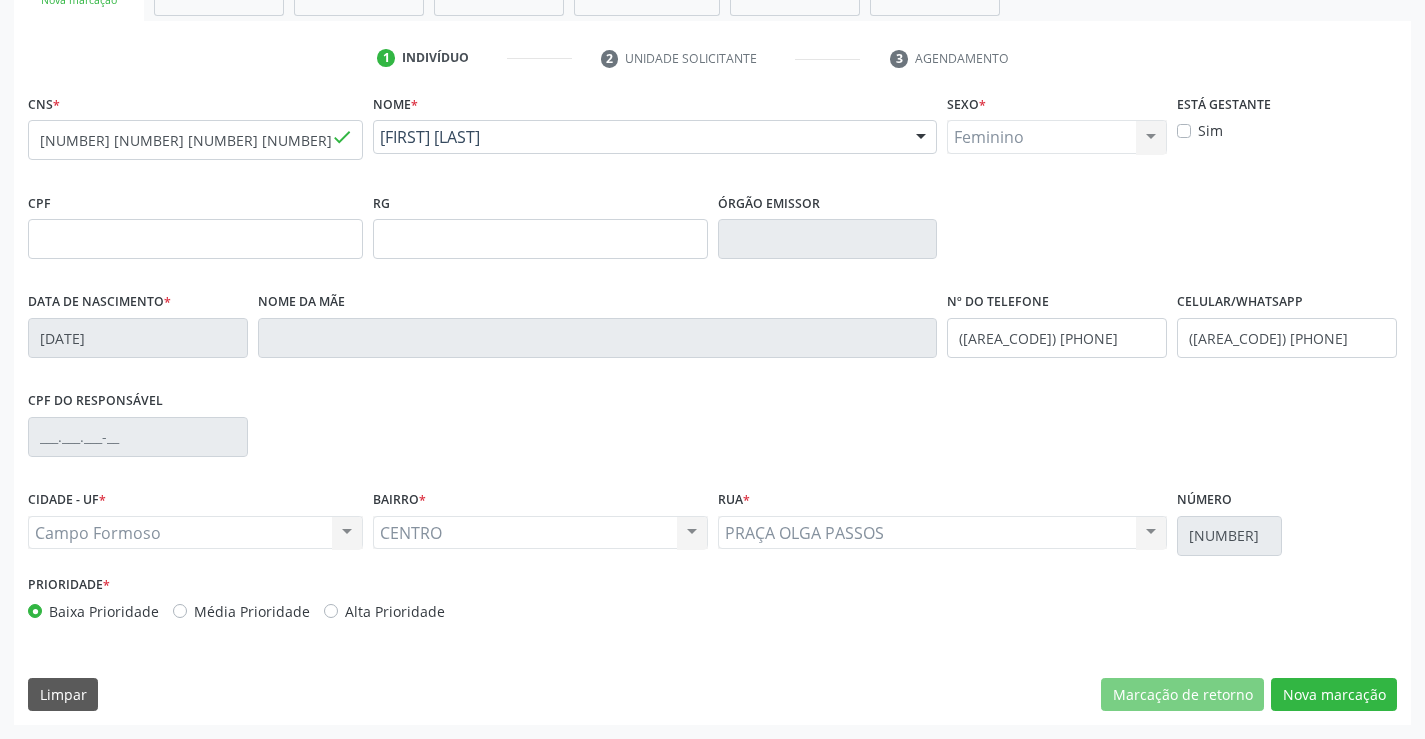 scroll, scrollTop: 167, scrollLeft: 0, axis: vertical 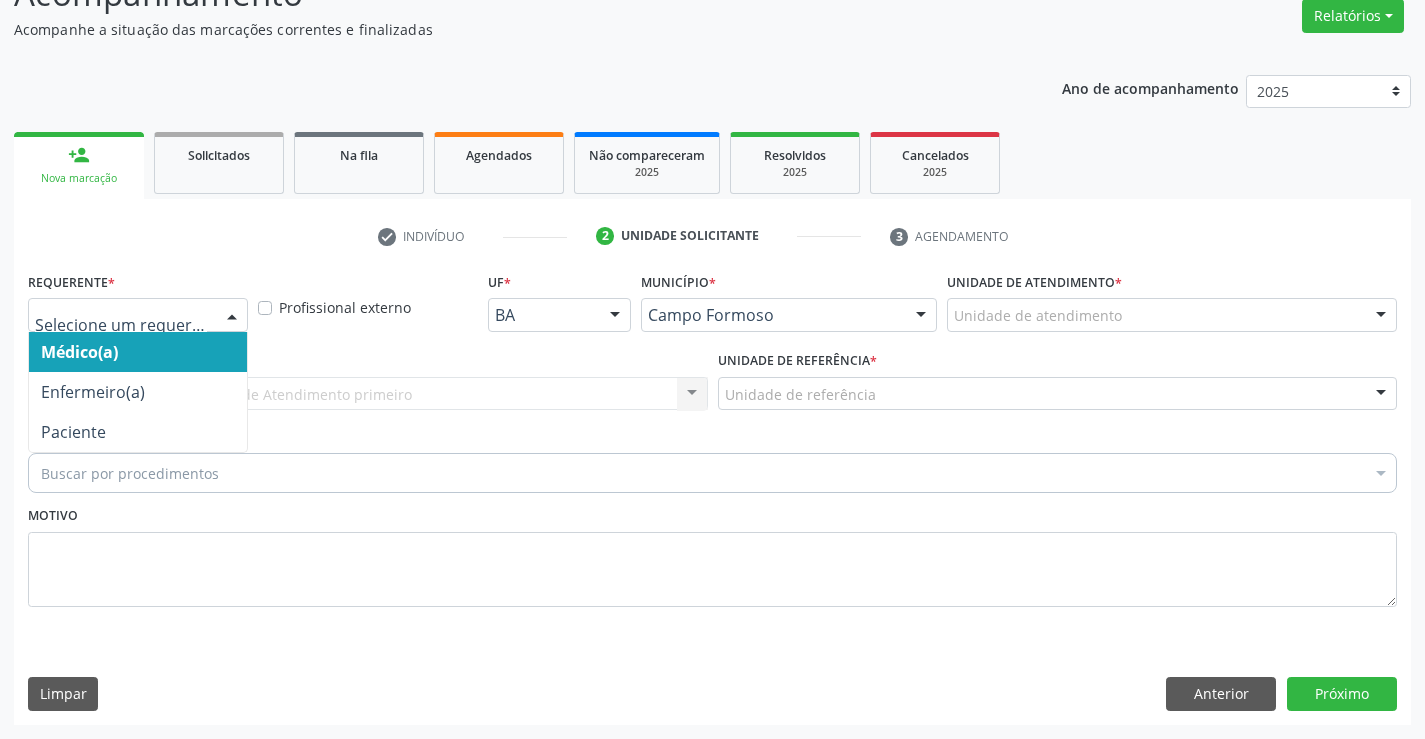 click at bounding box center [138, 315] 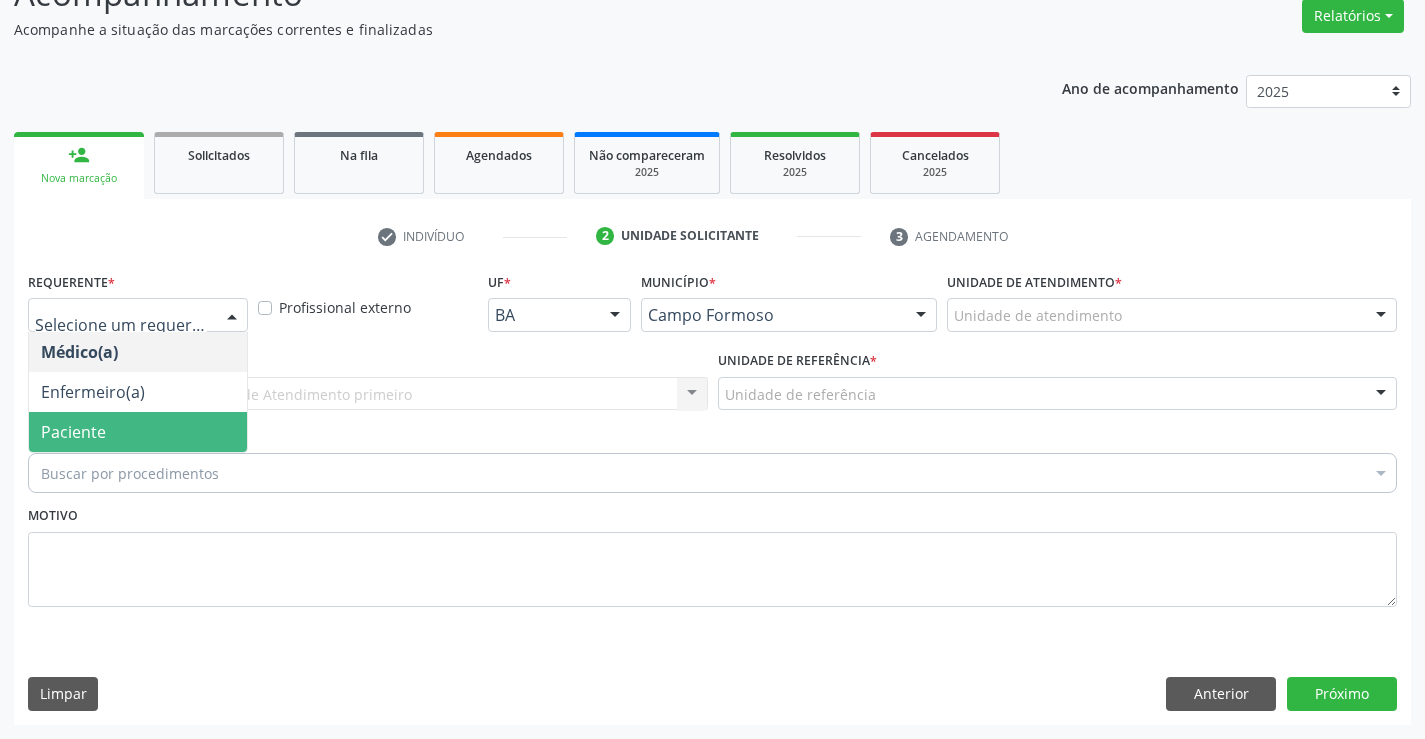 click on "Paciente" at bounding box center [138, 432] 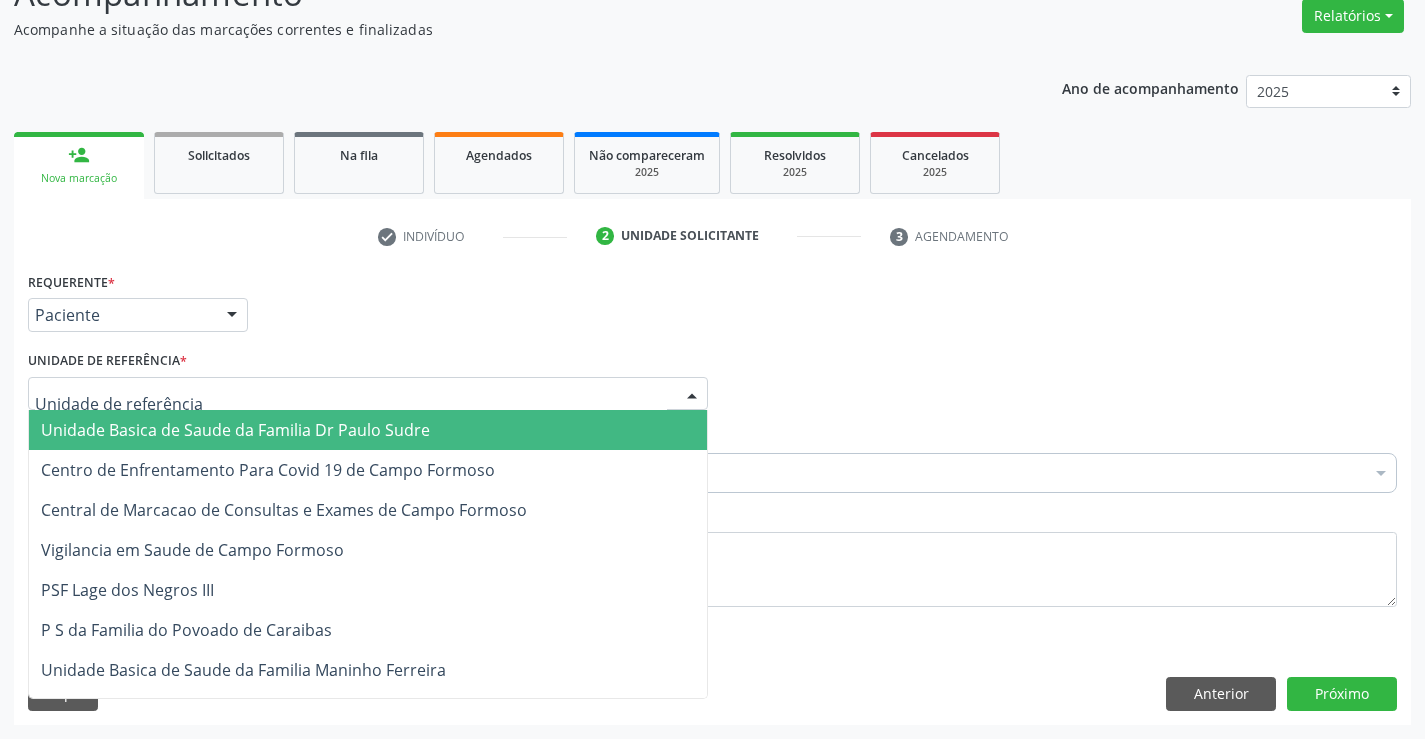 click on "Unidade Basica de Saude da Familia Dr Paulo Sudre" at bounding box center (235, 430) 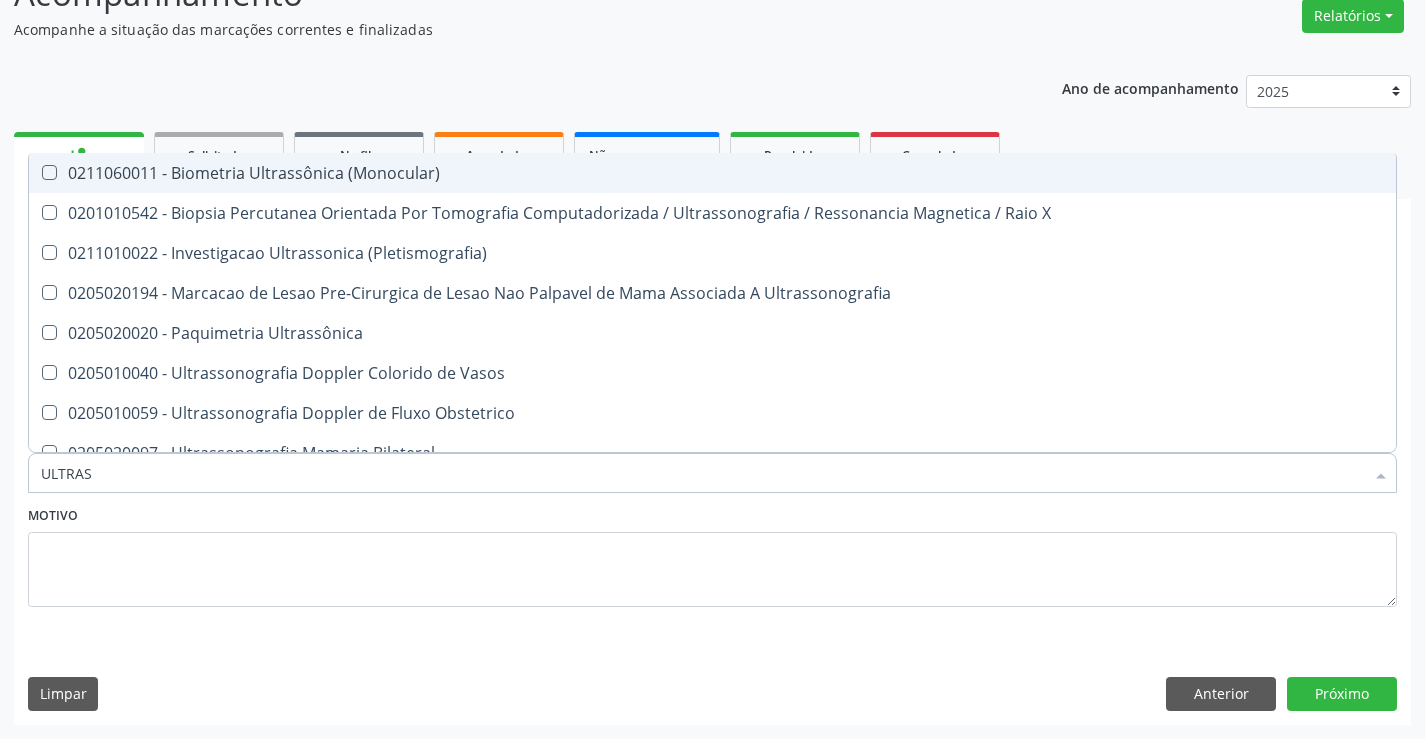 type on "ULTRASS" 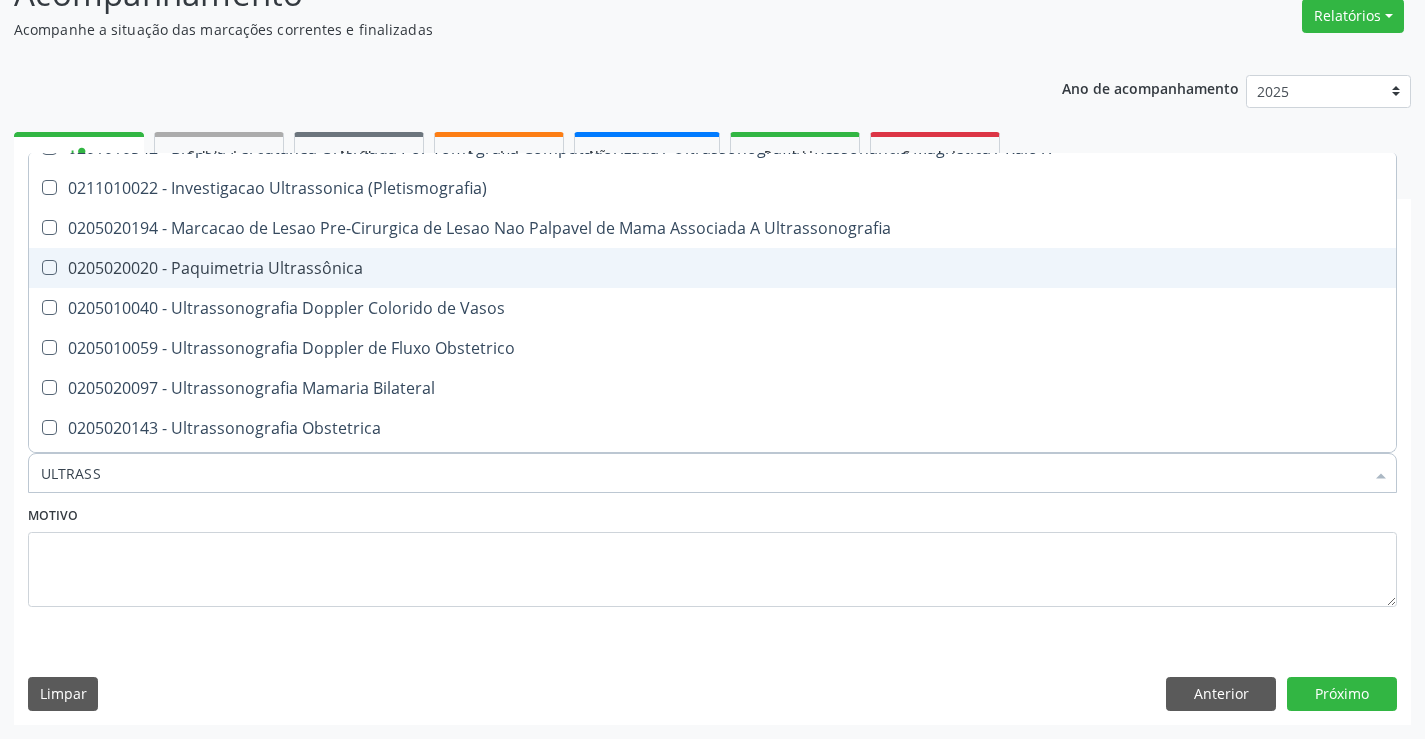 scroll, scrollTop: 100, scrollLeft: 0, axis: vertical 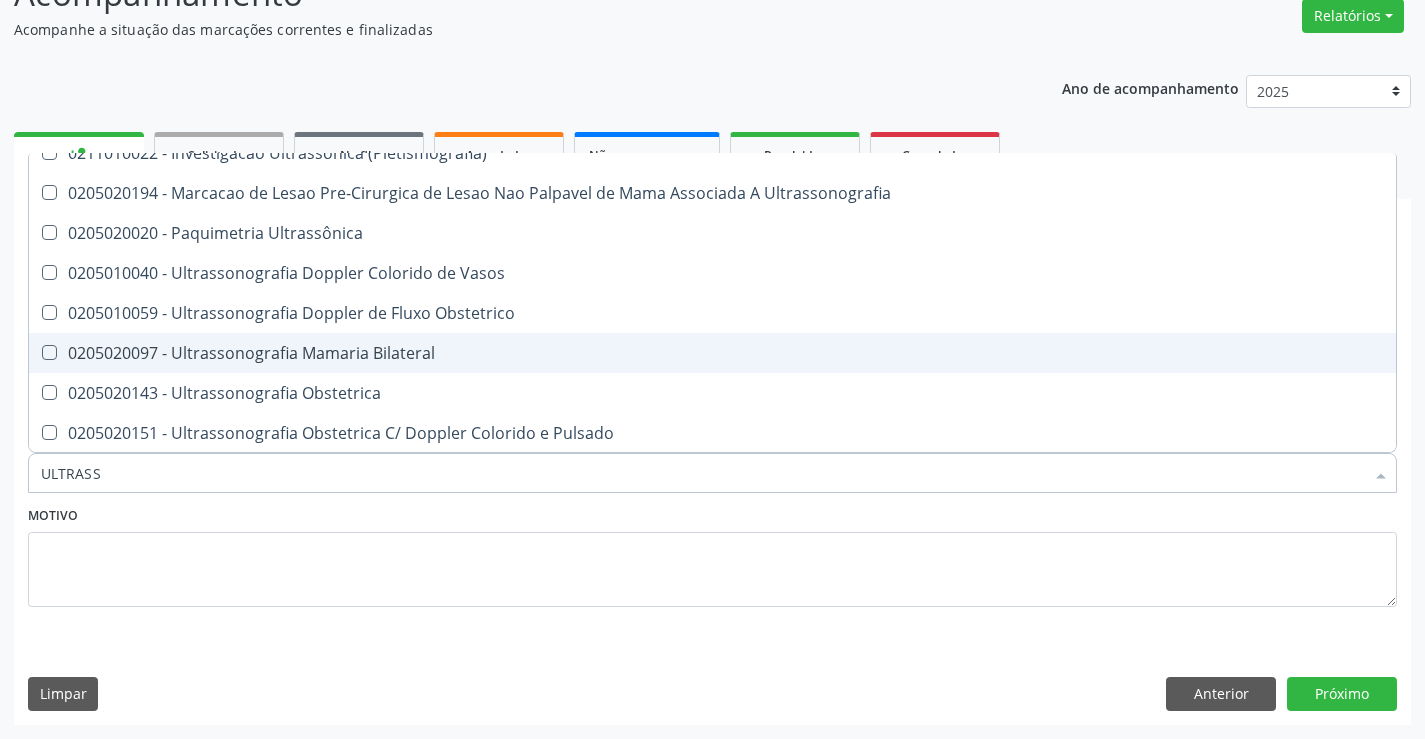 click on "0205020097 - Ultrassonografia Mamaria Bilateral" at bounding box center (712, 353) 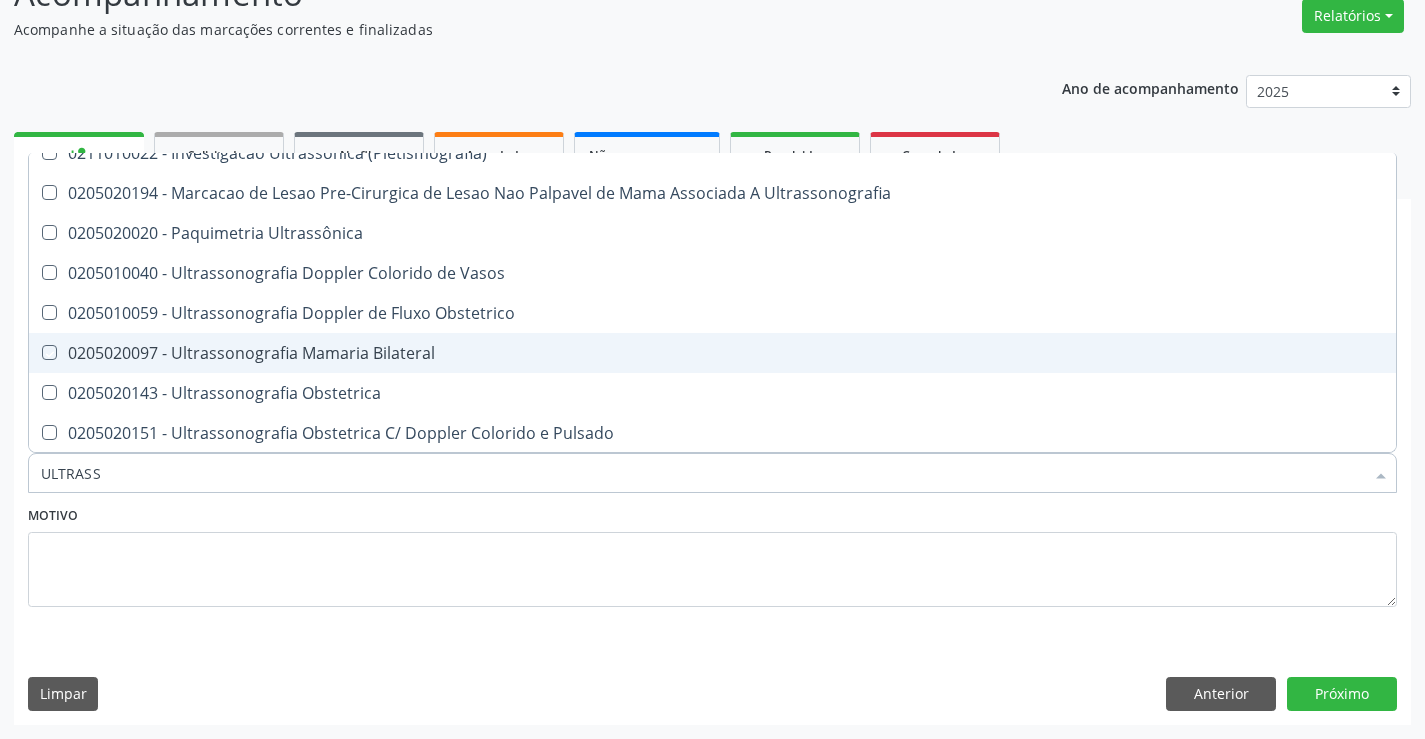 checkbox on "true" 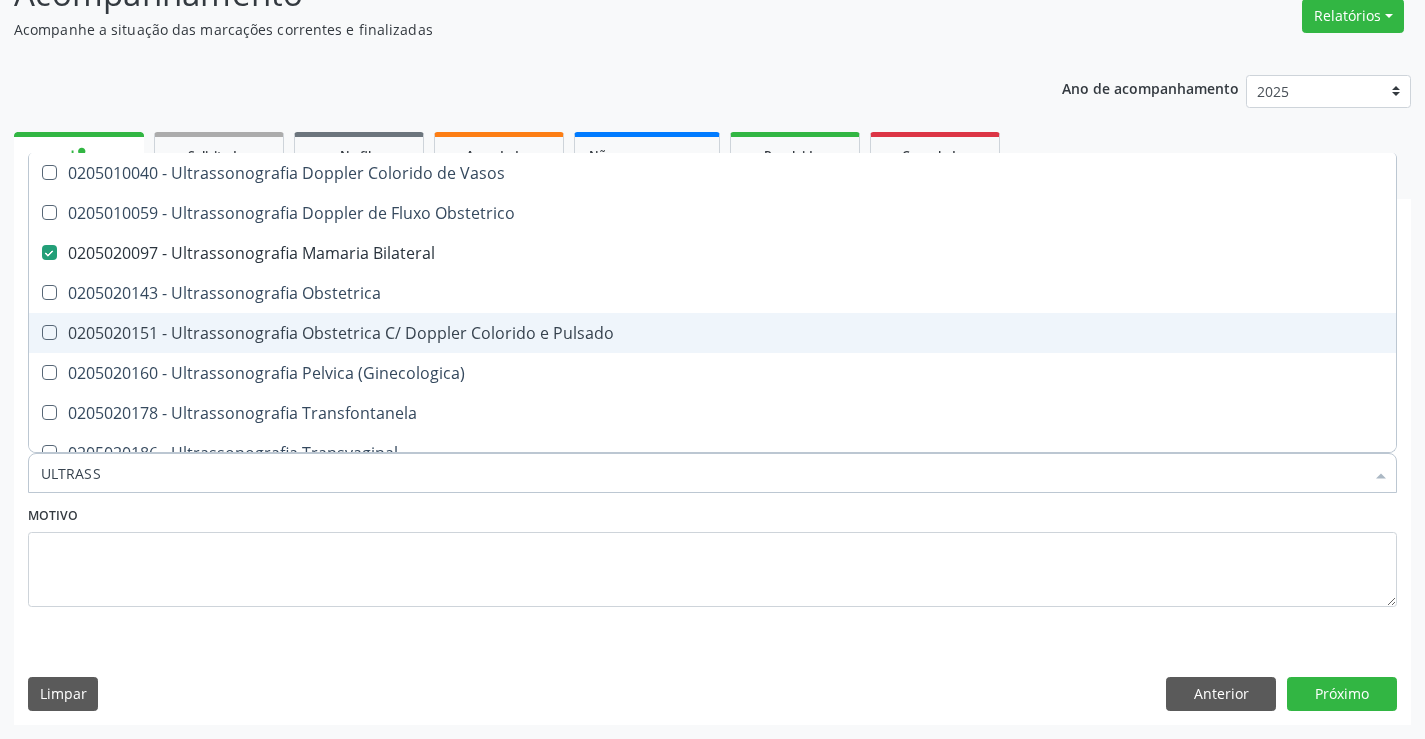 scroll, scrollTop: 300, scrollLeft: 0, axis: vertical 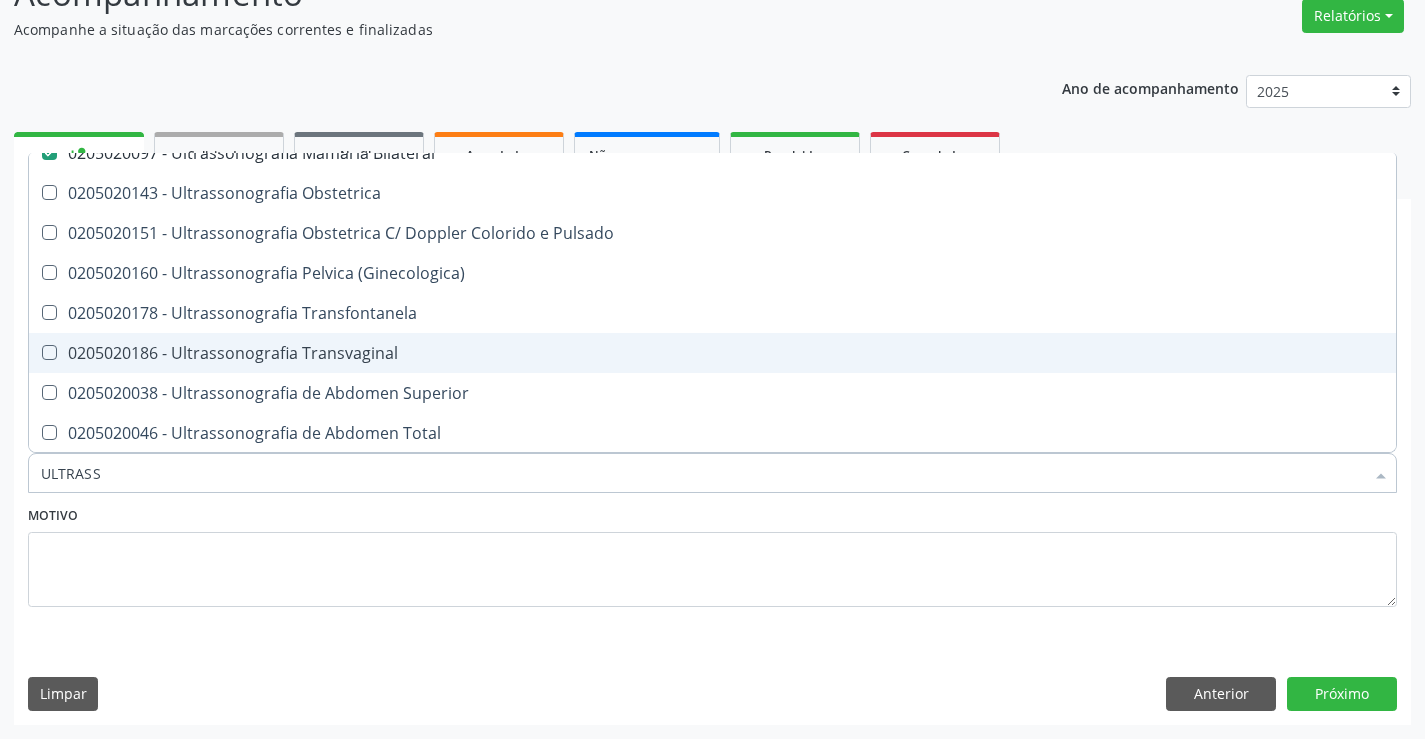 click on "0205020186 - Ultrassonografia Transvaginal" at bounding box center (712, 353) 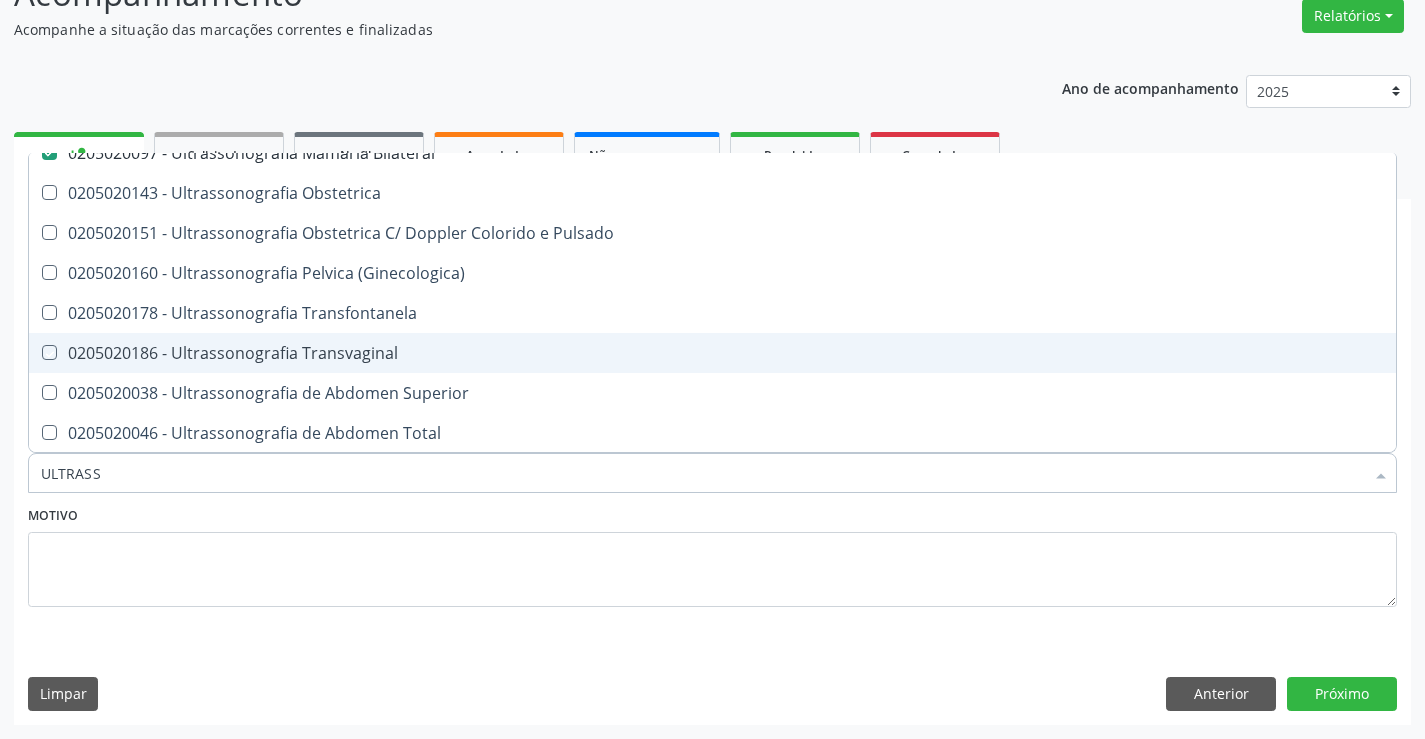 checkbox on "true" 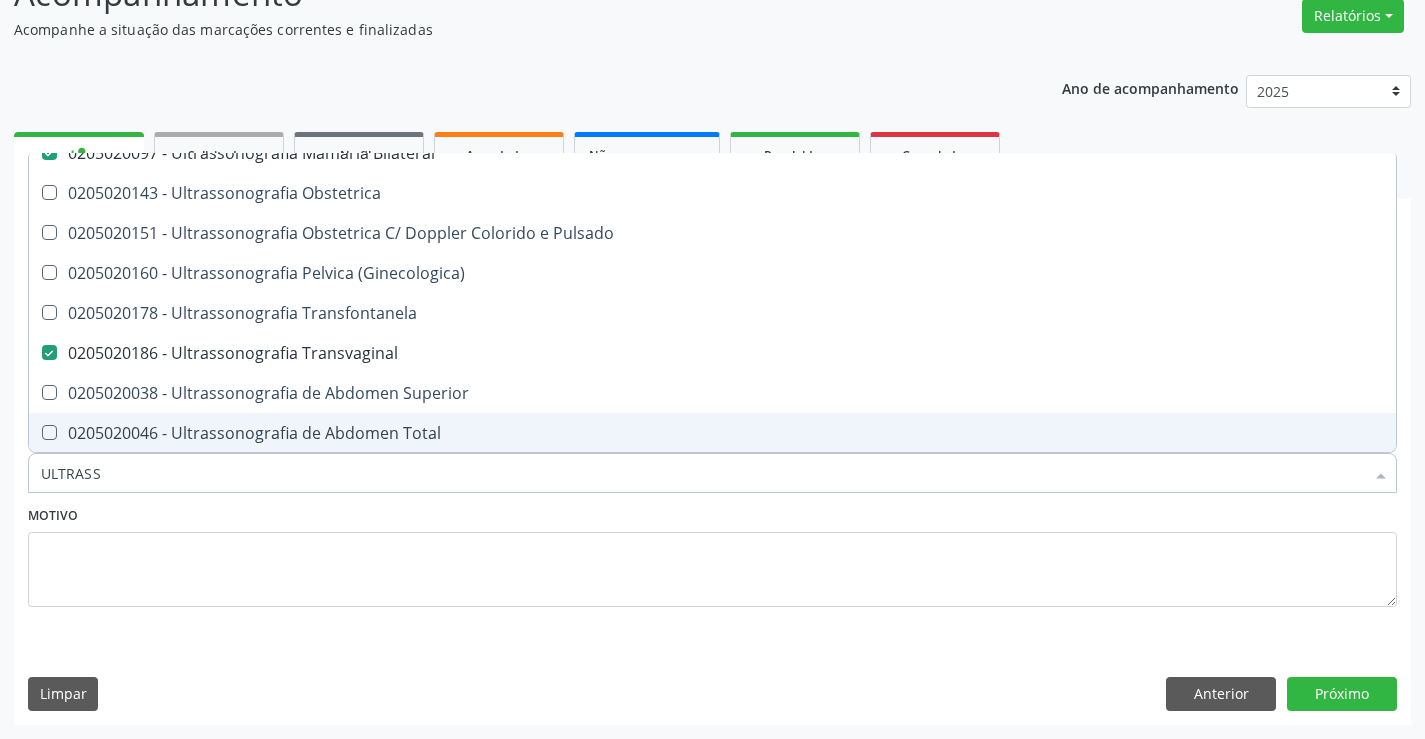 drag, startPoint x: 435, startPoint y: 431, endPoint x: 447, endPoint y: 429, distance: 12.165525 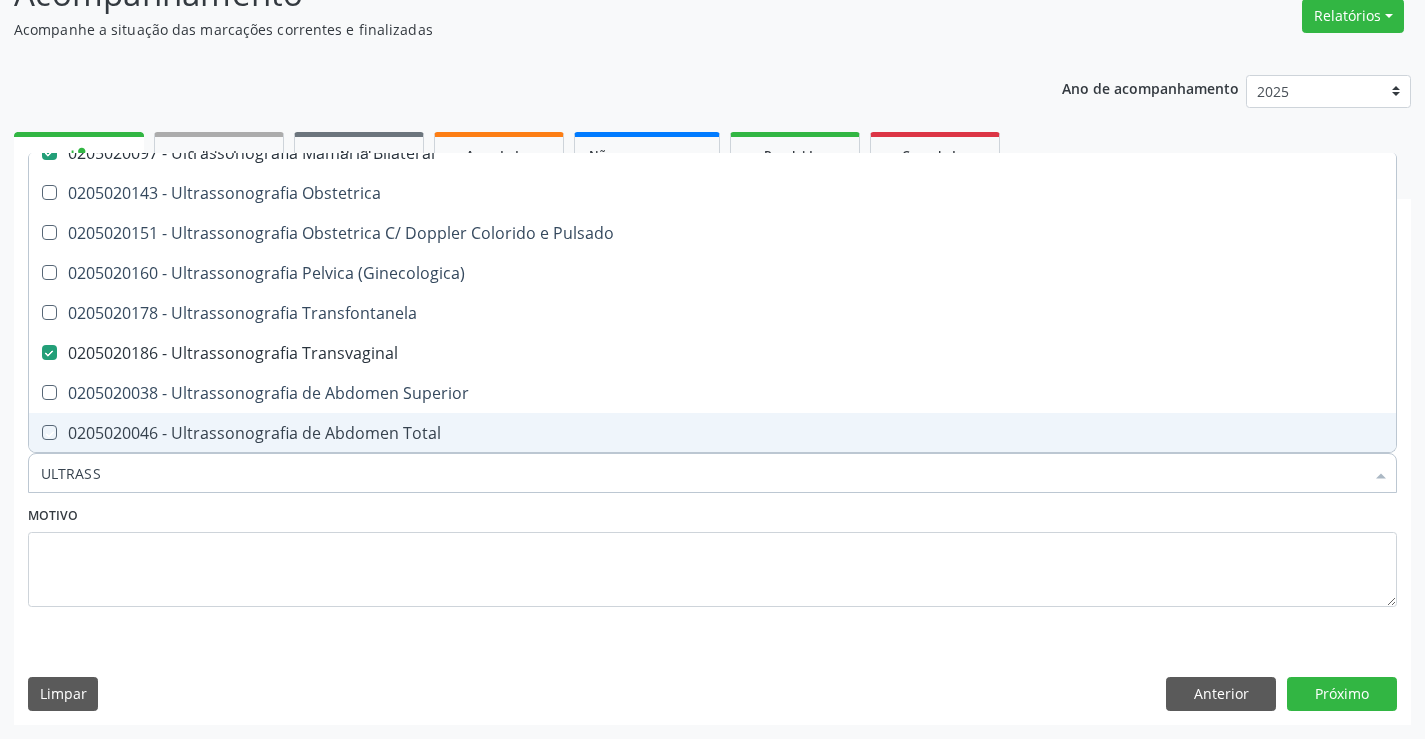 checkbox on "true" 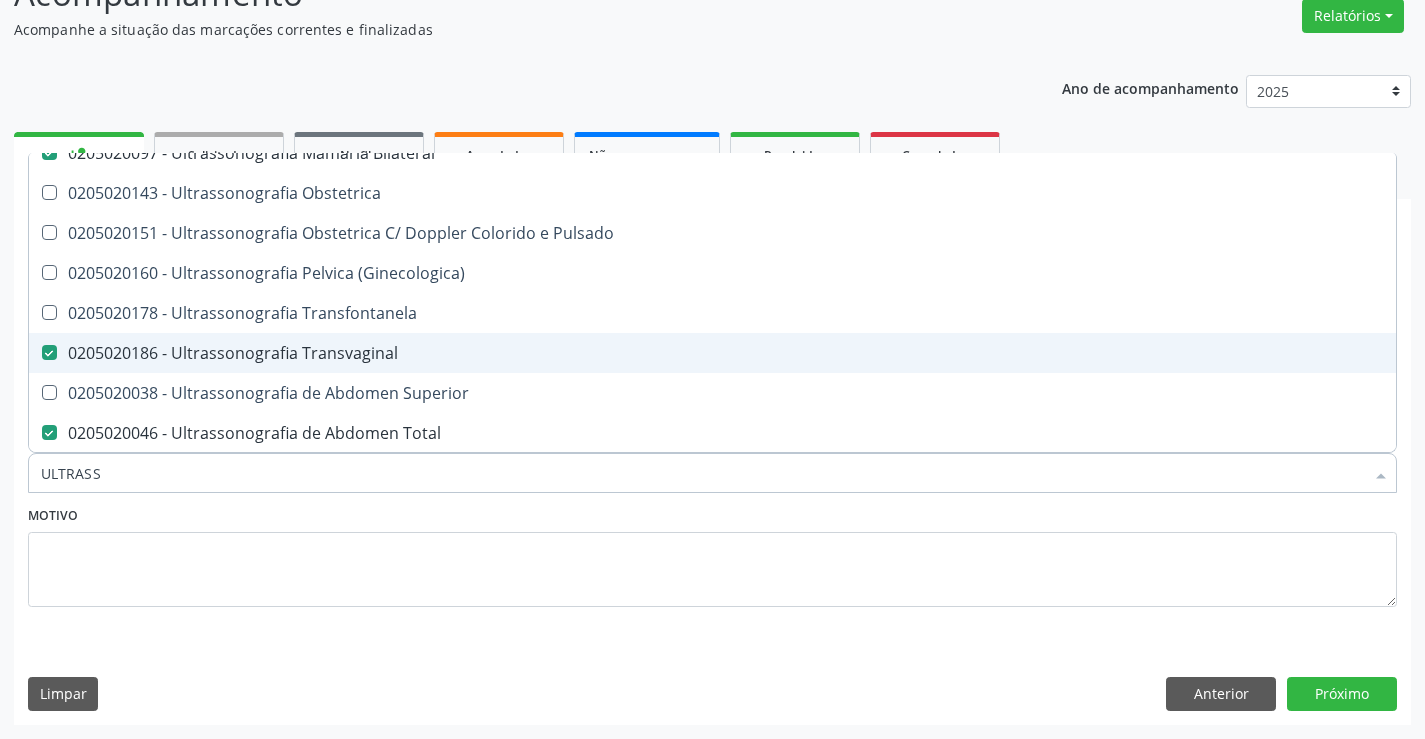 scroll, scrollTop: 500, scrollLeft: 0, axis: vertical 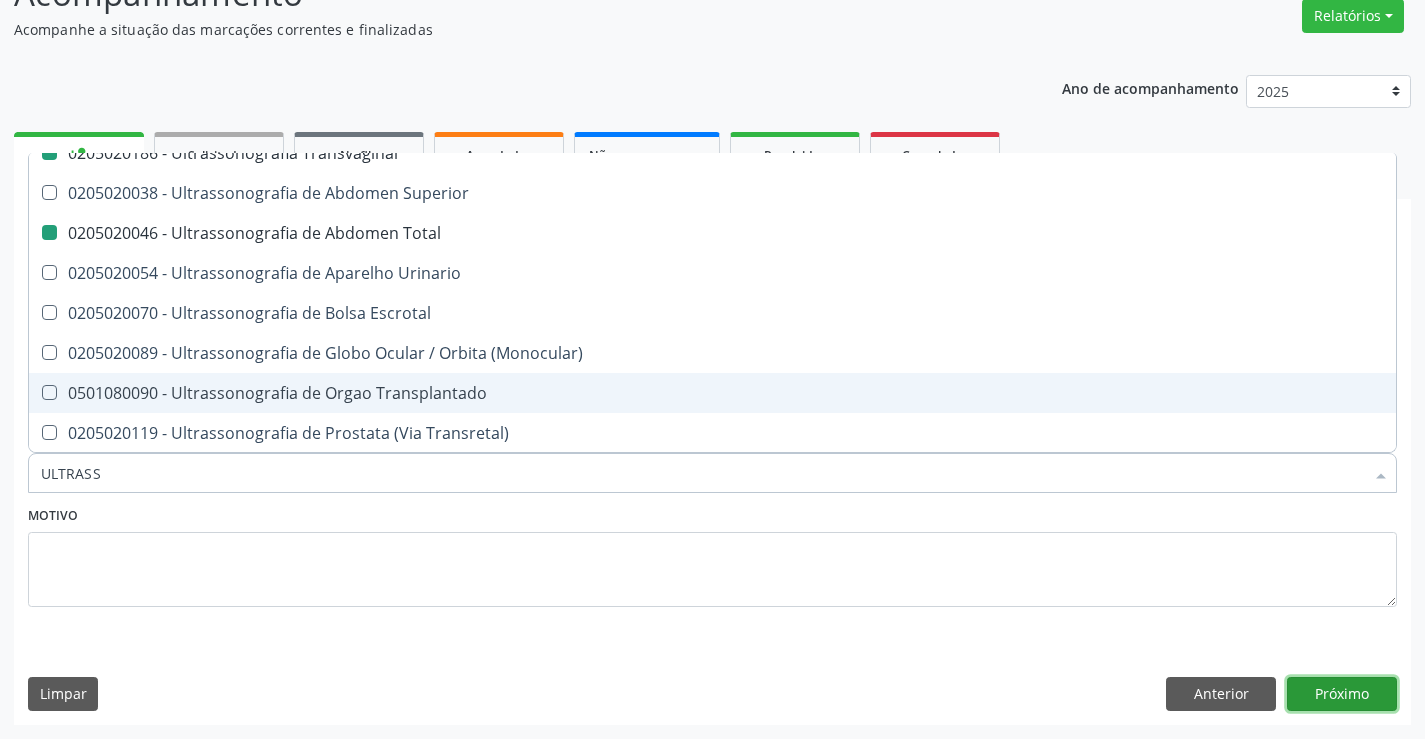 click on "Próximo" at bounding box center (1342, 694) 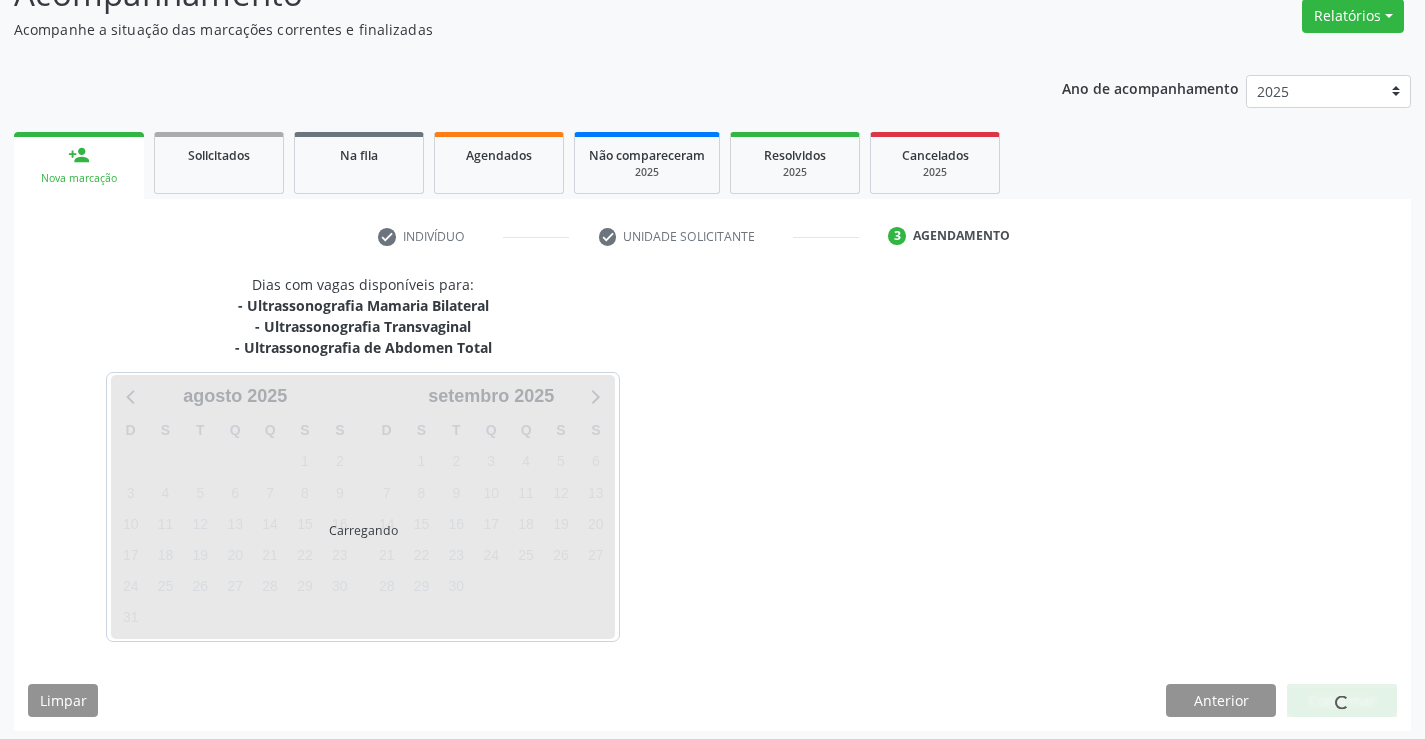 scroll, scrollTop: 0, scrollLeft: 0, axis: both 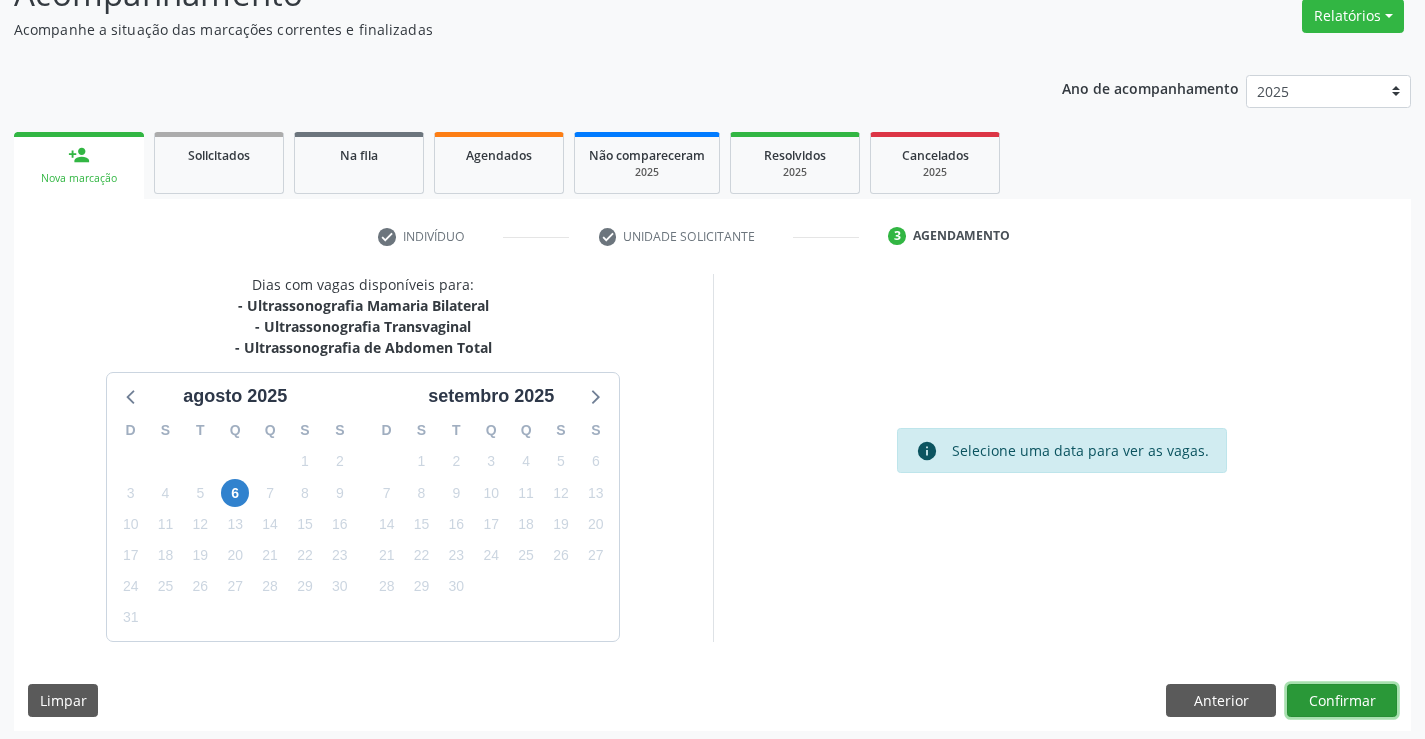 click on "Confirmar" at bounding box center [1342, 701] 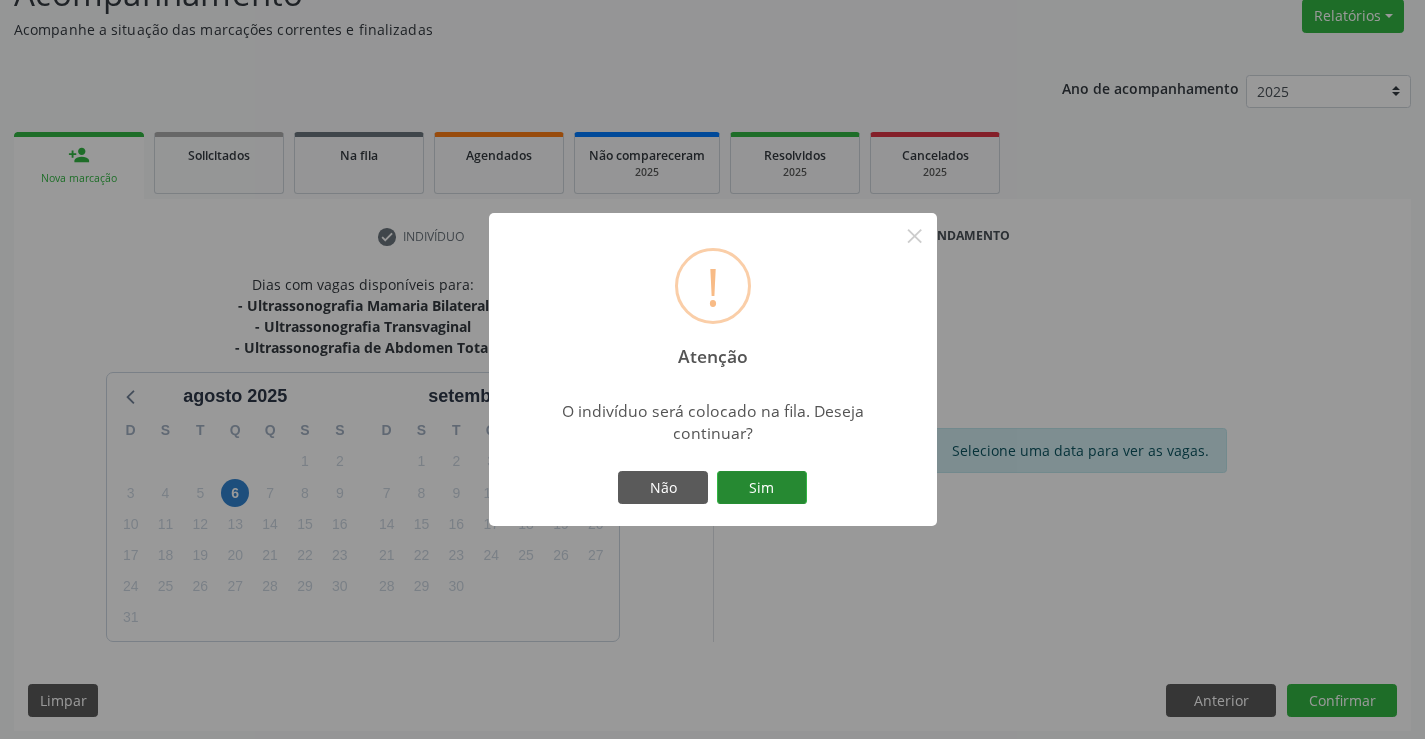 click on "Sim" at bounding box center [762, 488] 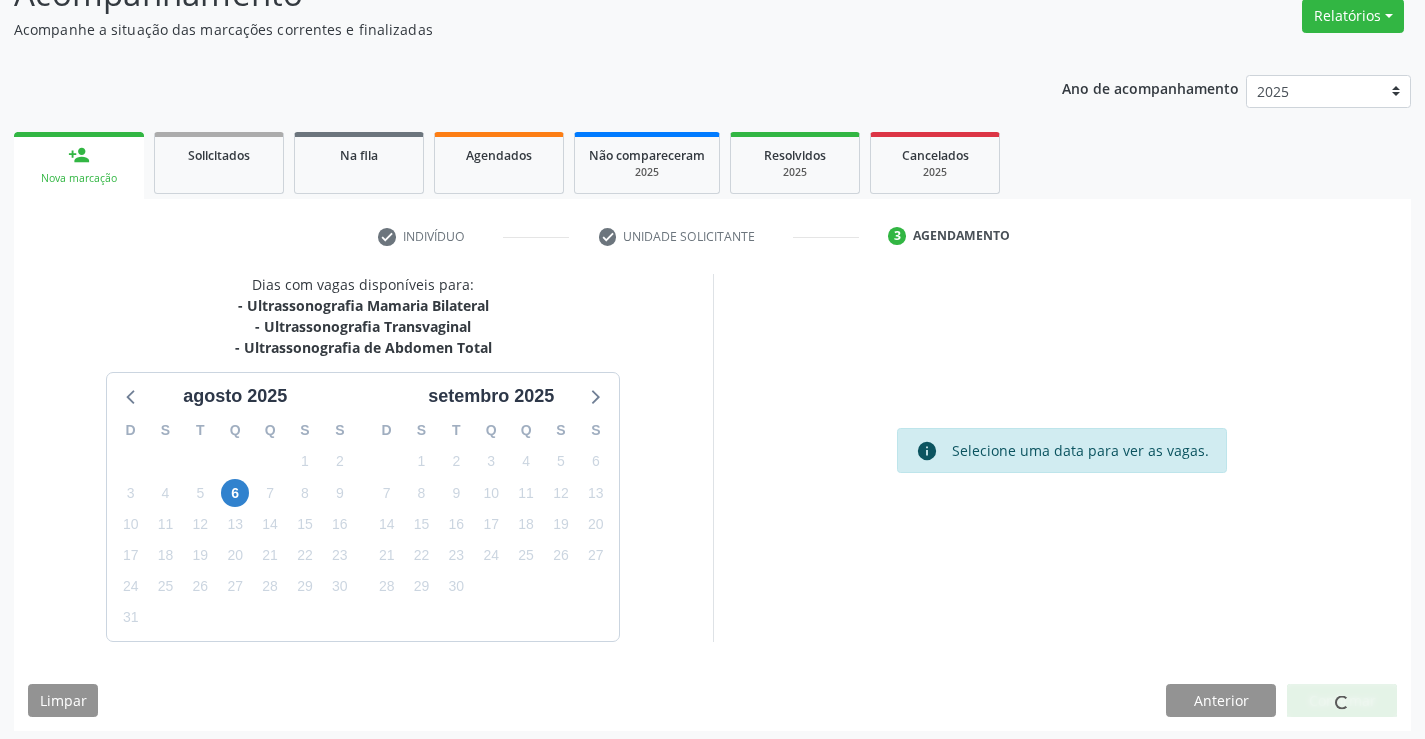 scroll, scrollTop: 0, scrollLeft: 0, axis: both 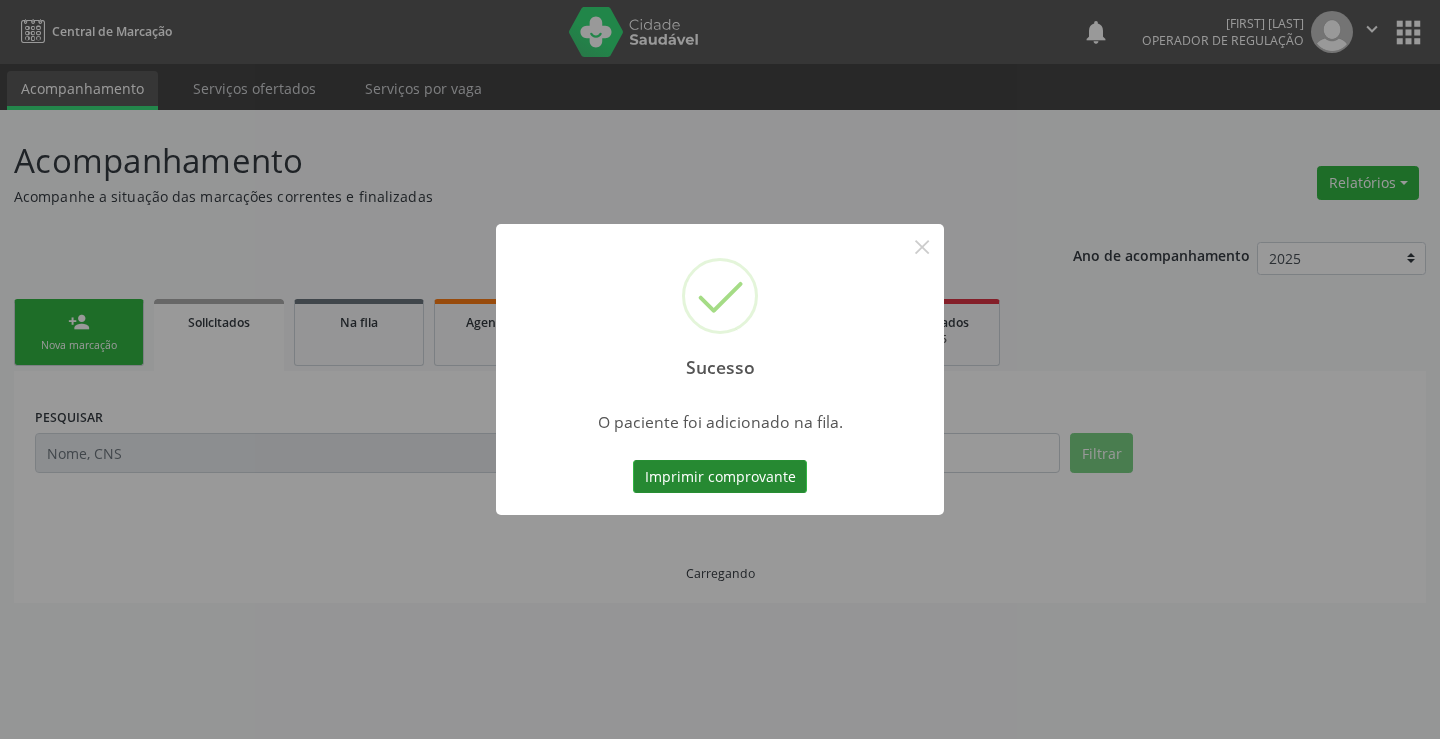 click on "Imprimir comprovante" at bounding box center (720, 477) 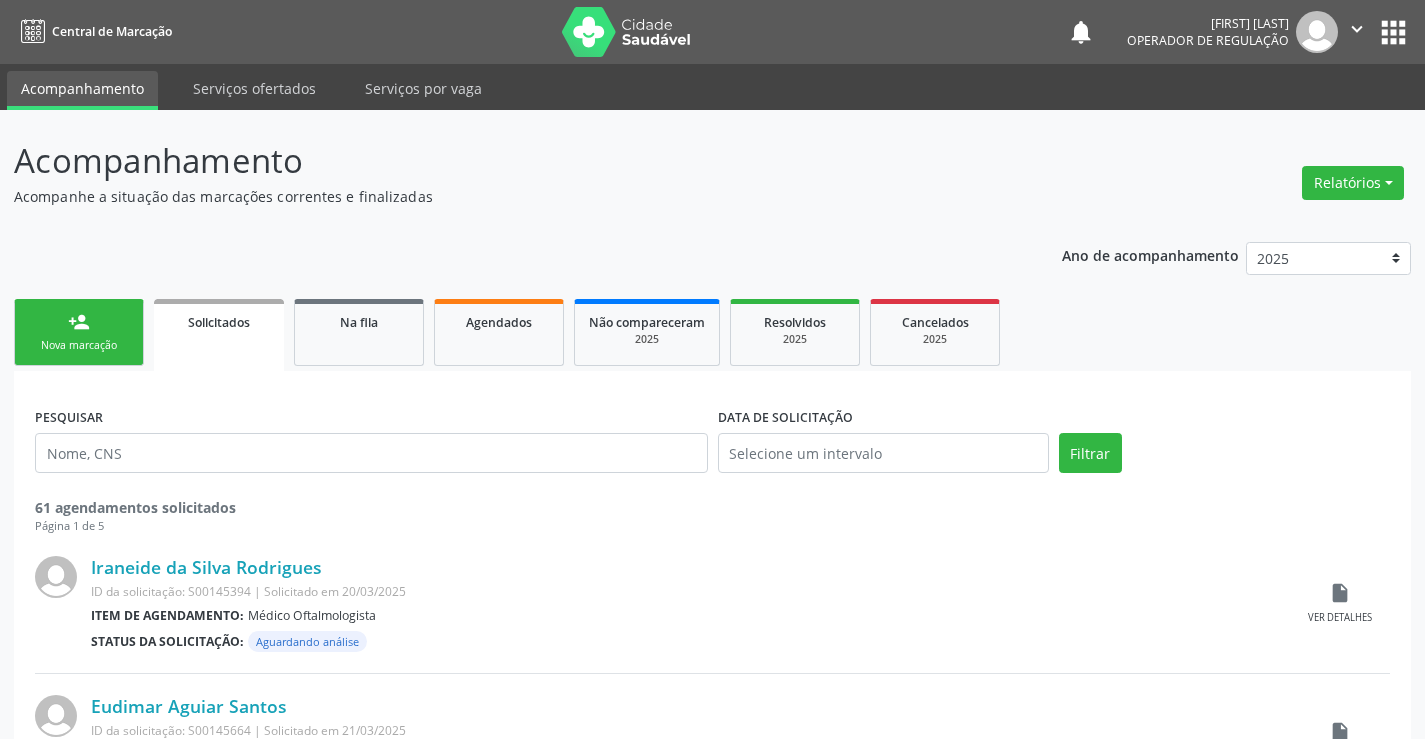 click on "person_add
Nova marcação" at bounding box center [79, 332] 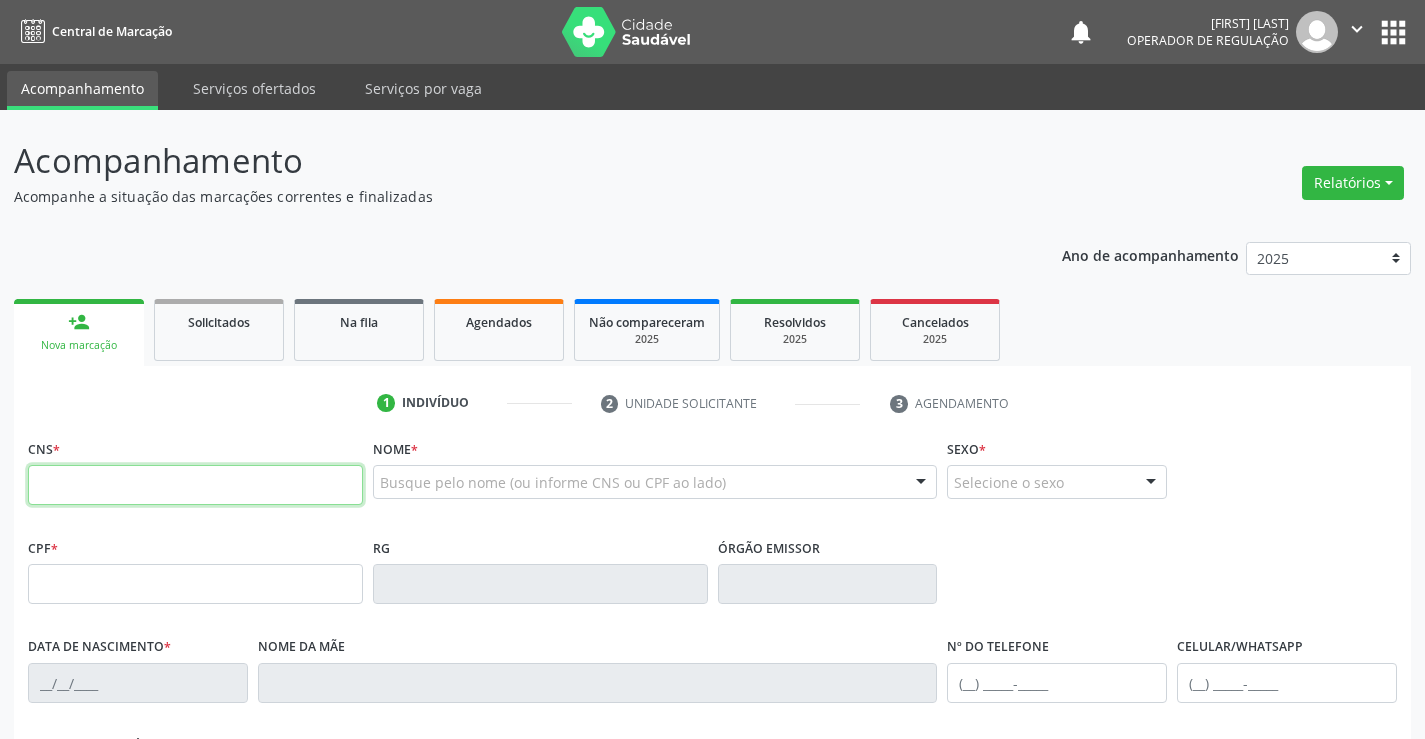 click at bounding box center (195, 485) 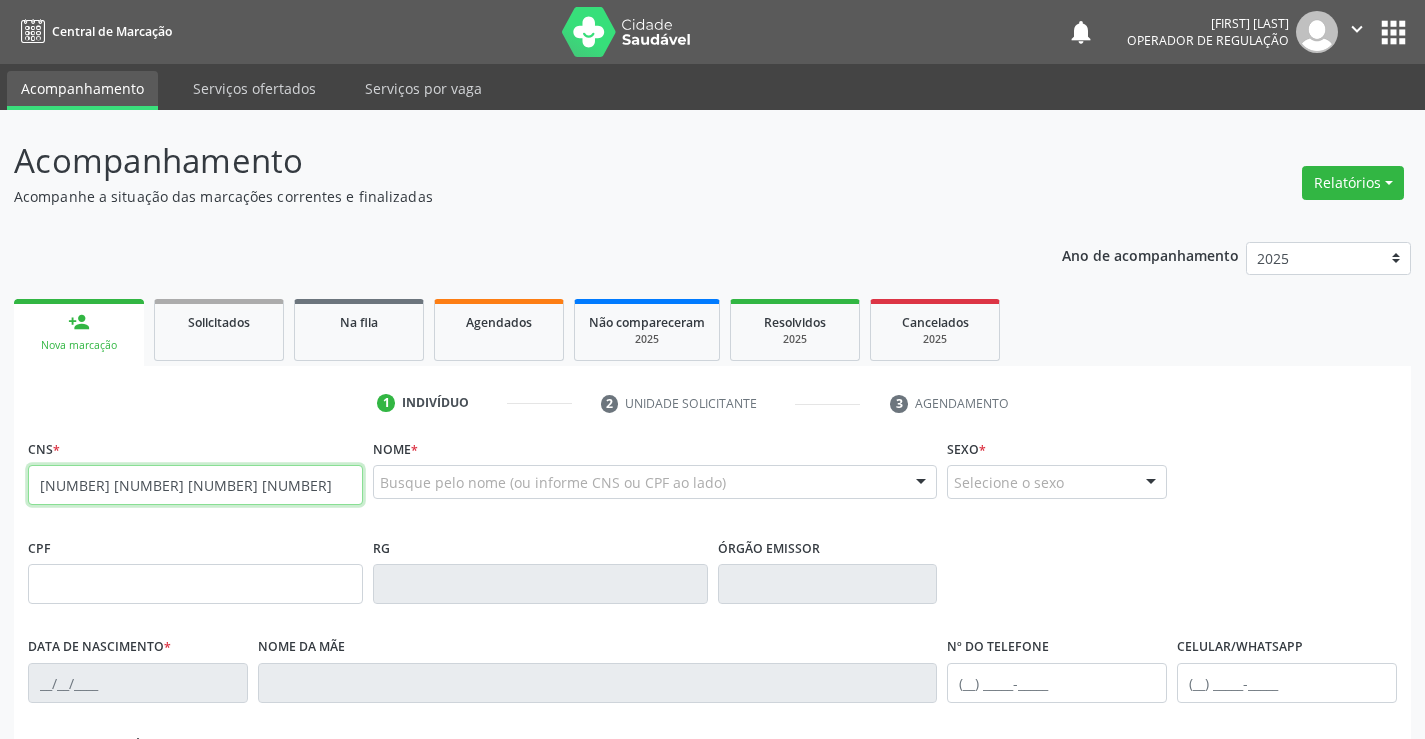 type on "708 1065 0878 5337" 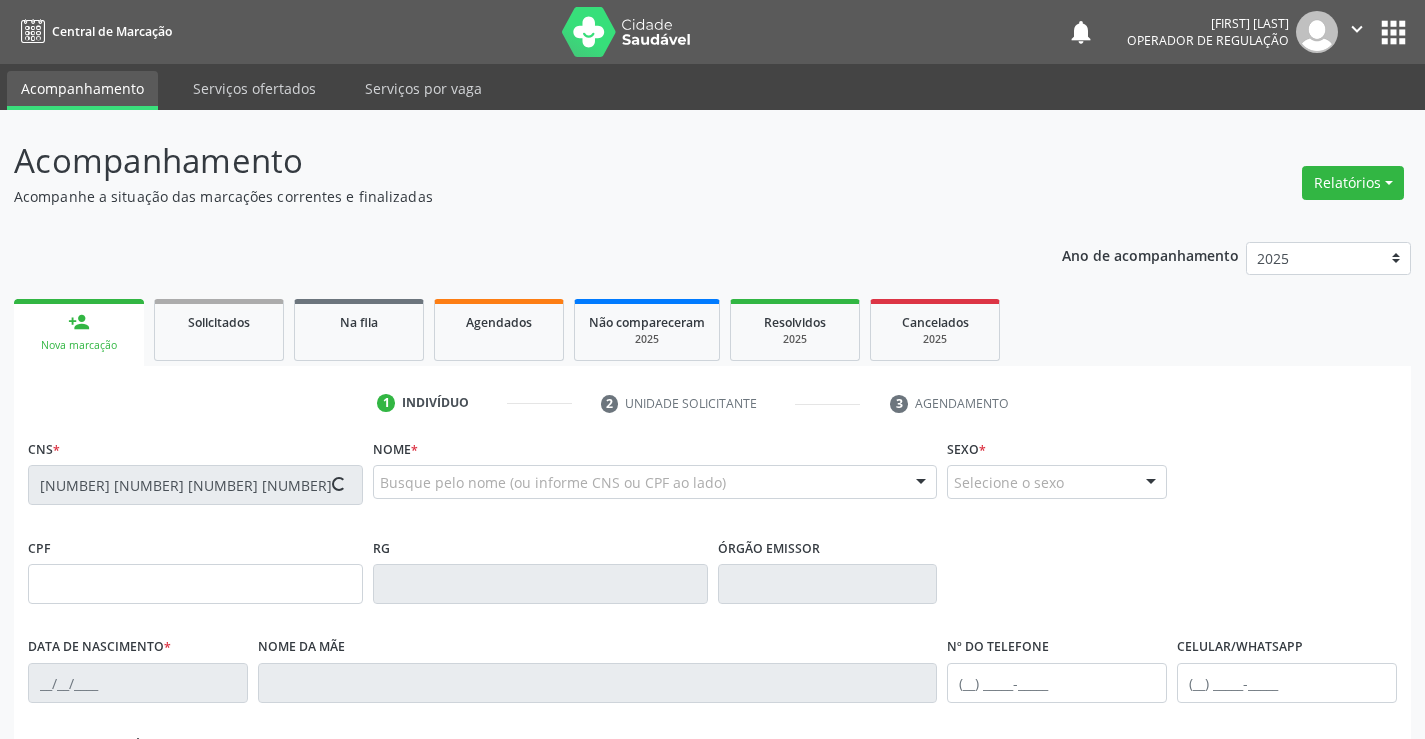 type on "106.281.855-53" 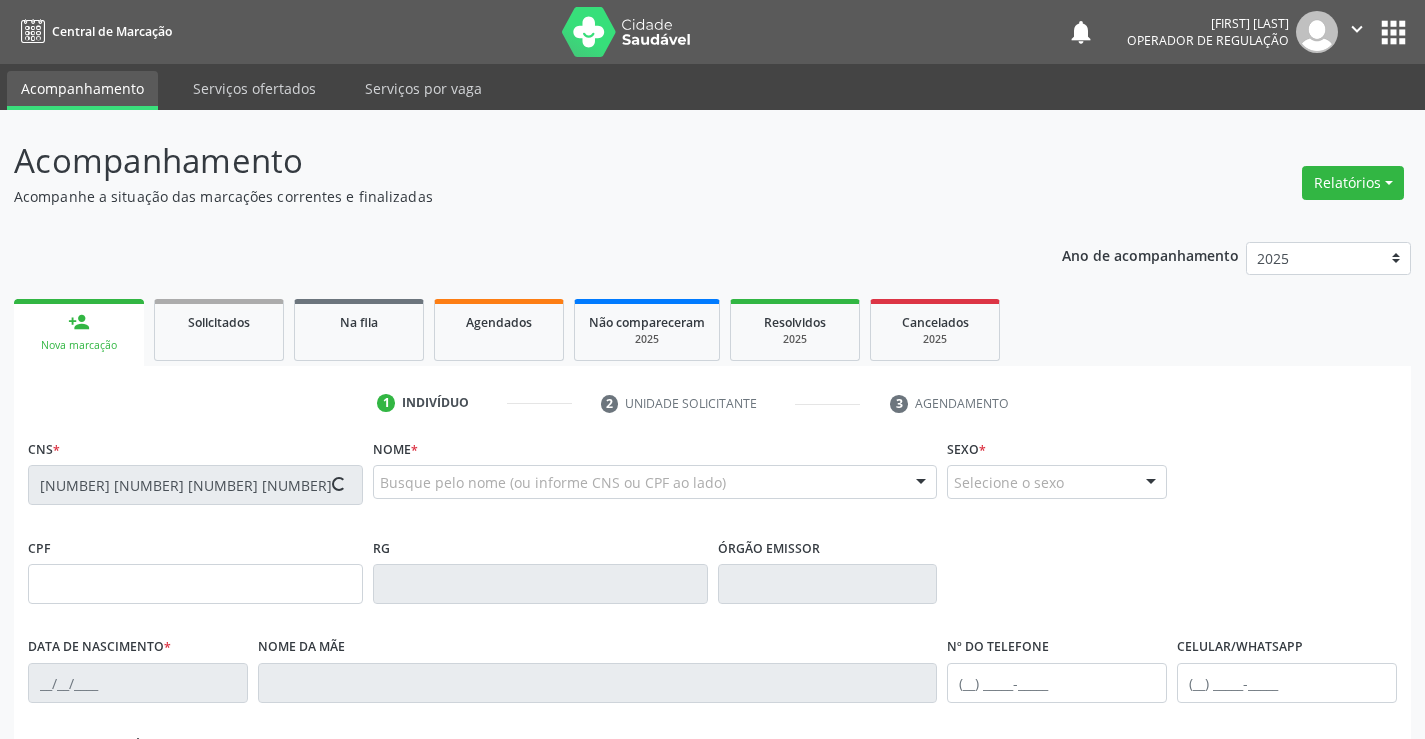type on "0365308323" 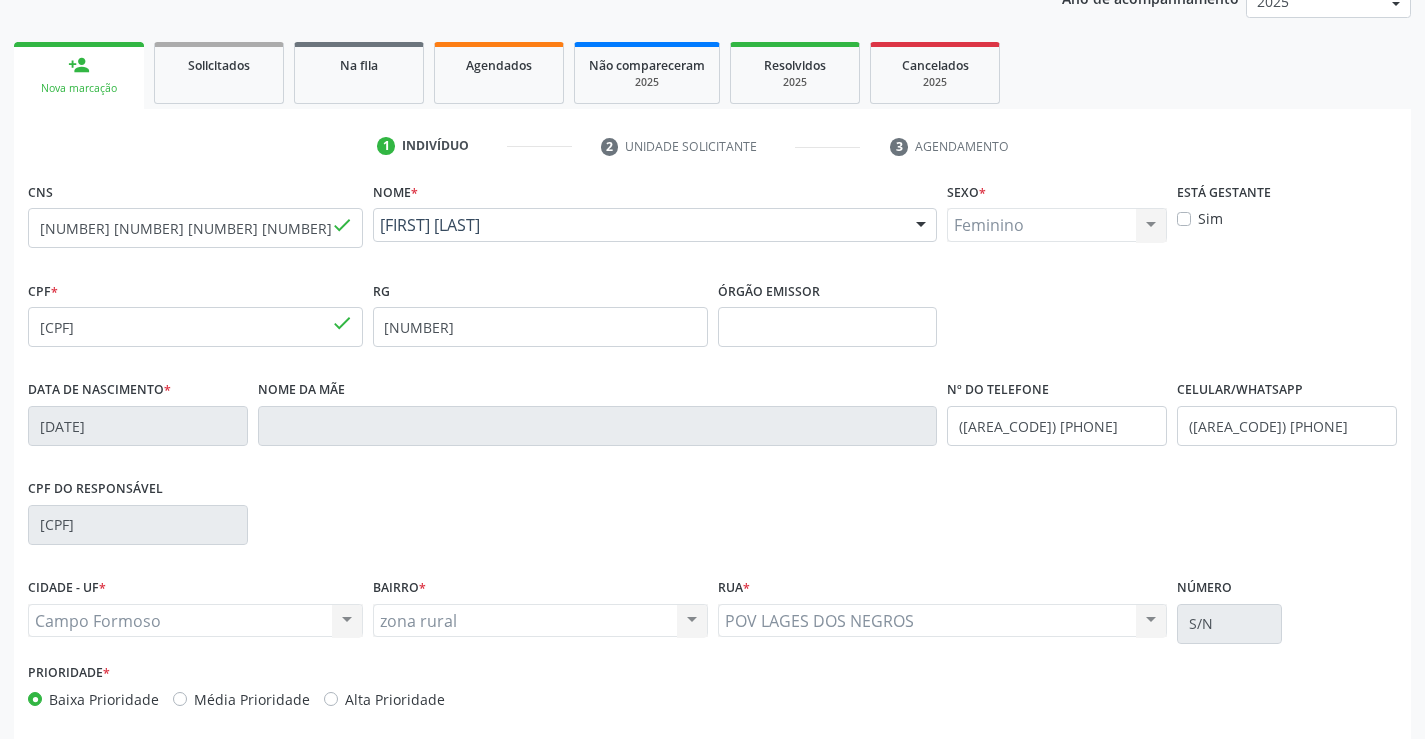 scroll, scrollTop: 345, scrollLeft: 0, axis: vertical 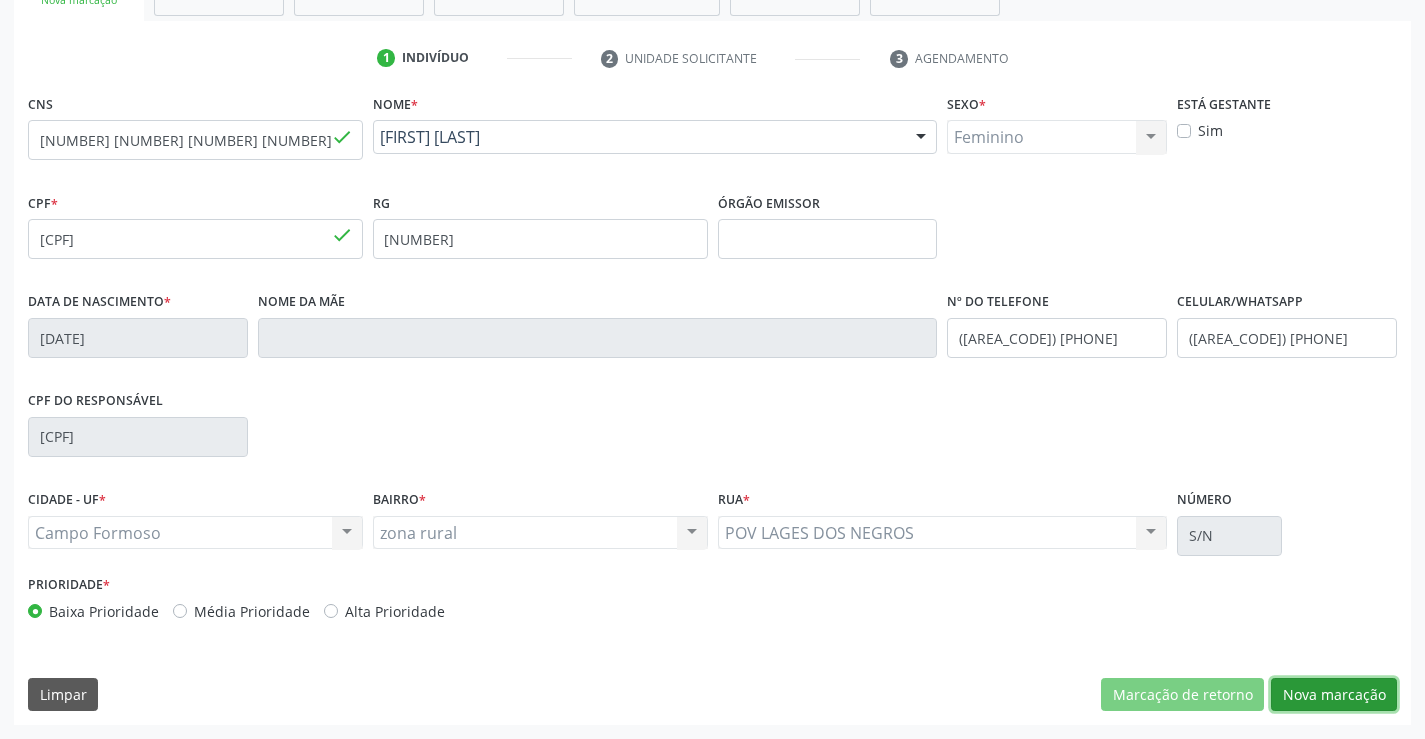 click on "Nova marcação" at bounding box center [1334, 695] 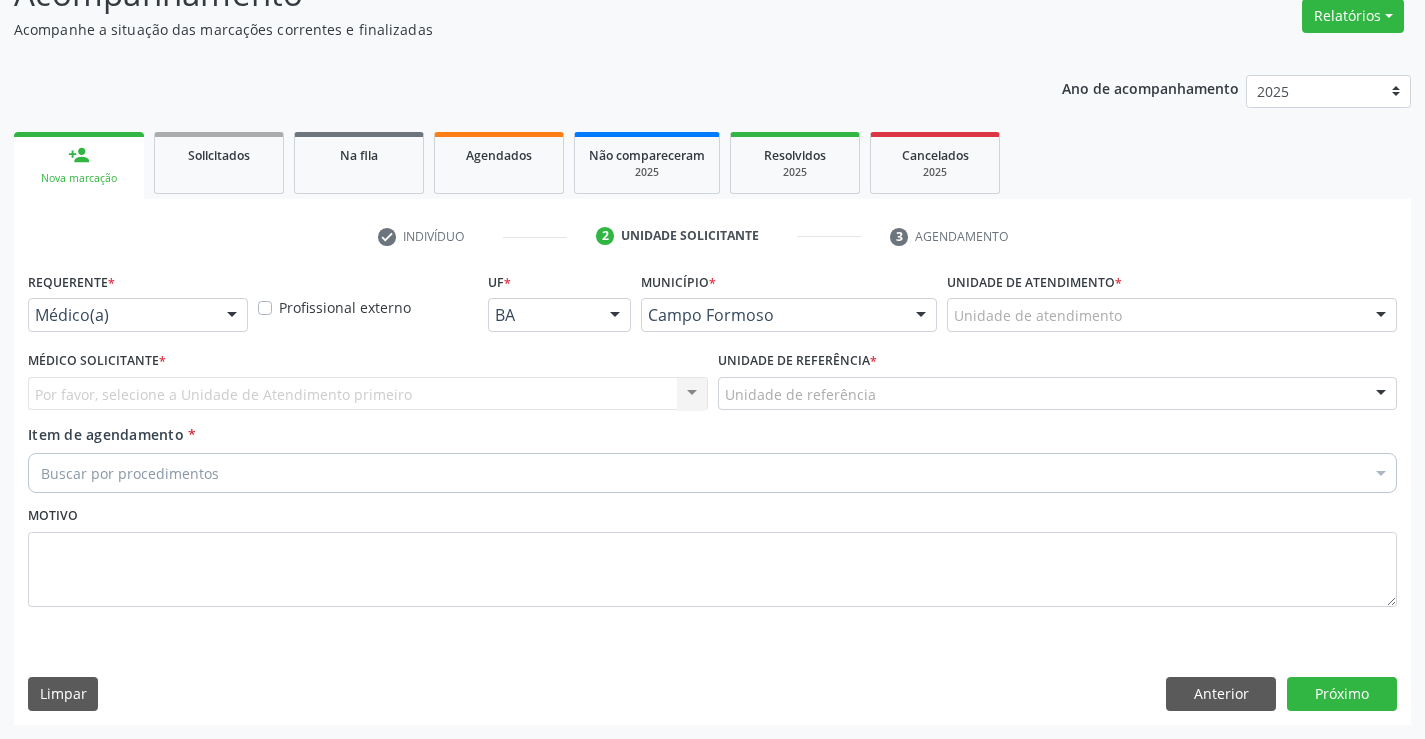 scroll, scrollTop: 167, scrollLeft: 0, axis: vertical 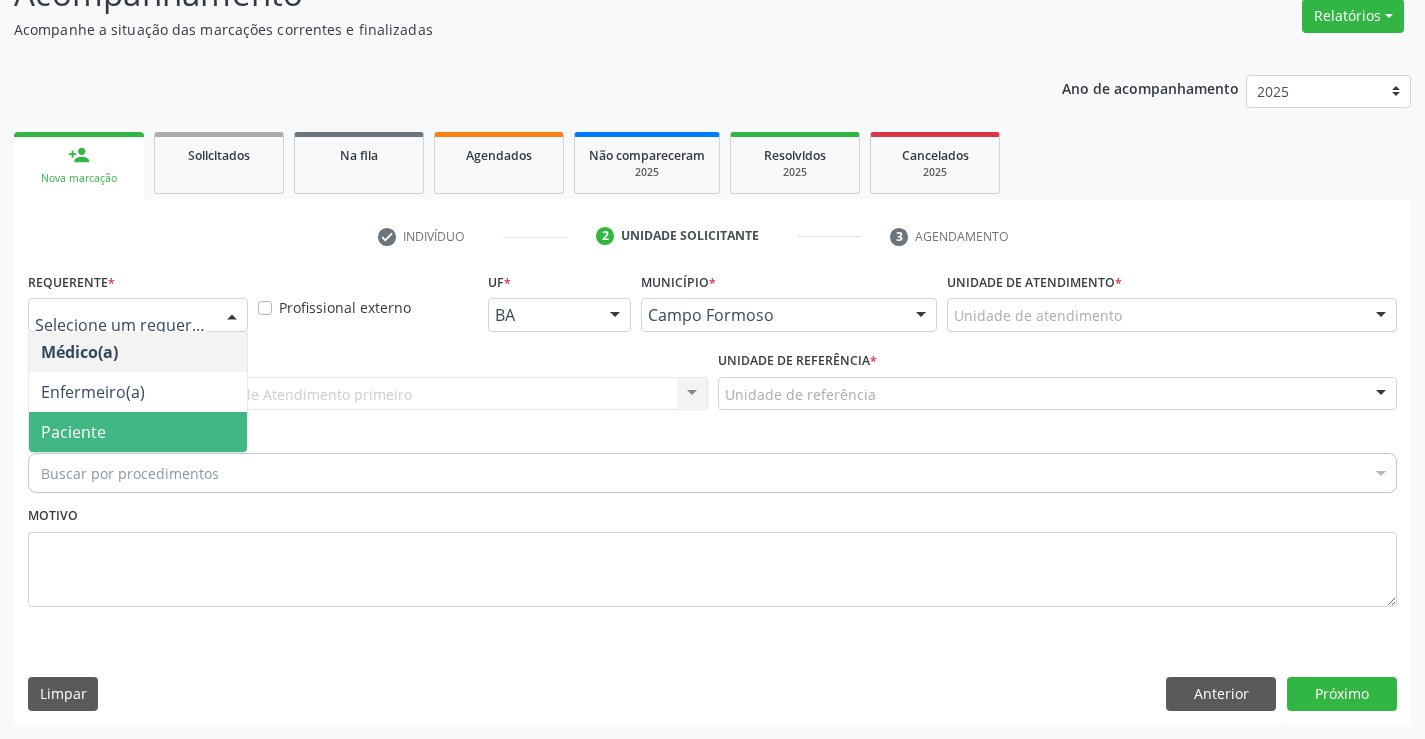 click on "Paciente" at bounding box center [138, 432] 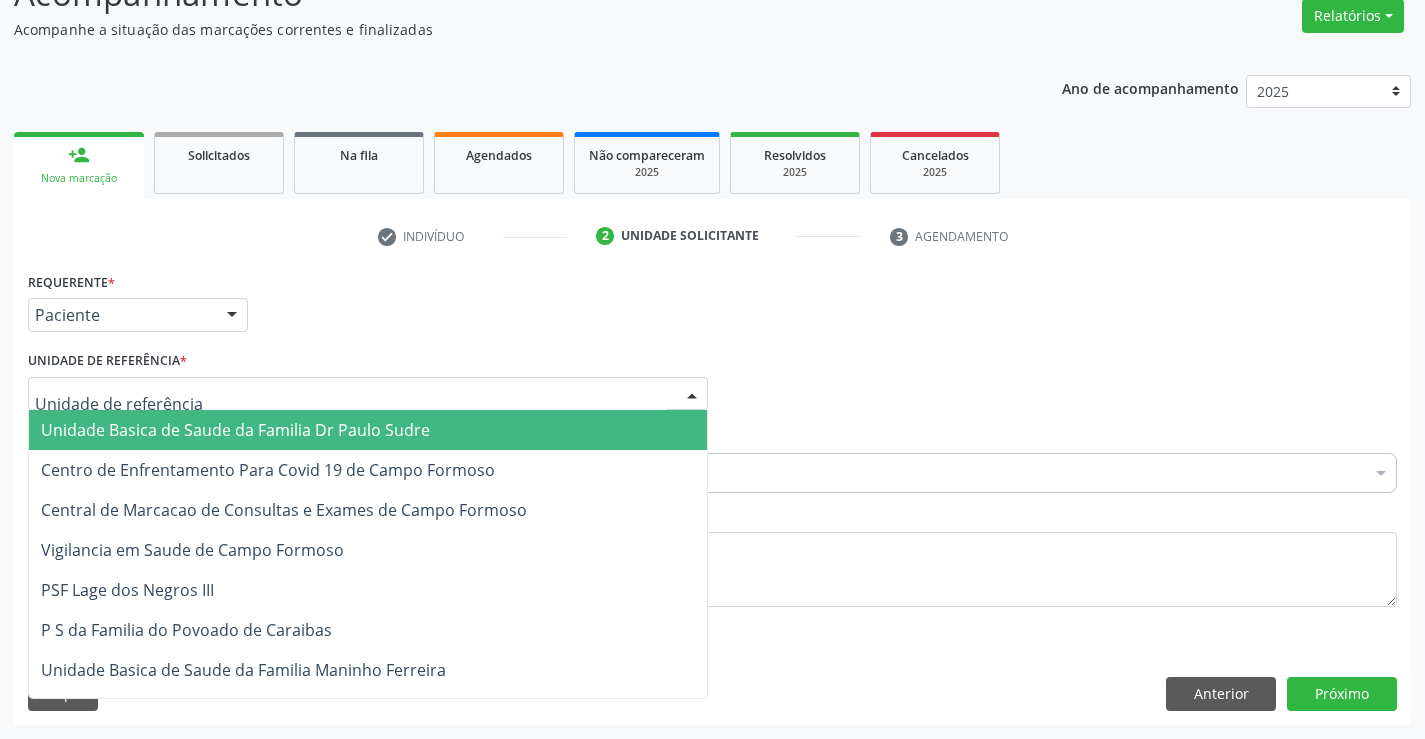 click on "Unidade Basica de Saude da Familia Dr Paulo Sudre" at bounding box center (235, 430) 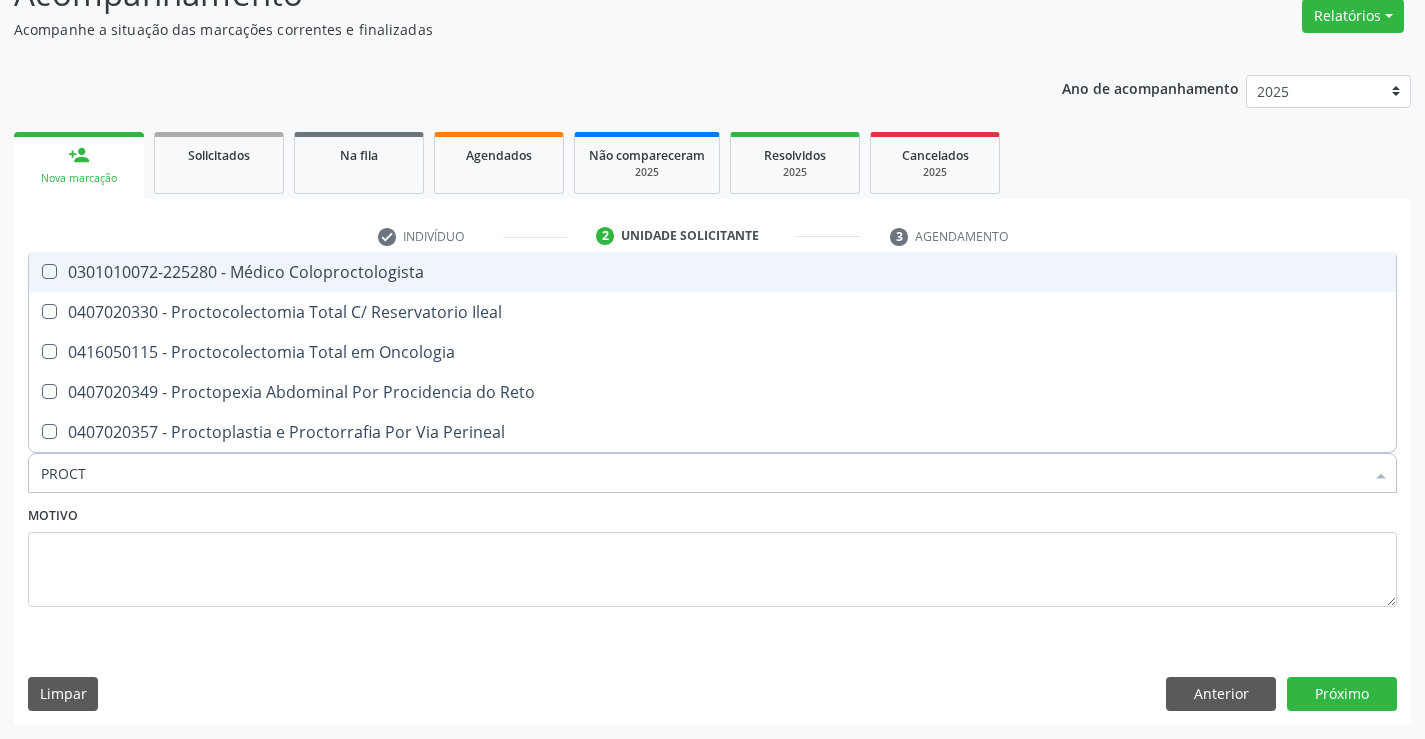 type on "PROCTO" 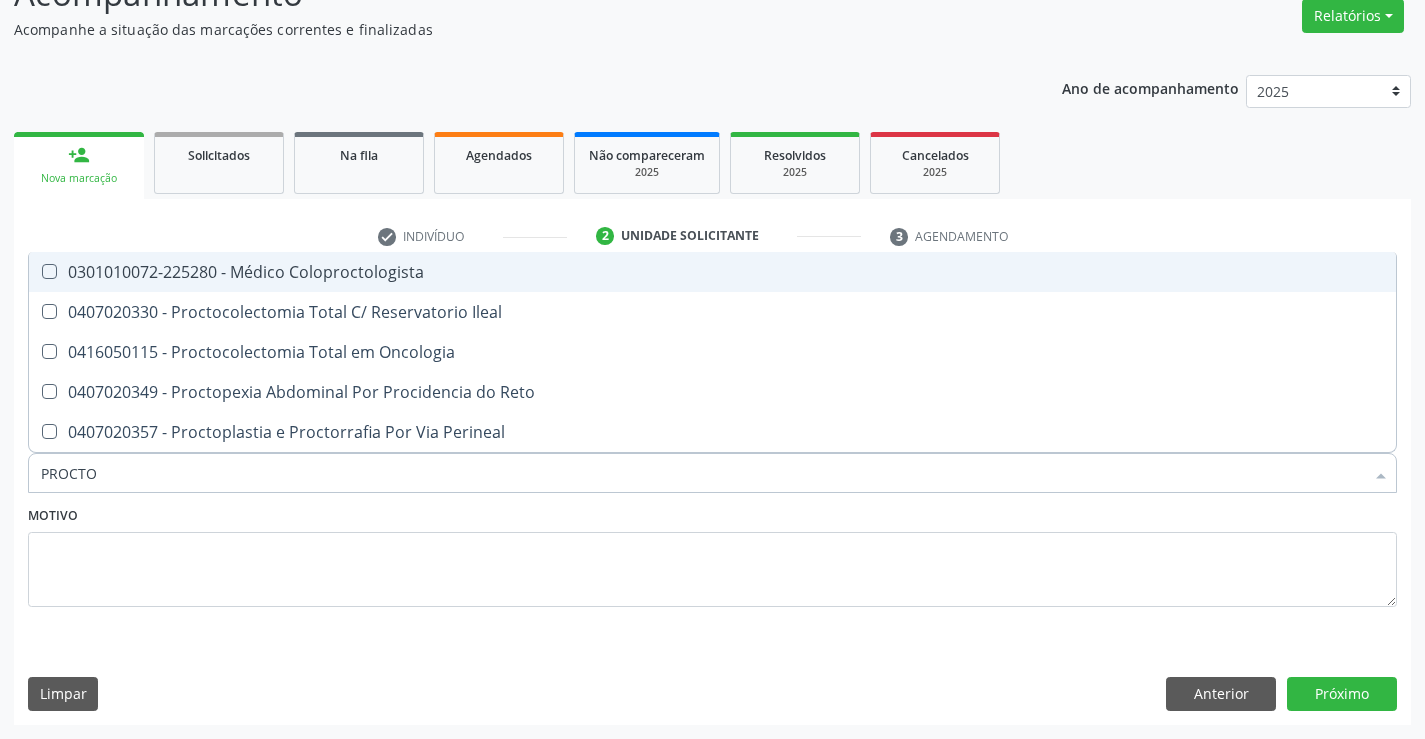 click on "0301010072-225280 - Médico Coloproctologista" at bounding box center [712, 272] 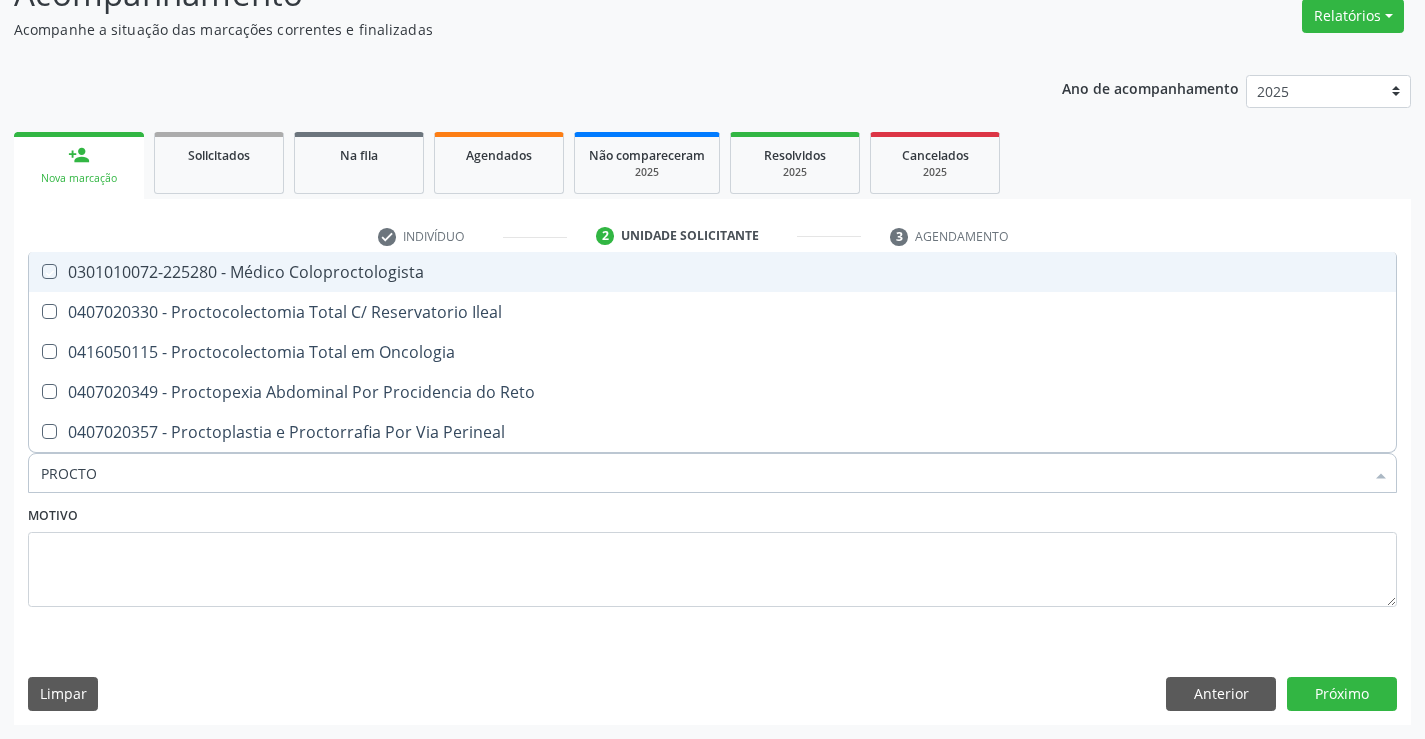 checkbox on "true" 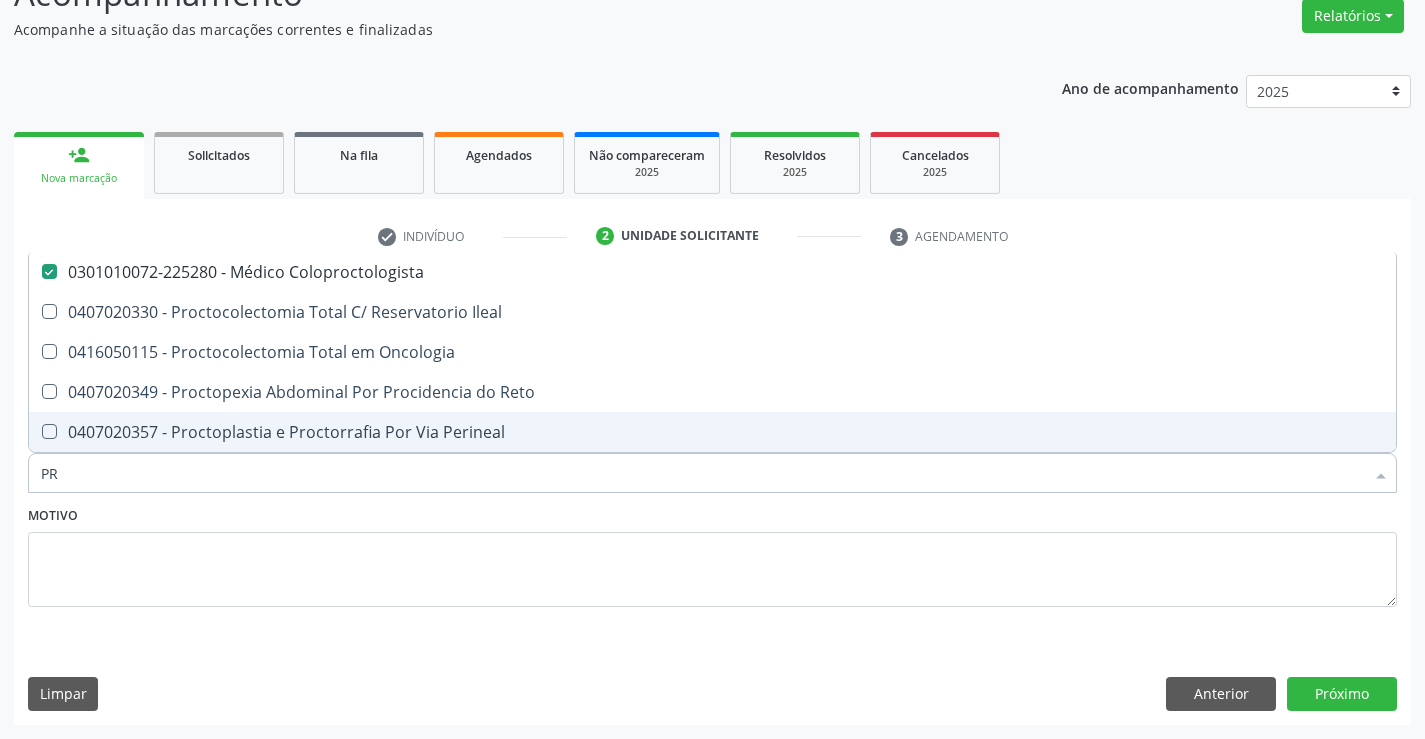 type on "P" 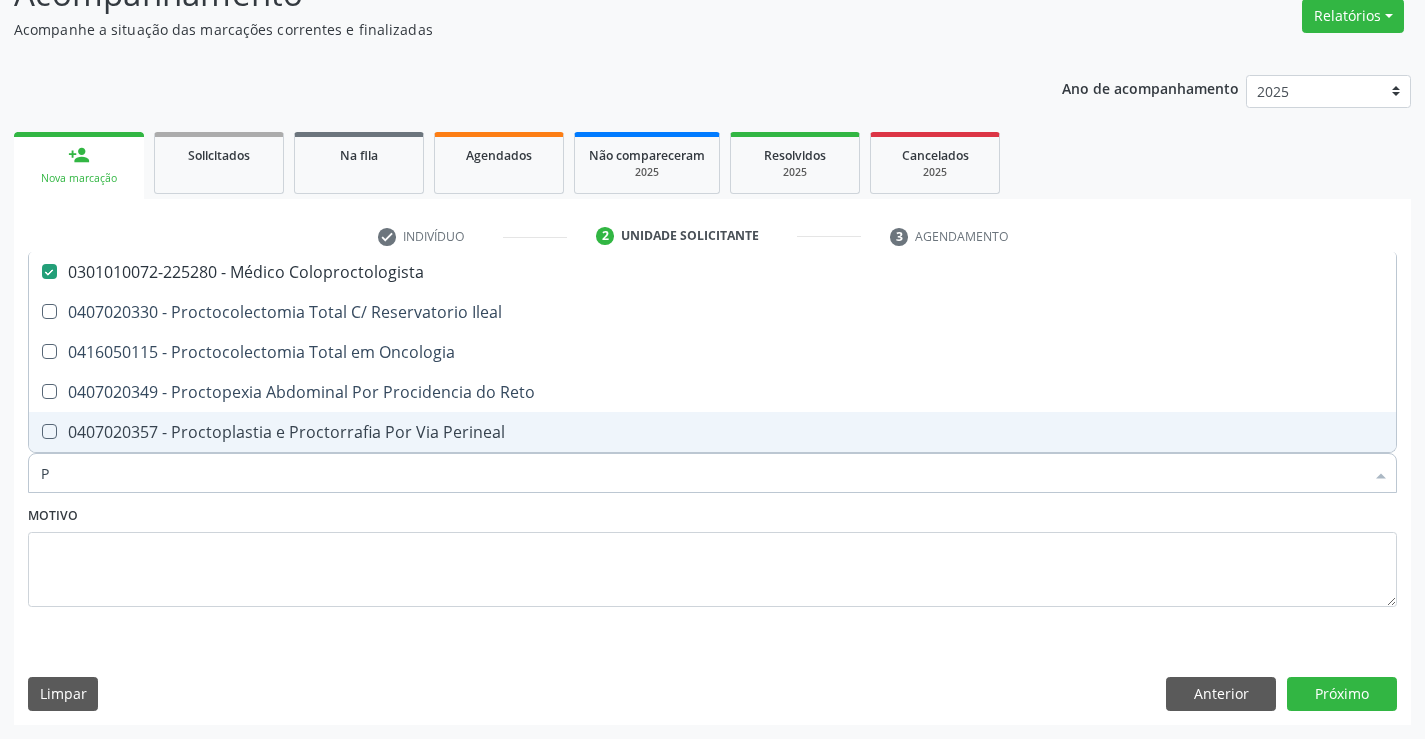 type 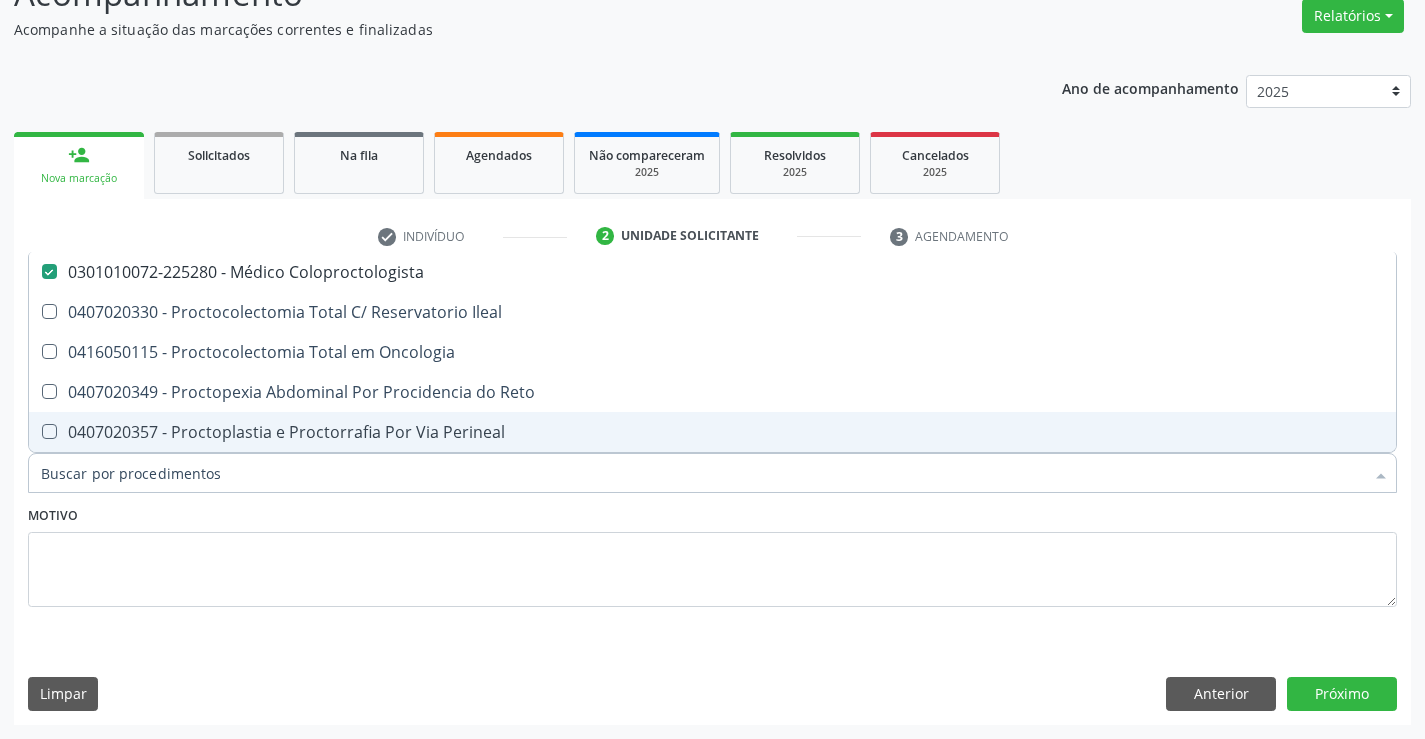 checkbox on "false" 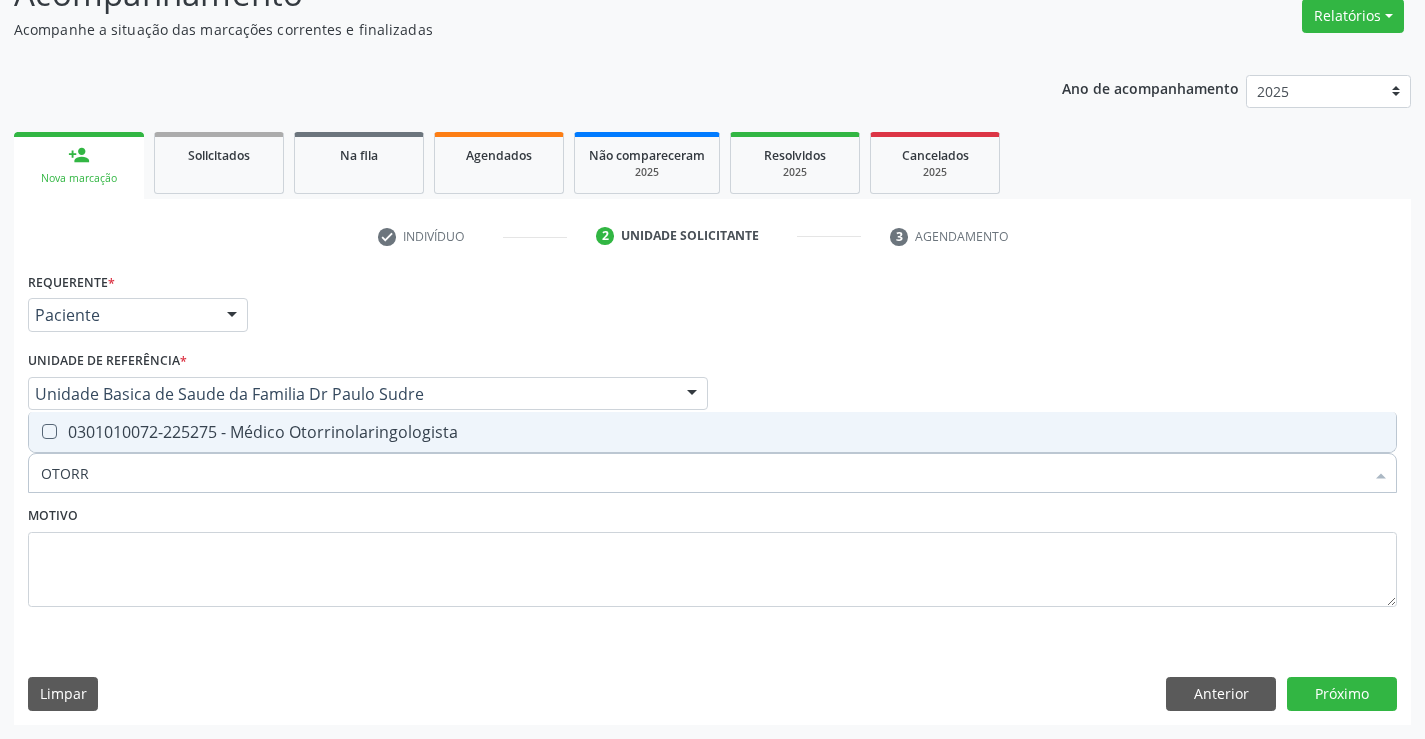 type on "OTORRI" 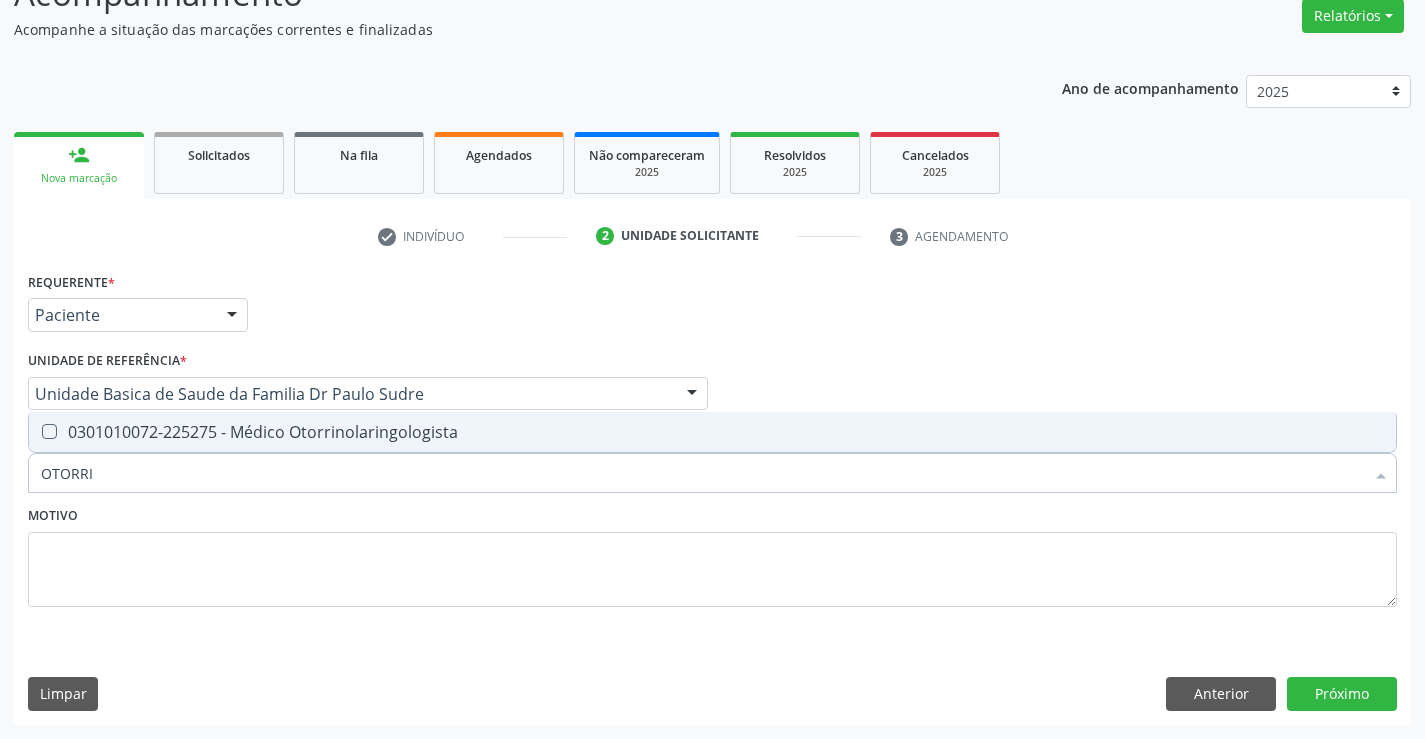 click on "0301010072-225275 - Médico Otorrinolaringologista" at bounding box center [712, 432] 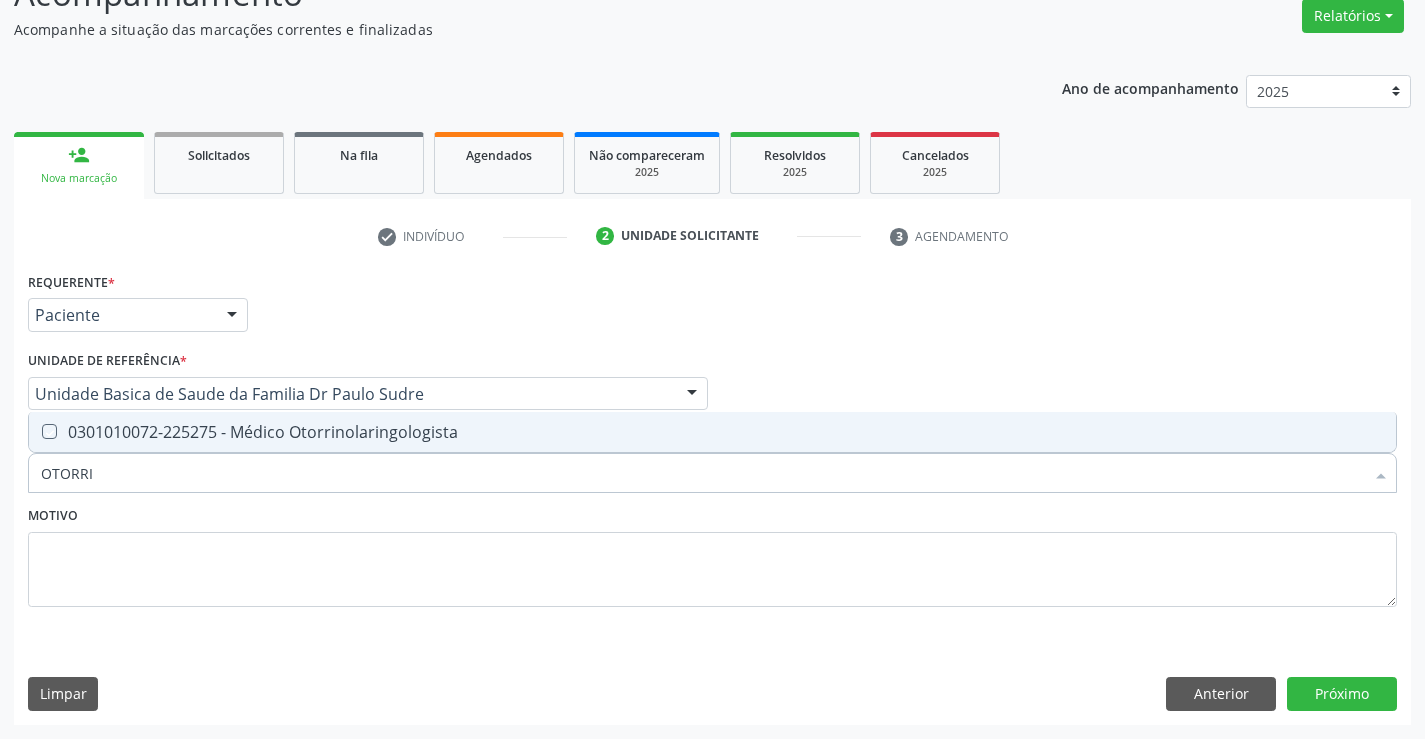 checkbox on "true" 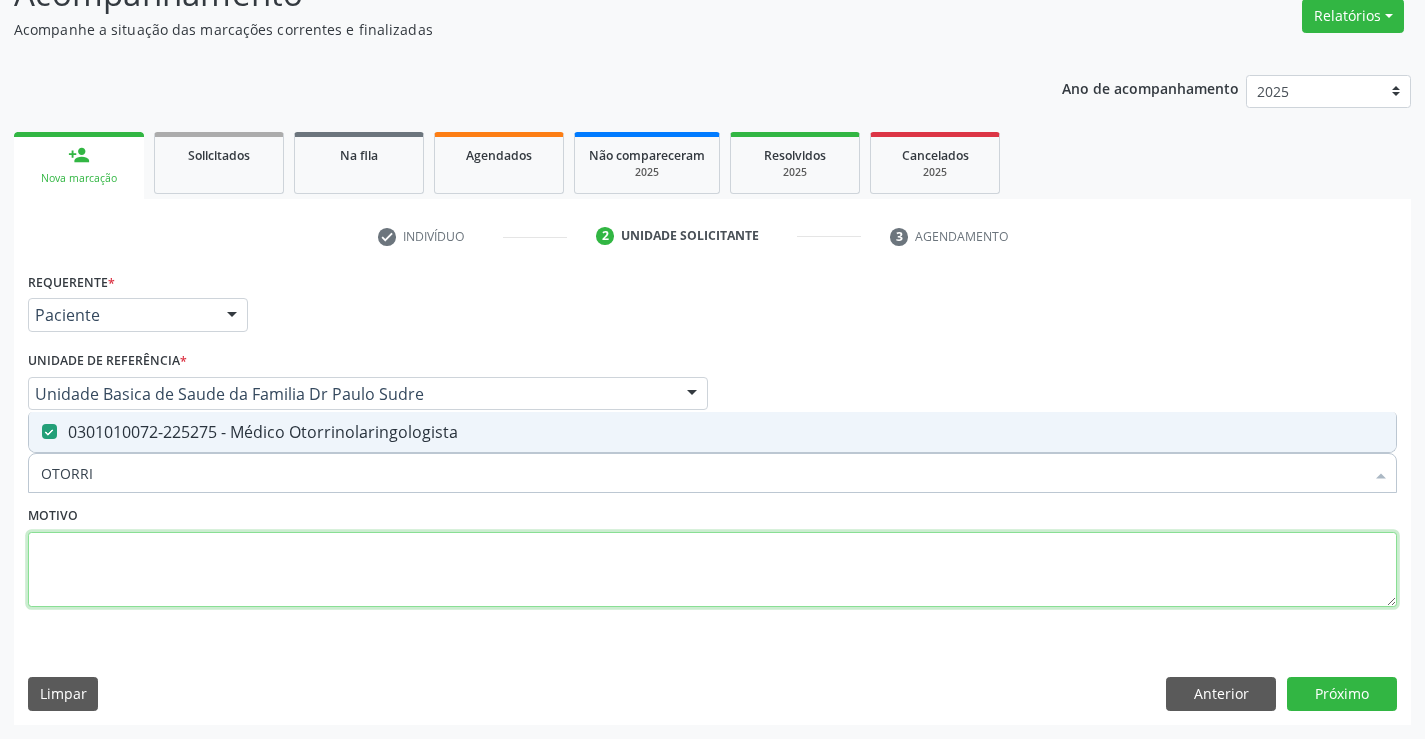 click at bounding box center (712, 570) 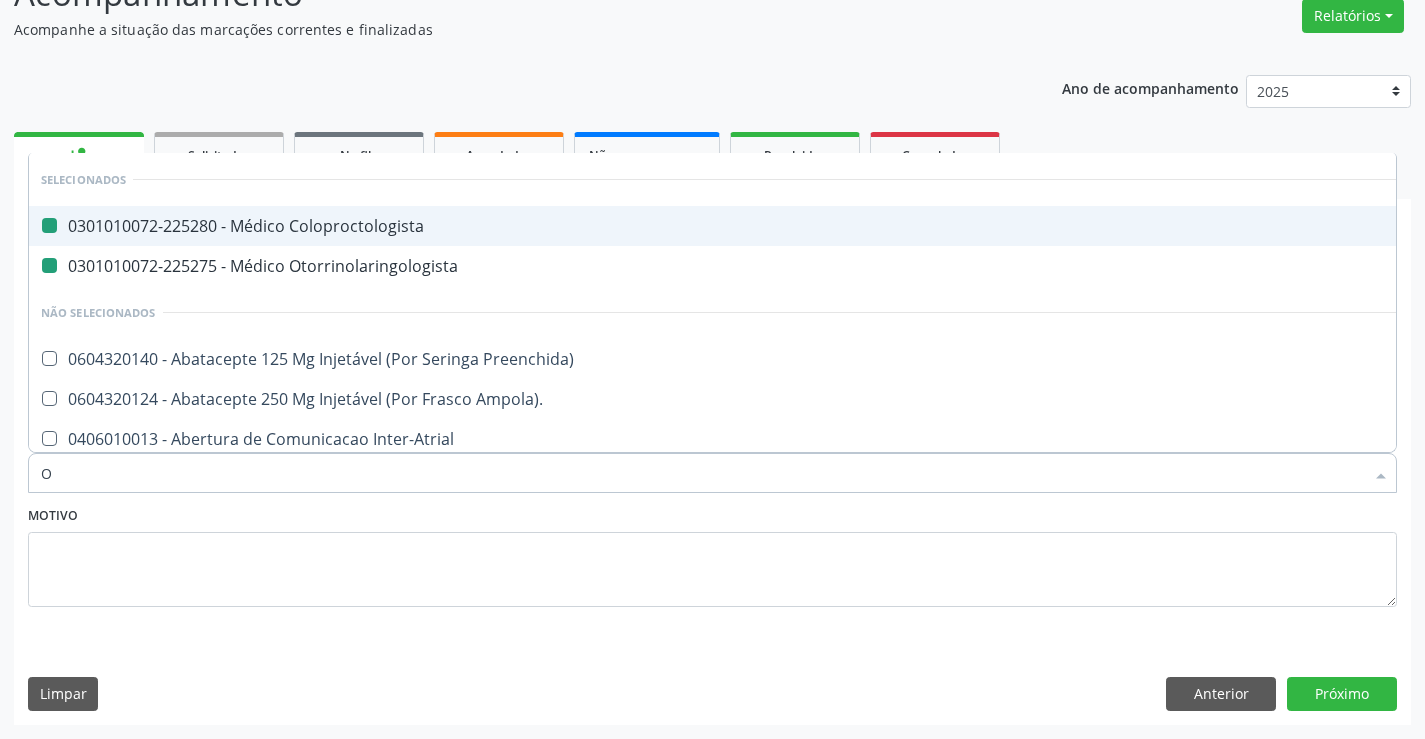 type on "OF" 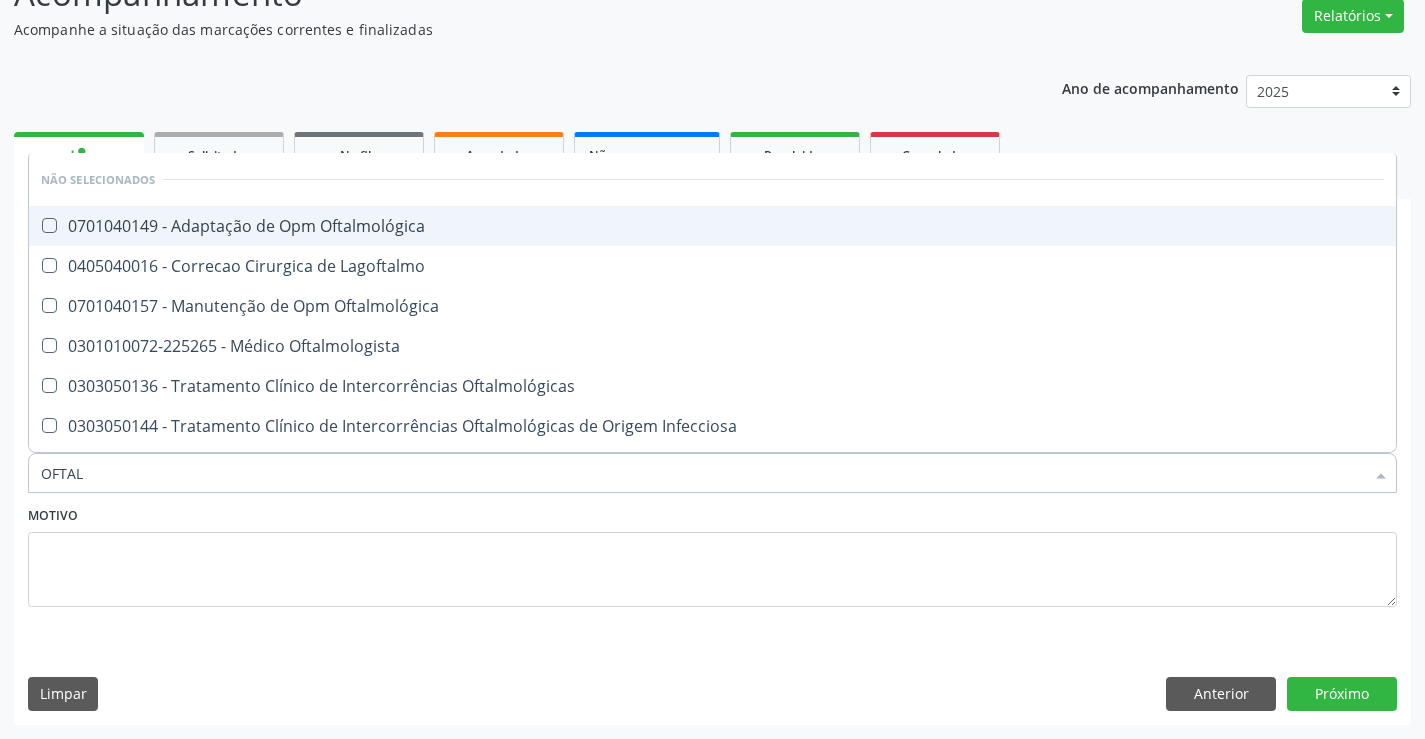 type on "OFTALM" 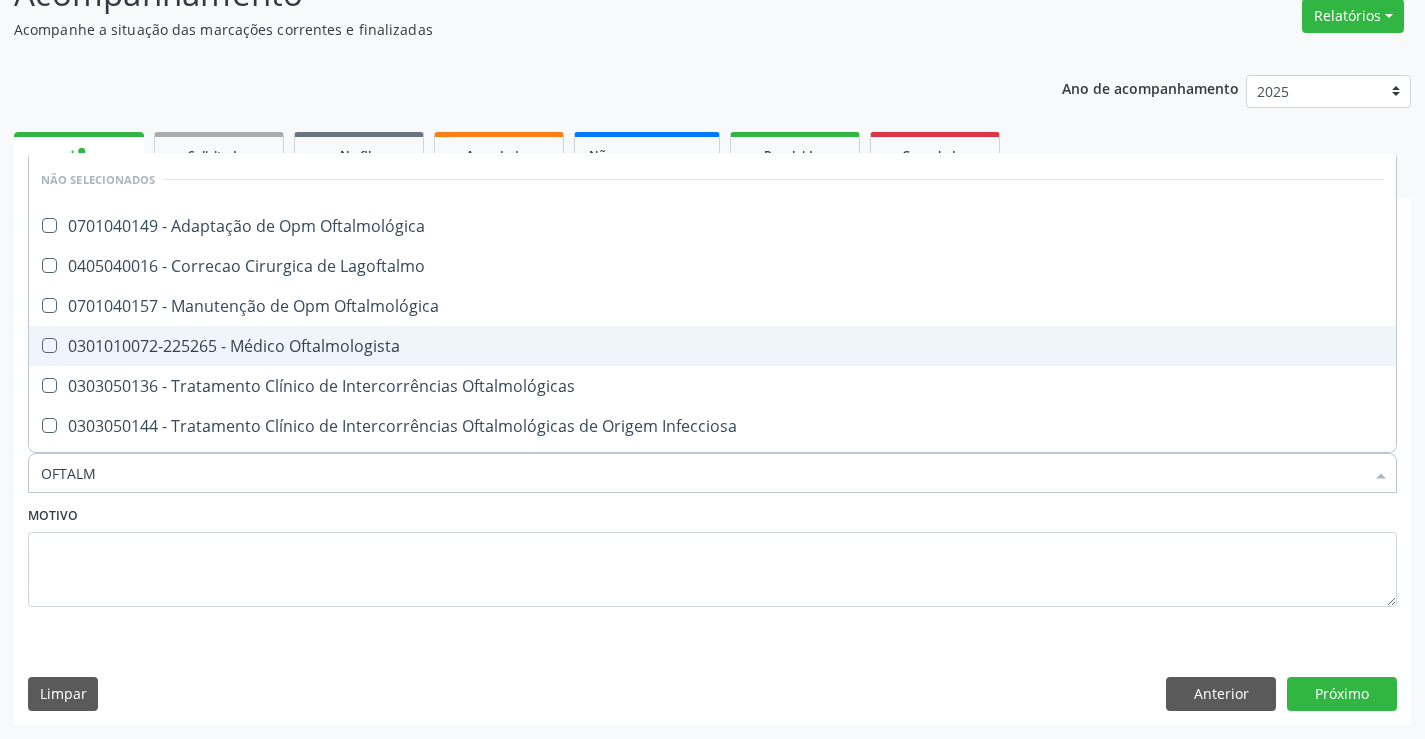 click on "0301010072-225265 - Médico Oftalmologista" at bounding box center (712, 346) 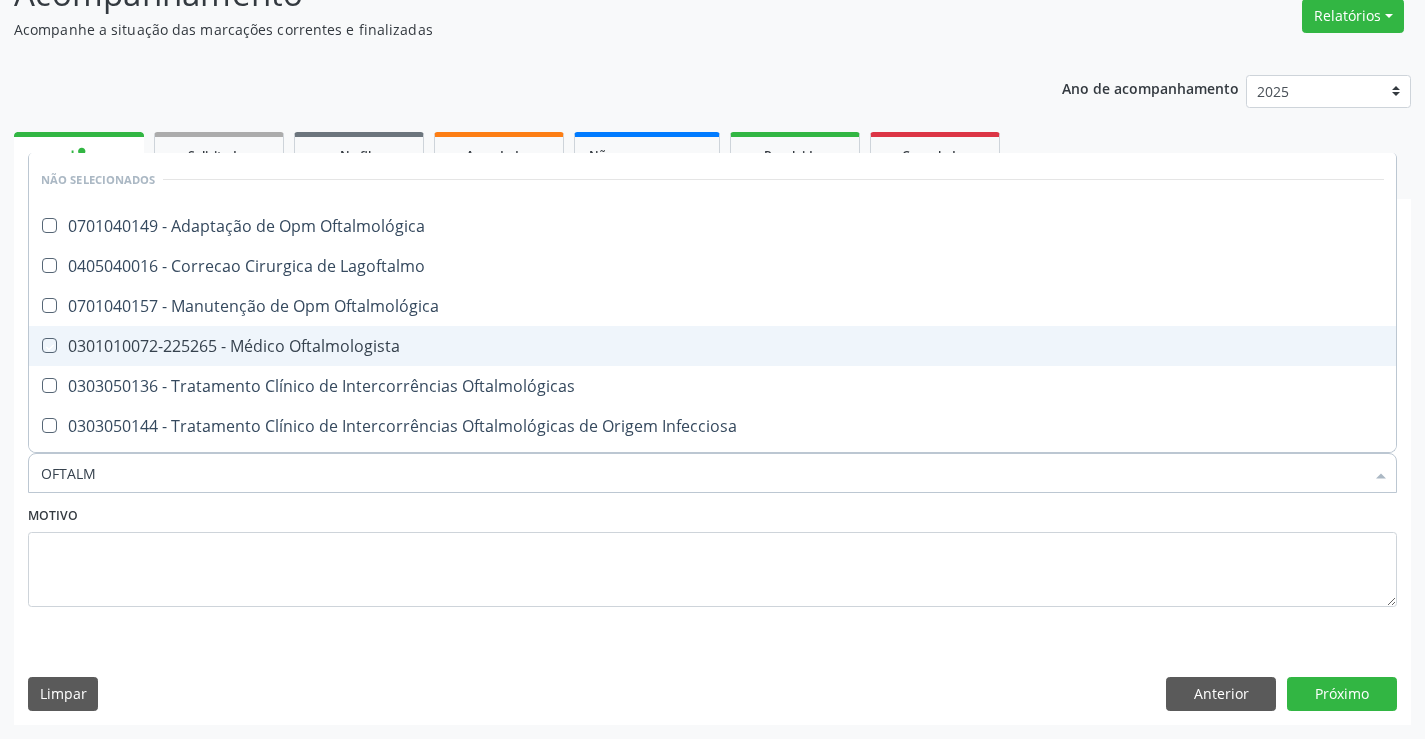 checkbox on "true" 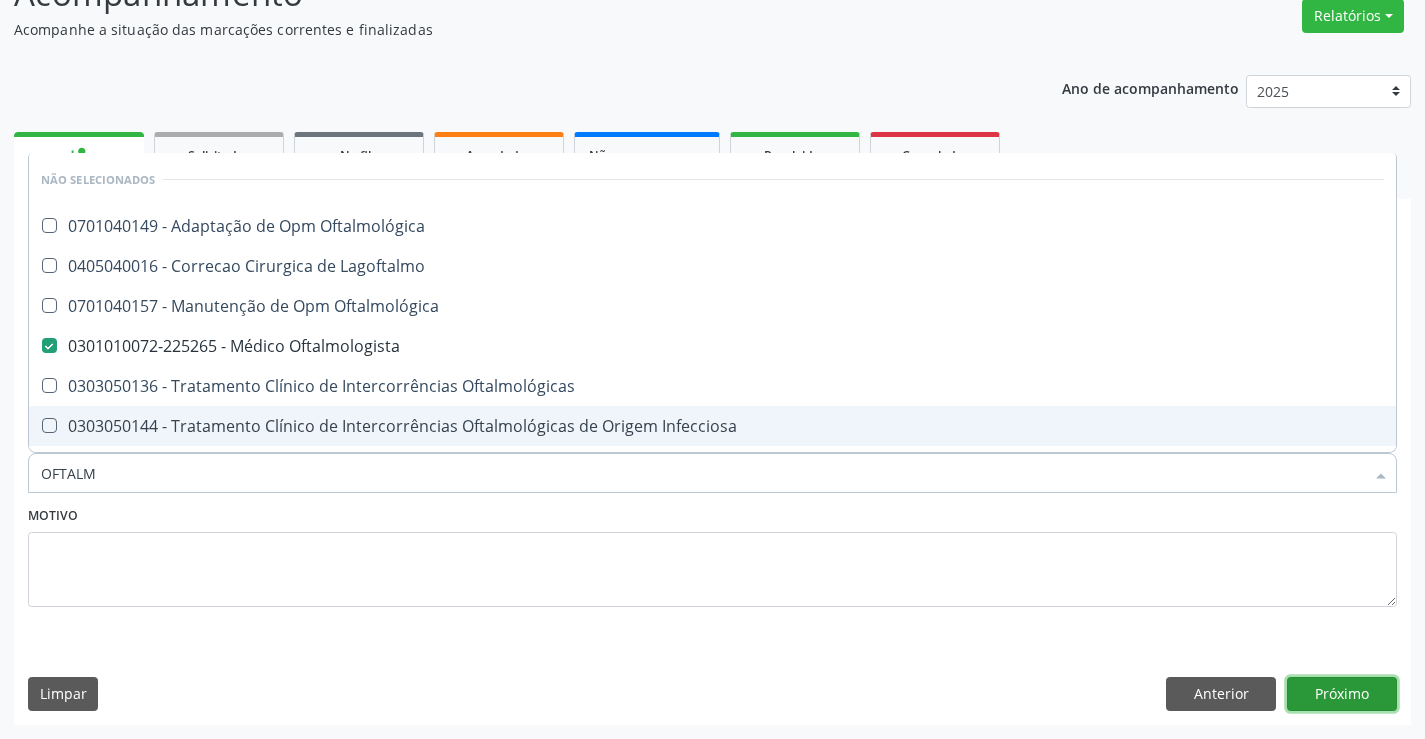 click on "Próximo" at bounding box center [1342, 694] 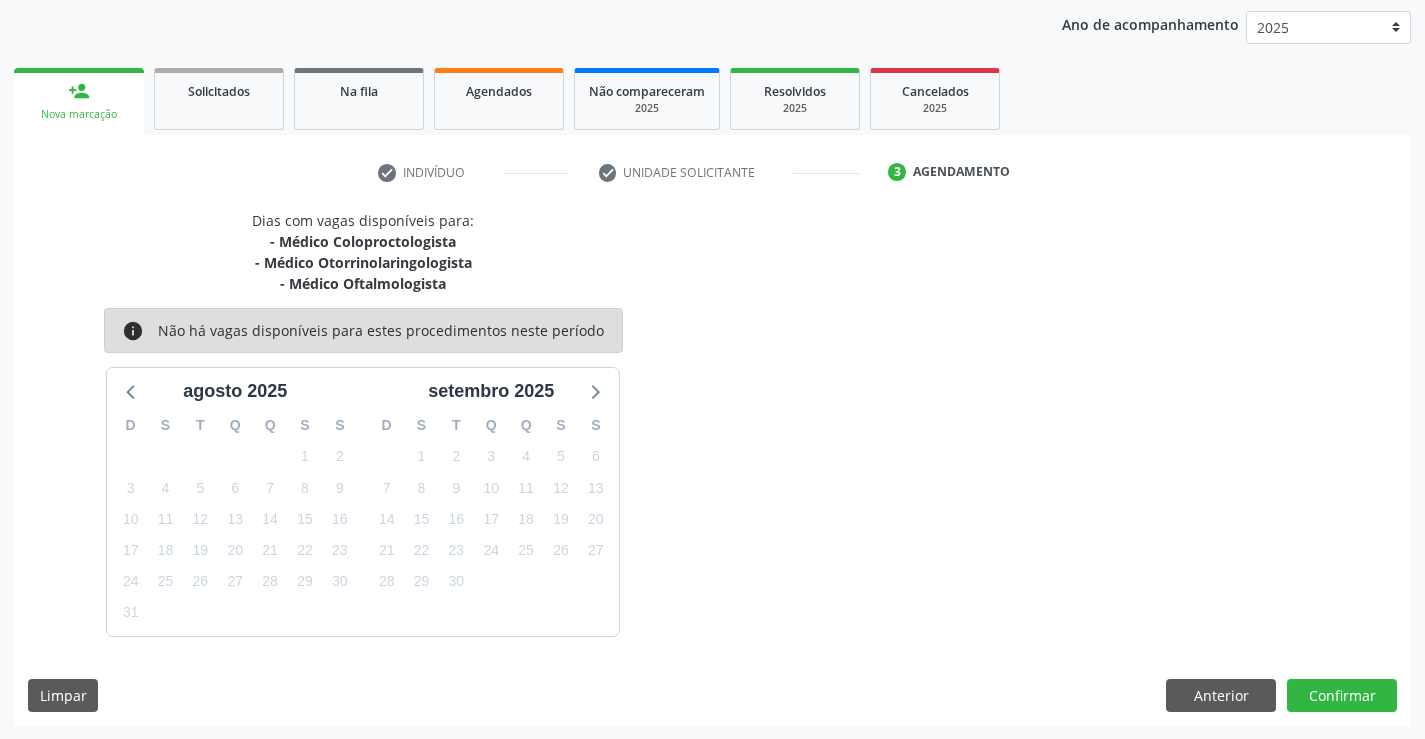 scroll, scrollTop: 232, scrollLeft: 0, axis: vertical 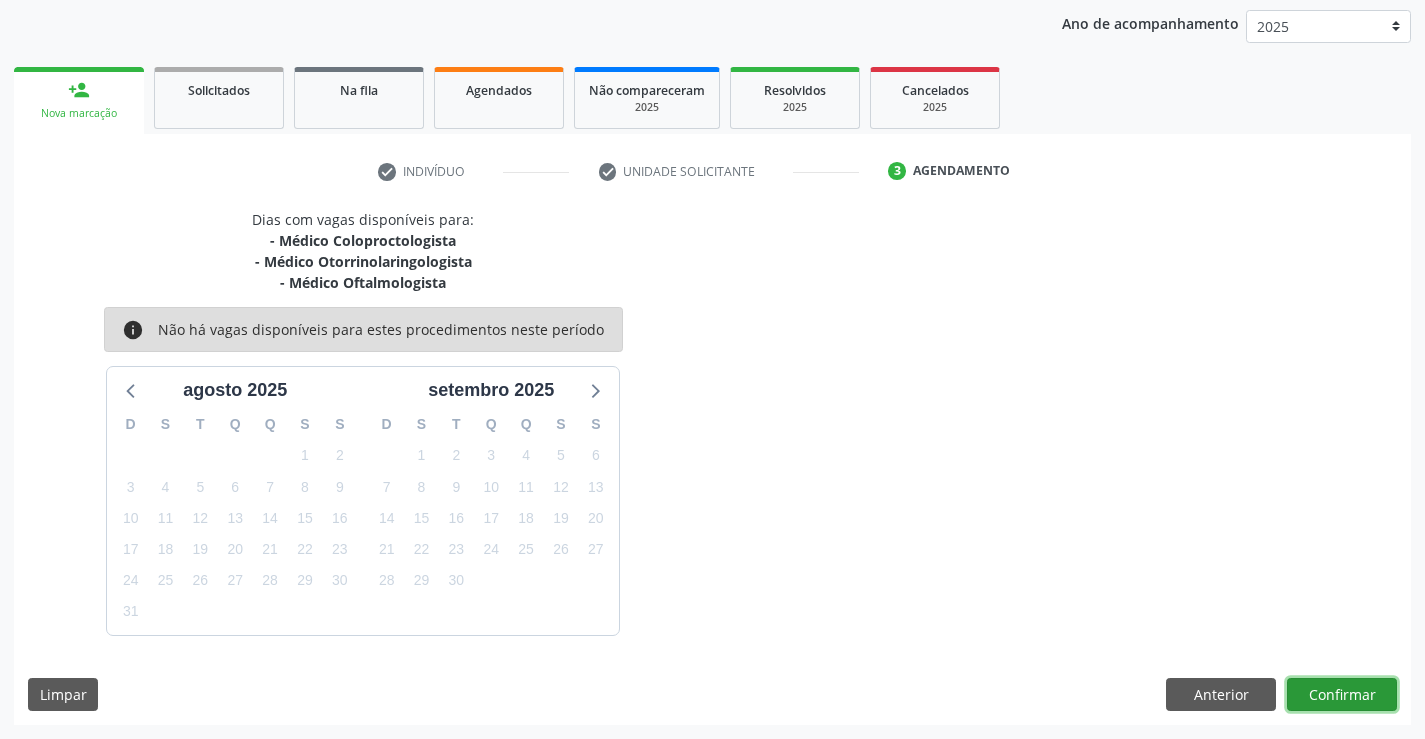 click on "Confirmar" at bounding box center [1342, 695] 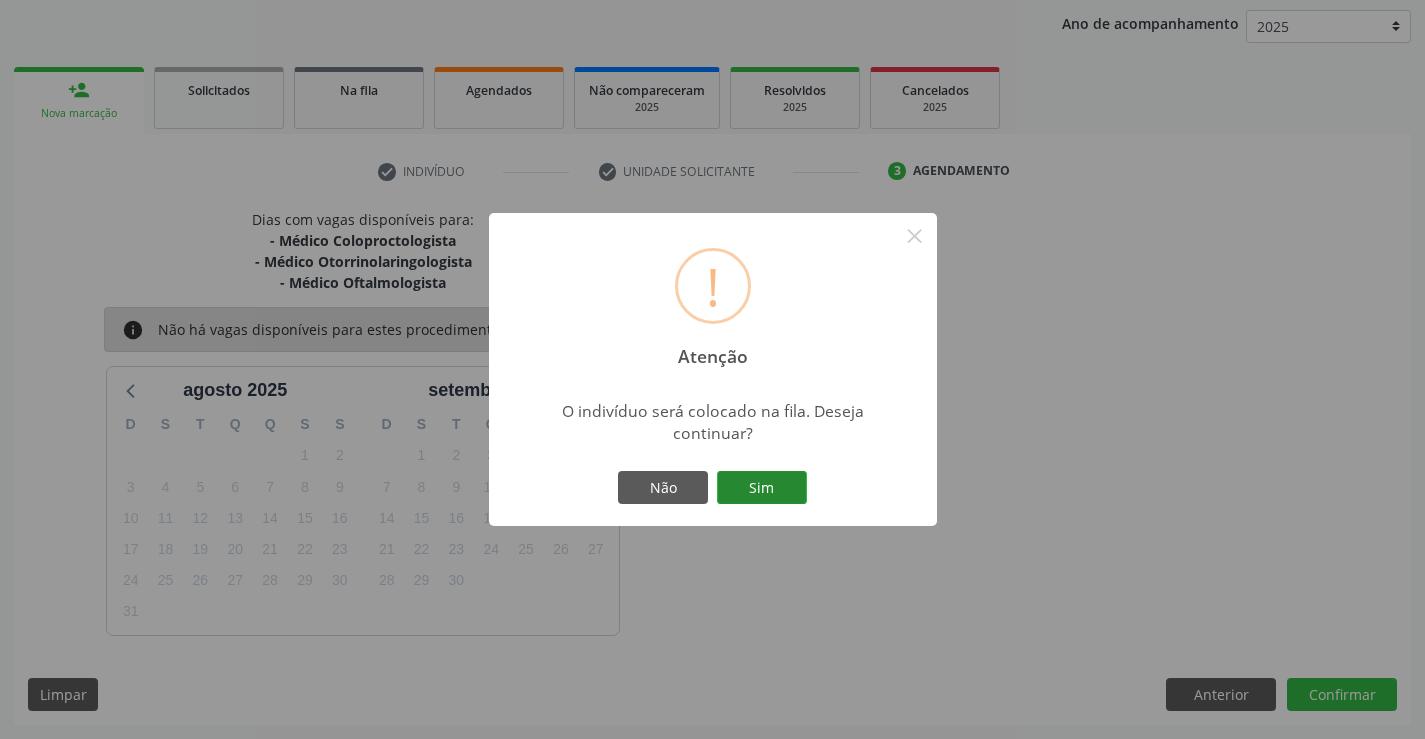 click on "Sim" at bounding box center (762, 488) 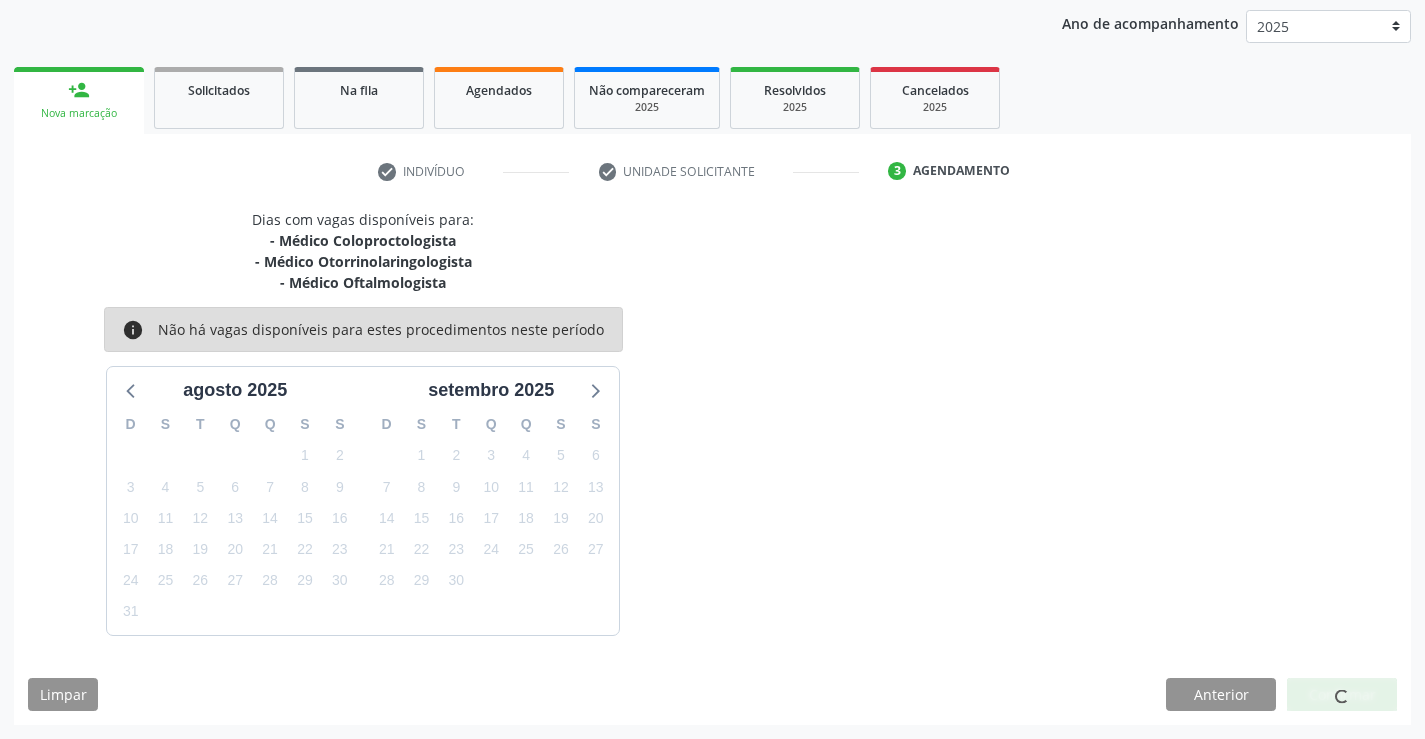 scroll, scrollTop: 0, scrollLeft: 0, axis: both 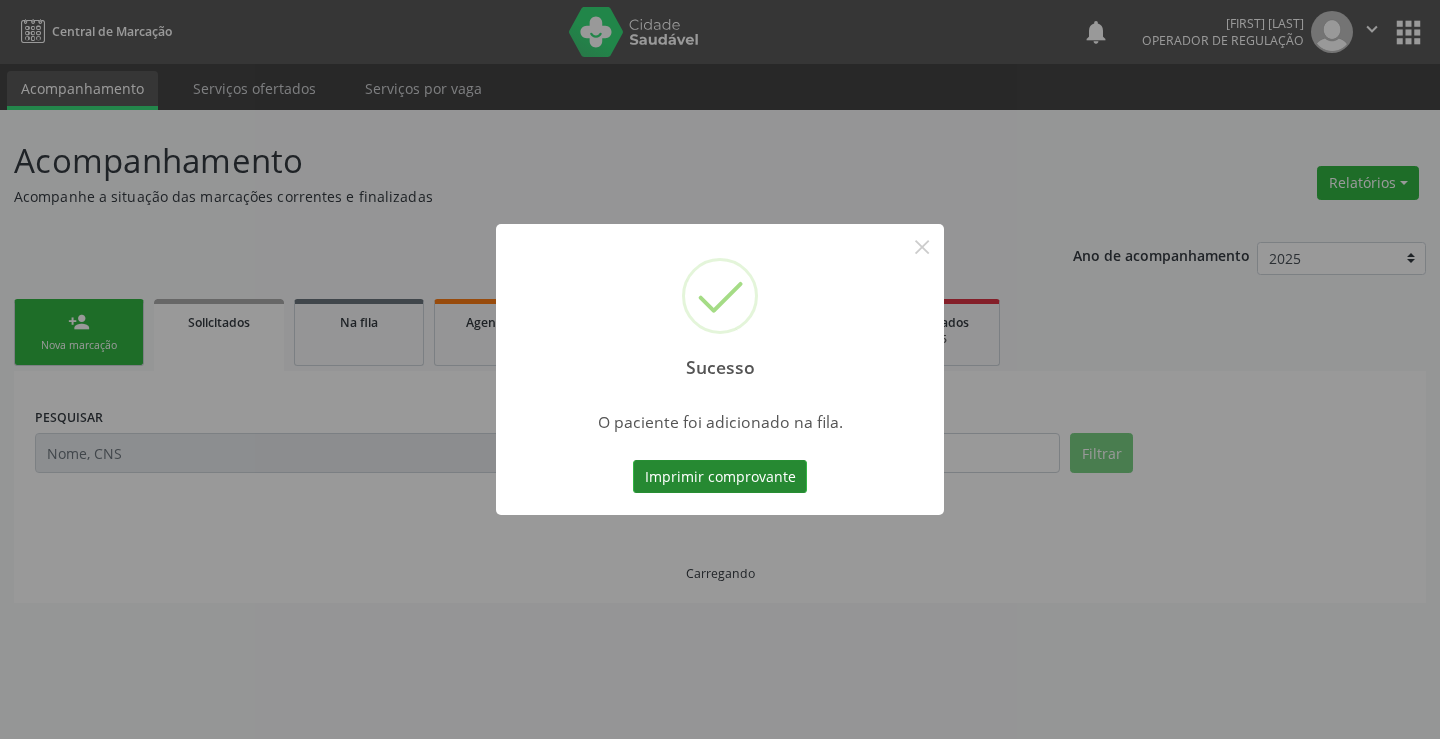click on "Imprimir comprovante" at bounding box center [720, 477] 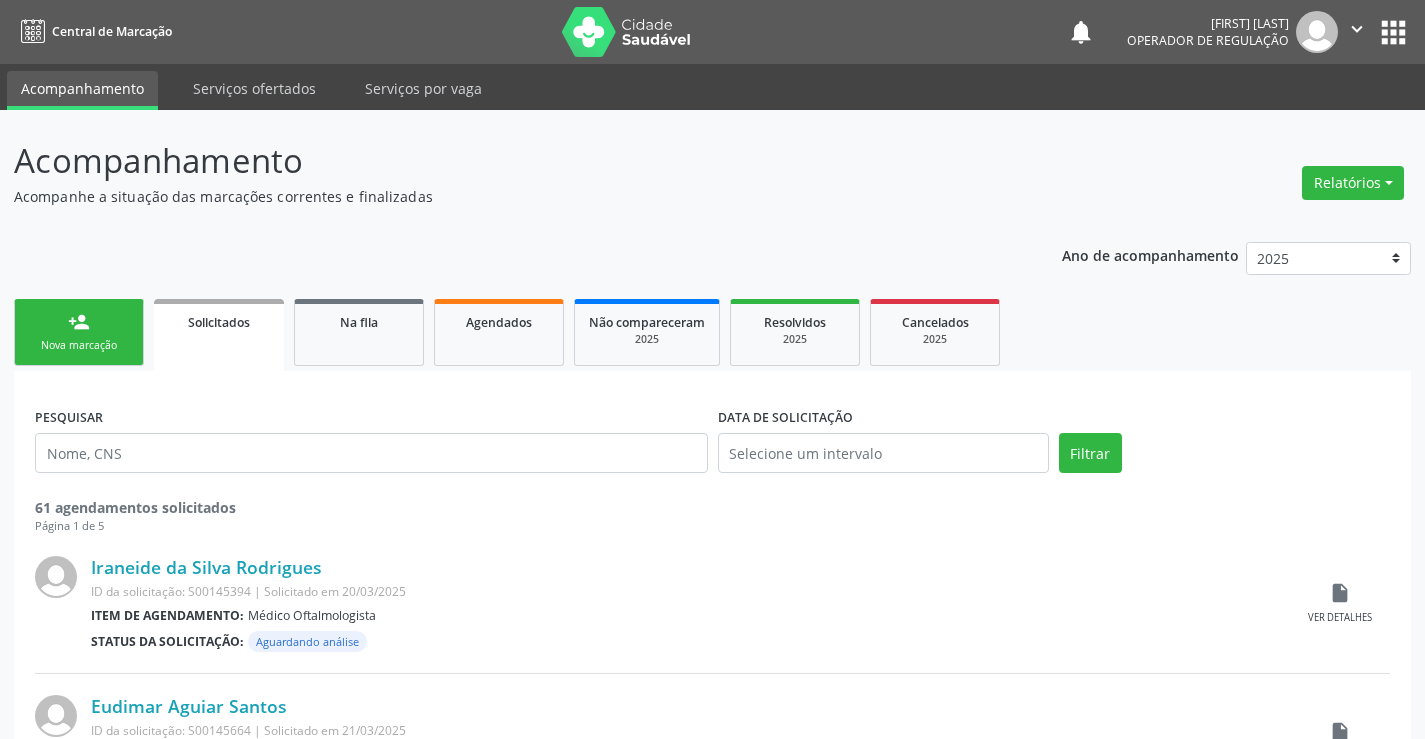 click on "Nova marcação" at bounding box center [79, 345] 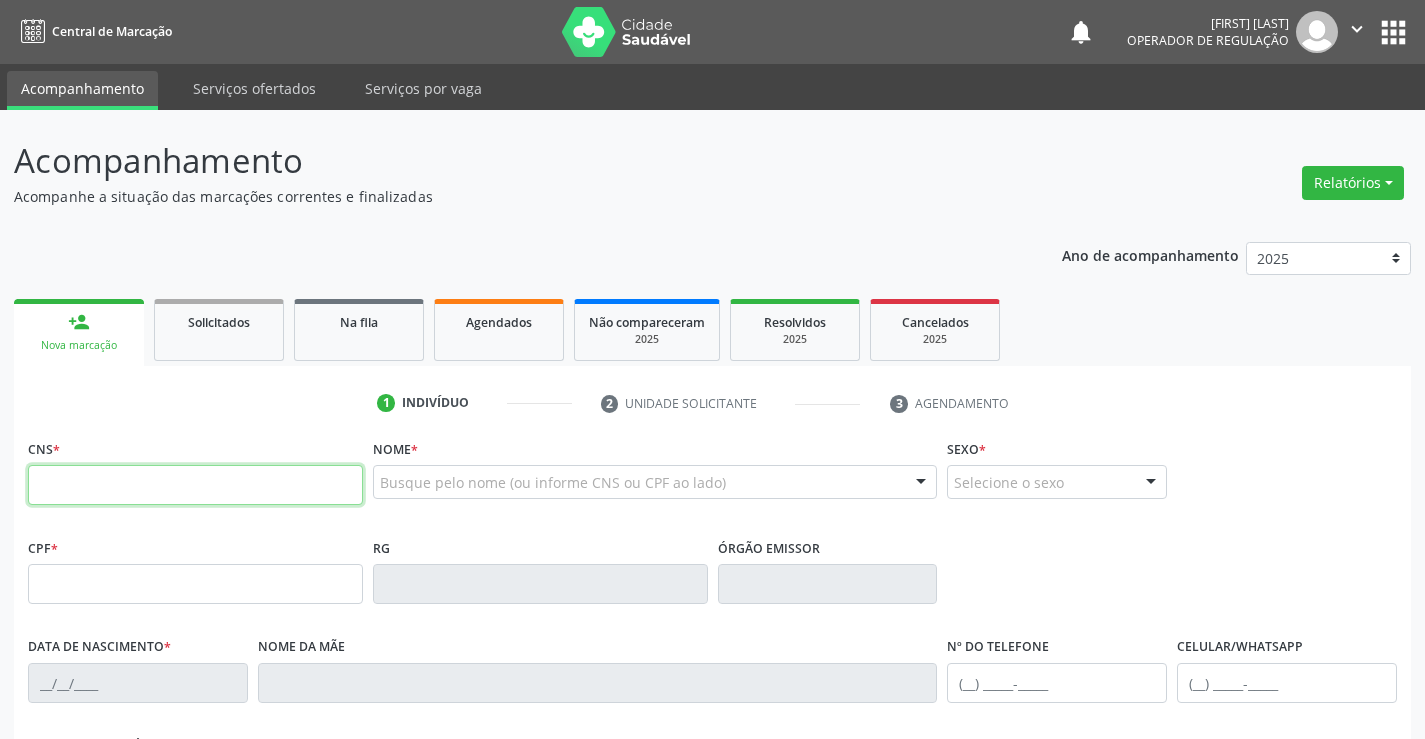 click at bounding box center (195, 485) 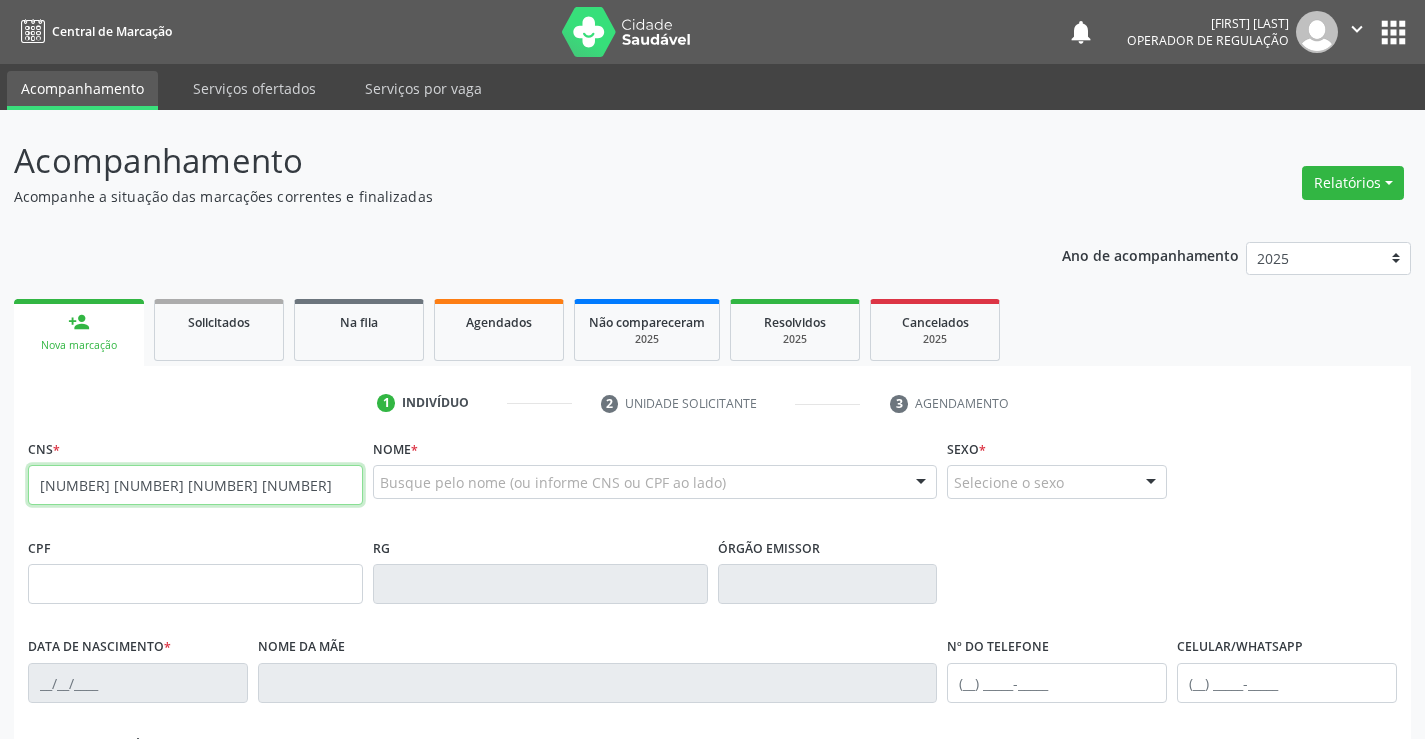 type on "702 4055 2633 2524" 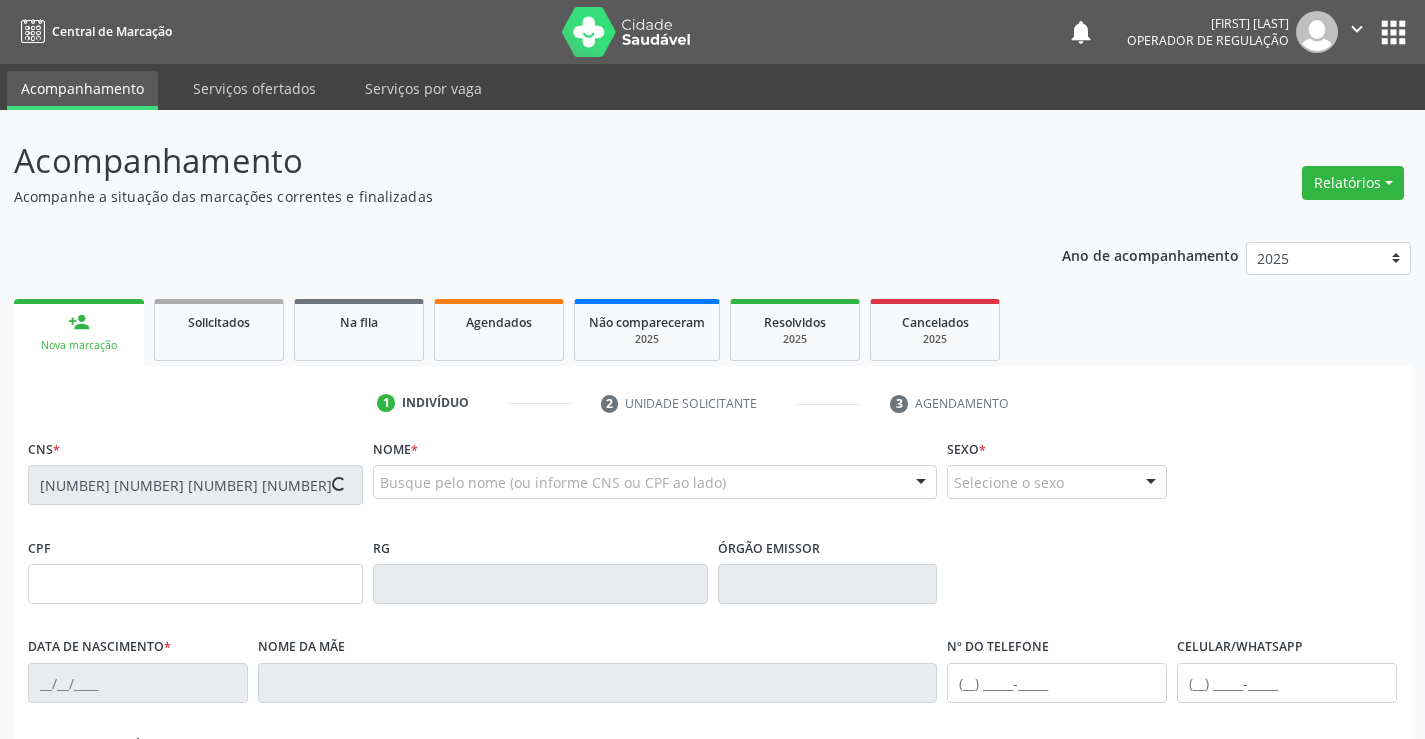 type on "096.123.575-60" 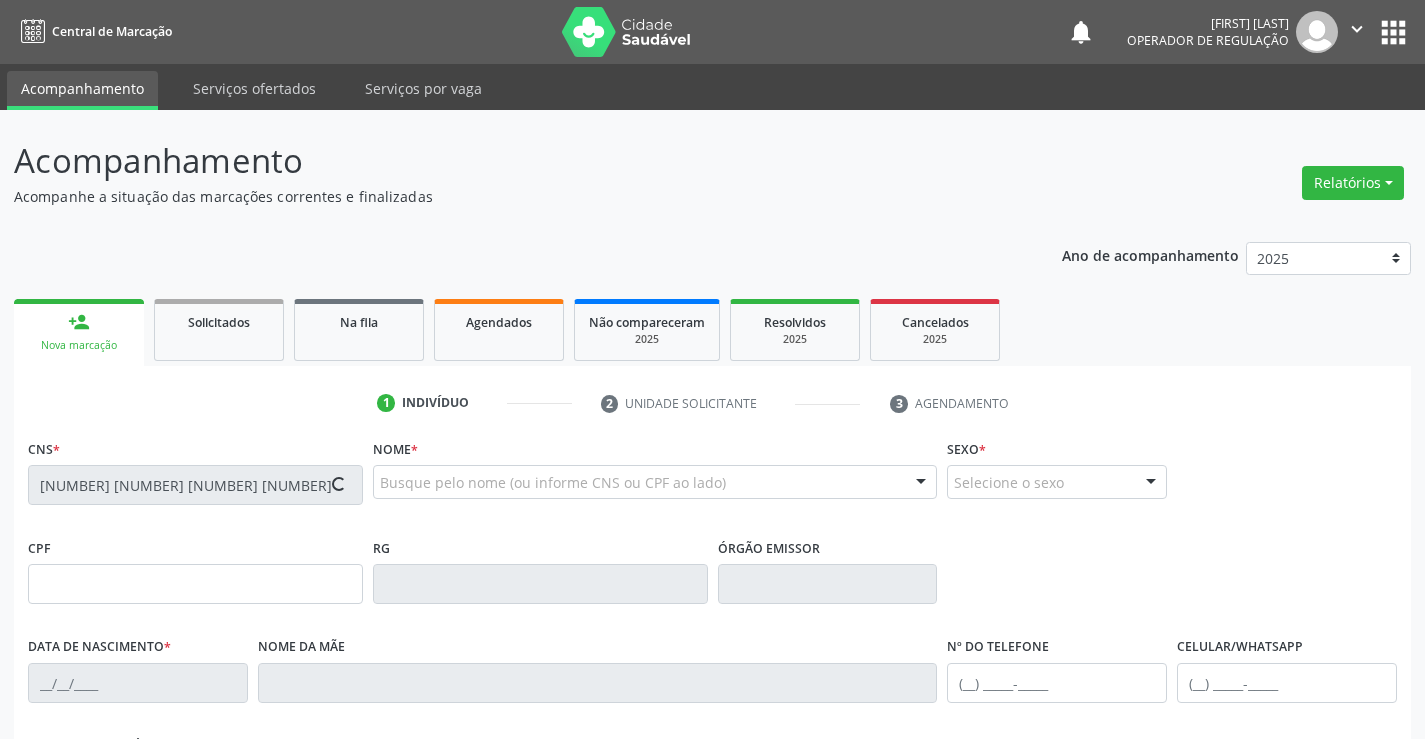 type on "2034603168" 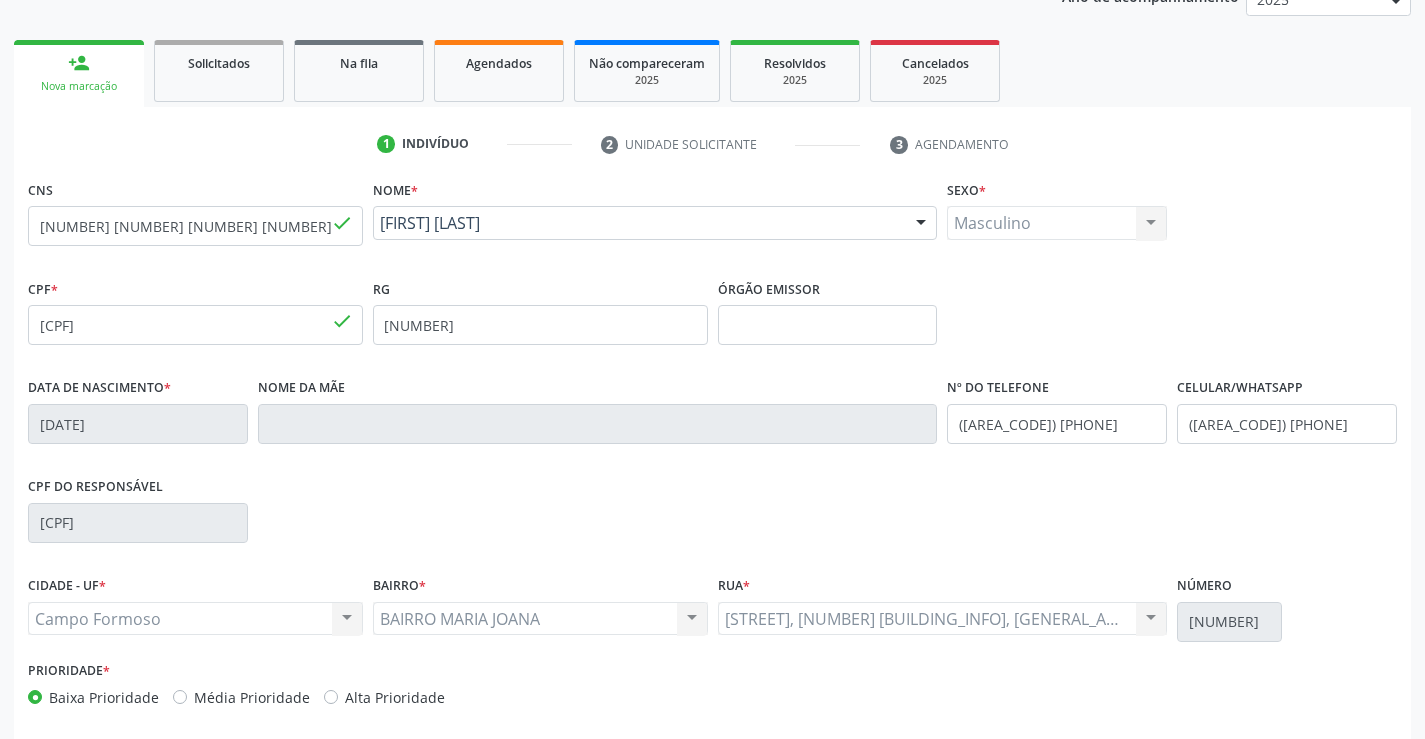scroll, scrollTop: 300, scrollLeft: 0, axis: vertical 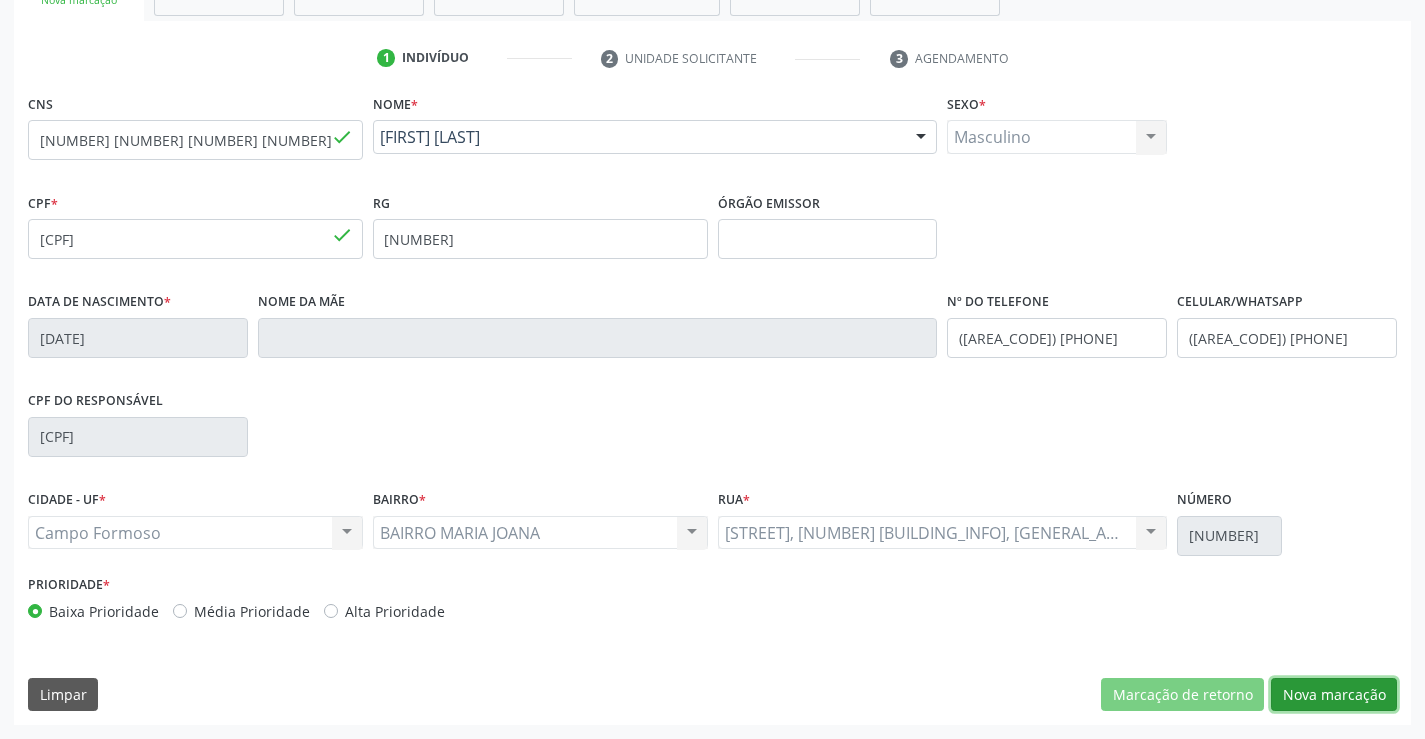 click on "Nova marcação" at bounding box center [1334, 695] 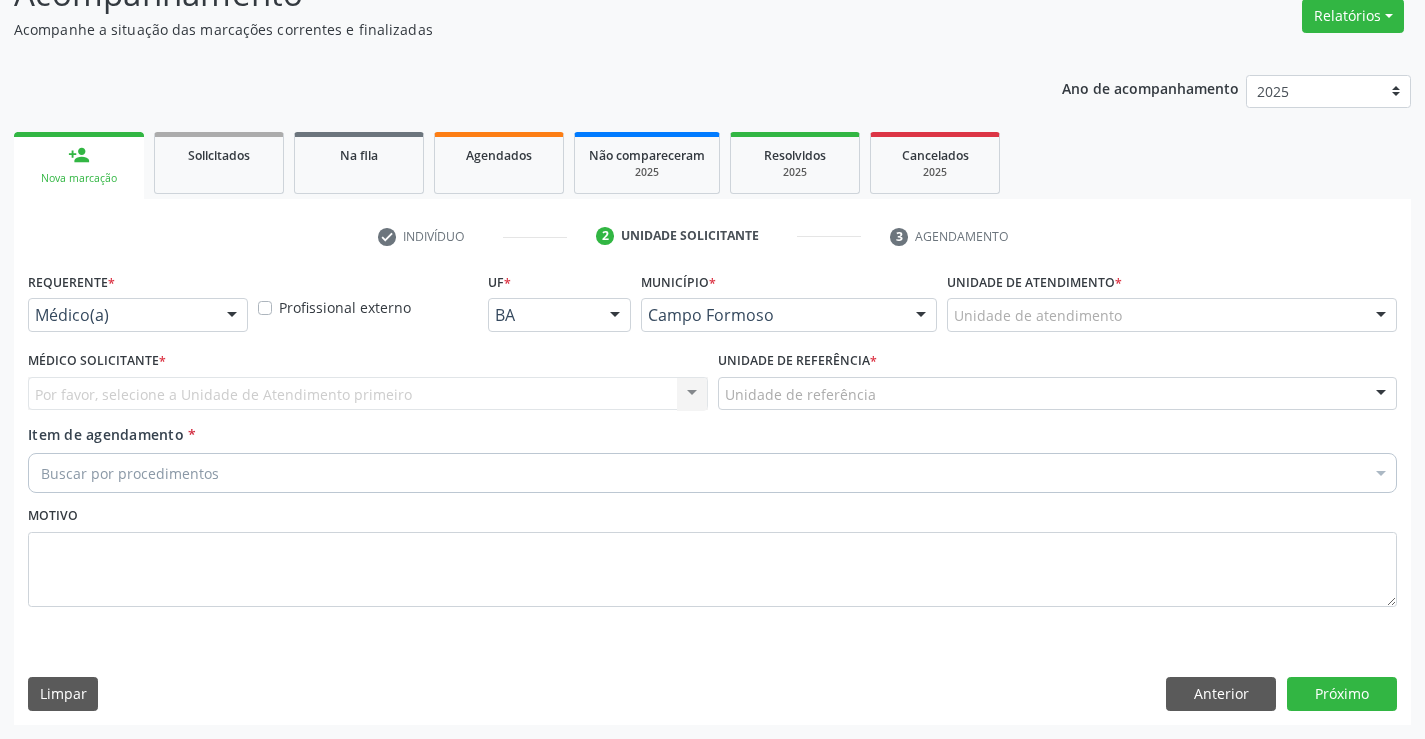 scroll, scrollTop: 167, scrollLeft: 0, axis: vertical 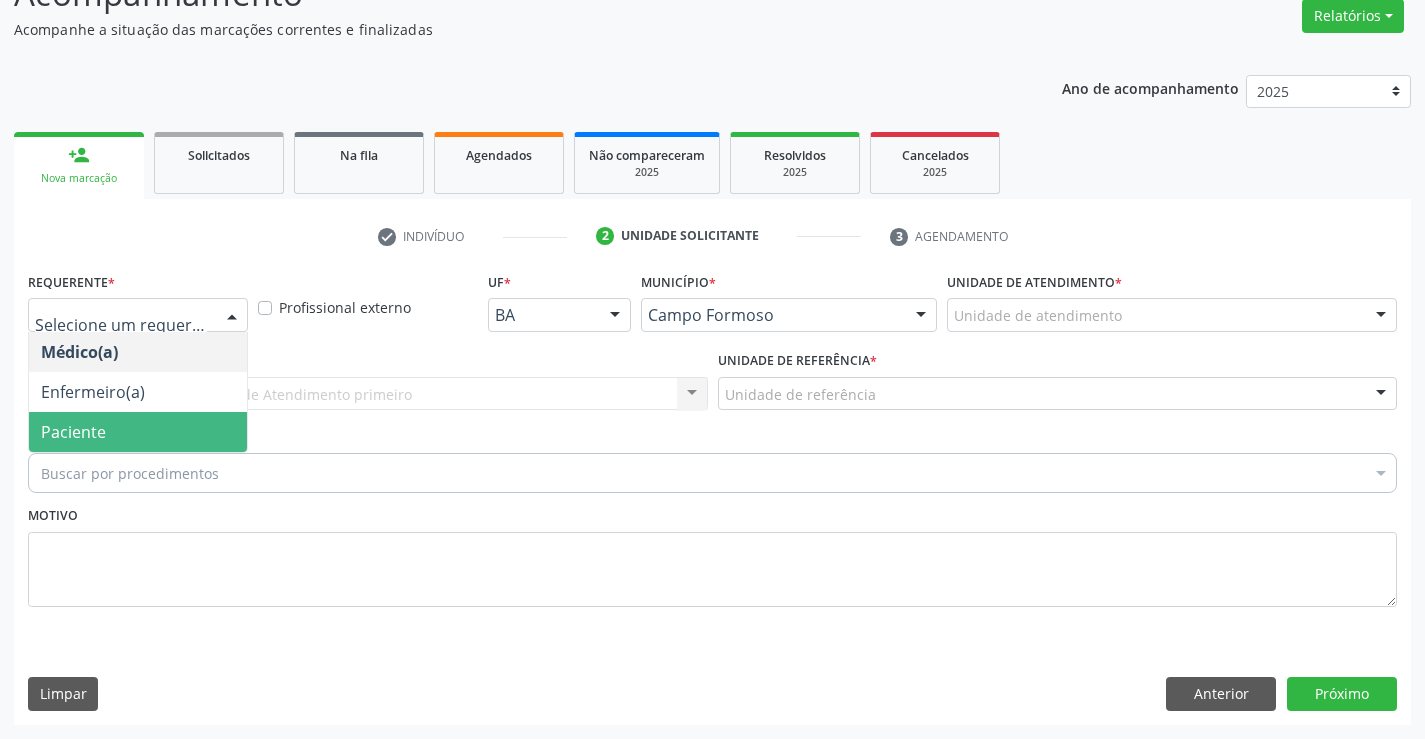 click on "Paciente" at bounding box center (138, 432) 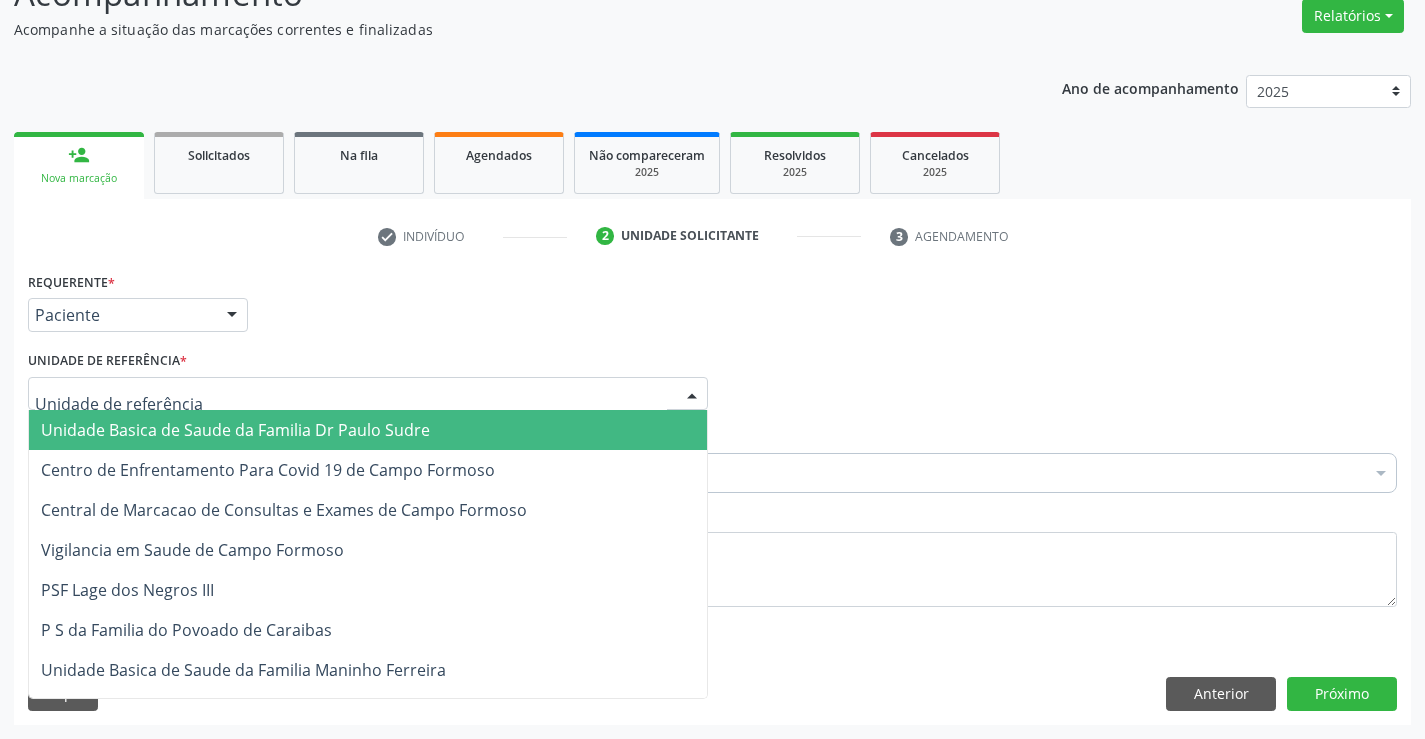 click on "Unidade Basica de Saude da Familia Dr Paulo Sudre" at bounding box center (235, 430) 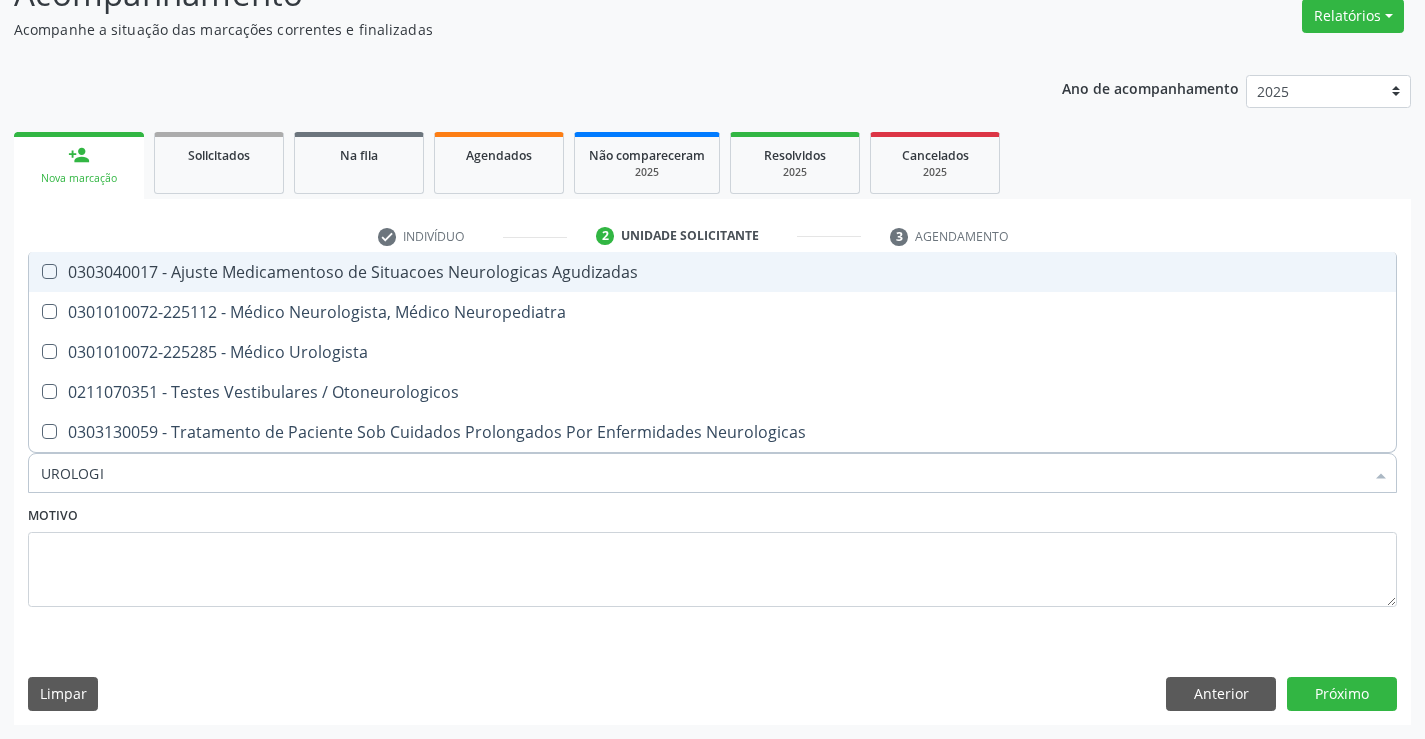 type on "UROLOGIS" 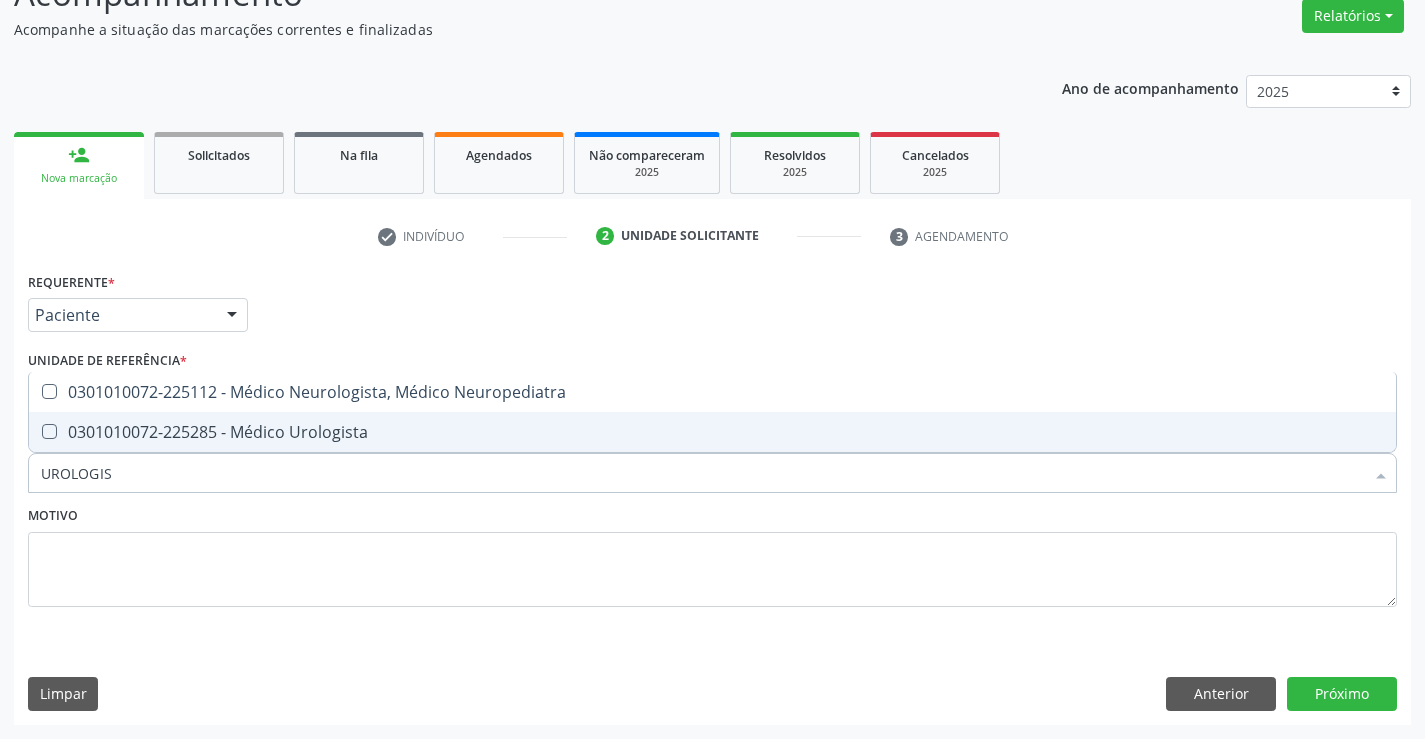 click on "0301010072-225285 - Médico Urologista" at bounding box center [712, 432] 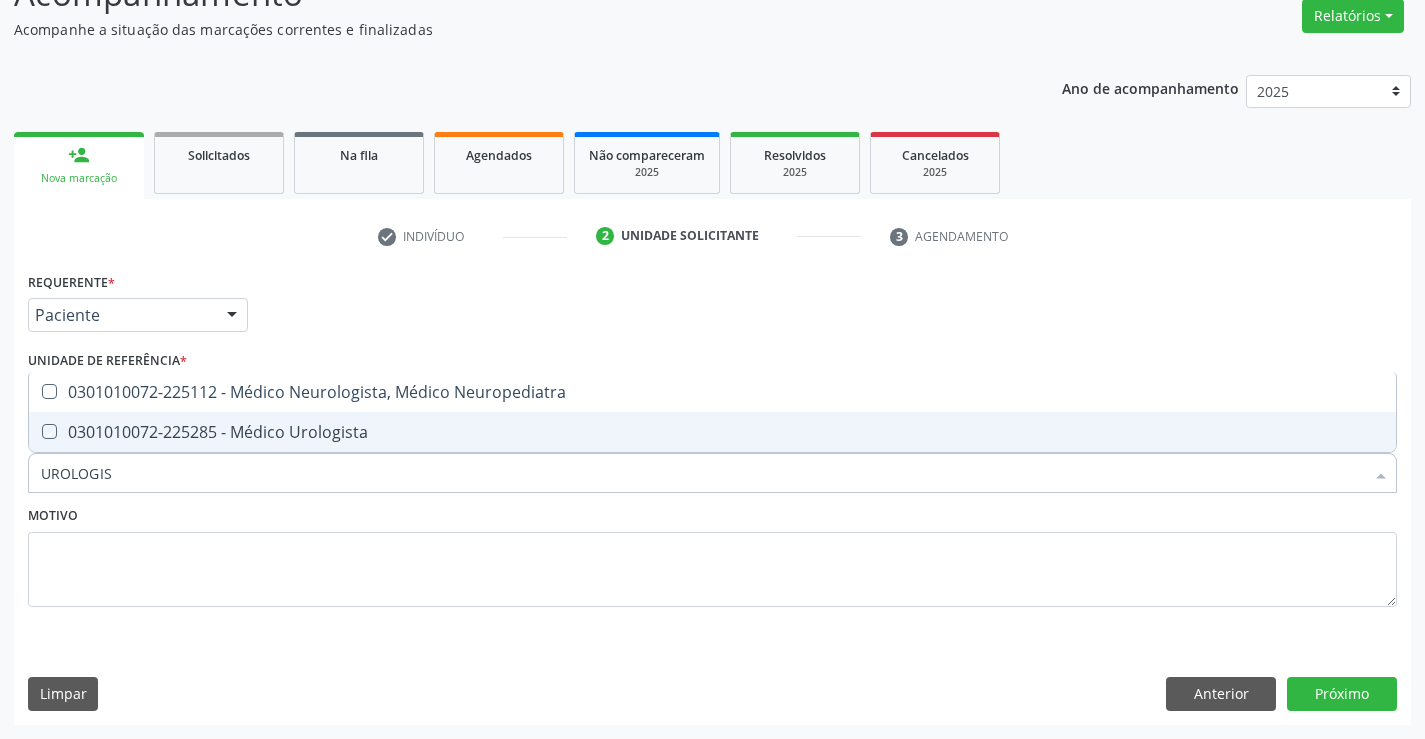 checkbox on "true" 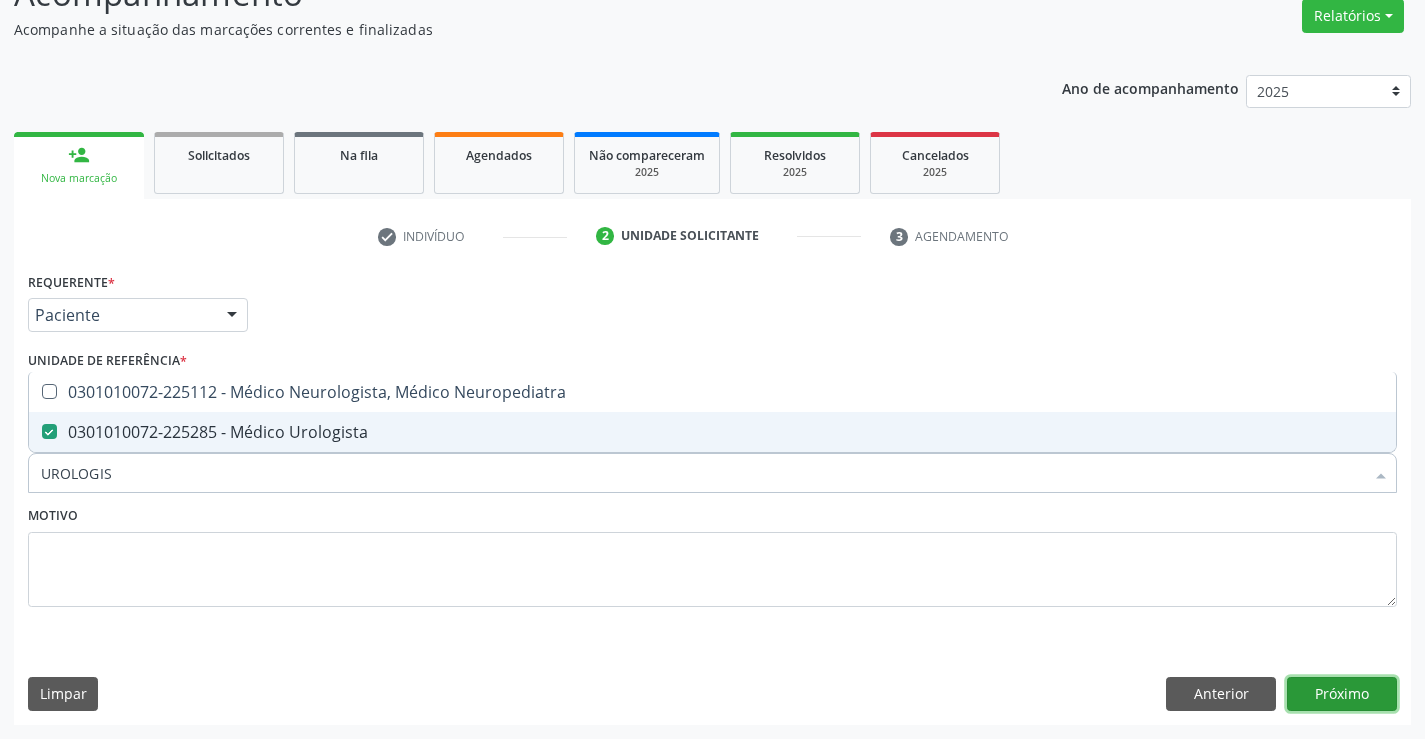 click on "Próximo" at bounding box center (1342, 694) 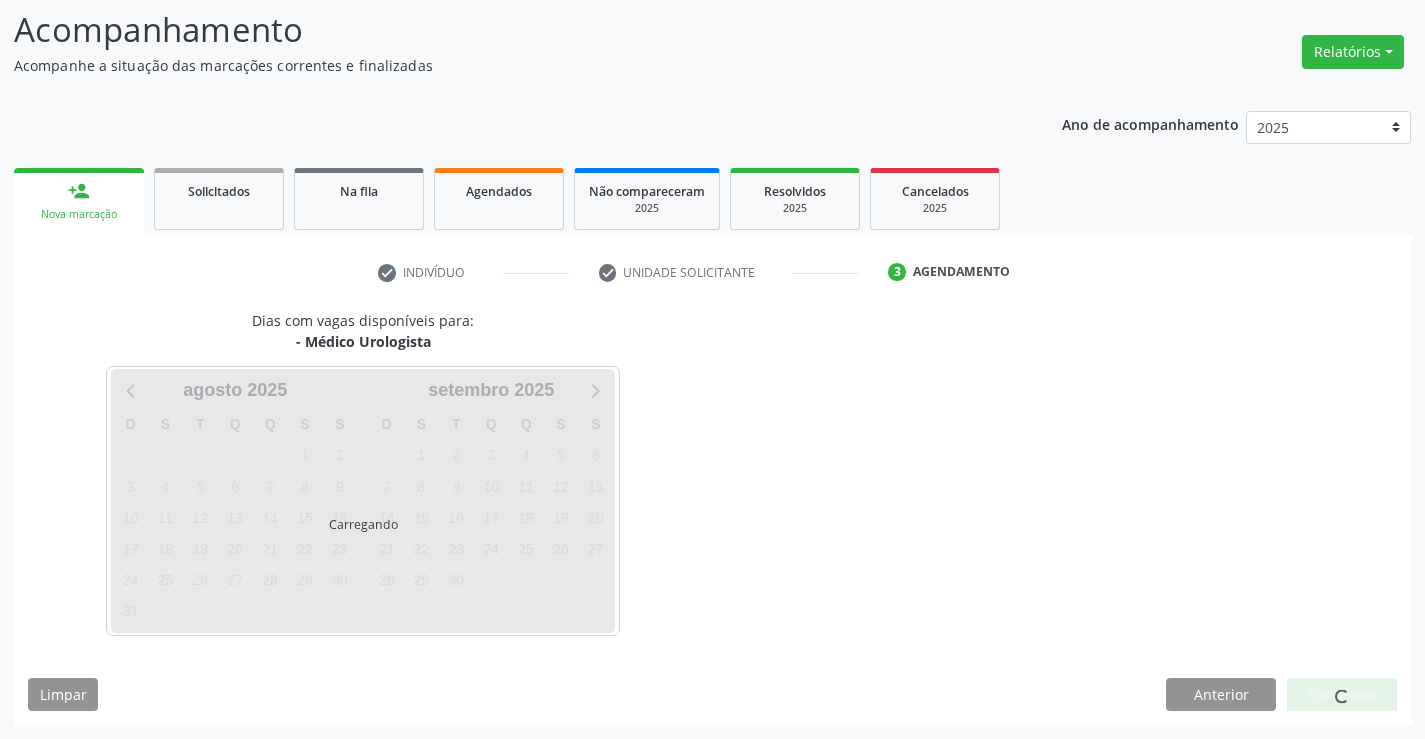 scroll, scrollTop: 131, scrollLeft: 0, axis: vertical 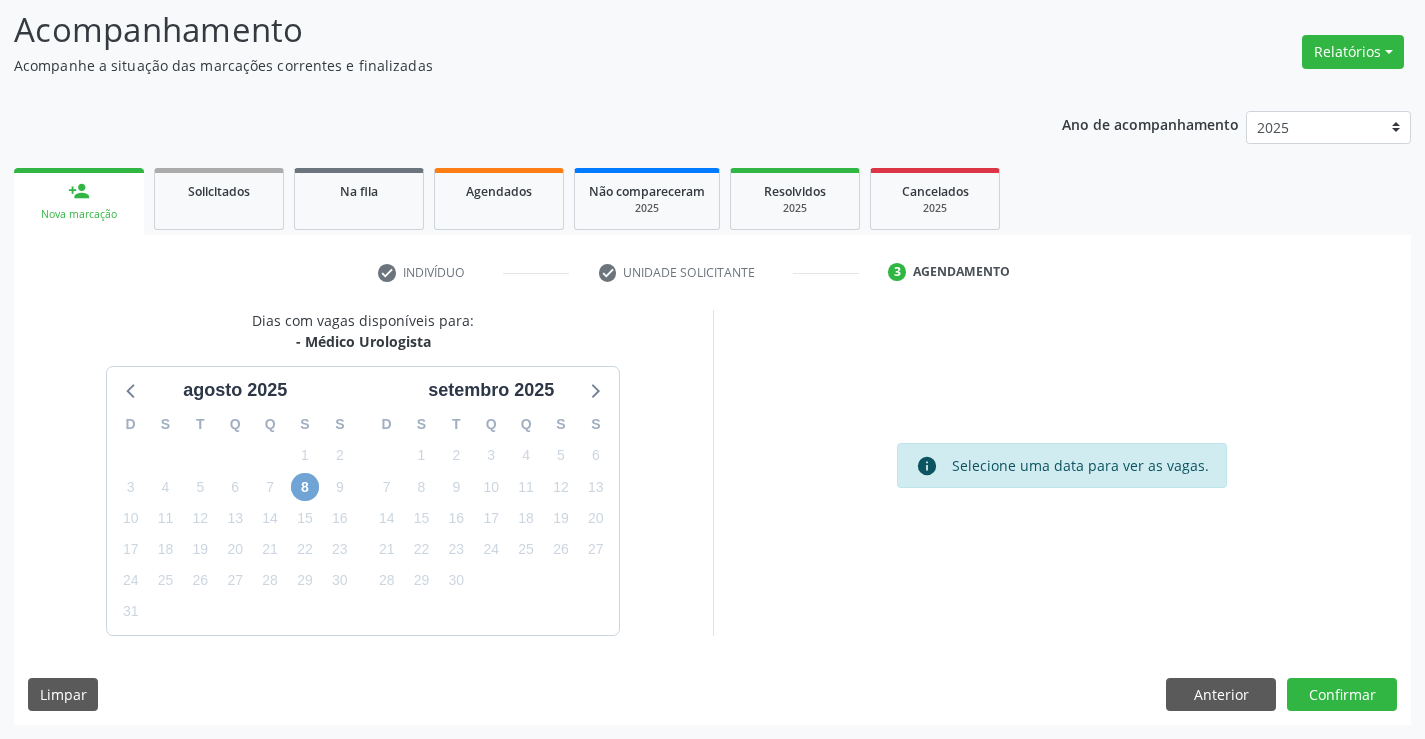 click on "8" at bounding box center (305, 487) 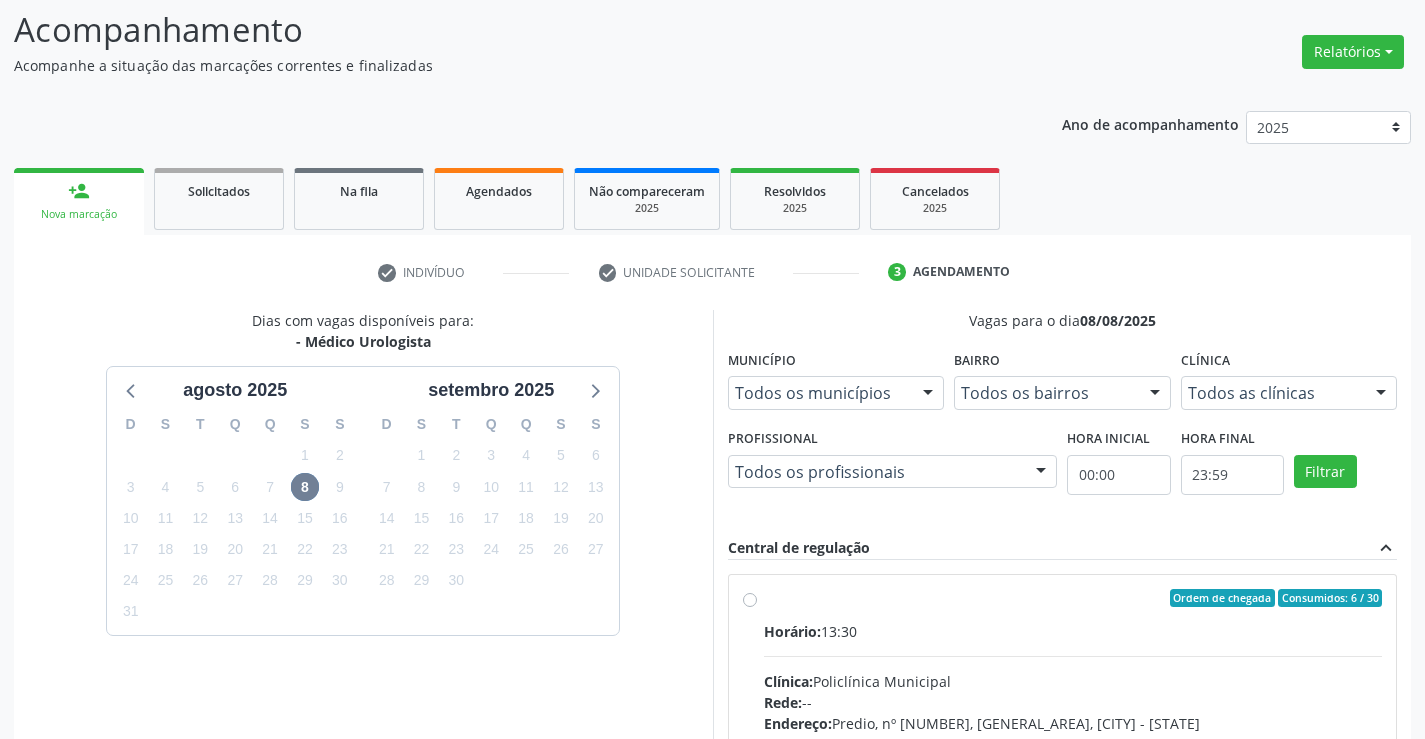 click on "Ordem de chegada
Consumidos: 6 / 30
Horário:   13:30
Clínica:  Policlínica Municipal
Rede:
--
Endereço:   Predio, nº 386, Centro, Campo Formoso - BA
Telefone:   (74) 6451312
Profissional:
Marcio Tulyo Gonçalves Vieira
Informações adicionais sobre o atendimento
Idade de atendimento:
de 0 a 120 anos
Gênero(s) atendido(s):
Masculino e Feminino
Informações adicionais:
--" at bounding box center (1073, 742) 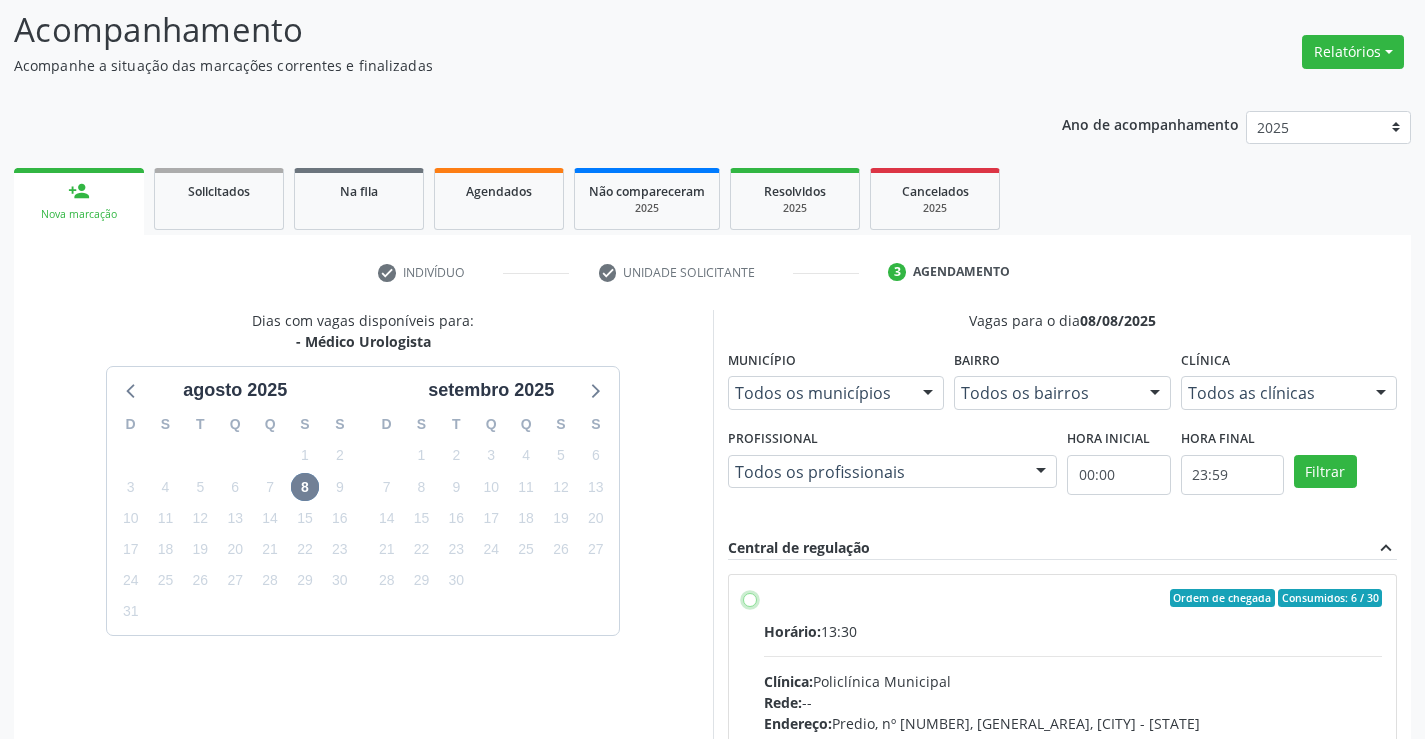 click on "Ordem de chegada
Consumidos: 6 / 30
Horário:   13:30
Clínica:  Policlínica Municipal
Rede:
--
Endereço:   Predio, nº 386, Centro, Campo Formoso - BA
Telefone:   (74) 6451312
Profissional:
Marcio Tulyo Gonçalves Vieira
Informações adicionais sobre o atendimento
Idade de atendimento:
de 0 a 120 anos
Gênero(s) atendido(s):
Masculino e Feminino
Informações adicionais:
--" at bounding box center [750, 598] 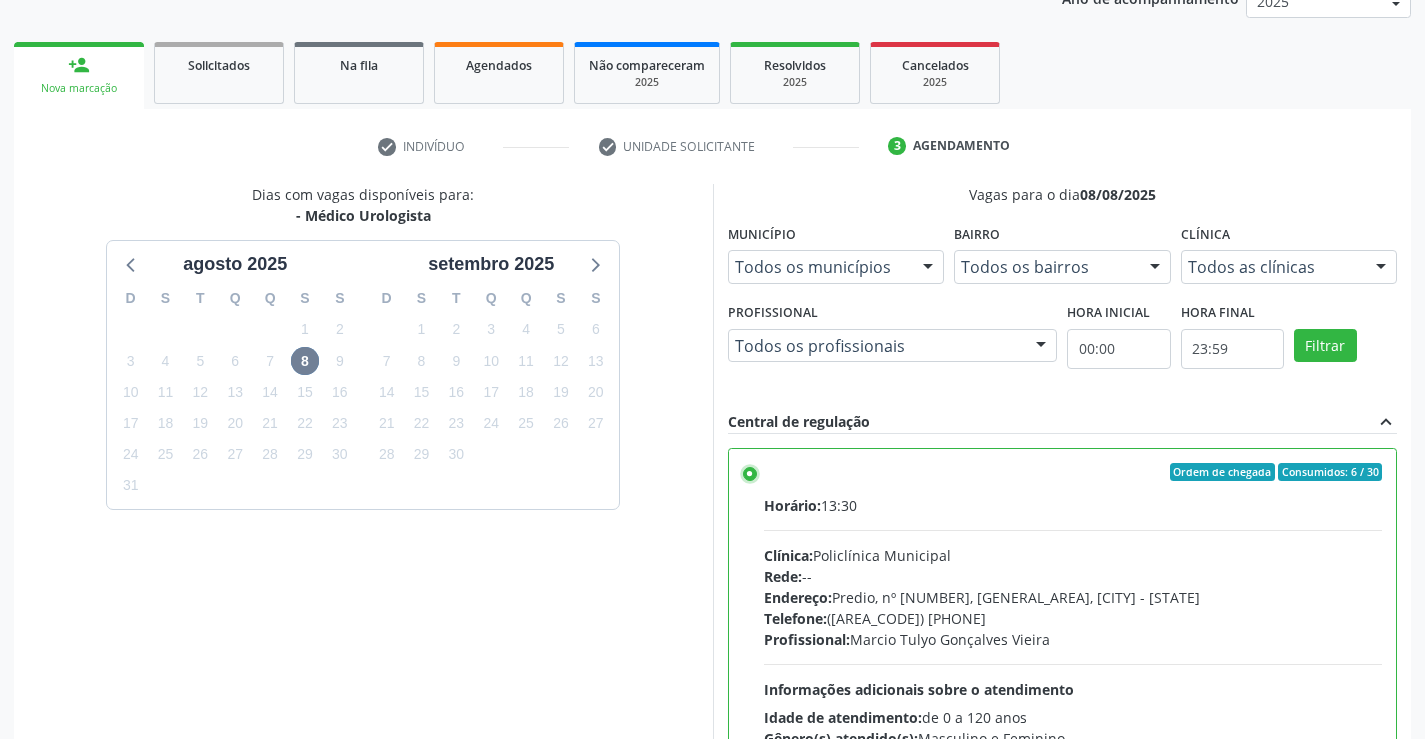 scroll, scrollTop: 456, scrollLeft: 0, axis: vertical 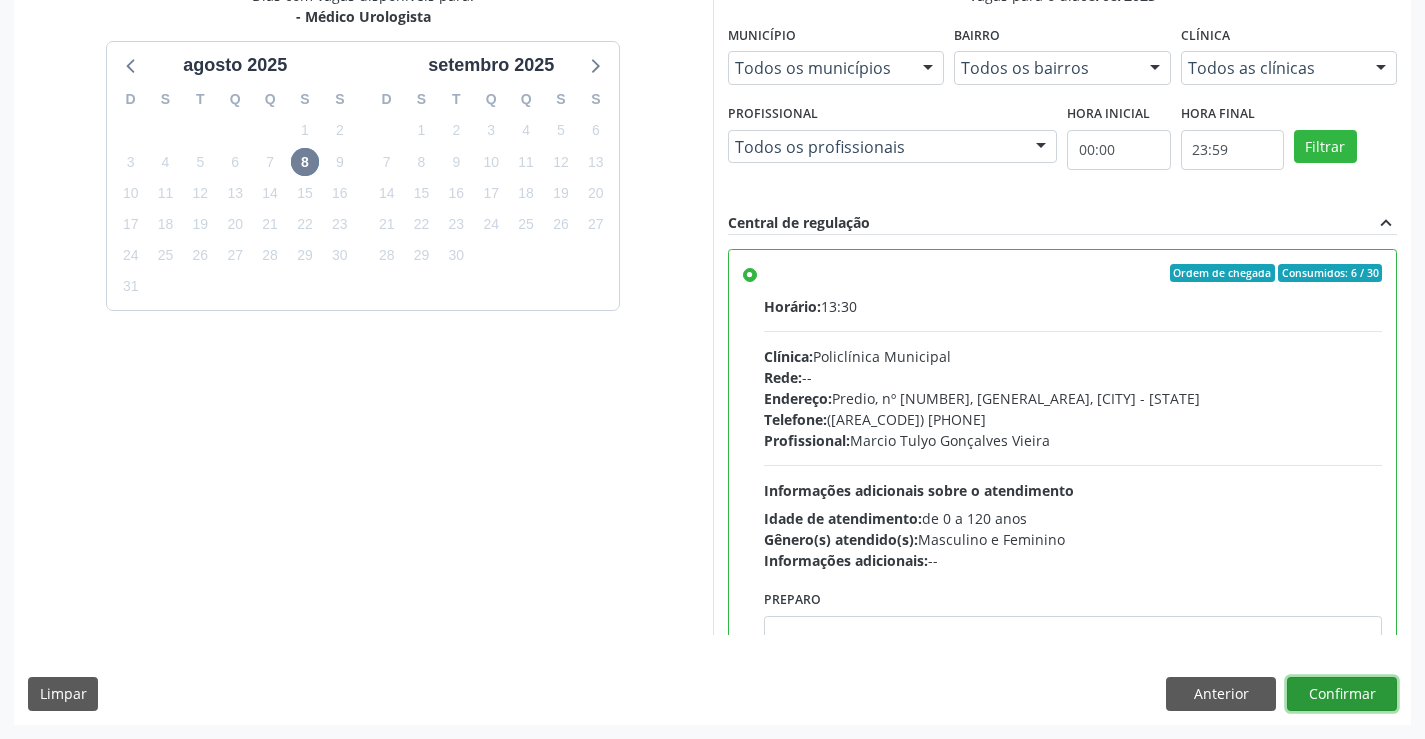 click on "Confirmar" at bounding box center (1342, 694) 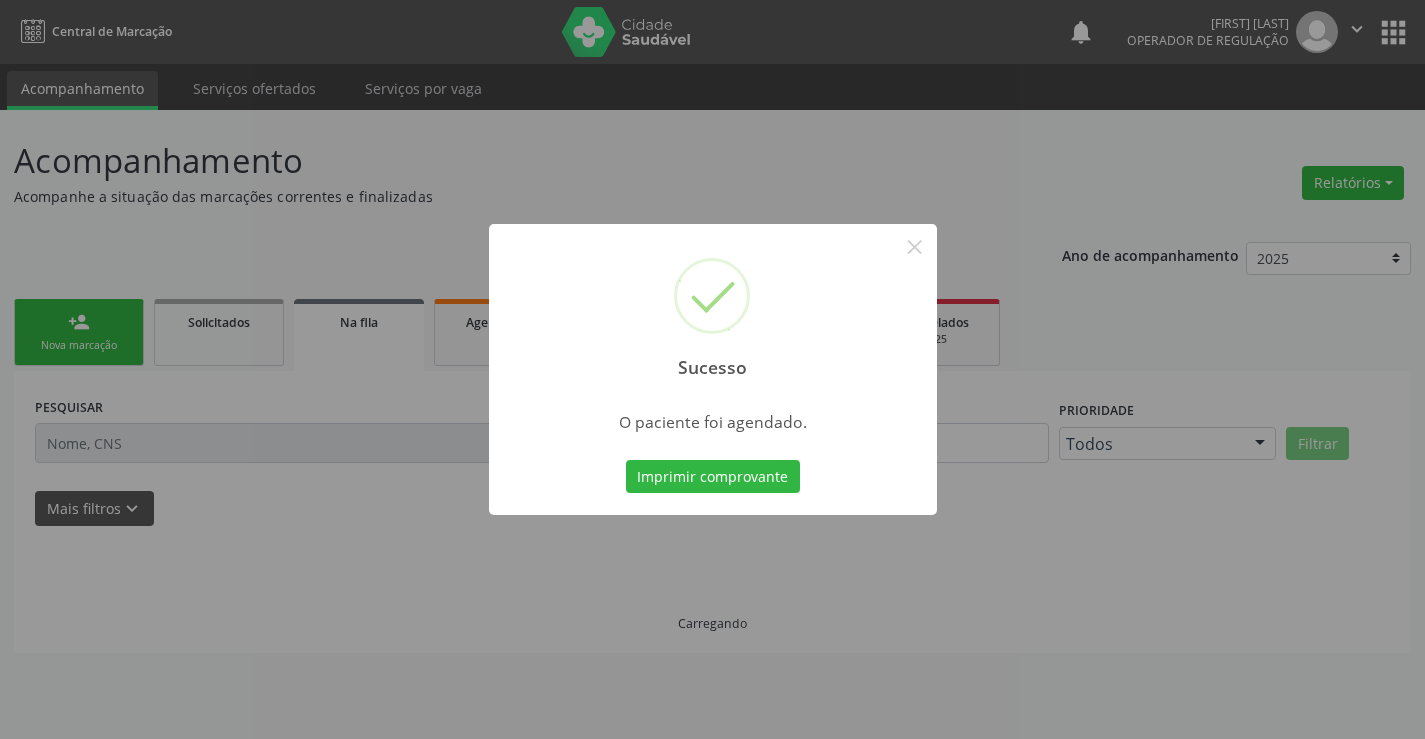 scroll, scrollTop: 0, scrollLeft: 0, axis: both 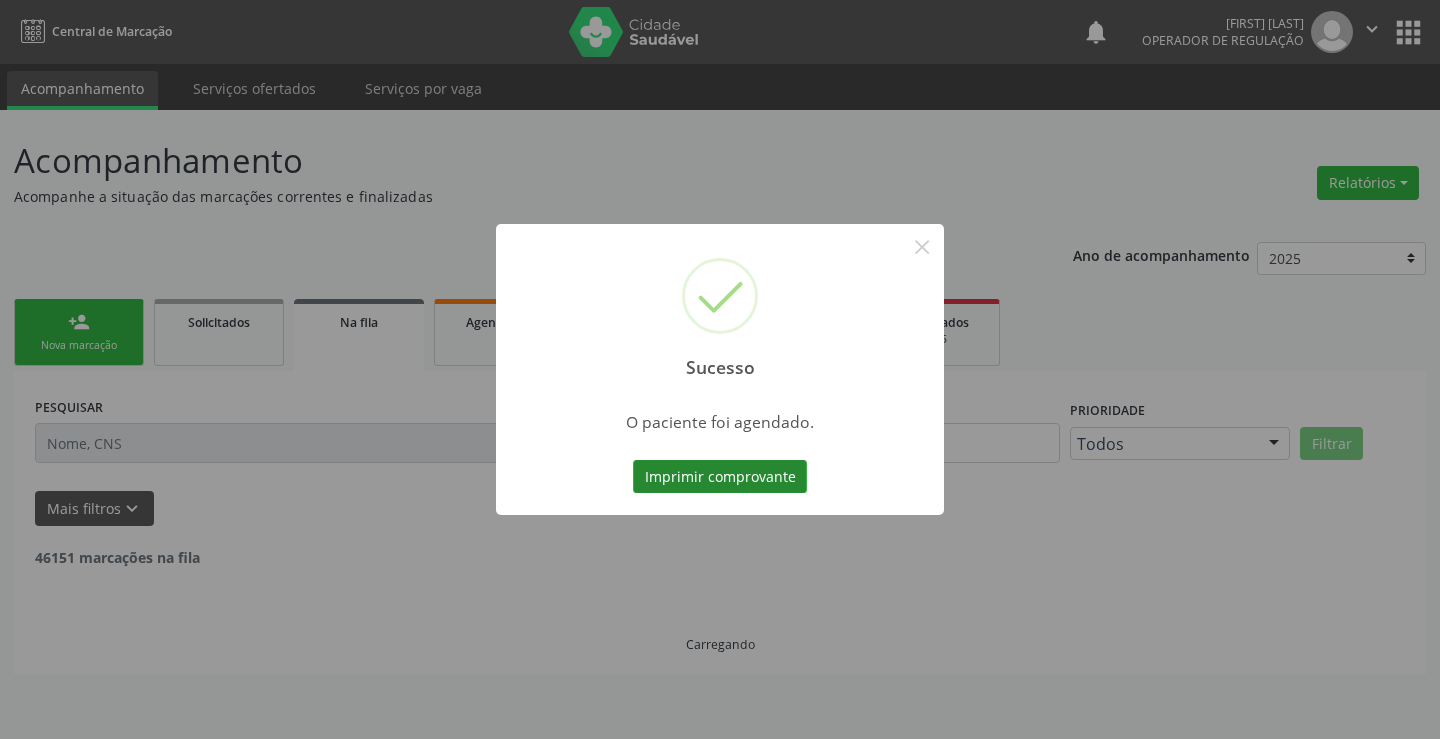 click on "Imprimir comprovante" at bounding box center (720, 477) 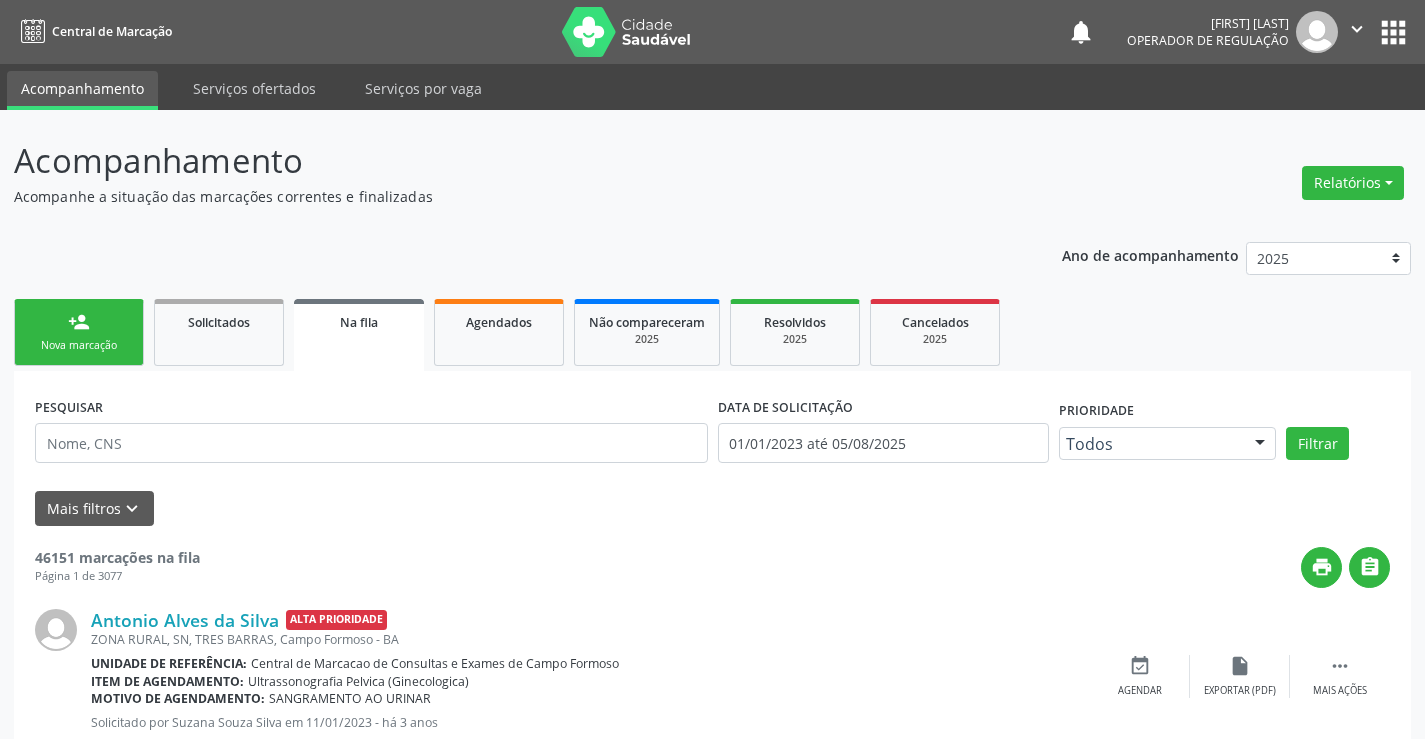 click on "person_add" at bounding box center (79, 322) 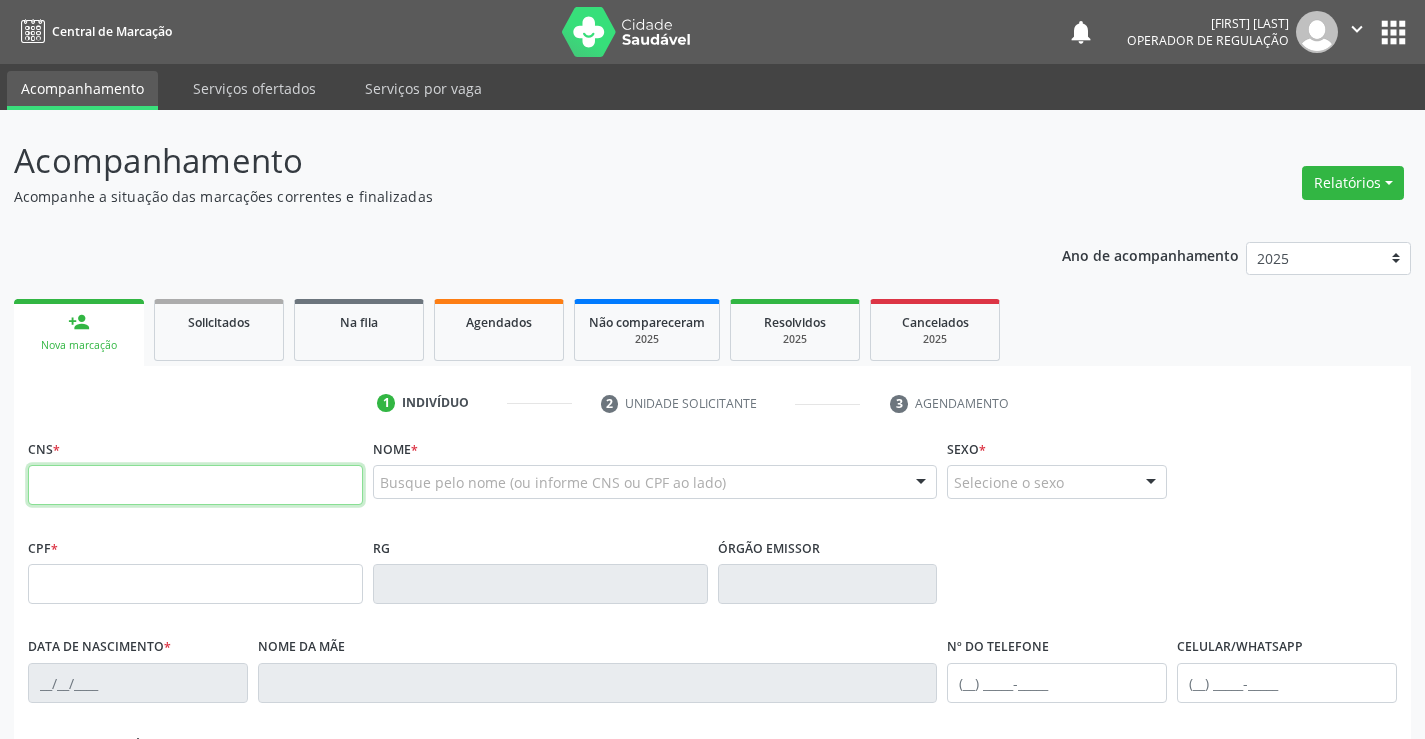 click at bounding box center (195, 485) 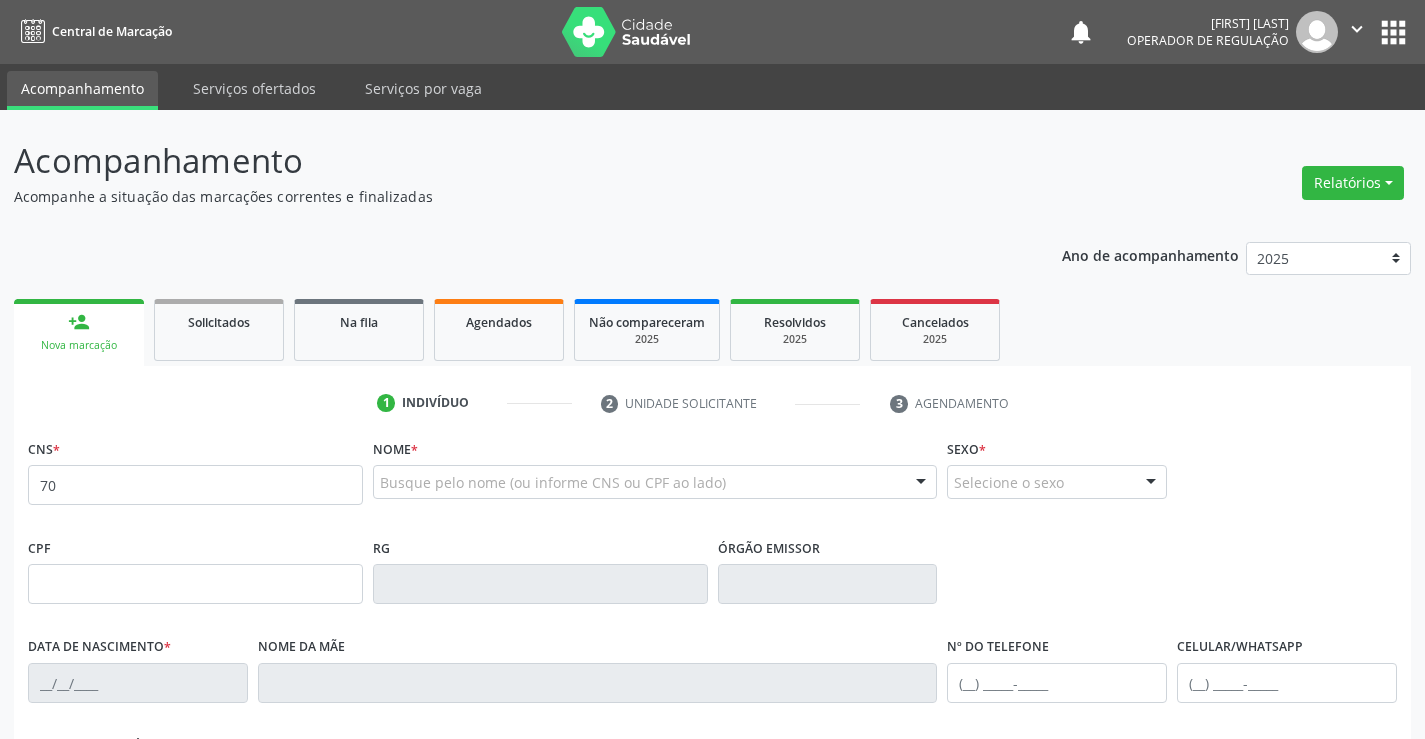 scroll, scrollTop: 0, scrollLeft: 0, axis: both 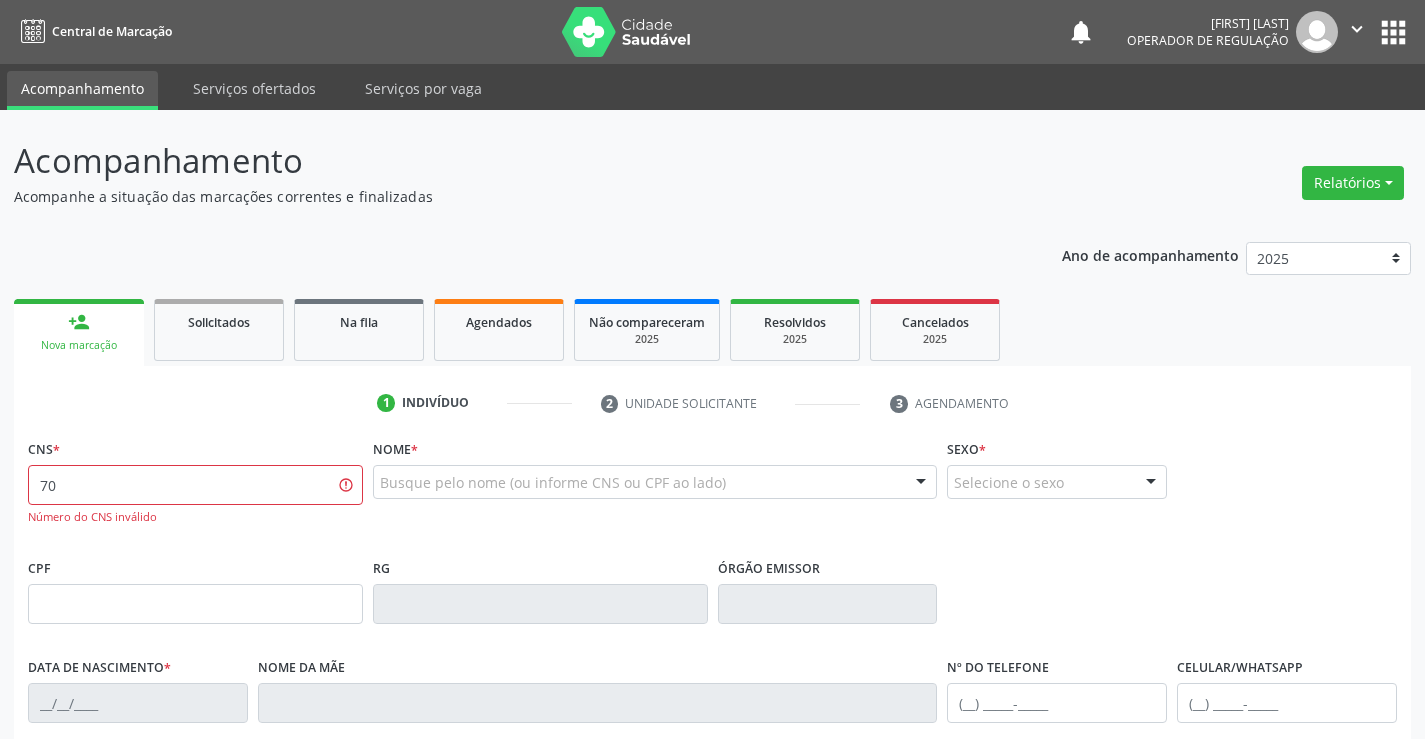 type on "7" 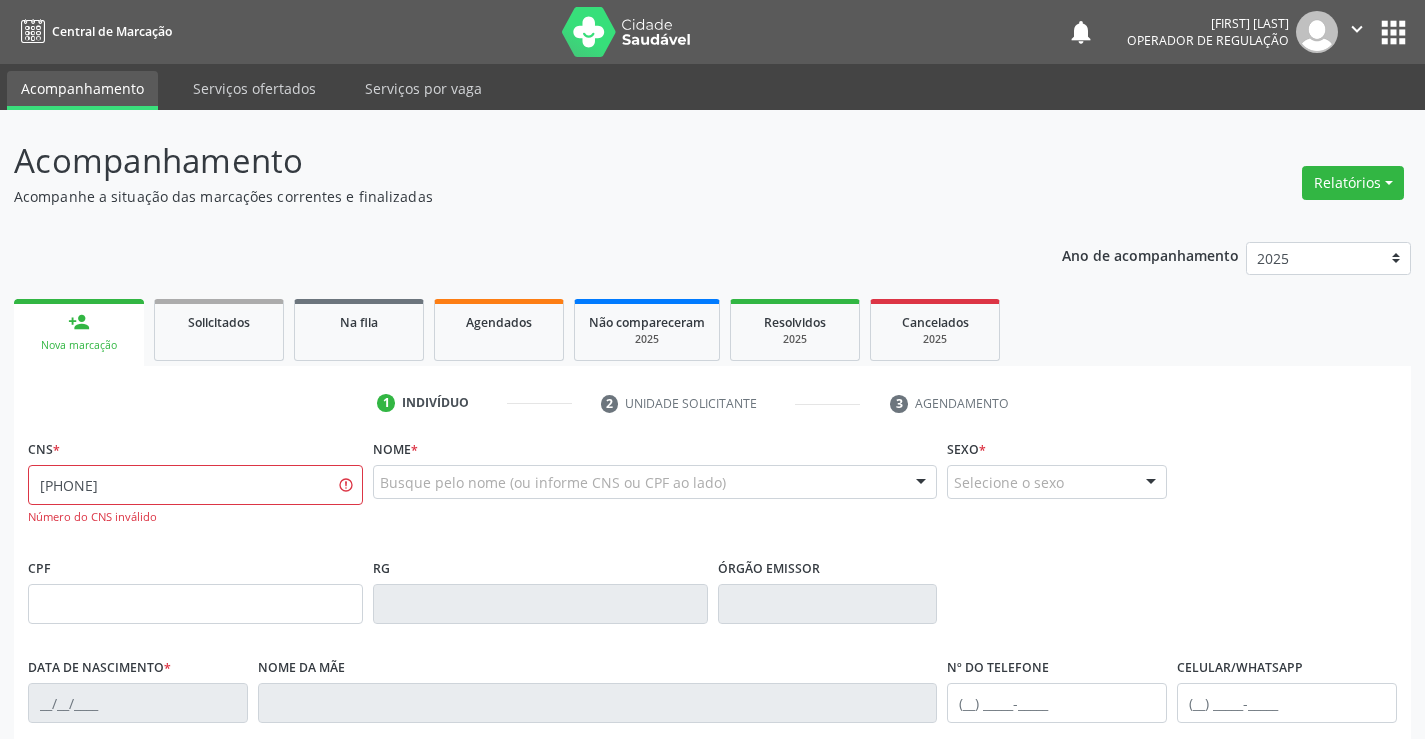 type on "[PHONE]" 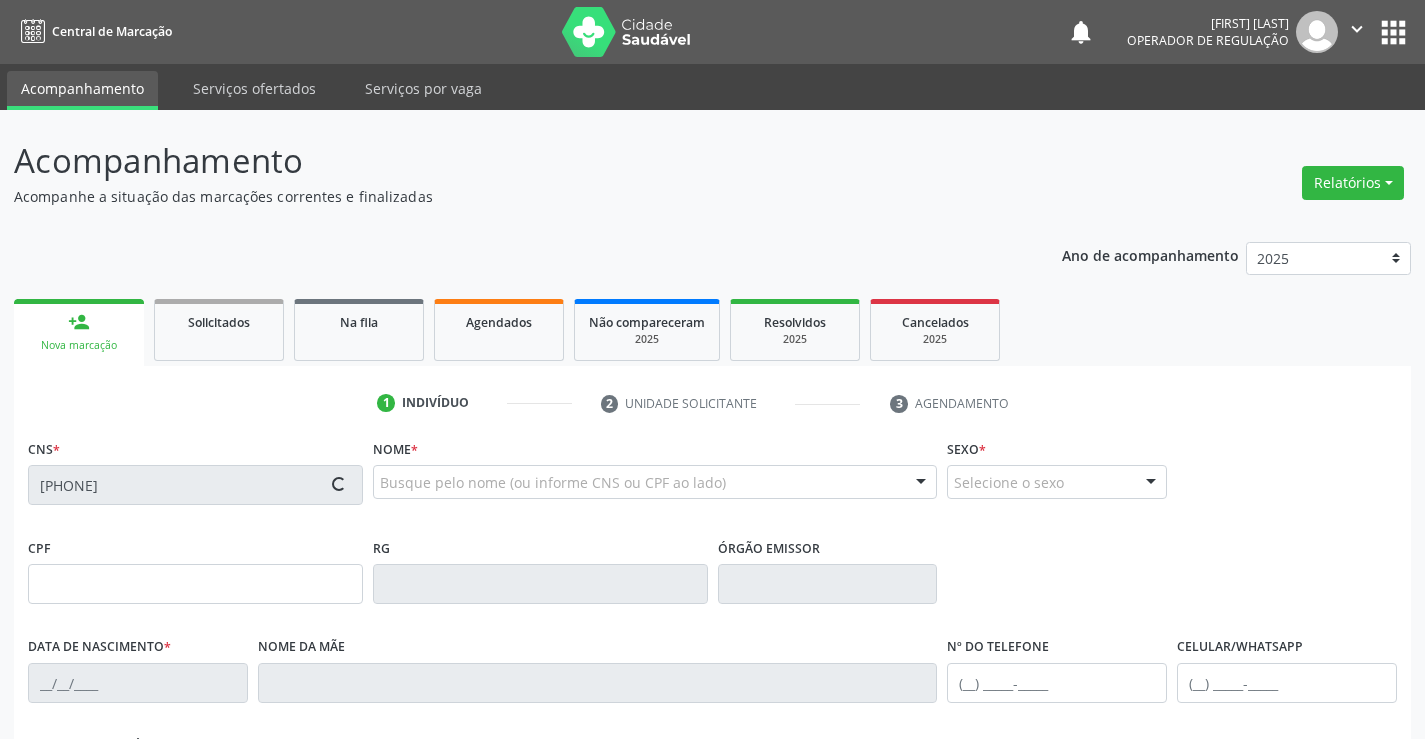 type on "[PHONE]" 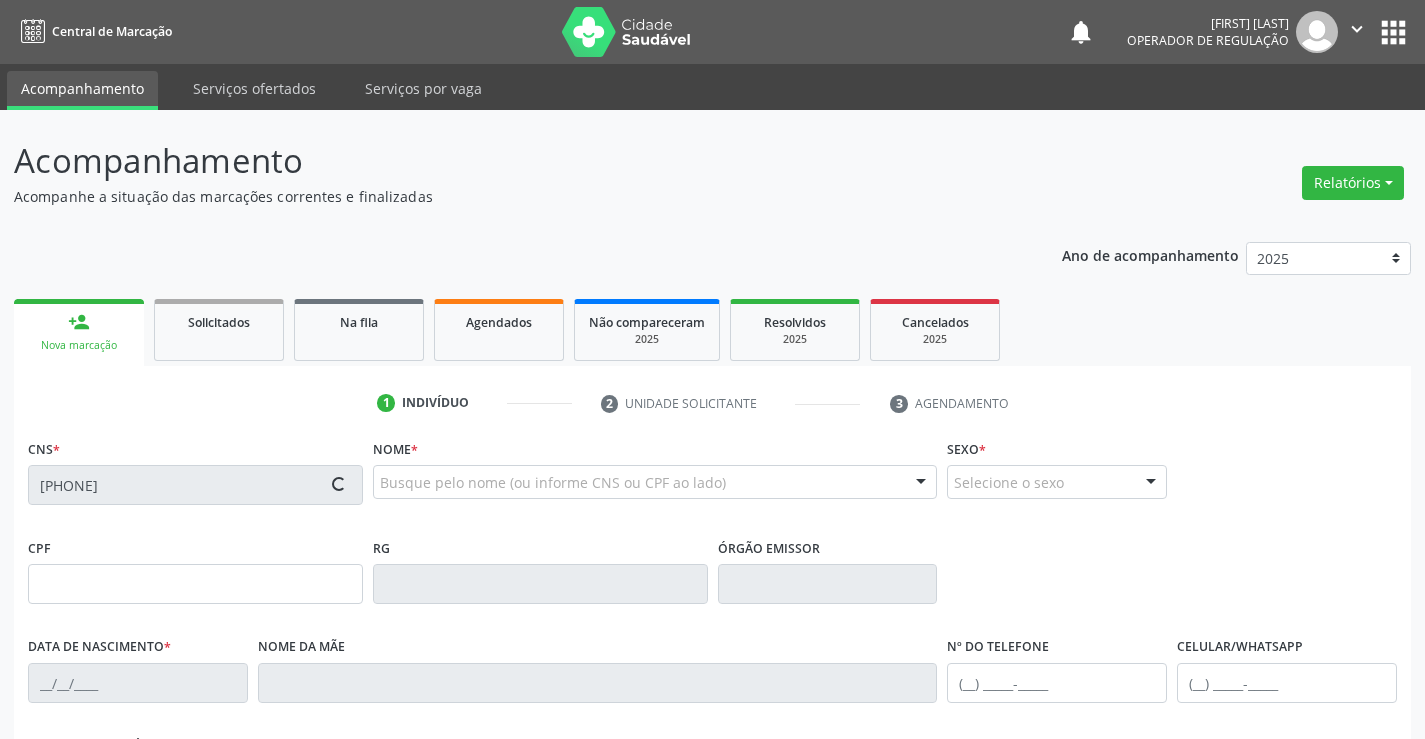 type on "[DATE]" 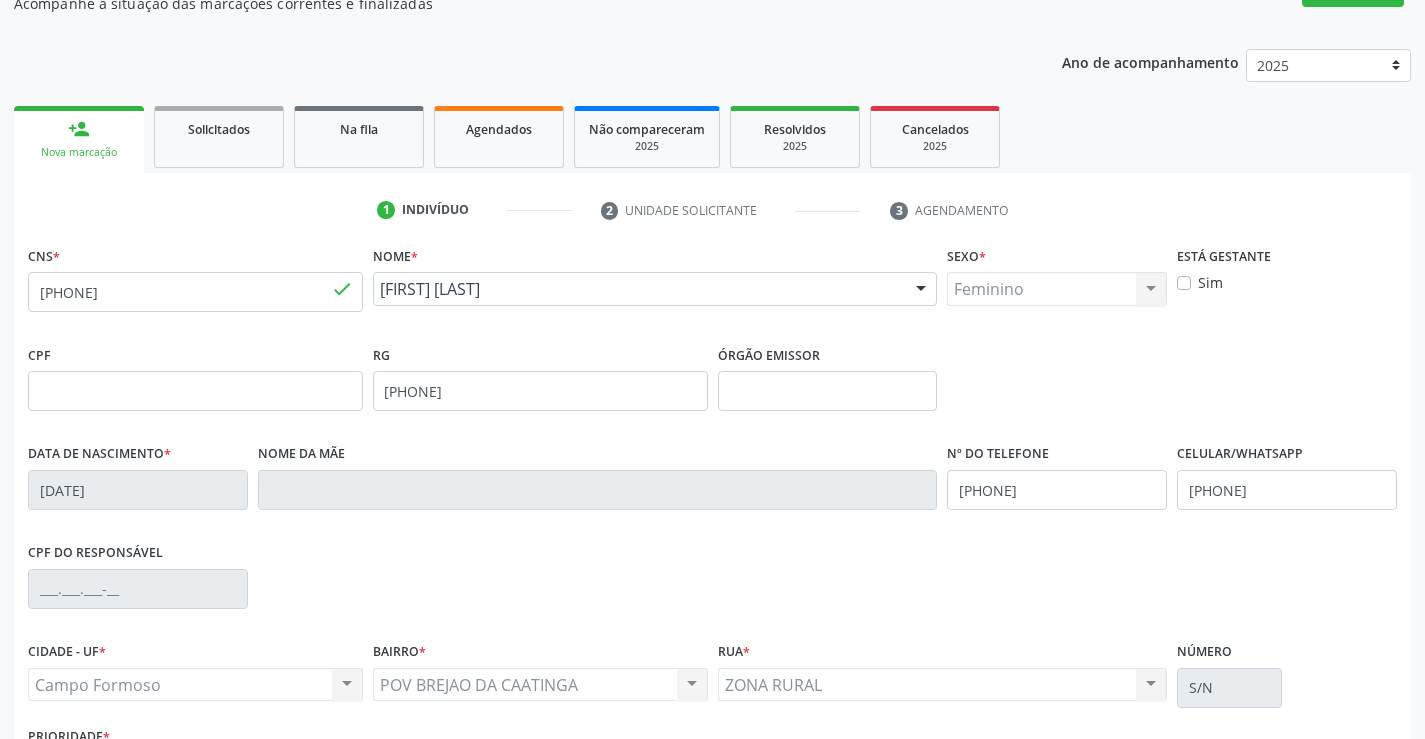 scroll, scrollTop: 345, scrollLeft: 0, axis: vertical 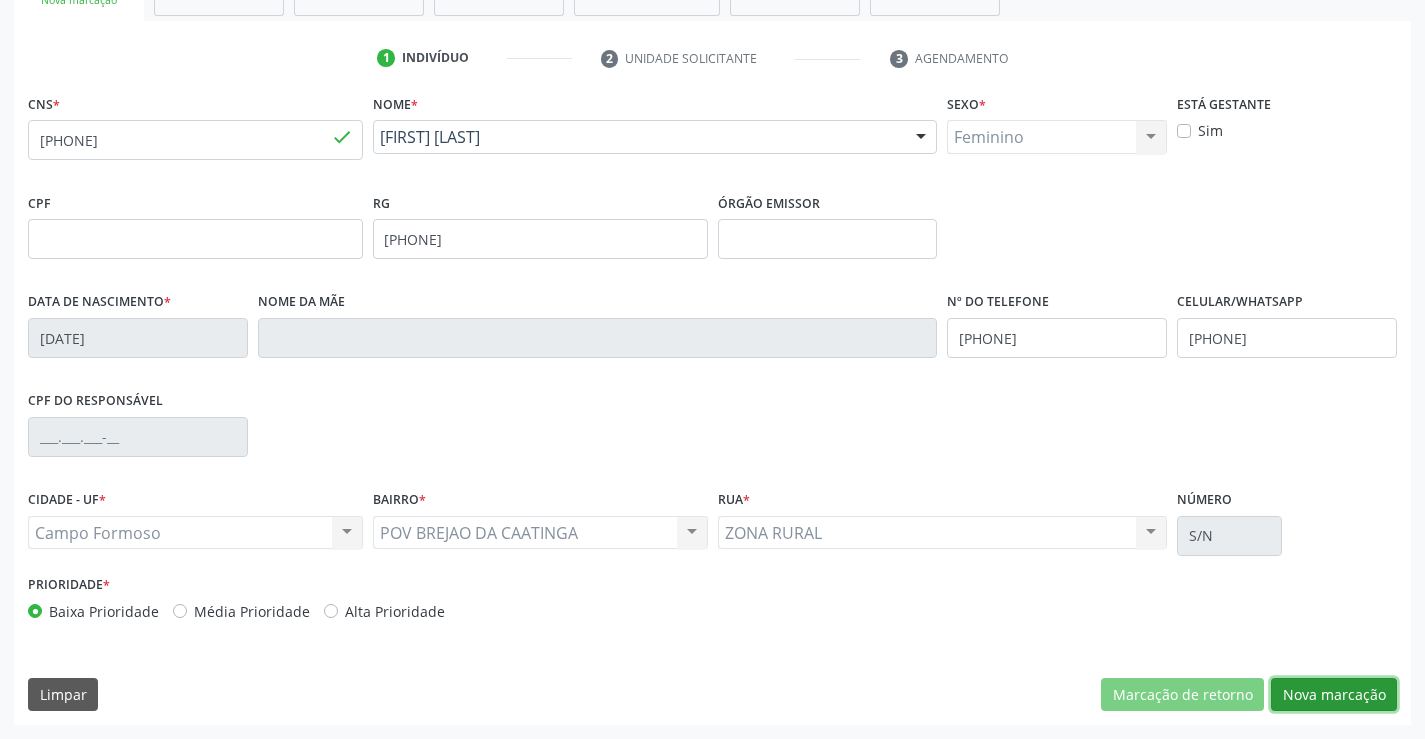 click on "Nova marcação" at bounding box center [1334, 695] 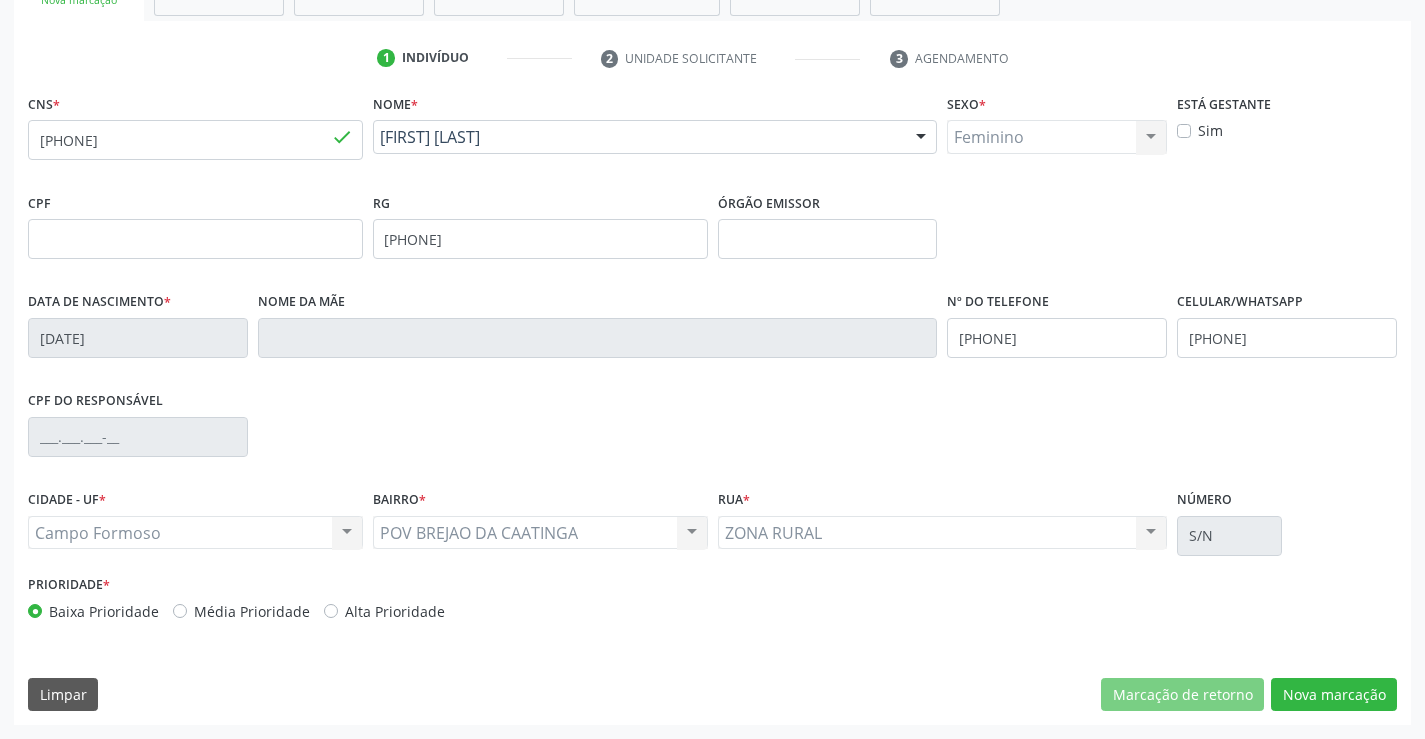 scroll, scrollTop: 167, scrollLeft: 0, axis: vertical 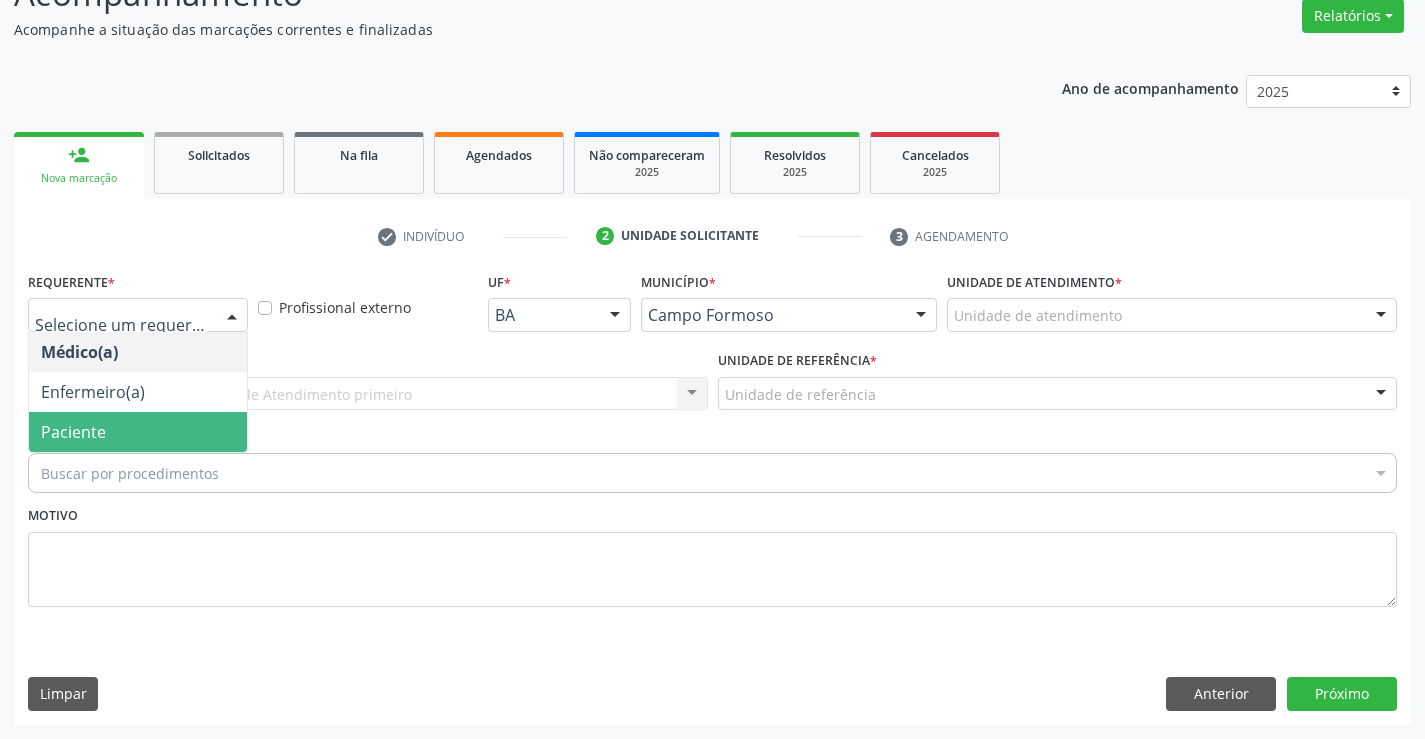 click on "Paciente" at bounding box center [138, 432] 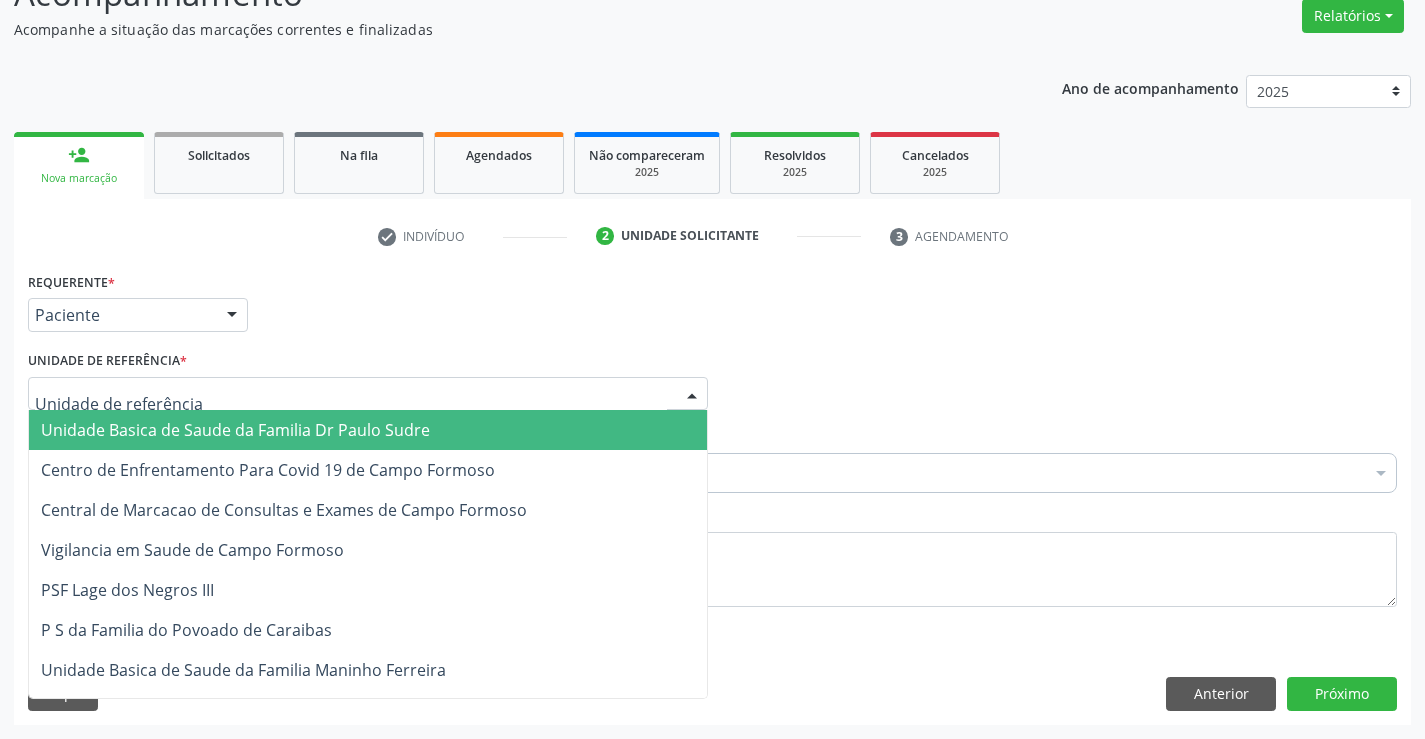 click on "Unidade Basica de Saude da Familia Dr Paulo Sudre" at bounding box center (235, 430) 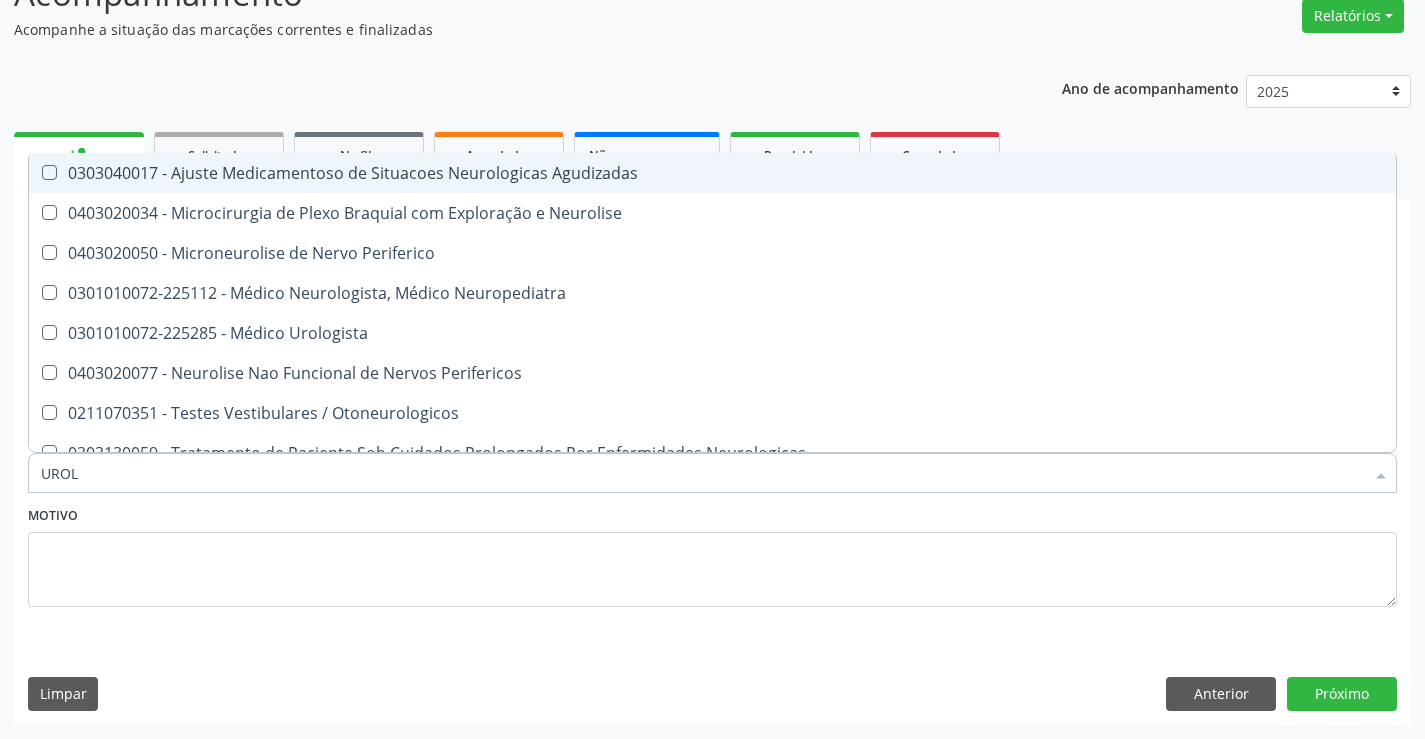 type on "UROLO" 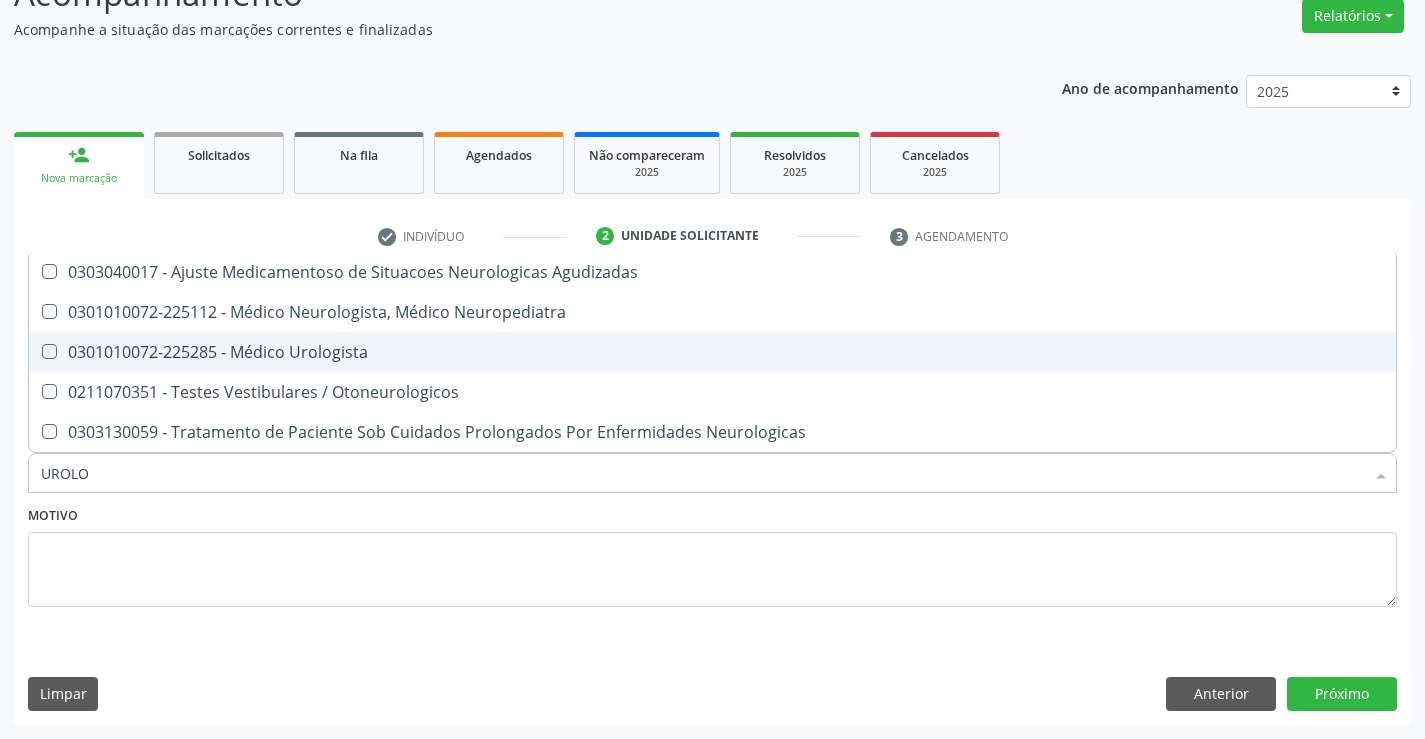 click on "0301010072-225285 - Médico Urologista" at bounding box center [712, 352] 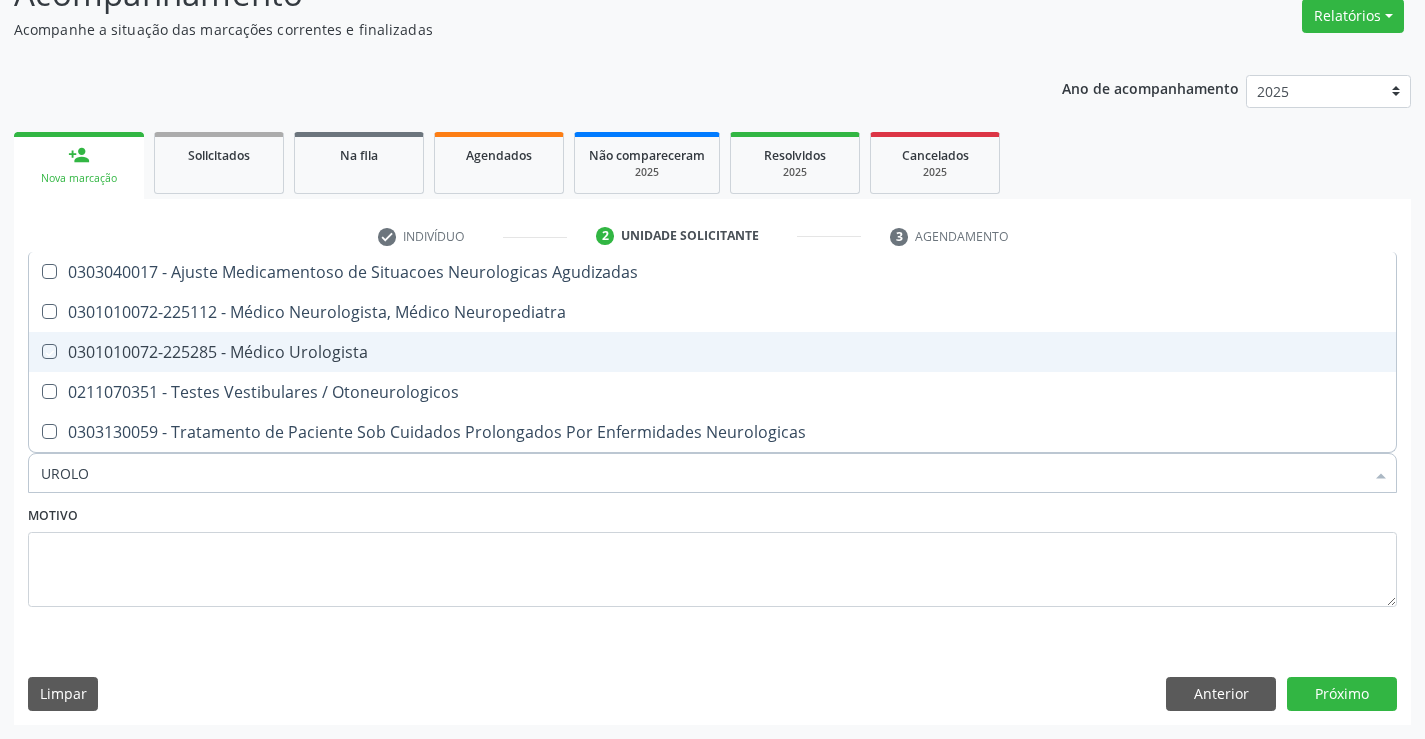 checkbox on "true" 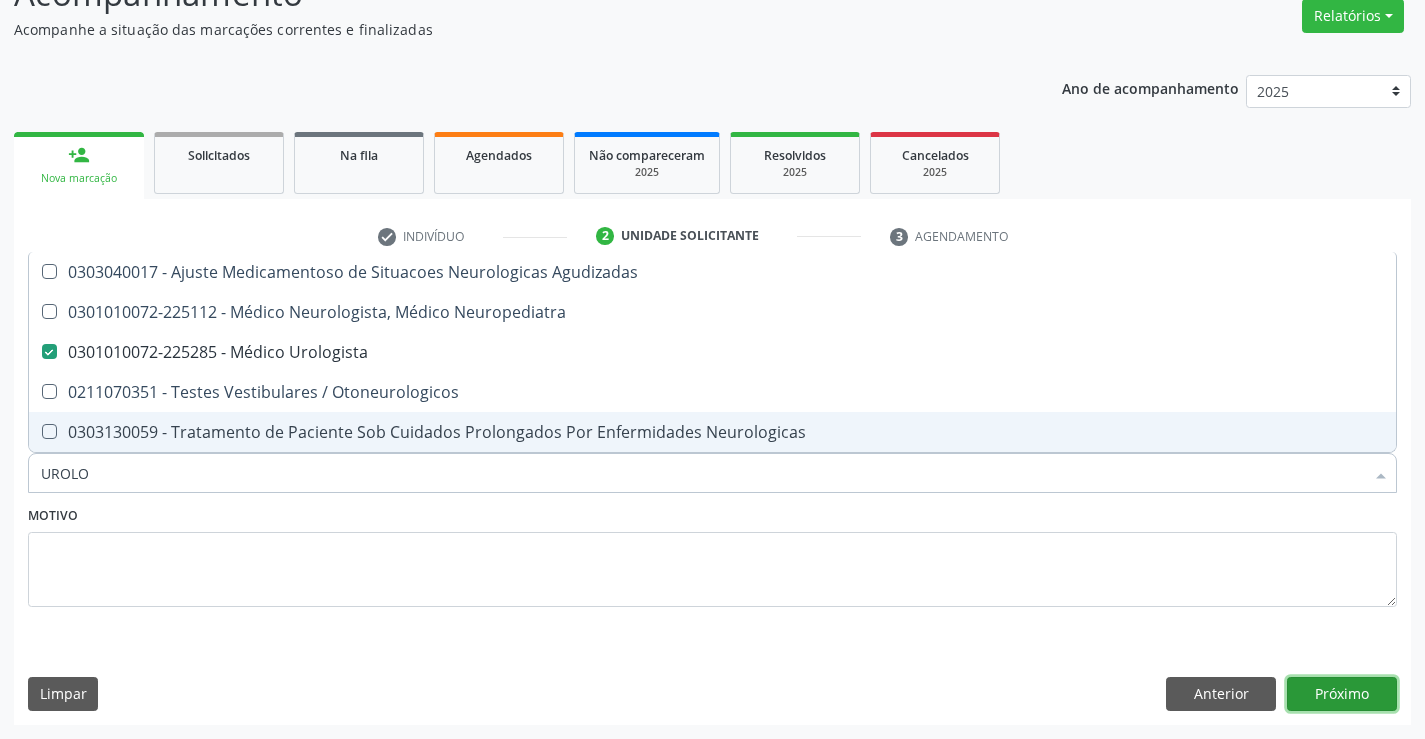 click on "Próximo" at bounding box center (1342, 694) 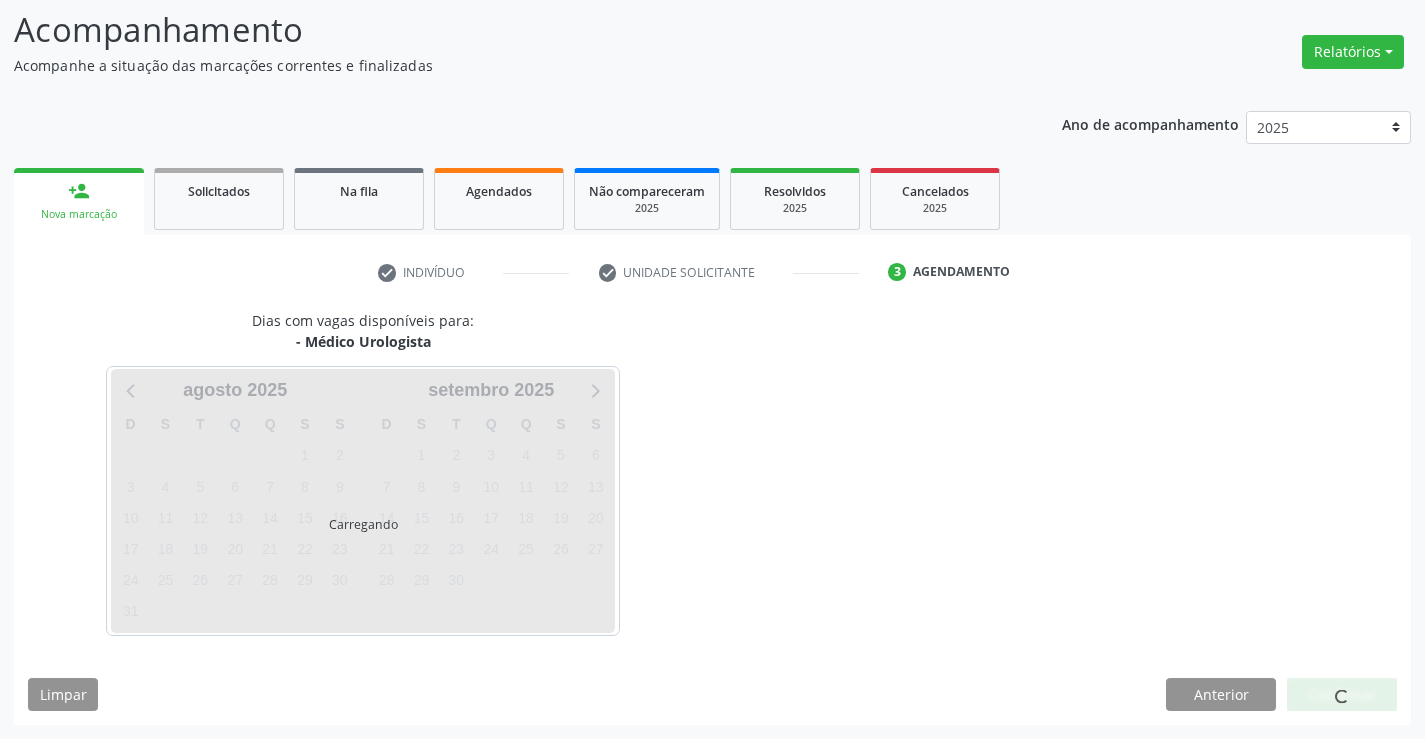 scroll, scrollTop: 131, scrollLeft: 0, axis: vertical 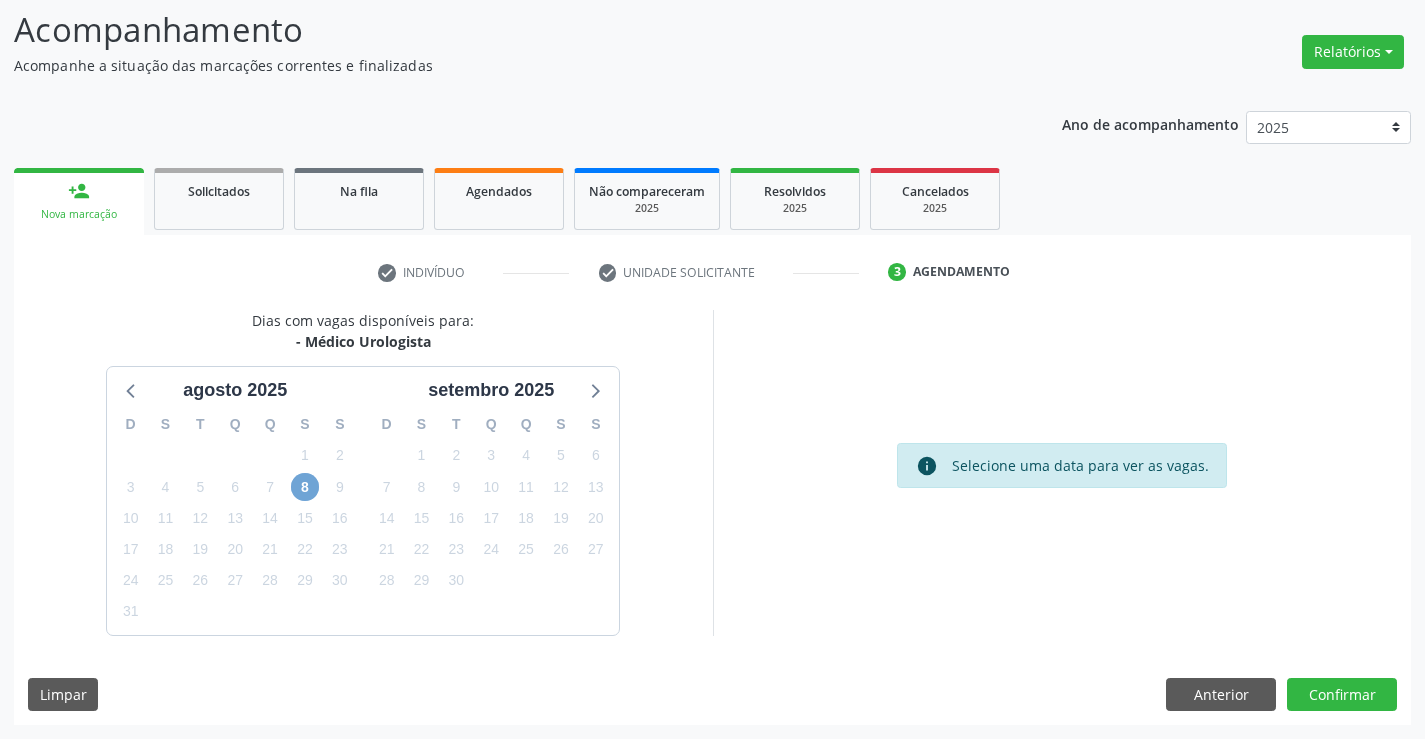 click on "8" at bounding box center [305, 487] 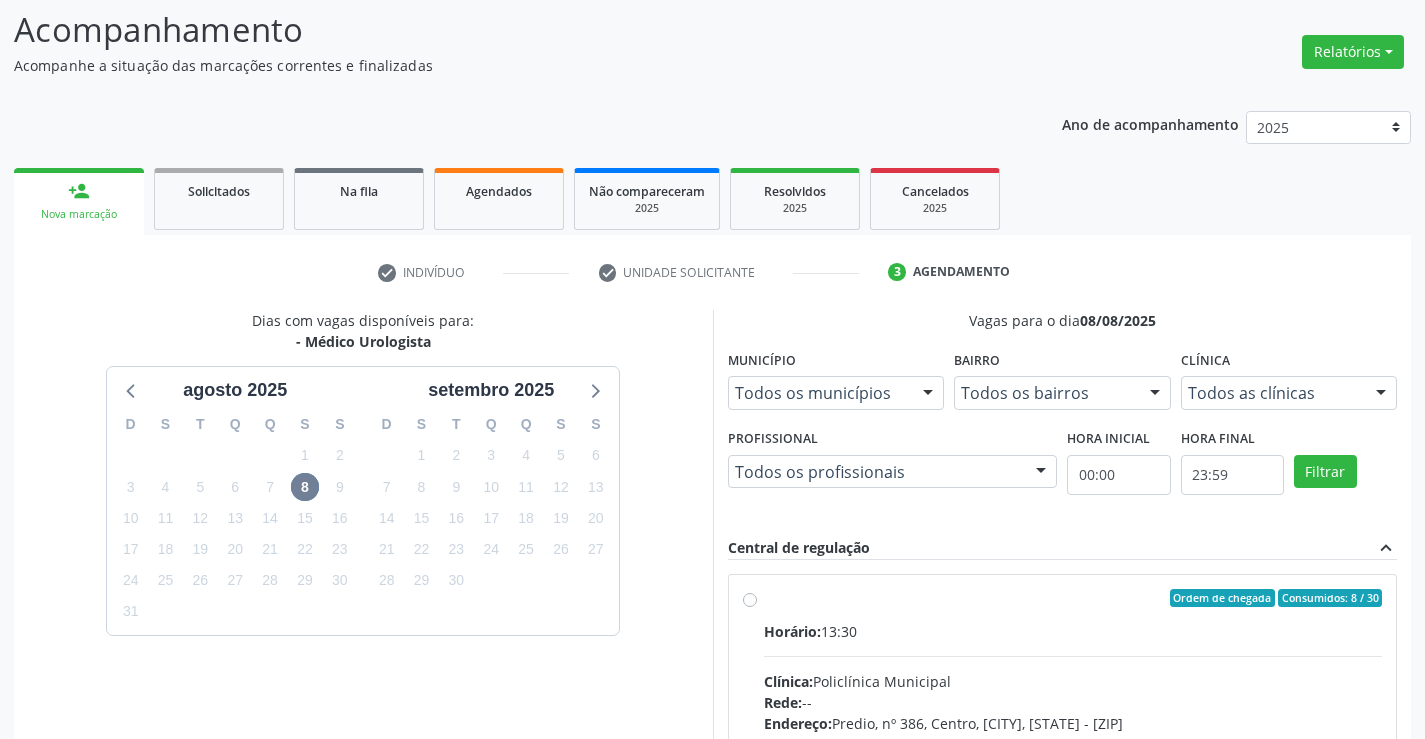 click on "Ordem de chegada
Consumidos: 8 / 30
Horário:   13:30
Clínica:  Policlínica Municipal
Rede:
--
Endereço:   Predio, nº 386, Centro, Campo Formoso - BA
Telefone:   (74) 6451312
Profissional:
Marcio Tulyo Gonçalves Vieira
Informações adicionais sobre o atendimento
Idade de atendimento:
de 0 a 120 anos
Gênero(s) atendido(s):
Masculino e Feminino
Informações adicionais:
--" at bounding box center (1073, 742) 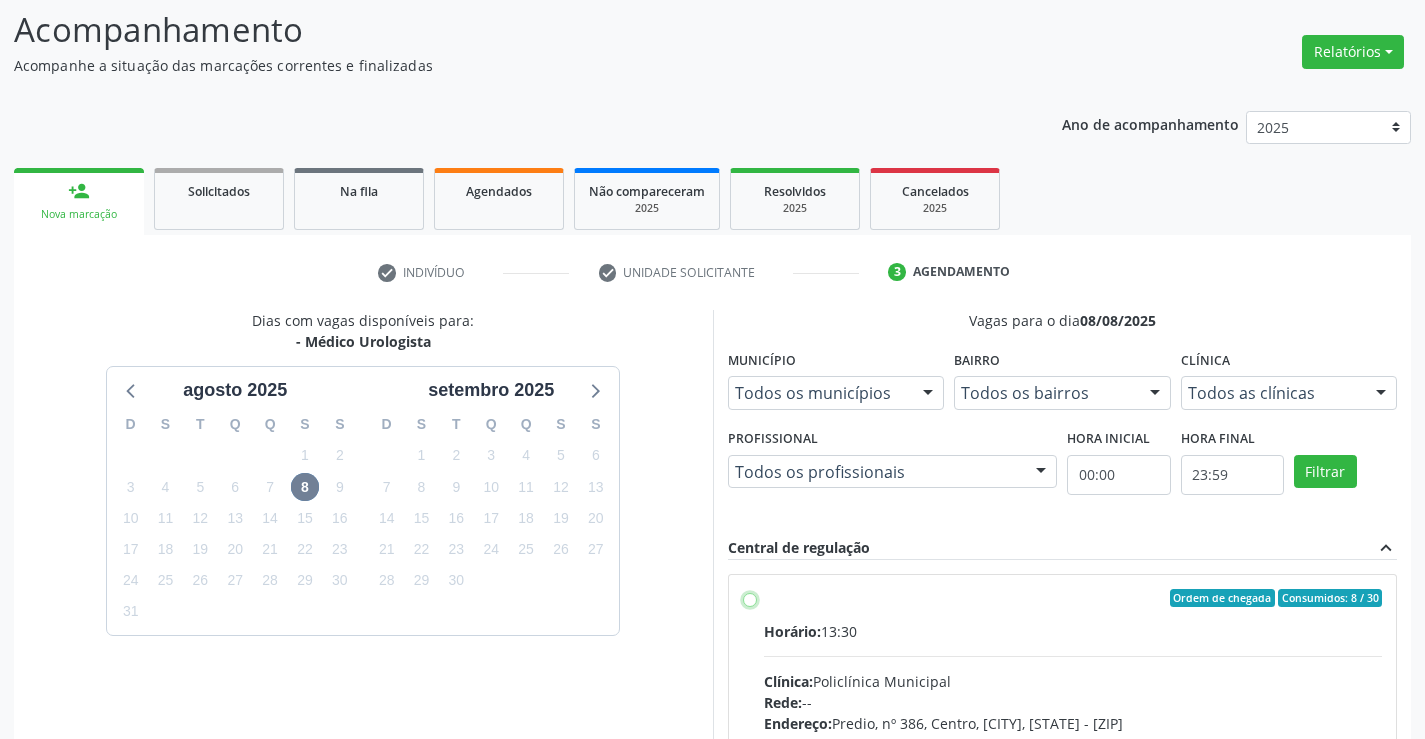 click on "Ordem de chegada
Consumidos: 8 / 30
Horário:   13:30
Clínica:  Policlínica Municipal
Rede:
--
Endereço:   Predio, nº 386, Centro, Campo Formoso - BA
Telefone:   (74) 6451312
Profissional:
Marcio Tulyo Gonçalves Vieira
Informações adicionais sobre o atendimento
Idade de atendimento:
de 0 a 120 anos
Gênero(s) atendido(s):
Masculino e Feminino
Informações adicionais:
--" at bounding box center (750, 598) 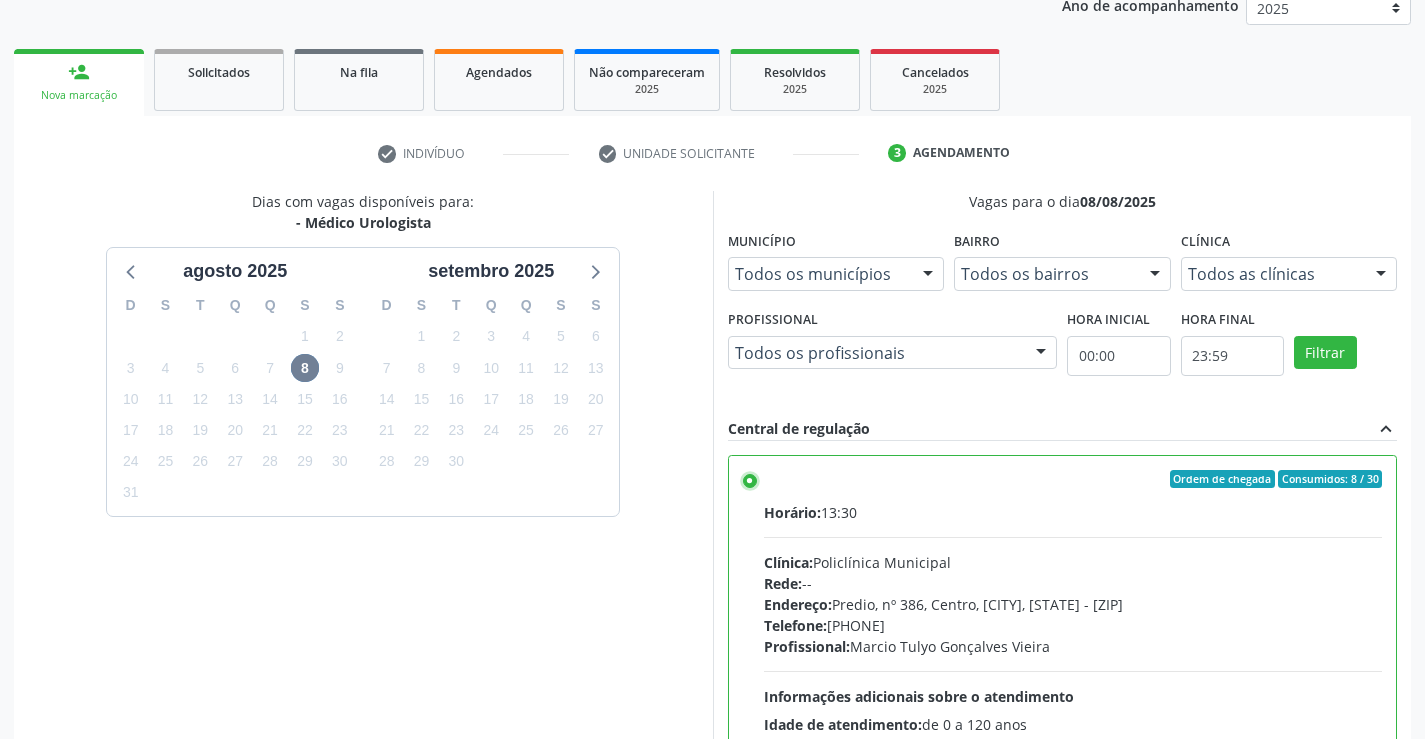scroll, scrollTop: 456, scrollLeft: 0, axis: vertical 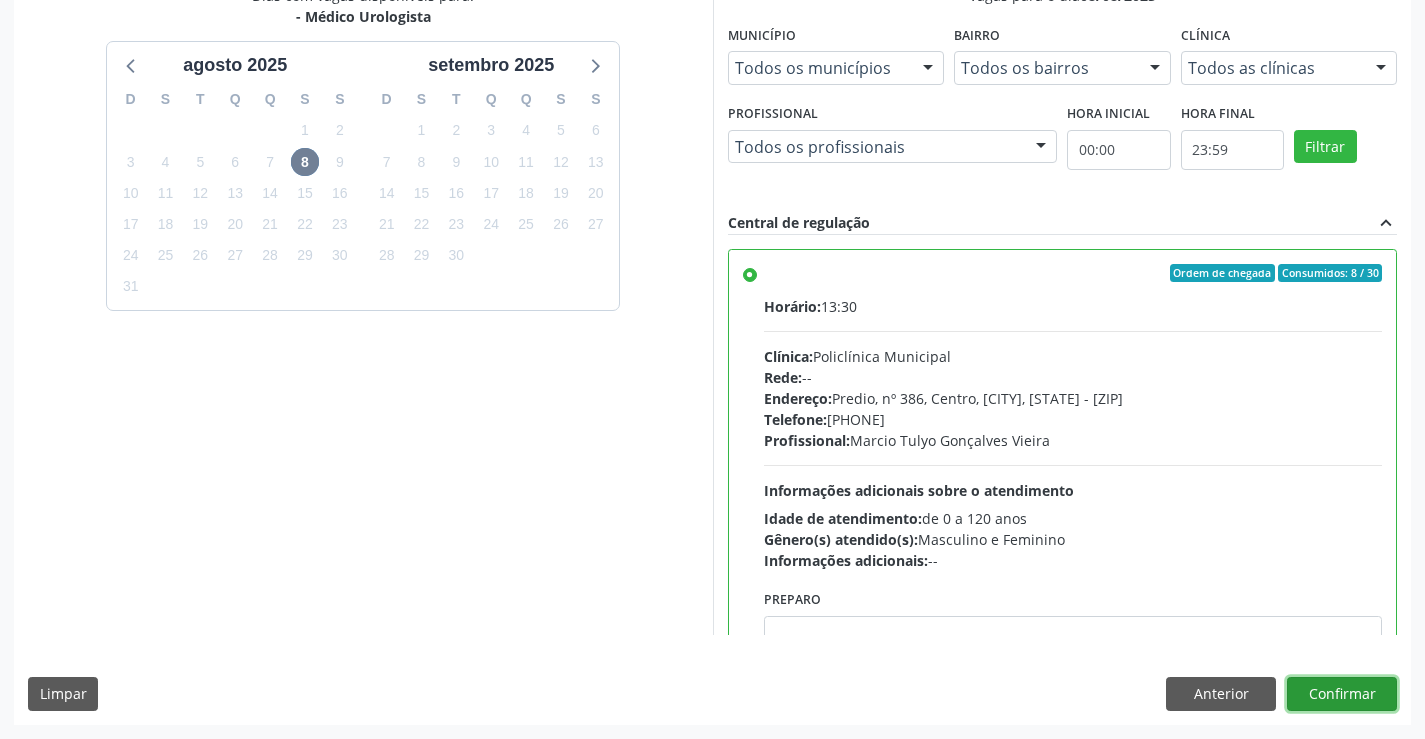 click on "Confirmar" at bounding box center [1342, 694] 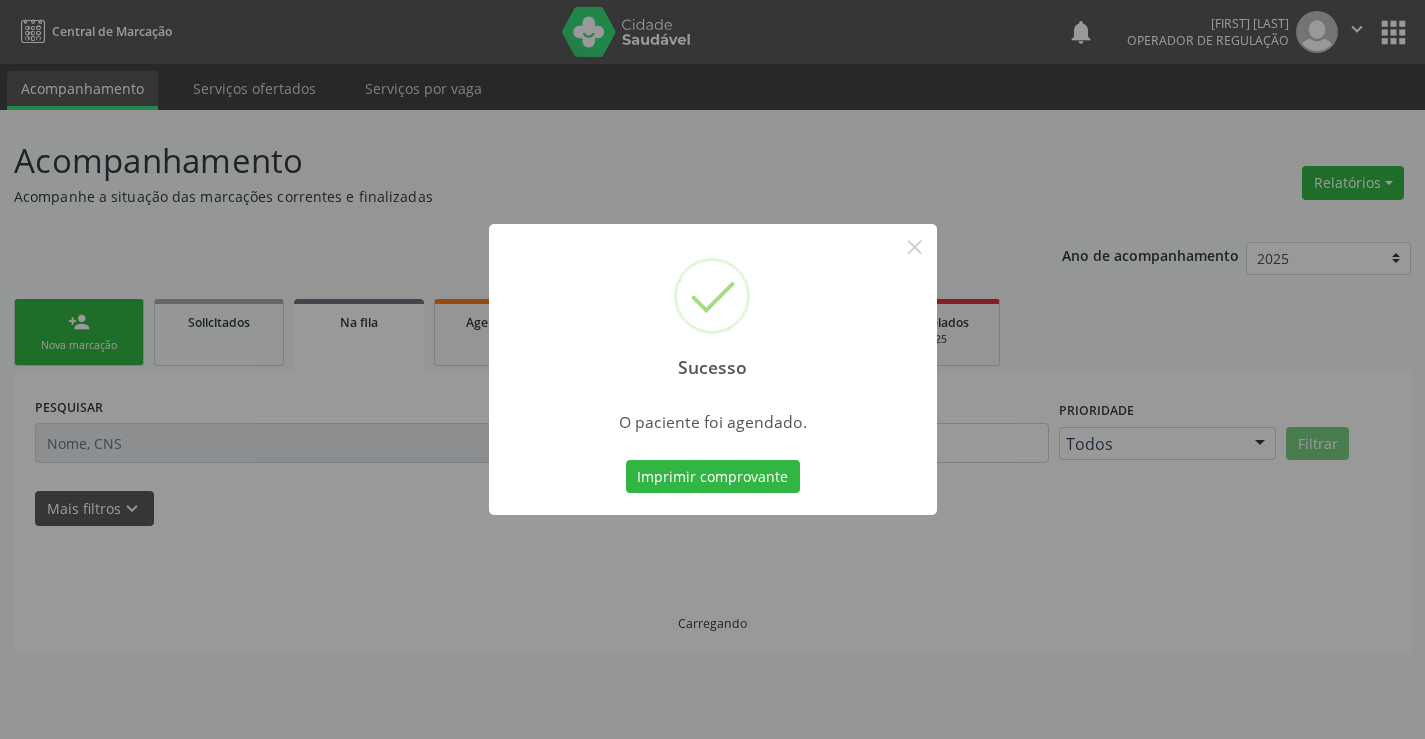 scroll, scrollTop: 0, scrollLeft: 0, axis: both 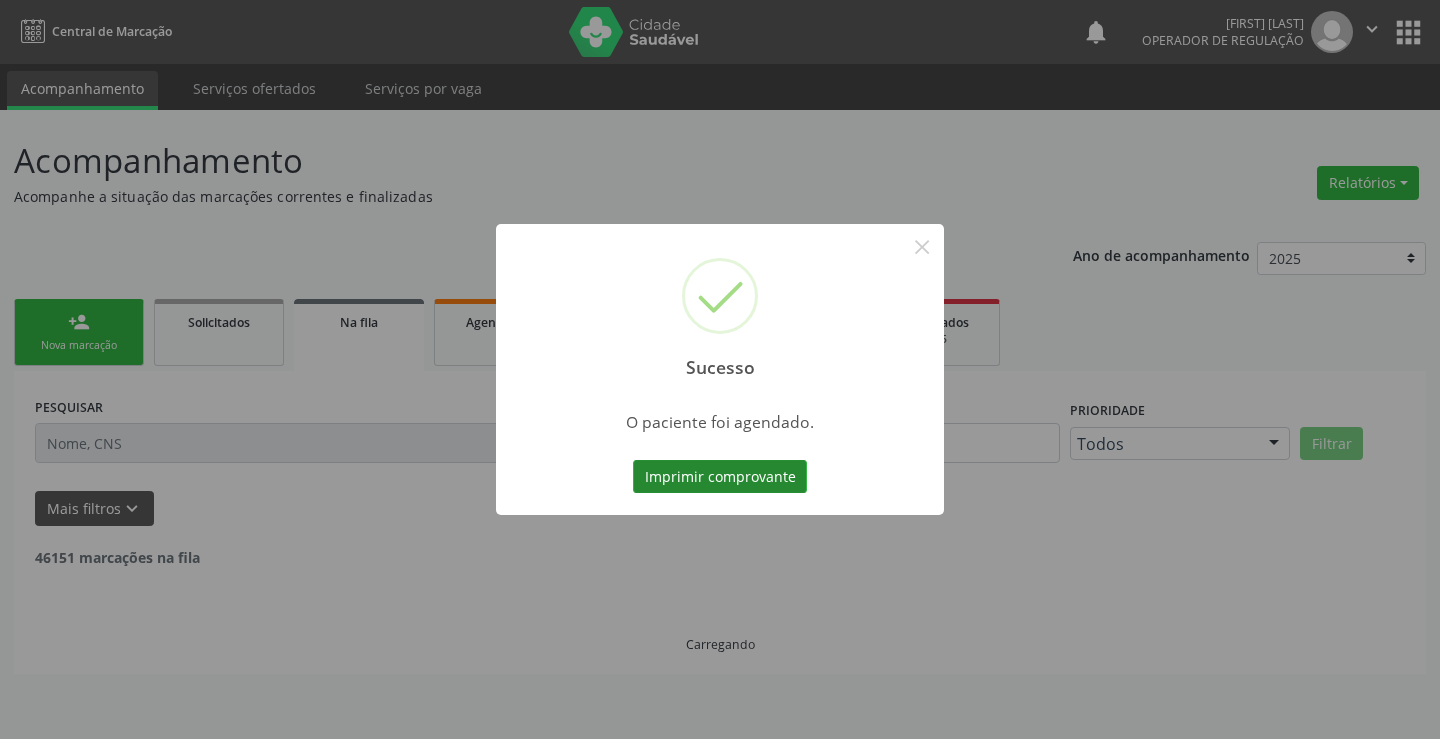 click on "Imprimir comprovante" at bounding box center [720, 477] 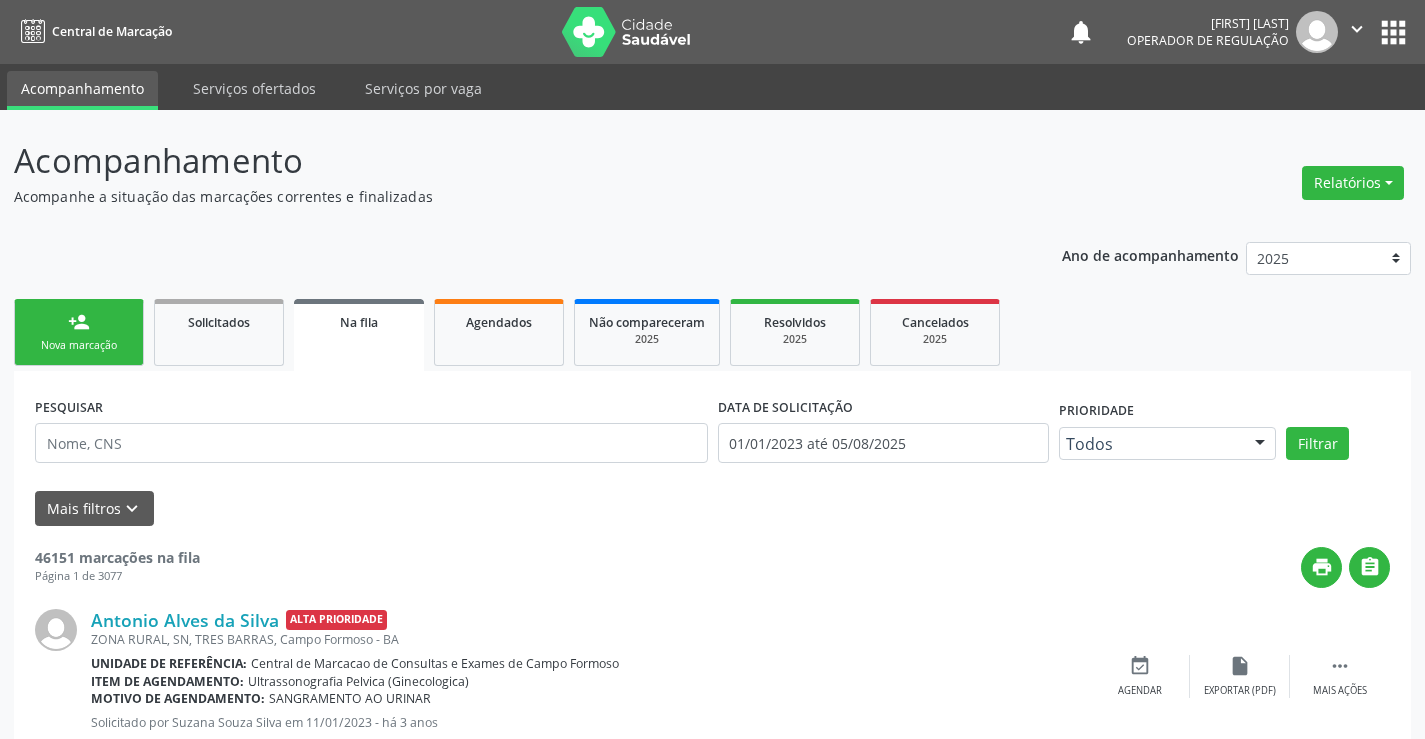 click on "person_add
Nova marcação" at bounding box center [79, 332] 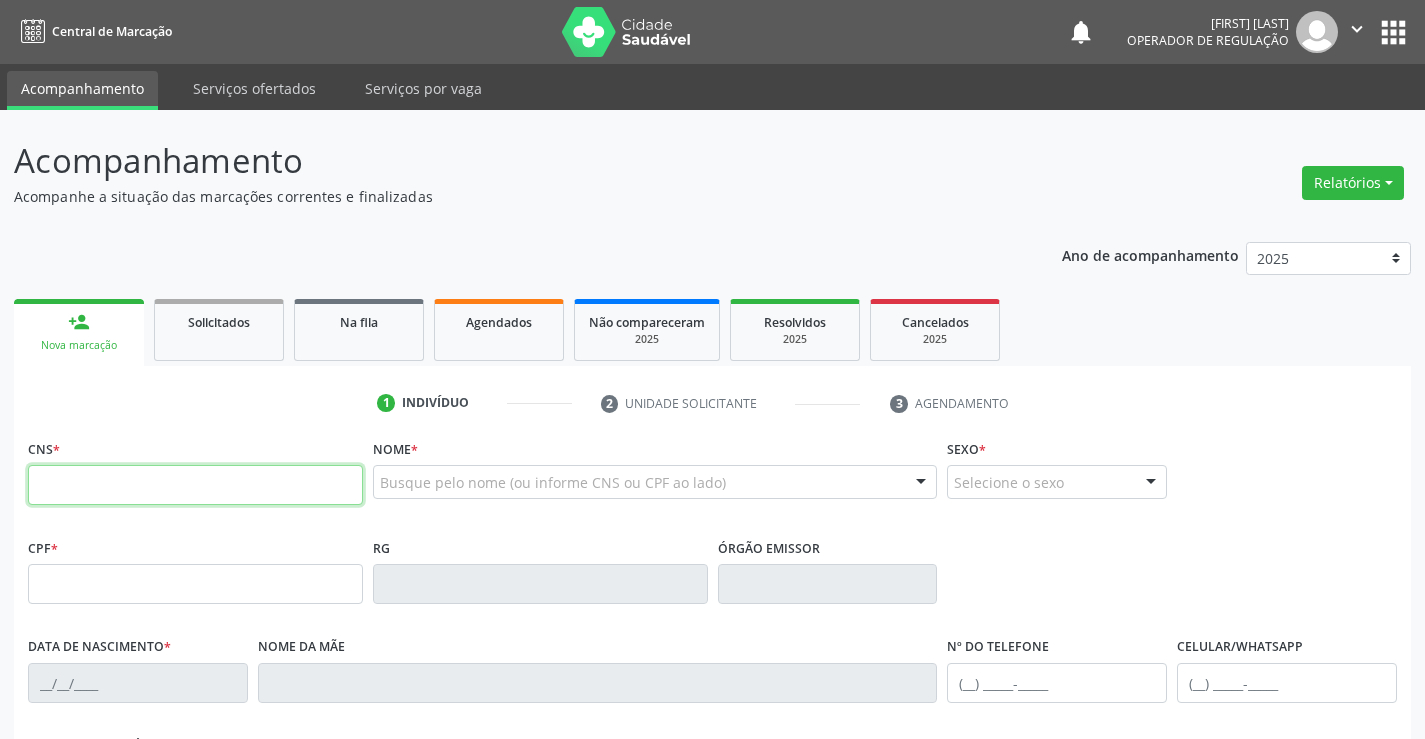 click at bounding box center [195, 485] 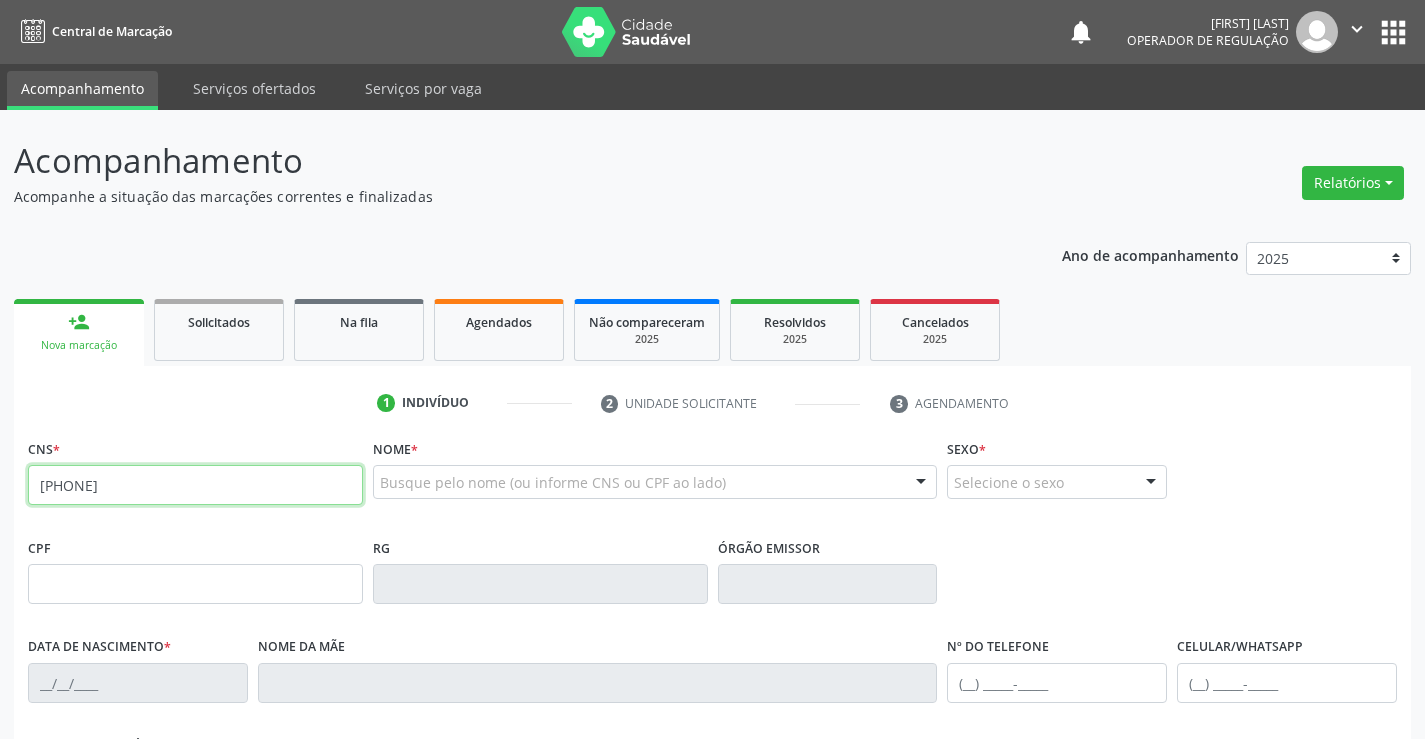 type on "702 0013 1391 5387" 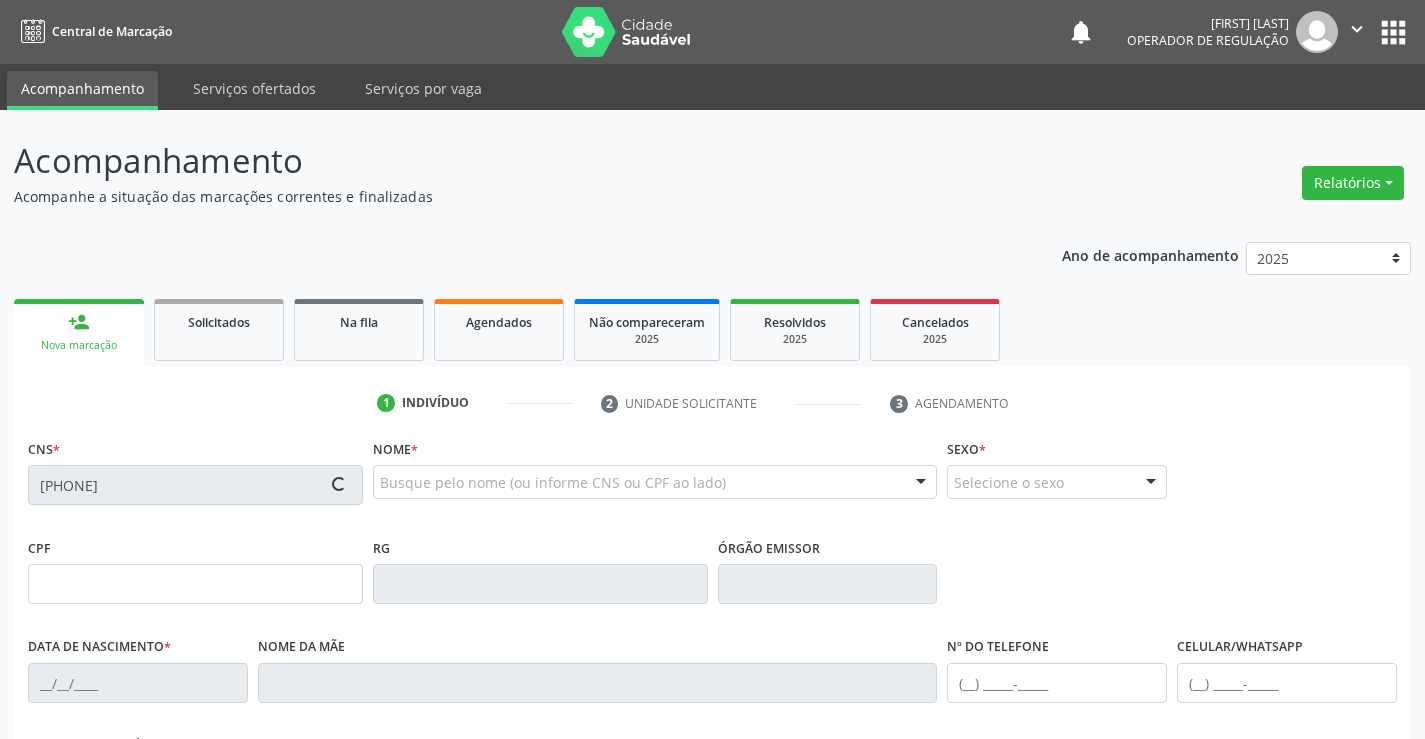 type on "055.441.615-85" 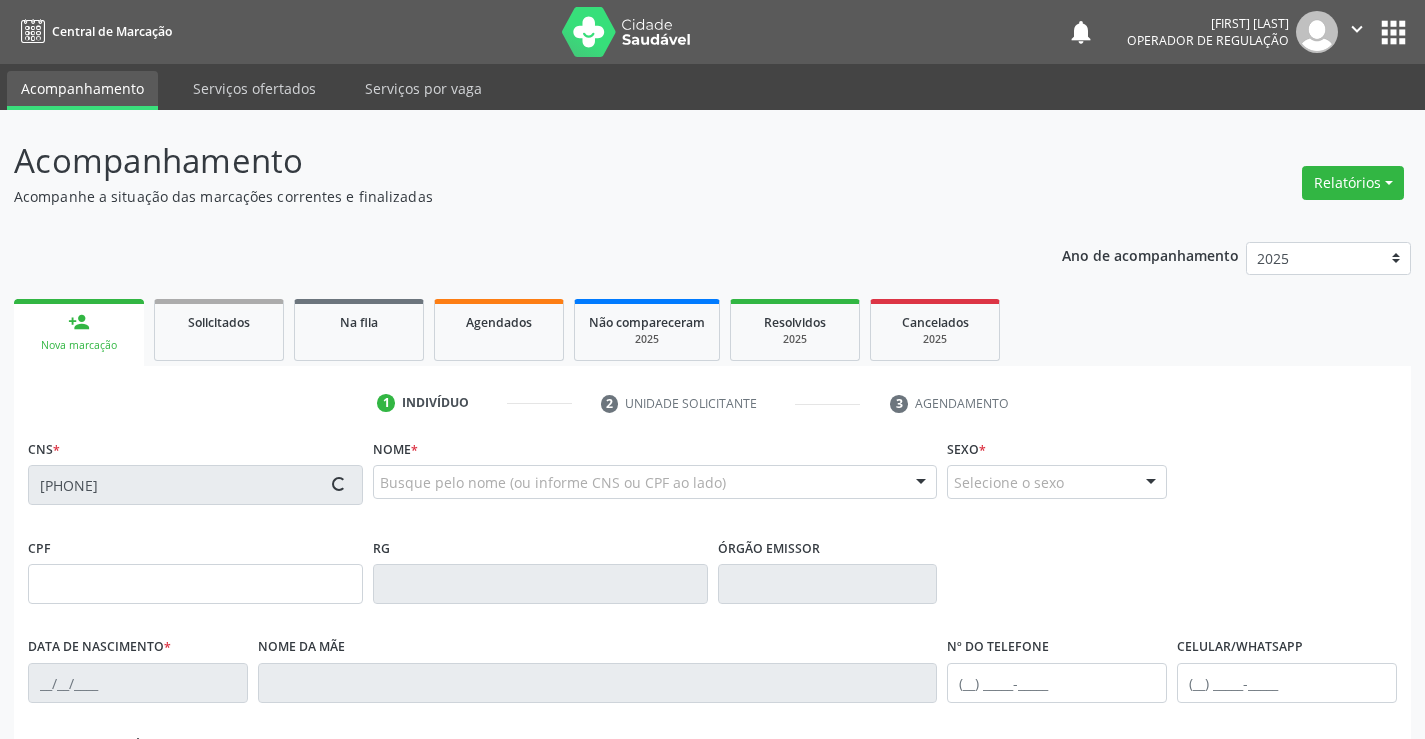 type on "1425437303" 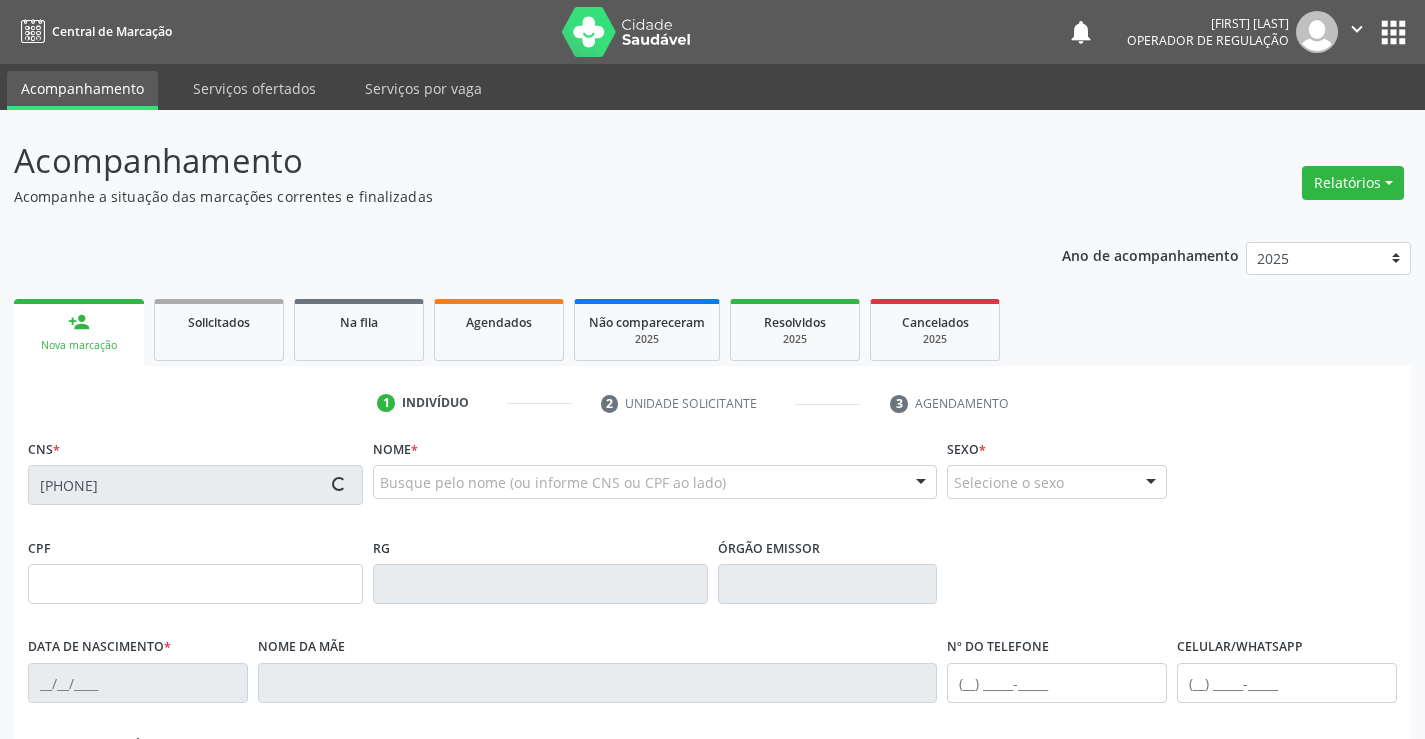 type on "S/N" 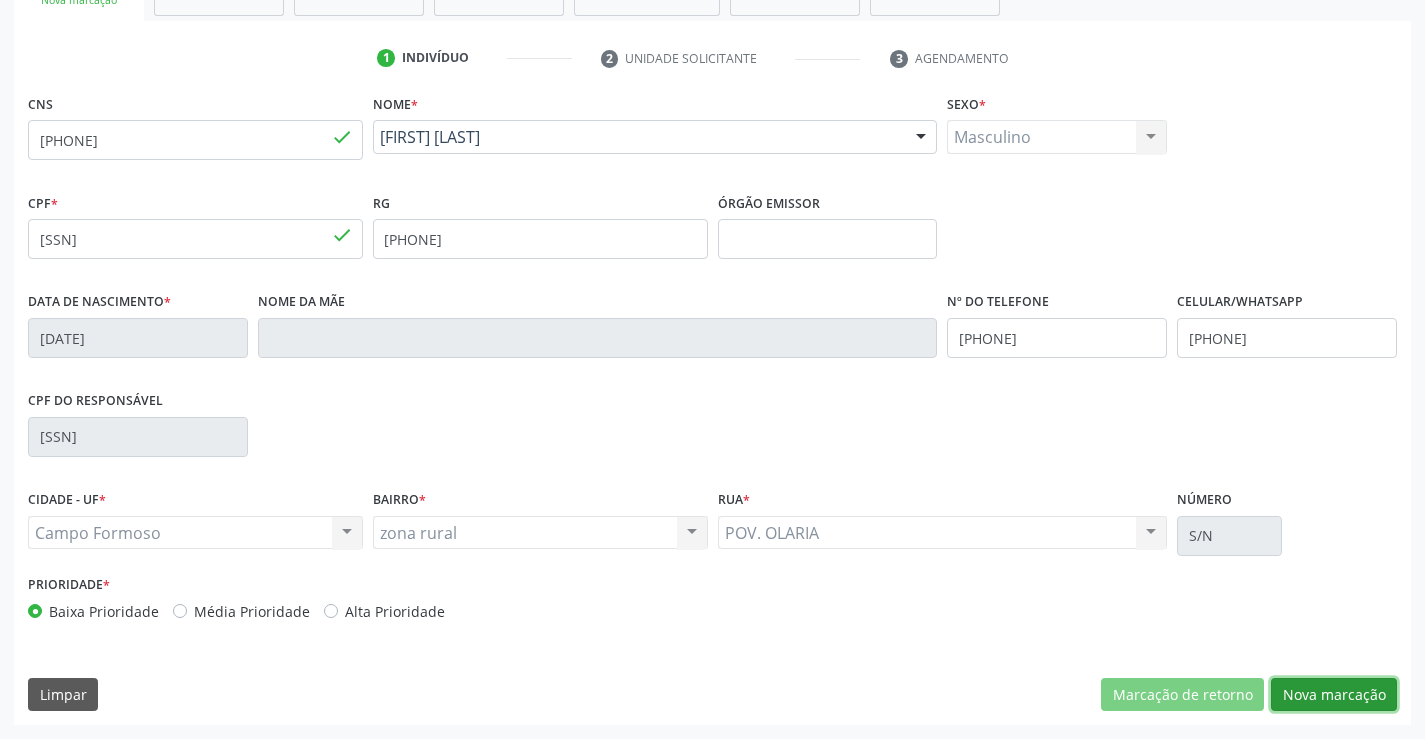 click on "Nova marcação" at bounding box center [1334, 695] 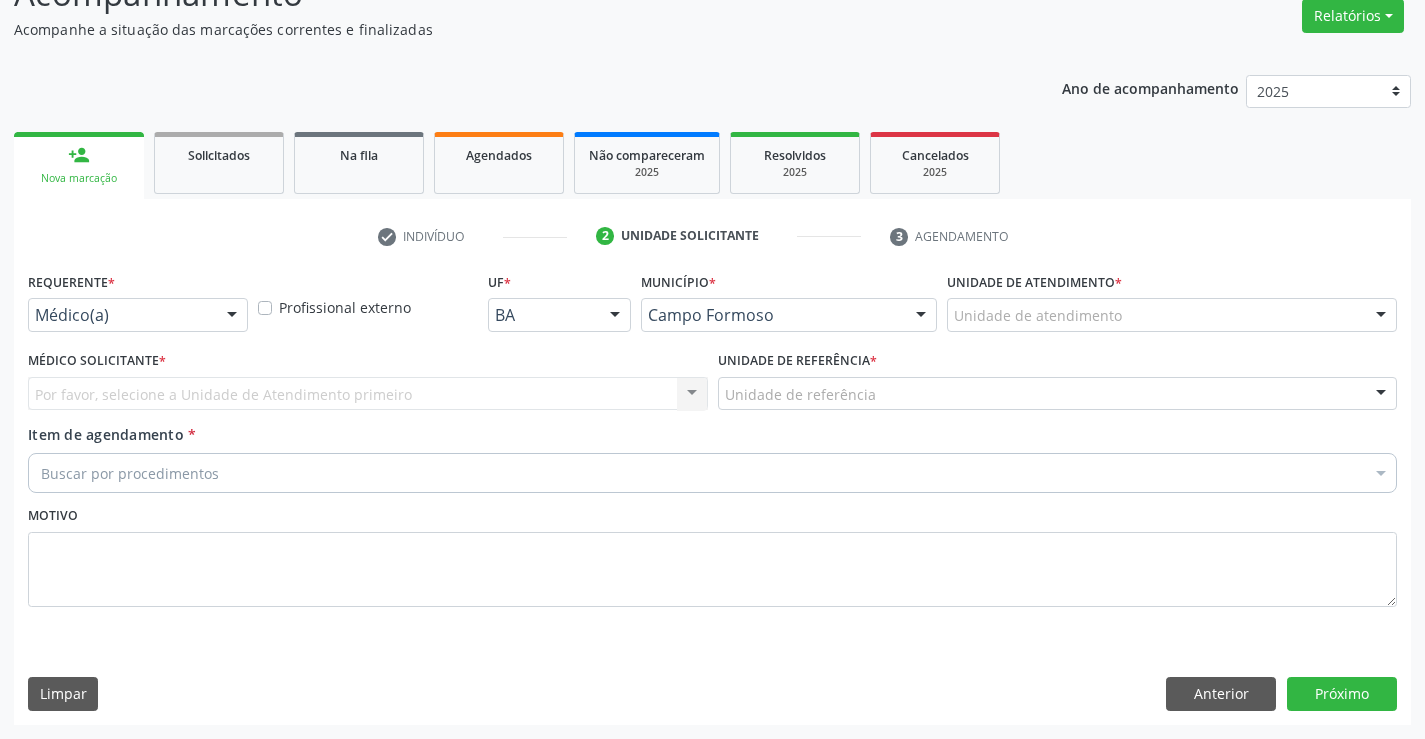 scroll, scrollTop: 167, scrollLeft: 0, axis: vertical 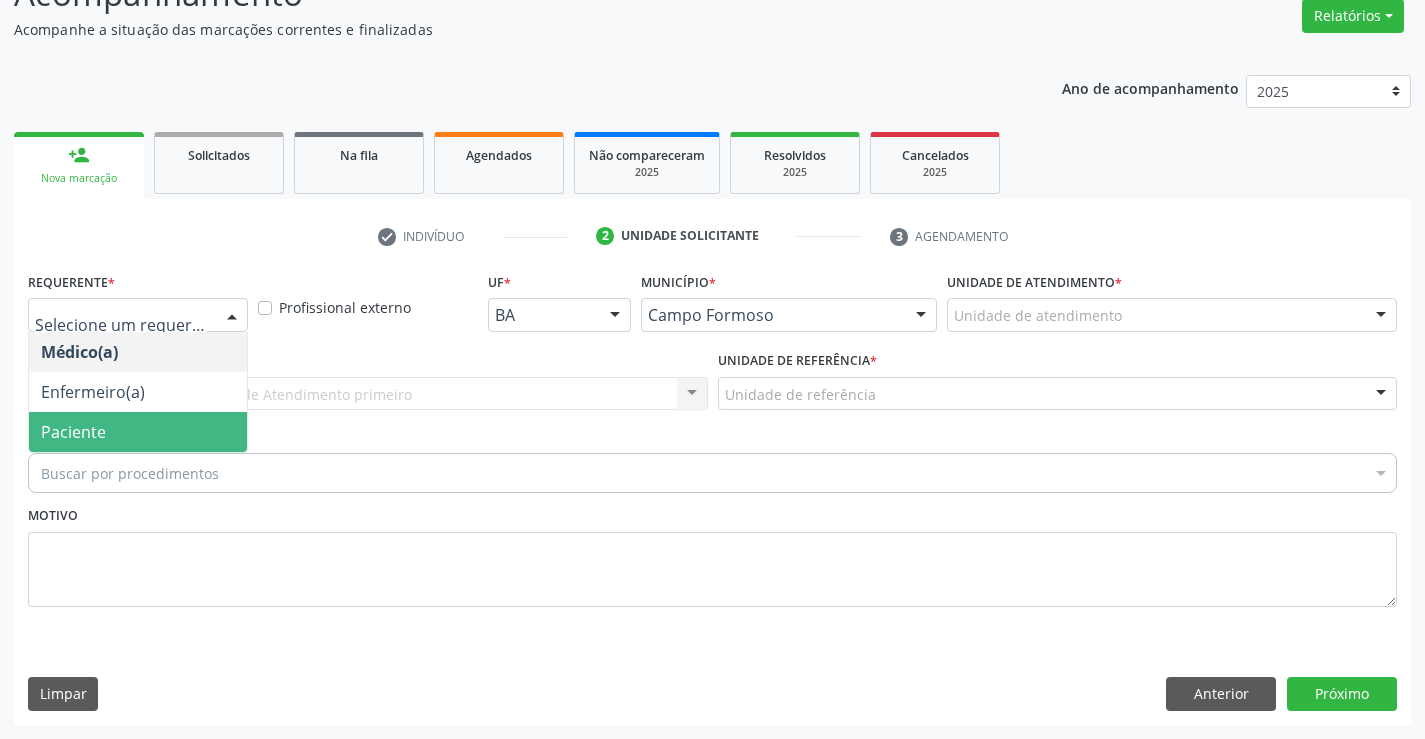 click on "Paciente" at bounding box center [73, 432] 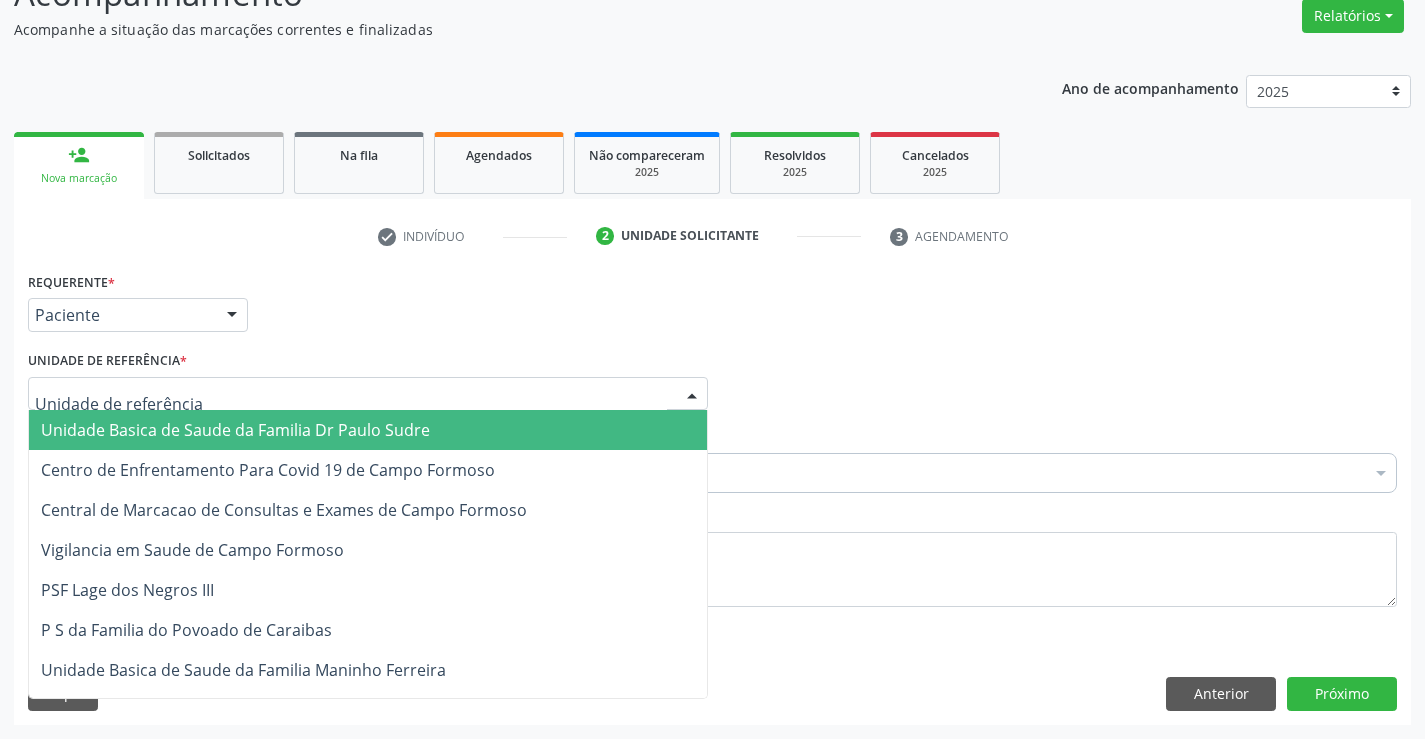 click on "Unidade Basica de Saude da Familia Dr Paulo Sudre" at bounding box center (235, 430) 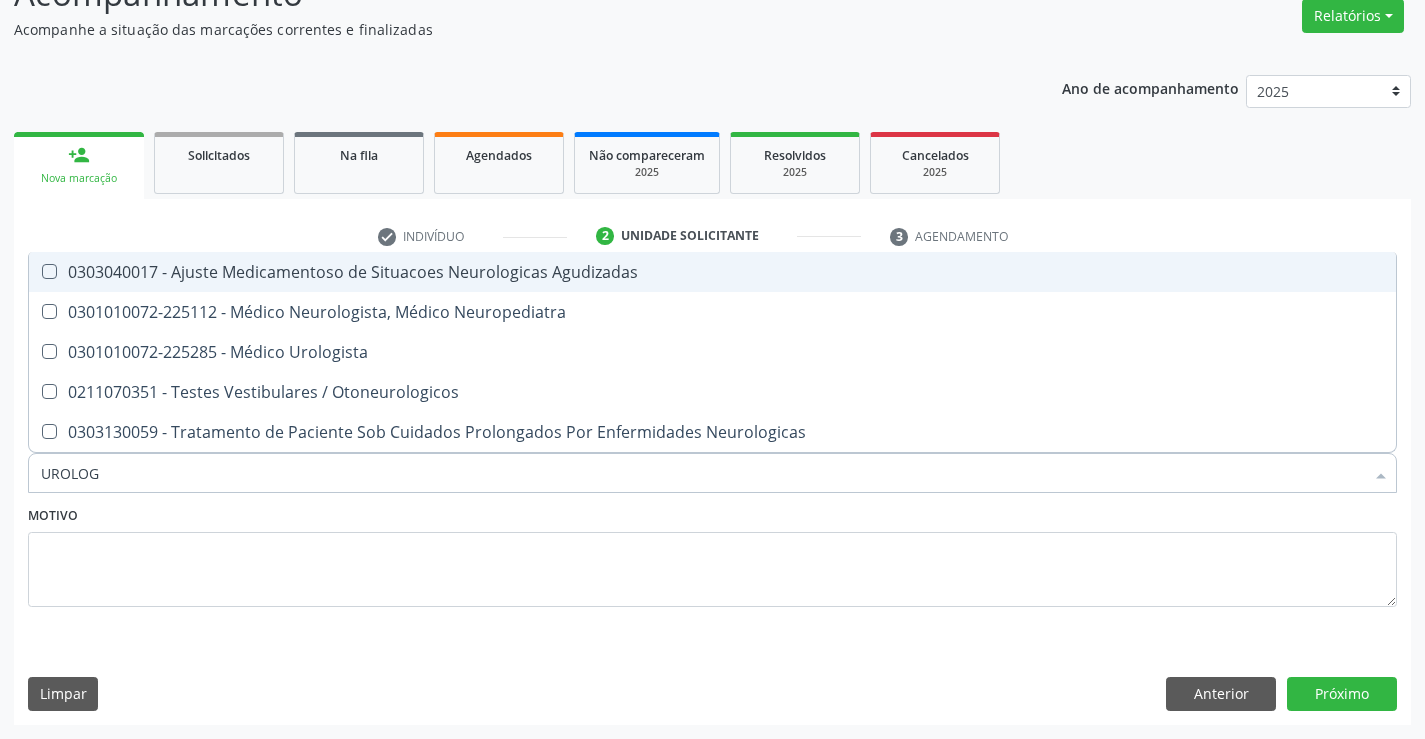 type on "UROLOGI" 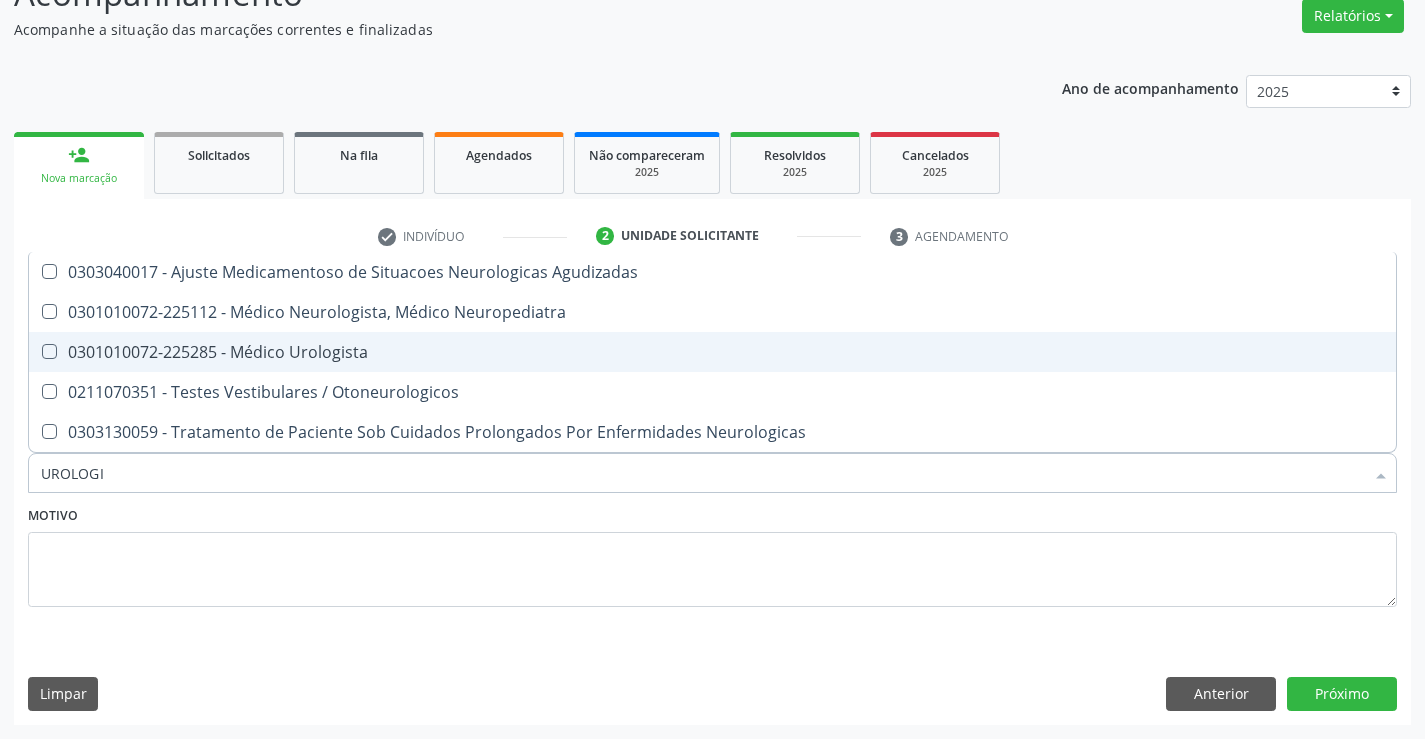 click on "0301010072-225285 - Médico Urologista" at bounding box center [712, 352] 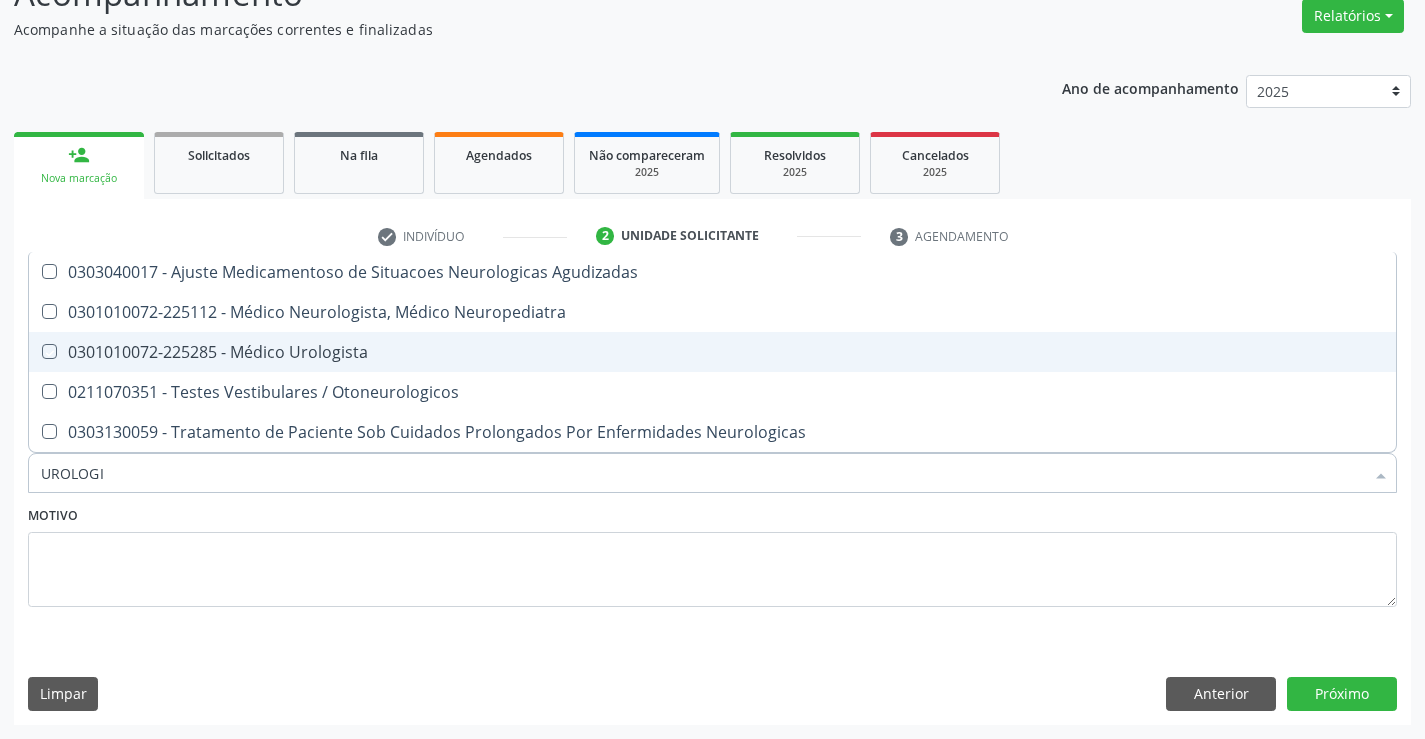 checkbox on "true" 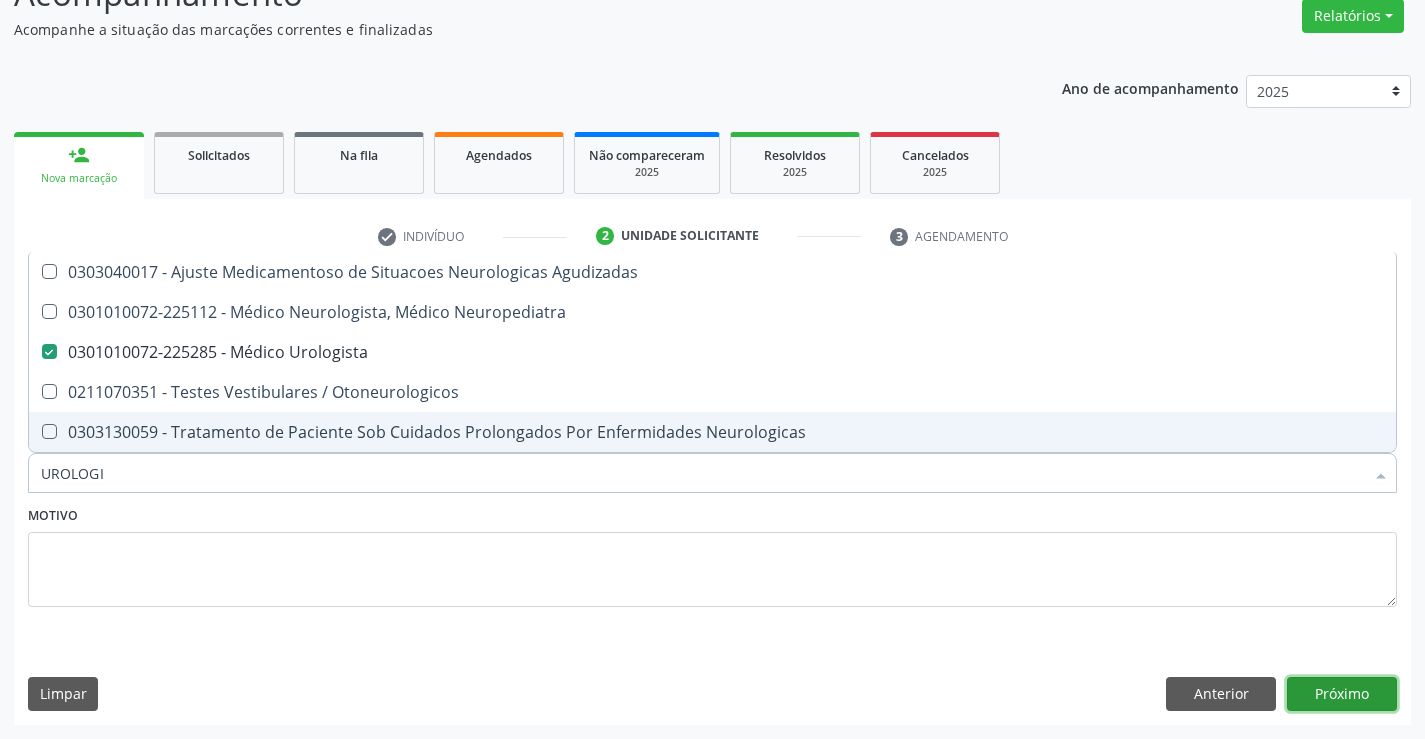 click on "Próximo" at bounding box center [1342, 694] 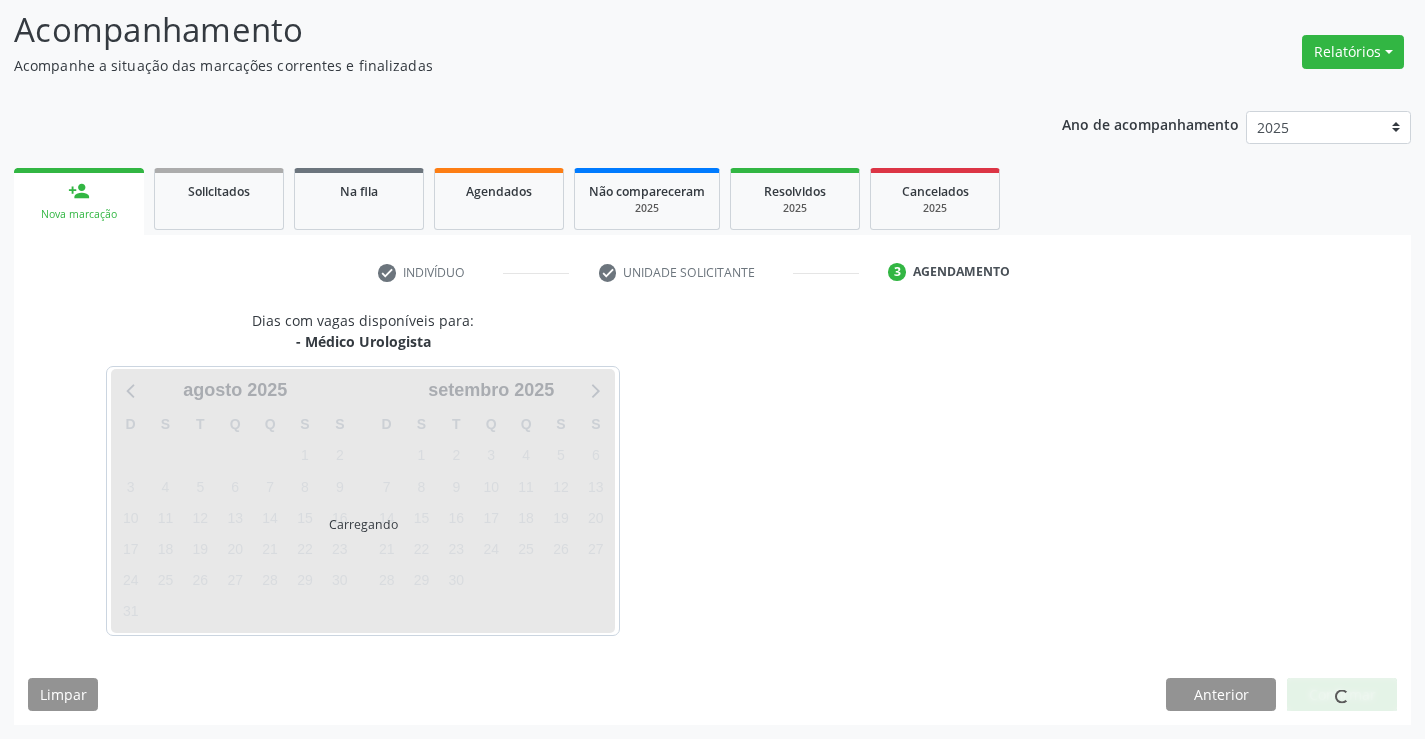 scroll, scrollTop: 131, scrollLeft: 0, axis: vertical 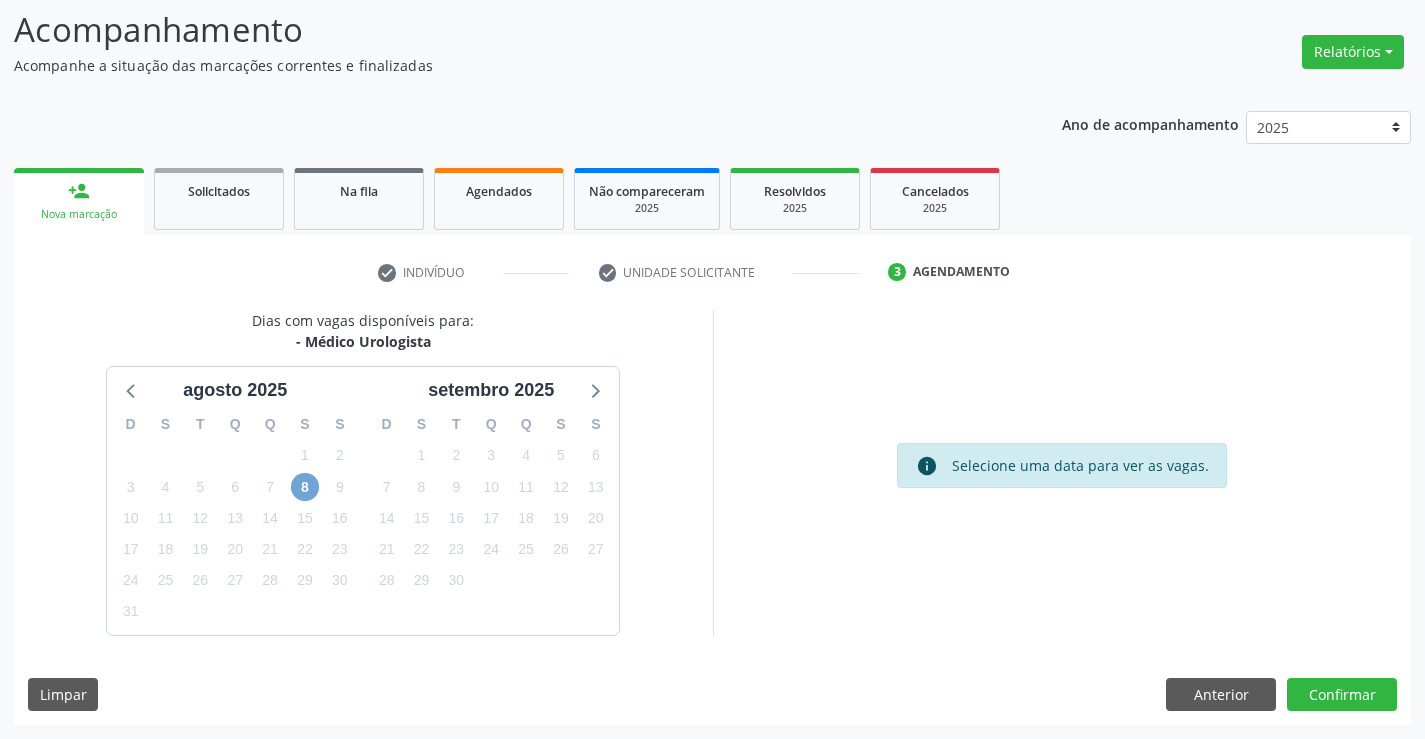 click on "8" at bounding box center [305, 487] 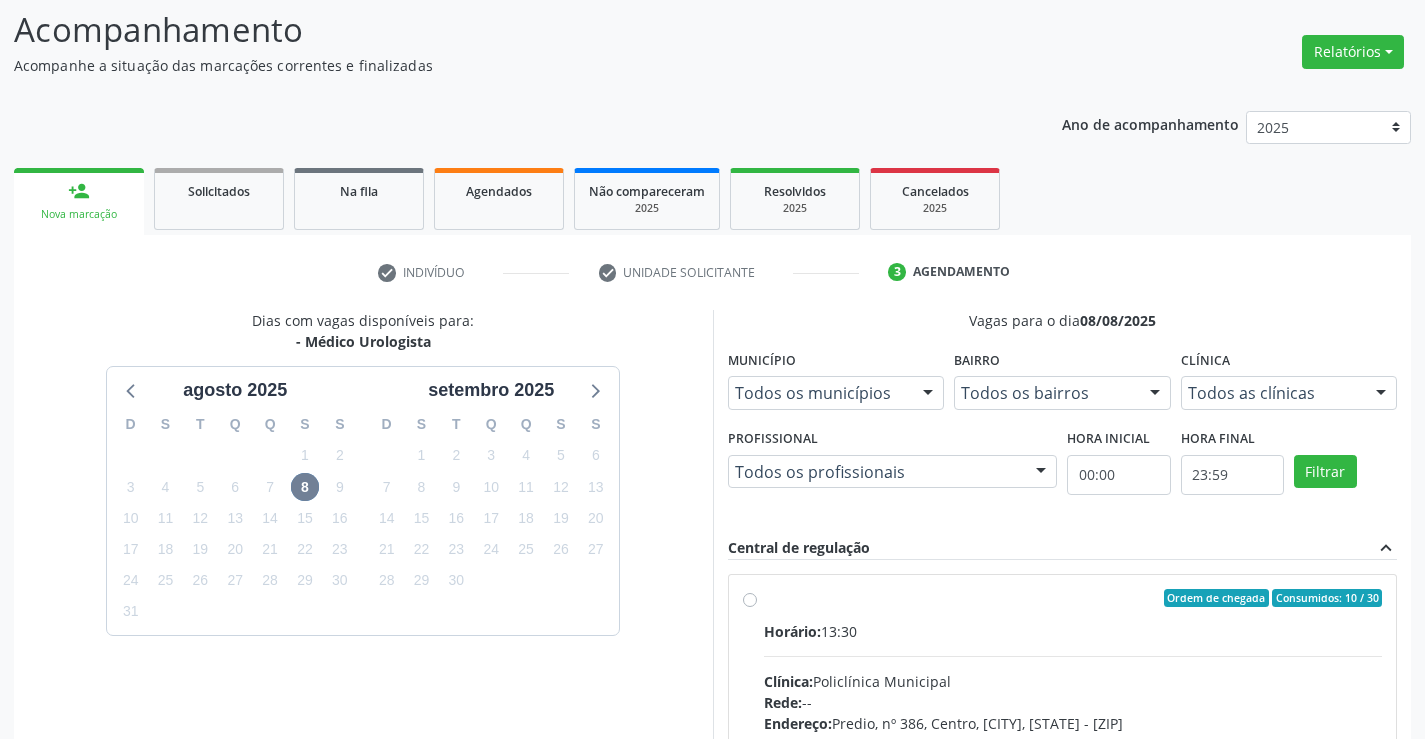 click on "Ordem de chegada
Consumidos: 10 / 30
Horário:   13:30
Clínica:  Policlínica Municipal
Rede:
--
Endereço:   Predio, nº 386, Centro, Campo Formoso - BA
Telefone:   (74) 6451312
Profissional:
Marcio Tulyo Gonçalves Vieira
Informações adicionais sobre o atendimento
Idade de atendimento:
de 0 a 120 anos
Gênero(s) atendido(s):
Masculino e Feminino
Informações adicionais:
--" at bounding box center [1073, 742] 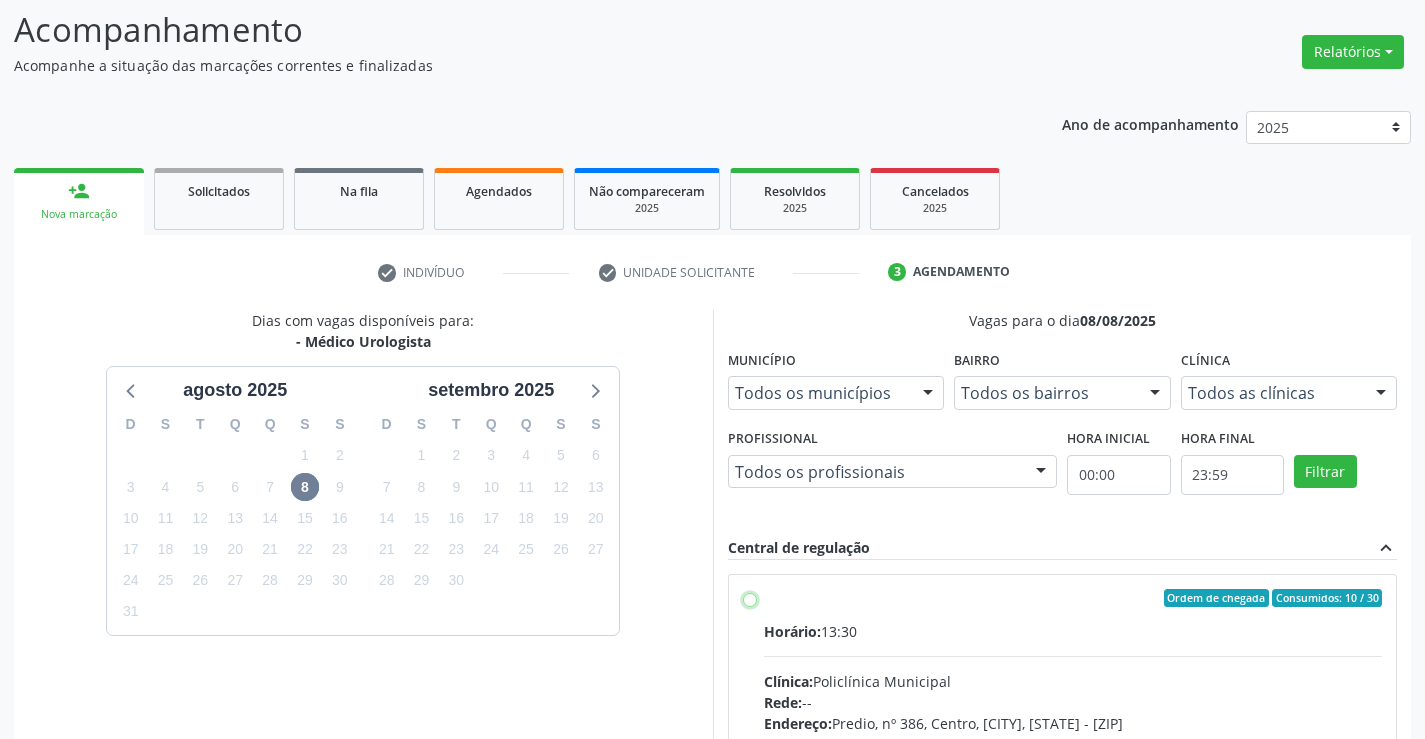 radio on "true" 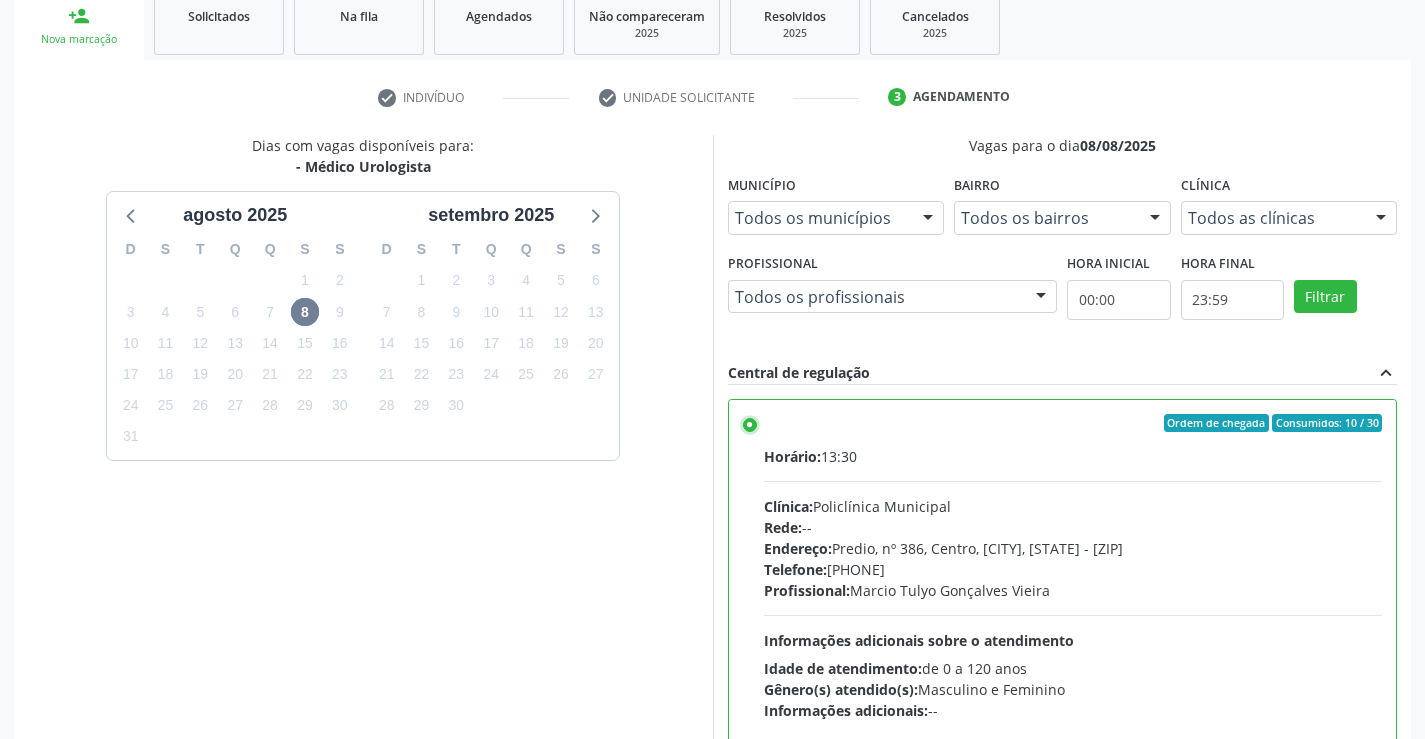 scroll, scrollTop: 456, scrollLeft: 0, axis: vertical 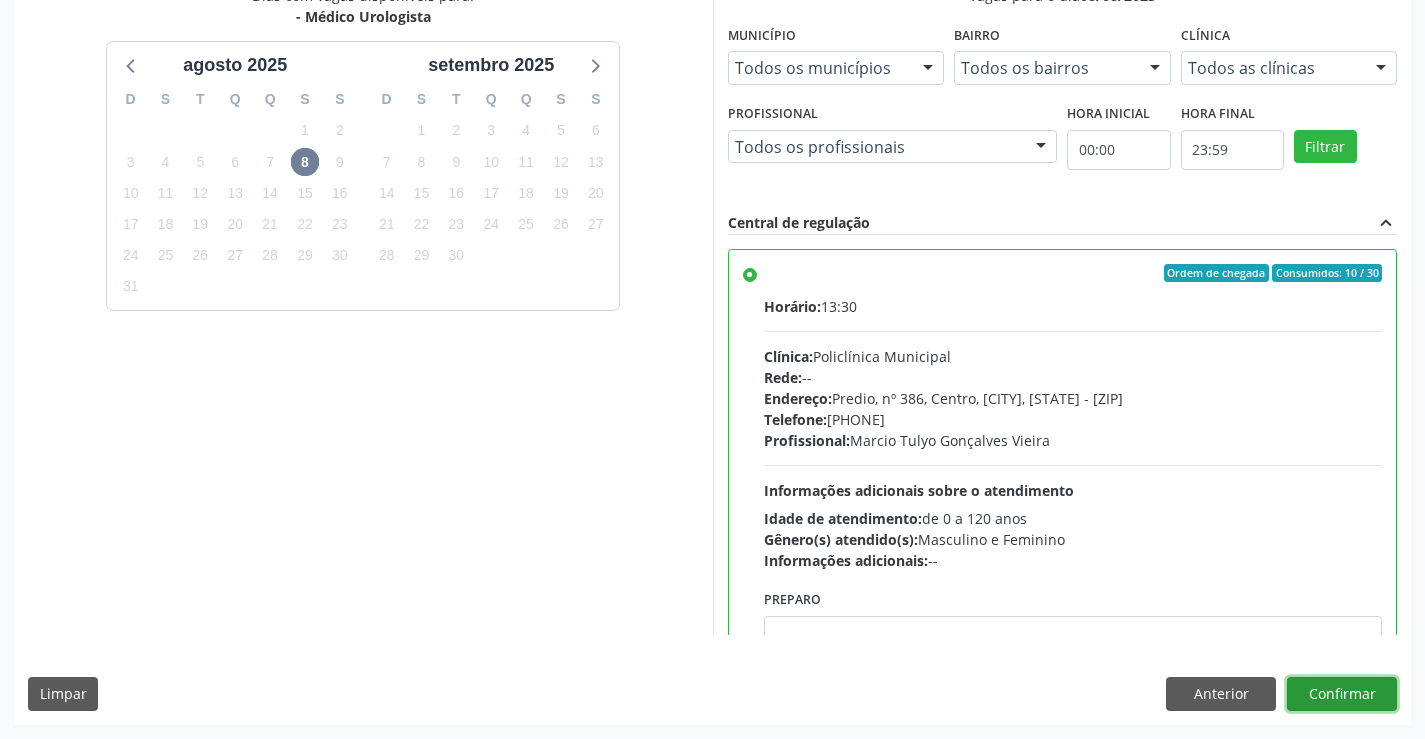 click on "Confirmar" at bounding box center [1342, 694] 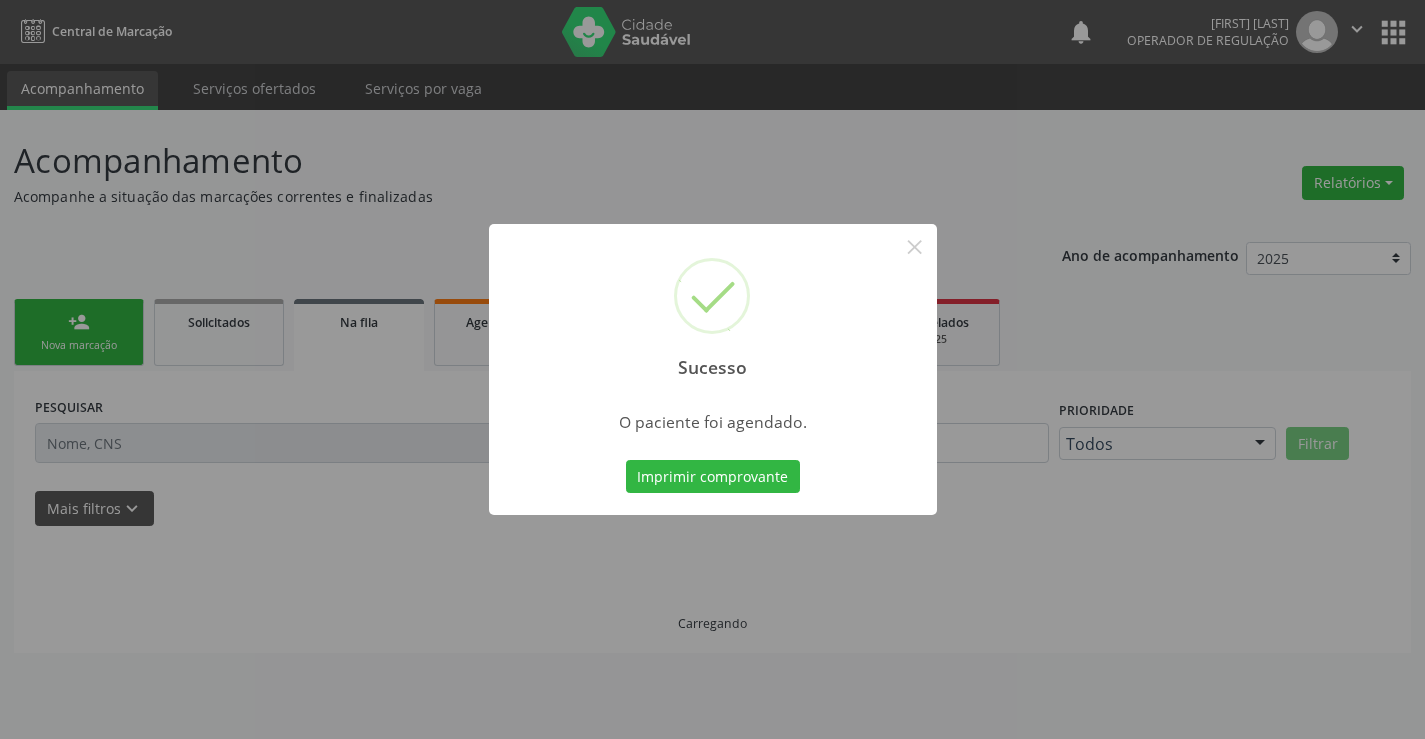 scroll, scrollTop: 0, scrollLeft: 0, axis: both 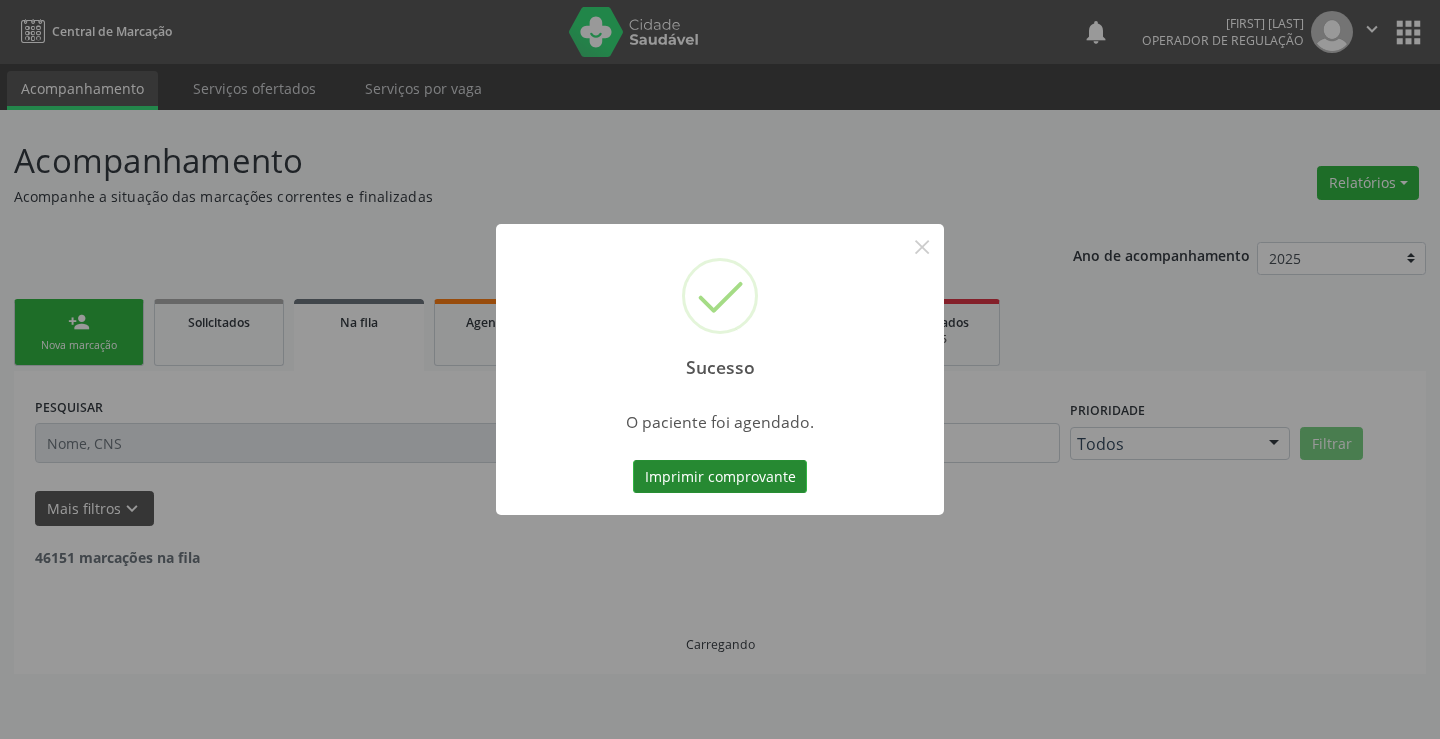 click on "Imprimir comprovante" at bounding box center [720, 477] 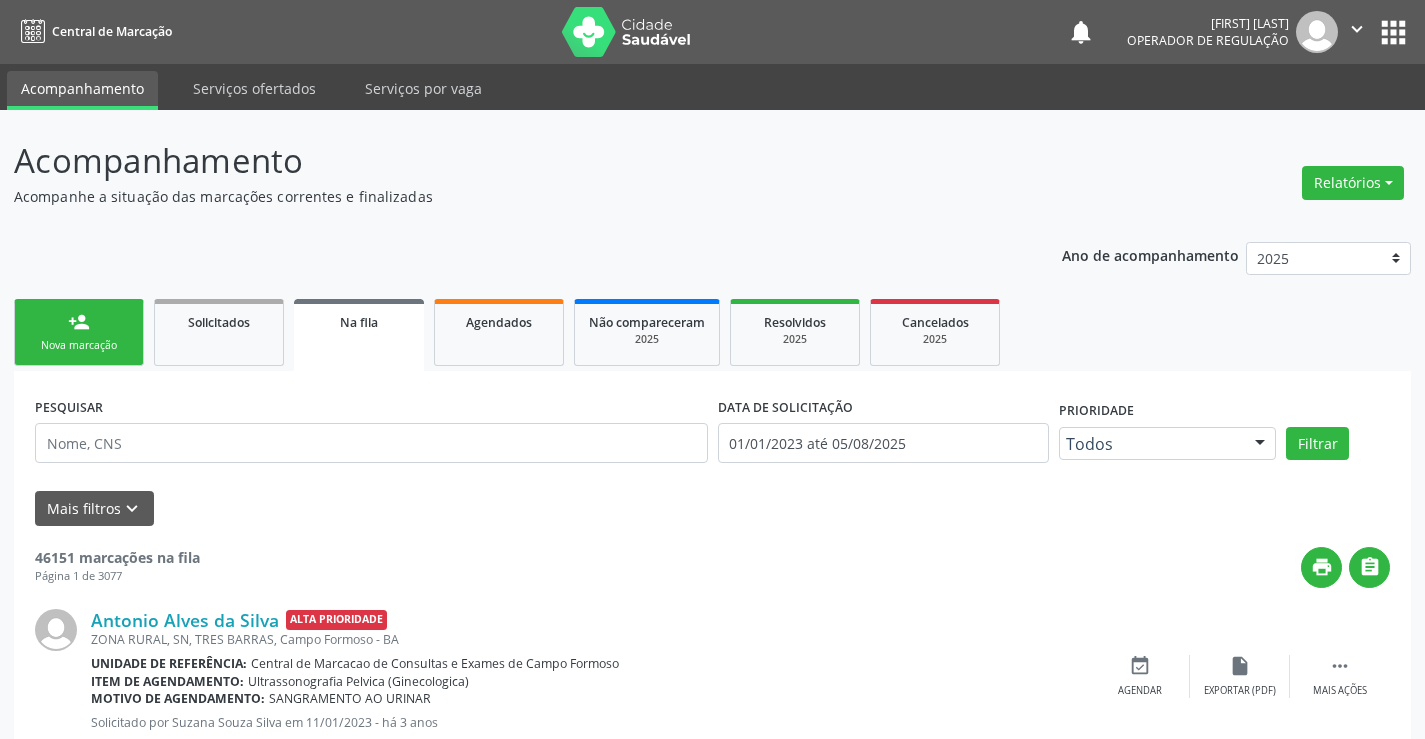 click on "person_add" at bounding box center [79, 322] 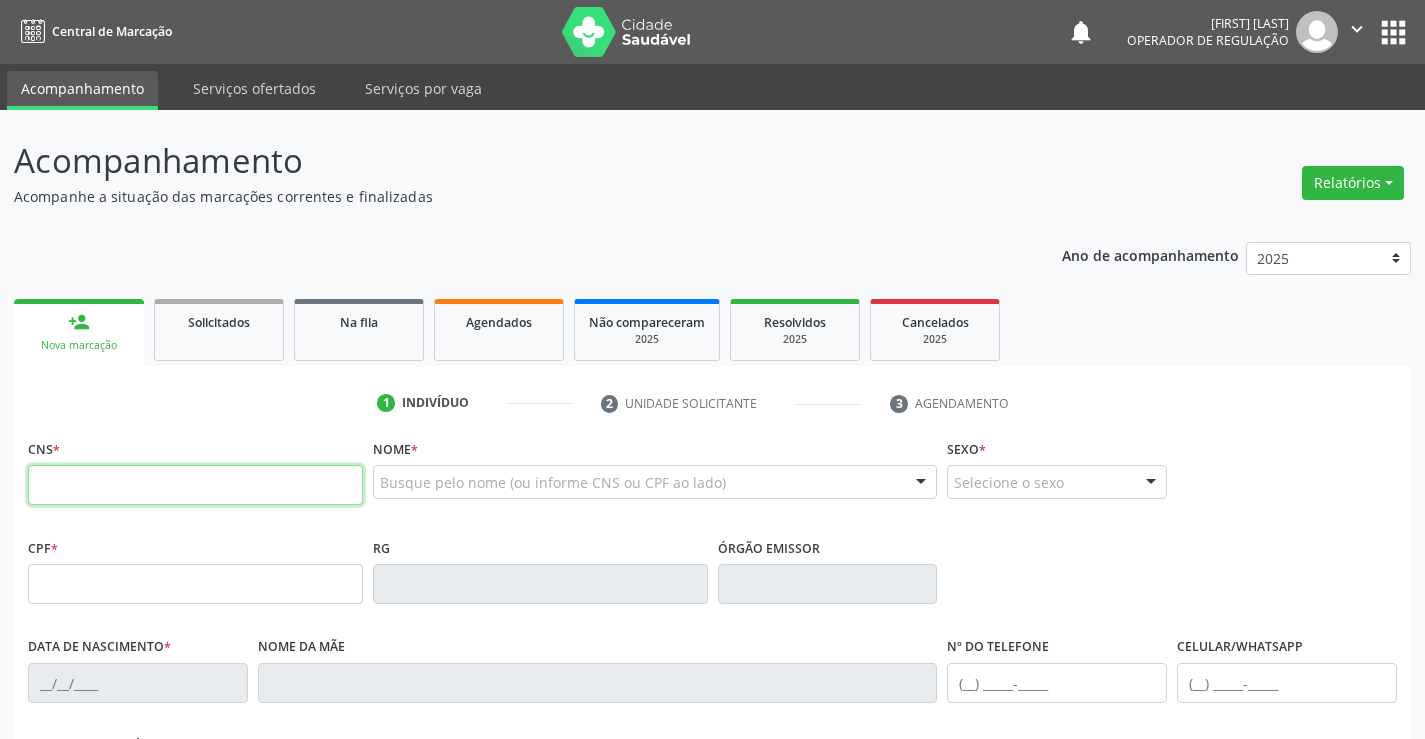 click at bounding box center (195, 485) 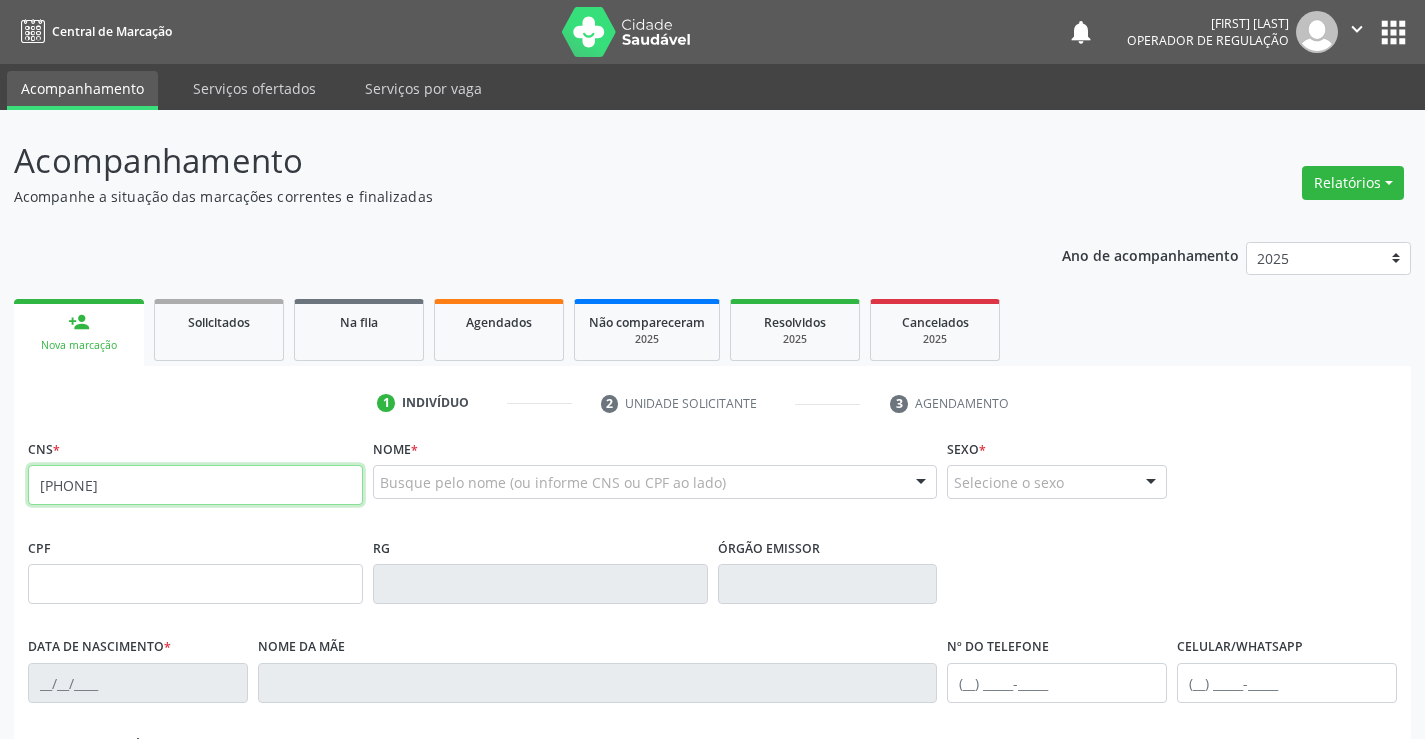 type on "705 6034 1249 3716" 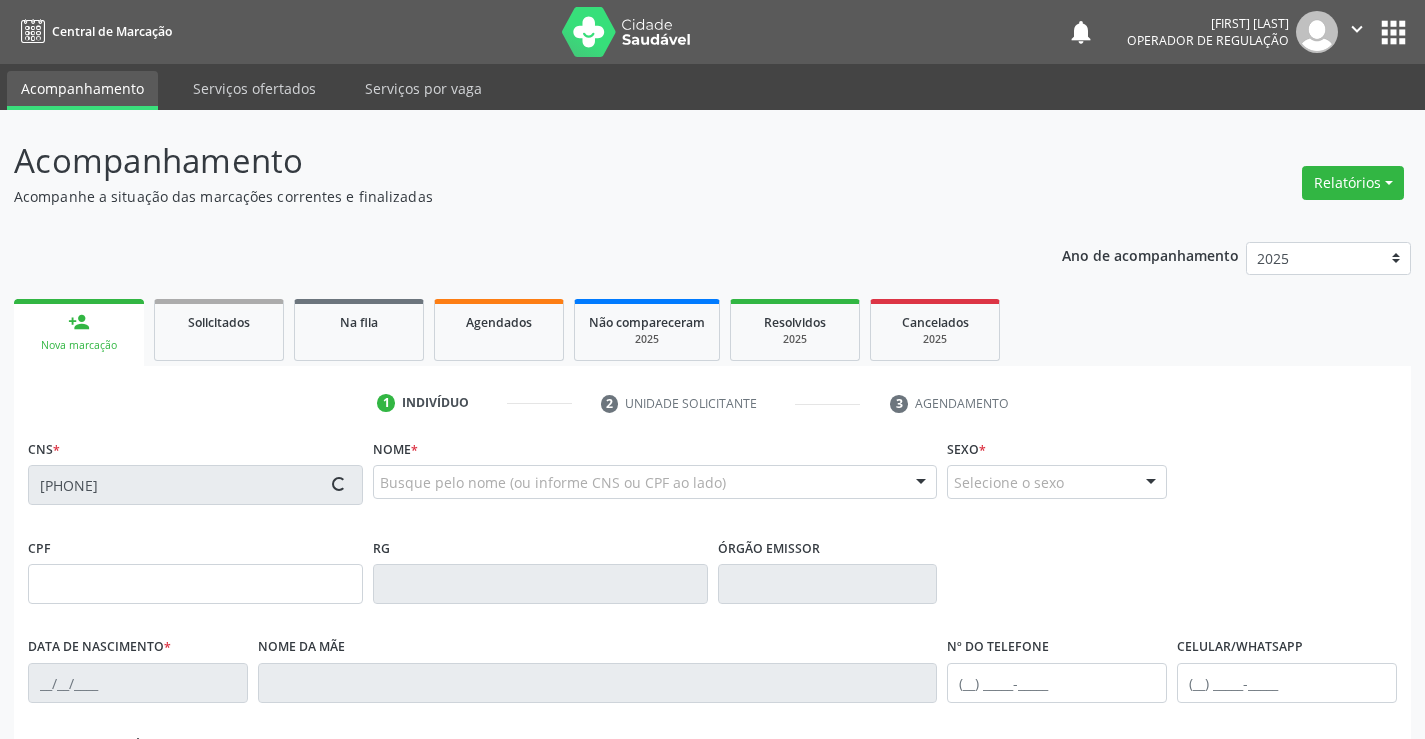 type on "04/05/1977" 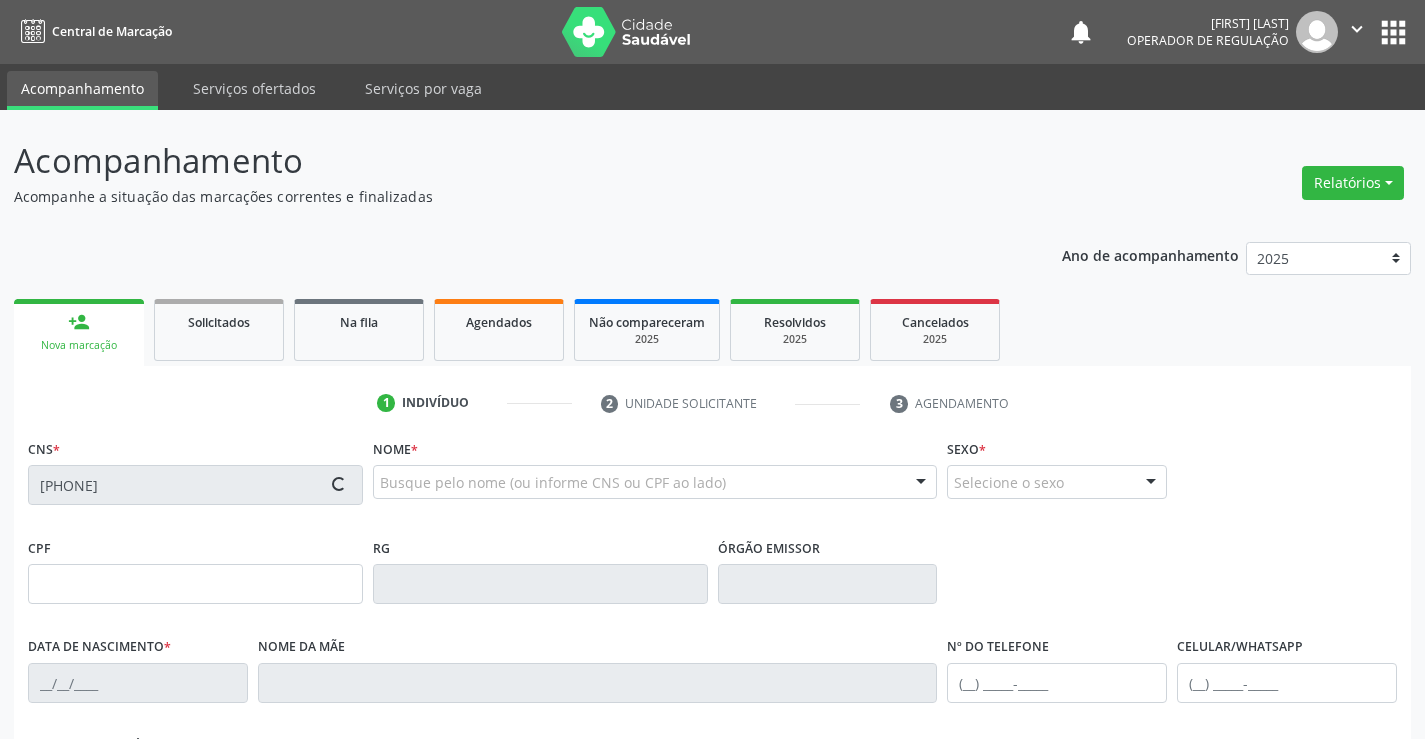 type on "(74) 9882-1771" 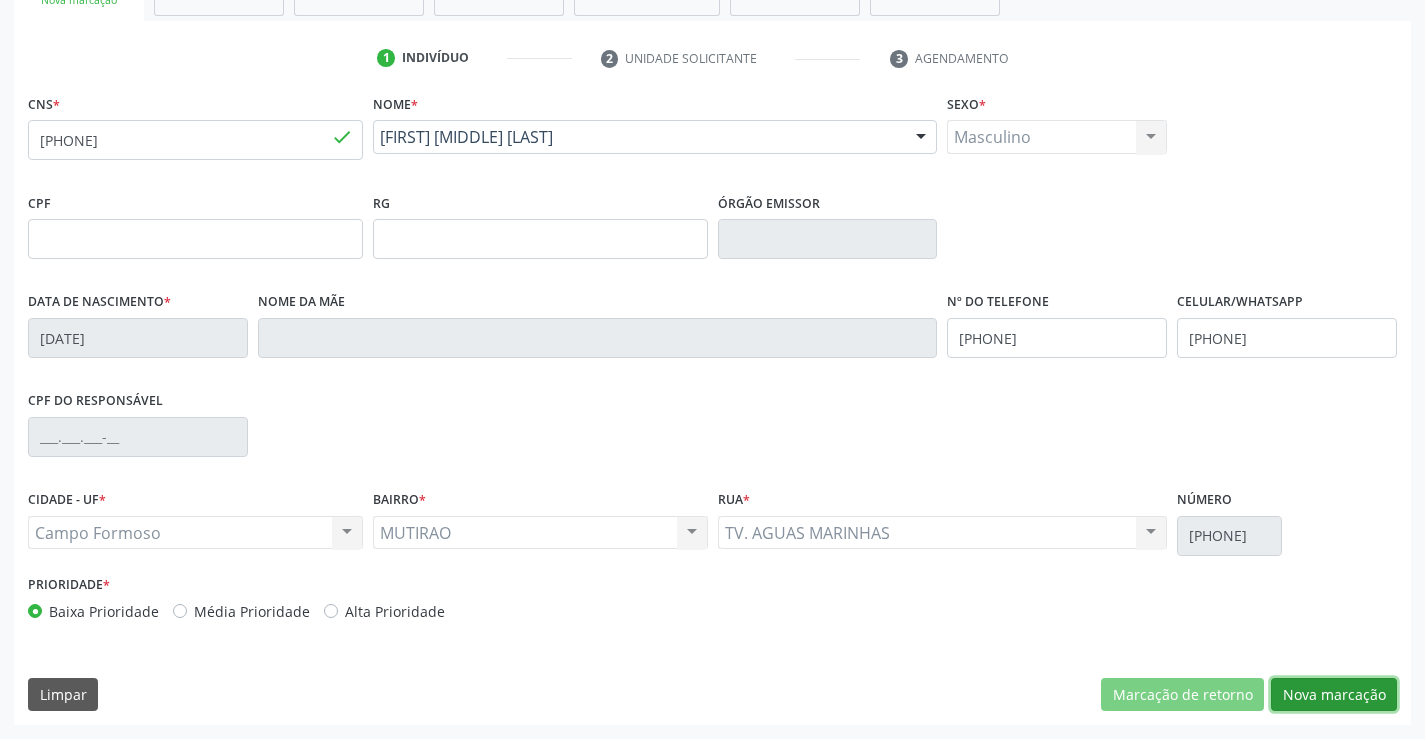 click on "Nova marcação" at bounding box center (1334, 695) 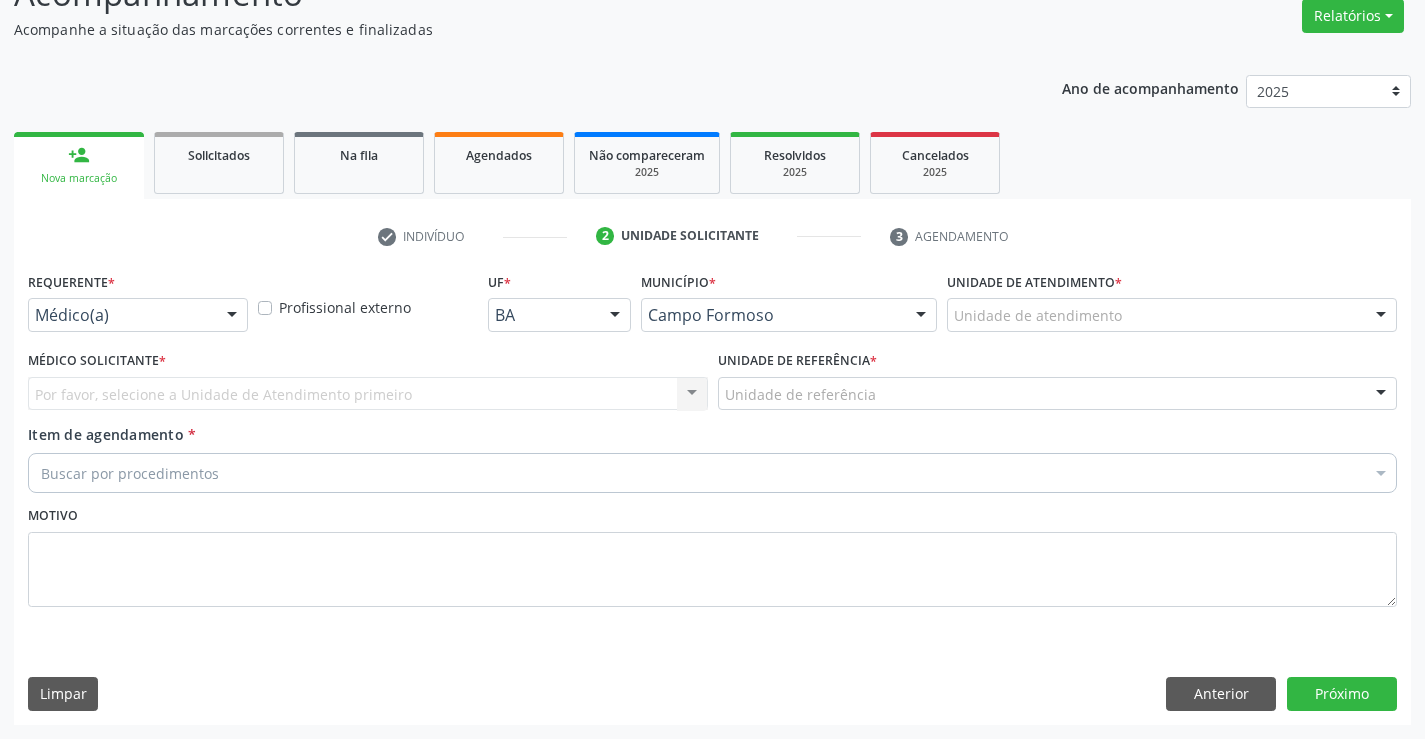 scroll, scrollTop: 167, scrollLeft: 0, axis: vertical 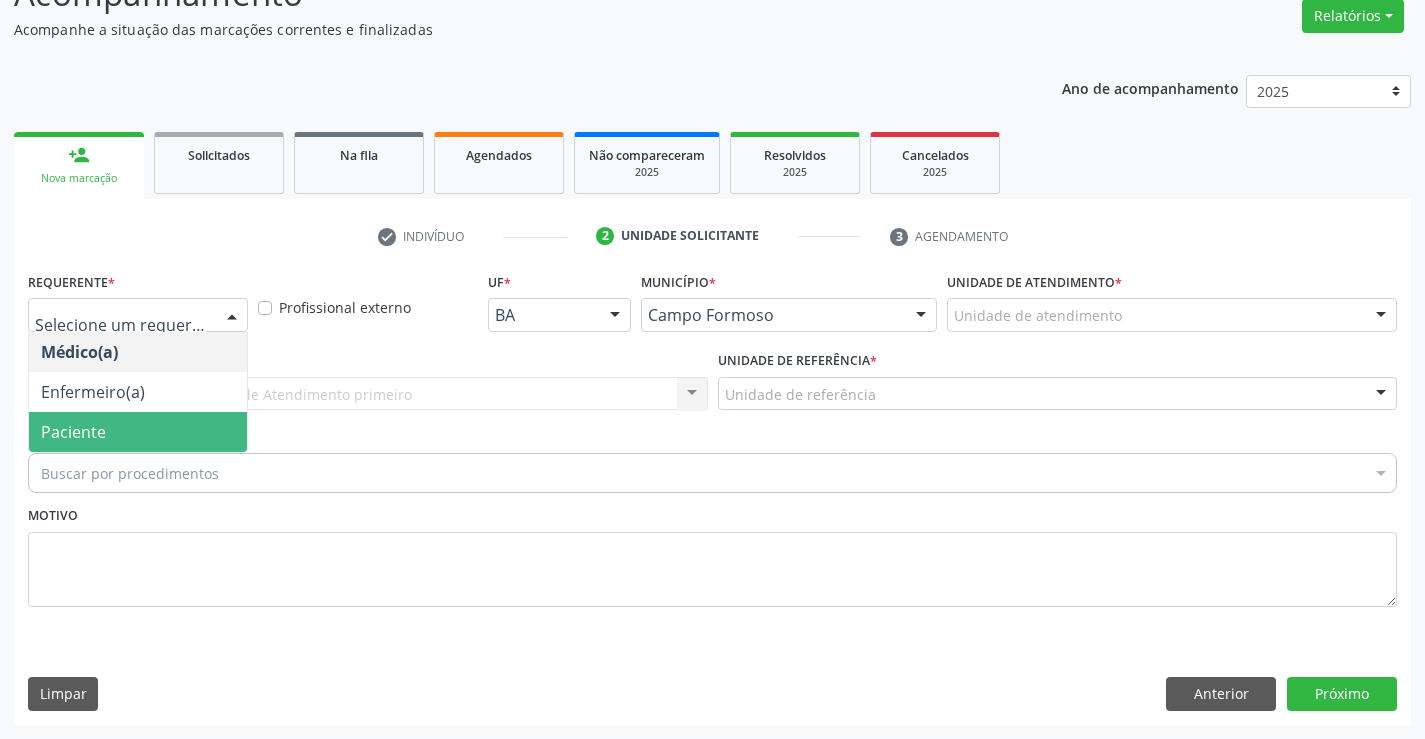 click on "Paciente" at bounding box center (73, 432) 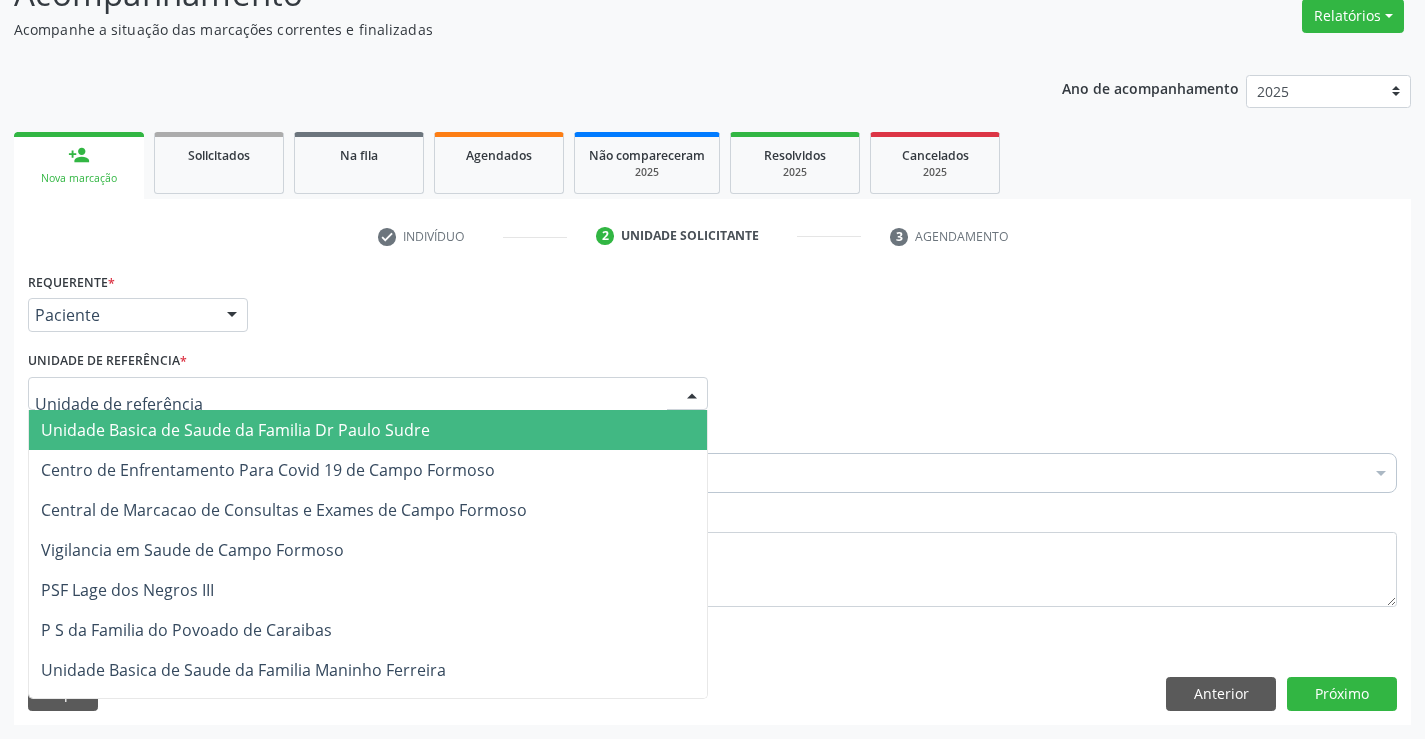 click on "Unidade Basica de Saude da Familia Dr Paulo Sudre" at bounding box center (368, 430) 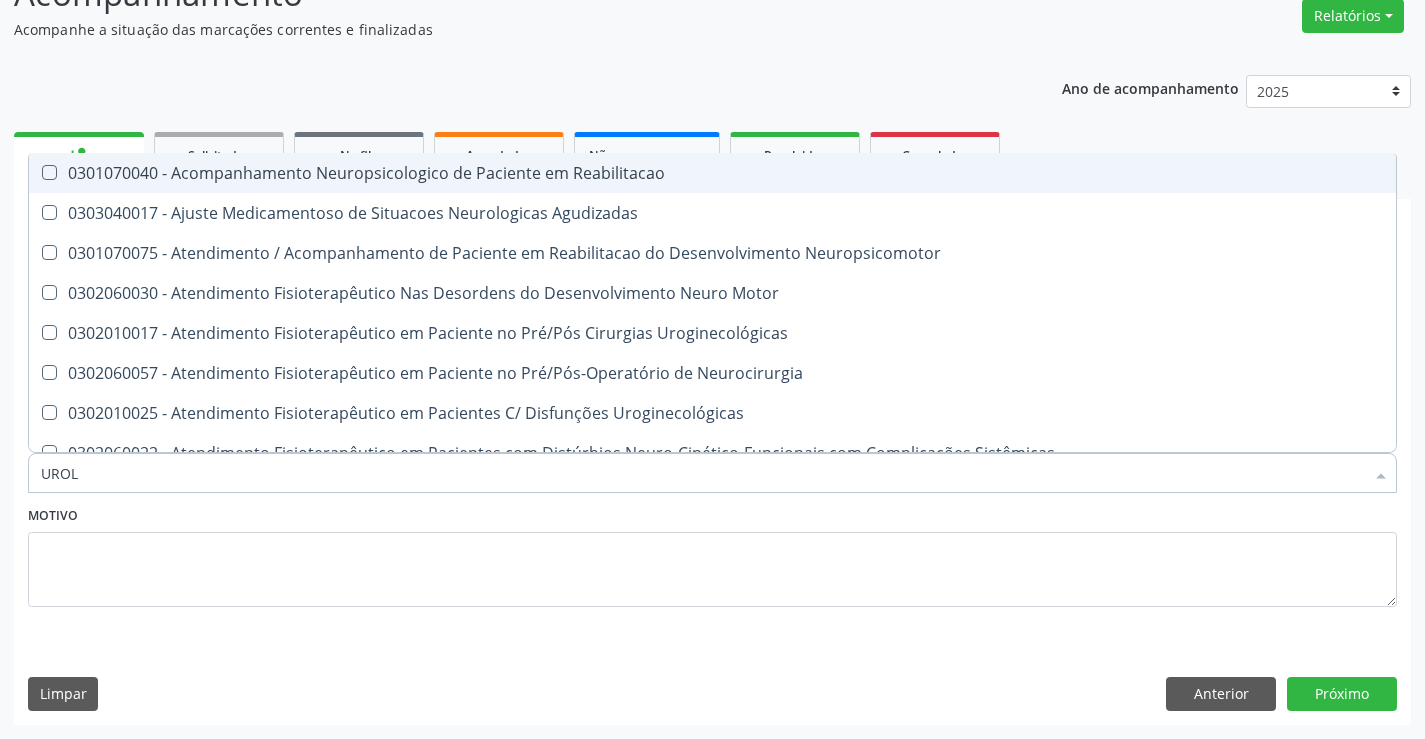 type on "UROLO" 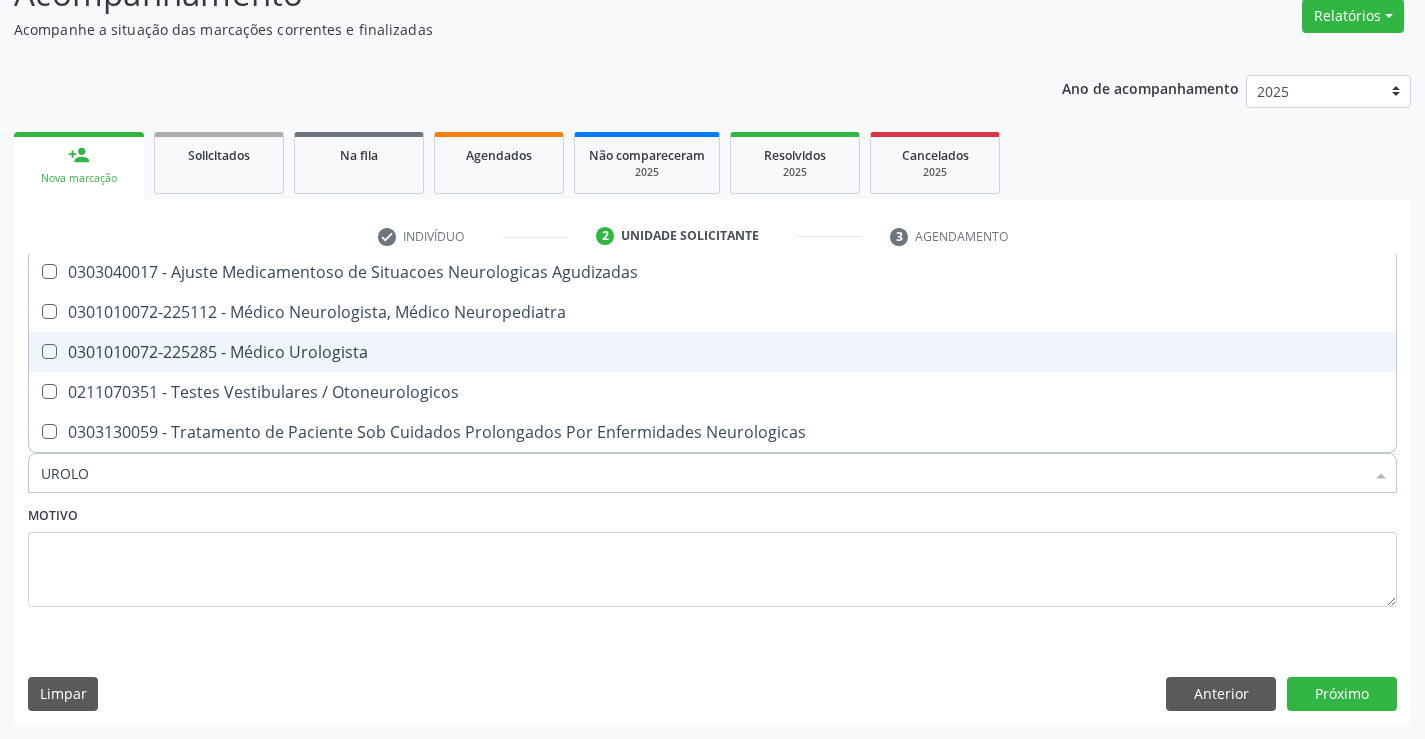 click on "0301010072-225285 - Médico Urologista" at bounding box center [712, 352] 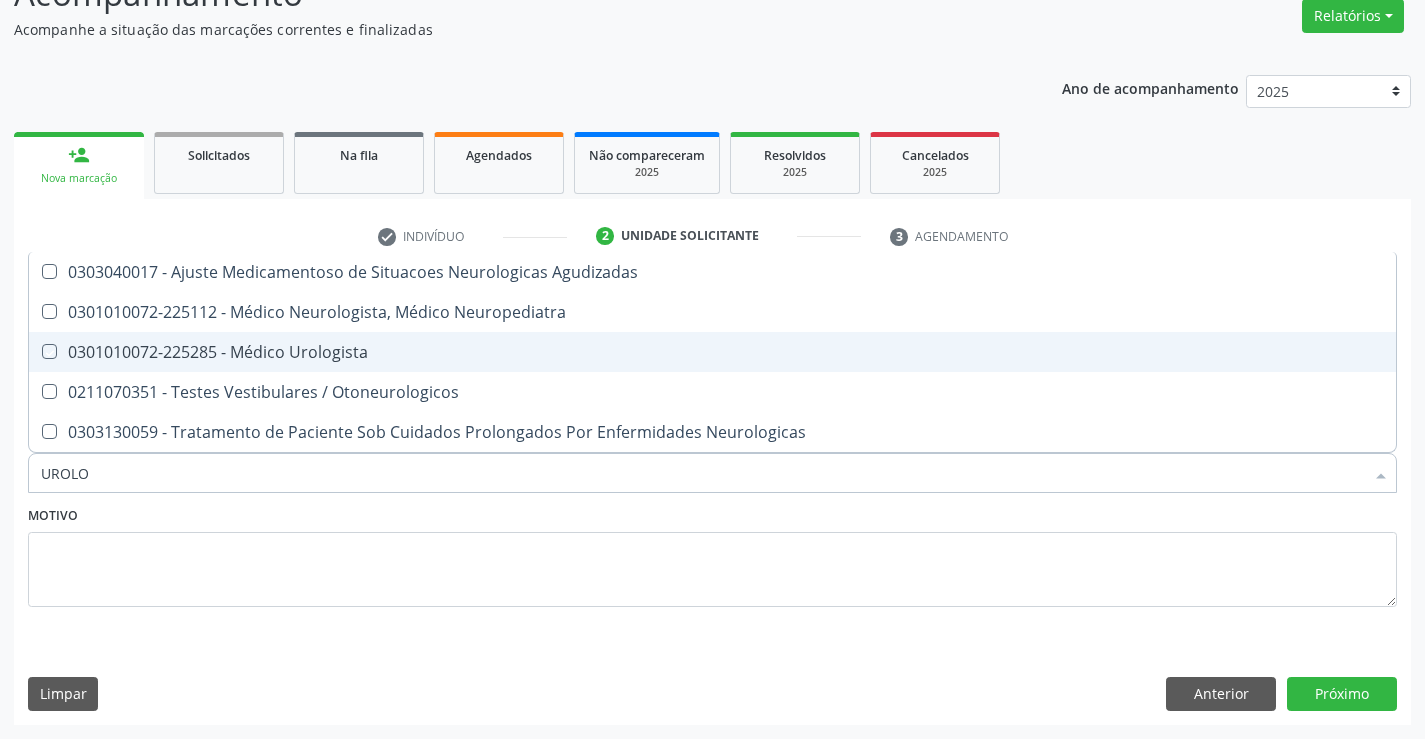 checkbox on "true" 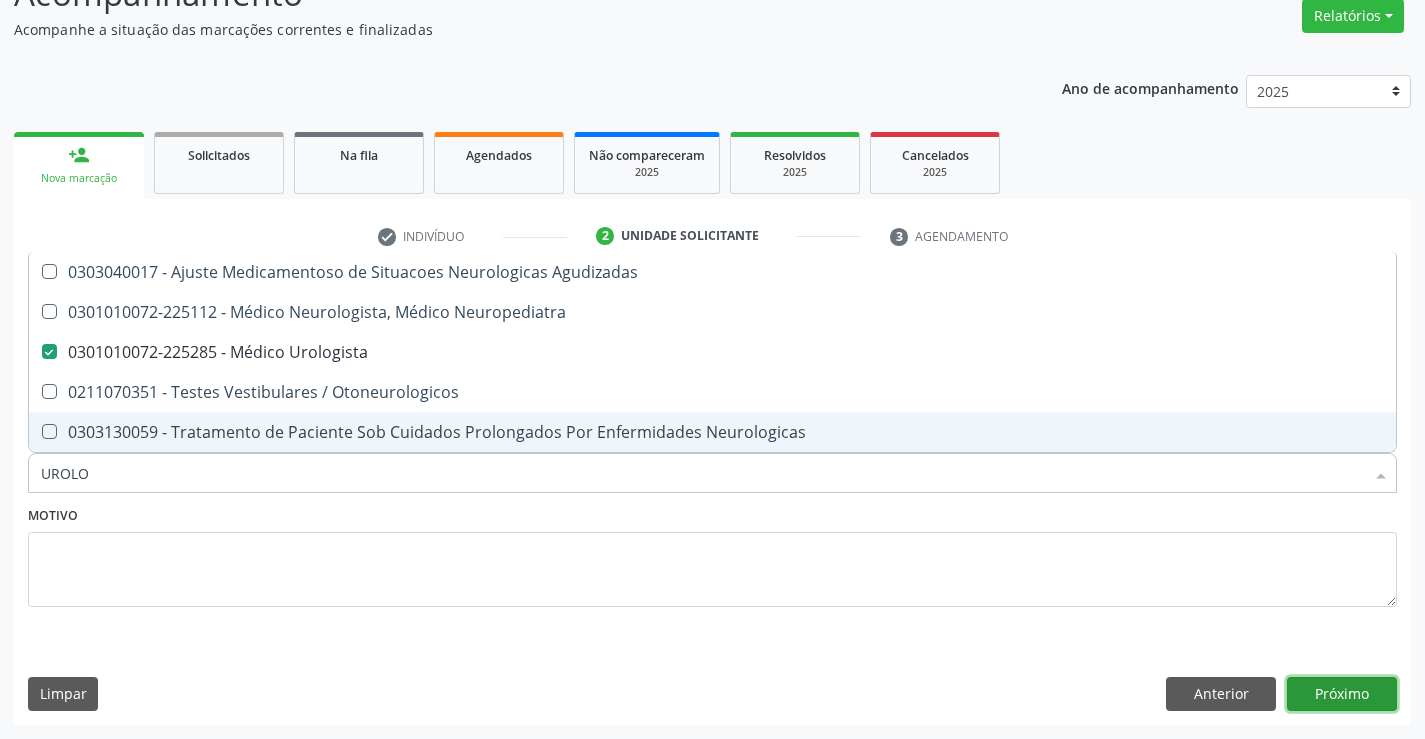 click on "Próximo" at bounding box center (1342, 694) 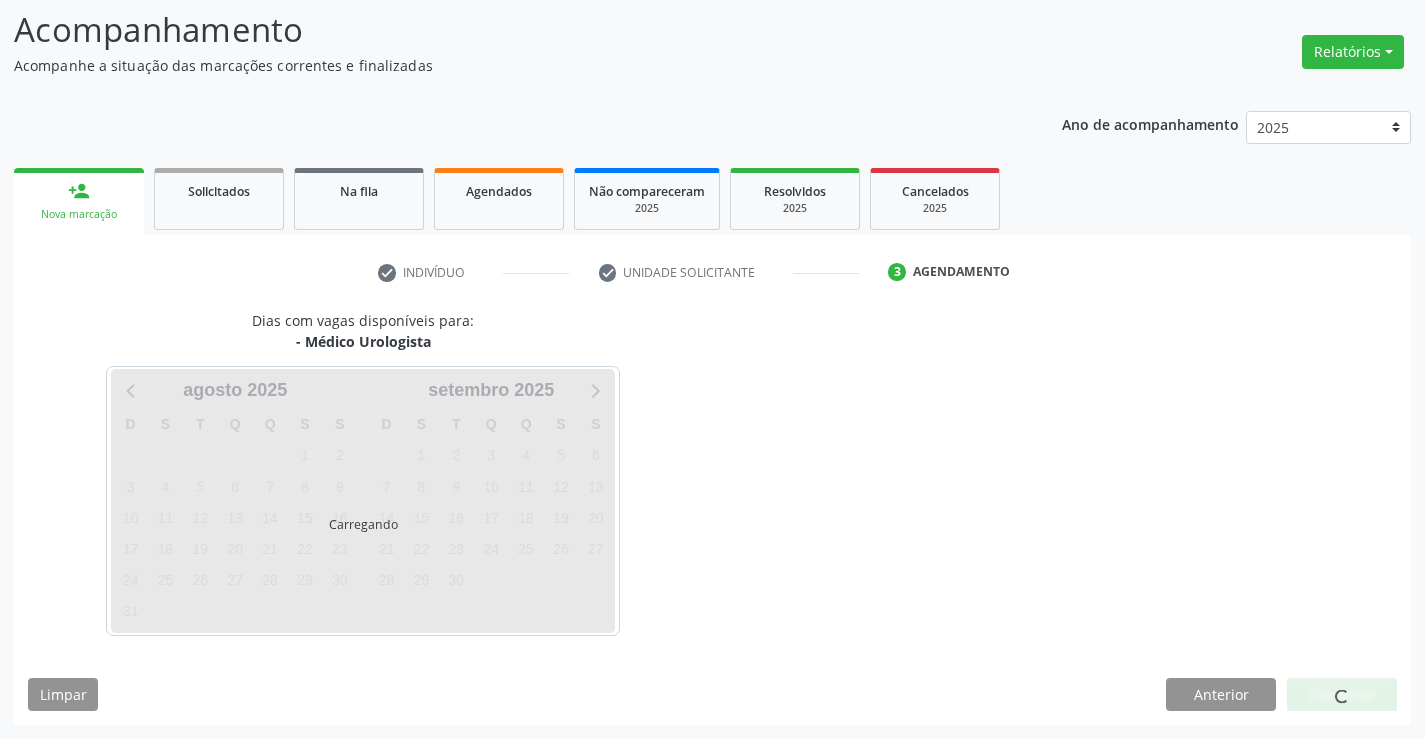 scroll, scrollTop: 131, scrollLeft: 0, axis: vertical 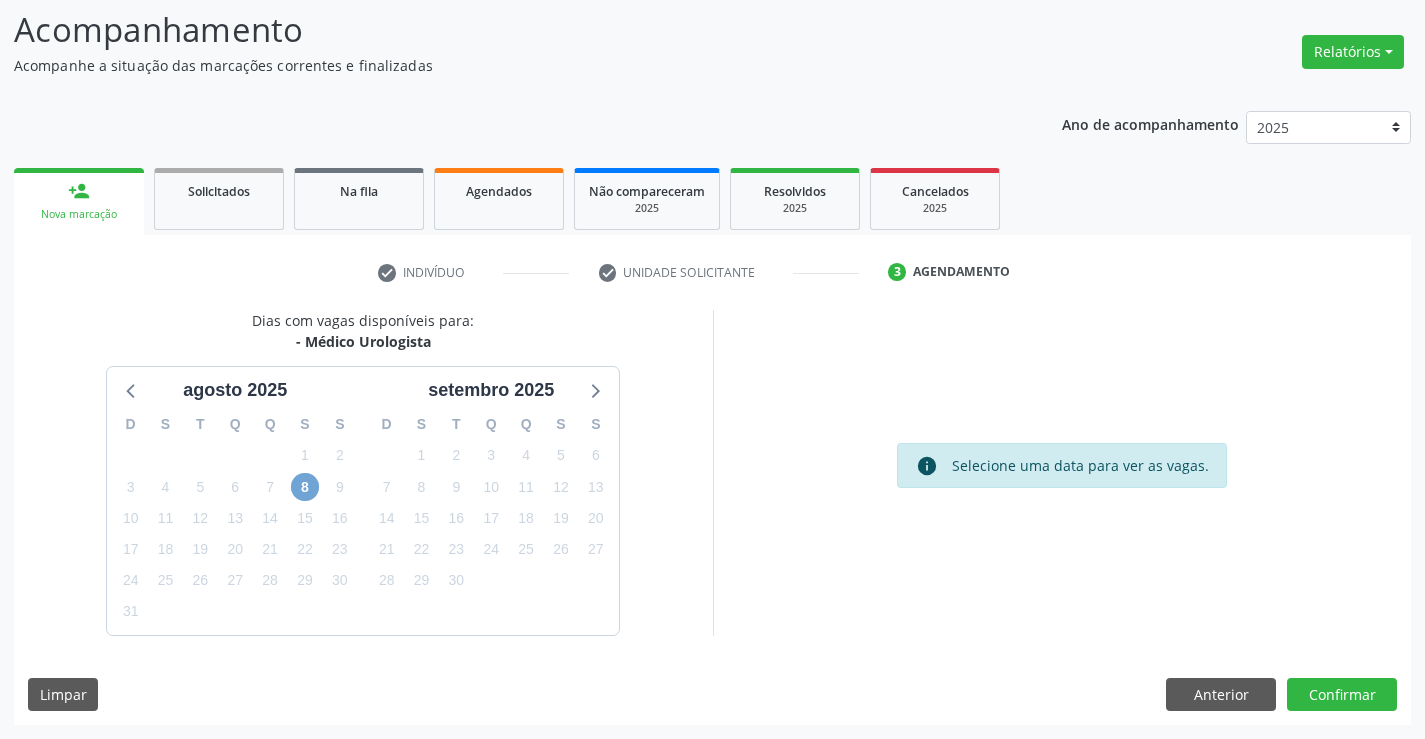 click on "8" at bounding box center [305, 487] 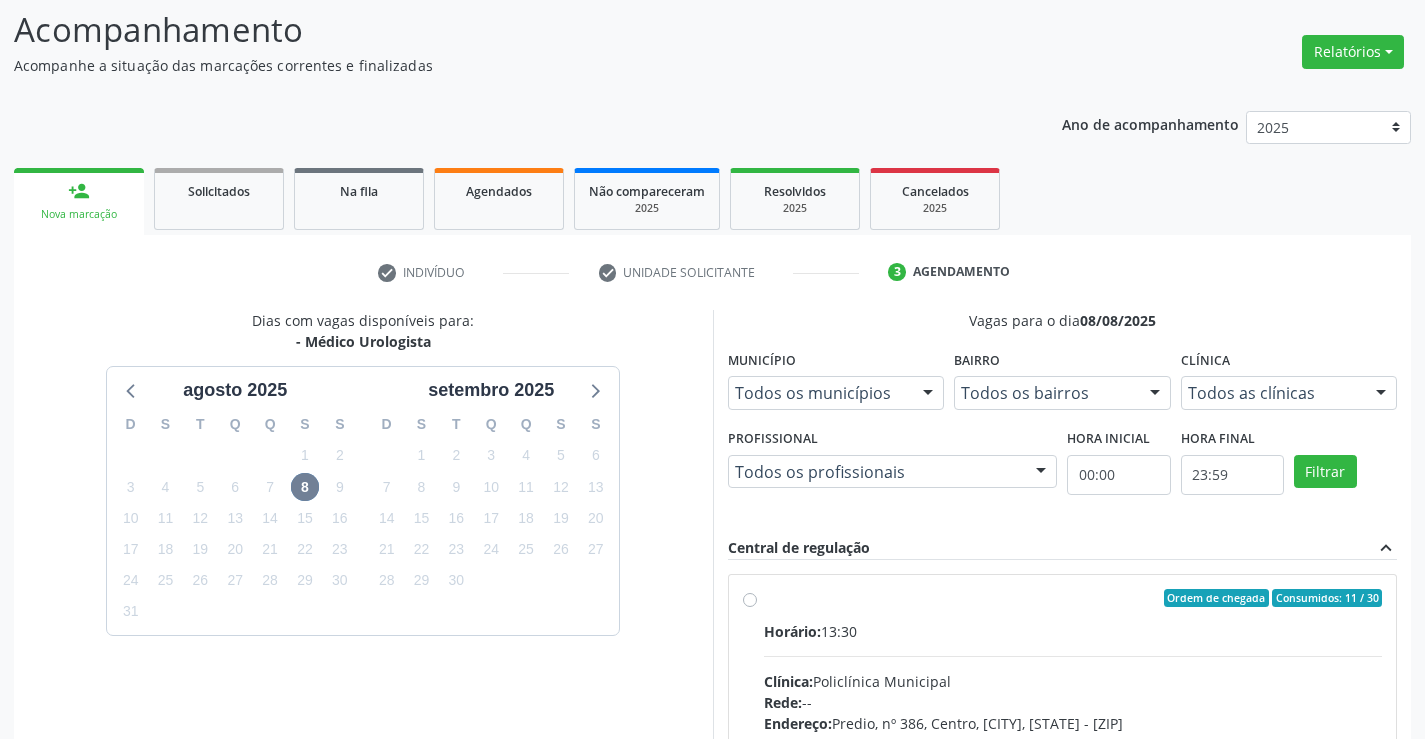drag, startPoint x: 756, startPoint y: 597, endPoint x: 827, endPoint y: 597, distance: 71 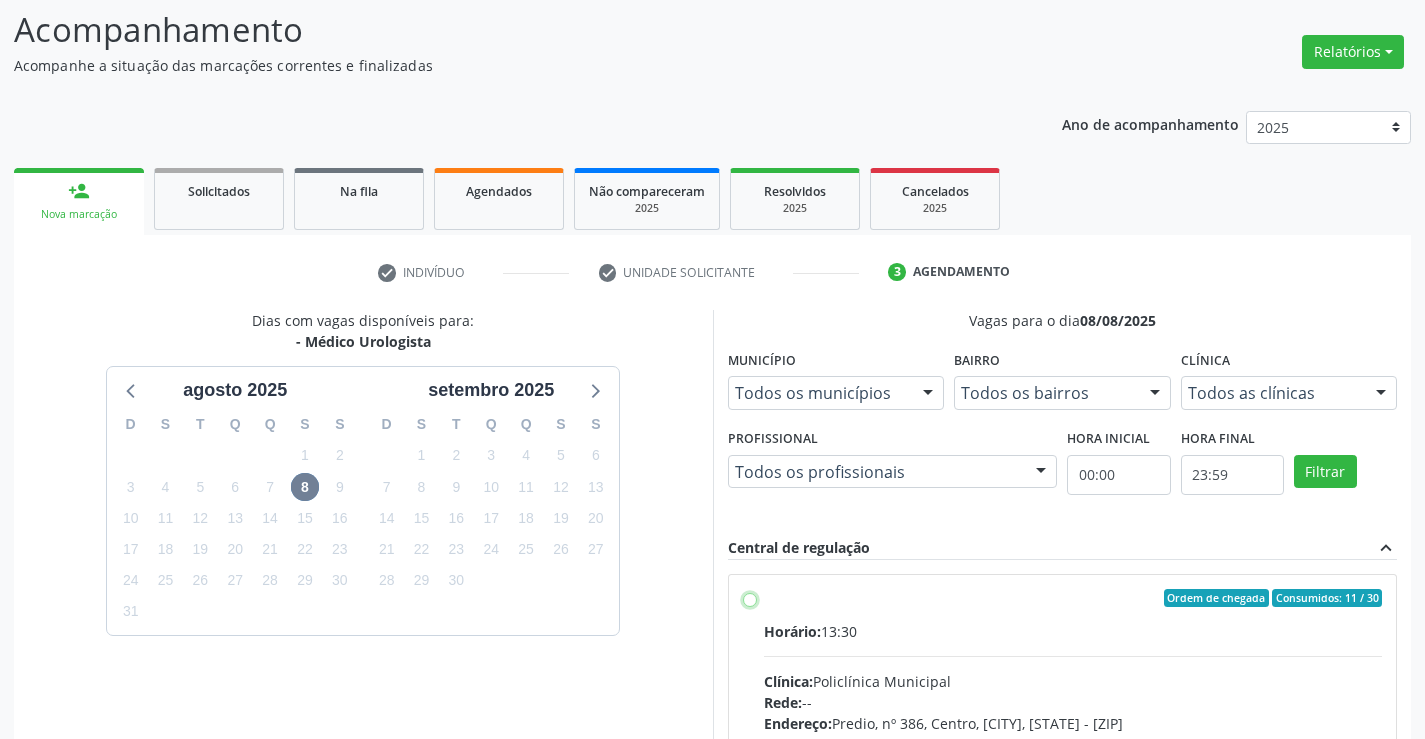 click on "Ordem de chegada
Consumidos: 11 / 30
Horário:   13:30
Clínica:  Policlínica Municipal
Rede:
--
Endereço:   Predio, nº 386, Centro, Campo Formoso - BA
Telefone:   (74) 6451312
Profissional:
Marcio Tulyo Gonçalves Vieira
Informações adicionais sobre o atendimento
Idade de atendimento:
de 0 a 120 anos
Gênero(s) atendido(s):
Masculino e Feminino
Informações adicionais:
--" at bounding box center (750, 598) 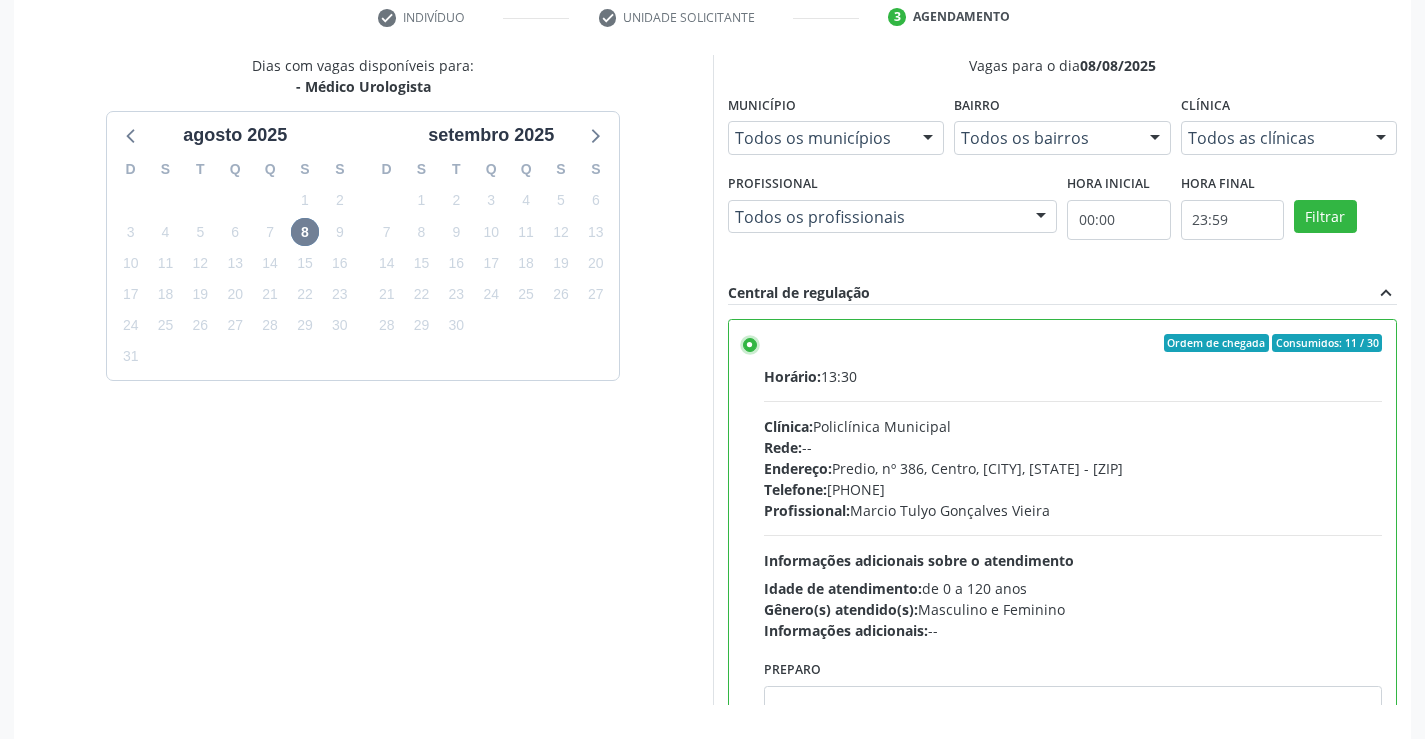 scroll, scrollTop: 456, scrollLeft: 0, axis: vertical 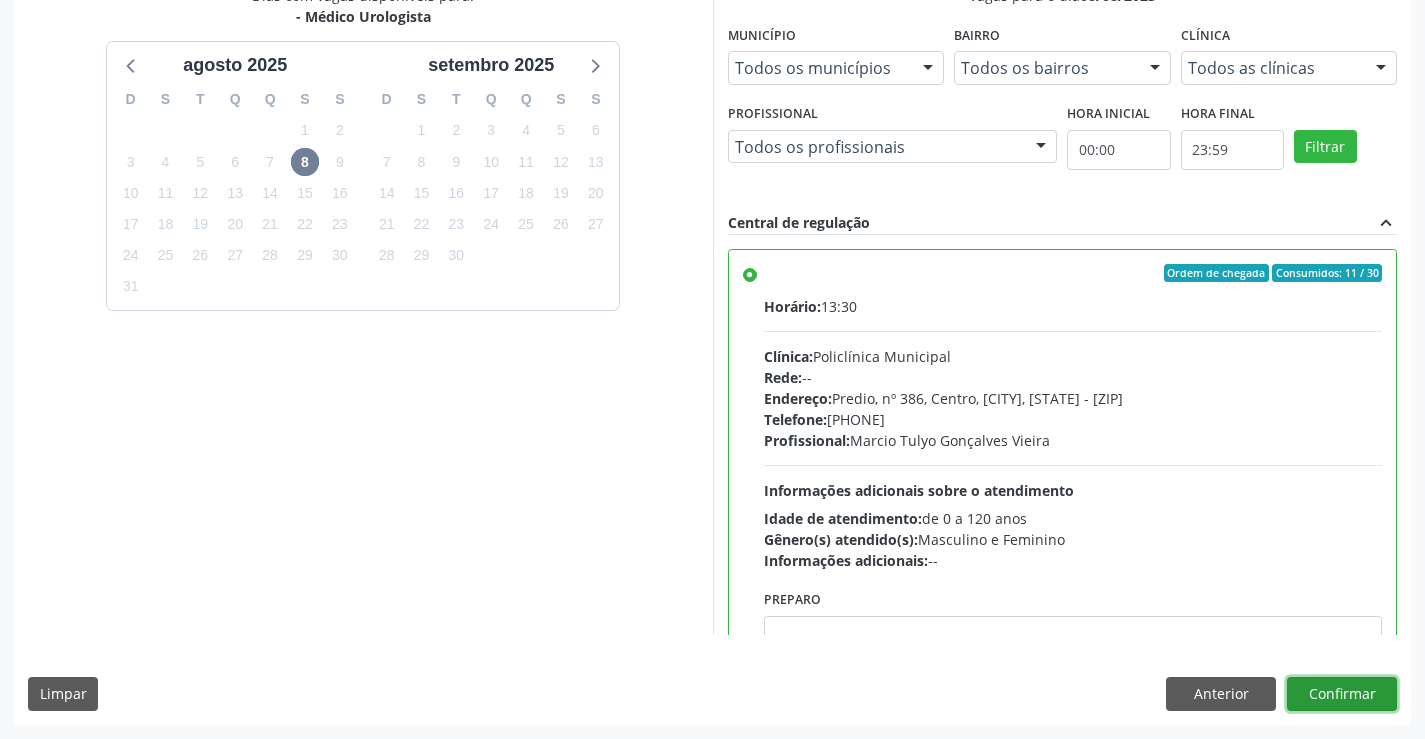 click on "Confirmar" at bounding box center (1342, 694) 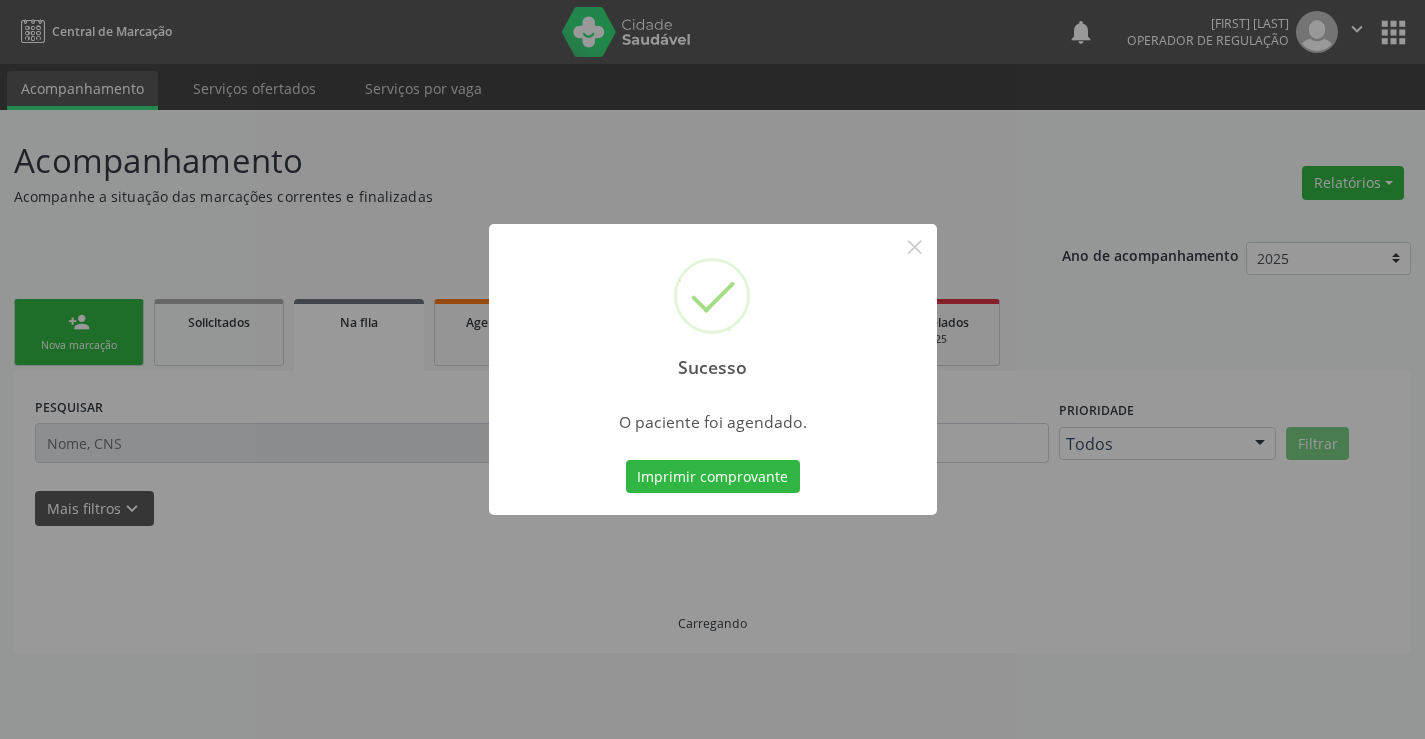 scroll, scrollTop: 0, scrollLeft: 0, axis: both 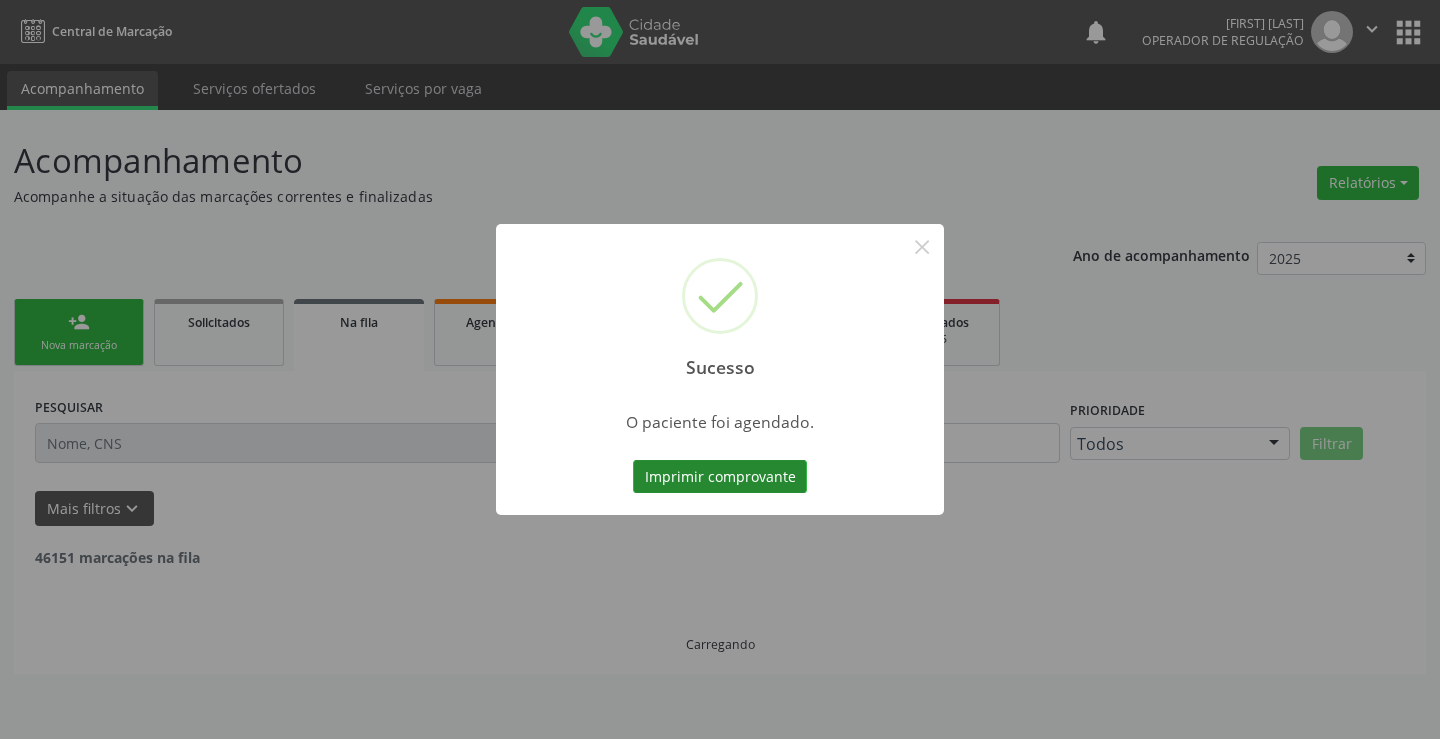 click on "Imprimir comprovante" at bounding box center [720, 477] 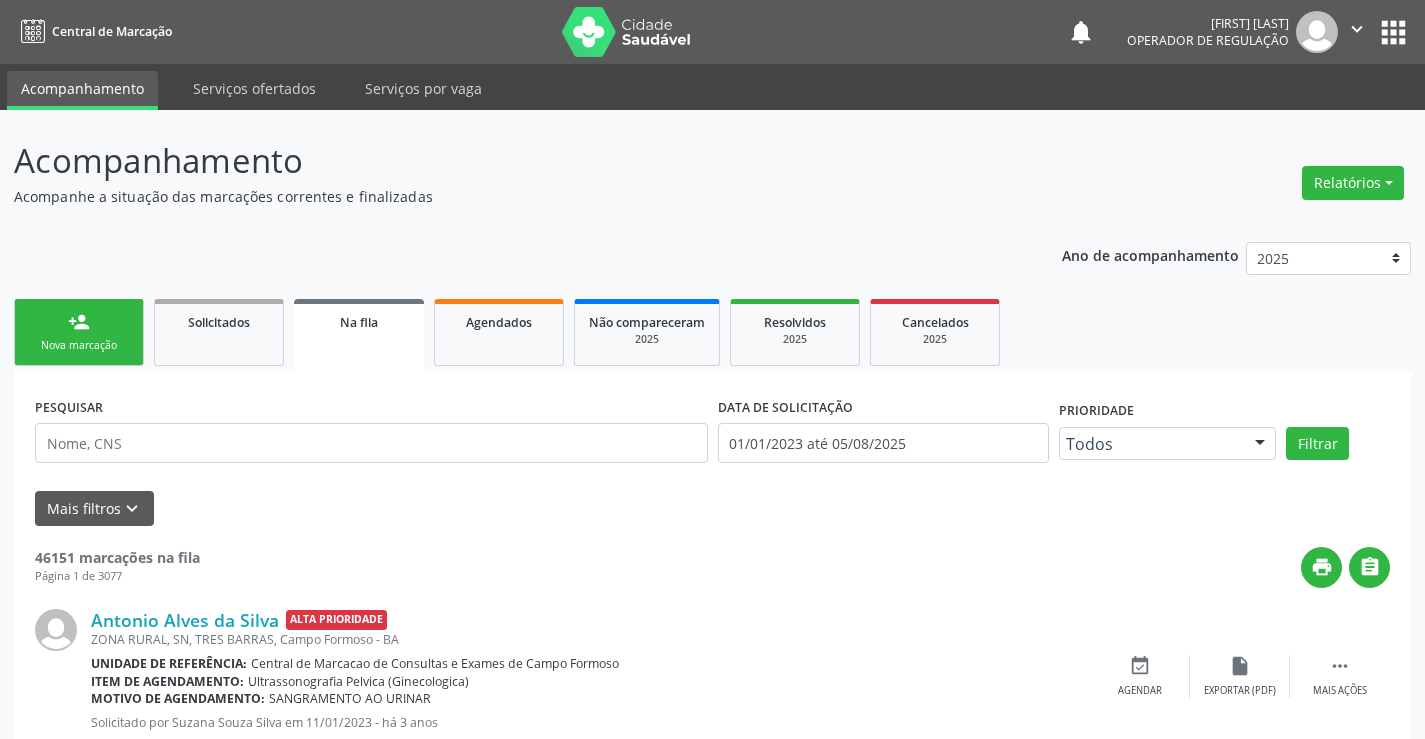 click on "person_add" at bounding box center (79, 322) 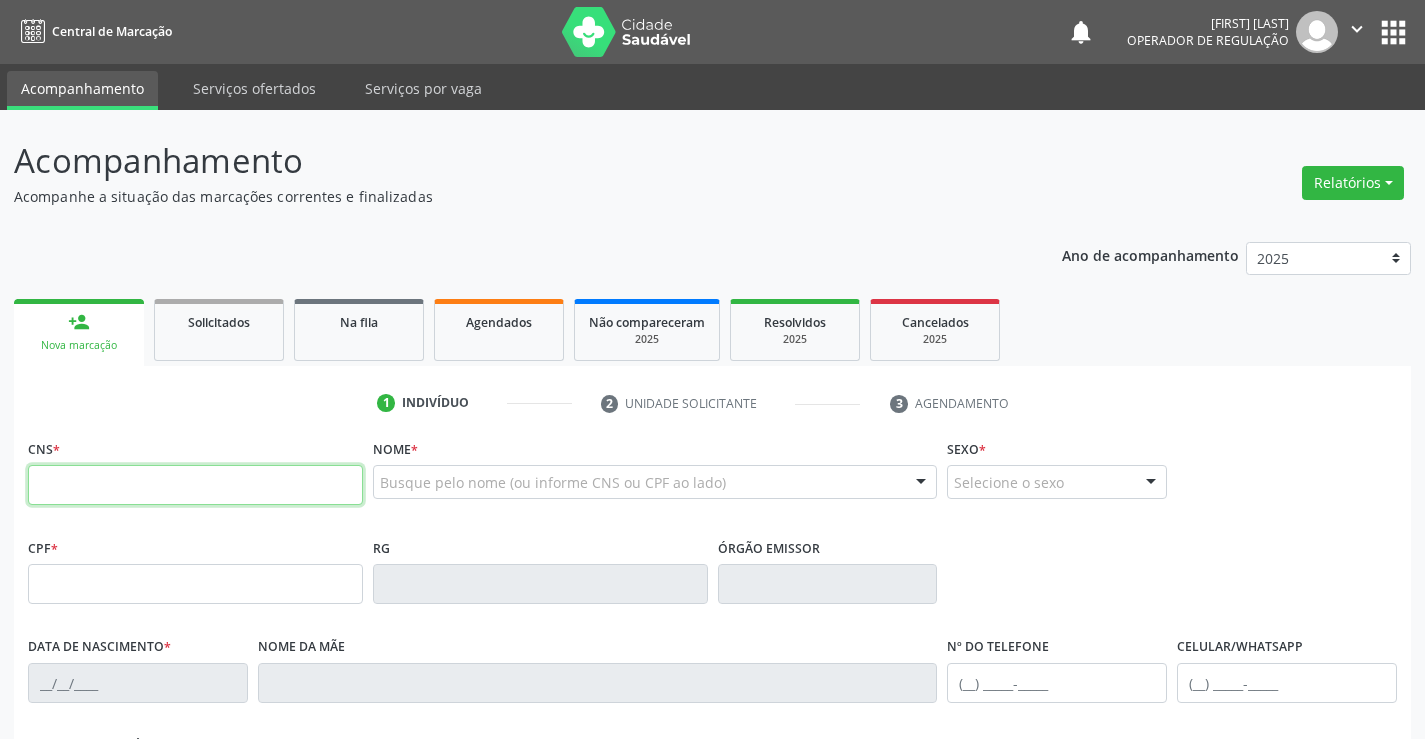 click at bounding box center [195, 485] 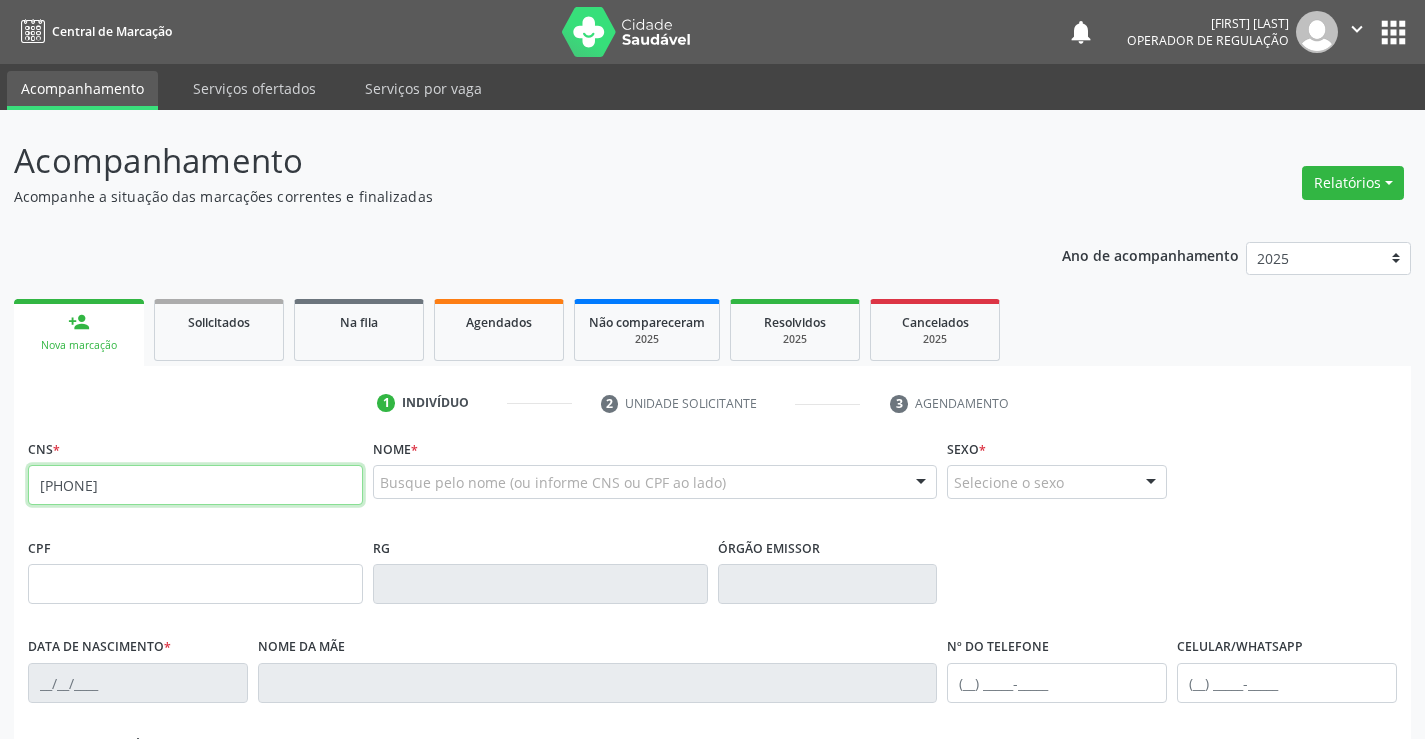 type on "700 5057 2162 7751" 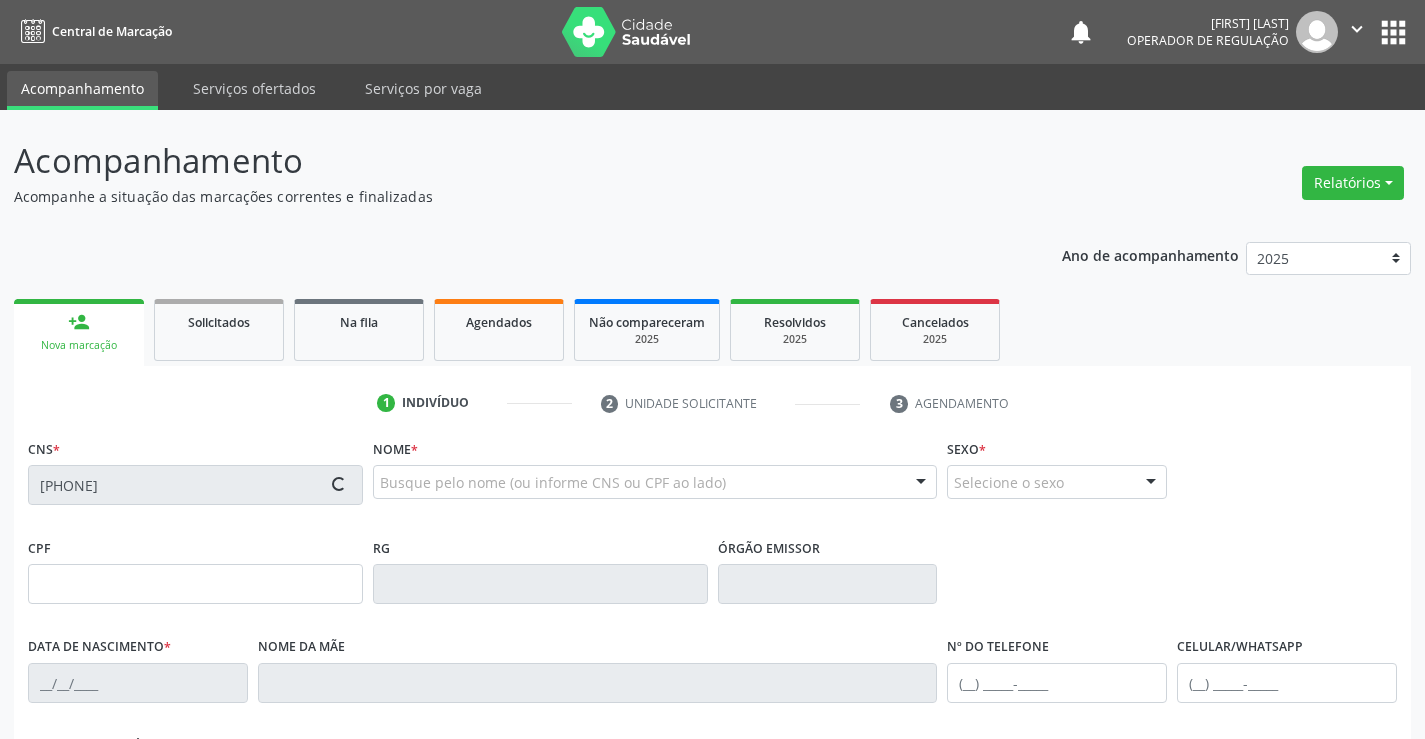 type on "0225184281" 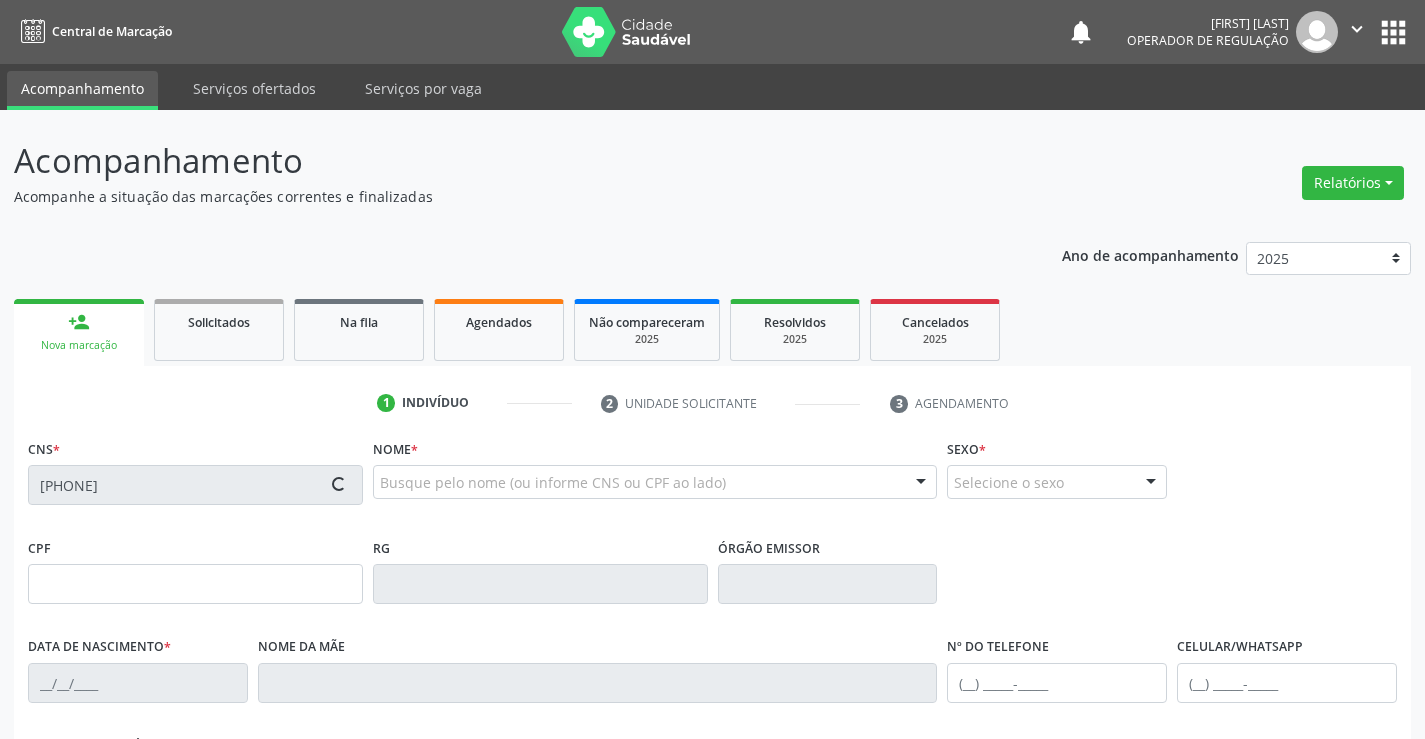 type on "25/12/1951" 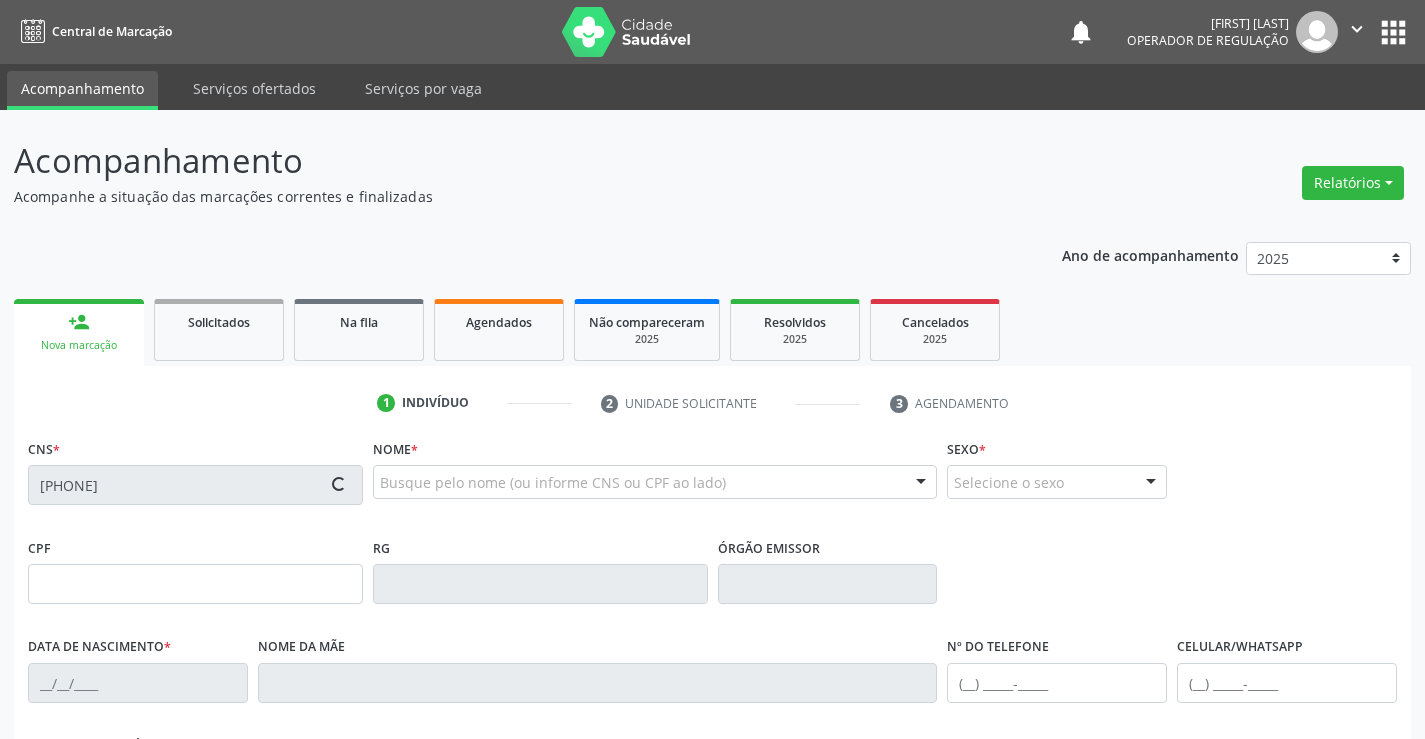 type on "S/N" 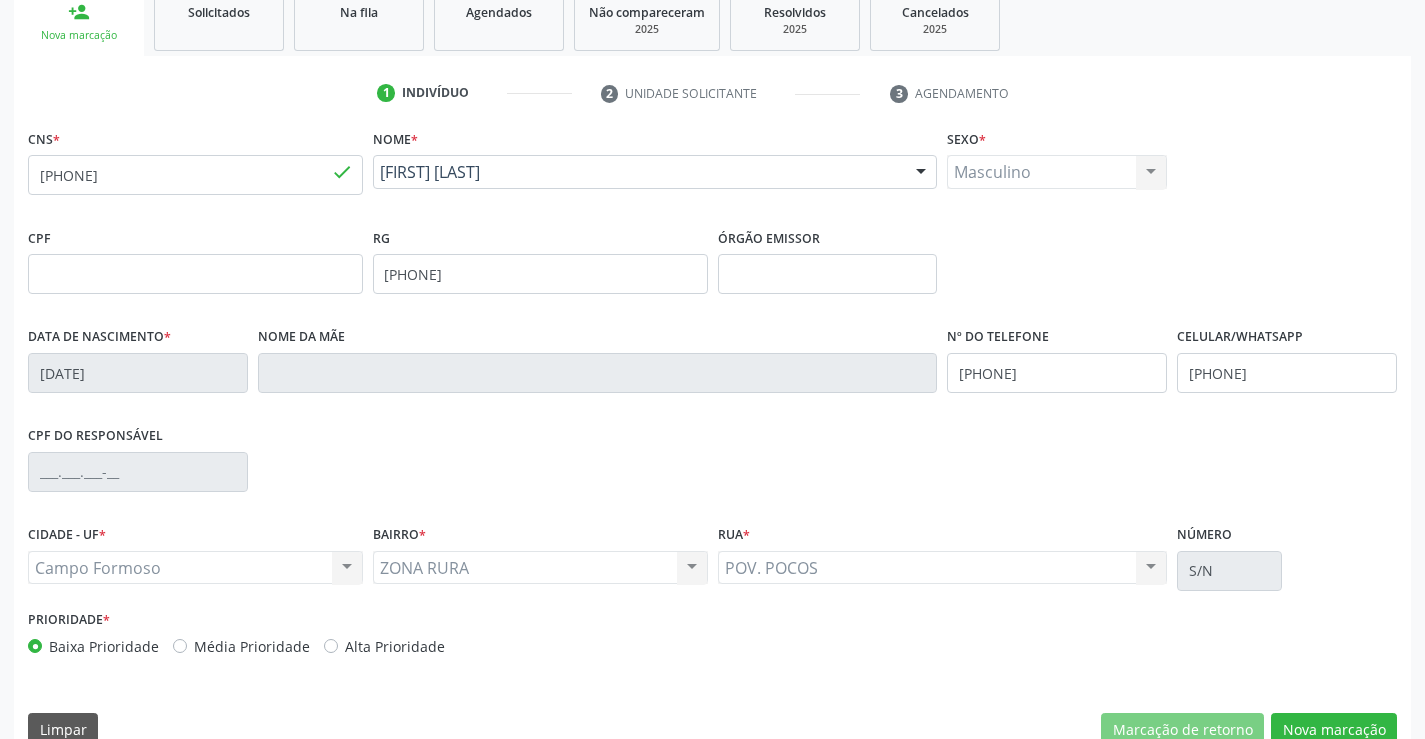 scroll, scrollTop: 345, scrollLeft: 0, axis: vertical 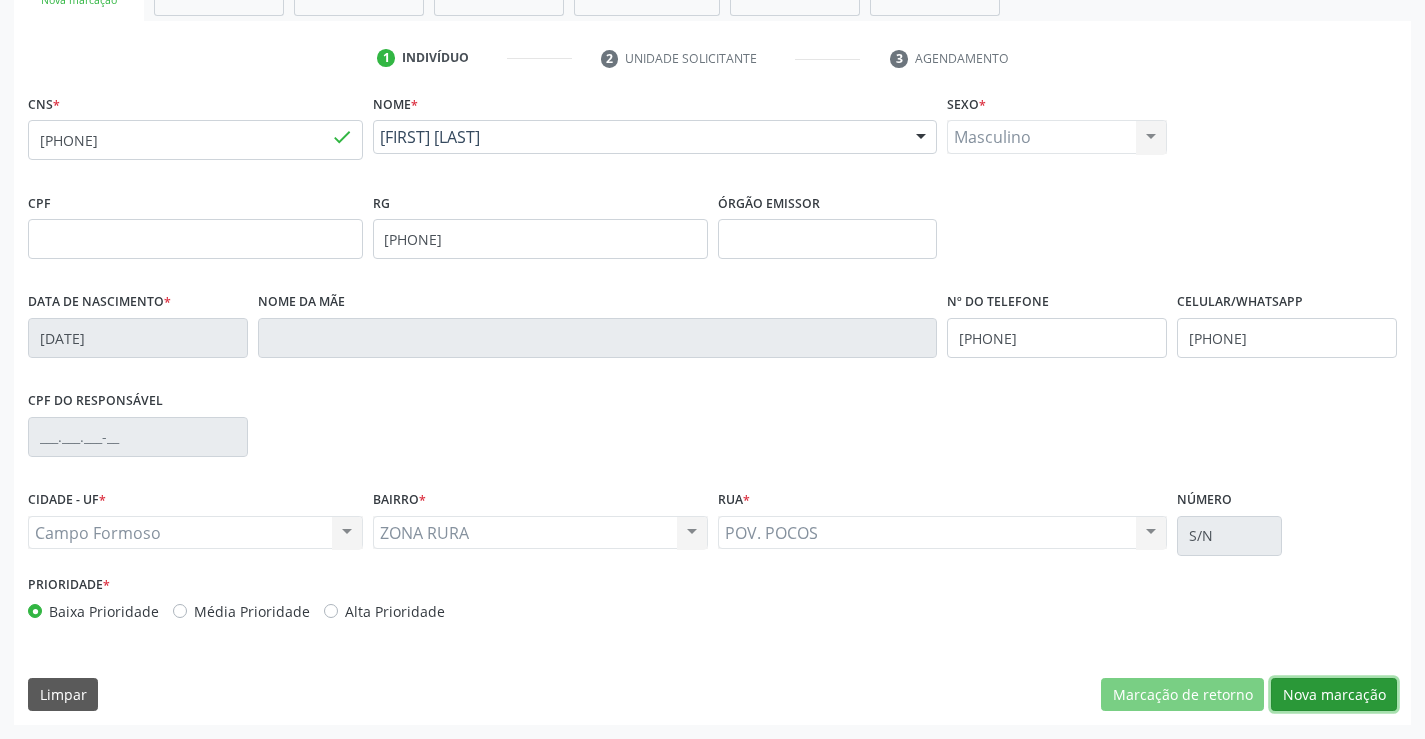 click on "Nova marcação" at bounding box center [1334, 695] 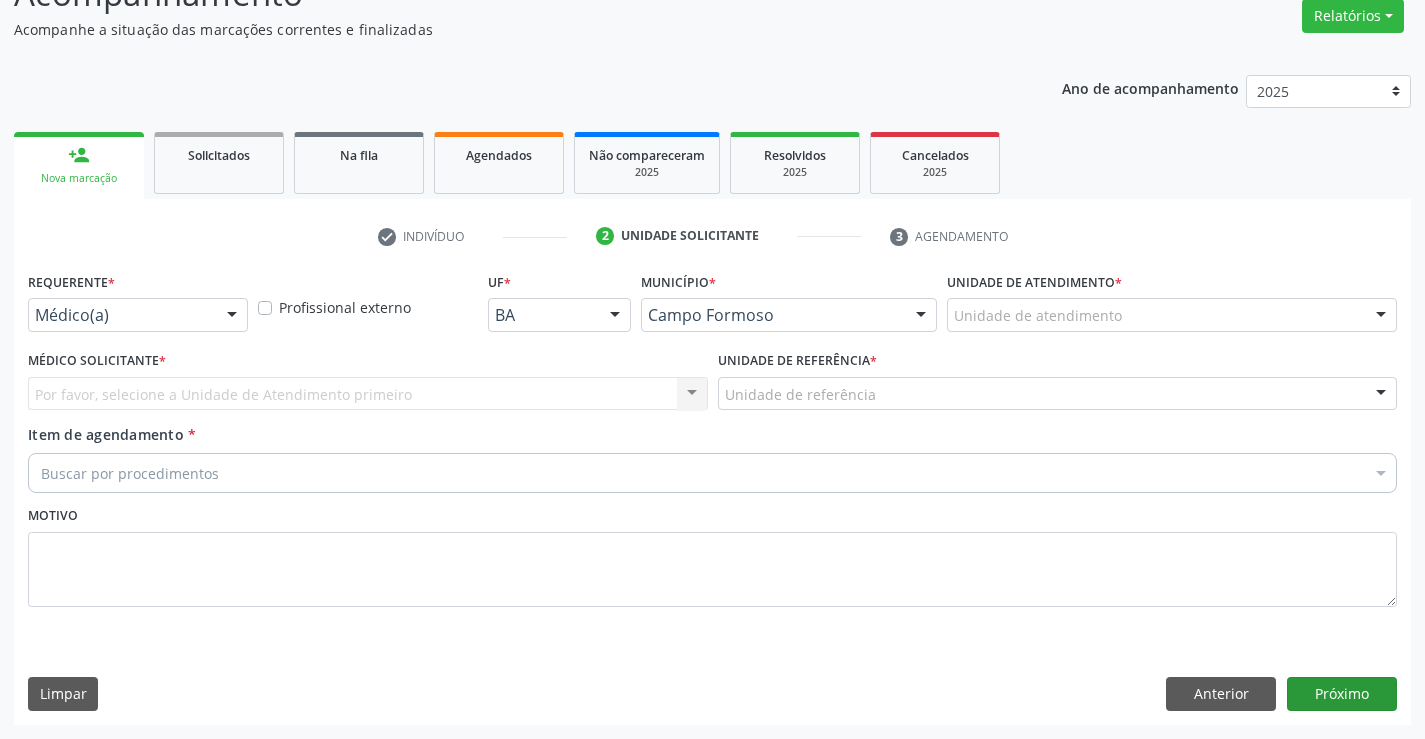 scroll, scrollTop: 167, scrollLeft: 0, axis: vertical 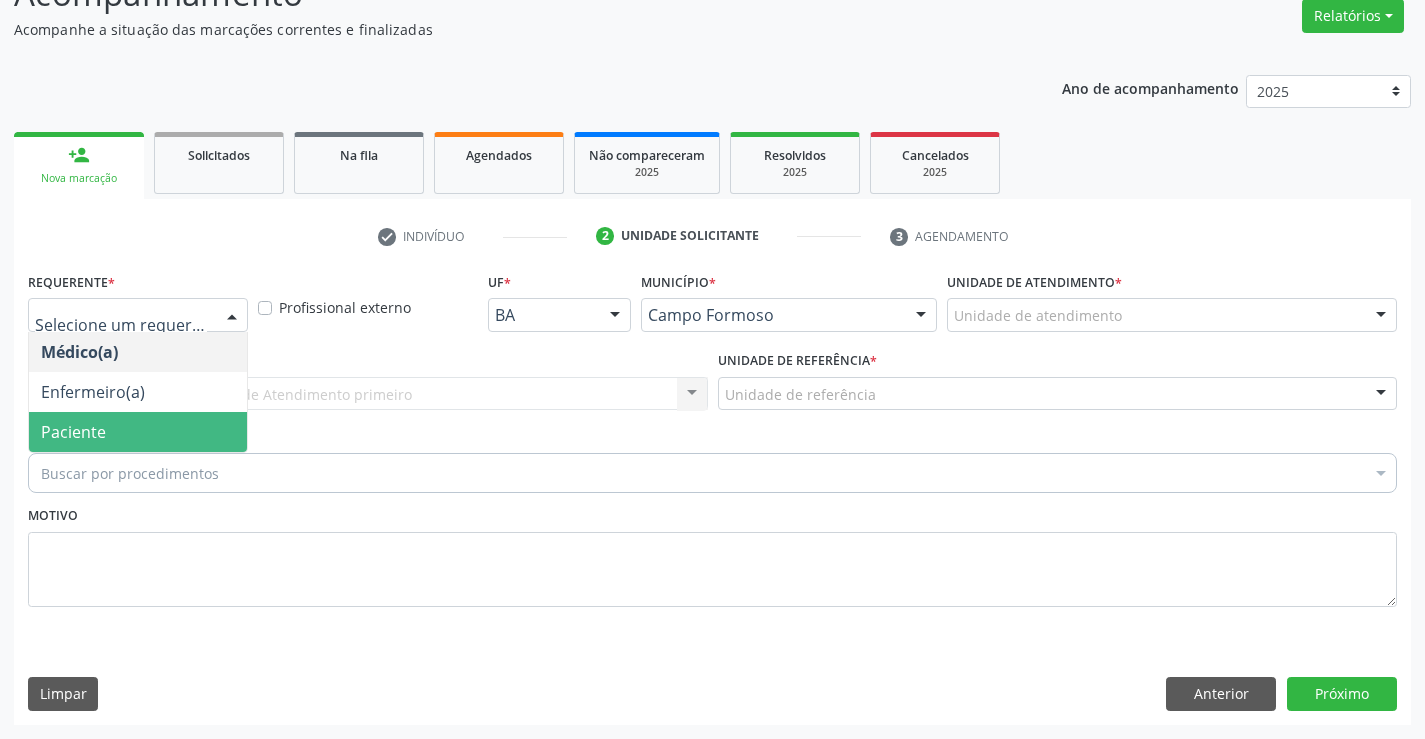 click on "Paciente" at bounding box center [138, 432] 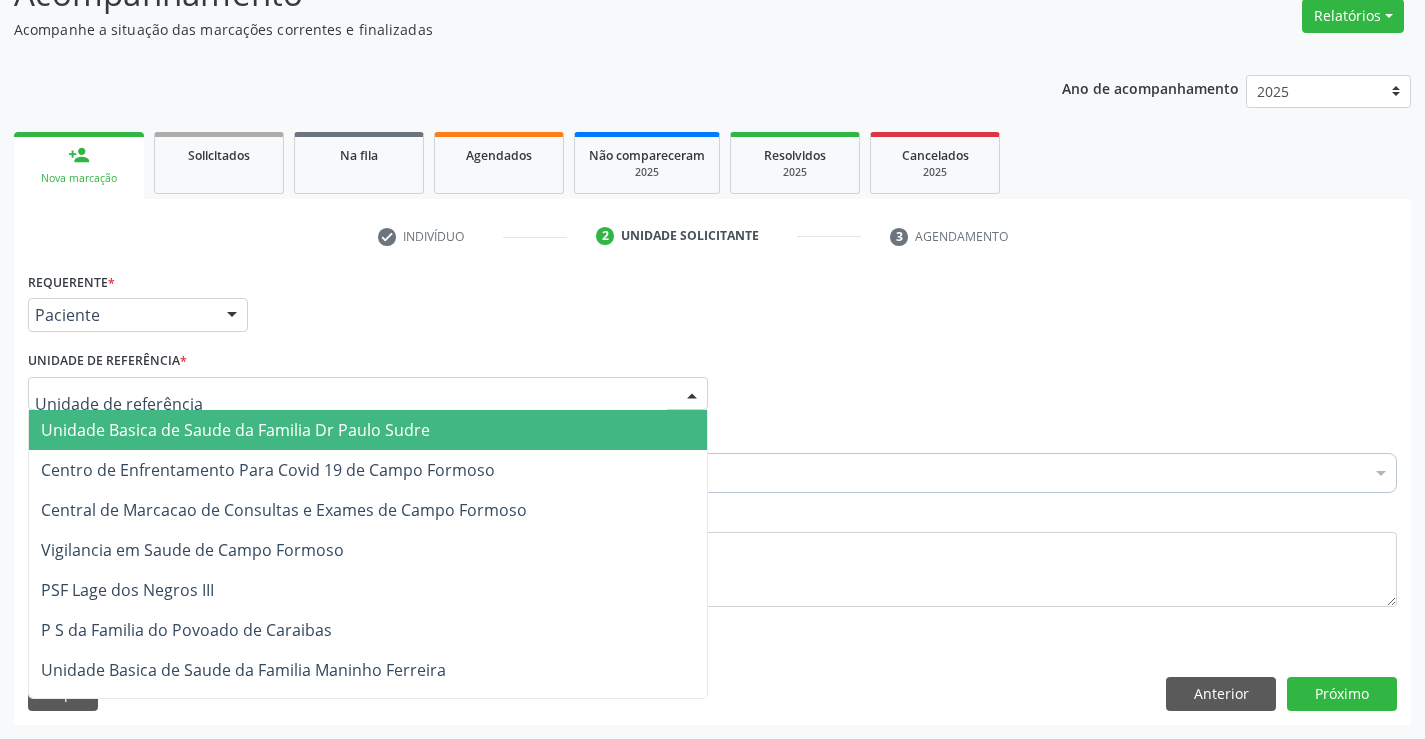 click on "Unidade Basica de Saude da Familia Dr Paulo Sudre" at bounding box center (235, 430) 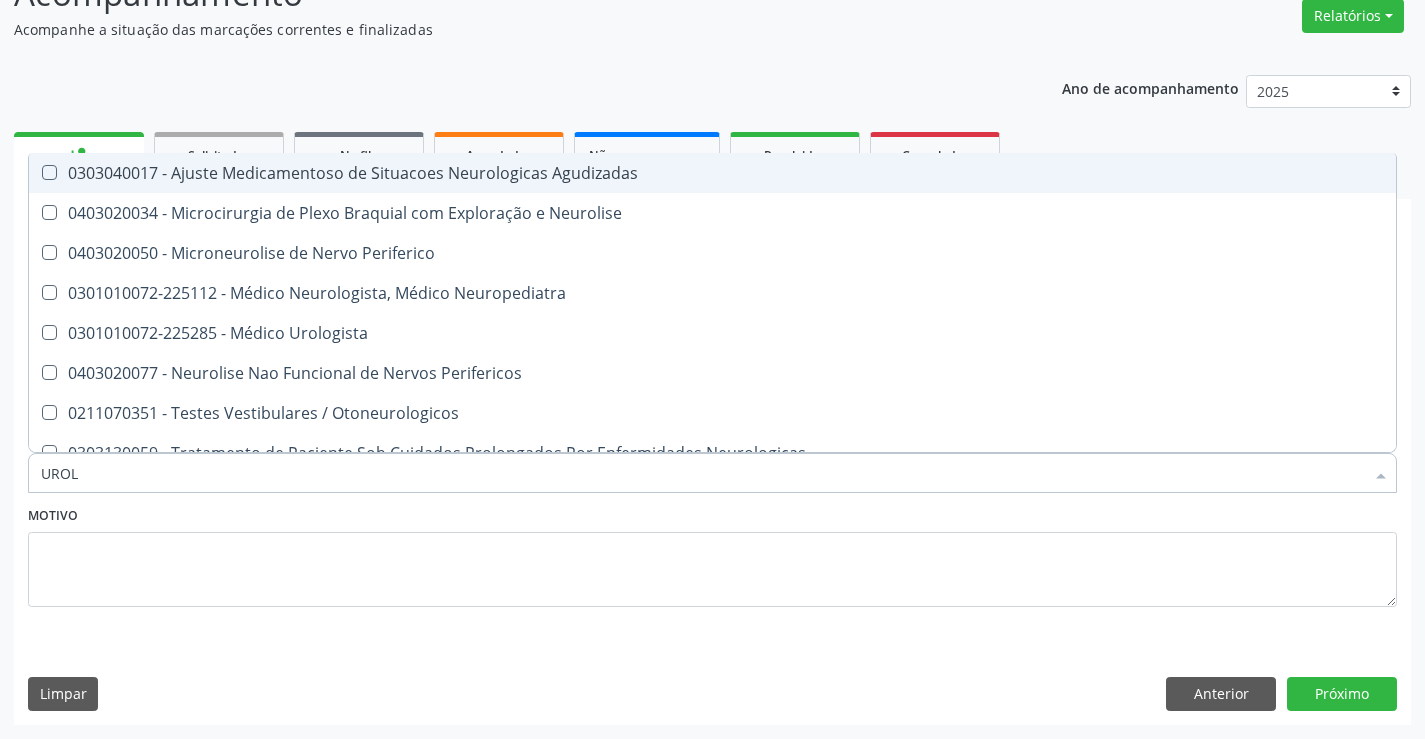 type on "UROLO" 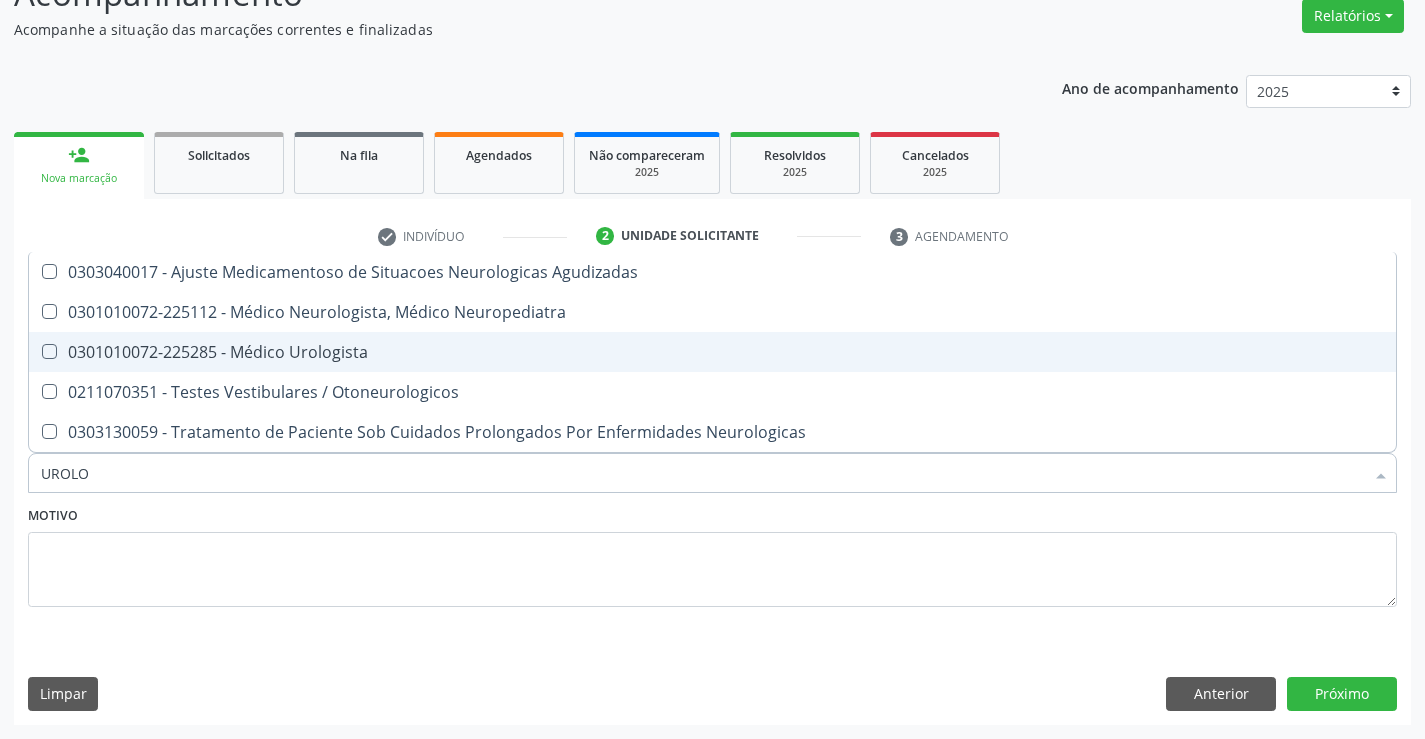 click on "0301010072-225285 - Médico Urologista" at bounding box center [712, 352] 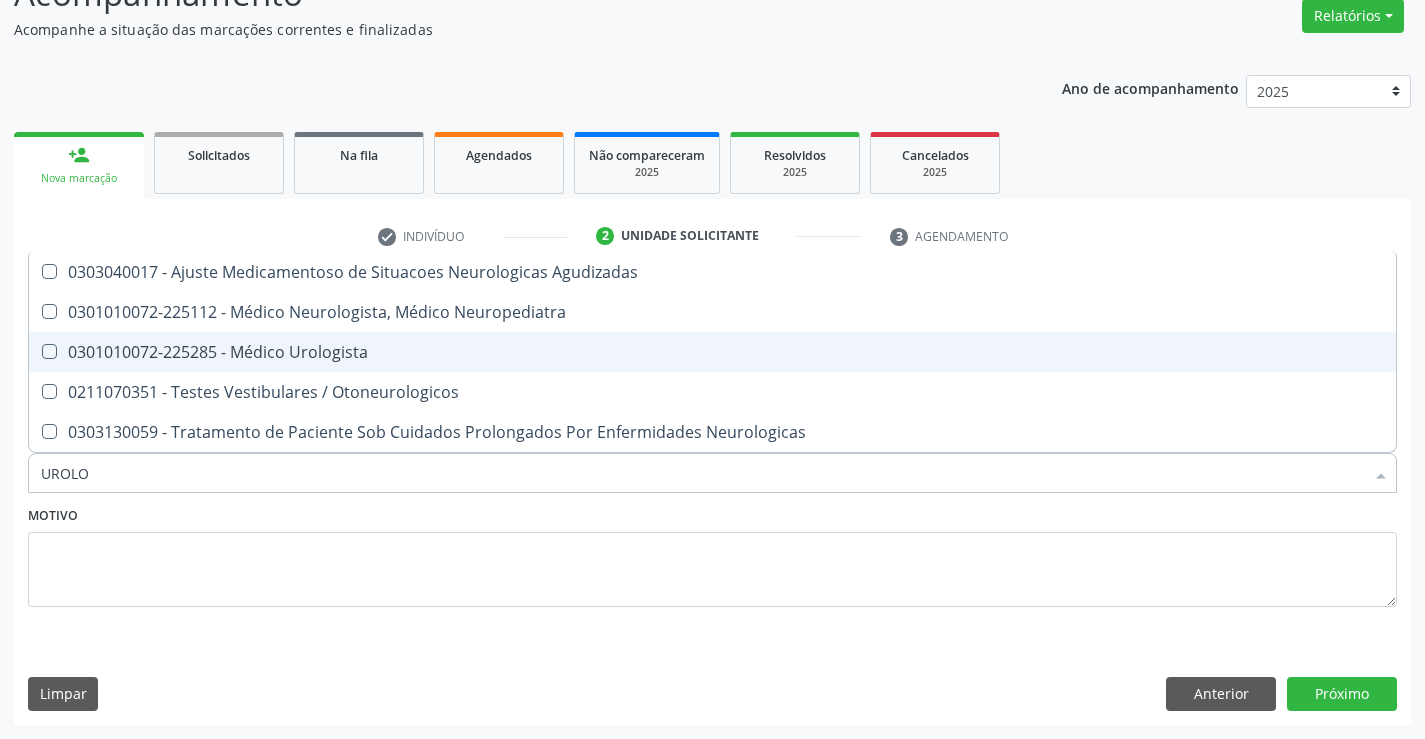 checkbox on "true" 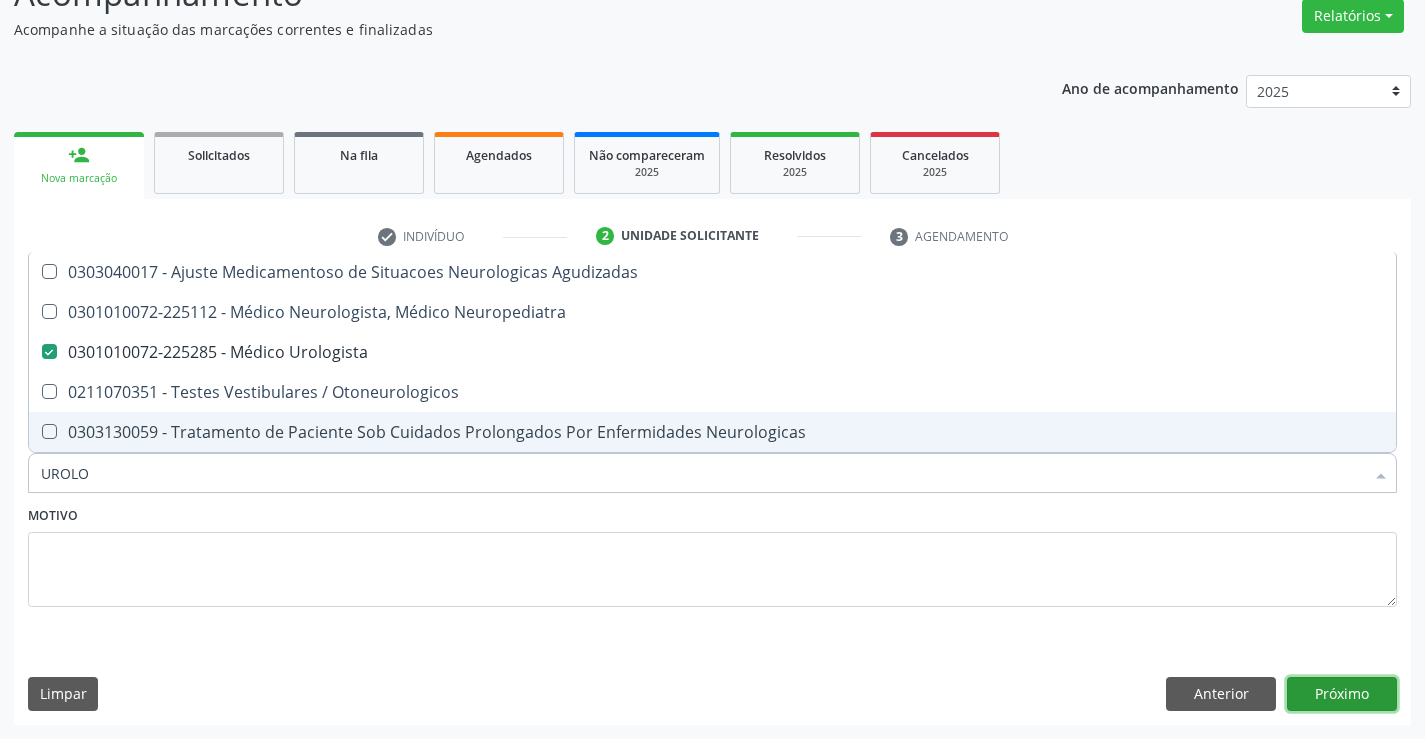 click on "Próximo" at bounding box center (1342, 694) 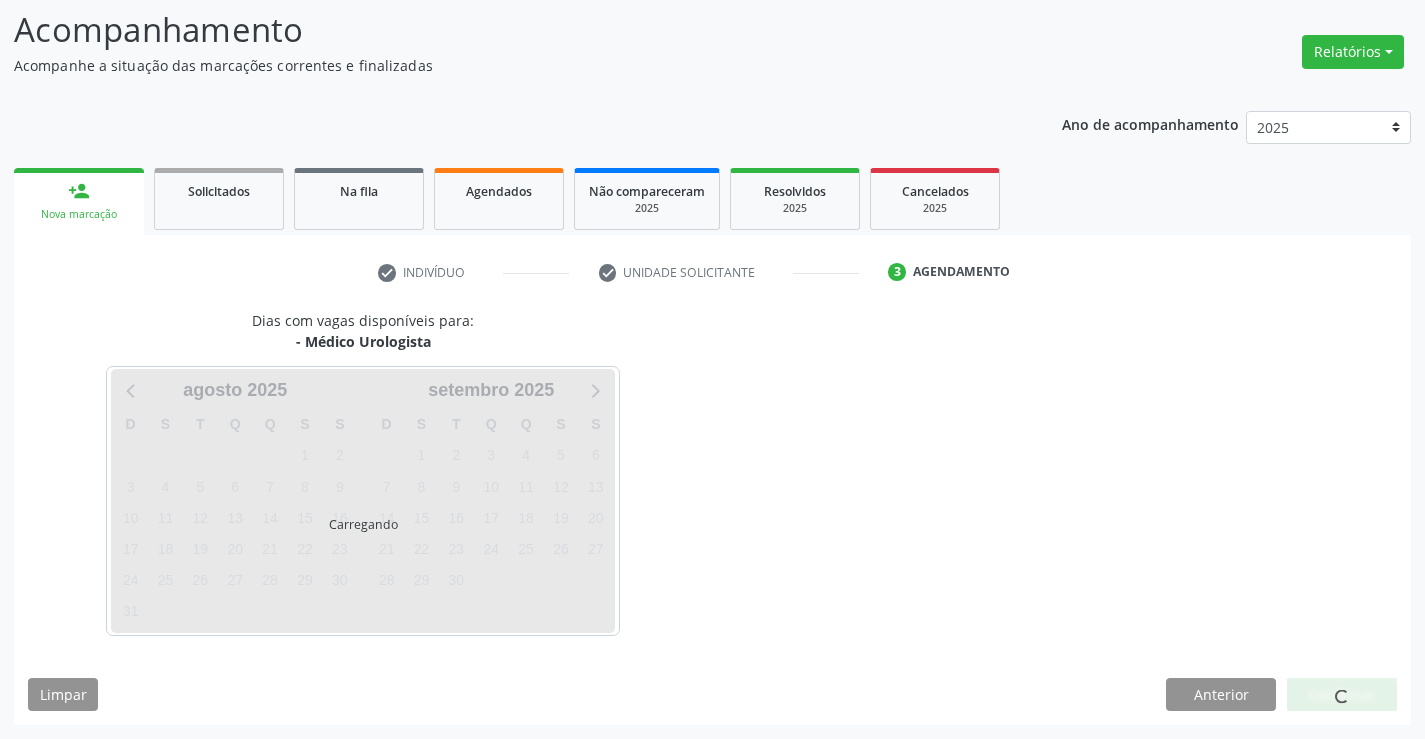 scroll, scrollTop: 131, scrollLeft: 0, axis: vertical 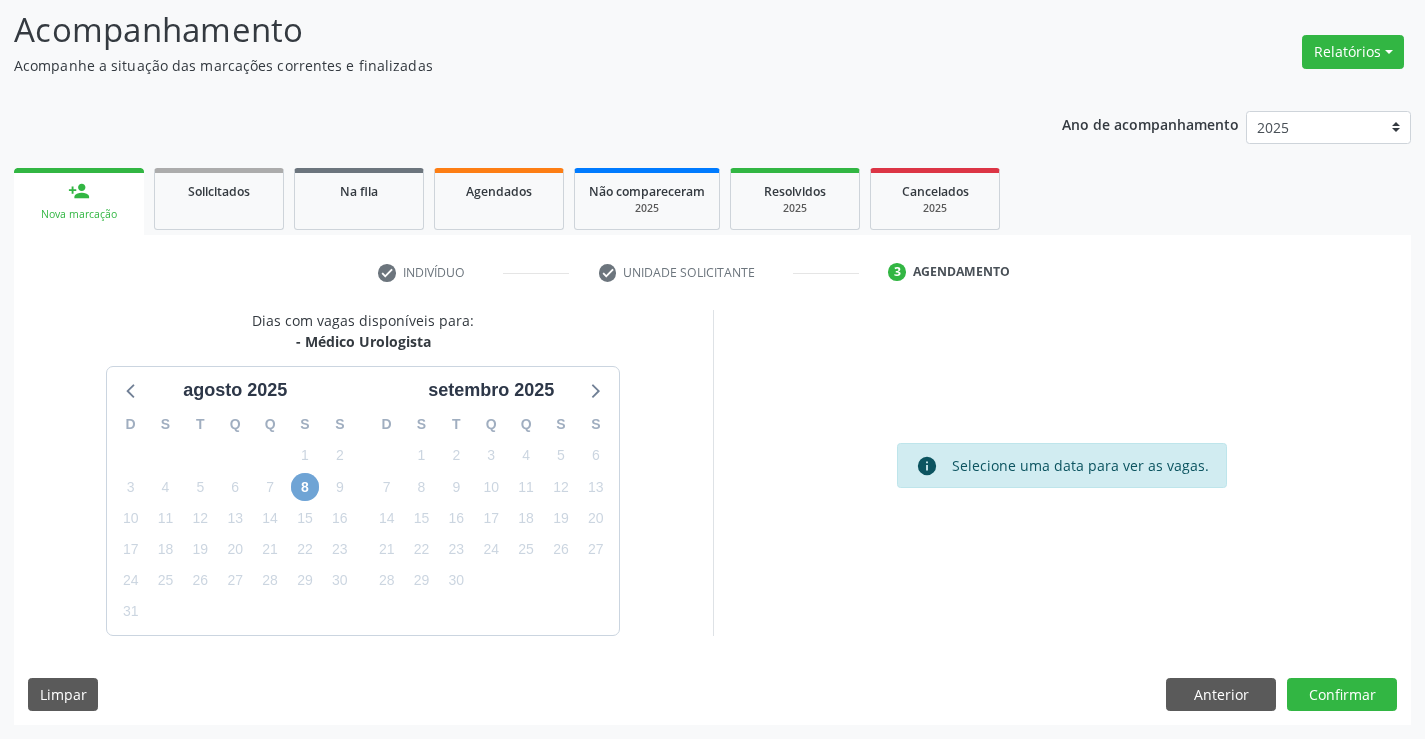 click on "8" at bounding box center (305, 487) 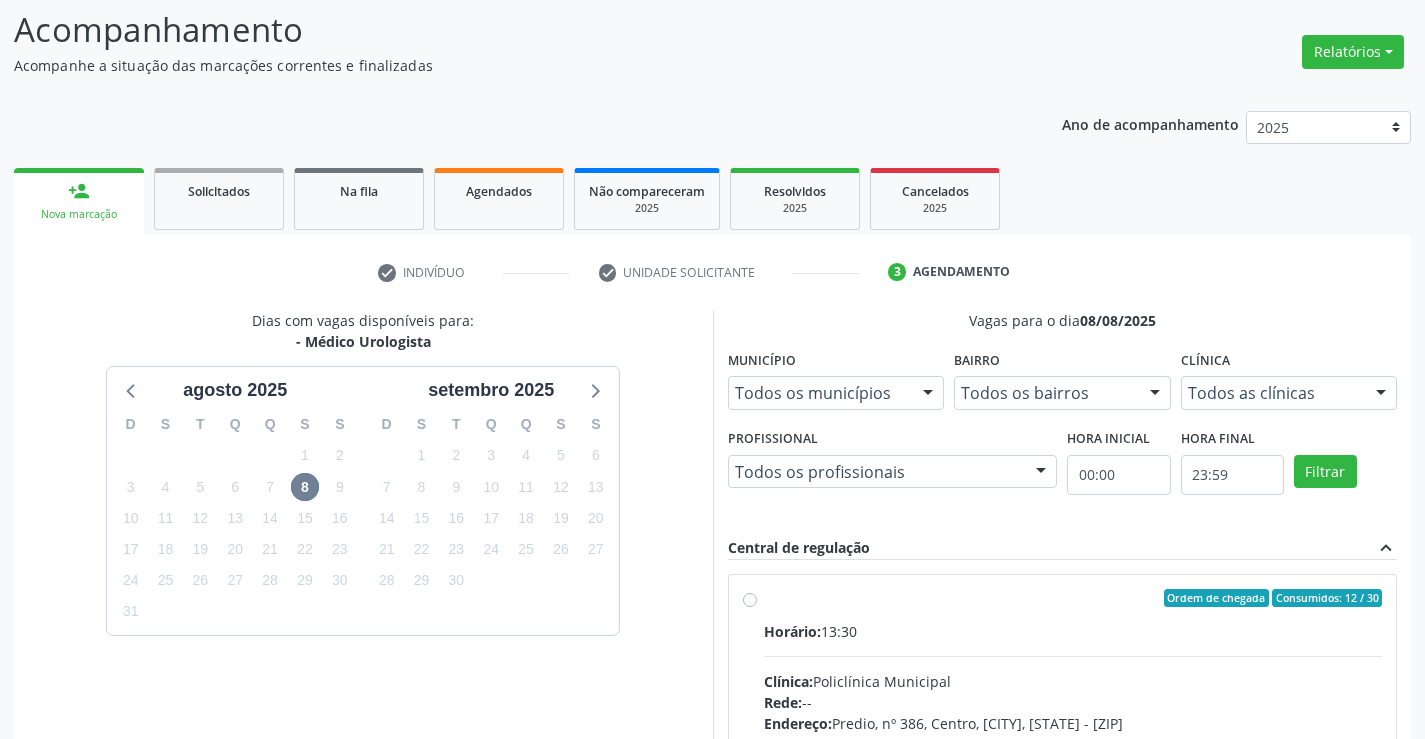 click on "Ordem de chegada
Consumidos: 12 / 30
Horário:   13:30
Clínica:  Policlínica Municipal
Rede:
--
Endereço:   Predio, nº 386, Centro, Campo Formoso - BA
Telefone:   (74) 6451312
Profissional:
Marcio Tulyo Gonçalves Vieira
Informações adicionais sobre o atendimento
Idade de atendimento:
de 0 a 120 anos
Gênero(s) atendido(s):
Masculino e Feminino
Informações adicionais:
--" at bounding box center [1073, 742] 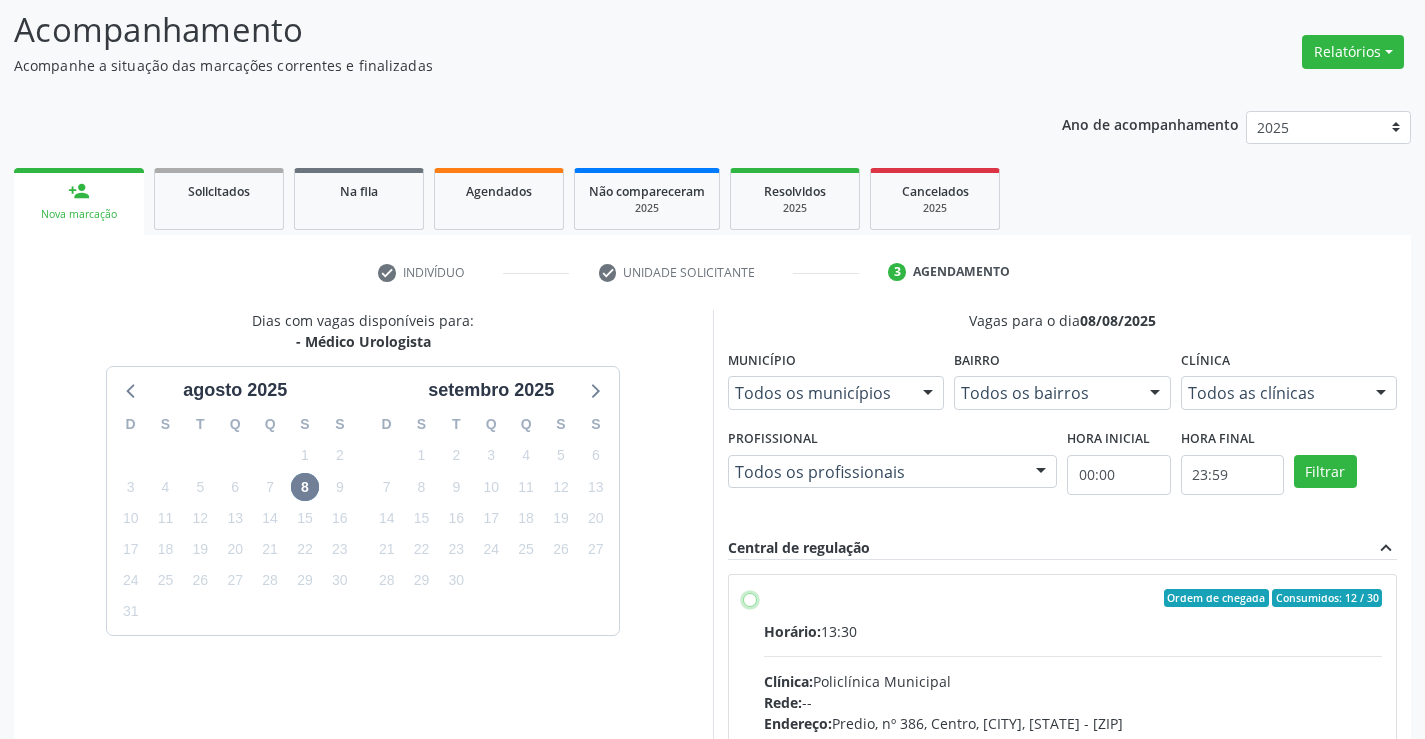 click on "Ordem de chegada
Consumidos: 12 / 30
Horário:   13:30
Clínica:  Policlínica Municipal
Rede:
--
Endereço:   Predio, nº 386, Centro, Campo Formoso - BA
Telefone:   (74) 6451312
Profissional:
Marcio Tulyo Gonçalves Vieira
Informações adicionais sobre o atendimento
Idade de atendimento:
de 0 a 120 anos
Gênero(s) atendido(s):
Masculino e Feminino
Informações adicionais:
--" at bounding box center (750, 598) 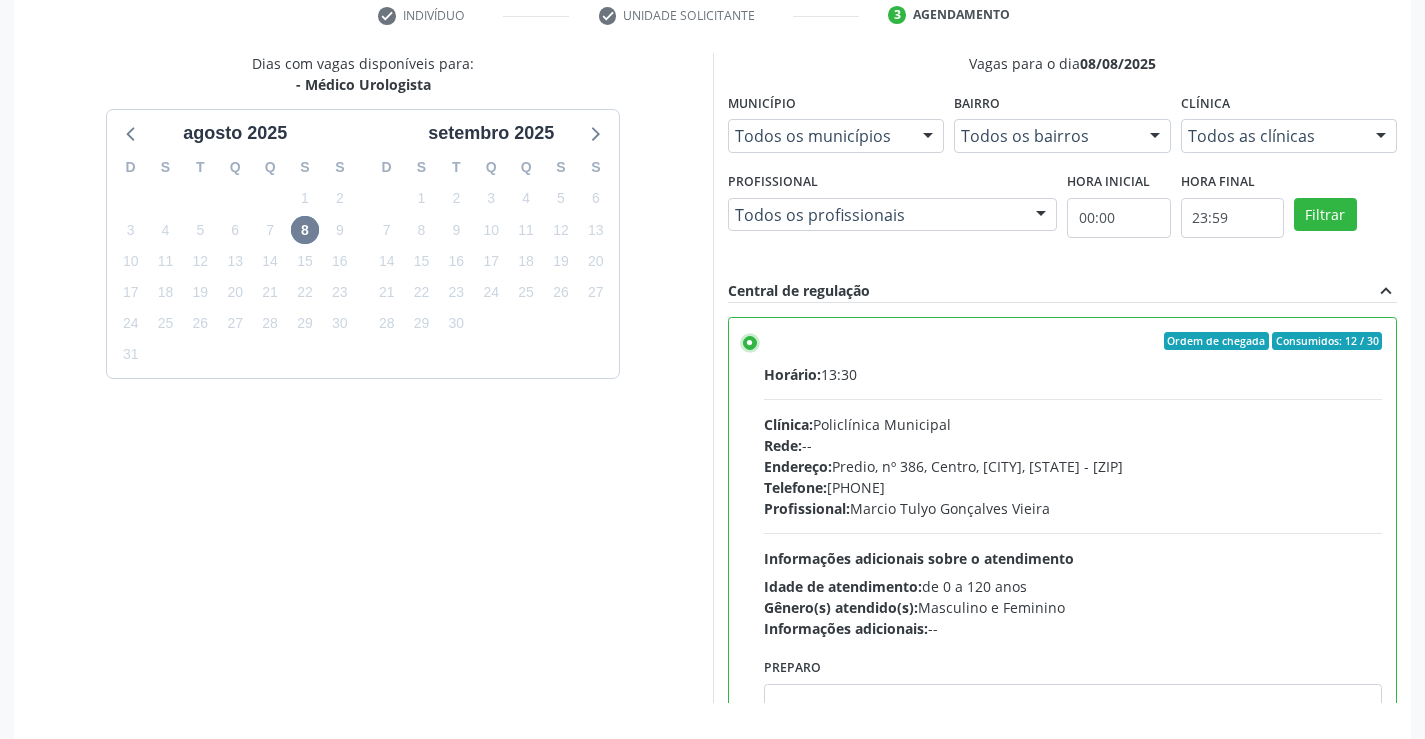 scroll, scrollTop: 456, scrollLeft: 0, axis: vertical 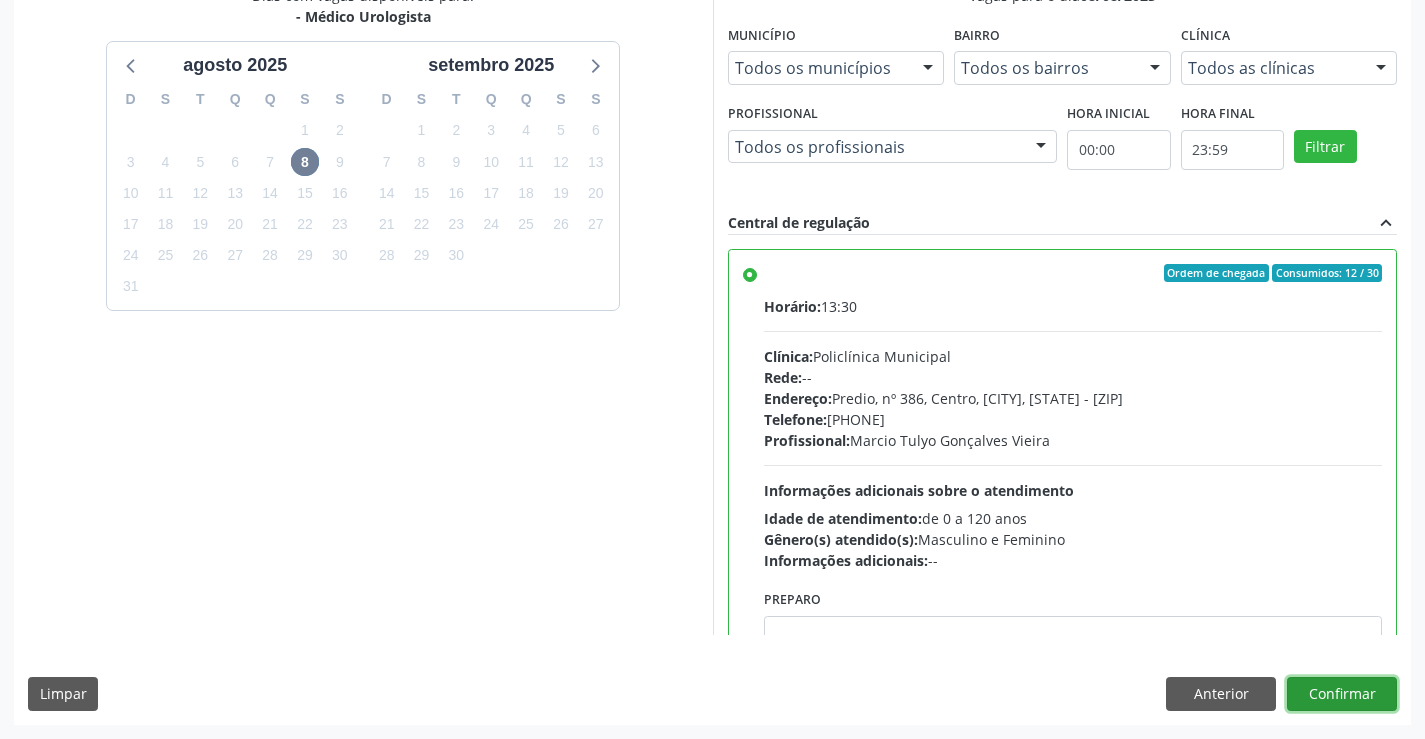 click on "Confirmar" at bounding box center [1342, 694] 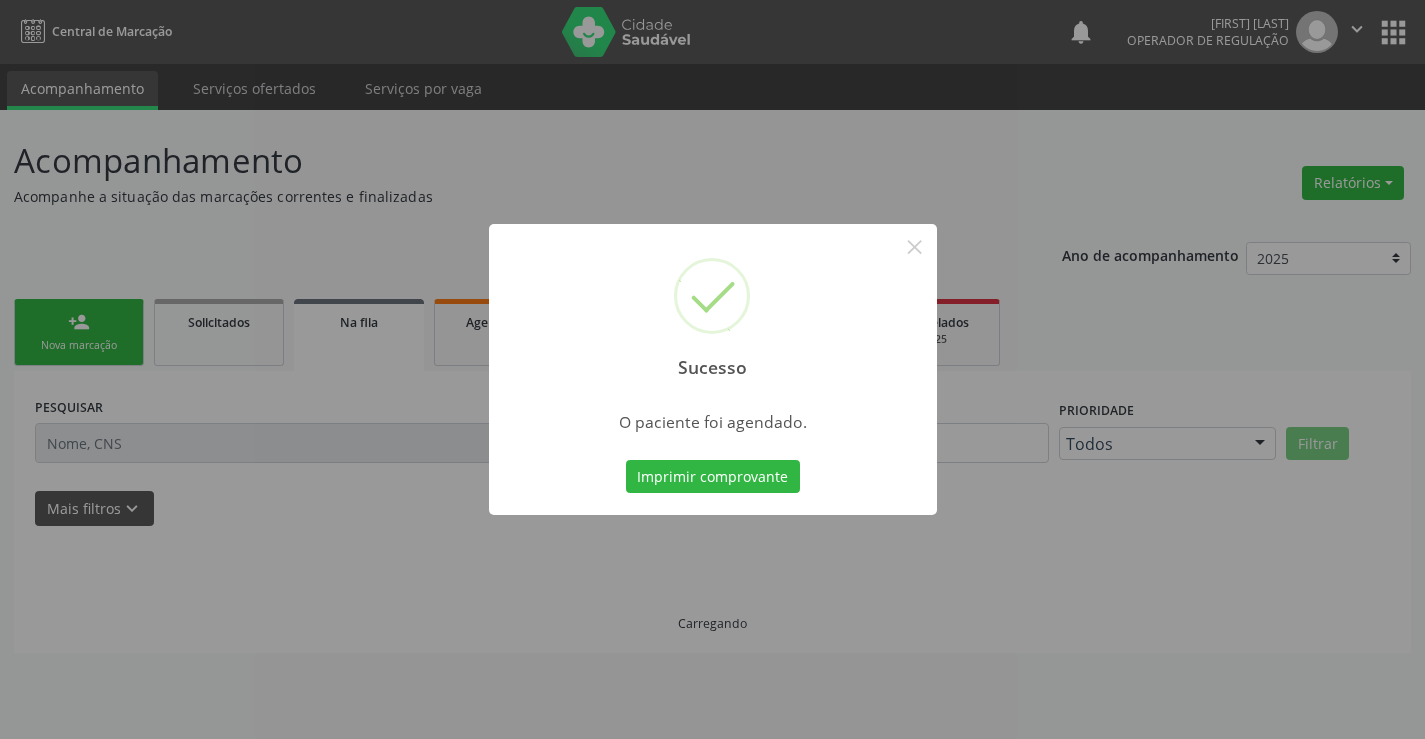 scroll, scrollTop: 0, scrollLeft: 0, axis: both 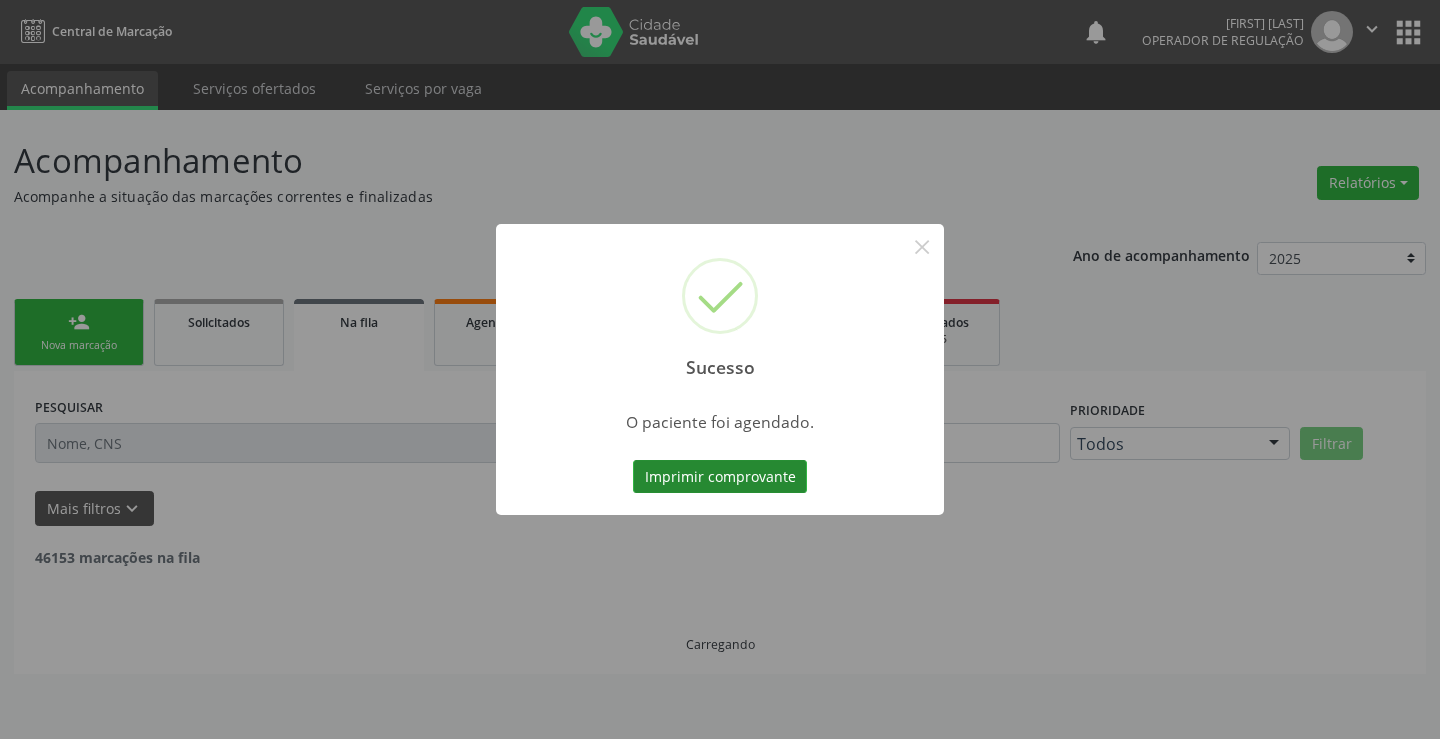 click on "Imprimir comprovante" at bounding box center [720, 477] 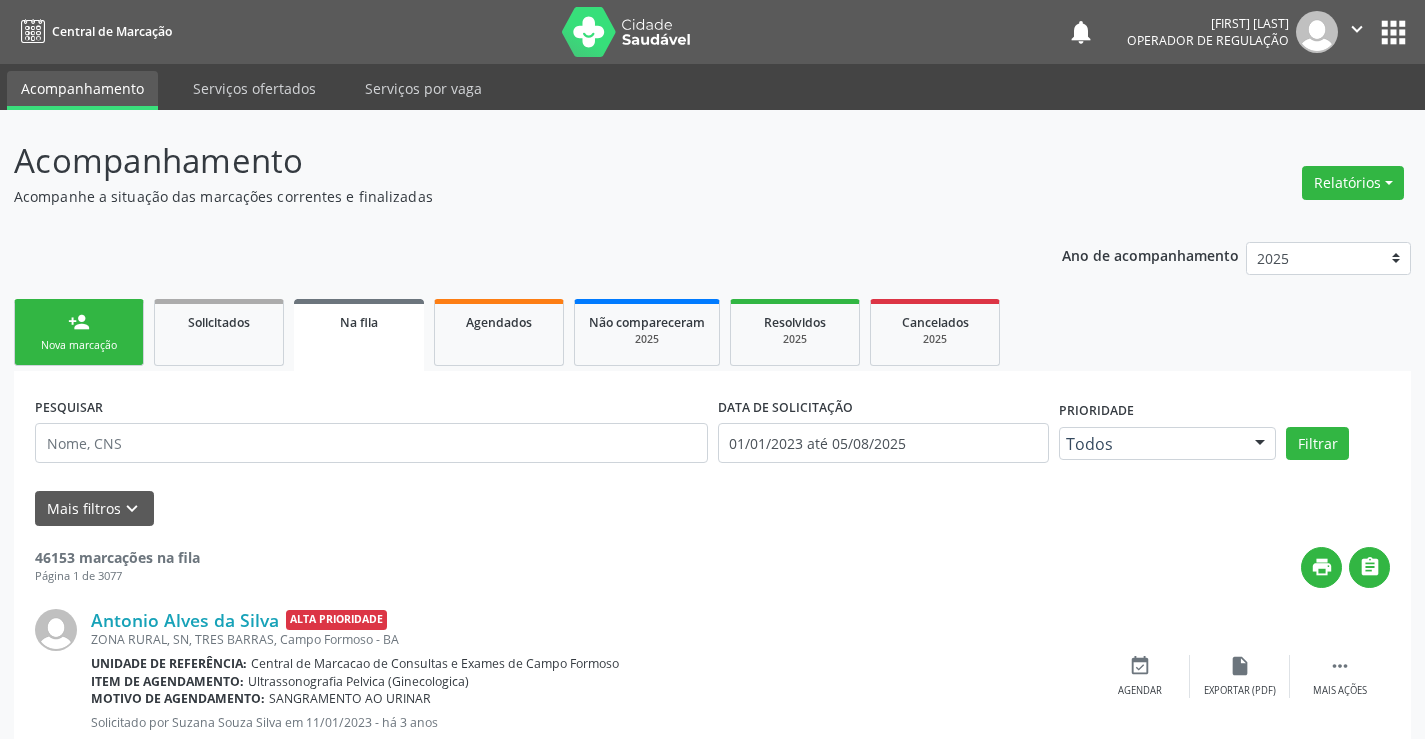 click on "person_add" at bounding box center (79, 322) 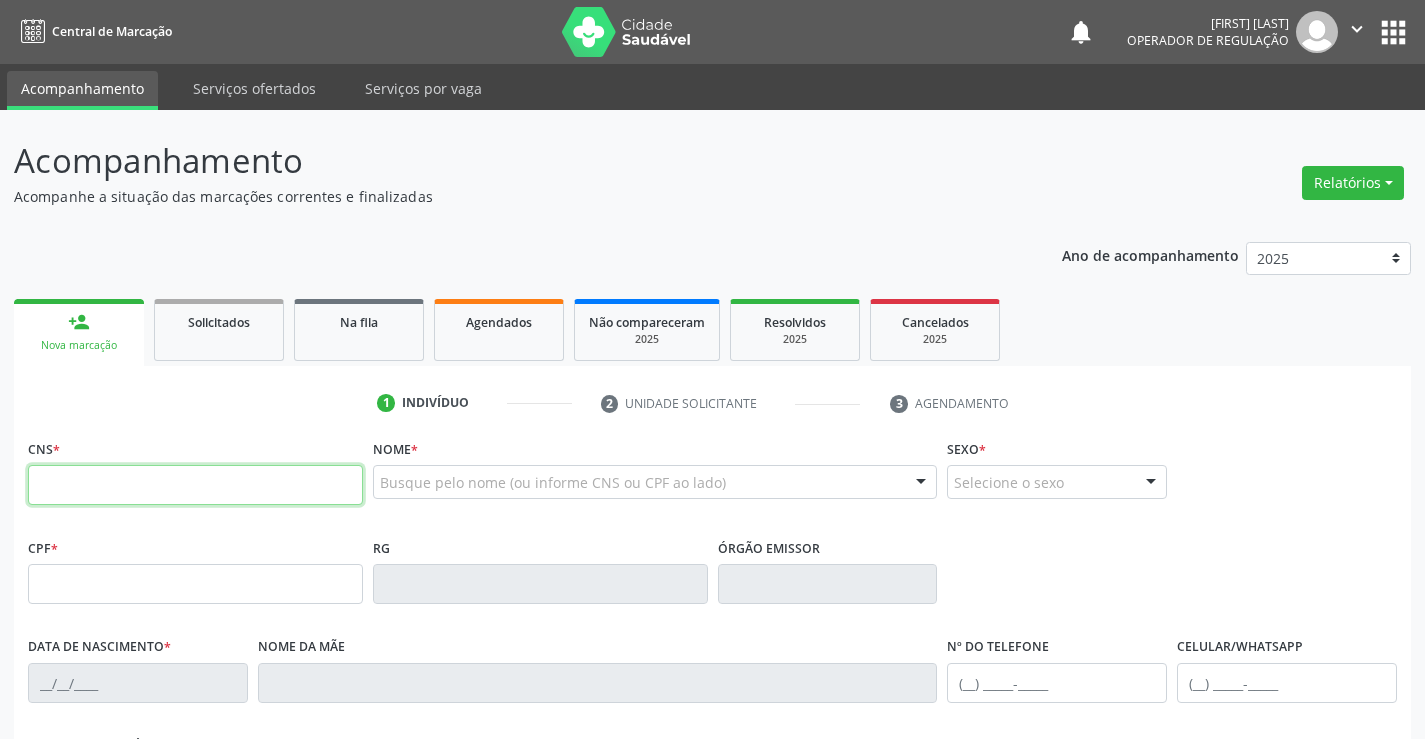 click at bounding box center [195, 485] 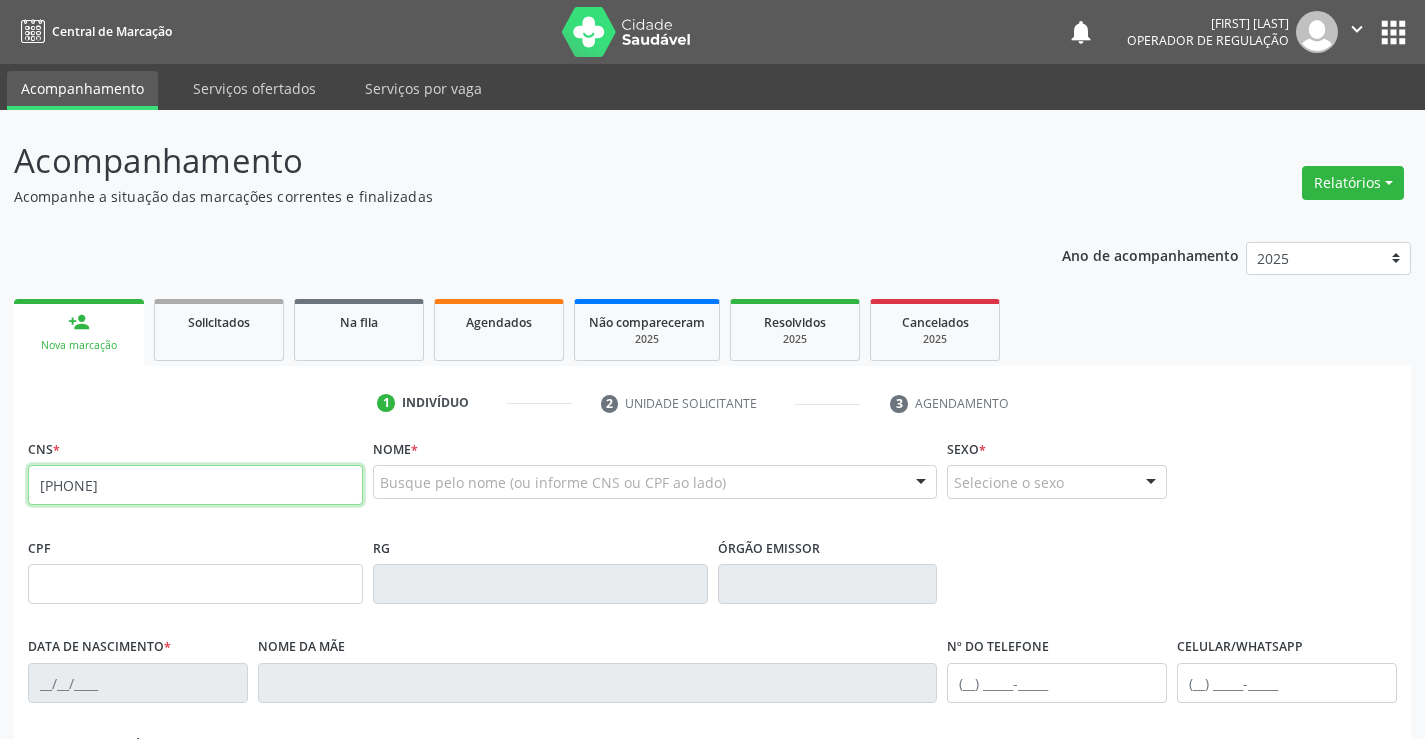 type on "702 8066 0385 1265" 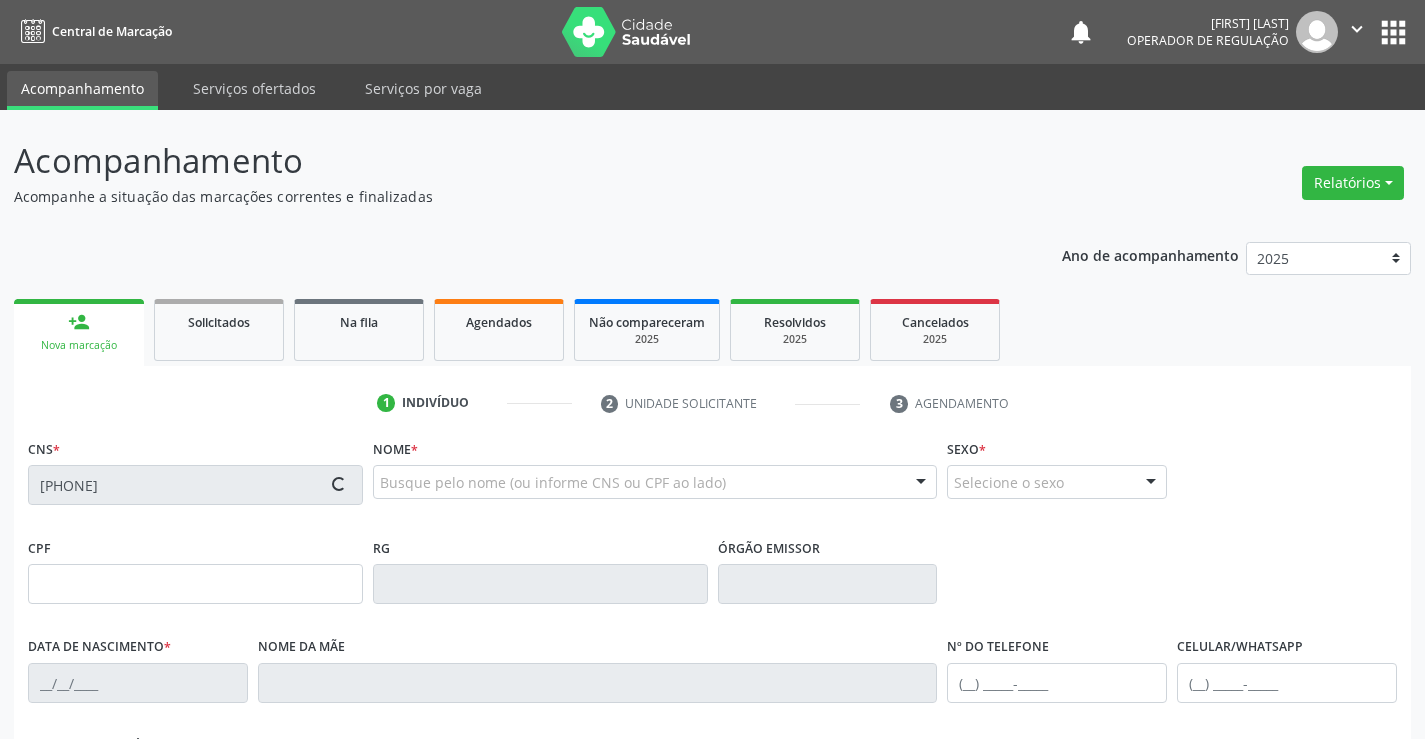 type on "15/08/1991" 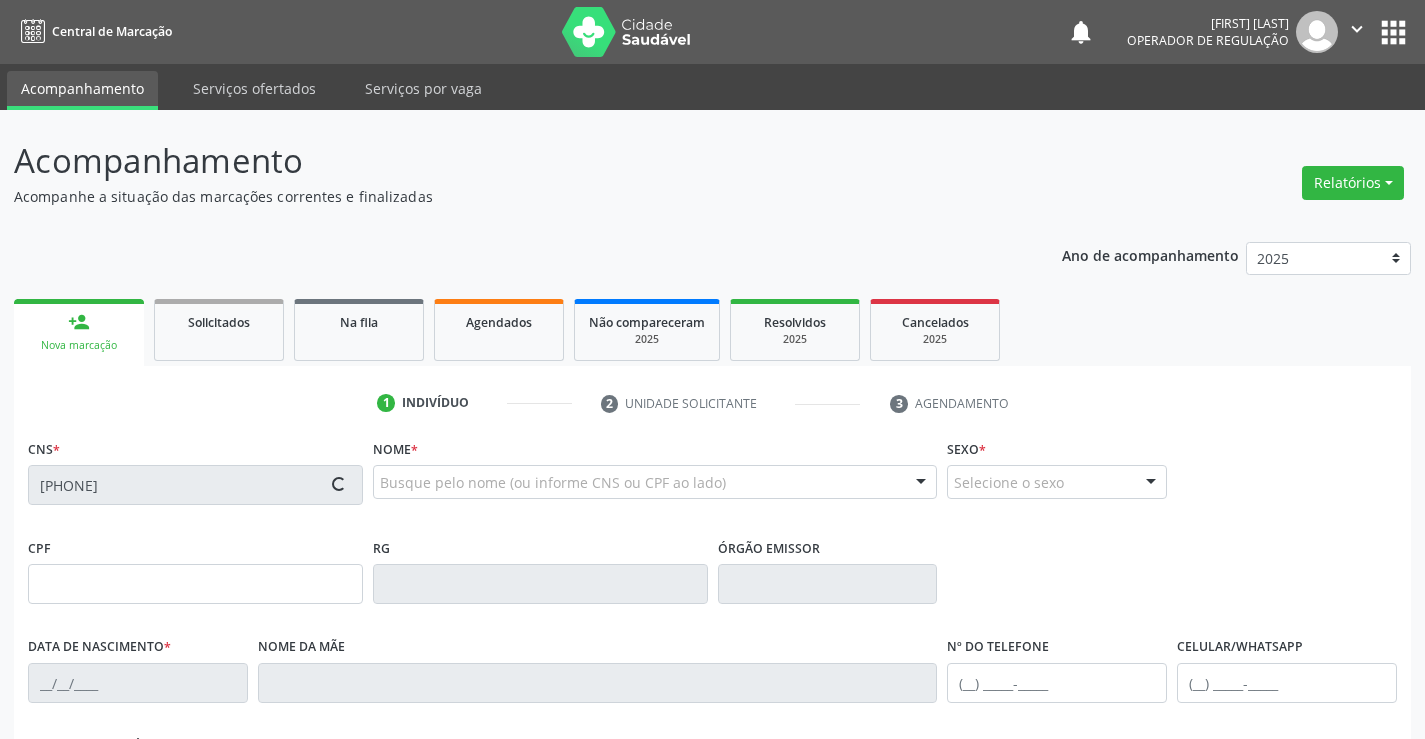 type on "(74) 8826-7036" 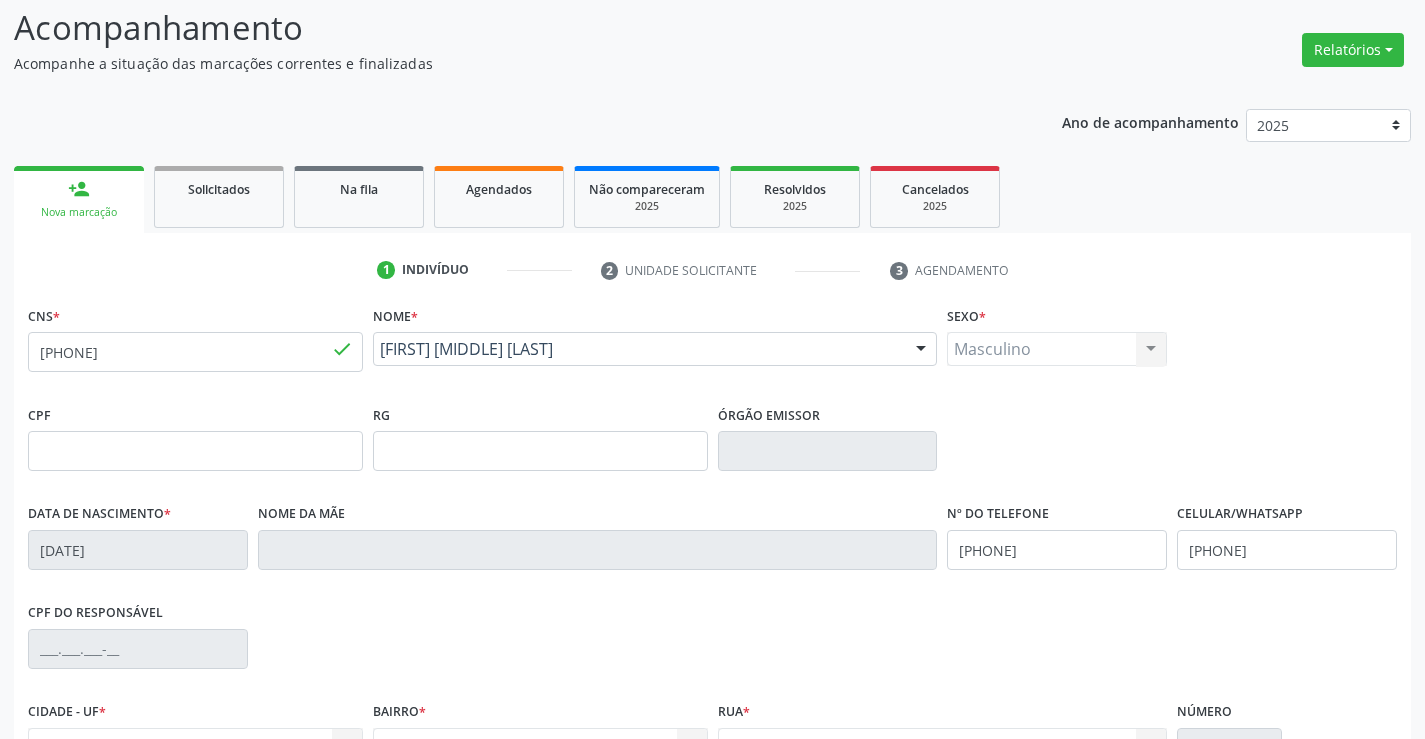 scroll, scrollTop: 300, scrollLeft: 0, axis: vertical 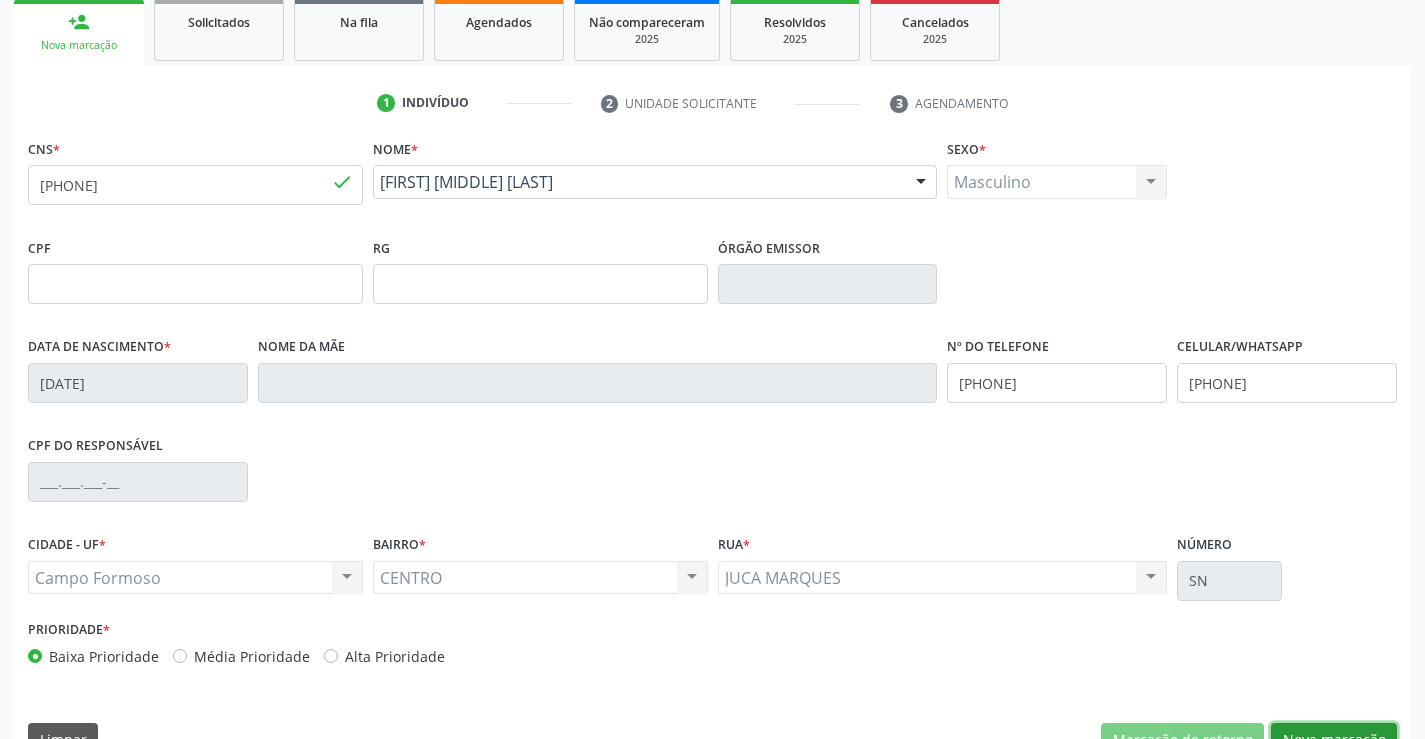 click on "Nova marcação" at bounding box center [1334, 740] 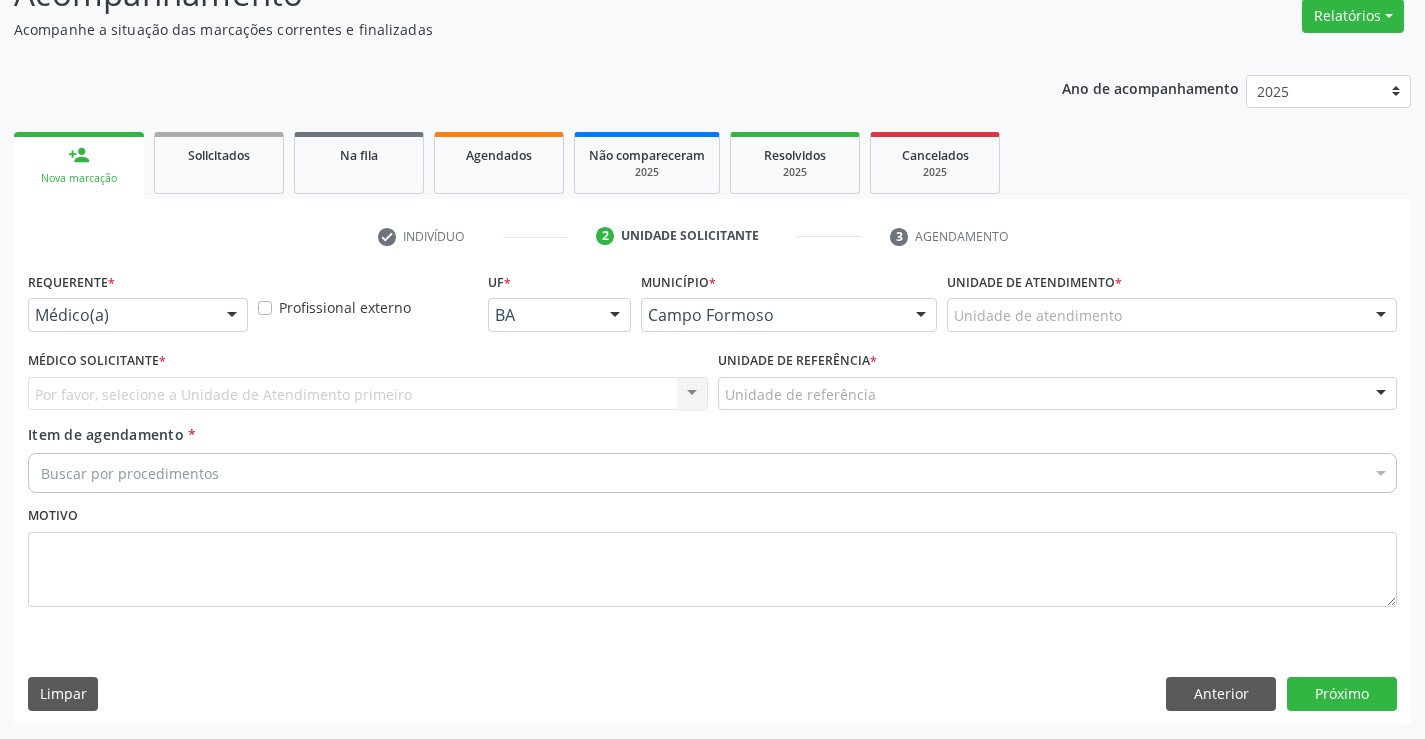scroll, scrollTop: 167, scrollLeft: 0, axis: vertical 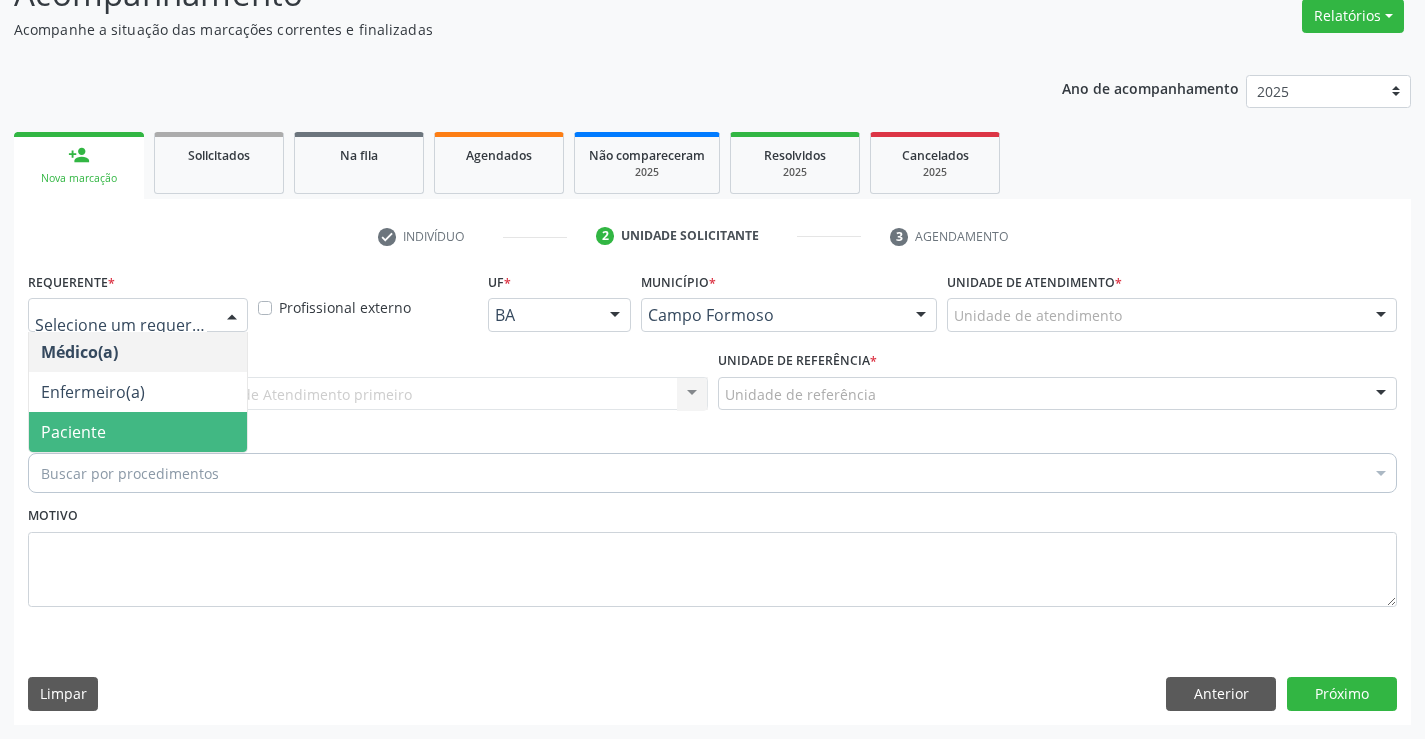 click on "Paciente" at bounding box center (138, 432) 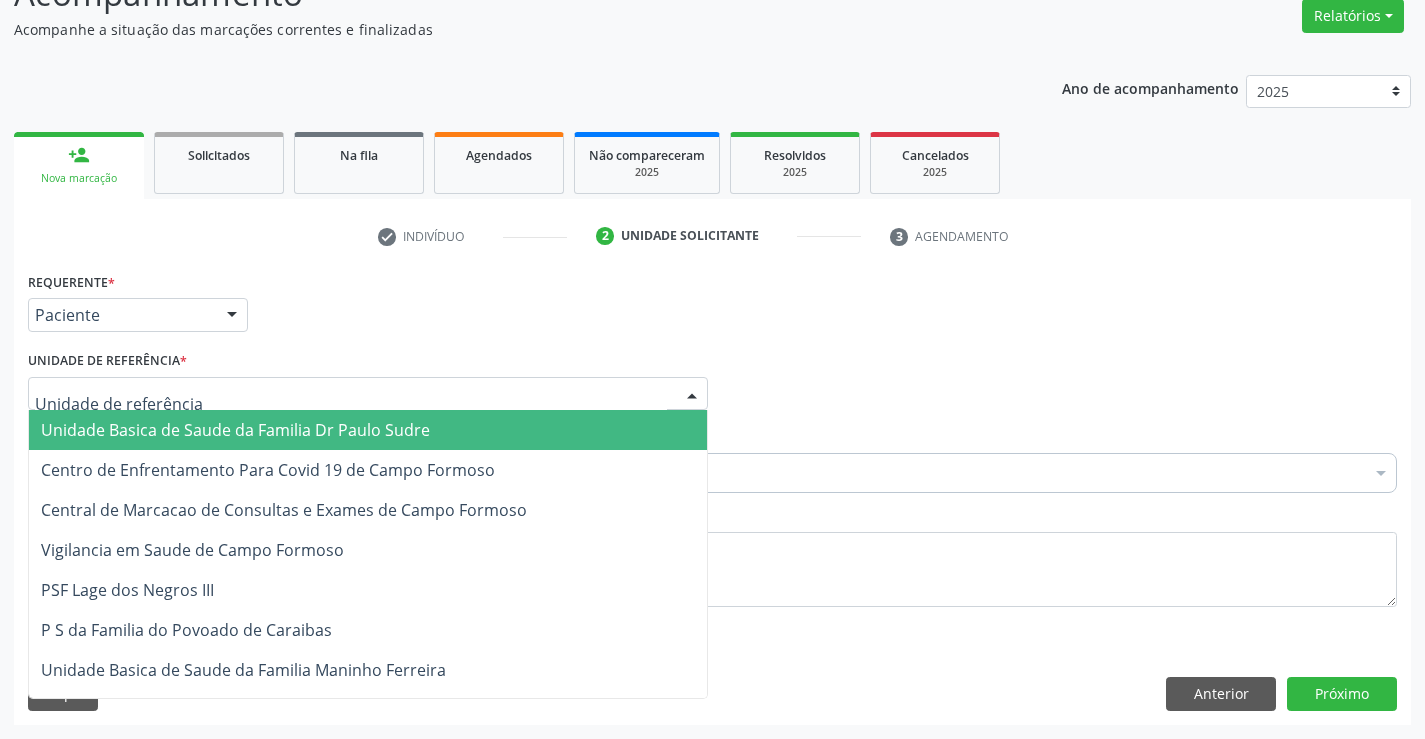 click on "Unidade Basica de Saude da Familia Dr Paulo Sudre" at bounding box center [235, 430] 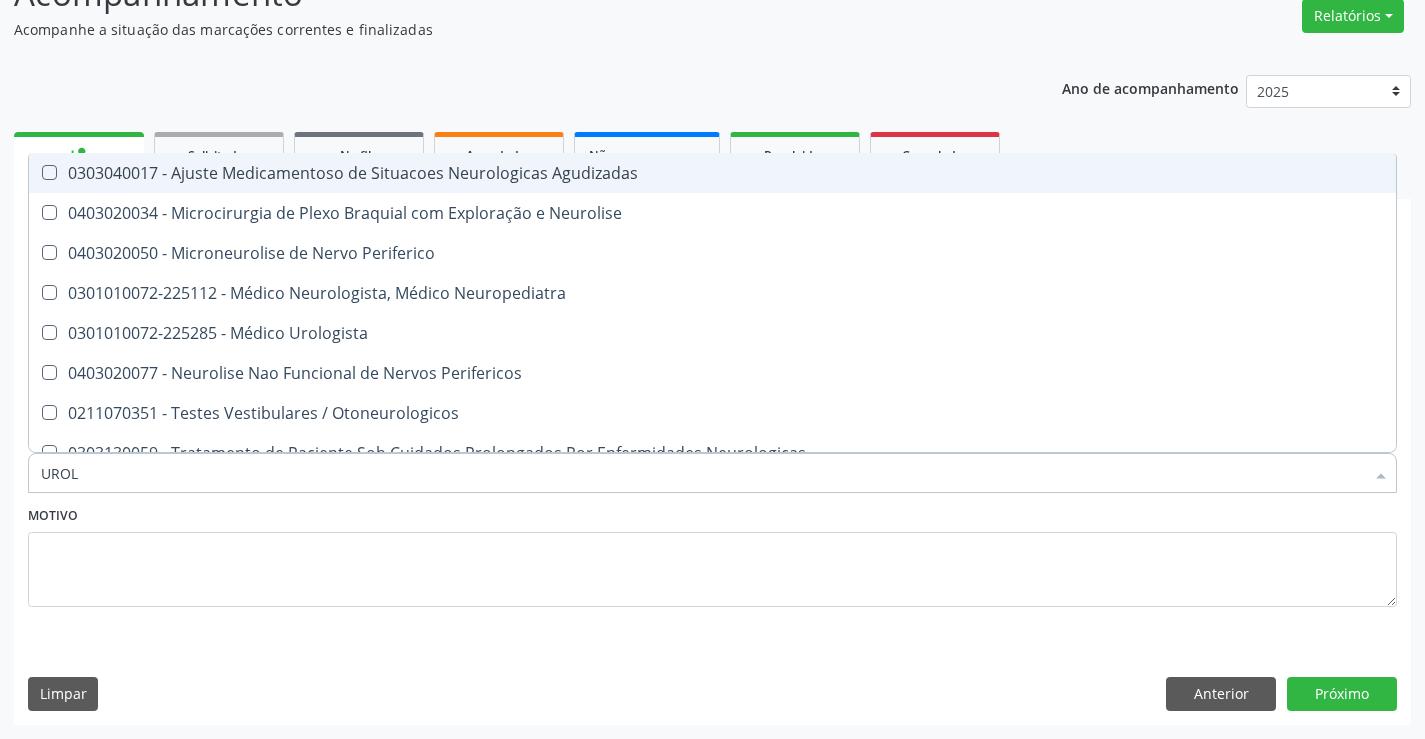 type on "UROLO" 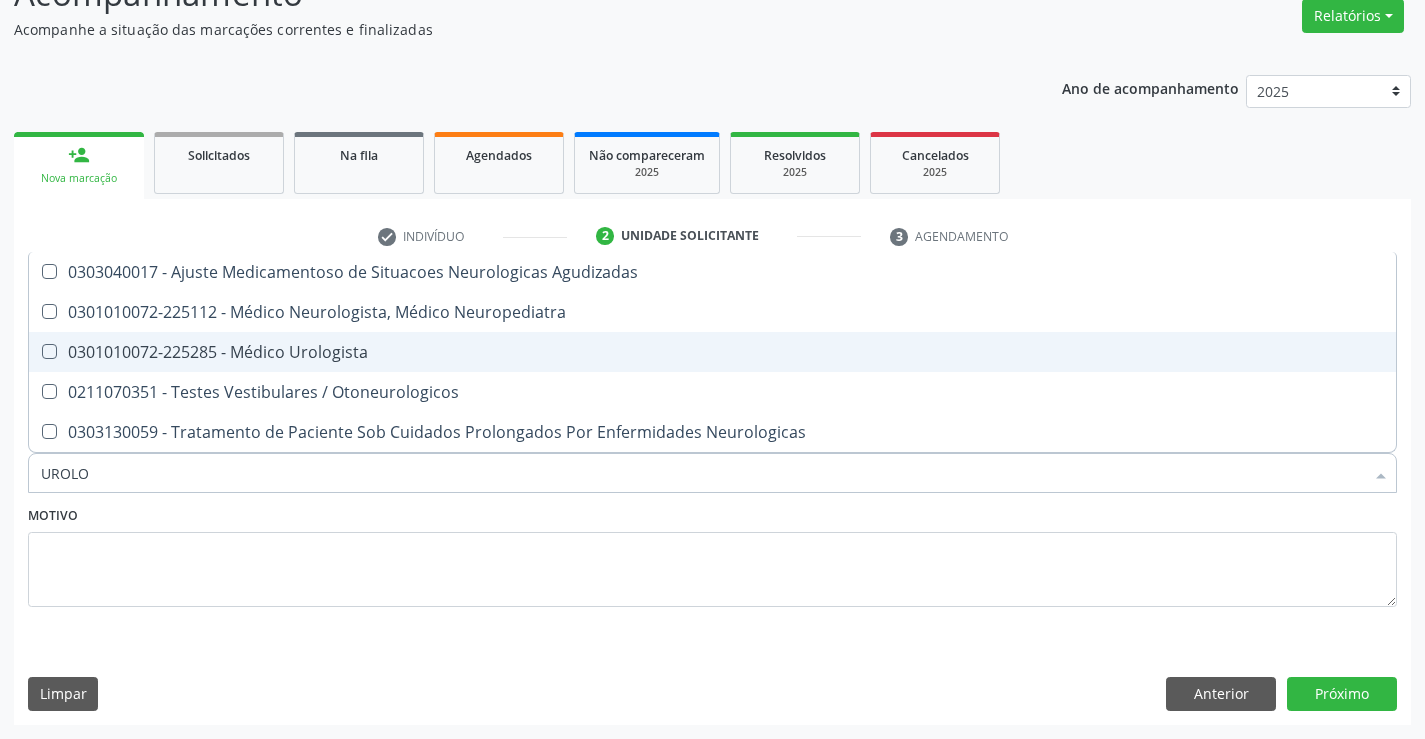click on "0301010072-225285 - Médico Urologista" at bounding box center (712, 352) 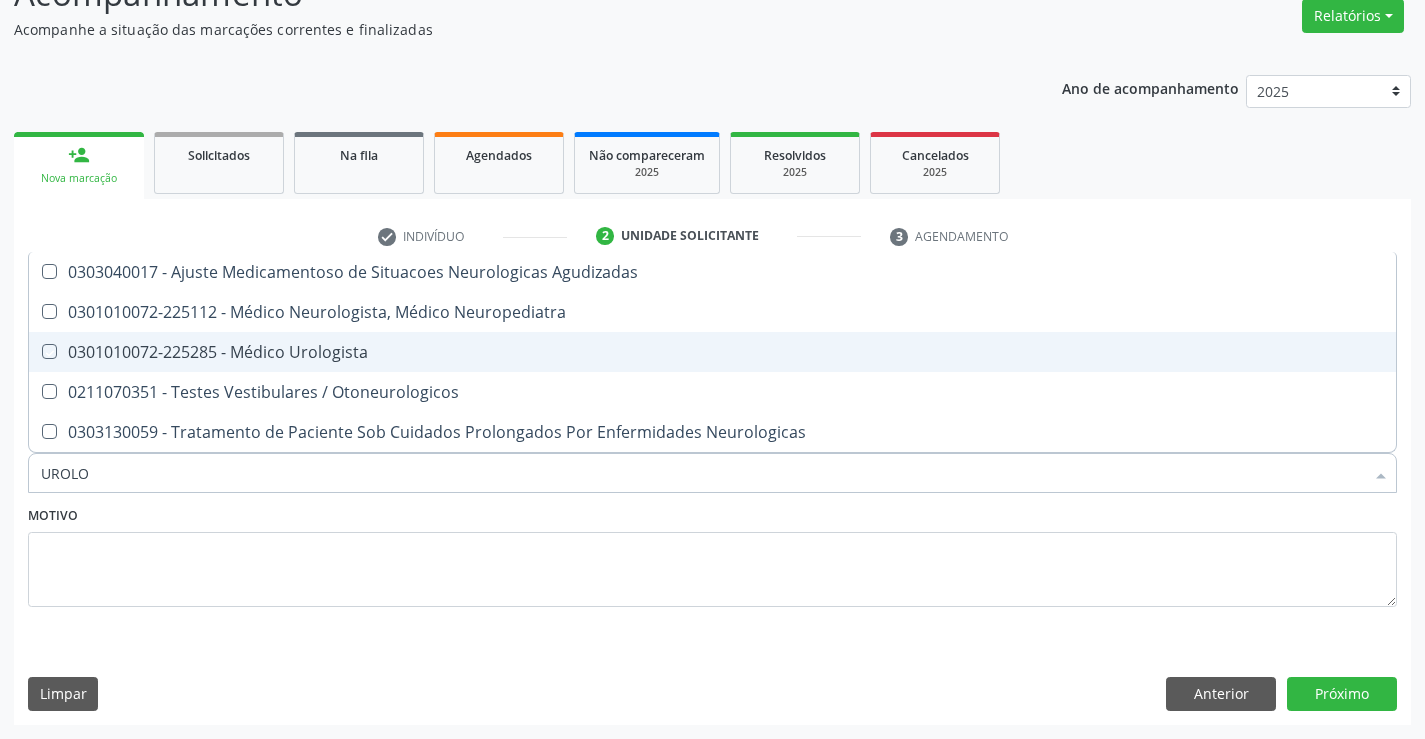 checkbox on "true" 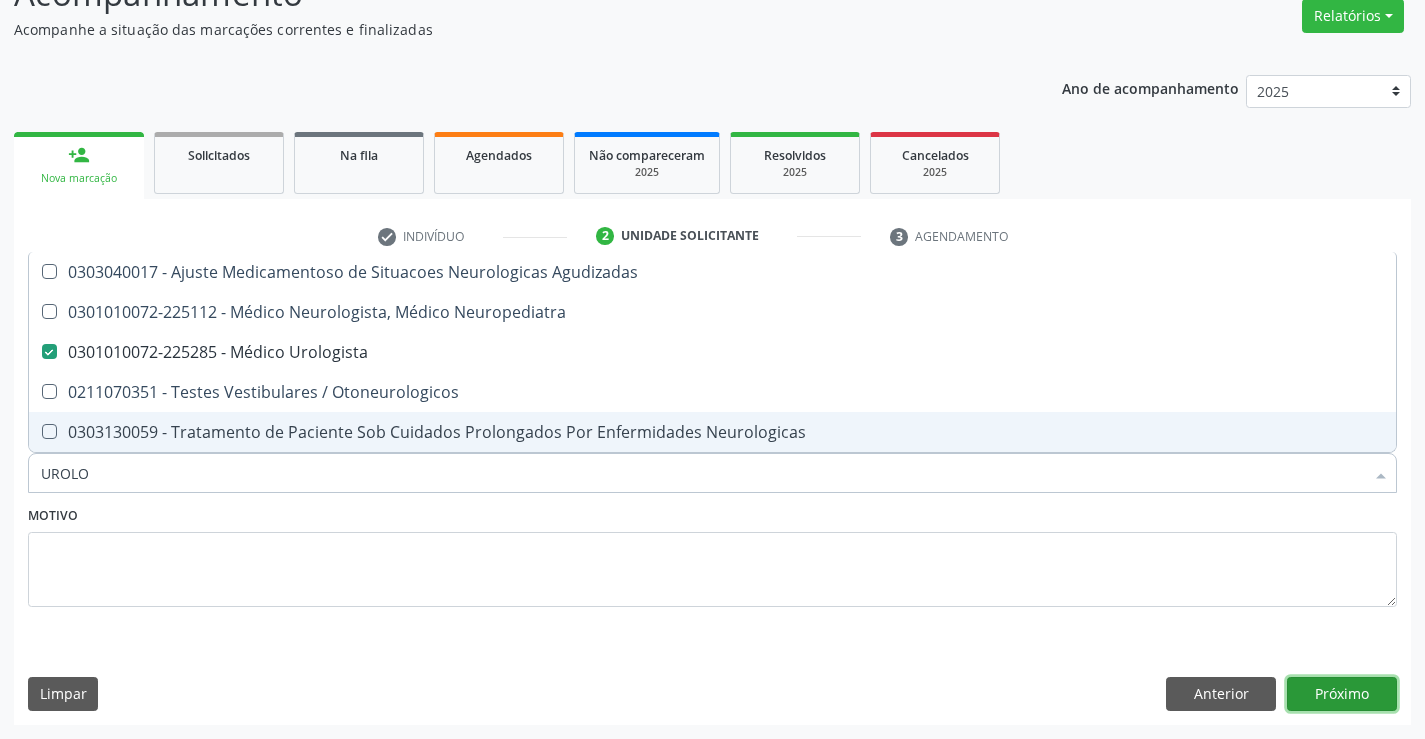 click on "Próximo" at bounding box center [1342, 694] 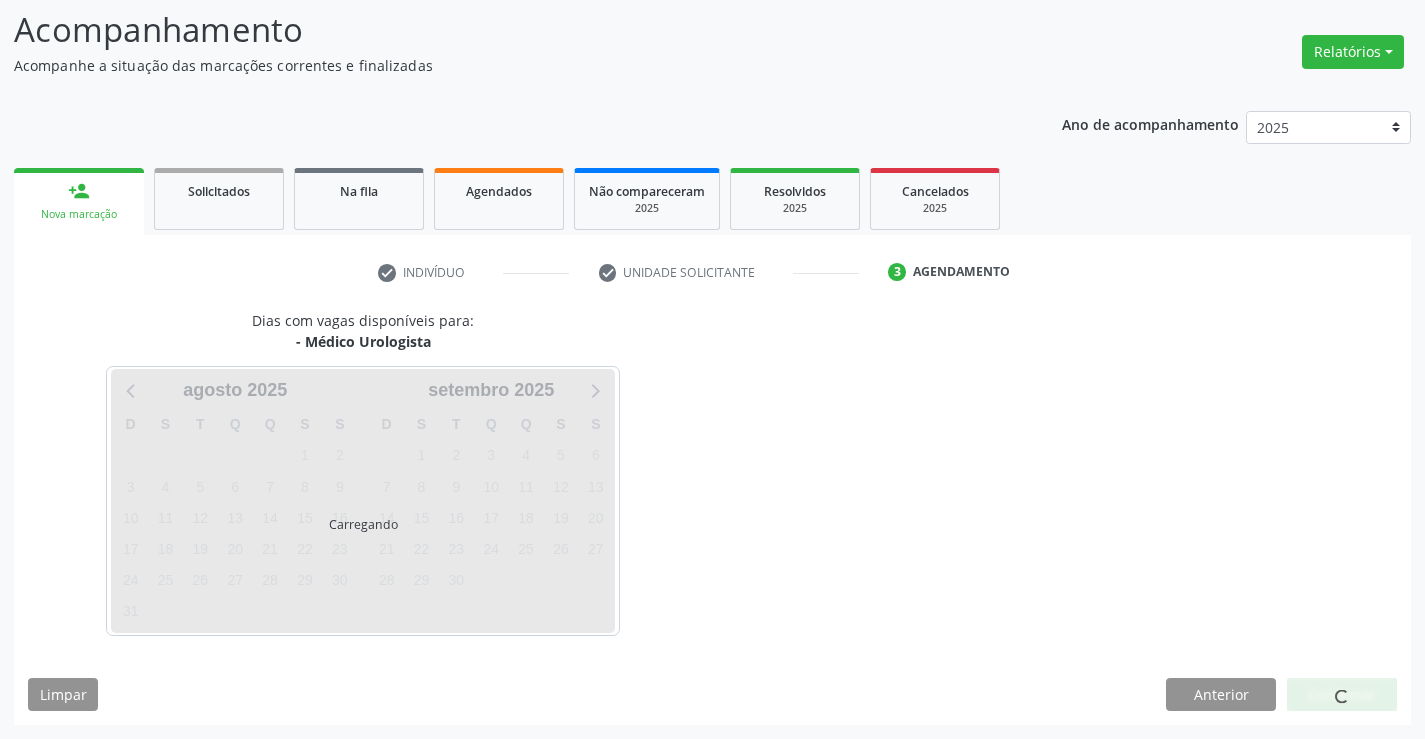 scroll, scrollTop: 131, scrollLeft: 0, axis: vertical 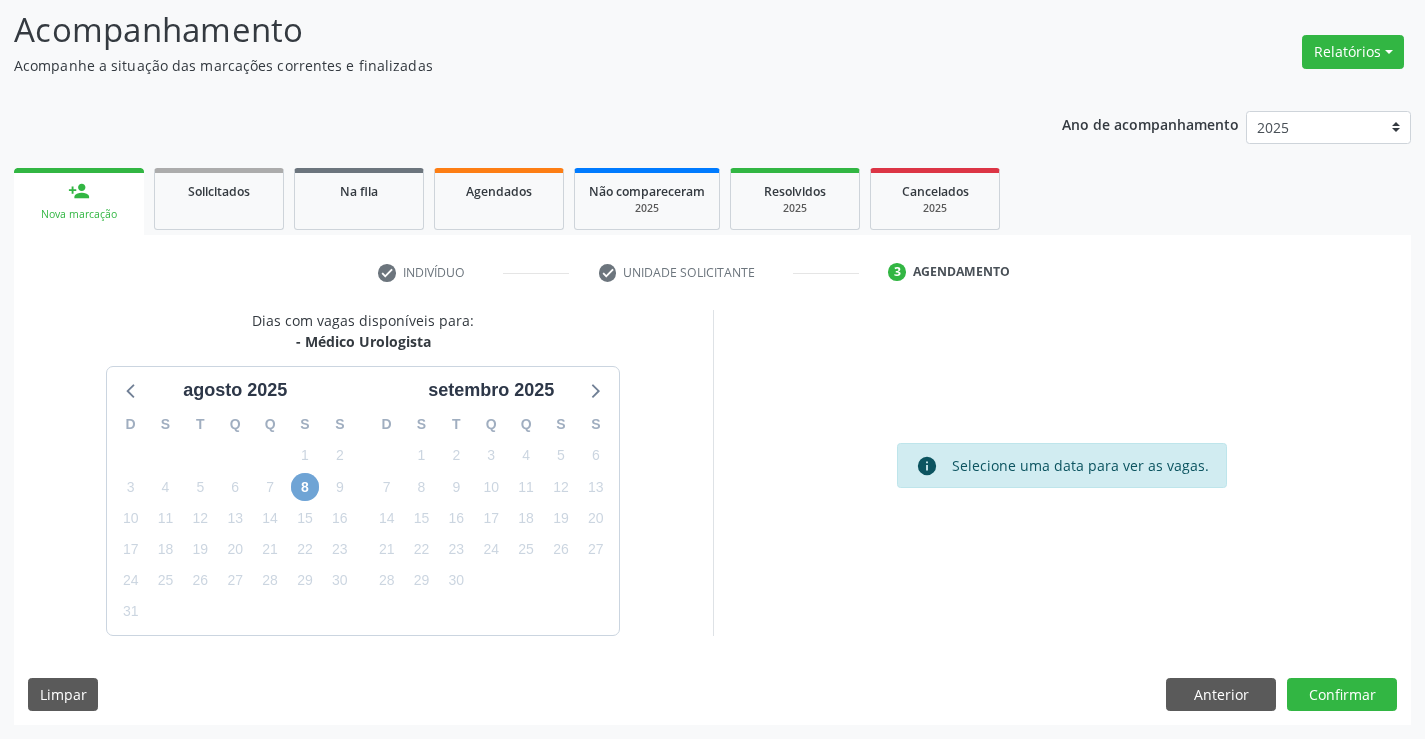 click on "8" at bounding box center [305, 487] 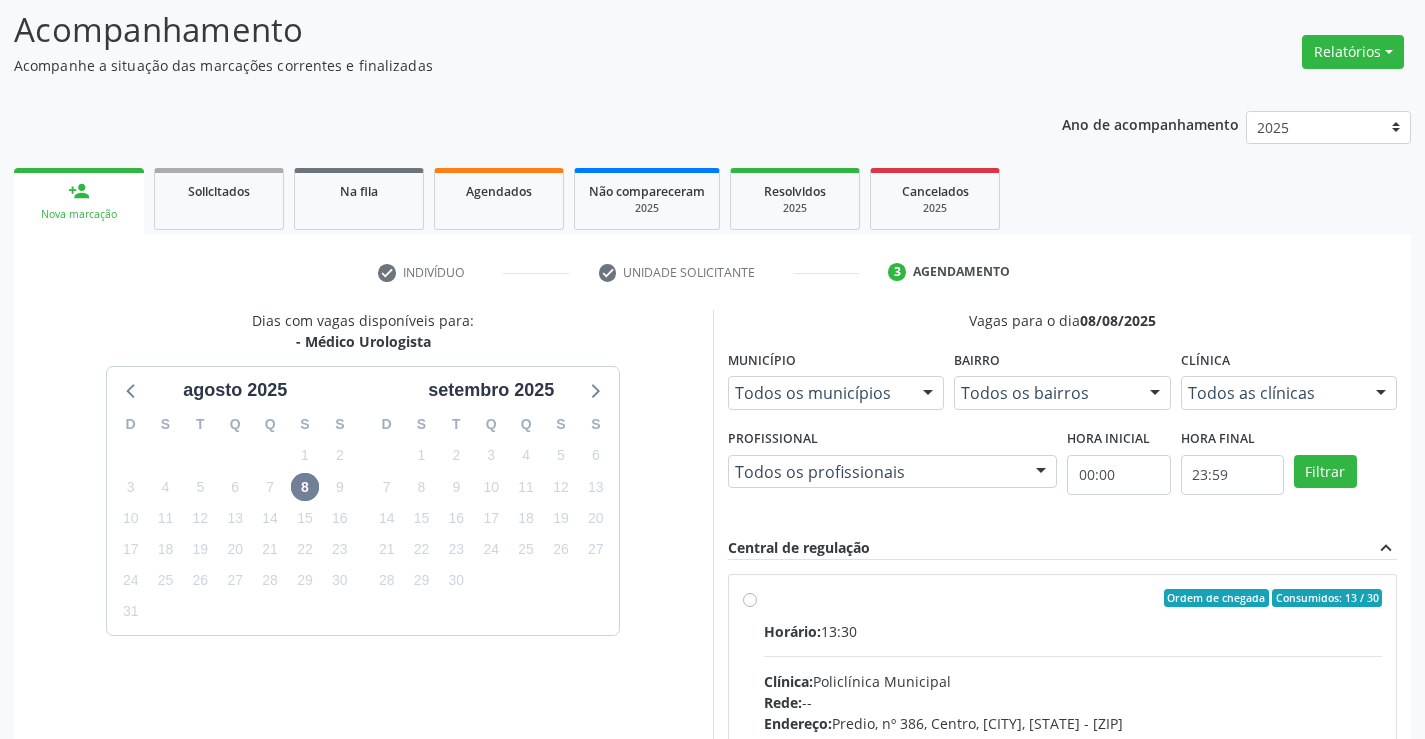 click on "Ordem de chegada
Consumidos: 13 / 30
Horário:   13:30
Clínica:  Policlínica Municipal
Rede:
--
Endereço:   Predio, nº 386, Centro, Campo Formoso - BA
Telefone:   (74) 6451312
Profissional:
Marcio Tulyo Gonçalves Vieira
Informações adicionais sobre o atendimento
Idade de atendimento:
de 0 a 120 anos
Gênero(s) atendido(s):
Masculino e Feminino
Informações adicionais:
--" at bounding box center (1073, 742) 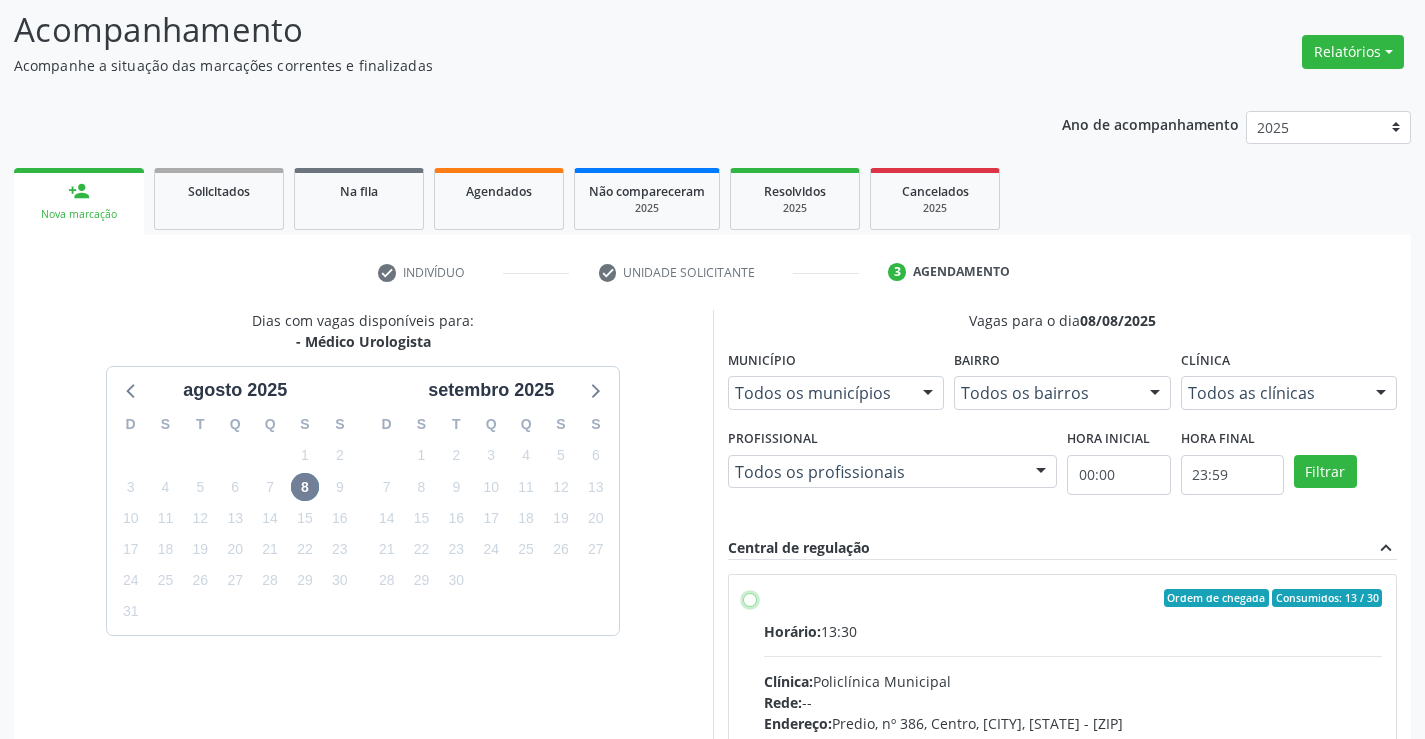 click on "Ordem de chegada
Consumidos: 13 / 30
Horário:   13:30
Clínica:  Policlínica Municipal
Rede:
--
Endereço:   Predio, nº 386, Centro, Campo Formoso - BA
Telefone:   (74) 6451312
Profissional:
Marcio Tulyo Gonçalves Vieira
Informações adicionais sobre o atendimento
Idade de atendimento:
de 0 a 120 anos
Gênero(s) atendido(s):
Masculino e Feminino
Informações adicionais:
--" at bounding box center [750, 598] 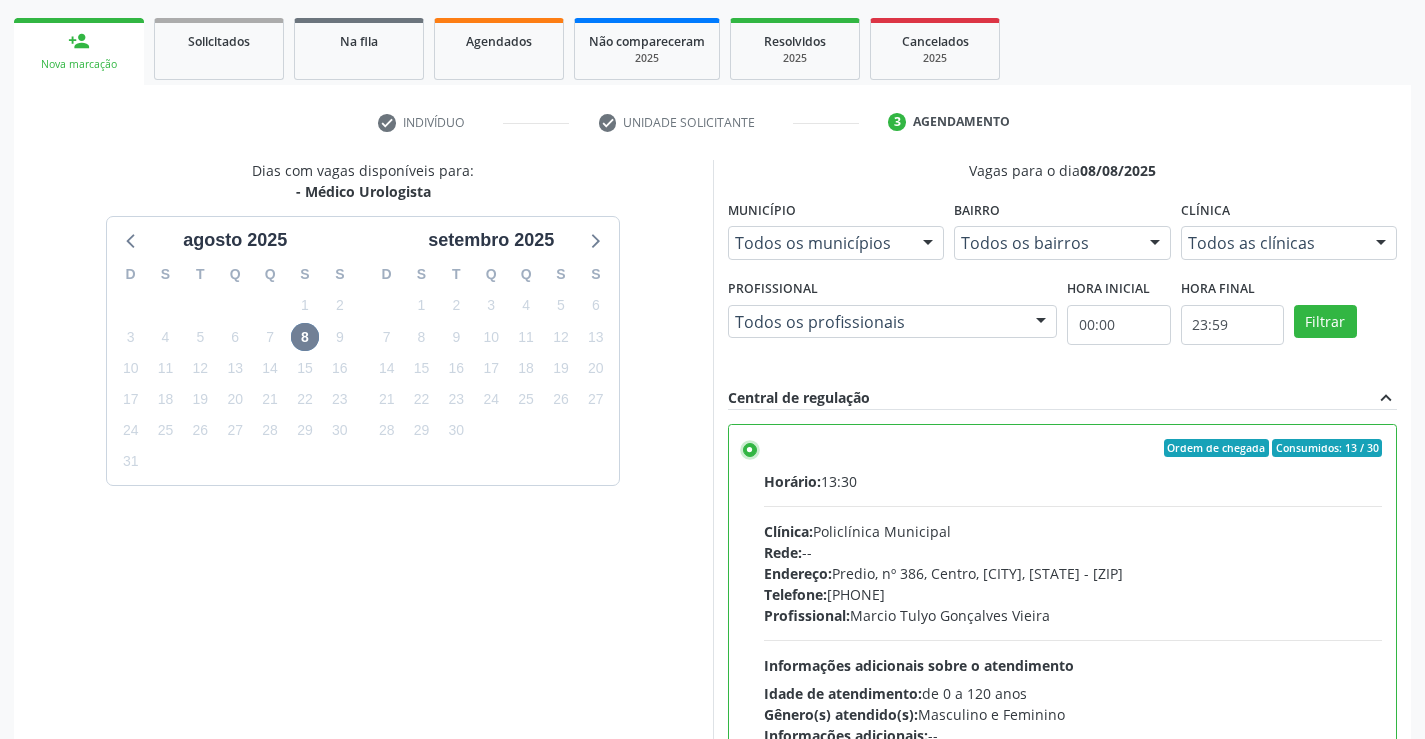 scroll, scrollTop: 456, scrollLeft: 0, axis: vertical 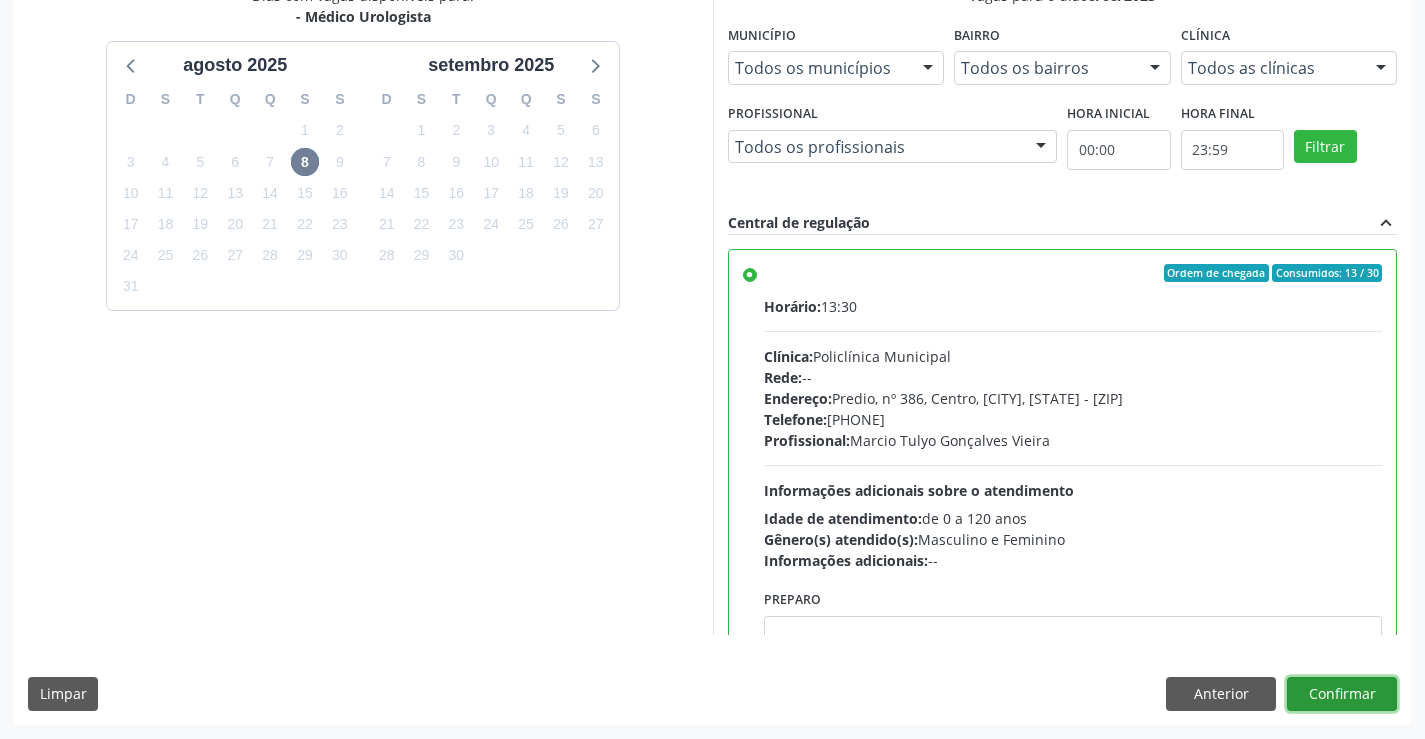 click on "Confirmar" at bounding box center (1342, 694) 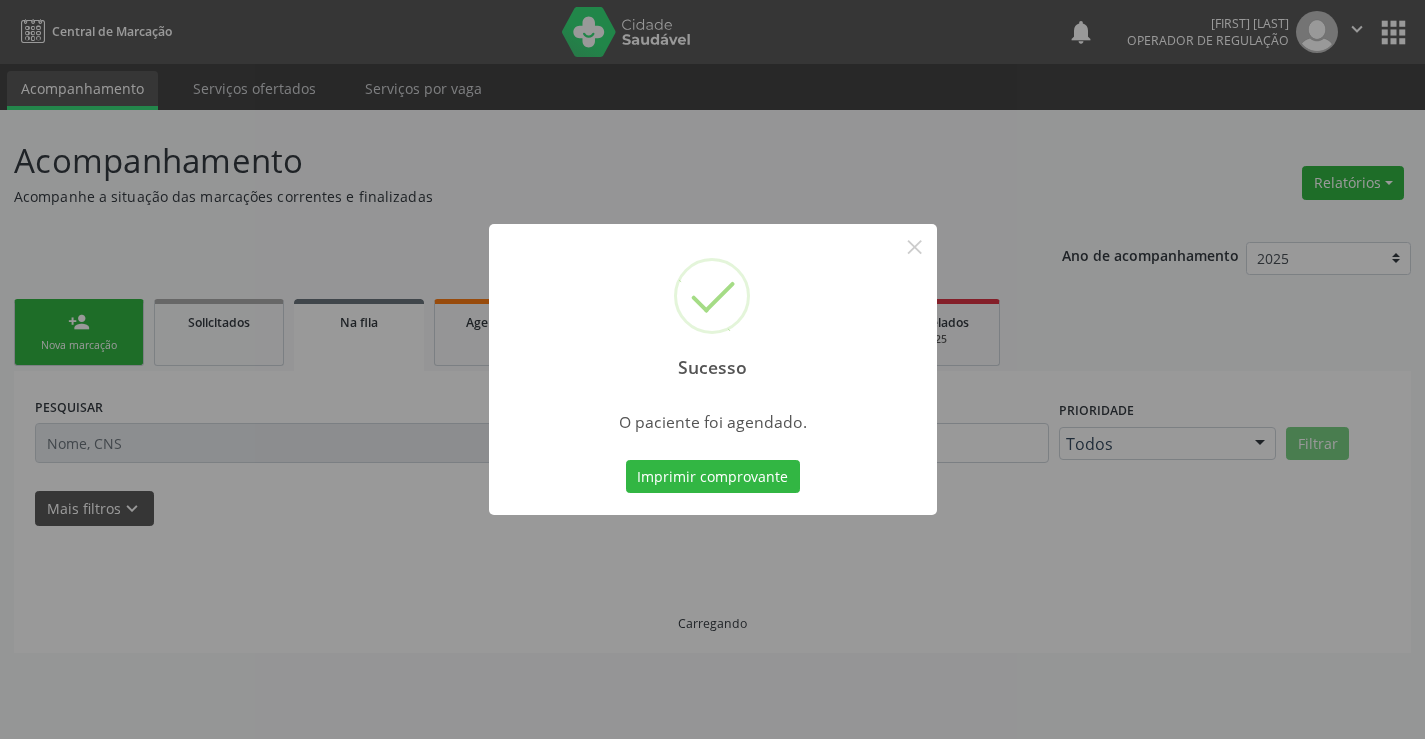 scroll, scrollTop: 0, scrollLeft: 0, axis: both 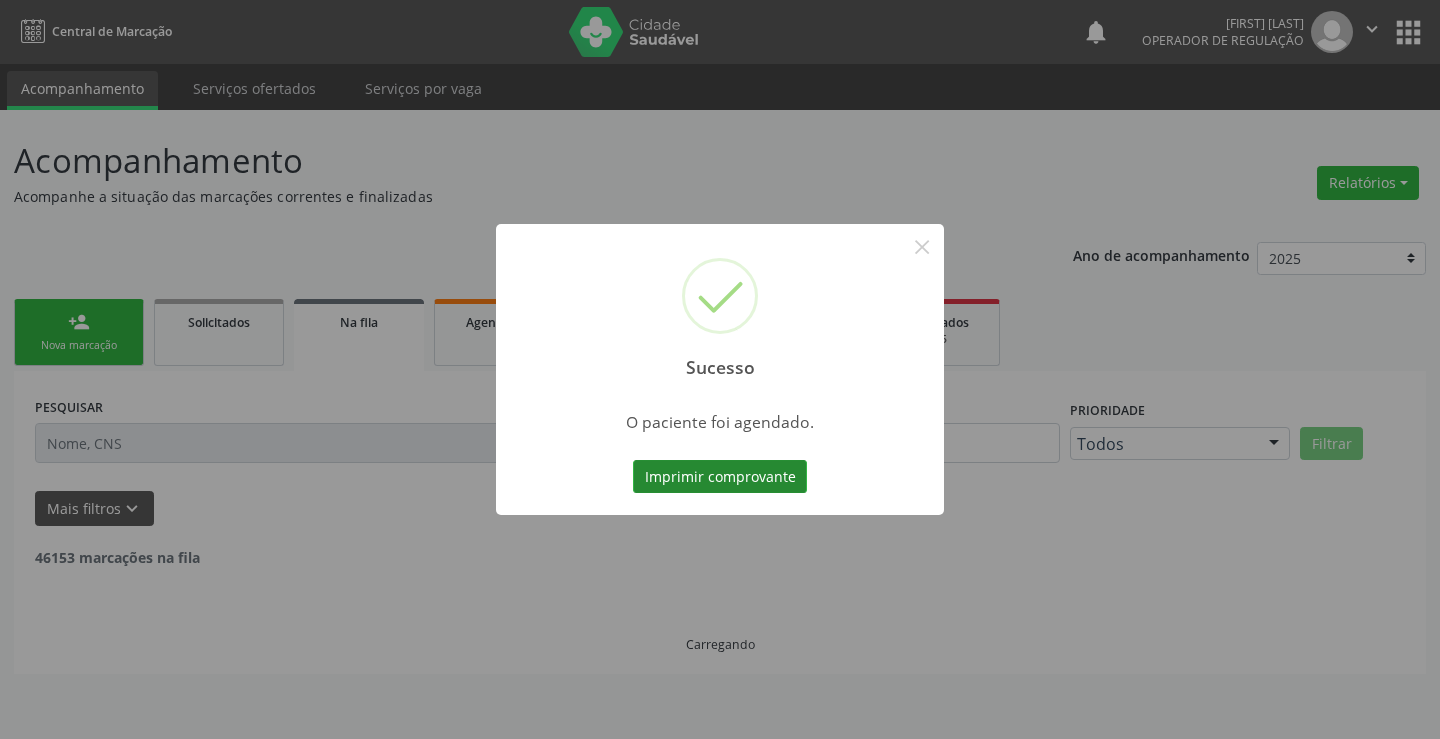 click on "Imprimir comprovante" at bounding box center [720, 477] 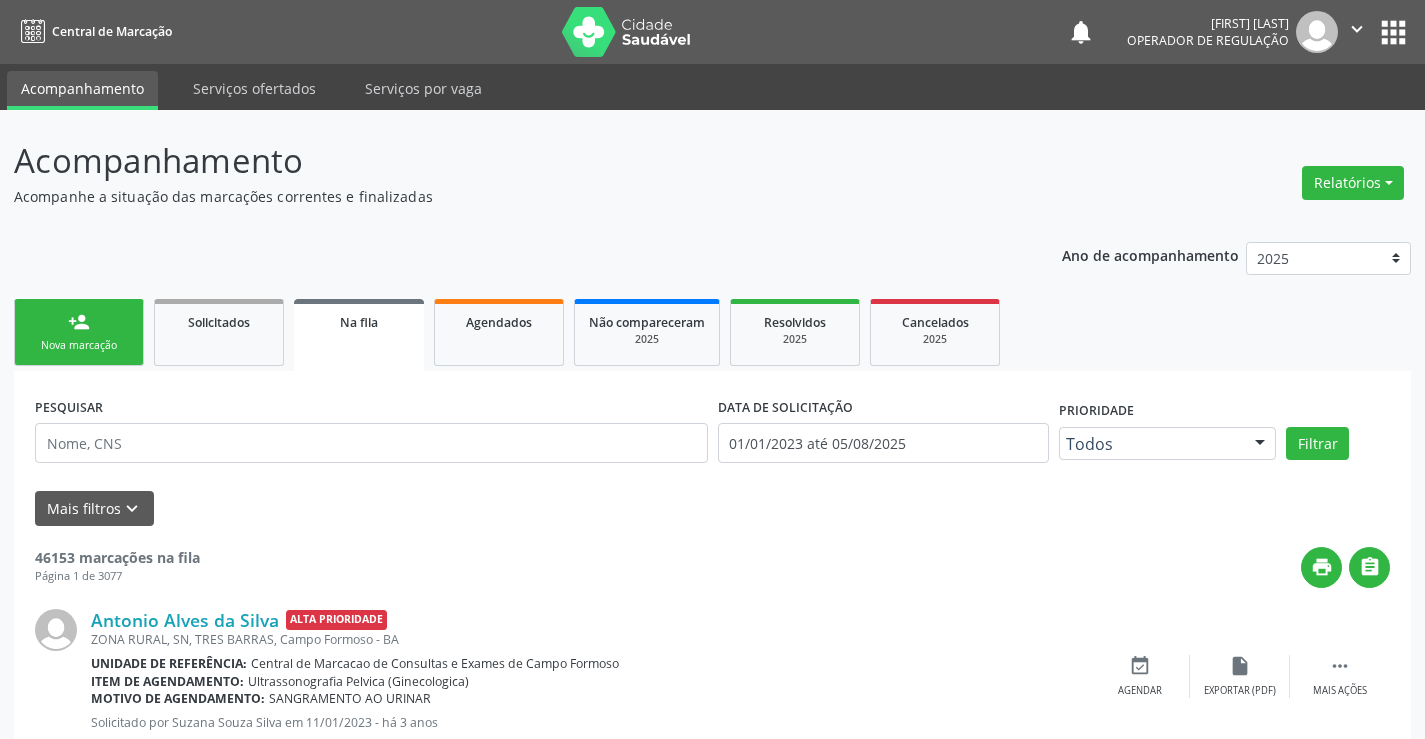 scroll, scrollTop: 0, scrollLeft: 0, axis: both 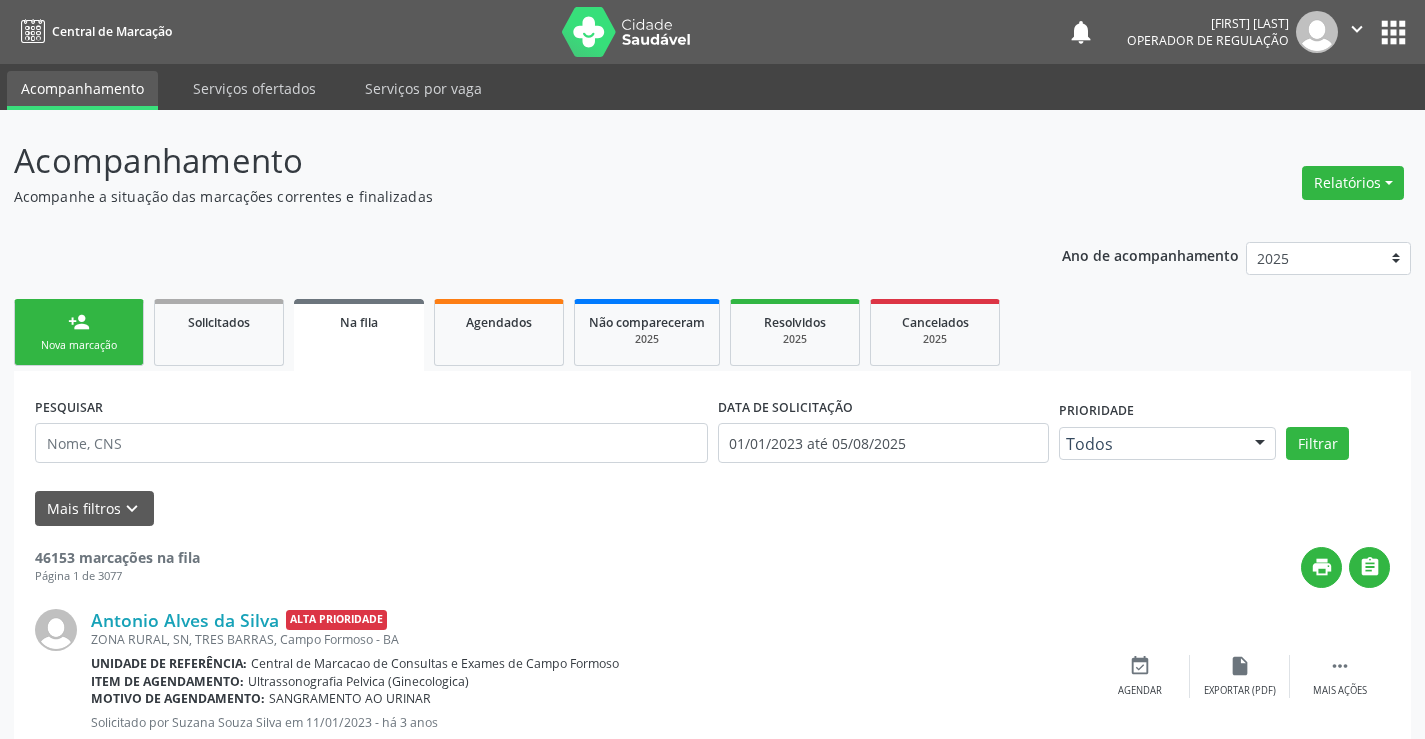 drag, startPoint x: 91, startPoint y: 326, endPoint x: 106, endPoint y: 322, distance: 15.524175 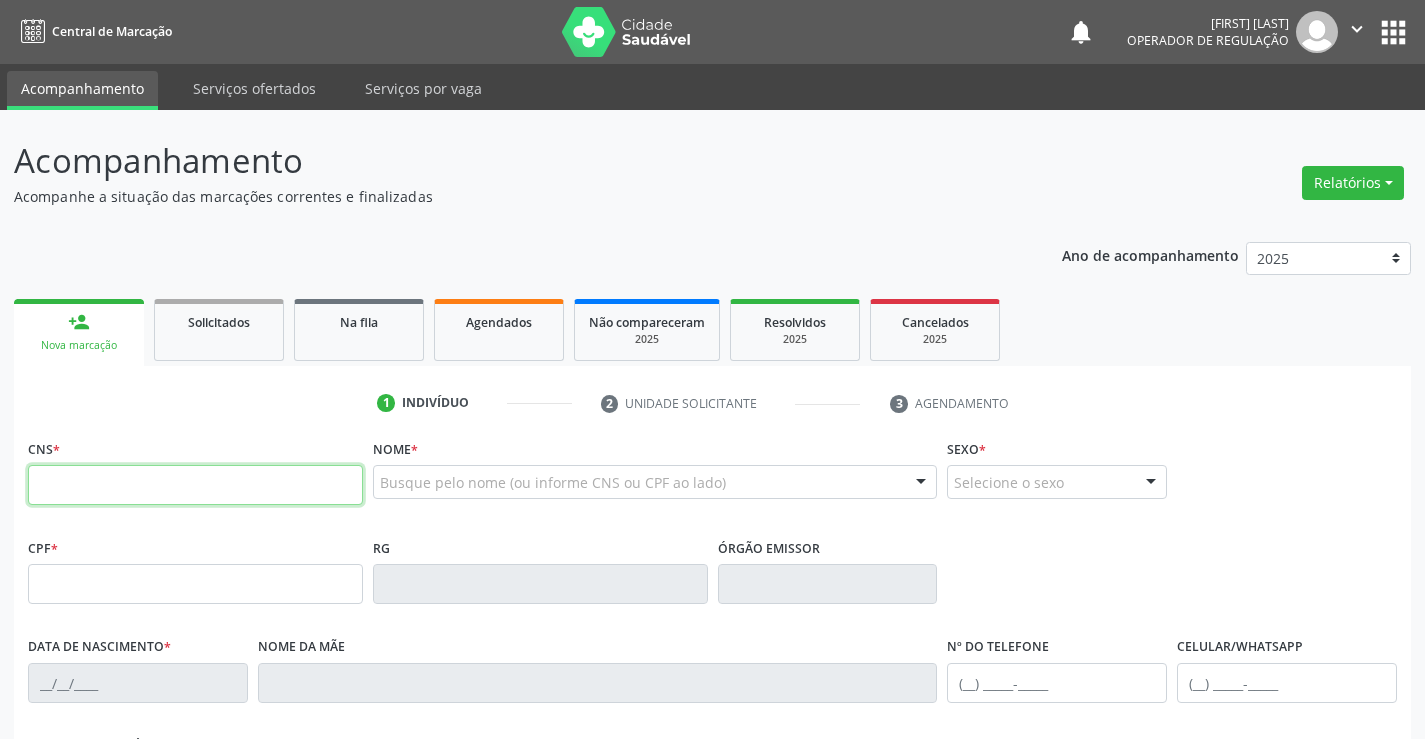 click at bounding box center [195, 485] 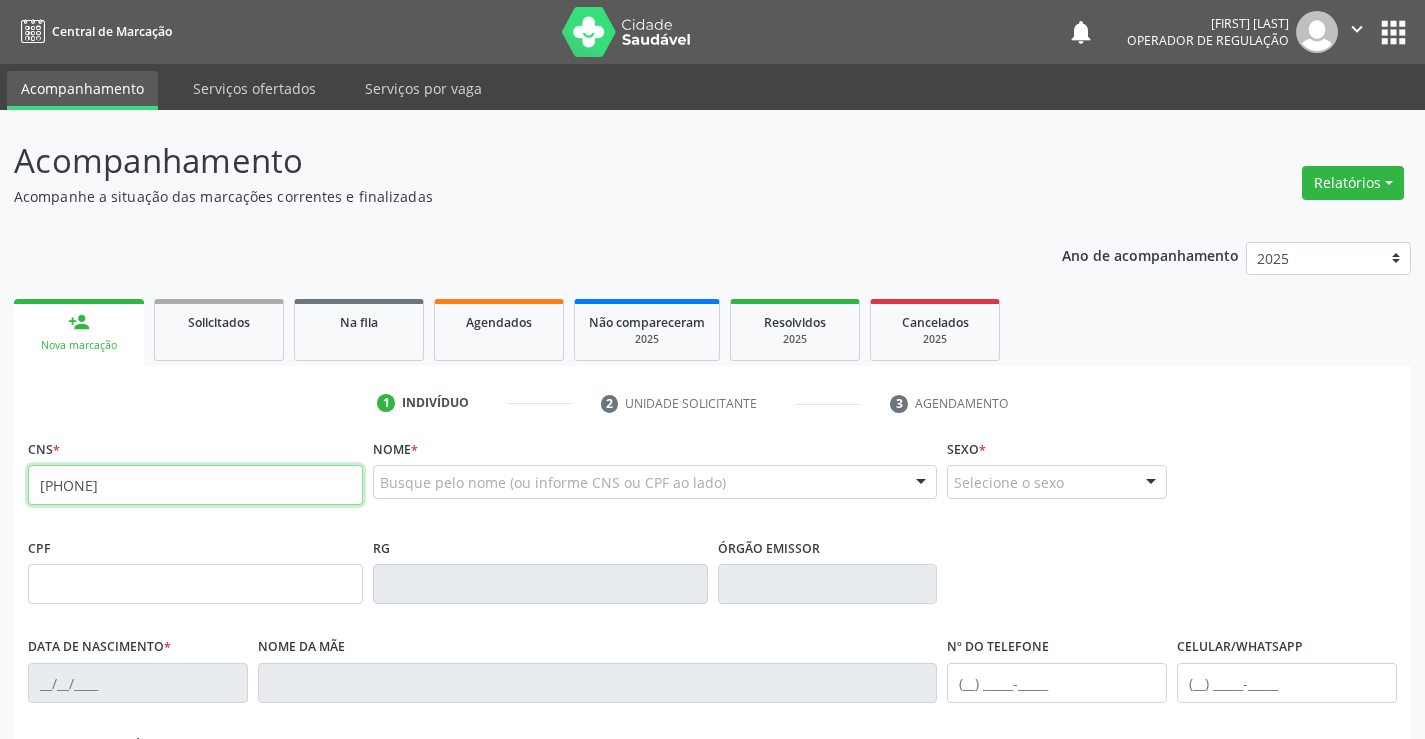 type on "[PHONE]" 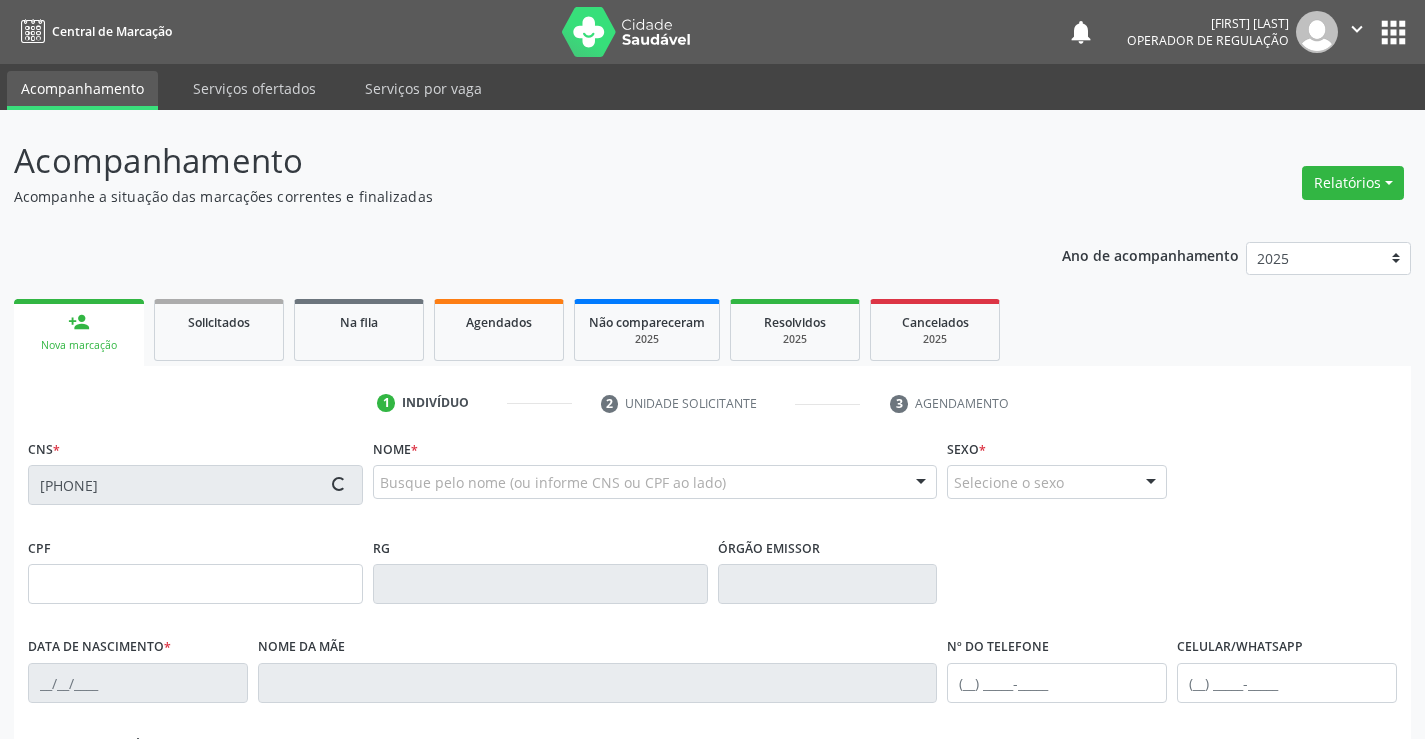 type on "[PHONE]" 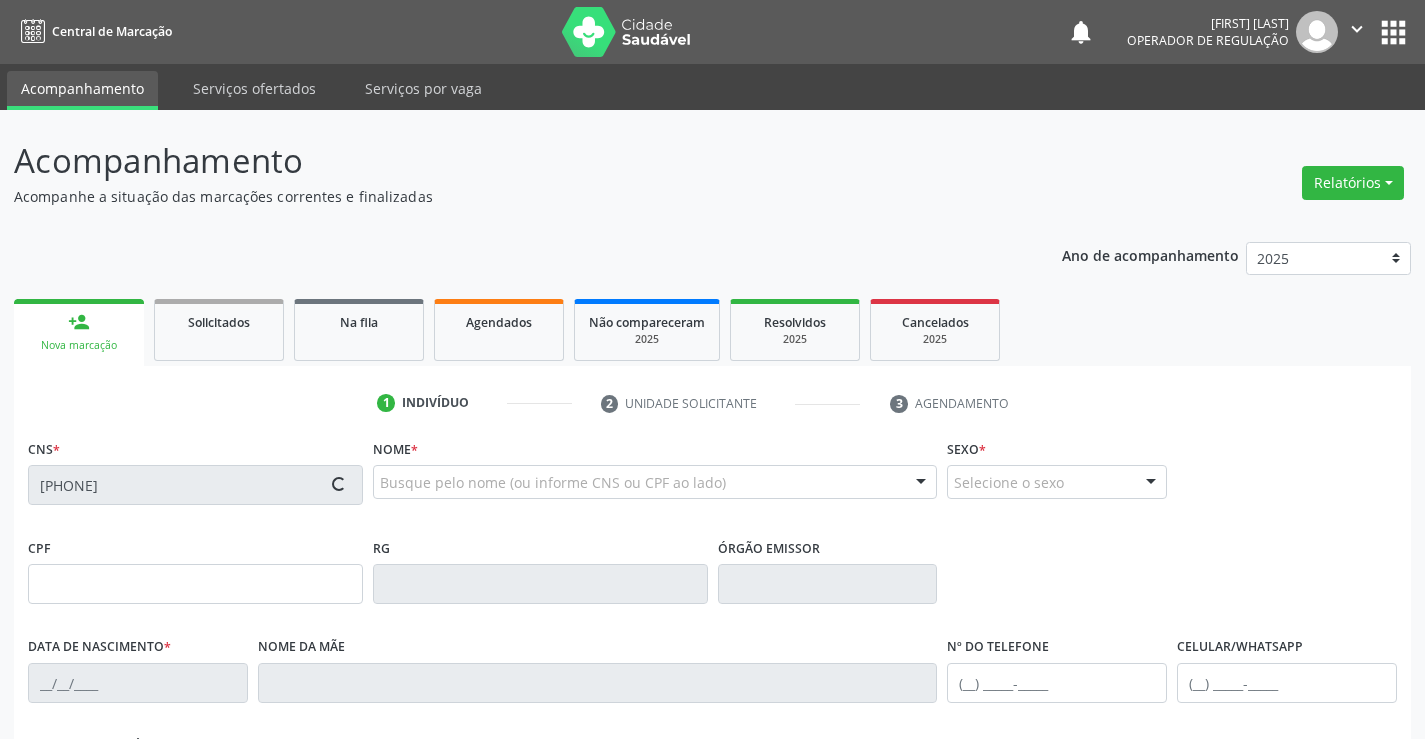 type on "[PHONE]" 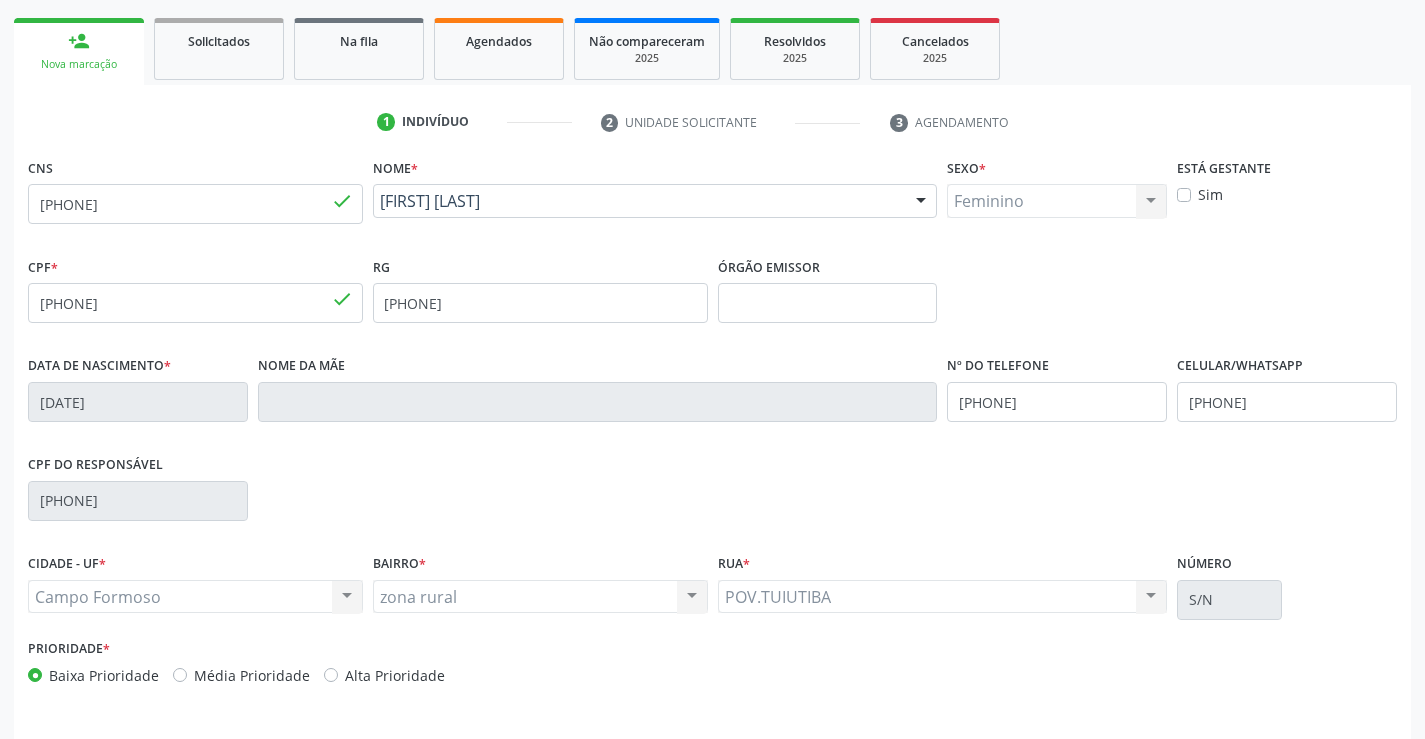 scroll, scrollTop: 345, scrollLeft: 0, axis: vertical 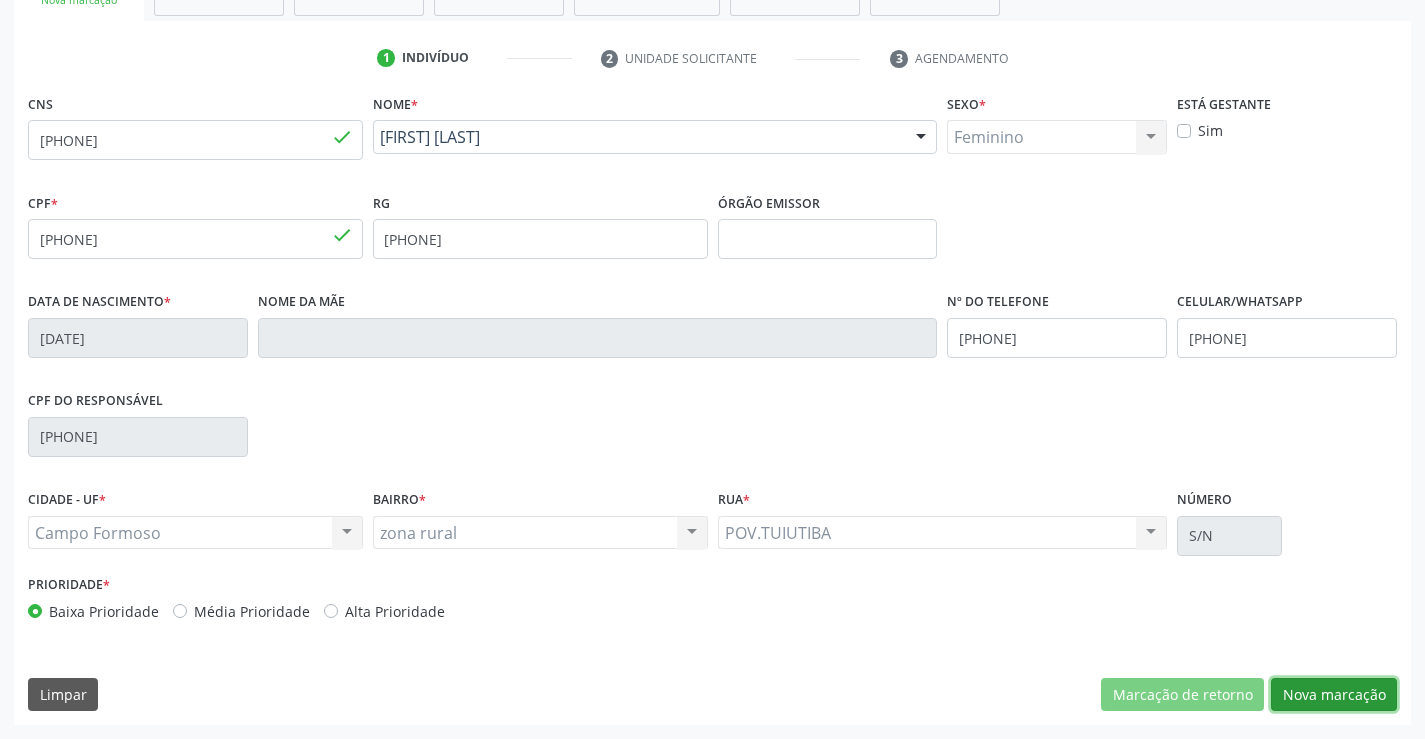 click on "Nova marcação" at bounding box center (1334, 695) 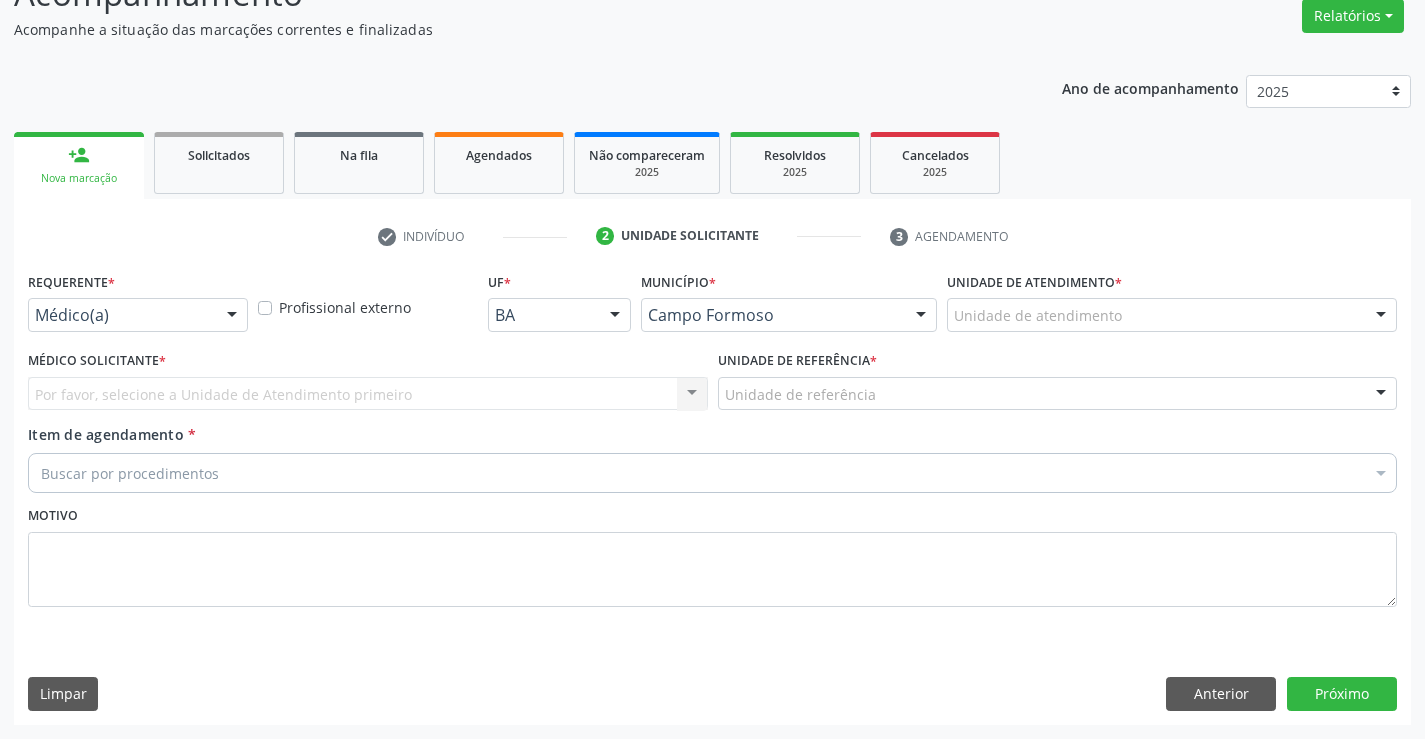 scroll, scrollTop: 167, scrollLeft: 0, axis: vertical 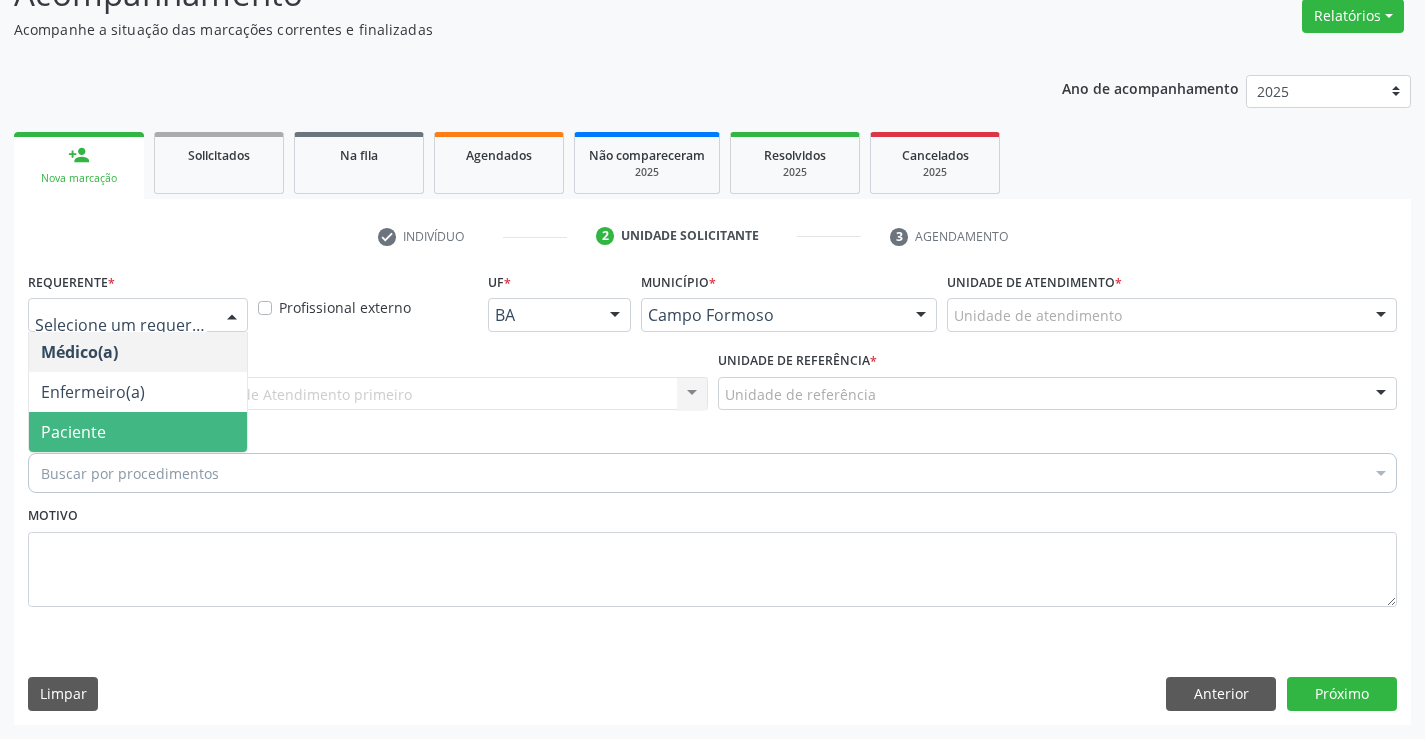 click on "Paciente" at bounding box center (73, 432) 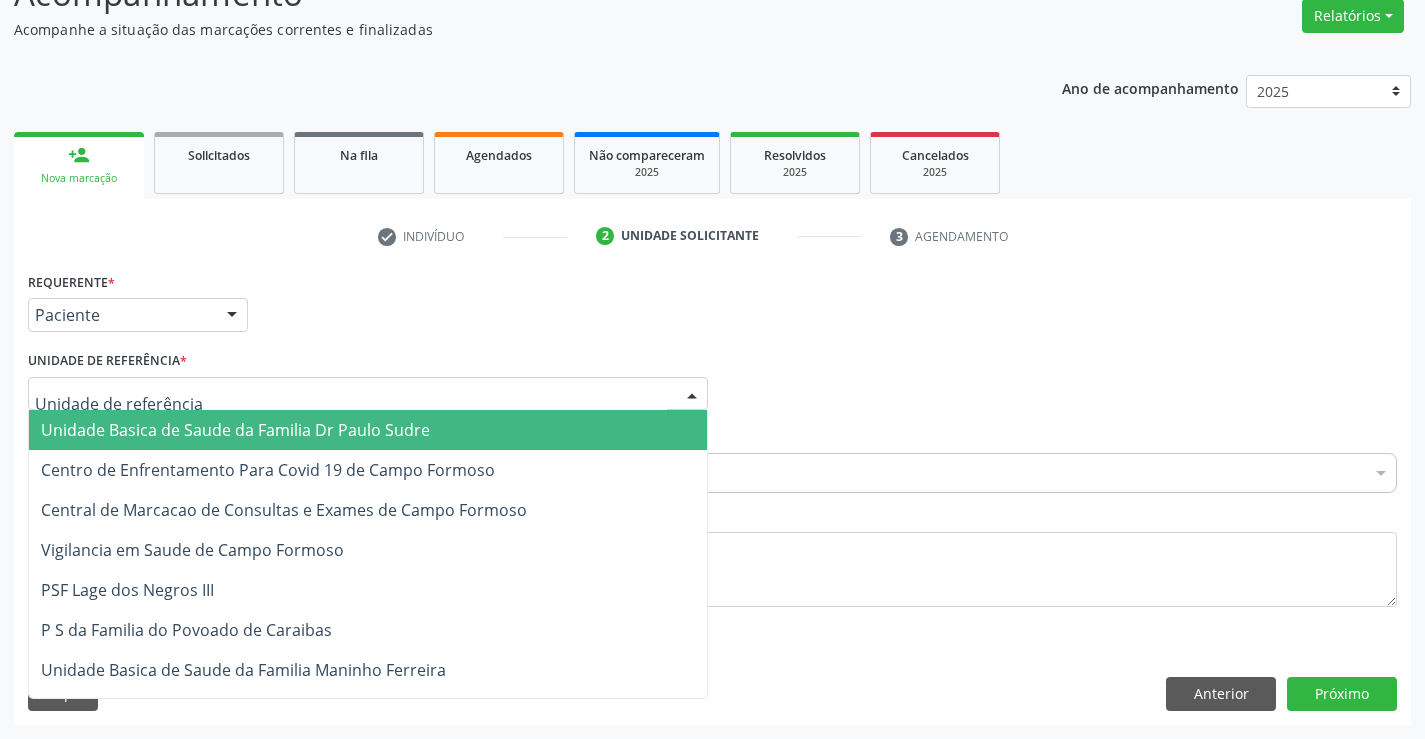 click on "Unidade Basica de Saude da Familia Dr Paulo Sudre" at bounding box center (235, 430) 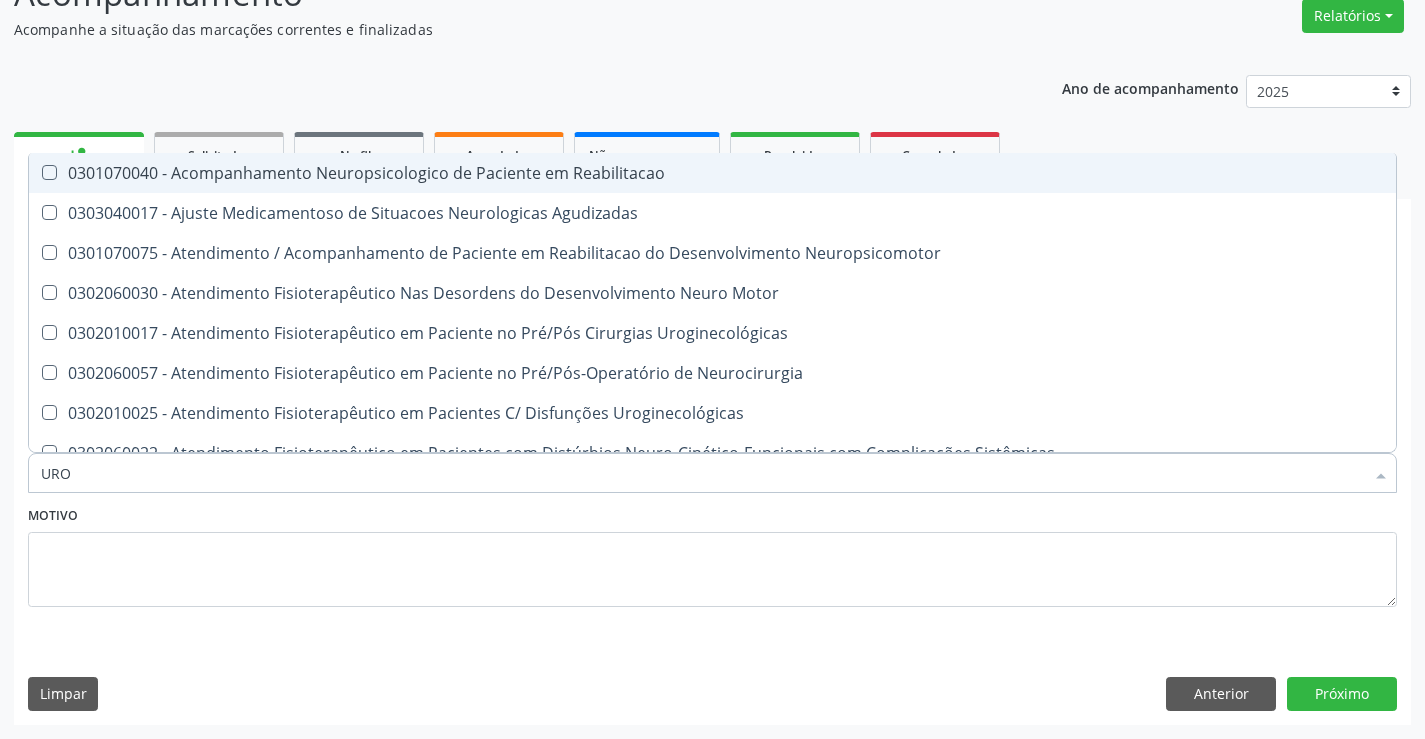 type on "UROL" 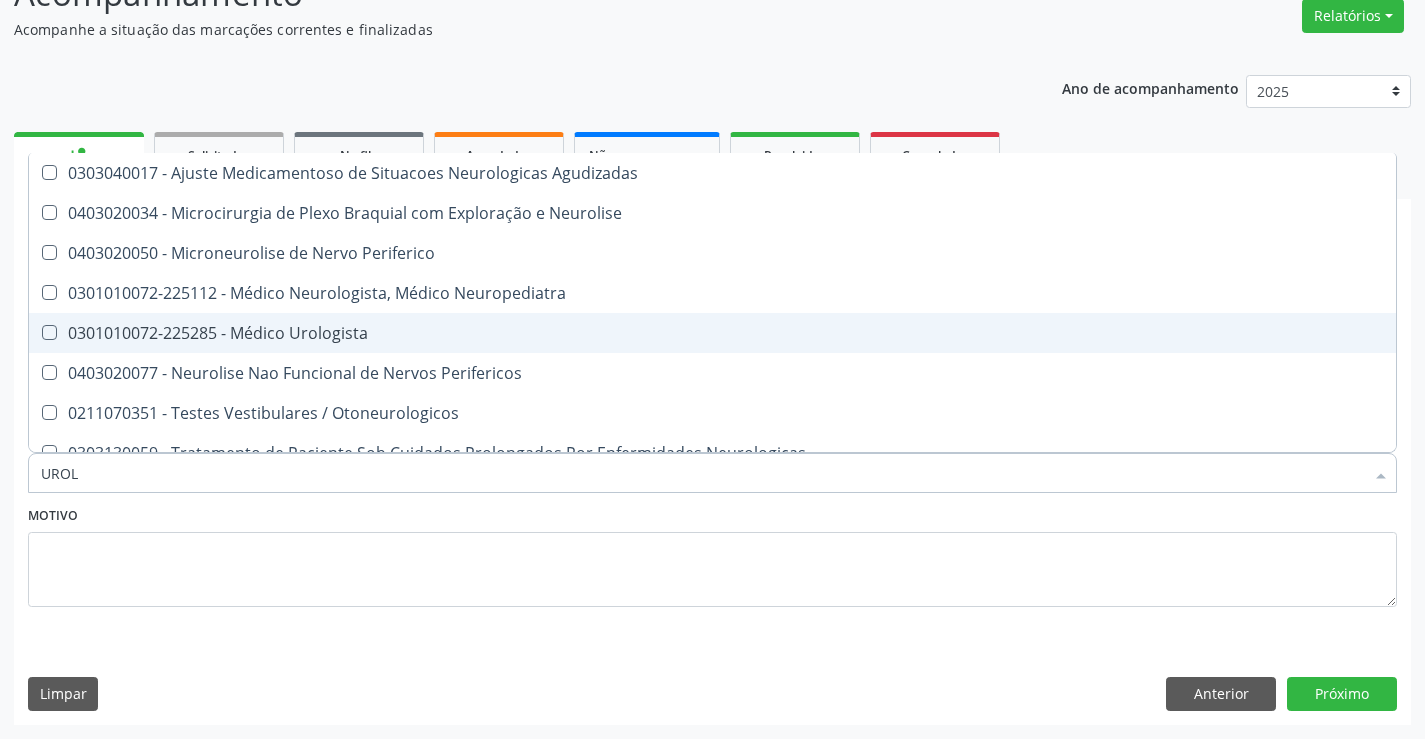 click on "0301010072-225285 - Médico Urologista" at bounding box center (712, 333) 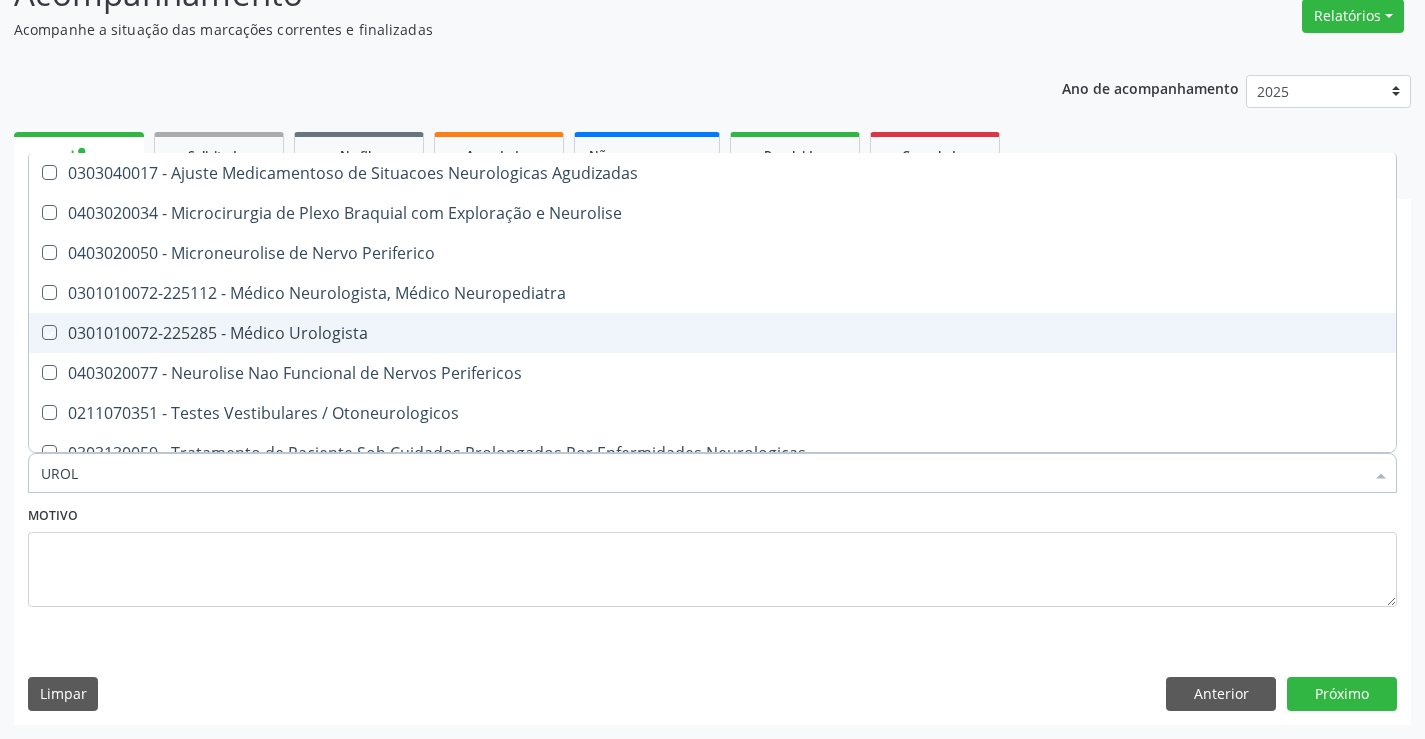 checkbox on "true" 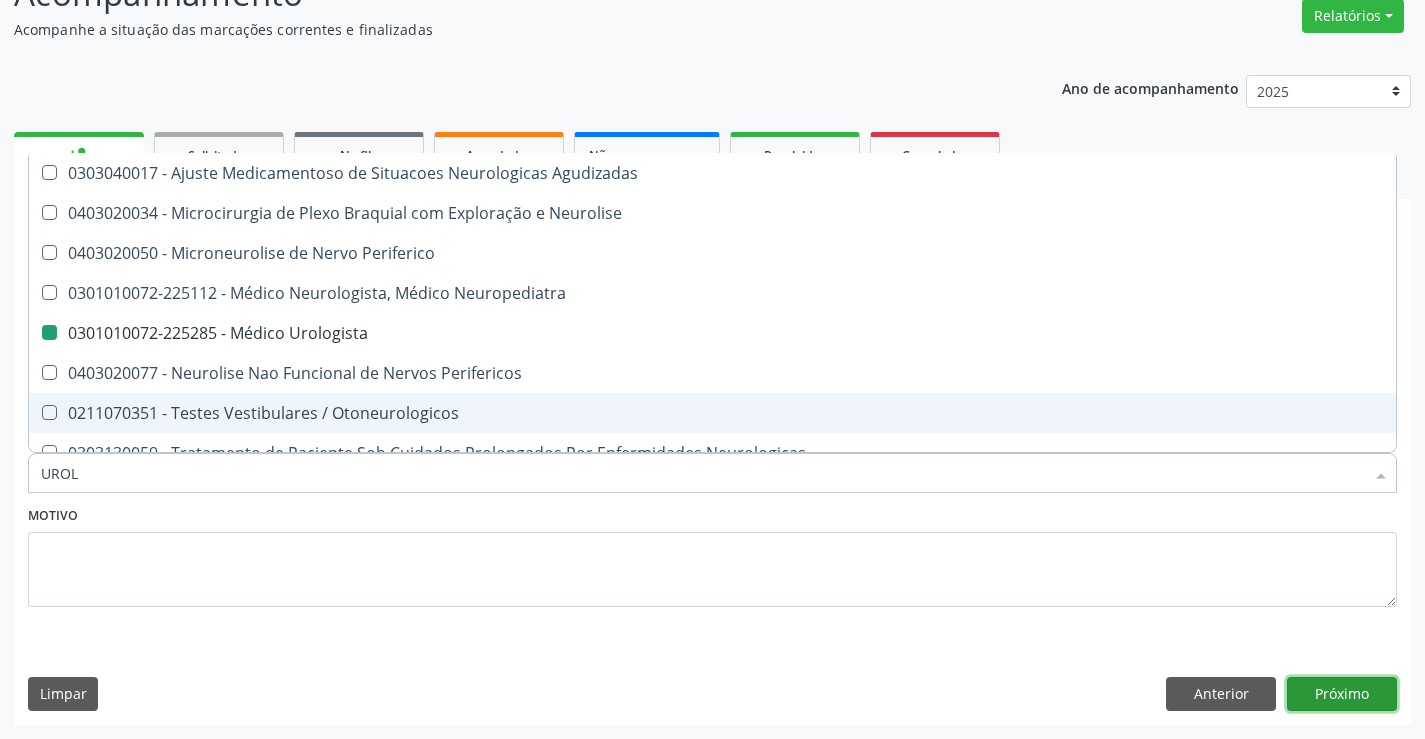 click on "Próximo" at bounding box center (1342, 694) 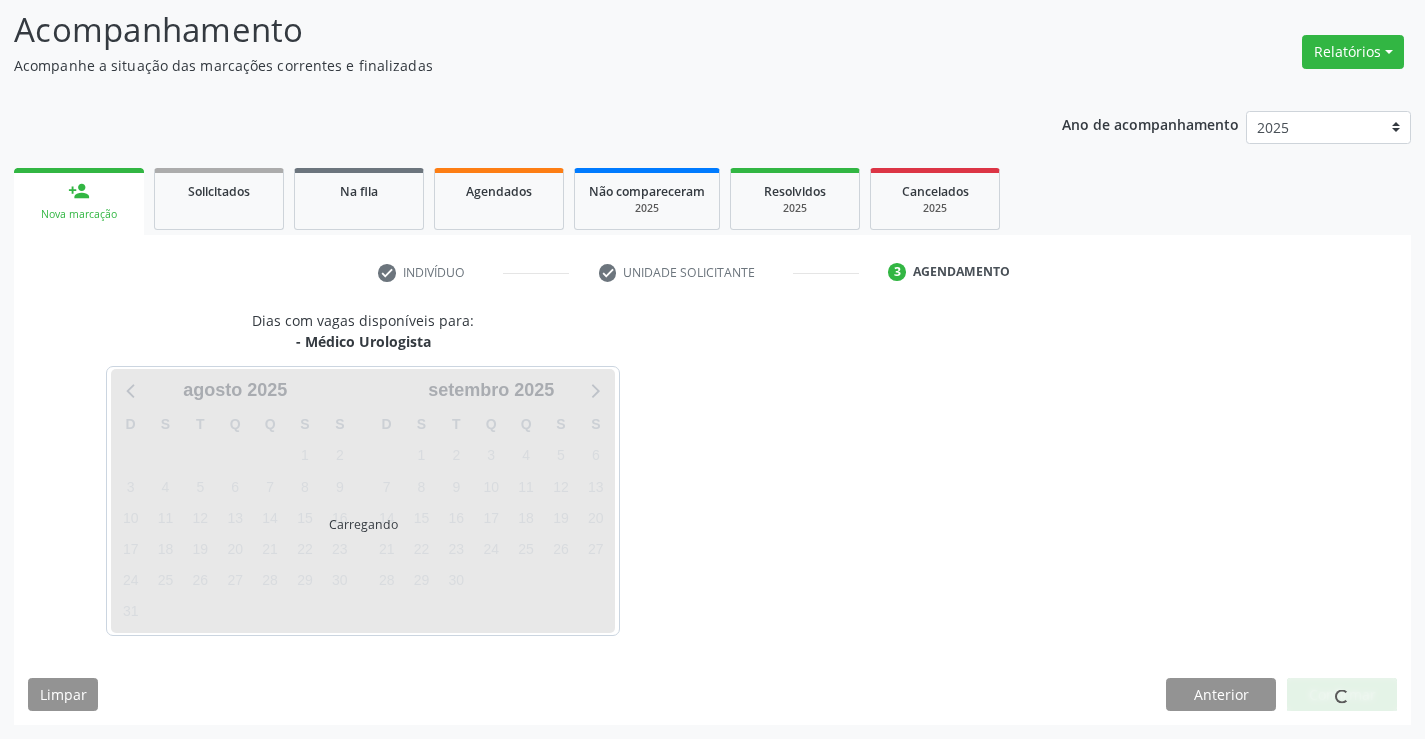 scroll, scrollTop: 131, scrollLeft: 0, axis: vertical 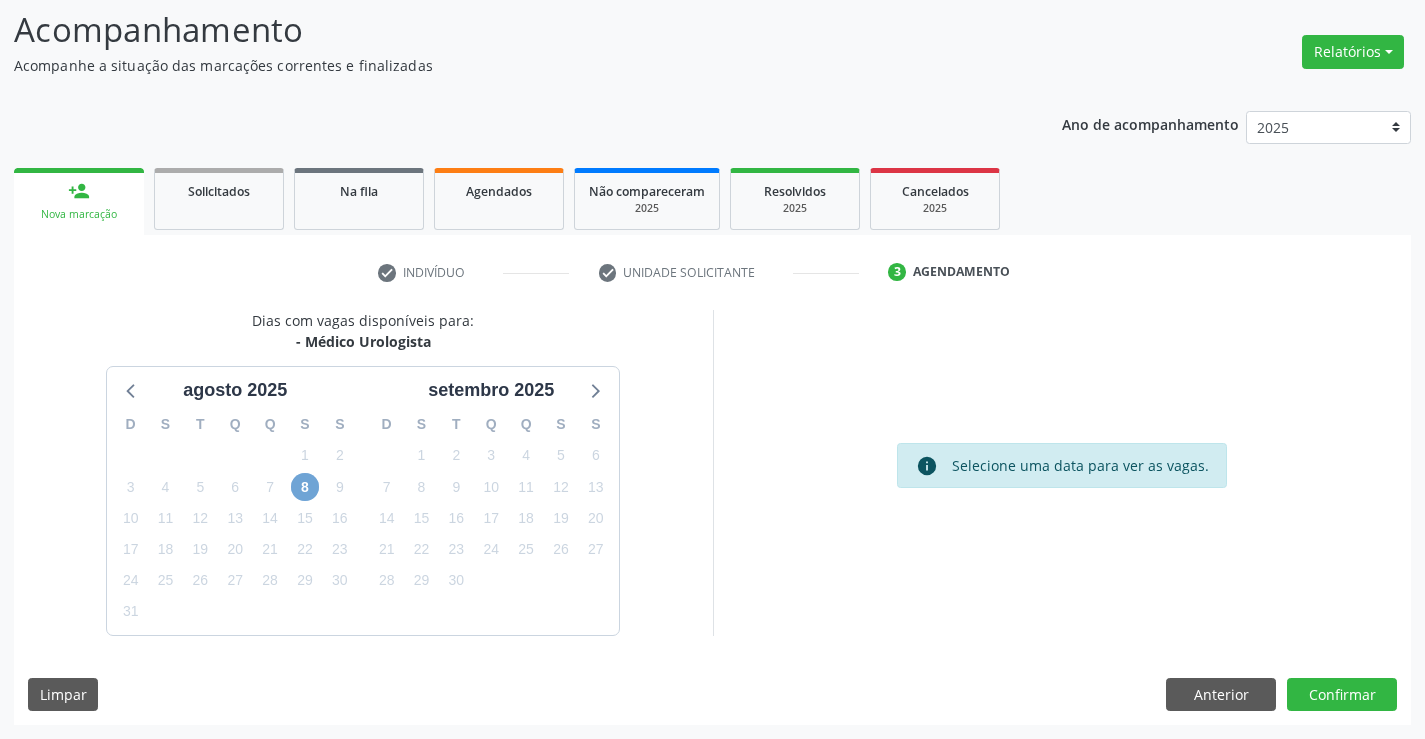 click on "8" at bounding box center [305, 487] 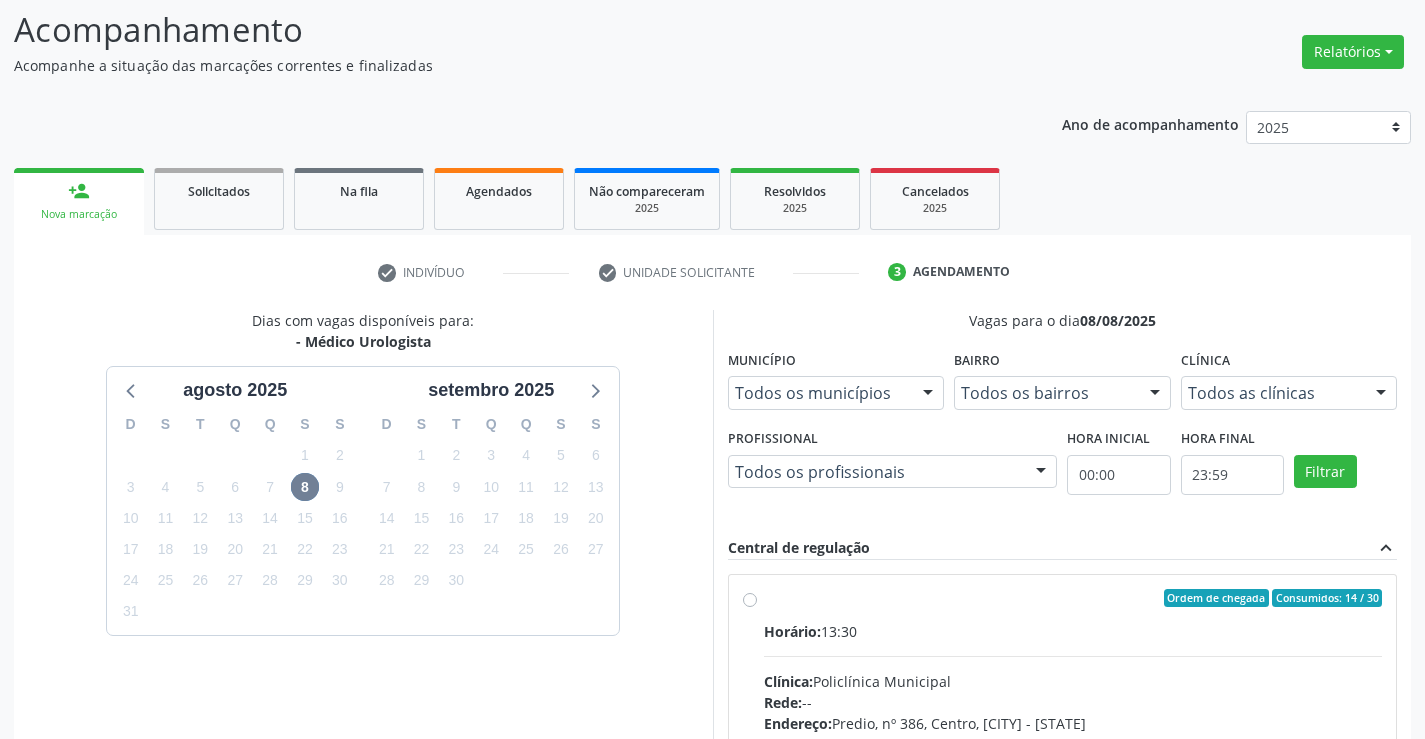 click on "Ordem de chegada
Consumidos: 14 / 30
Horário:   13:30
Clínica:  Policlínica Municipal
Rede:
--
Endereço:   Predio, nº 386, Centro, [CITY] - [STATE]
Telefone:   [PHONE]
Profissional:
[FIRST] [LAST]
Informações adicionais sobre o atendimento
Idade de atendimento:
de 0 a 120 anos
Gênero(s) atendido(s):
Masculino e Feminino
Informações adicionais:
--" at bounding box center [1073, 742] 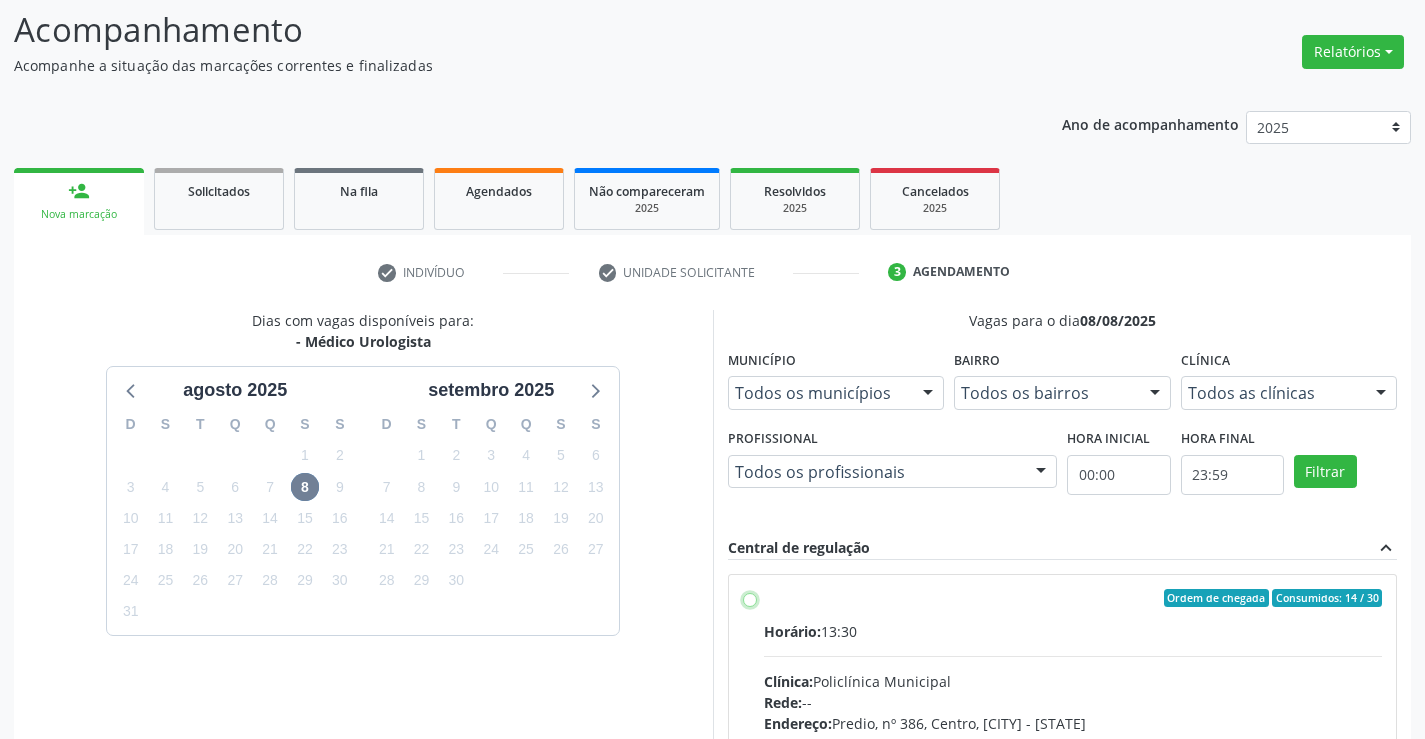 click on "Ordem de chegada
Consumidos: 14 / 30
Horário:   13:30
Clínica:  Policlínica Municipal
Rede:
--
Endereço:   Predio, nº 386, Centro, [CITY] - [STATE]
Telefone:   [PHONE]
Profissional:
[FIRST] [LAST]
Informações adicionais sobre o atendimento
Idade de atendimento:
de 0 a 120 anos
Gênero(s) atendido(s):
Masculino e Feminino
Informações adicionais:
--" at bounding box center [750, 598] 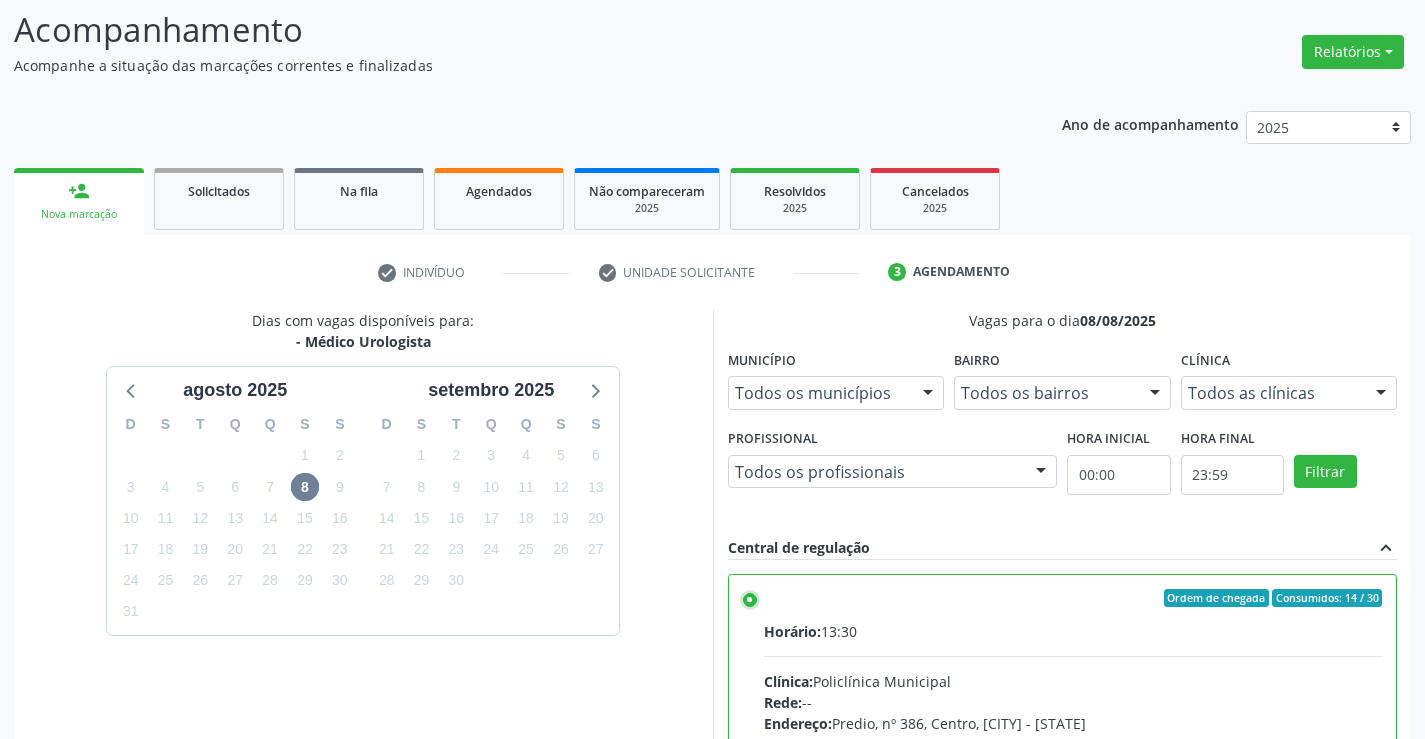 scroll, scrollTop: 456, scrollLeft: 0, axis: vertical 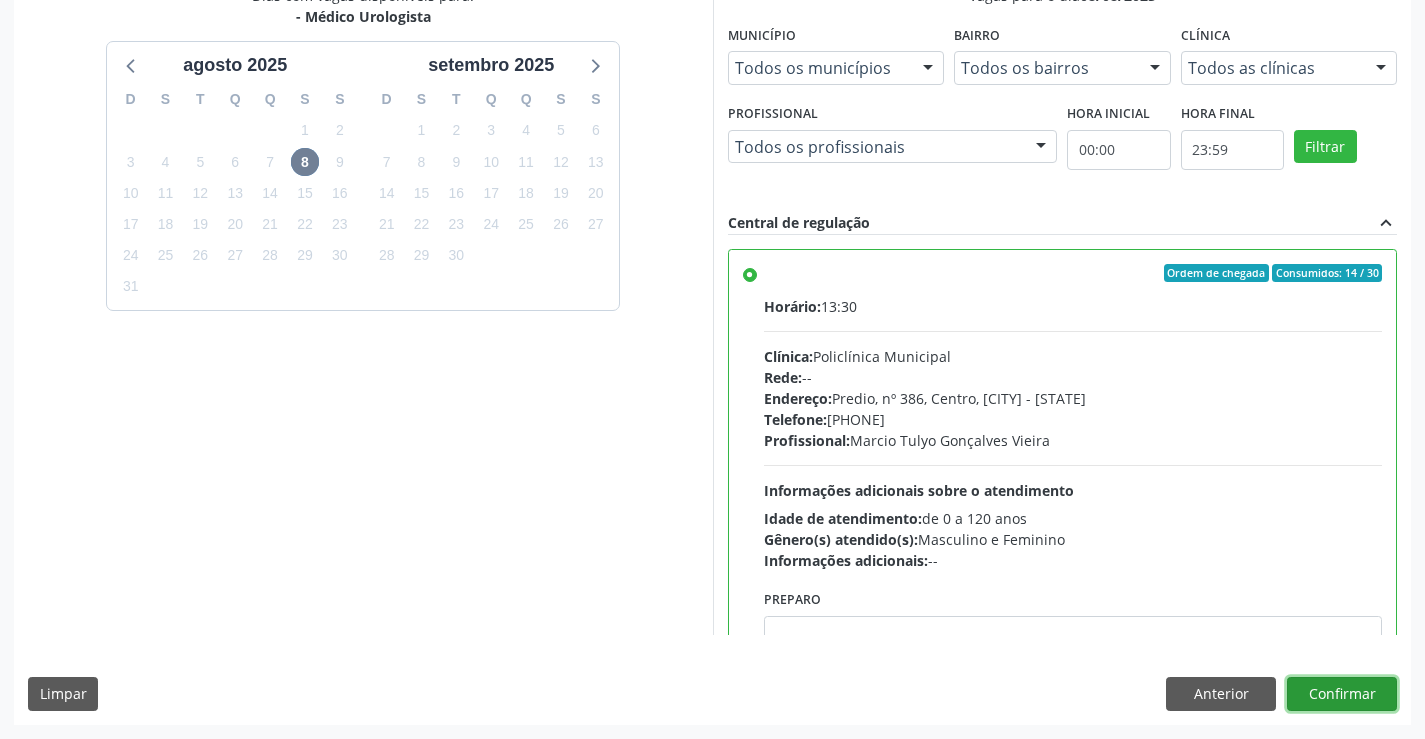 click on "Confirmar" at bounding box center [1342, 694] 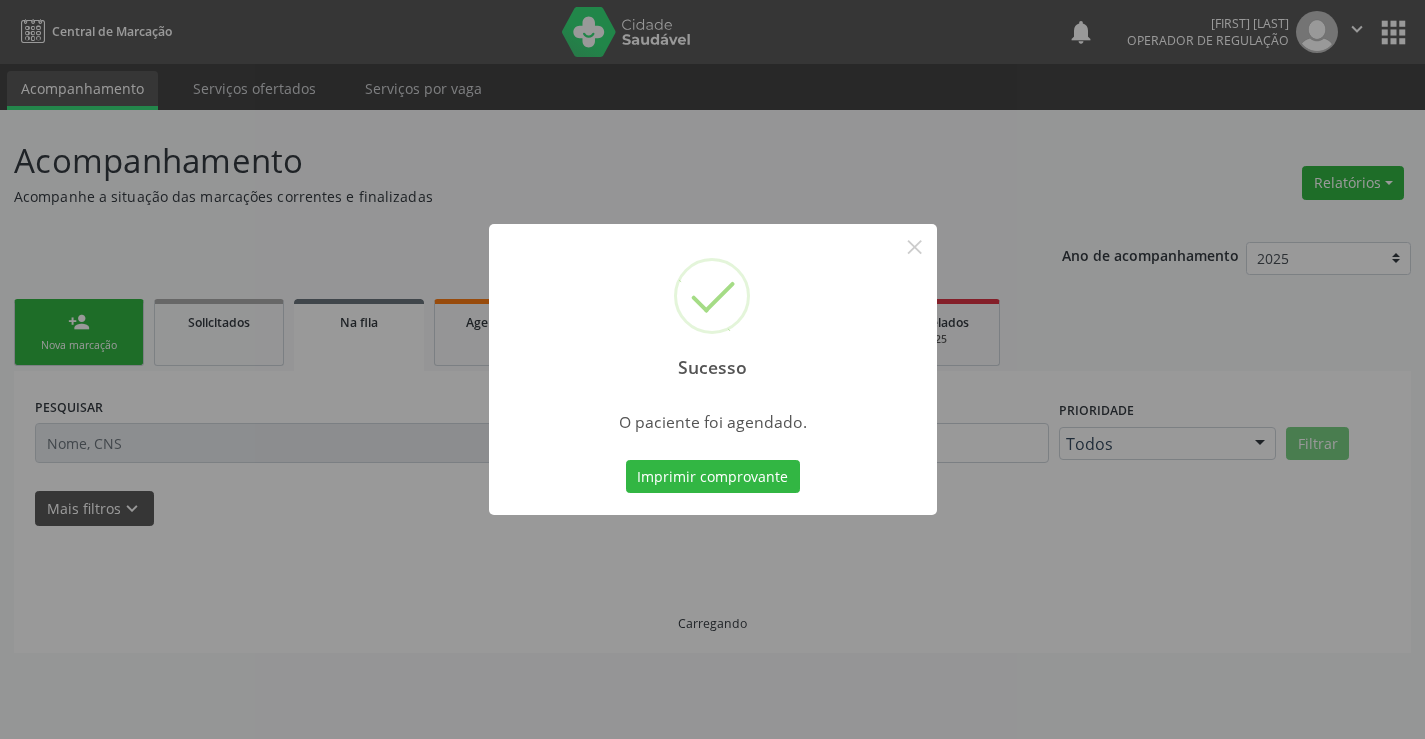 scroll, scrollTop: 0, scrollLeft: 0, axis: both 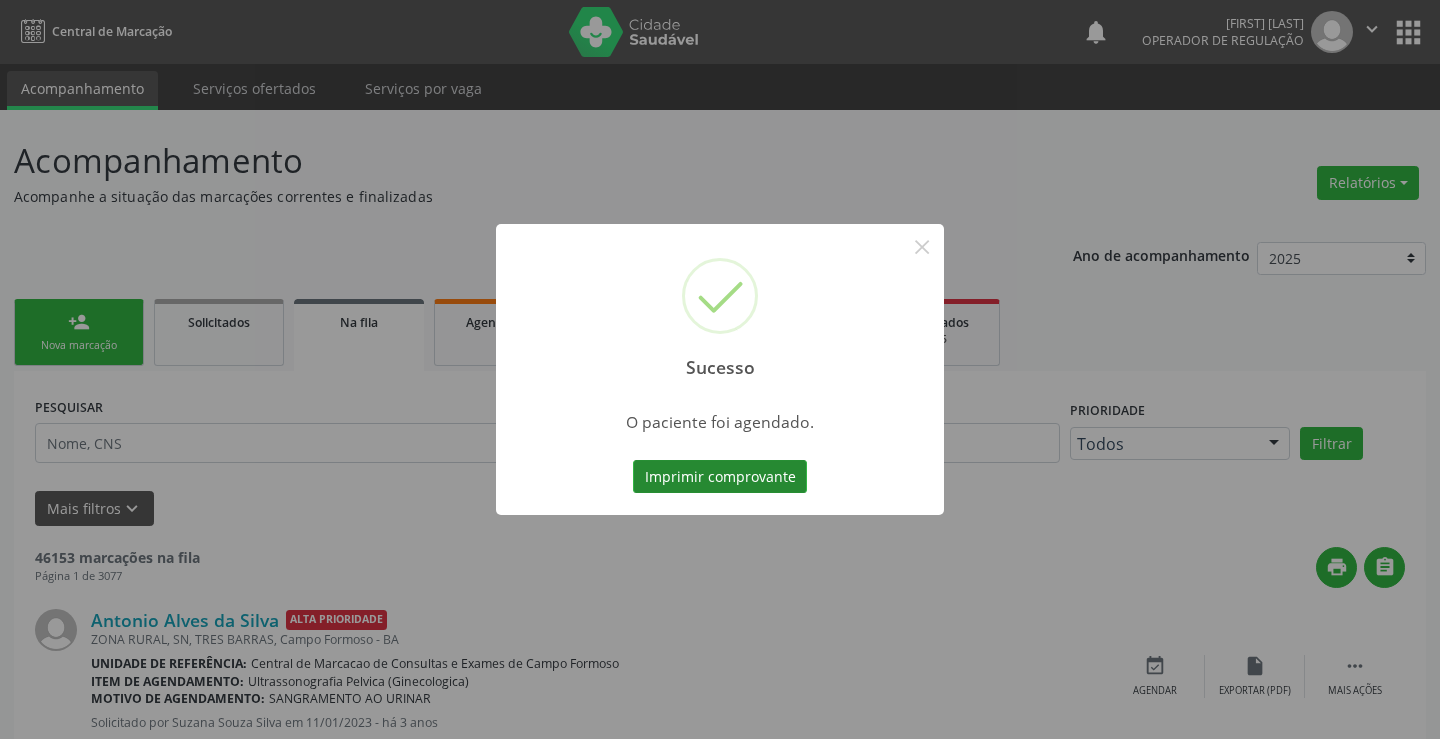 click on "Imprimir comprovante" at bounding box center (720, 477) 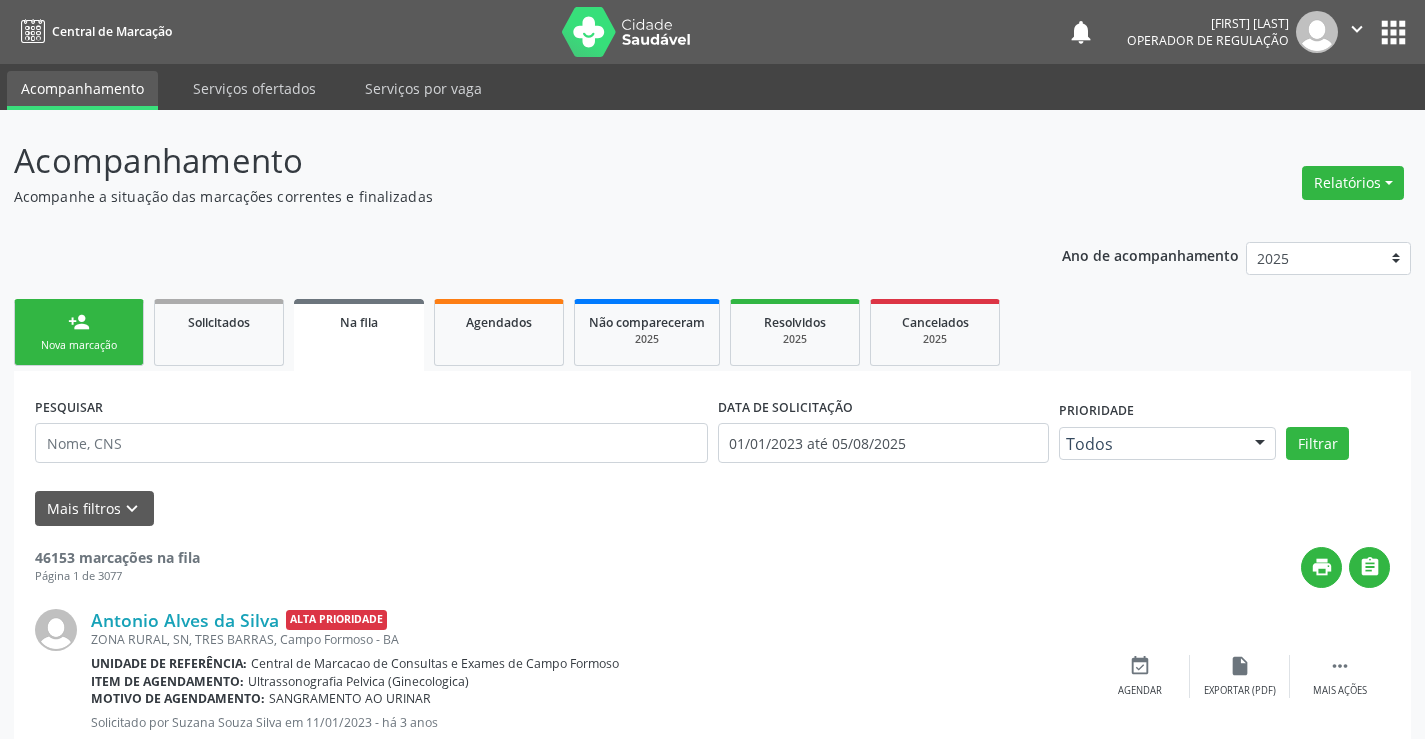 click on "person_add
Nova marcação" at bounding box center (79, 332) 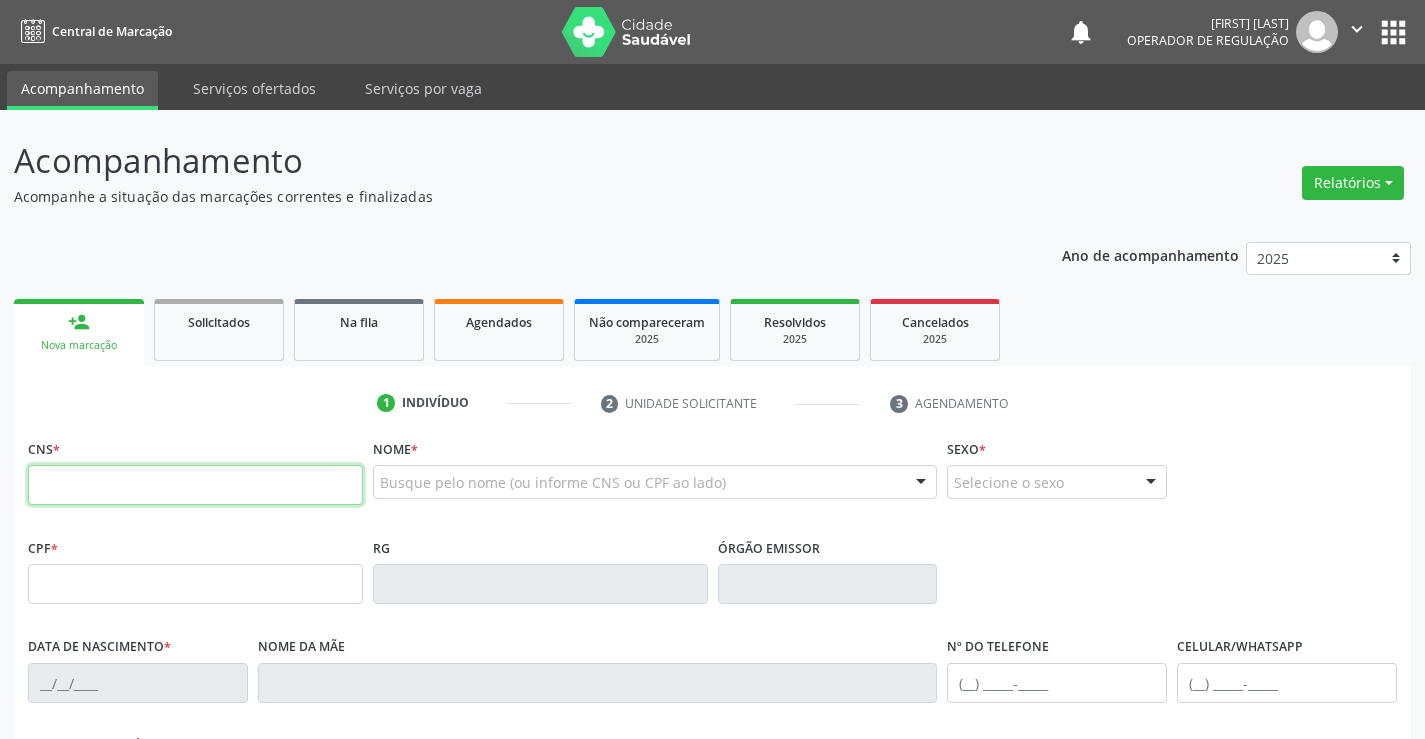click at bounding box center (195, 485) 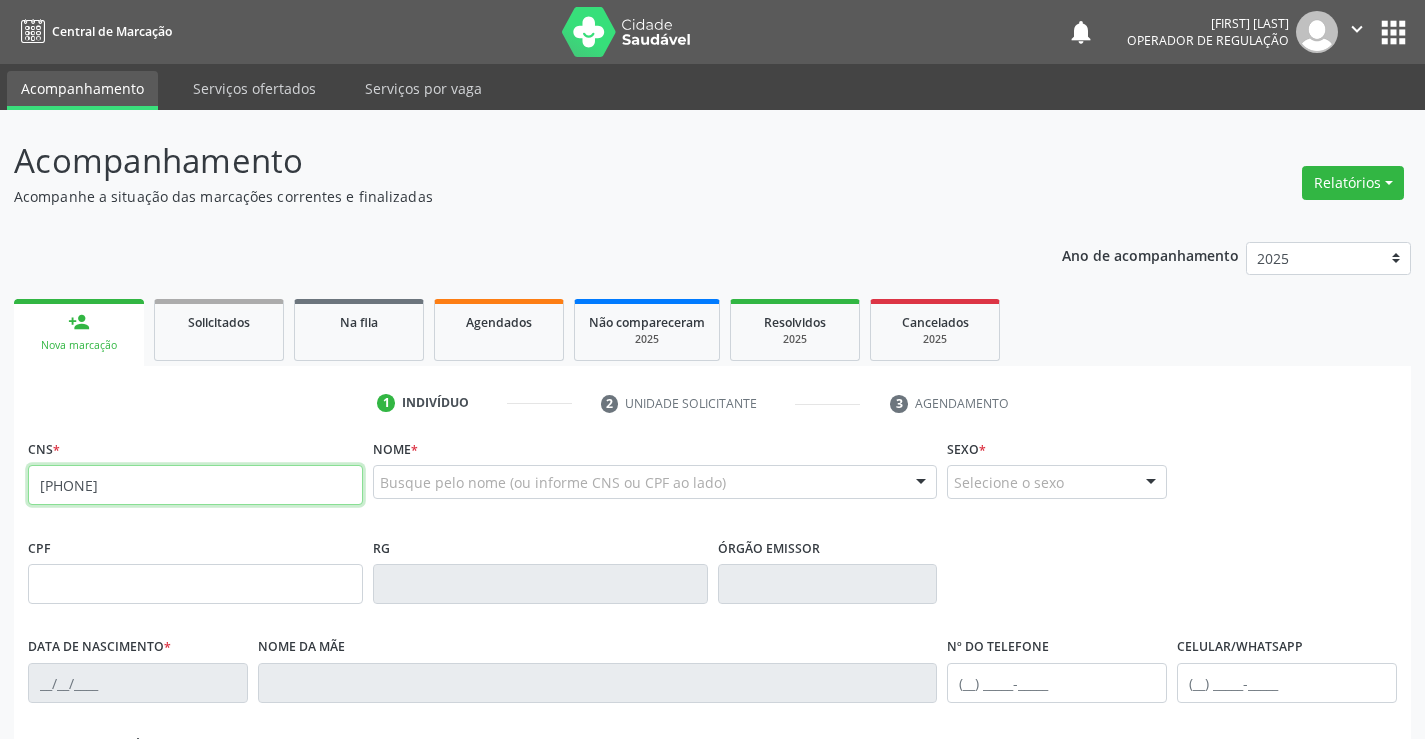 type on "[PHONE]" 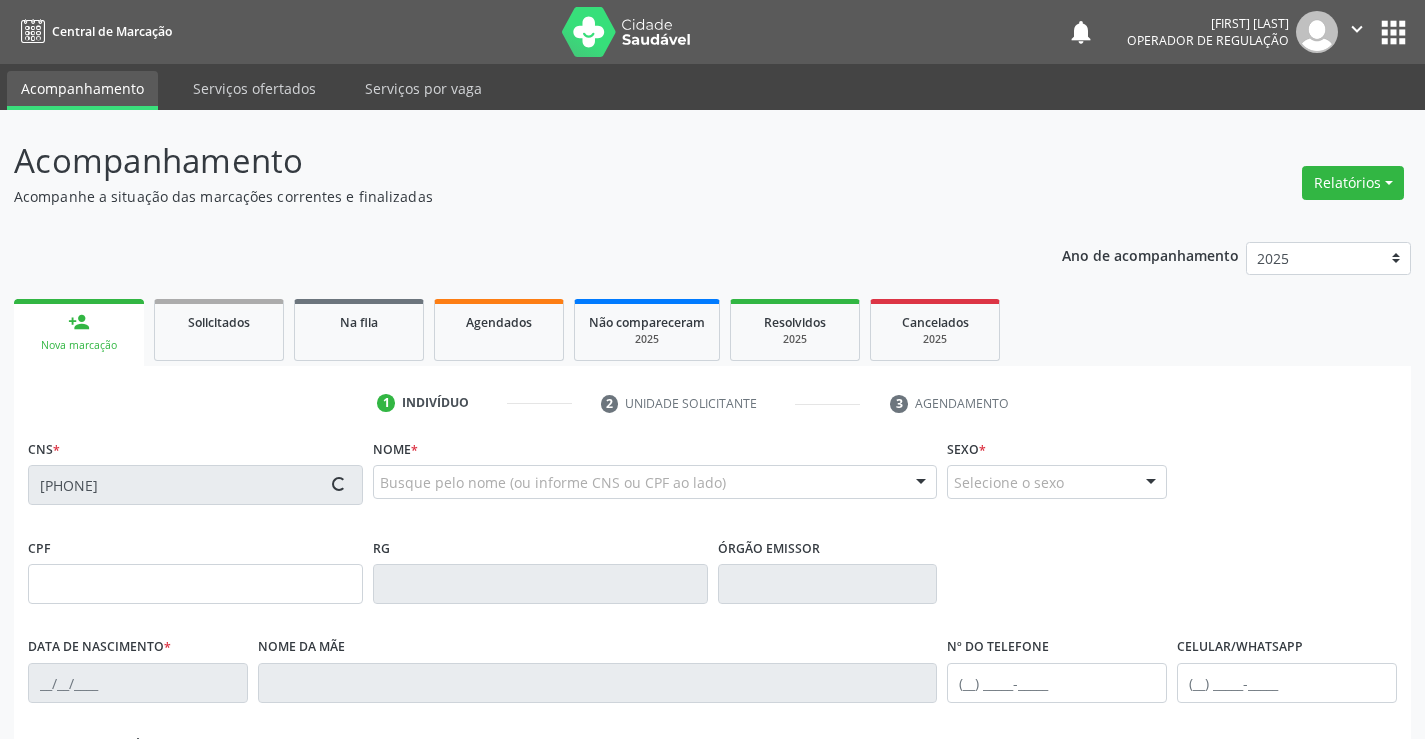 type on "[PHONE]" 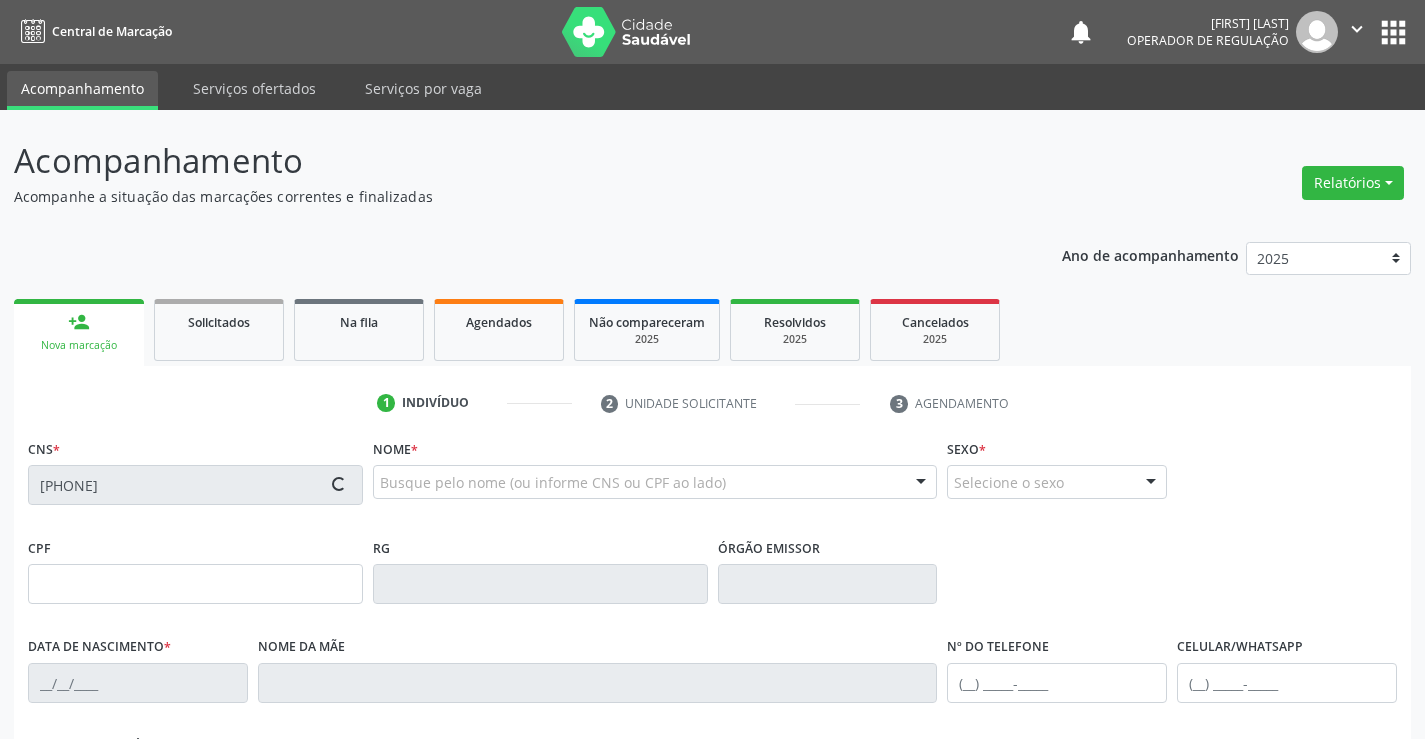 type on "[DATE]" 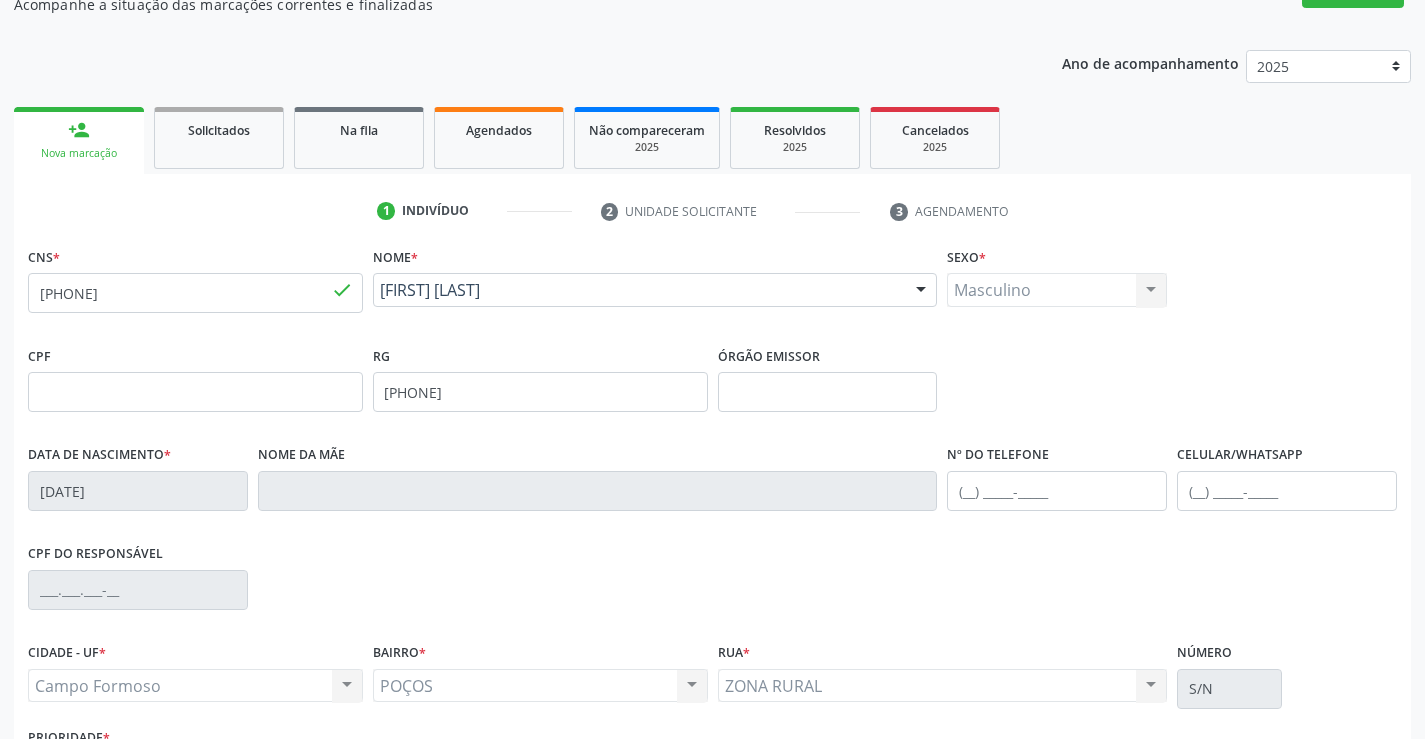 scroll, scrollTop: 200, scrollLeft: 0, axis: vertical 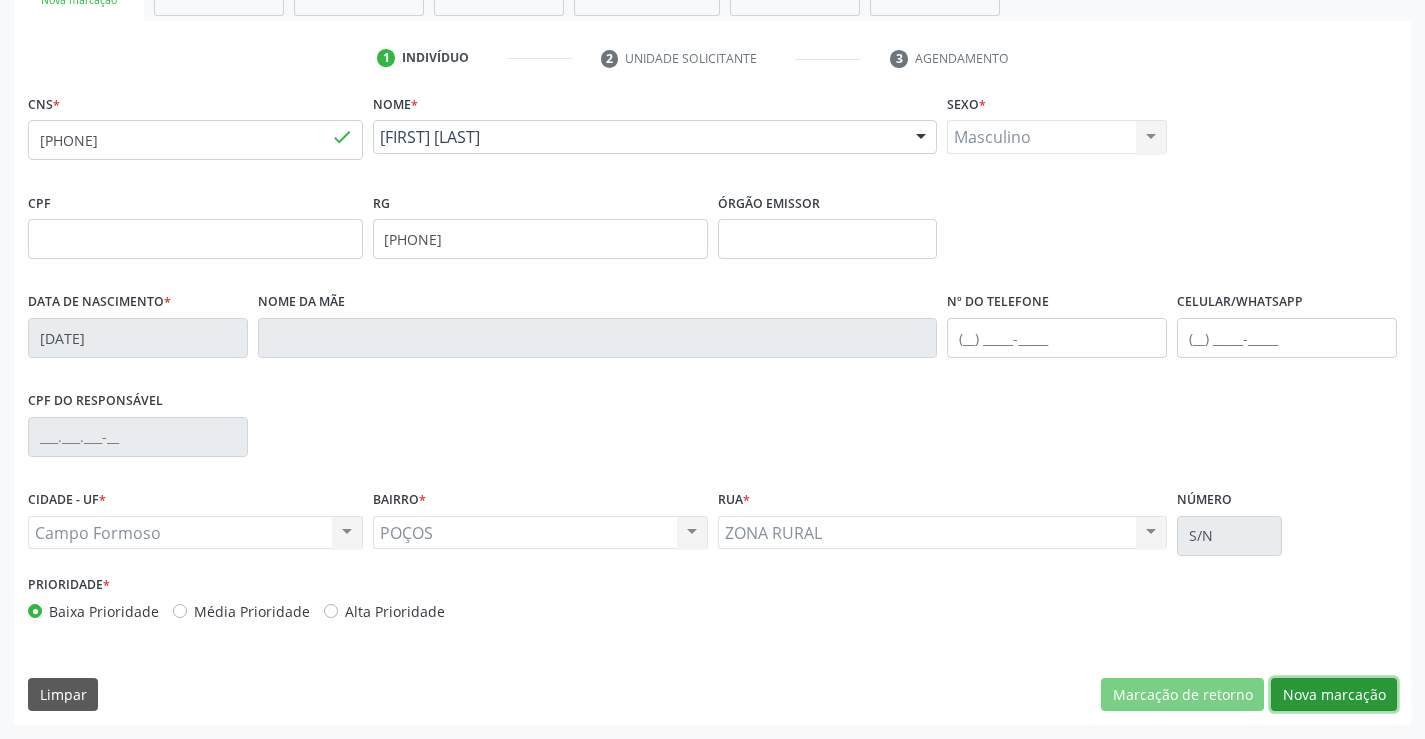 drag, startPoint x: 1314, startPoint y: 700, endPoint x: 1277, endPoint y: 650, distance: 62.201286 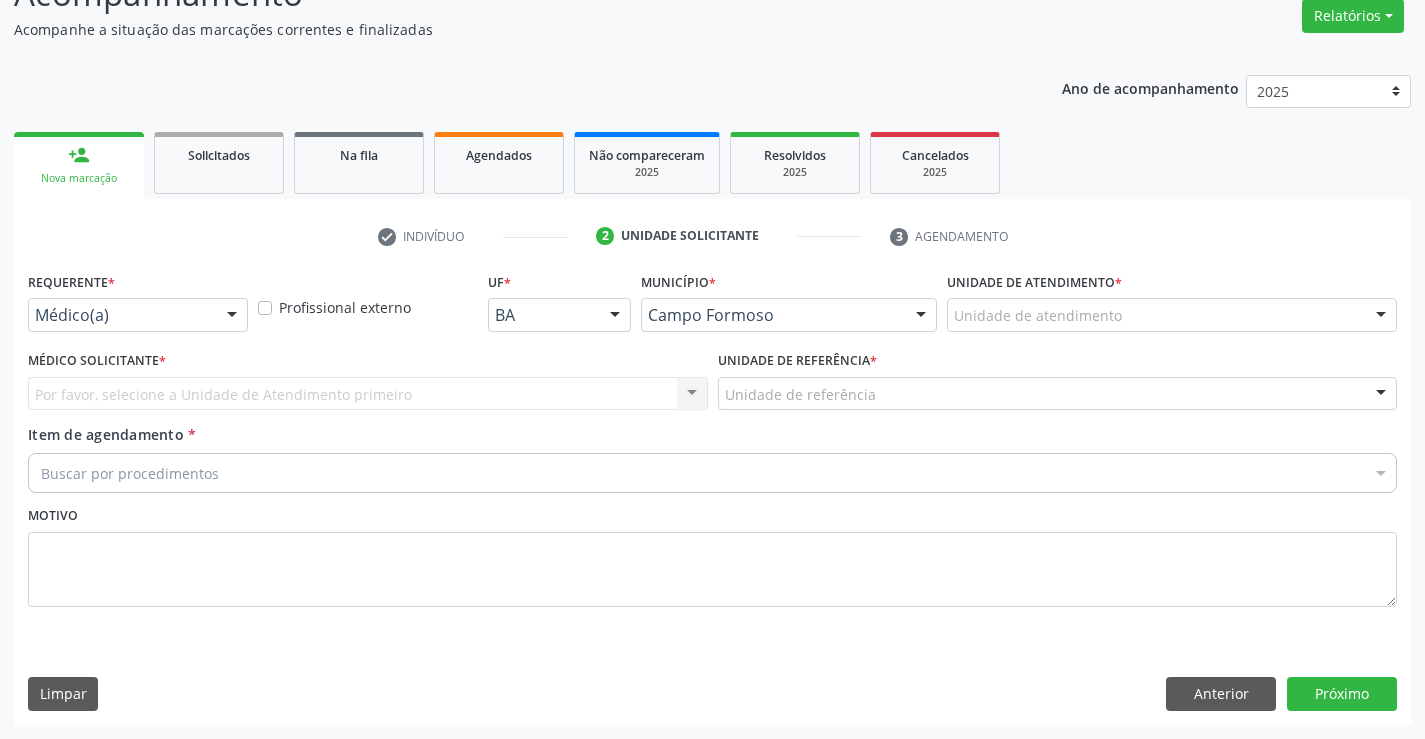 scroll, scrollTop: 167, scrollLeft: 0, axis: vertical 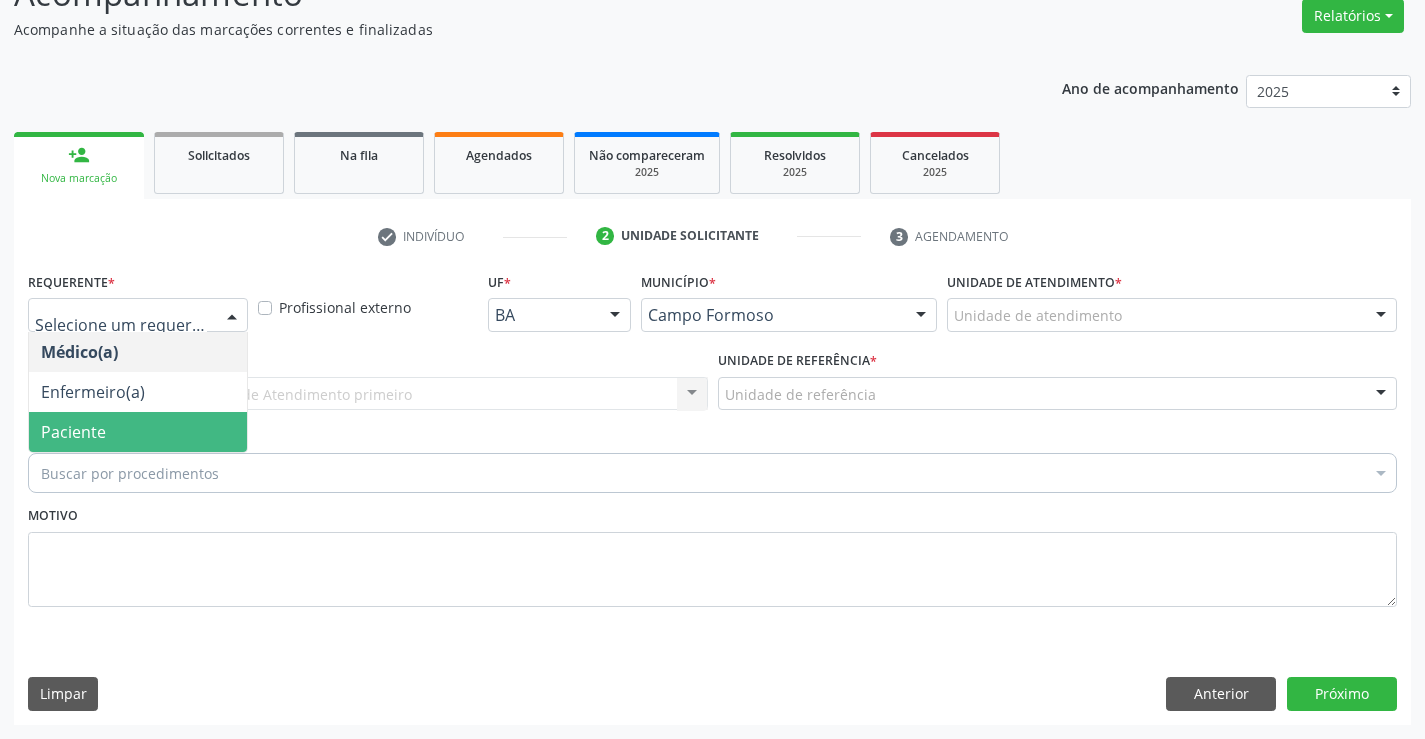 click on "Paciente" at bounding box center (73, 432) 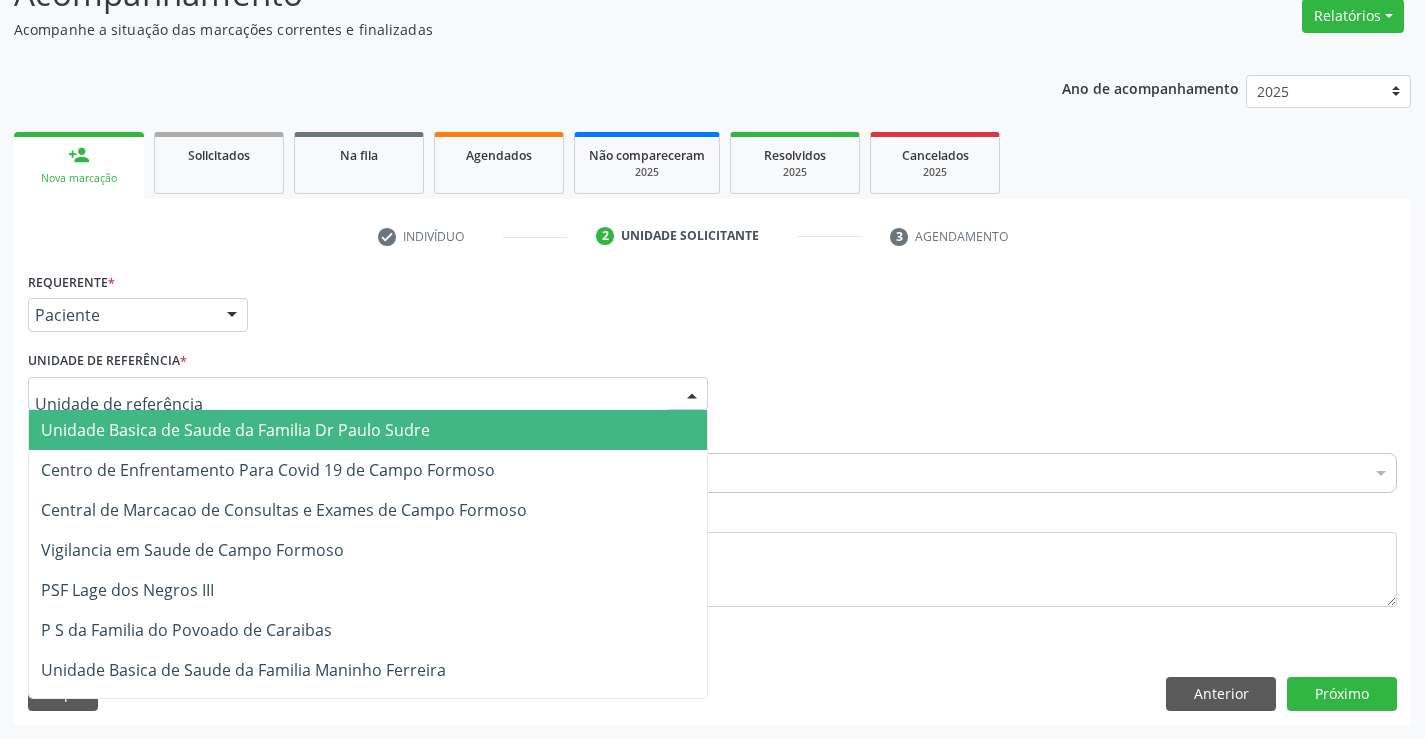 click on "Unidade Basica de Saude da Familia Dr Paulo Sudre" at bounding box center [235, 430] 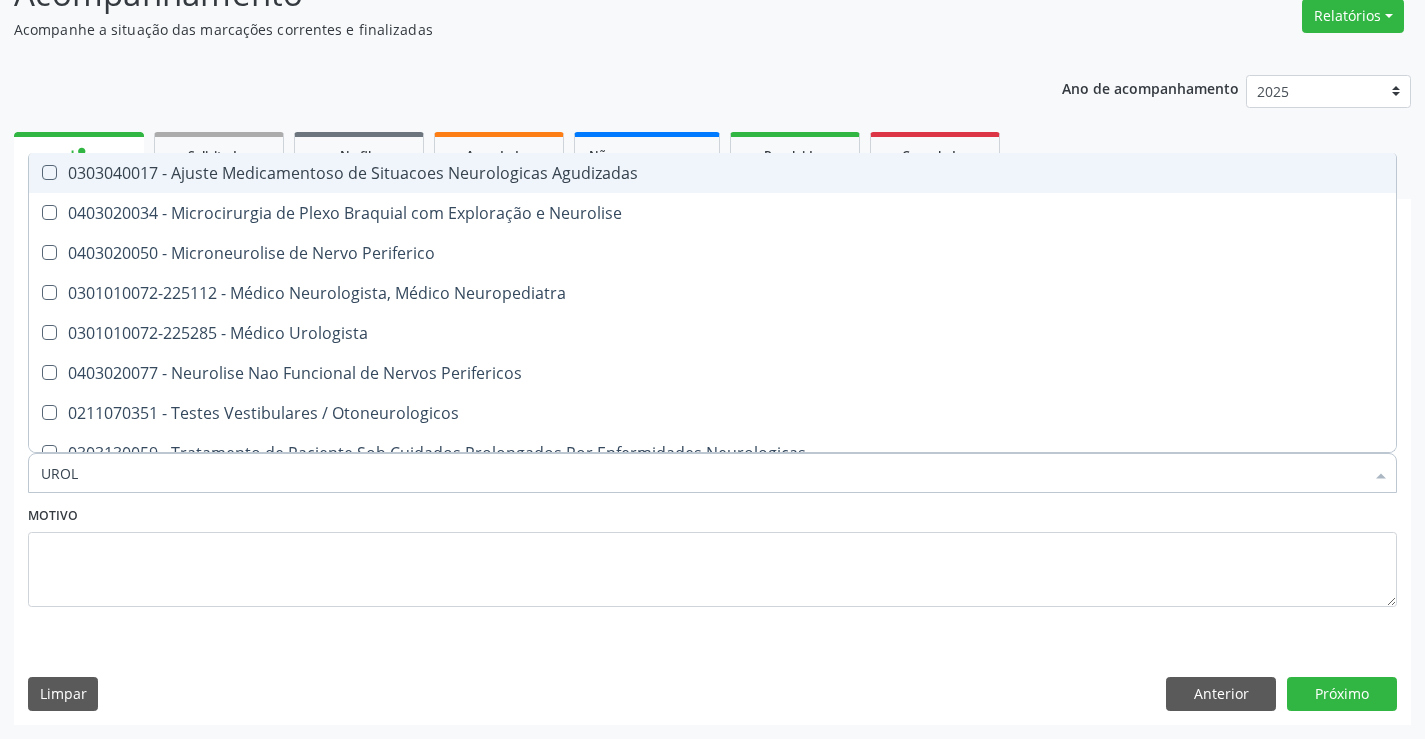 type on "UROLO" 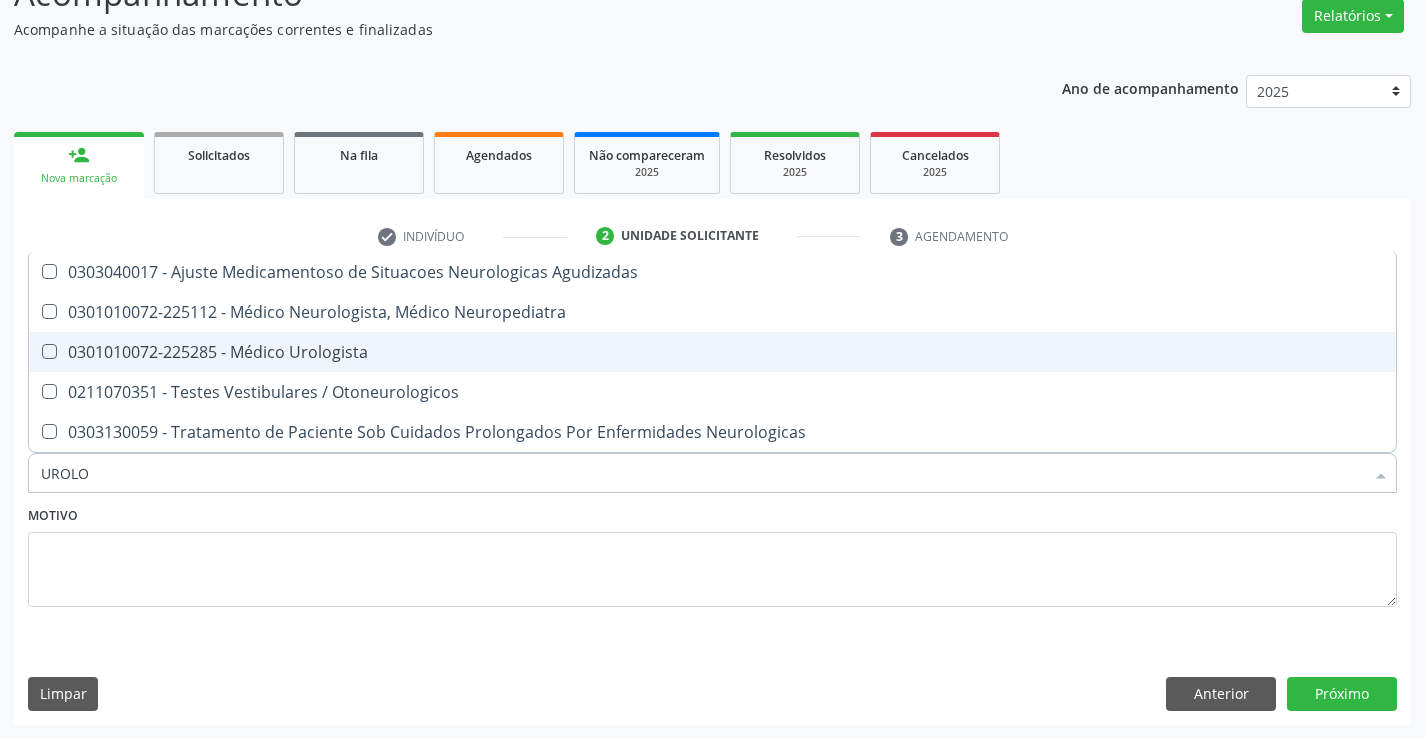 click on "0301010072-225285 - Médico Urologista" at bounding box center [712, 352] 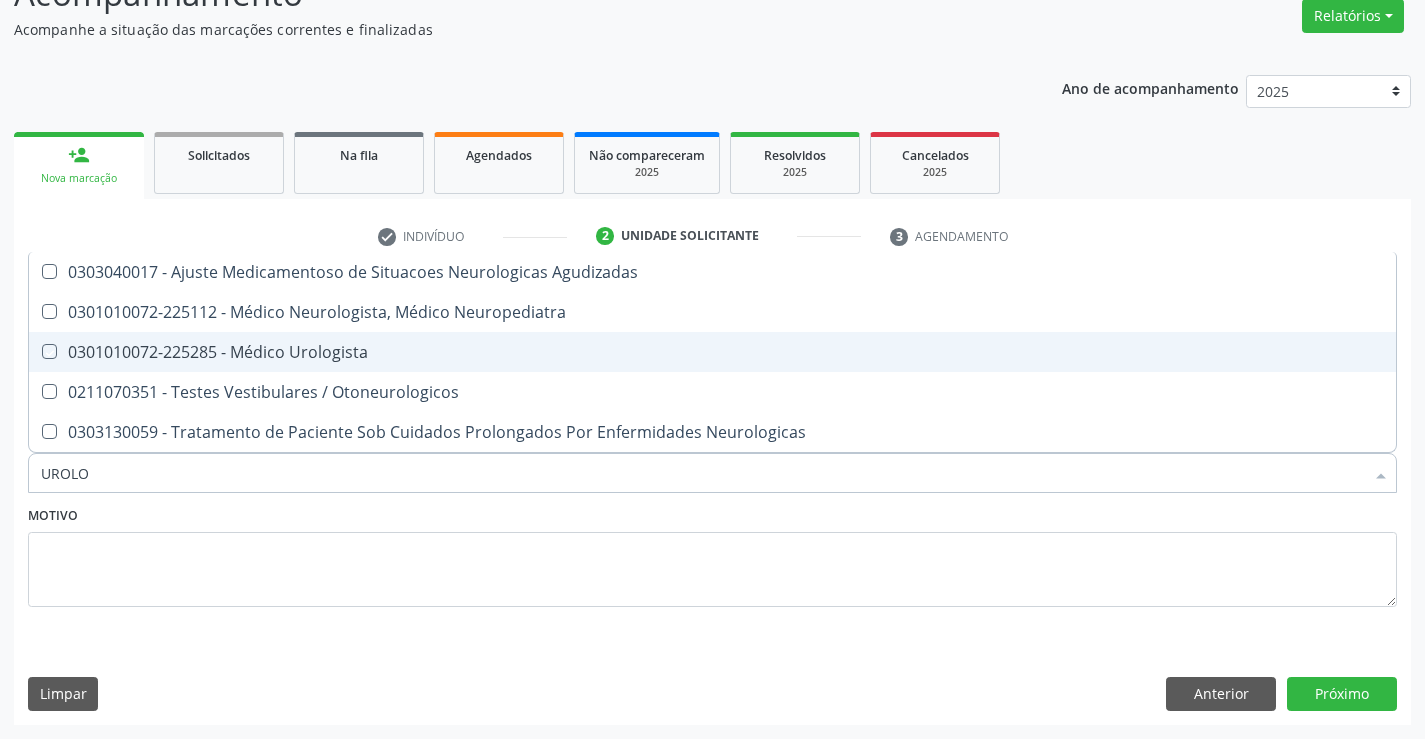 checkbox on "true" 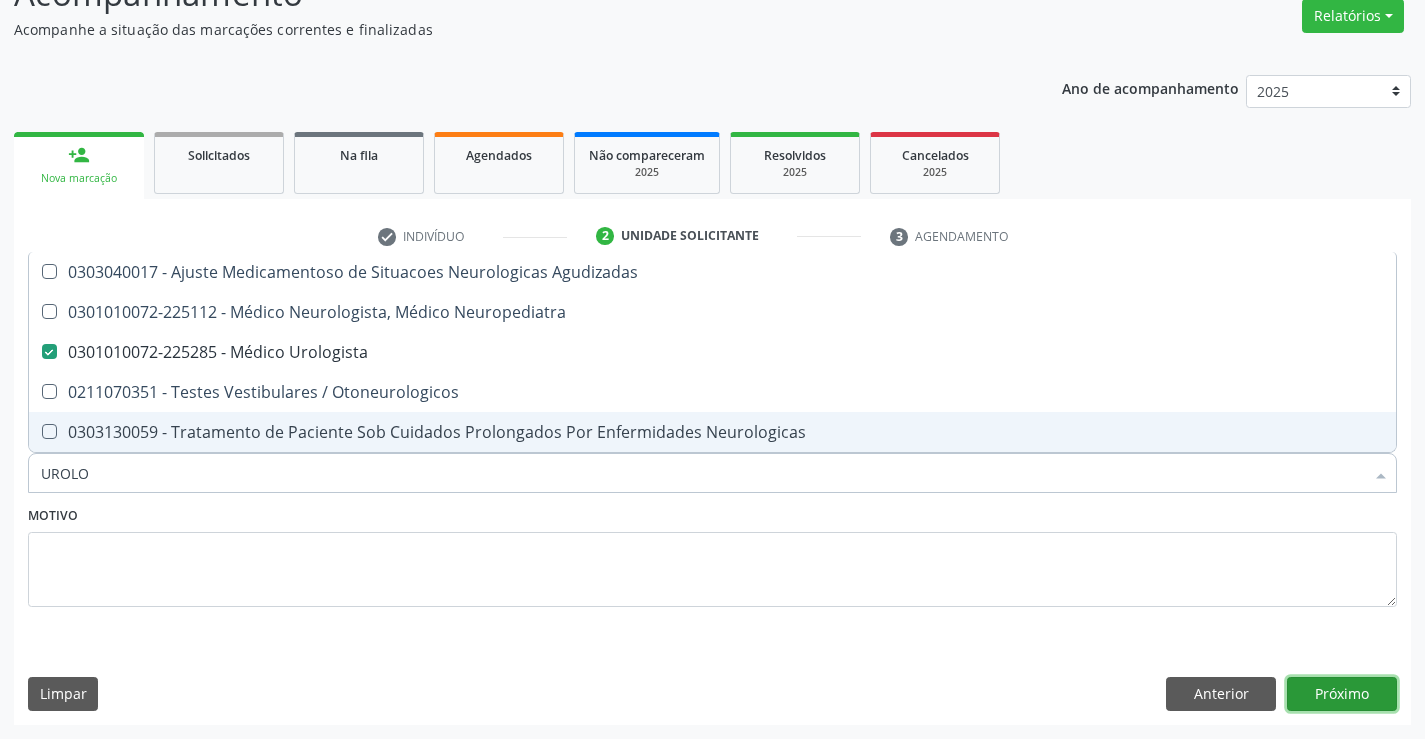 click on "Próximo" at bounding box center [1342, 694] 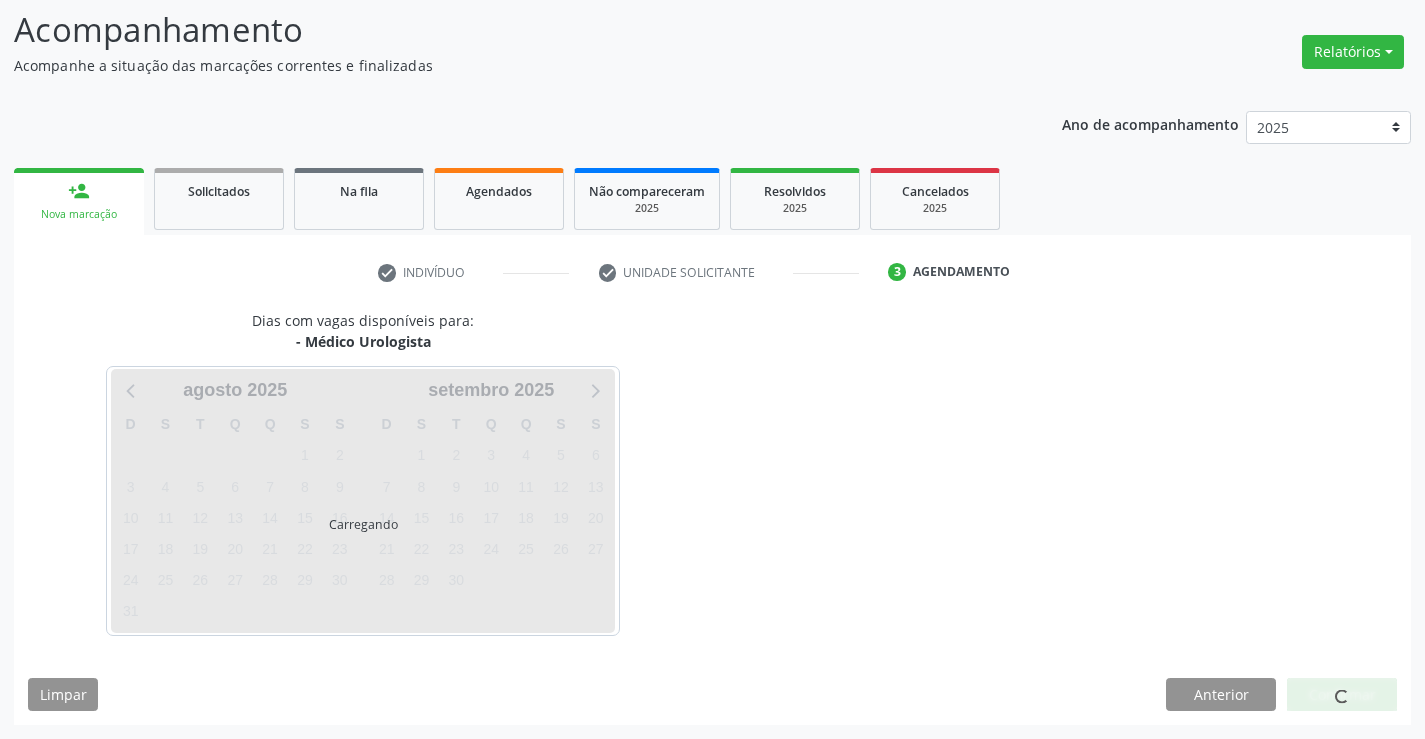 scroll, scrollTop: 131, scrollLeft: 0, axis: vertical 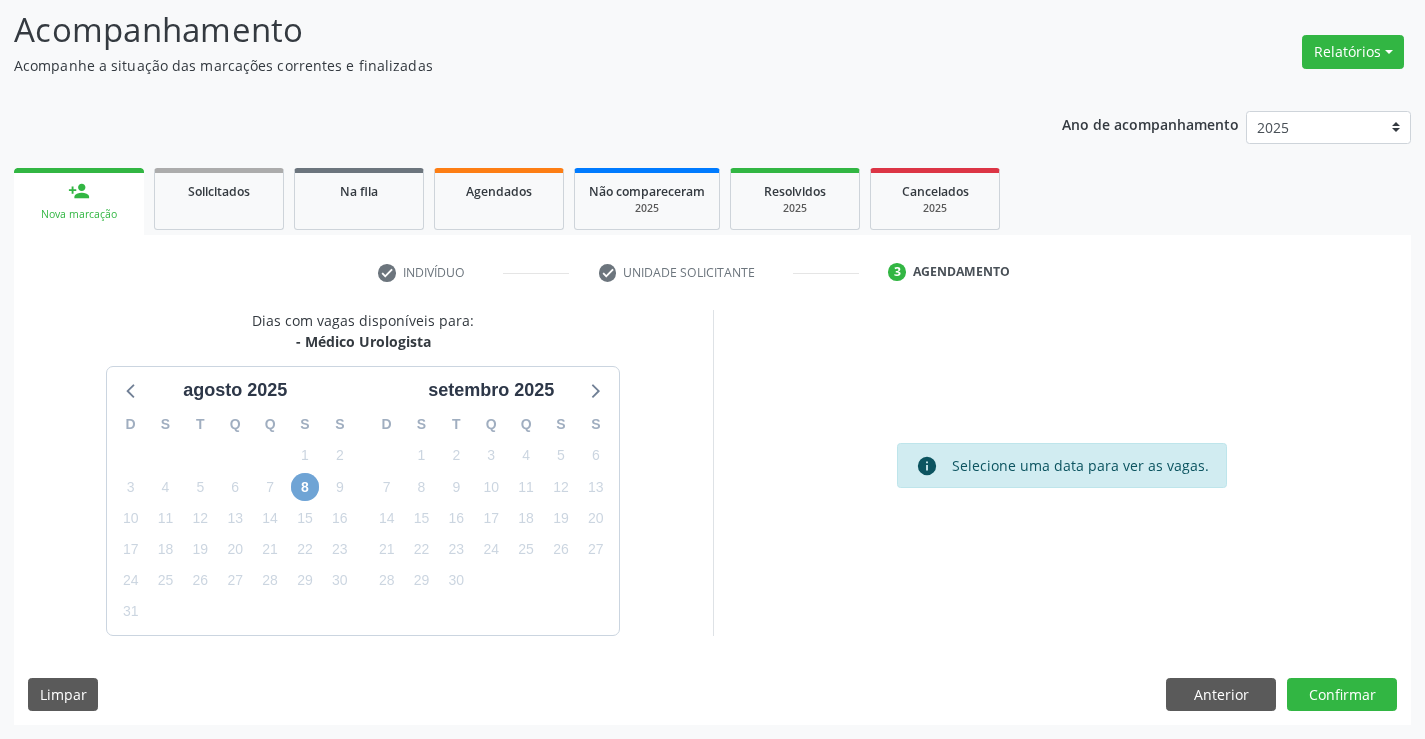 click on "8" at bounding box center (305, 487) 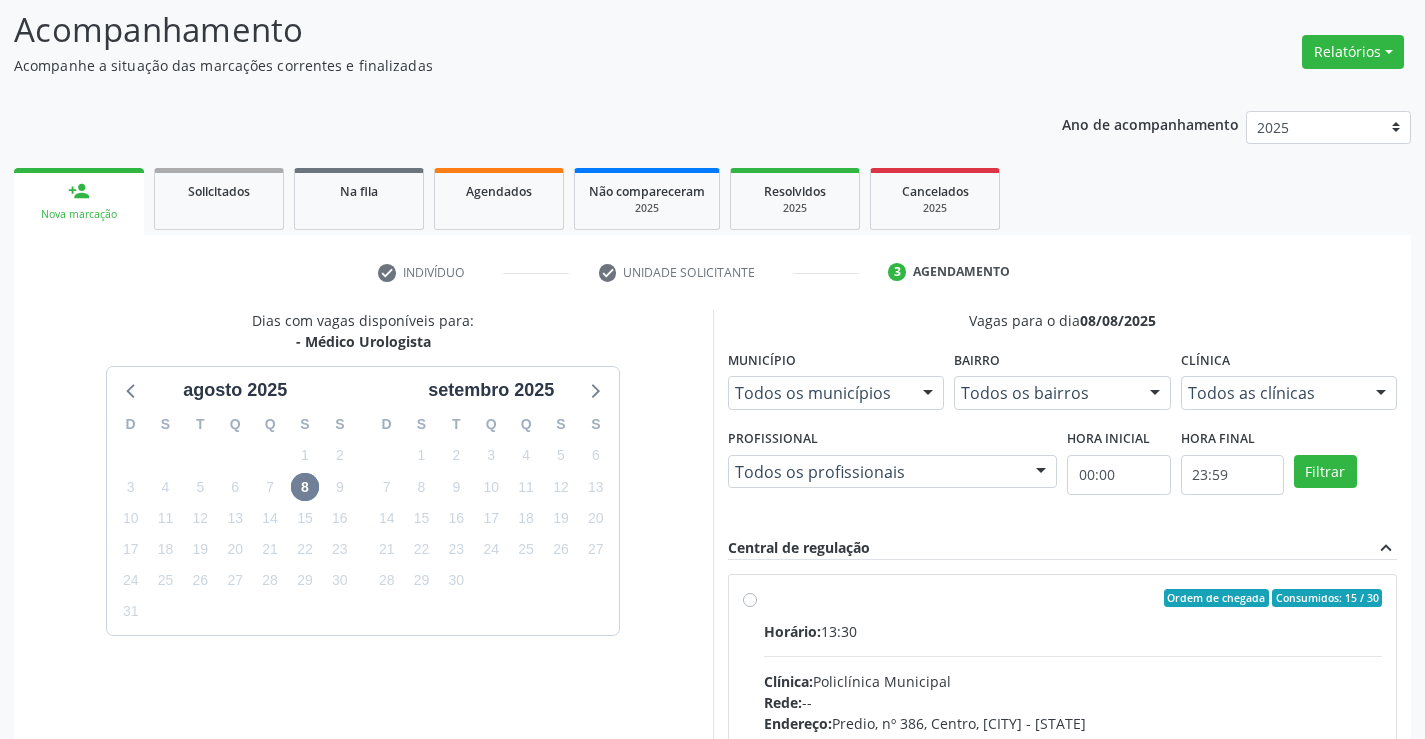 click on "Ordem de chegada
Consumidos: 15 / 30
Horário:   13:30
Clínica:  Policlínica Municipal
Rede:
--
Endereço:   Predio, nº 386, Centro, [CITY] - [STATE]
Telefone:   [PHONE]
Profissional:
[FIRST] [LAST]
Informações adicionais sobre o atendimento
Idade de atendimento:
de 0 a 120 anos
Gênero(s) atendido(s):
Masculino e Feminino
Informações adicionais:
--" at bounding box center (1073, 742) 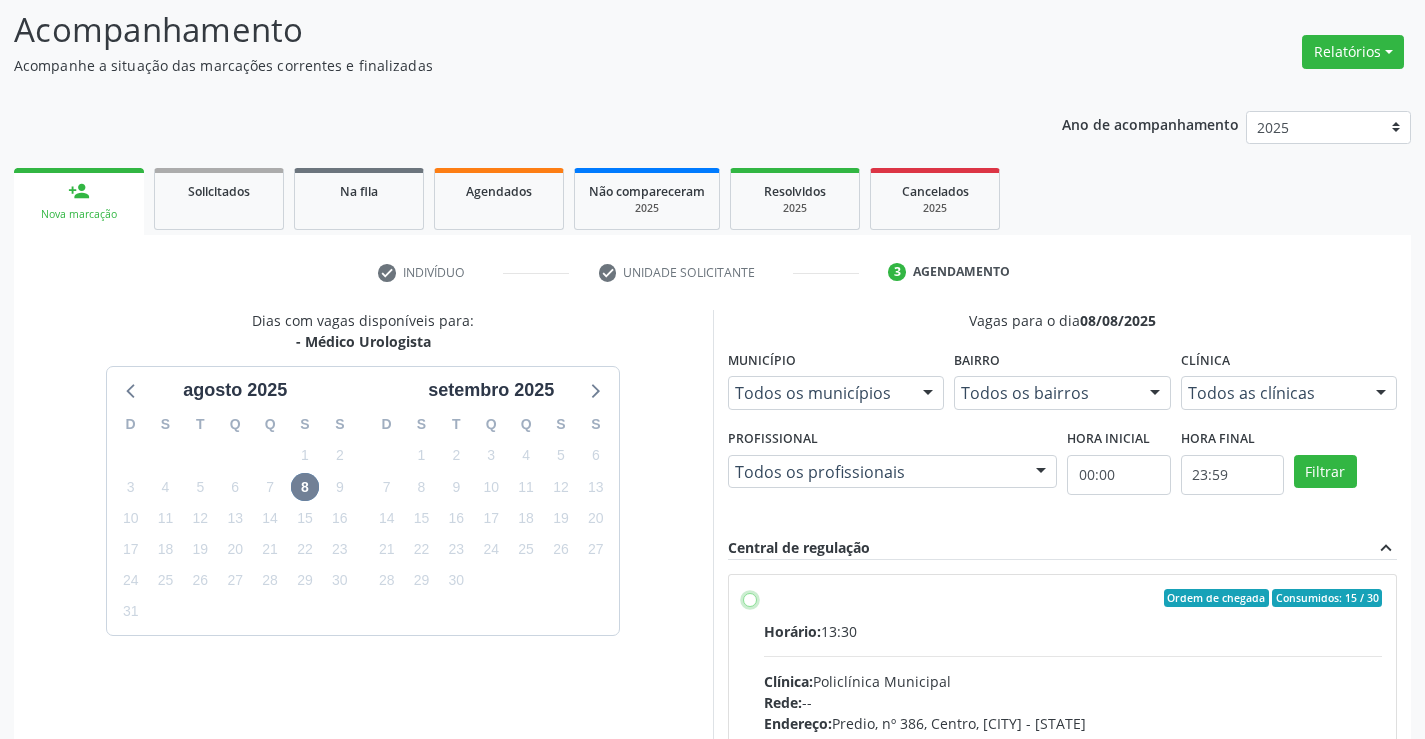 click on "Ordem de chegada
Consumidos: 15 / 30
Horário:   13:30
Clínica:  Policlínica Municipal
Rede:
--
Endereço:   Predio, nº 386, Centro, [CITY] - [STATE]
Telefone:   [PHONE]
Profissional:
[FIRST] [LAST]
Informações adicionais sobre o atendimento
Idade de atendimento:
de 0 a 120 anos
Gênero(s) atendido(s):
Masculino e Feminino
Informações adicionais:
--" at bounding box center [750, 598] 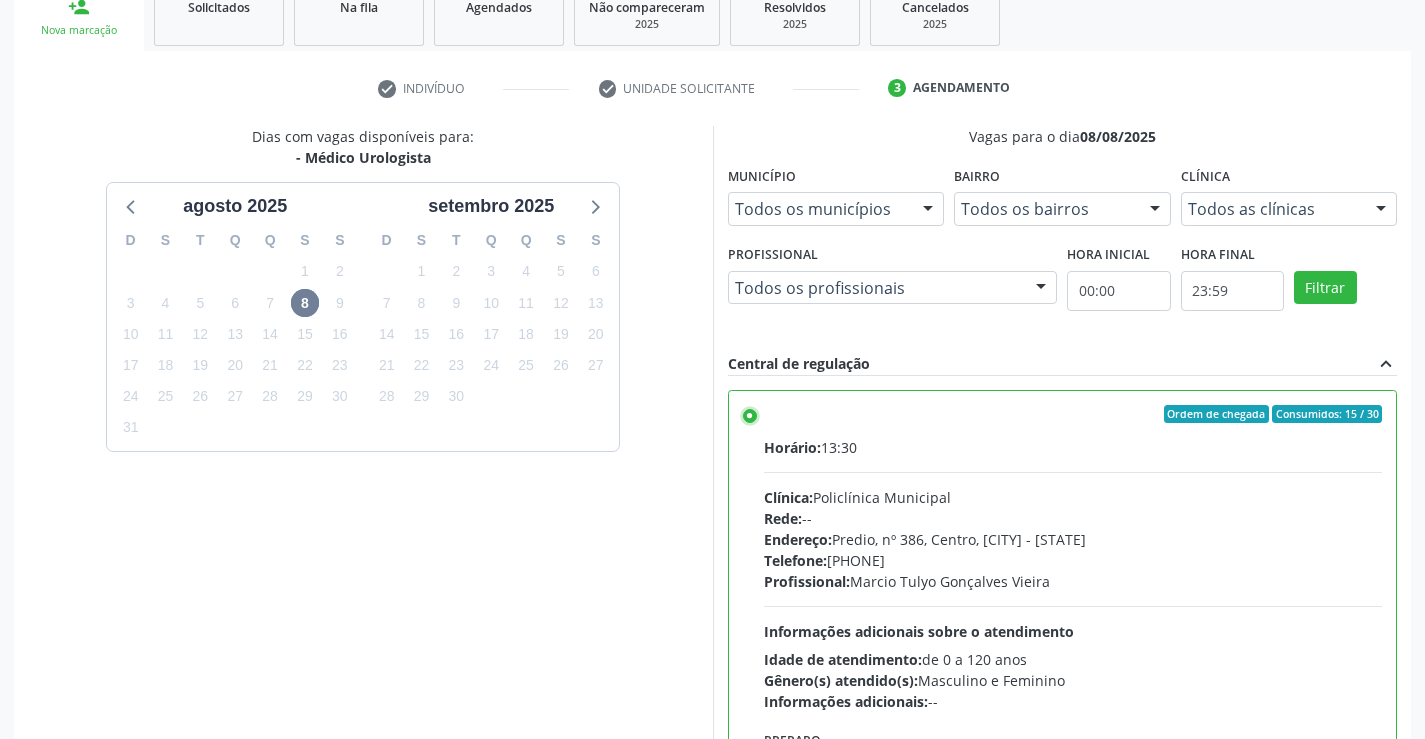 scroll, scrollTop: 456, scrollLeft: 0, axis: vertical 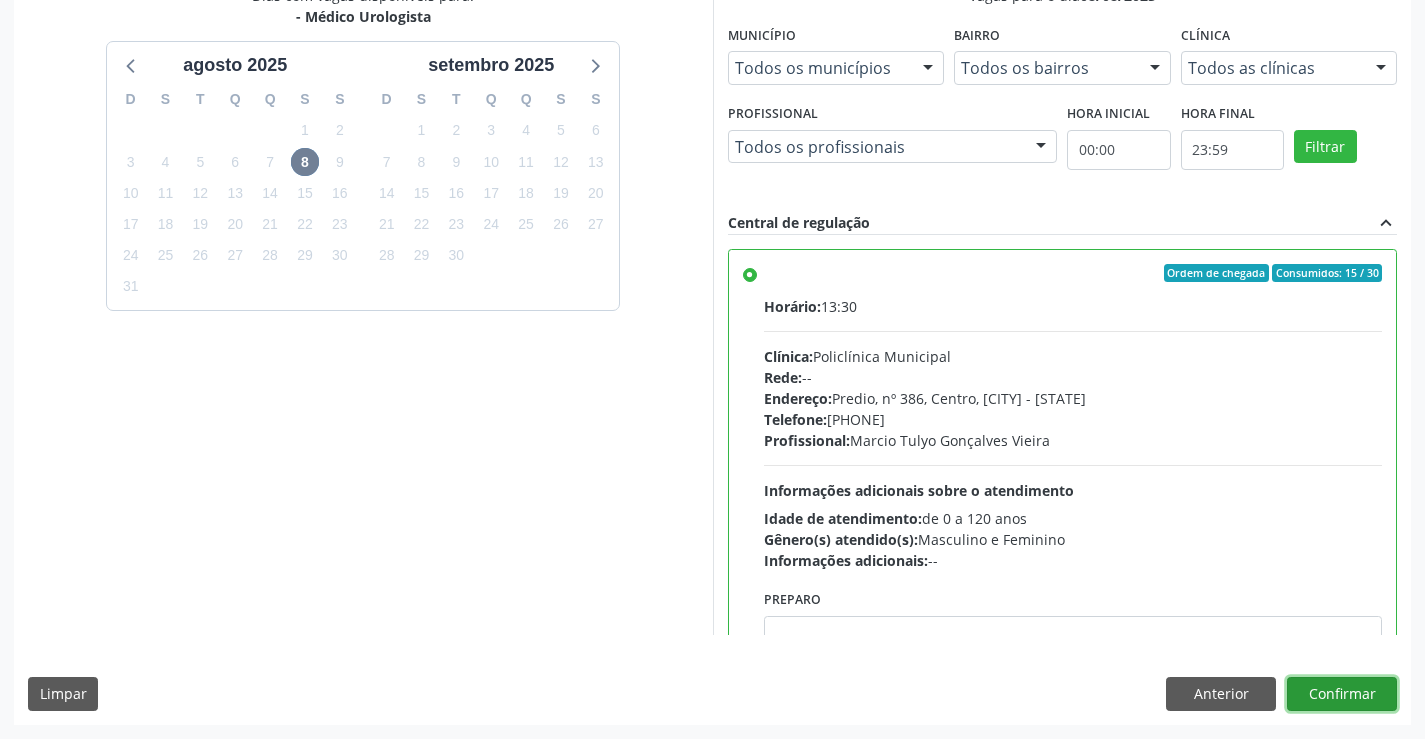 click on "Confirmar" at bounding box center [1342, 694] 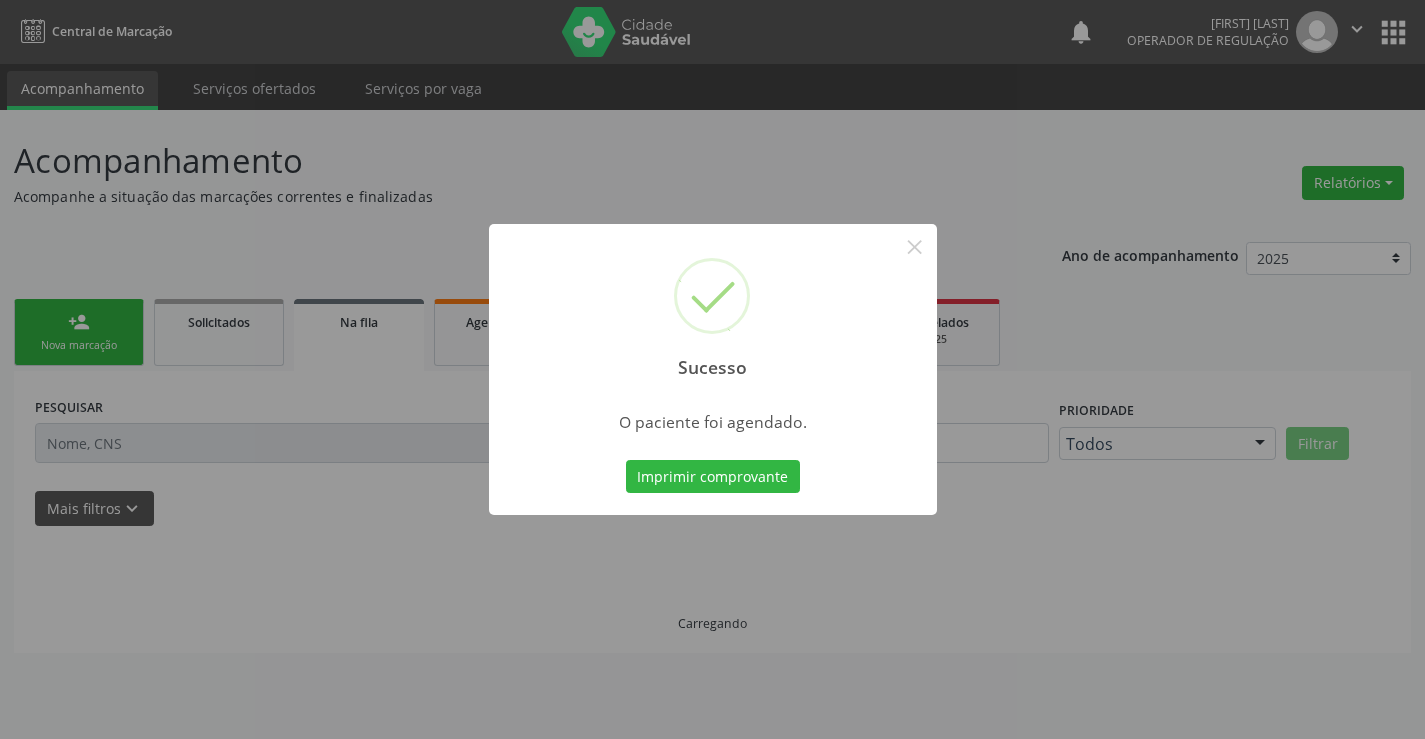 scroll, scrollTop: 0, scrollLeft: 0, axis: both 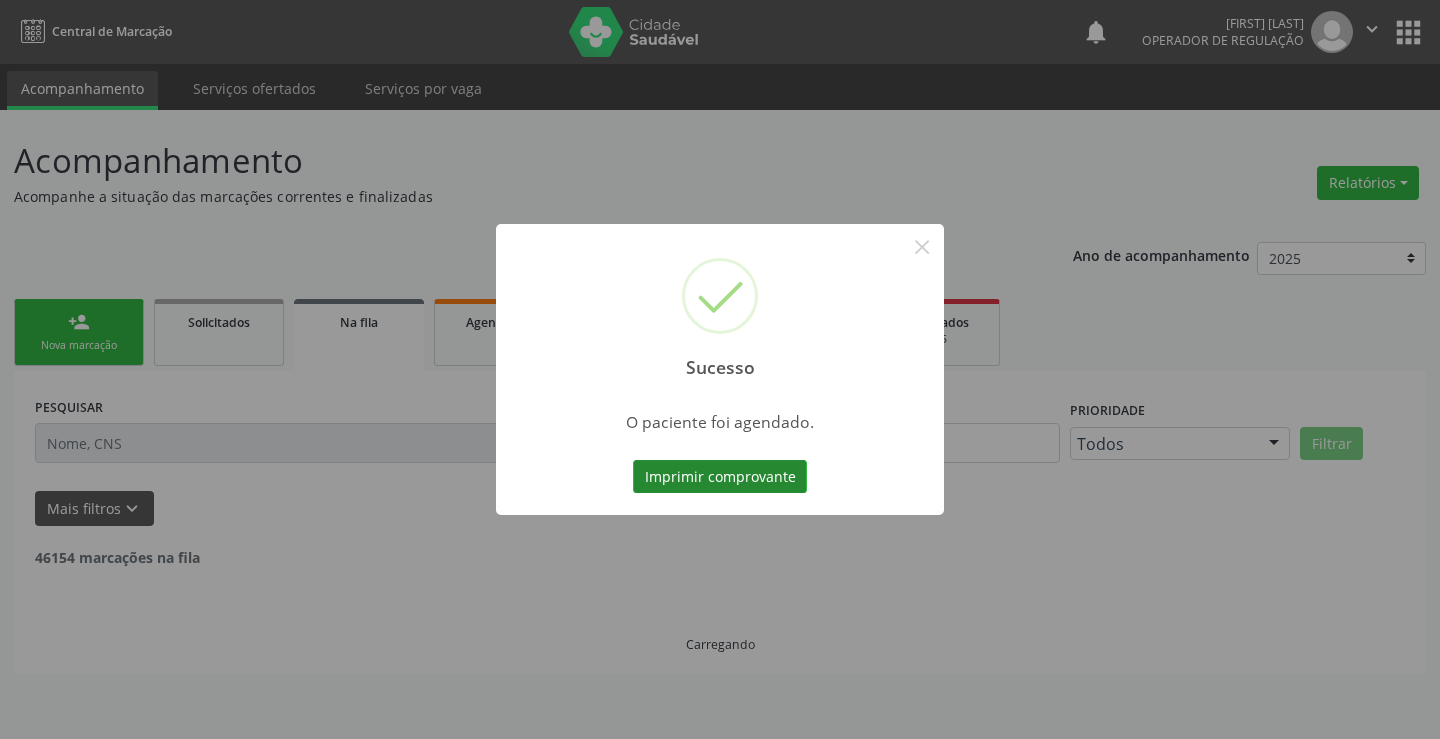 click on "Imprimir comprovante" at bounding box center [720, 477] 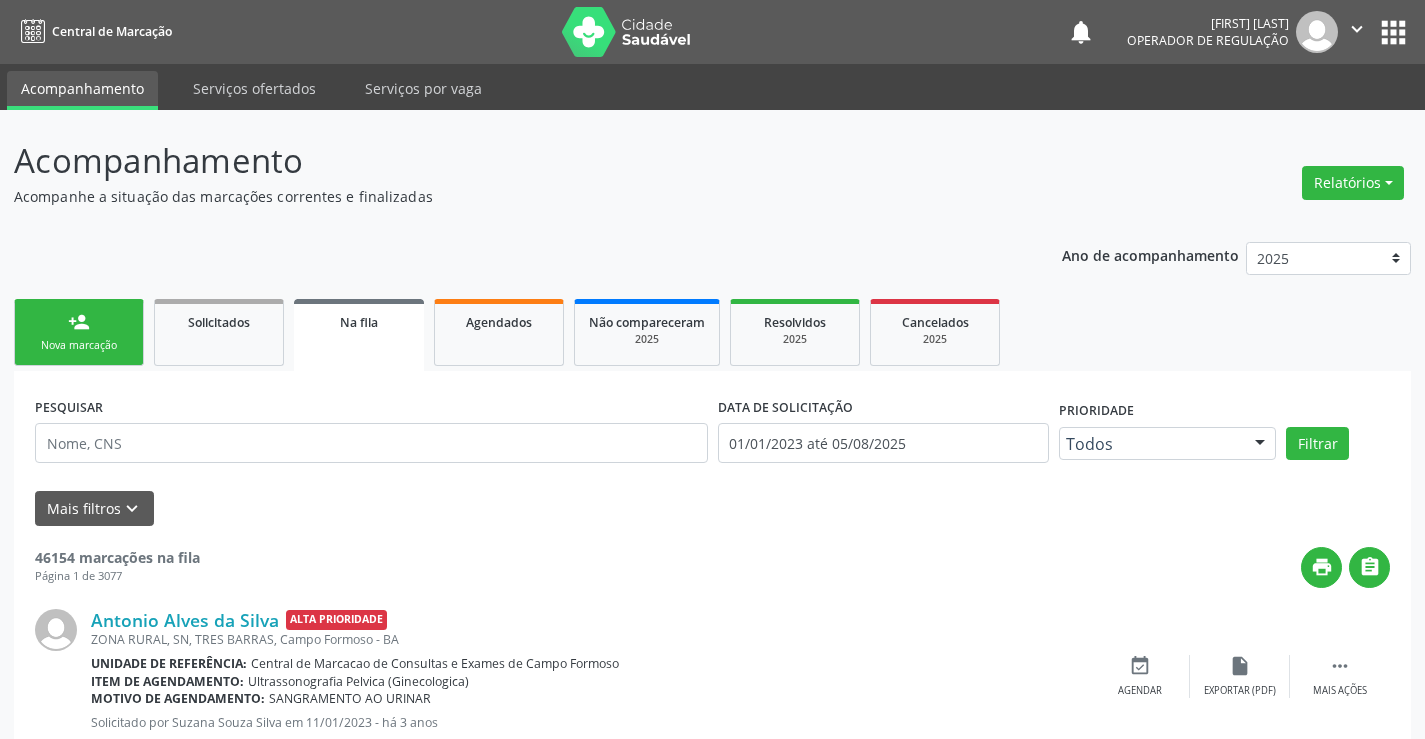 click on "person_add
Nova marcação" at bounding box center [79, 332] 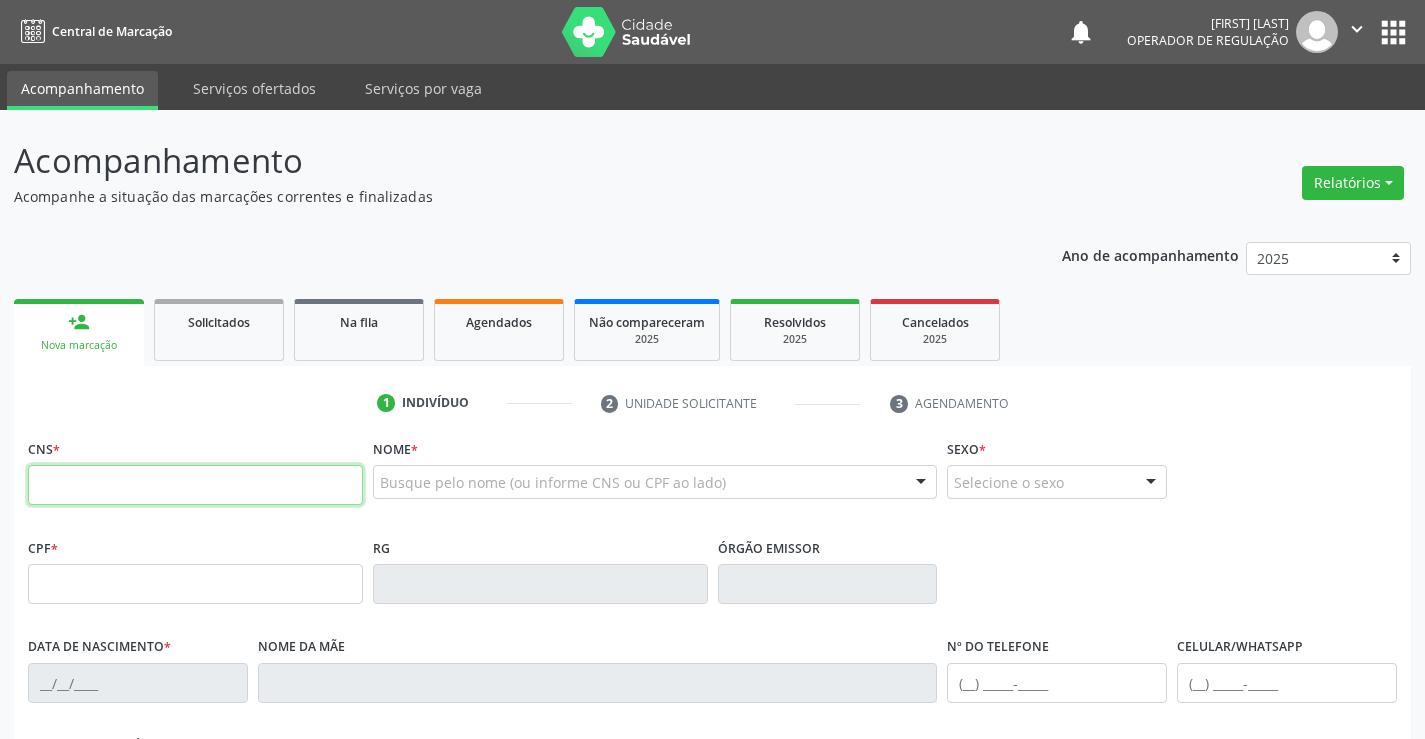 click at bounding box center [195, 485] 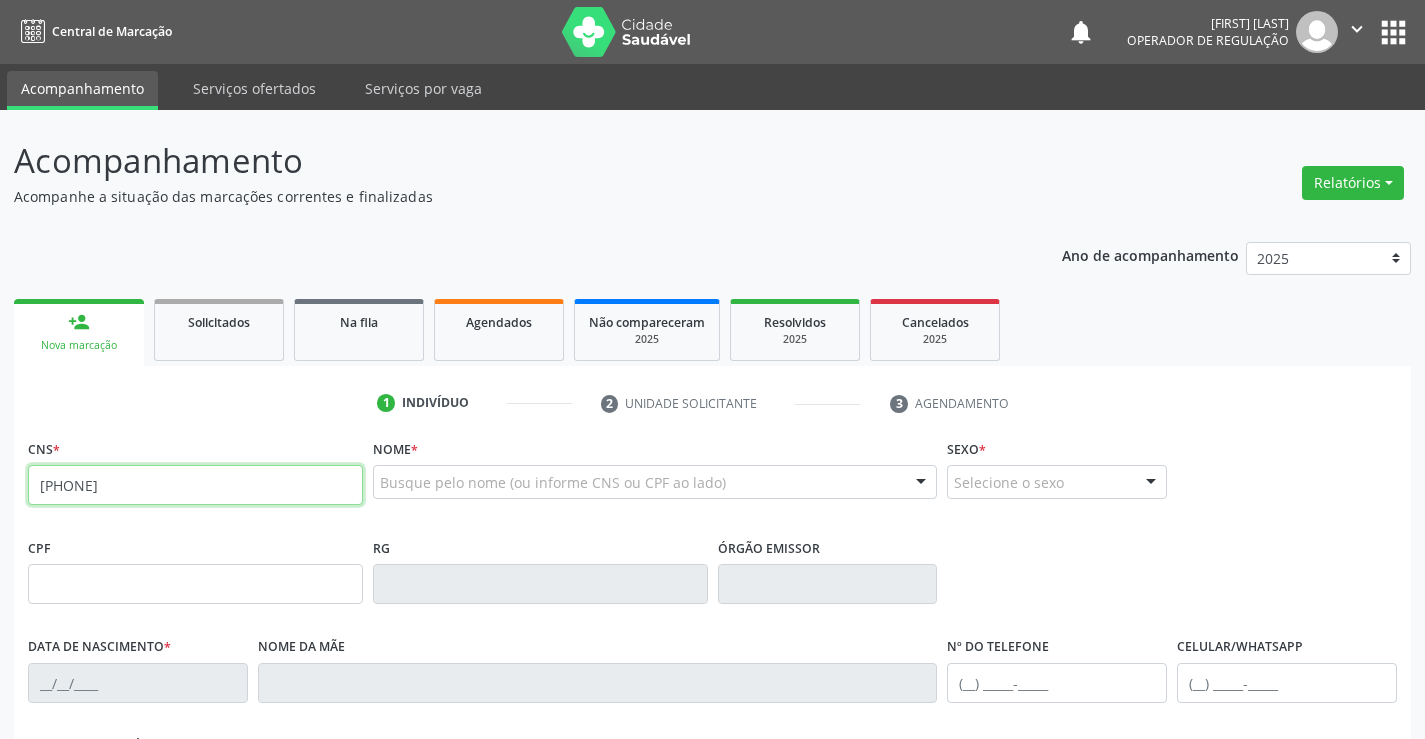 type on "[PHONE]" 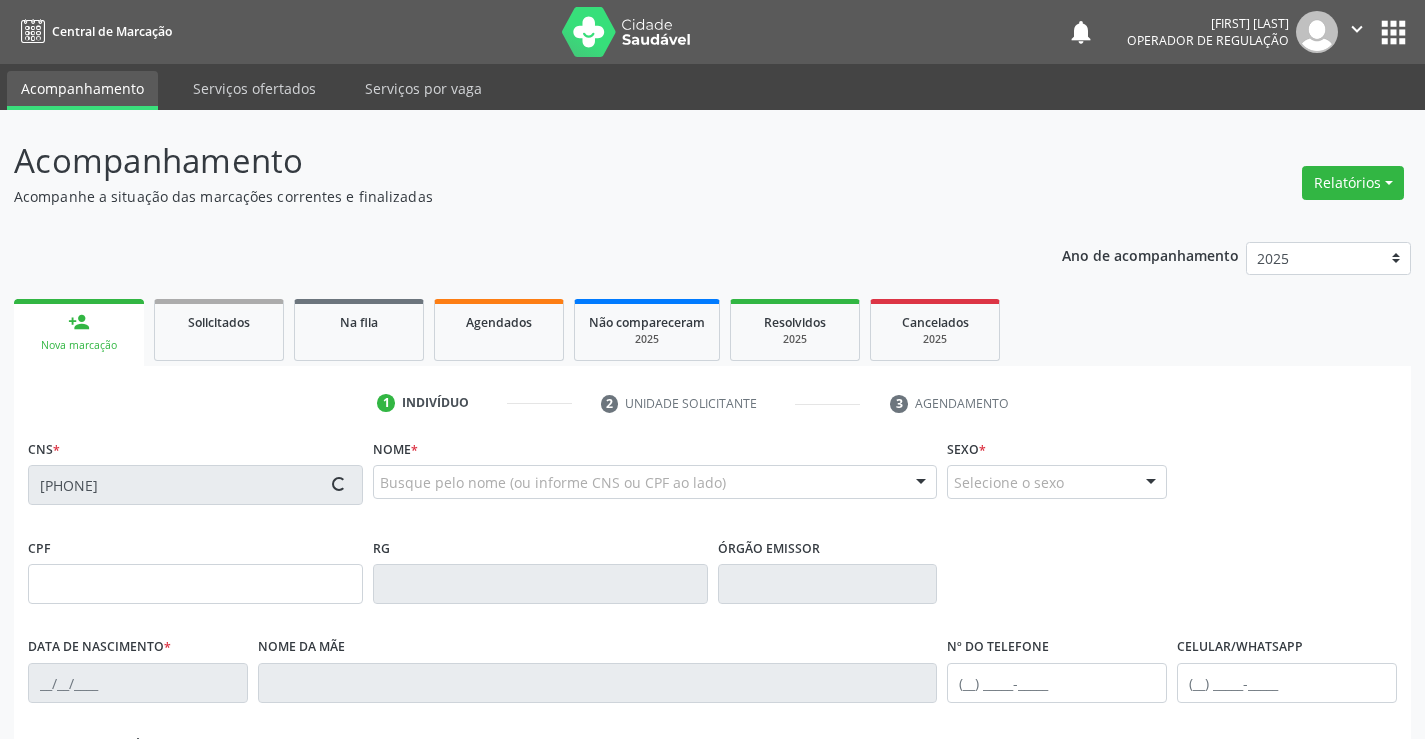 type on "[PHONE]" 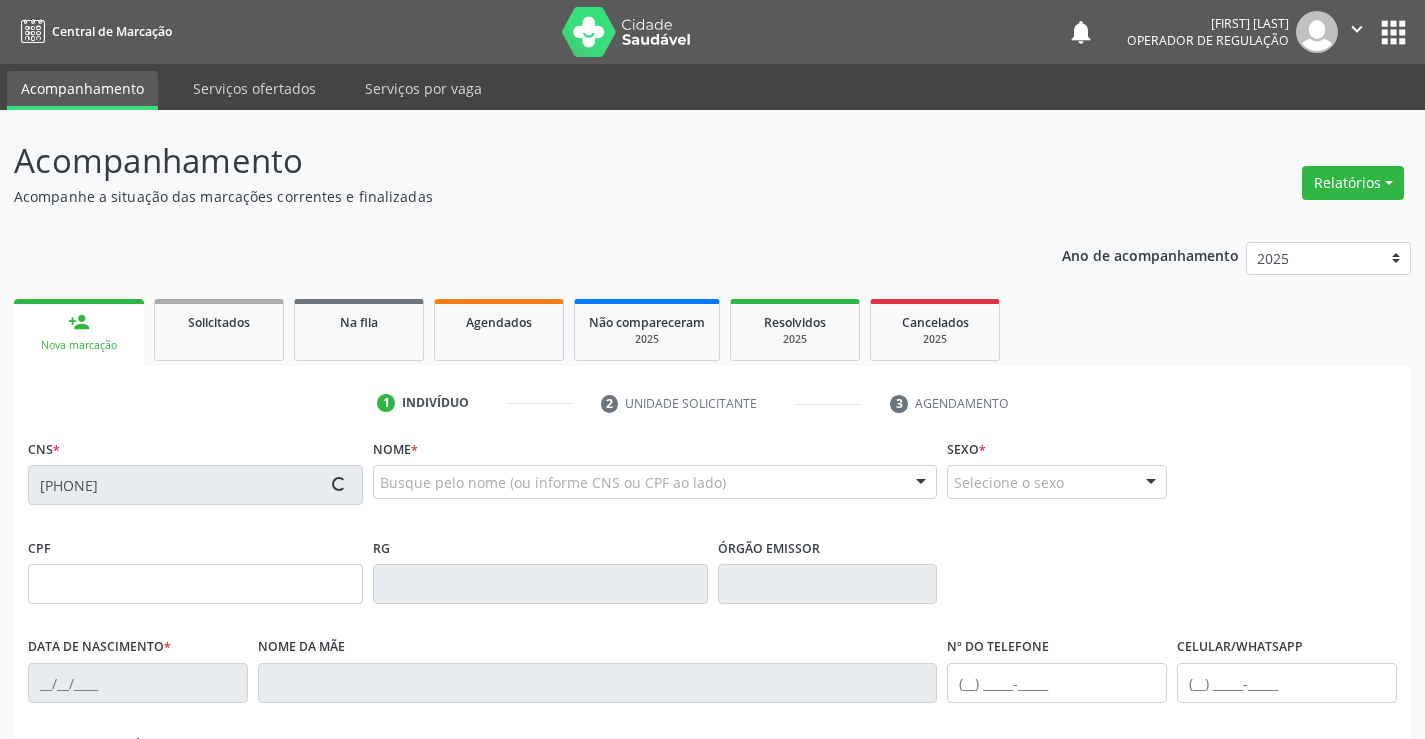 type on "[DATE]" 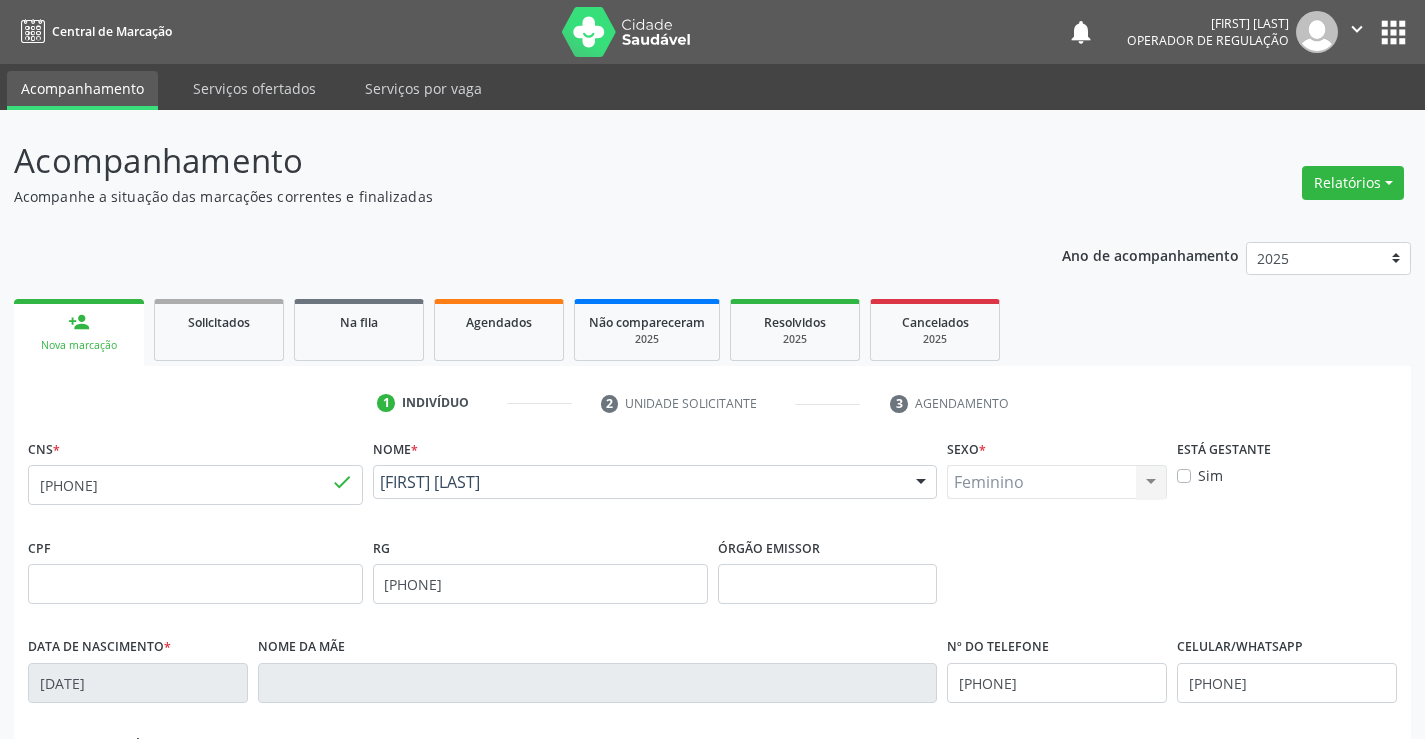 scroll, scrollTop: 345, scrollLeft: 0, axis: vertical 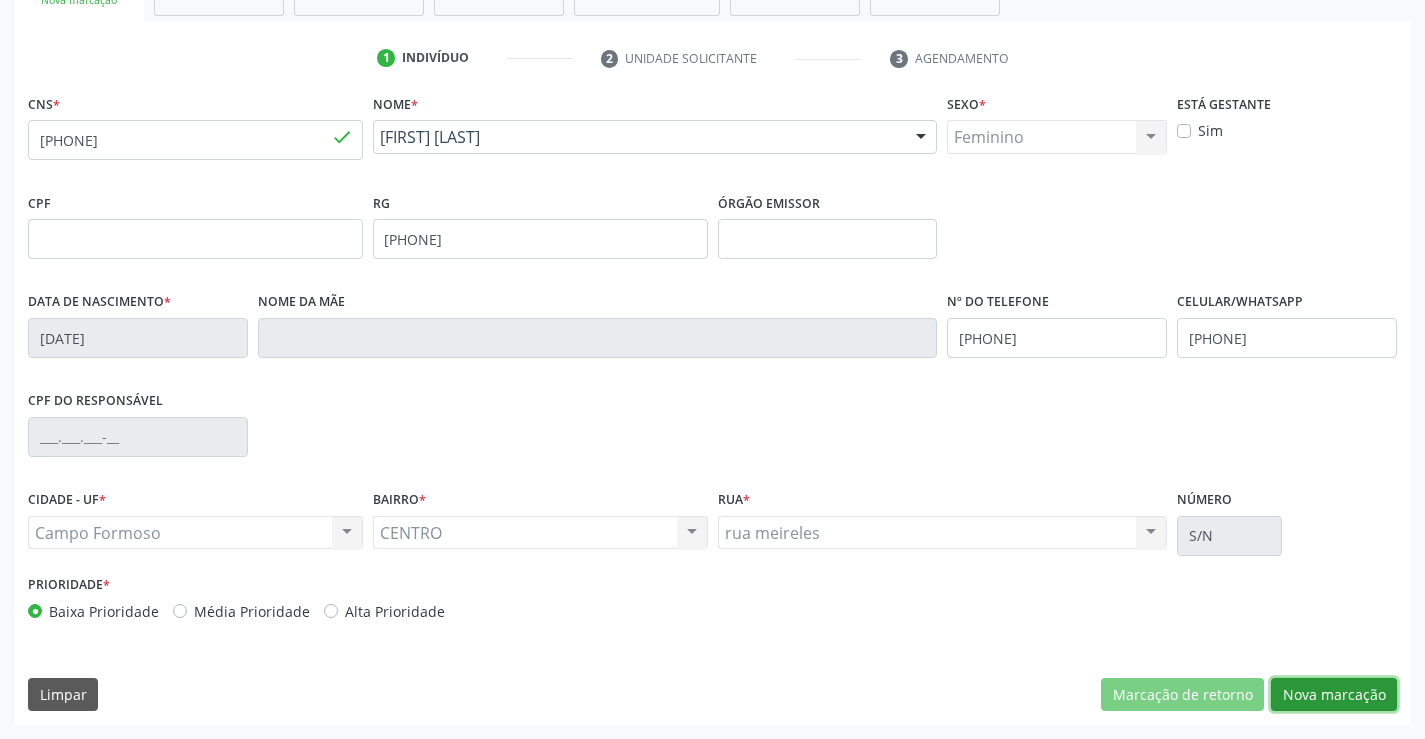 click on "Nova marcação" at bounding box center [1334, 695] 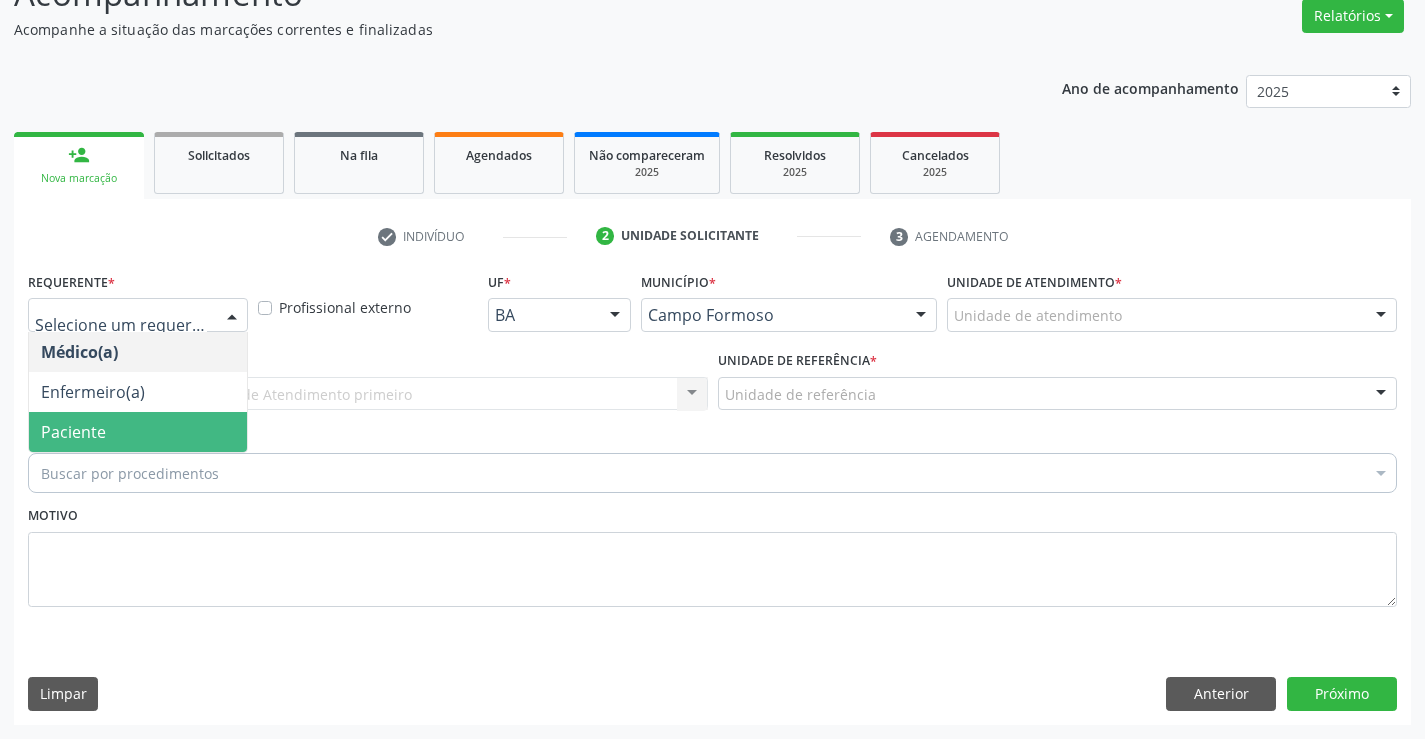 click on "Paciente" at bounding box center [138, 432] 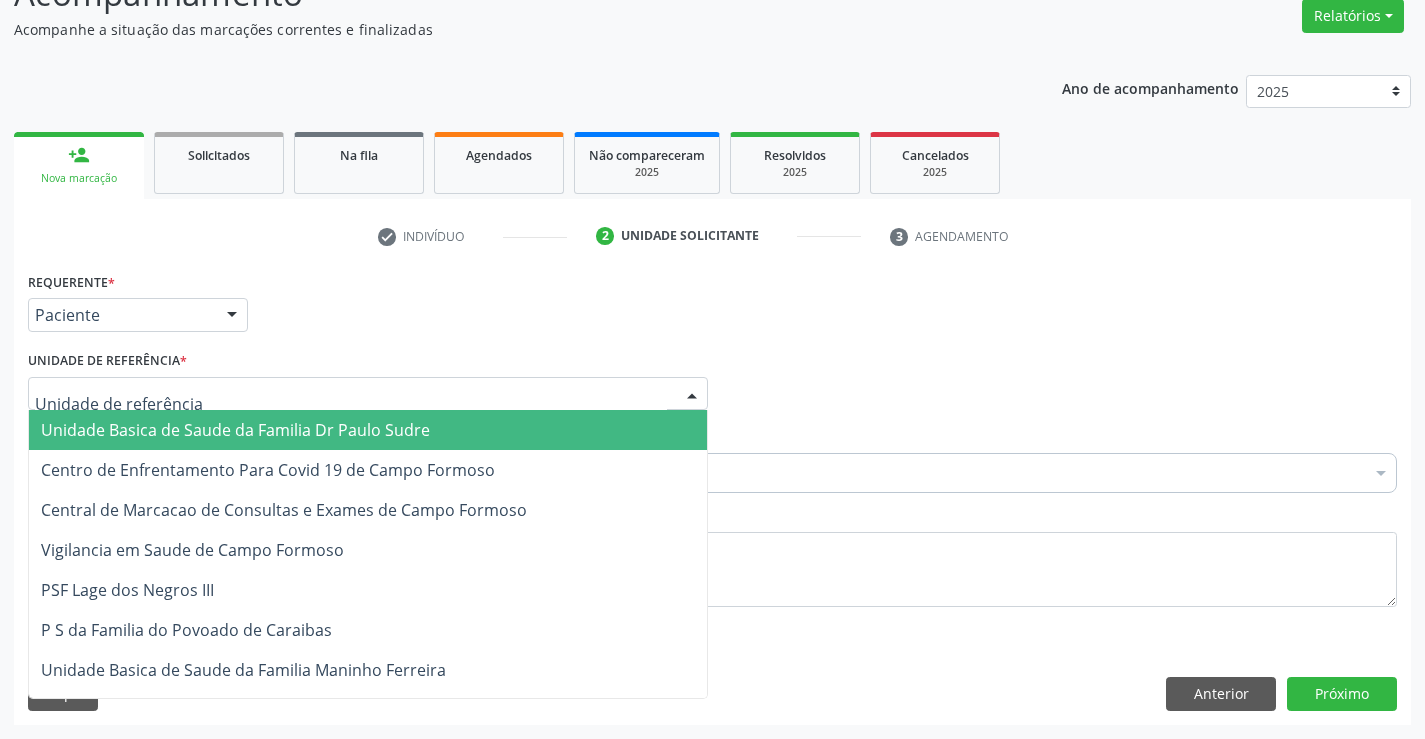 click on "Unidade Basica de Saude da Familia Dr Paulo Sudre" at bounding box center (235, 430) 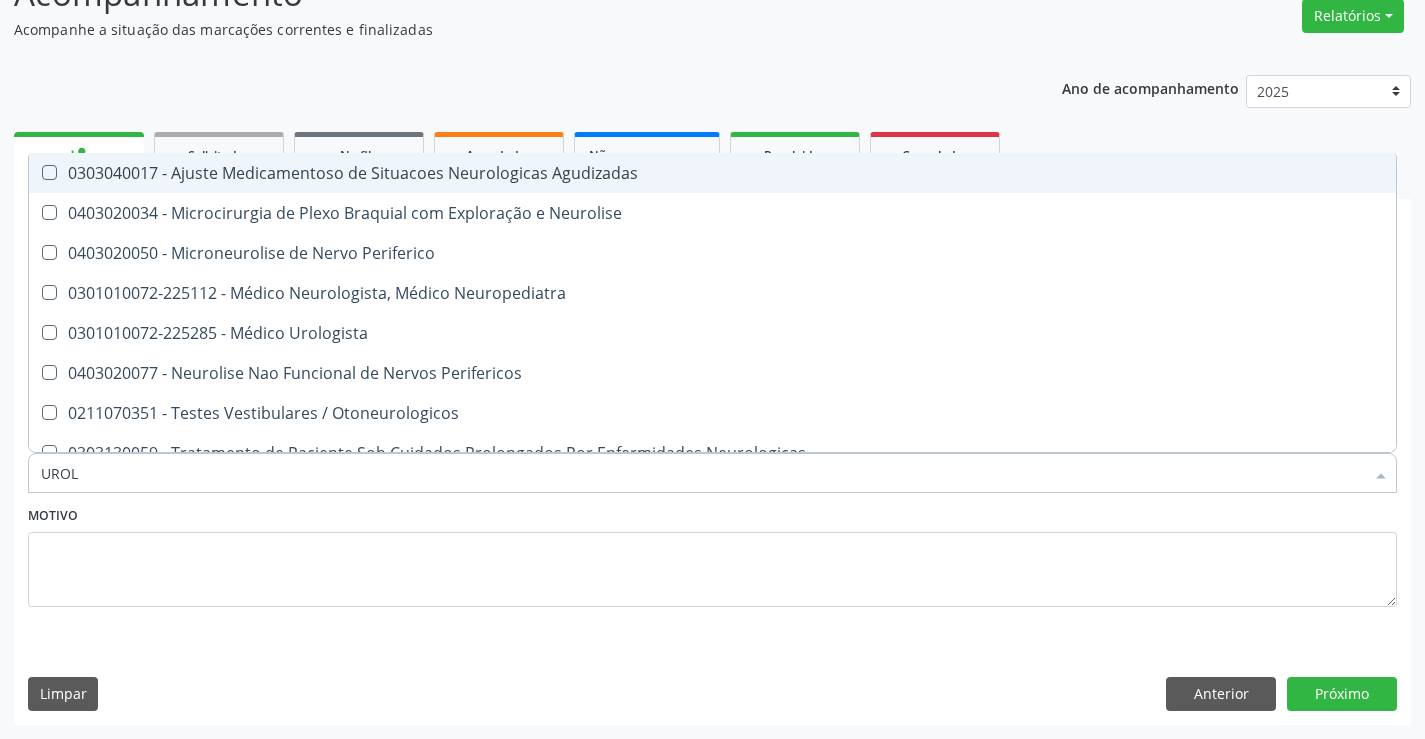 type on "UROLO" 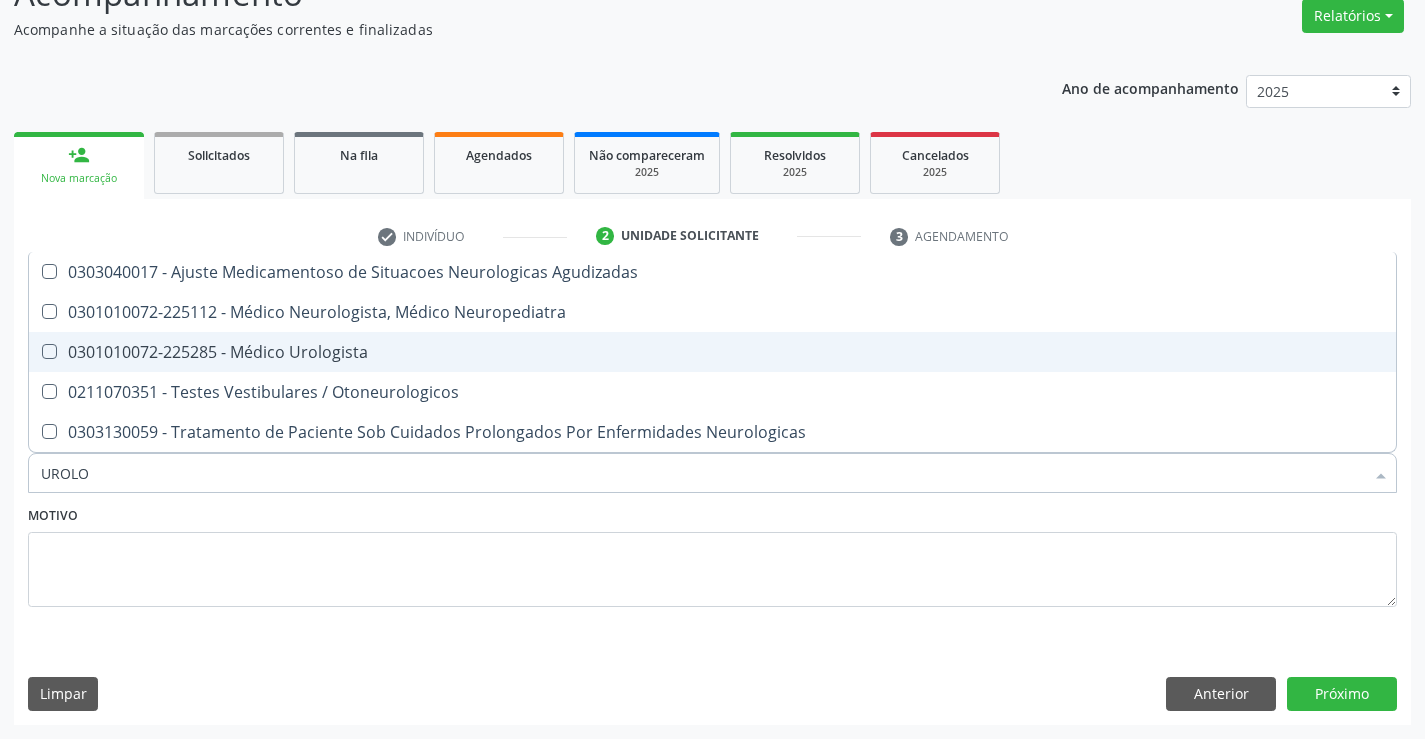 click on "0301010072-225285 - Médico Urologista" at bounding box center [712, 352] 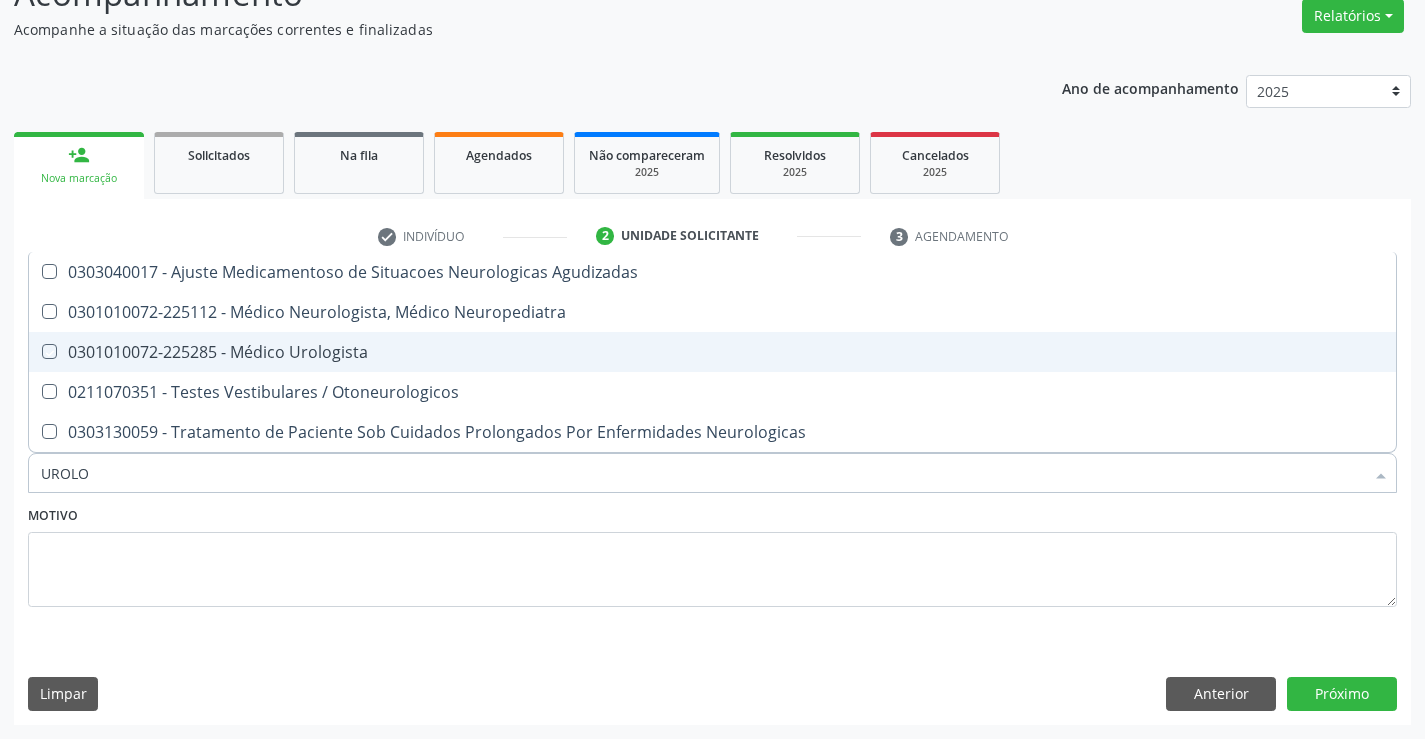 checkbox on "true" 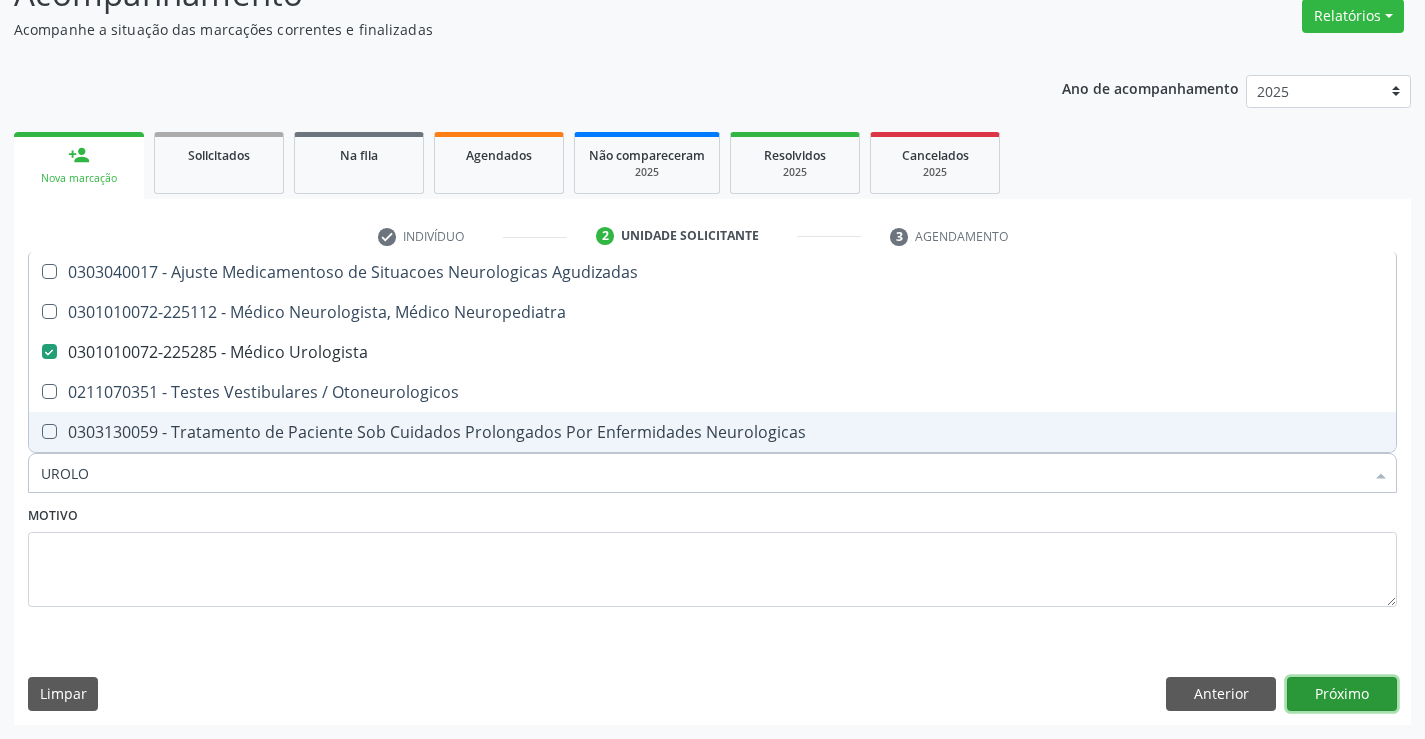 click on "Próximo" at bounding box center (1342, 694) 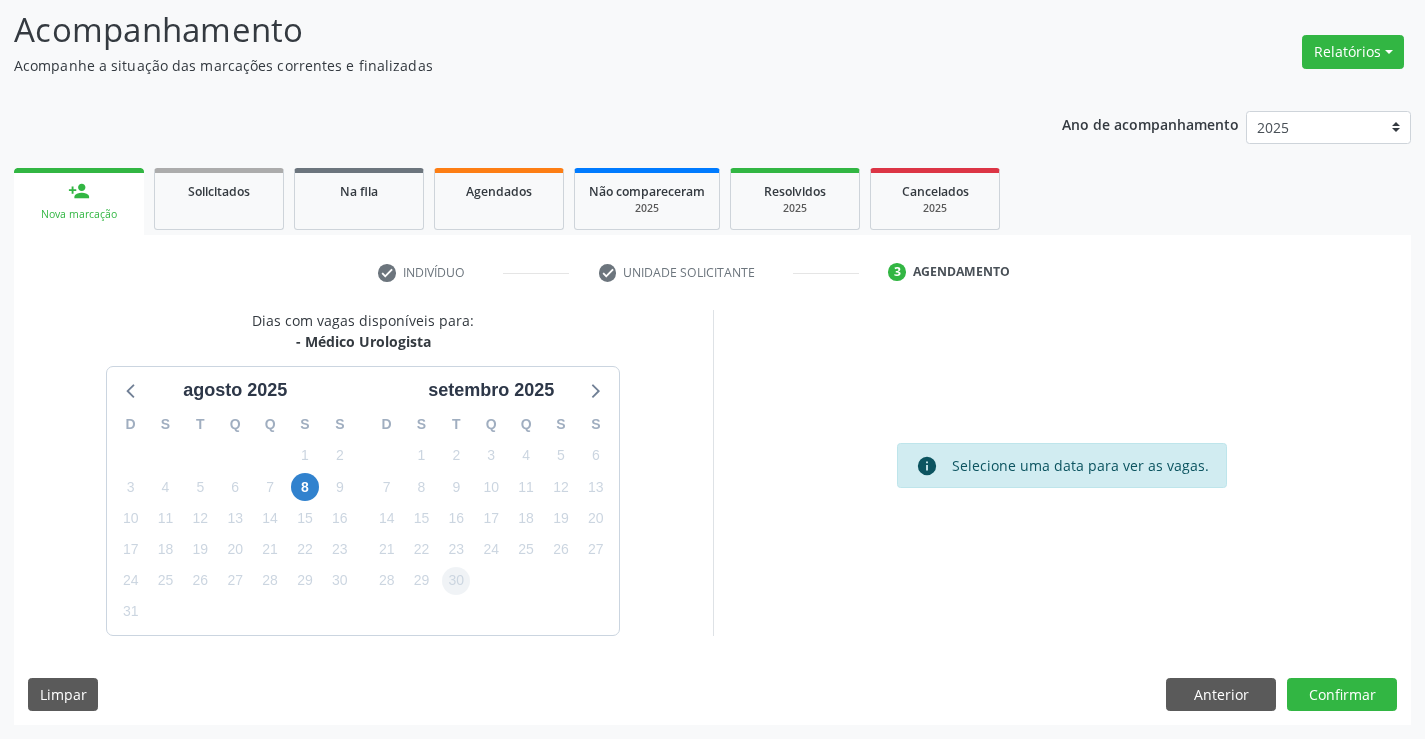 scroll, scrollTop: 131, scrollLeft: 0, axis: vertical 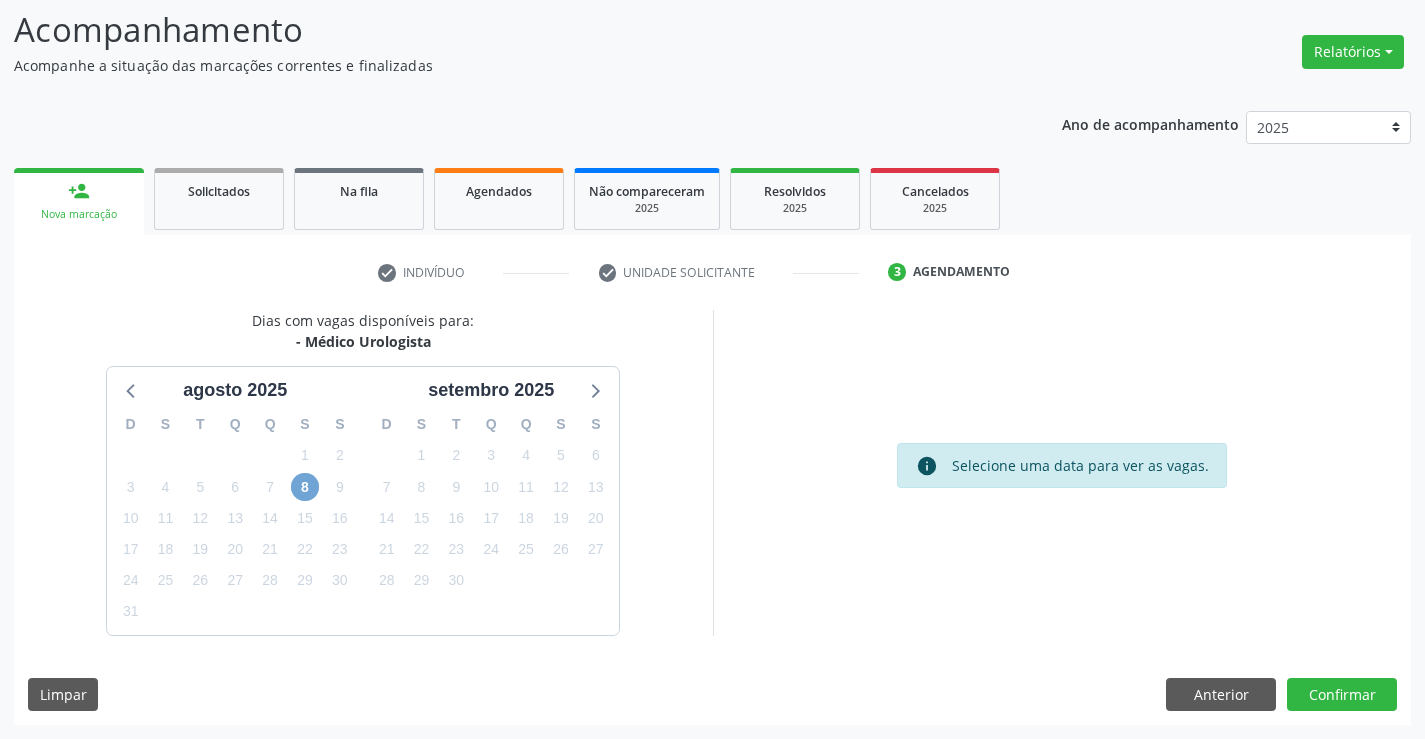 click on "8" at bounding box center [305, 487] 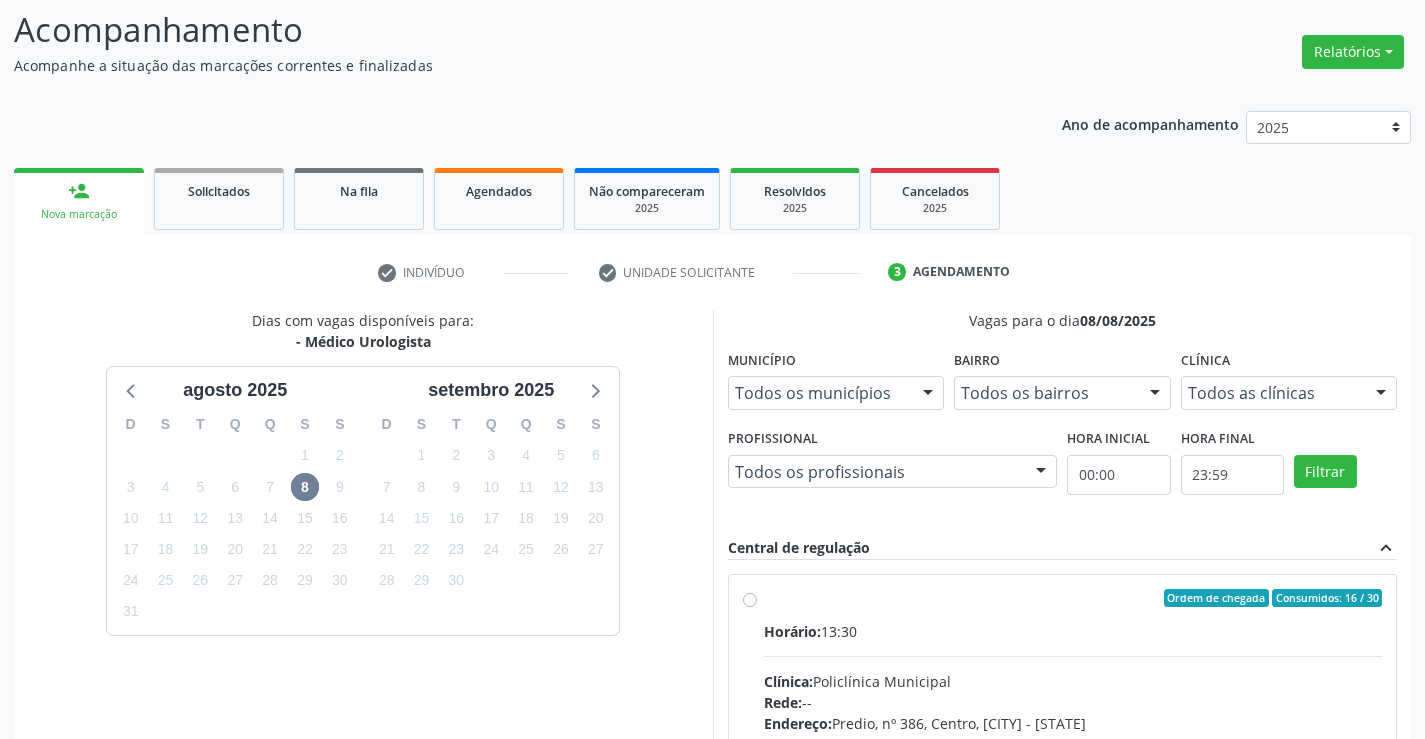 click on "Ordem de chegada
Consumidos: 16 / 30
Horário:   13:30
Clínica:  Policlínica Municipal
Rede:
--
Endereço:   Predio, nº 386, Centro, [CITY] - [STATE]
Telefone:   [PHONE]
Profissional:
[FIRST] [LAST]
Informações adicionais sobre o atendimento
Idade de atendimento:
de 0 a 120 anos
Gênero(s) atendido(s):
Masculino e Feminino
Informações adicionais:
--" at bounding box center (1073, 742) 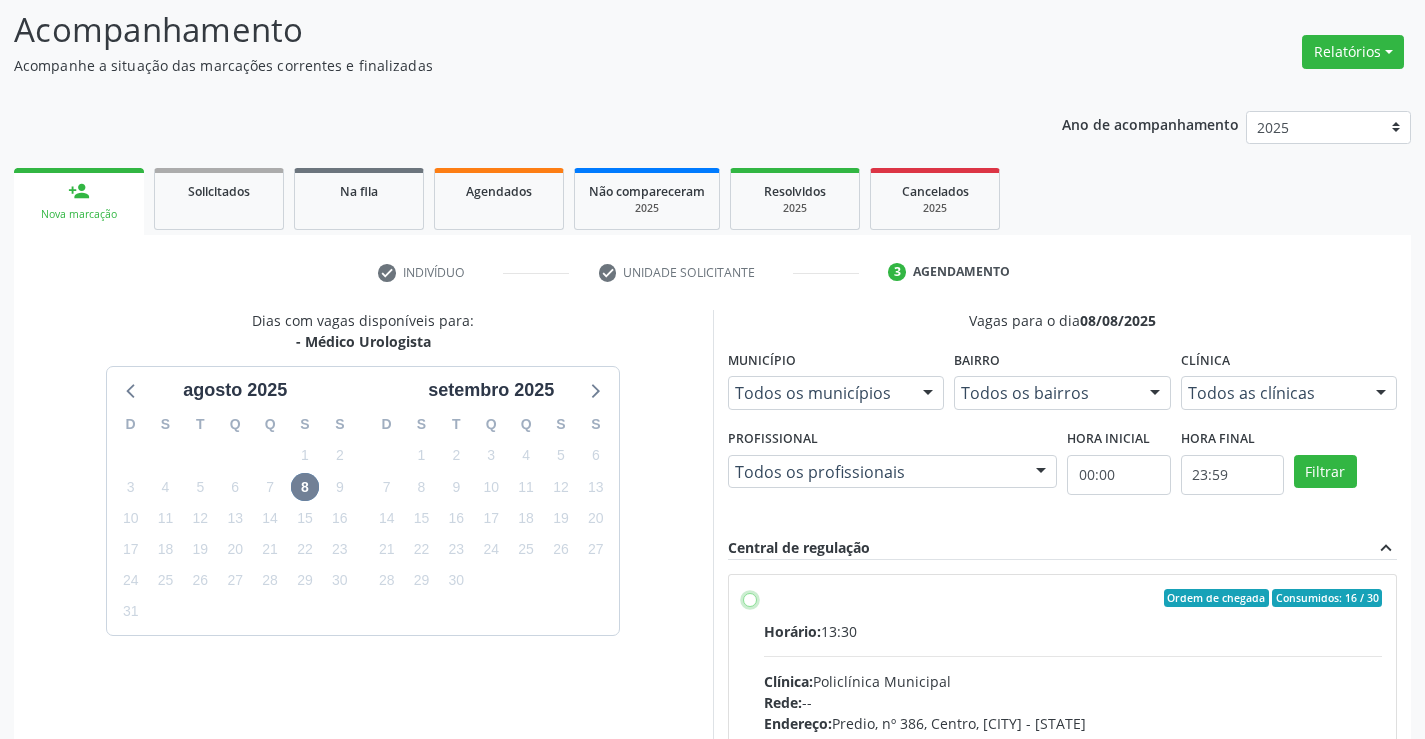 radio on "true" 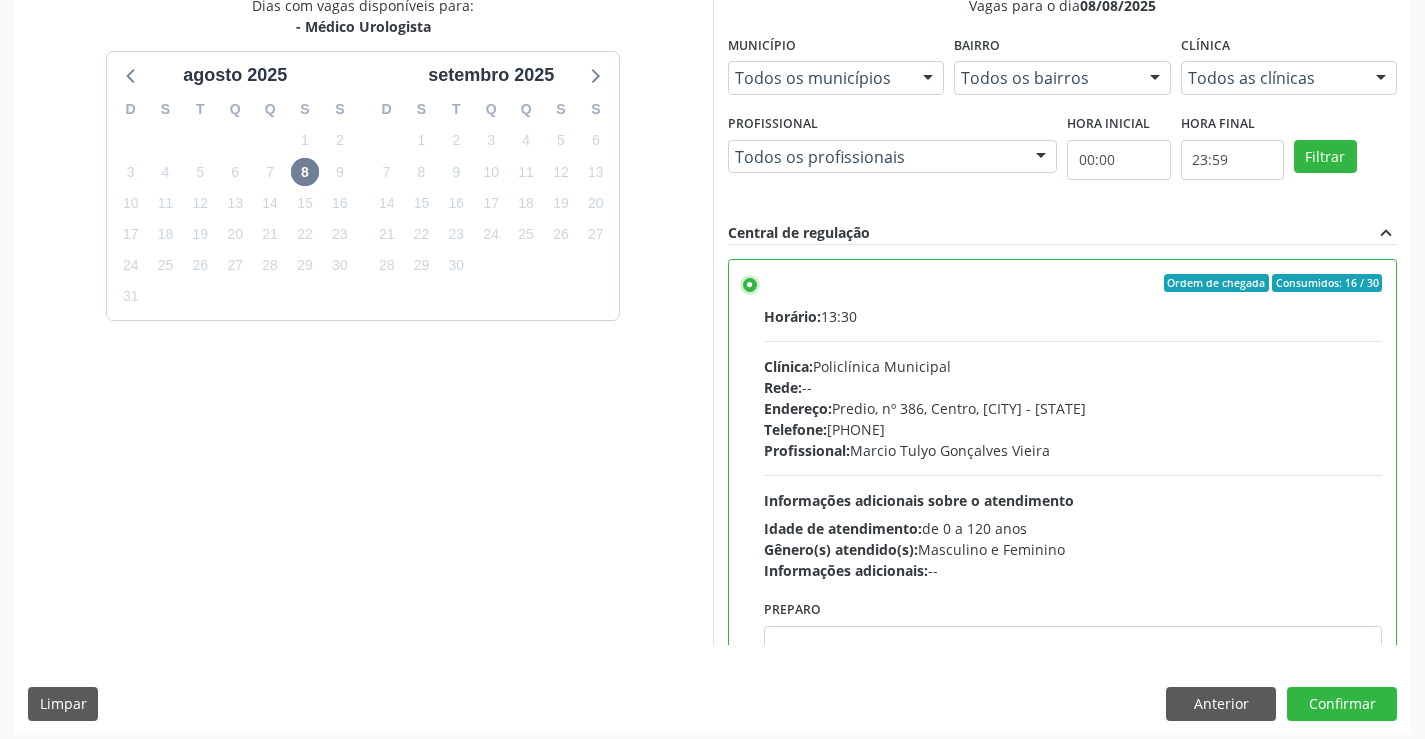 scroll, scrollTop: 456, scrollLeft: 0, axis: vertical 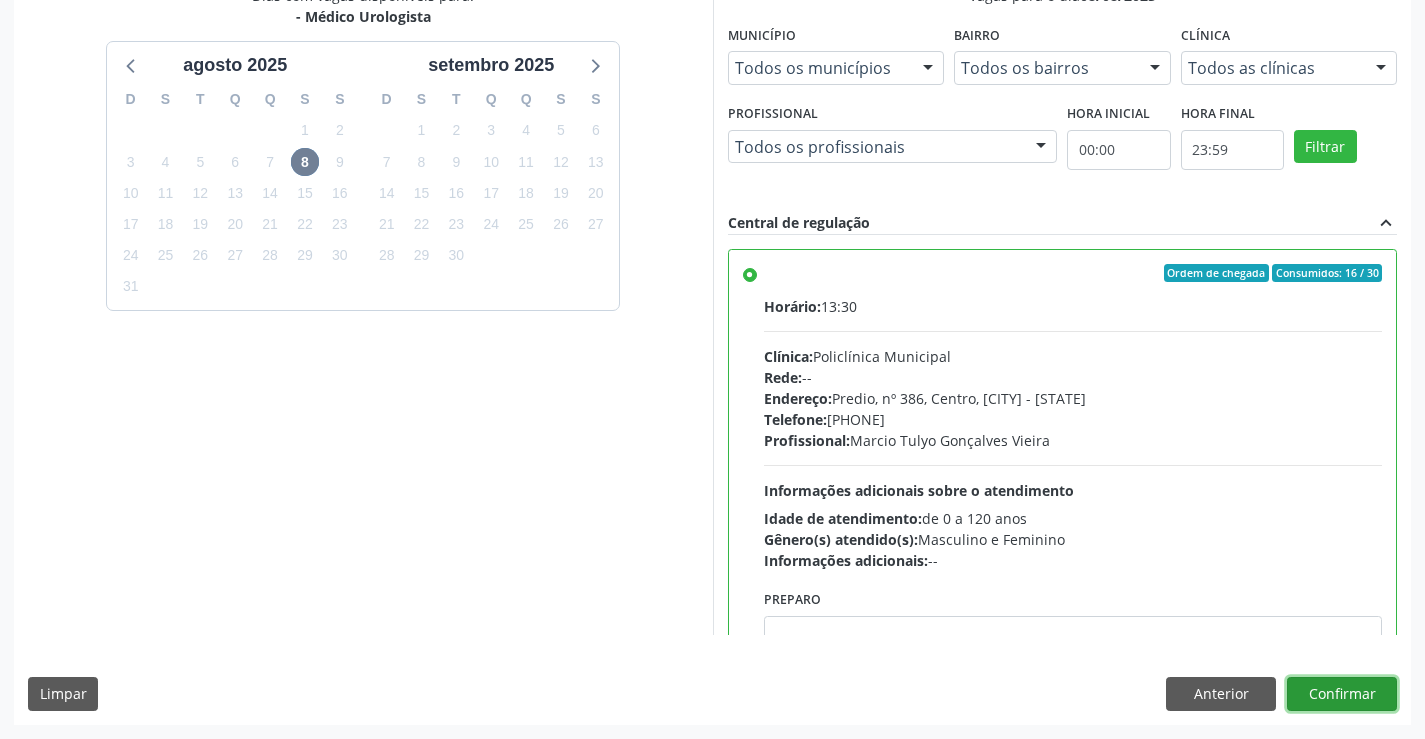 click on "Confirmar" at bounding box center (1342, 694) 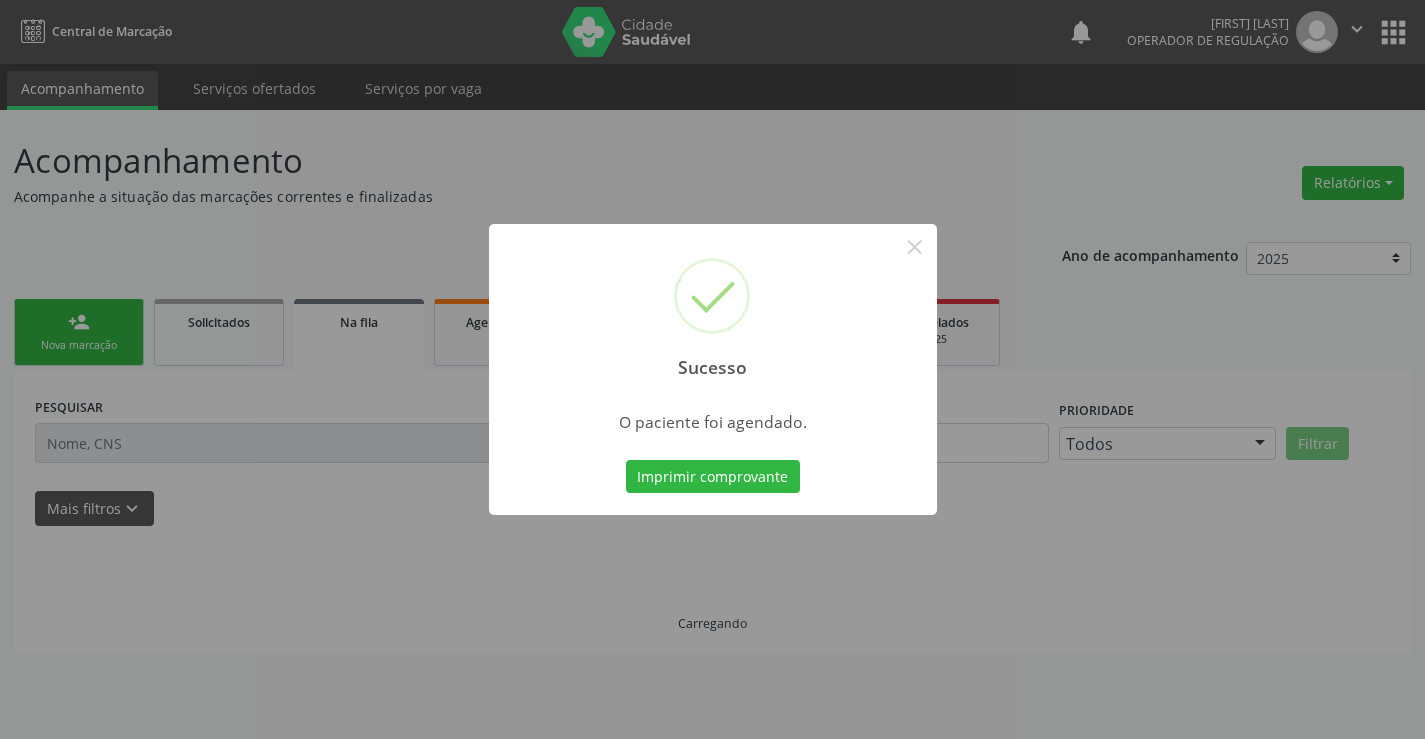 scroll, scrollTop: 0, scrollLeft: 0, axis: both 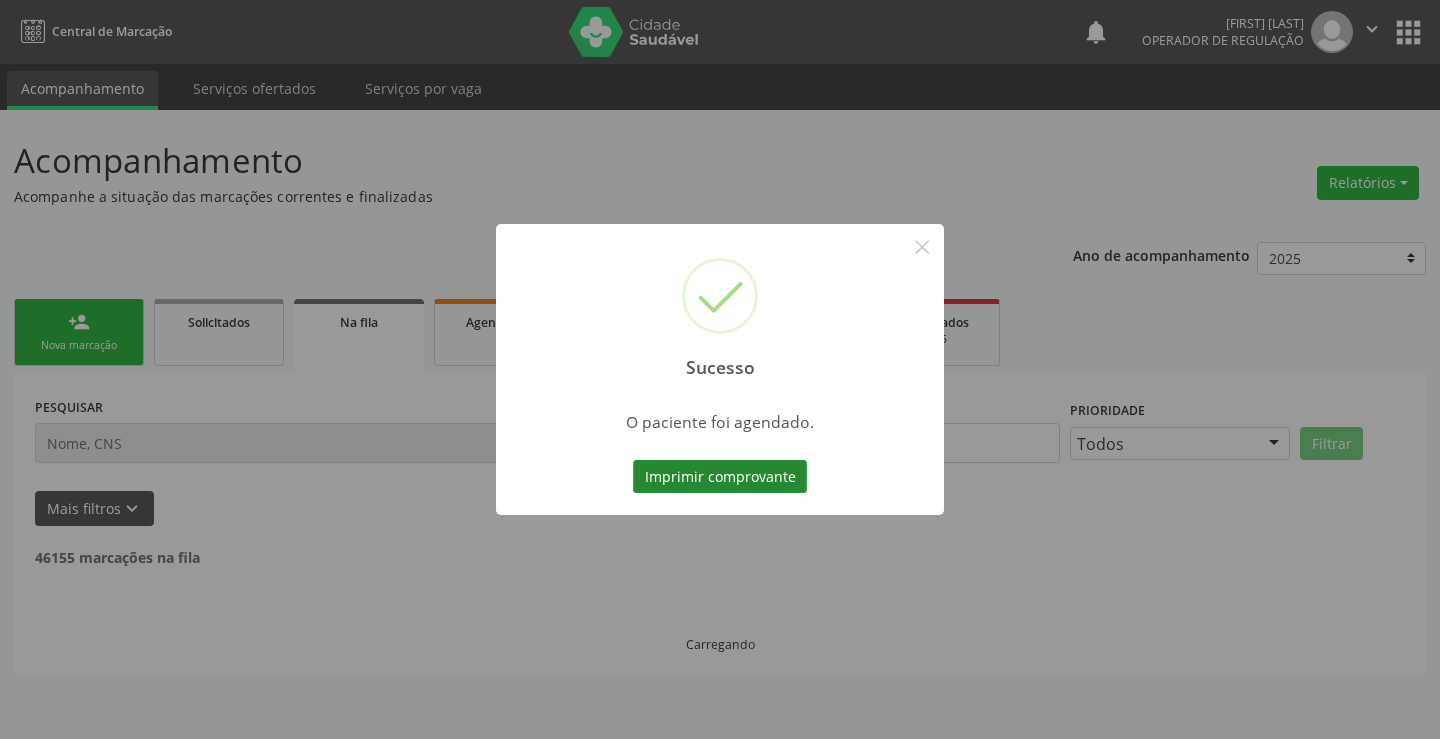 click on "Imprimir comprovante" at bounding box center (720, 477) 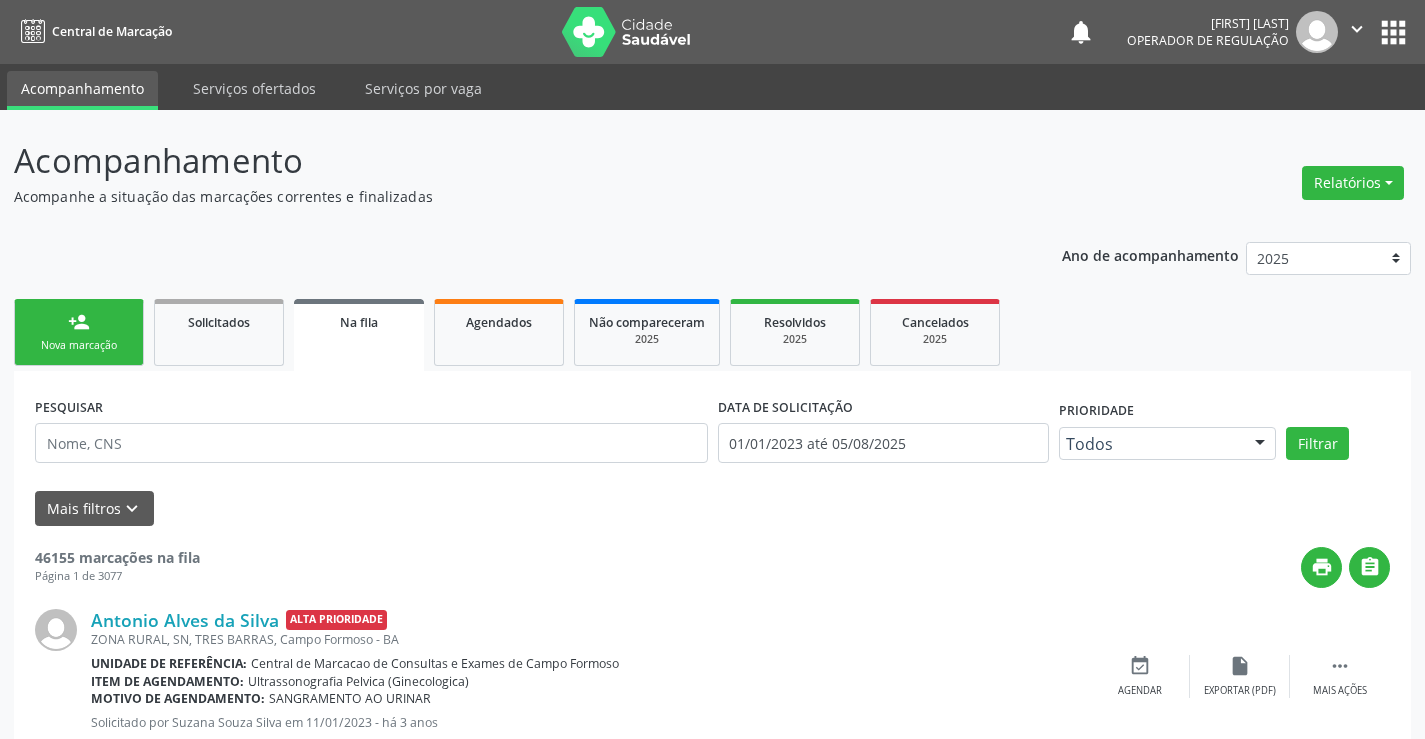click on "person_add
Nova marcação" at bounding box center (79, 332) 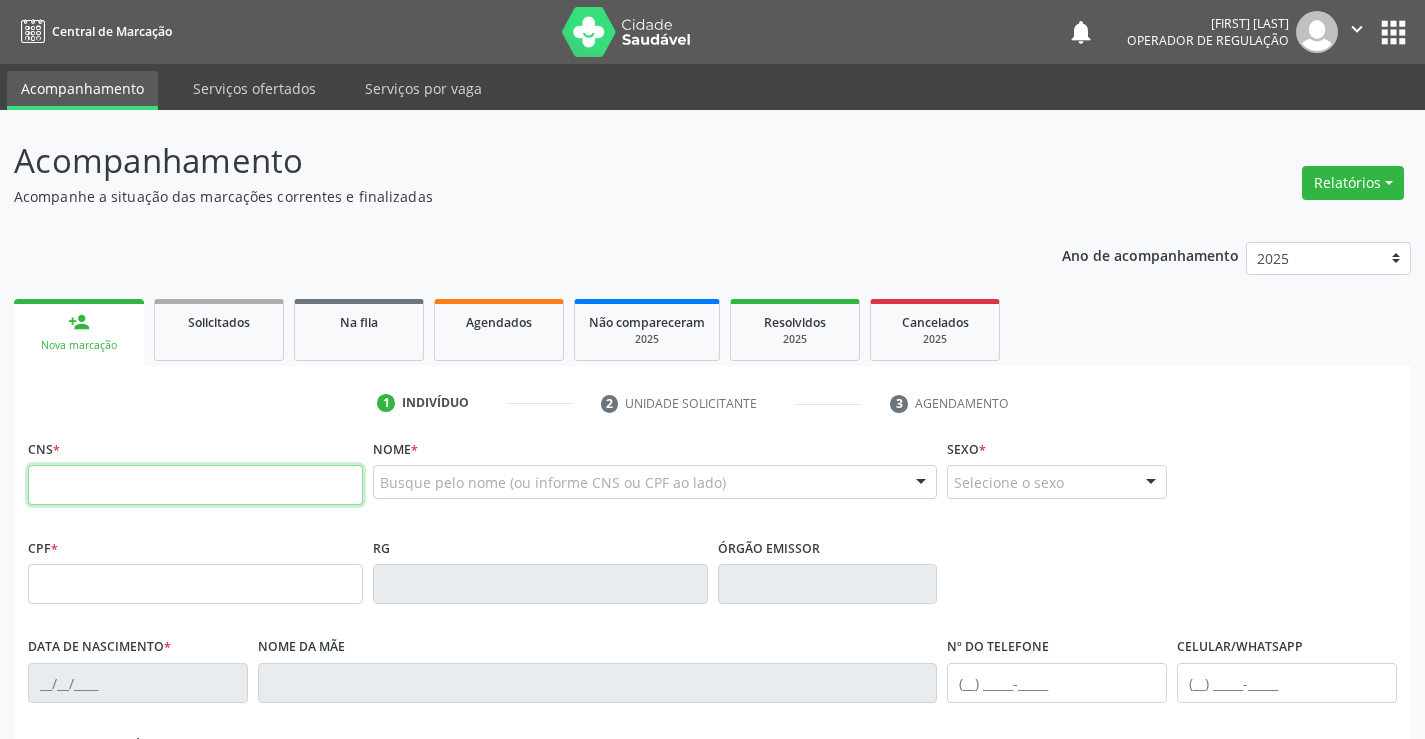 click at bounding box center (195, 485) 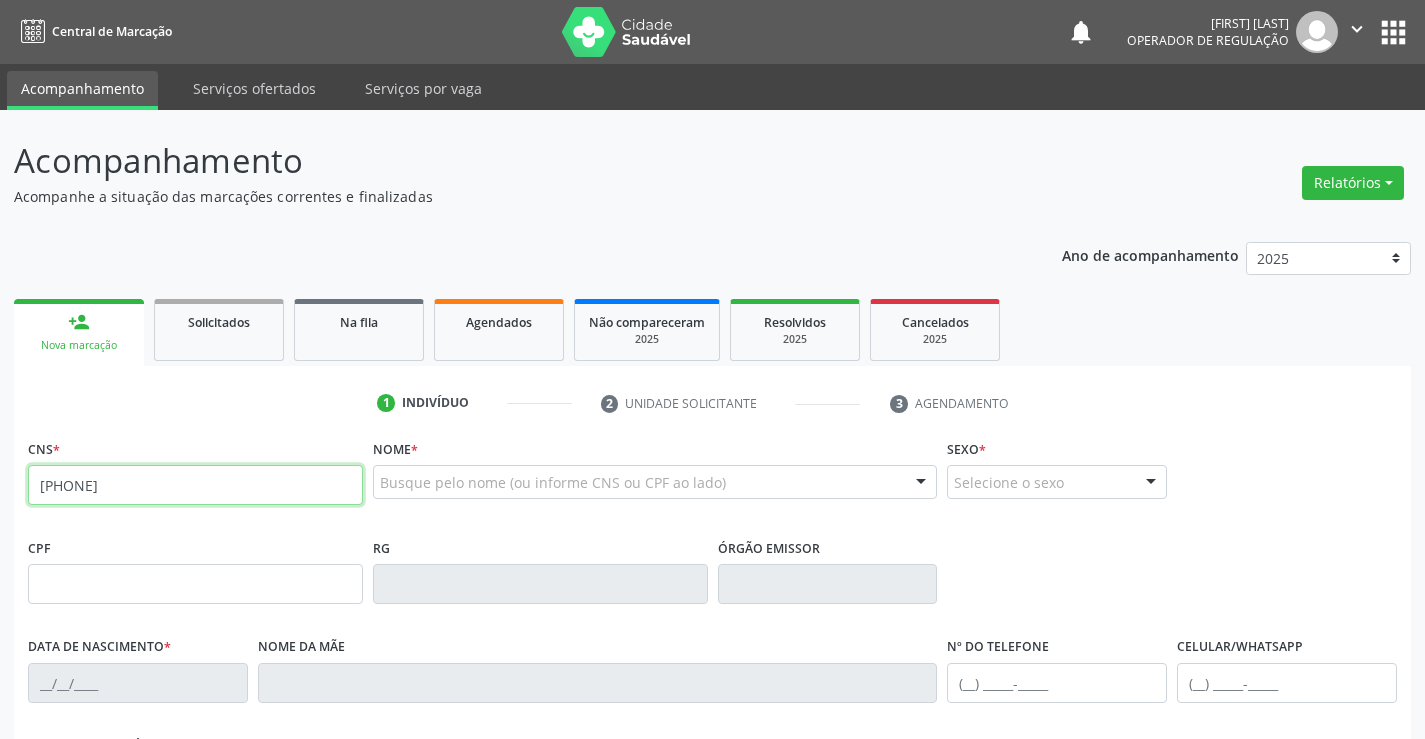 type on "[PHONE]" 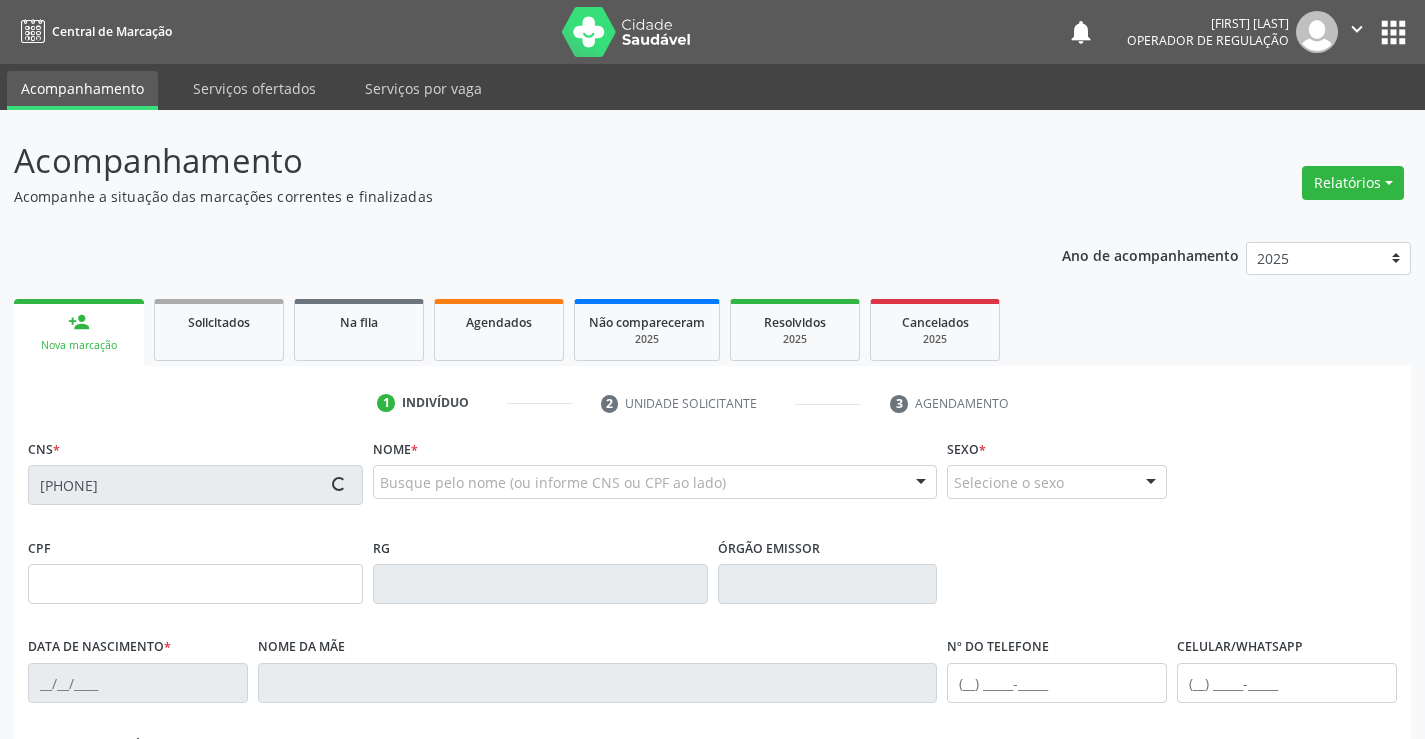 type on "[DATE]" 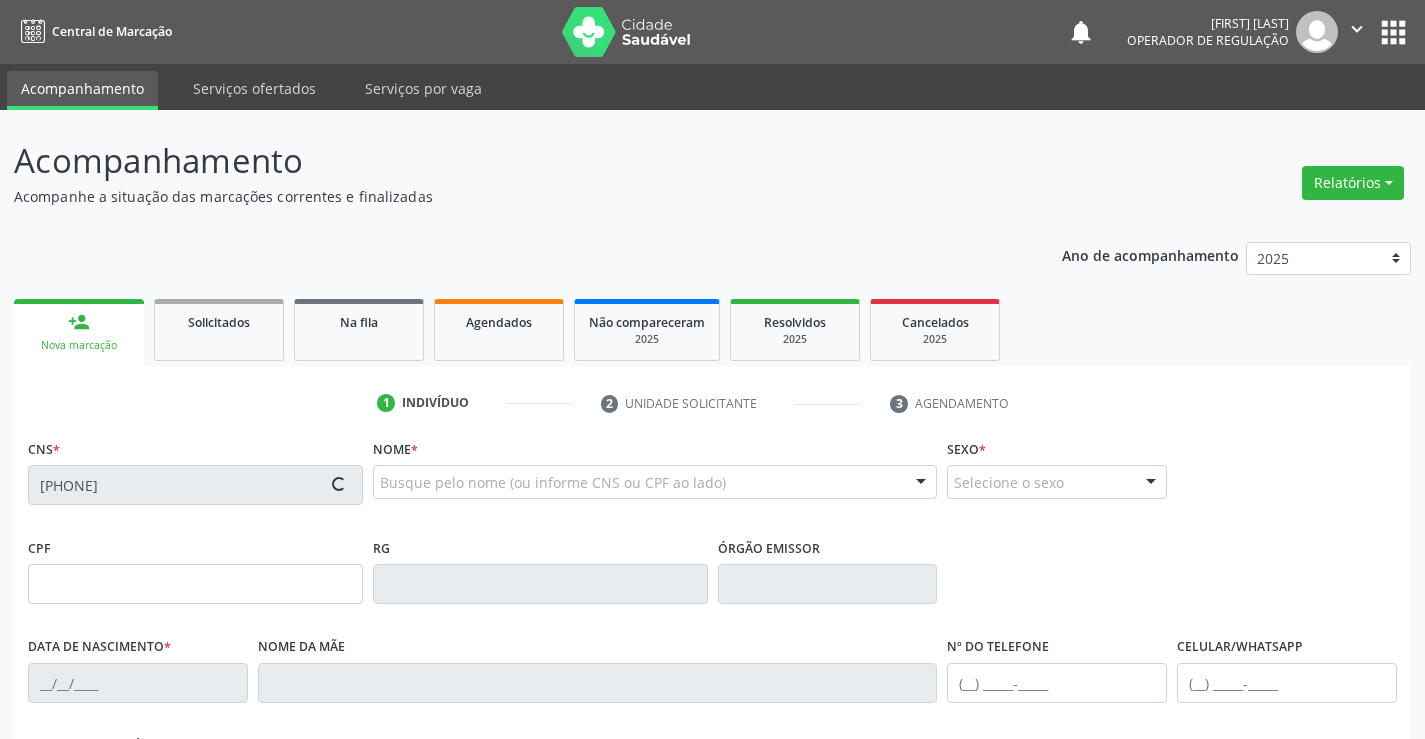 type on "[PHONE]" 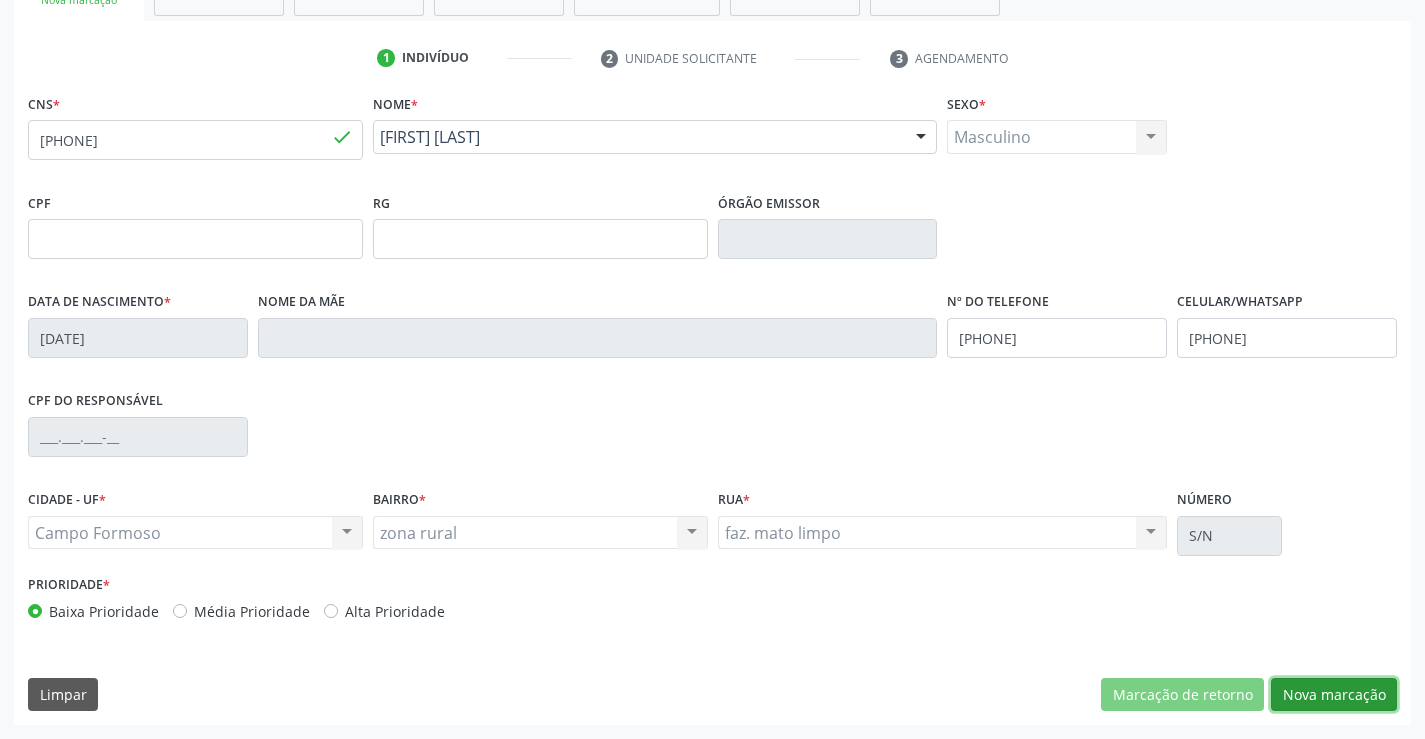 click on "Nova marcação" at bounding box center (1334, 695) 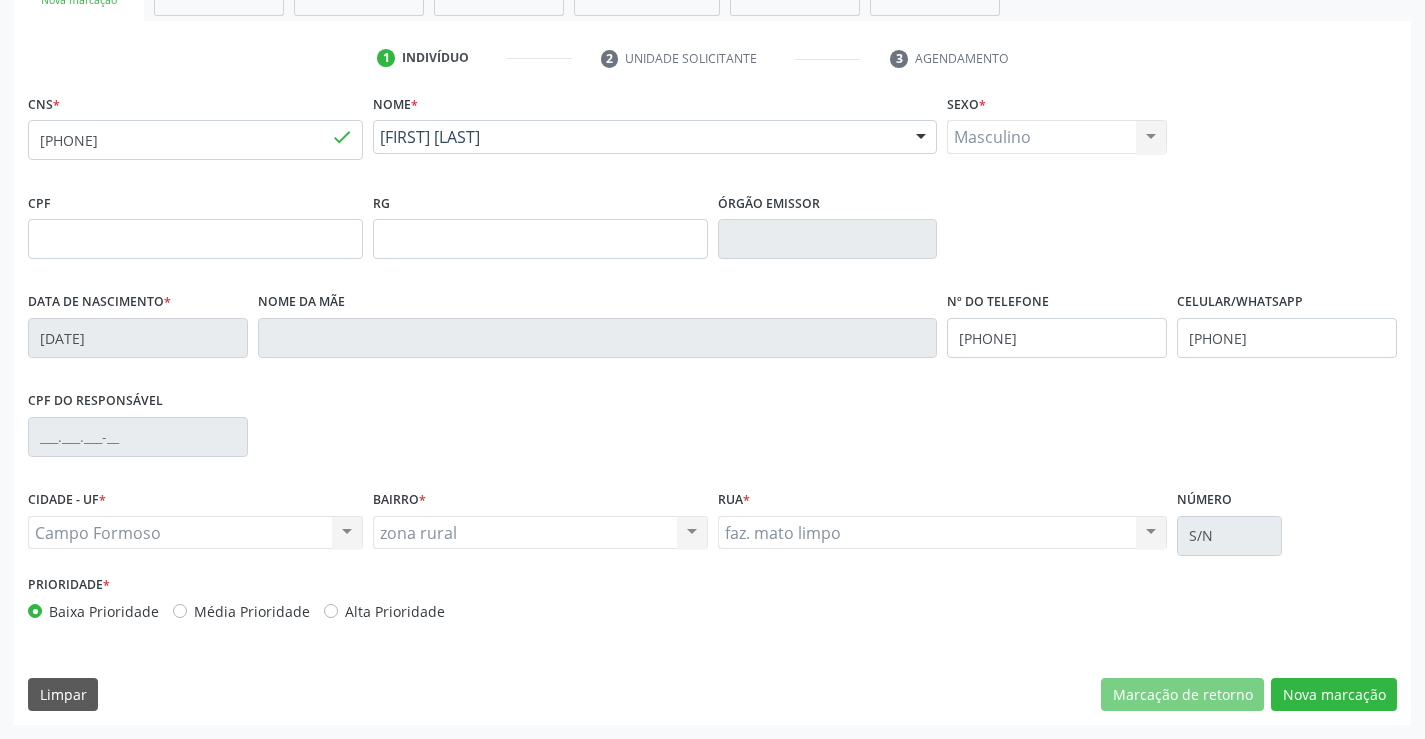scroll, scrollTop: 167, scrollLeft: 0, axis: vertical 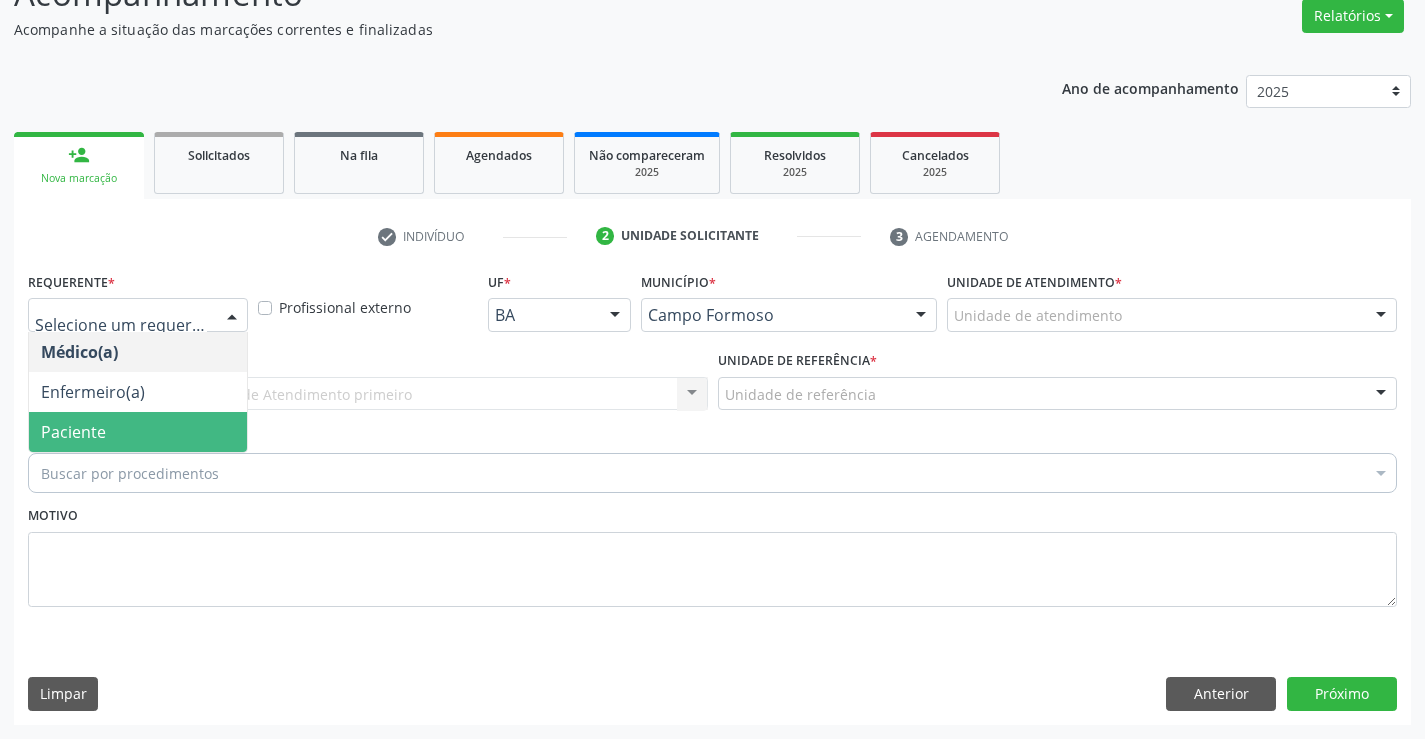 click on "Paciente" at bounding box center [138, 432] 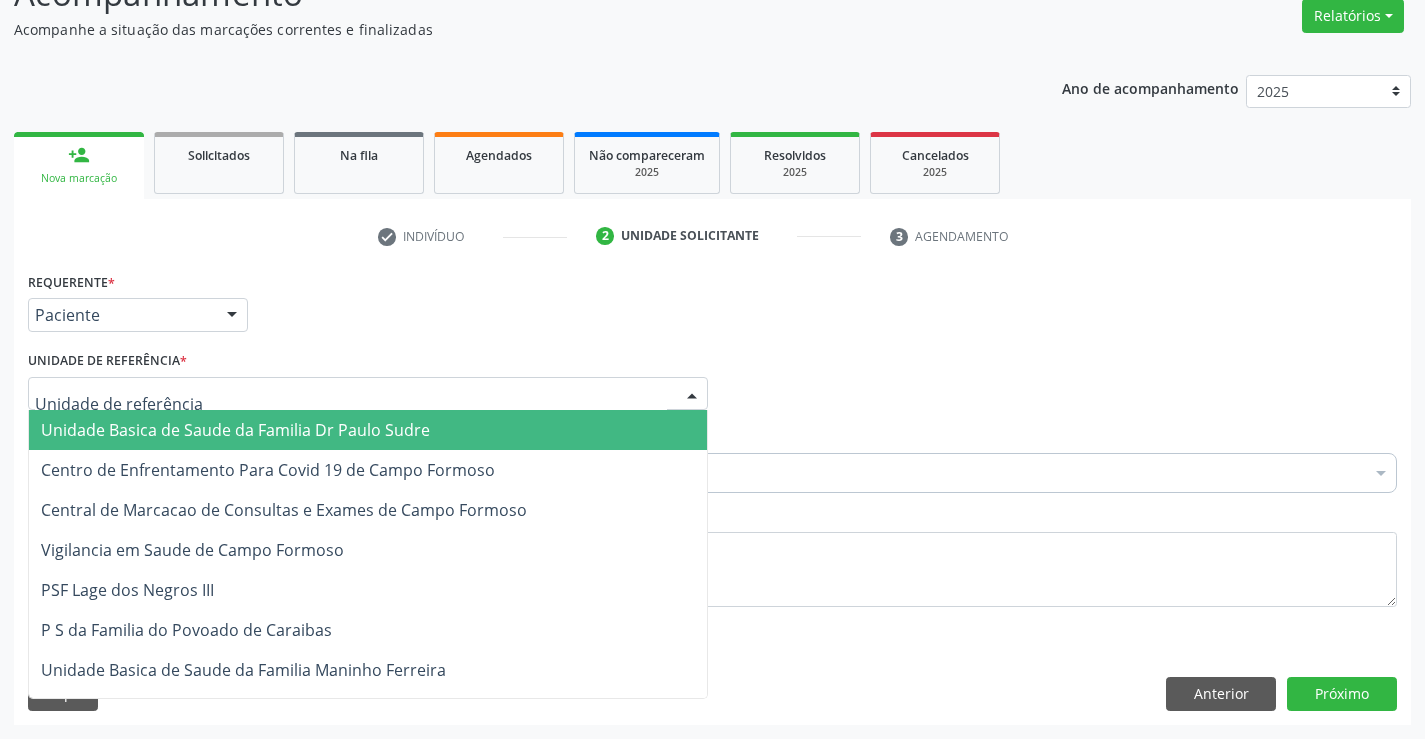 click on "Unidade Basica de Saude da Familia Dr Paulo Sudre" at bounding box center [368, 430] 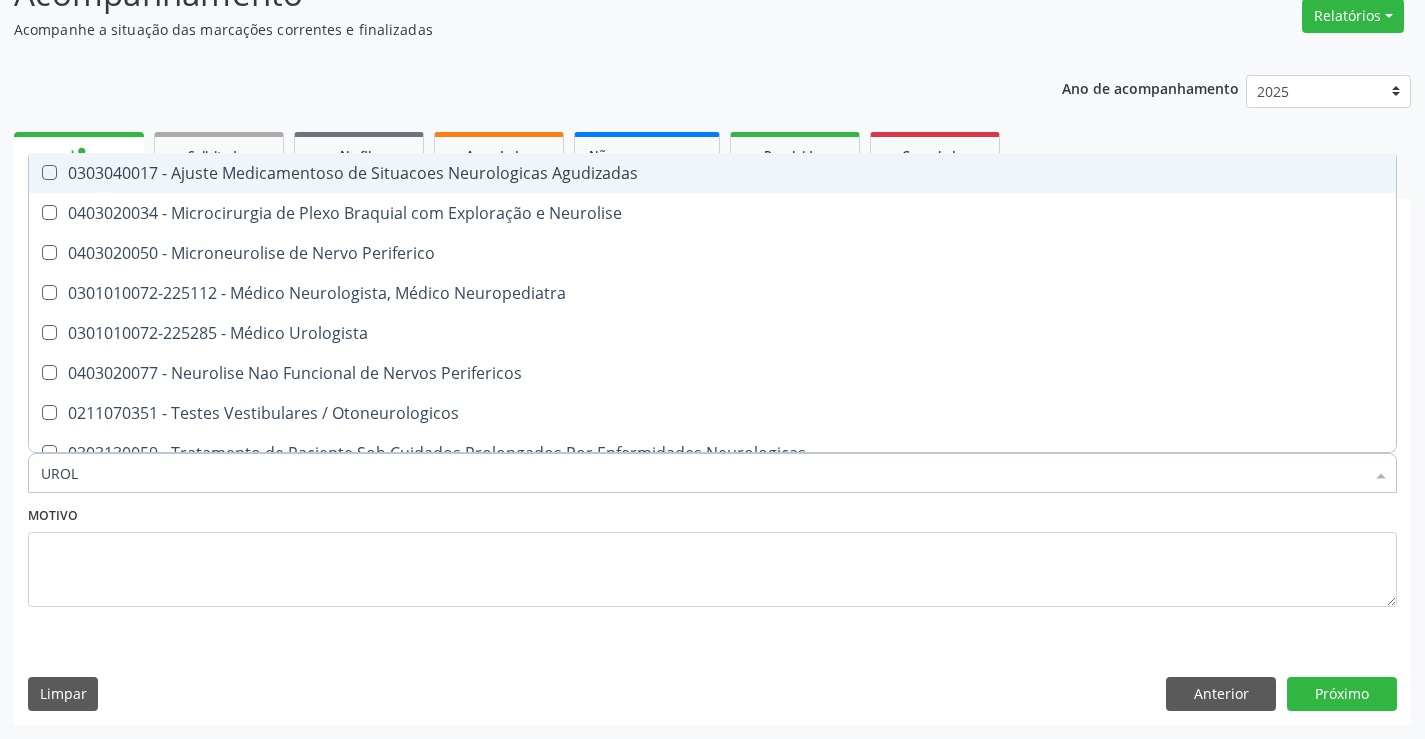 type on "UROLO" 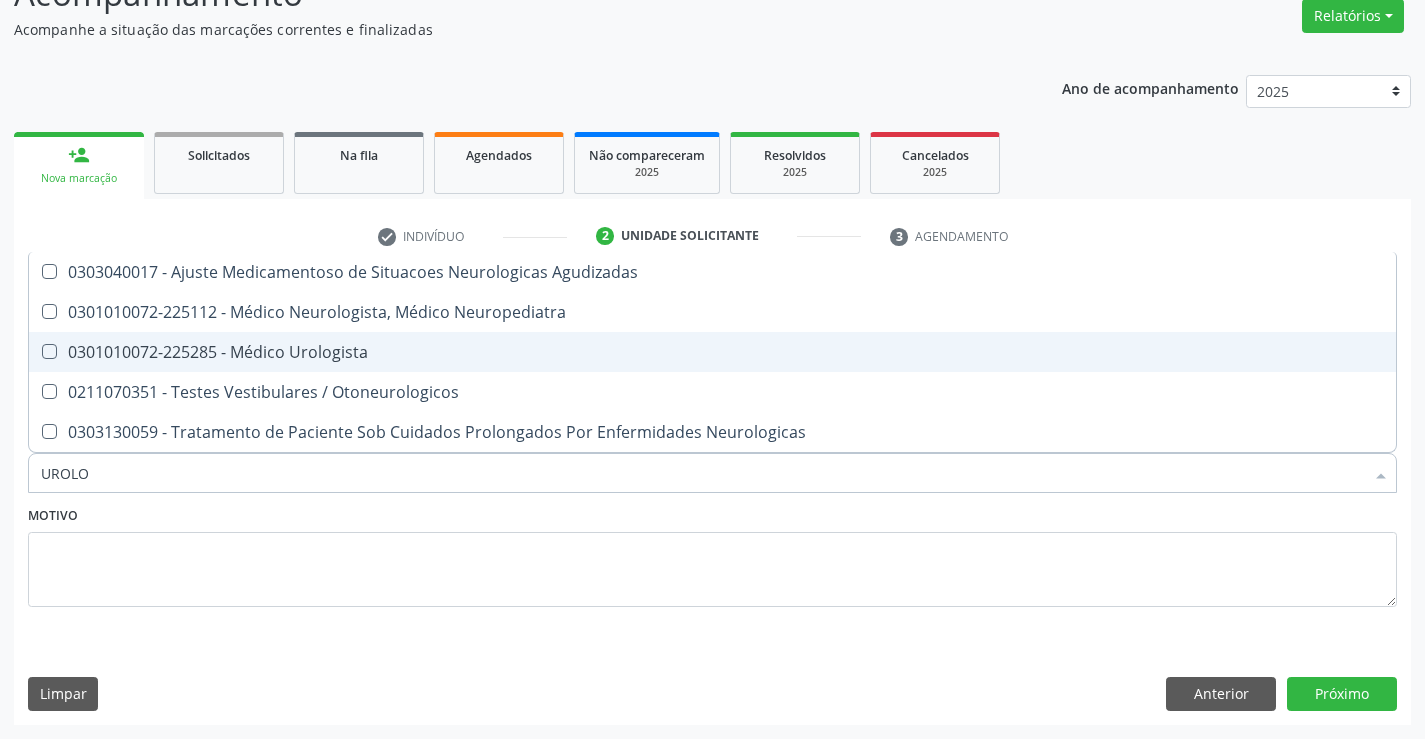 click on "0301010072-225285 - Médico Urologista" at bounding box center [712, 352] 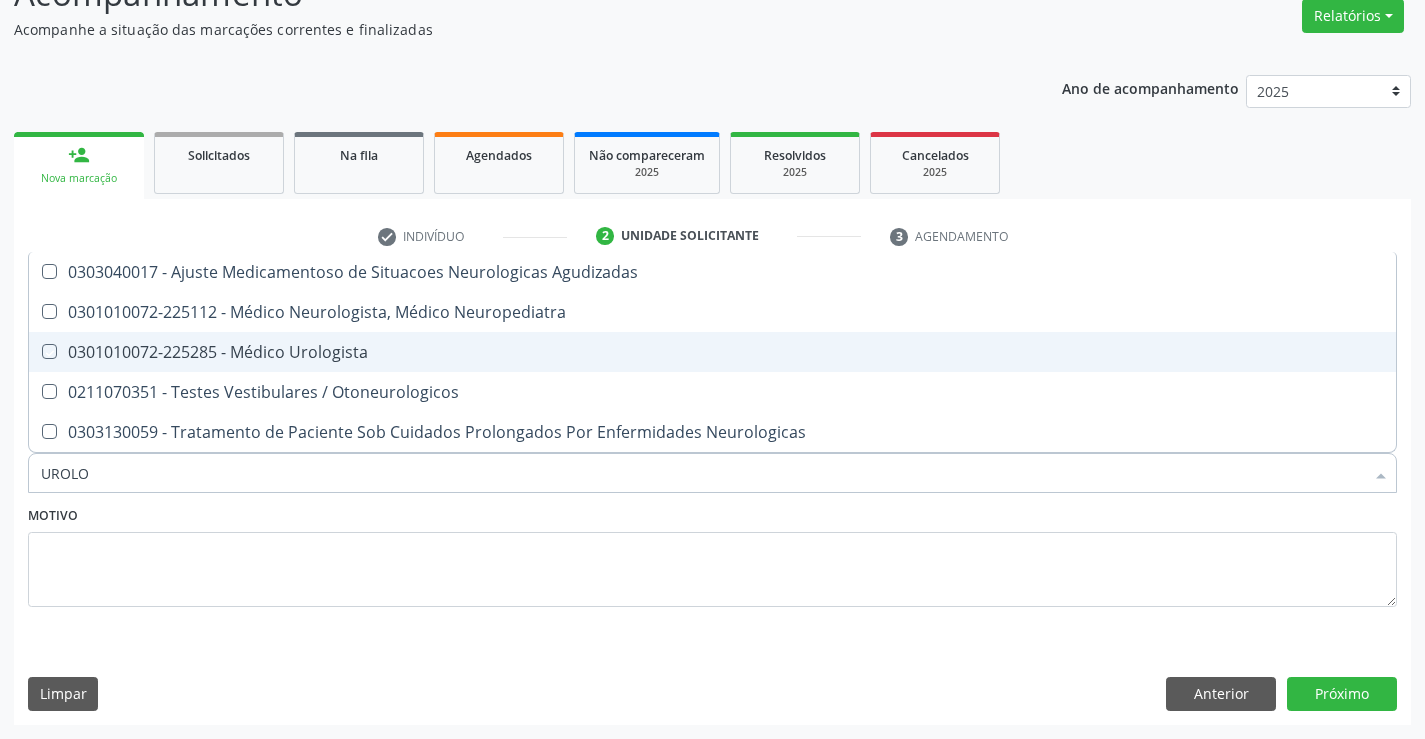 checkbox on "true" 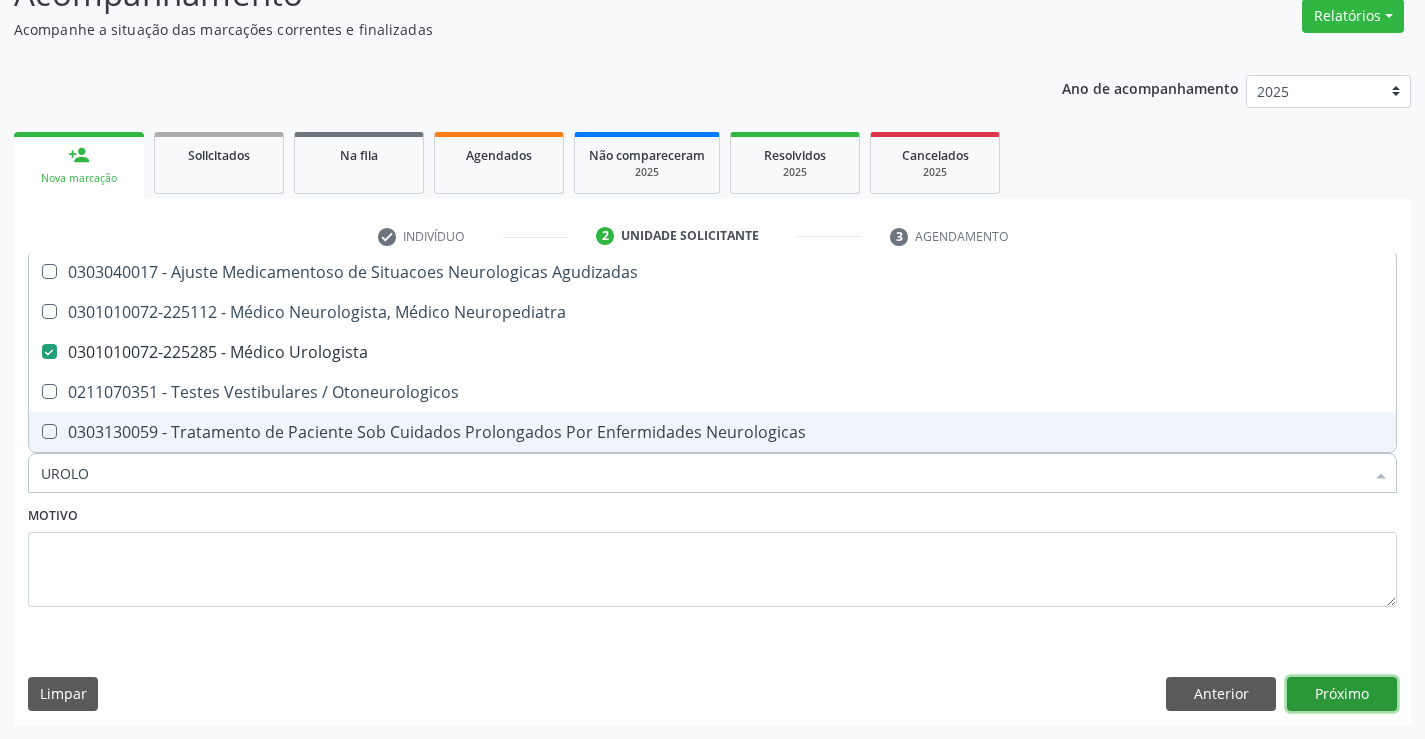 click on "Próximo" at bounding box center [1342, 694] 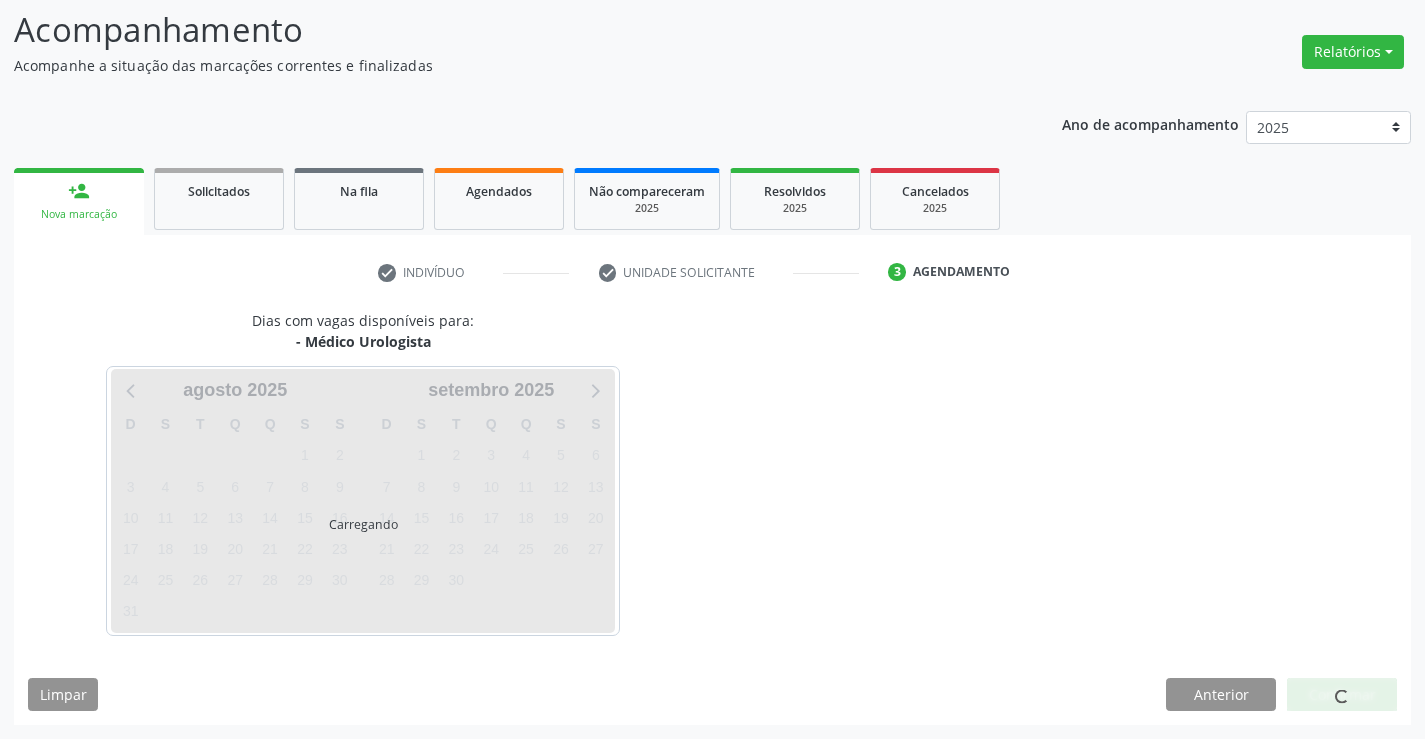 scroll, scrollTop: 131, scrollLeft: 0, axis: vertical 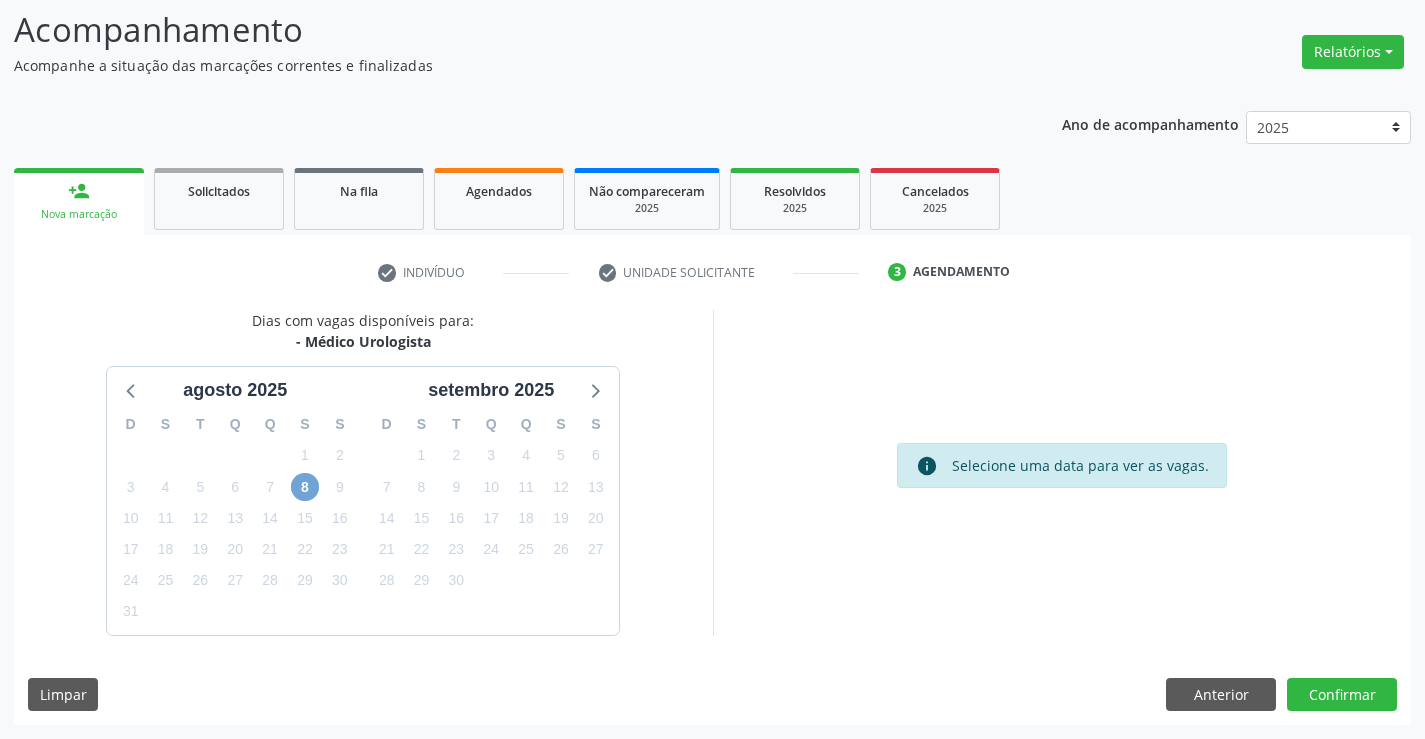 click on "8" at bounding box center [305, 487] 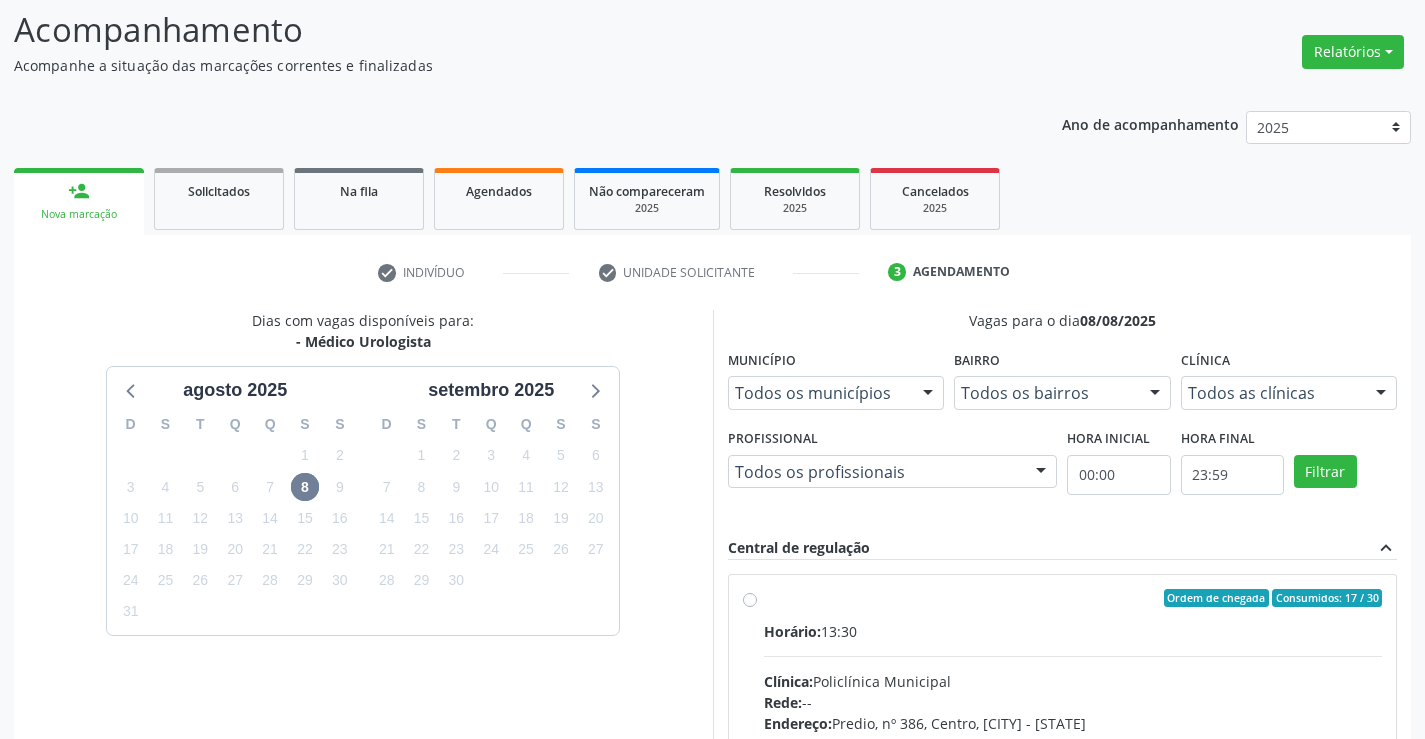 click on "Ordem de chegada
Consumidos: 17 / 30
Horário:   13:30
Clínica:  Policlínica Municipal
Rede:
--
Endereço:   Predio, nº 386, Centro, [CITY] - [STATE]
Telefone:   [PHONE]
Profissional:
[FIRST] [LAST]
Informações adicionais sobre o atendimento
Idade de atendimento:
de 0 a 120 anos
Gênero(s) atendido(s):
Masculino e Feminino
Informações adicionais:
--" at bounding box center [1073, 742] 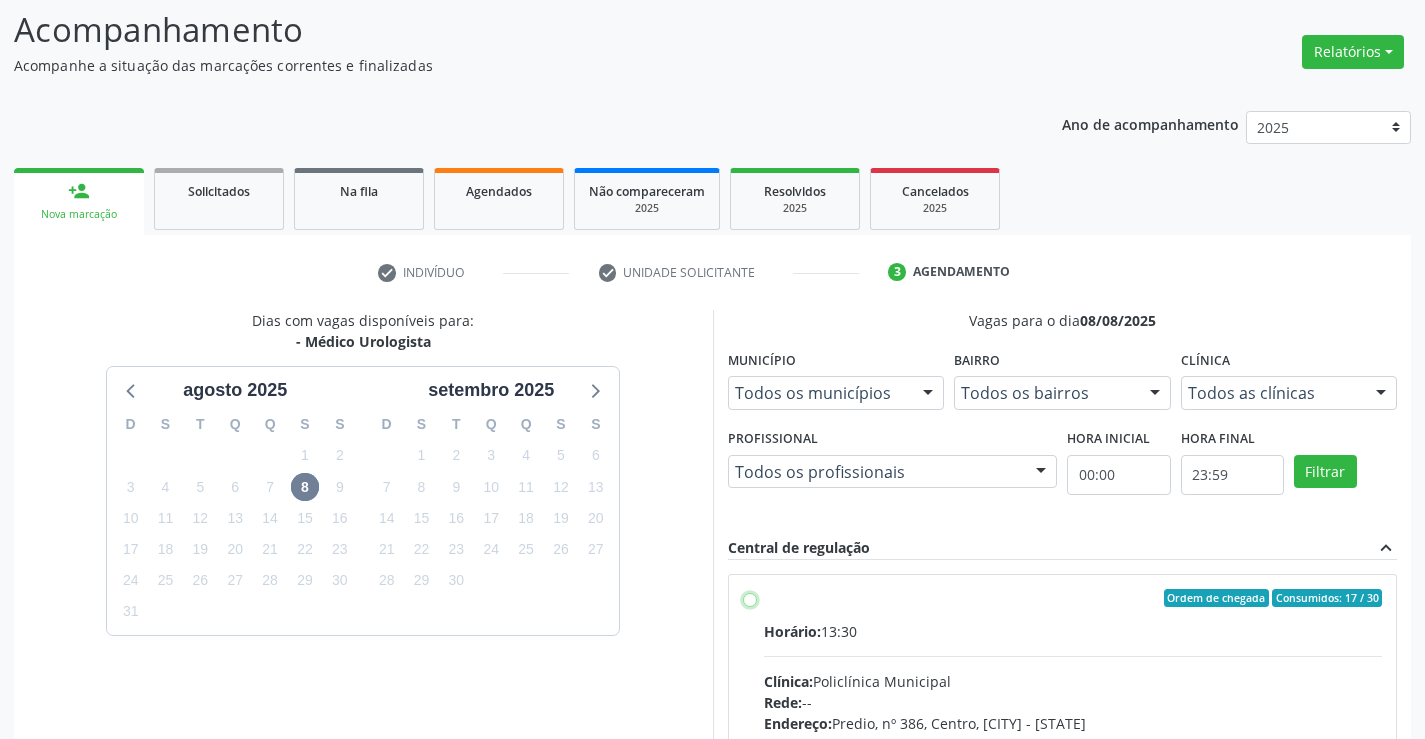 click on "Ordem de chegada
Consumidos: 17 / 30
Horário:   13:30
Clínica:  Policlínica Municipal
Rede:
--
Endereço:   Predio, nº 386, Centro, Campo Formoso - BA
Telefone:   (74) 6451312
Profissional:
Marcio Tulyo Gonçalves Vieira
Informações adicionais sobre o atendimento
Idade de atendimento:
de 0 a 120 anos
Gênero(s) atendido(s):
Masculino e Feminino
Informações adicionais:
--" at bounding box center (750, 598) 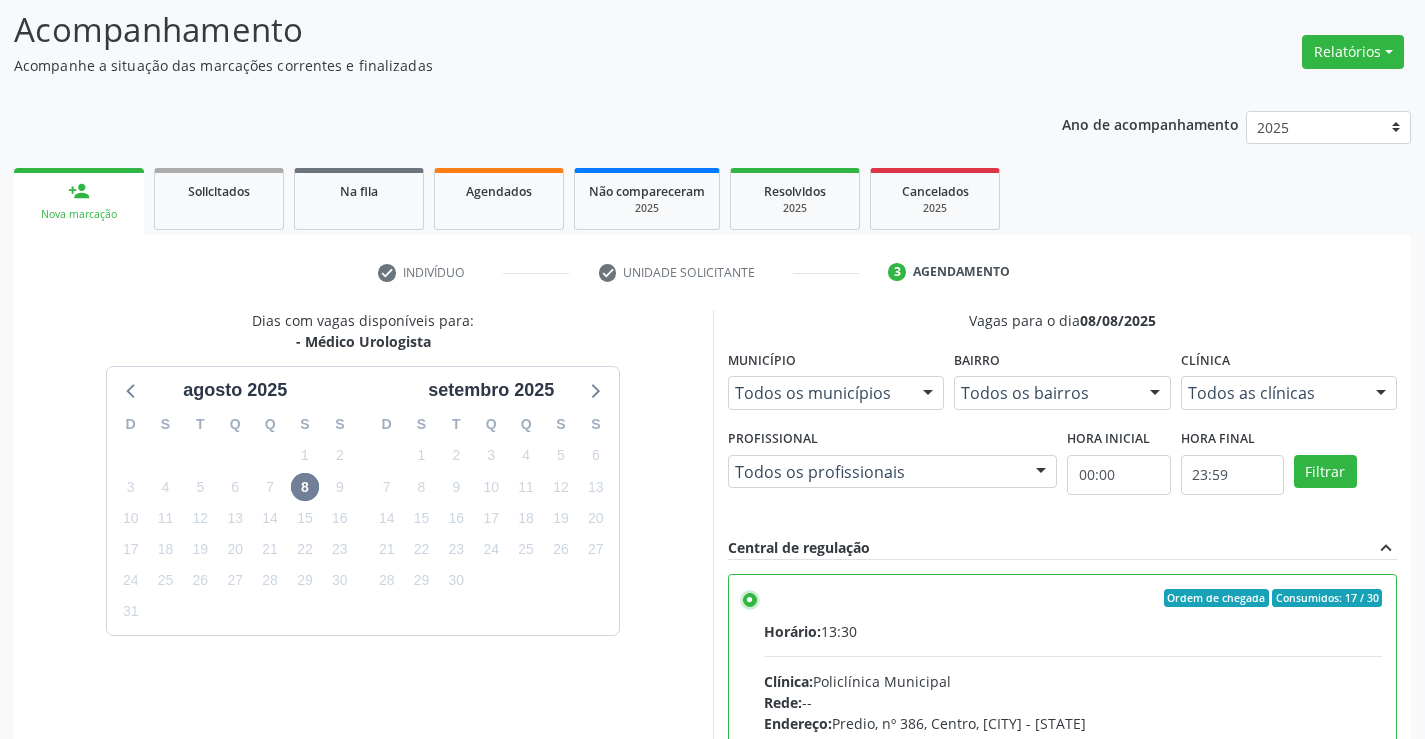 scroll, scrollTop: 456, scrollLeft: 0, axis: vertical 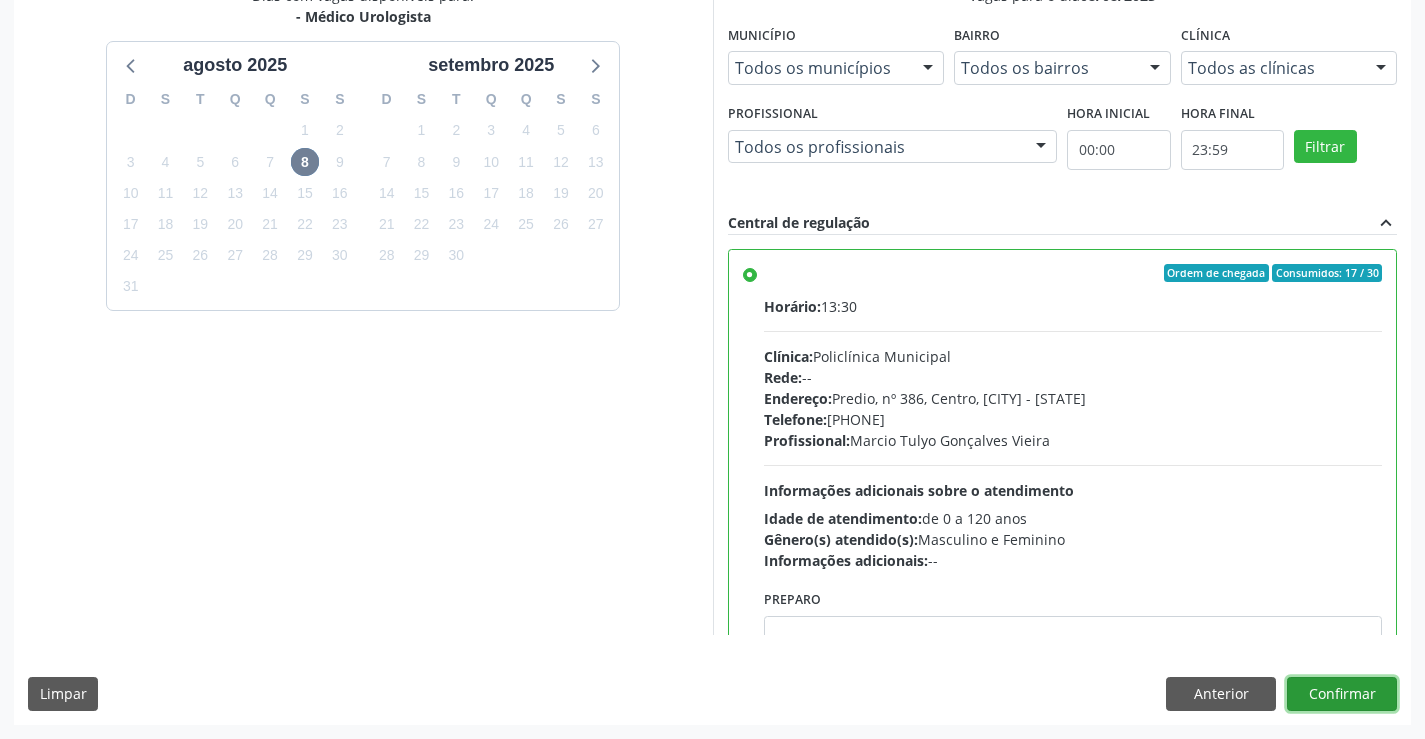 click on "Confirmar" at bounding box center (1342, 694) 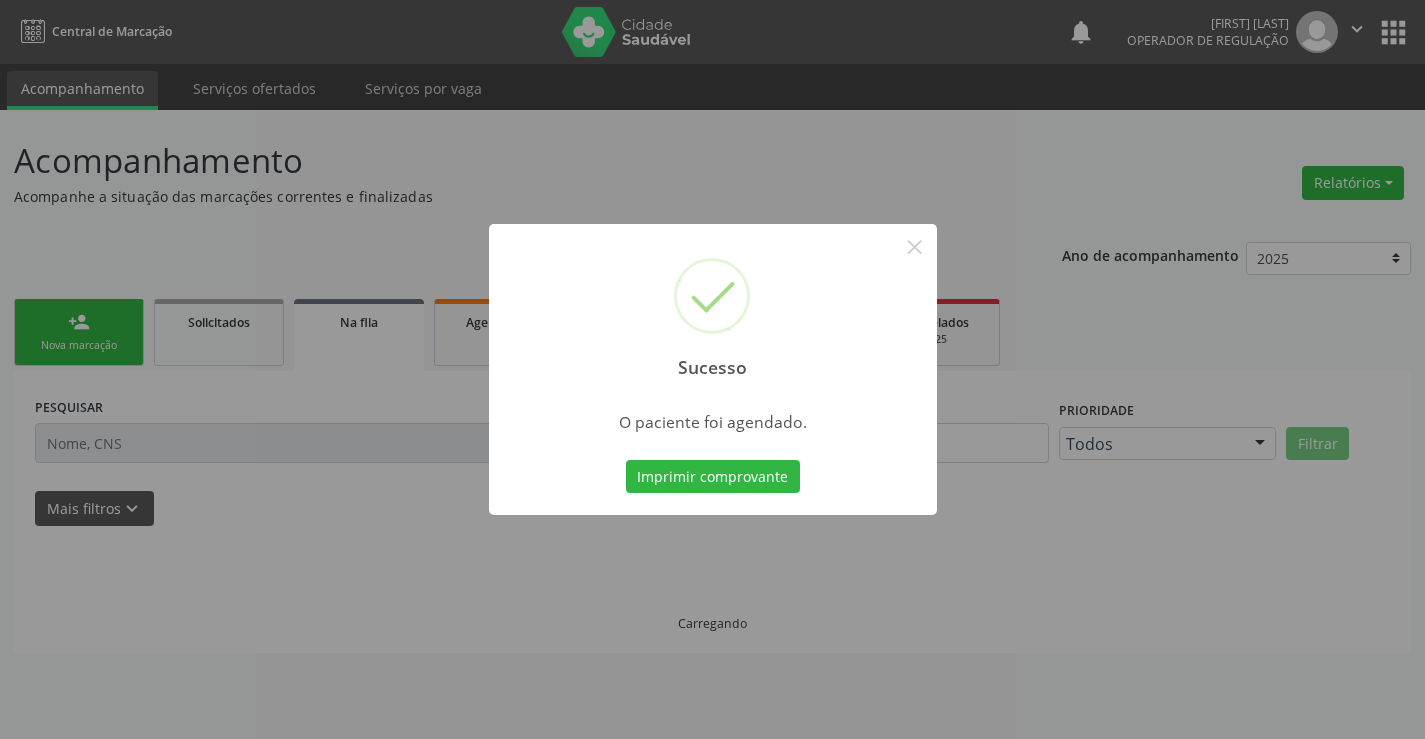scroll, scrollTop: 0, scrollLeft: 0, axis: both 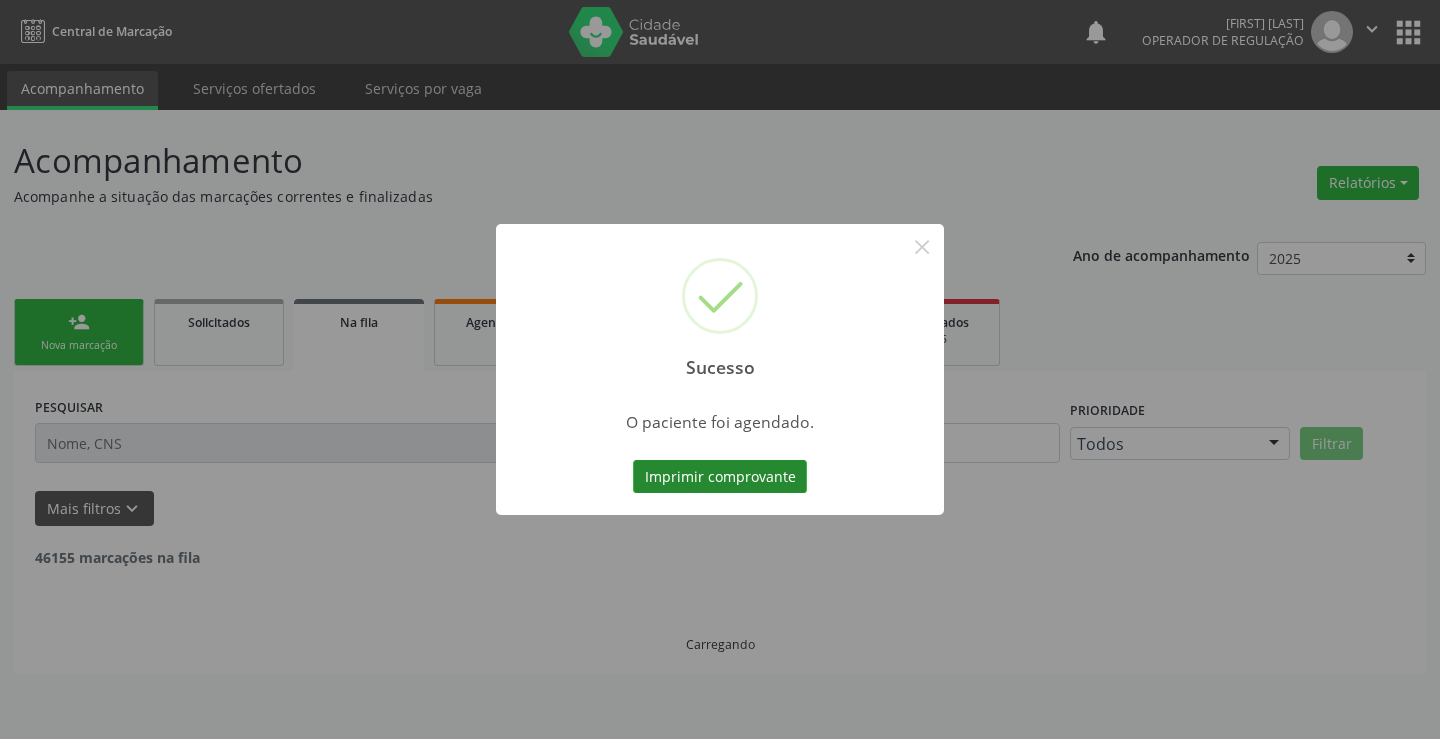 click on "Imprimir comprovante" at bounding box center (720, 477) 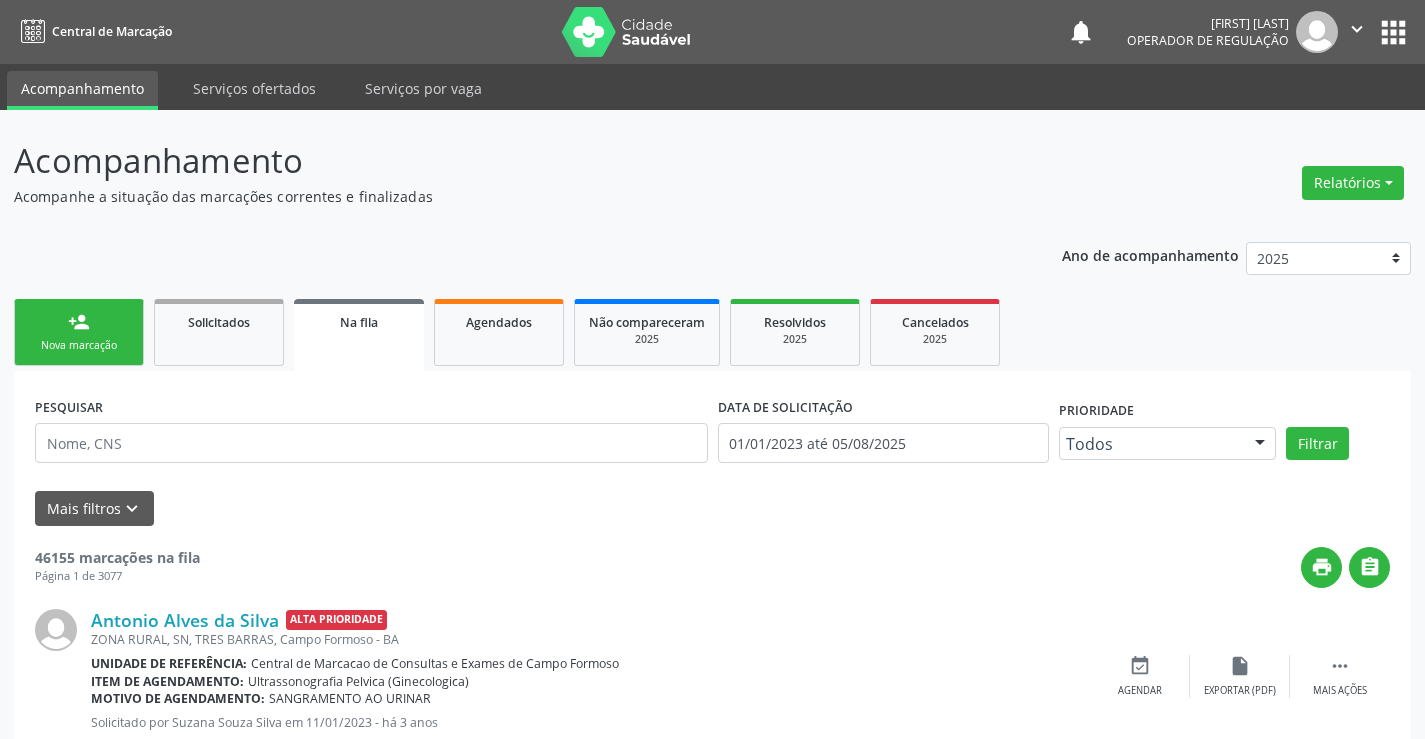 click on "person_add
Nova marcação" at bounding box center [79, 332] 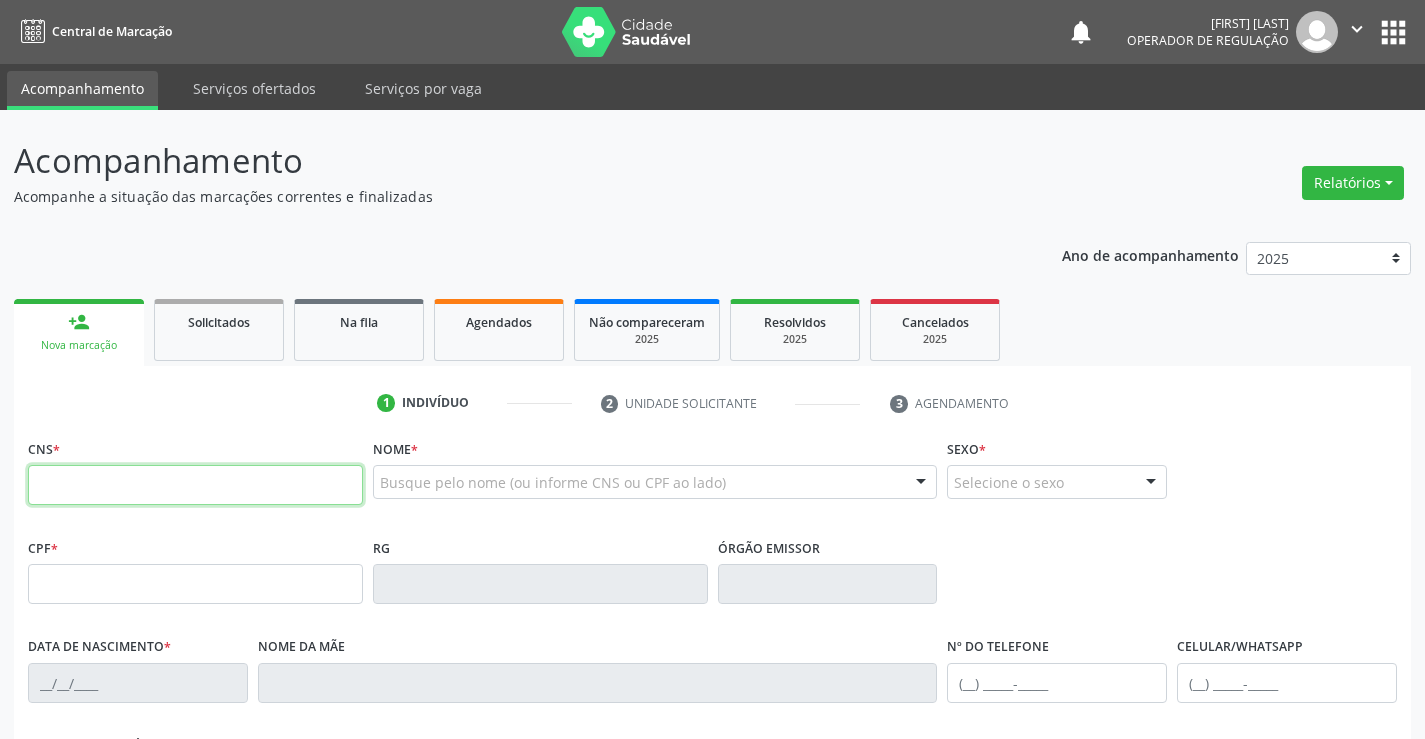 click at bounding box center [195, 485] 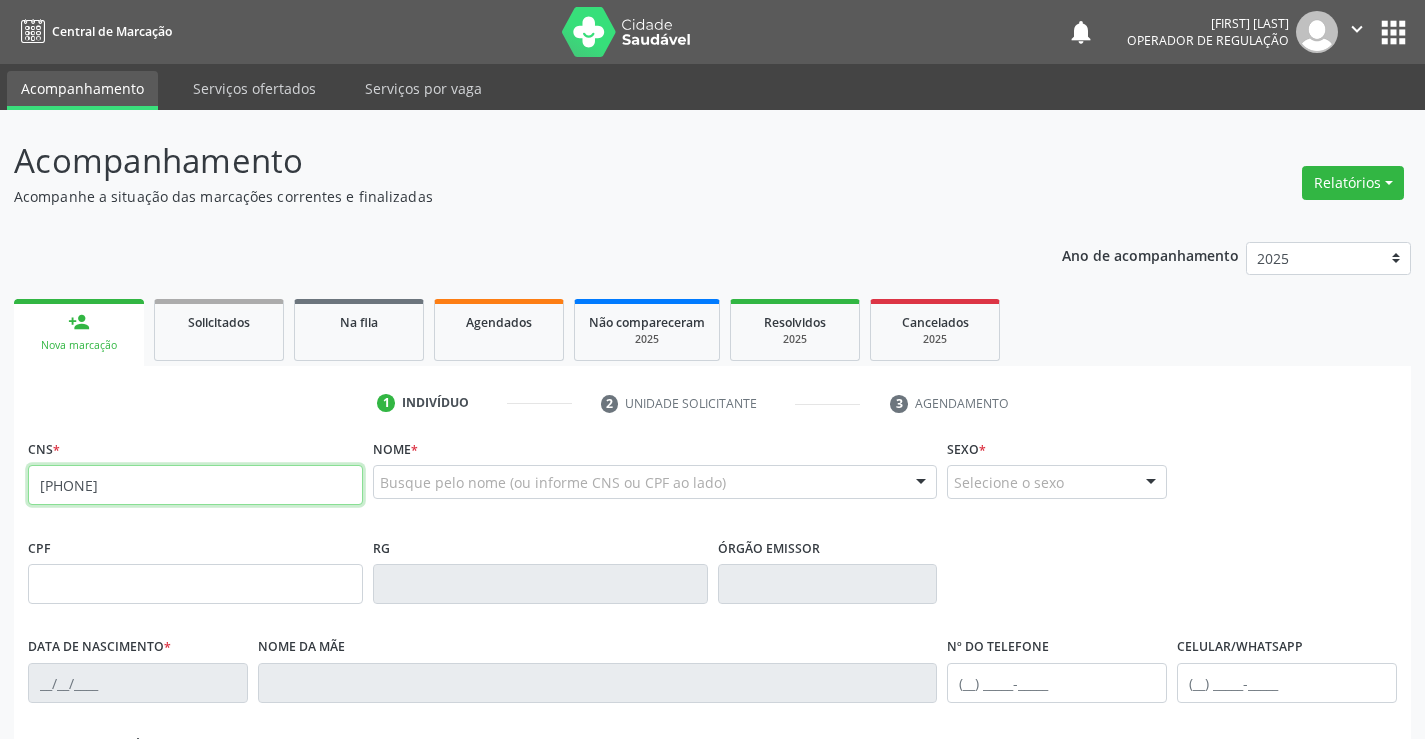 type on "[PHONE]" 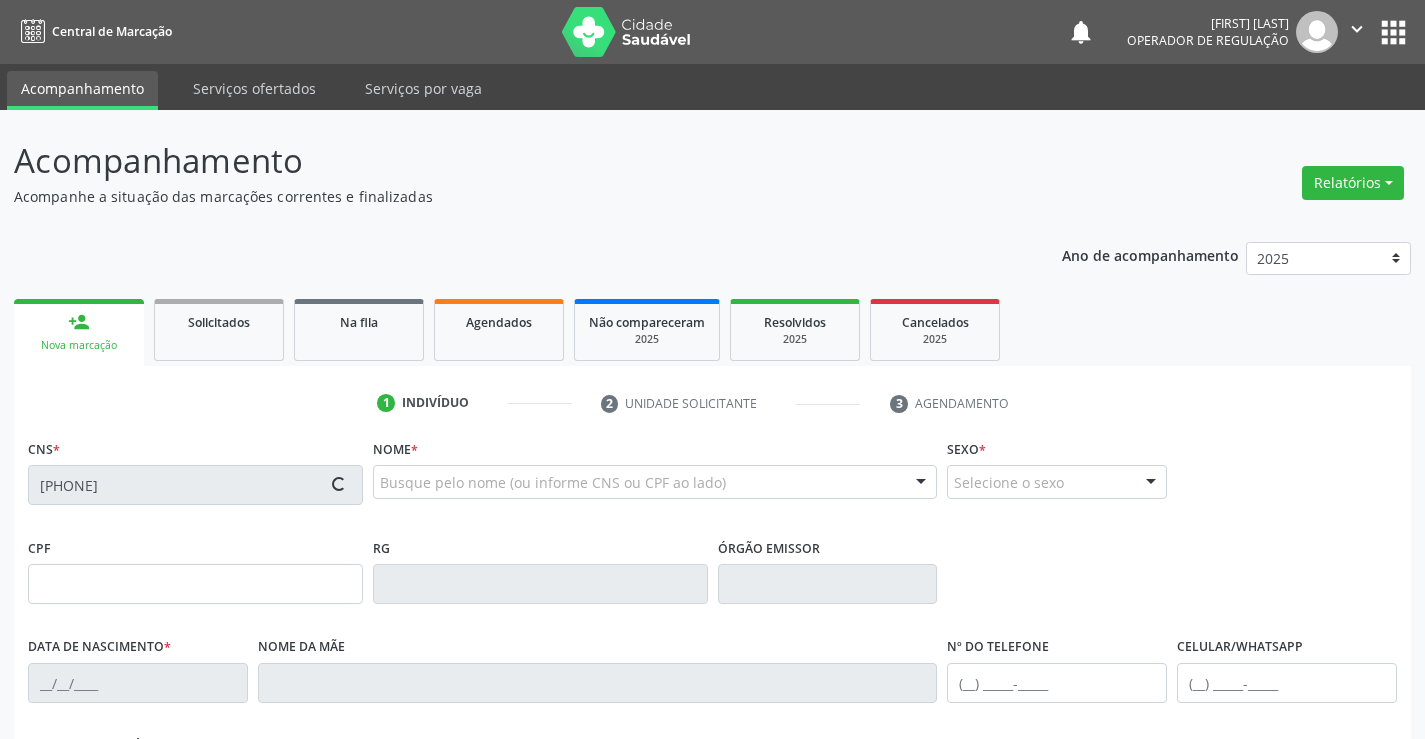 type on "[PHONE]" 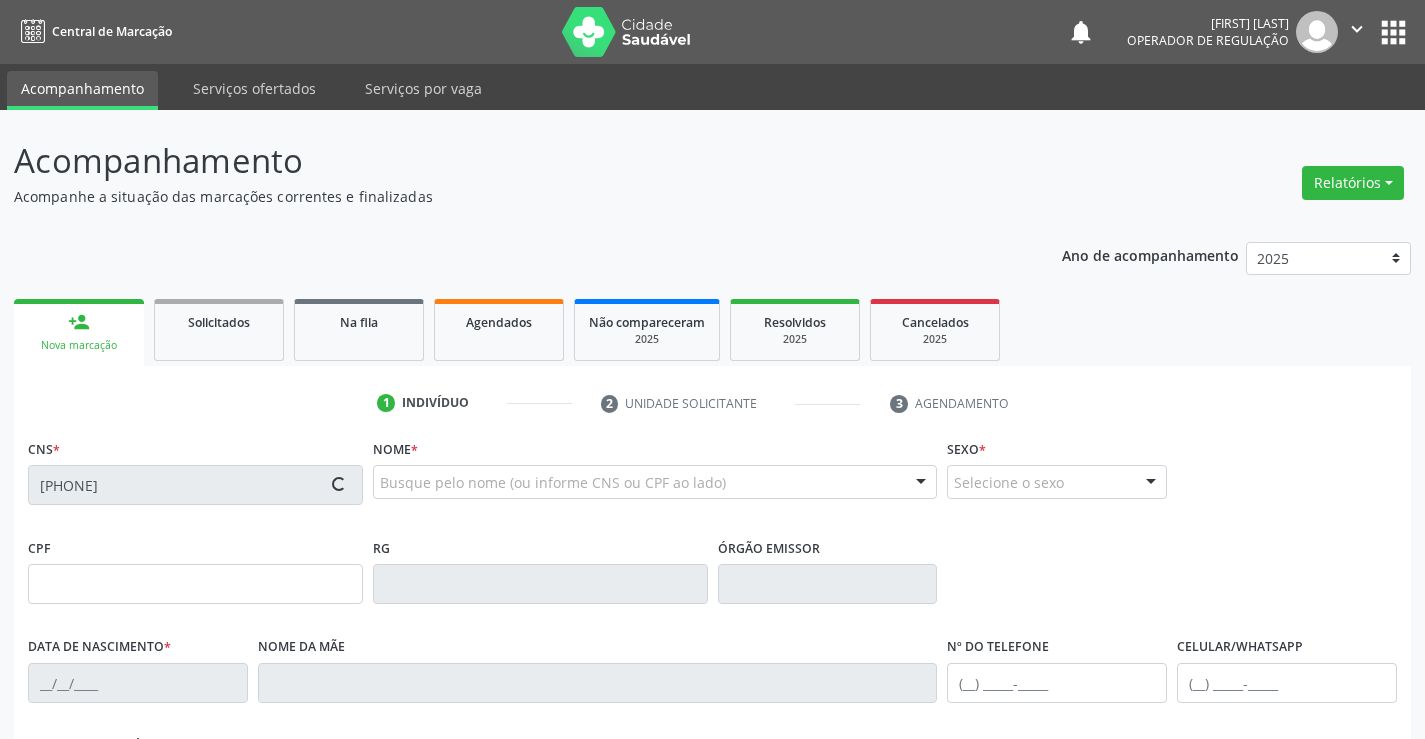 type on "[DATE]" 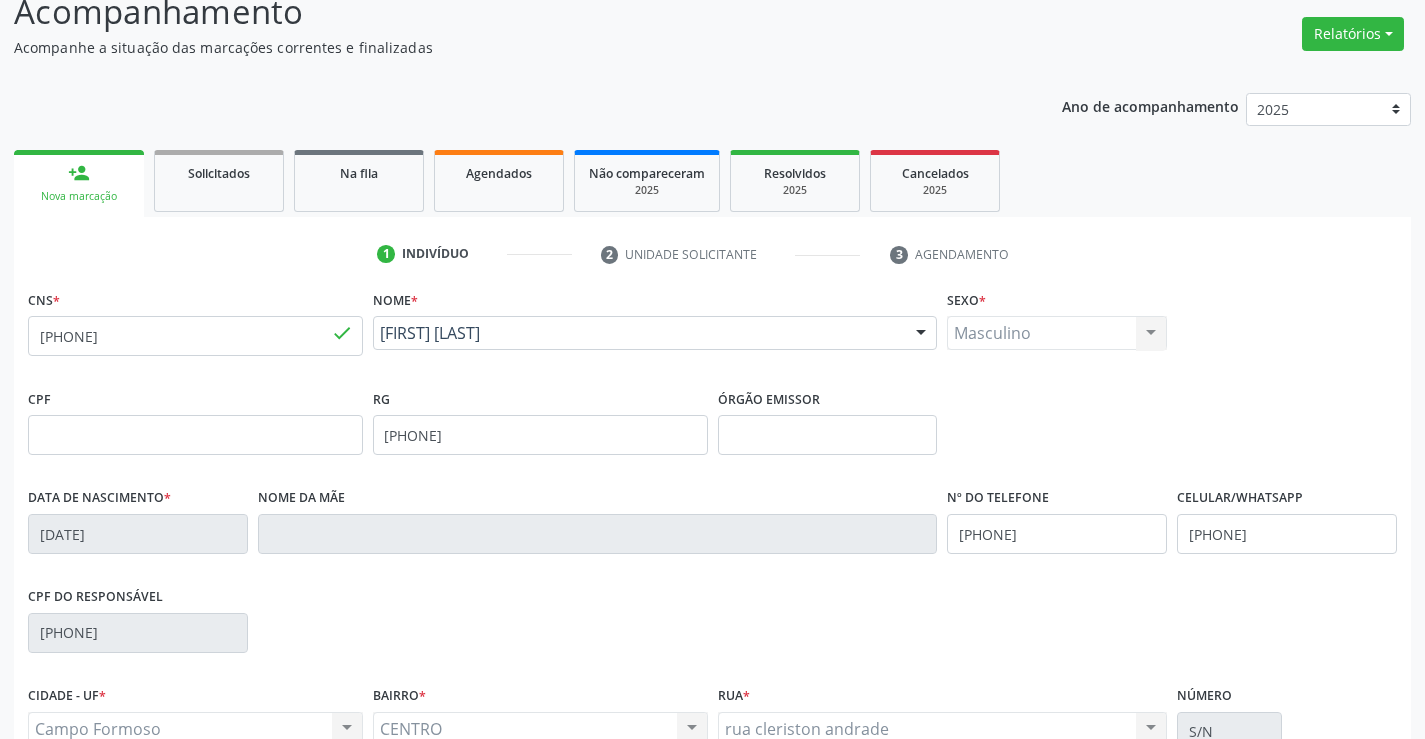 scroll, scrollTop: 300, scrollLeft: 0, axis: vertical 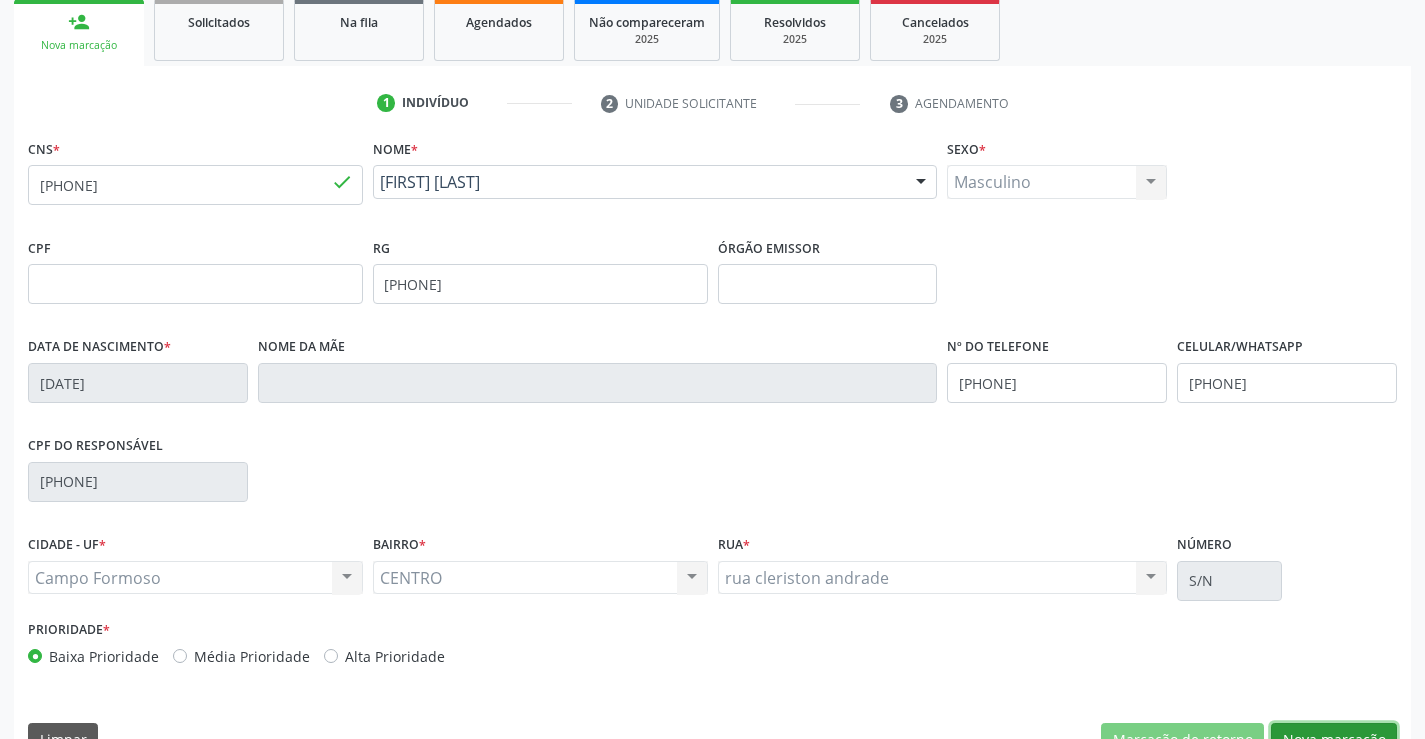 click on "Nova marcação" at bounding box center (1334, 740) 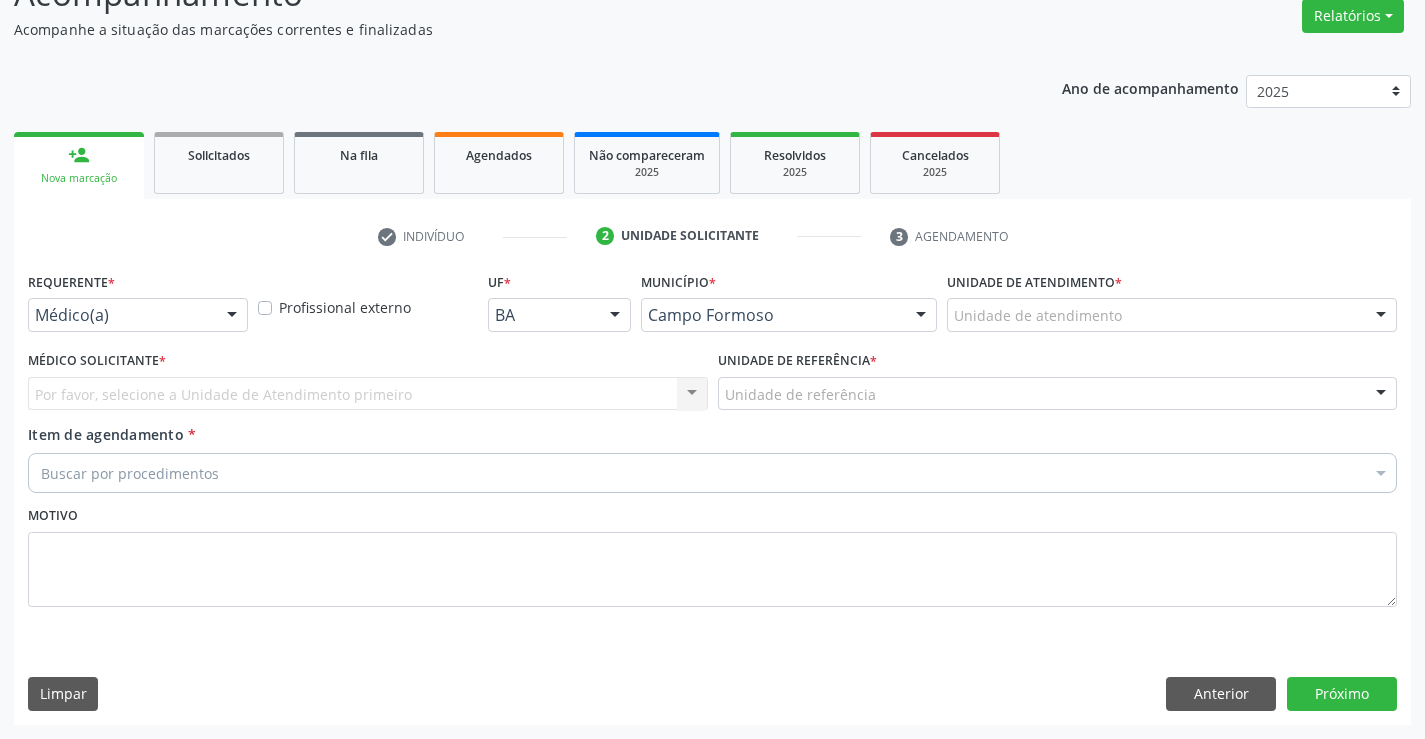 scroll, scrollTop: 167, scrollLeft: 0, axis: vertical 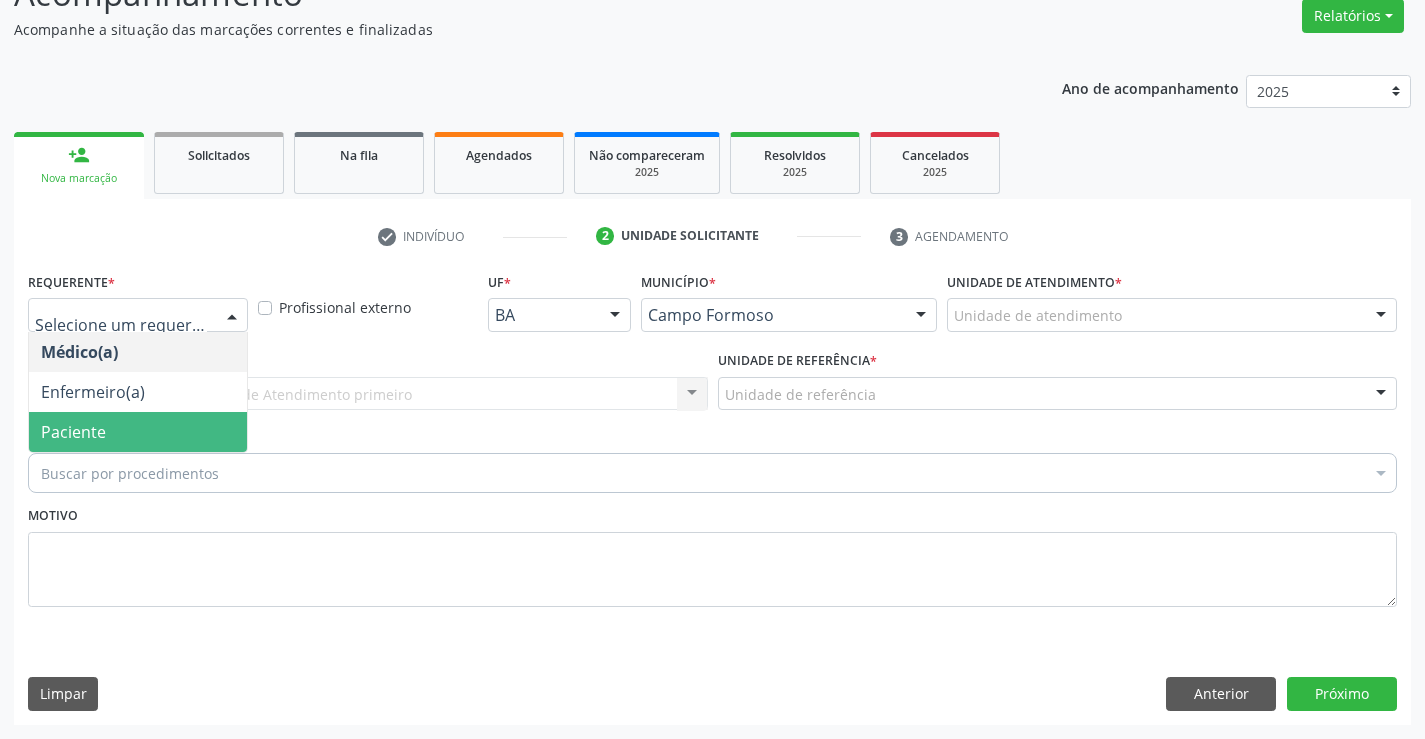 click on "Paciente" at bounding box center [138, 432] 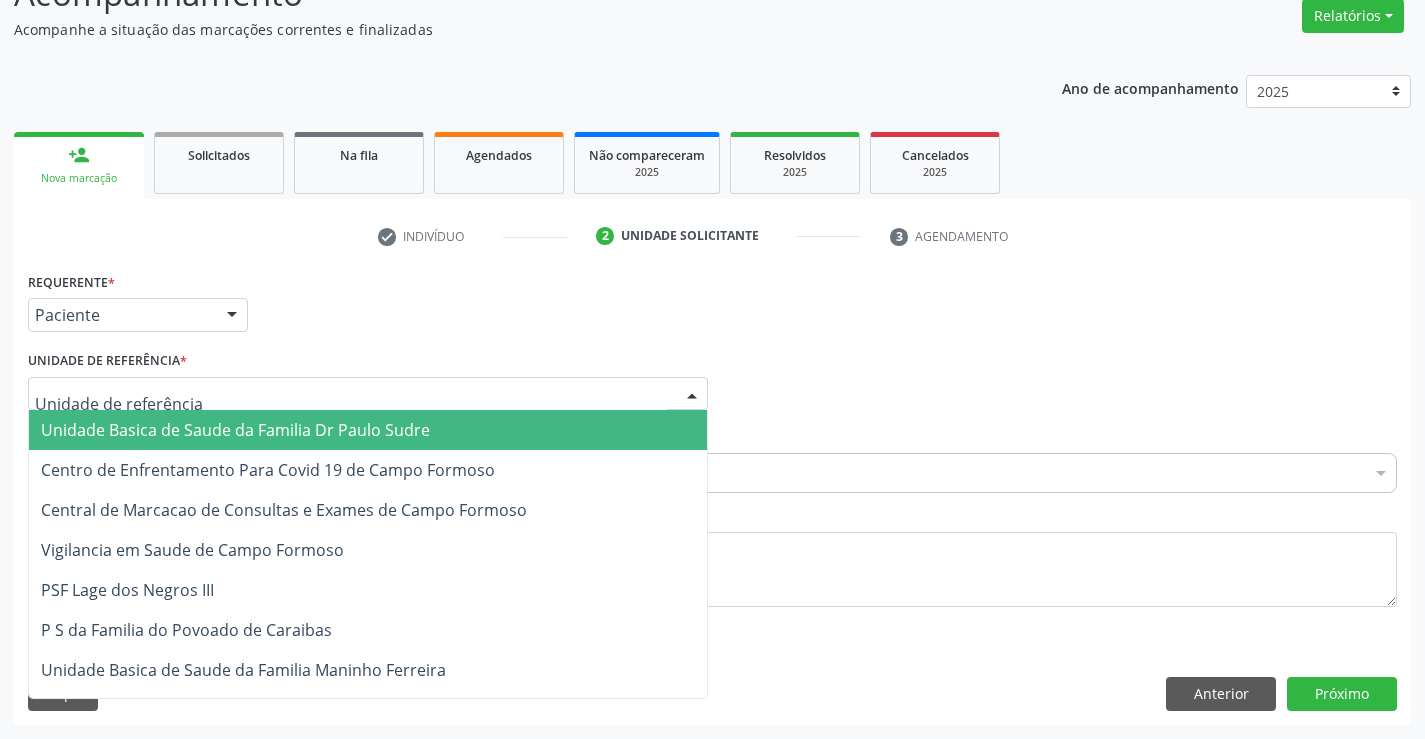 click on "Unidade Basica de Saude da Familia Dr Paulo Sudre" at bounding box center (235, 430) 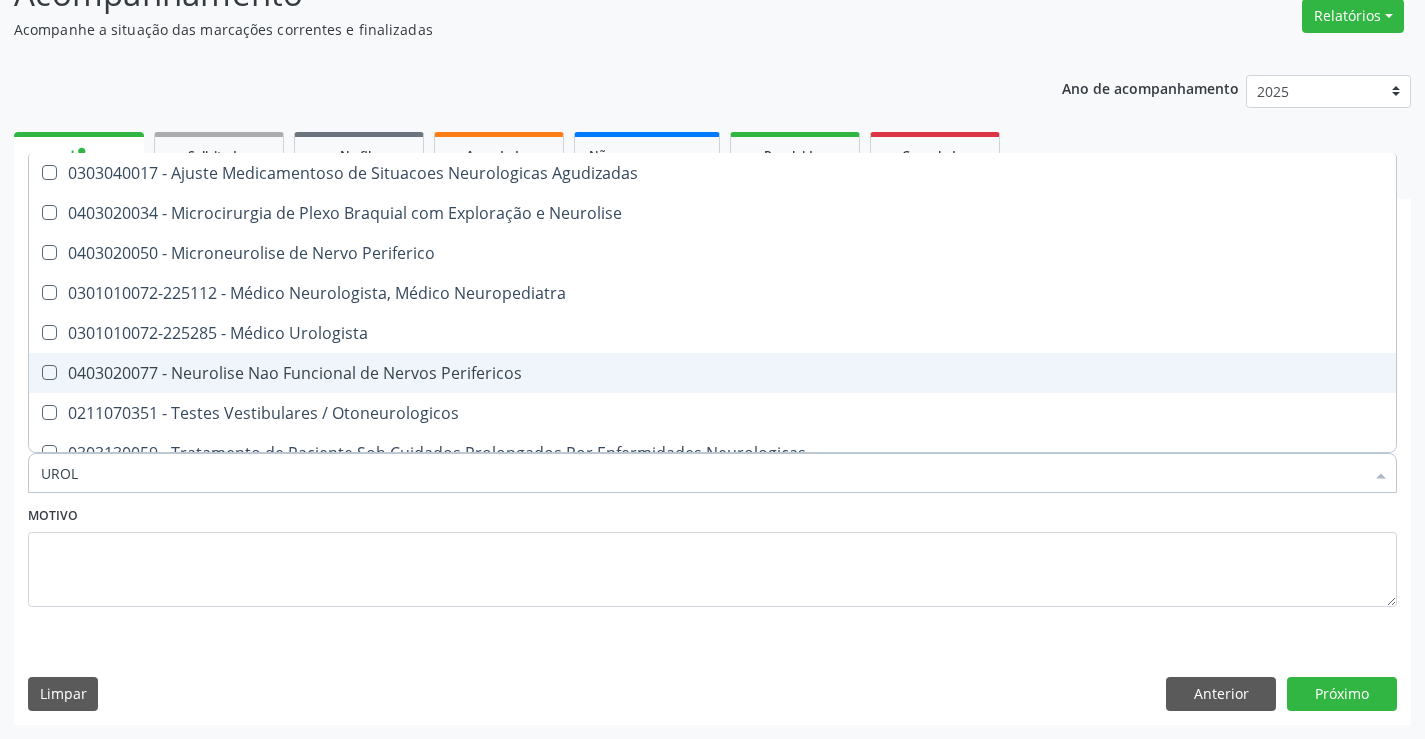 type on "UROLO" 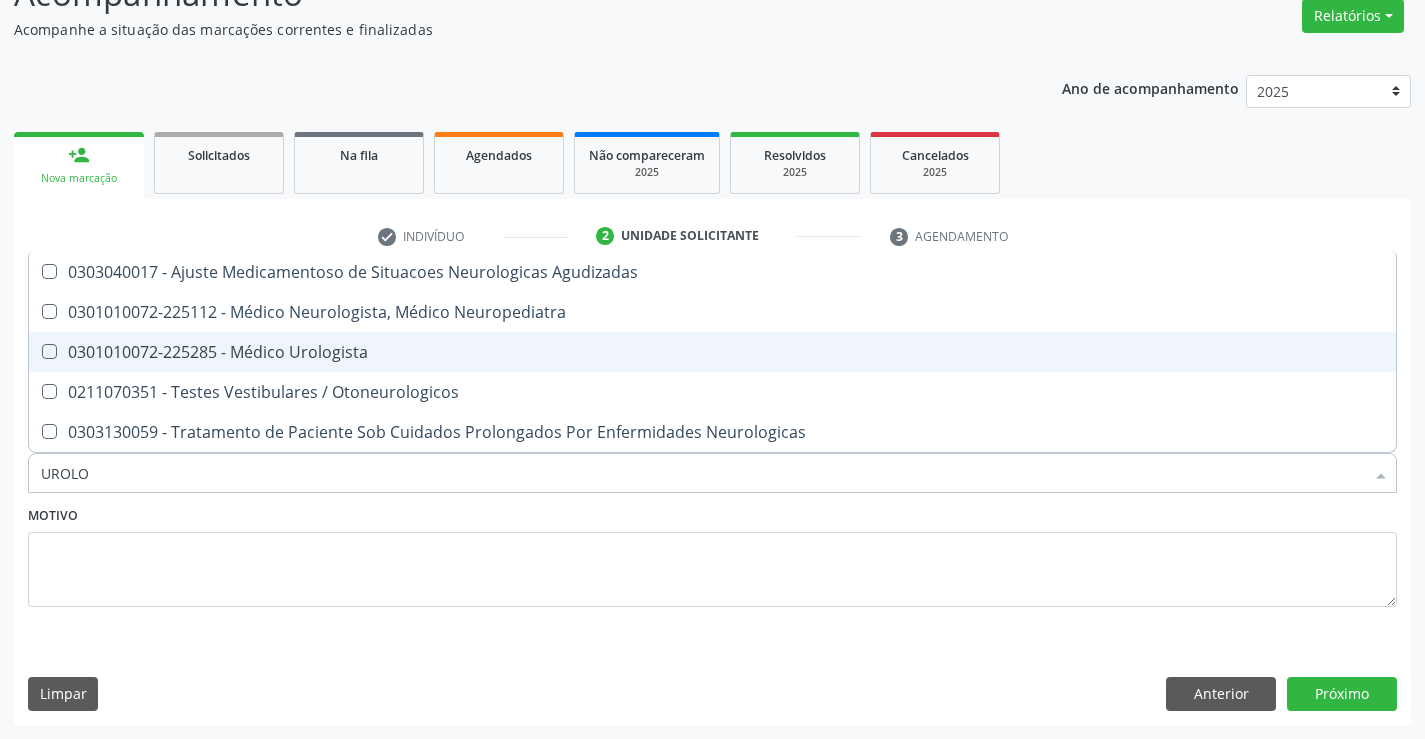 click on "0301010072-225285 - Médico Urologista" at bounding box center (712, 352) 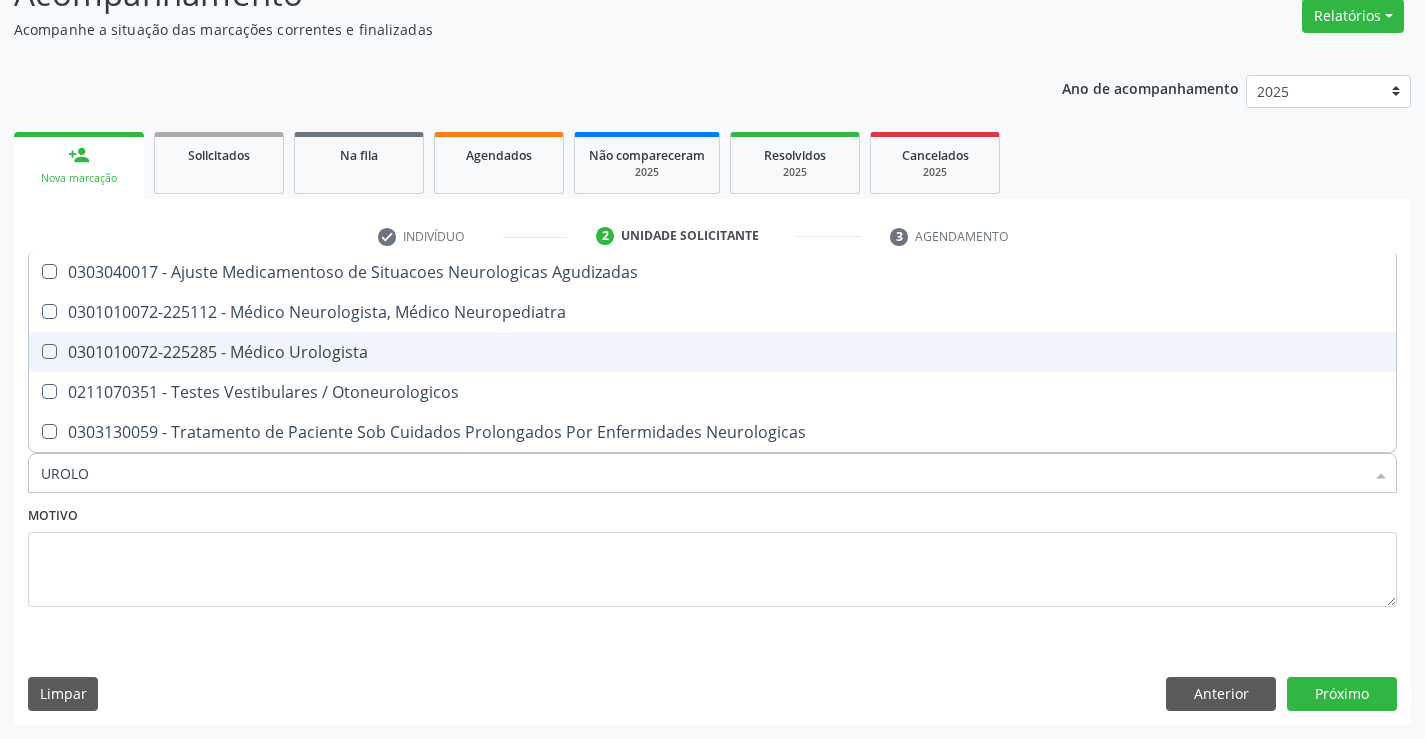 checkbox on "true" 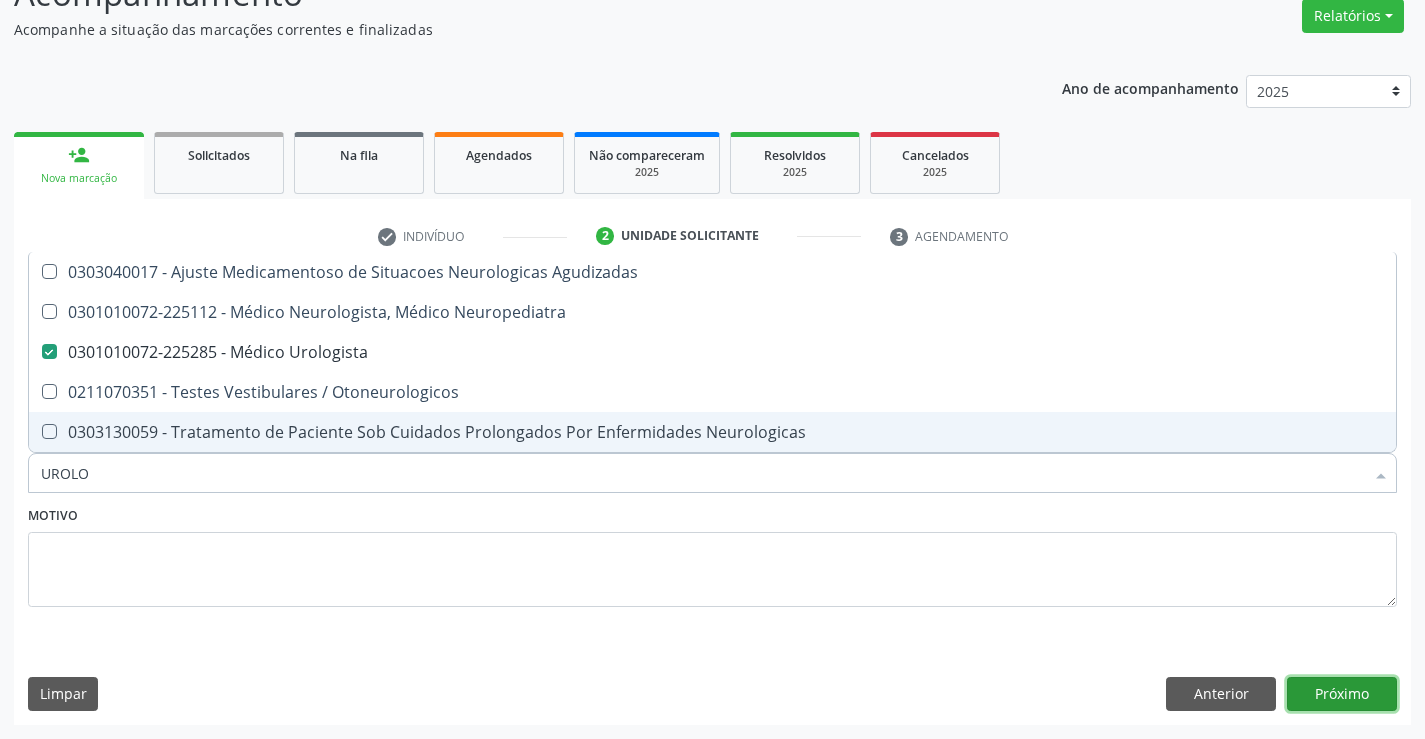 click on "Próximo" at bounding box center (1342, 694) 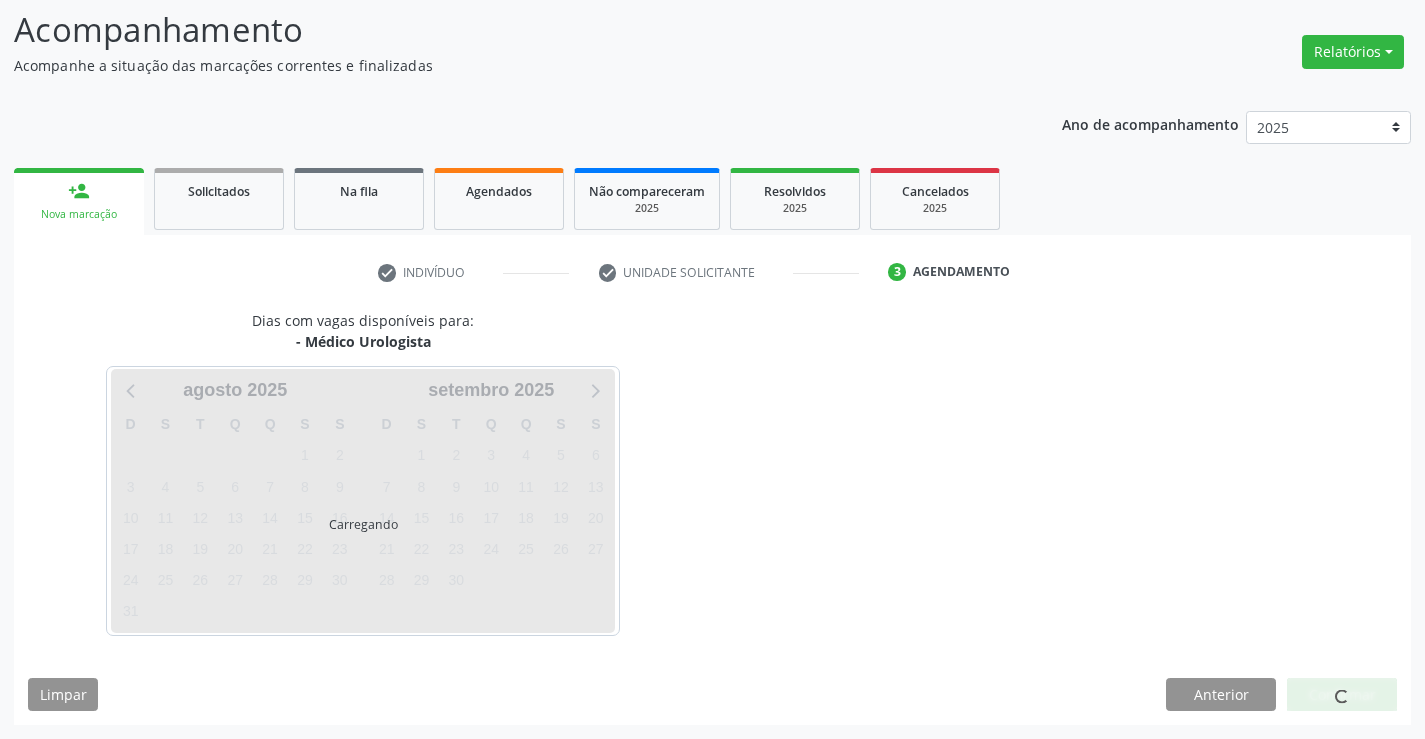 scroll, scrollTop: 131, scrollLeft: 0, axis: vertical 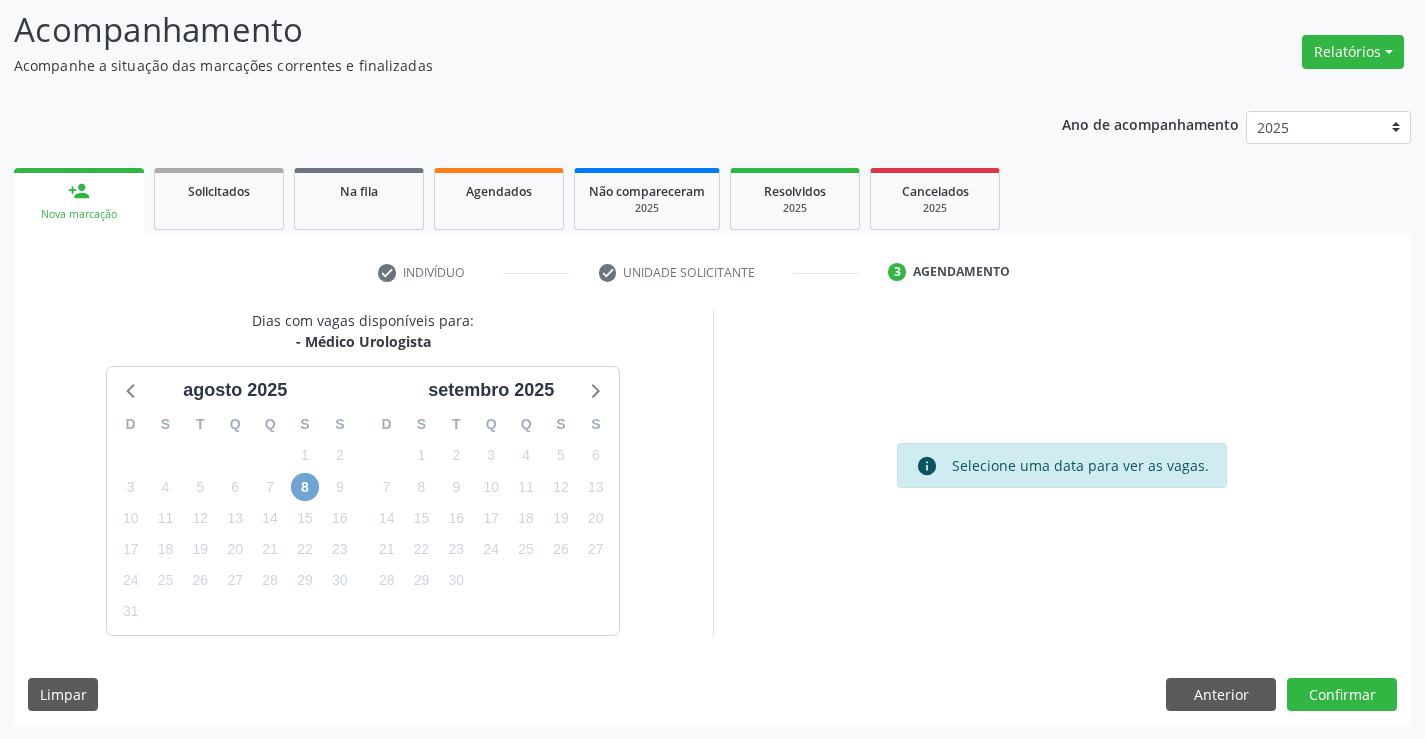 click on "8" at bounding box center [305, 487] 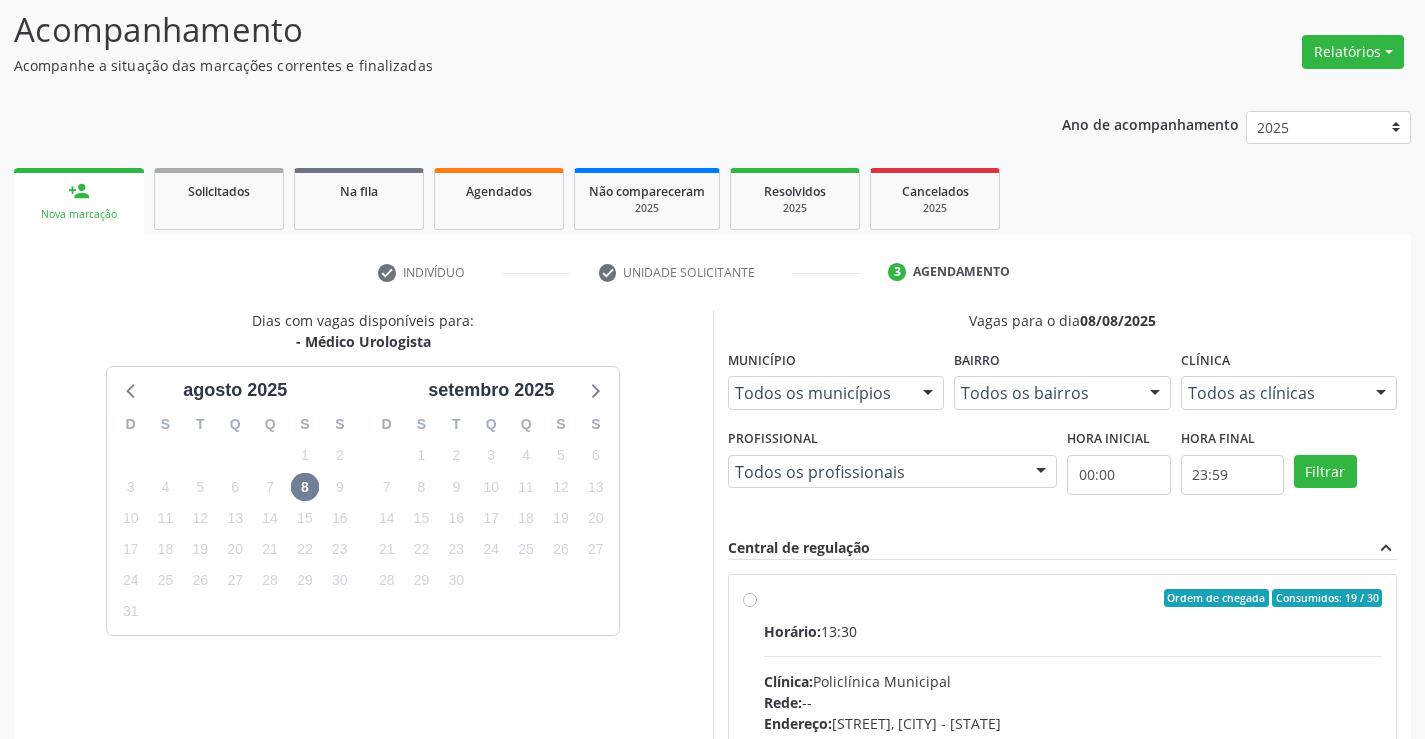 click on "Ordem de chegada
Consumidos: 19 / 30
Horário:   13:30
Clínica:  Policlínica Municipal
Rede:
--
Endereço:   [STREET], [CITY] - [STATE]
Telefone:   [PHONE]
Profissional:
[FIRST] [LAST]
Informações adicionais sobre o atendimento
Idade de atendimento:
de 0 a 120 anos
Gênero(s) atendido(s):
Masculino e Feminino
Informações adicionais:
--" at bounding box center [1073, 742] 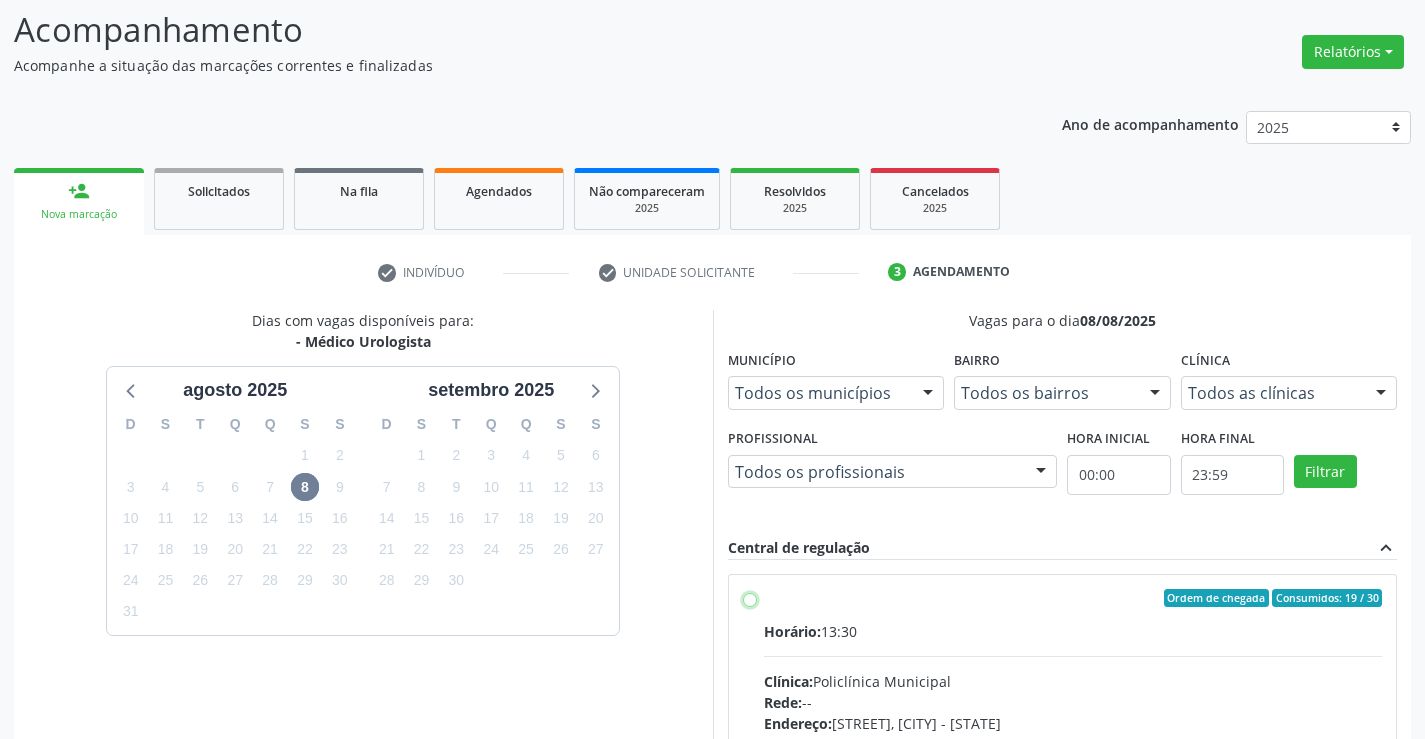 click on "Ordem de chegada
Consumidos: 19 / 30
Horário:   13:30
Clínica:  Policlínica Municipal
Rede:
--
Endereço:   Predio, nº 386, Centro, Campo Formoso - BA
Telefone:   (74) 6451312
Profissional:
Marcio Tulyo Gonçalves Vieira
Informações adicionais sobre o atendimento
Idade de atendimento:
de 0 a 120 anos
Gênero(s) atendido(s):
Masculino e Feminino
Informações adicionais:
--" at bounding box center [750, 598] 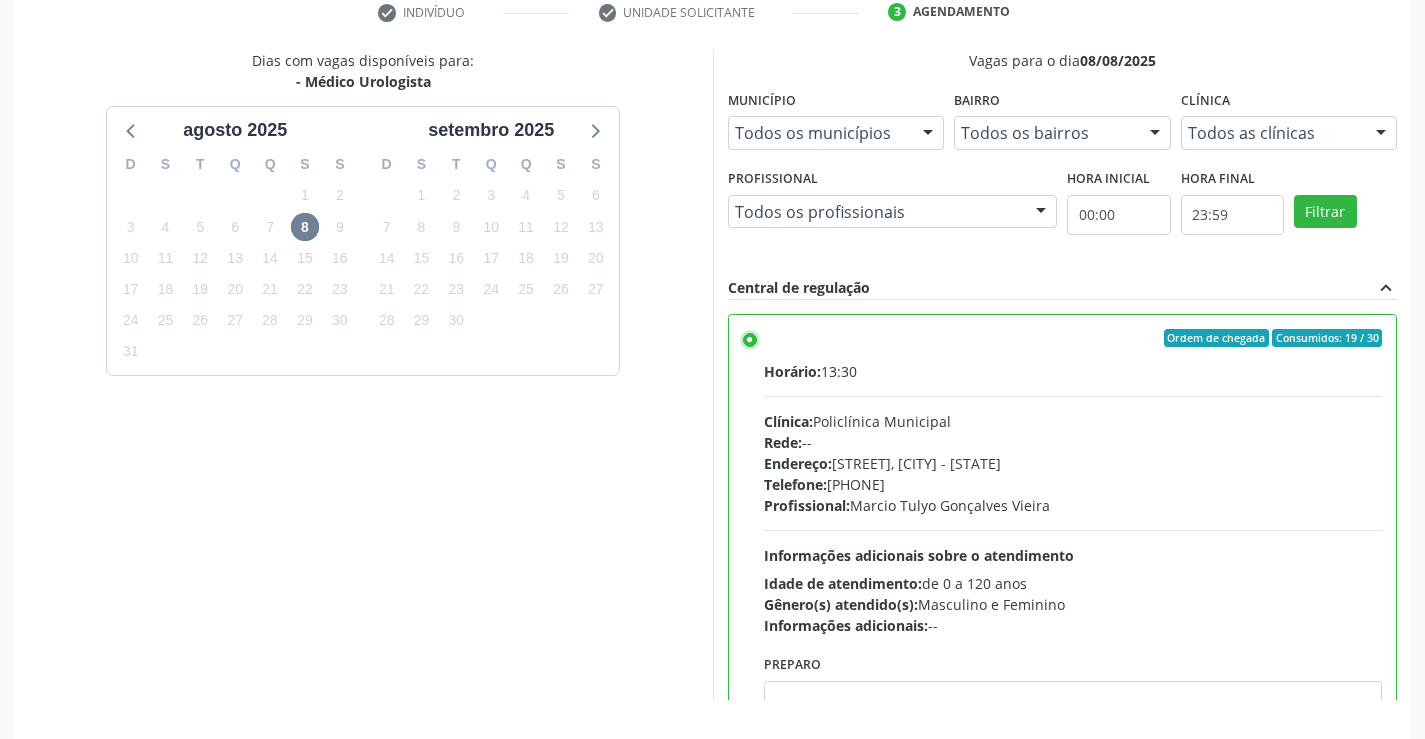 scroll, scrollTop: 456, scrollLeft: 0, axis: vertical 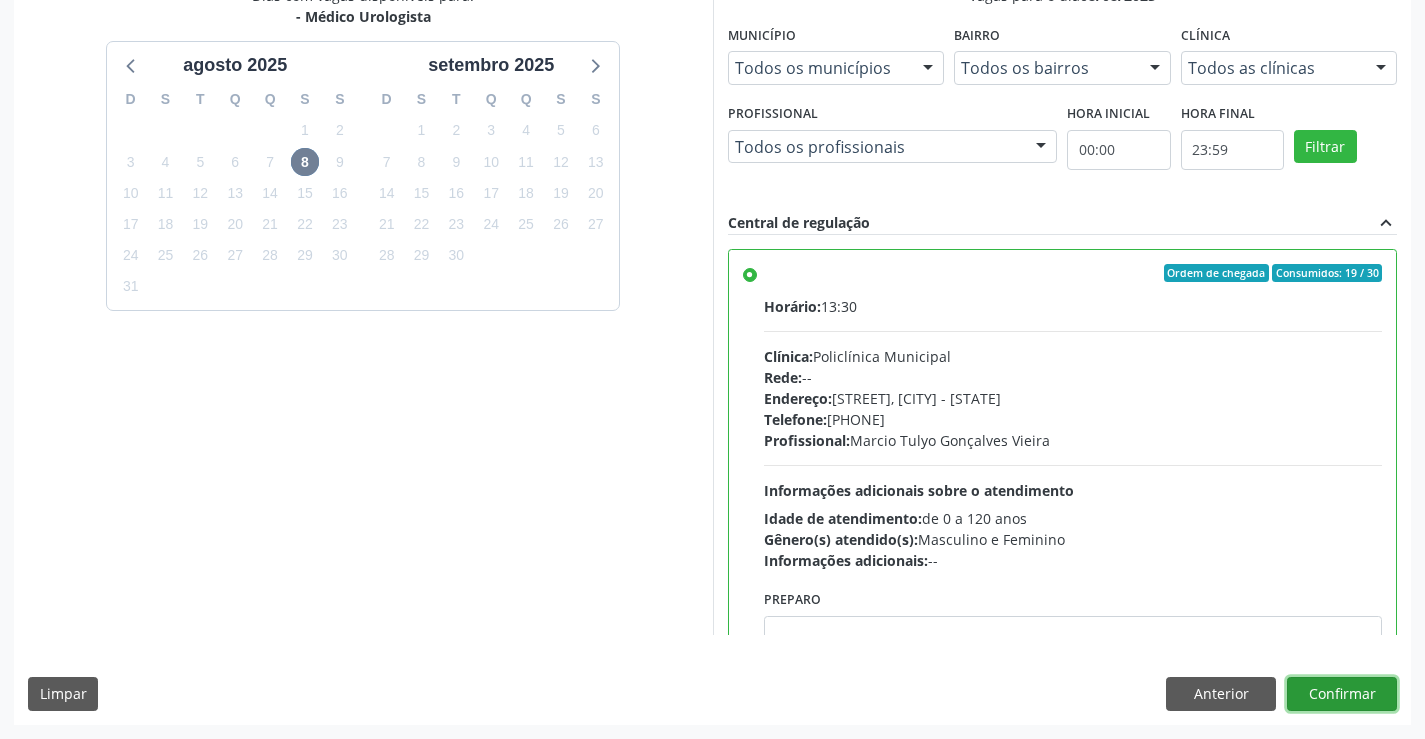 click on "Confirmar" at bounding box center (1342, 694) 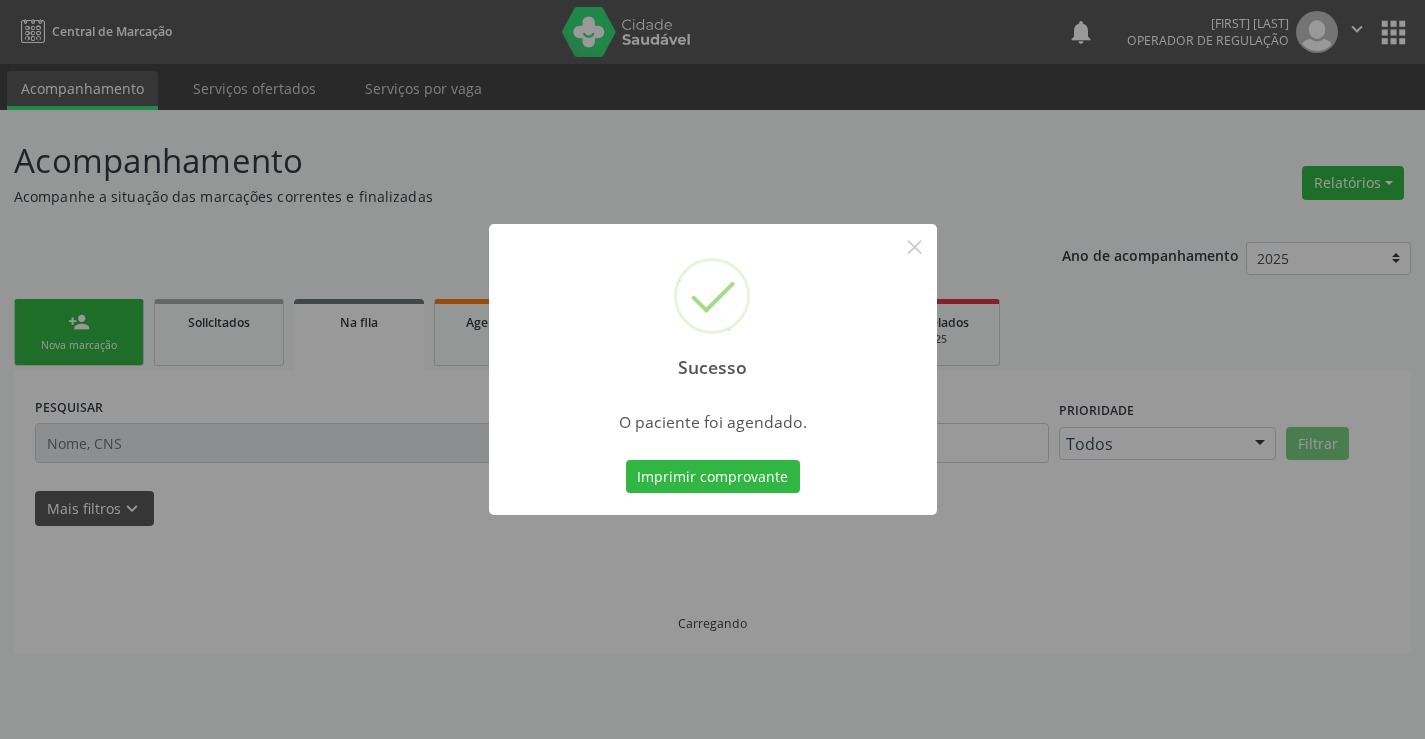 scroll, scrollTop: 0, scrollLeft: 0, axis: both 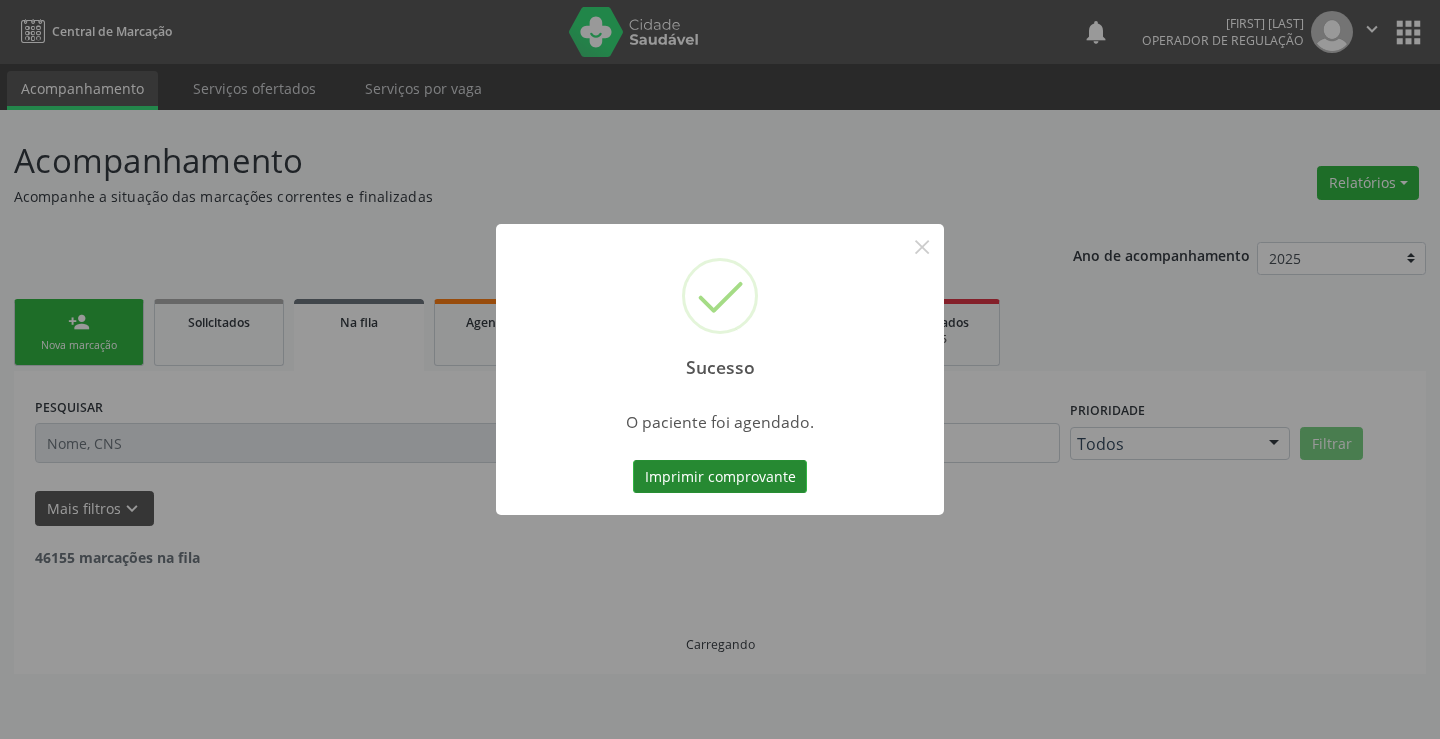 click on "Imprimir comprovante" at bounding box center [720, 477] 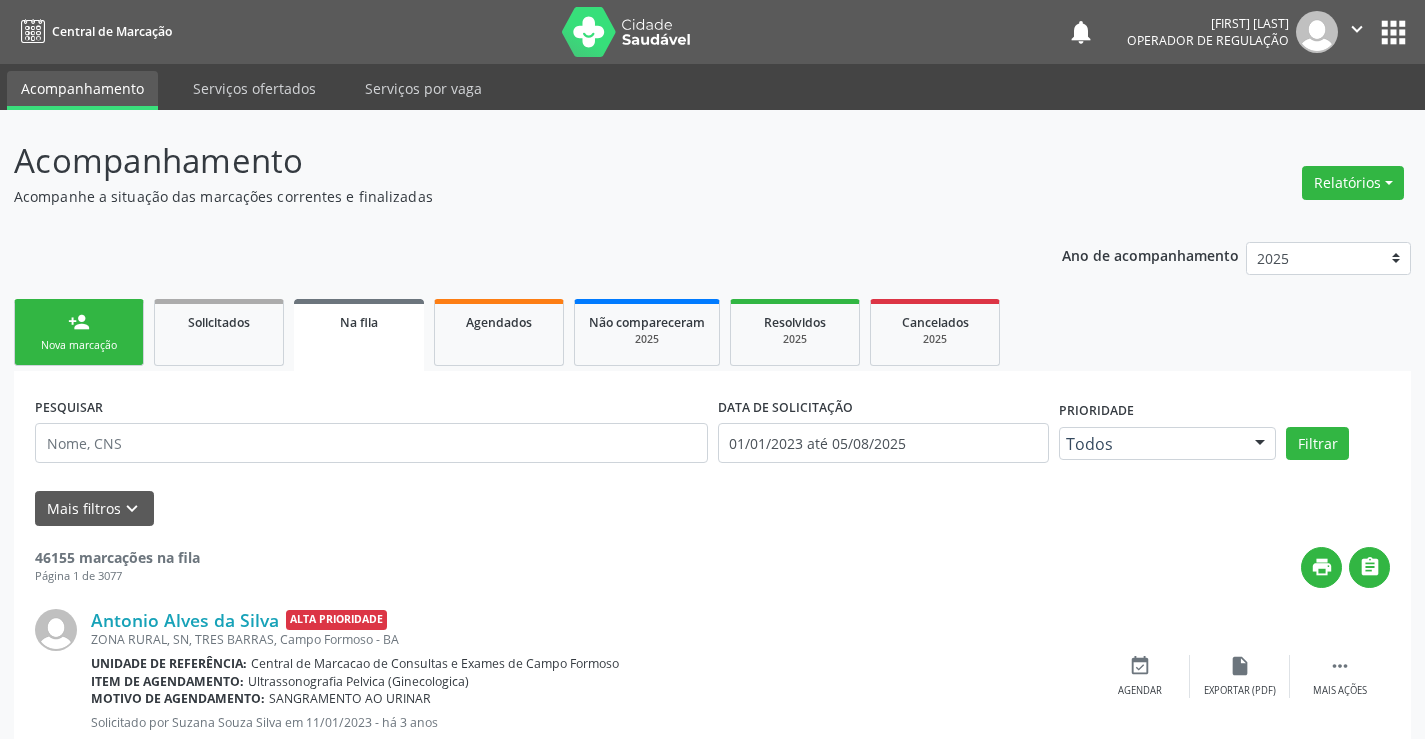 click on "person_add
Nova marcação" at bounding box center (79, 332) 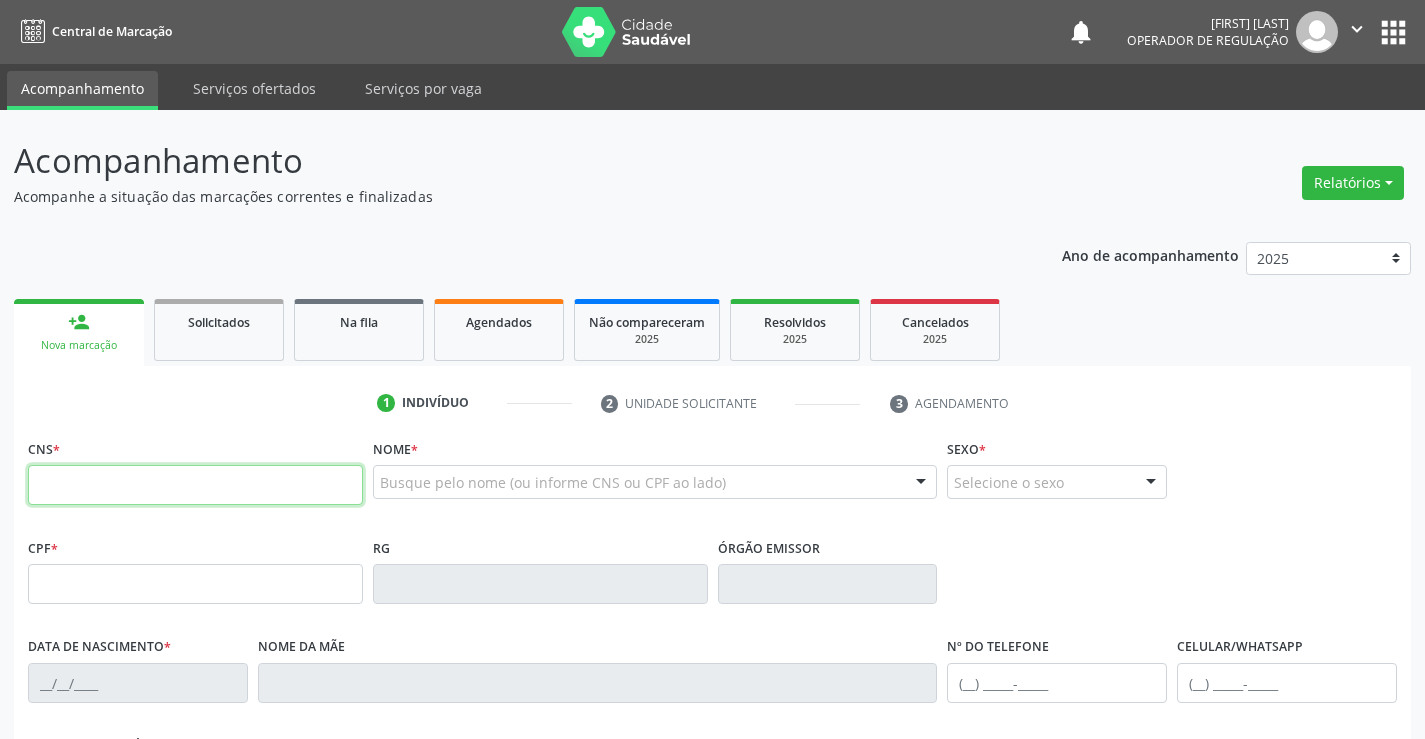 click at bounding box center [195, 485] 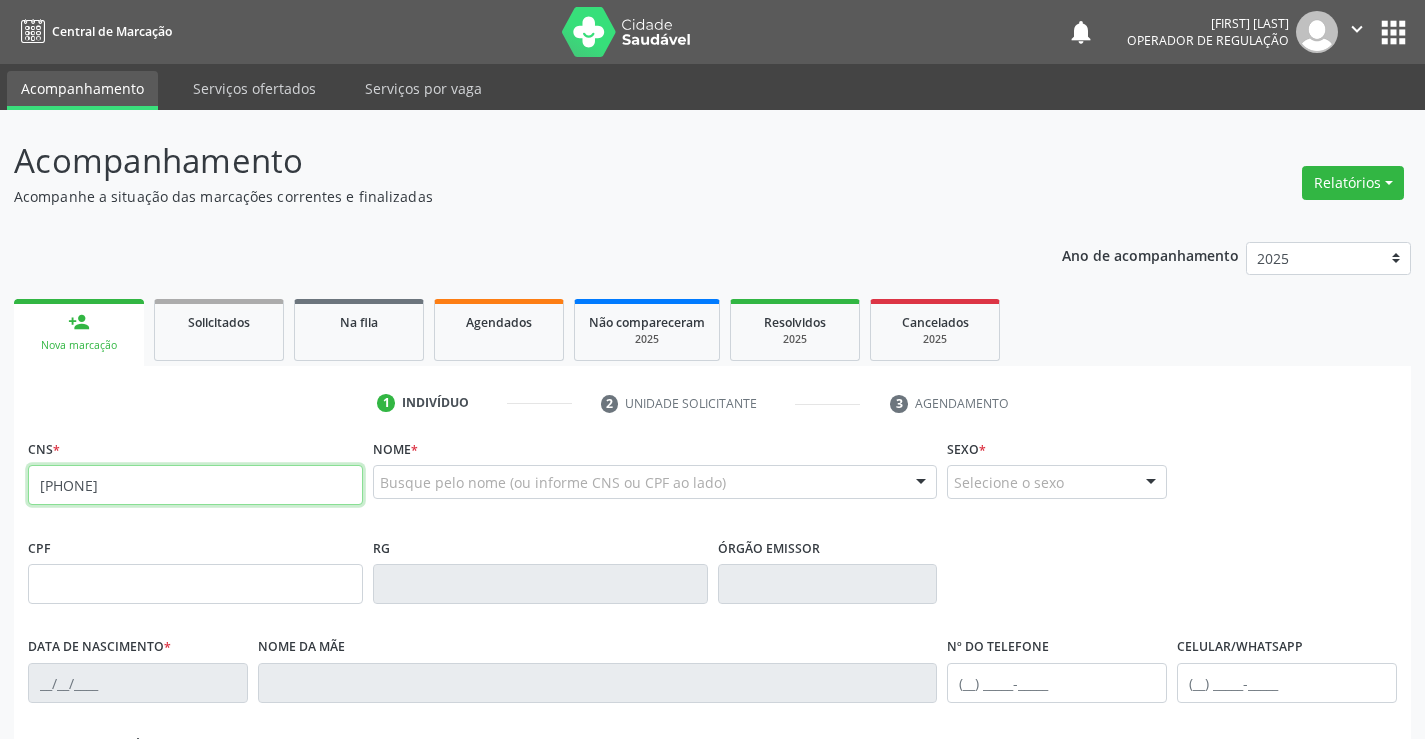 type on "700 5045 3247 0951" 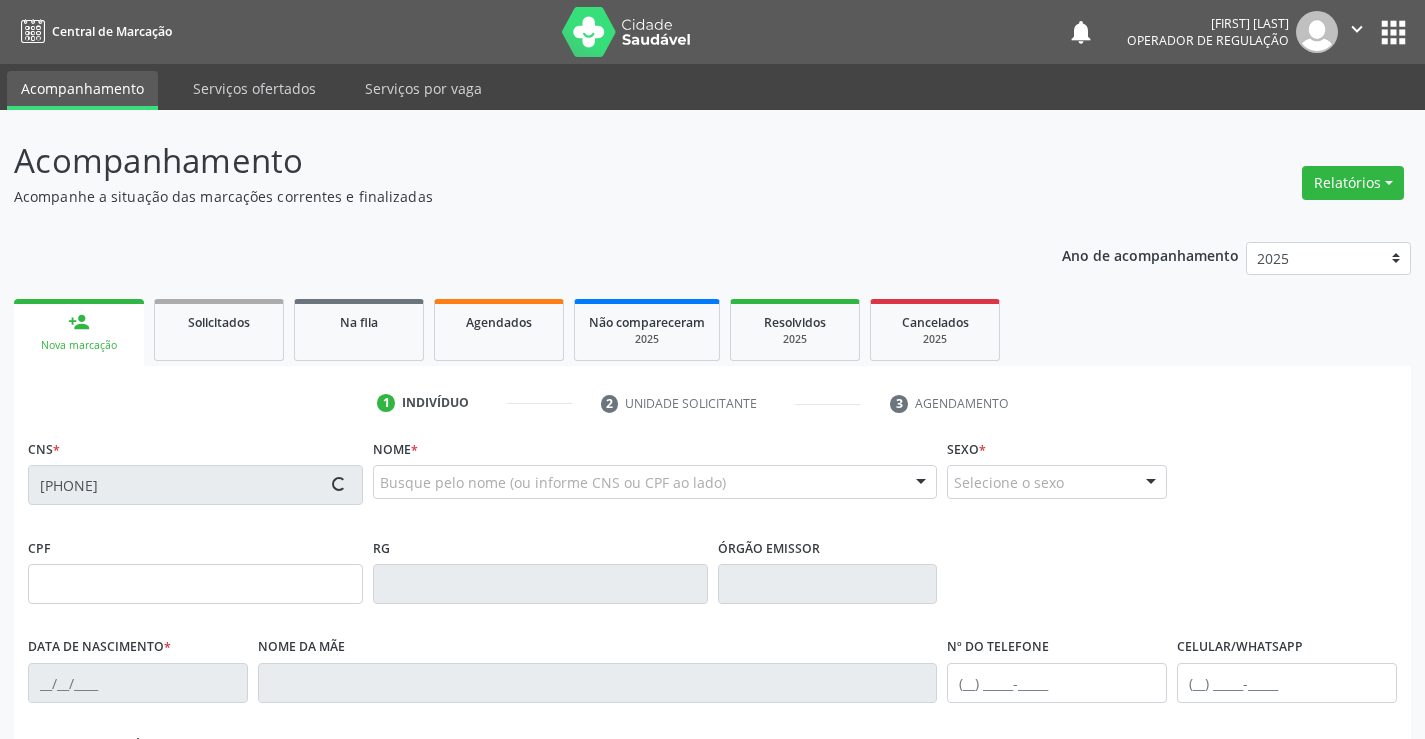 type on "3315557" 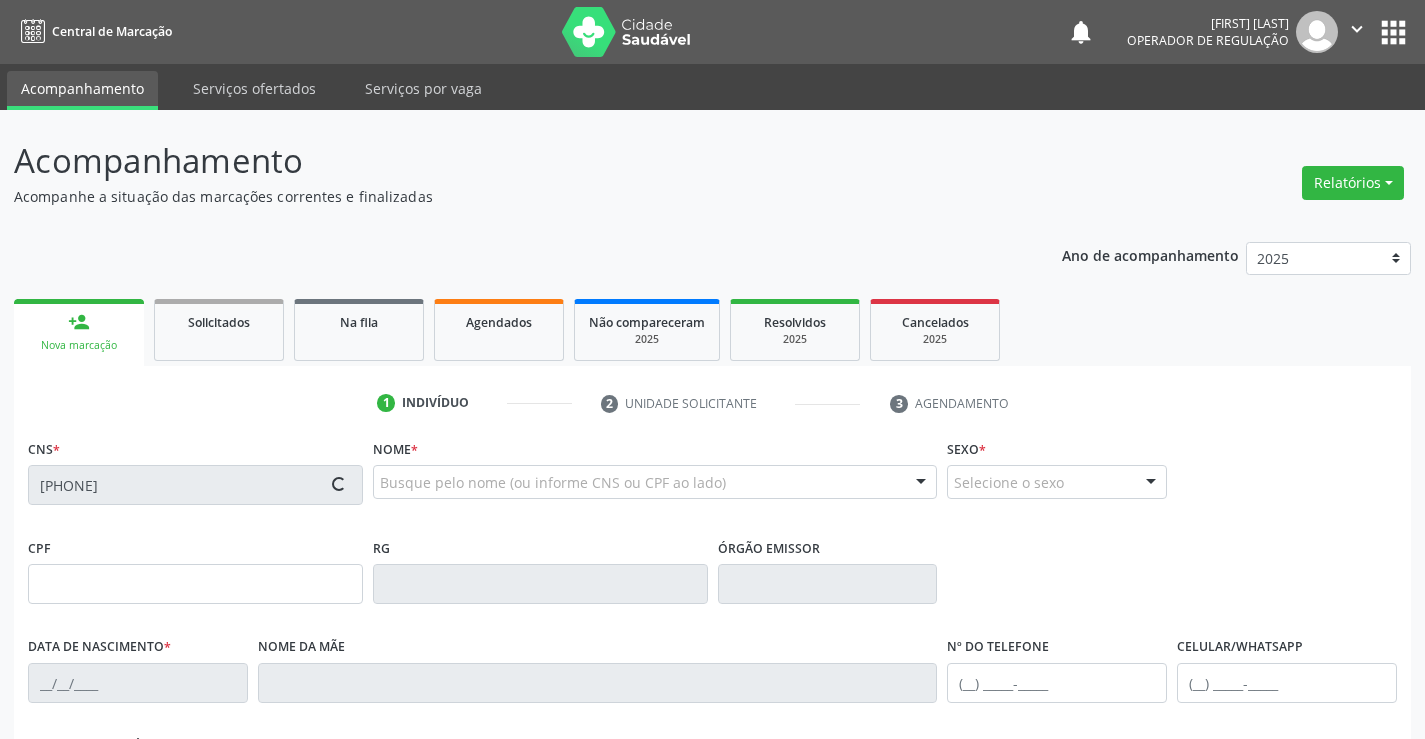 type on "31/05/1953" 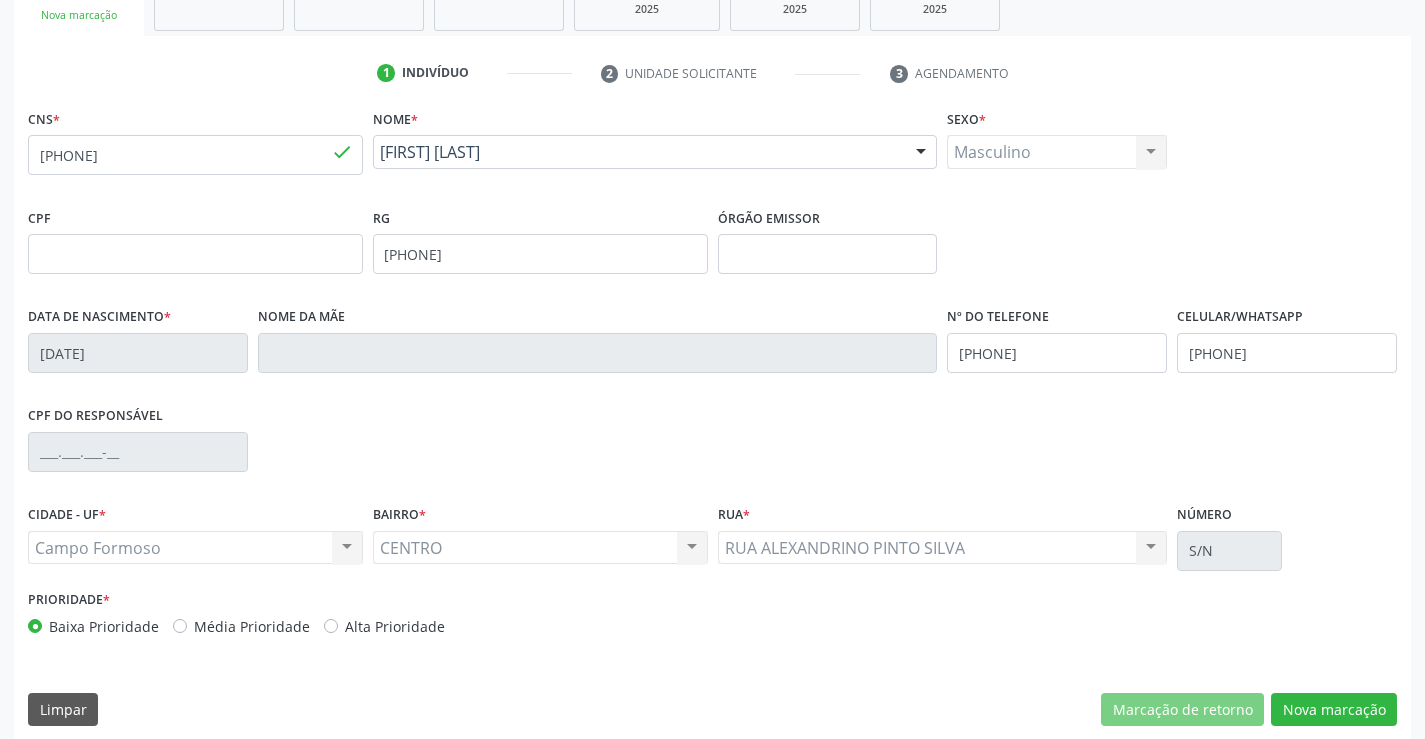 scroll, scrollTop: 345, scrollLeft: 0, axis: vertical 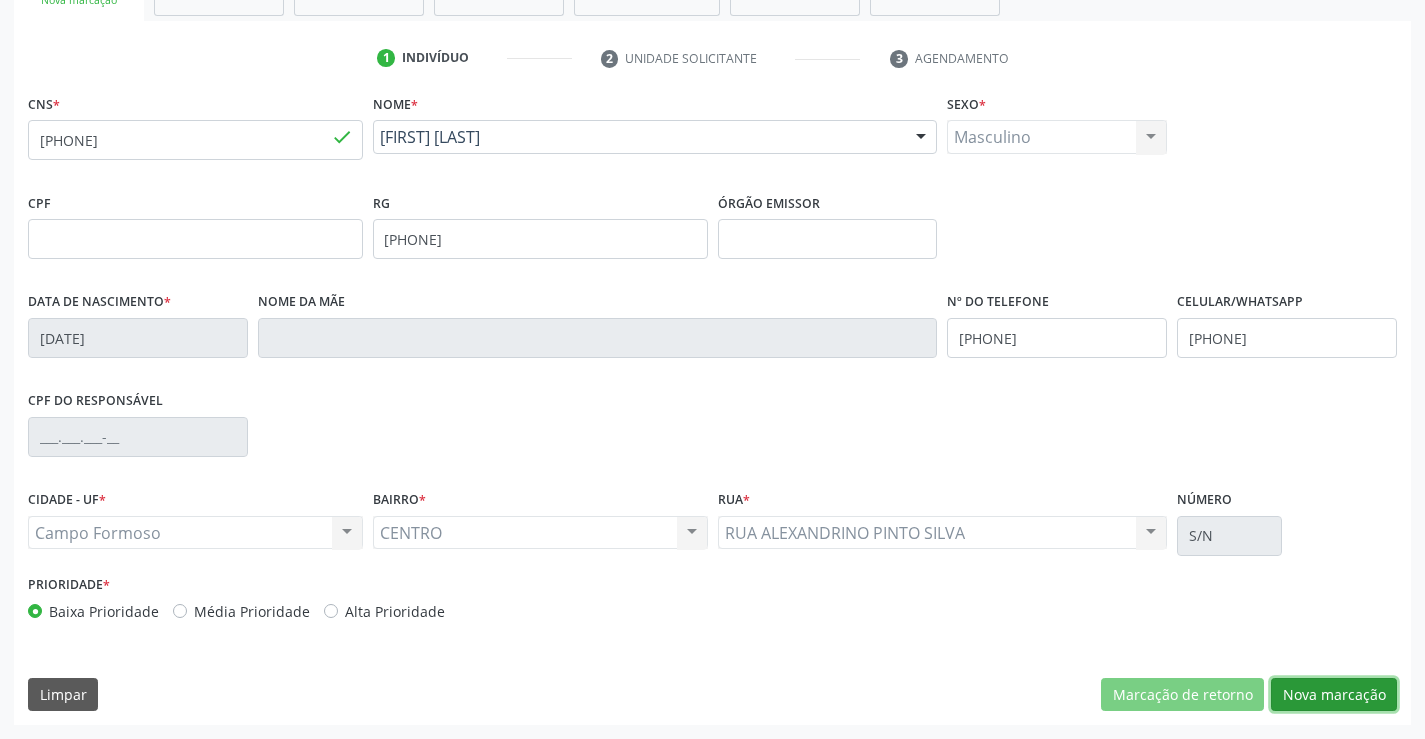 click on "Nova marcação" at bounding box center [1334, 695] 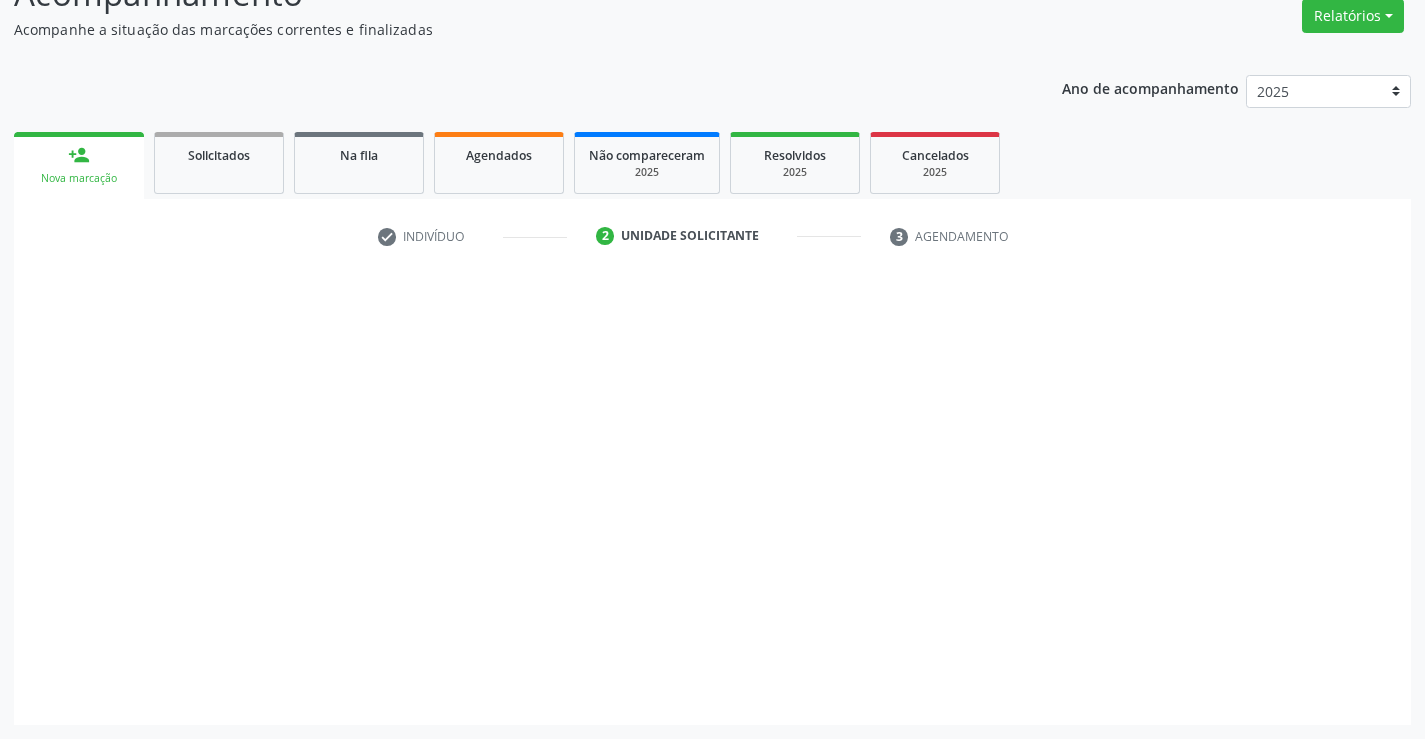 scroll, scrollTop: 167, scrollLeft: 0, axis: vertical 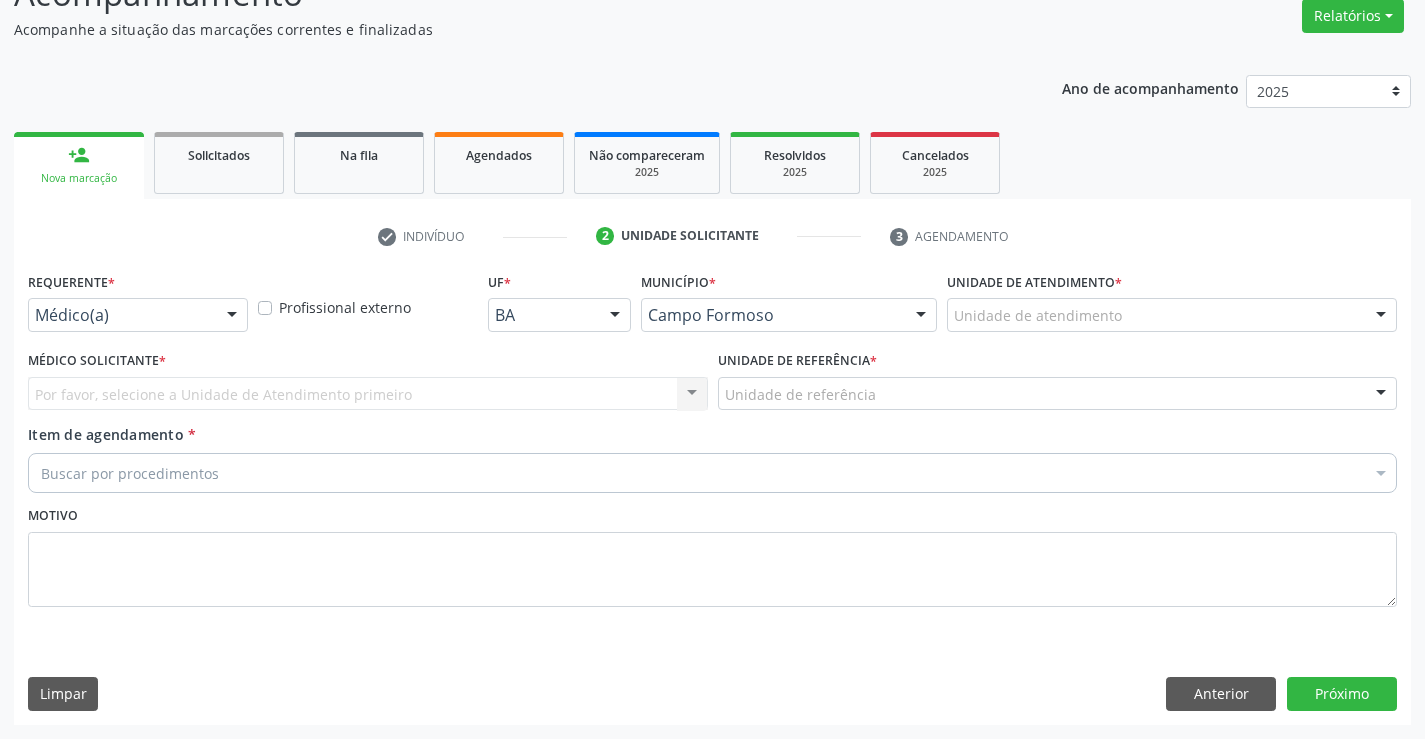 click at bounding box center [232, 316] 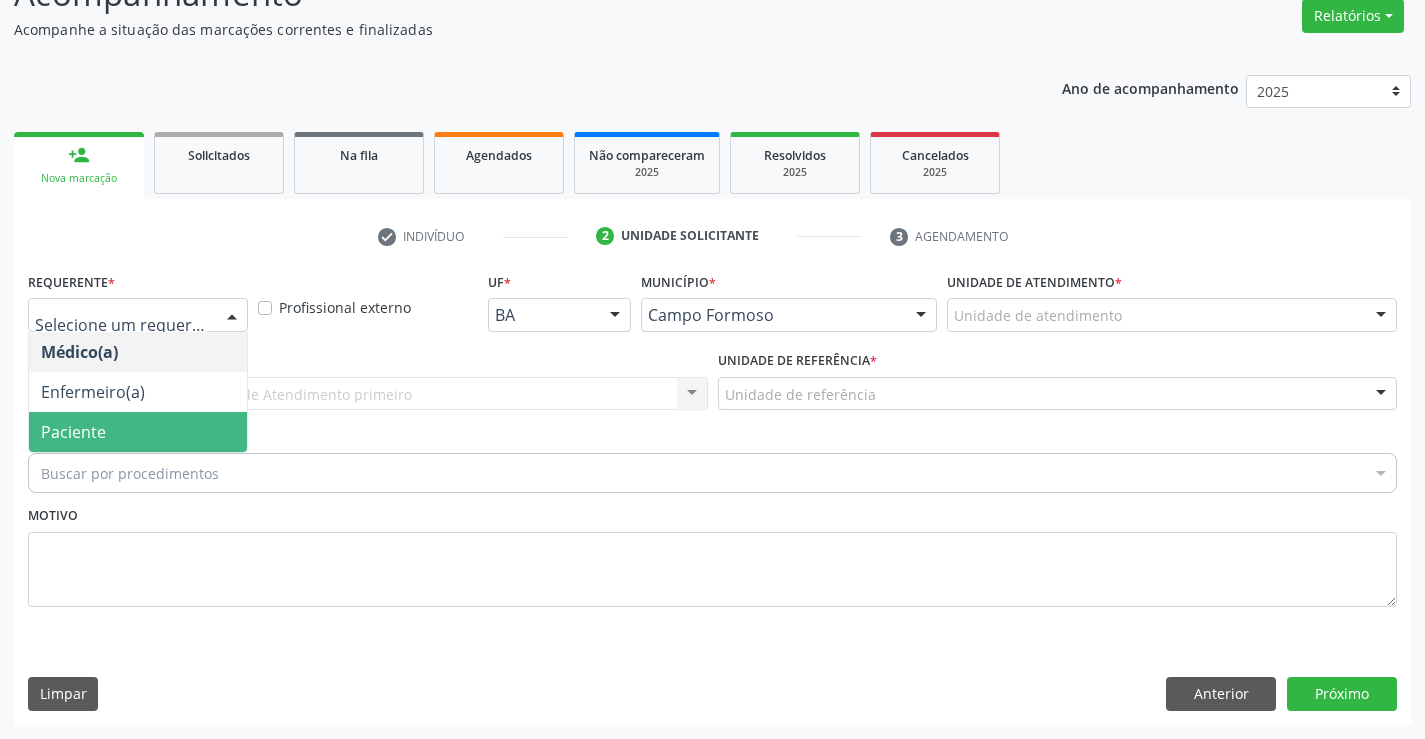 click on "Paciente" at bounding box center [138, 432] 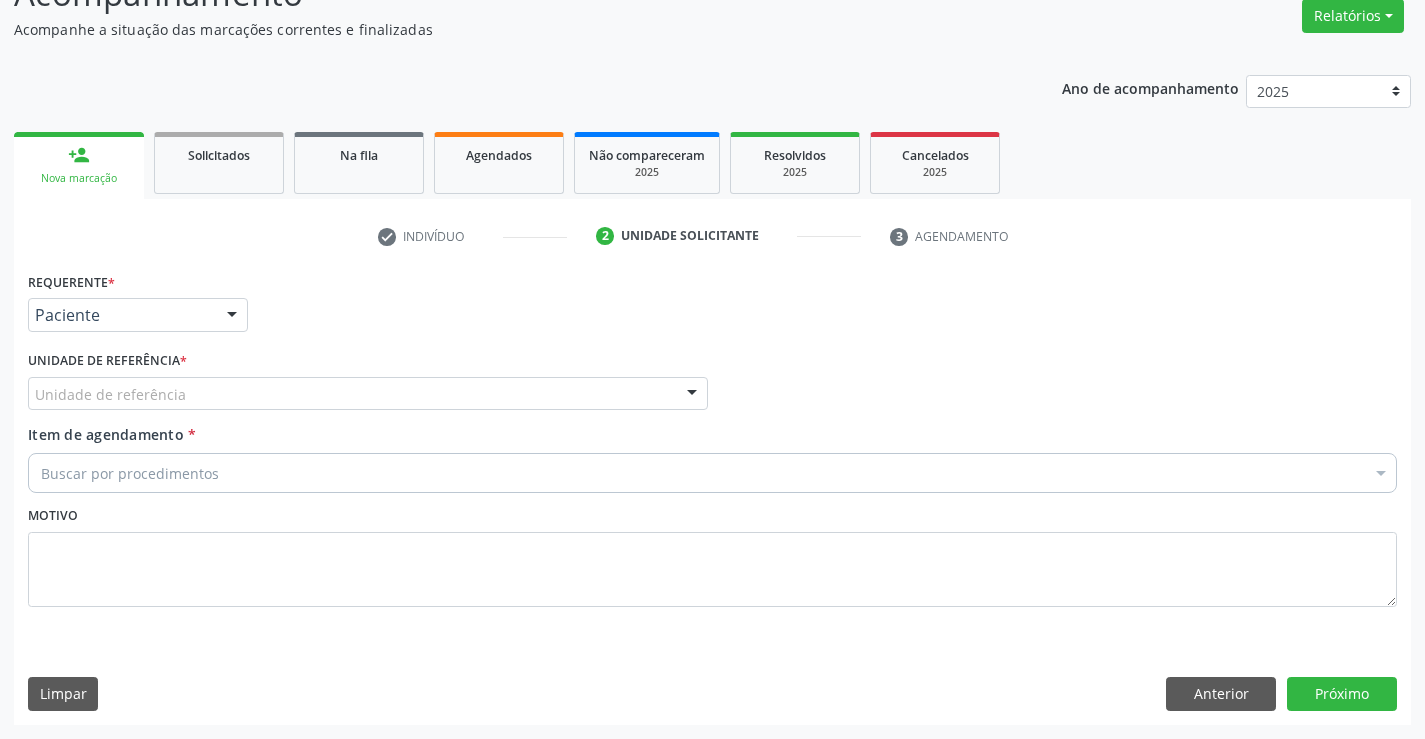 click on "Unidade de referência" at bounding box center [368, 394] 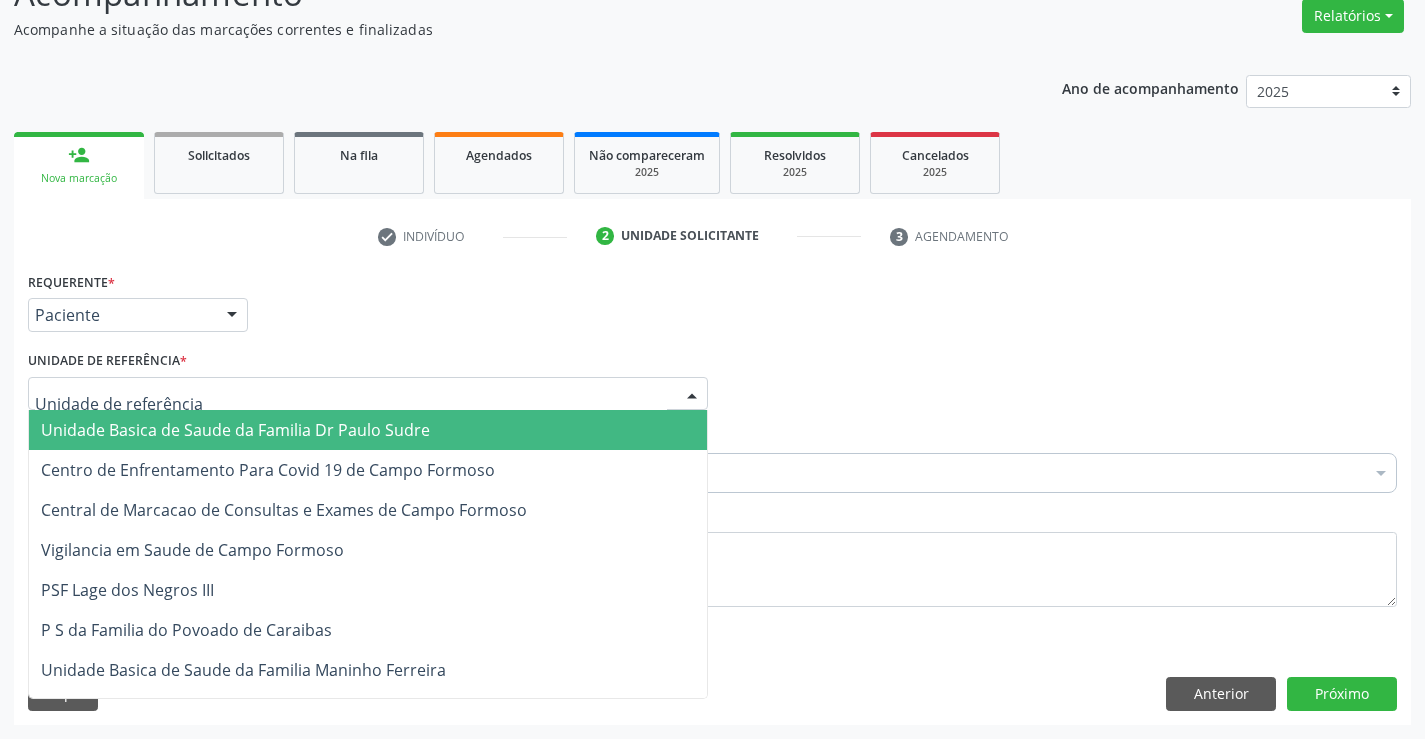 click on "Unidade Basica de Saude da Familia Dr Paulo Sudre" at bounding box center (235, 430) 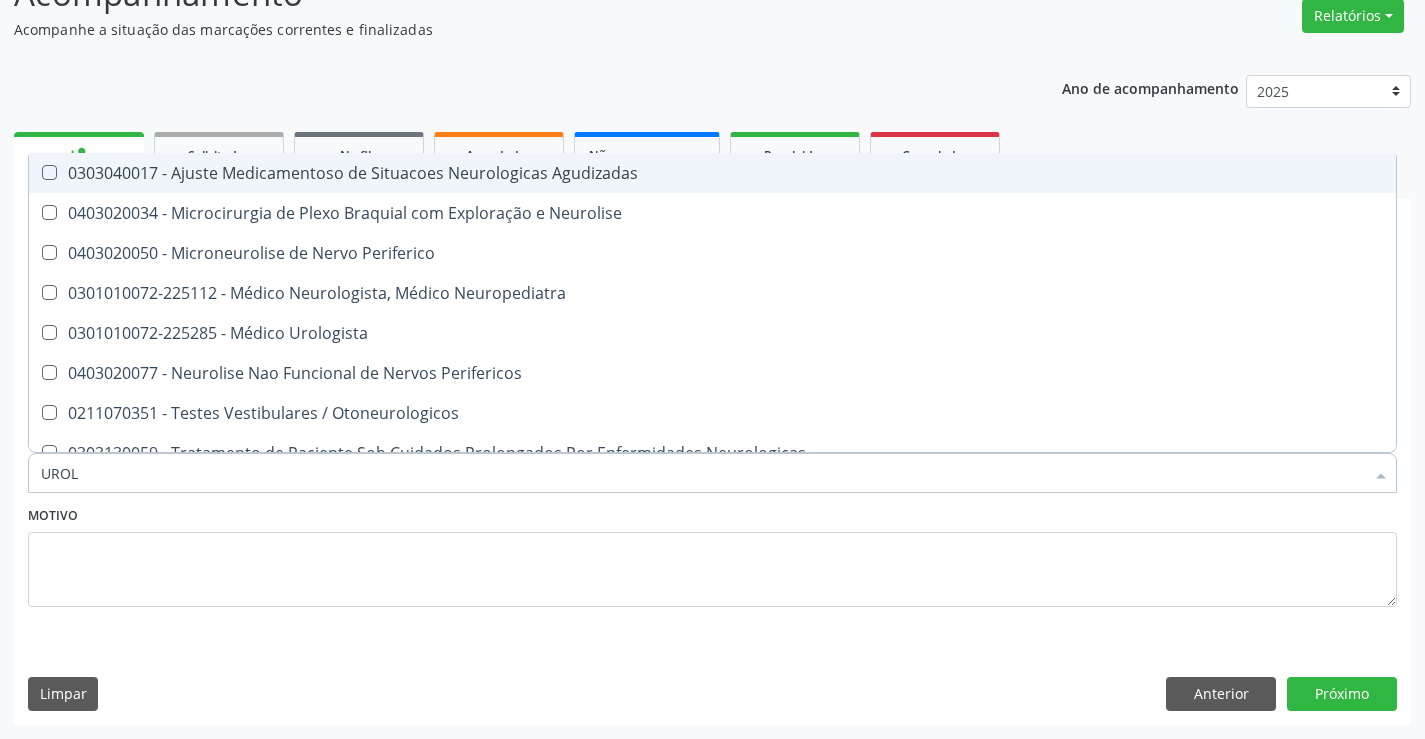 type on "UROLO" 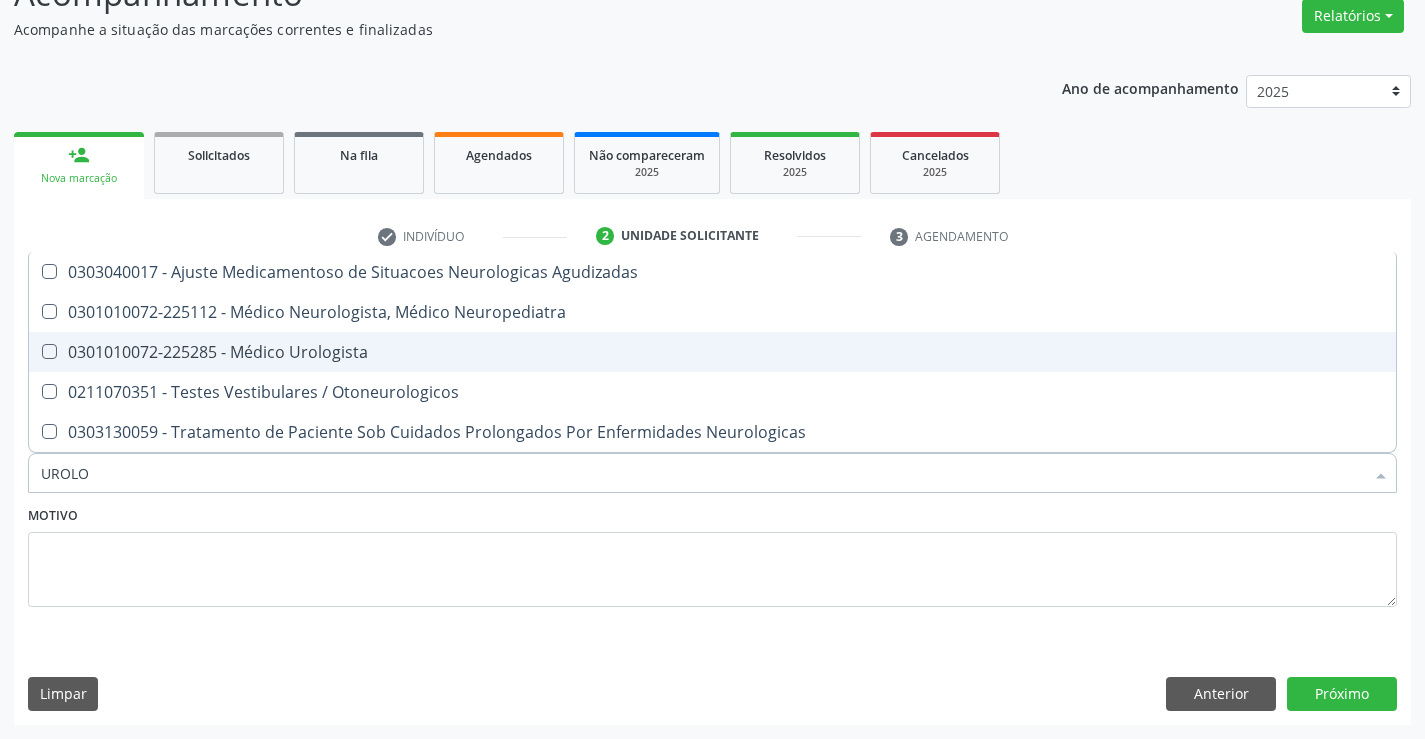 click on "0301010072-225285 - Médico Urologista" at bounding box center (712, 352) 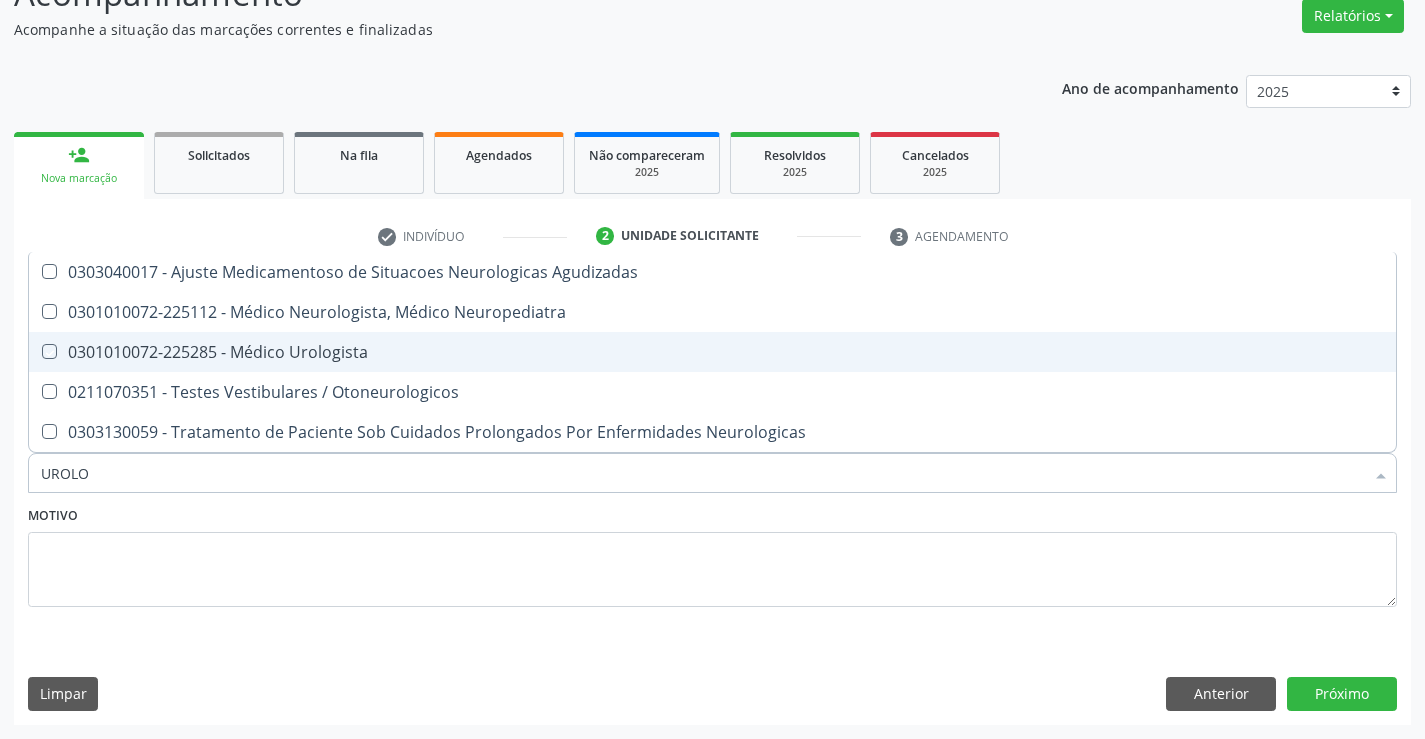 checkbox on "true" 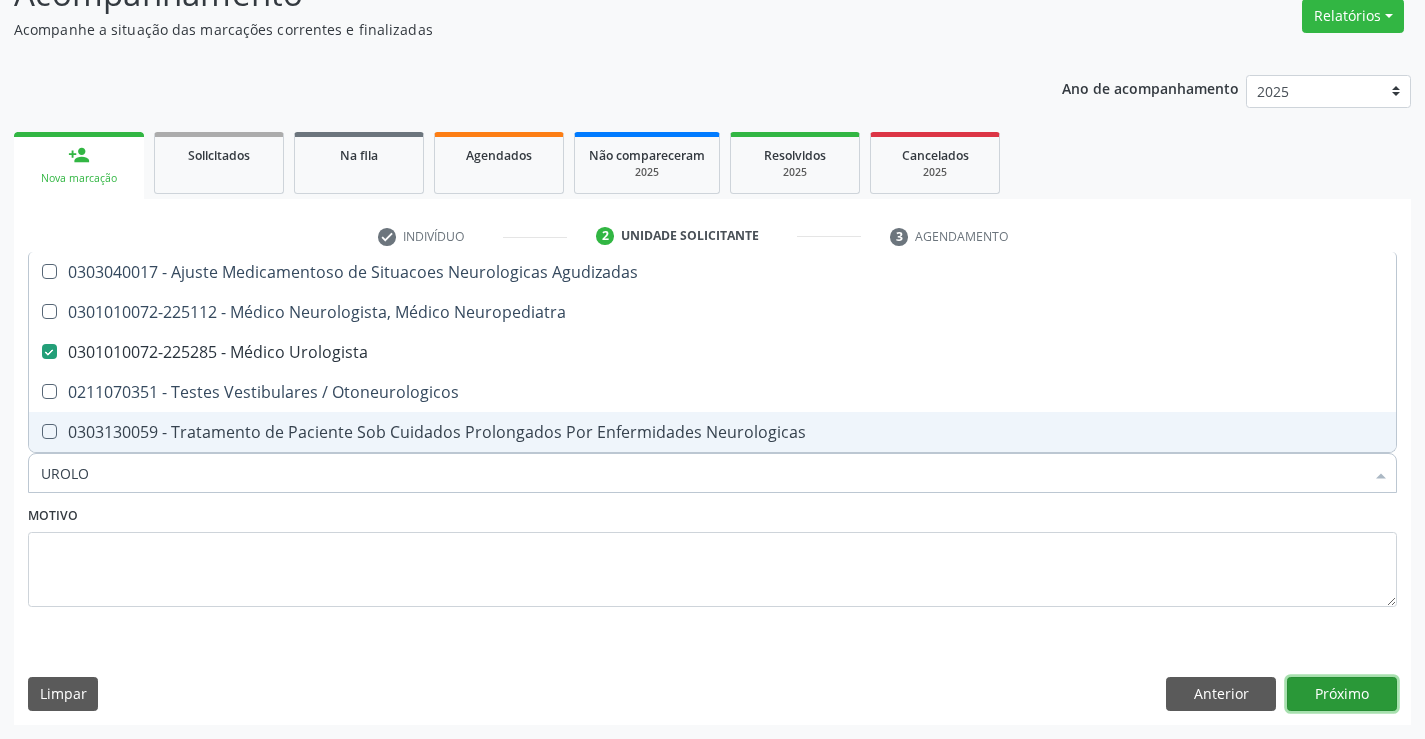click on "Próximo" at bounding box center (1342, 694) 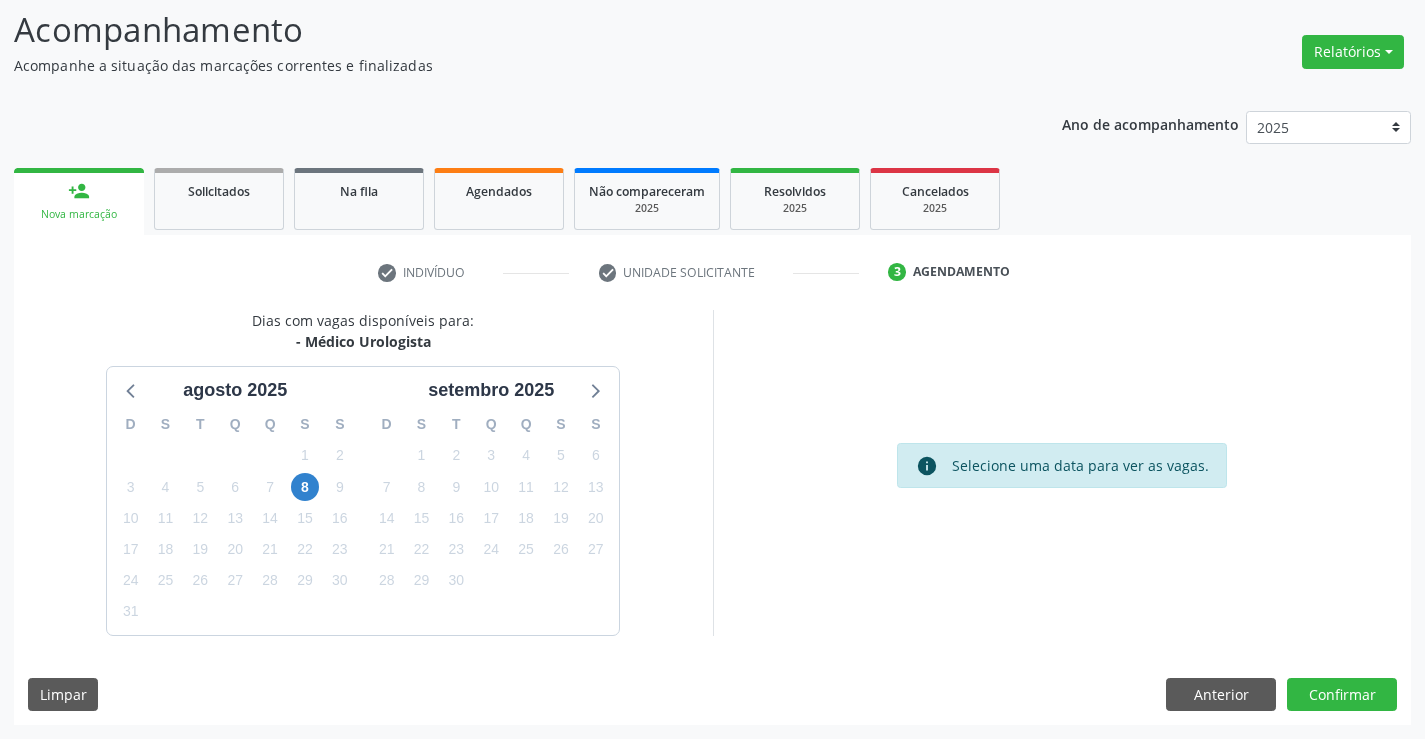scroll, scrollTop: 131, scrollLeft: 0, axis: vertical 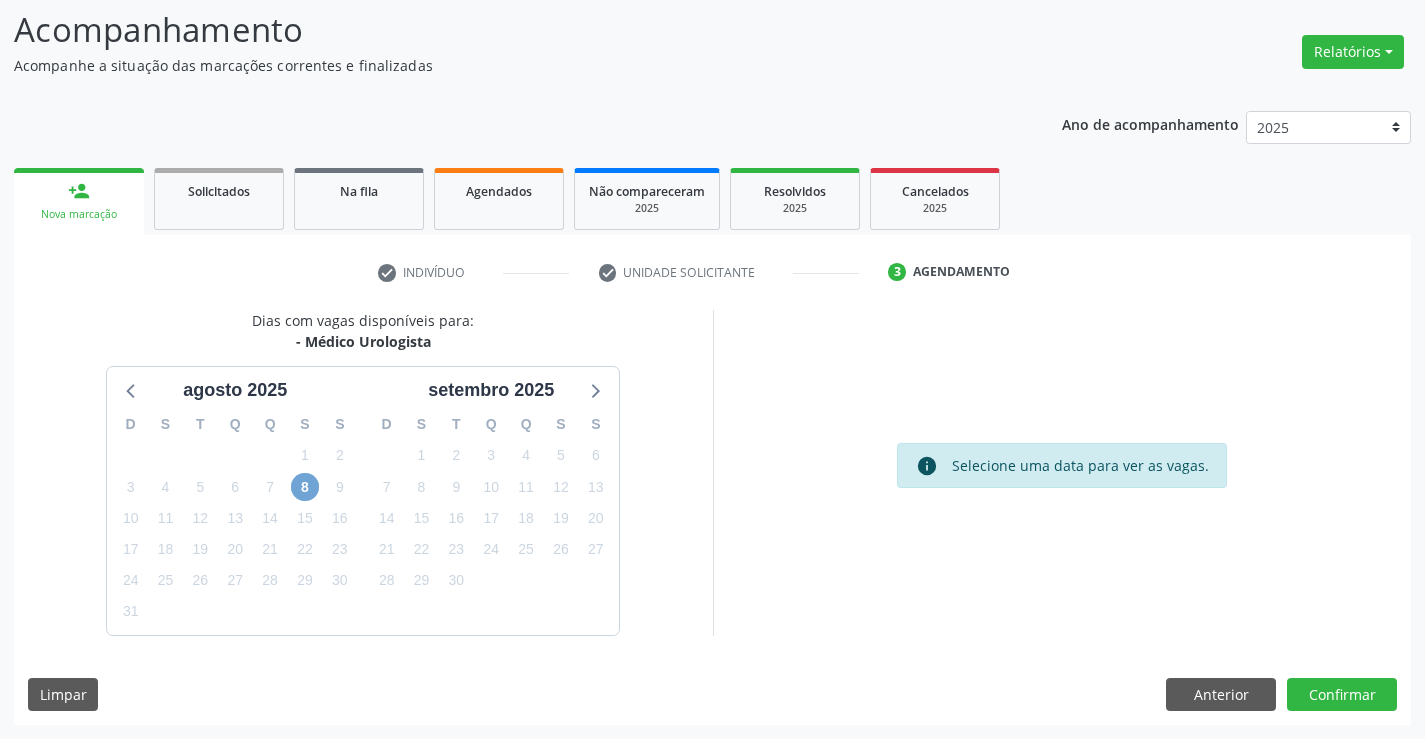 click on "8" at bounding box center (305, 487) 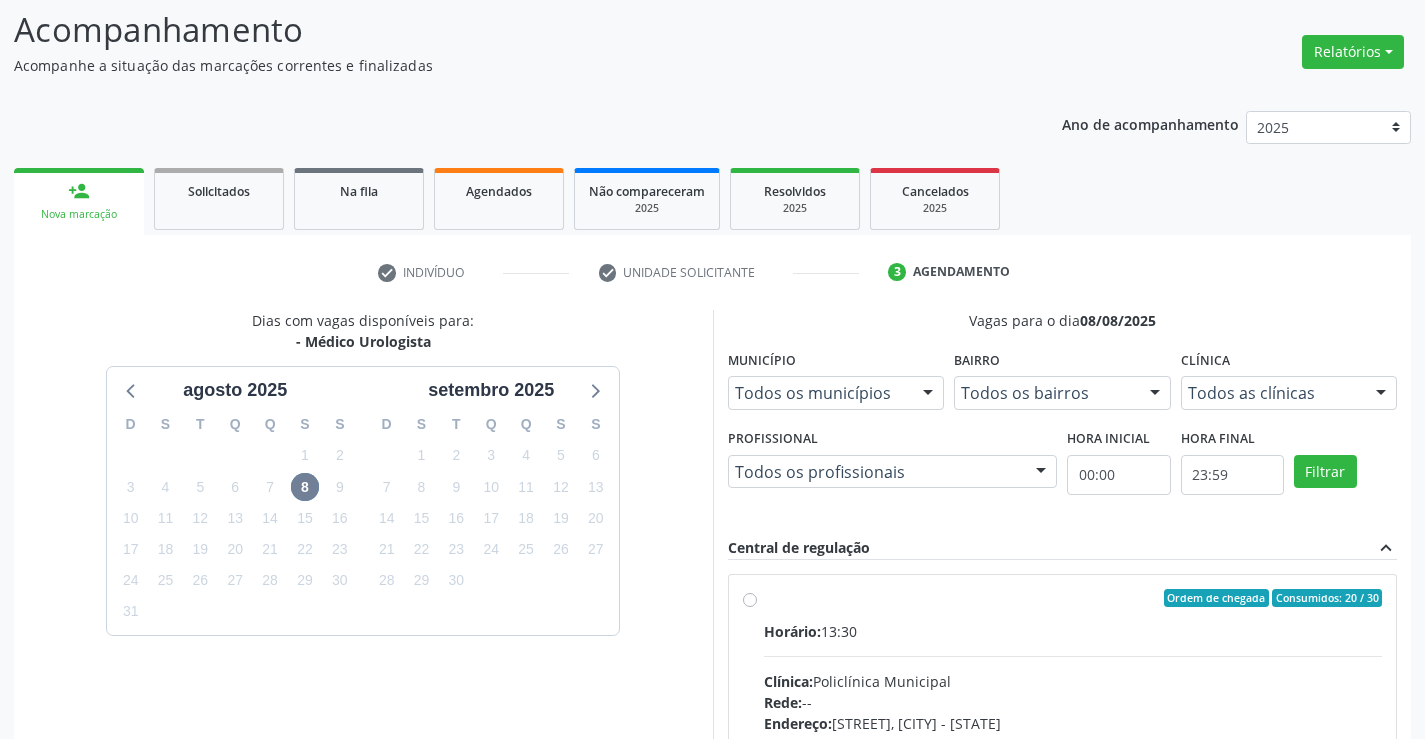 click on "Ordem de chegada
Consumidos: 20 / 30
Horário:   13:30
Clínica:  Policlínica Municipal
Rede:
--
Endereço:   Predio, nº 386, Centro, Campo Formoso - BA
Telefone:   (74) 6451312
Profissional:
Marcio Tulyo Gonçalves Vieira
Informações adicionais sobre o atendimento
Idade de atendimento:
de 0 a 120 anos
Gênero(s) atendido(s):
Masculino e Feminino
Informações adicionais:
--" at bounding box center [1073, 742] 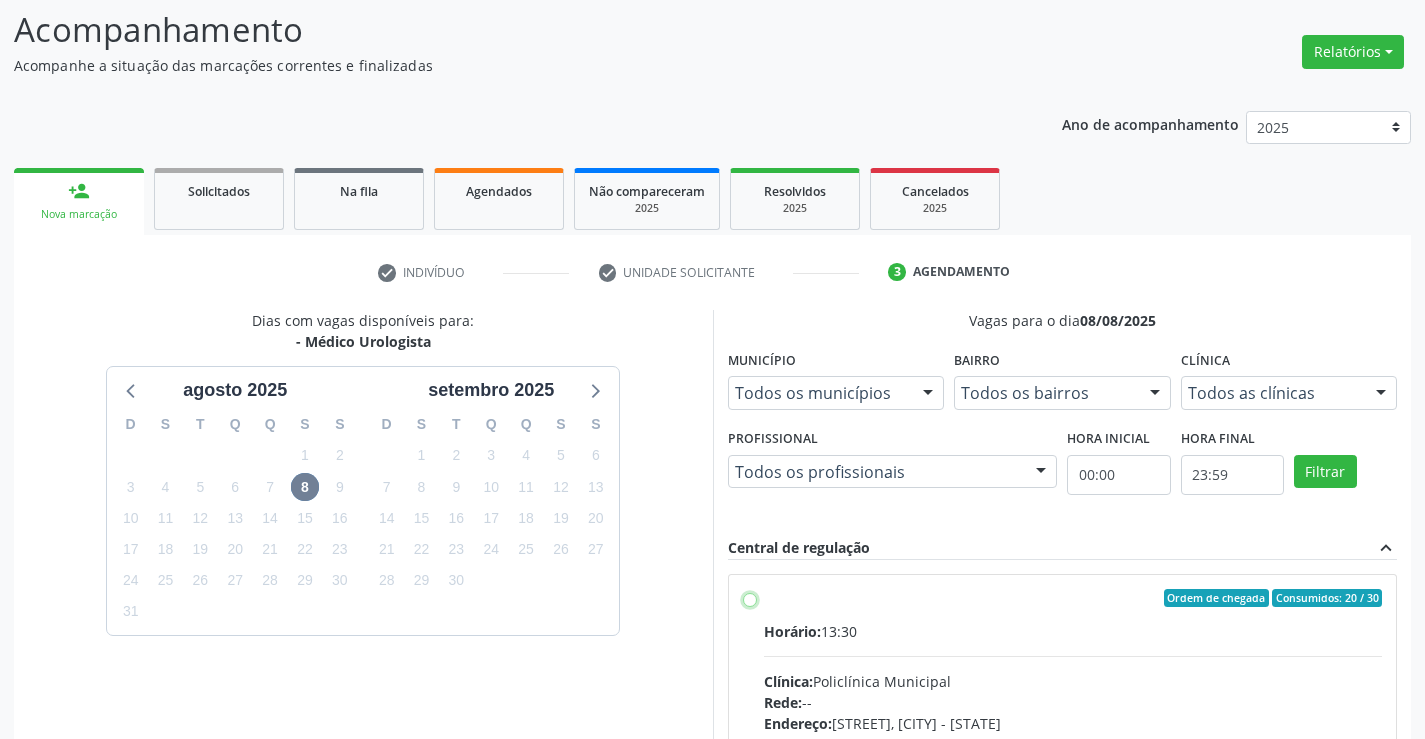 radio on "true" 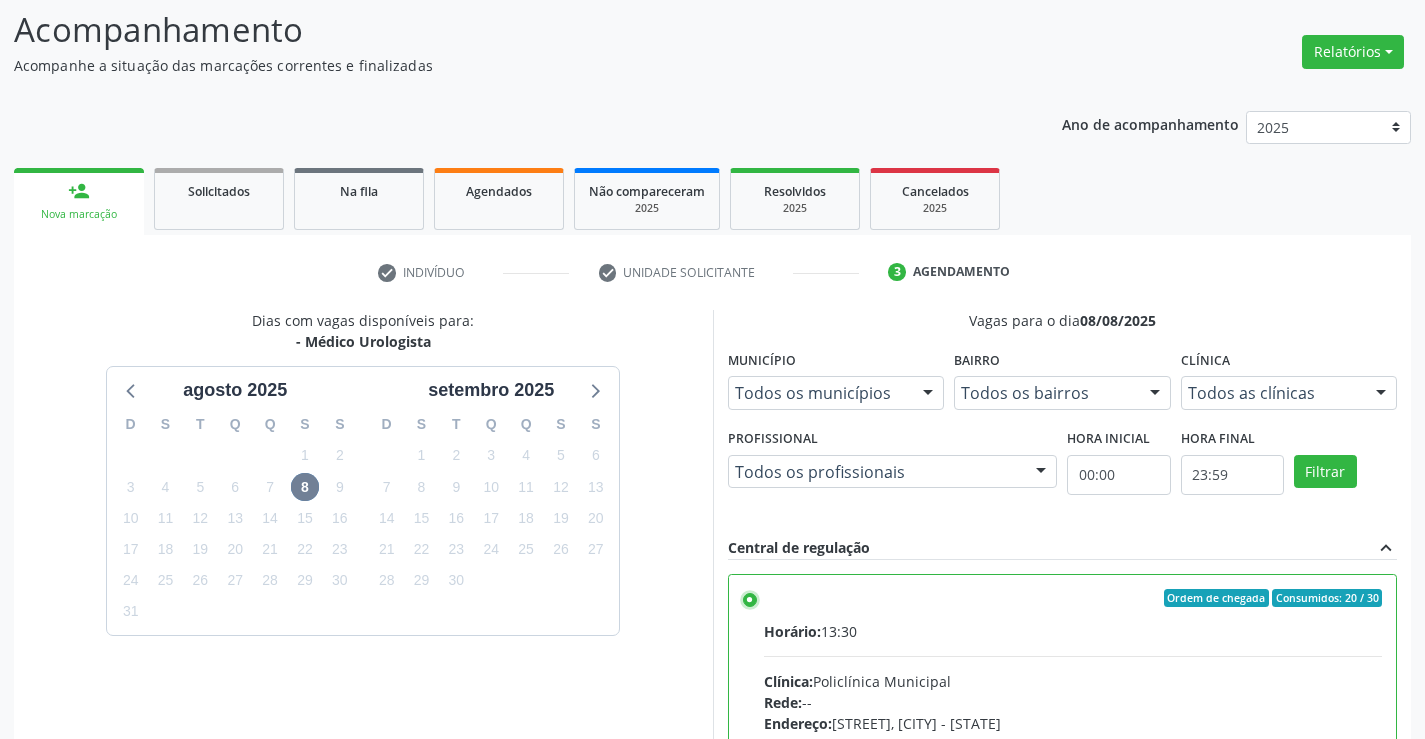 scroll, scrollTop: 456, scrollLeft: 0, axis: vertical 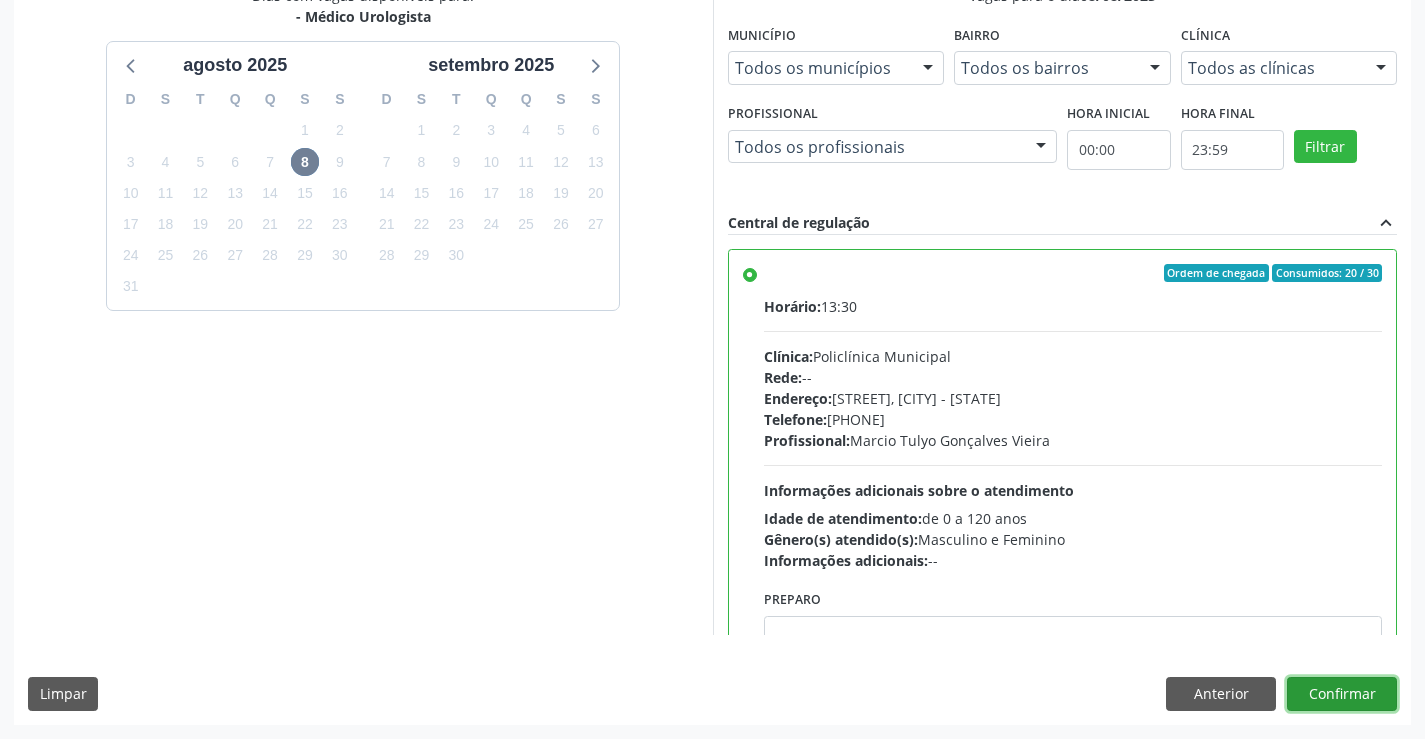 click on "Confirmar" at bounding box center [1342, 694] 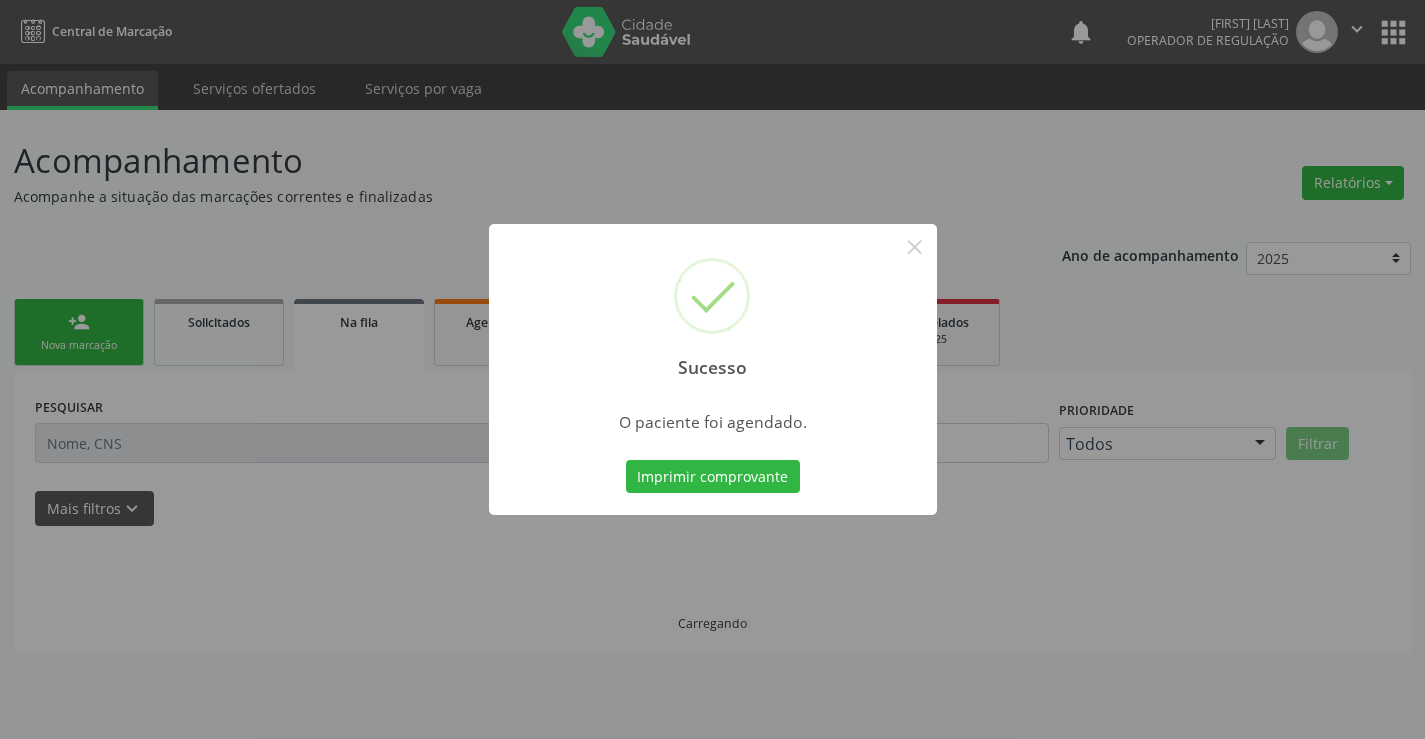 scroll, scrollTop: 0, scrollLeft: 0, axis: both 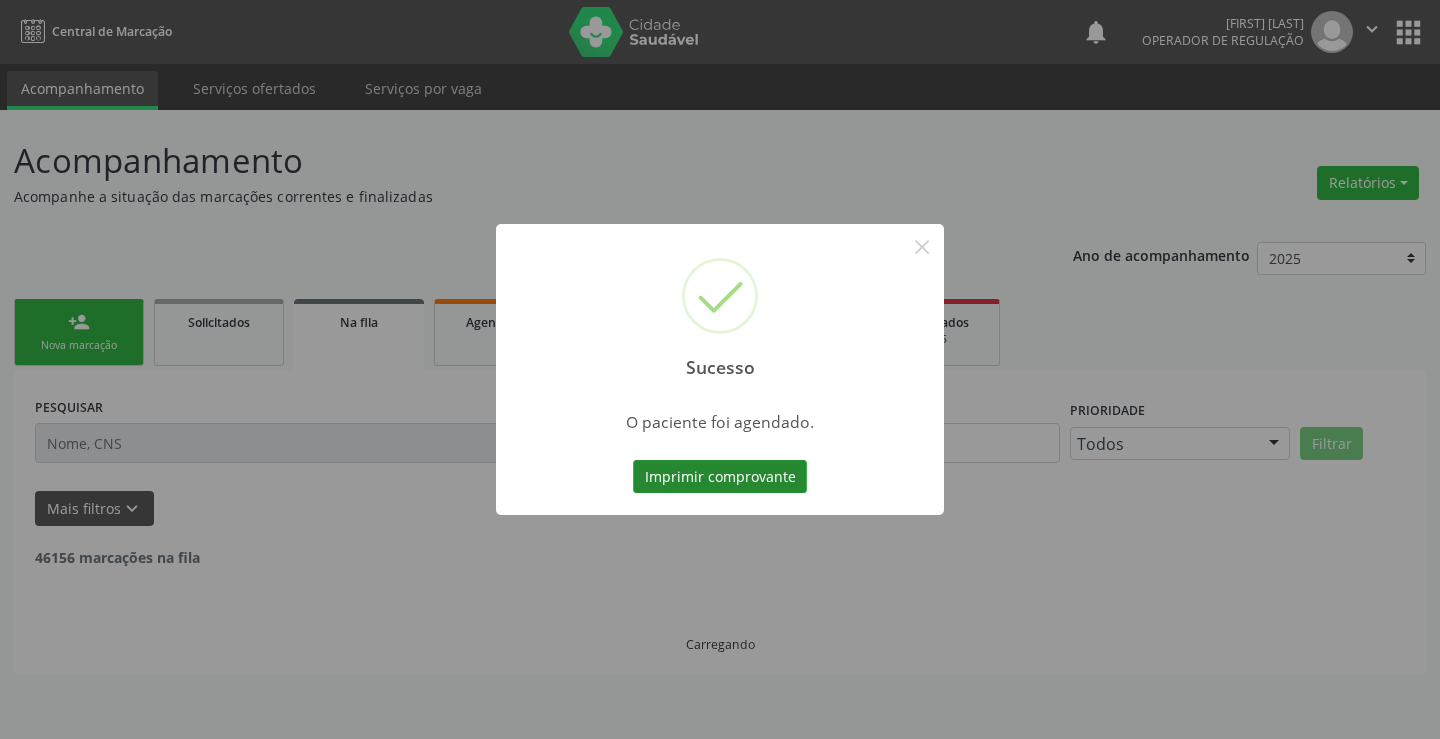click on "Imprimir comprovante" at bounding box center (720, 477) 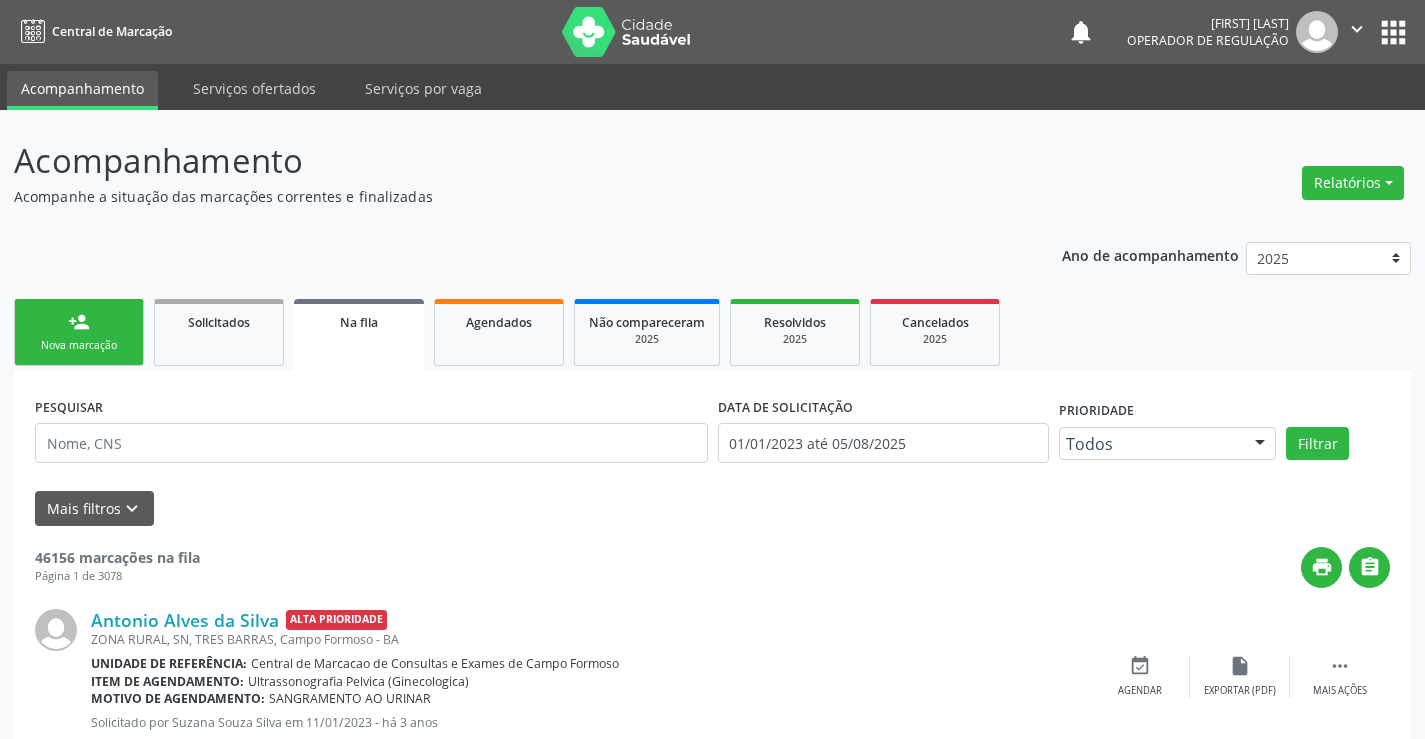 click on "person_add
Nova marcação" at bounding box center [79, 332] 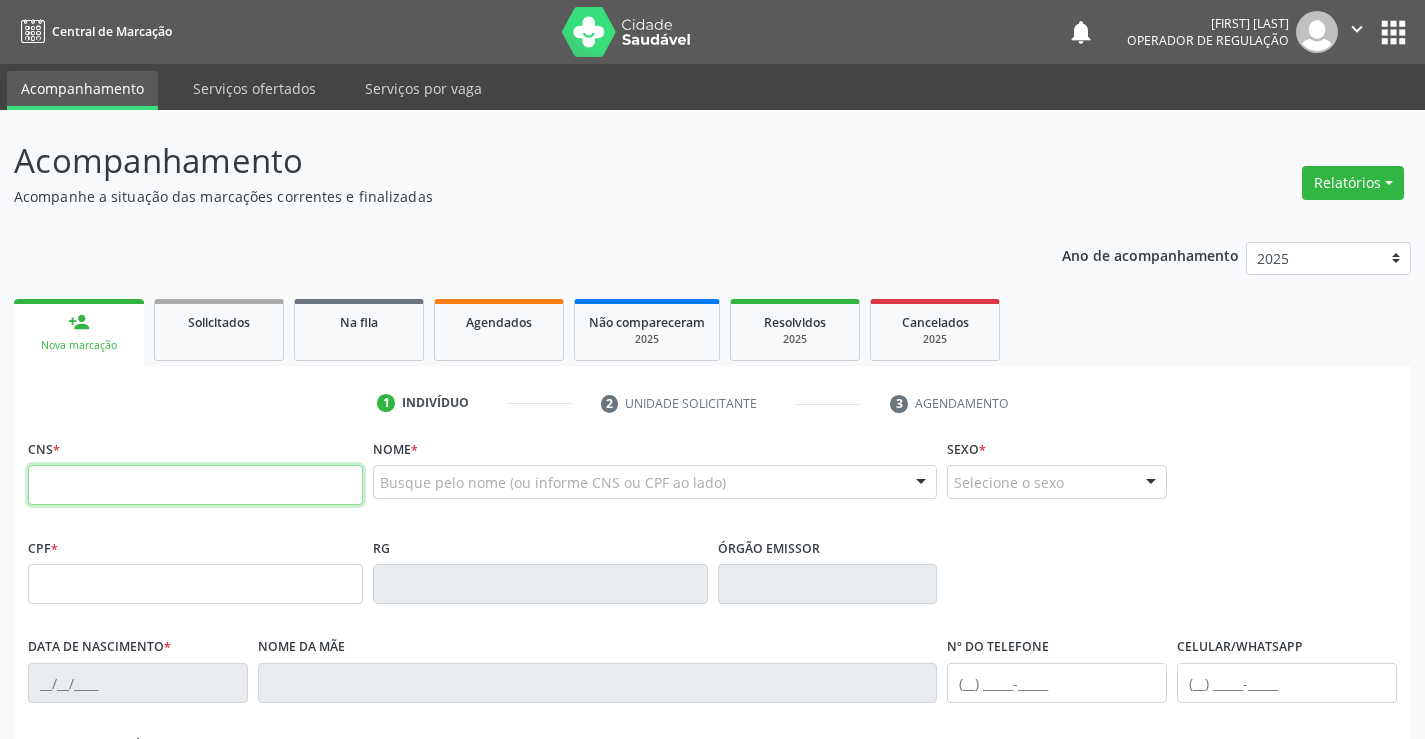 click at bounding box center [195, 485] 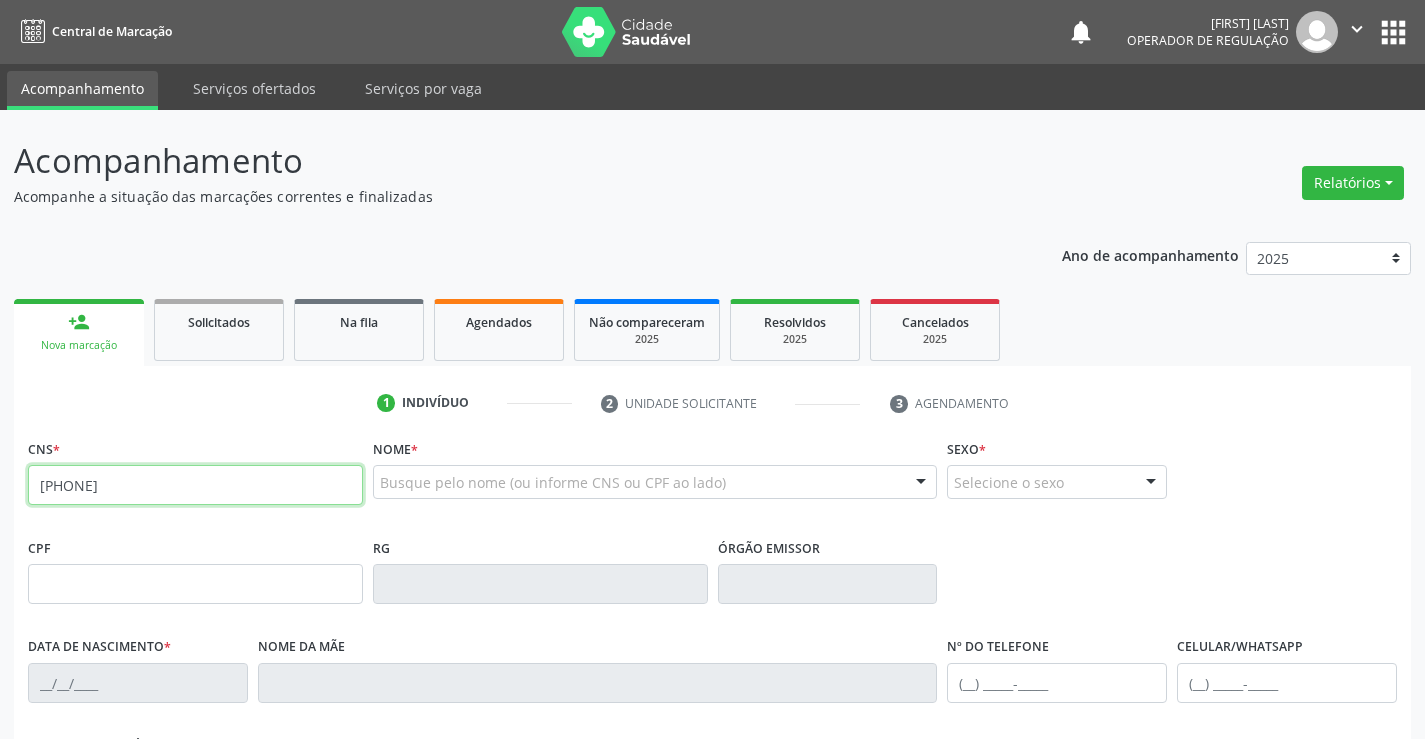 type on "708 0023 2484 4826" 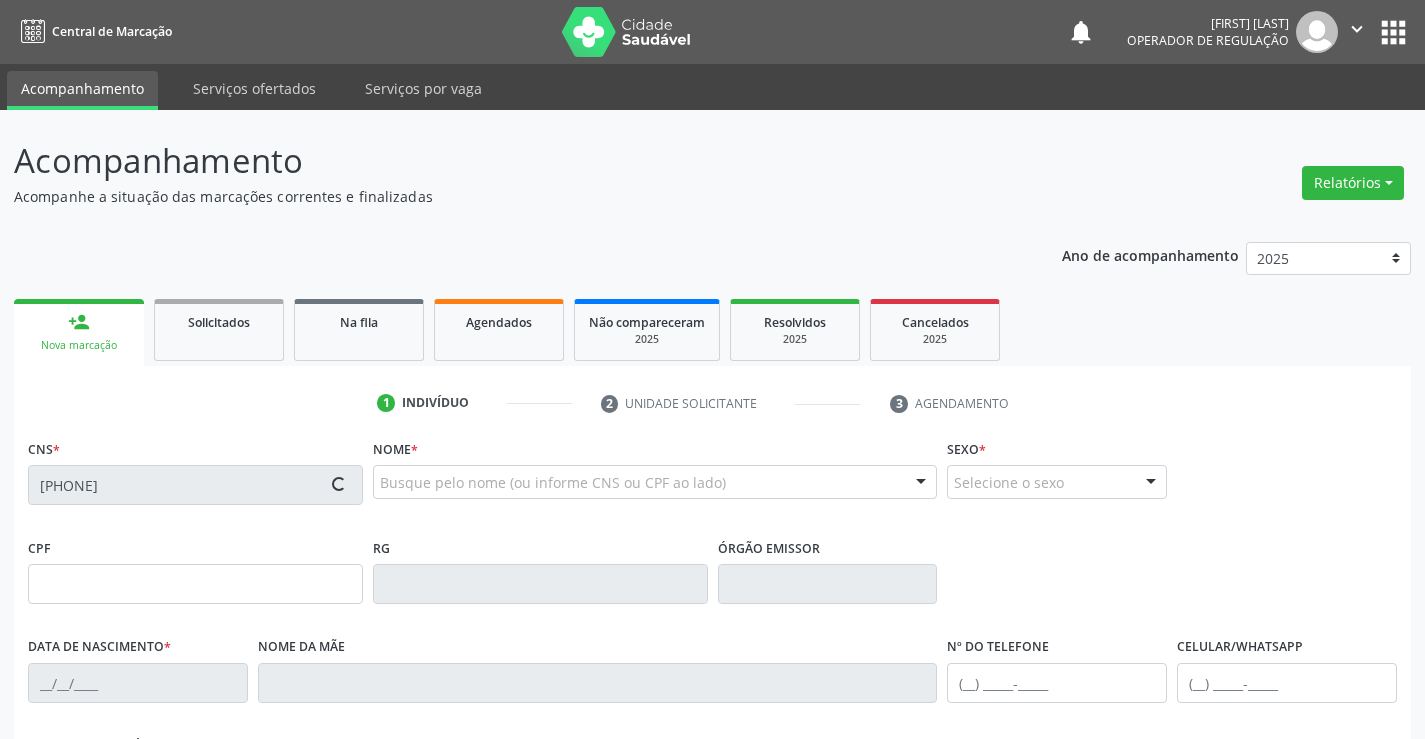 type on "14/05/1962" 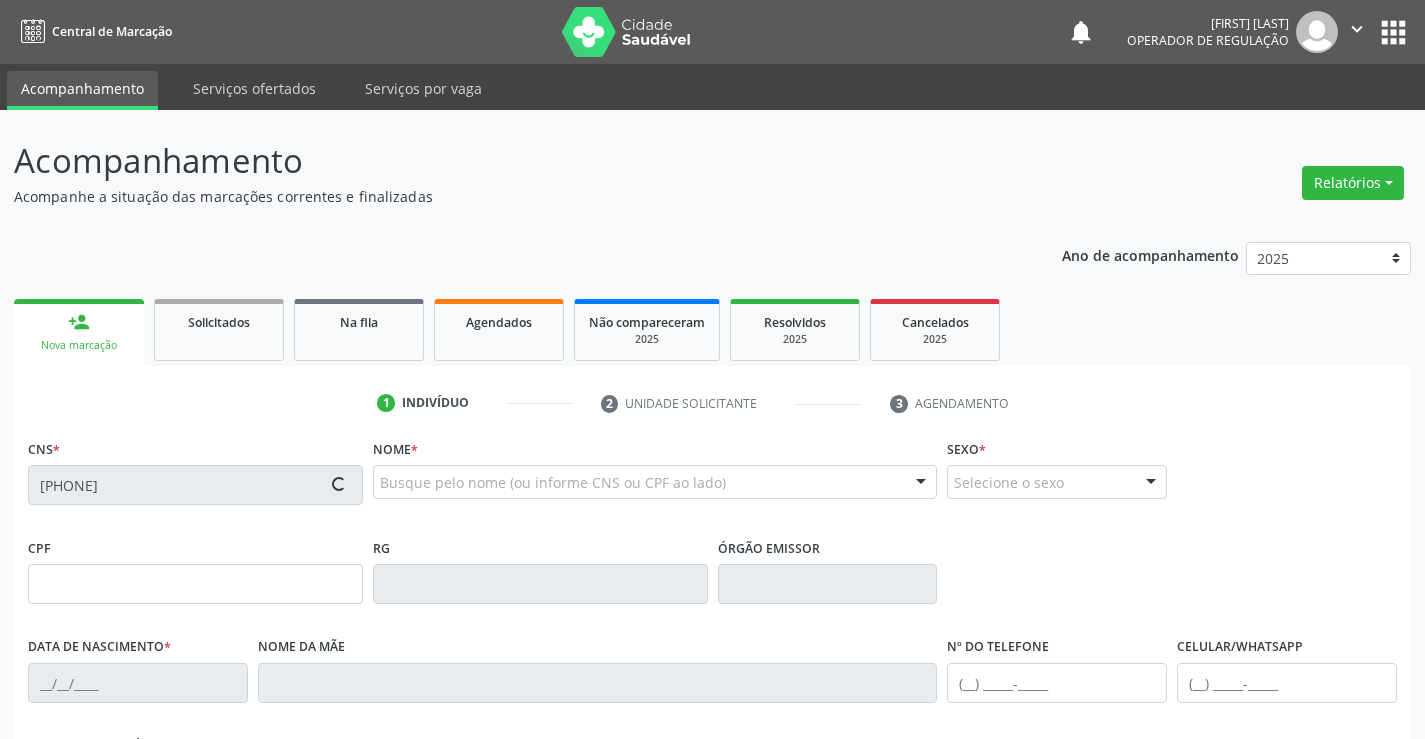 type on "sn" 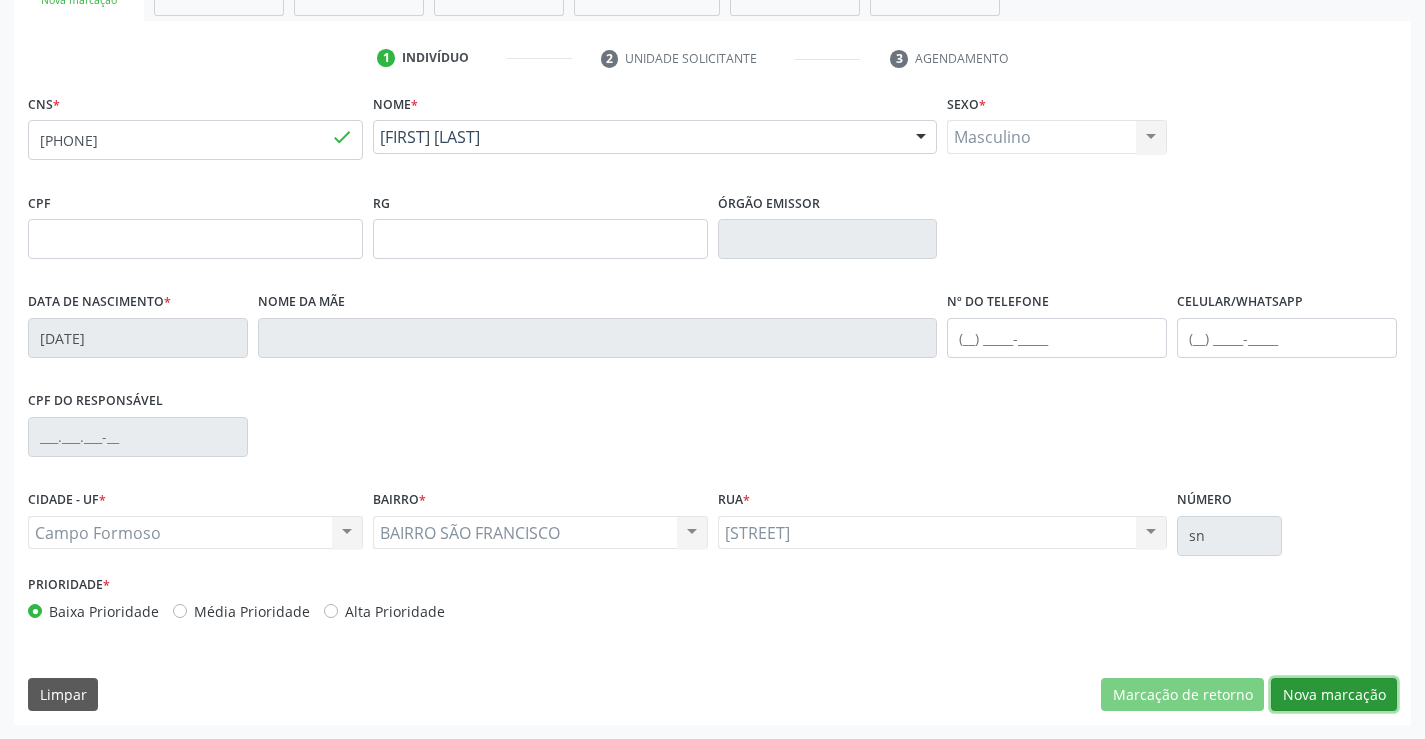 click on "Nova marcação" at bounding box center [1334, 695] 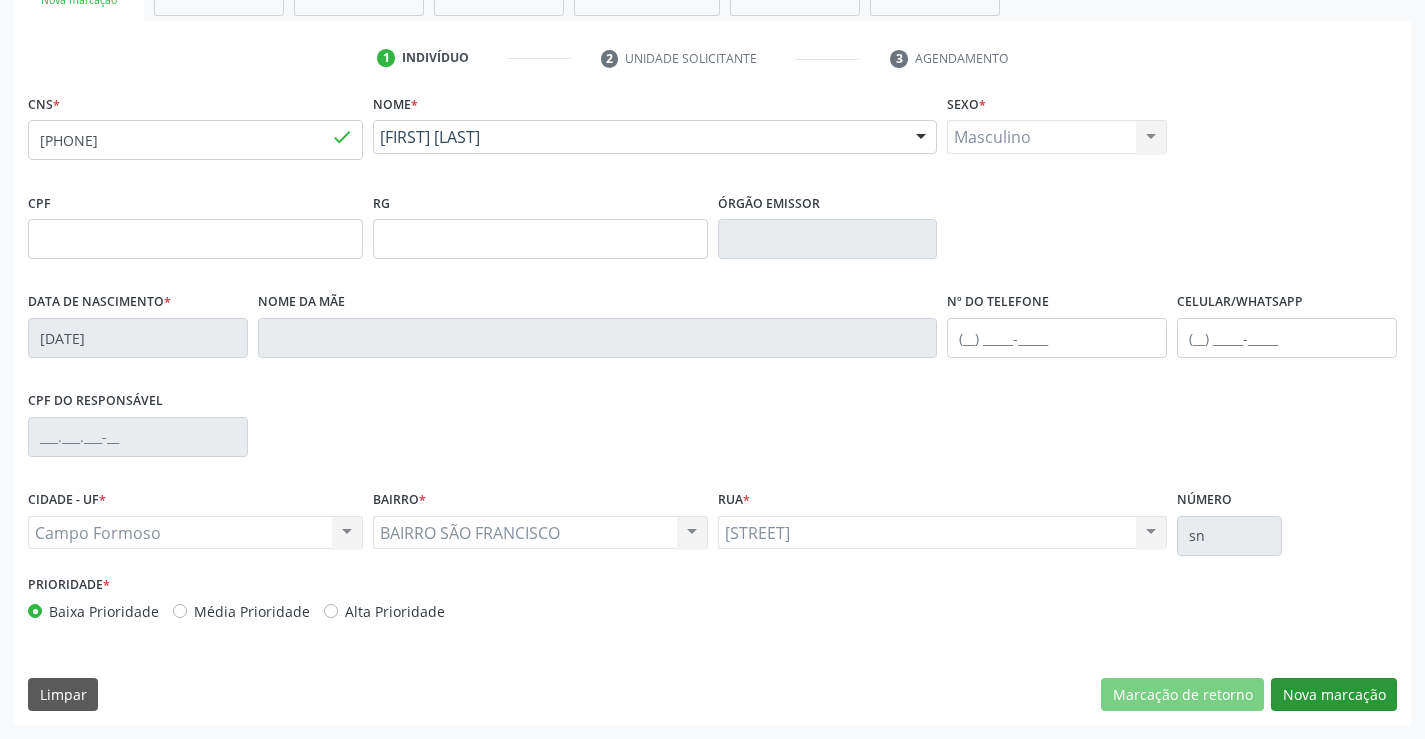 scroll, scrollTop: 167, scrollLeft: 0, axis: vertical 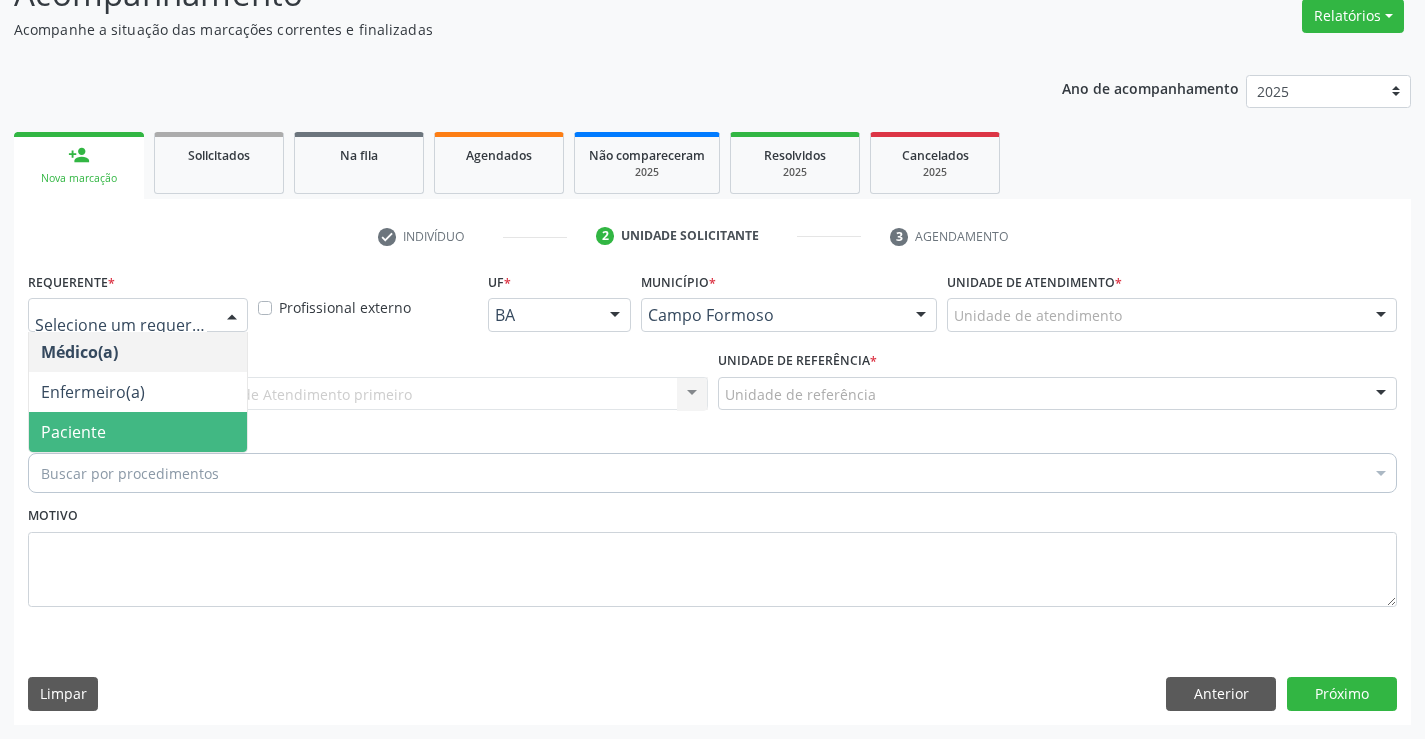 click on "Paciente" at bounding box center (138, 432) 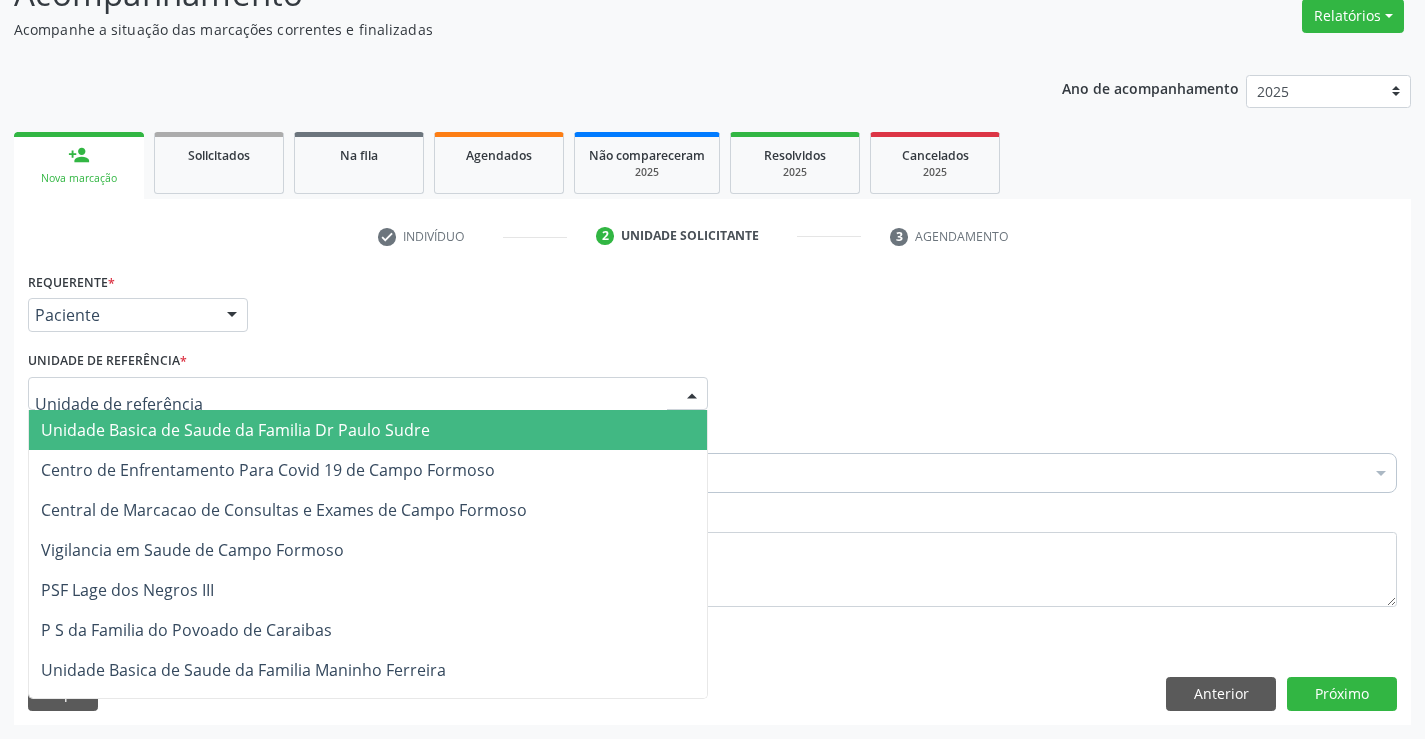 click at bounding box center (368, 394) 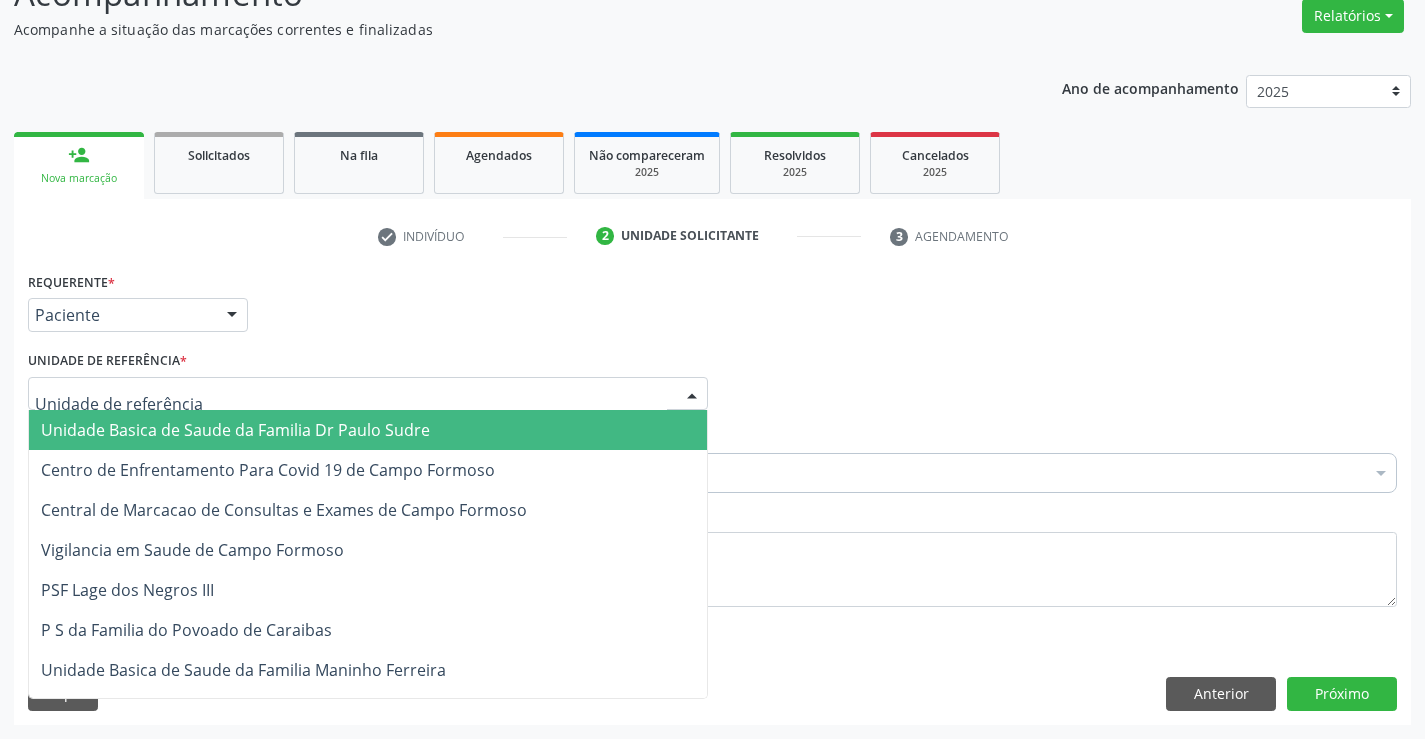 click on "Unidade Basica de Saude da Familia Dr Paulo Sudre" at bounding box center (235, 430) 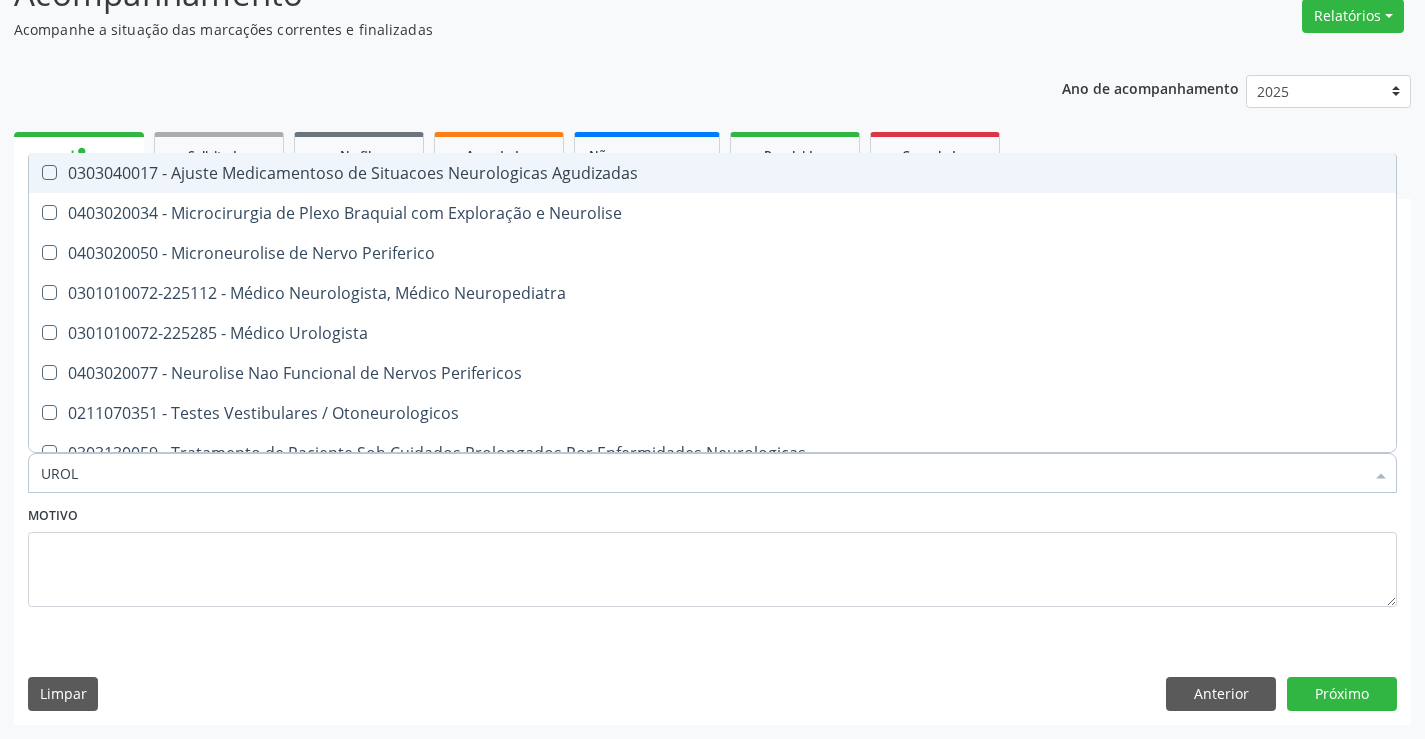 type on "UROLO" 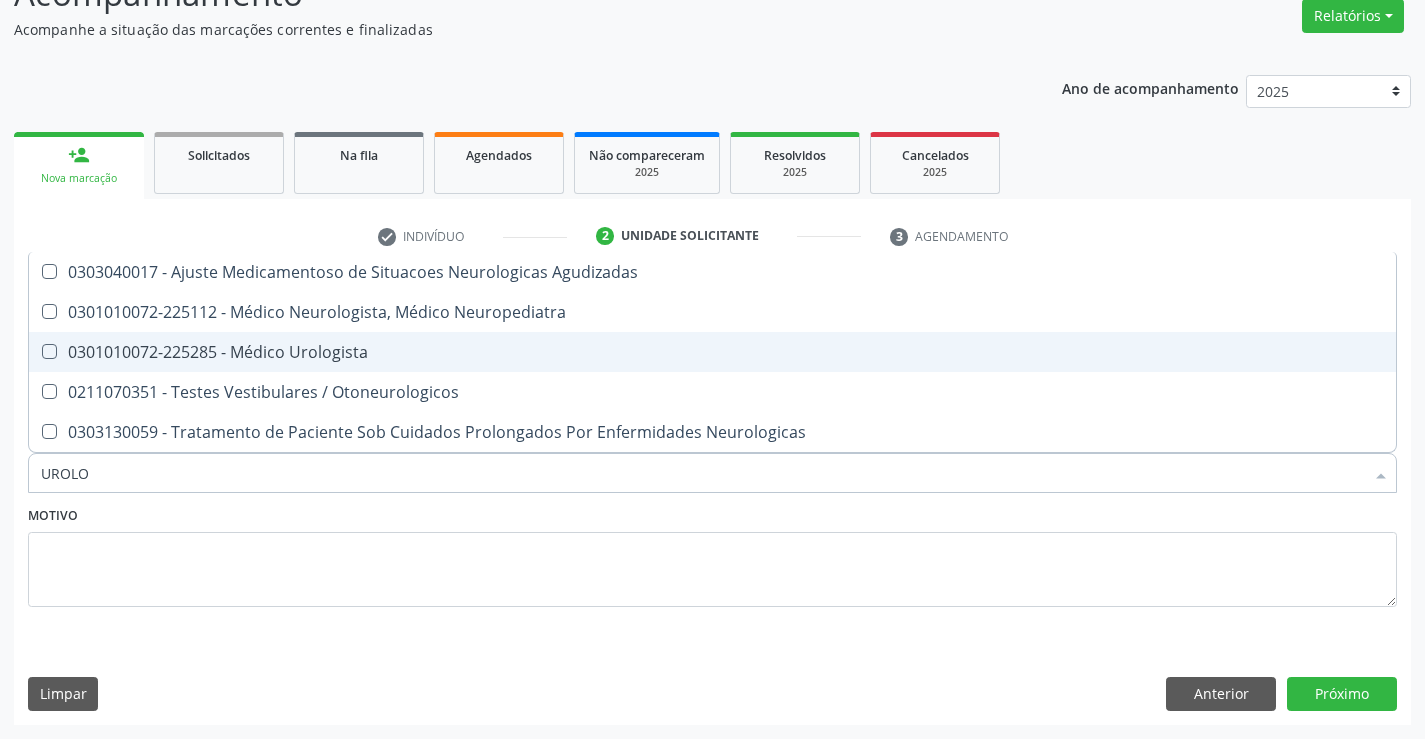 click on "0301010072-225285 - Médico Urologista" at bounding box center (712, 352) 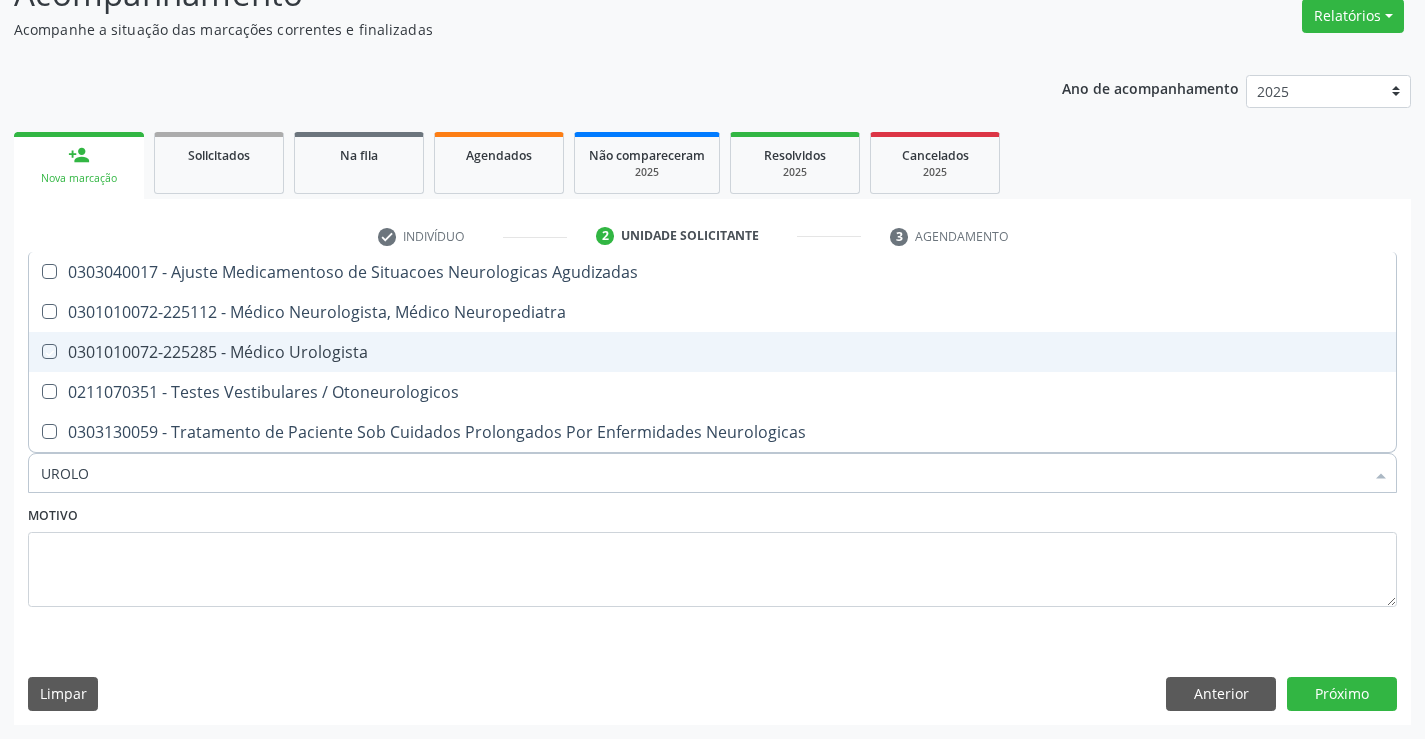 checkbox on "true" 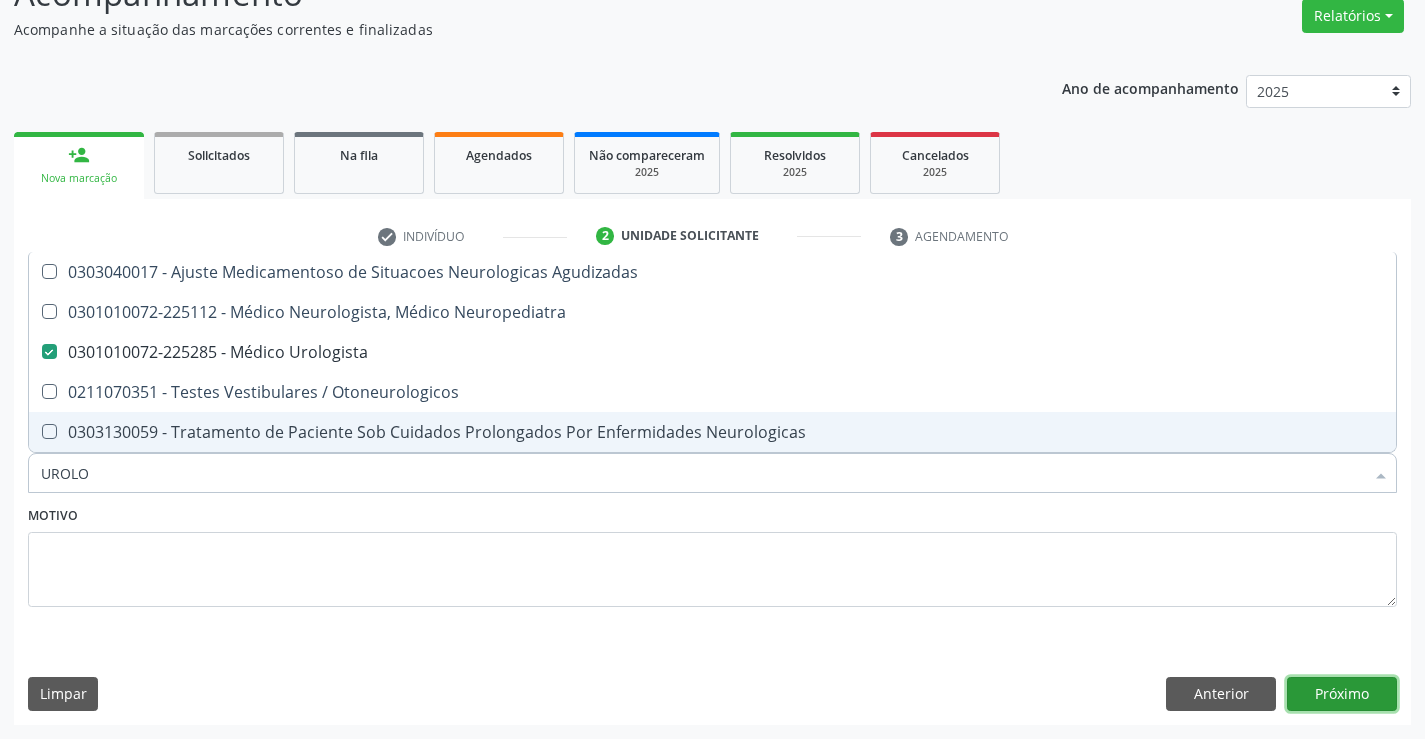 click on "Próximo" at bounding box center [1342, 694] 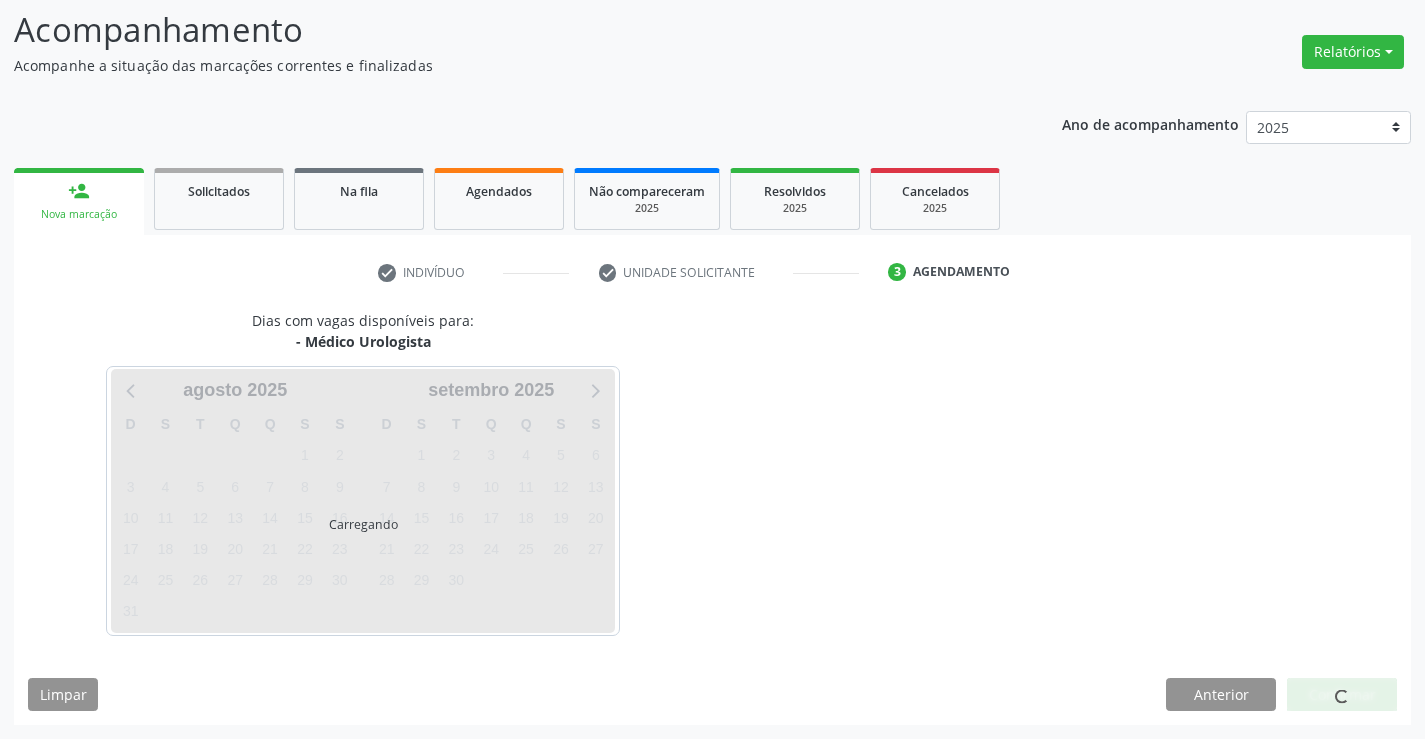 scroll, scrollTop: 131, scrollLeft: 0, axis: vertical 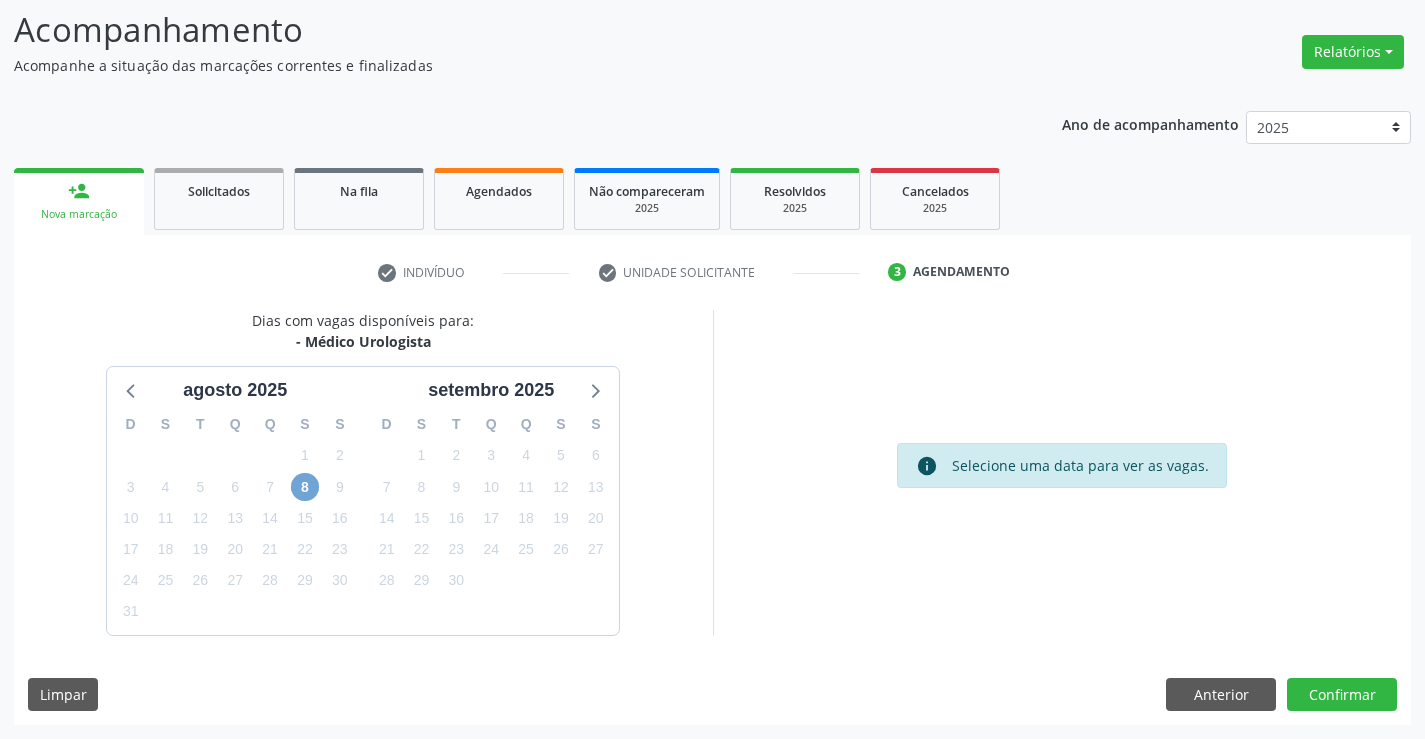 click on "8" at bounding box center [305, 487] 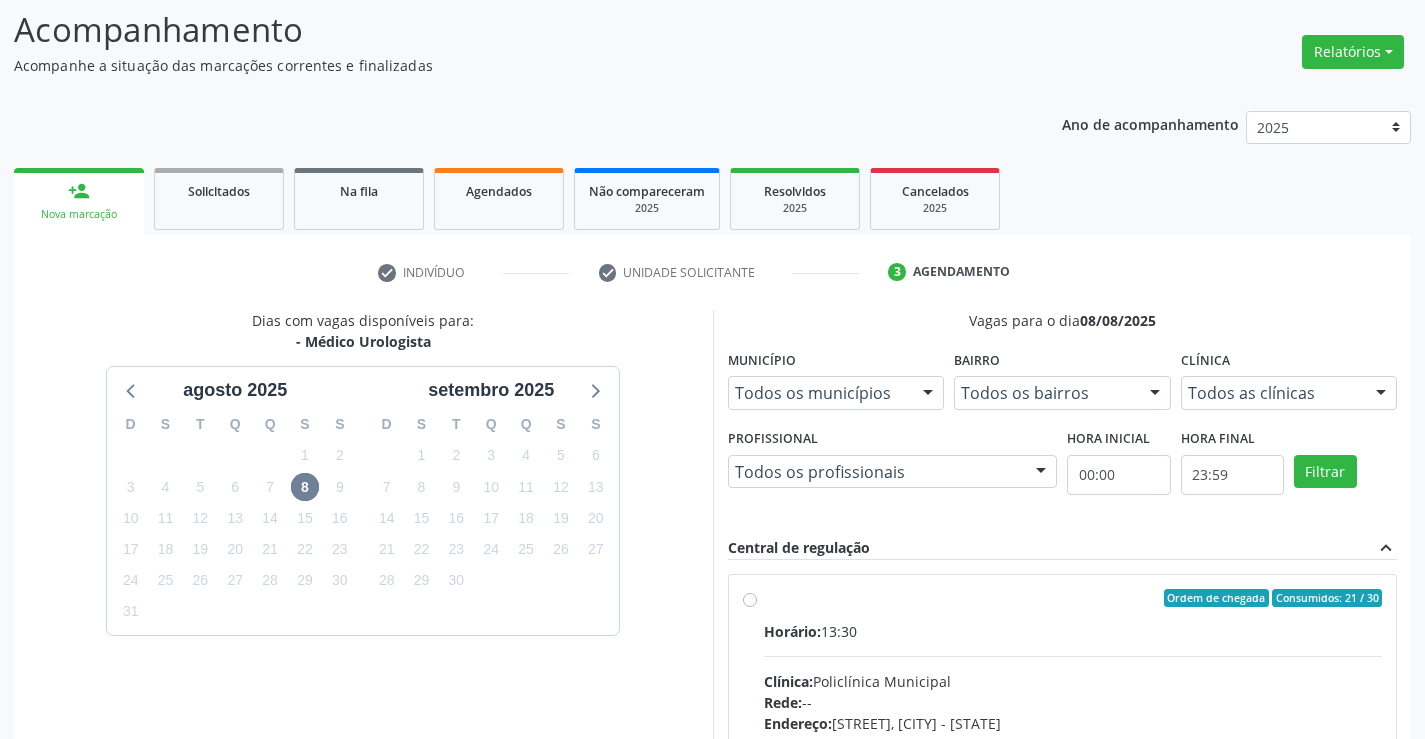 click on "Ordem de chegada
Consumidos: 21 / 30
Horário:   13:30
Clínica:  Policlínica Municipal
Rede:
--
Endereço:   Predio, nº 386, Centro, Campo Formoso - BA
Telefone:   (74) 6451312
Profissional:
Marcio Tulyo Gonçalves Vieira
Informações adicionais sobre o atendimento
Idade de atendimento:
de 0 a 120 anos
Gênero(s) atendido(s):
Masculino e Feminino
Informações adicionais:
--" at bounding box center (1073, 742) 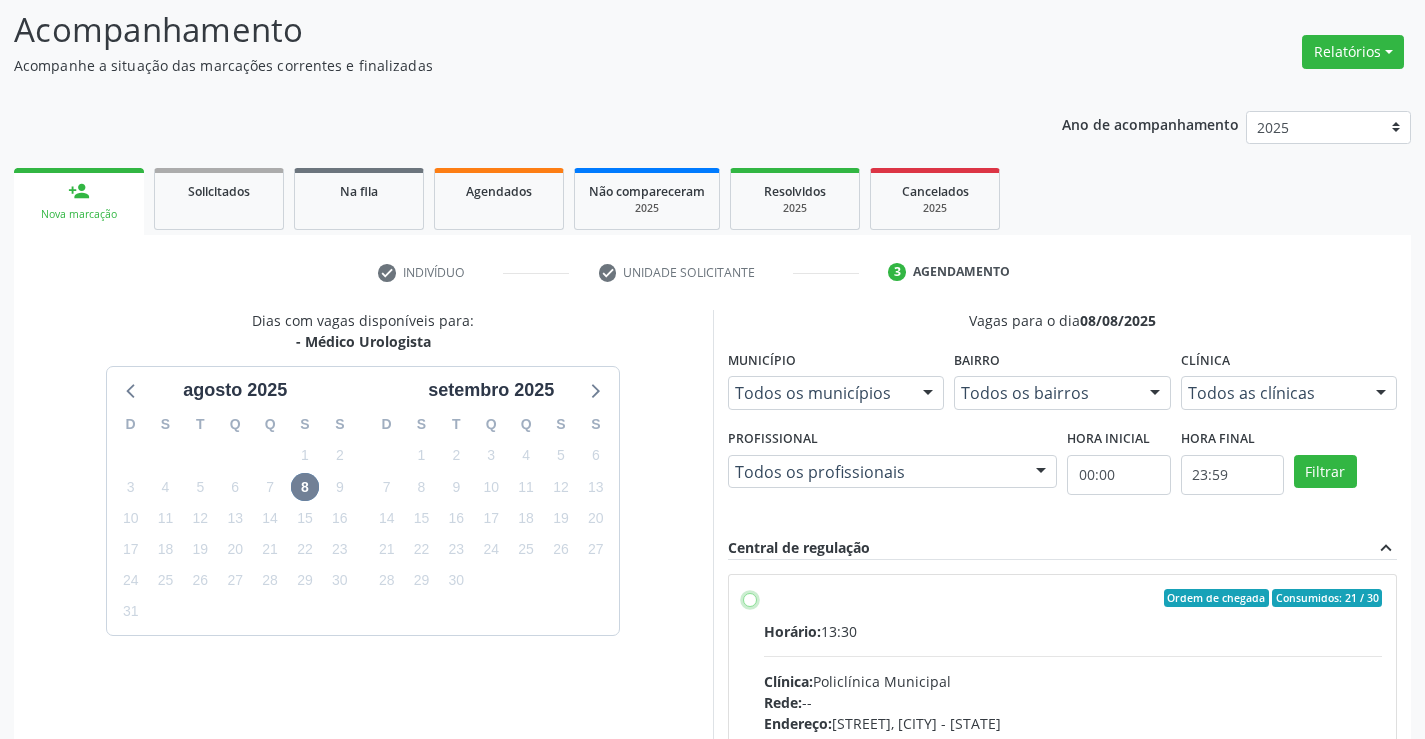 click on "Ordem de chegada
Consumidos: 21 / 30
Horário:   13:30
Clínica:  Policlínica Municipal
Rede:
--
Endereço:   Predio, nº 386, Centro, Campo Formoso - BA
Telefone:   (74) 6451312
Profissional:
Marcio Tulyo Gonçalves Vieira
Informações adicionais sobre o atendimento
Idade de atendimento:
de 0 a 120 anos
Gênero(s) atendido(s):
Masculino e Feminino
Informações adicionais:
--" at bounding box center [750, 598] 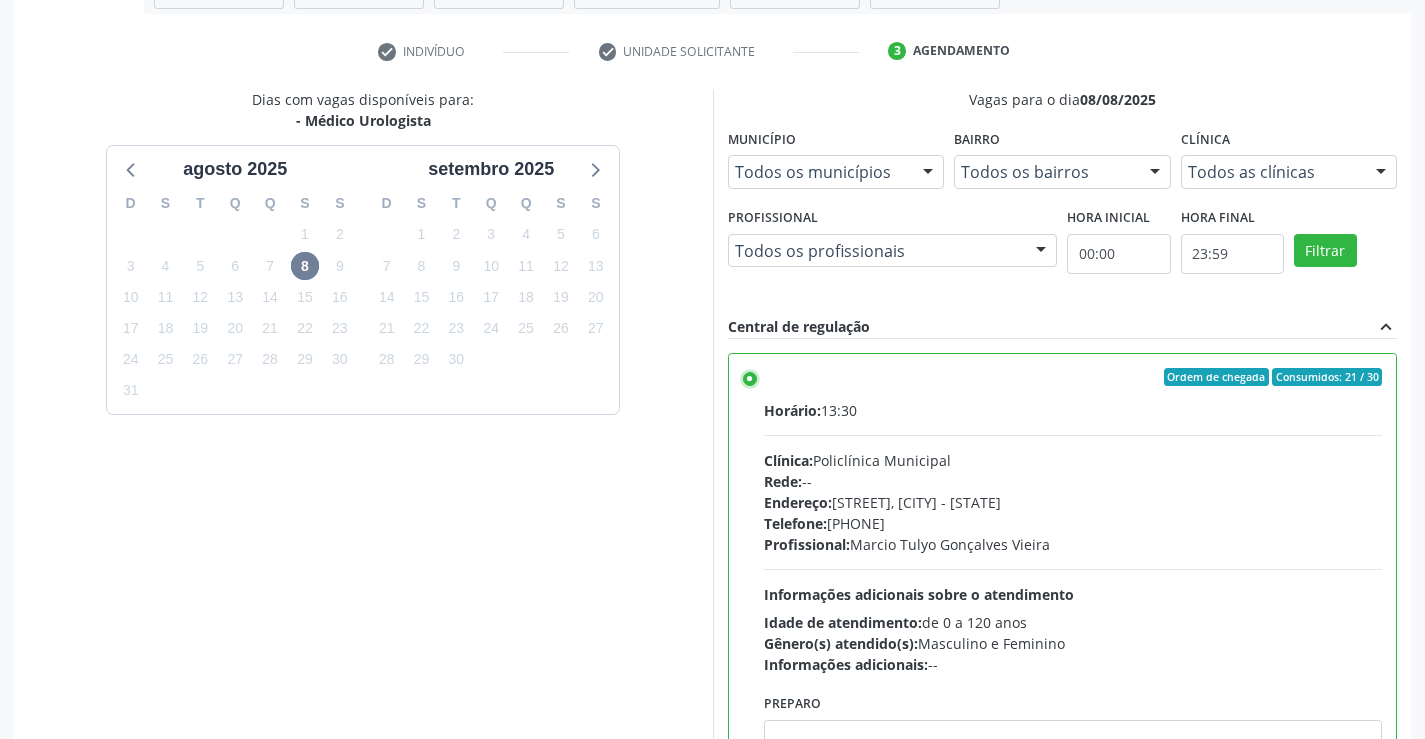 scroll, scrollTop: 456, scrollLeft: 0, axis: vertical 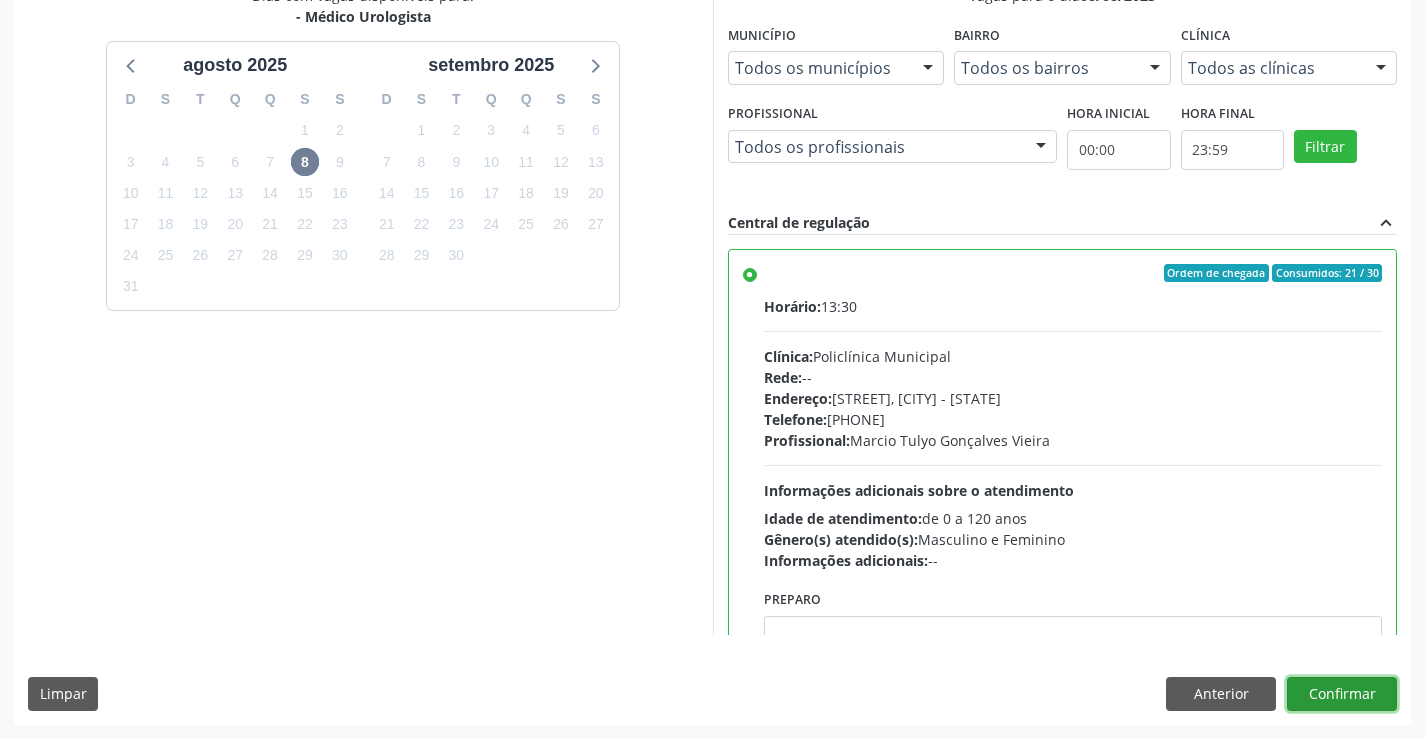 click on "Confirmar" at bounding box center (1342, 694) 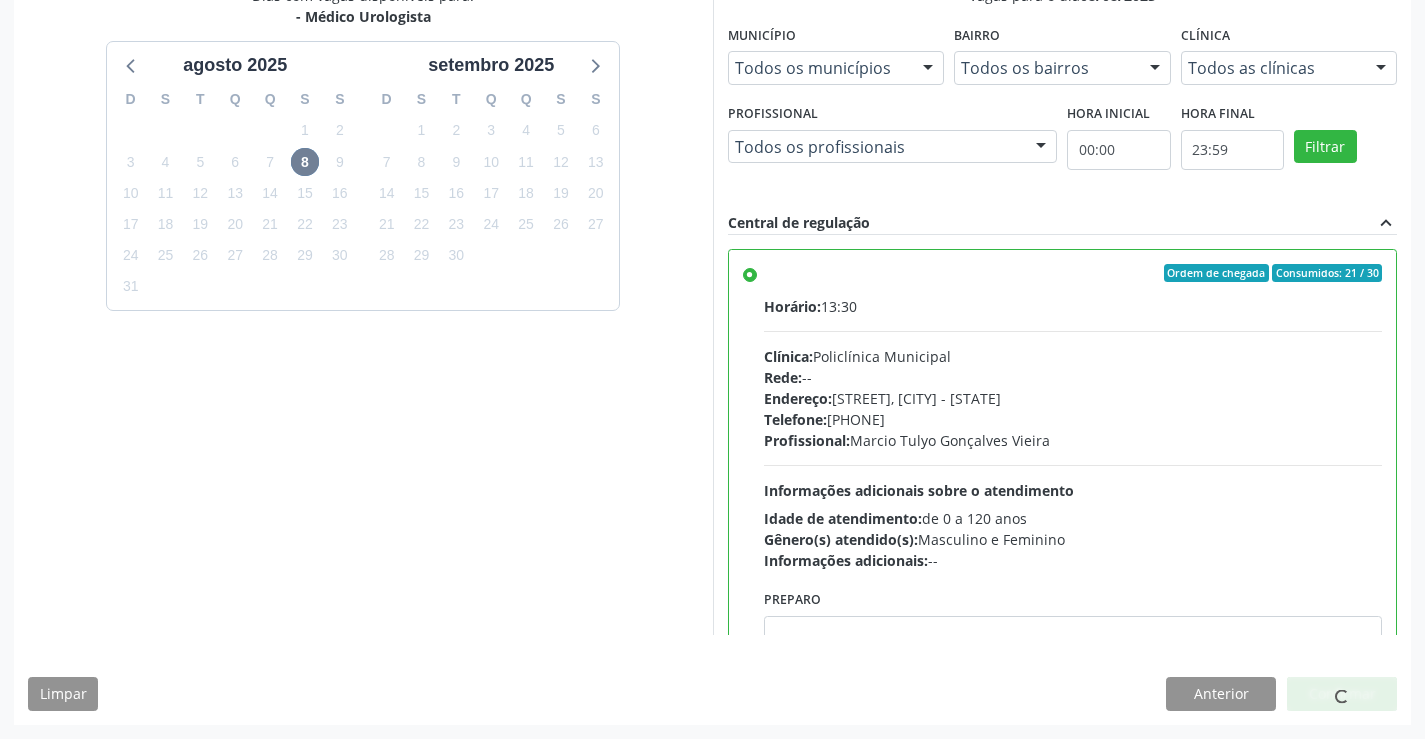 scroll, scrollTop: 0, scrollLeft: 0, axis: both 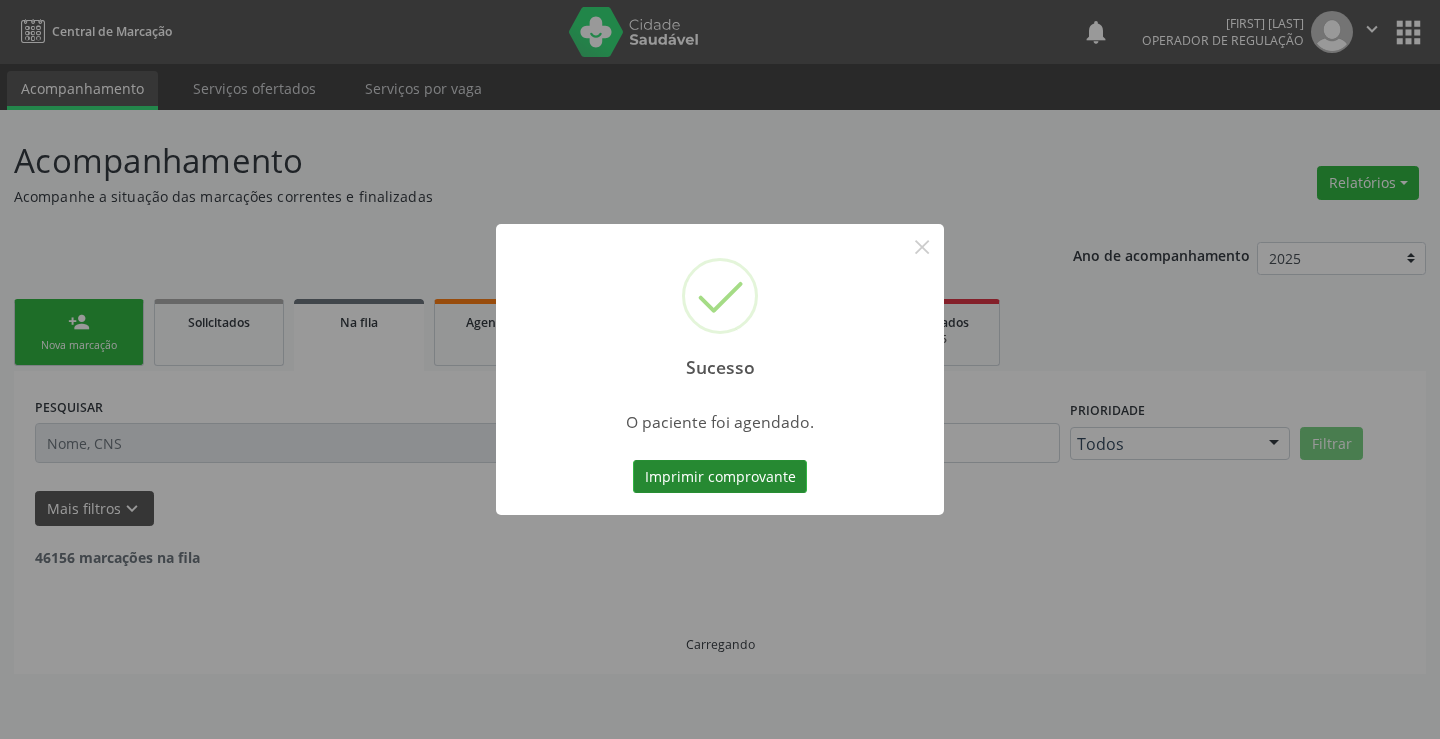 click on "Imprimir comprovante" at bounding box center [720, 477] 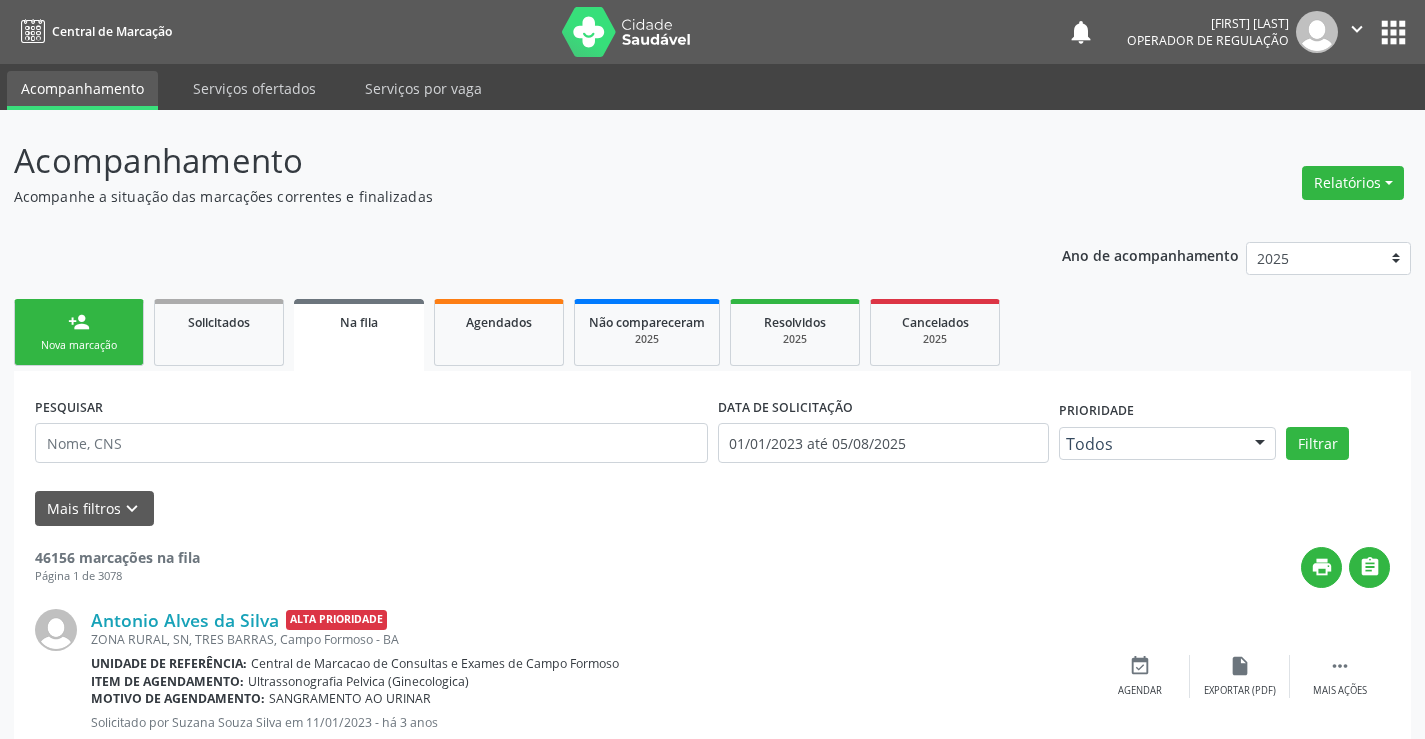 click on "person_add
Nova marcação" at bounding box center (79, 332) 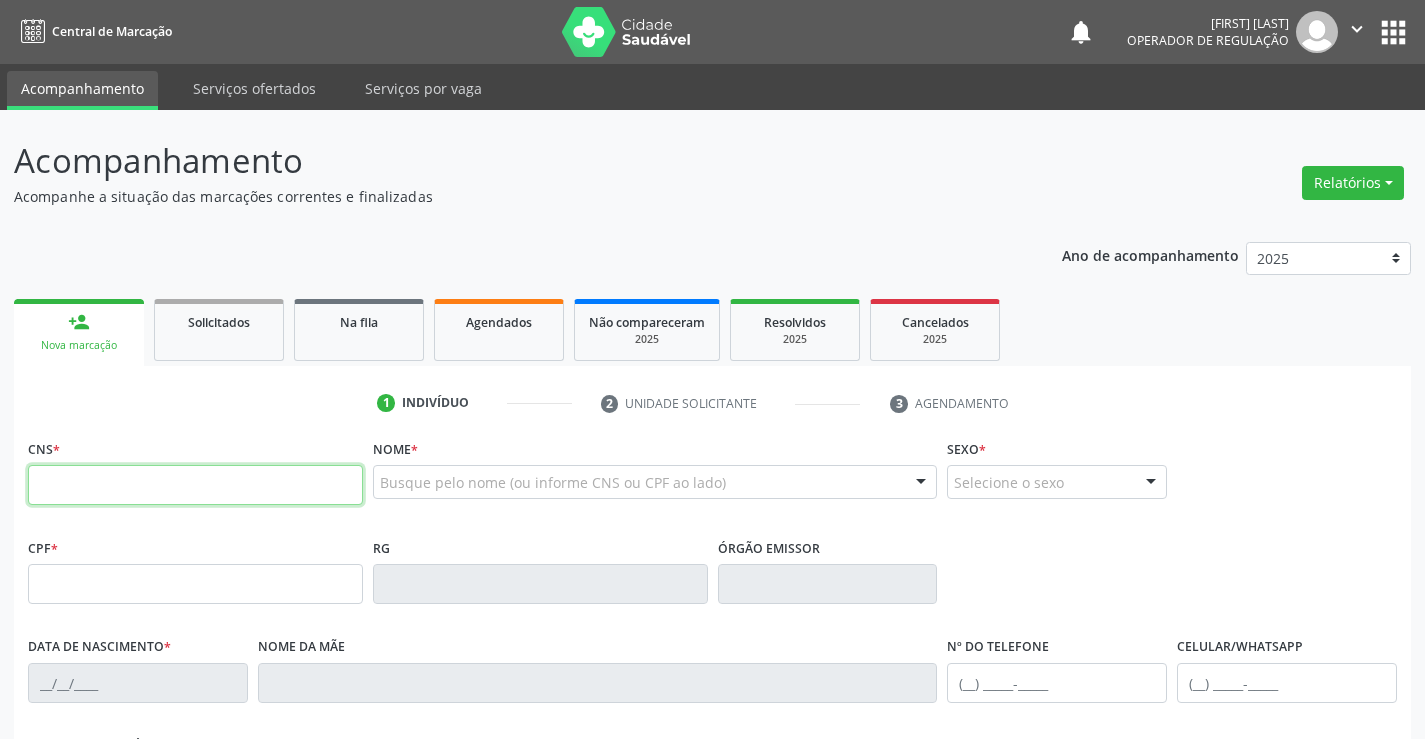 click at bounding box center (195, 485) 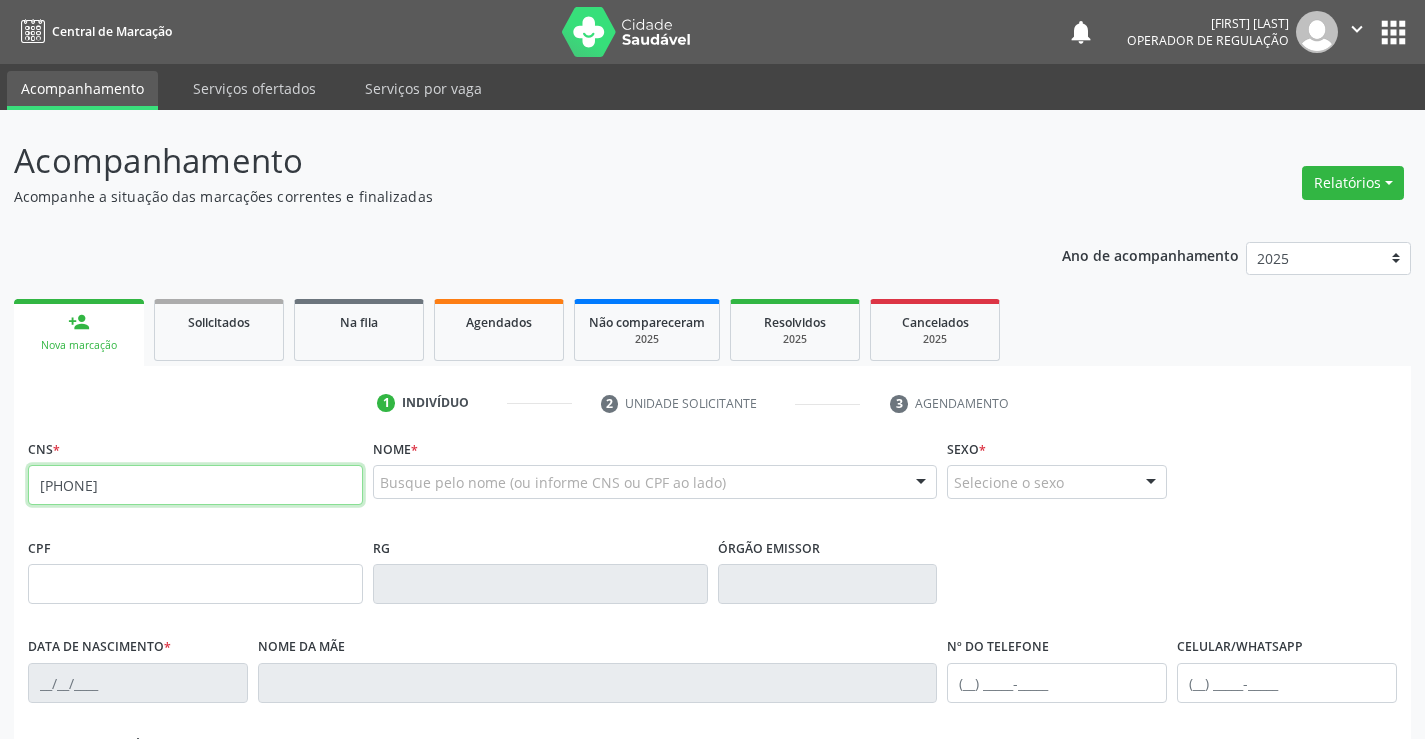 type on "700 0024 9492 3608" 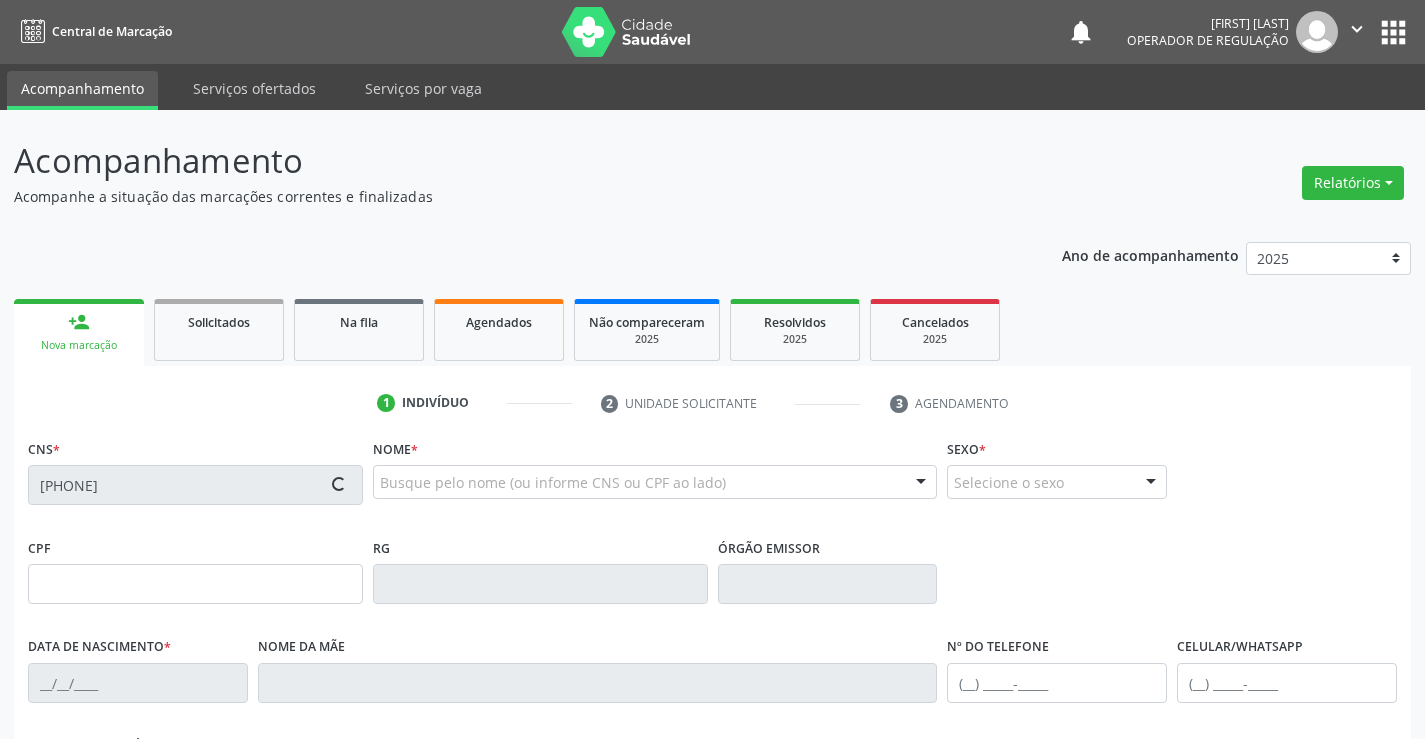 type on "1303377497" 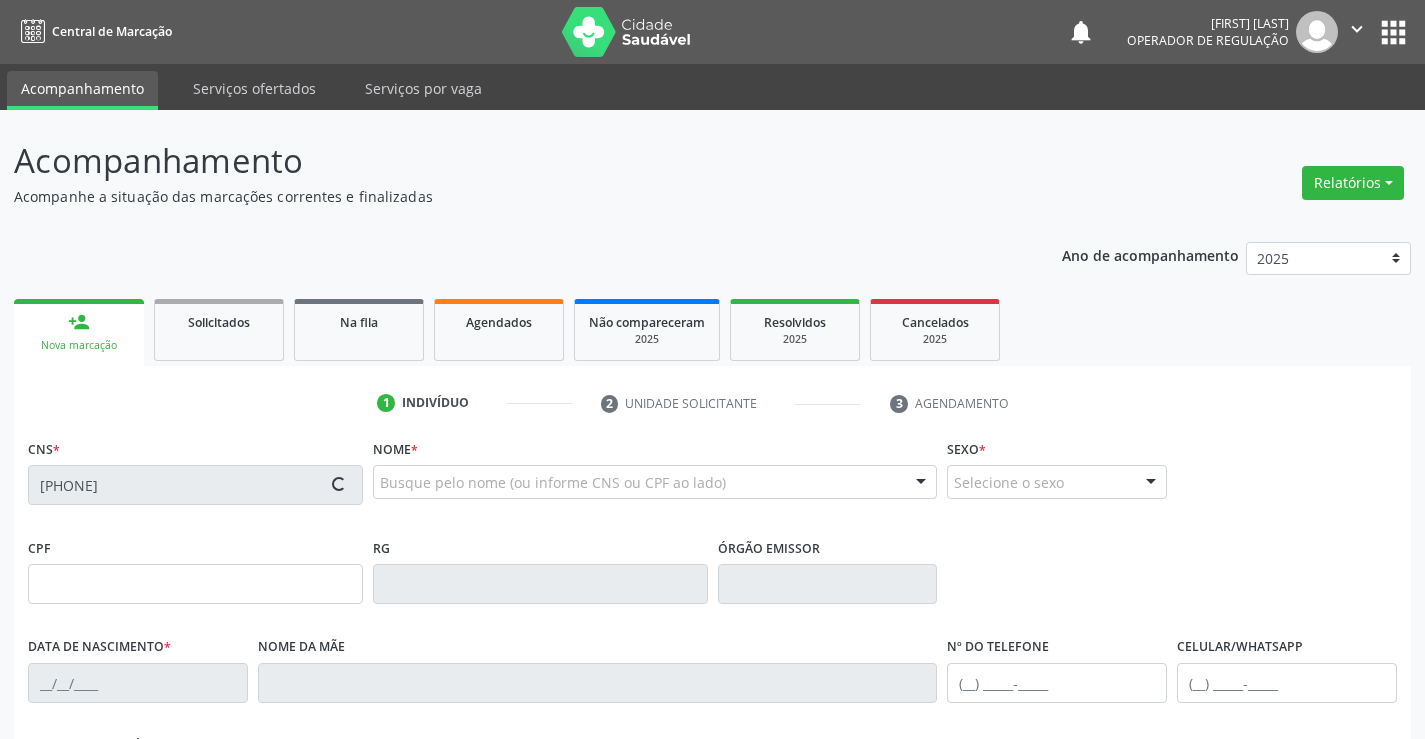 type on "08/07/1984" 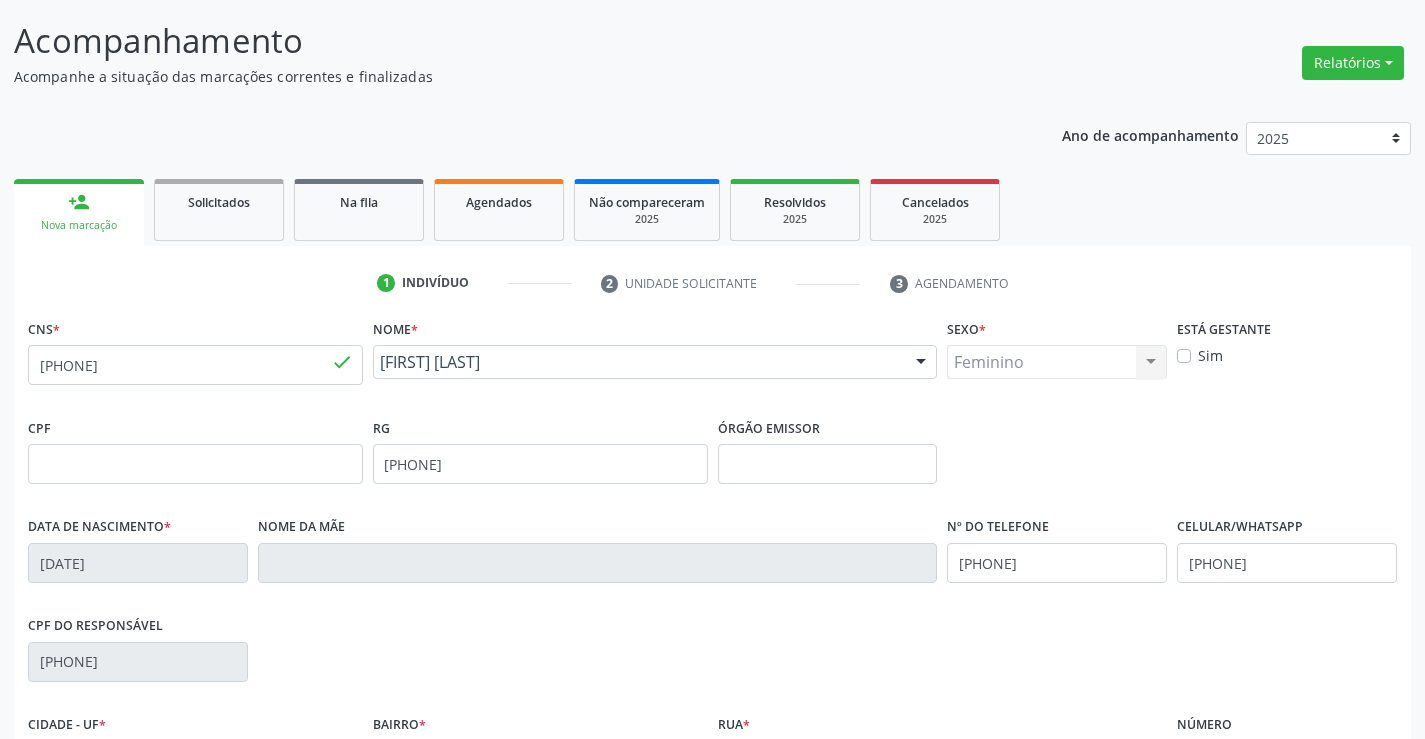 scroll, scrollTop: 345, scrollLeft: 0, axis: vertical 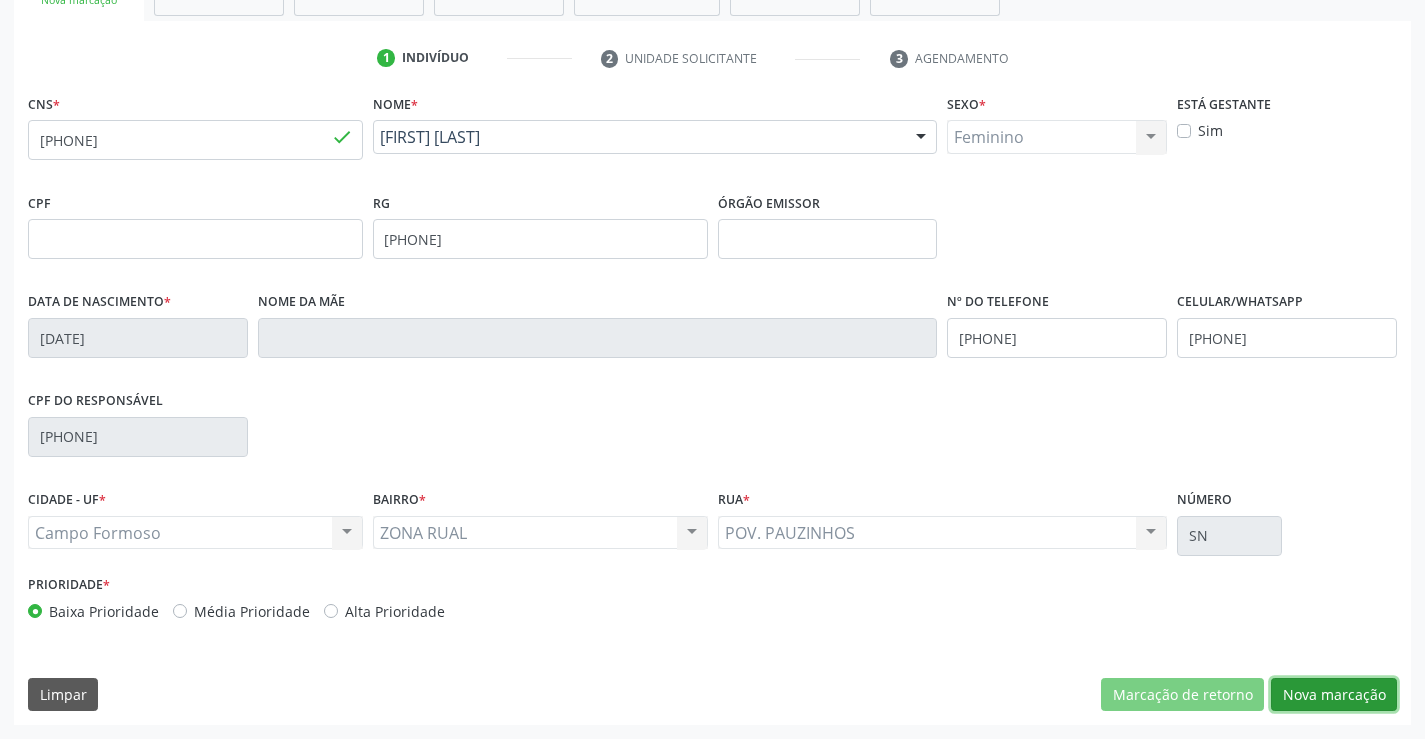 click on "Nova marcação" at bounding box center [1334, 695] 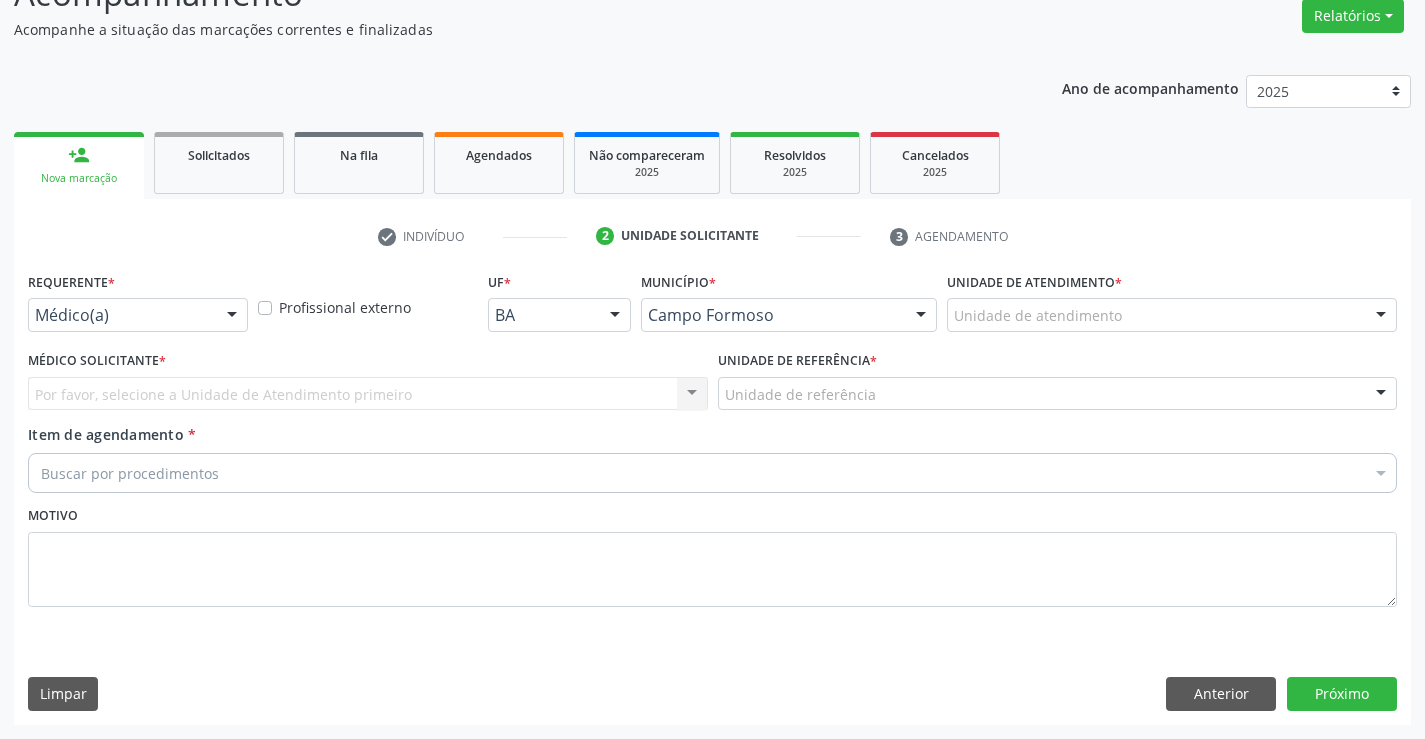 scroll, scrollTop: 167, scrollLeft: 0, axis: vertical 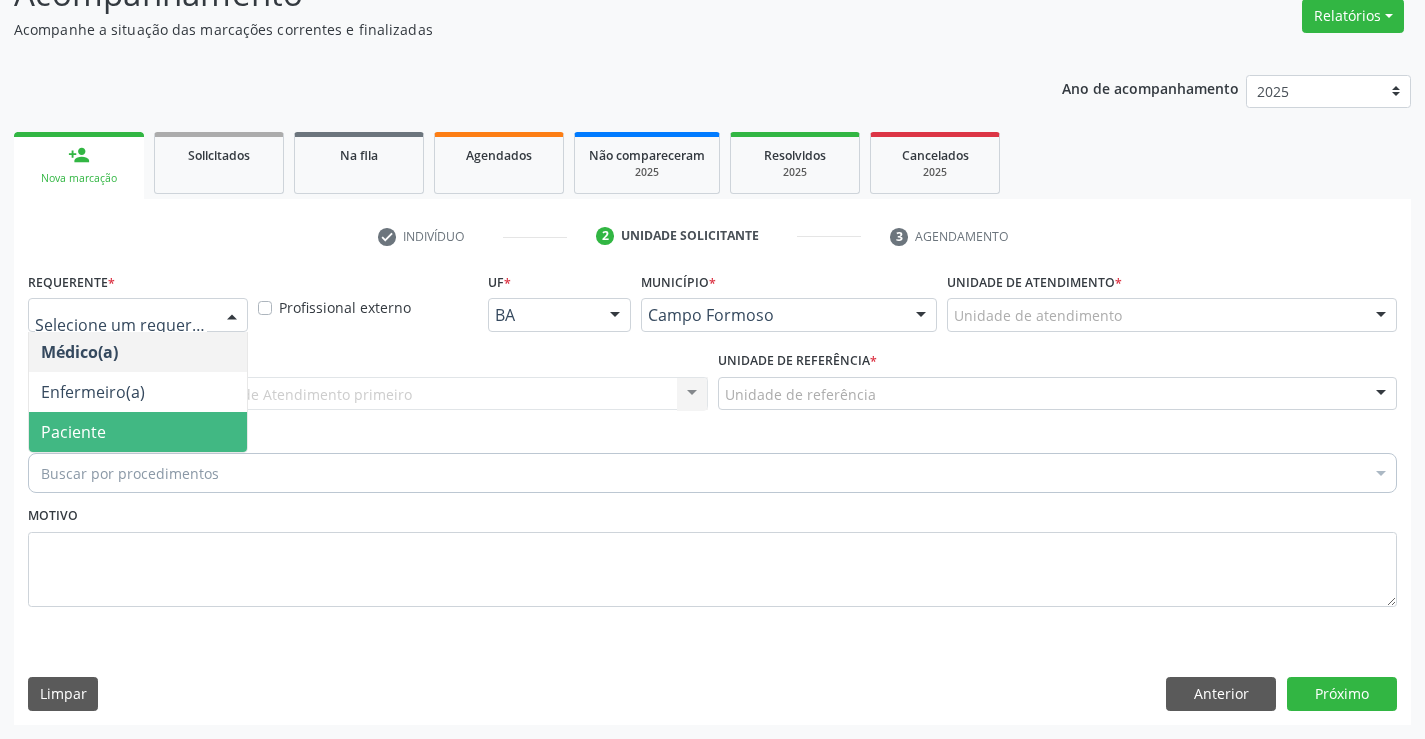 click on "Paciente" at bounding box center (138, 432) 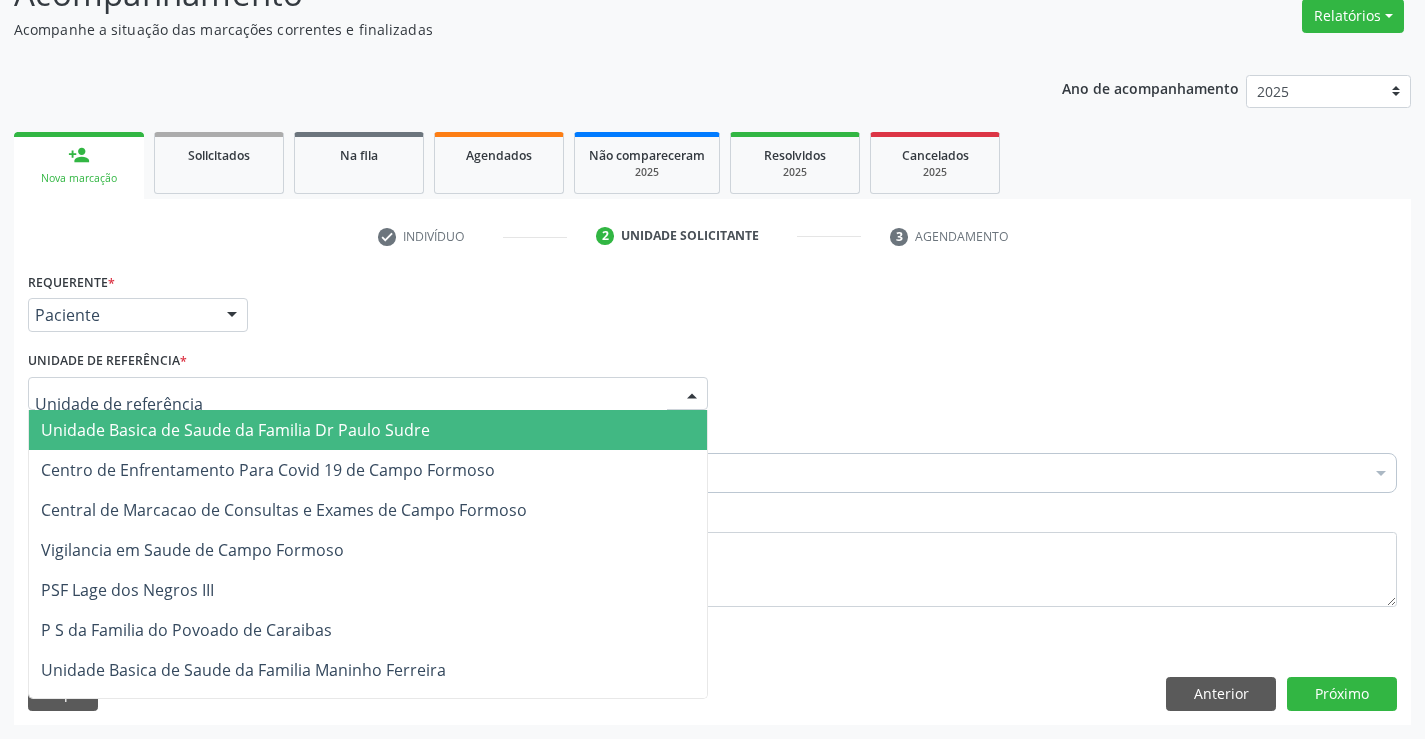 click on "Unidade Basica de Saude da Familia Dr Paulo Sudre" at bounding box center (235, 430) 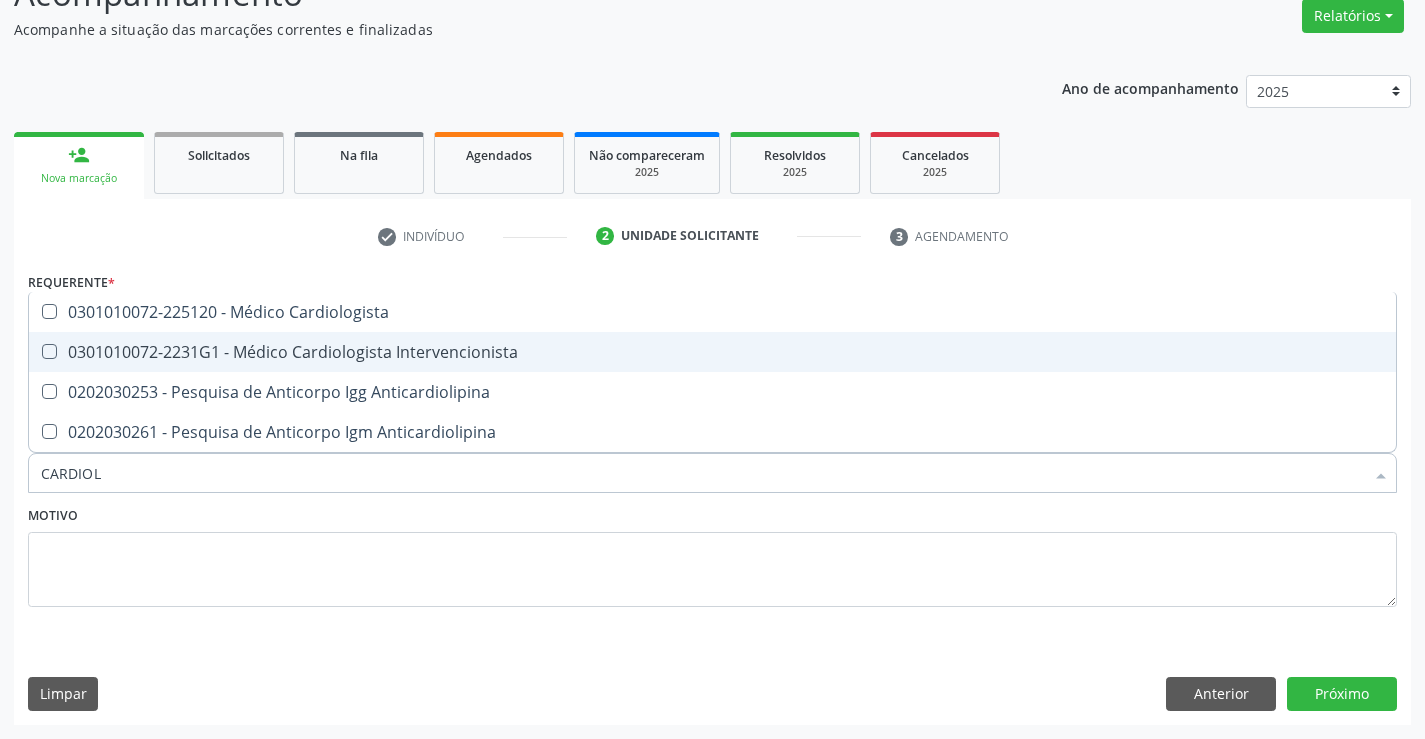 scroll, scrollTop: 0, scrollLeft: 0, axis: both 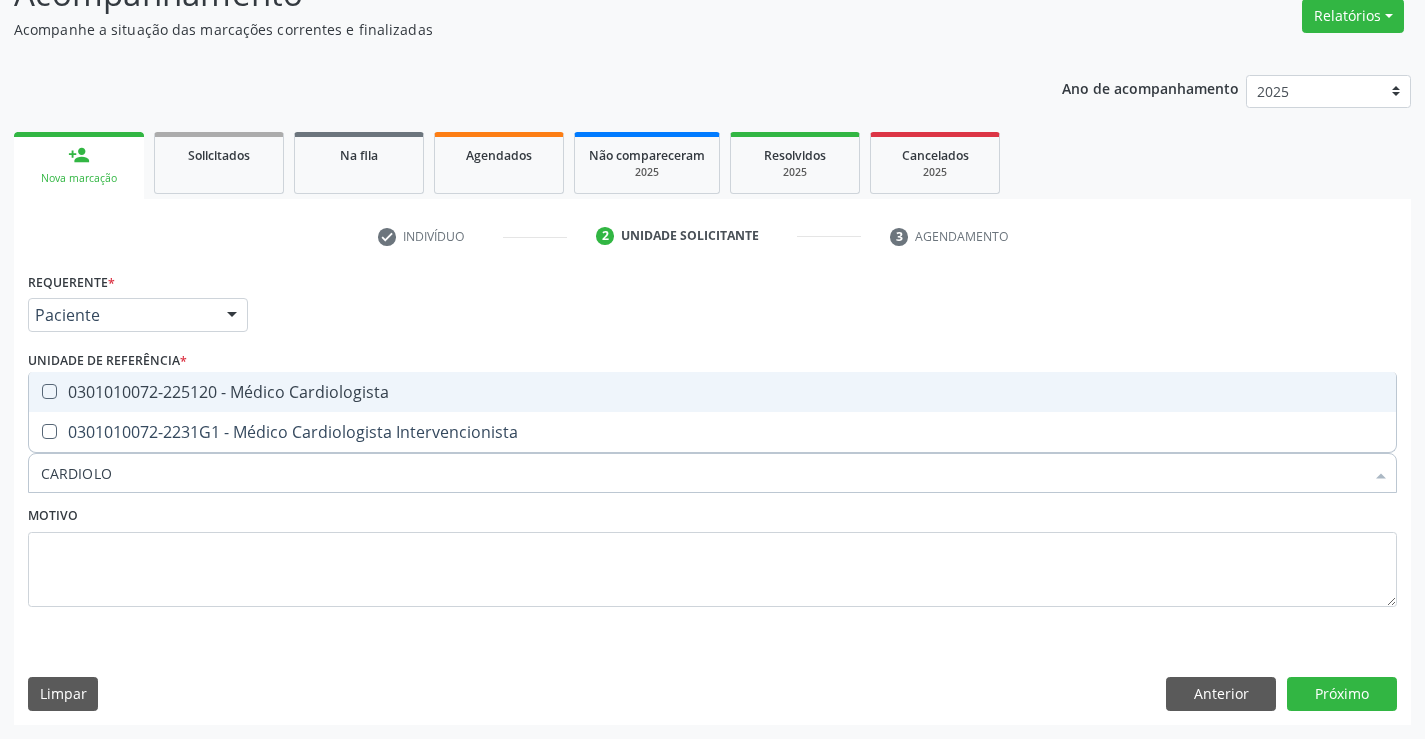 click on "0301010072-225120 - Médico Cardiologista" at bounding box center (712, 392) 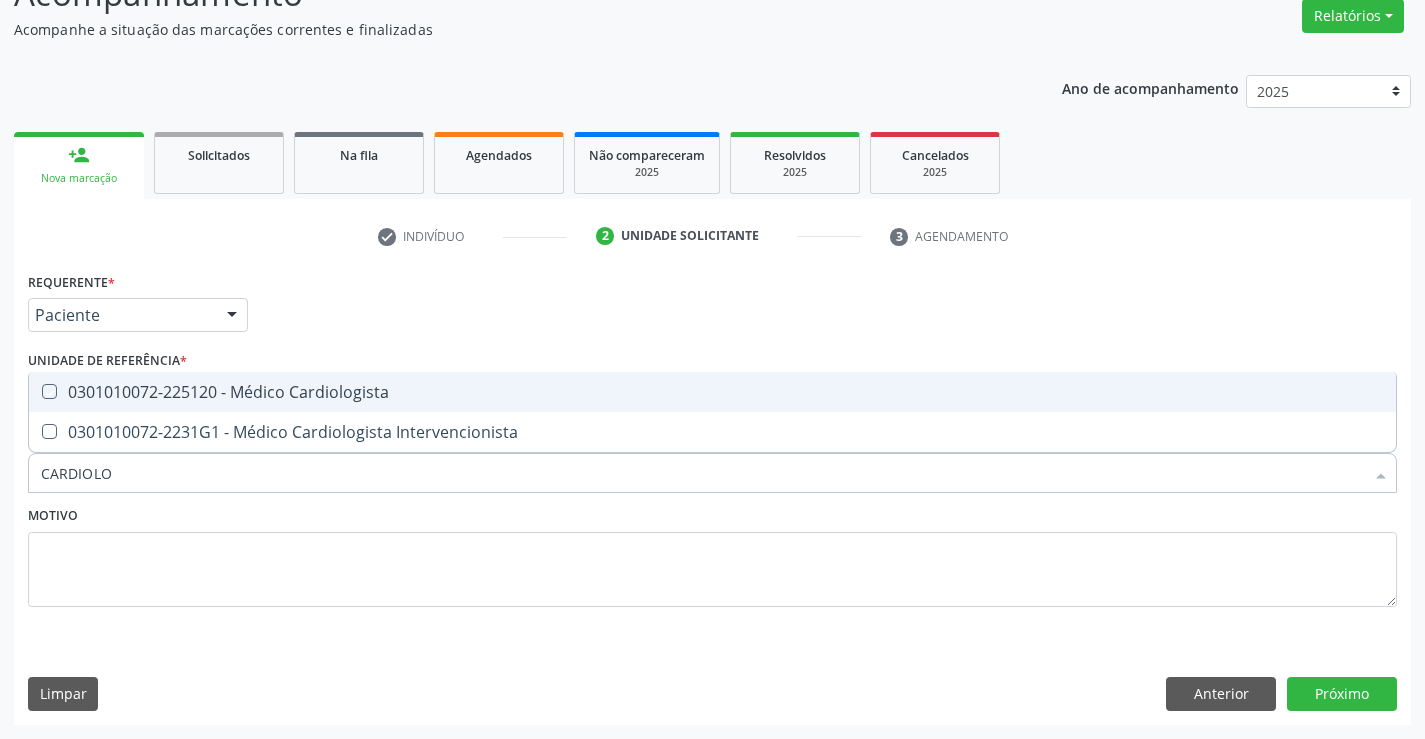 checkbox on "true" 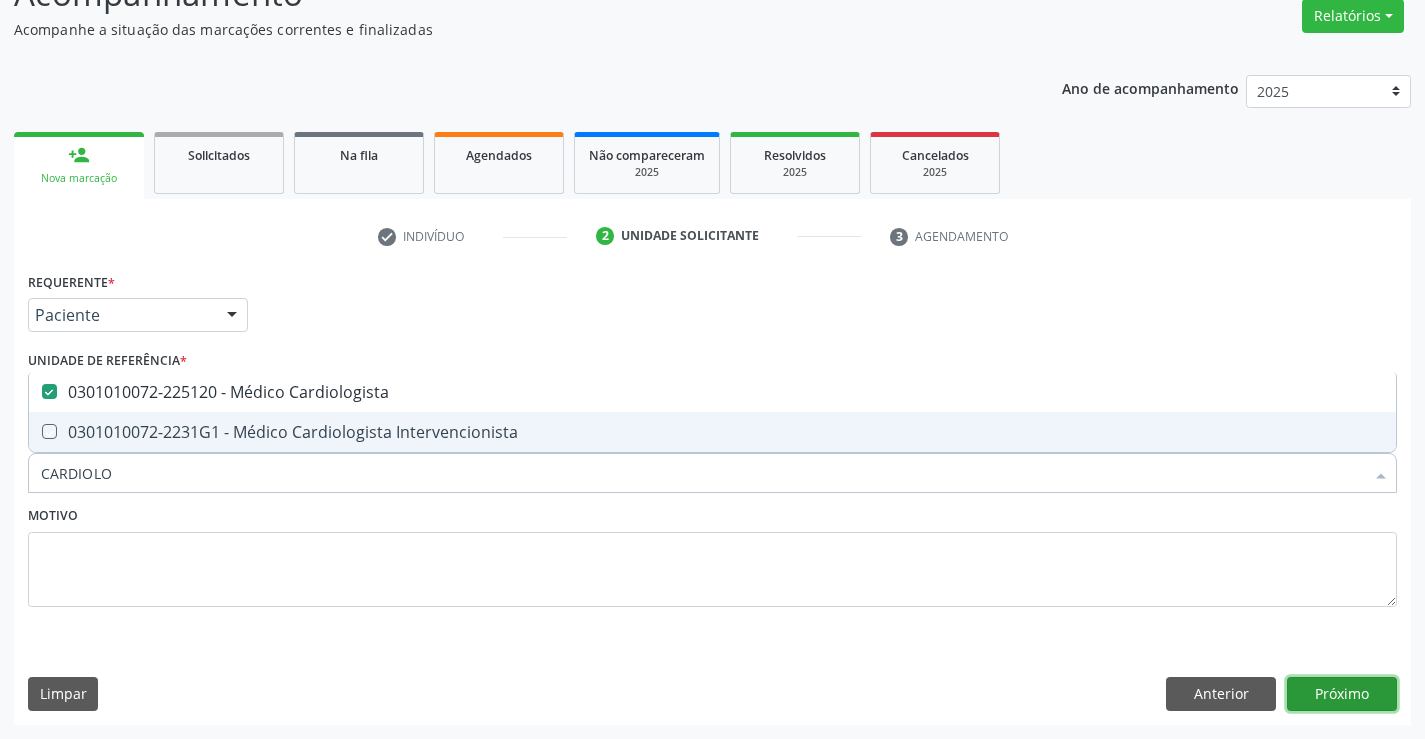 click on "Próximo" at bounding box center [1342, 694] 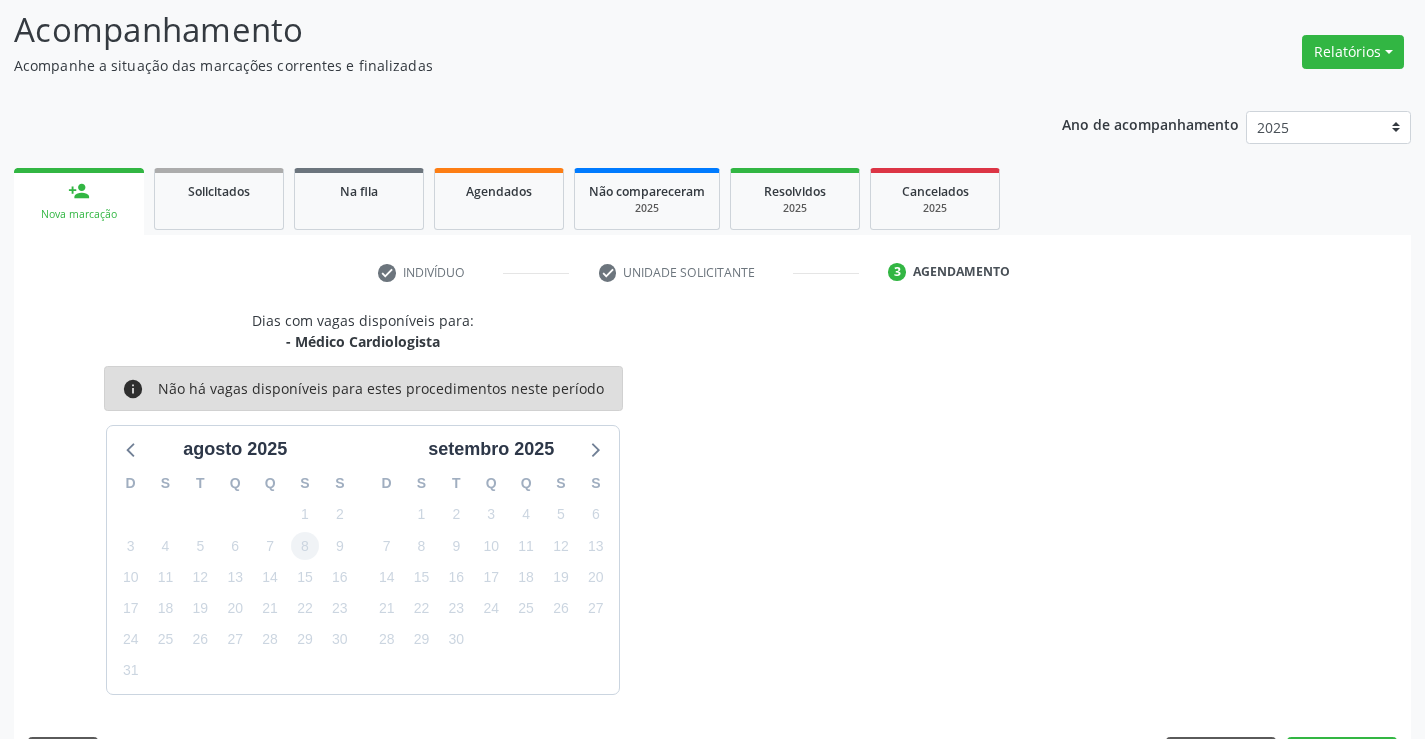 scroll, scrollTop: 167, scrollLeft: 0, axis: vertical 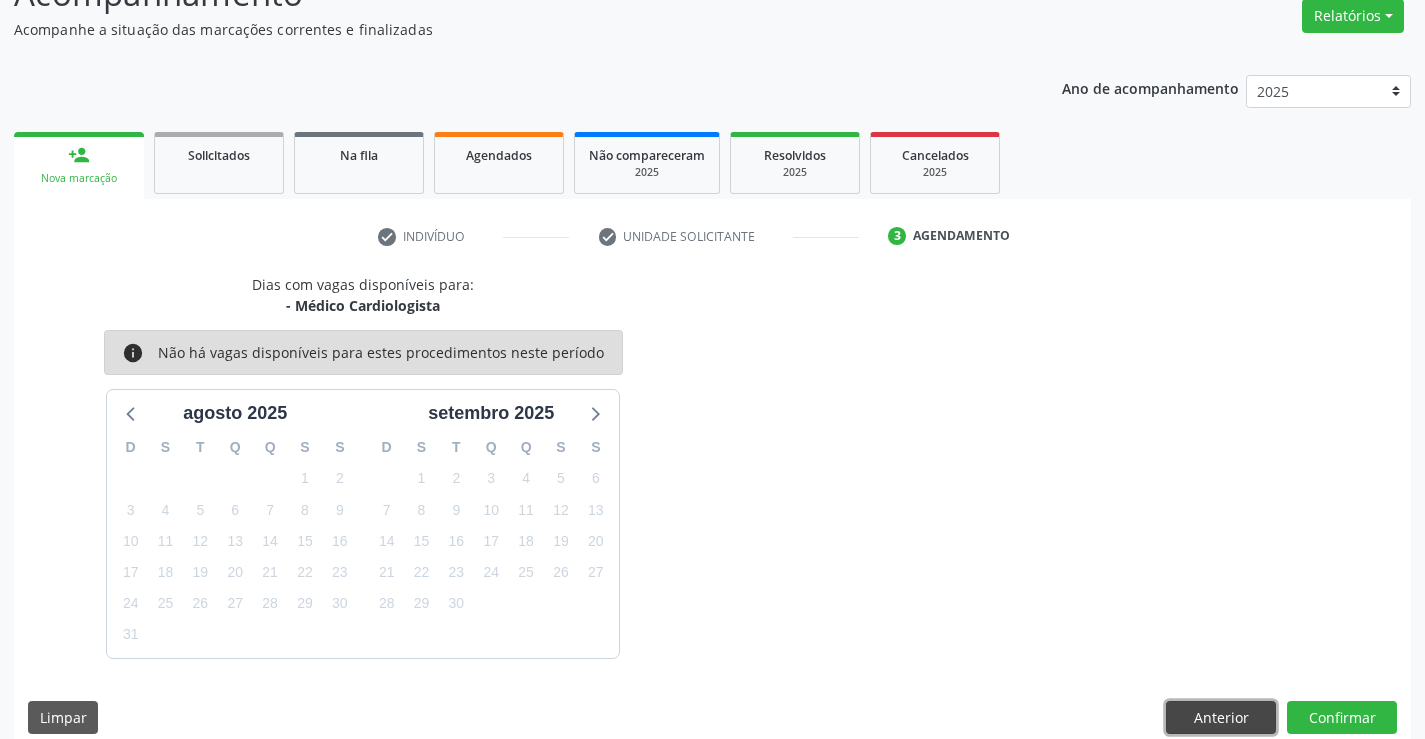 click on "Anterior" at bounding box center (1221, 718) 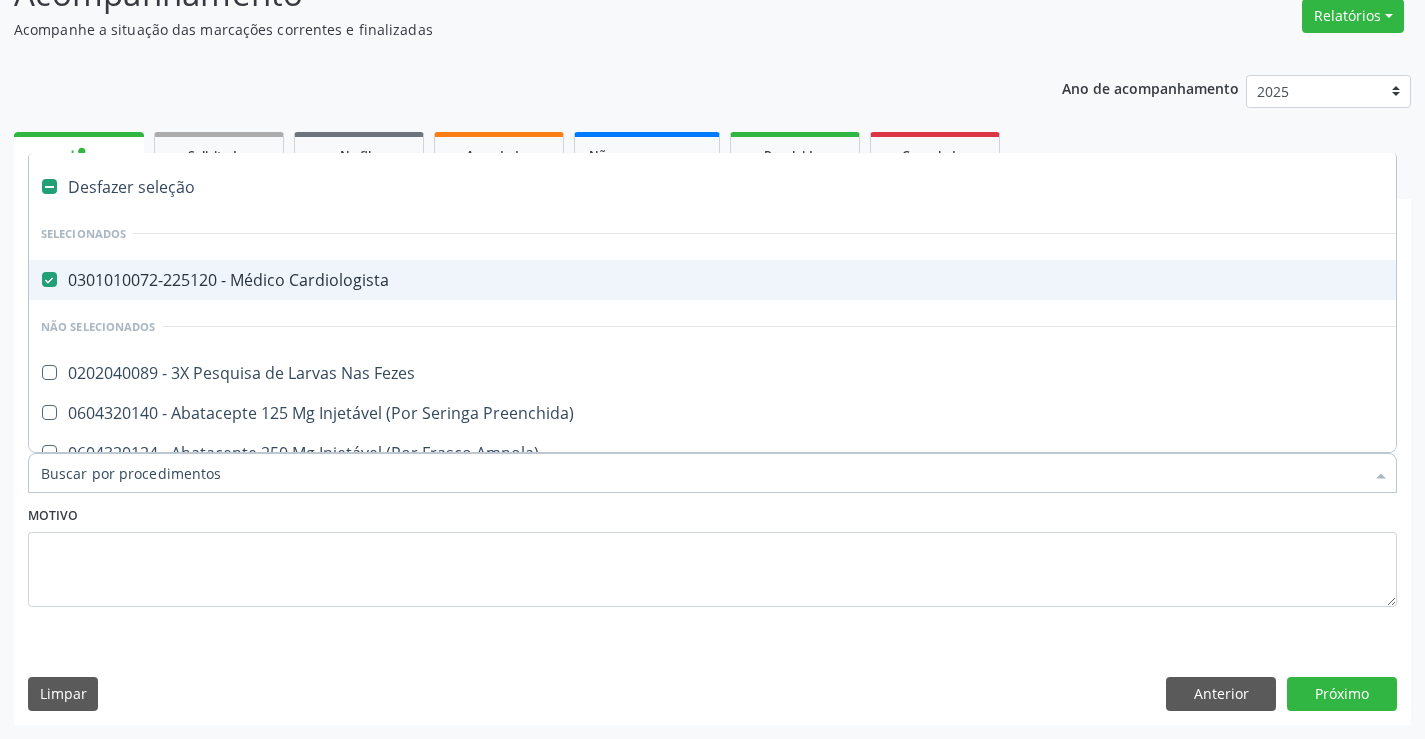 click on "0301010072-225120 - Médico Cardiologista" at bounding box center [819, 280] 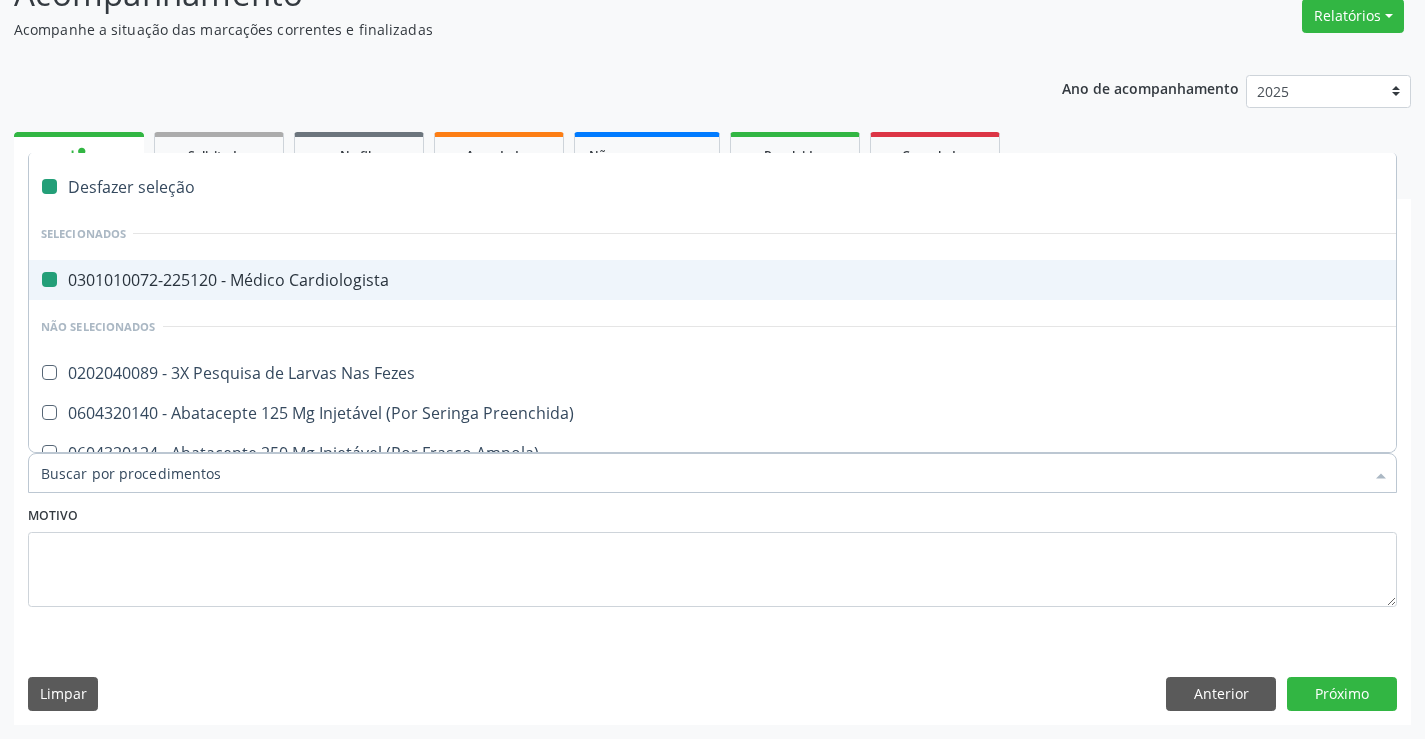 checkbox on "false" 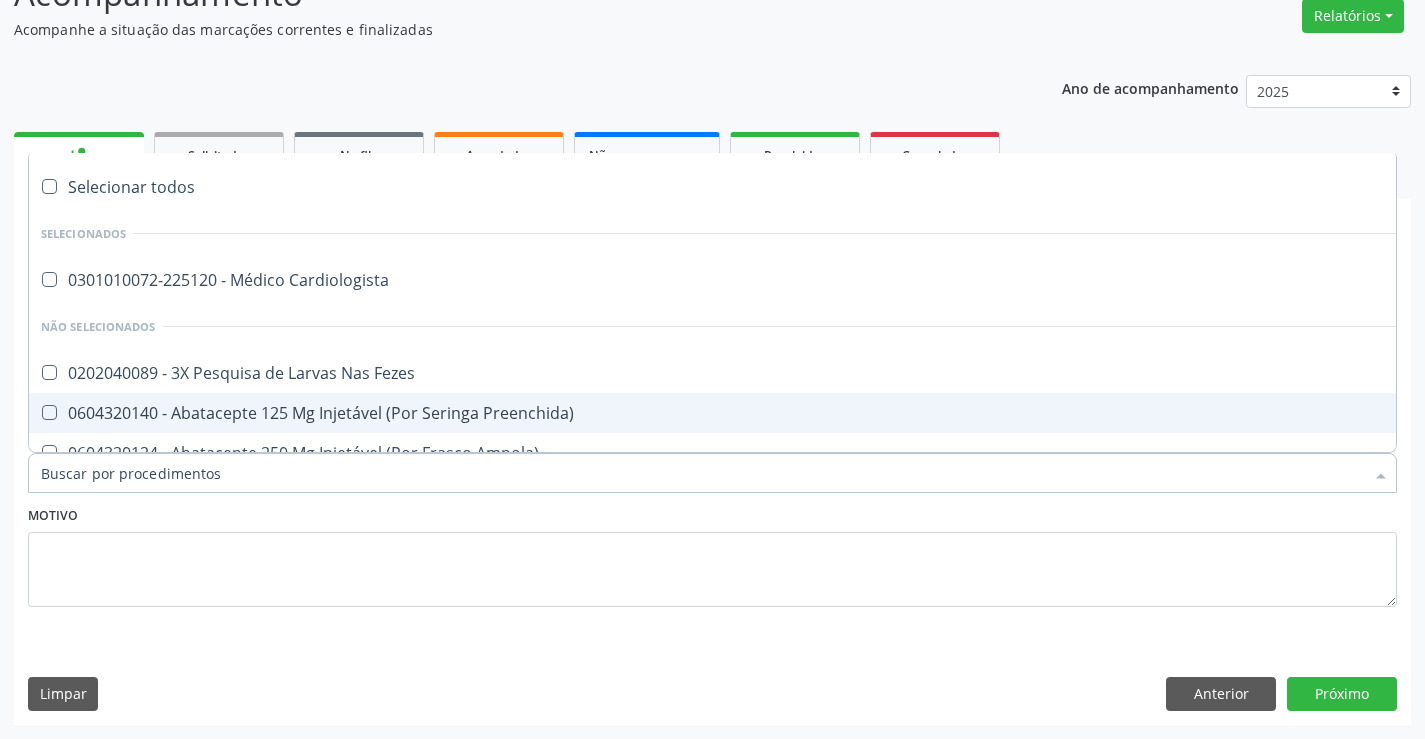 click on "Item de agendamento
*" at bounding box center (702, 473) 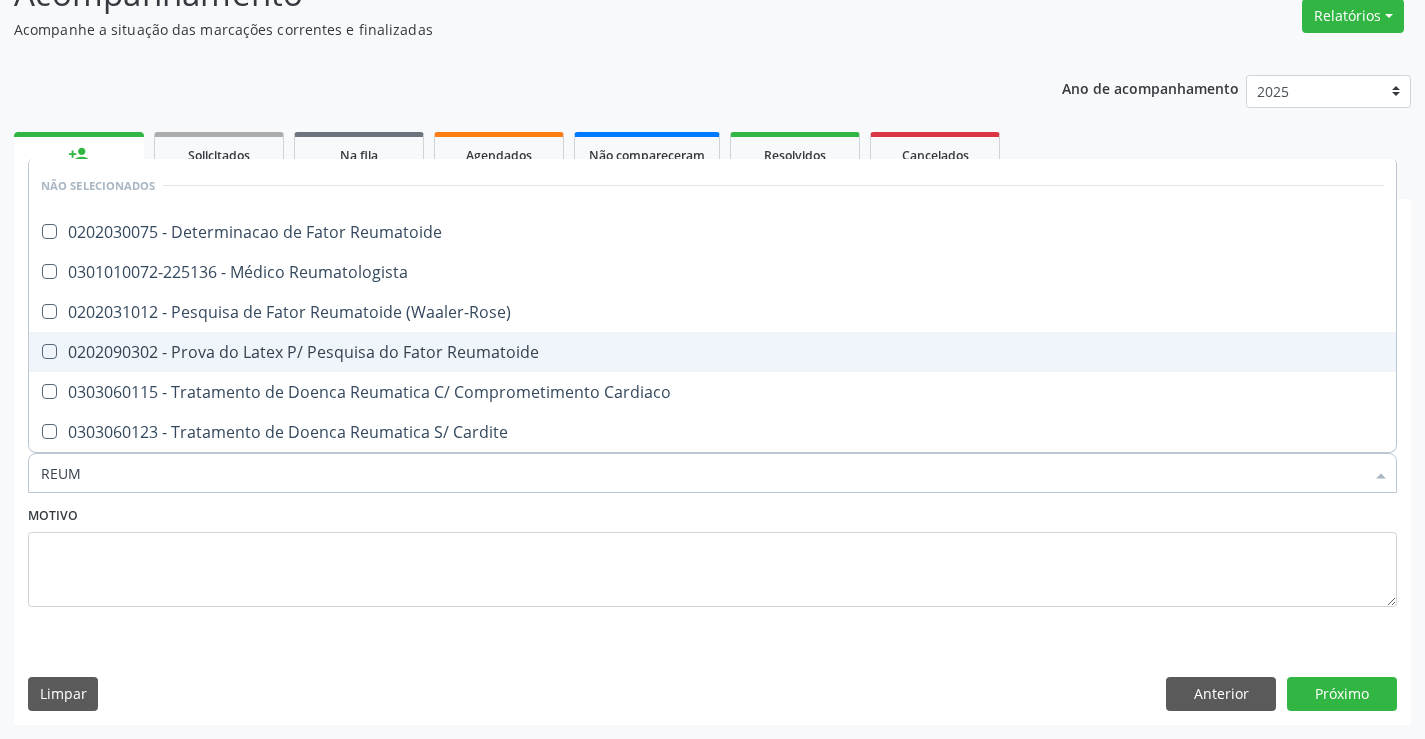 type on "REUMA" 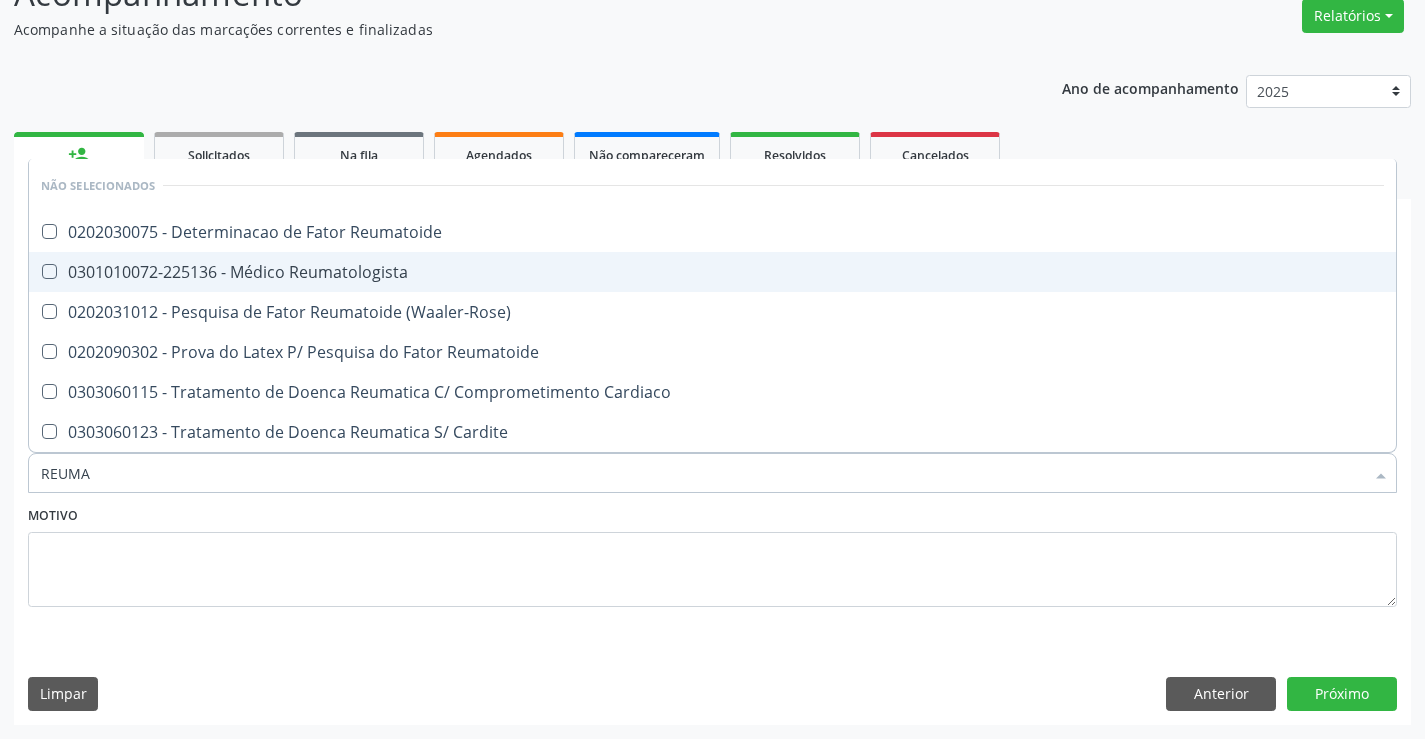 click on "0301010072-225136 - Médico Reumatologista" at bounding box center [712, 272] 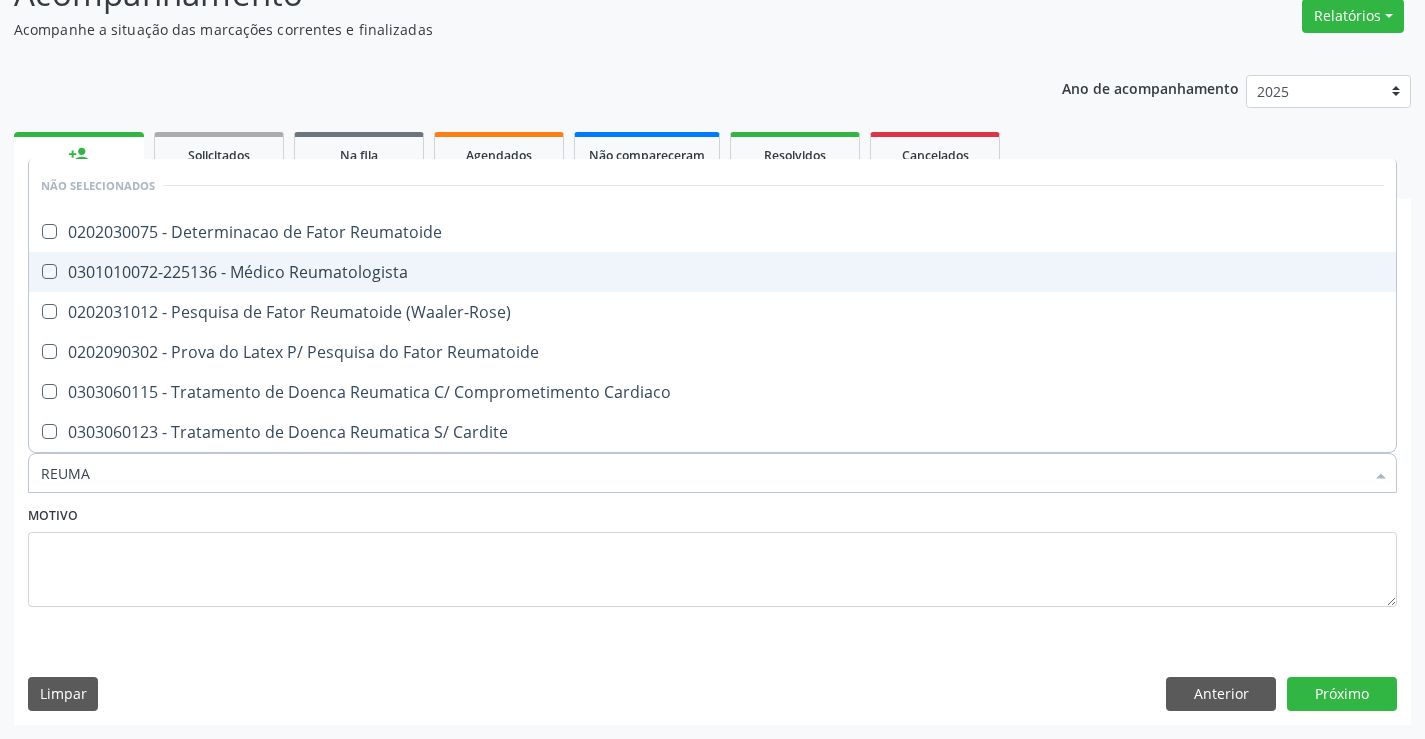checkbox on "true" 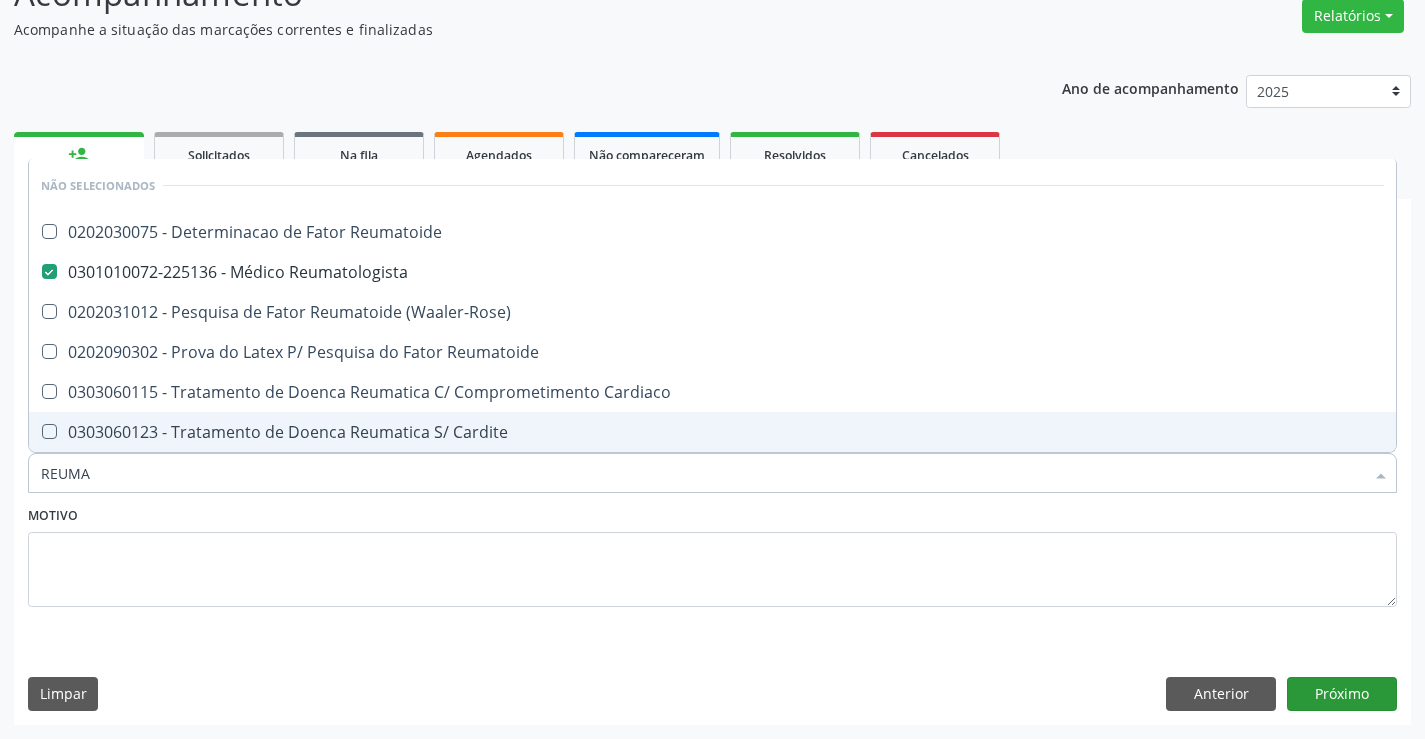 type on "REUMA" 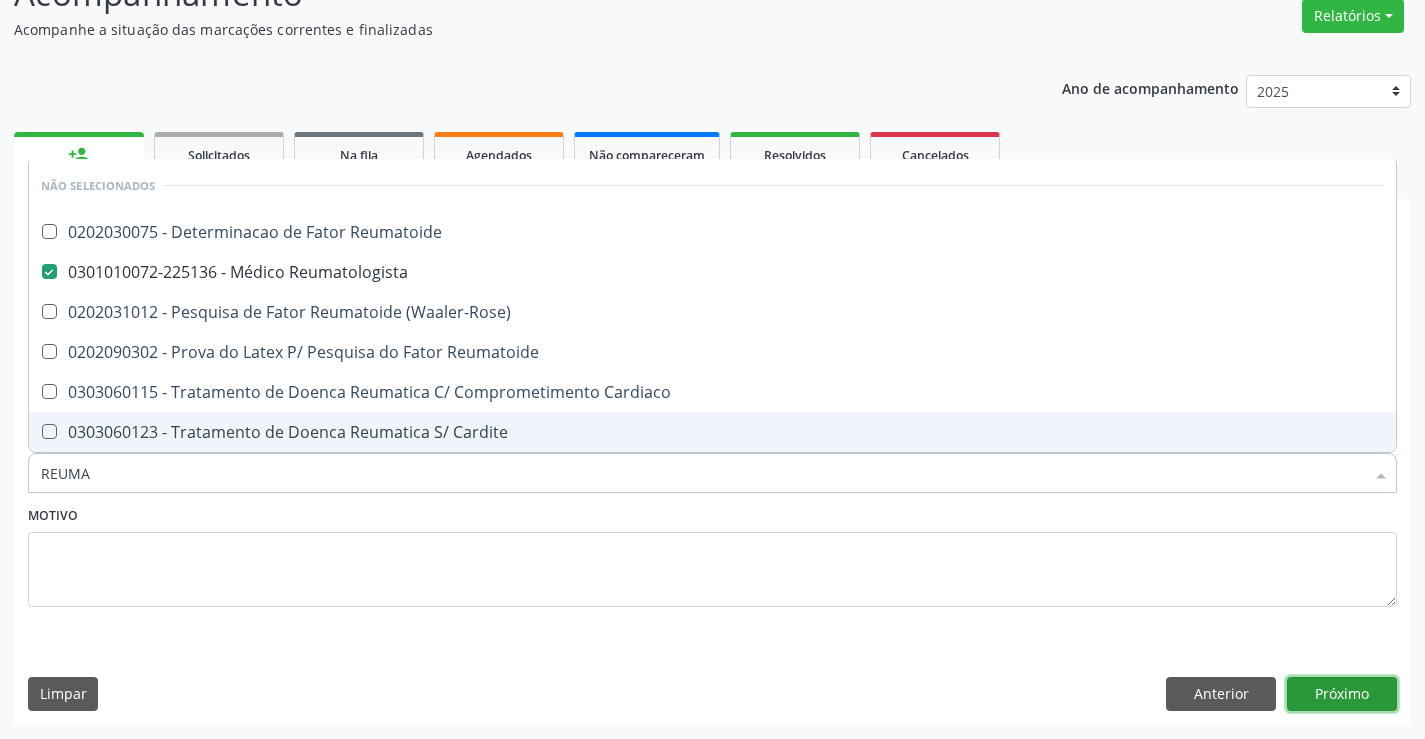 click on "Próximo" at bounding box center [1342, 694] 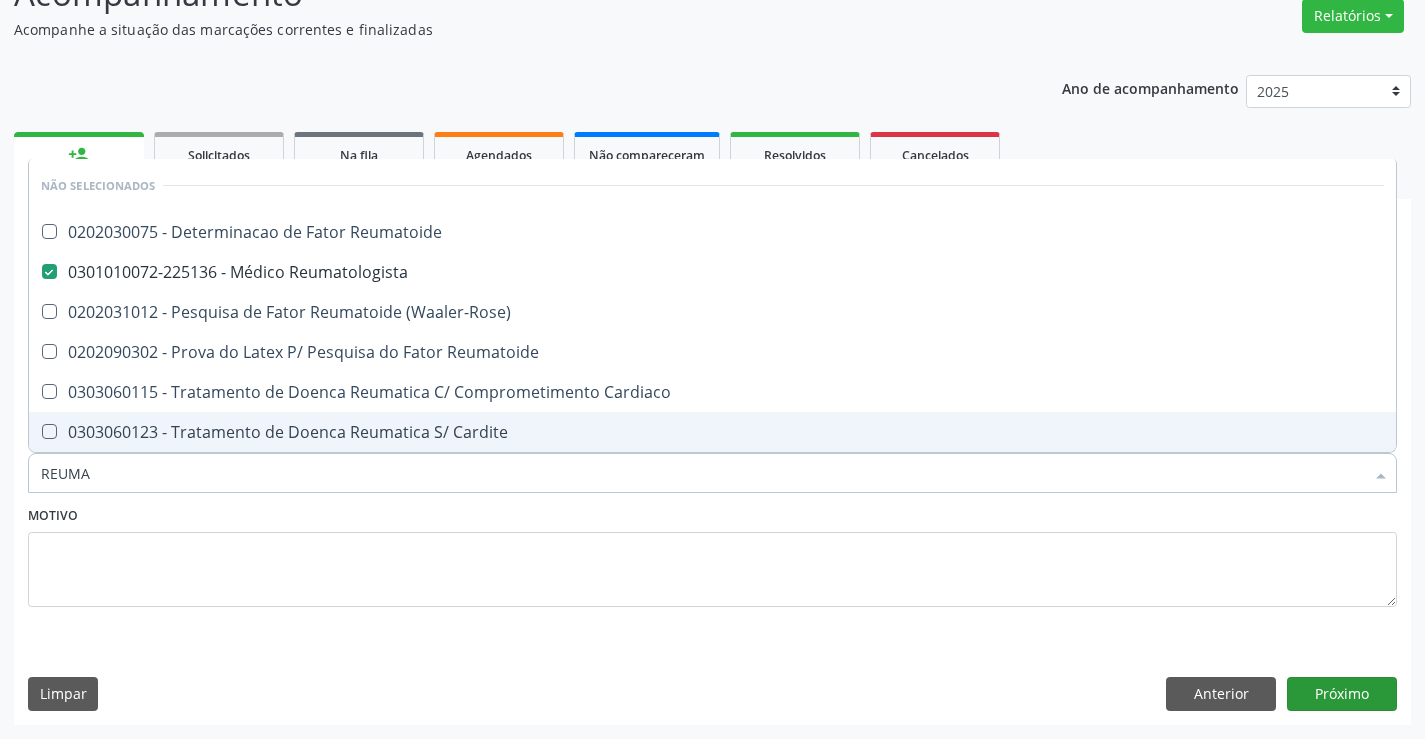 type 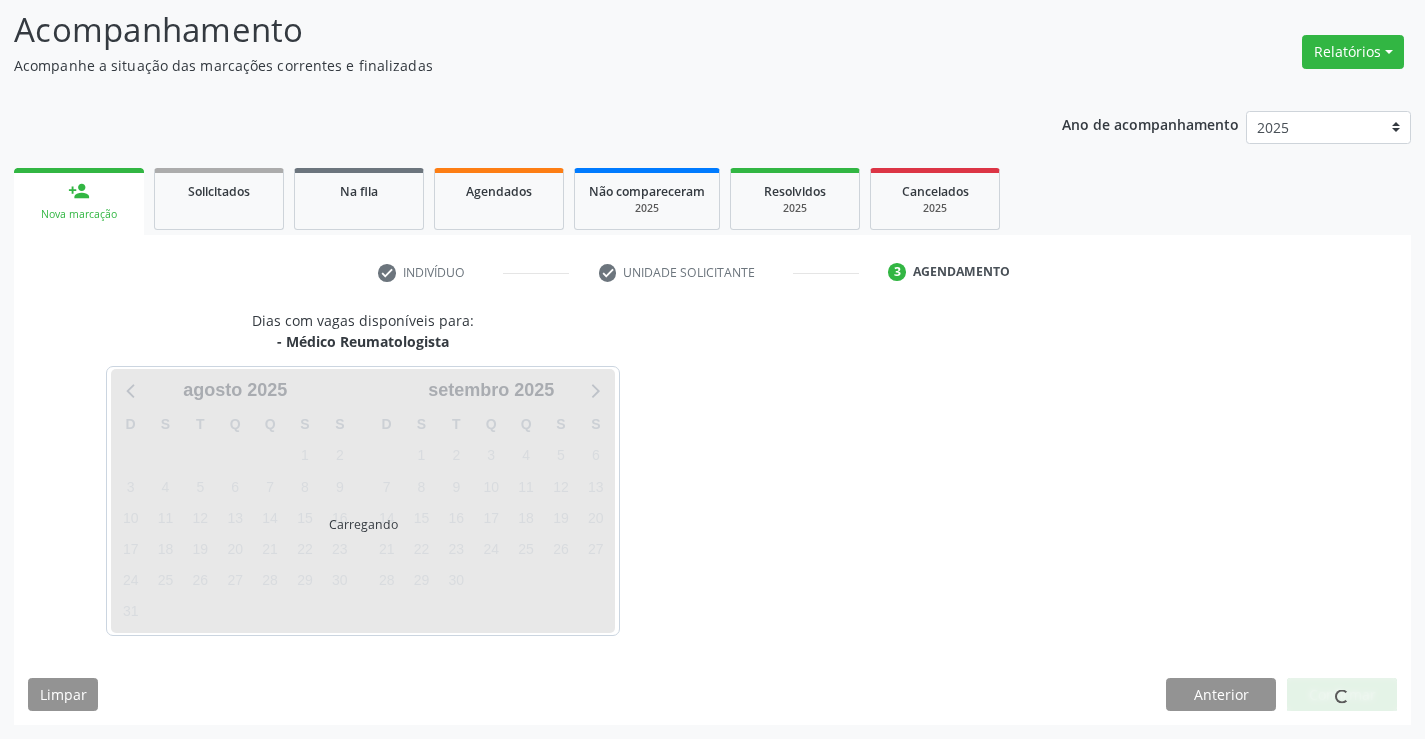 scroll, scrollTop: 131, scrollLeft: 0, axis: vertical 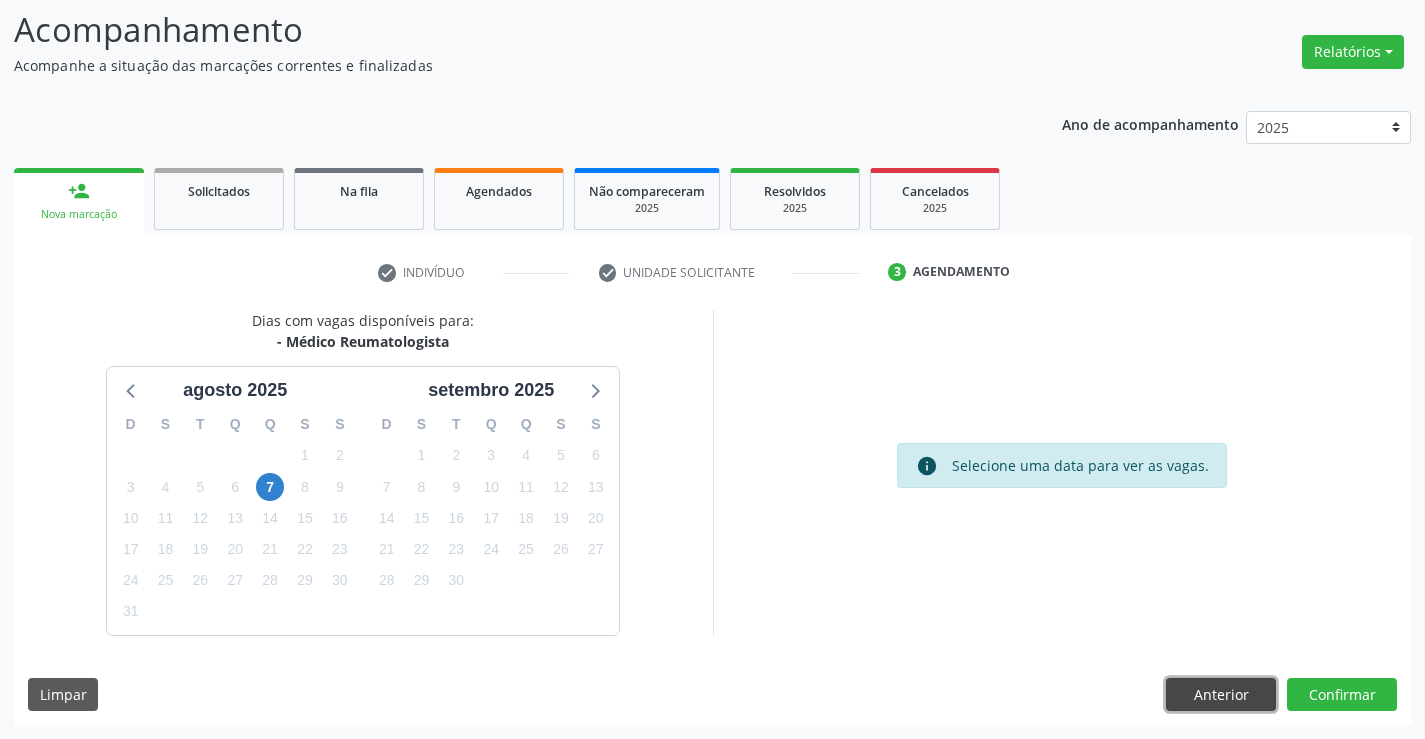 click on "Anterior" at bounding box center (1221, 695) 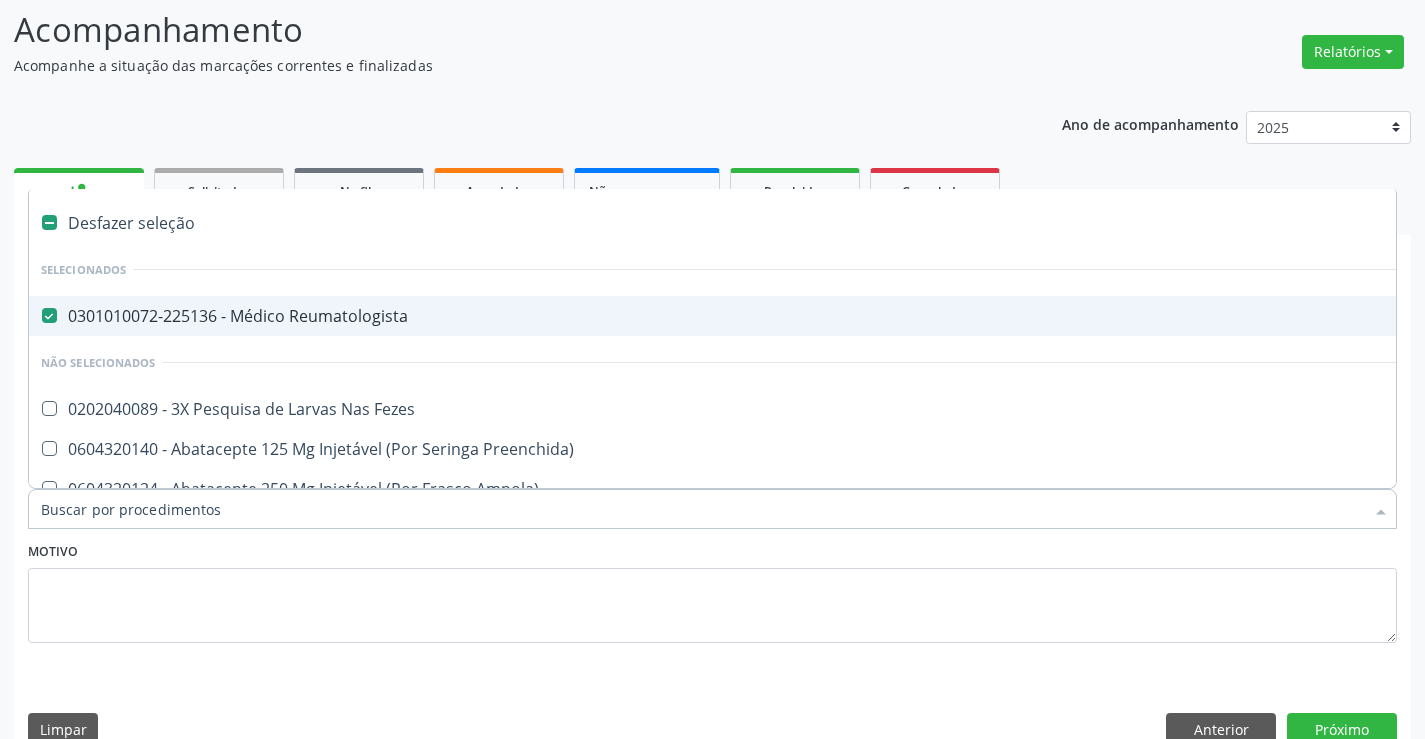 click on "0301010072-225136 - Médico Reumatologista" at bounding box center [819, 316] 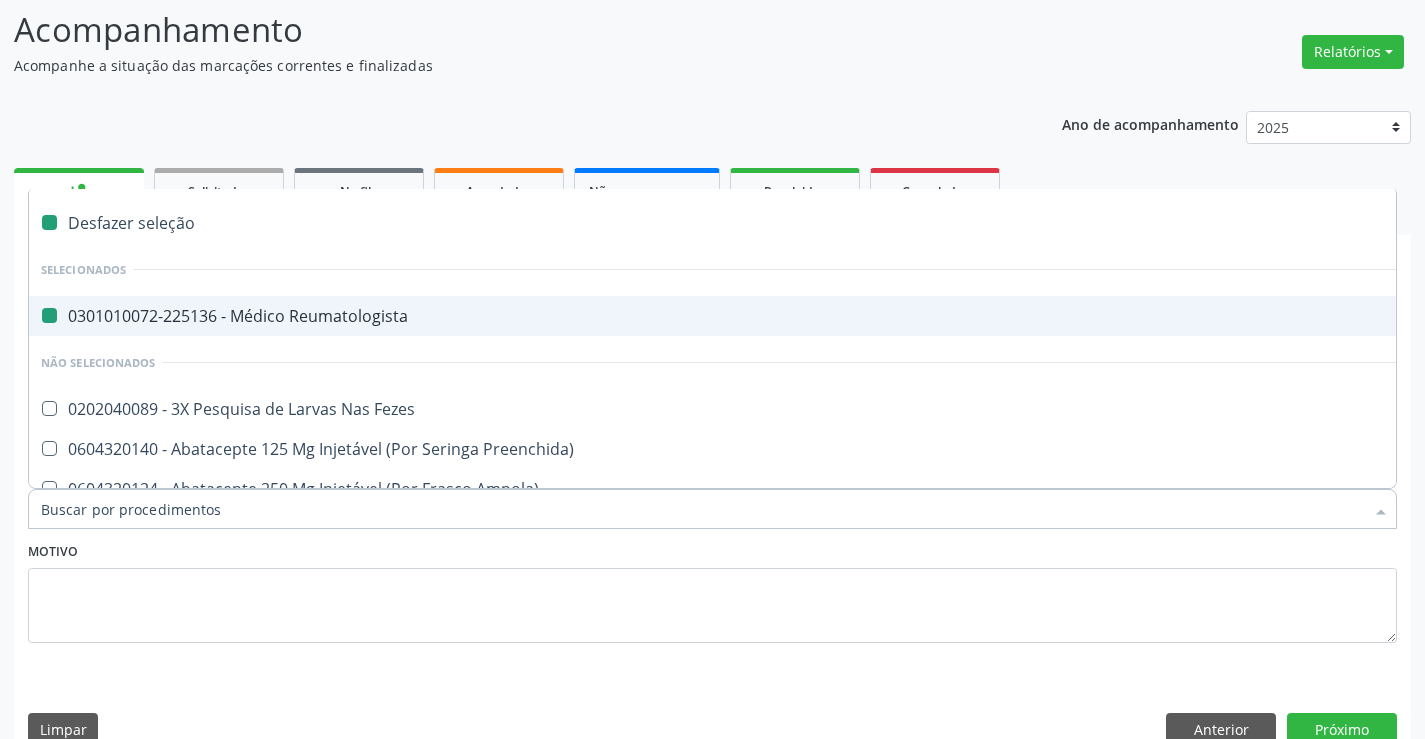 checkbox on "false" 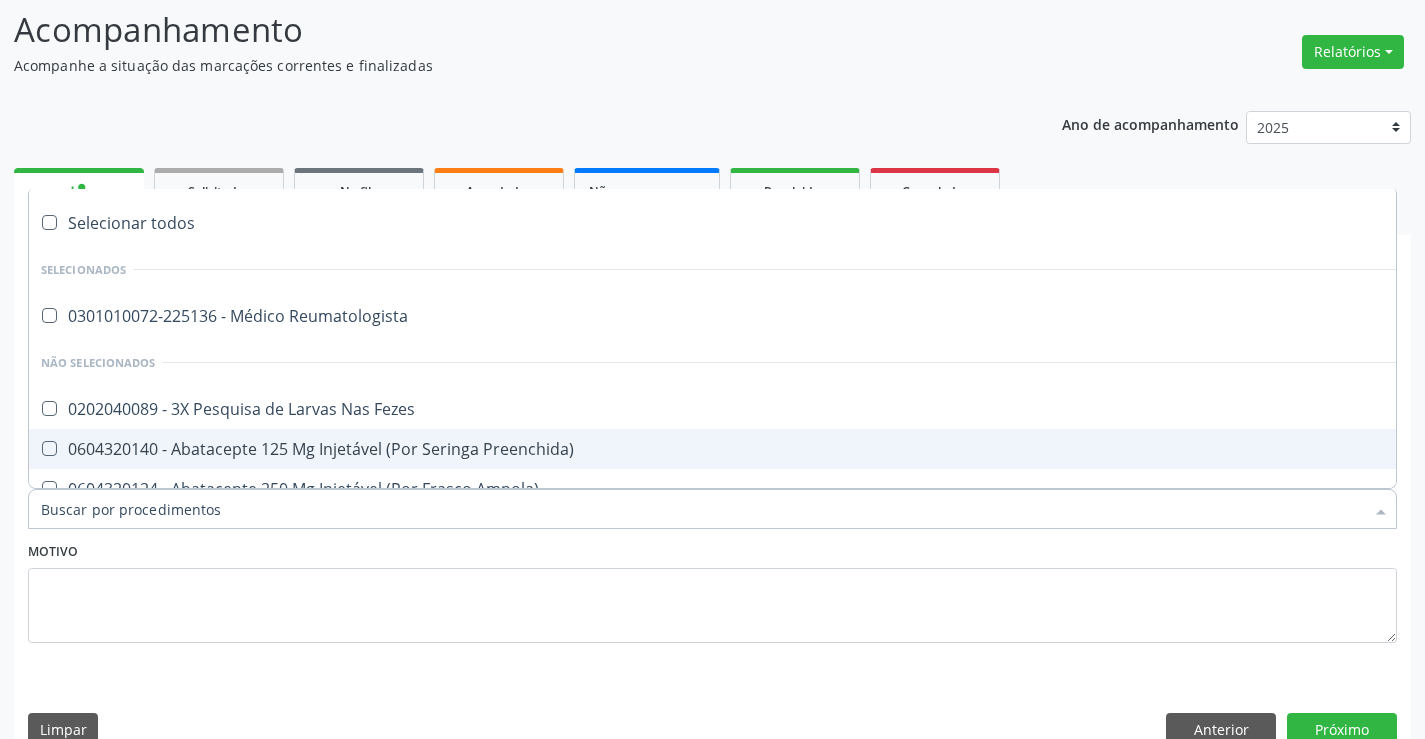click on "Item de agendamento
*" at bounding box center (702, 509) 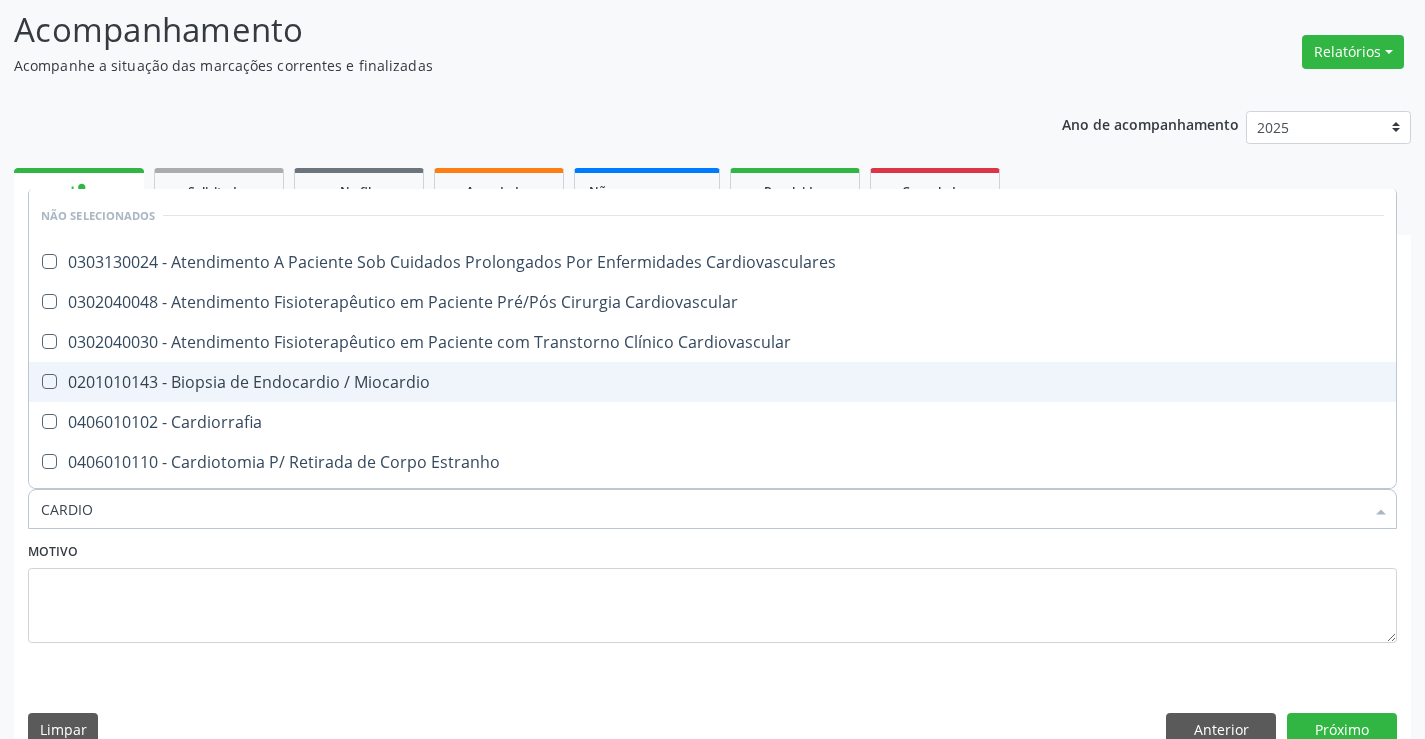 type on "CARDIOL" 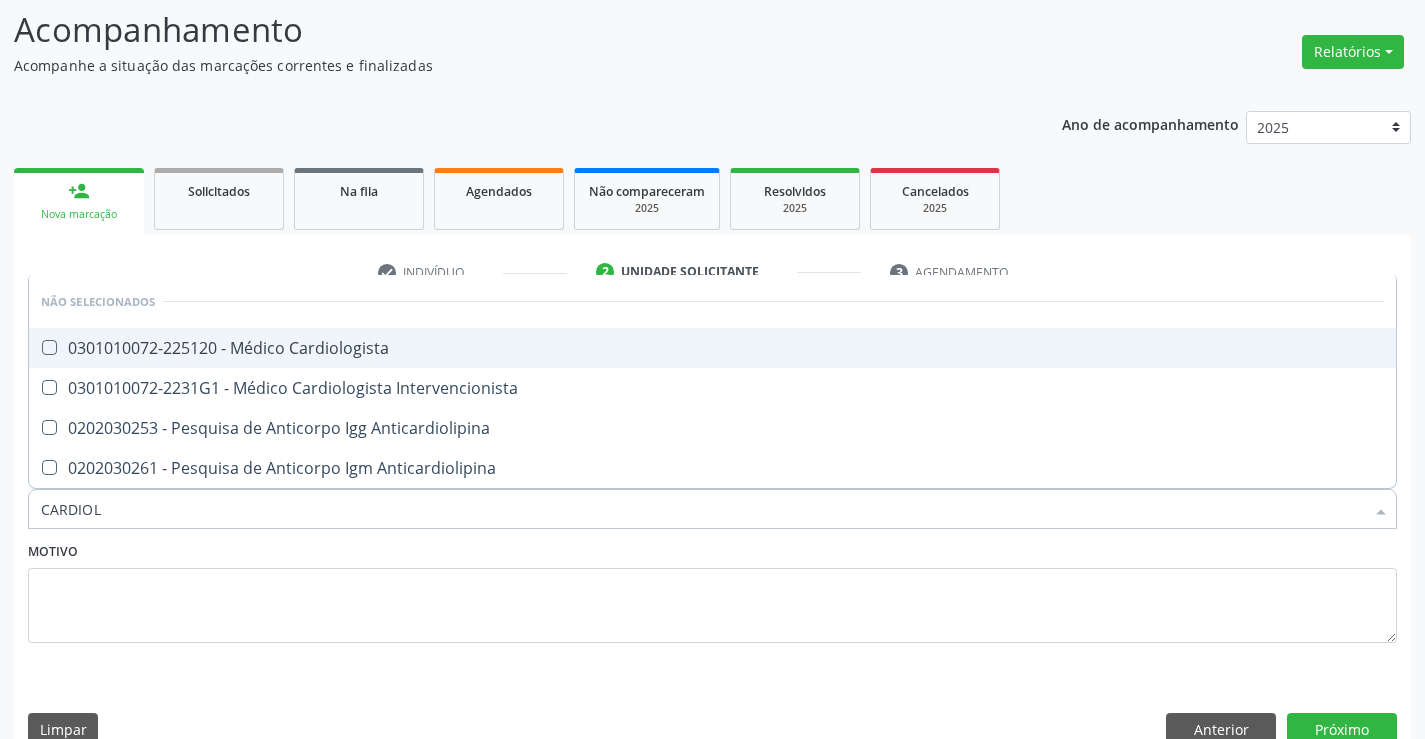 click on "0301010072-225120 - Médico Cardiologista" at bounding box center (712, 348) 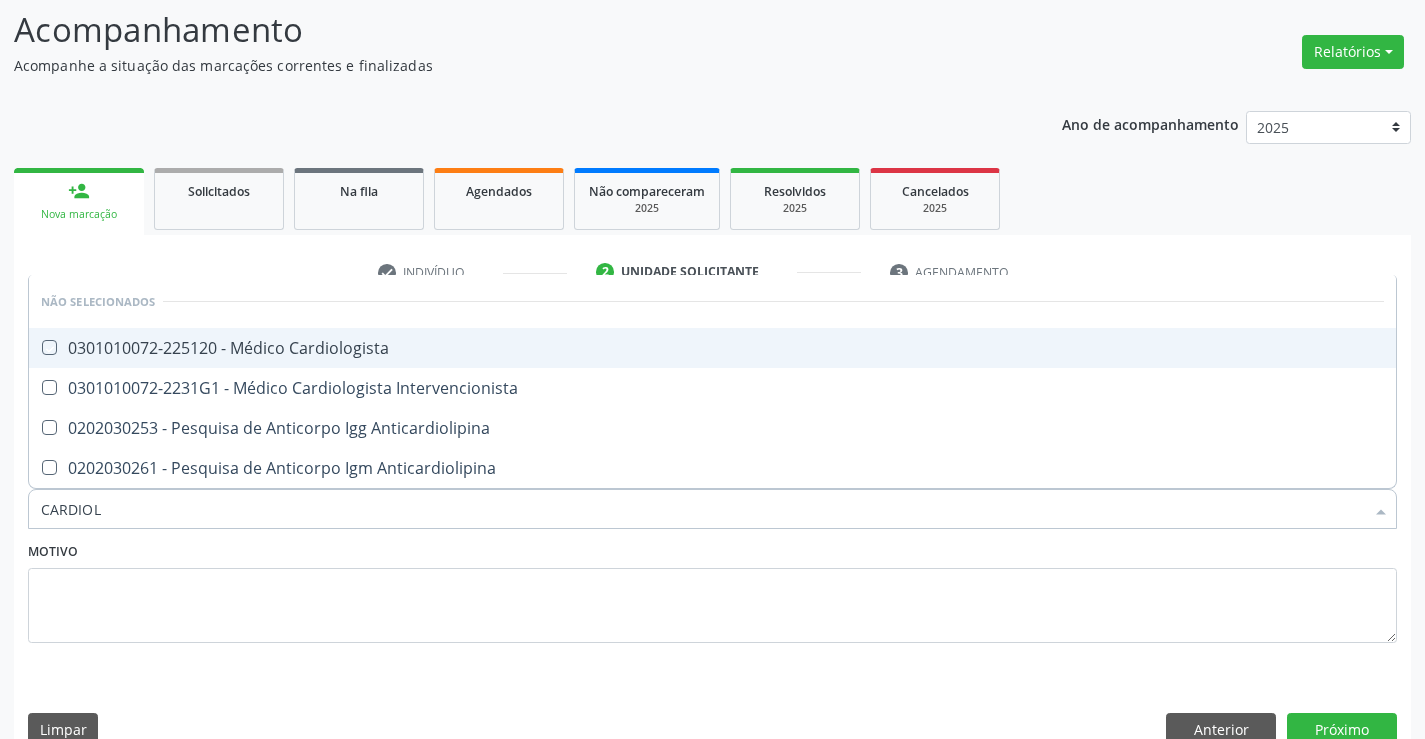checkbox on "true" 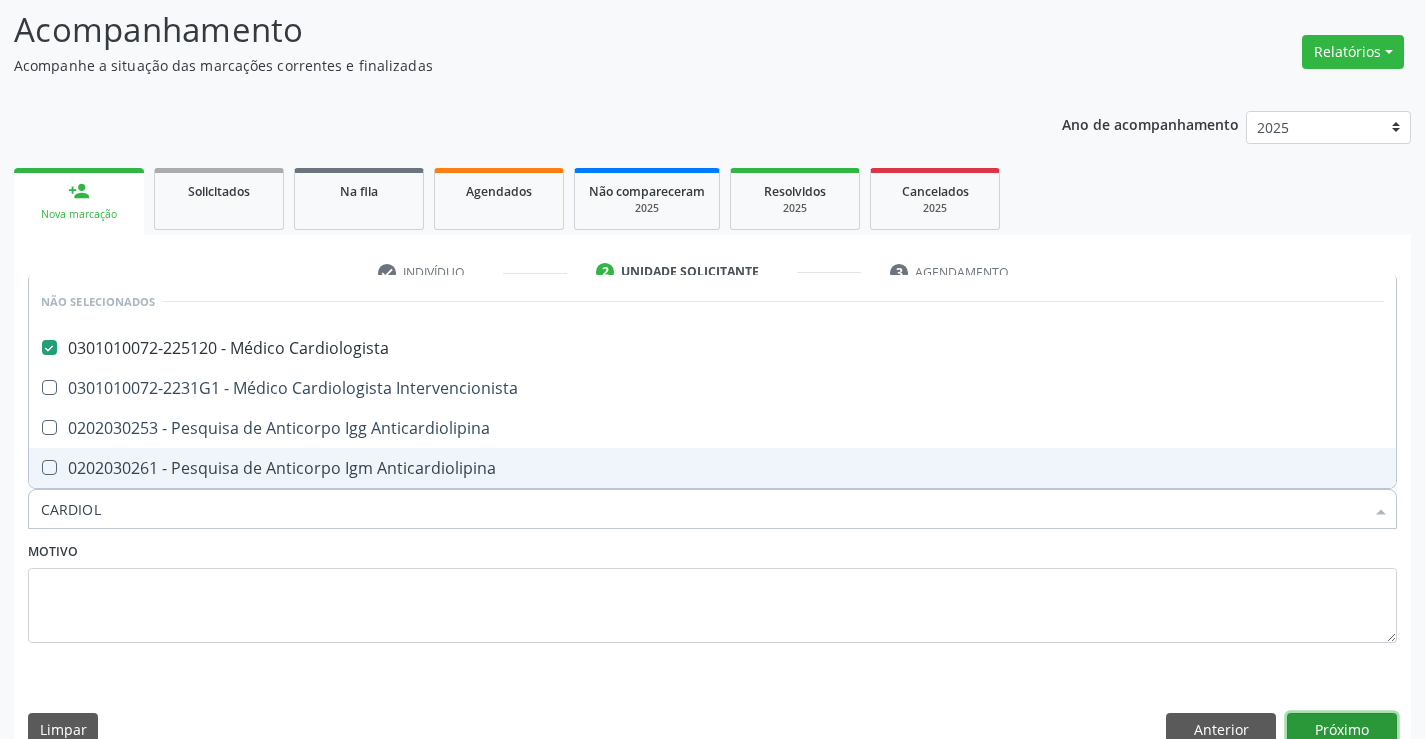 click on "Próximo" at bounding box center [1342, 730] 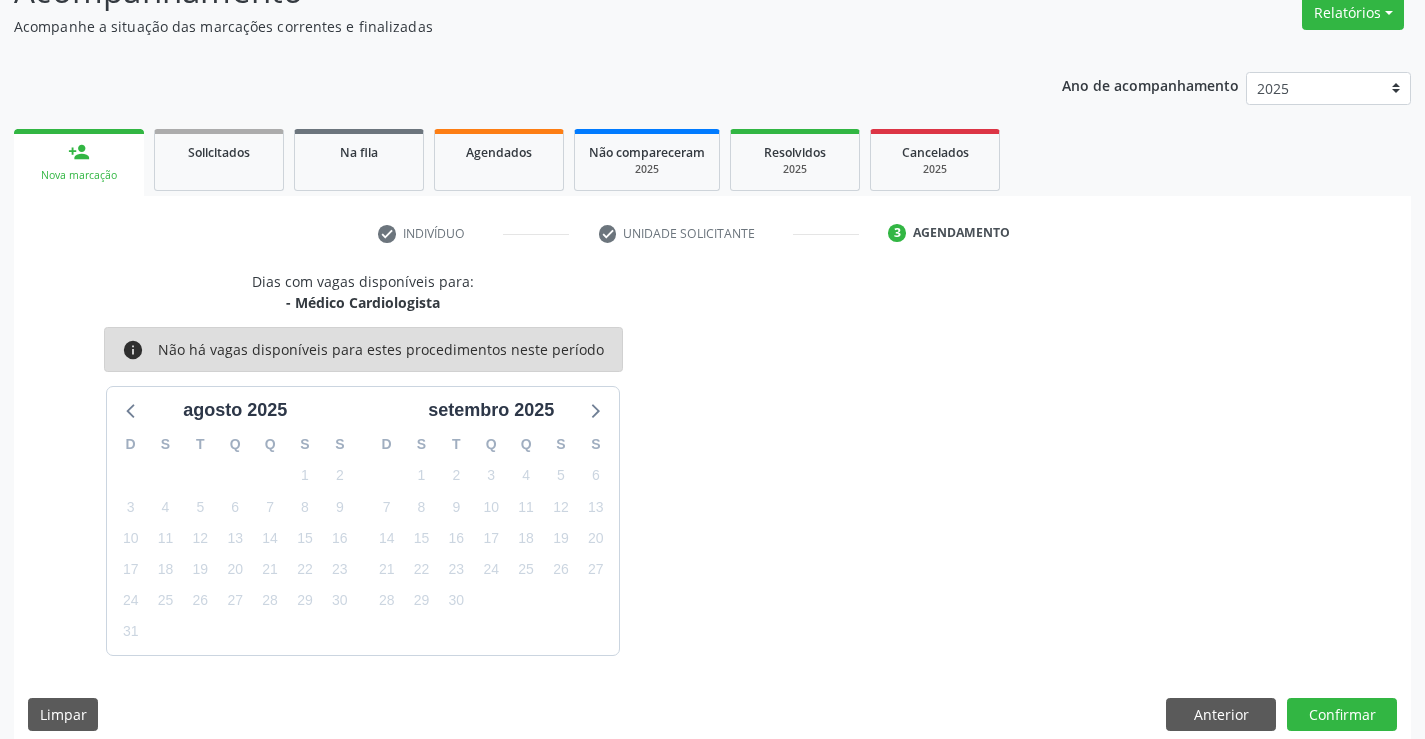 scroll, scrollTop: 190, scrollLeft: 0, axis: vertical 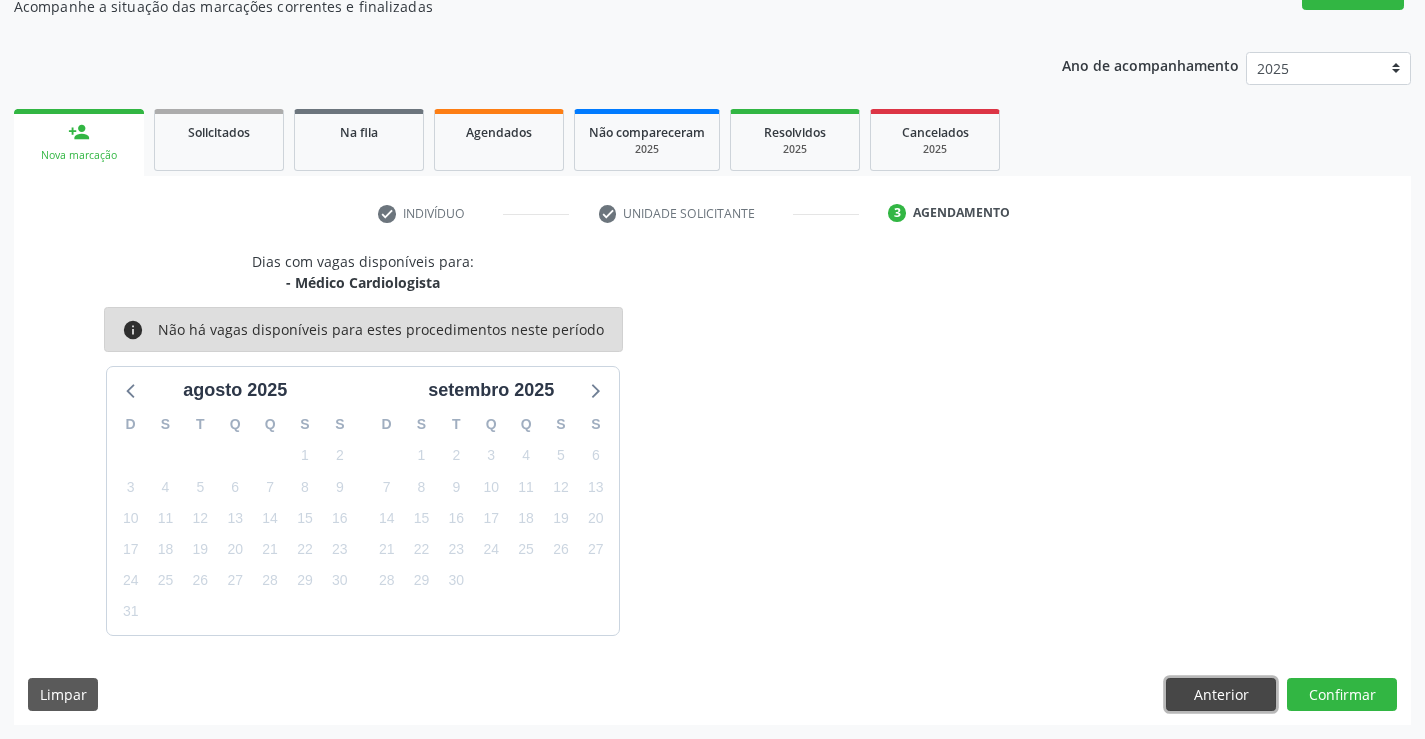 click on "Anterior" at bounding box center [1221, 695] 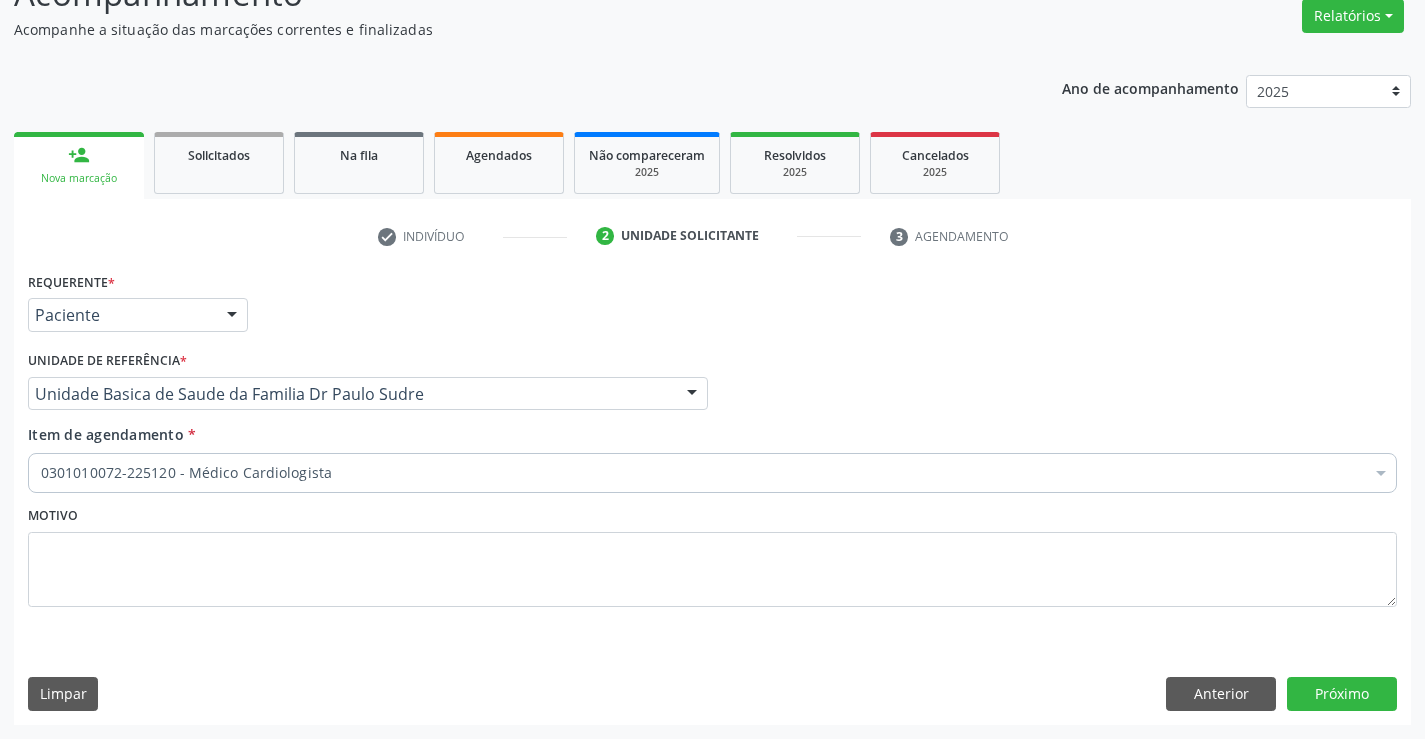 scroll, scrollTop: 167, scrollLeft: 0, axis: vertical 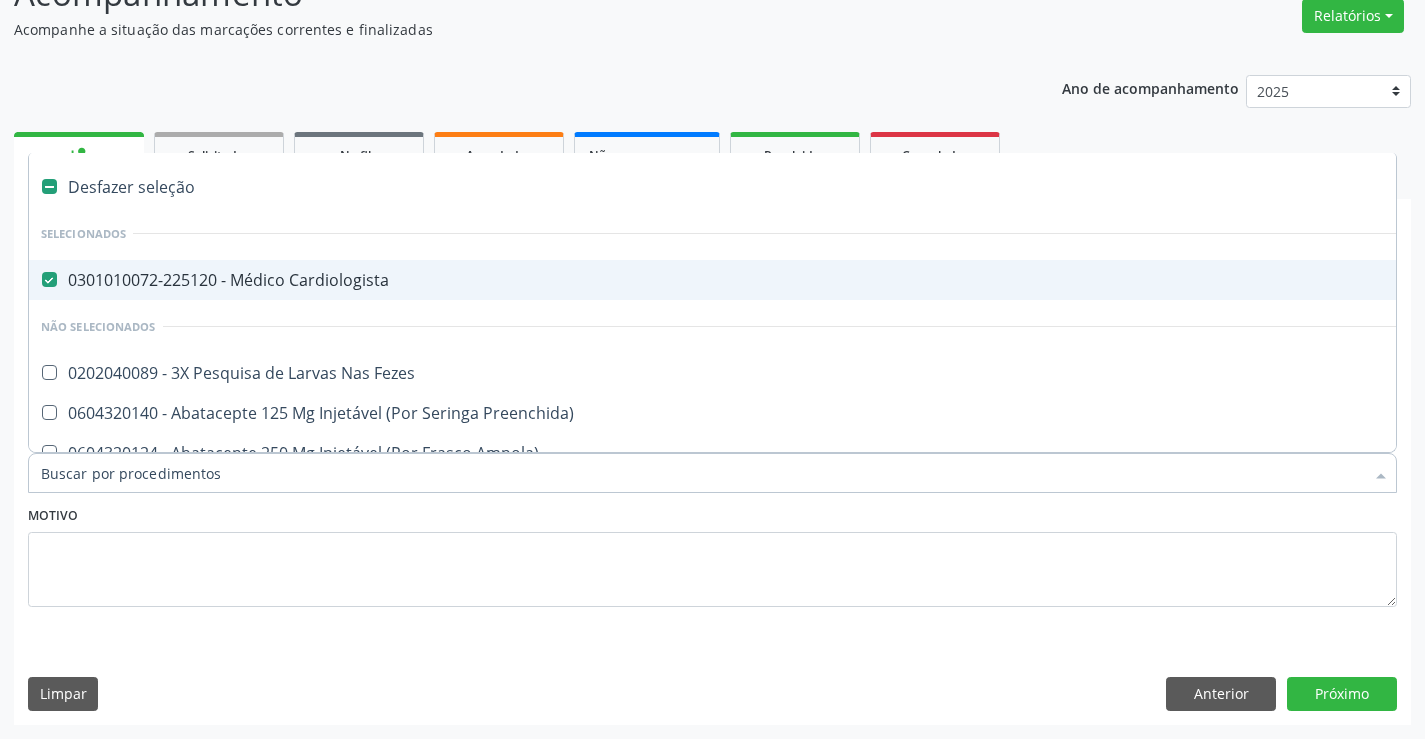 click on "0301010072-225120 - Médico Cardiologista" at bounding box center (819, 280) 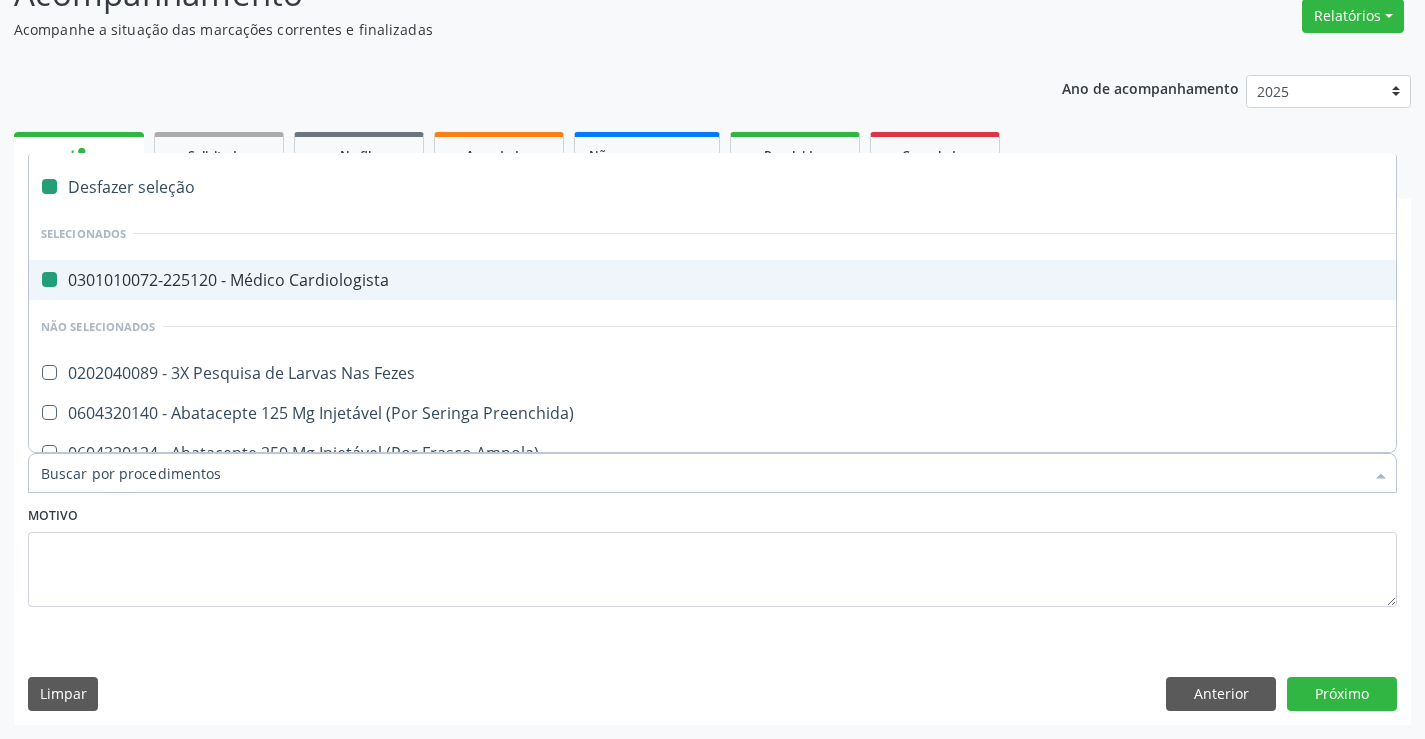 checkbox on "false" 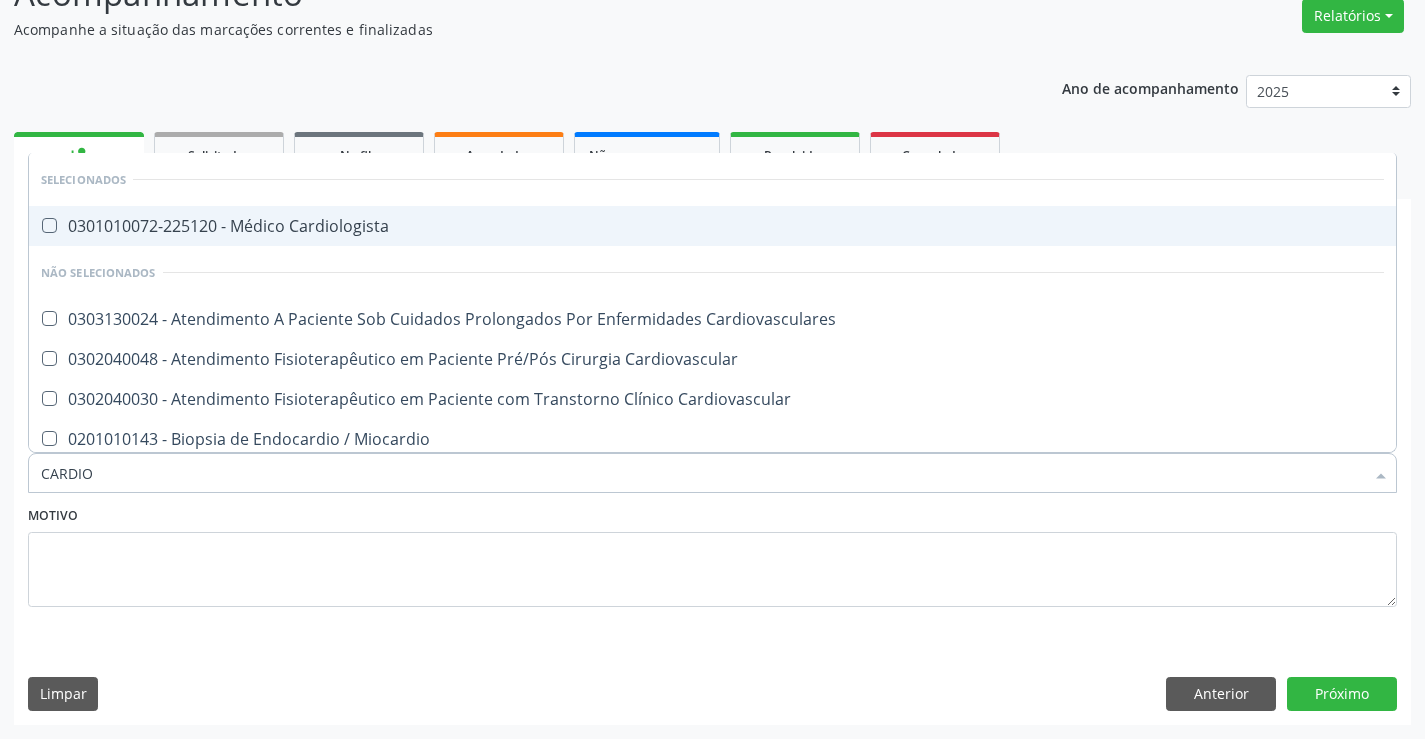 type on "CARDIOL" 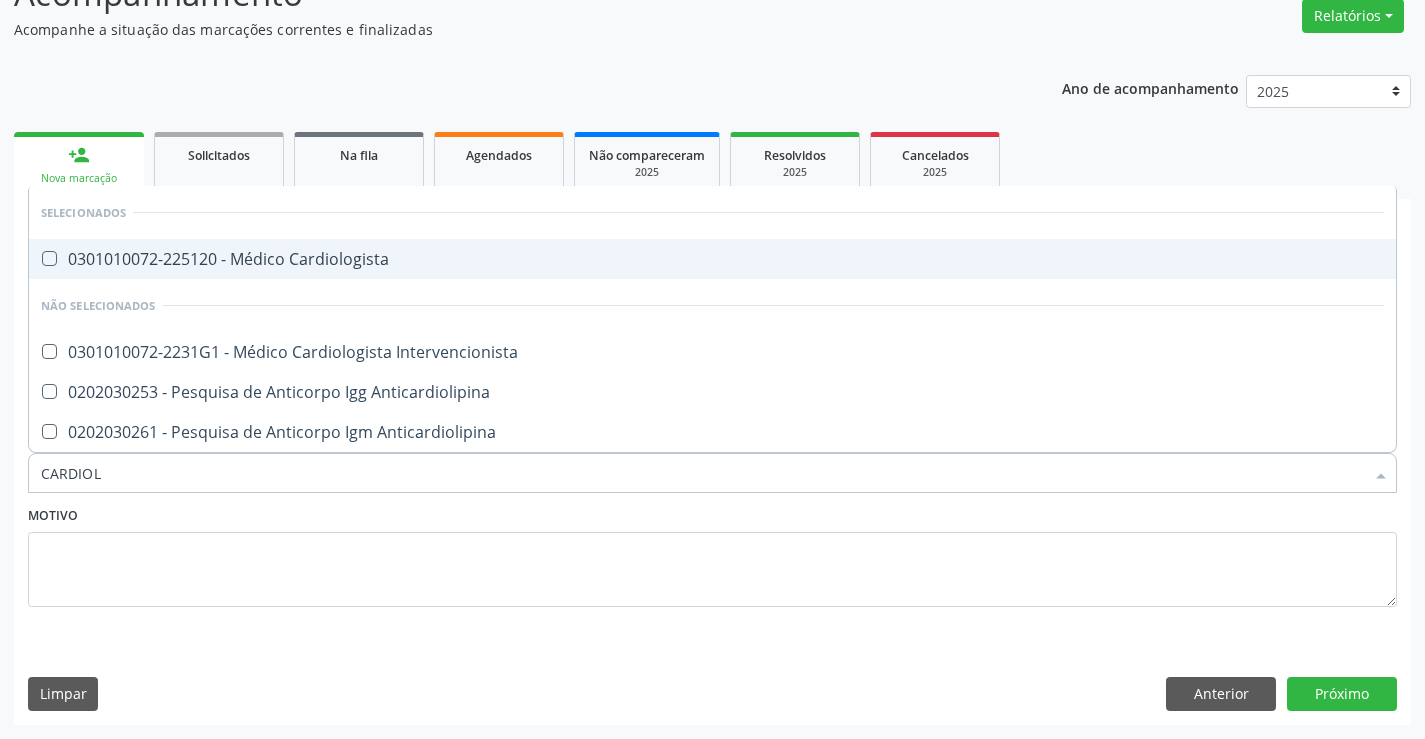 click on "0301010072-225120 - Médico Cardiologista" at bounding box center [712, 259] 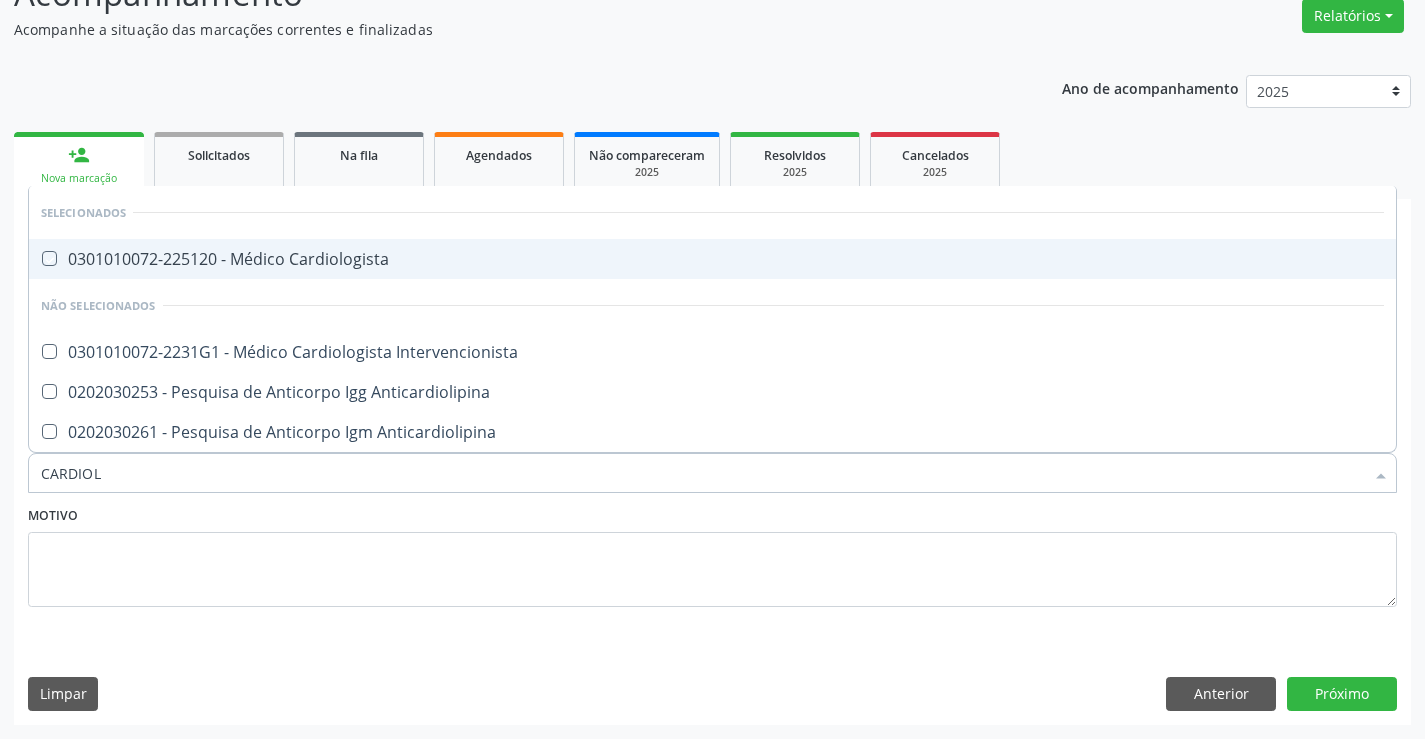 checkbox on "true" 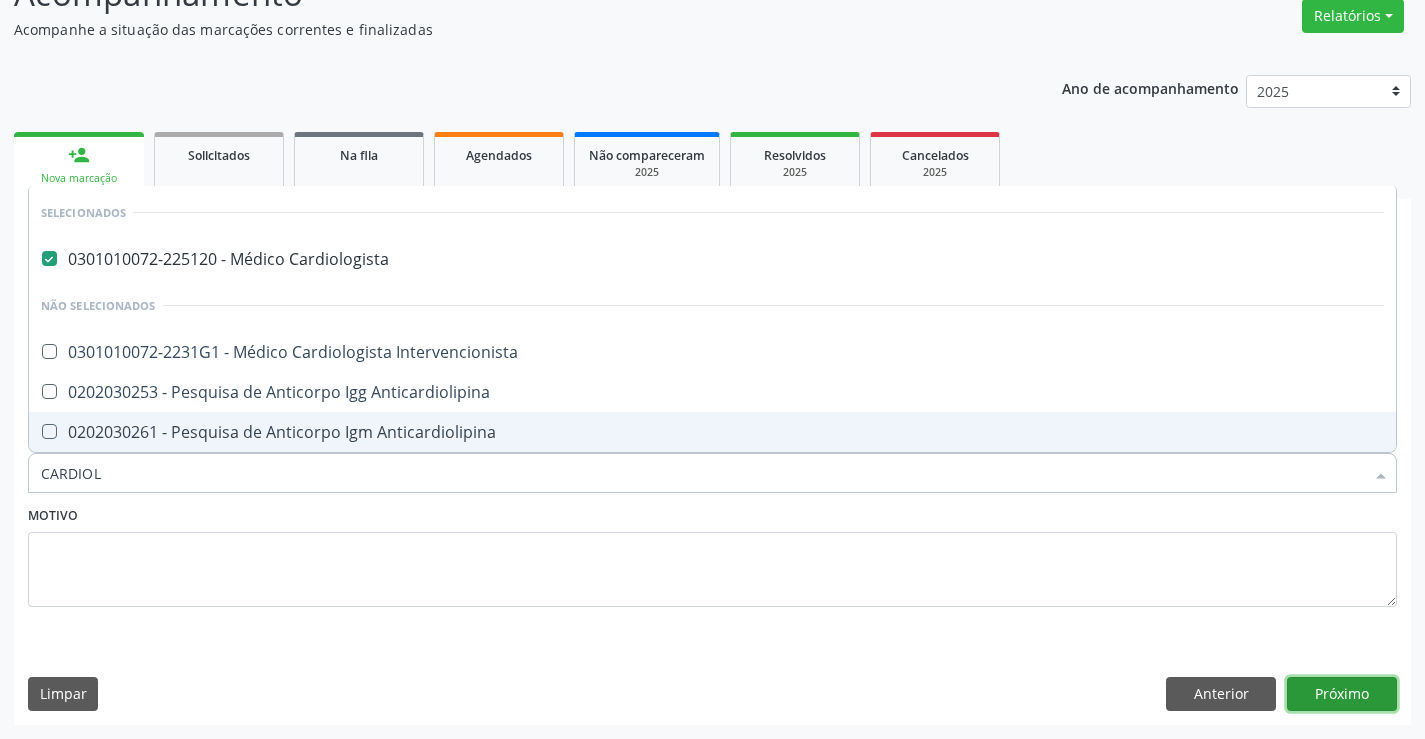 click on "Próximo" at bounding box center (1342, 694) 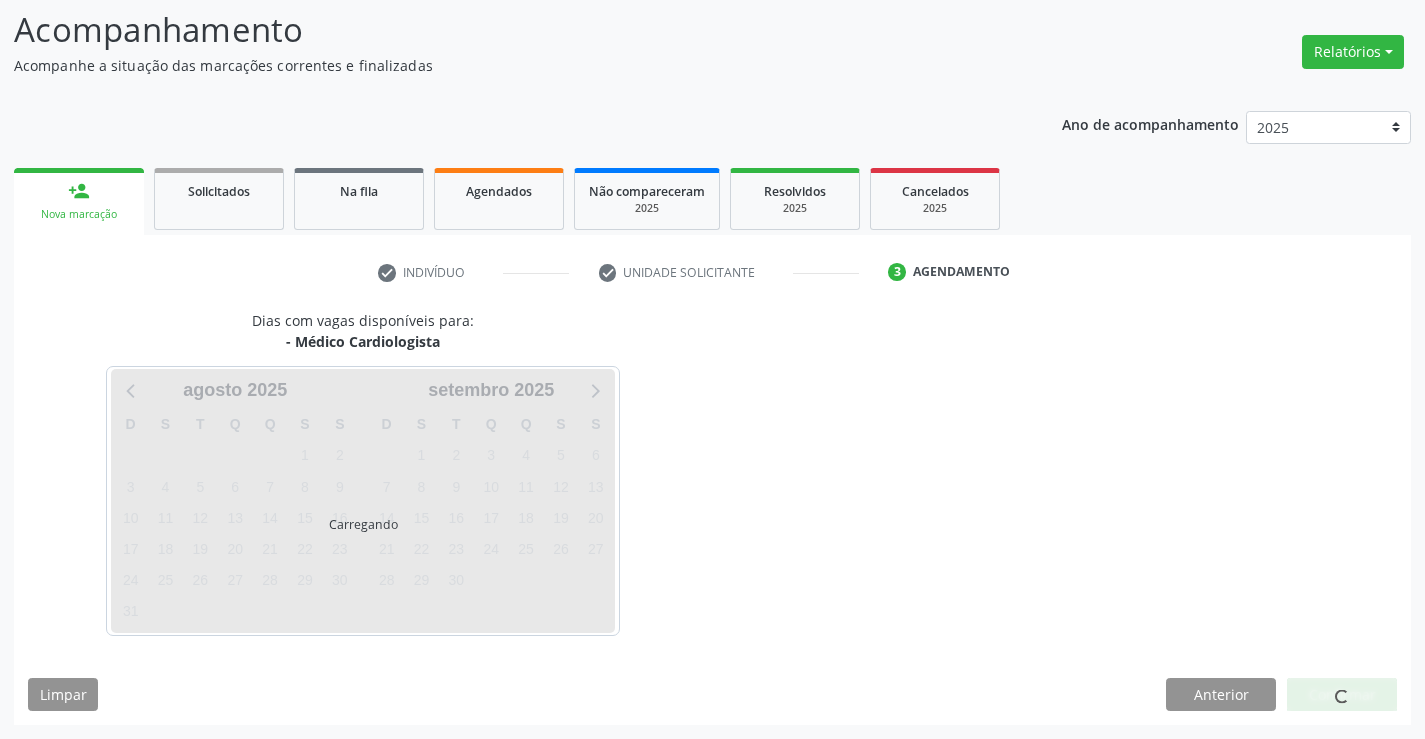 scroll, scrollTop: 131, scrollLeft: 0, axis: vertical 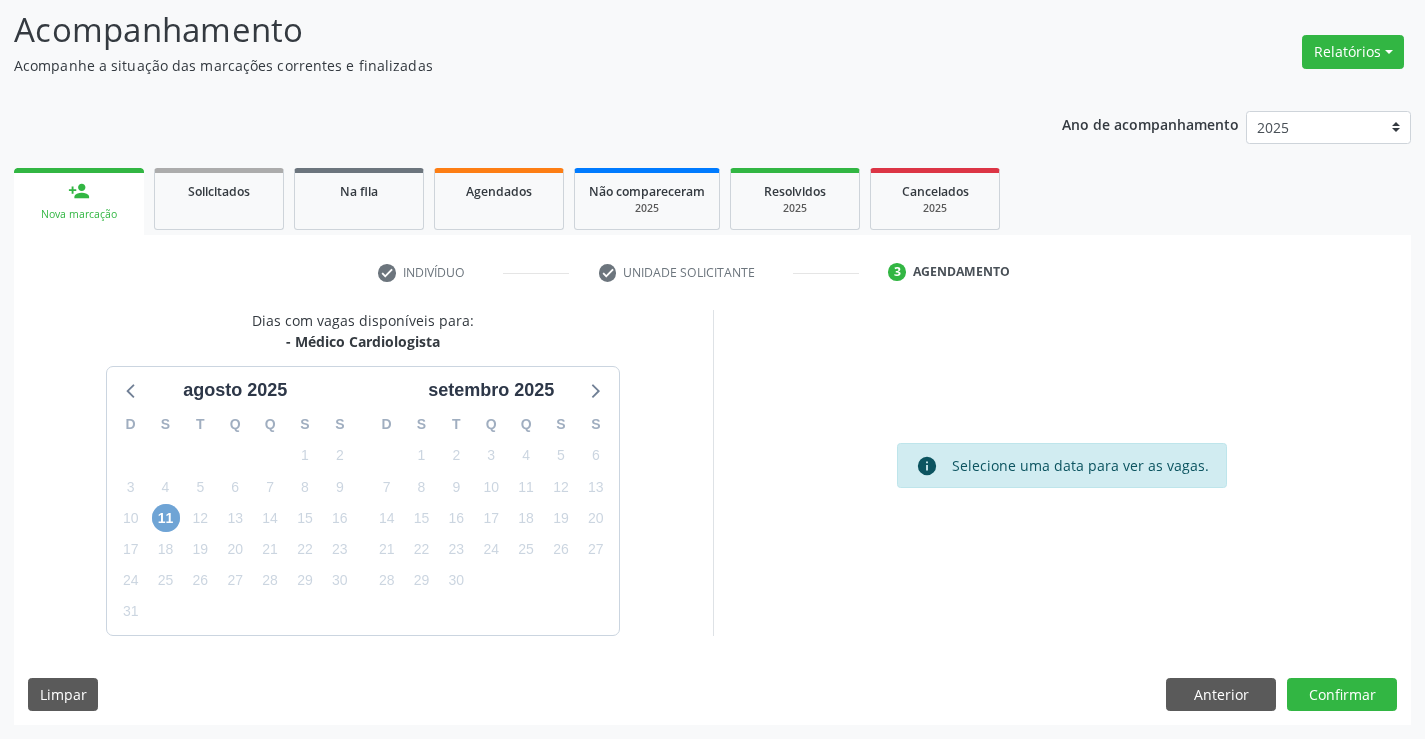click on "11" at bounding box center (166, 518) 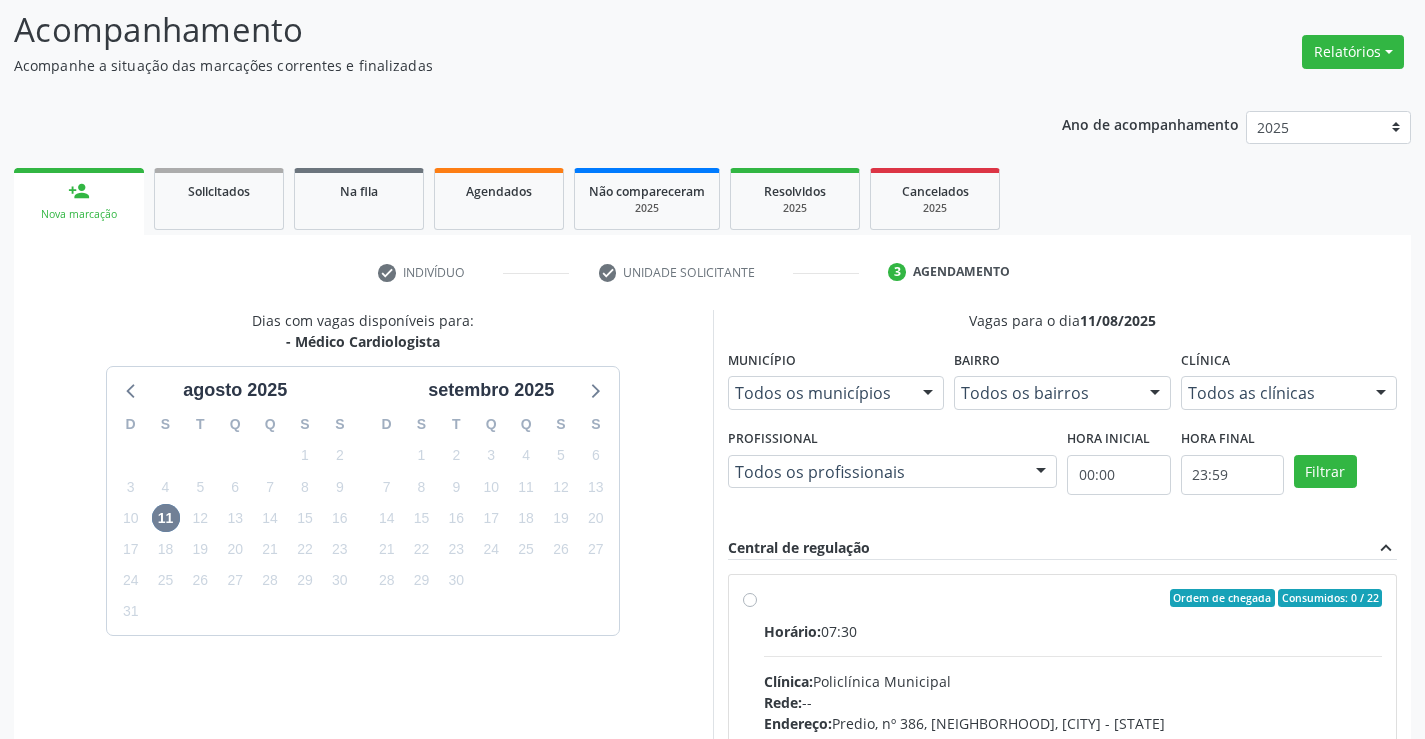 click on "Ordem de chegada
Consumidos: 0 / 22
Horário:   07:30
Clínica:  Policlínica Municipal
Rede:
--
Endereço:   Predio, nº 386, Centro, Campo Formoso - BA
Telefone:   (74) 6451312
Profissional:
Fabio Rodrigues Damasceno Domingues
Informações adicionais sobre o atendimento
Idade de atendimento:
de 0 a 120 anos
Gênero(s) atendido(s):
Masculino e Feminino
Informações adicionais:
--" at bounding box center [1073, 742] 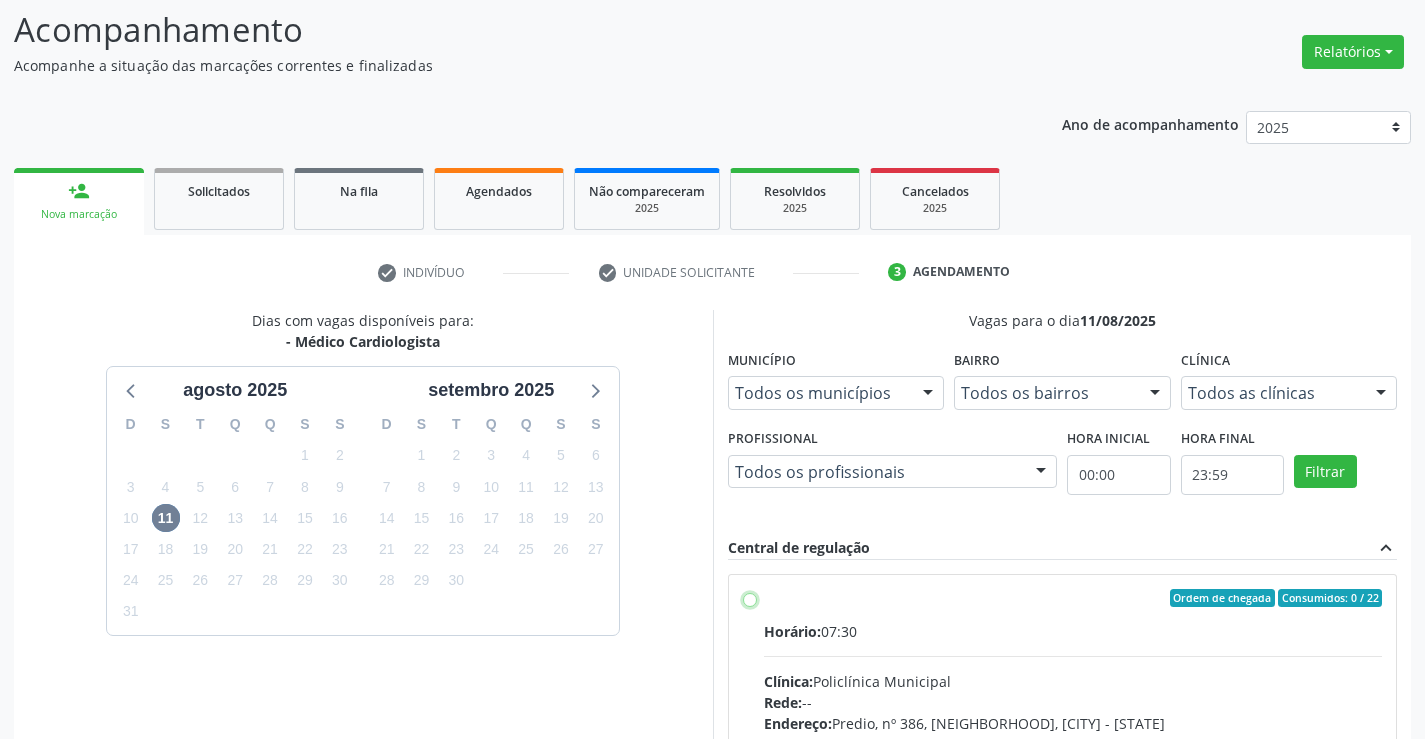 click on "Ordem de chegada
Consumidos: 0 / 22
Horário:   07:30
Clínica:  Policlínica Municipal
Rede:
--
Endereço:   Predio, nº 386, Centro, Campo Formoso - BA
Telefone:   (74) 6451312
Profissional:
Fabio Rodrigues Damasceno Domingues
Informações adicionais sobre o atendimento
Idade de atendimento:
de 0 a 120 anos
Gênero(s) atendido(s):
Masculino e Feminino
Informações adicionais:
--" at bounding box center (750, 598) 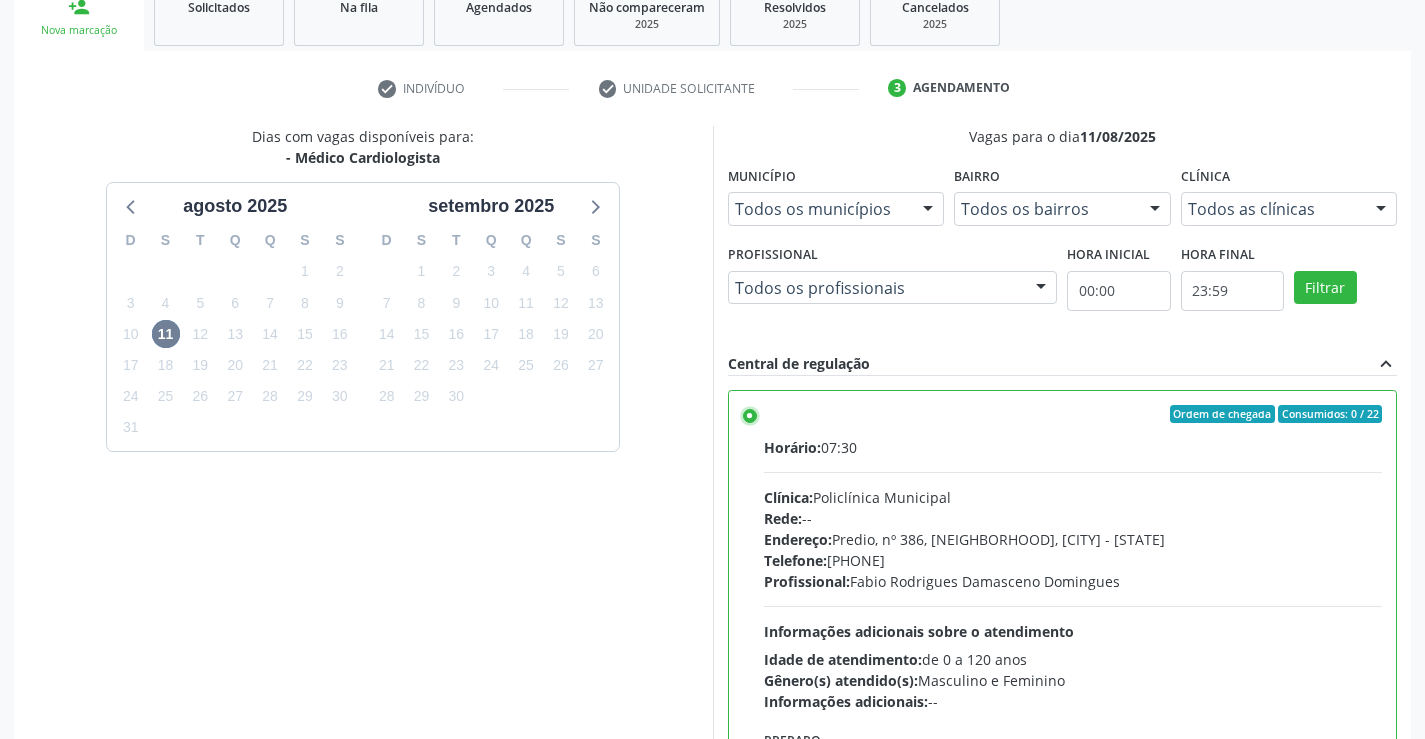 scroll, scrollTop: 456, scrollLeft: 0, axis: vertical 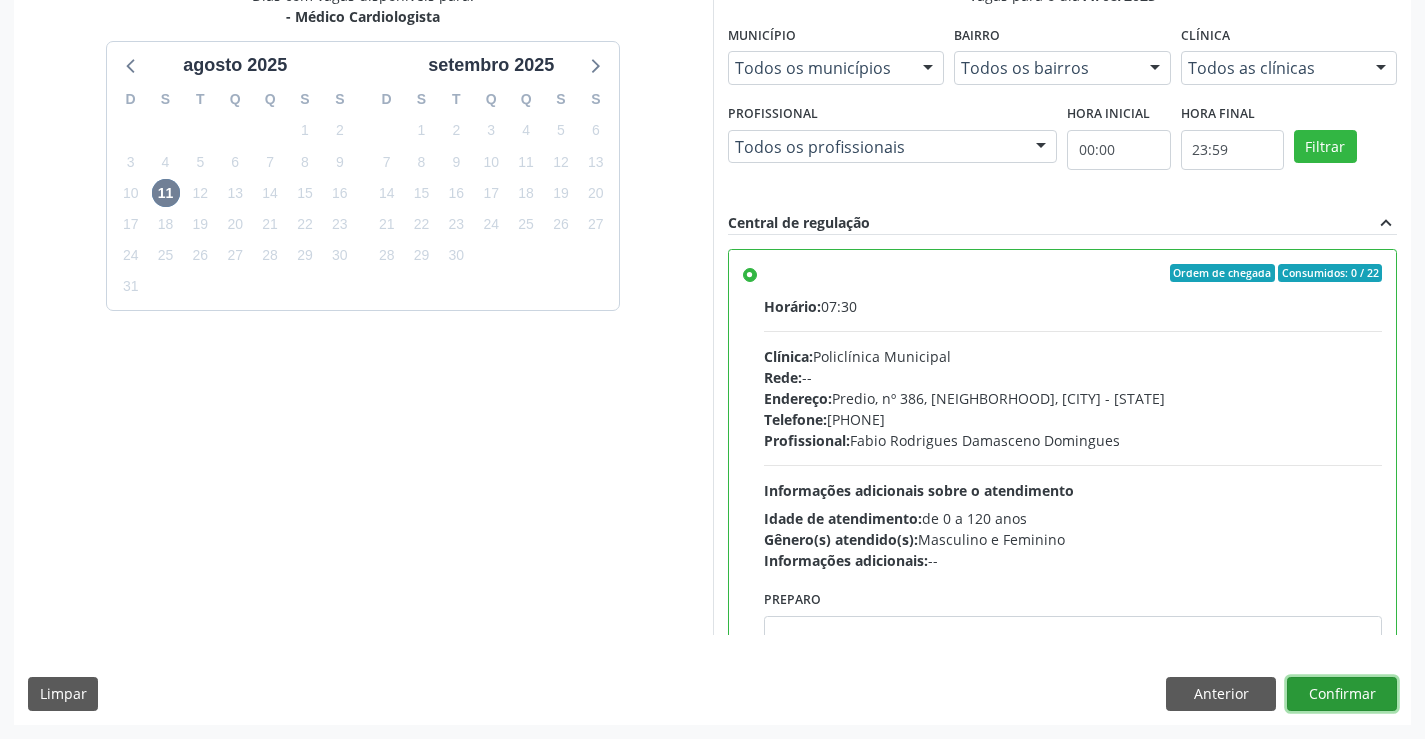 click on "Confirmar" at bounding box center (1342, 694) 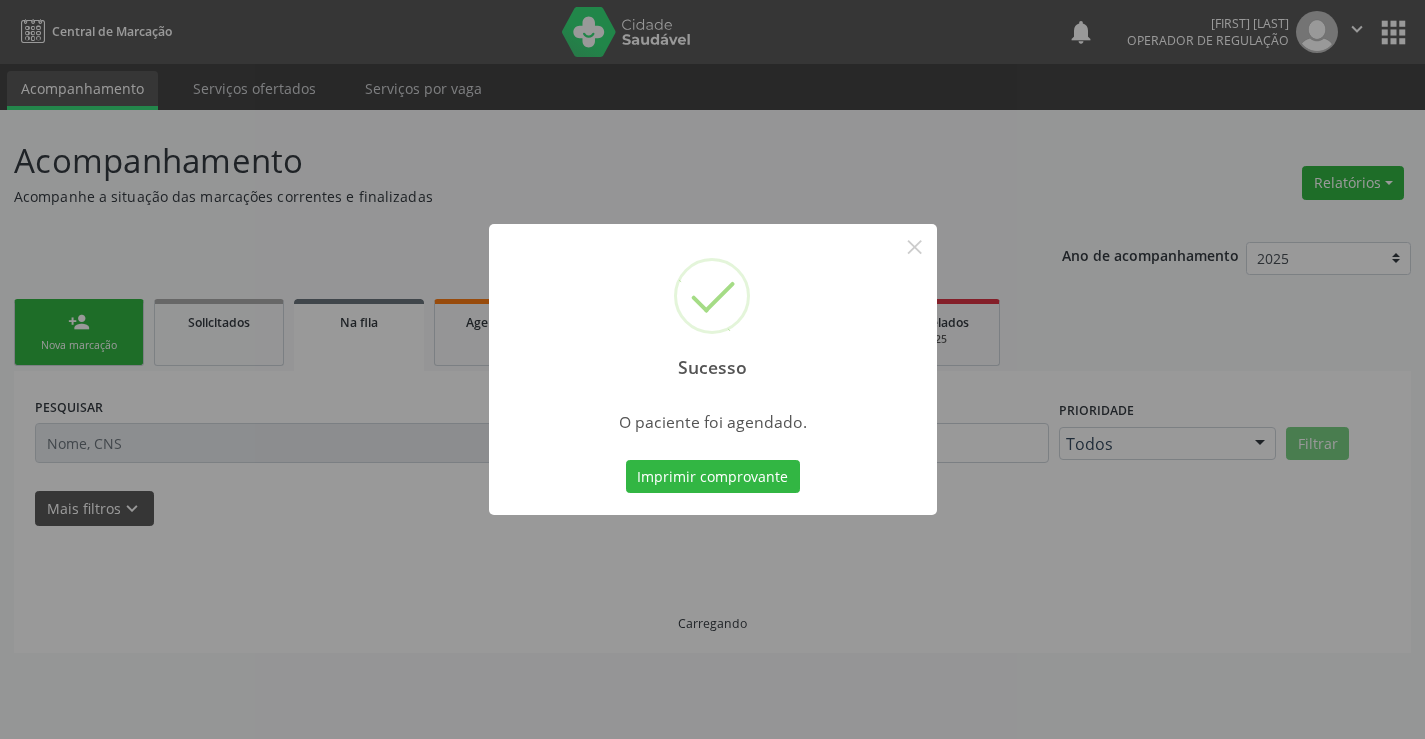 scroll, scrollTop: 0, scrollLeft: 0, axis: both 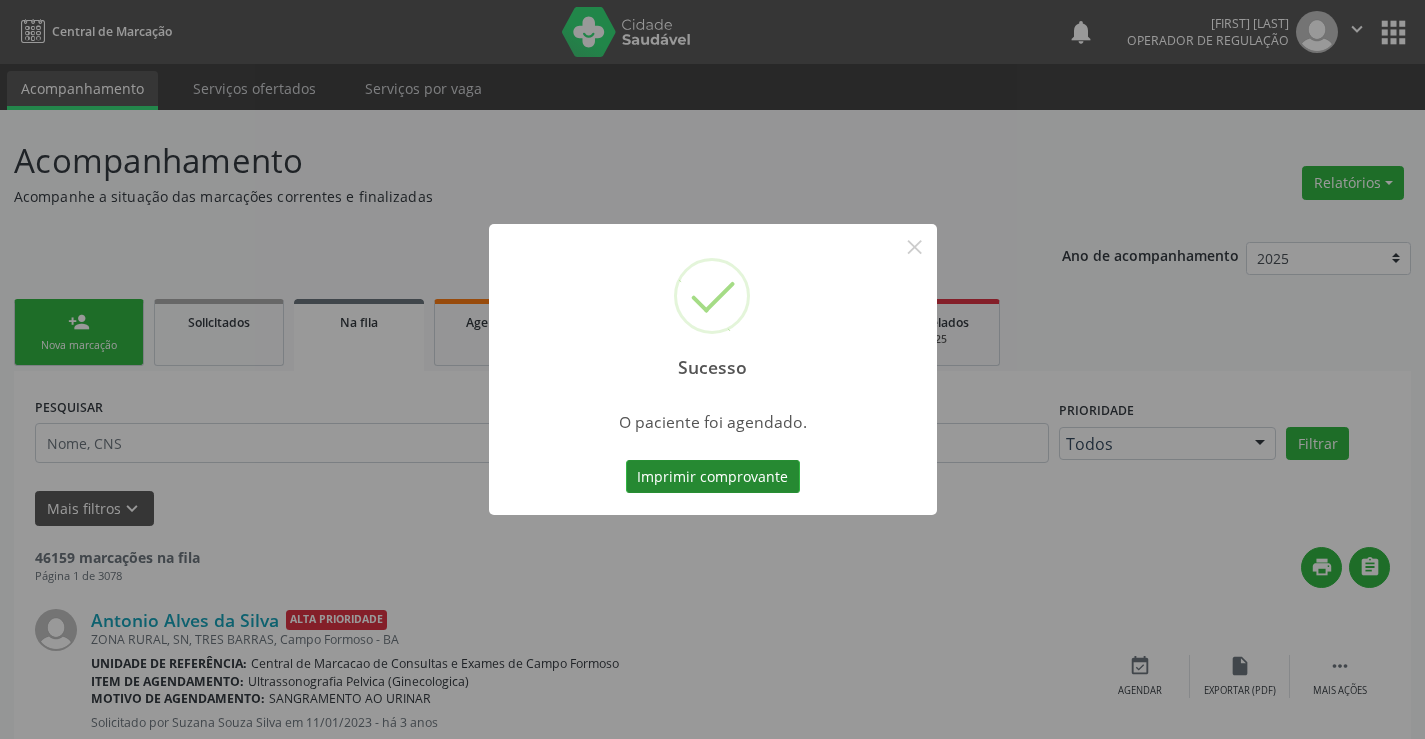 click on "Imprimir comprovante" at bounding box center (713, 477) 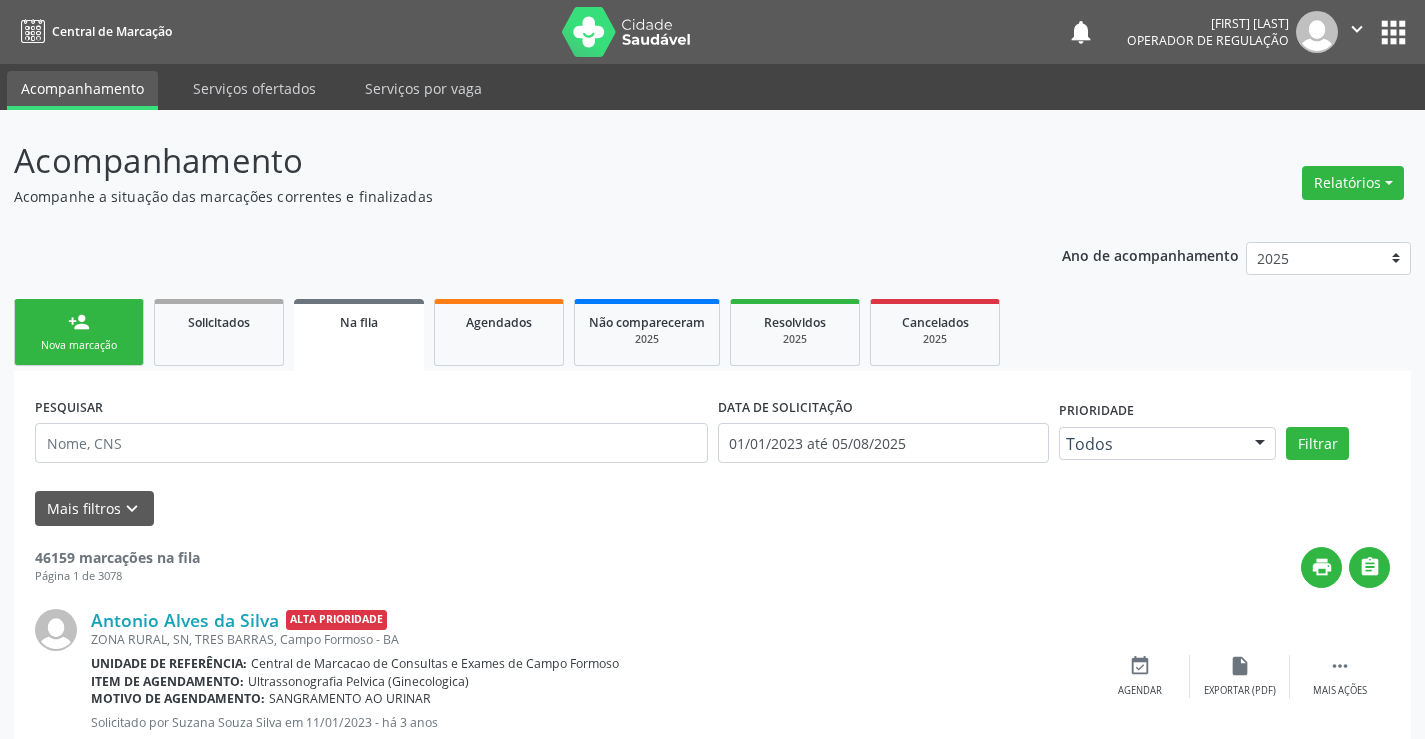 click on "person_add
Nova marcação" at bounding box center (79, 332) 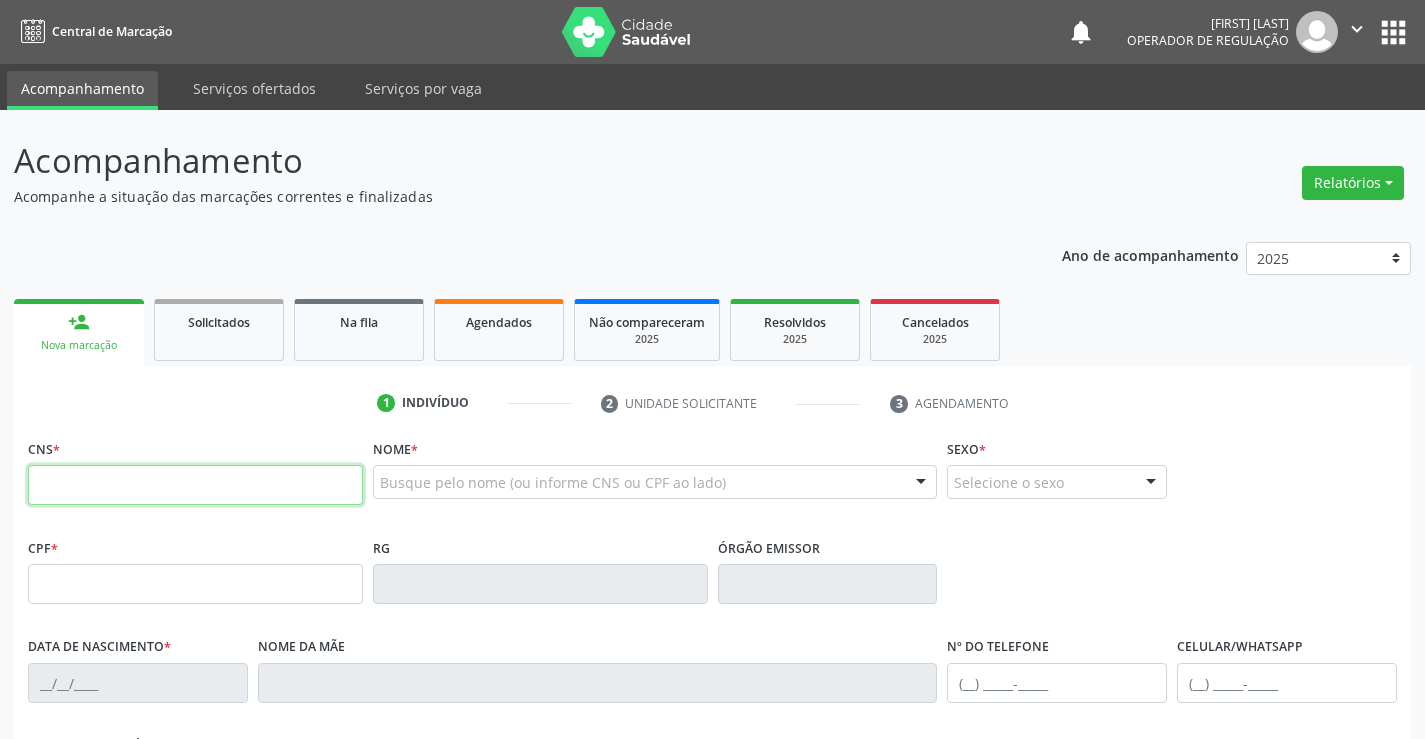 click at bounding box center (195, 485) 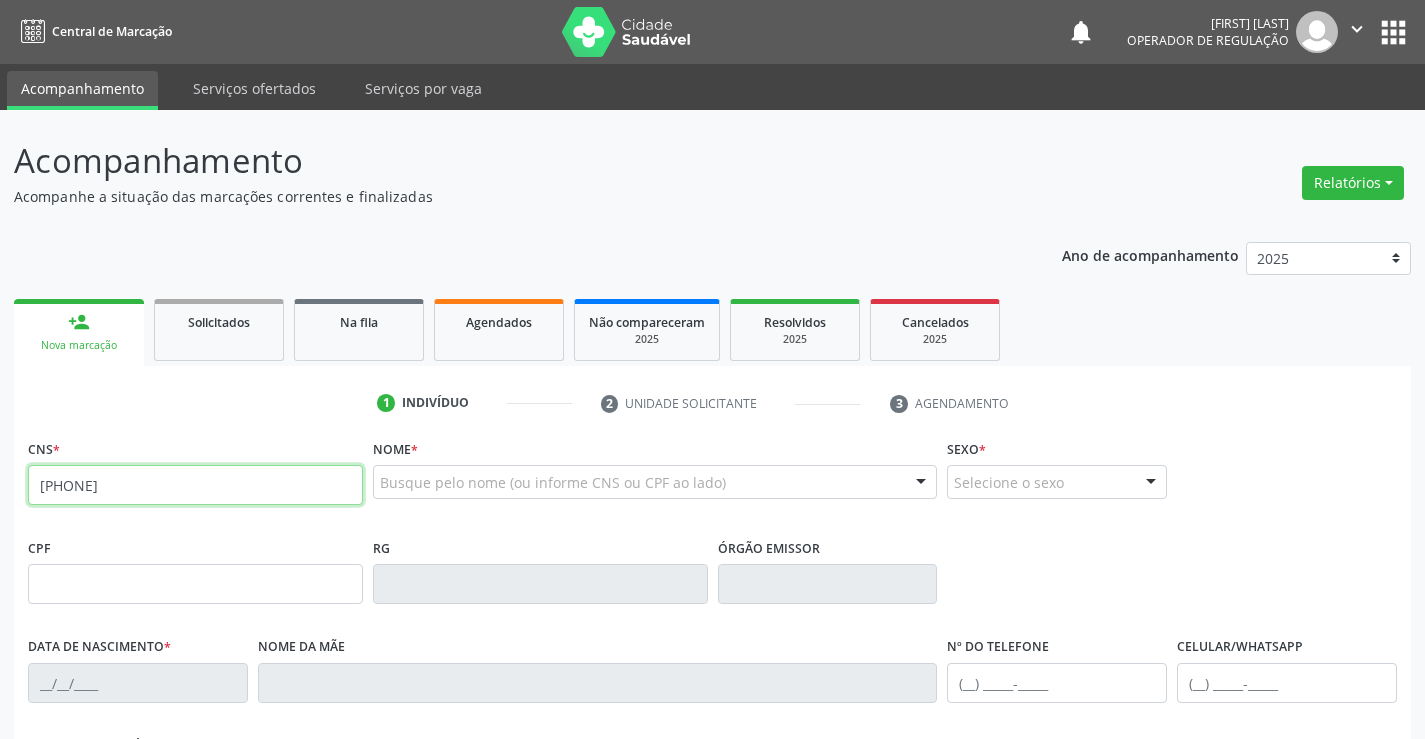 type on "[PHONE]" 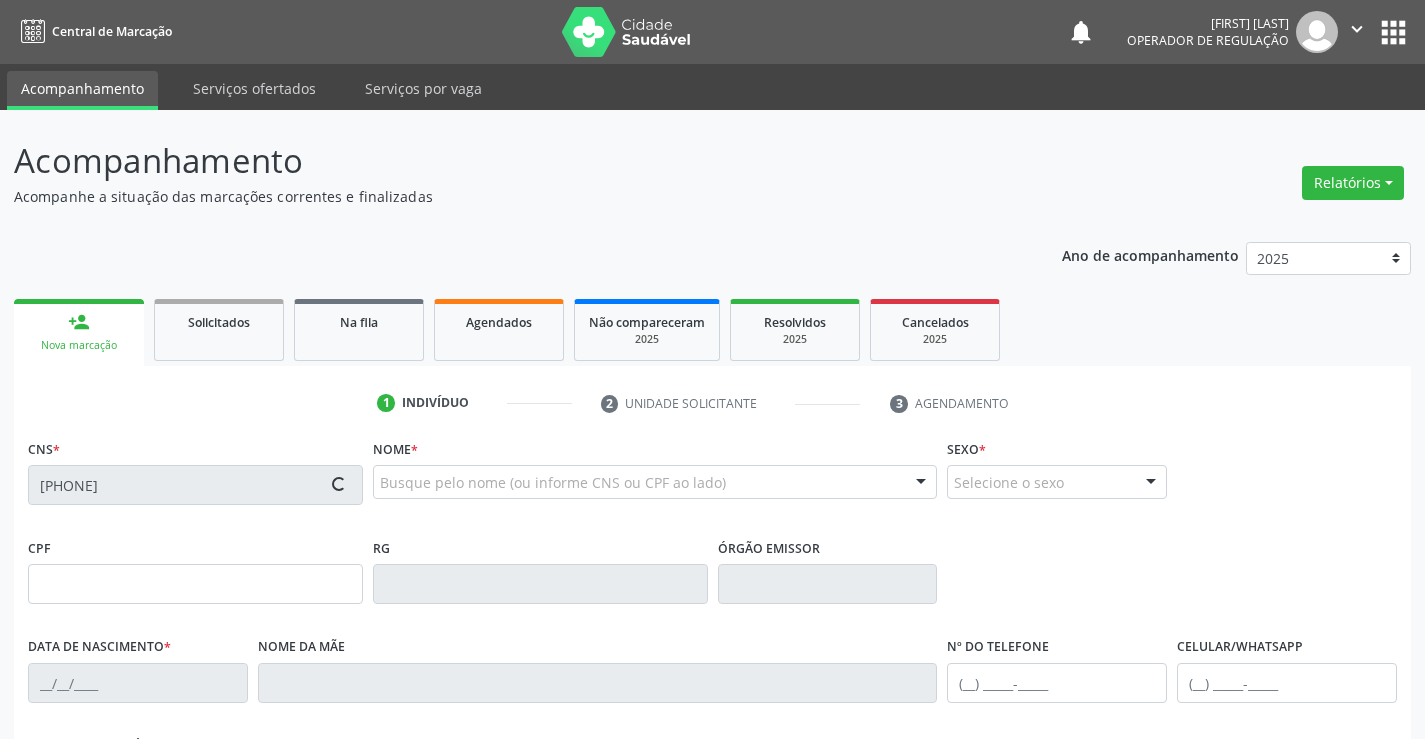 type on "[DATE]" 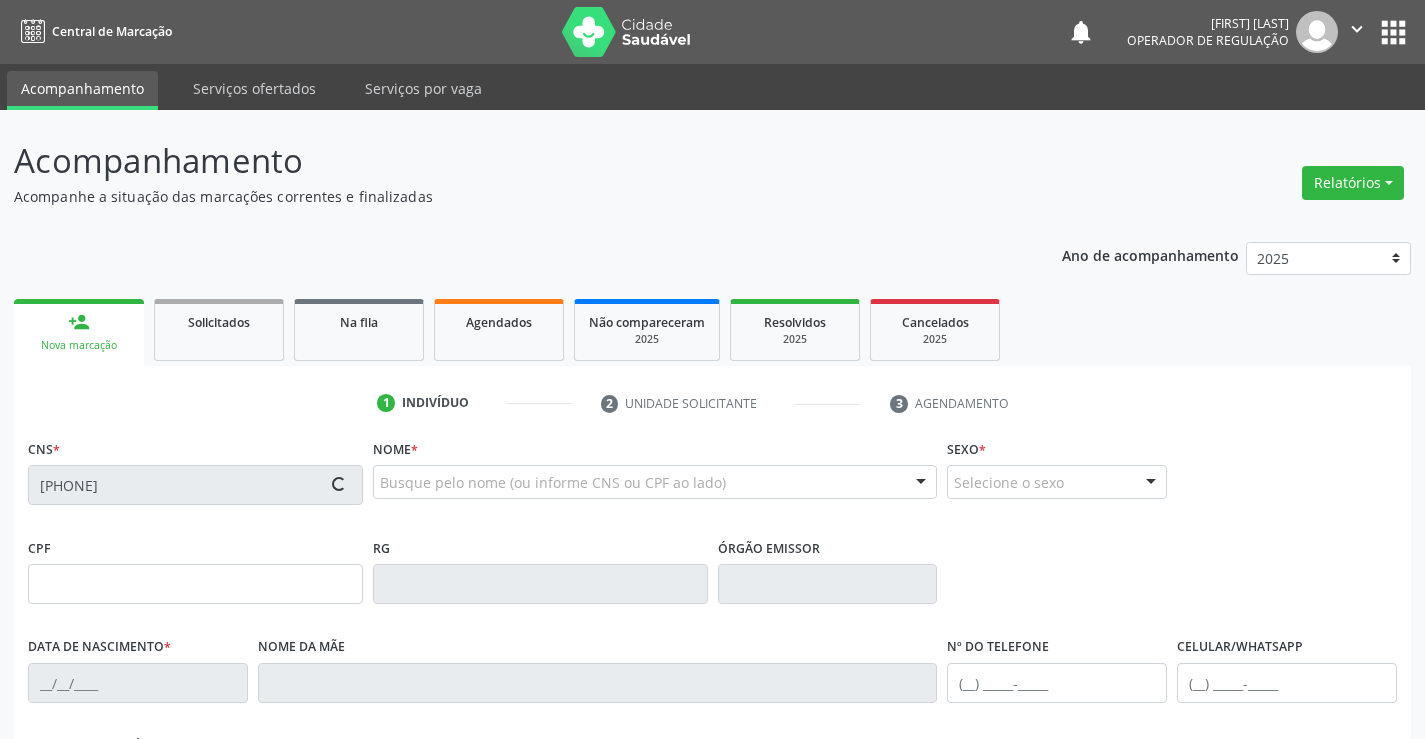 type on "[PHONE]" 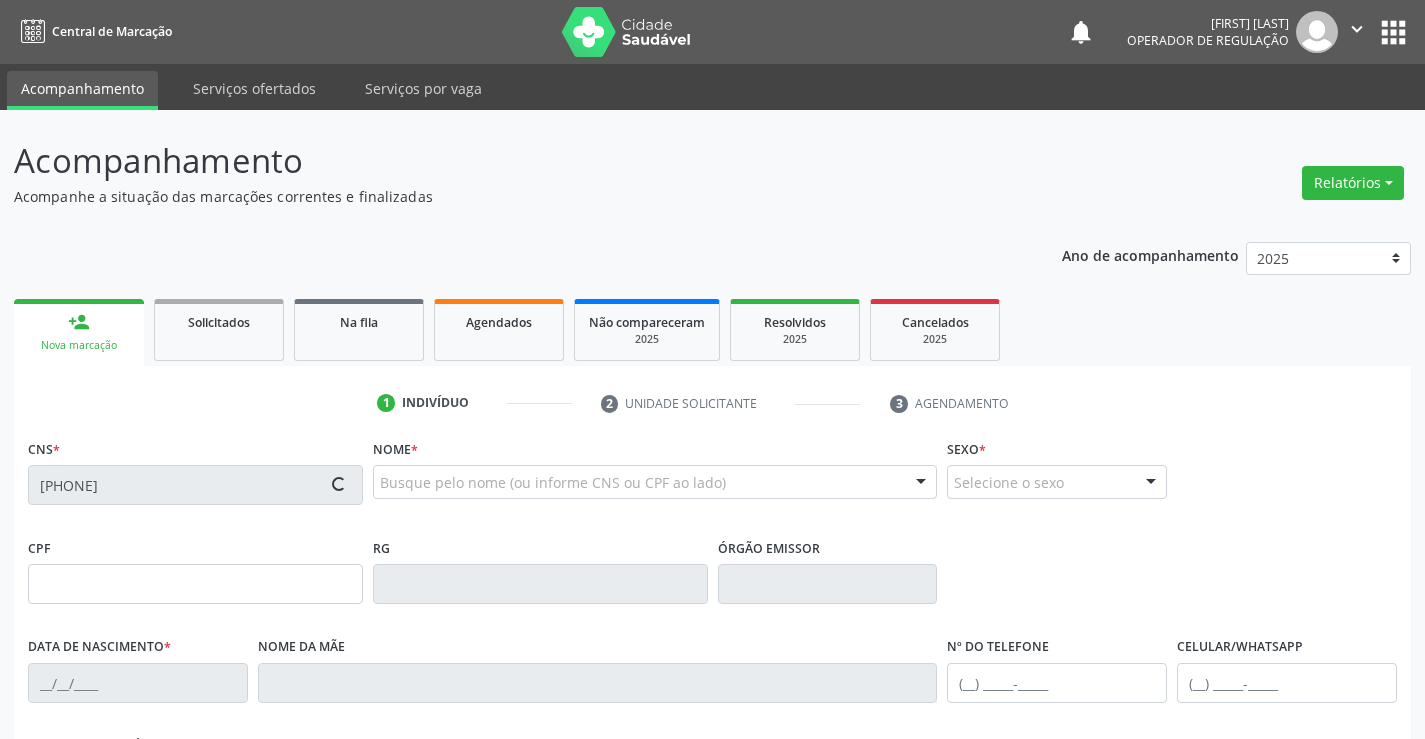 type on "[PHONE]" 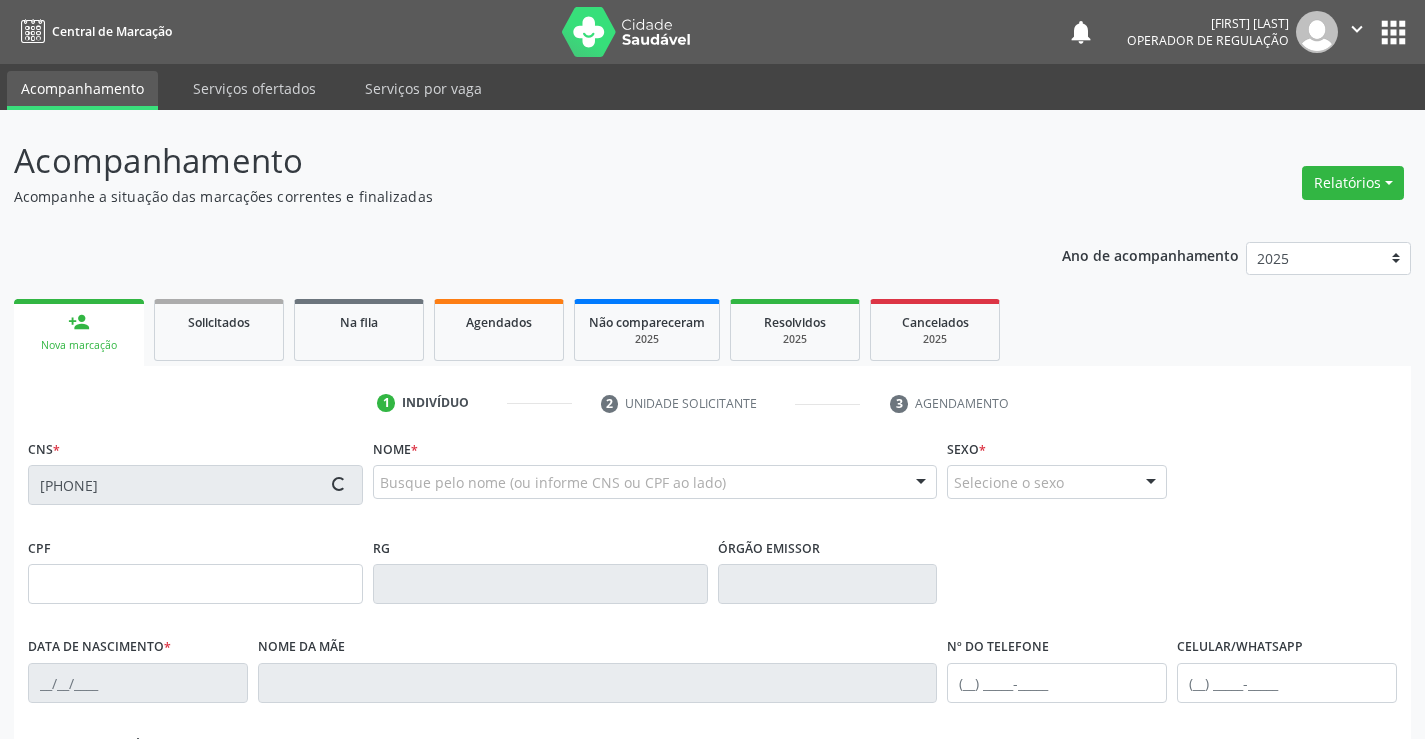 type on "S/N" 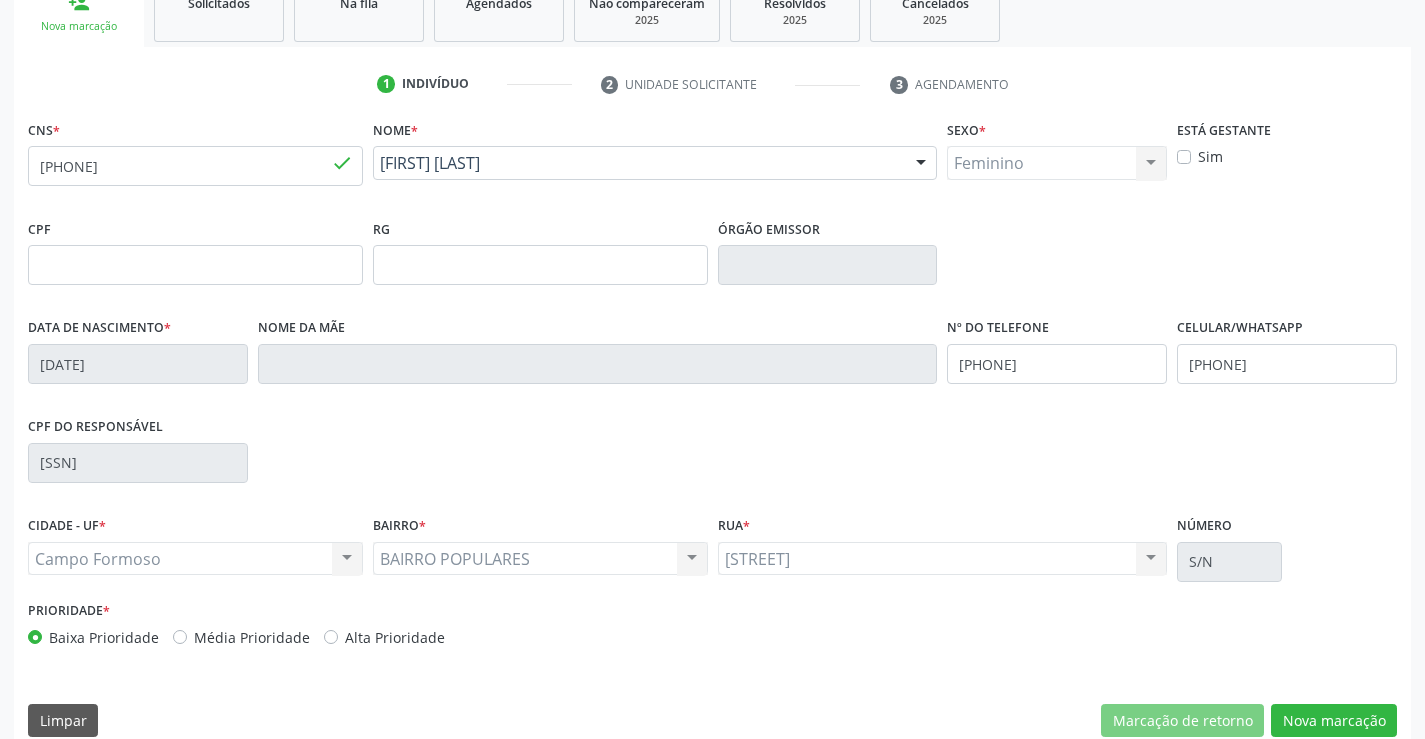 scroll, scrollTop: 345, scrollLeft: 0, axis: vertical 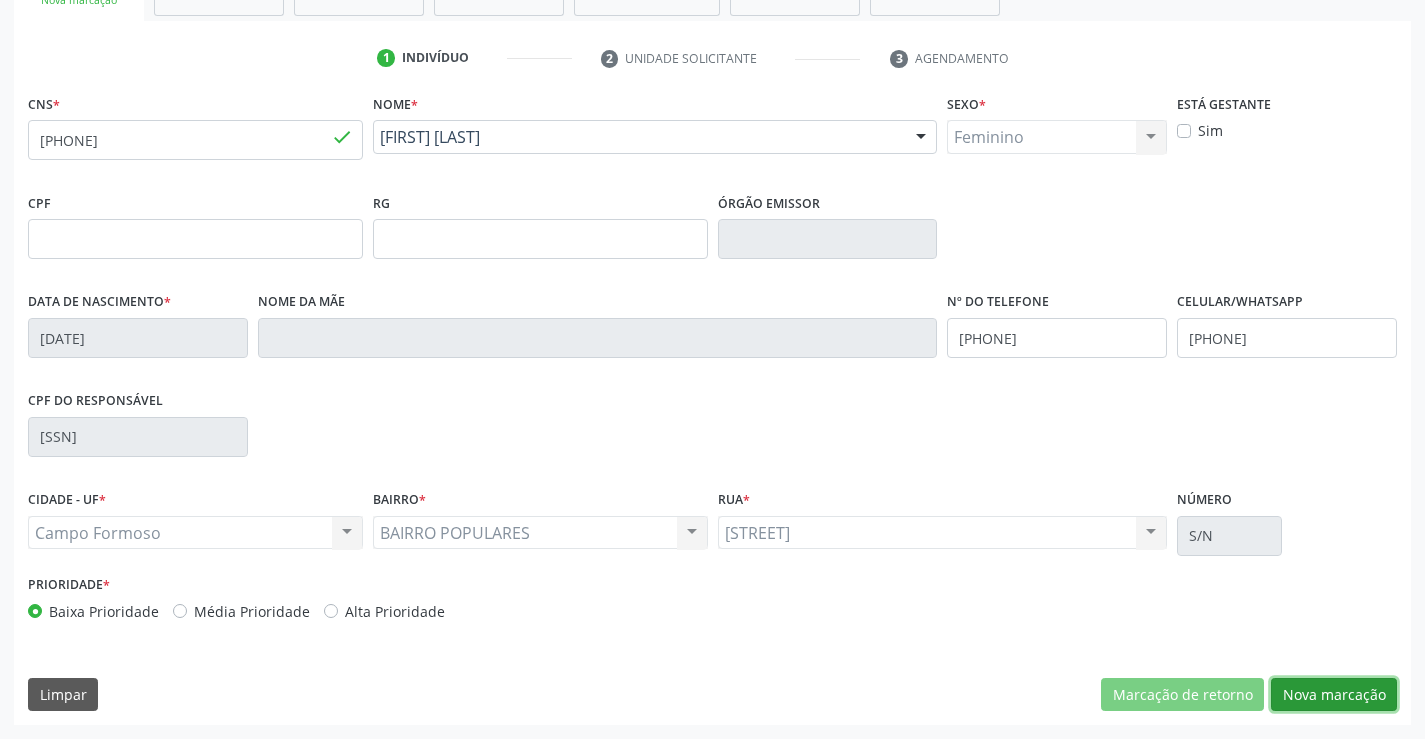 click on "Nova marcação" at bounding box center [1334, 695] 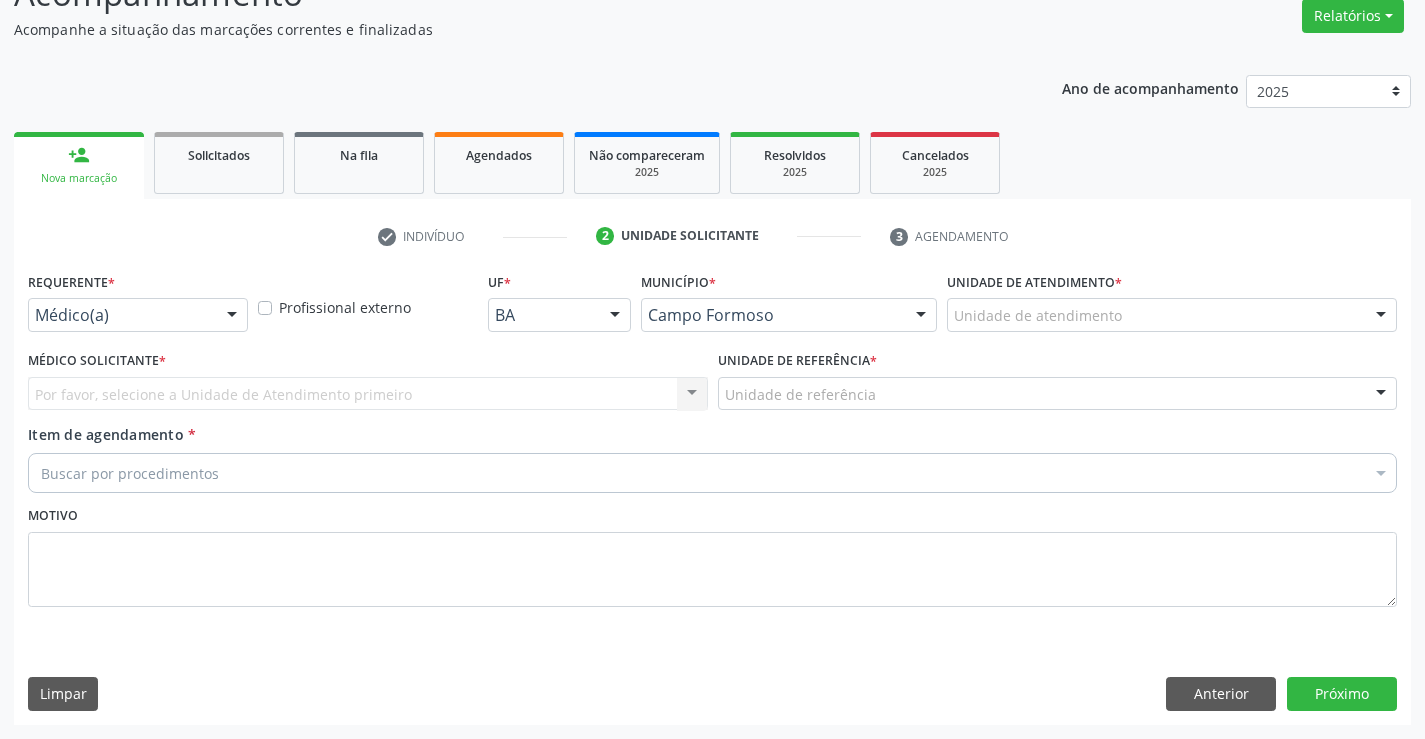 scroll, scrollTop: 167, scrollLeft: 0, axis: vertical 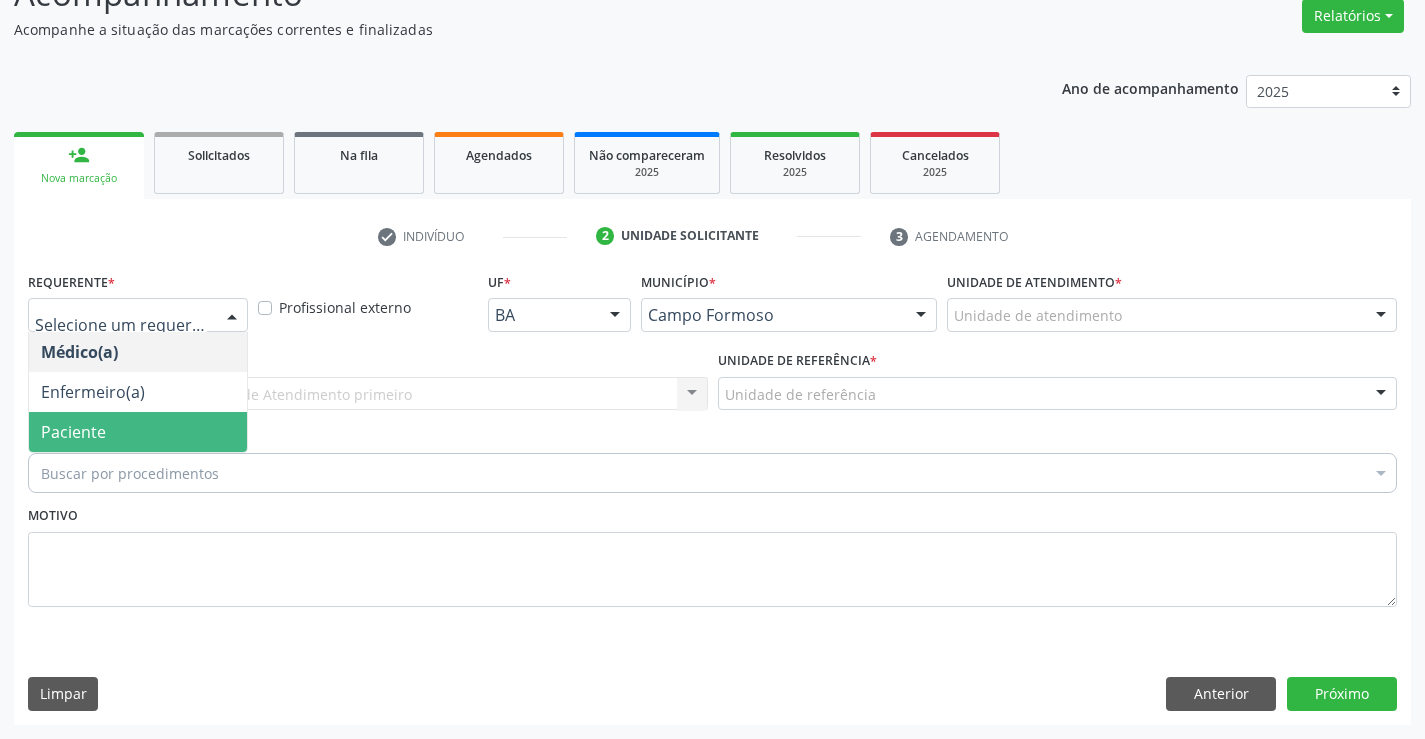 click on "Paciente" at bounding box center [138, 432] 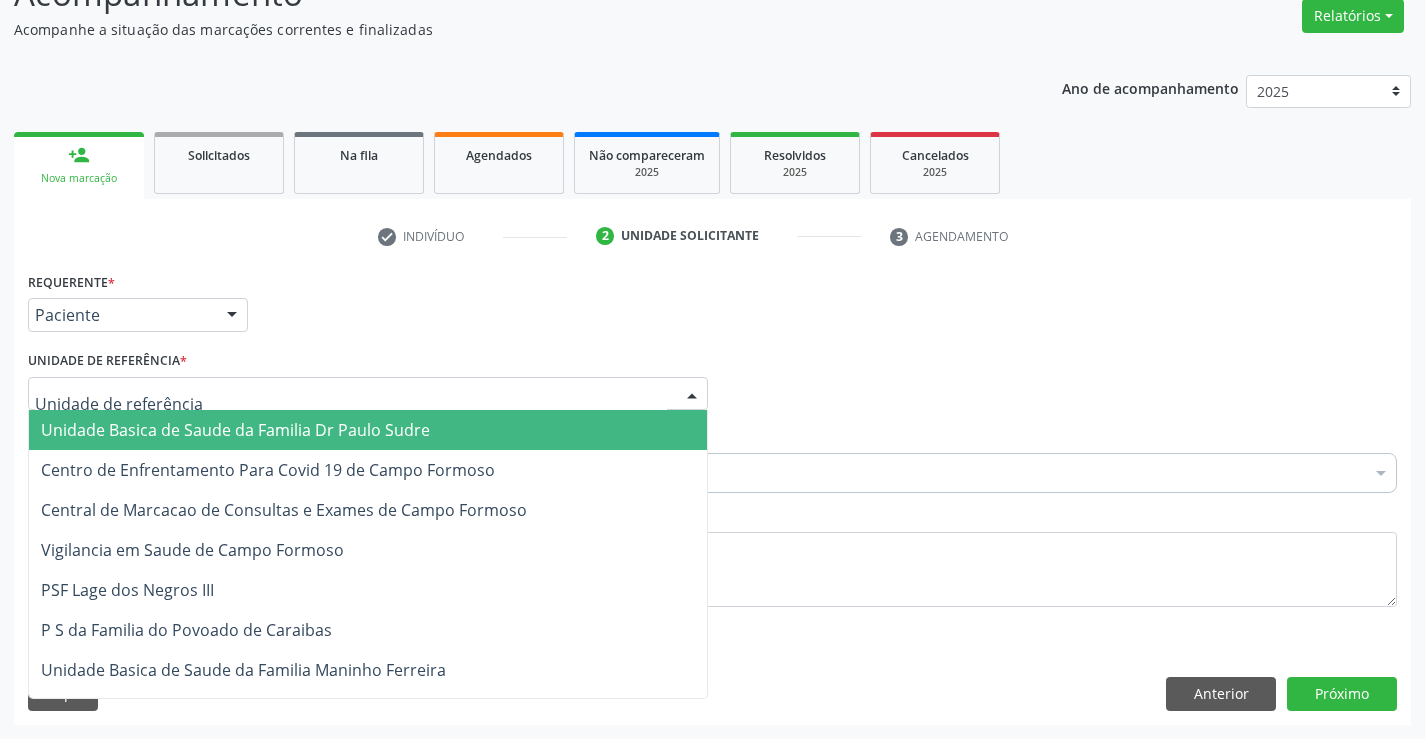 click on "Unidade Basica de Saude da Familia Dr Paulo Sudre" at bounding box center (235, 430) 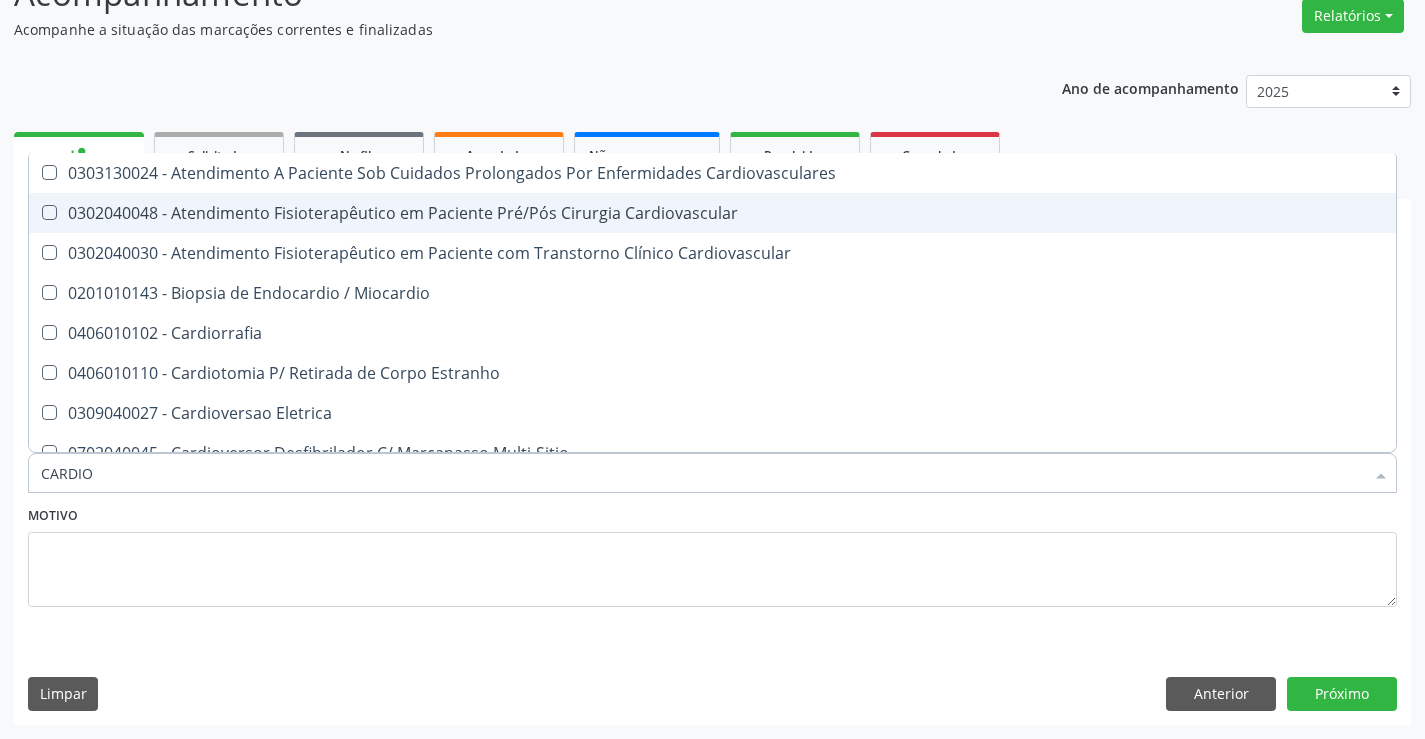type on "CARDIOL" 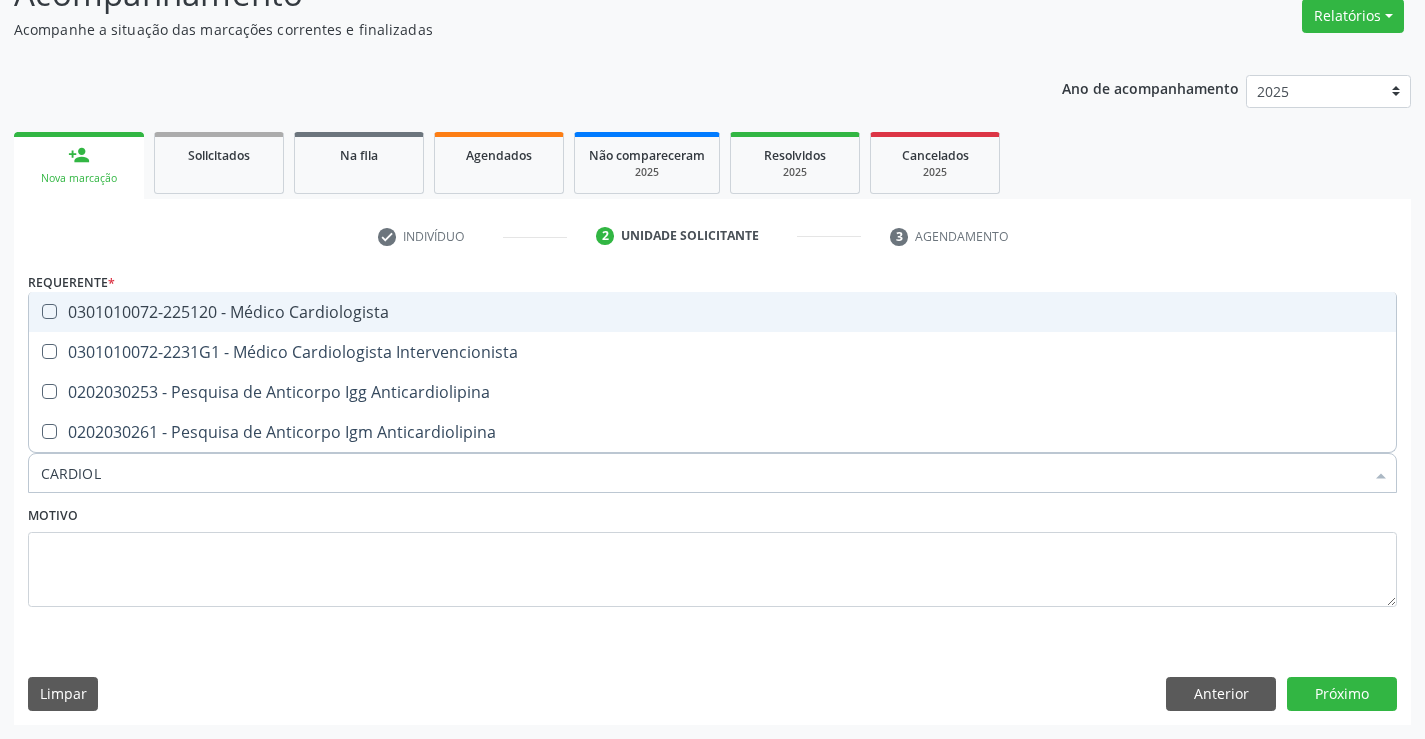 click on "0301010072-225120 - Médico Cardiologista" at bounding box center [712, 312] 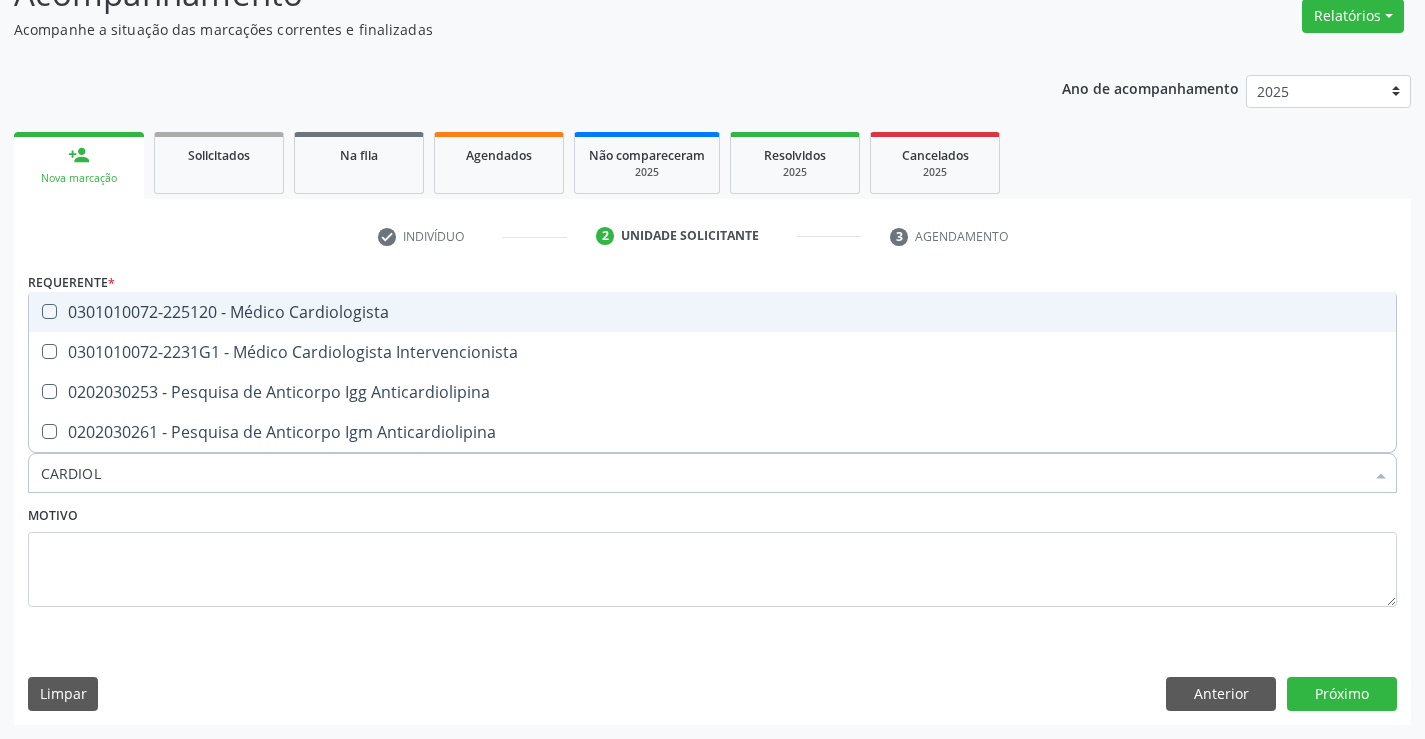 checkbox on "true" 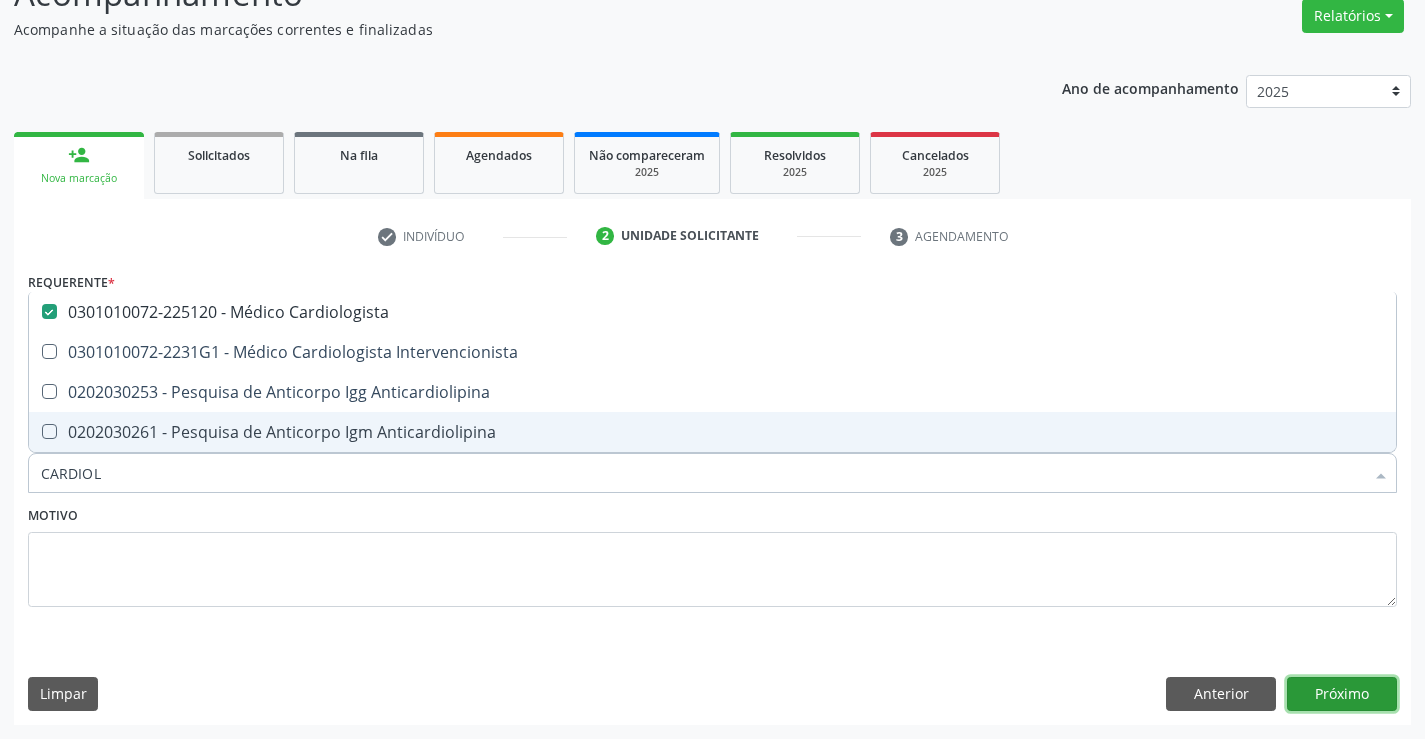click on "Próximo" at bounding box center (1342, 694) 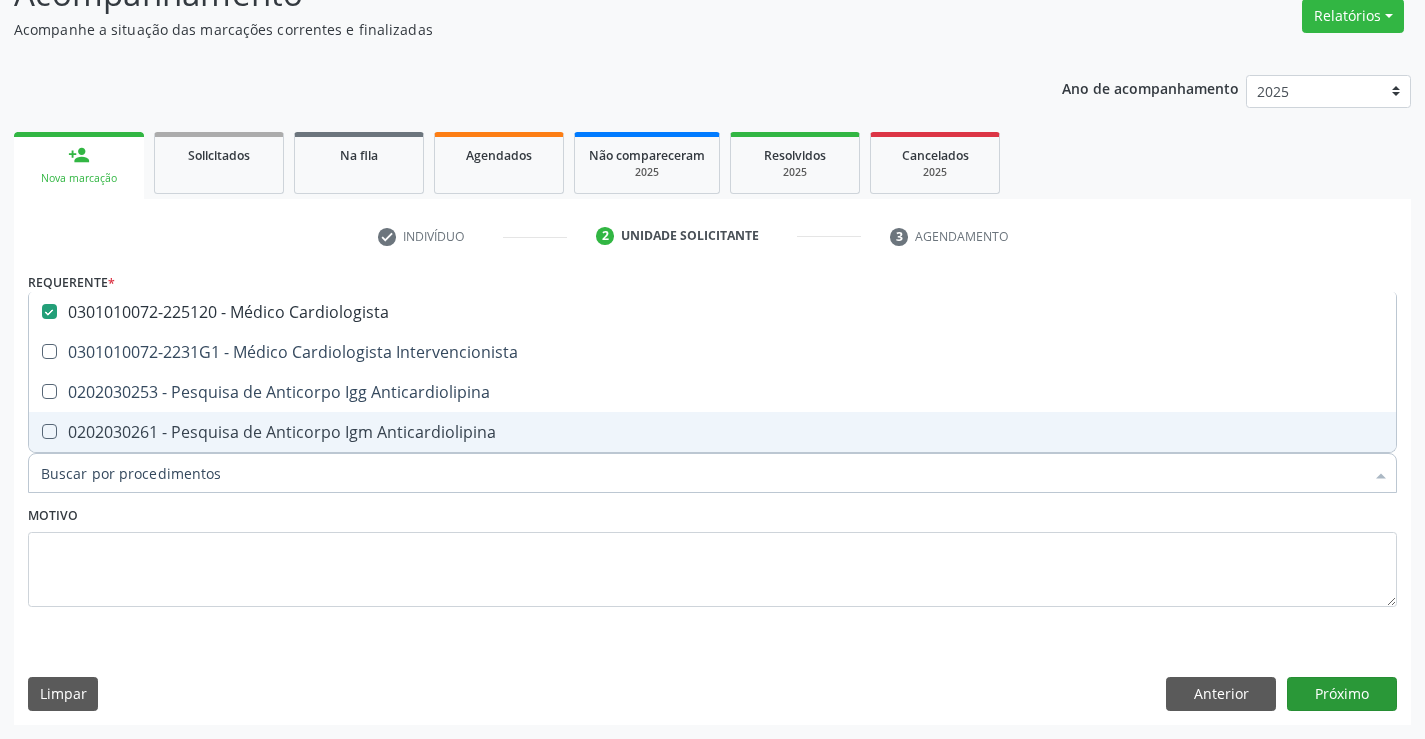 scroll, scrollTop: 131, scrollLeft: 0, axis: vertical 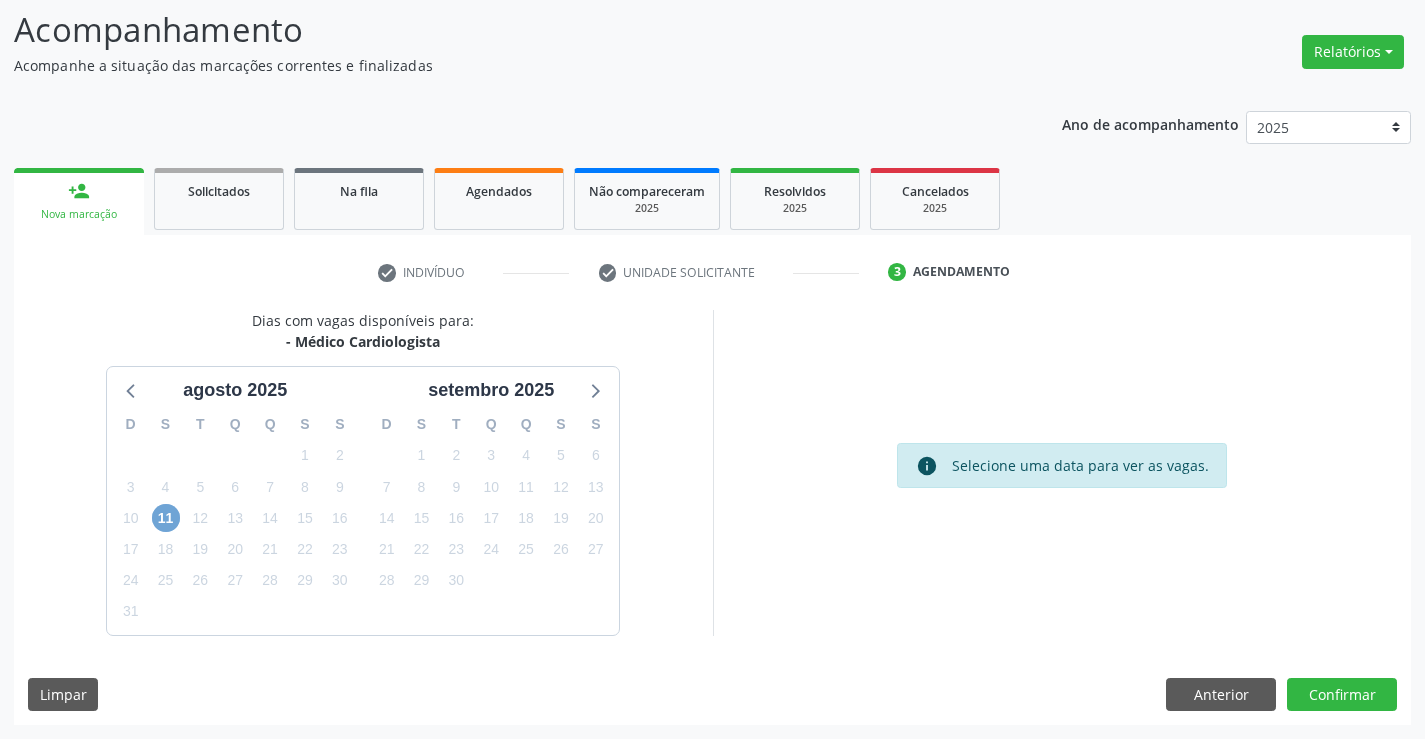 click on "11" at bounding box center [166, 518] 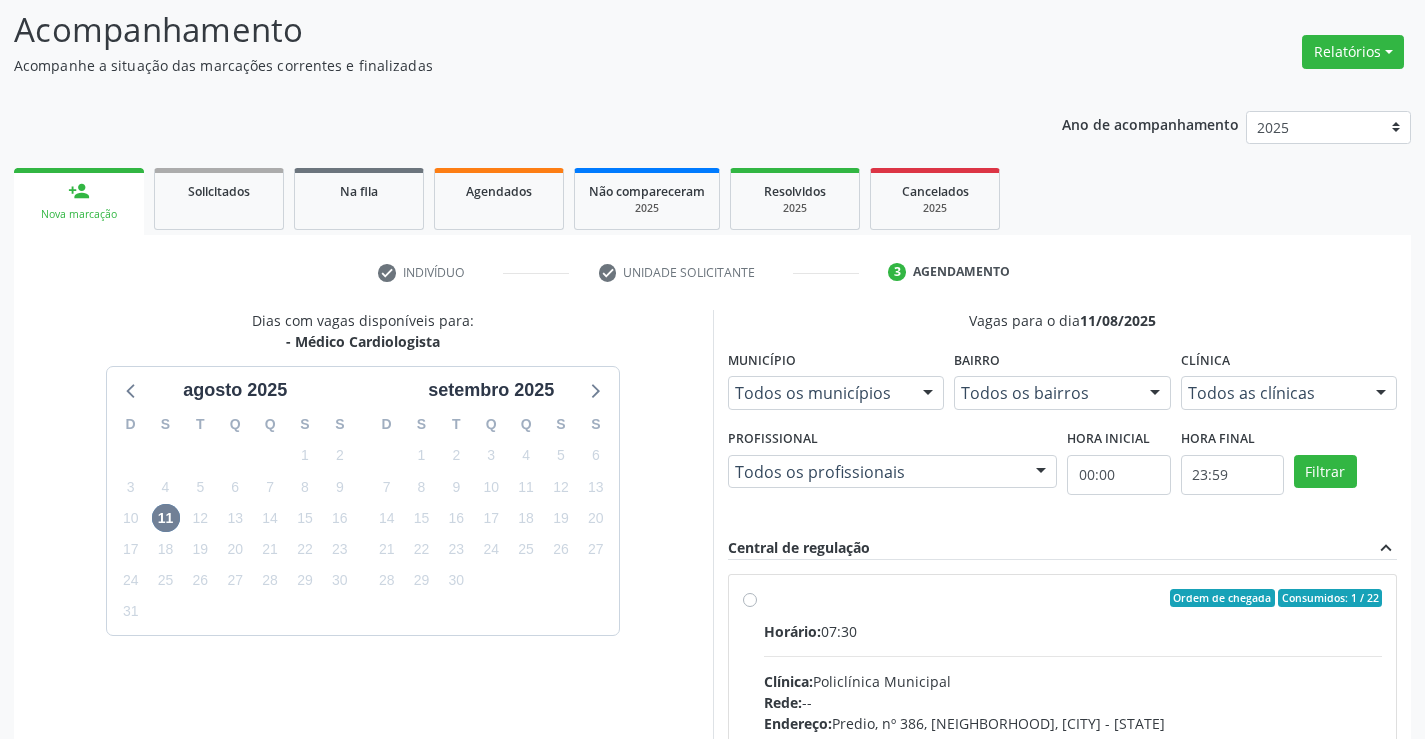 click on "Ordem de chegada
Consumidos: 1 / 22
Horário:   07:30
Clínica:  Policlínica Municipal
Rede:
--
Endereço:   Predio, nº 386, Centro, Campo Formoso - BA
Telefone:   (74) 6451312
Profissional:
Fabio Rodrigues Damasceno Domingues
Informações adicionais sobre o atendimento
Idade de atendimento:
de 0 a 120 anos
Gênero(s) atendido(s):
Masculino e Feminino
Informações adicionais:
--" at bounding box center [1073, 742] 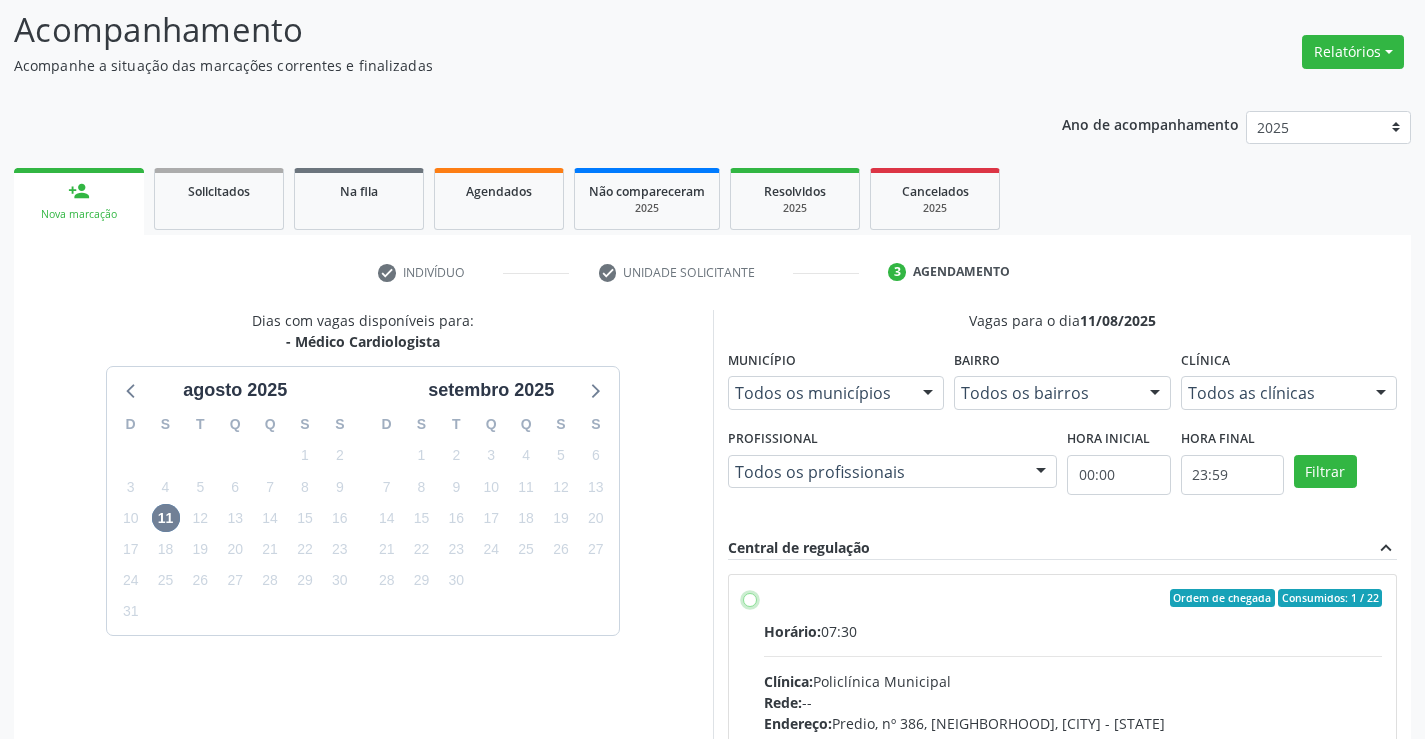 click on "Ordem de chegada
Consumidos: 1 / 22
Horário:   07:30
Clínica:  Policlínica Municipal
Rede:
--
Endereço:   Predio, nº 386, Centro, Campo Formoso - BA
Telefone:   (74) 6451312
Profissional:
Fabio Rodrigues Damasceno Domingues
Informações adicionais sobre o atendimento
Idade de atendimento:
de 0 a 120 anos
Gênero(s) atendido(s):
Masculino e Feminino
Informações adicionais:
--" at bounding box center (750, 598) 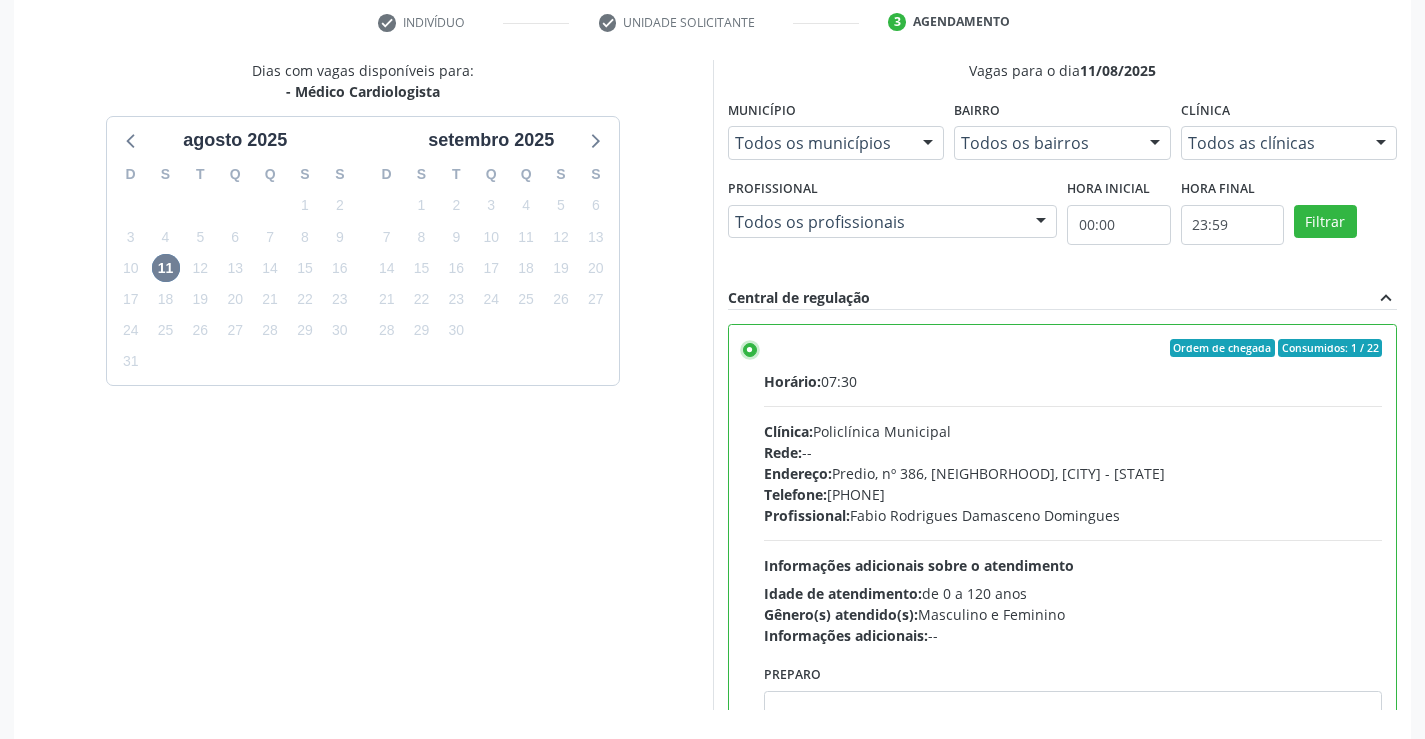 scroll, scrollTop: 456, scrollLeft: 0, axis: vertical 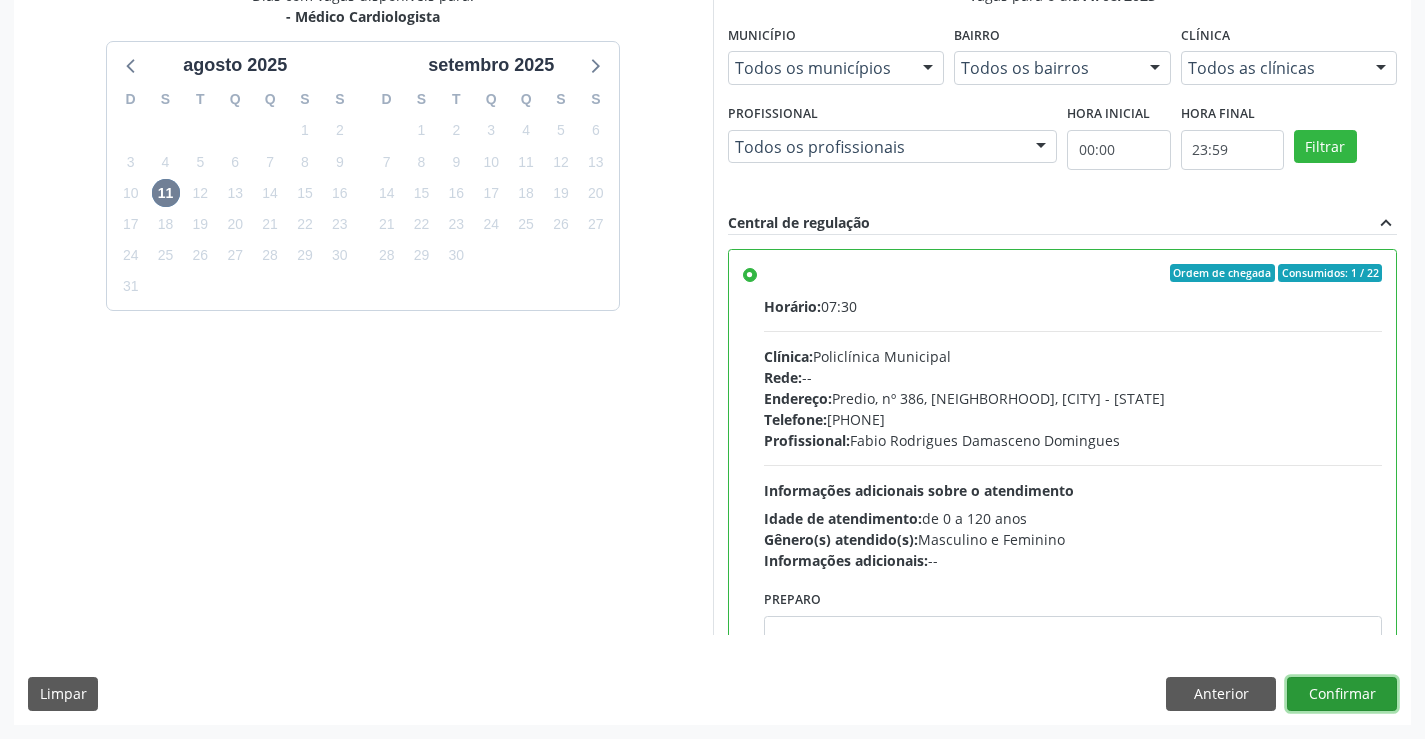 click on "Confirmar" at bounding box center (1342, 694) 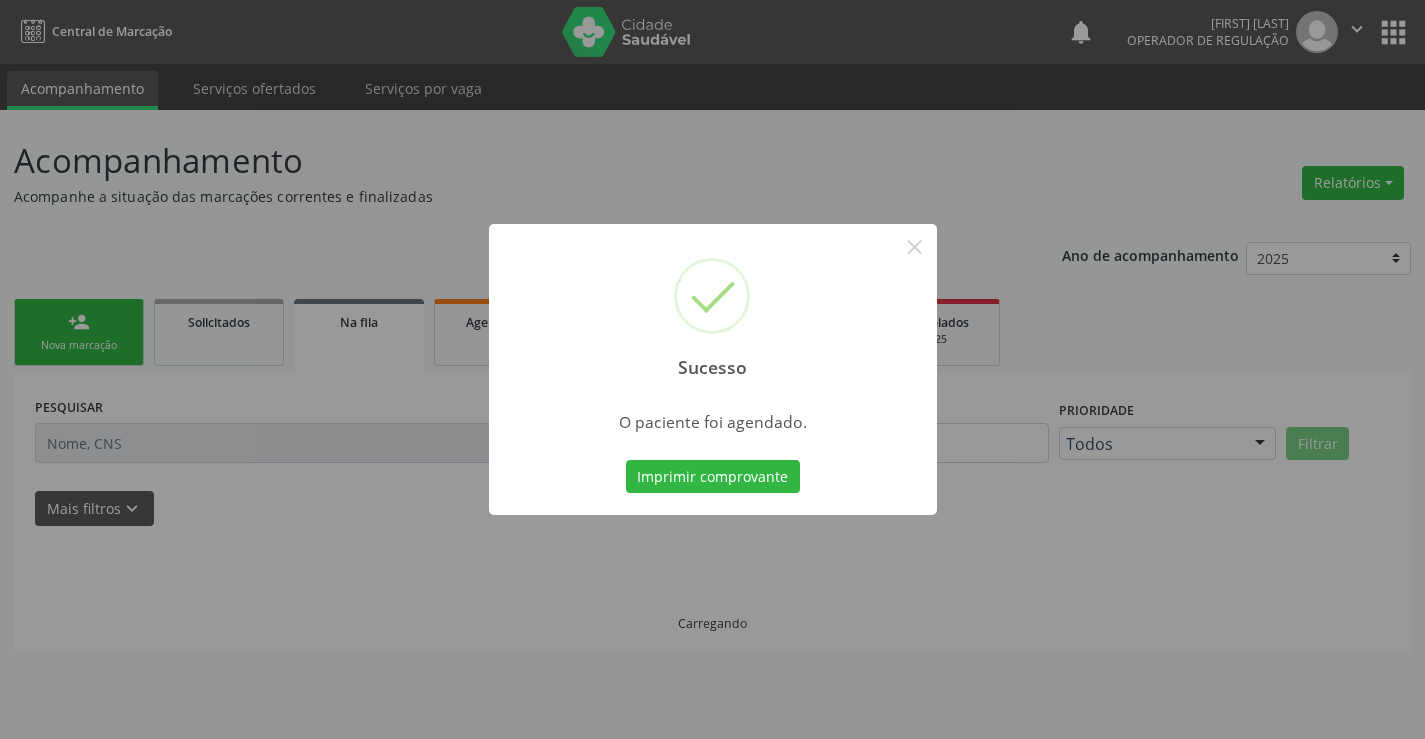 scroll, scrollTop: 0, scrollLeft: 0, axis: both 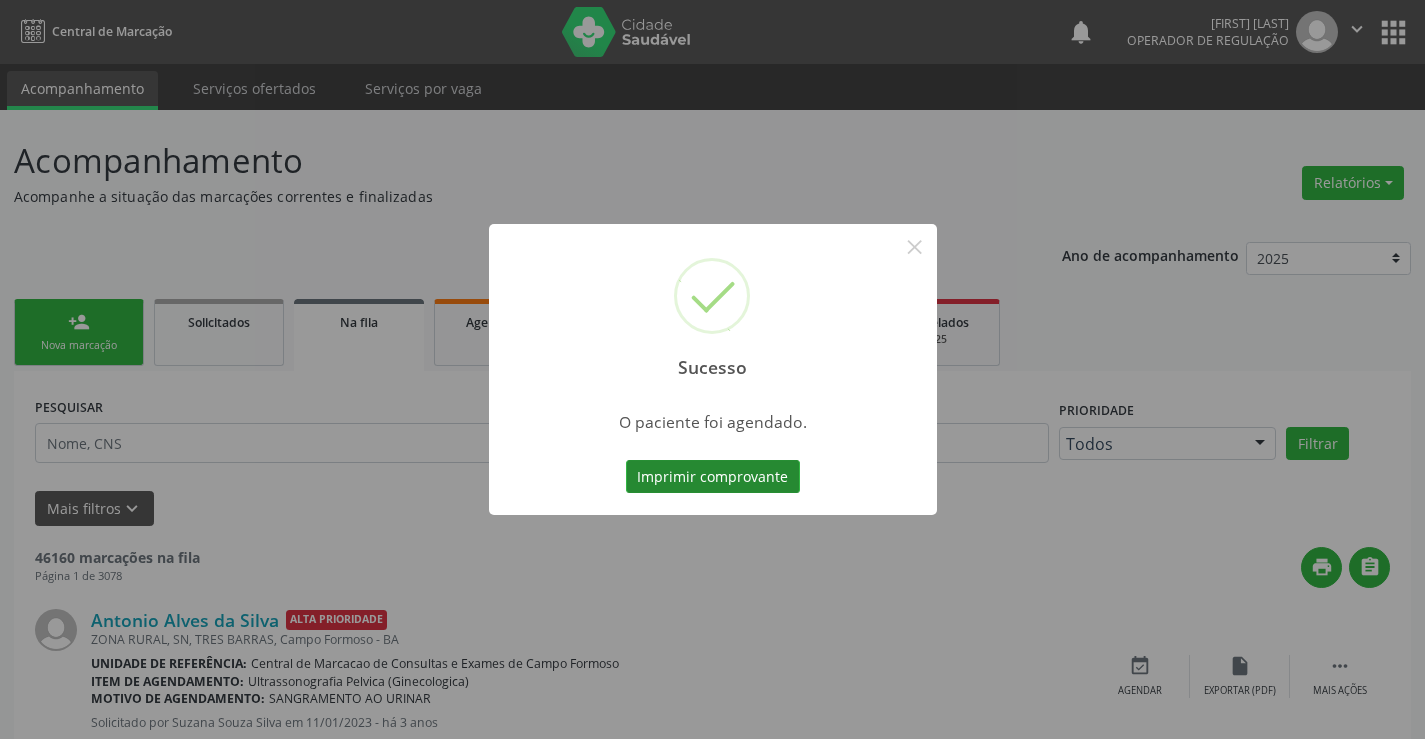 click on "Imprimir comprovante" at bounding box center (713, 477) 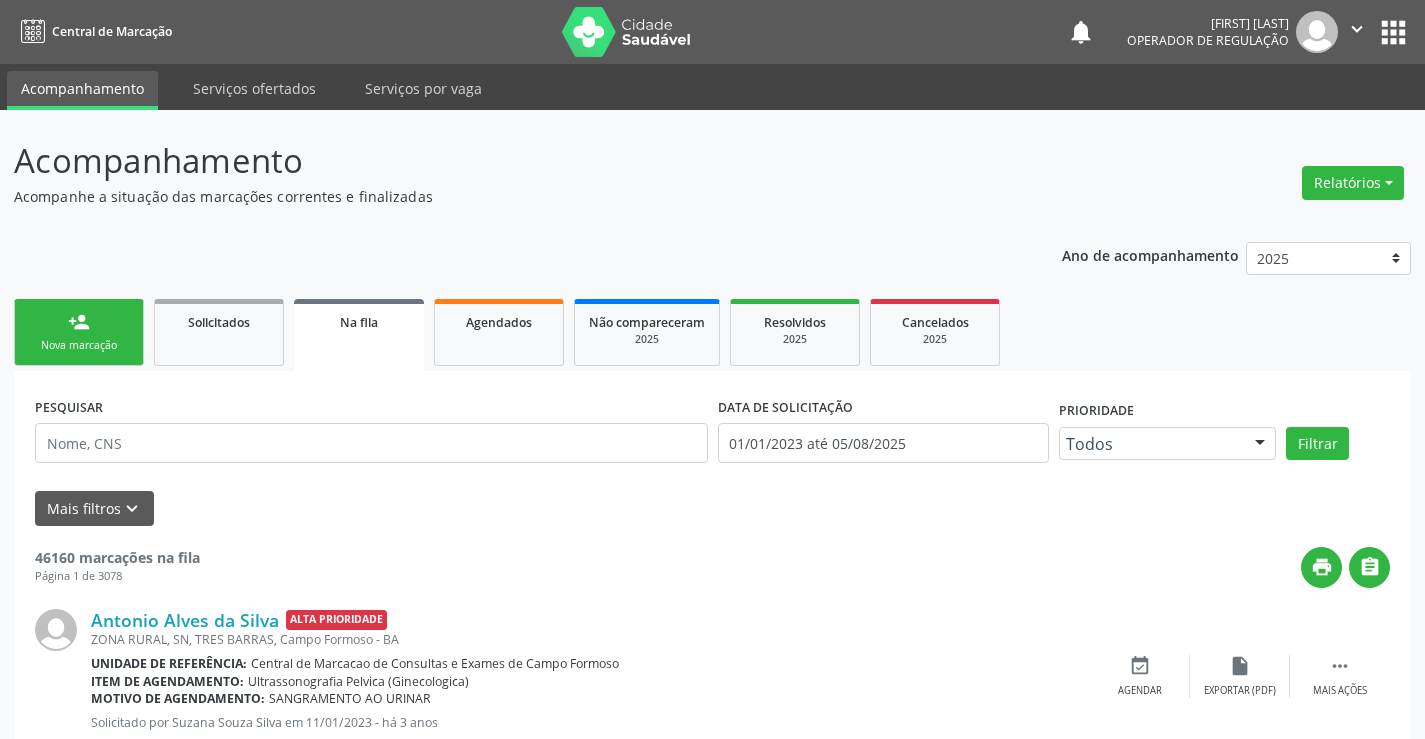 click on "person_add
Nova marcação" at bounding box center (79, 332) 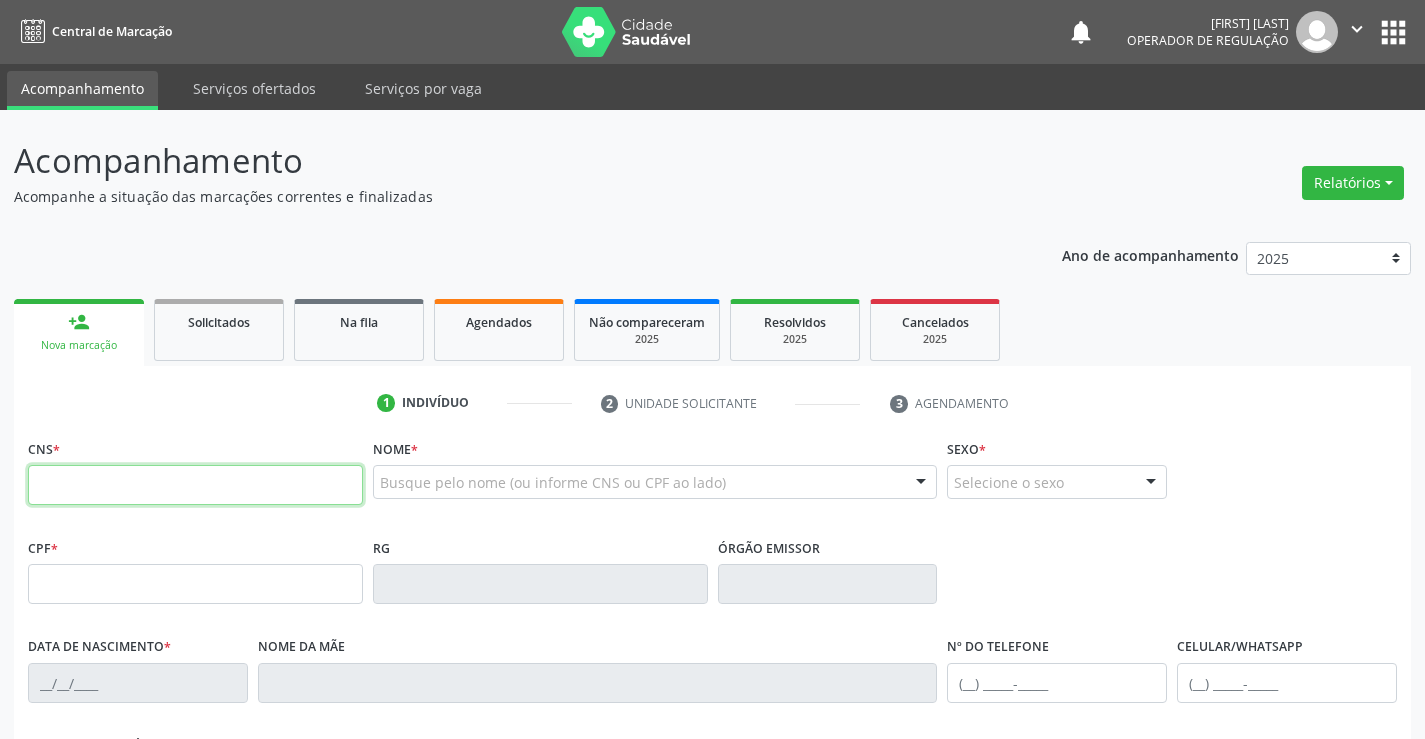click at bounding box center [195, 485] 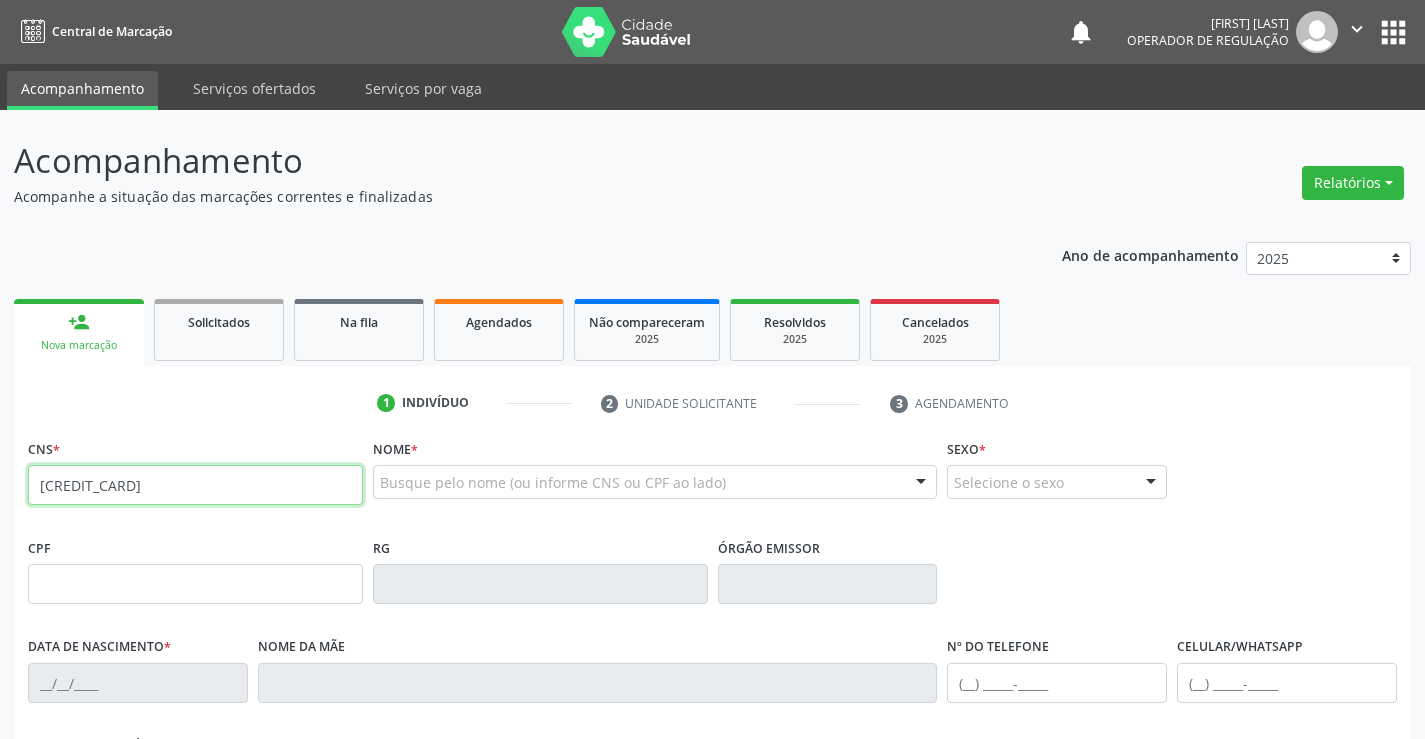 type on "700 4074 0937 5540" 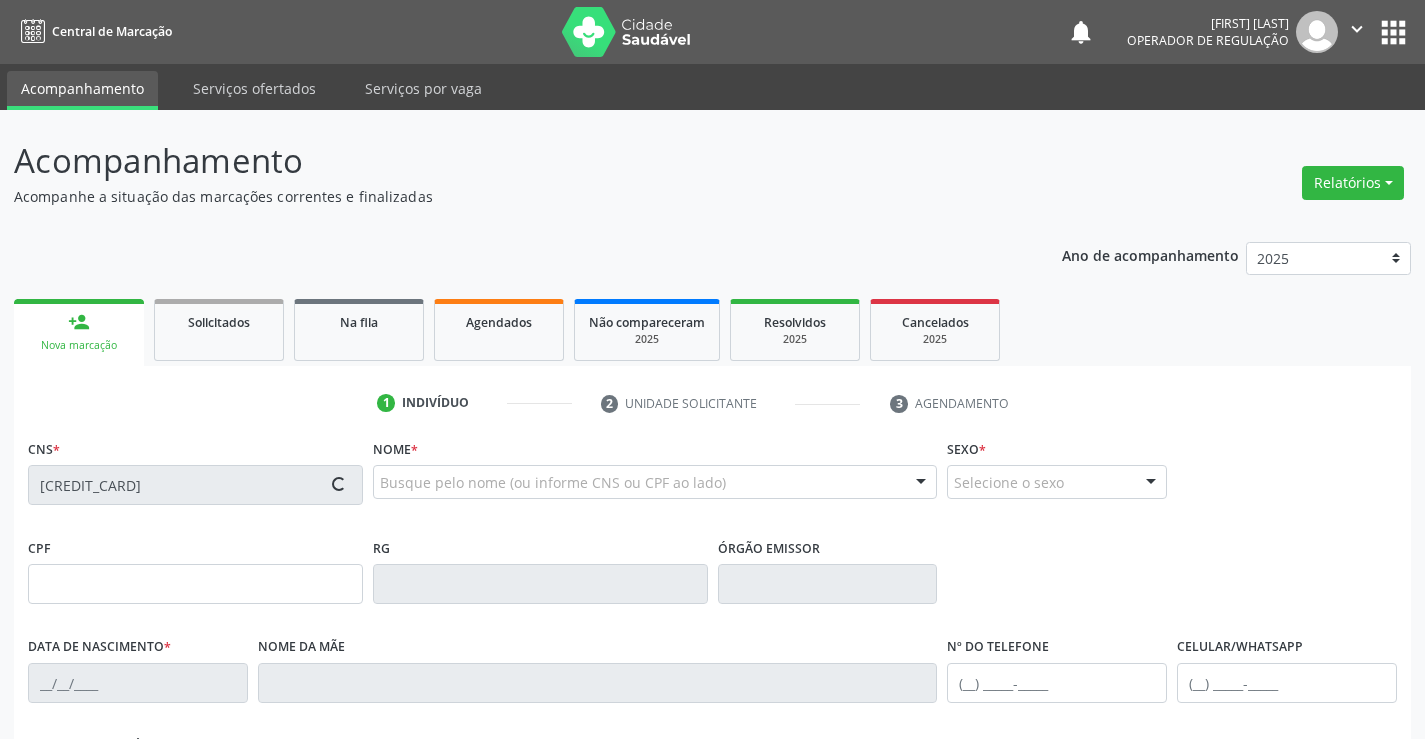 type on "0584605862" 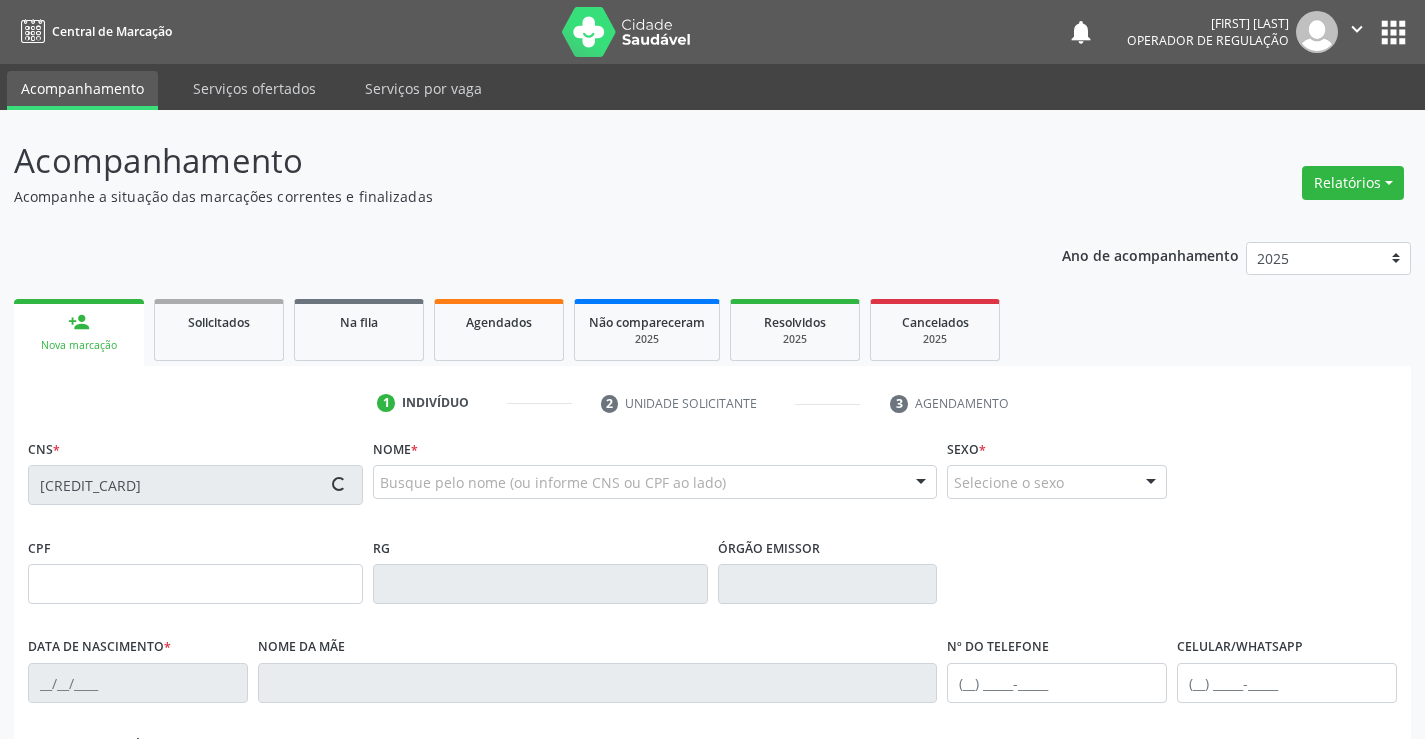 type on "02/06/1951" 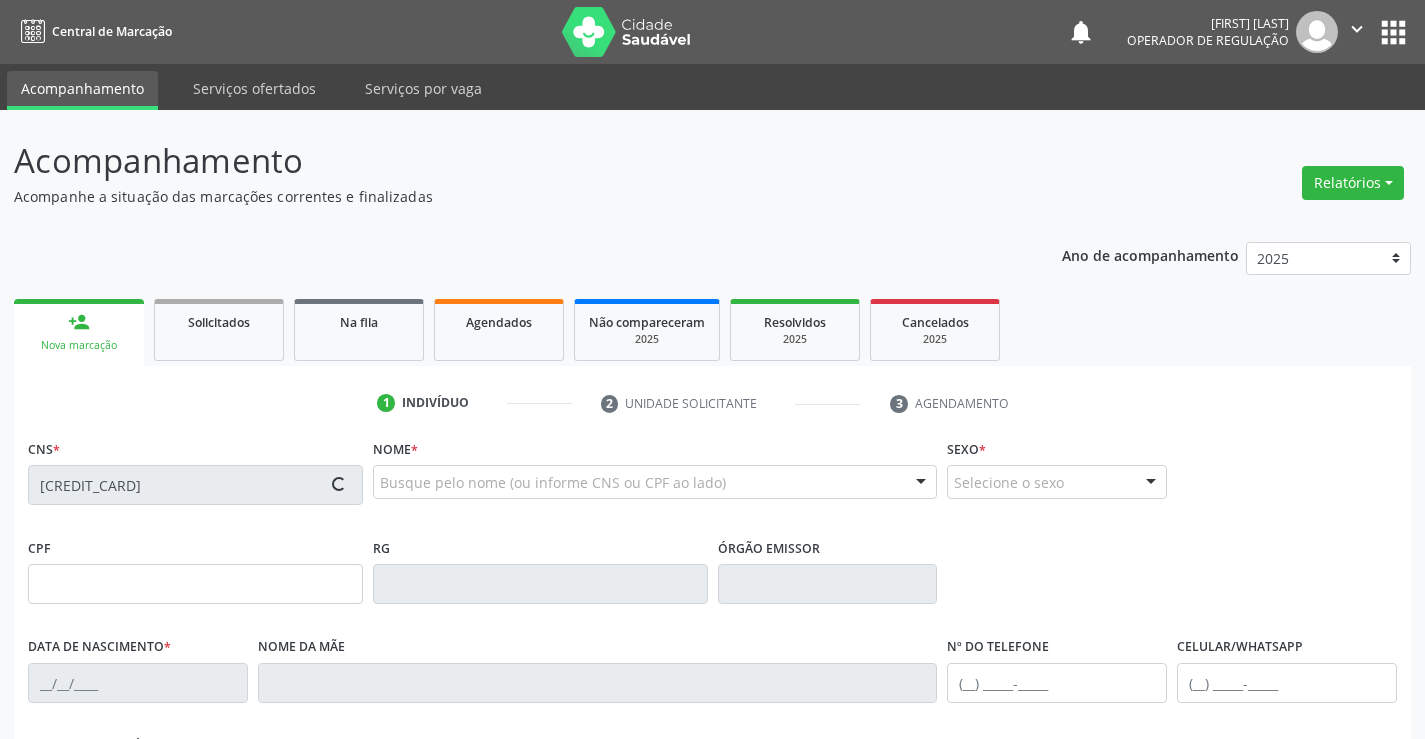 type on "(74) 9135-6155" 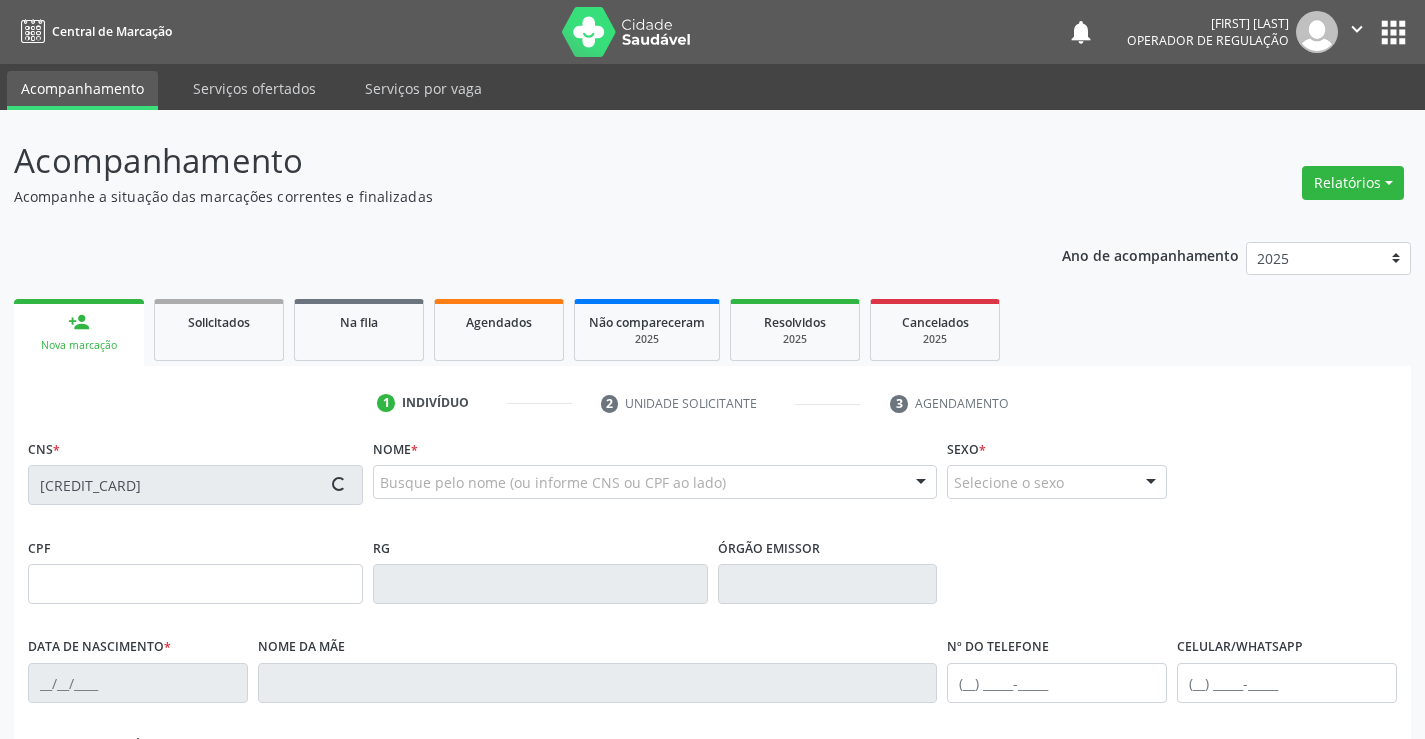 type on "(74) 9135-6155" 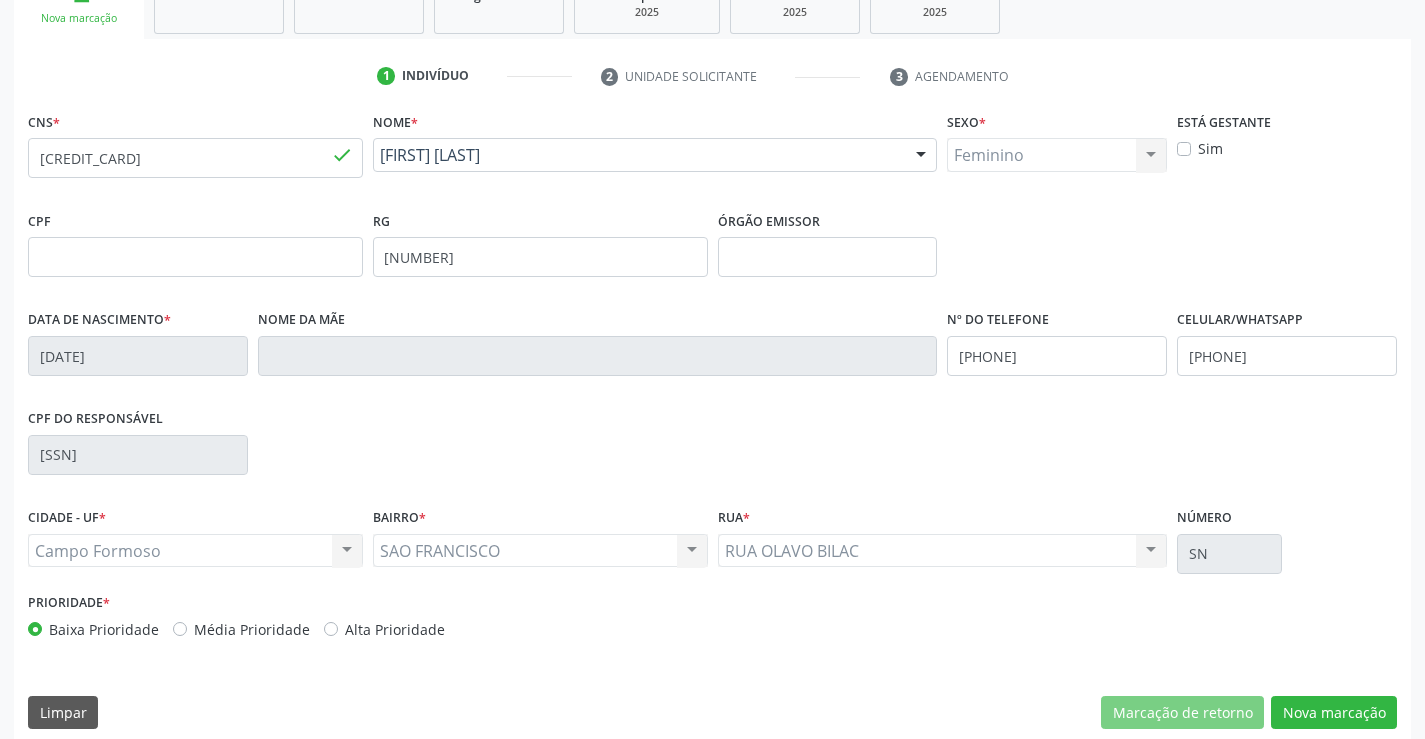 scroll, scrollTop: 345, scrollLeft: 0, axis: vertical 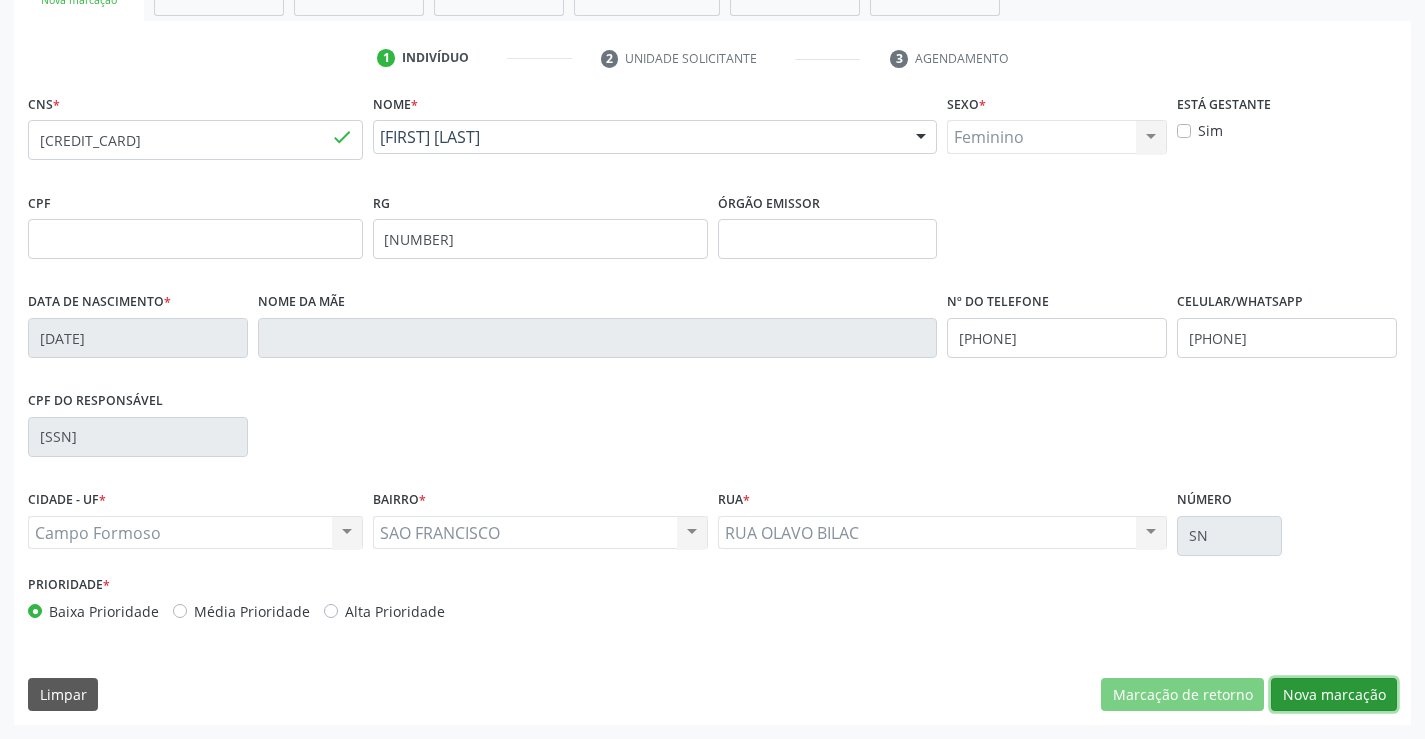 click on "Nova marcação" at bounding box center [1334, 695] 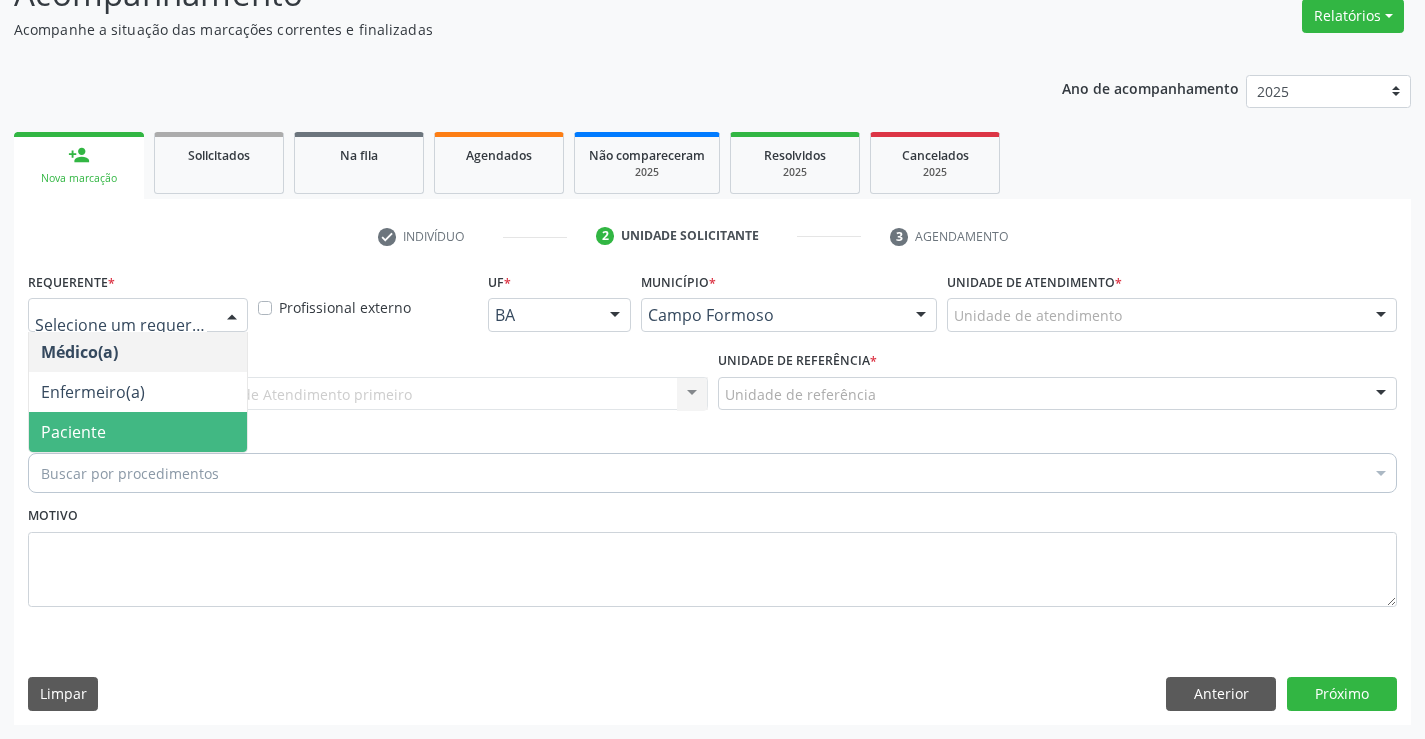 click on "Paciente" at bounding box center (138, 432) 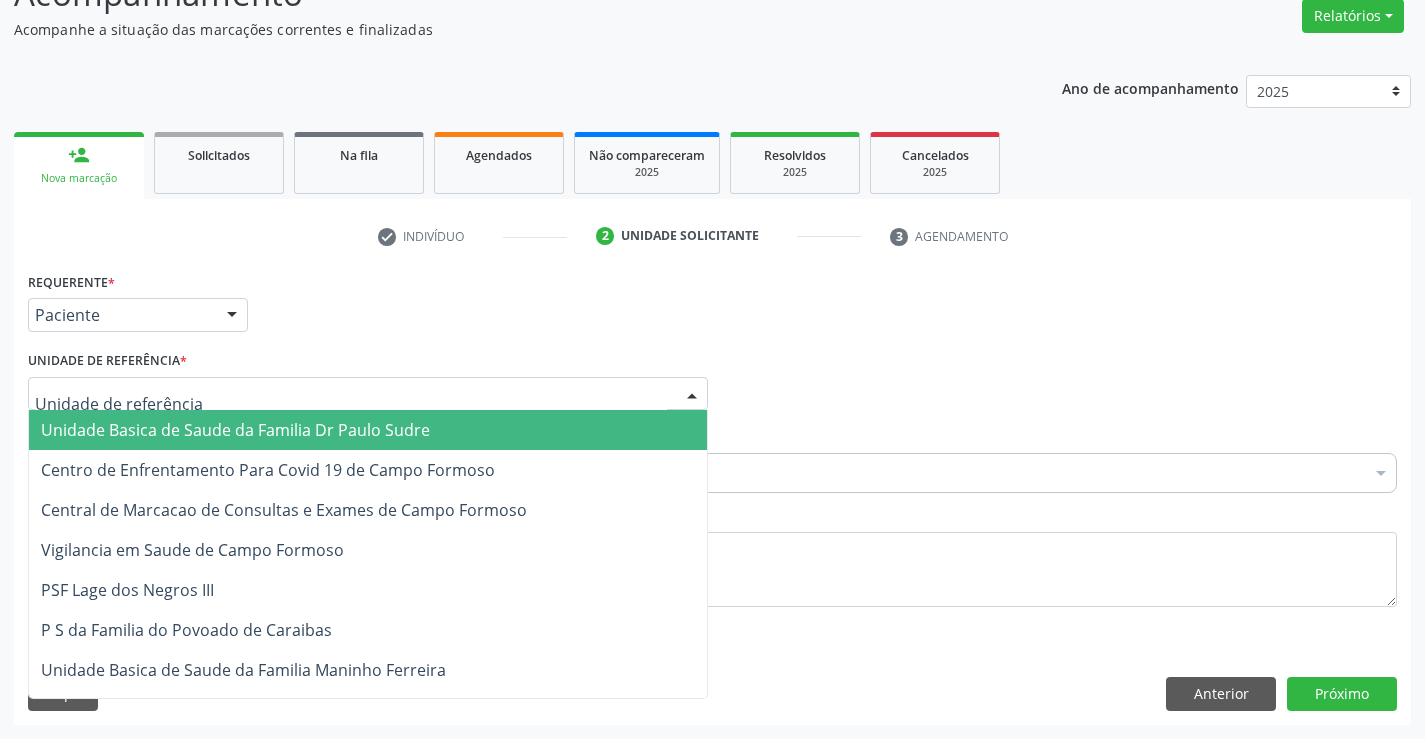 click on "Unidade Basica de Saude da Familia Dr Paulo Sudre" at bounding box center (235, 430) 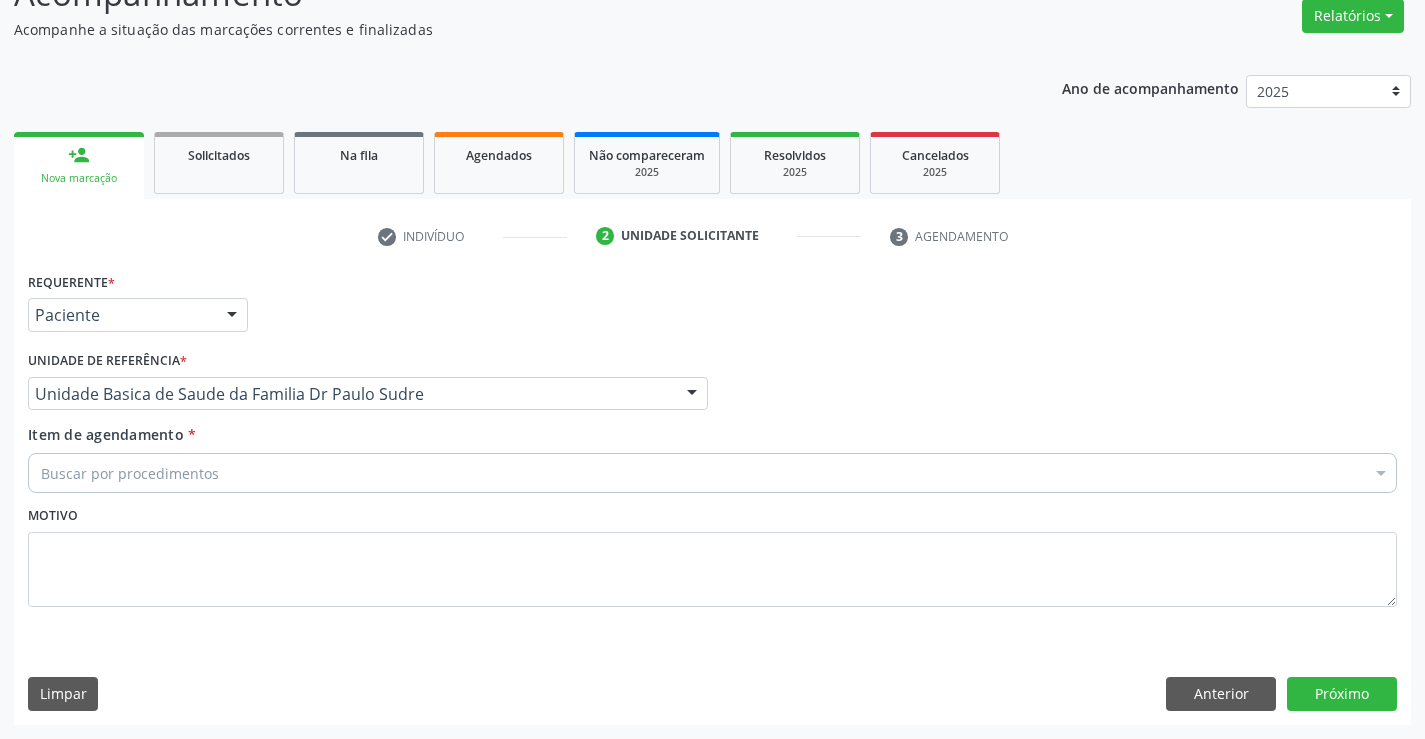 click on "Item de agendamento
*" at bounding box center [41, 473] 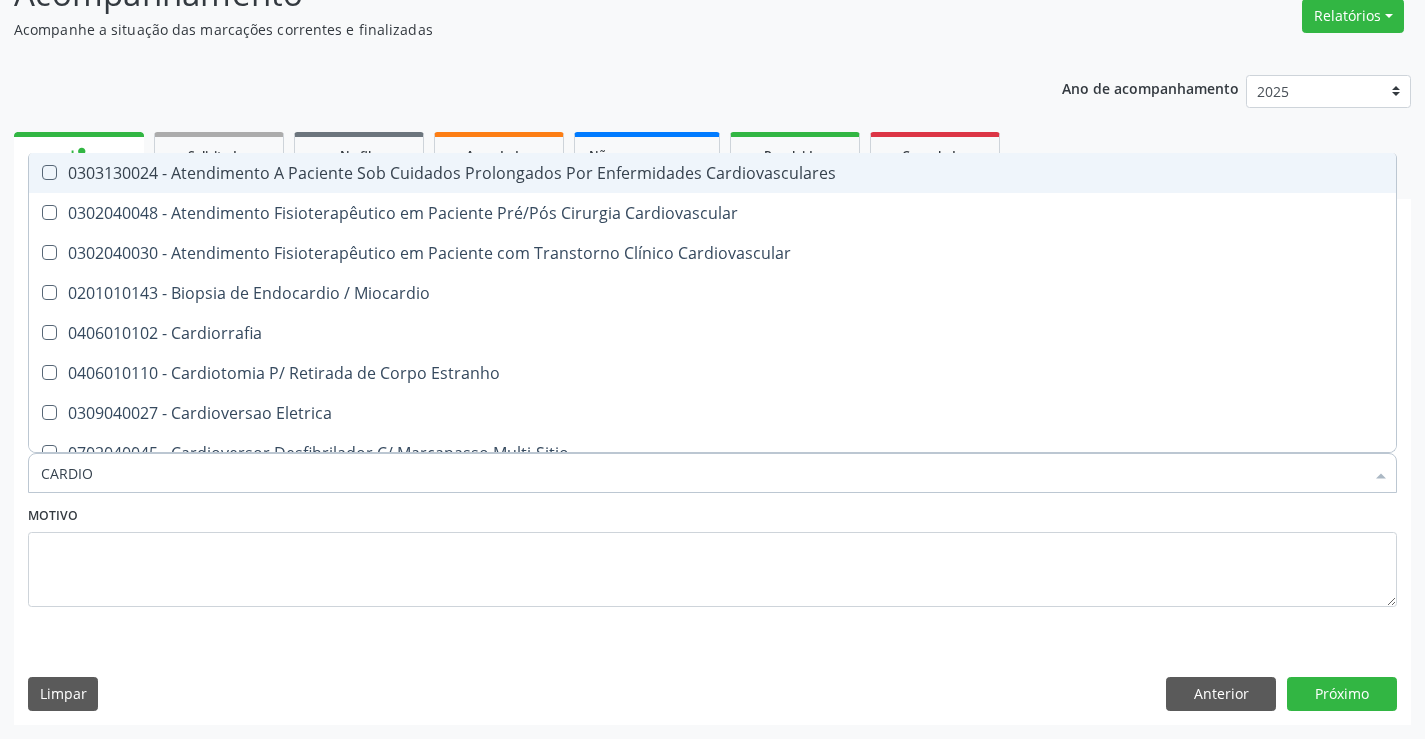 type on "CARDIOL" 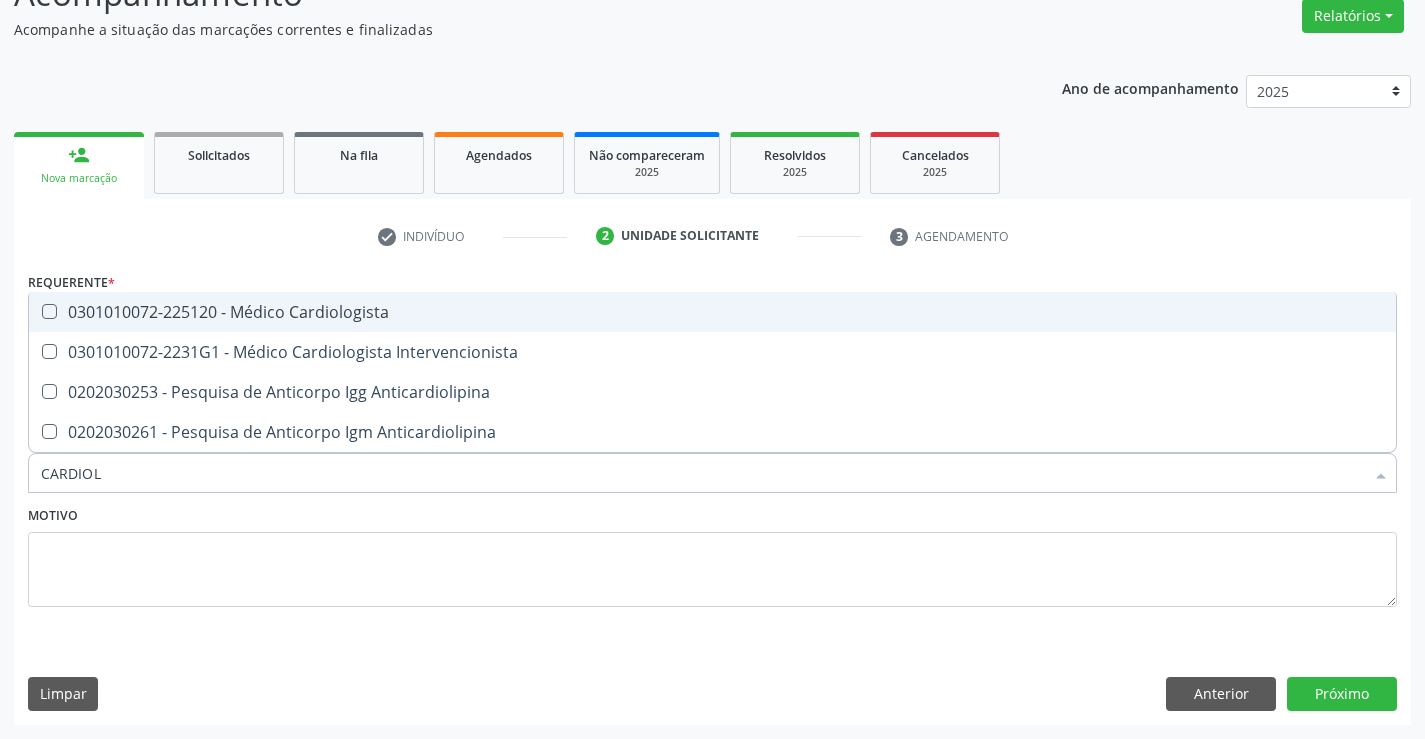 click on "0301010072-225120 - Médico Cardiologista" at bounding box center [712, 312] 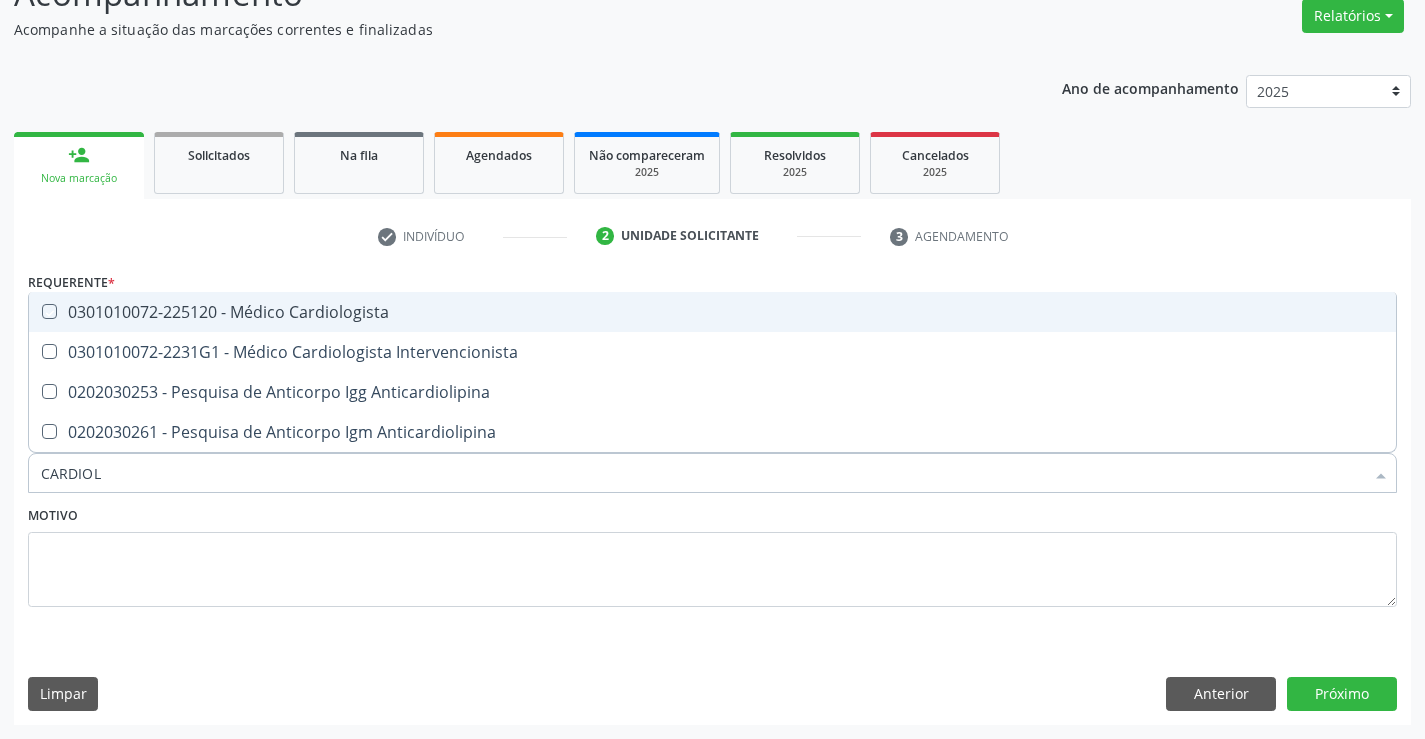 checkbox on "true" 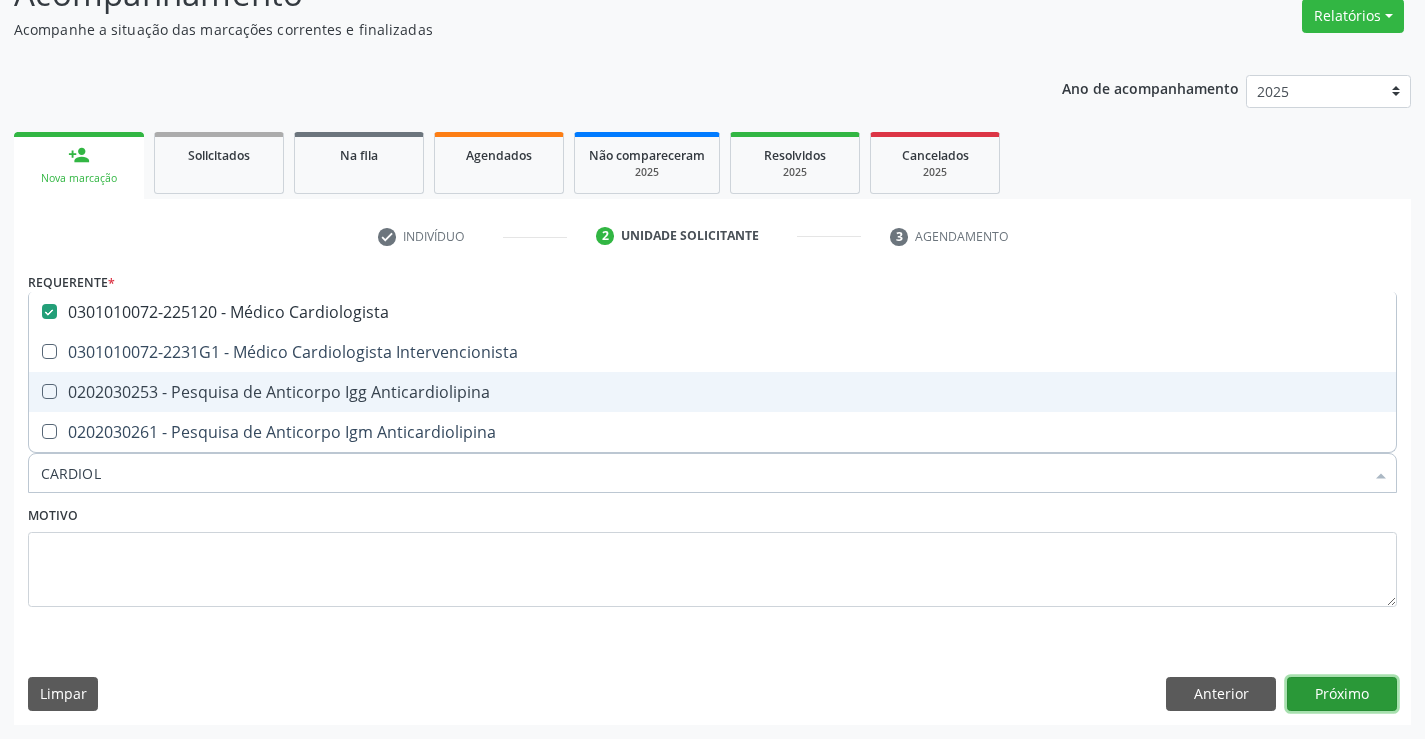 click on "Próximo" at bounding box center [1342, 694] 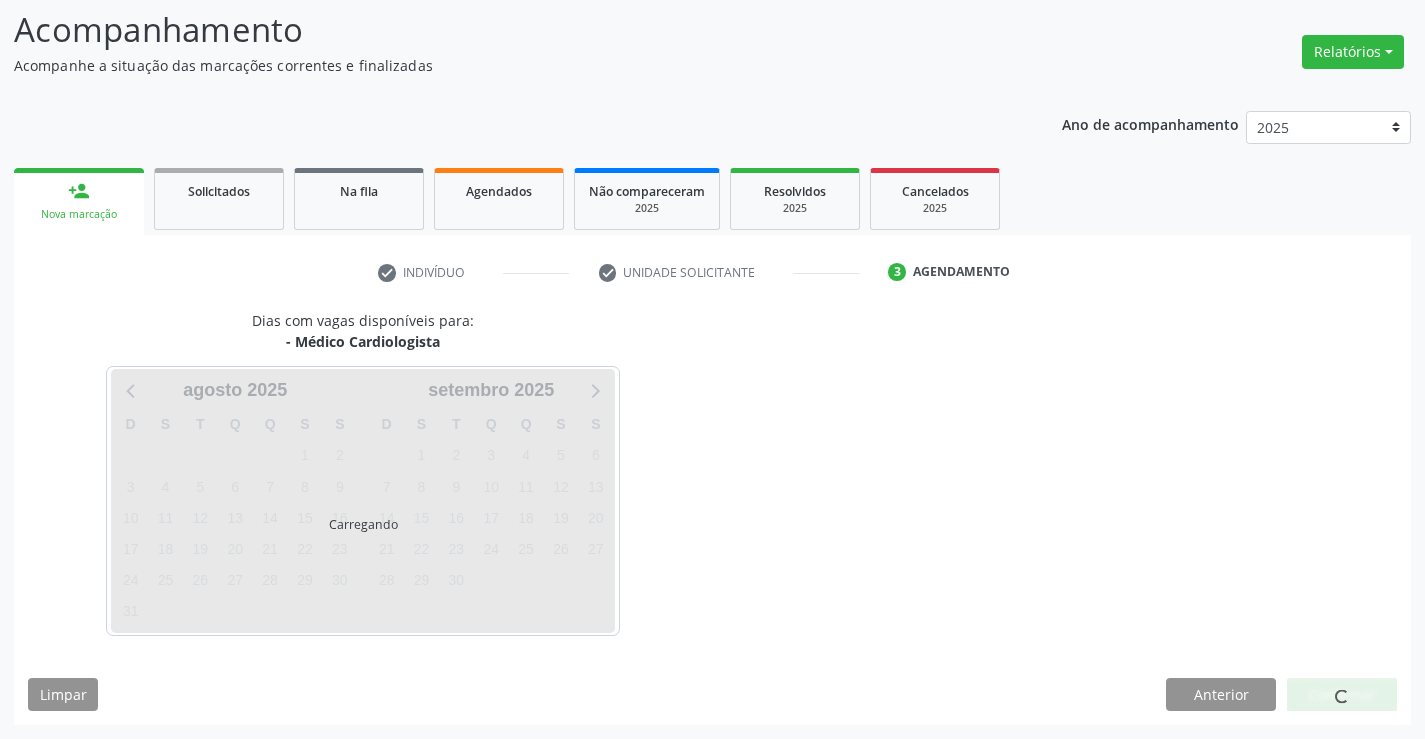 scroll, scrollTop: 131, scrollLeft: 0, axis: vertical 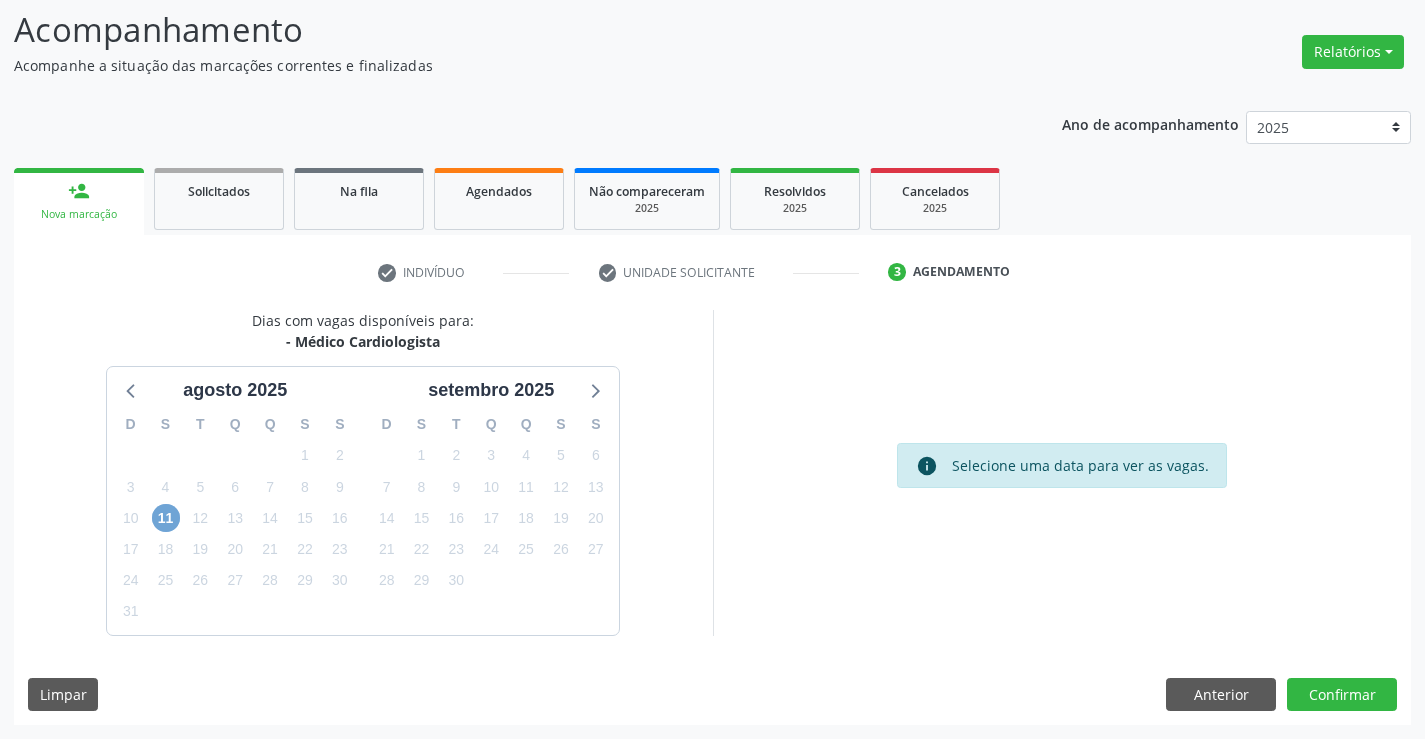 click on "11" at bounding box center [166, 518] 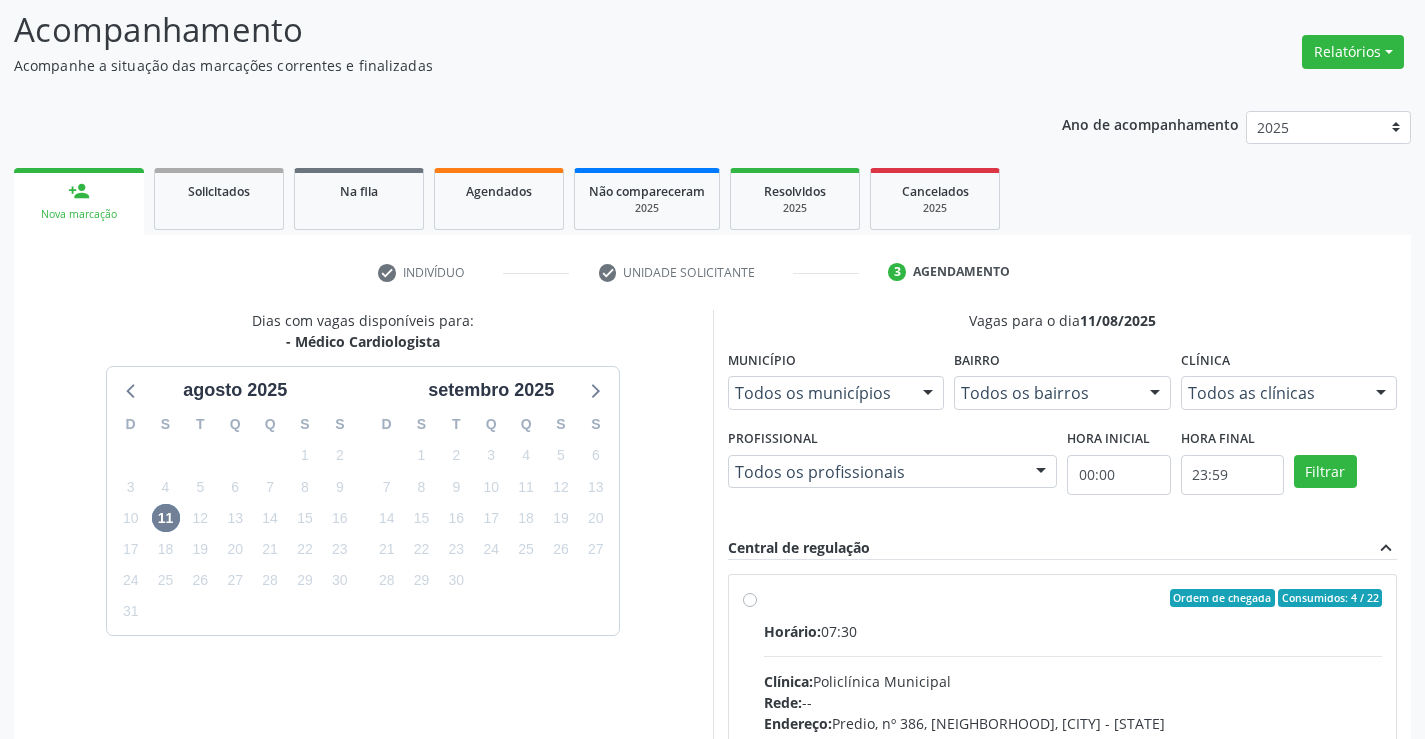 click on "Ordem de chegada
Consumidos: 4 / 22
Horário:   07:30
Clínica:  Policlínica Municipal
Rede:
--
Endereço:   Predio, nº 386, Centro, Campo Formoso - BA
Telefone:   (74) 6451312
Profissional:
Fabio Rodrigues Damasceno Domingues
Informações adicionais sobre o atendimento
Idade de atendimento:
de 0 a 120 anos
Gênero(s) atendido(s):
Masculino e Feminino
Informações adicionais:
--" at bounding box center (1073, 742) 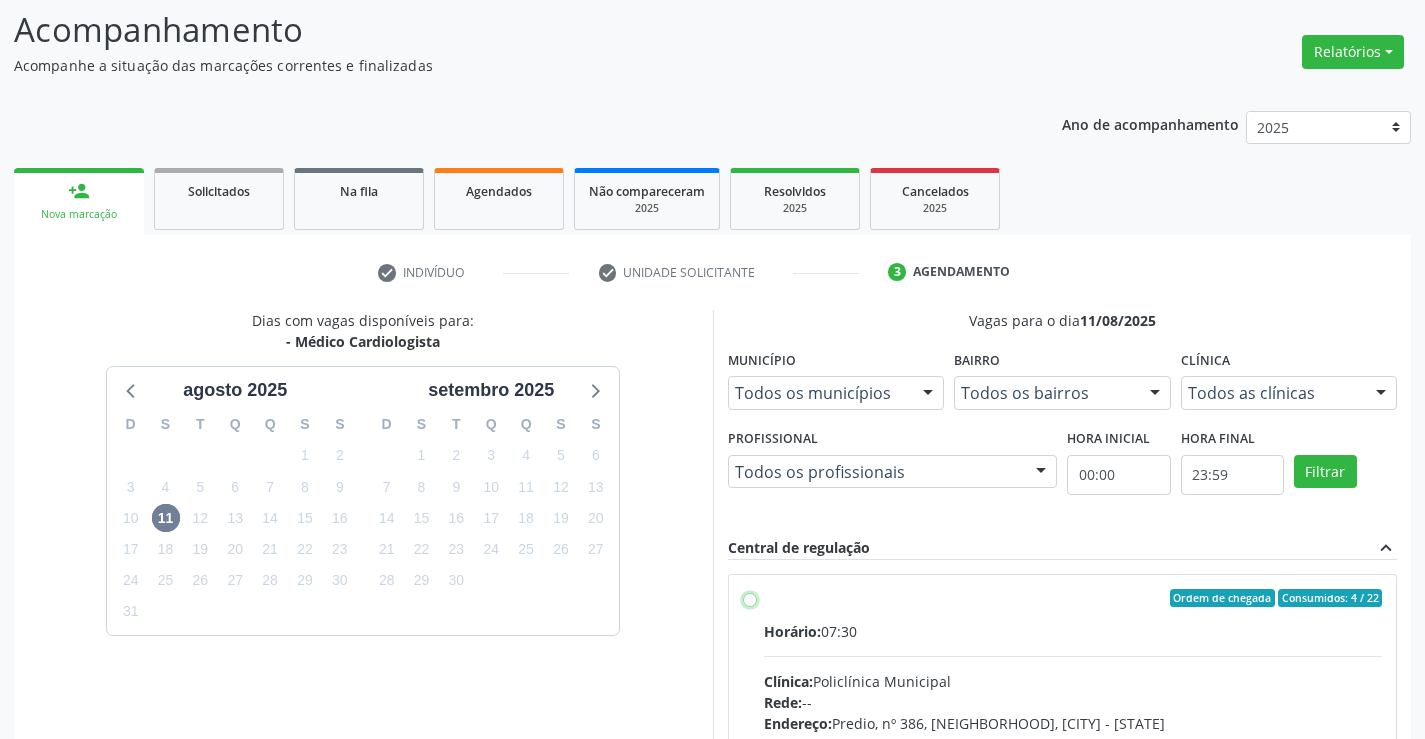 radio on "true" 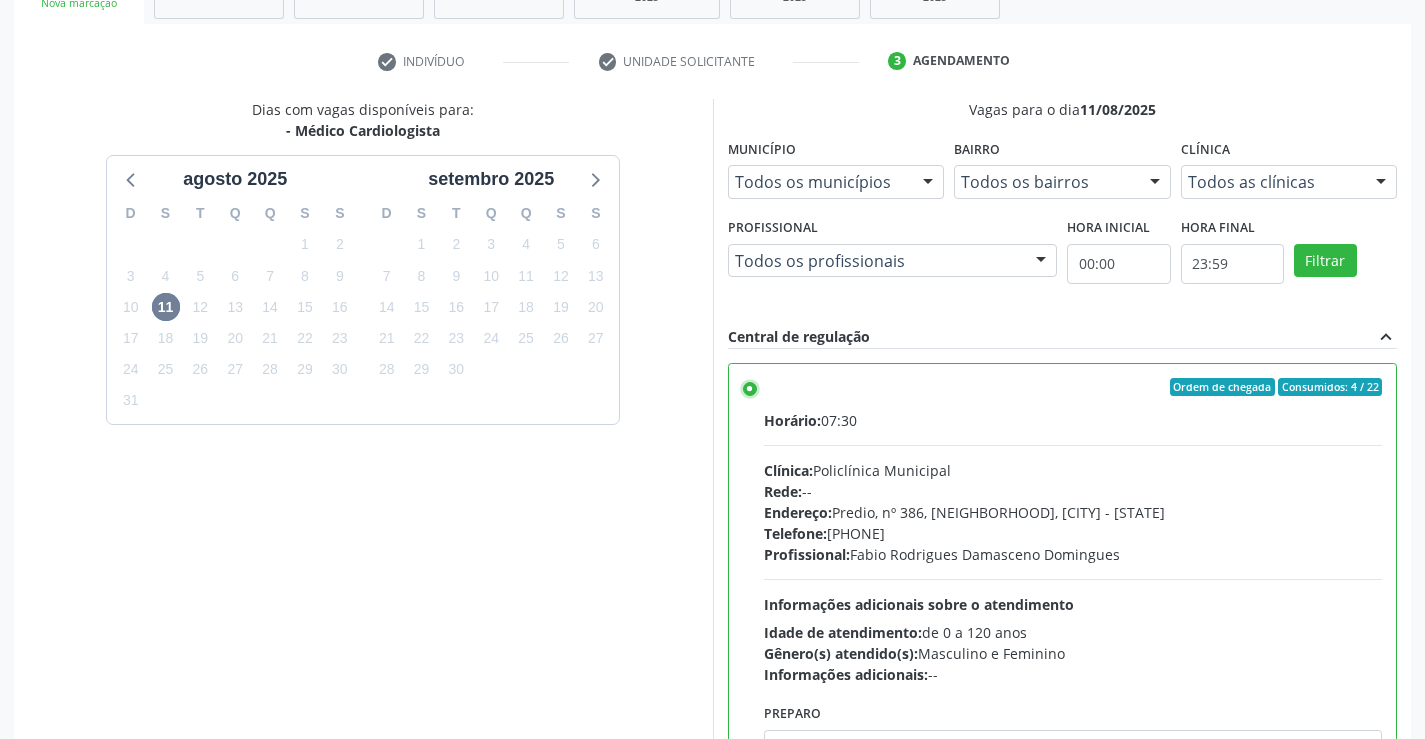 scroll, scrollTop: 456, scrollLeft: 0, axis: vertical 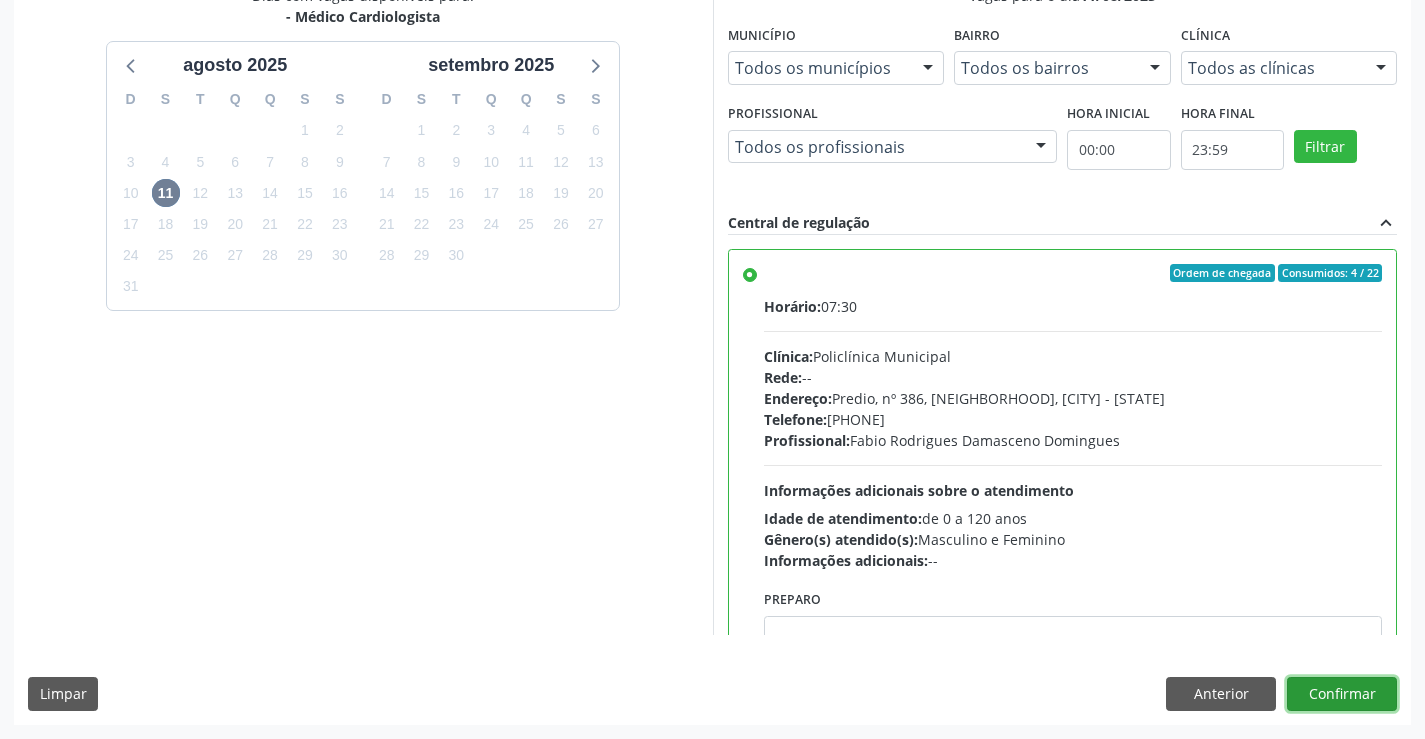 click on "Confirmar" at bounding box center (1342, 694) 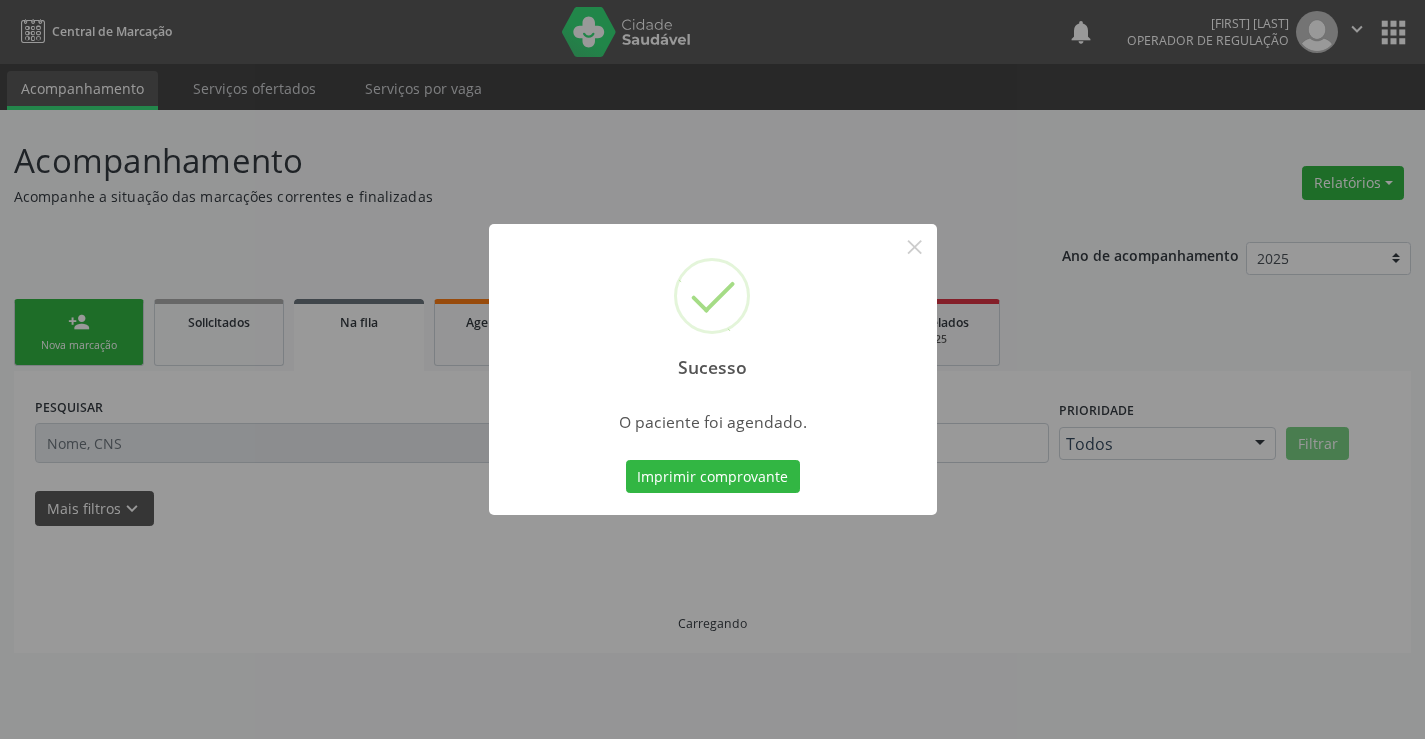 scroll, scrollTop: 0, scrollLeft: 0, axis: both 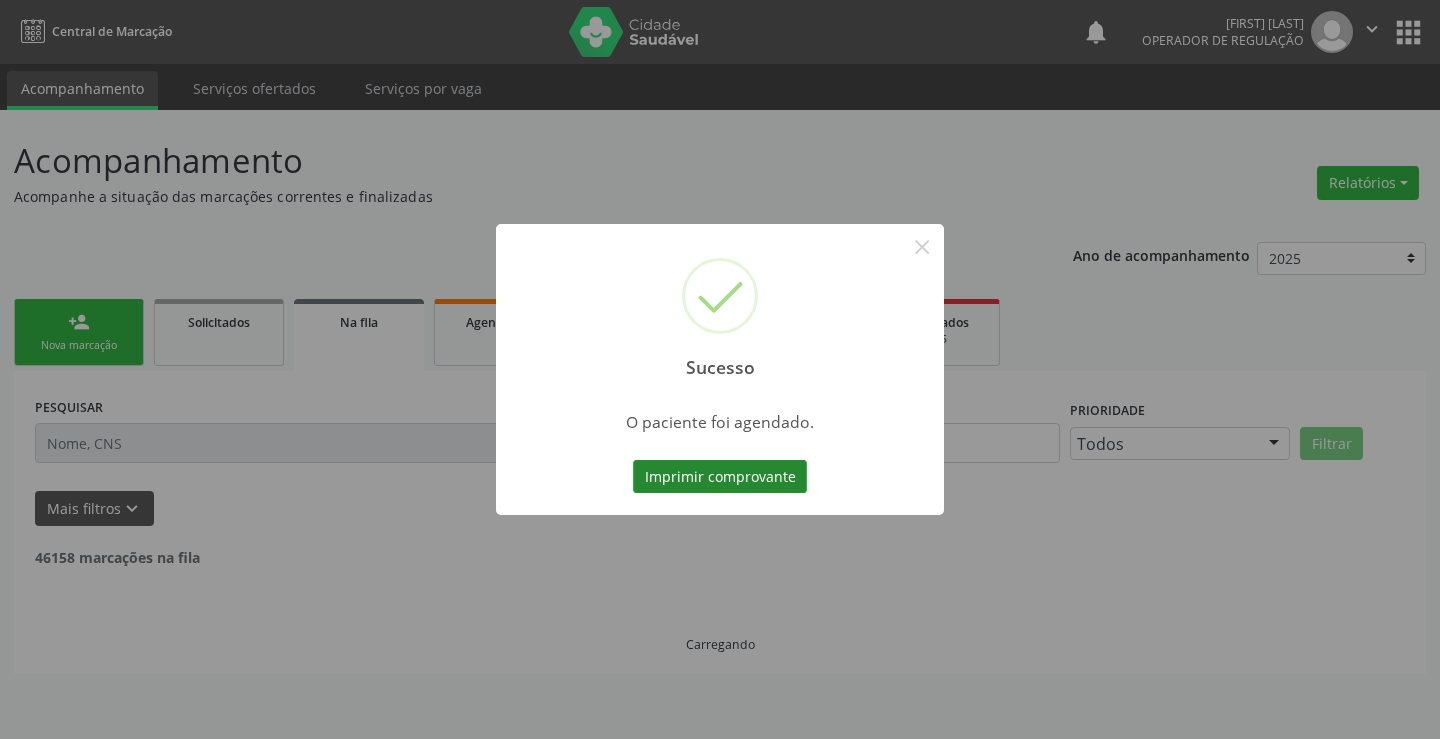 click on "Imprimir comprovante" at bounding box center (720, 477) 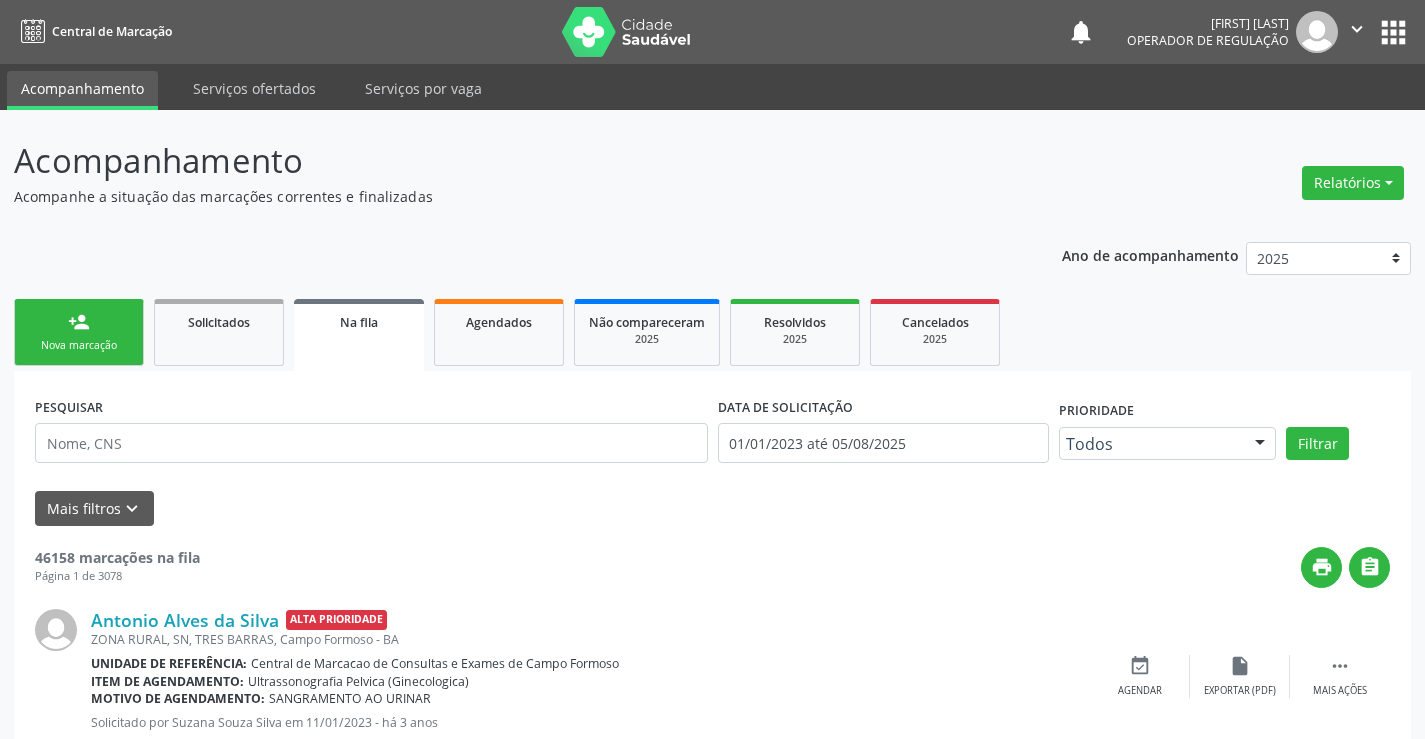 click on "person_add" at bounding box center [79, 322] 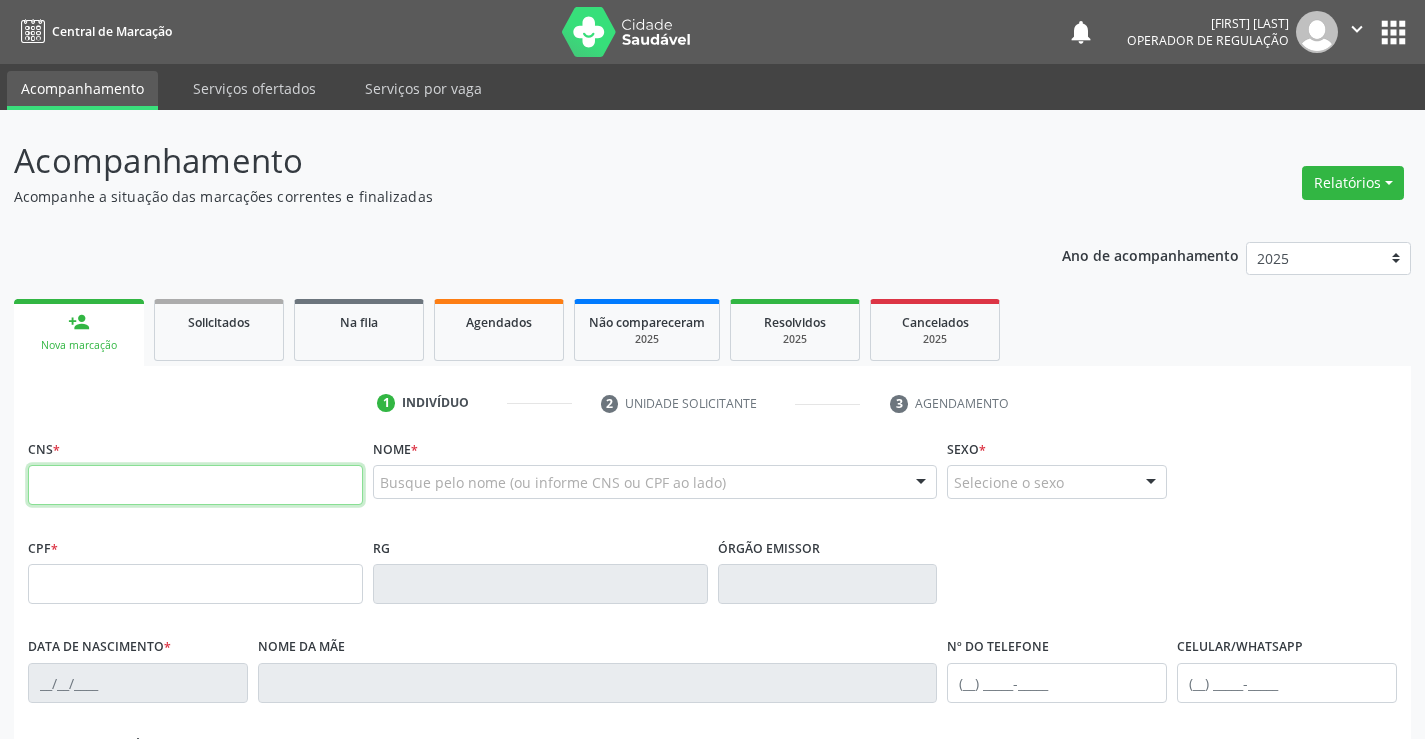click at bounding box center [195, 485] 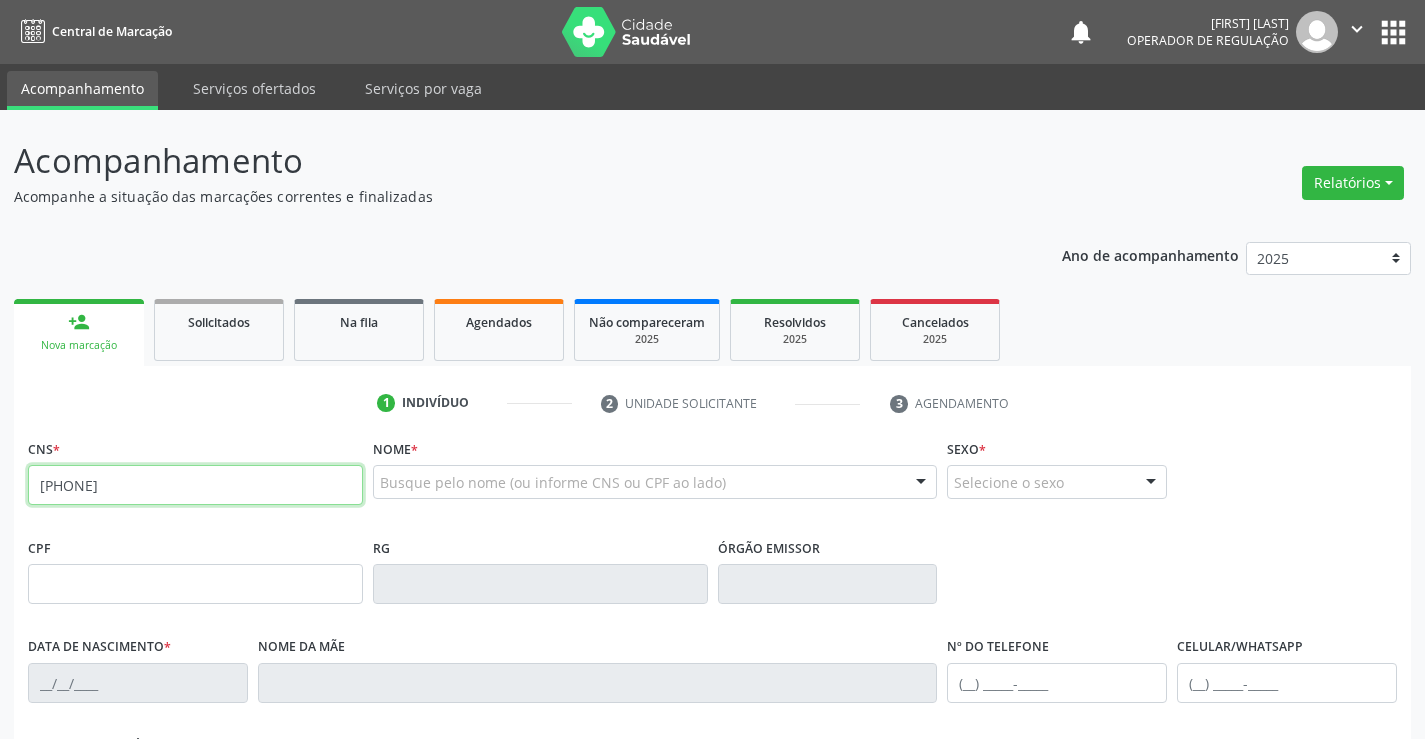 type on "700 3079 9888 0637" 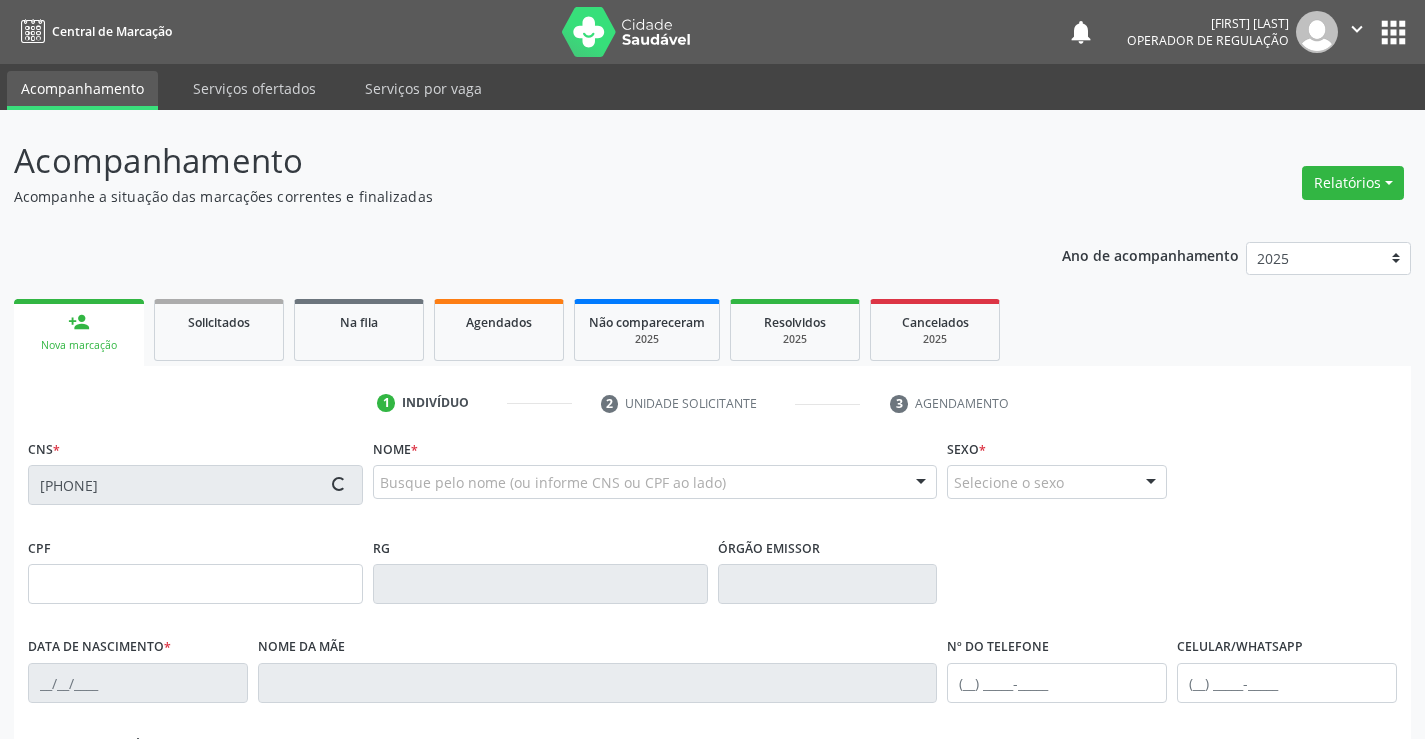 type on "007.268.475-50" 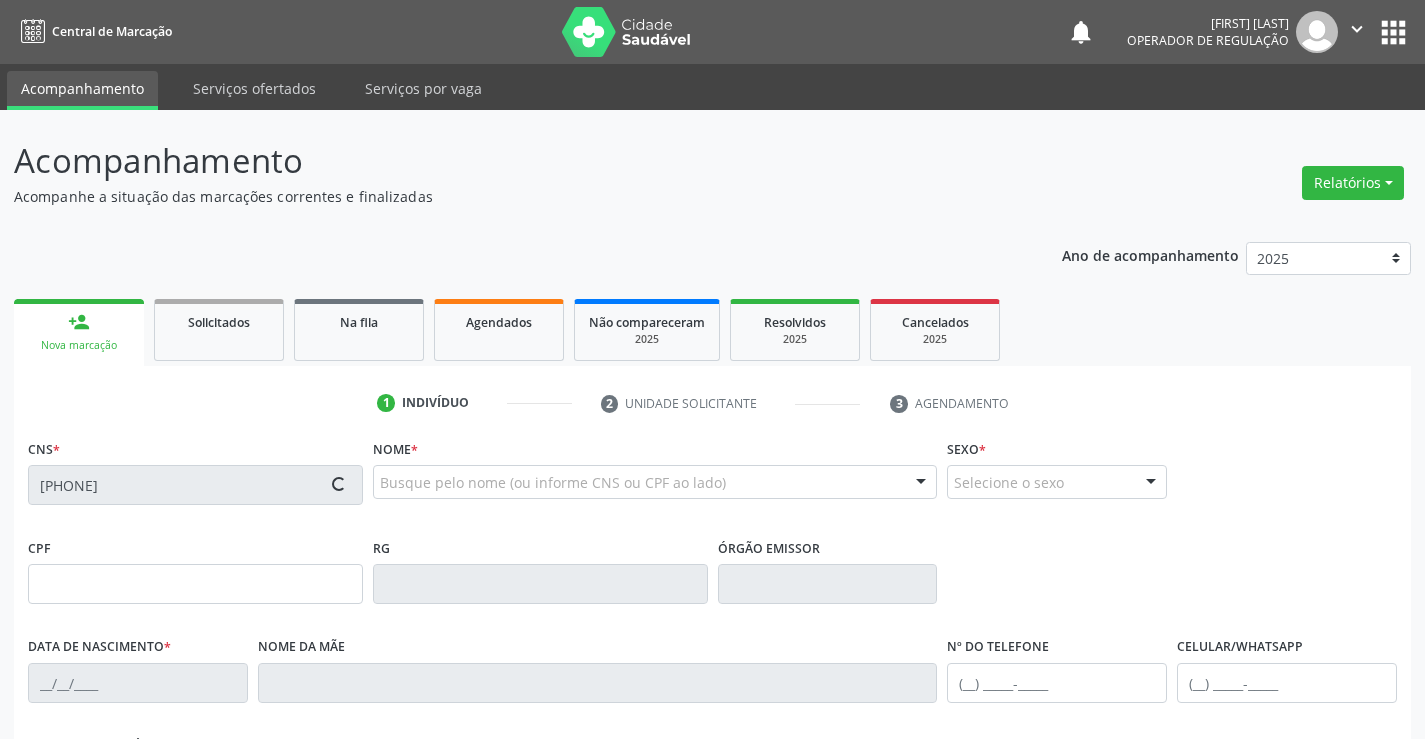 type on "0746842996" 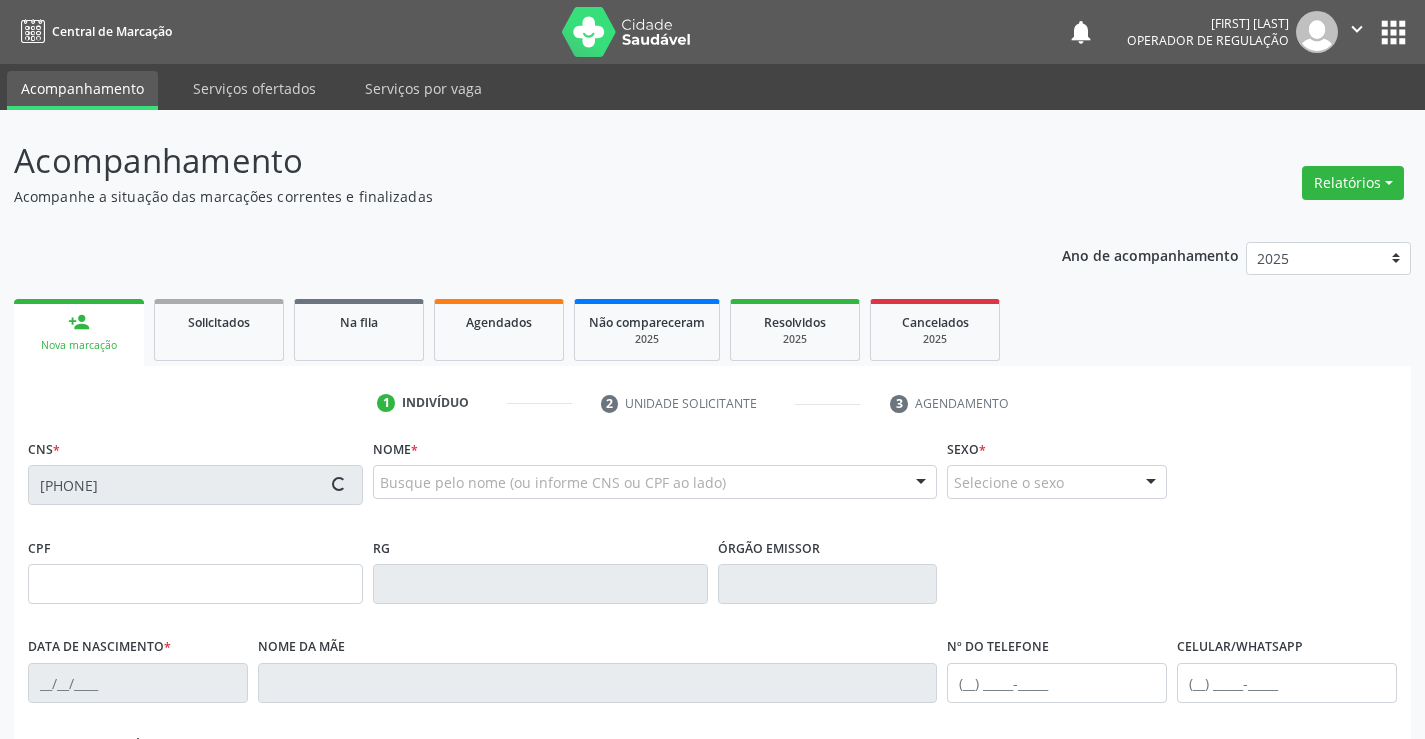 type on "10/08/1962" 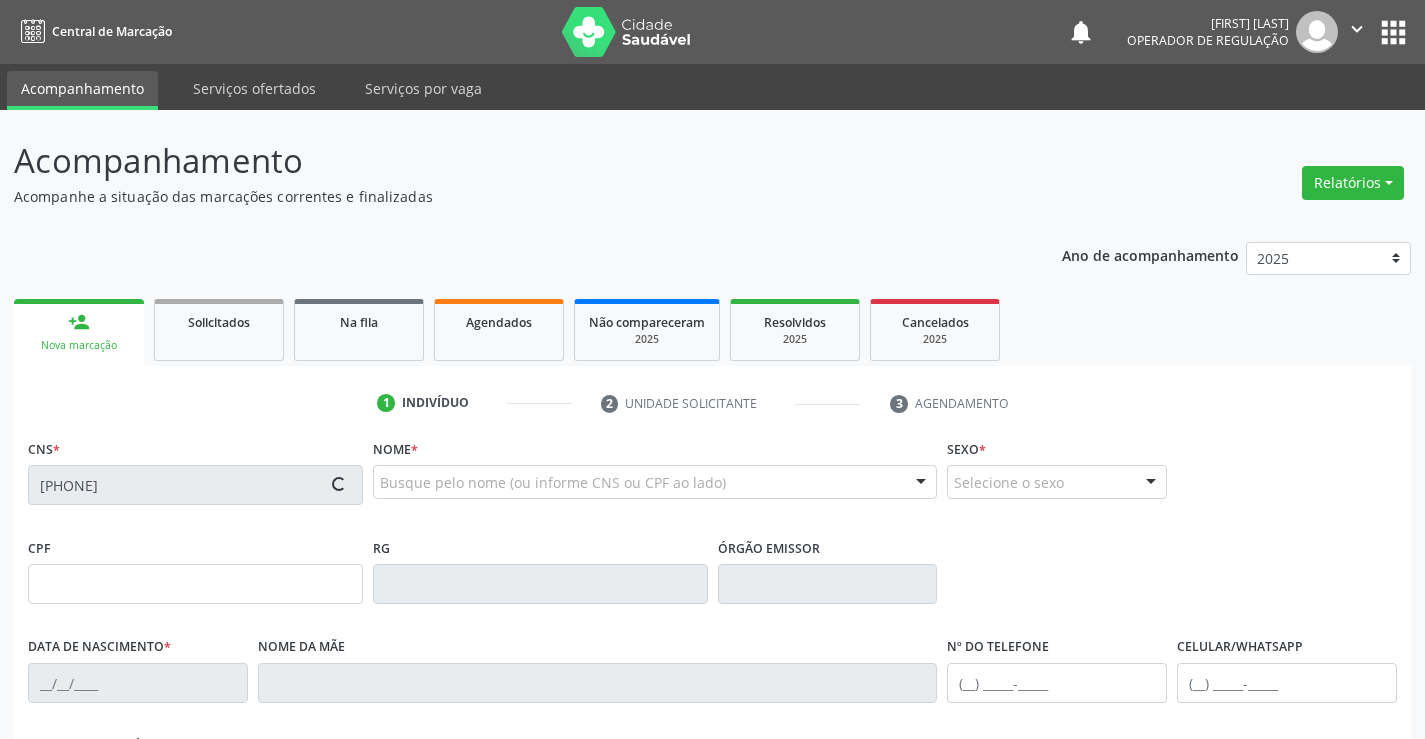 type on "(74) 99917-2993" 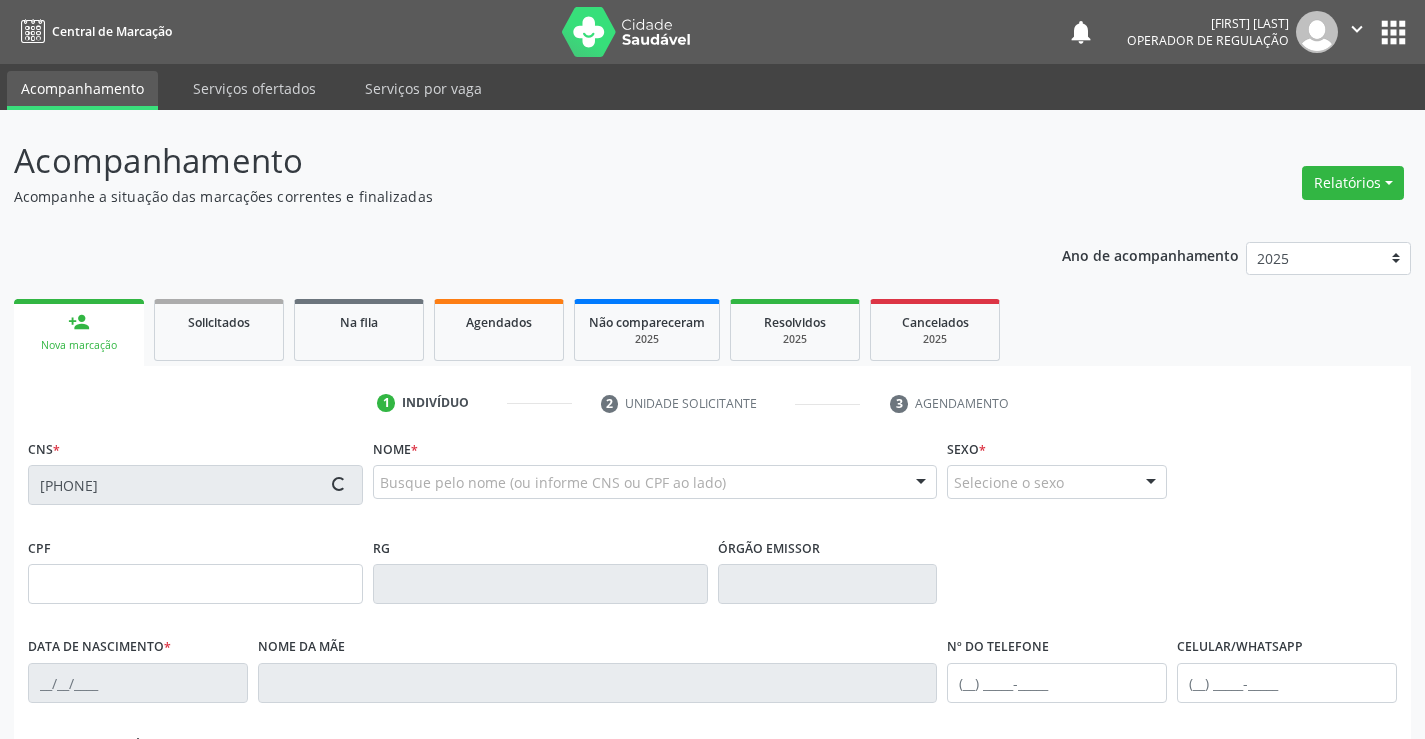 type on "007.268.475-50" 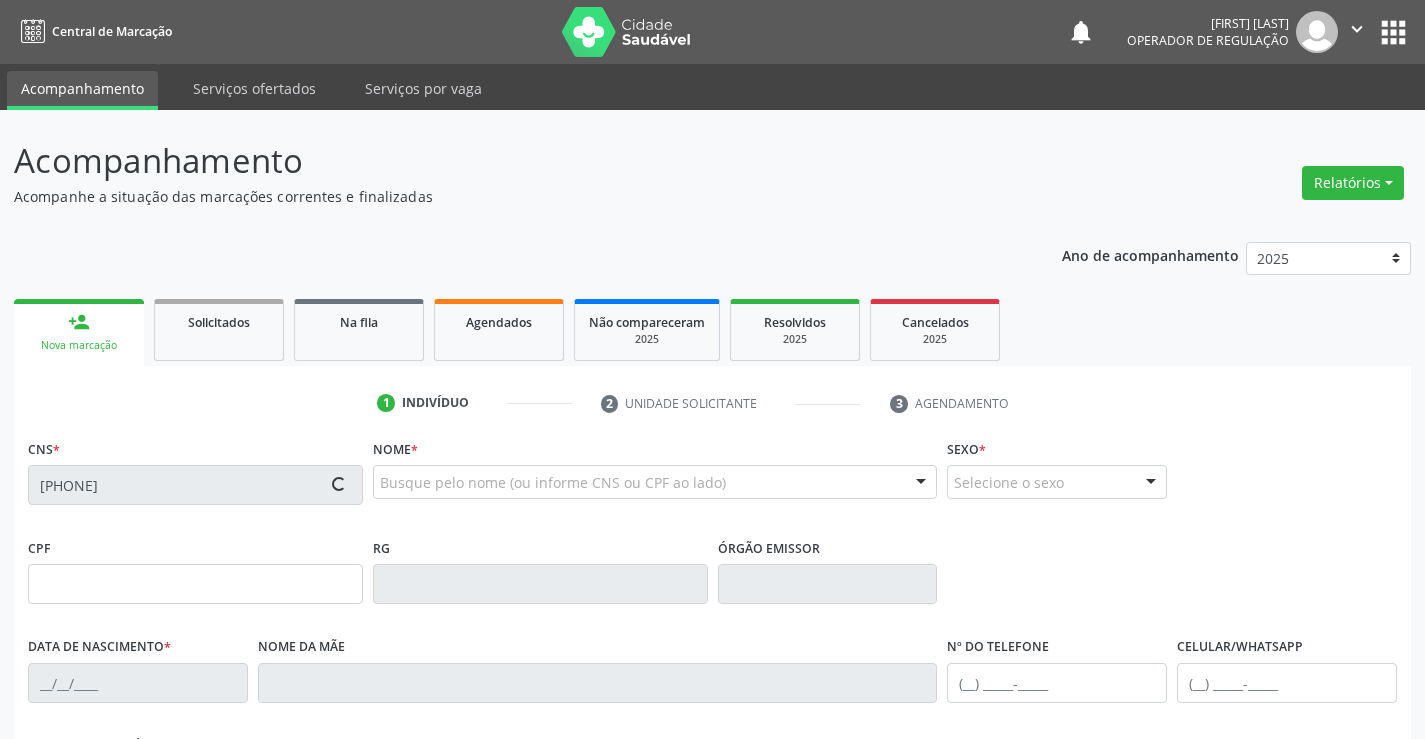 type on "S/N" 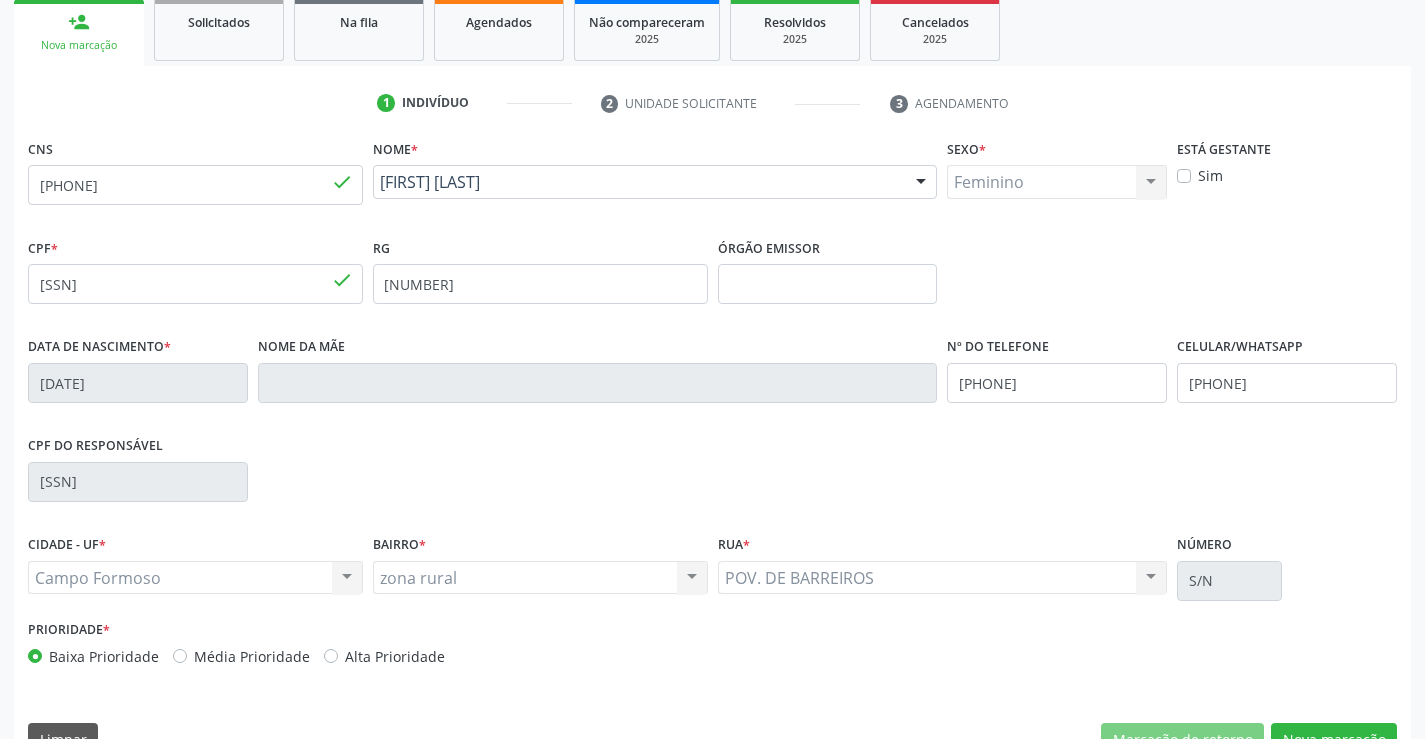 scroll, scrollTop: 345, scrollLeft: 0, axis: vertical 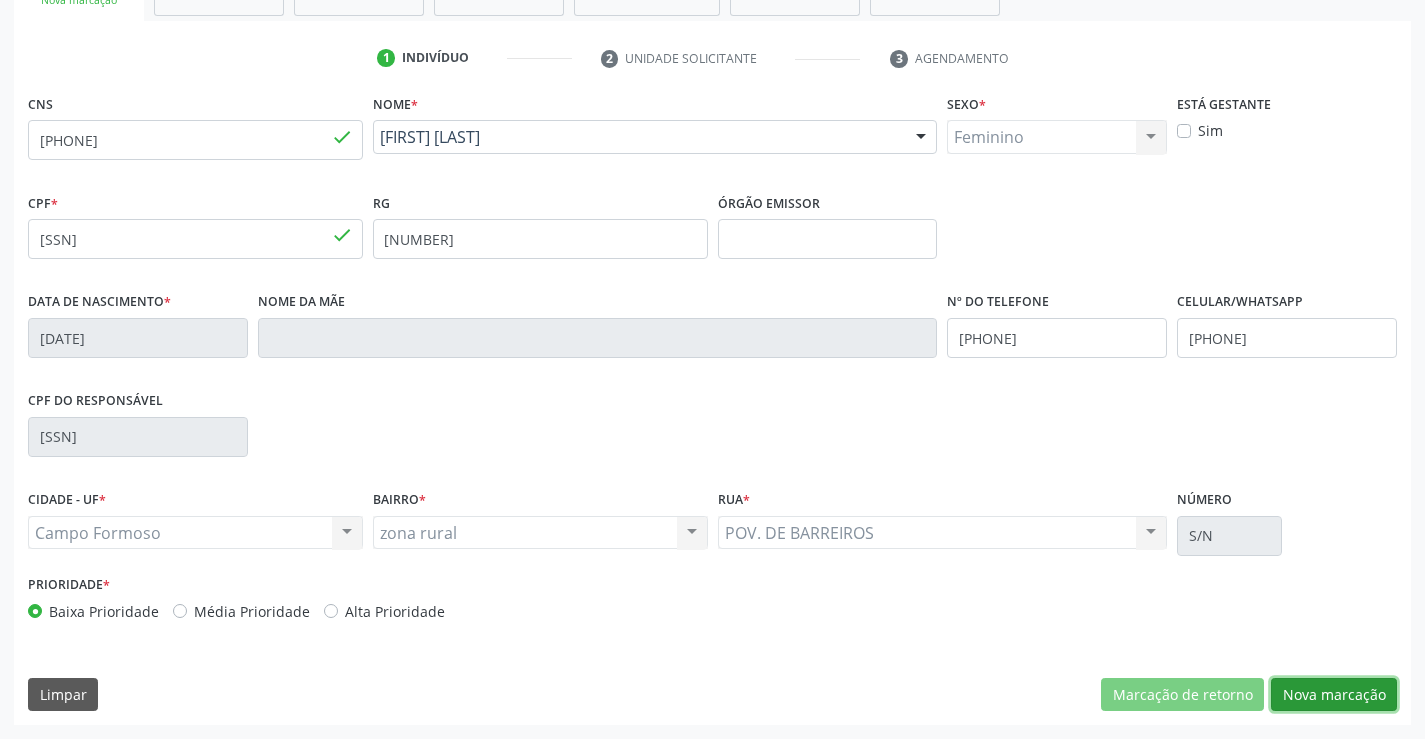 click on "Nova marcação" at bounding box center [1334, 695] 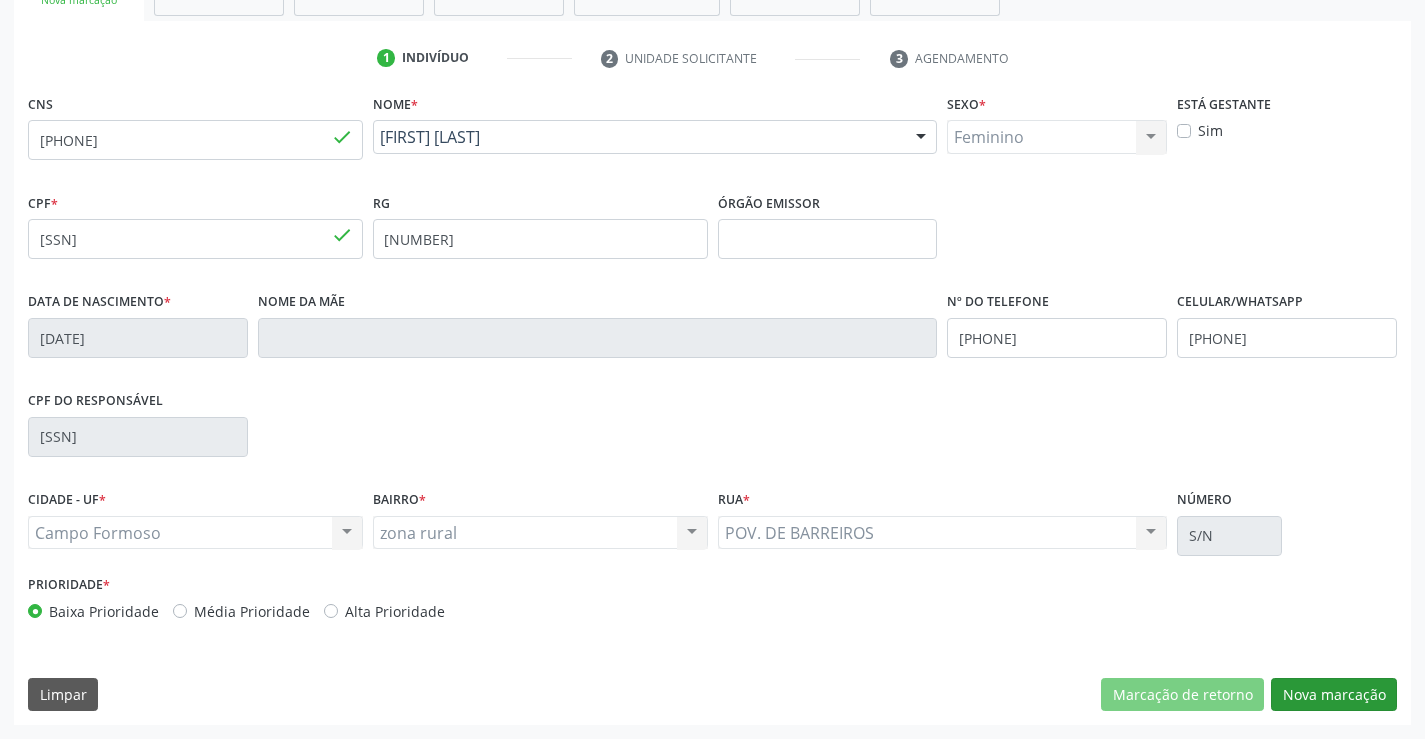 scroll, scrollTop: 167, scrollLeft: 0, axis: vertical 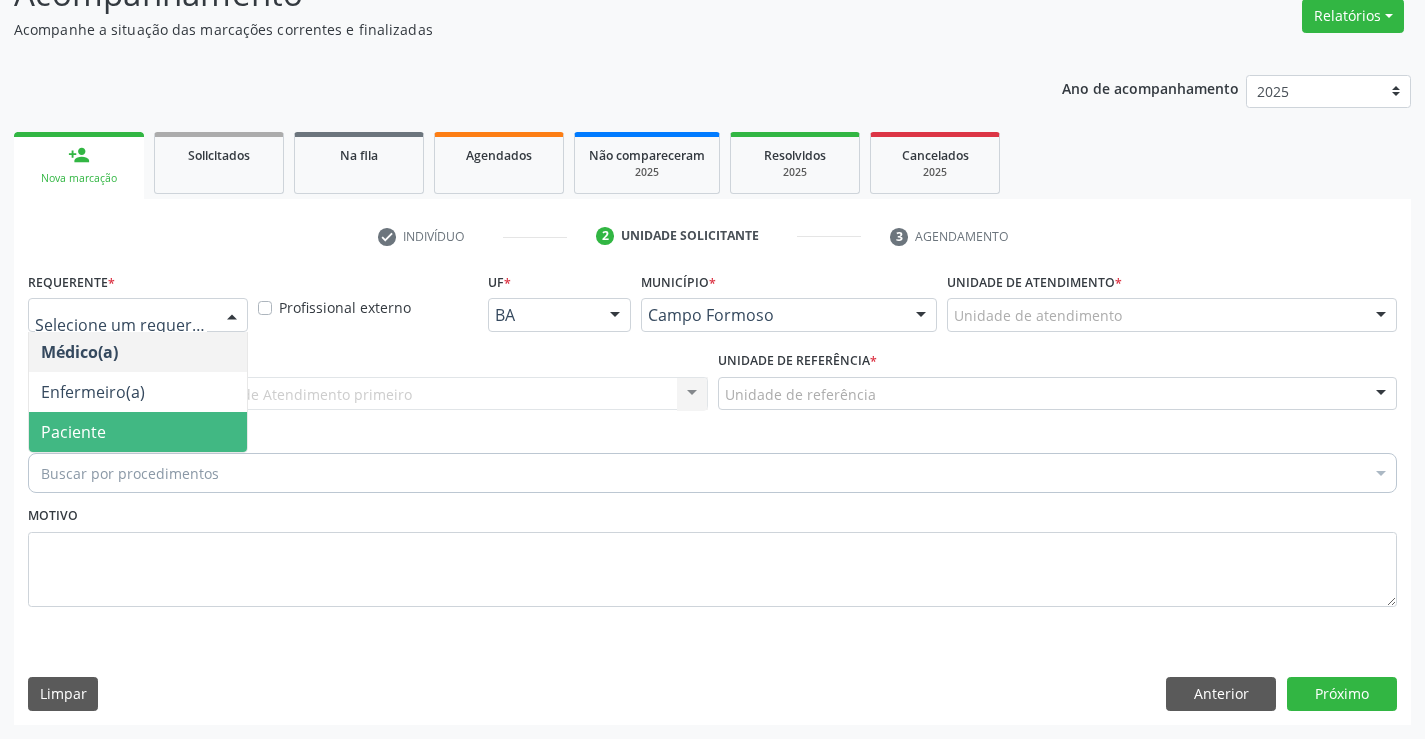 click on "Paciente" at bounding box center [138, 432] 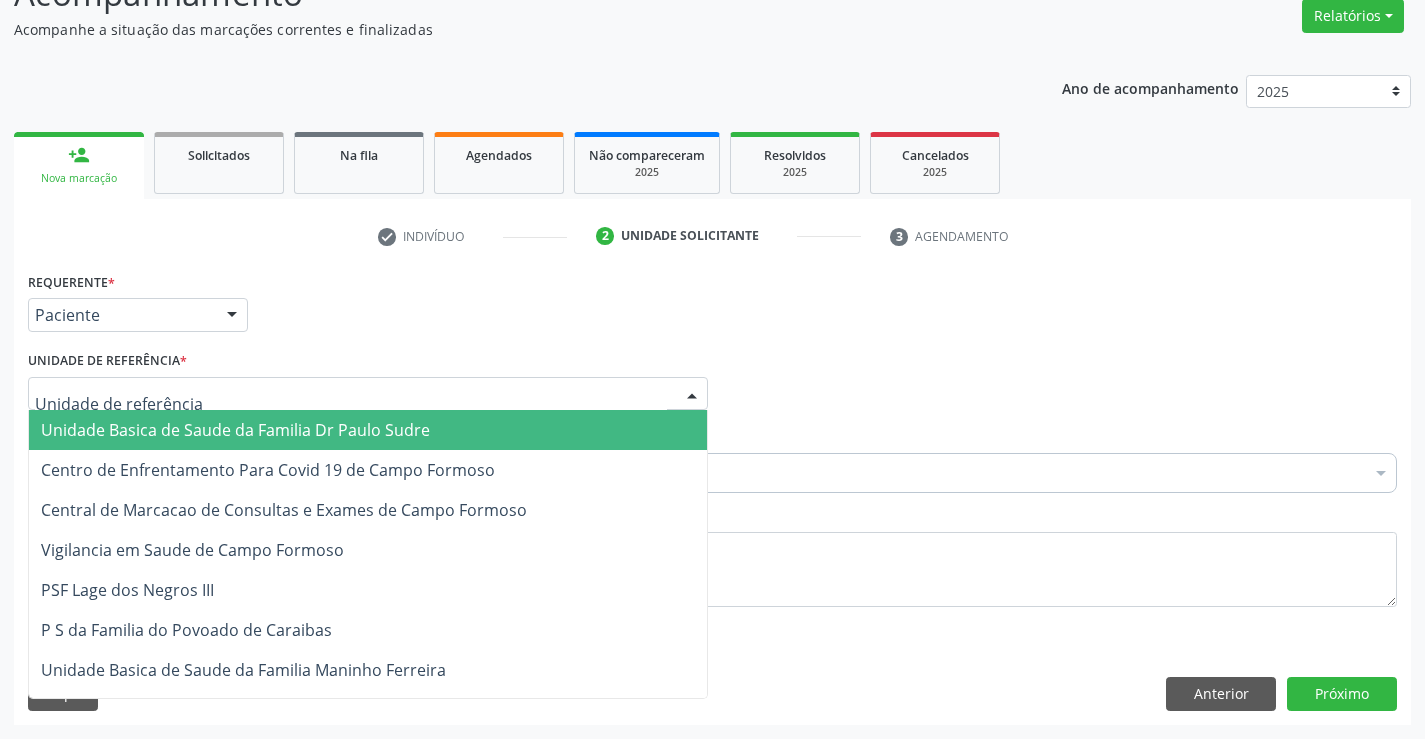 click on "Unidade Basica de Saude da Familia Dr Paulo Sudre" at bounding box center [235, 430] 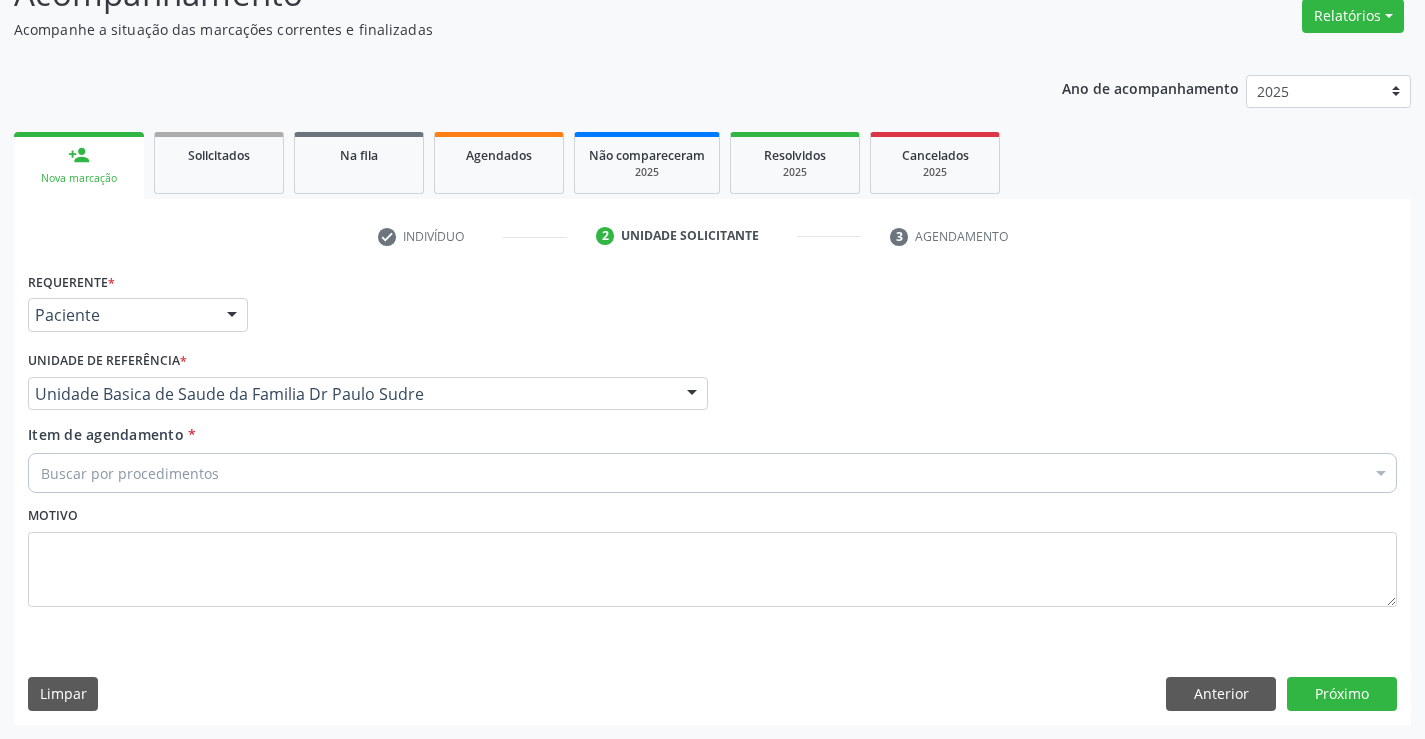 click on "Buscar por procedimentos" at bounding box center [712, 473] 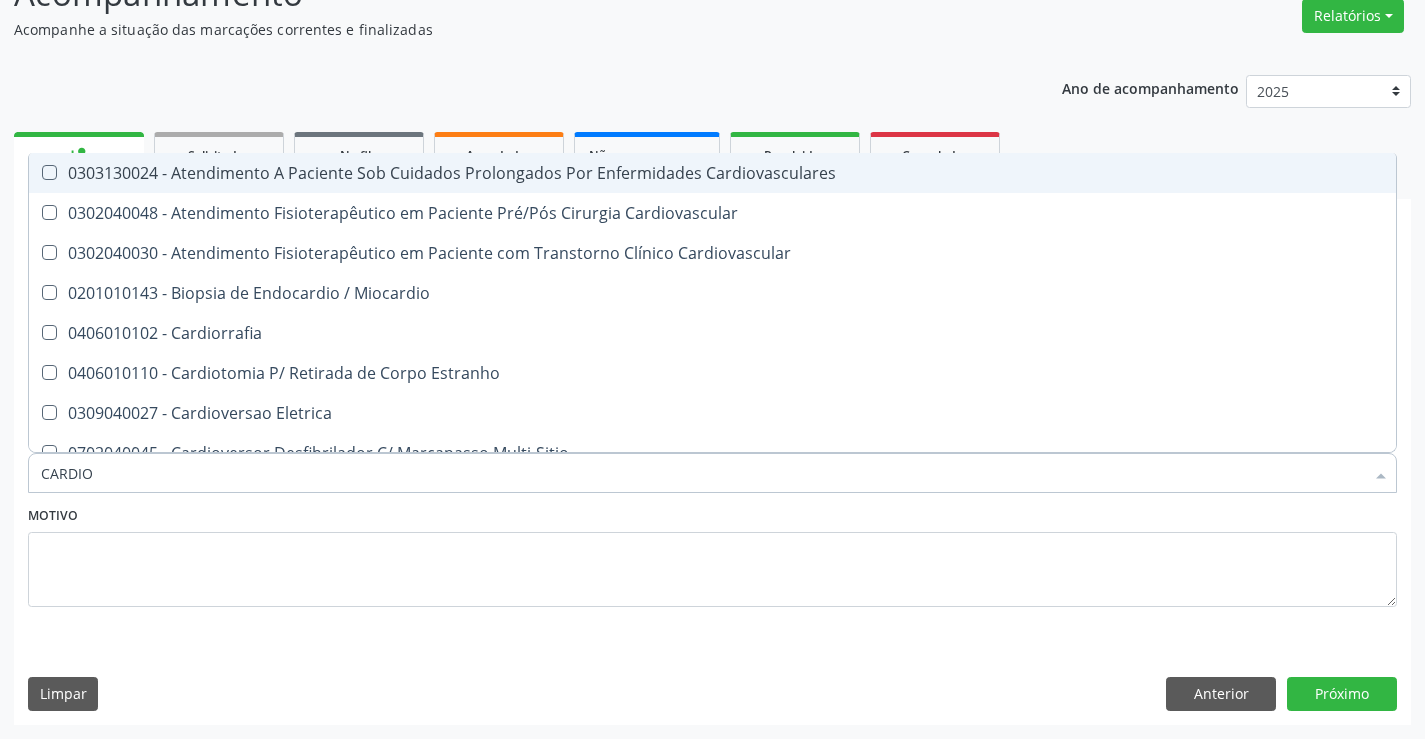 type on "CARDIOL" 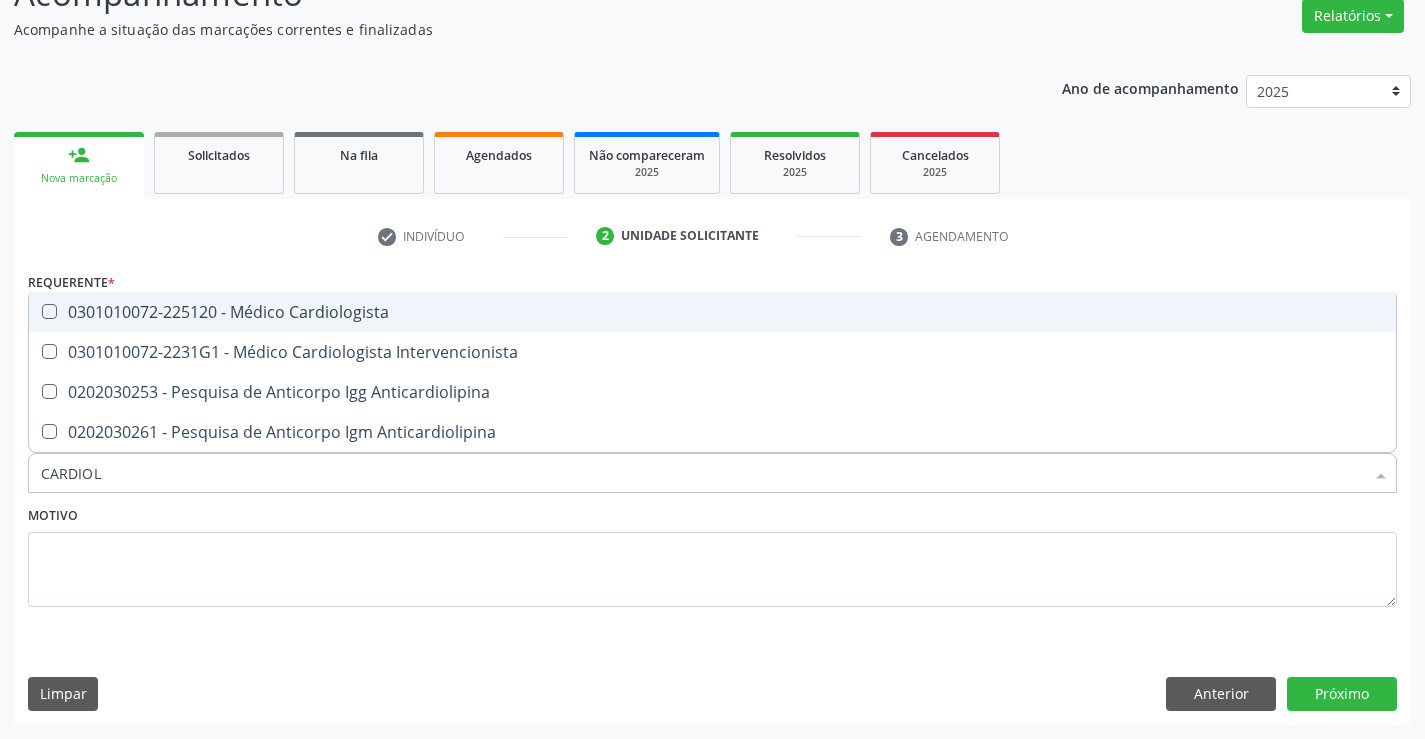 click on "0301010072-225120 - Médico Cardiologista" at bounding box center (712, 312) 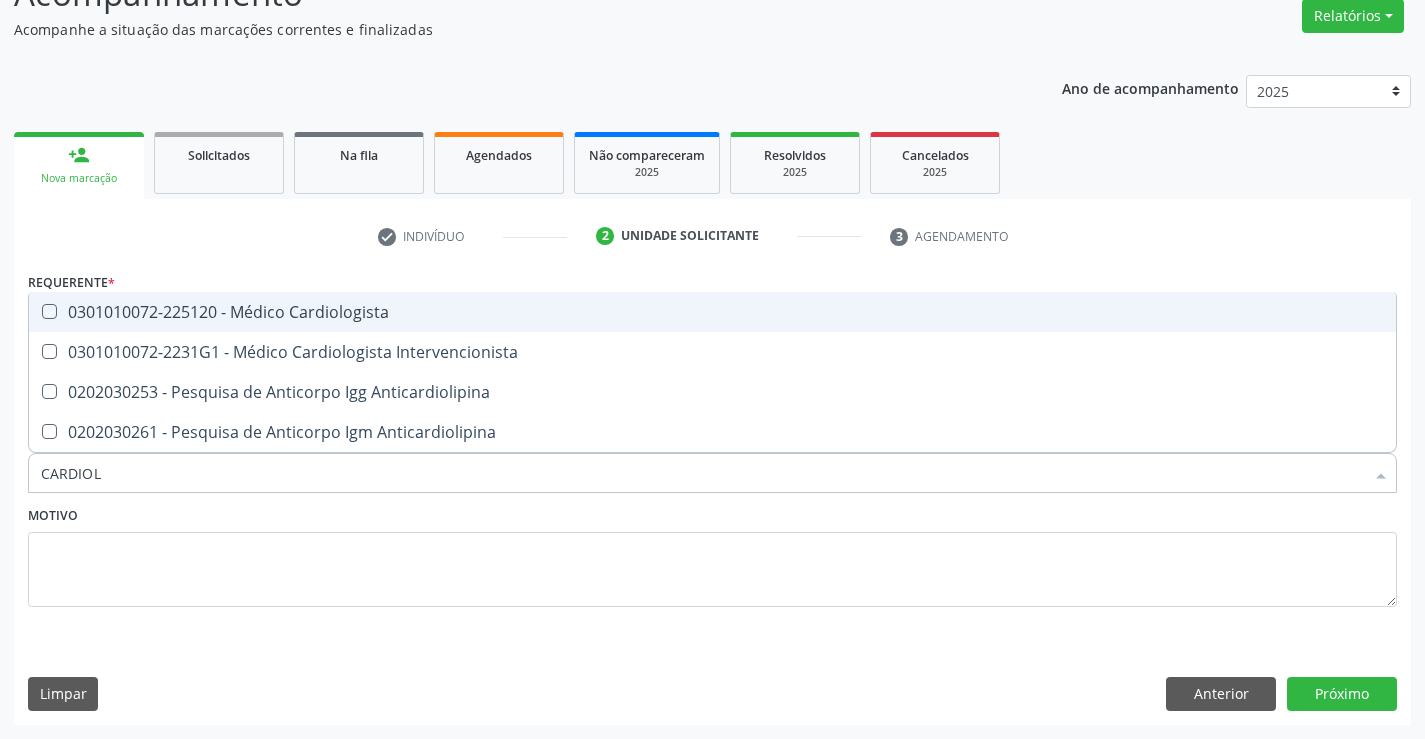 checkbox on "true" 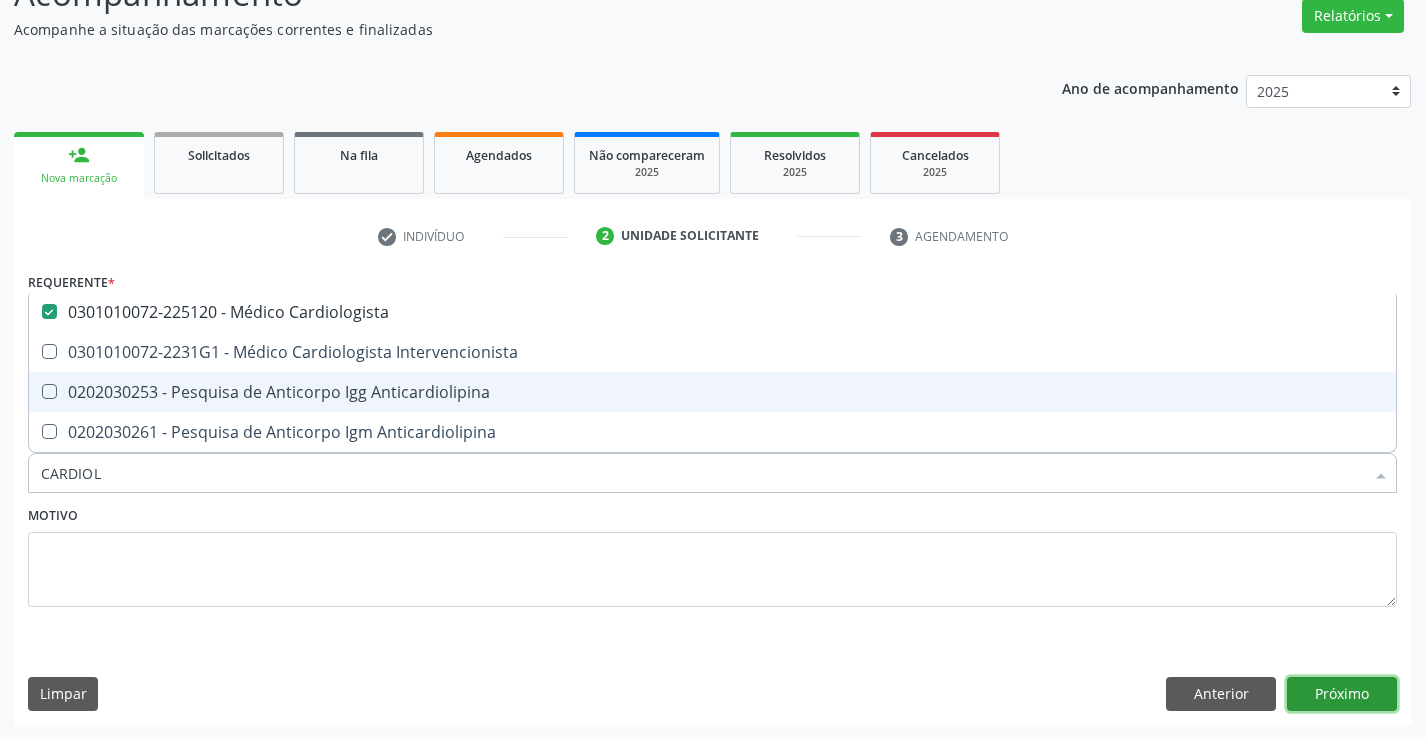 click on "Próximo" at bounding box center (1342, 694) 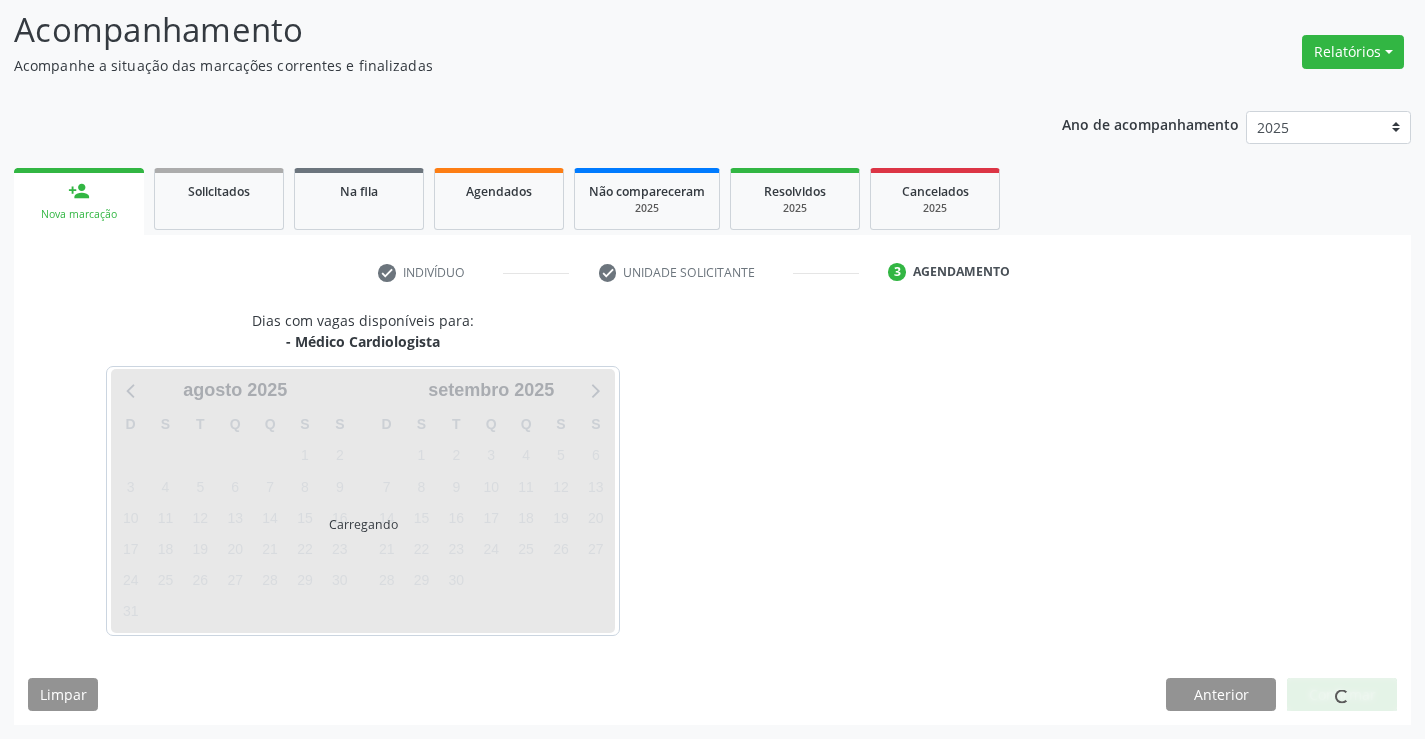 scroll, scrollTop: 131, scrollLeft: 0, axis: vertical 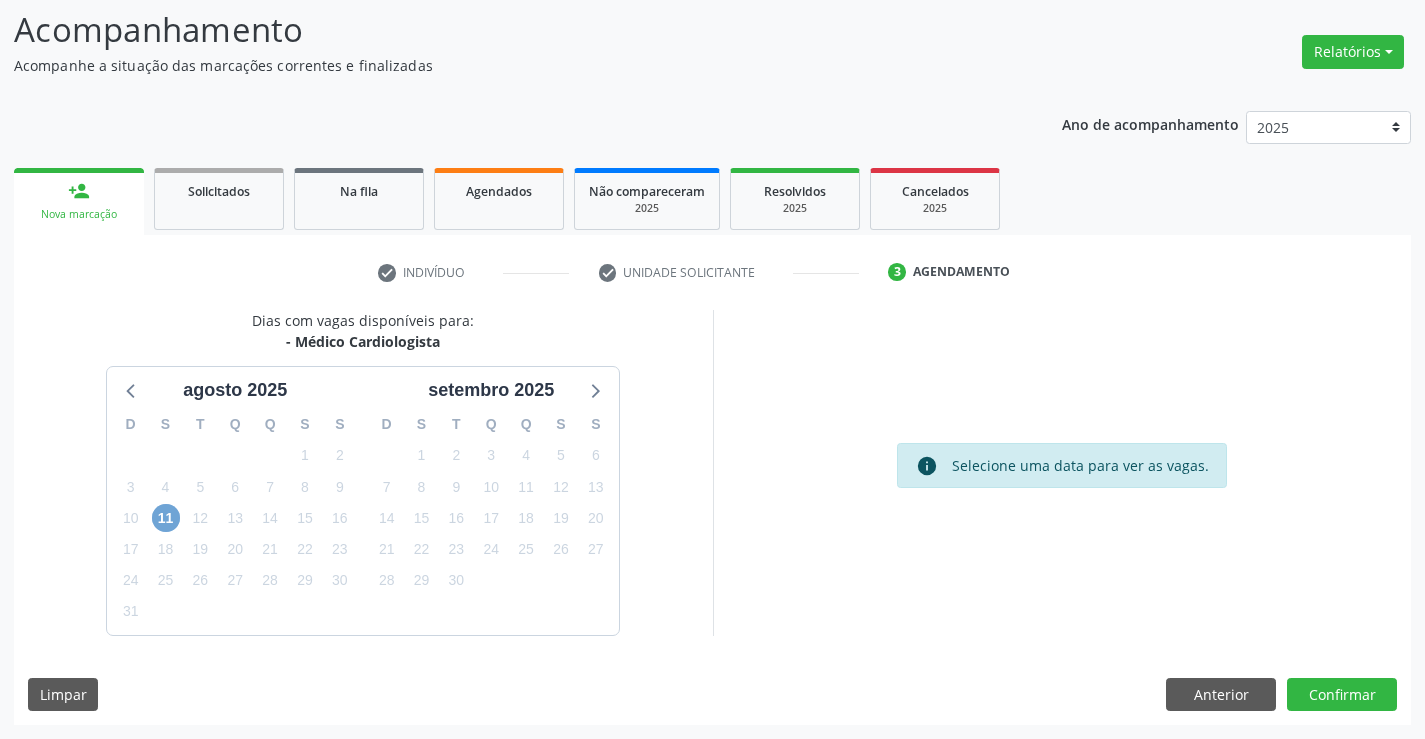 click on "11" at bounding box center [166, 518] 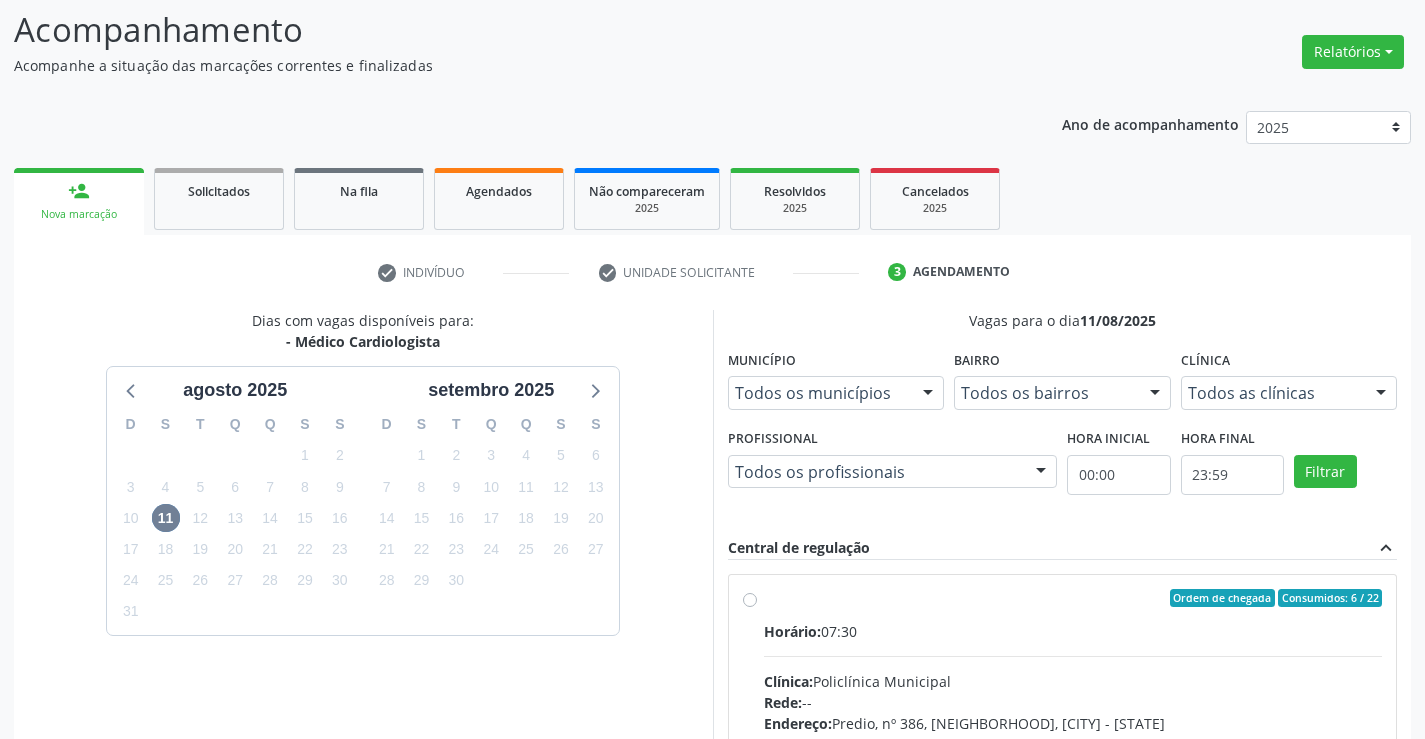 click on "Ordem de chegada
Consumidos: 6 / 22
Horário:   07:30
Clínica:  Policlínica Municipal
Rede:
--
Endereço:   Predio, nº 386, Centro, Campo Formoso - BA
Telefone:   (74) 6451312
Profissional:
Fabio Rodrigues Damasceno Domingues
Informações adicionais sobre o atendimento
Idade de atendimento:
de 0 a 120 anos
Gênero(s) atendido(s):
Masculino e Feminino
Informações adicionais:
--" at bounding box center (1073, 742) 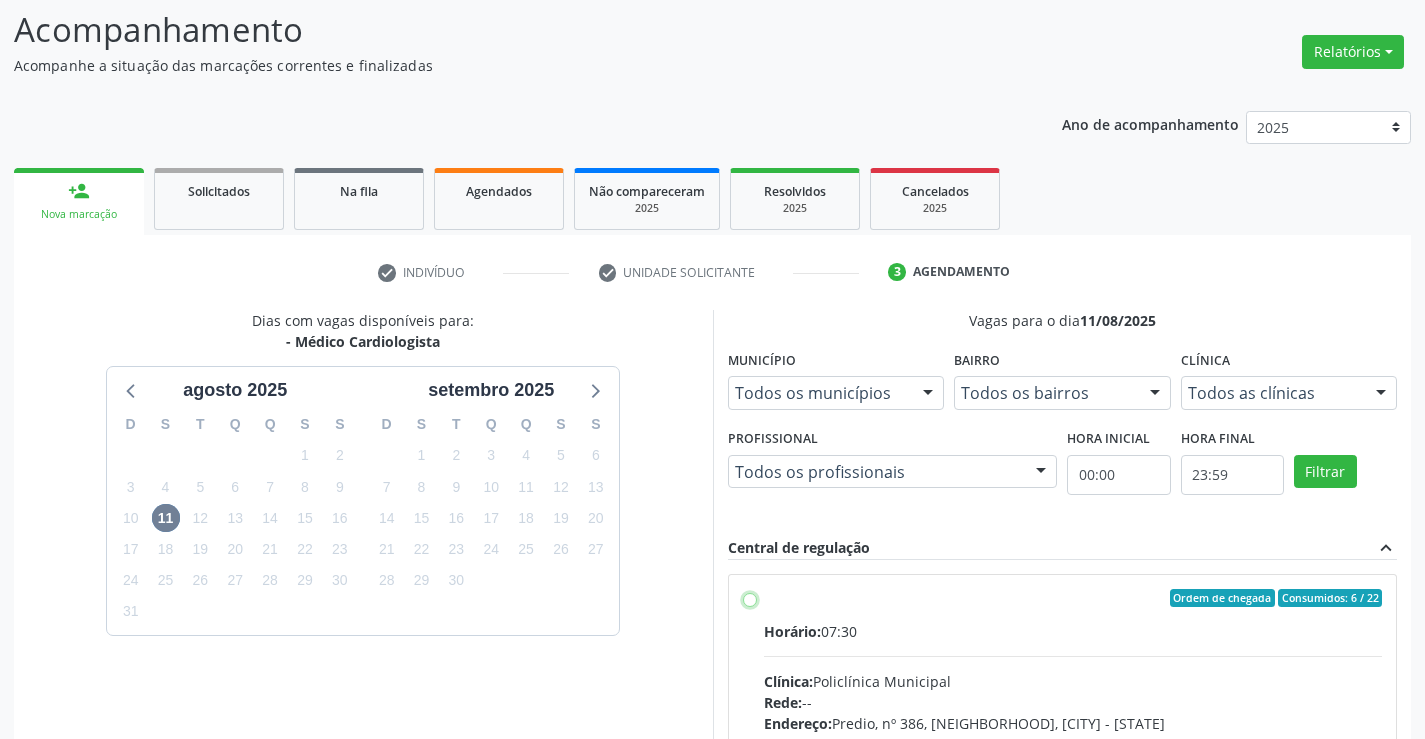 click on "Ordem de chegada
Consumidos: 6 / 22
Horário:   07:30
Clínica:  Policlínica Municipal
Rede:
--
Endereço:   Predio, nº 386, Centro, Campo Formoso - BA
Telefone:   (74) 6451312
Profissional:
Fabio Rodrigues Damasceno Domingues
Informações adicionais sobre o atendimento
Idade de atendimento:
de 0 a 120 anos
Gênero(s) atendido(s):
Masculino e Feminino
Informações adicionais:
--" at bounding box center [750, 598] 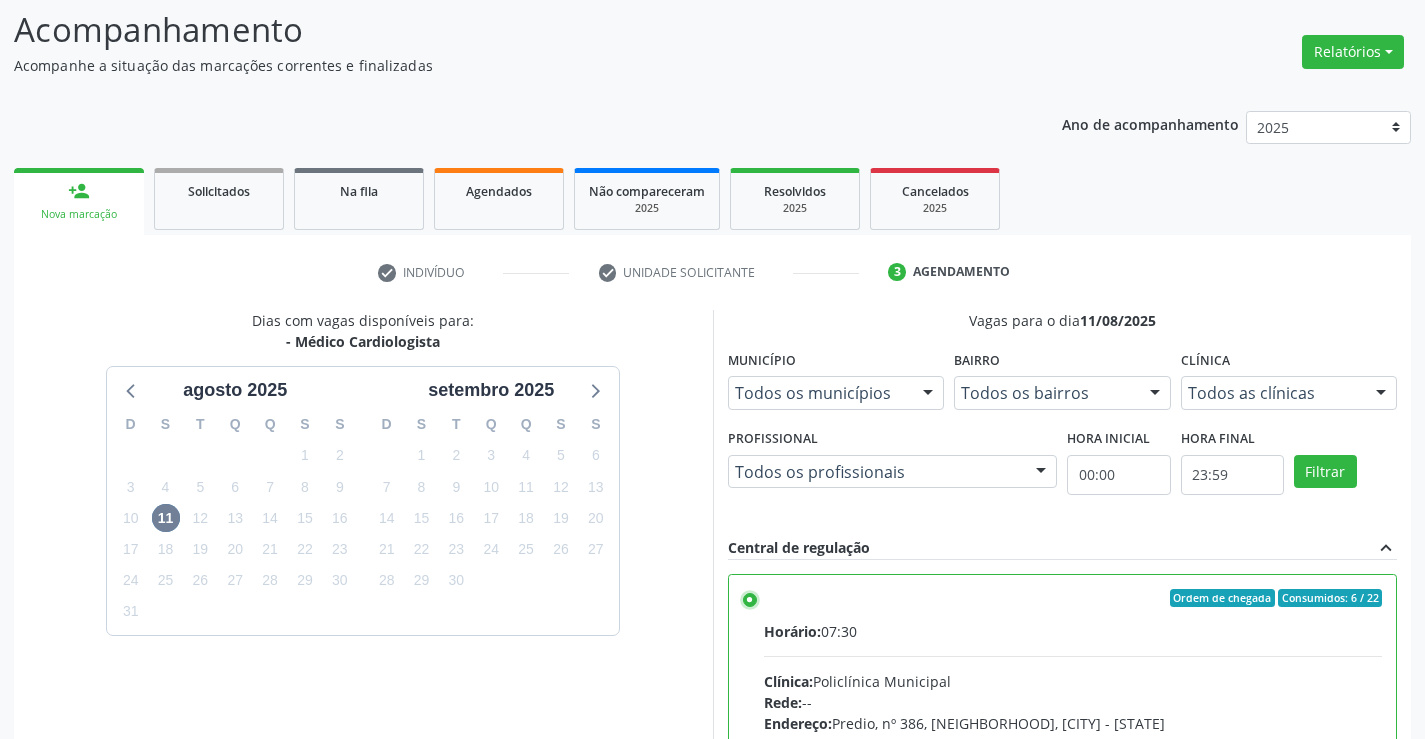scroll, scrollTop: 456, scrollLeft: 0, axis: vertical 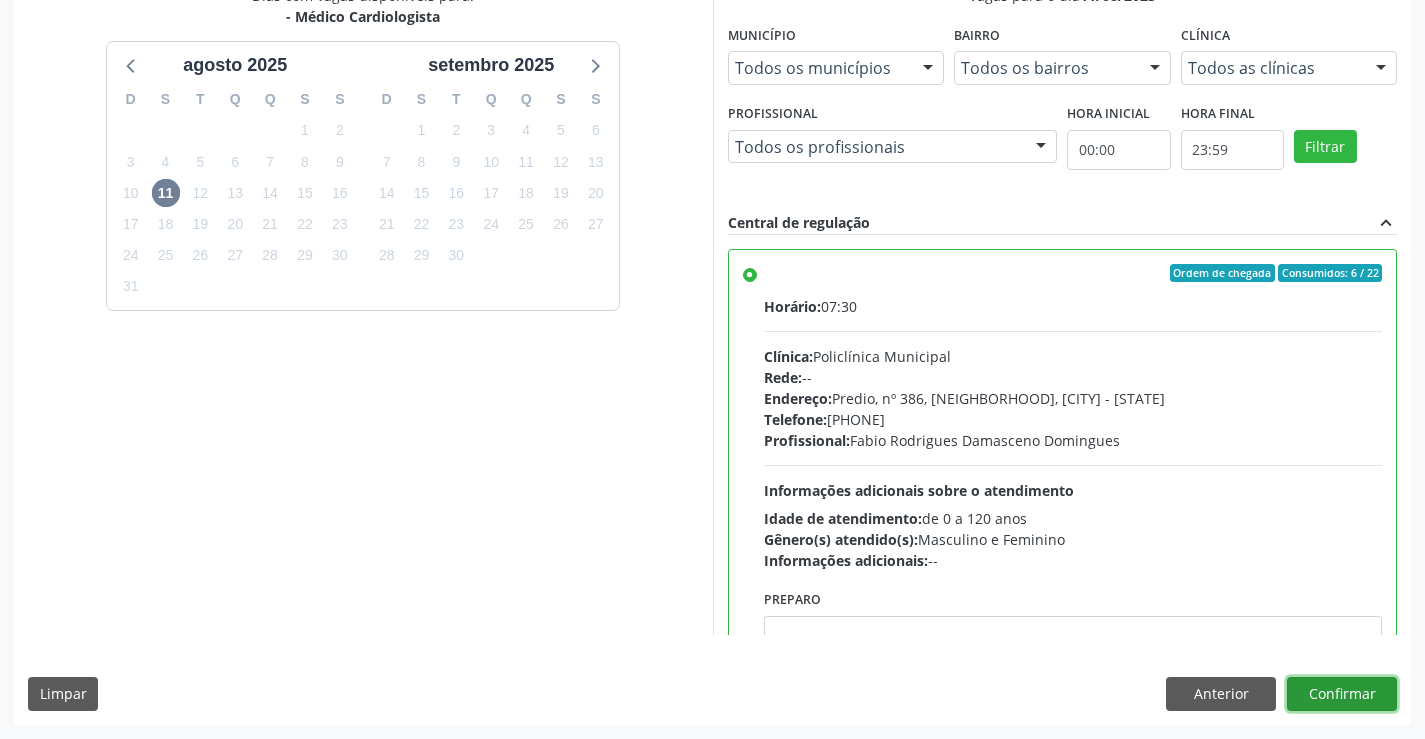 click on "Confirmar" at bounding box center (1342, 694) 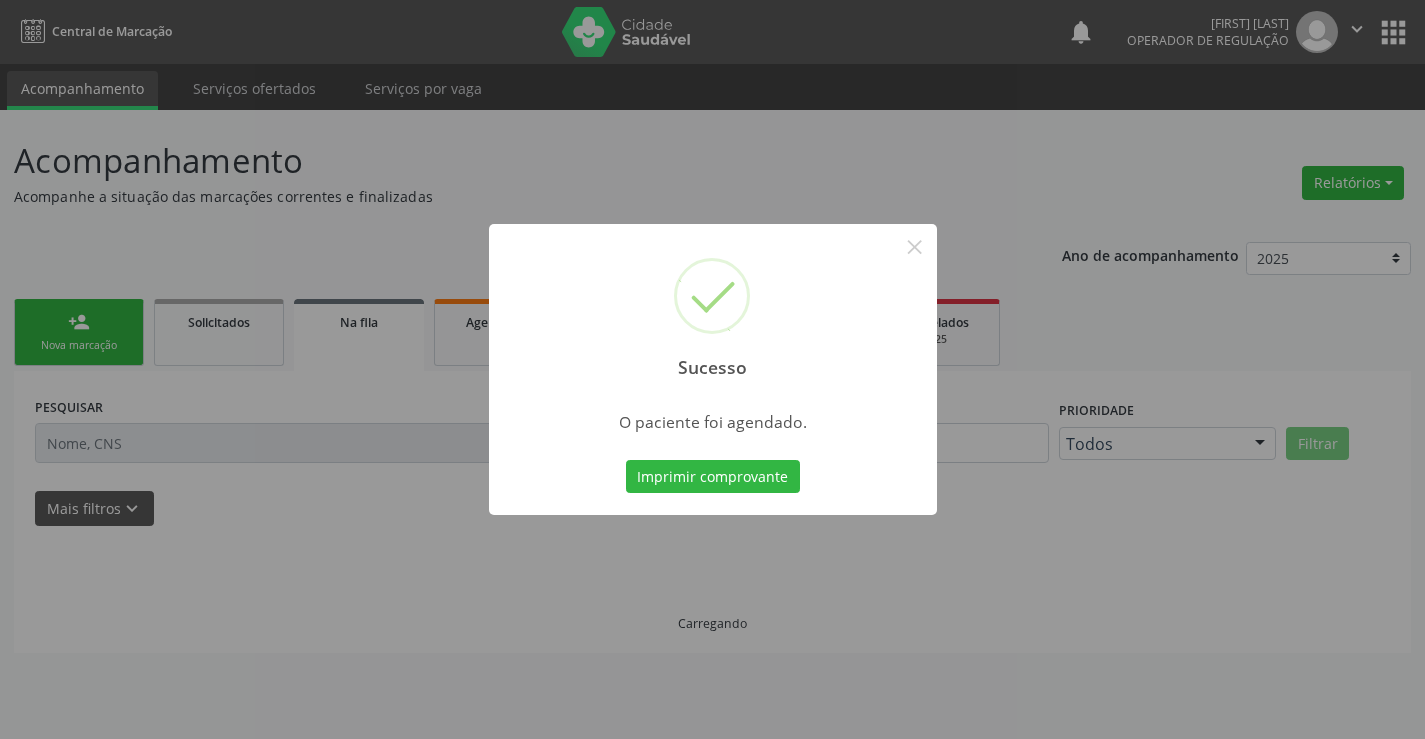 scroll, scrollTop: 0, scrollLeft: 0, axis: both 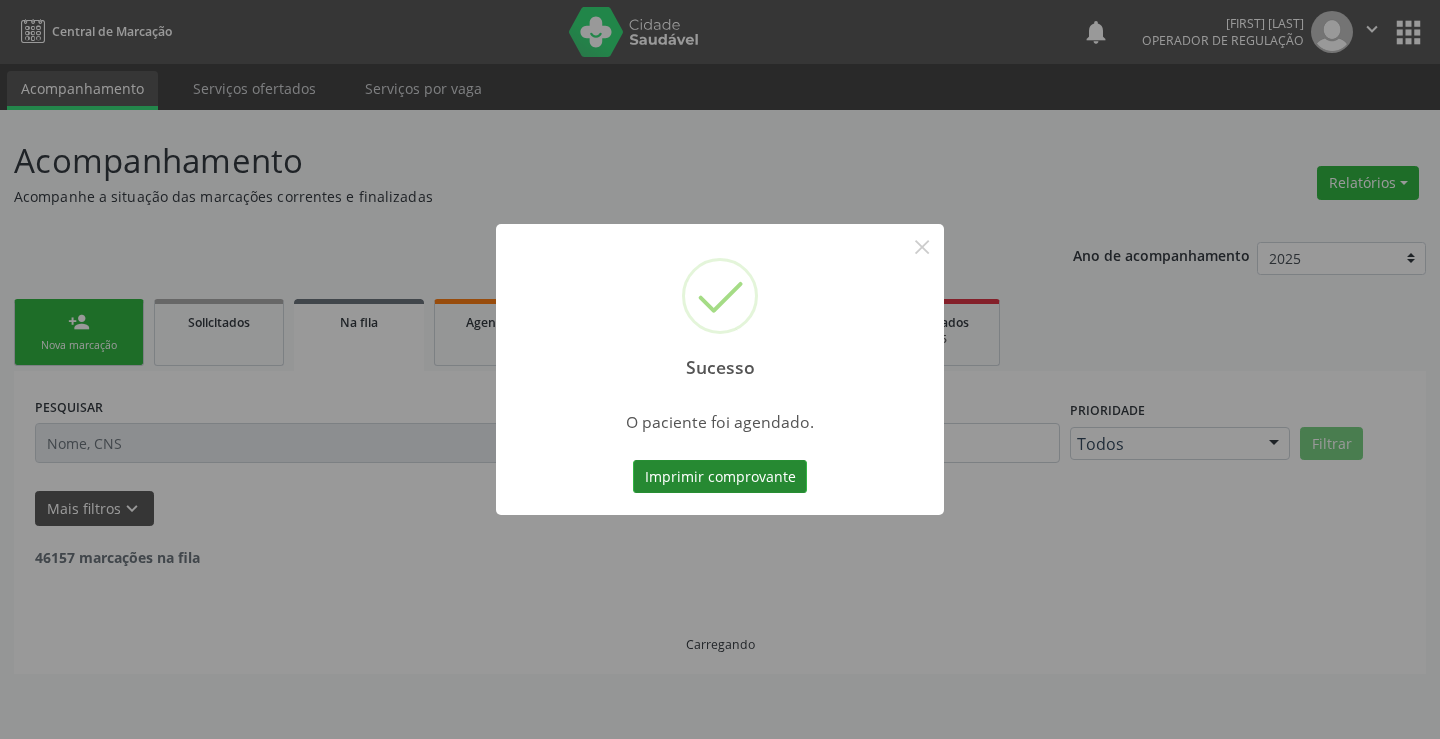 click on "Imprimir comprovante" at bounding box center [720, 477] 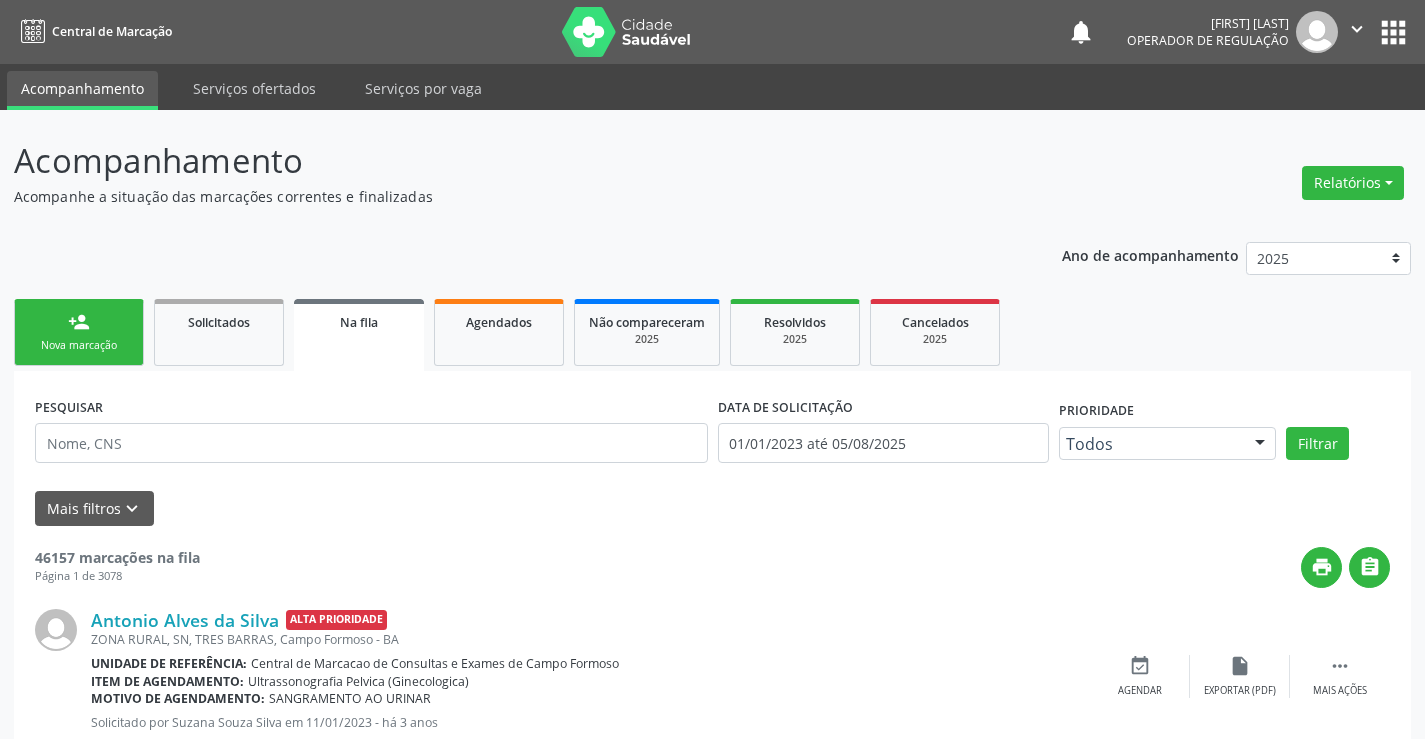 click on "person_add
Nova marcação" at bounding box center [79, 332] 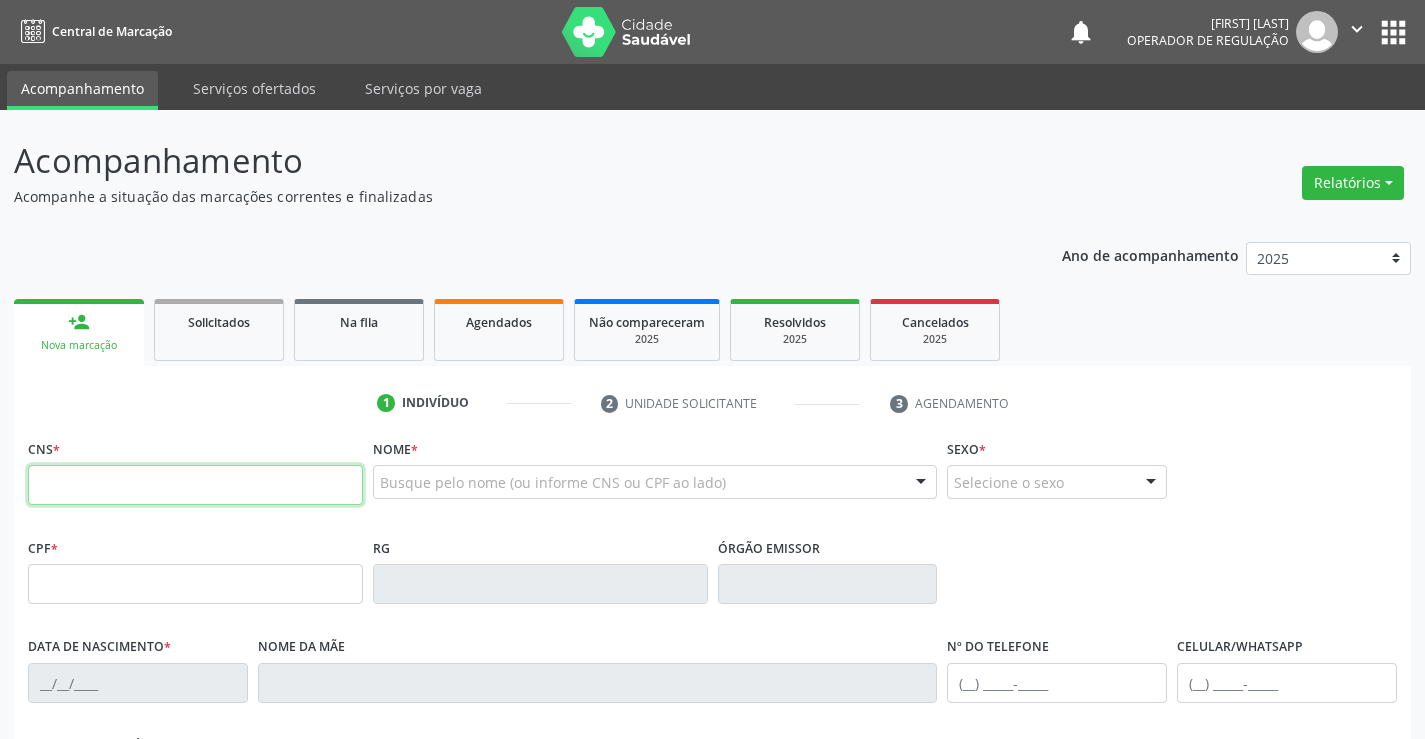 click at bounding box center (195, 485) 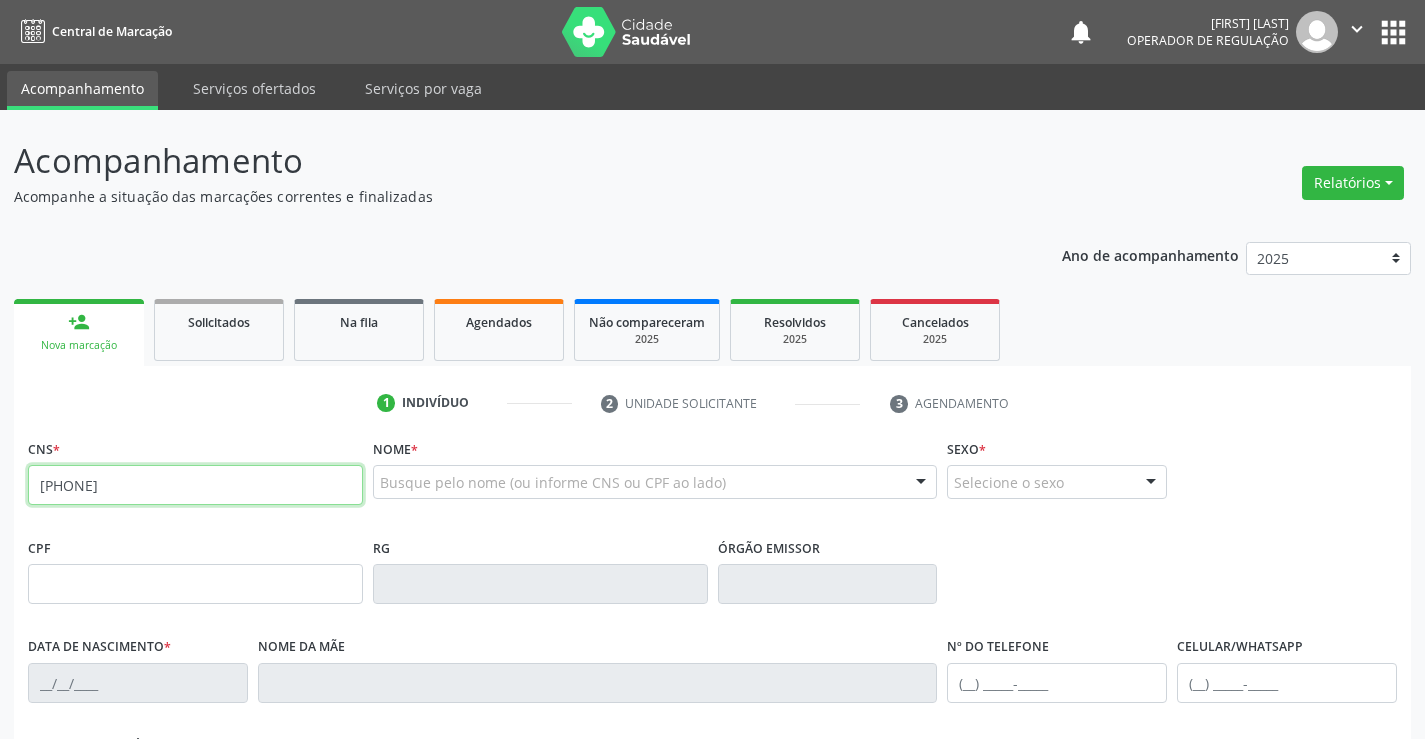 type on "700 6094 8957 2267" 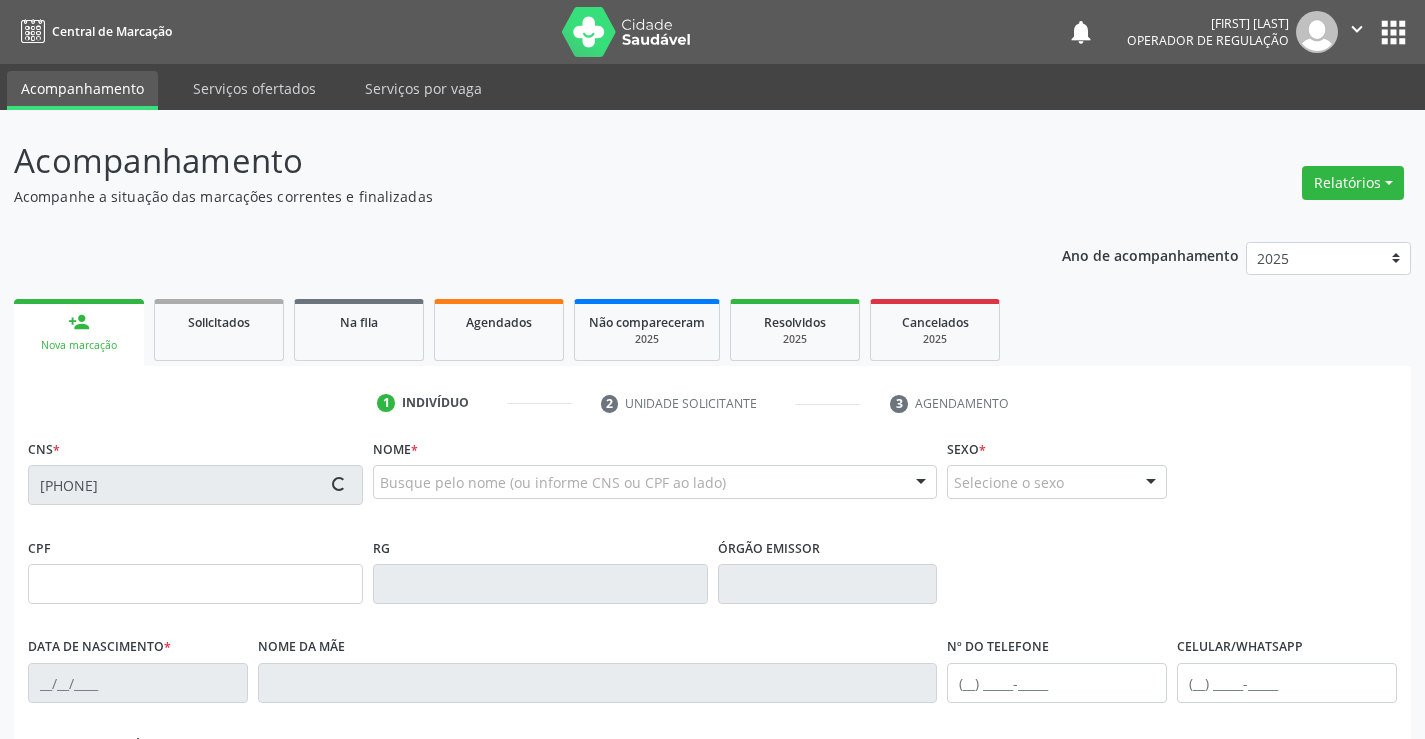 type on "1168791146" 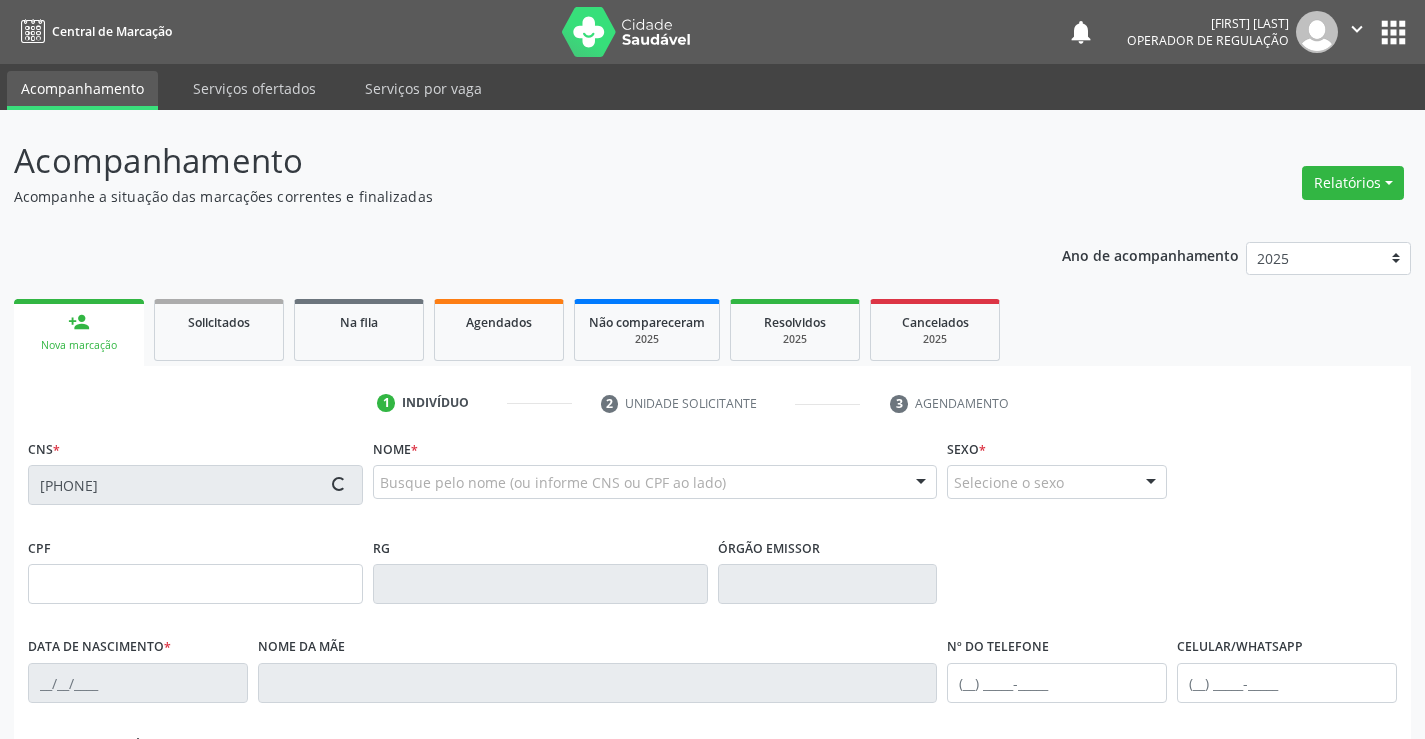 type on "SSPBA" 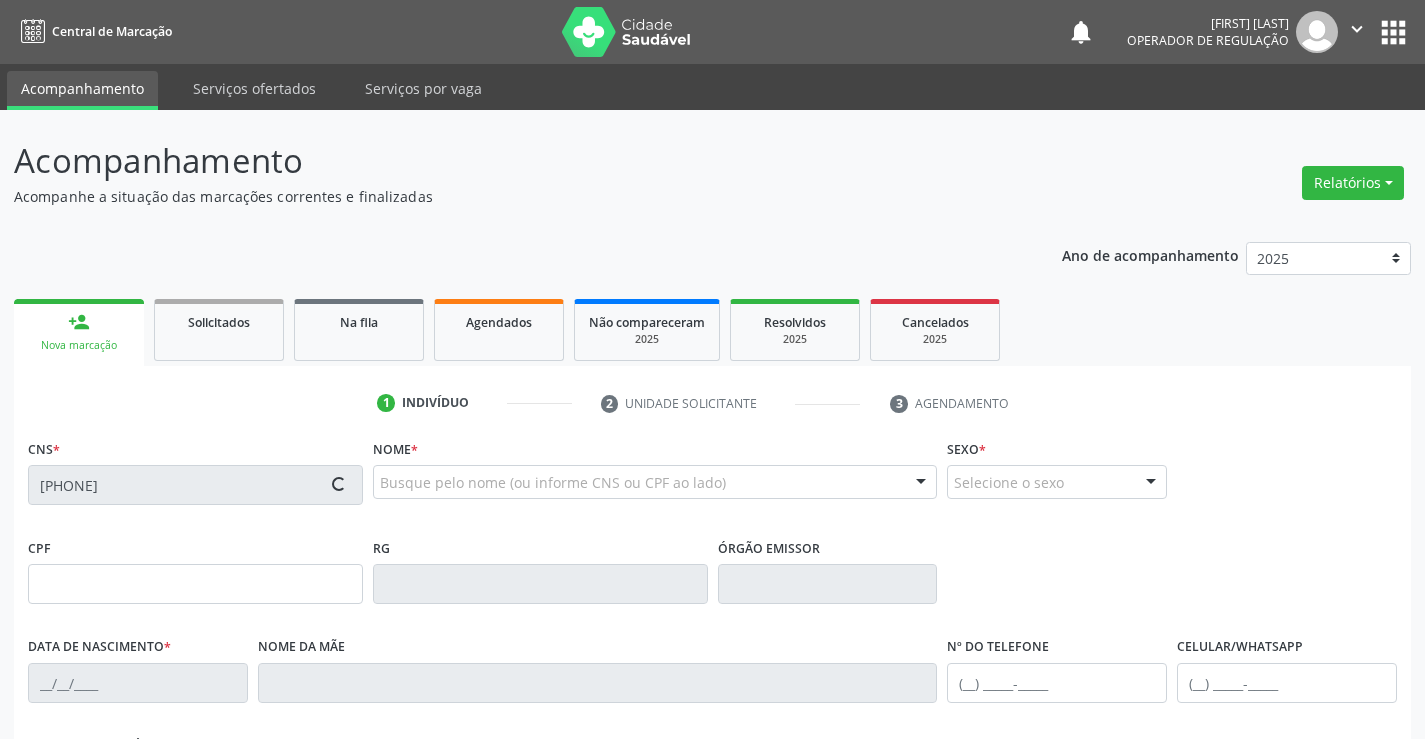 type on "S/N" 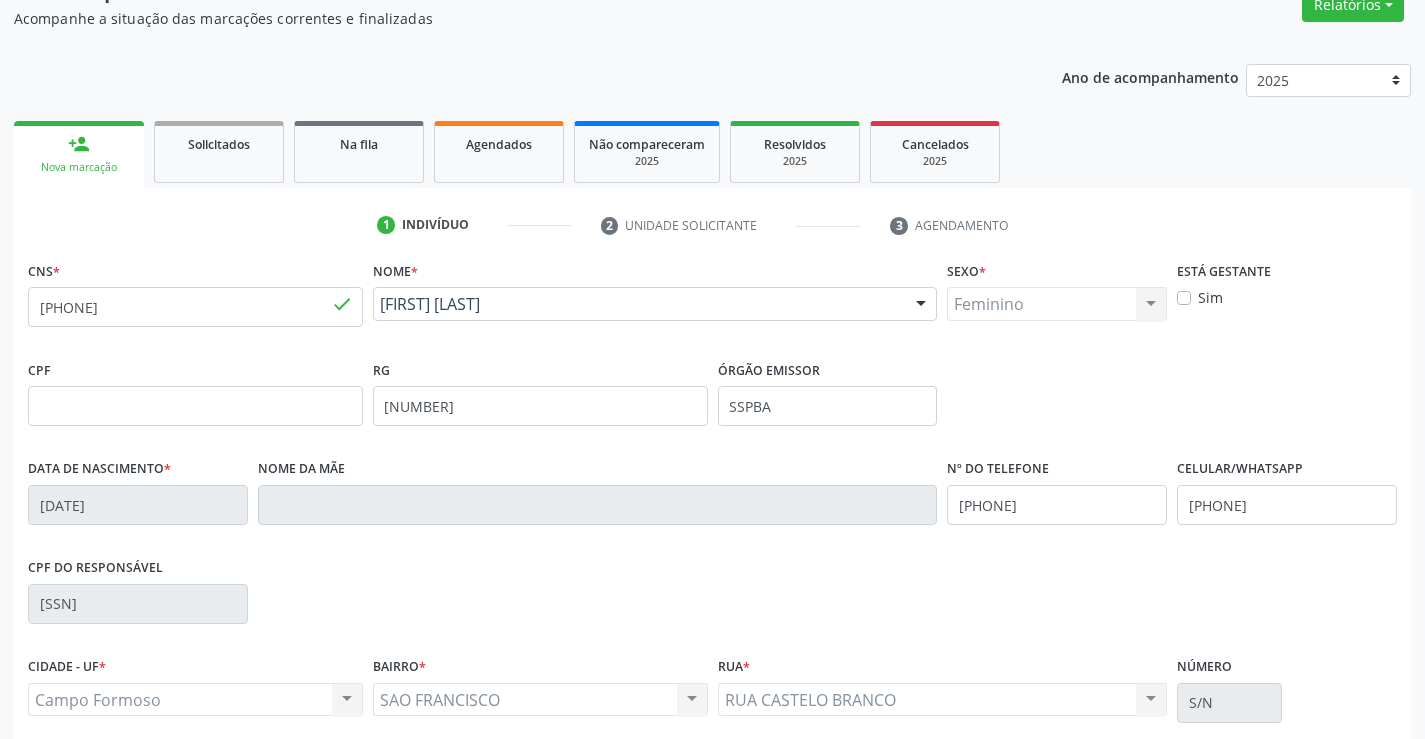 scroll, scrollTop: 345, scrollLeft: 0, axis: vertical 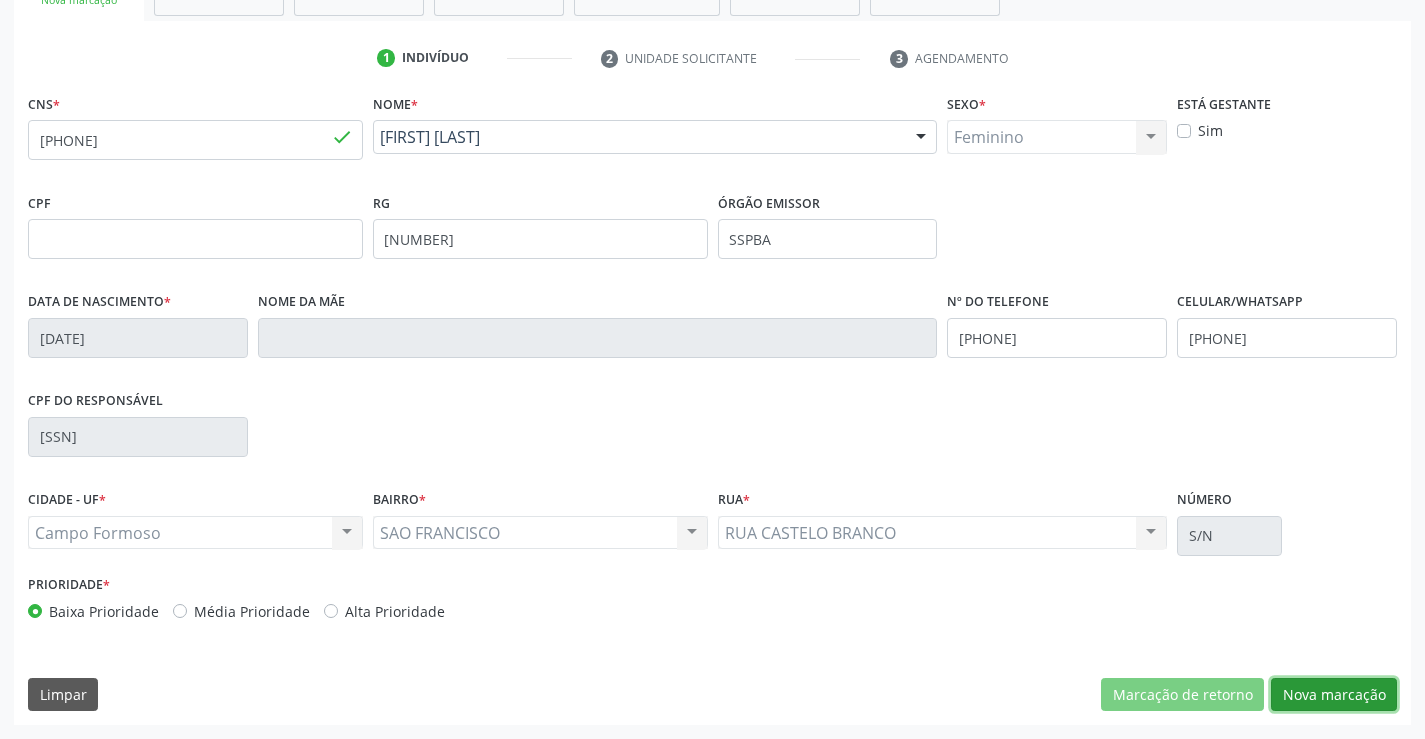 click on "Nova marcação" at bounding box center [1334, 695] 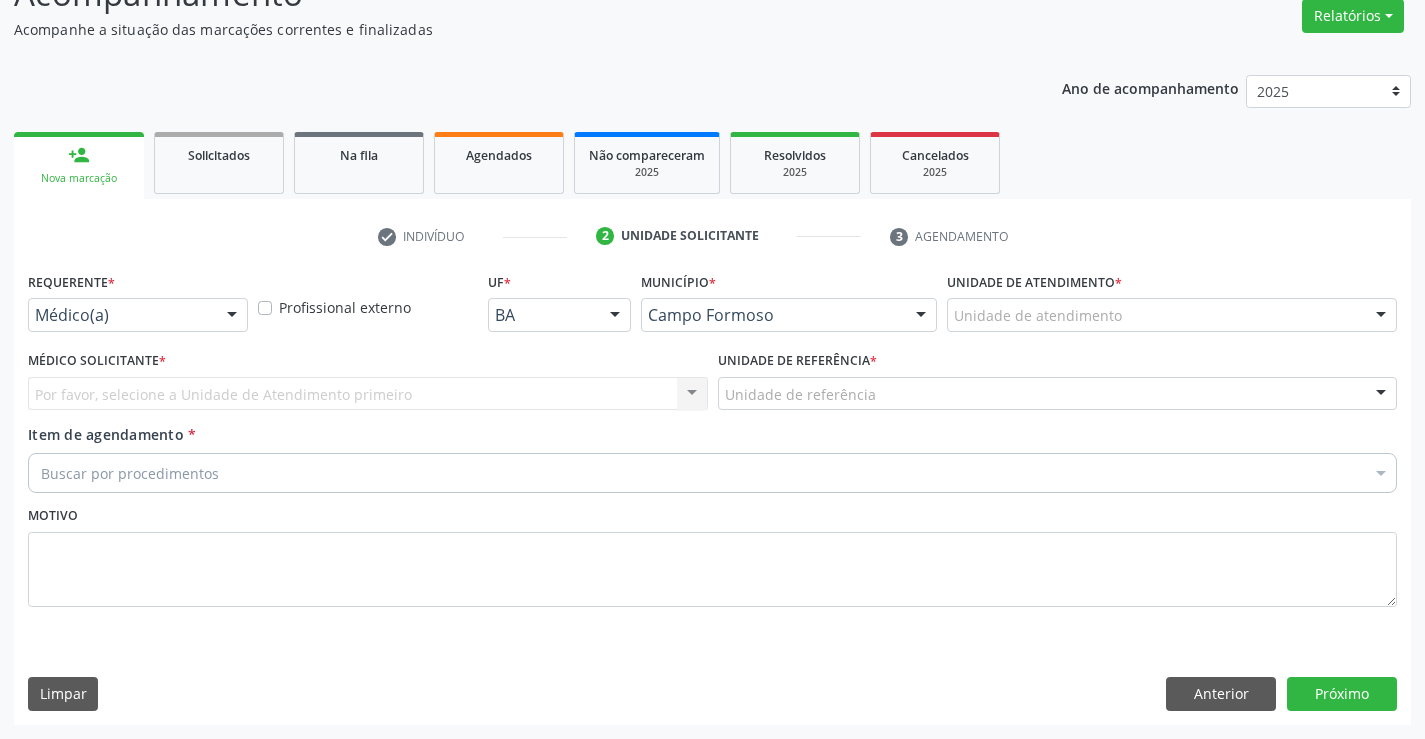 scroll, scrollTop: 167, scrollLeft: 0, axis: vertical 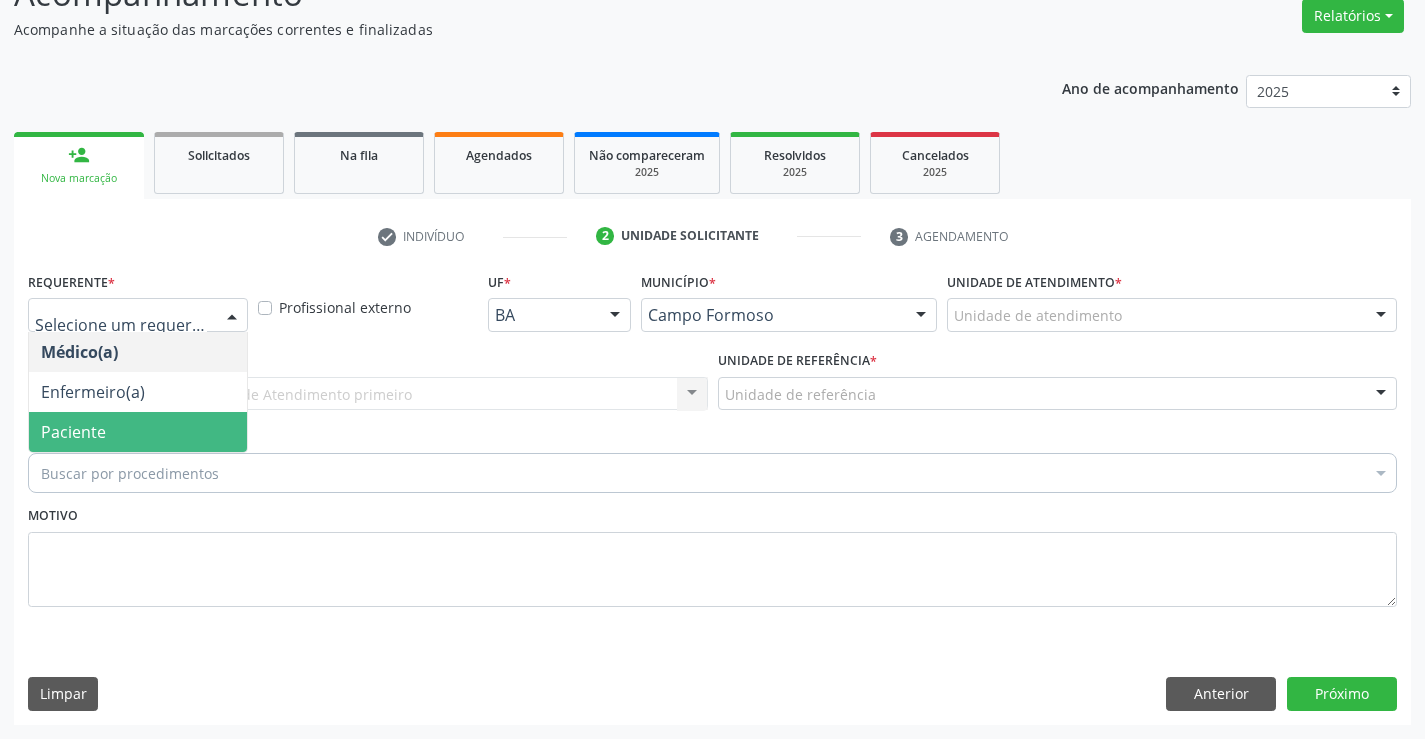 click on "Paciente" at bounding box center (138, 432) 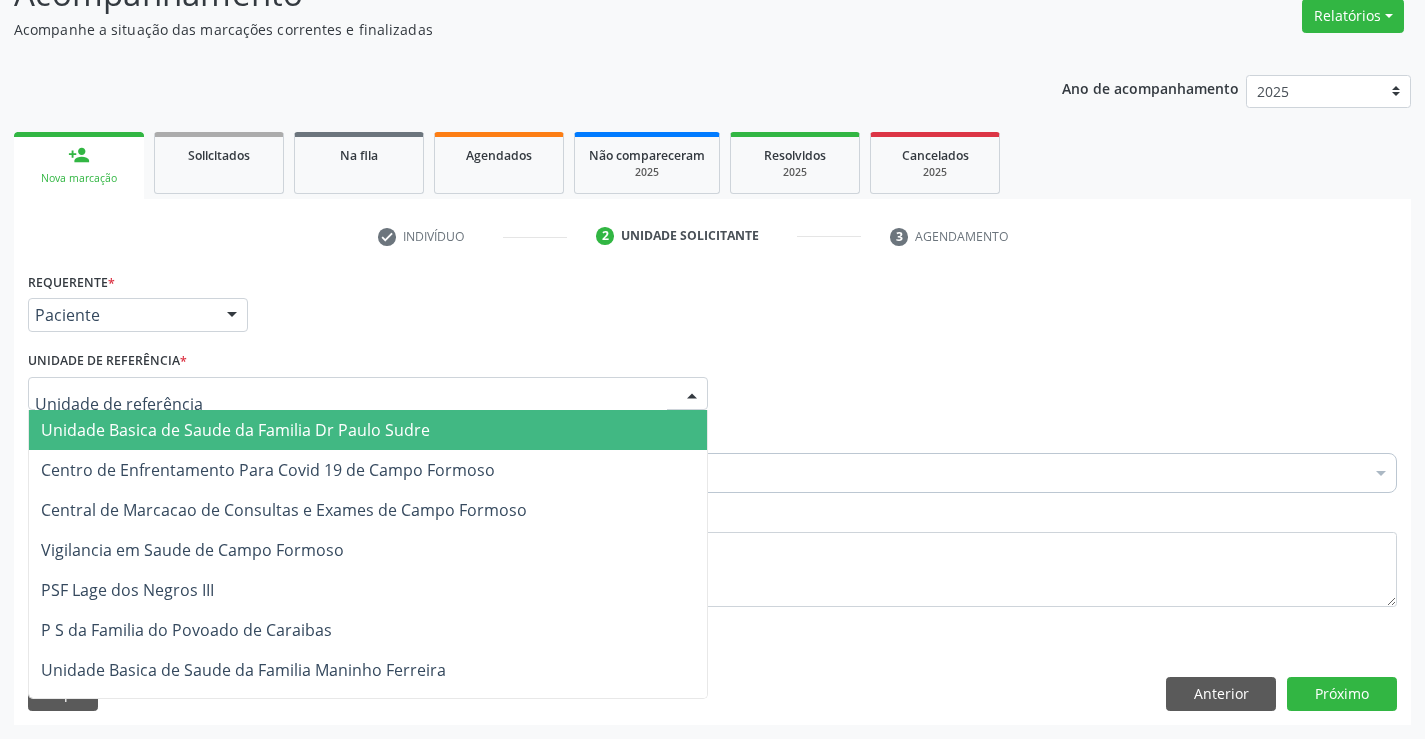 click at bounding box center [368, 394] 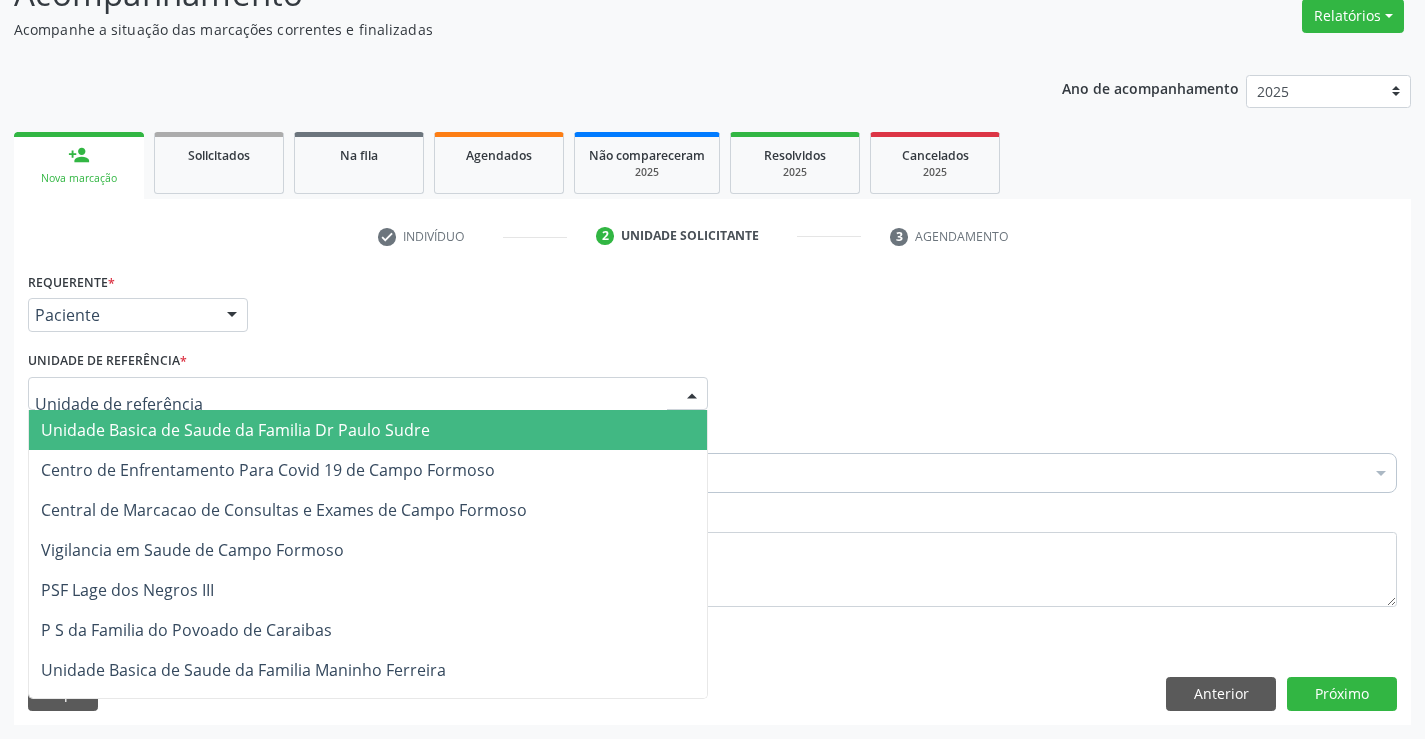 click on "Unidade Basica de Saude da Familia Dr Paulo Sudre" at bounding box center [368, 430] 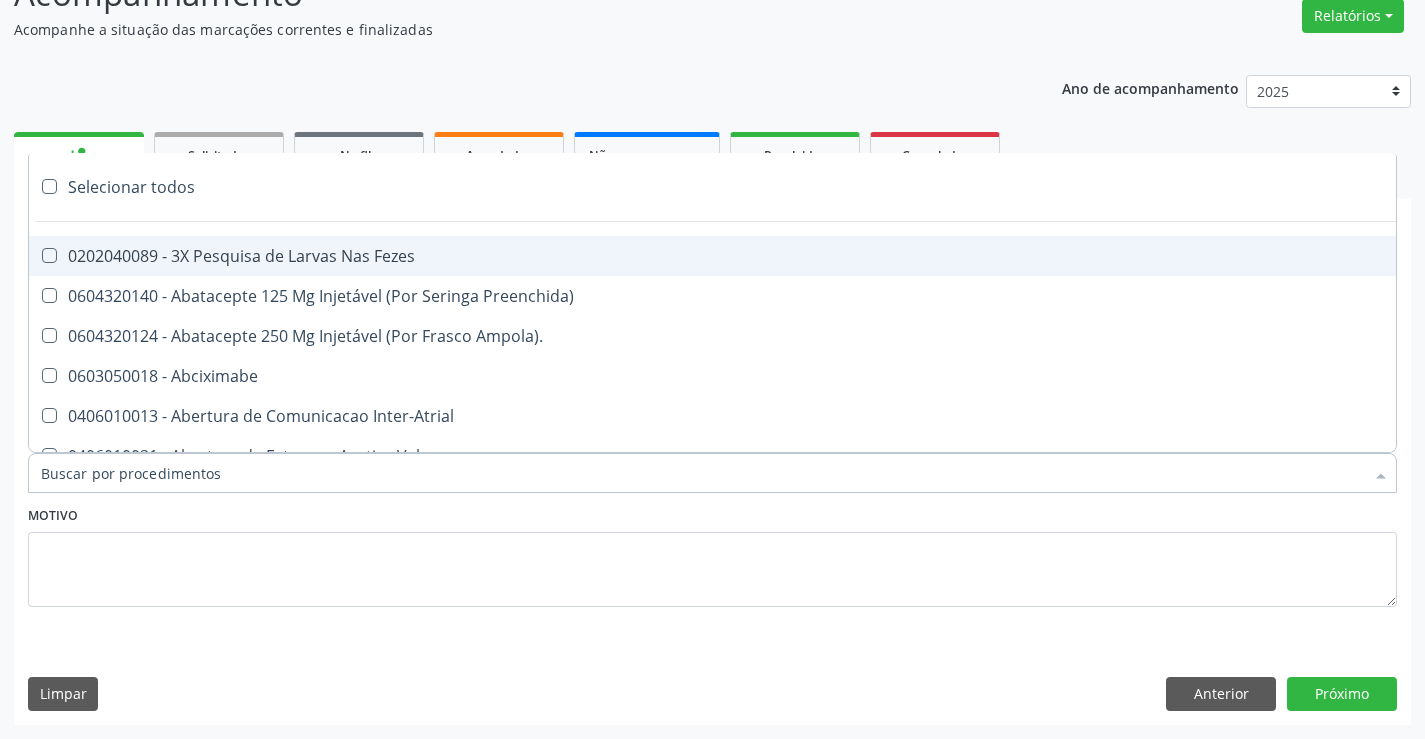 click at bounding box center (712, 473) 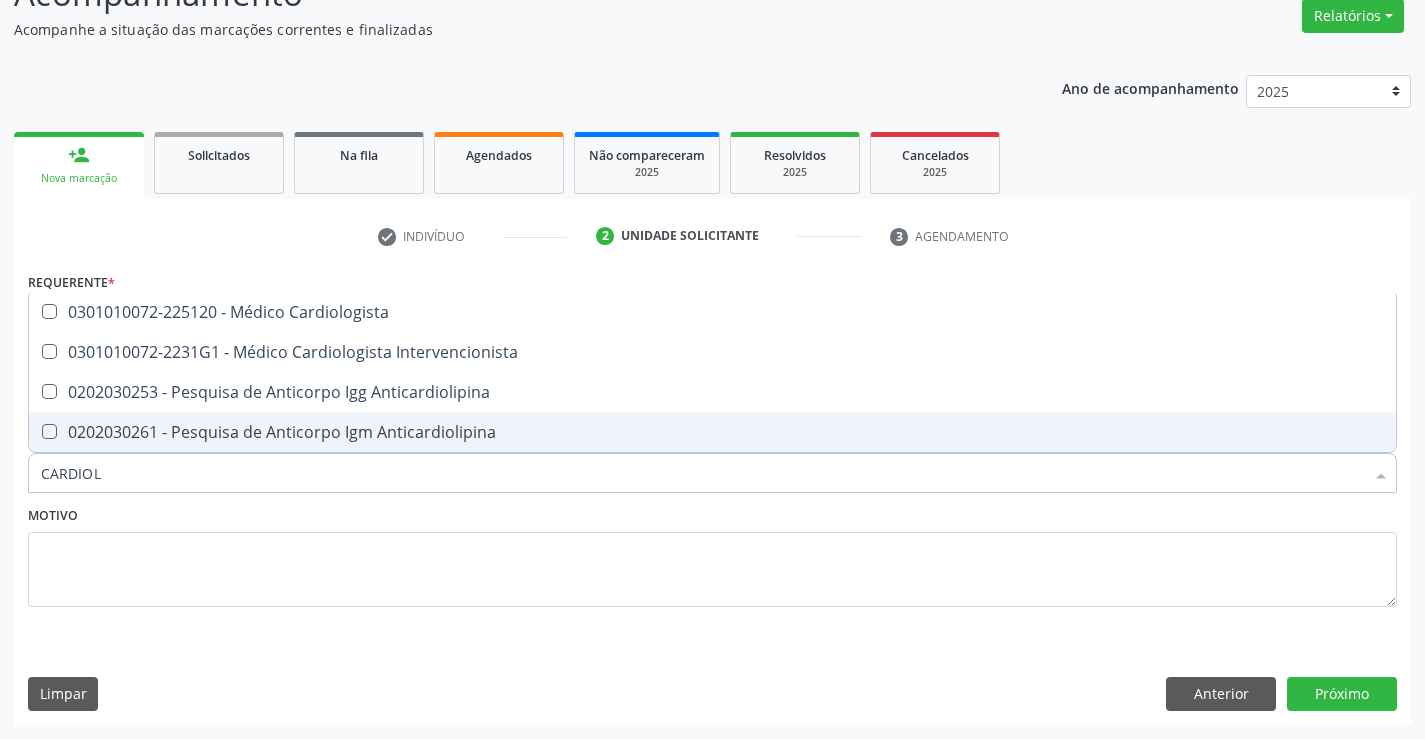type on "CARDIOLO" 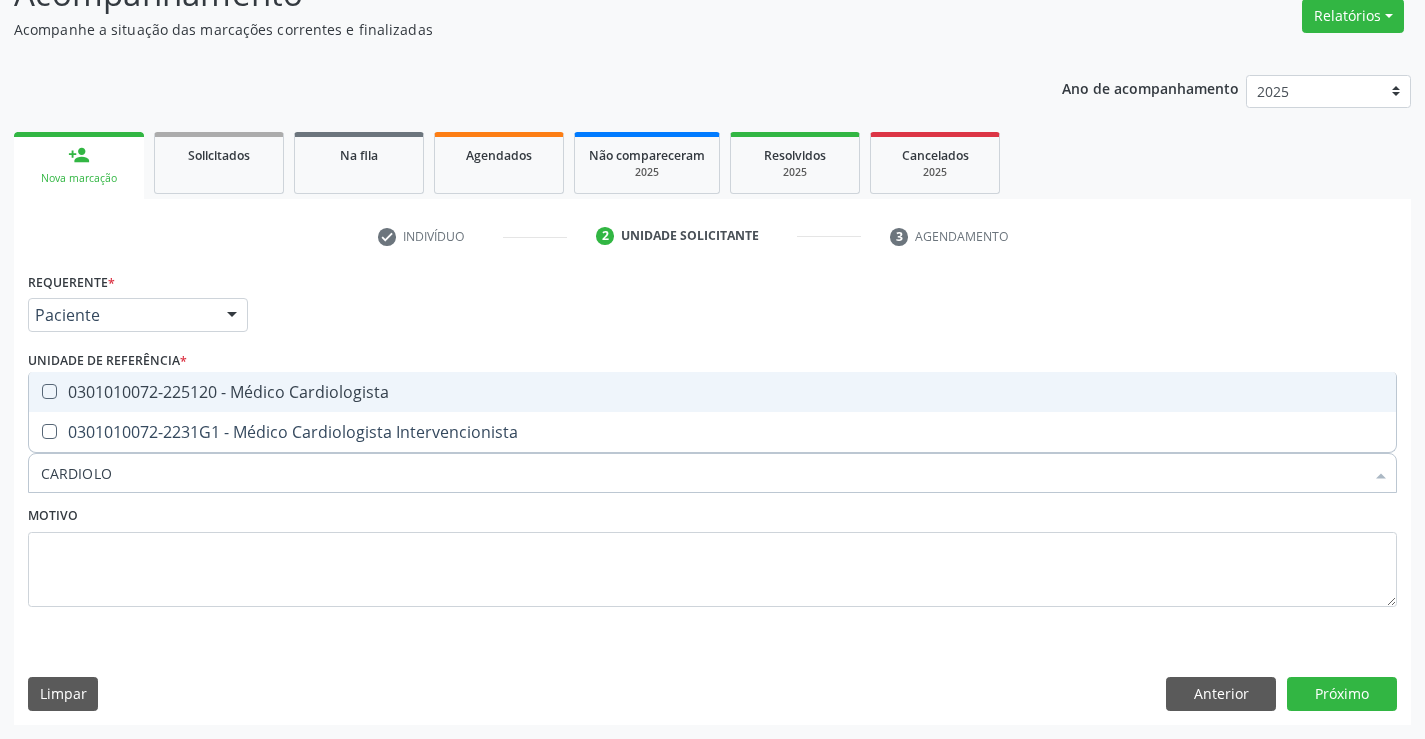 click on "0301010072-225120 - Médico Cardiologista" at bounding box center [712, 392] 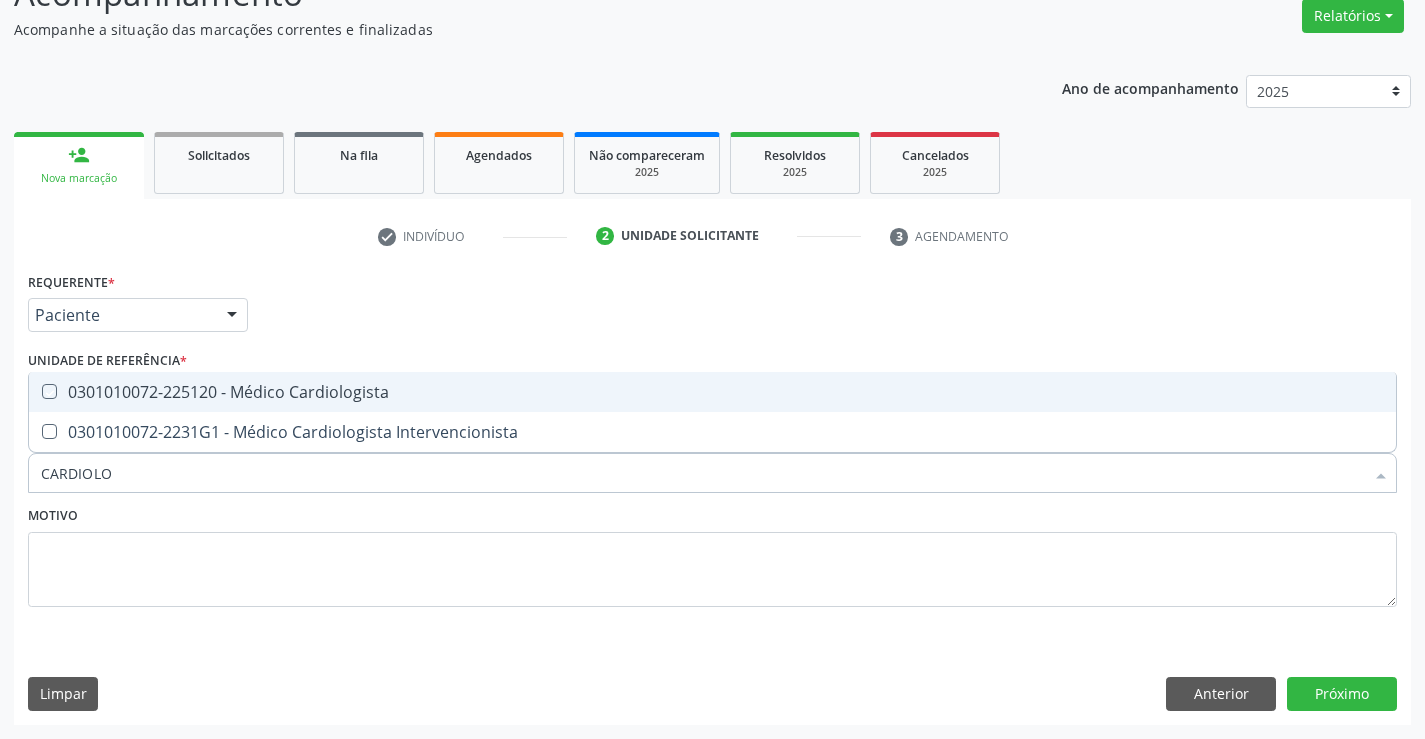 checkbox on "true" 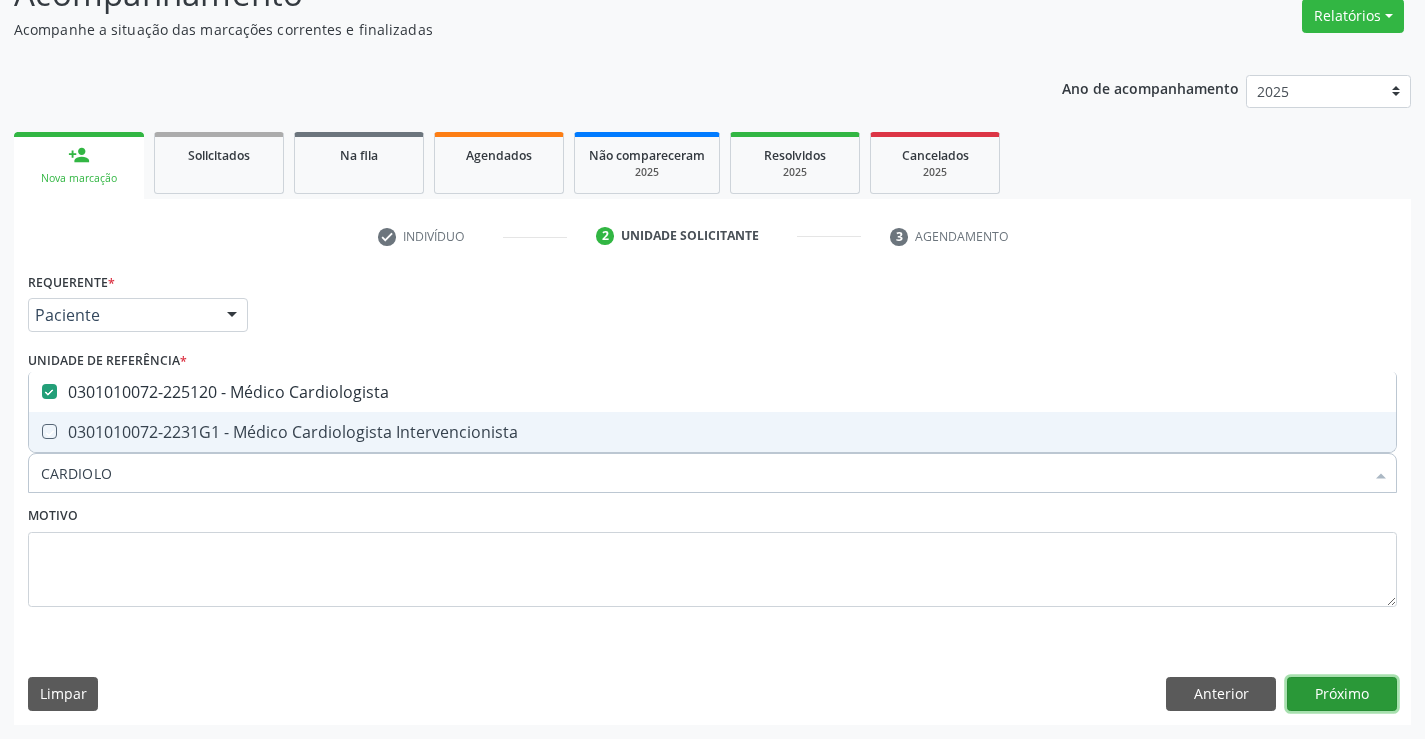 click on "Próximo" at bounding box center [1342, 694] 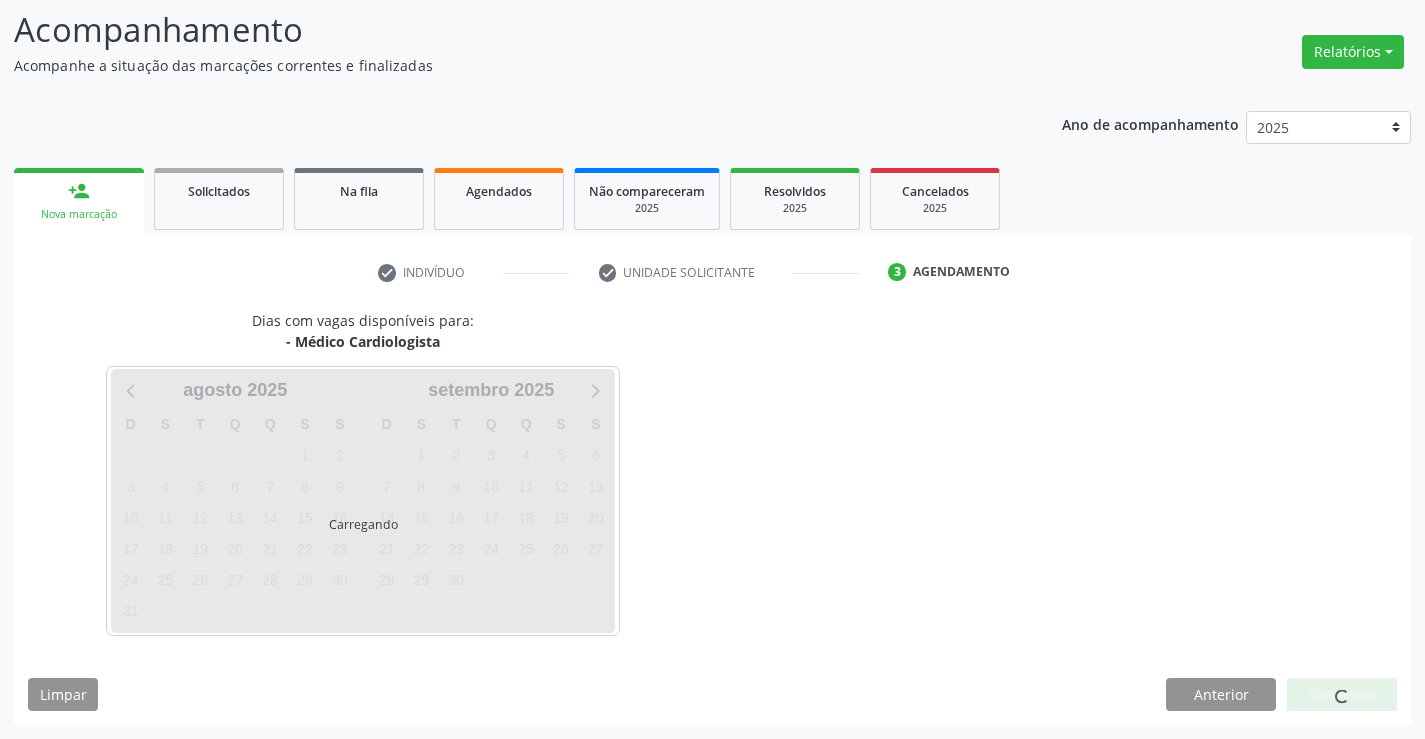 scroll, scrollTop: 131, scrollLeft: 0, axis: vertical 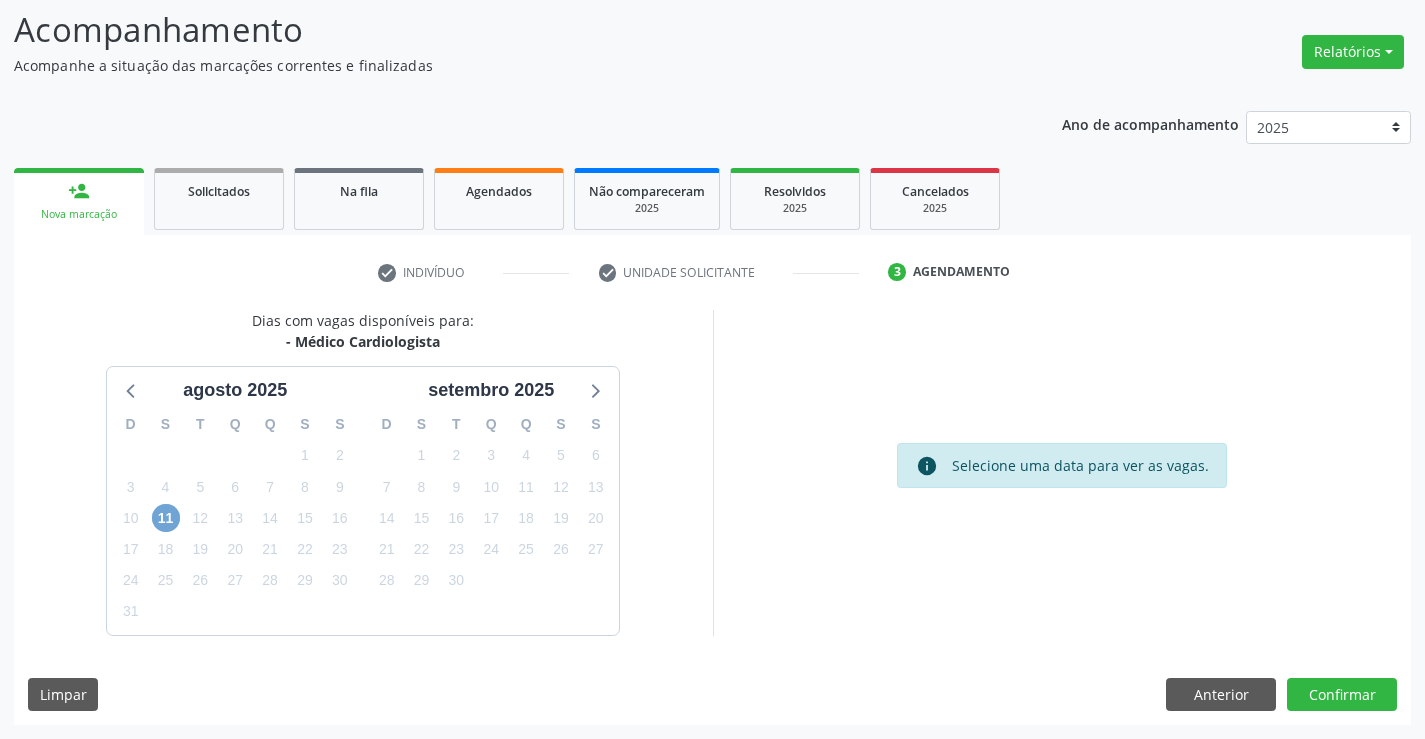 click on "11" at bounding box center [166, 518] 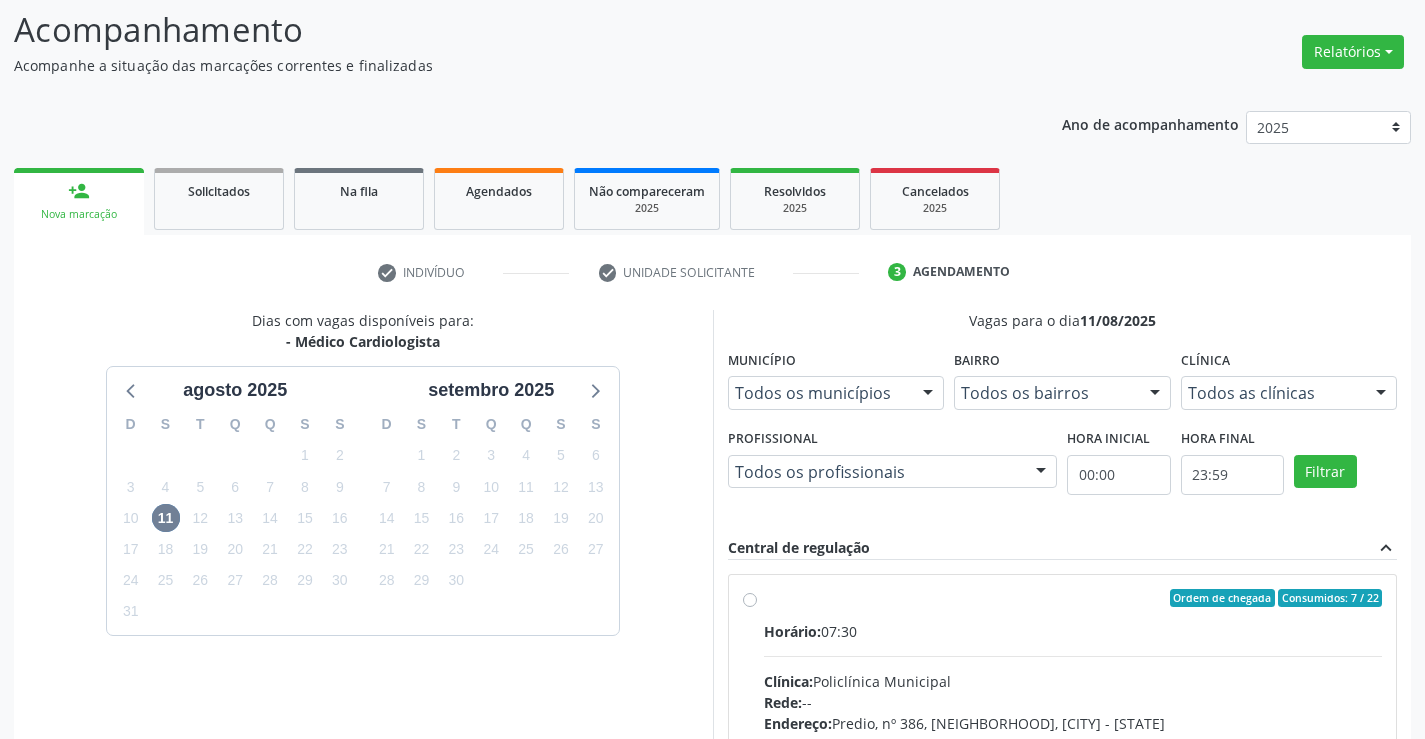 click on "Ordem de chegada
Consumidos: 7 / 22
Horário:   07:30
Clínica:  Policlínica Municipal
Rede:
--
Endereço:   Predio, nº 386, Centro, Campo Formoso - BA
Telefone:   (74) 6451312
Profissional:
Fabio Rodrigues Damasceno Domingues
Informações adicionais sobre o atendimento
Idade de atendimento:
de 0 a 120 anos
Gênero(s) atendido(s):
Masculino e Feminino
Informações adicionais:
--" at bounding box center [1073, 742] 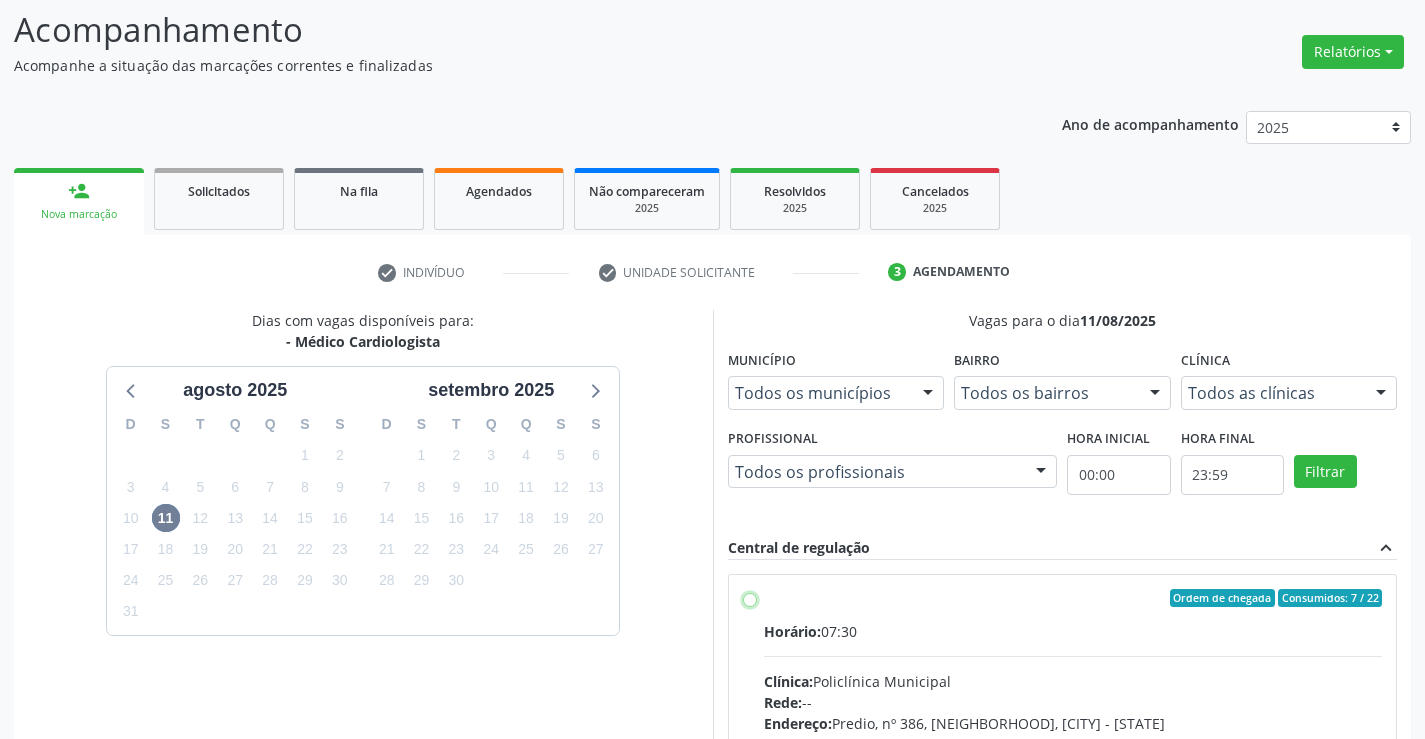 click on "Ordem de chegada
Consumidos: 7 / 22
Horário:   07:30
Clínica:  Policlínica Municipal
Rede:
--
Endereço:   Predio, nº 386, Centro, Campo Formoso - BA
Telefone:   (74) 6451312
Profissional:
Fabio Rodrigues Damasceno Domingues
Informações adicionais sobre o atendimento
Idade de atendimento:
de 0 a 120 anos
Gênero(s) atendido(s):
Masculino e Feminino
Informações adicionais:
--" at bounding box center [750, 598] 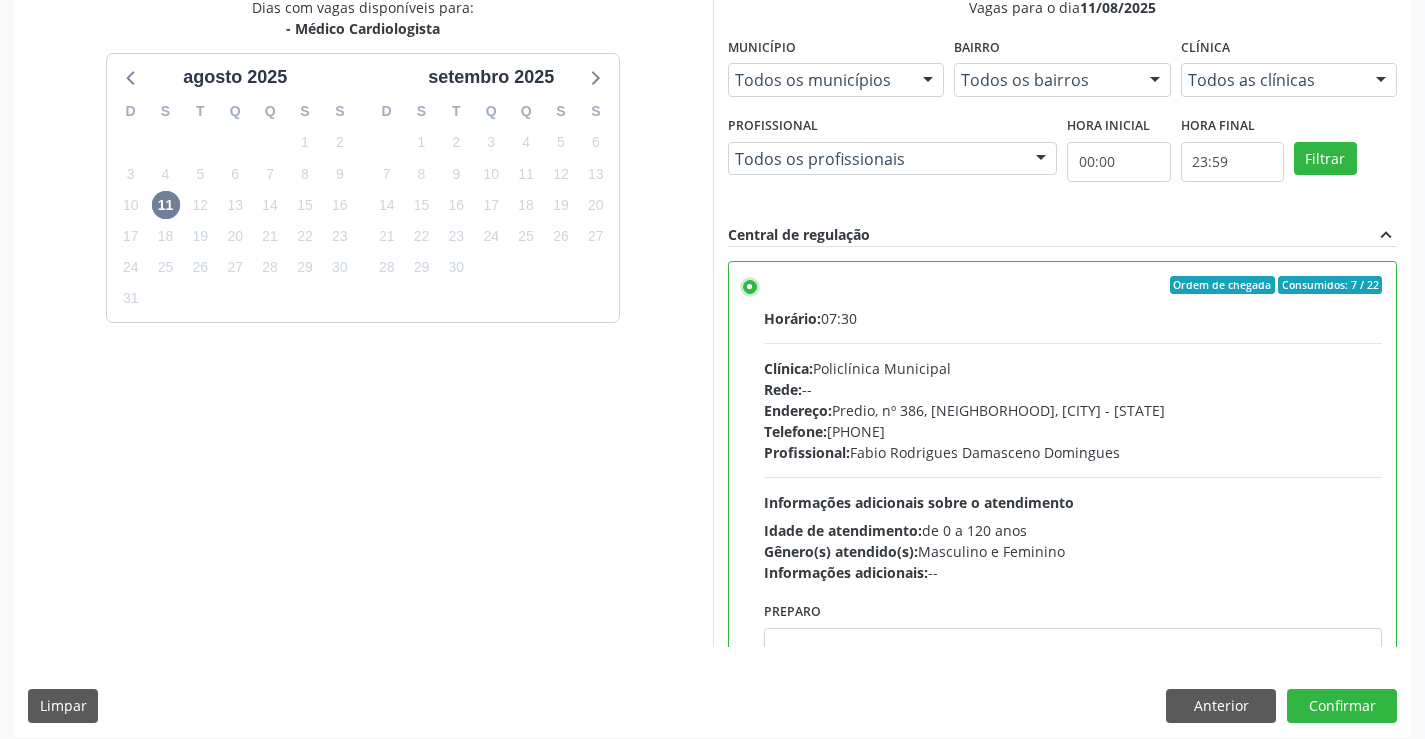 scroll, scrollTop: 449, scrollLeft: 0, axis: vertical 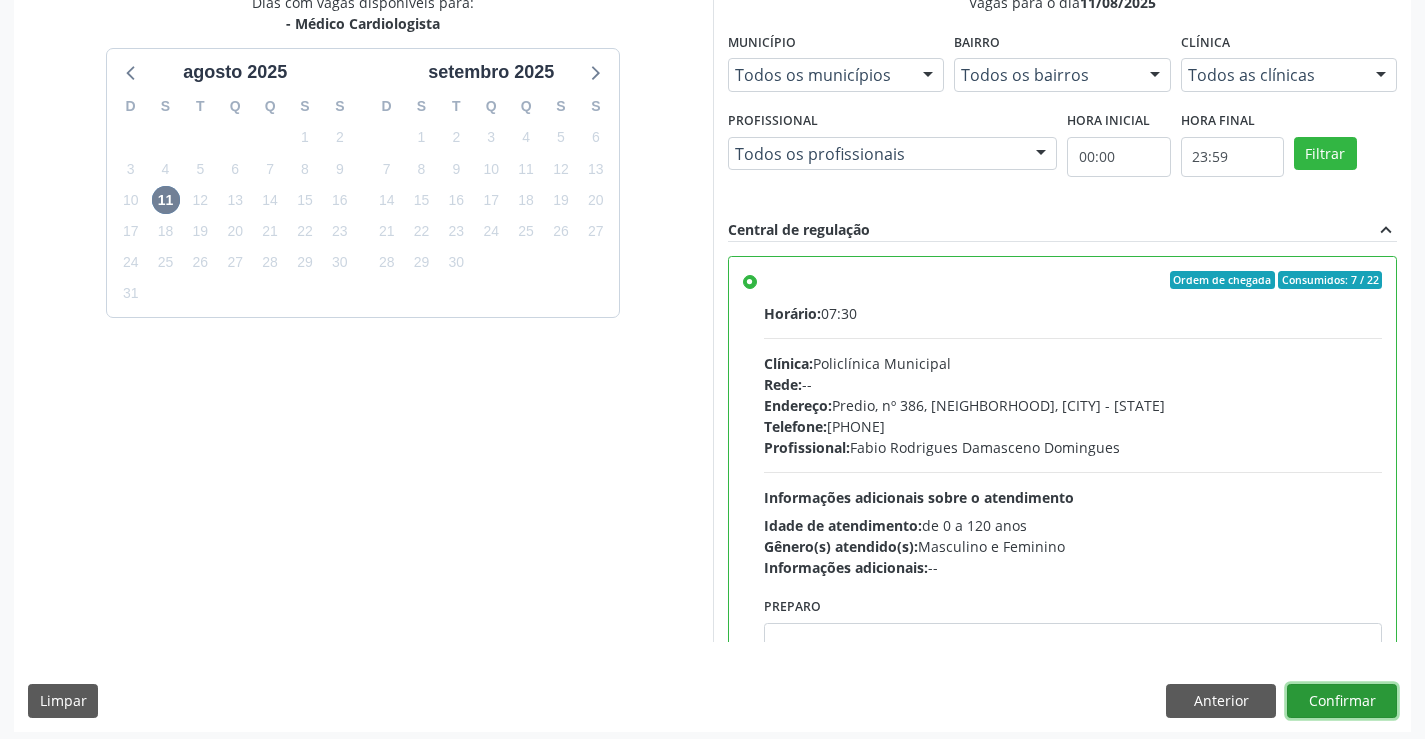 click on "Confirmar" at bounding box center (1342, 701) 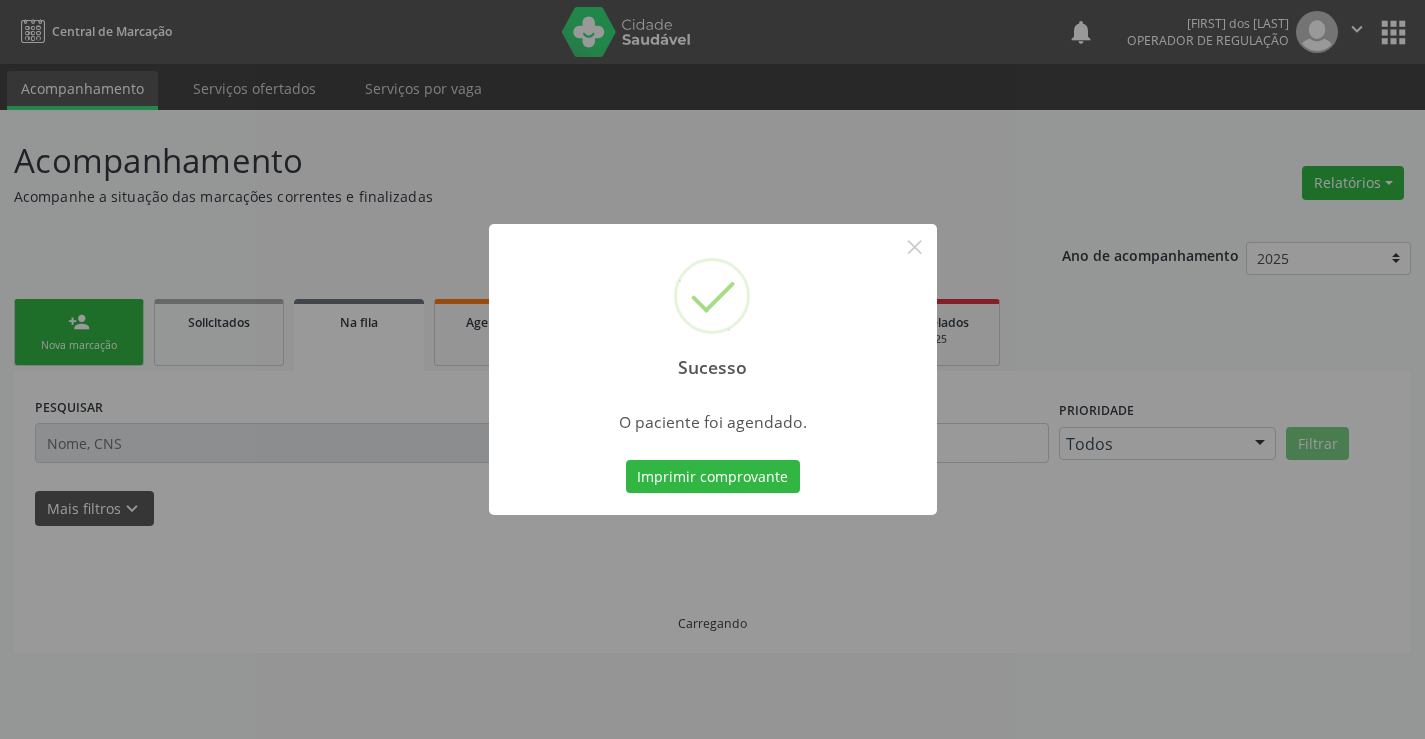 scroll, scrollTop: 0, scrollLeft: 0, axis: both 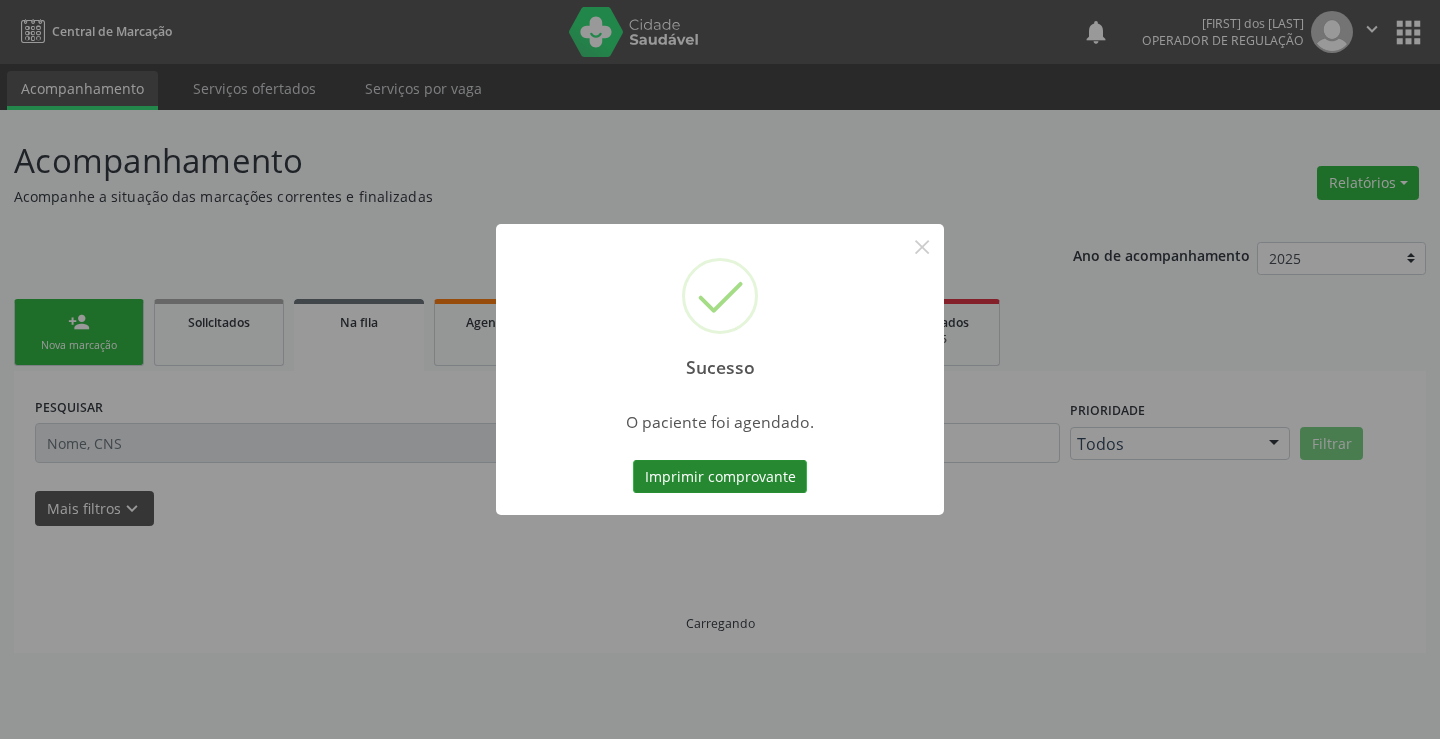 click on "Imprimir comprovante" at bounding box center (720, 477) 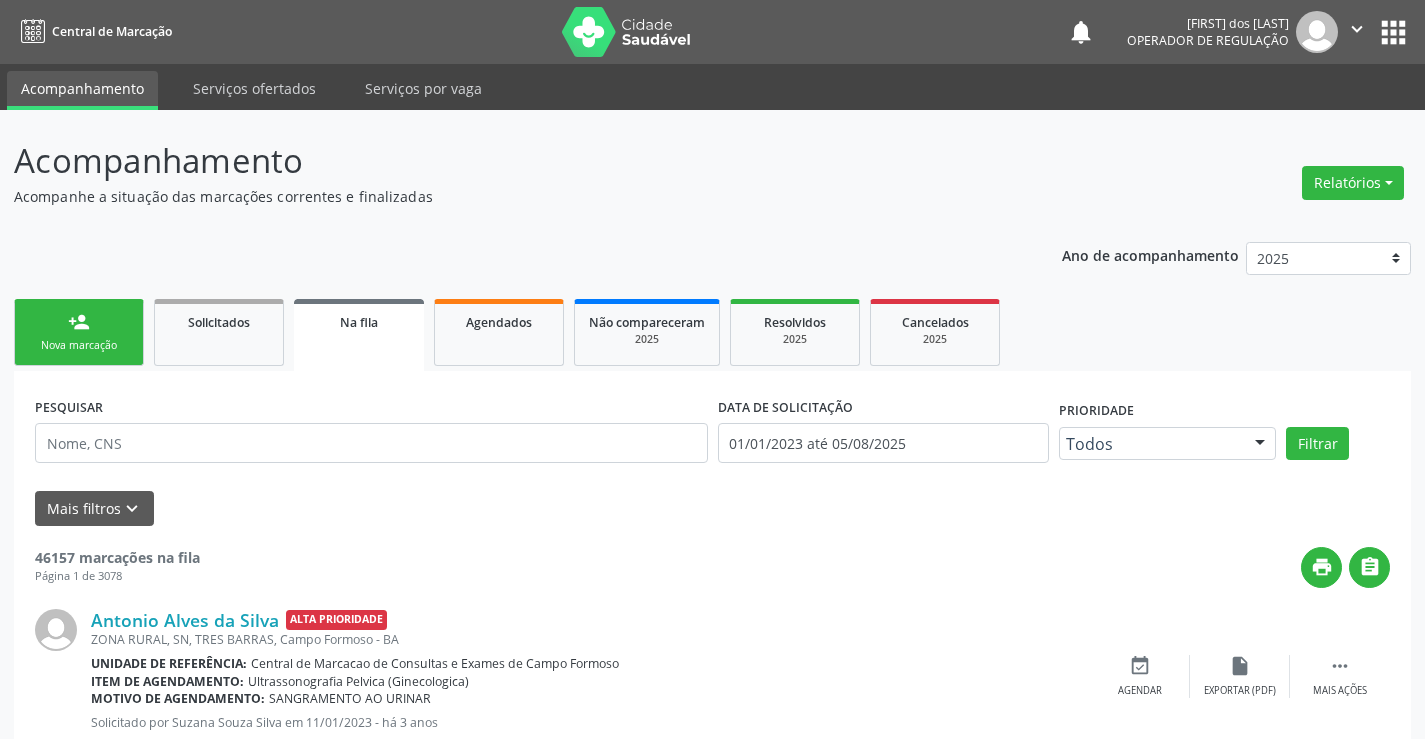 click on "person_add
Nova marcação" at bounding box center [79, 332] 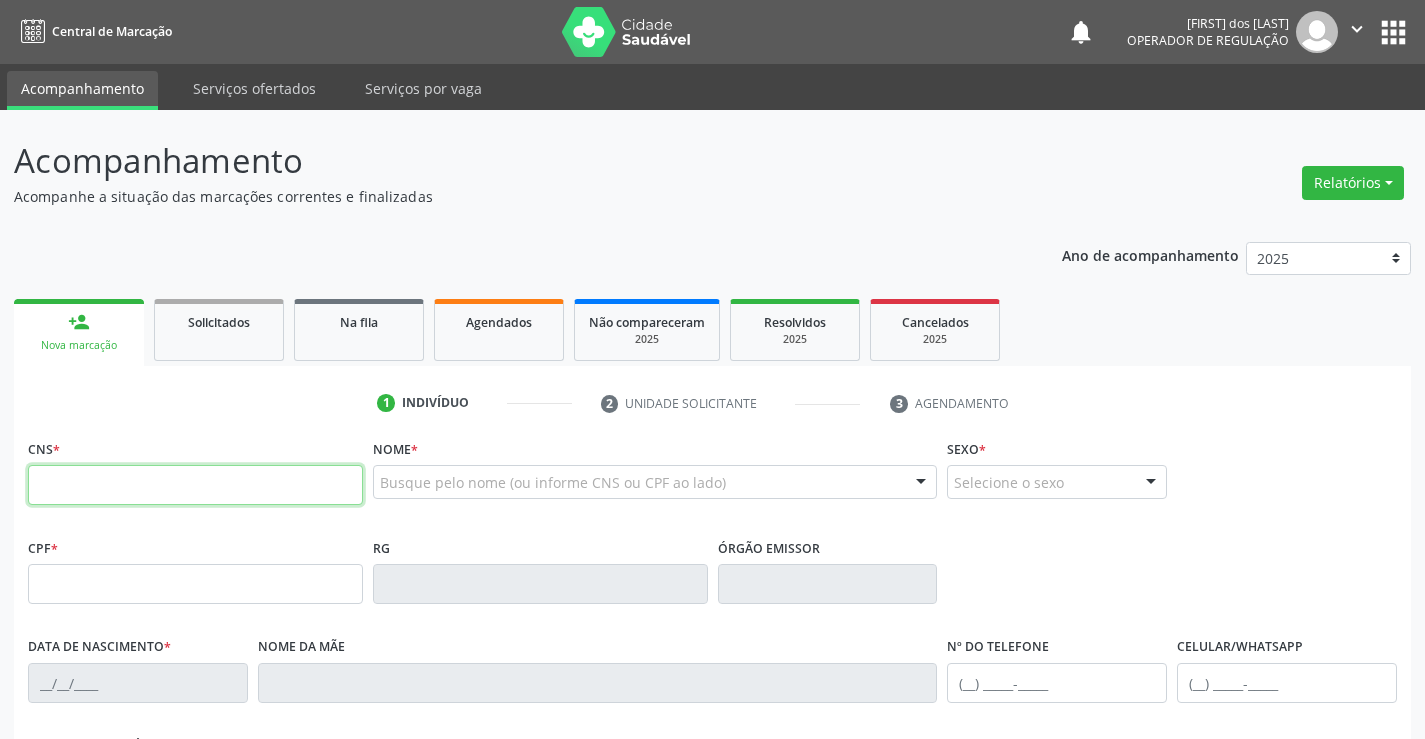 click at bounding box center [195, 485] 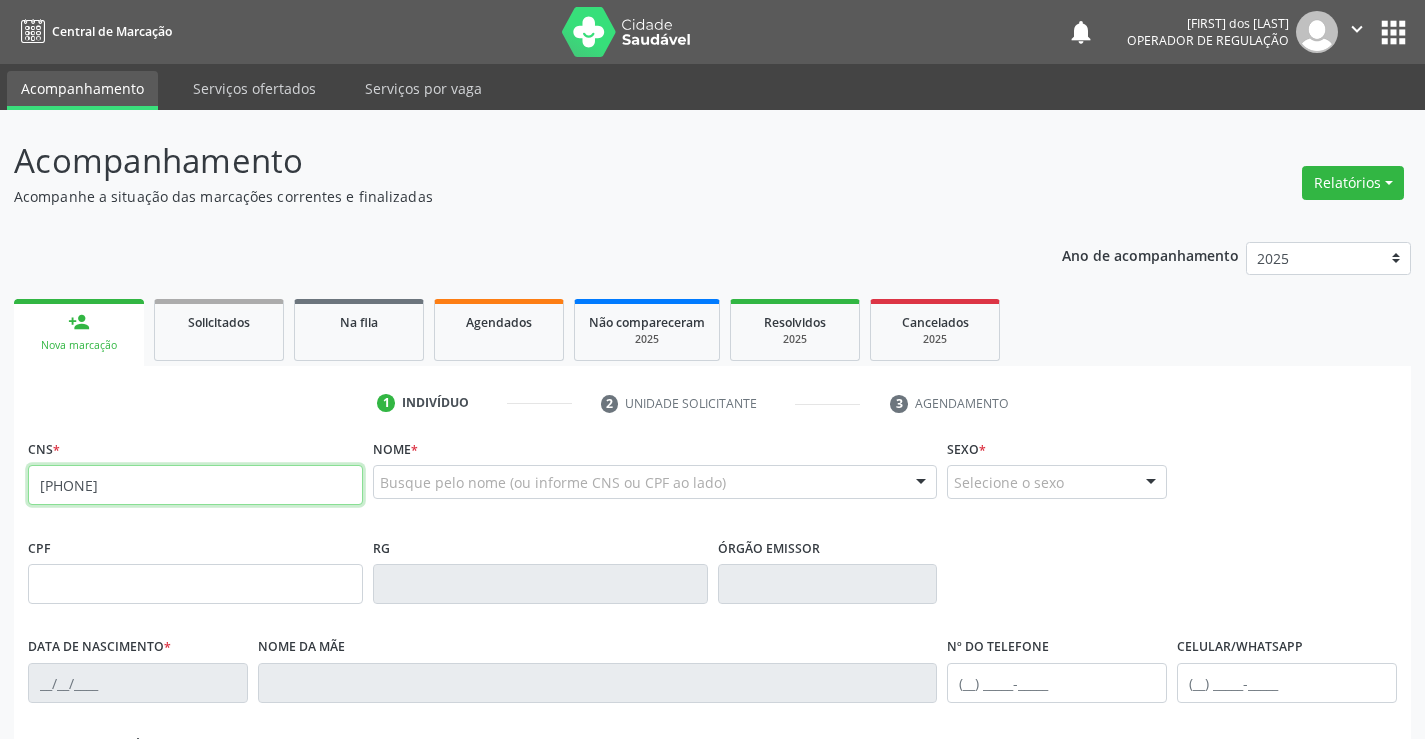 type on "[PHONE]" 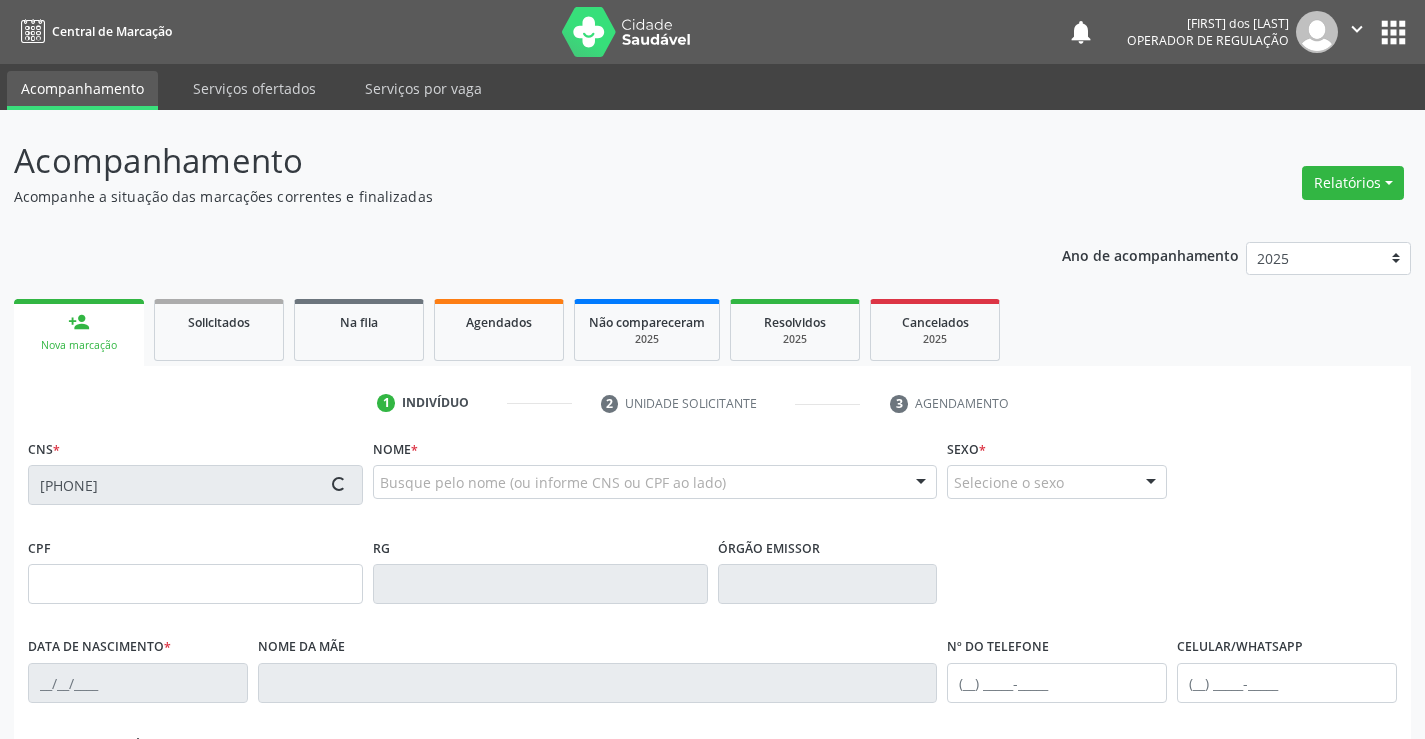 scroll, scrollTop: 325, scrollLeft: 0, axis: vertical 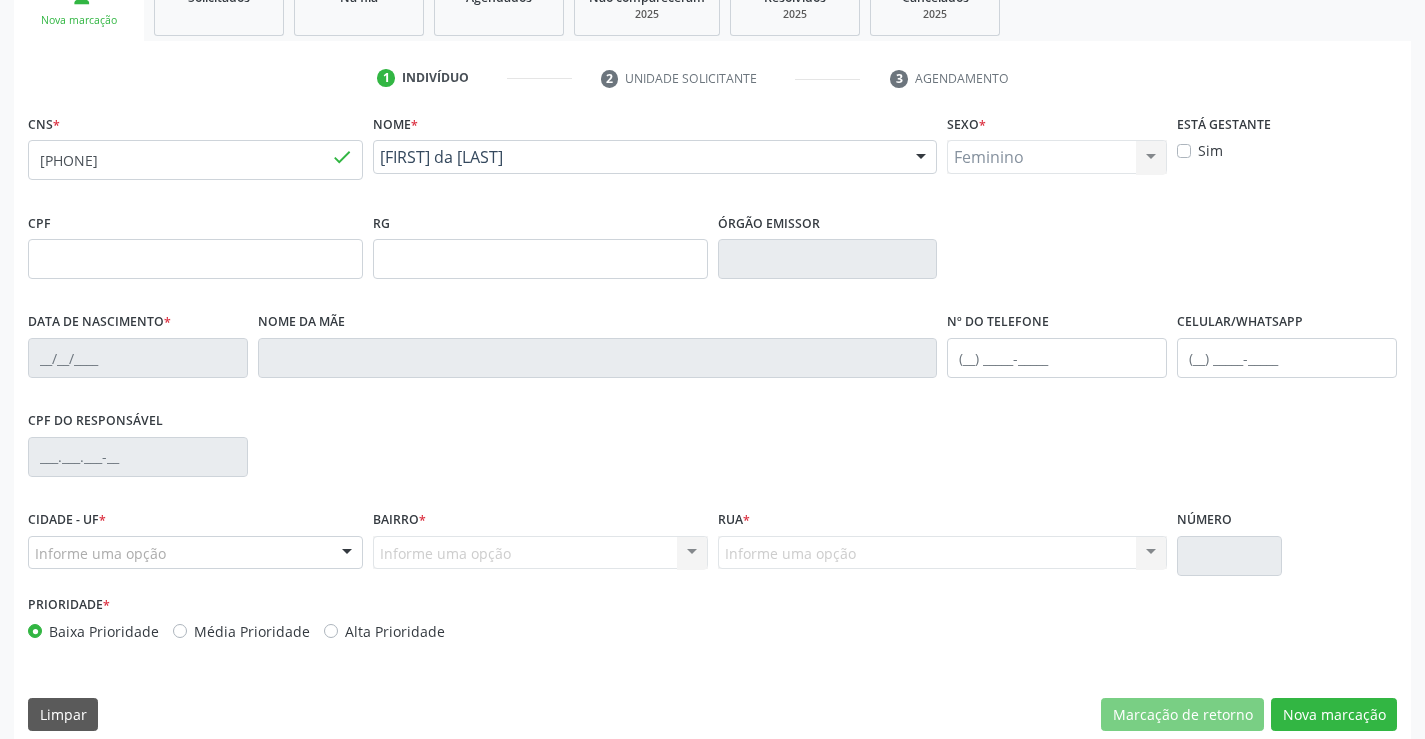 type on "[DATE]" 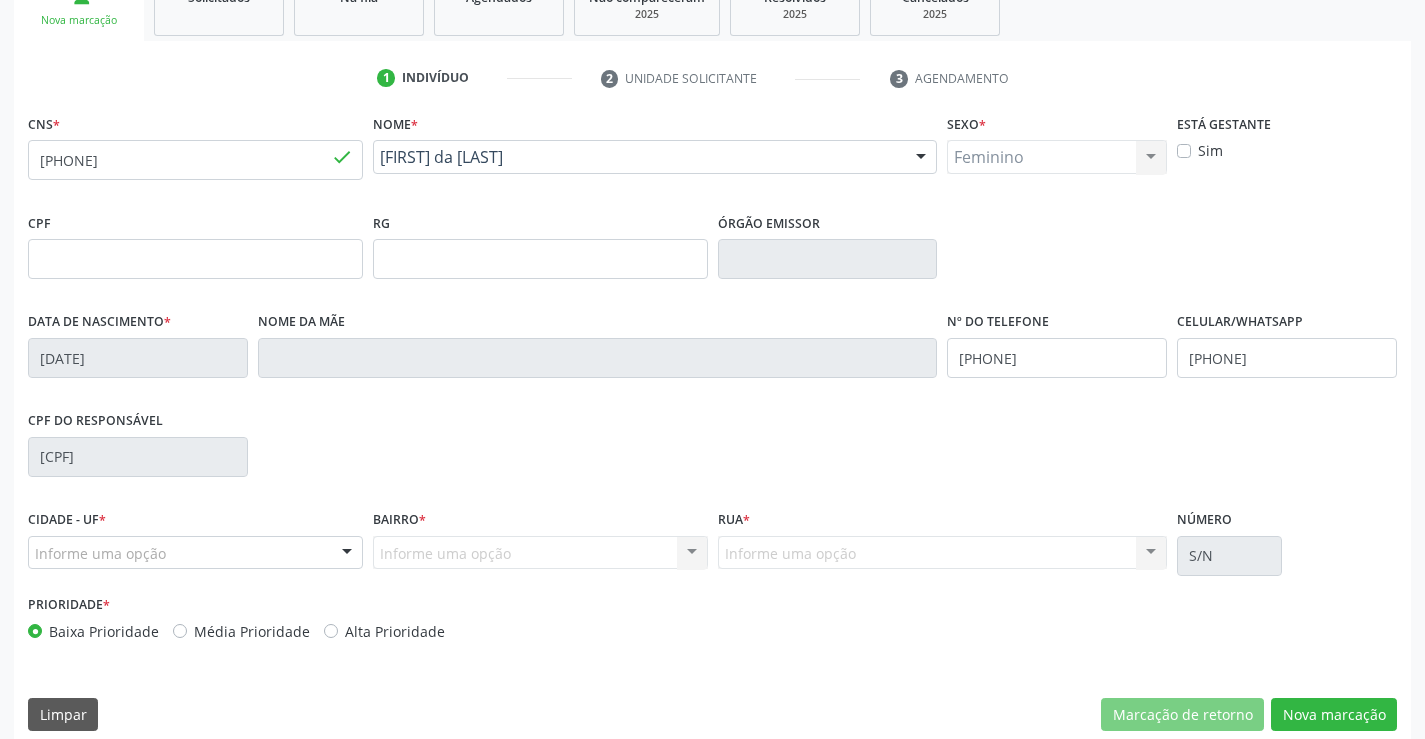 scroll, scrollTop: 345, scrollLeft: 0, axis: vertical 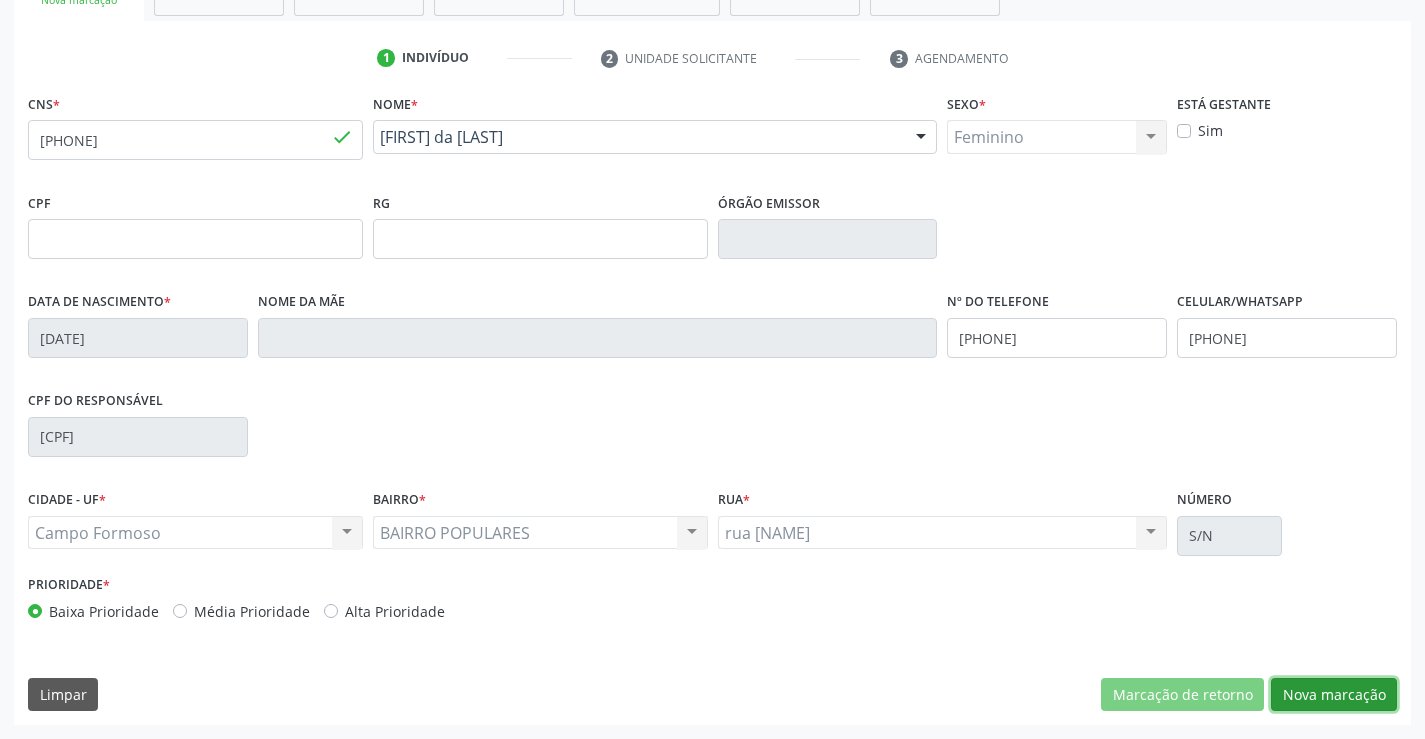 click on "Nova marcação" at bounding box center [1334, 695] 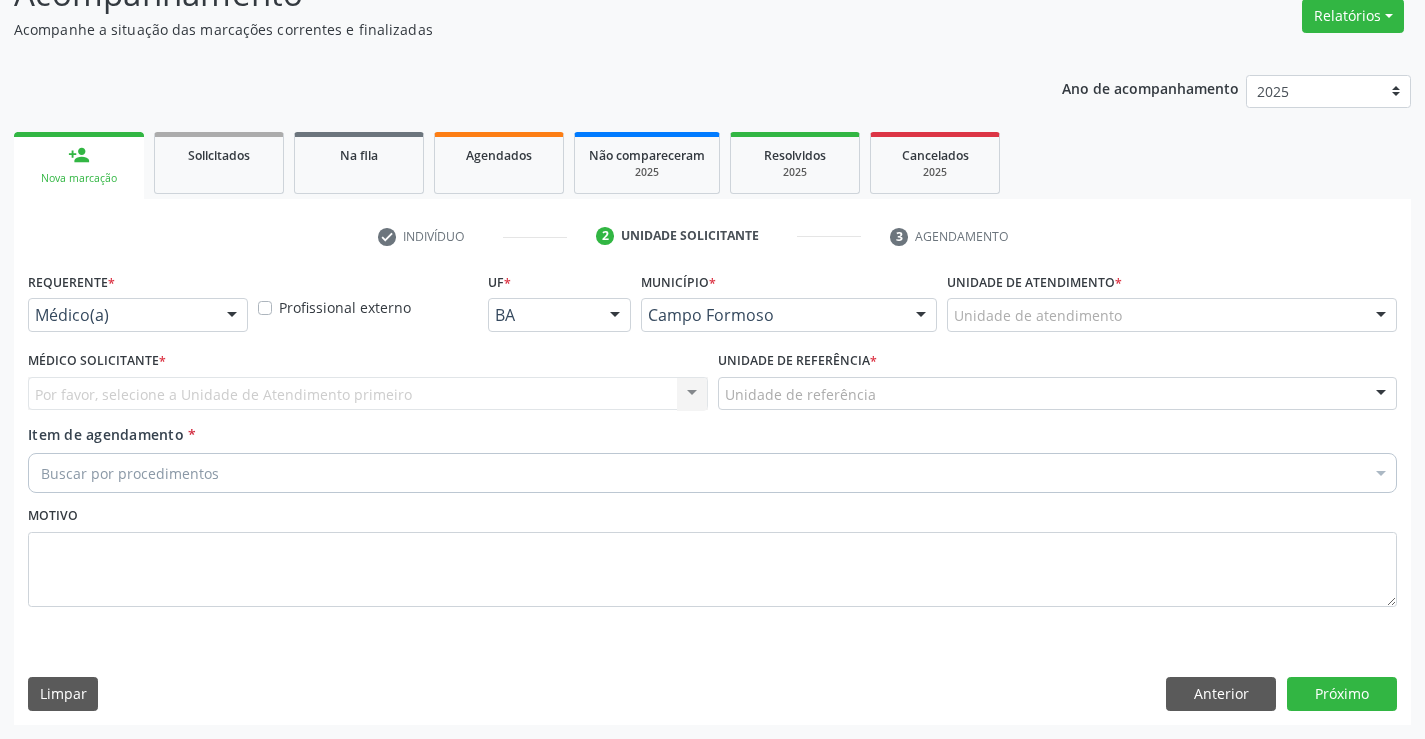 scroll, scrollTop: 167, scrollLeft: 0, axis: vertical 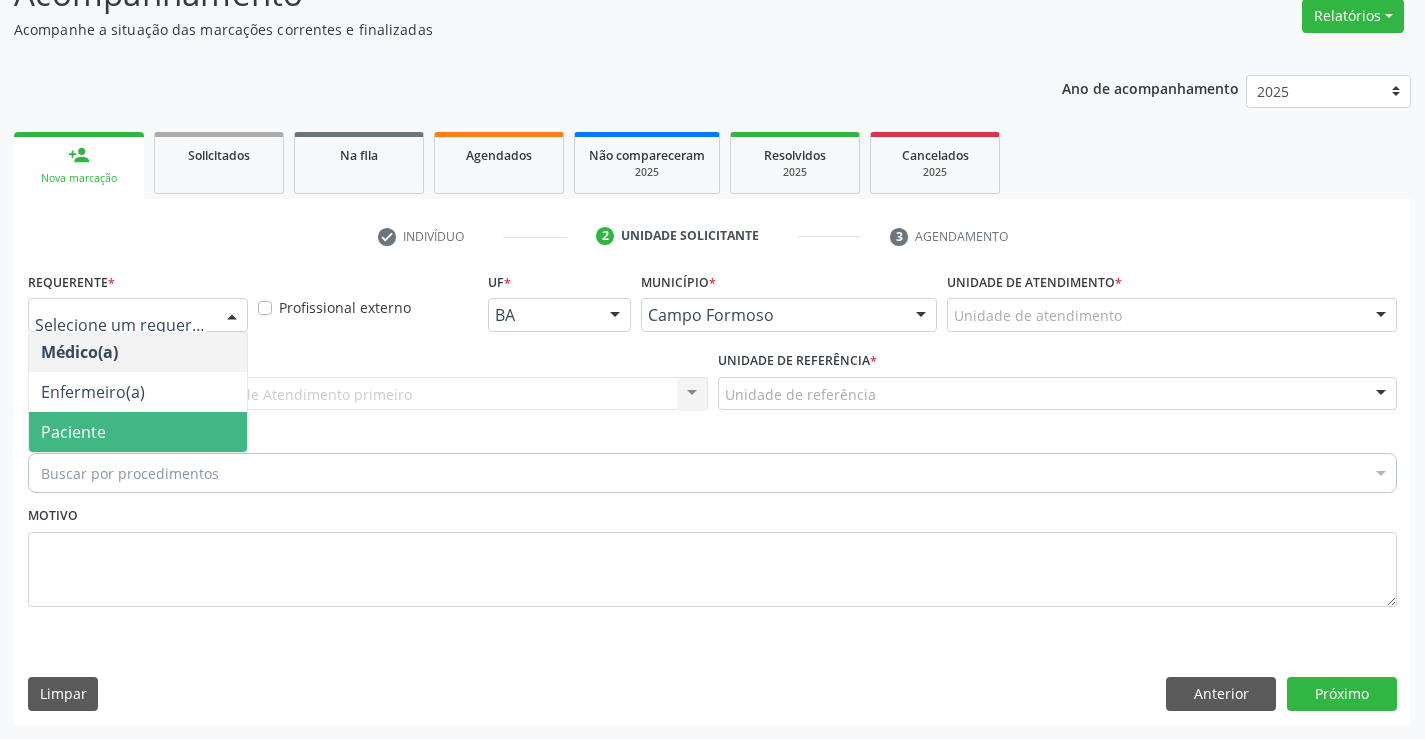 click on "Paciente" at bounding box center (73, 432) 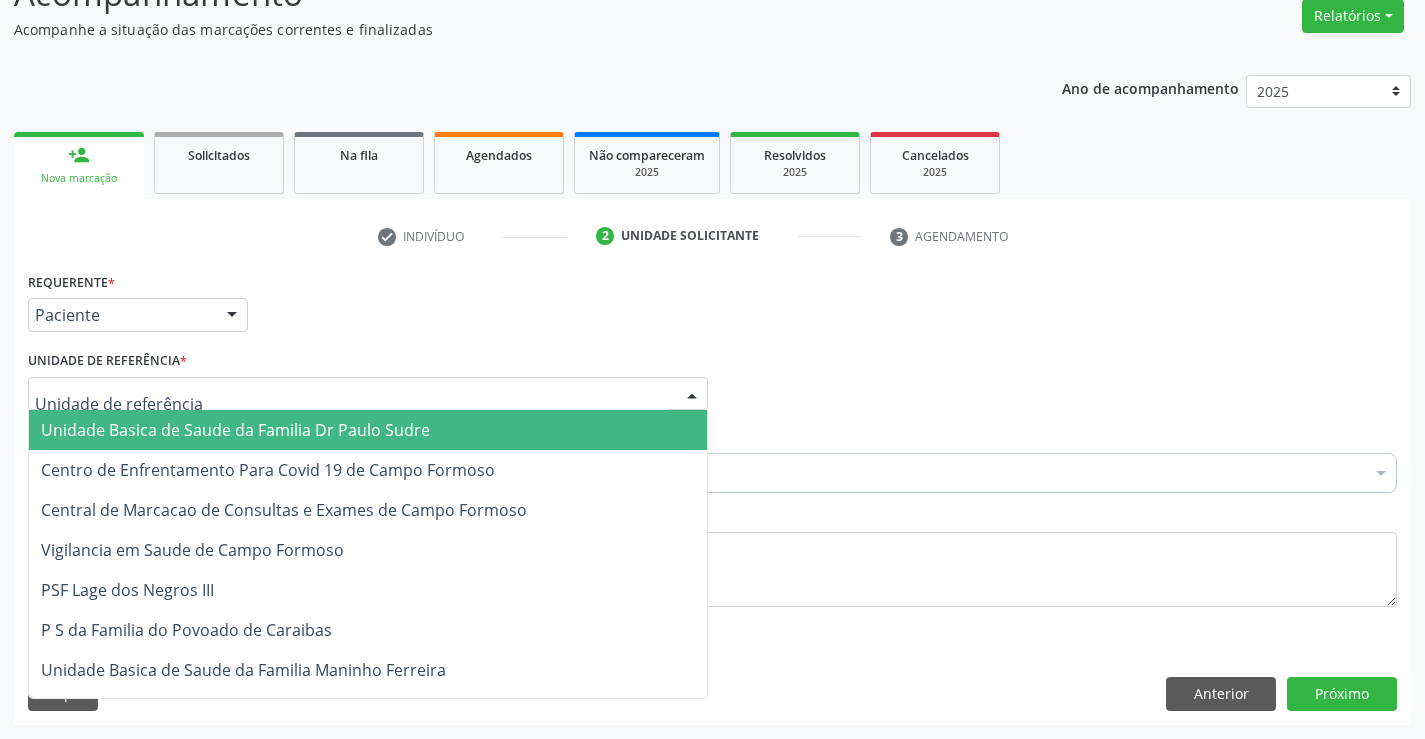 click on "Unidade Basica de Saude da Familia Dr Paulo Sudre" at bounding box center [235, 430] 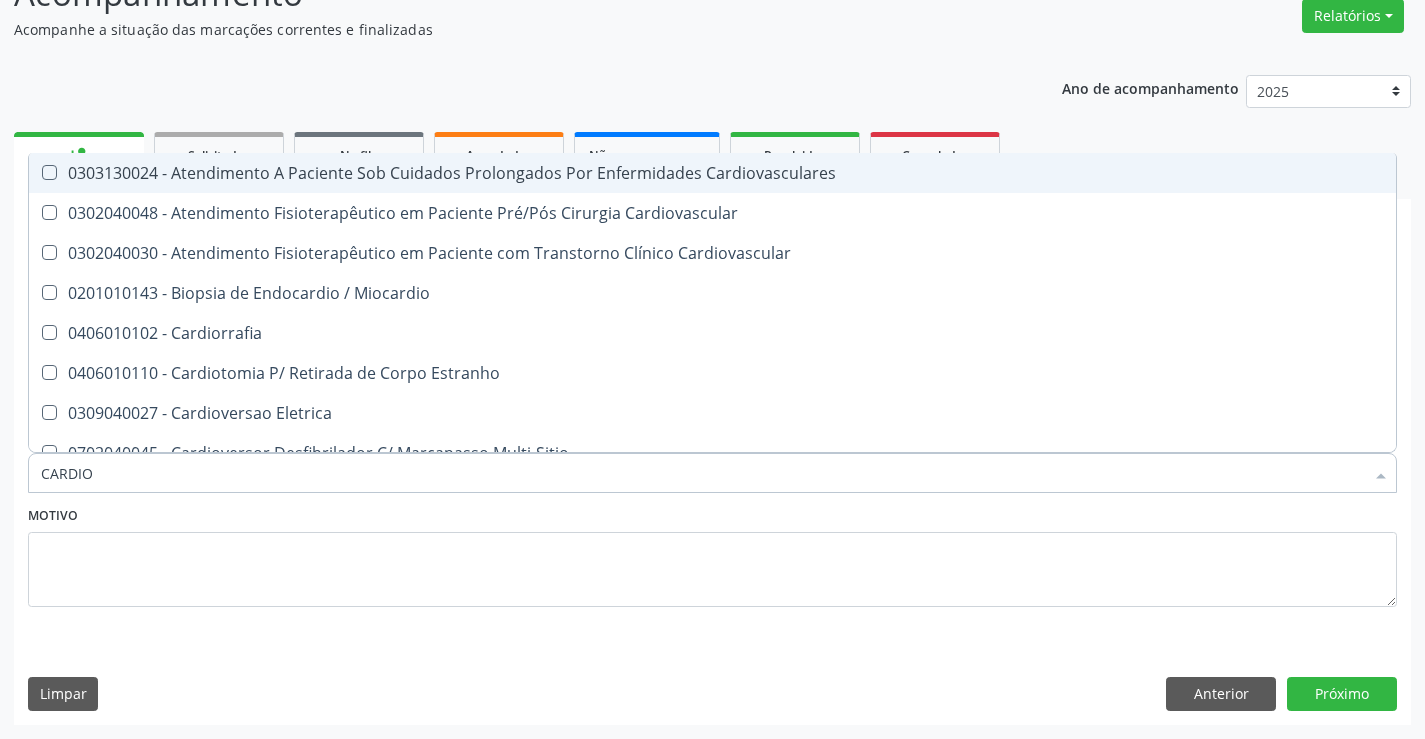 type on "CARDIOL" 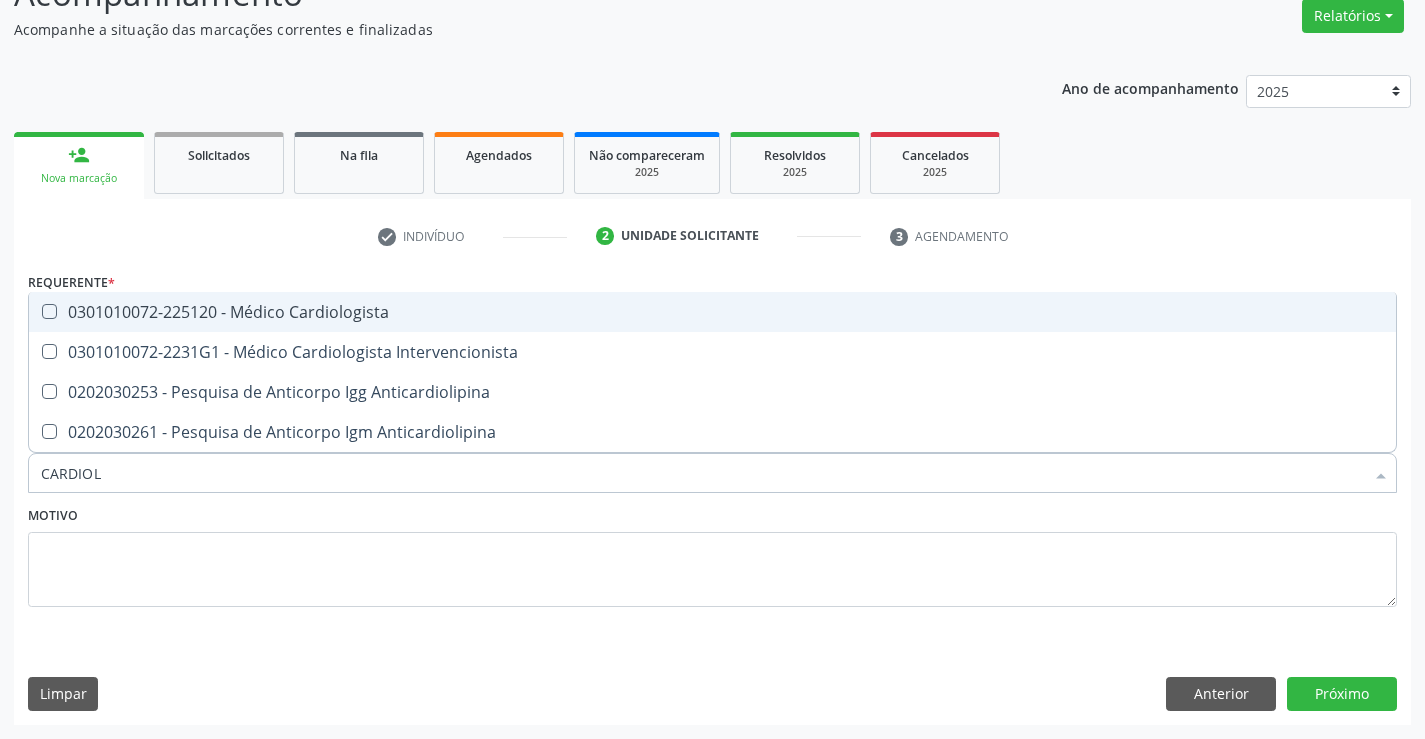 click on "0301010072-225120 - Médico Cardiologista" at bounding box center [712, 312] 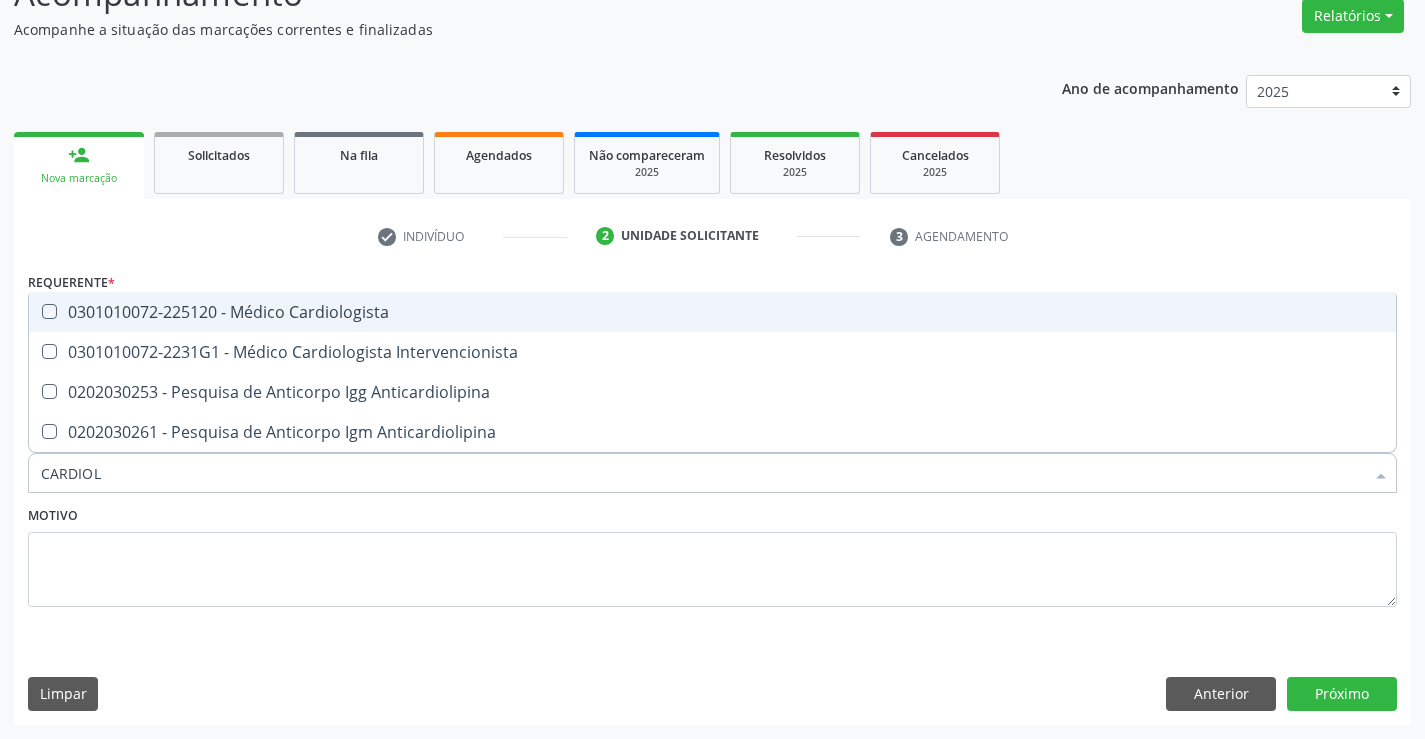 checkbox on "true" 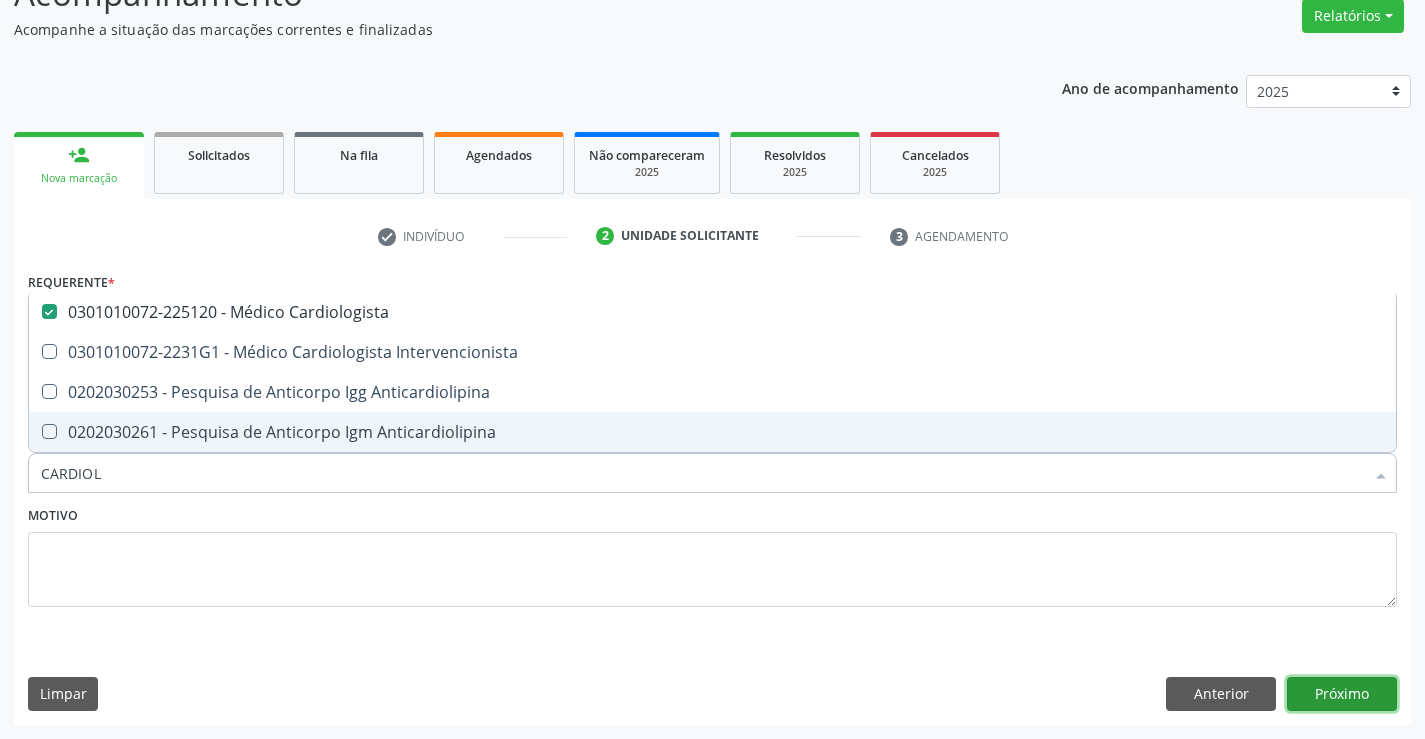 click on "Próximo" at bounding box center [1342, 694] 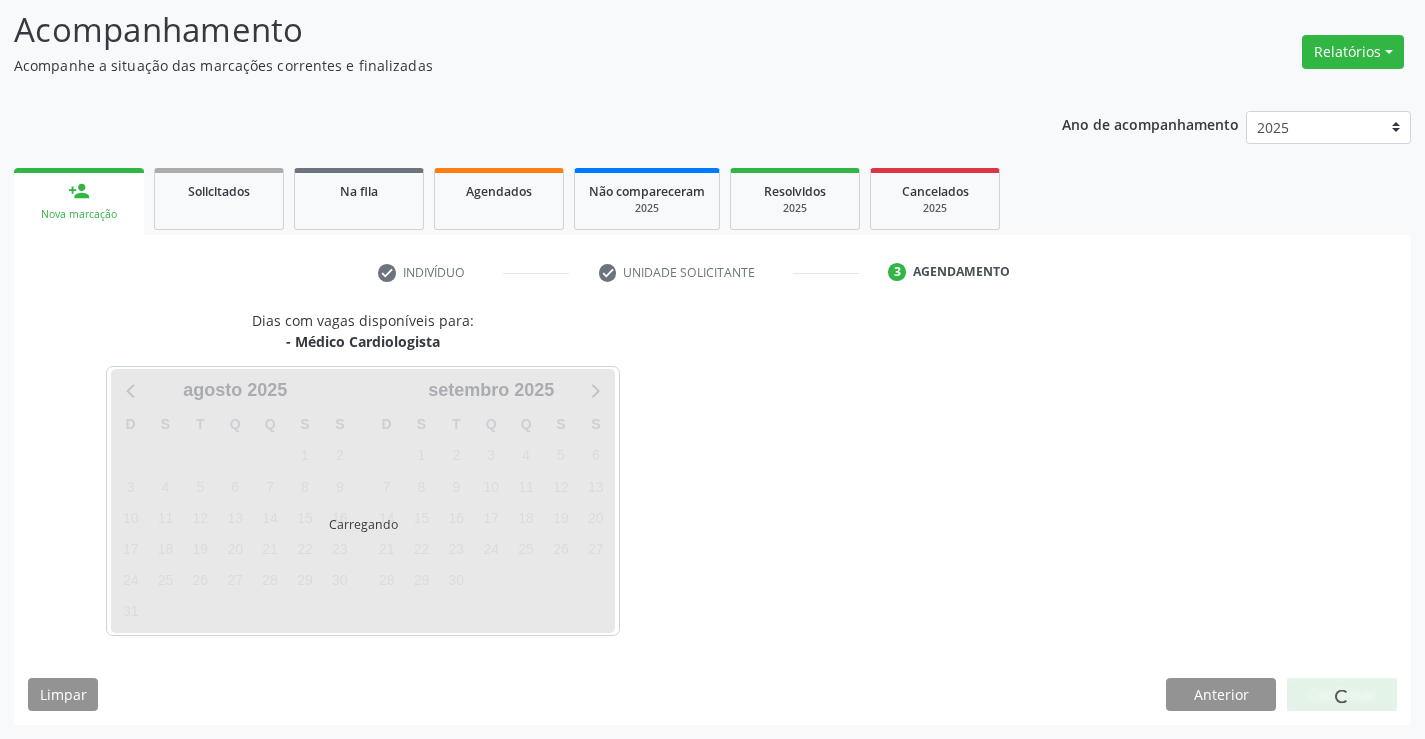 scroll, scrollTop: 131, scrollLeft: 0, axis: vertical 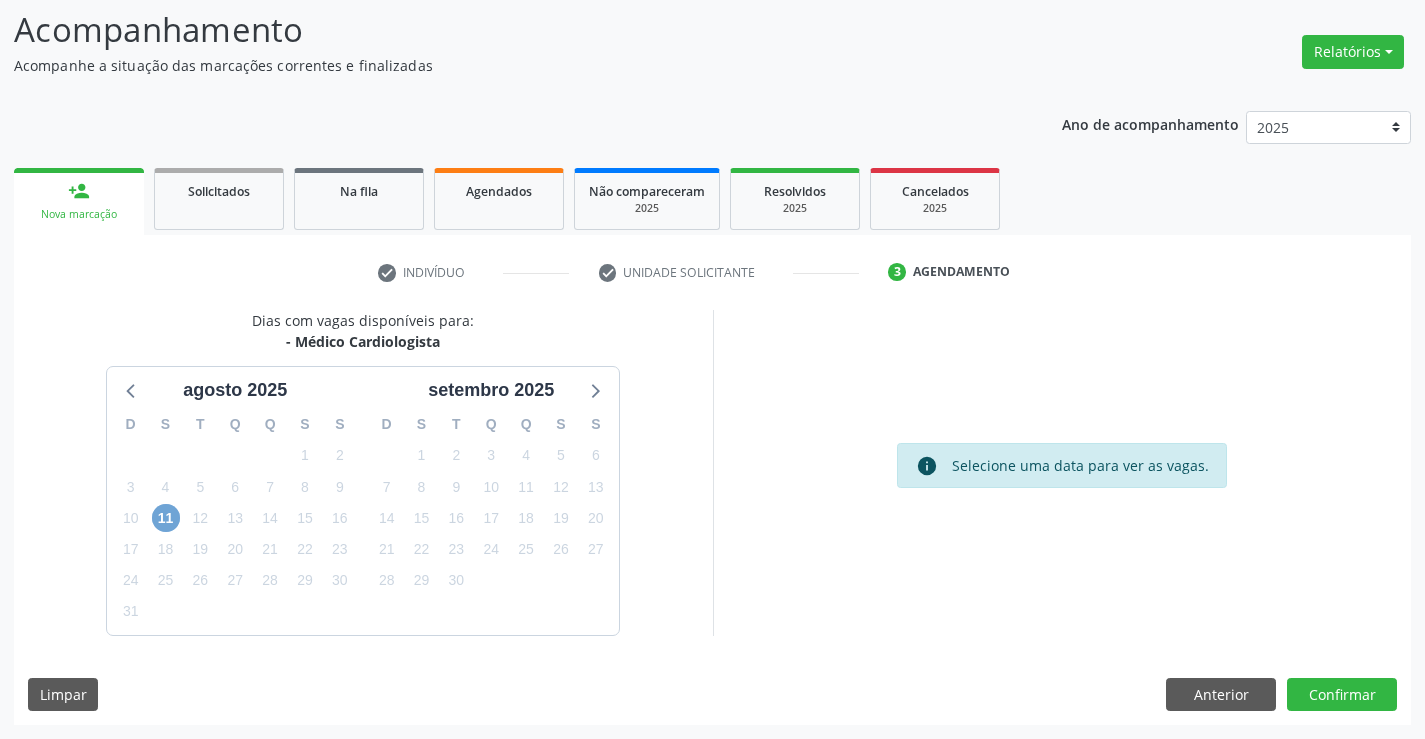 click on "11" at bounding box center (166, 518) 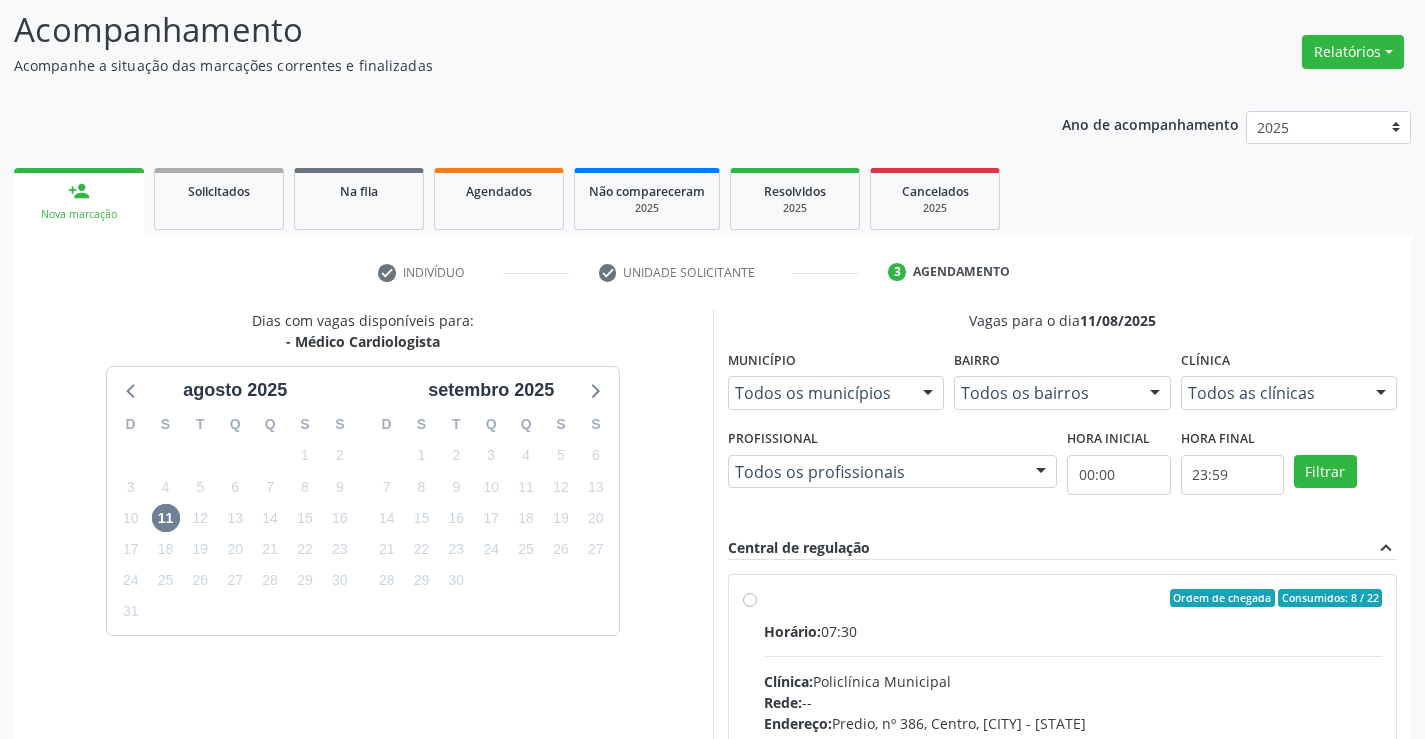 click on "Ordem de chegada
Consumidos: 8 / 22
Horário:   07:30
Clínica:  Policlínica Municipal
Rede:
--
Endereço:   Predio, nº 386, Centro, [CITY] - [STATE]
Telefone:   [PHONE]
Profissional:
[FIRST] [MIDDLE] [LAST]
Informações adicionais sobre o atendimento
Idade de atendimento:
de 0 a 120 anos
Gênero(s) atendido(s):
Masculino e Feminino
Informações adicionais:
--" at bounding box center [1073, 742] 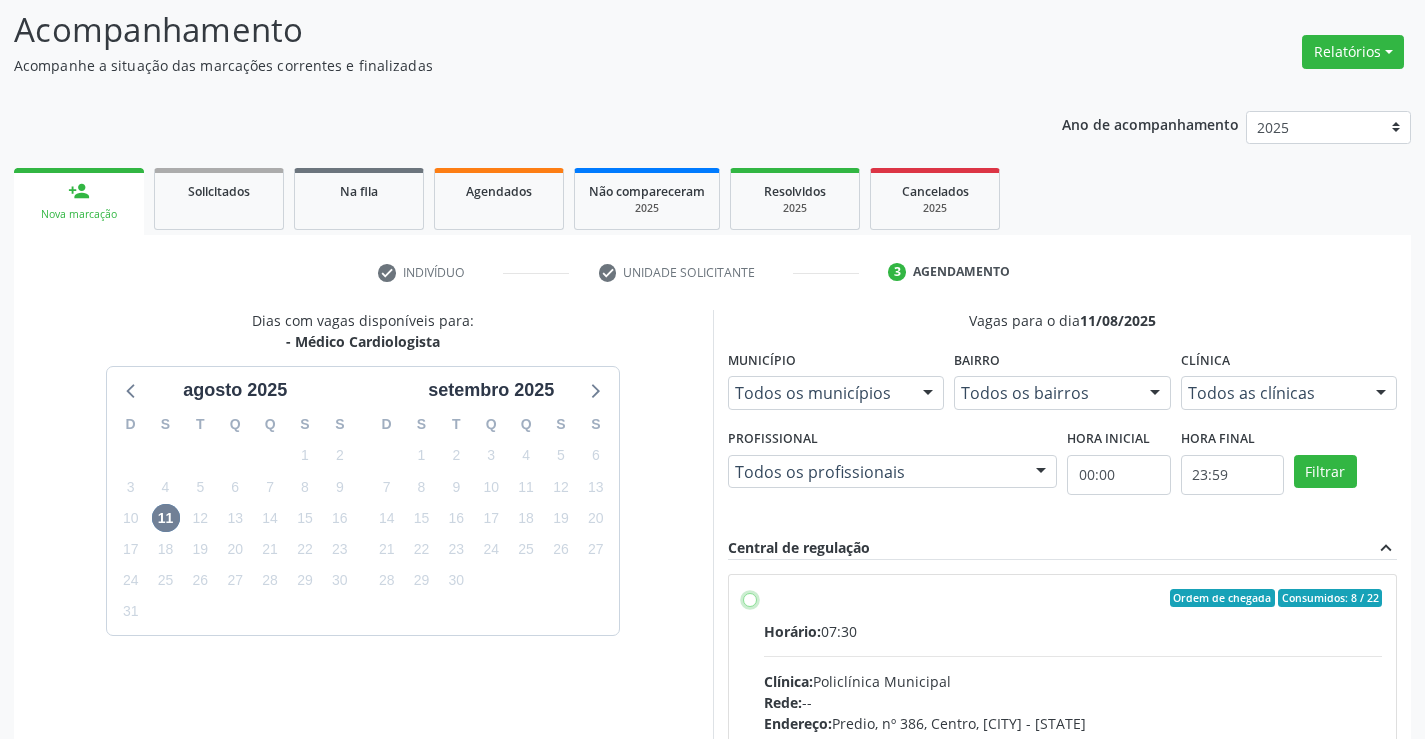 click on "Ordem de chegada
Consumidos: 8 / 22
Horário:   07:30
Clínica:  Policlínica Municipal
Rede:
--
Endereço:   Predio, nº 386, Centro, [CITY] - [STATE]
Telefone:   [PHONE]
Profissional:
[FIRST] [MIDDLE] [LAST]
Informações adicionais sobre o atendimento
Idade de atendimento:
de 0 a 120 anos
Gênero(s) atendido(s):
Masculino e Feminino
Informações adicionais:
--" at bounding box center (750, 598) 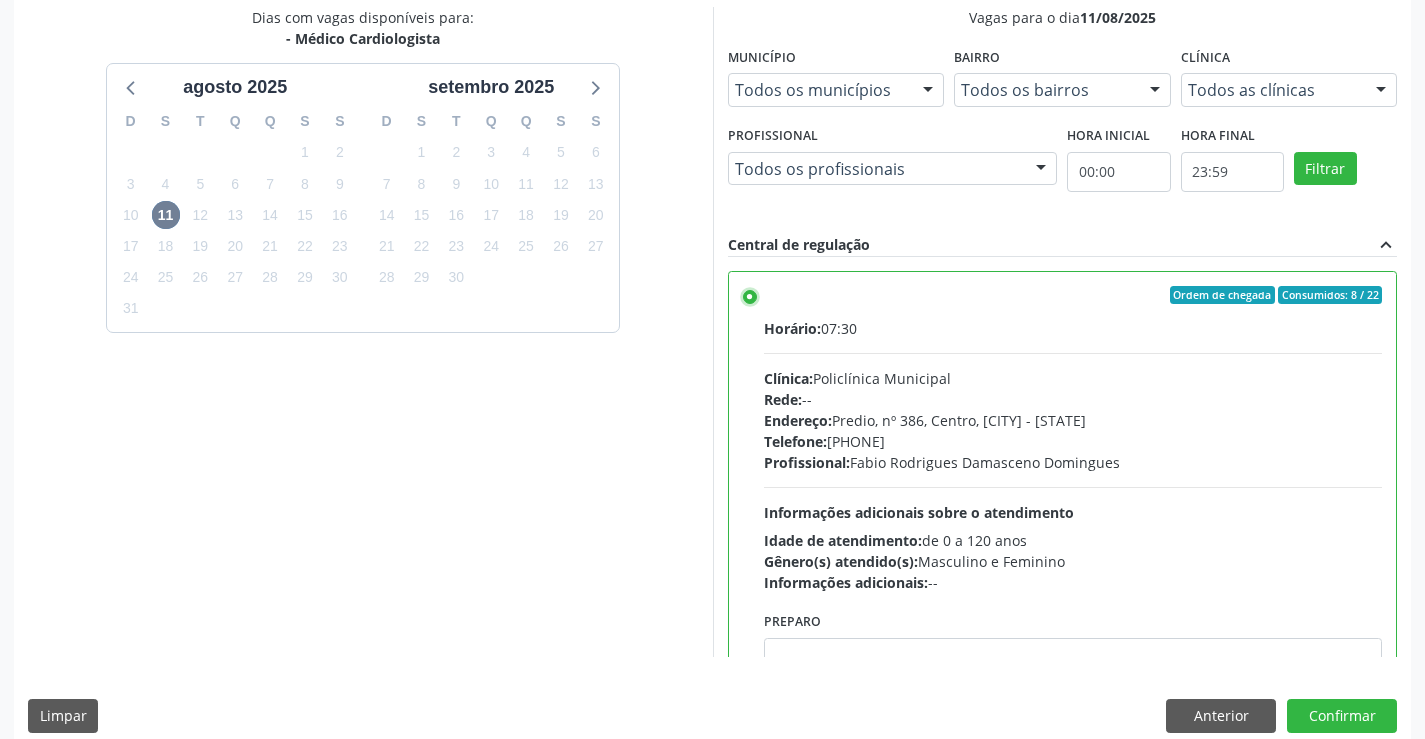 scroll, scrollTop: 456, scrollLeft: 0, axis: vertical 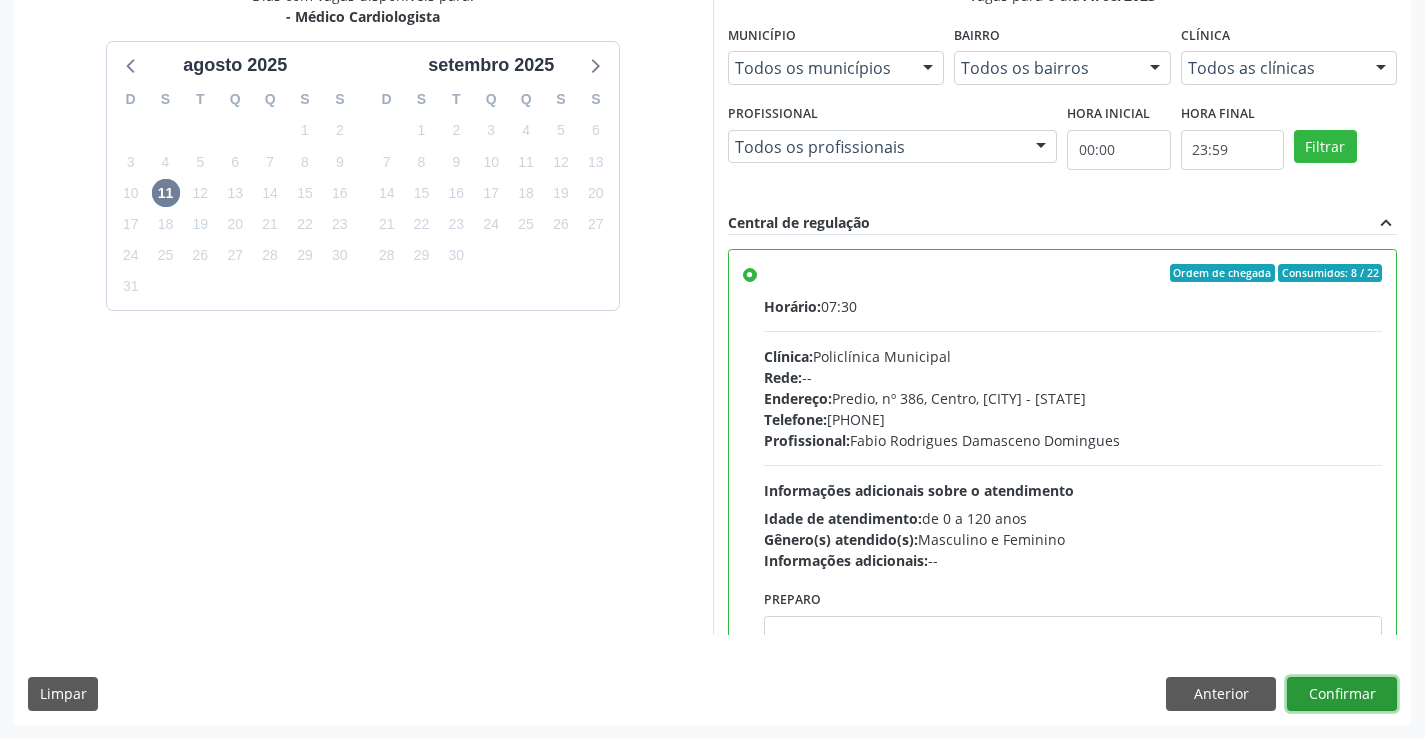 click on "Confirmar" at bounding box center (1342, 694) 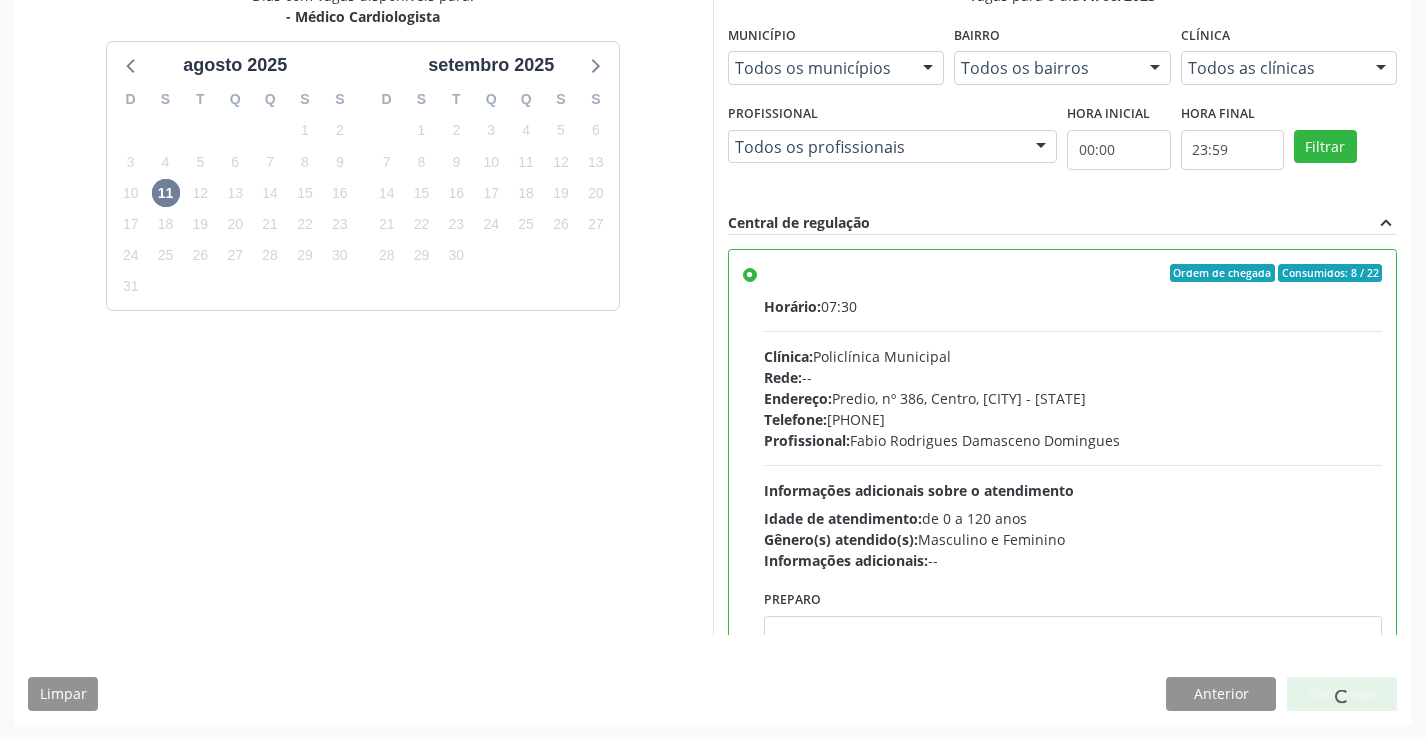 scroll, scrollTop: 0, scrollLeft: 0, axis: both 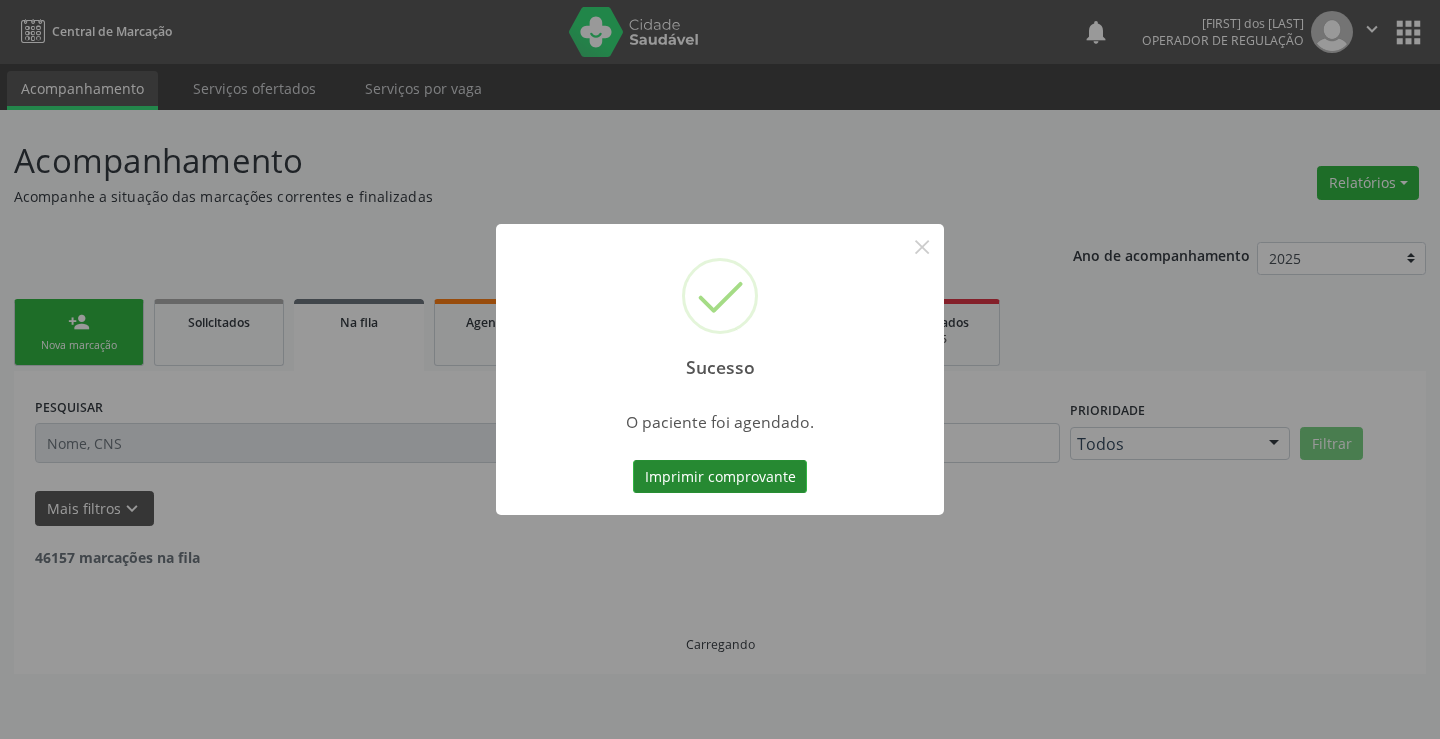 click on "Imprimir comprovante" at bounding box center (720, 477) 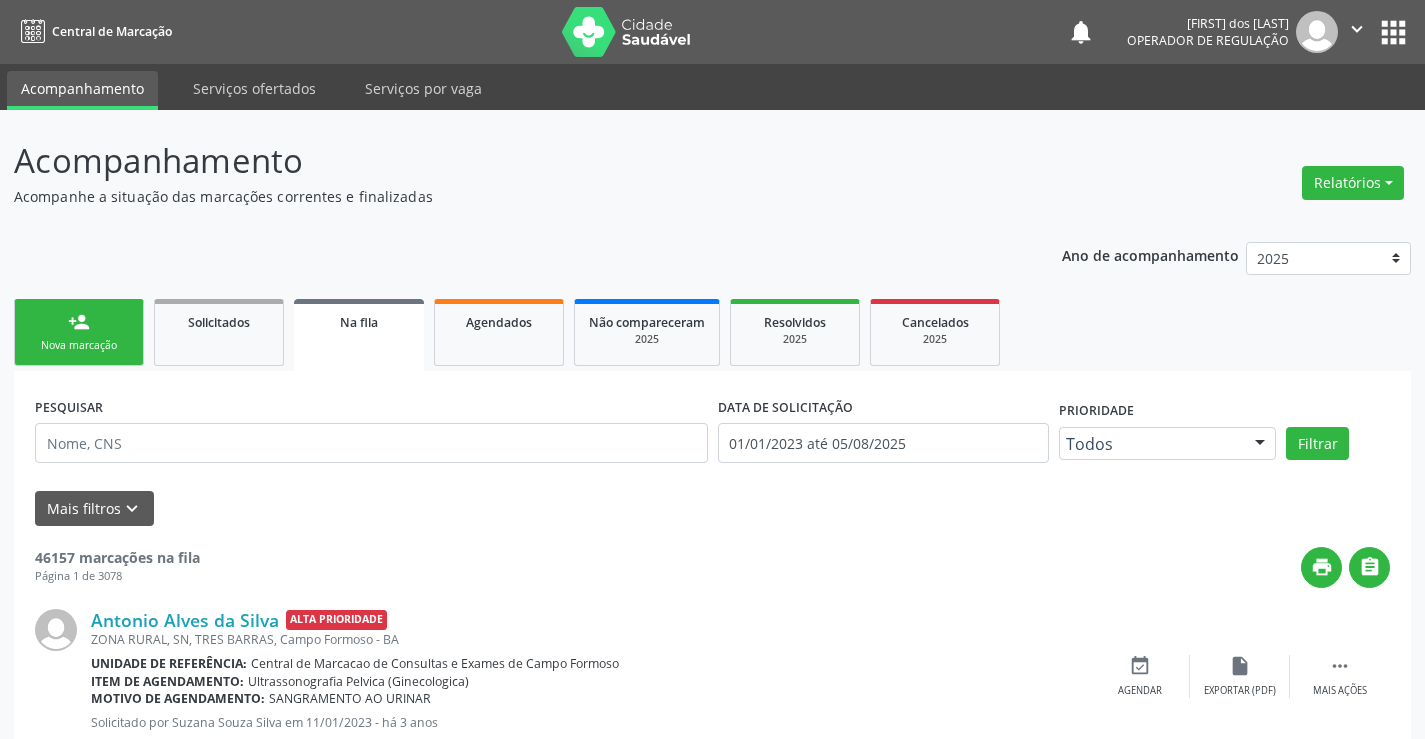 click on "Sucesso × O paciente foi agendado. Imprimir comprovante Cancel" at bounding box center [712, 369] 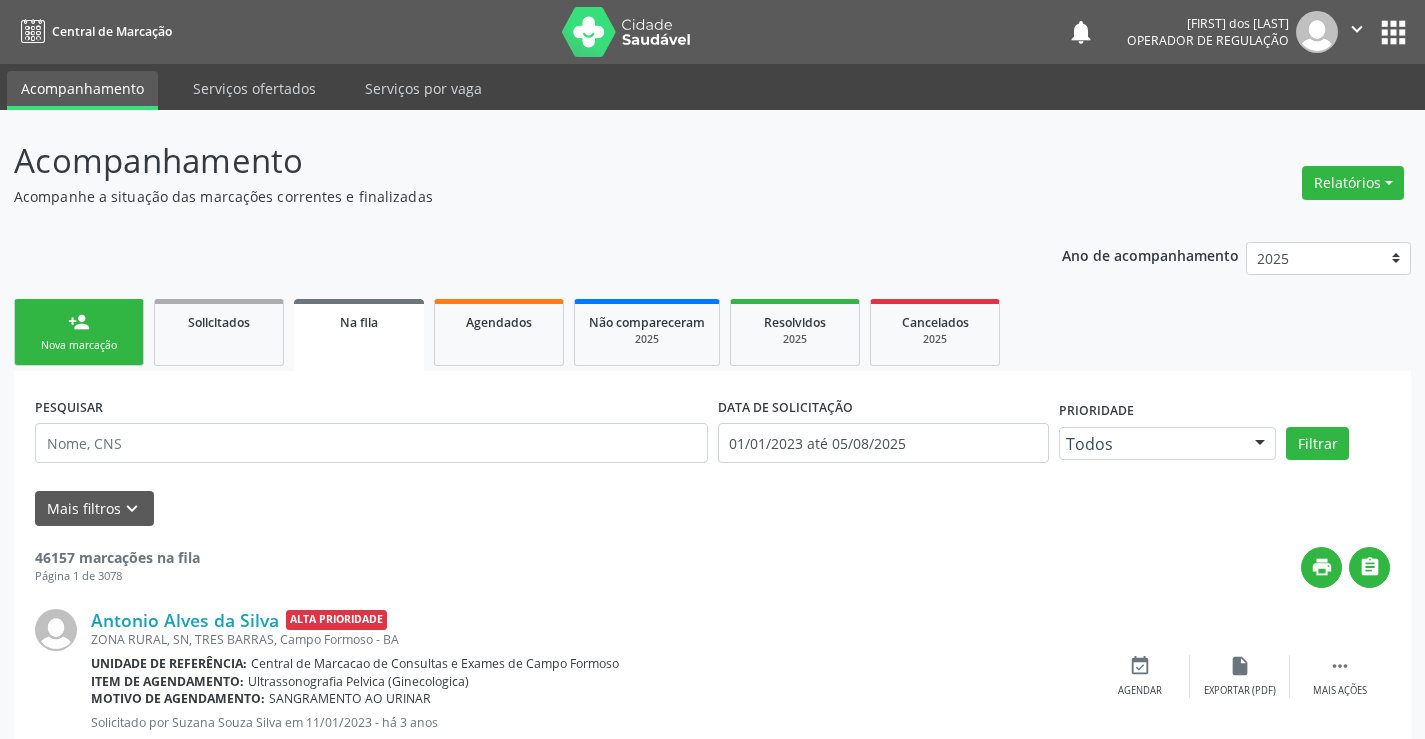 click on "person_add
Nova marcação" at bounding box center (79, 332) 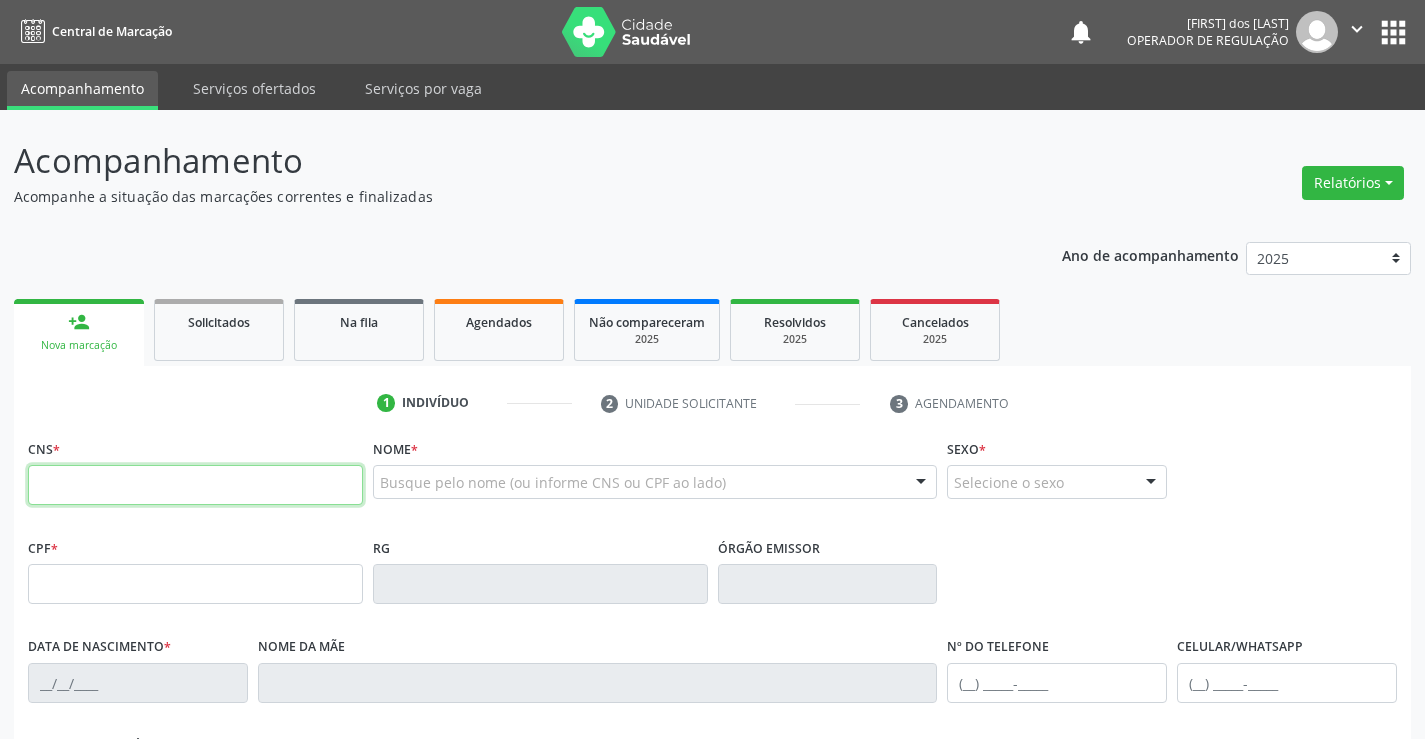 click at bounding box center [195, 485] 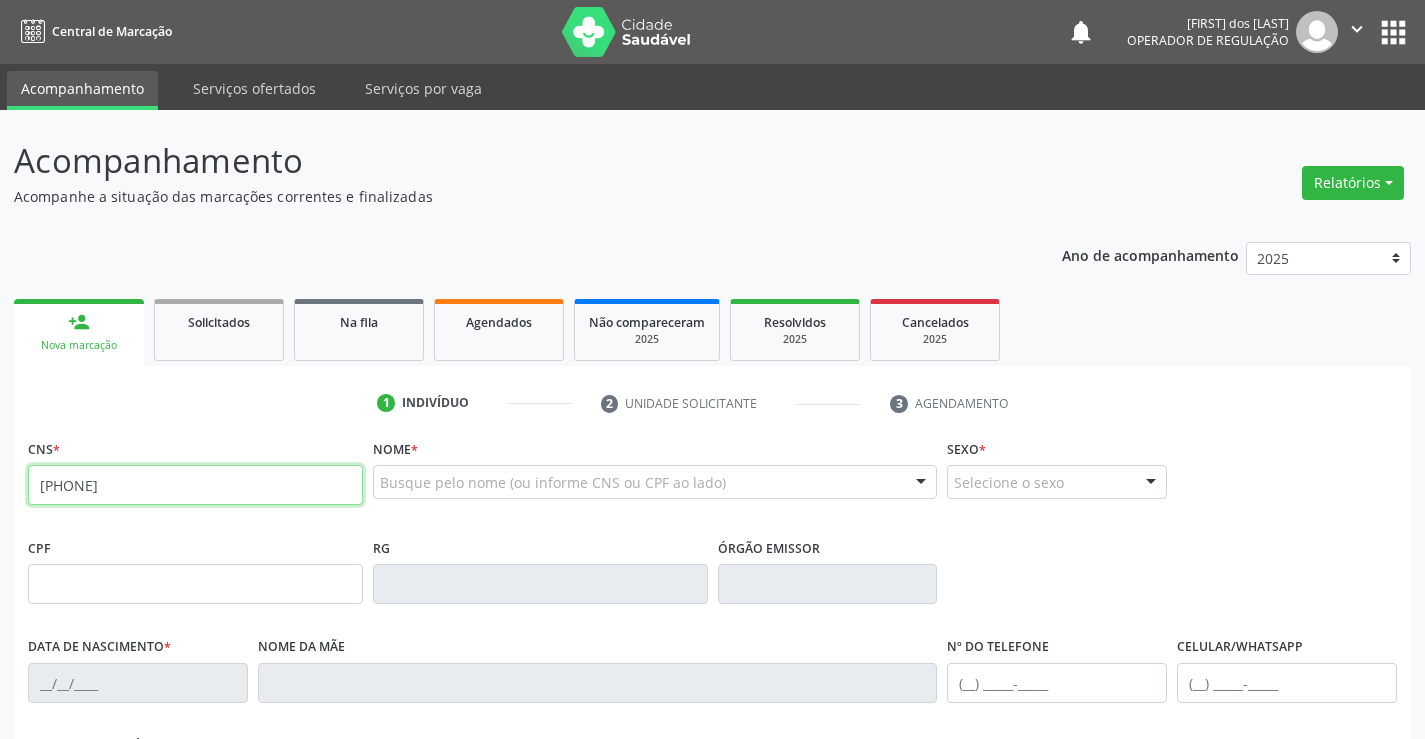 type on "[PHONE]" 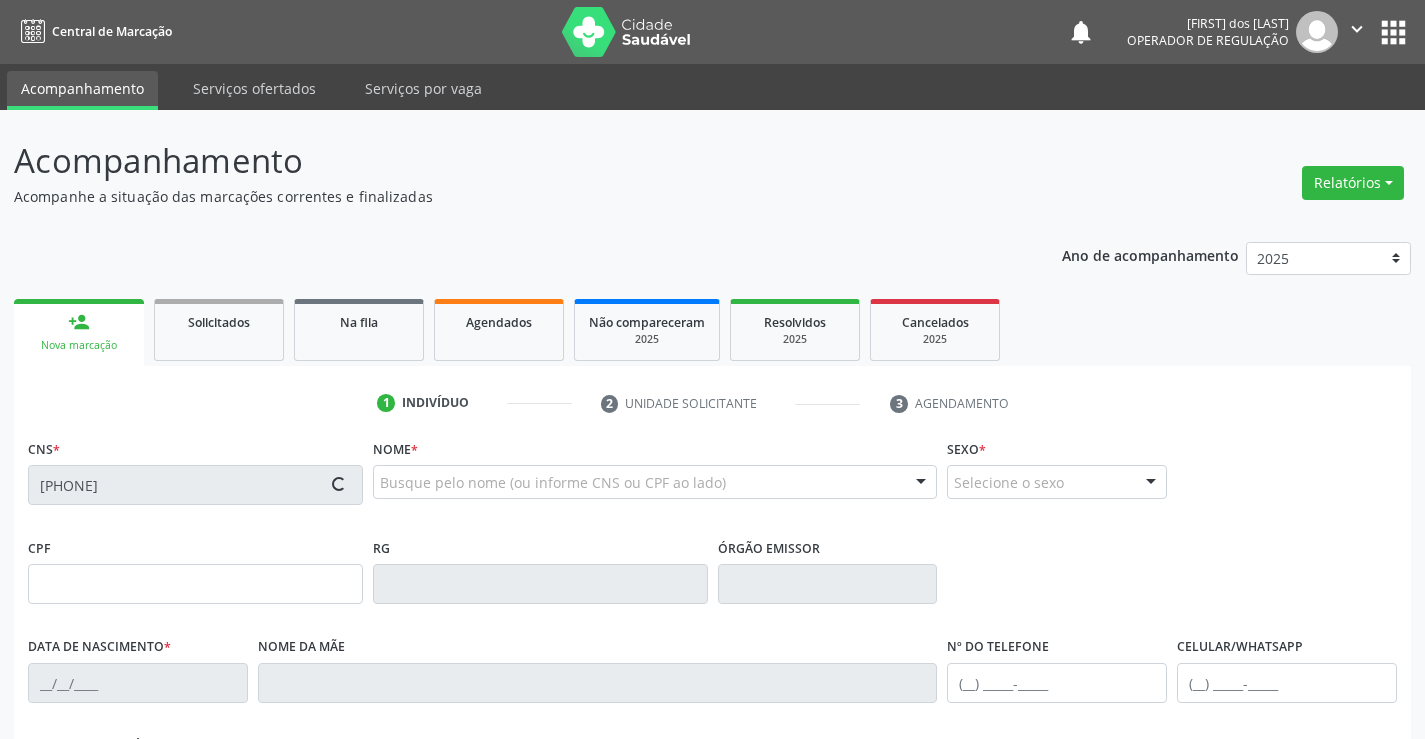 type on "[CPF]" 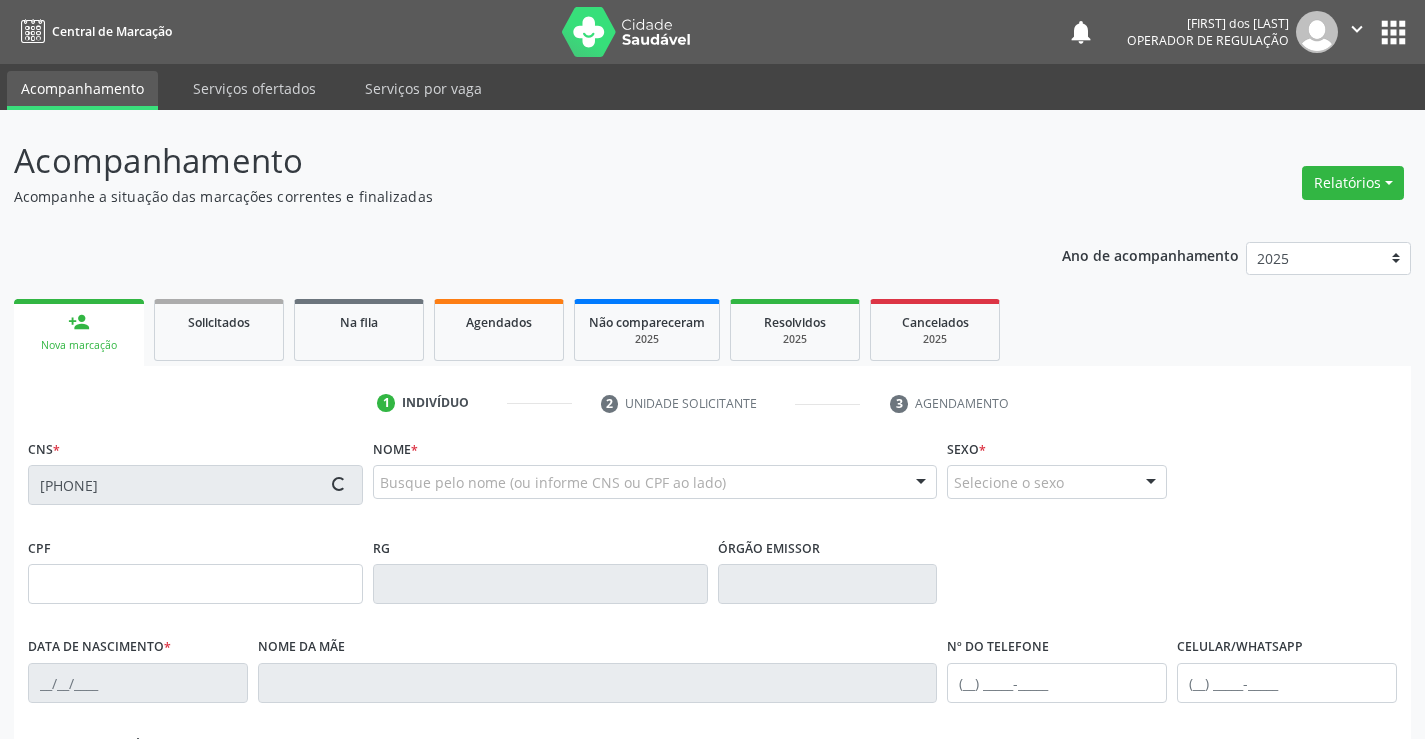 type on "[DATE]" 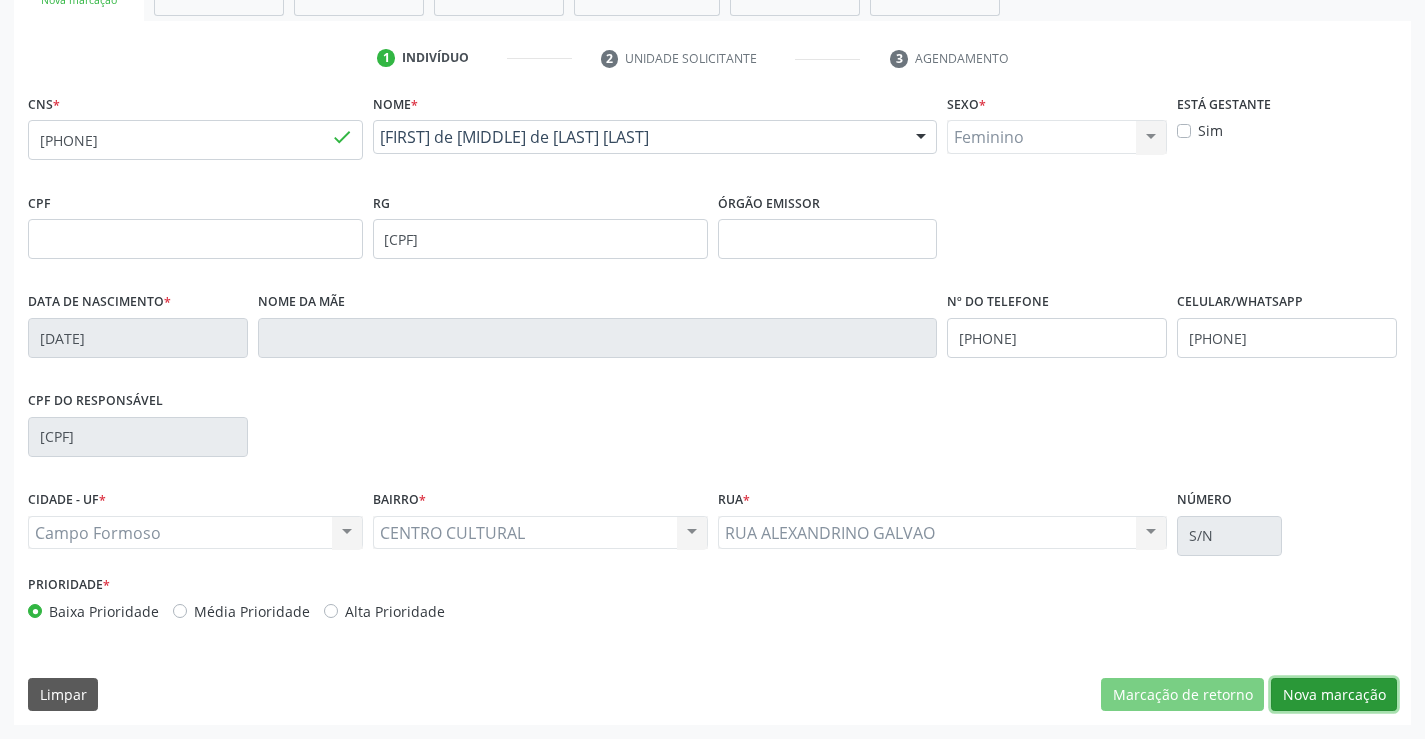 click on "Nova marcação" at bounding box center (1334, 695) 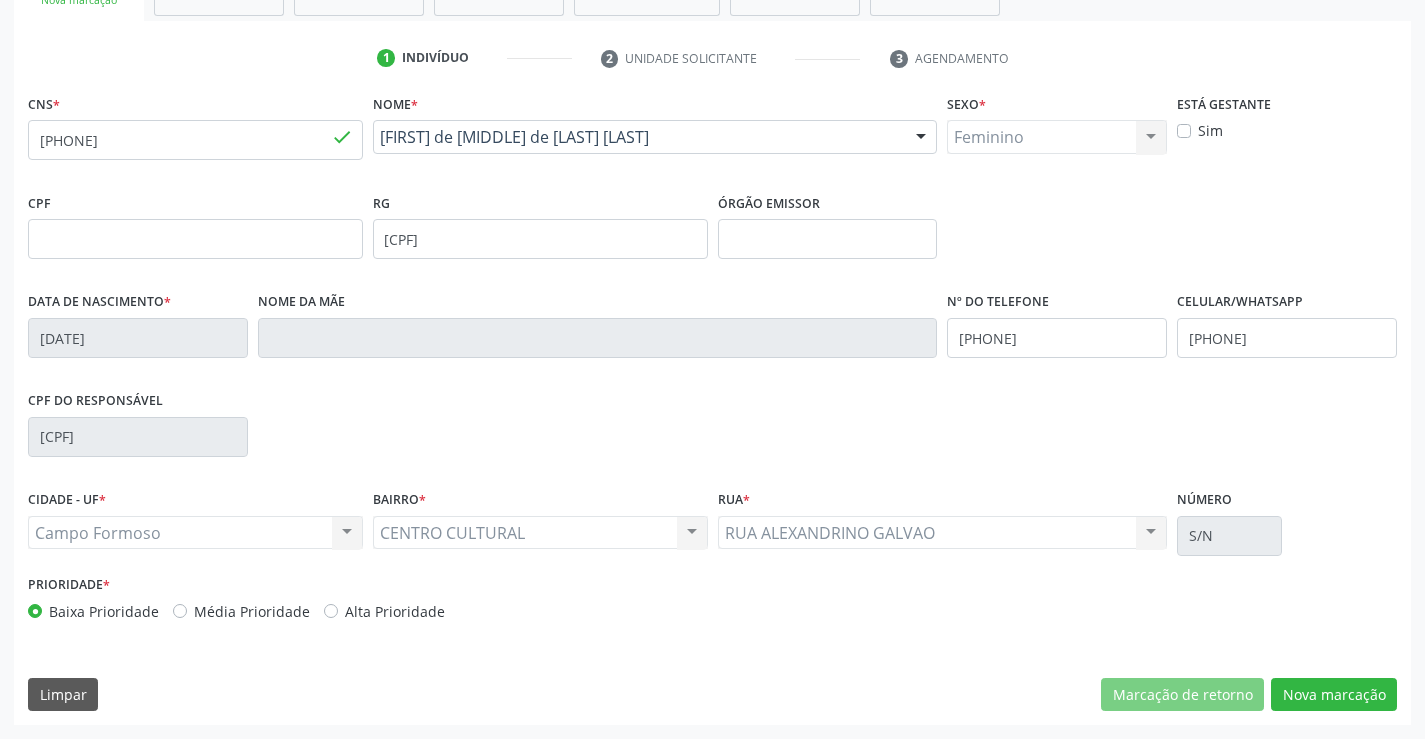 scroll, scrollTop: 167, scrollLeft: 0, axis: vertical 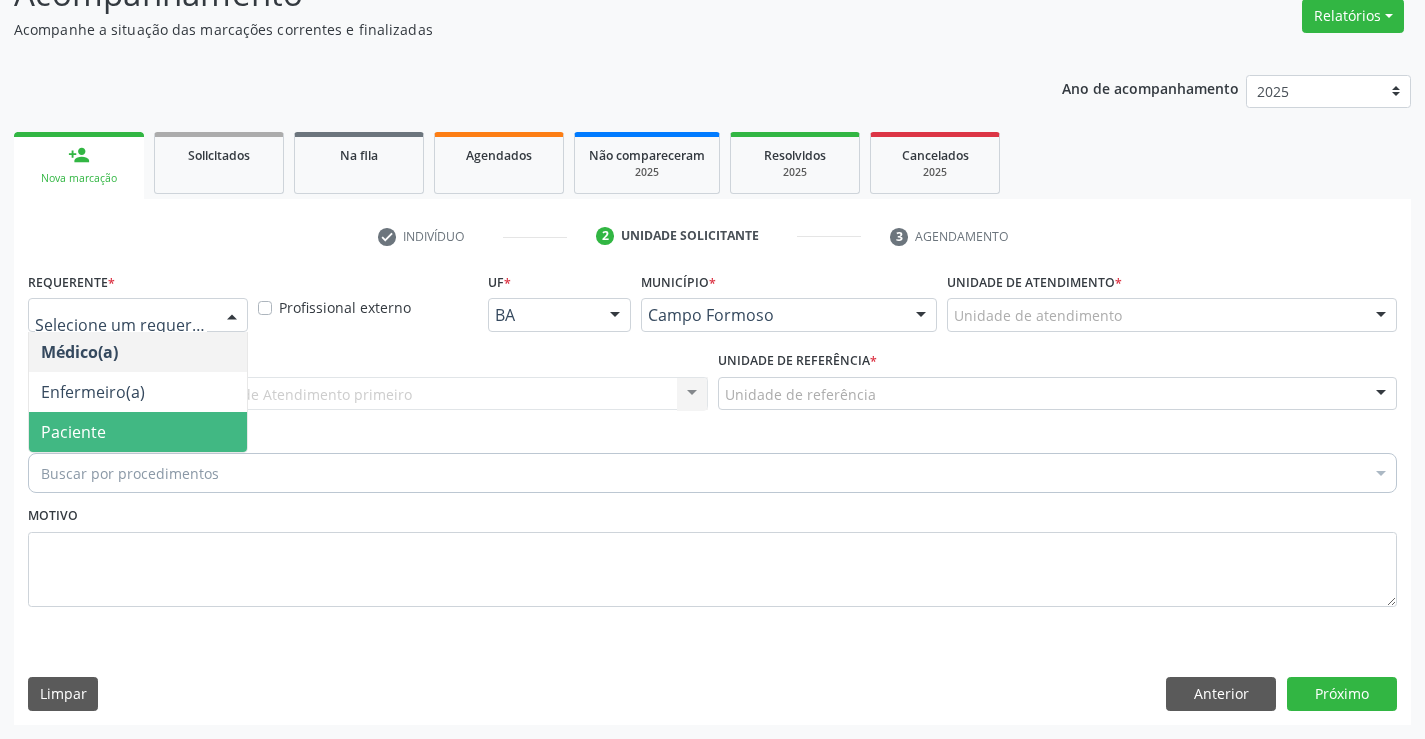 click on "Paciente" at bounding box center (138, 432) 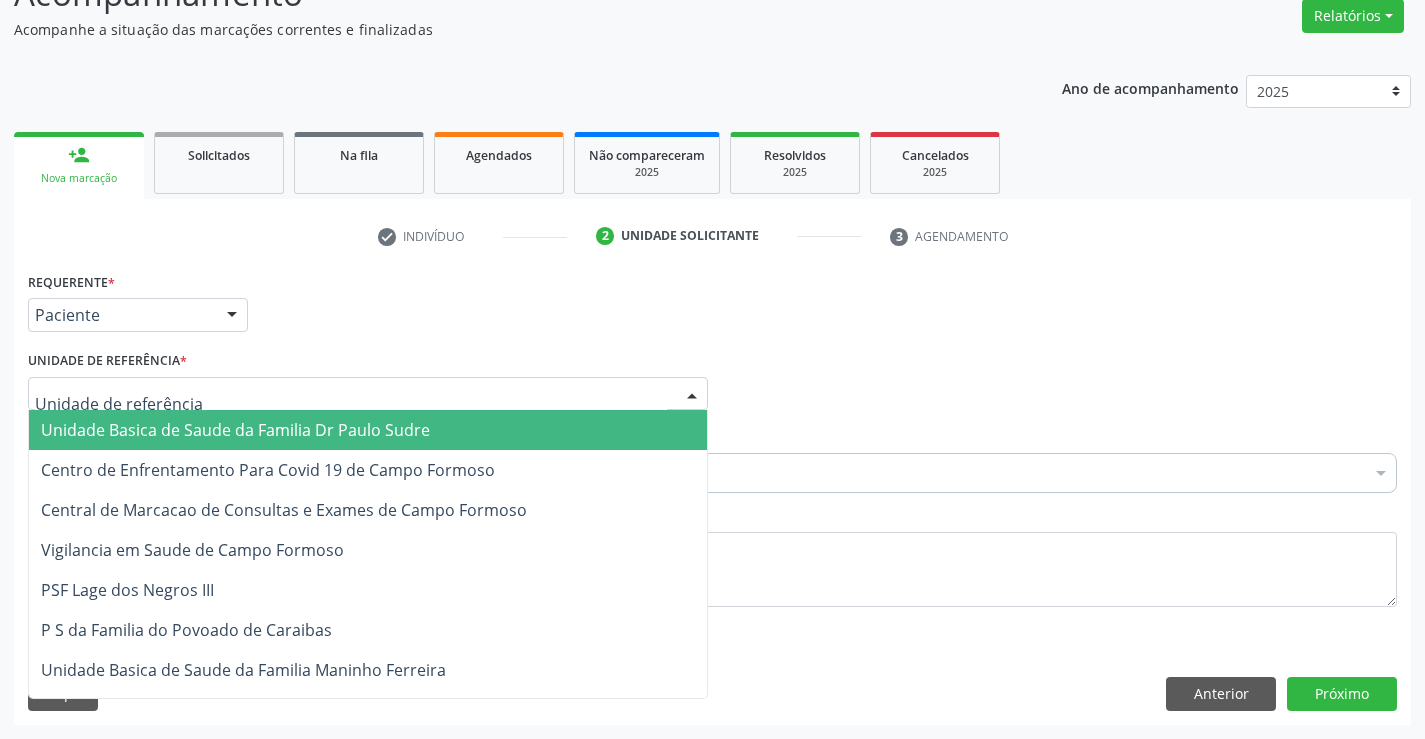 click on "Unidade Basica de Saude da Familia Dr Paulo Sudre" at bounding box center (235, 430) 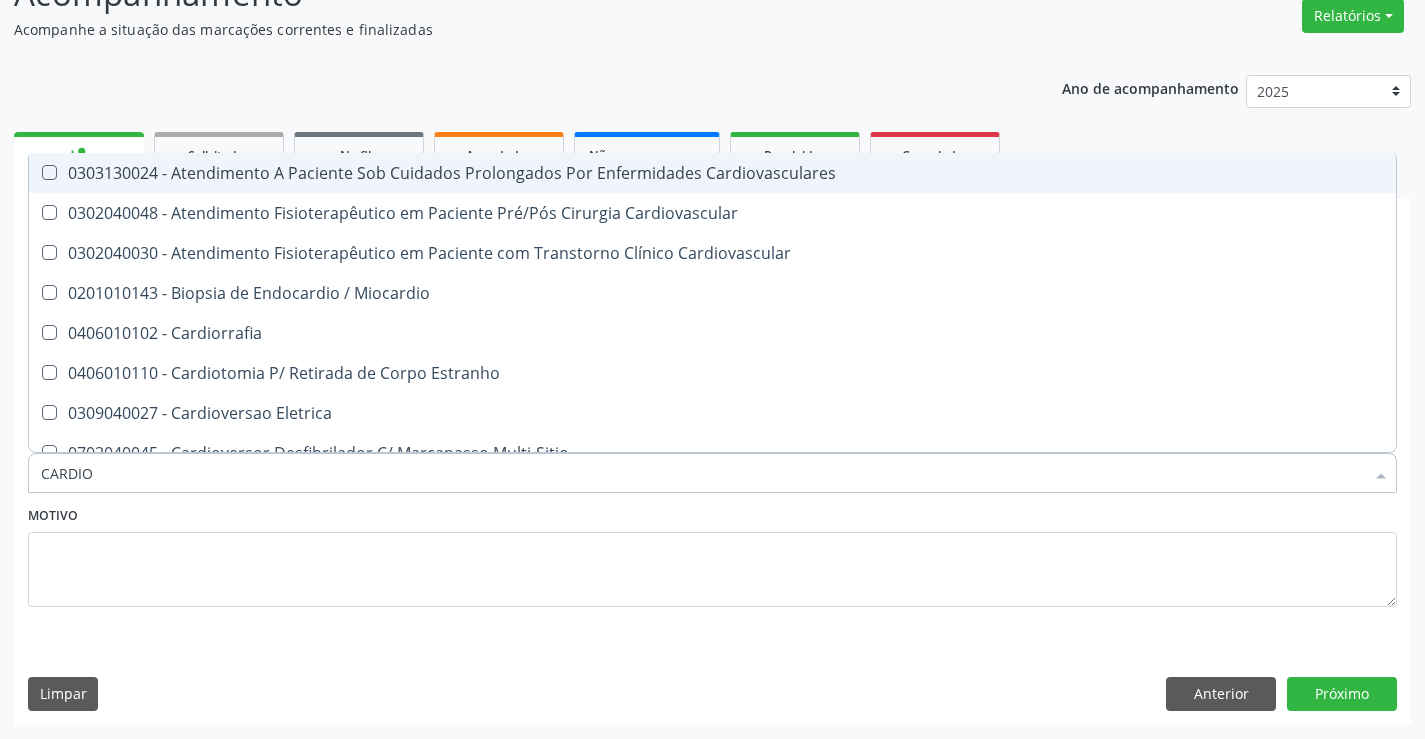 type on "CARDIOL" 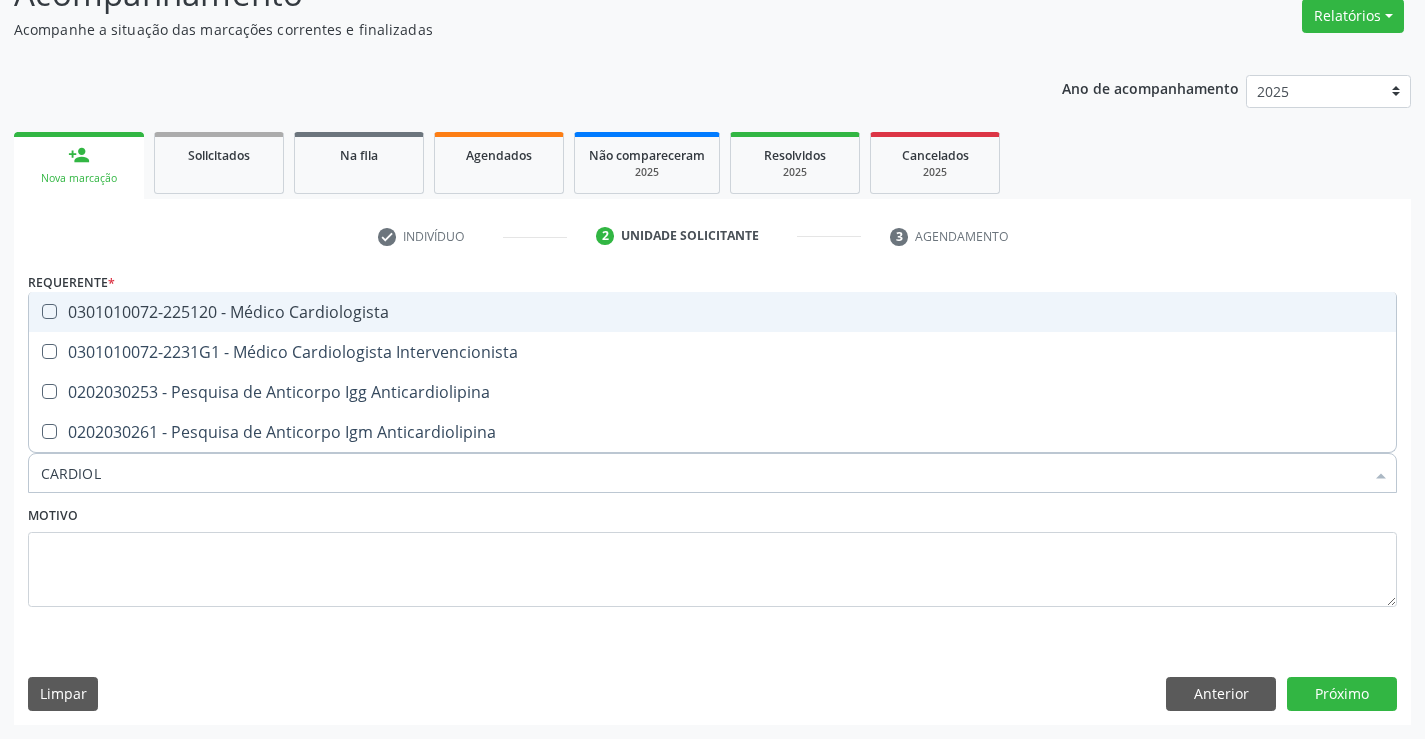 click on "0301010072-225120 - Médico Cardiologista" at bounding box center [712, 312] 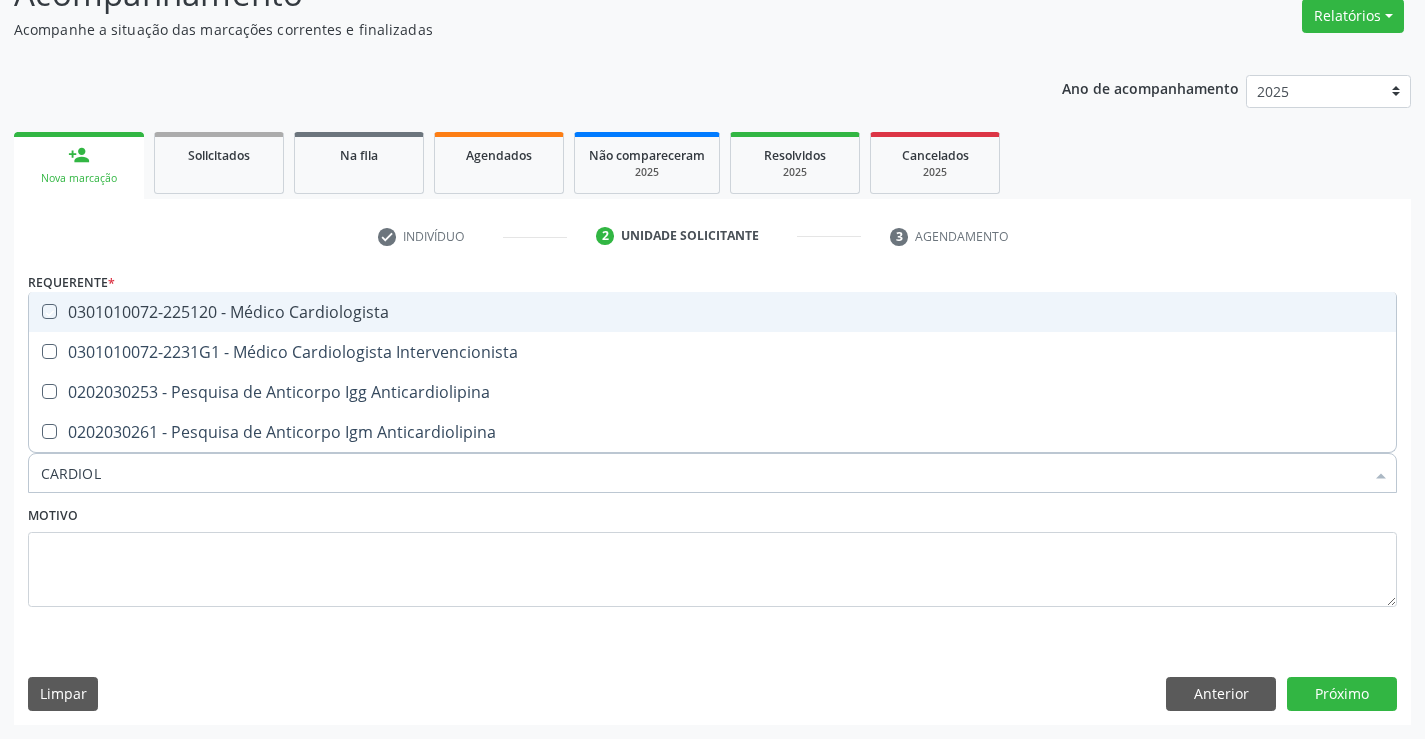 checkbox on "true" 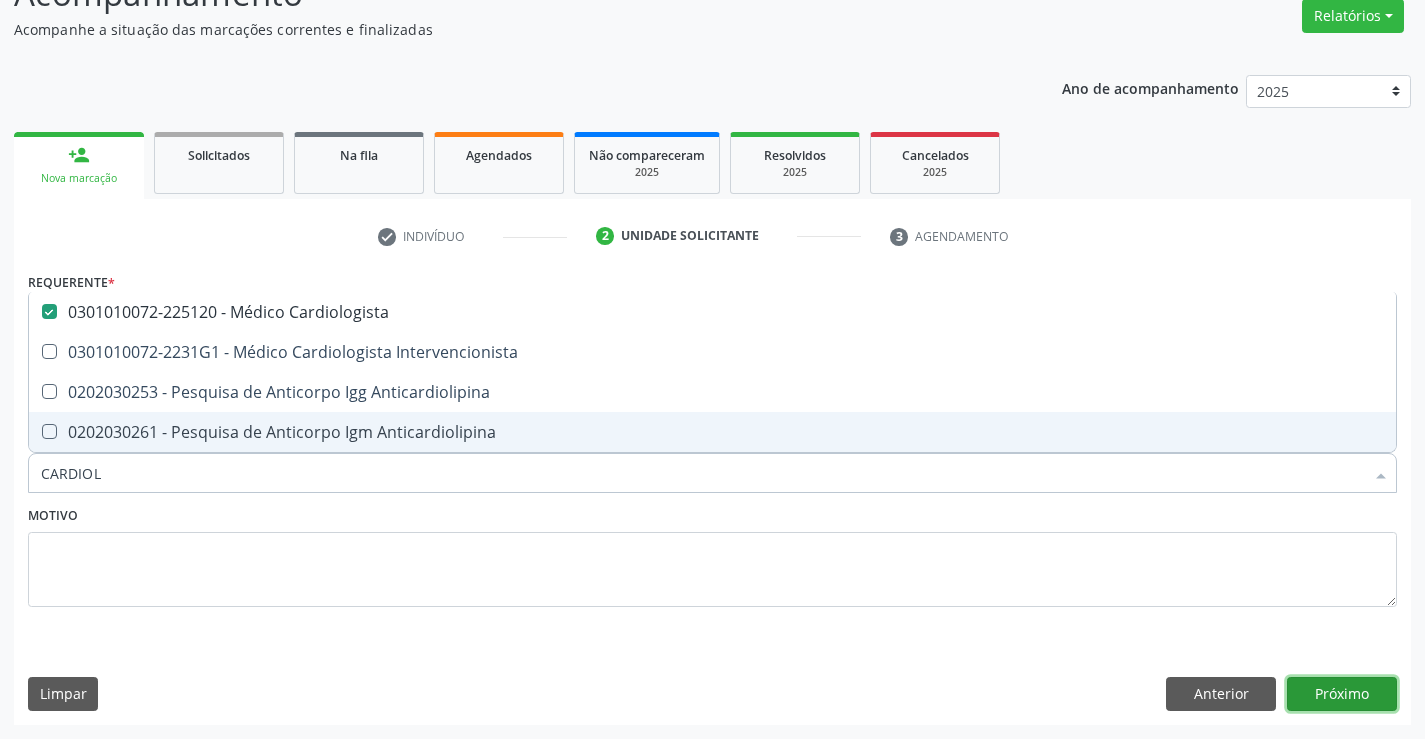 click on "Próximo" at bounding box center [1342, 694] 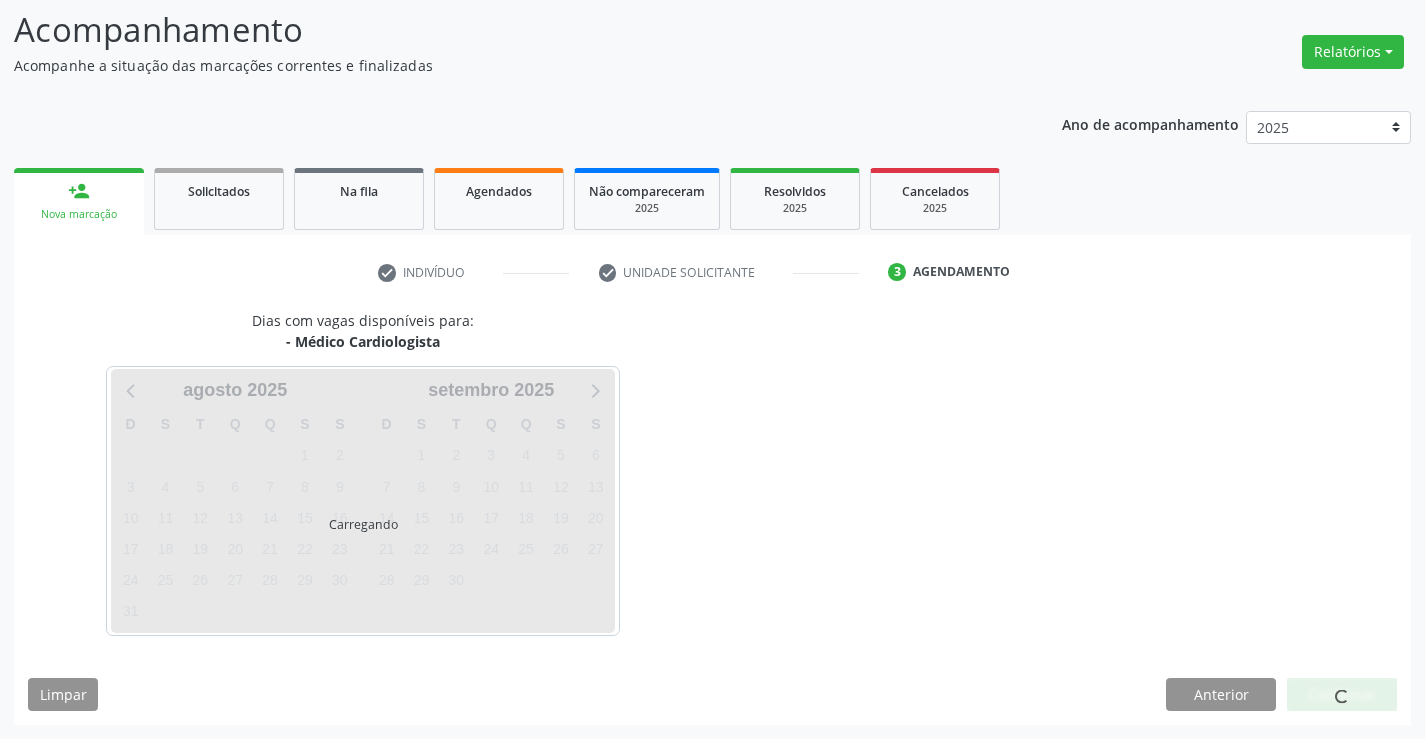 scroll, scrollTop: 131, scrollLeft: 0, axis: vertical 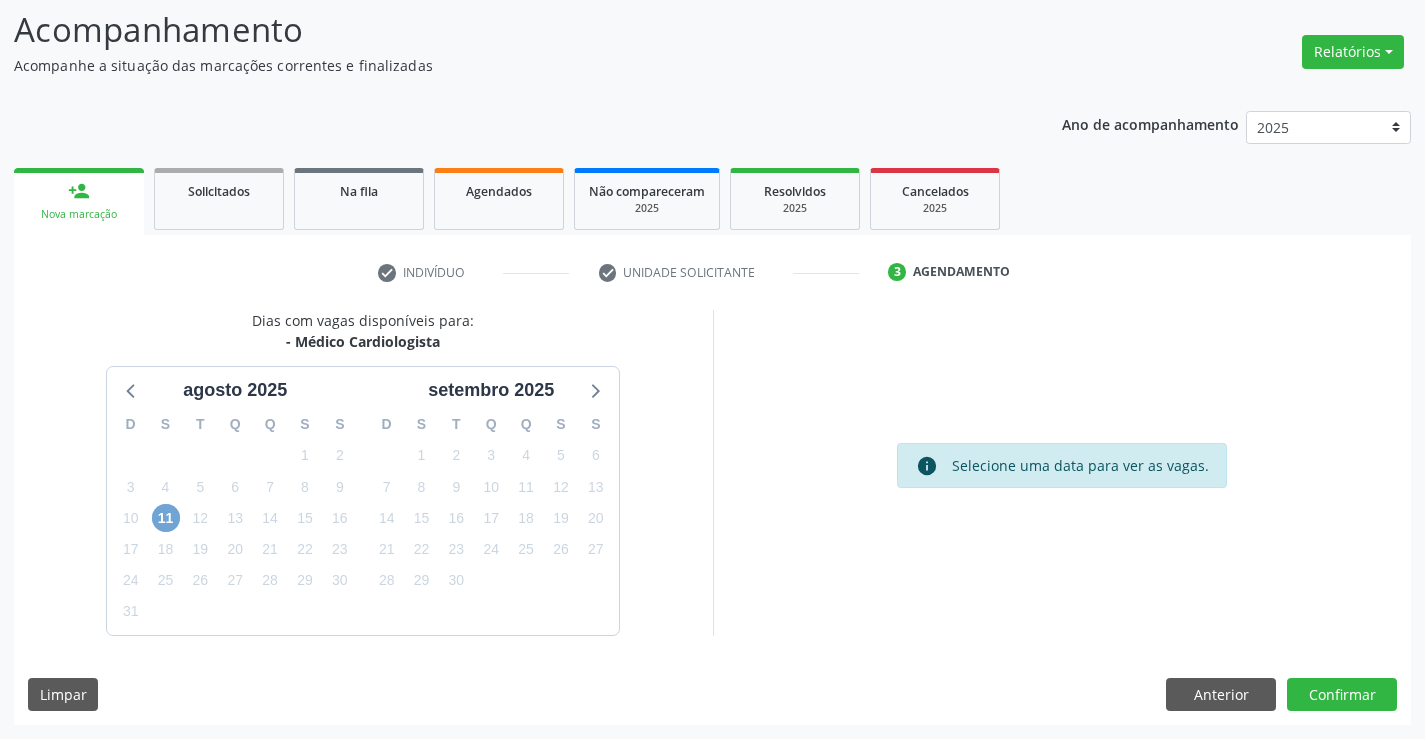 click on "11" at bounding box center [166, 518] 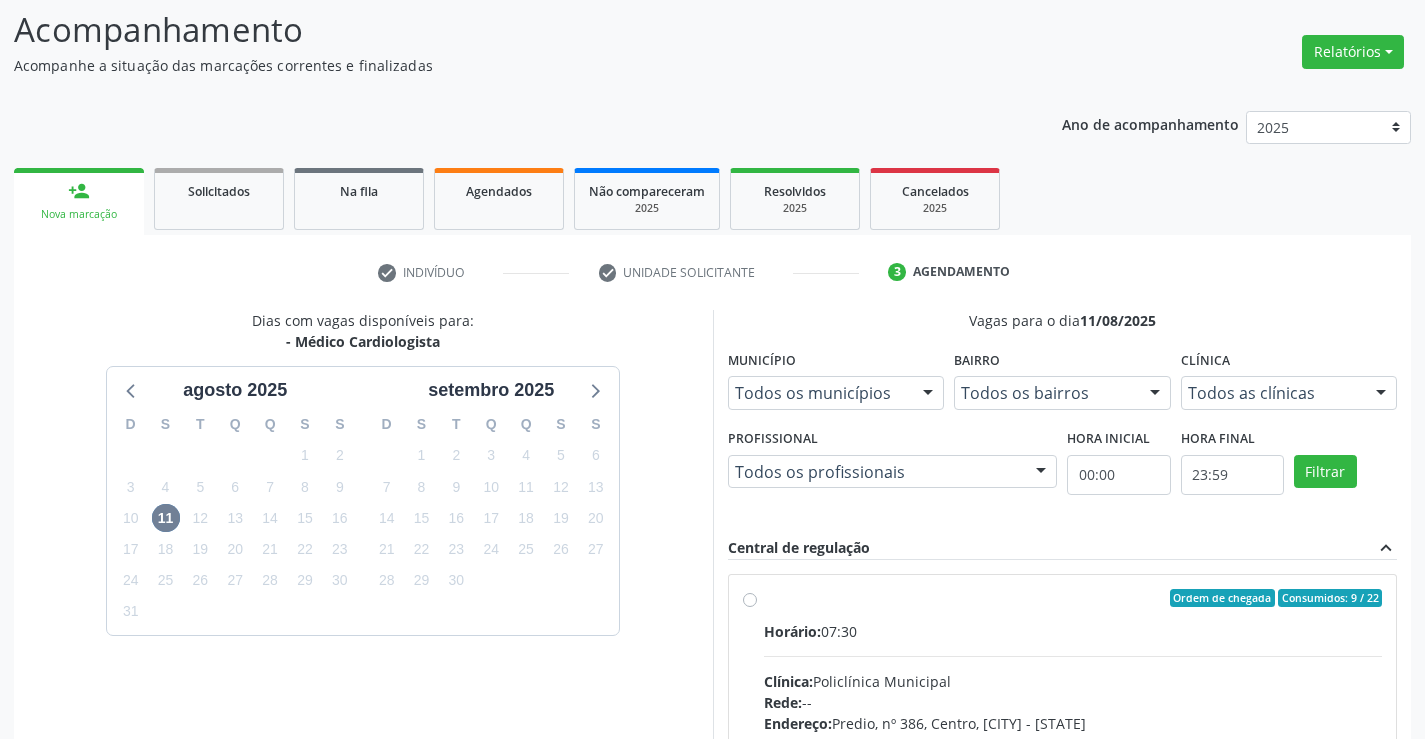 click on "Ordem de chegada
Consumidos: 9 / 22
Horário:   07:30
Clínica:  Policlínica Municipal
Rede:
--
Endereço:   Predio, nº 386, Centro, [CITY] - [STATE]
Telefone:   [PHONE]
Profissional:
[FIRST] [MIDDLE] [LAST]
Informações adicionais sobre o atendimento
Idade de atendimento:
de 0 a 120 anos
Gênero(s) atendido(s):
Masculino e Feminino
Informações adicionais:
--" at bounding box center [1073, 742] 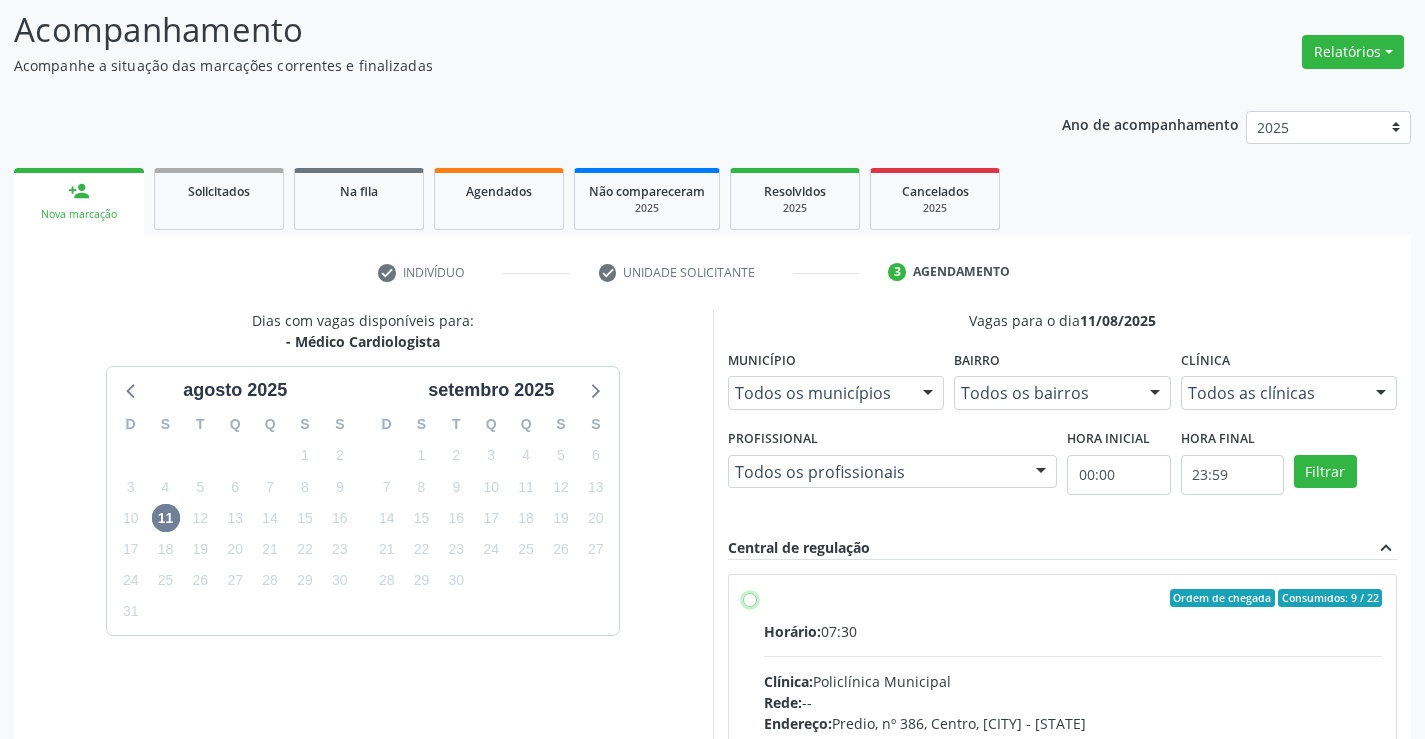 click on "Ordem de chegada
Consumidos: 9 / 22
Horário:   07:30
Clínica:  Policlínica Municipal
Rede:
--
Endereço:   Predio, nº 386, Centro, [CITY] - [STATE]
Telefone:   [PHONE]
Profissional:
[FIRST] [MIDDLE] [LAST]
Informações adicionais sobre o atendimento
Idade de atendimento:
de 0 a 120 anos
Gênero(s) atendido(s):
Masculino e Feminino
Informações adicionais:
--" at bounding box center [750, 598] 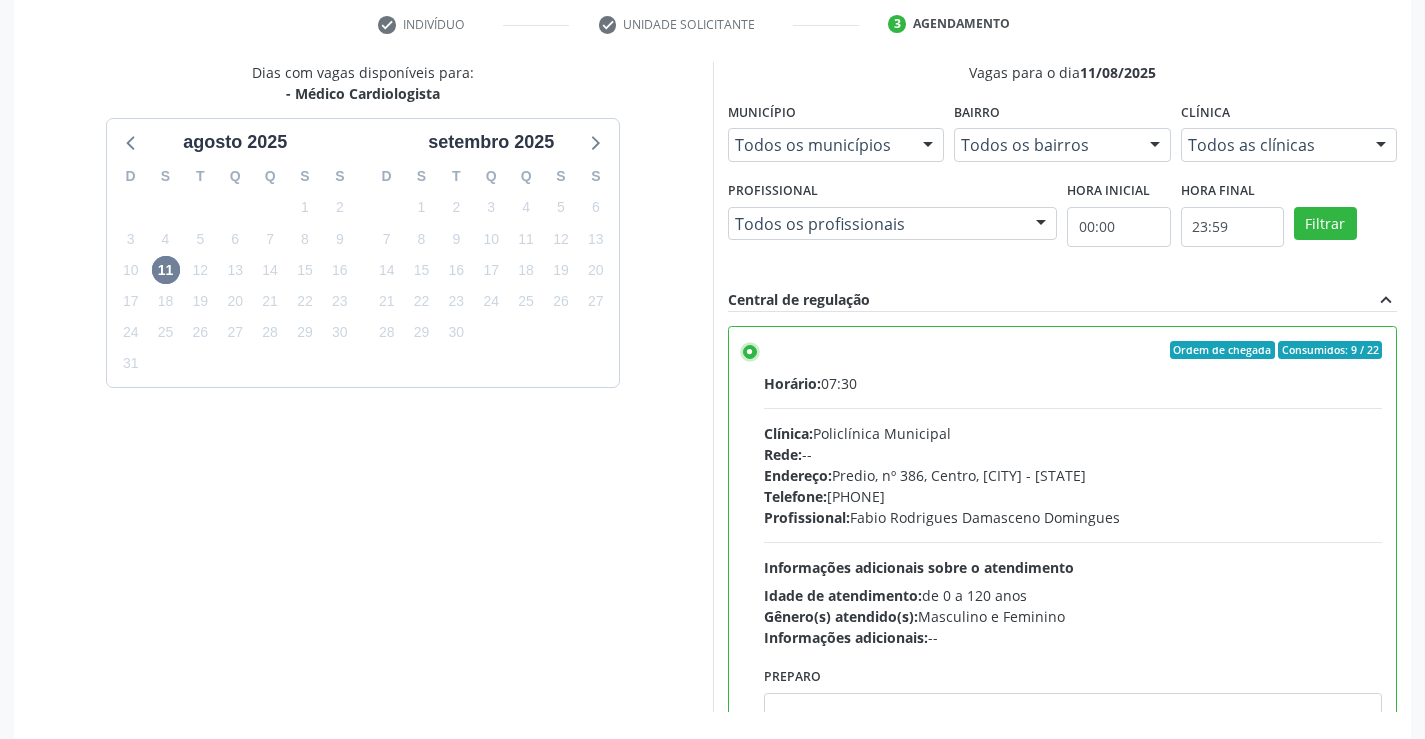 scroll, scrollTop: 449, scrollLeft: 0, axis: vertical 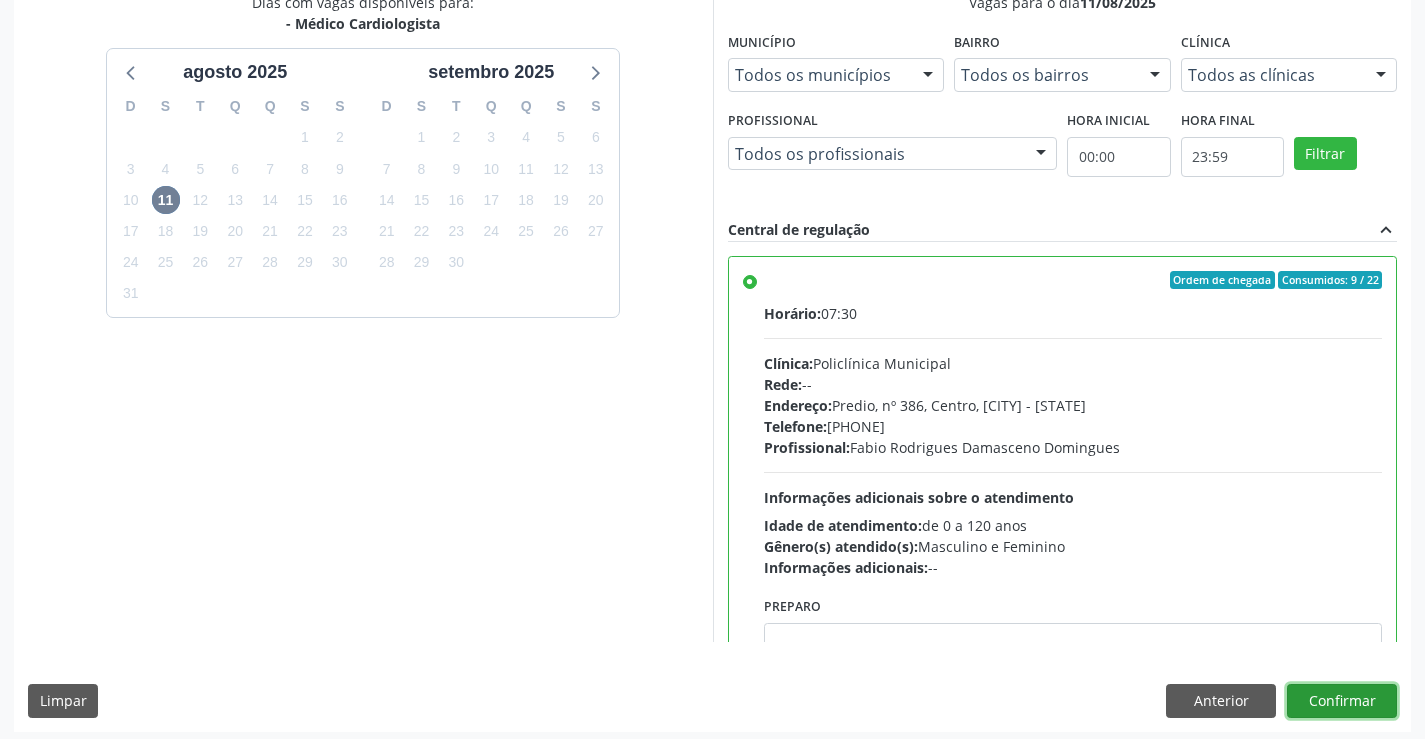 click on "Confirmar" at bounding box center (1342, 701) 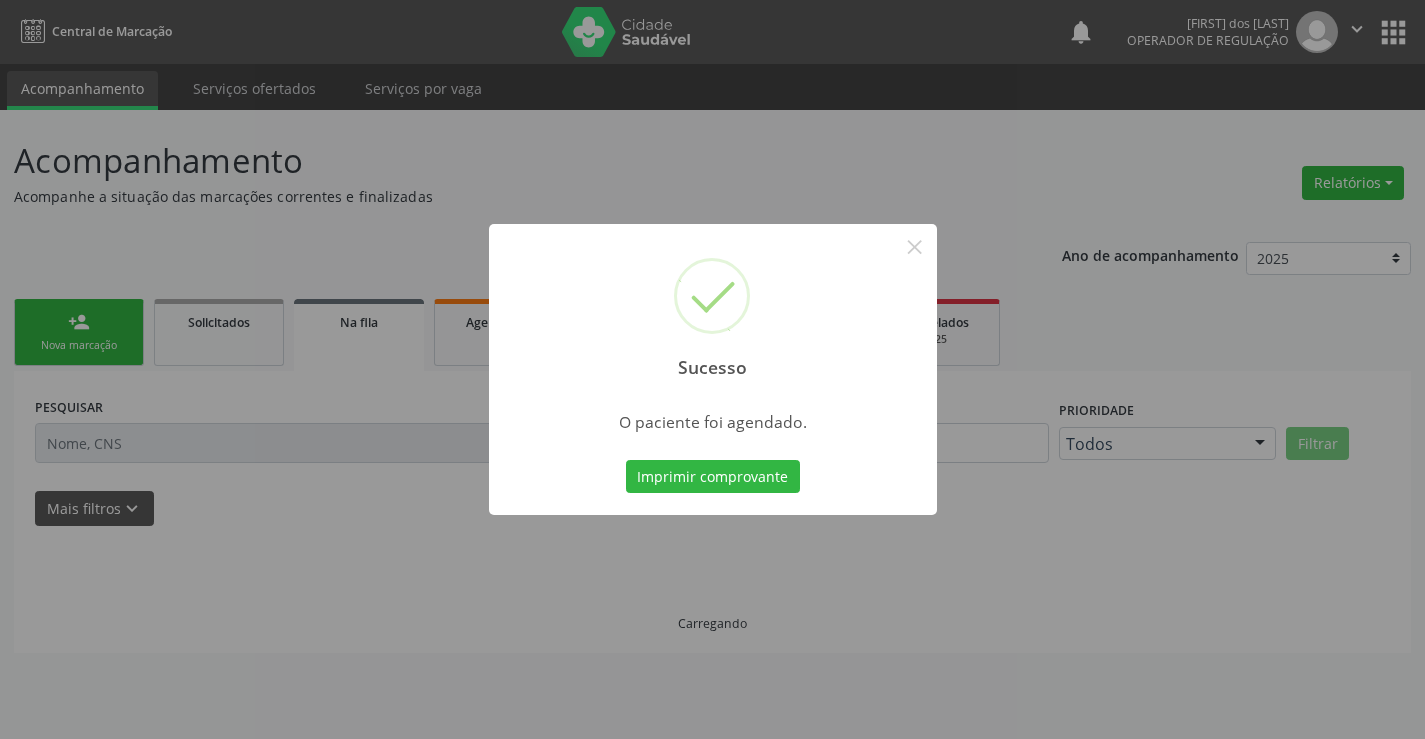 scroll, scrollTop: 0, scrollLeft: 0, axis: both 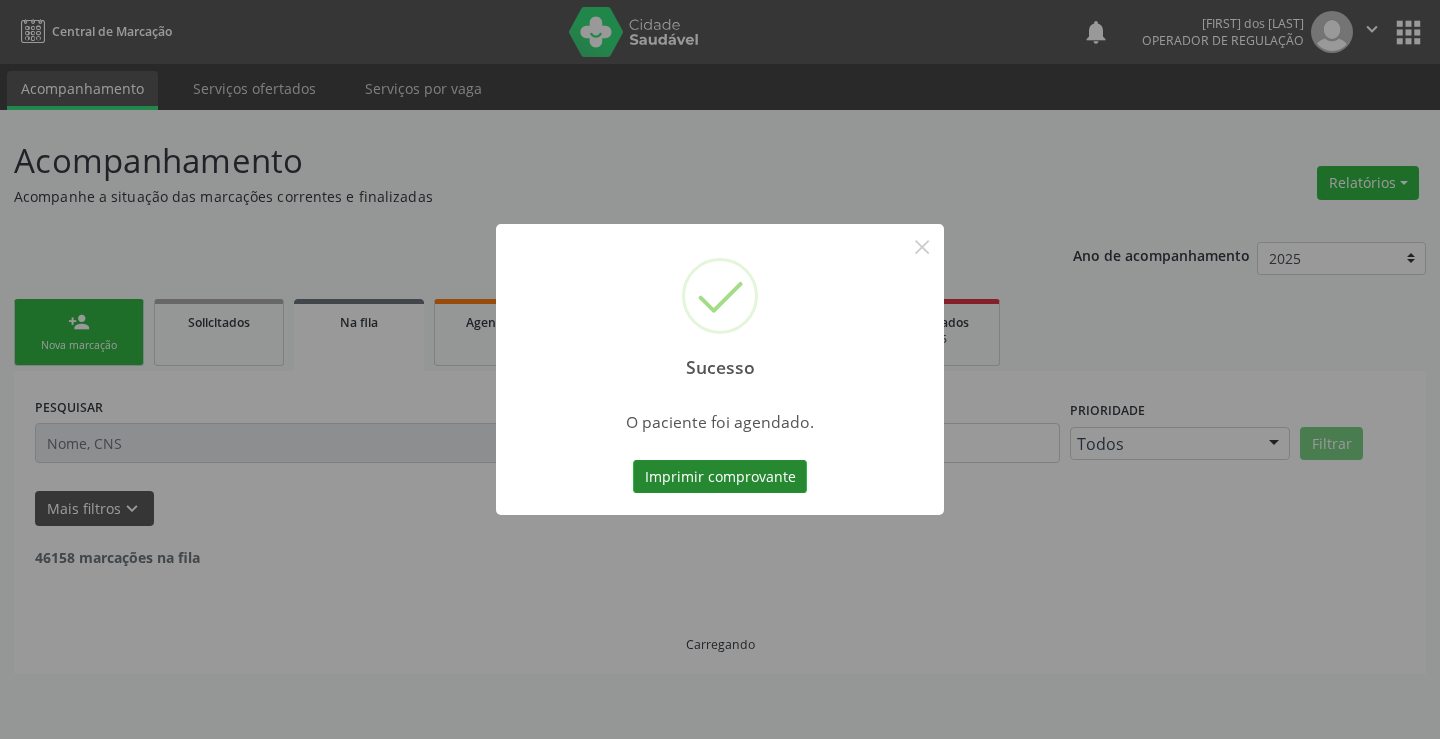 click on "Imprimir comprovante" at bounding box center (720, 477) 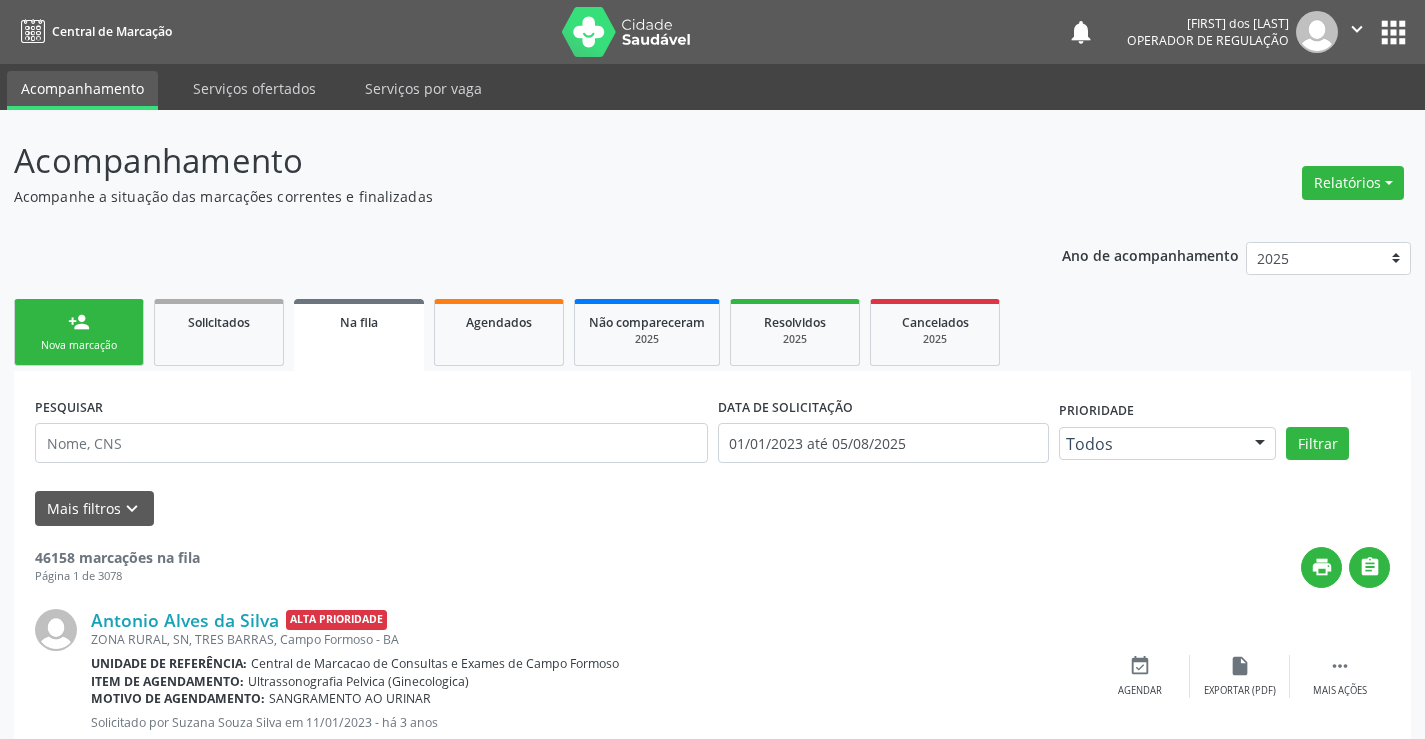 click on "person_add
Nova marcação" at bounding box center [79, 332] 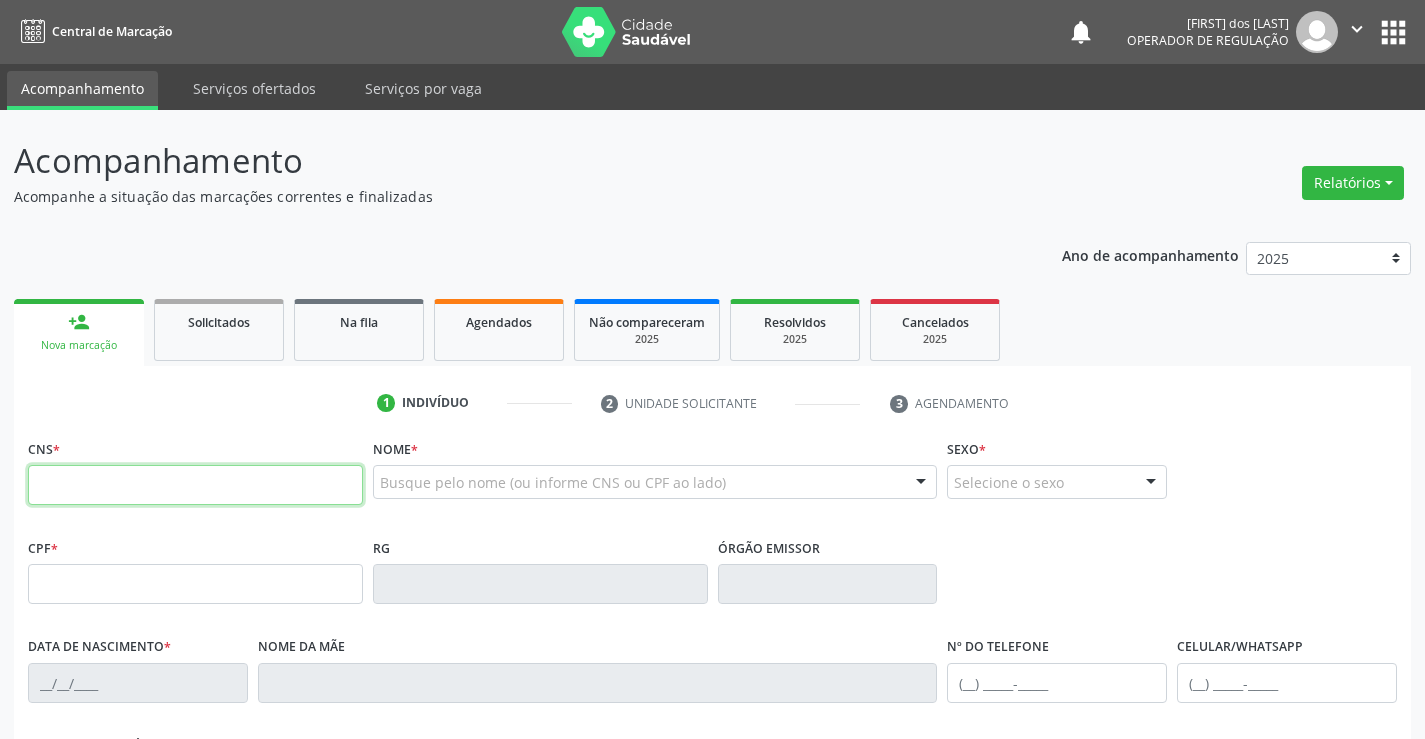 click at bounding box center (195, 485) 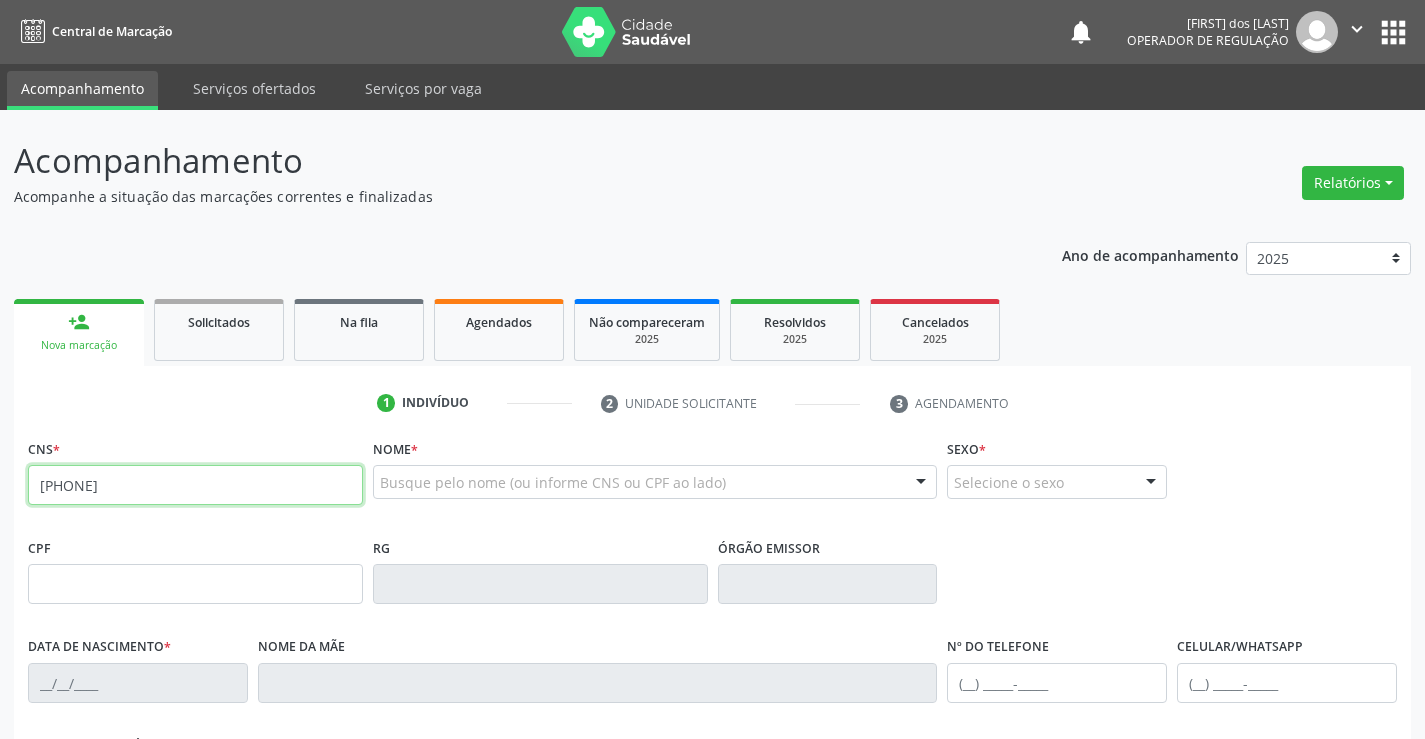 type on "[PHONE]" 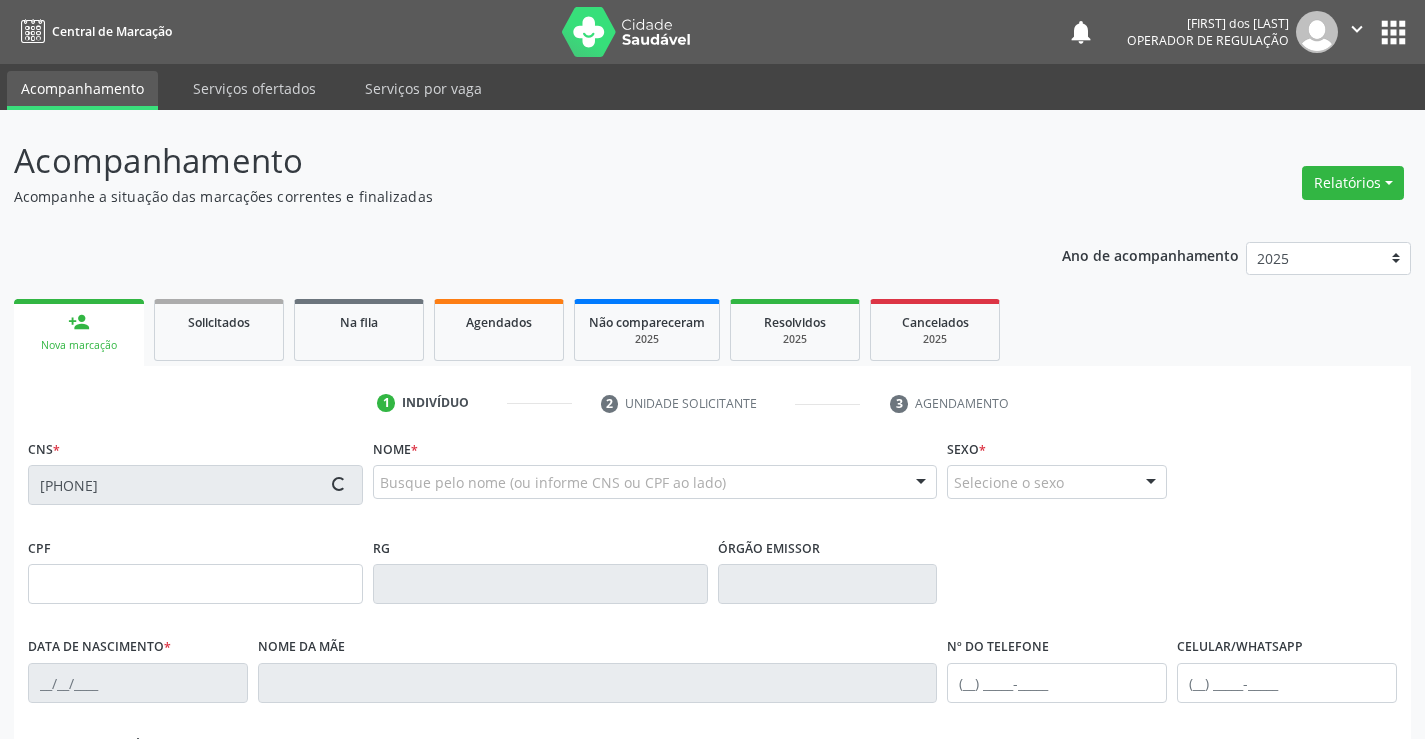 type on "[CPF]" 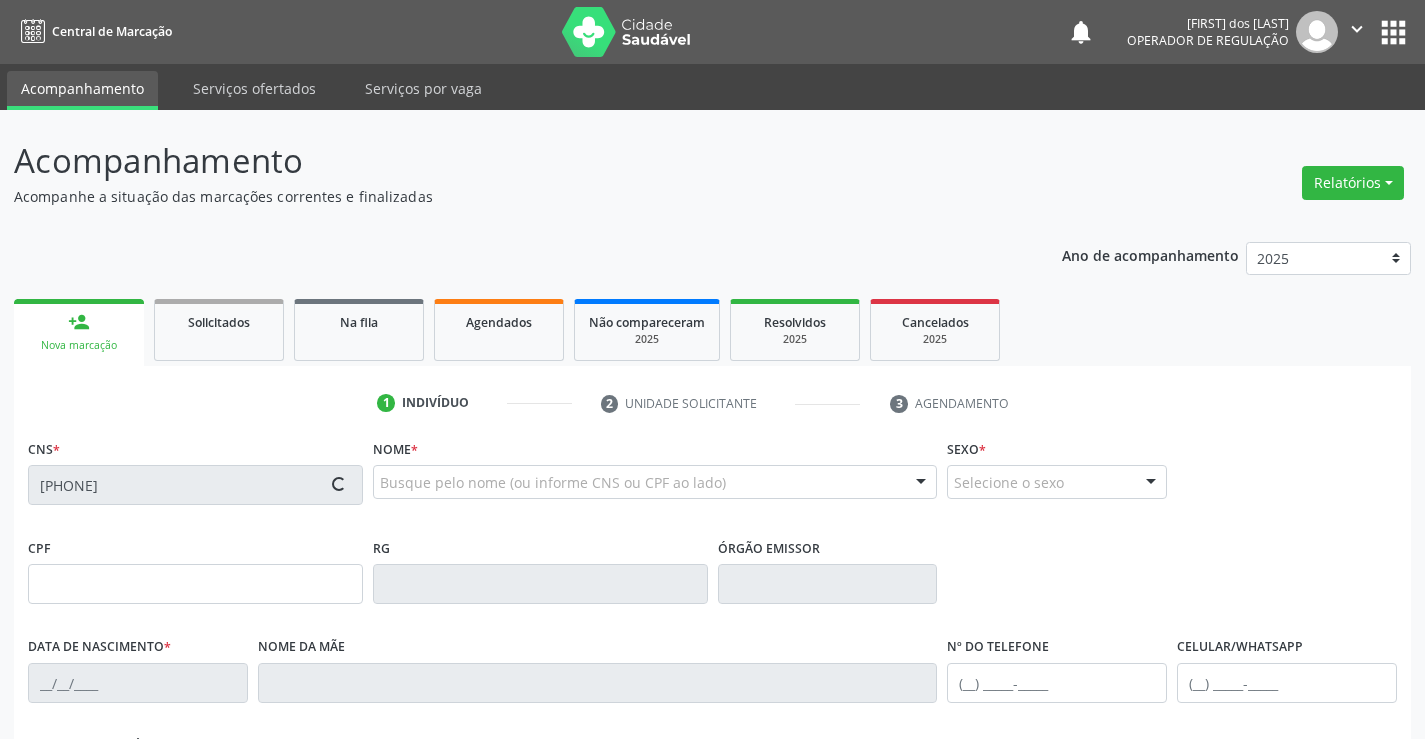 type on "[PHONE]" 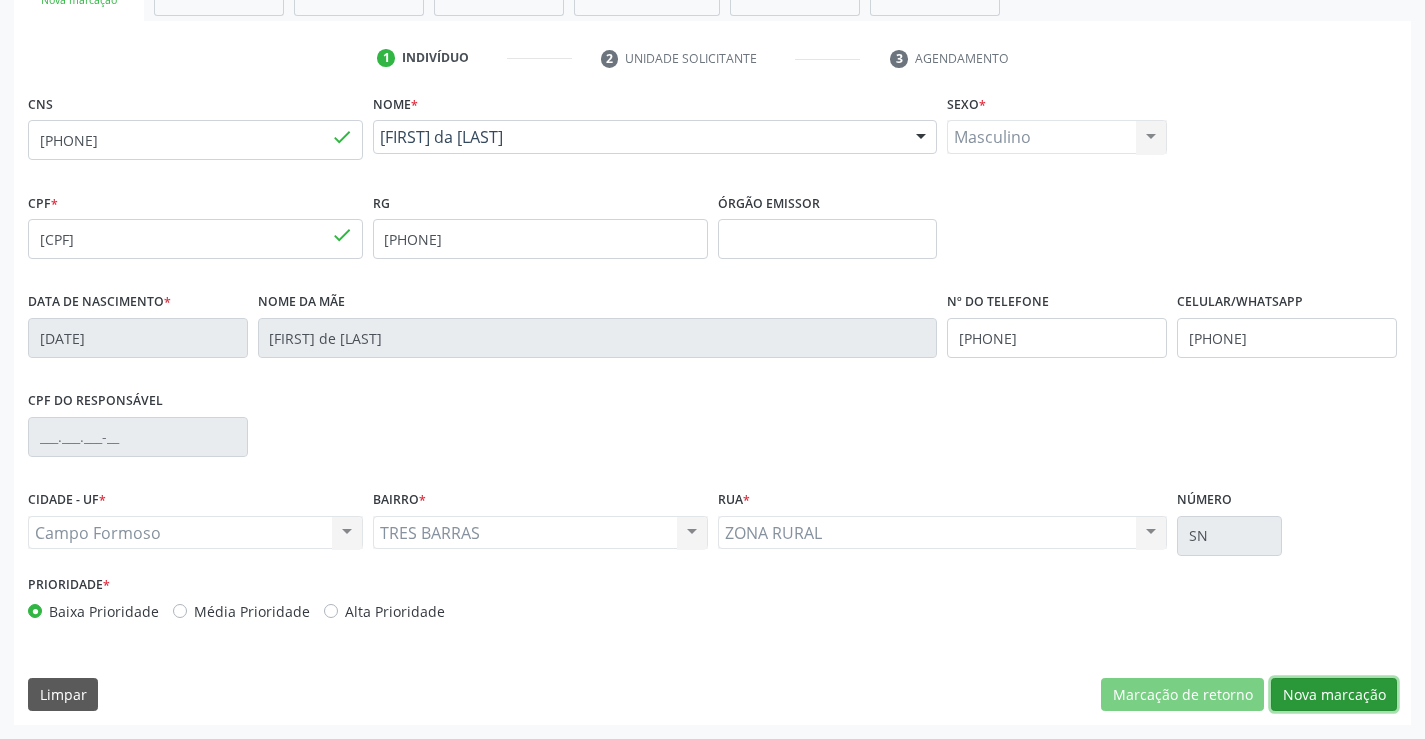 click on "Nova marcação" at bounding box center [1334, 695] 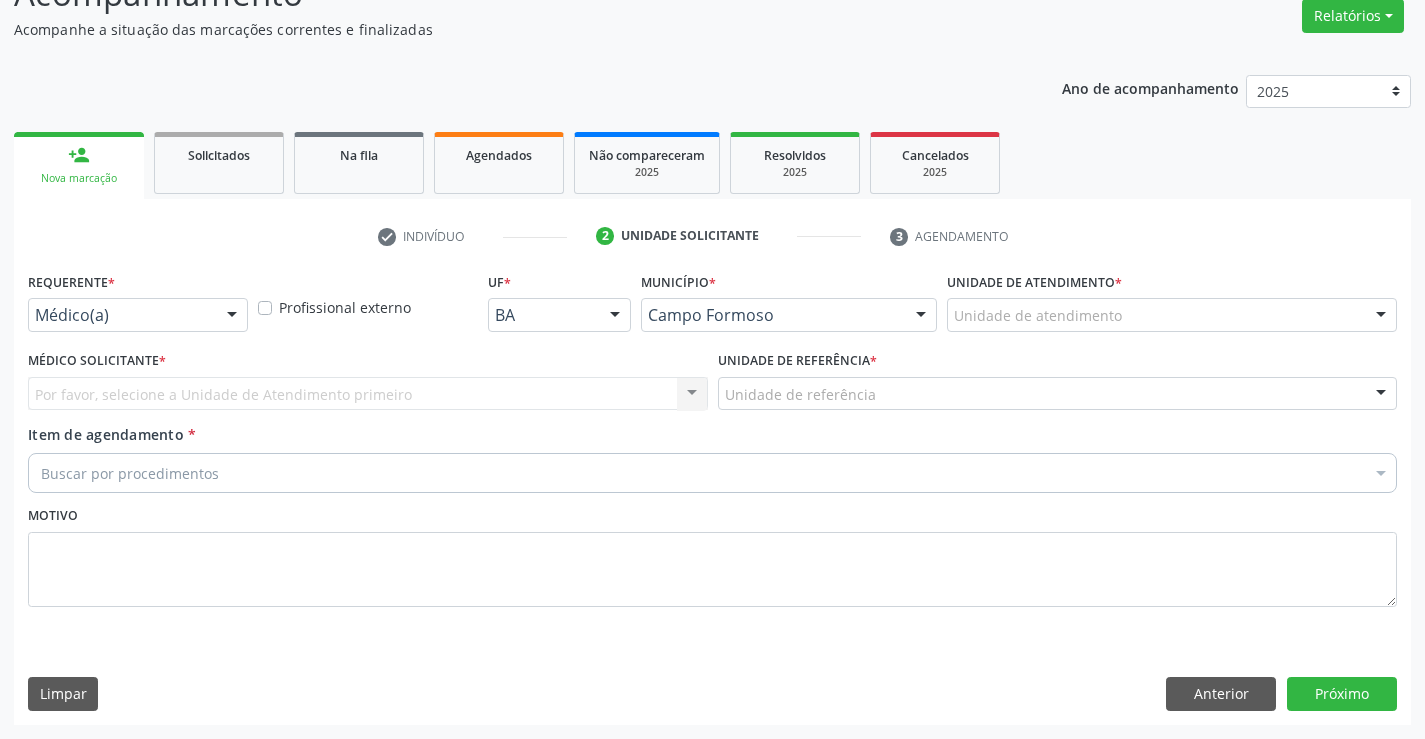 scroll, scrollTop: 167, scrollLeft: 0, axis: vertical 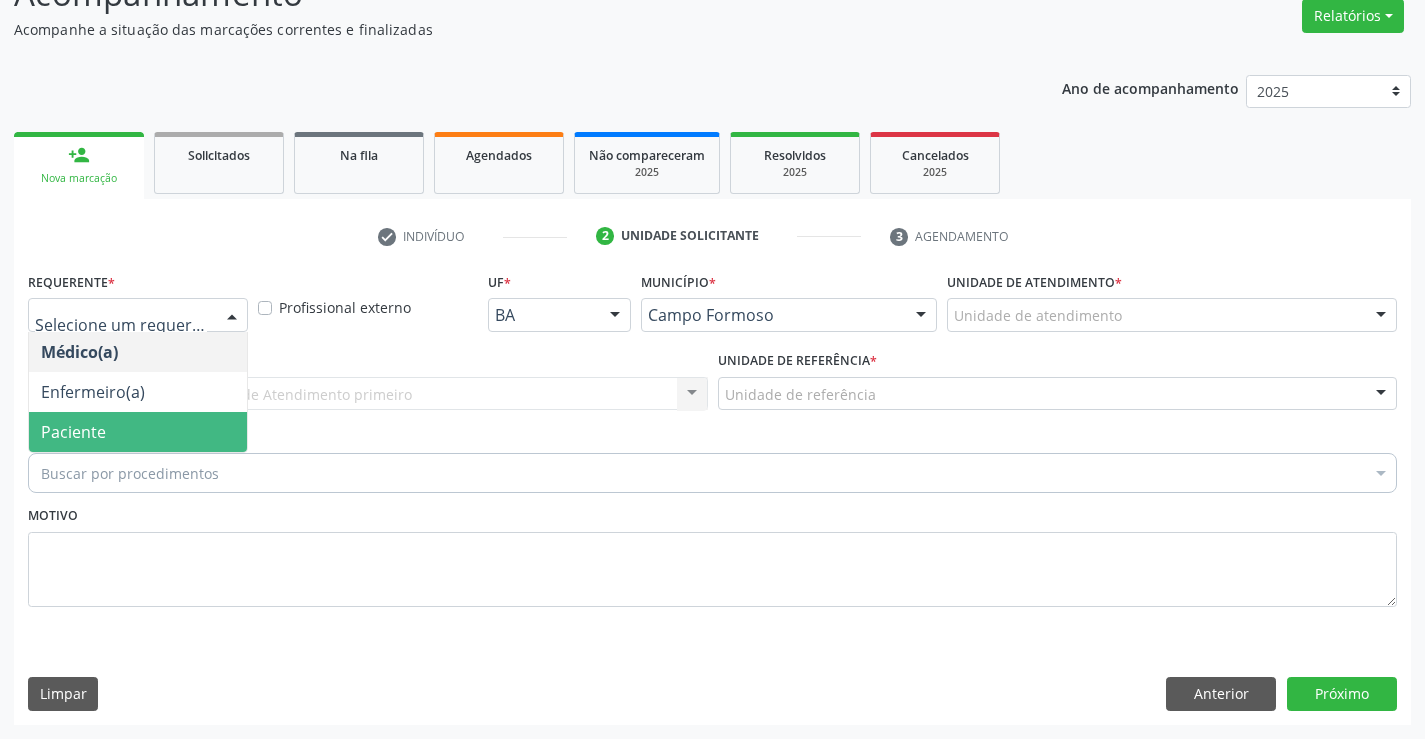 click on "Paciente" at bounding box center [138, 432] 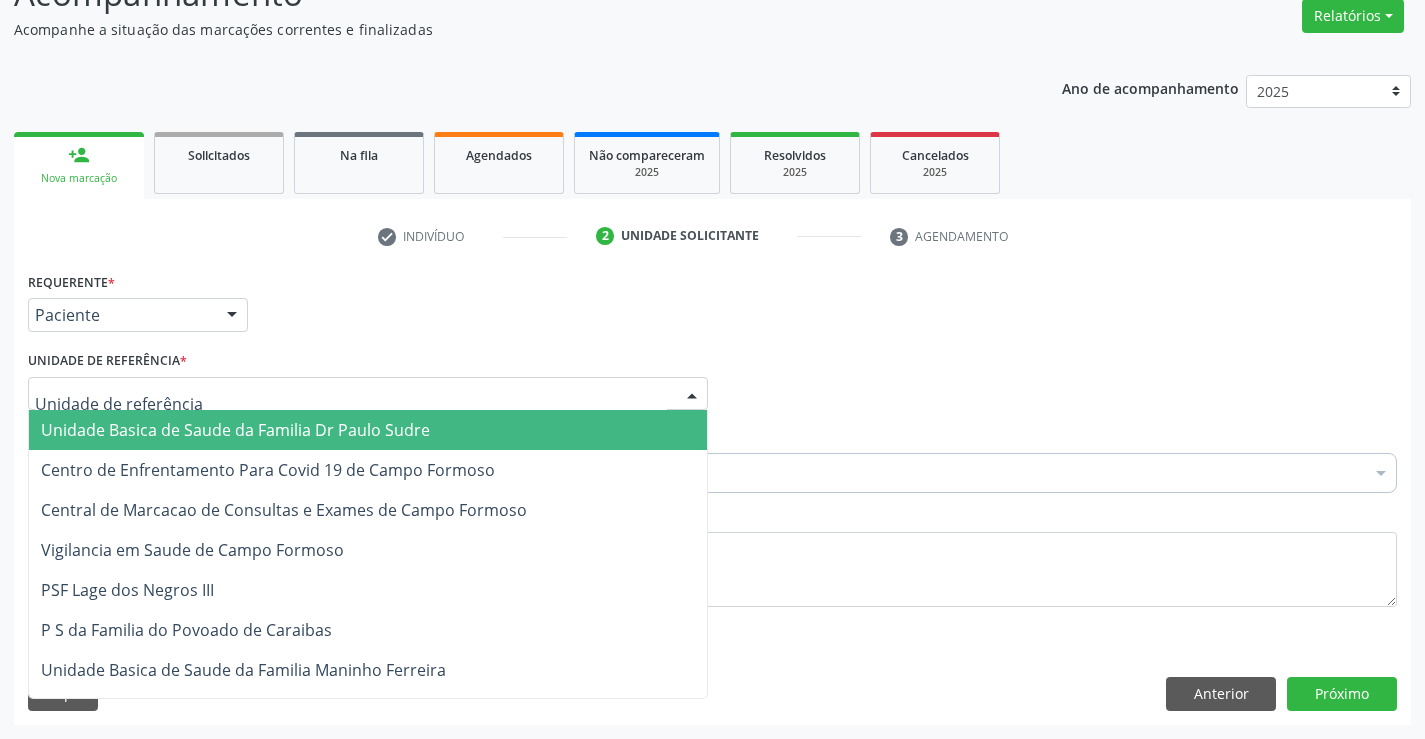 click on "Unidade Basica de Saude da Familia Dr Paulo Sudre" at bounding box center [235, 430] 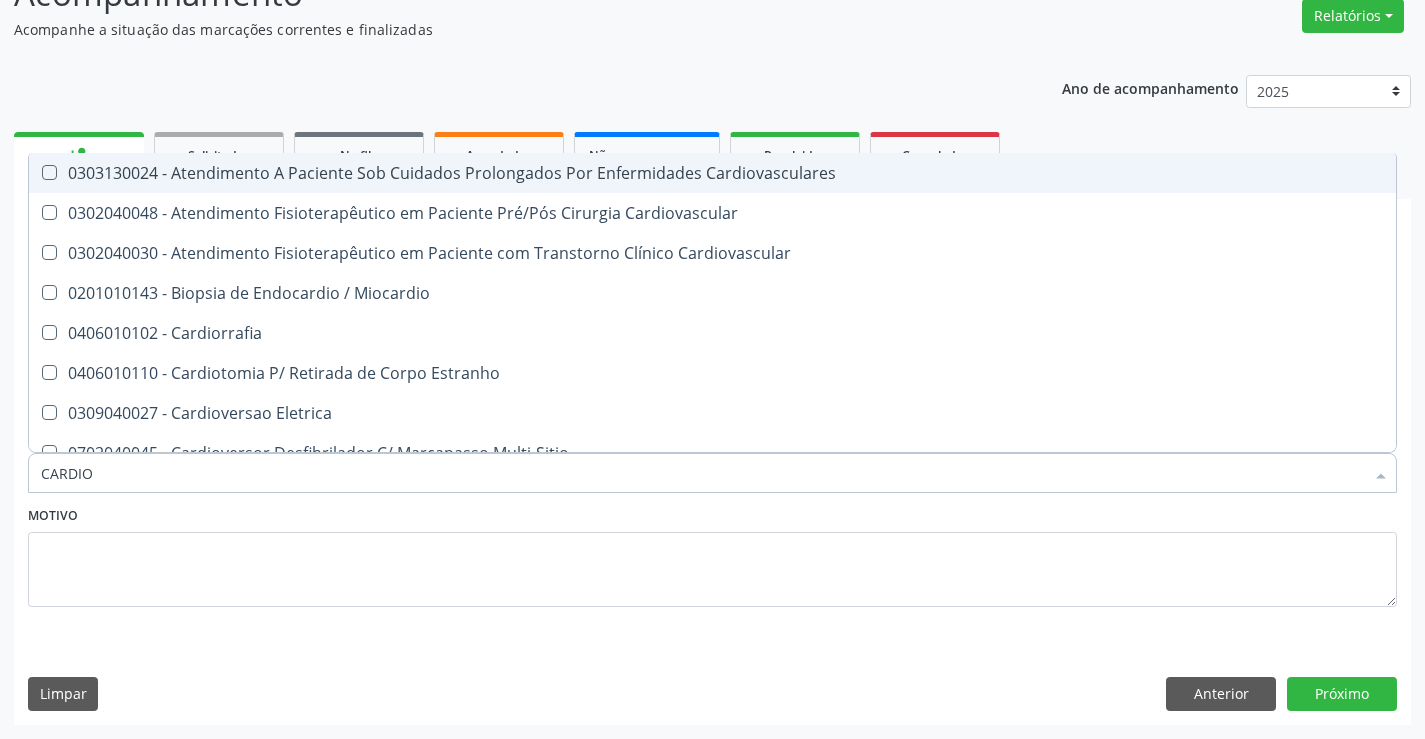 type on "CARDIOL" 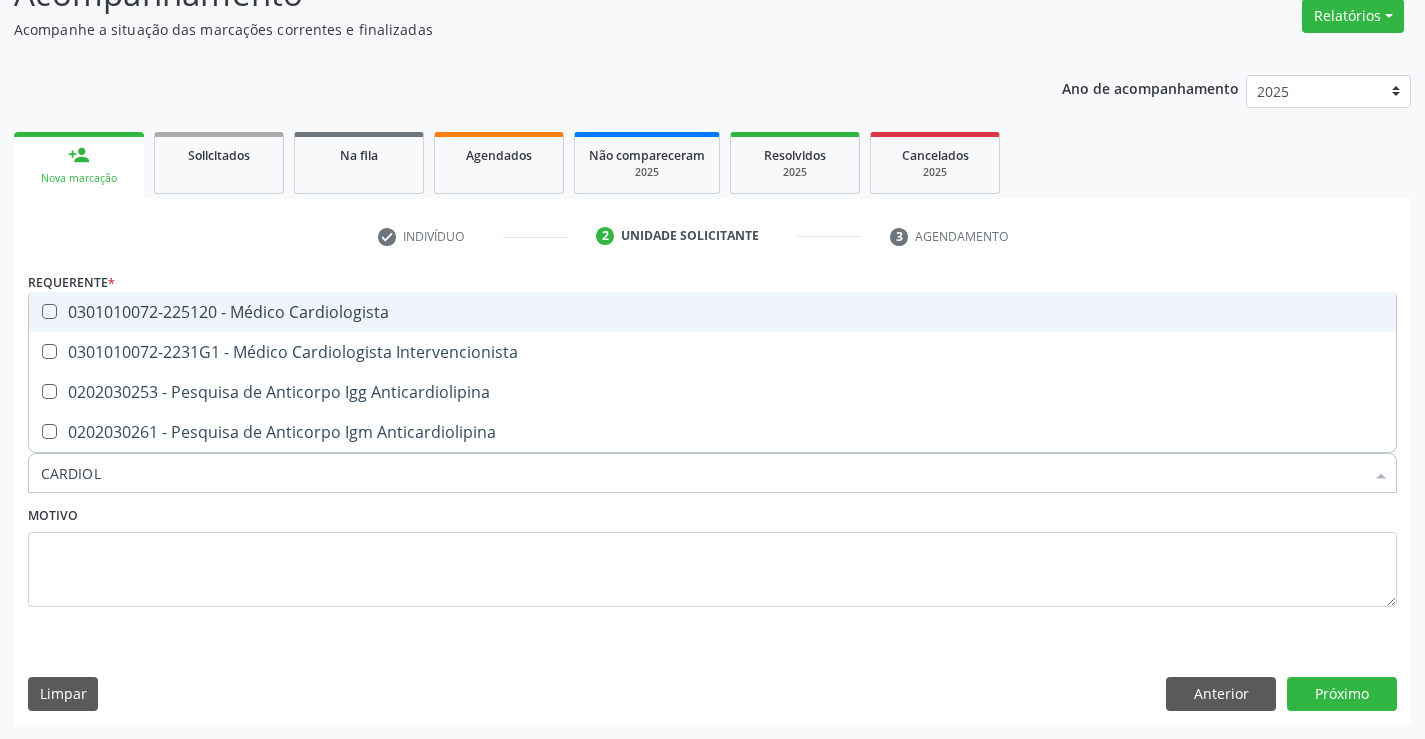 click on "0301010072-225120 - Médico Cardiologista" at bounding box center [712, 312] 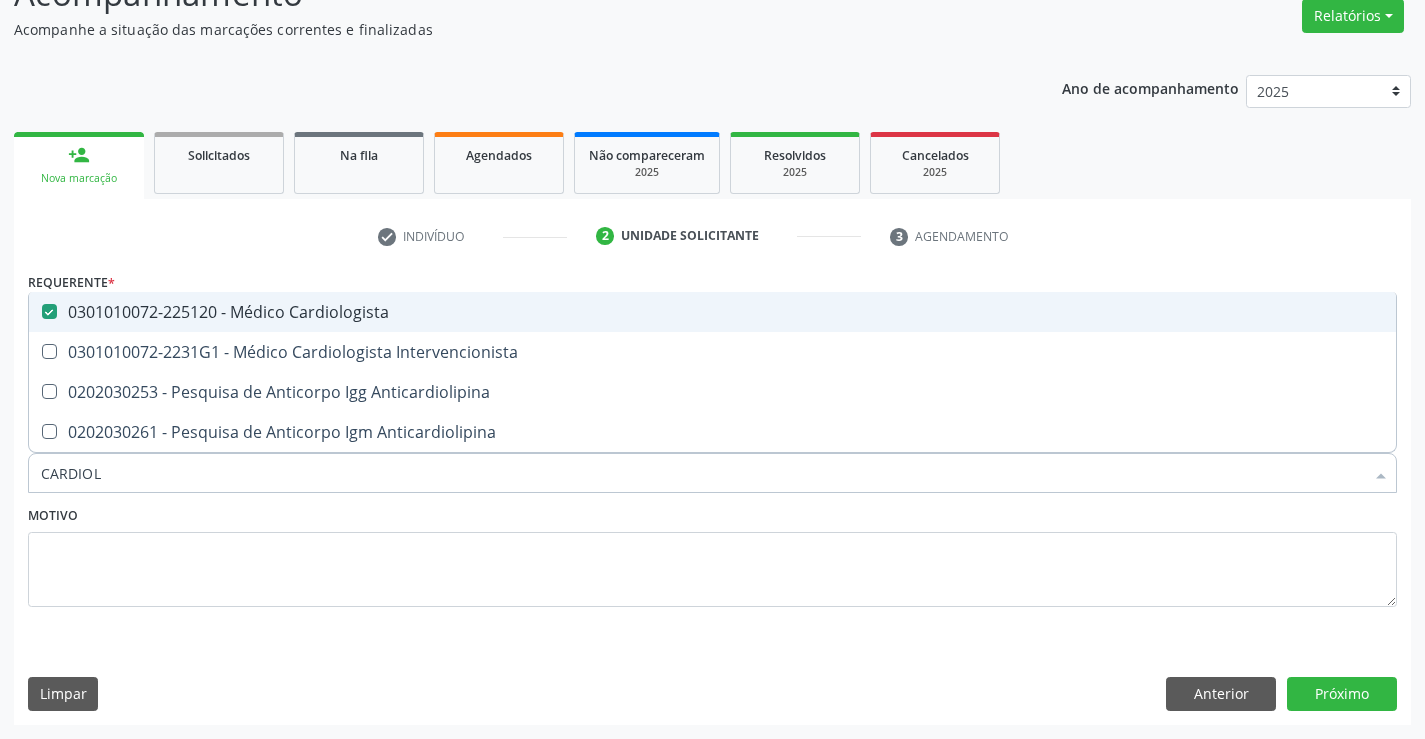 checkbox on "true" 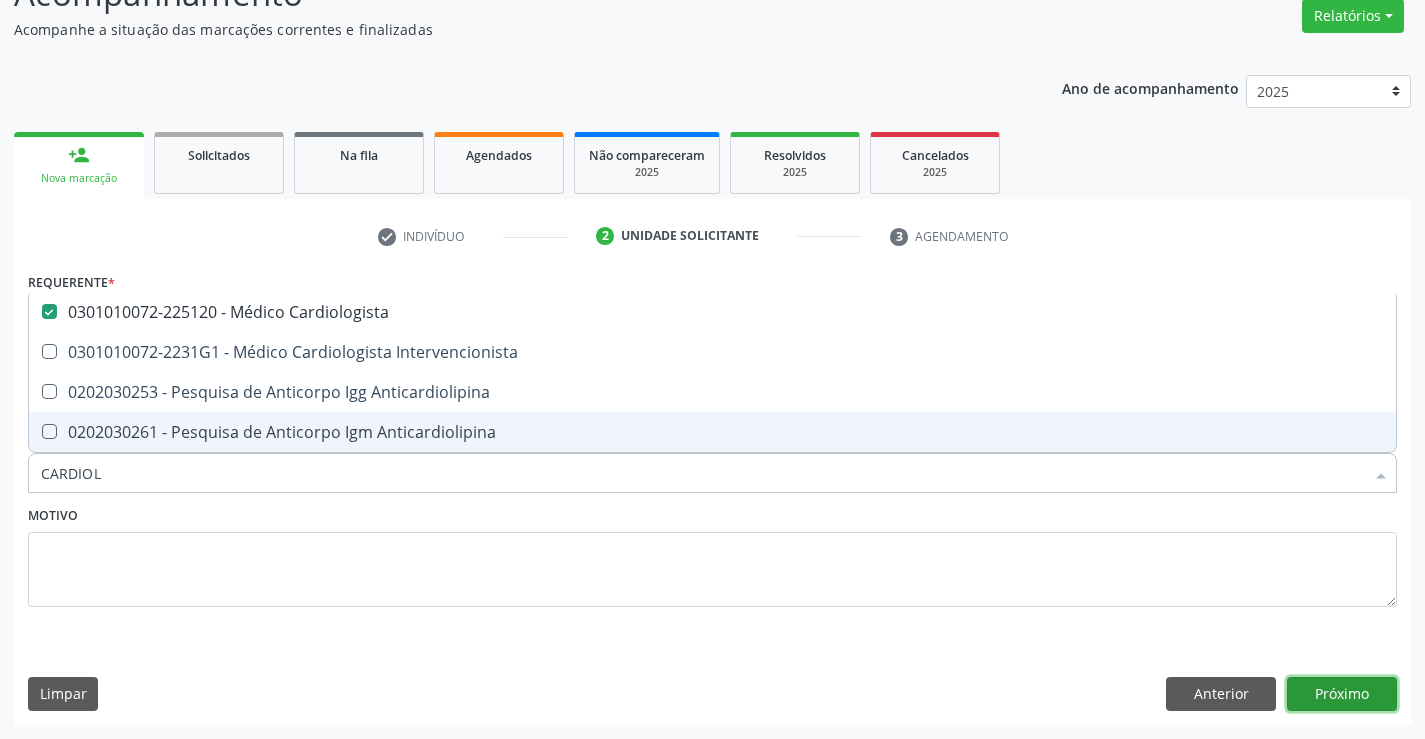 click on "Próximo" at bounding box center [1342, 694] 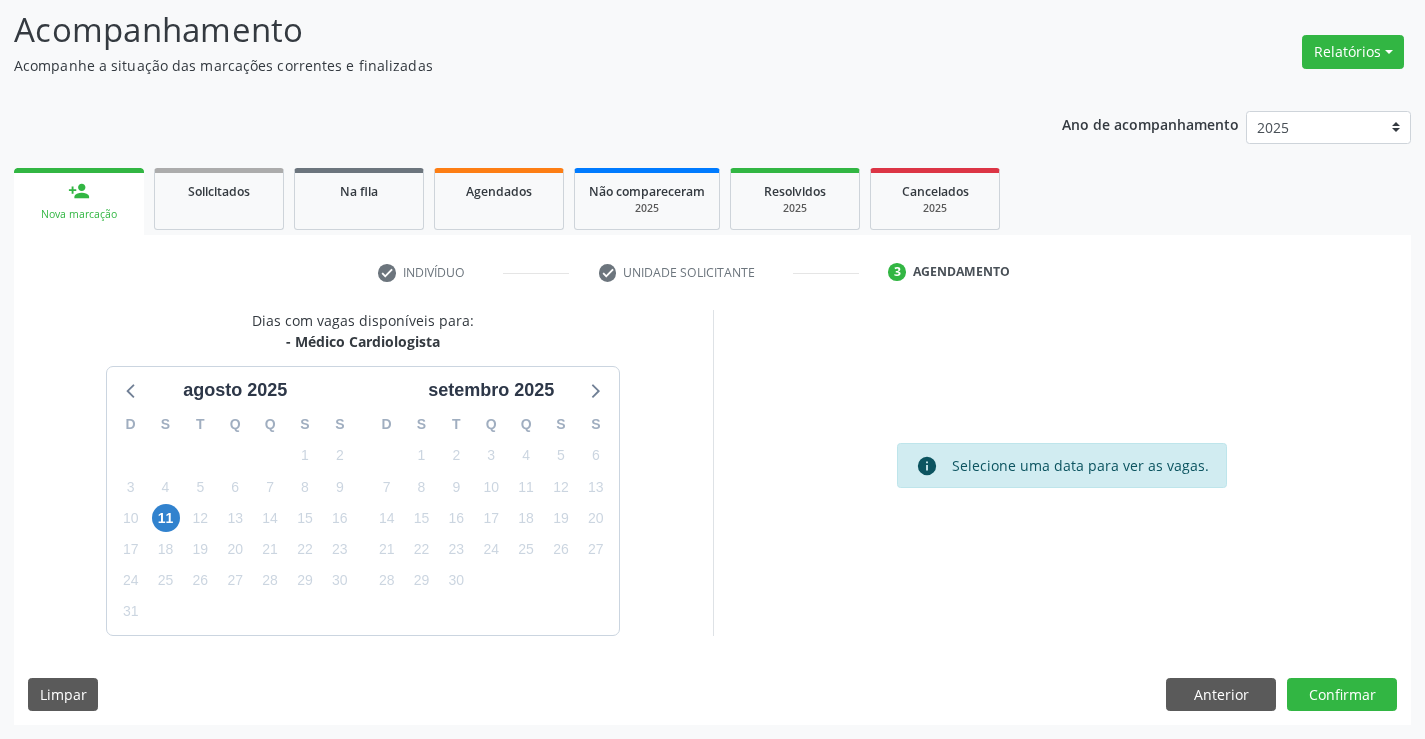 scroll, scrollTop: 131, scrollLeft: 0, axis: vertical 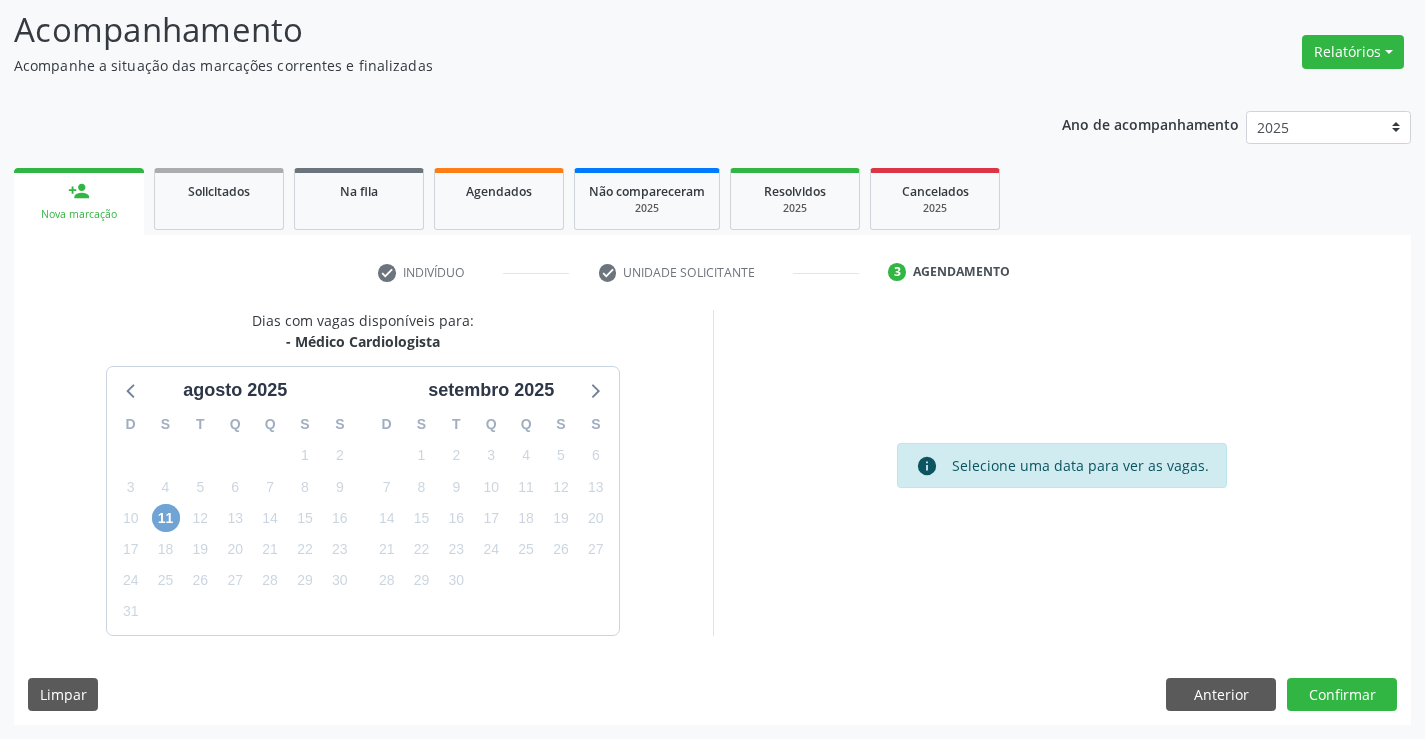click on "11" at bounding box center (166, 518) 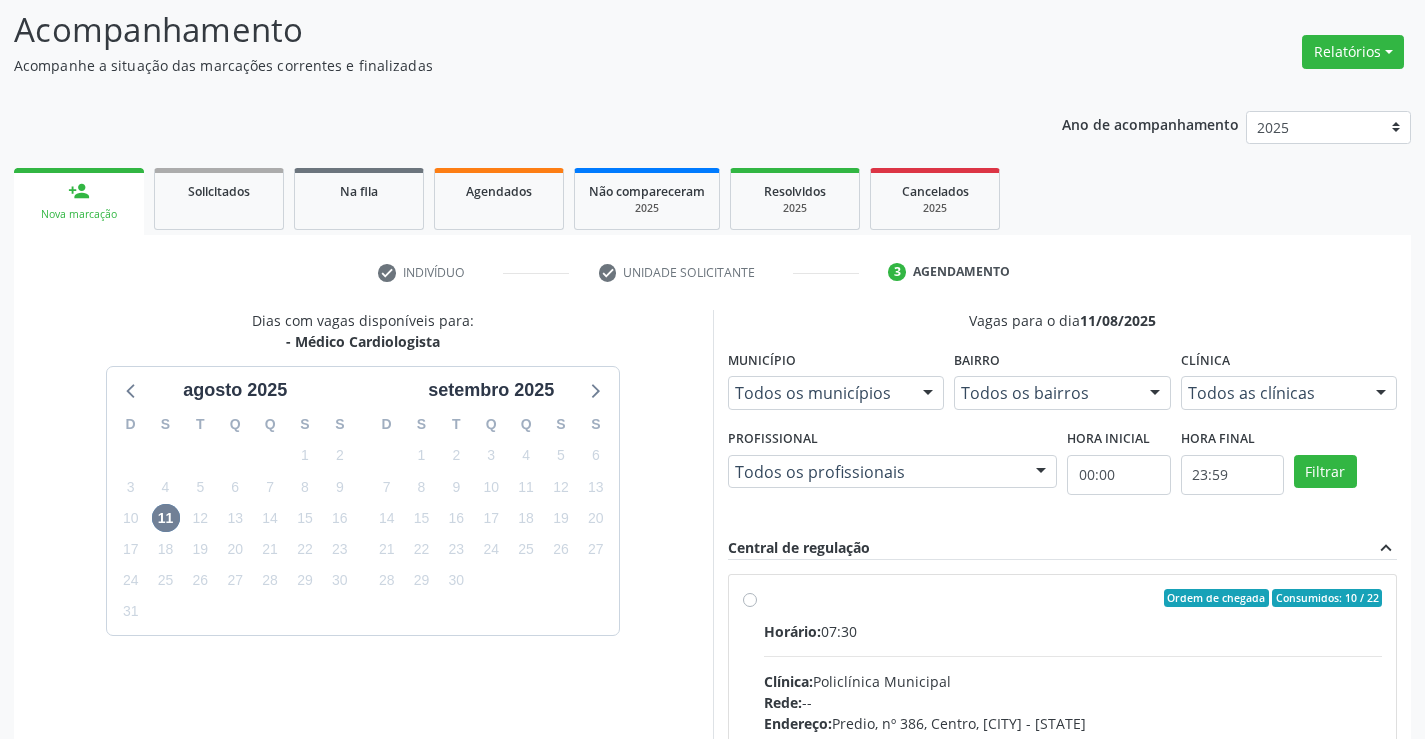 click on "Ordem de chegada
Consumidos: 10 / 22
Horário:   07:30
Clínica:  Policlínica Municipal
Rede:
--
Endereço:   Predio, nº 386, Centro, Campo Formoso - BA
Telefone:   [PHONE]
Profissional:
[FIRST] [MIDDLE] [LAST]
Informações adicionais sobre o atendimento
Idade de atendimento:
de 0 a 120 anos
Gênero(s) atendido(s):
Masculino e Feminino
Informações adicionais:
--" at bounding box center [1073, 742] 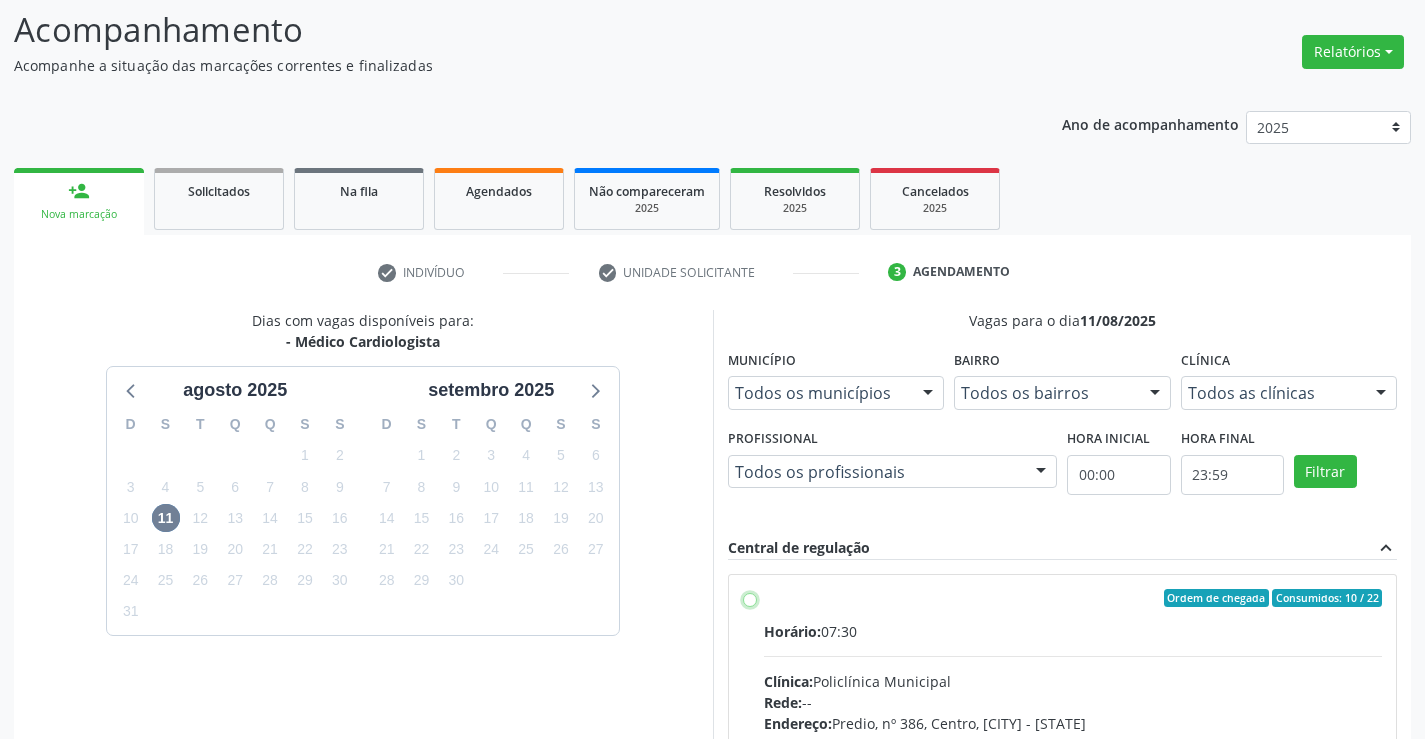 click on "Ordem de chegada
Consumidos: 10 / 22
Horário:   07:30
Clínica:  Policlínica Municipal
Rede:
--
Endereço:   Predio, nº 386, Centro, Campo Formoso - BA
Telefone:   [PHONE]
Profissional:
[FIRST] [MIDDLE] [LAST]
Informações adicionais sobre o atendimento
Idade de atendimento:
de 0 a 120 anos
Gênero(s) atendido(s):
Masculino e Feminino
Informações adicionais:
--" at bounding box center (750, 598) 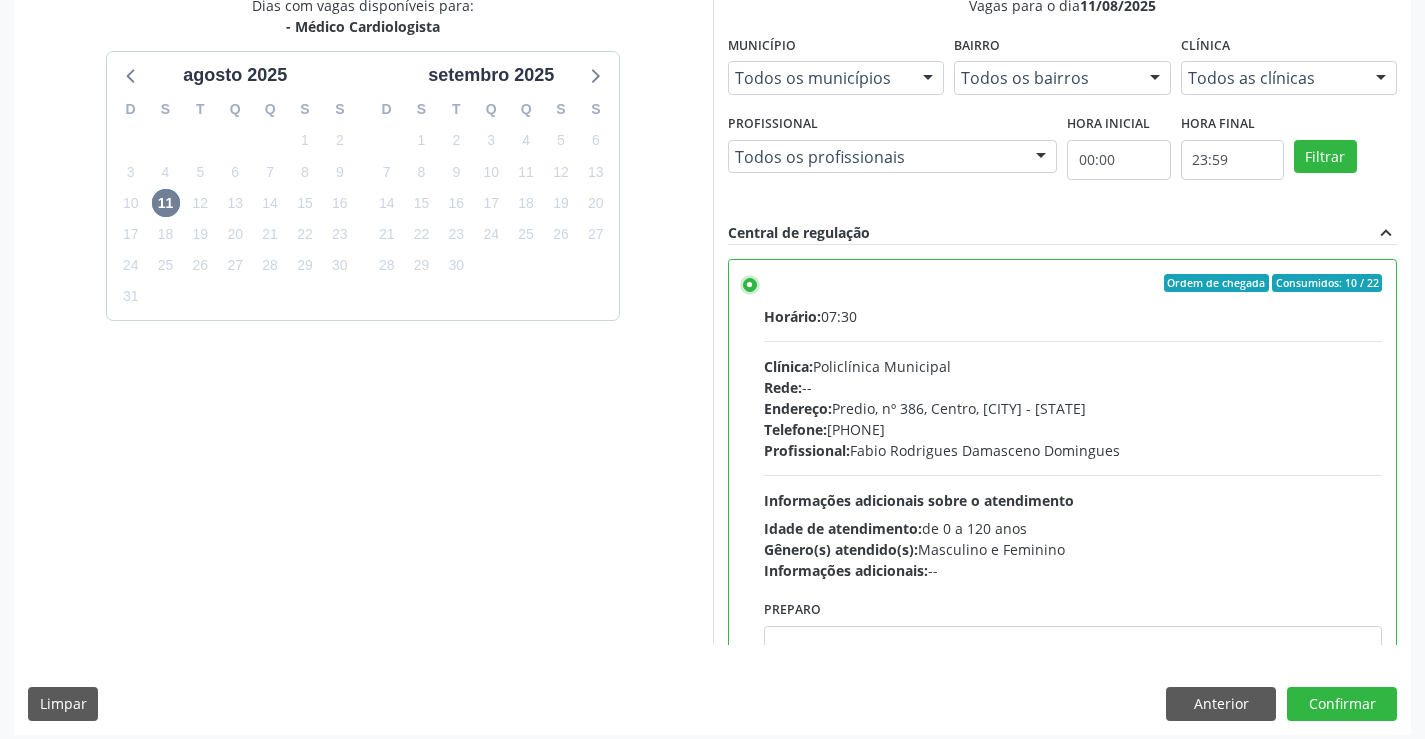 scroll, scrollTop: 456, scrollLeft: 0, axis: vertical 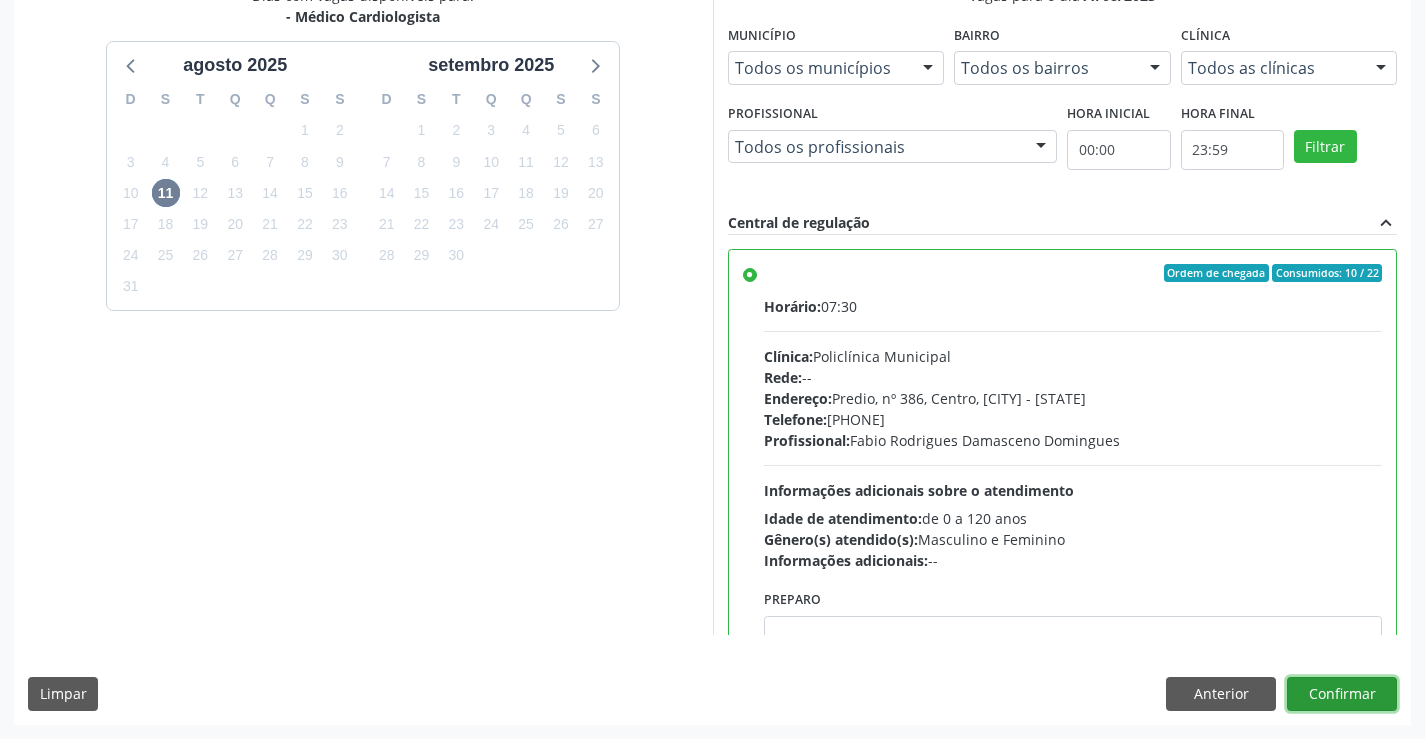 click on "Confirmar" at bounding box center [1342, 694] 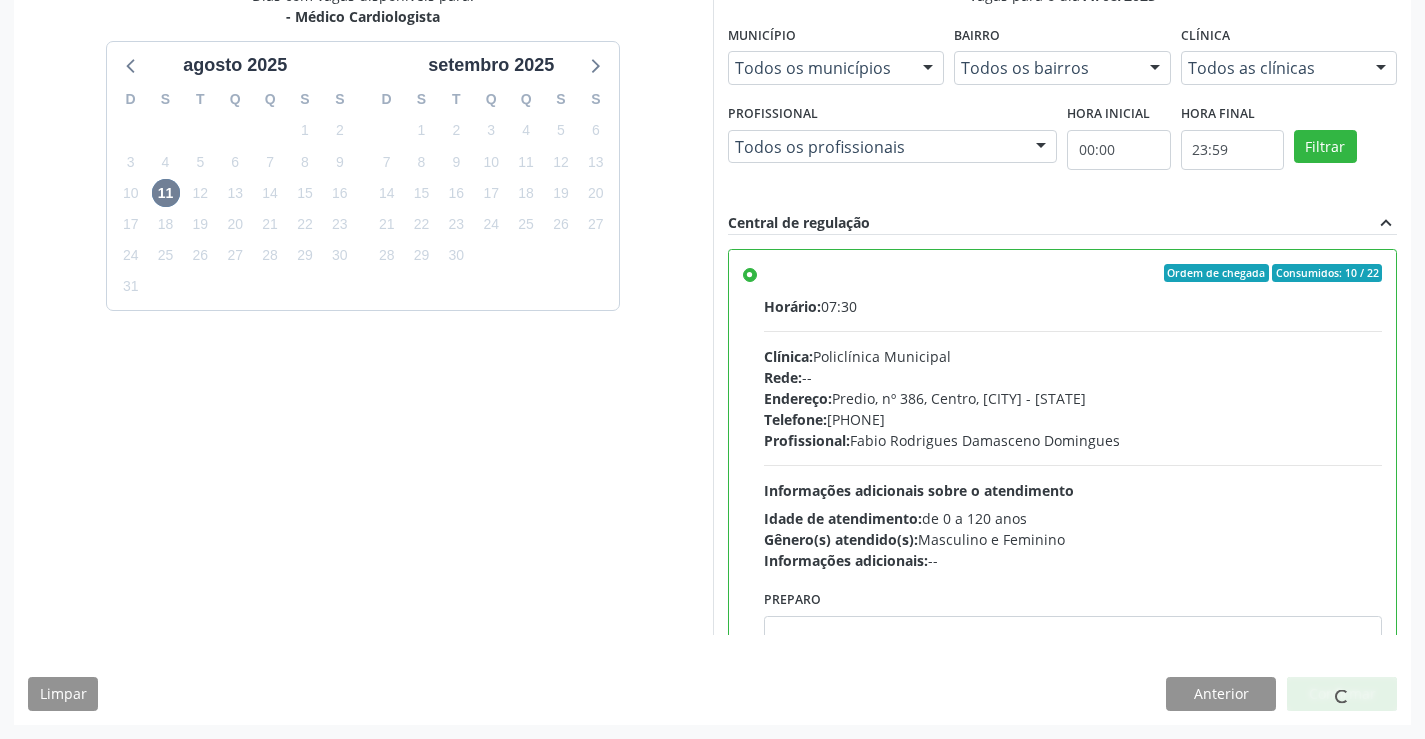 scroll, scrollTop: 0, scrollLeft: 0, axis: both 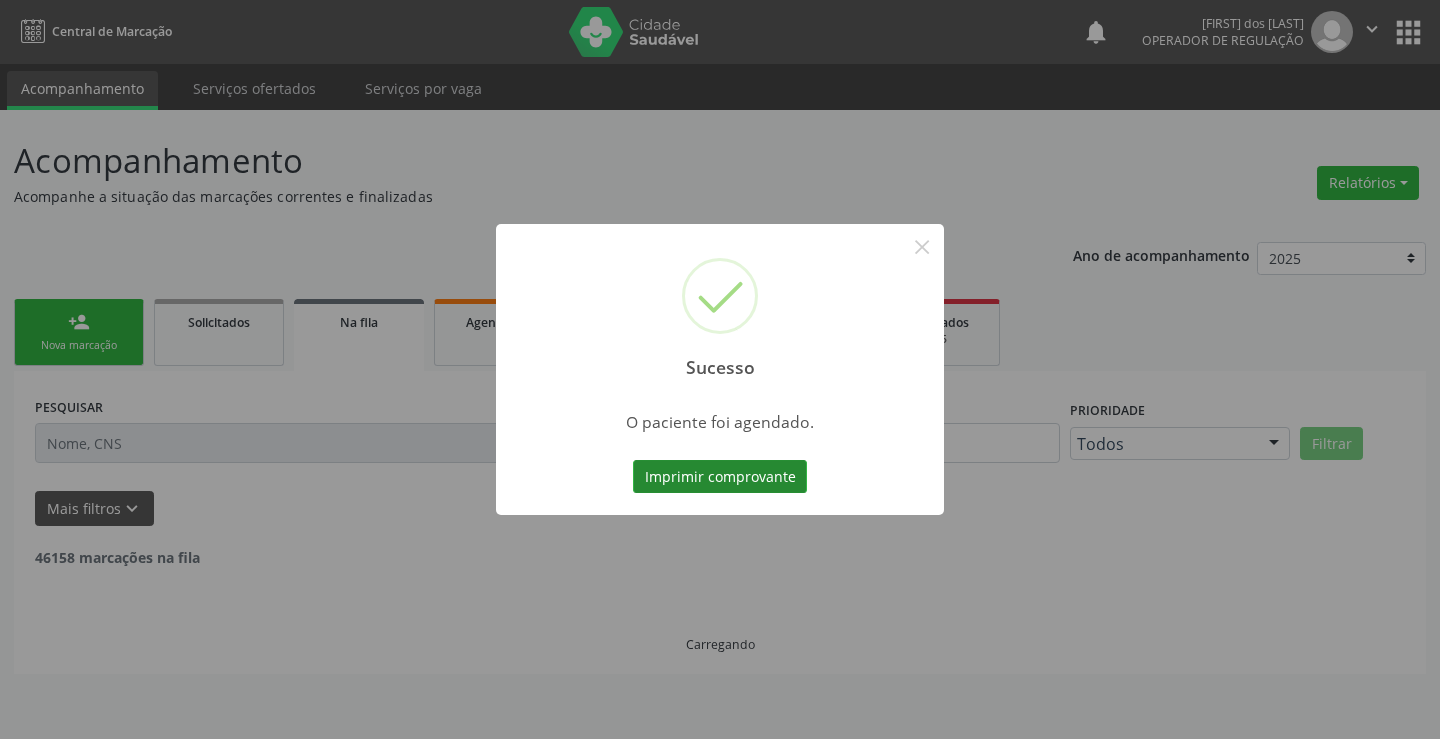 click on "Imprimir comprovante" at bounding box center [720, 477] 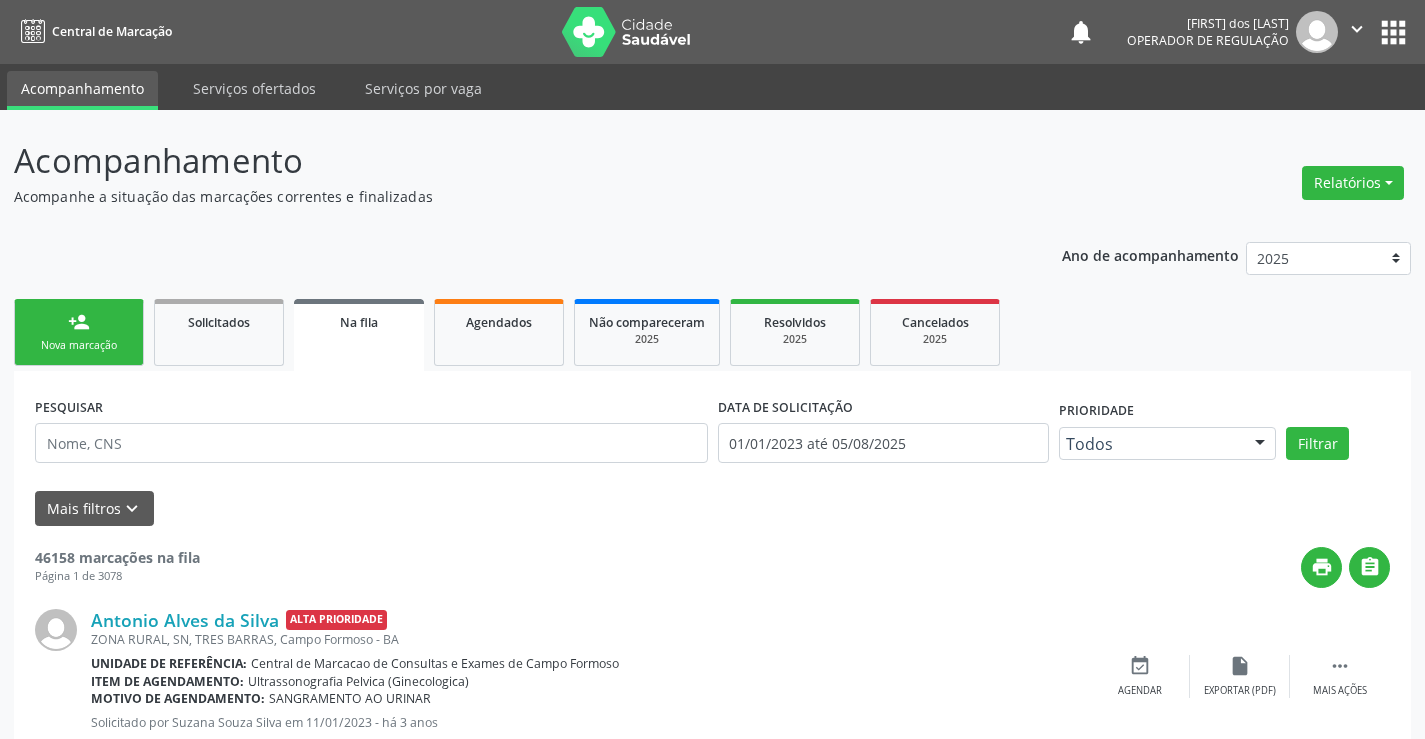 click on "Nova marcação" at bounding box center (79, 345) 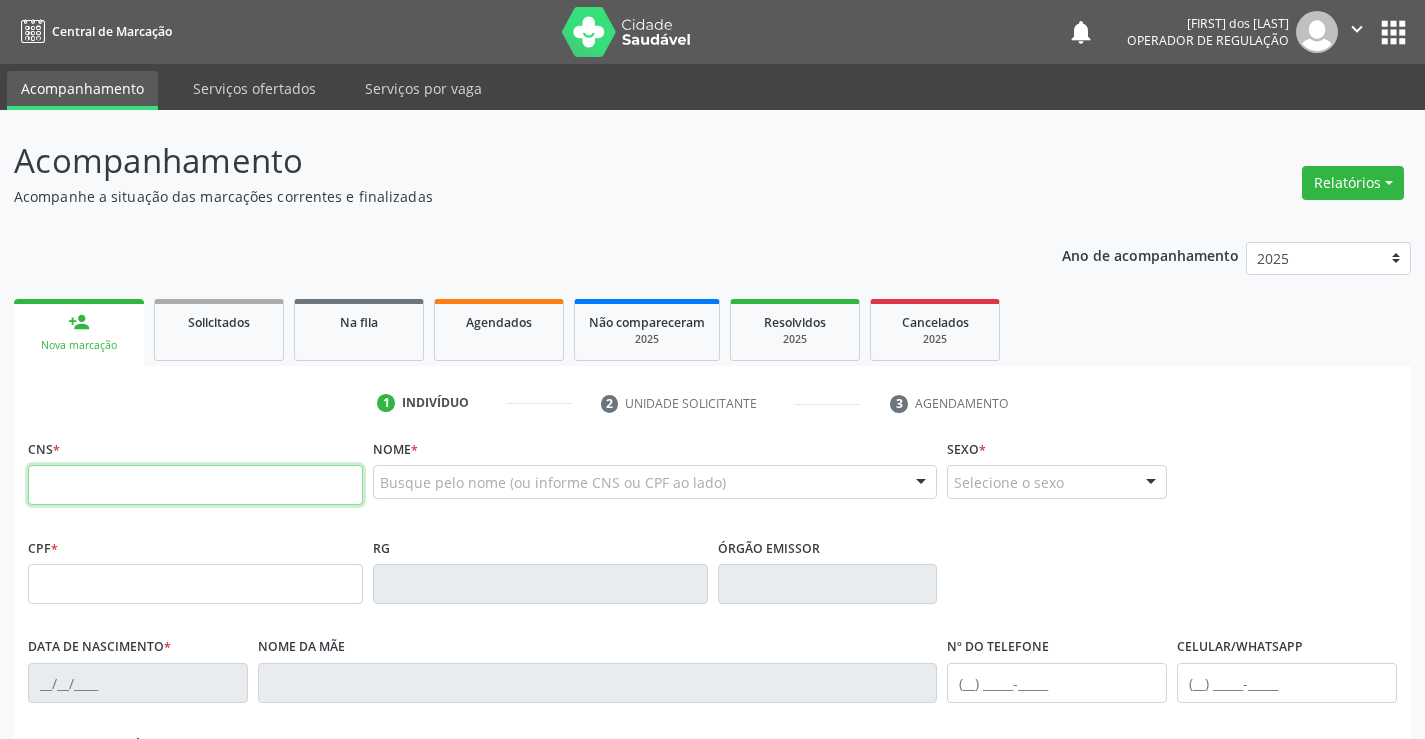 click at bounding box center (195, 485) 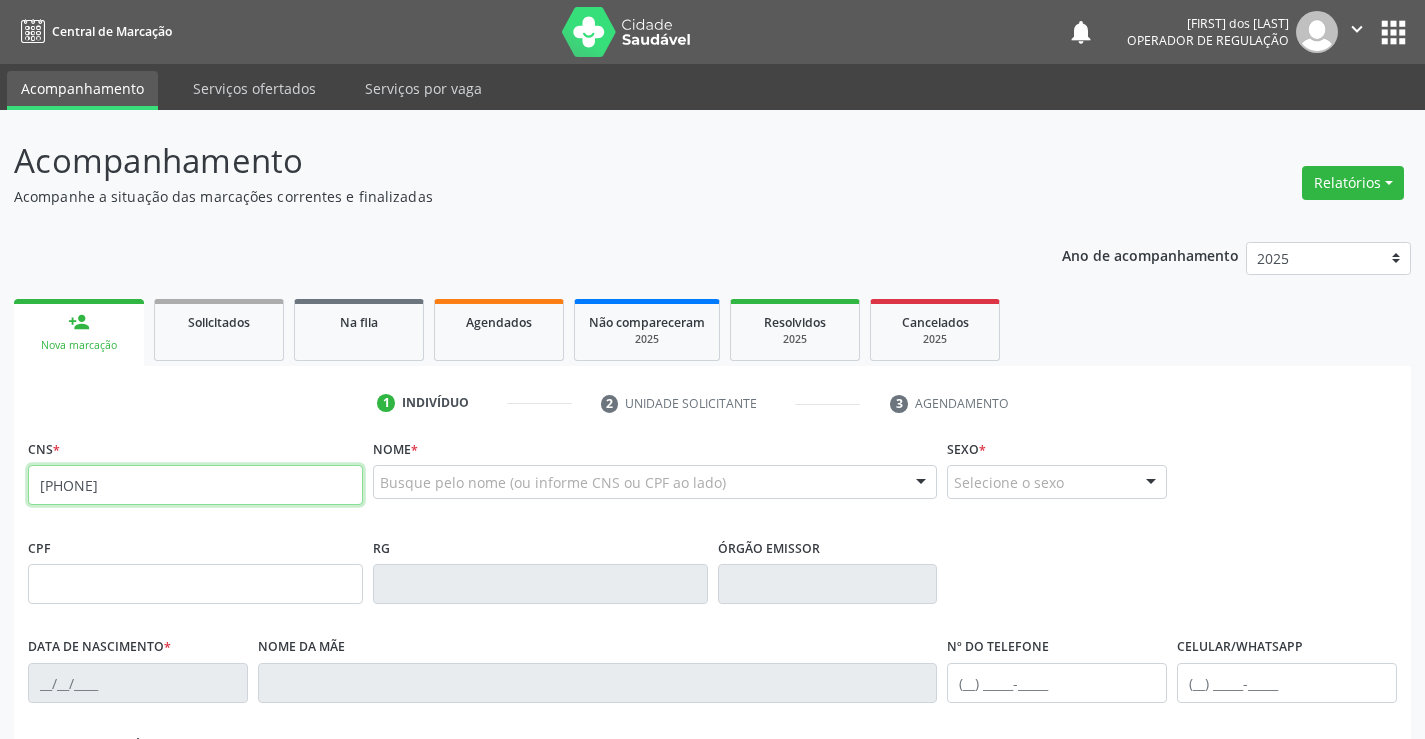 type on "[PHONE]" 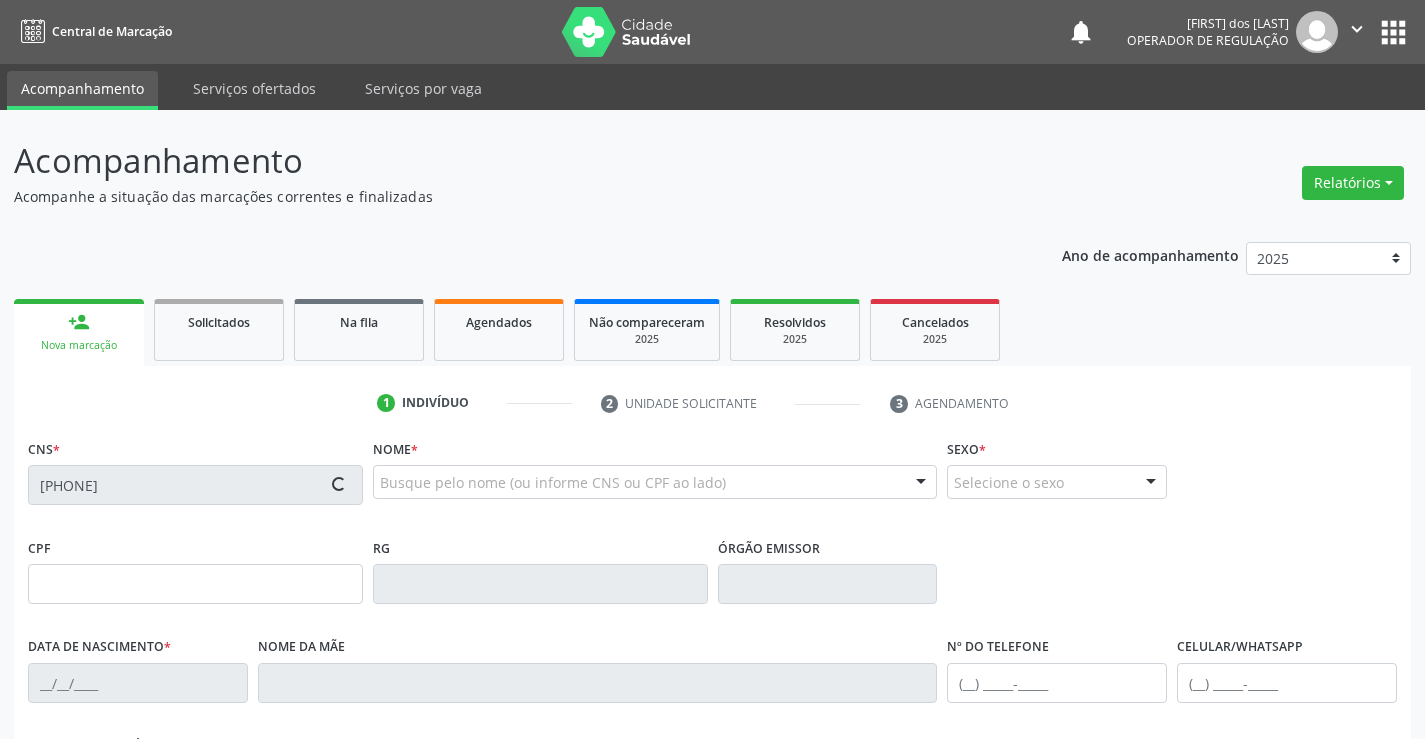 type on "[PHONE]" 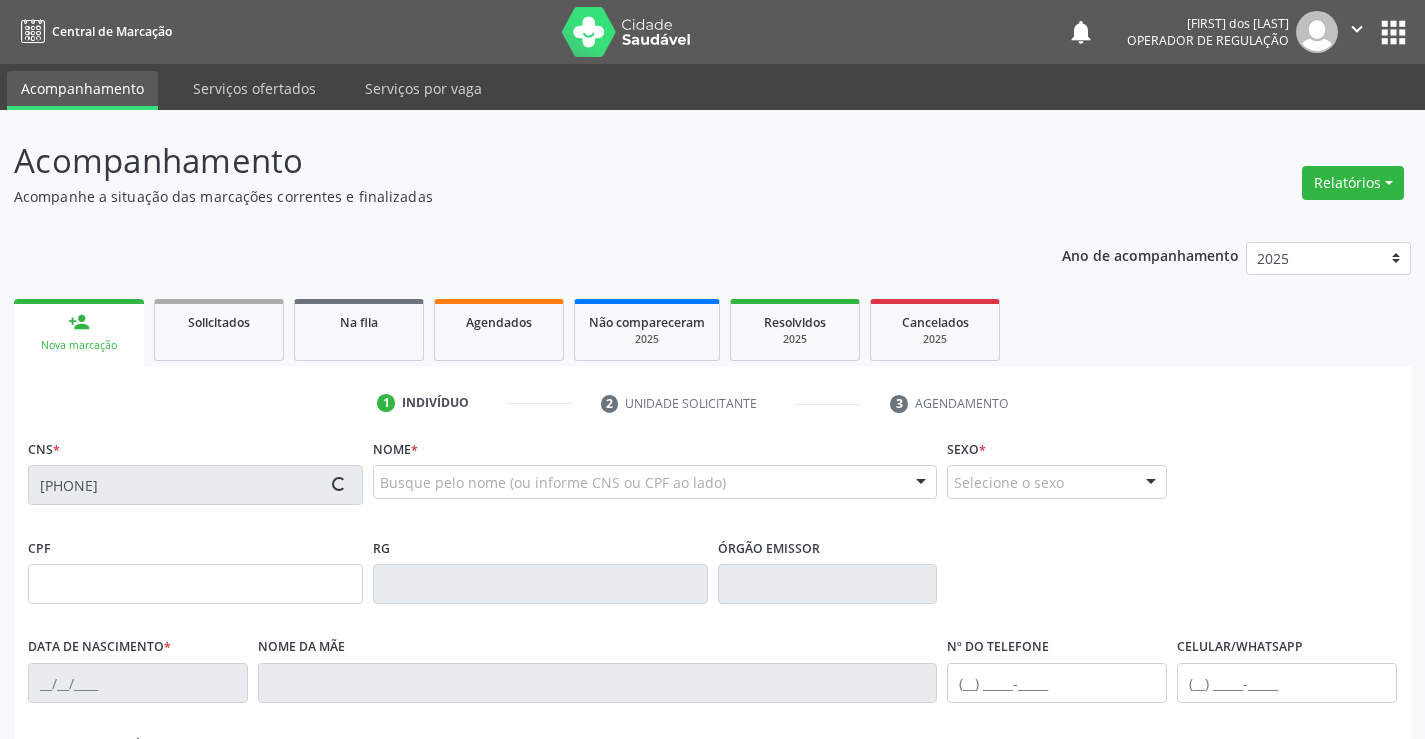 type on "[PHONE]" 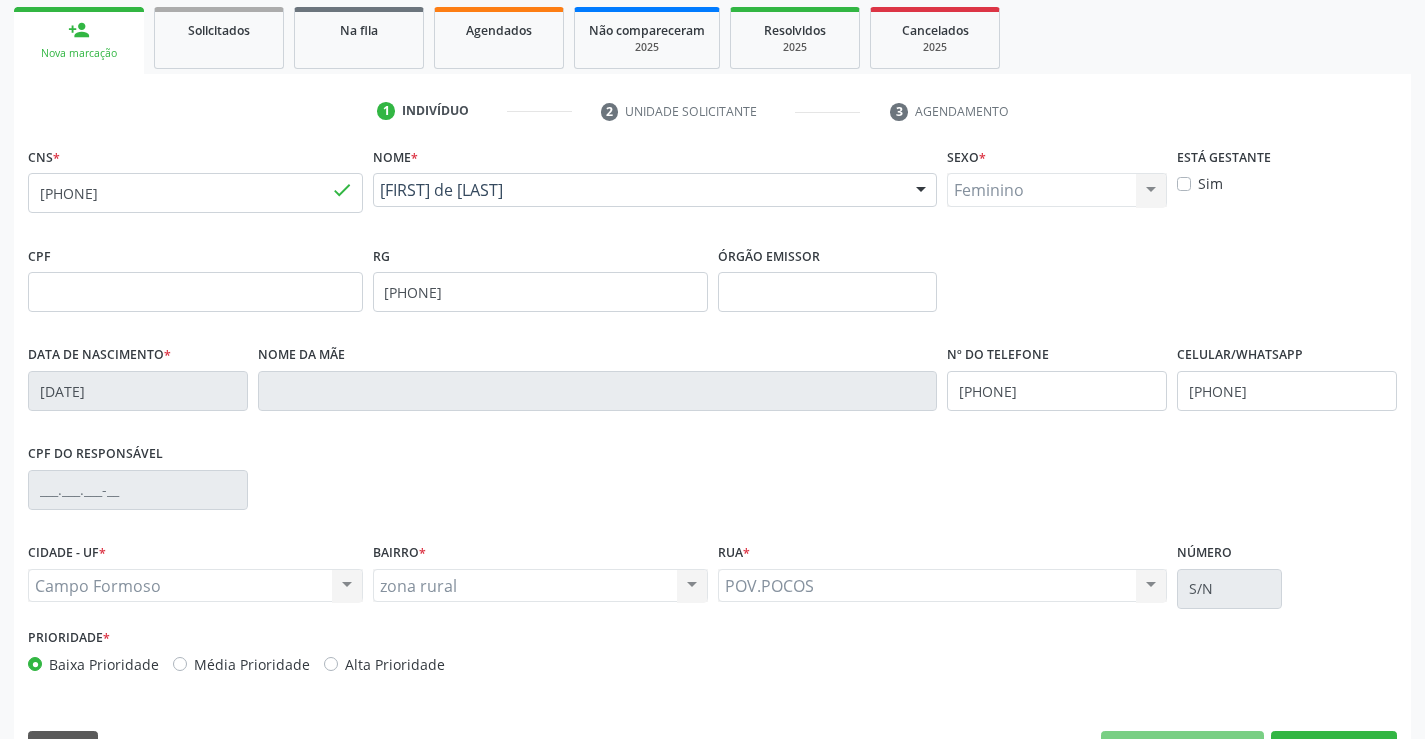 scroll, scrollTop: 300, scrollLeft: 0, axis: vertical 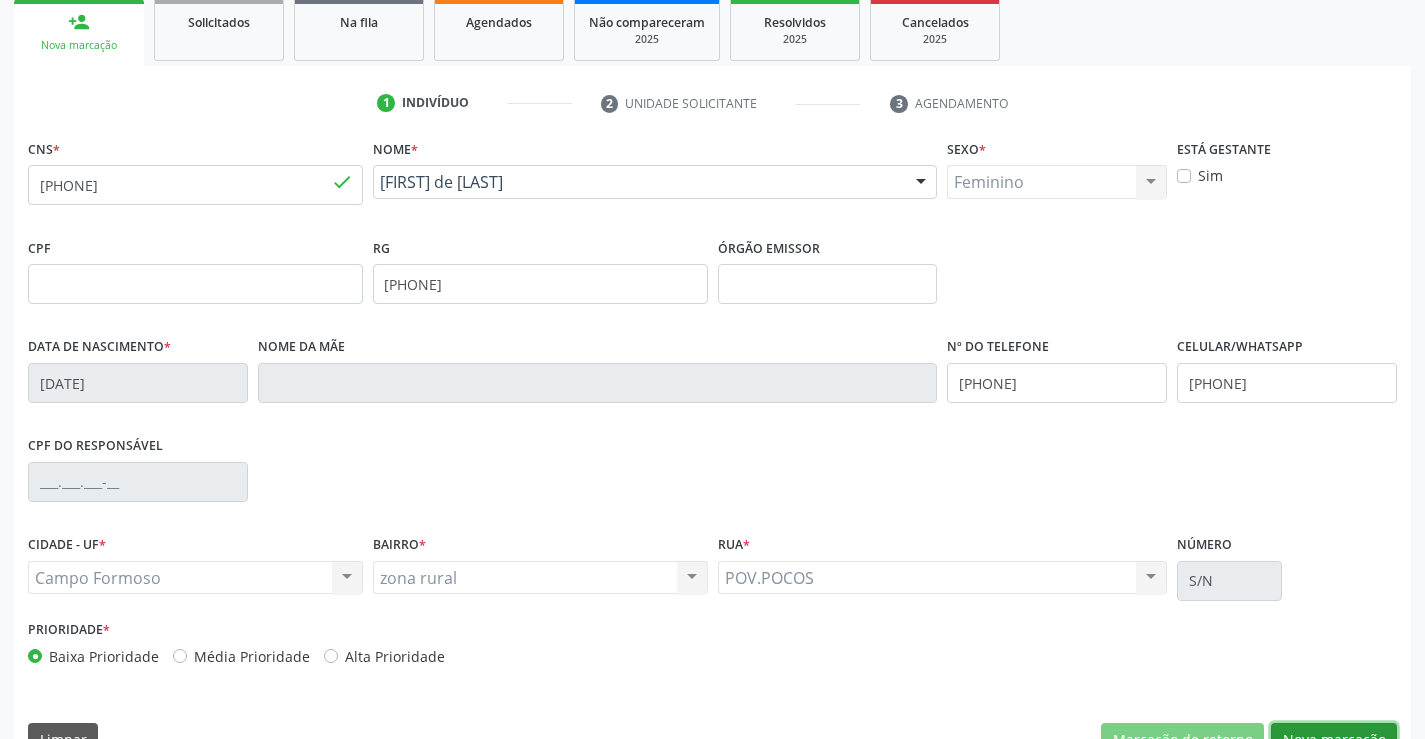 click on "Nova marcação" at bounding box center (1334, 740) 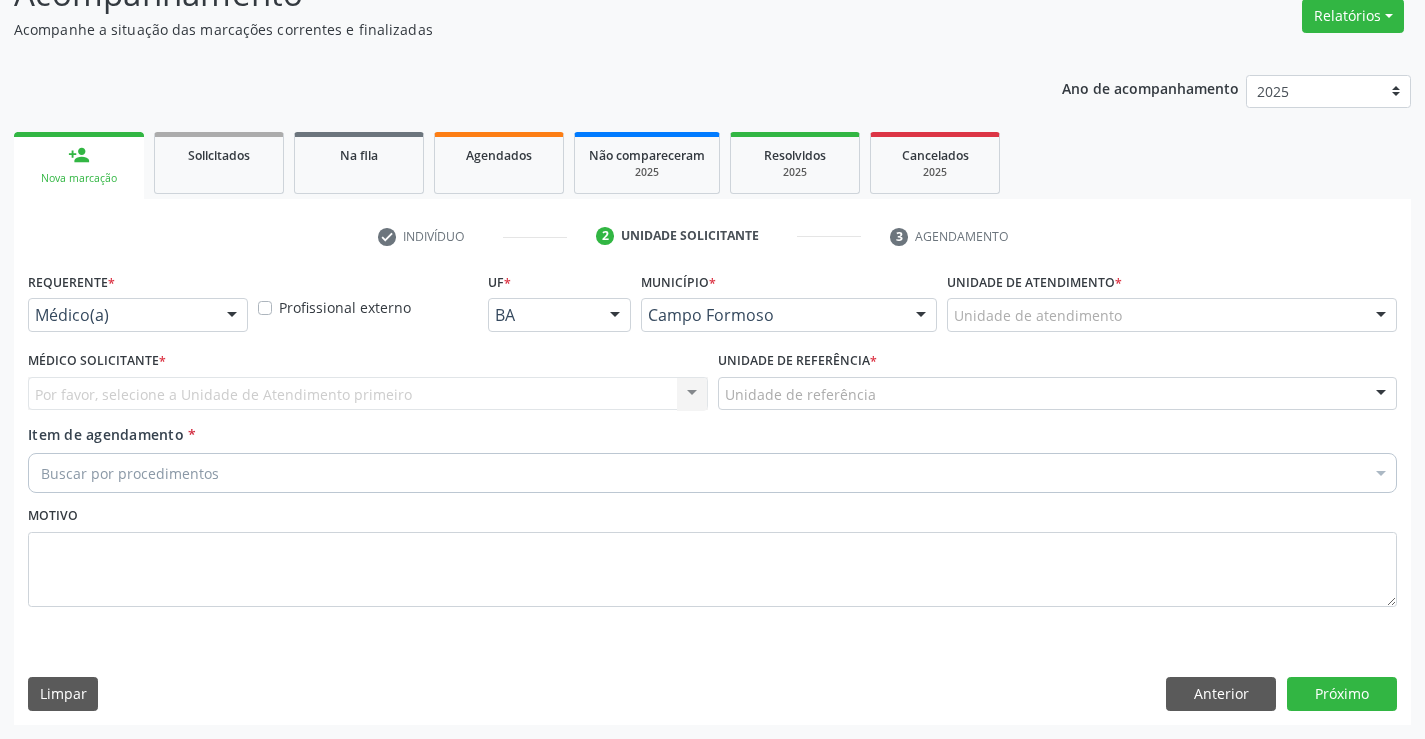 scroll, scrollTop: 167, scrollLeft: 0, axis: vertical 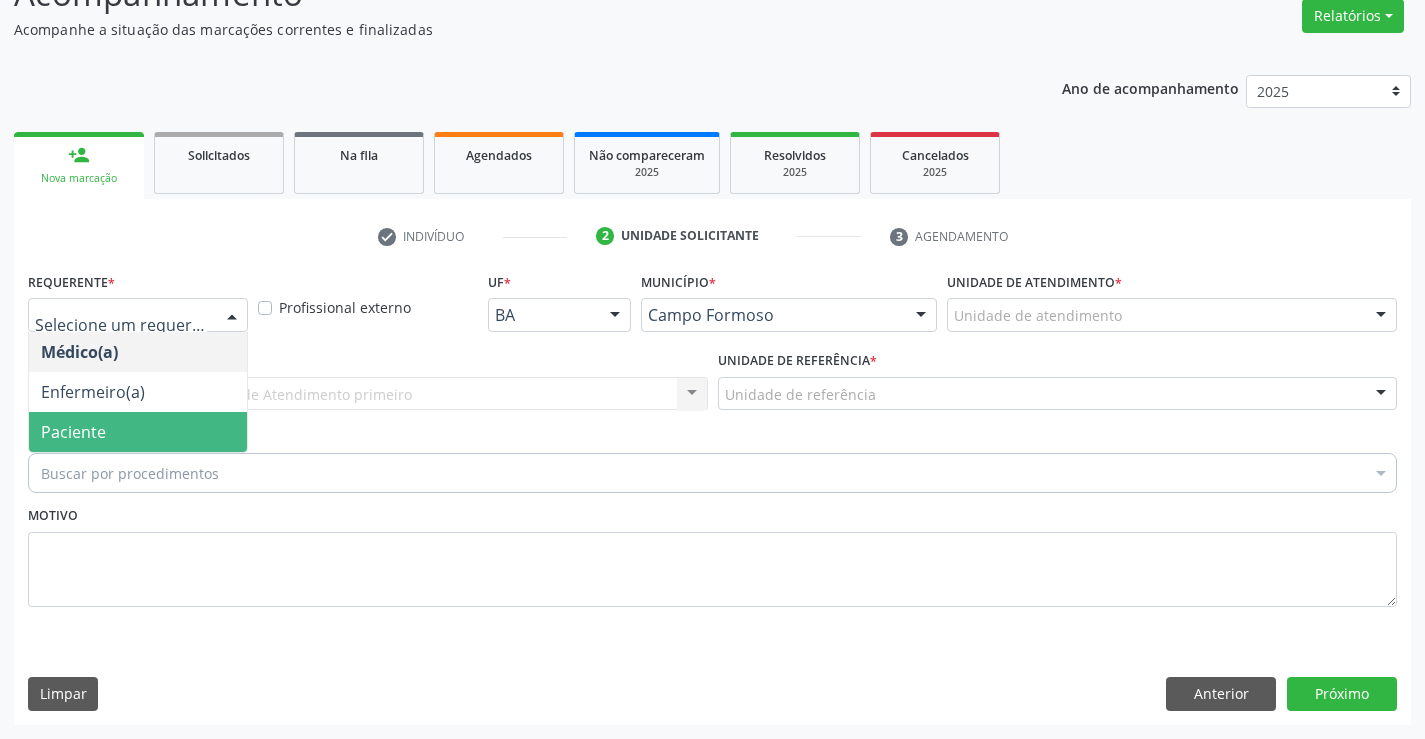 click on "Paciente" at bounding box center (138, 432) 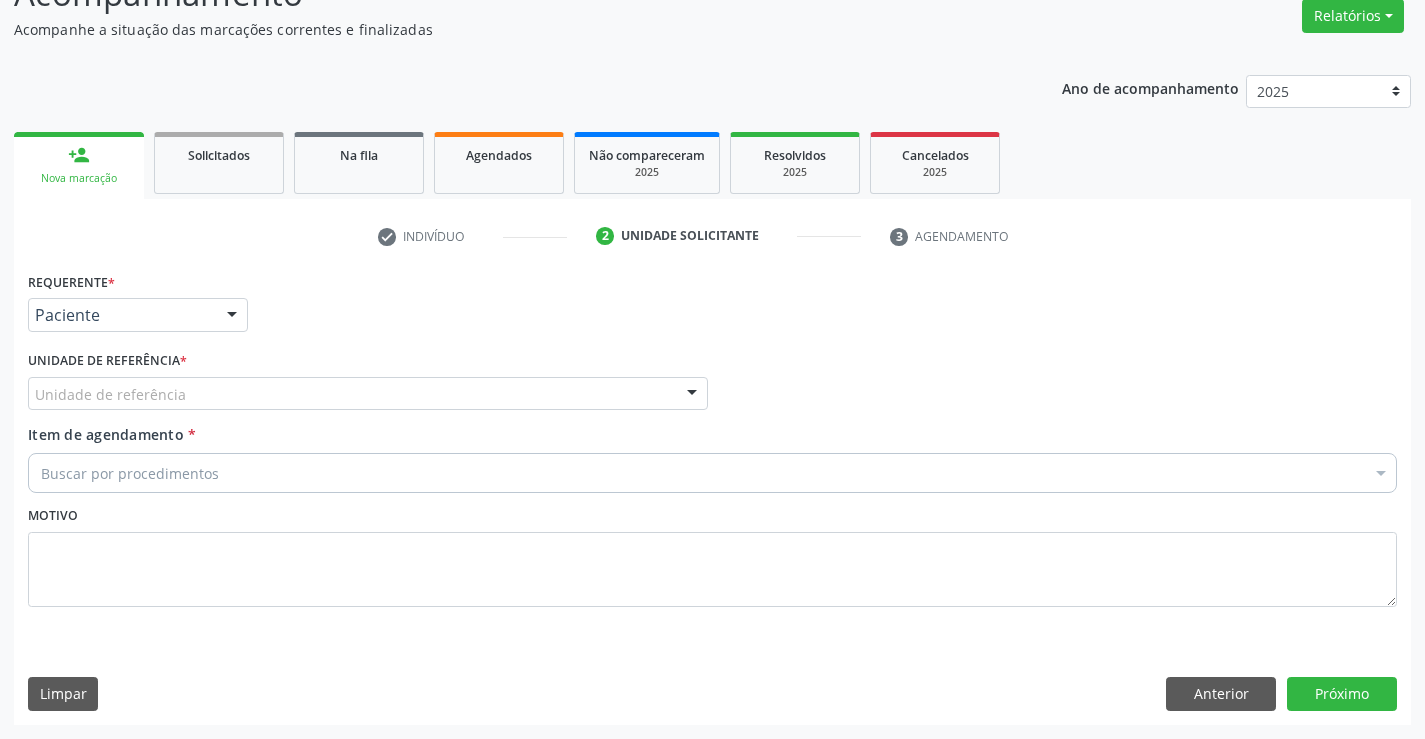 drag, startPoint x: 176, startPoint y: 385, endPoint x: 177, endPoint y: 405, distance: 20.024984 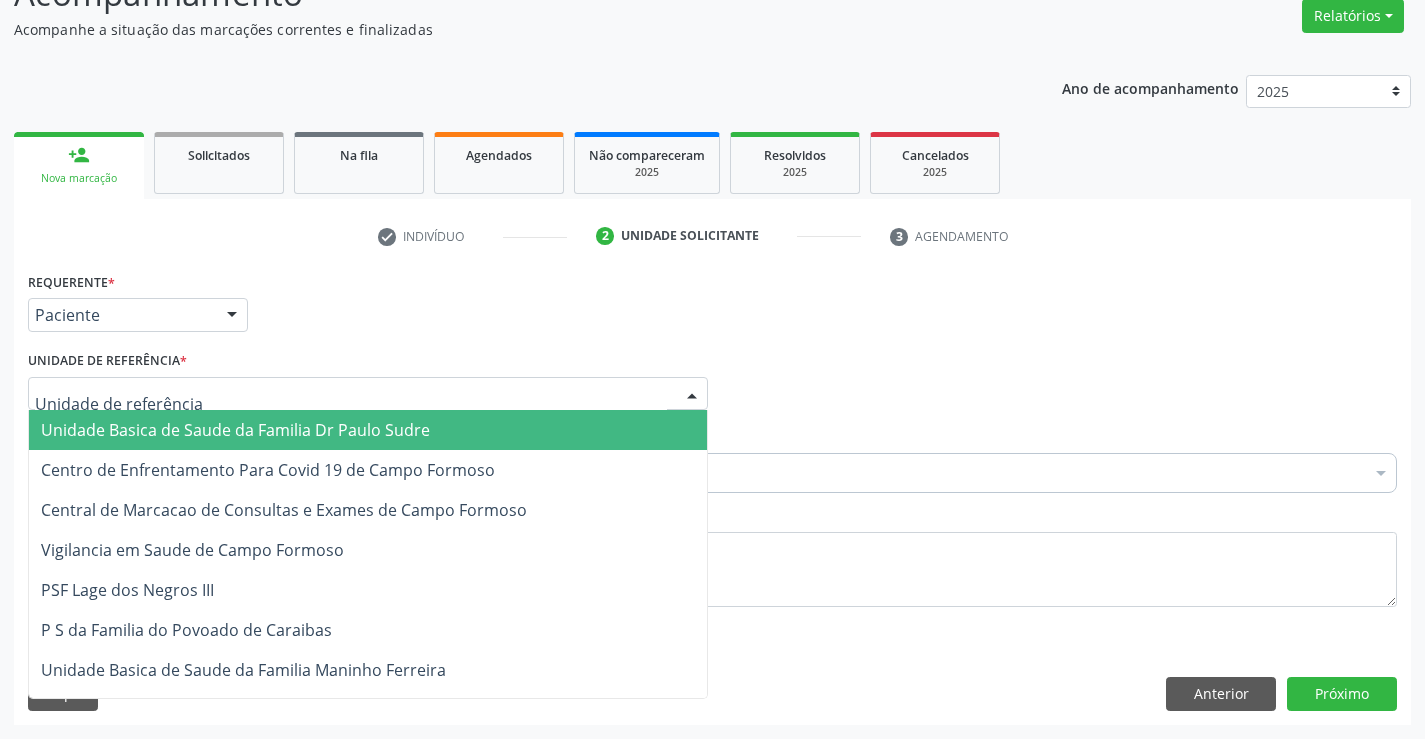 click on "Unidade Basica de Saude da Familia Dr Paulo Sudre" at bounding box center (368, 430) 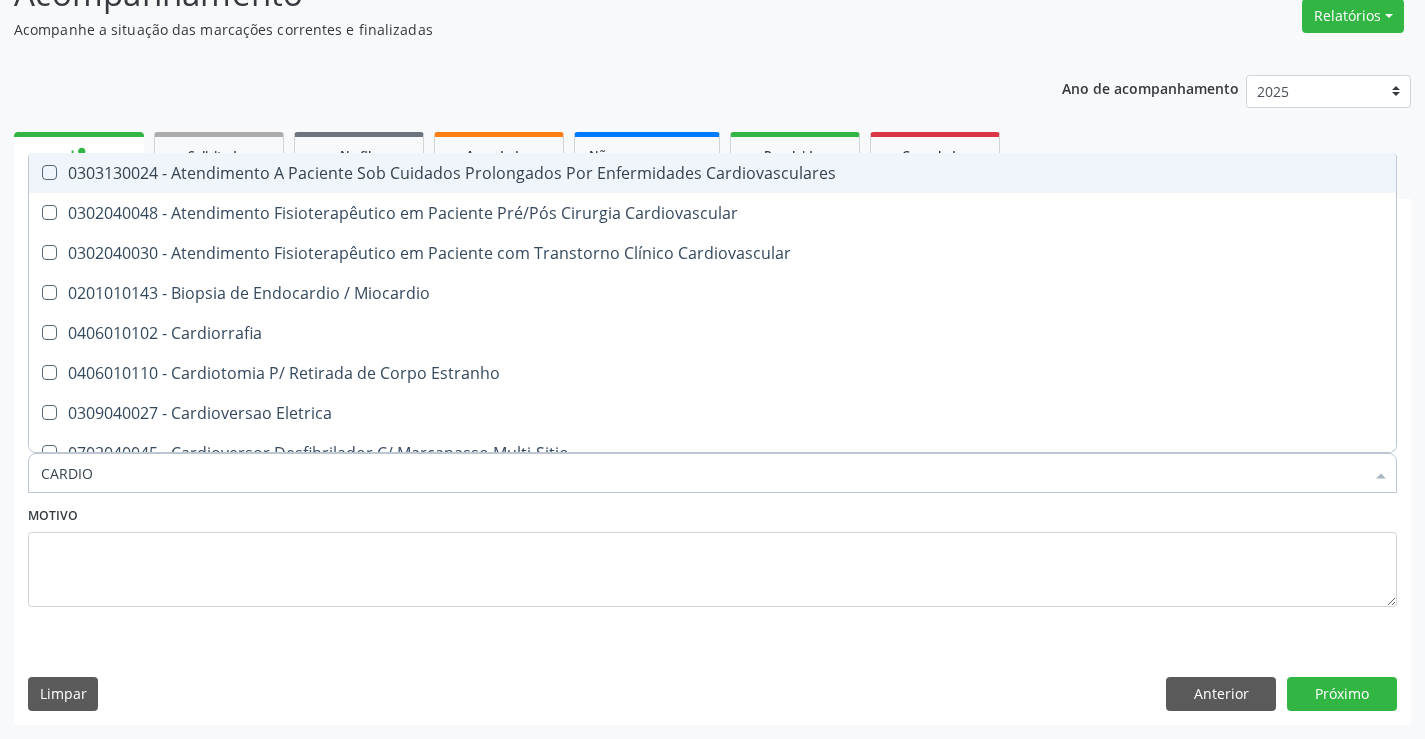 type on "CARDIOL" 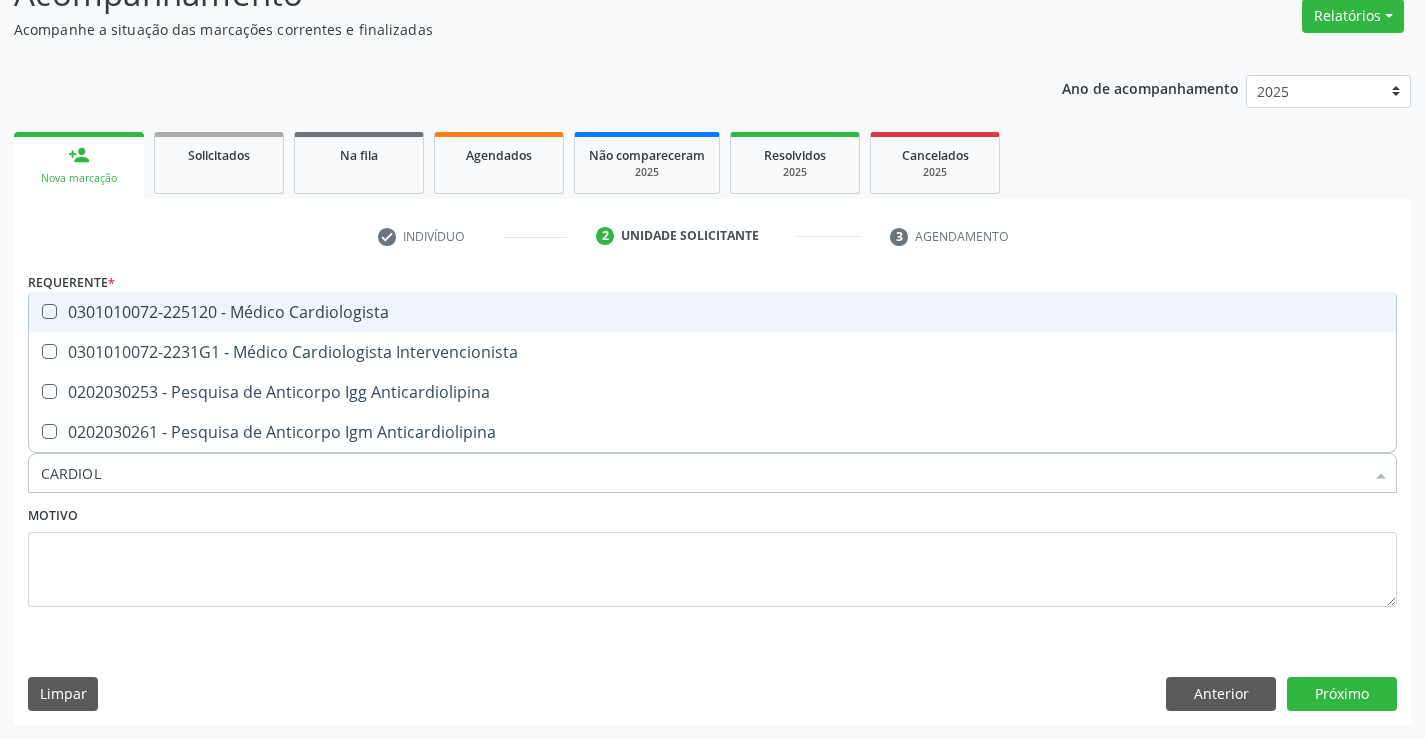 click on "0301010072-225120 - Médico Cardiologista" at bounding box center (712, 312) 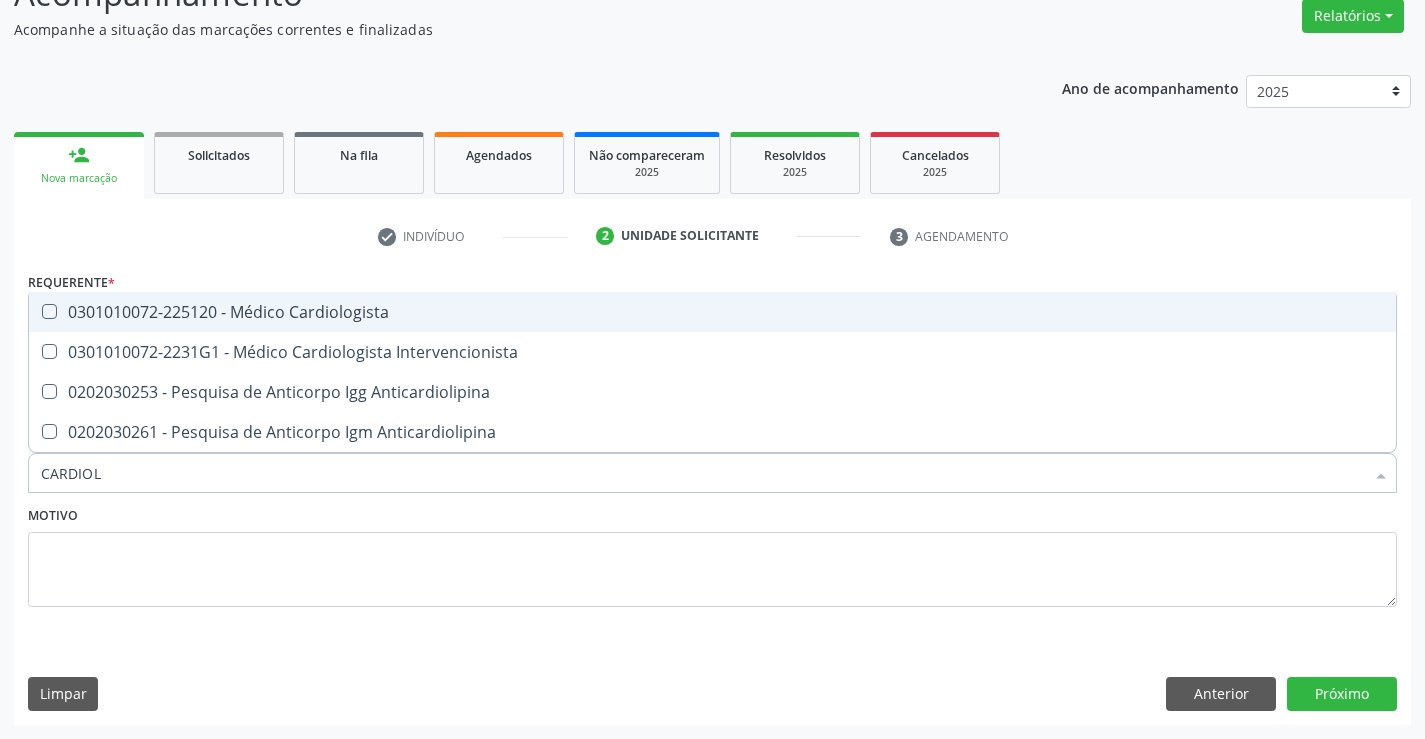 checkbox on "true" 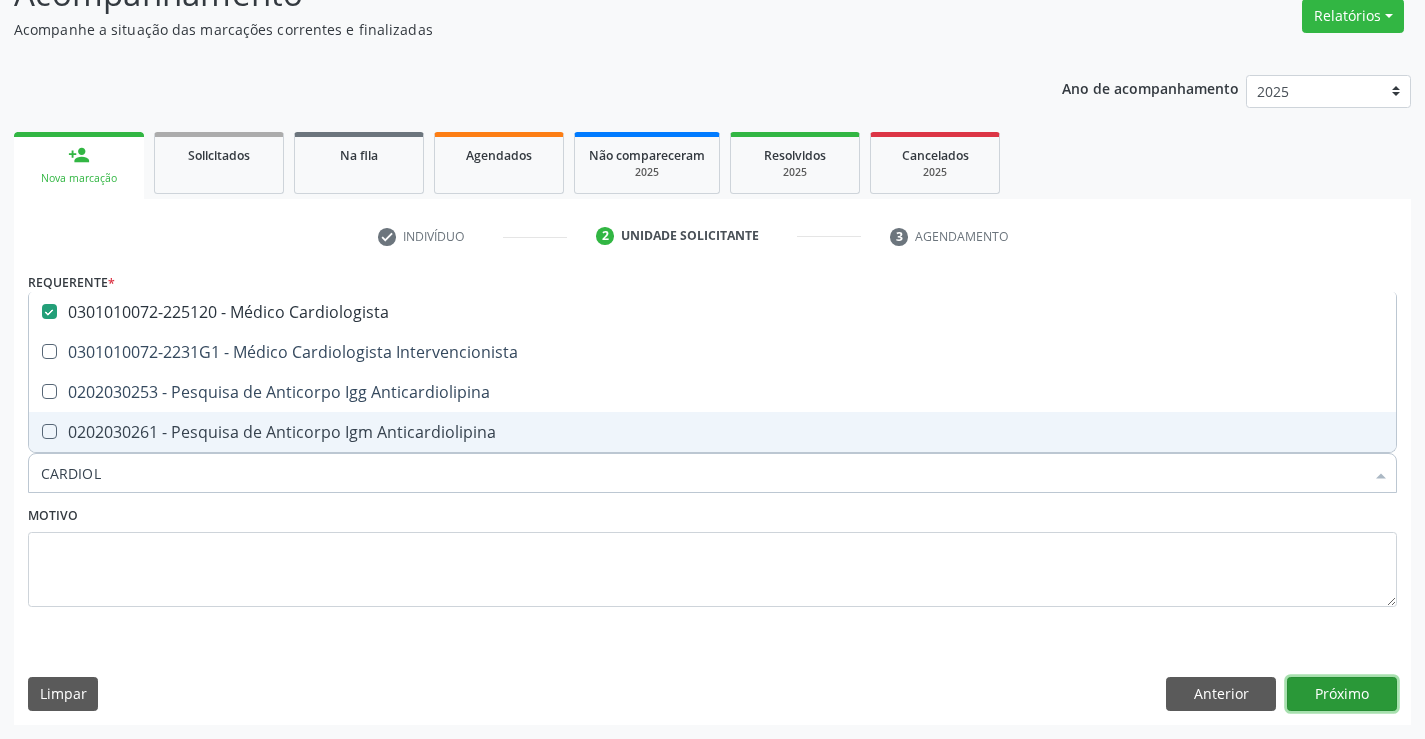 click on "Próximo" at bounding box center (1342, 694) 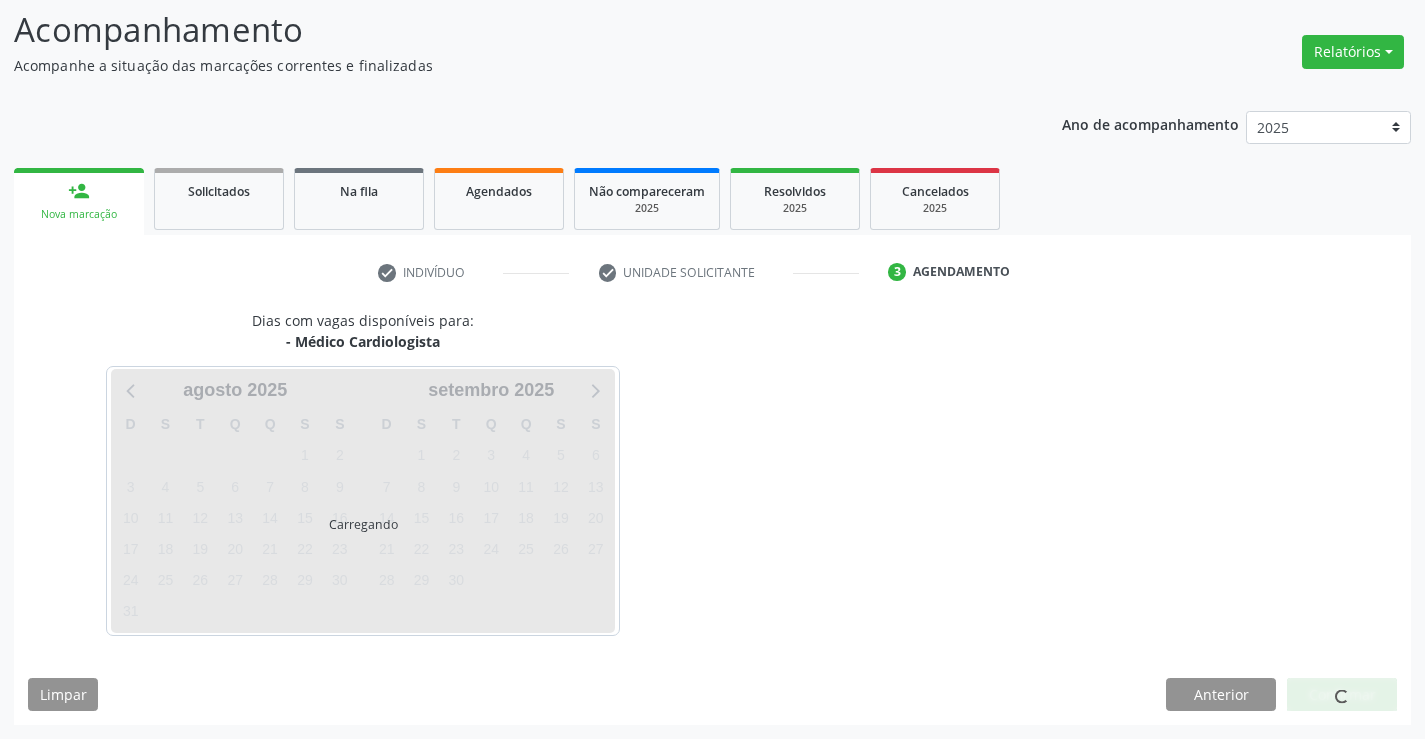 scroll, scrollTop: 131, scrollLeft: 0, axis: vertical 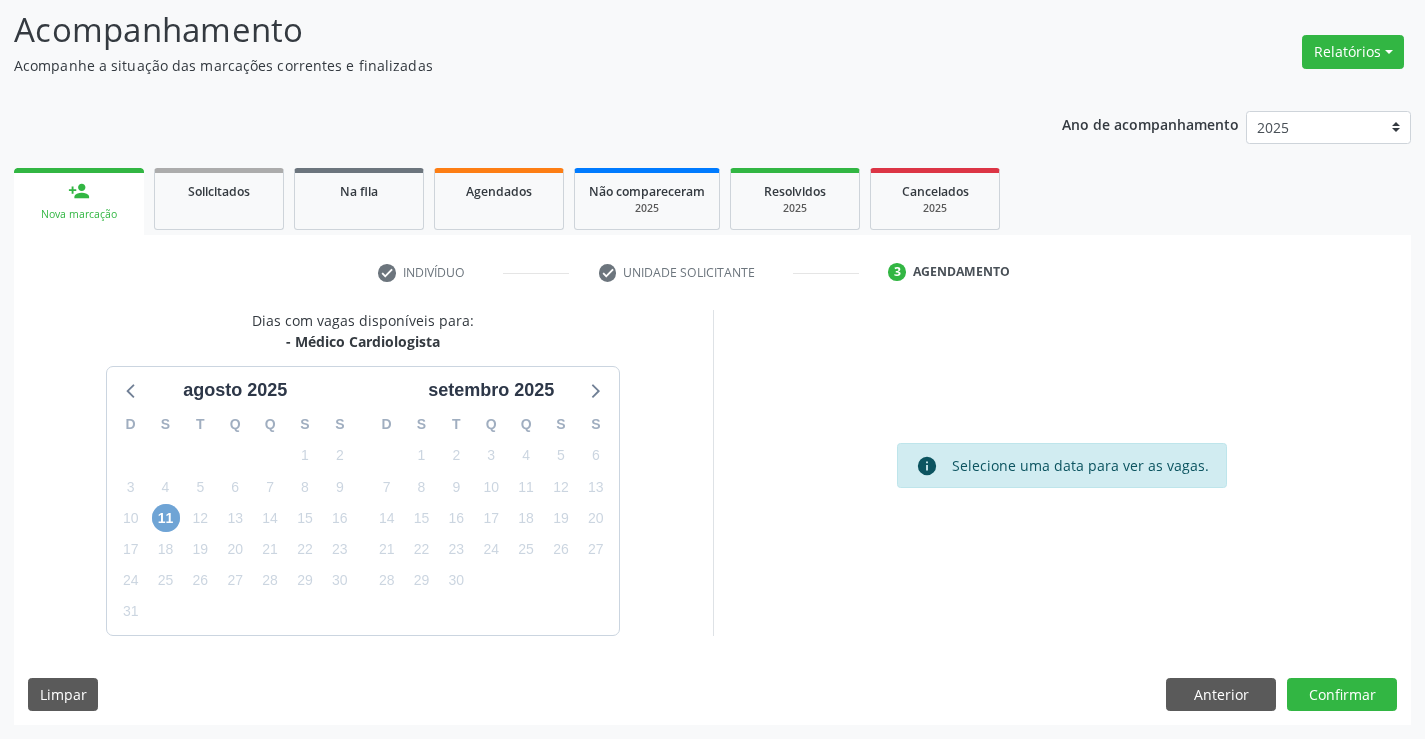 click on "11" at bounding box center [166, 518] 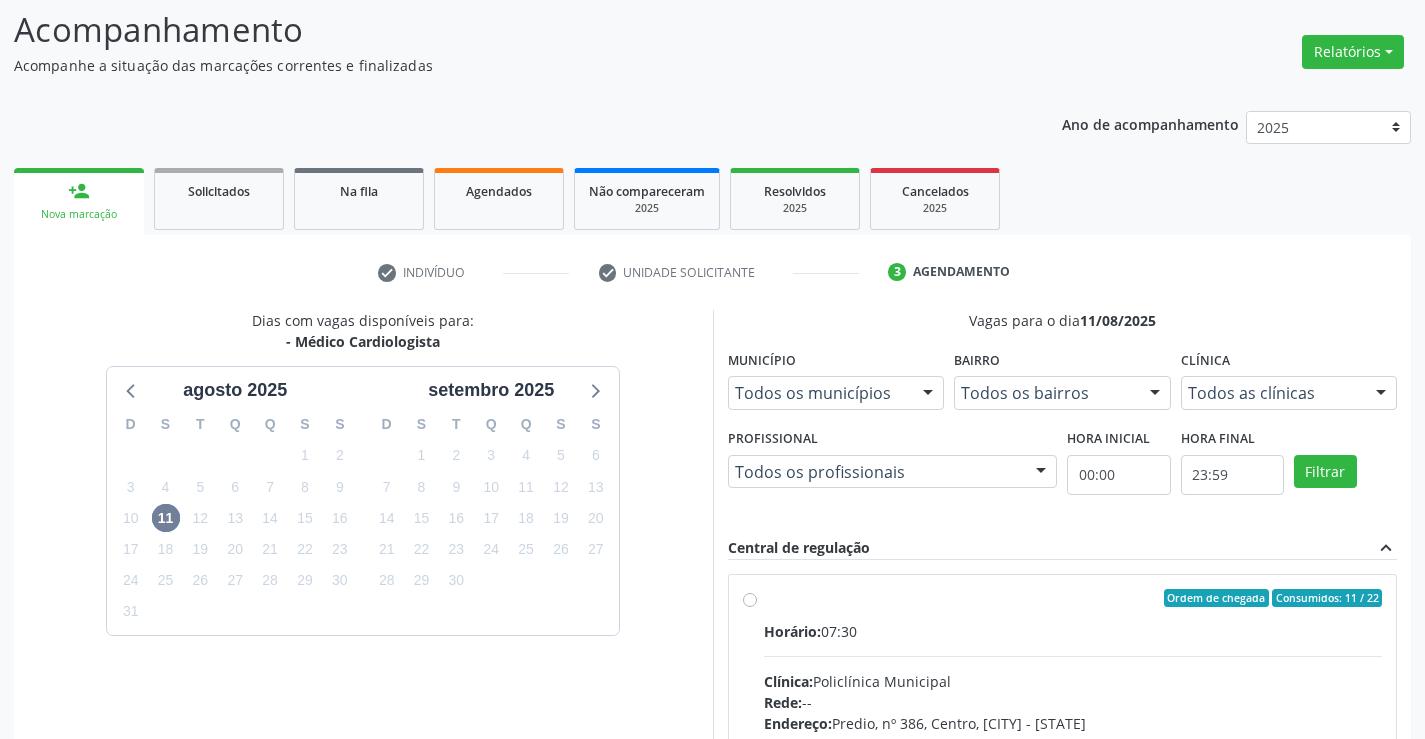 click on "Ordem de chegada
Consumidos: 11 / 22
Horário:   07:30
Clínica:  Policlínica Municipal
Rede:
--
Endereço:   Predio, nº 386, Centro, [CITY] - [STATE]
Telefone:   [PHONE]
Profissional:
[FIRST] [MIDDLE] [LAST]
Informações adicionais sobre o atendimento
Idade de atendimento:
de 0 a 120 anos
Gênero(s) atendido(s):
Masculino e Feminino
Informações adicionais:
--" at bounding box center [1073, 742] 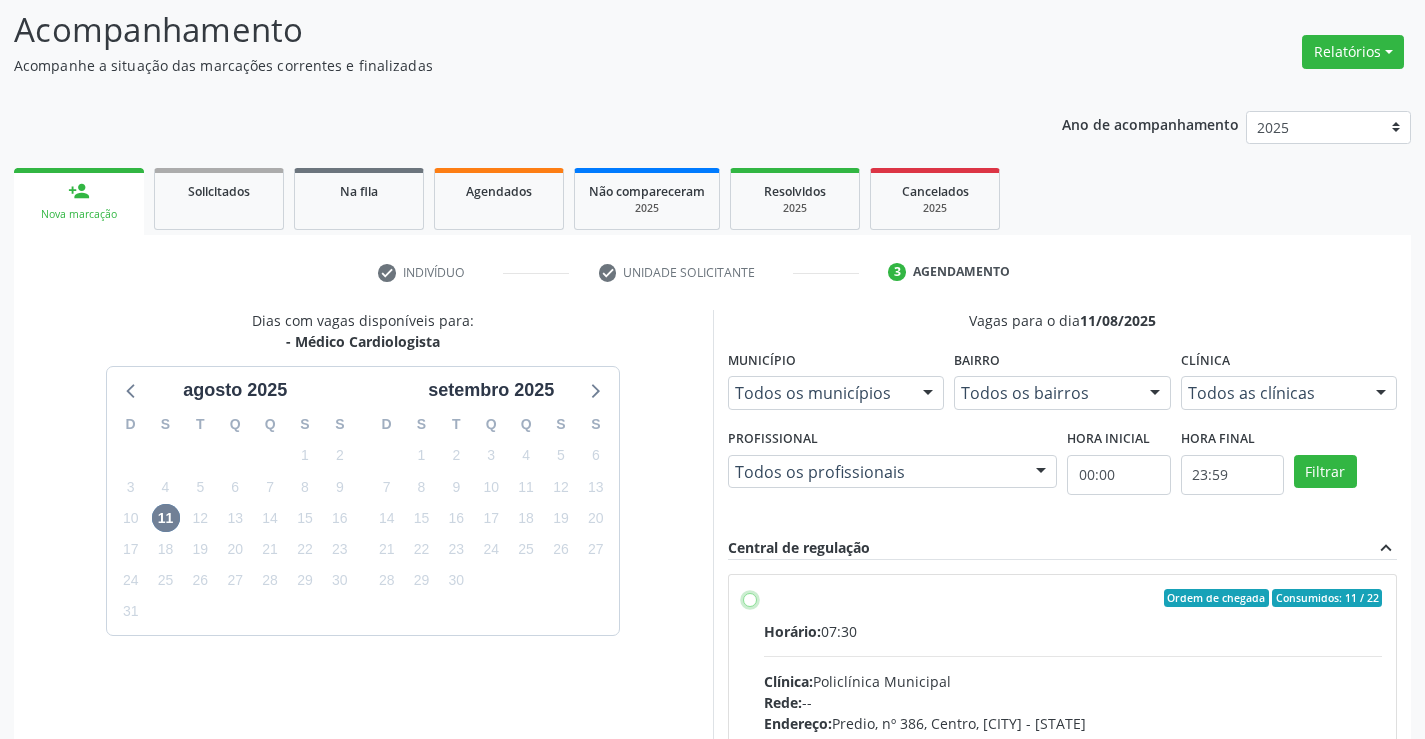 click on "Ordem de chegada
Consumidos: 11 / 22
Horário:   07:30
Clínica:  Policlínica Municipal
Rede:
--
Endereço:   Predio, nº 386, Centro, [CITY] - [STATE]
Telefone:   [PHONE]
Profissional:
[FIRST] [MIDDLE] [LAST]
Informações adicionais sobre o atendimento
Idade de atendimento:
de 0 a 120 anos
Gênero(s) atendido(s):
Masculino e Feminino
Informações adicionais:
--" at bounding box center [750, 598] 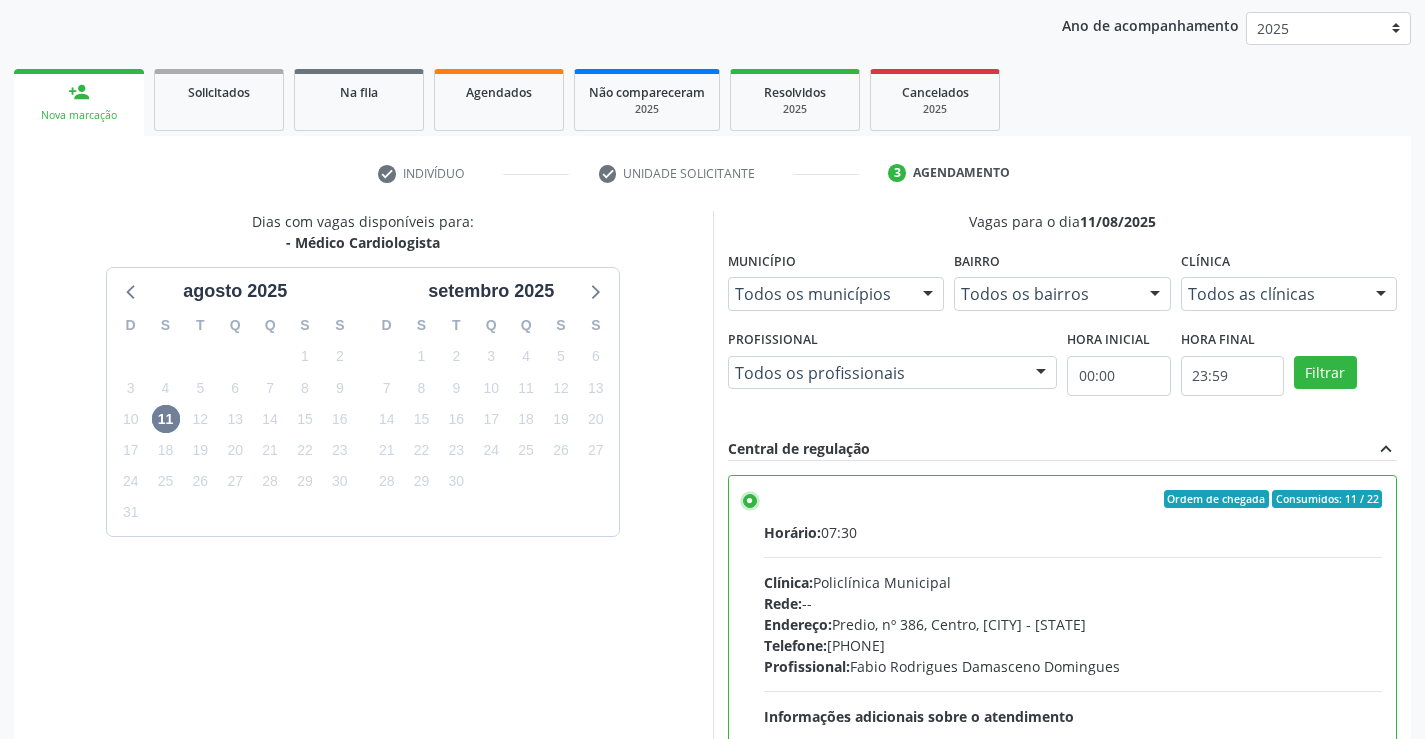 scroll, scrollTop: 456, scrollLeft: 0, axis: vertical 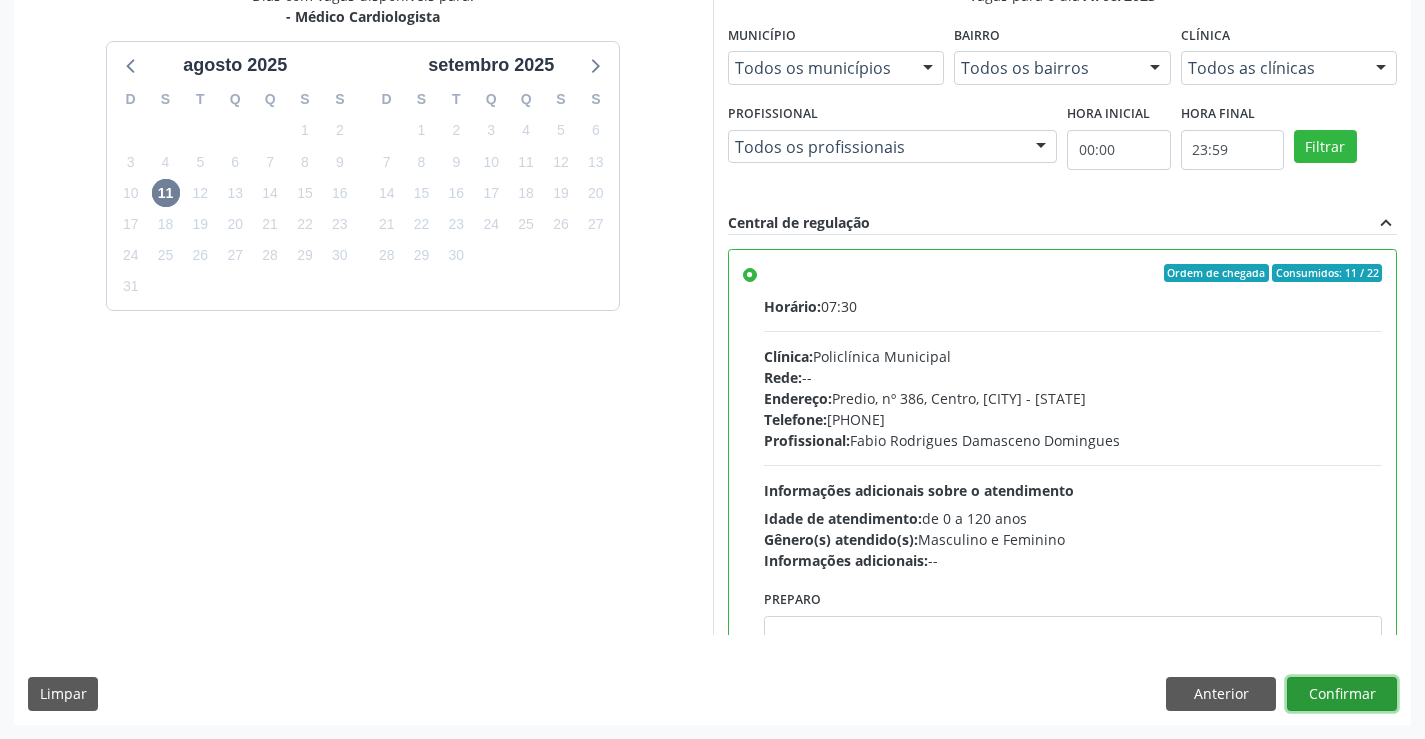 click on "Confirmar" at bounding box center [1342, 694] 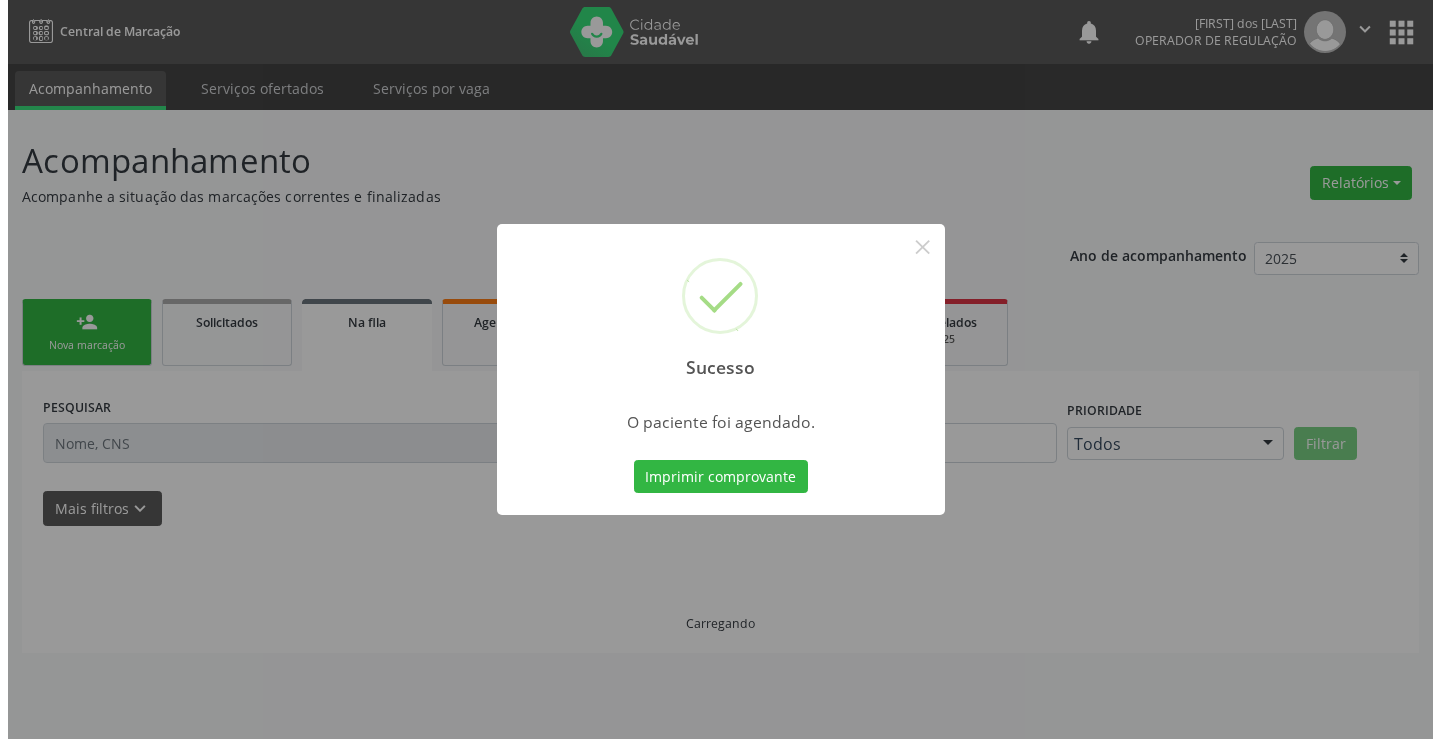 scroll, scrollTop: 0, scrollLeft: 0, axis: both 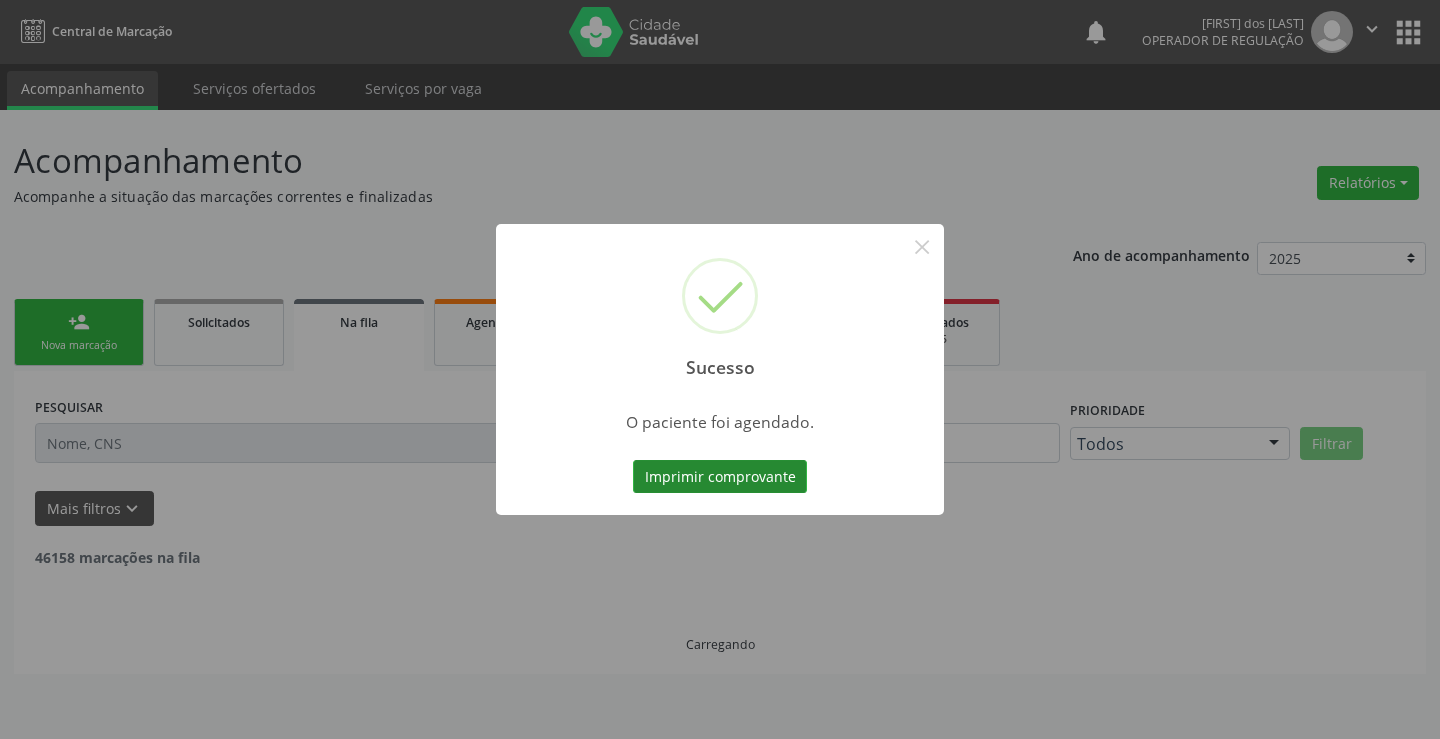 click on "Imprimir comprovante" at bounding box center [720, 477] 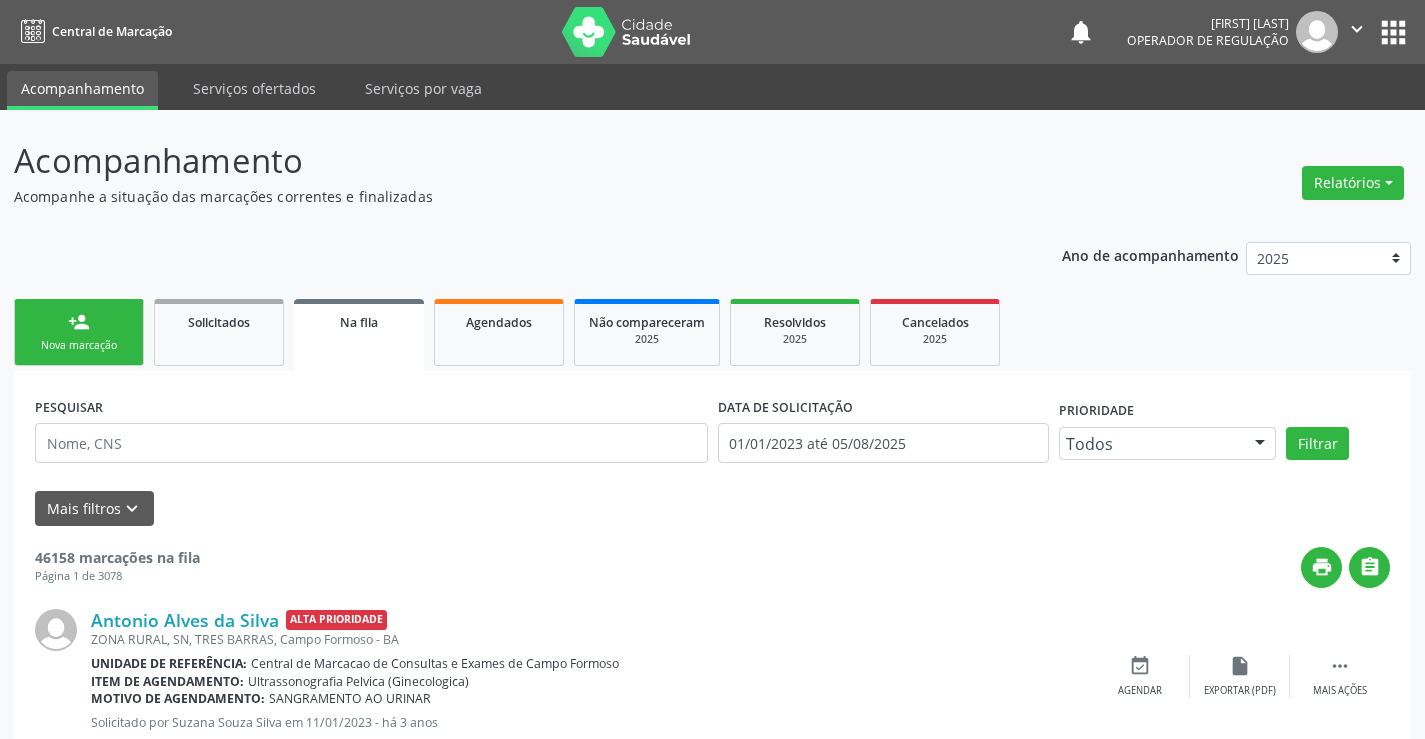 scroll, scrollTop: 0, scrollLeft: 0, axis: both 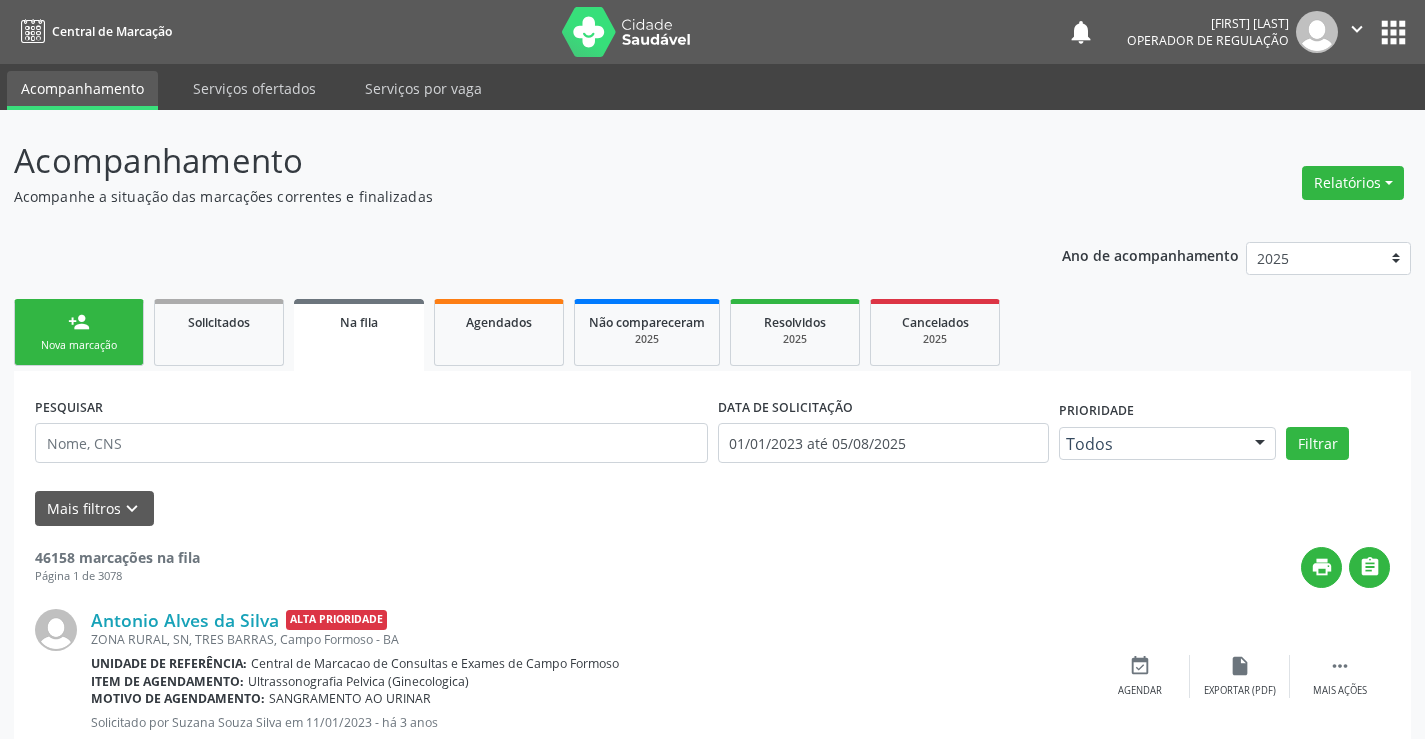 click on "person_add
Nova marcação" at bounding box center [79, 332] 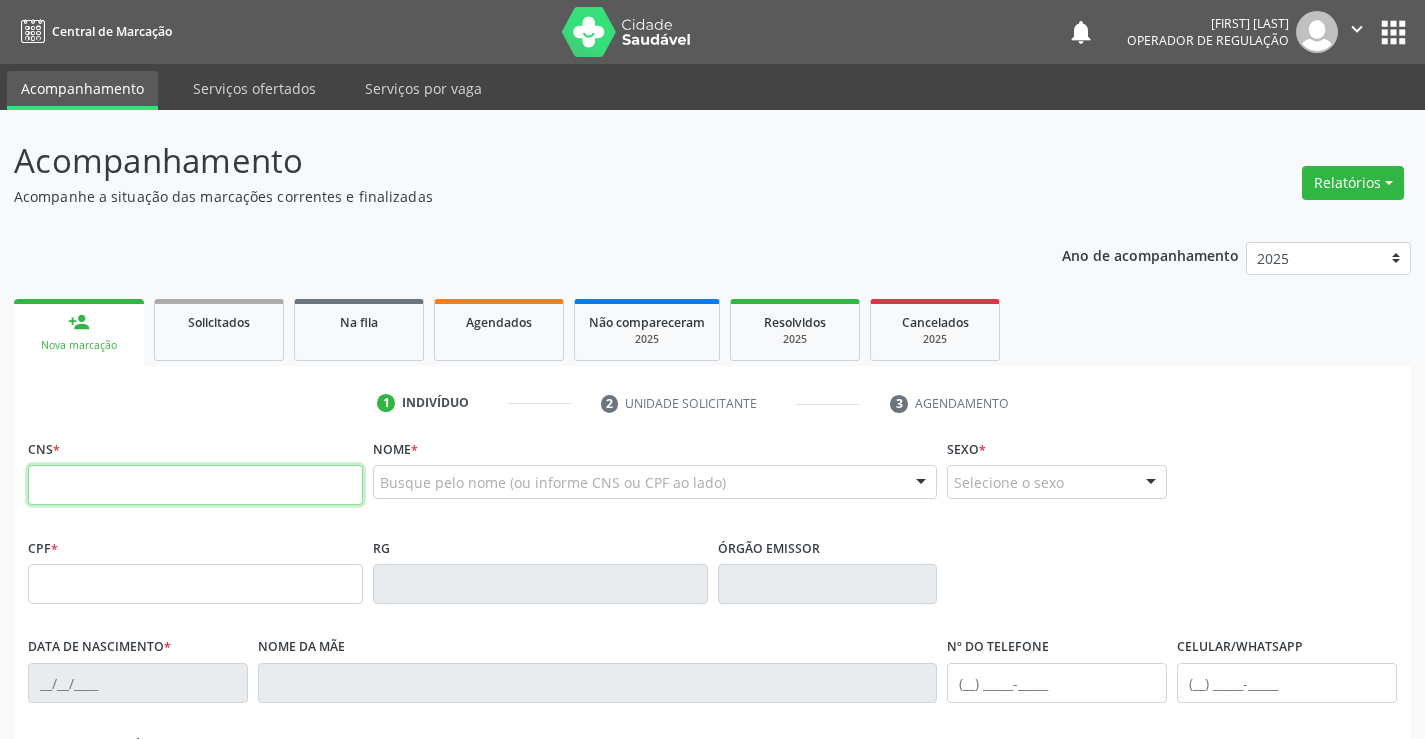 click at bounding box center [195, 485] 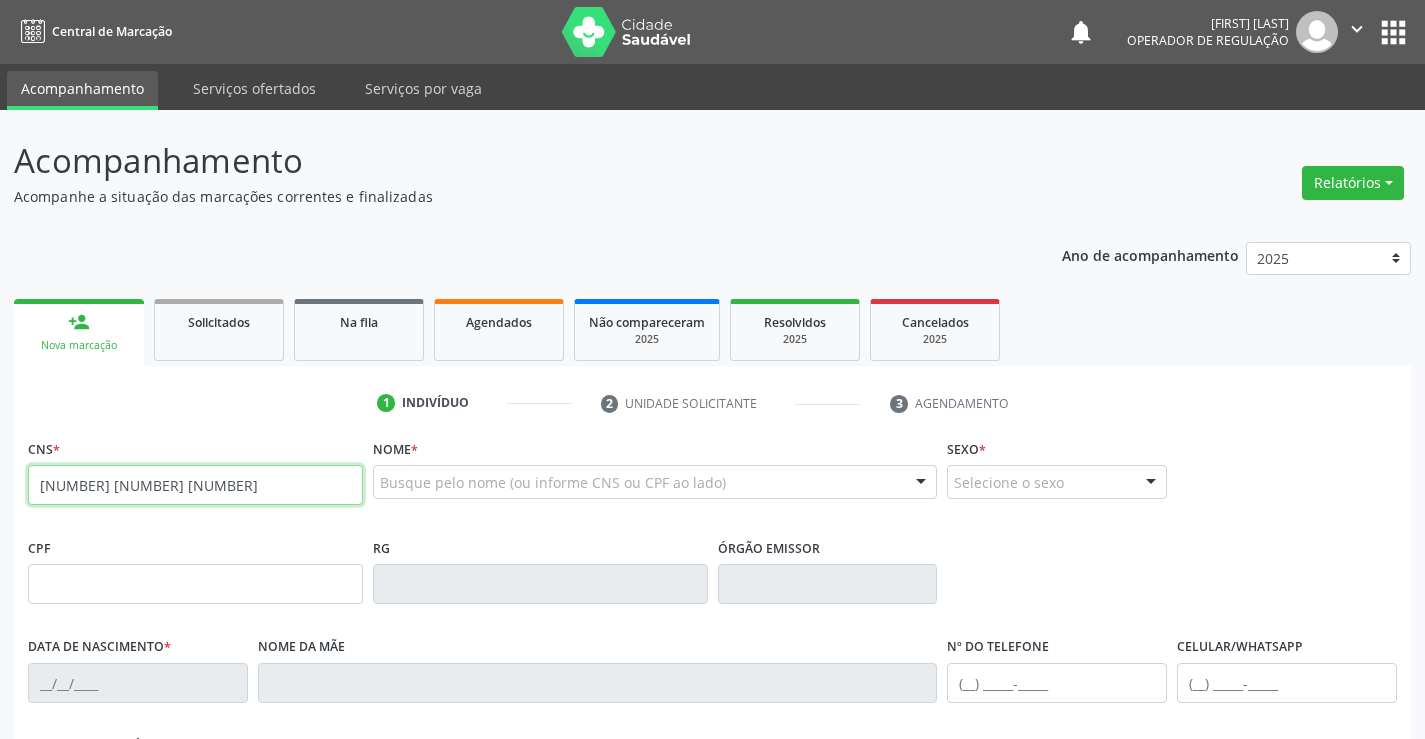 type on "[NUMBER] [NUMBER] [NUMBER]" 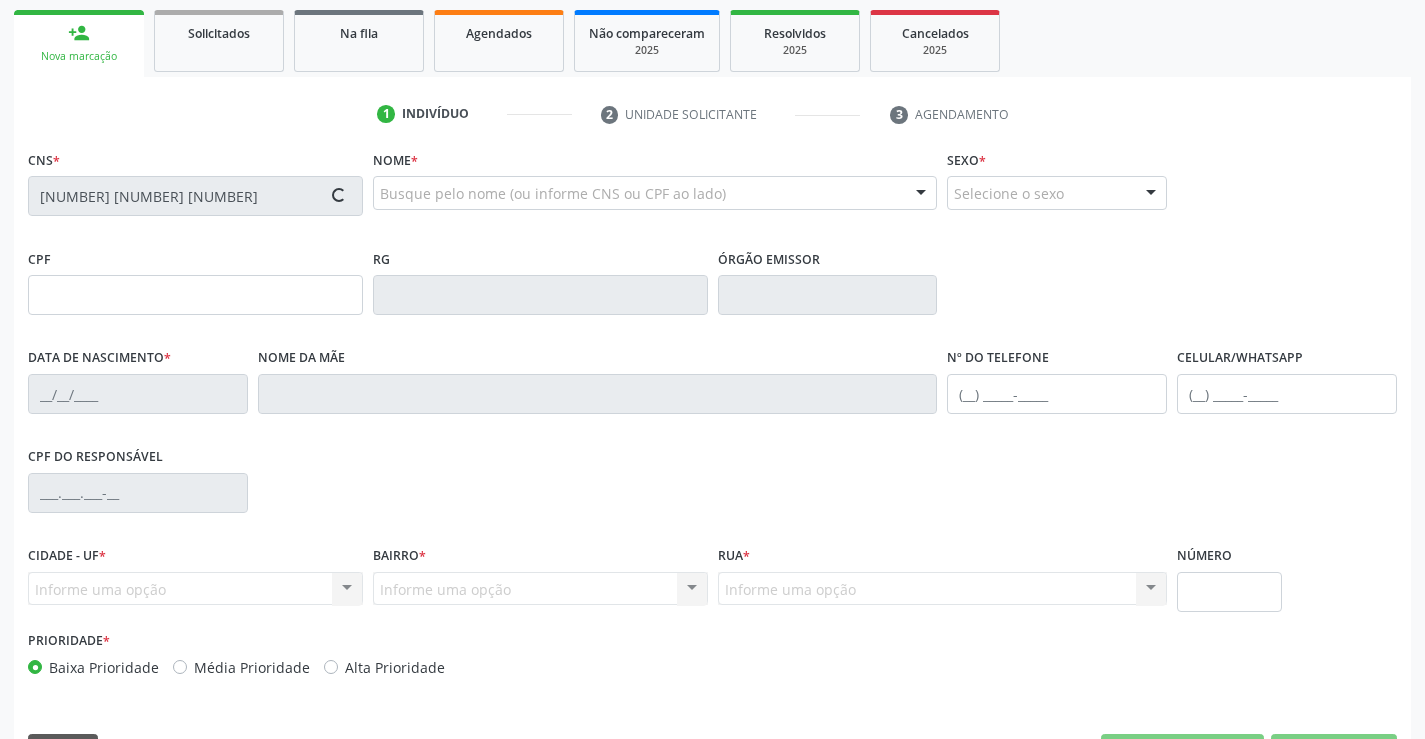 scroll, scrollTop: 300, scrollLeft: 0, axis: vertical 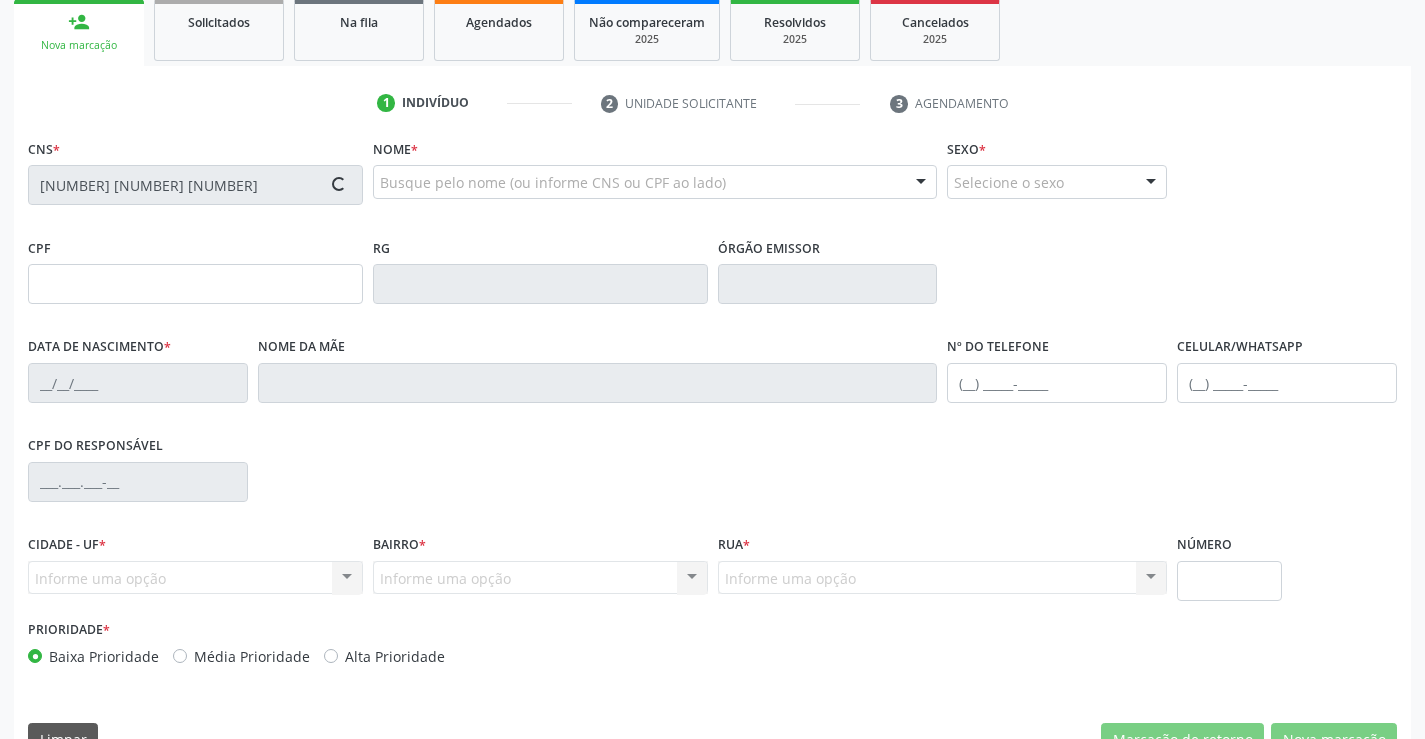 type on "[NUMBER]" 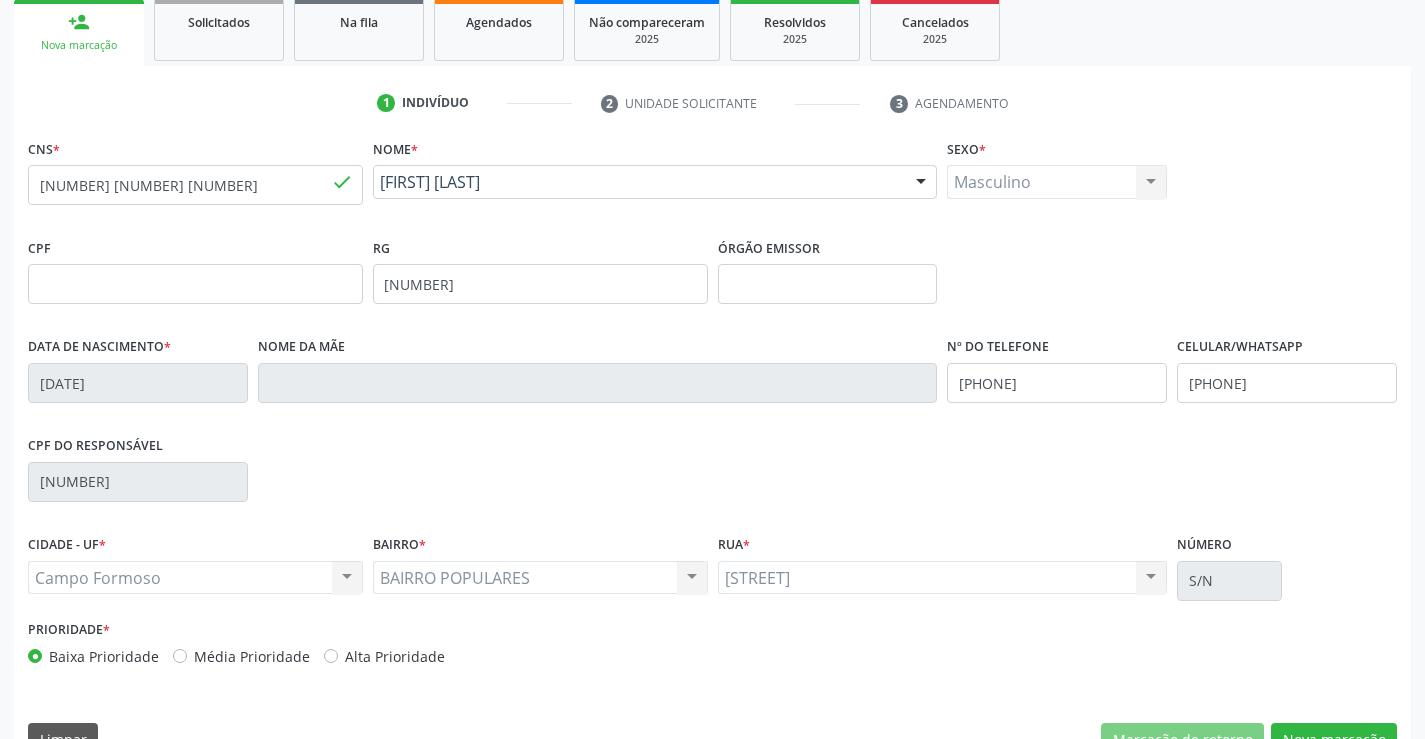 scroll, scrollTop: 345, scrollLeft: 0, axis: vertical 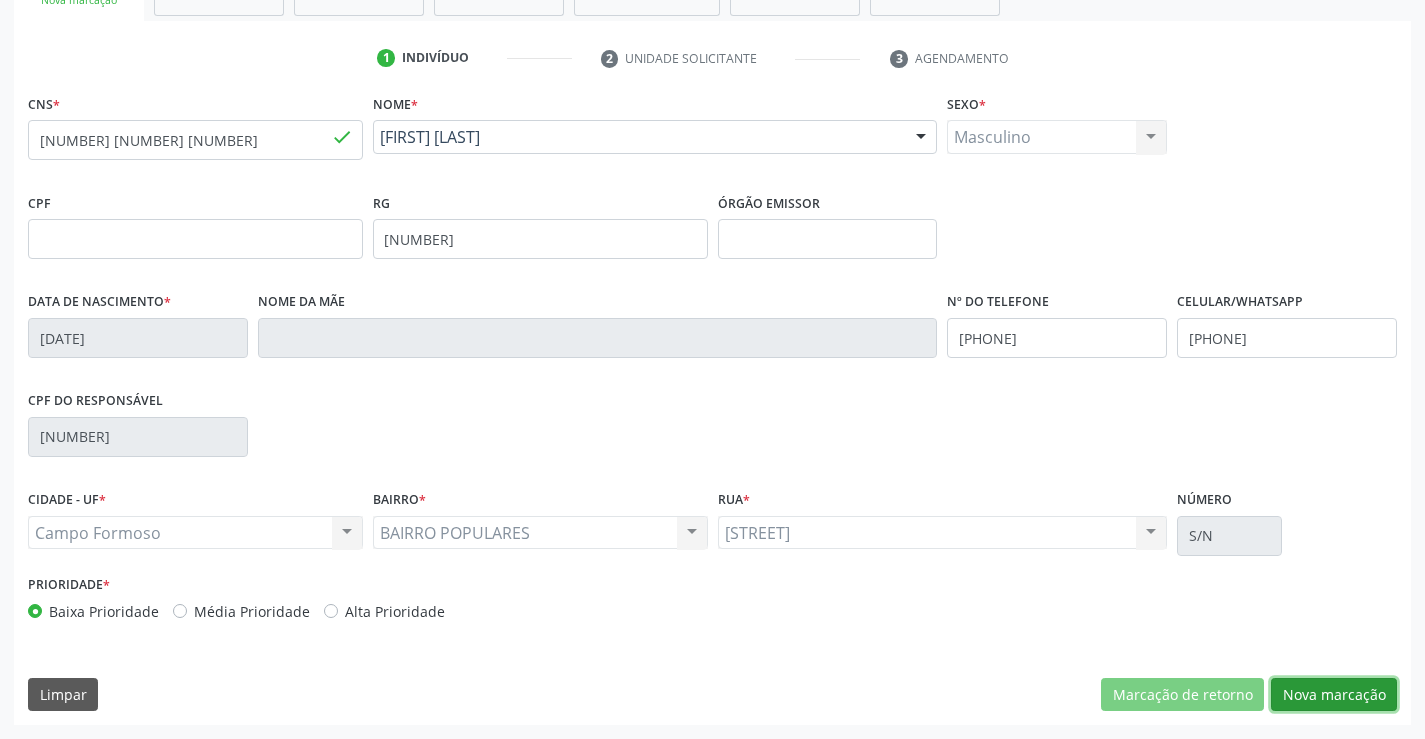 click on "Nova marcação" at bounding box center (1334, 695) 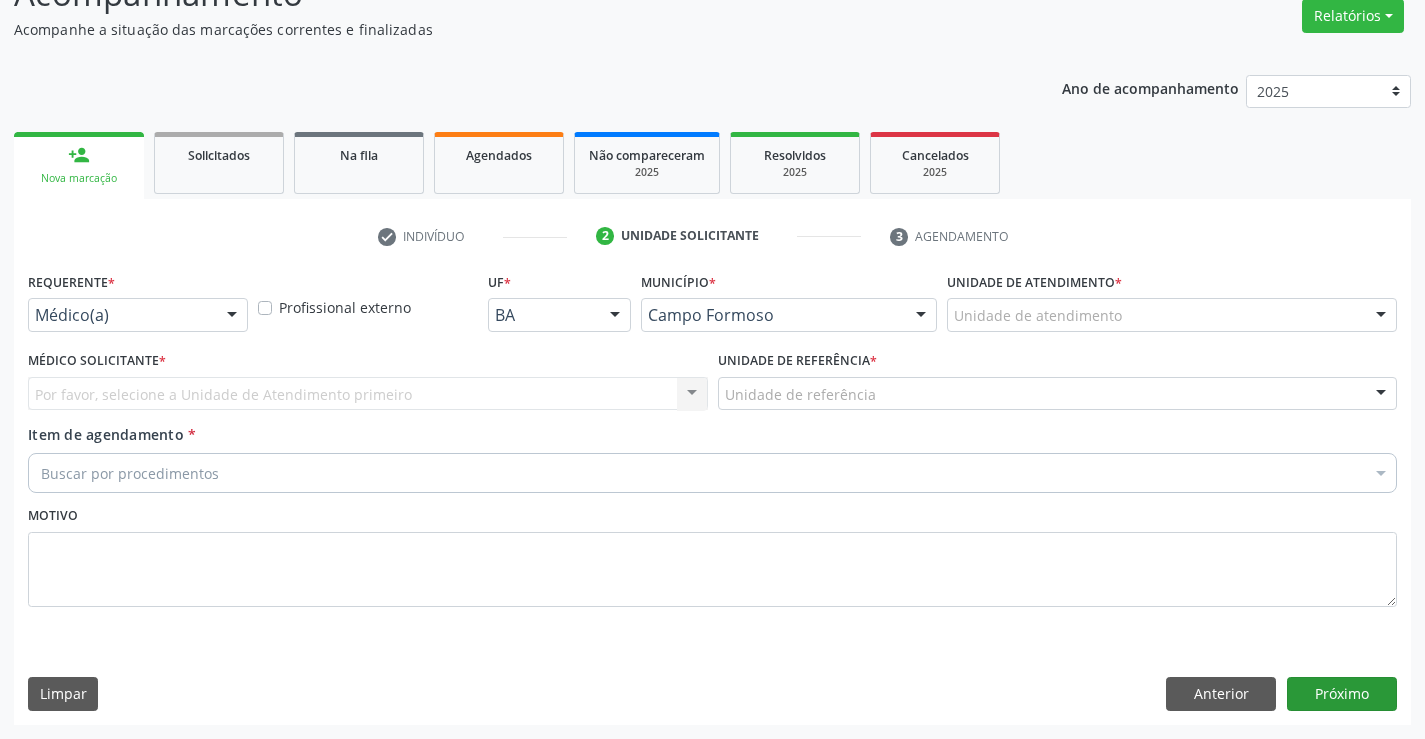 scroll, scrollTop: 167, scrollLeft: 0, axis: vertical 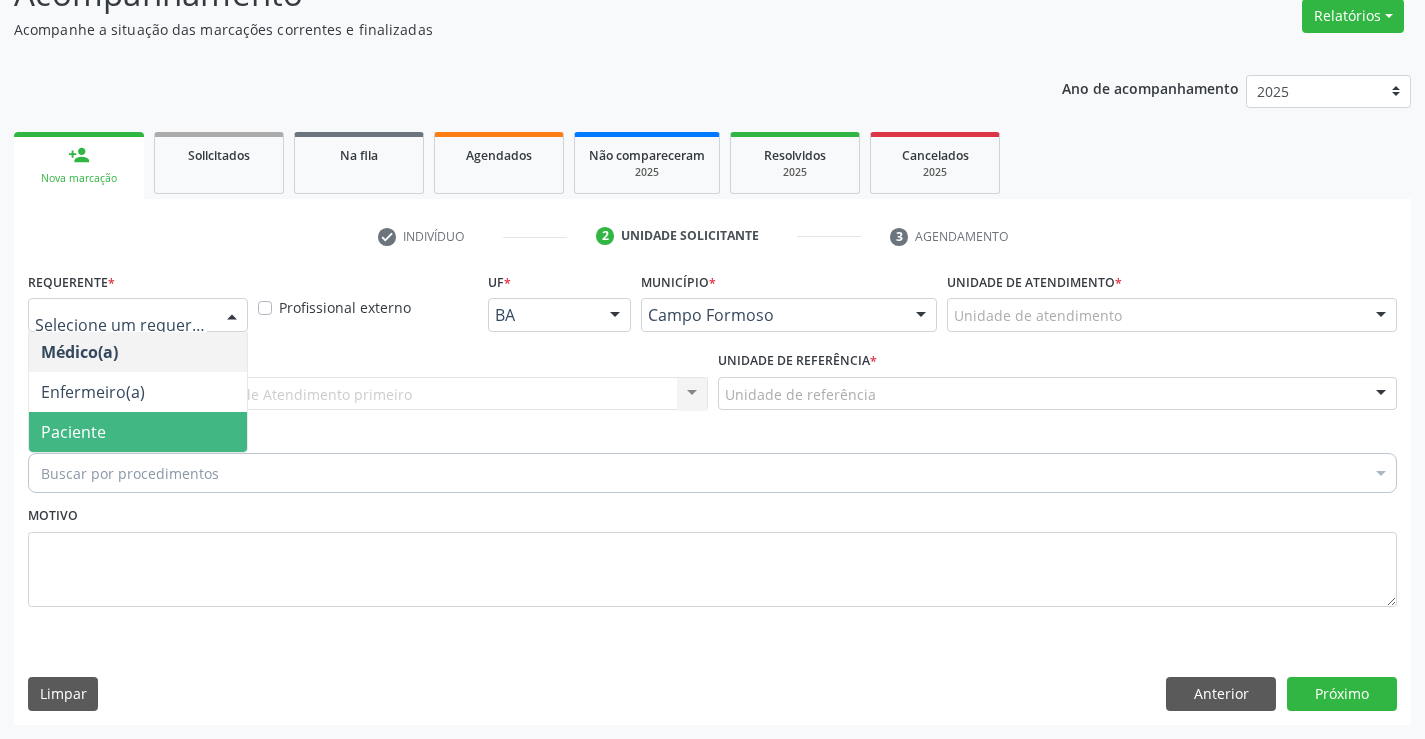 click on "Paciente" at bounding box center [73, 432] 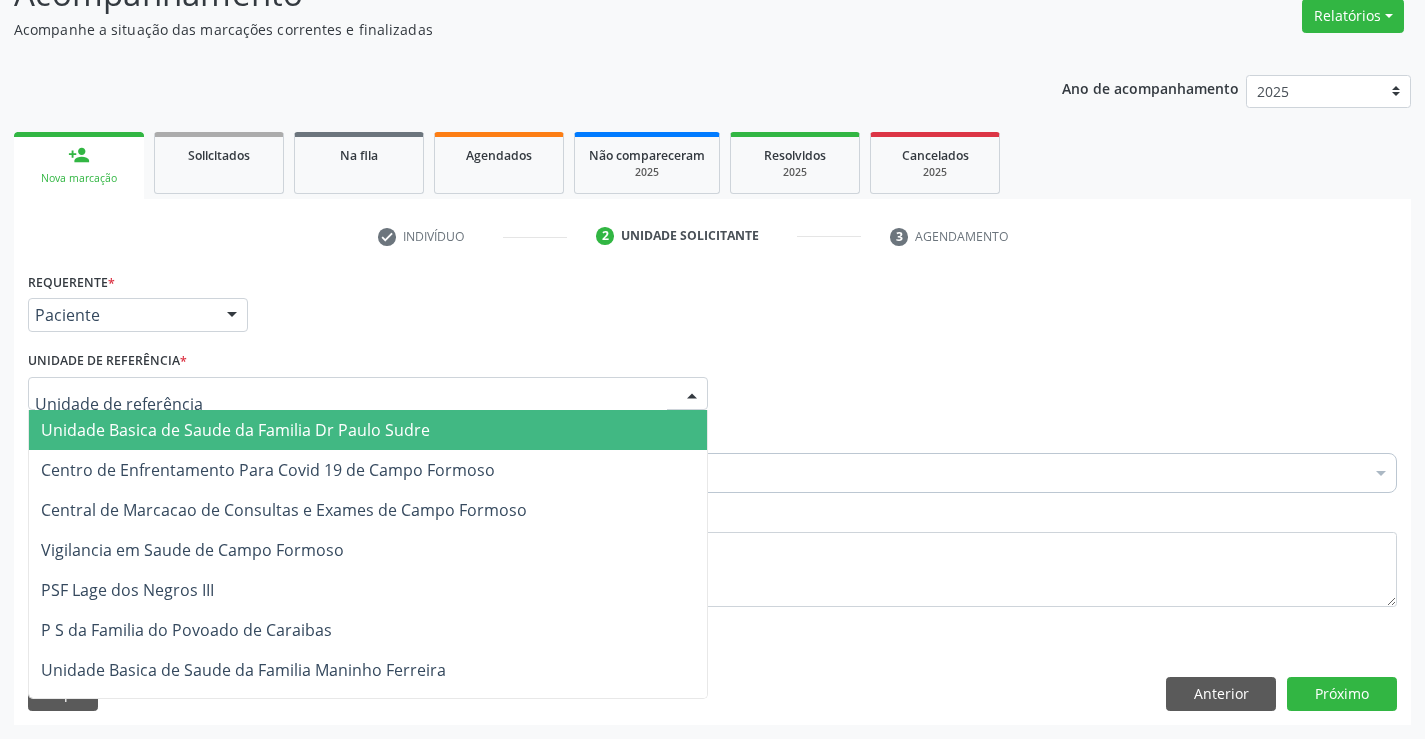 click on "Unidade Basica de Saude da Familia Dr Paulo Sudre" at bounding box center (235, 430) 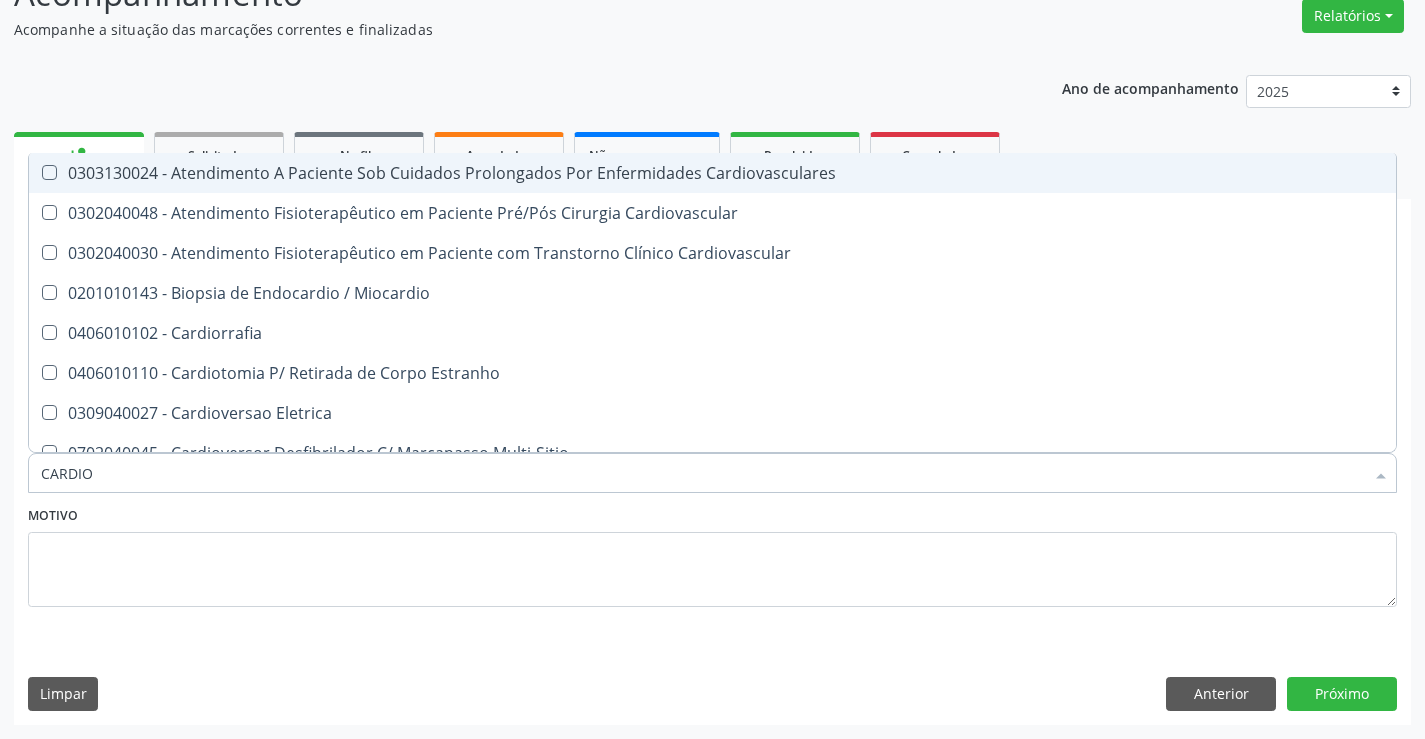 type on "CARDIOL" 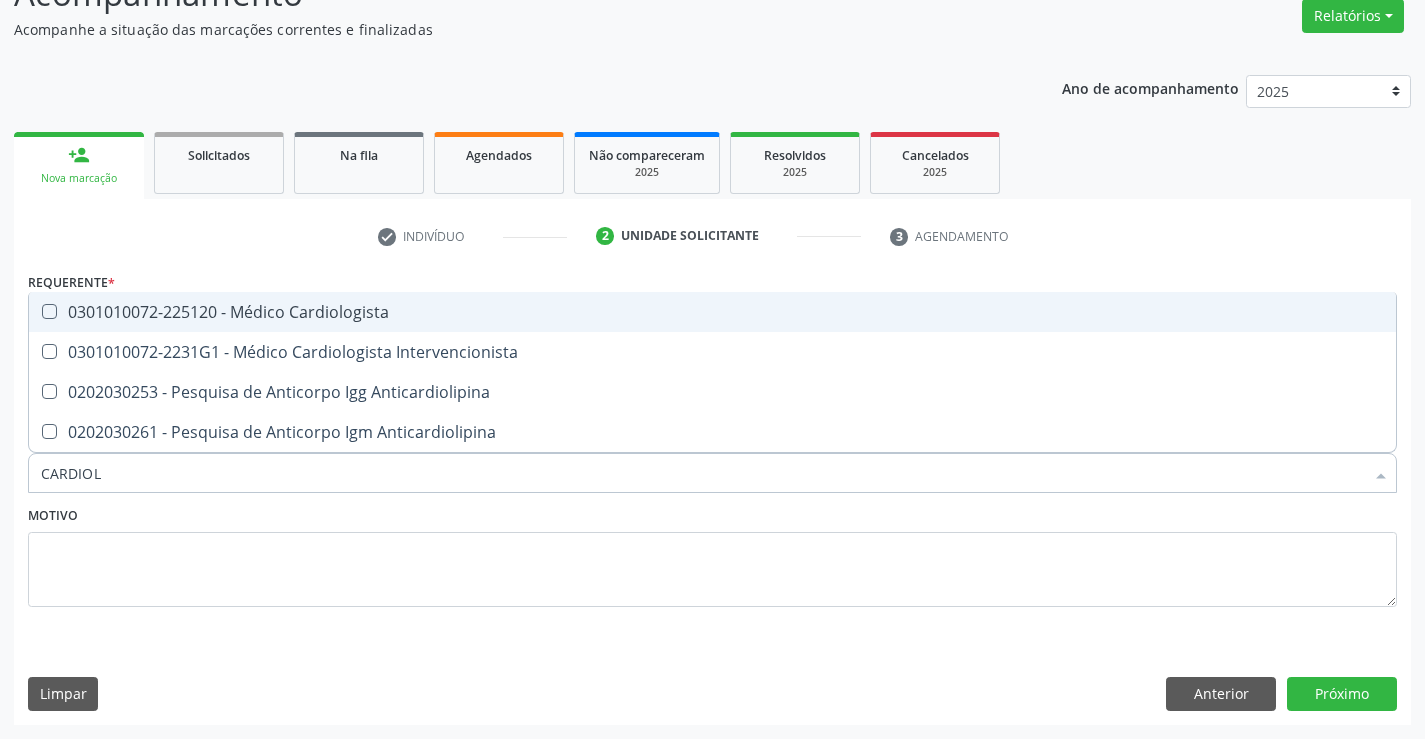 click on "0301010072-225120 - Médico Cardiologista" at bounding box center (712, 312) 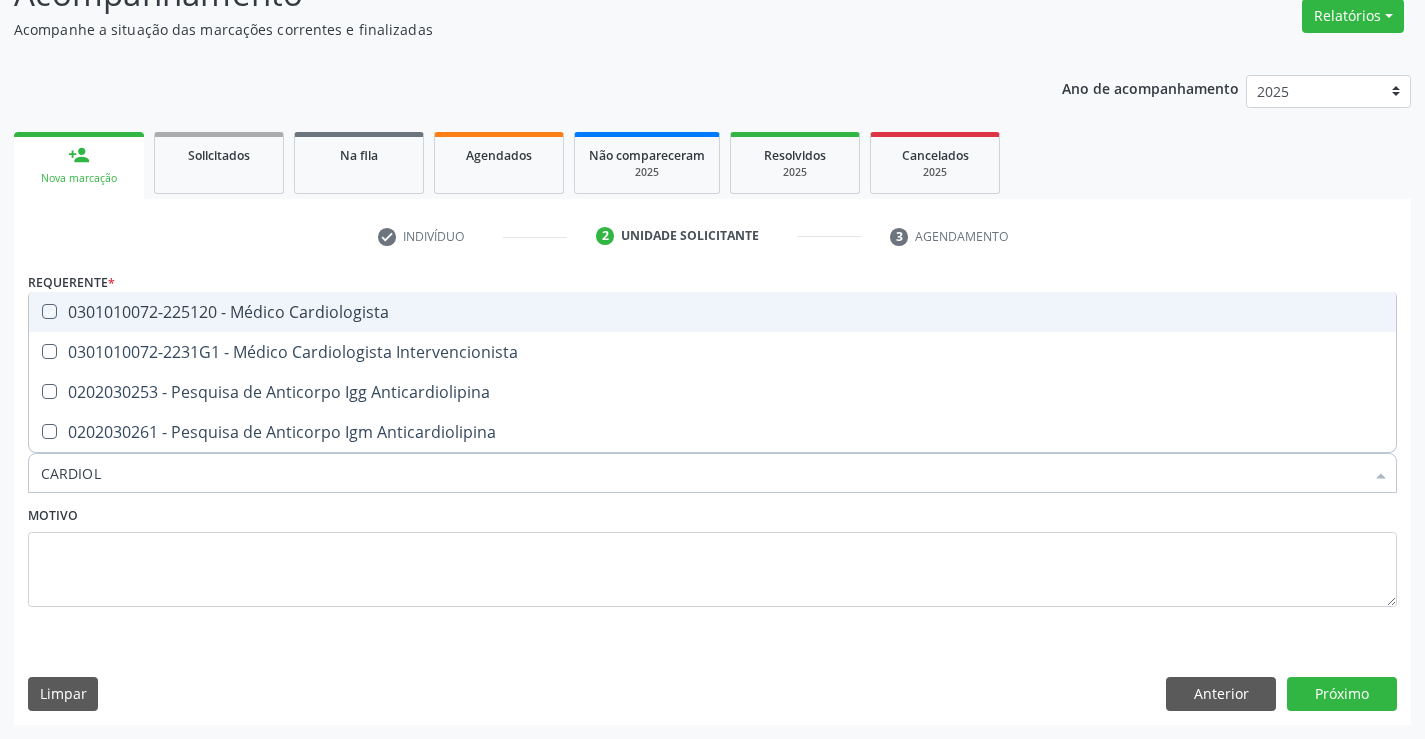 checkbox on "true" 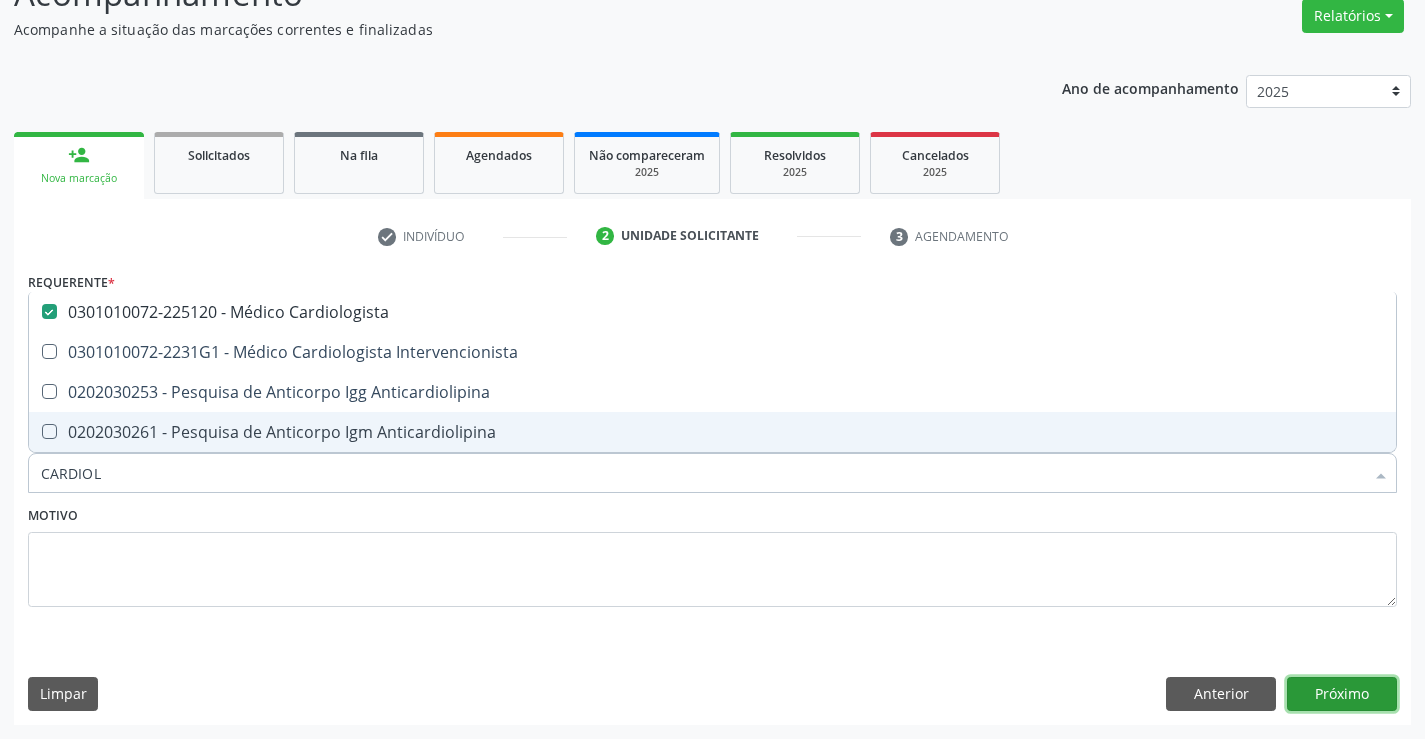 click on "Próximo" at bounding box center (1342, 694) 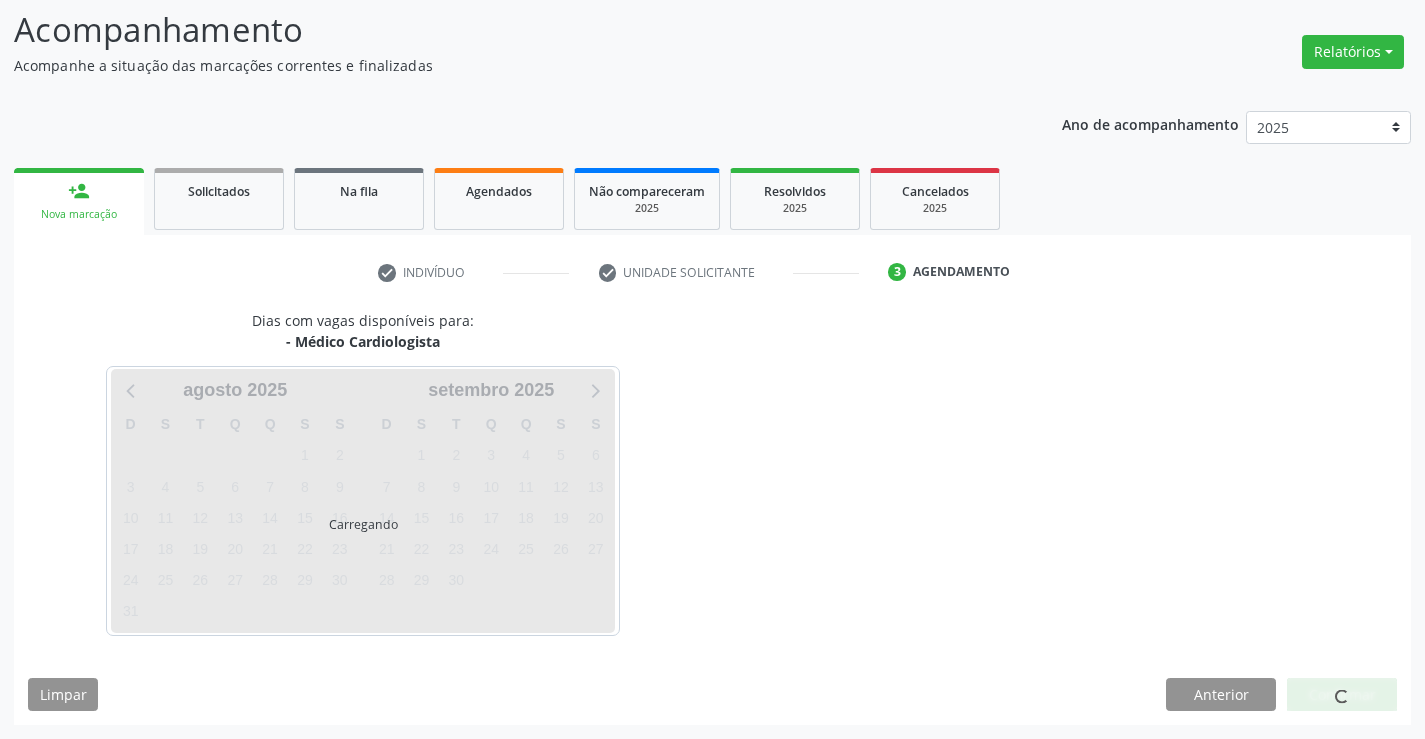 scroll, scrollTop: 131, scrollLeft: 0, axis: vertical 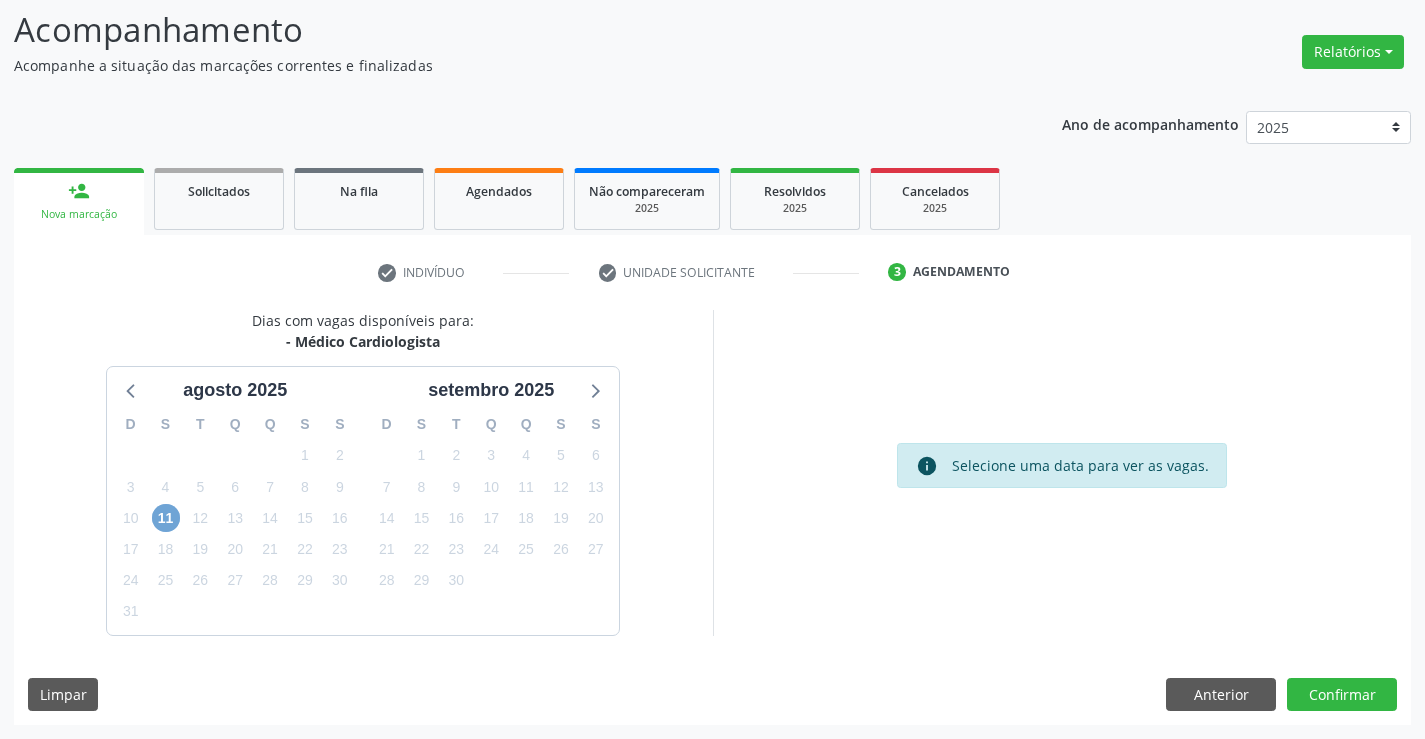 click on "11" at bounding box center [166, 518] 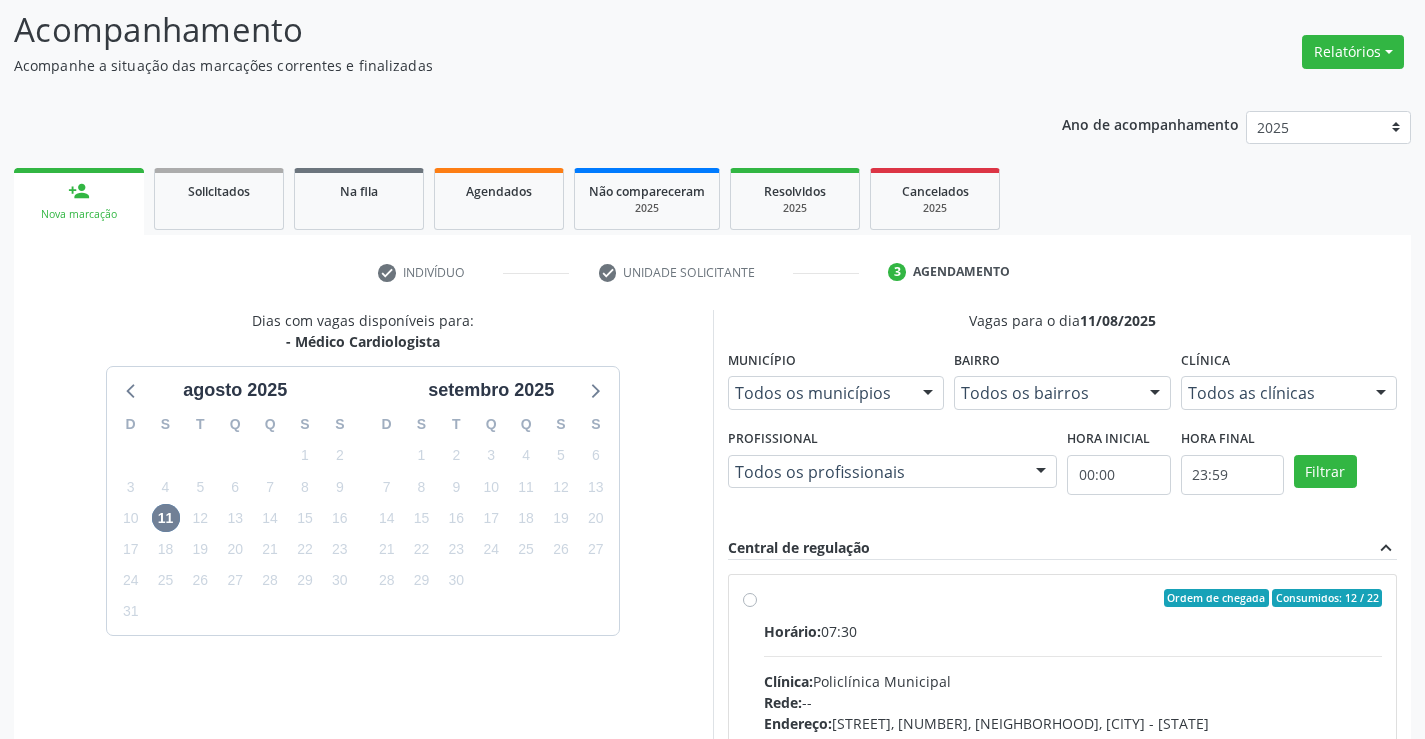 click on "Ordem de chegada
Consumidos: 12 / 22
Horário:   07:30
Clínica:  Policlínica Municipal
Rede:
--
Endereço:   Predio, nº 386, Centro, Campo Formoso - BA
Telefone:   (74) 6451312
Profissional:
Fabio Rodrigues Damasceno Domingues
Informações adicionais sobre o atendimento
Idade de atendimento:
de 0 a 120 anos
Gênero(s) atendido(s):
Masculino e Feminino
Informações adicionais:
--" at bounding box center (1073, 742) 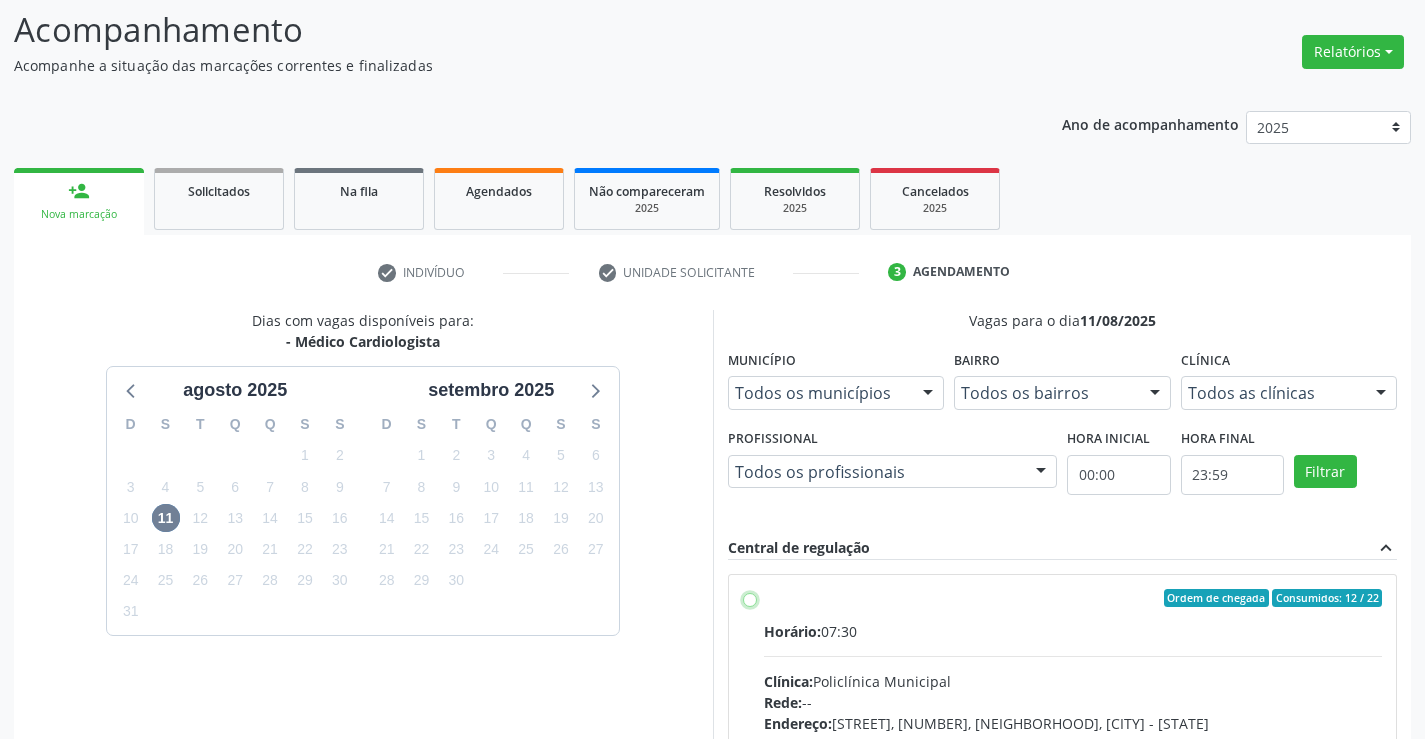 click on "Ordem de chegada
Consumidos: 12 / 22
Horário:   07:30
Clínica:  Policlínica Municipal
Rede:
--
Endereço:   Predio, nº 386, Centro, Campo Formoso - BA
Telefone:   (74) 6451312
Profissional:
Fabio Rodrigues Damasceno Domingues
Informações adicionais sobre o atendimento
Idade de atendimento:
de 0 a 120 anos
Gênero(s) atendido(s):
Masculino e Feminino
Informações adicionais:
--" at bounding box center [750, 598] 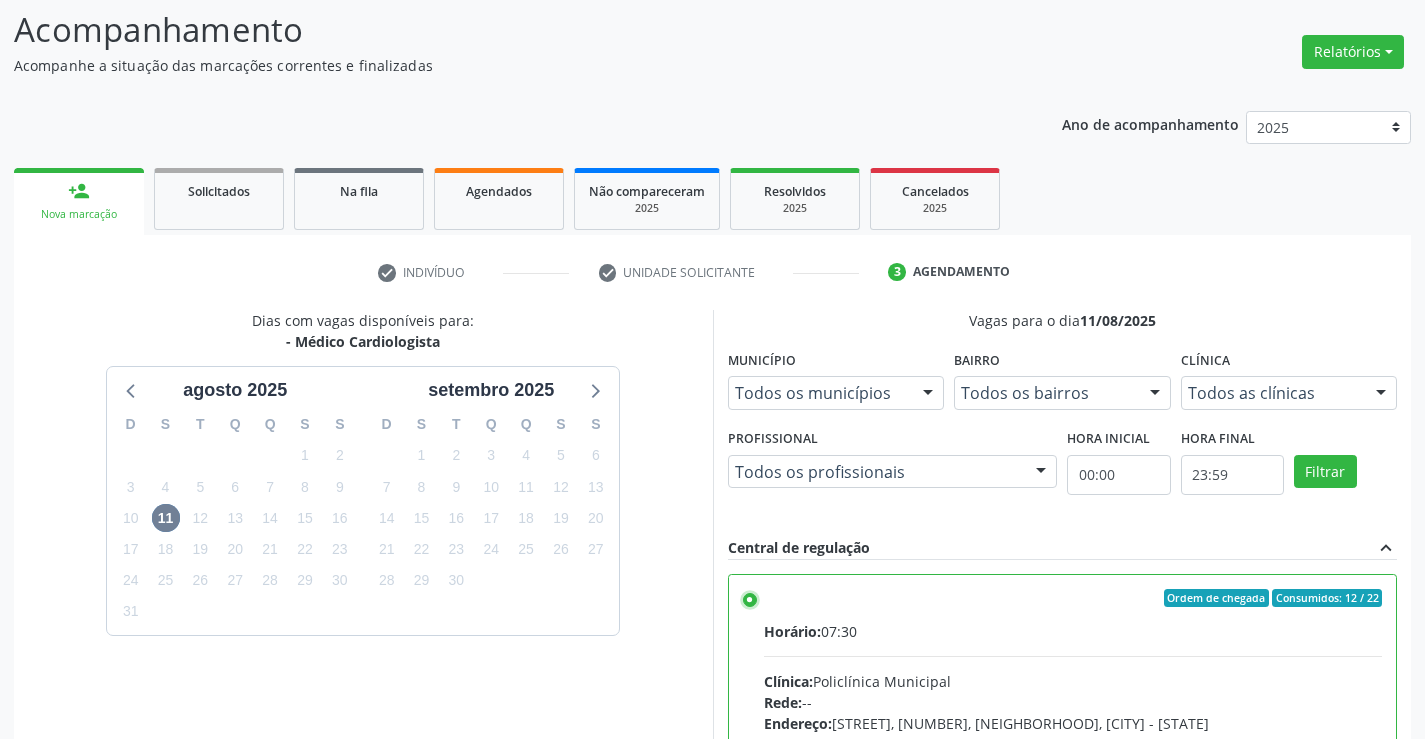 scroll, scrollTop: 456, scrollLeft: 0, axis: vertical 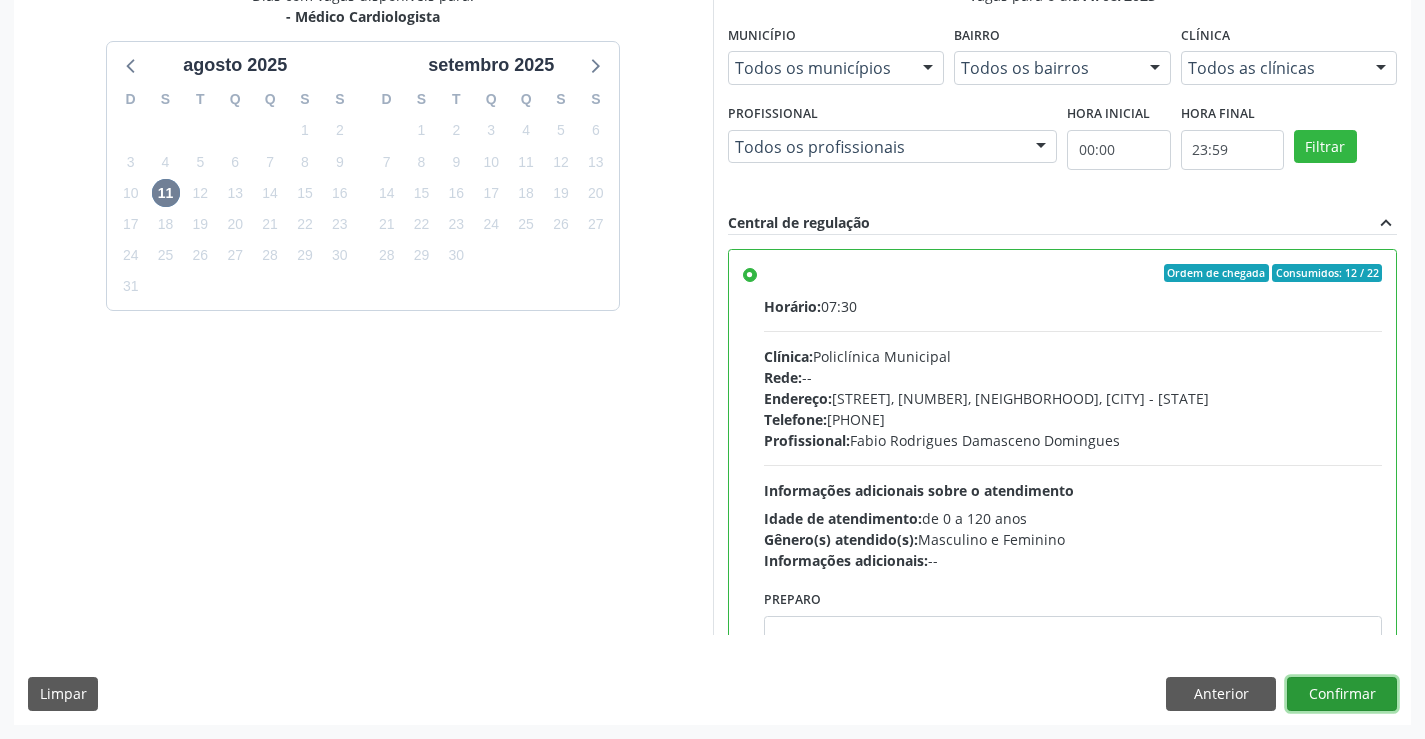 click on "Confirmar" at bounding box center (1342, 694) 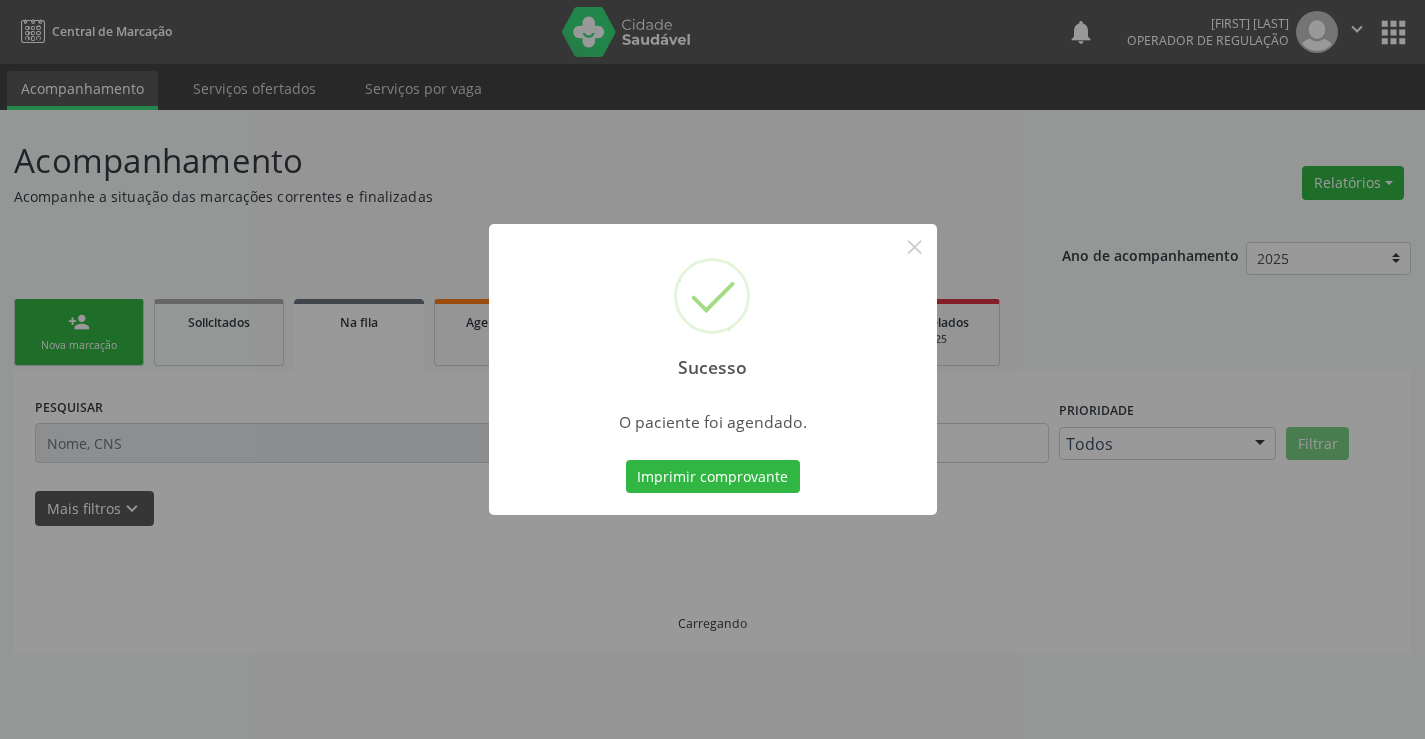 scroll, scrollTop: 0, scrollLeft: 0, axis: both 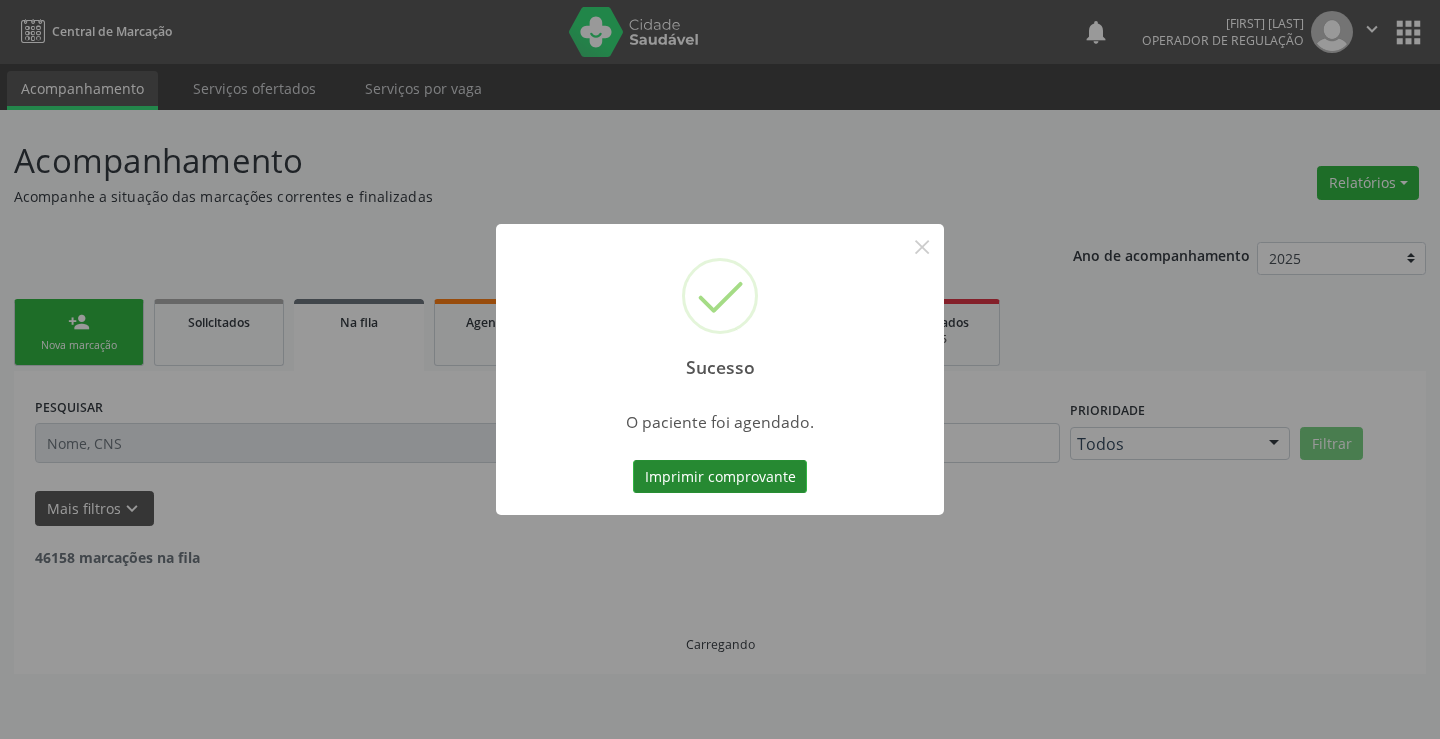 click on "Imprimir comprovante" at bounding box center (720, 477) 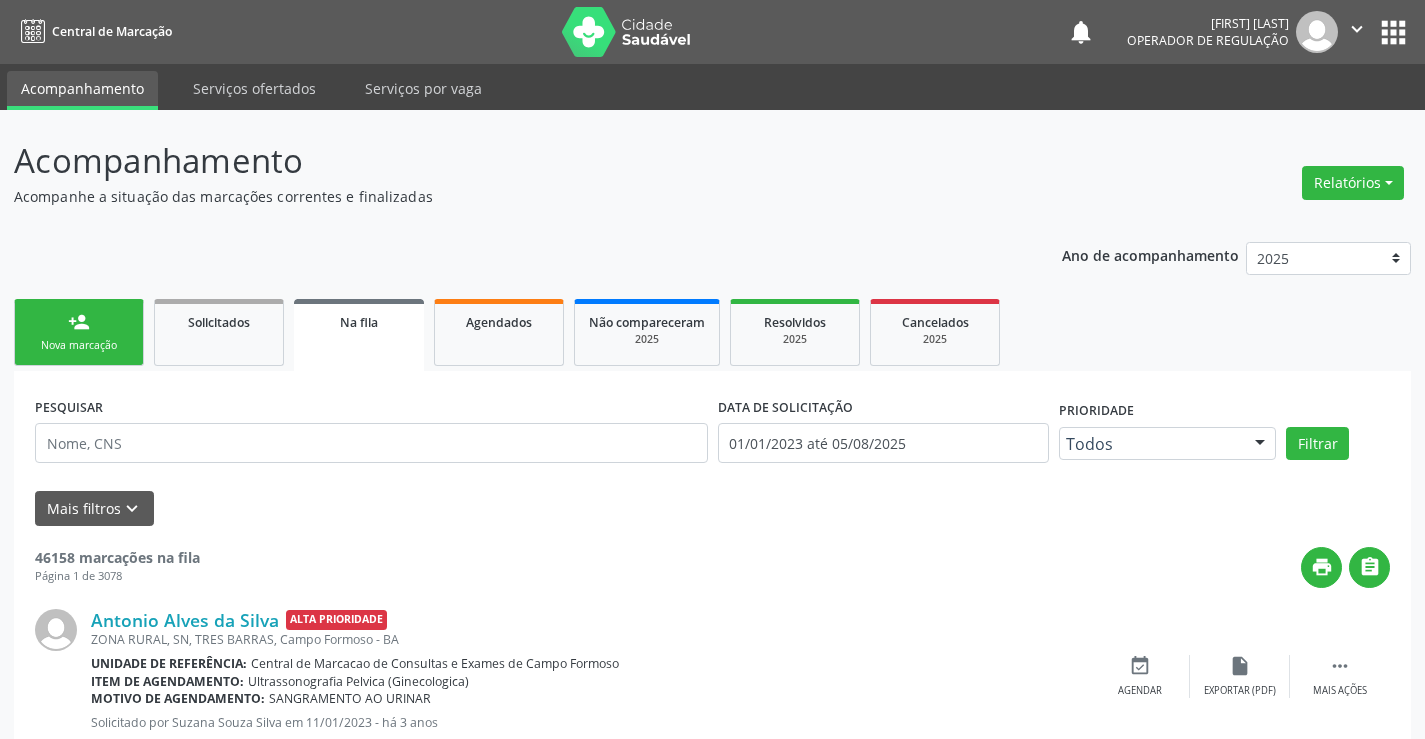 click on "Sucesso × O paciente foi agendado. Imprimir comprovante Cancel" at bounding box center [712, 369] 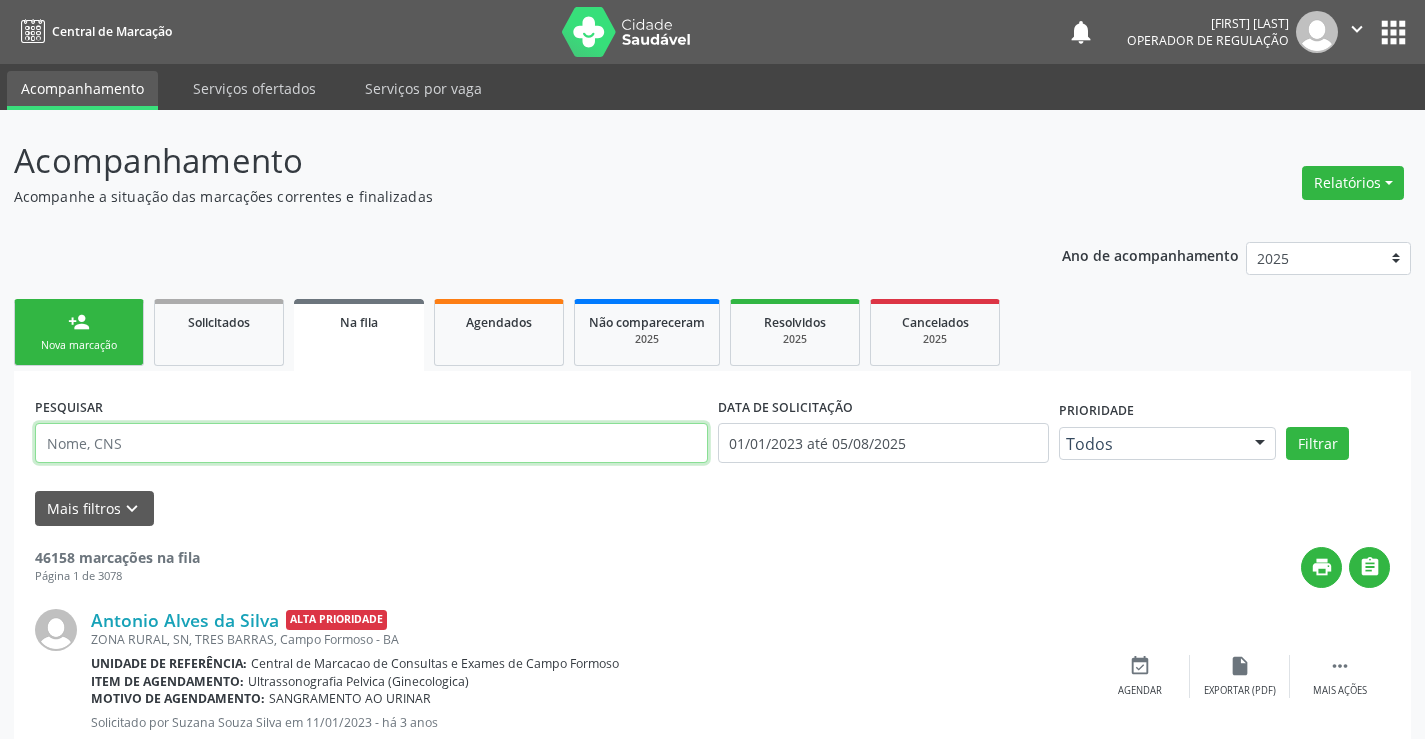 click at bounding box center [371, 443] 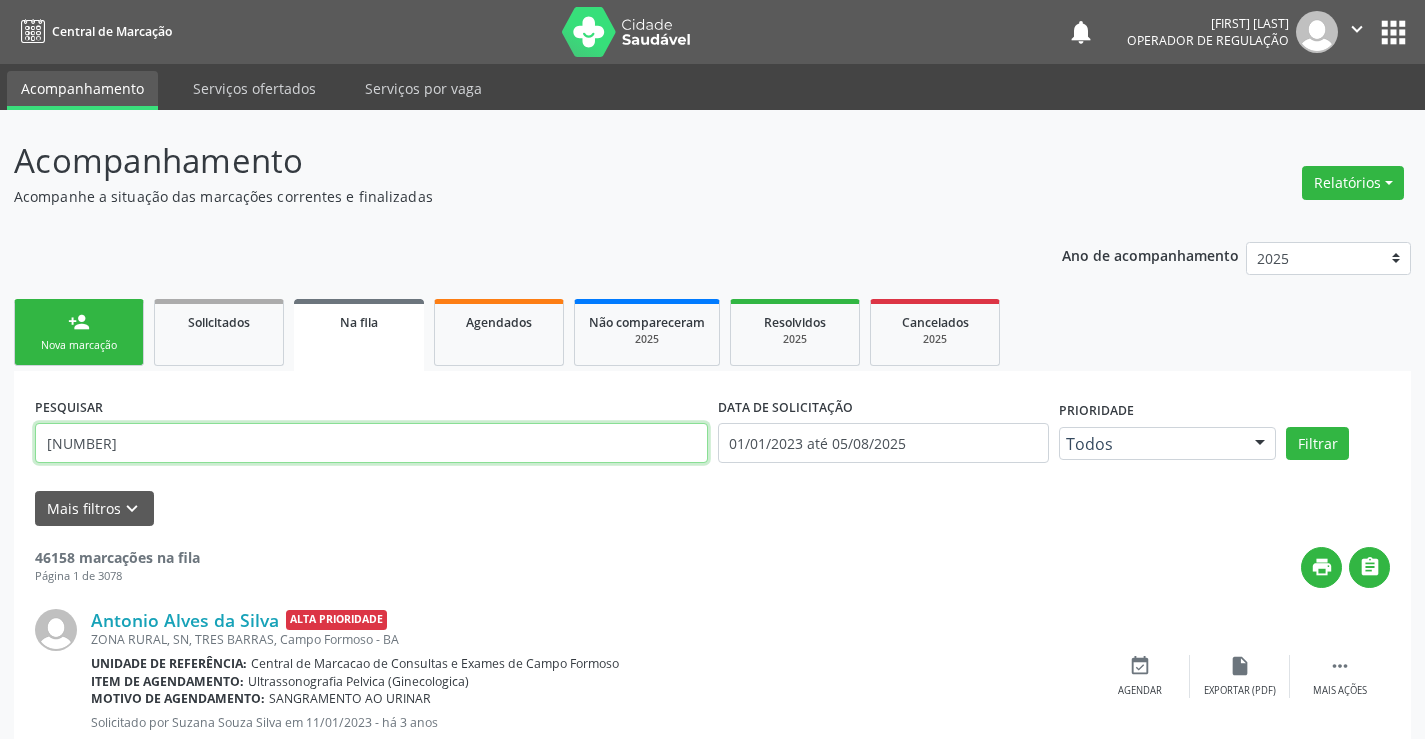 type on "[CREDIT CARD]" 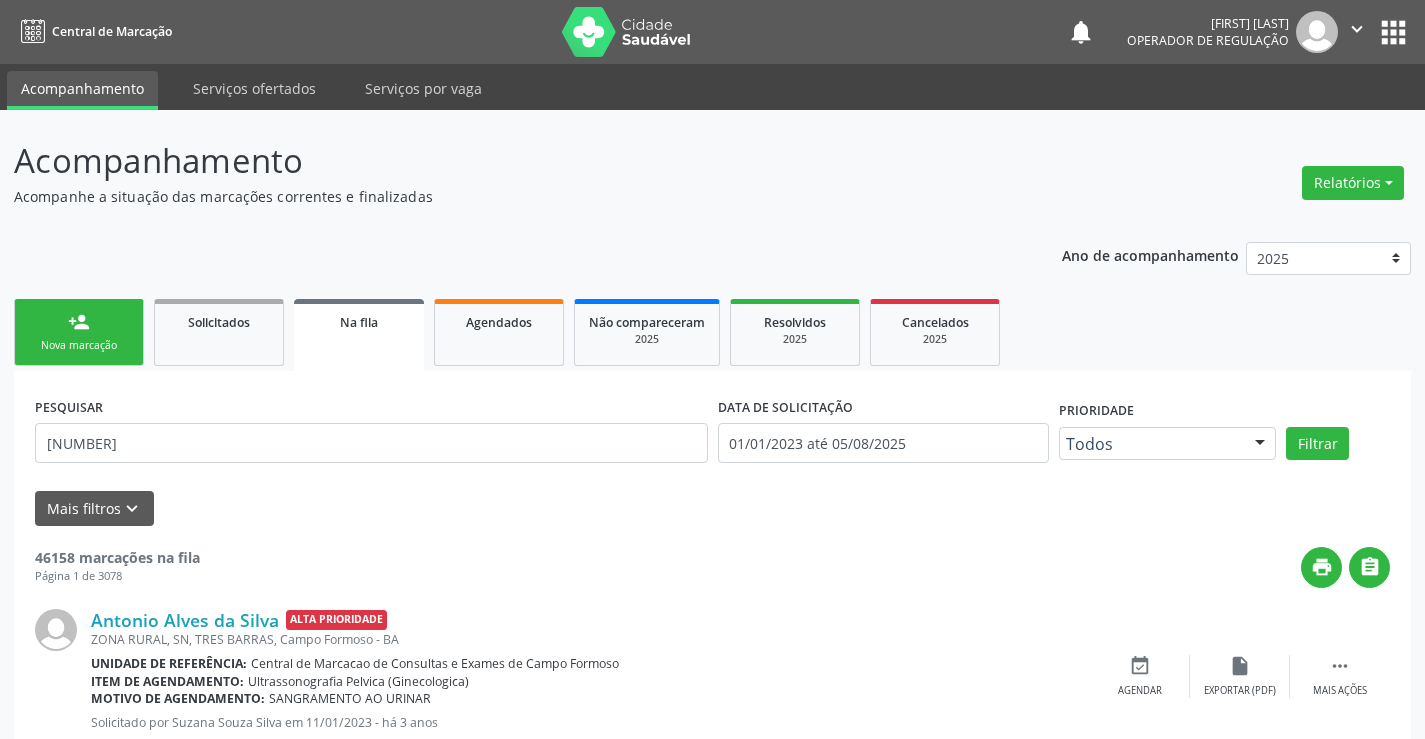 click on "person_add" at bounding box center [79, 322] 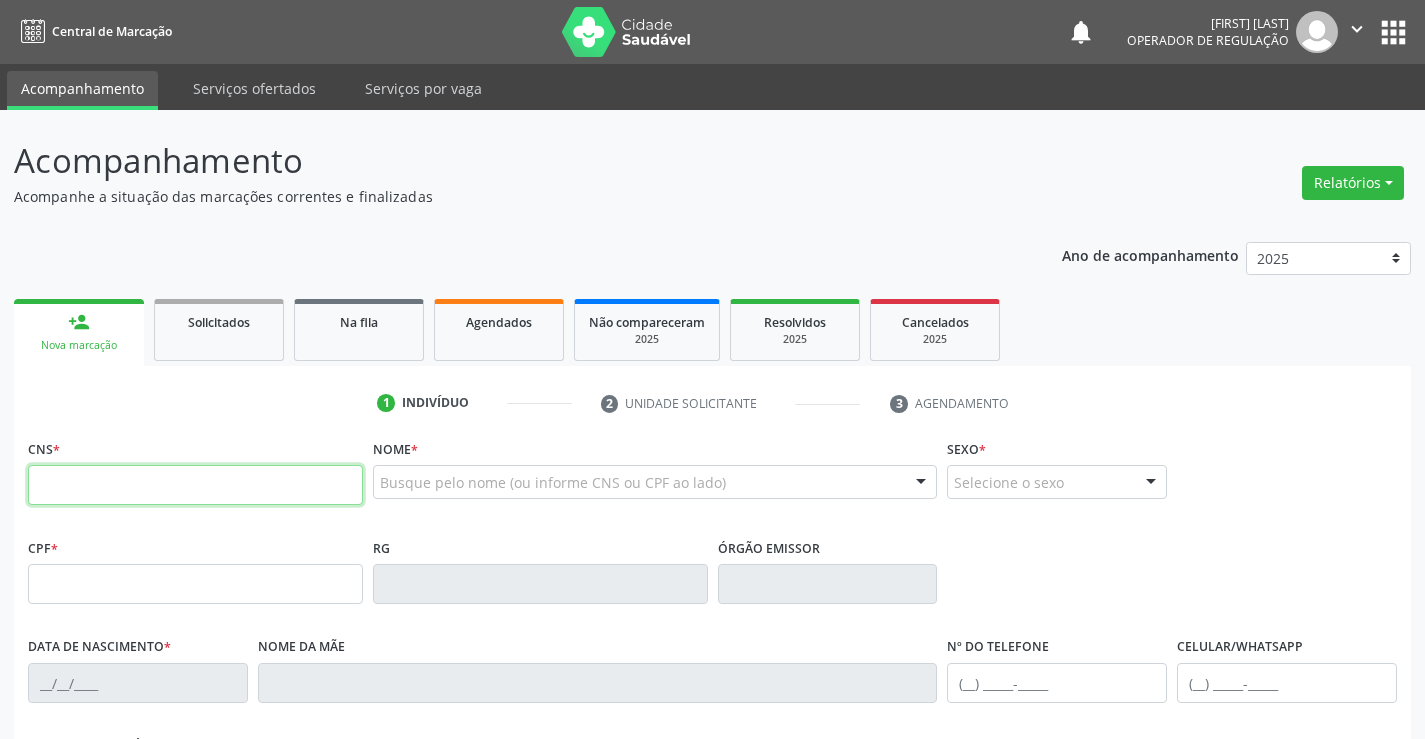 click at bounding box center (195, 485) 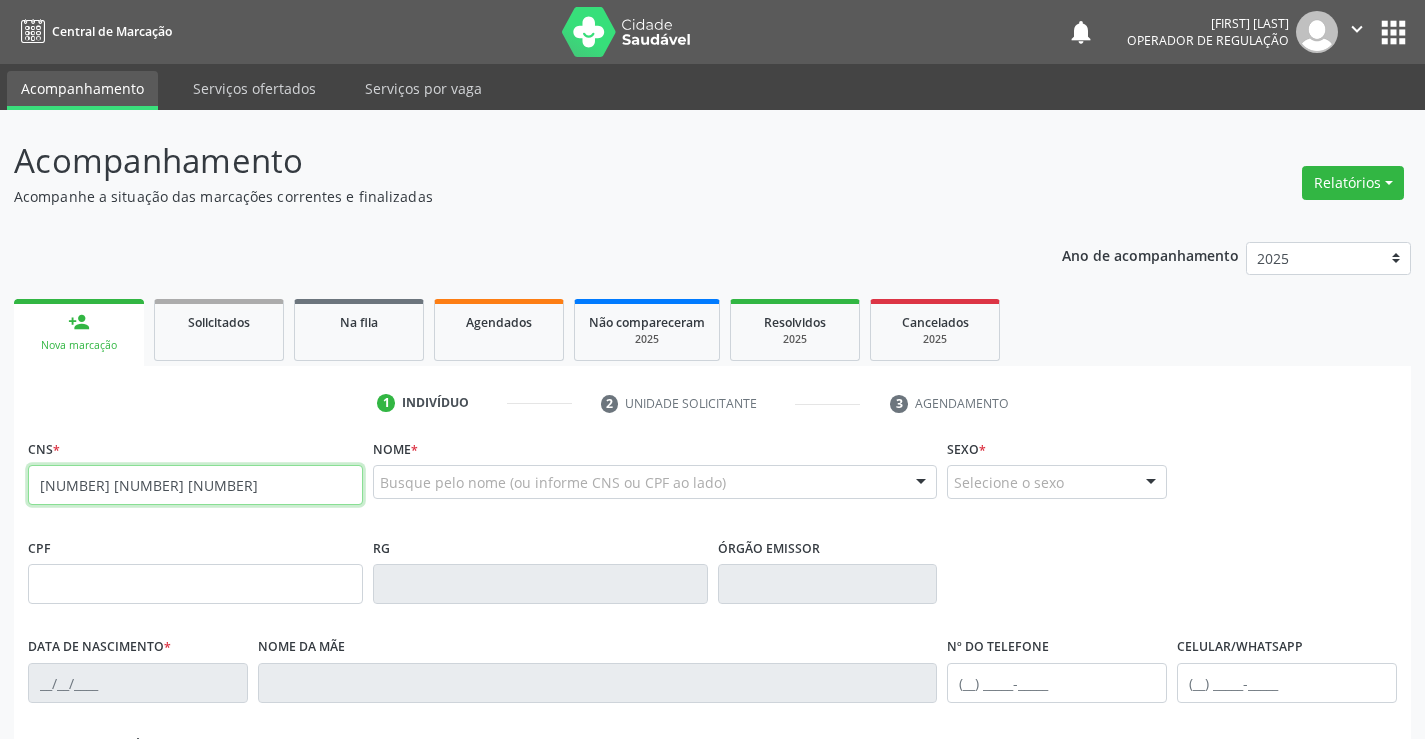 type on "705 8044 4727 4939" 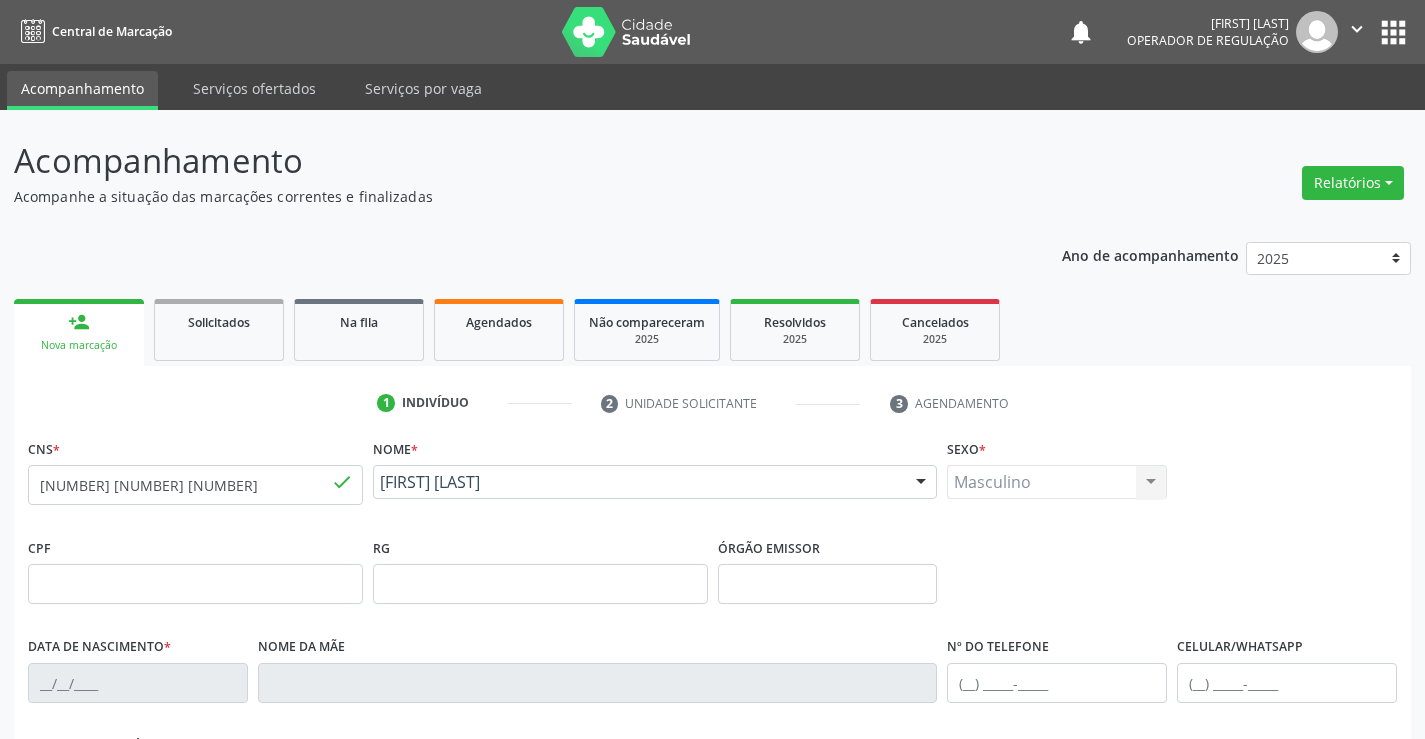type on "0891662219" 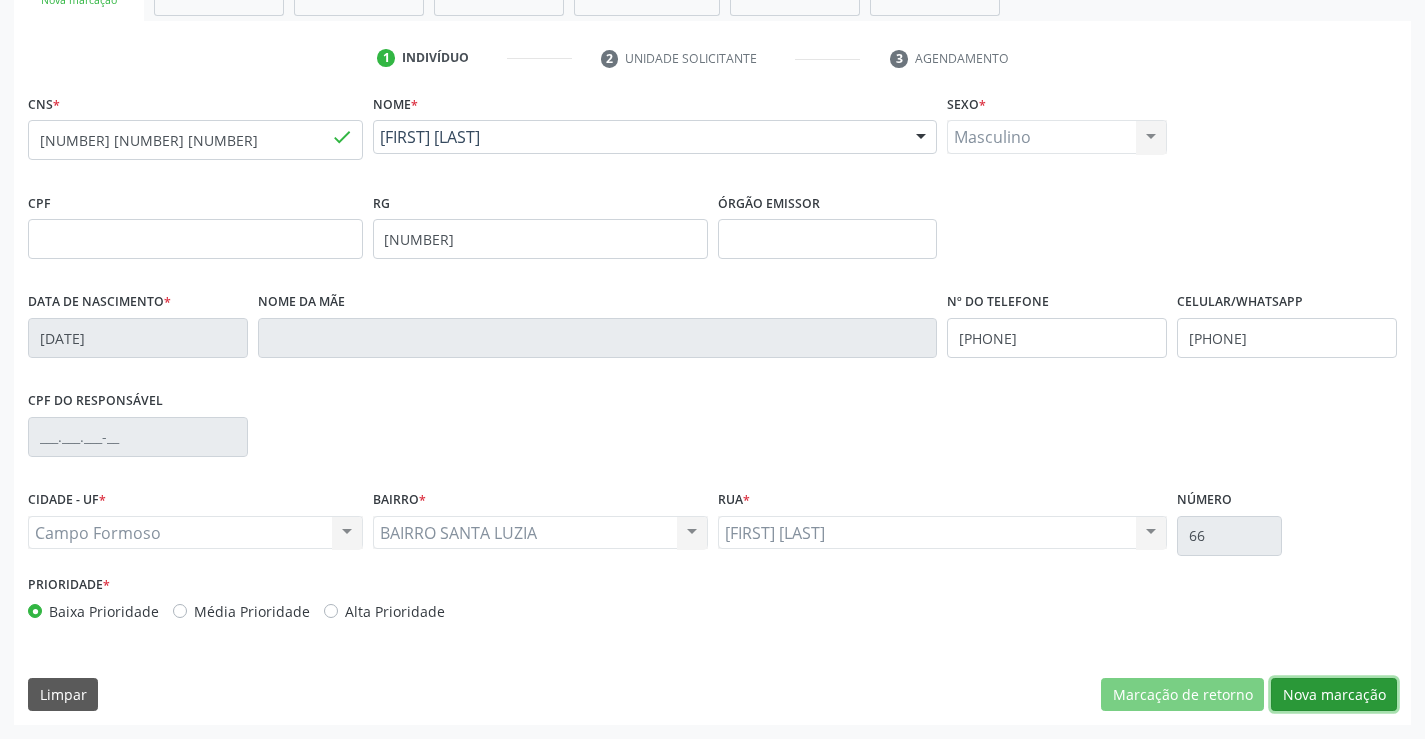 click on "Nova marcação" at bounding box center (1334, 695) 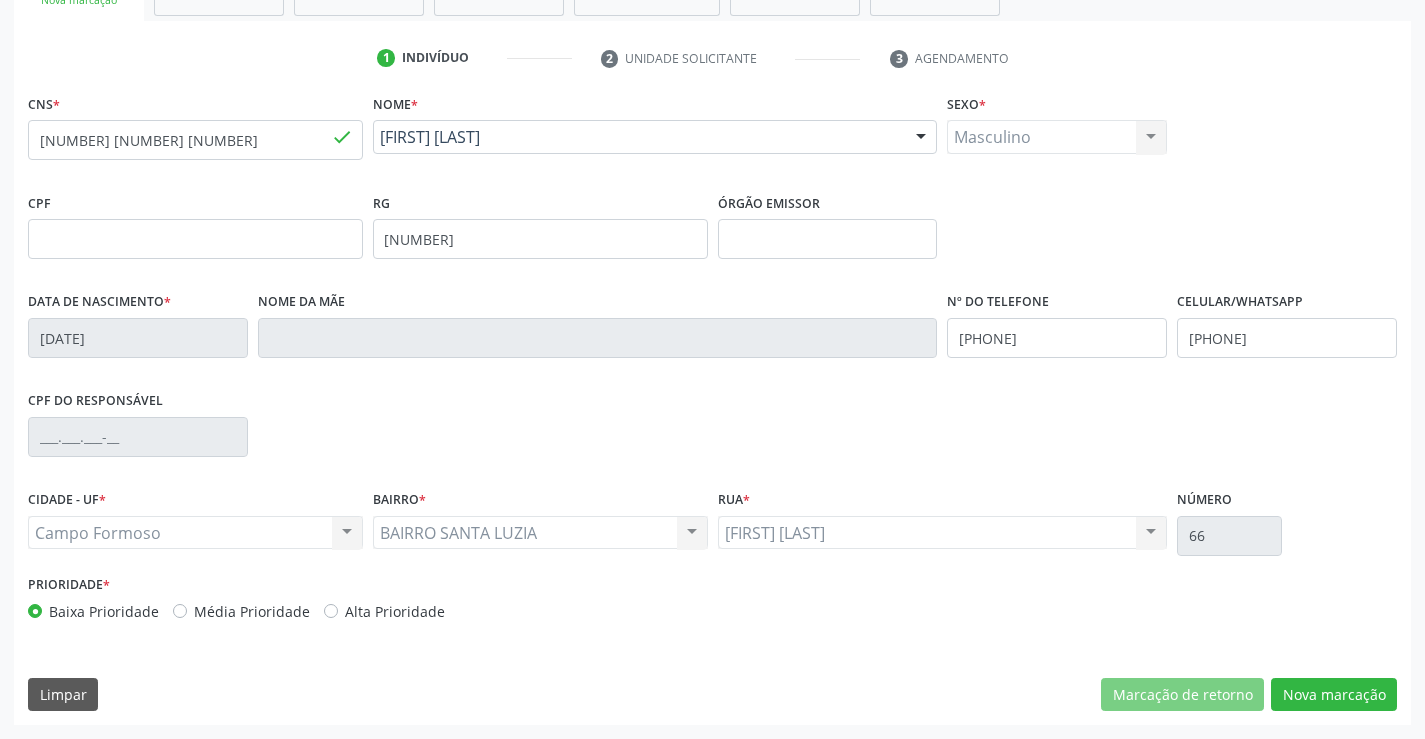 scroll, scrollTop: 167, scrollLeft: 0, axis: vertical 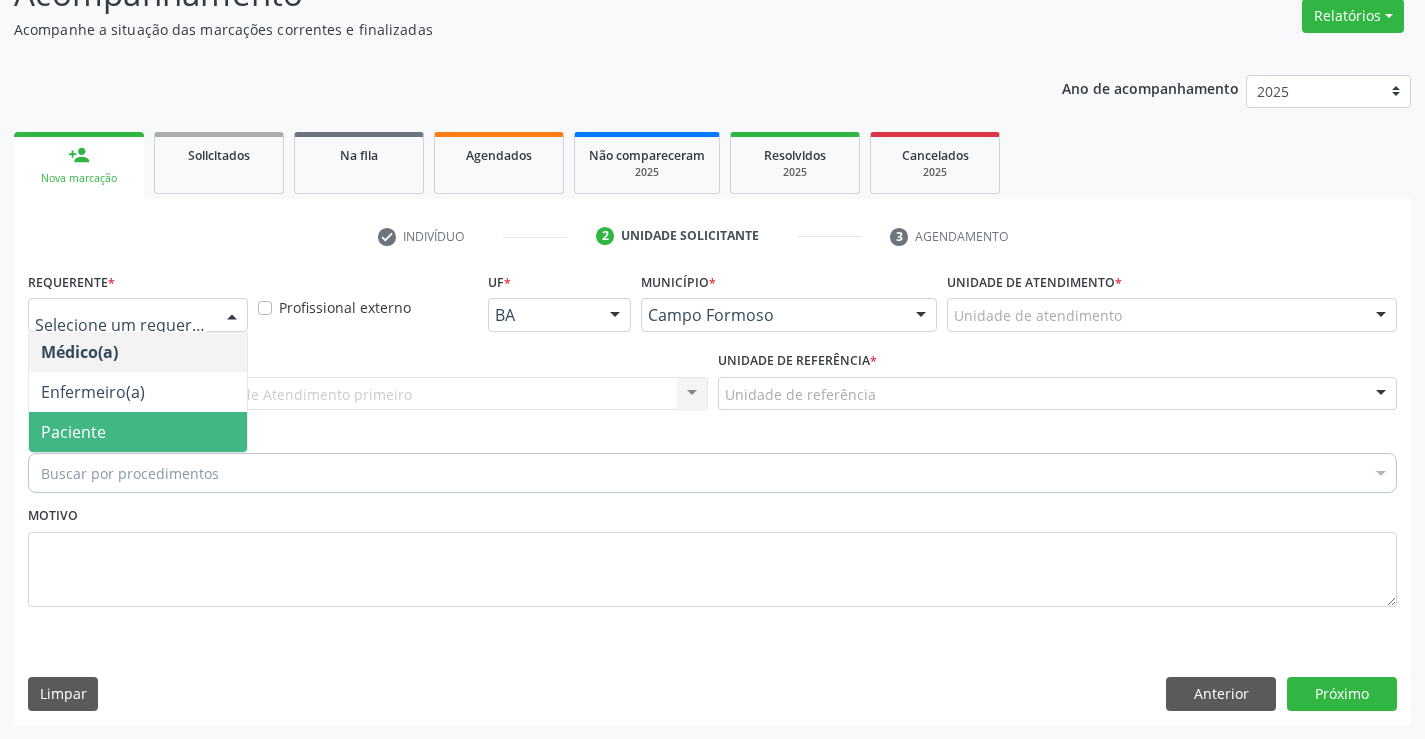 click on "Paciente" at bounding box center (73, 432) 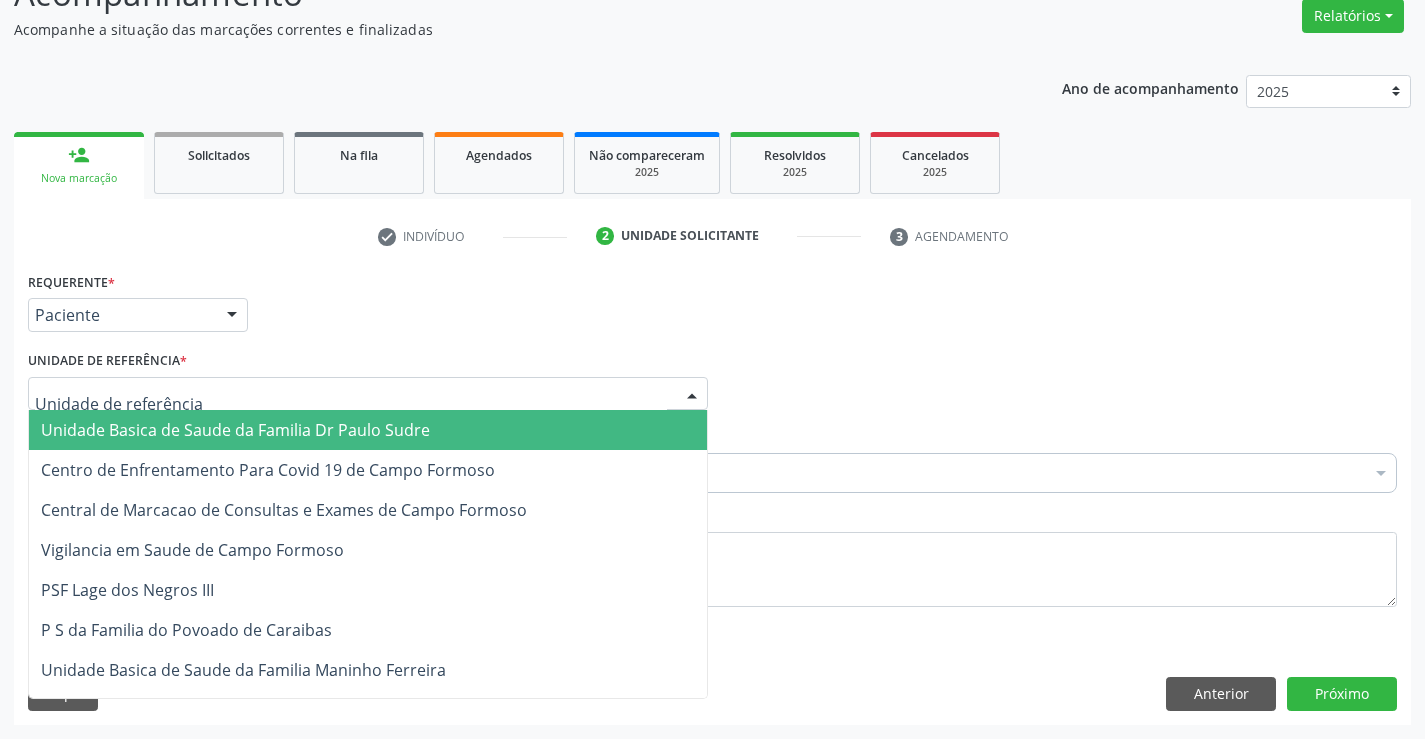 click on "Unidade Basica de Saude da Familia Dr Paulo Sudre" at bounding box center [235, 430] 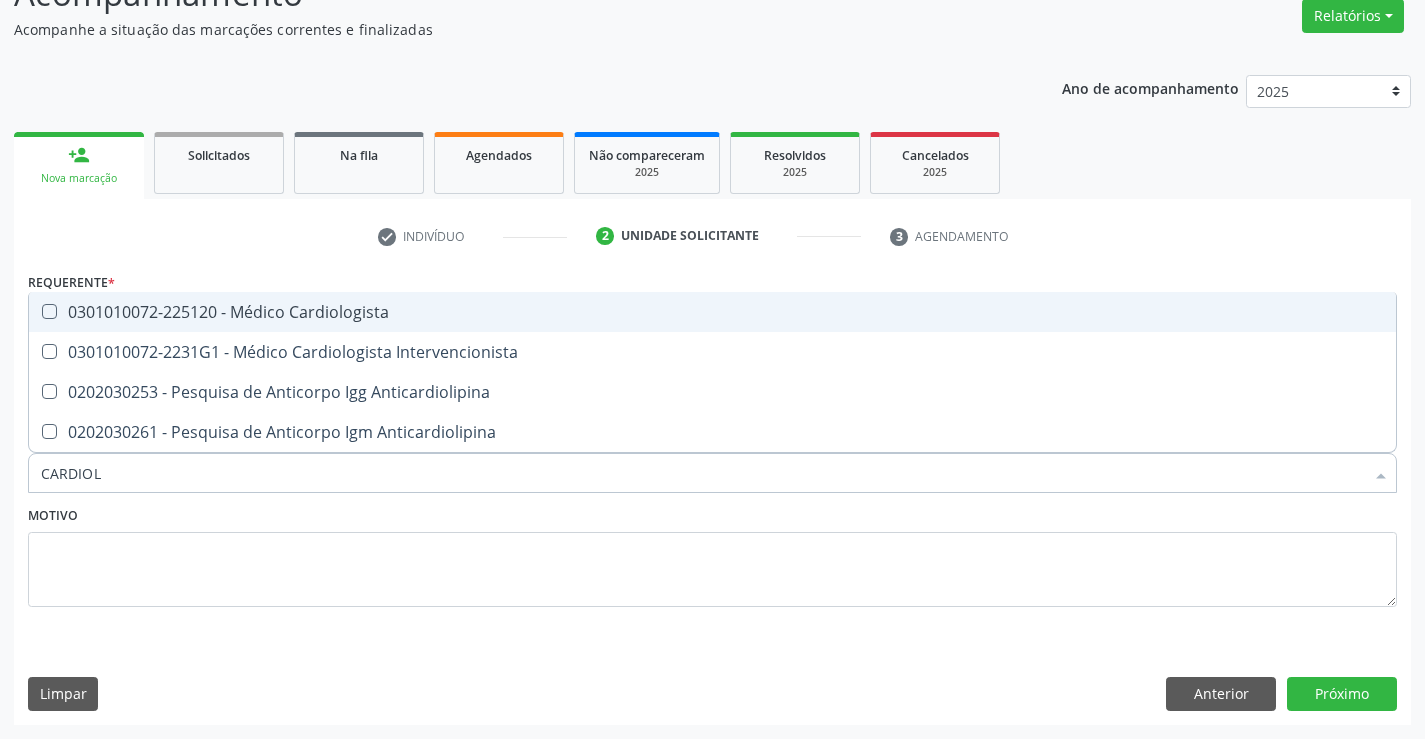 type on "CARDIOLO" 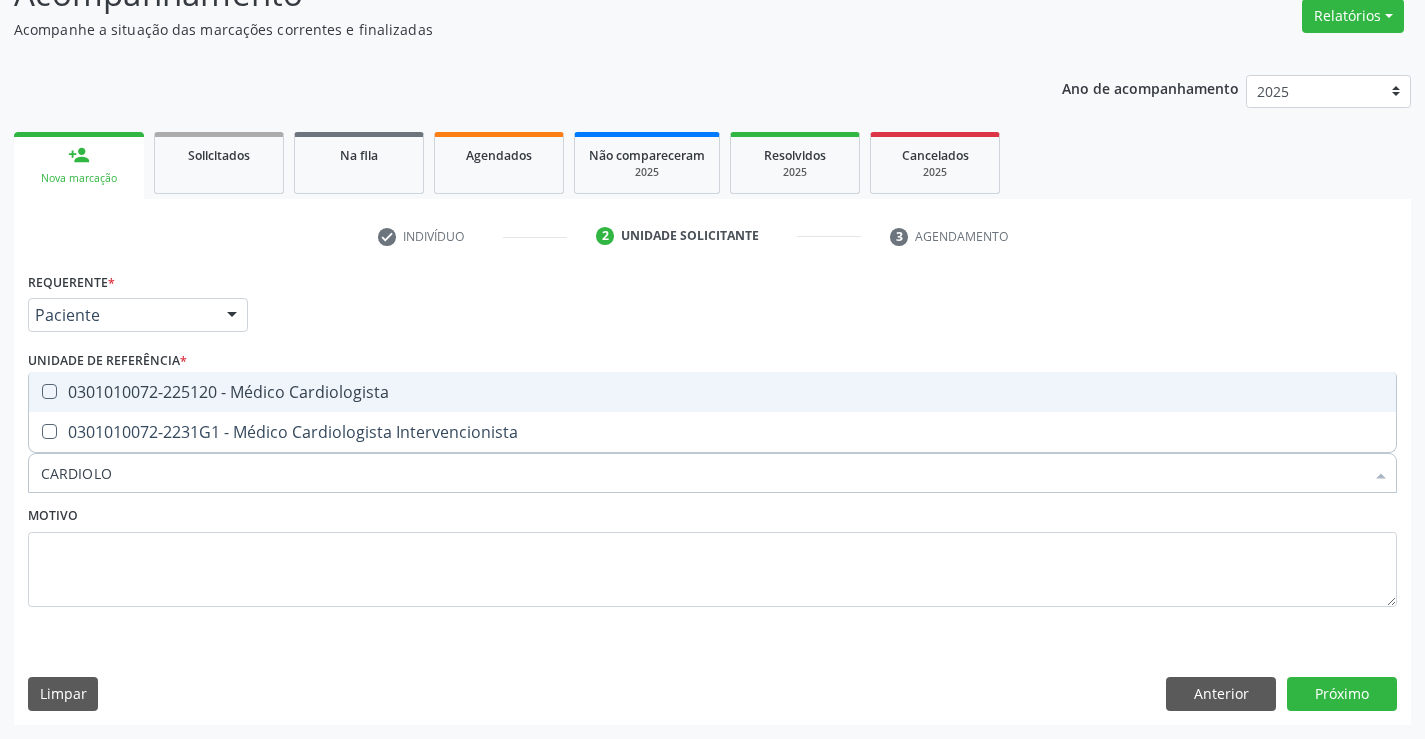click on "0301010072-225120 - Médico Cardiologista" at bounding box center [712, 392] 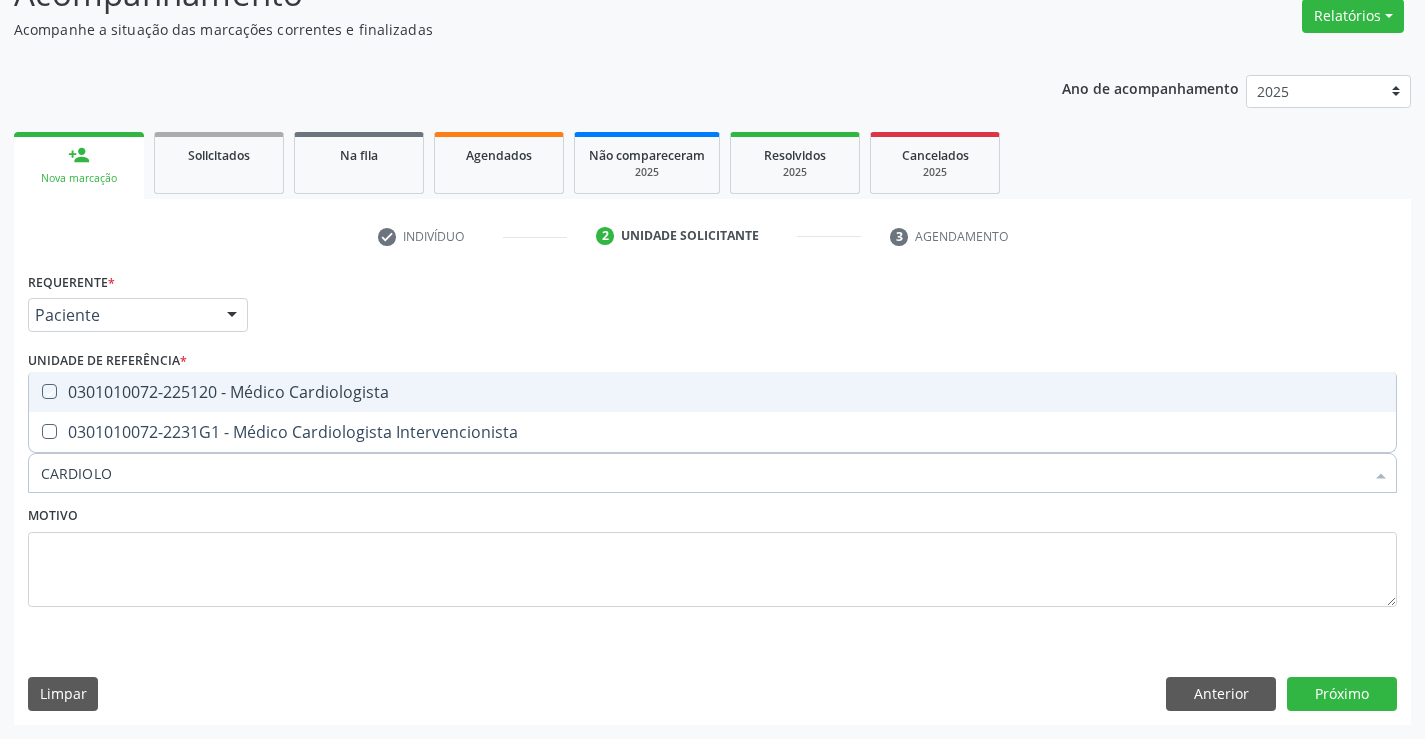 checkbox on "true" 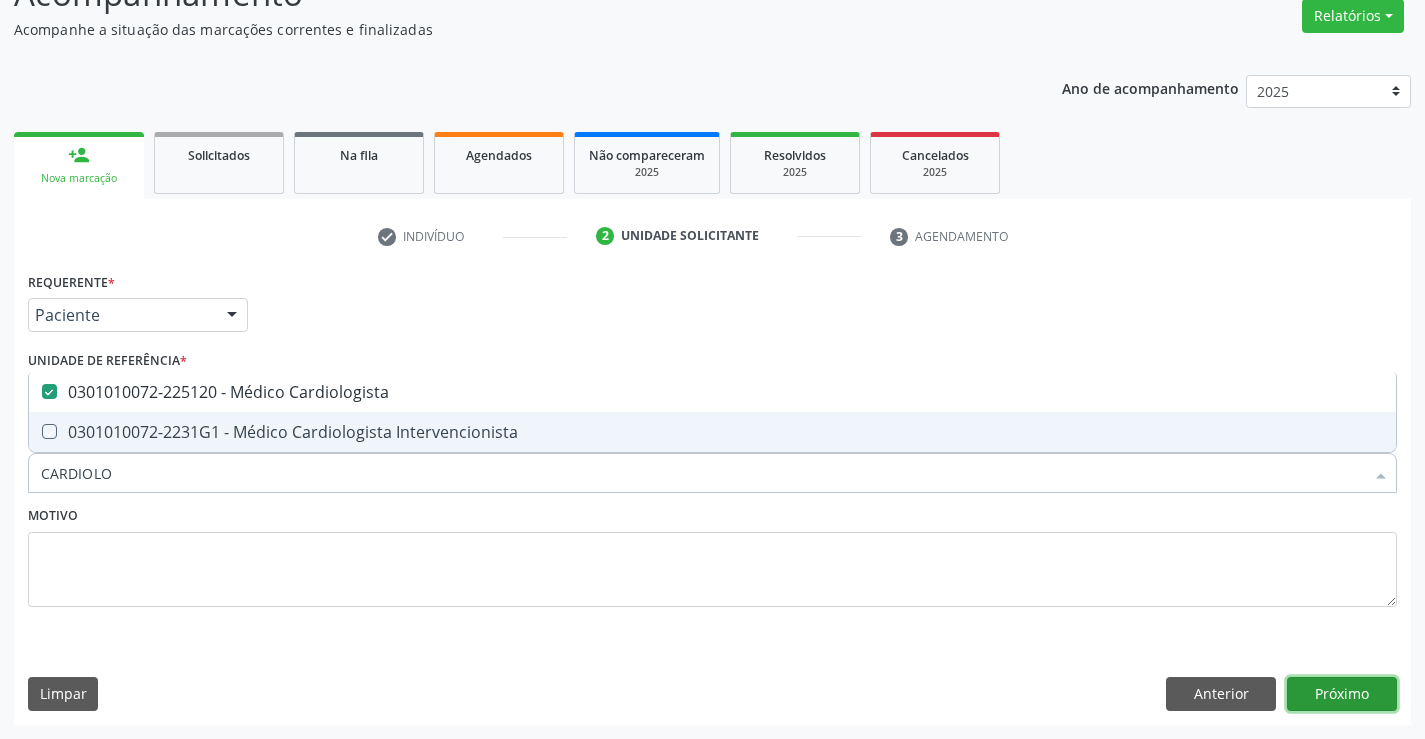 click on "Próximo" at bounding box center (1342, 694) 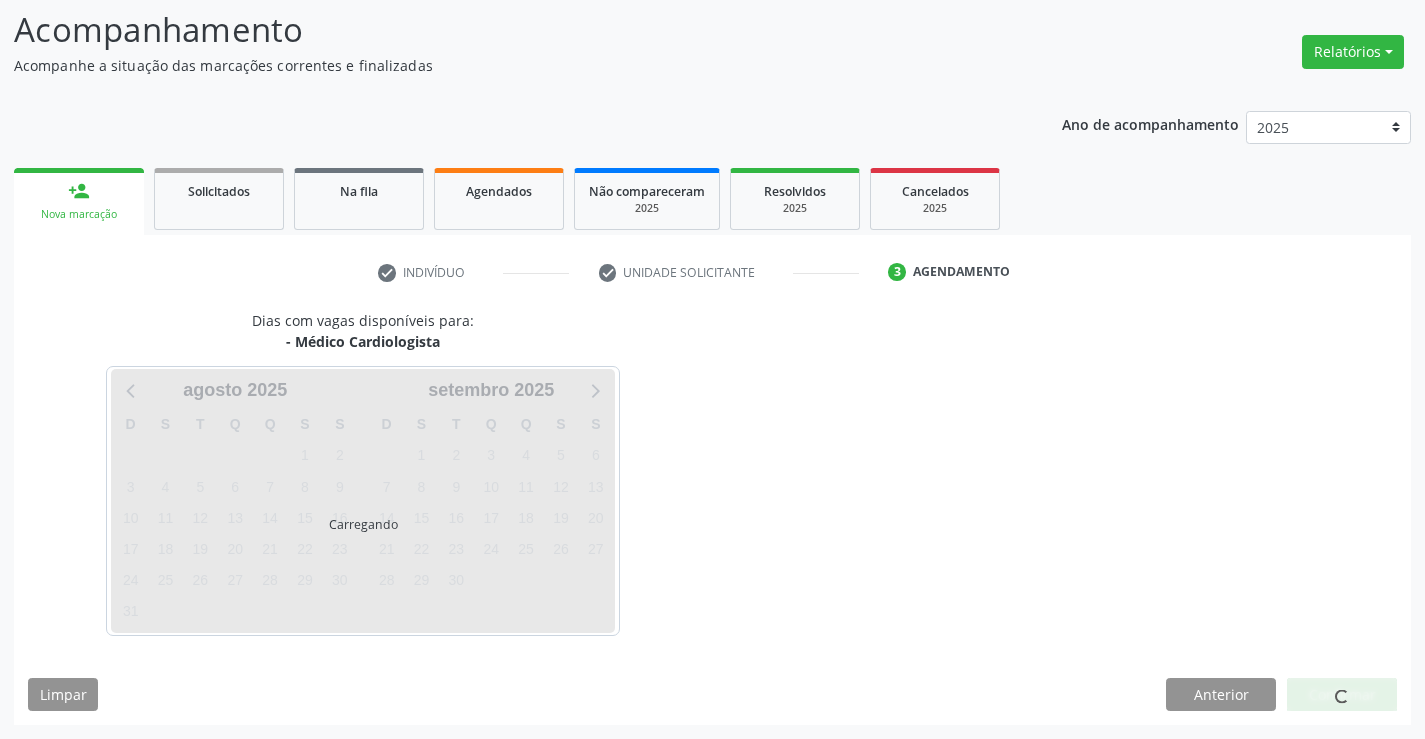 scroll, scrollTop: 131, scrollLeft: 0, axis: vertical 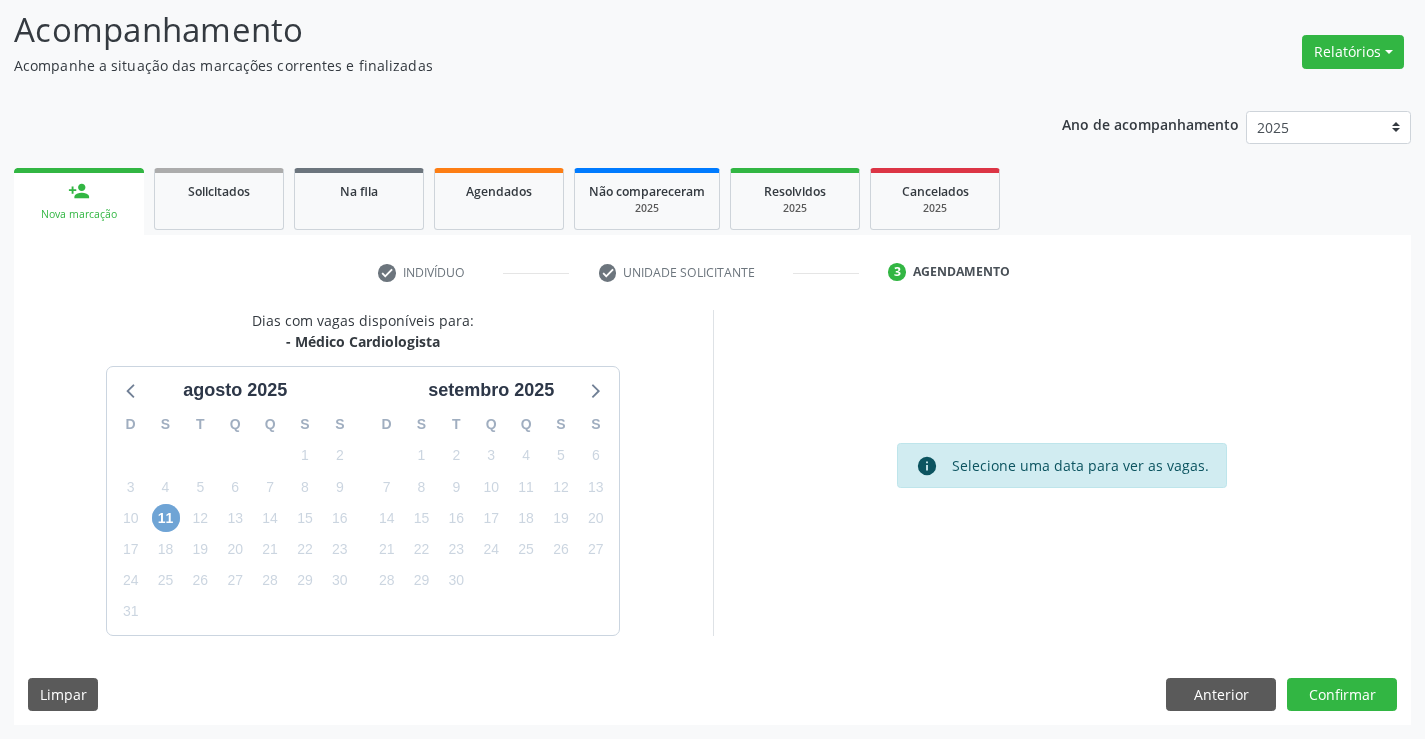 click on "11" at bounding box center [166, 518] 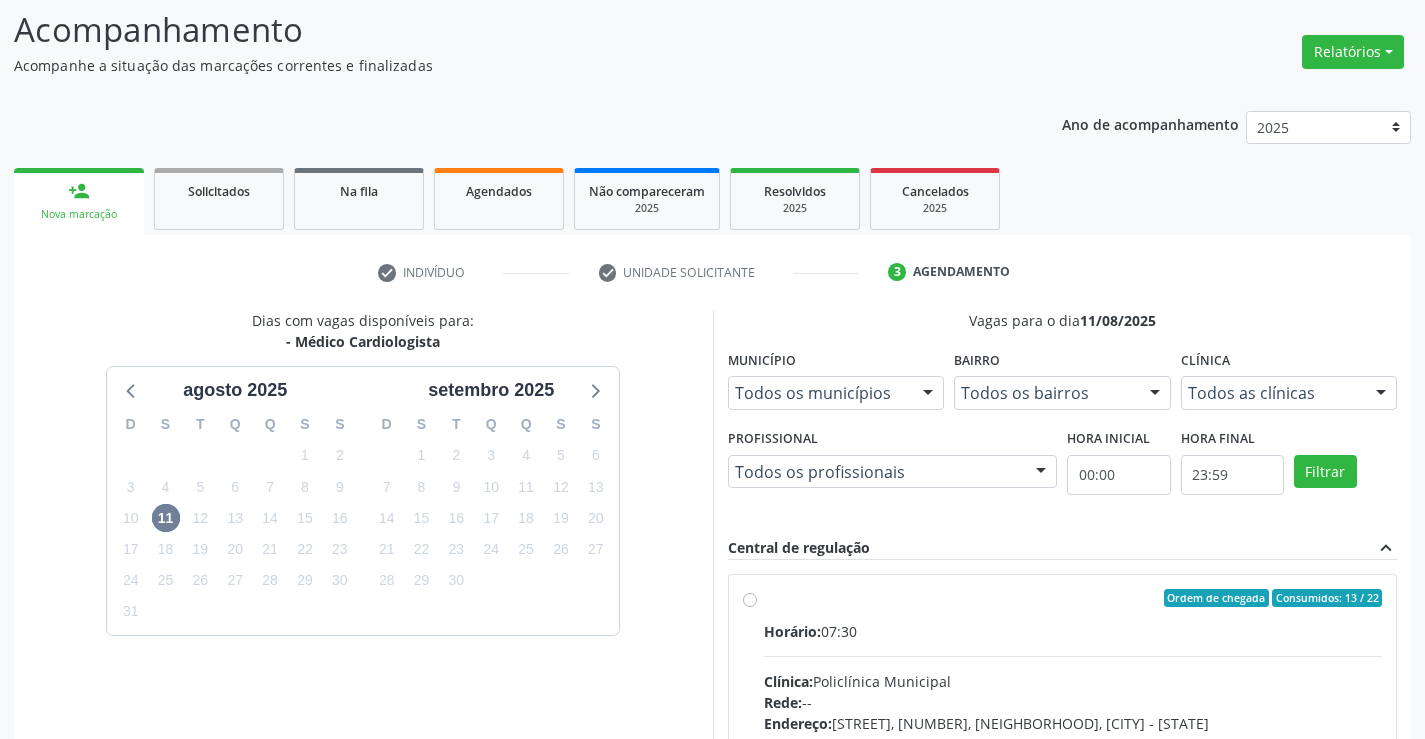 click on "Ordem de chegada
Consumidos: 13 / 22
Horário:   07:30
Clínica:  Policlínica Municipal
Rede:
--
Endereço:   Predio, nº 386, Centro, Campo Formoso - BA
Telefone:   (74) 6451312
Profissional:
Fabio Rodrigues Damasceno Domingues
Informações adicionais sobre o atendimento
Idade de atendimento:
de 0 a 120 anos
Gênero(s) atendido(s):
Masculino e Feminino
Informações adicionais:
--" at bounding box center (1073, 742) 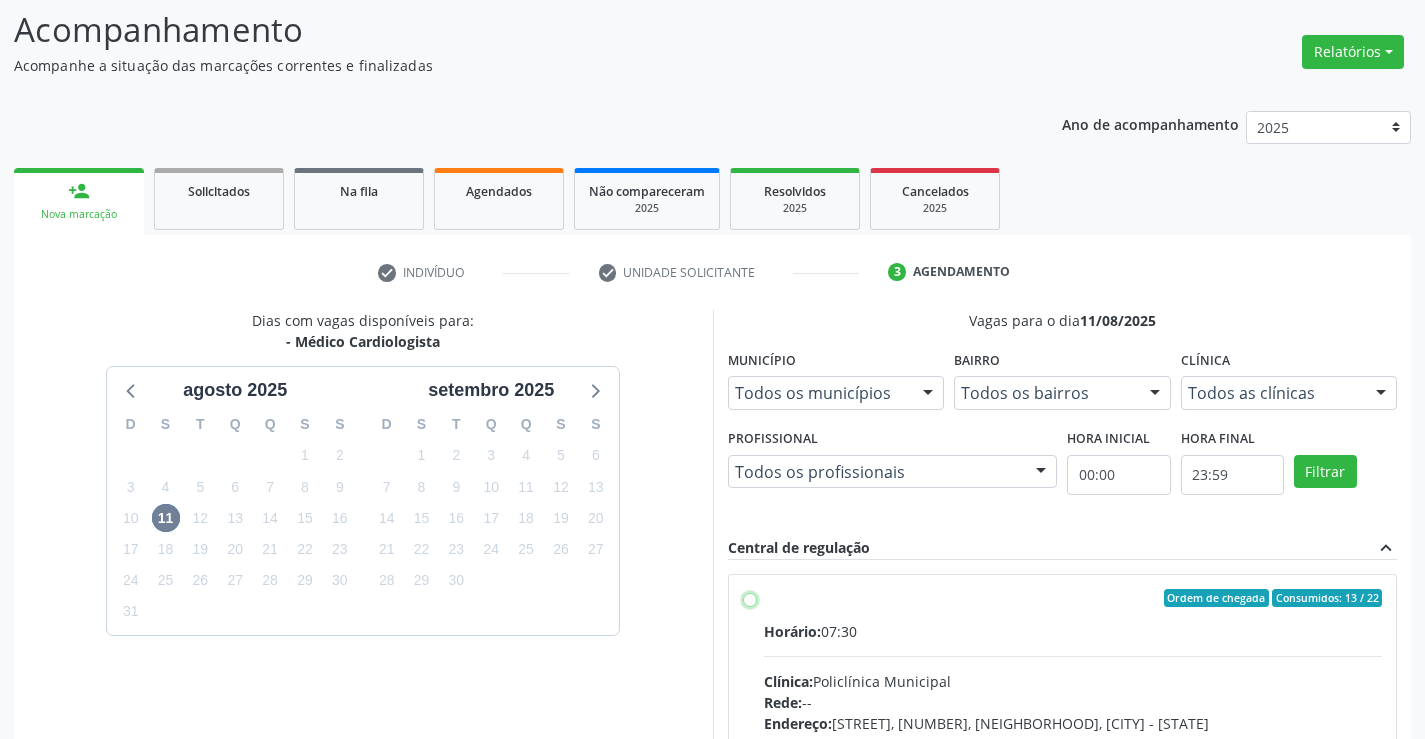 click on "Ordem de chegada
Consumidos: 13 / 22
Horário:   07:30
Clínica:  Policlínica Municipal
Rede:
--
Endereço:   Predio, nº 386, Centro, Campo Formoso - BA
Telefone:   (74) 6451312
Profissional:
Fabio Rodrigues Damasceno Domingues
Informações adicionais sobre o atendimento
Idade de atendimento:
de 0 a 120 anos
Gênero(s) atendido(s):
Masculino e Feminino
Informações adicionais:
--" at bounding box center [750, 598] 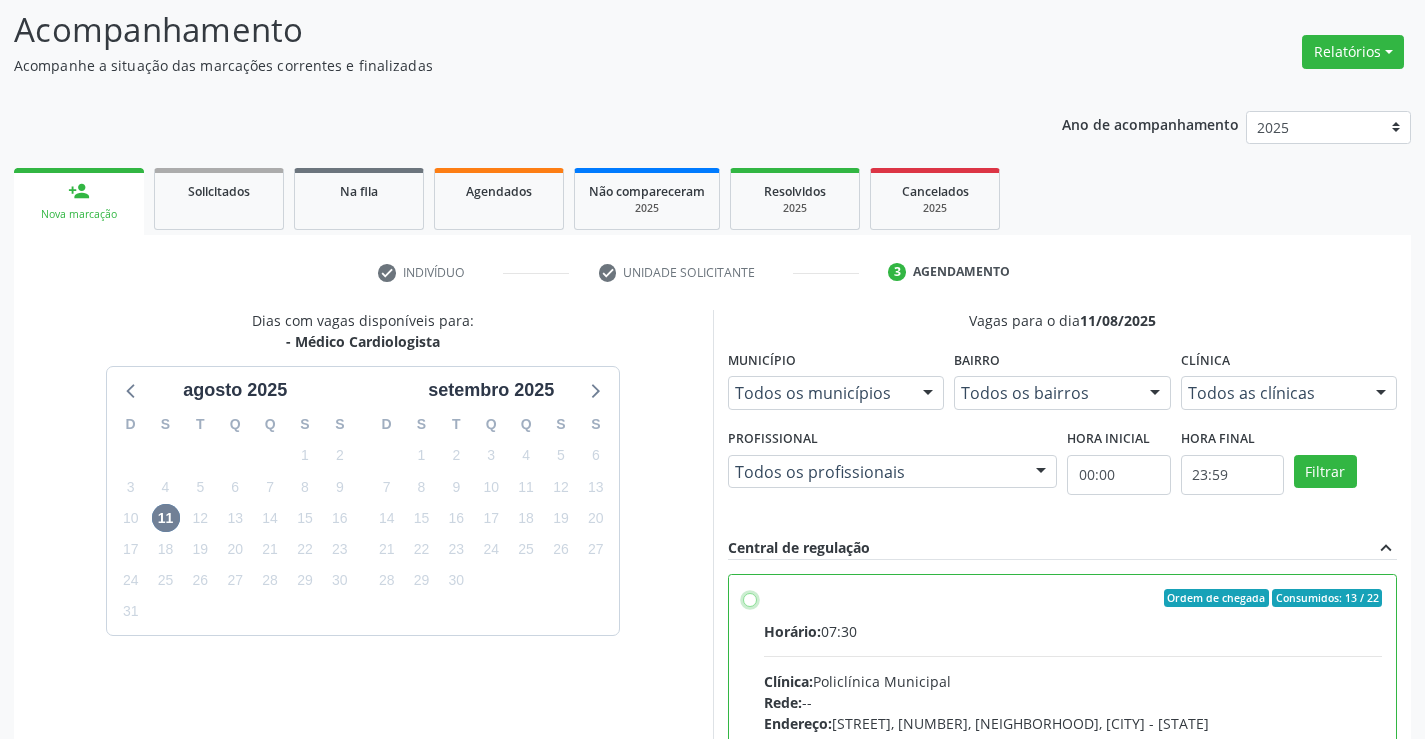 radio on "true" 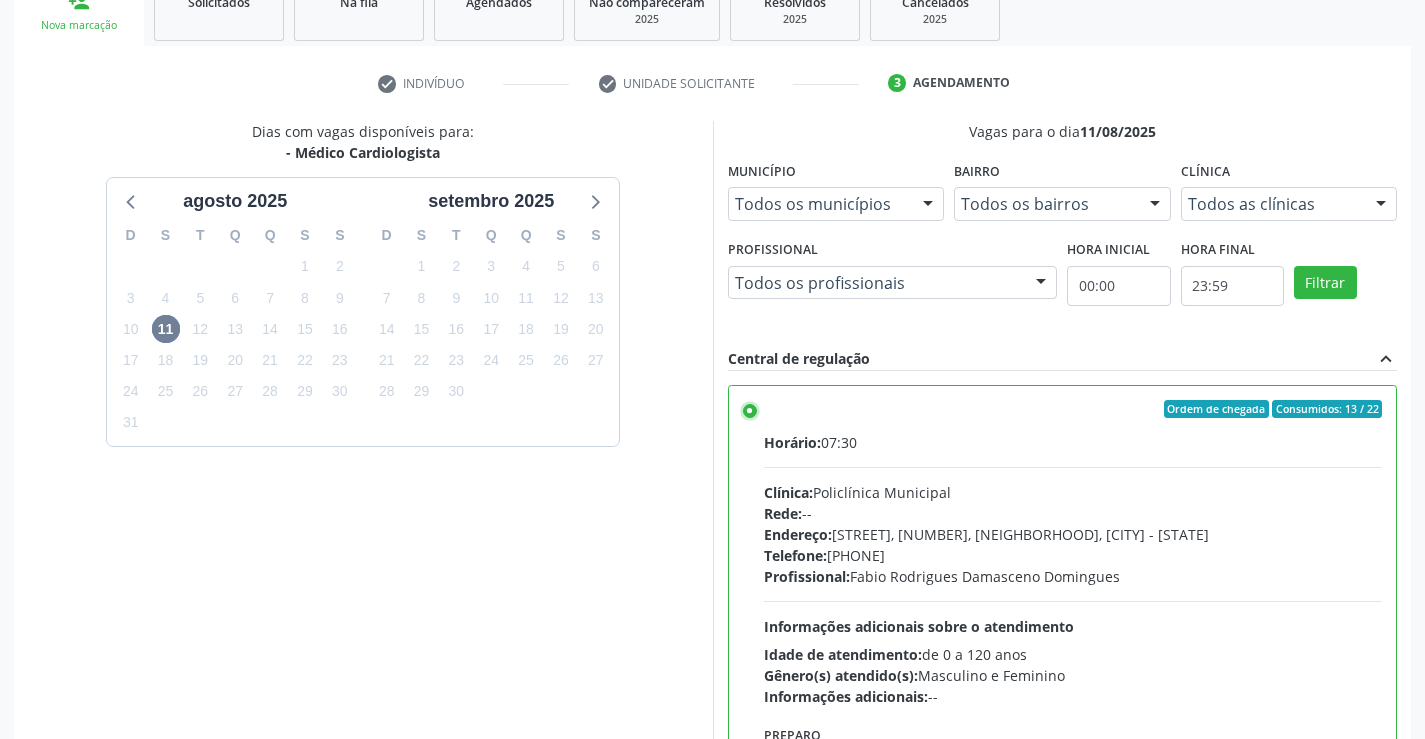 scroll, scrollTop: 456, scrollLeft: 0, axis: vertical 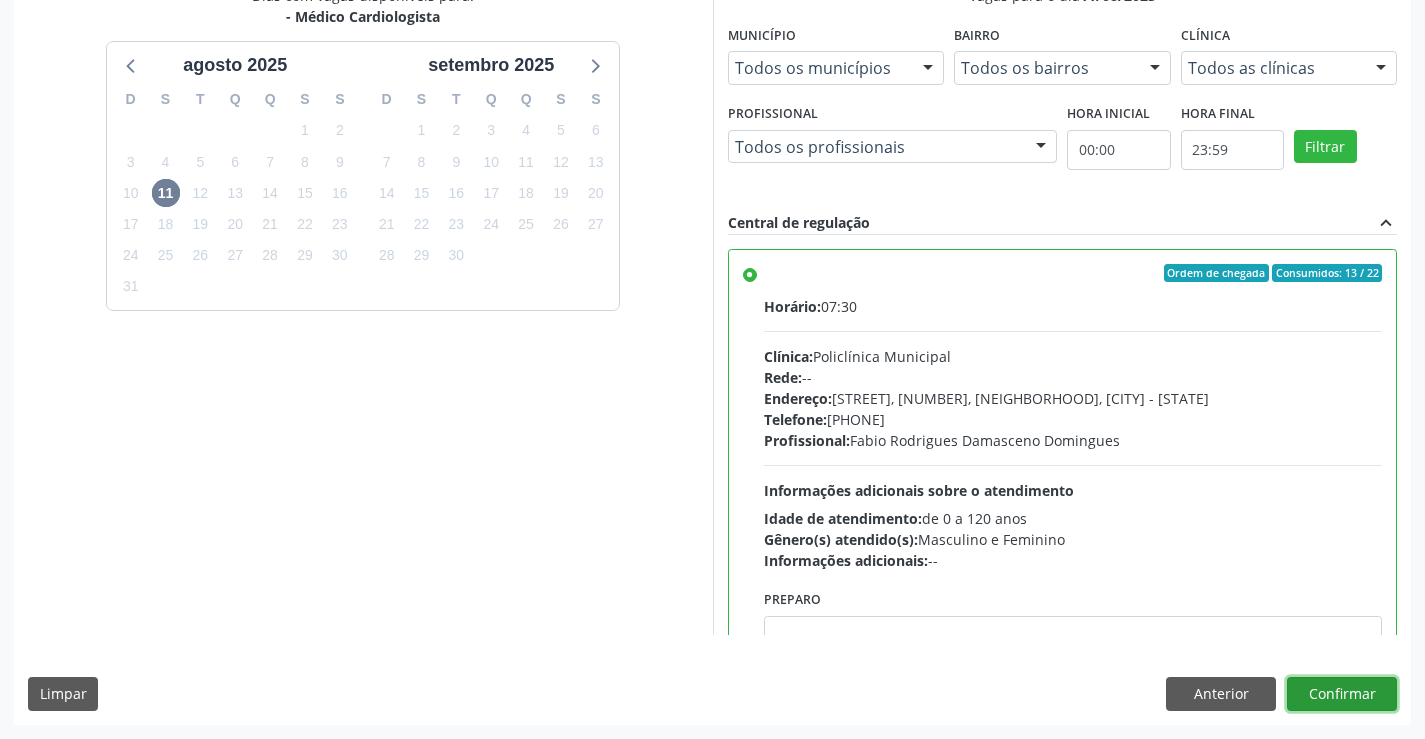 click on "Confirmar" at bounding box center (1342, 694) 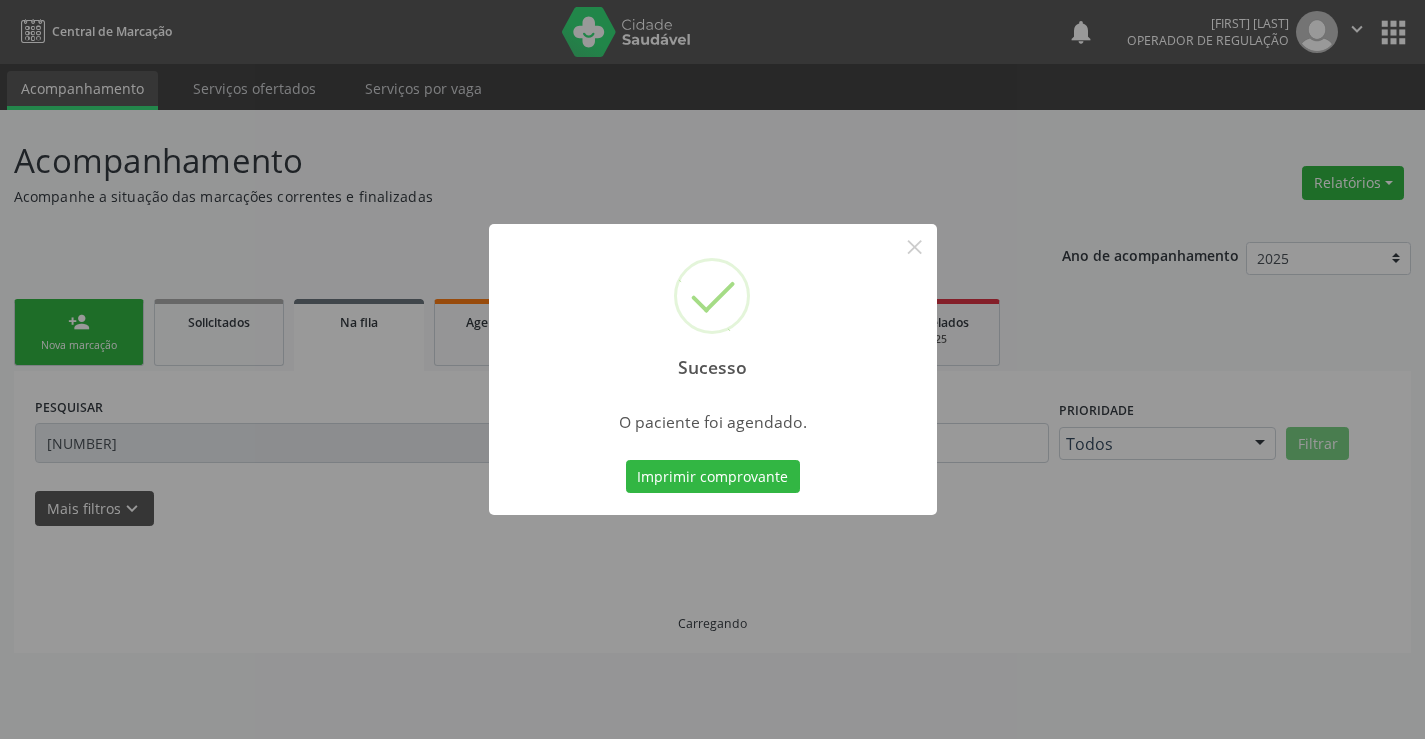 scroll, scrollTop: 0, scrollLeft: 0, axis: both 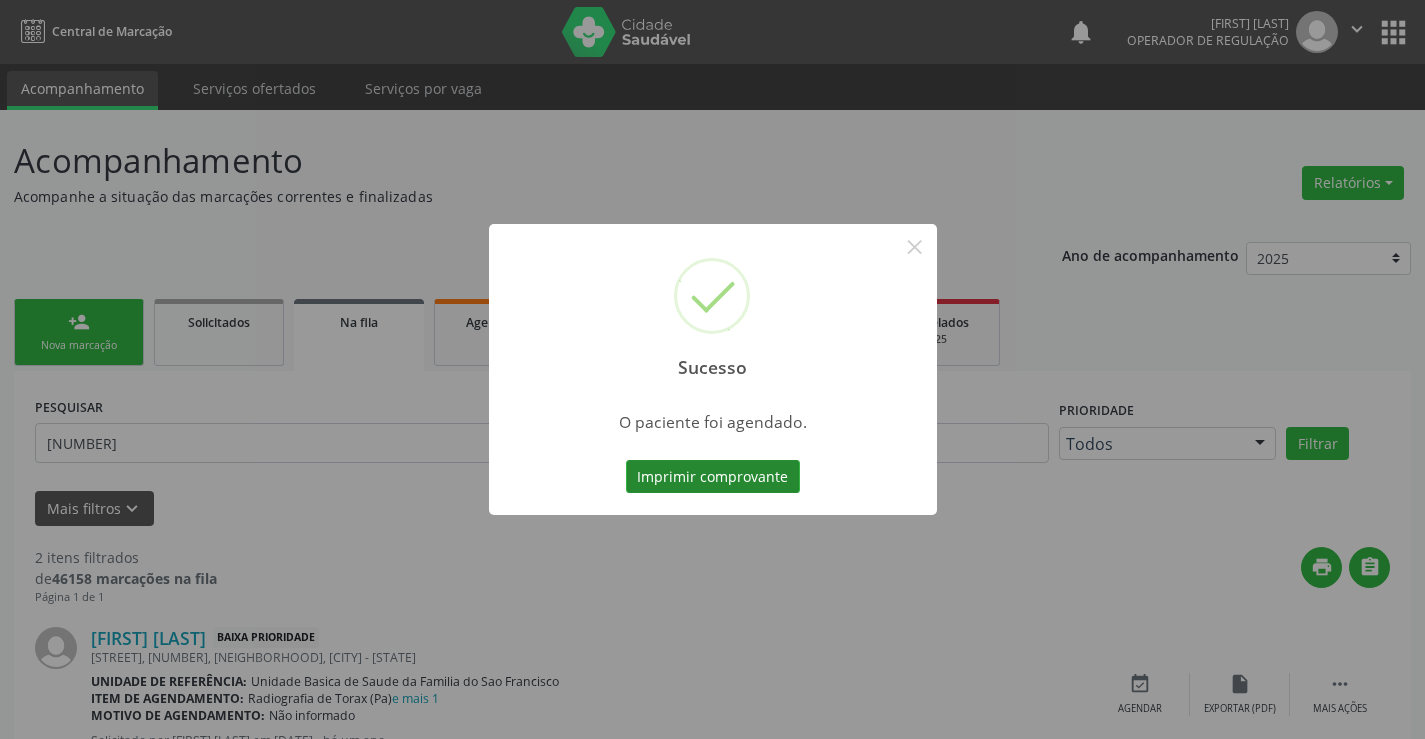 click on "Imprimir comprovante" at bounding box center [713, 477] 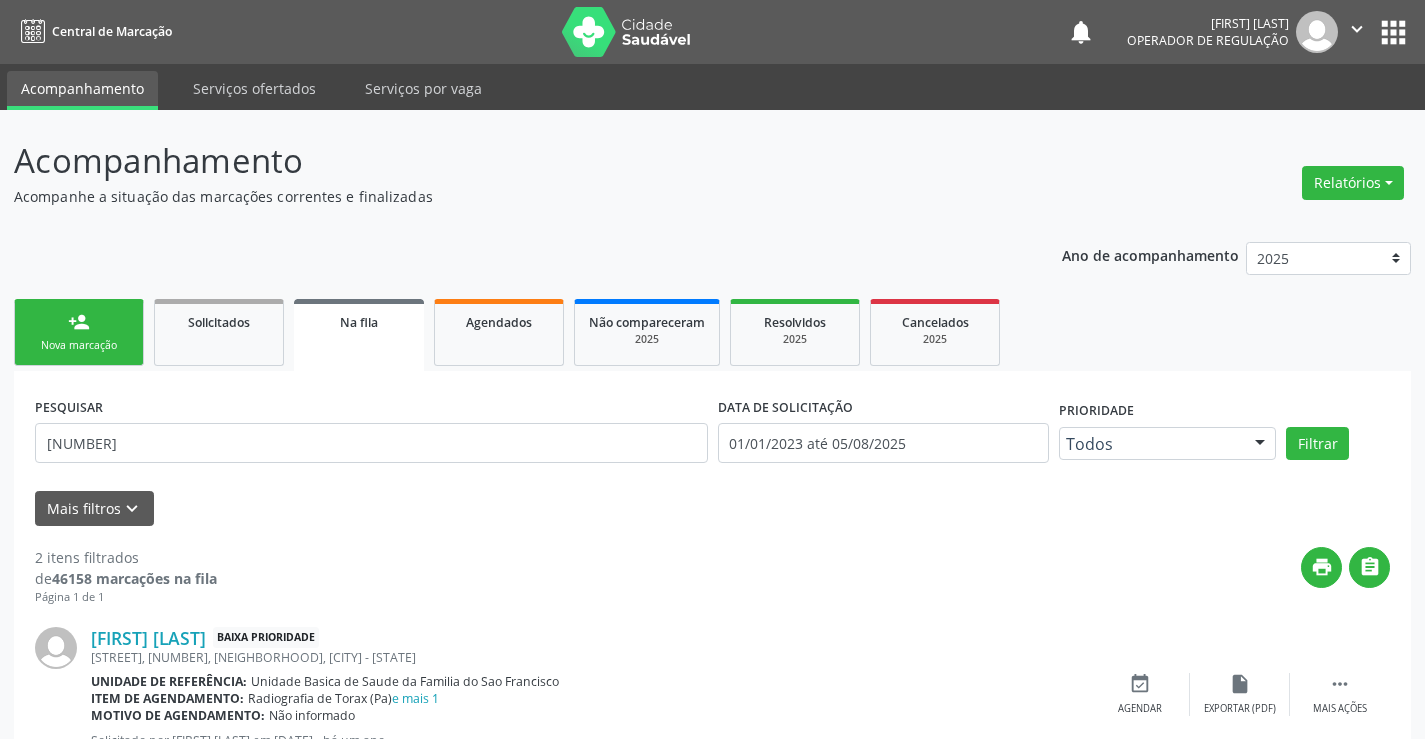 click on "person_add
Nova marcação" at bounding box center [79, 332] 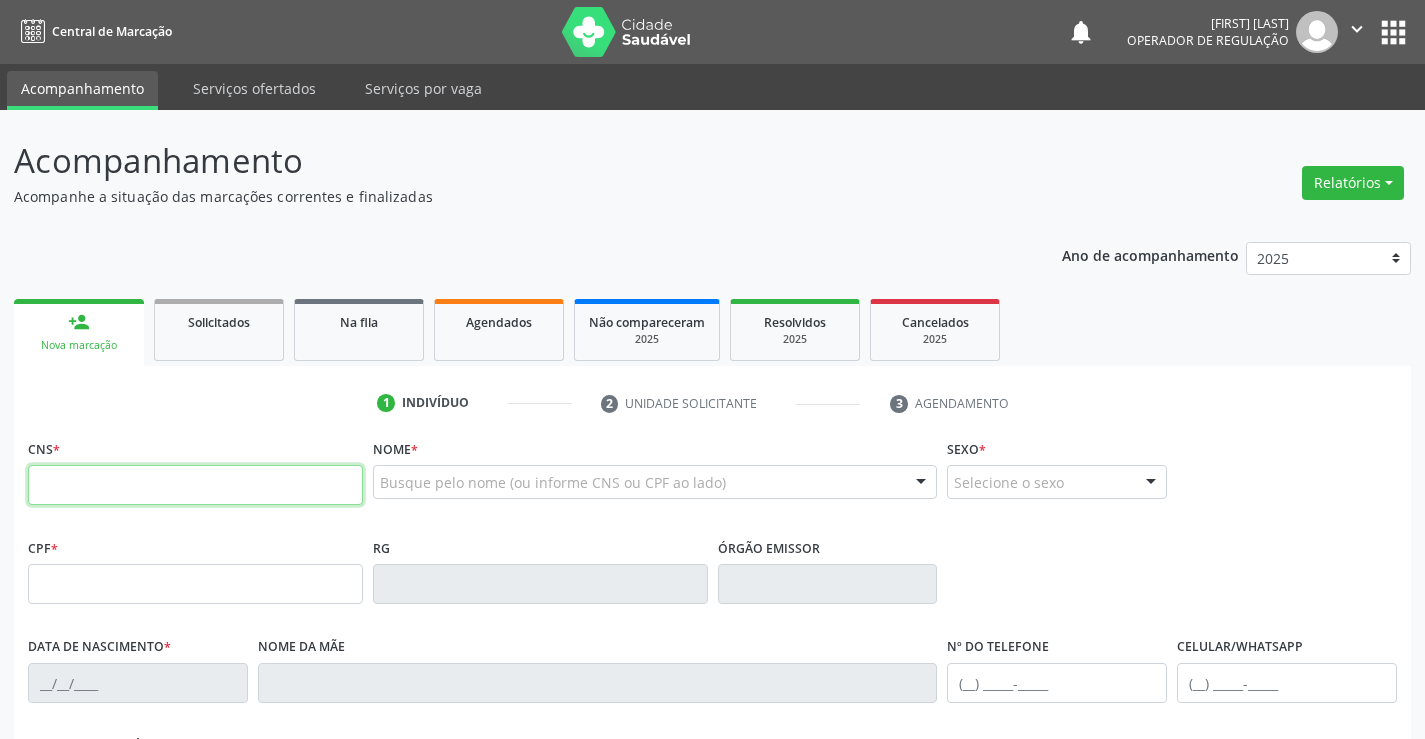 click at bounding box center (195, 485) 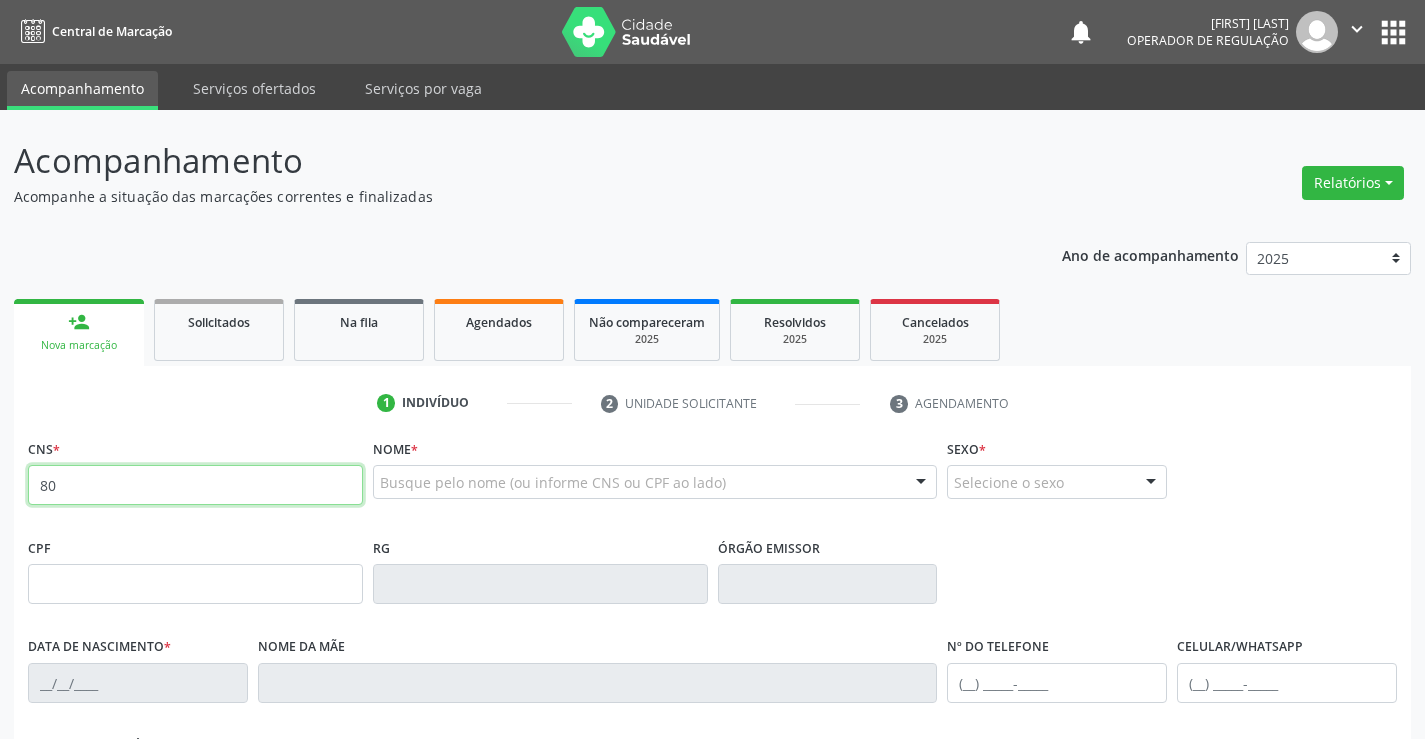 type on "8" 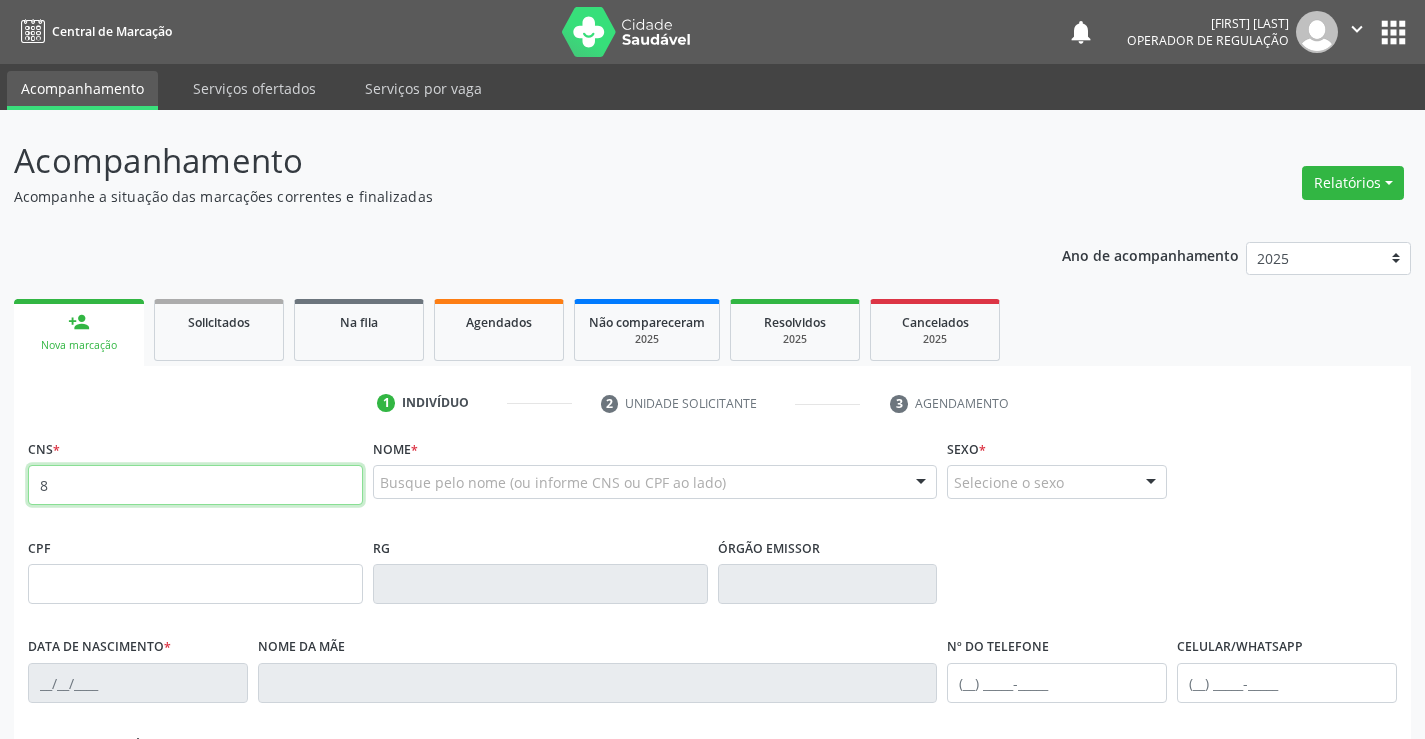 type 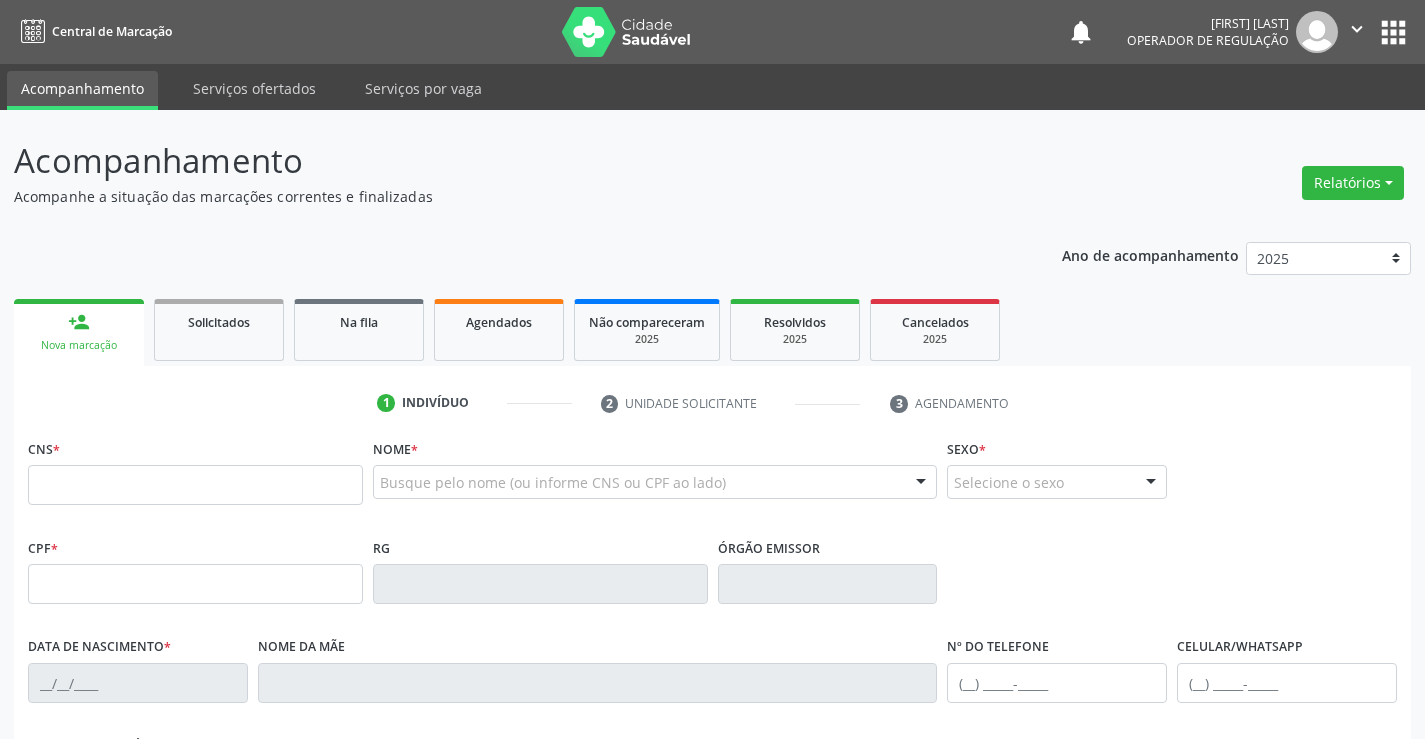 click on "Nome
*
Busque pelo nome (ou informe CNS ou CPF ao lado)
Nenhum resultado encontrado para: "   "
Digite o nome" at bounding box center [655, 473] 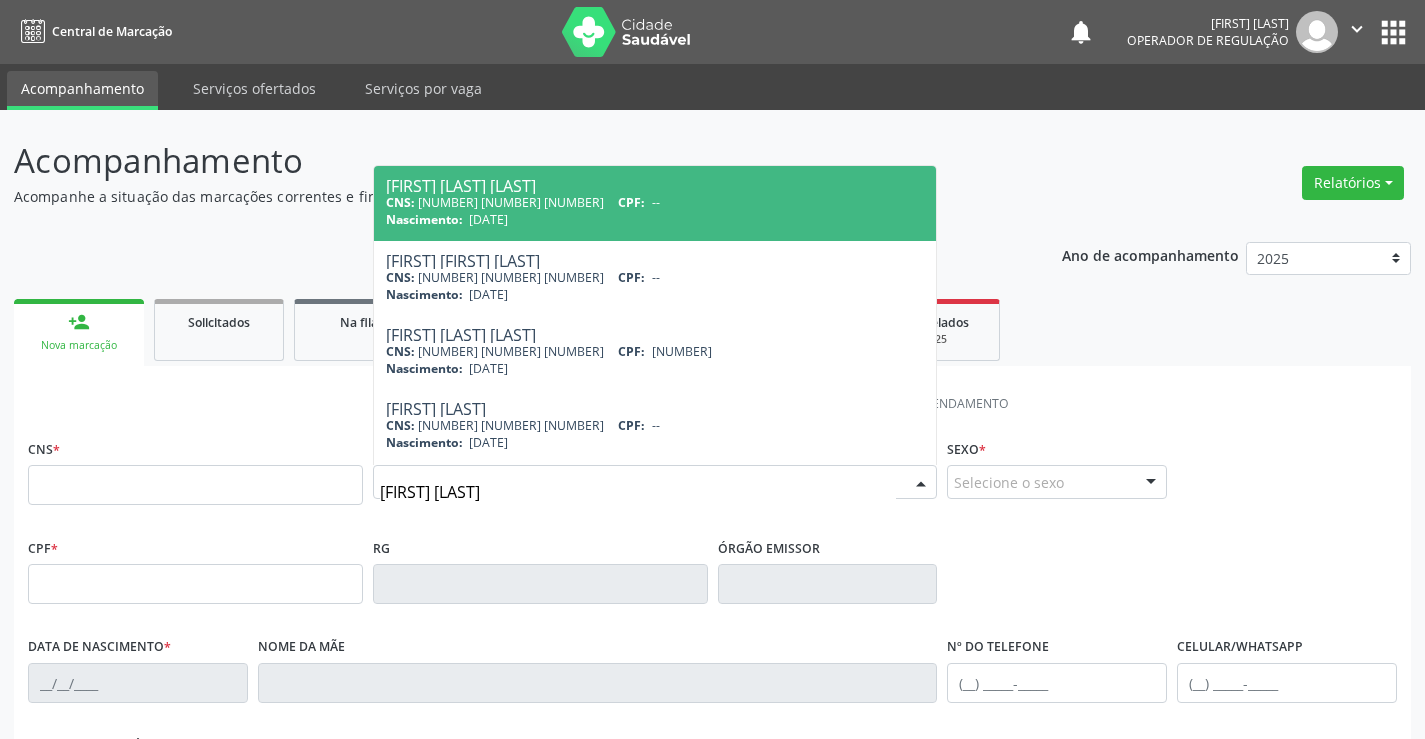 type on "MAURICIO FERREIR" 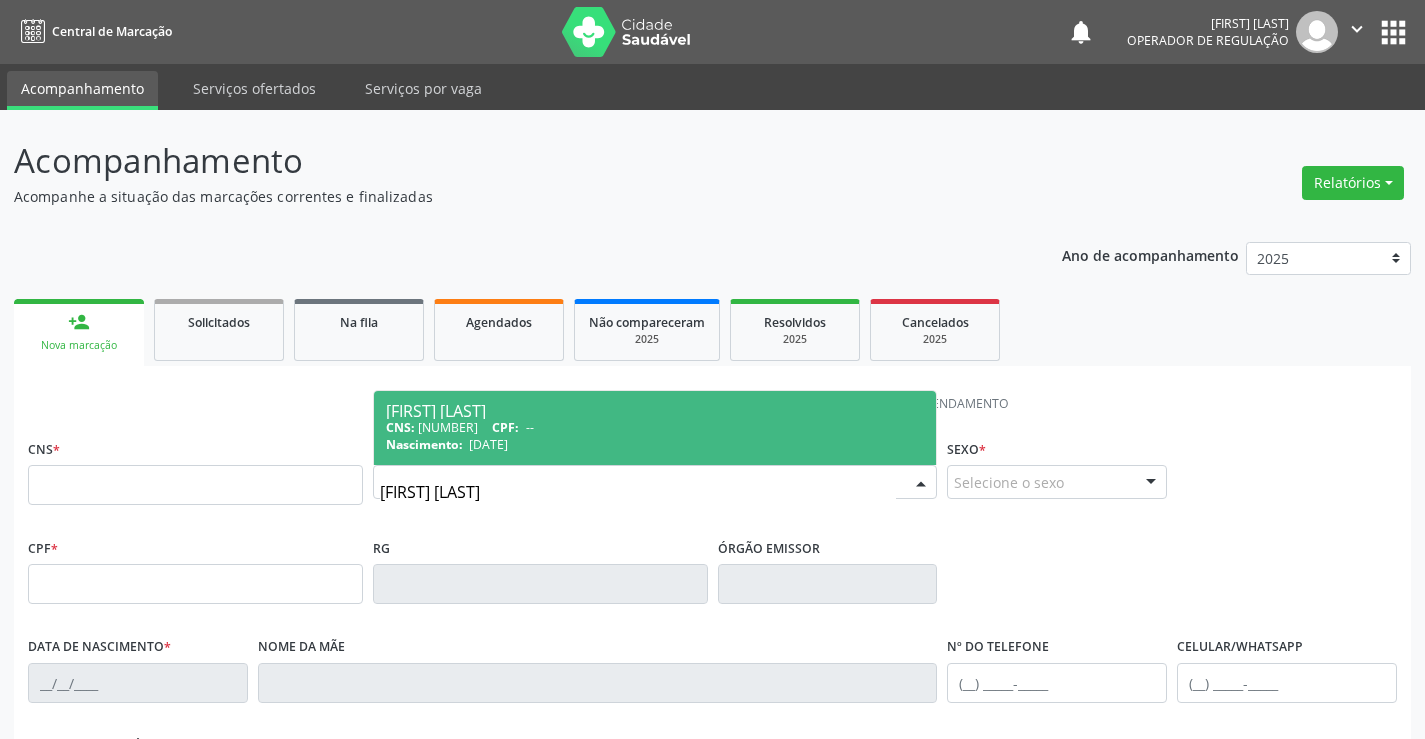 click on "CNS:
708 0058 2712 5822
CPF:    --" at bounding box center (655, 427) 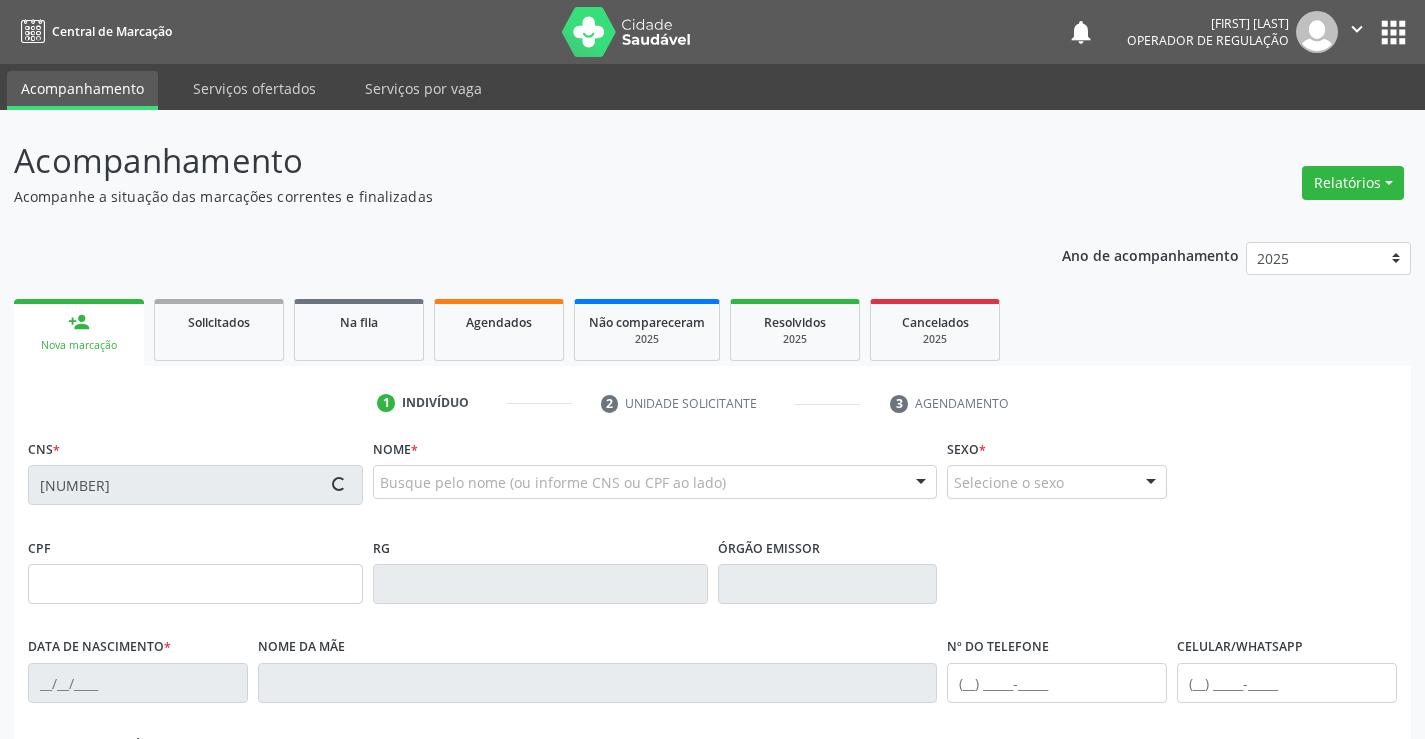 type on "0551143347" 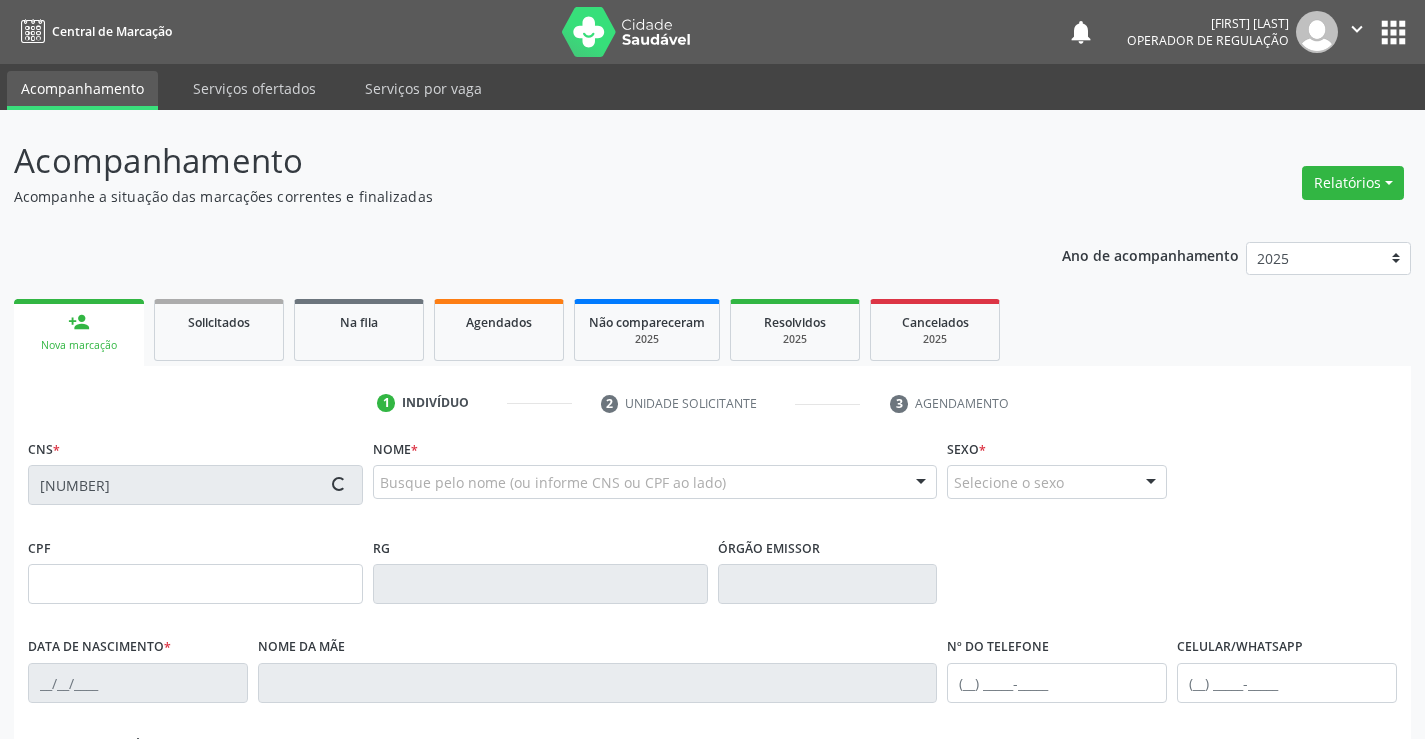 type on "22/09/1955" 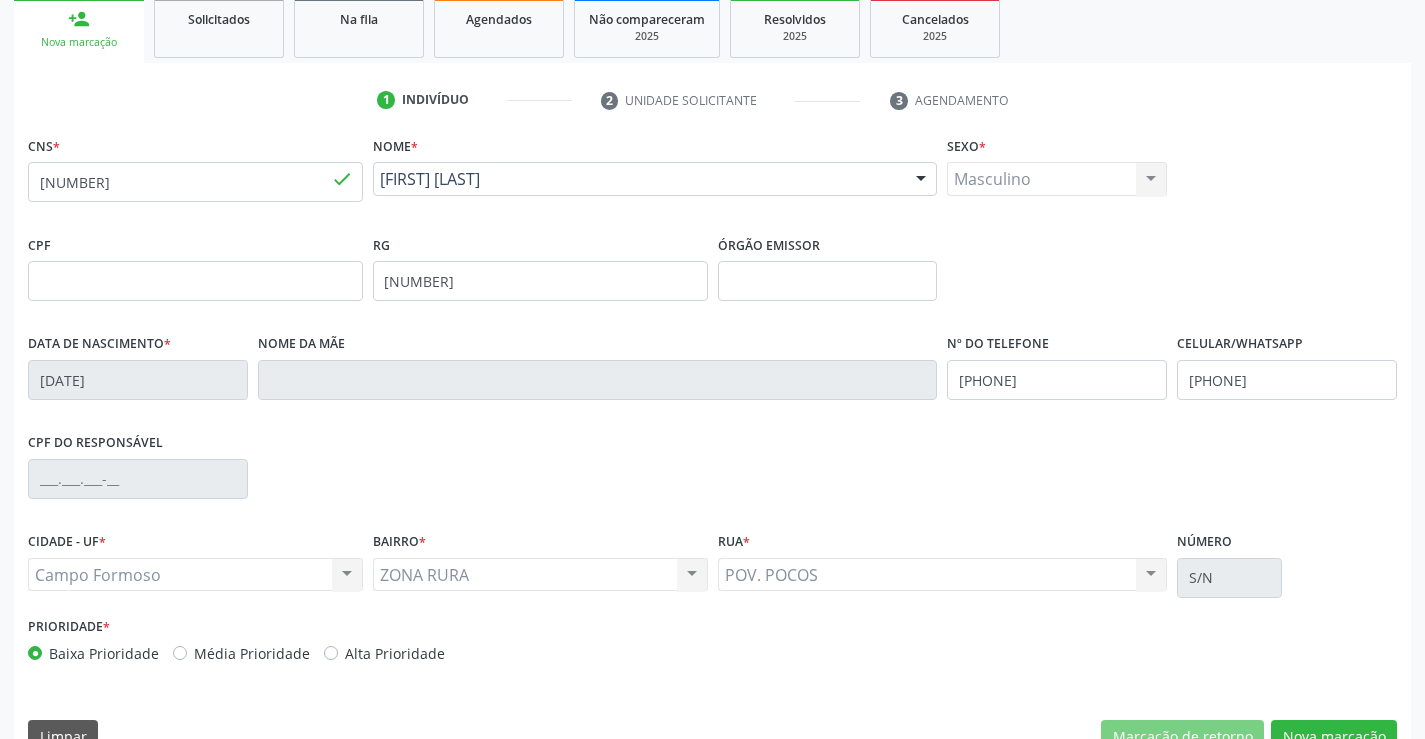 scroll, scrollTop: 345, scrollLeft: 0, axis: vertical 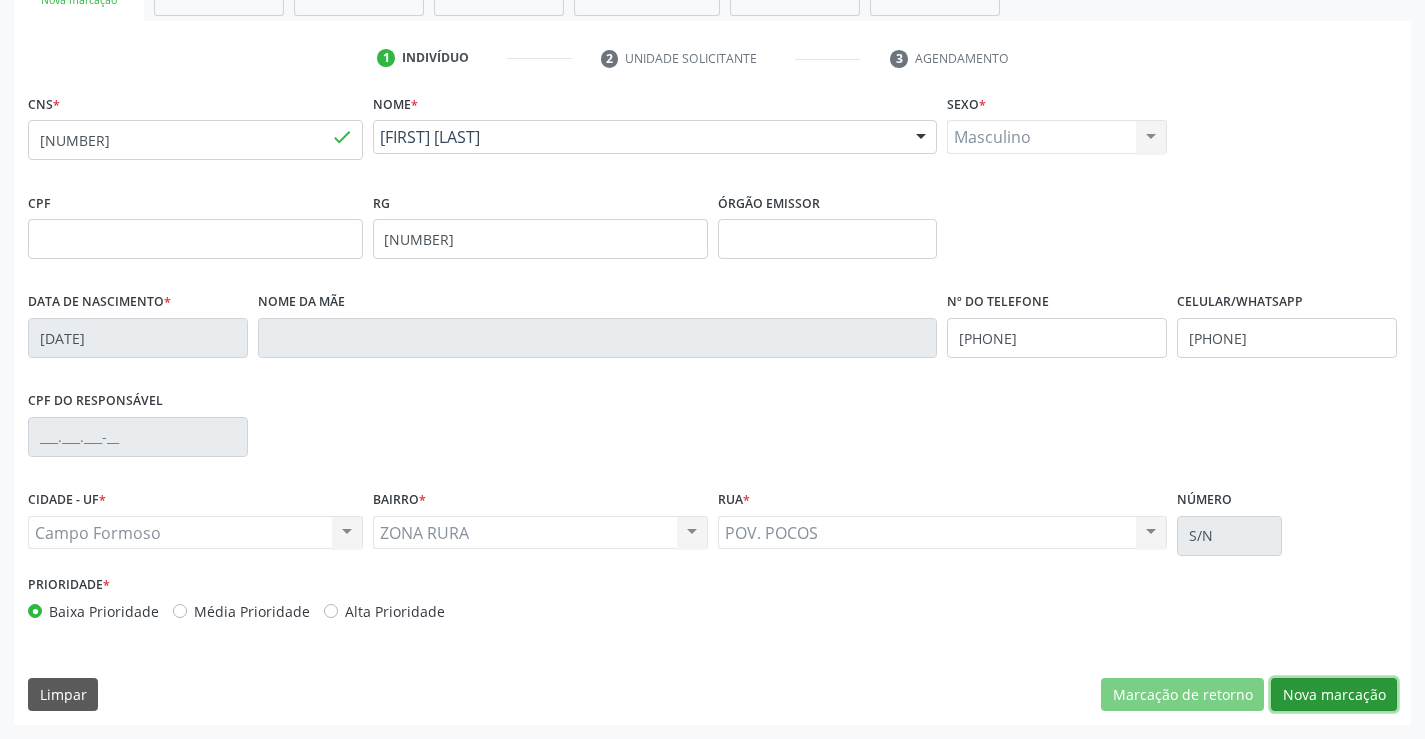 click on "Nova marcação" at bounding box center (1334, 695) 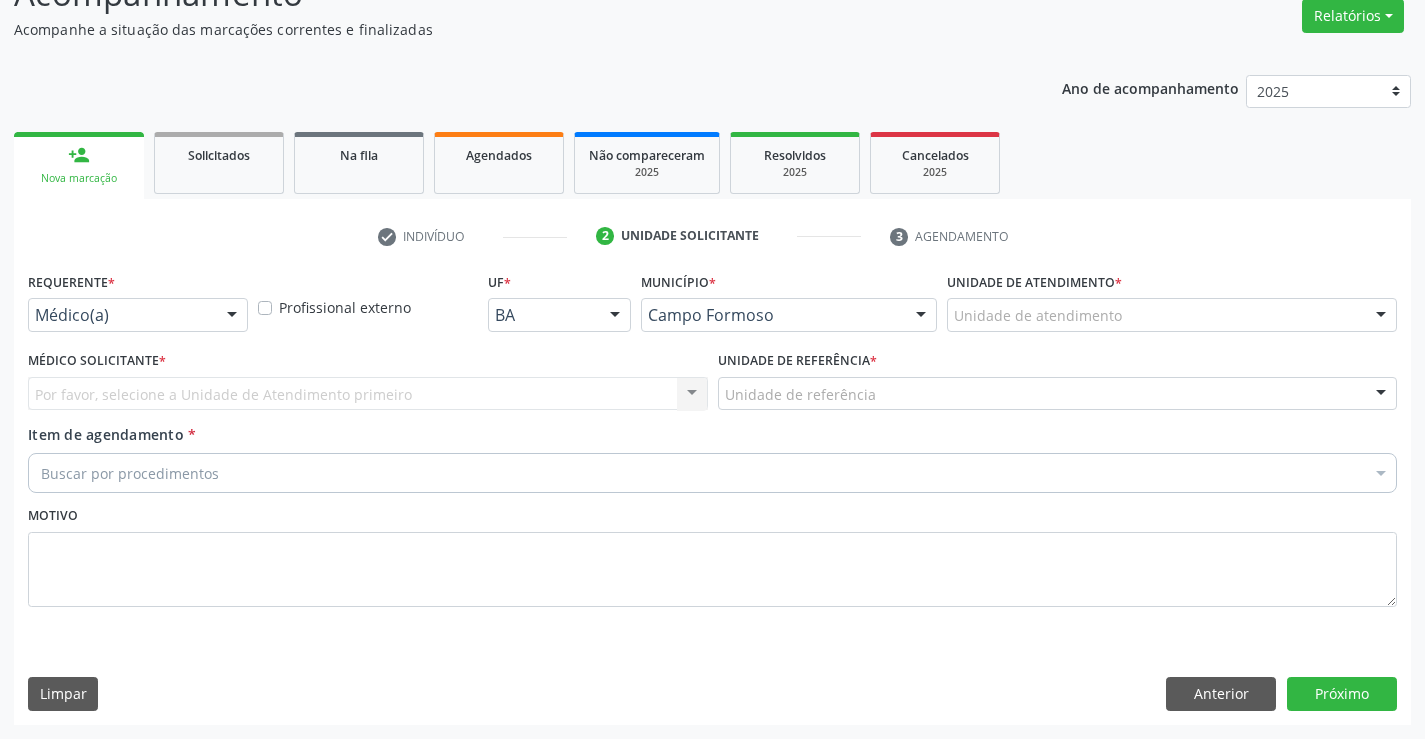 scroll, scrollTop: 167, scrollLeft: 0, axis: vertical 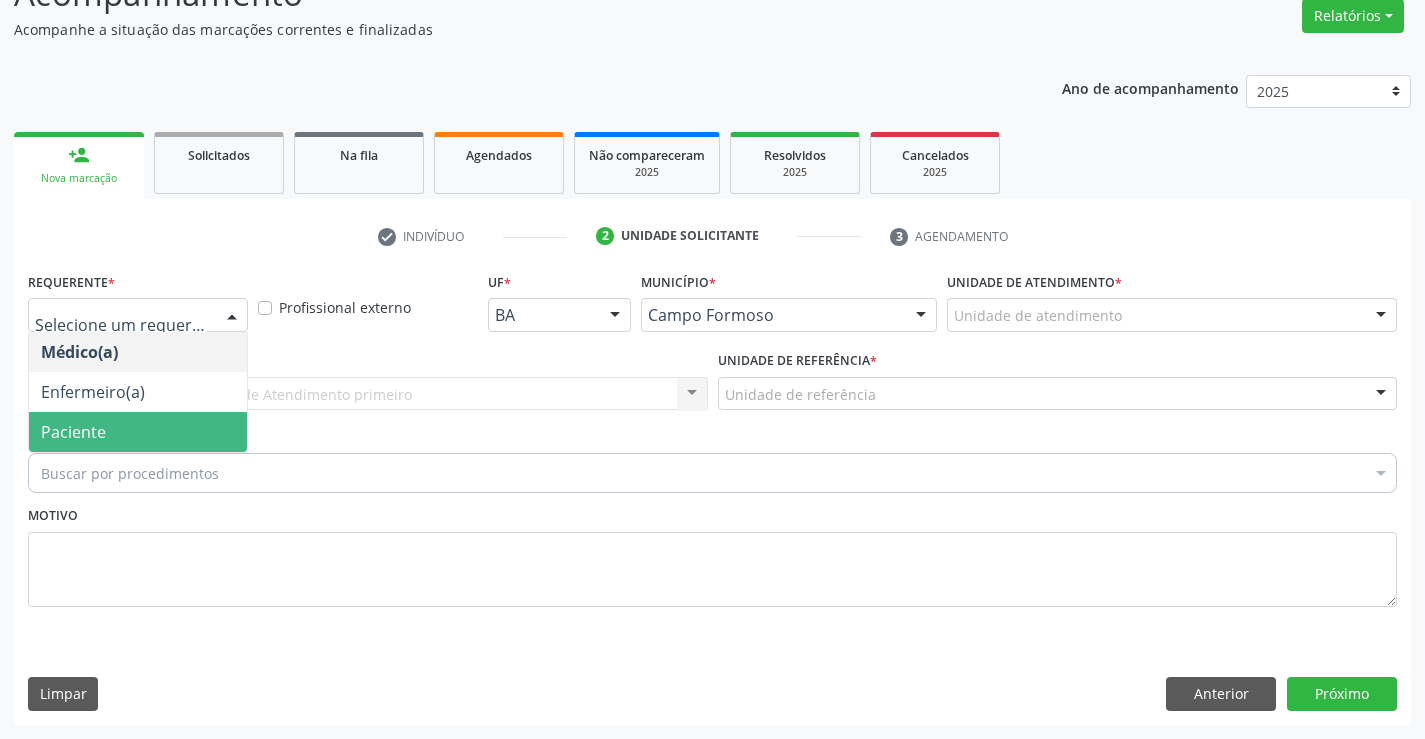 click on "Paciente" at bounding box center (138, 432) 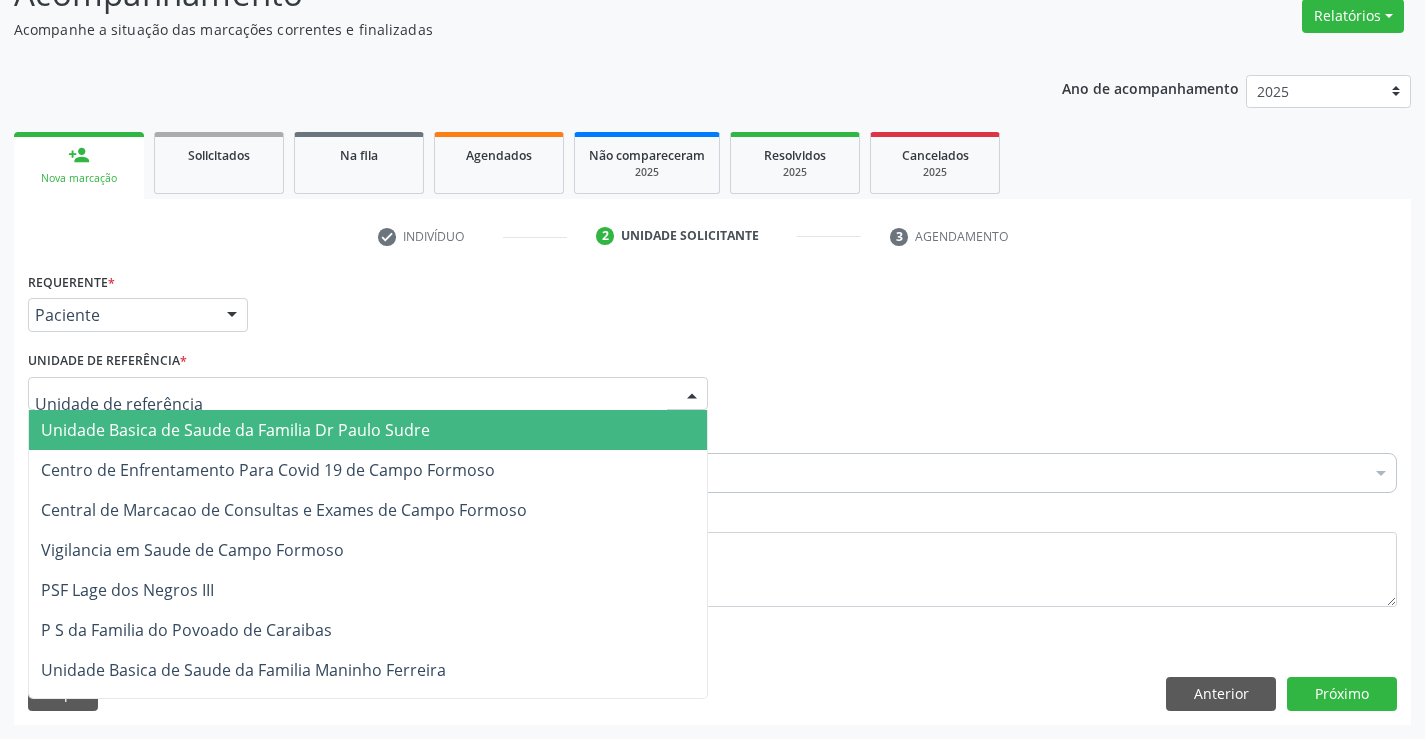 click on "Unidade Basica de Saude da Familia Dr Paulo Sudre" at bounding box center (368, 430) 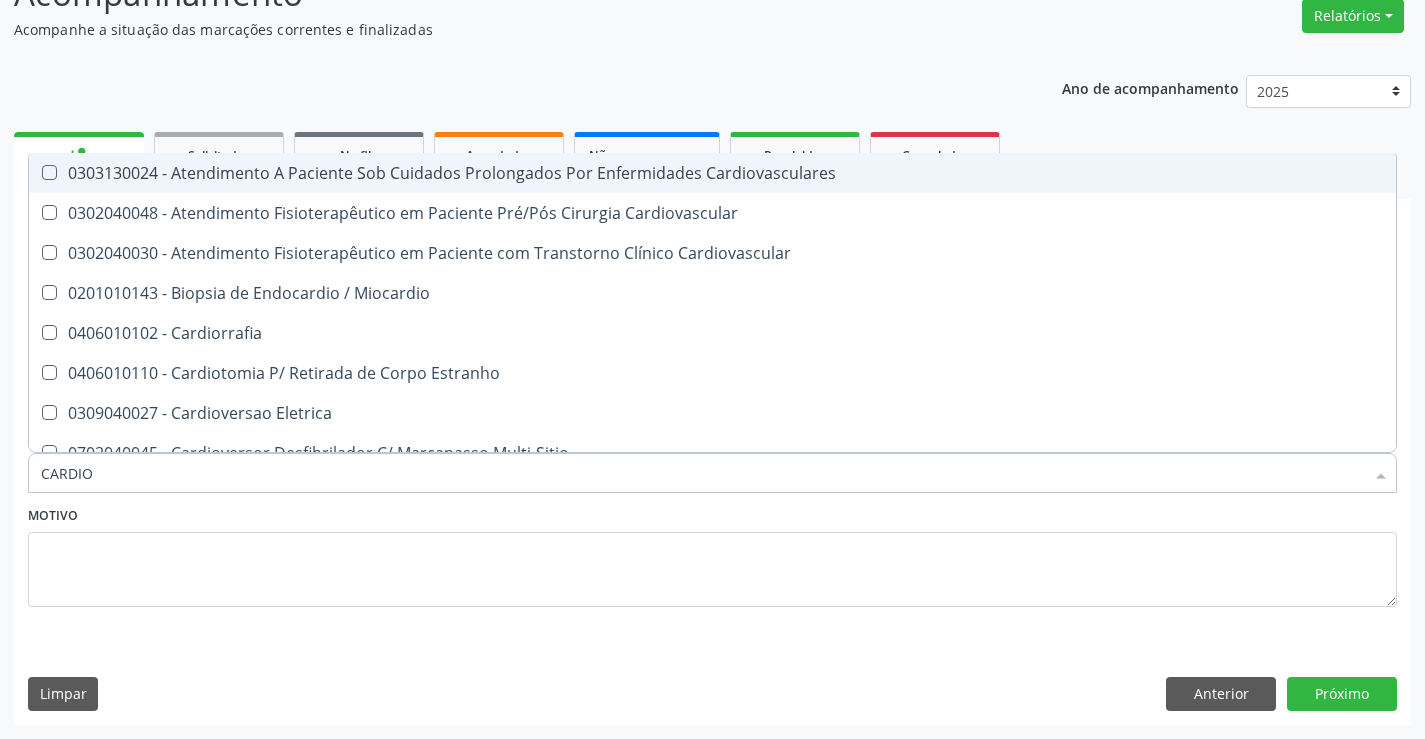 type on "CARDIOL" 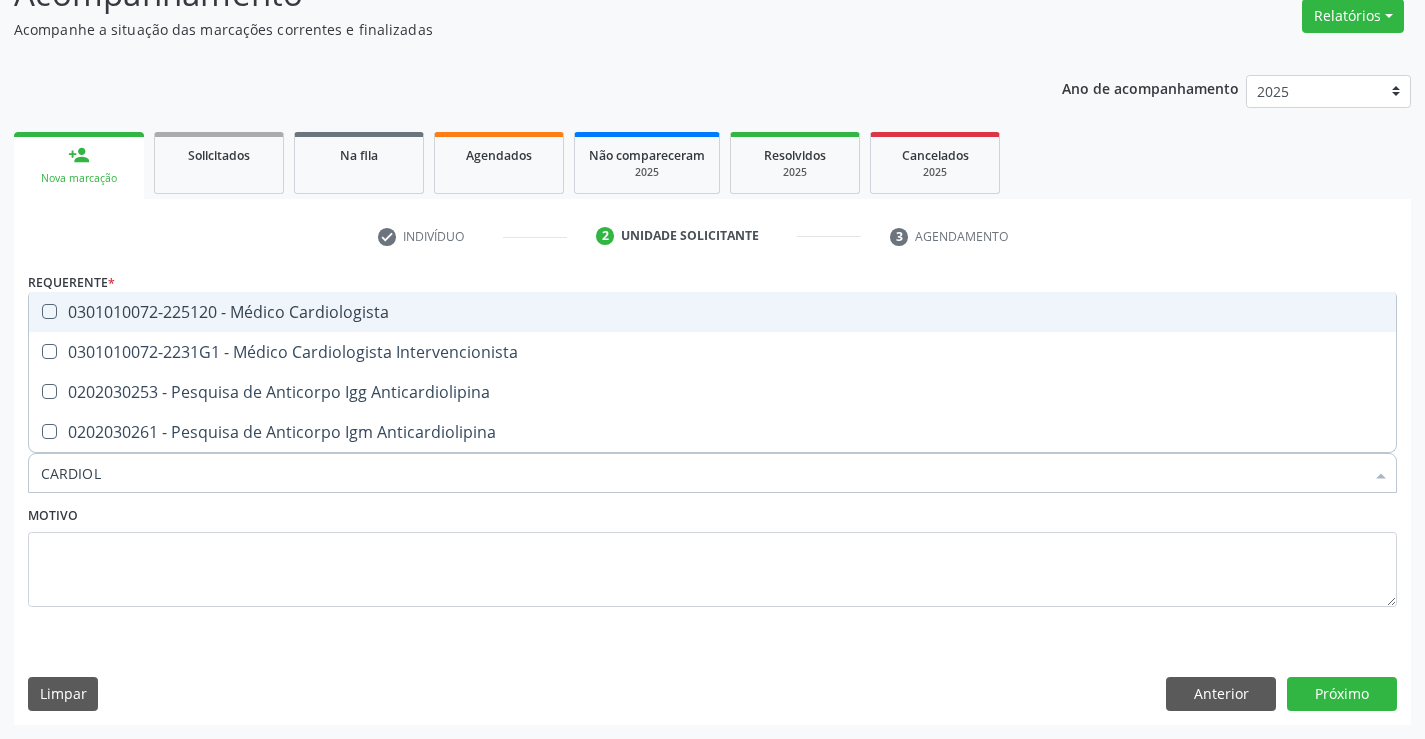 click on "0301010072-225120 - Médico Cardiologista" at bounding box center [712, 312] 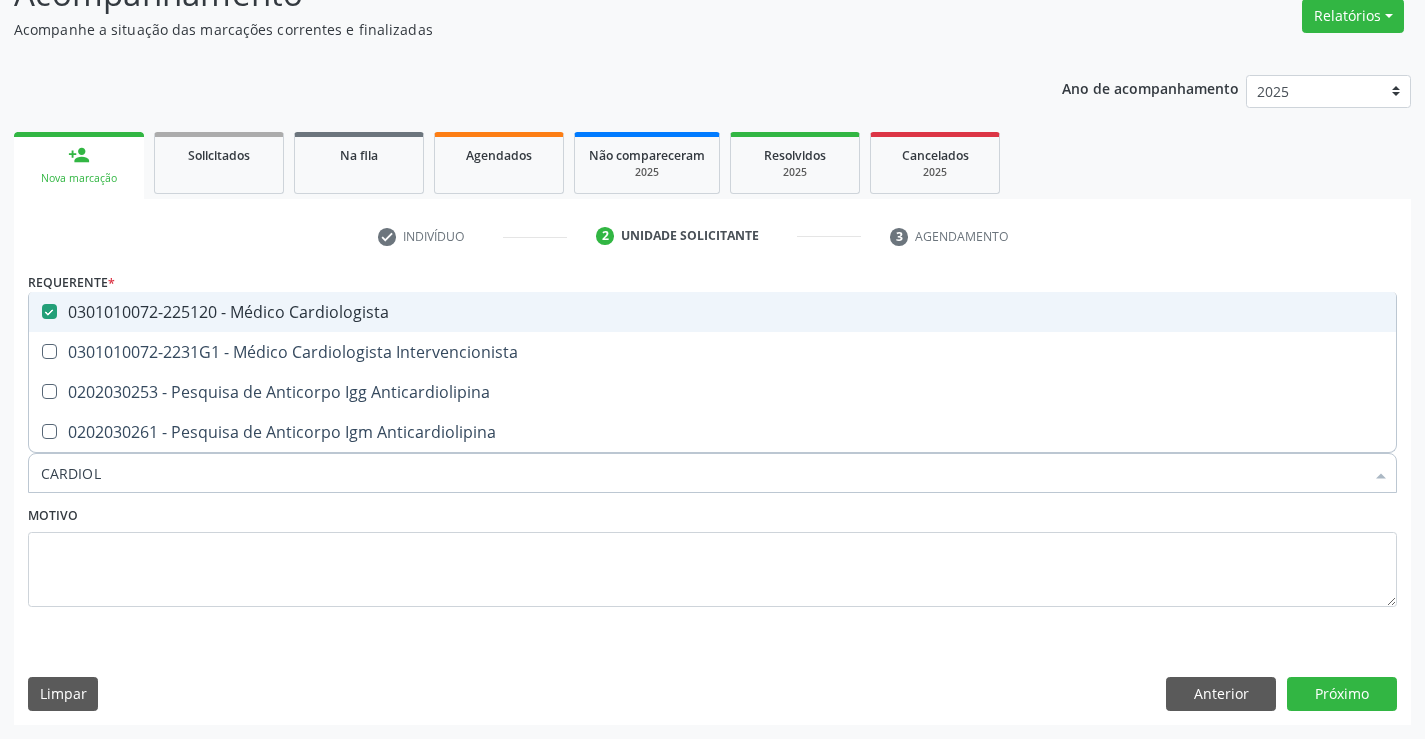 checkbox on "true" 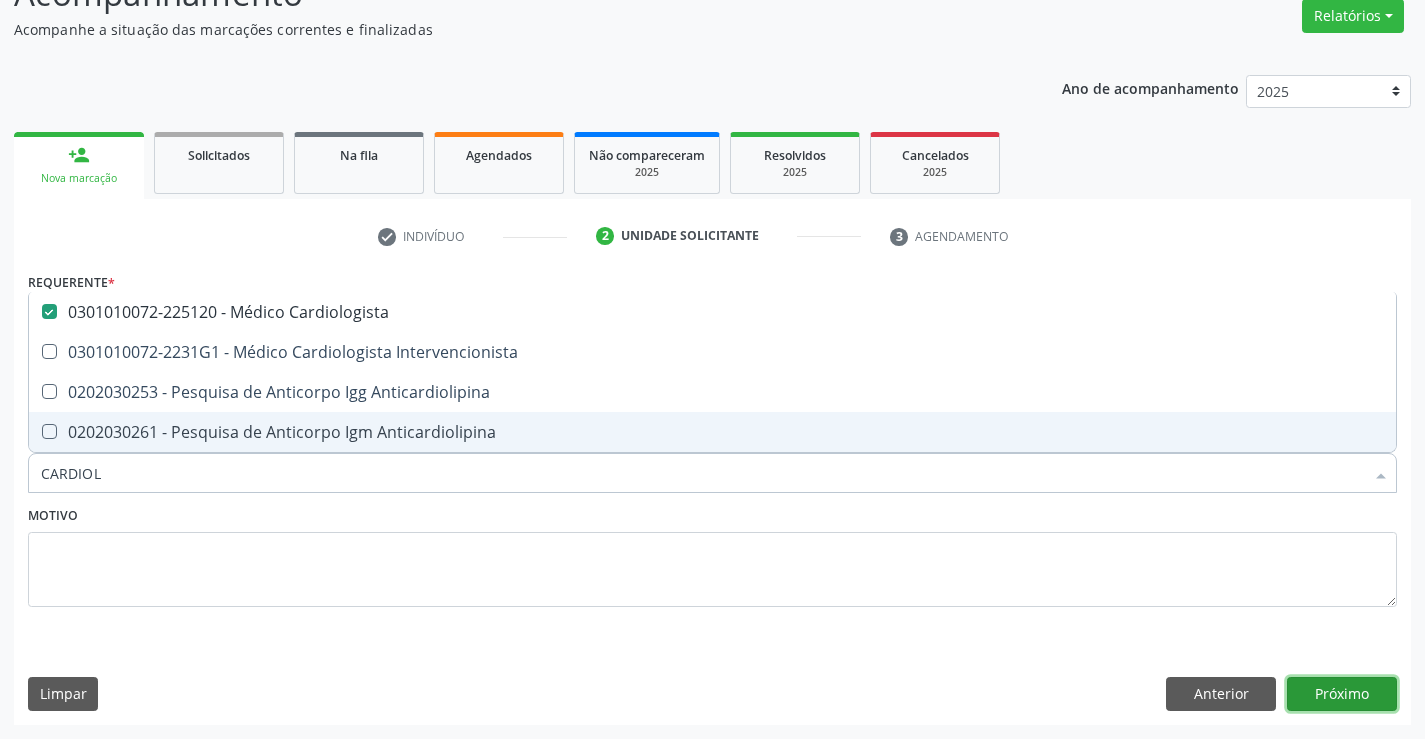 click on "Próximo" at bounding box center (1342, 694) 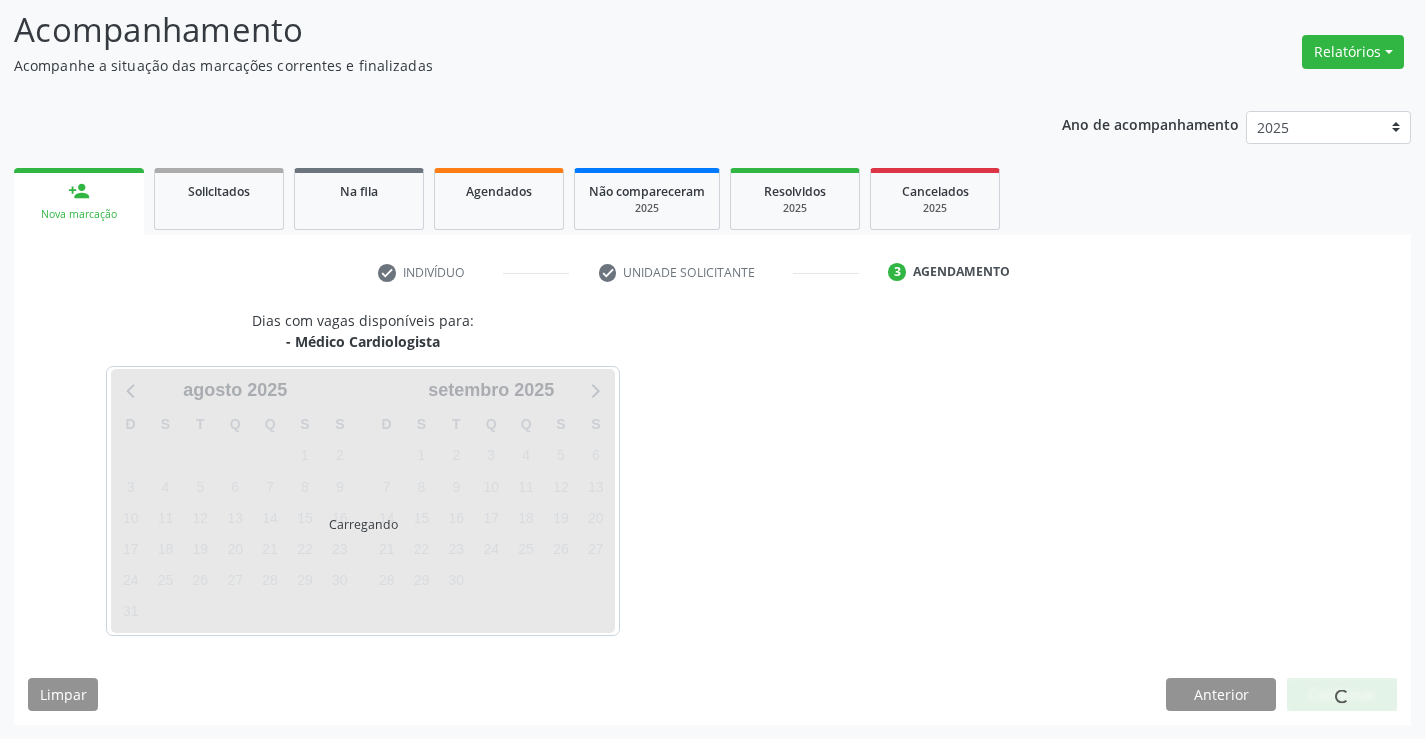 scroll, scrollTop: 131, scrollLeft: 0, axis: vertical 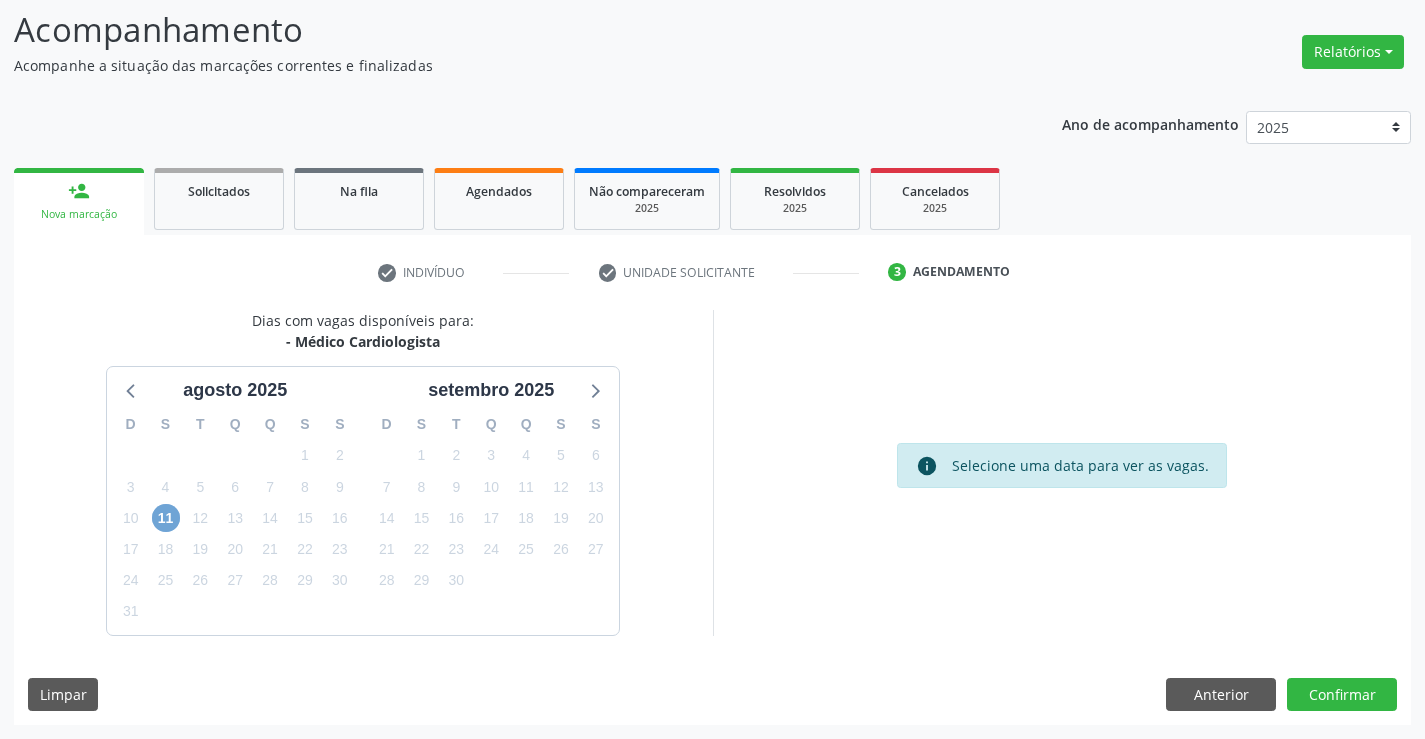 click on "11" at bounding box center [166, 518] 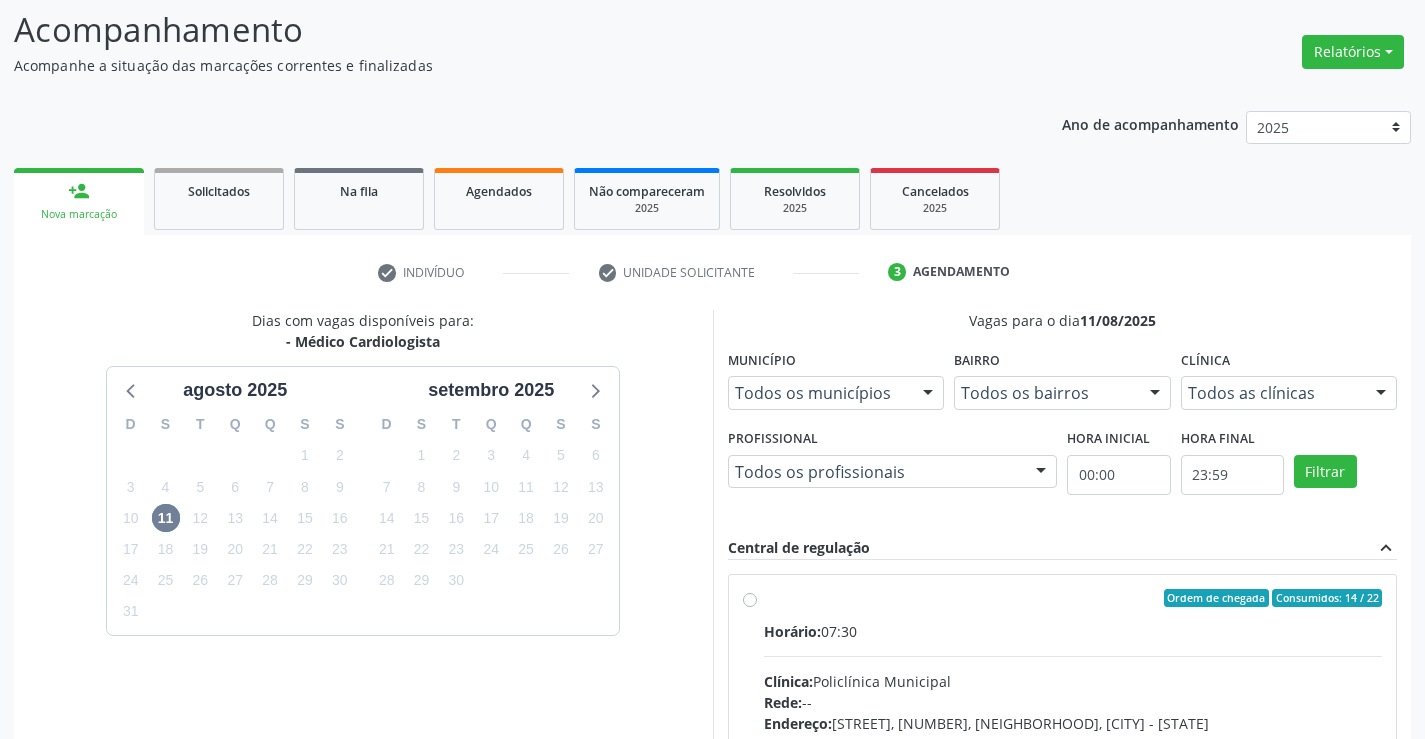 click on "Ordem de chegada
Consumidos: 14 / 22
Horário:   07:30
Clínica:  Policlínica Municipal
Rede:
--
Endereço:   Predio, nº 386, Centro, Campo Formoso - BA
Telefone:   (74) 6451312
Profissional:
Fabio Rodrigues Damasceno Domingues
Informações adicionais sobre o atendimento
Idade de atendimento:
de 0 a 120 anos
Gênero(s) atendido(s):
Masculino e Feminino
Informações adicionais:
--" at bounding box center (1073, 742) 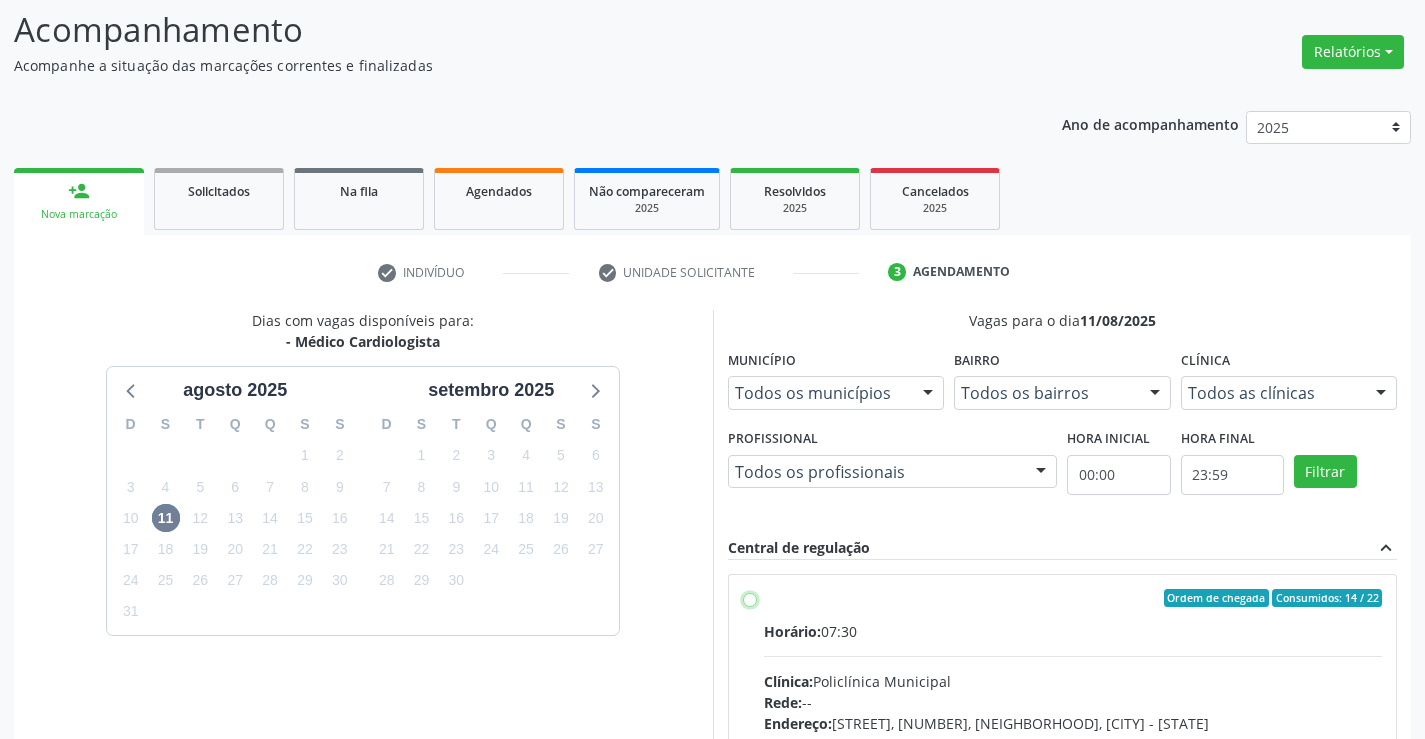 click on "Ordem de chegada
Consumidos: 14 / 22
Horário:   07:30
Clínica:  Policlínica Municipal
Rede:
--
Endereço:   Predio, nº 386, Centro, Campo Formoso - BA
Telefone:   (74) 6451312
Profissional:
Fabio Rodrigues Damasceno Domingues
Informações adicionais sobre o atendimento
Idade de atendimento:
de 0 a 120 anos
Gênero(s) atendido(s):
Masculino e Feminino
Informações adicionais:
--" at bounding box center (750, 598) 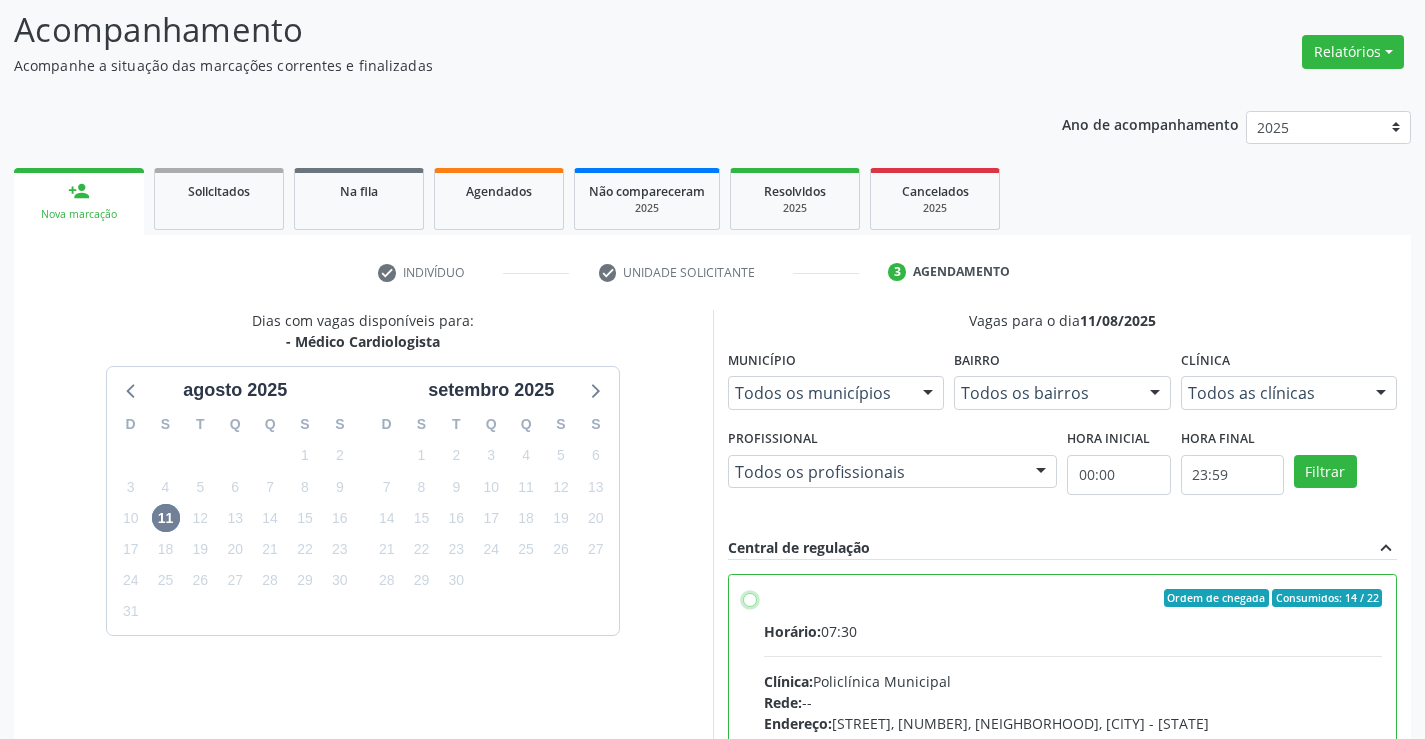 radio on "true" 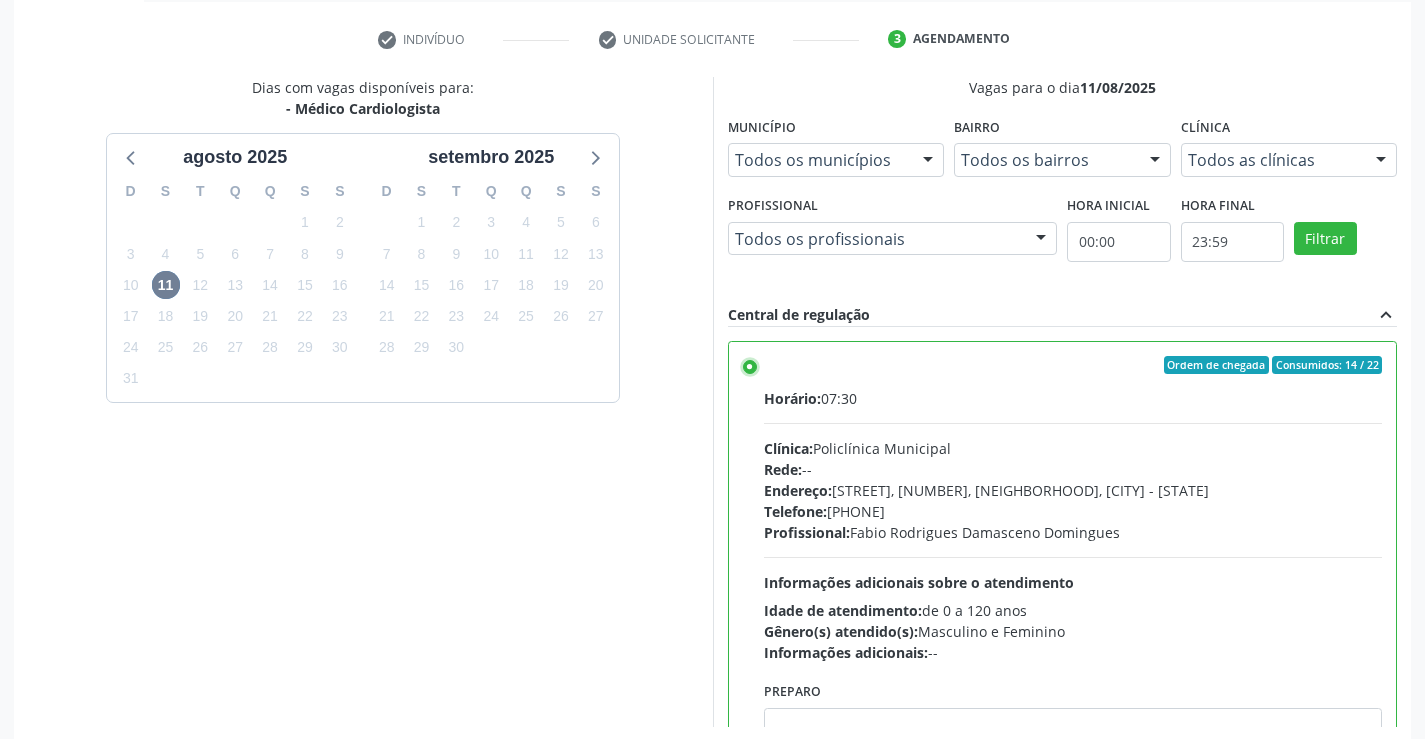 scroll, scrollTop: 456, scrollLeft: 0, axis: vertical 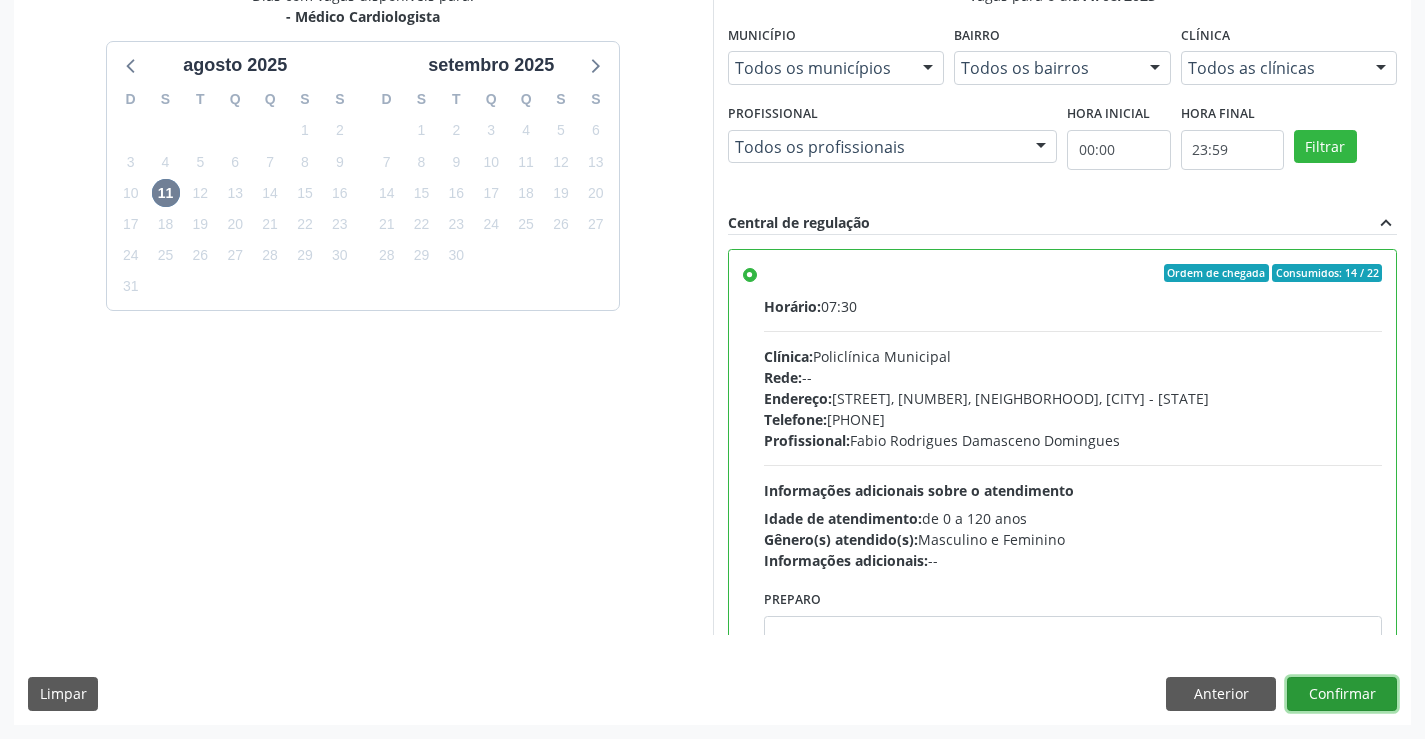click on "Confirmar" at bounding box center (1342, 694) 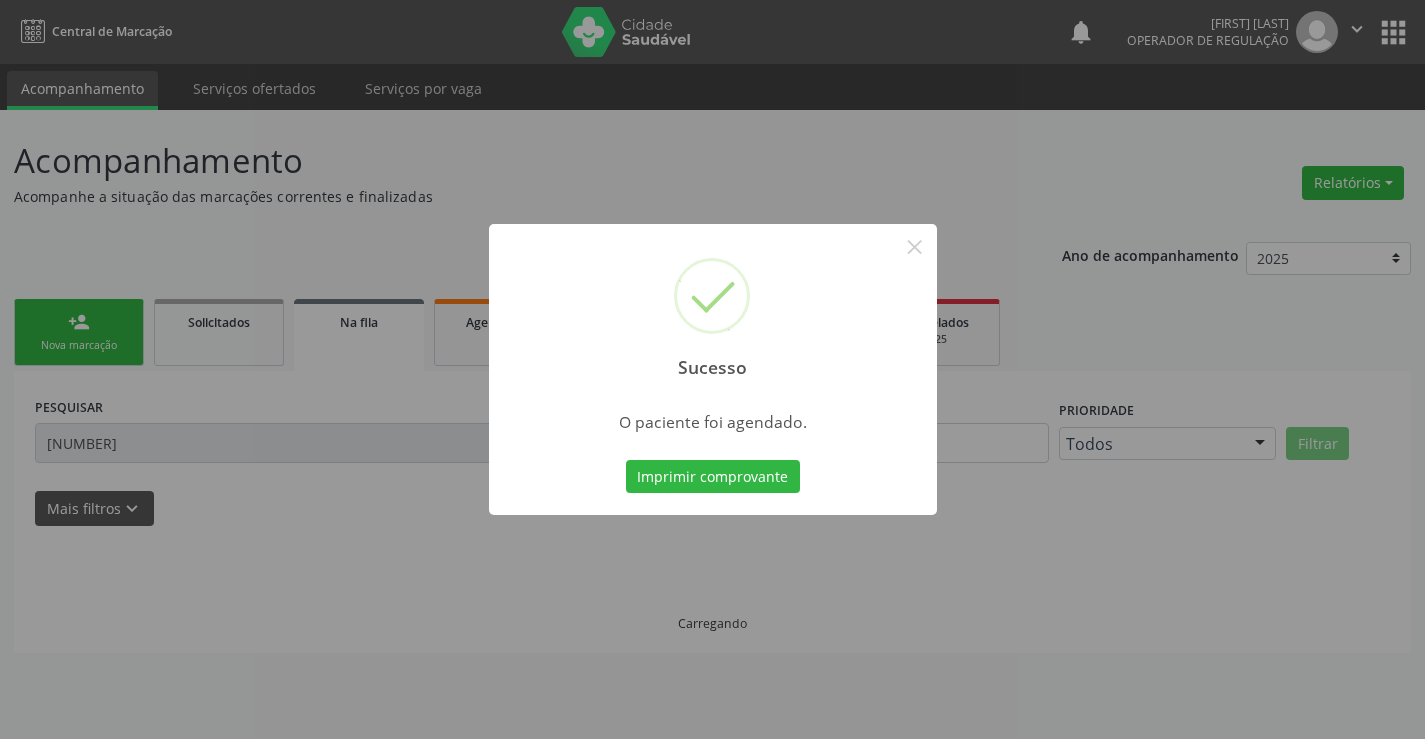 scroll, scrollTop: 0, scrollLeft: 0, axis: both 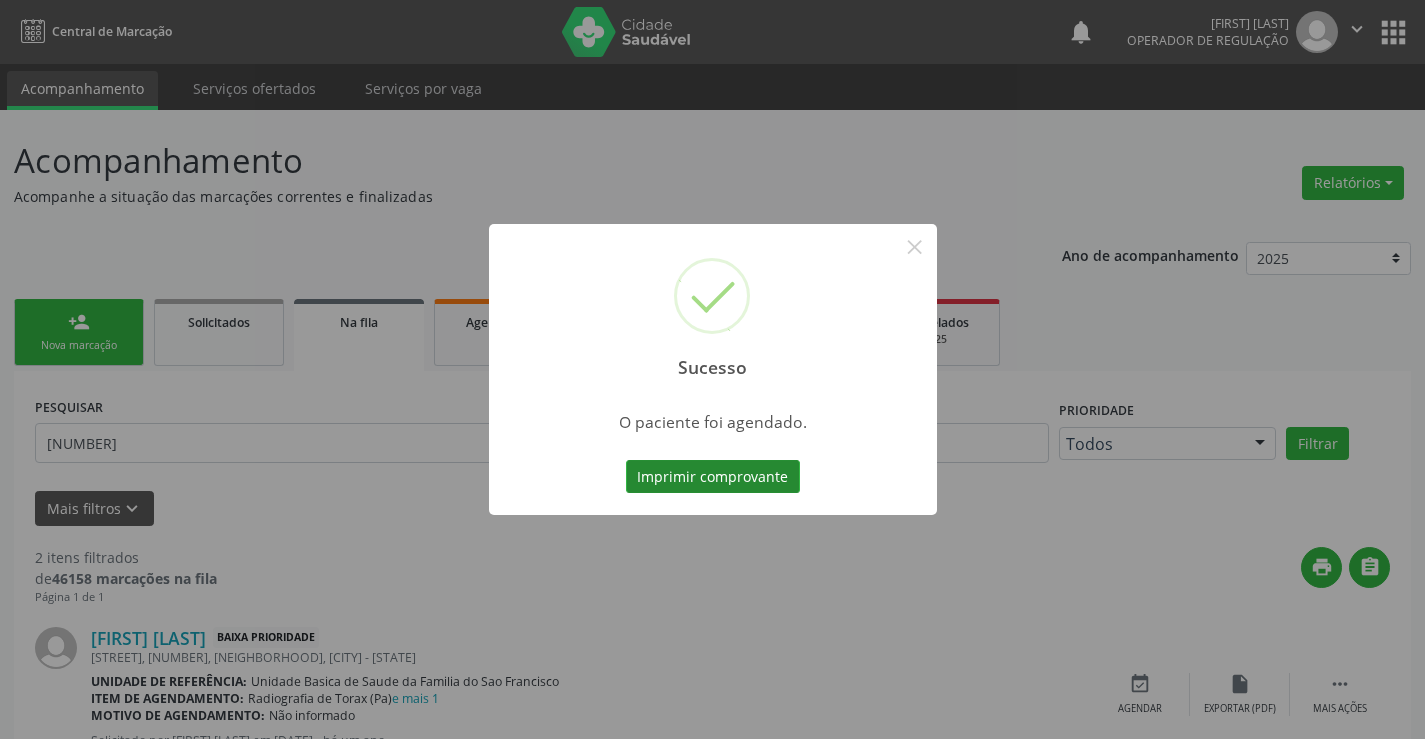 click on "Imprimir comprovante" at bounding box center [713, 477] 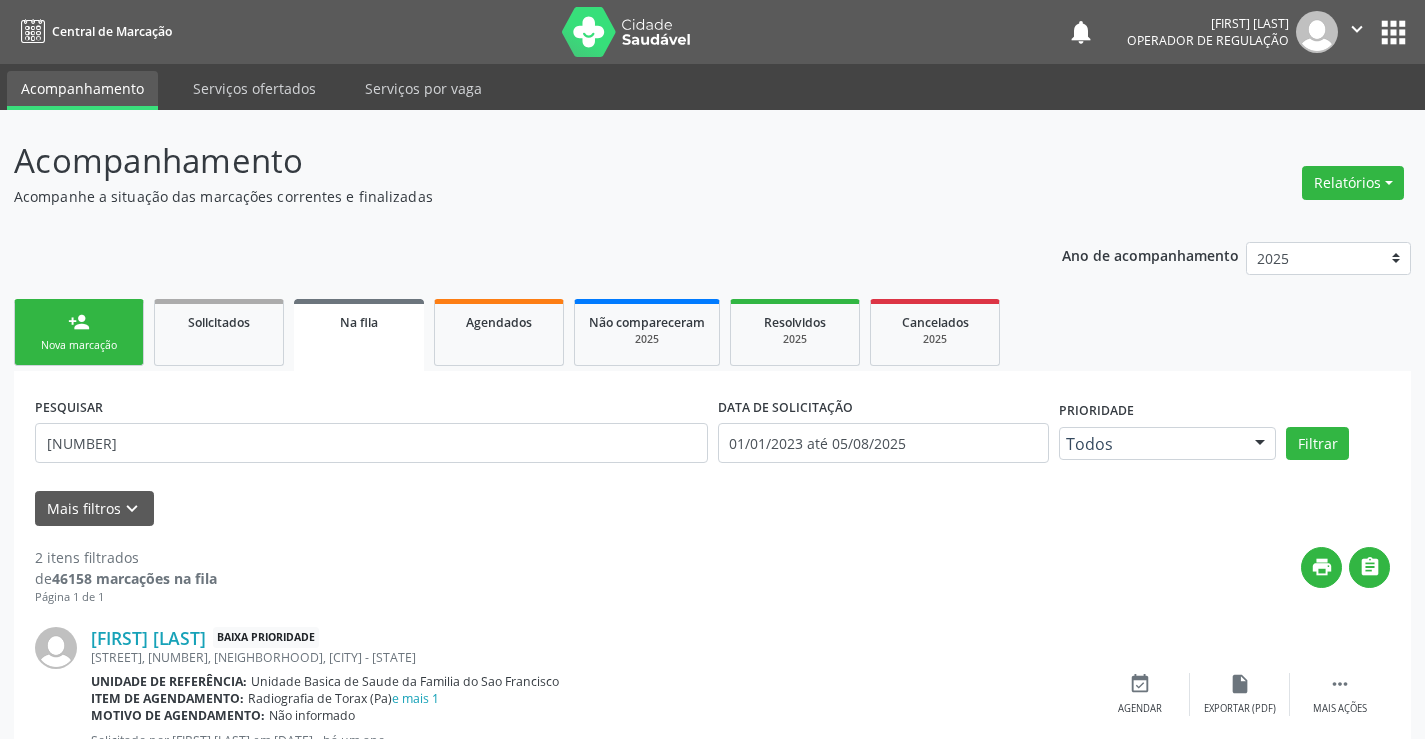 click on "person_add" at bounding box center [79, 322] 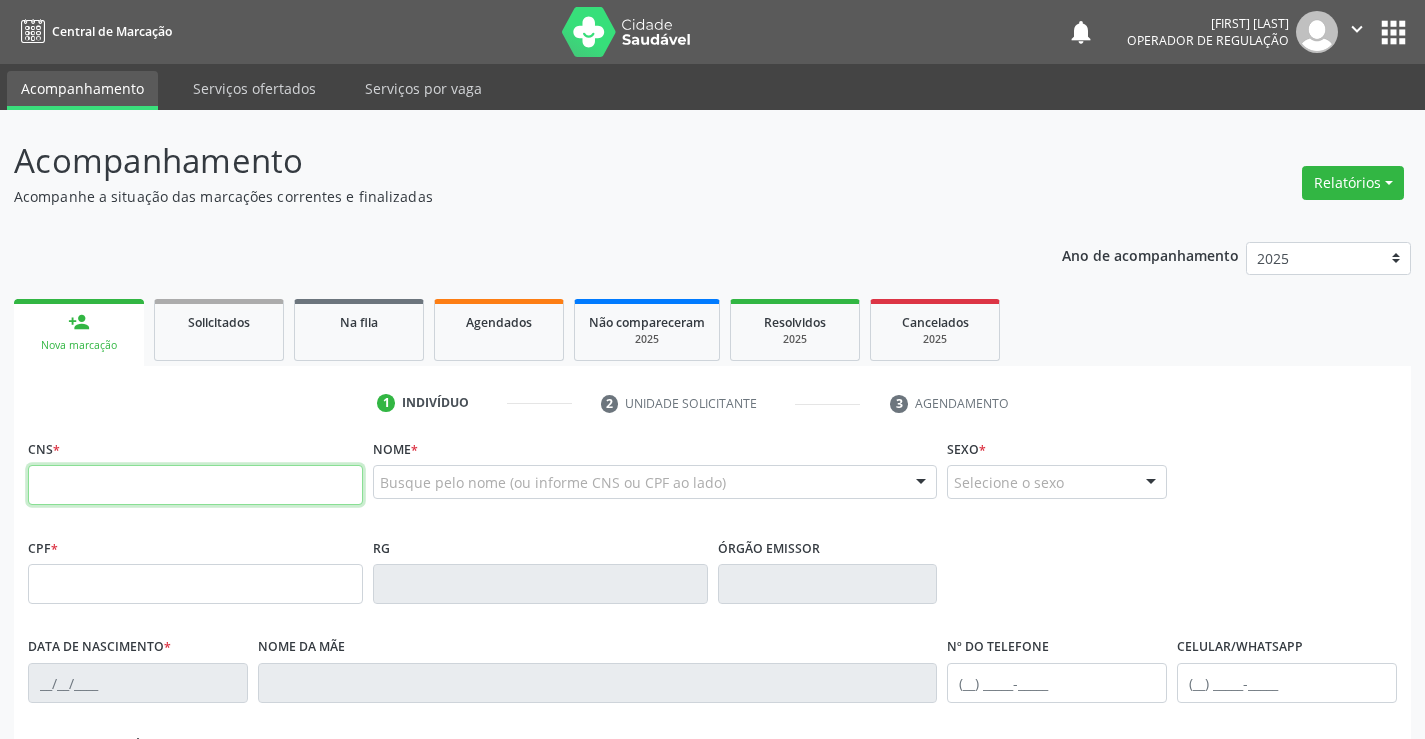 click at bounding box center [195, 485] 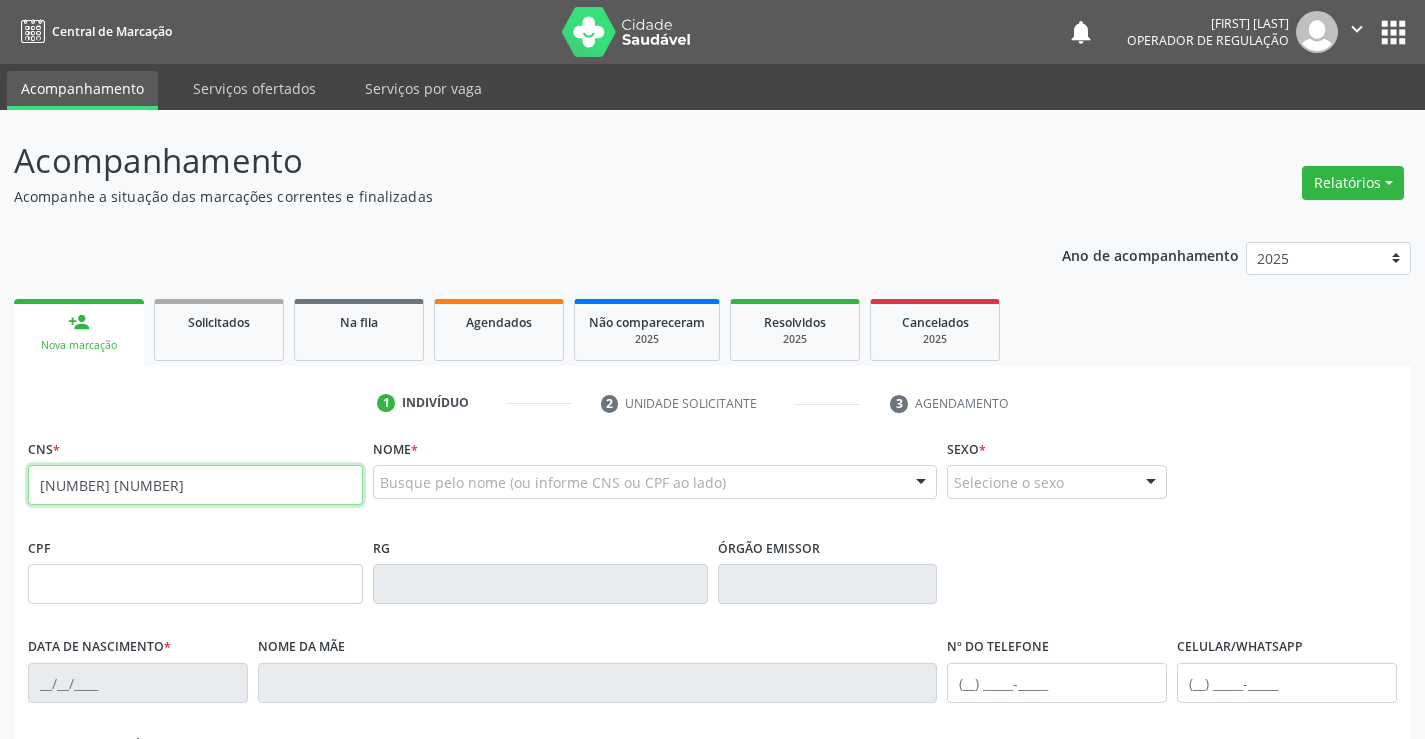 type on "700 4039 2831 1450" 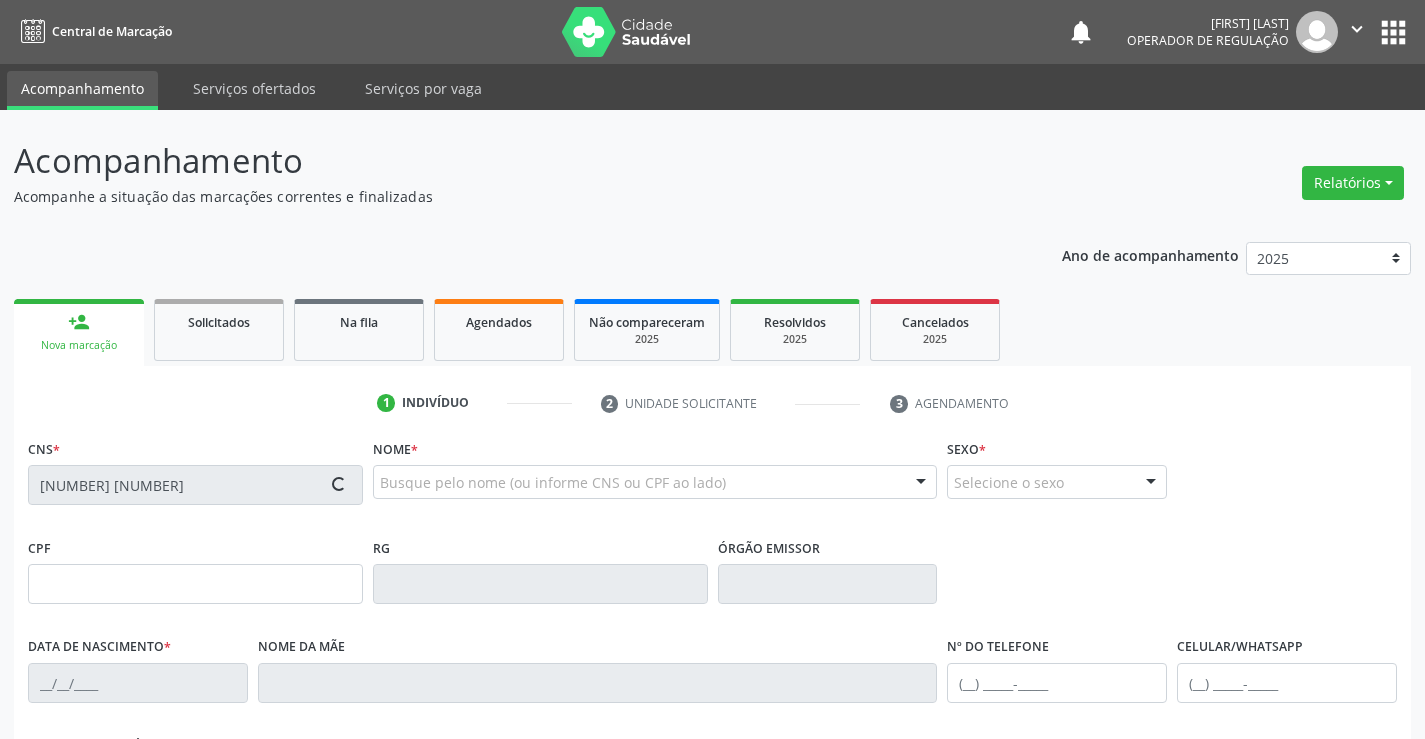 type on "0239433351" 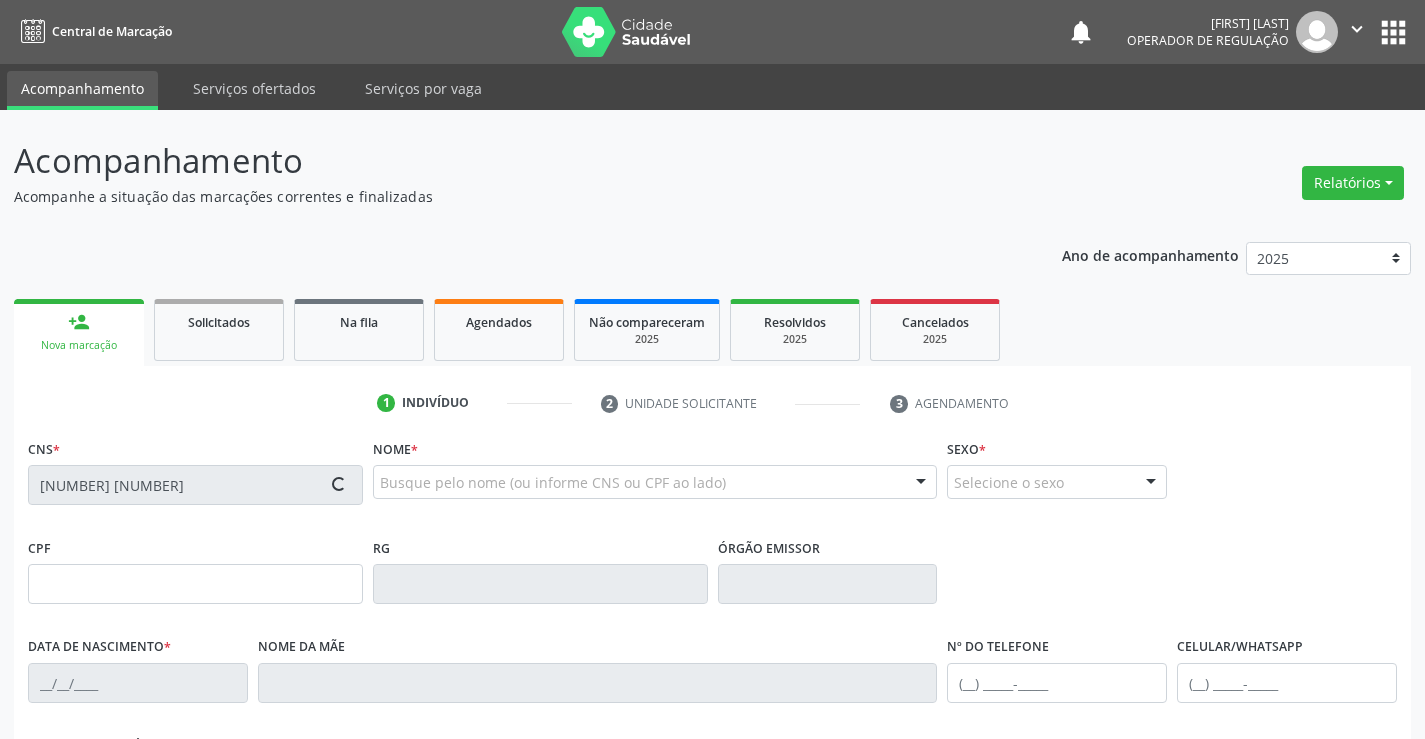 type on "(74) 98855-1445" 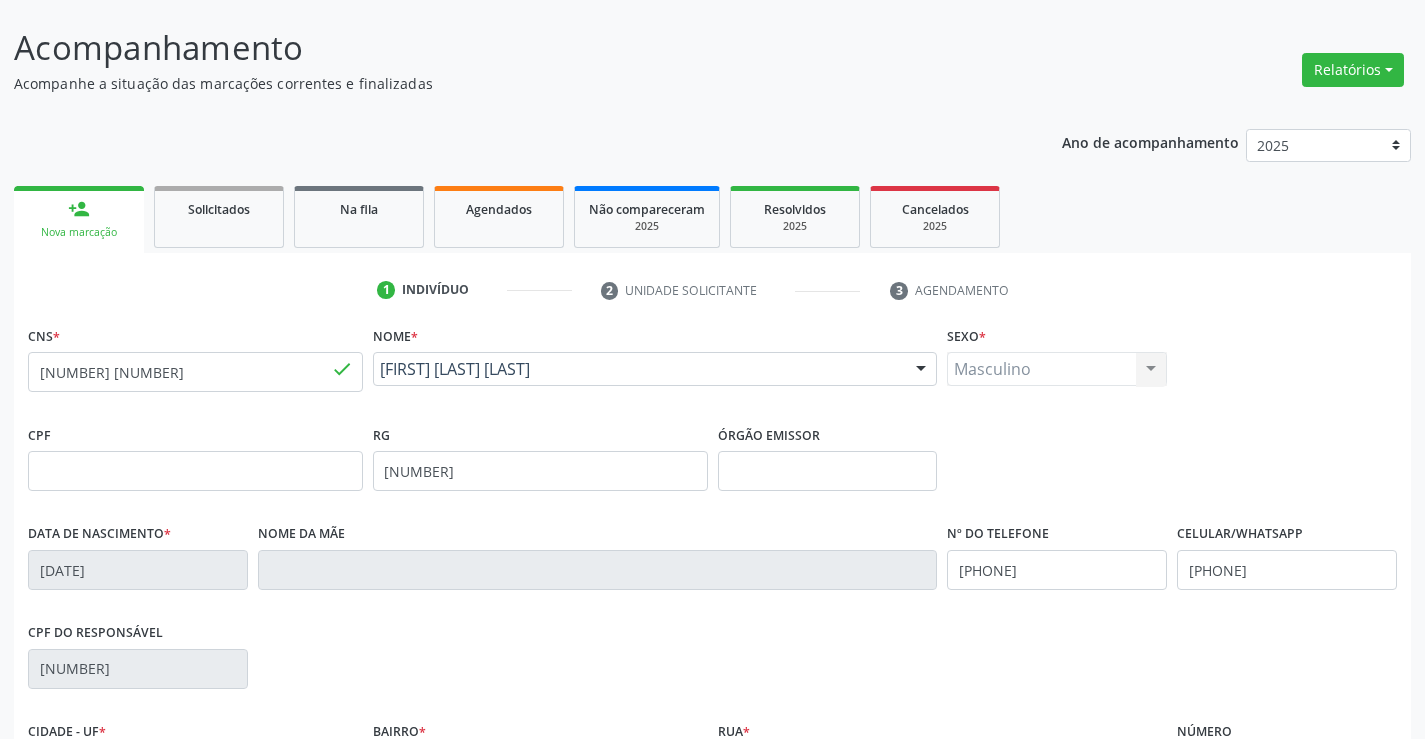 scroll, scrollTop: 345, scrollLeft: 0, axis: vertical 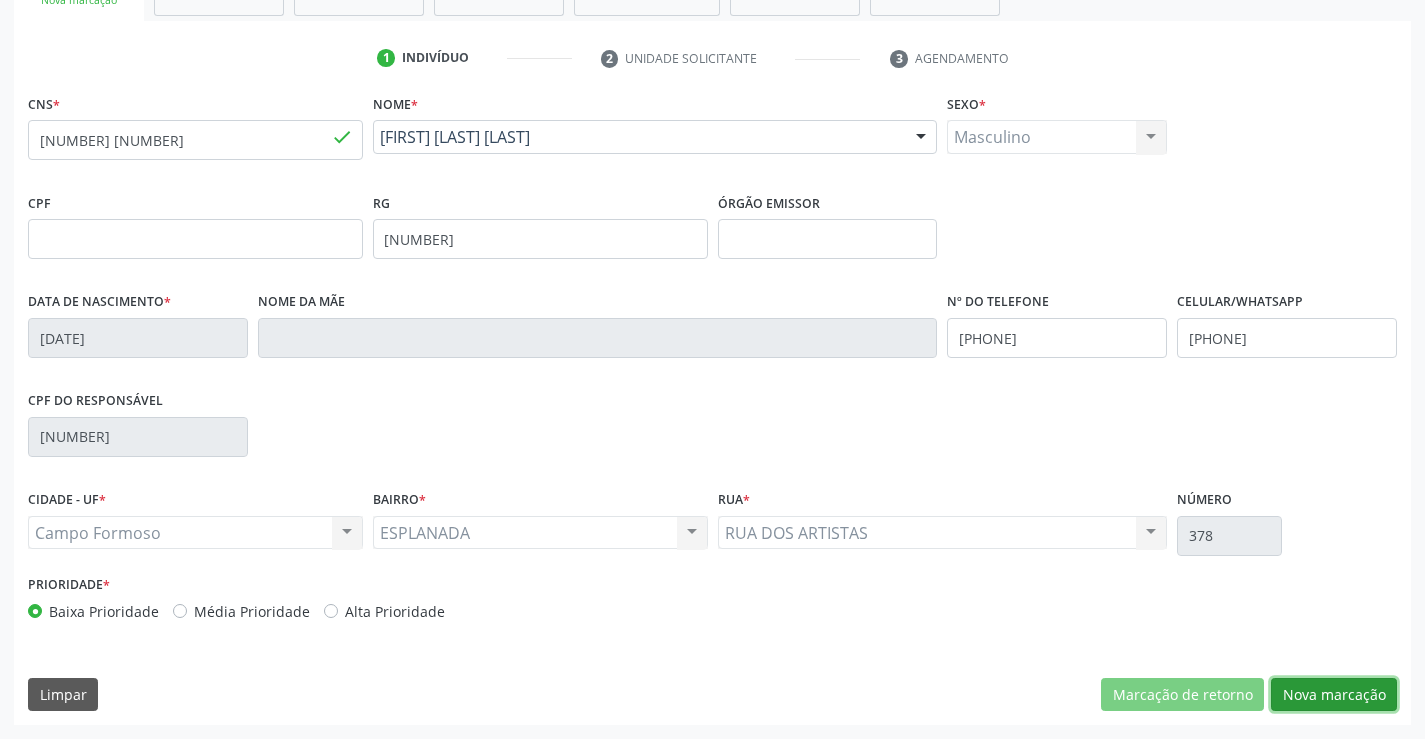 click on "Nova marcação" at bounding box center (1334, 695) 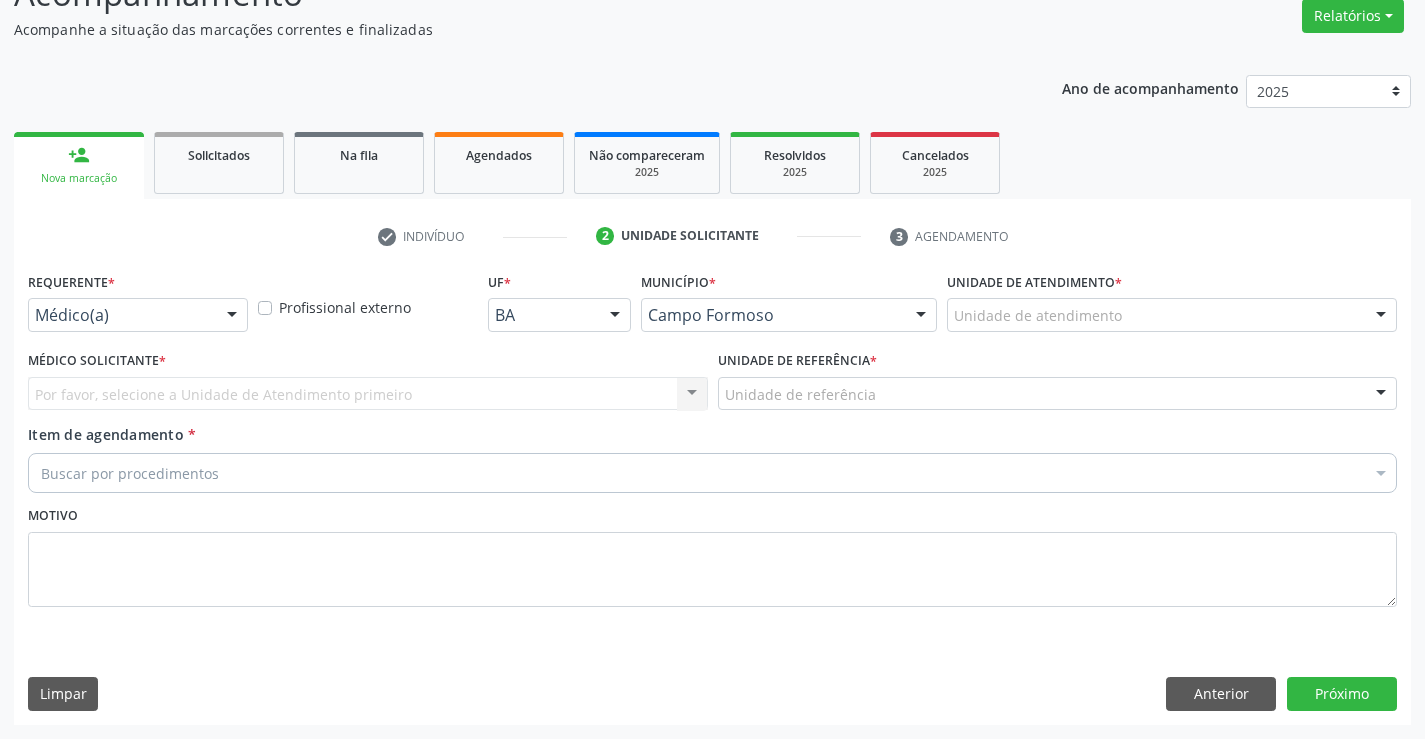 scroll, scrollTop: 167, scrollLeft: 0, axis: vertical 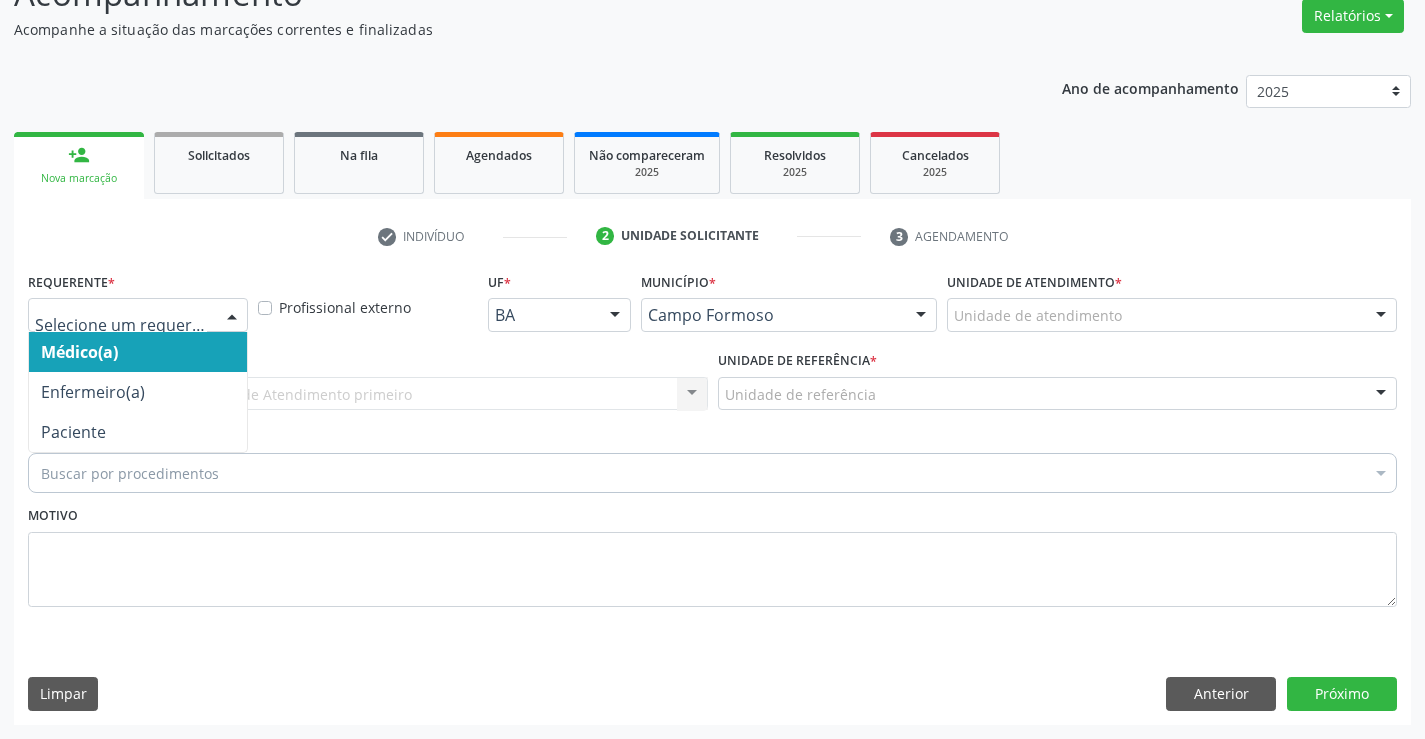 click at bounding box center [138, 315] 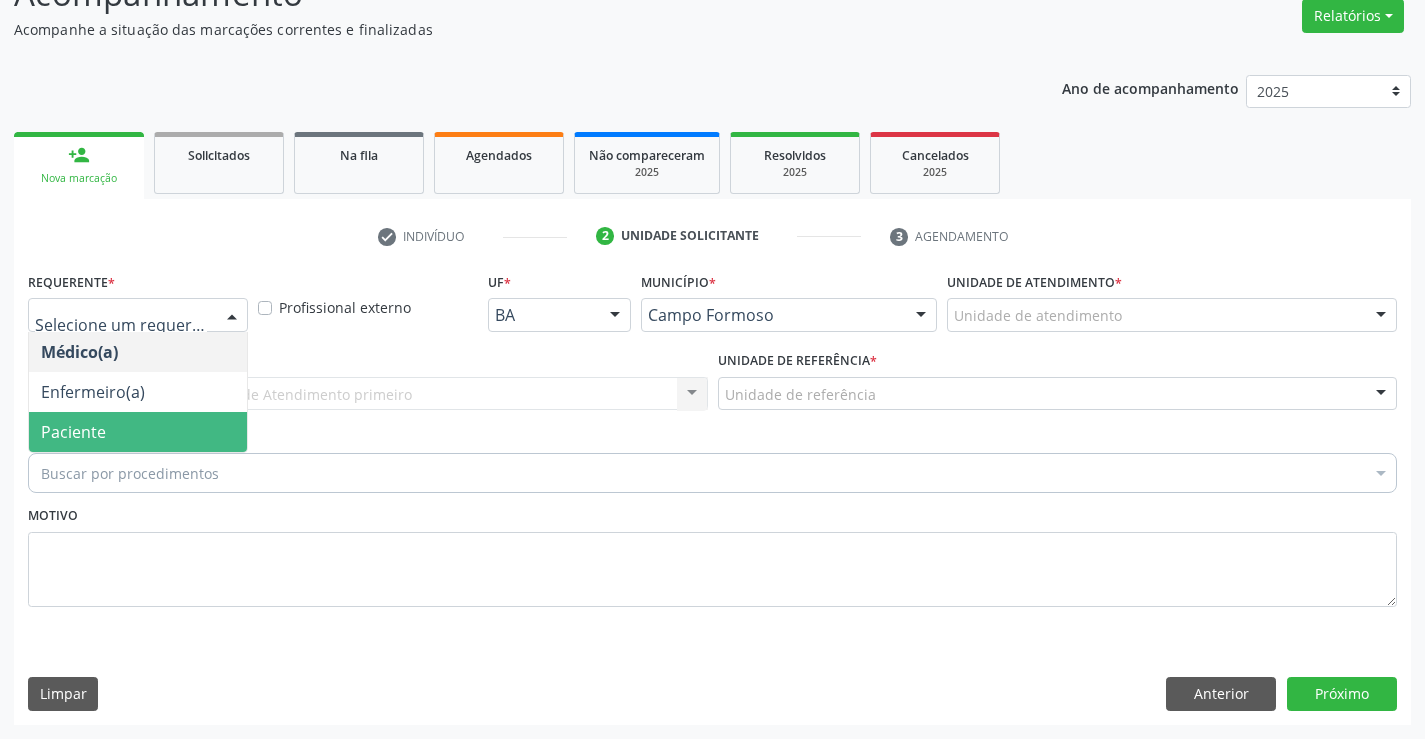 click on "Paciente" at bounding box center [138, 432] 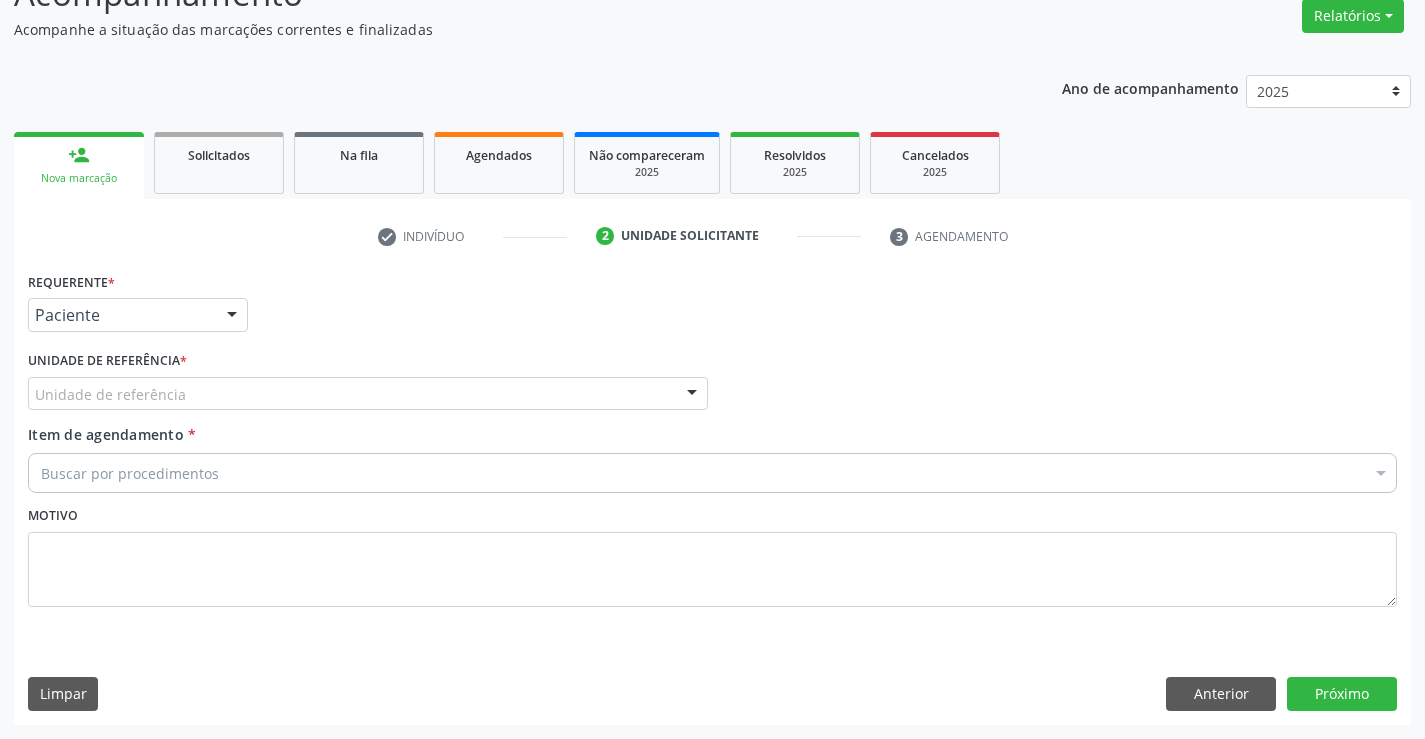 click on "Unidade de referência" at bounding box center (368, 394) 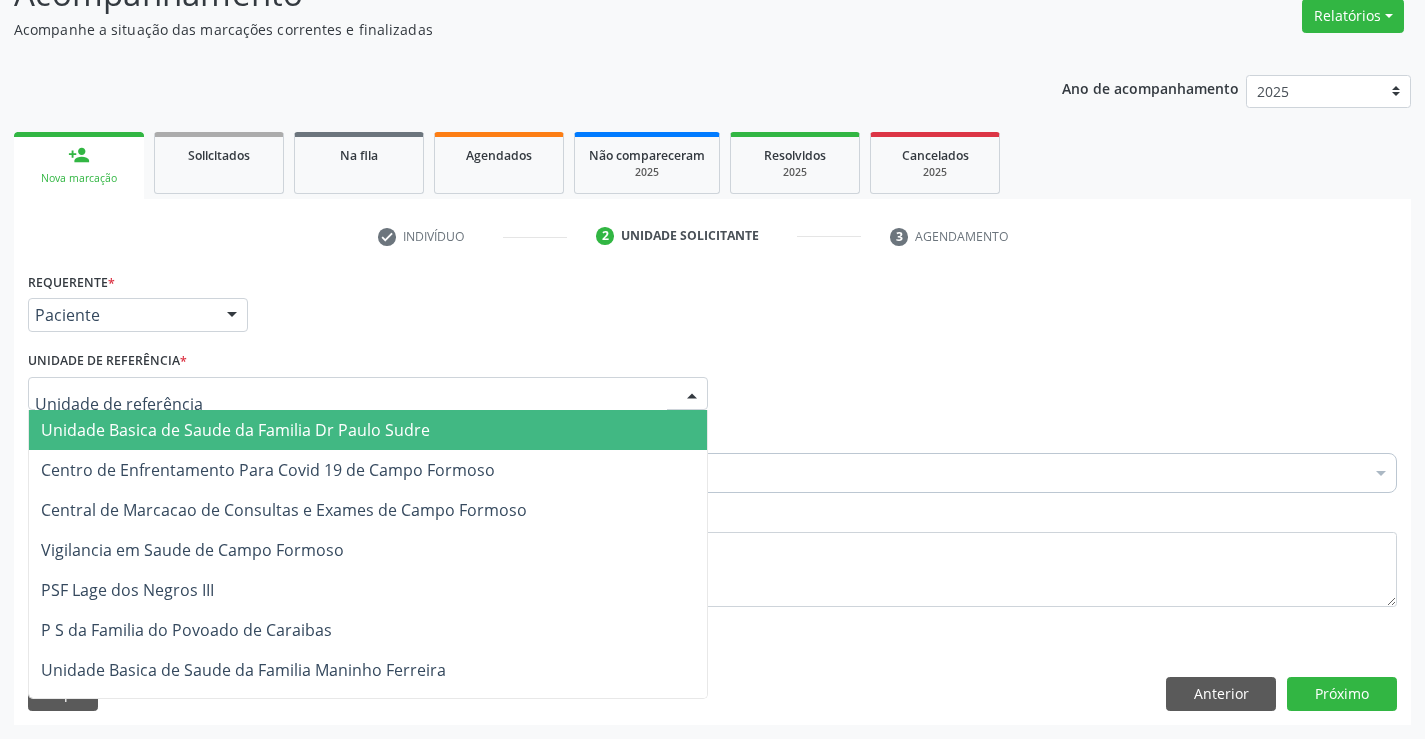 click on "Unidade Basica de Saude da Familia Dr Paulo Sudre" at bounding box center [235, 430] 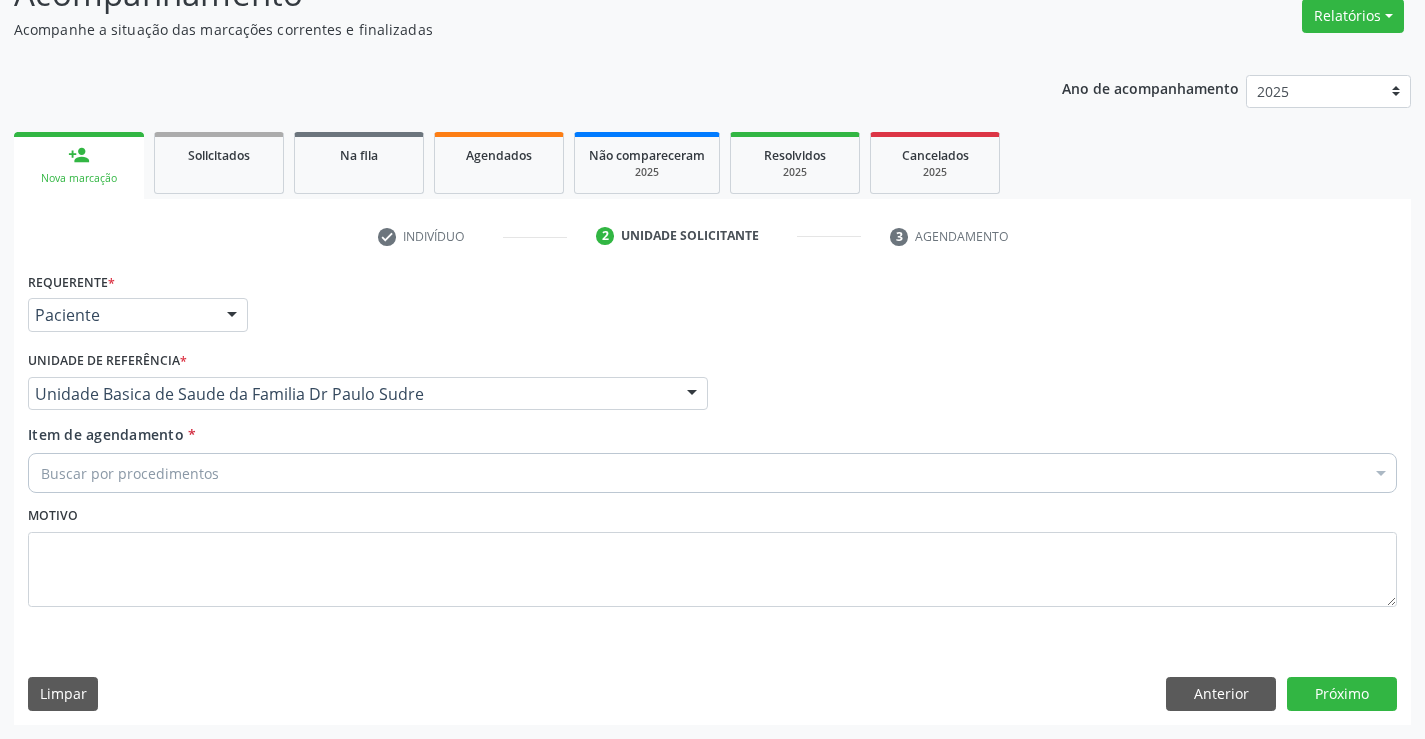 click on "Buscar por procedimentos" at bounding box center (712, 473) 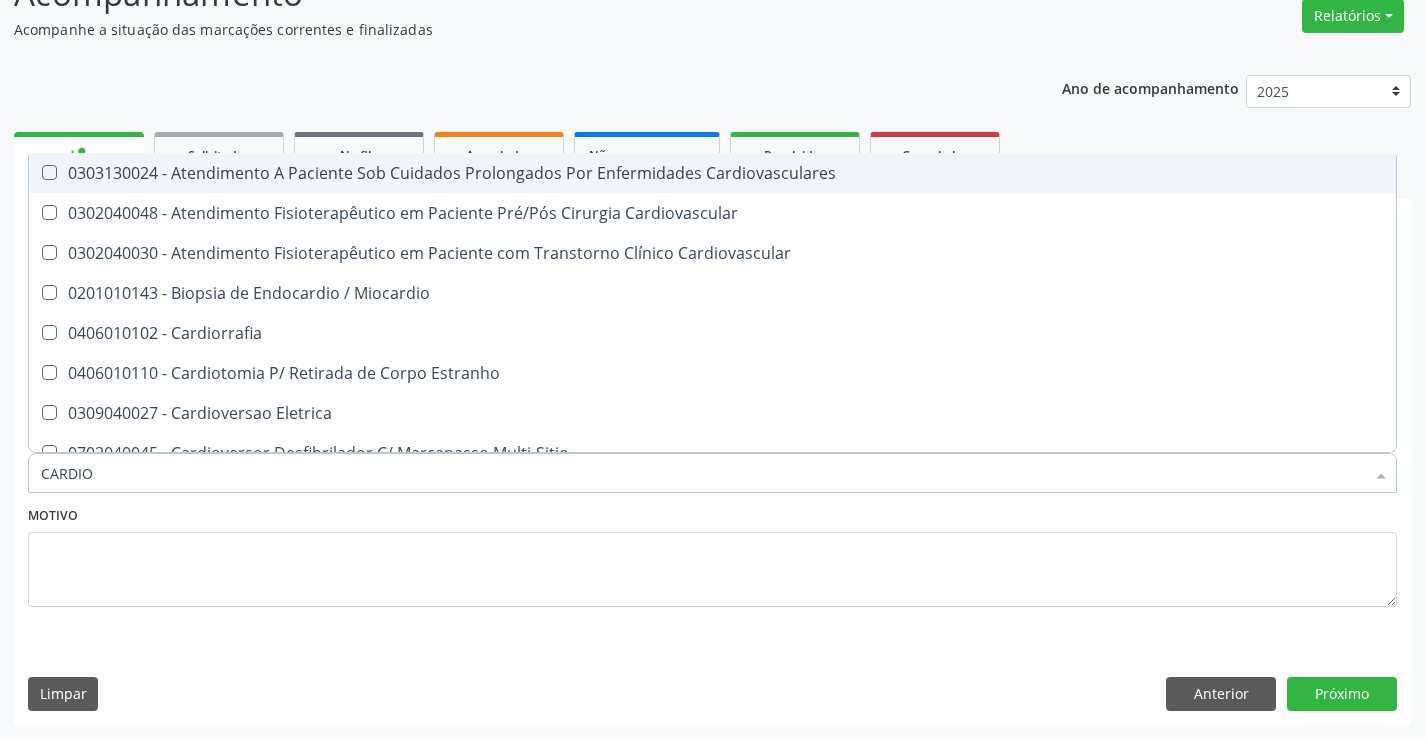 type on "CARDIOL" 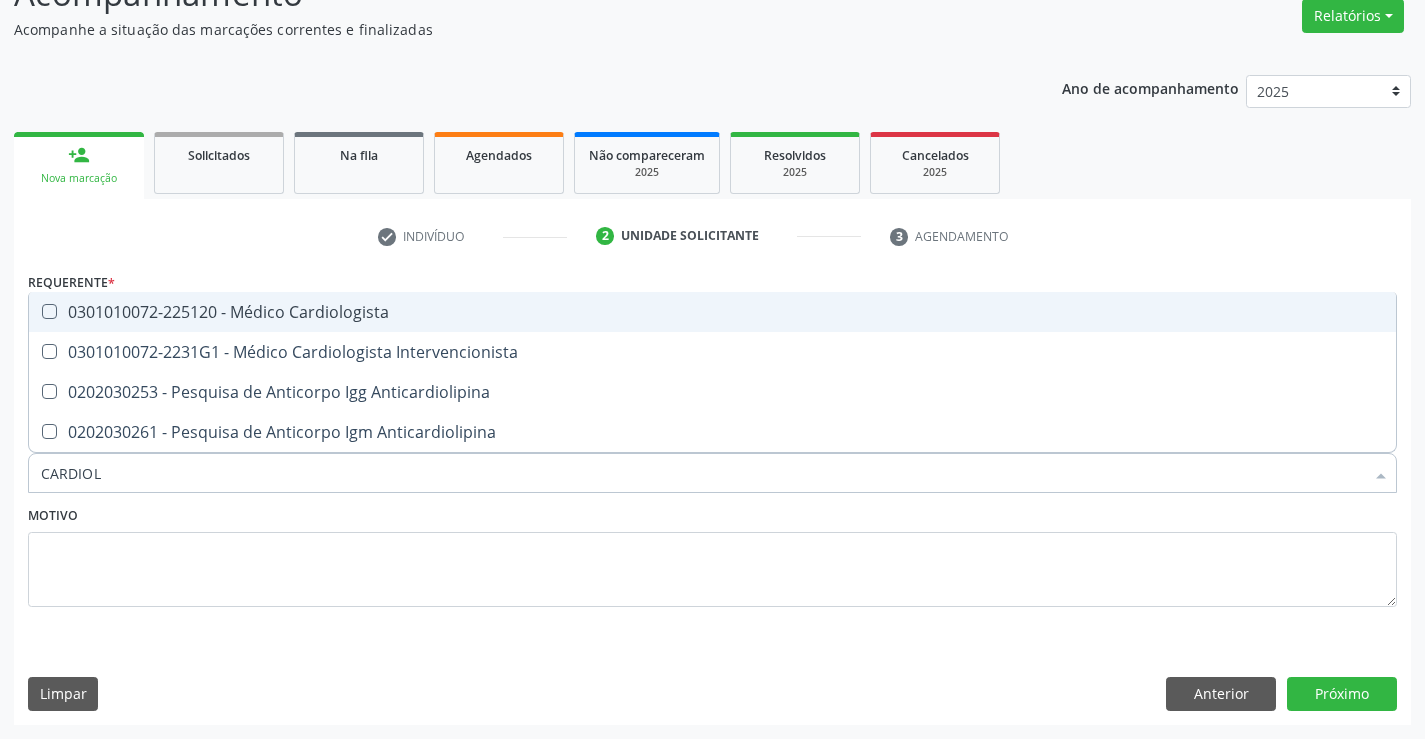 click on "0301010072-225120 - Médico Cardiologista" at bounding box center [712, 312] 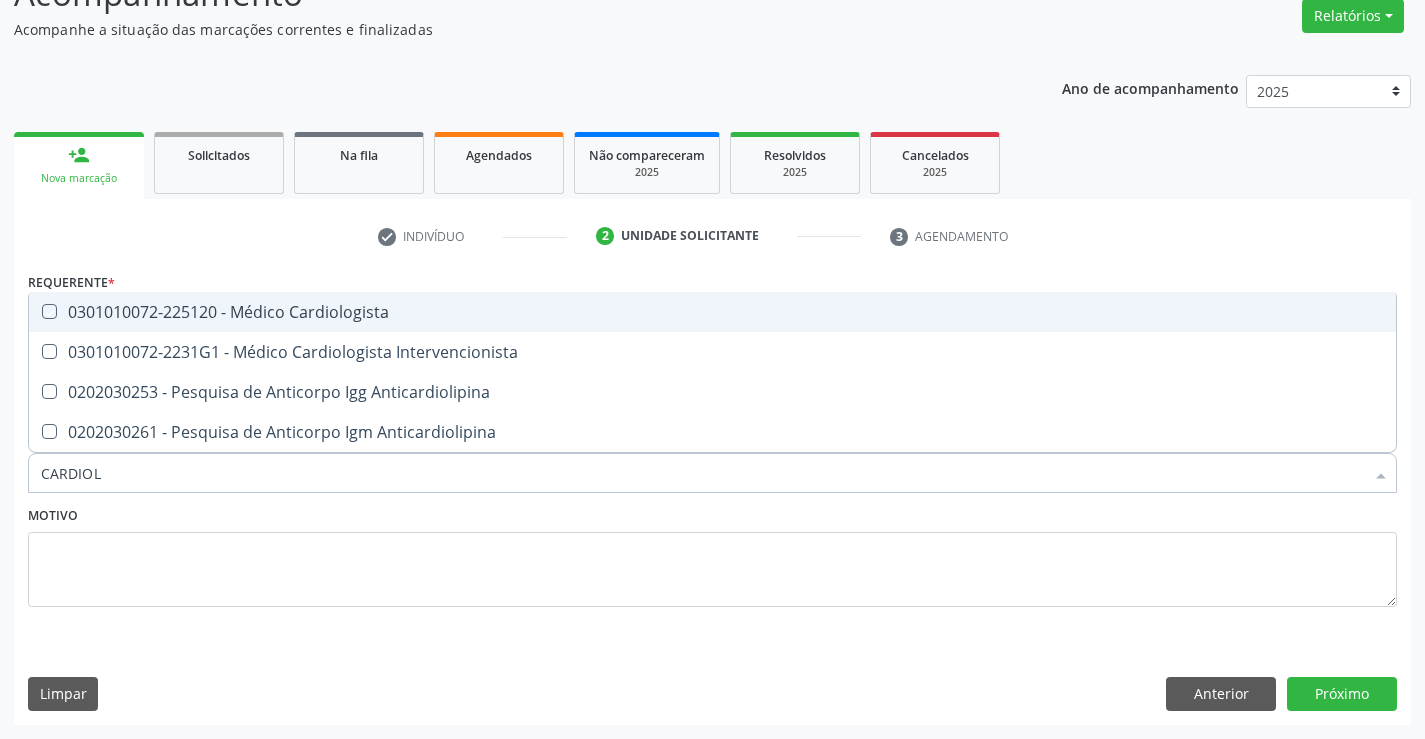 checkbox on "true" 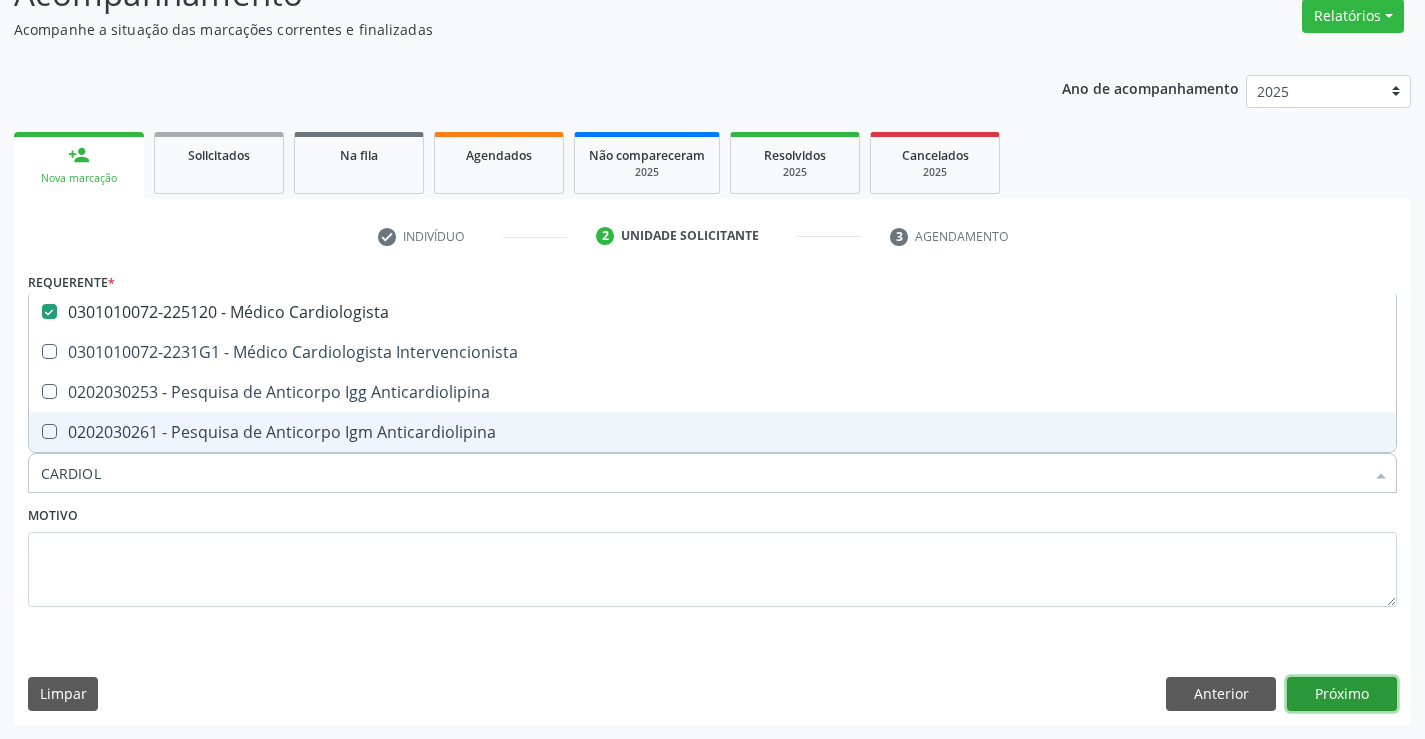 click on "Próximo" at bounding box center (1342, 694) 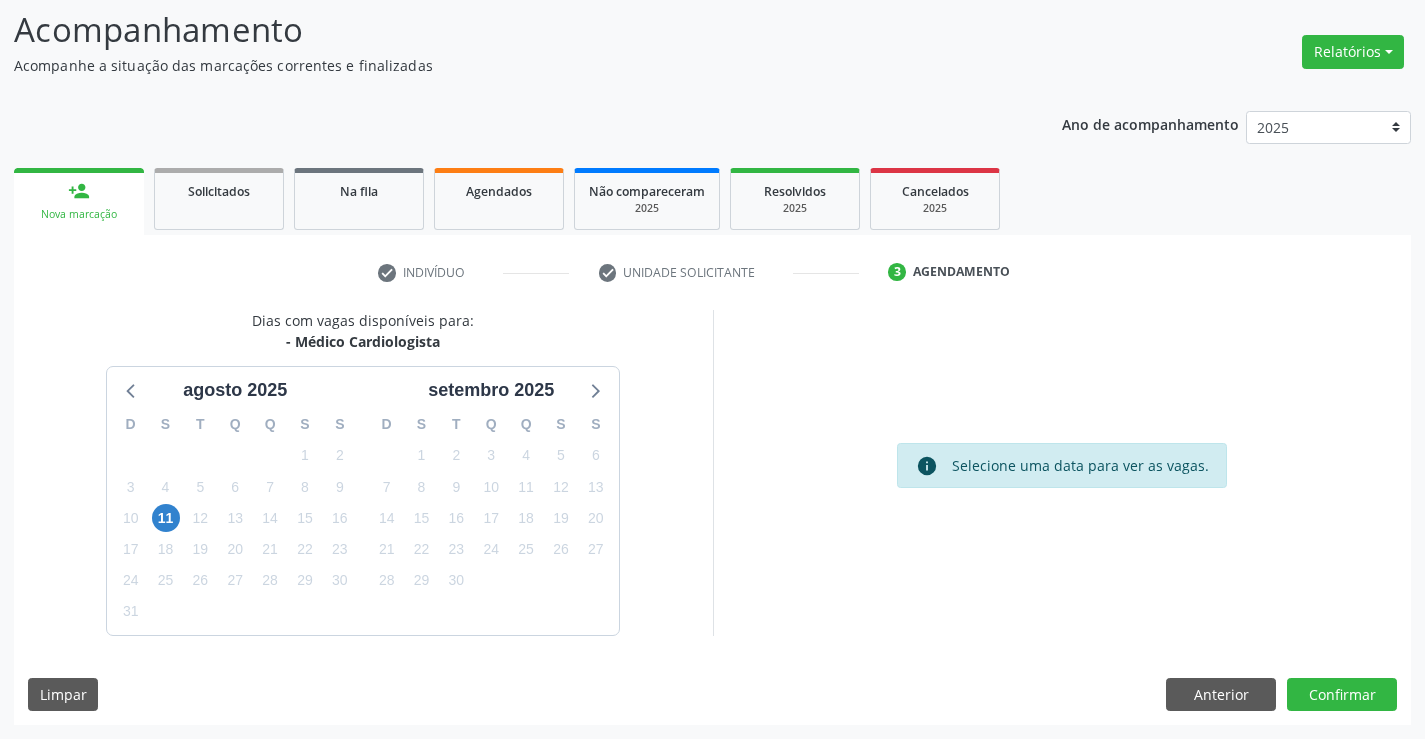 scroll, scrollTop: 131, scrollLeft: 0, axis: vertical 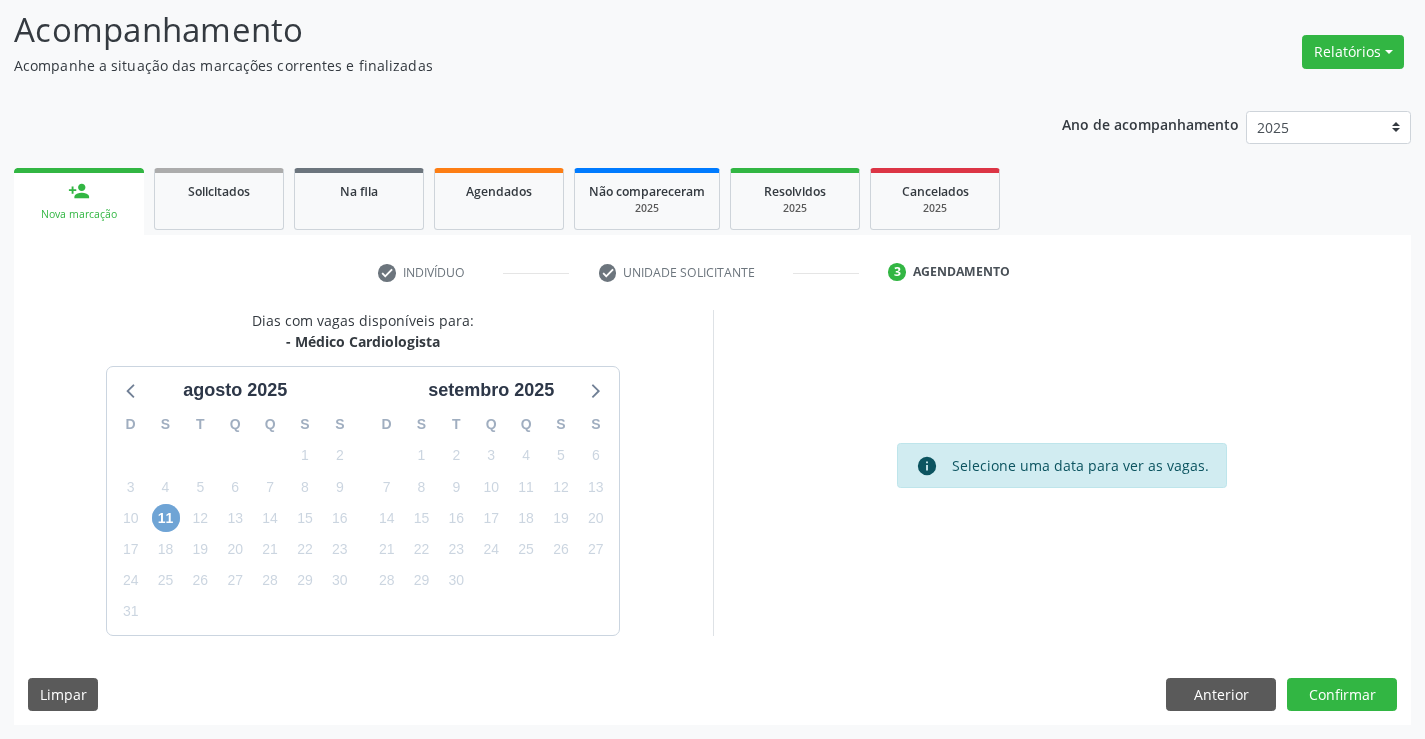 click on "11" at bounding box center (166, 518) 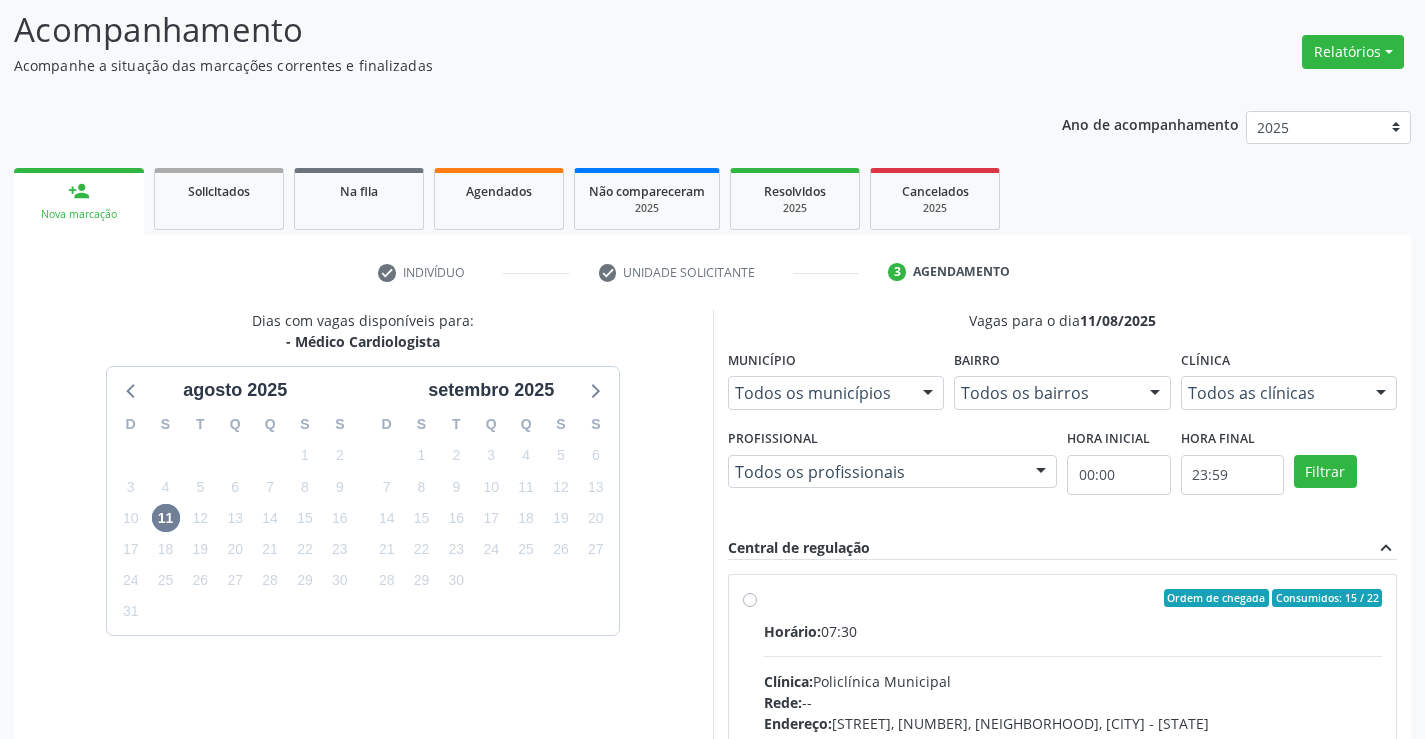 click on "Ordem de chegada
Consumidos: 15 / 22
Horário:   07:30
Clínica:  Policlínica Municipal
Rede:
--
Endereço:   Predio, nº 386, Centro, Campo Formoso - BA
Telefone:   (74) 6451312
Profissional:
Fabio Rodrigues Damasceno Domingues
Informações adicionais sobre o atendimento
Idade de atendimento:
de 0 a 120 anos
Gênero(s) atendido(s):
Masculino e Feminino
Informações adicionais:
--" at bounding box center [1073, 742] 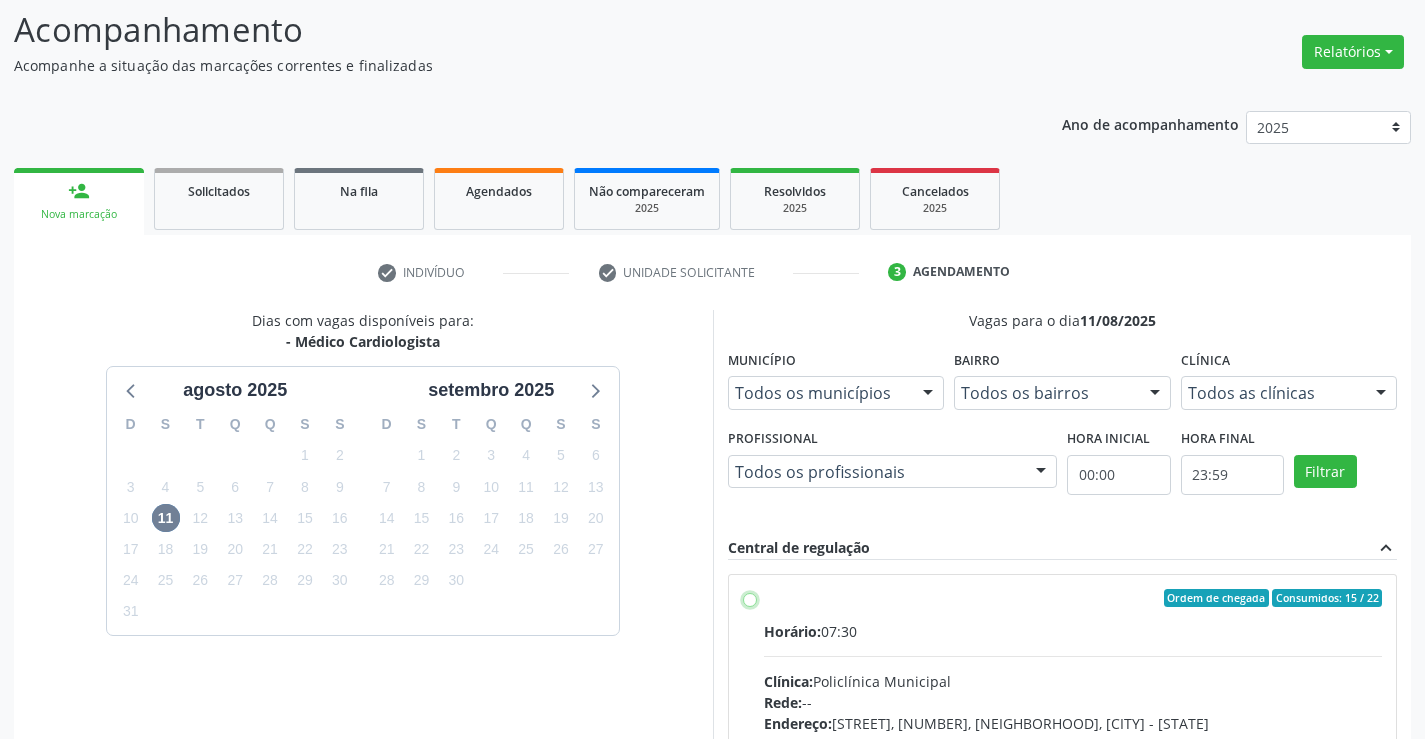 click on "Ordem de chegada
Consumidos: 15 / 22
Horário:   07:30
Clínica:  Policlínica Municipal
Rede:
--
Endereço:   Predio, nº 386, Centro, Campo Formoso - BA
Telefone:   (74) 6451312
Profissional:
Fabio Rodrigues Damasceno Domingues
Informações adicionais sobre o atendimento
Idade de atendimento:
de 0 a 120 anos
Gênero(s) atendido(s):
Masculino e Feminino
Informações adicionais:
--" at bounding box center [750, 598] 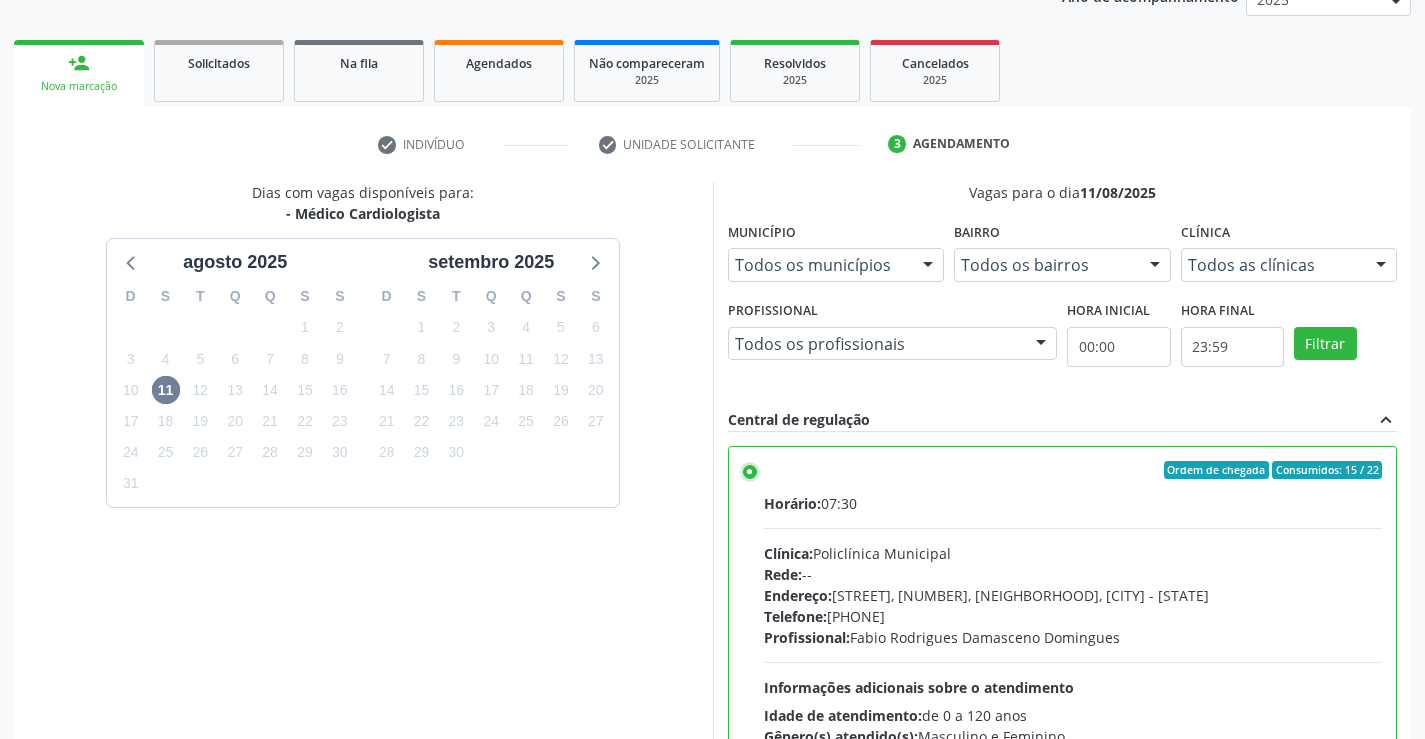 scroll, scrollTop: 456, scrollLeft: 0, axis: vertical 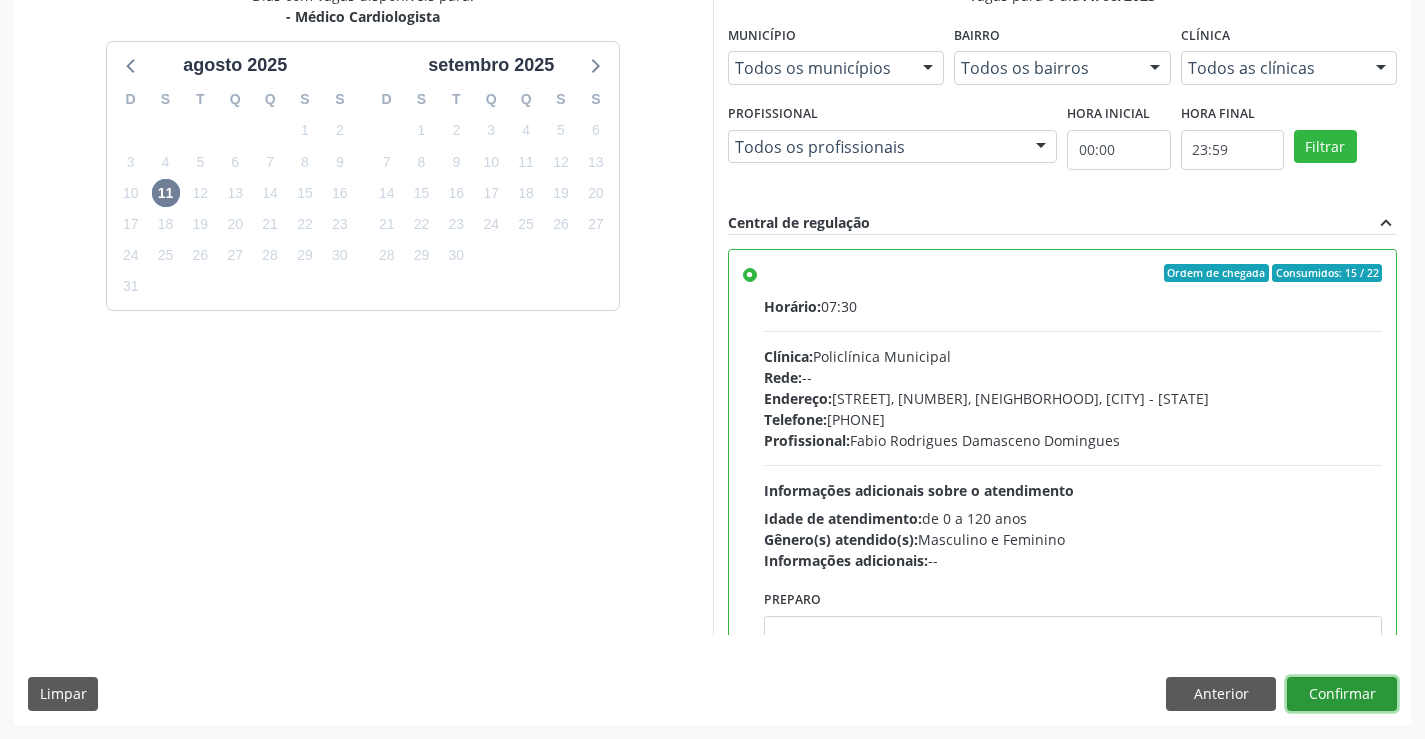 click on "Confirmar" at bounding box center (1342, 694) 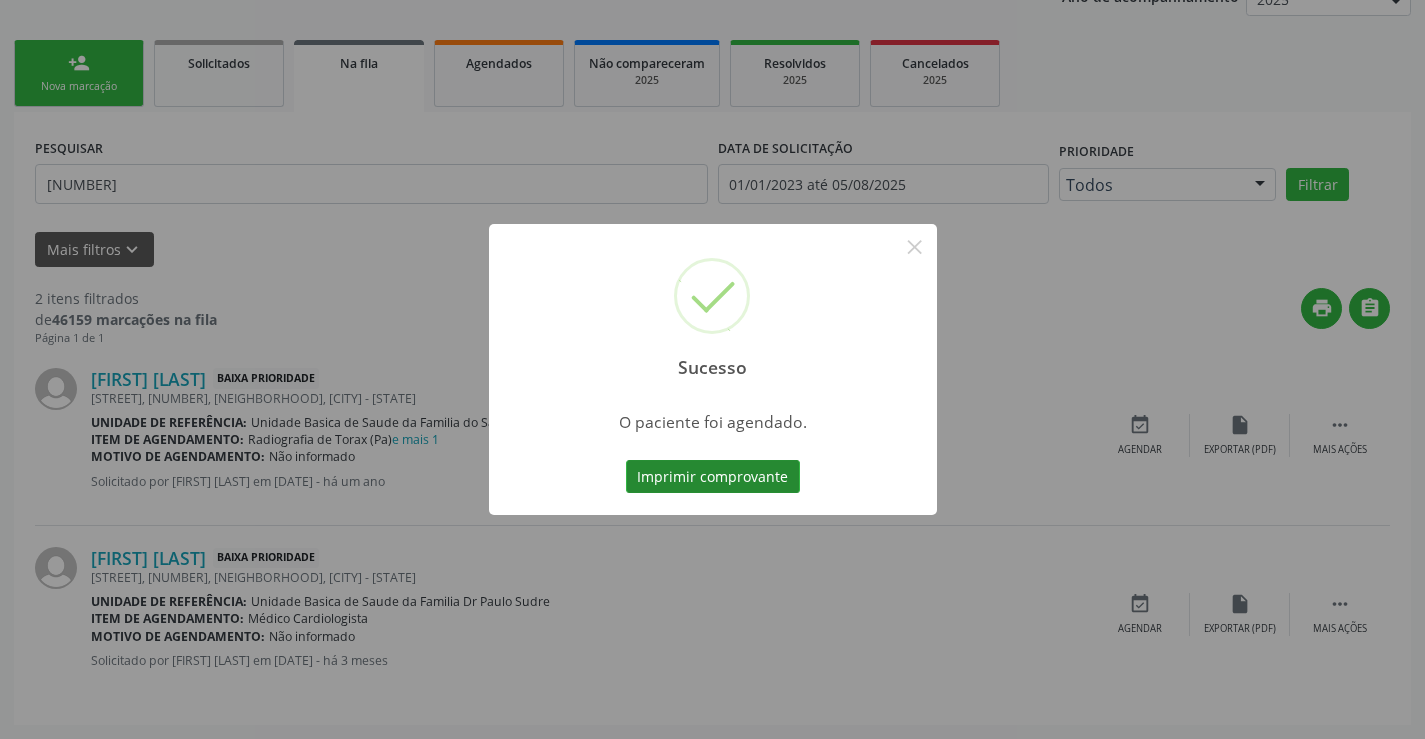 scroll, scrollTop: 0, scrollLeft: 0, axis: both 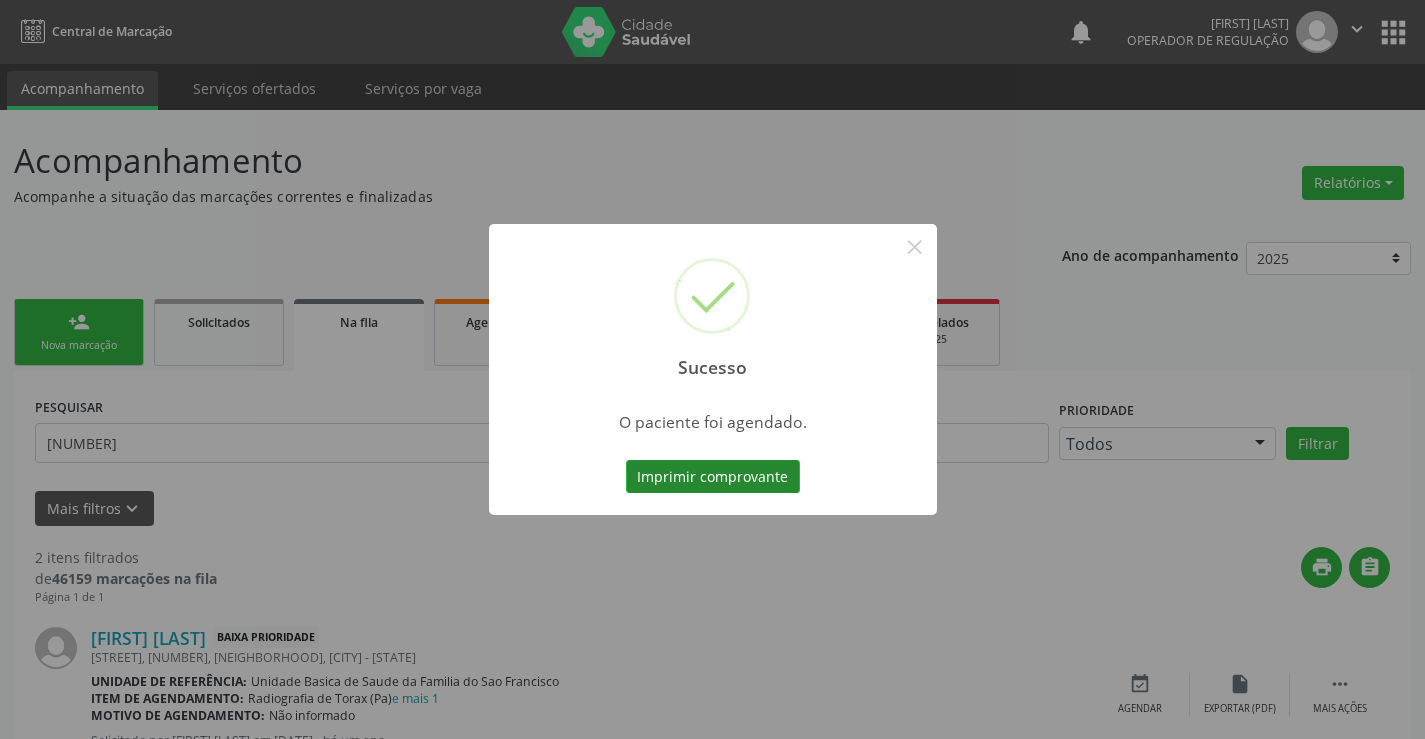 click on "Imprimir comprovante" at bounding box center (713, 477) 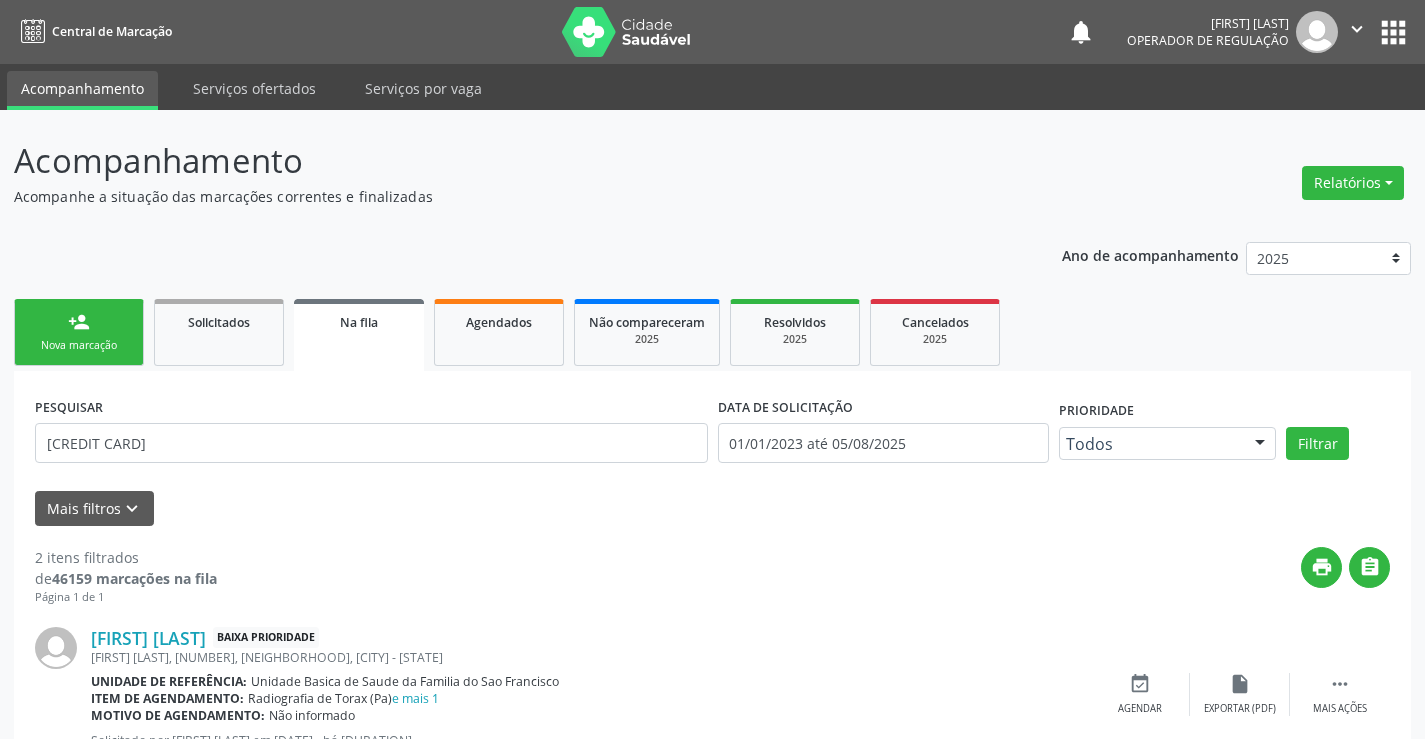 scroll, scrollTop: 0, scrollLeft: 0, axis: both 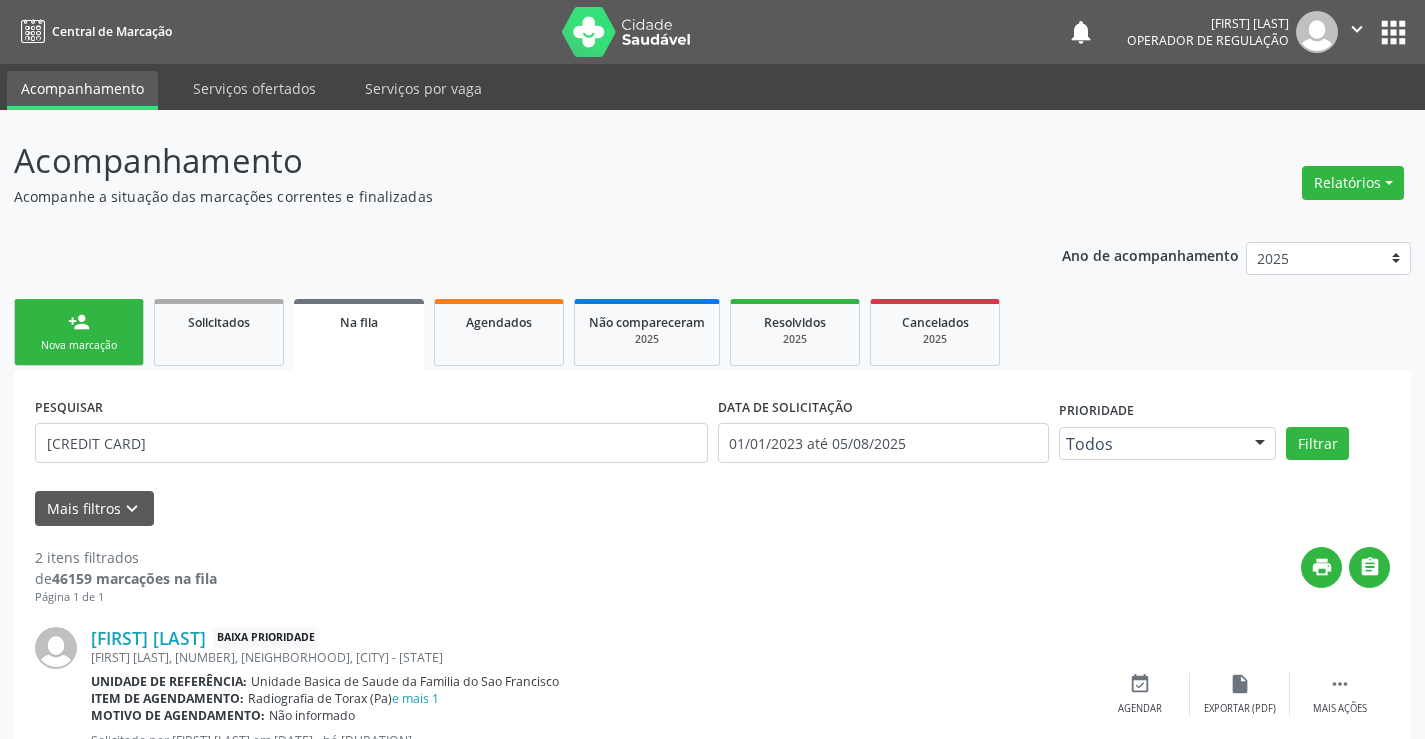 click on "person_add" at bounding box center (79, 322) 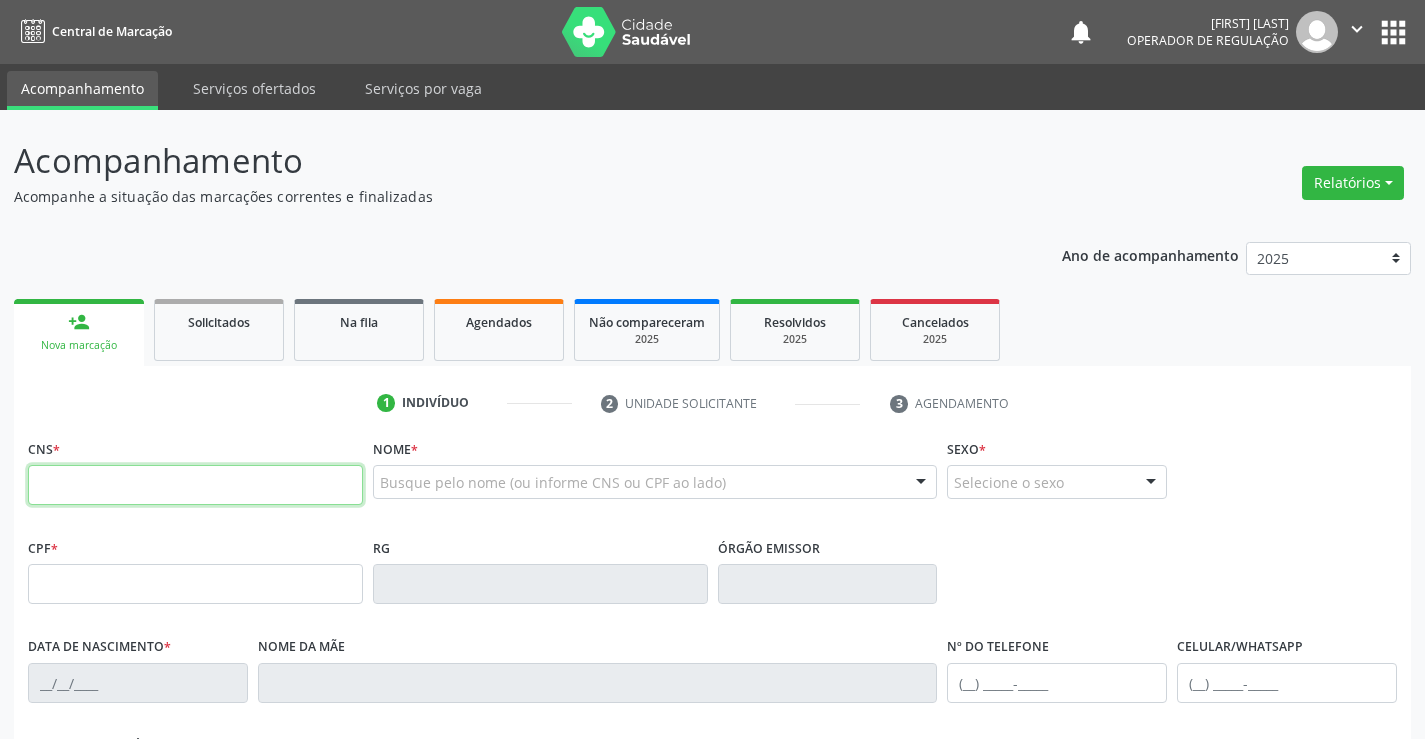 click at bounding box center [195, 485] 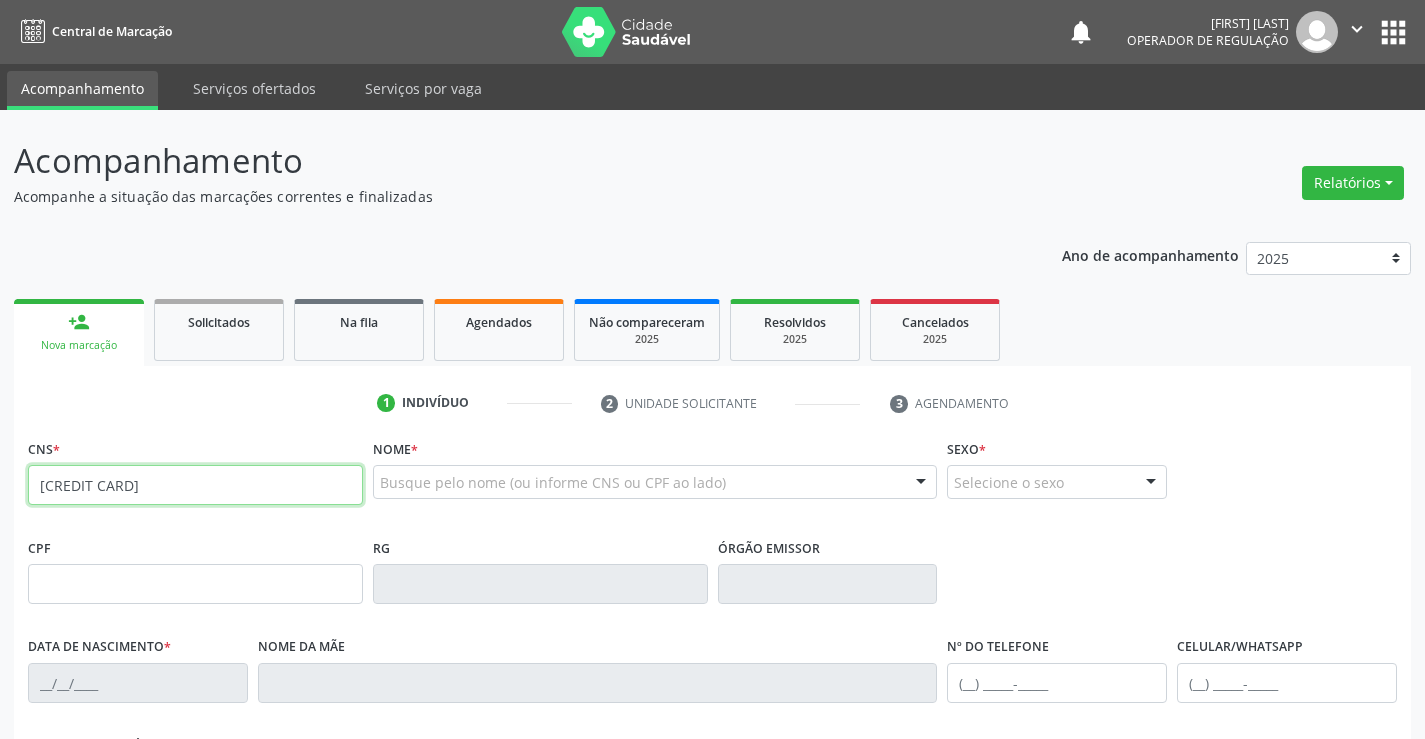 type on "[CREDIT CARD]" 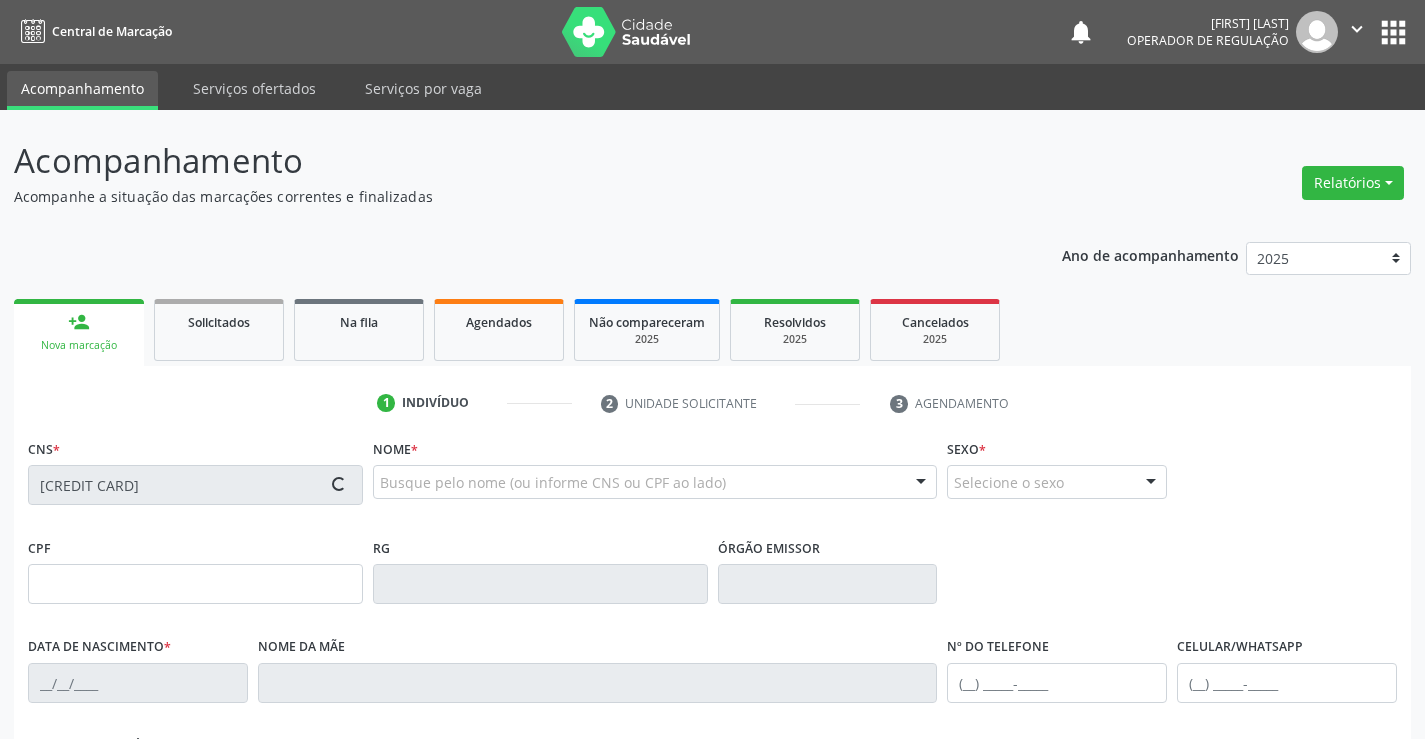 type on "[CREDIT CARD]" 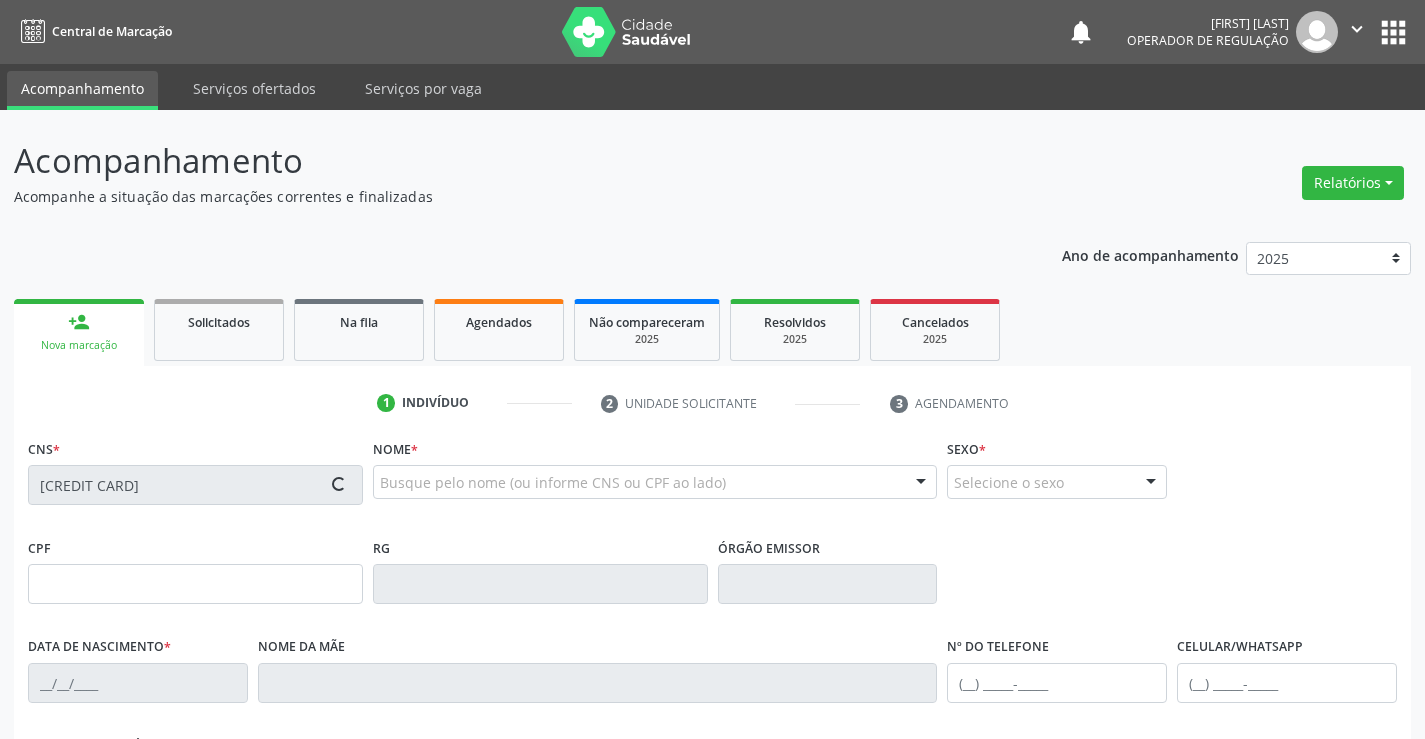 type on "[DATE]" 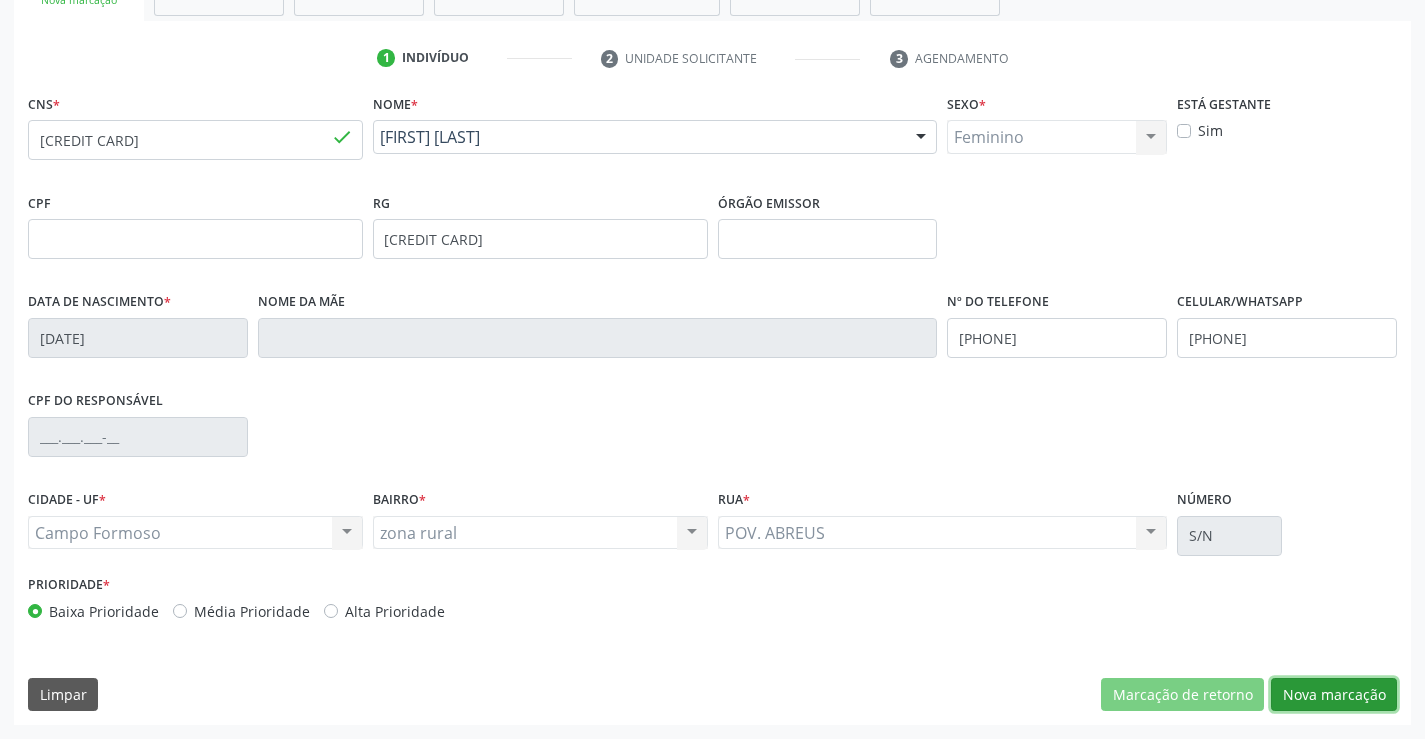 click on "Nova marcação" at bounding box center [1334, 695] 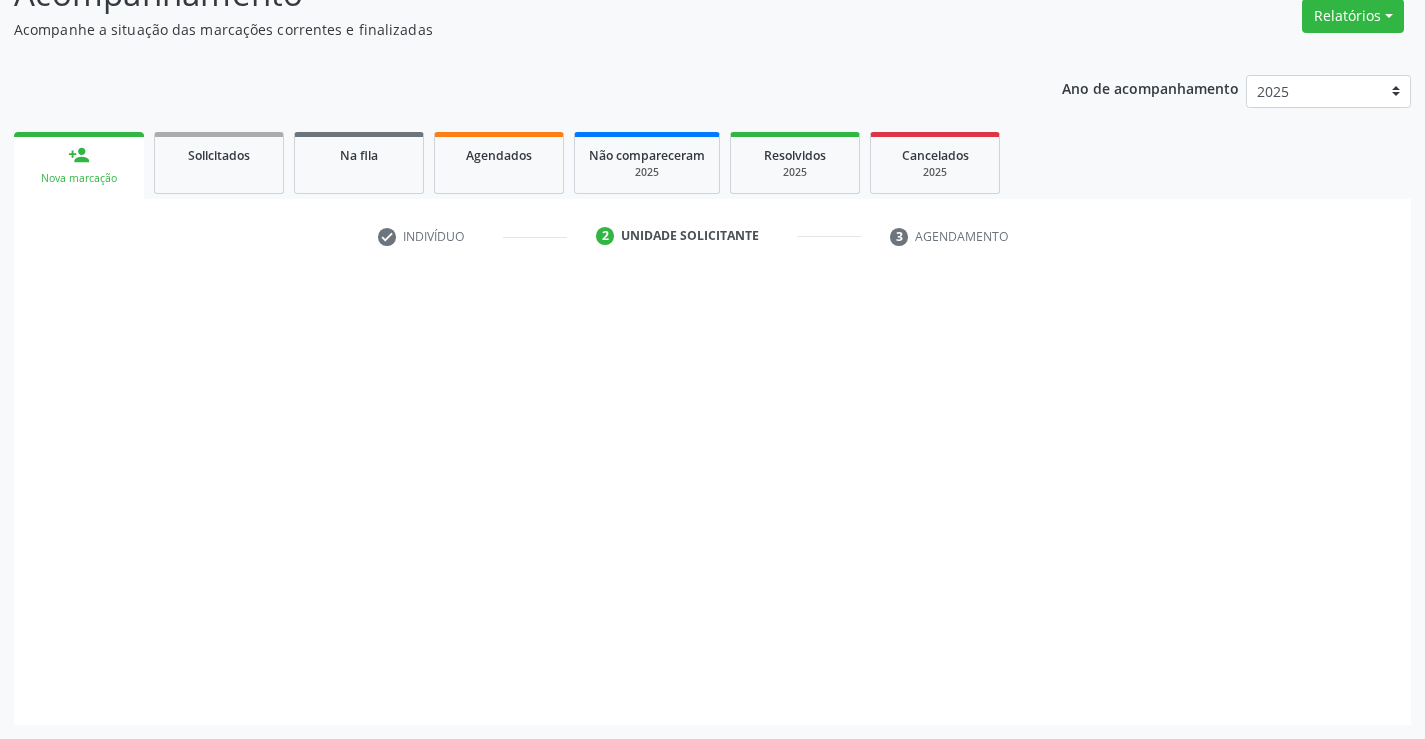 scroll, scrollTop: 167, scrollLeft: 0, axis: vertical 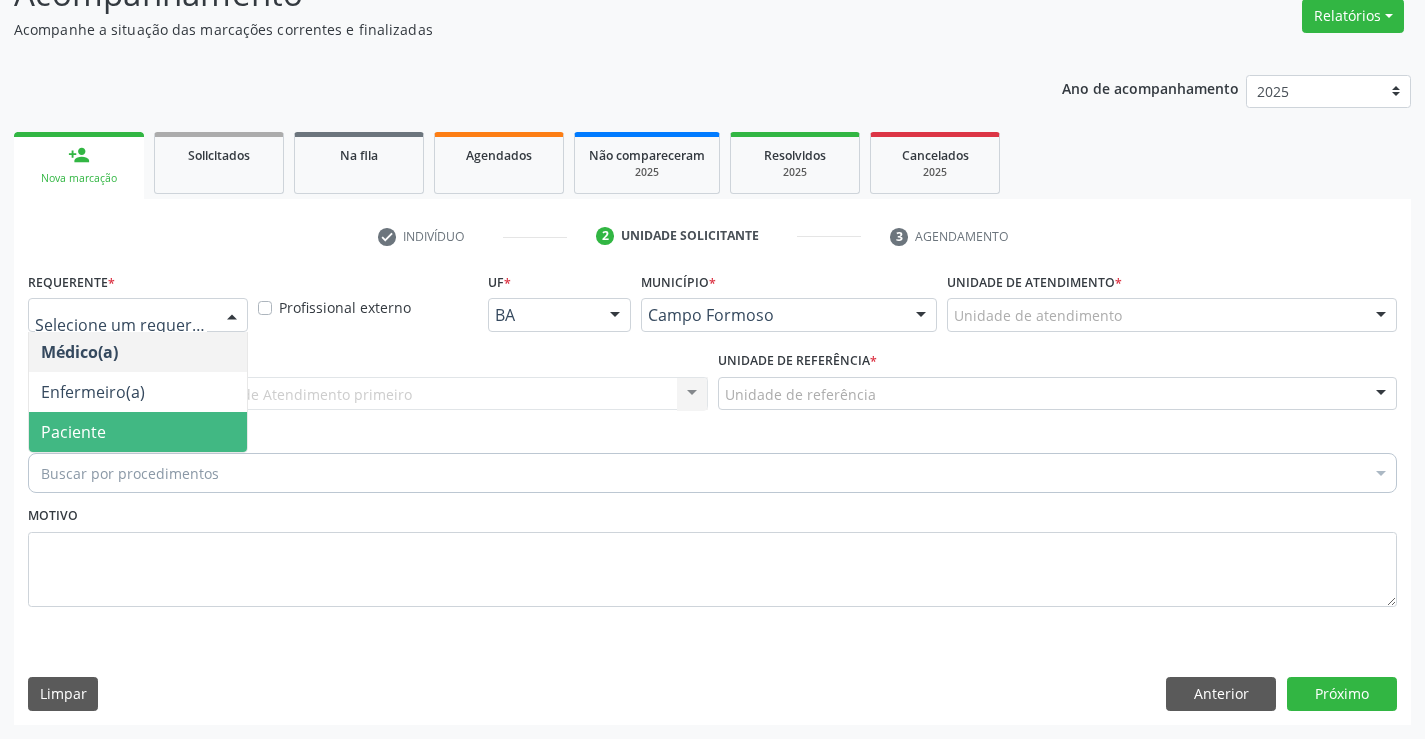 click on "Paciente" at bounding box center (138, 432) 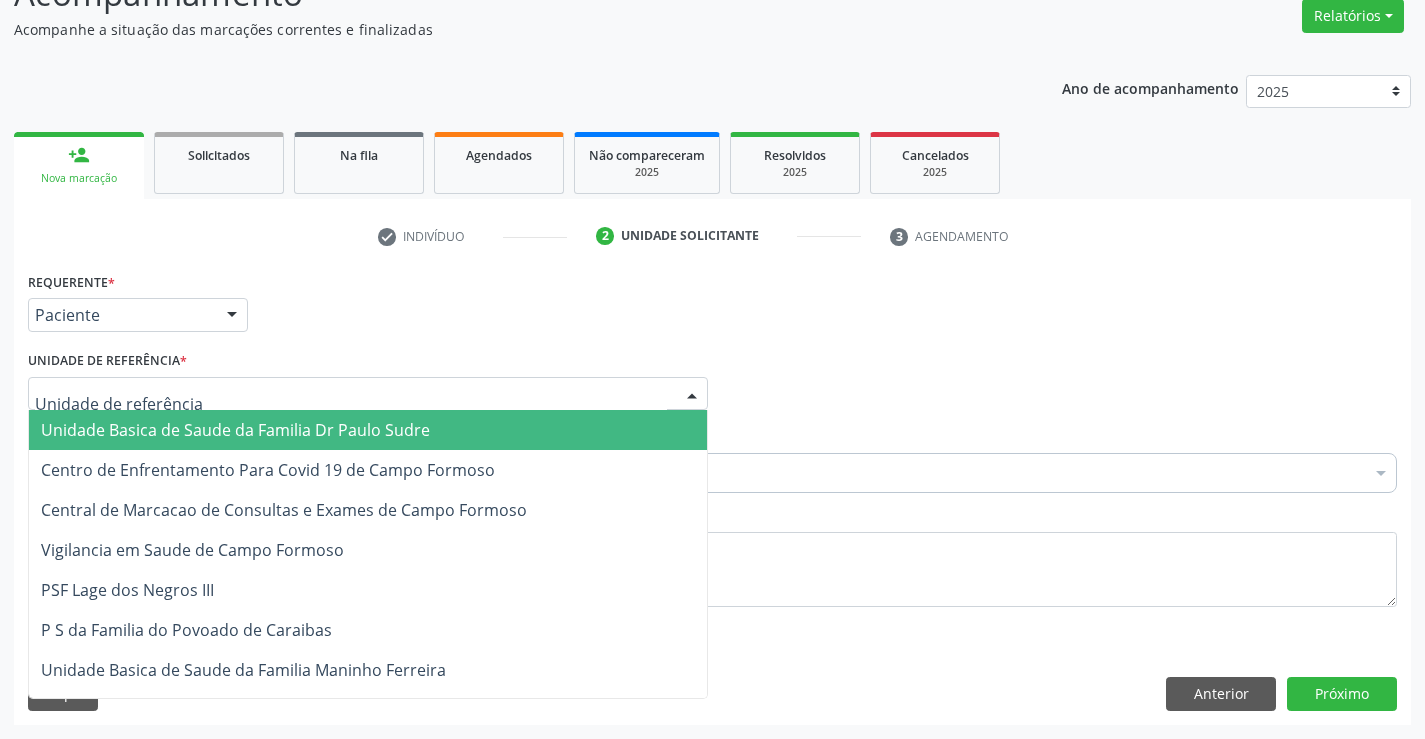 drag, startPoint x: 170, startPoint y: 414, endPoint x: 151, endPoint y: 458, distance: 47.92703 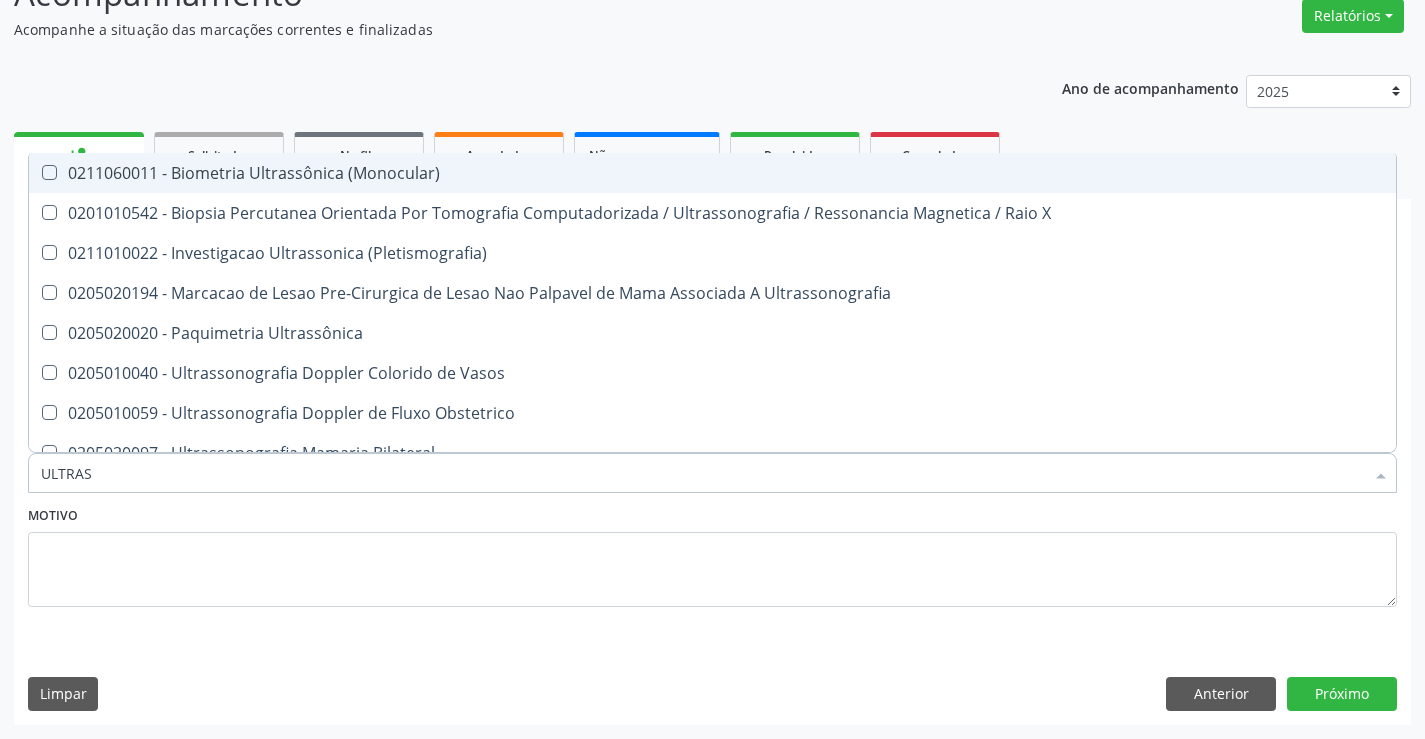 type on "ULTRASS" 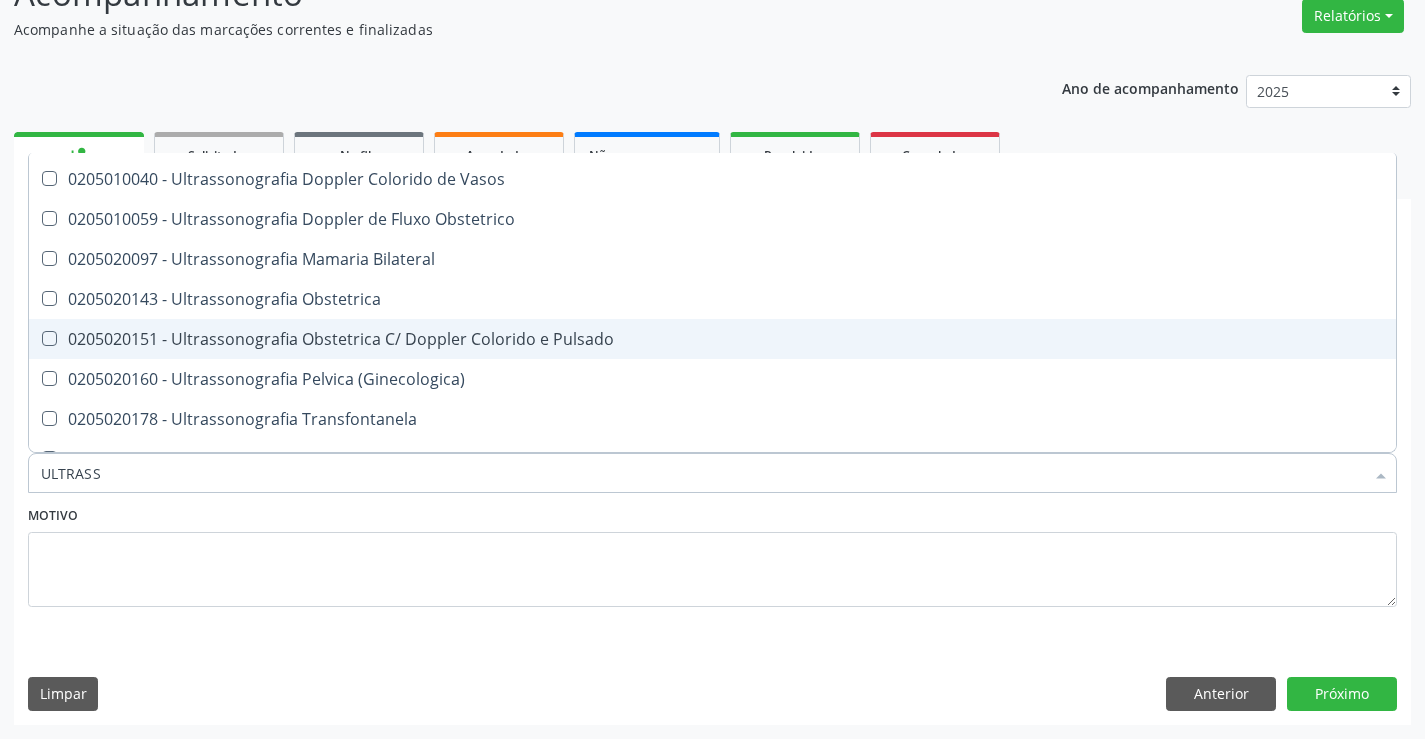 scroll, scrollTop: 300, scrollLeft: 0, axis: vertical 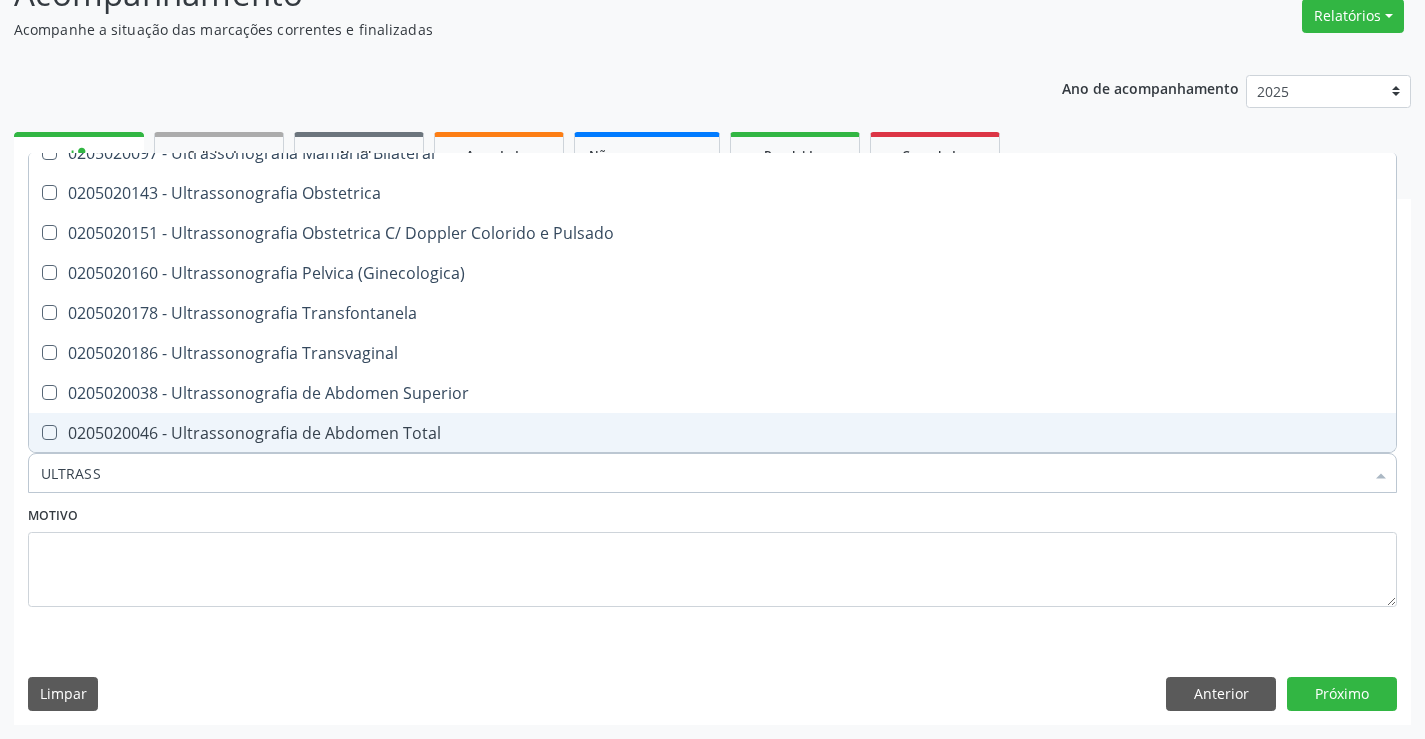 click on "0205020046 - Ultrassonografia de Abdomen Total" at bounding box center [712, 433] 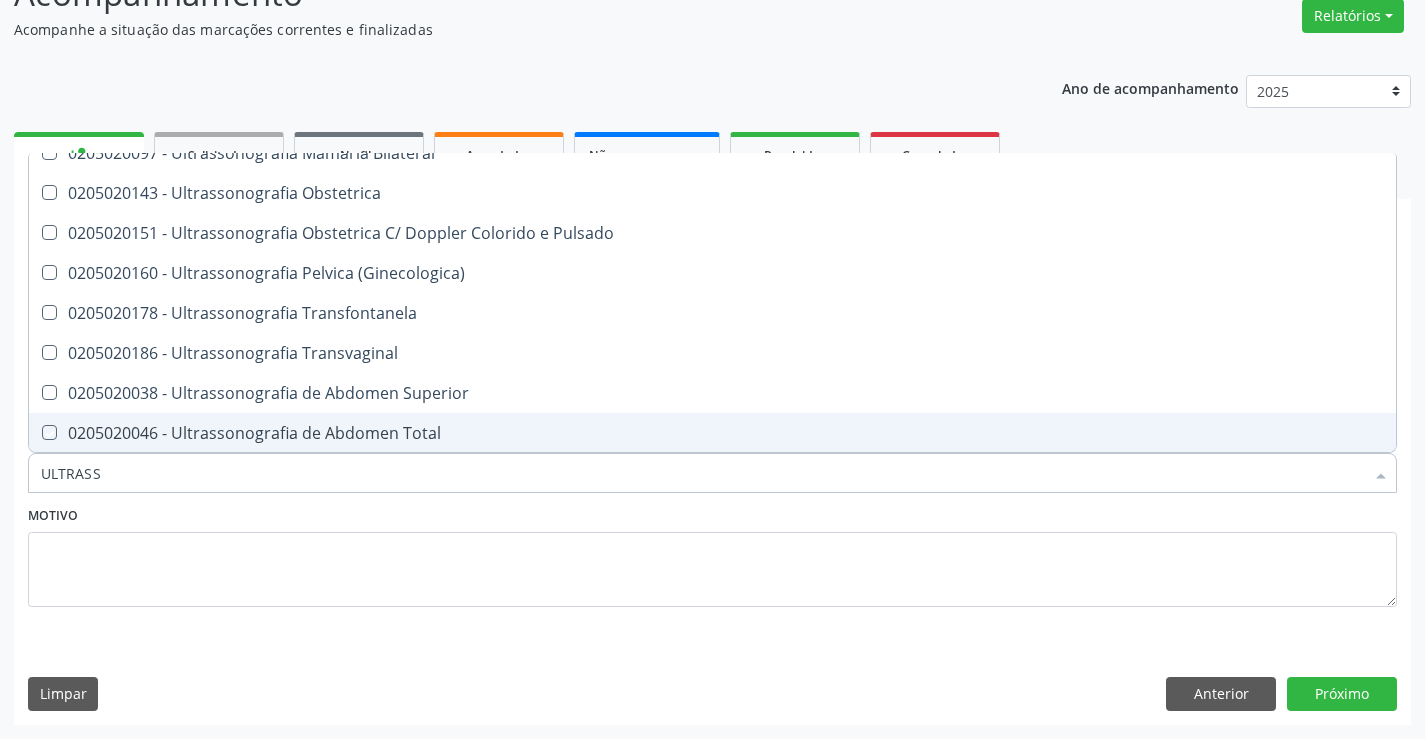 checkbox on "true" 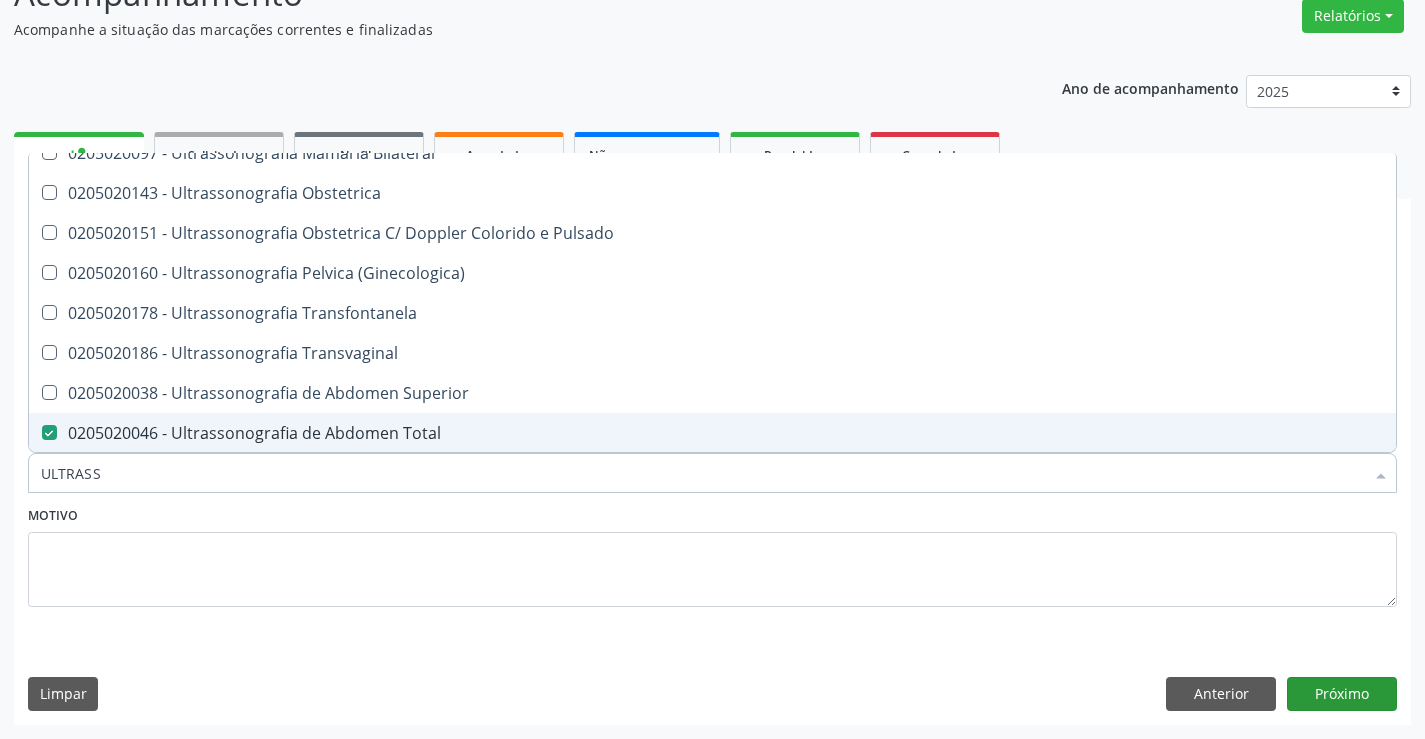 type on "ULTRASS" 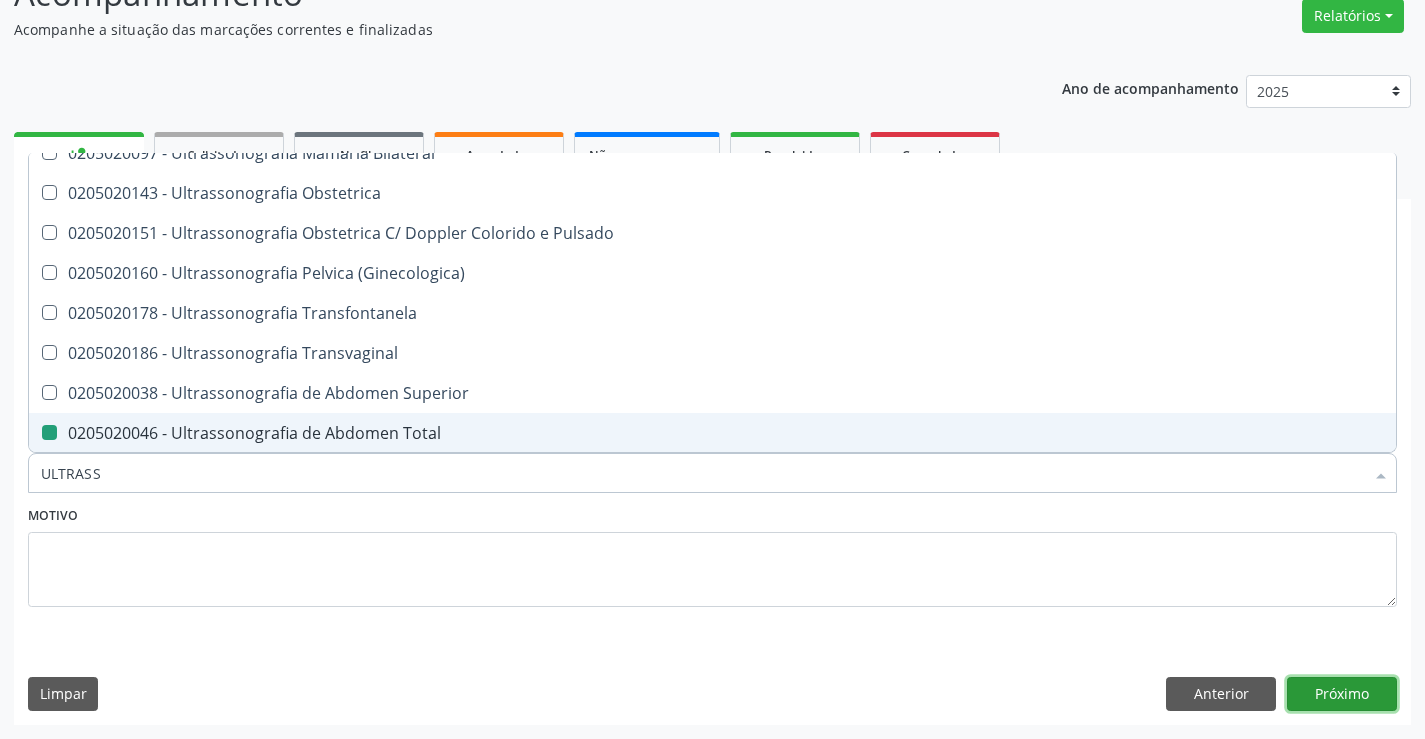 click on "Próximo" at bounding box center [1342, 694] 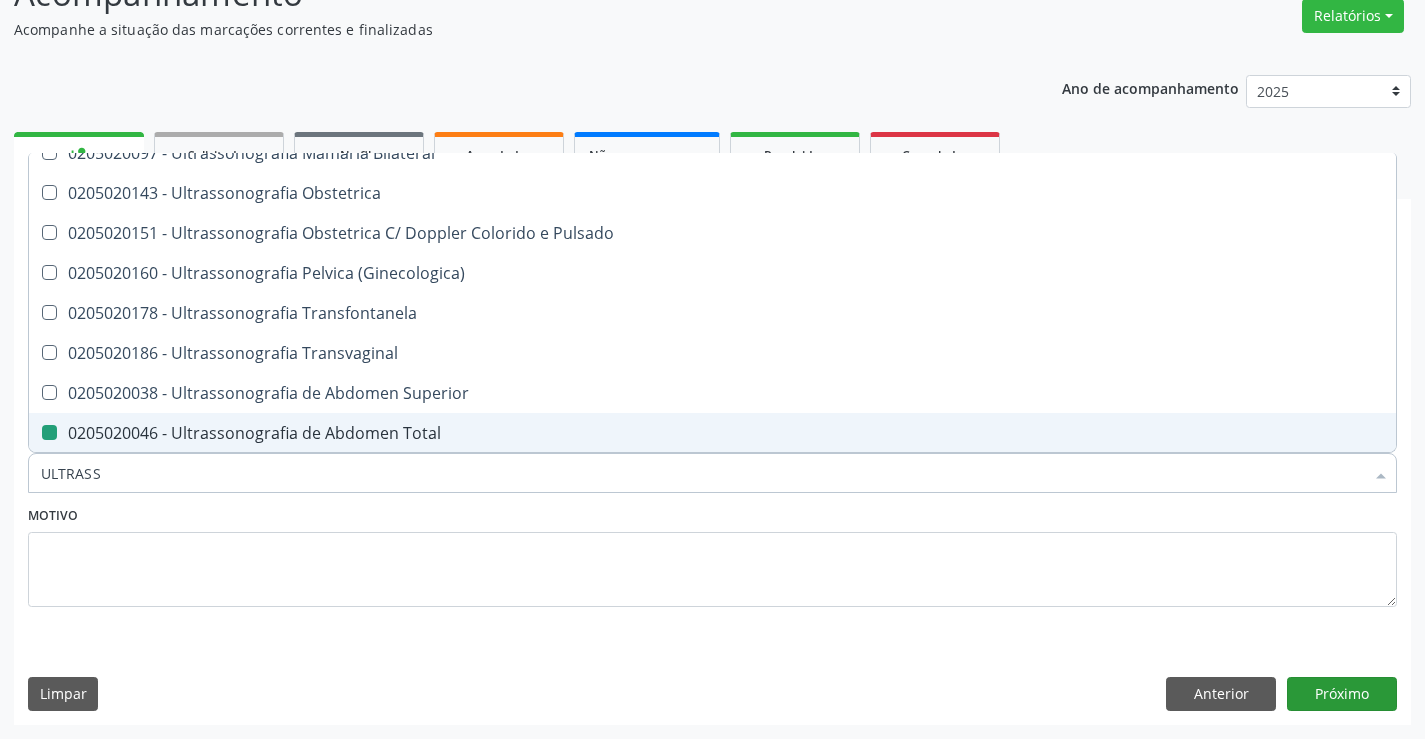 type 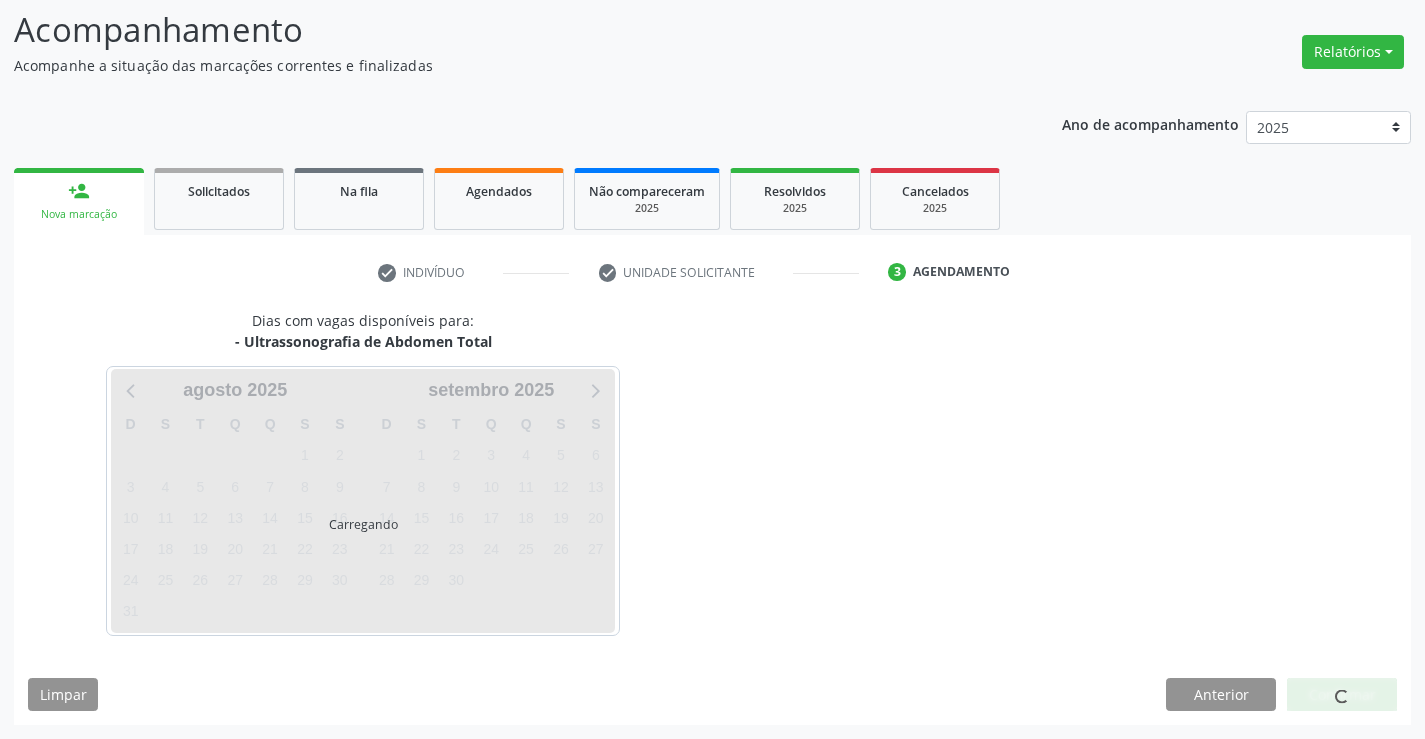 scroll, scrollTop: 131, scrollLeft: 0, axis: vertical 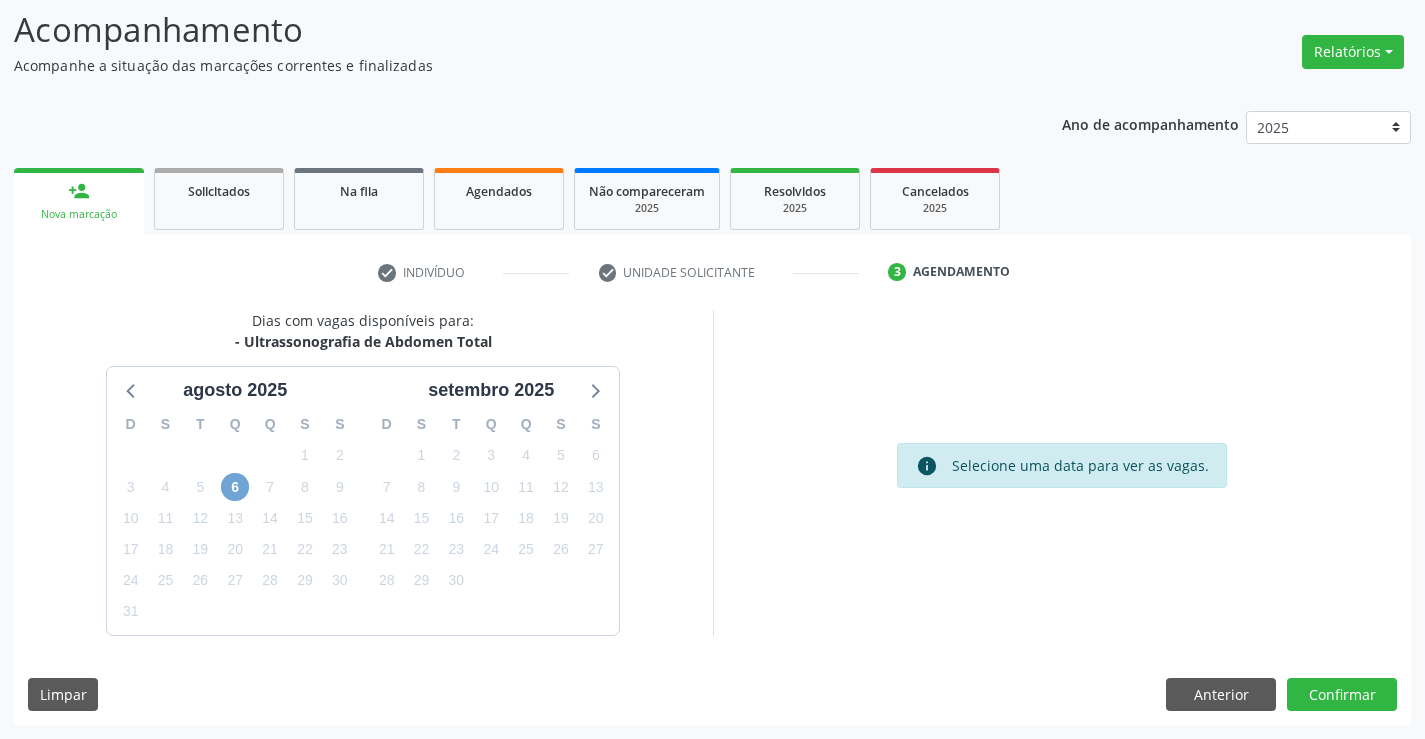 click on "6" at bounding box center [235, 487] 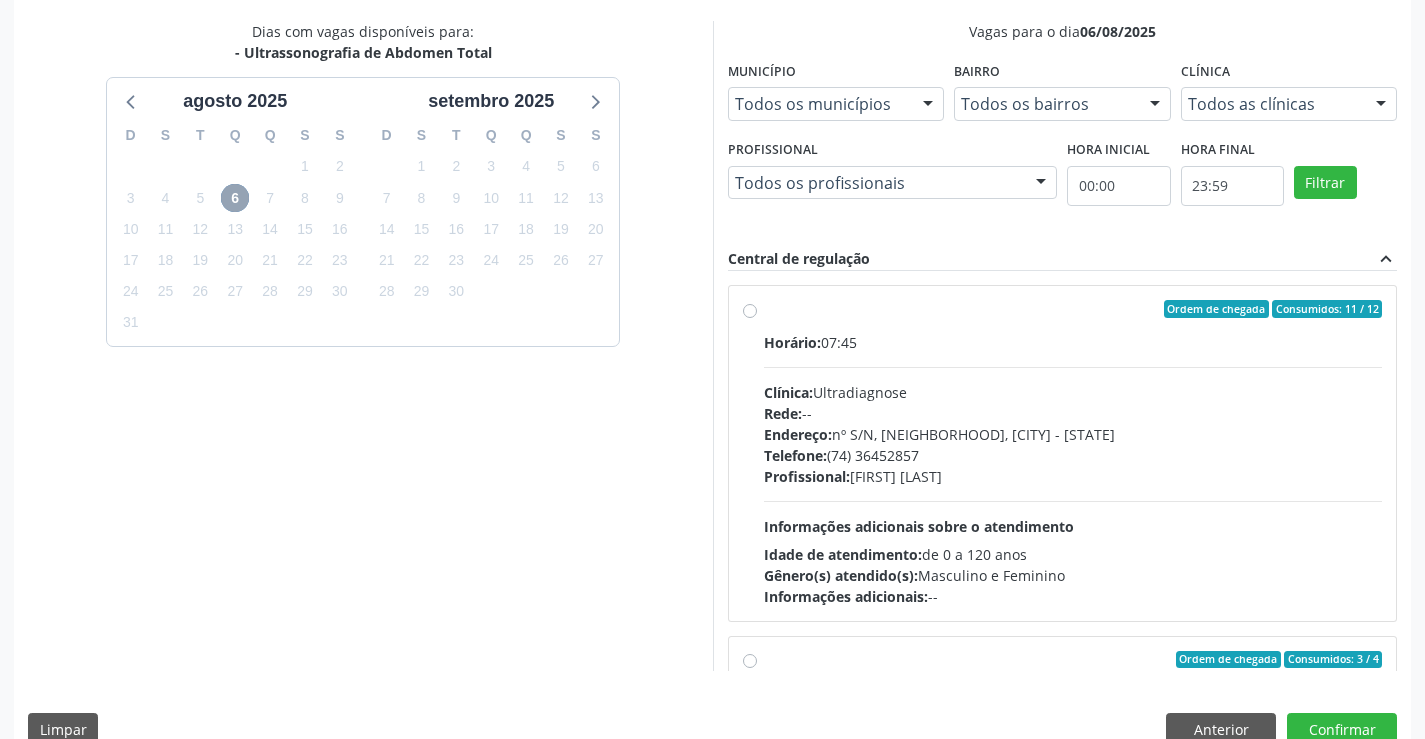 scroll, scrollTop: 456, scrollLeft: 0, axis: vertical 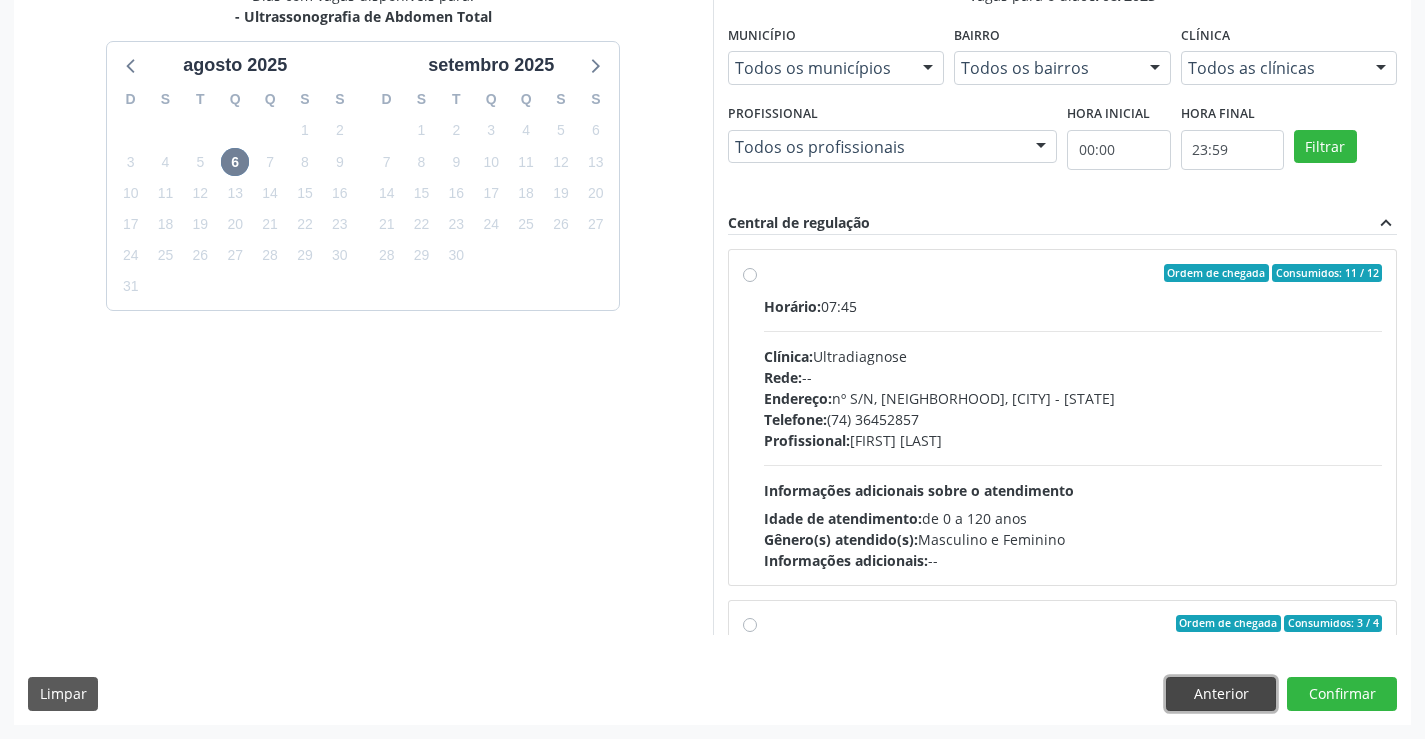 click on "Anterior" at bounding box center [1221, 694] 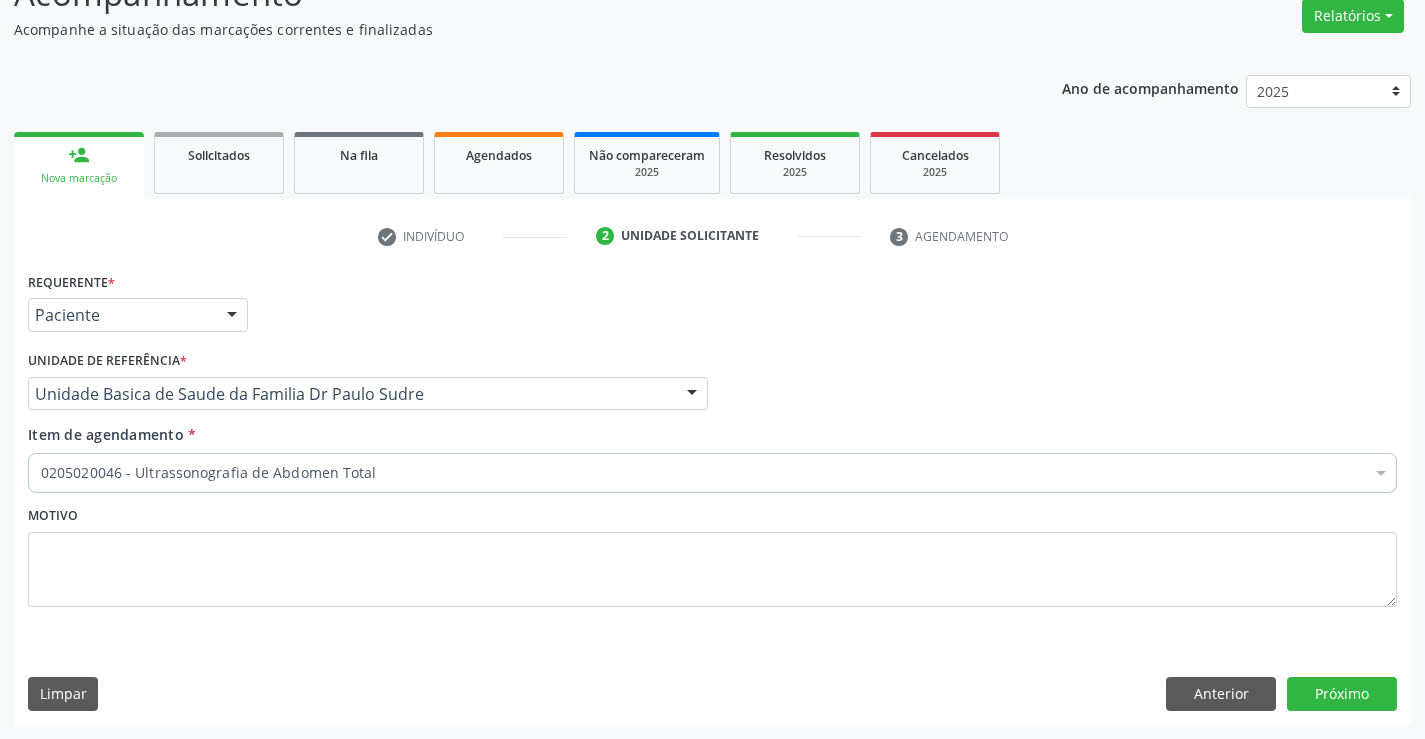 scroll, scrollTop: 167, scrollLeft: 0, axis: vertical 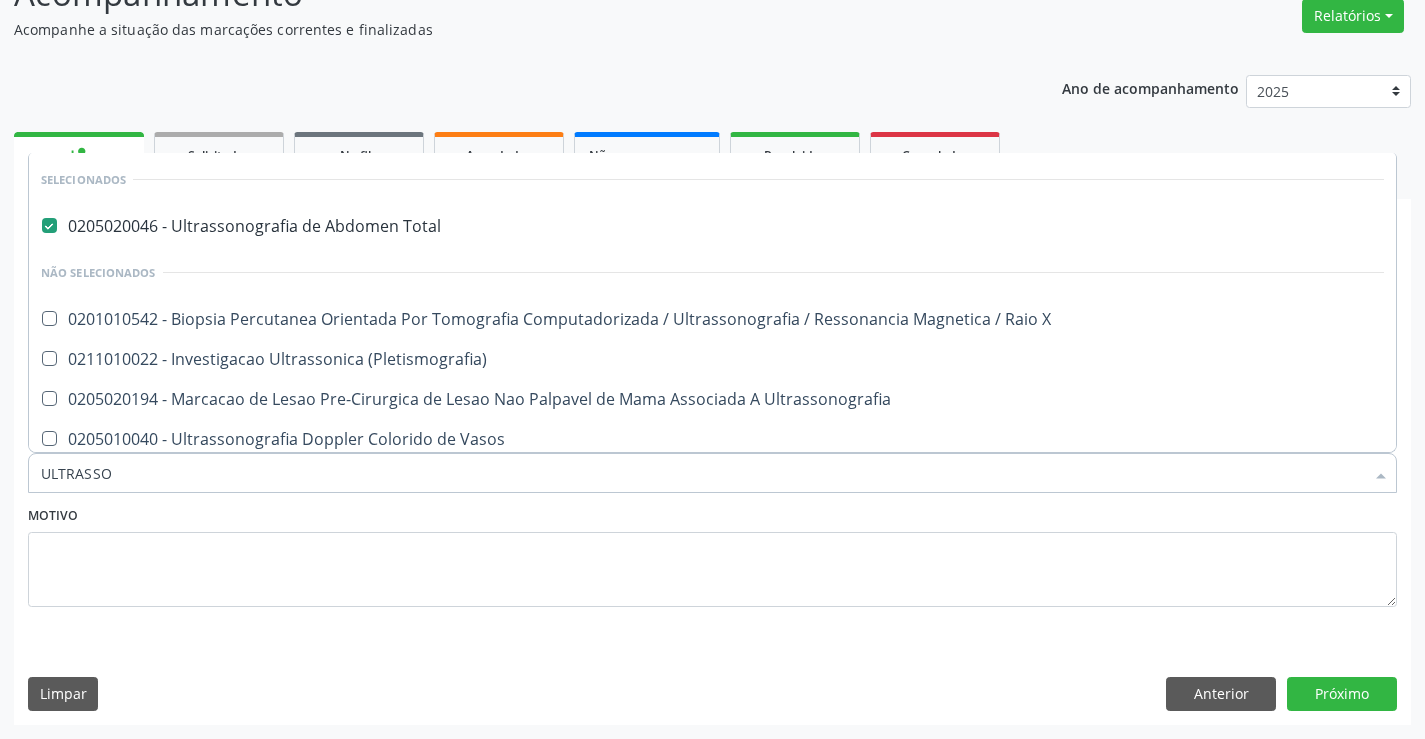 type on "ULTRASSON" 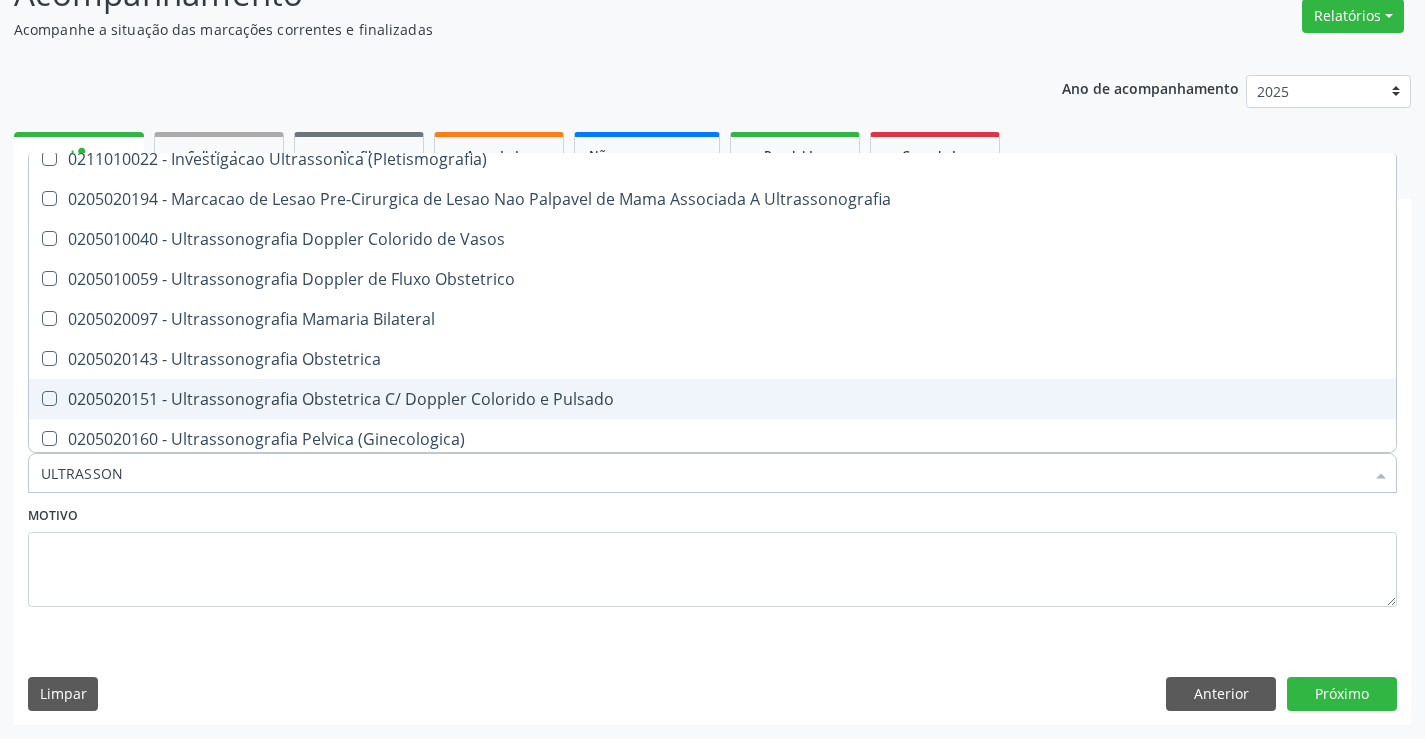 scroll, scrollTop: 300, scrollLeft: 0, axis: vertical 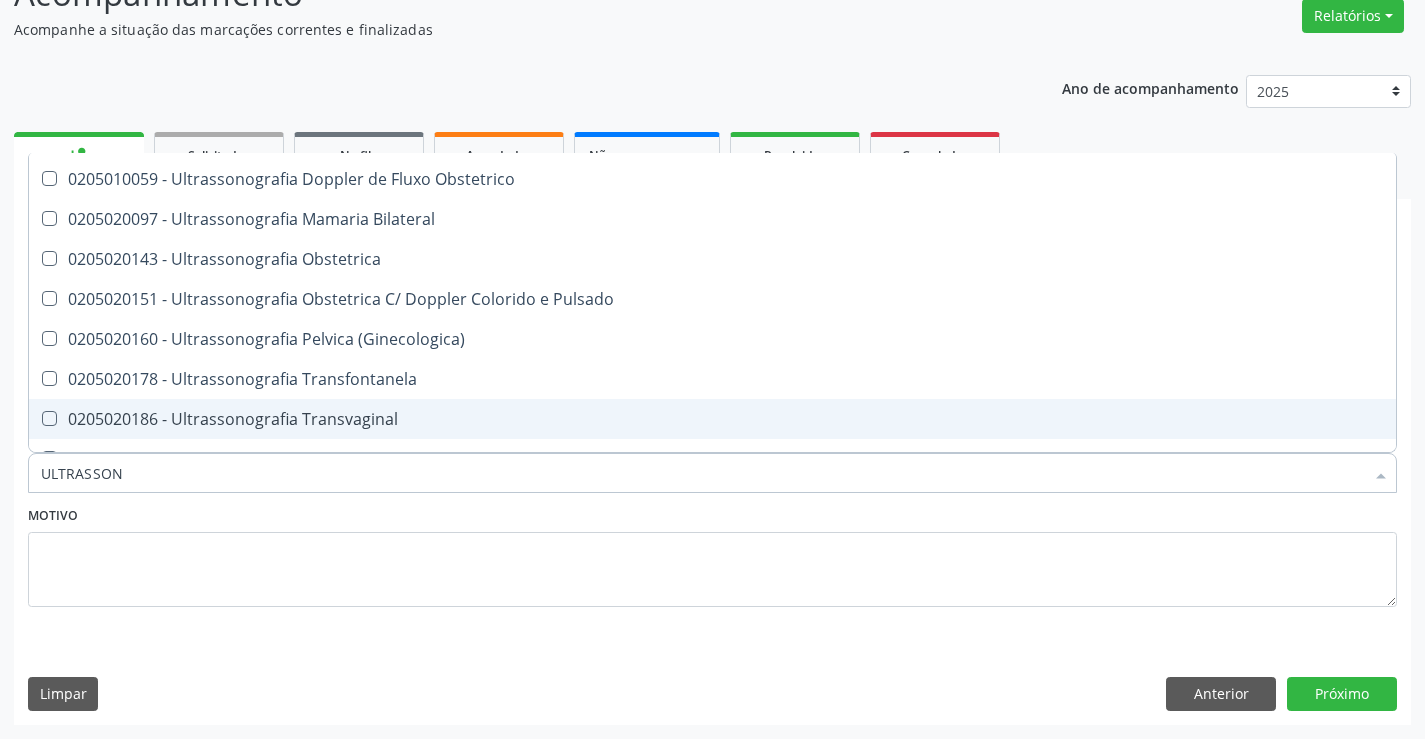 click on "0205020186 - Ultrassonografia Transvaginal" at bounding box center (712, 419) 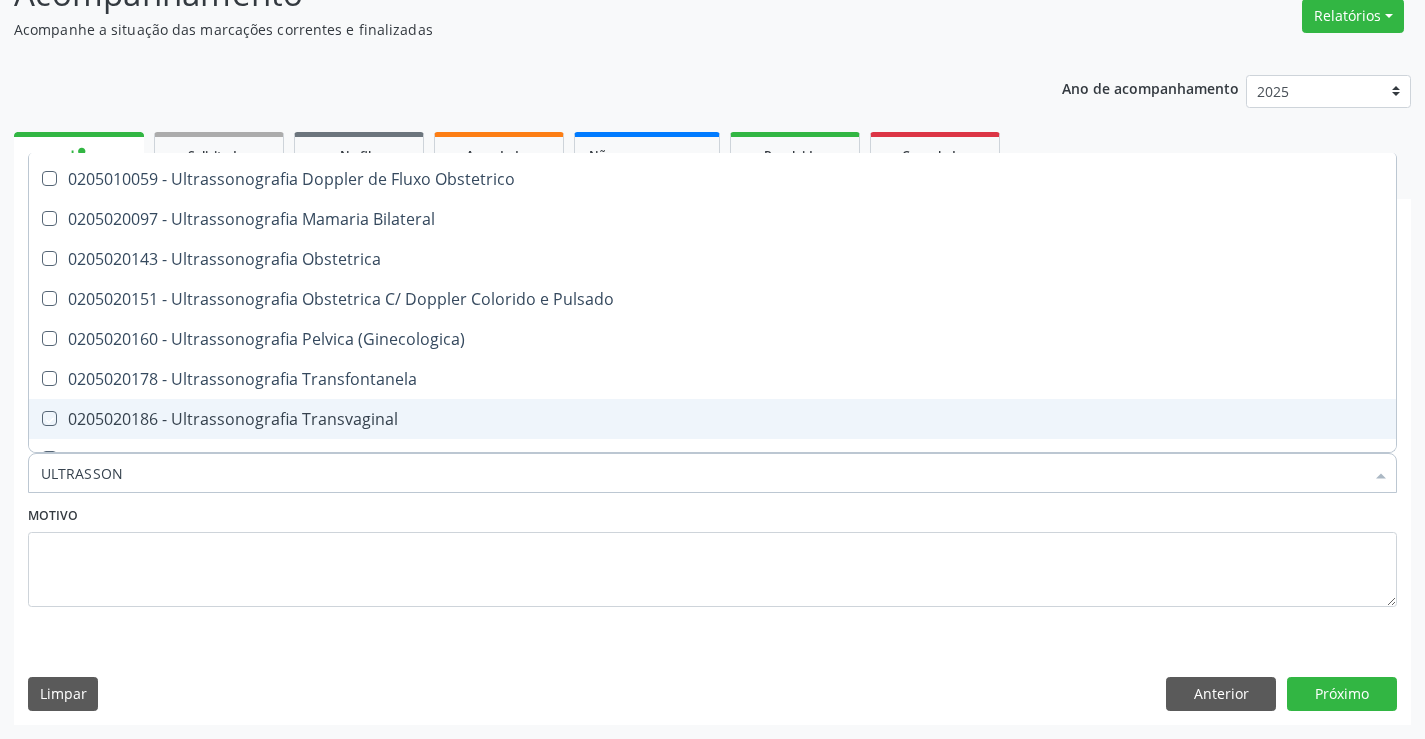 checkbox on "true" 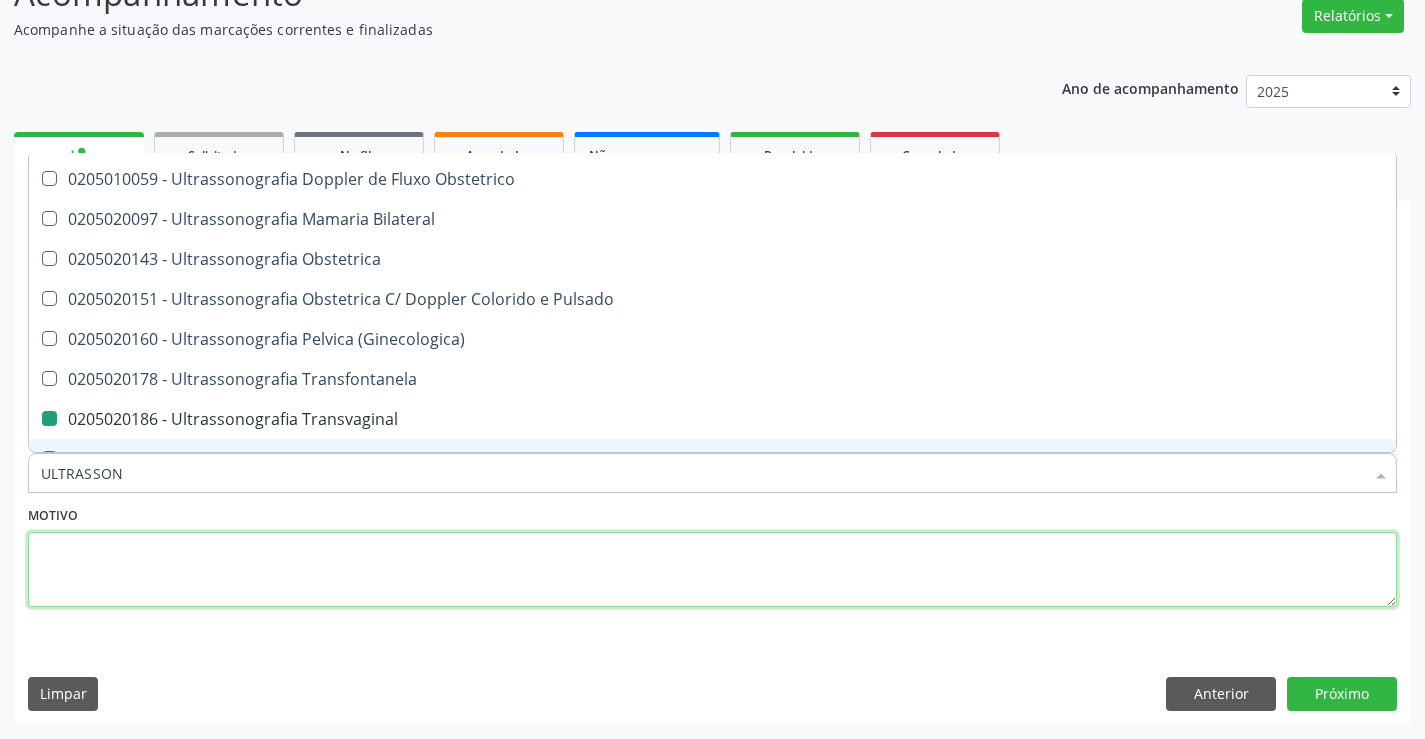 click at bounding box center (712, 570) 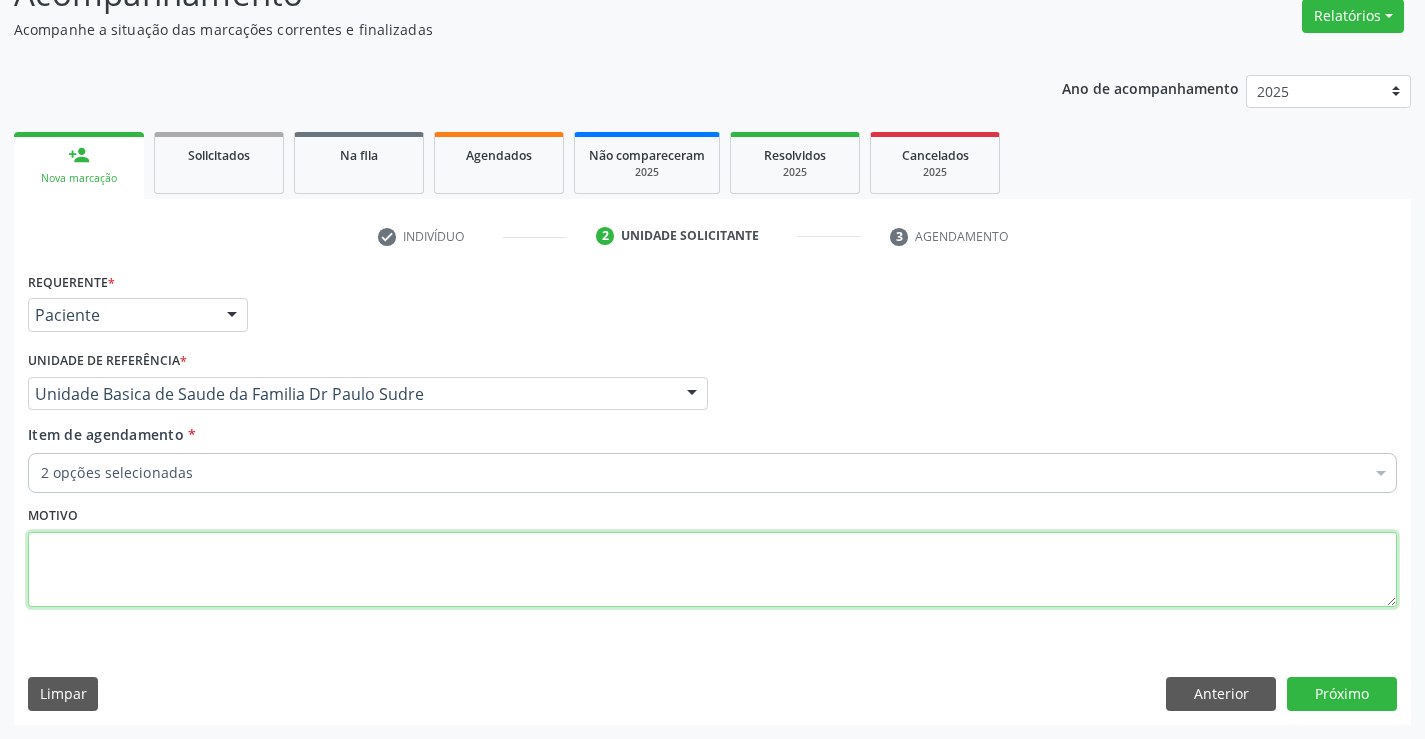scroll, scrollTop: 0, scrollLeft: 0, axis: both 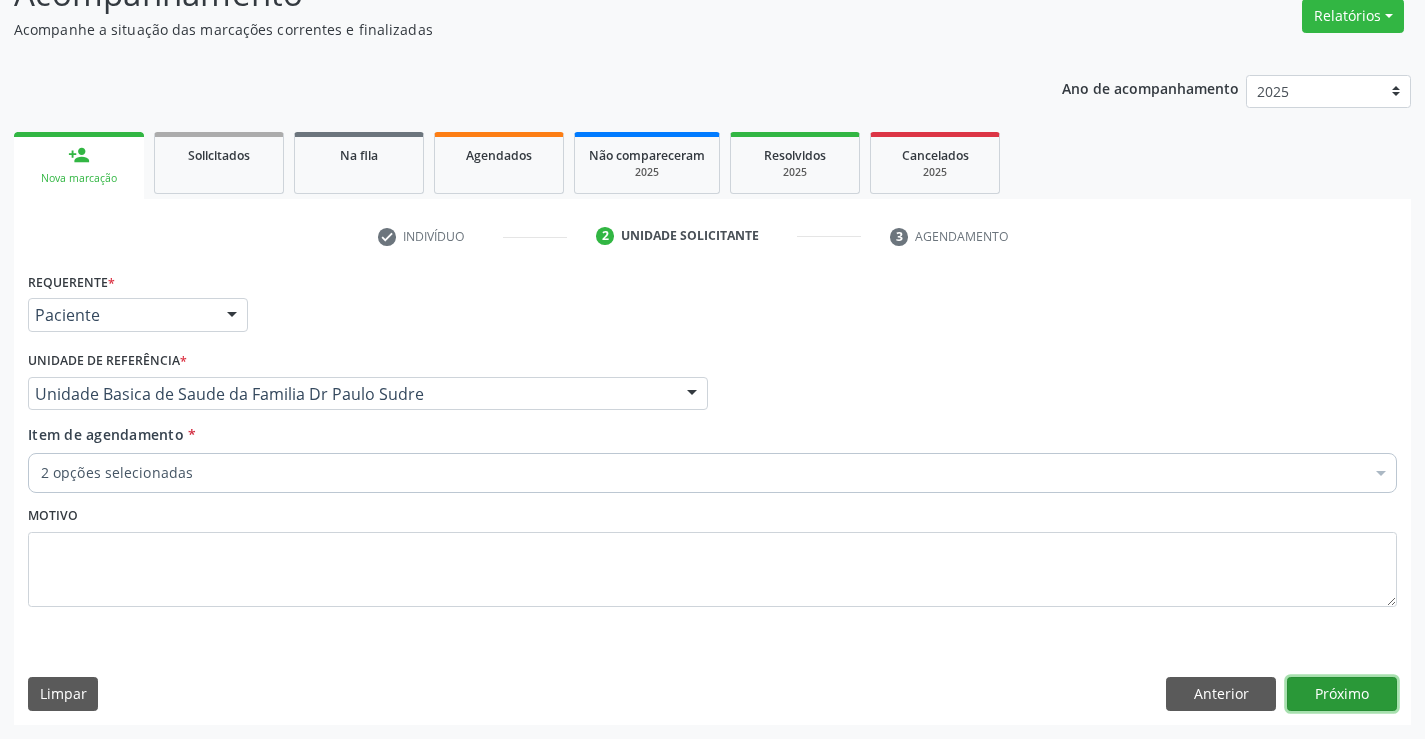 click on "Próximo" at bounding box center [1342, 694] 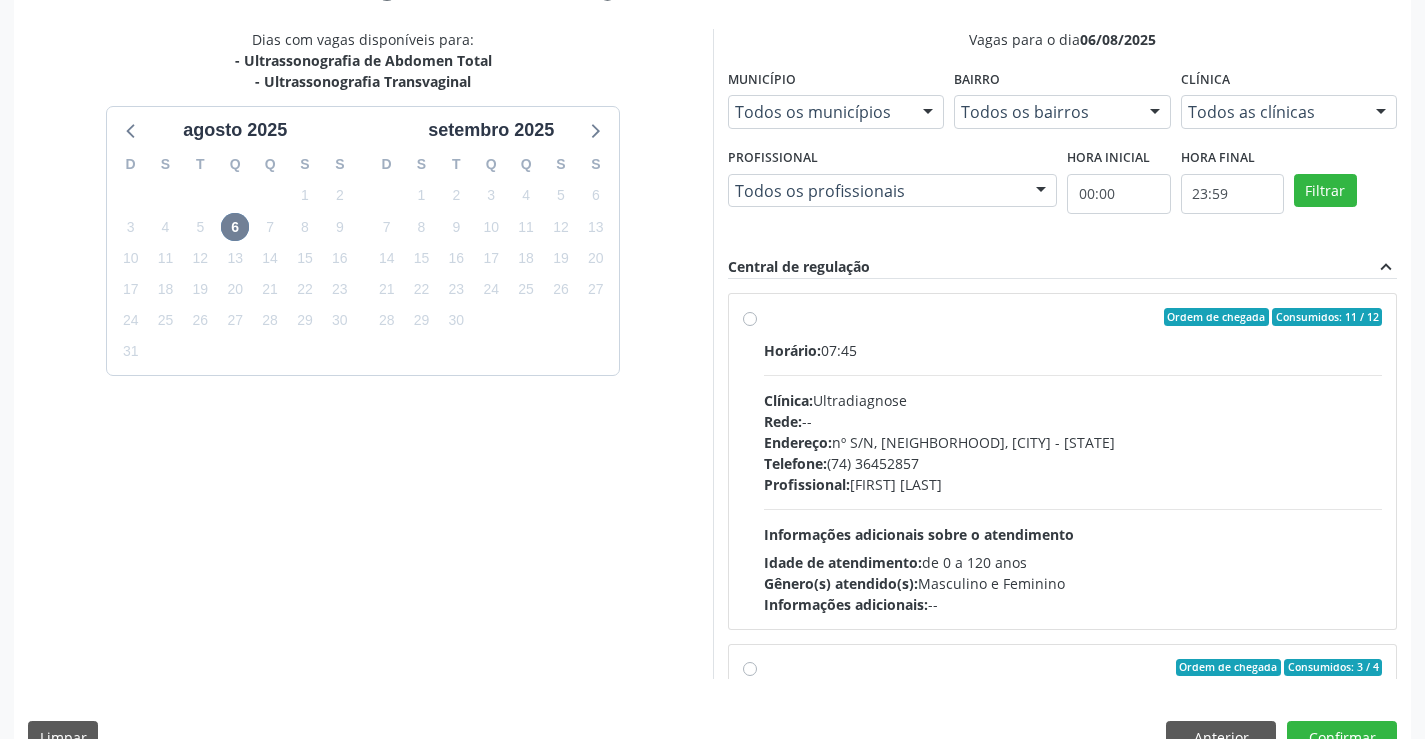 scroll, scrollTop: 415, scrollLeft: 0, axis: vertical 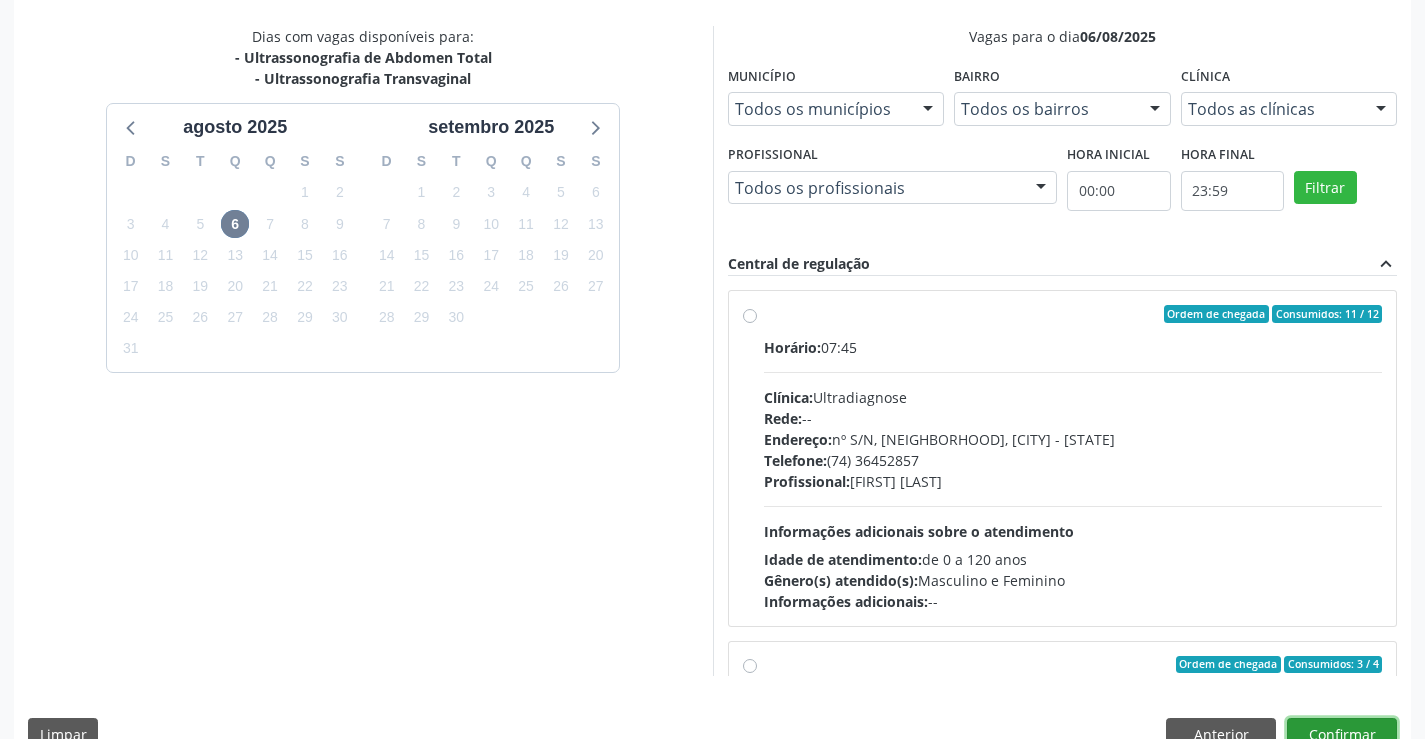 click on "Confirmar" at bounding box center [1342, 735] 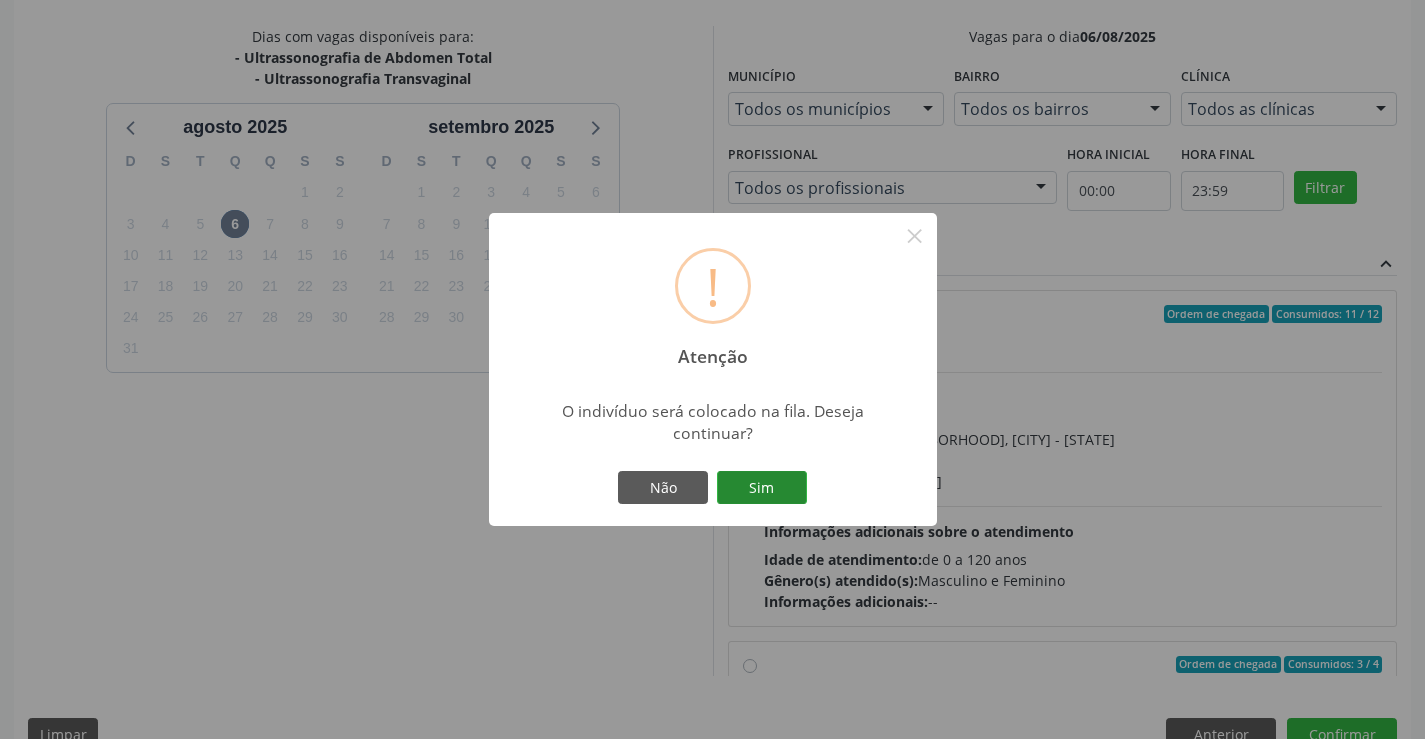 click on "Sim" at bounding box center [762, 488] 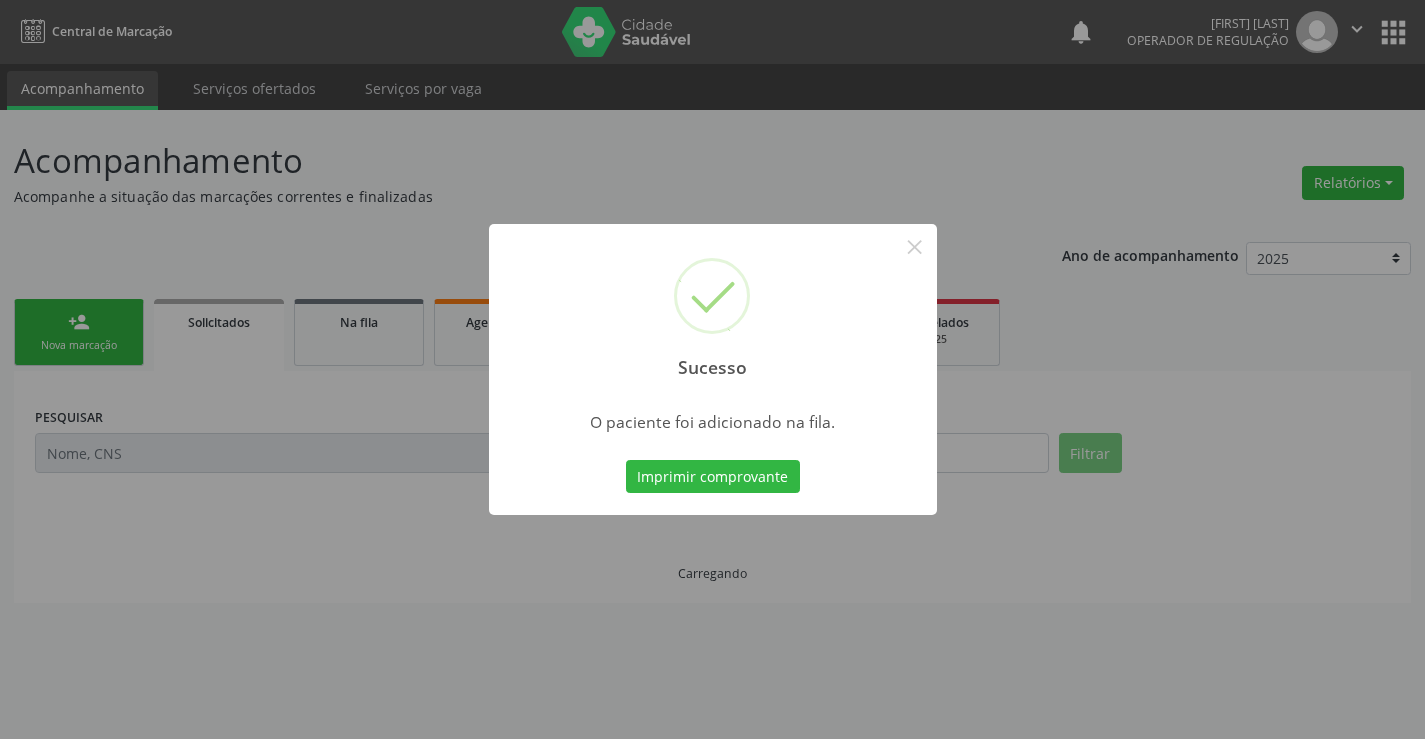 scroll, scrollTop: 0, scrollLeft: 0, axis: both 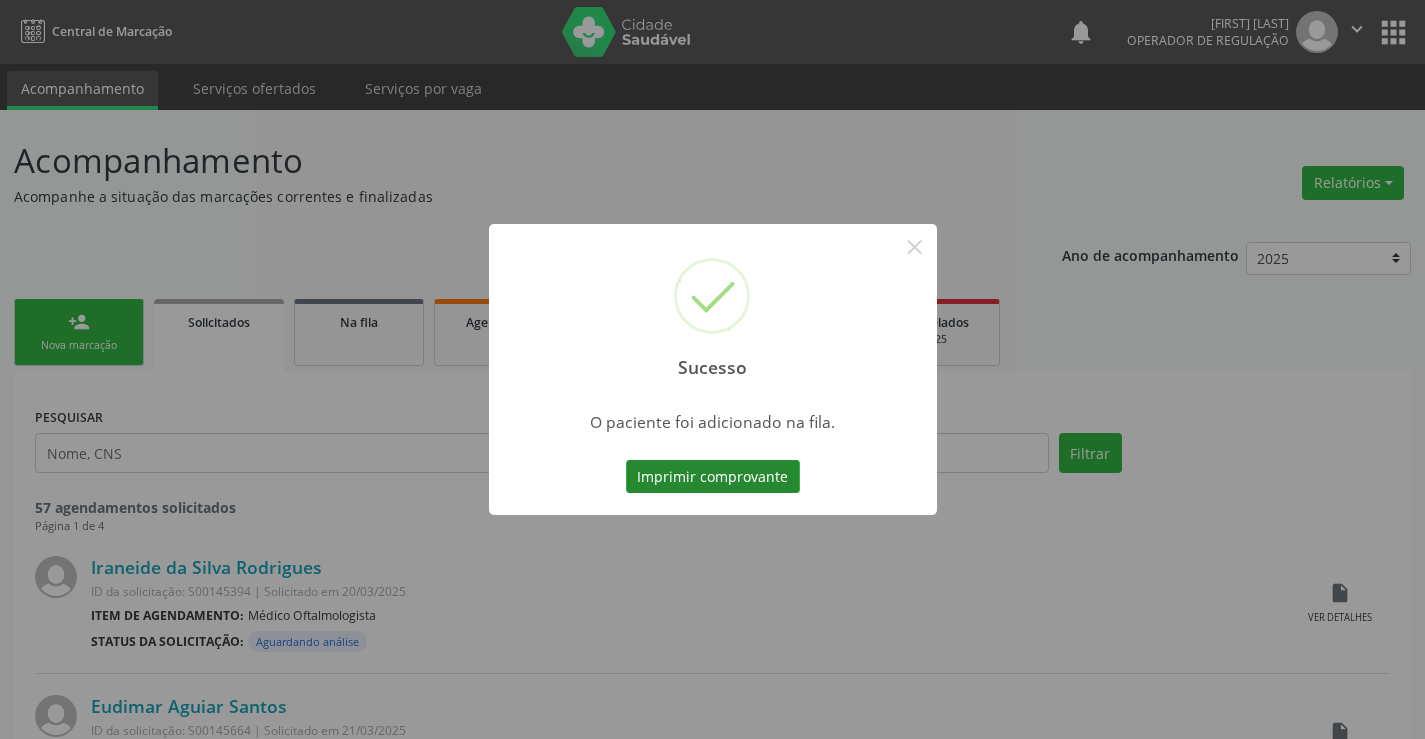 click on "Imprimir comprovante" at bounding box center [713, 477] 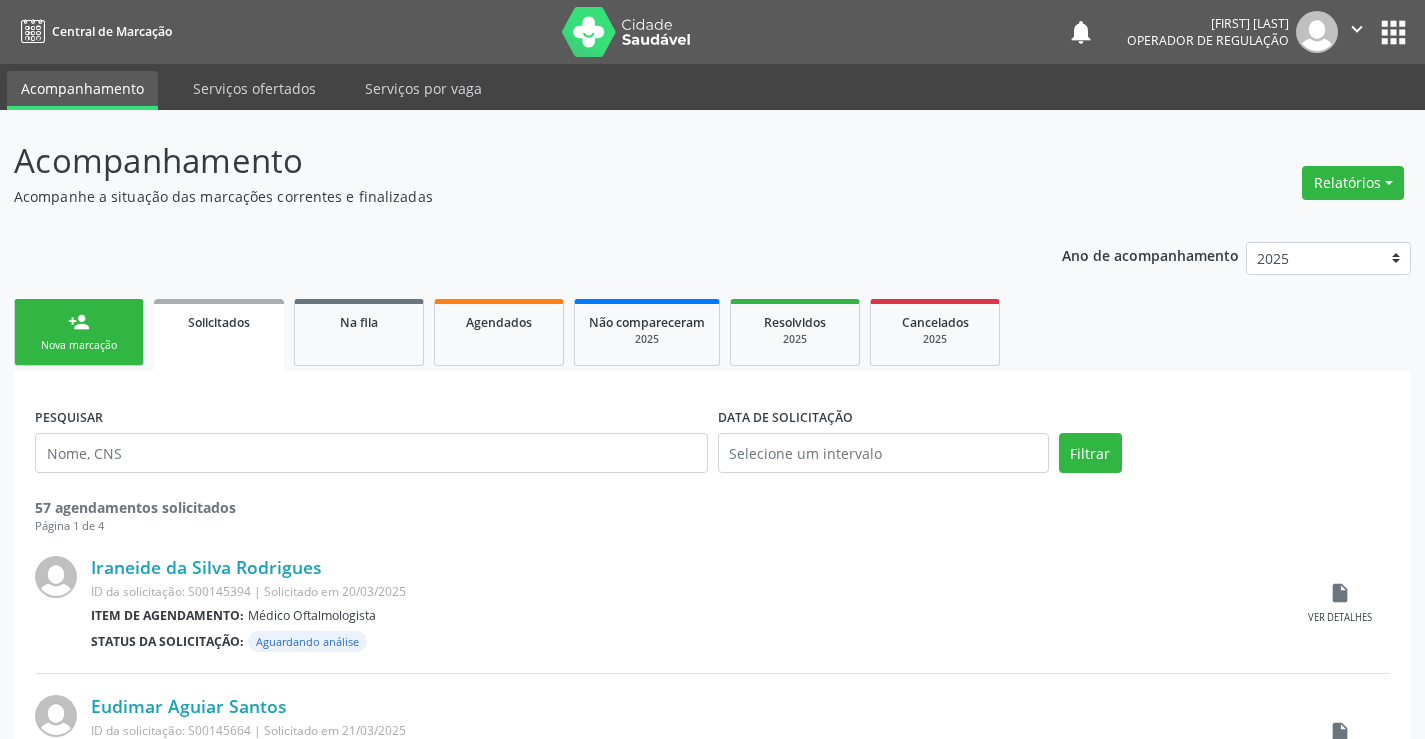 click on "person_add
Nova marcação" at bounding box center (79, 332) 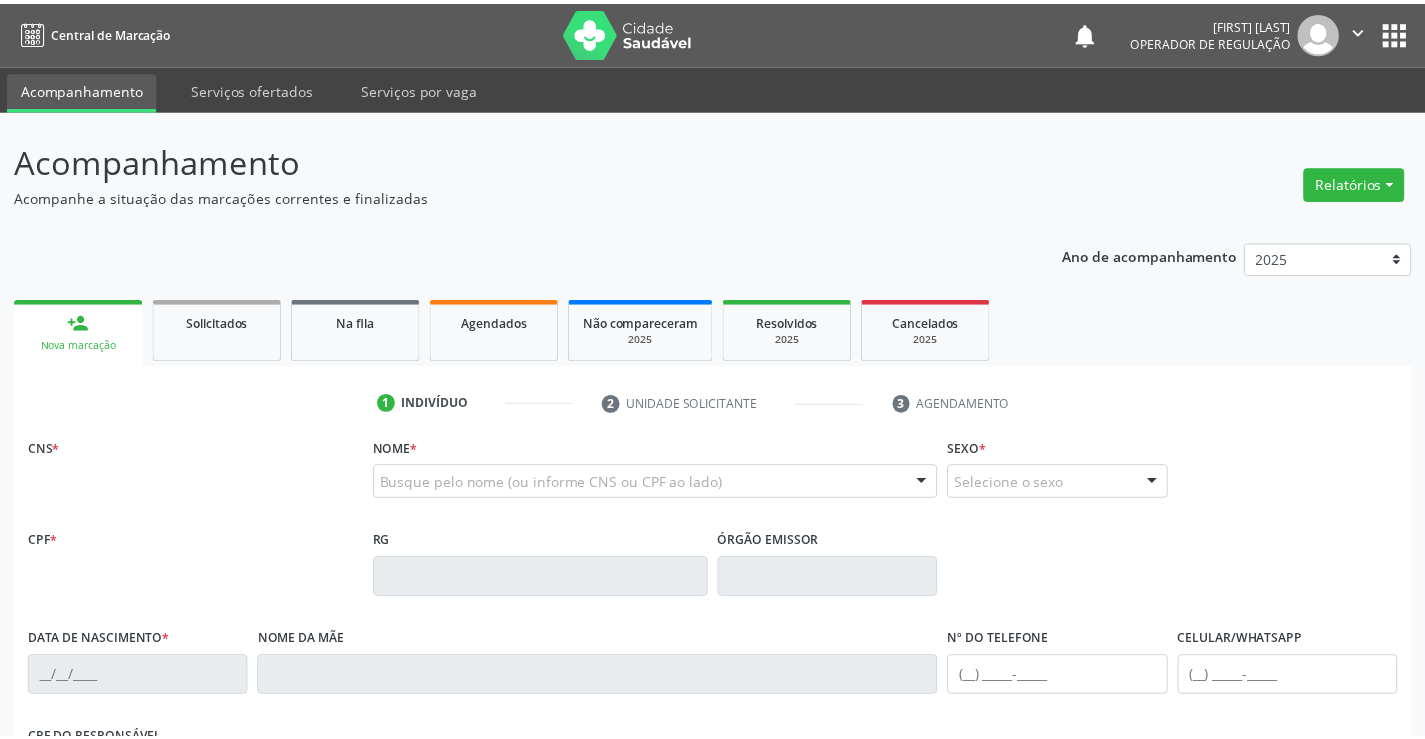 scroll, scrollTop: 0, scrollLeft: 0, axis: both 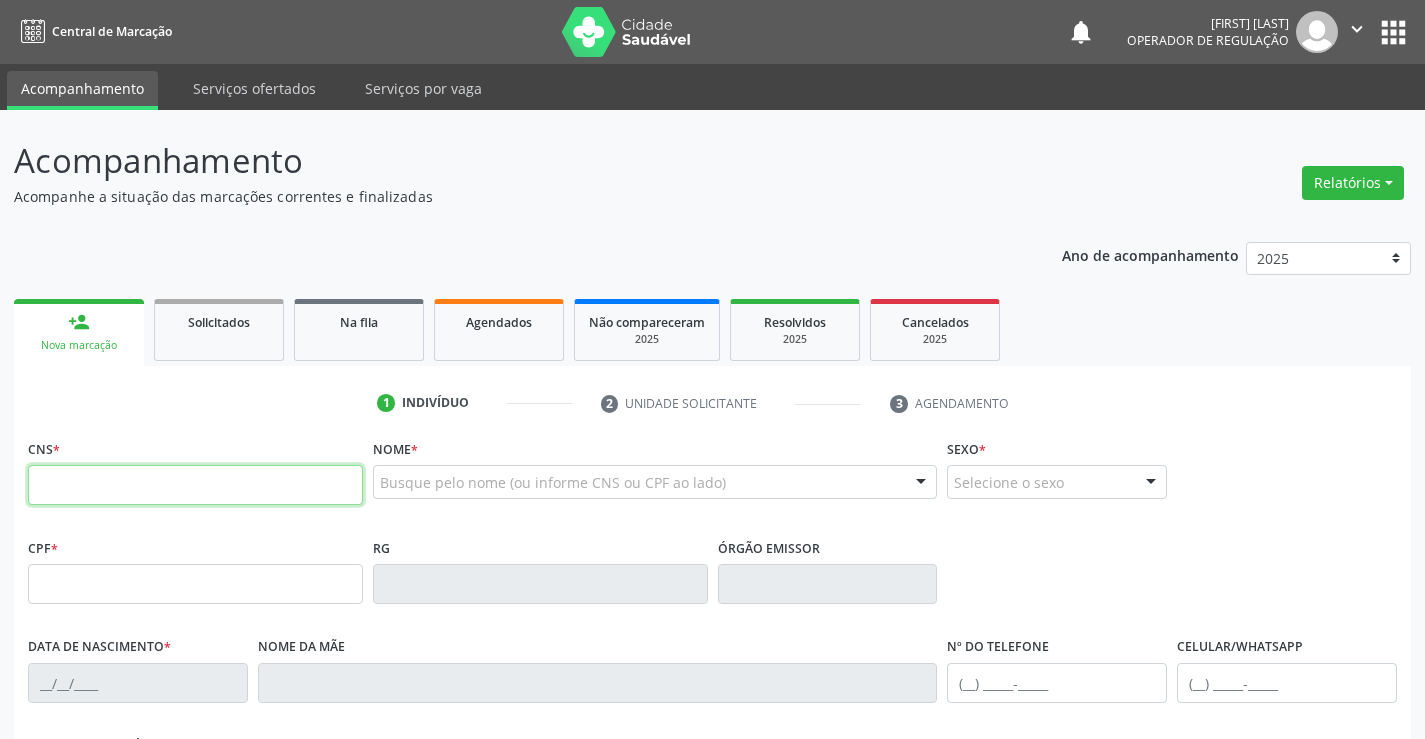 click at bounding box center (195, 485) 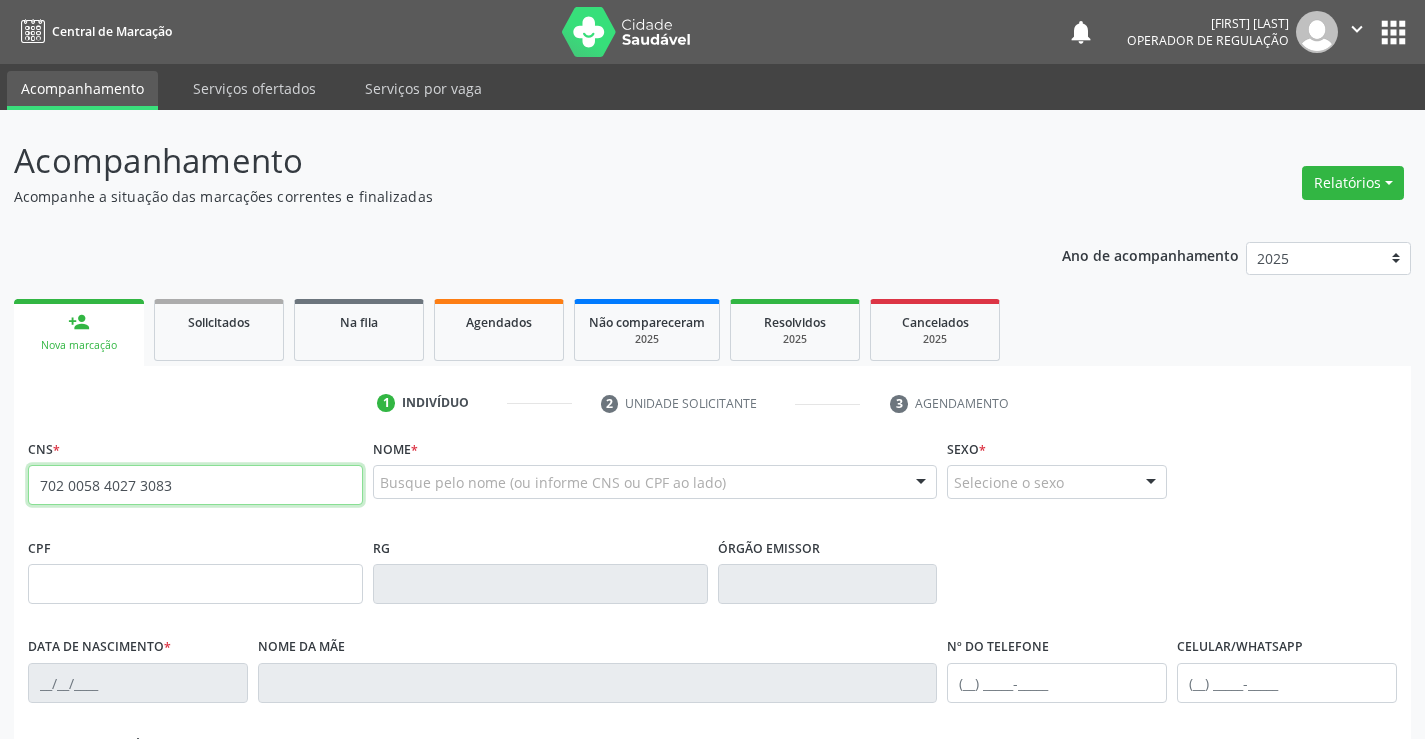 type on "702 0058 4027 3083" 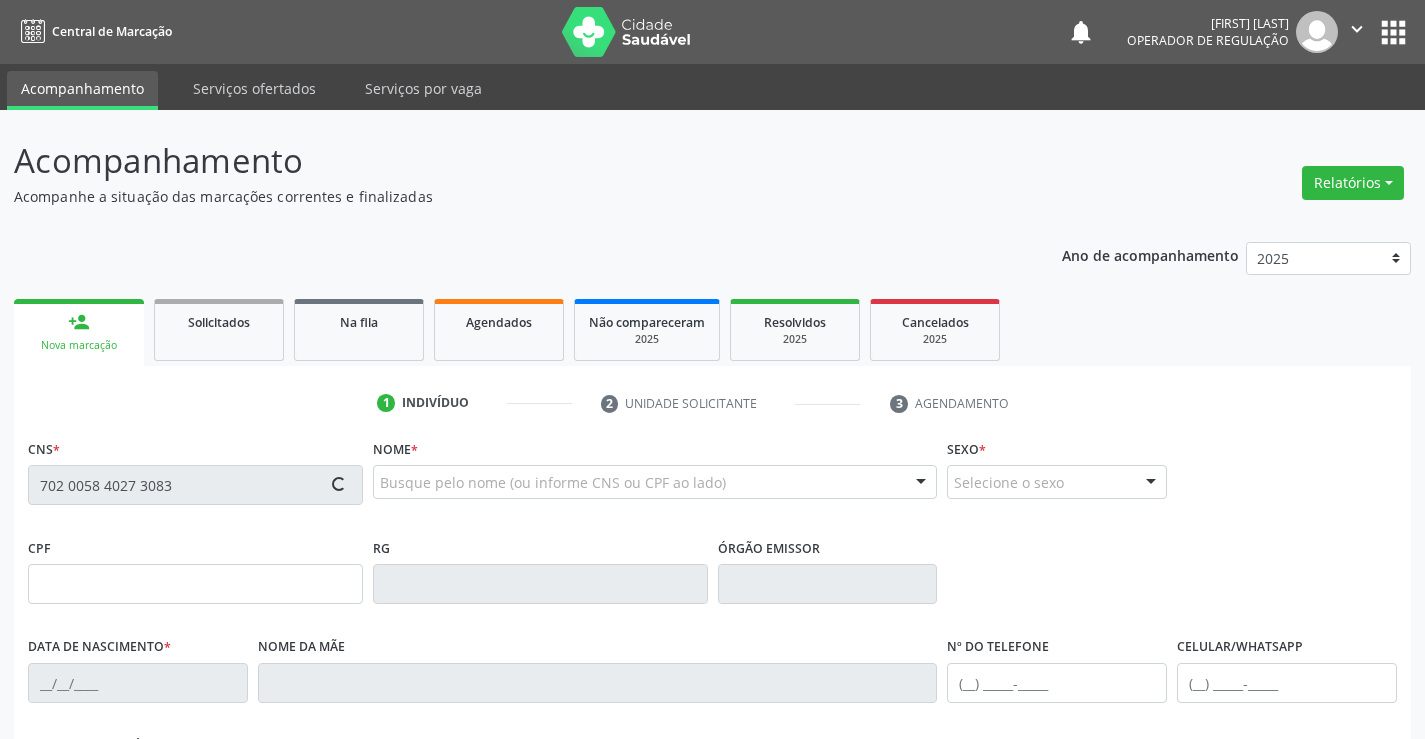 type on "624583909" 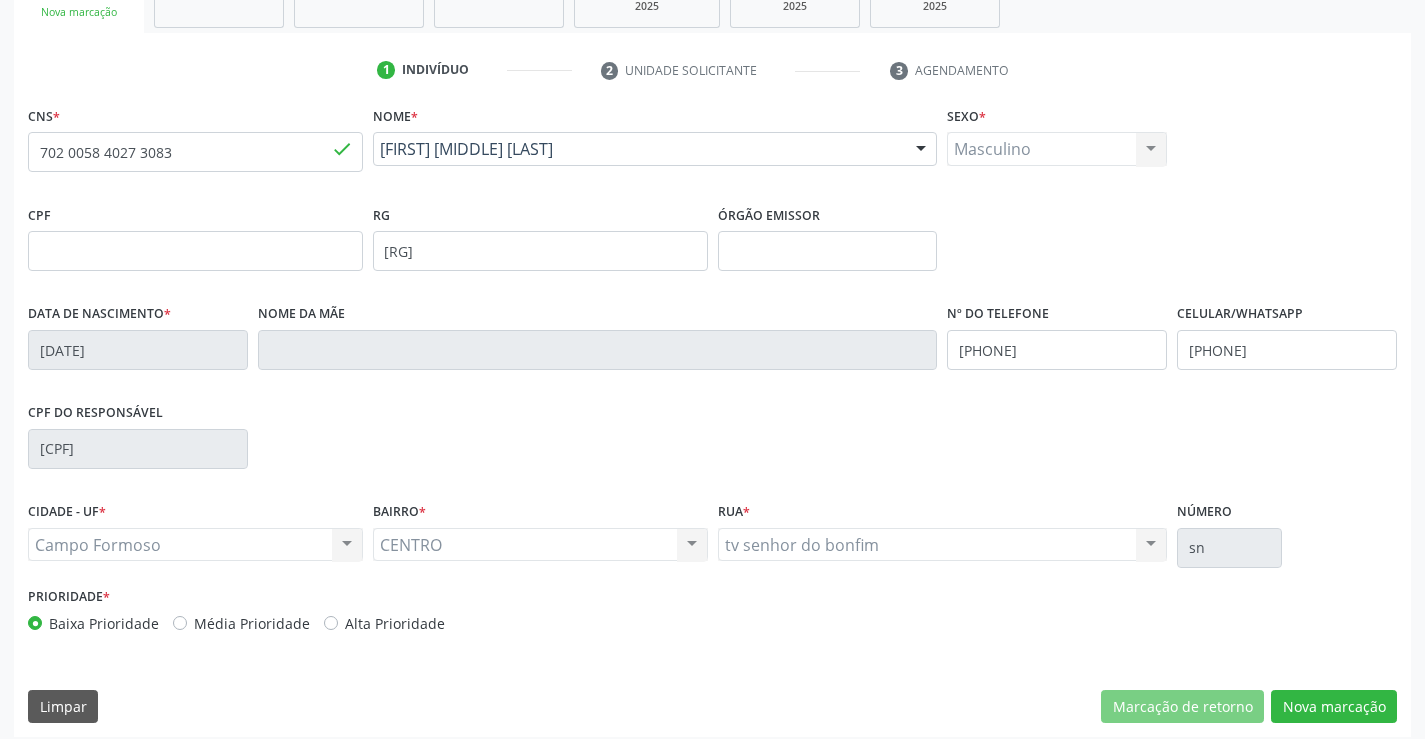scroll, scrollTop: 345, scrollLeft: 0, axis: vertical 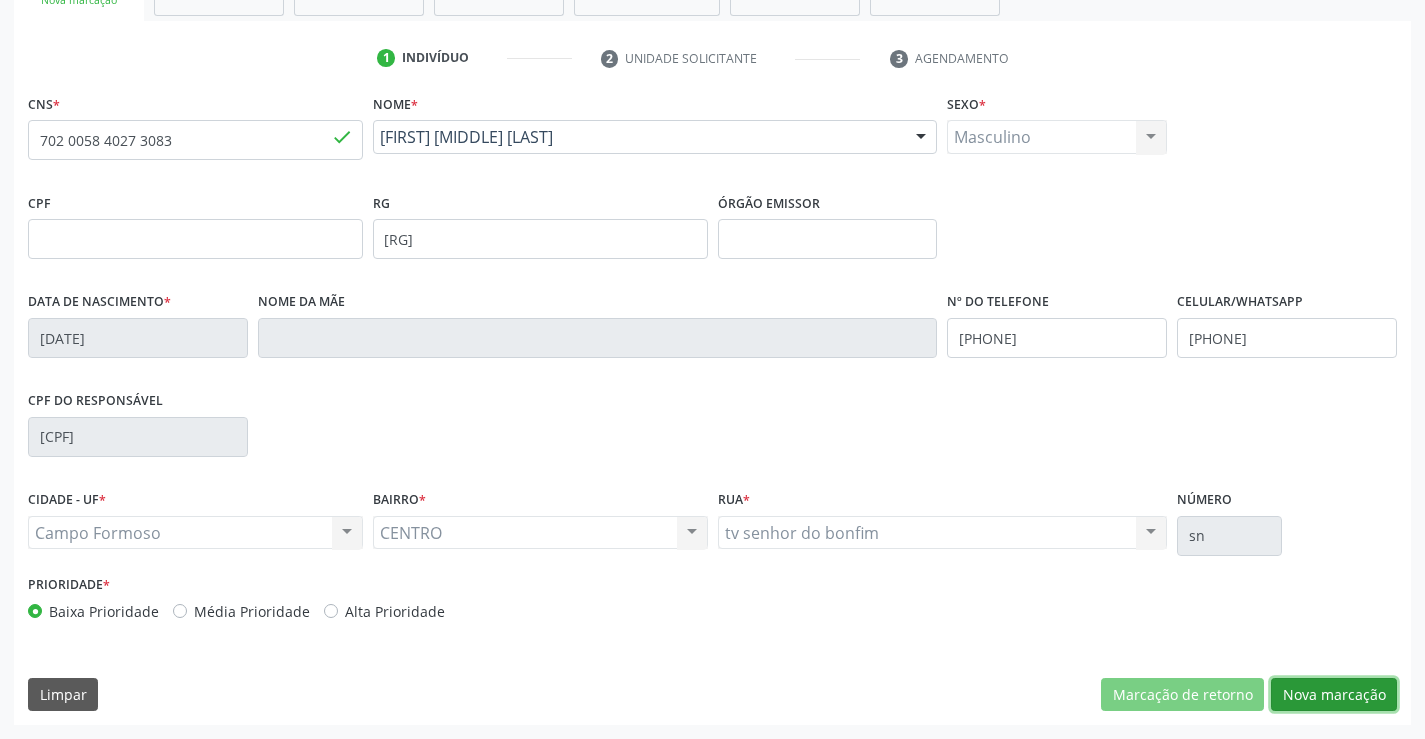 click on "Nova marcação" at bounding box center (1334, 695) 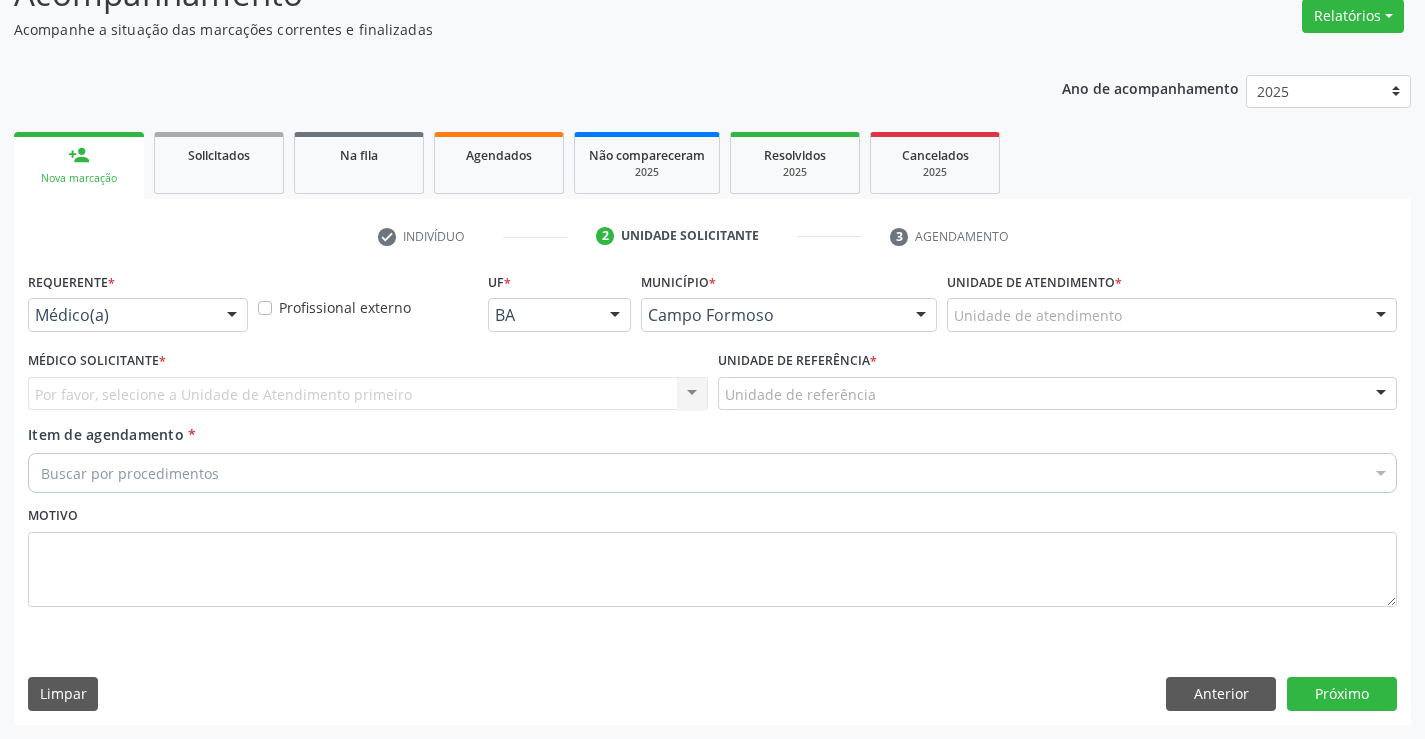 scroll, scrollTop: 167, scrollLeft: 0, axis: vertical 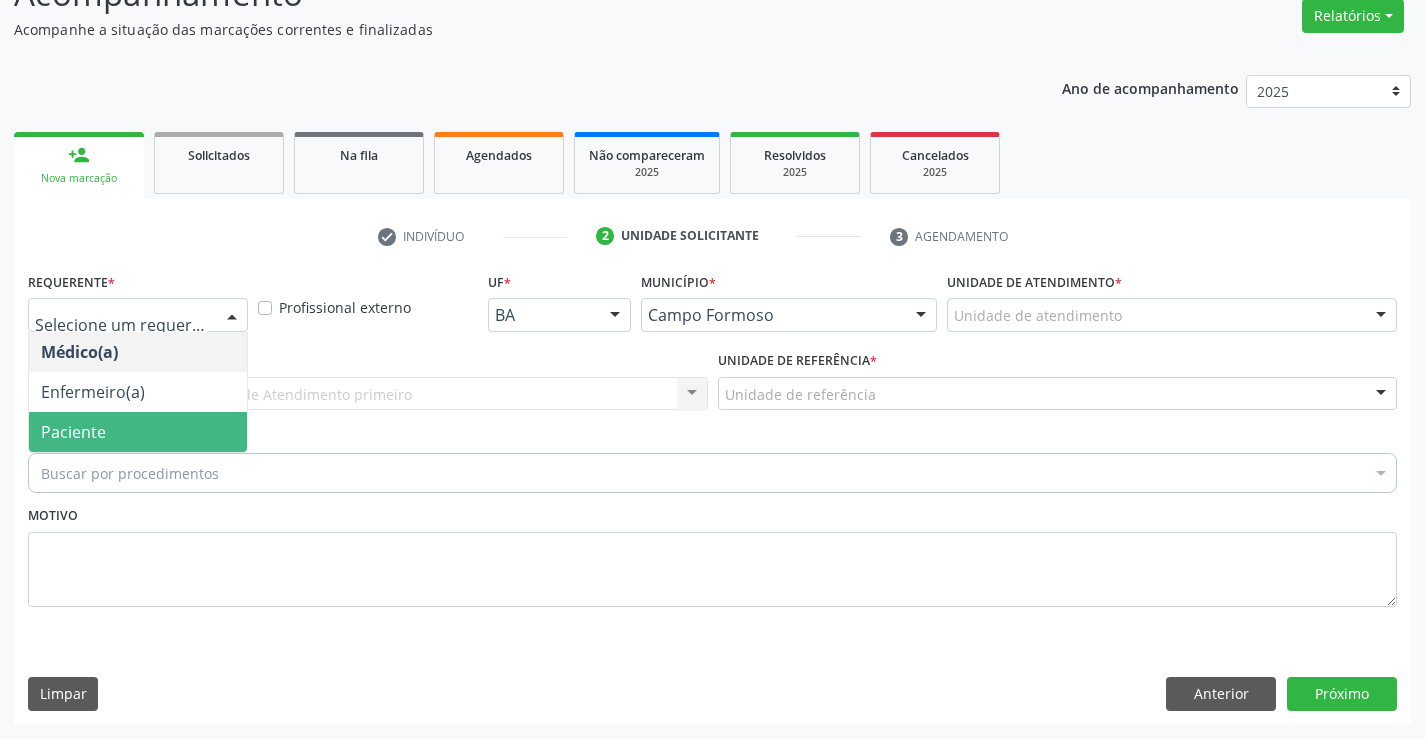 click on "Paciente" at bounding box center (138, 432) 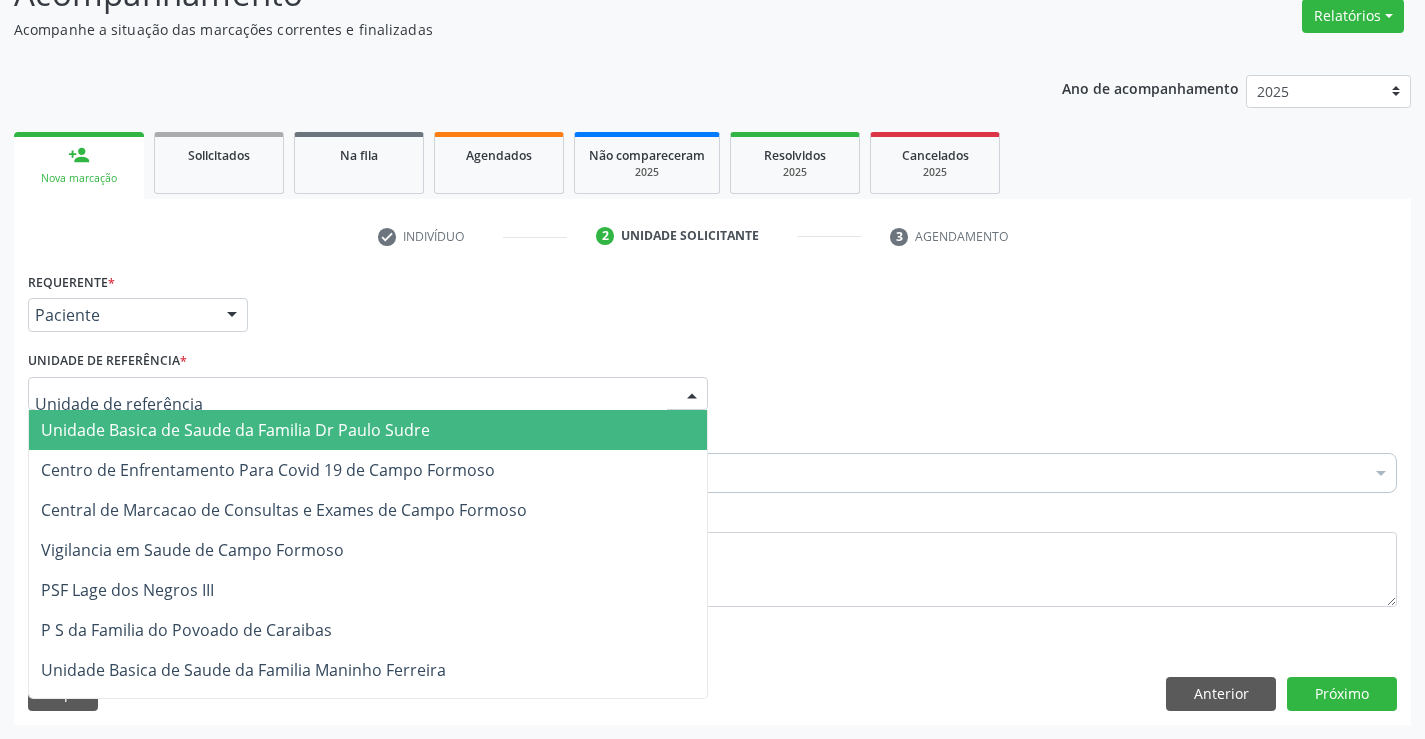 click on "Unidade Basica de Saude da Familia Dr Paulo Sudre" at bounding box center (235, 430) 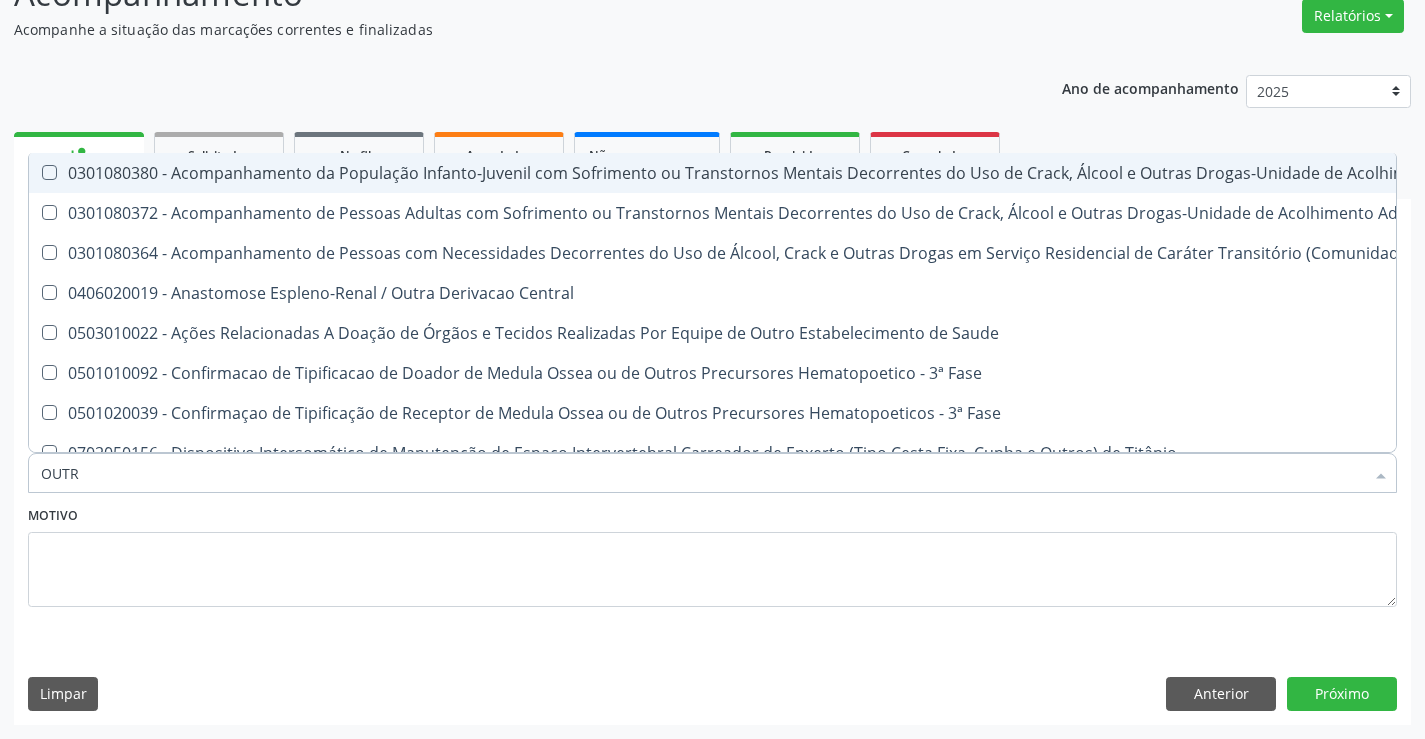 type on "OUTRO" 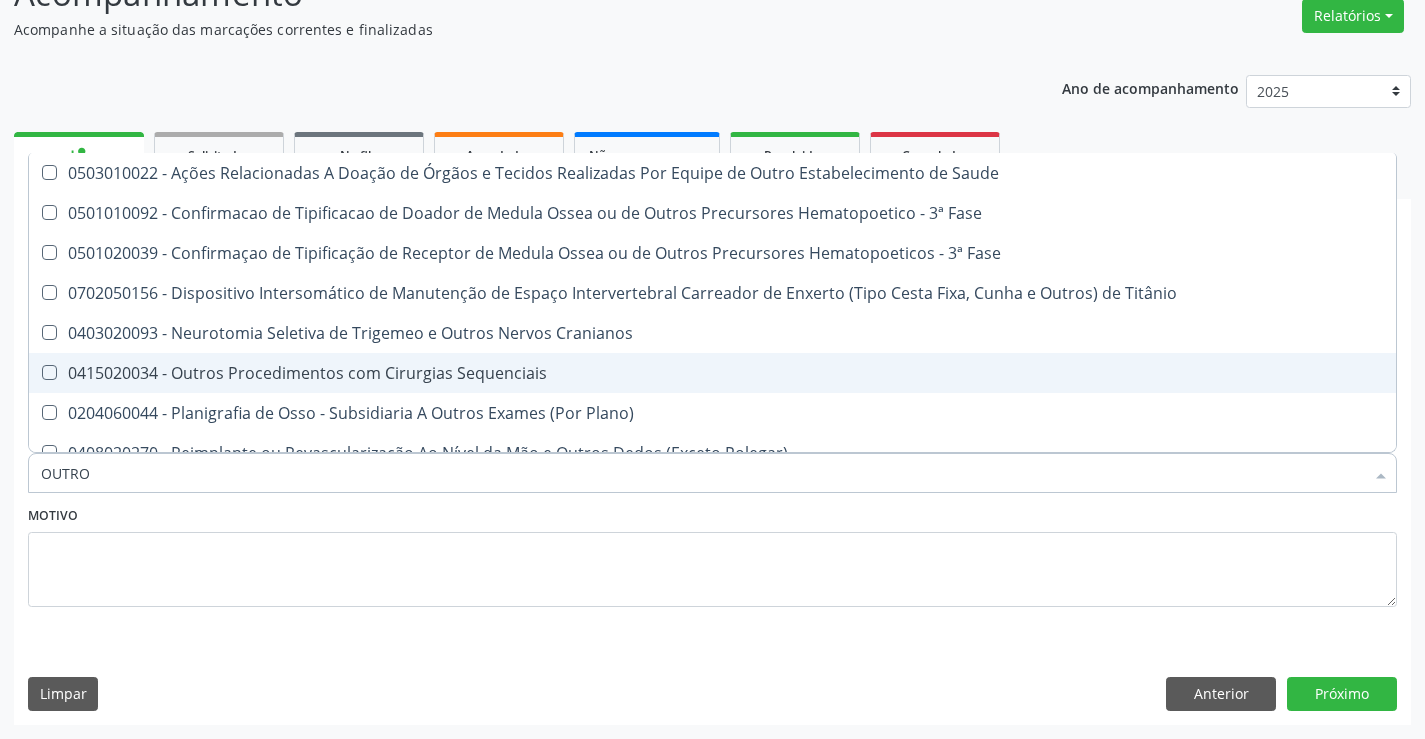 click on "0415020034 - Outros Procedimentos com Cirurgias Sequenciais" at bounding box center [712, 373] 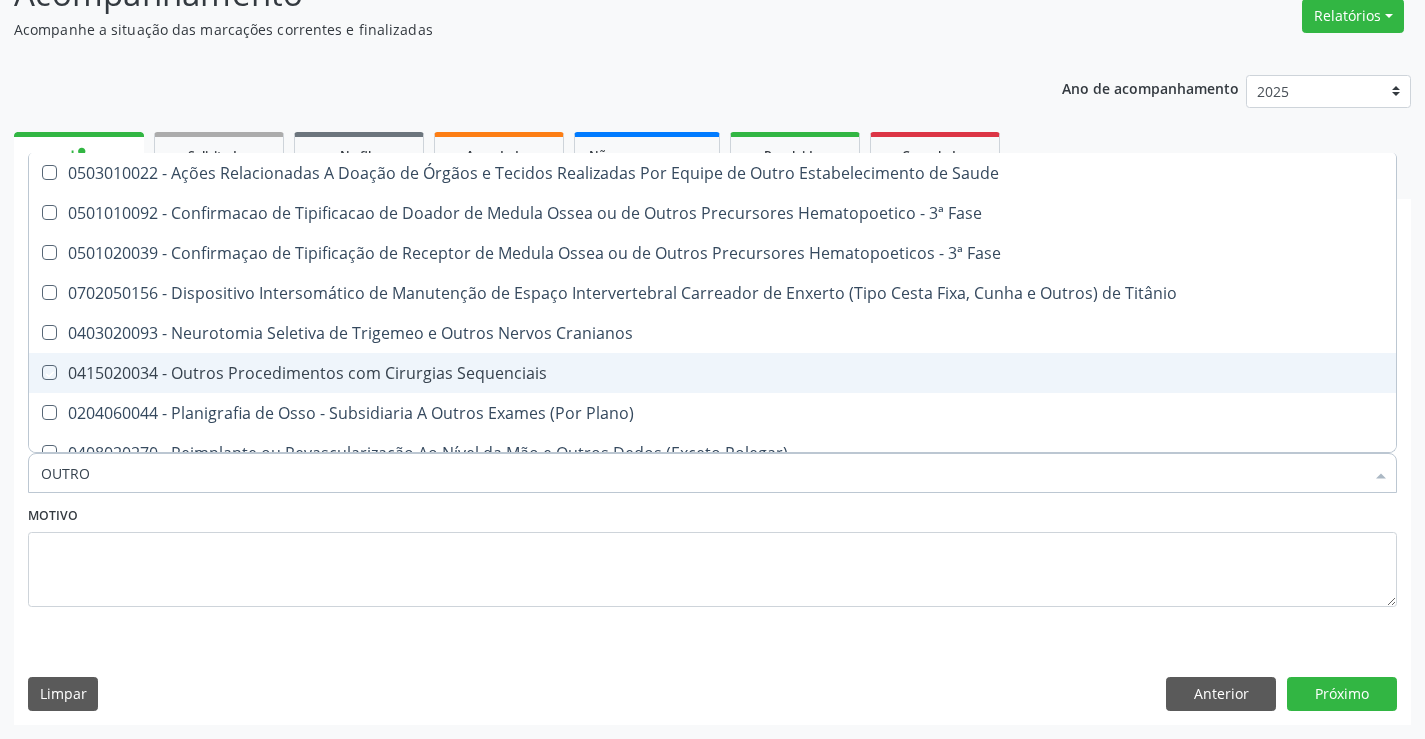 checkbox on "true" 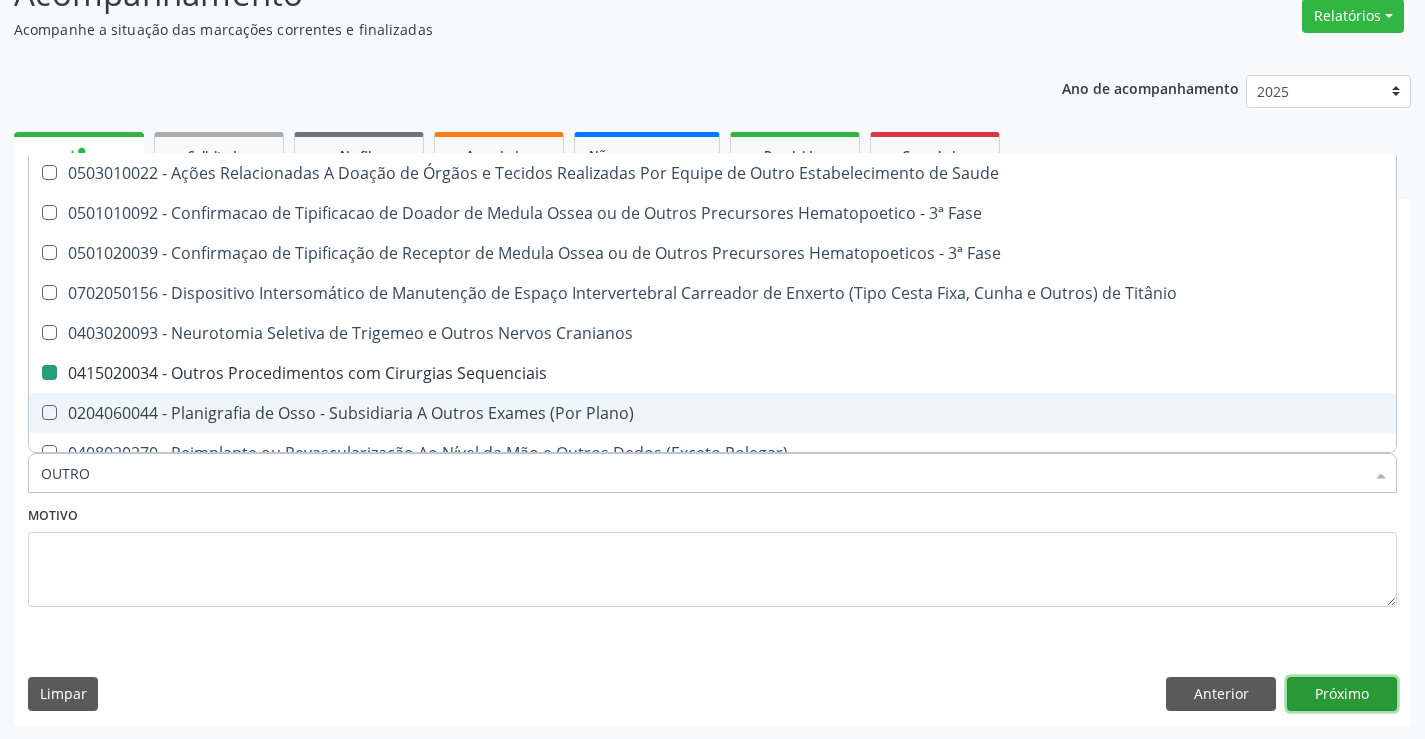click on "Próximo" at bounding box center (1342, 694) 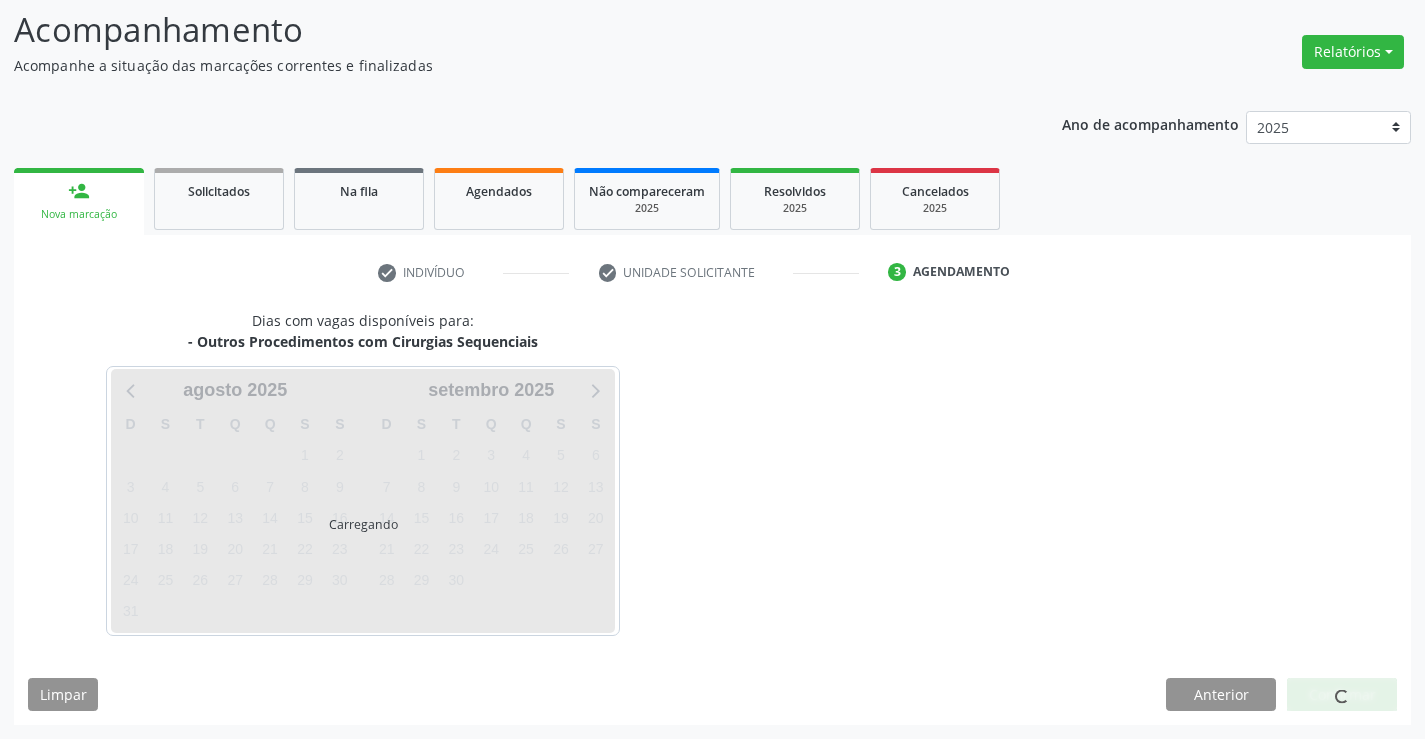 scroll, scrollTop: 167, scrollLeft: 0, axis: vertical 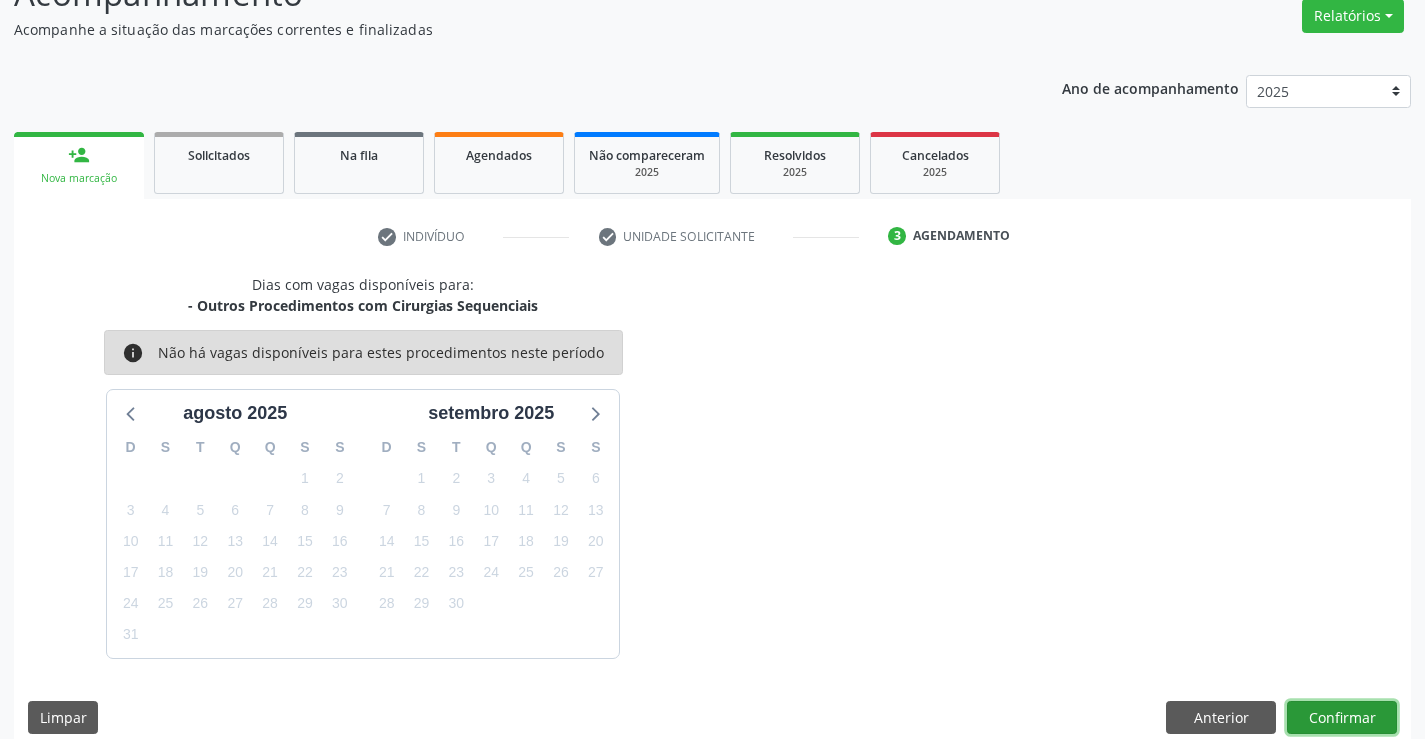 click on "Confirmar" at bounding box center [1342, 718] 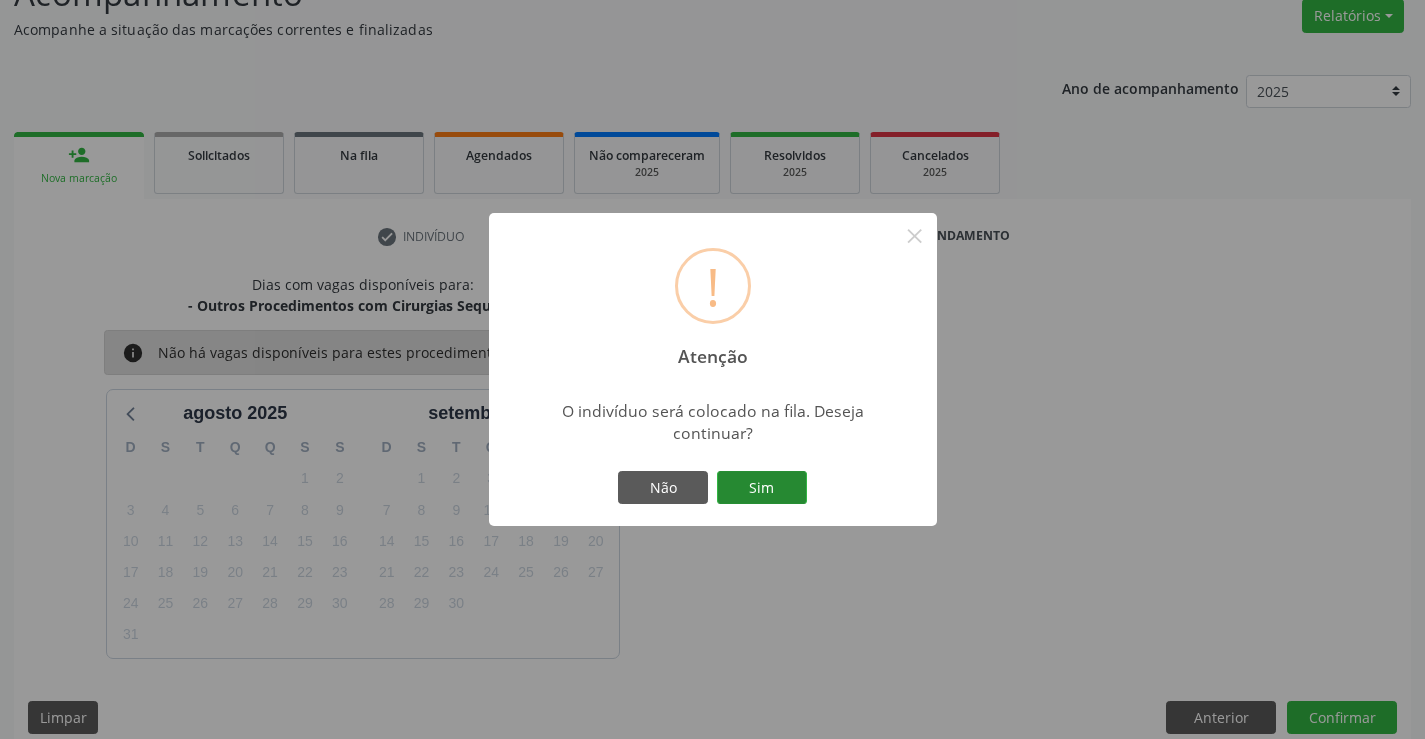 click on "Sim" at bounding box center [762, 488] 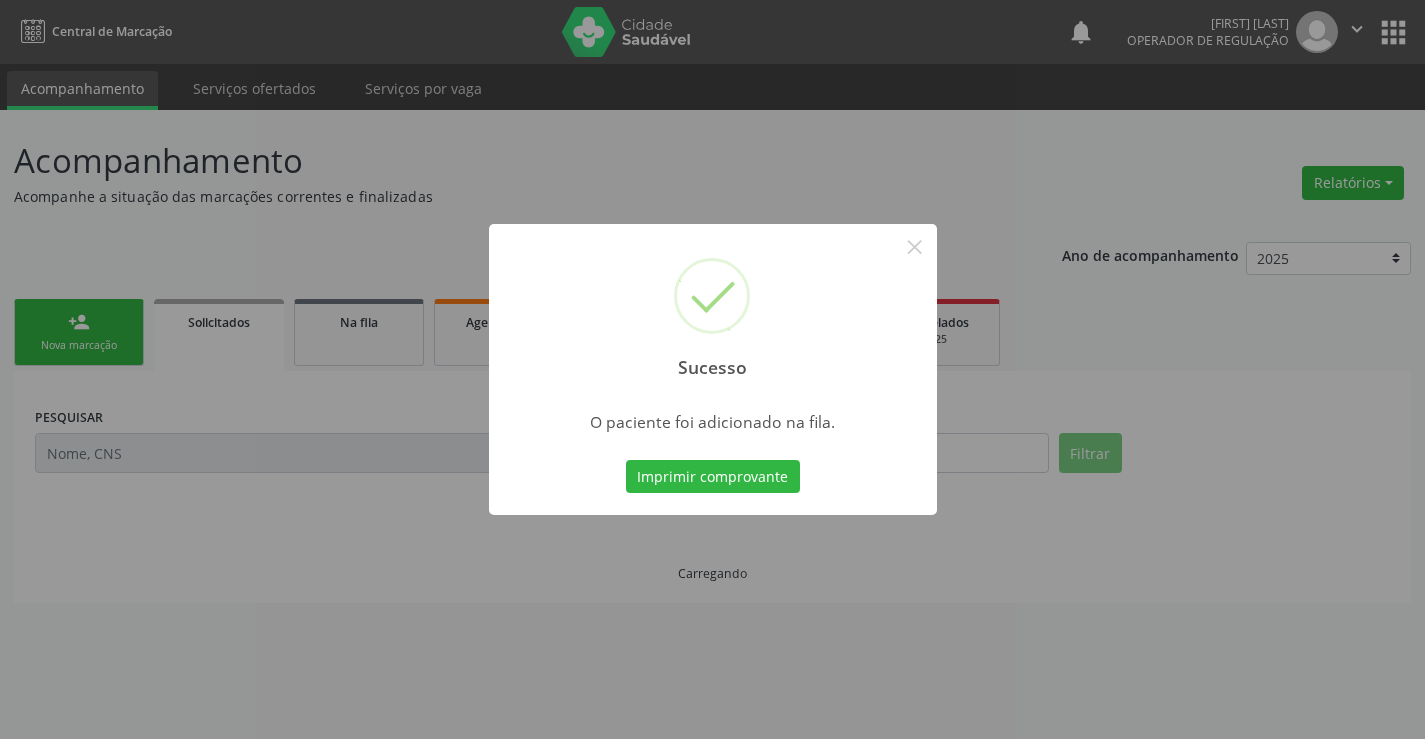 scroll, scrollTop: 0, scrollLeft: 0, axis: both 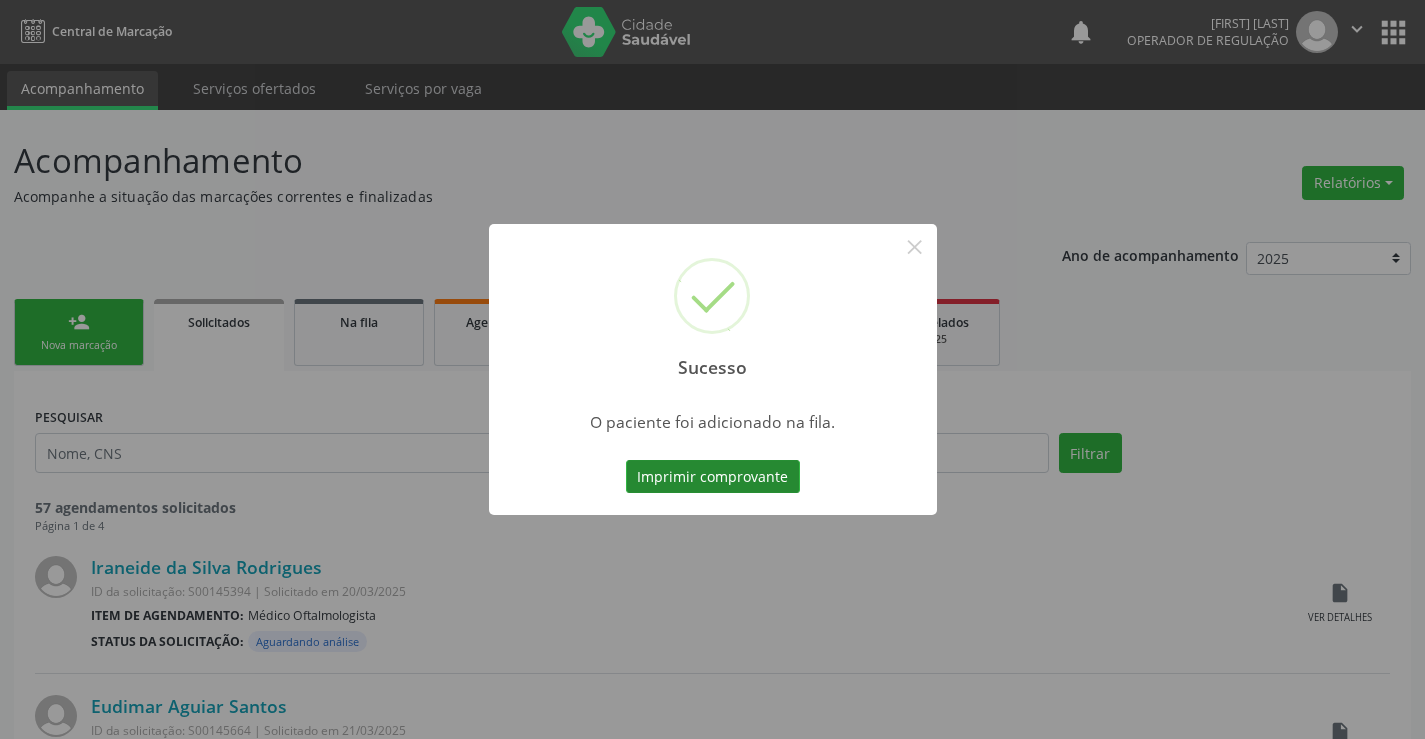 click on "Imprimir comprovante" at bounding box center (713, 477) 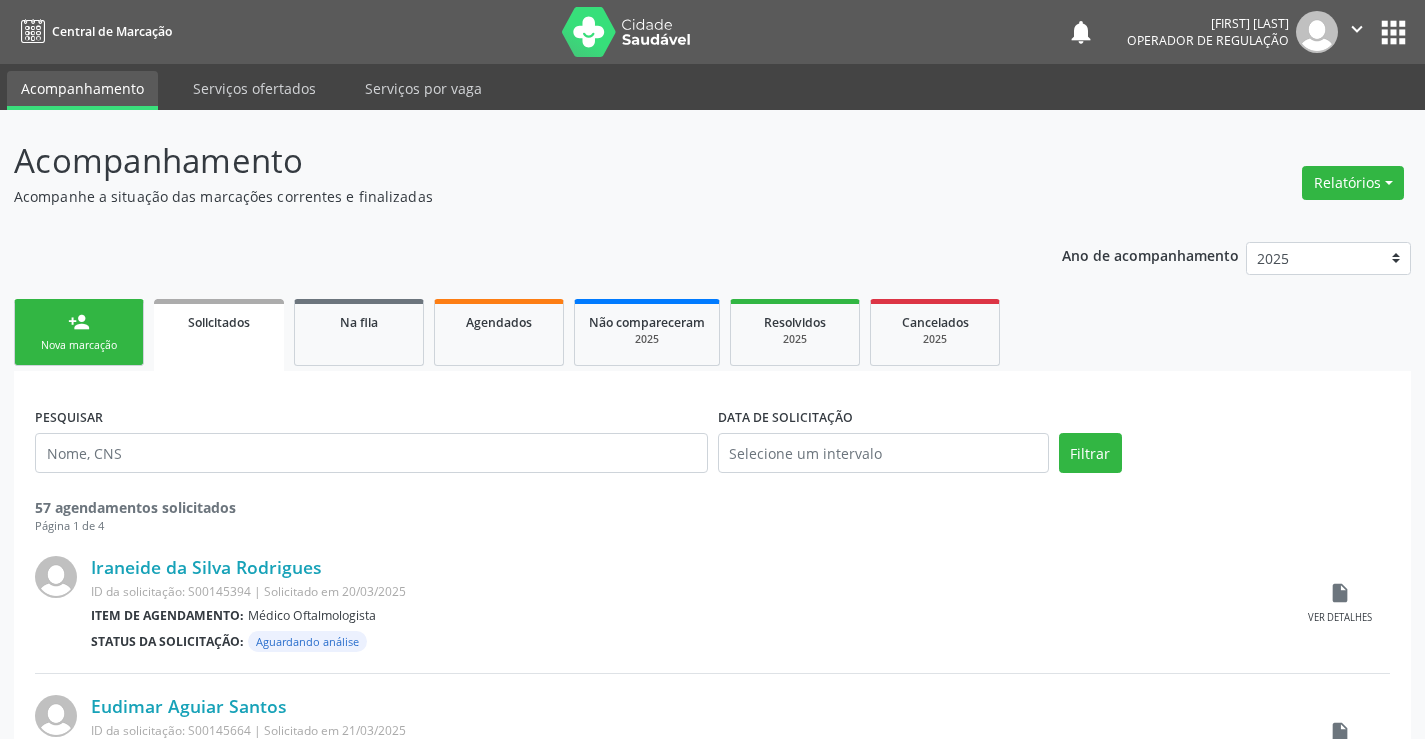 click on "Nova marcação" at bounding box center [79, 345] 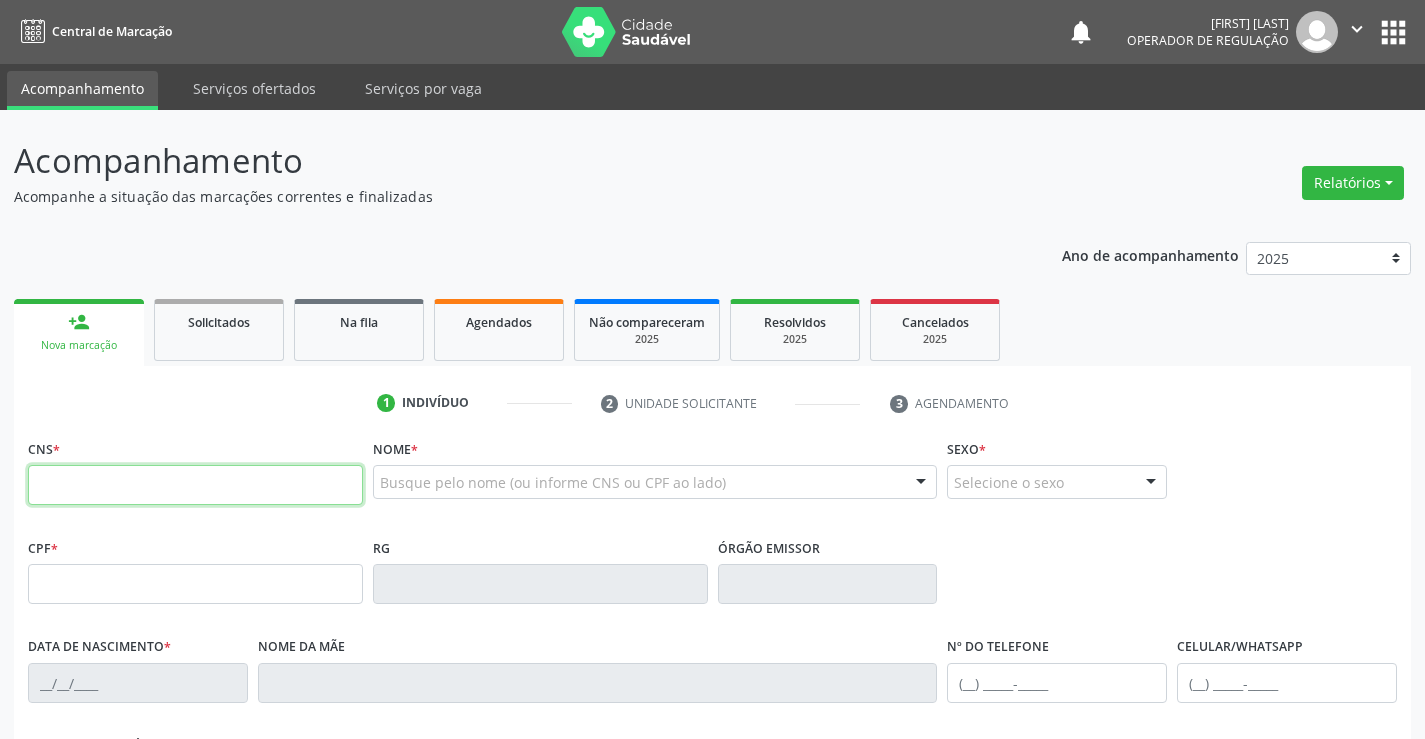 click at bounding box center (195, 485) 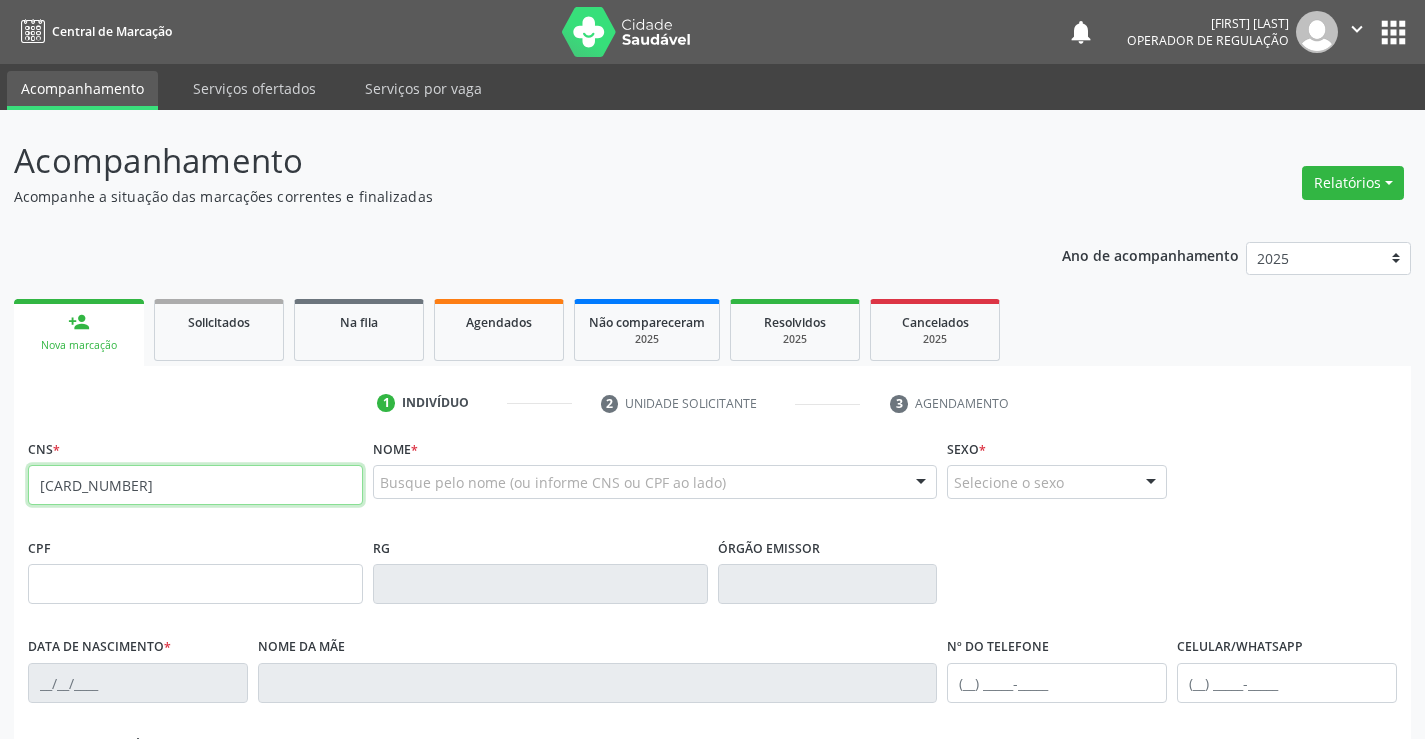 type on "708 2026 5523 1145" 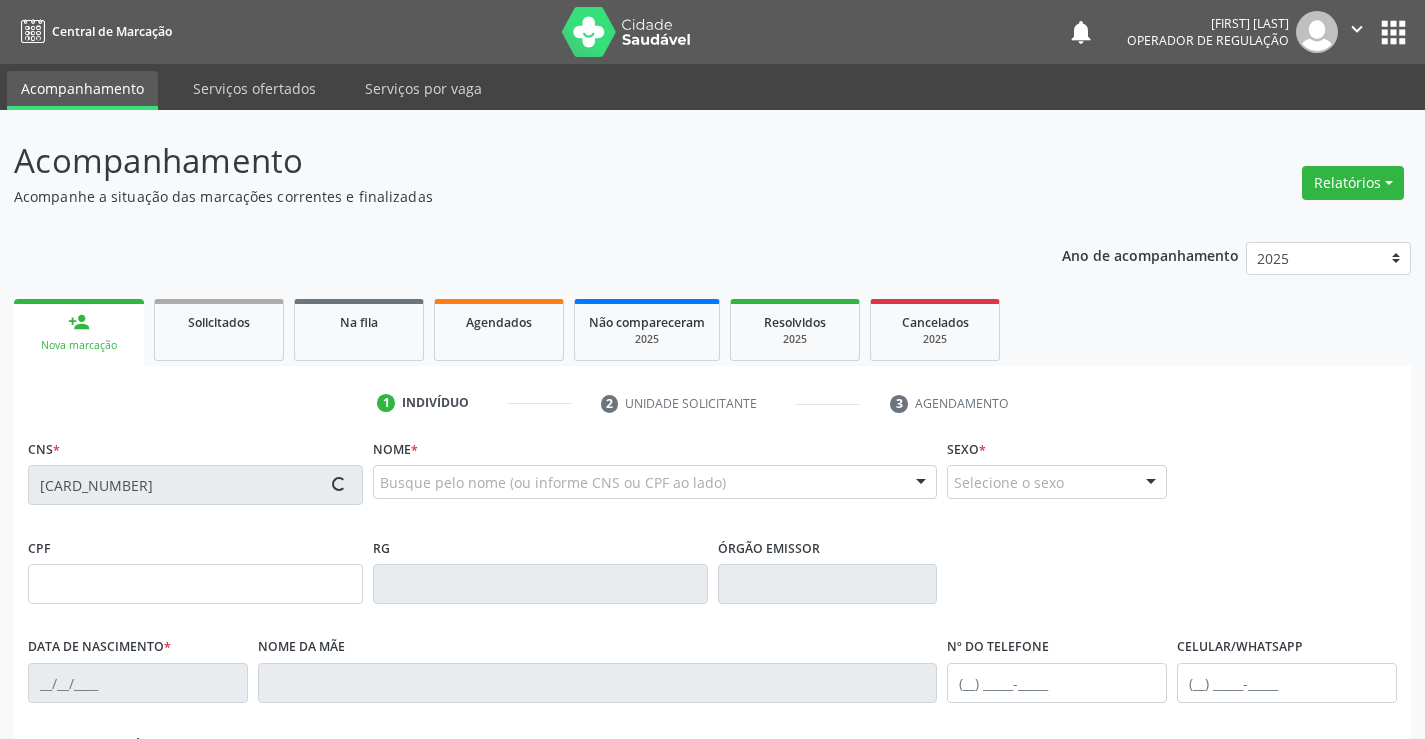 type on "2068881047" 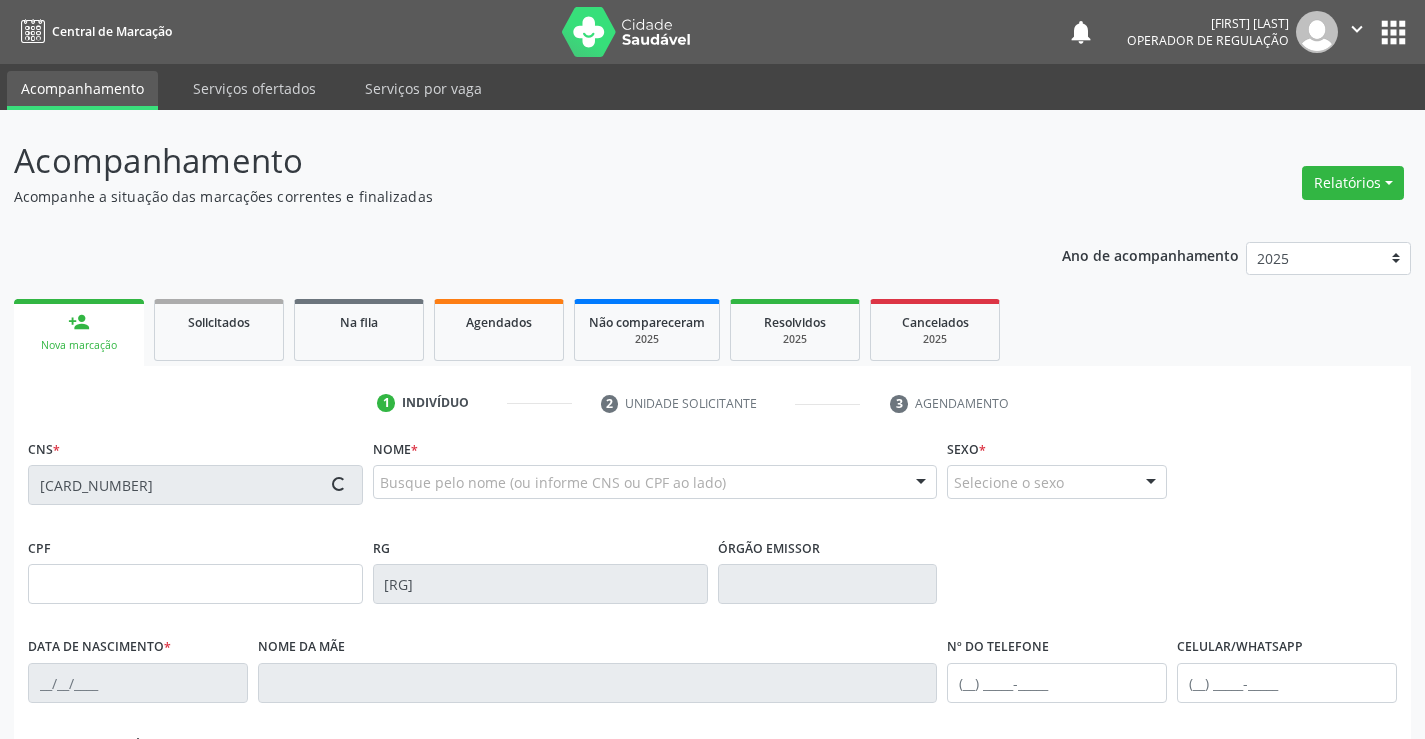 type on "03/03/1997" 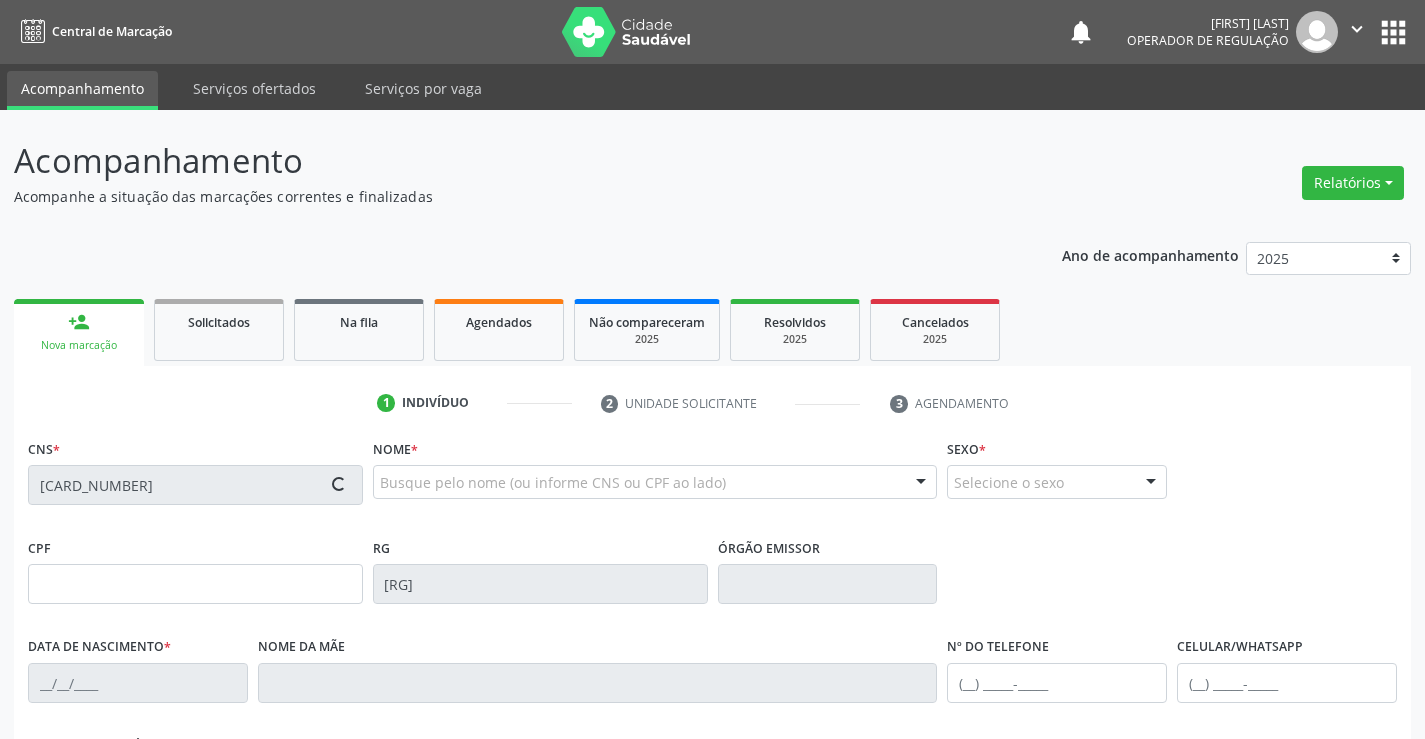 type on "(74) 99194-7466" 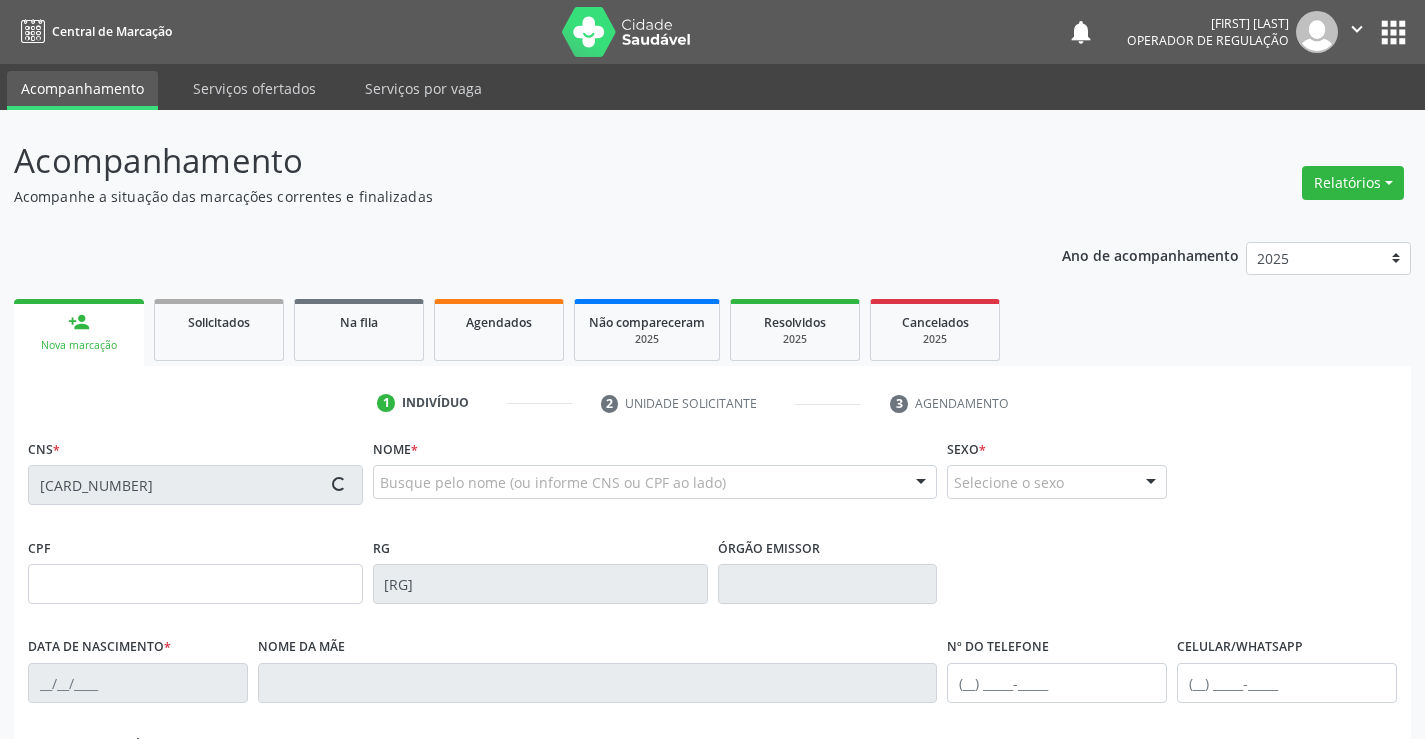 type on "(74) 99194-7466" 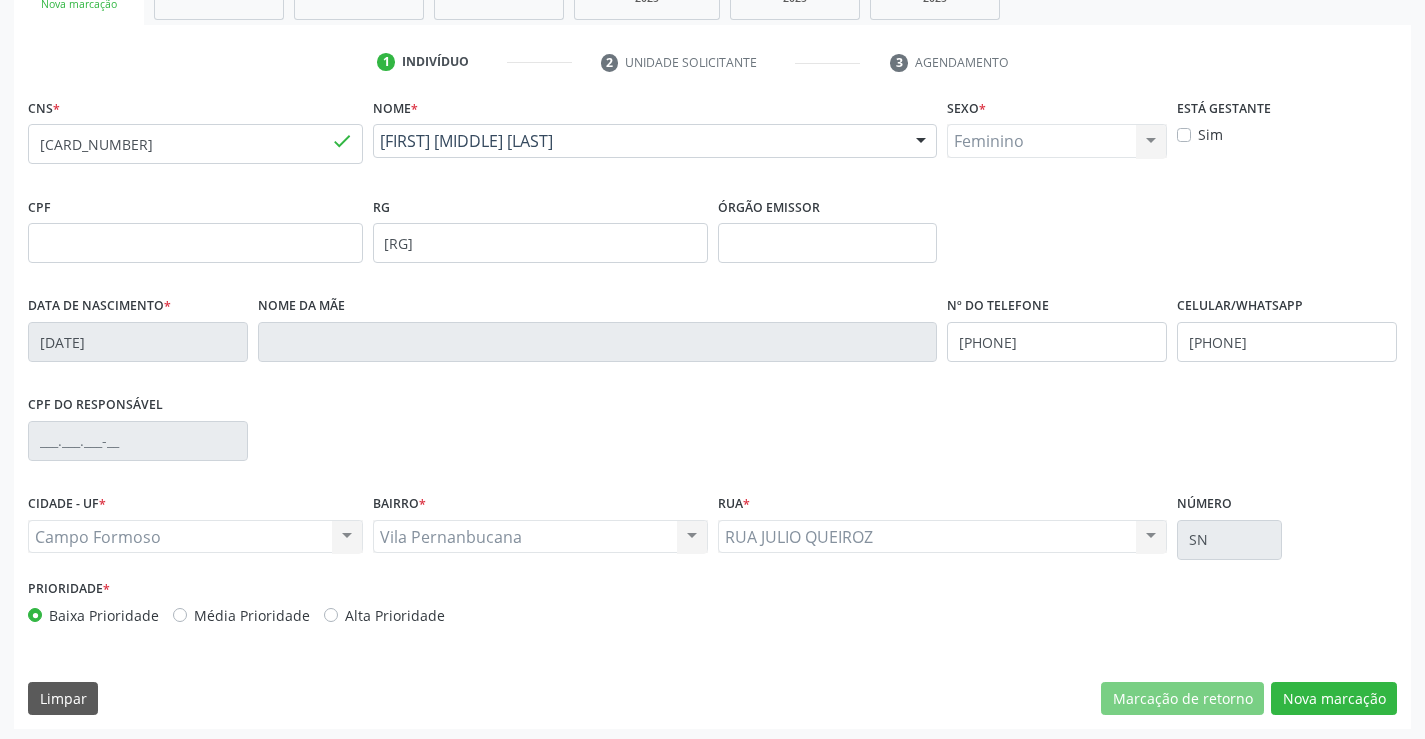 scroll, scrollTop: 345, scrollLeft: 0, axis: vertical 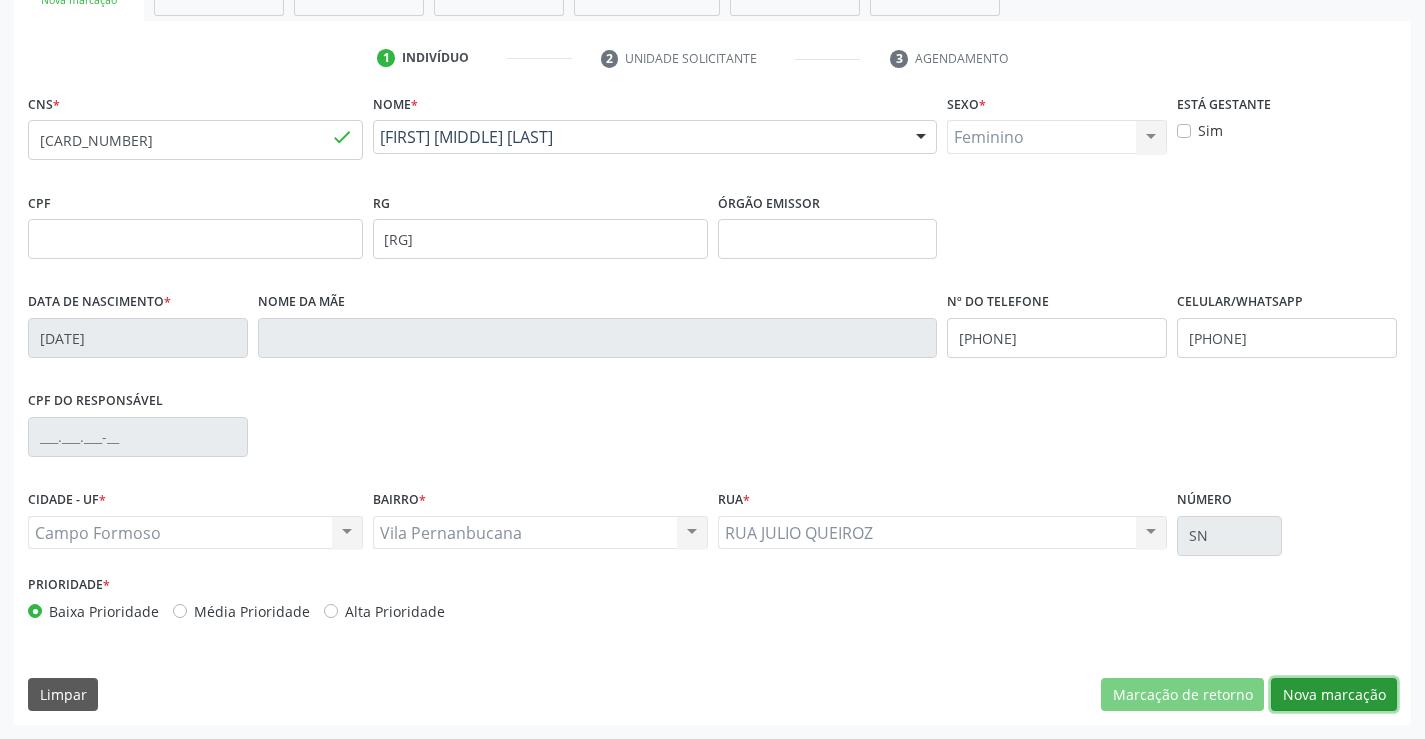 click on "Nova marcação" at bounding box center [1334, 695] 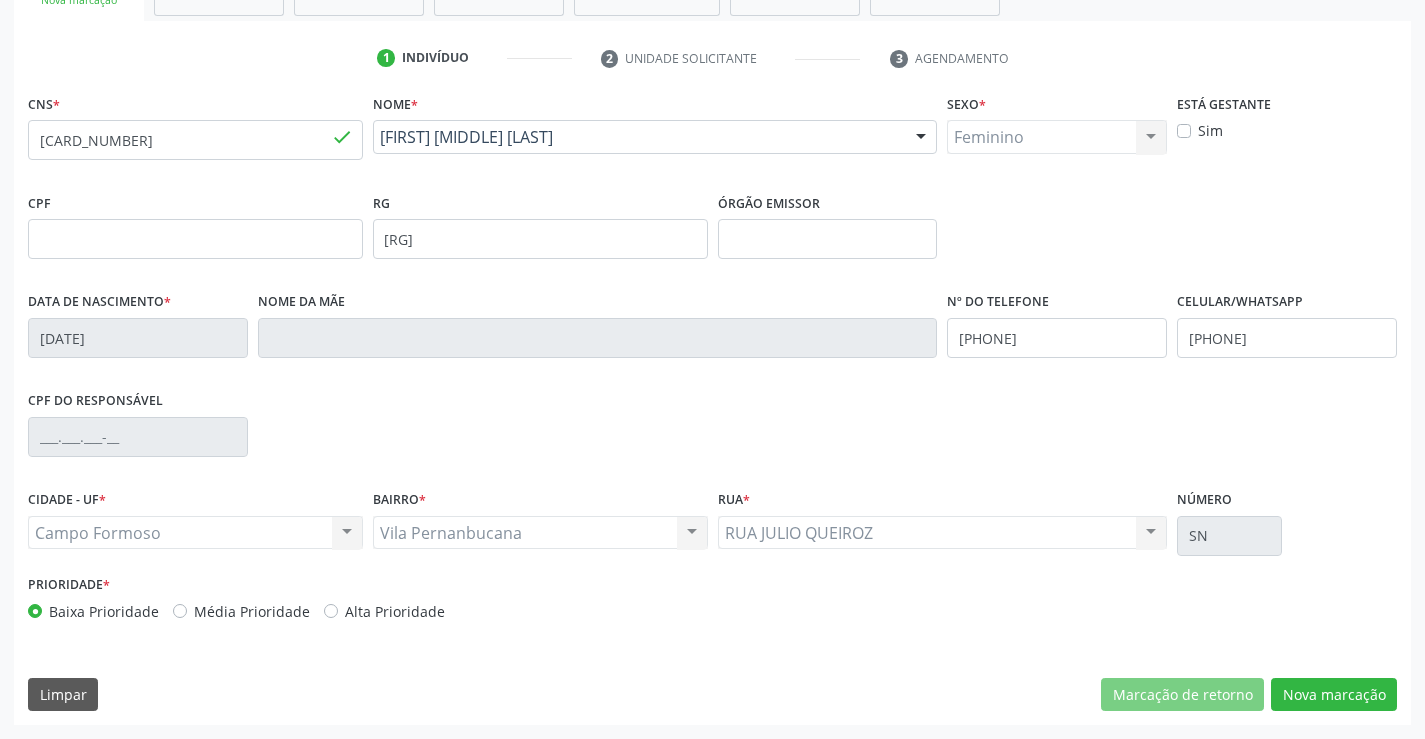 scroll, scrollTop: 167, scrollLeft: 0, axis: vertical 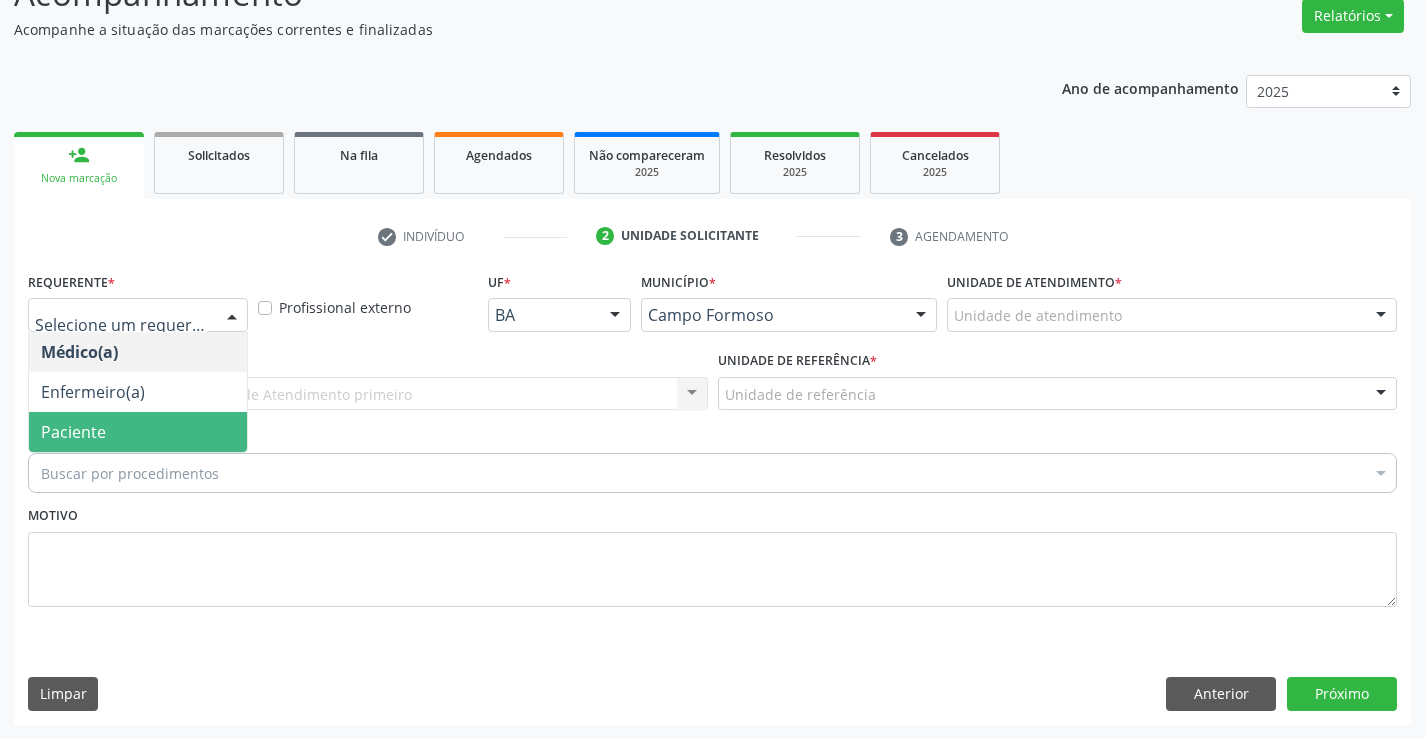 click on "Paciente" at bounding box center (73, 432) 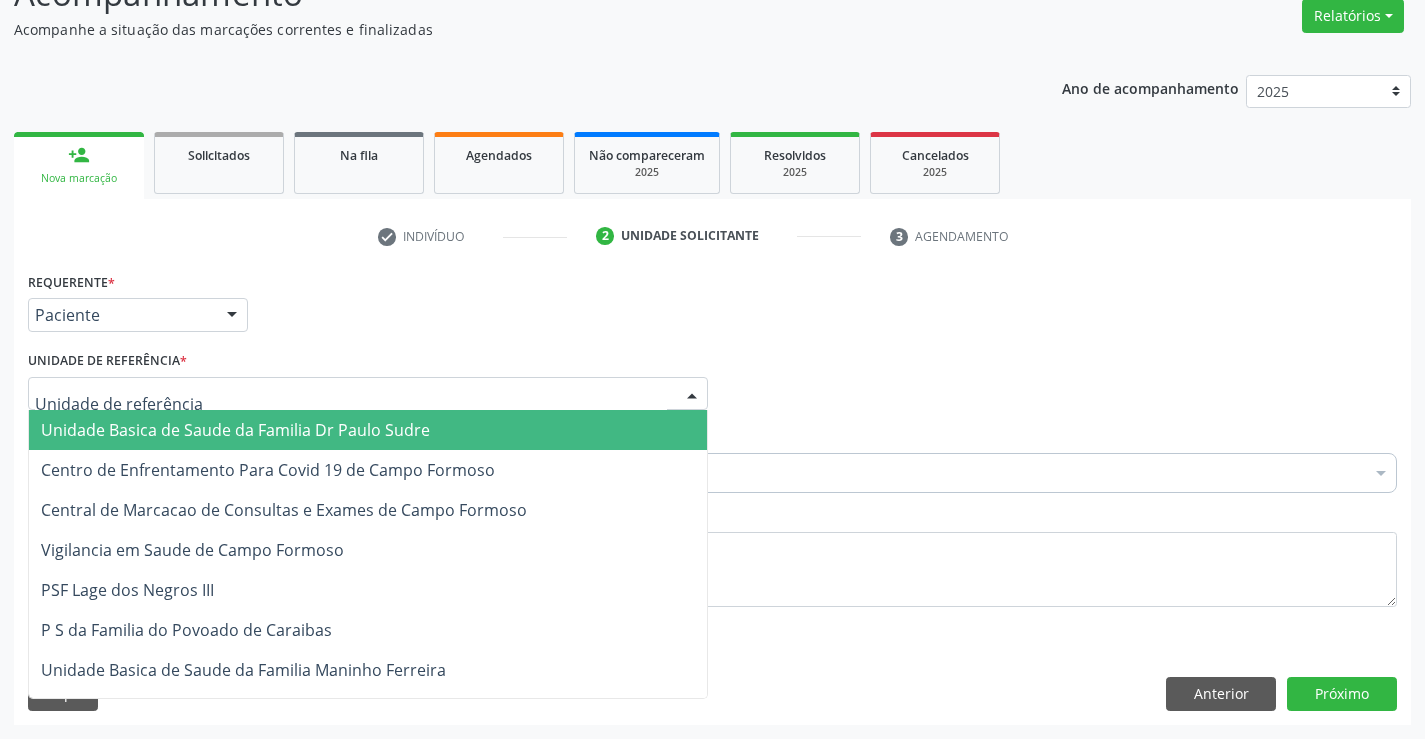 click on "Unidade Basica de Saude da Familia Dr Paulo Sudre" at bounding box center [235, 430] 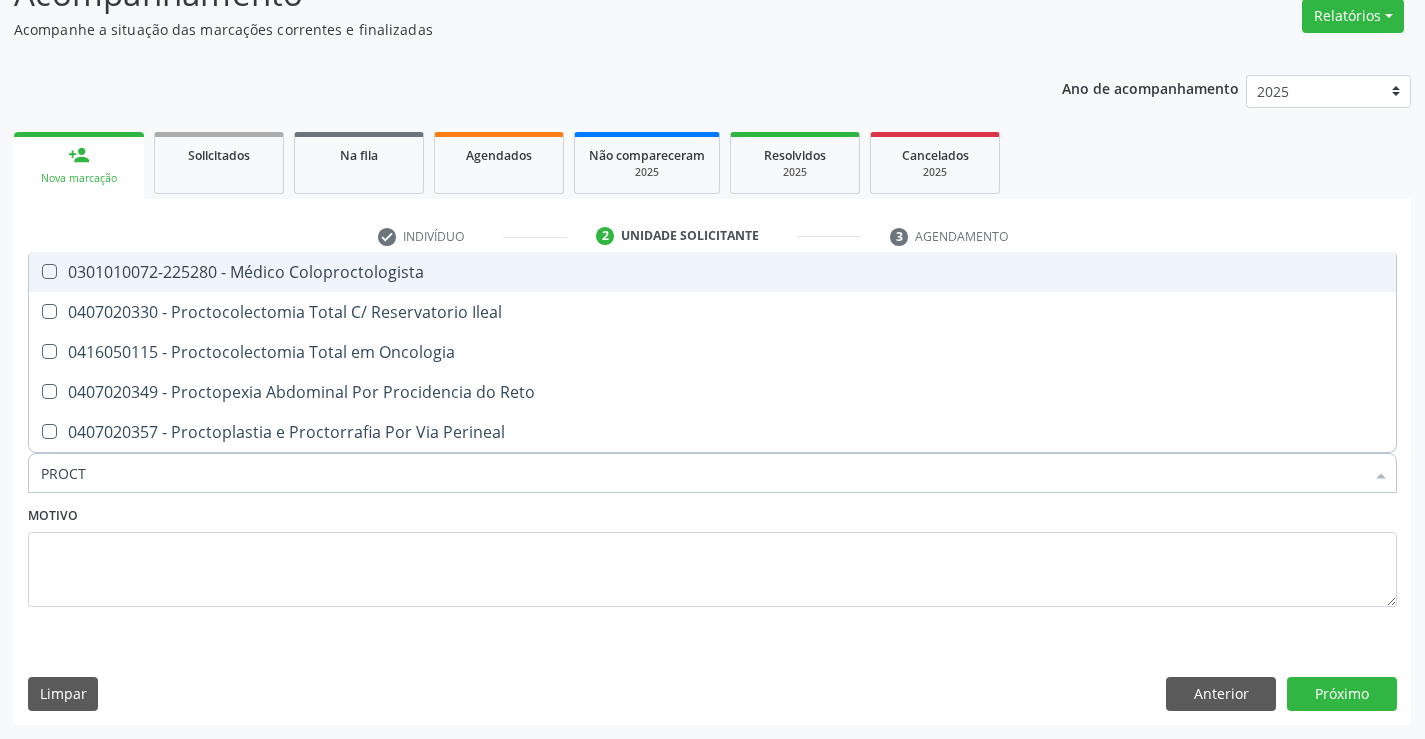 type on "PROCTO" 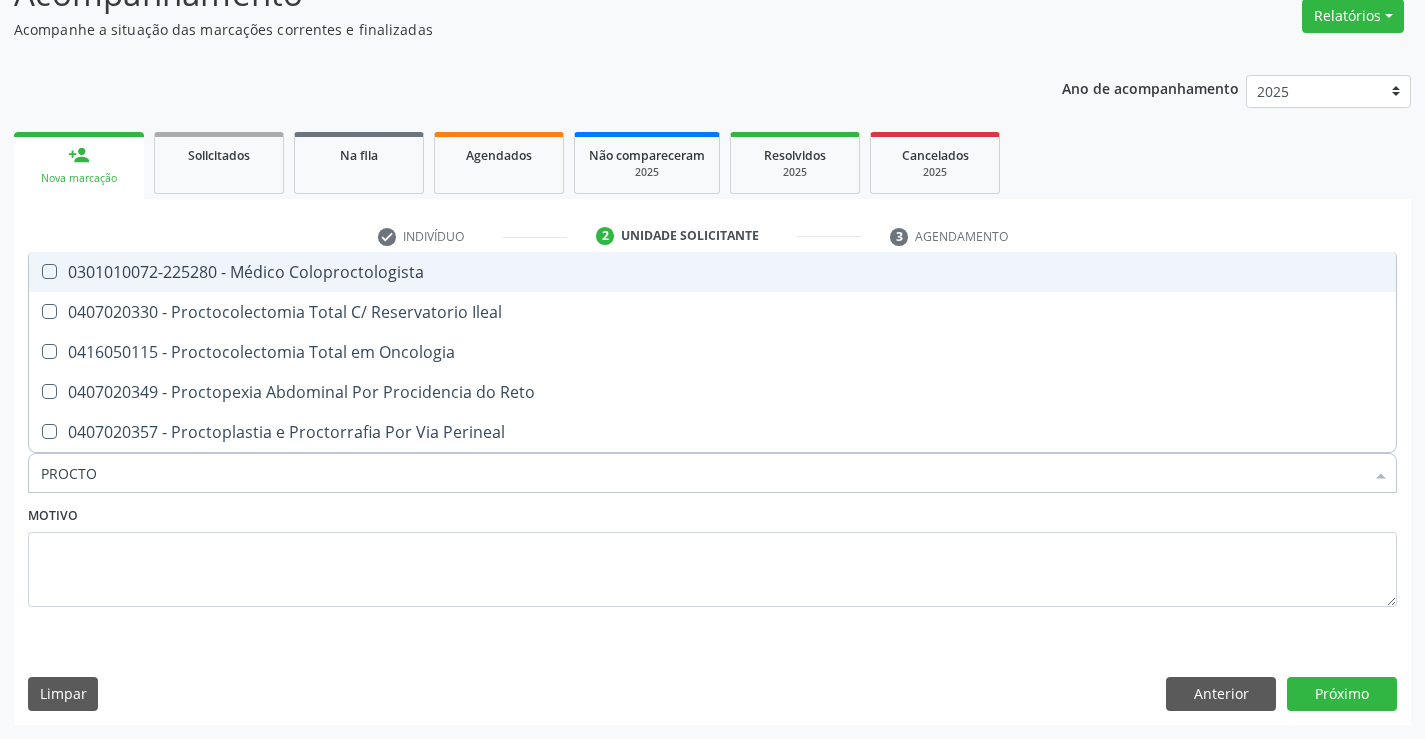 click on "0301010072-225280 - Médico Coloproctologista" at bounding box center (712, 272) 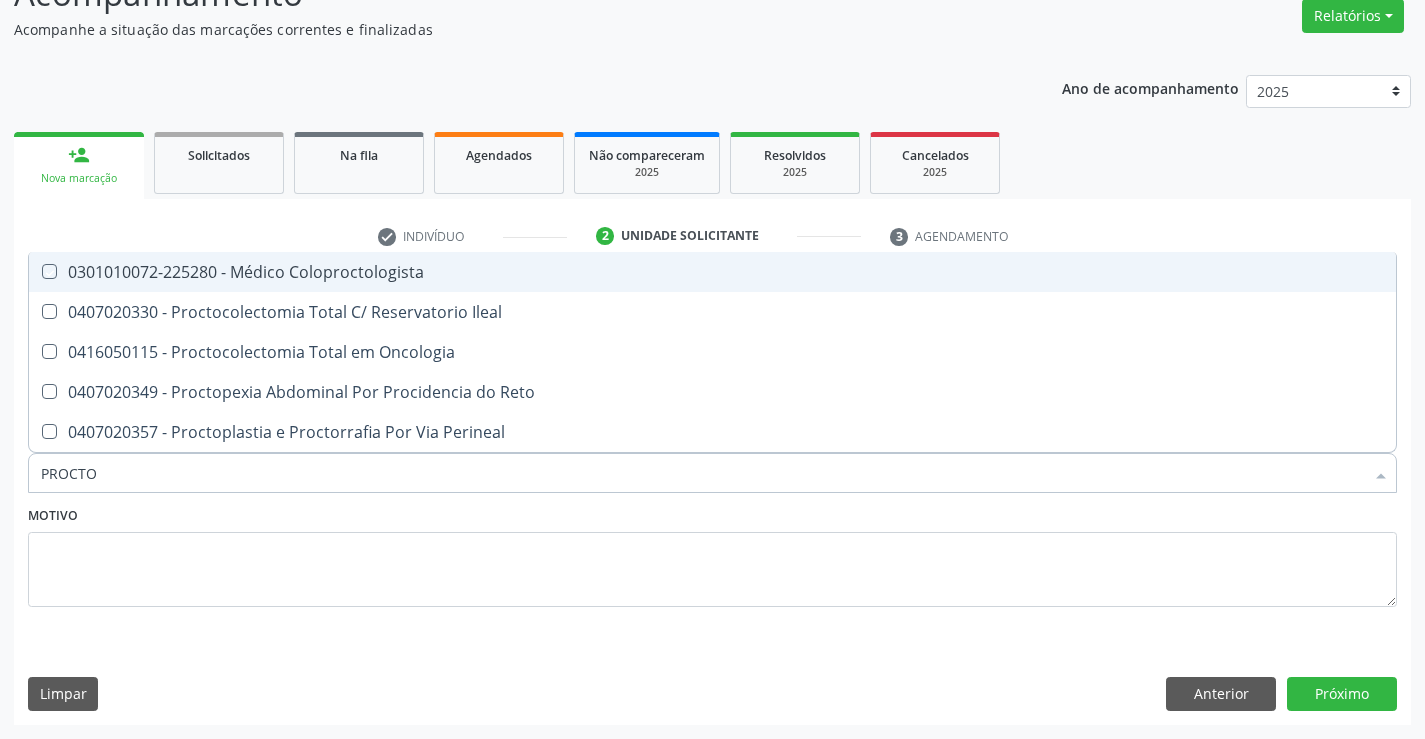 checkbox on "true" 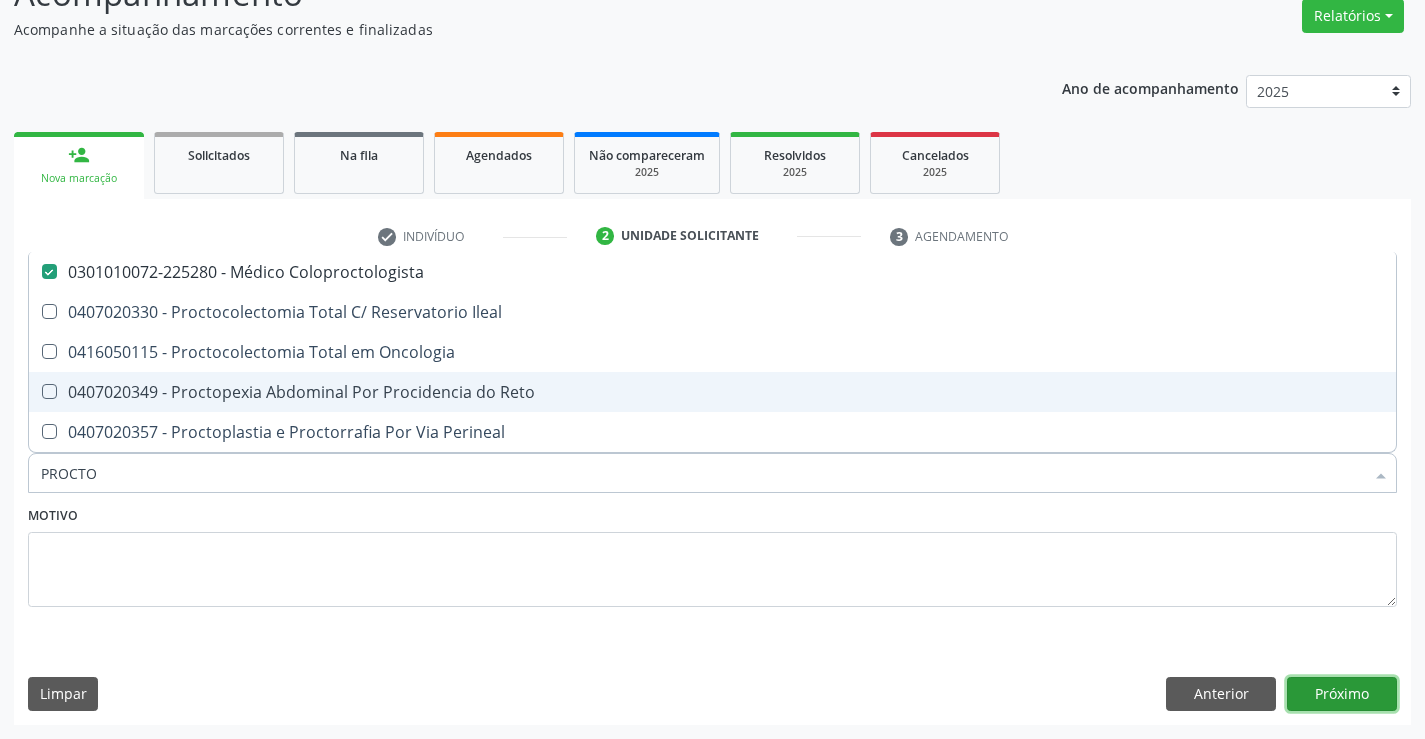 click on "Próximo" at bounding box center (1342, 694) 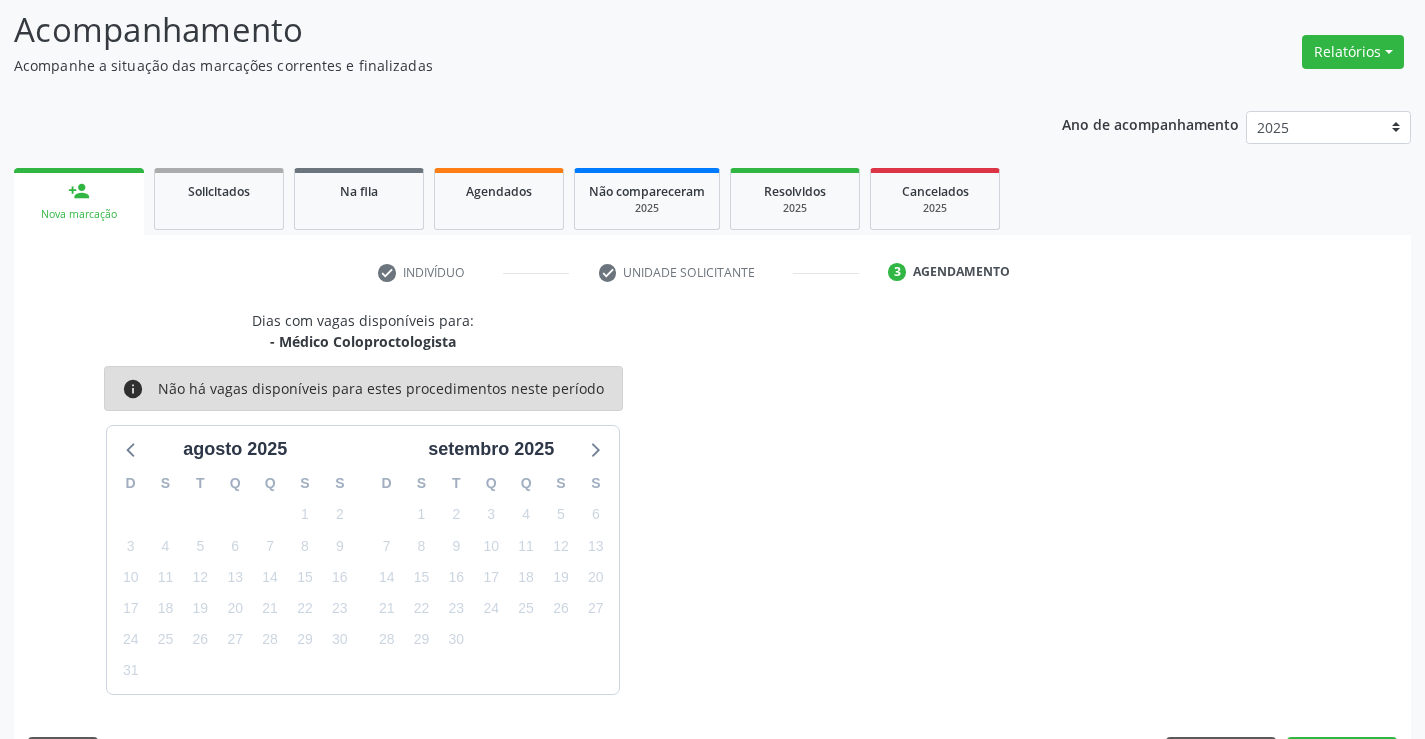 scroll, scrollTop: 167, scrollLeft: 0, axis: vertical 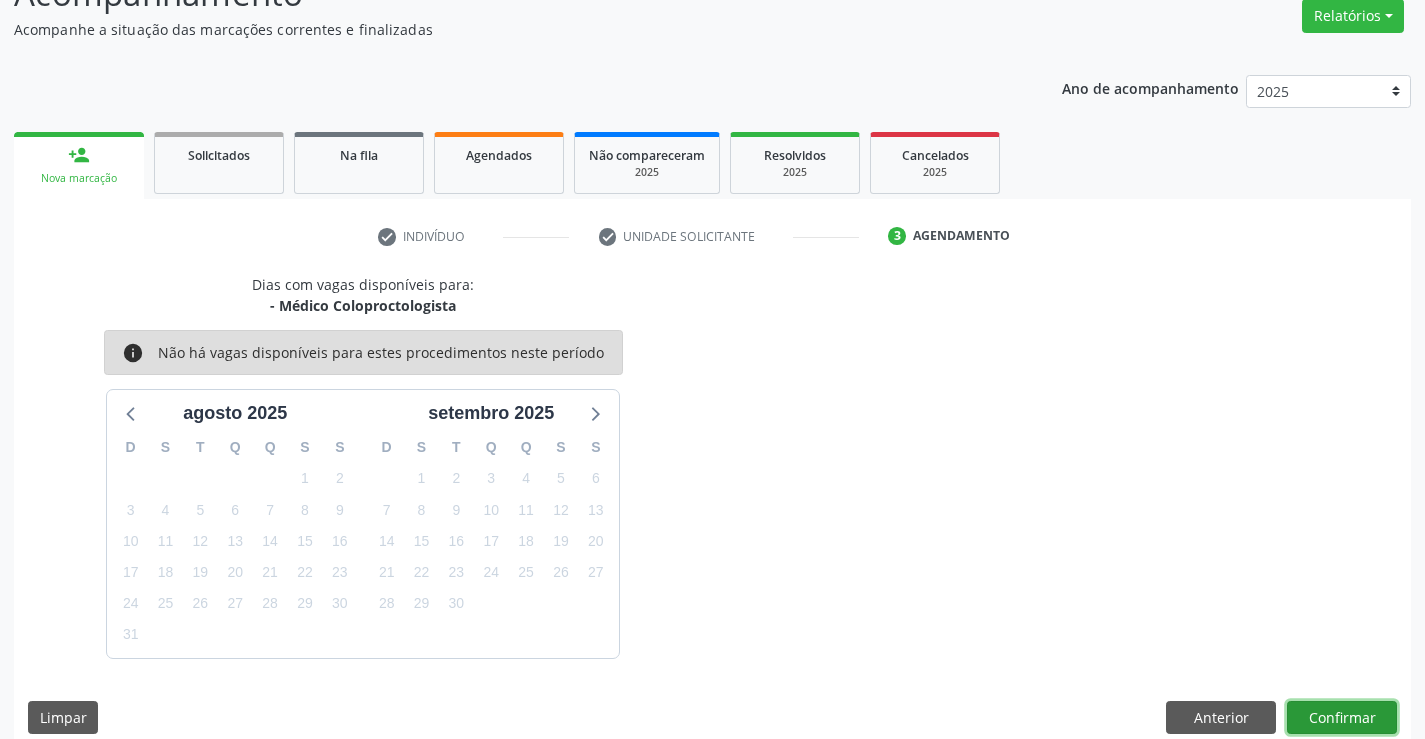 click on "Confirmar" at bounding box center [1342, 718] 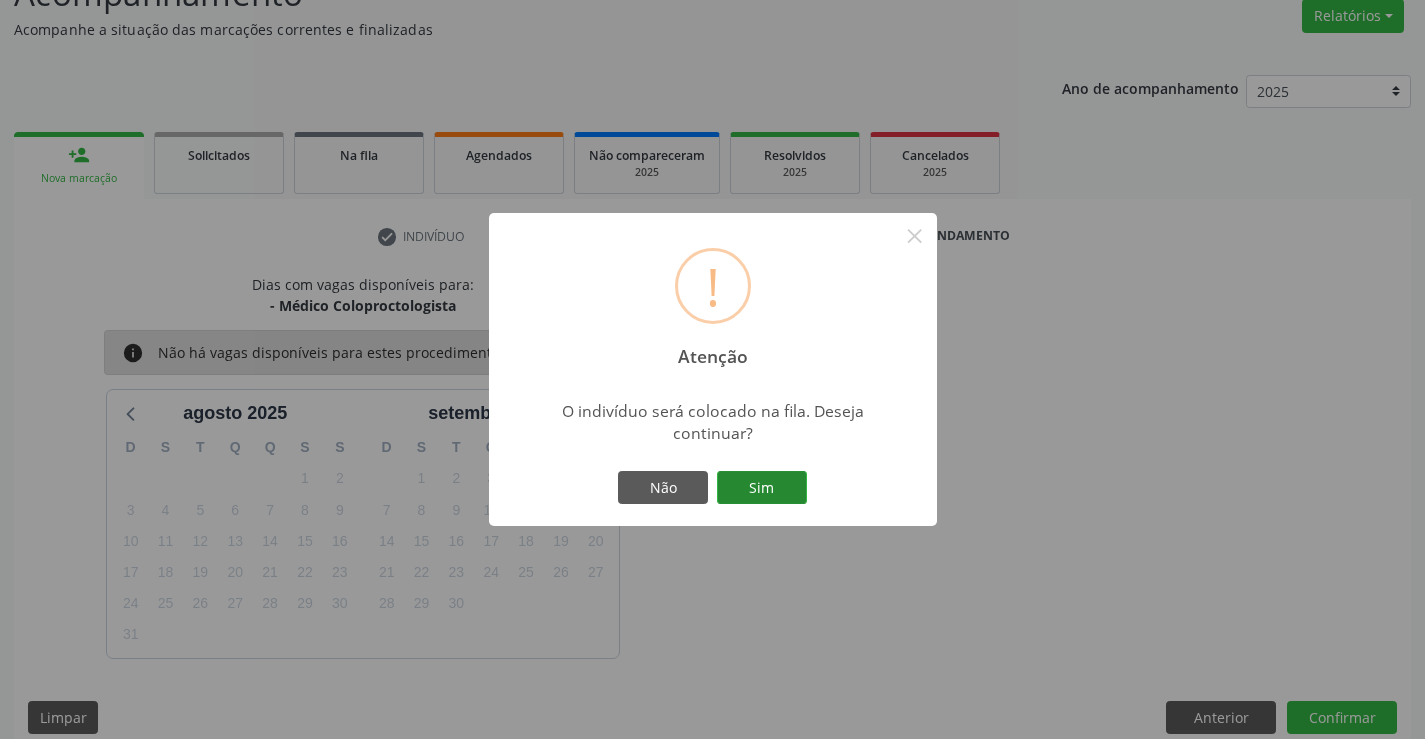 click on "Sim" at bounding box center (762, 488) 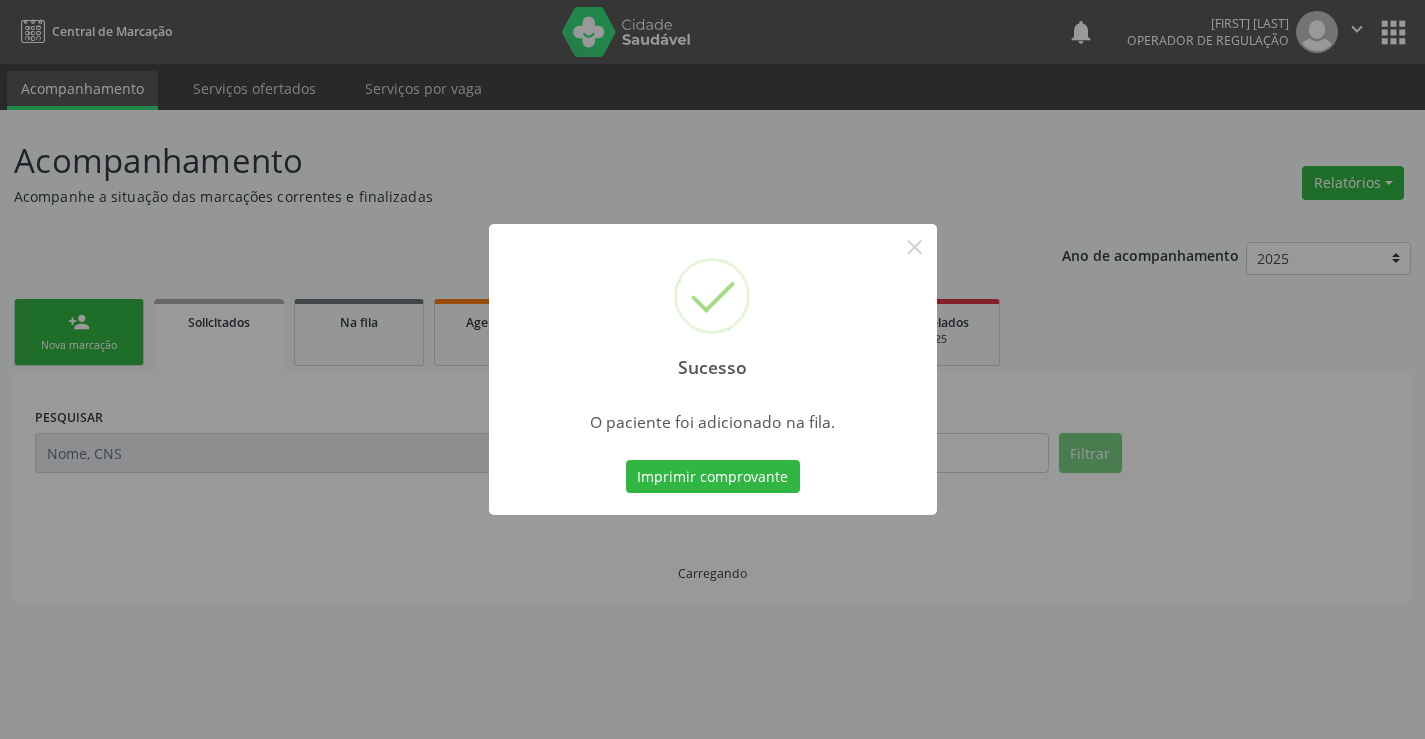 scroll, scrollTop: 0, scrollLeft: 0, axis: both 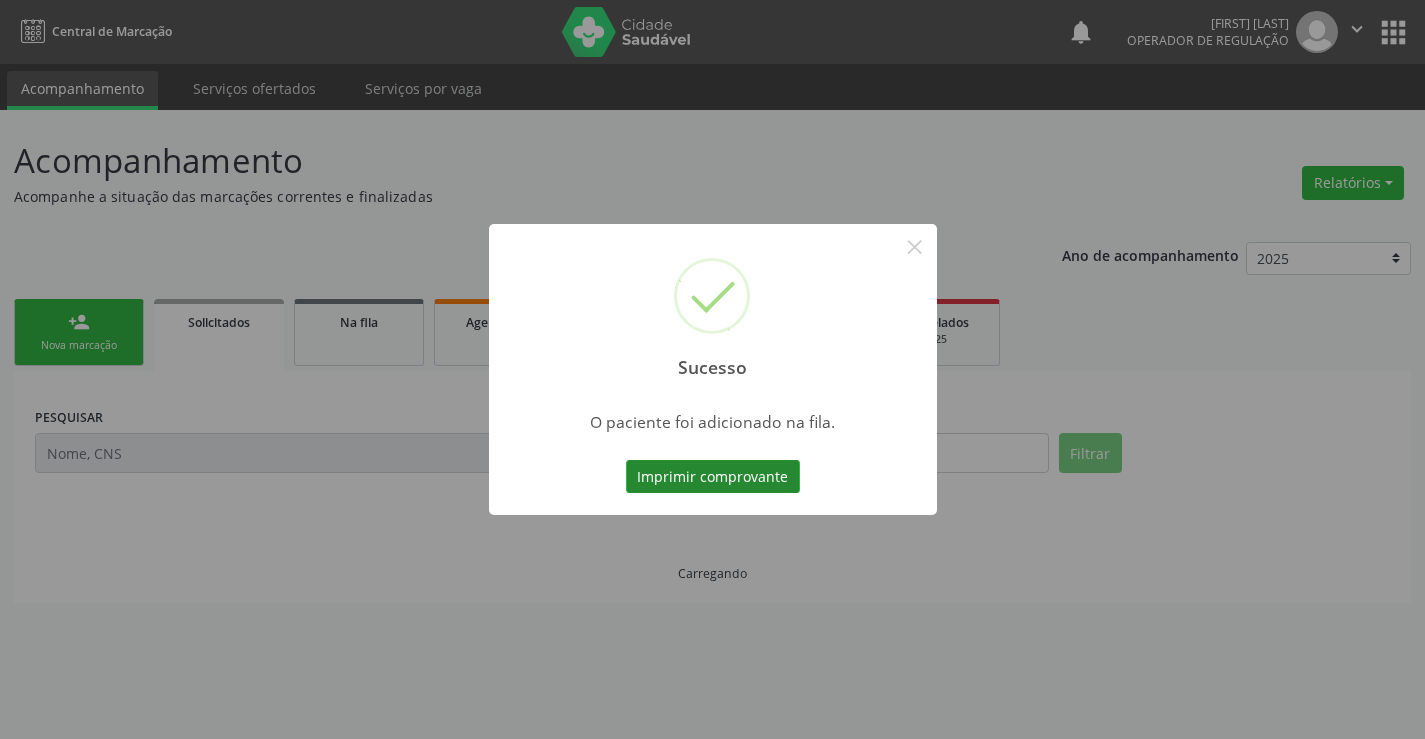 click on "Imprimir comprovante" at bounding box center [713, 477] 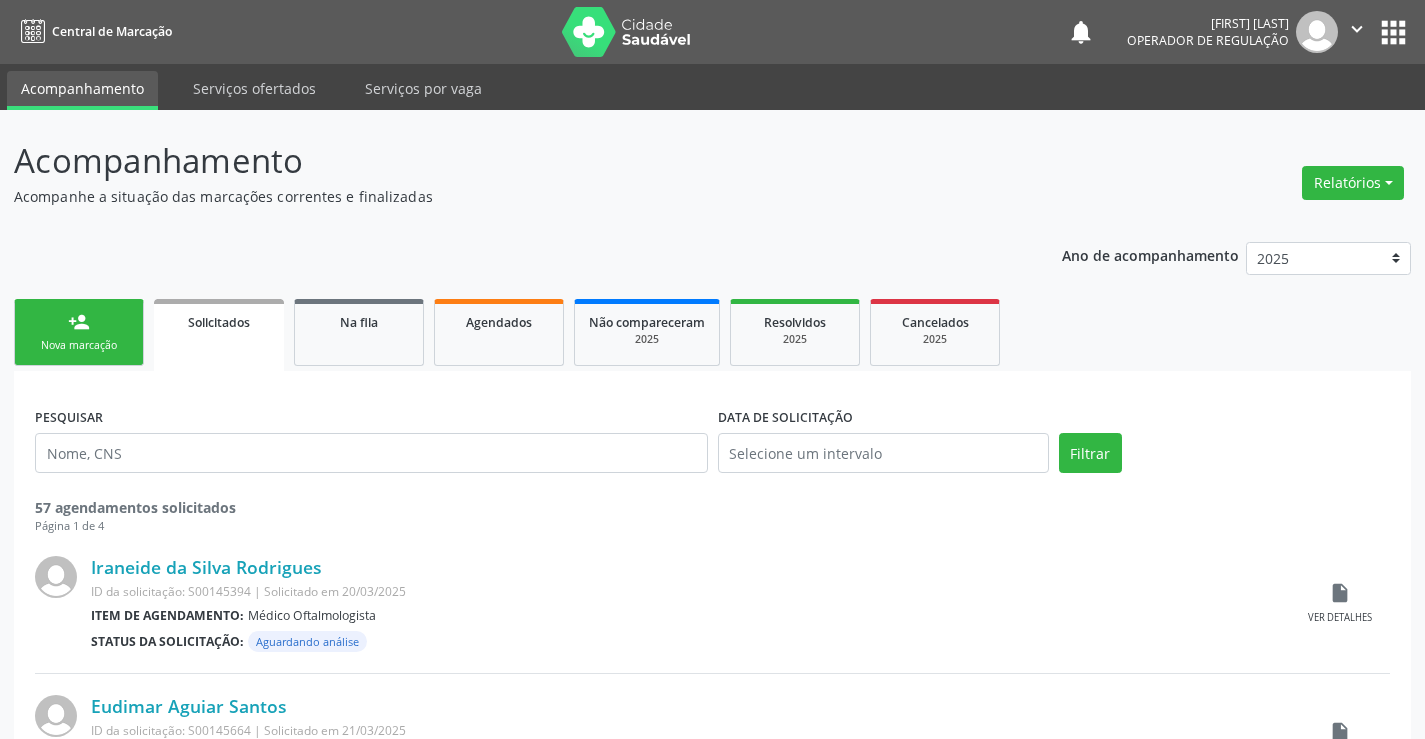 click on "person_add
Nova marcação" at bounding box center (79, 332) 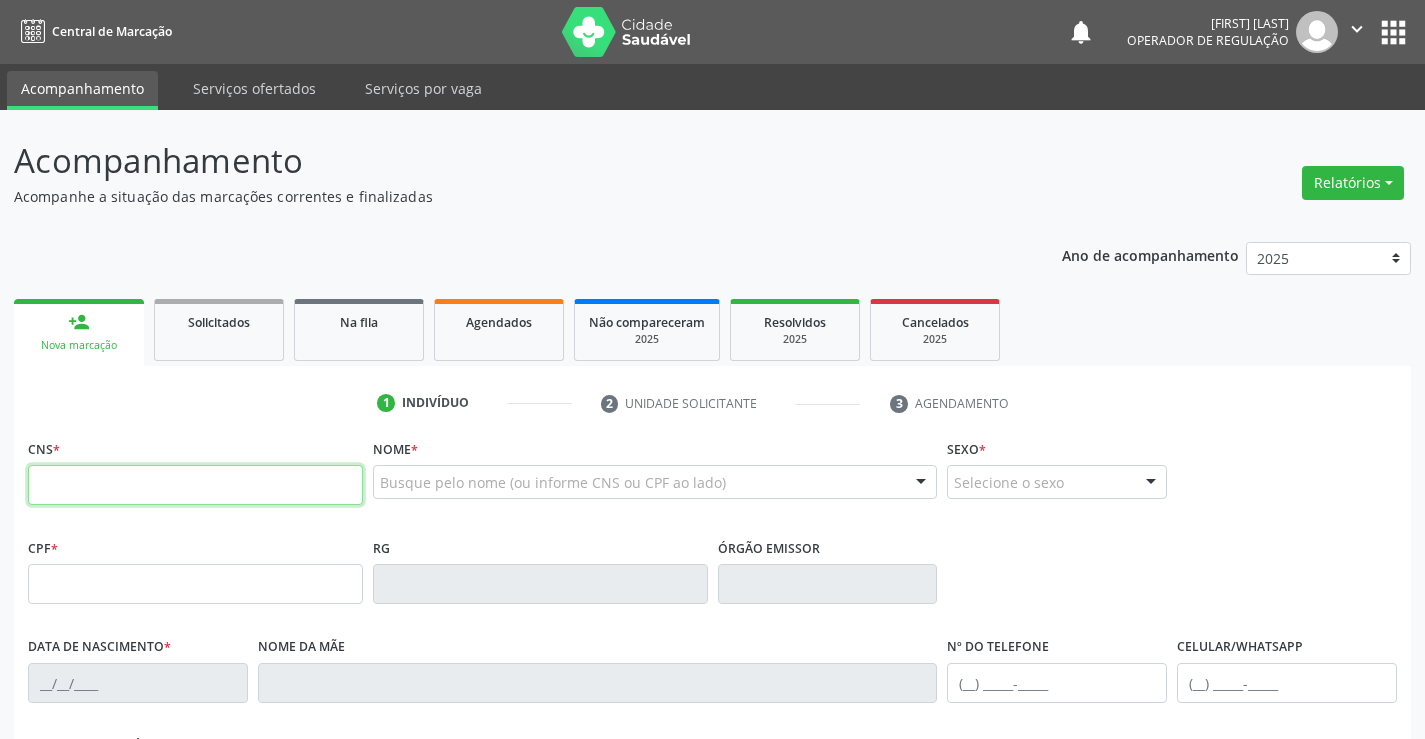 click at bounding box center (195, 485) 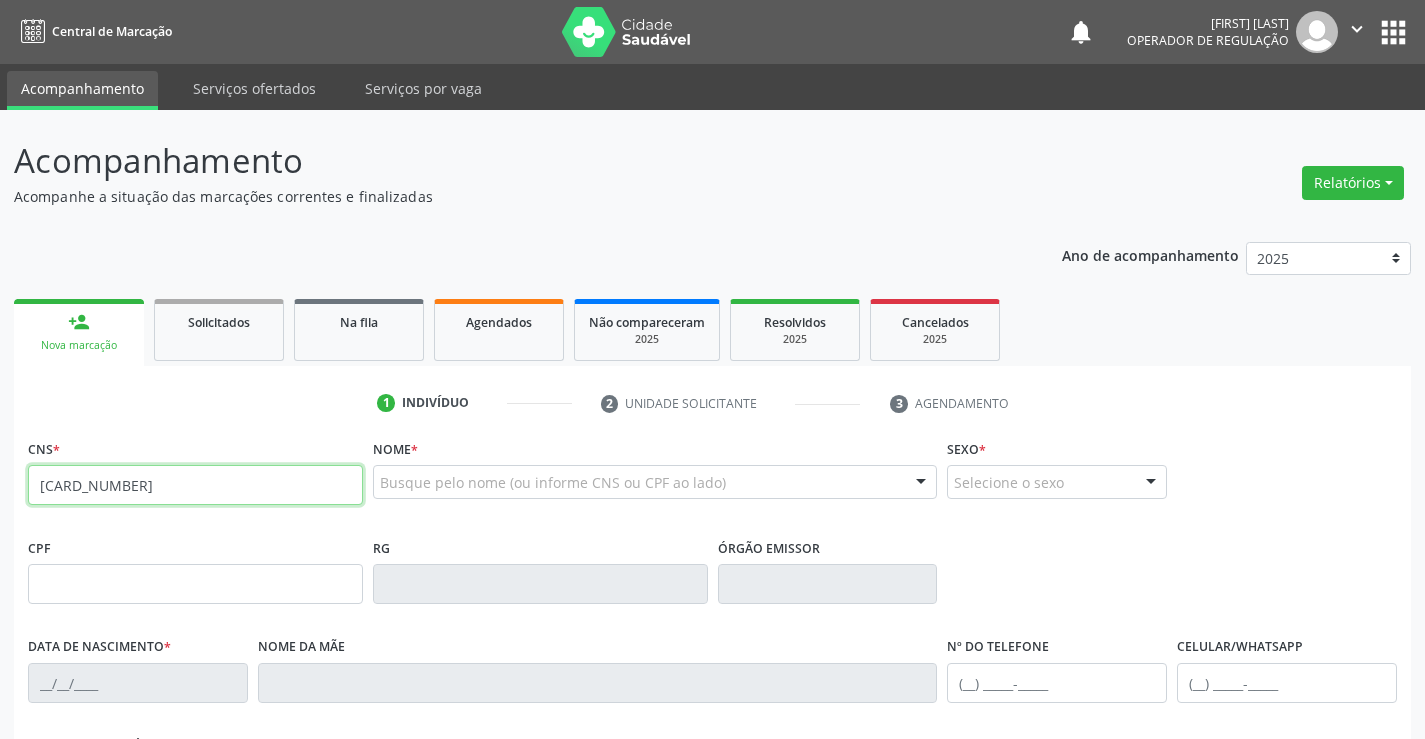 type on "700 7099 3658 5370" 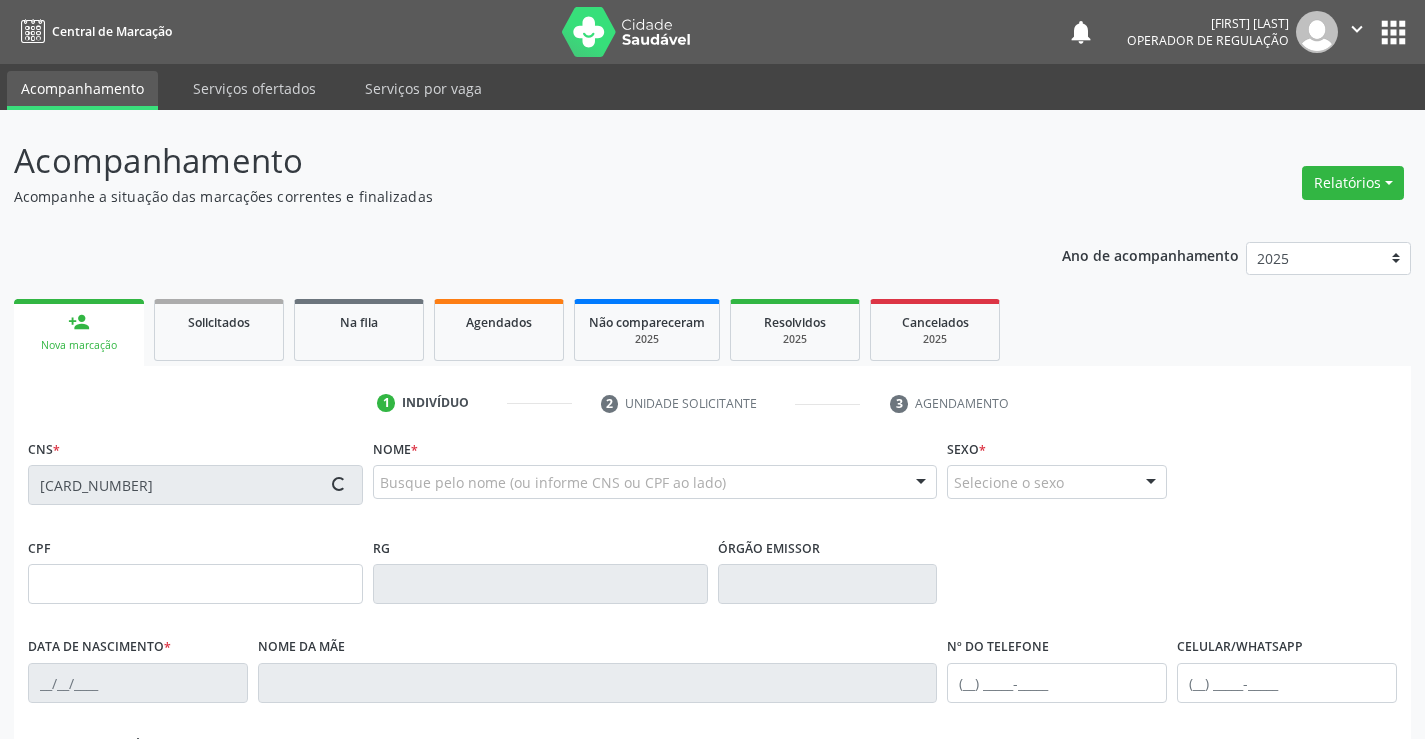 type on "30723166899" 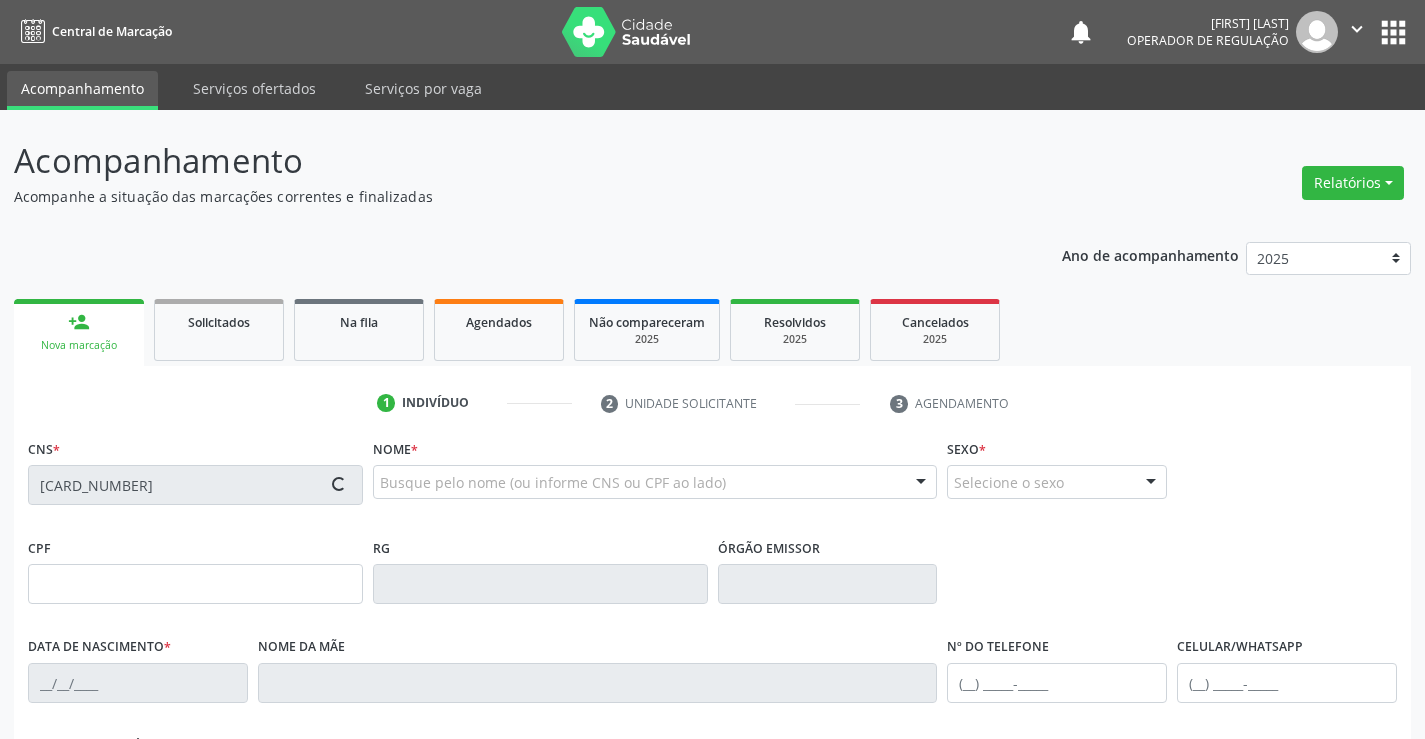type on "(74) 99199-9281" 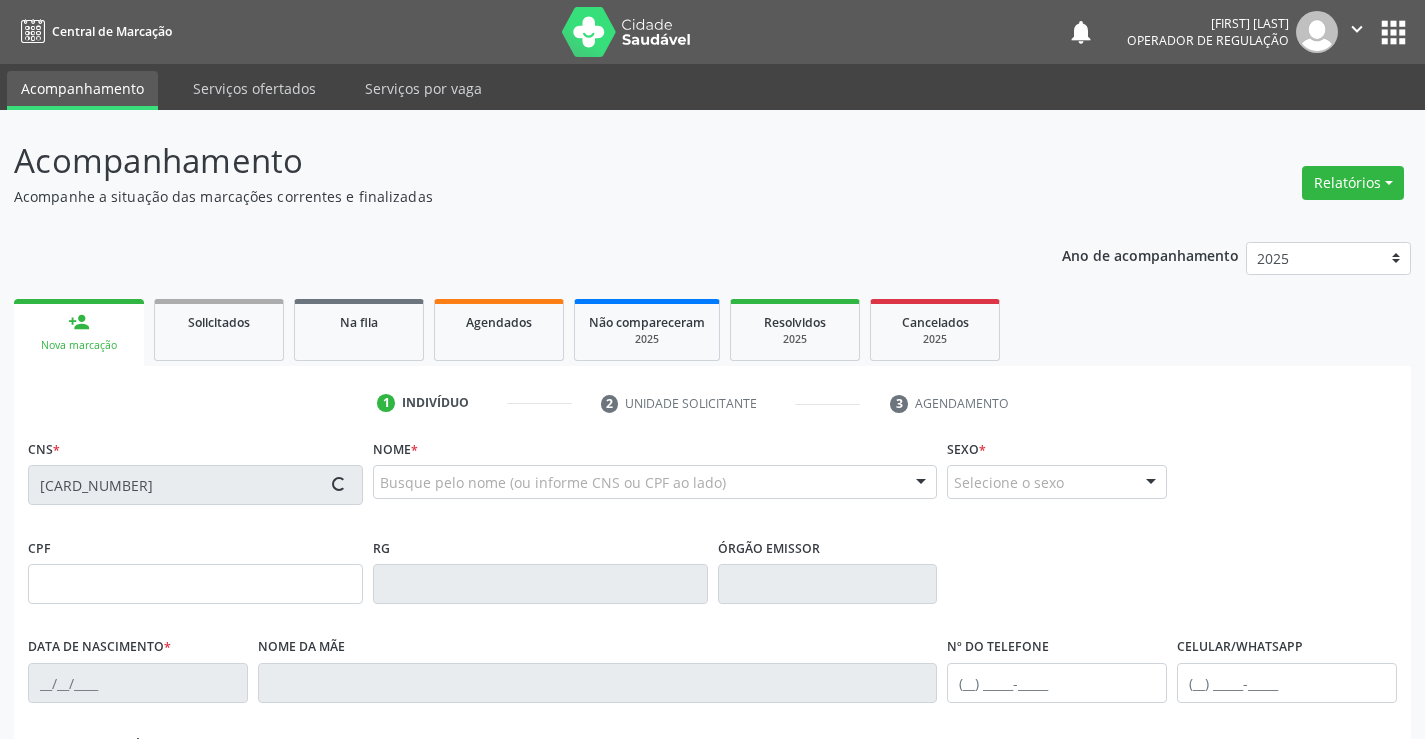 type on "101.686.115-03" 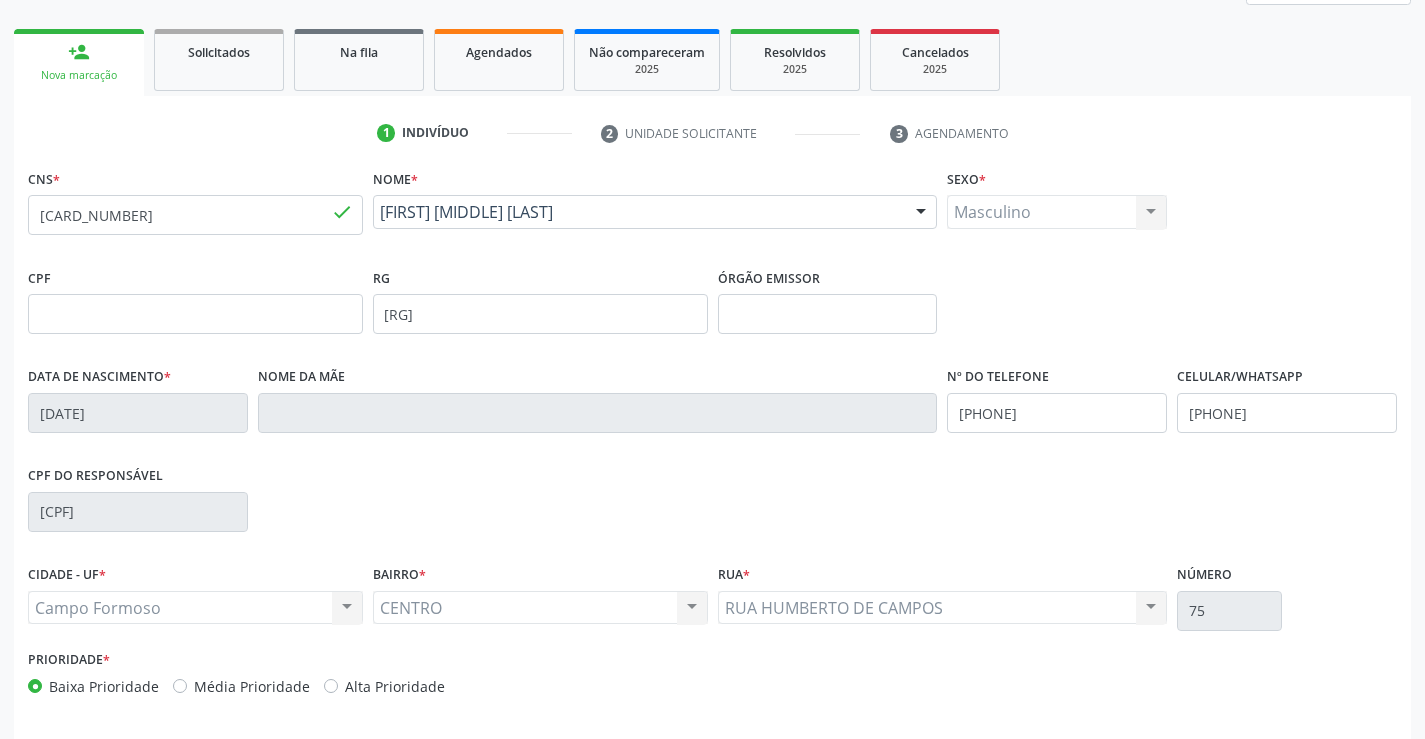 scroll, scrollTop: 345, scrollLeft: 0, axis: vertical 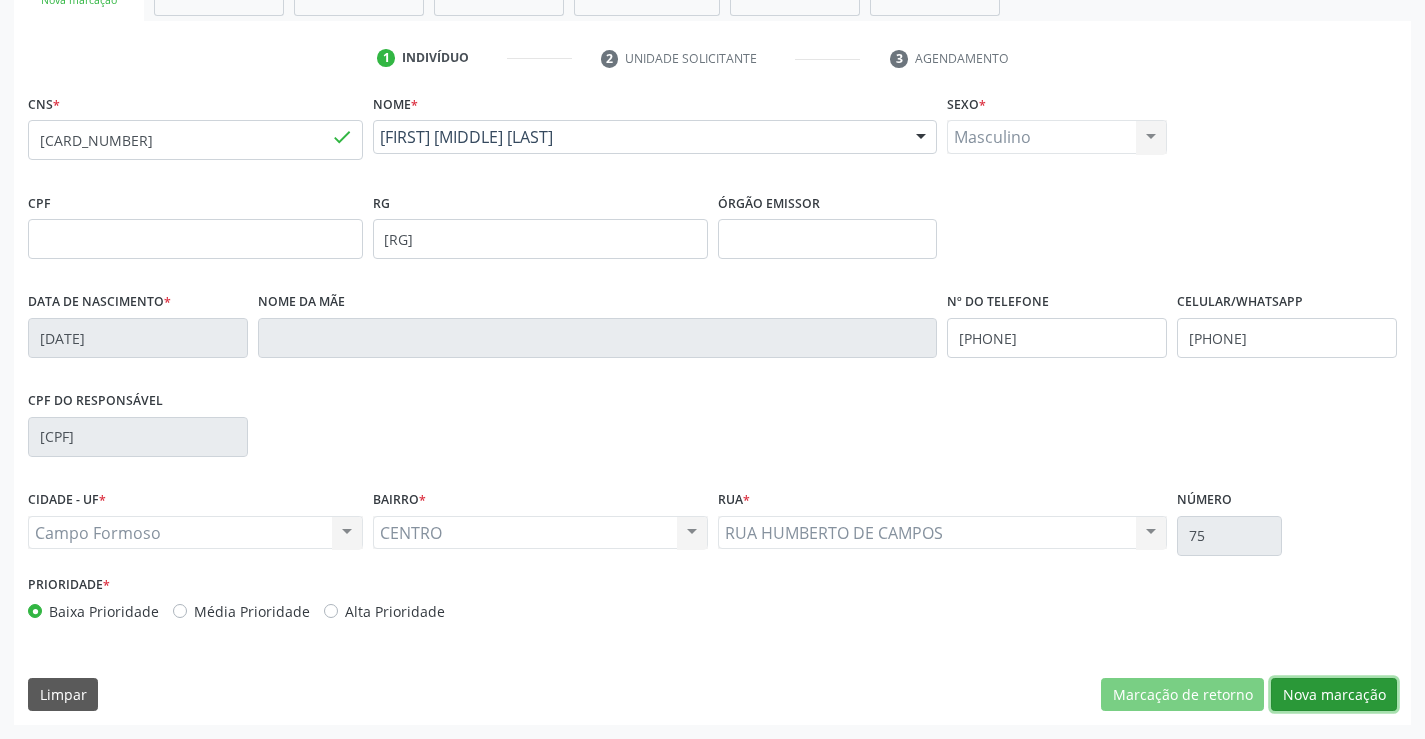 click on "Nova marcação" at bounding box center [1334, 695] 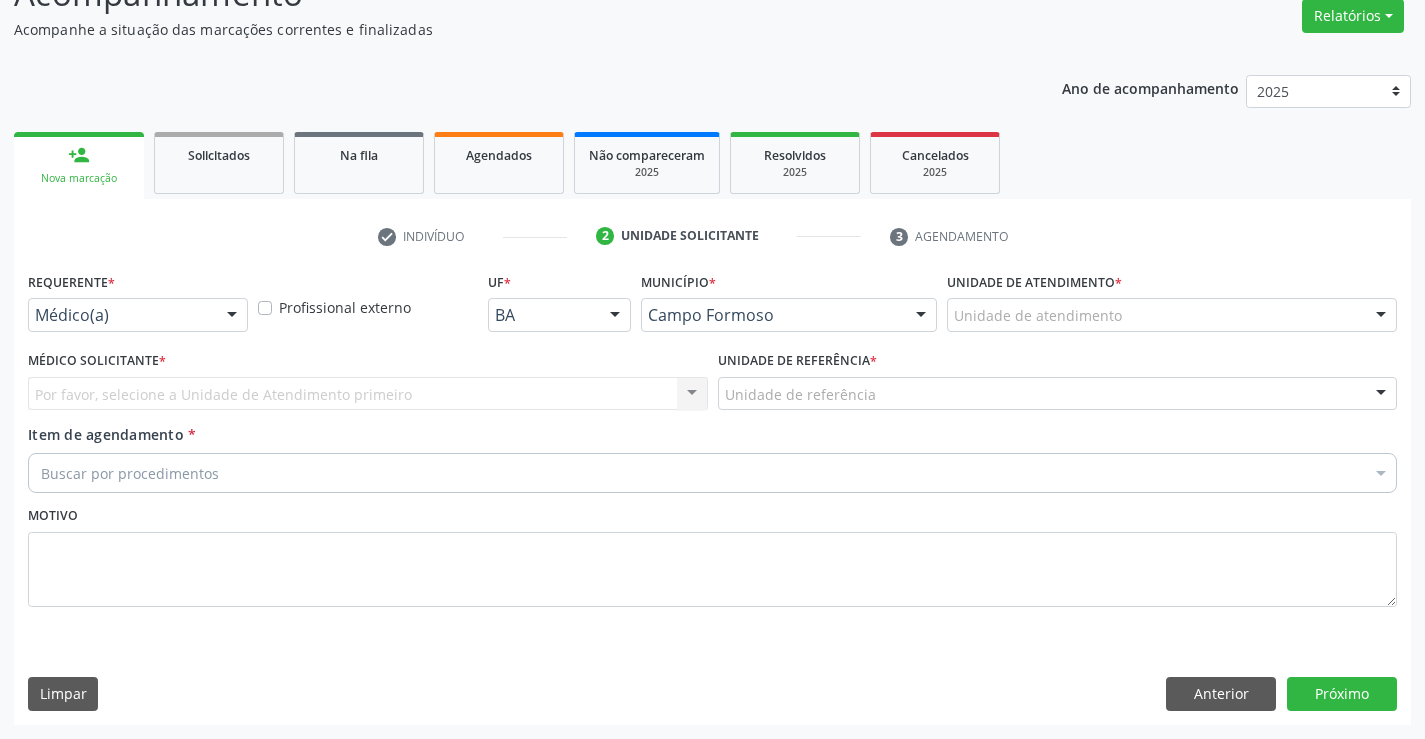 scroll, scrollTop: 167, scrollLeft: 0, axis: vertical 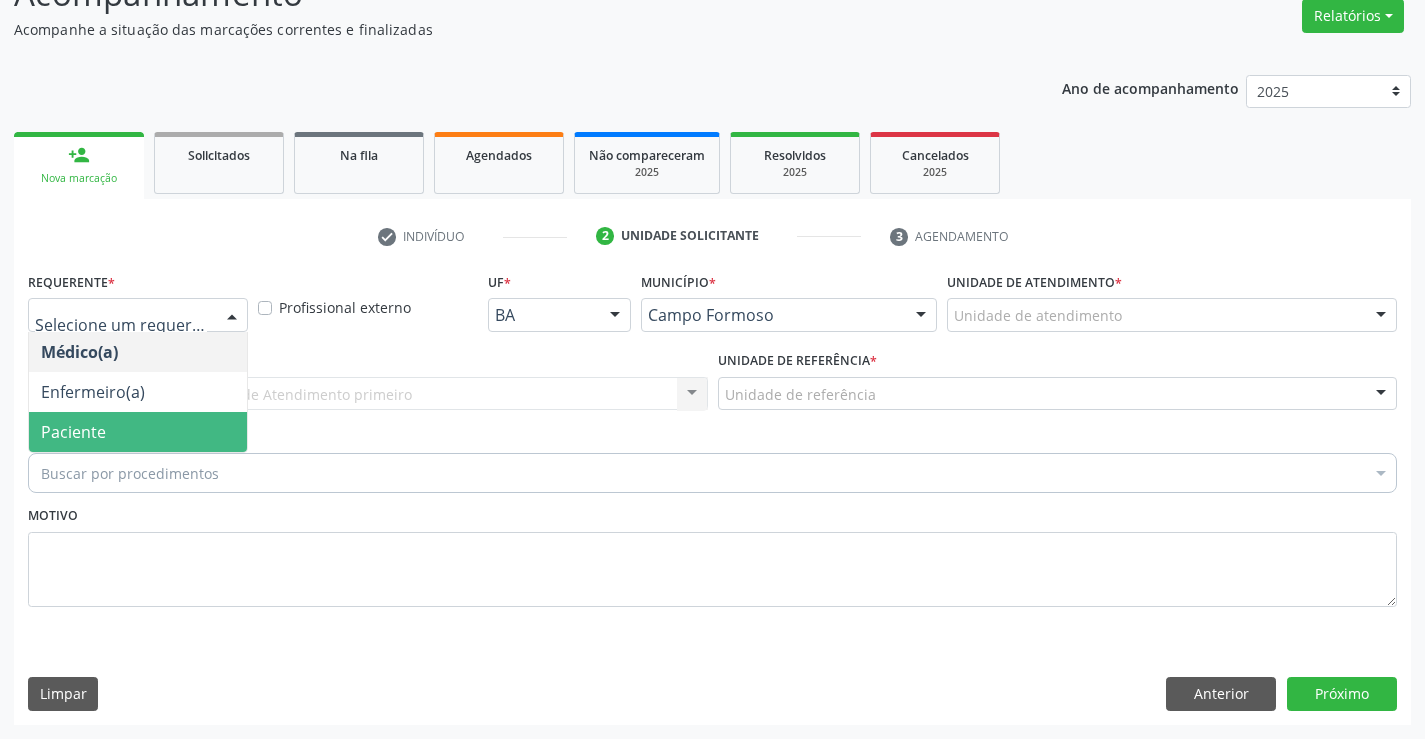 click on "Paciente" at bounding box center [138, 432] 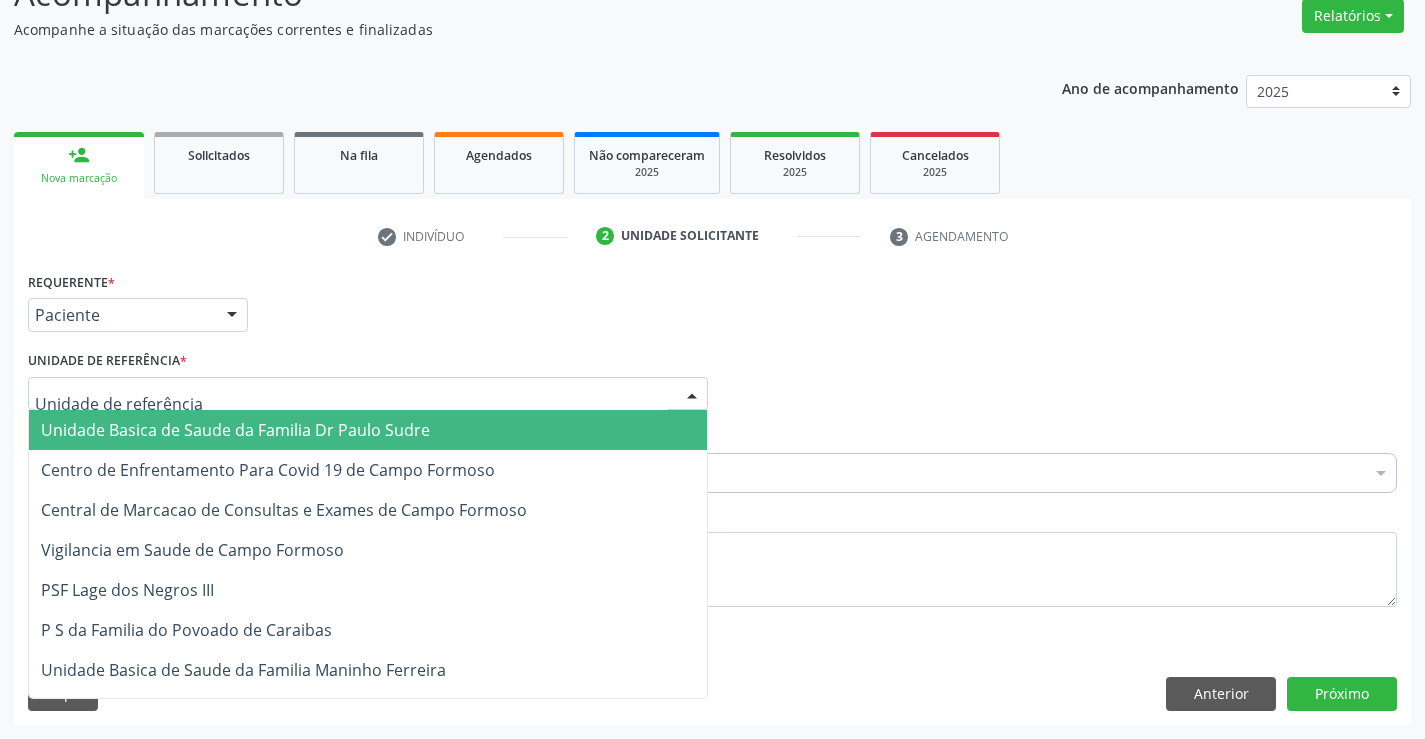 click on "Unidade Basica de Saude da Familia Dr Paulo Sudre" at bounding box center (235, 430) 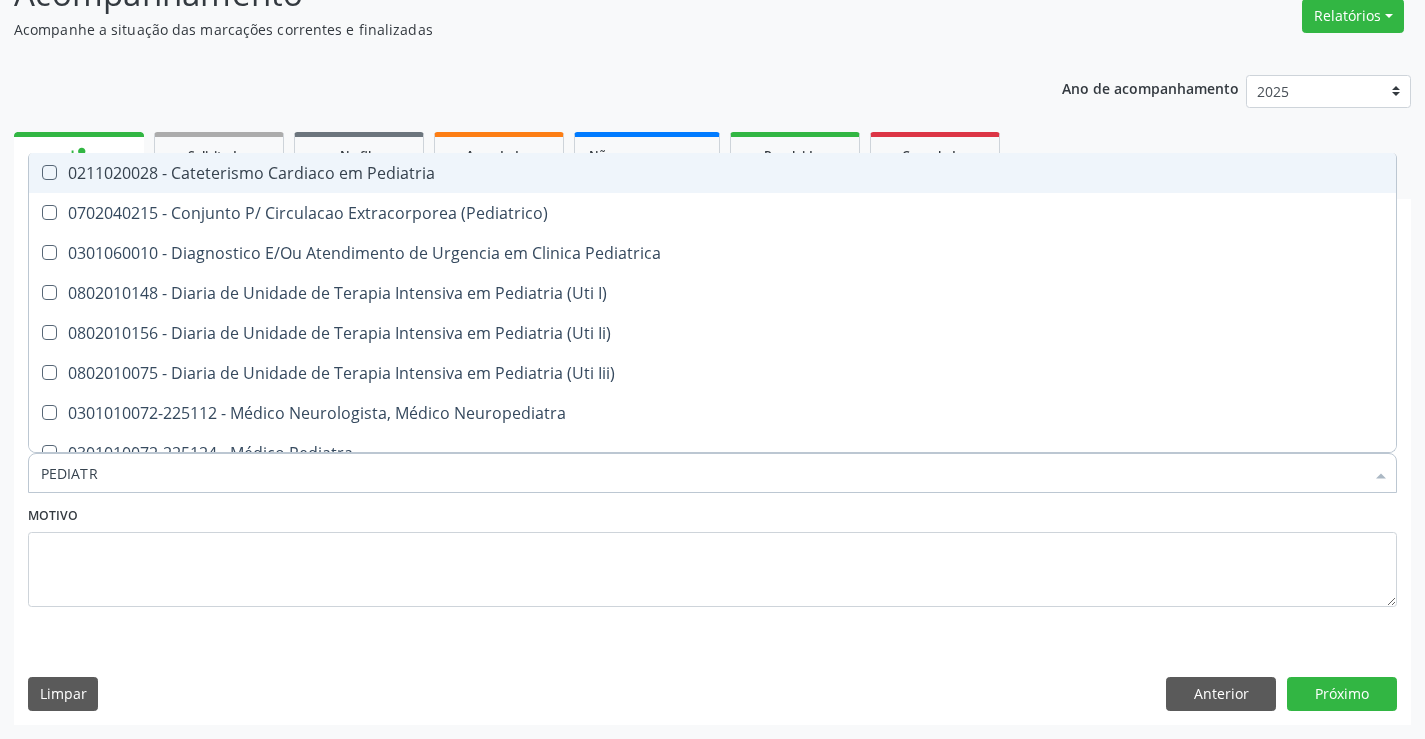 type on "PEDIATRA" 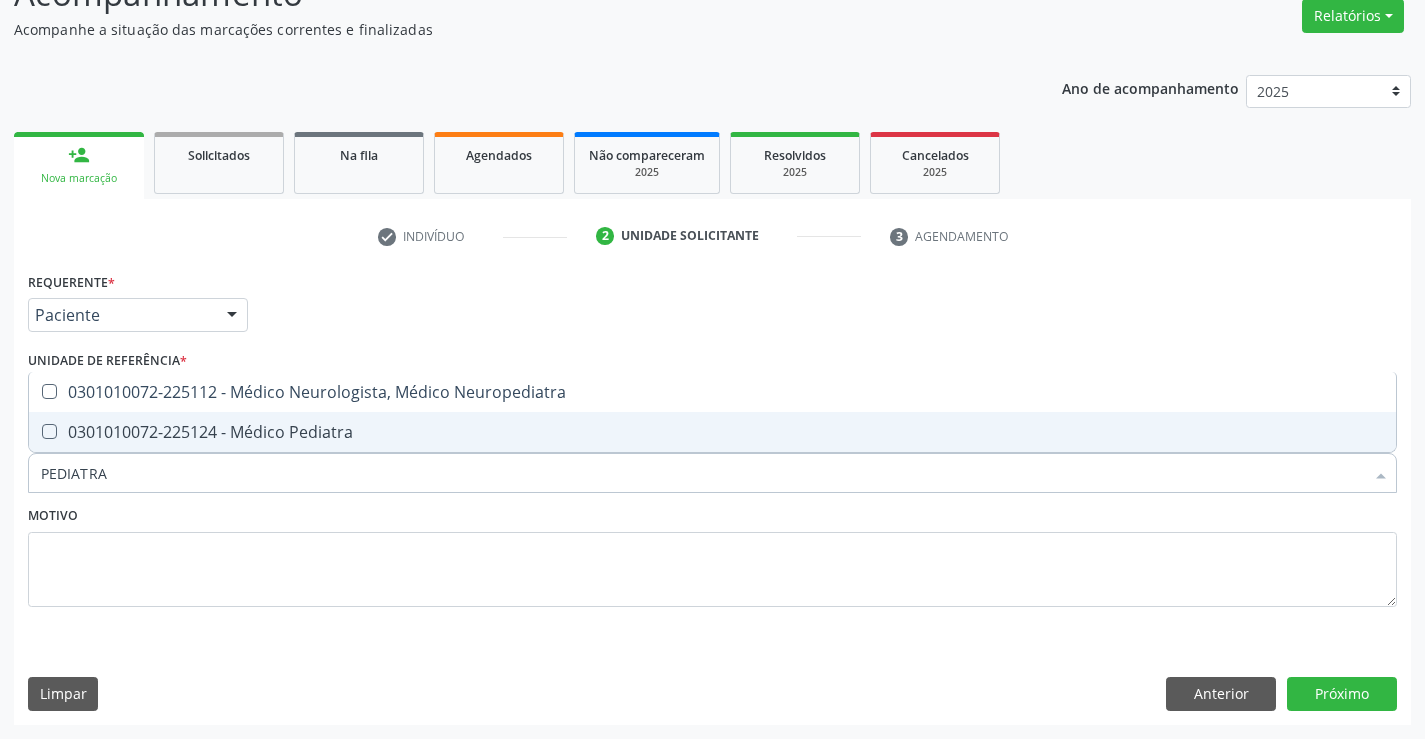 click on "0301010072-225124 - Médico Pediatra" at bounding box center [712, 432] 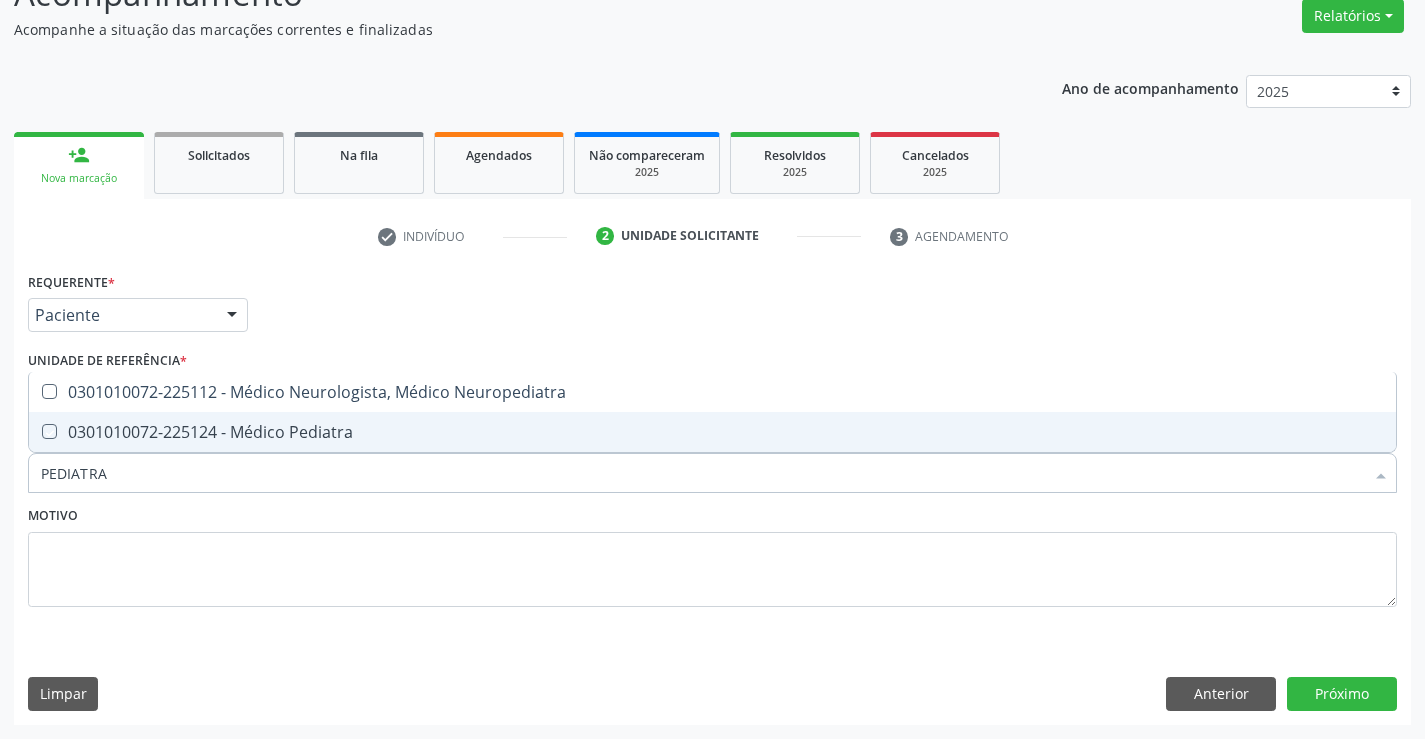 checkbox on "true" 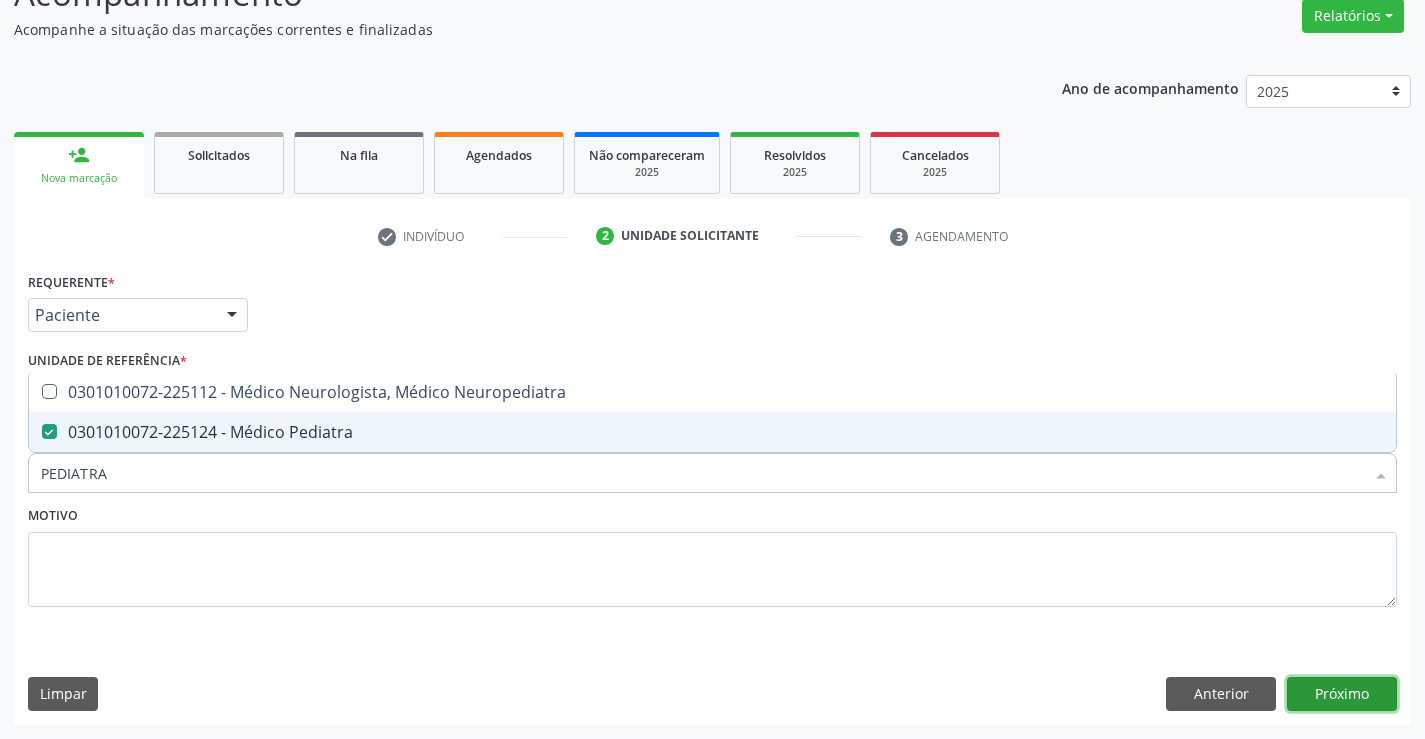 click on "Próximo" at bounding box center [1342, 694] 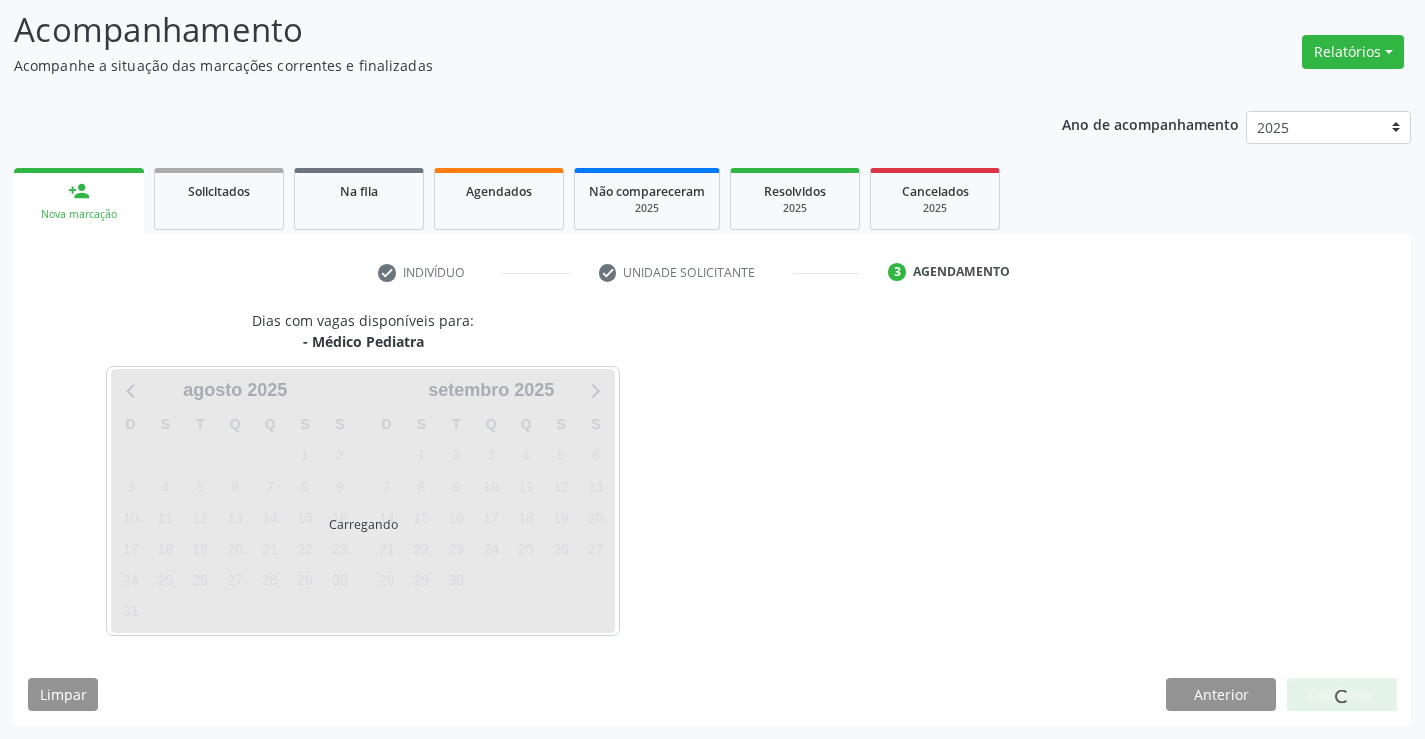 scroll, scrollTop: 131, scrollLeft: 0, axis: vertical 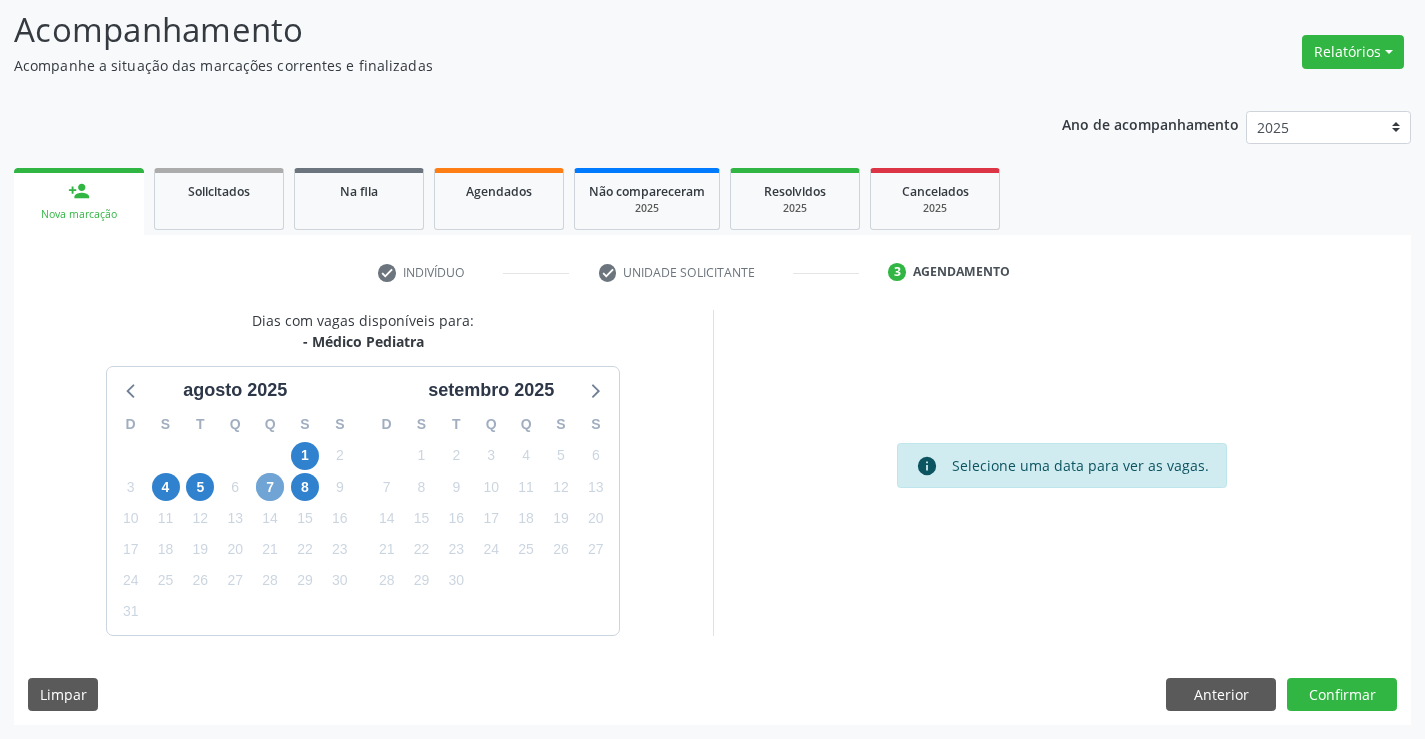 click on "7" at bounding box center [270, 487] 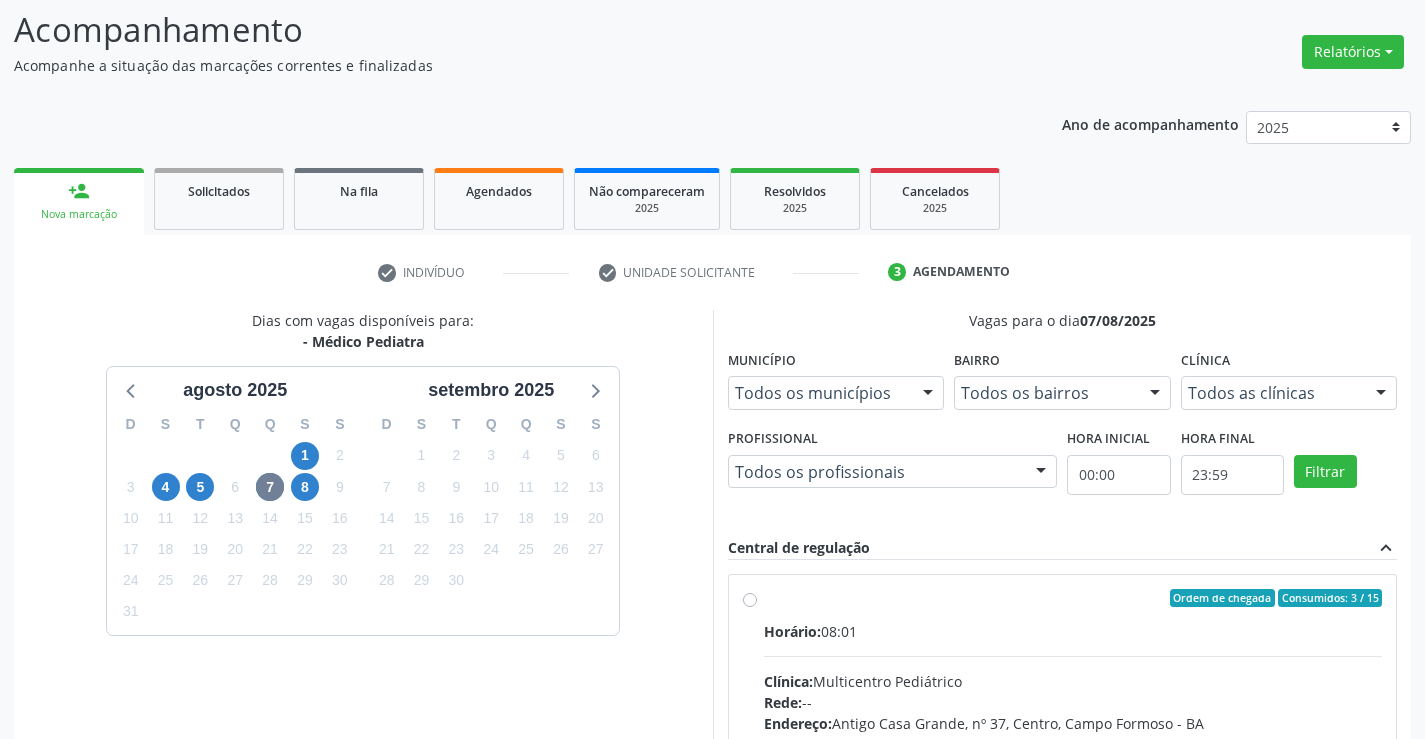 click on "Ordem de chegada
Consumidos: 3 / 15
Horário:   08:01
Clínica:  Multicentro Pediátrico
Rede:
--
Endereço:   Antigo Casa Grande, nº 37, Centro, Campo Formoso - BA
Telefone:   --
Profissional:
Maria Eleny Goncalves de Oliveira Porto
Informações adicionais sobre o atendimento
Idade de atendimento:
de 0 a 11 anos
Gênero(s) atendido(s):
Masculino e Feminino
Informações adicionais:
--" at bounding box center (1073, 742) 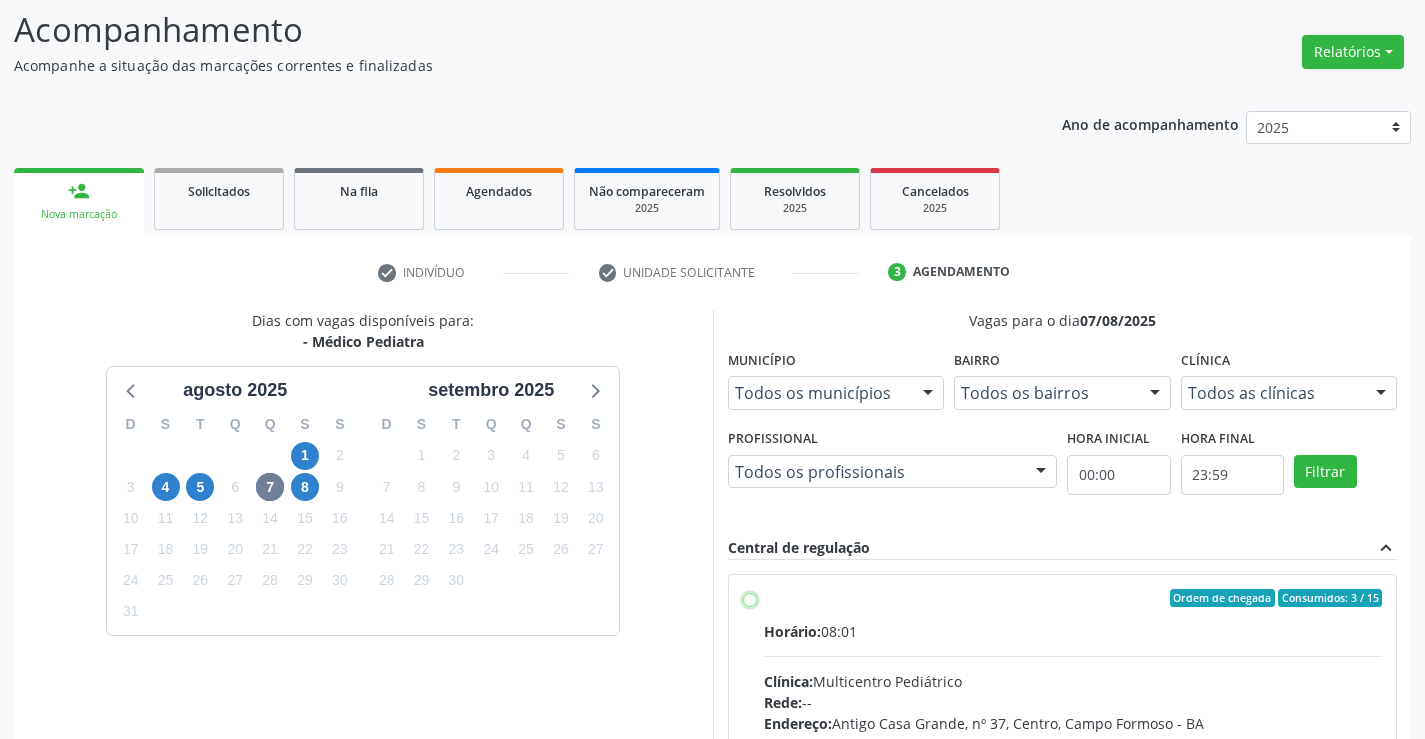 click on "Ordem de chegada
Consumidos: 3 / 15
Horário:   08:01
Clínica:  Multicentro Pediátrico
Rede:
--
Endereço:   Antigo Casa Grande, nº 37, Centro, Campo Formoso - BA
Telefone:   --
Profissional:
Maria Eleny Goncalves de Oliveira Porto
Informações adicionais sobre o atendimento
Idade de atendimento:
de 0 a 11 anos
Gênero(s) atendido(s):
Masculino e Feminino
Informações adicionais:
--" at bounding box center (750, 598) 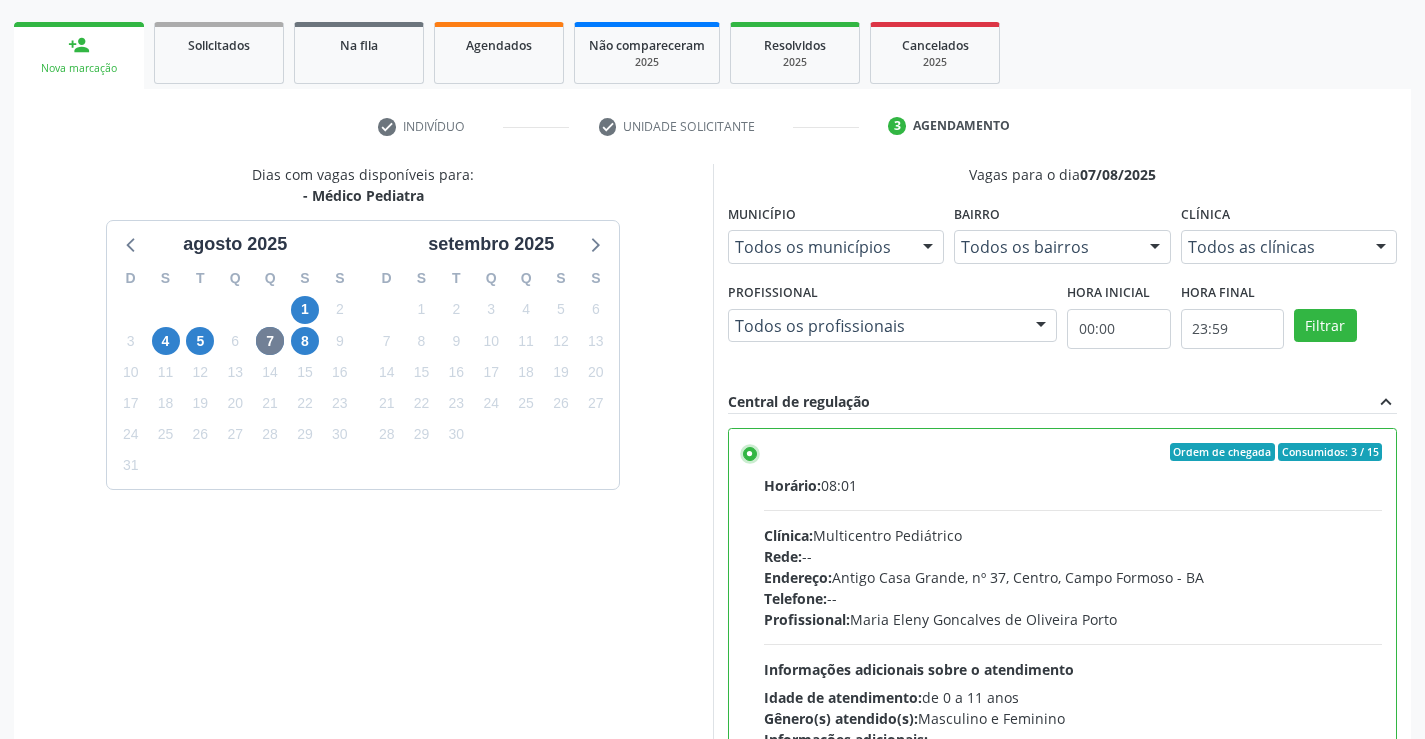 scroll, scrollTop: 456, scrollLeft: 0, axis: vertical 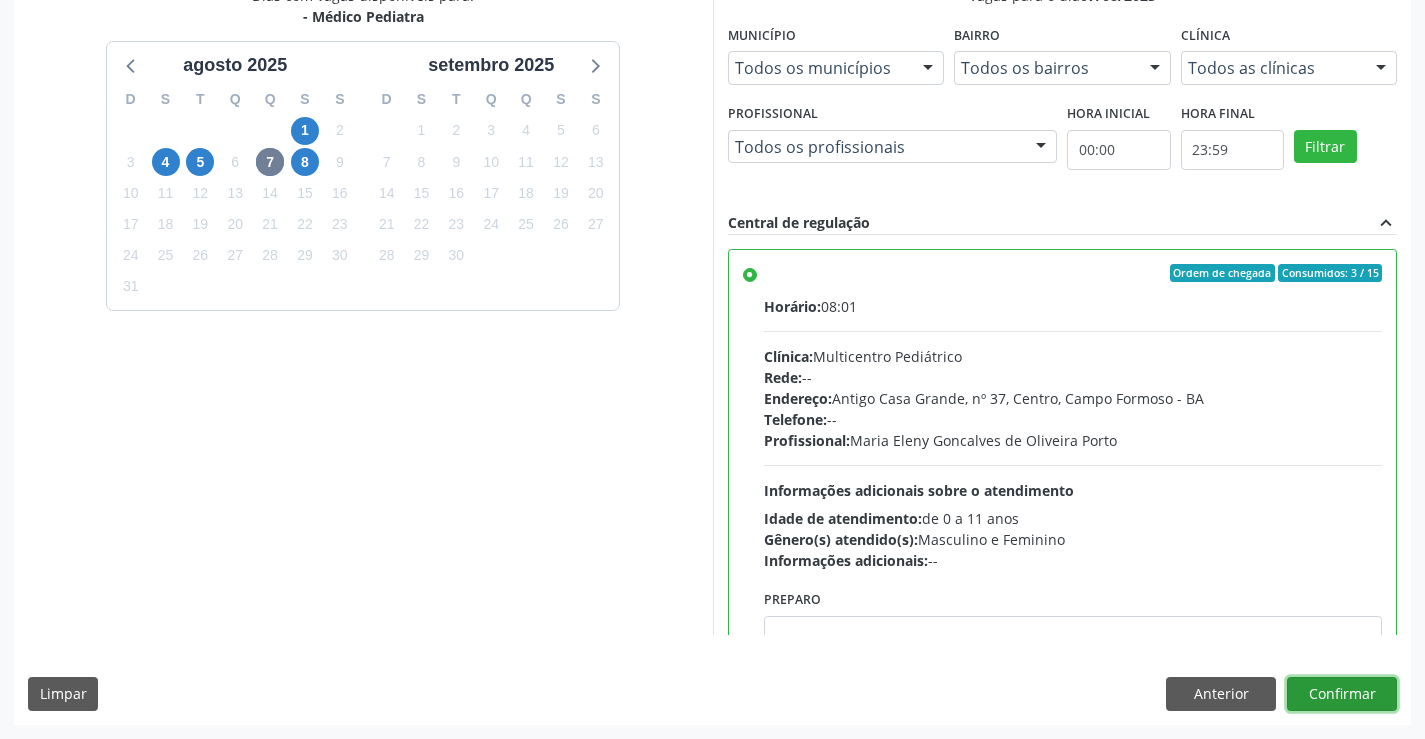 click on "Confirmar" at bounding box center (1342, 694) 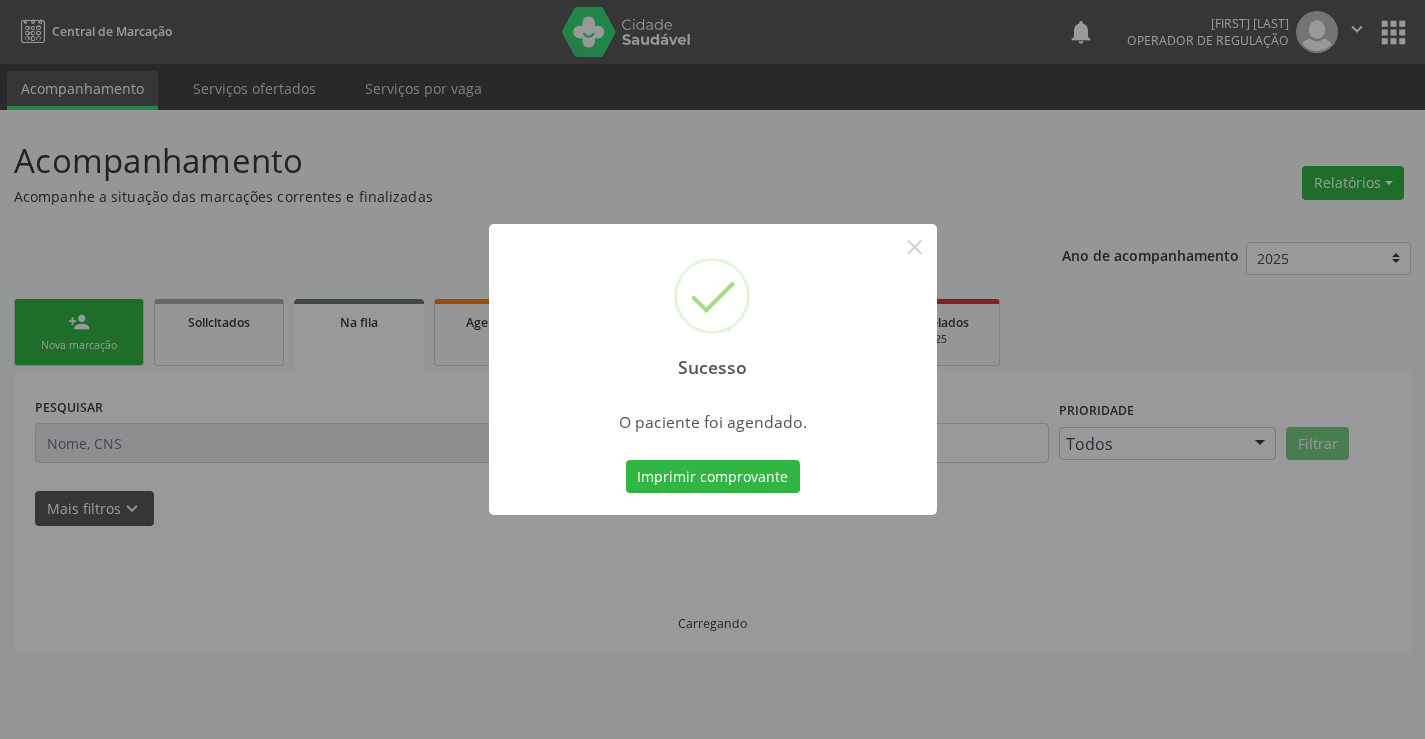 scroll, scrollTop: 0, scrollLeft: 0, axis: both 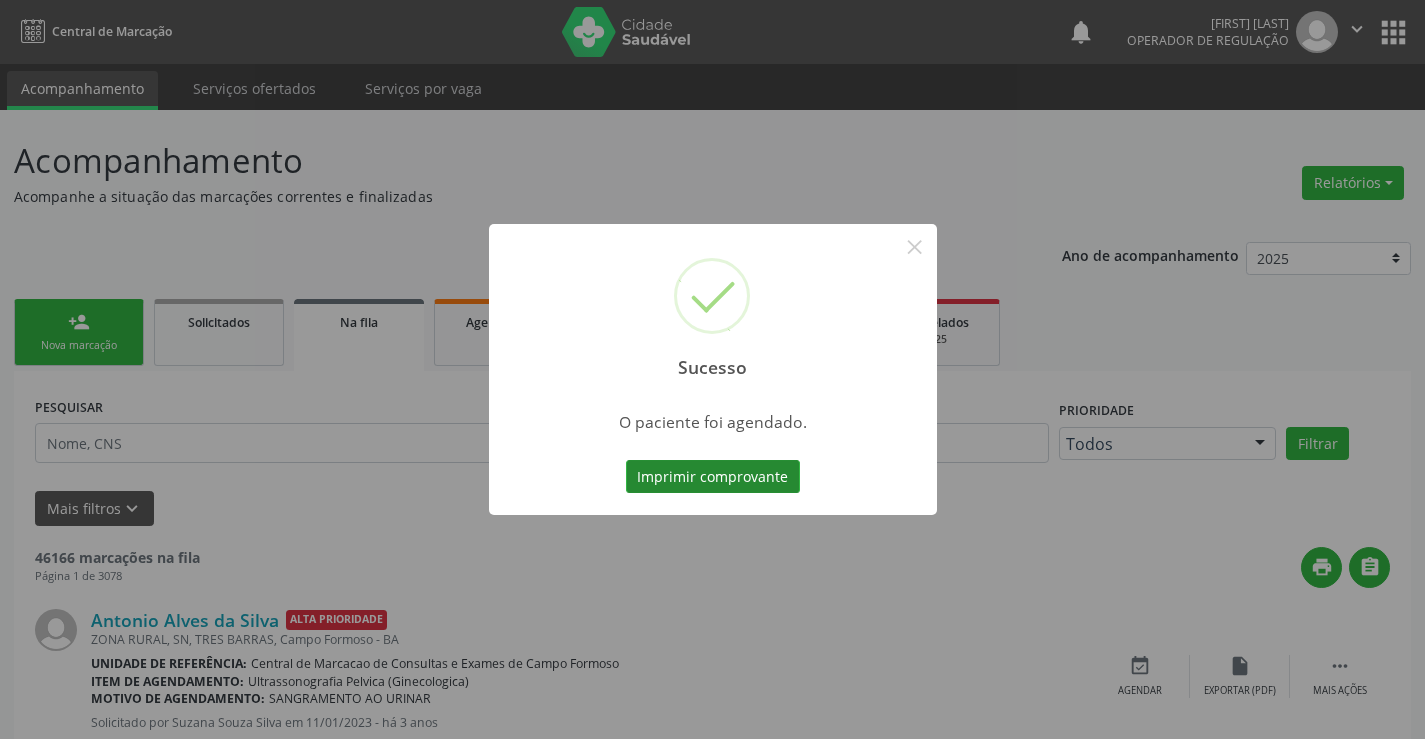 click on "Imprimir comprovante" at bounding box center [713, 477] 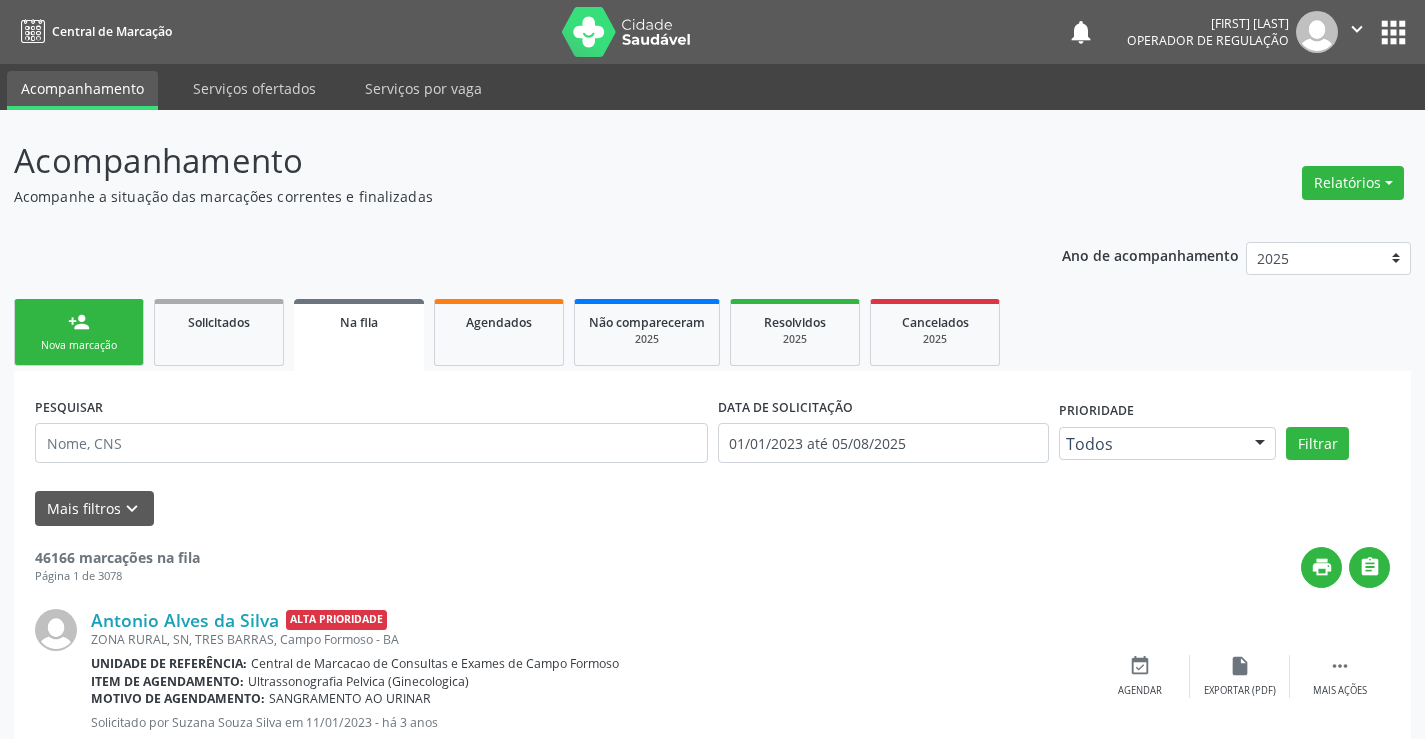click on "person_add
Nova marcação" at bounding box center [79, 332] 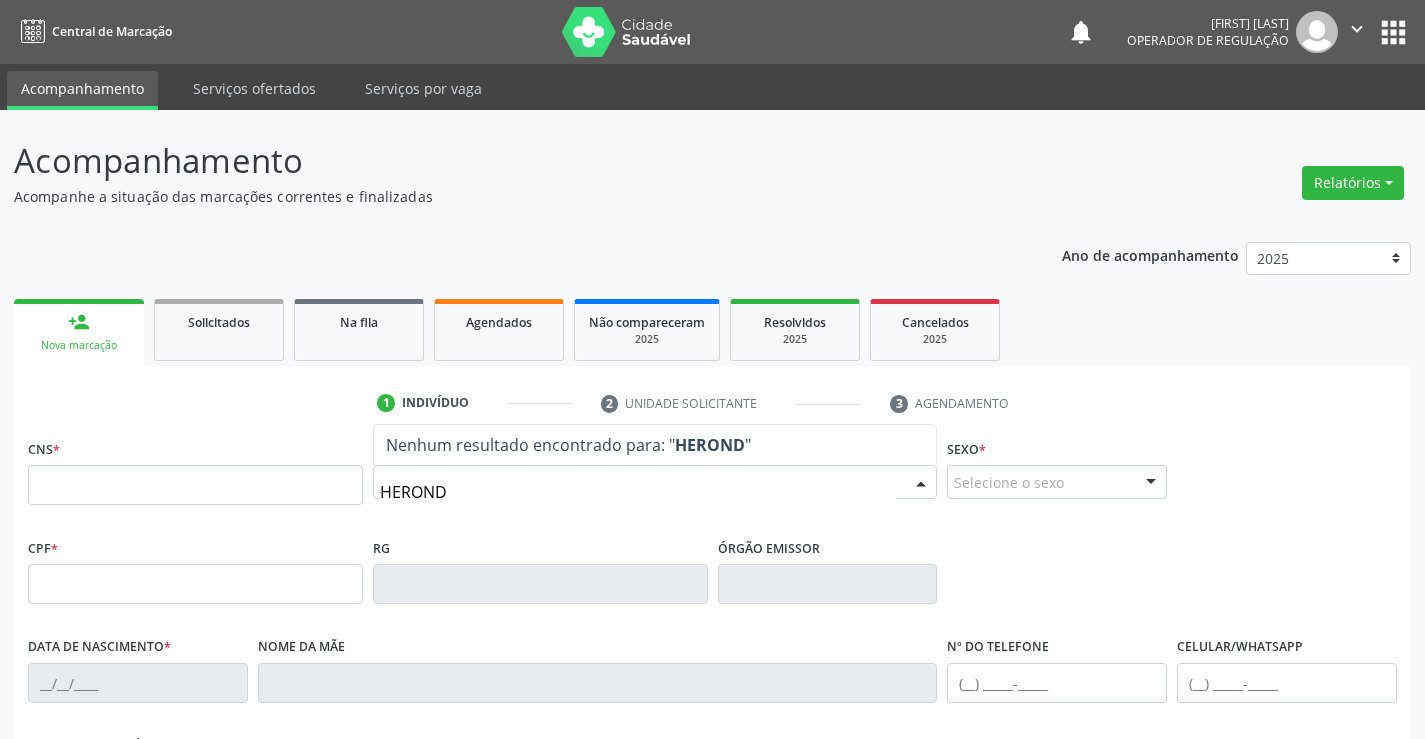 type on "HERONDI" 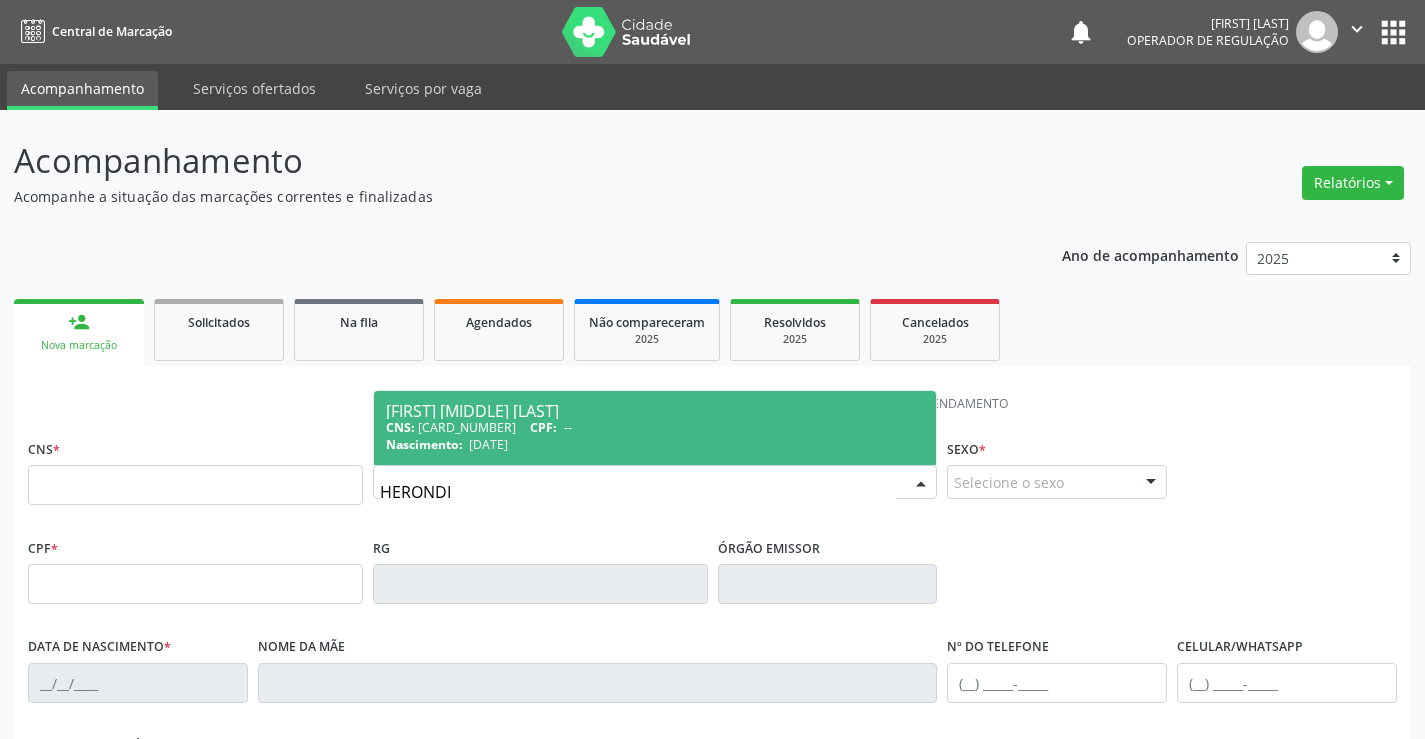 click on "CNS:
700 5041 5993 0956
CPF:    --" at bounding box center [655, 427] 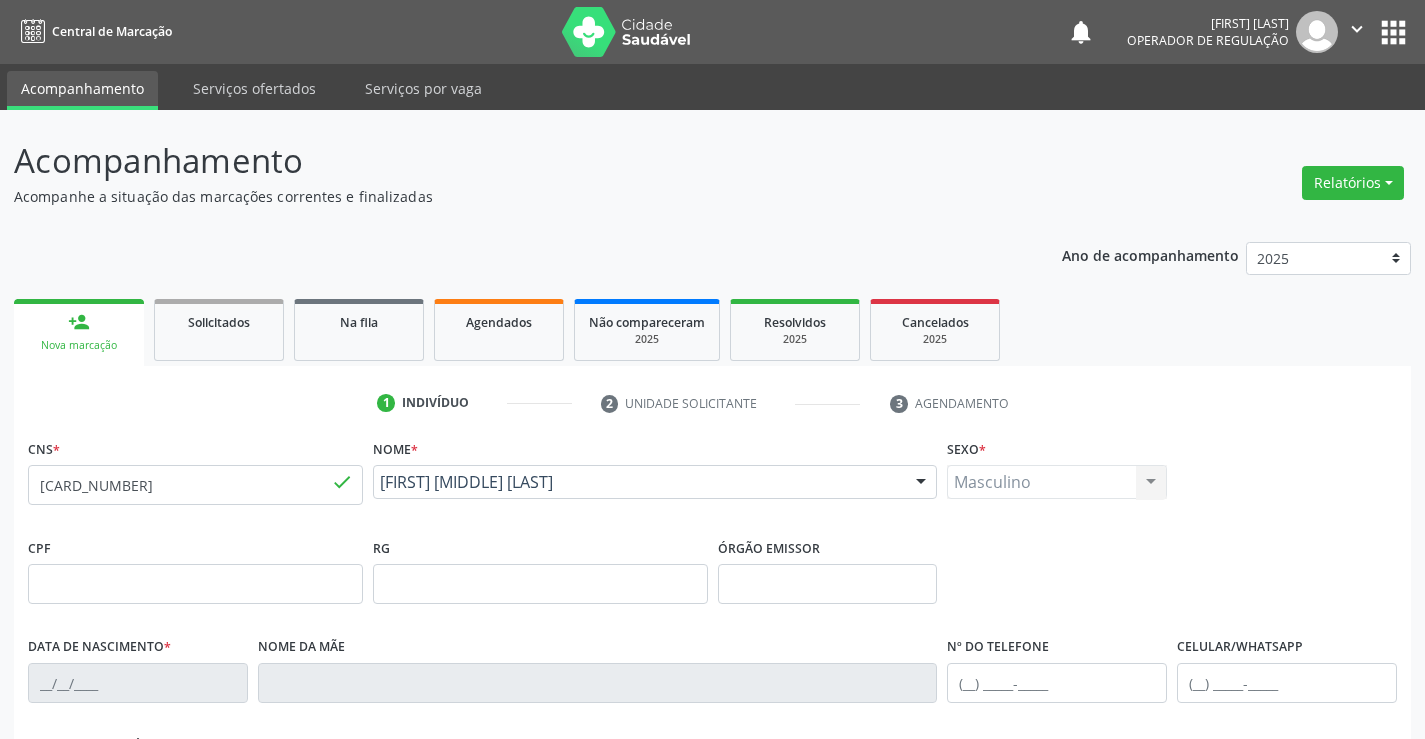 type on "920503284" 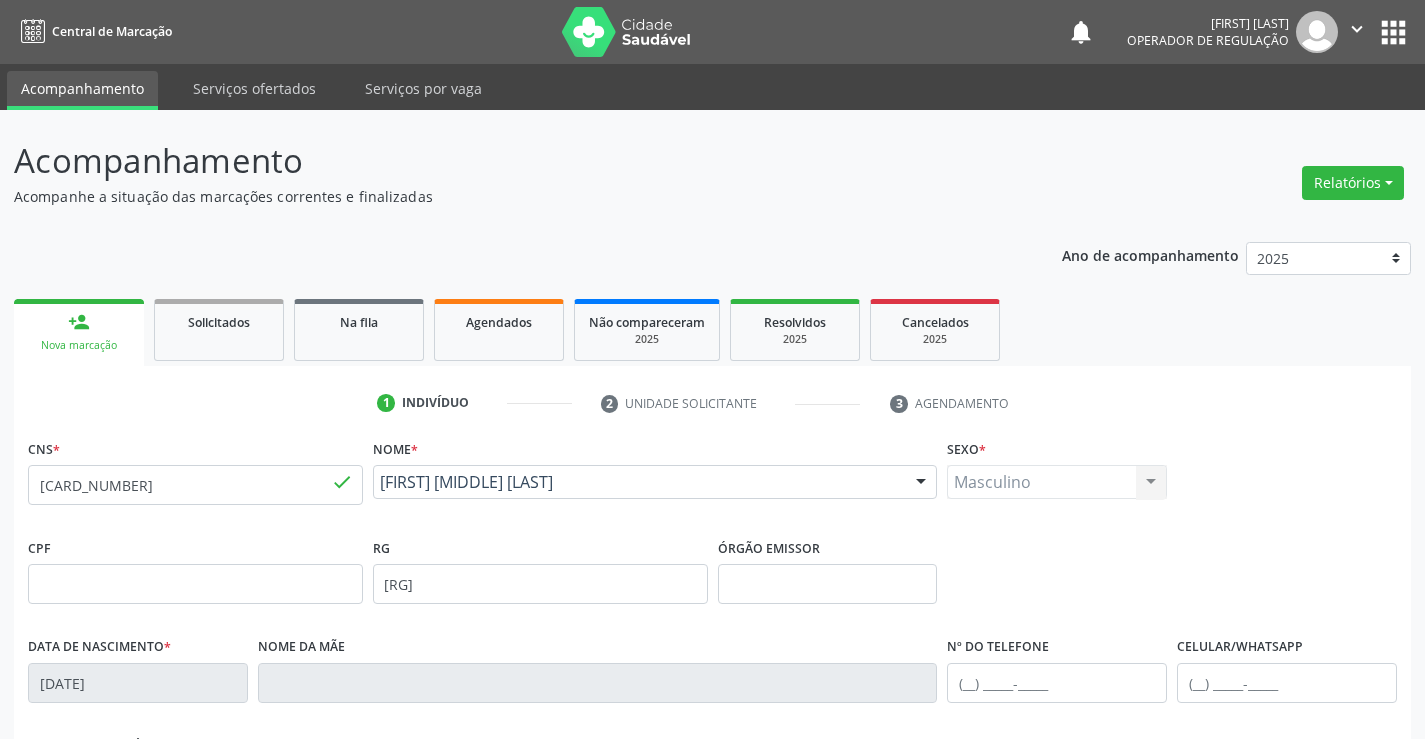 click on "Ano de acompanhamento
2025 2024 2023
person_add
Nova marcação
Solicitados   Na fila   Agendados   Não compareceram
2025
Resolvidos
2025
Cancelados
2025
1
Indivíduo
2
Unidade solicitante
3
Agendamento
CNS
*
700 5041 5993 0956       done
Nome
*
Herondi Nascimento dos Santos
Herondi Nascimento dos Santos
CNS:
700 5041 5993 0956
CPF:    --   Nascimento:
14/02/1985
Nenhum resultado encontrado para: "   "
Digite o nome
Sexo
*
Masculino         Masculino   Feminino
Nenhum resultado encontrado para: "   "
Não há nenhuma opção para ser exibida.
CPF
RG
920503284
Órgão emissor" at bounding box center (712, 649) 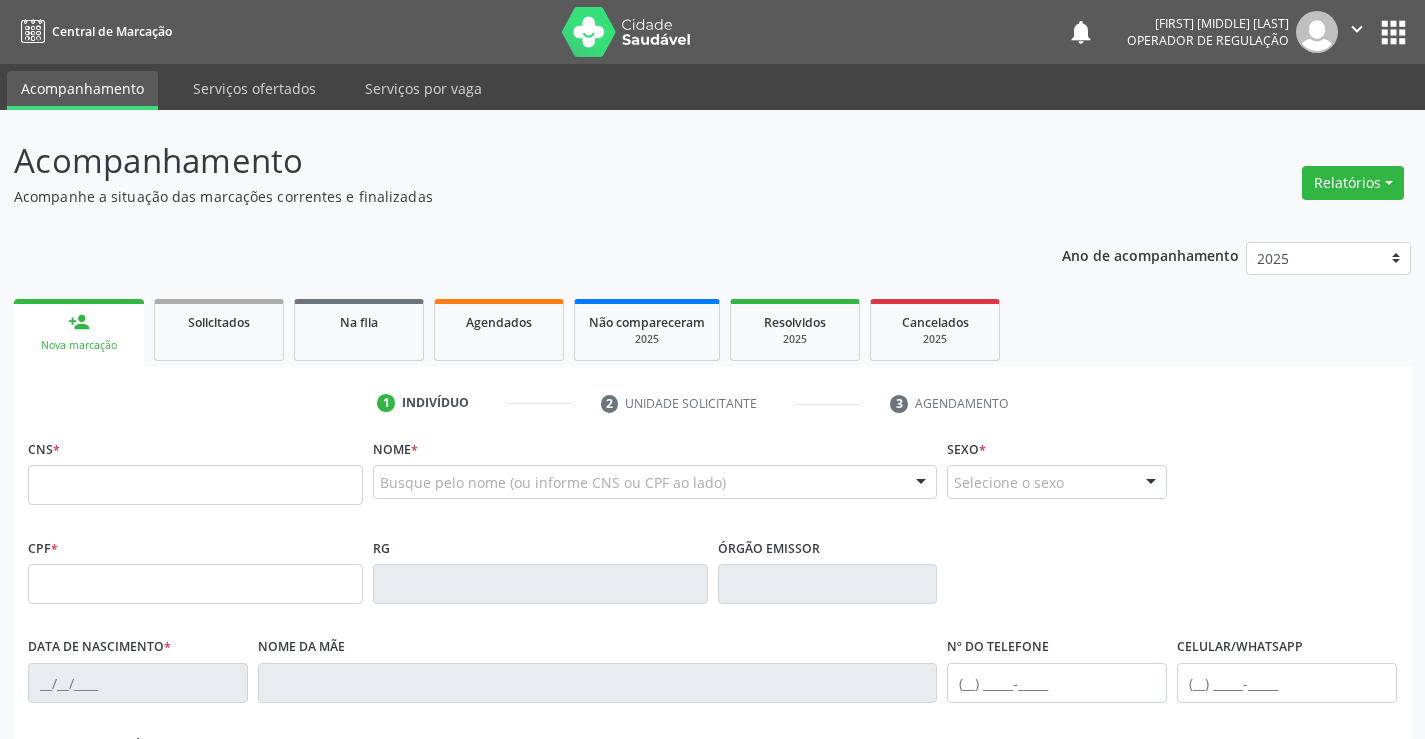 scroll, scrollTop: 0, scrollLeft: 0, axis: both 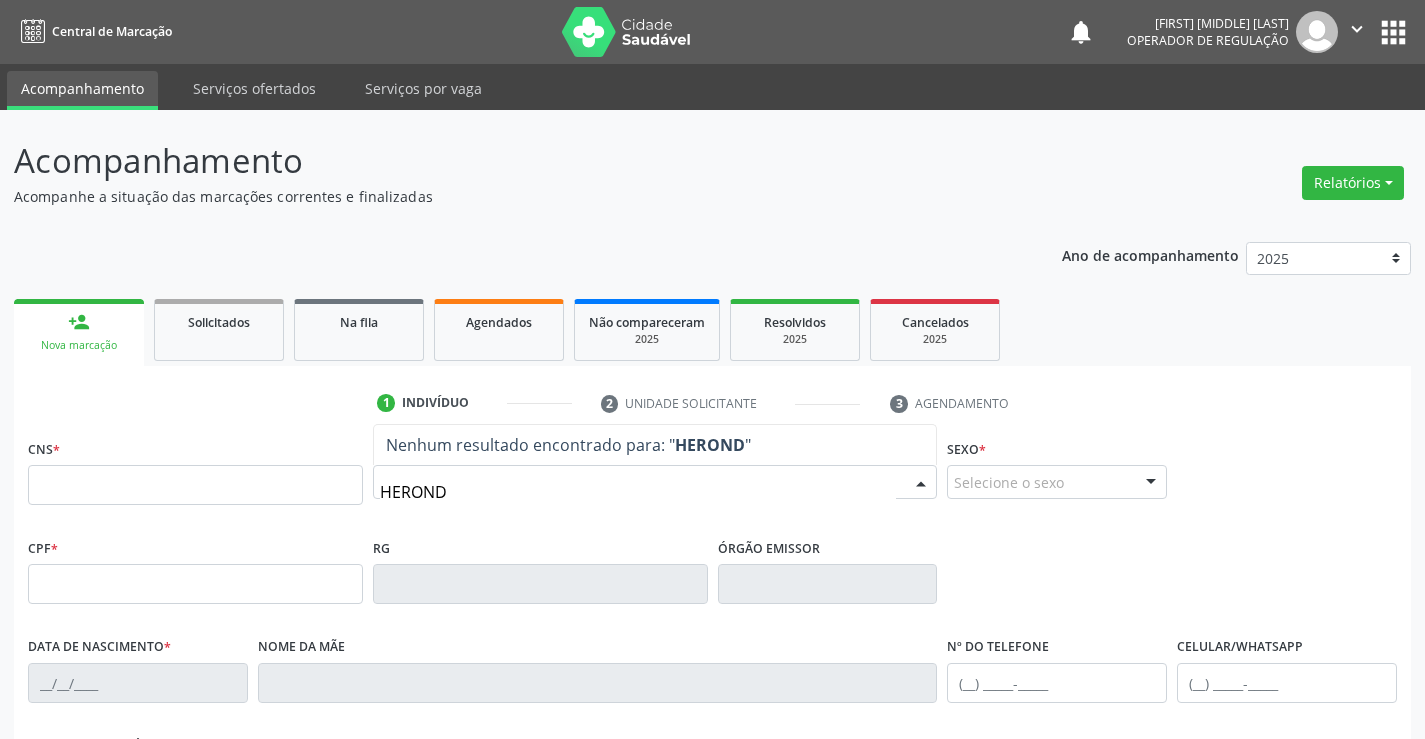 type on "HERONDI" 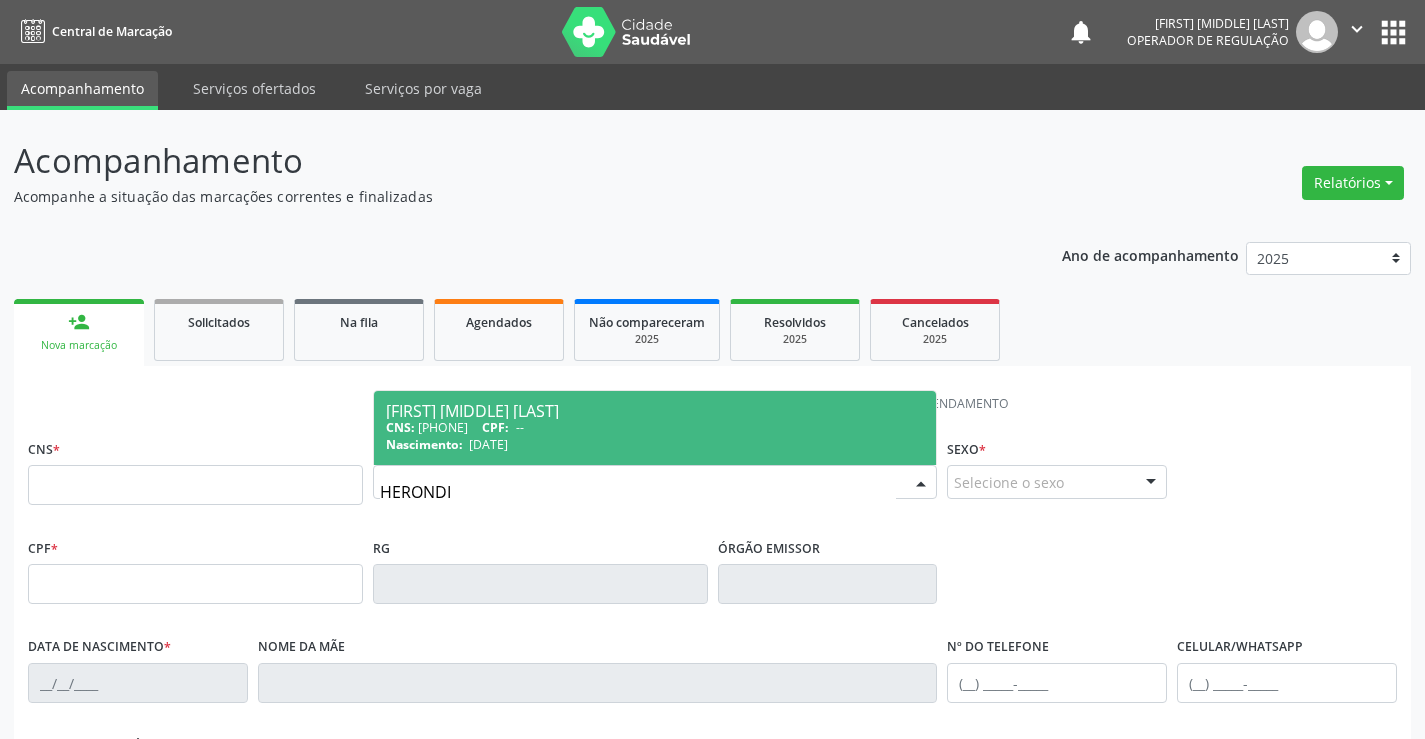 click on "CPF:" at bounding box center (495, 427) 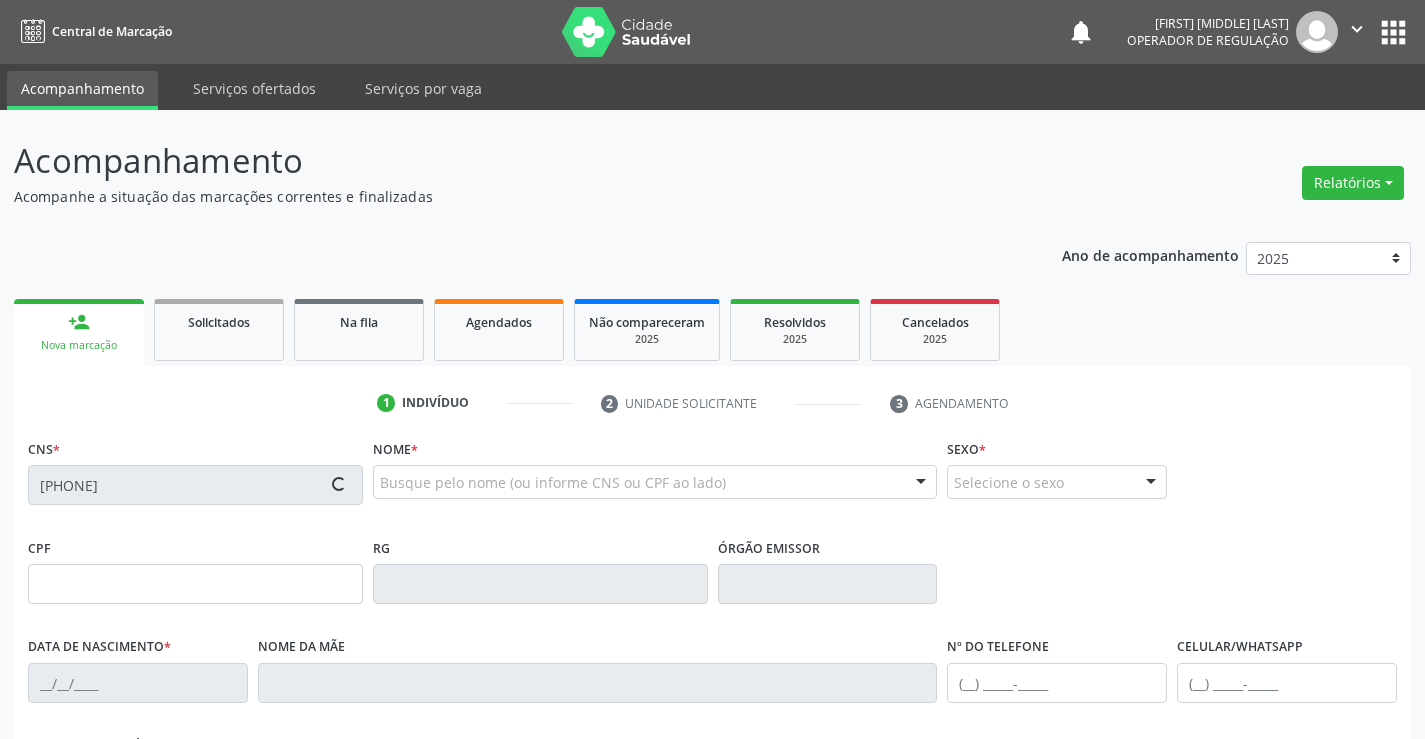 type on "[ID_NUMBER]" 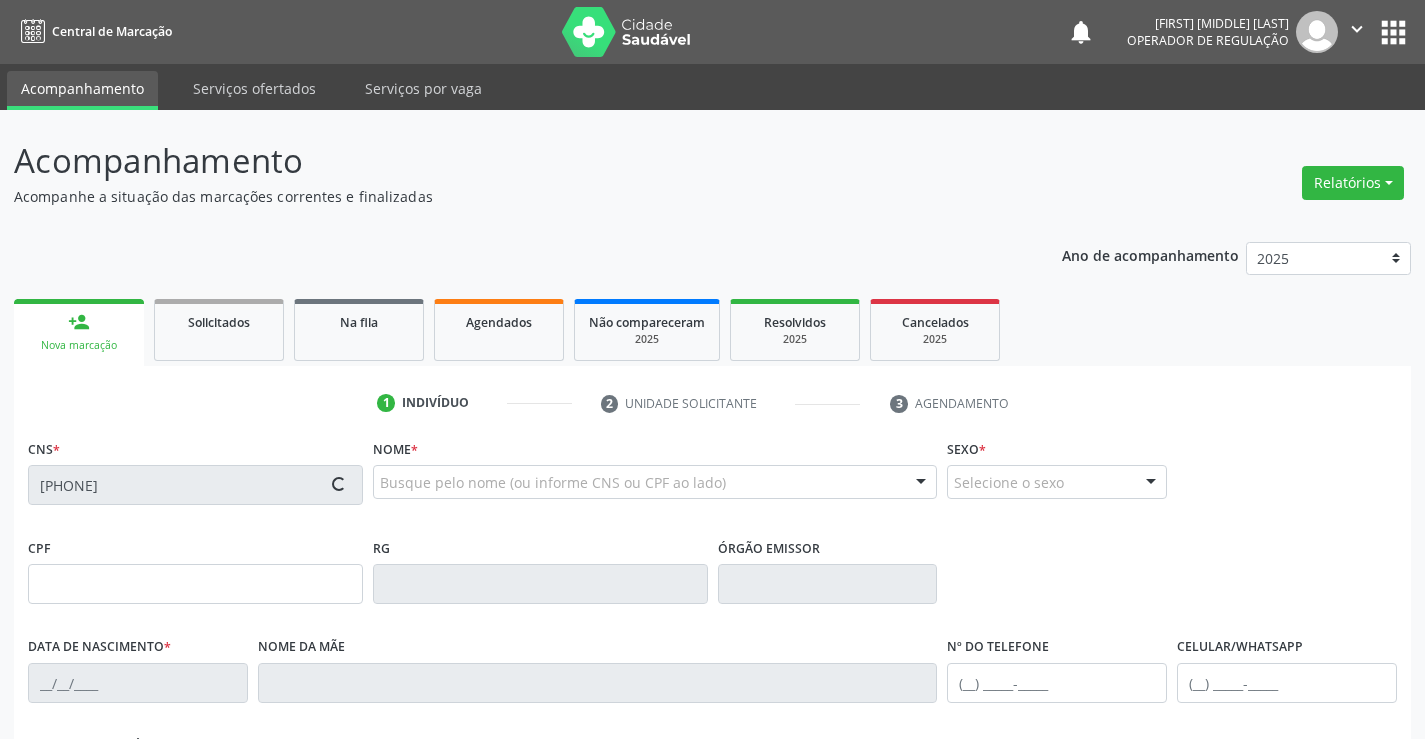 type on "[DATE]" 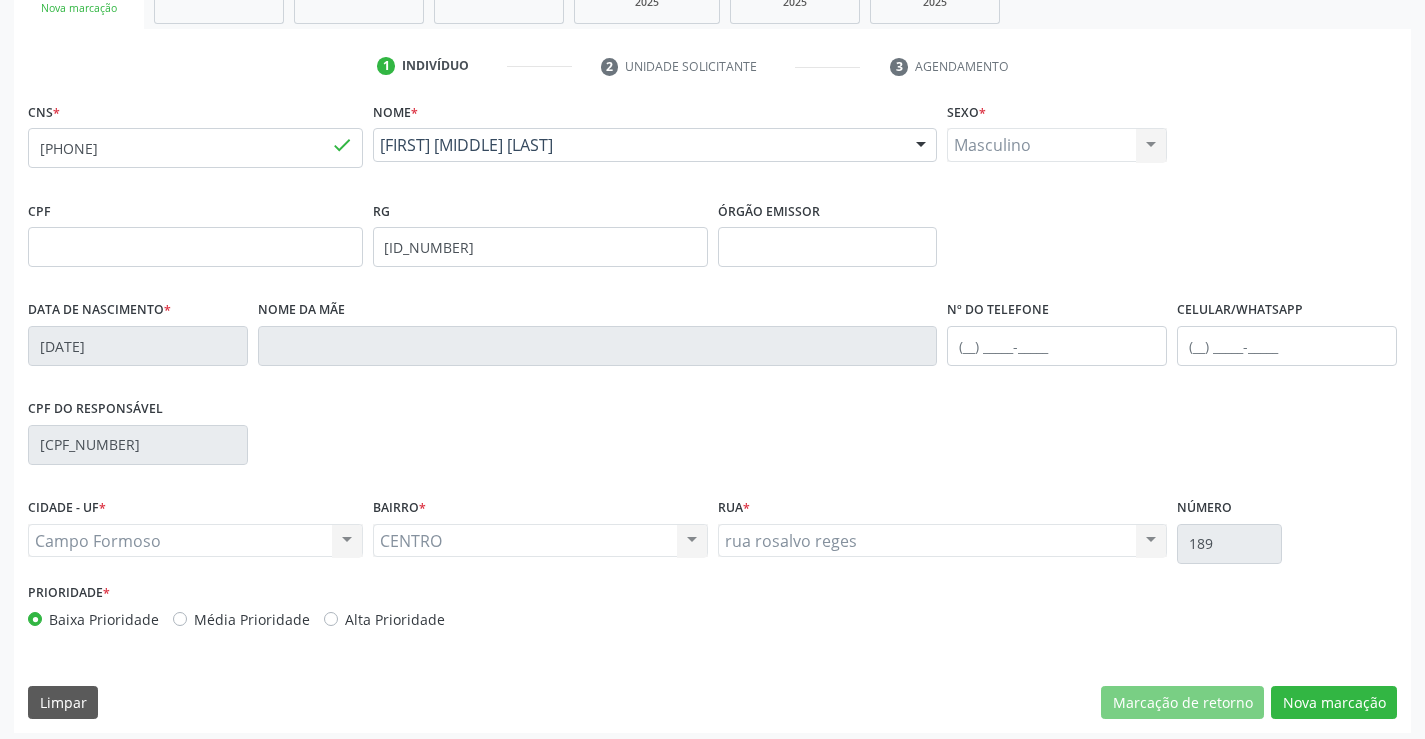 scroll, scrollTop: 345, scrollLeft: 0, axis: vertical 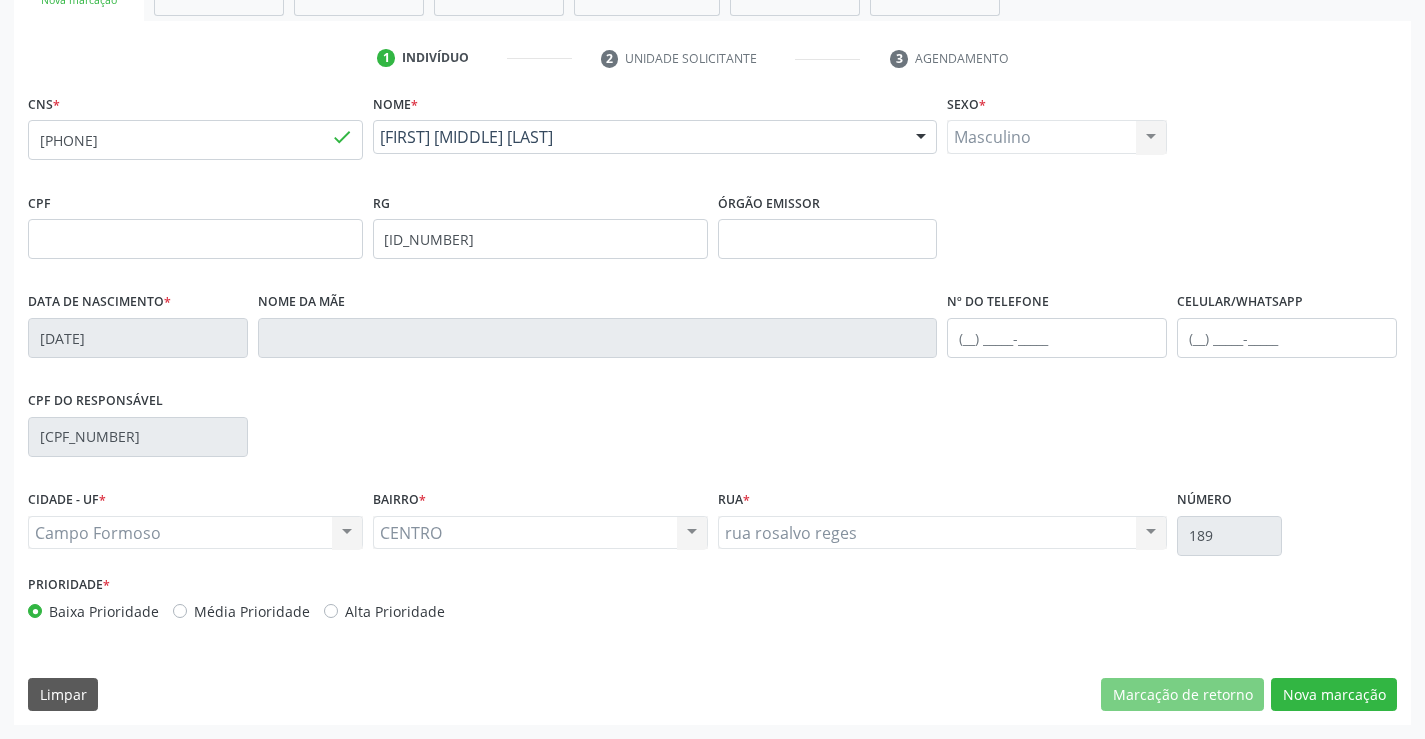 click on "Acompanhamento
Acompanhe a situação das marcações correntes e finalizadas
Relatórios
Acompanhamento
Consolidado
Procedimentos realizados
Ano de acompanhamento
2025 2024 2023
person_add
Nova marcação
Solicitados   Na fila   Agendados   Não compareceram
2025
Resolvidos
2025
Cancelados
2025
1
Indivíduo
2
Unidade solicitante
3
Agendamento
CNS
*
[PHONE]       done
Nome
*
[FIRST] [MIDDLE] [LAST]
[FIRST] [MIDDLE] [LAST]
CNS:
[PHONE]
CPF:    --   Nascimento:
[DATE]
Nenhum resultado encontrado para: "   "
Digite o nome
Sexo
*
Masculino         Masculino   Feminino" at bounding box center (712, 252) 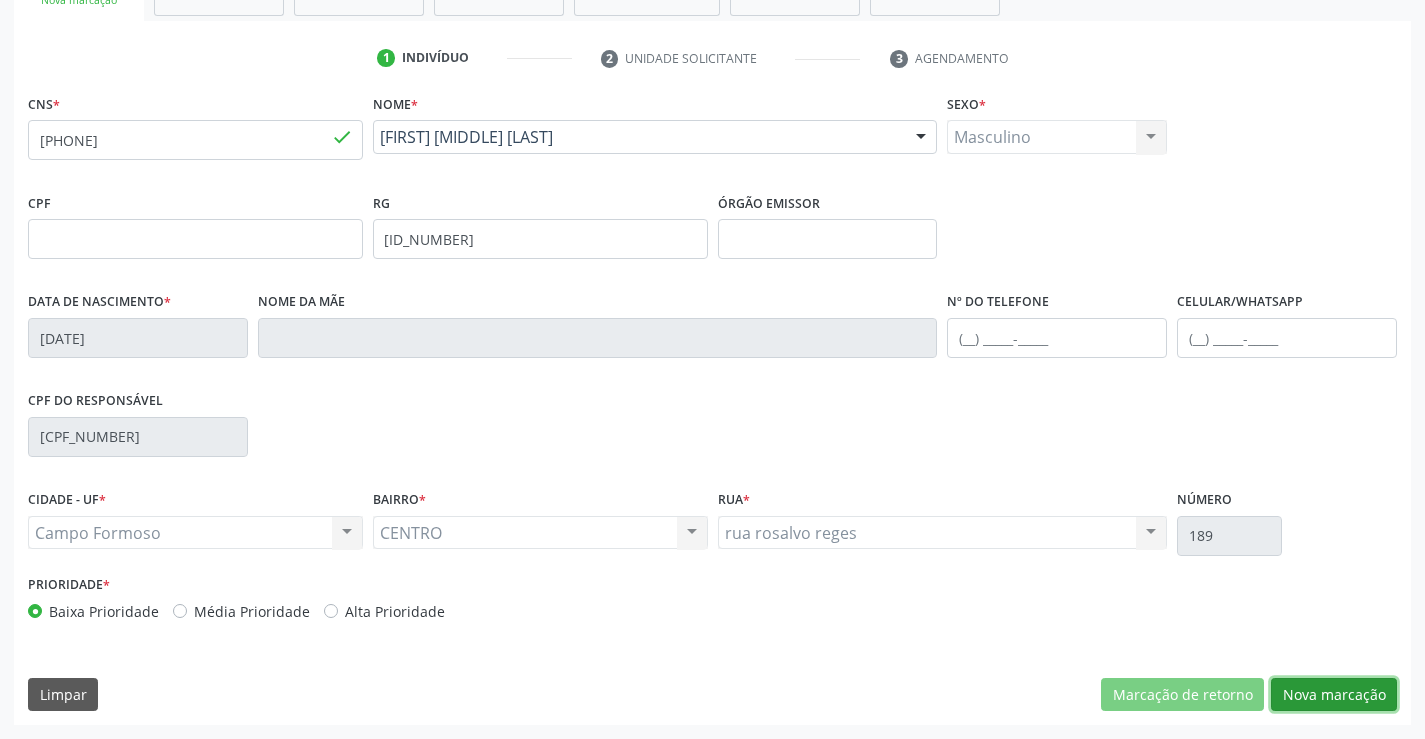 click on "Nova marcação" at bounding box center [1334, 695] 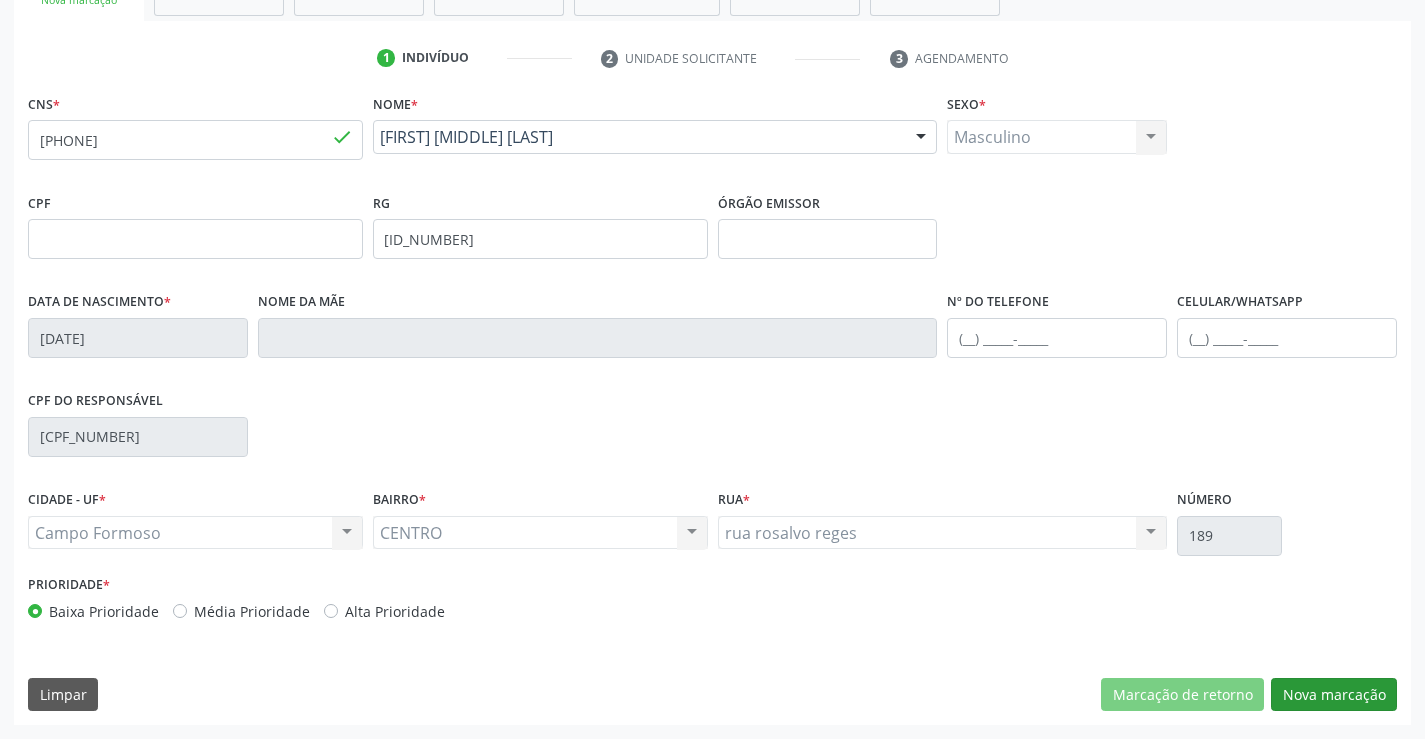 click on "Próximo" at bounding box center [0, 0] 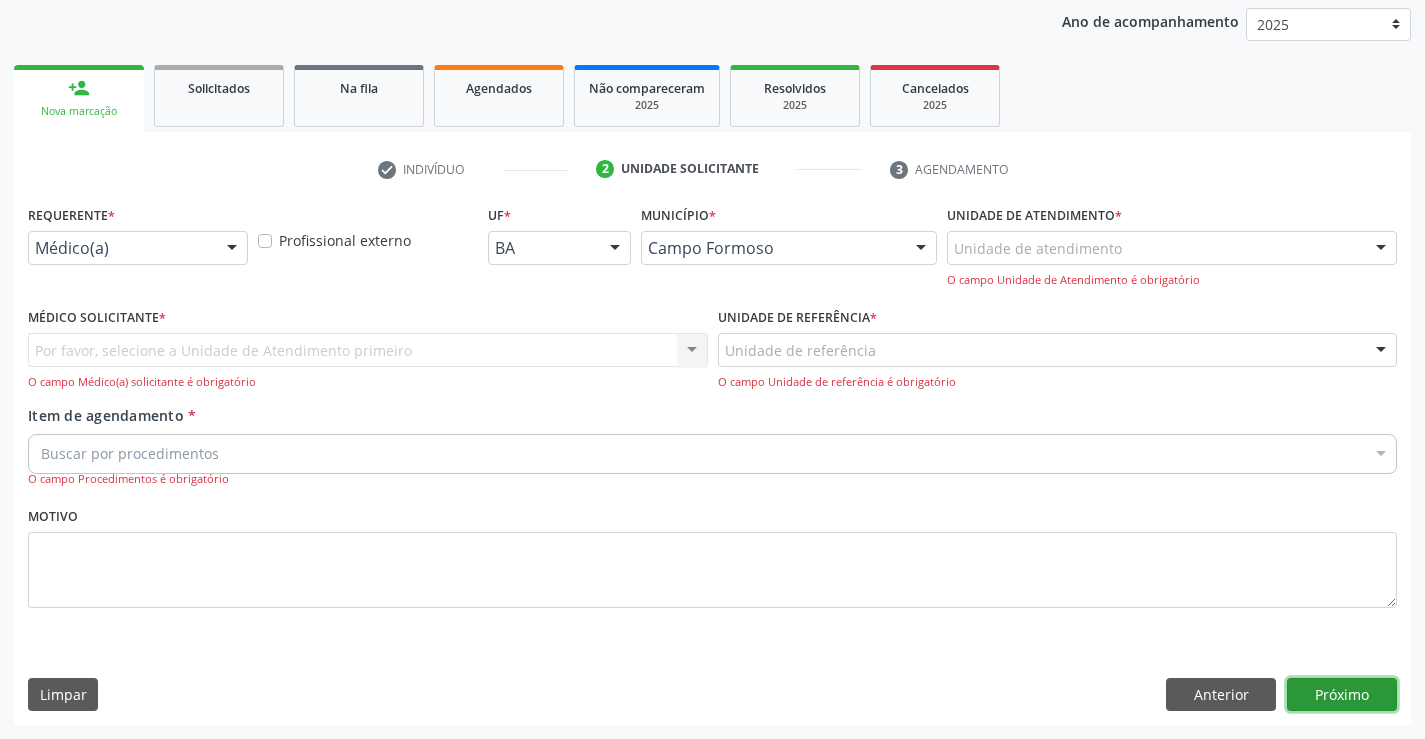 scroll, scrollTop: 167, scrollLeft: 0, axis: vertical 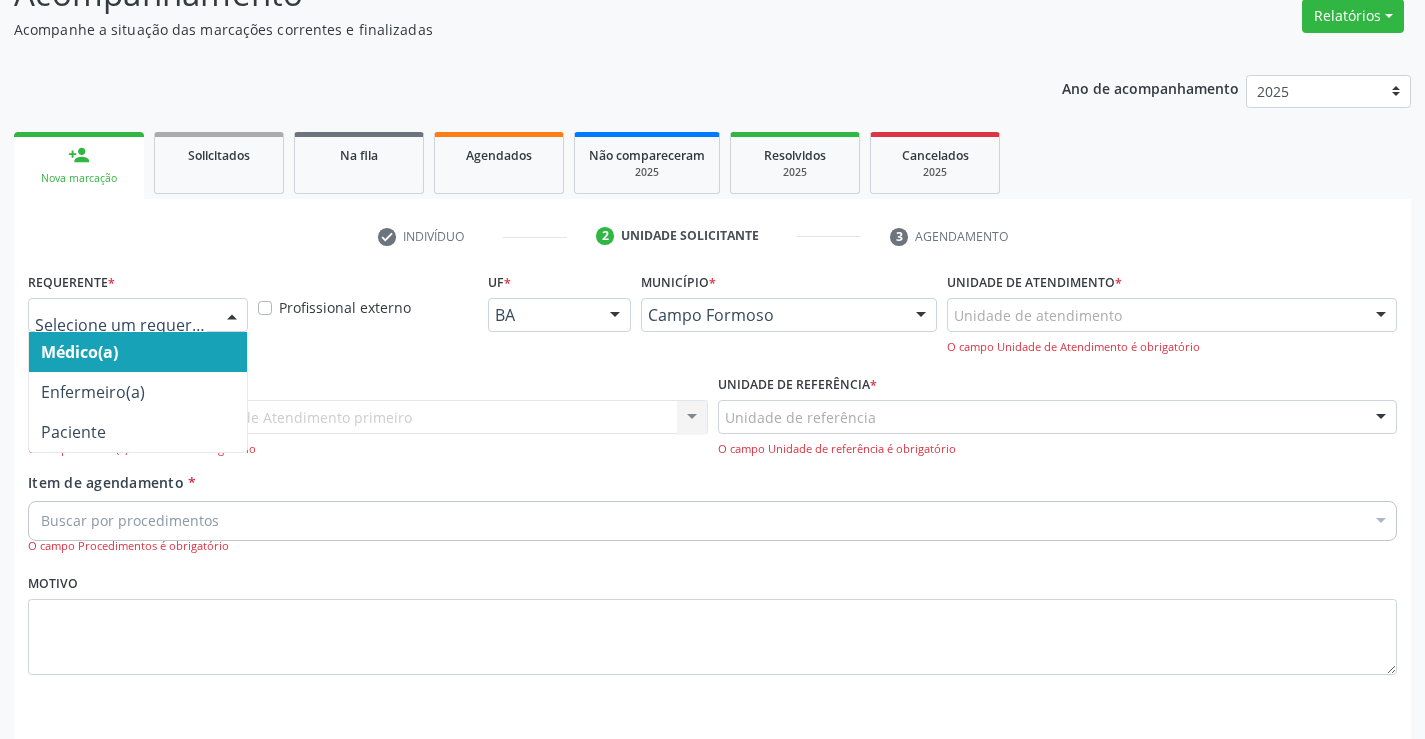 click at bounding box center (138, 315) 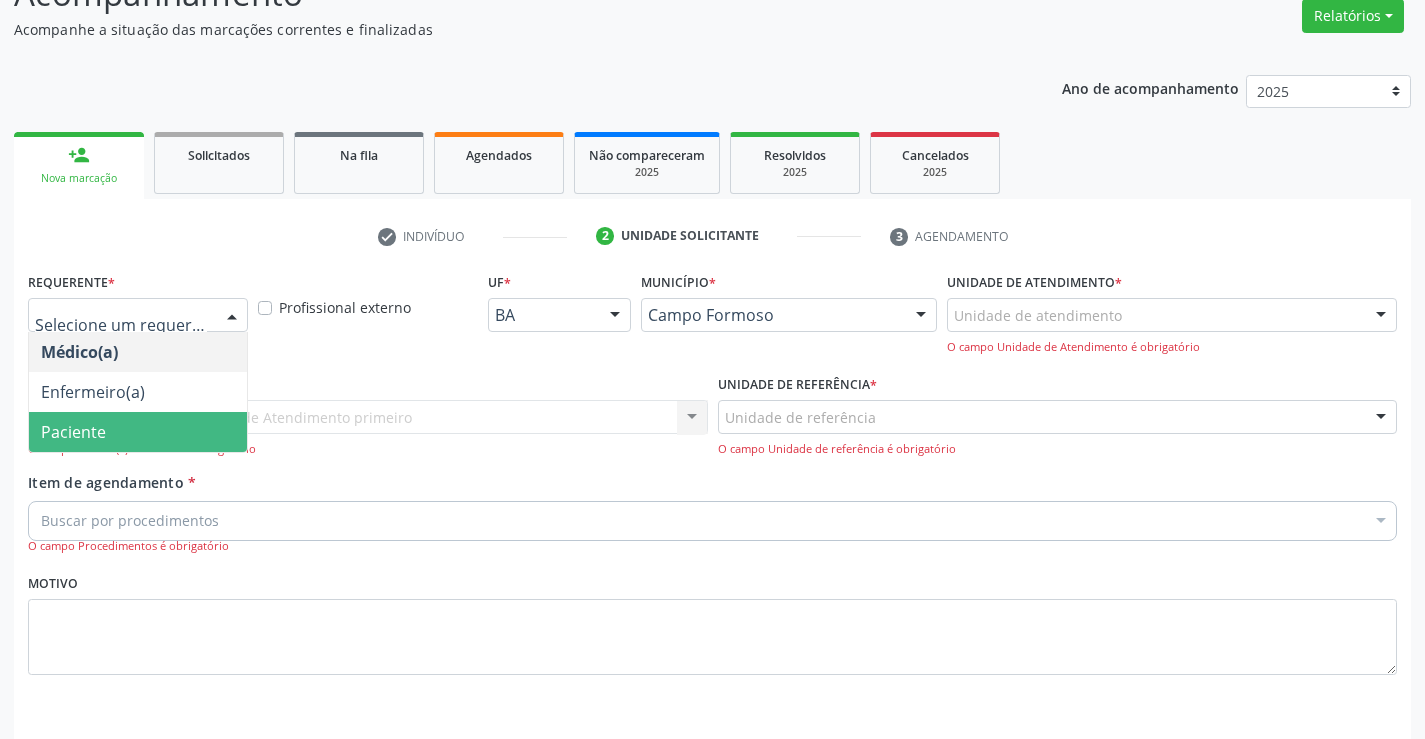 click on "Paciente" at bounding box center (138, 432) 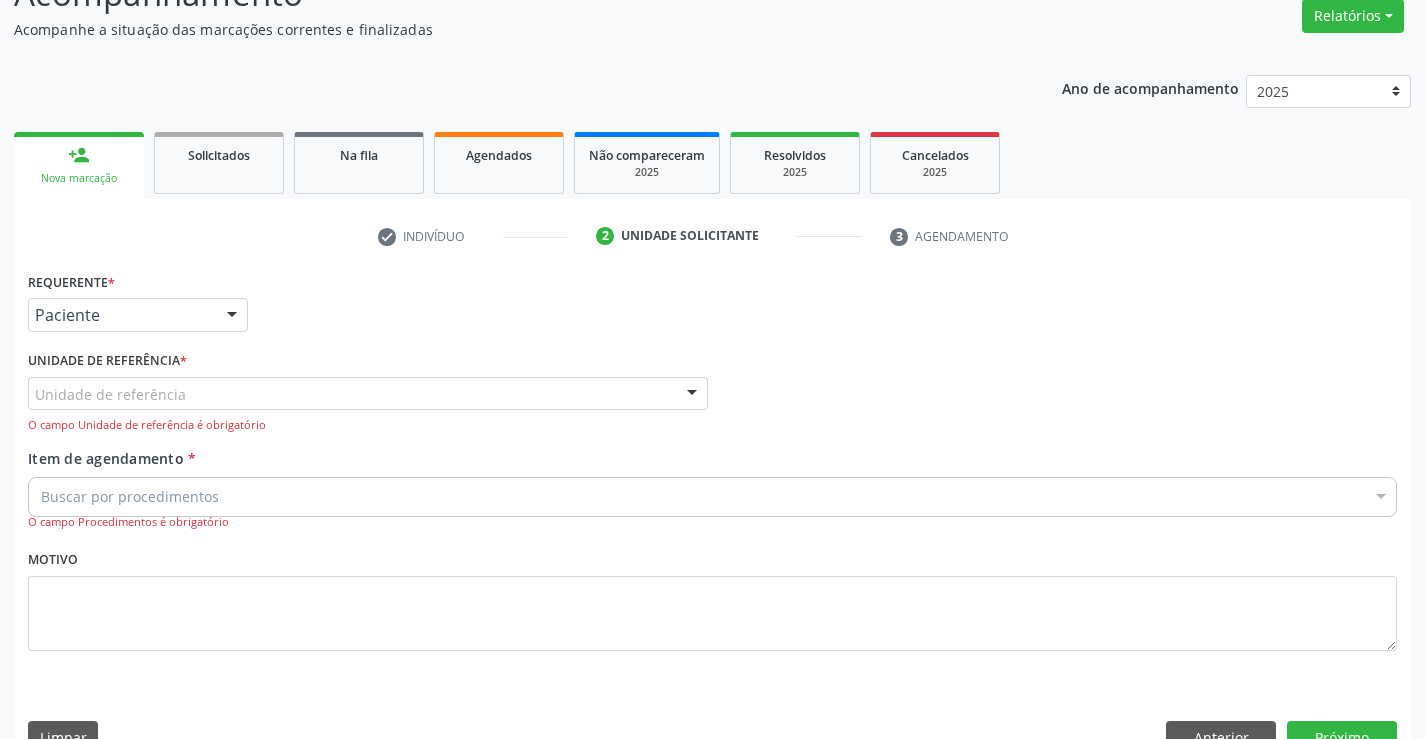 click at bounding box center [35, 404] 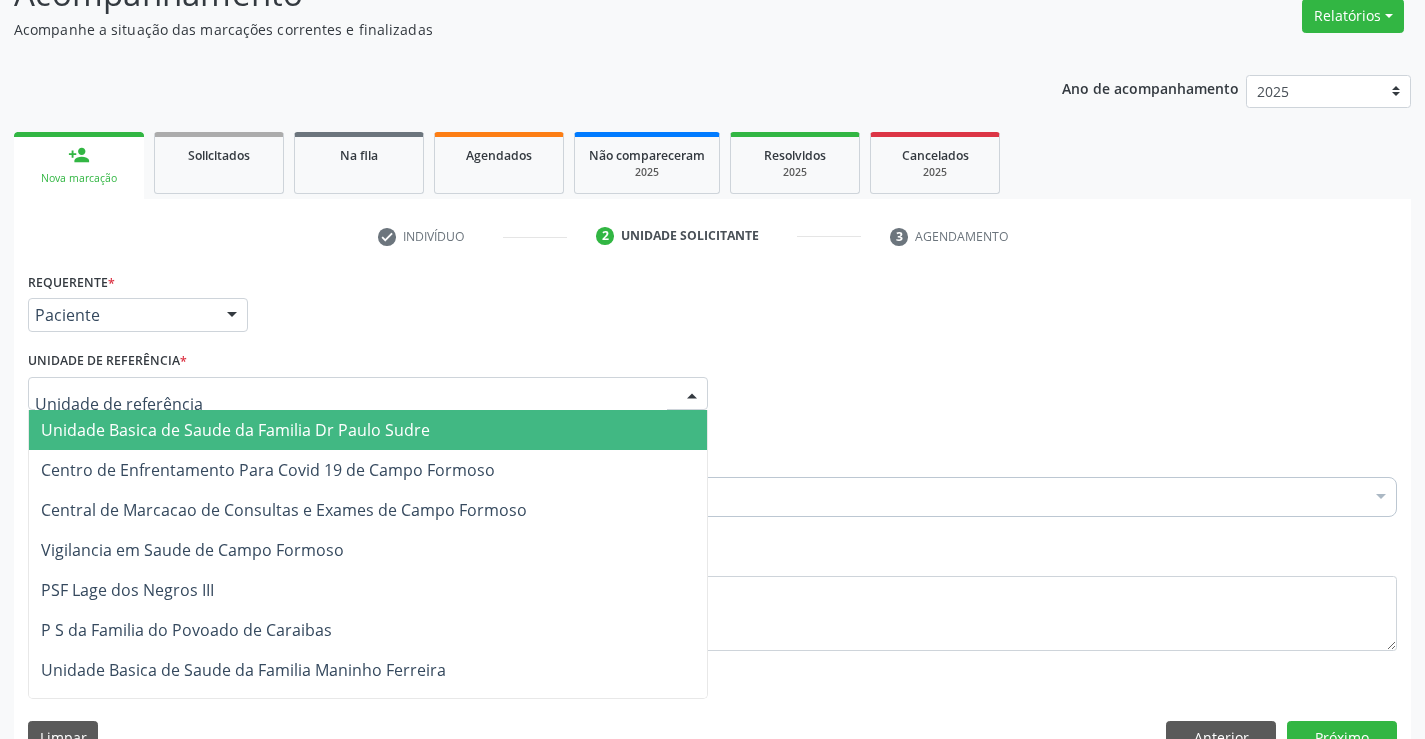 click on "Unidade Basica de Saude da Familia Dr Paulo Sudre" at bounding box center [368, 430] 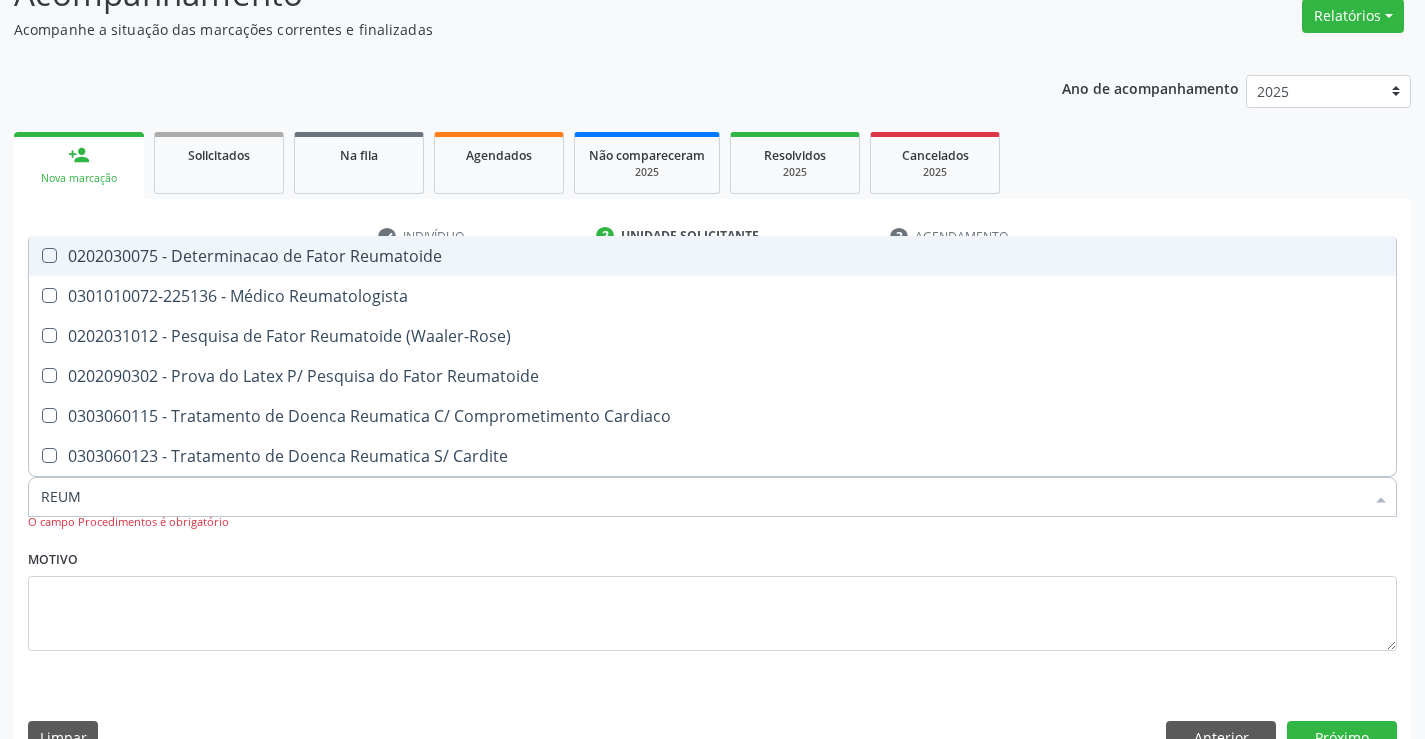 type on "REUMA" 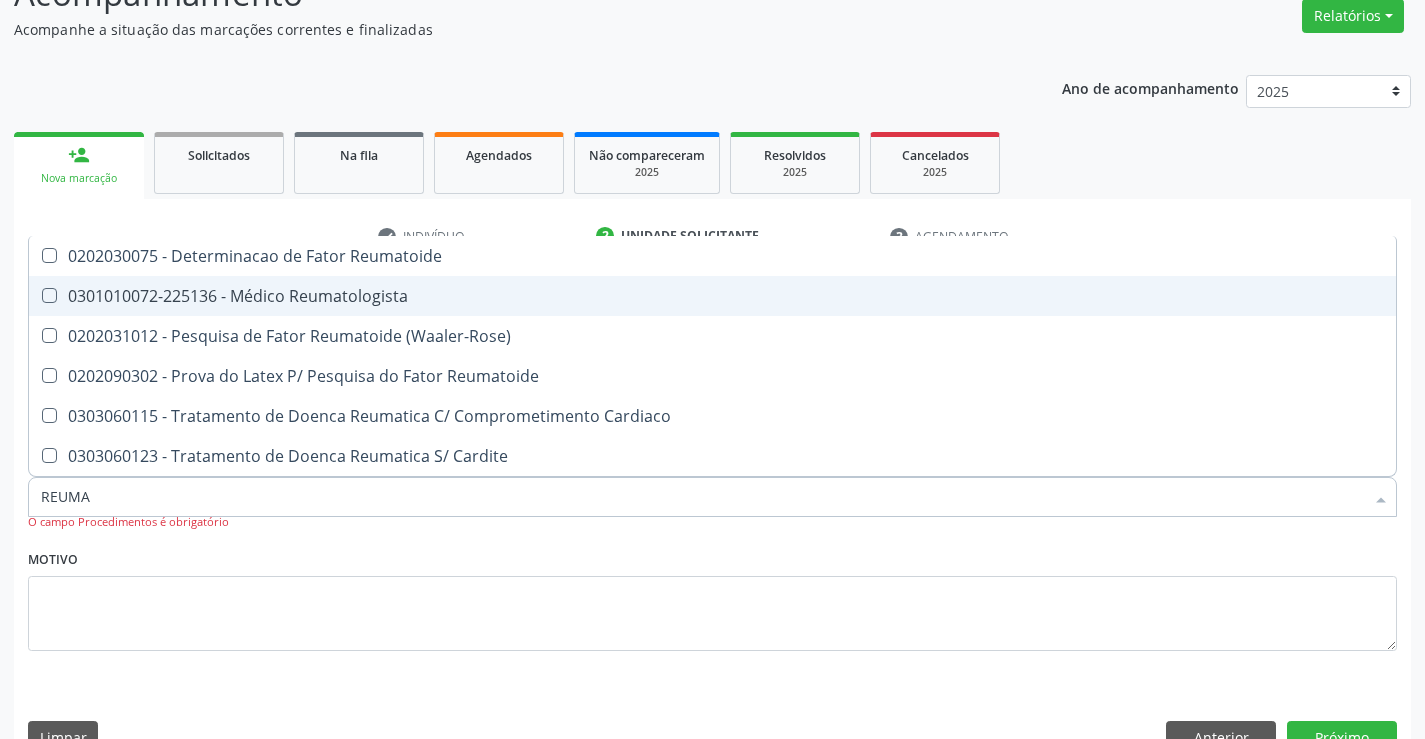 click on "0301010072-225136 - Médico Reumatologista" at bounding box center [712, 296] 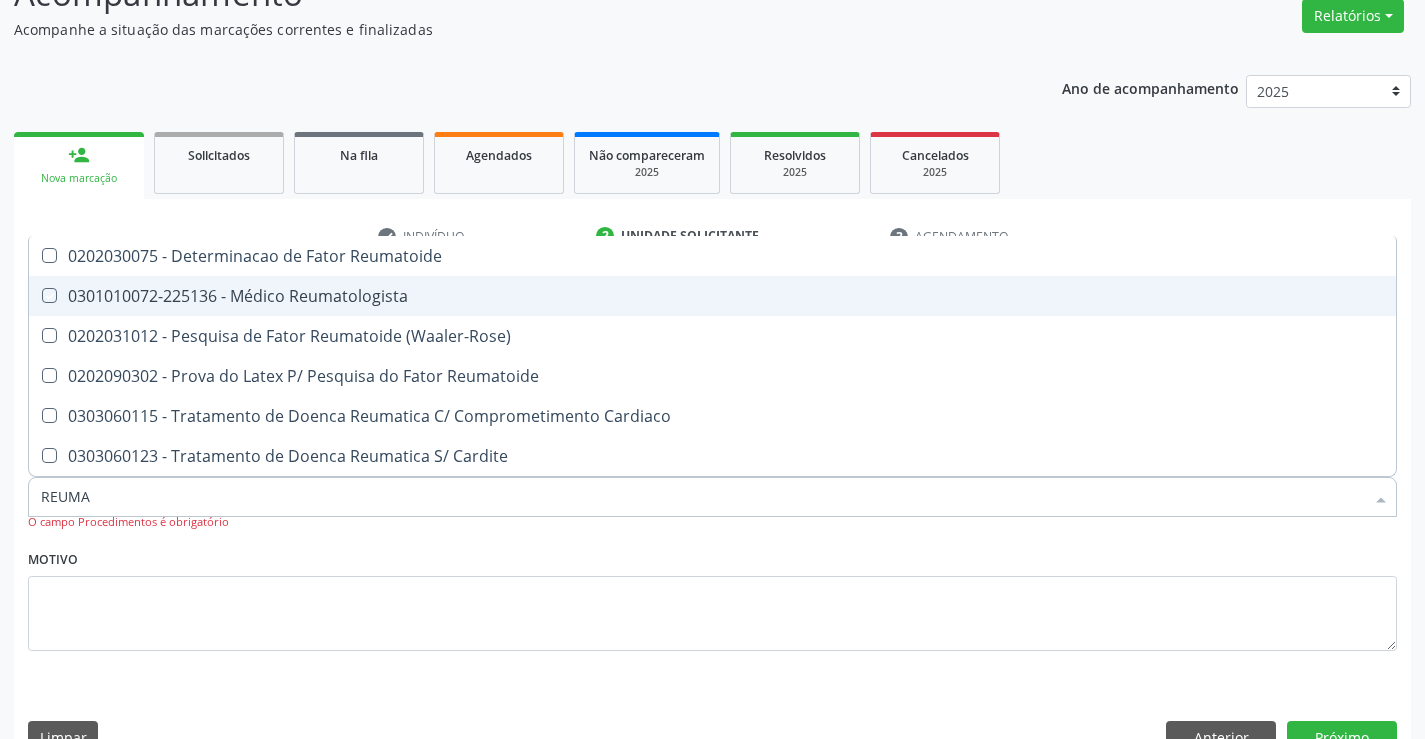 checkbox on "true" 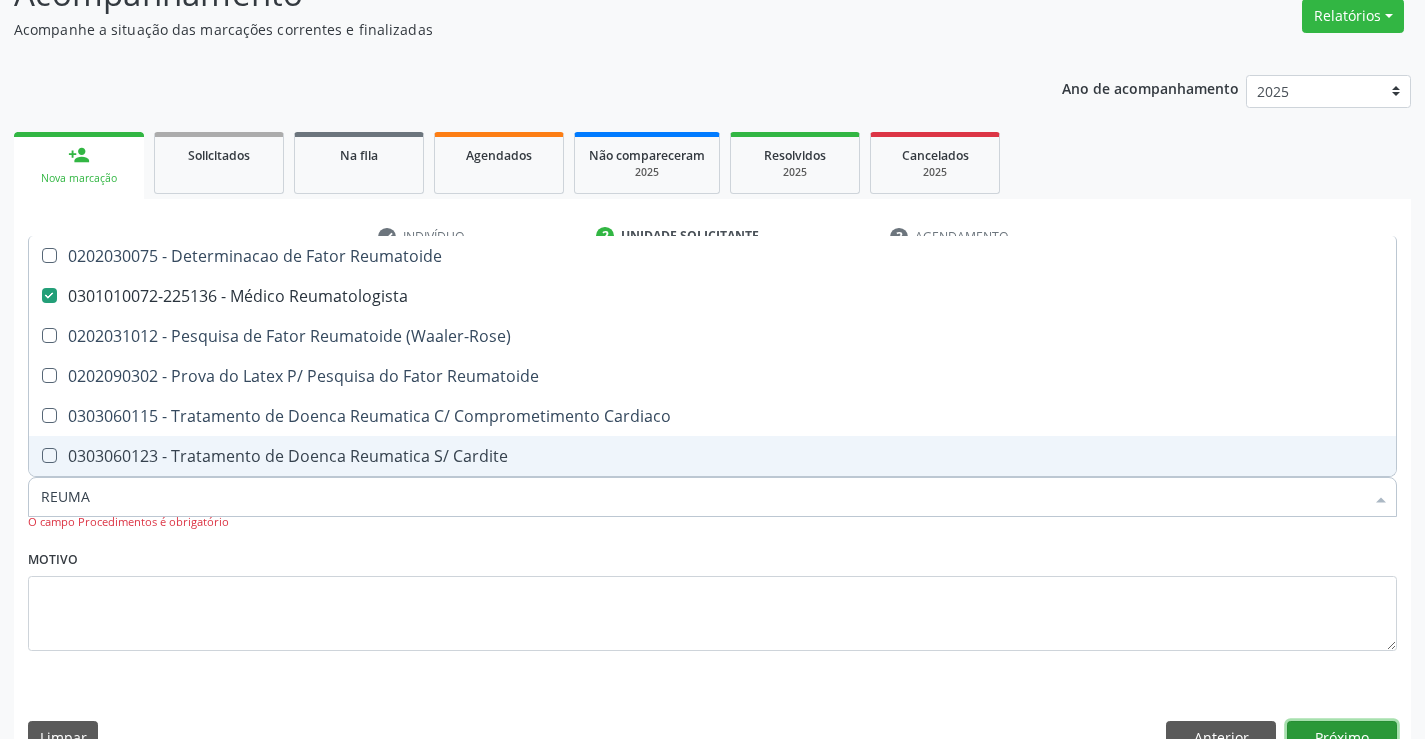 click on "Próximo" at bounding box center [1342, 738] 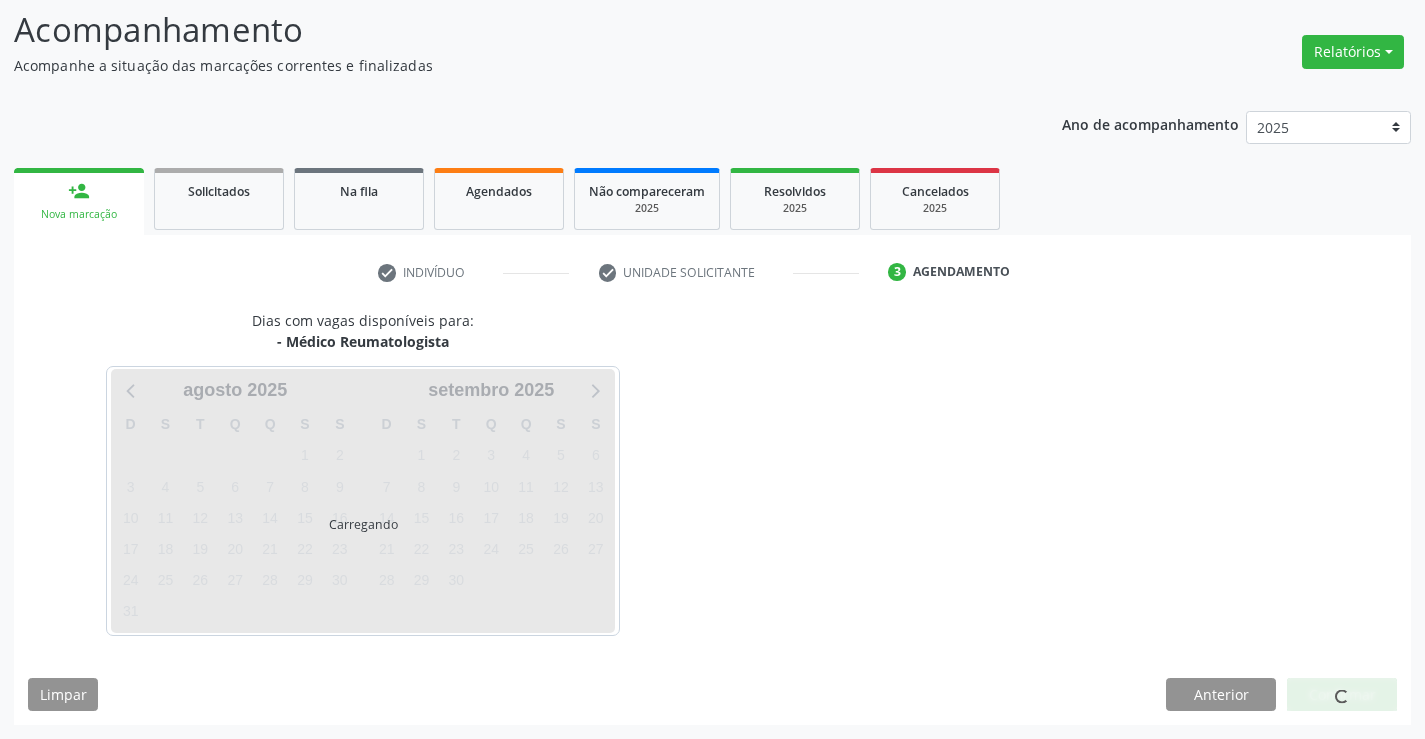 scroll, scrollTop: 131, scrollLeft: 0, axis: vertical 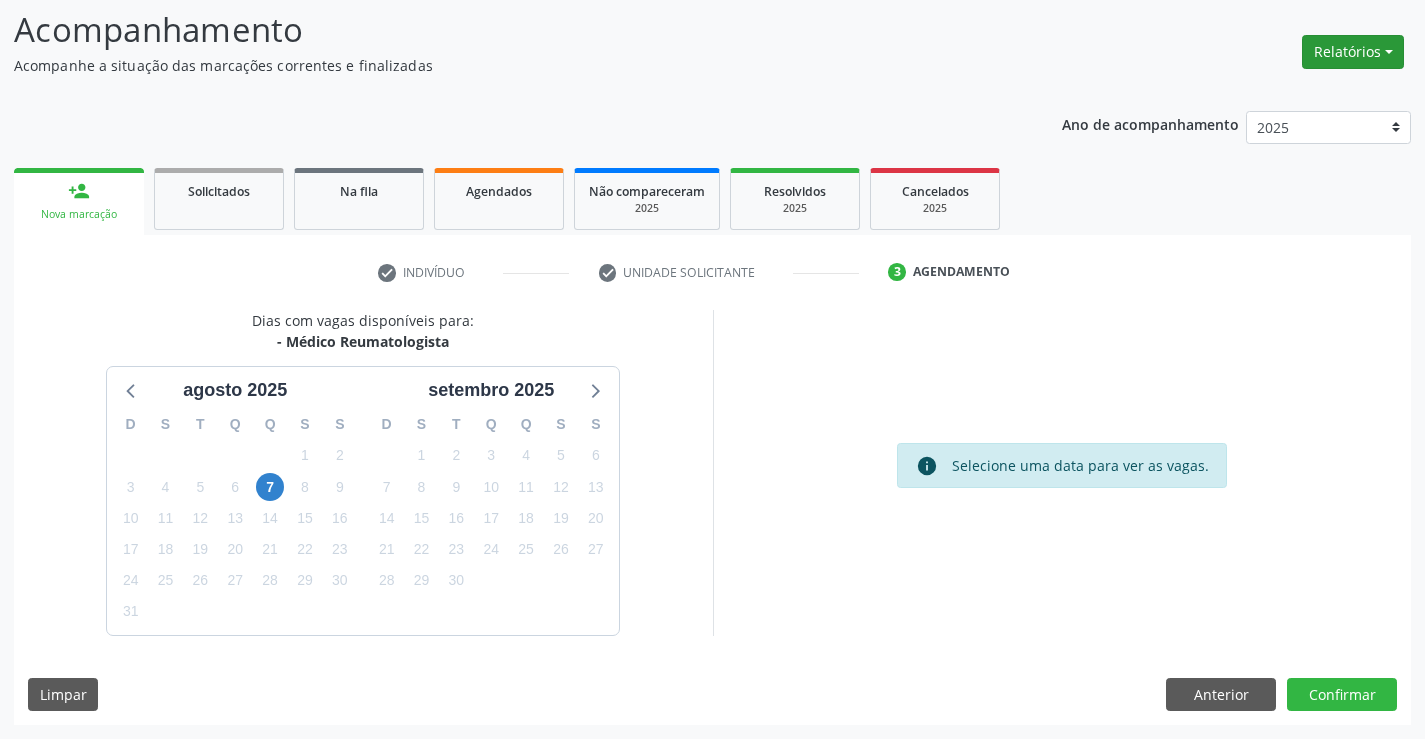 click on "Relatórios" at bounding box center [1353, 52] 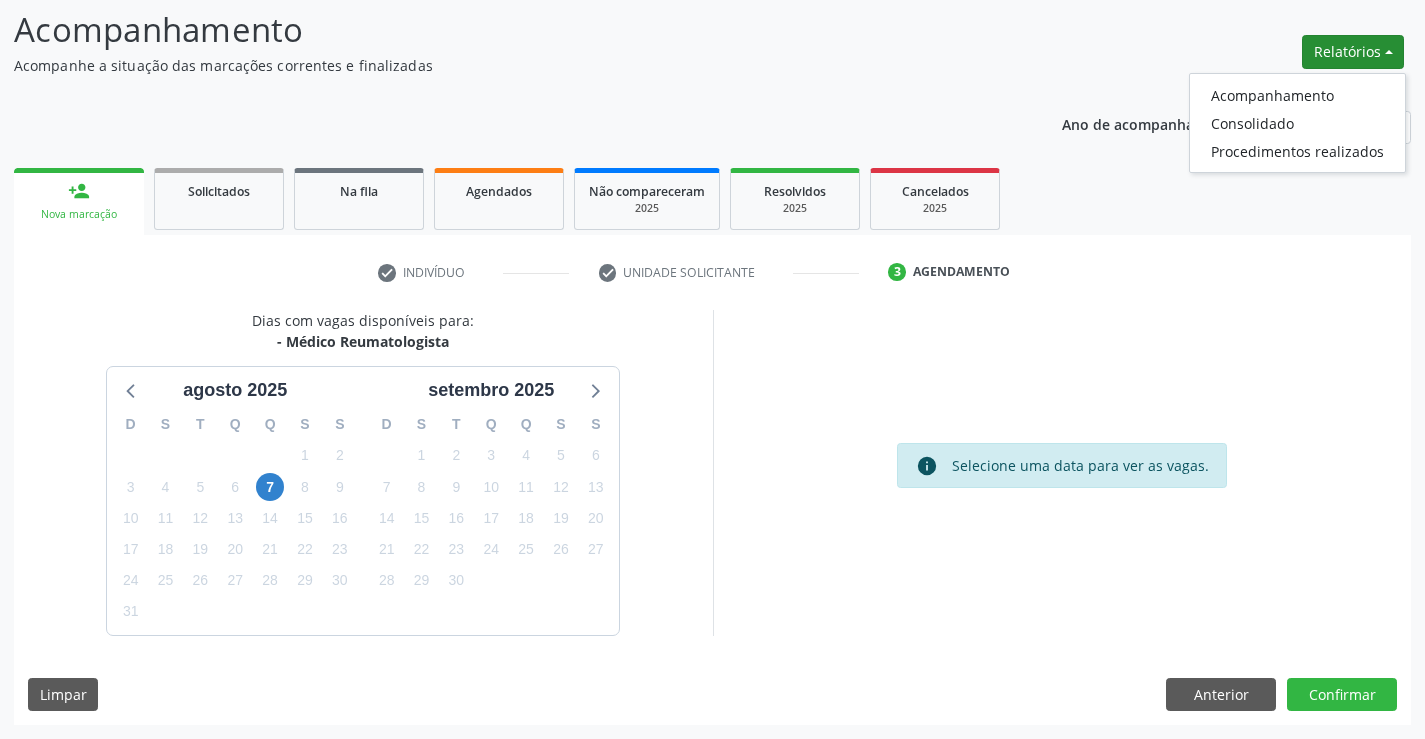 click on "check
Indivíduo
check
Unidade solicitante
3
Agendamento
CNS
*
700 5041 5993 0956       done
Nome
*
Herondi Nascimento dos Santos
Herondi Nascimento dos Santos
CNS:
700 5041 5993 0956
CPF:    --   Nascimento:
14/02/1985
Nenhum resultado encontrado para: "   "
Digite o nome
Sexo
*
Masculino         Masculino   Feminino
Nenhum resultado encontrado para: "   "
Não há nenhuma opção para ser exibida.
CPF
RG
920503284
Órgão emissor
Data de nascimento
*
14/02/1985
Nome da mãe
Nº do Telefone
Celular/WhatsApp
CPF do responsável
018.272.205-89" at bounding box center [712, 490] 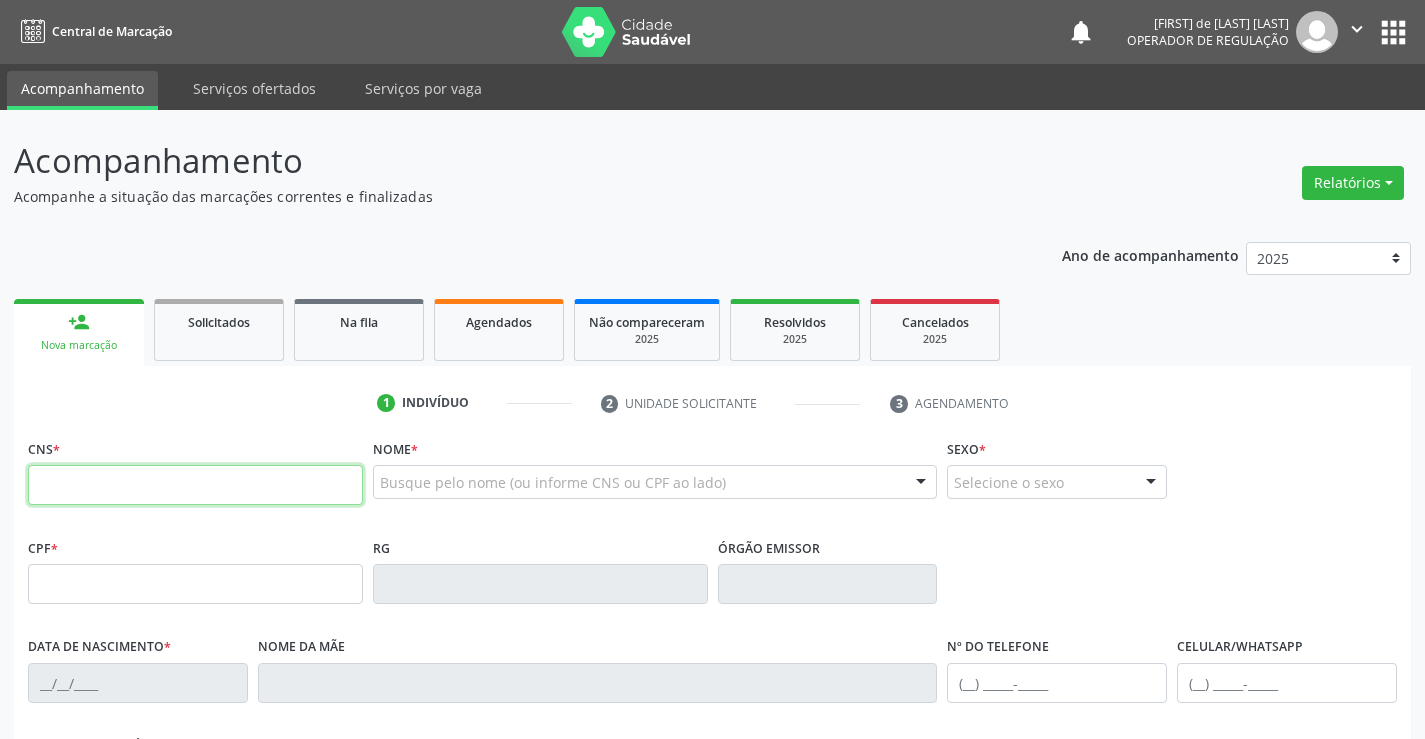 scroll, scrollTop: 0, scrollLeft: 0, axis: both 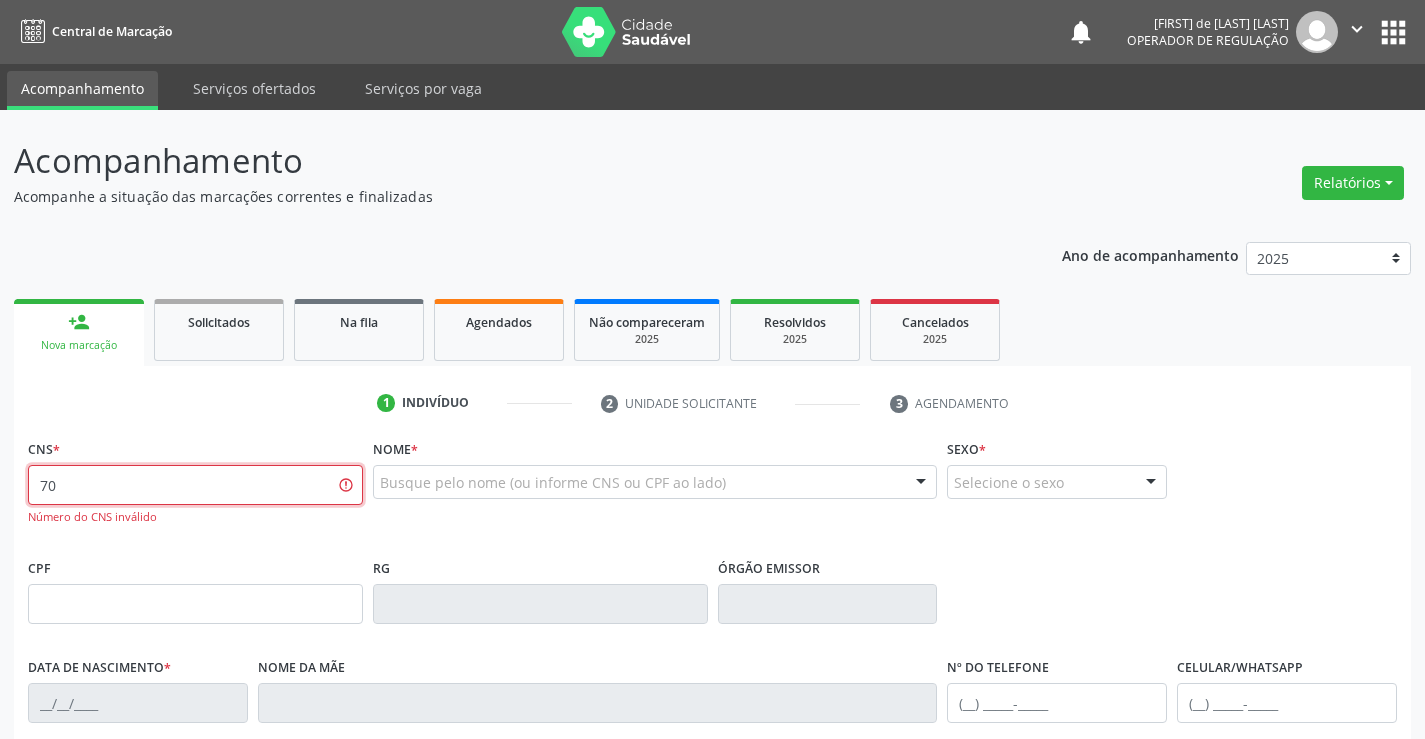 type on "7" 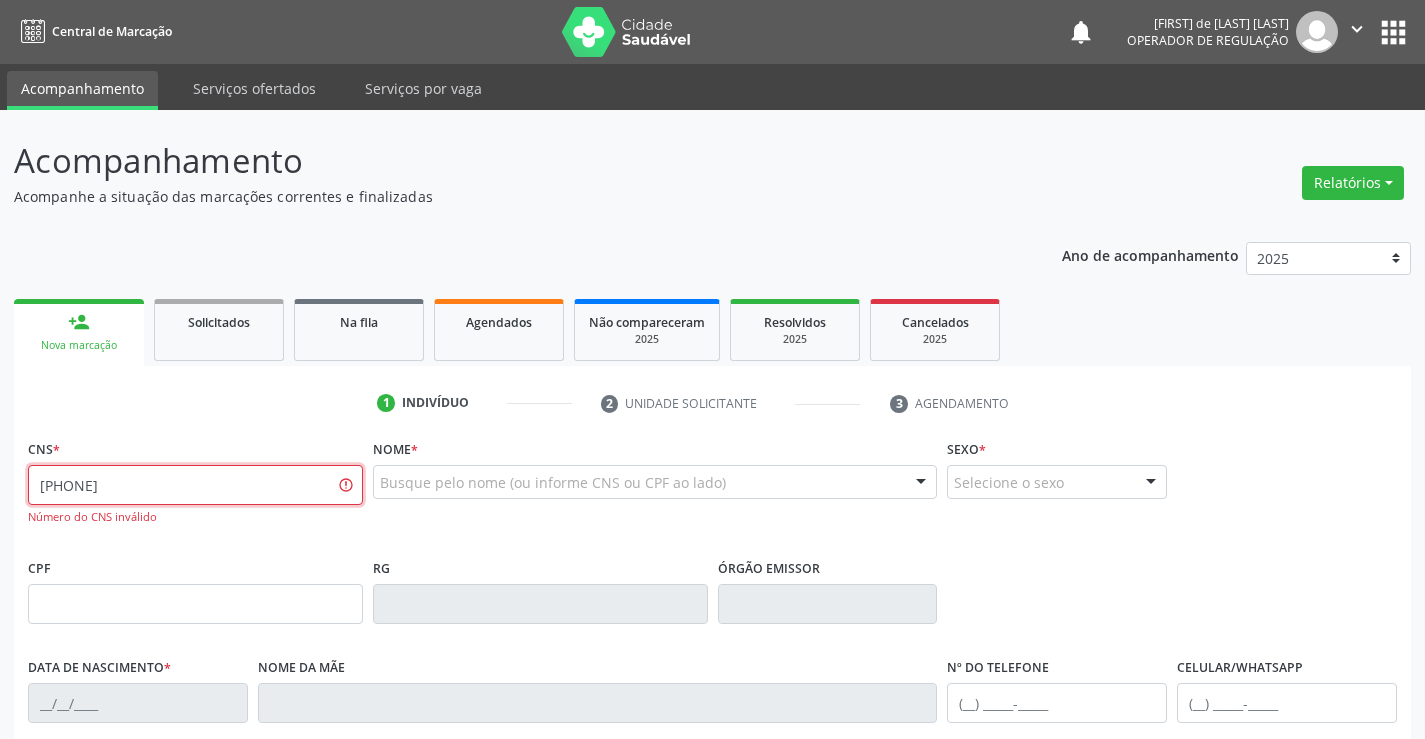 type on "[PHONE]" 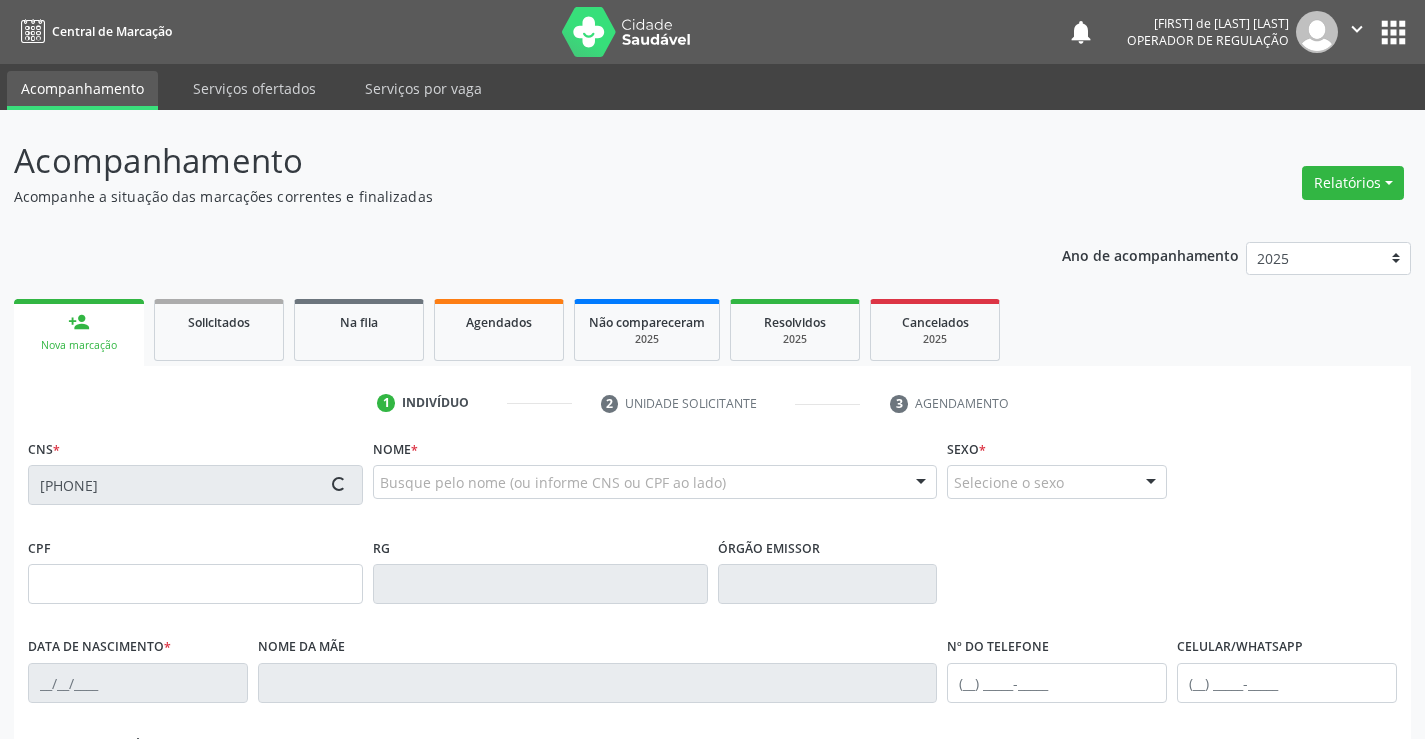 type on "[SSN]" 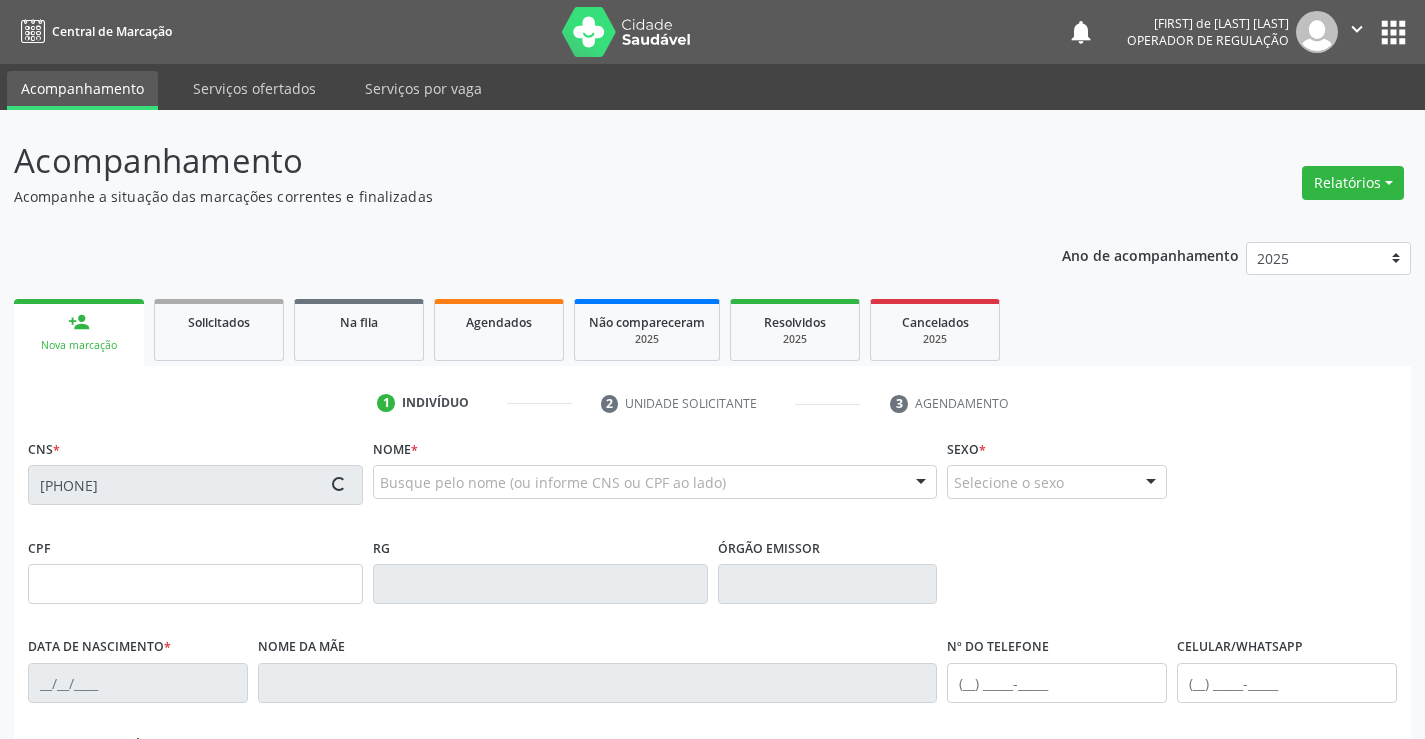 type on "[PHONE]" 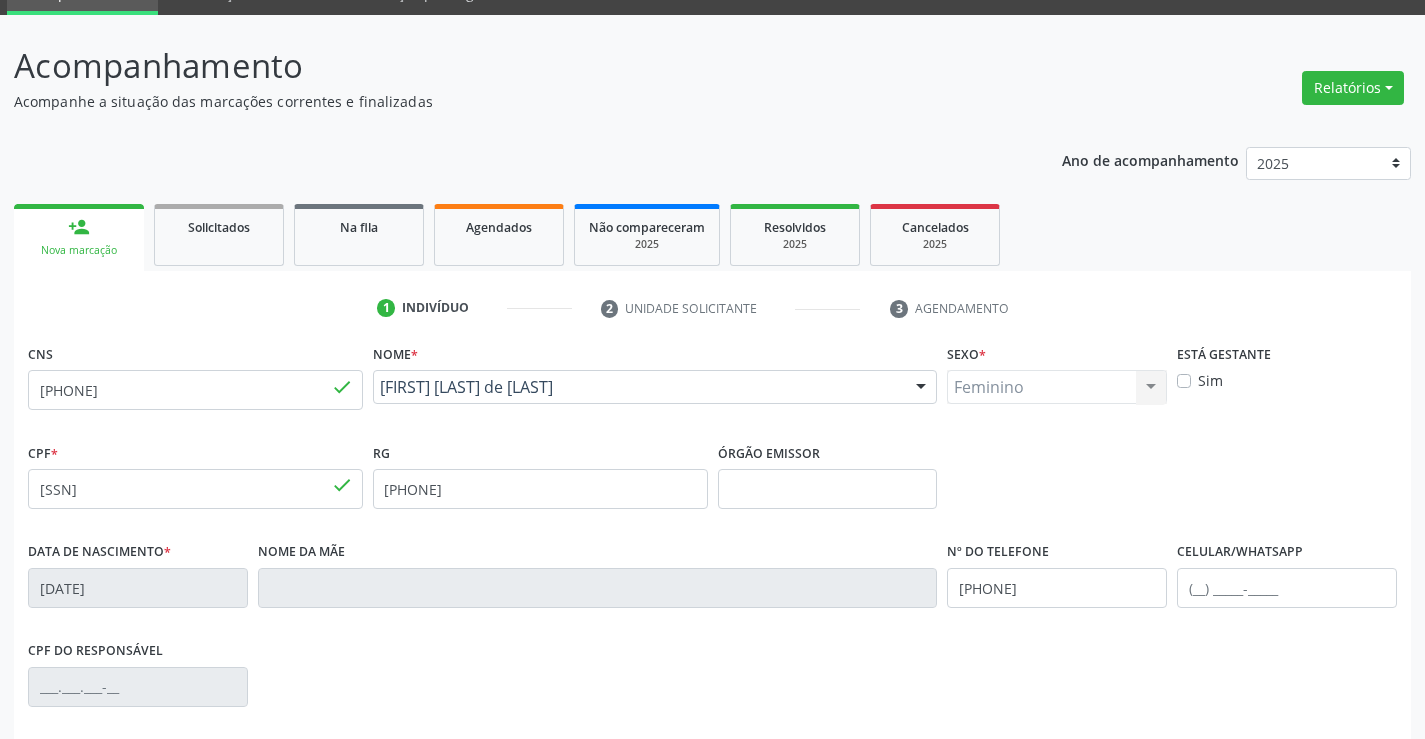 scroll, scrollTop: 300, scrollLeft: 0, axis: vertical 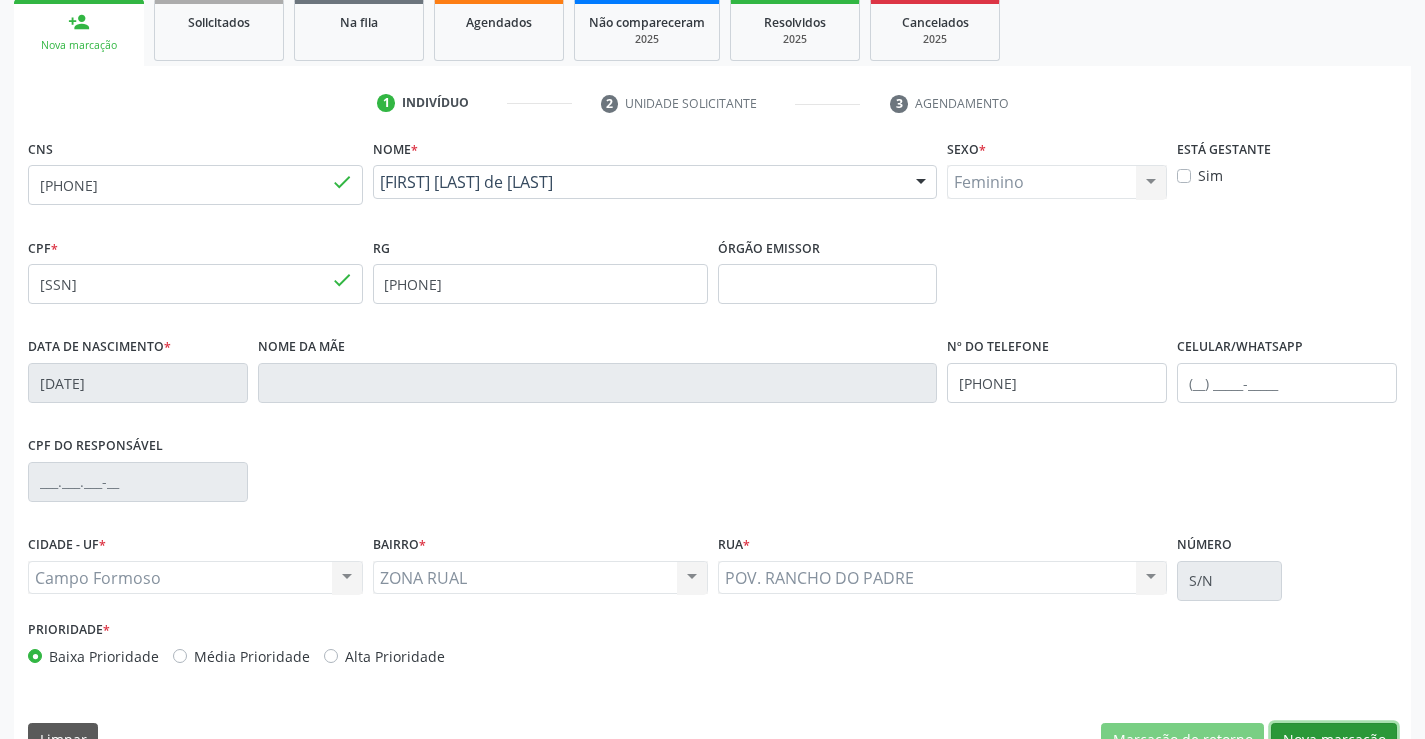 click on "Nova marcação" at bounding box center [1334, 740] 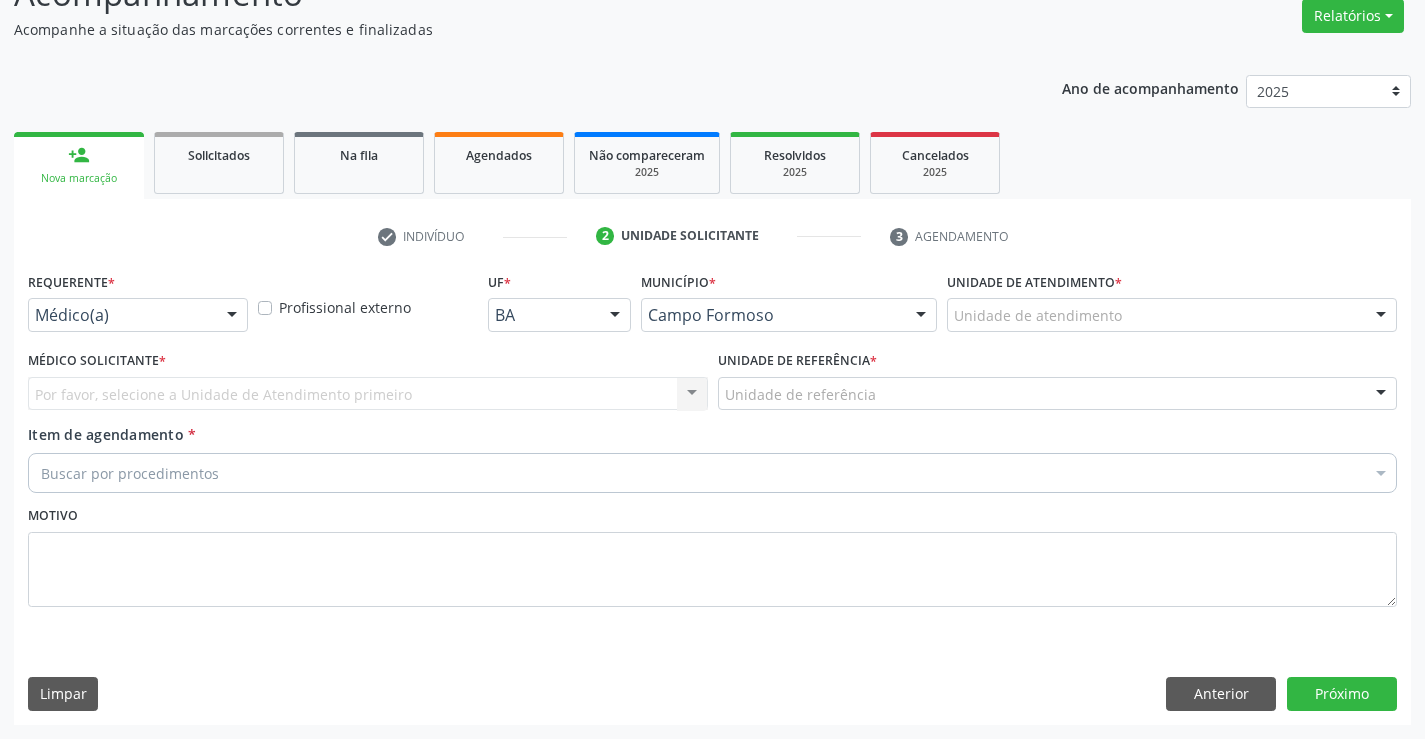 scroll, scrollTop: 167, scrollLeft: 0, axis: vertical 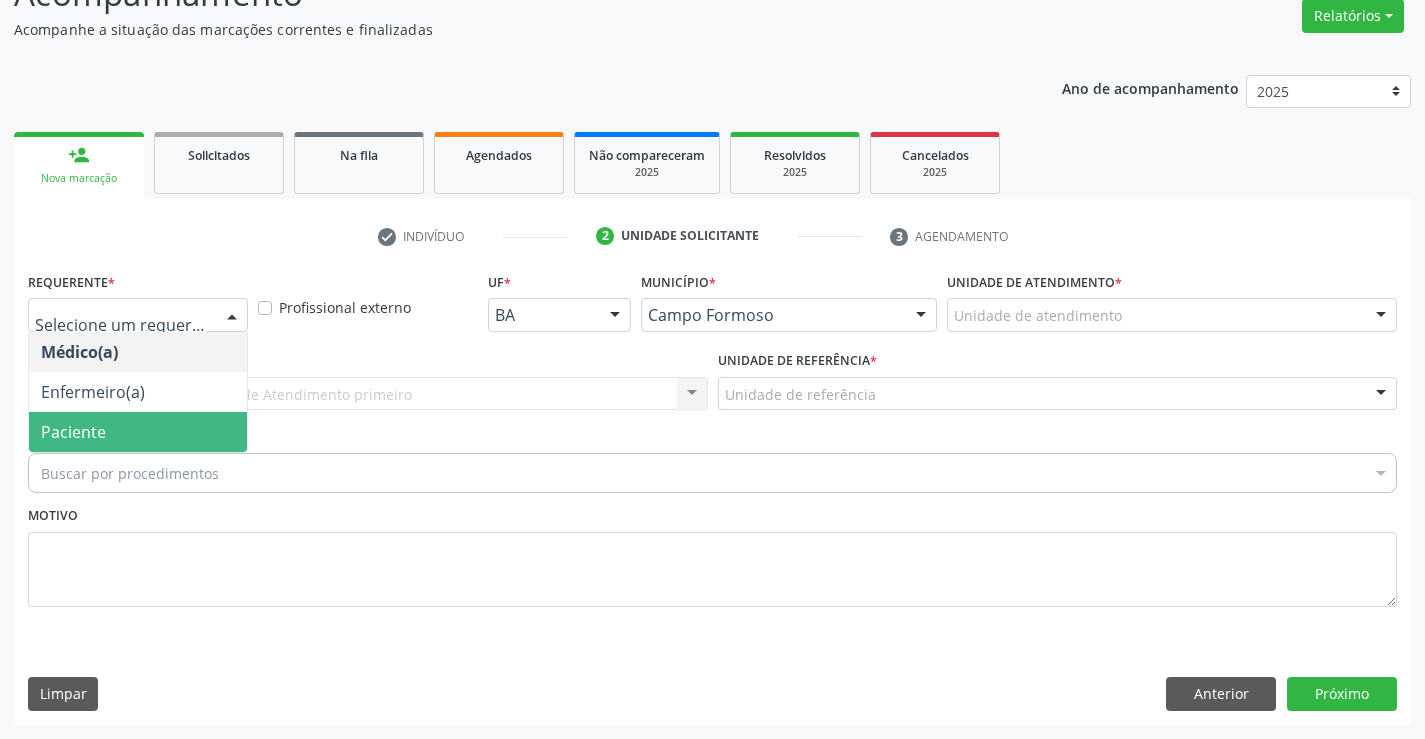 click on "Paciente" at bounding box center [138, 432] 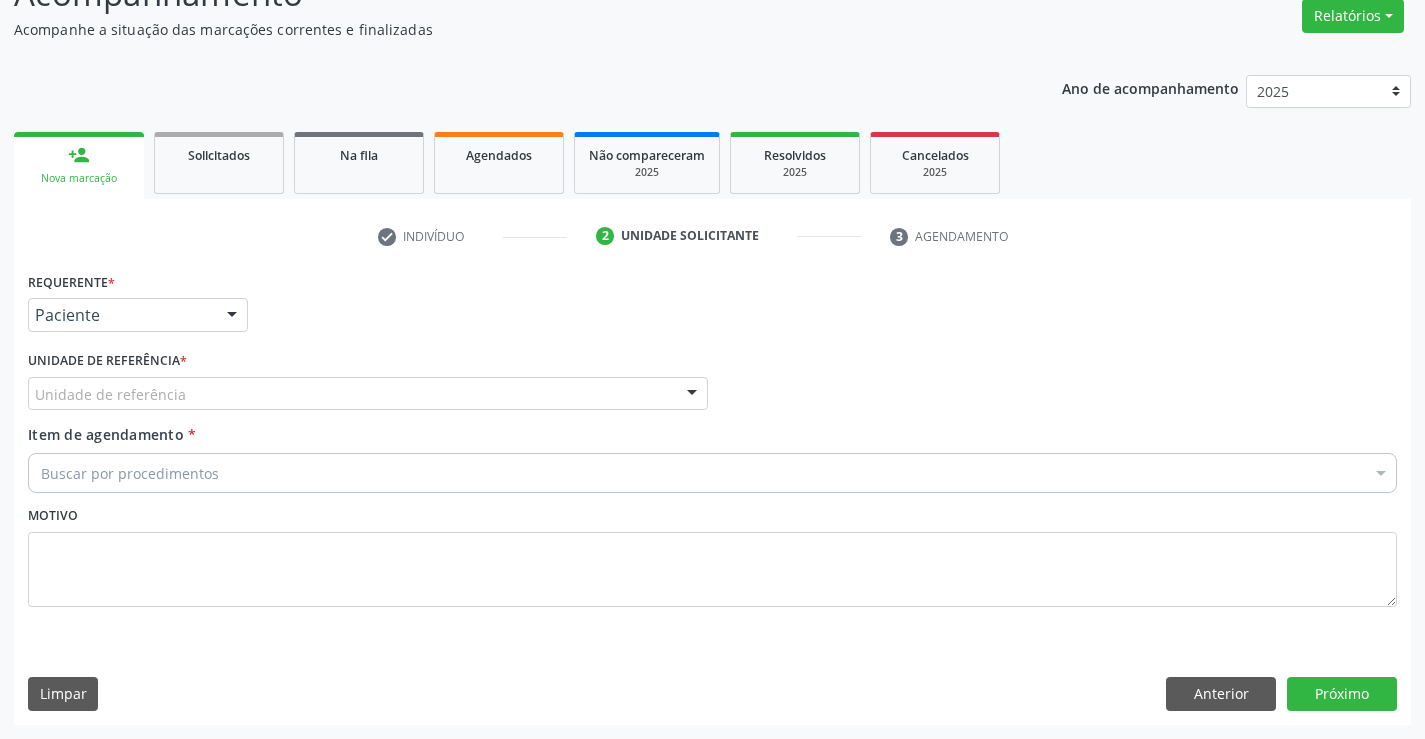 drag, startPoint x: 148, startPoint y: 394, endPoint x: 150, endPoint y: 404, distance: 10.198039 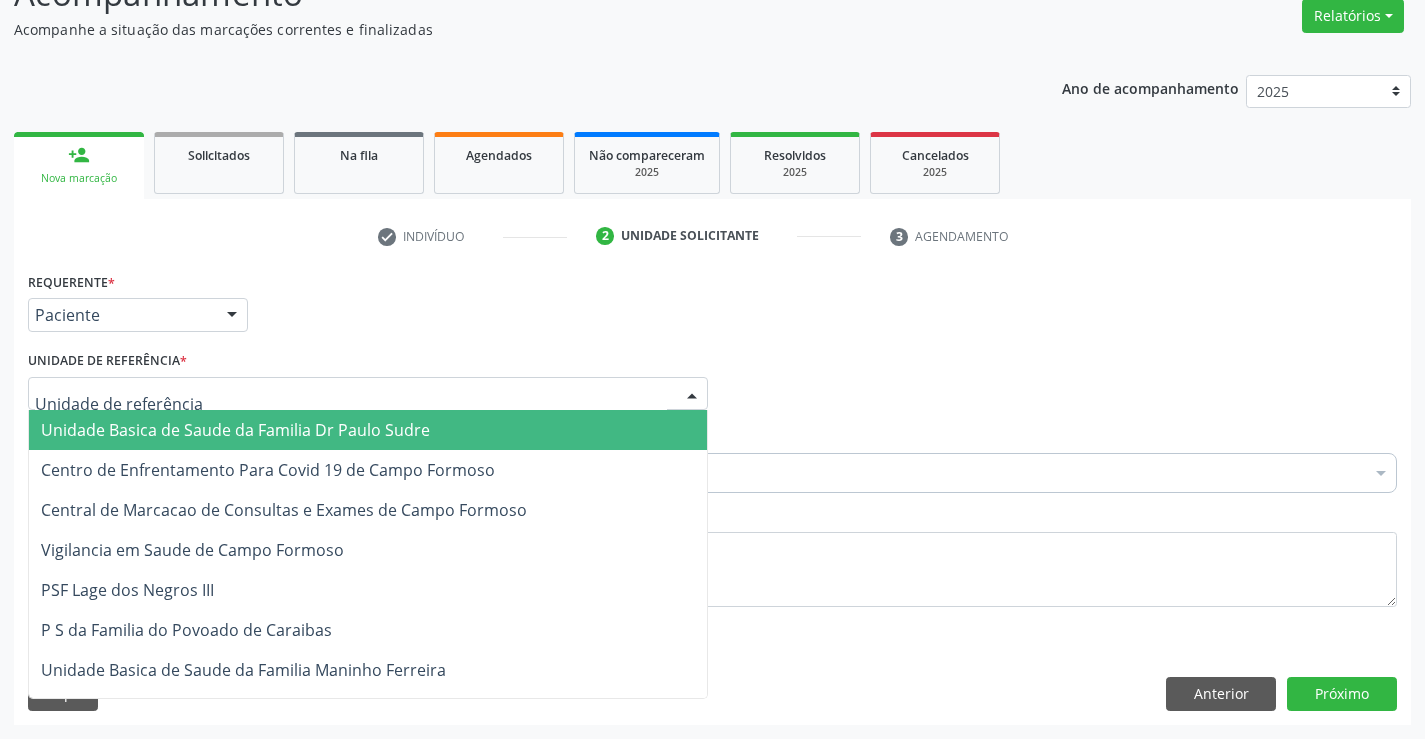 click on "Unidade Basica de Saude da Familia Dr Paulo Sudre" at bounding box center [235, 430] 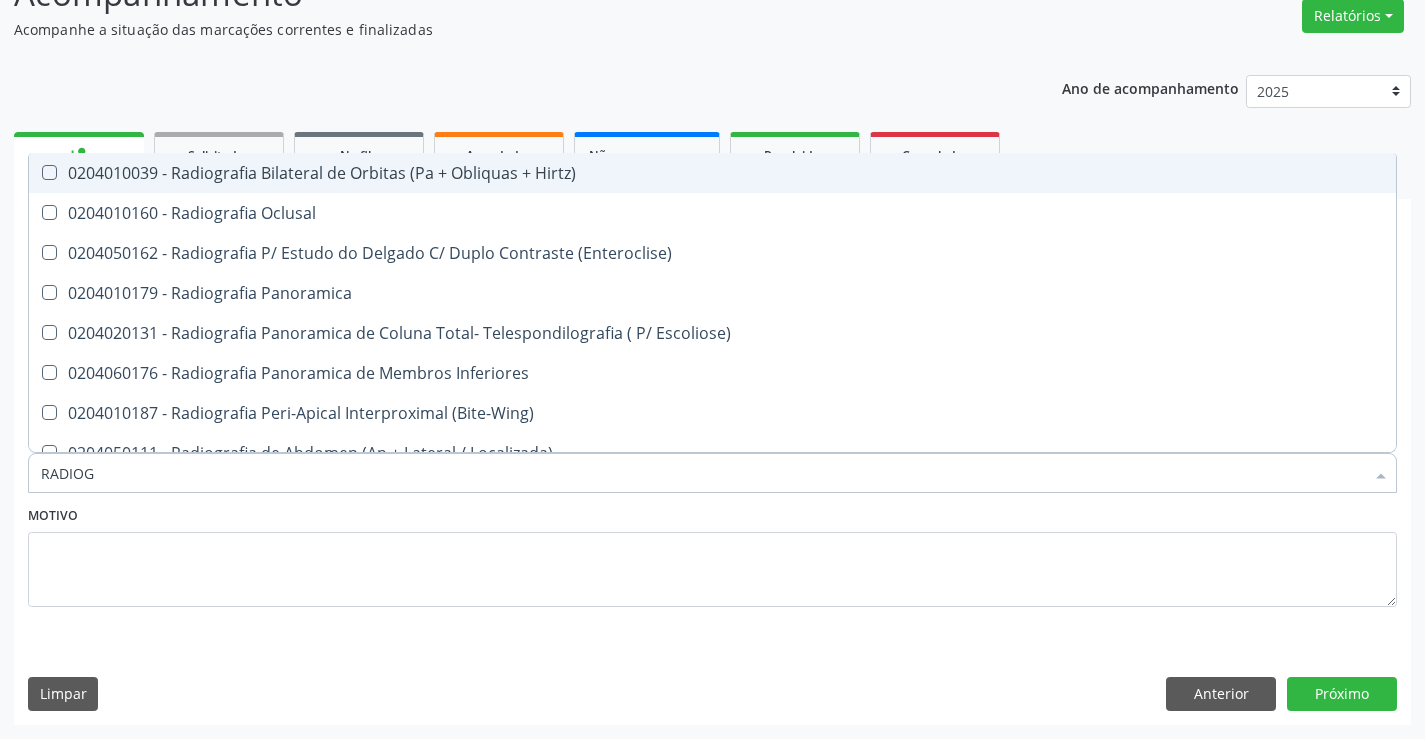 type on "RADIOGR" 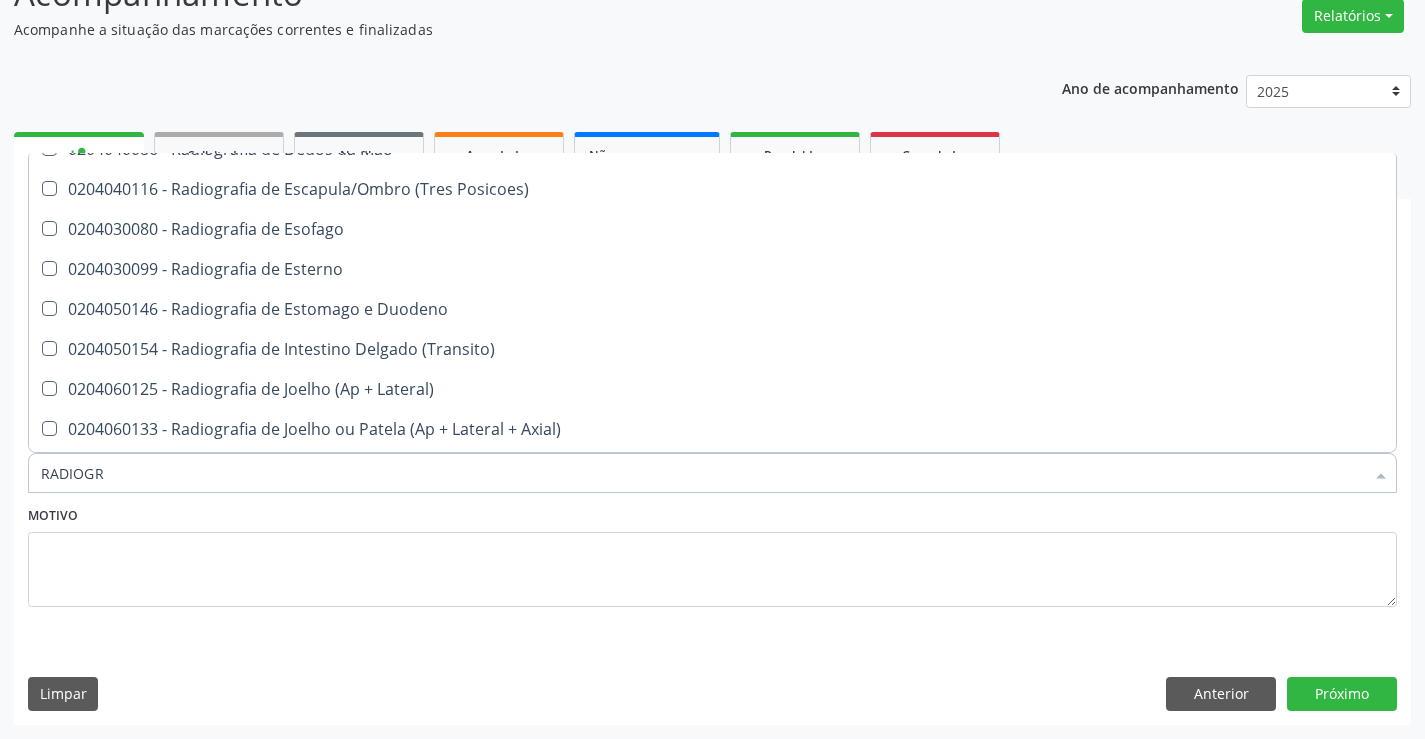 scroll, scrollTop: 1700, scrollLeft: 0, axis: vertical 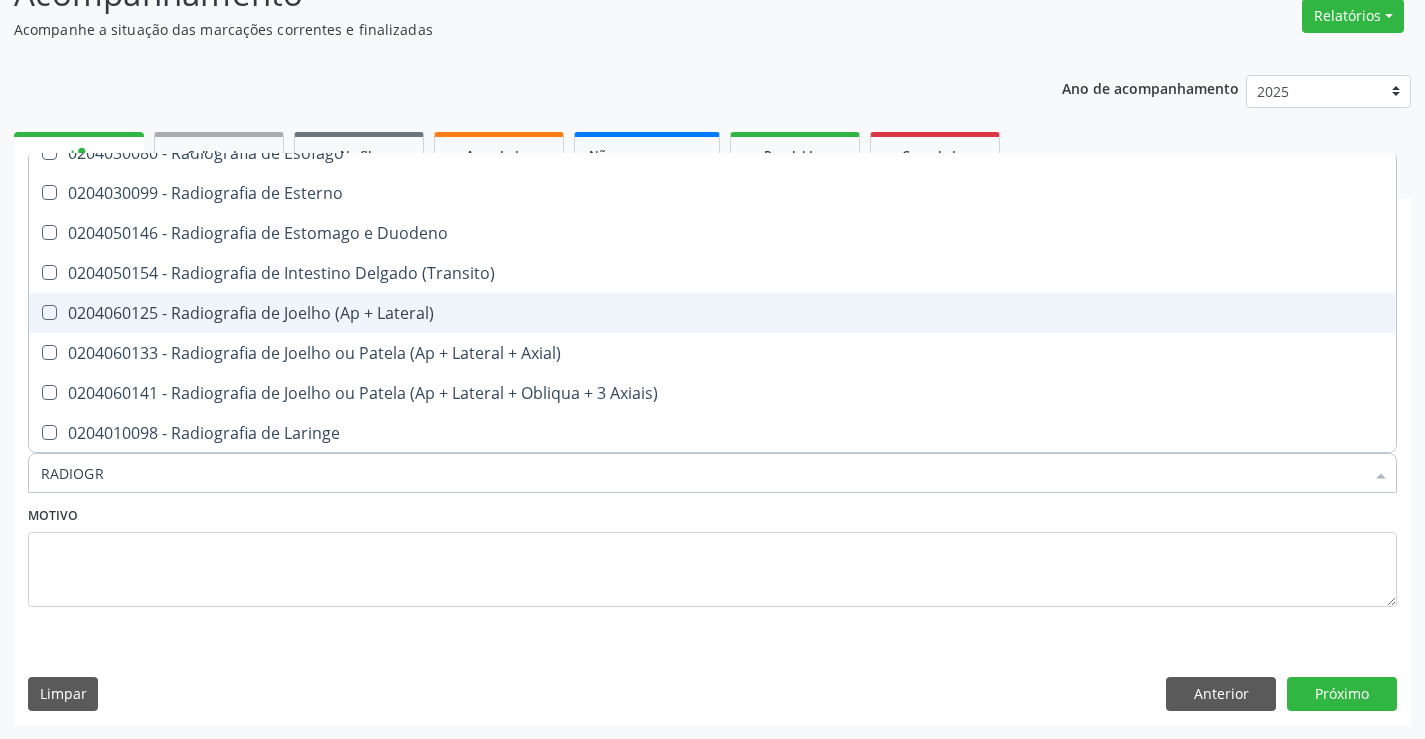 click on "0204060125 - Radiografia de Joelho (Ap + Lateral)" at bounding box center (712, 313) 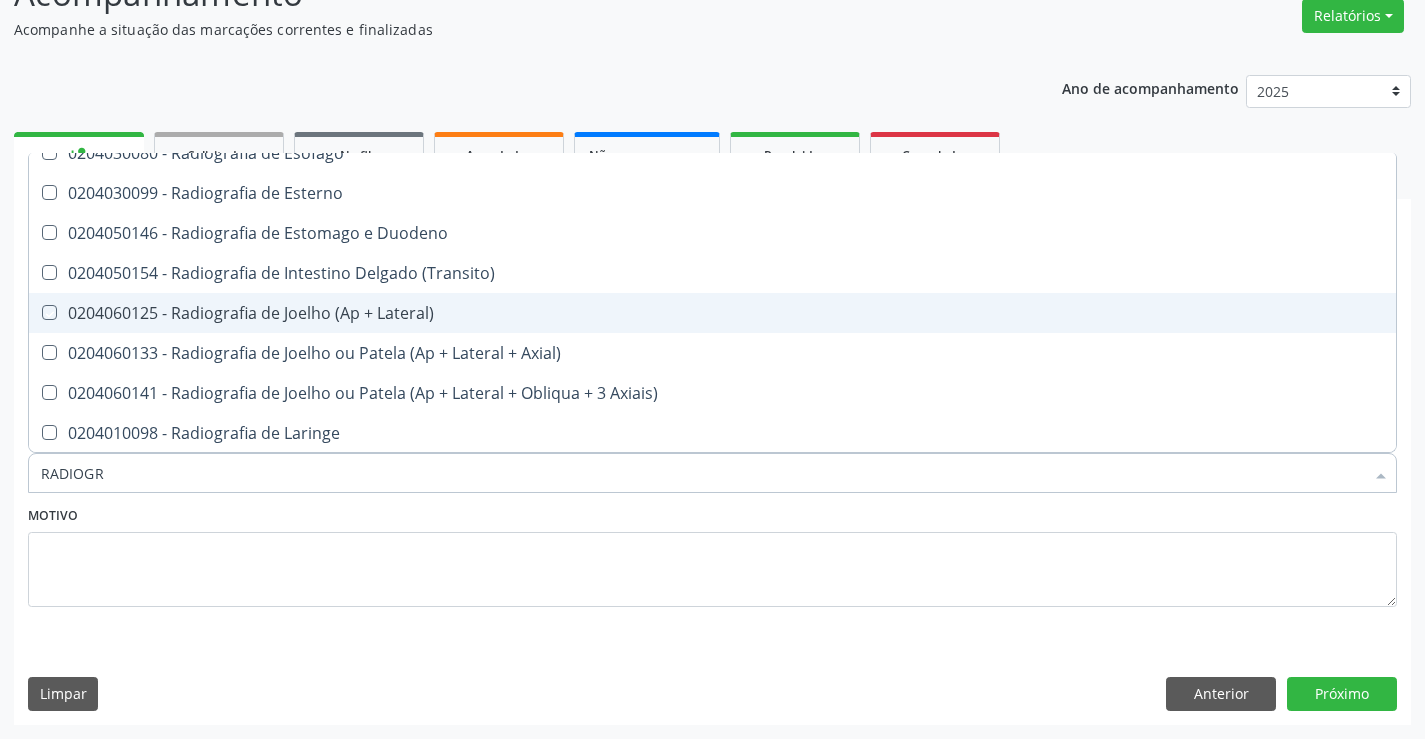 checkbox on "true" 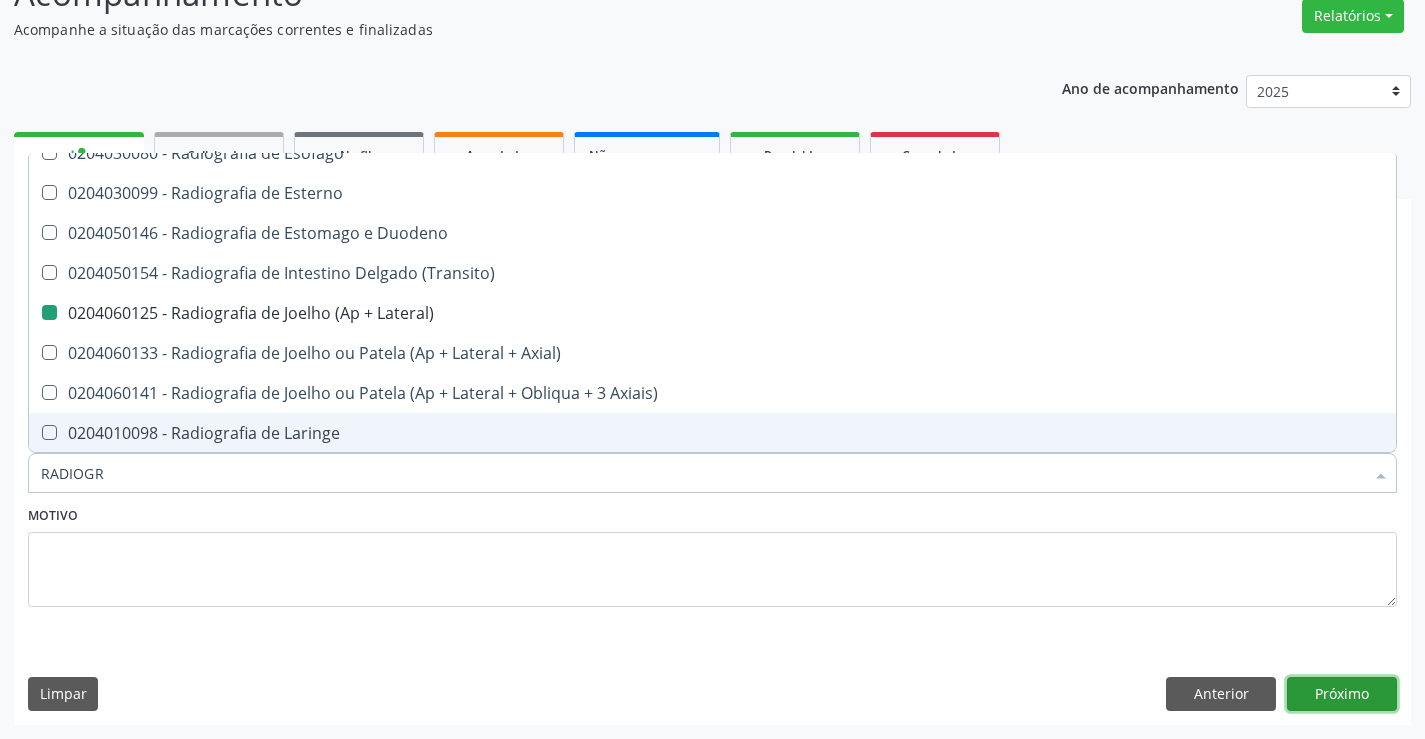 click on "Próximo" at bounding box center (1342, 694) 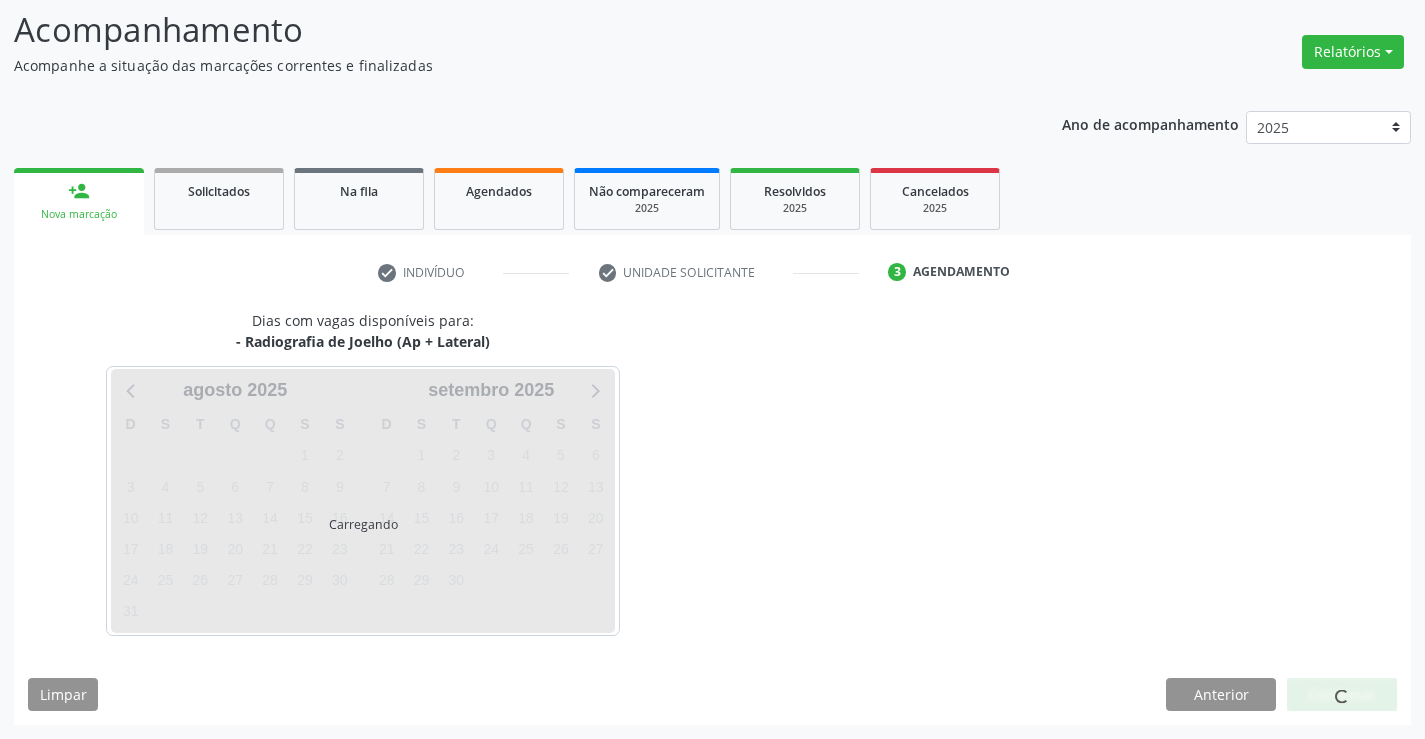 scroll, scrollTop: 131, scrollLeft: 0, axis: vertical 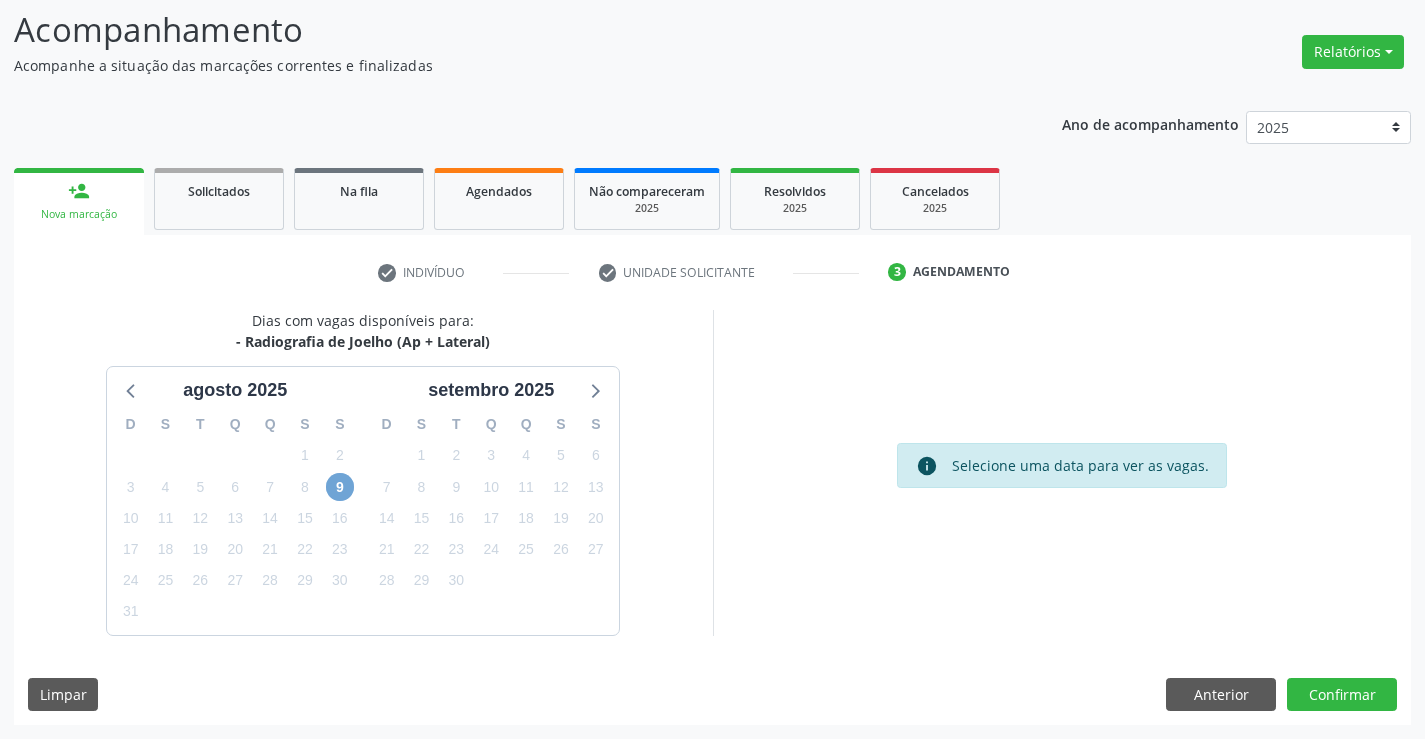 click on "9" at bounding box center (340, 487) 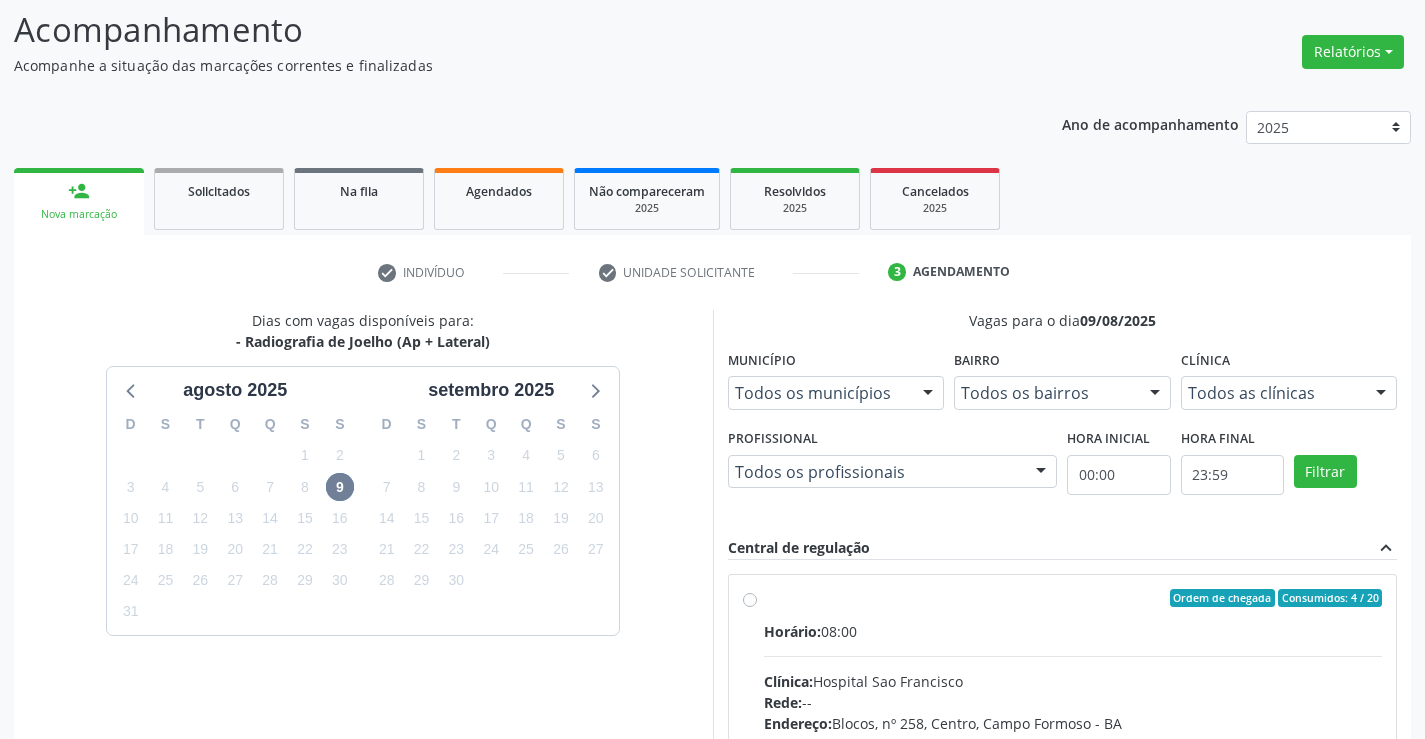 click on "Ordem de chegada
Consumidos: 4 / 20
Horário:   08:00
Clínica:  Hospital Sao Francisco
Rede:
--
Endereço:   Blocos, nº 258, Centro, Campo Formoso - BA
Telefone:   (74) 36451217
Profissional:
Joel da Rocha Almeida
Informações adicionais sobre o atendimento
Idade de atendimento:
de 0 a 120 anos
Gênero(s) atendido(s):
Masculino e Feminino
Informações adicionais:
--" at bounding box center (1073, 742) 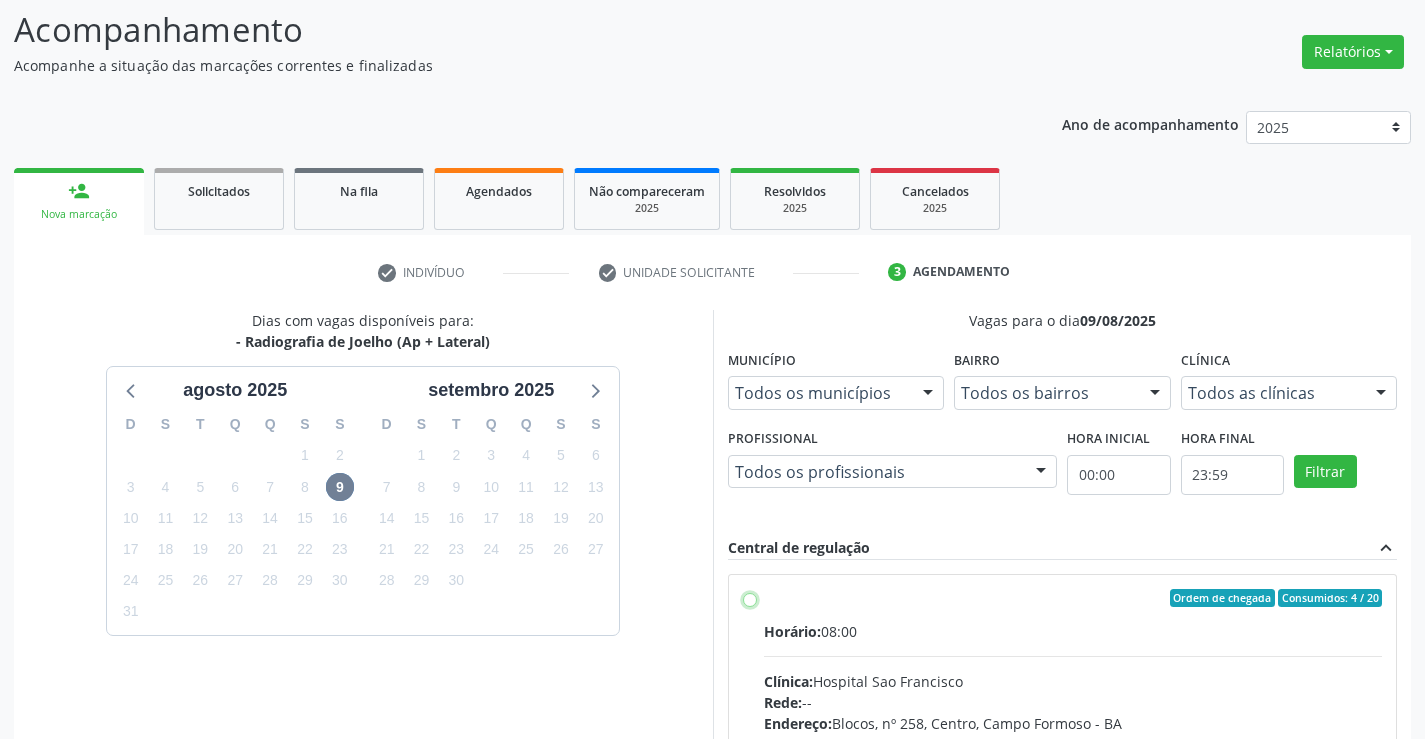 radio on "true" 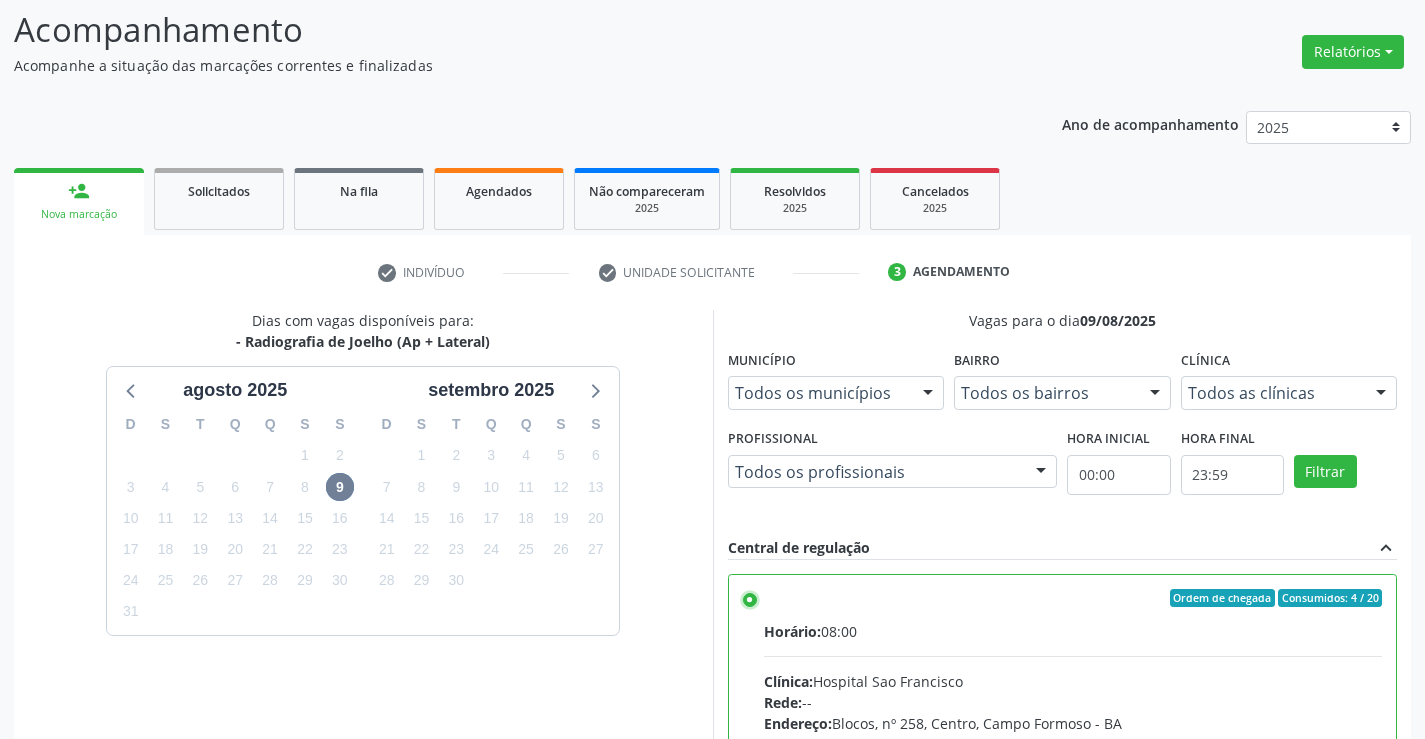 scroll, scrollTop: 456, scrollLeft: 0, axis: vertical 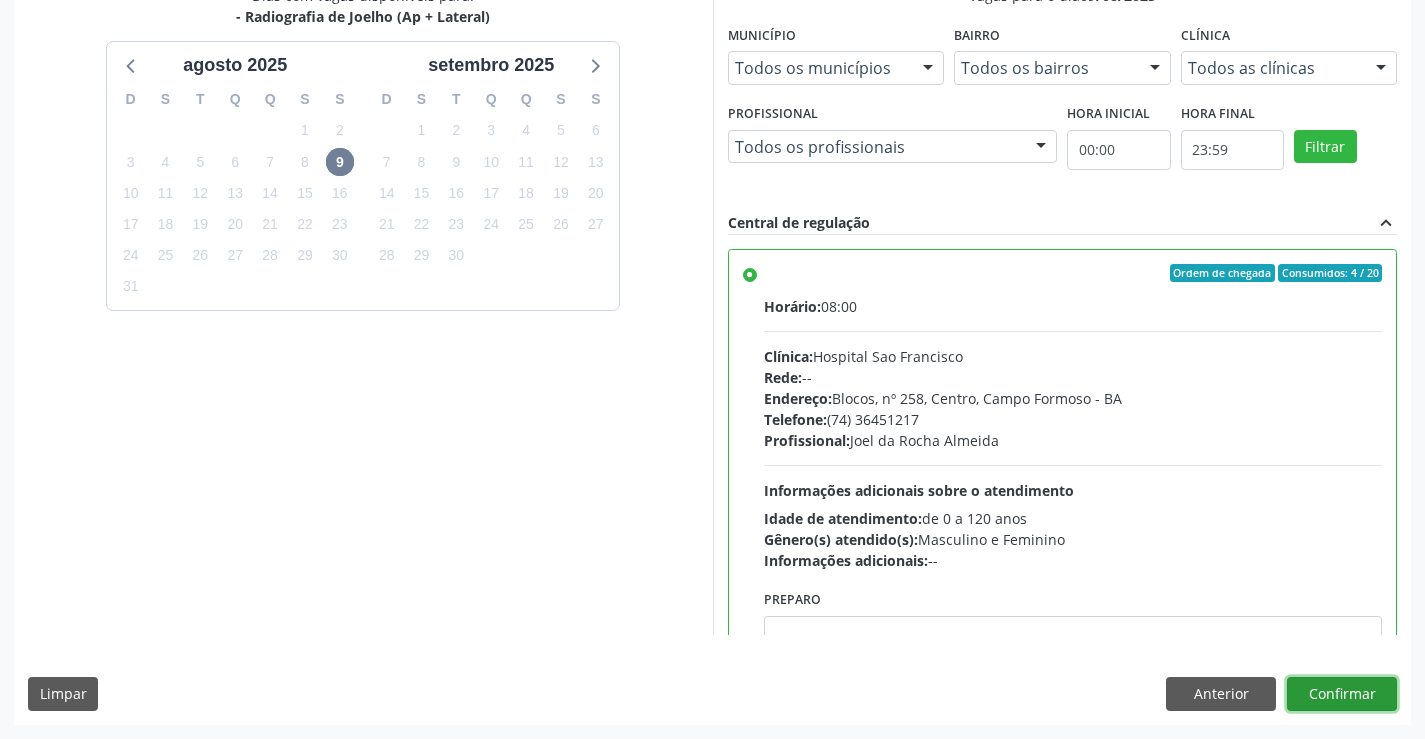 click on "Confirmar" at bounding box center (1342, 694) 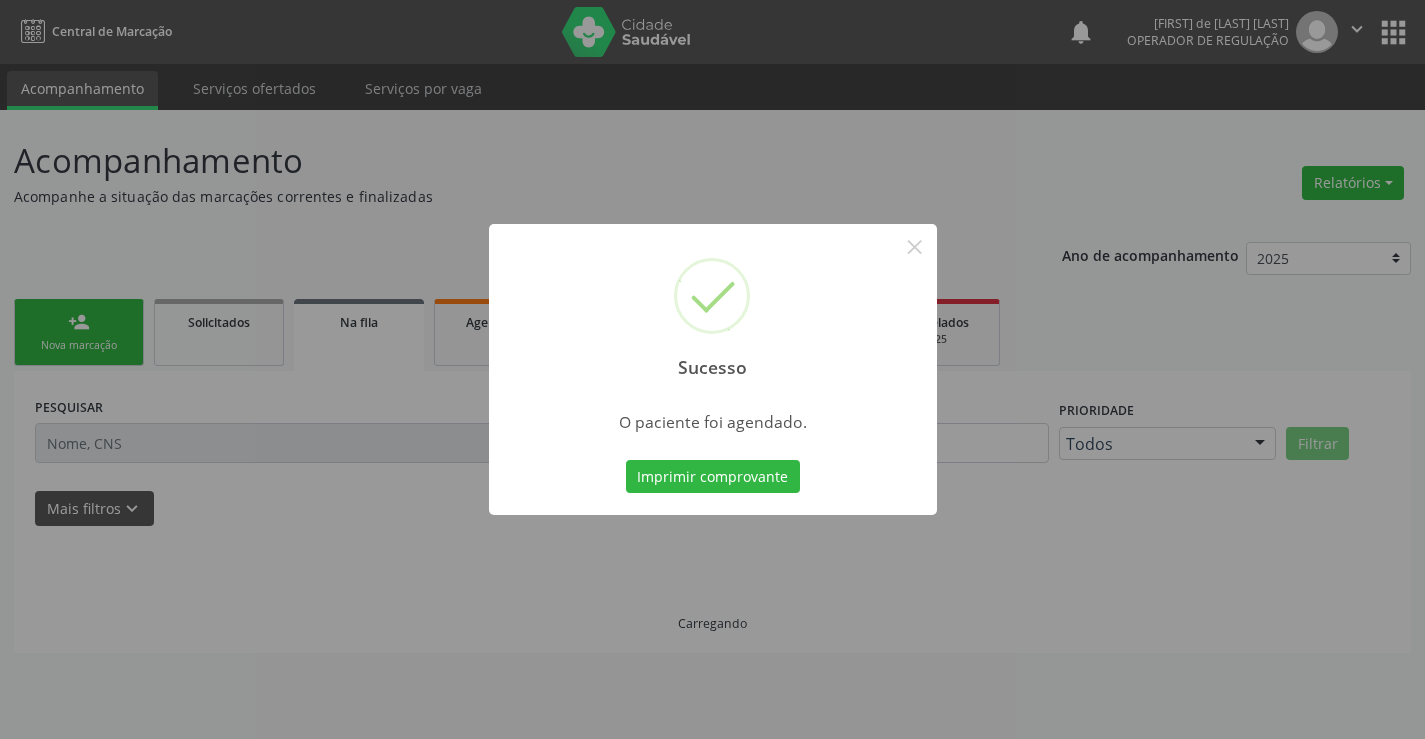 scroll, scrollTop: 0, scrollLeft: 0, axis: both 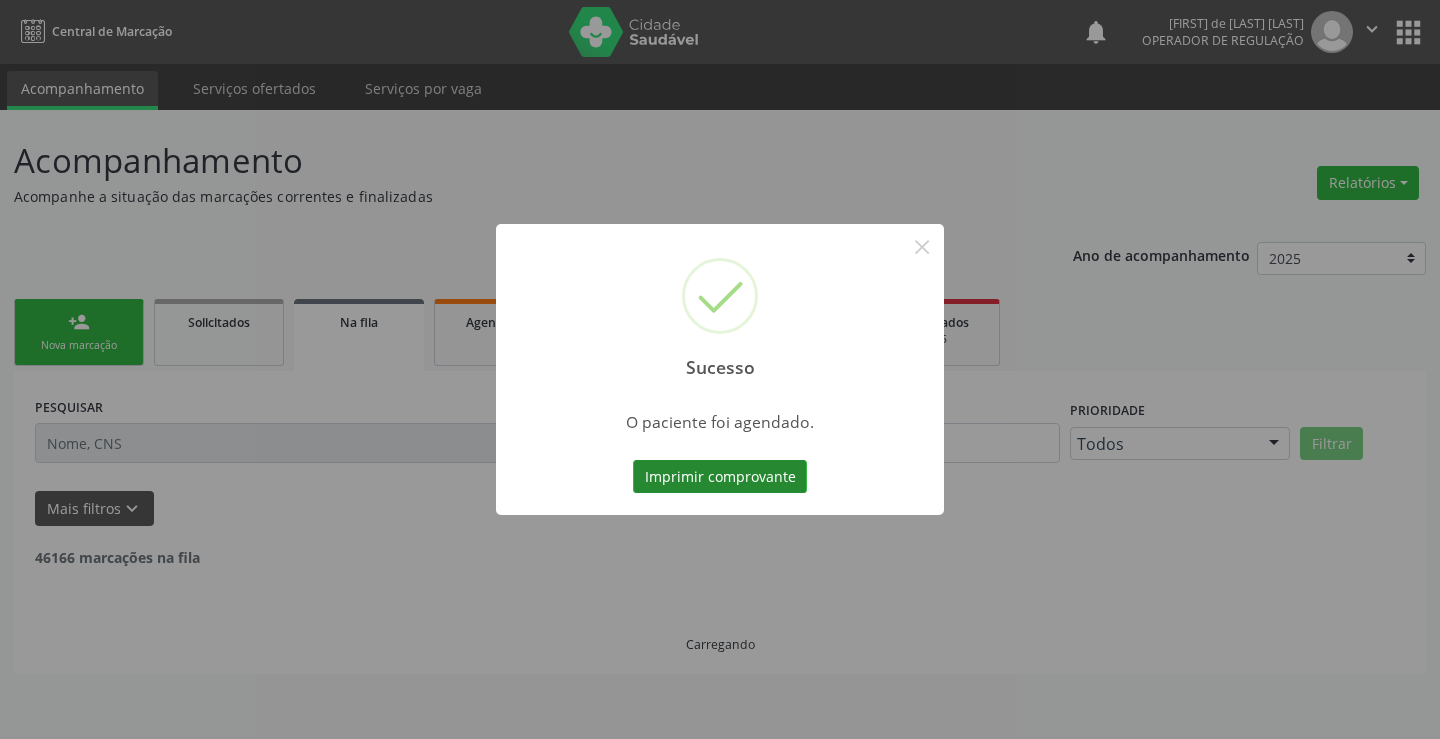 click on "Imprimir comprovante" at bounding box center [720, 477] 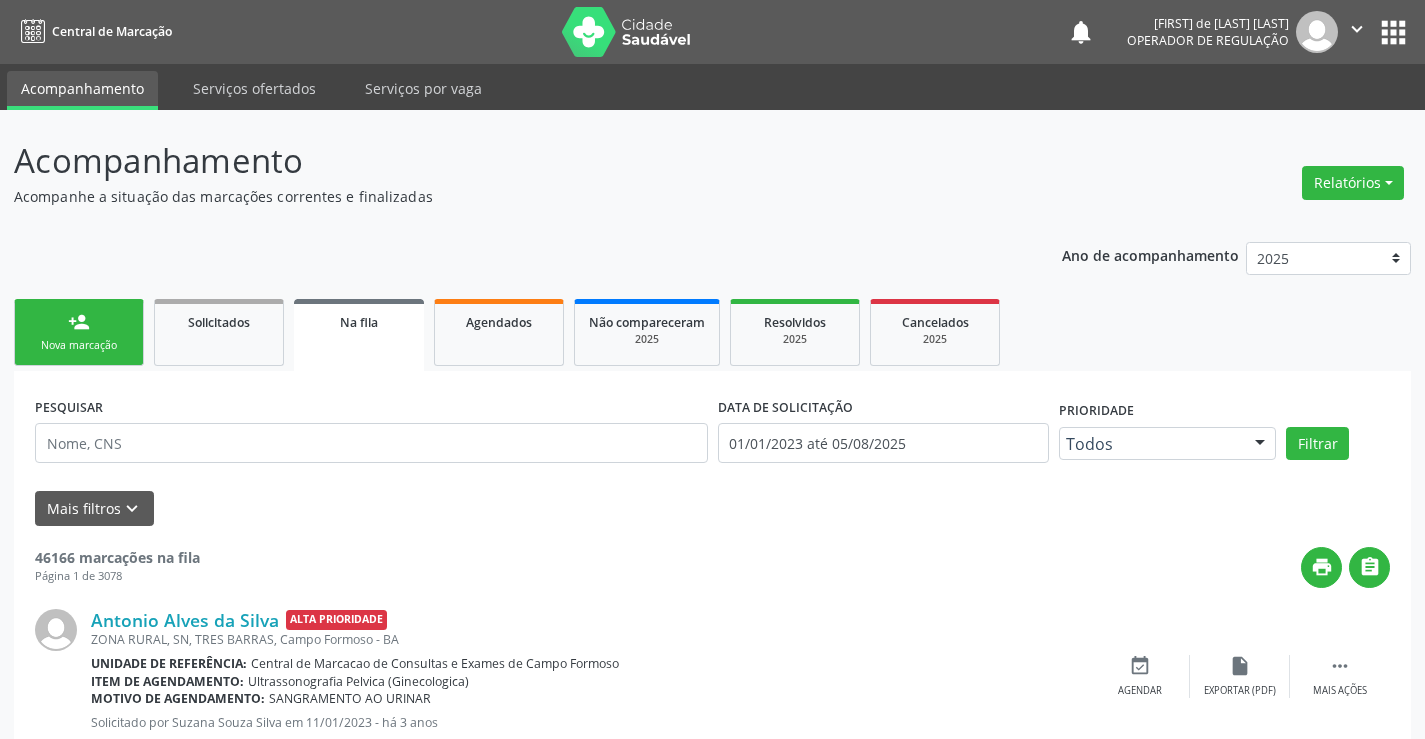 click on "person_add" at bounding box center [79, 322] 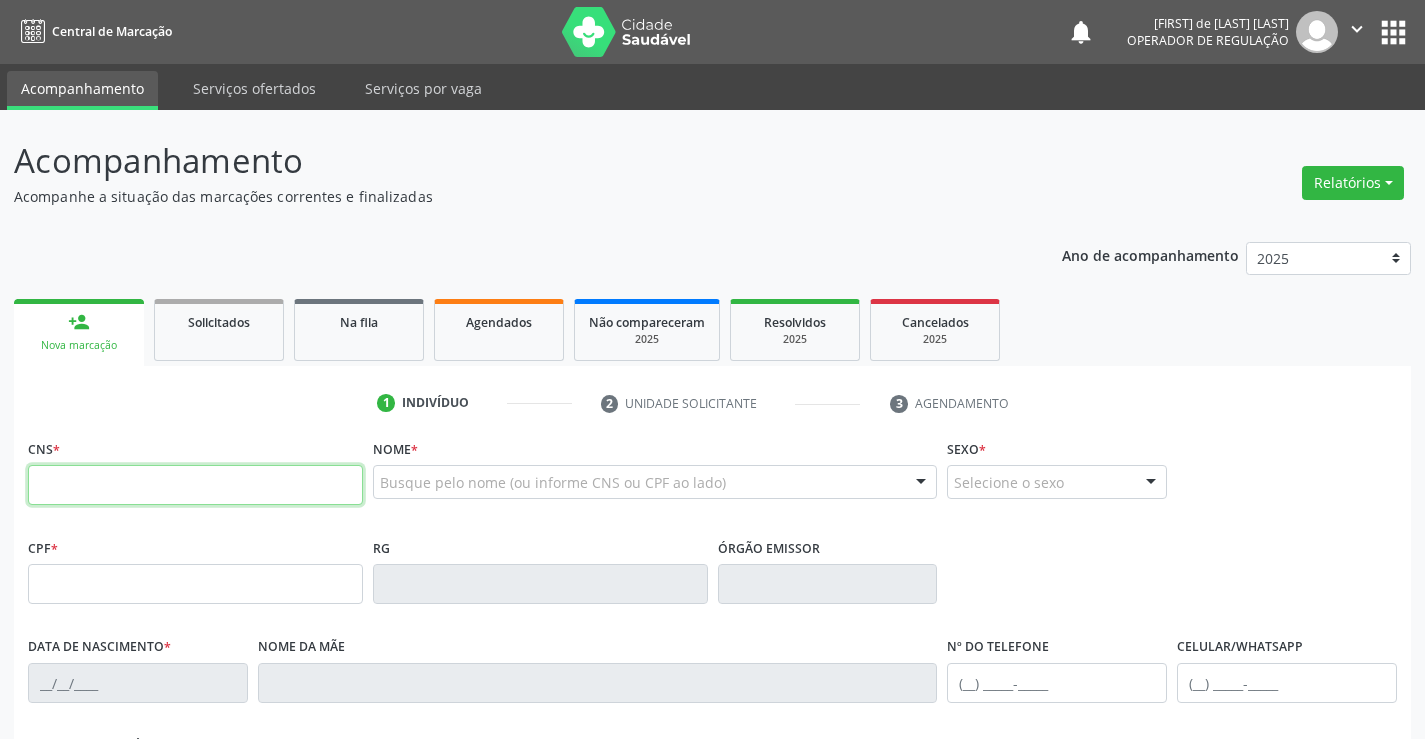 click at bounding box center (195, 485) 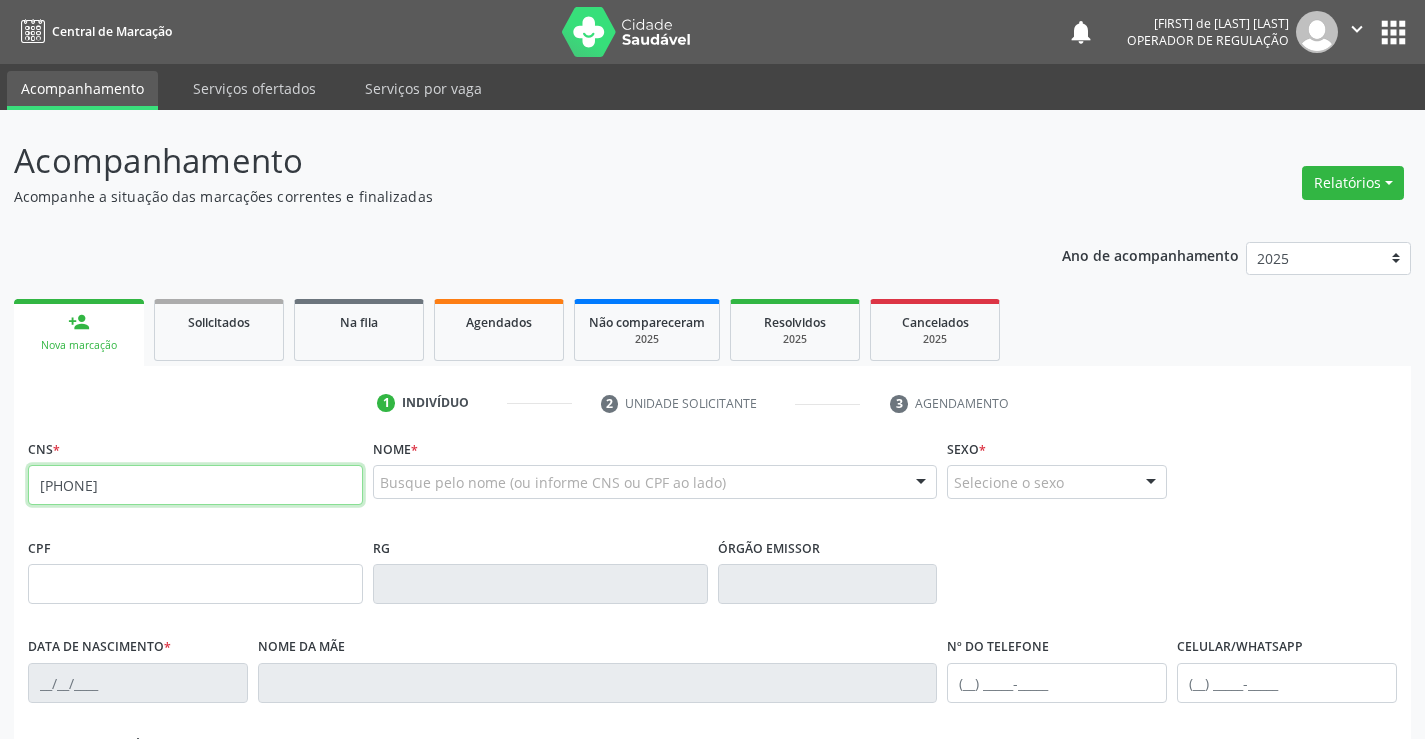 type on "706 4071 6873 9085" 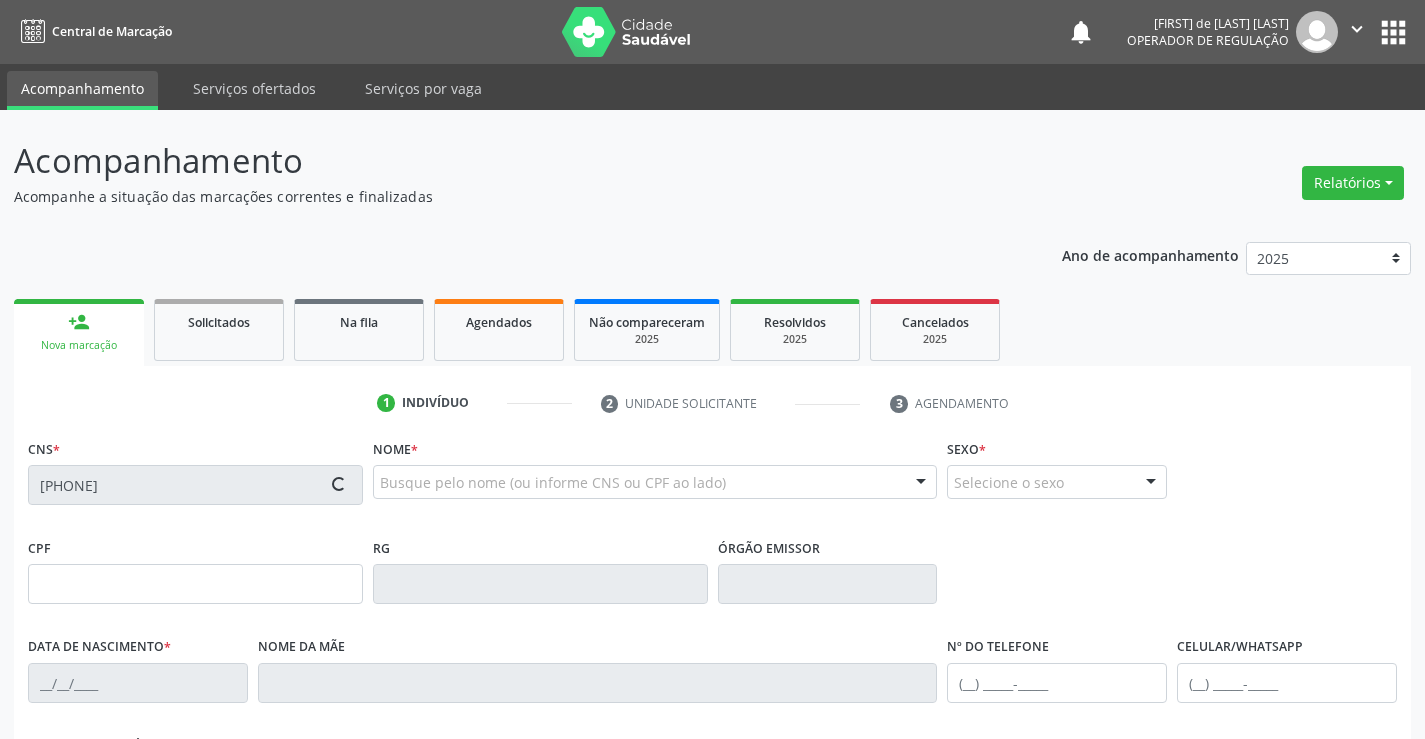 type on "07/04/1992" 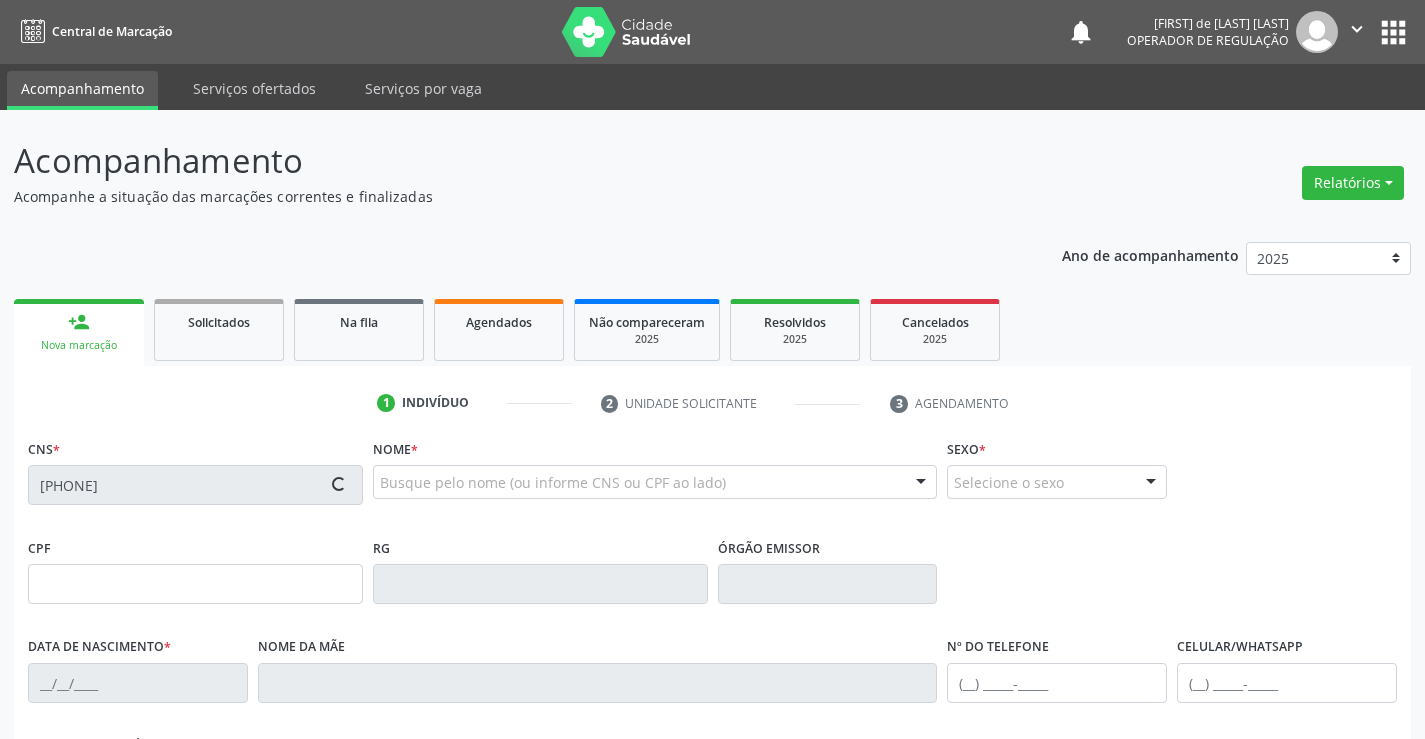 type on "(74) 98117-5682" 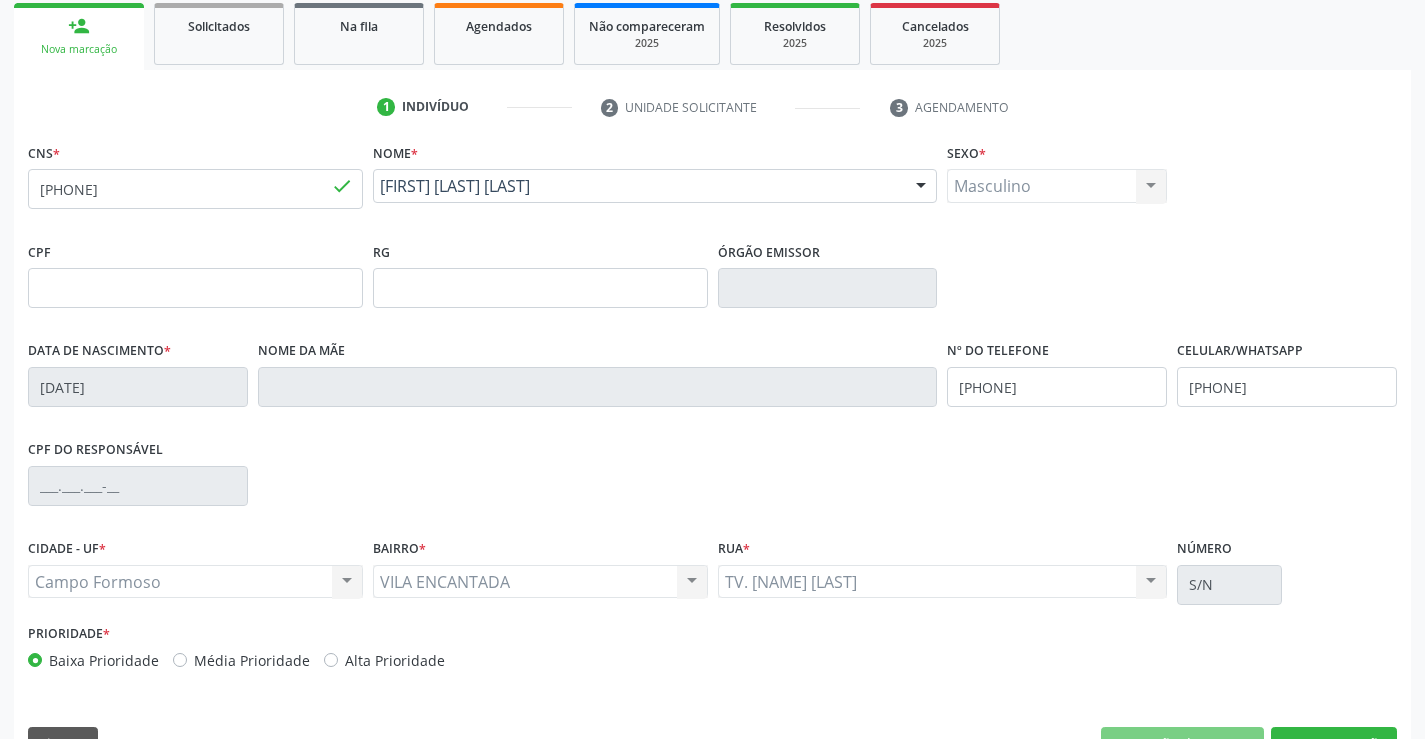 scroll, scrollTop: 345, scrollLeft: 0, axis: vertical 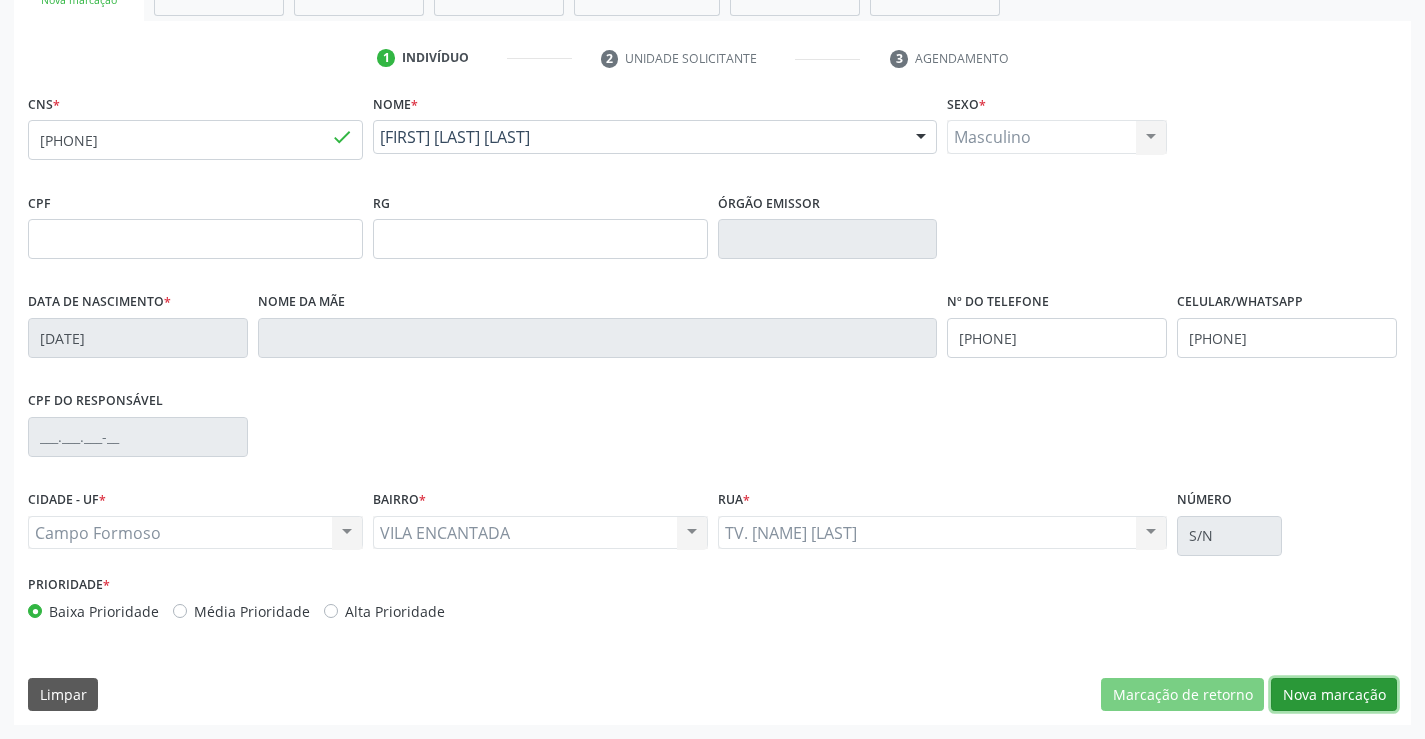 click on "Nova marcação" at bounding box center (1334, 695) 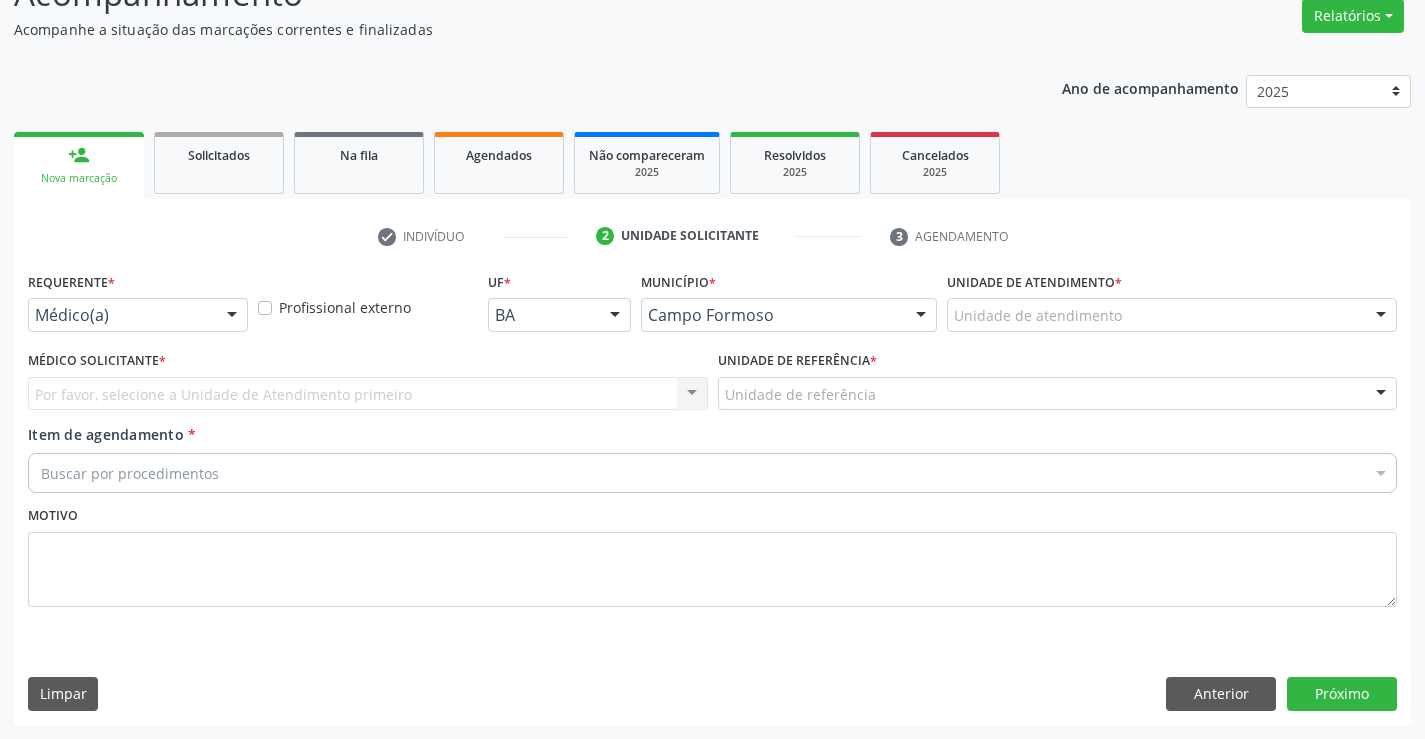 scroll, scrollTop: 167, scrollLeft: 0, axis: vertical 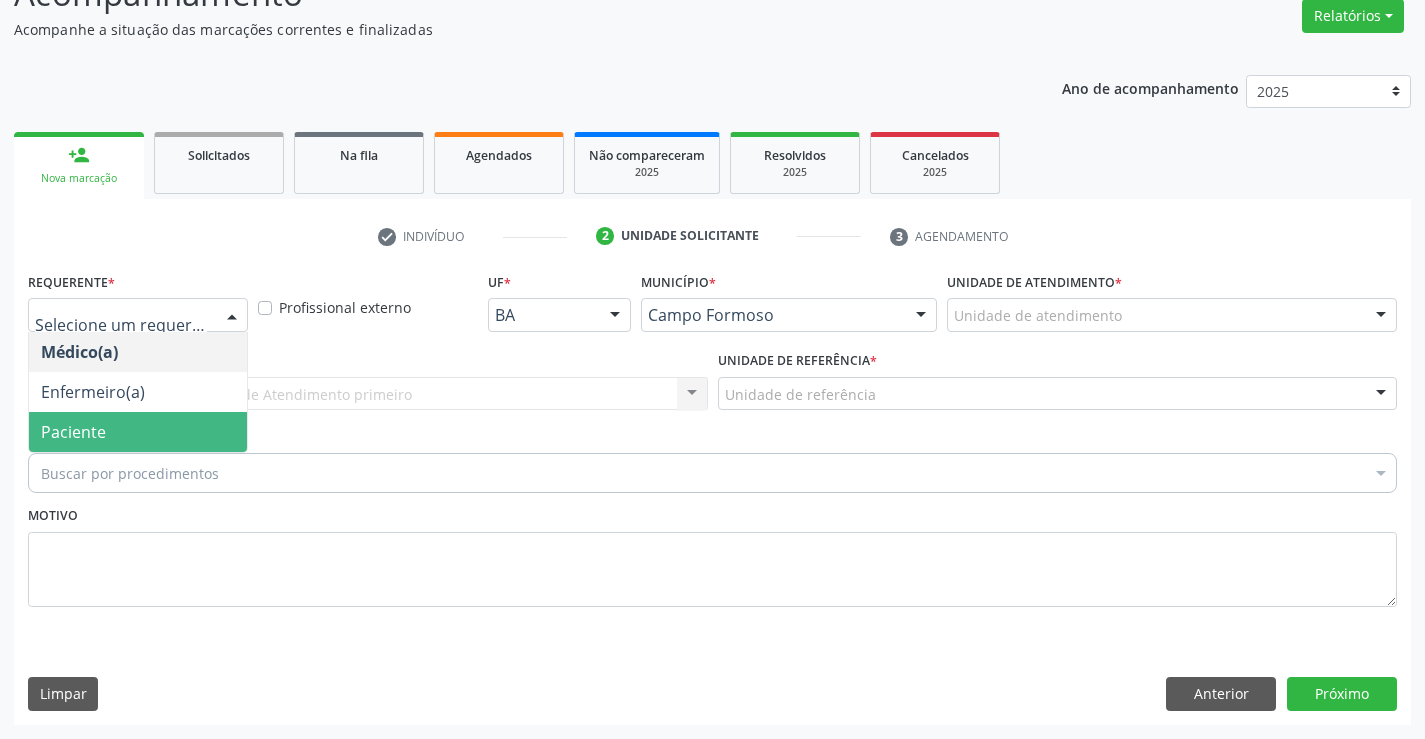 click on "Paciente" at bounding box center (138, 432) 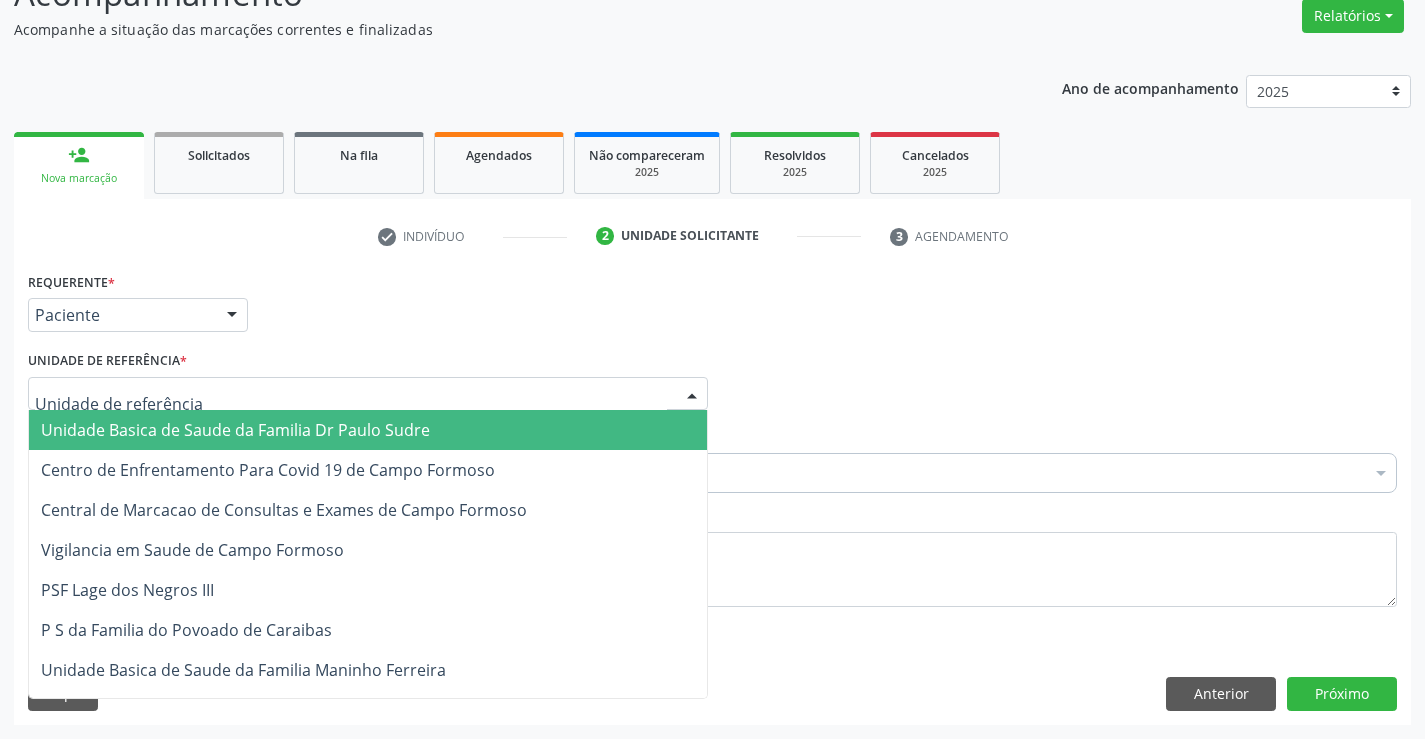 click at bounding box center (368, 394) 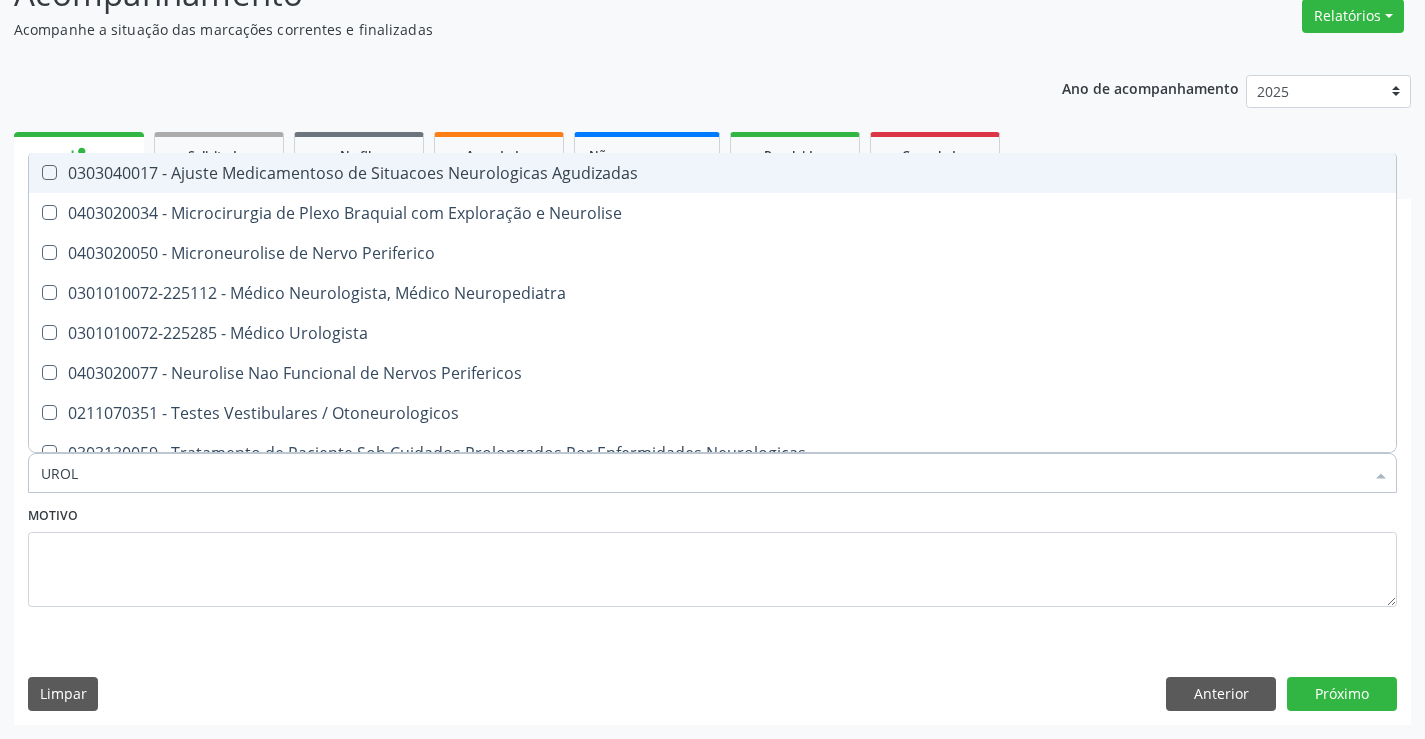 type on "UROLO" 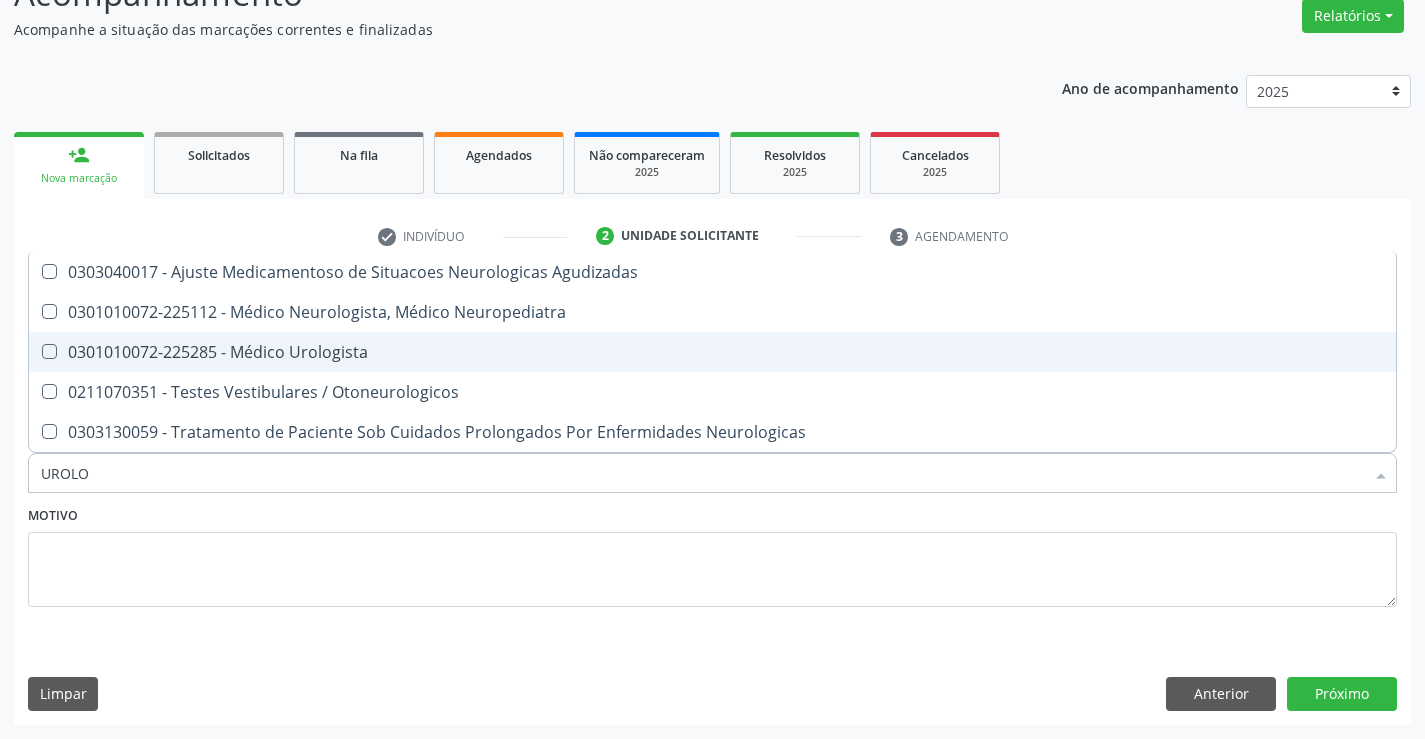 click on "0301010072-225285 - Médico Urologista" at bounding box center [712, 352] 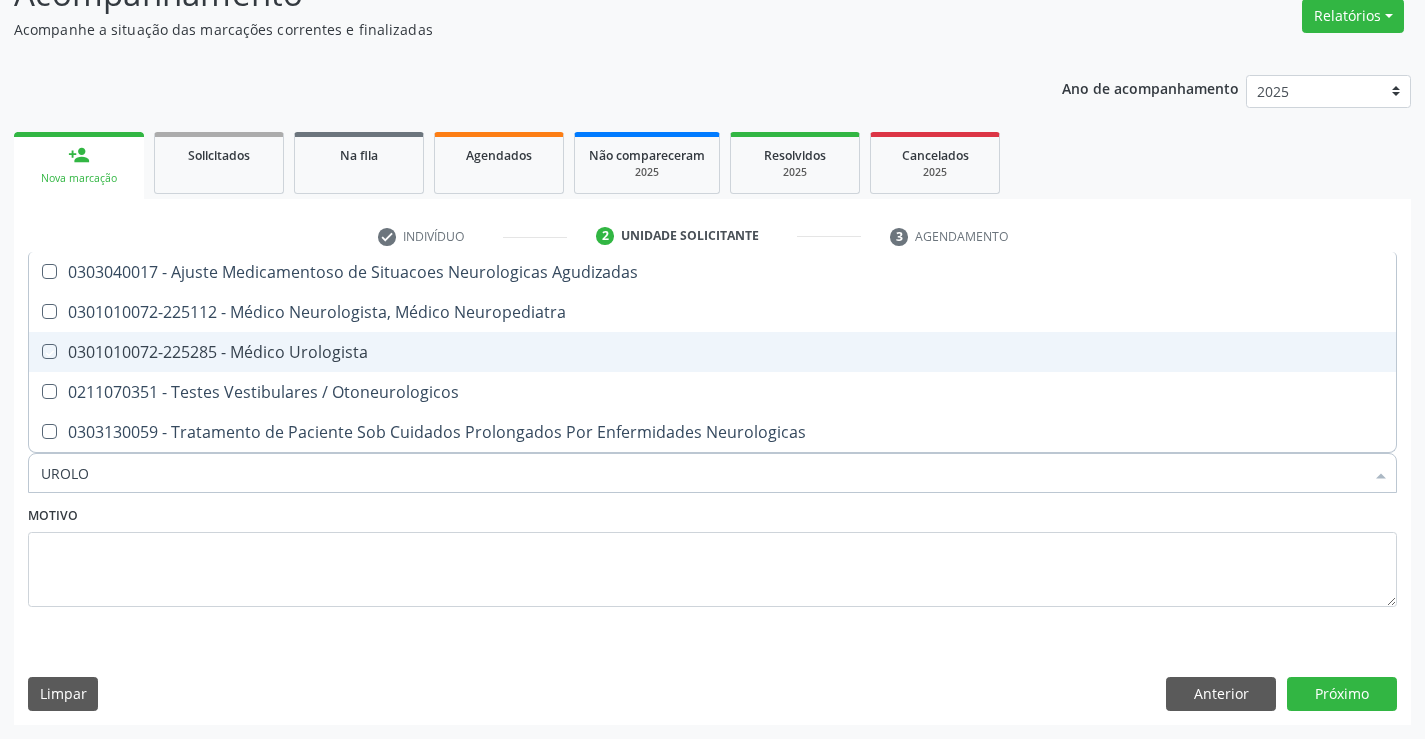checkbox on "true" 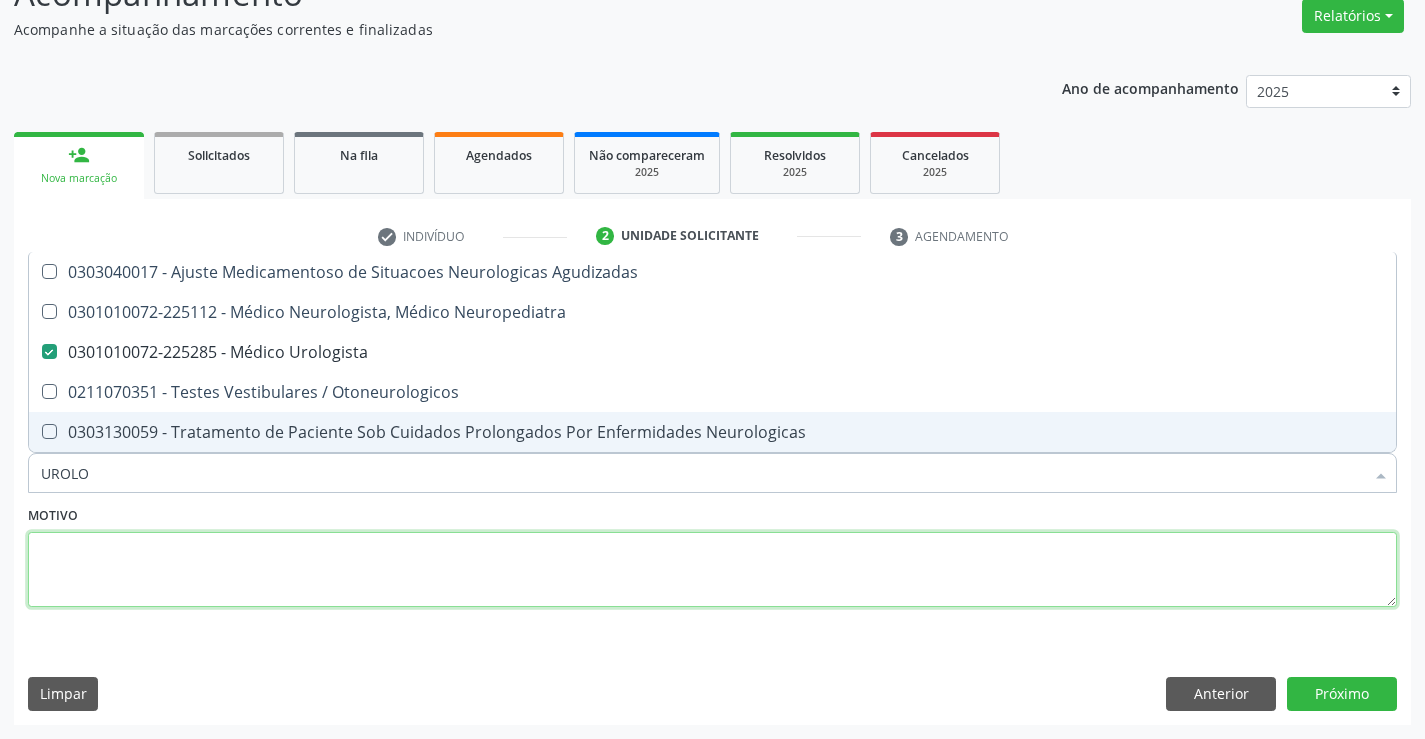click at bounding box center (712, 570) 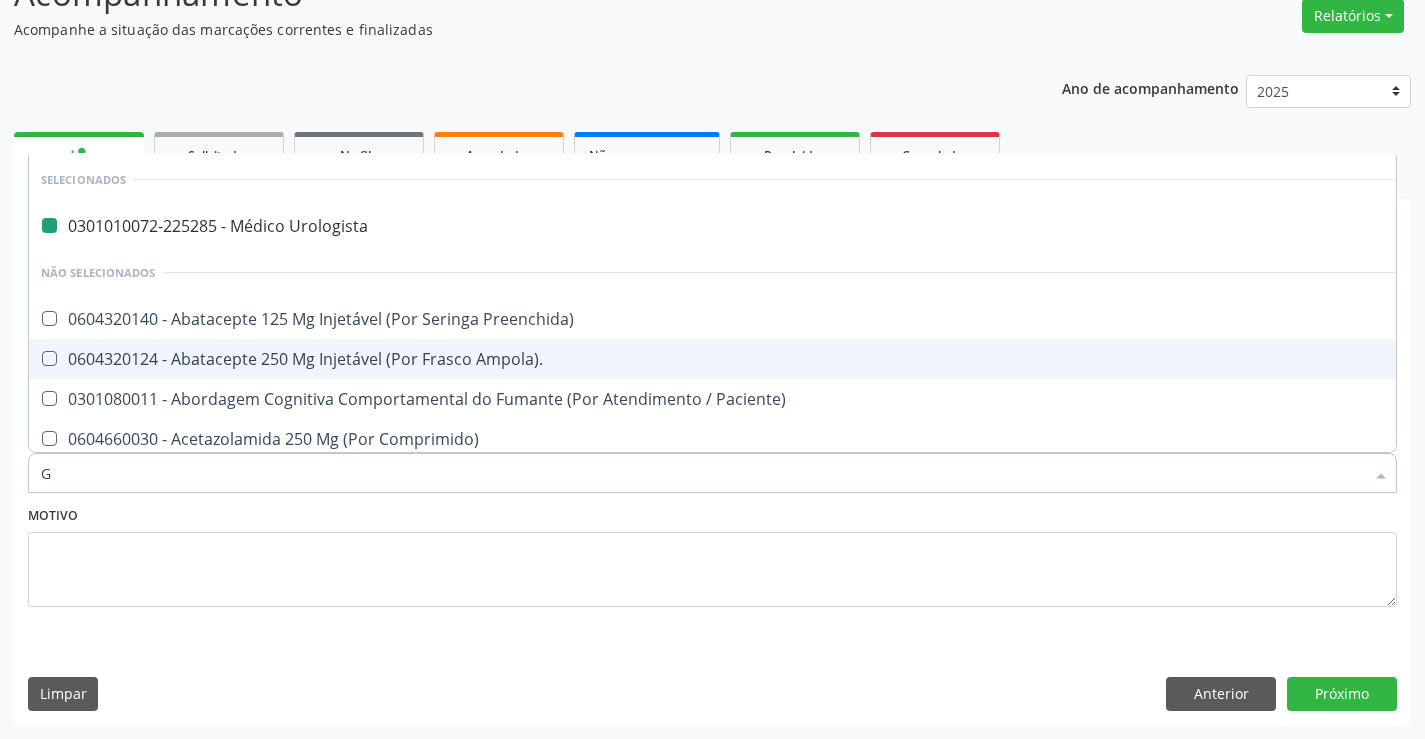 type on "GE" 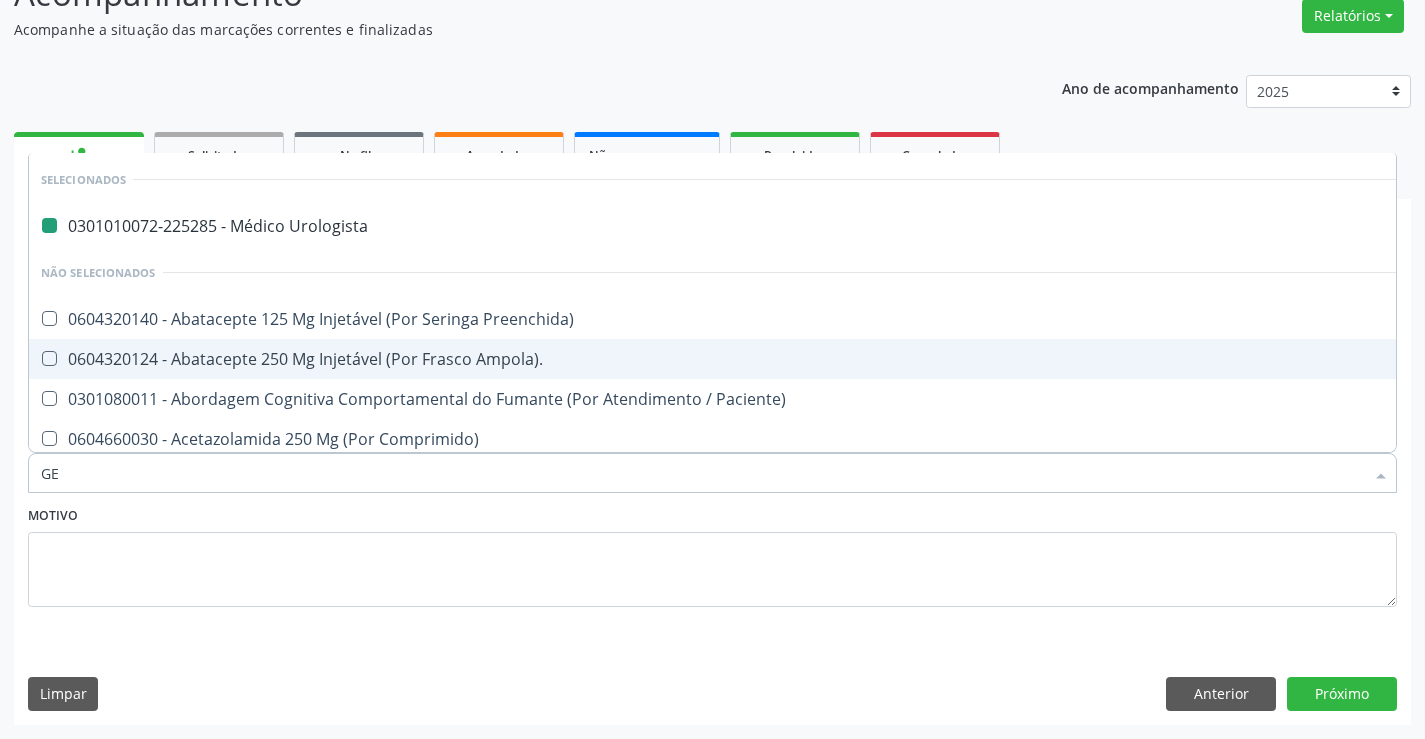 checkbox on "false" 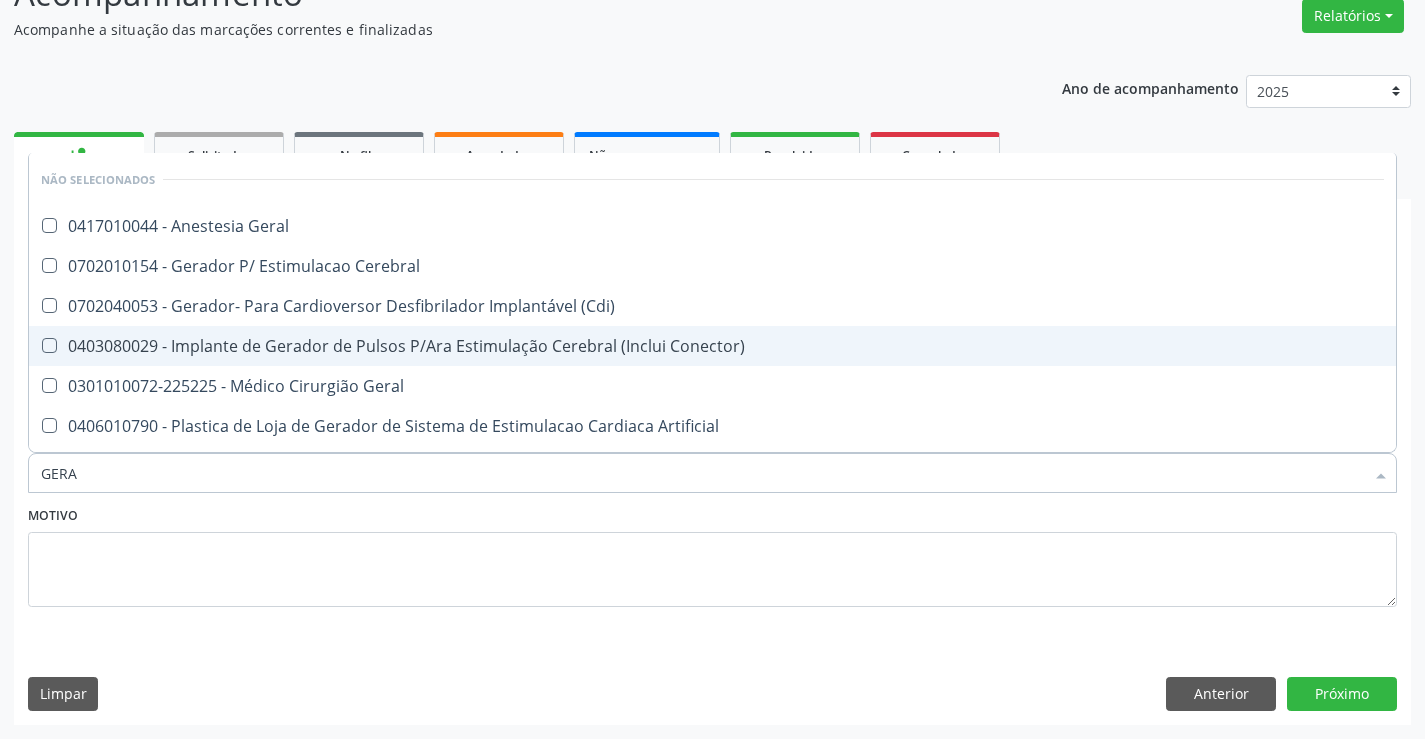 type on "GERAL" 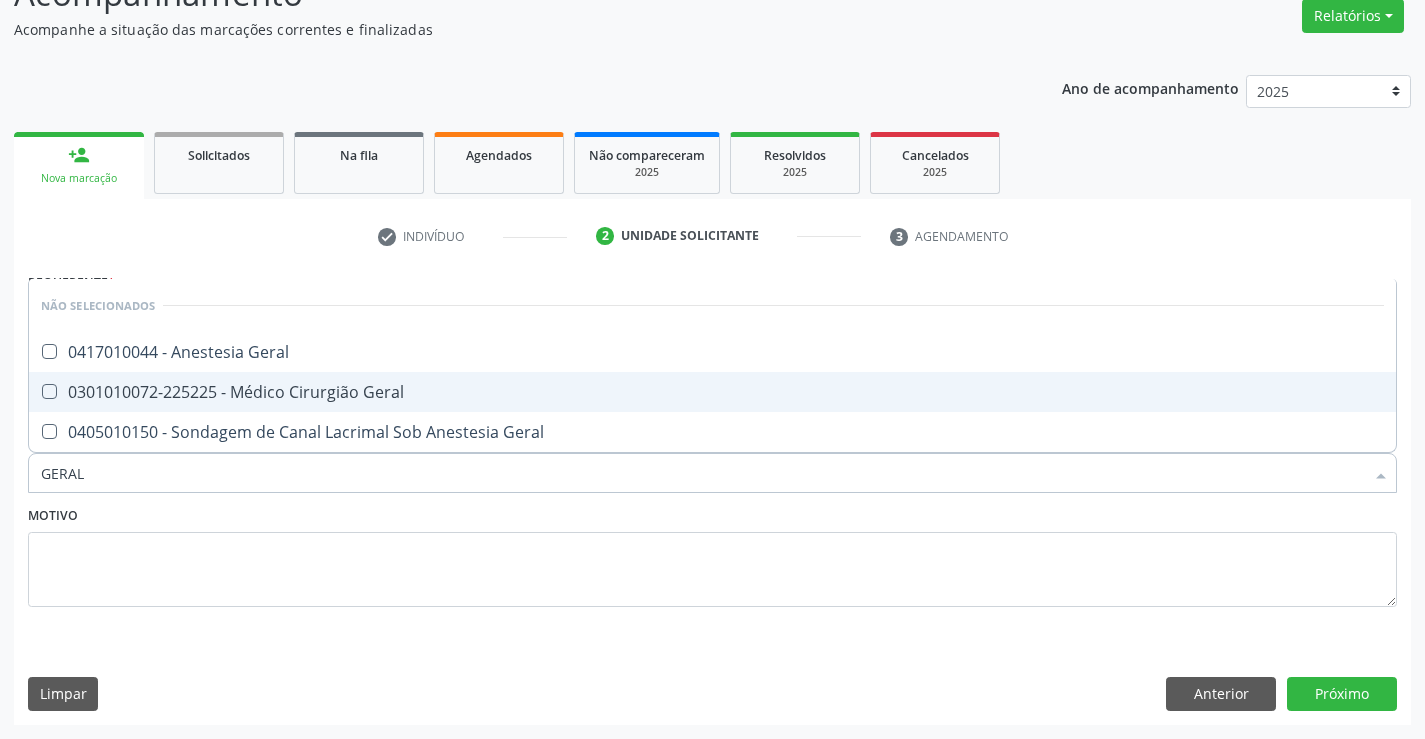 click on "0301010072-225225 - Médico Cirurgião Geral" at bounding box center [712, 392] 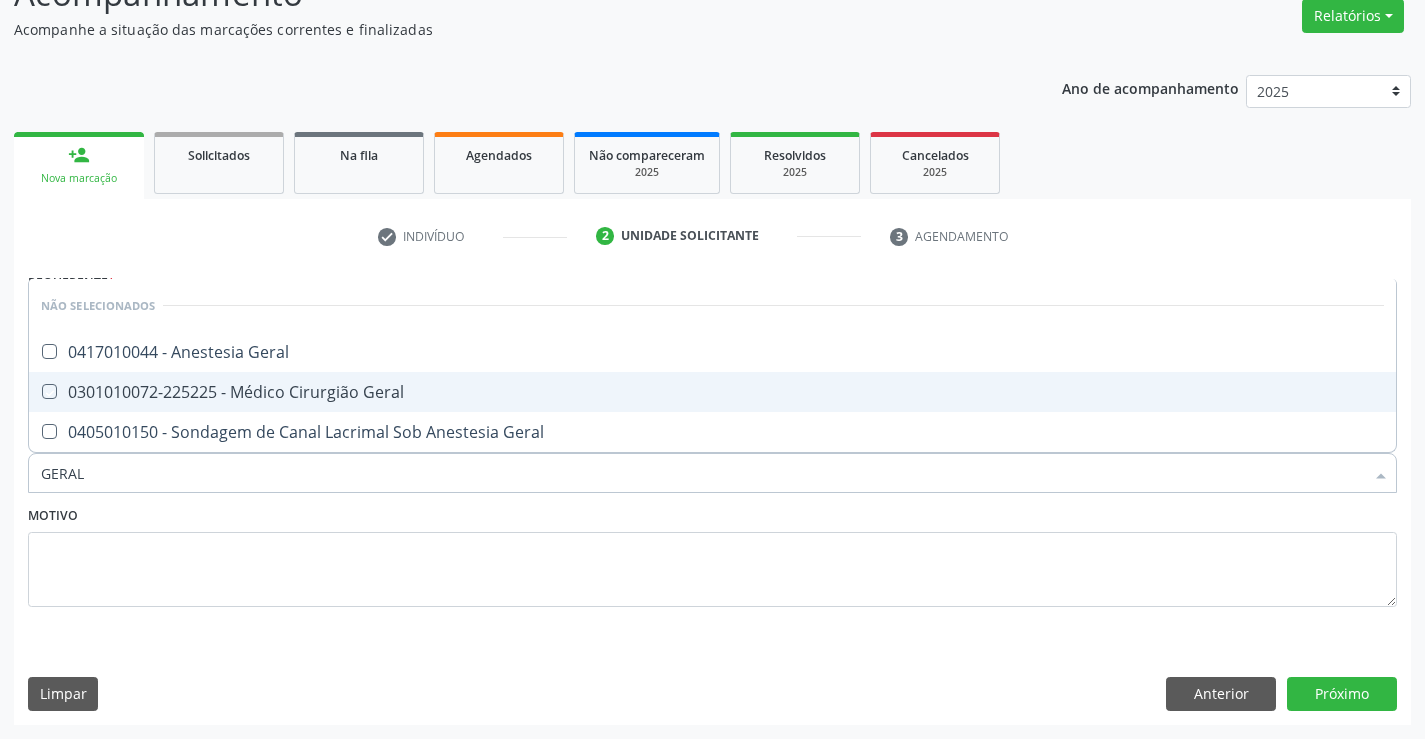 checkbox on "true" 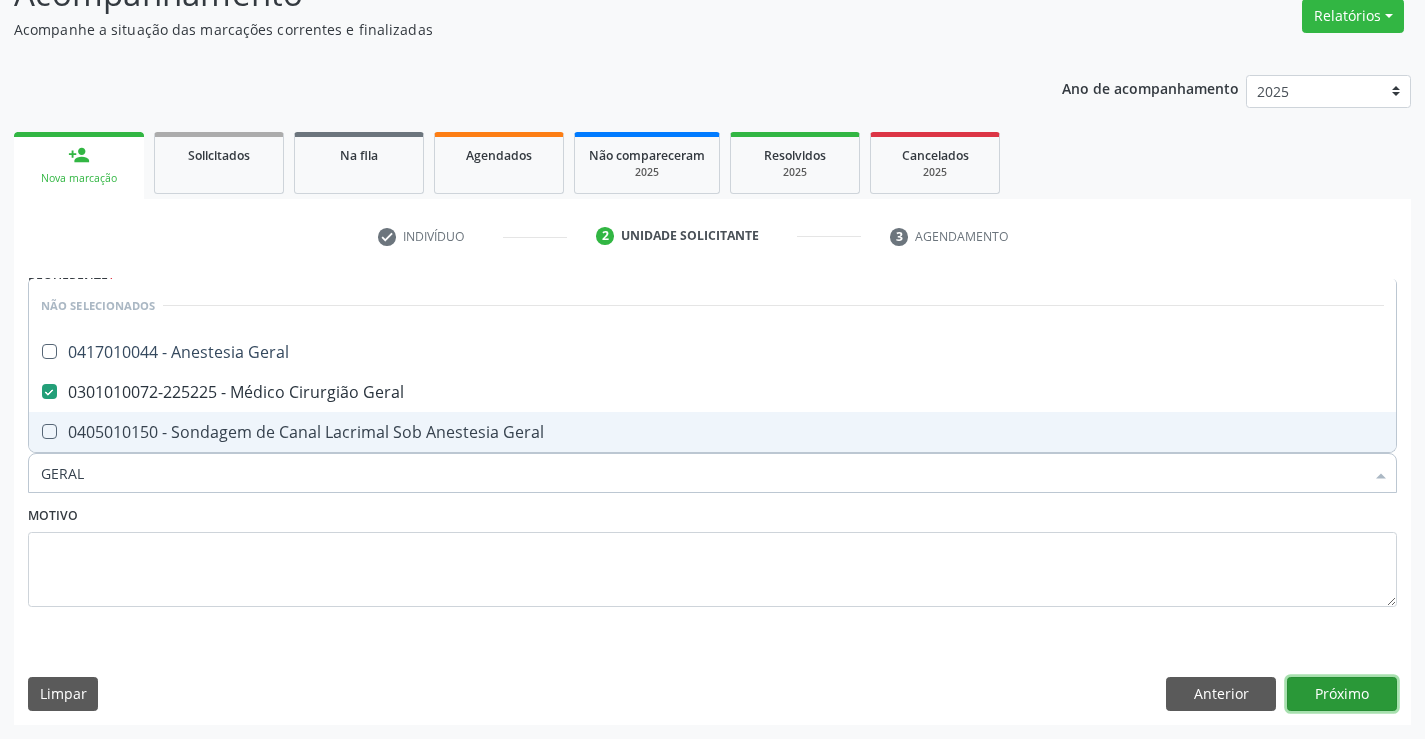 click on "Próximo" at bounding box center [1342, 694] 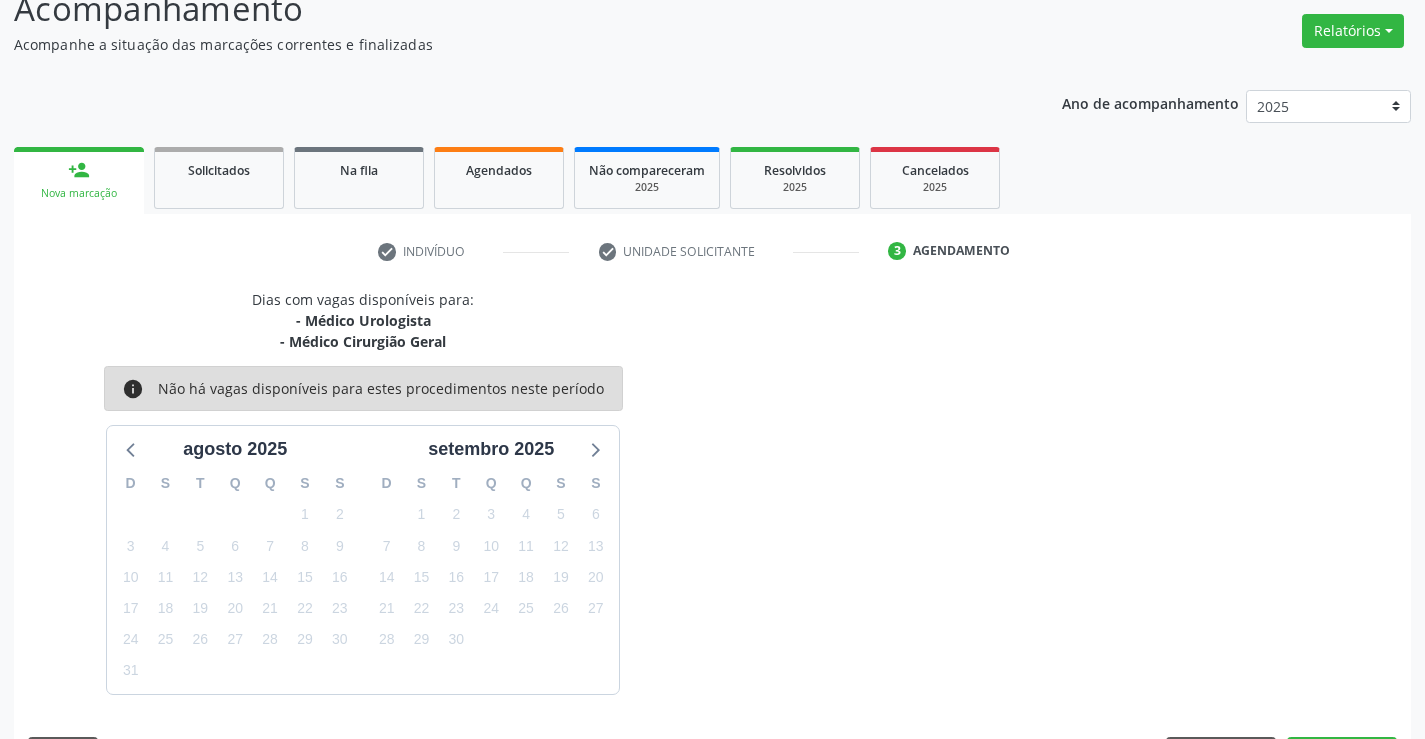 scroll, scrollTop: 167, scrollLeft: 0, axis: vertical 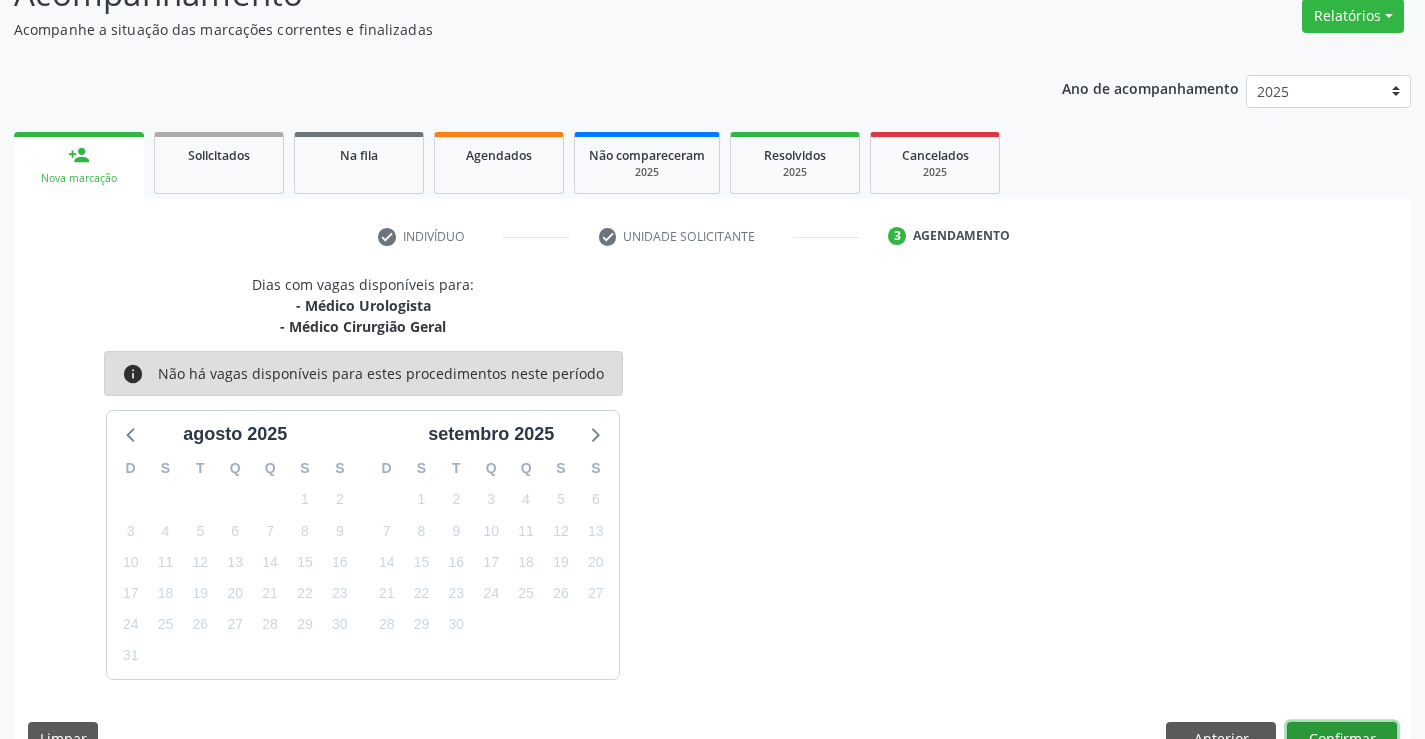 click on "Confirmar" at bounding box center [1342, 739] 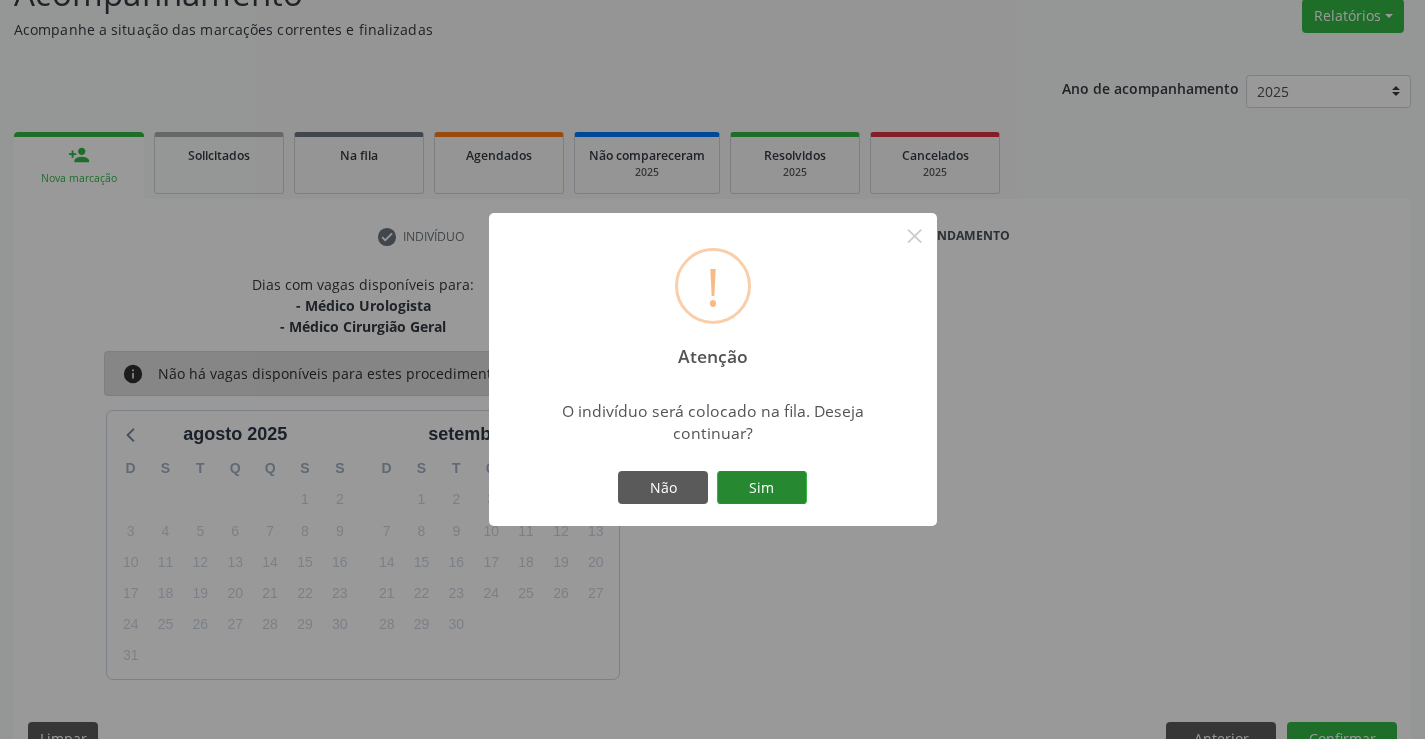 click on "Sim" at bounding box center [762, 488] 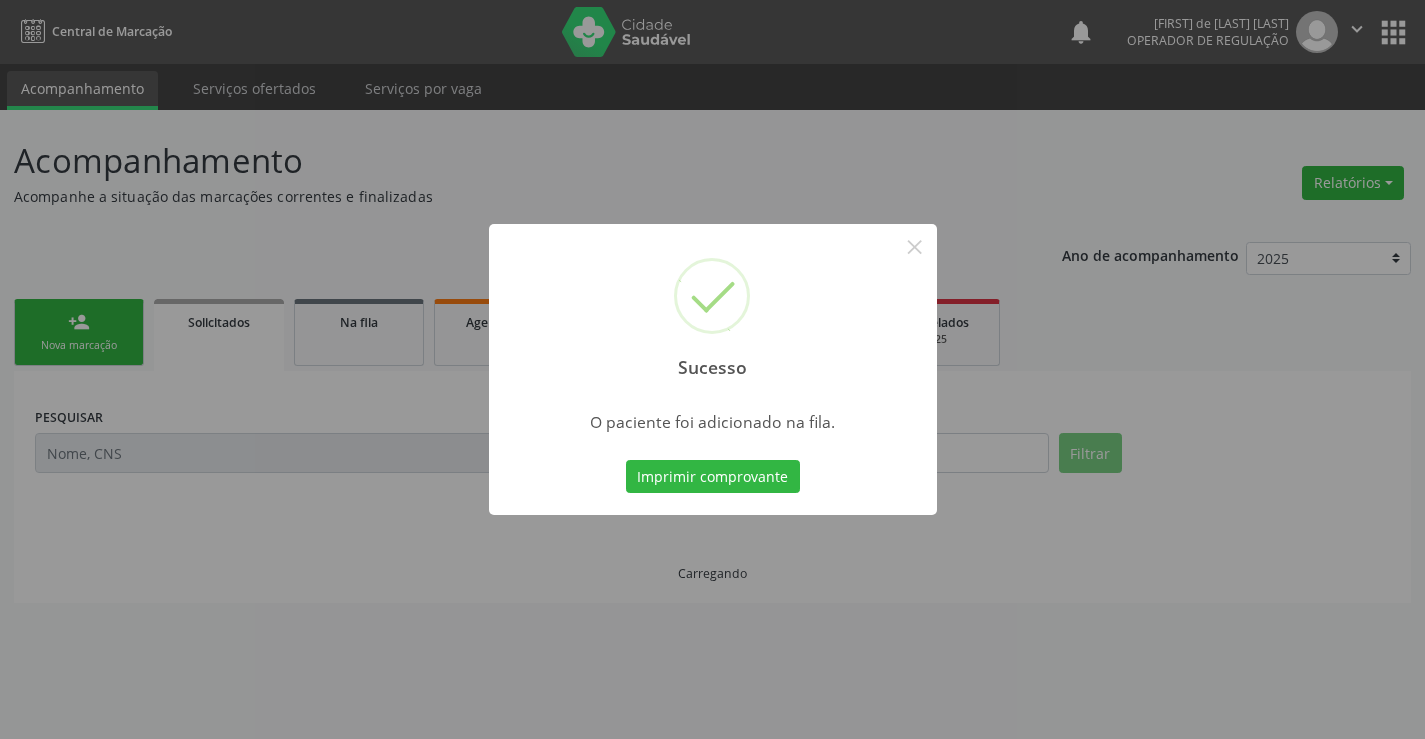 scroll, scrollTop: 0, scrollLeft: 0, axis: both 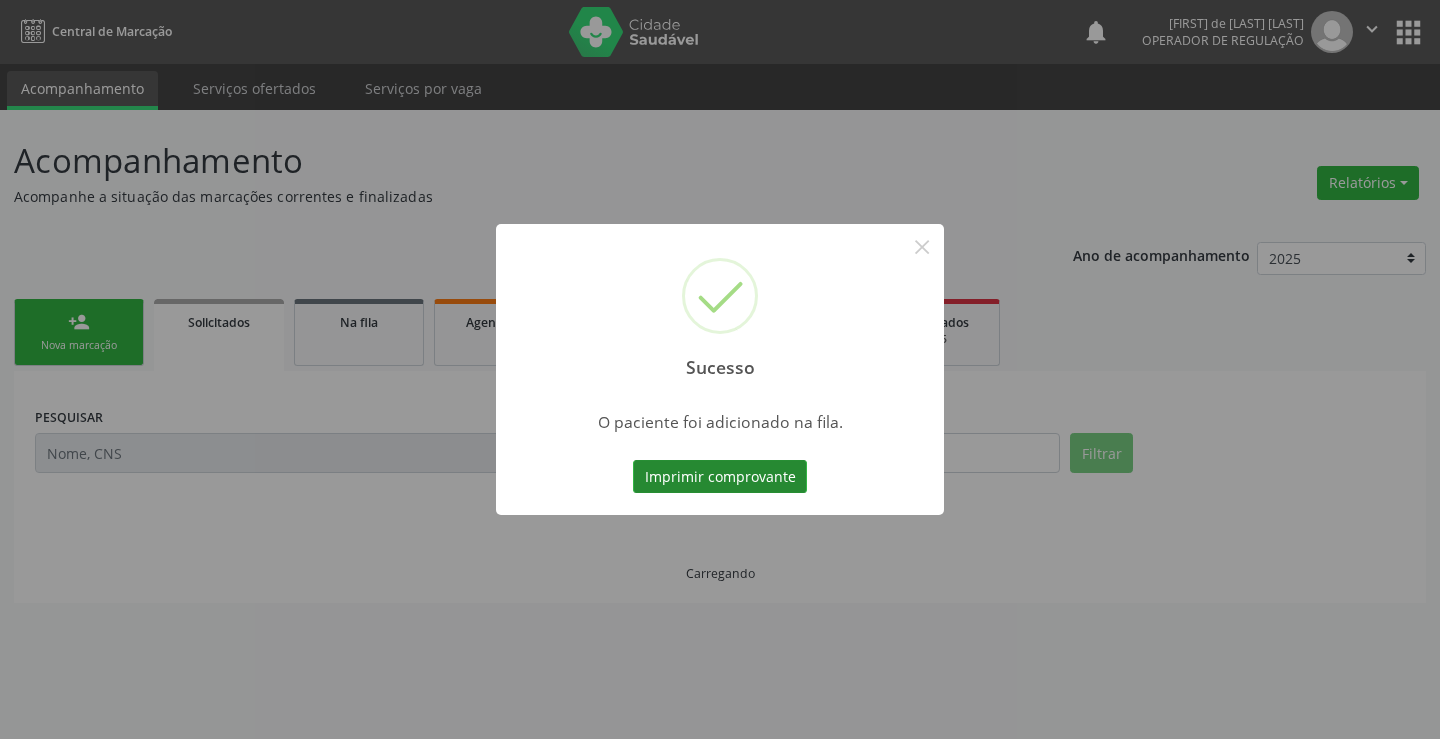 click on "Imprimir comprovante" at bounding box center [720, 477] 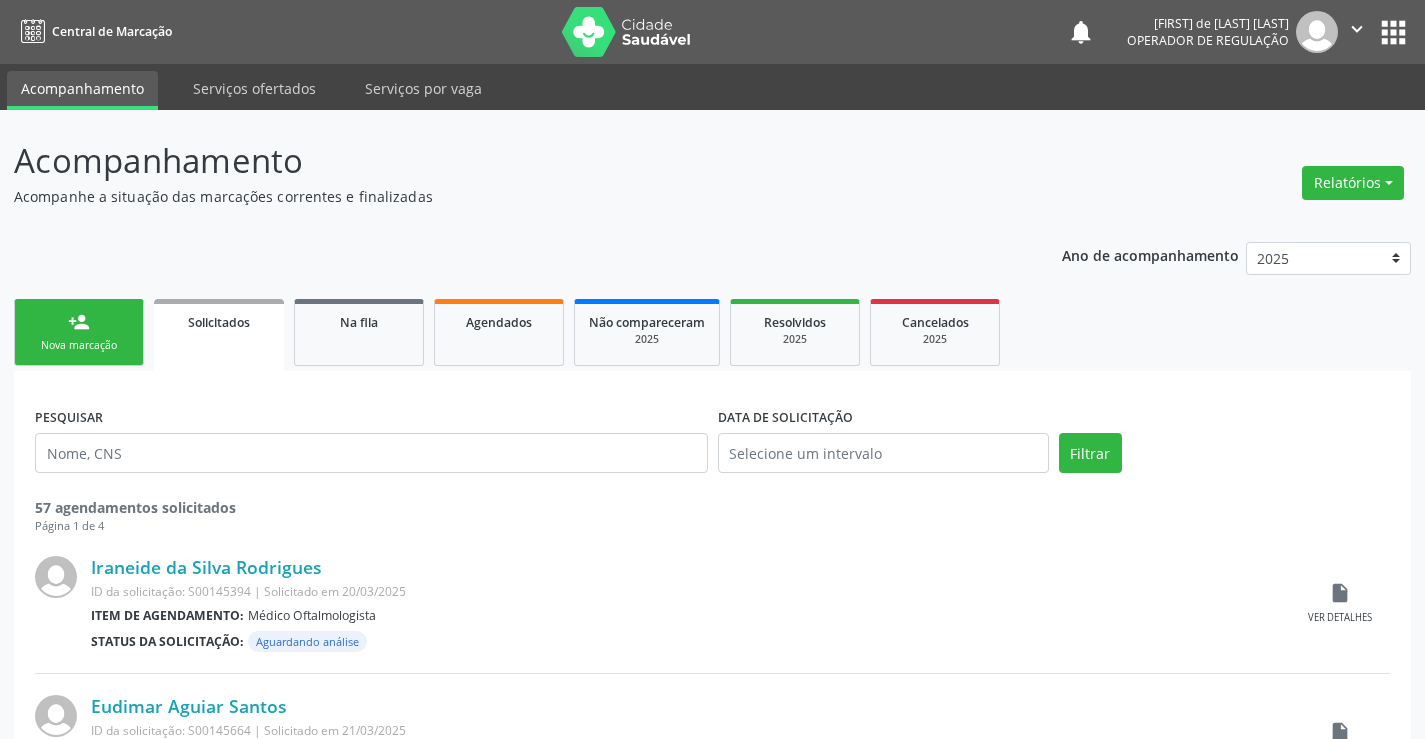 click on "person_add
Nova marcação" at bounding box center [79, 332] 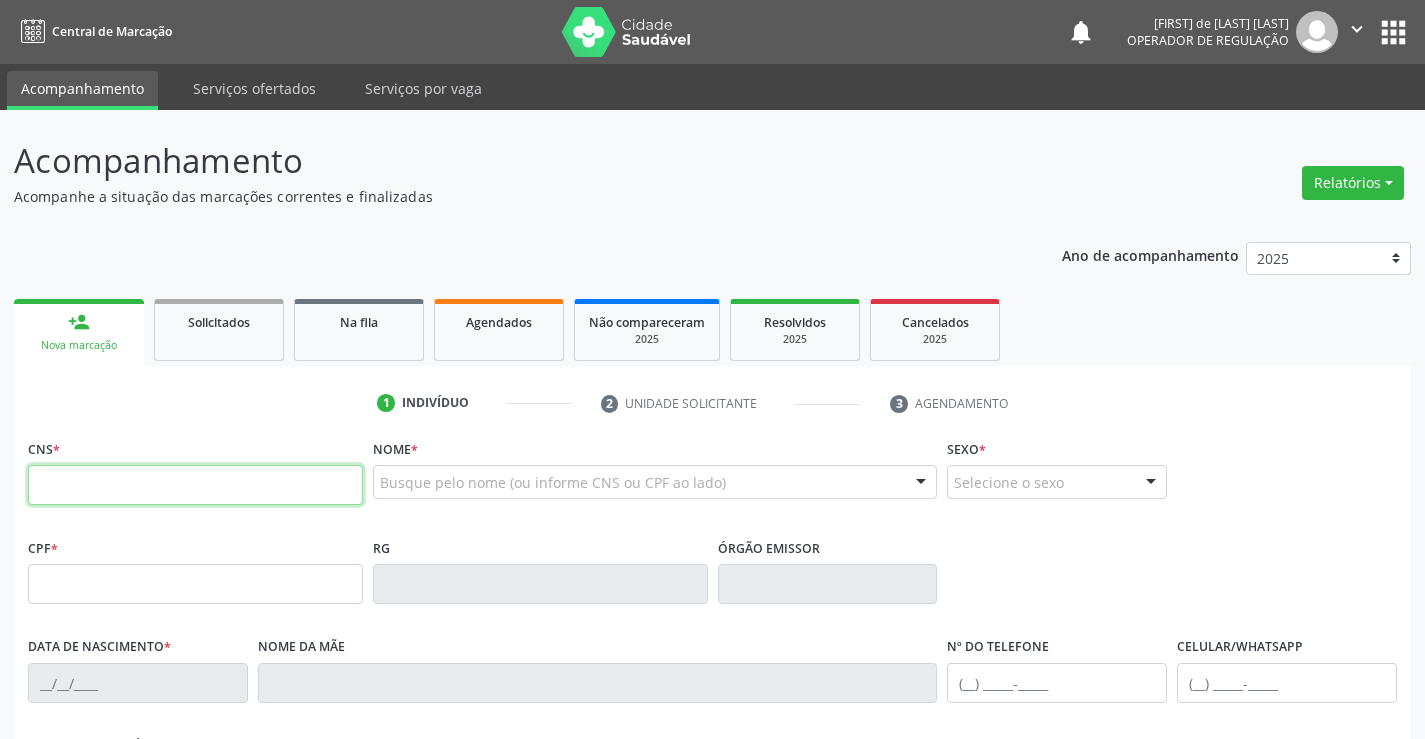 click at bounding box center (195, 485) 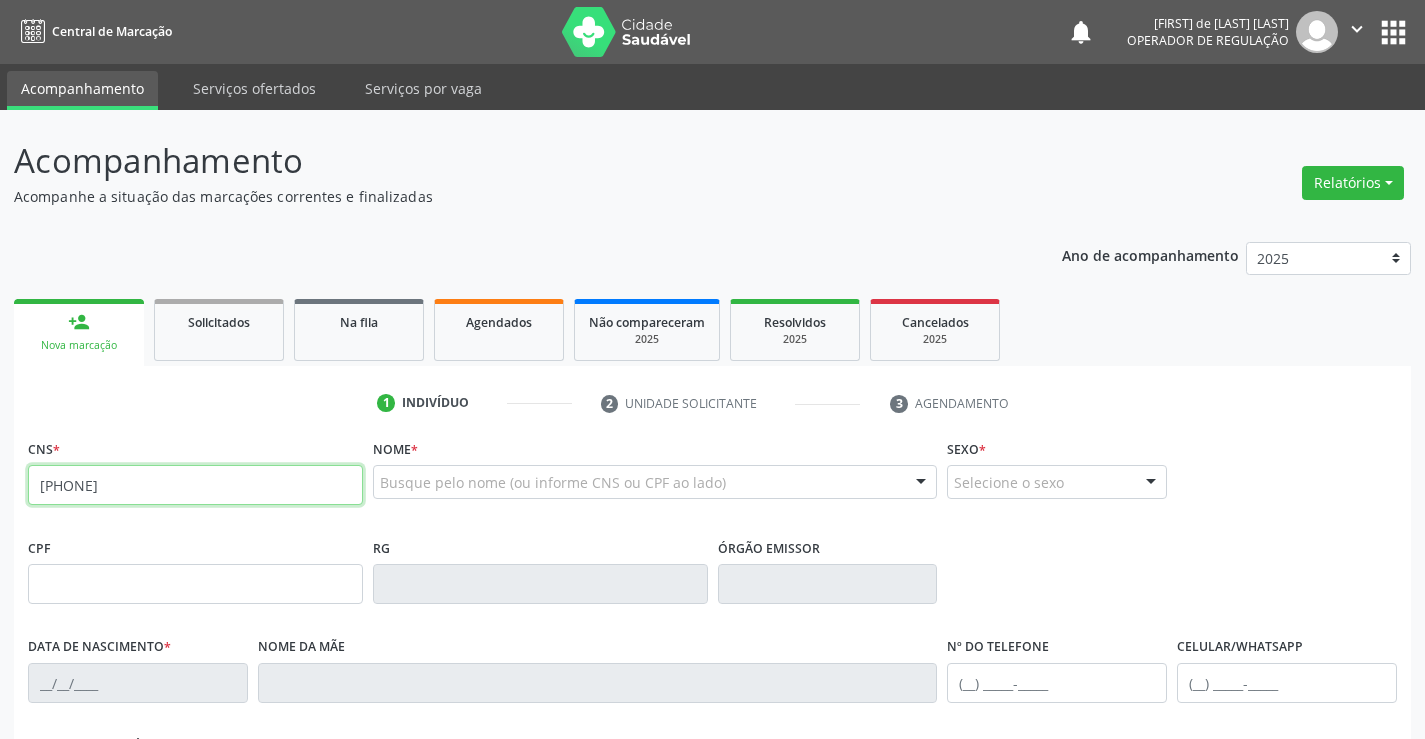 type on "700 2049 2159 8722" 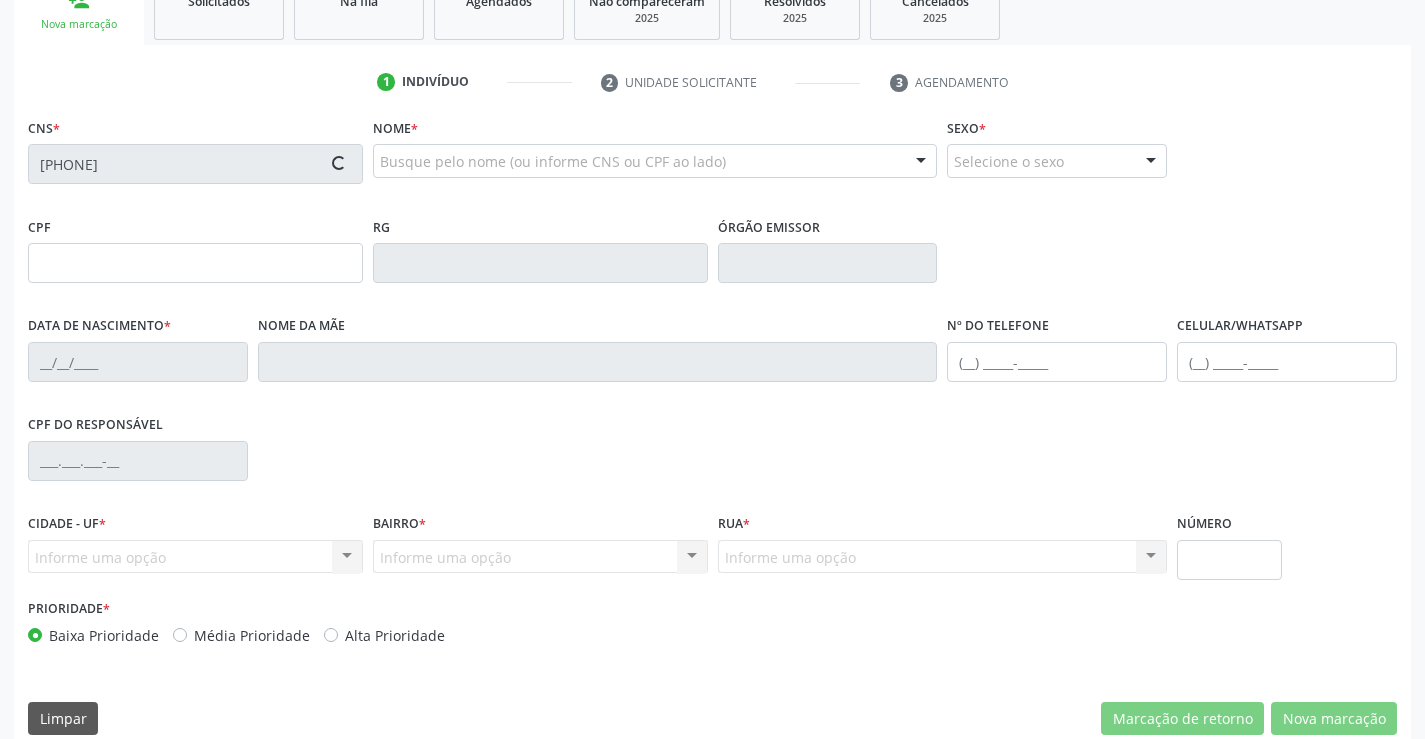 scroll, scrollTop: 345, scrollLeft: 0, axis: vertical 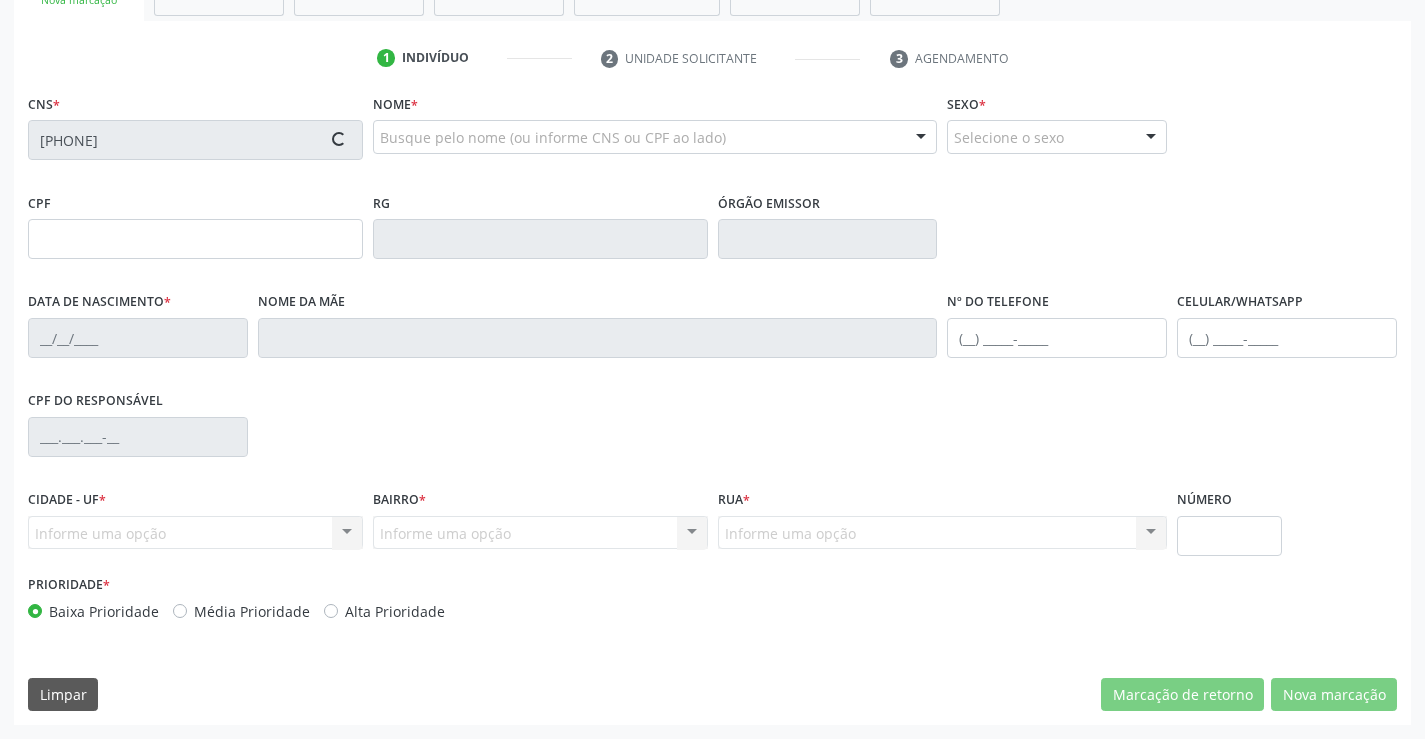 type on "086.033.735-90" 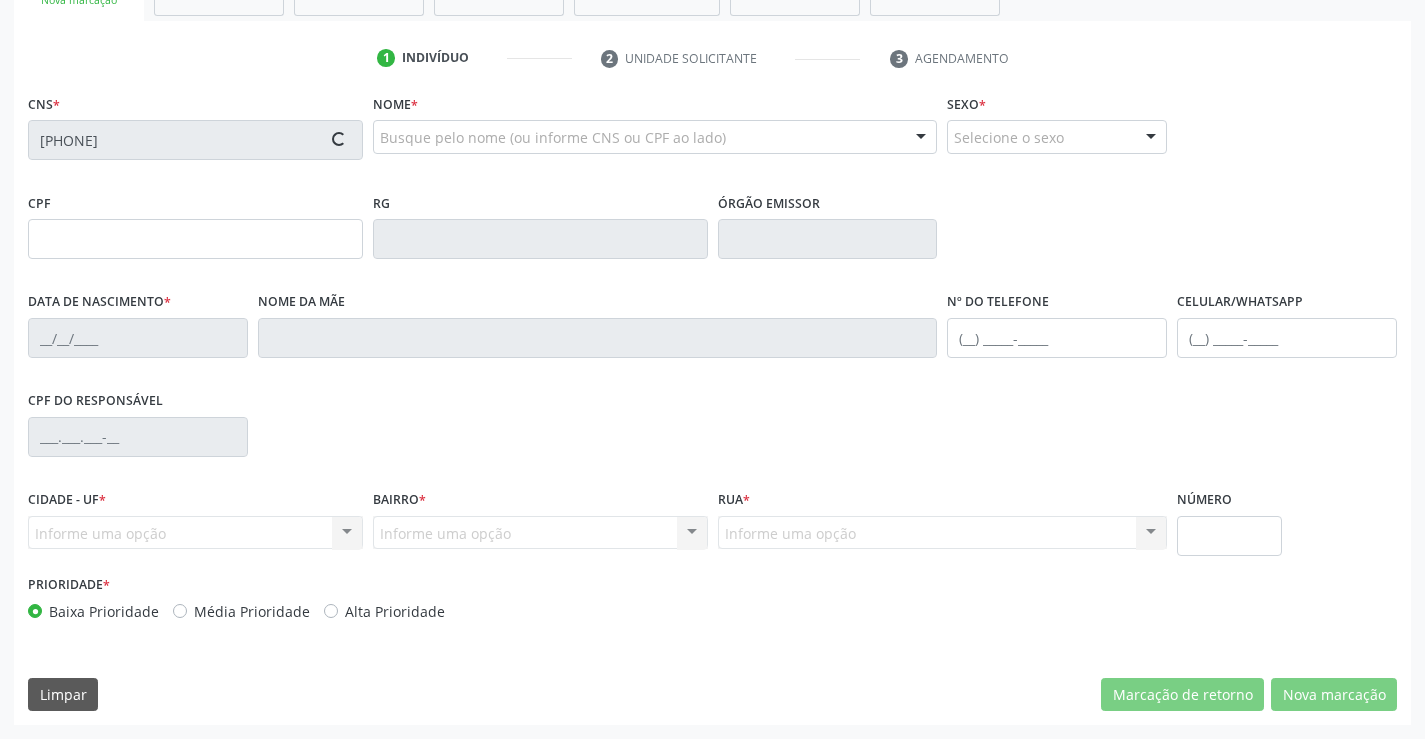 type on "04/05/2001" 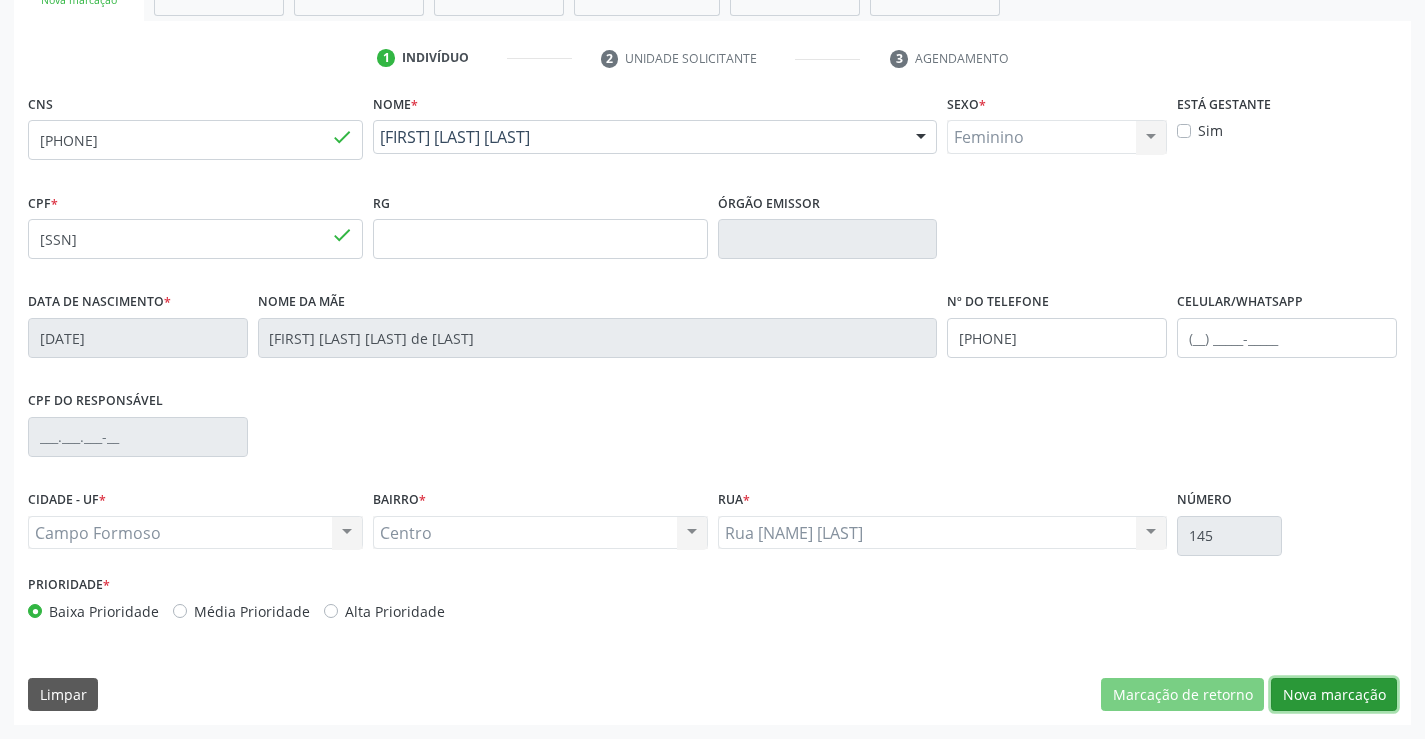 click on "Nova marcação" at bounding box center (1334, 695) 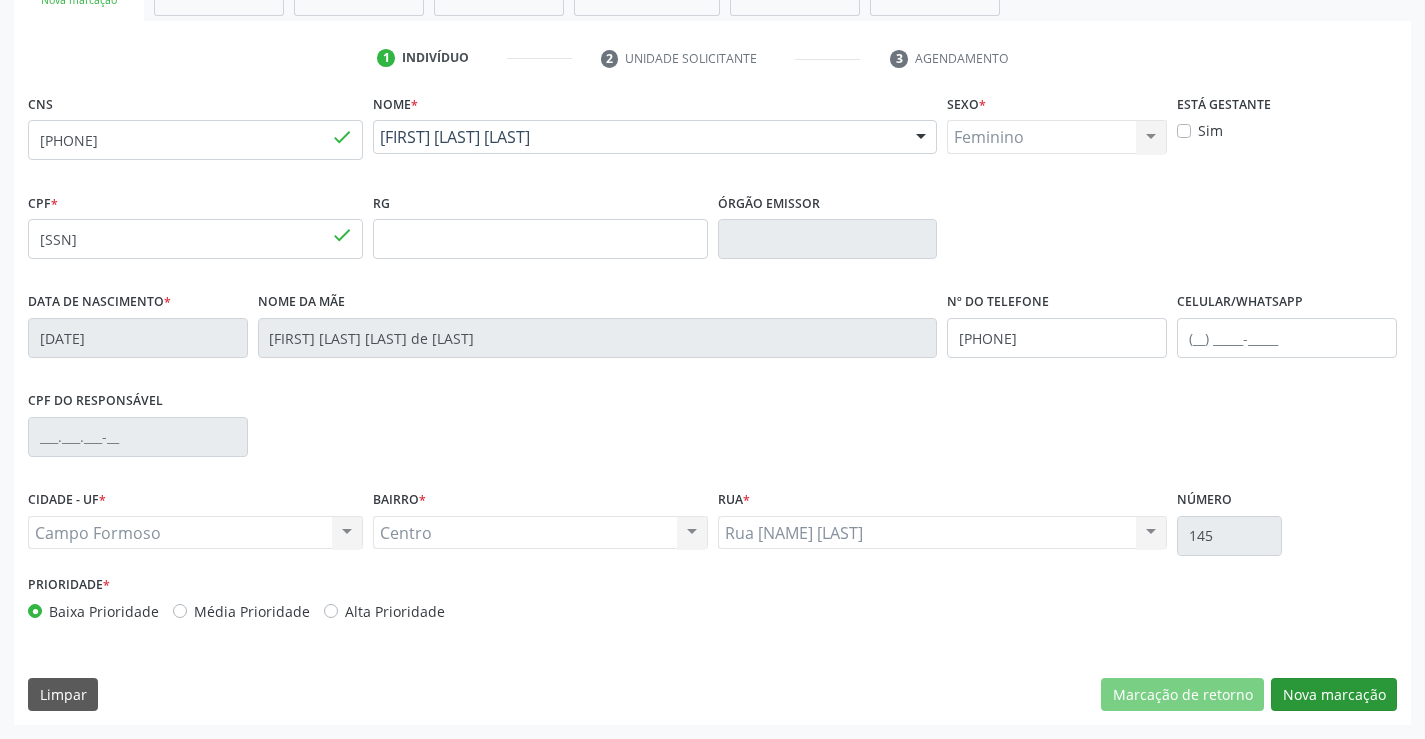 scroll, scrollTop: 167, scrollLeft: 0, axis: vertical 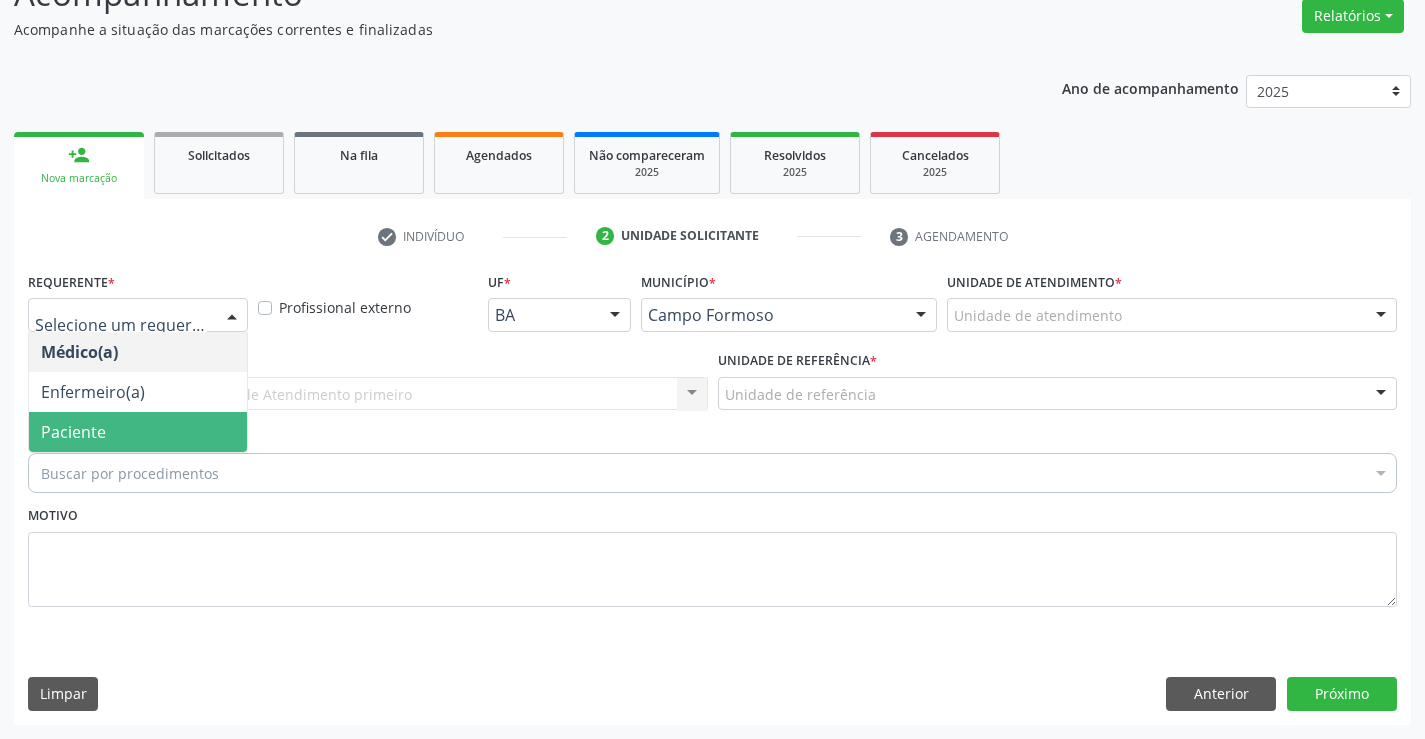 click on "Paciente" at bounding box center [138, 432] 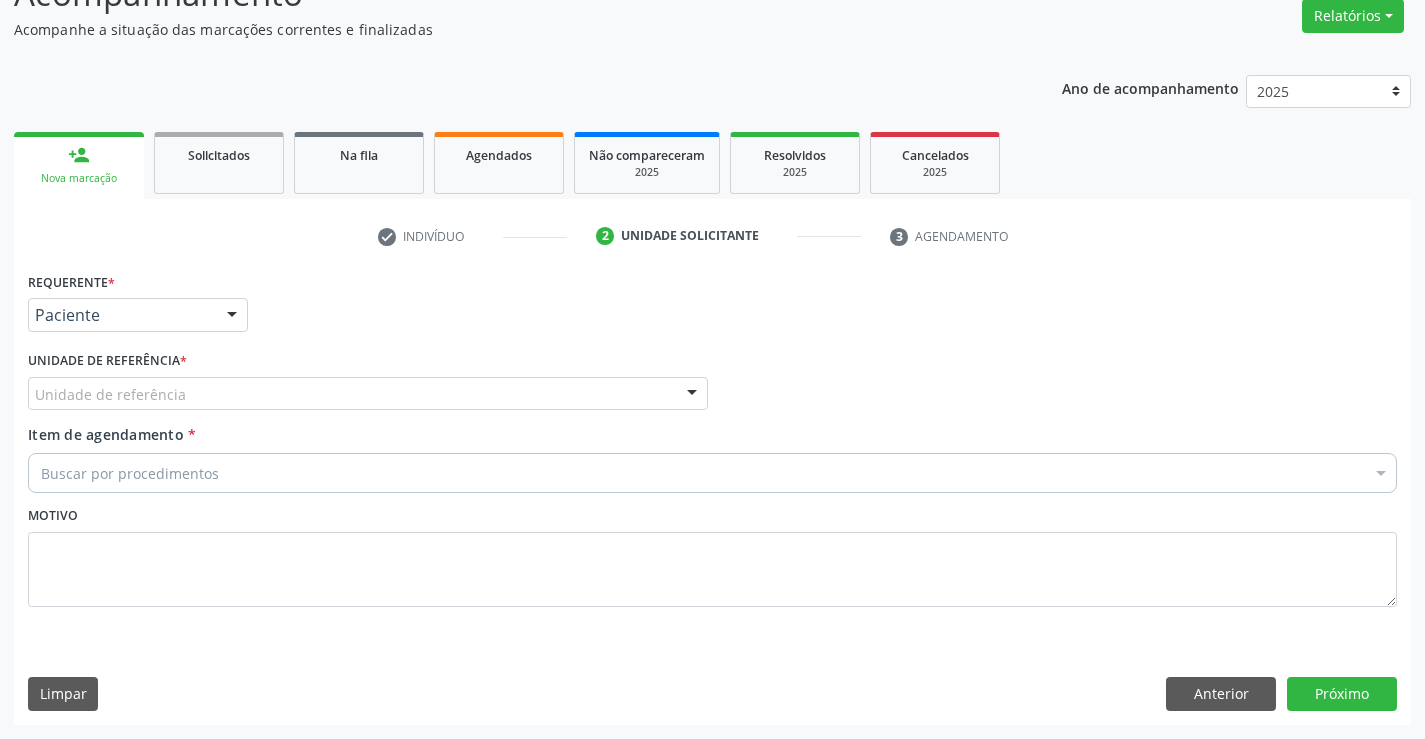 click on "Unidade de referência" at bounding box center (368, 394) 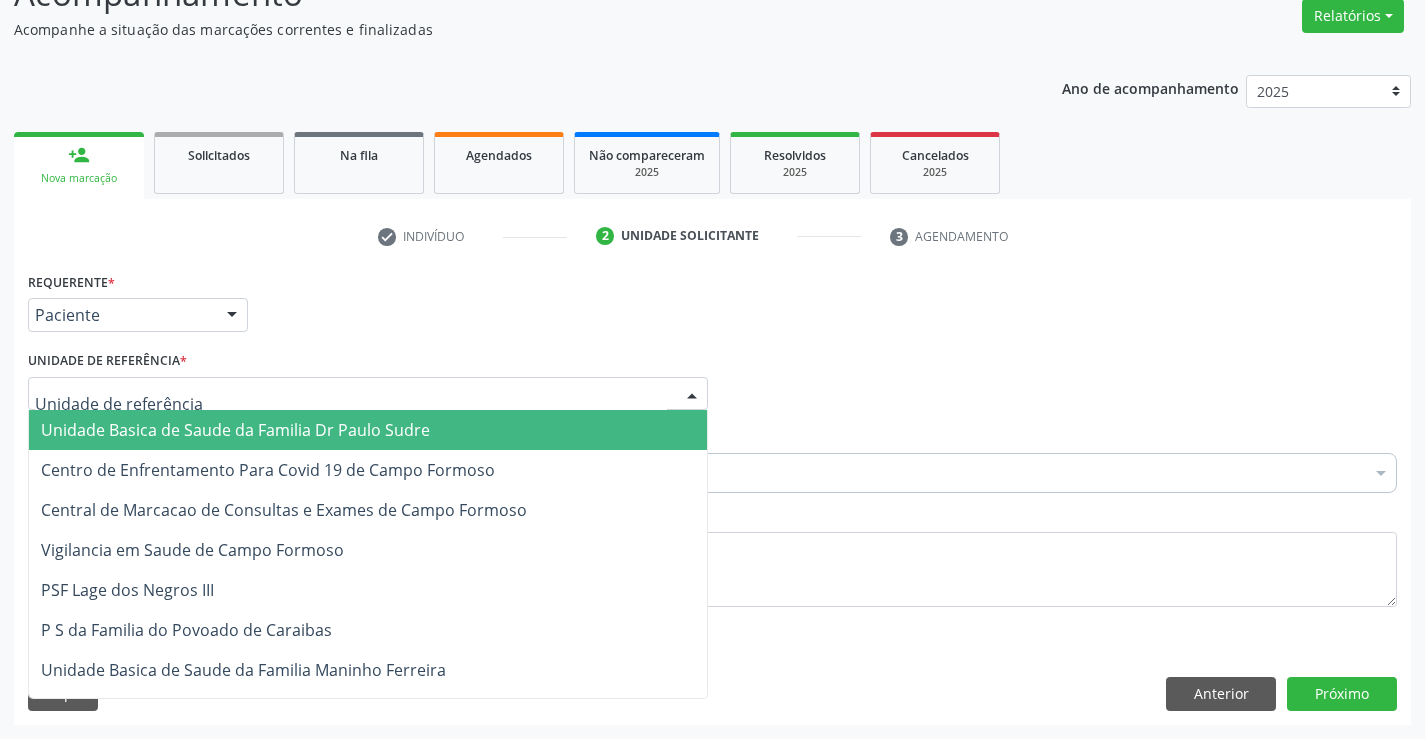 click on "Unidade Basica de Saude da Familia Dr Paulo Sudre" at bounding box center [235, 430] 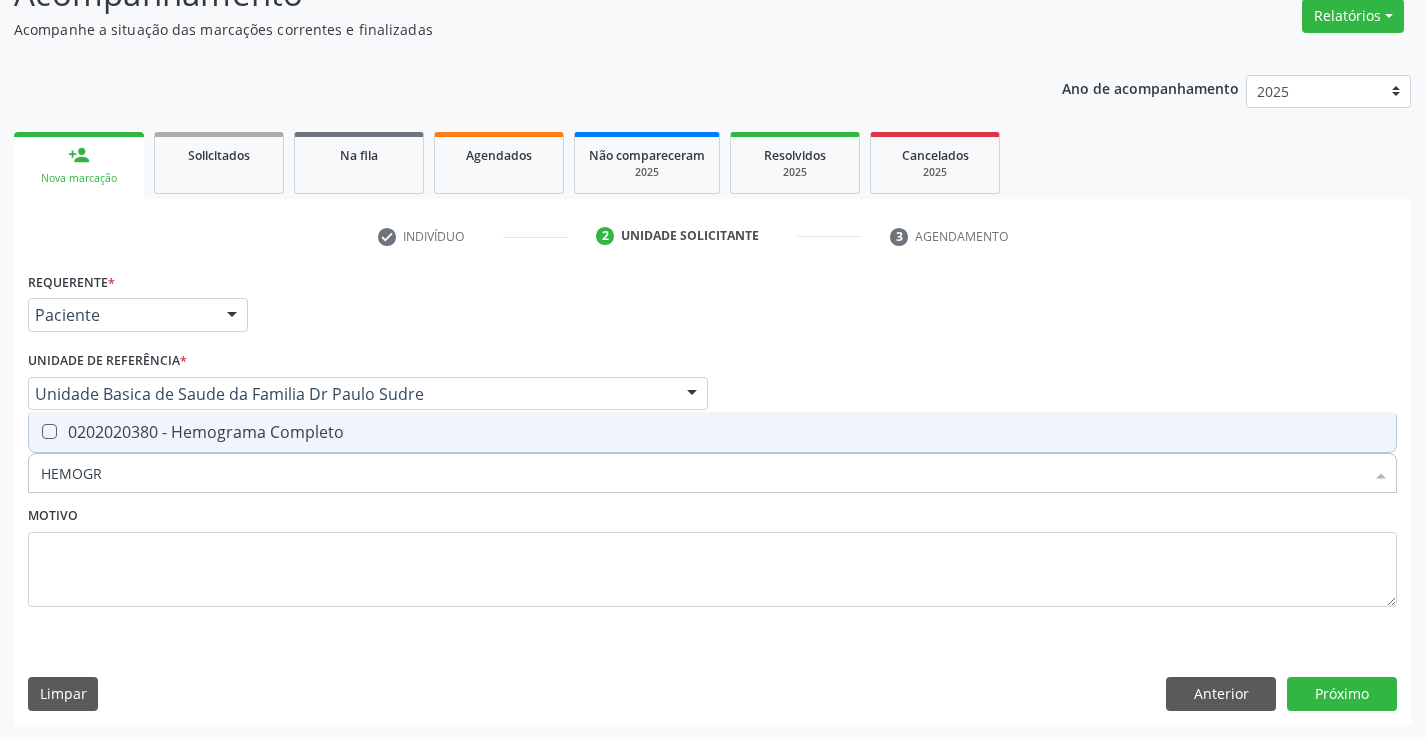 type on "HEMOGRA" 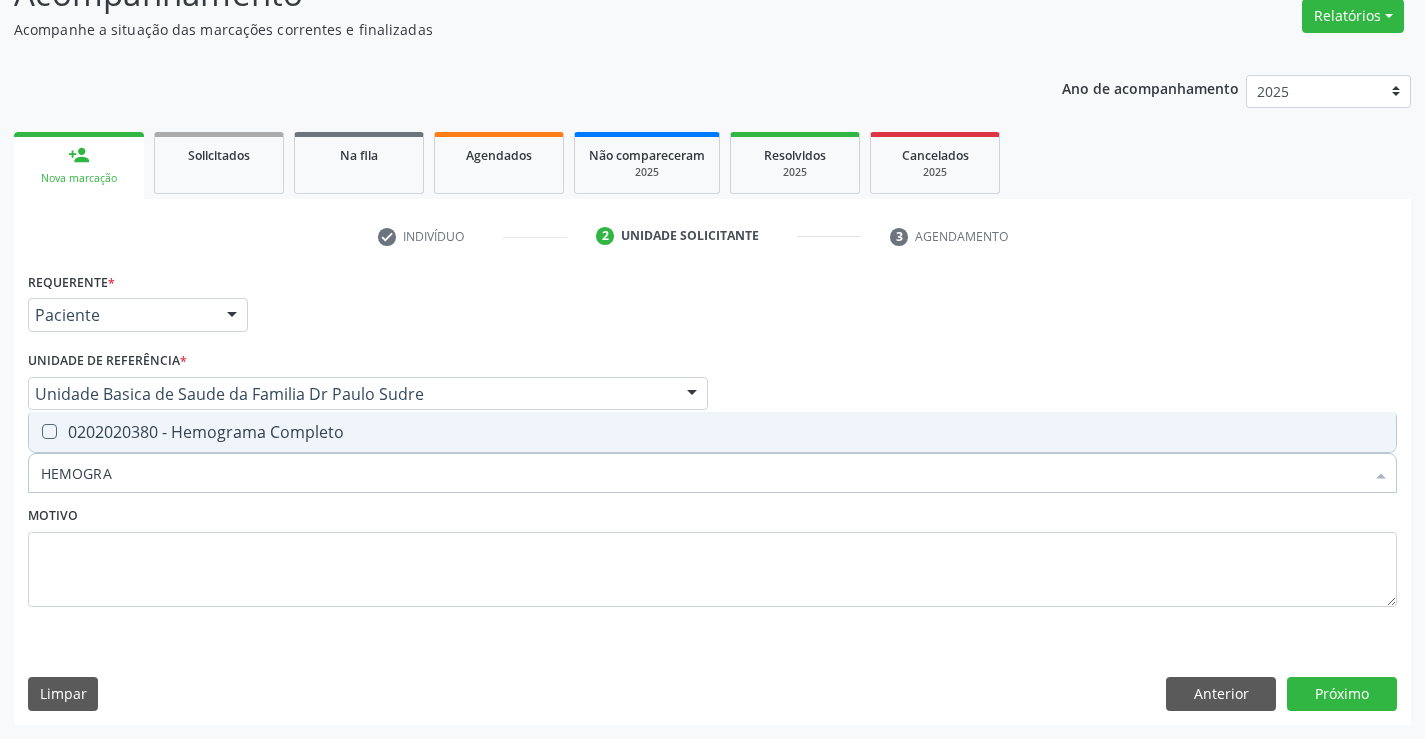 click on "0202020380 - Hemograma Completo" at bounding box center [712, 432] 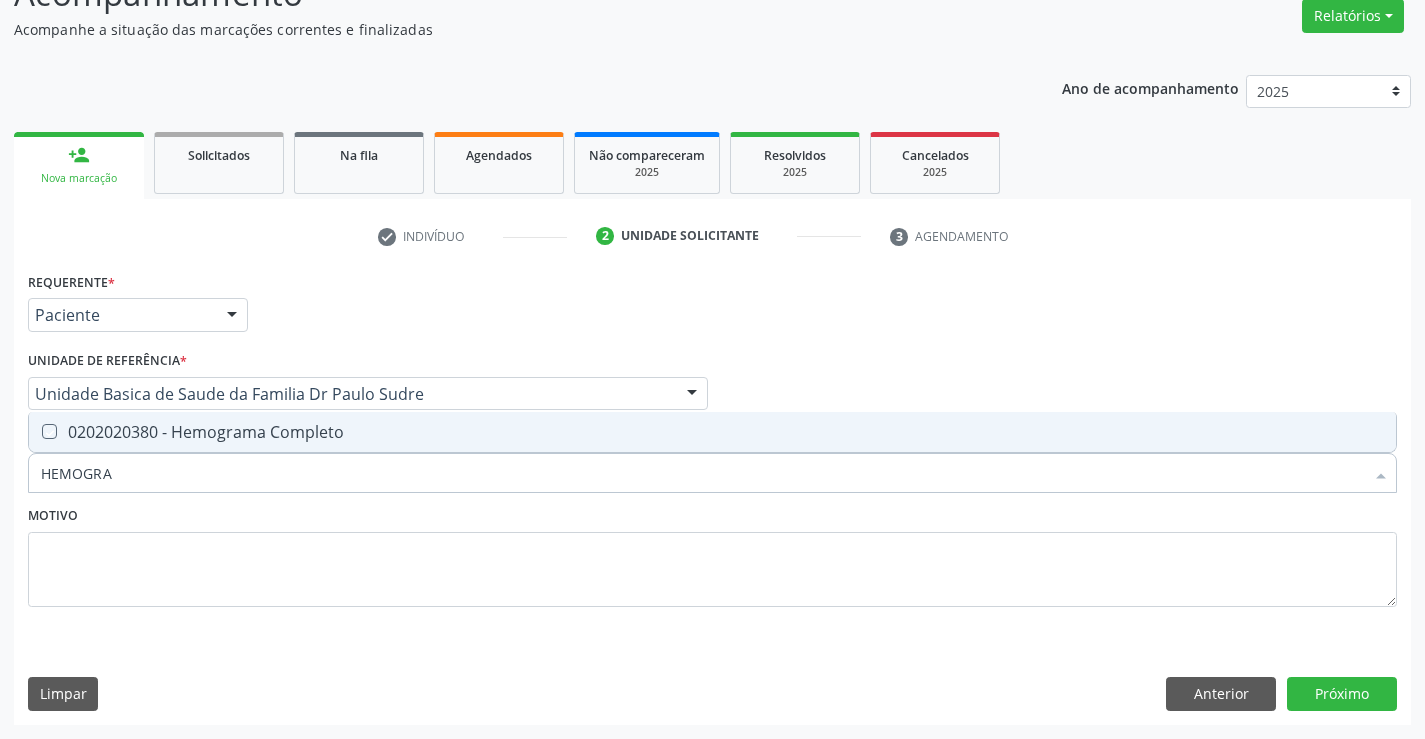 checkbox on "true" 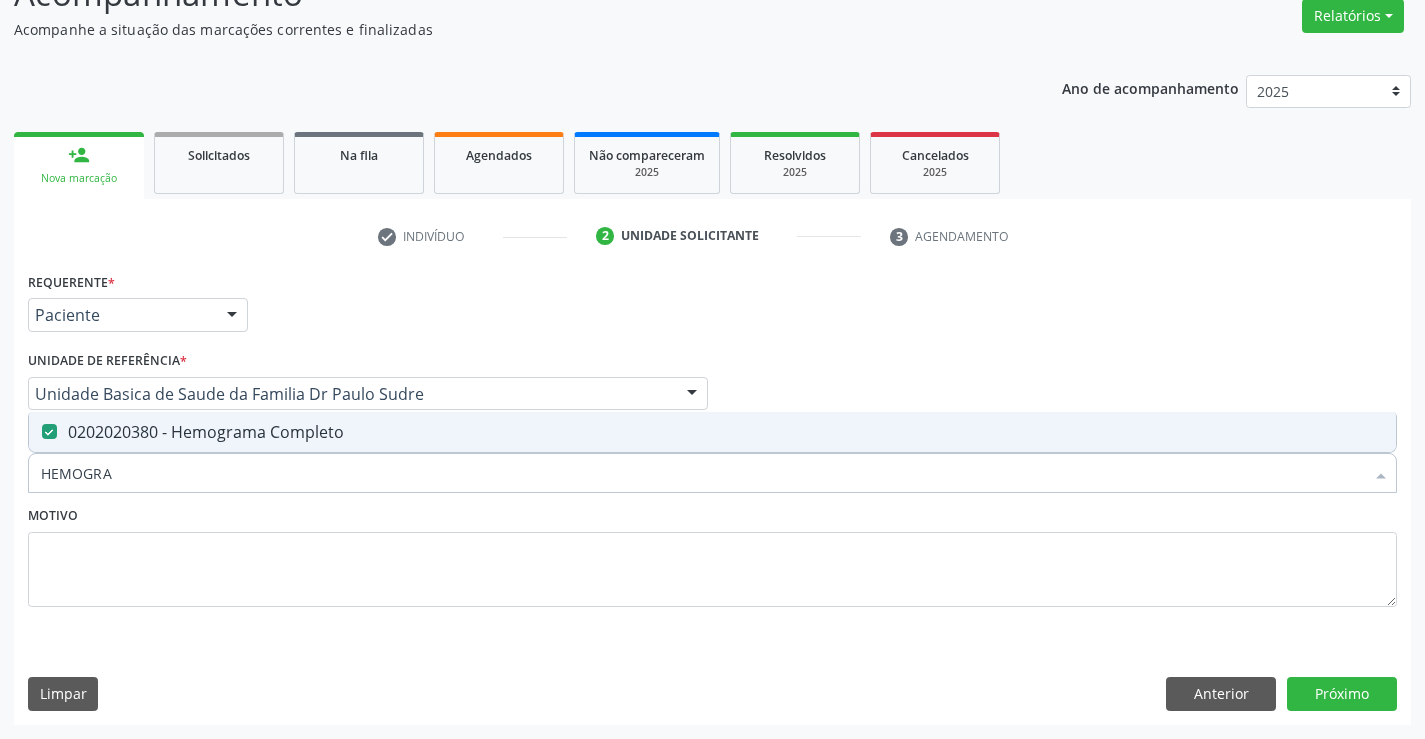 type on "HEMOGRA" 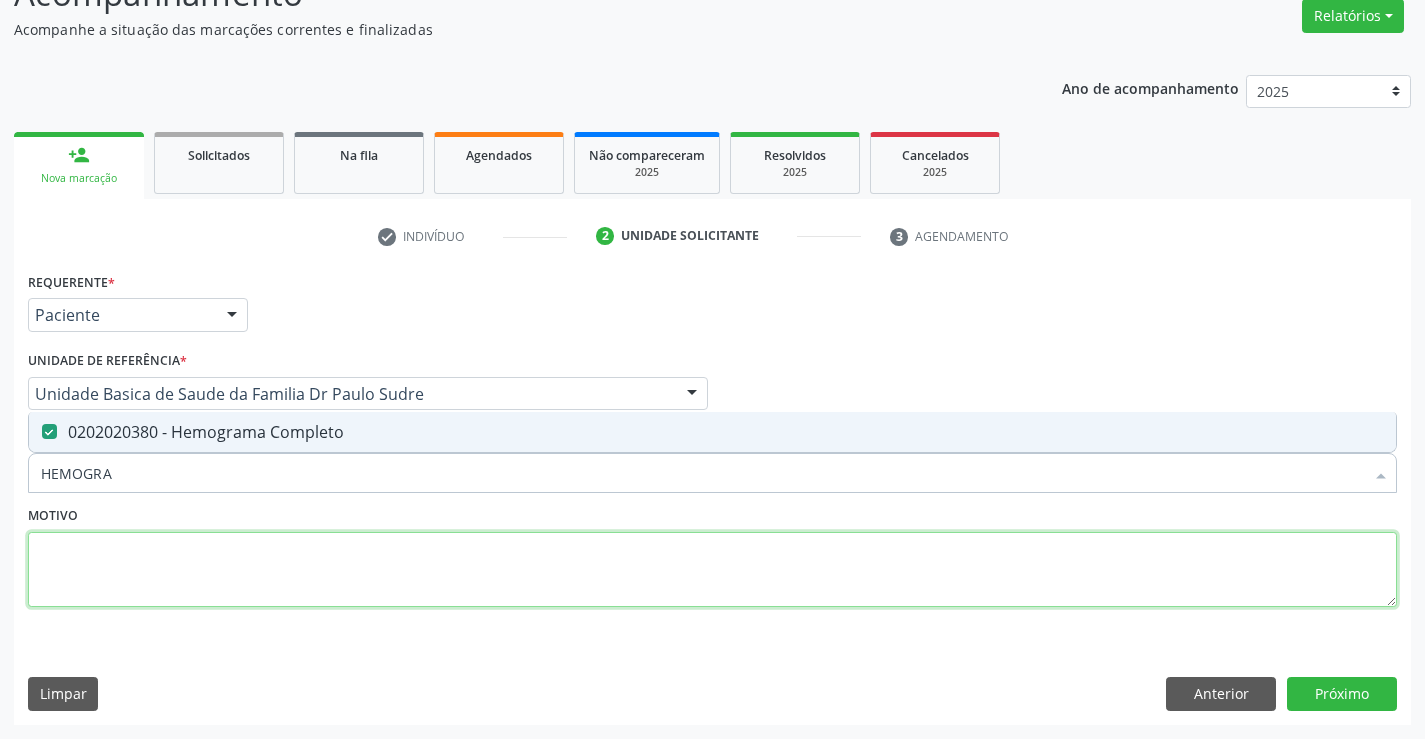 click at bounding box center (712, 570) 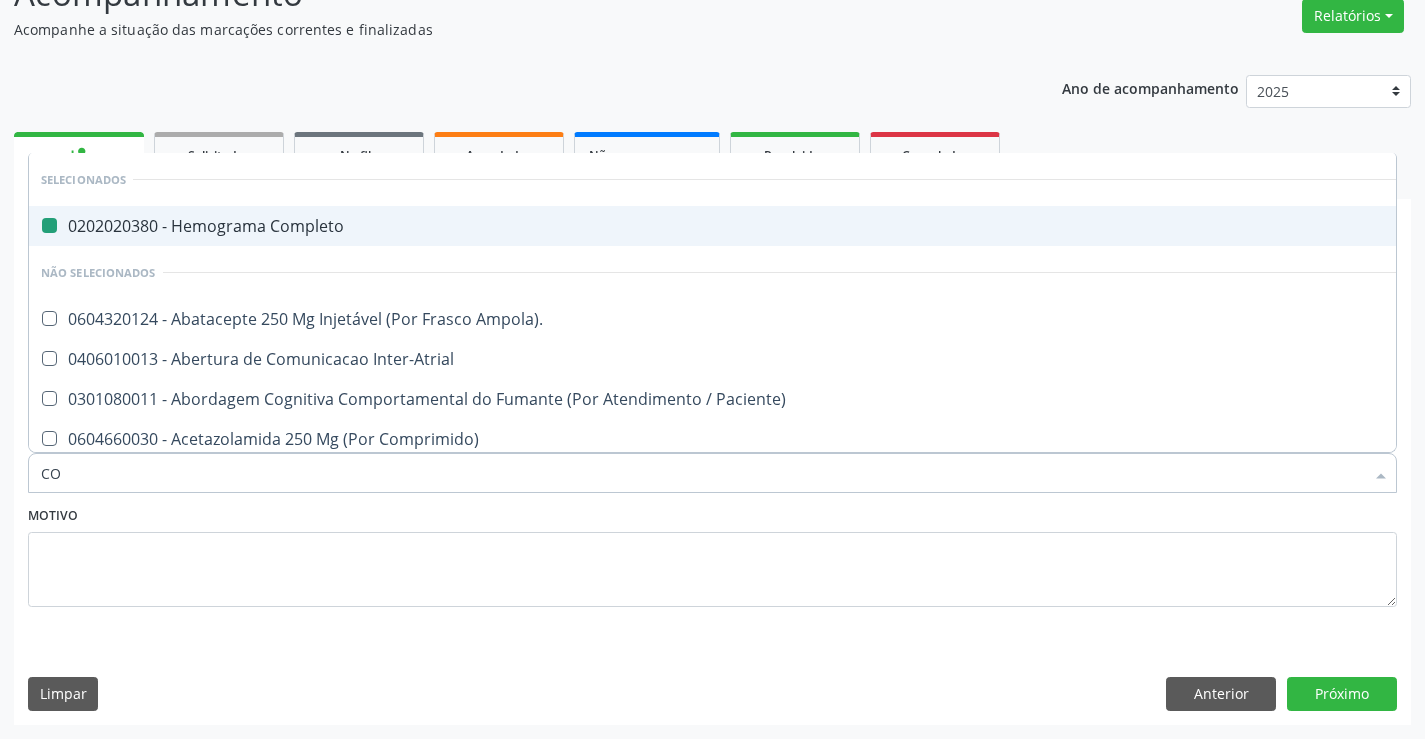 type on "COL" 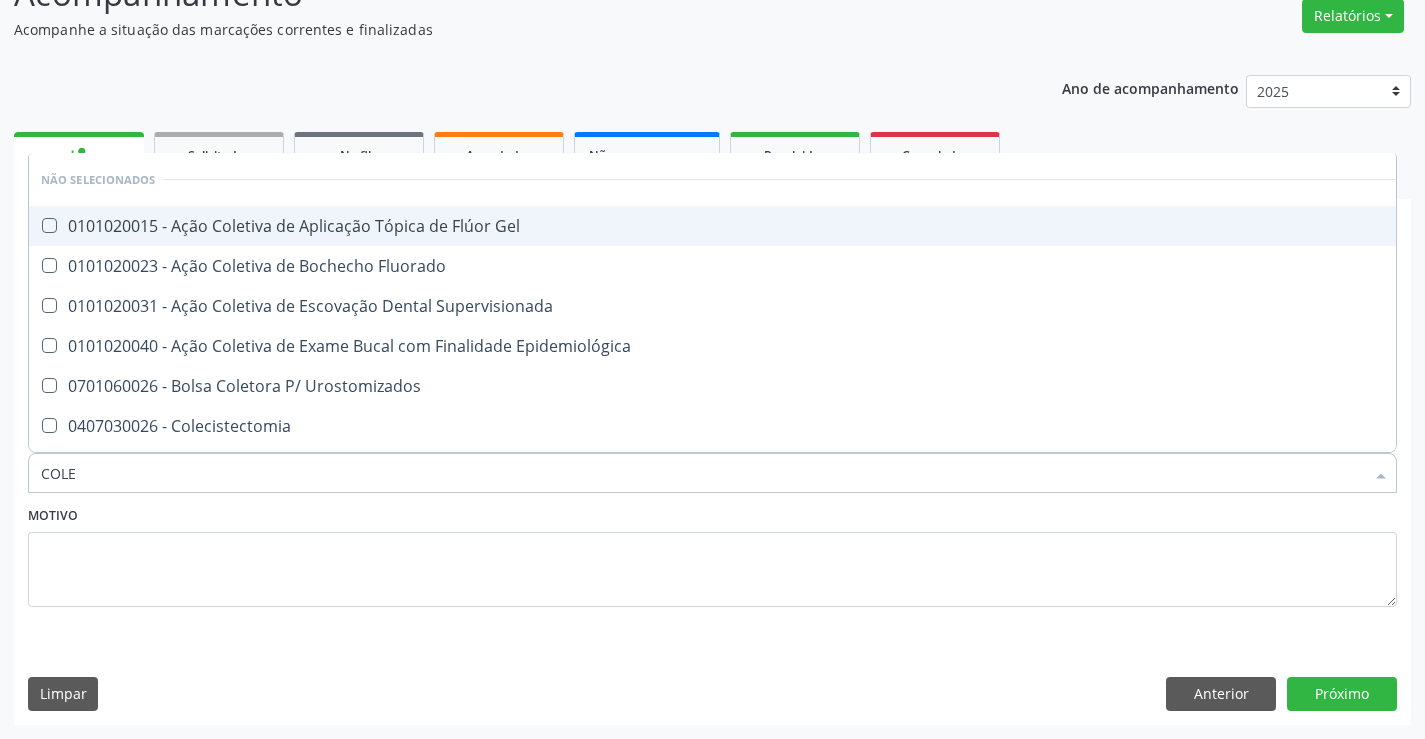 type on "COLES" 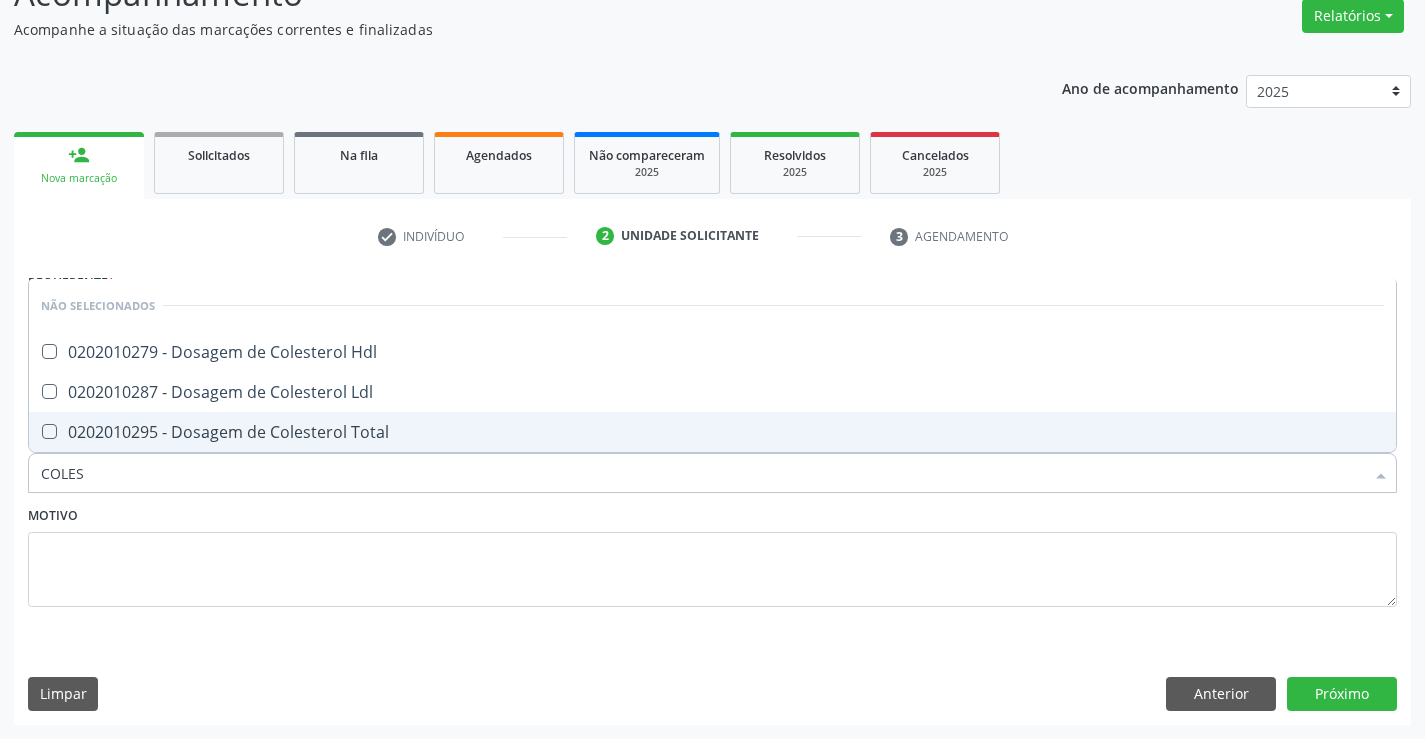 click on "0202010295 - Dosagem de Colesterol Total" at bounding box center (712, 432) 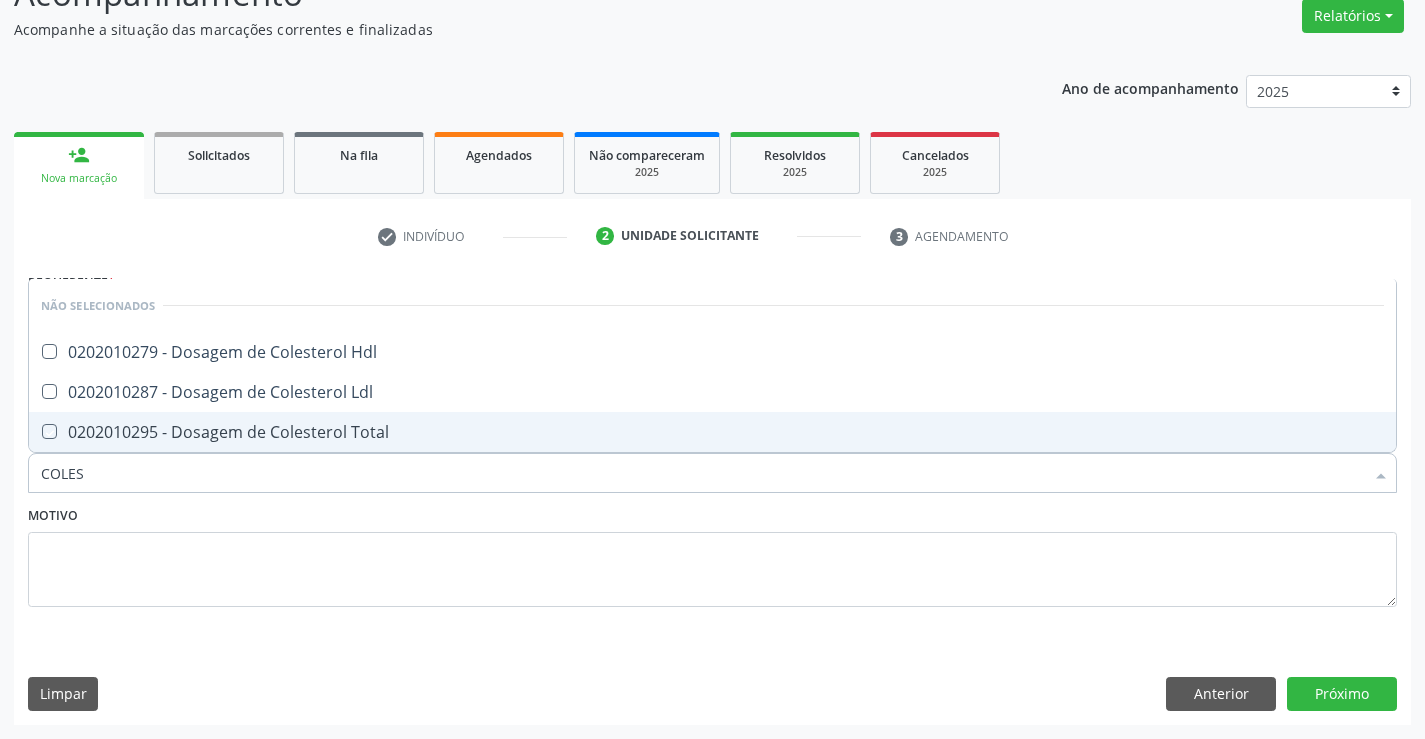checkbox on "true" 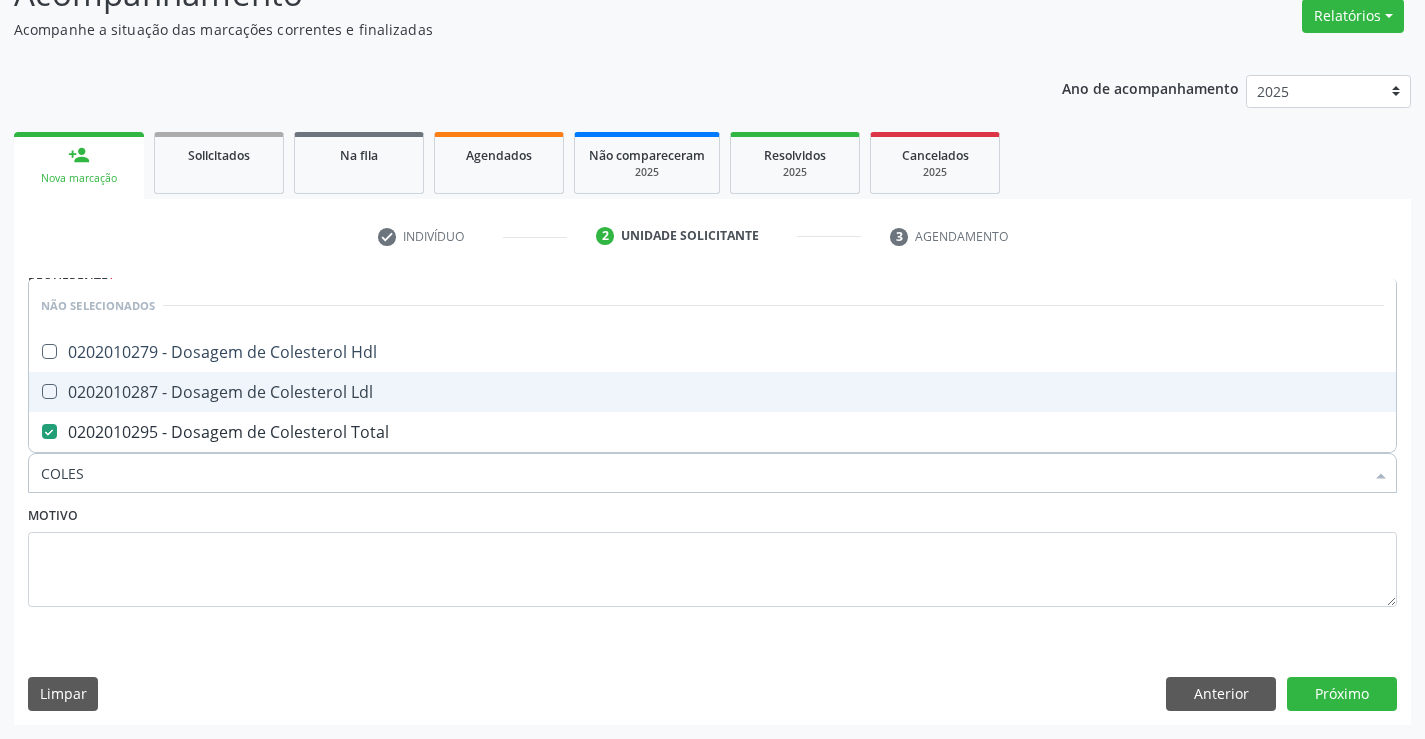 click on "0202010287 - Dosagem de Colesterol Ldl" at bounding box center [712, 392] 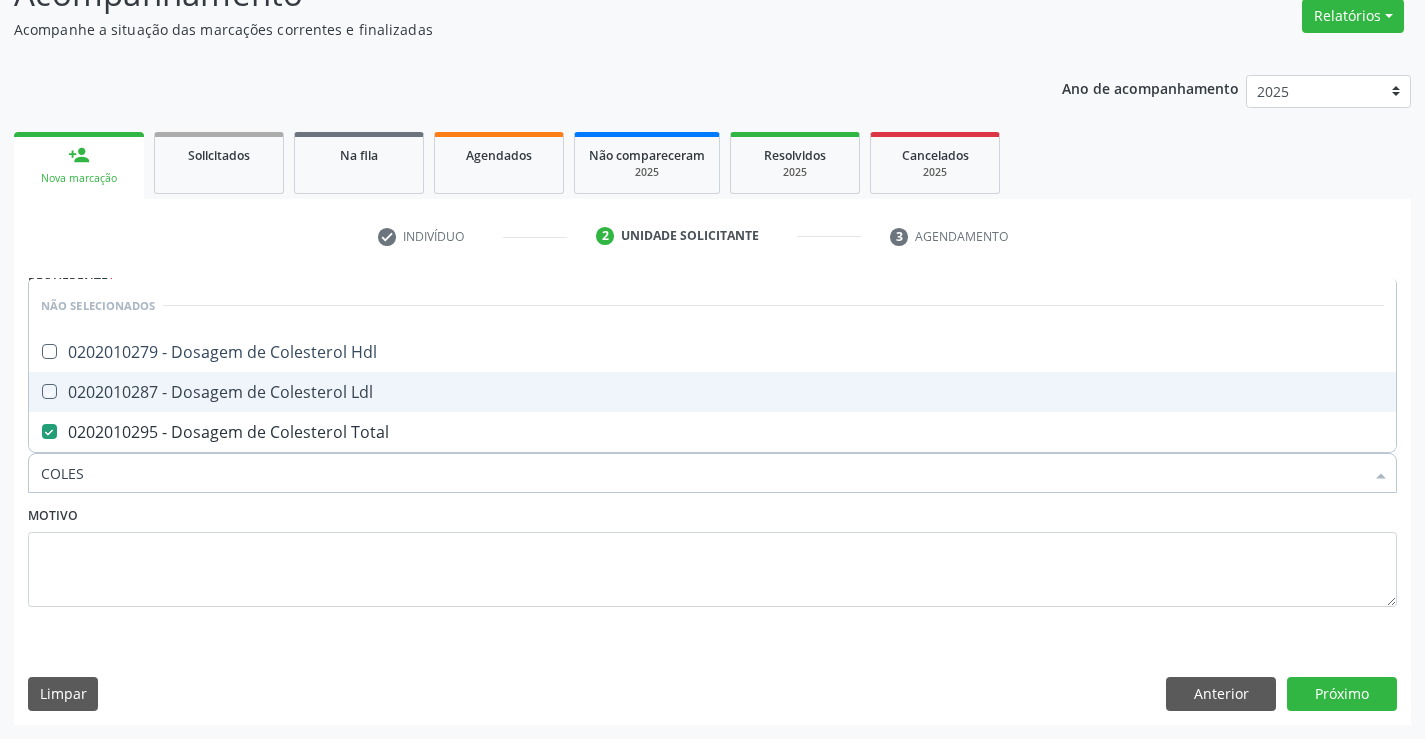 checkbox on "true" 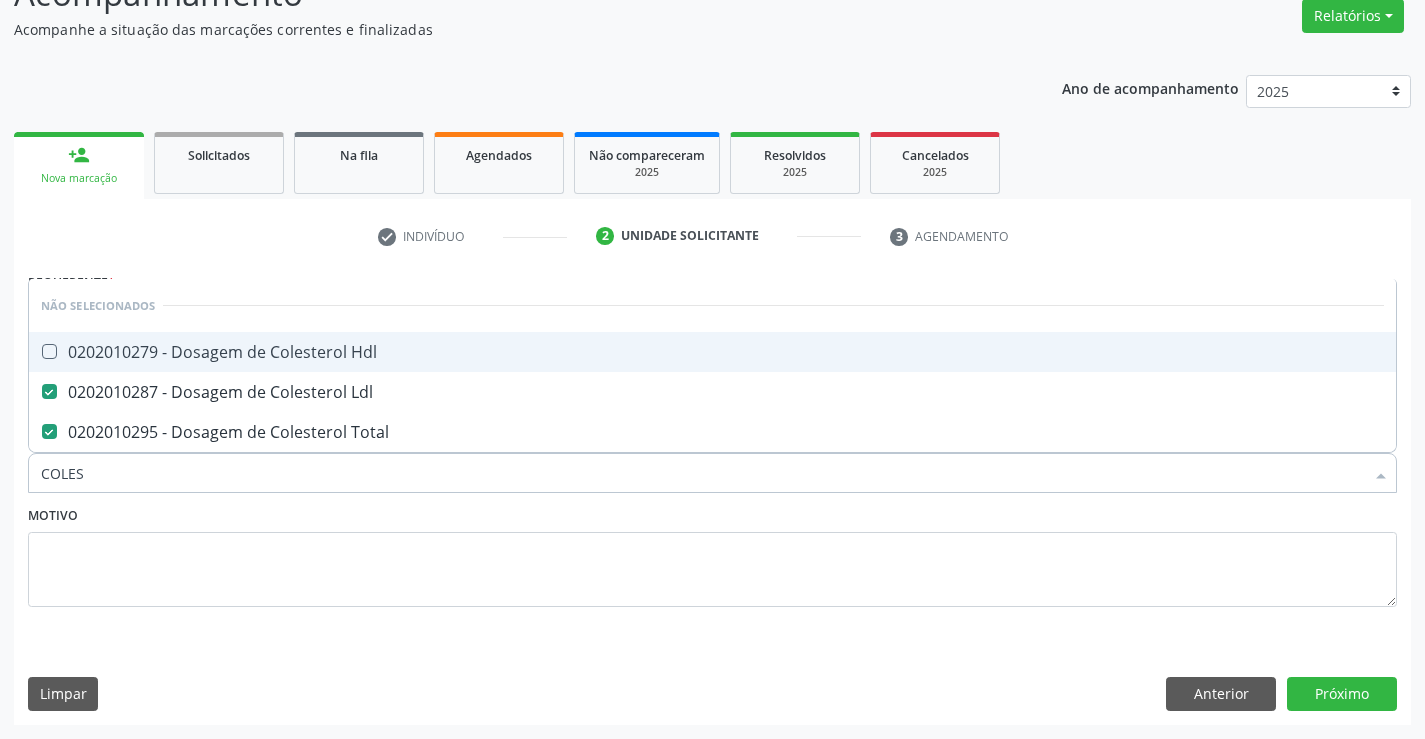 click on "0202010279 - Dosagem de Colesterol Hdl" at bounding box center (712, 352) 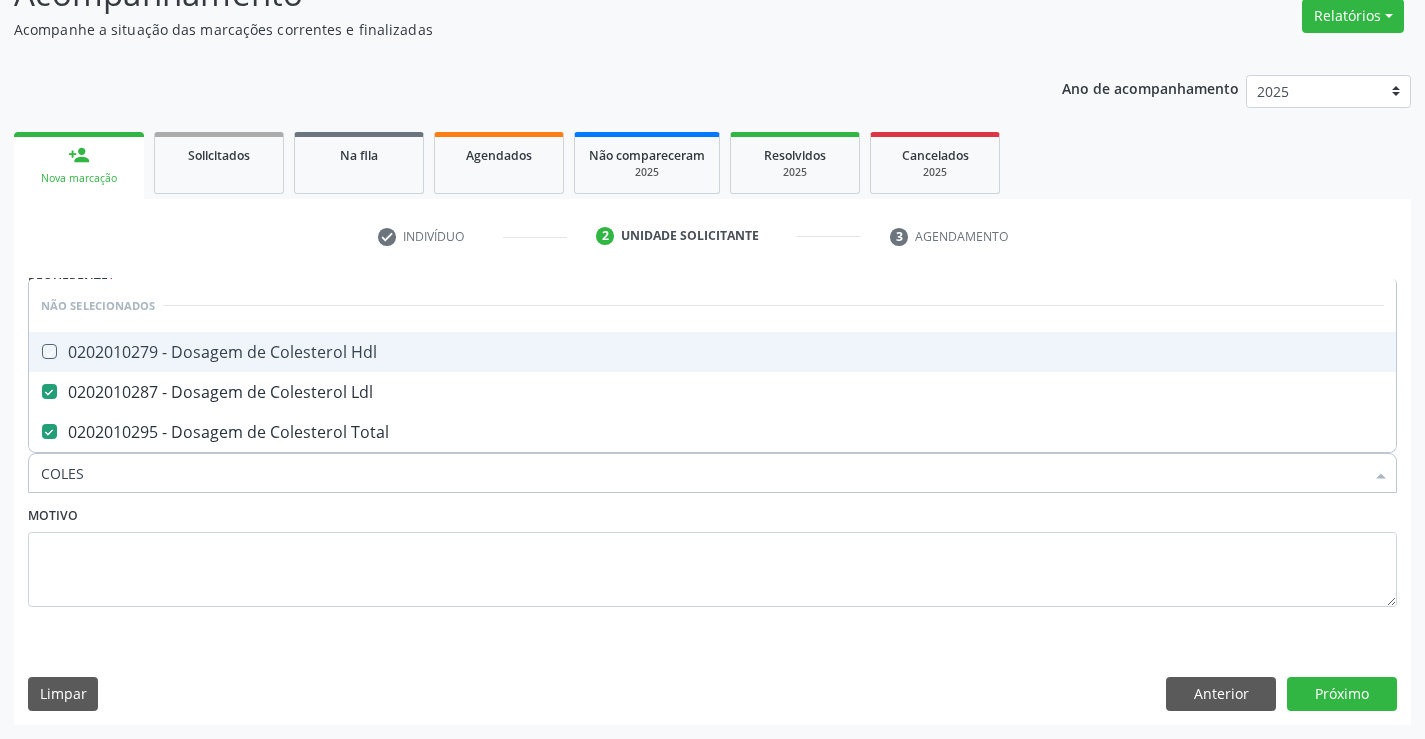 checkbox on "true" 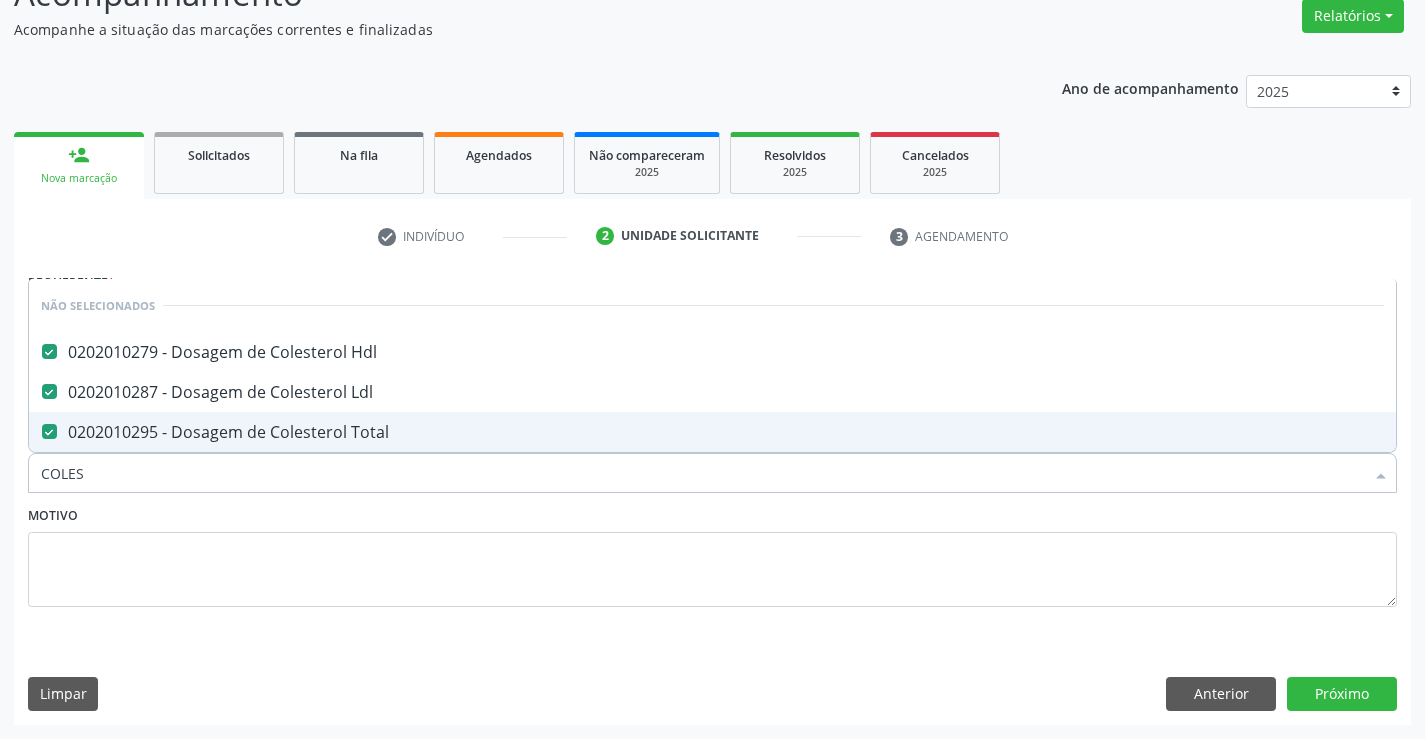 type on "COLES" 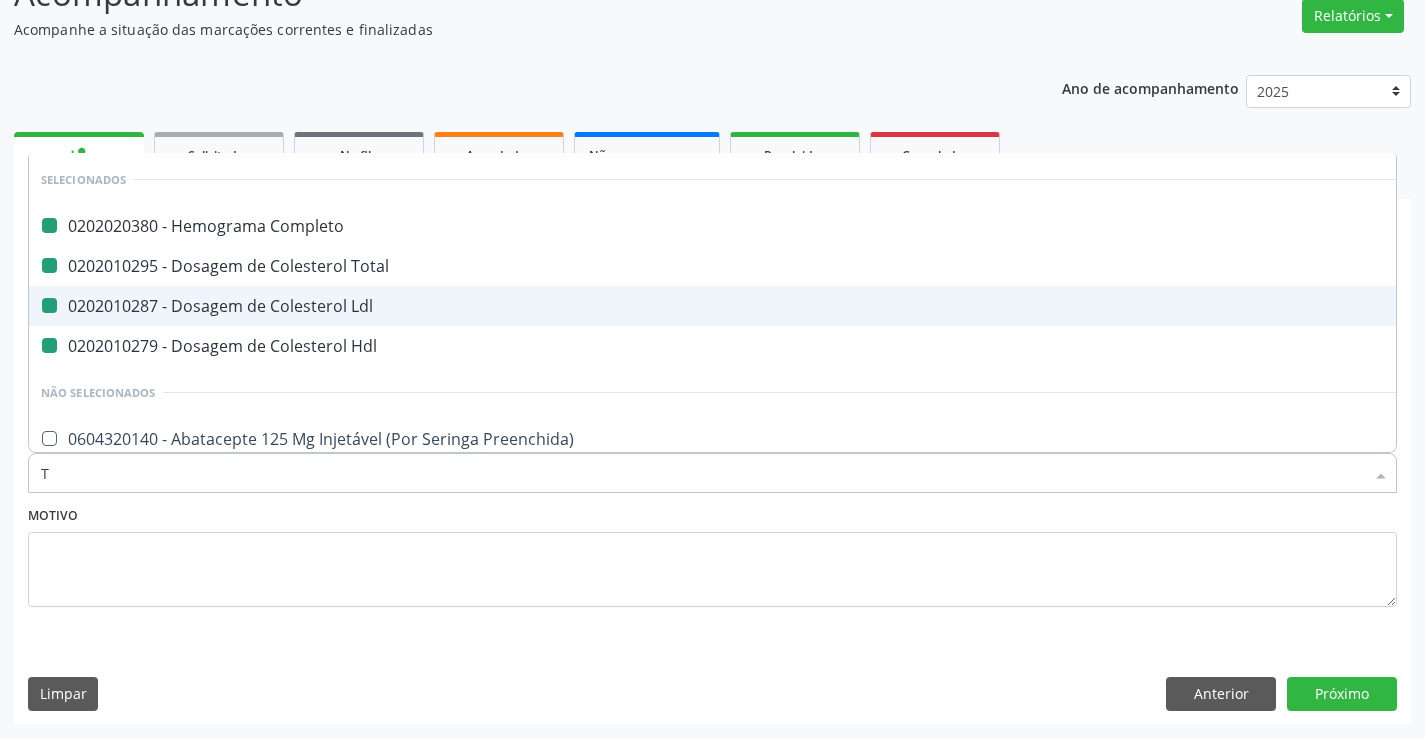 type on "TR" 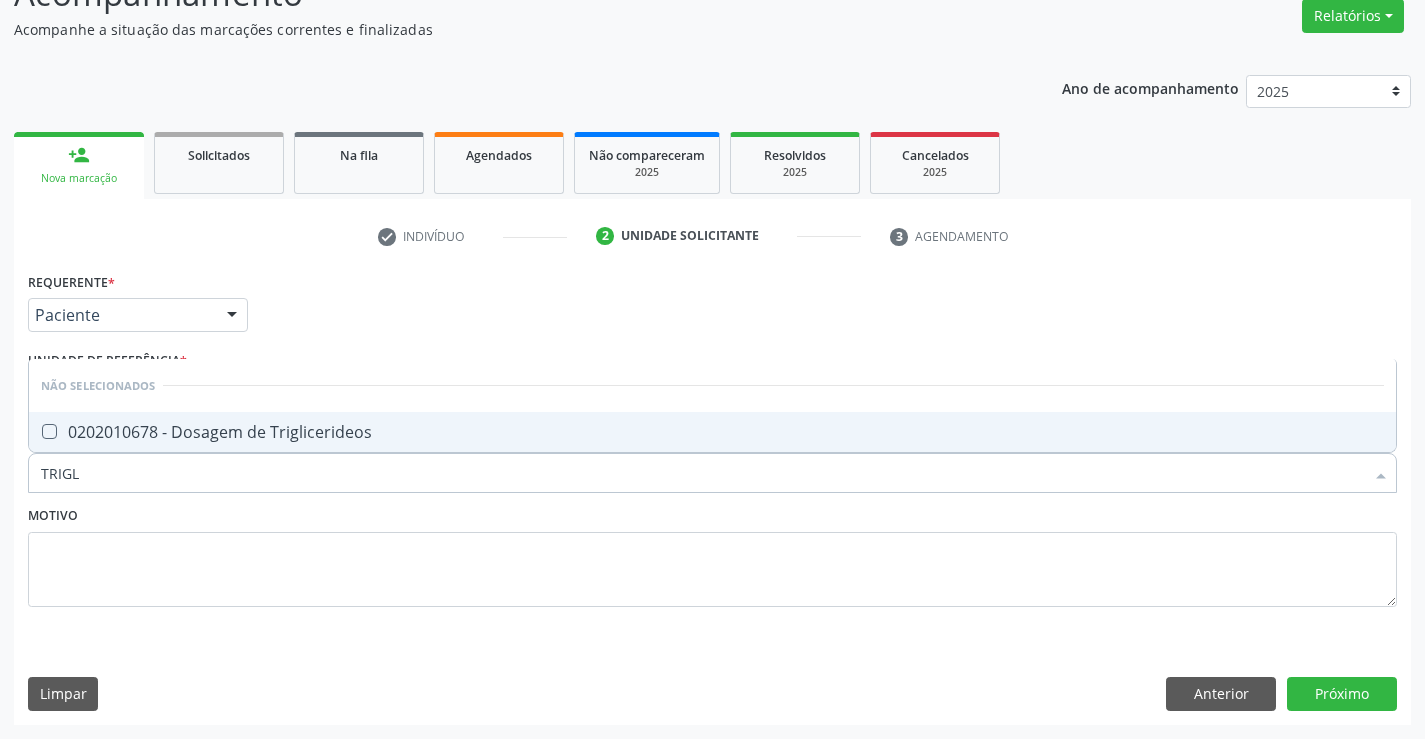 type on "TRIGLI" 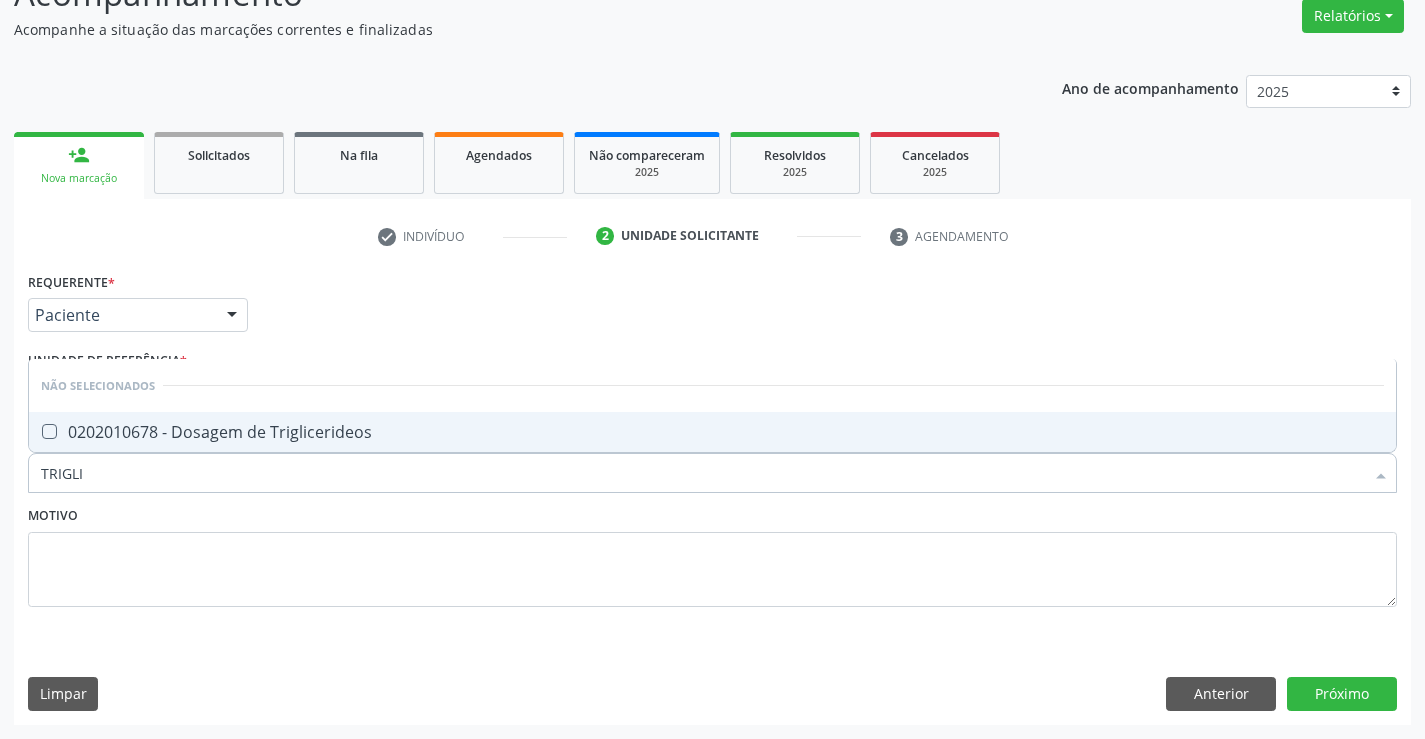 click on "0202010678 - Dosagem de Triglicerideos" at bounding box center (712, 432) 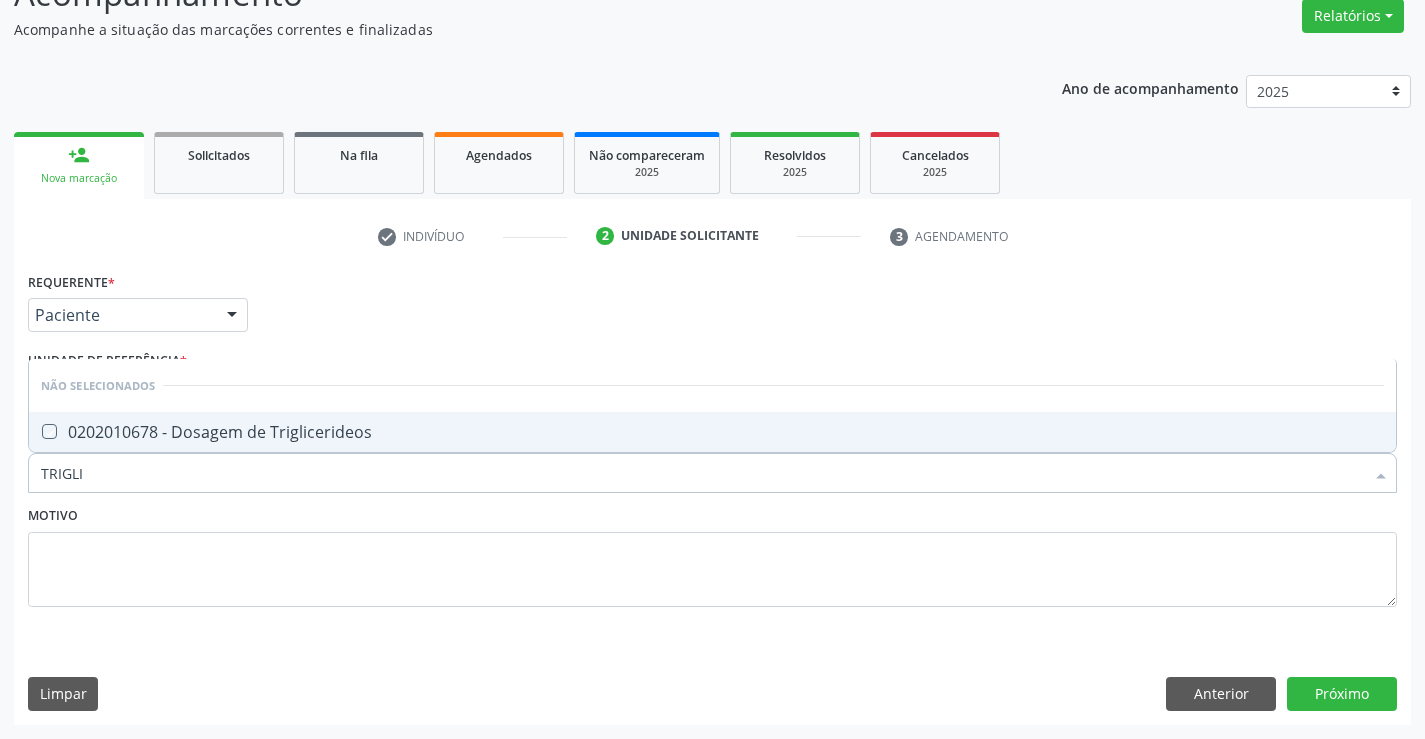 checkbox on "true" 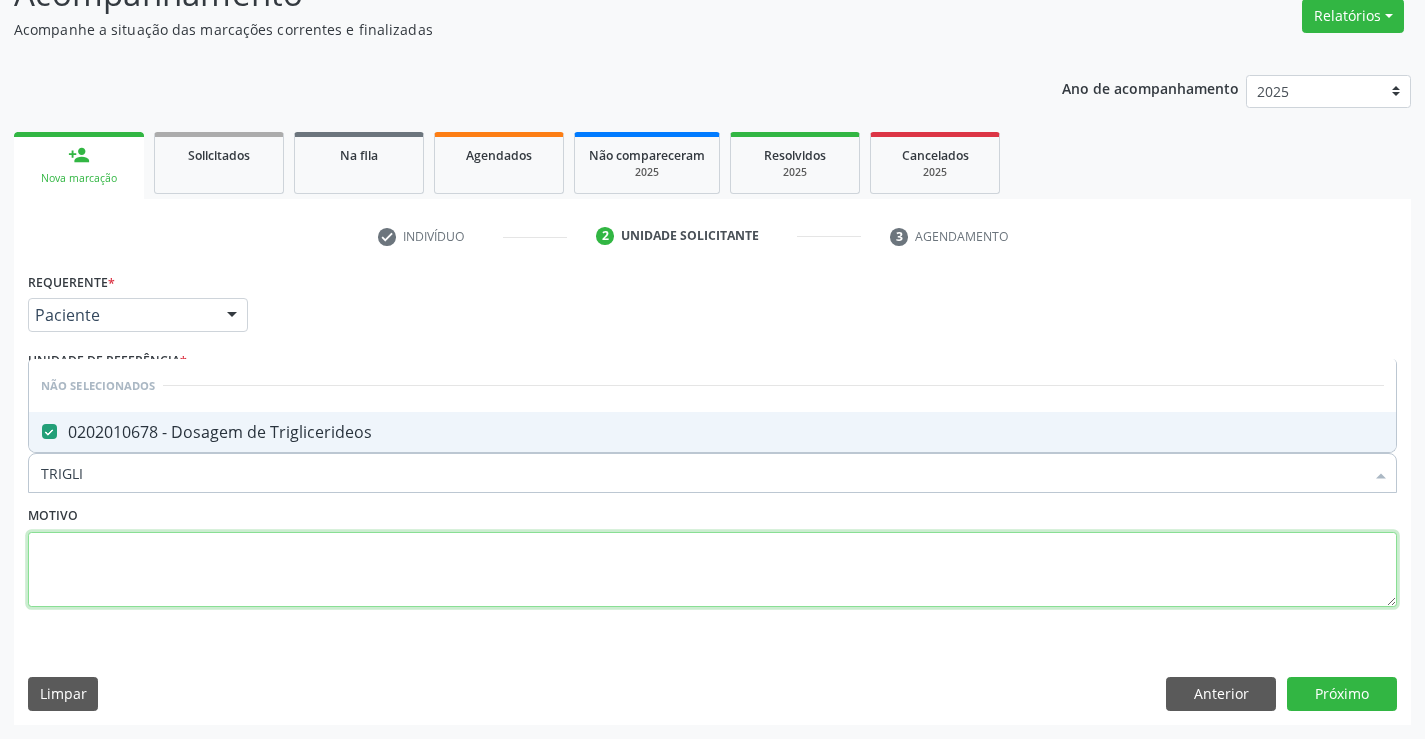 click at bounding box center [712, 570] 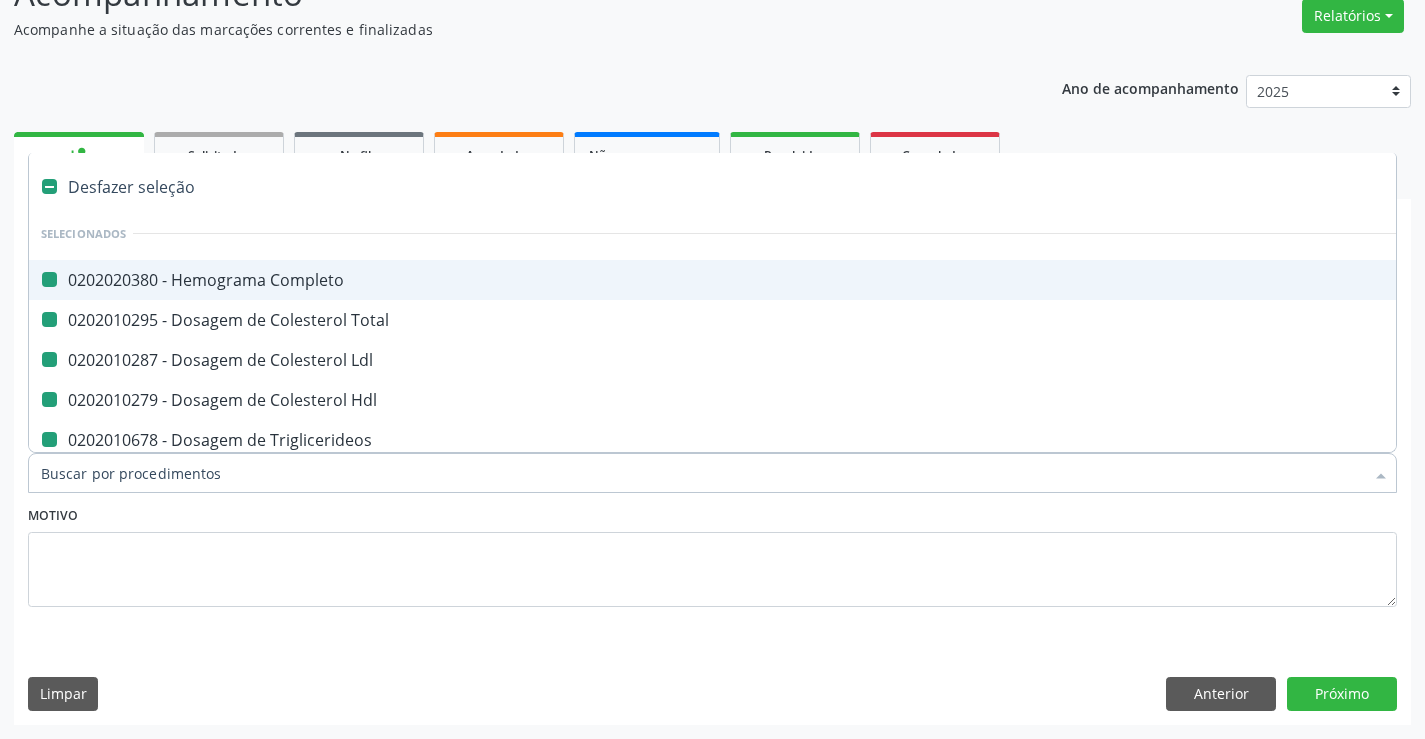 type on "U" 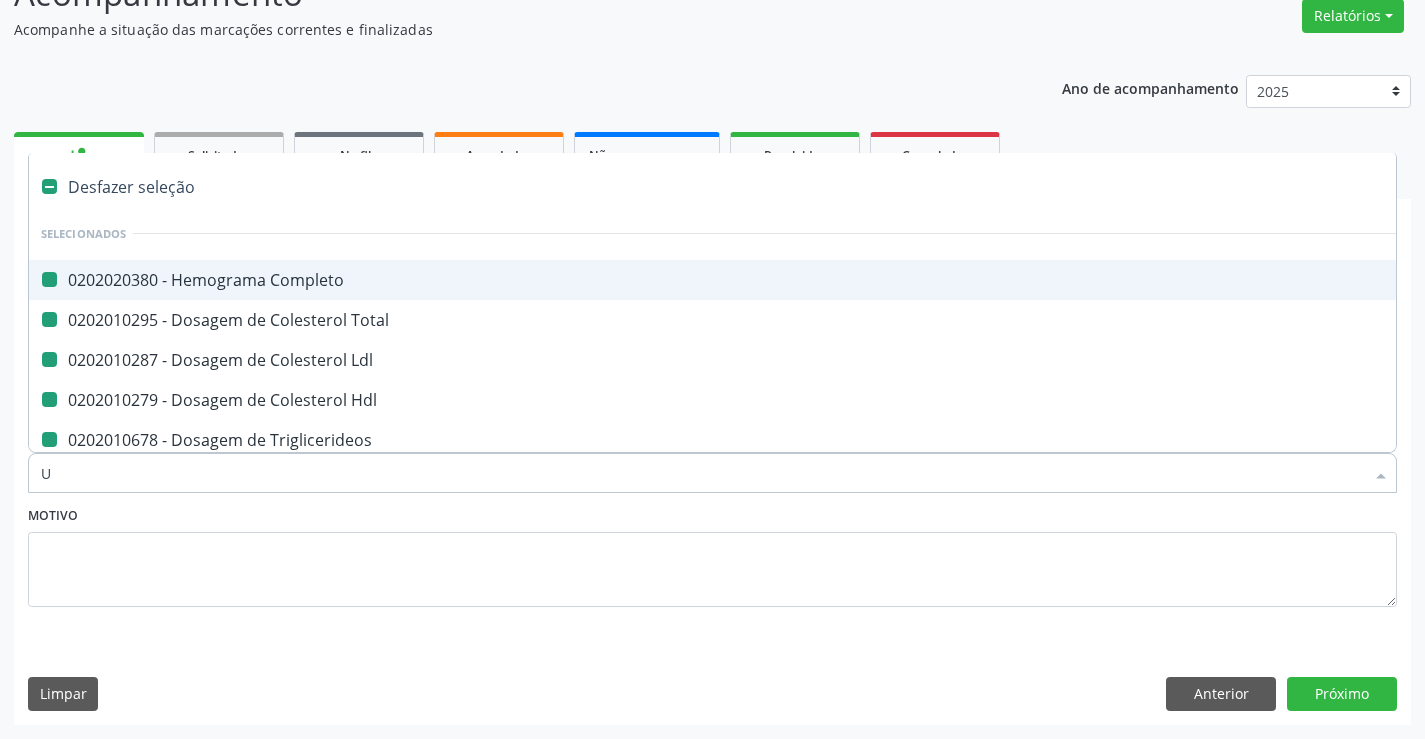 checkbox on "false" 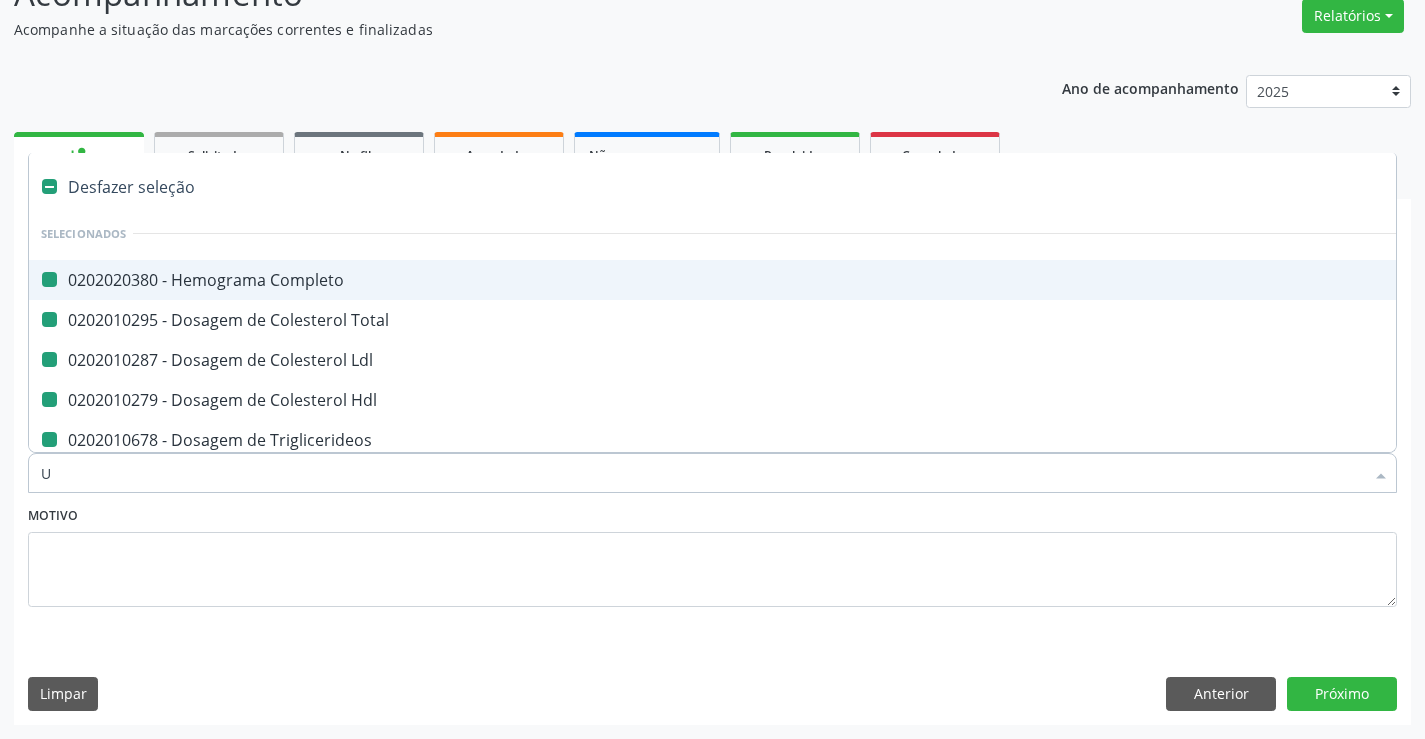 checkbox on "false" 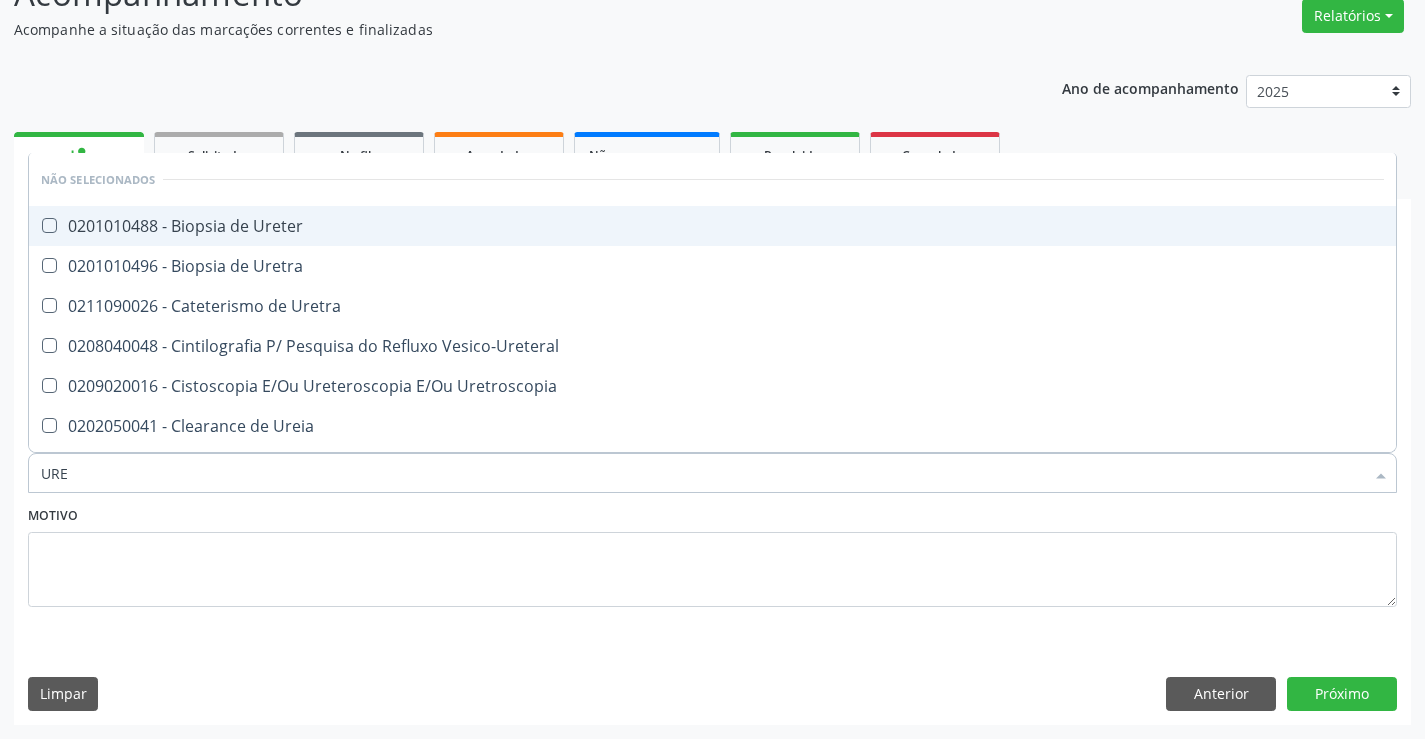 type on "UREI" 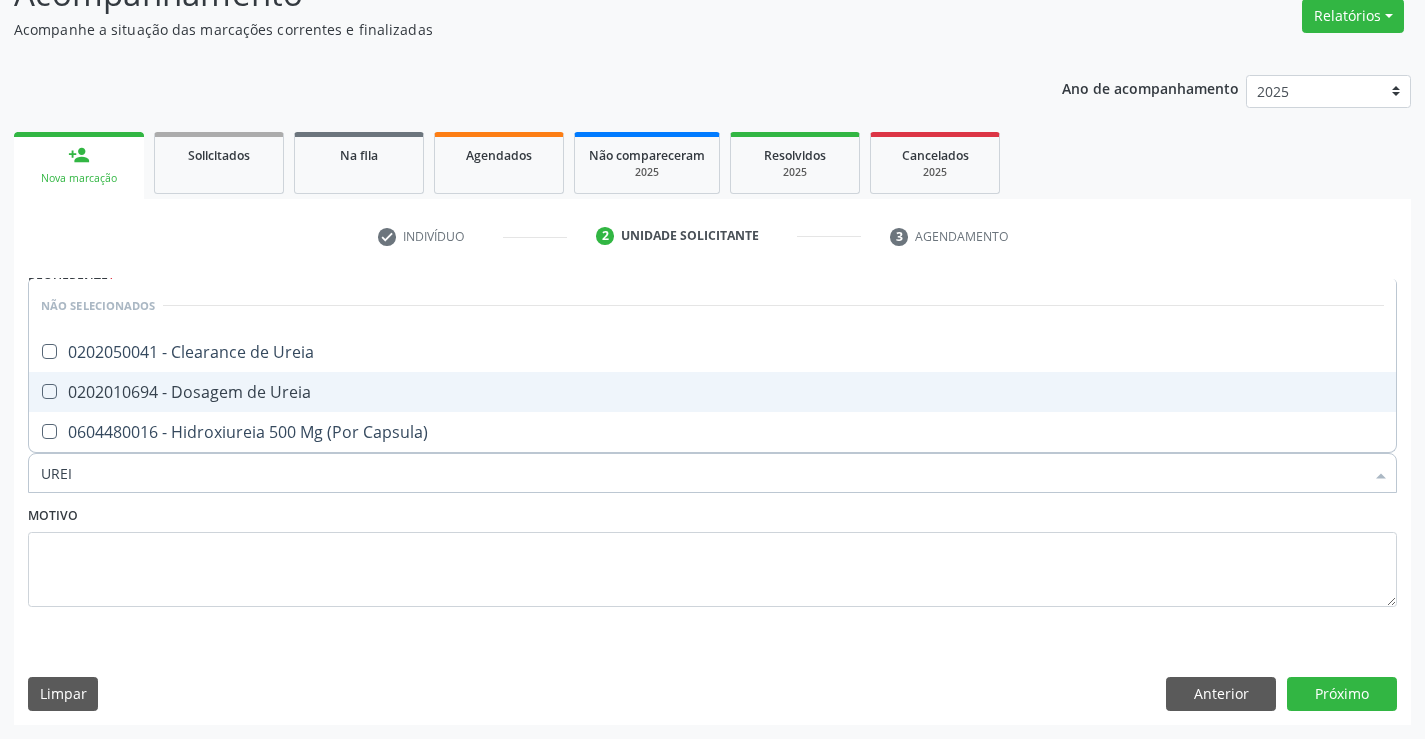 click on "0202010694 - Dosagem de Ureia" at bounding box center [712, 392] 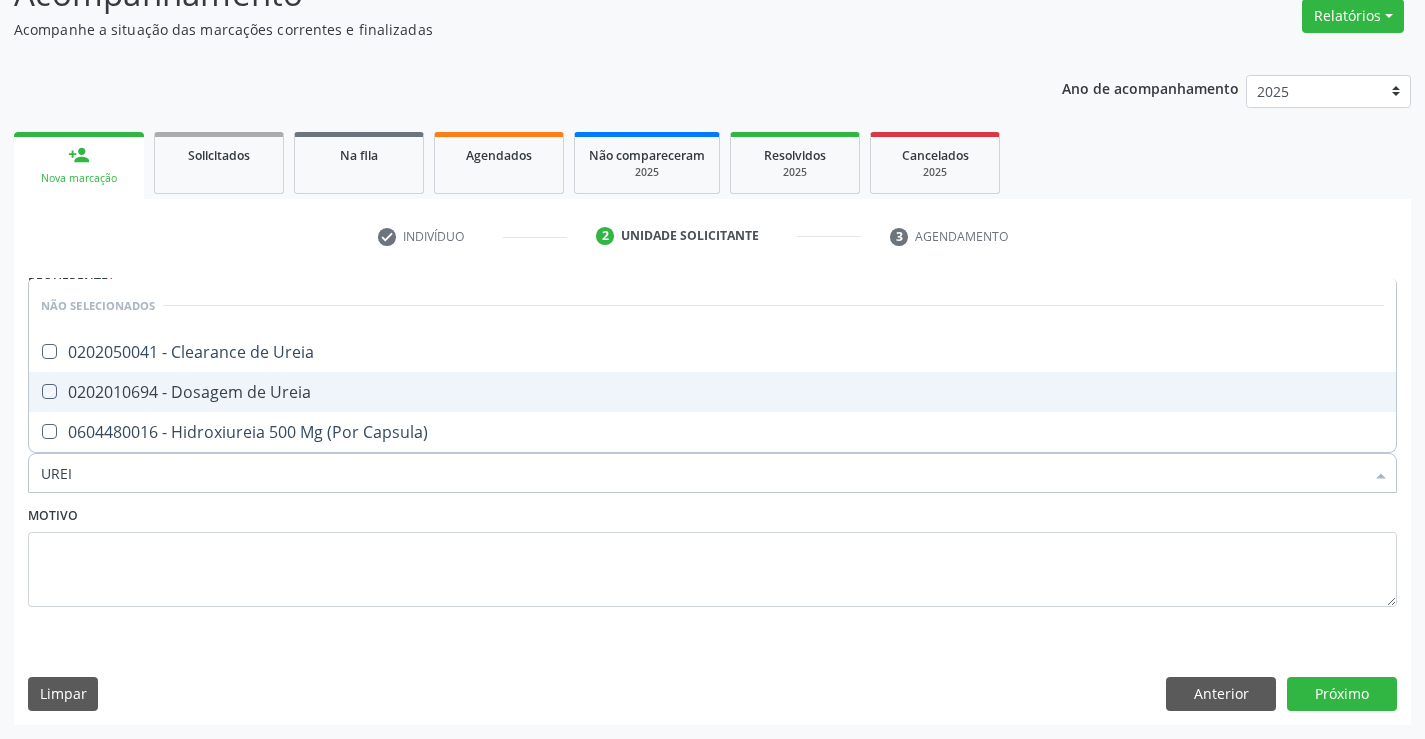 checkbox on "true" 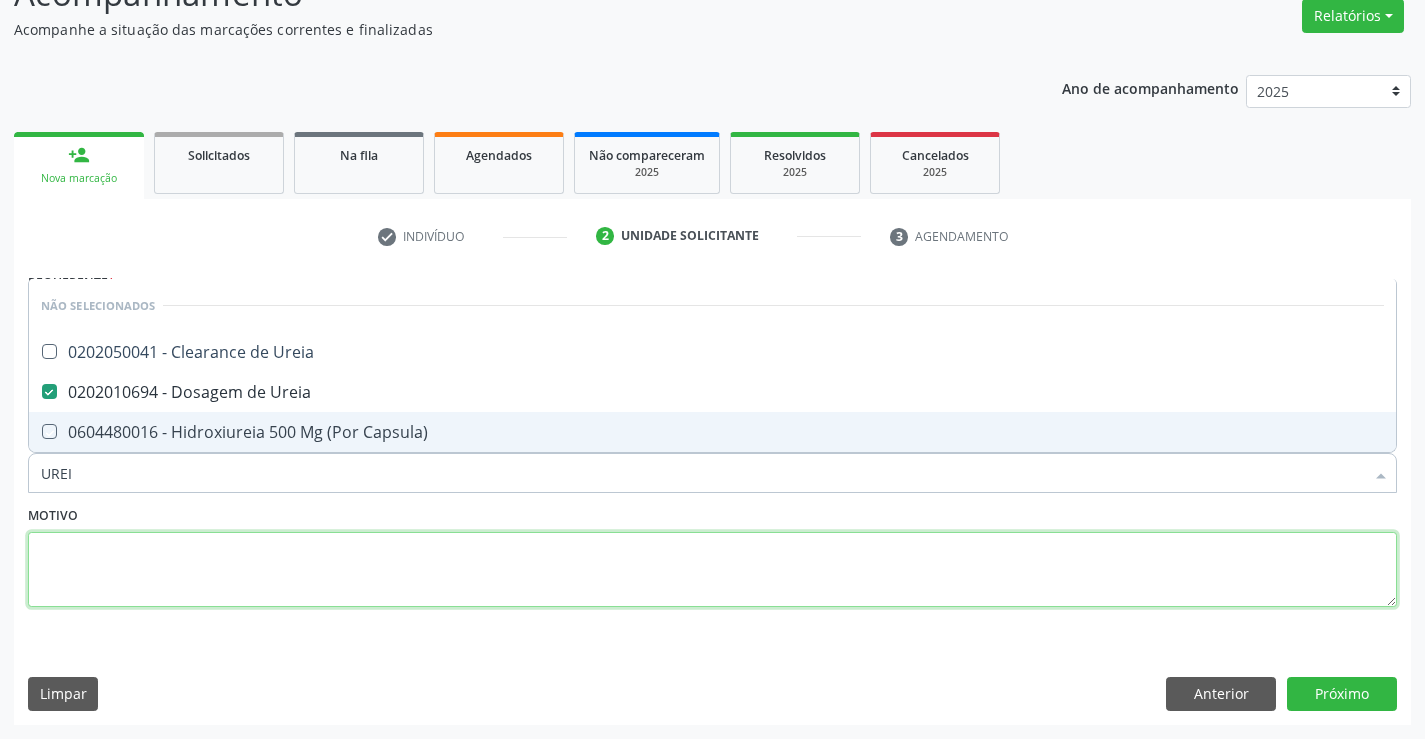 click at bounding box center (712, 570) 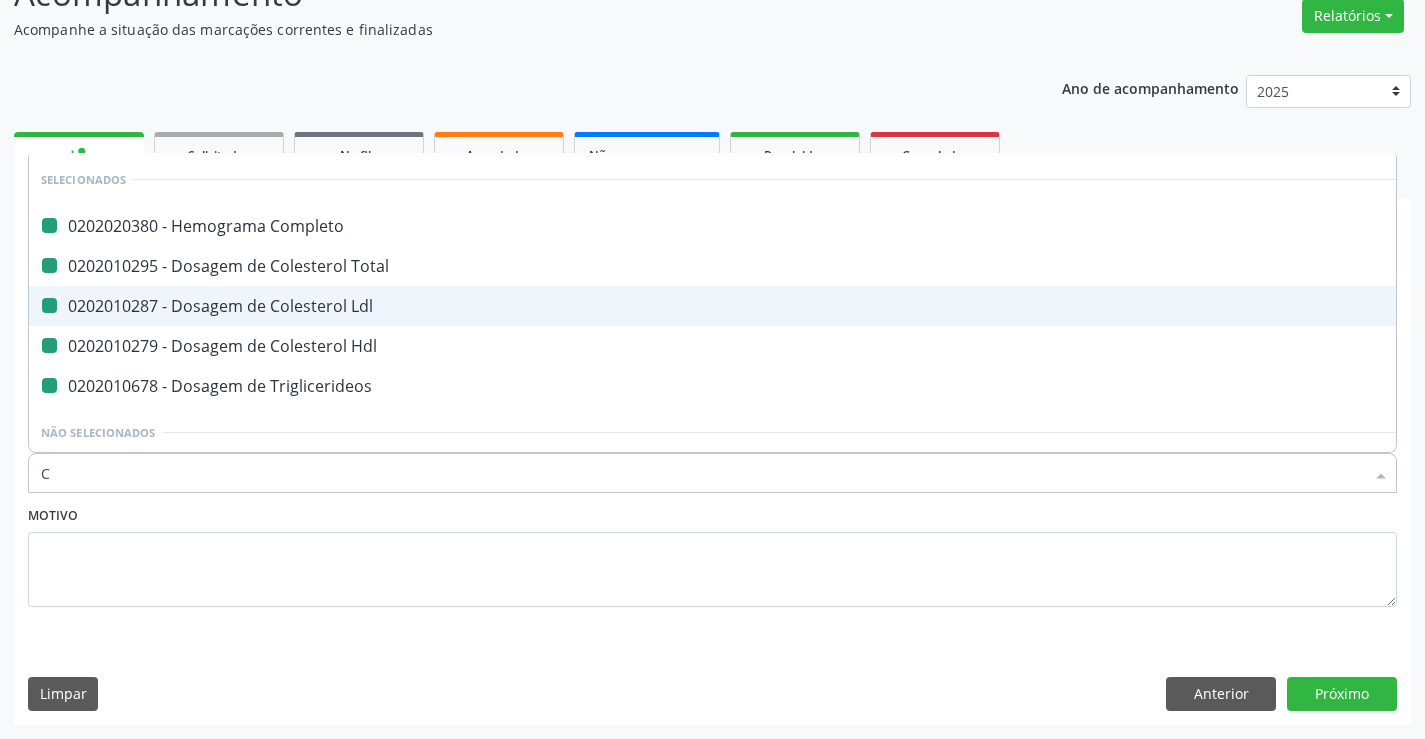 type on "CR" 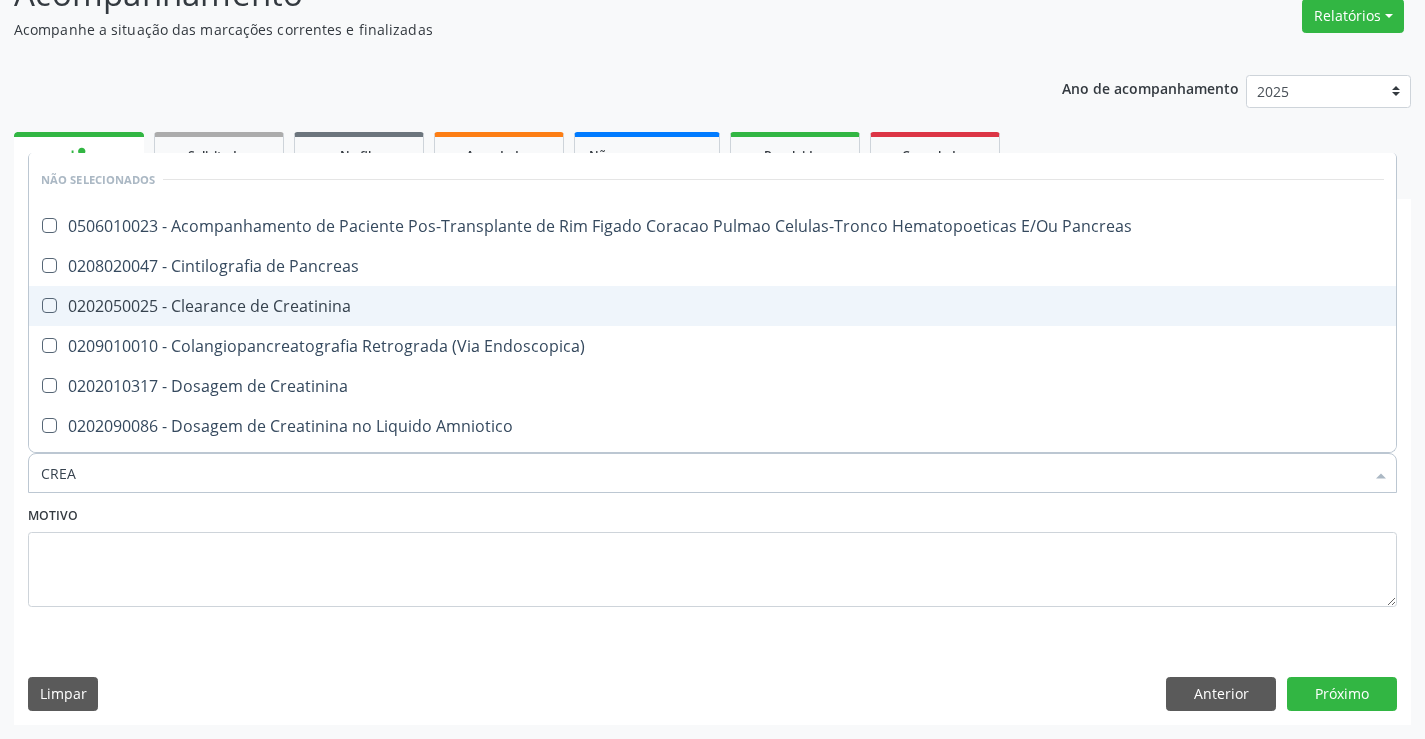 type on "CREAT" 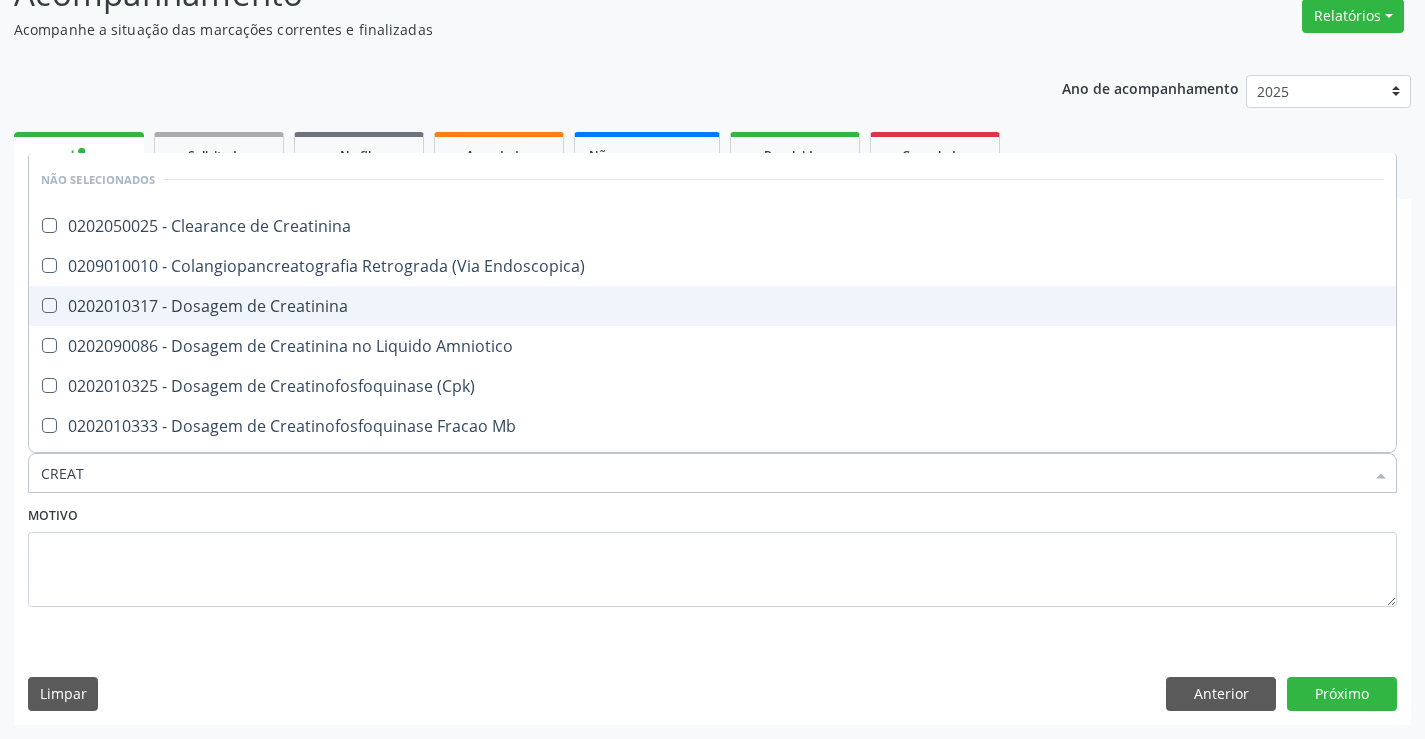 click on "0202010317 - Dosagem de Creatinina" at bounding box center (712, 306) 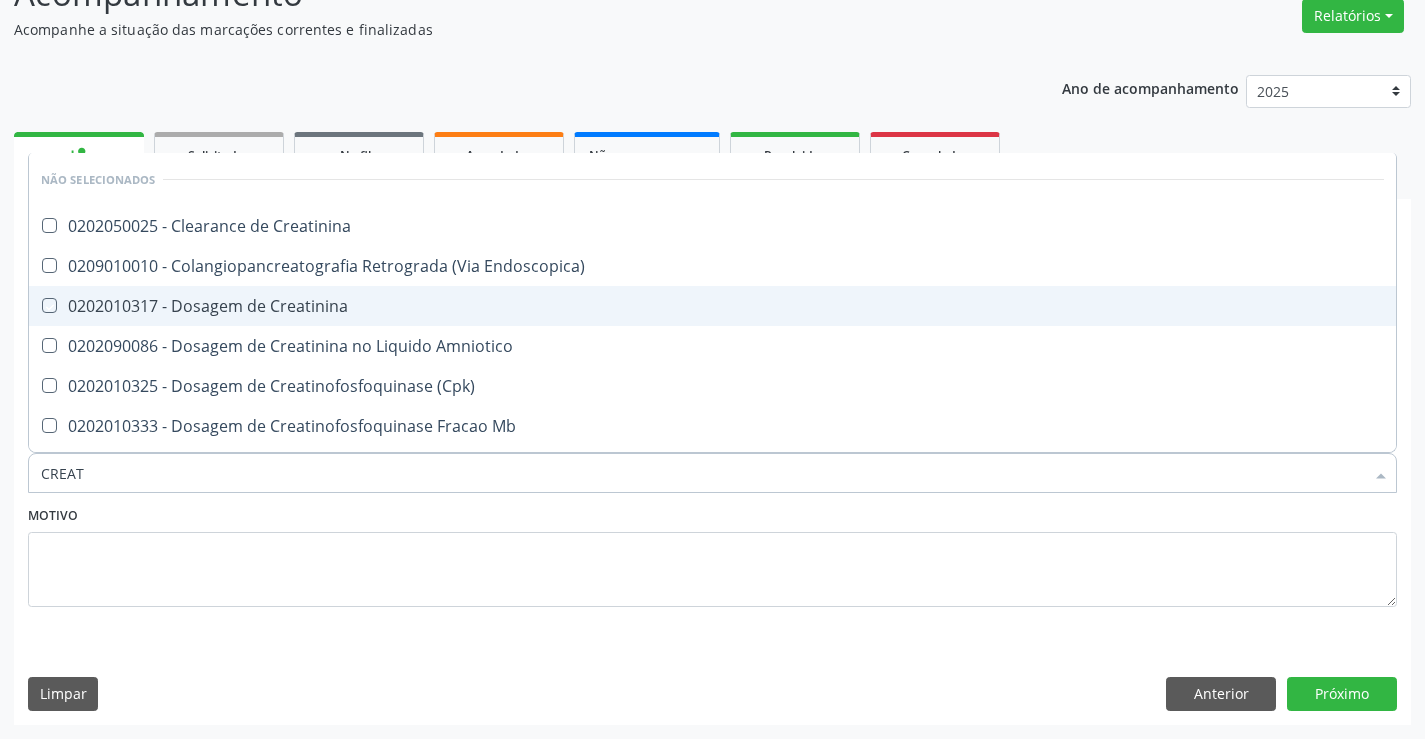 checkbox on "true" 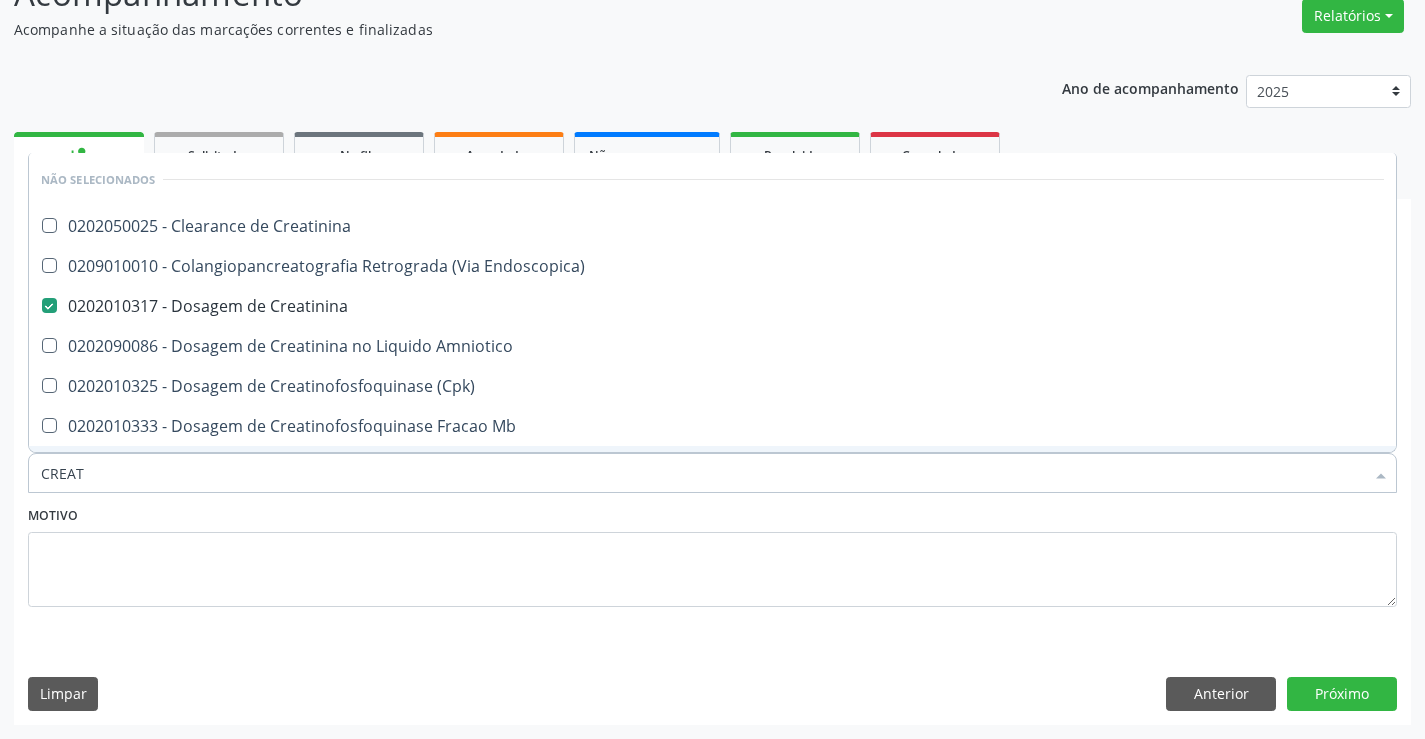 click on "Motivo" at bounding box center (712, 554) 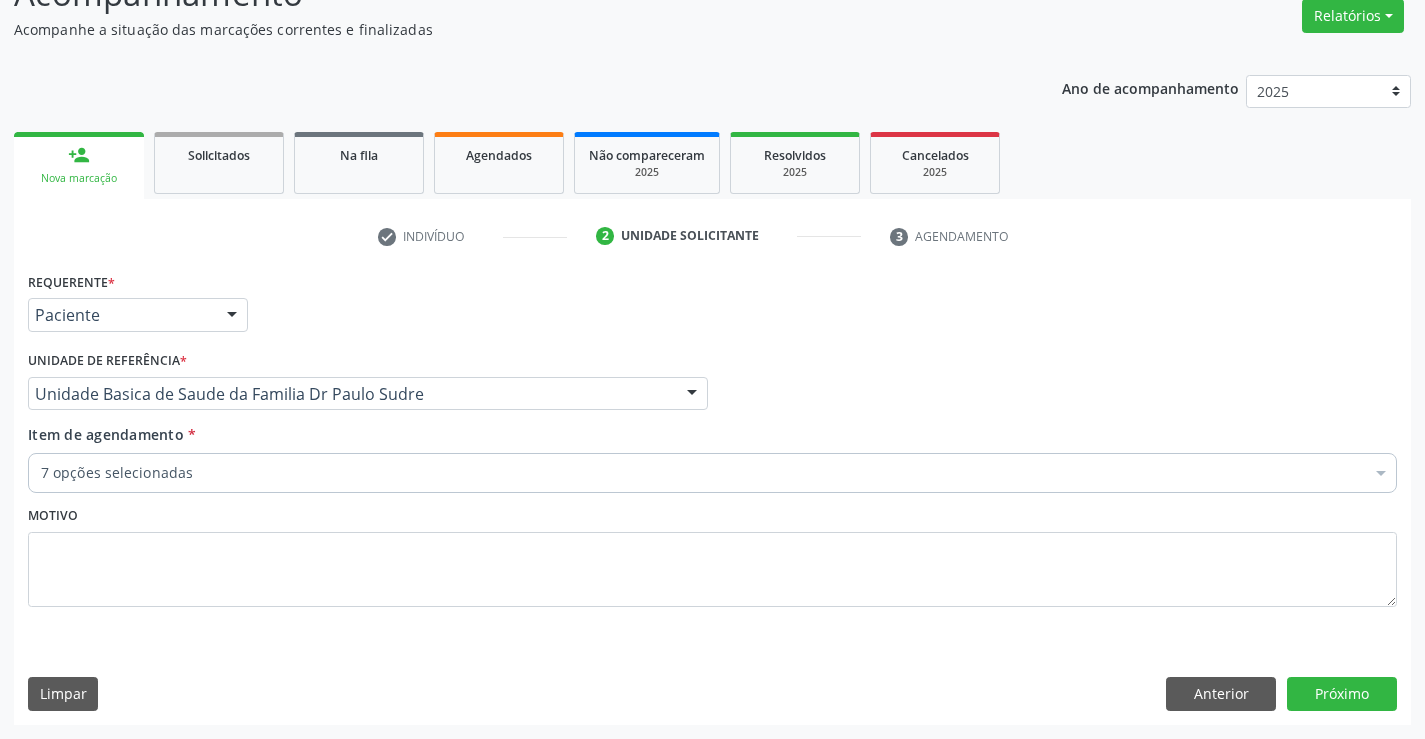 checkbox on "true" 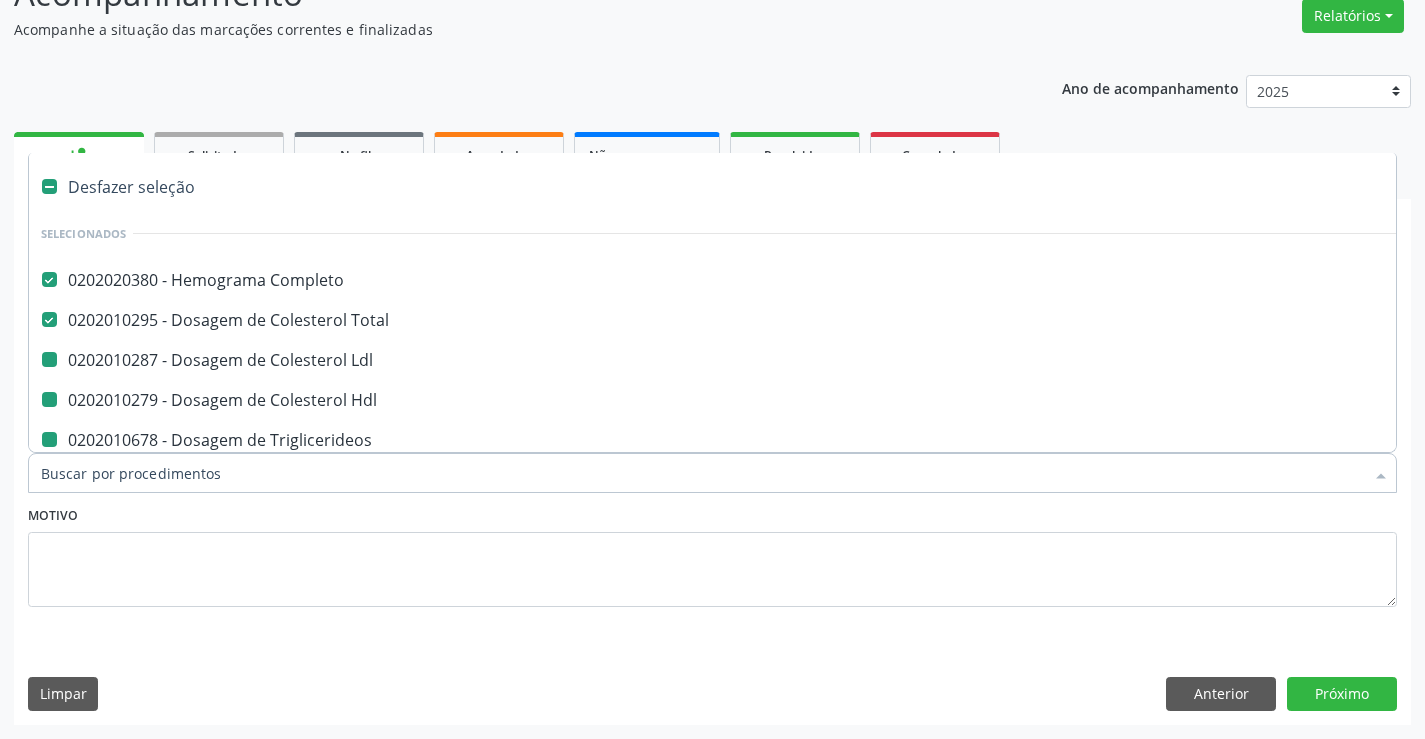 type on "U" 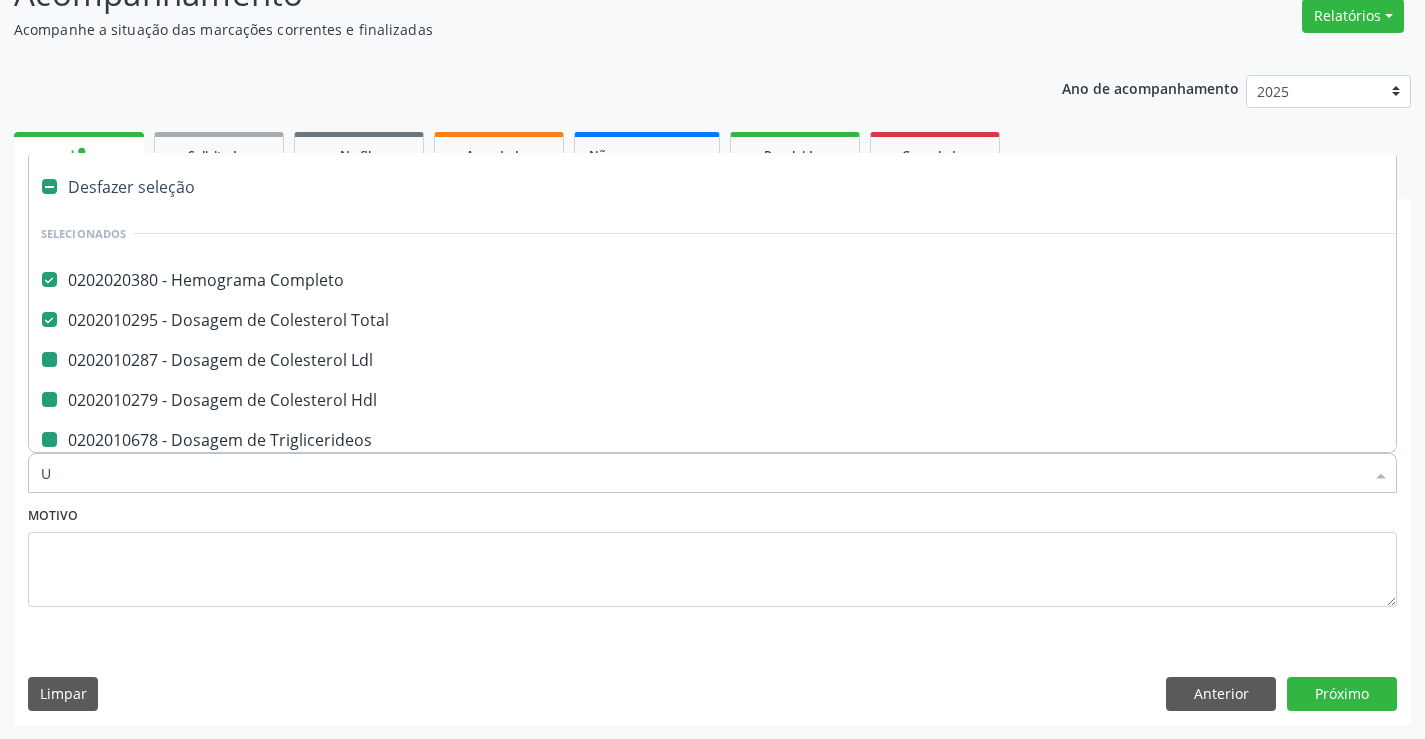 checkbox on "false" 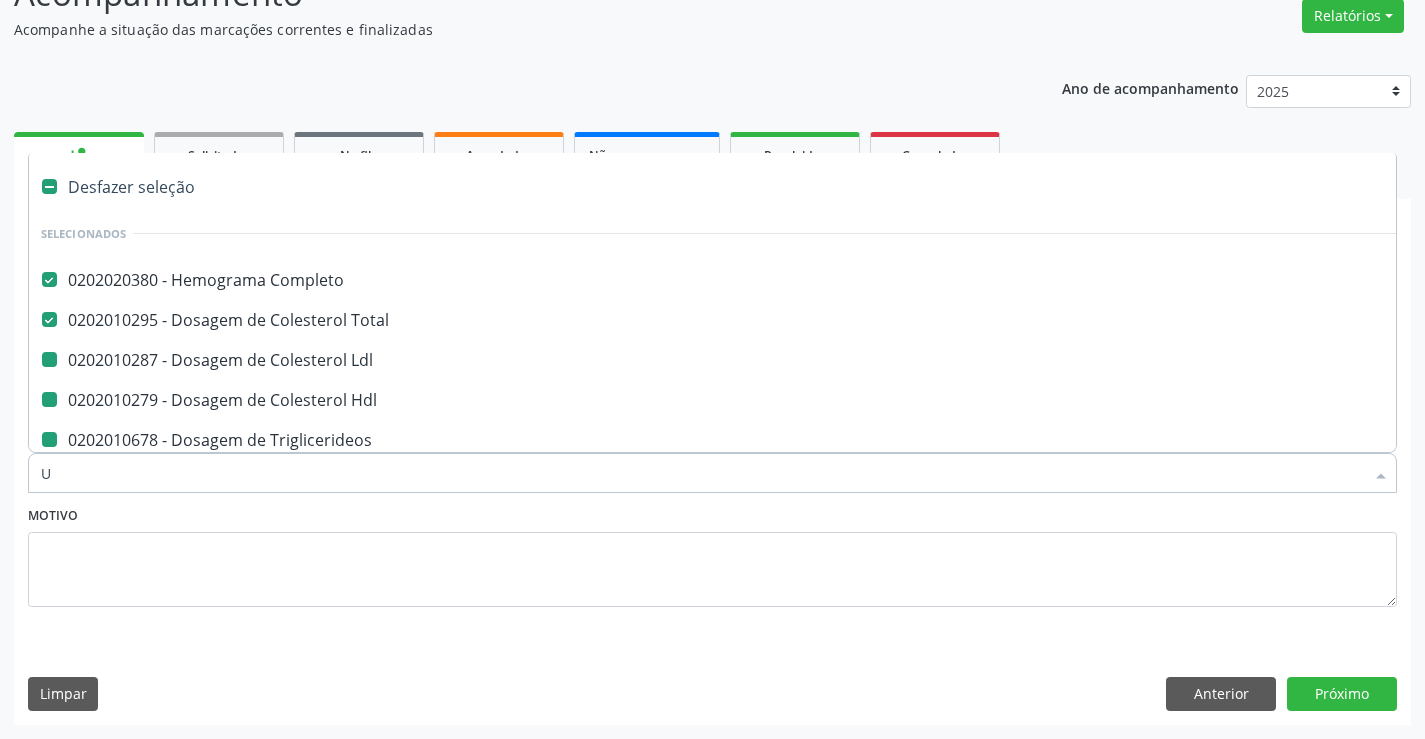 checkbox on "false" 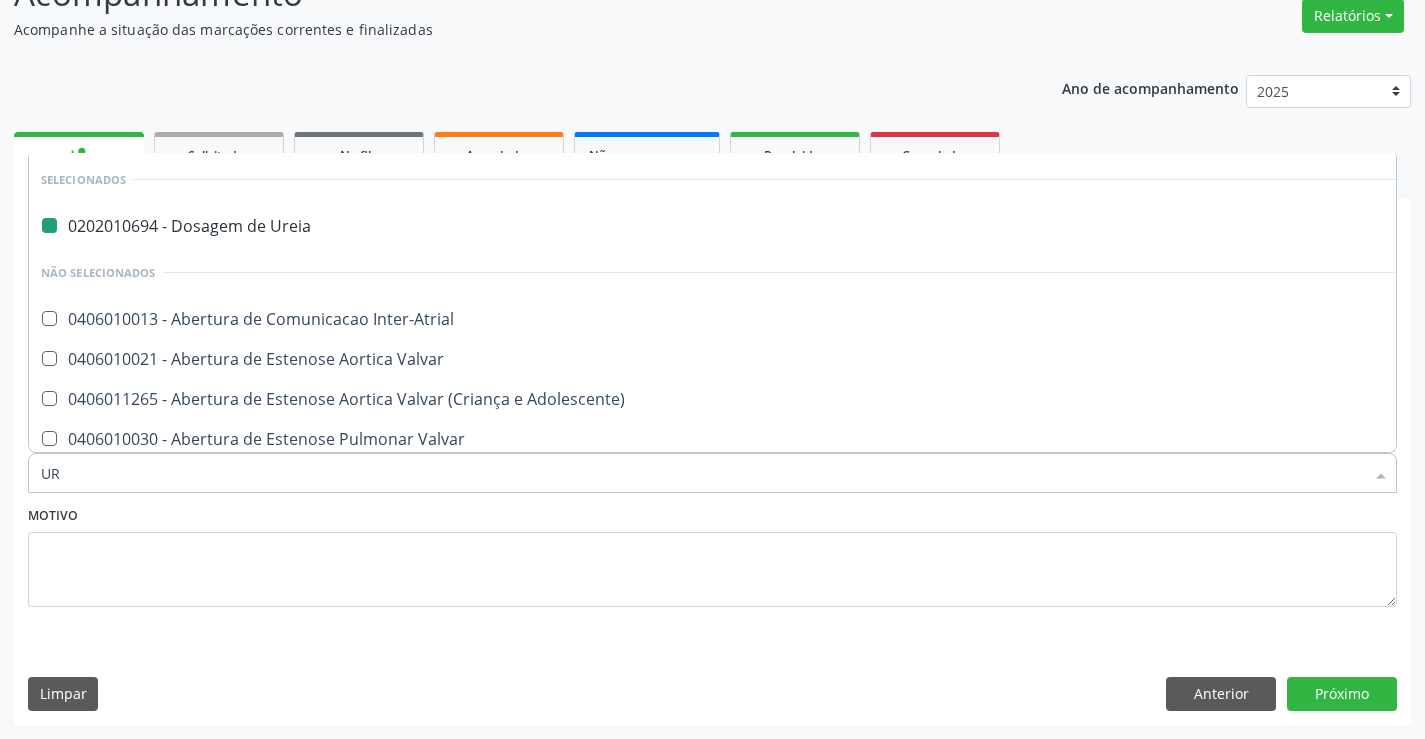 type on "URI" 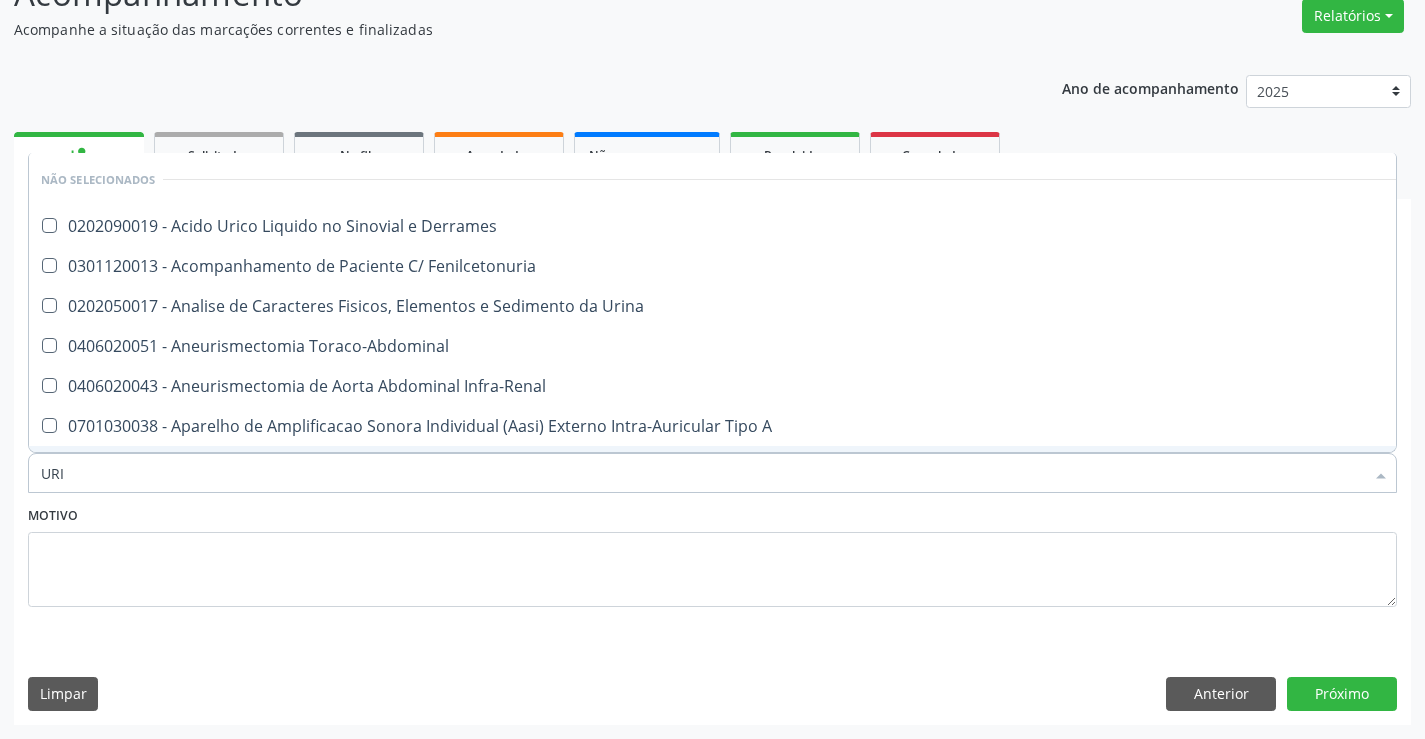 type on "URIN" 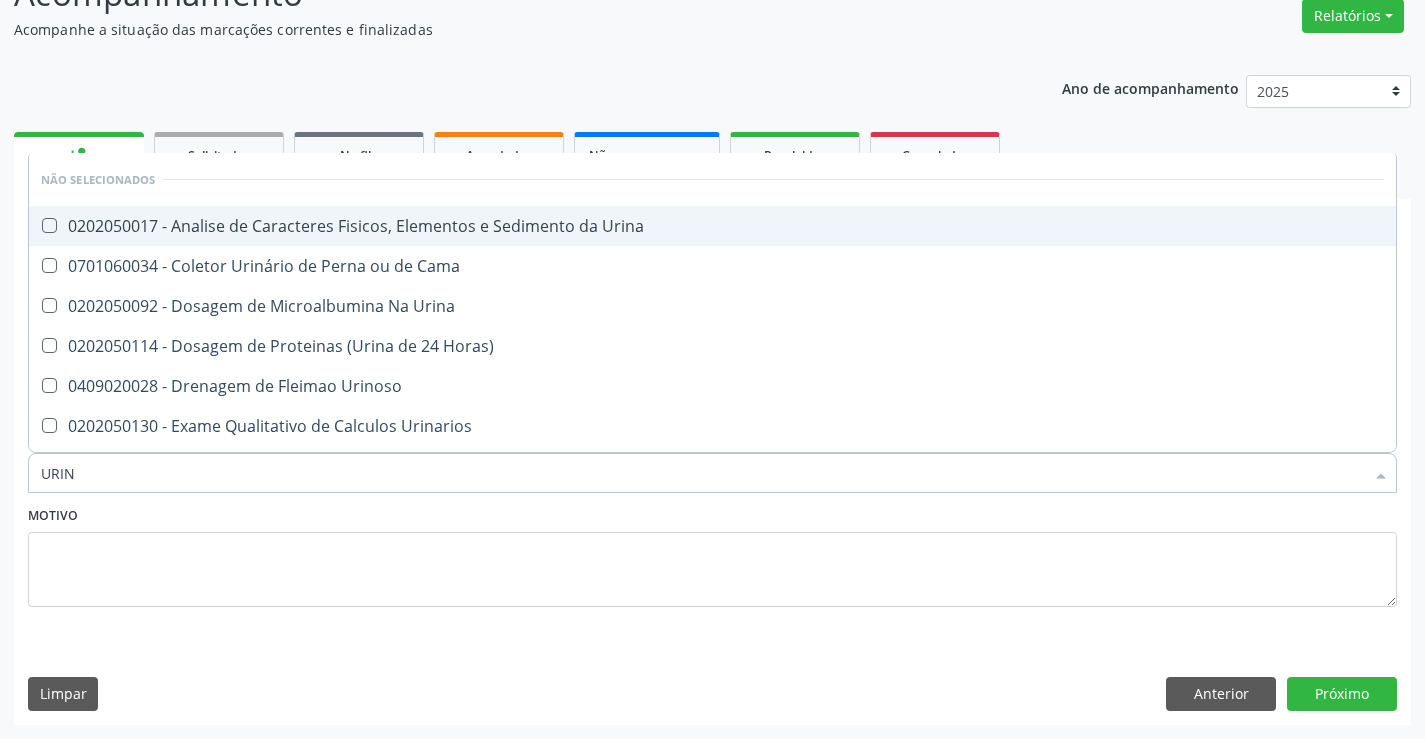 click on "0202050017 - Analise de Caracteres Fisicos, Elementos e Sedimento da Urina" at bounding box center (712, 226) 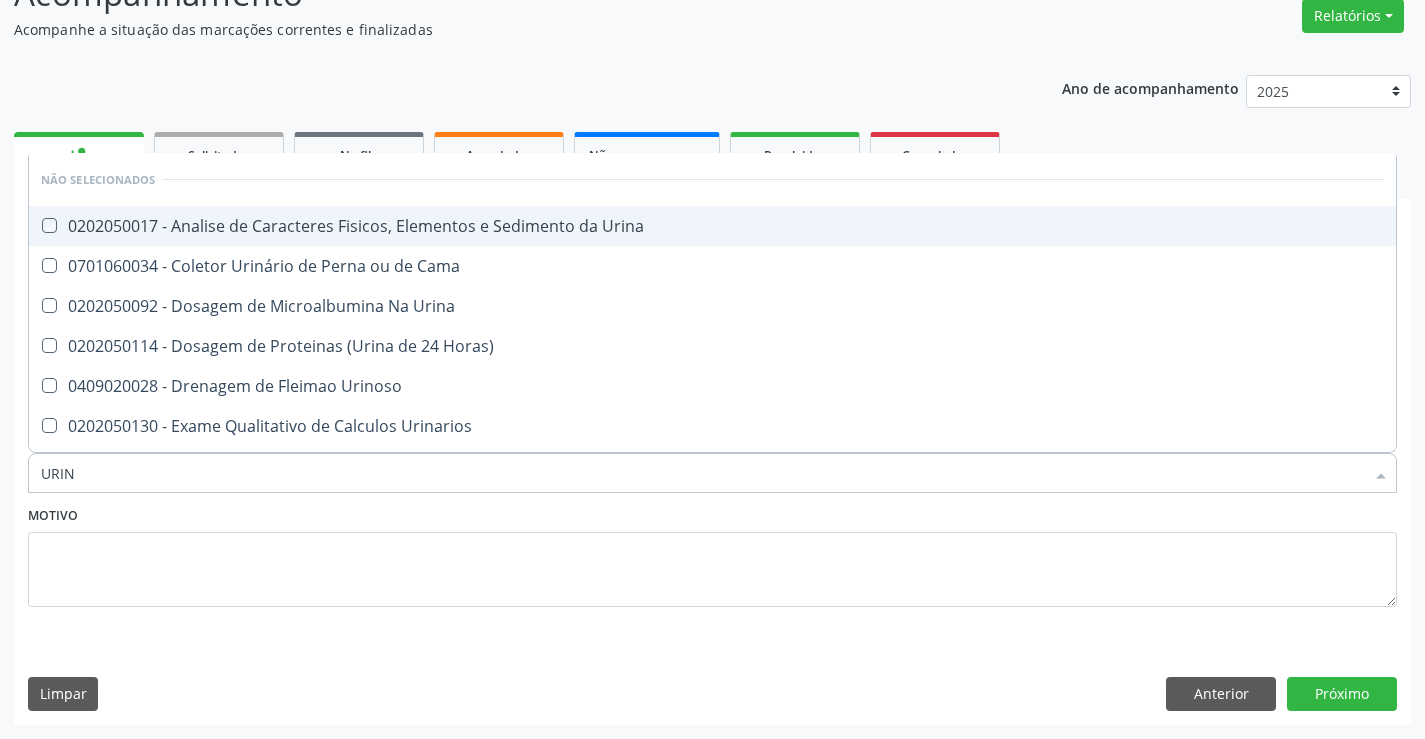 checkbox on "true" 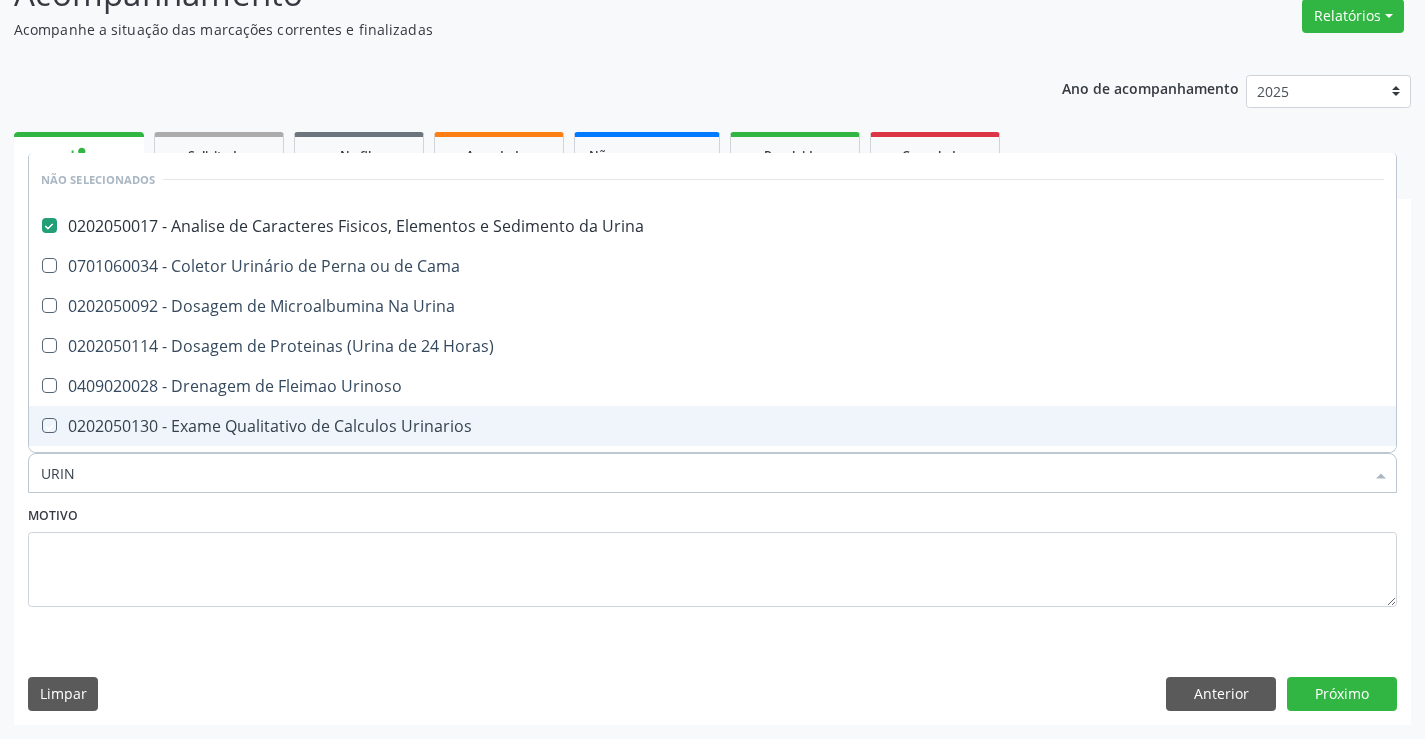 click on "Motivo" at bounding box center [712, 554] 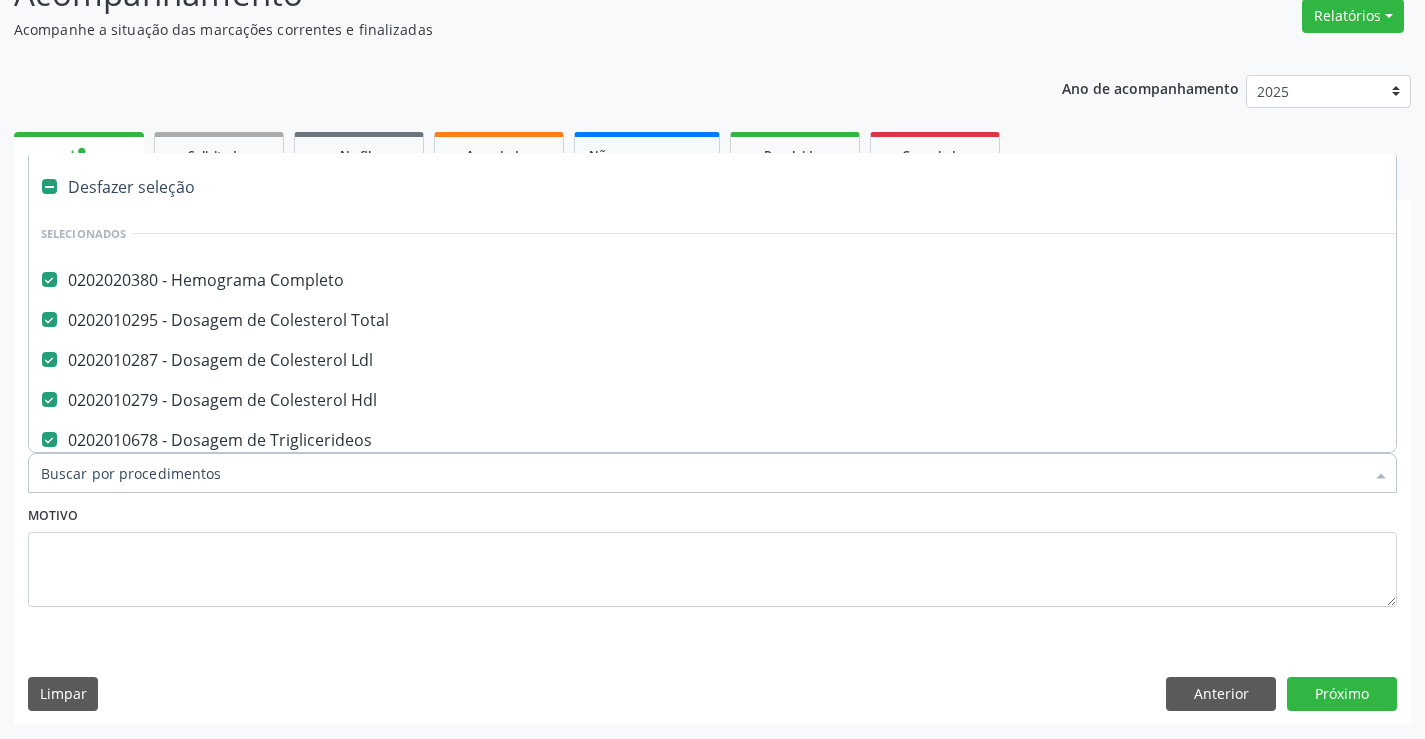 click on "Item de agendamento
*" at bounding box center [702, 473] 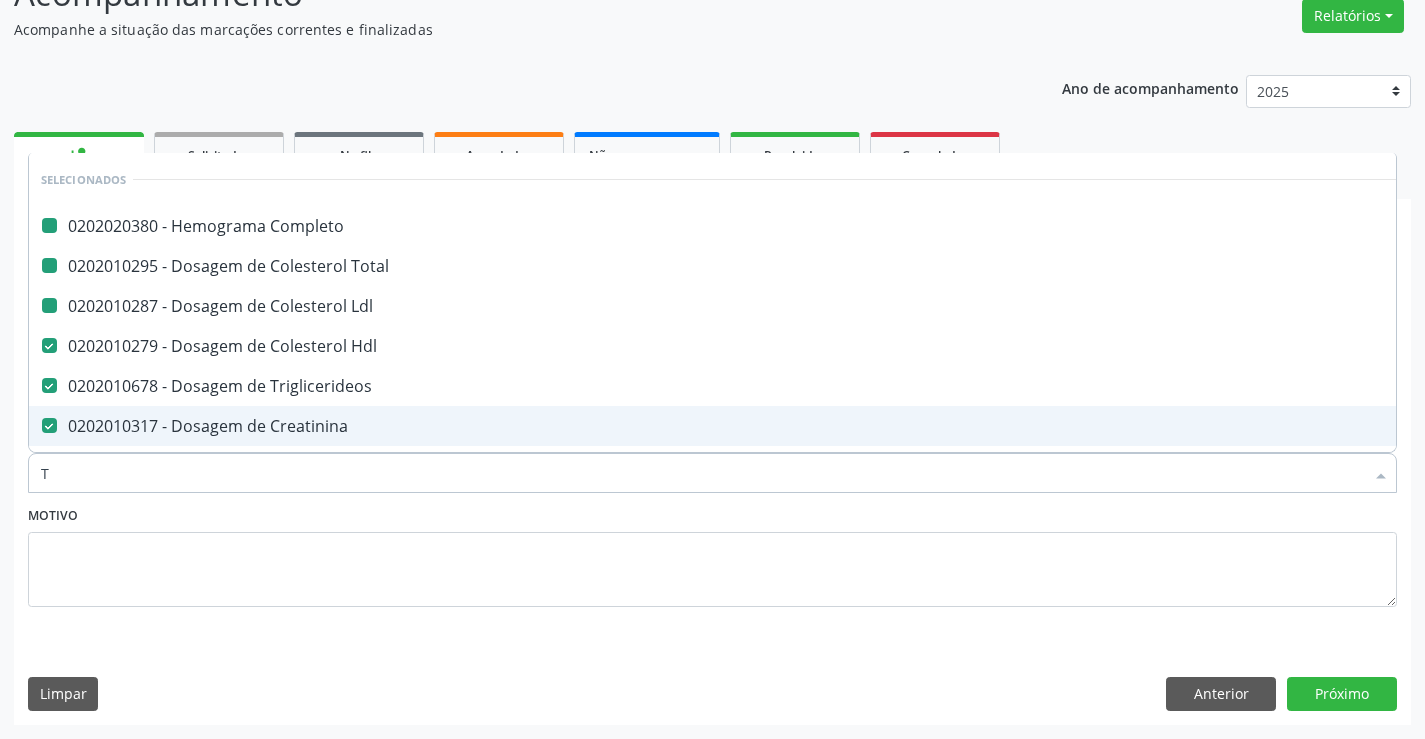 type on "TG" 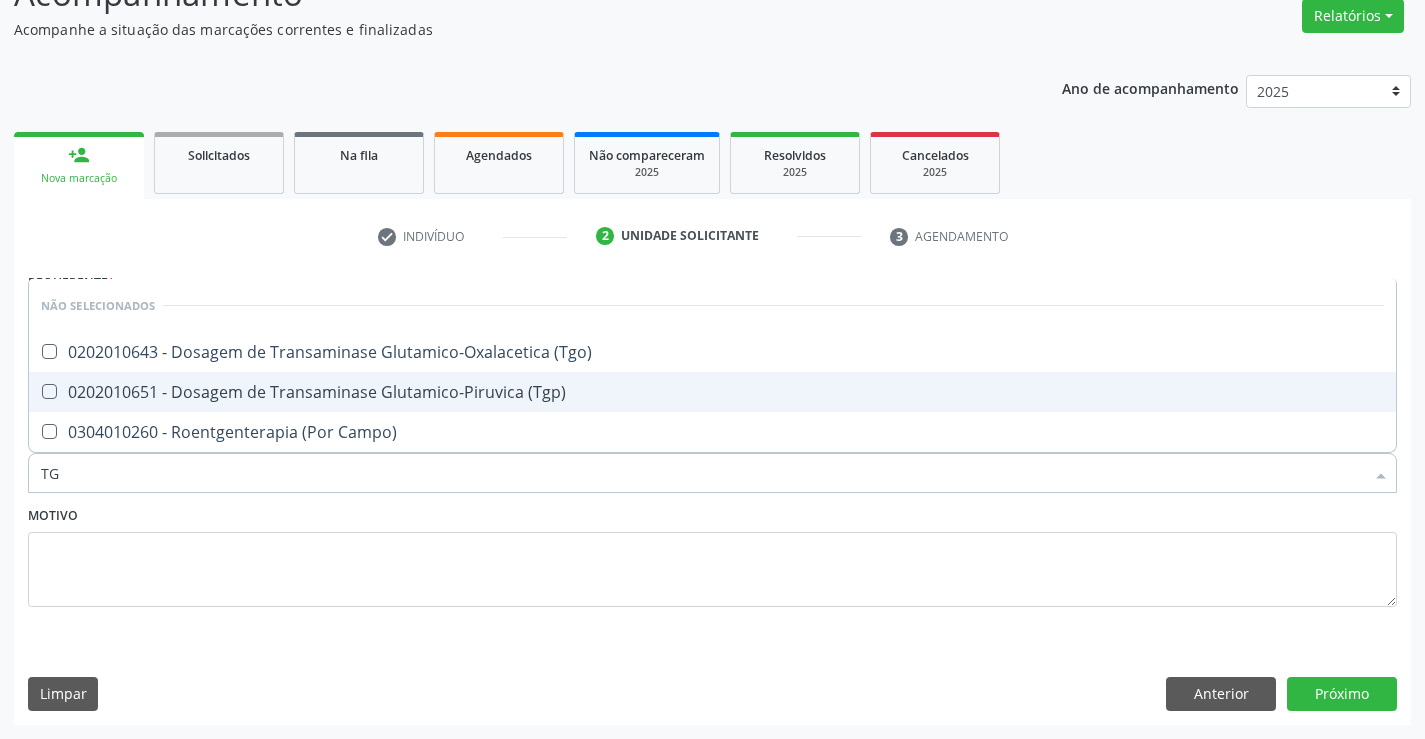 drag, startPoint x: 433, startPoint y: 393, endPoint x: 459, endPoint y: 346, distance: 53.712196 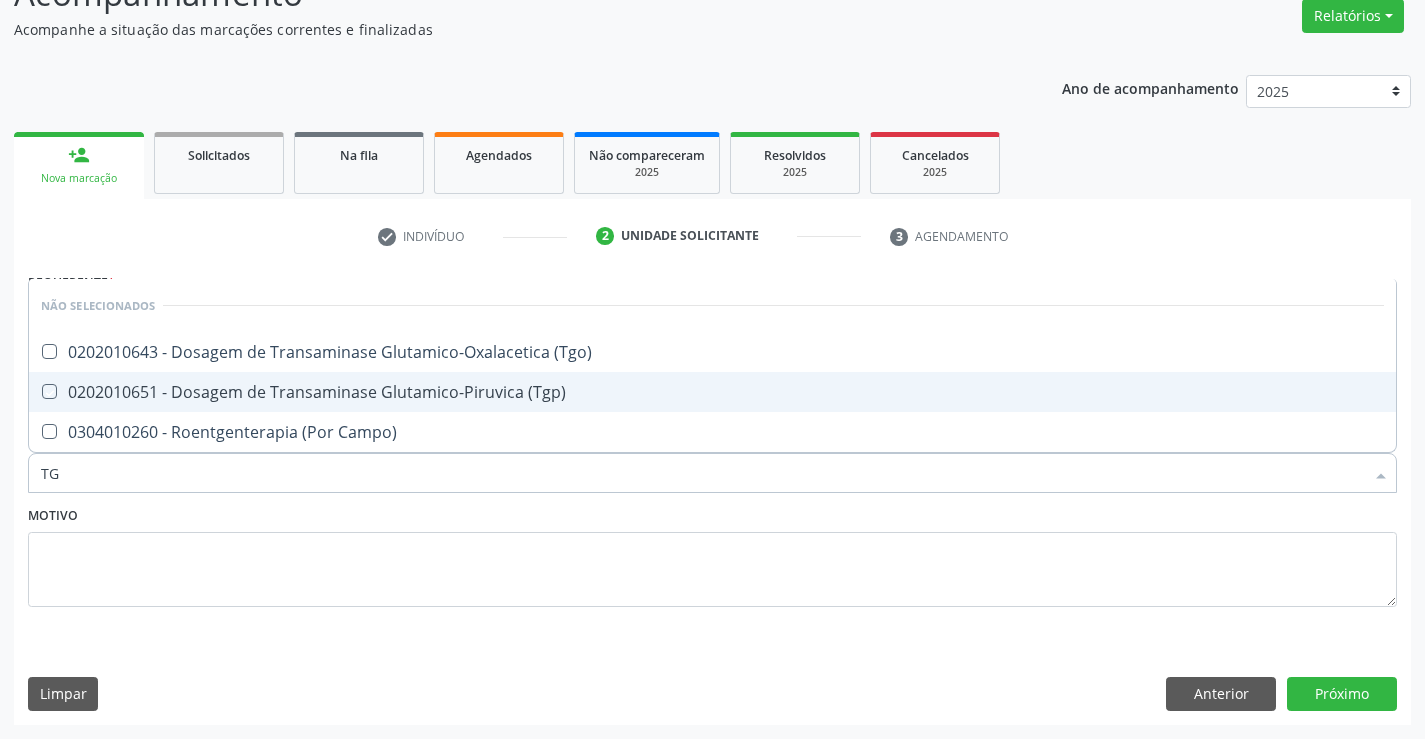 click on "0202010651 - Dosagem de Transaminase Glutamico-Piruvica (Tgp)" at bounding box center (712, 392) 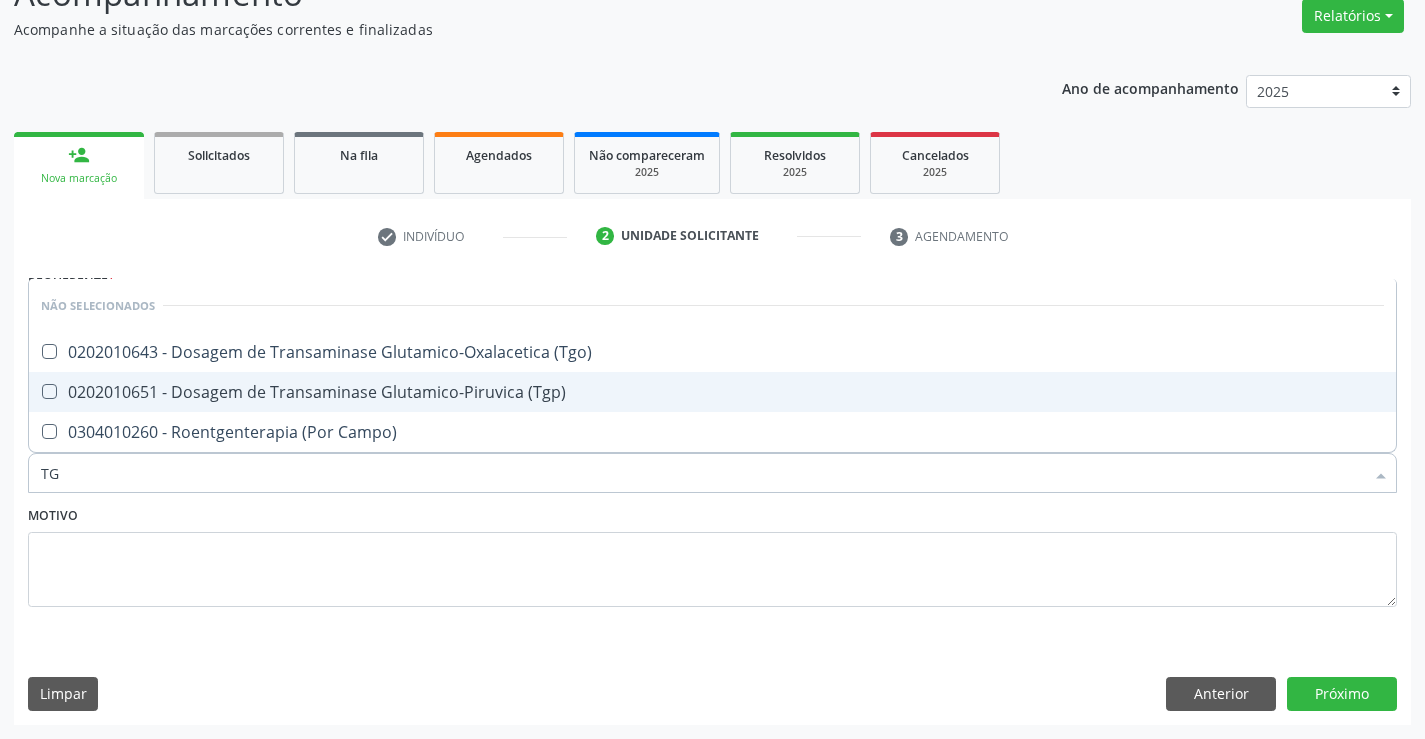 checkbox on "false" 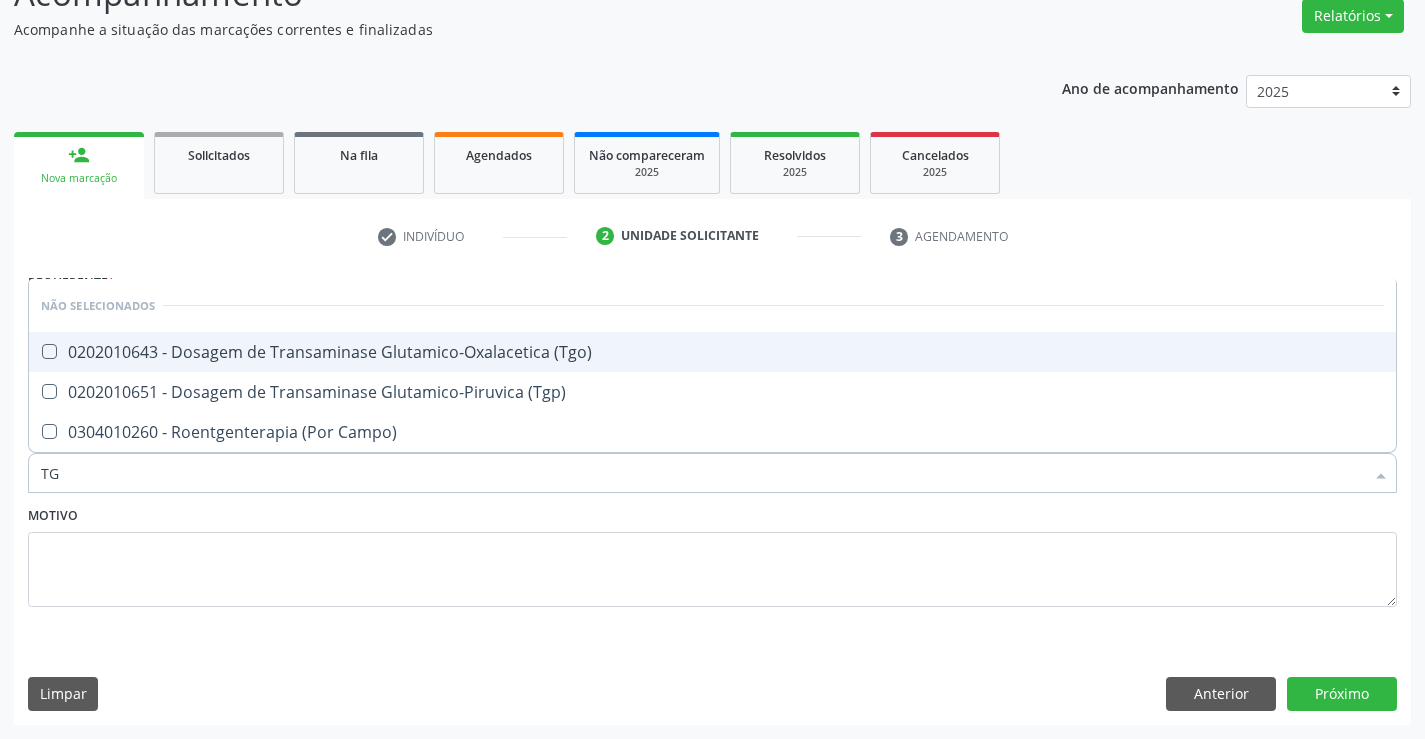 click on "0202010643 - Dosagem de Transaminase Glutamico-Oxalacetica (Tgo)" at bounding box center [712, 352] 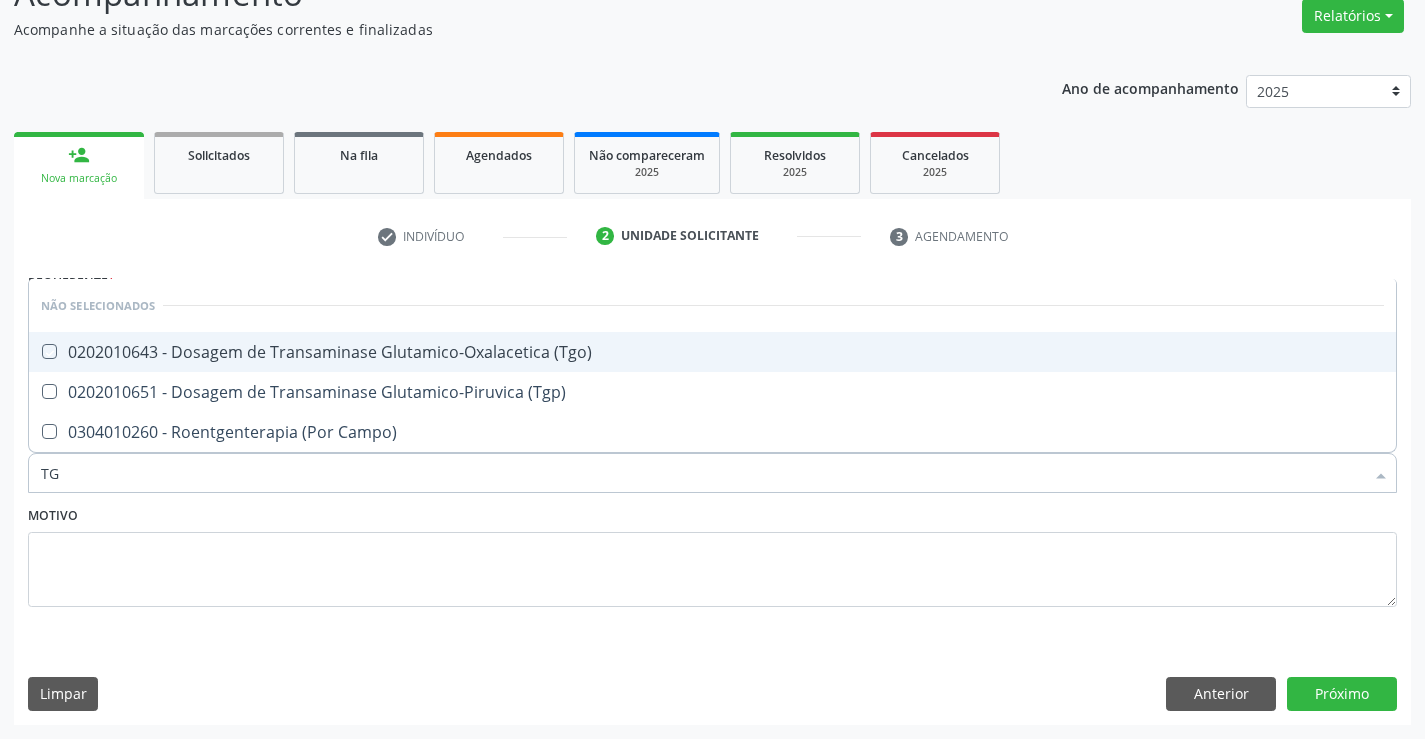 click on "0202010643 - Dosagem de Transaminase Glutamico-Oxalacetica (Tgo)" at bounding box center (712, 352) 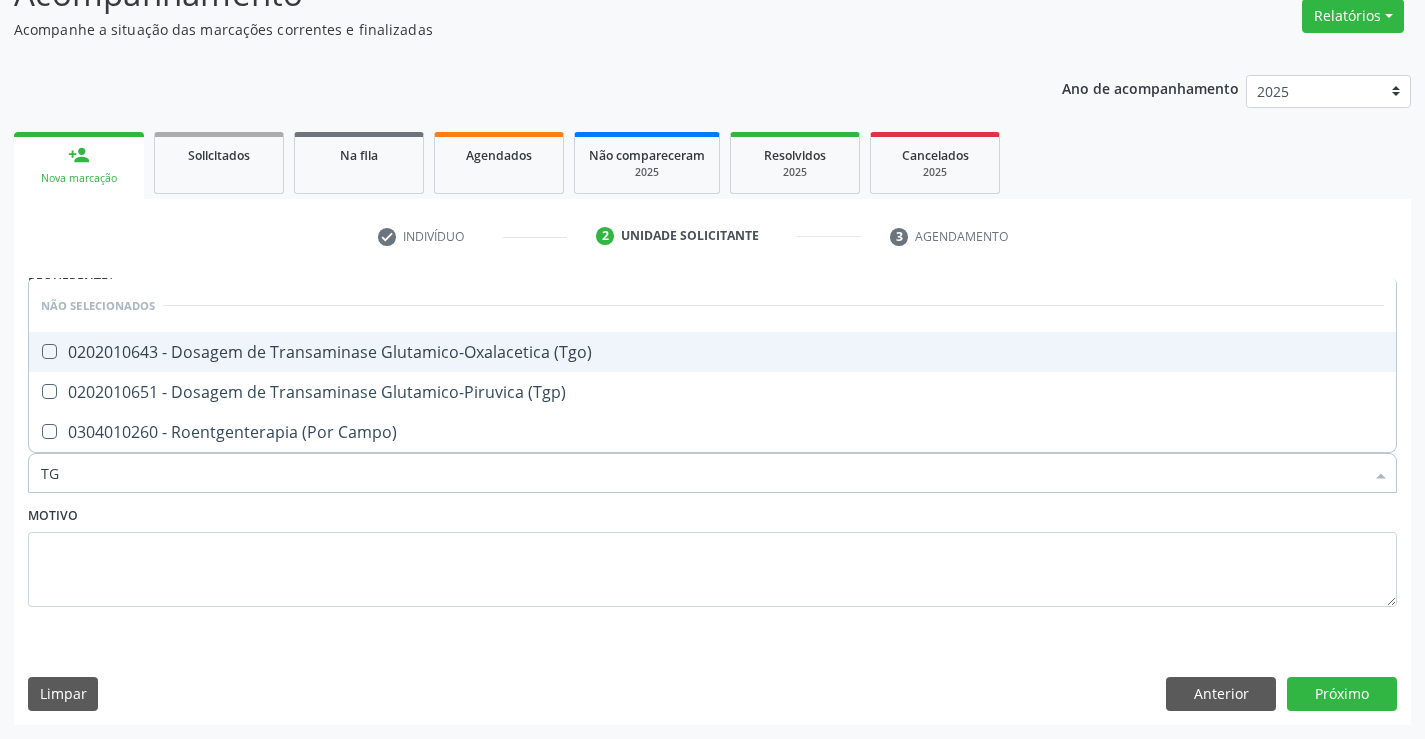 checkbox on "false" 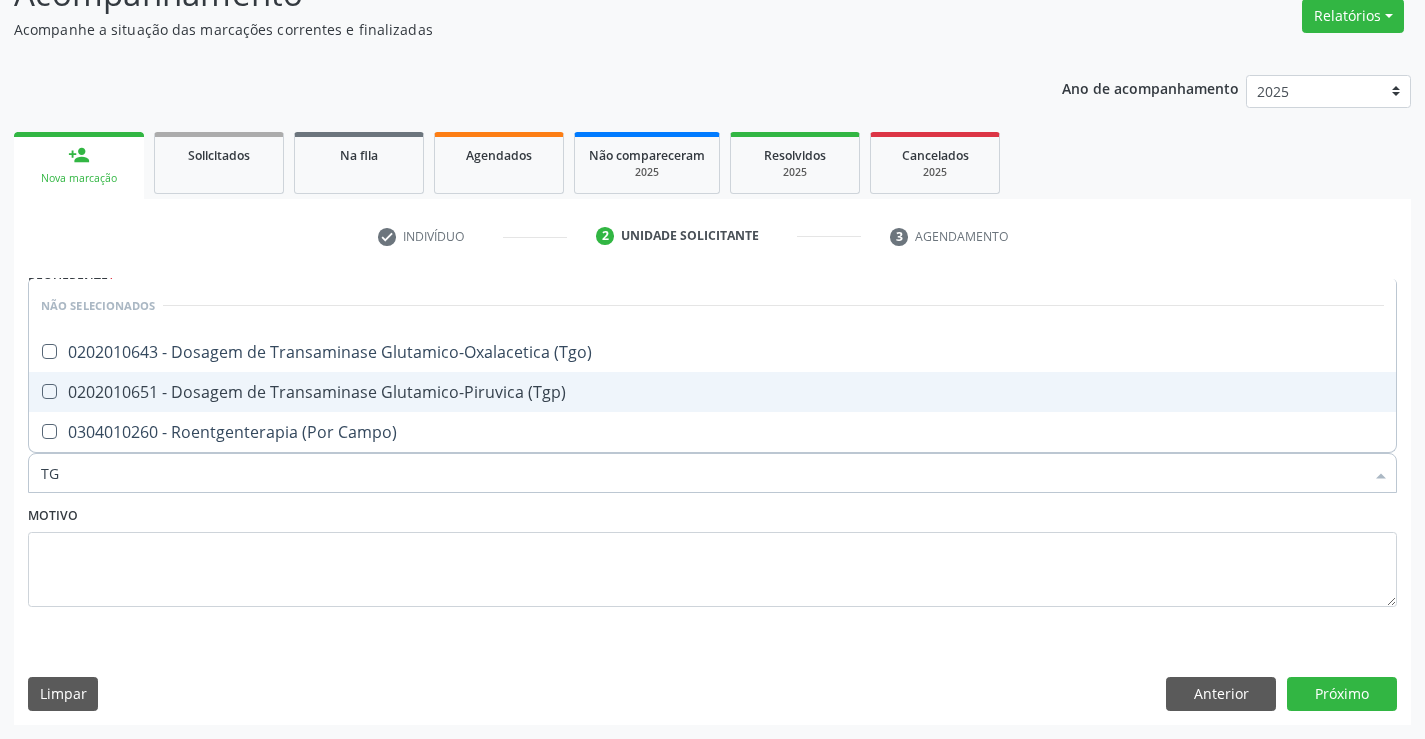 click on "0202010651 - Dosagem de Transaminase Glutamico-Piruvica (Tgp)" at bounding box center (712, 392) 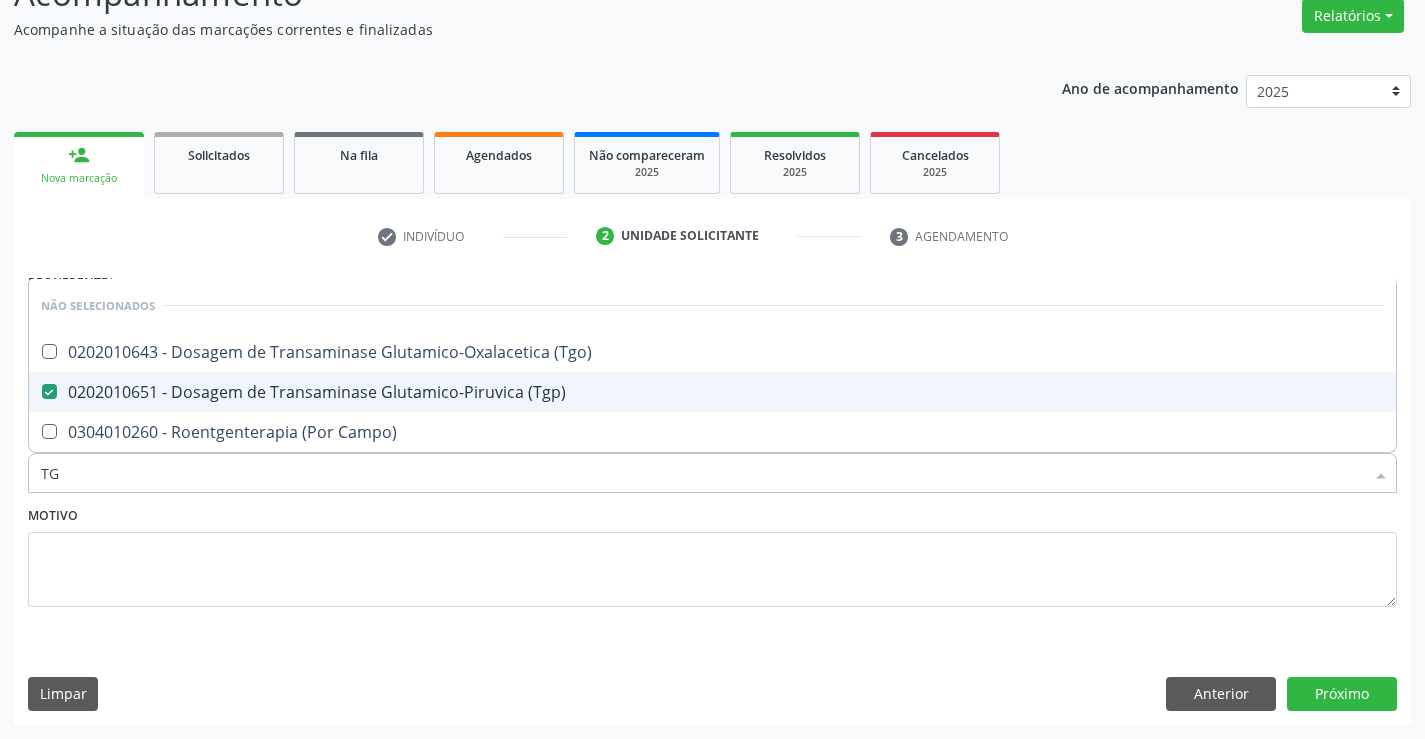 drag, startPoint x: 418, startPoint y: 389, endPoint x: 444, endPoint y: 364, distance: 36.069378 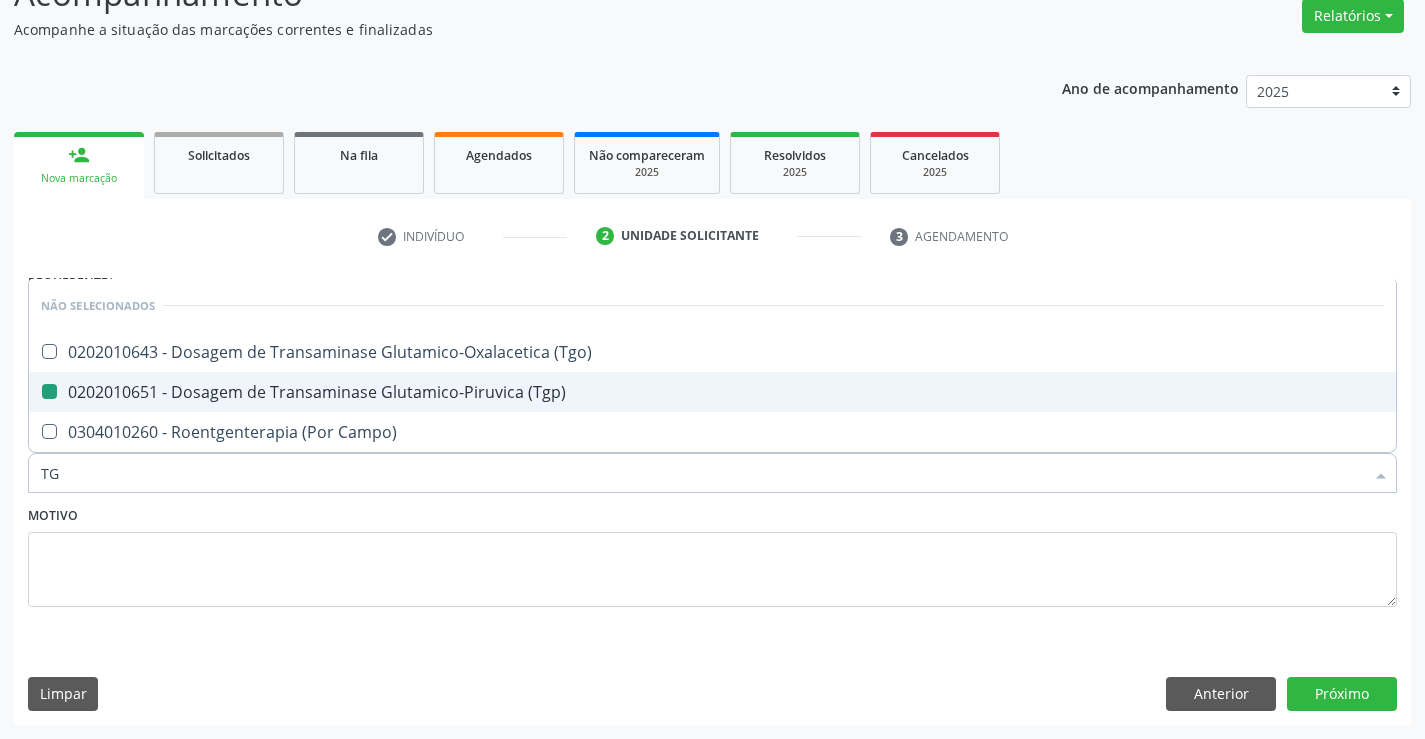 checkbox on "false" 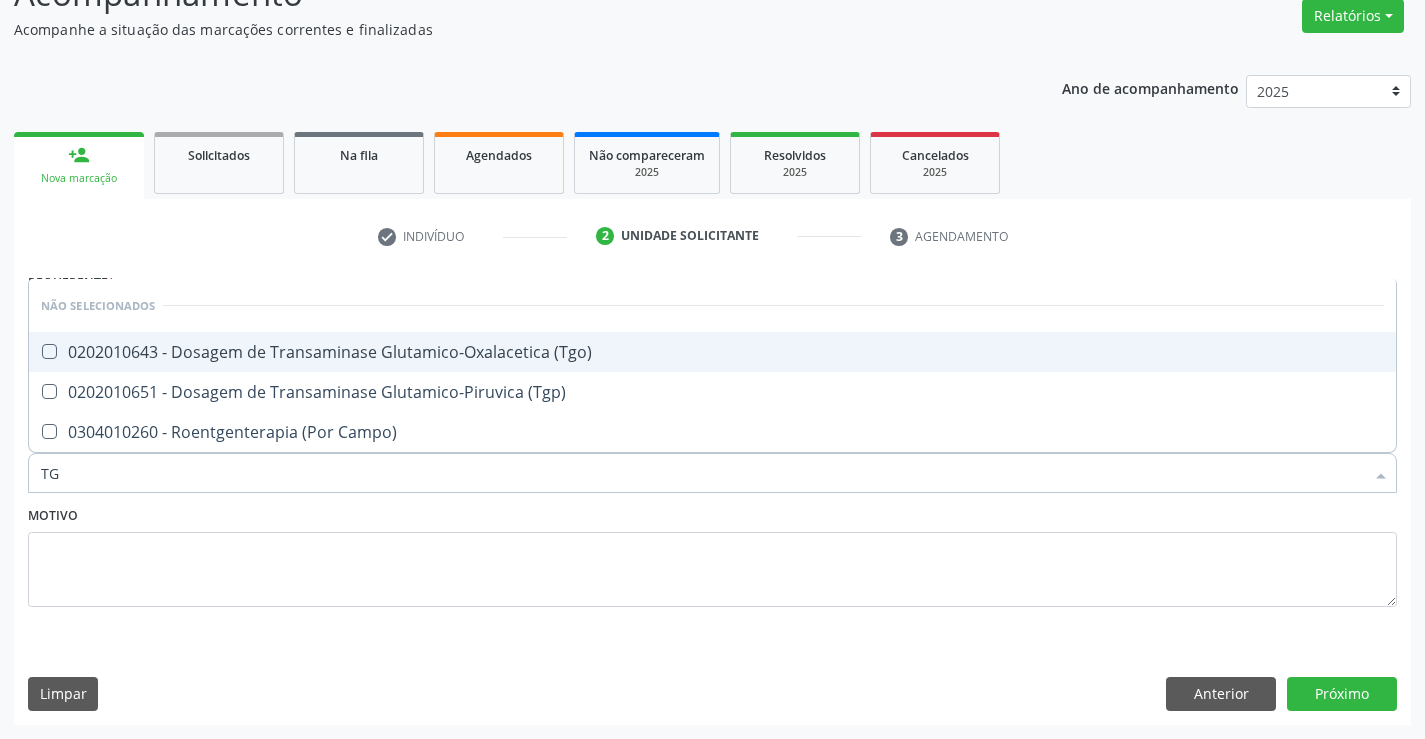 click on "0202010643 - Dosagem de Transaminase Glutamico-Oxalacetica (Tgo)" at bounding box center (712, 352) 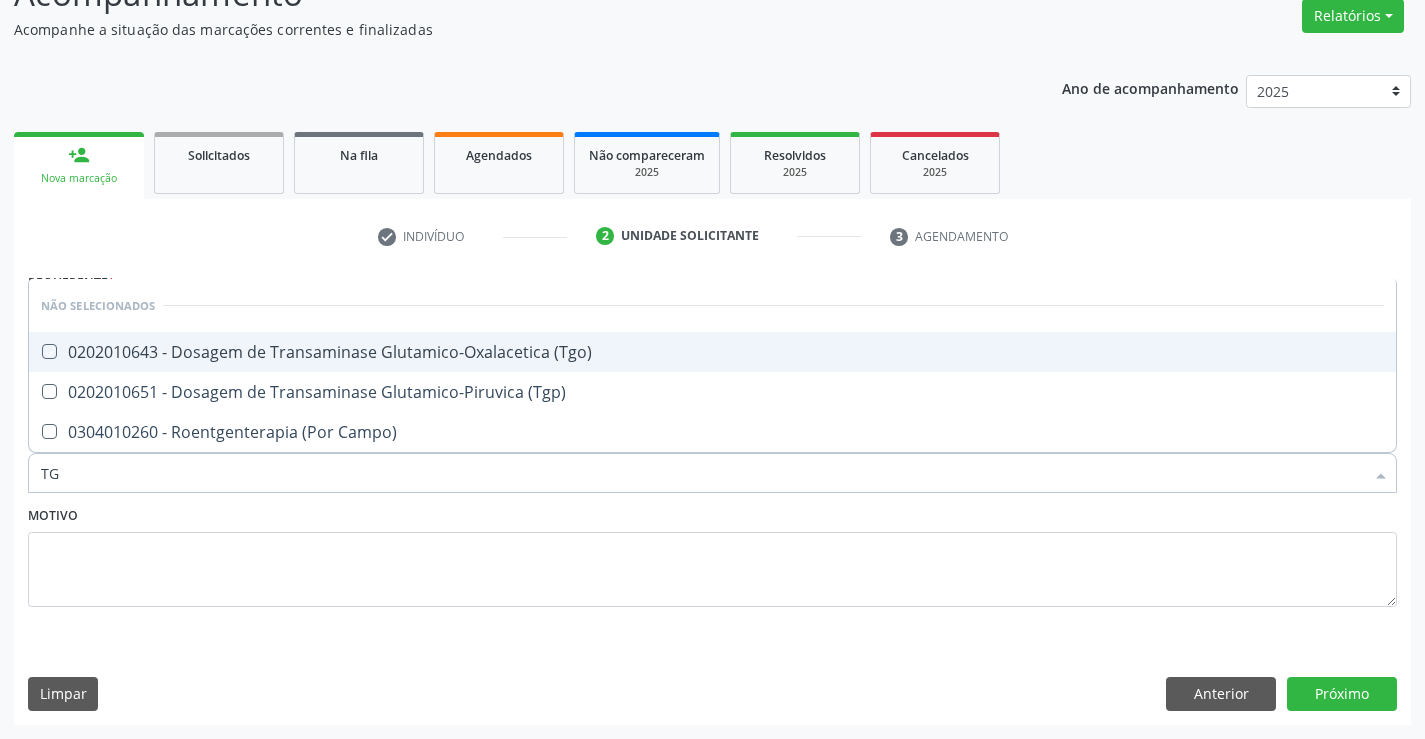 checkbox on "true" 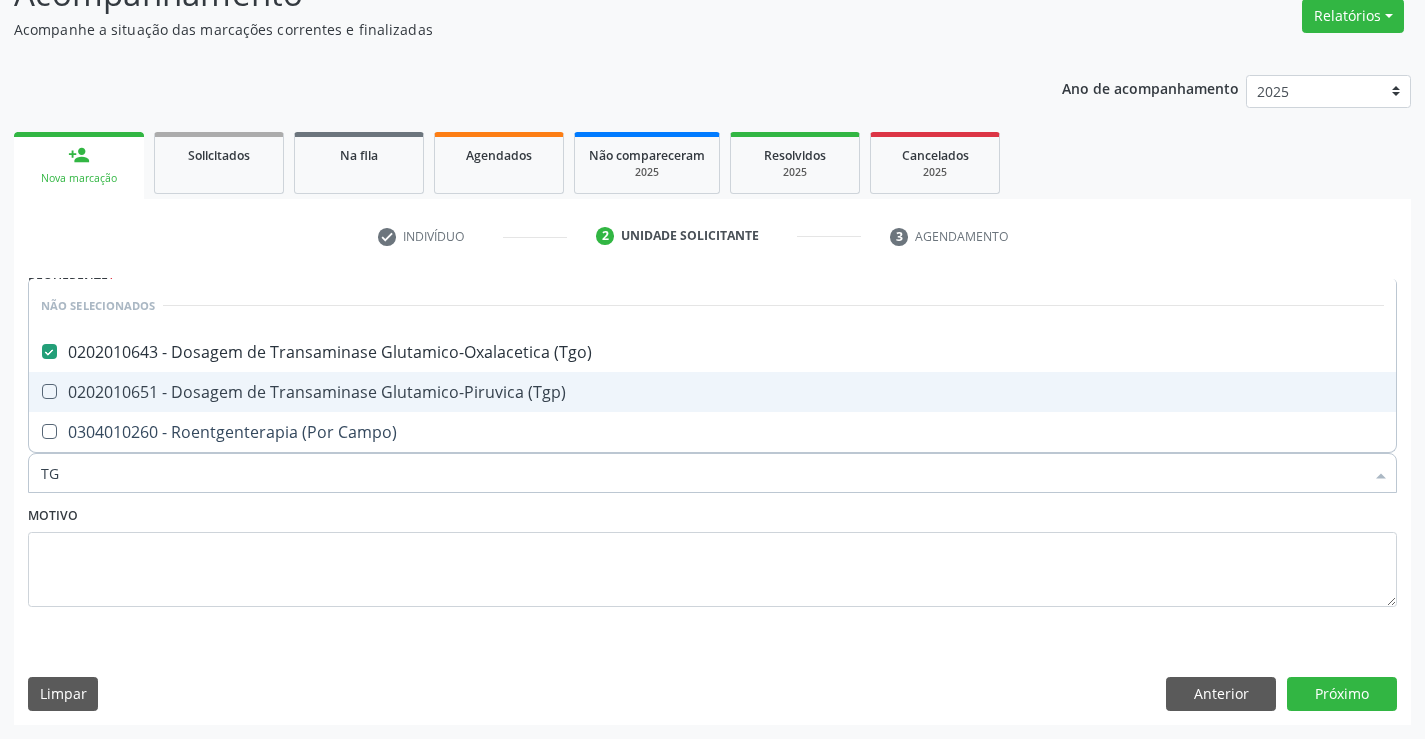 click on "0202010651 - Dosagem de Transaminase Glutamico-Piruvica (Tgp)" at bounding box center (712, 392) 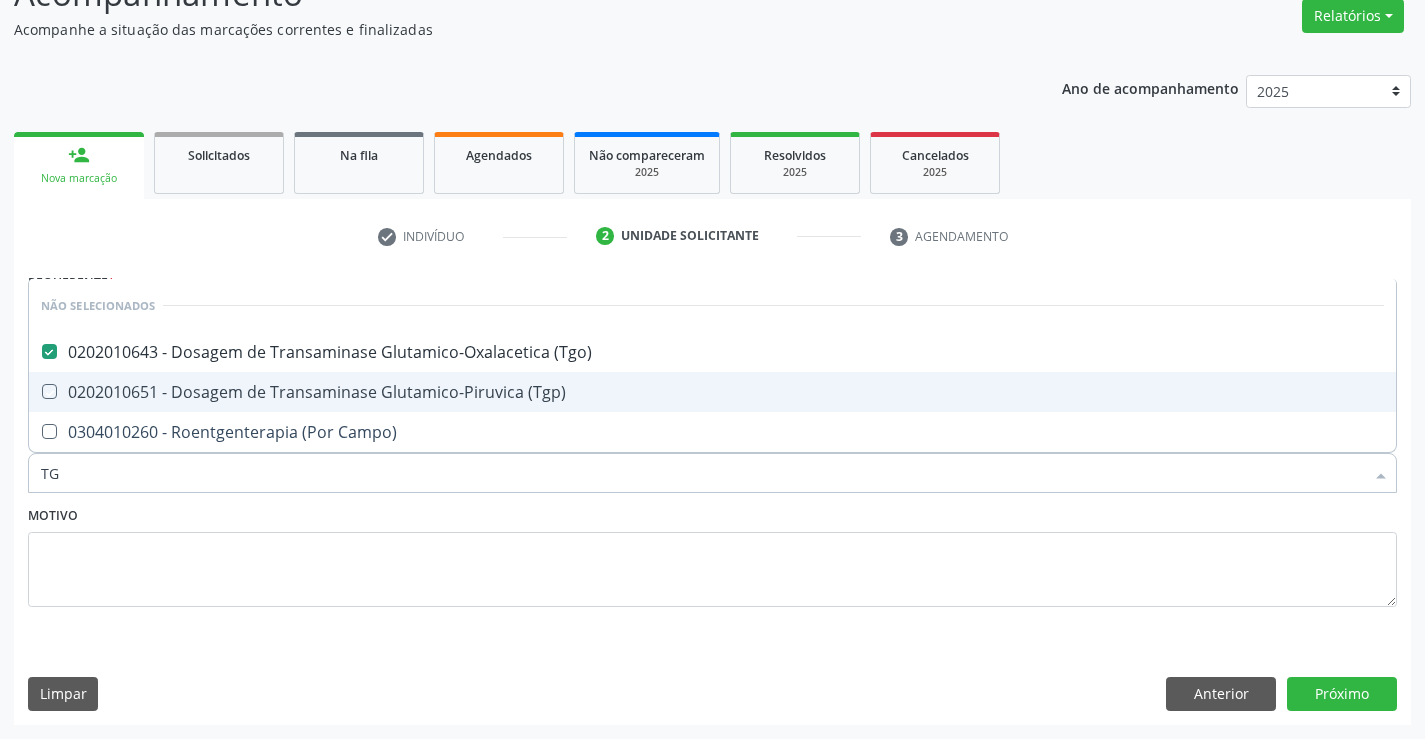 checkbox on "true" 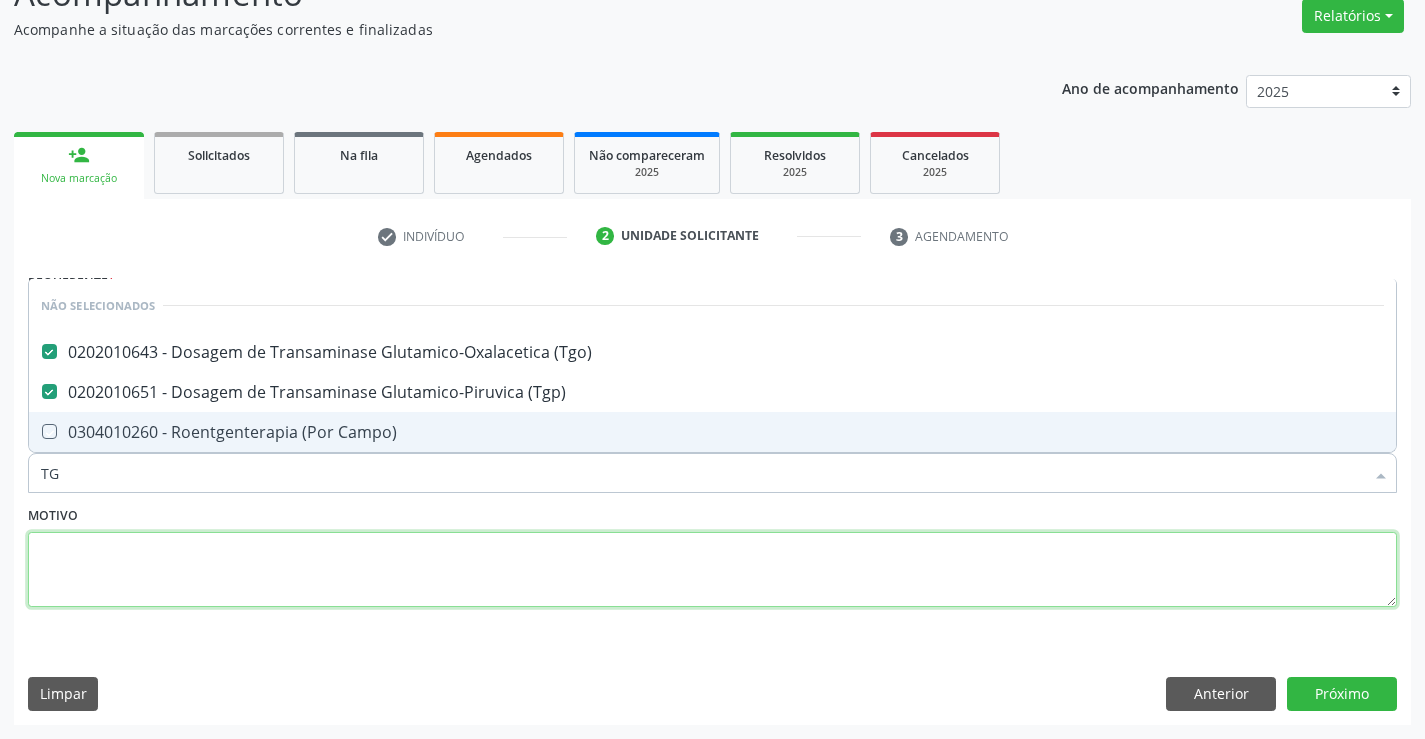 click at bounding box center (712, 570) 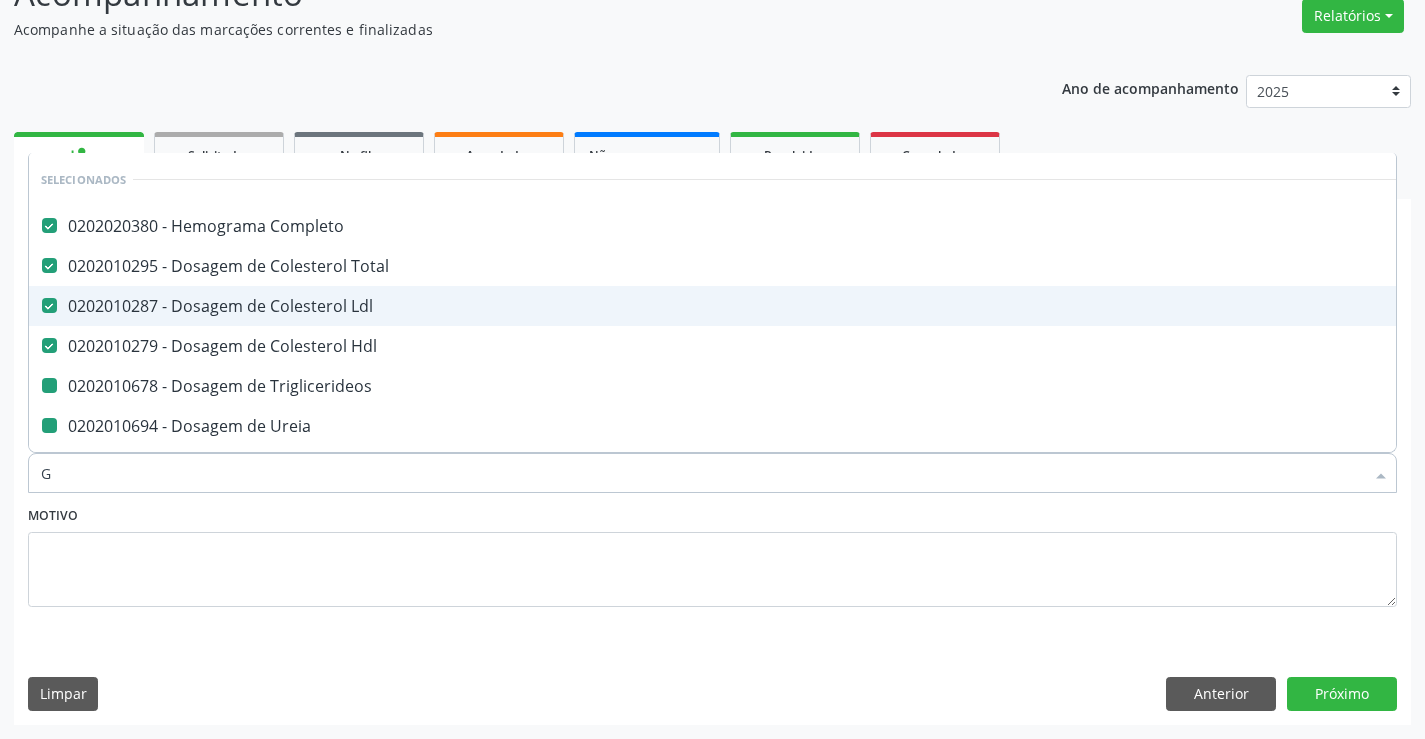 type on "GL" 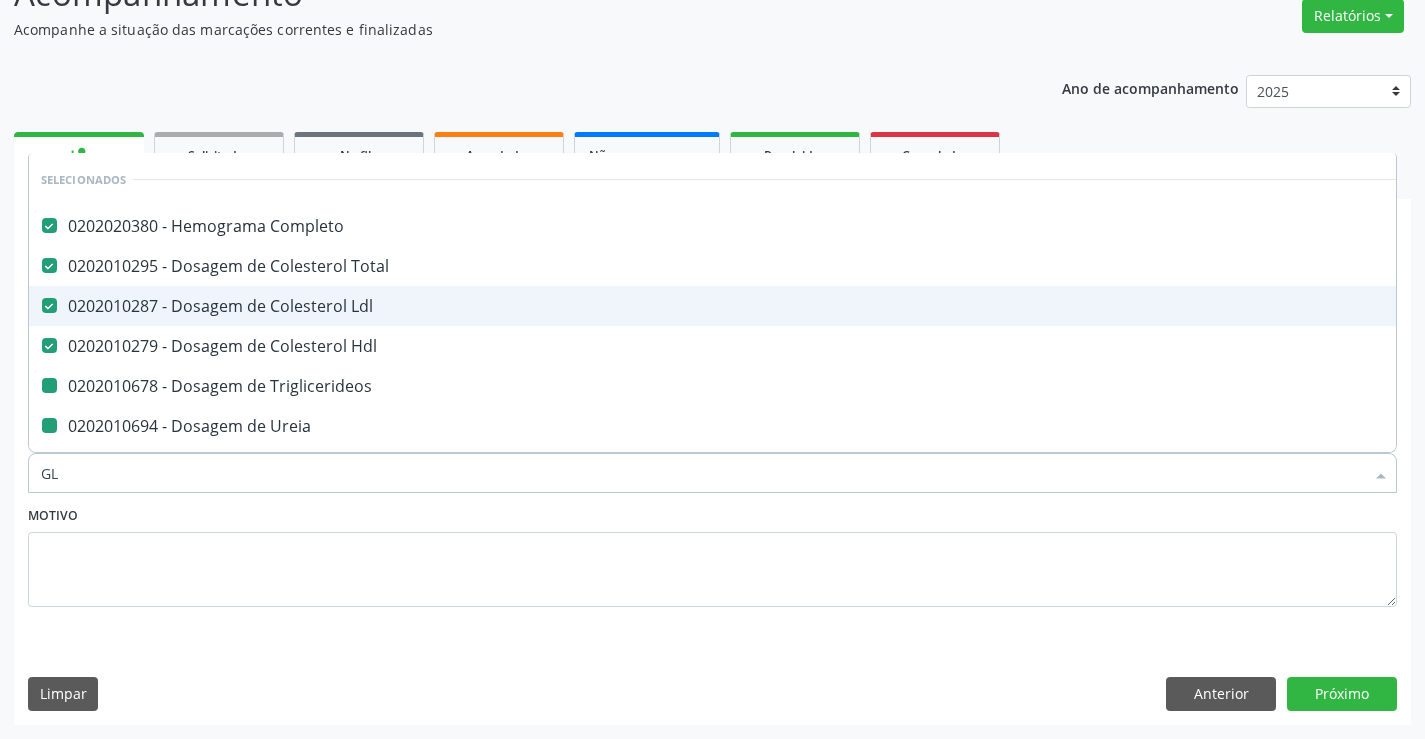 checkbox on "false" 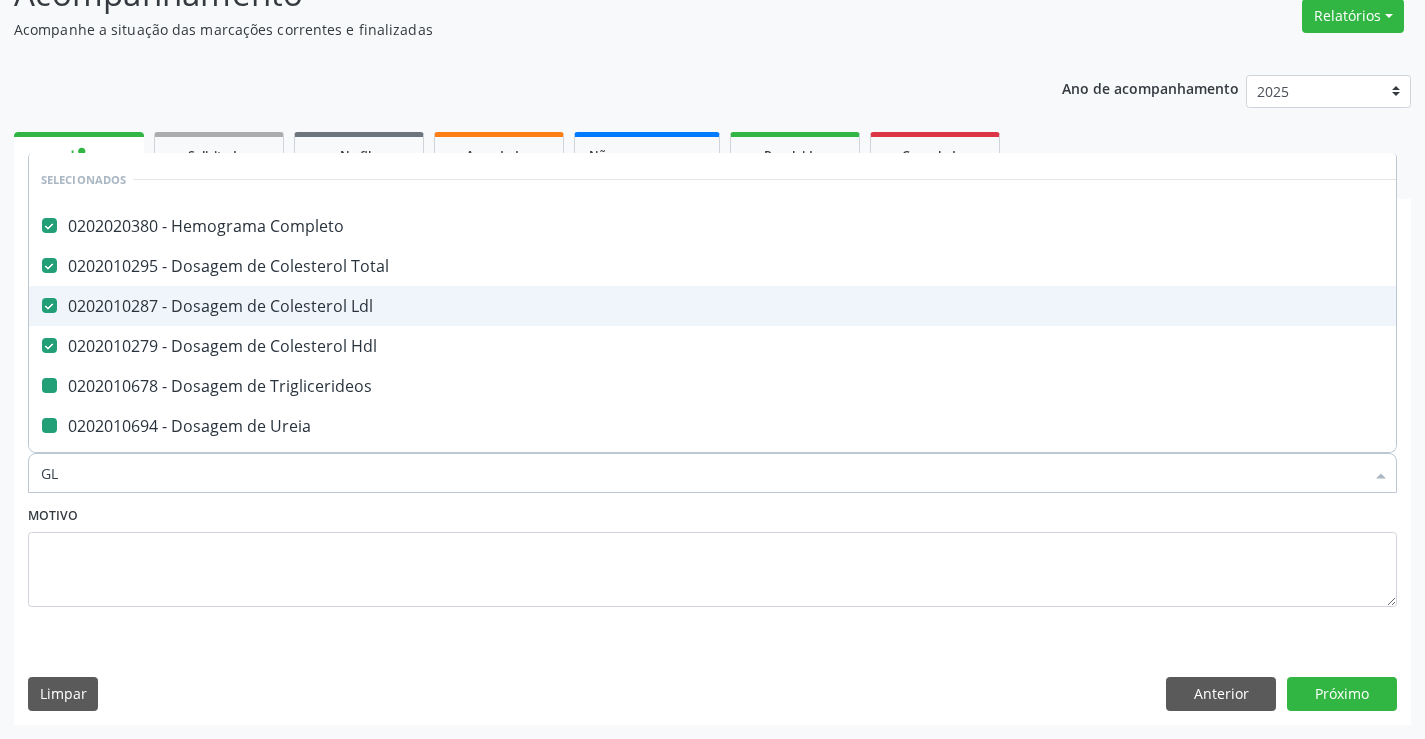 checkbox on "false" 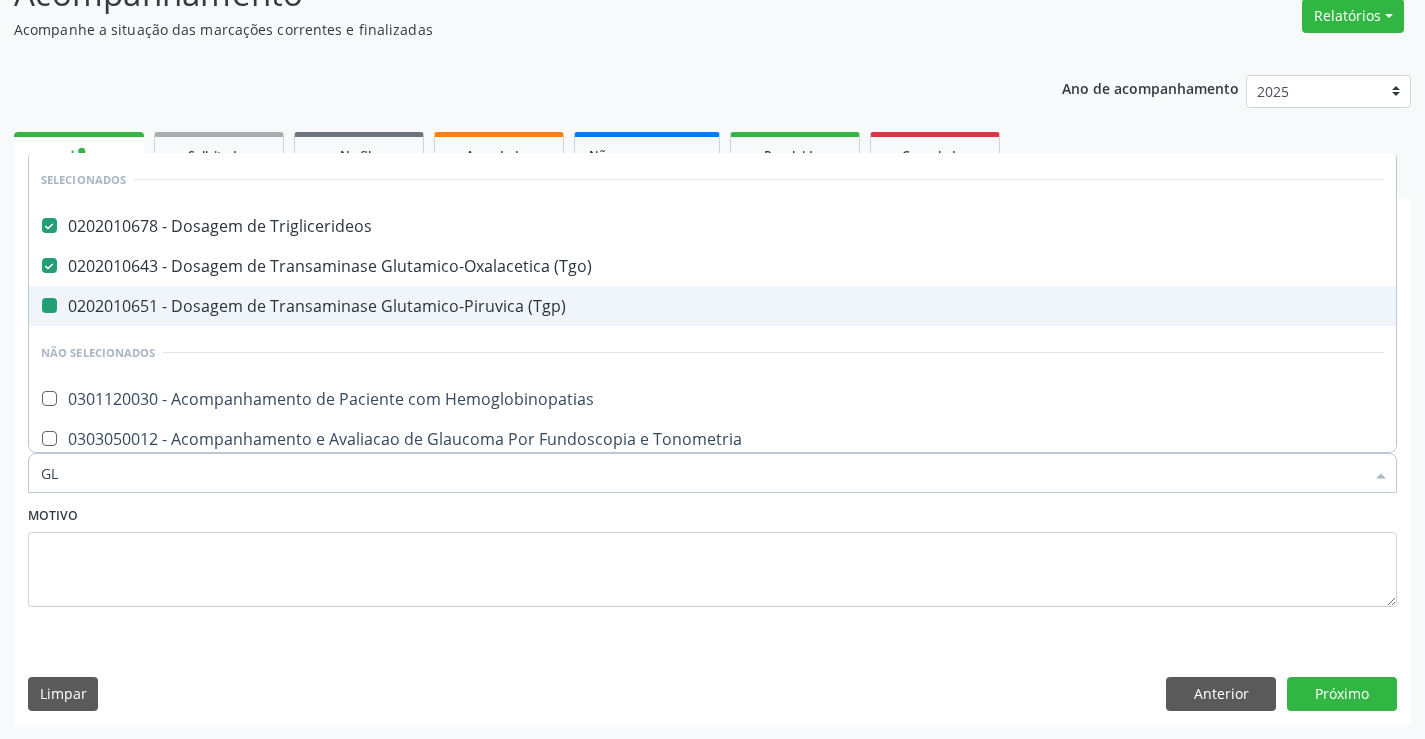 type on "GLI" 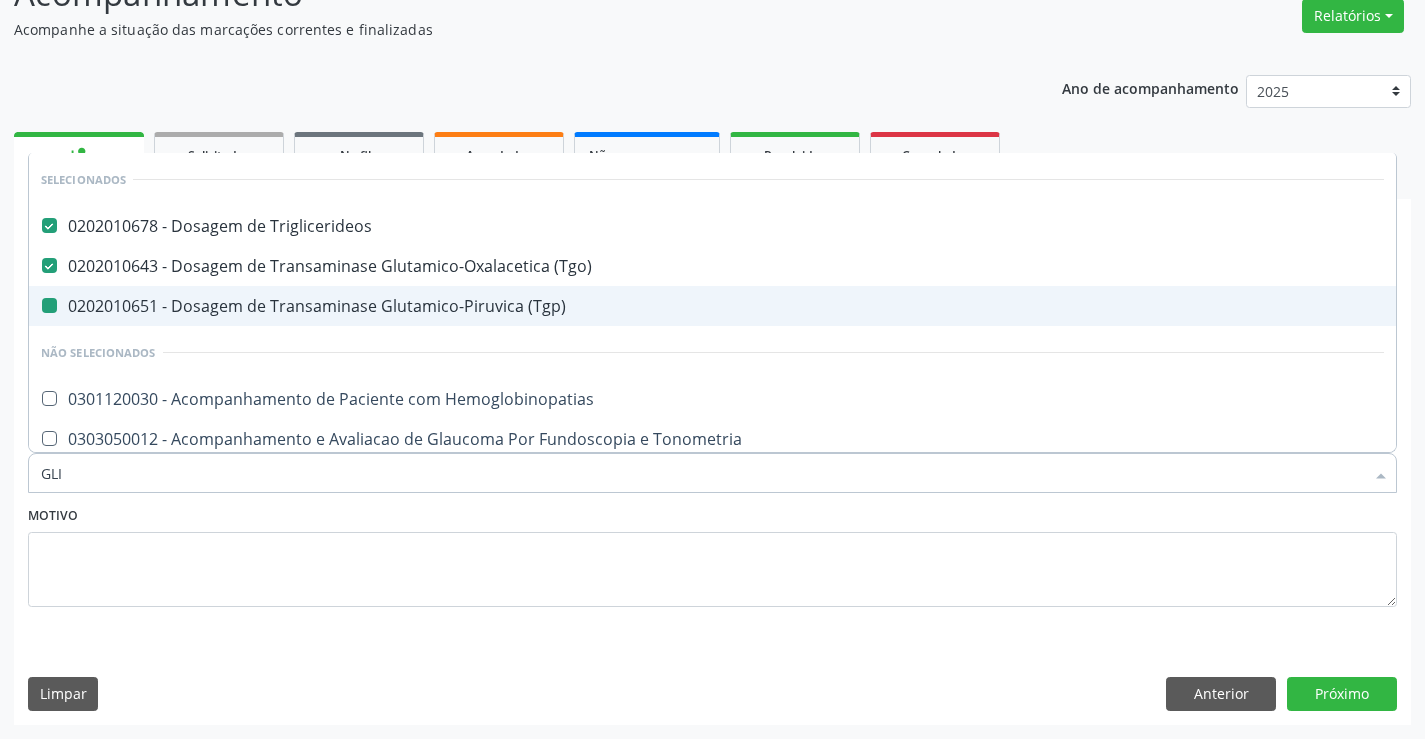 checkbox on "false" 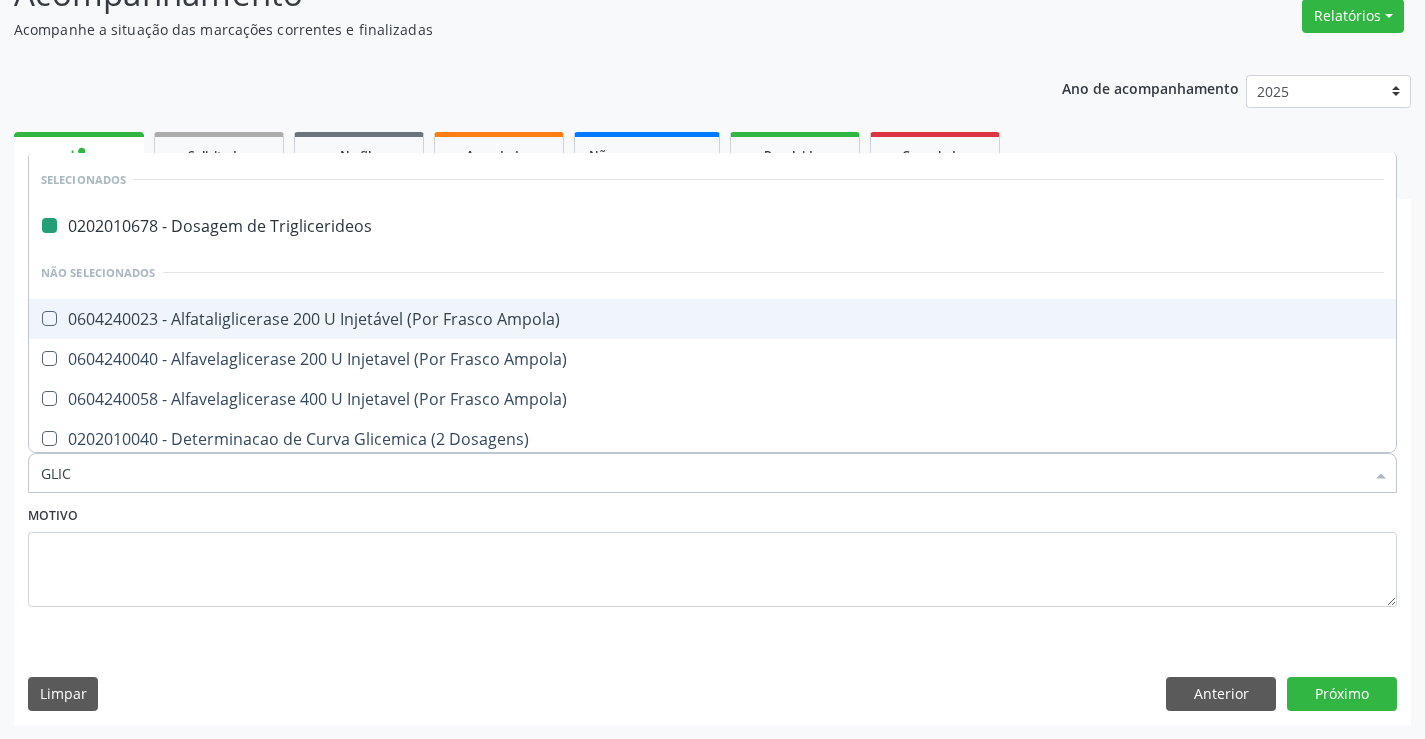 type on "GLICO" 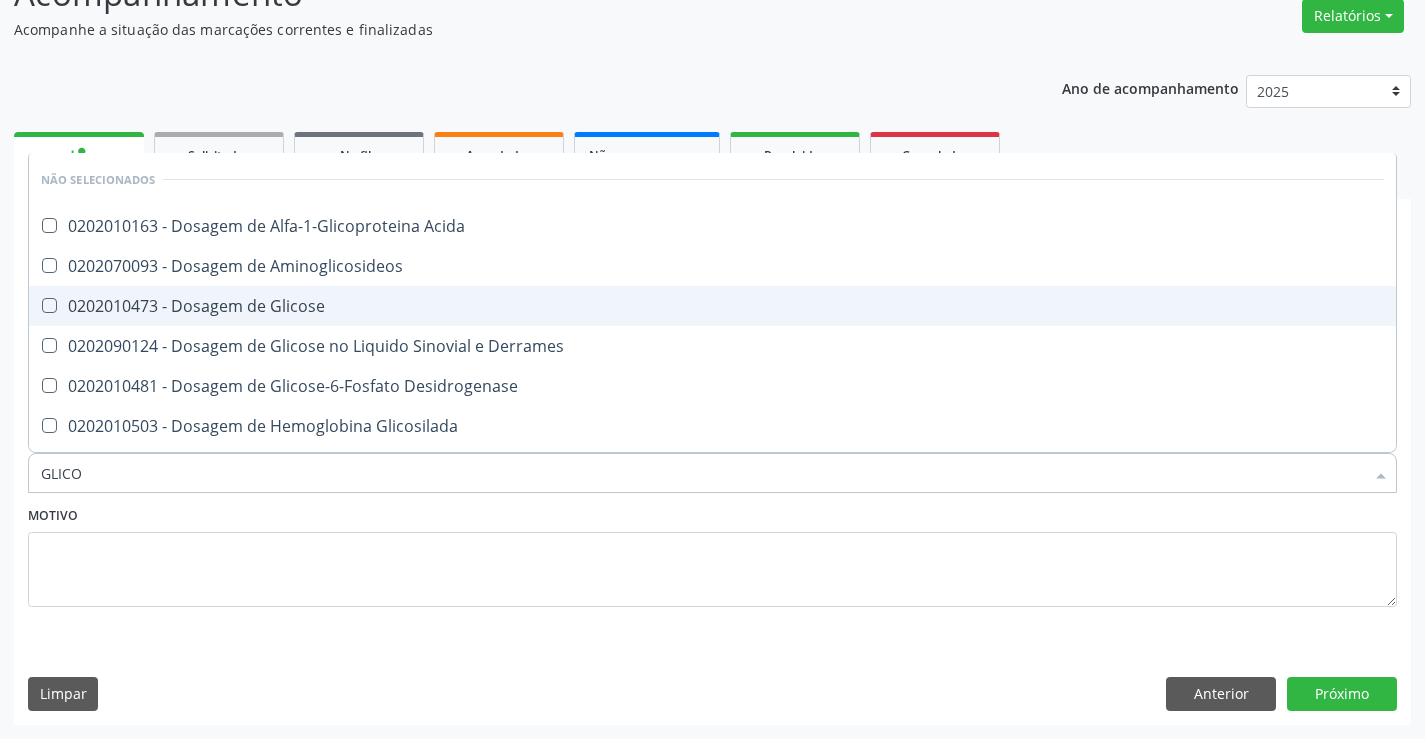 click on "0202010473 - Dosagem de Glicose" at bounding box center [712, 306] 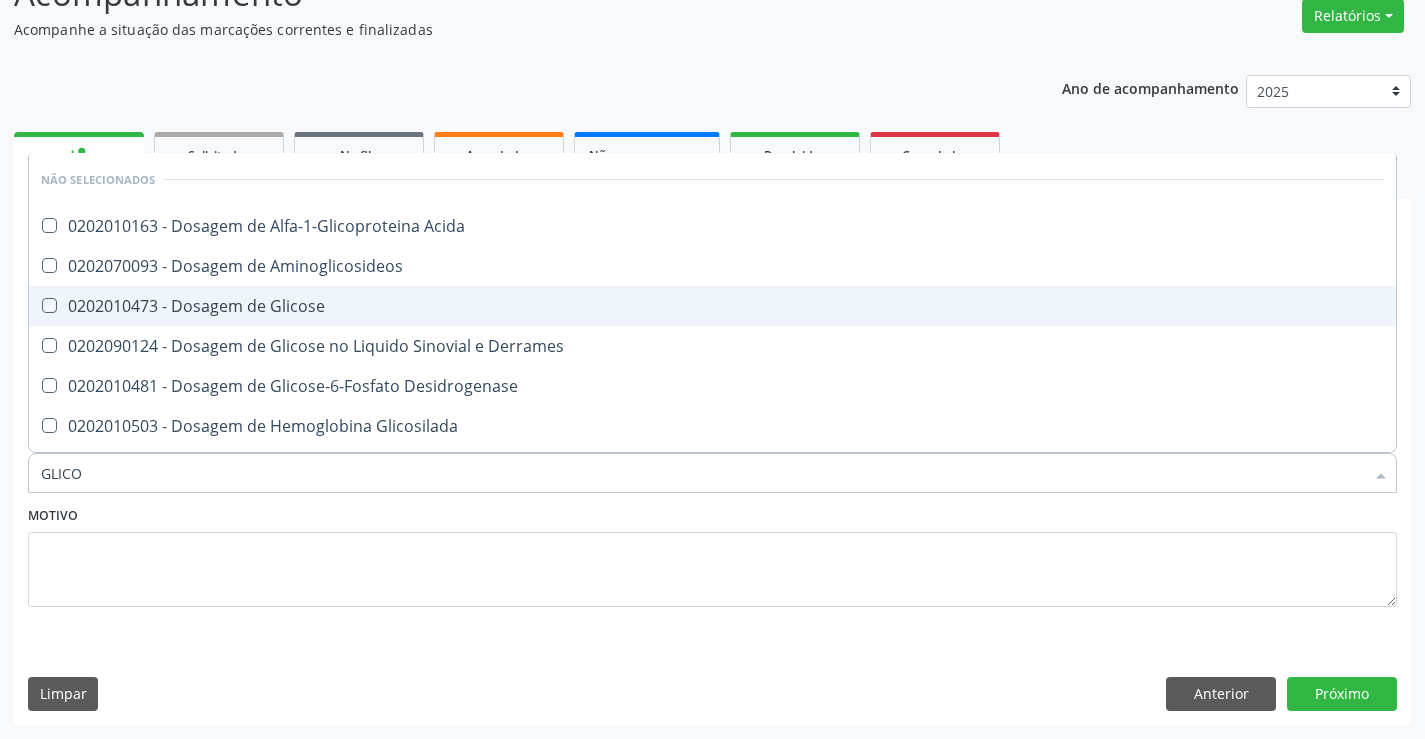 checkbox on "true" 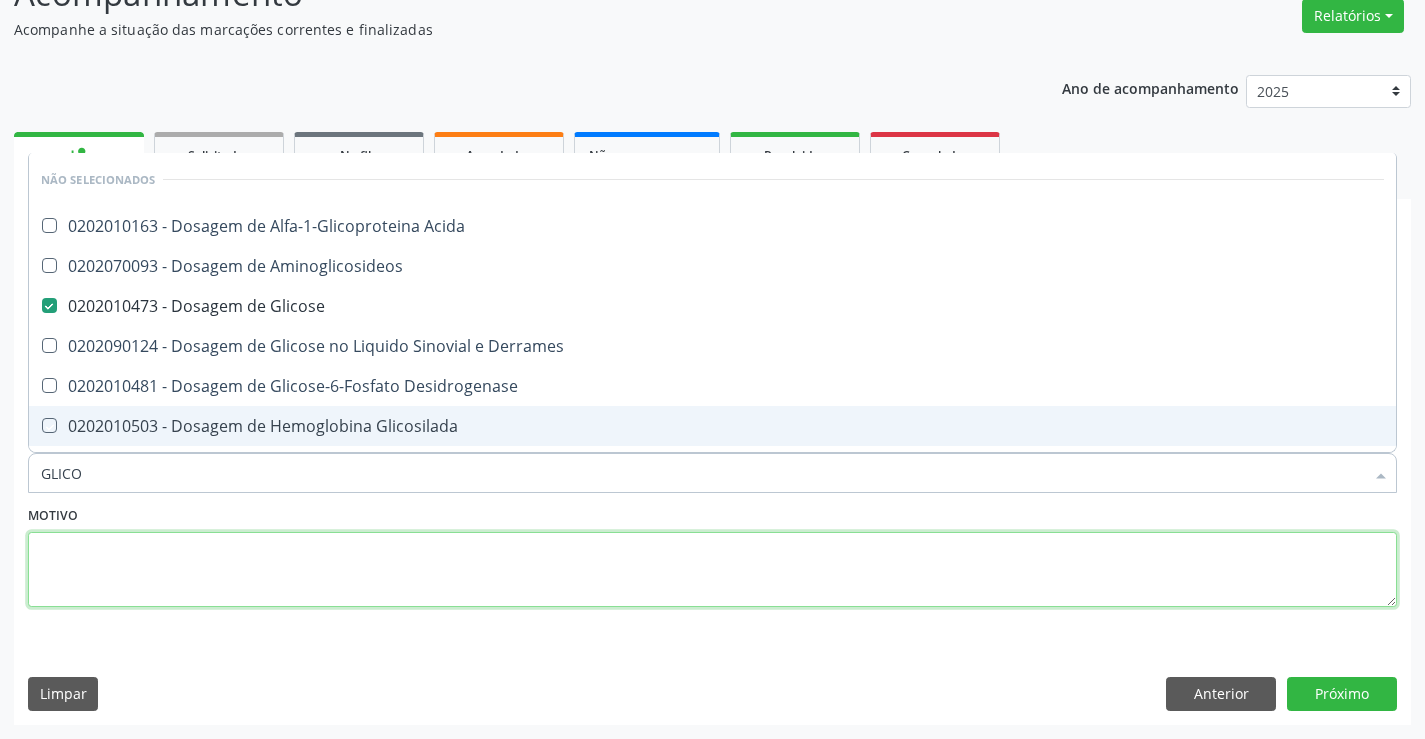 click at bounding box center [712, 570] 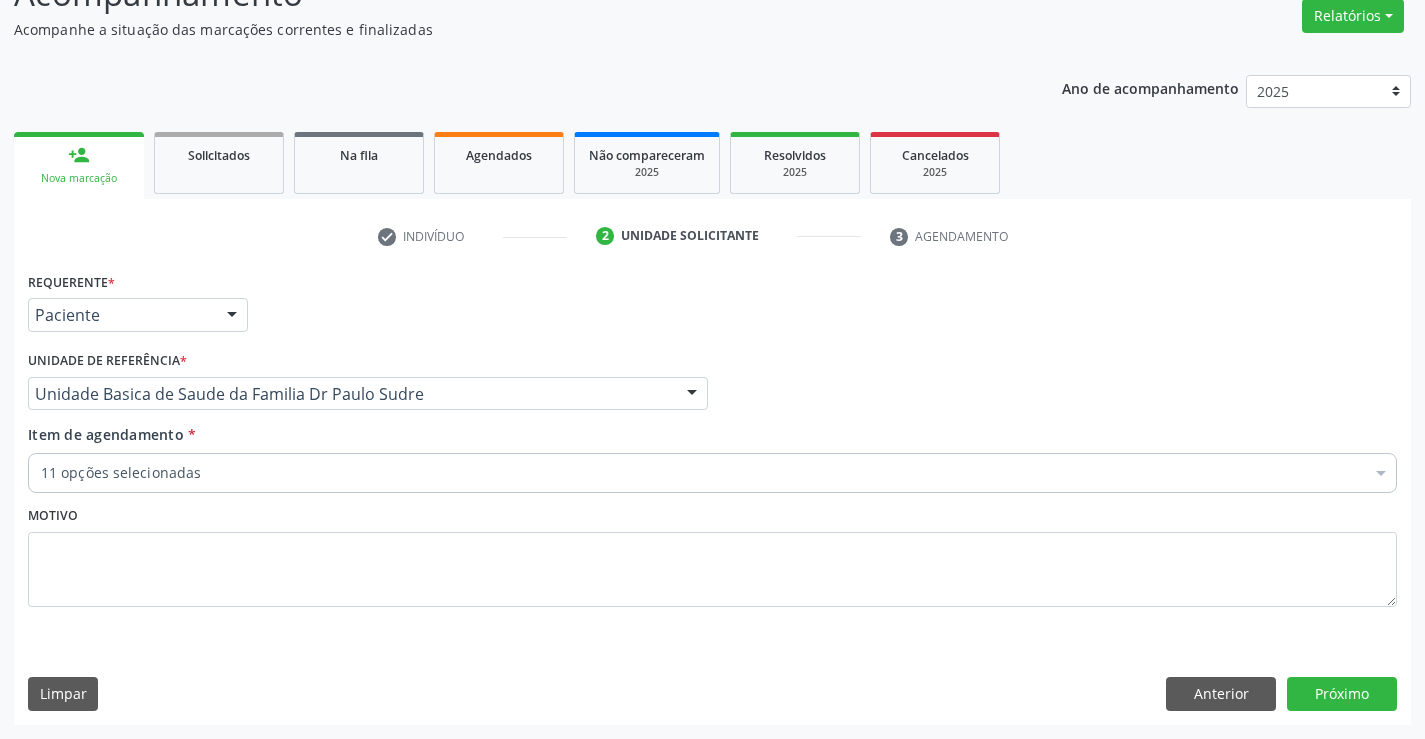 click on "11 opções selecionadas" at bounding box center (712, 473) 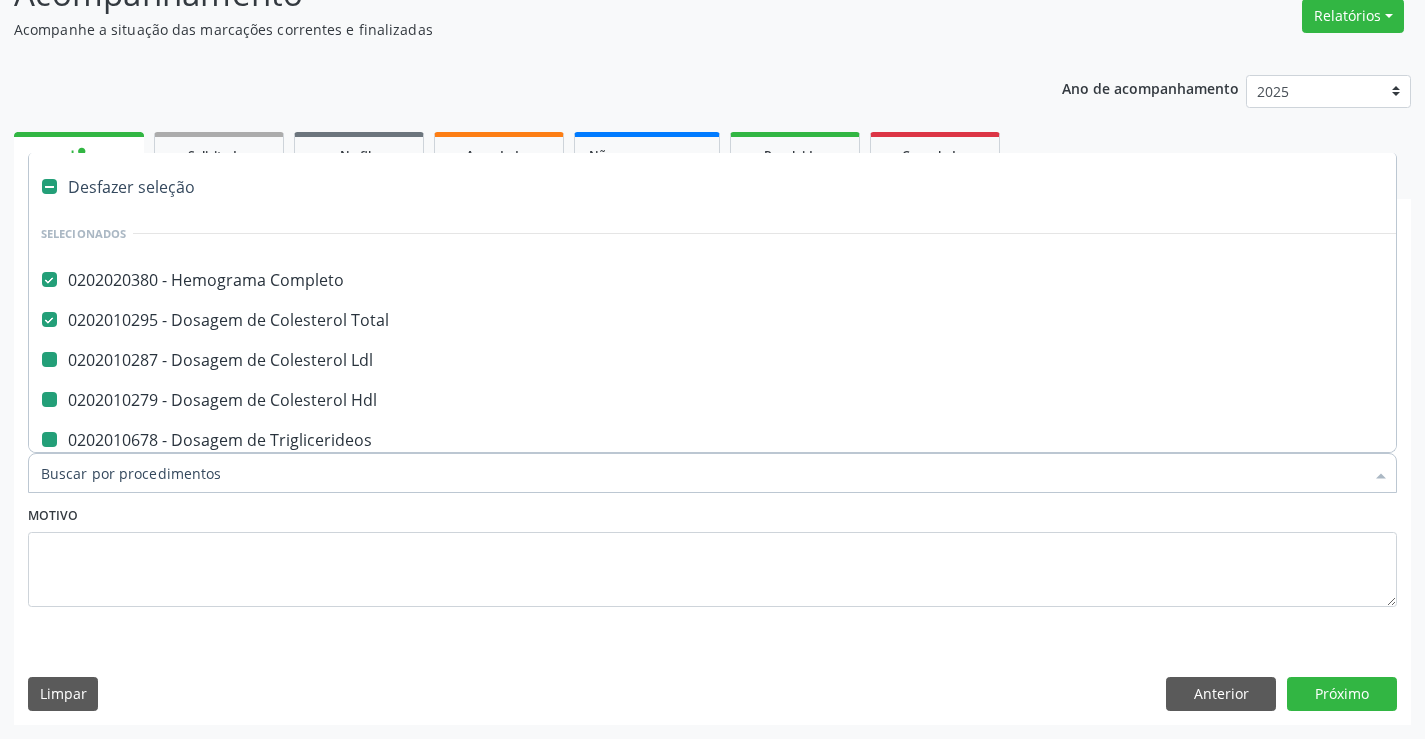 type on "F" 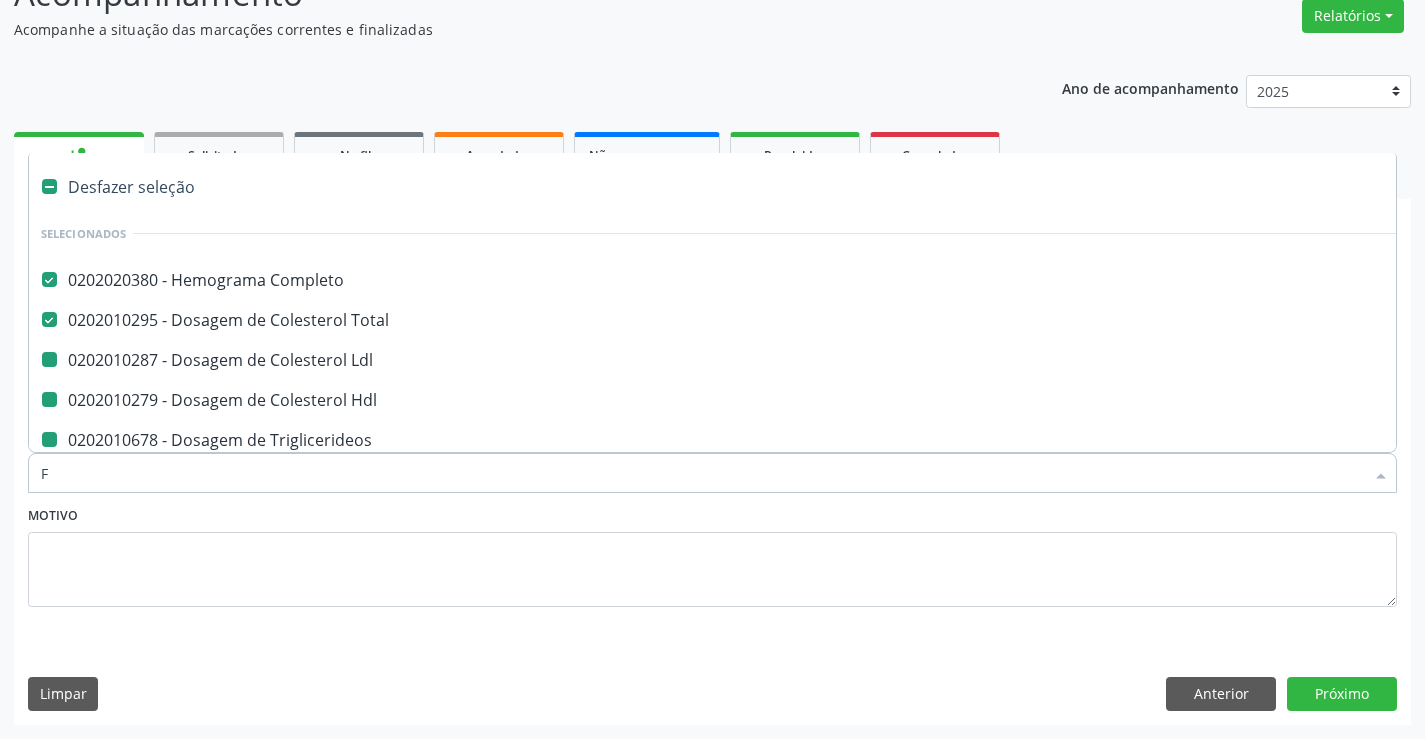 checkbox on "false" 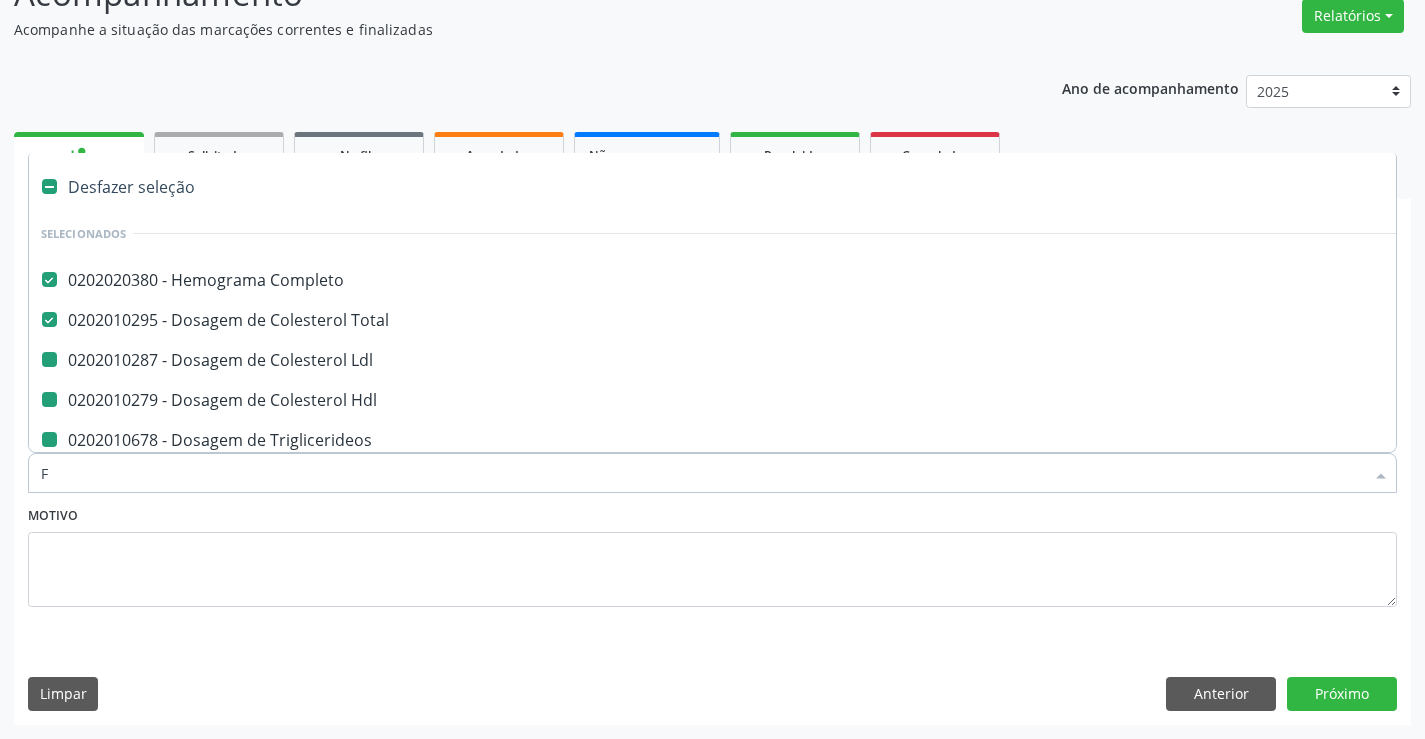 checkbox on "false" 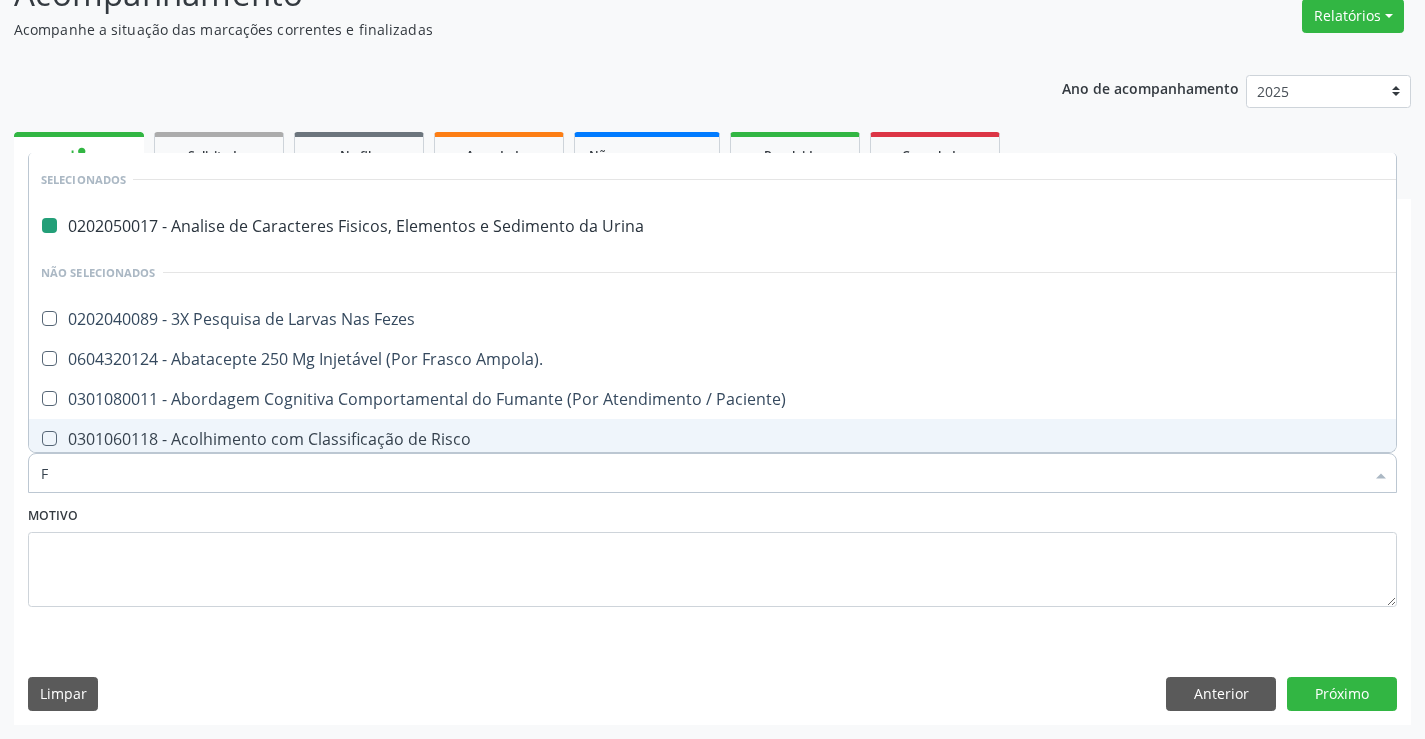 type on "FE" 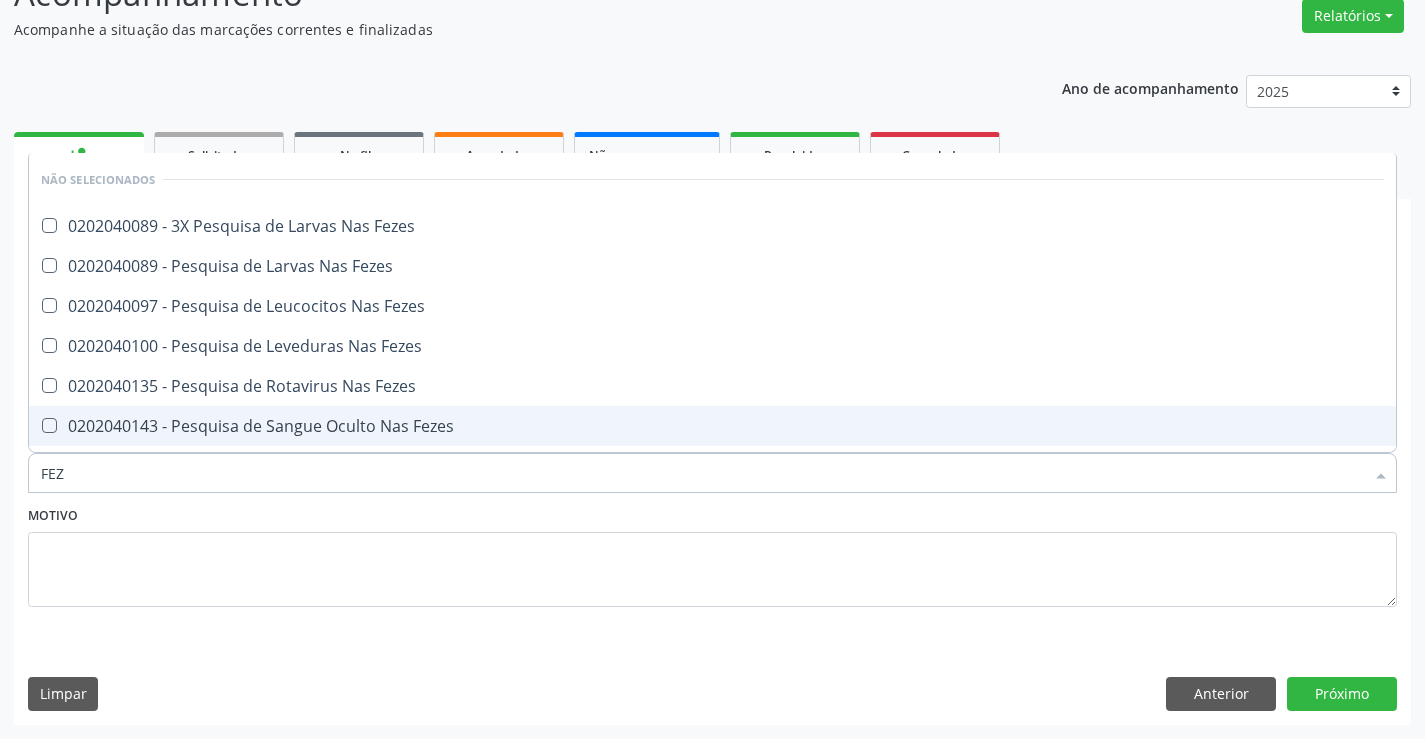 type on "FEZE" 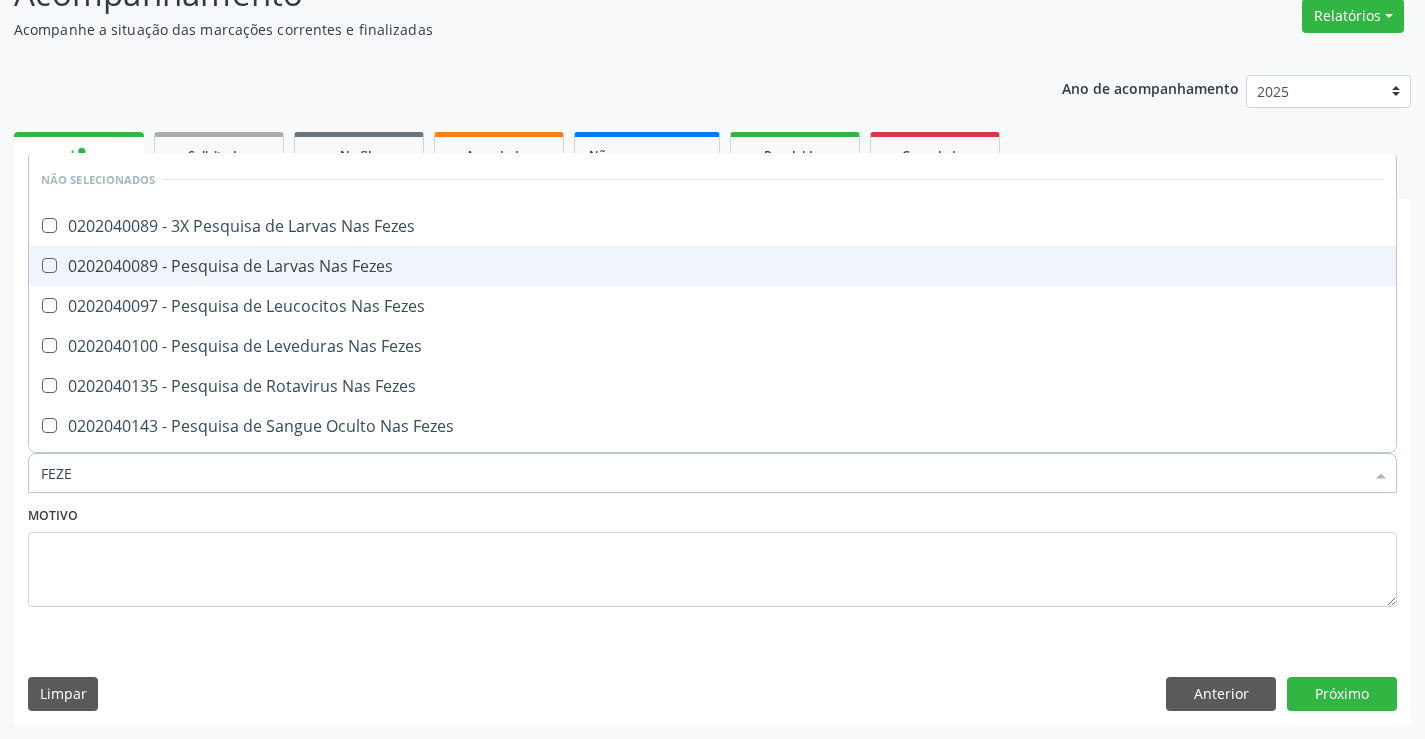 click on "0202040089 - Pesquisa de Larvas Nas Fezes" at bounding box center [712, 266] 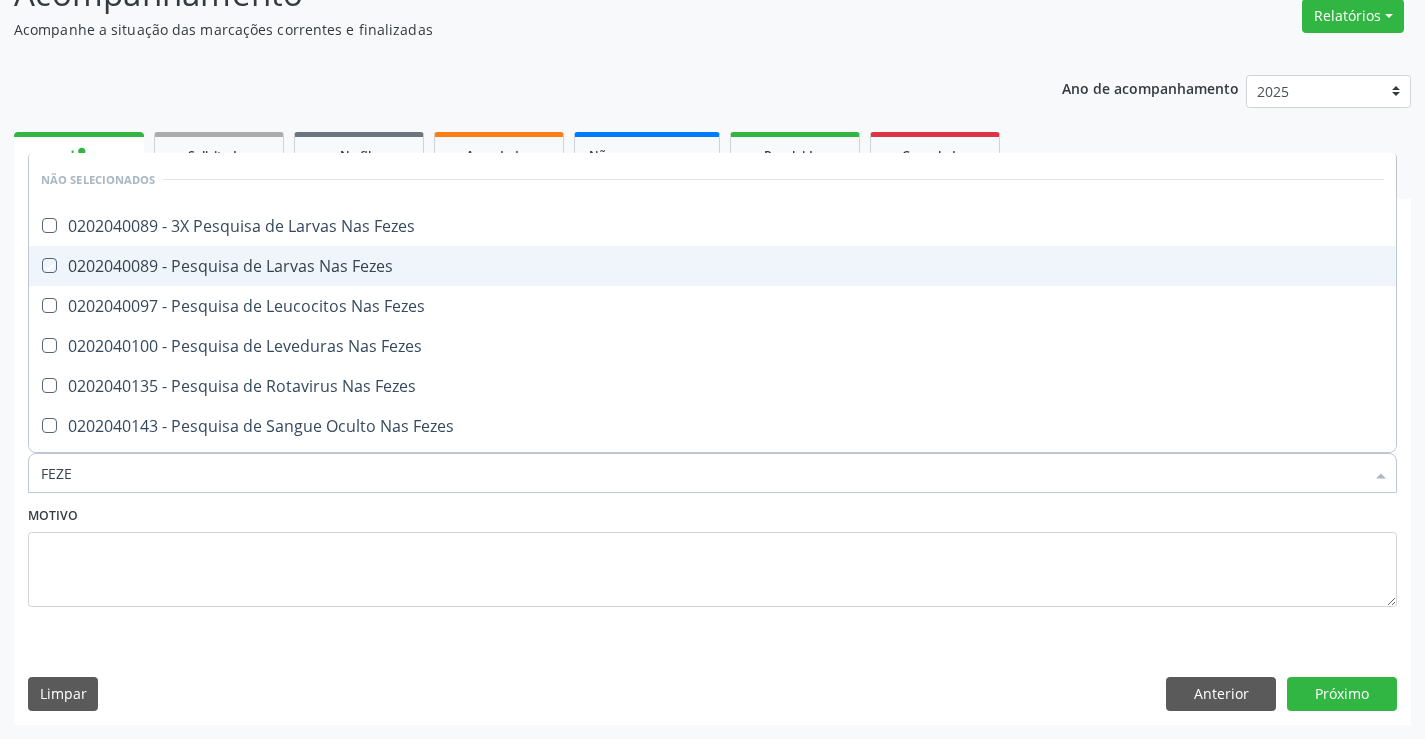 checkbox on "true" 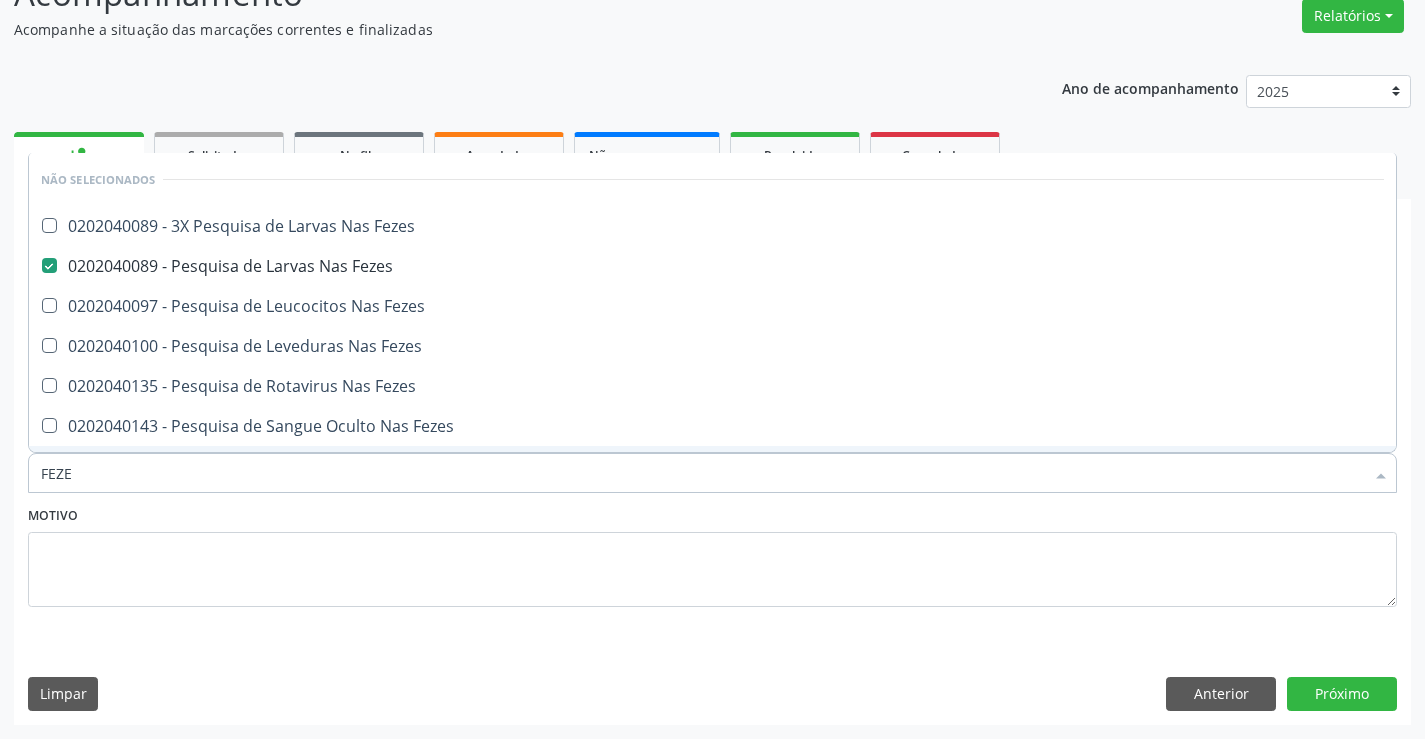 click on "Motivo" at bounding box center (712, 554) 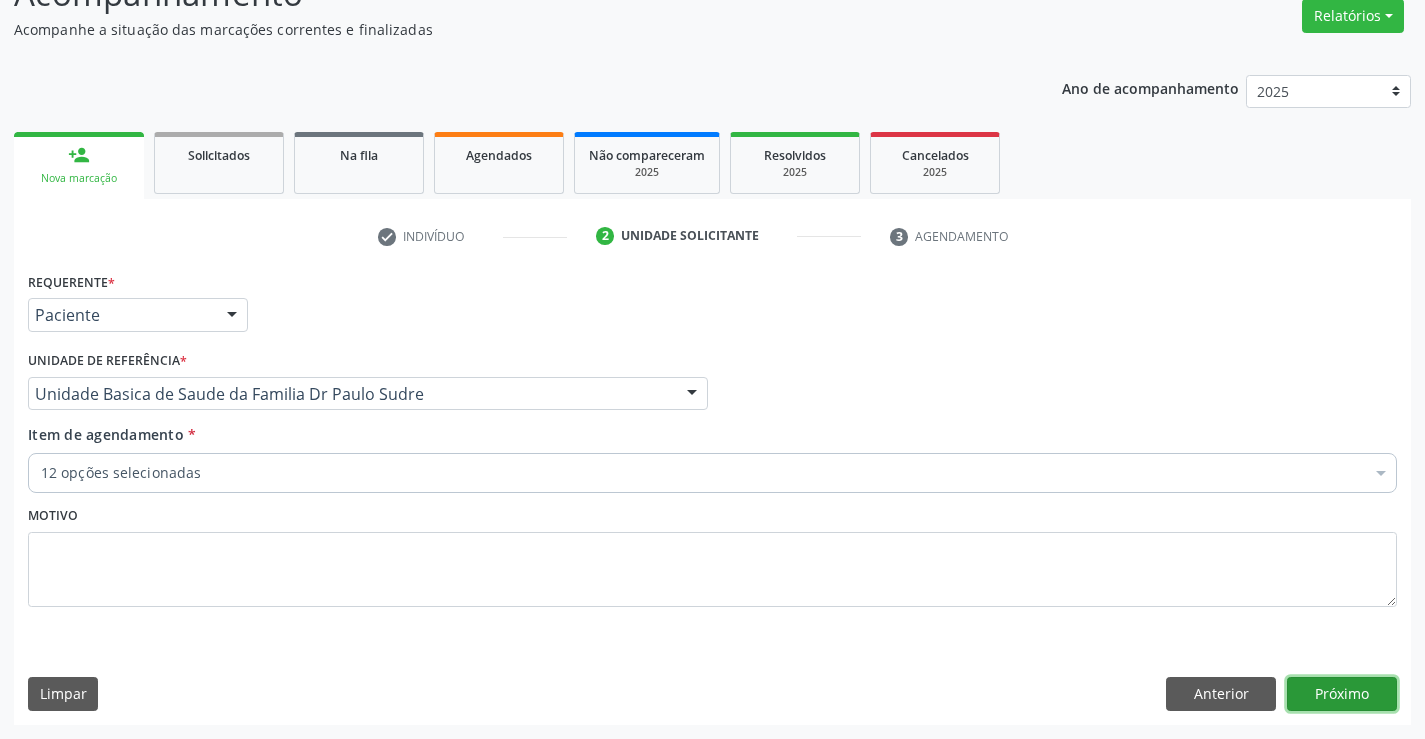 click on "Próximo" at bounding box center (1342, 694) 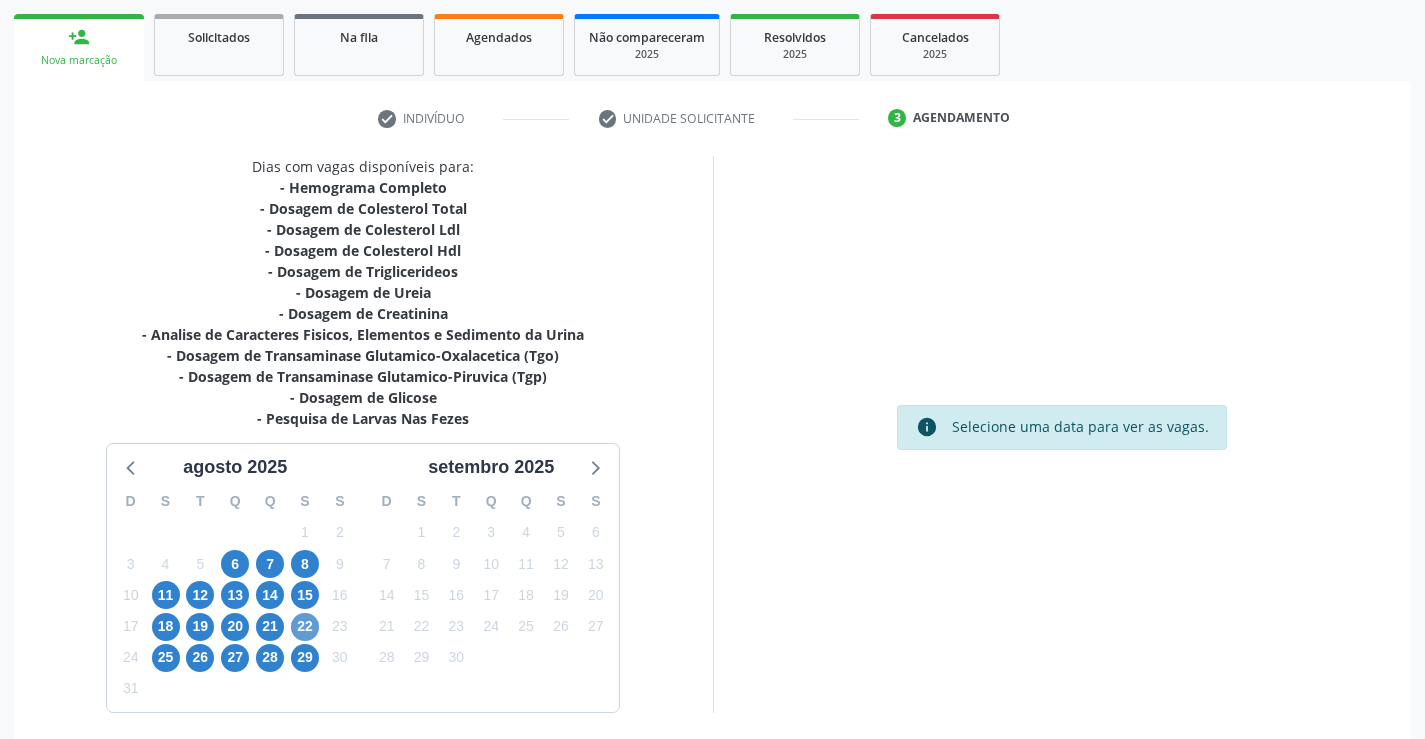 scroll, scrollTop: 362, scrollLeft: 0, axis: vertical 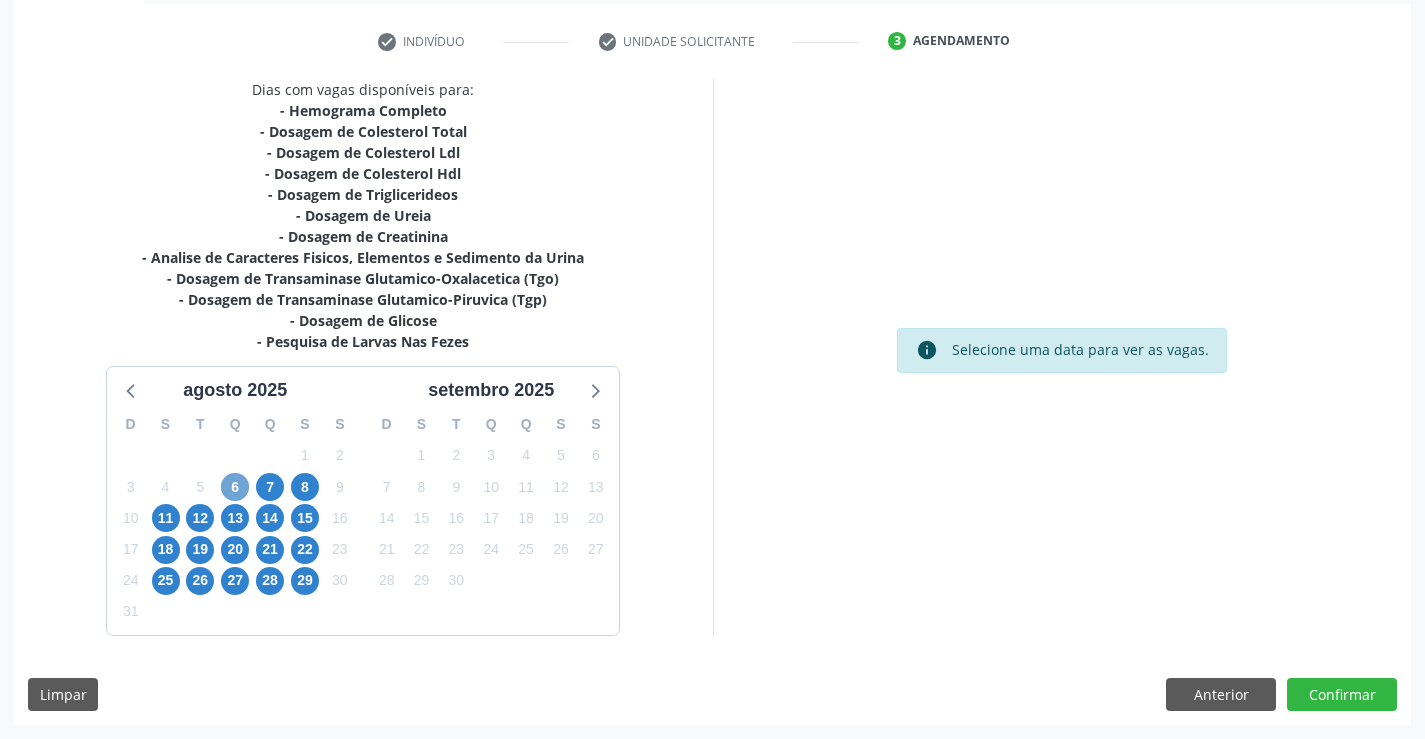 click on "6" at bounding box center [235, 487] 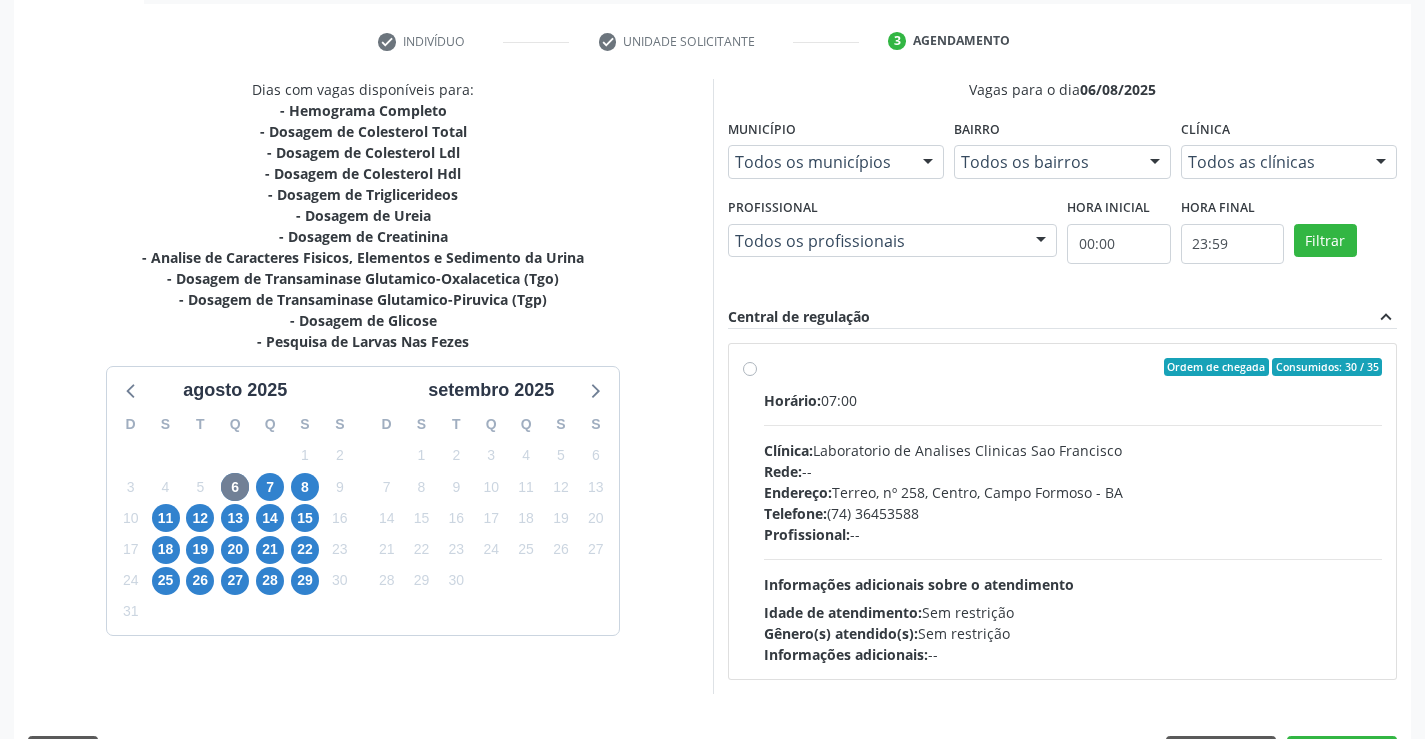 click on "Ordem de chegada
Consumidos: 30 / 35
Horário:   07:00
Clínica:  Laboratorio de Analises Clinicas Sao Francisco
Rede:
--
Endereço:   Terreo, nº 258, Centro, Campo Formoso - BA
Telefone:   (74) 36453588
Profissional:
--
Informações adicionais sobre o atendimento
Idade de atendimento:
Sem restrição
Gênero(s) atendido(s):
Sem restrição
Informações adicionais:
--" at bounding box center [1073, 511] 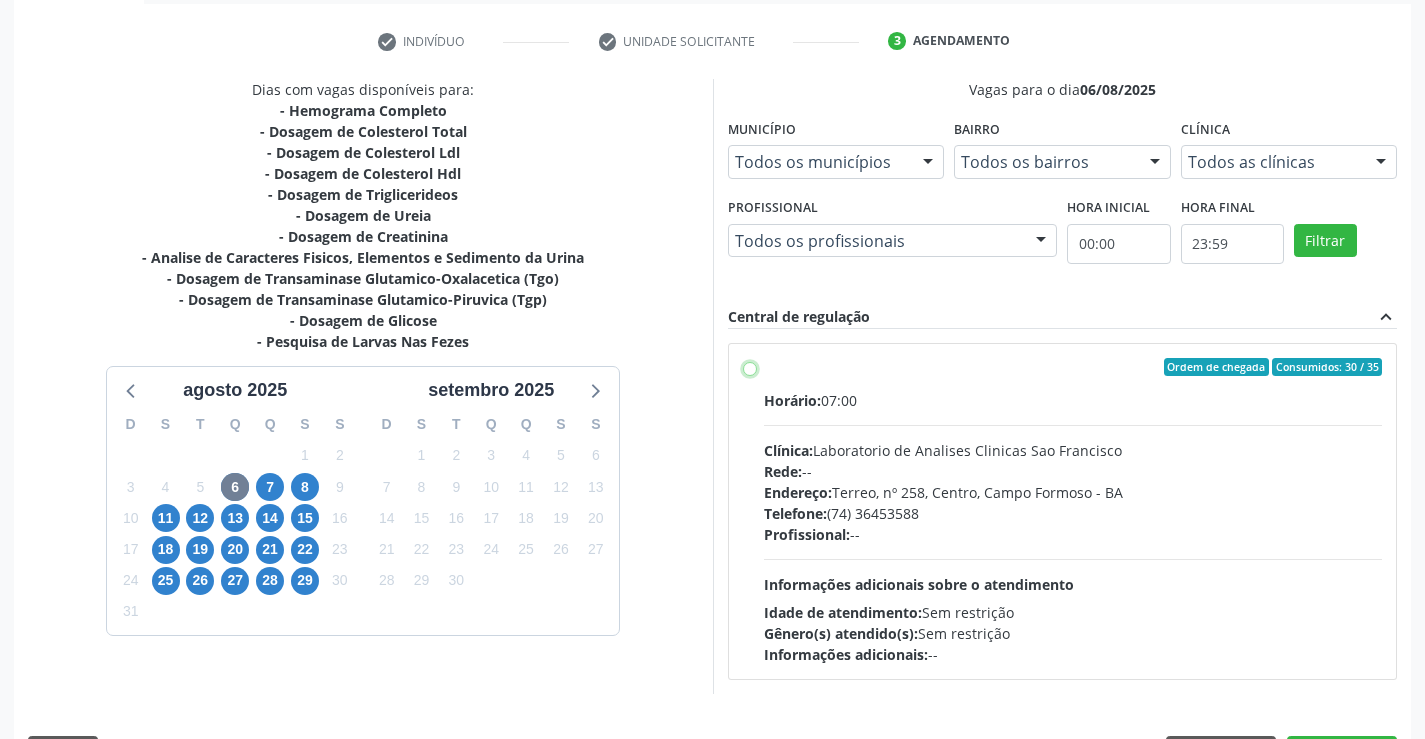 click on "Ordem de chegada
Consumidos: 30 / 35
Horário:   07:00
Clínica:  Laboratorio de Analises Clinicas Sao Francisco
Rede:
--
Endereço:   Terreo, nº 258, Centro, Campo Formoso - BA
Telefone:   (74) 36453588
Profissional:
--
Informações adicionais sobre o atendimento
Idade de atendimento:
Sem restrição
Gênero(s) atendido(s):
Sem restrição
Informações adicionais:
--" at bounding box center [750, 367] 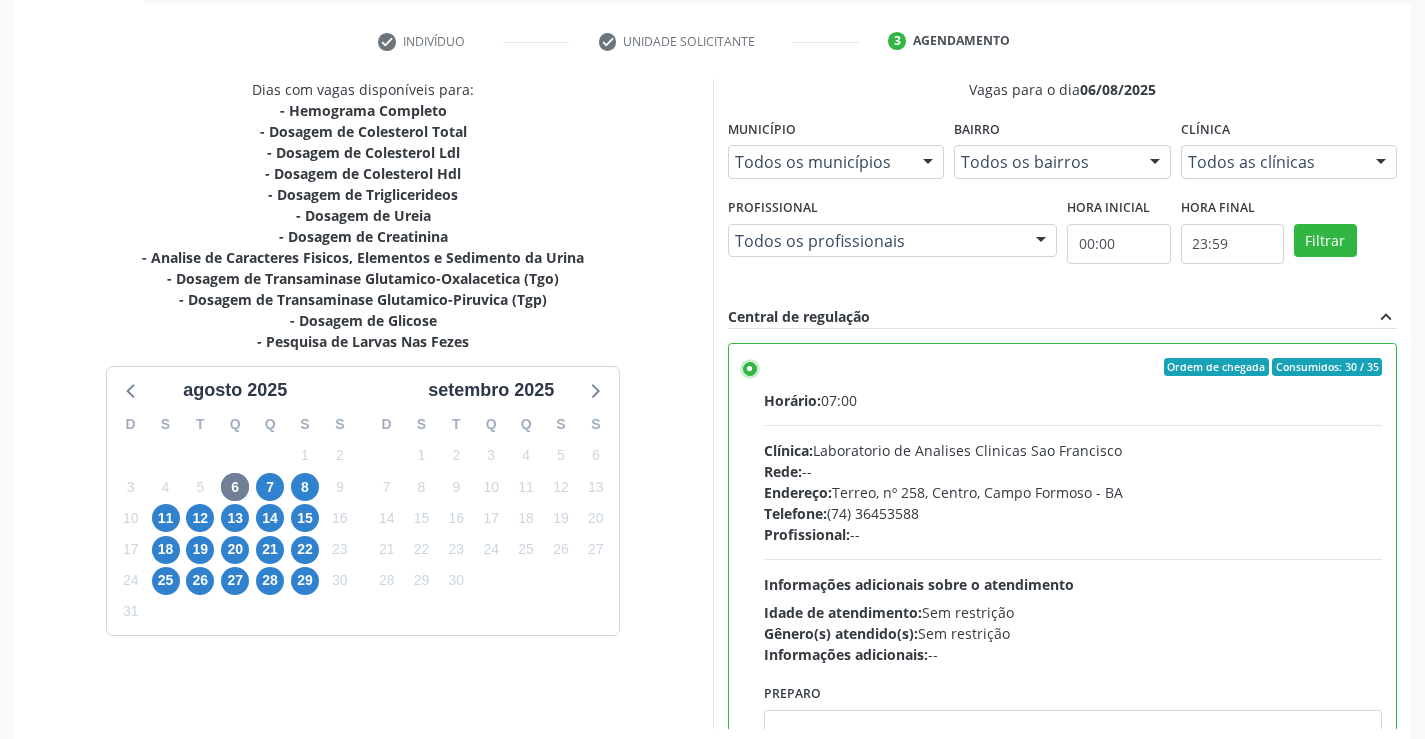 scroll, scrollTop: 456, scrollLeft: 0, axis: vertical 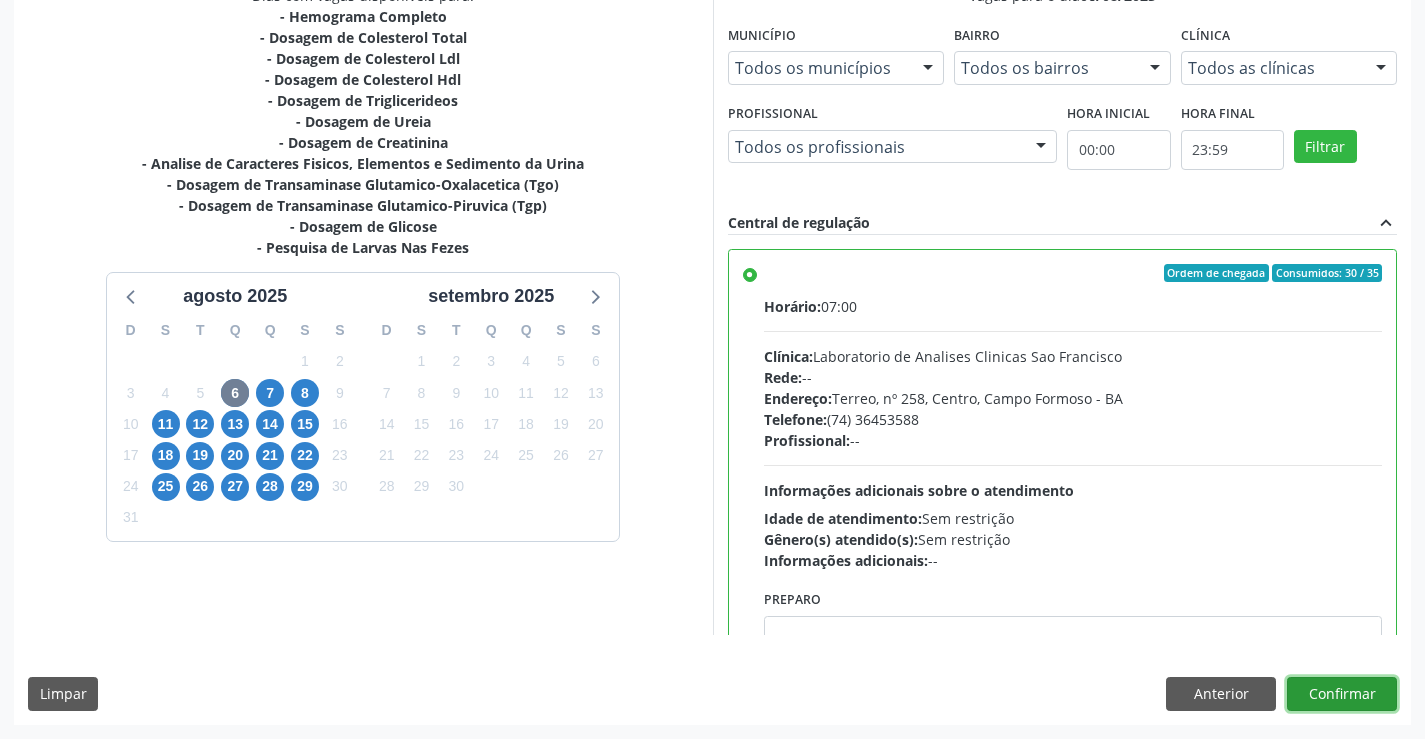click on "Confirmar" at bounding box center (1342, 694) 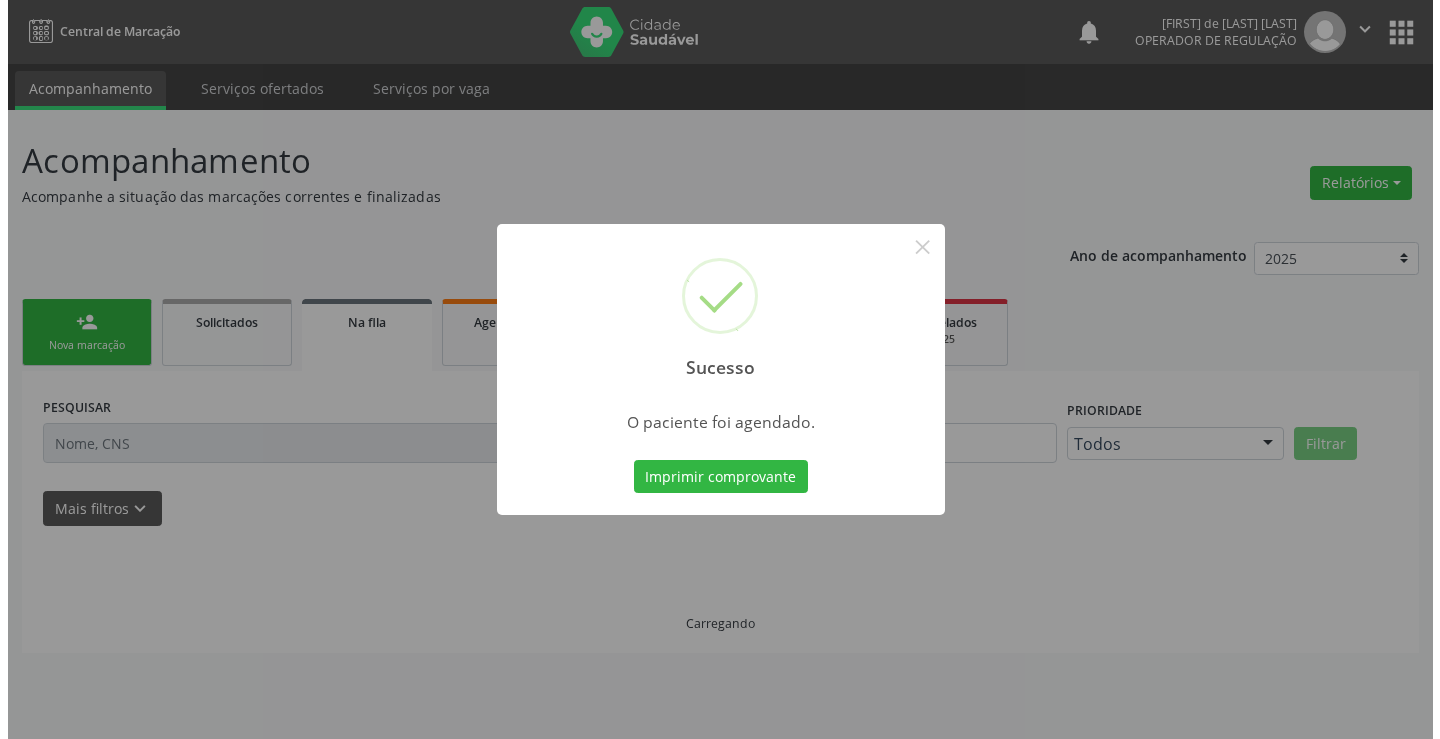 scroll, scrollTop: 0, scrollLeft: 0, axis: both 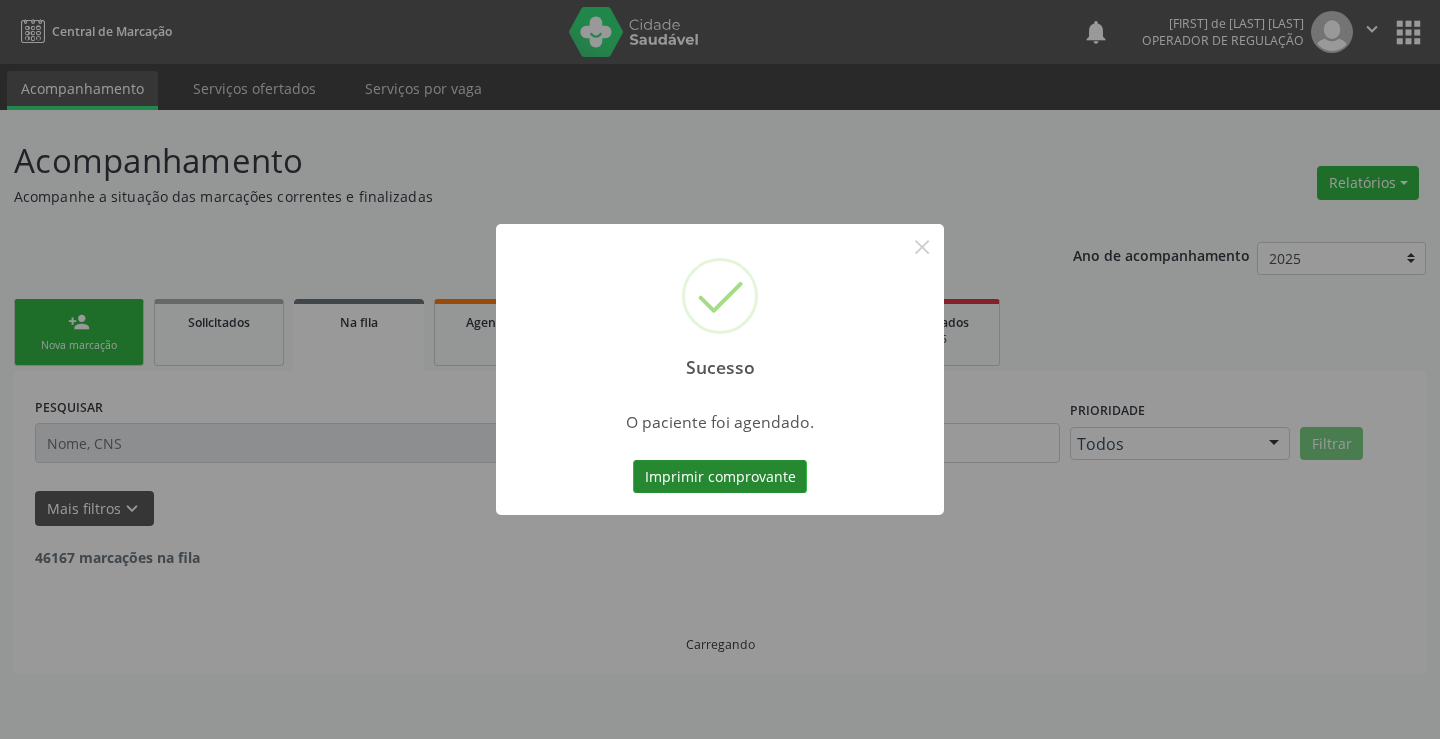 click on "Imprimir comprovante" at bounding box center (720, 477) 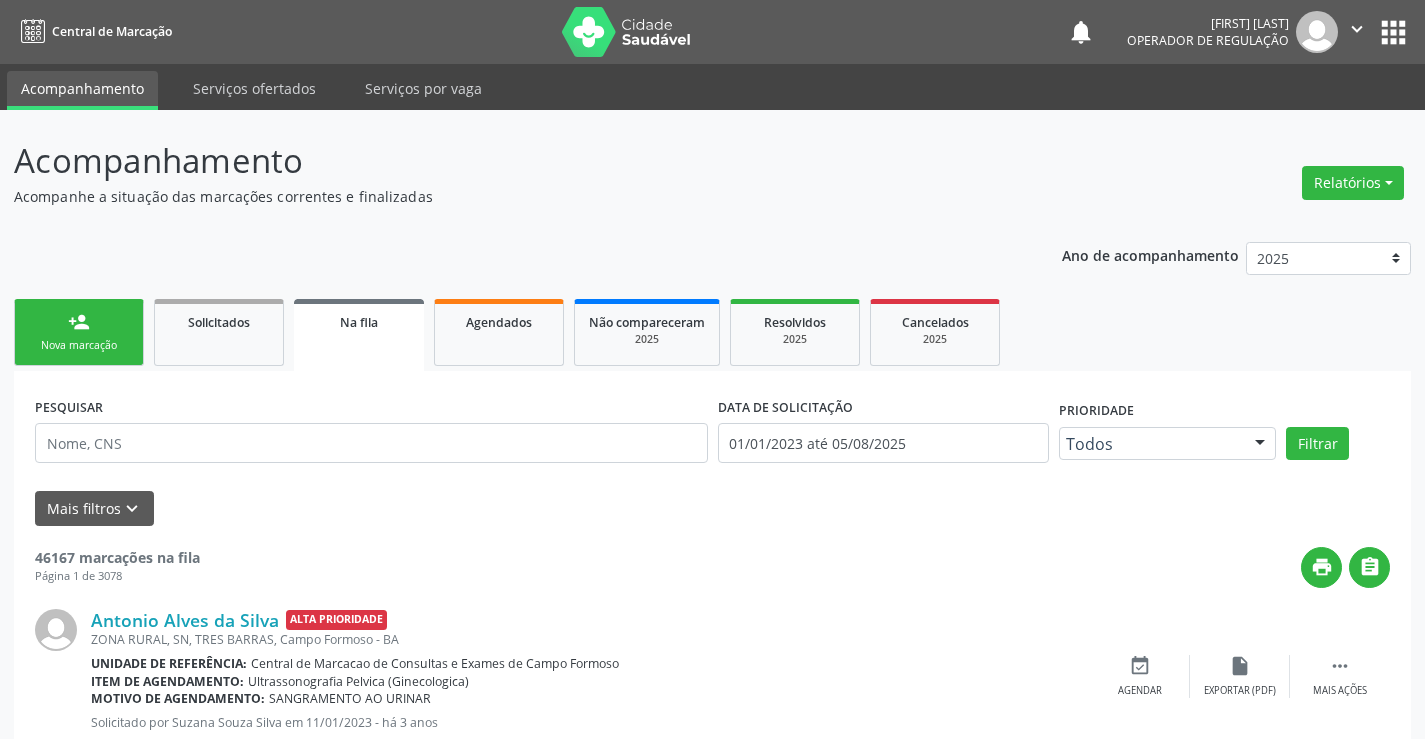 scroll, scrollTop: 0, scrollLeft: 0, axis: both 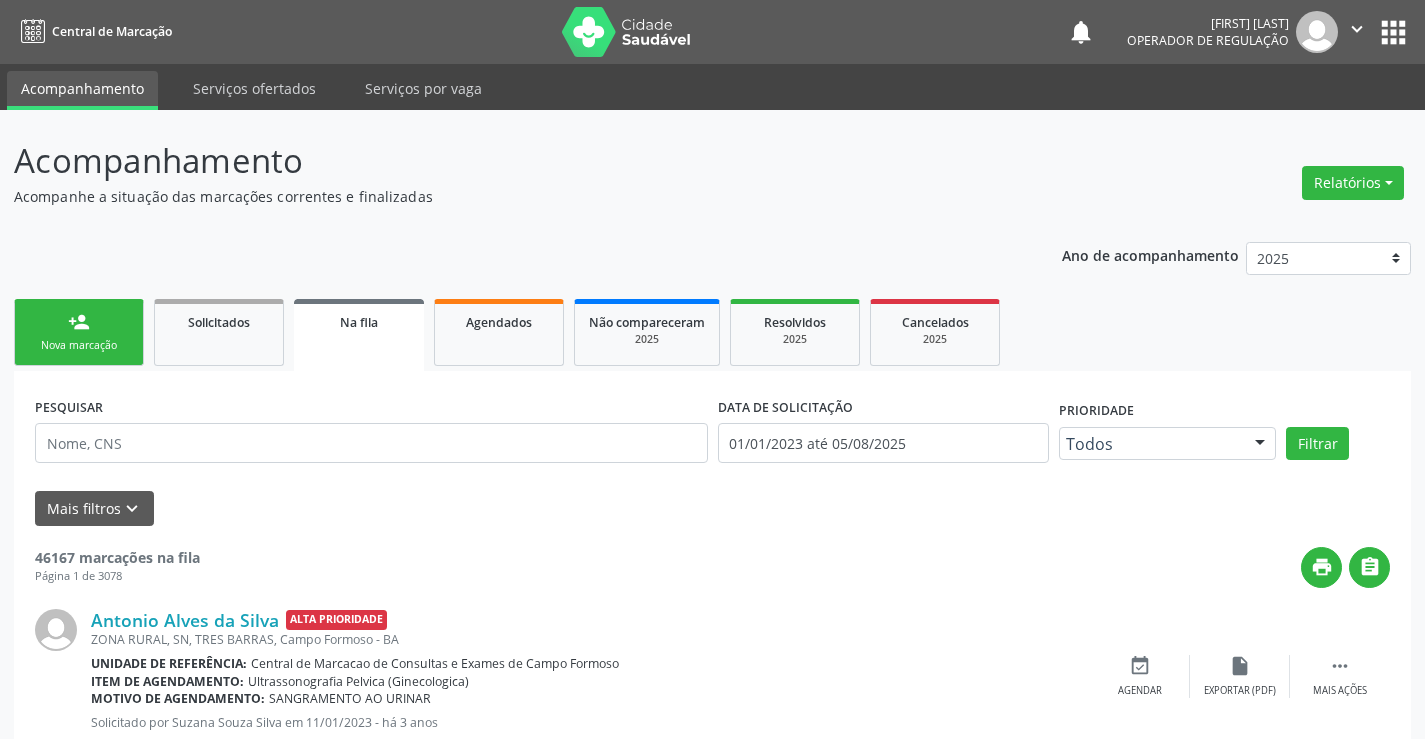 click on "Nova marcação" at bounding box center (79, 345) 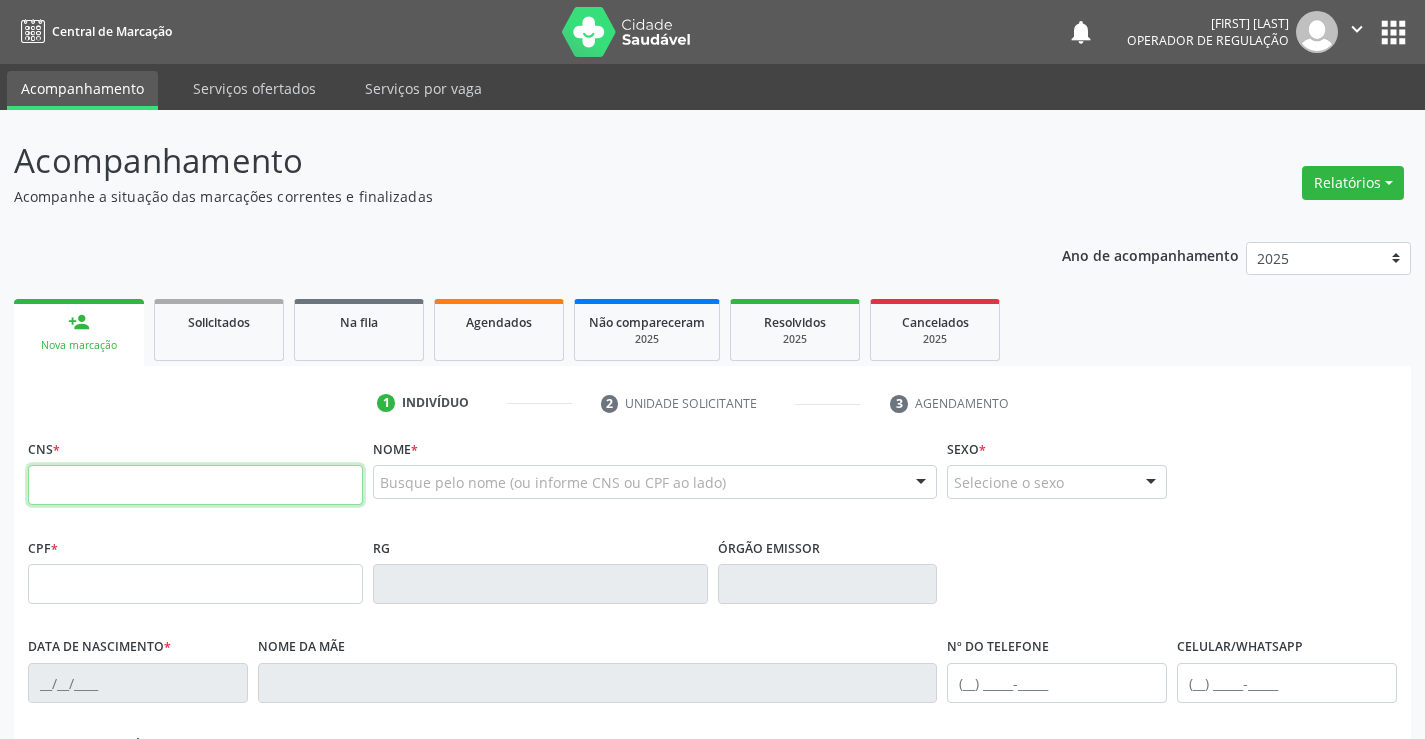click at bounding box center (195, 485) 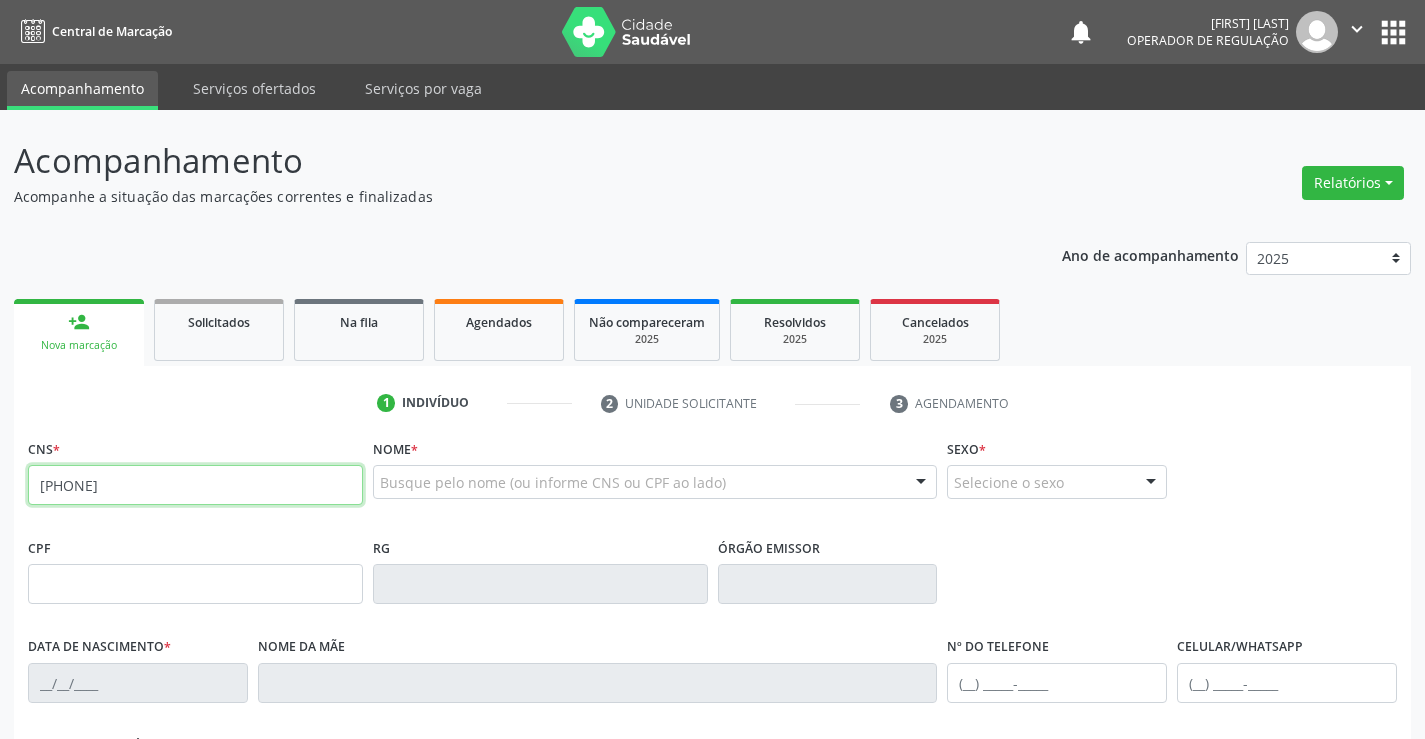 type on "[PHONE]" 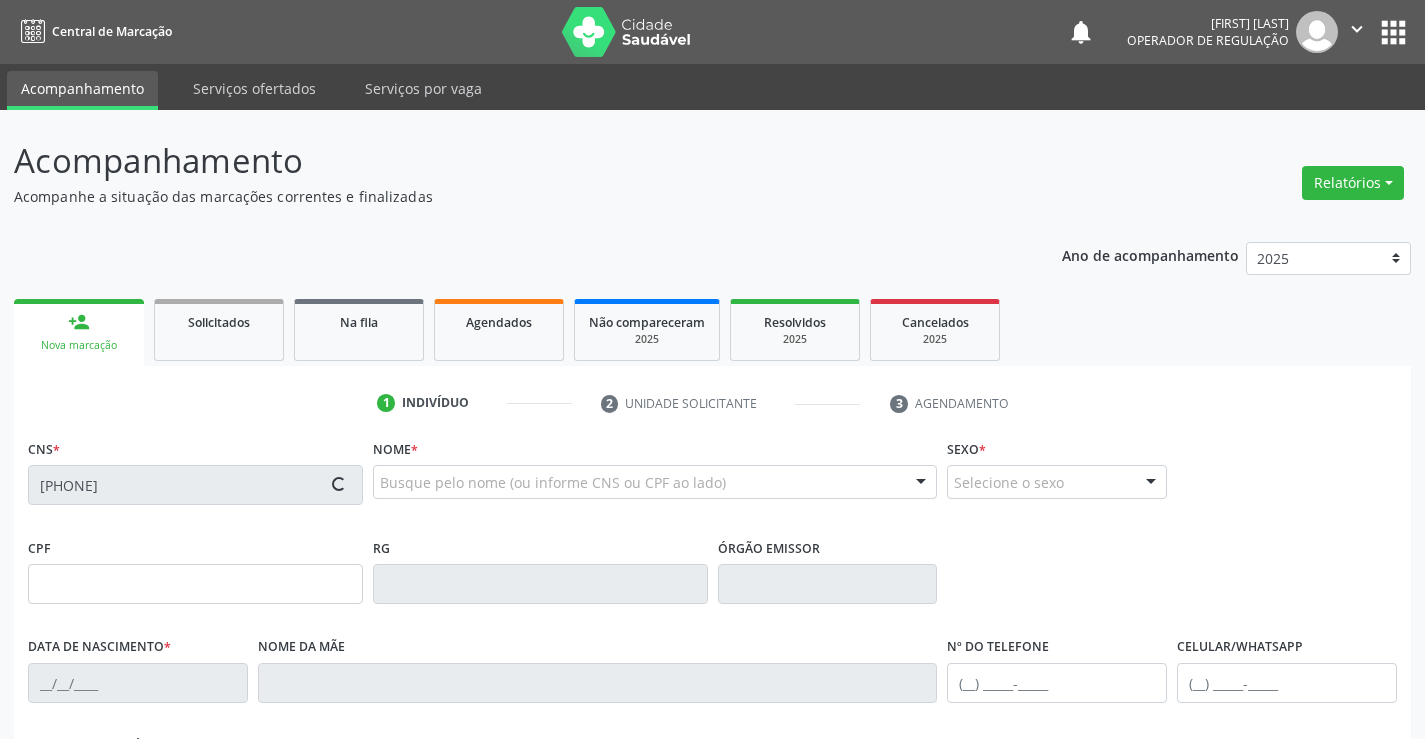type on "[PHONE]" 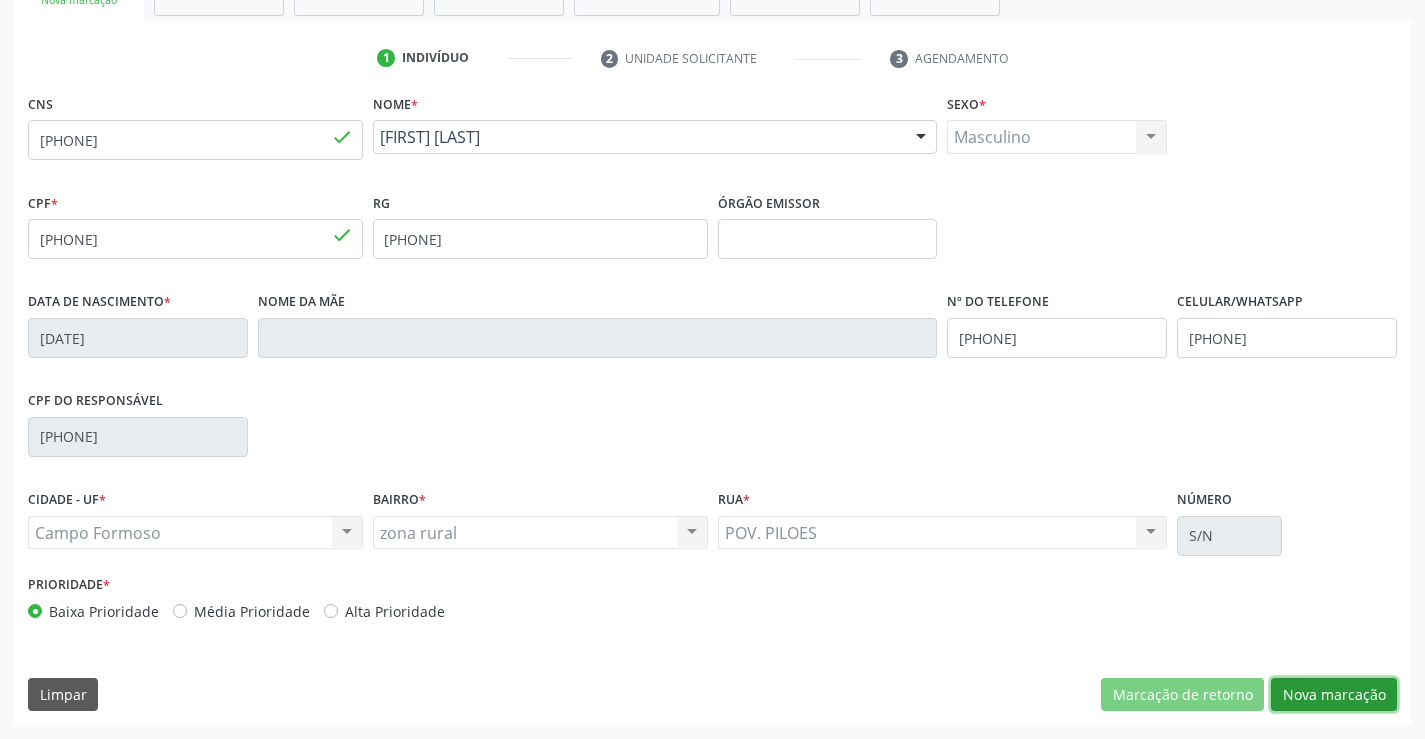 click on "Nova marcação" at bounding box center [1334, 695] 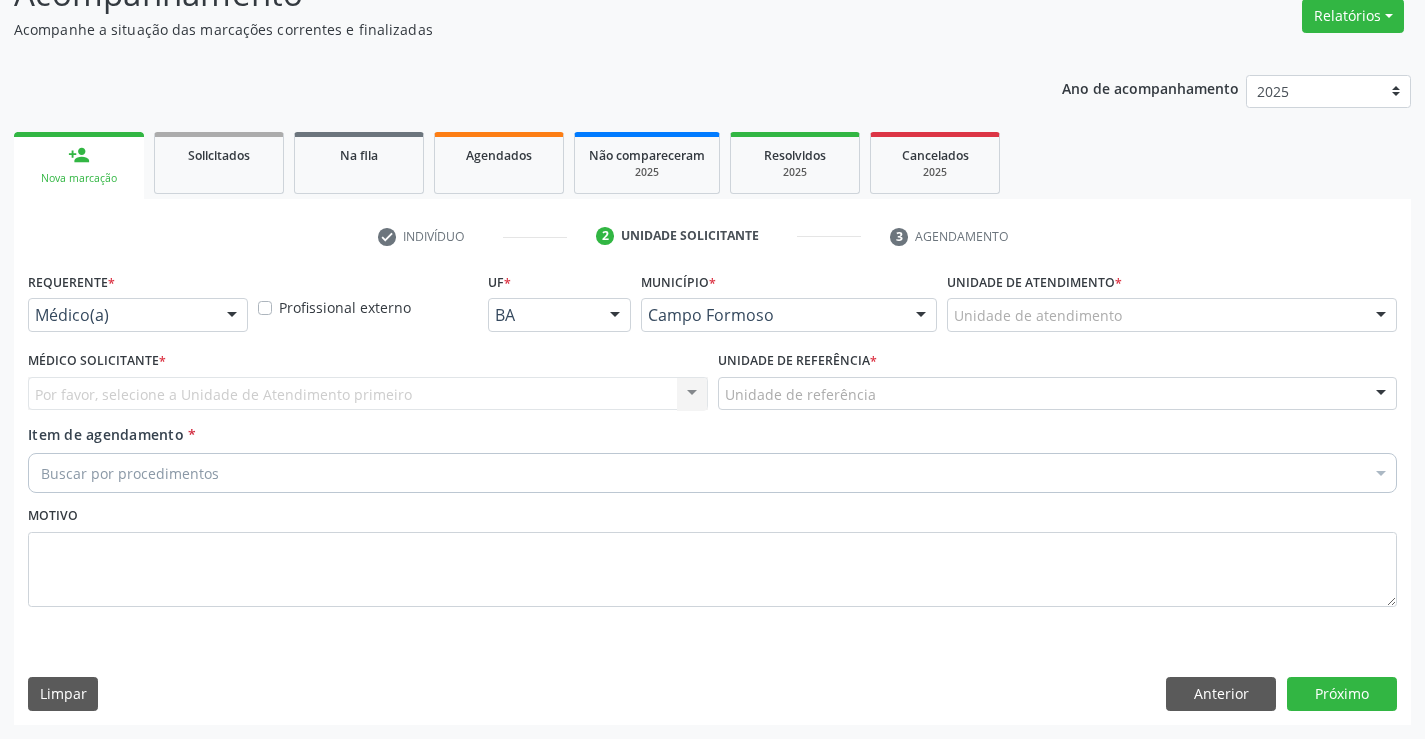scroll, scrollTop: 167, scrollLeft: 0, axis: vertical 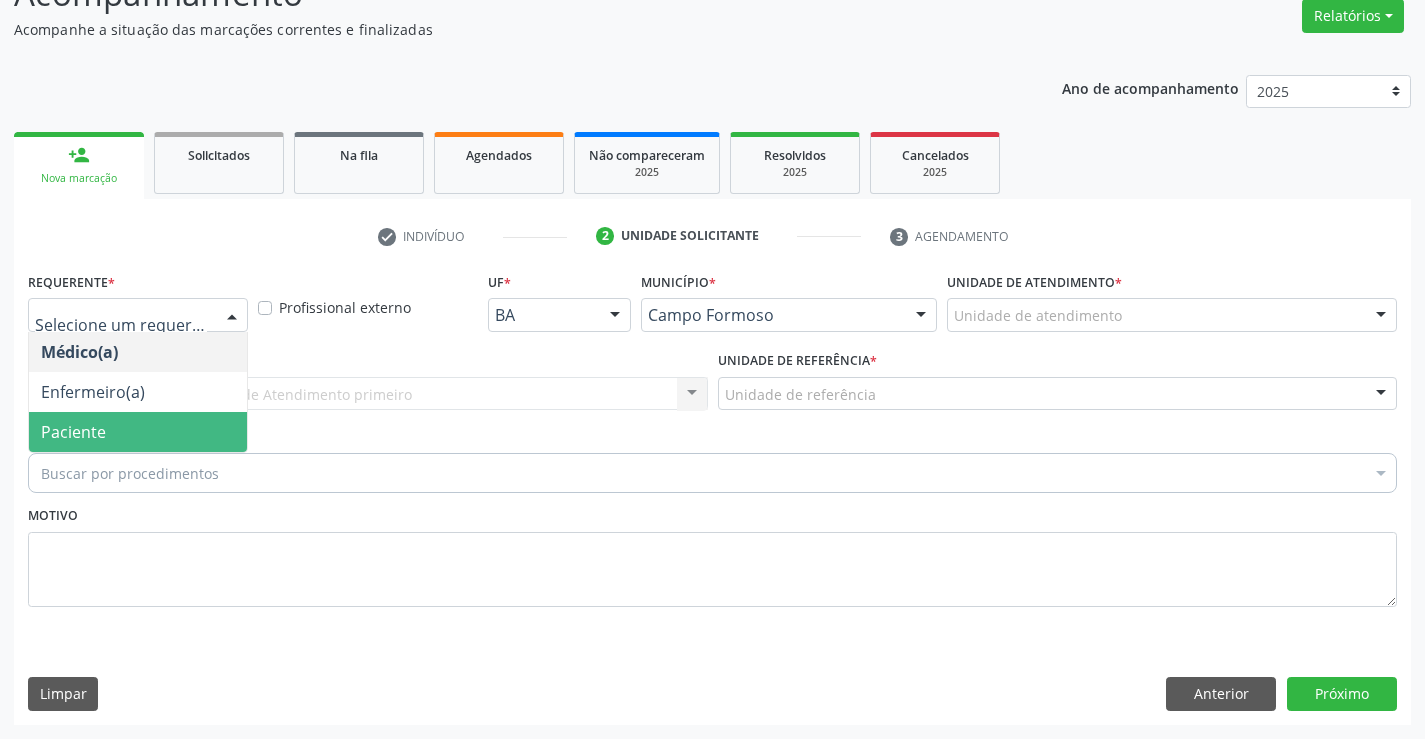 click on "Paciente" at bounding box center [138, 432] 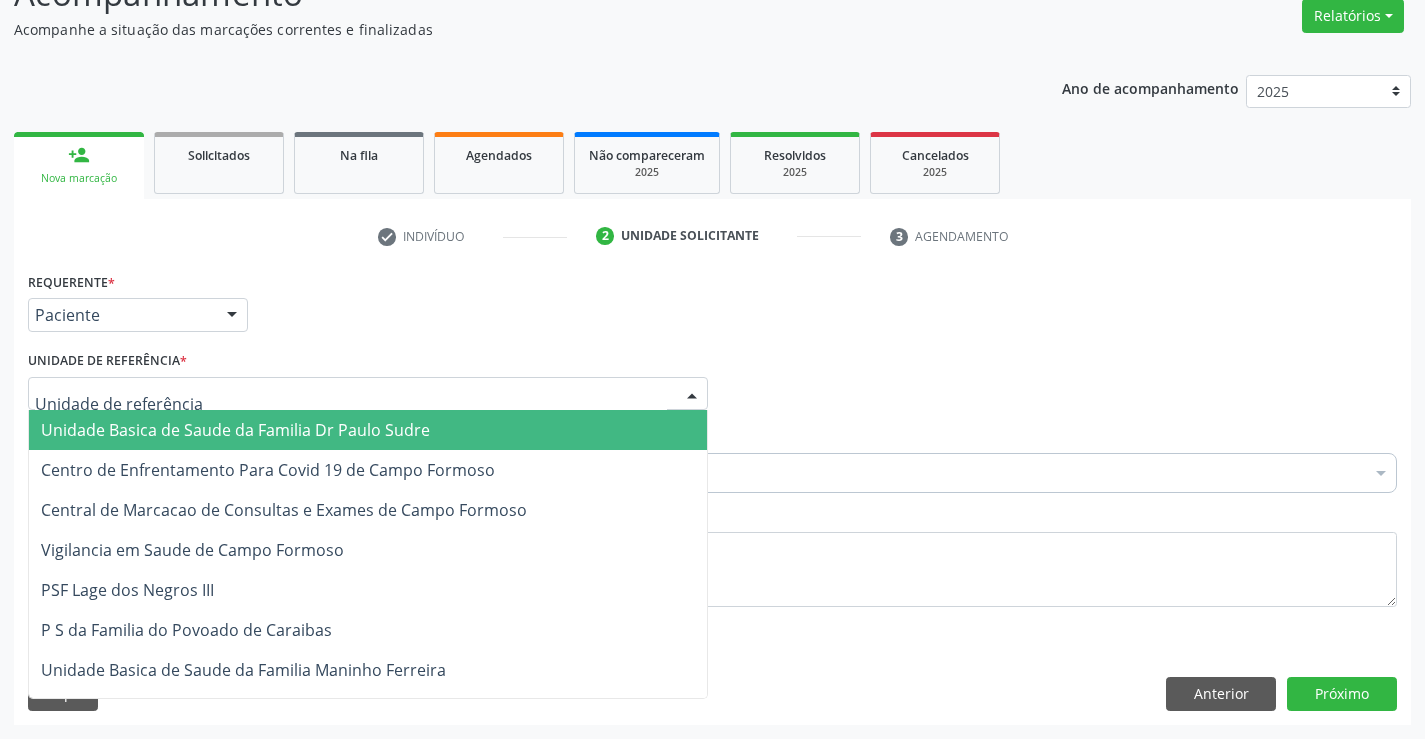 click on "Unidade Basica de Saude da Familia Dr Paulo Sudre" at bounding box center (368, 430) 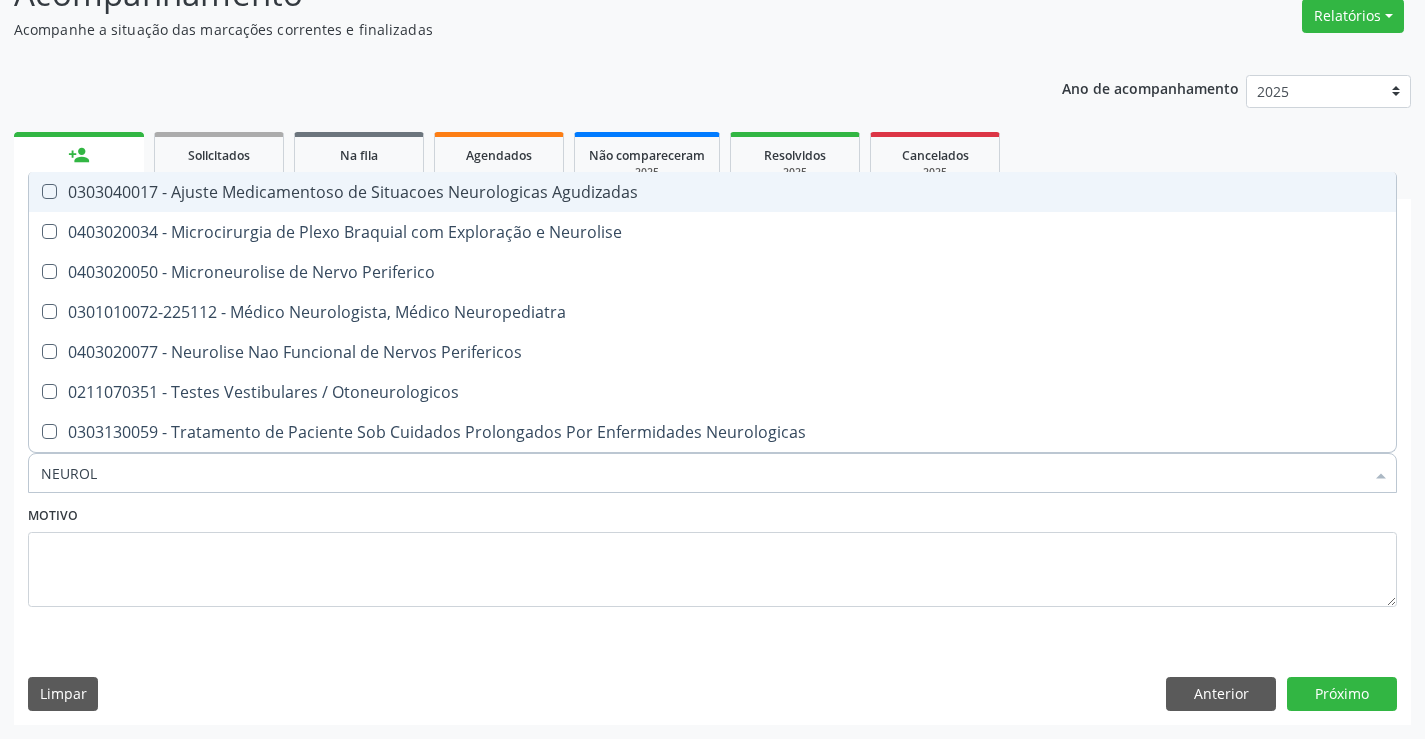 type on "NEUROLO" 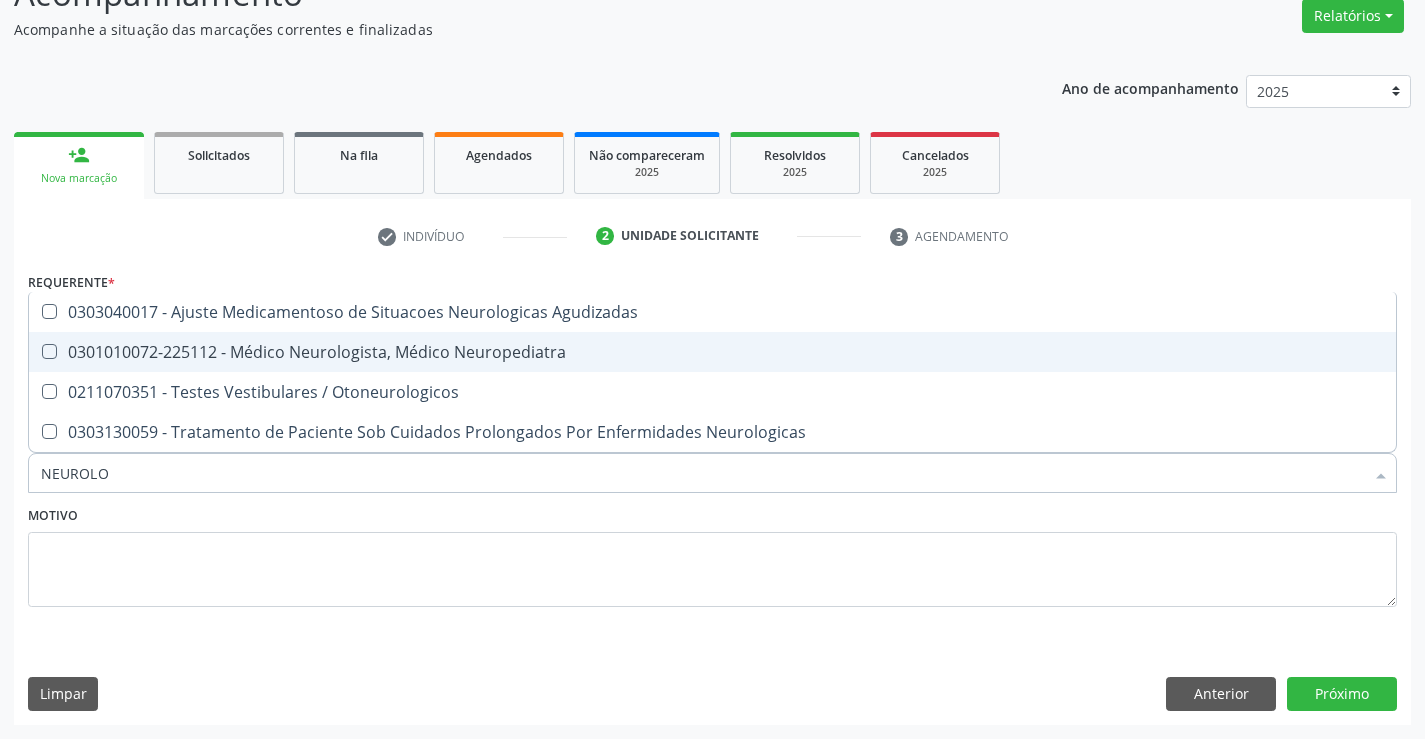 click on "0301010072-225112 - Médico Neurologista, Médico Neuropediatra" at bounding box center [712, 352] 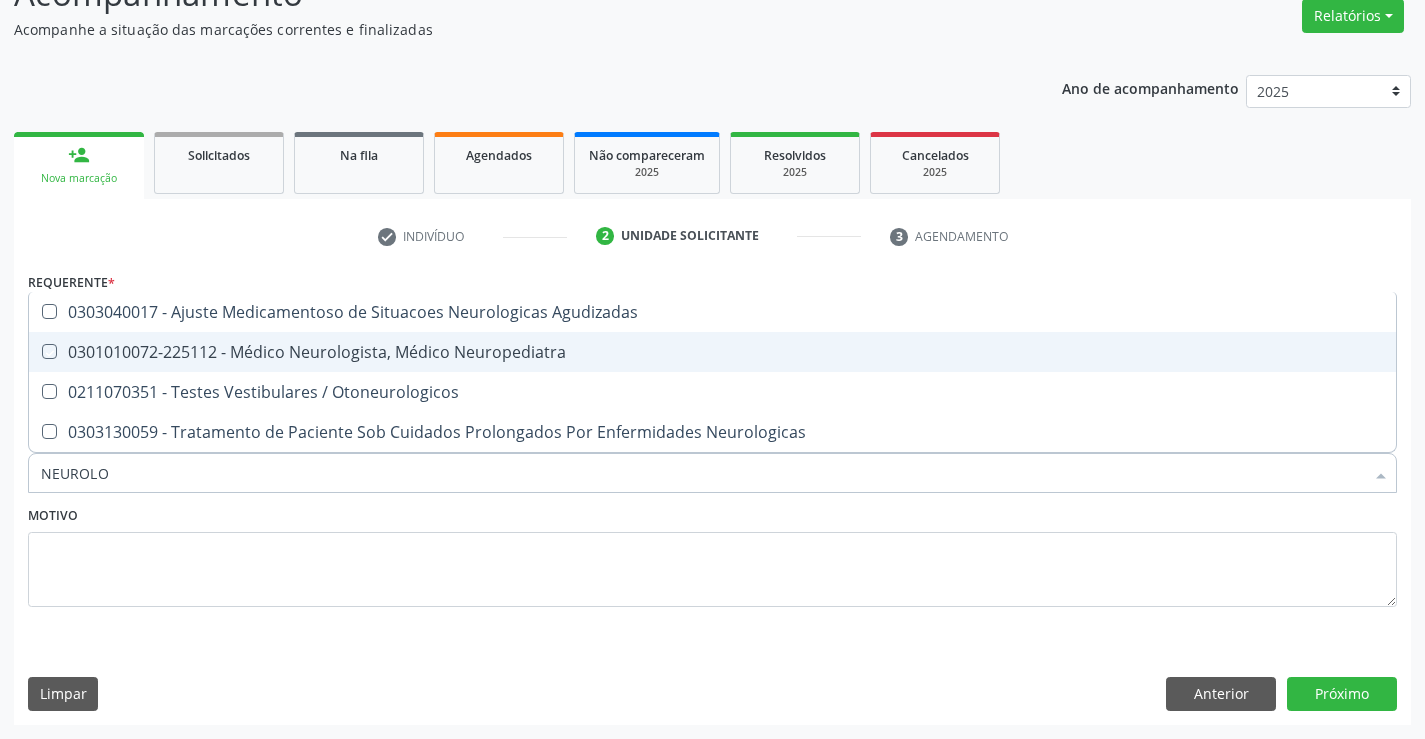 checkbox on "true" 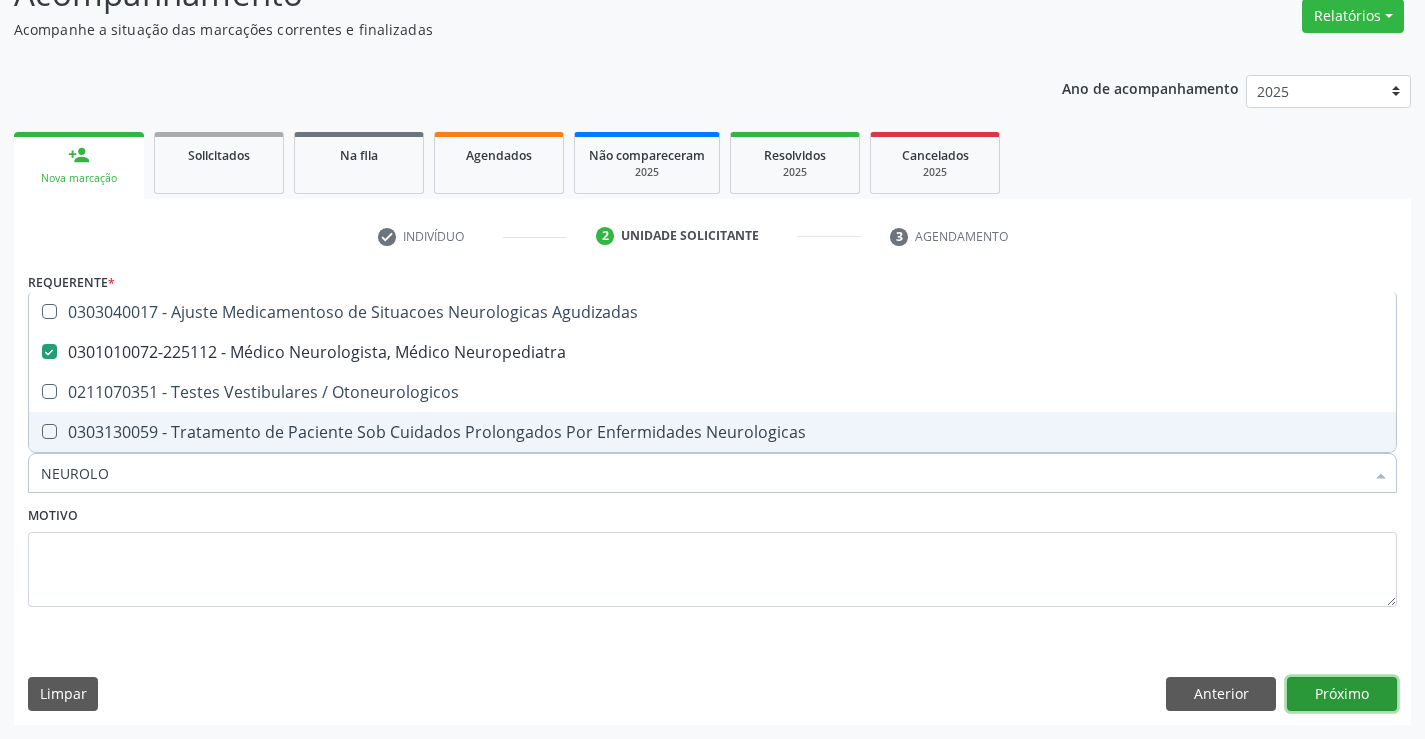 click on "Próximo" at bounding box center (1342, 694) 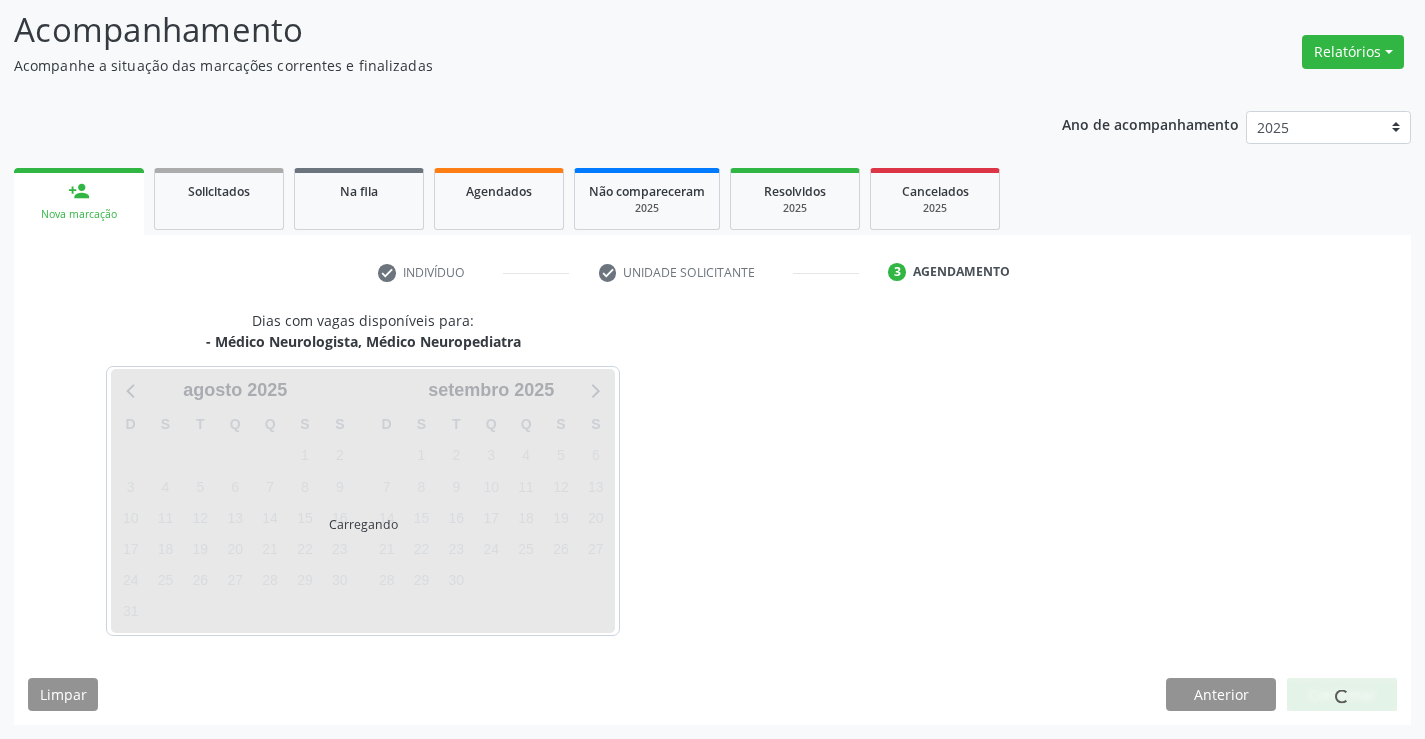 scroll, scrollTop: 131, scrollLeft: 0, axis: vertical 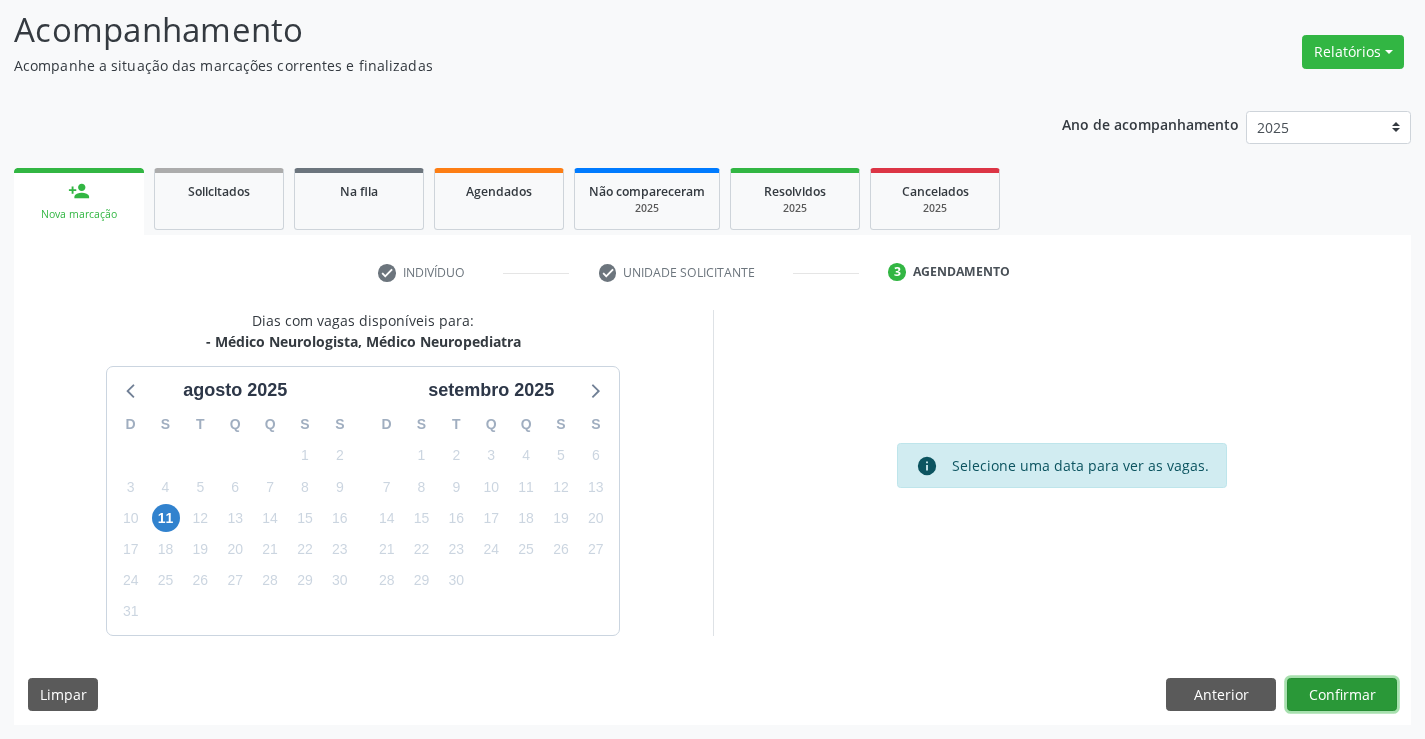 click on "Confirmar" at bounding box center (1342, 695) 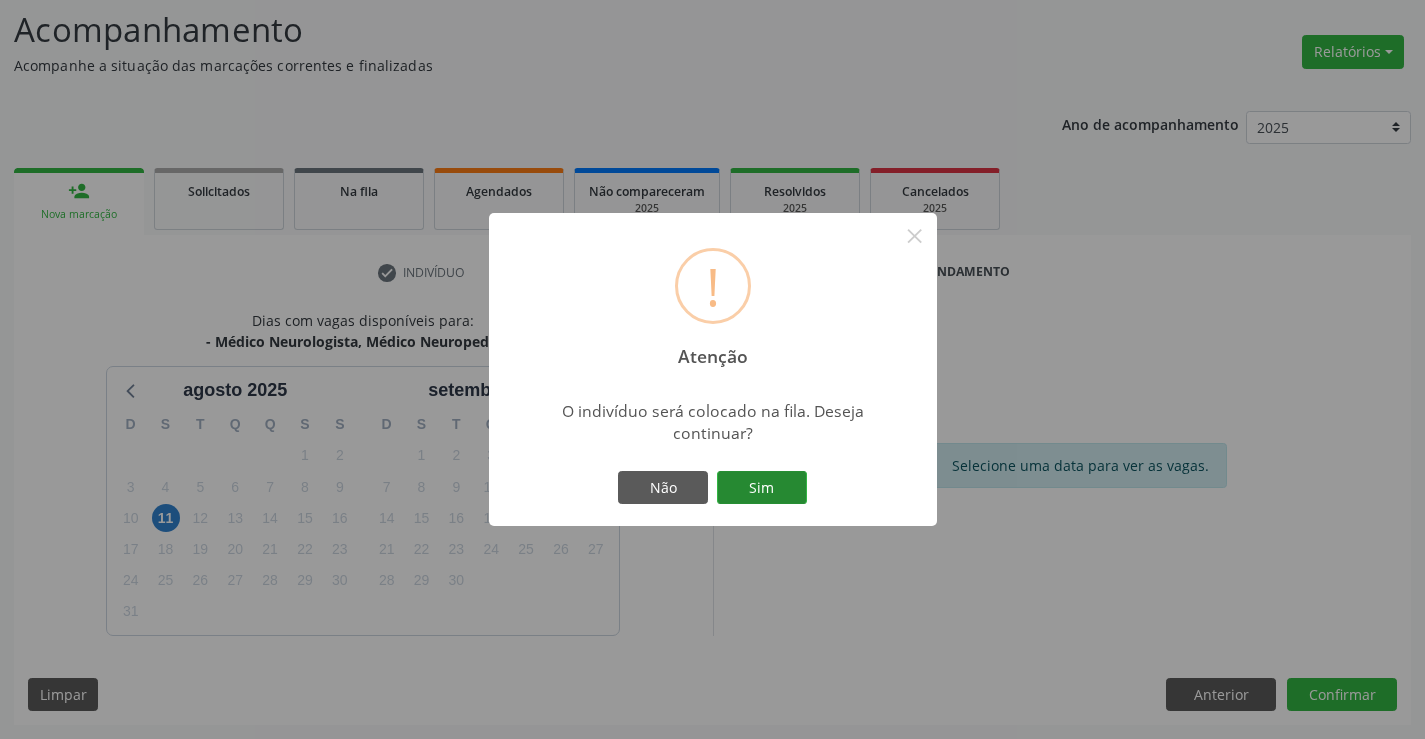 click on "Sim" at bounding box center [762, 488] 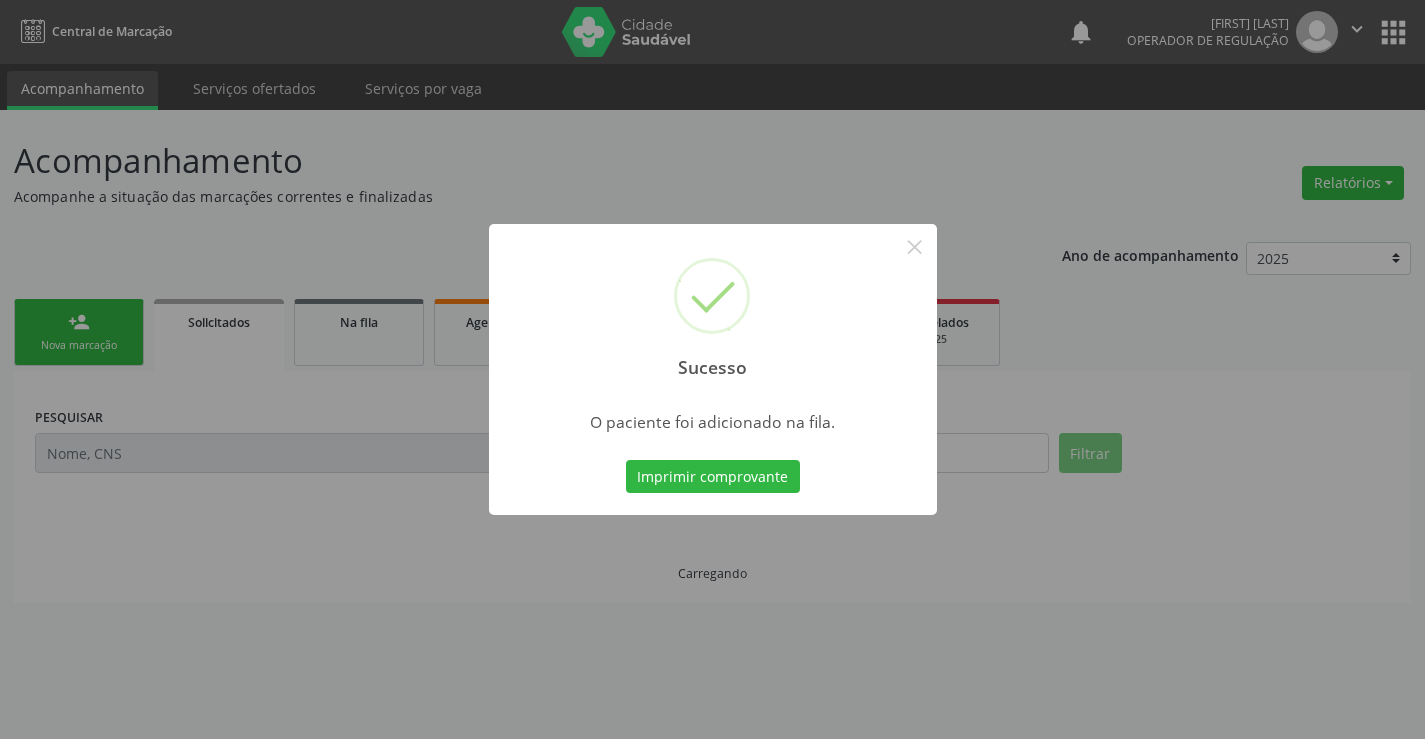 scroll, scrollTop: 0, scrollLeft: 0, axis: both 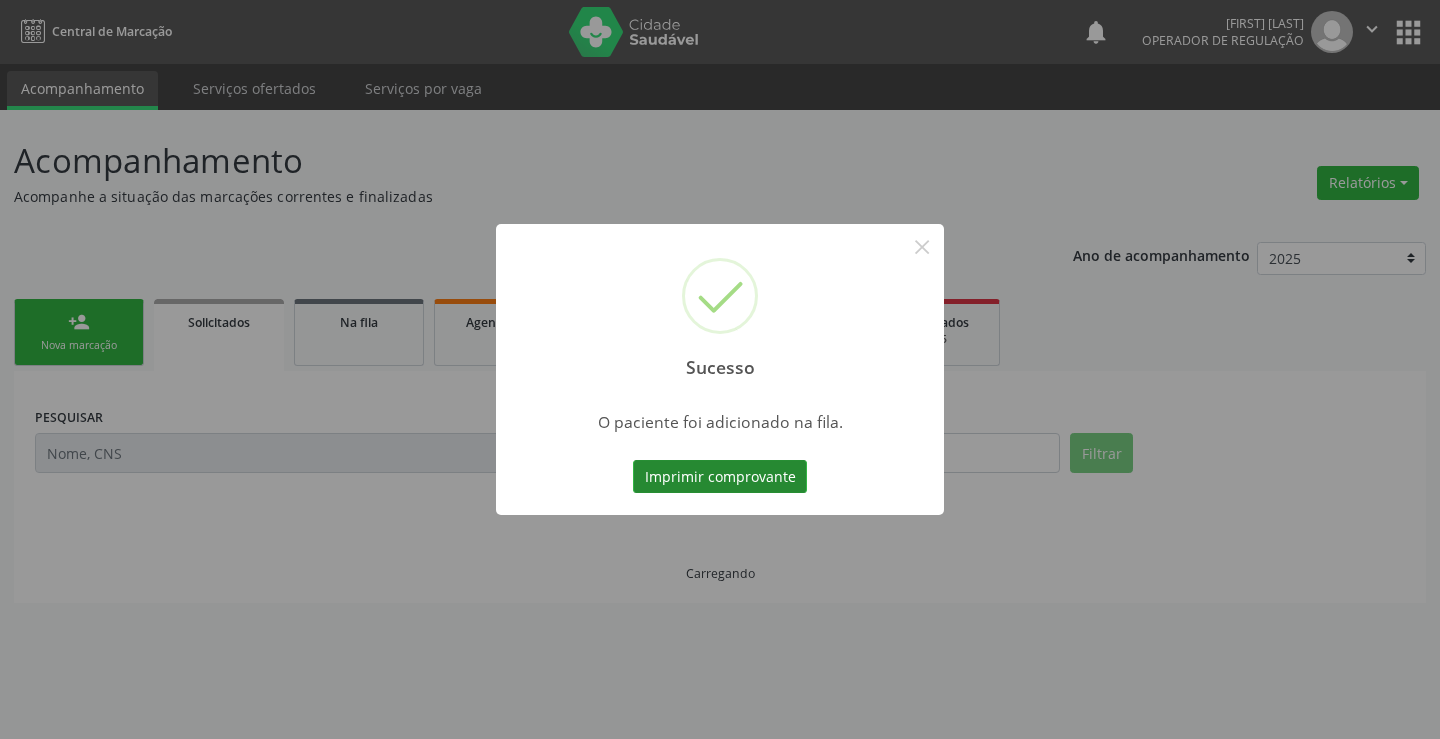 click on "Imprimir comprovante" at bounding box center [720, 477] 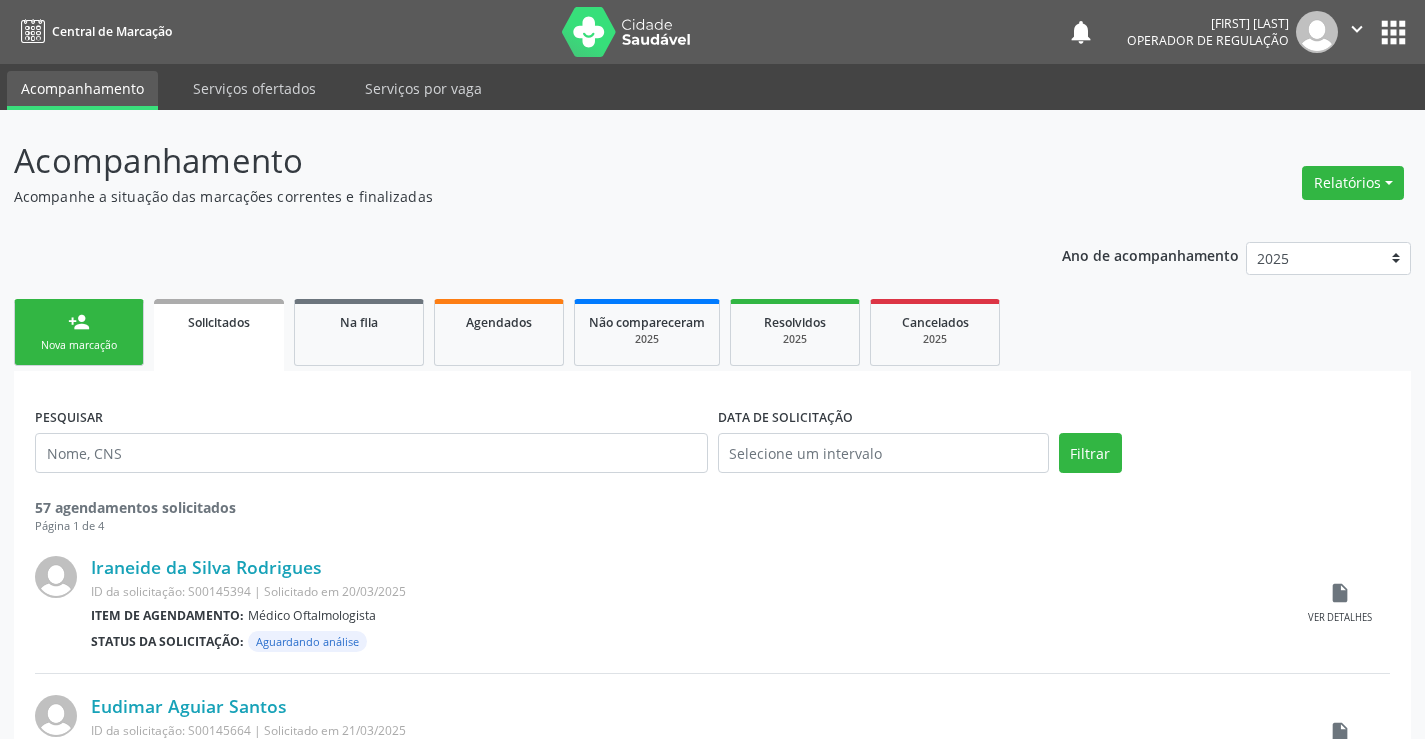 click on "person_add
Nova marcação" at bounding box center [79, 332] 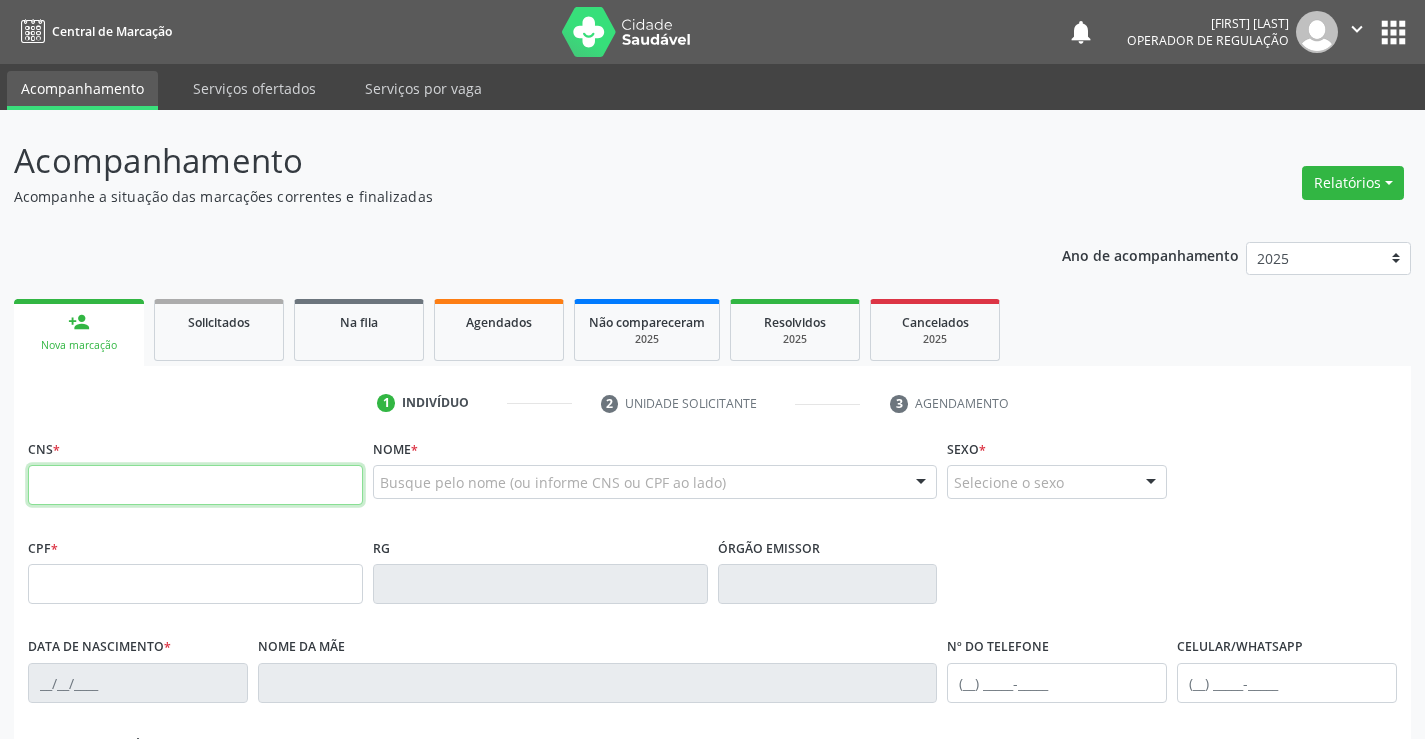 click at bounding box center (195, 485) 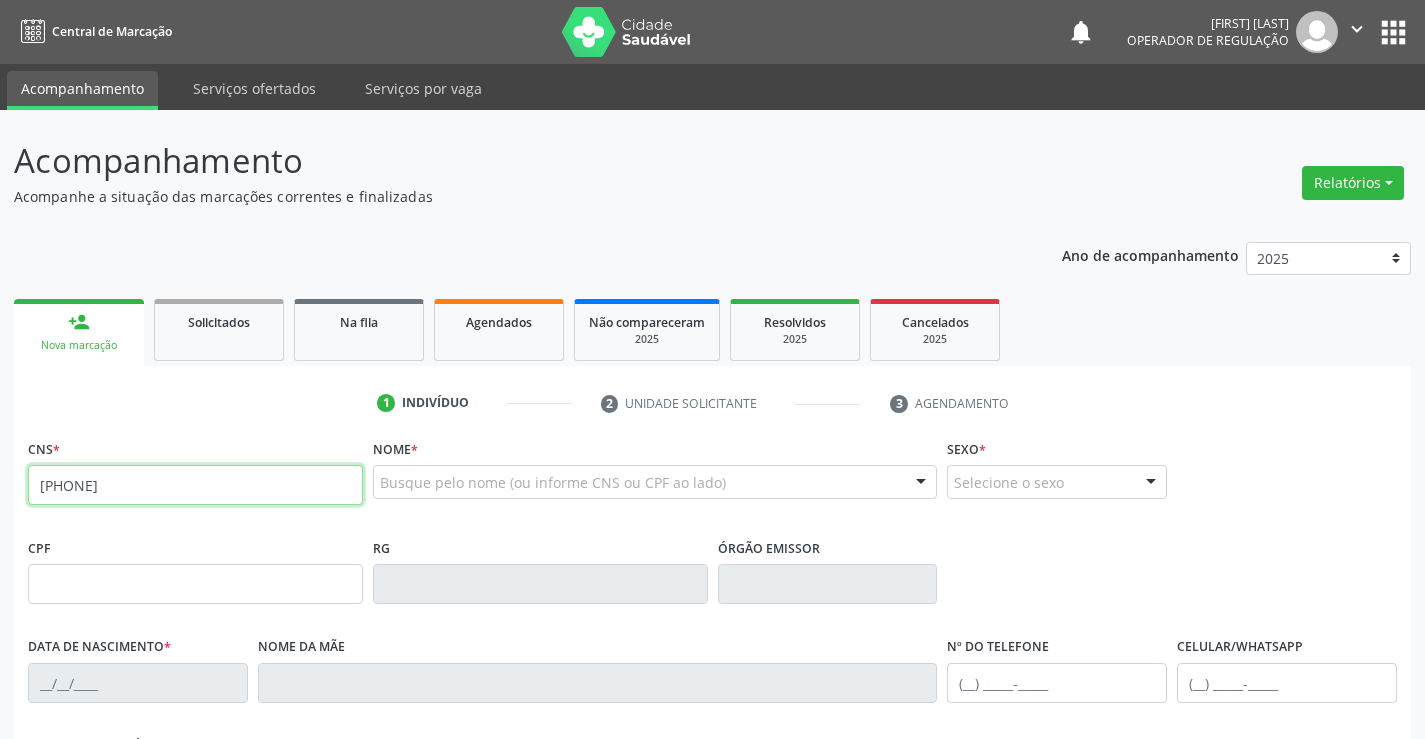 type on "708 7081 1860 8399" 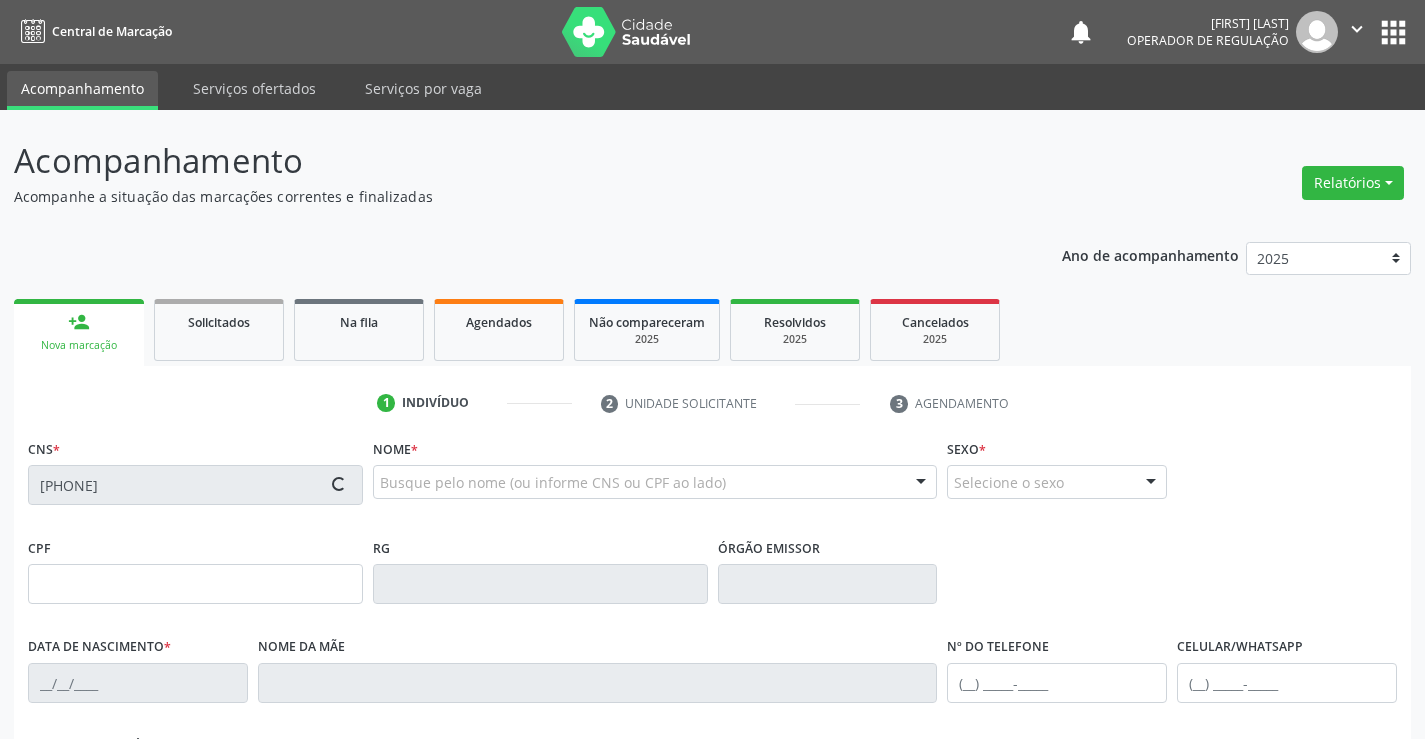 type on "816.791.145-49" 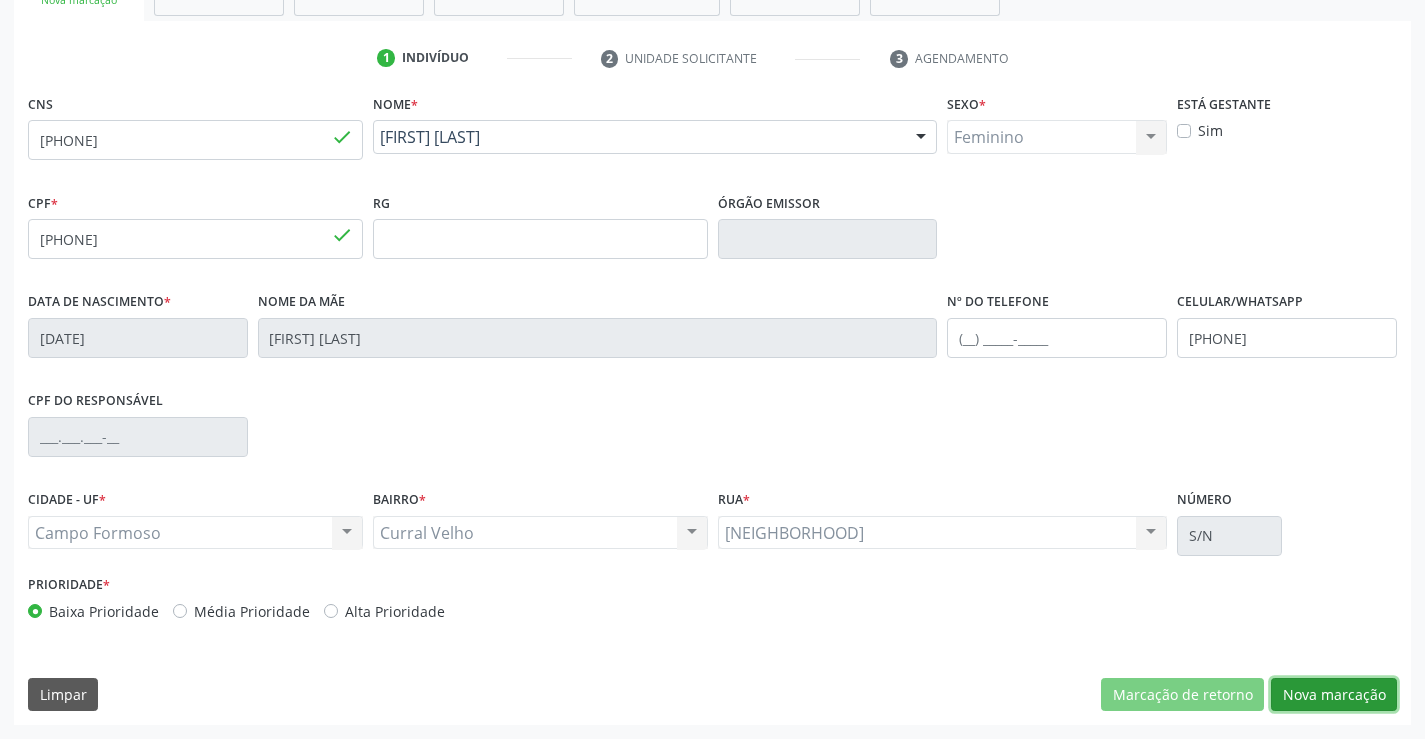 click on "Nova marcação" at bounding box center (1334, 695) 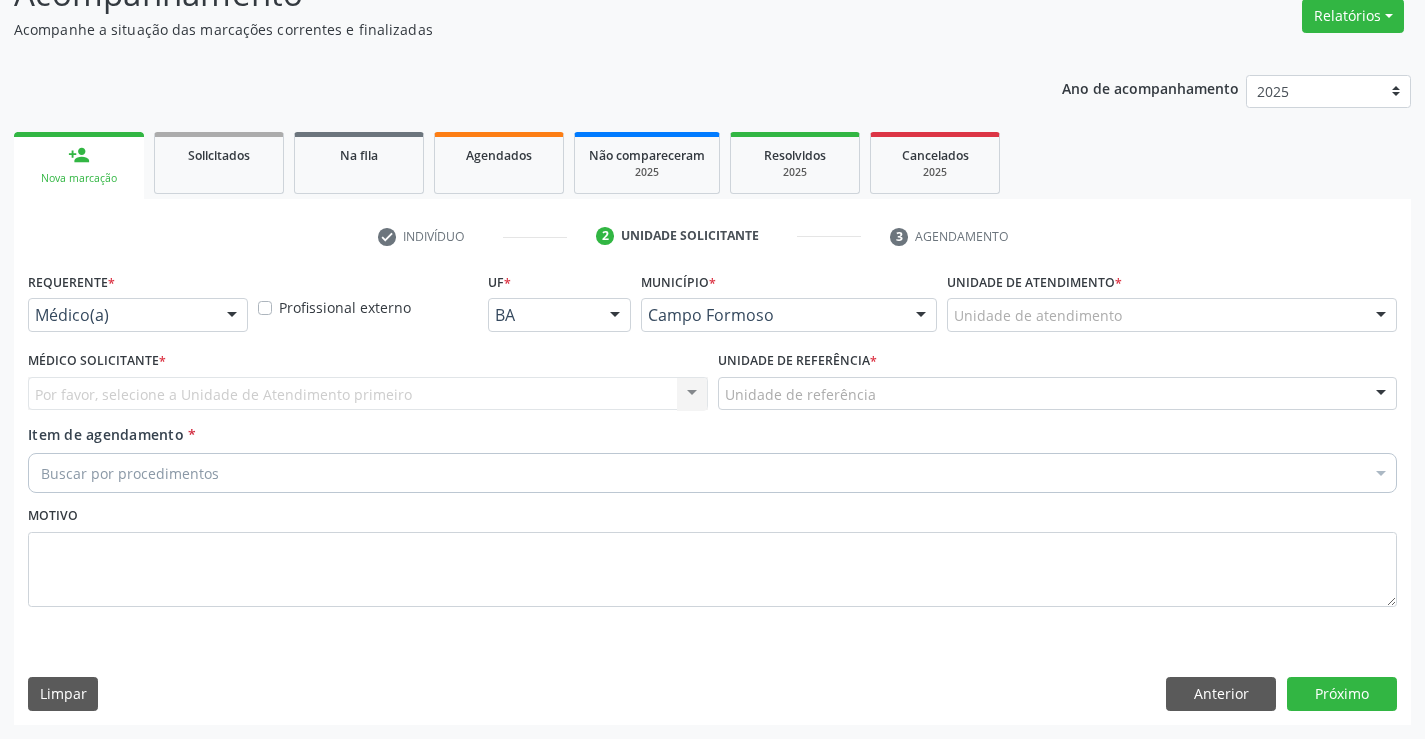 scroll, scrollTop: 167, scrollLeft: 0, axis: vertical 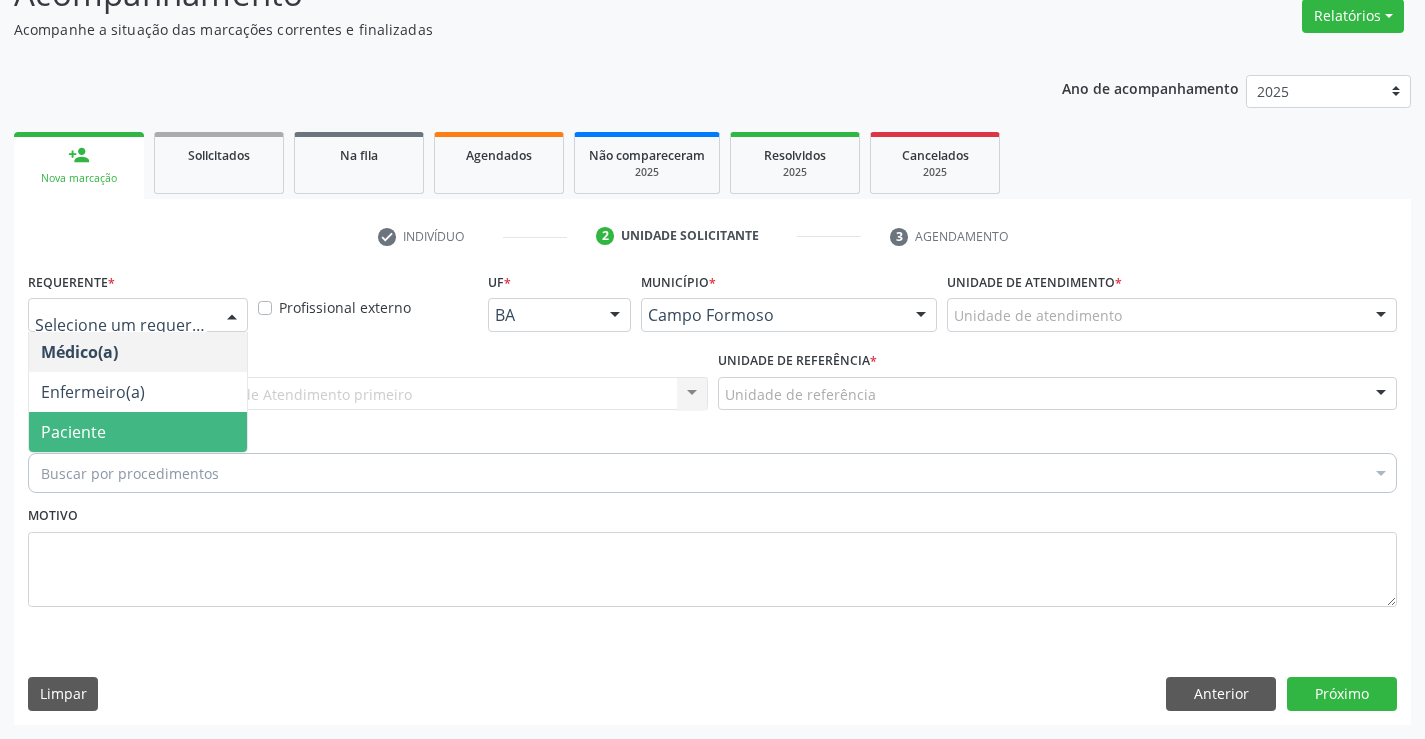 click on "Paciente" at bounding box center [138, 432] 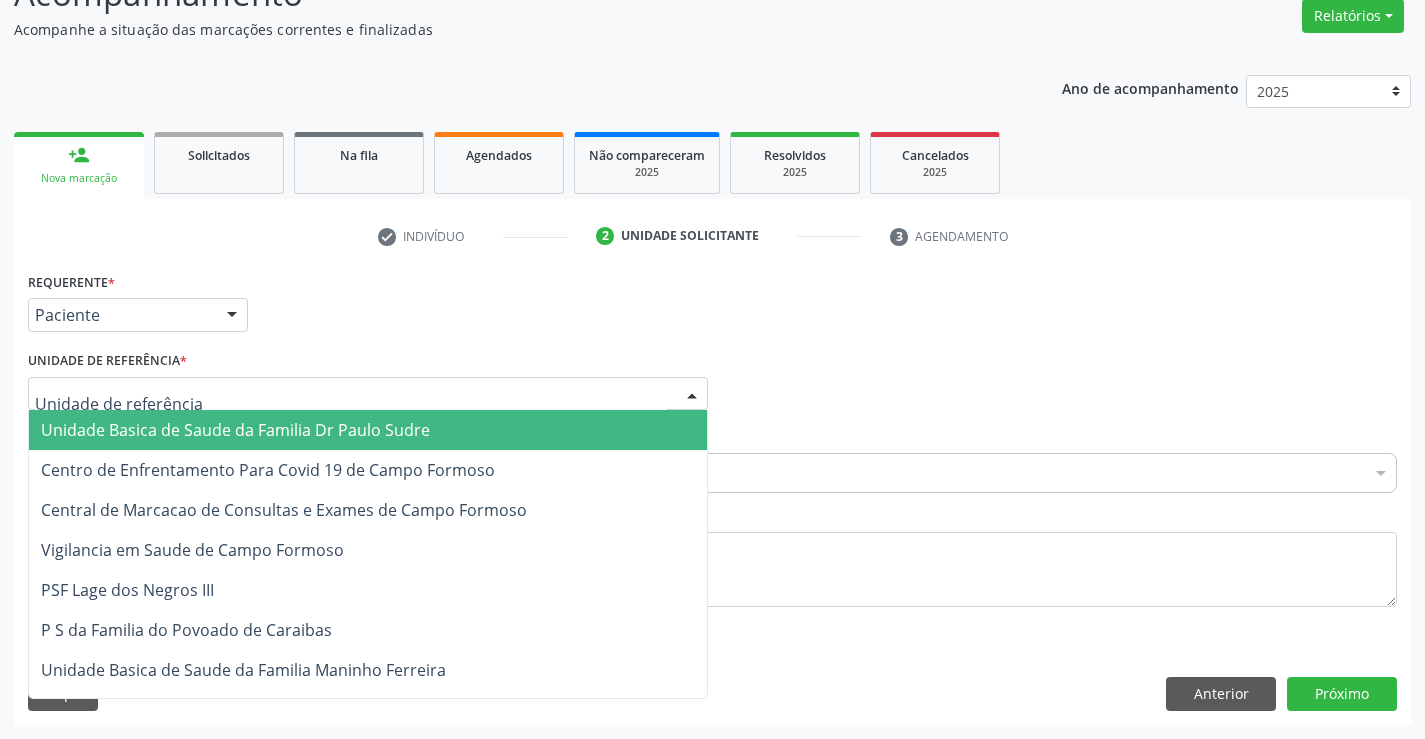 click at bounding box center [368, 394] 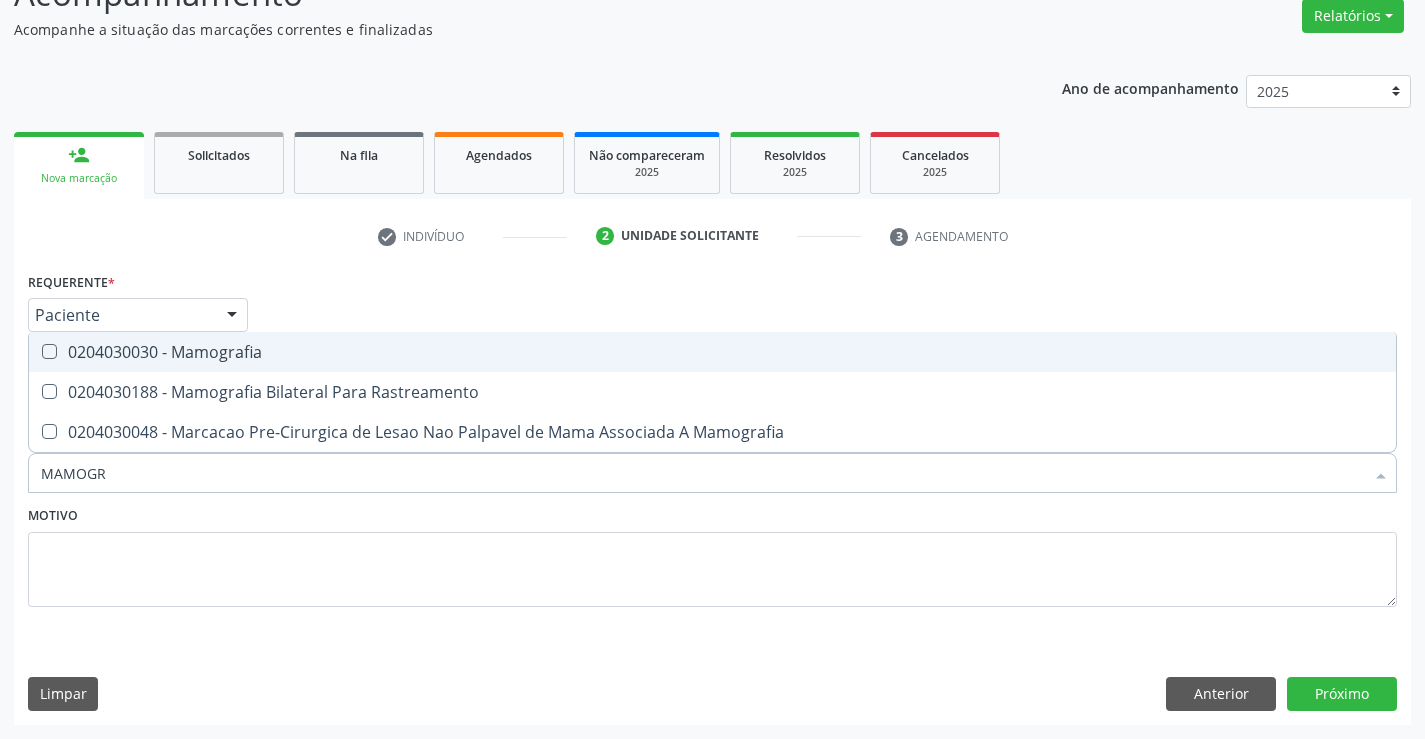 type on "MAMOGRA" 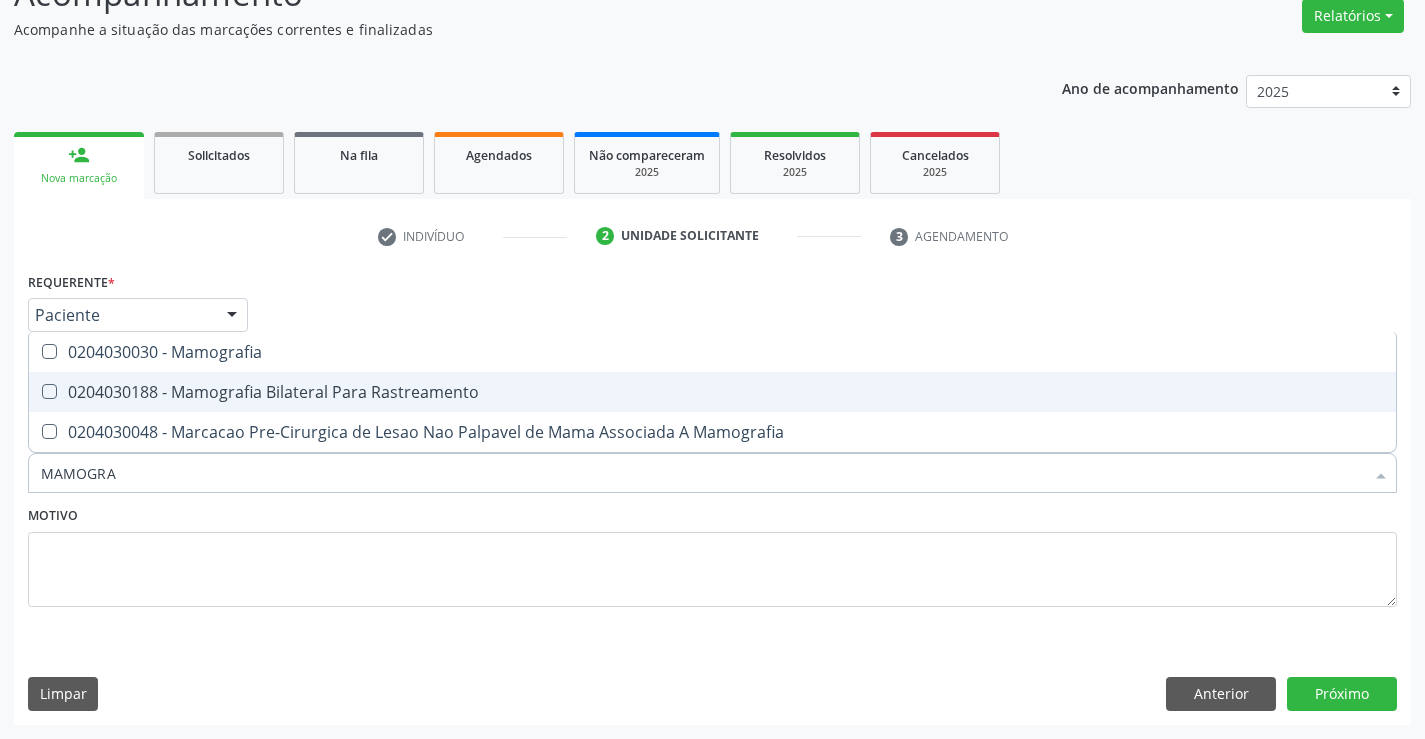 click on "0204030188 - Mamografia Bilateral Para Rastreamento" at bounding box center [712, 392] 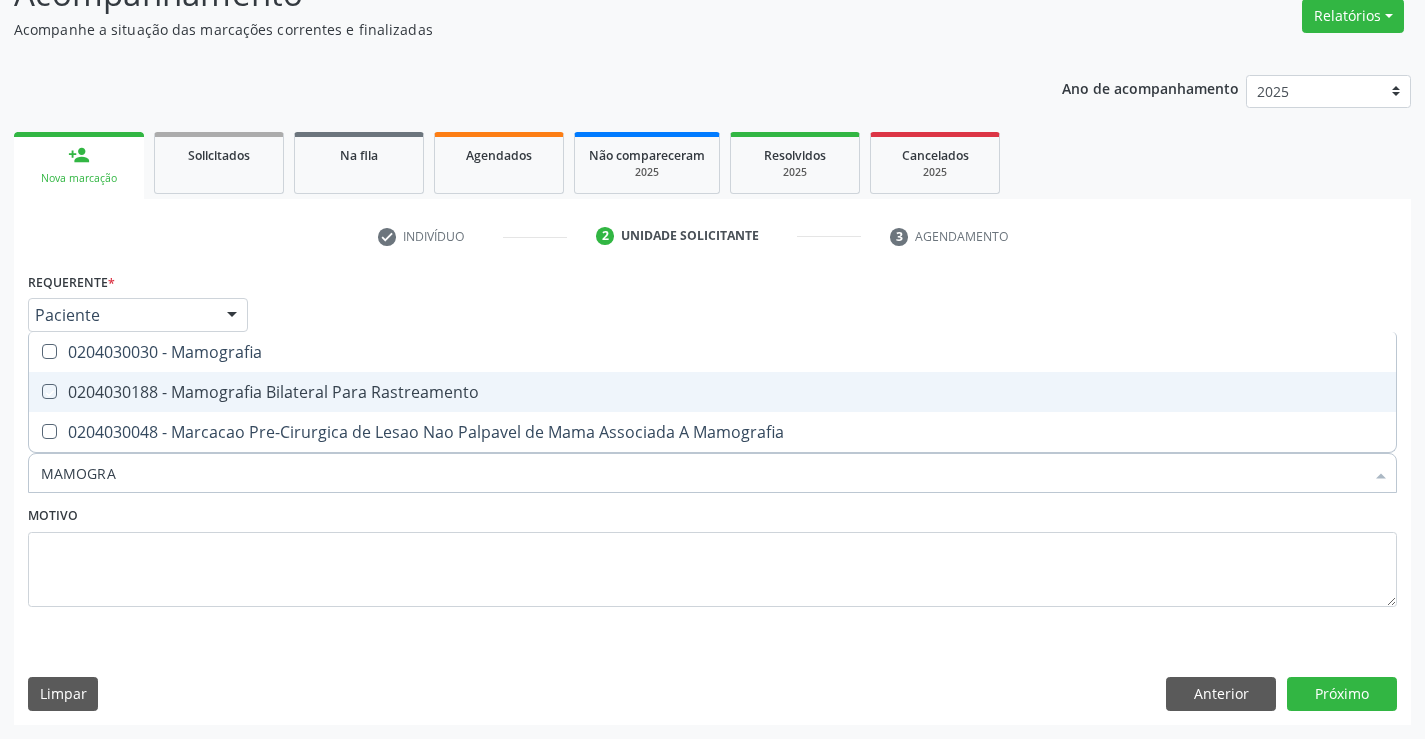 checkbox on "true" 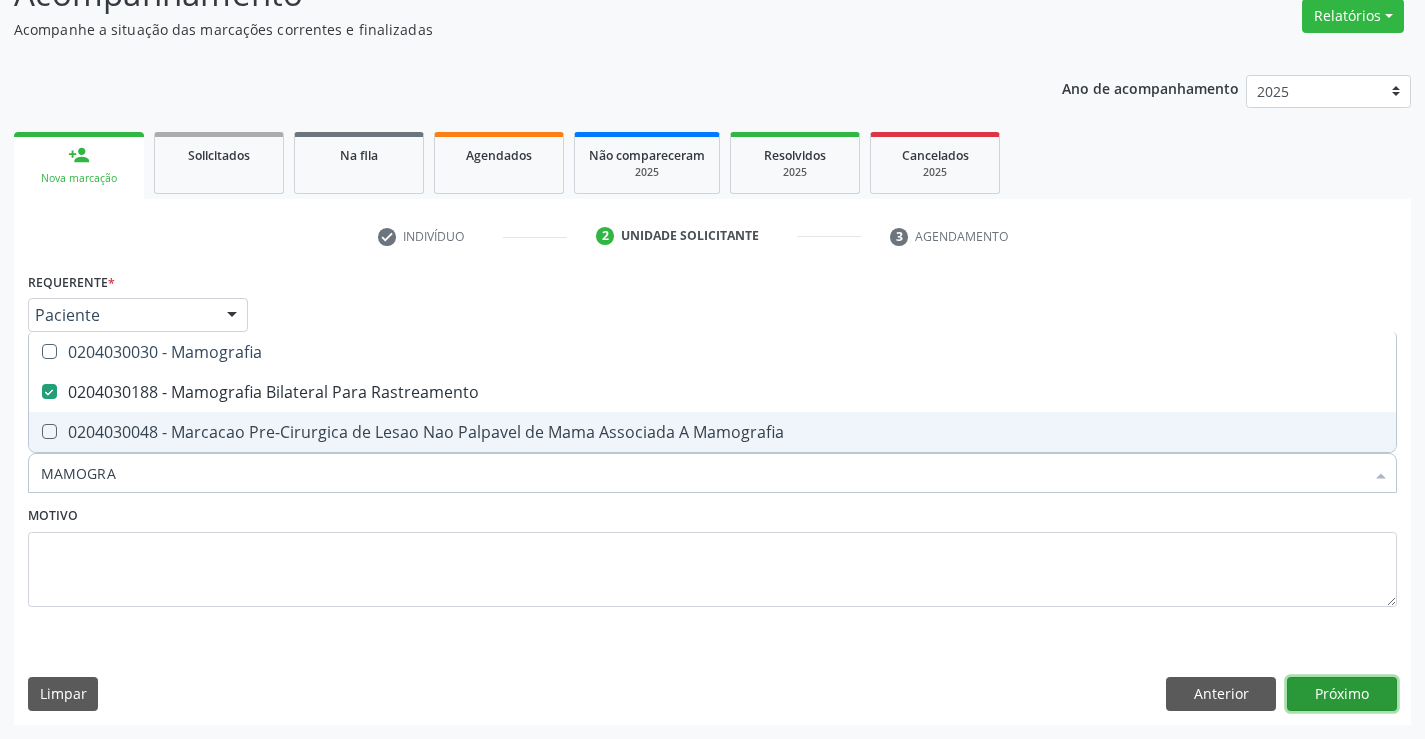 click on "Próximo" at bounding box center [1342, 694] 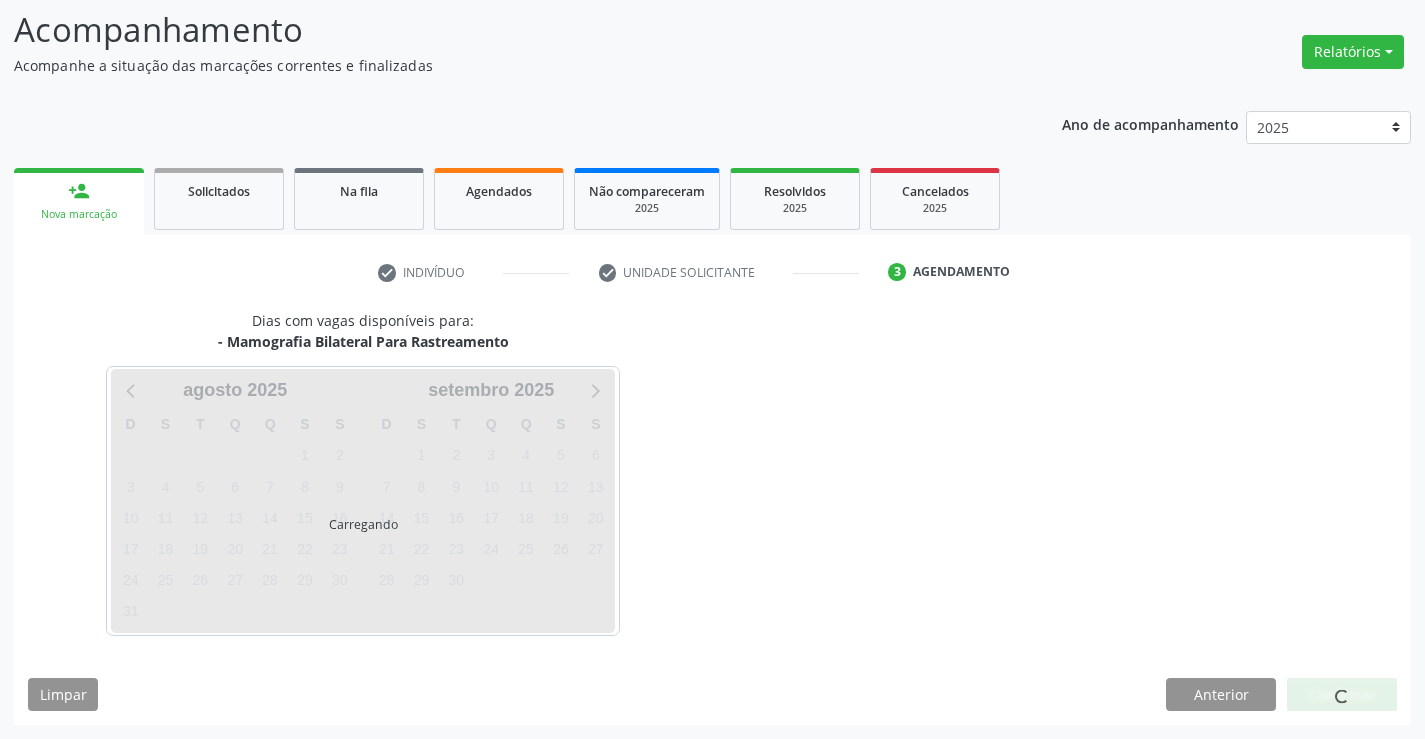 scroll, scrollTop: 131, scrollLeft: 0, axis: vertical 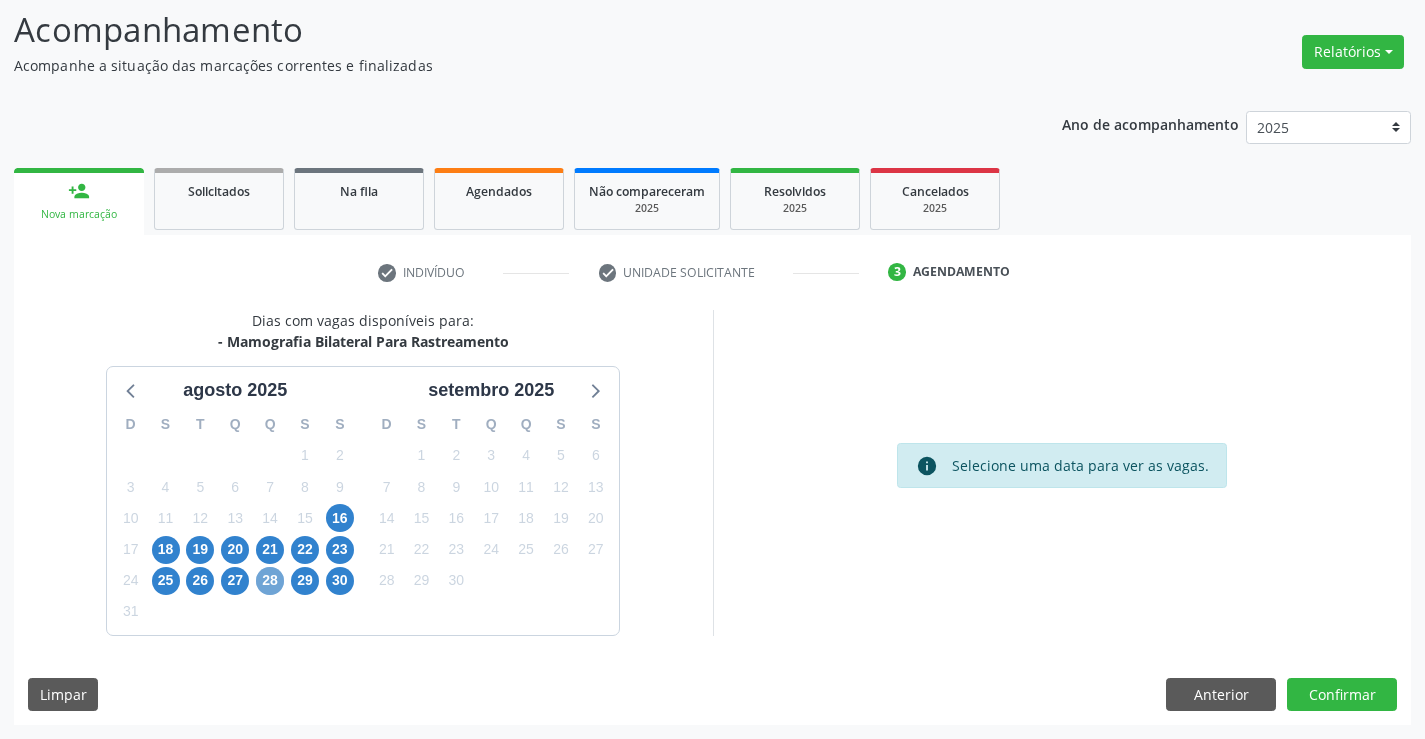 click on "28" at bounding box center [270, 581] 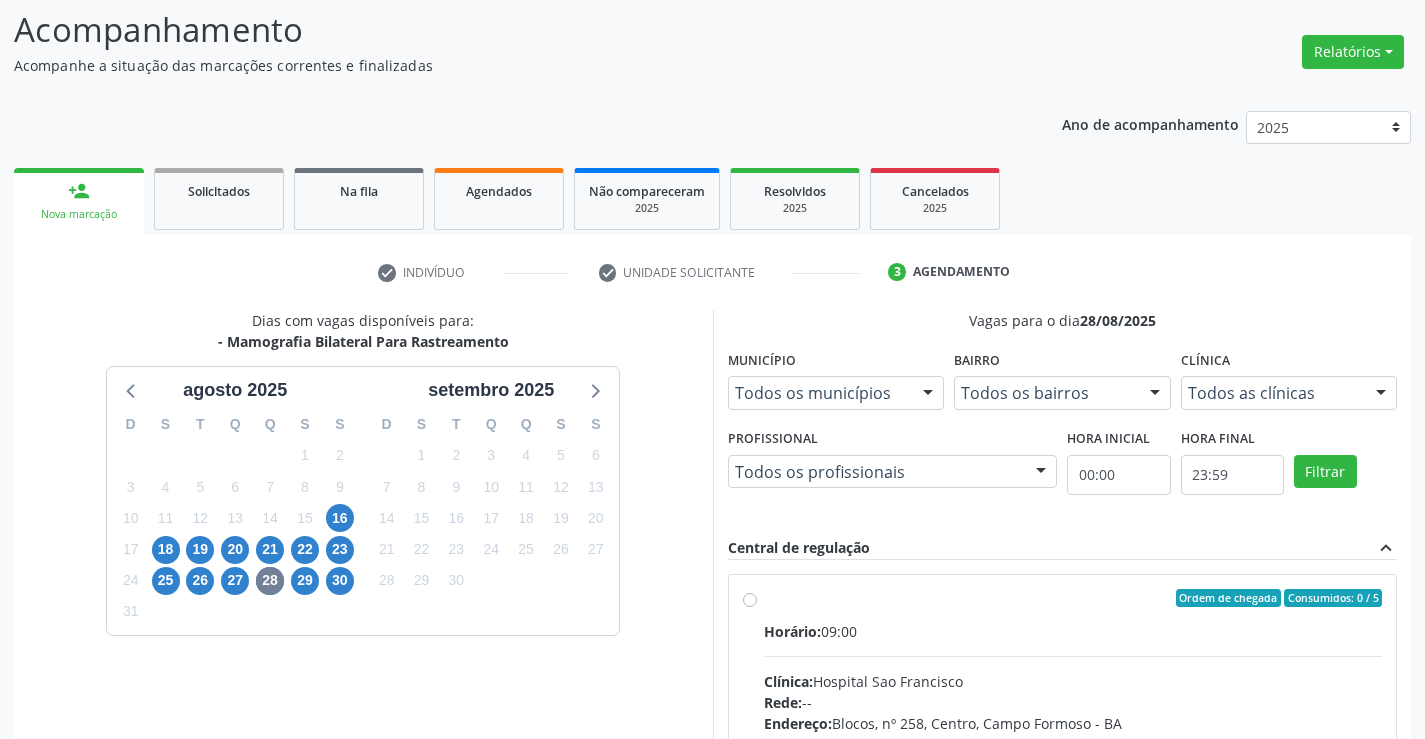 click on "Ordem de chegada
Consumidos: 0 / 5
Horário:   09:00
Clínica:  Hospital Sao Francisco
Rede:
--
Endereço:   Blocos, nº 258, Centro, Campo Formoso - BA
Telefone:   (74) 36451217
Profissional:
Joel da Rocha Almeida
Informações adicionais sobre o atendimento
Idade de atendimento:
de 0 a 120 anos
Gênero(s) atendido(s):
Masculino e Feminino
Informações adicionais:
--" at bounding box center [1073, 742] 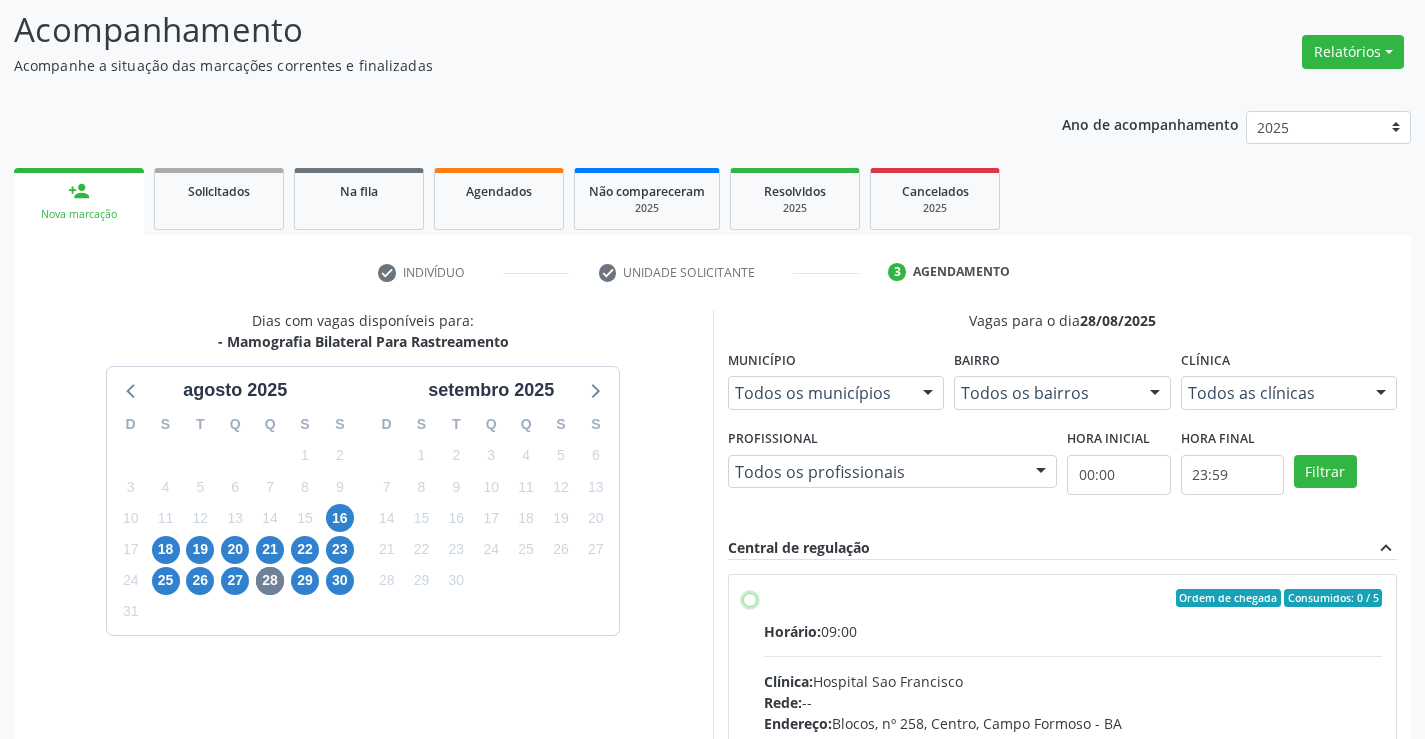 click on "Ordem de chegada
Consumidos: 0 / 5
Horário:   09:00
Clínica:  Hospital Sao Francisco
Rede:
--
Endereço:   Blocos, nº 258, Centro, Campo Formoso - BA
Telefone:   (74) 36451217
Profissional:
Joel da Rocha Almeida
Informações adicionais sobre o atendimento
Idade de atendimento:
de 0 a 120 anos
Gênero(s) atendido(s):
Masculino e Feminino
Informações adicionais:
--" at bounding box center [750, 598] 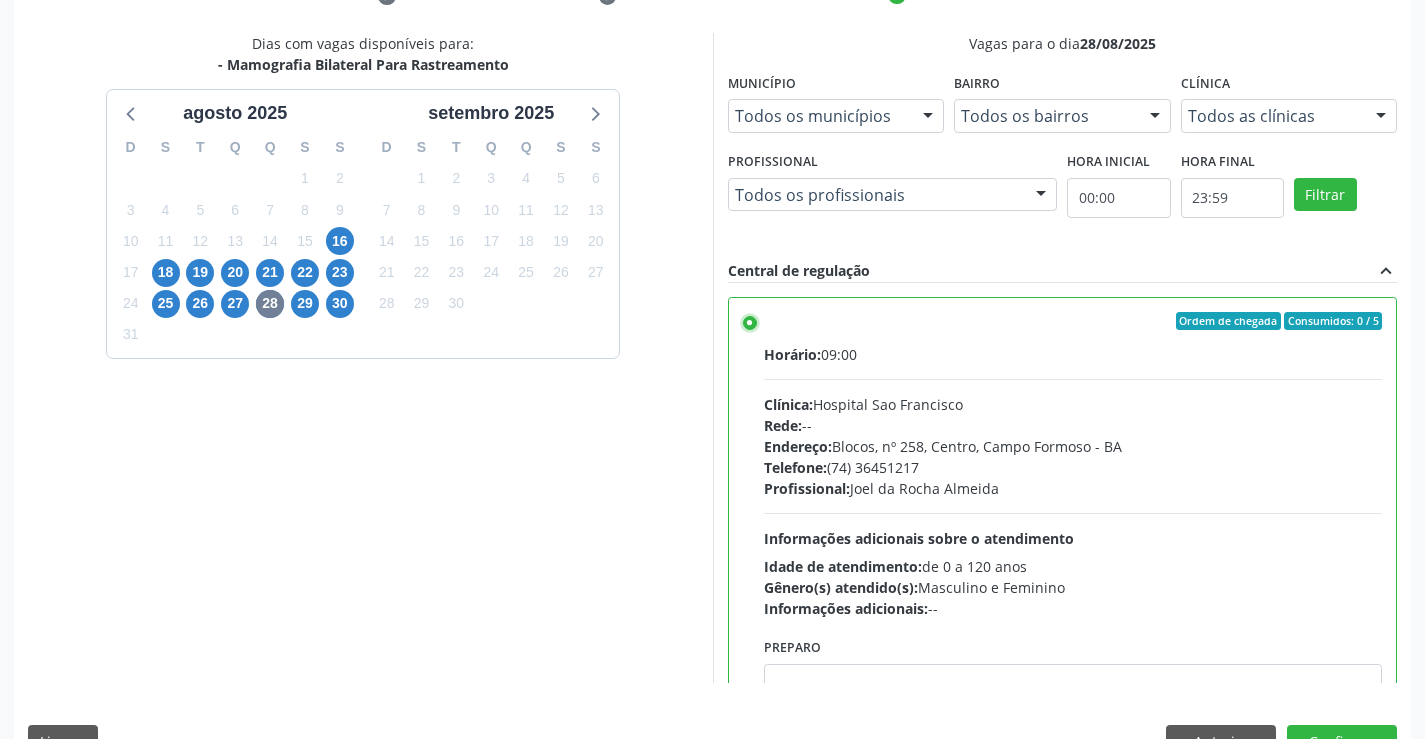 scroll, scrollTop: 456, scrollLeft: 0, axis: vertical 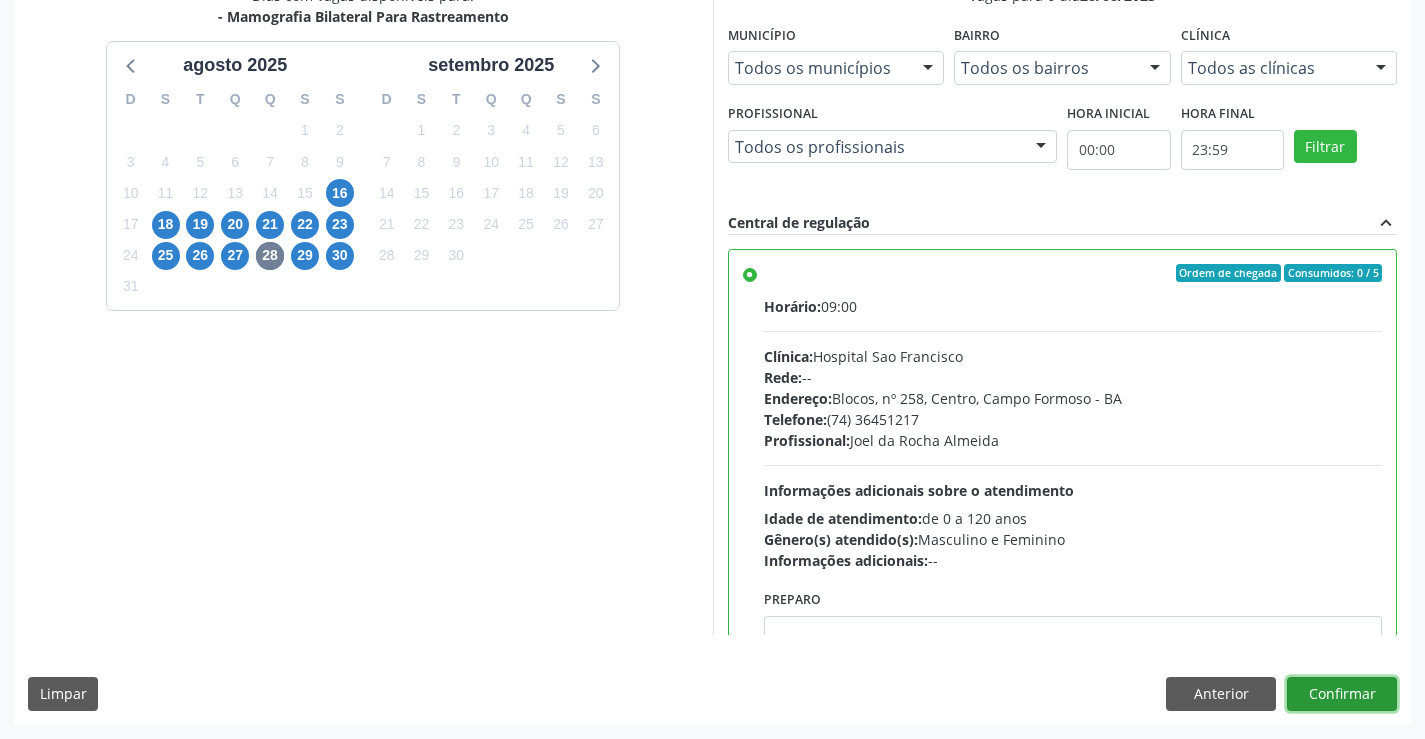 click on "Confirmar" at bounding box center (1342, 694) 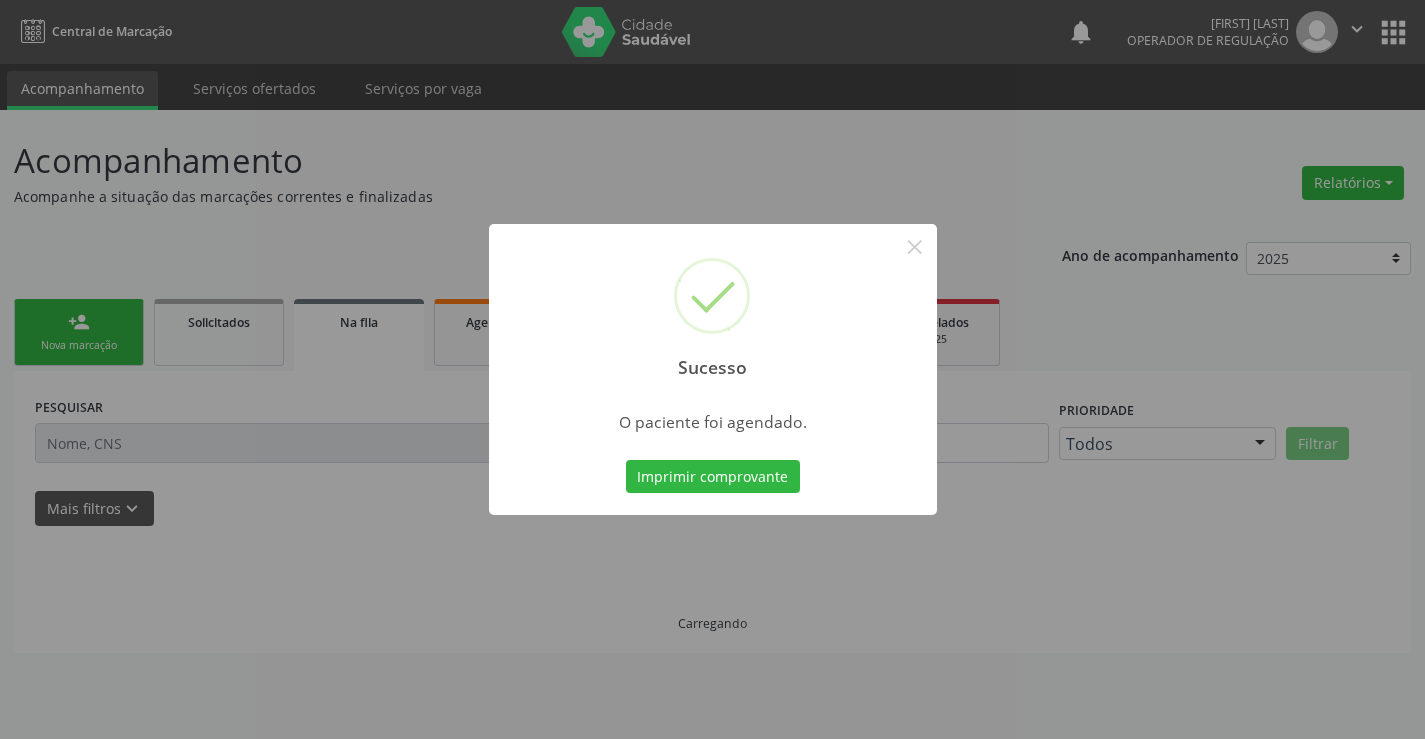 scroll, scrollTop: 0, scrollLeft: 0, axis: both 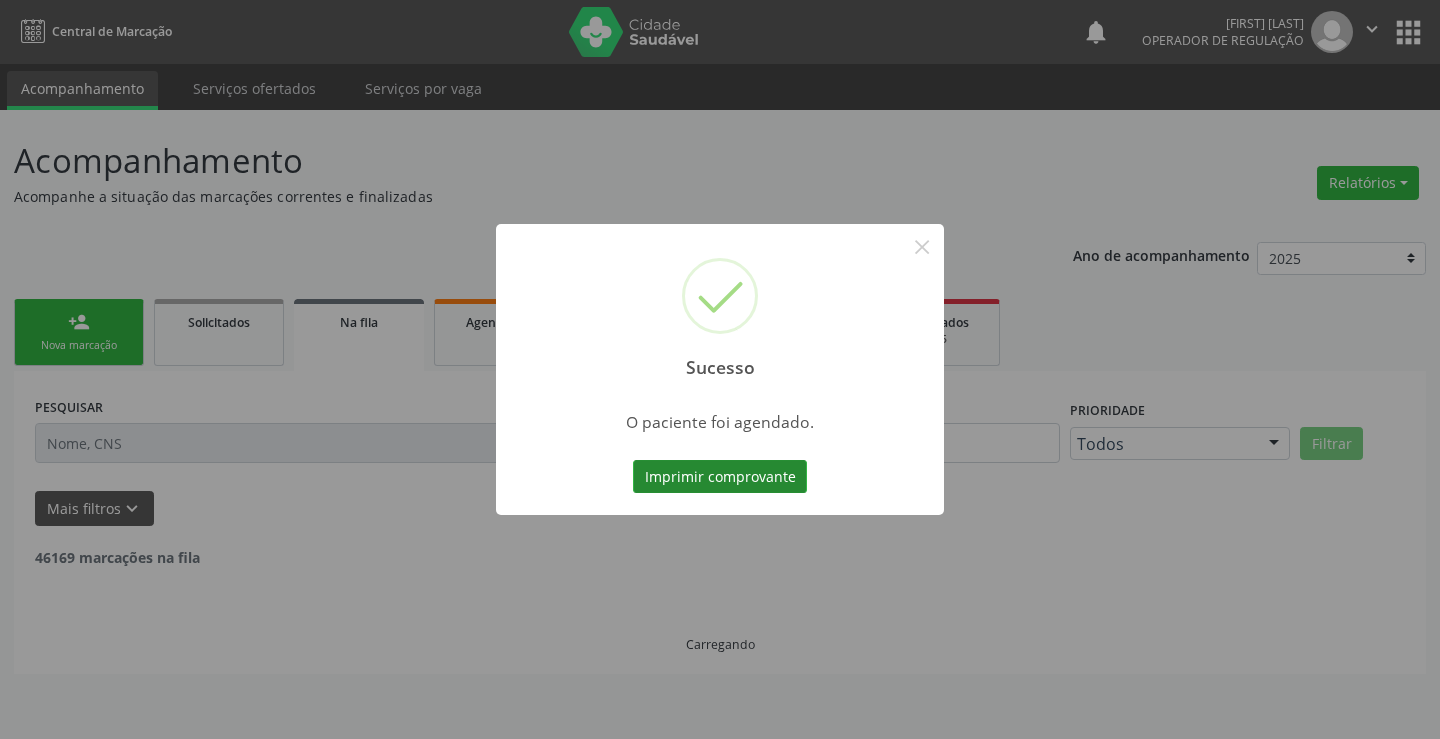 click on "Imprimir comprovante" at bounding box center [720, 477] 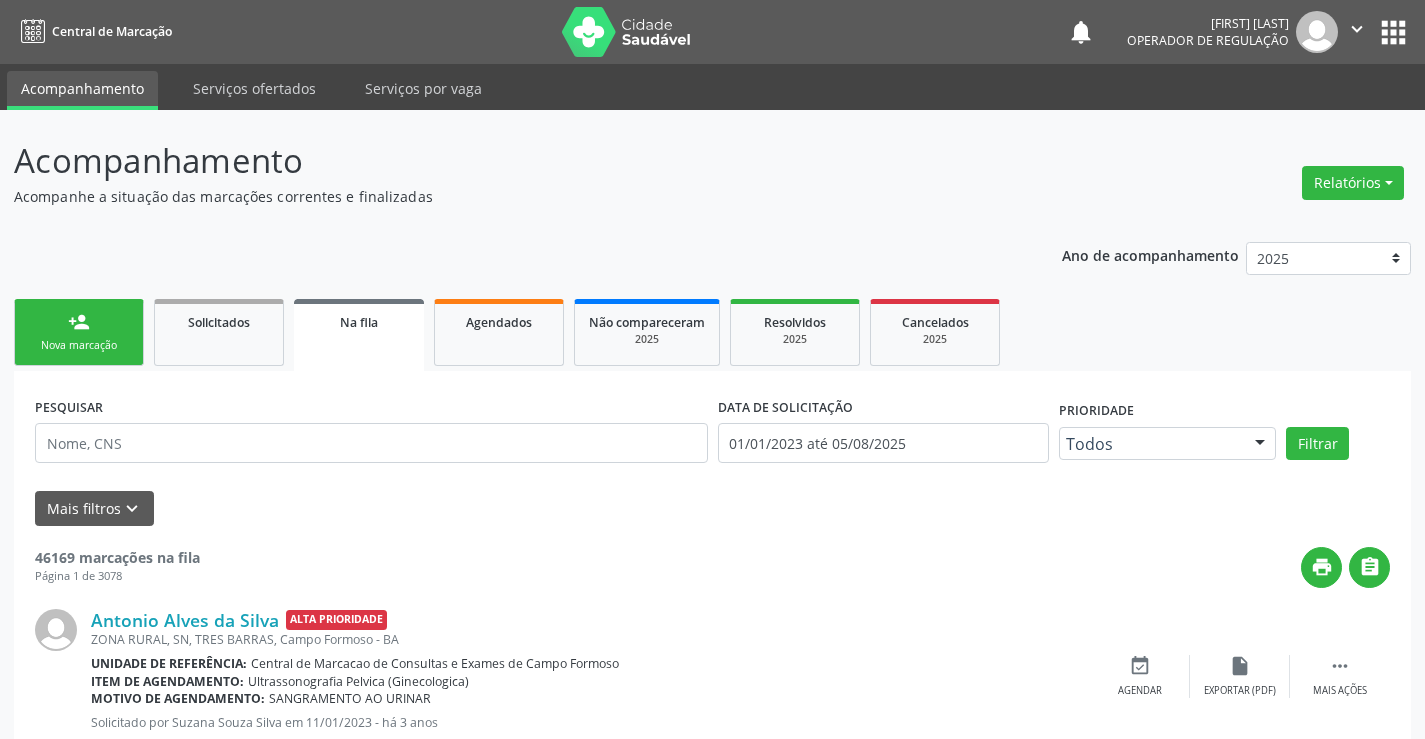 click on "person_add
Nova marcação" at bounding box center [79, 332] 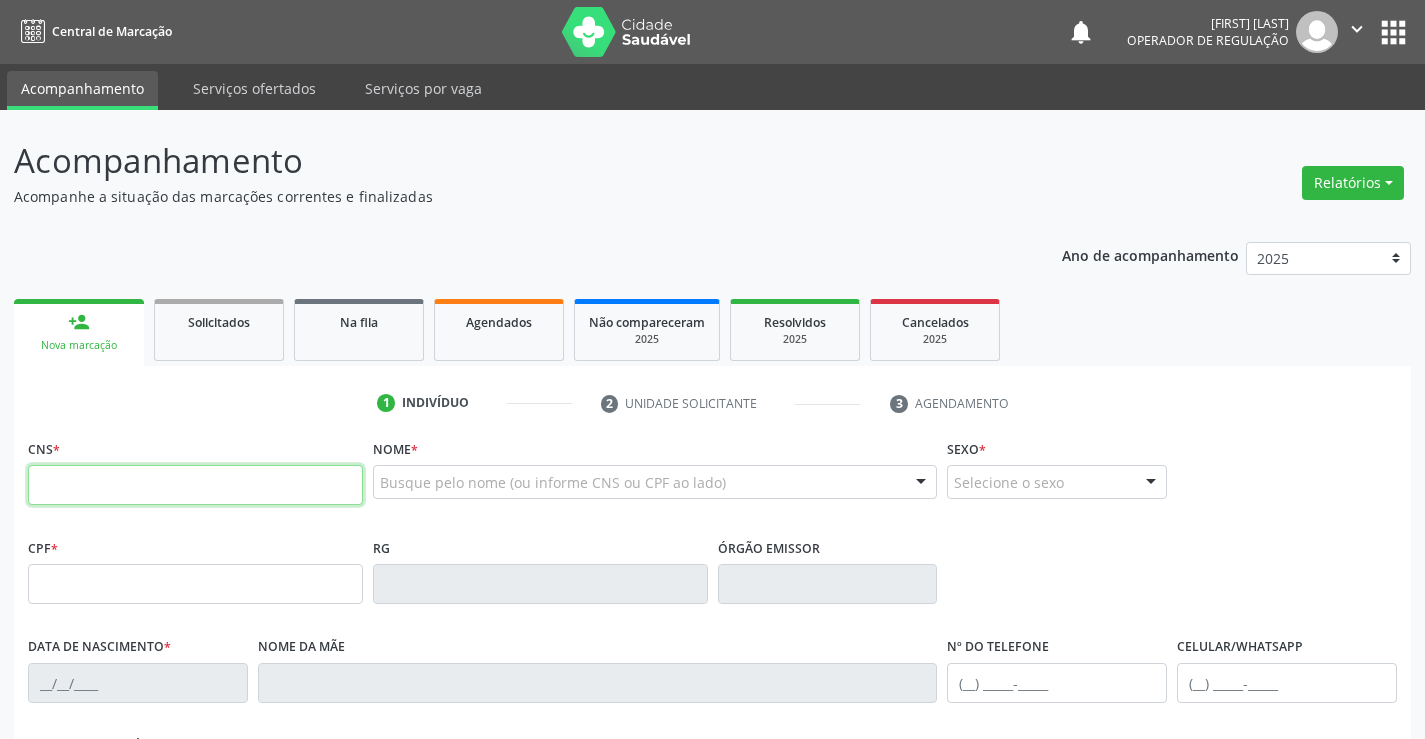 click at bounding box center (195, 485) 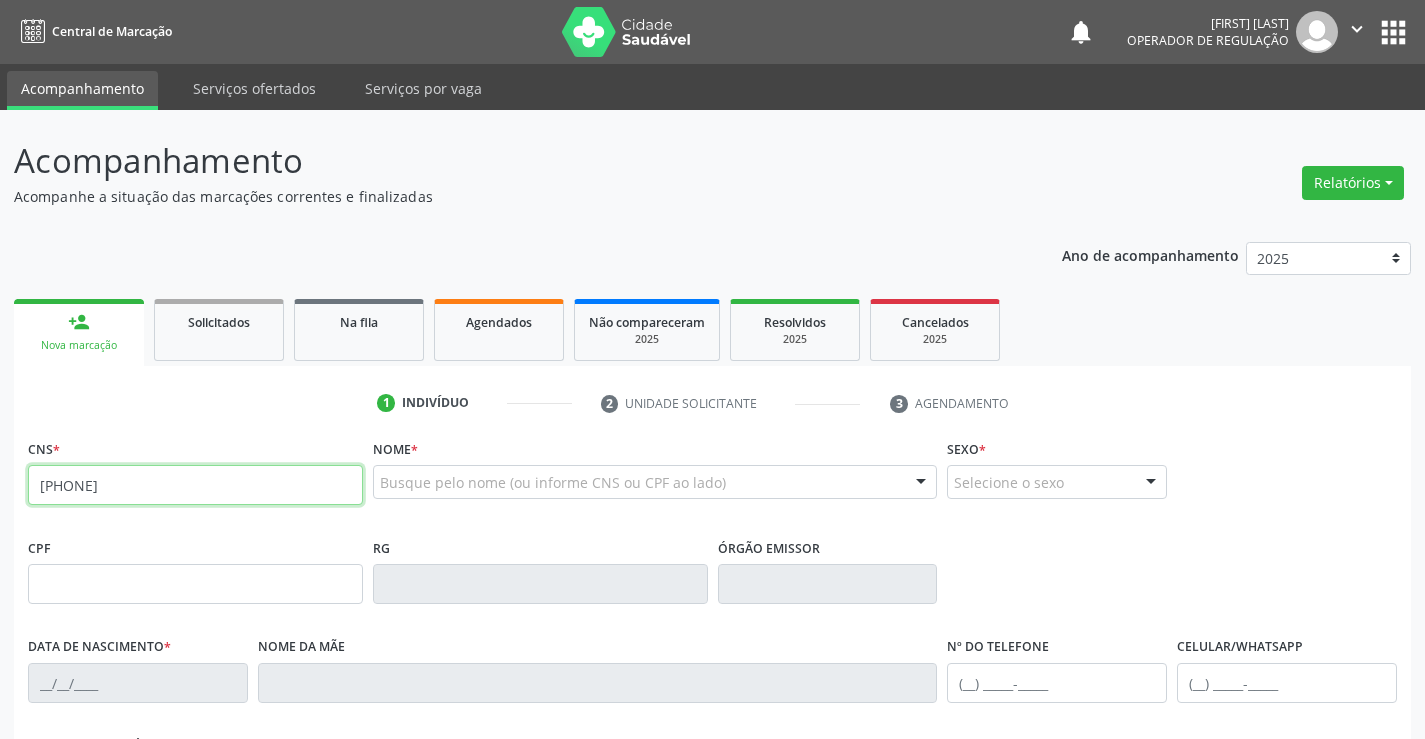 type on "707 4020 2487 9576" 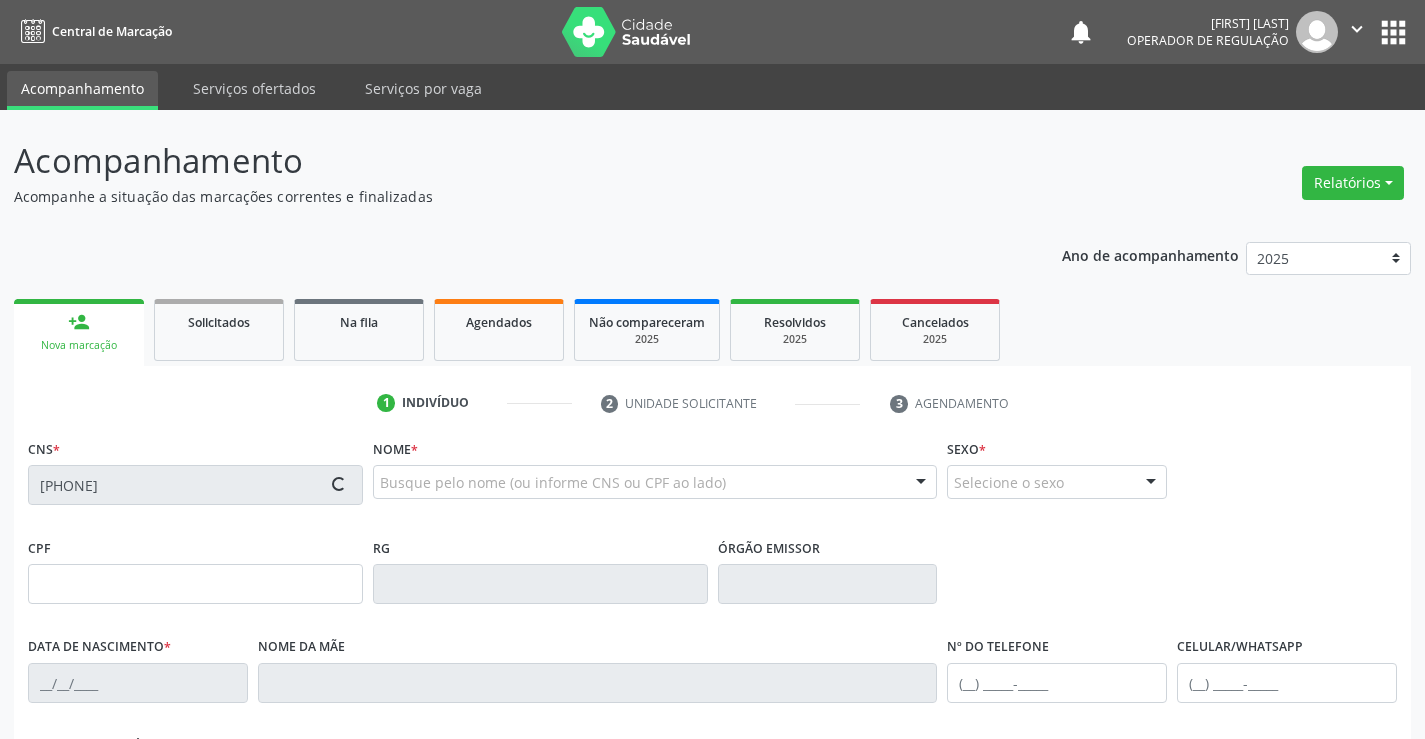 type on "045.538.035-00" 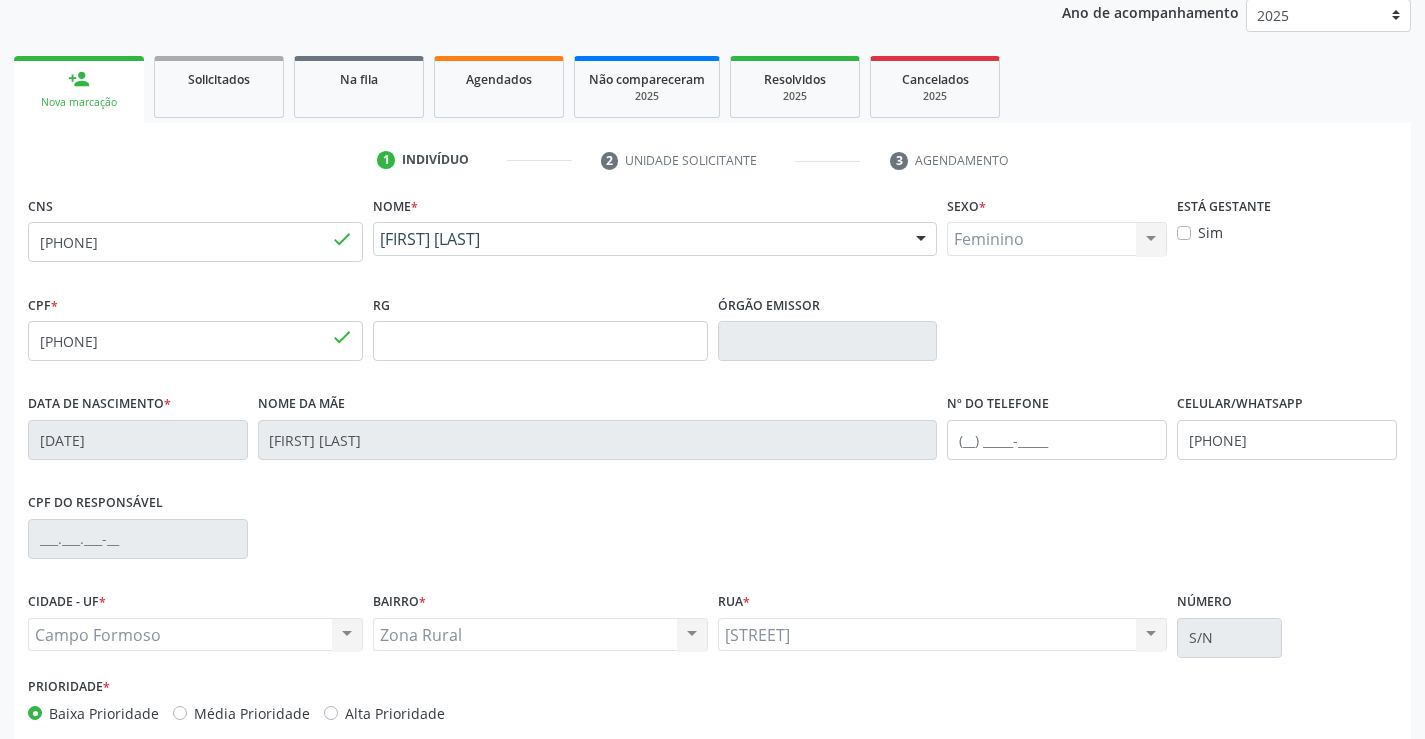 scroll, scrollTop: 300, scrollLeft: 0, axis: vertical 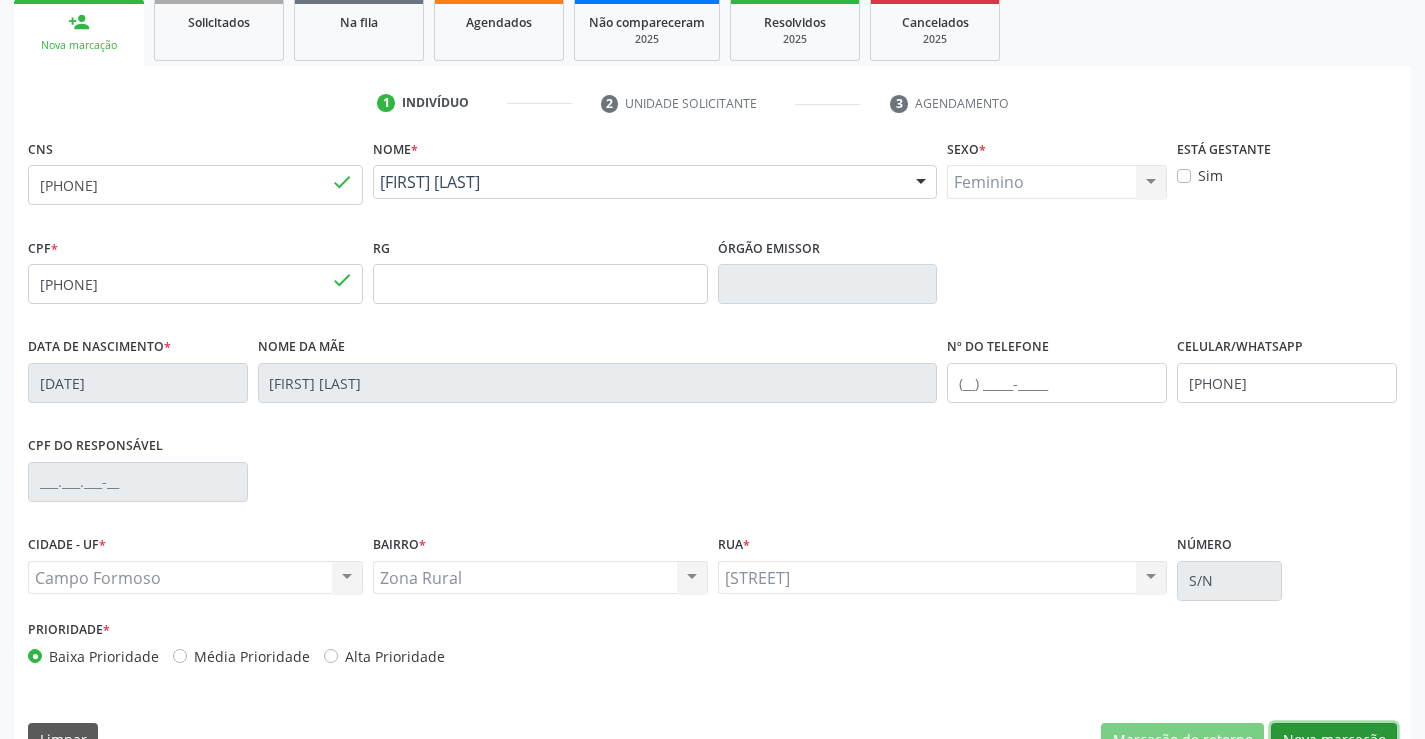 click on "Nova marcação" at bounding box center (1334, 740) 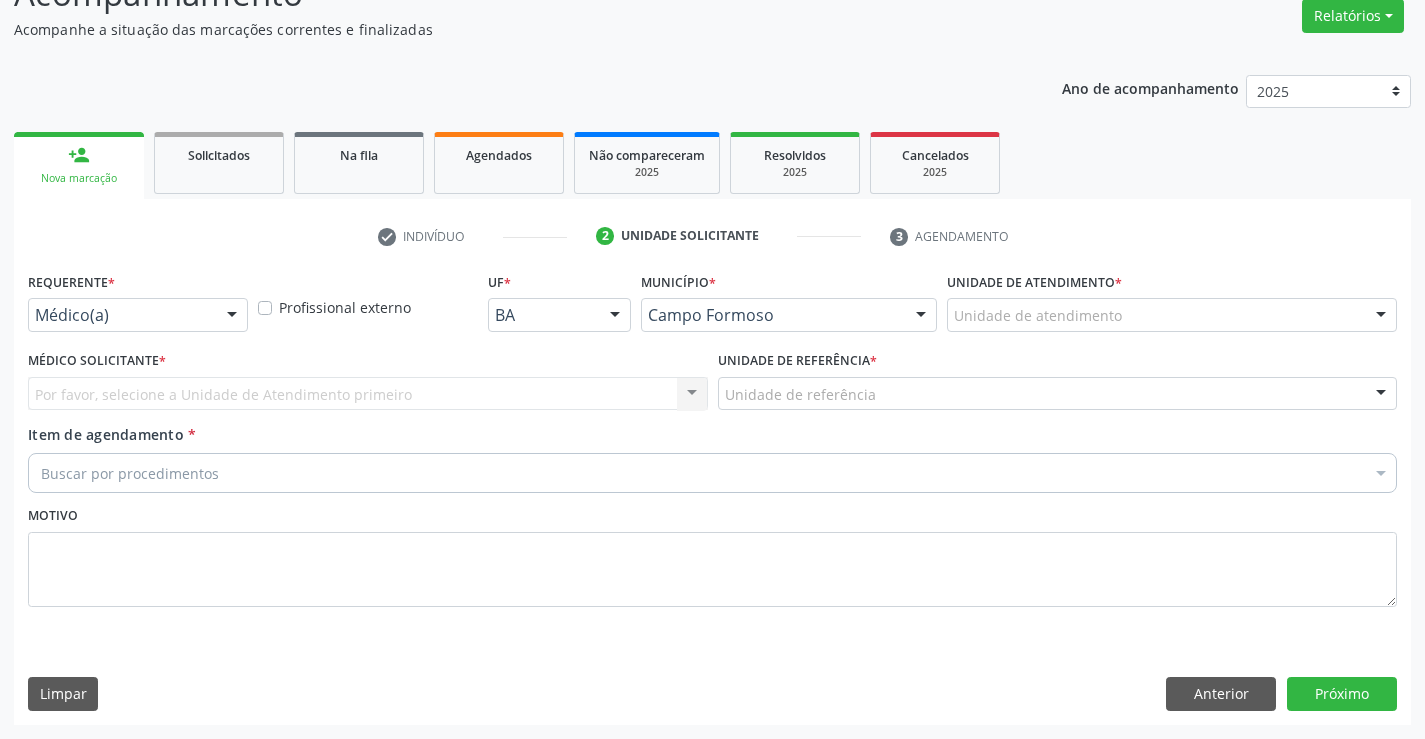 scroll, scrollTop: 167, scrollLeft: 0, axis: vertical 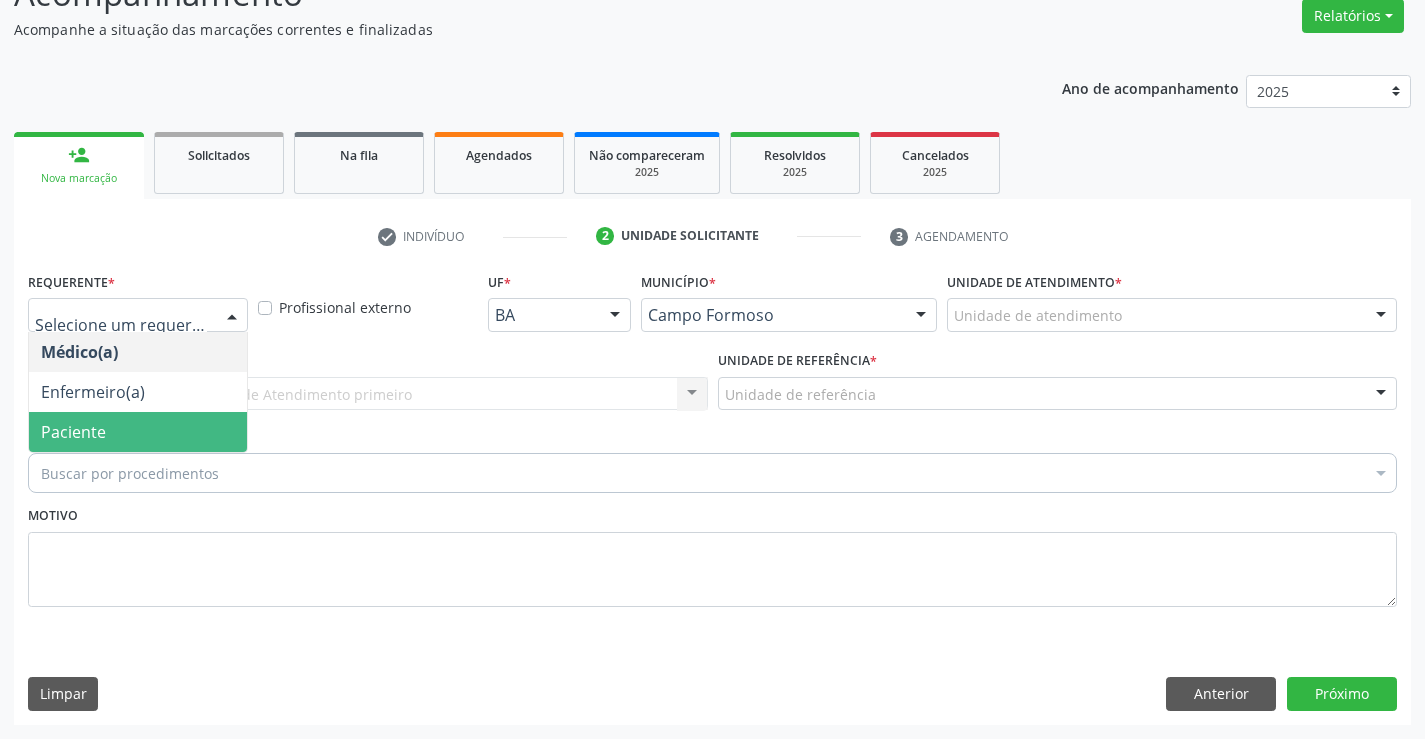 click on "Paciente" at bounding box center [138, 432] 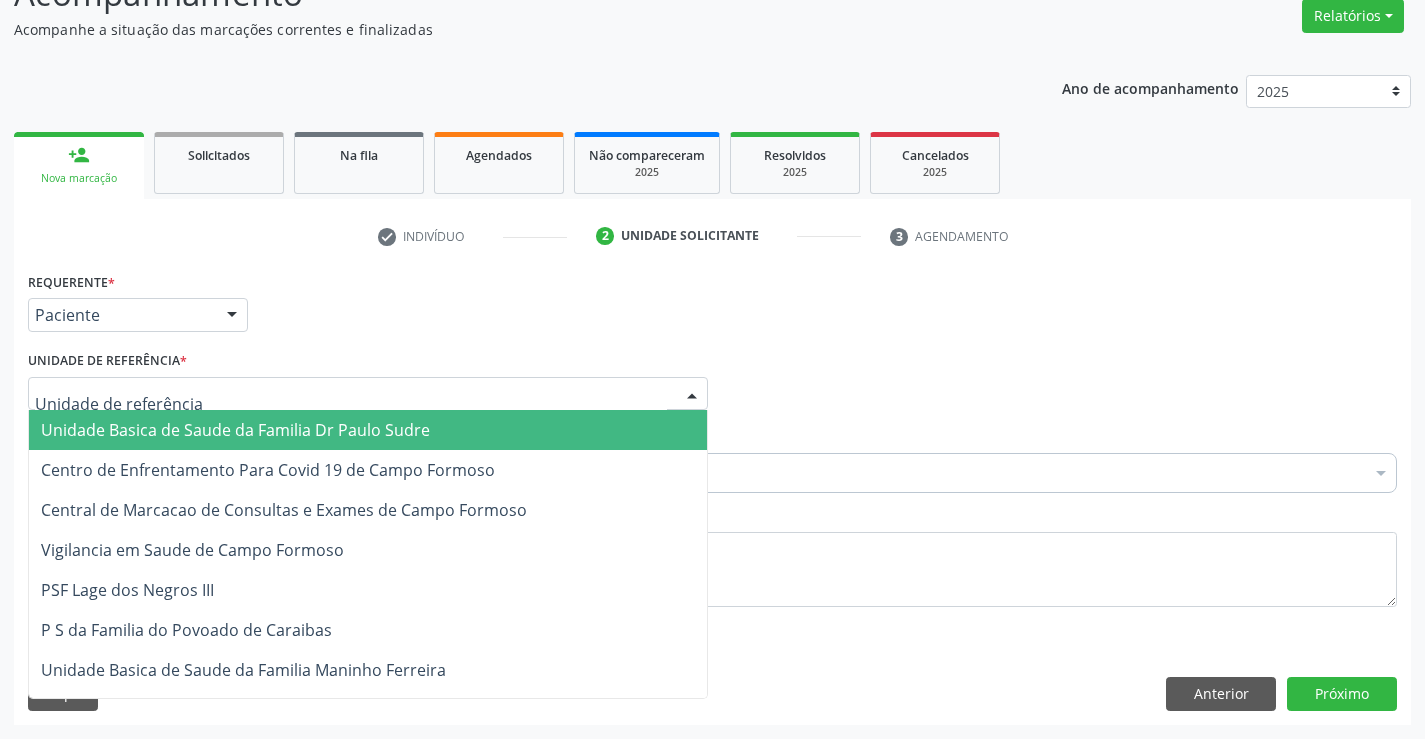 drag, startPoint x: 158, startPoint y: 417, endPoint x: 157, endPoint y: 438, distance: 21.023796 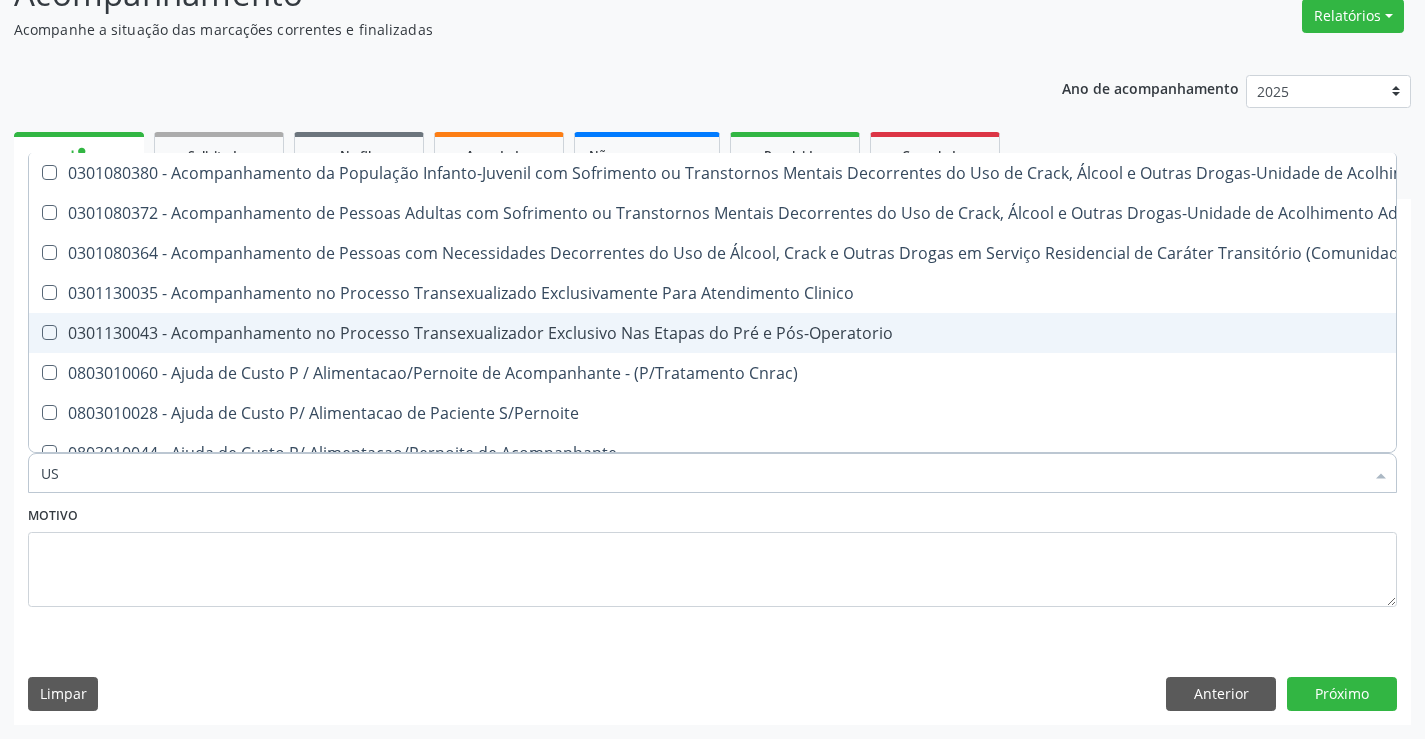 type on "USG" 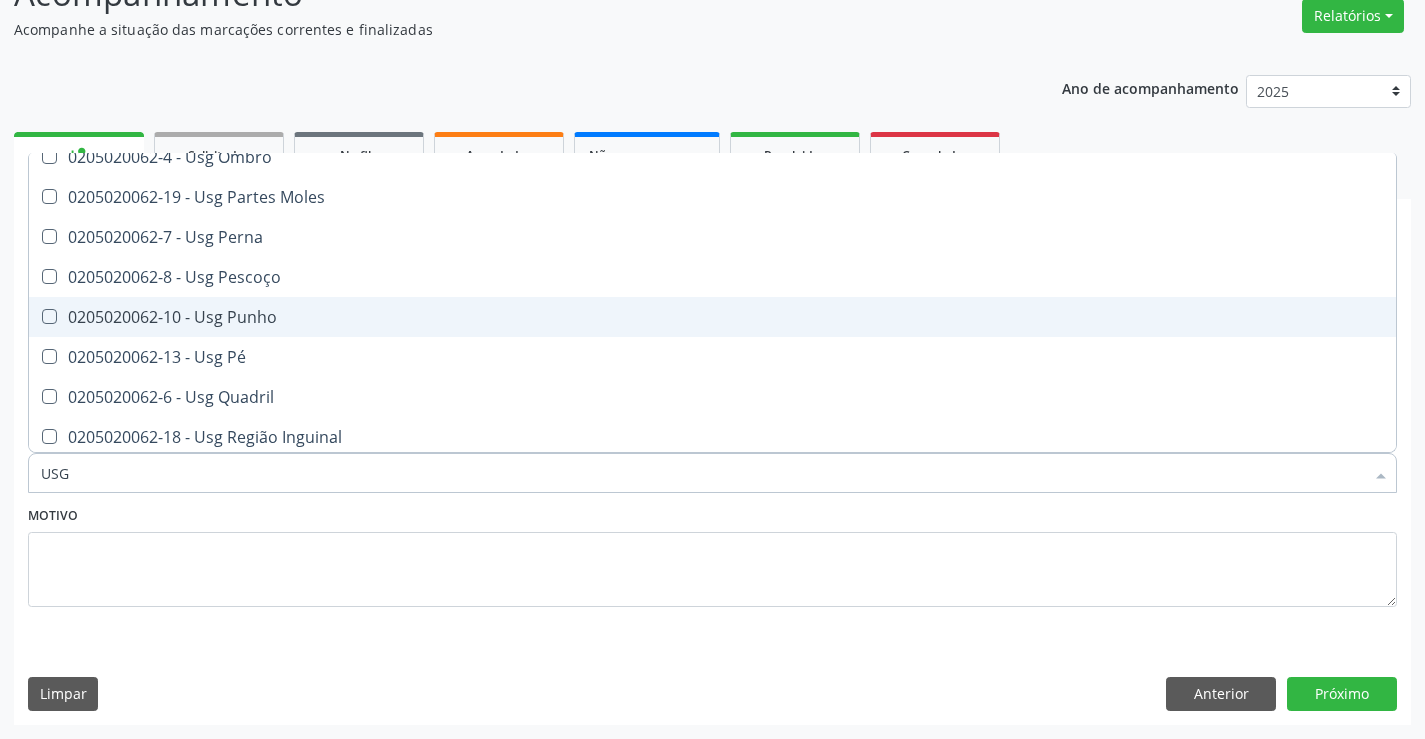 scroll, scrollTop: 461, scrollLeft: 0, axis: vertical 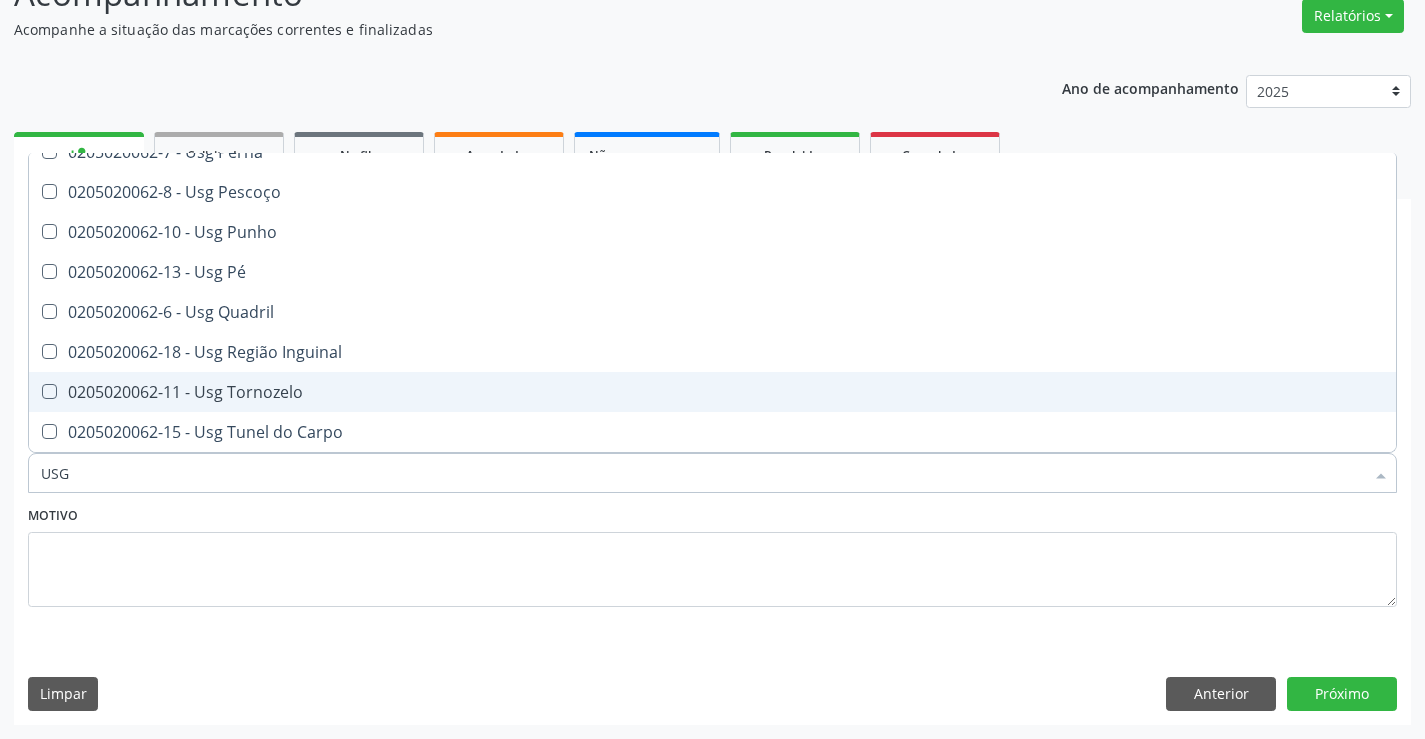 click on "0205020062-11 - Usg Tornozelo" at bounding box center (712, 392) 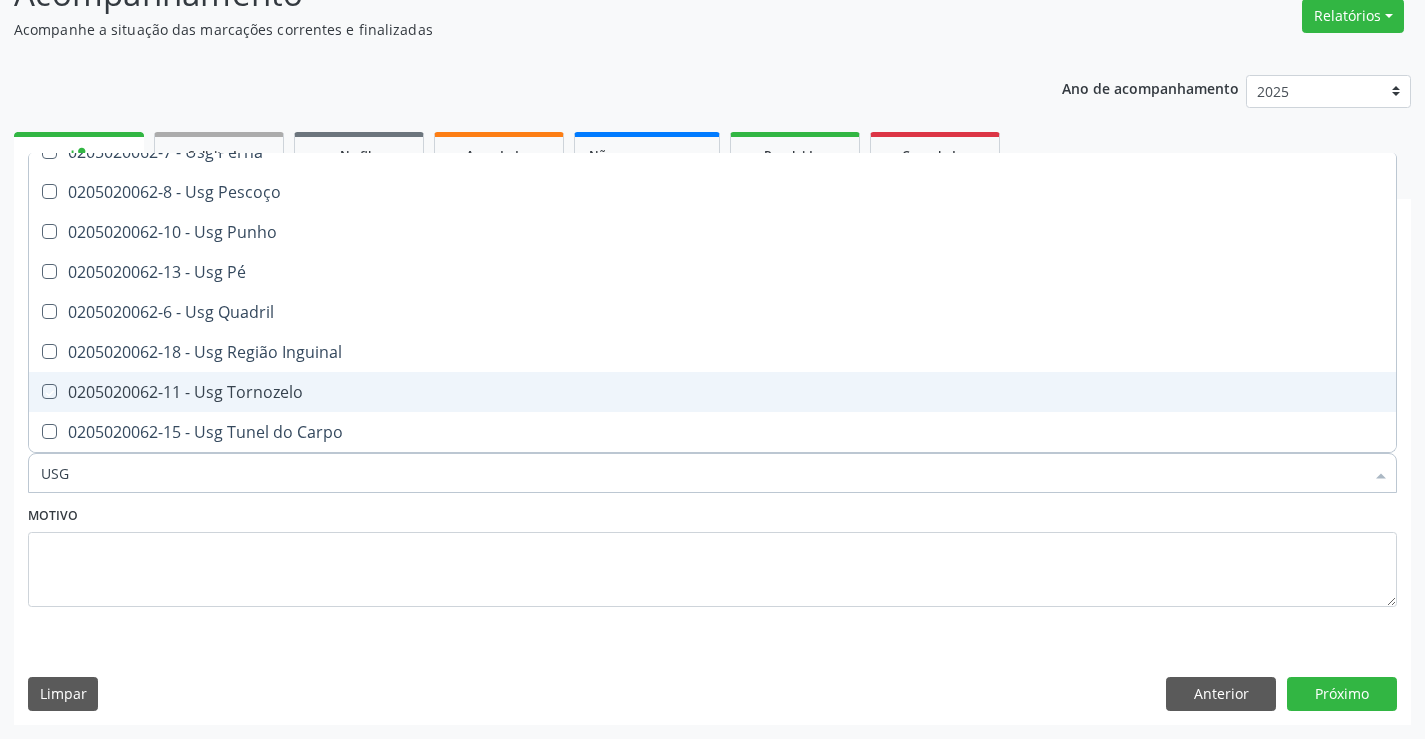 checkbox on "true" 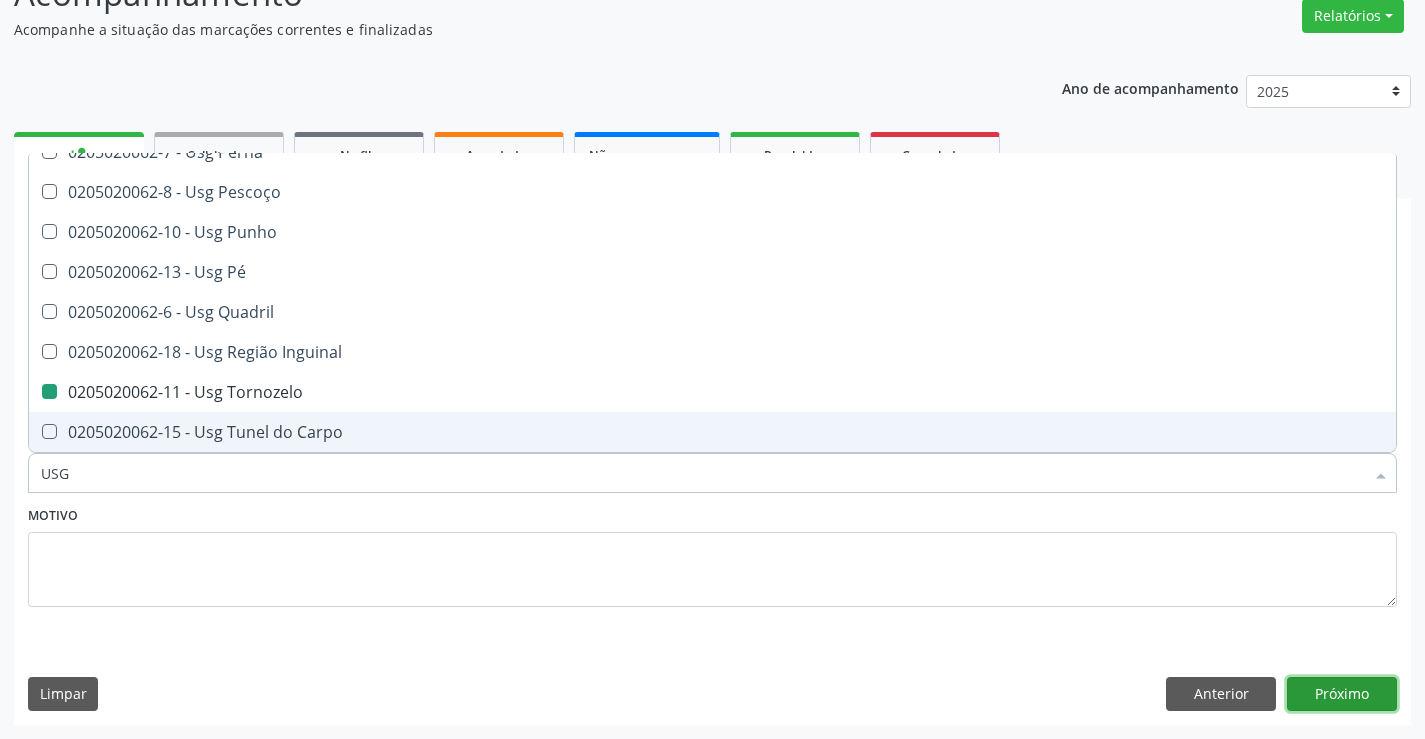 click on "Próximo" at bounding box center (1342, 694) 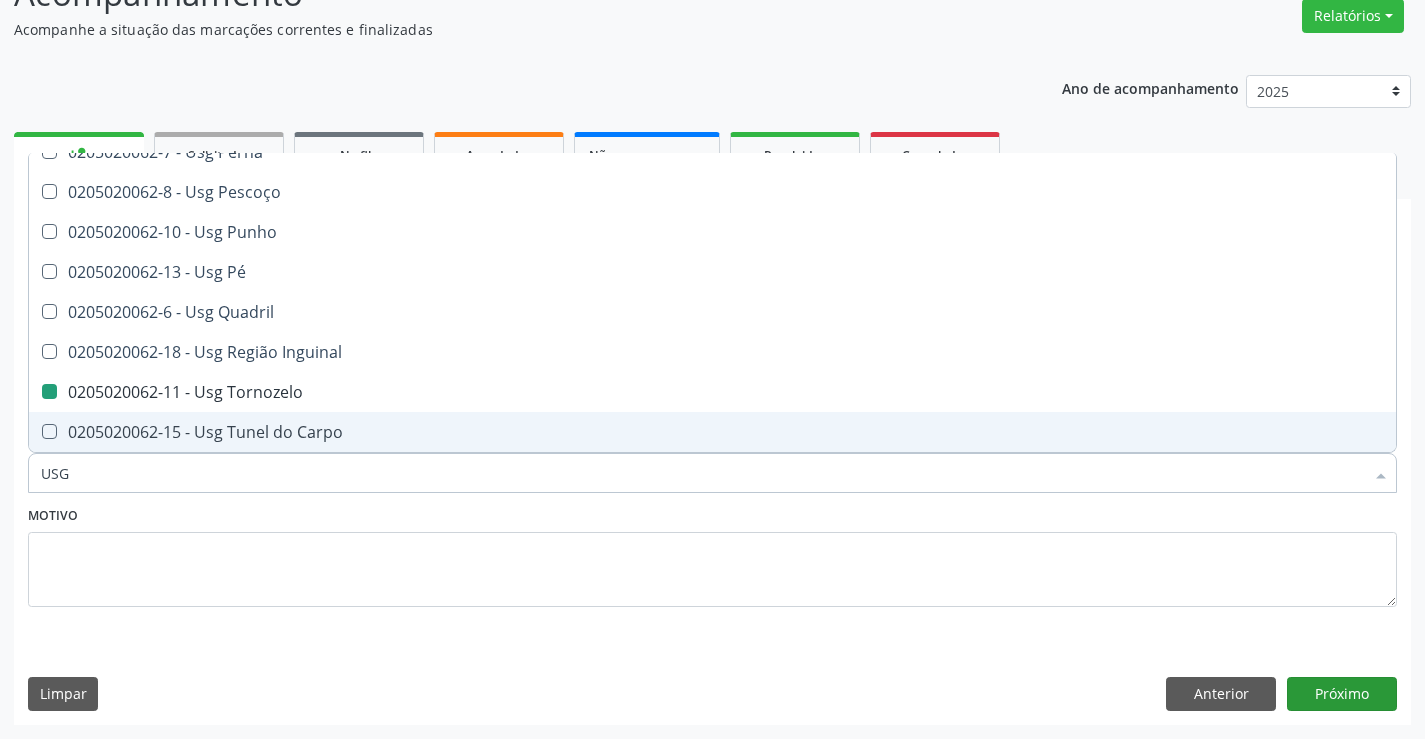 scroll, scrollTop: 131, scrollLeft: 0, axis: vertical 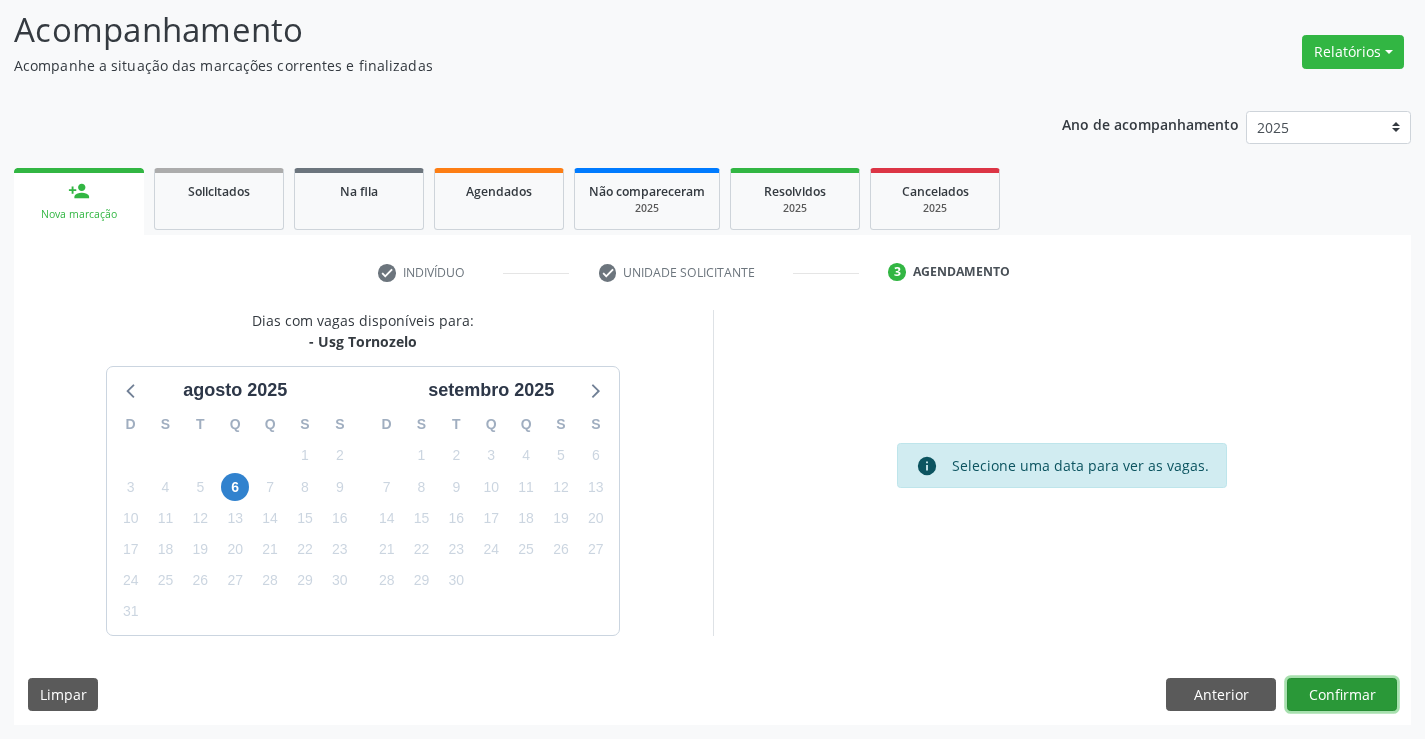 click on "Confirmar" at bounding box center [1342, 695] 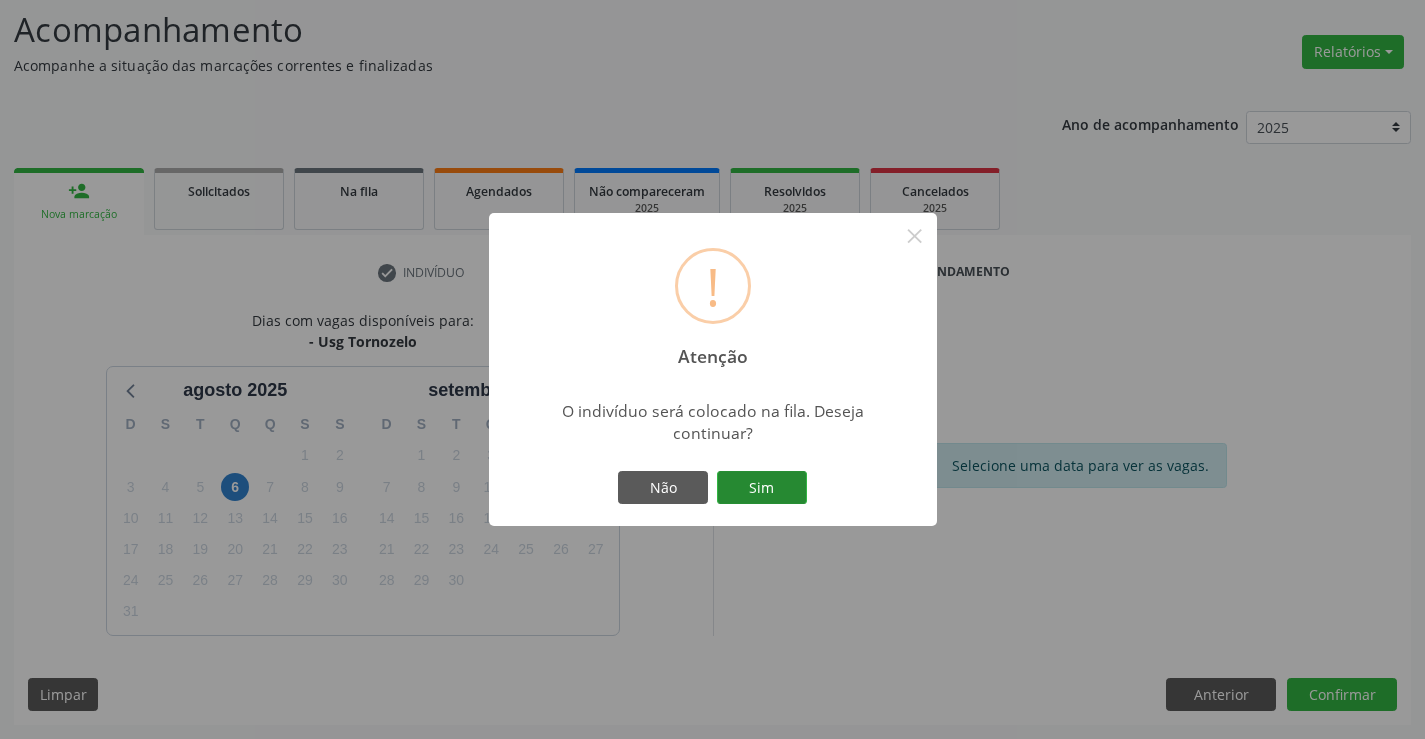 click on "Sim" at bounding box center [762, 488] 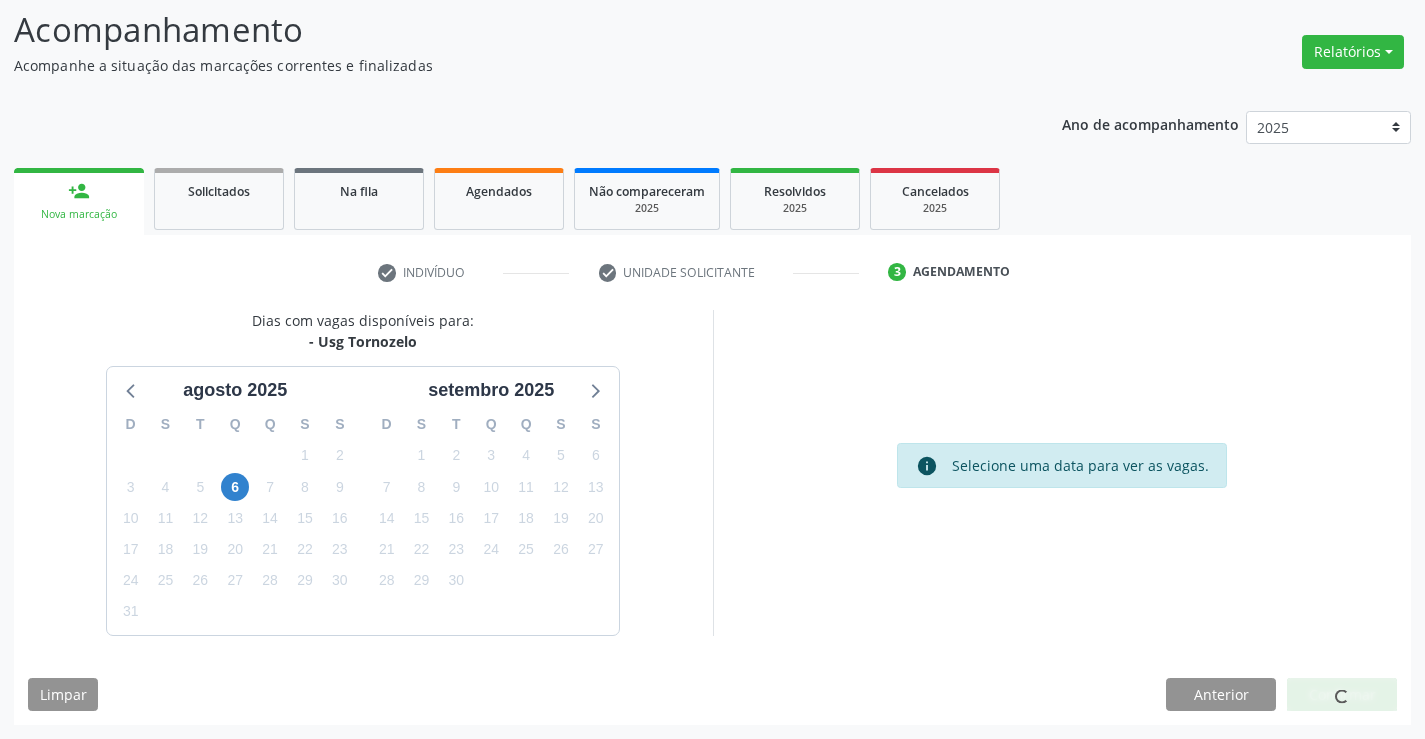 scroll, scrollTop: 0, scrollLeft: 0, axis: both 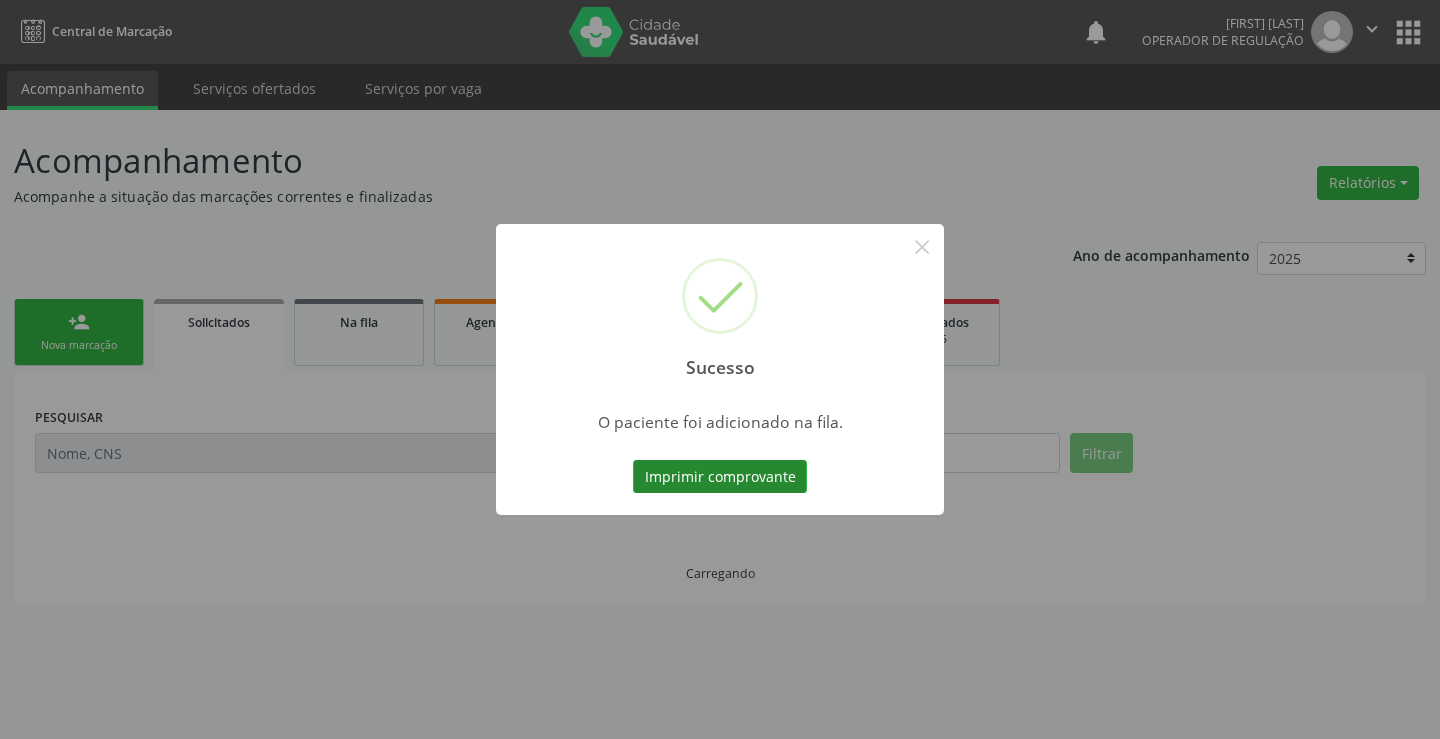 click on "Imprimir comprovante" at bounding box center [720, 477] 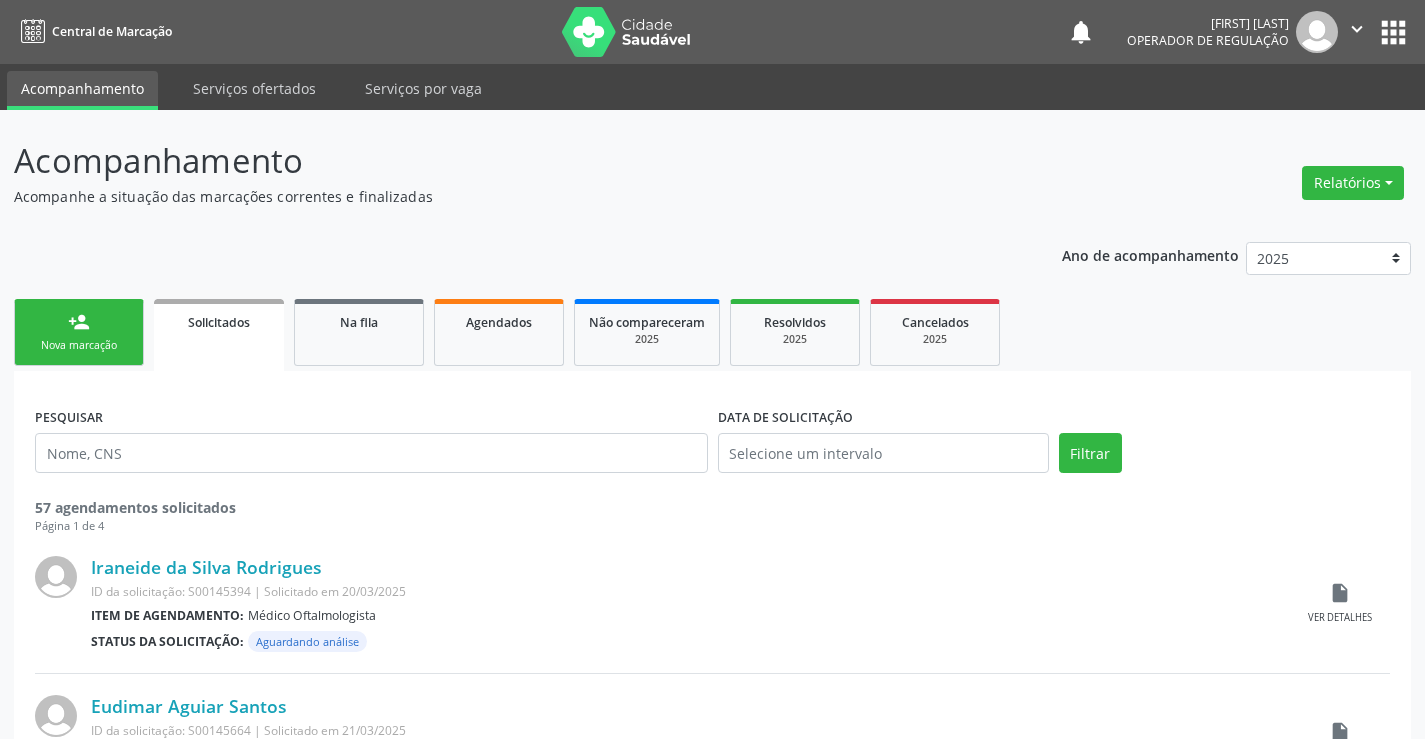 click on "person_add
Nova marcação" at bounding box center [79, 332] 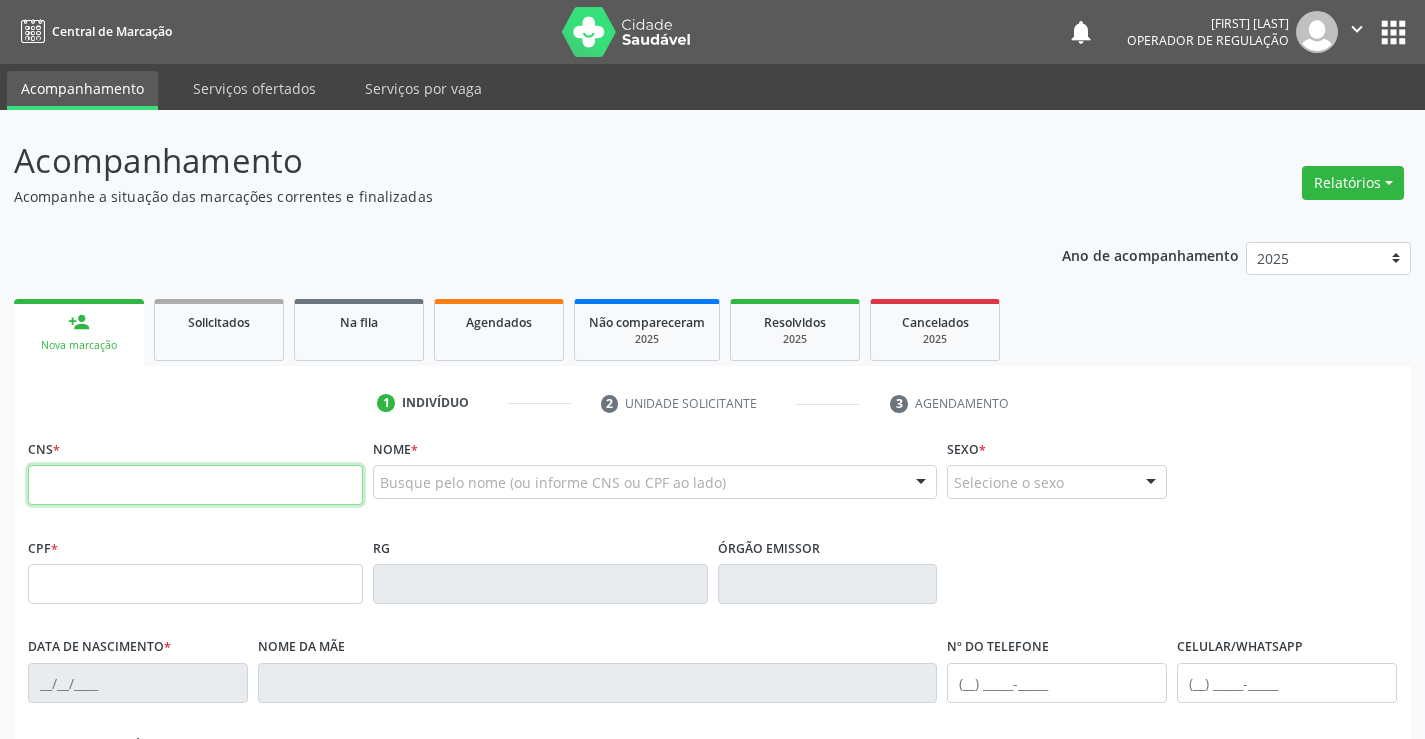 click at bounding box center [195, 485] 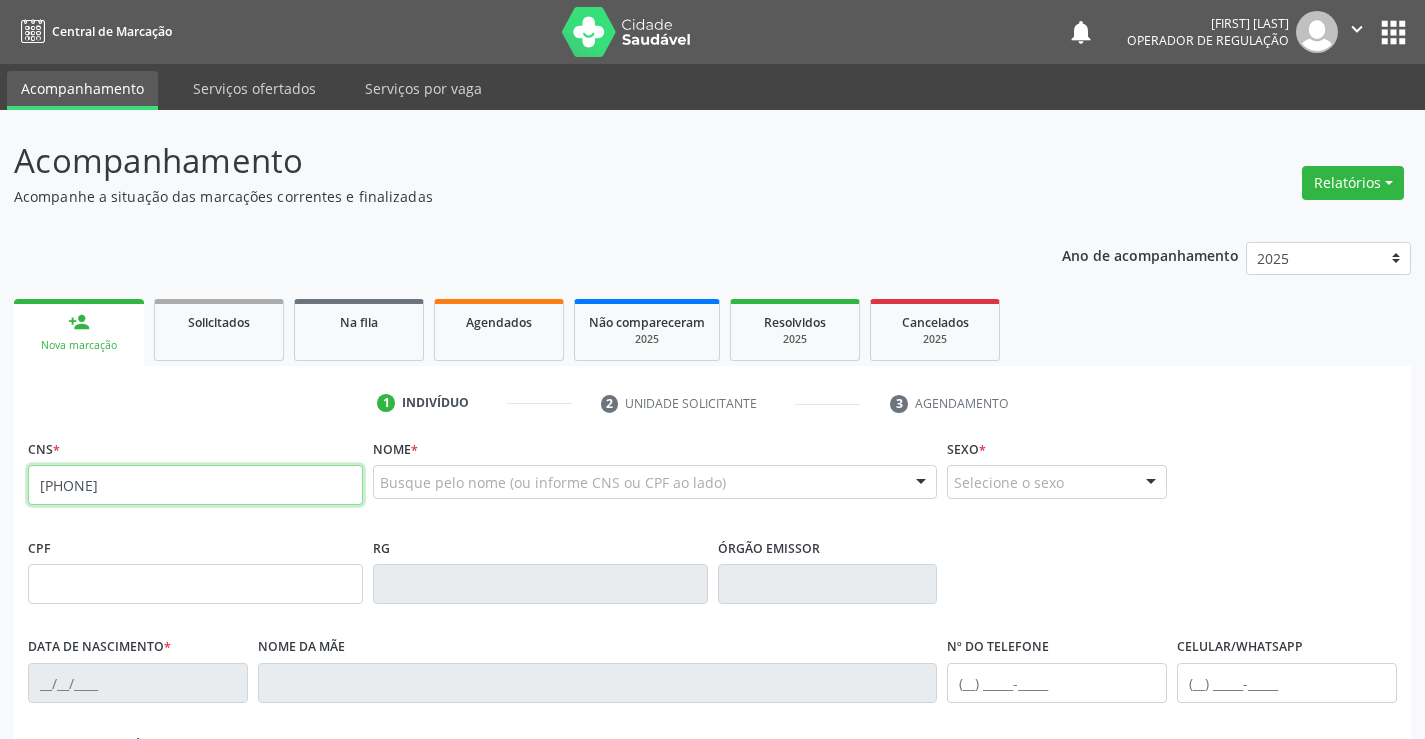 type on "707 4020 2487 9576" 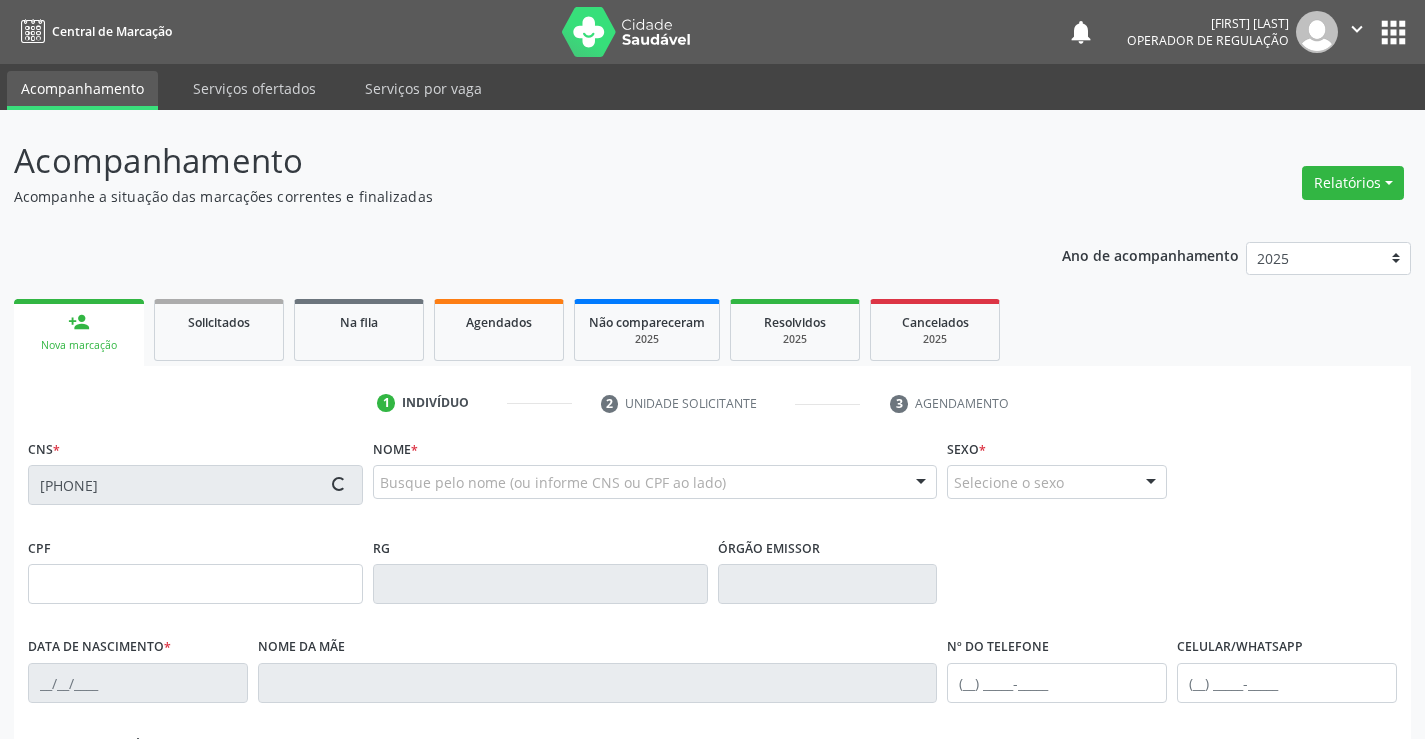 type on "045.538.035-00" 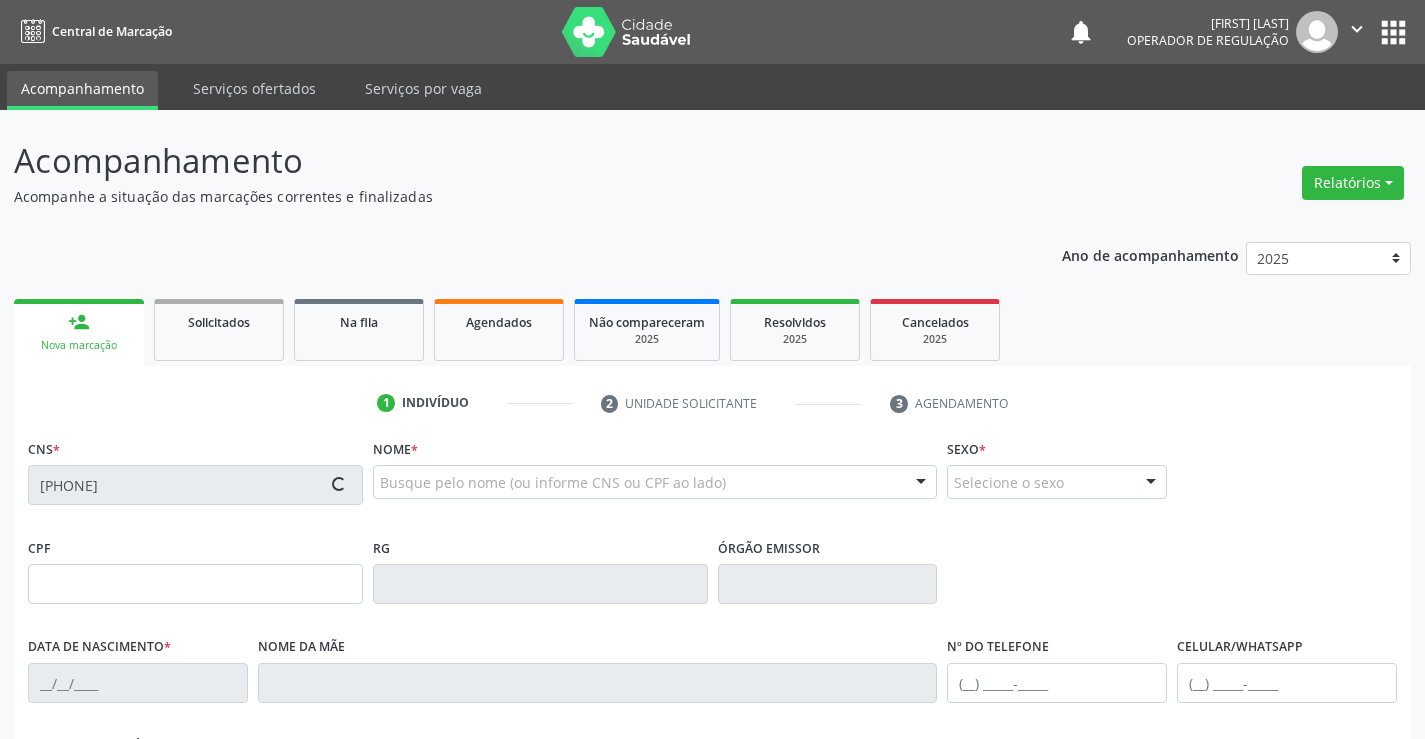 type on "17/09/1977" 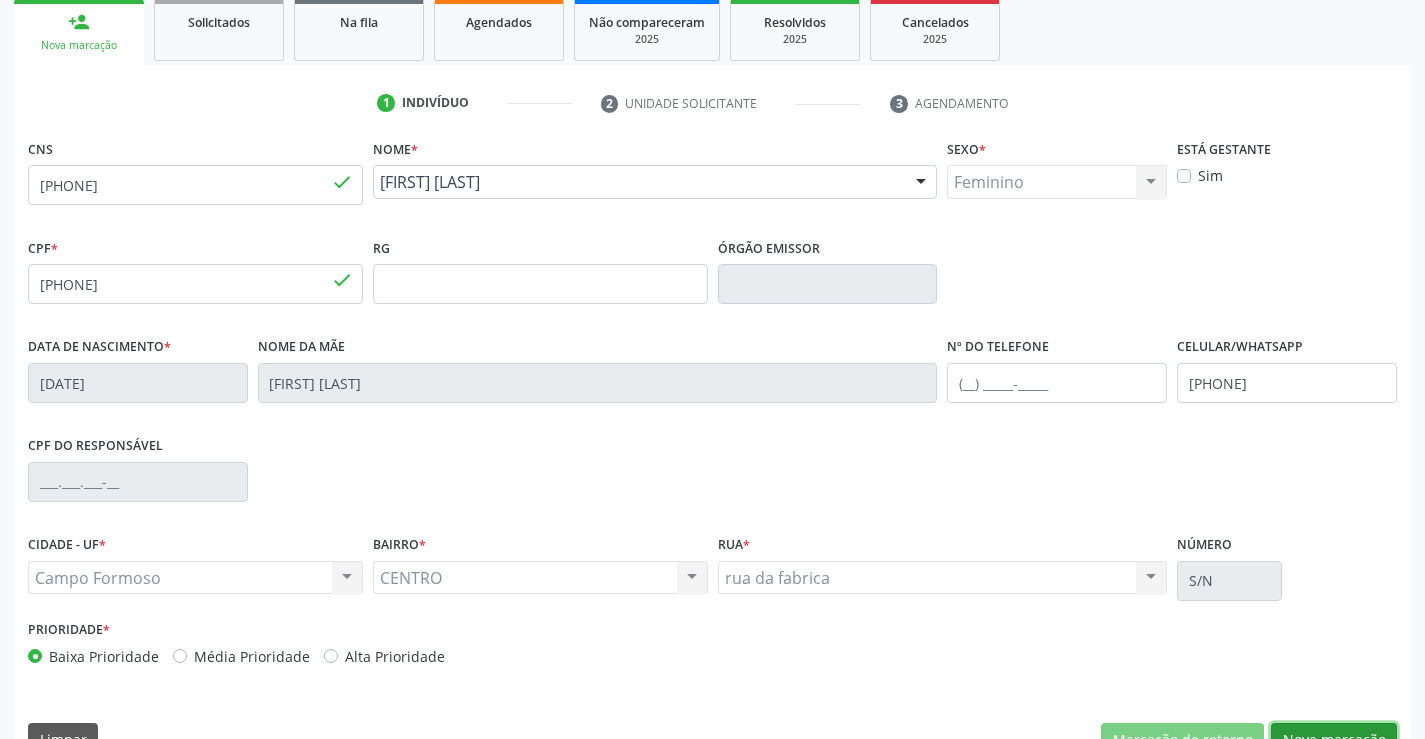 click on "Nova marcação" at bounding box center (1334, 740) 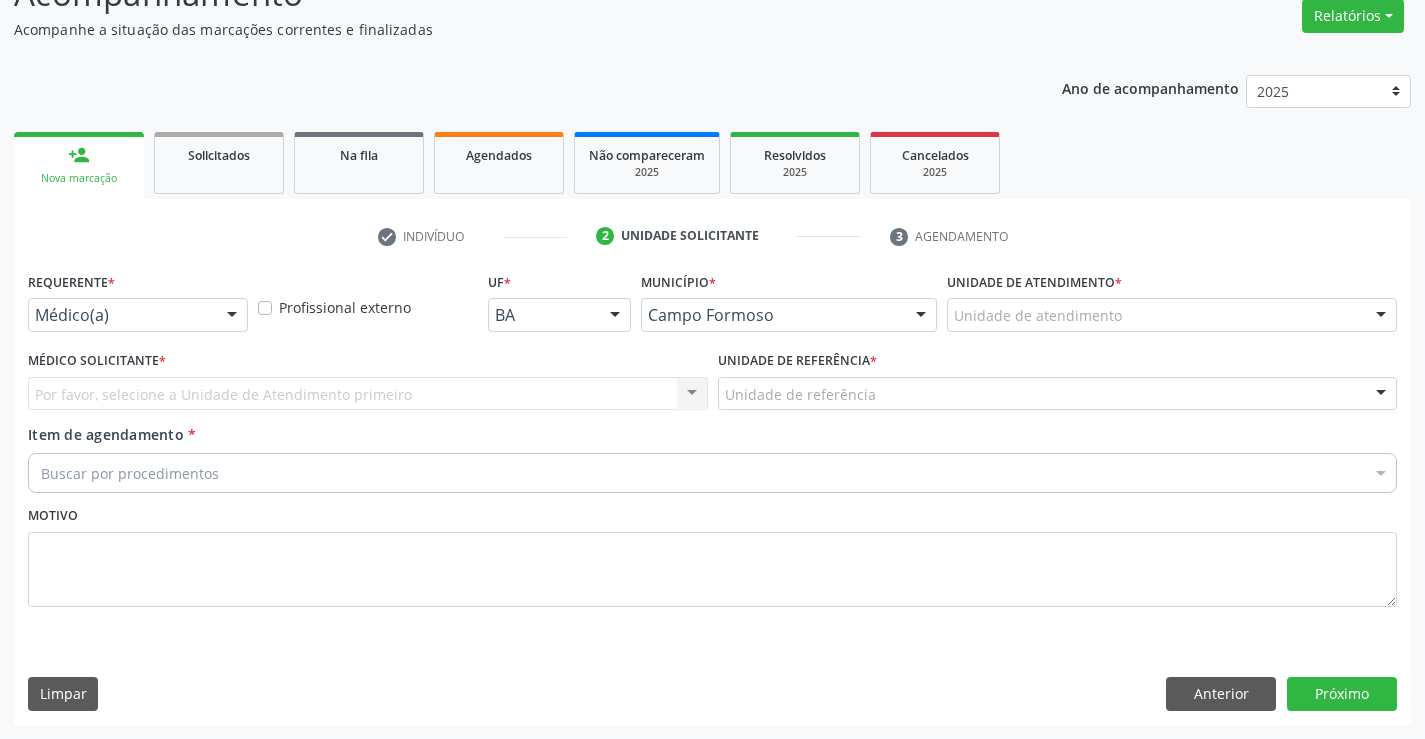 scroll, scrollTop: 167, scrollLeft: 0, axis: vertical 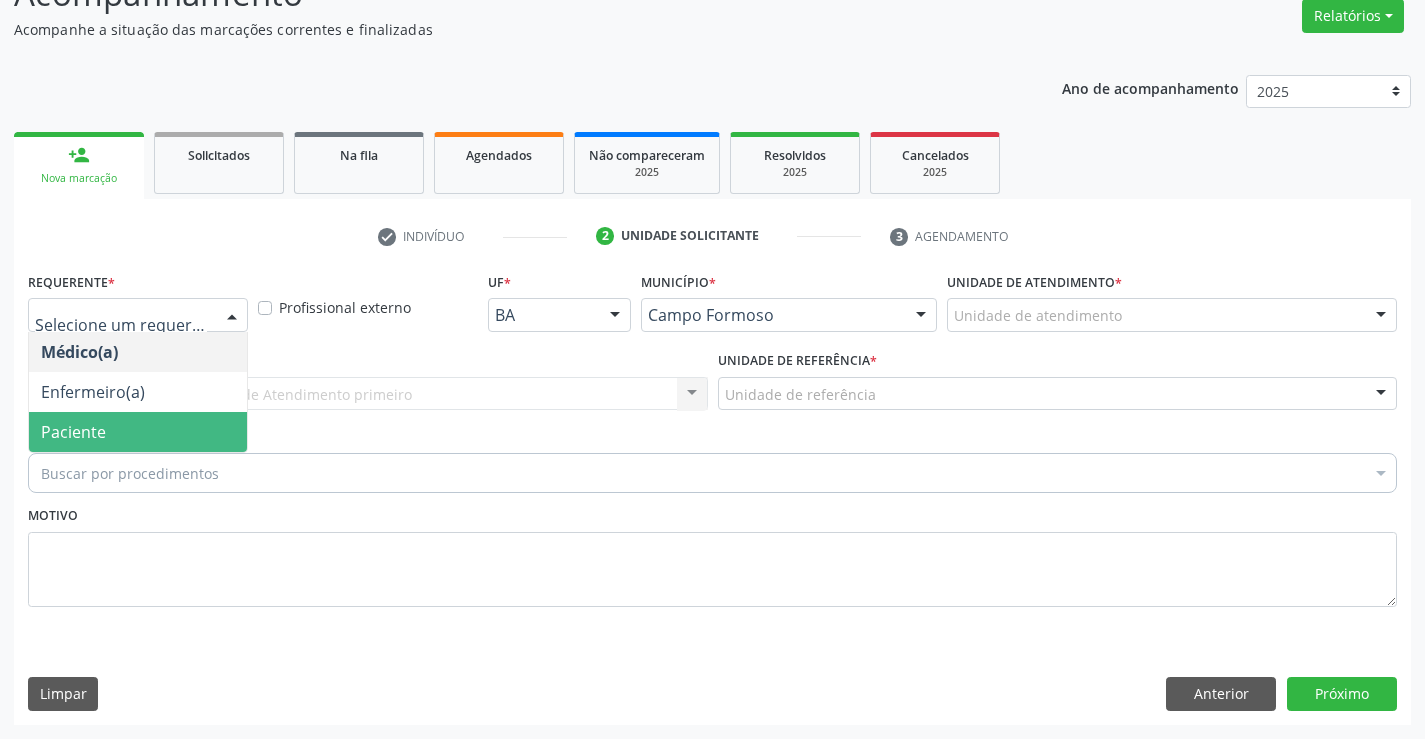 click on "Paciente" at bounding box center [138, 432] 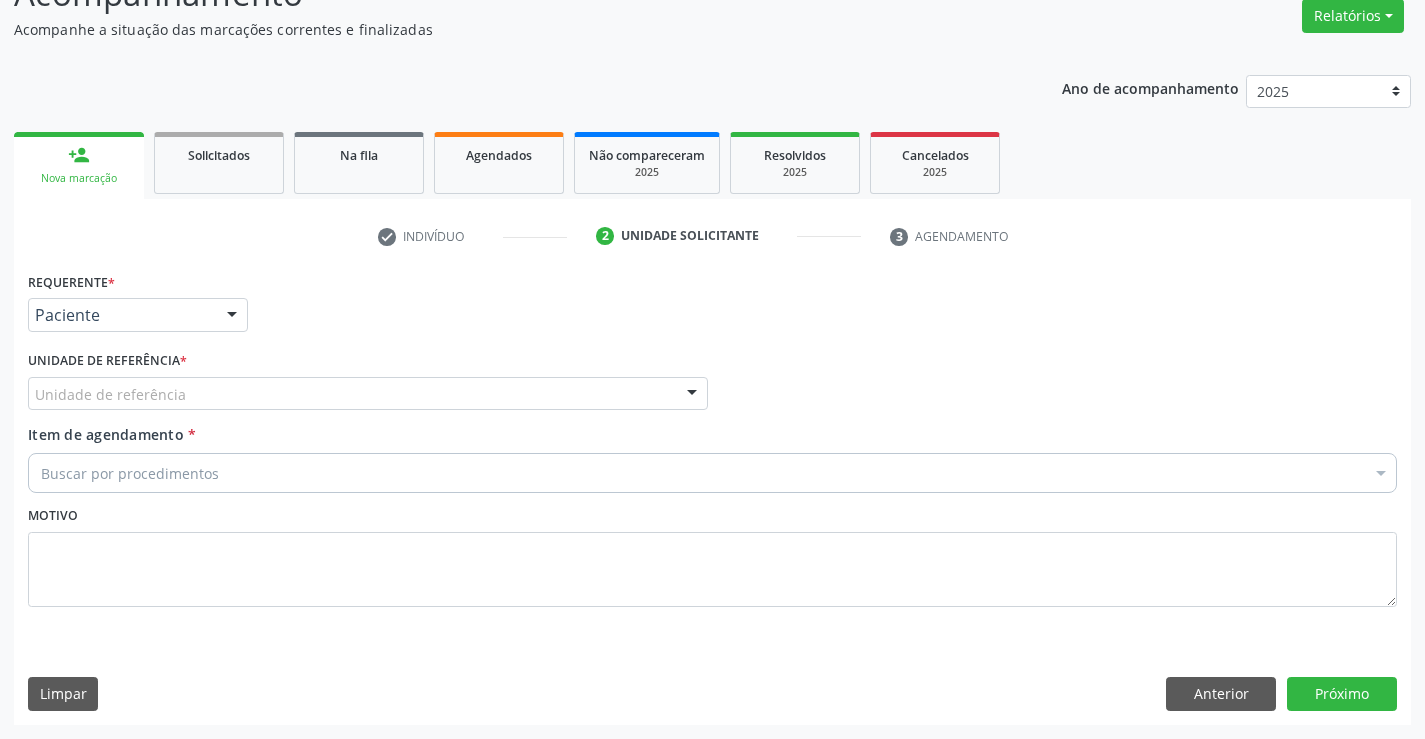 drag, startPoint x: 184, startPoint y: 379, endPoint x: 184, endPoint y: 397, distance: 18 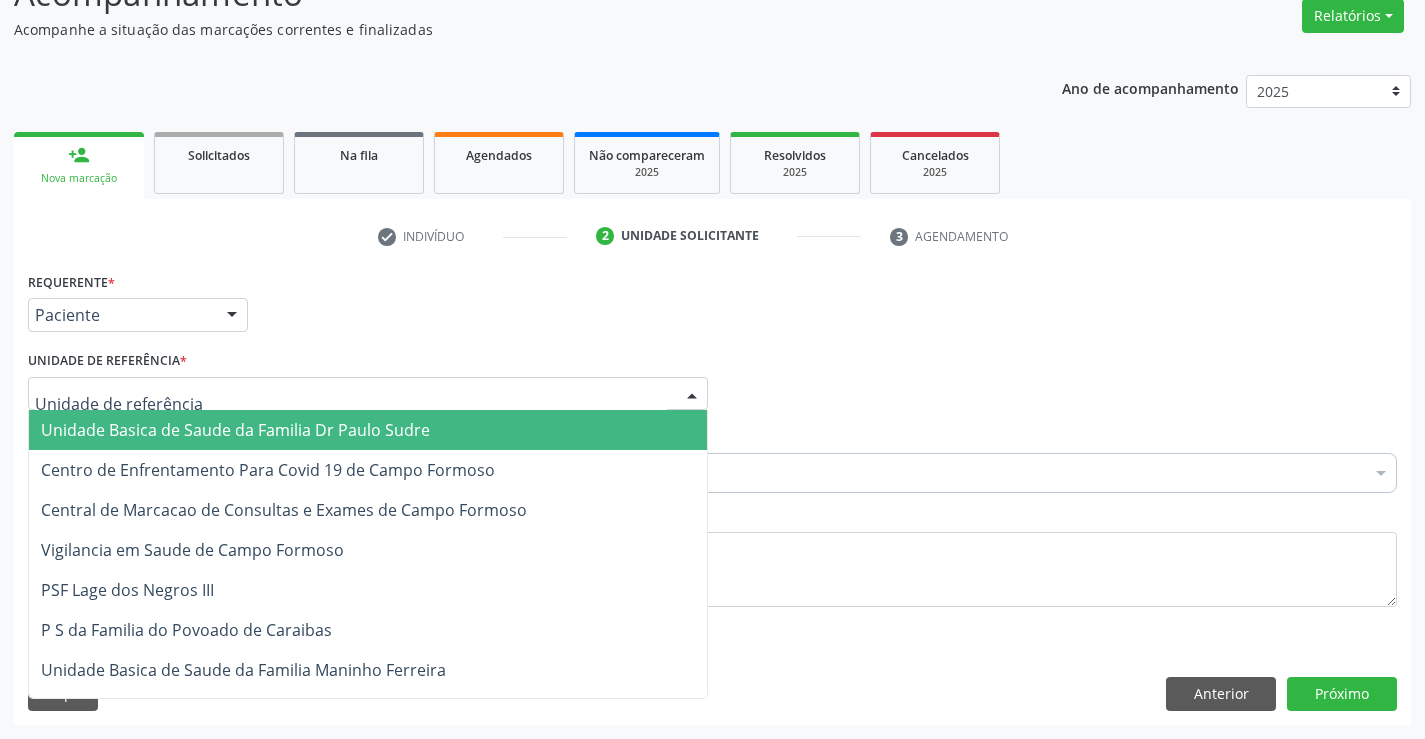 click on "Unidade Basica de Saude da Familia Dr Paulo Sudre" at bounding box center [235, 430] 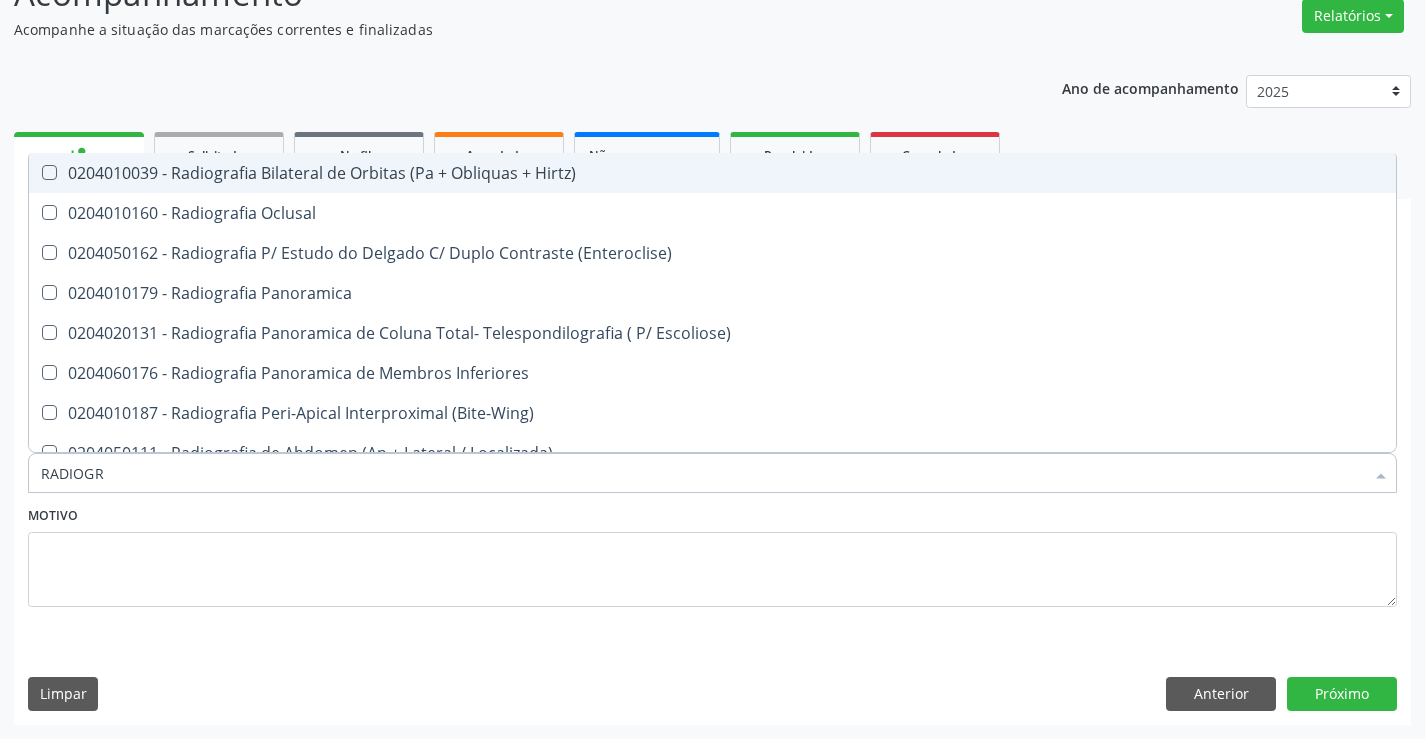 type on "RADIOGRA" 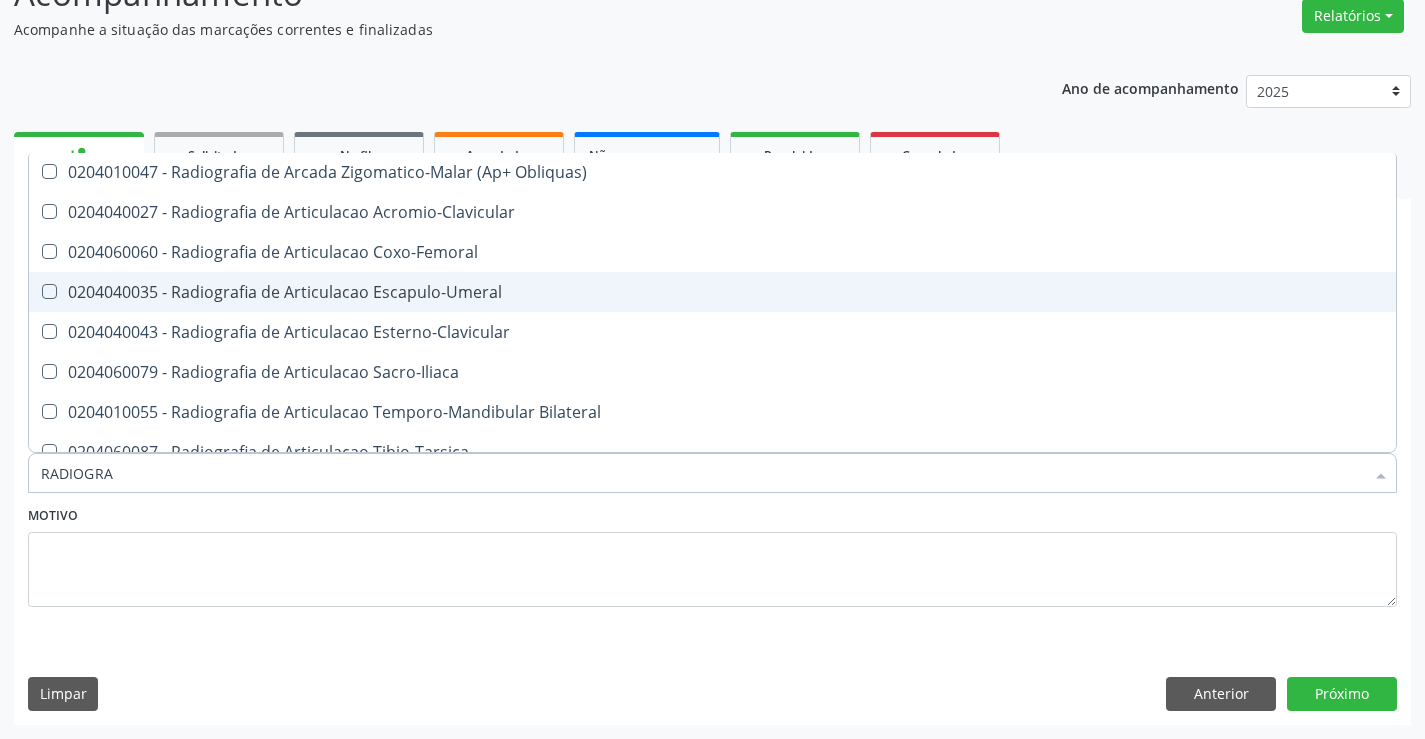 scroll, scrollTop: 541, scrollLeft: 0, axis: vertical 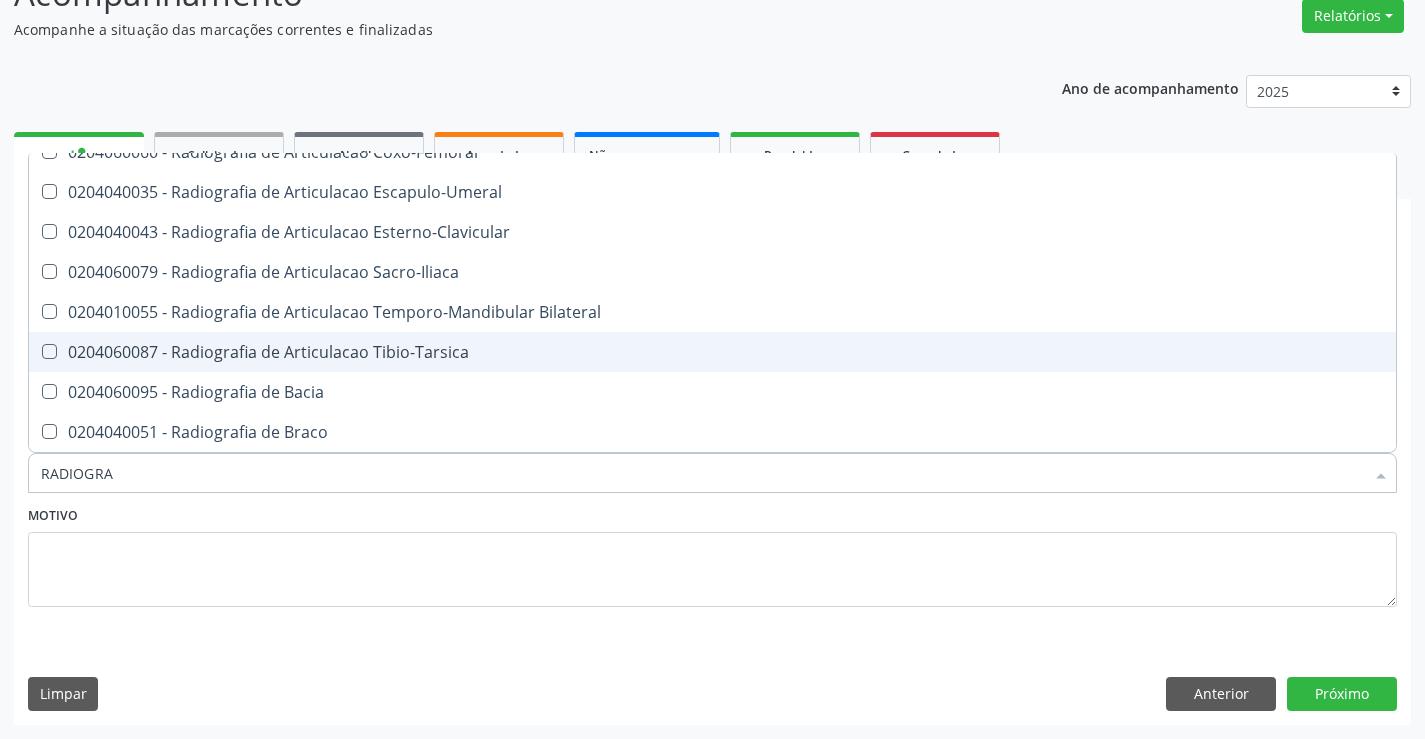 click on "0204060087 - Radiografia de Articulacao Tibio-Tarsica" at bounding box center [712, 352] 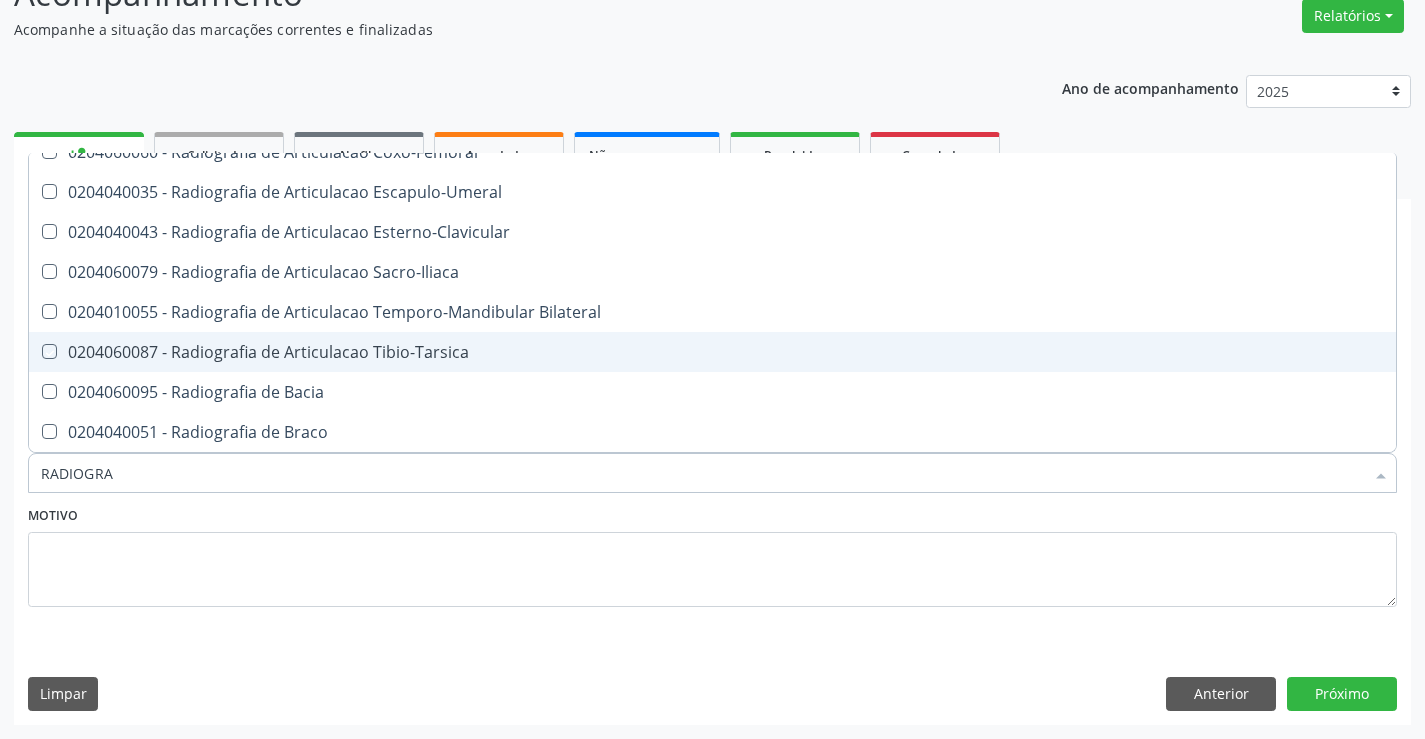 checkbox on "true" 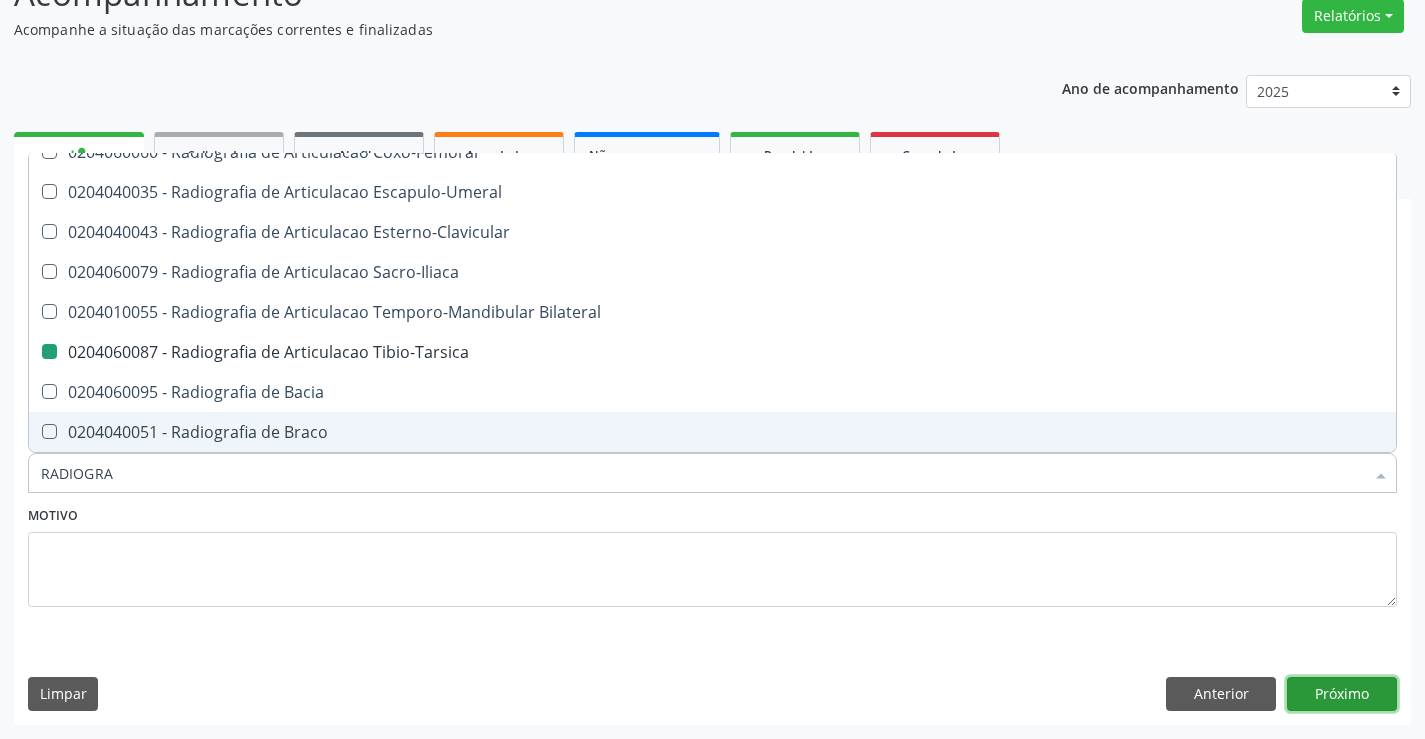 click on "Próximo" at bounding box center [1342, 694] 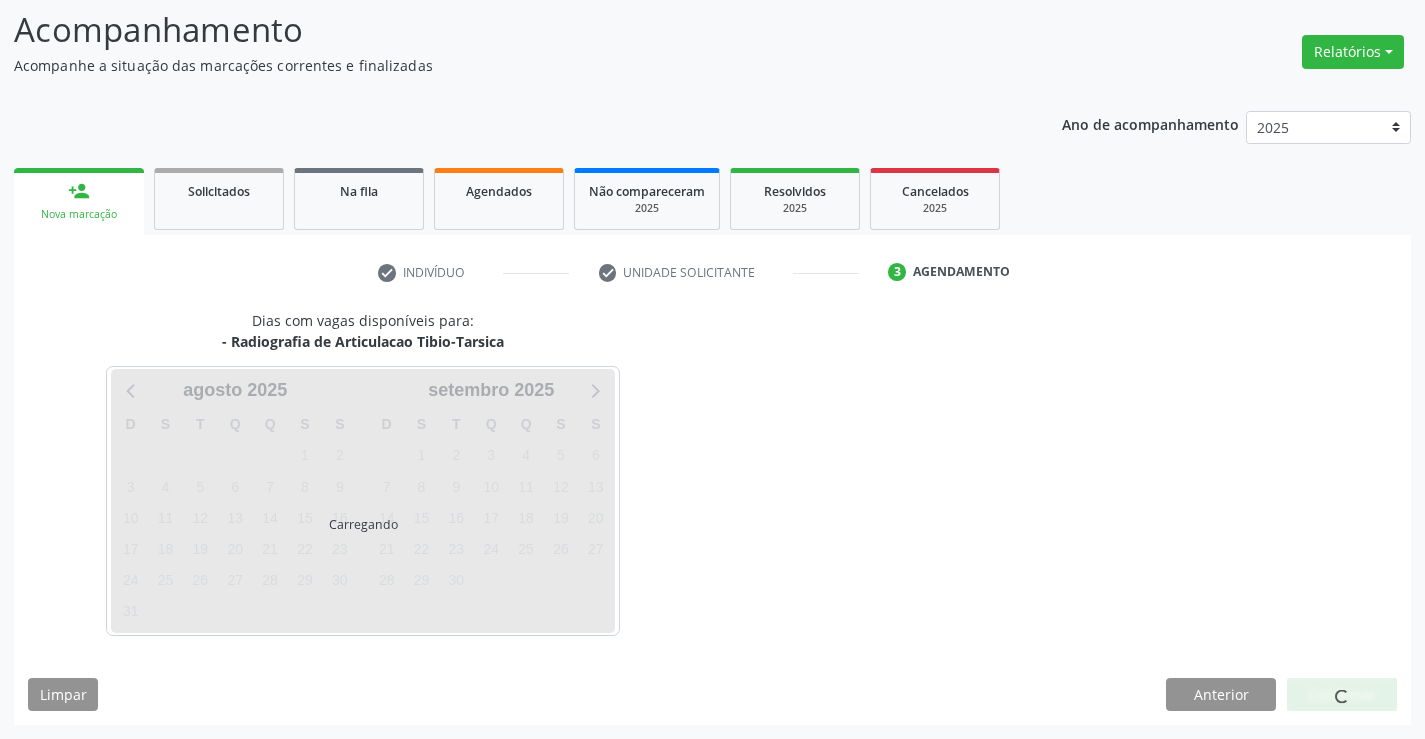 scroll, scrollTop: 131, scrollLeft: 0, axis: vertical 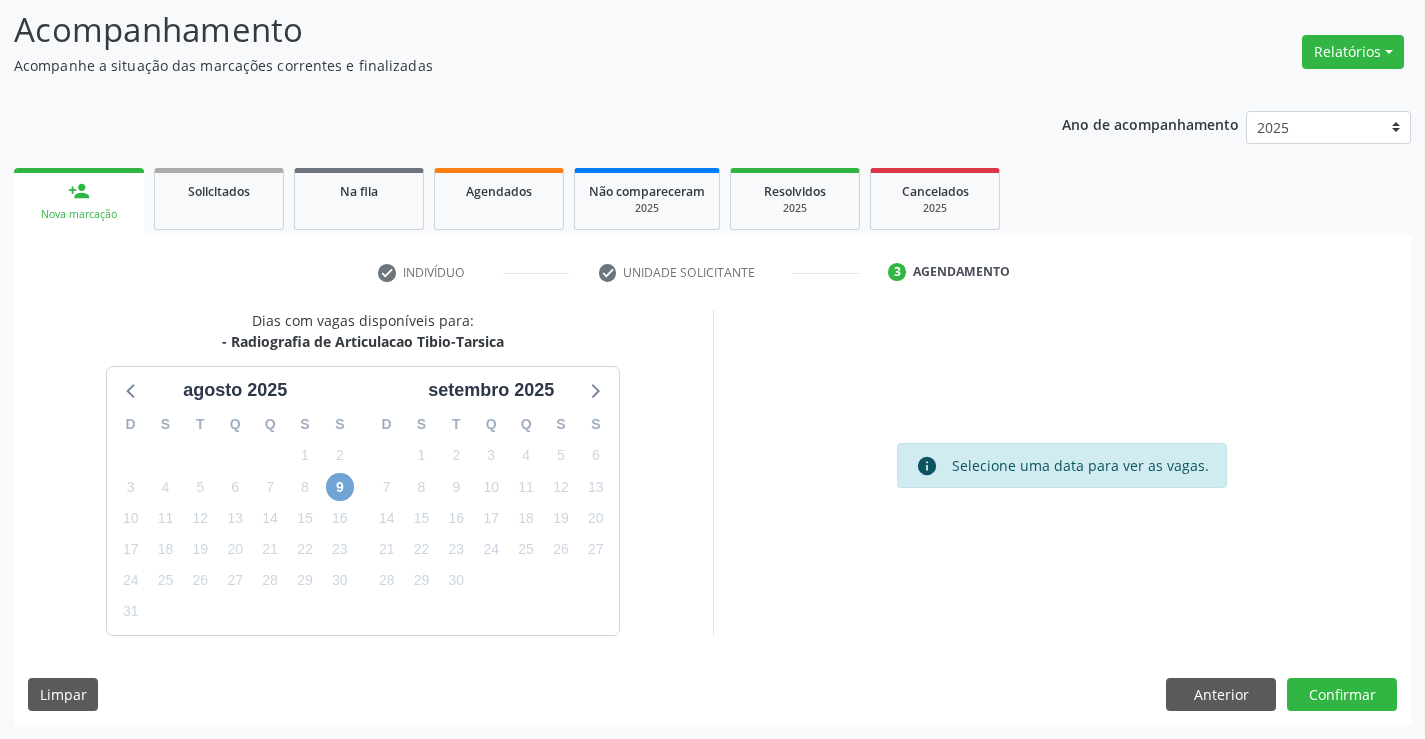 click on "9" at bounding box center [340, 487] 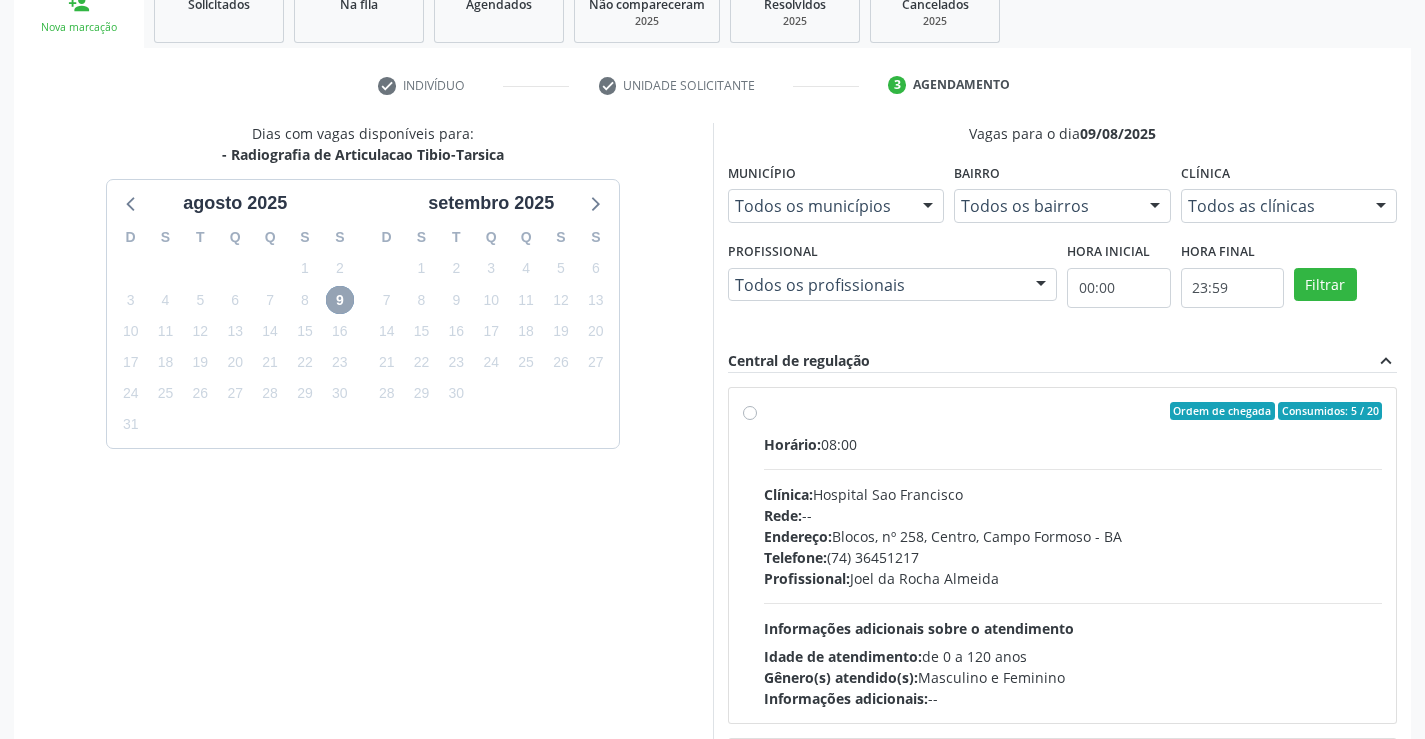 scroll, scrollTop: 331, scrollLeft: 0, axis: vertical 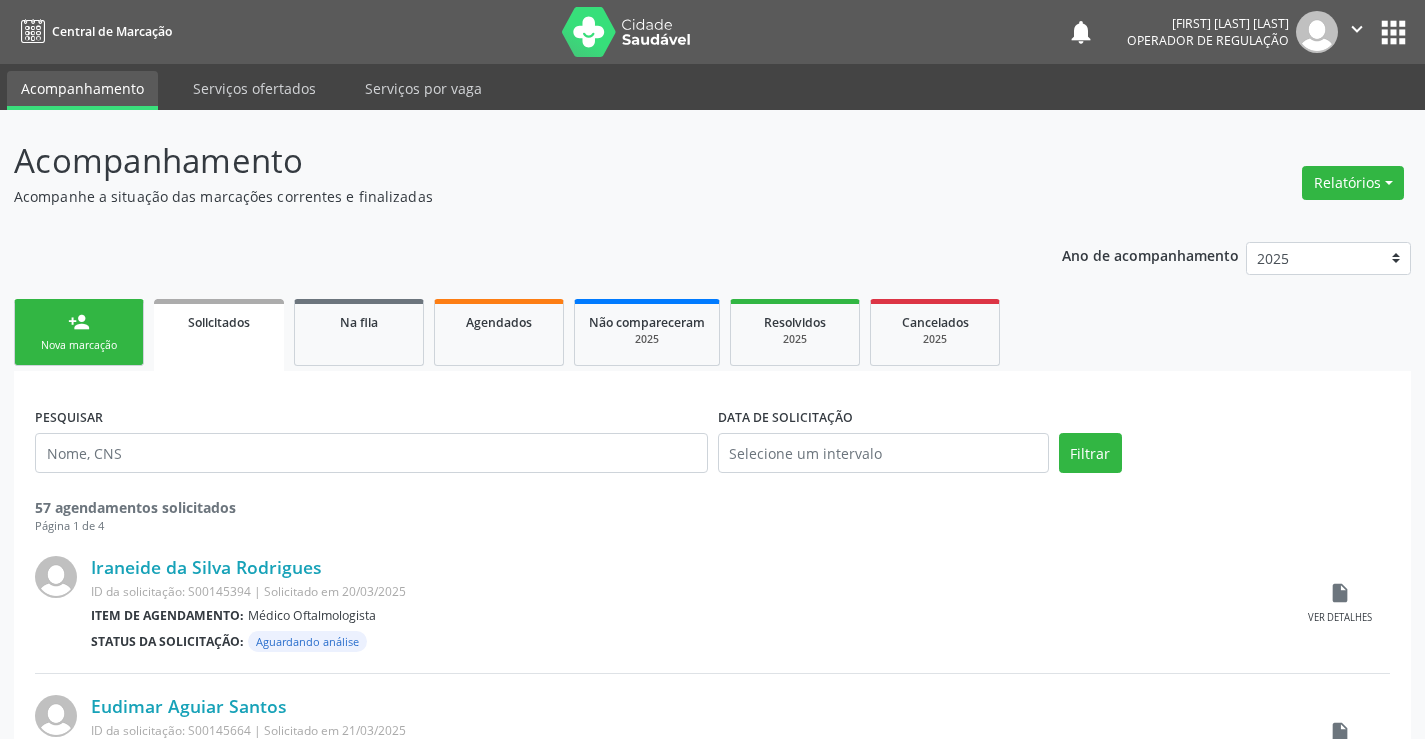 click on "person_add
Nova marcação" at bounding box center [79, 332] 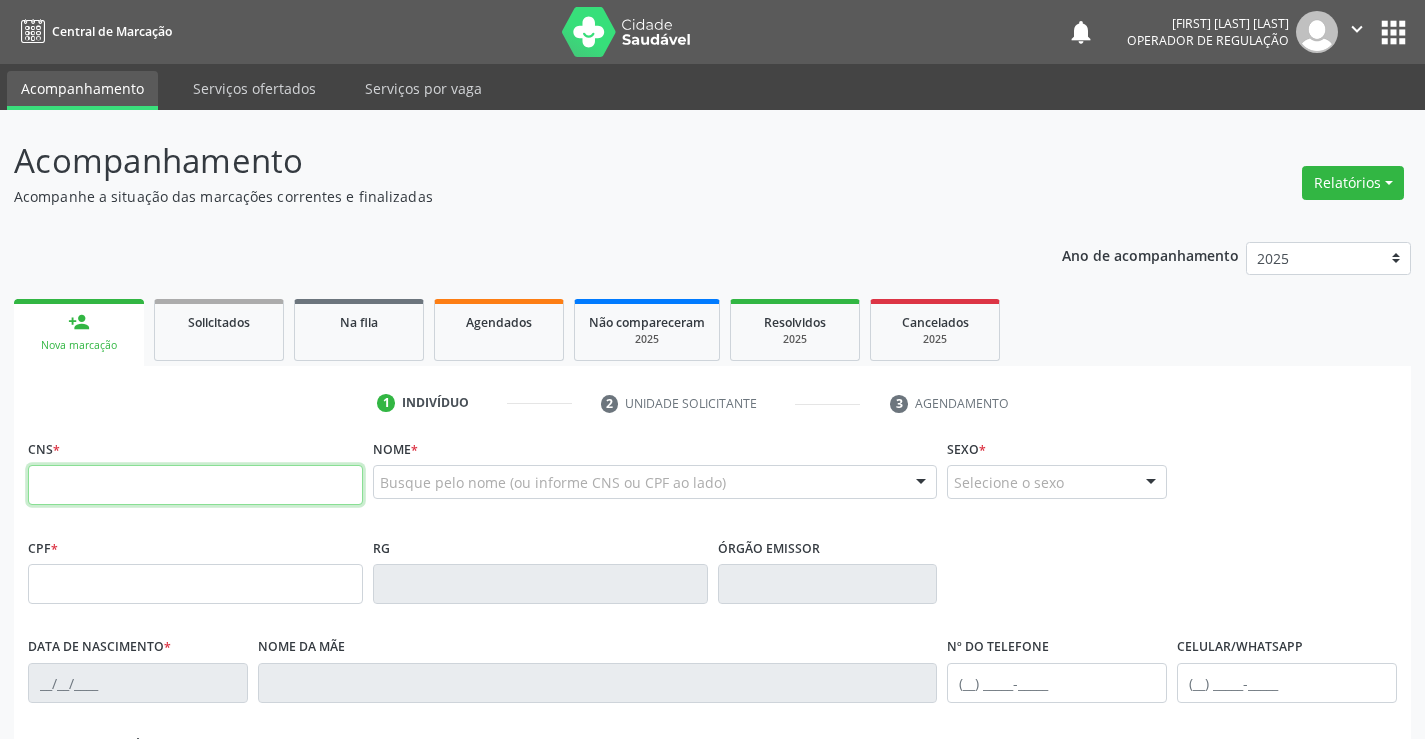 click at bounding box center [195, 485] 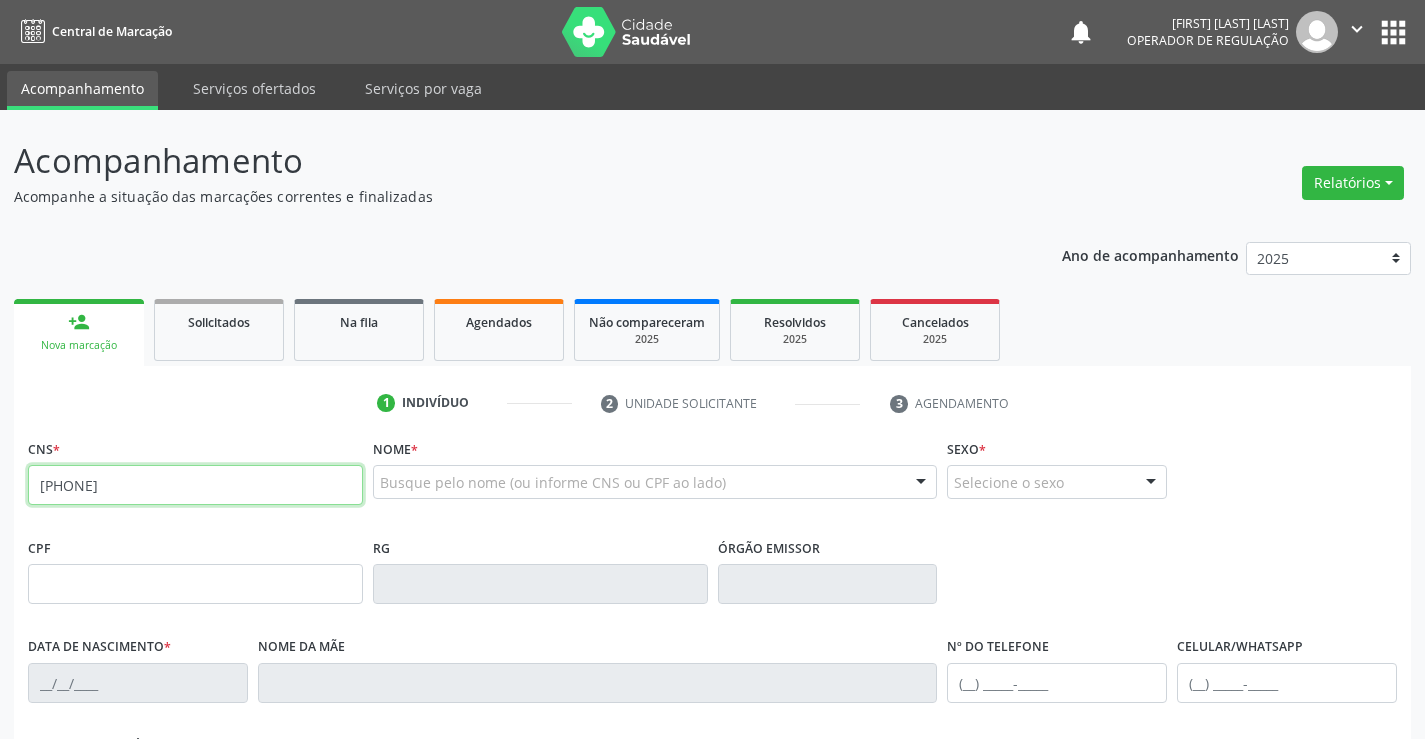 type on "[PHONE]" 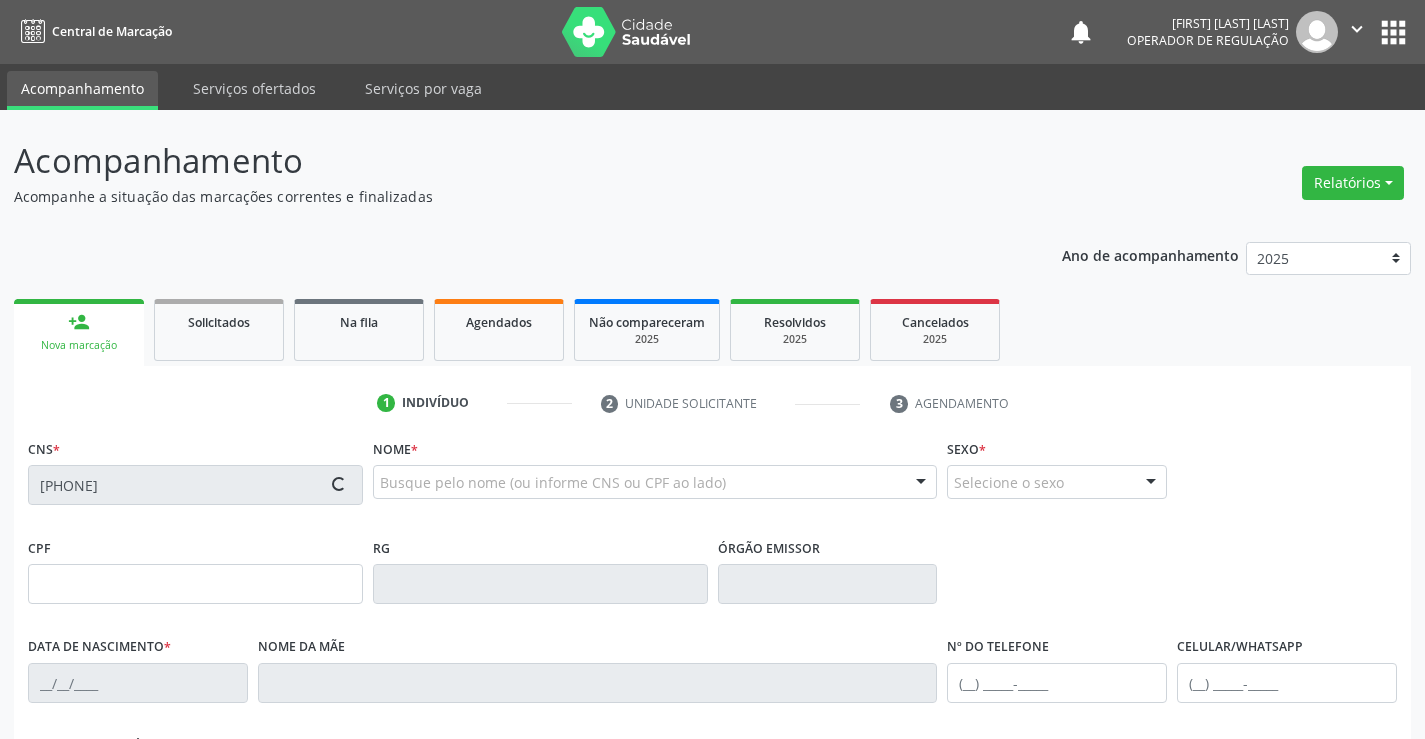 type on "[PHONE]" 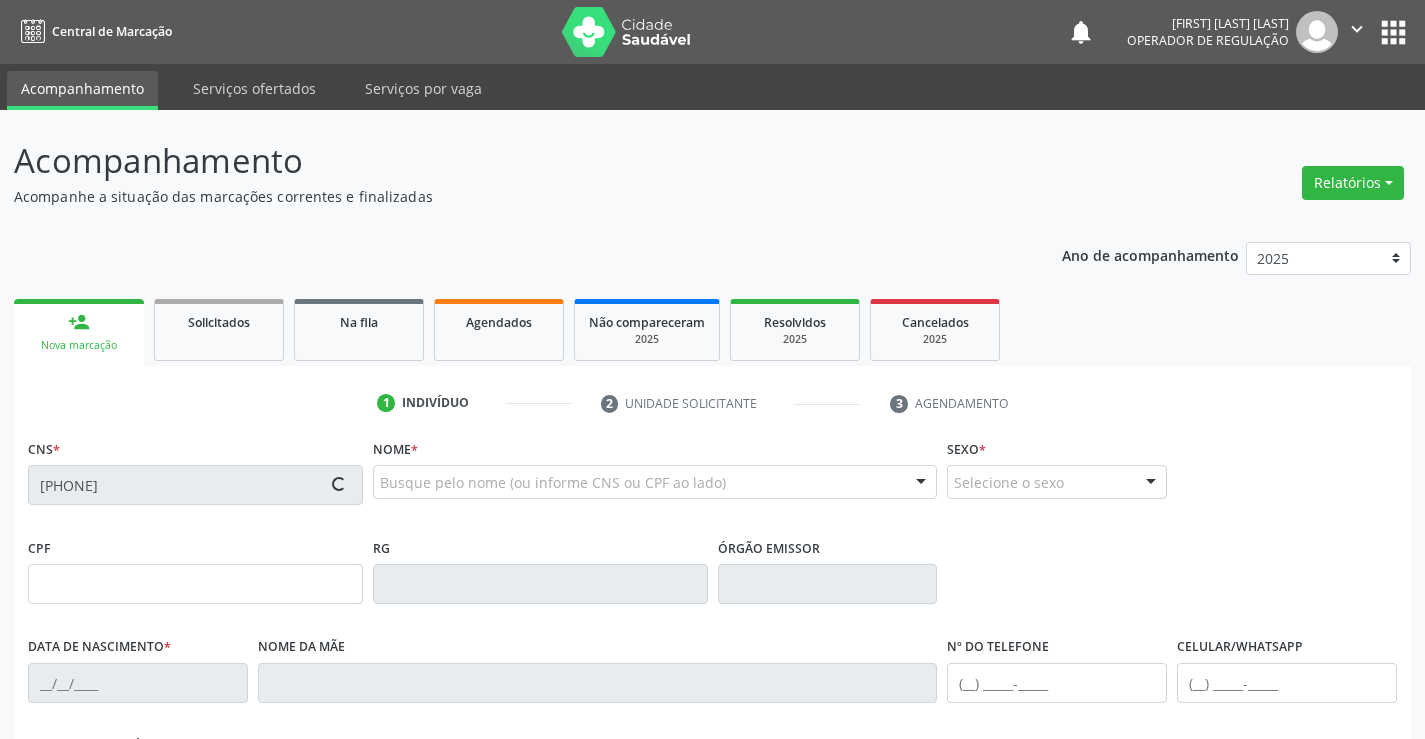 type on "[DD]/[MM]/[YYYY]" 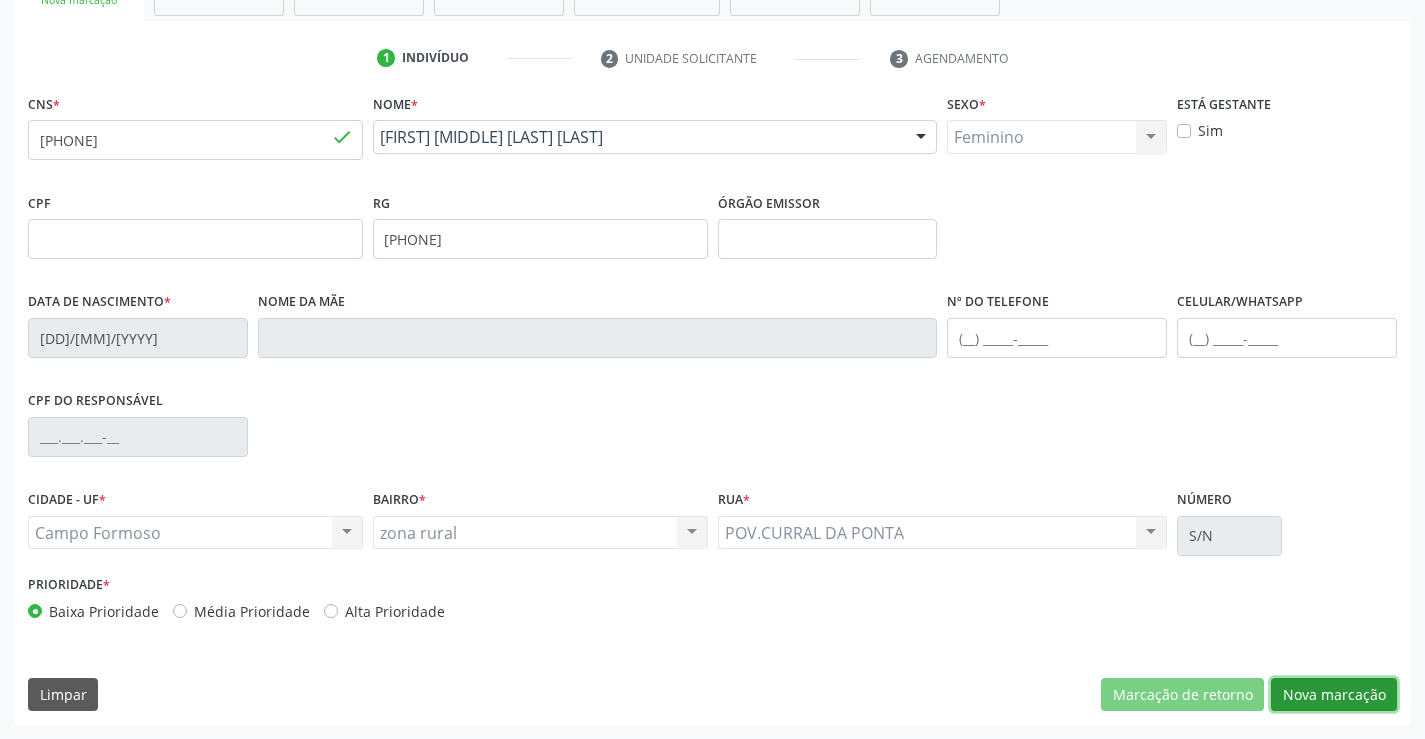click on "Nova marcação" at bounding box center [1334, 695] 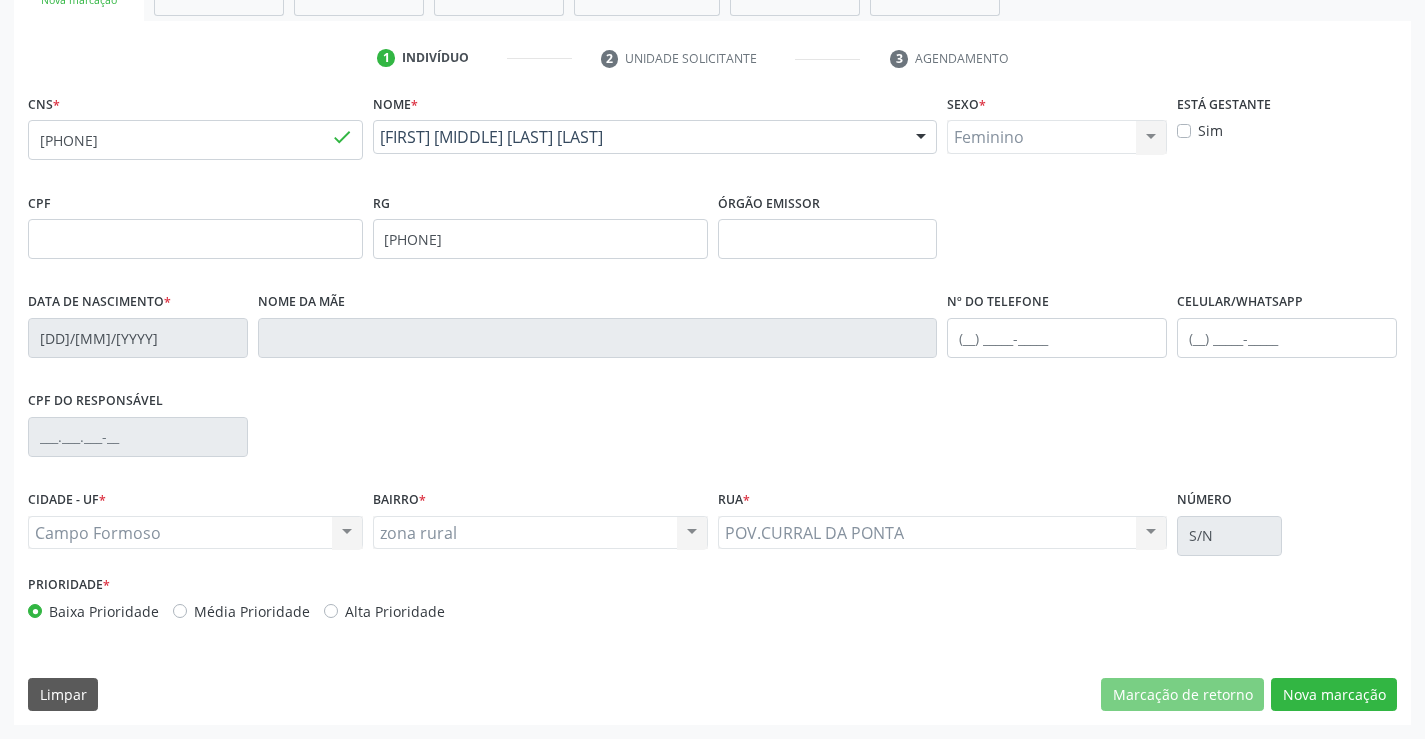 scroll, scrollTop: 167, scrollLeft: 0, axis: vertical 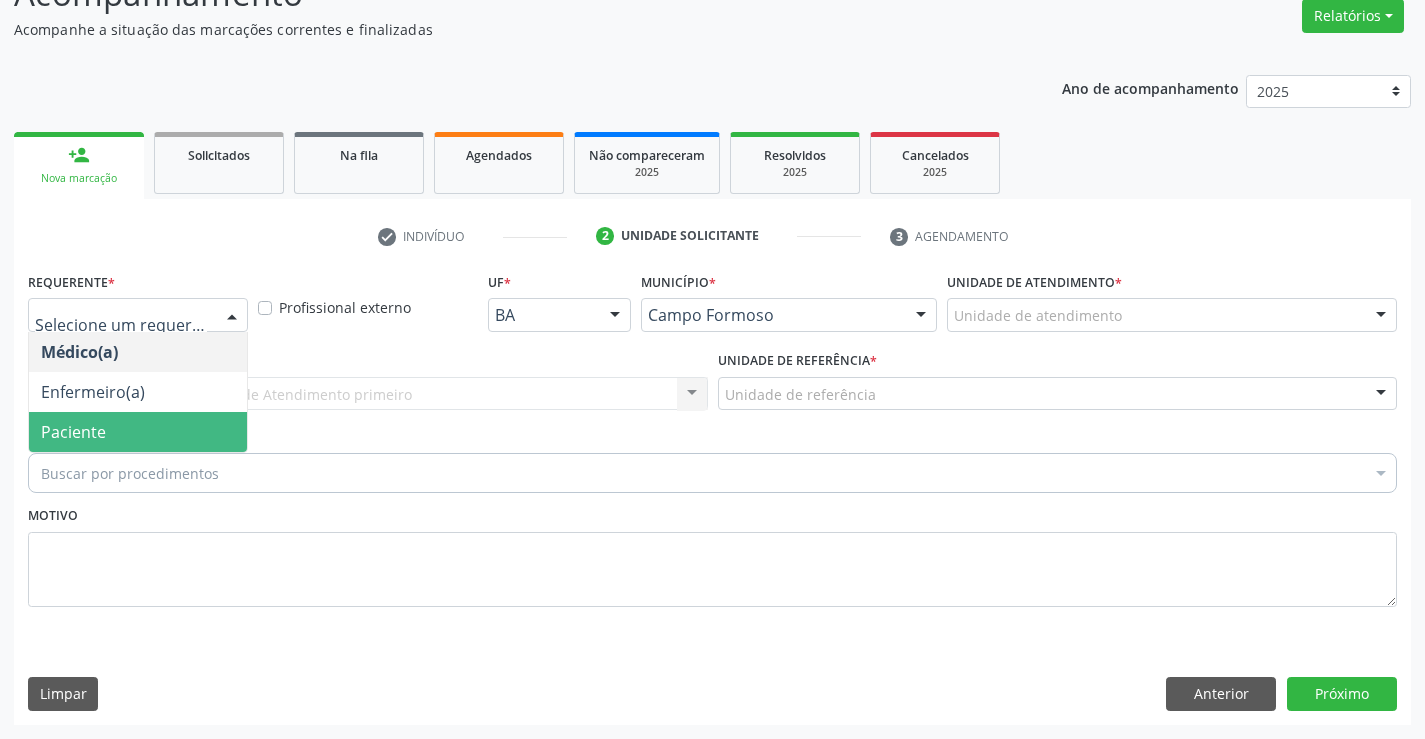 click on "Paciente" at bounding box center [138, 432] 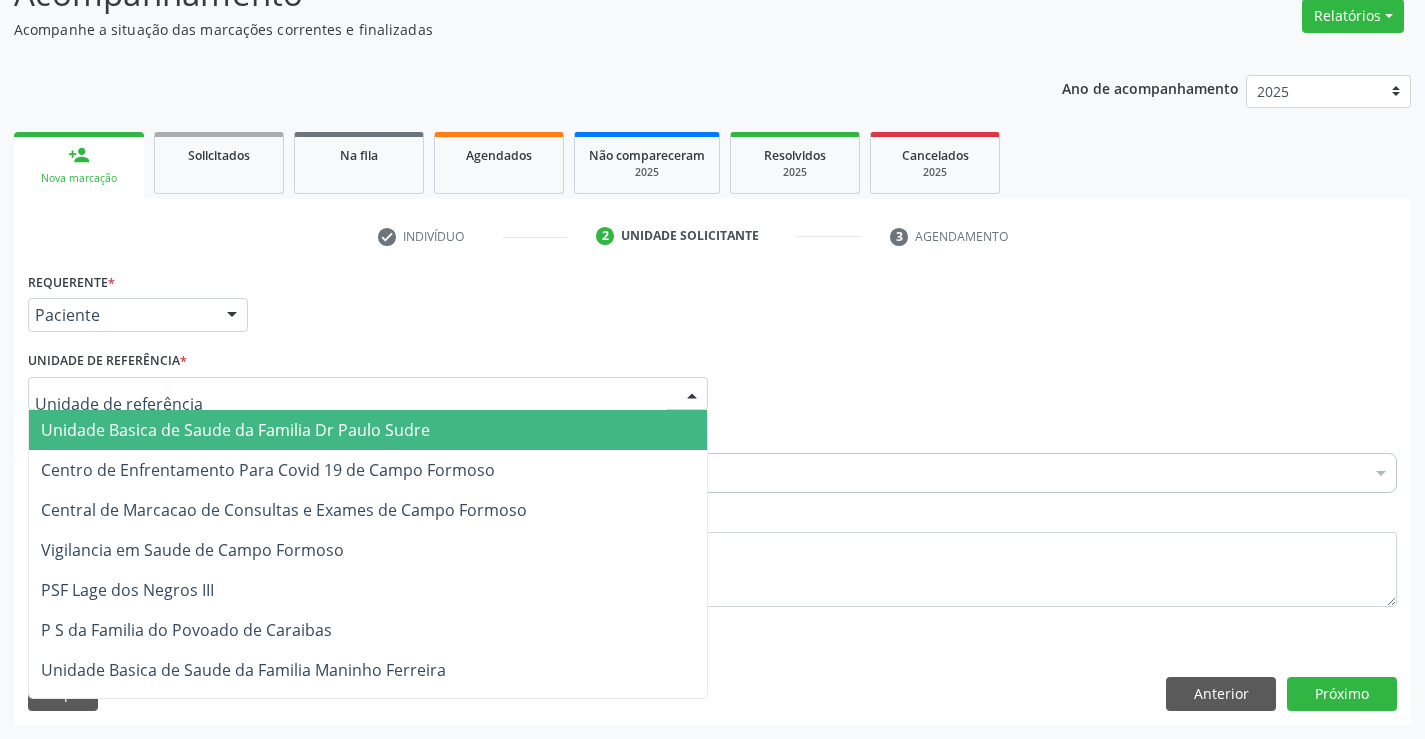 click on "Unidade Basica de Saude da Familia Dr Paulo Sudre" at bounding box center (235, 430) 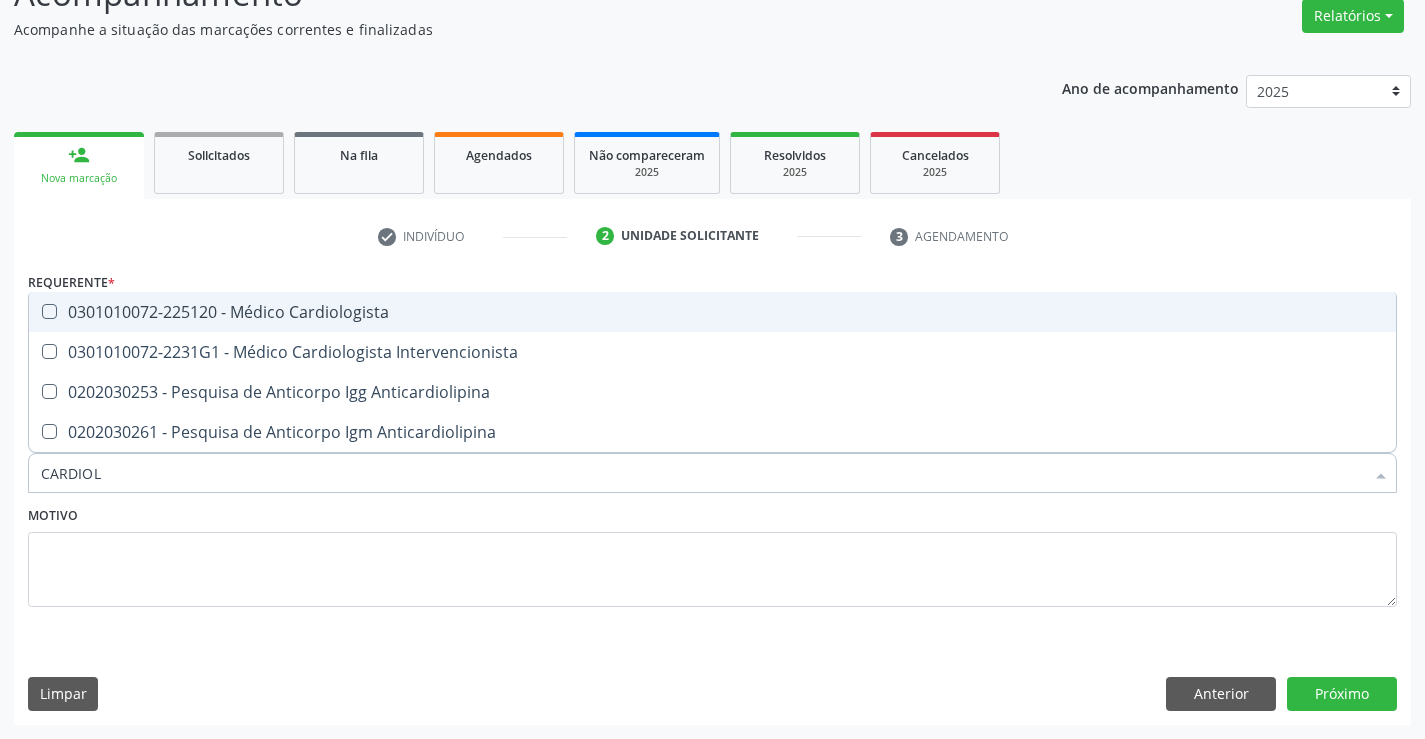 type on "CARDIOLO" 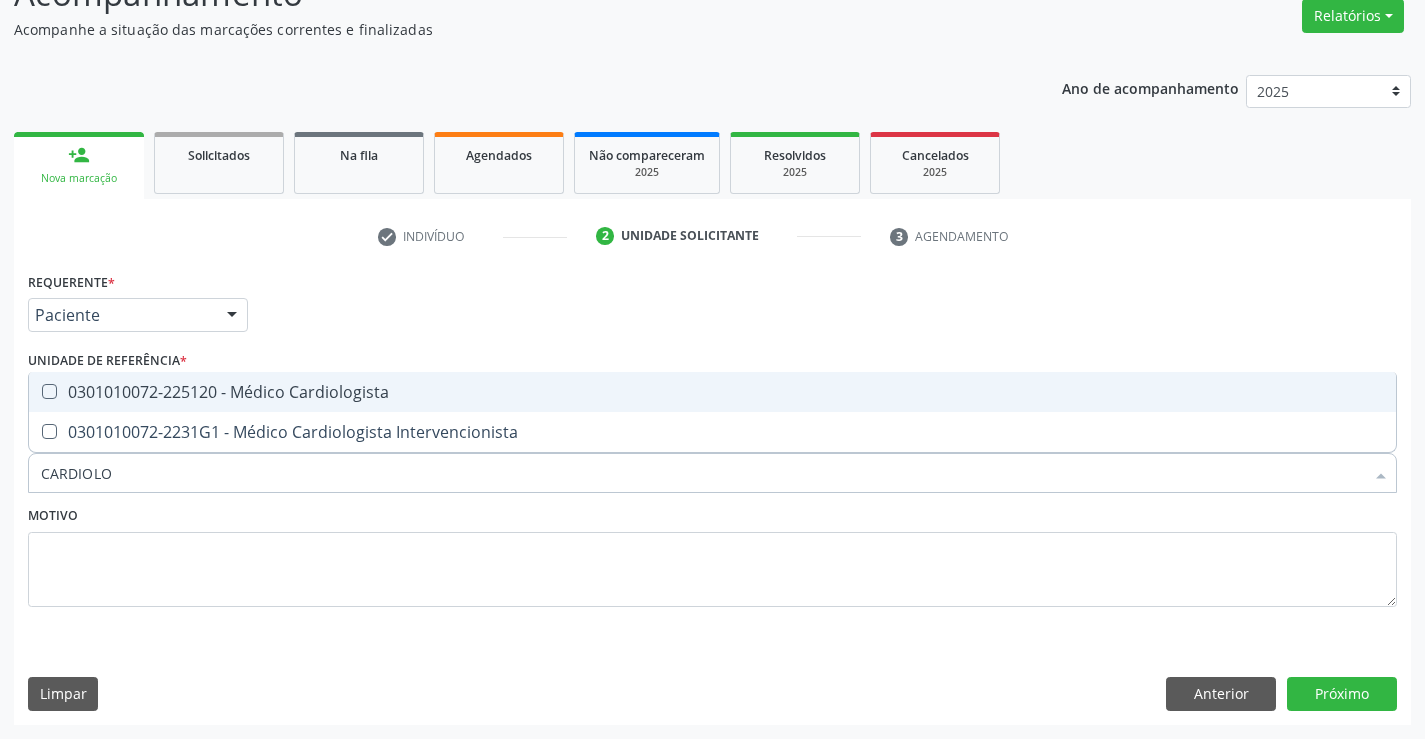 click on "0301010072-225120 - Médico Cardiologista" at bounding box center [712, 392] 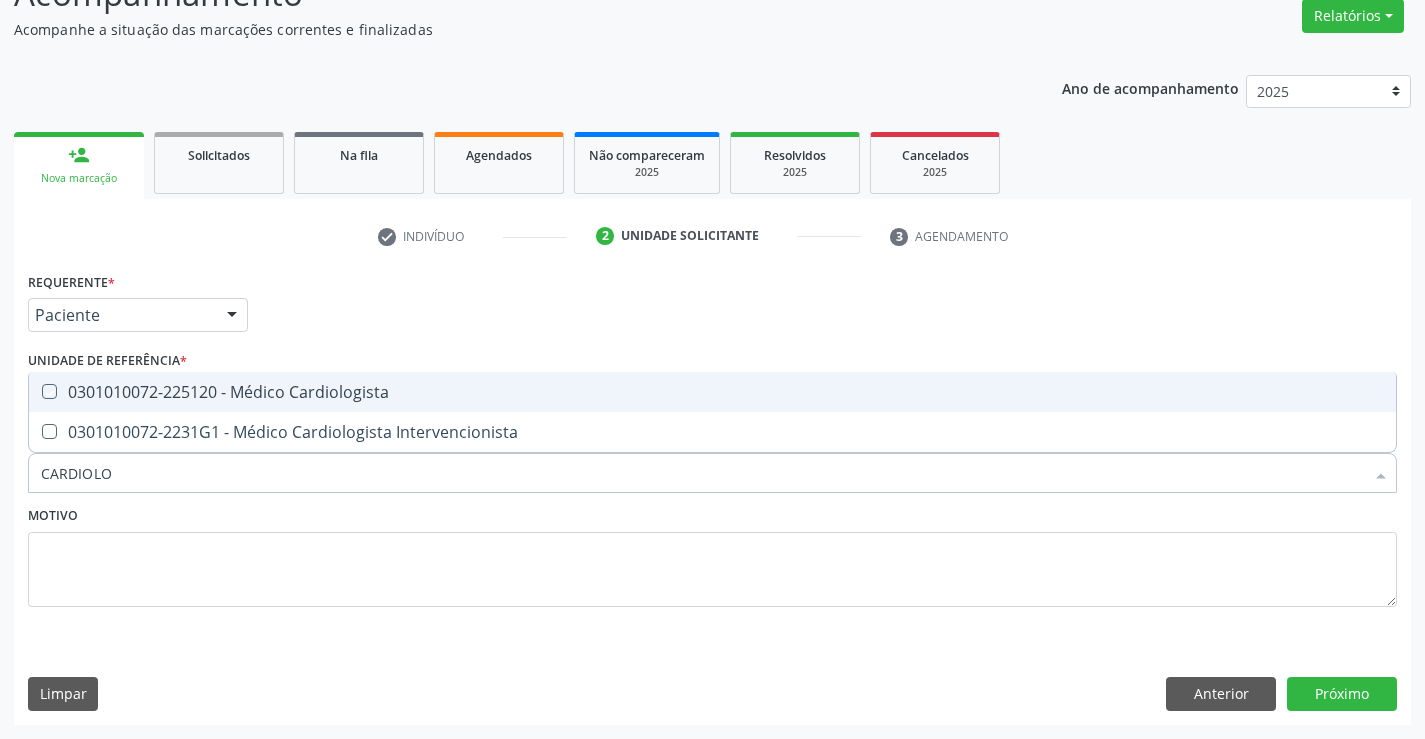 checkbox on "true" 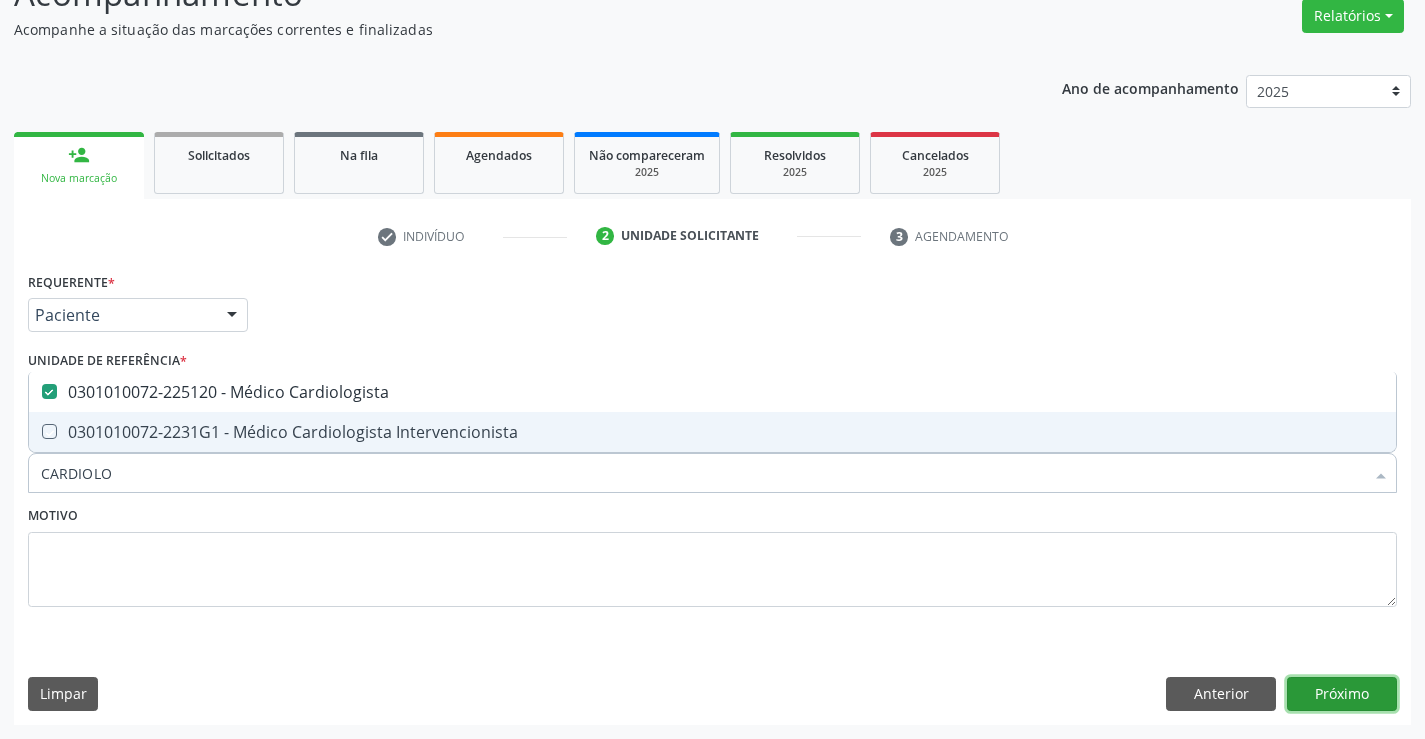 click on "Próximo" at bounding box center (1342, 694) 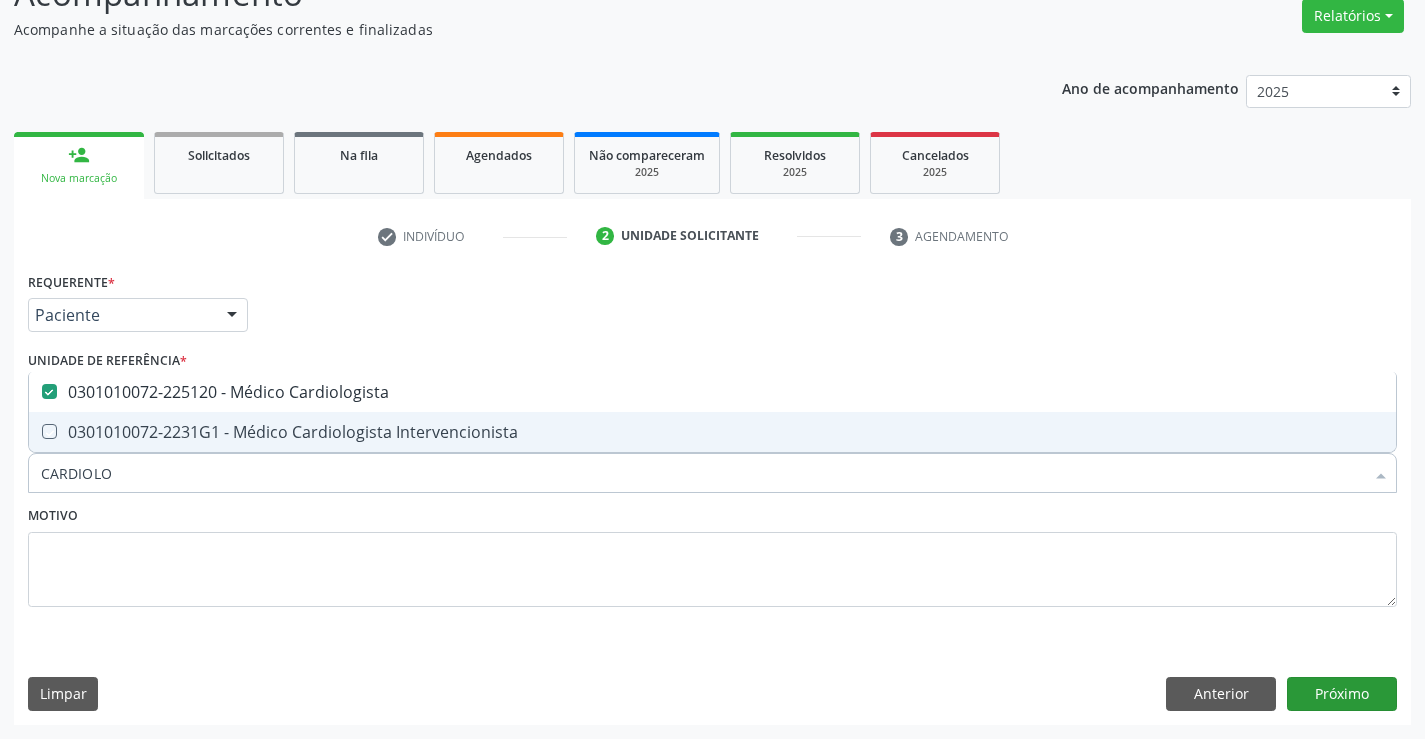 scroll, scrollTop: 131, scrollLeft: 0, axis: vertical 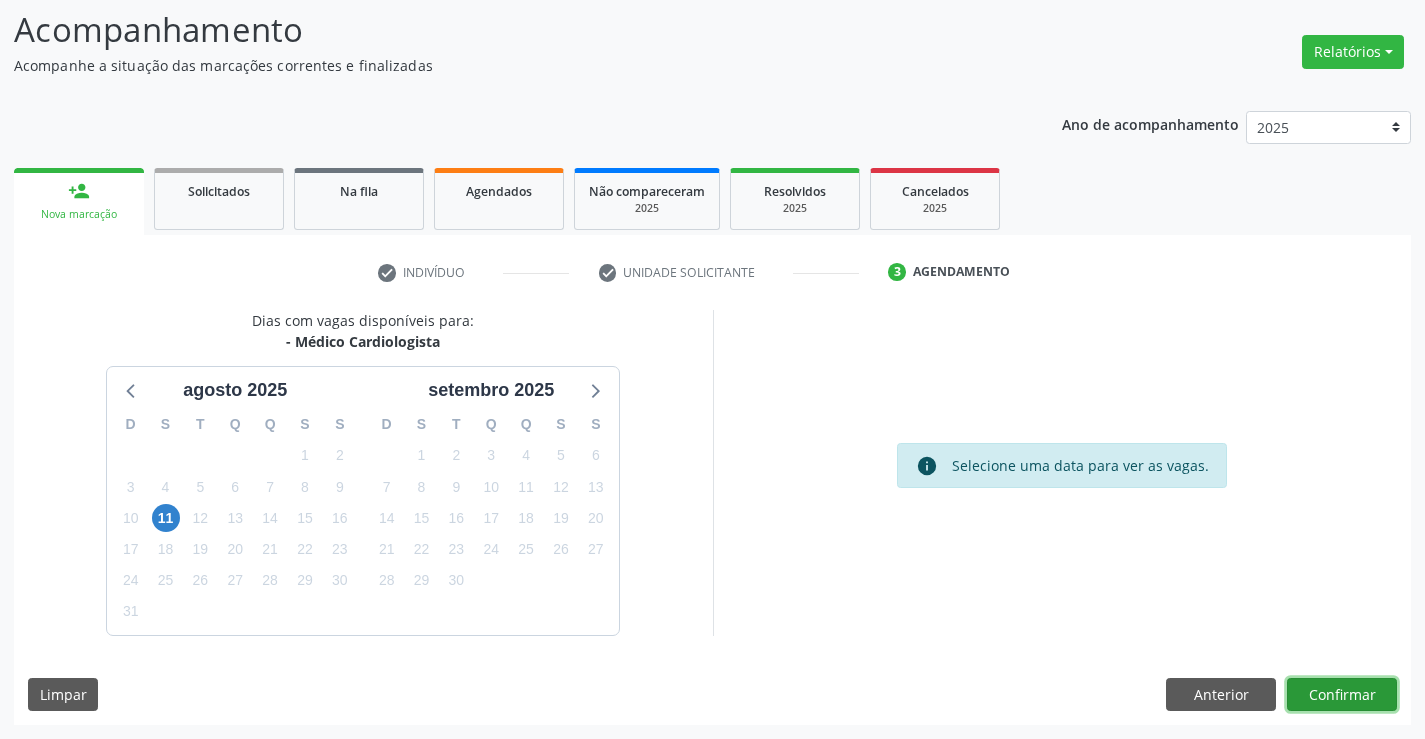 click on "Confirmar" at bounding box center [1342, 695] 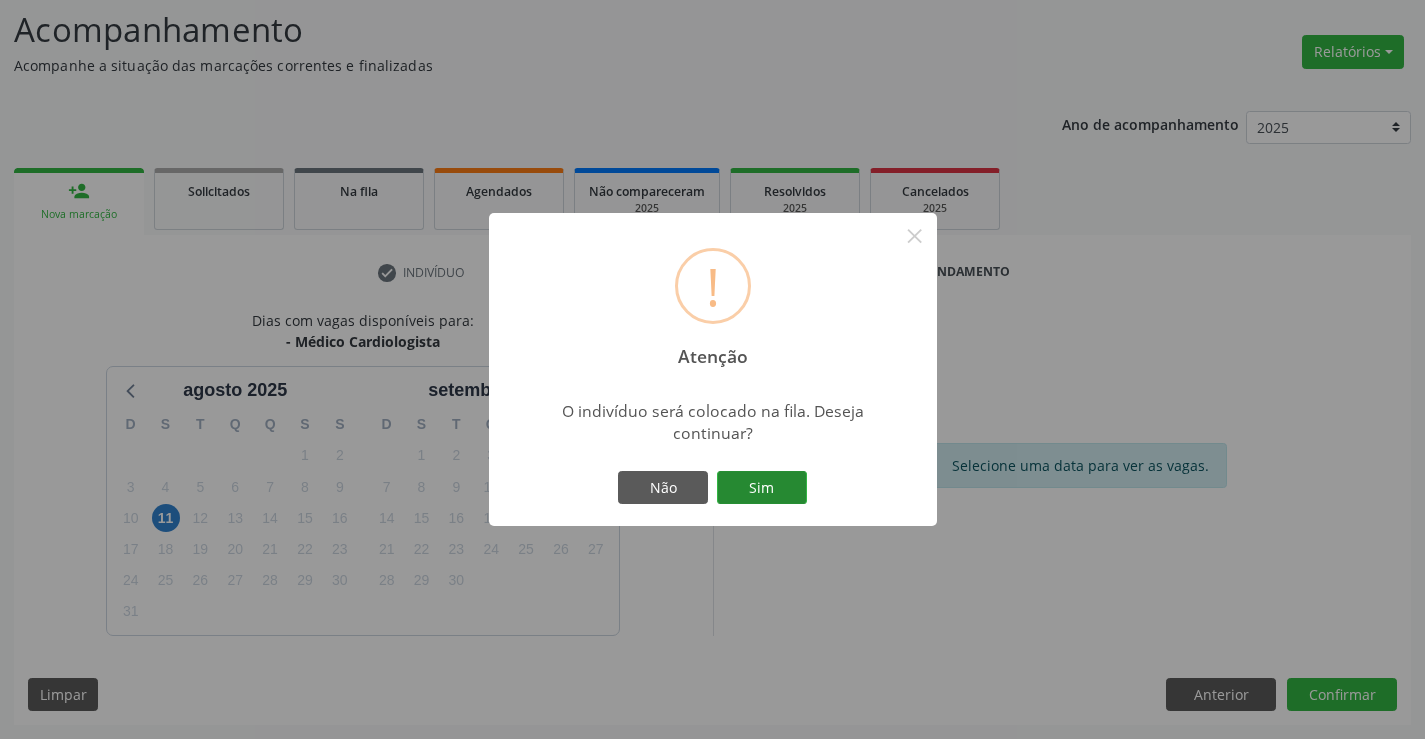 click on "Sim" at bounding box center (762, 488) 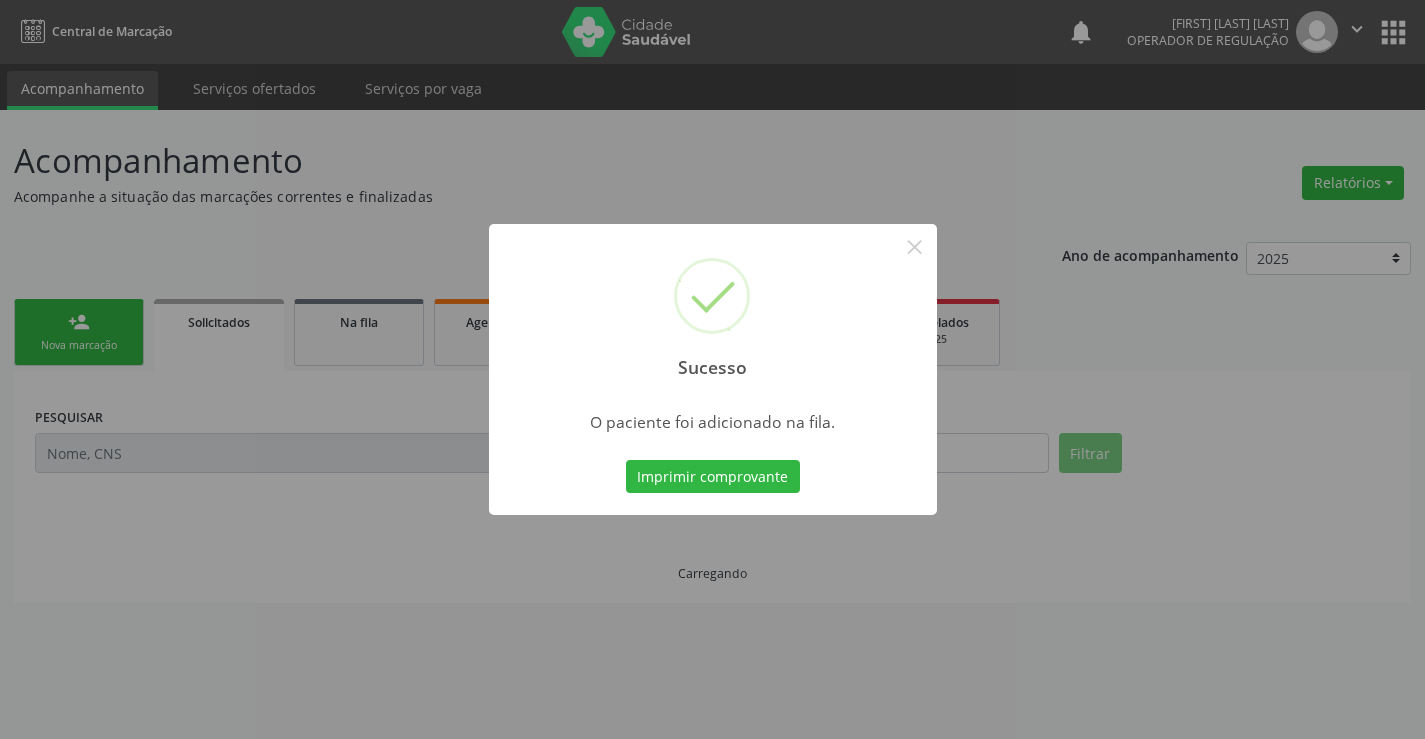 scroll, scrollTop: 0, scrollLeft: 0, axis: both 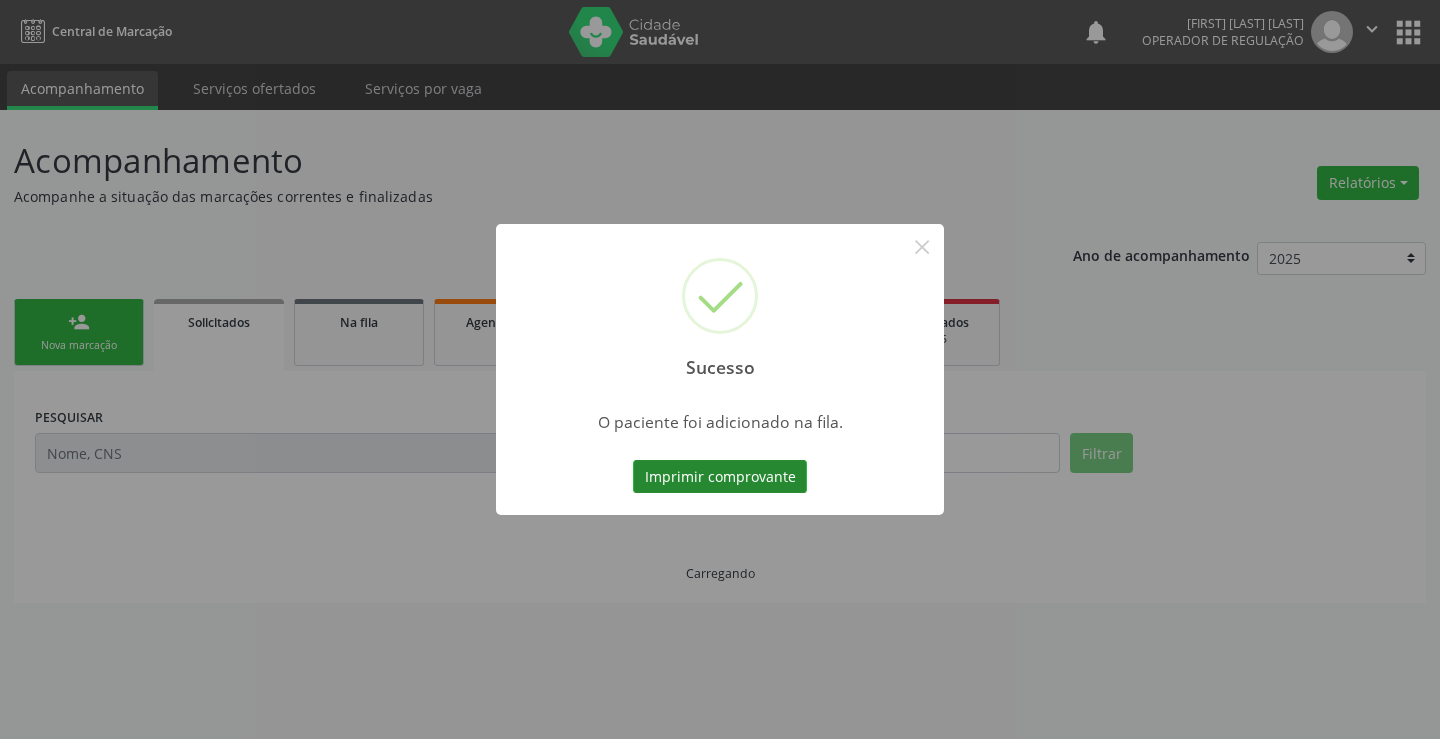click on "Imprimir comprovante" at bounding box center [720, 477] 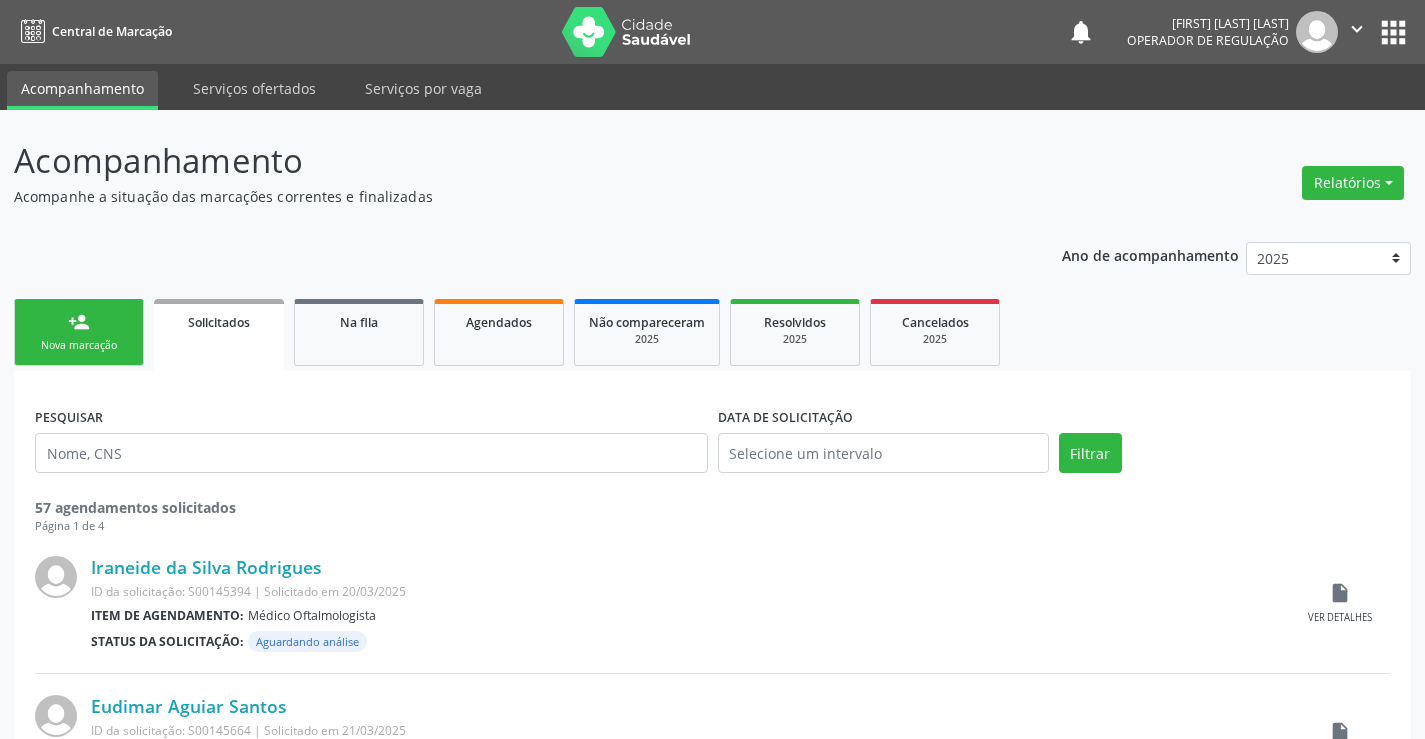 click on "Status da solicitação:
Aguardando análise" at bounding box center [690, 641] 